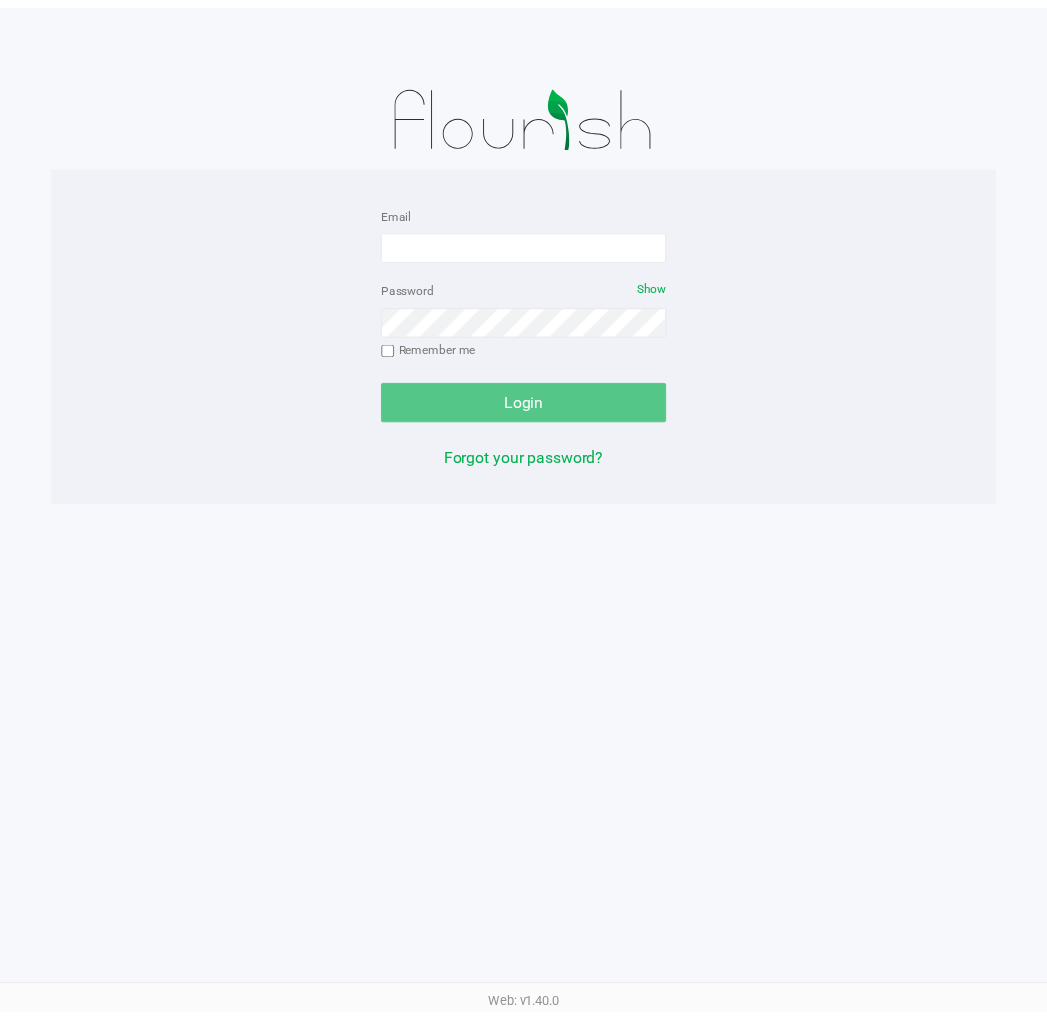 scroll, scrollTop: 0, scrollLeft: 0, axis: both 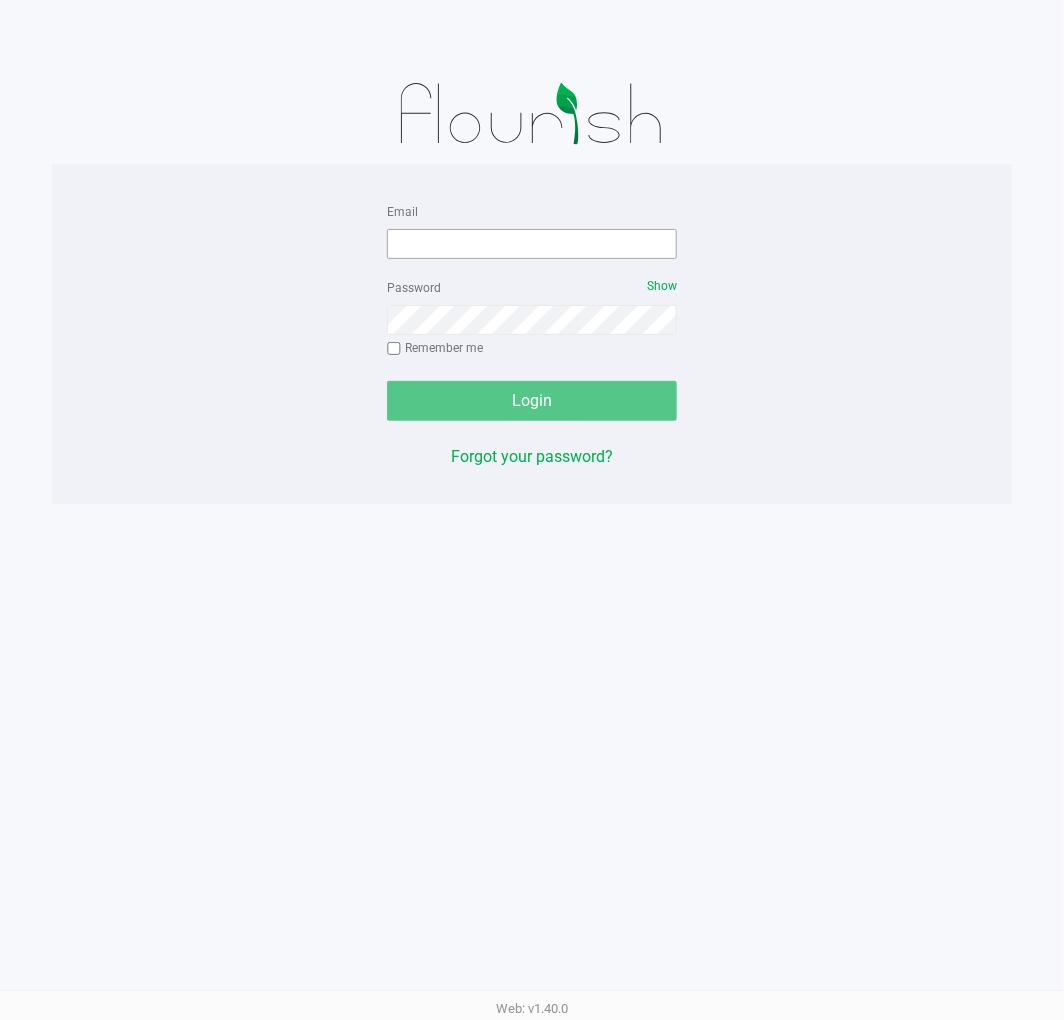 drag, startPoint x: 460, startPoint y: 262, endPoint x: 458, endPoint y: 251, distance: 11.18034 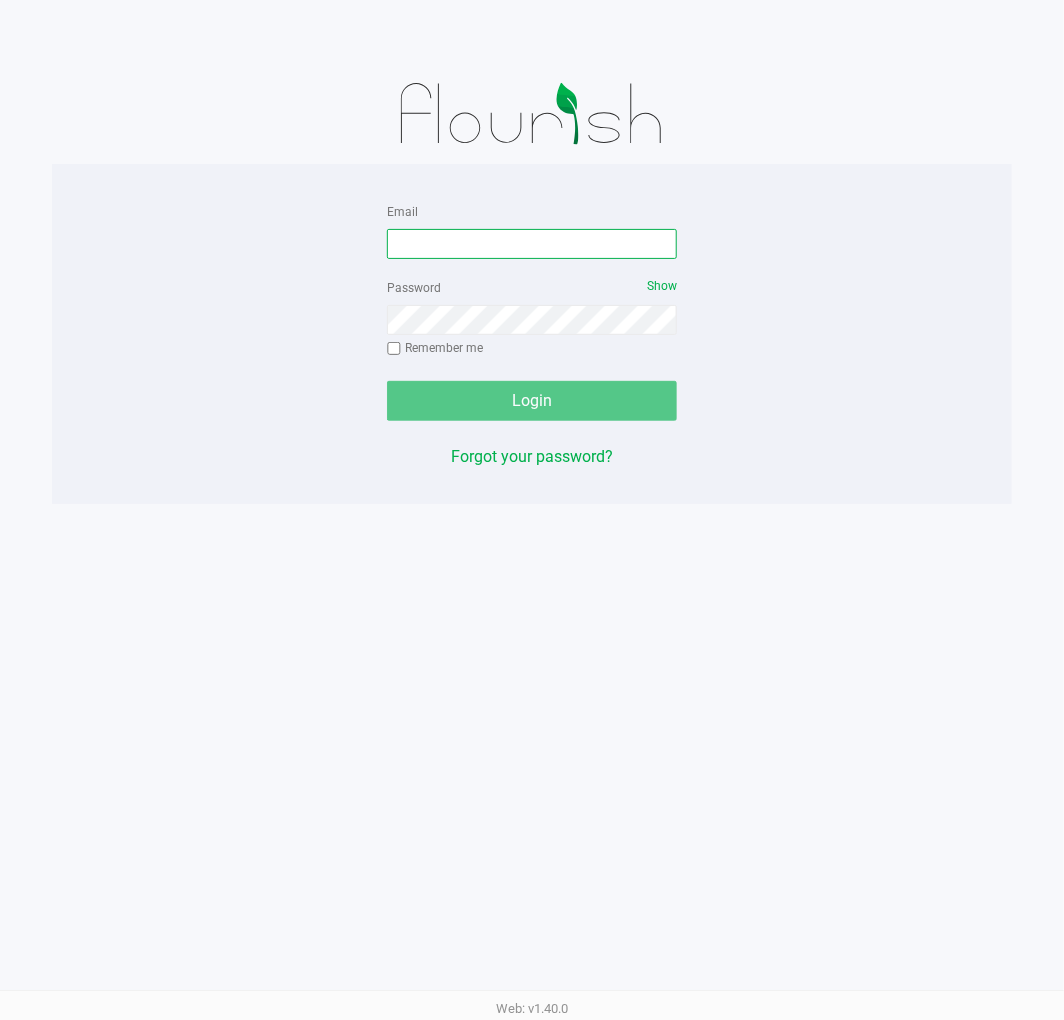 click on "Email" at bounding box center [532, 244] 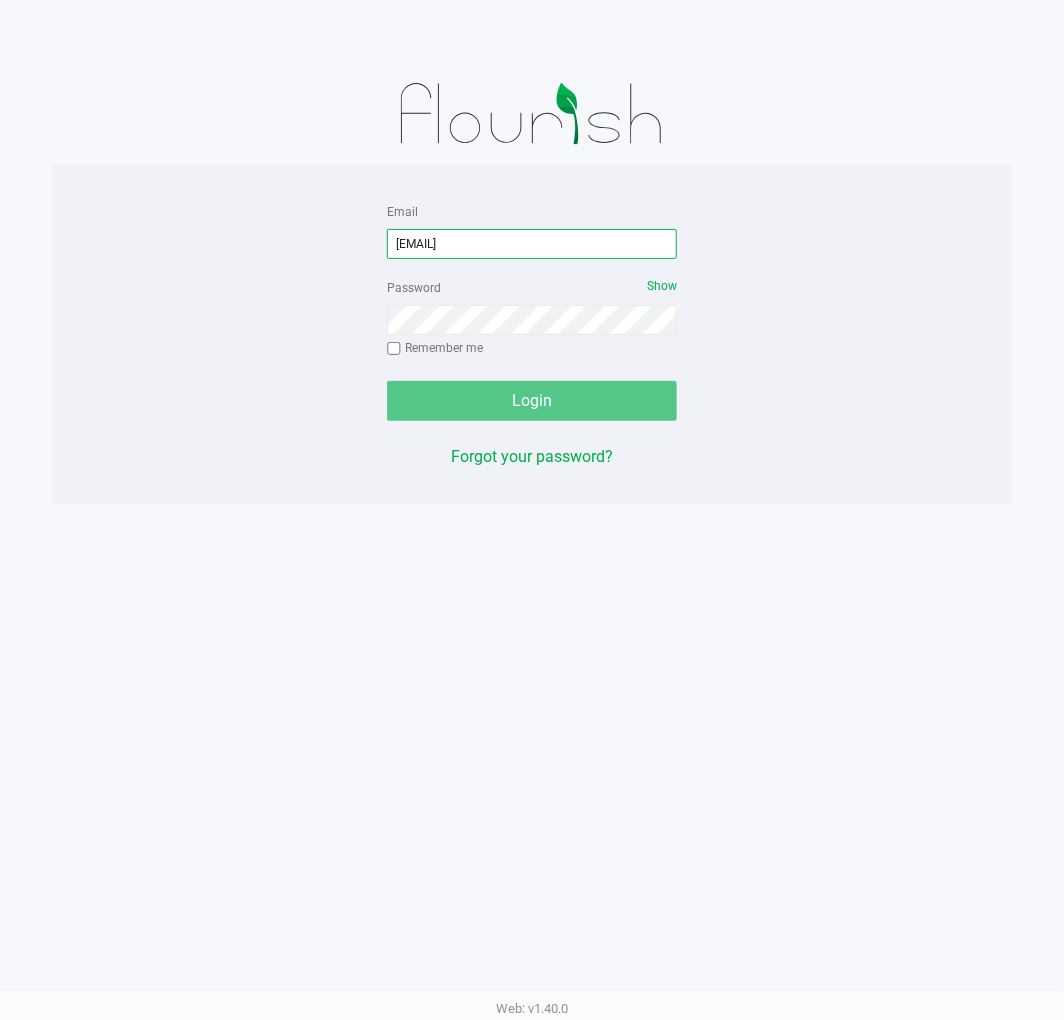 type on "[EMAIL]" 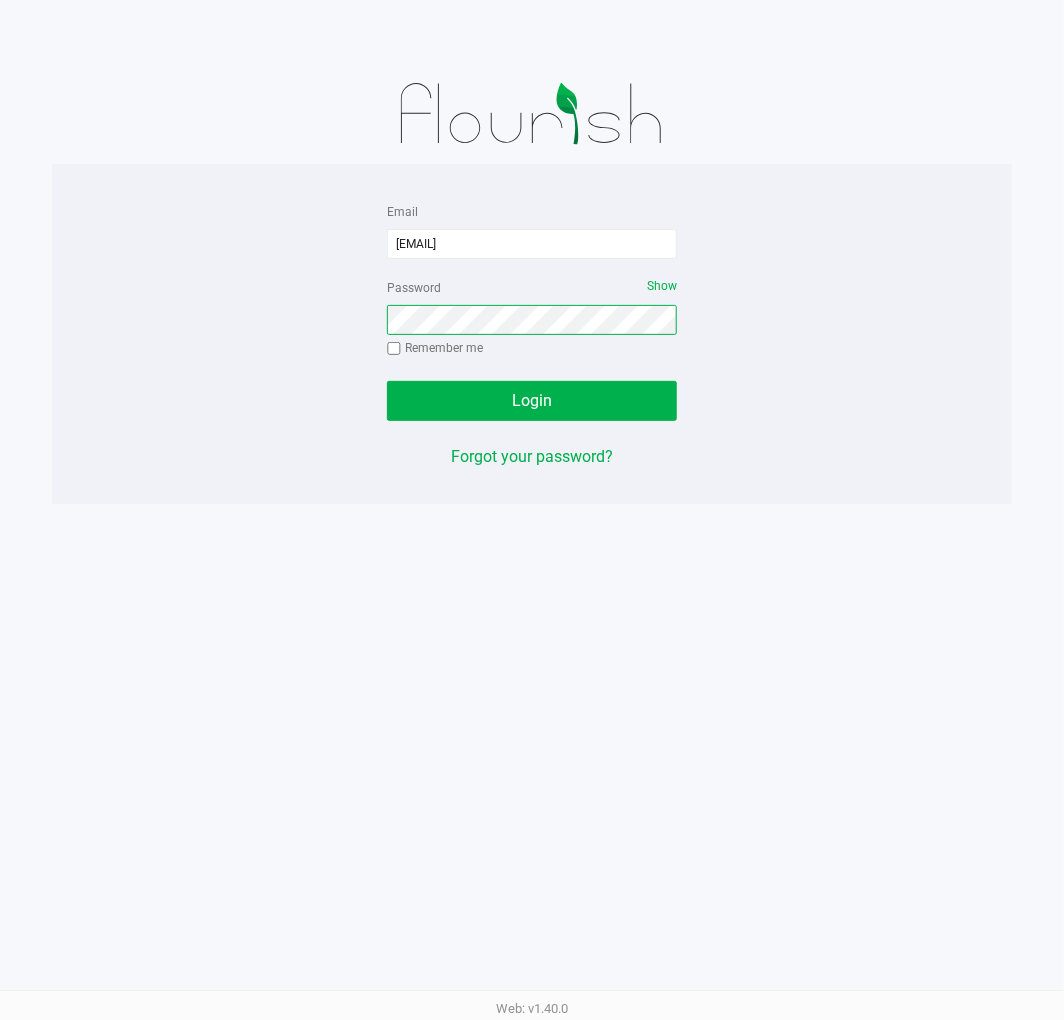 click on "Login" 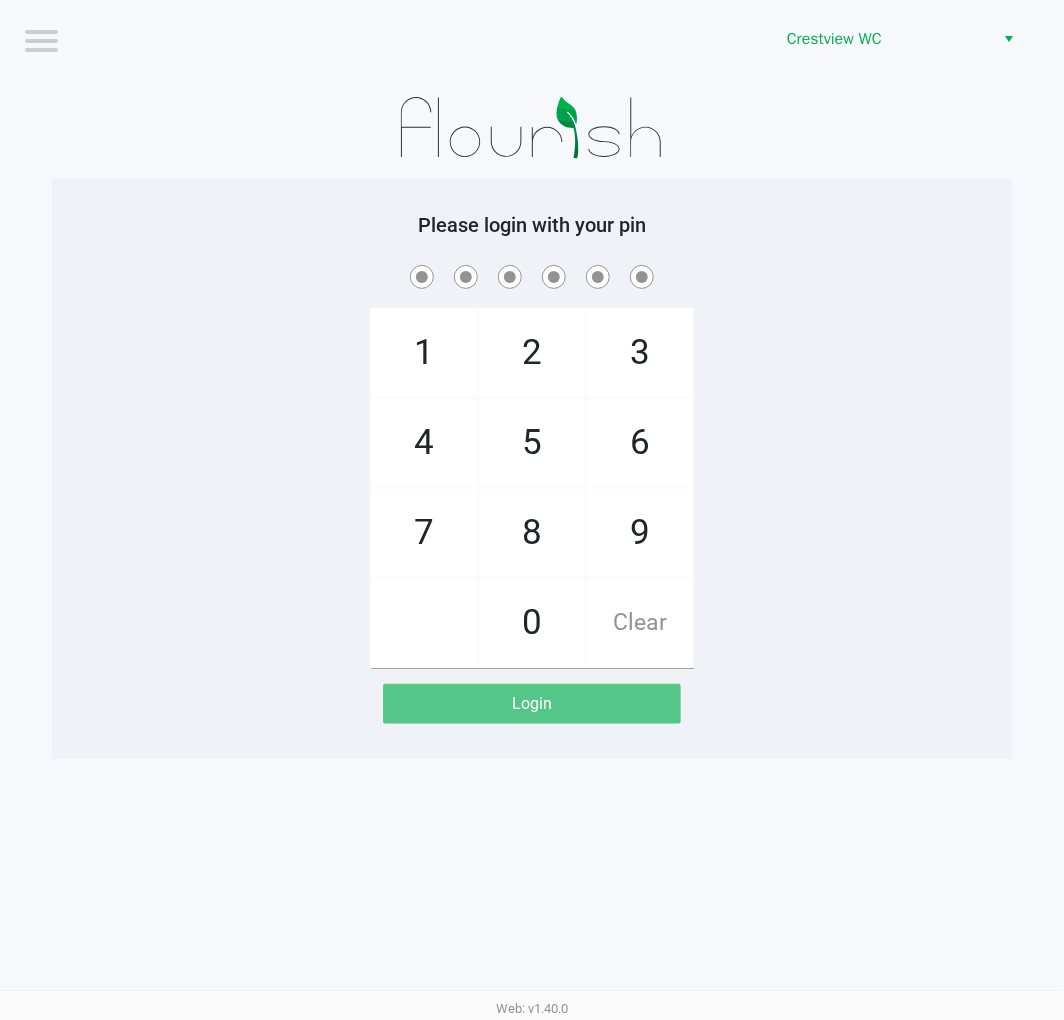click on "9" 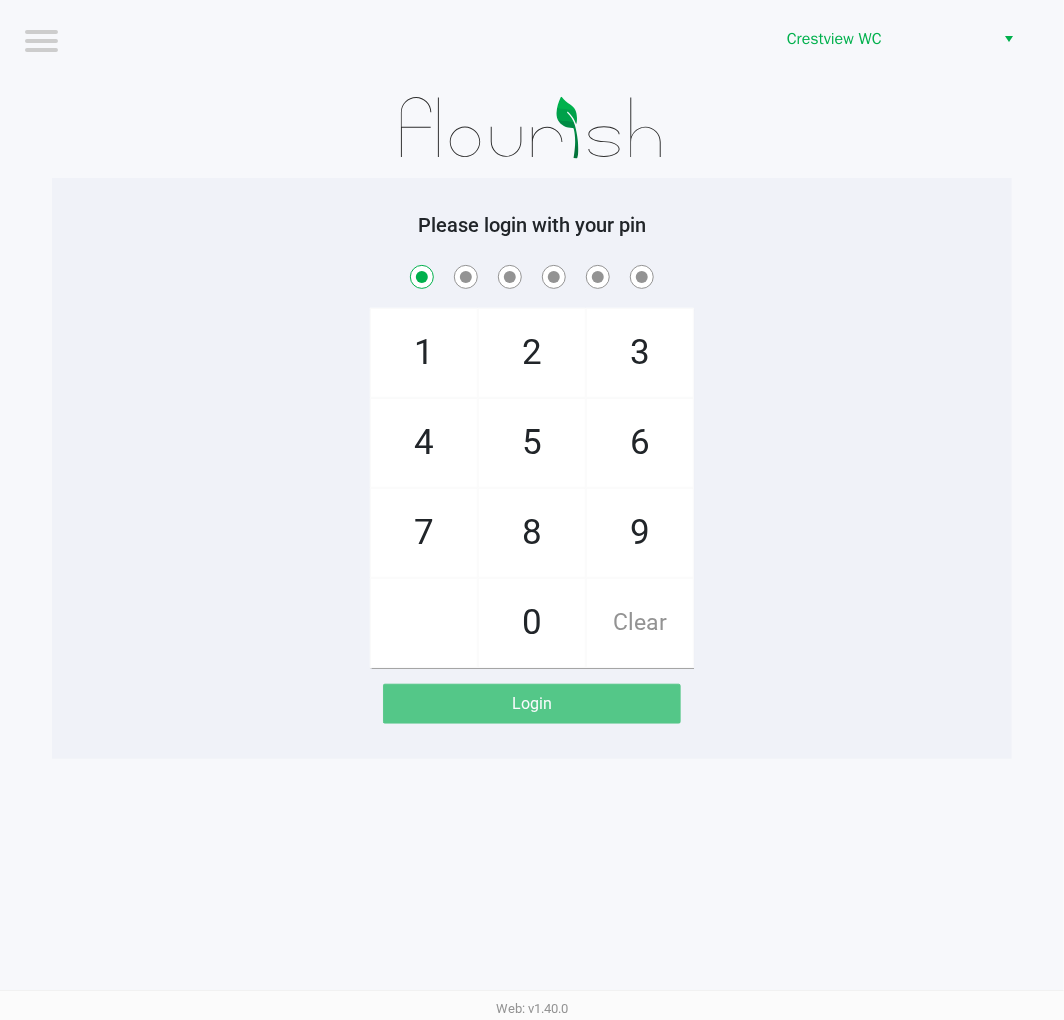 checkbox on "true" 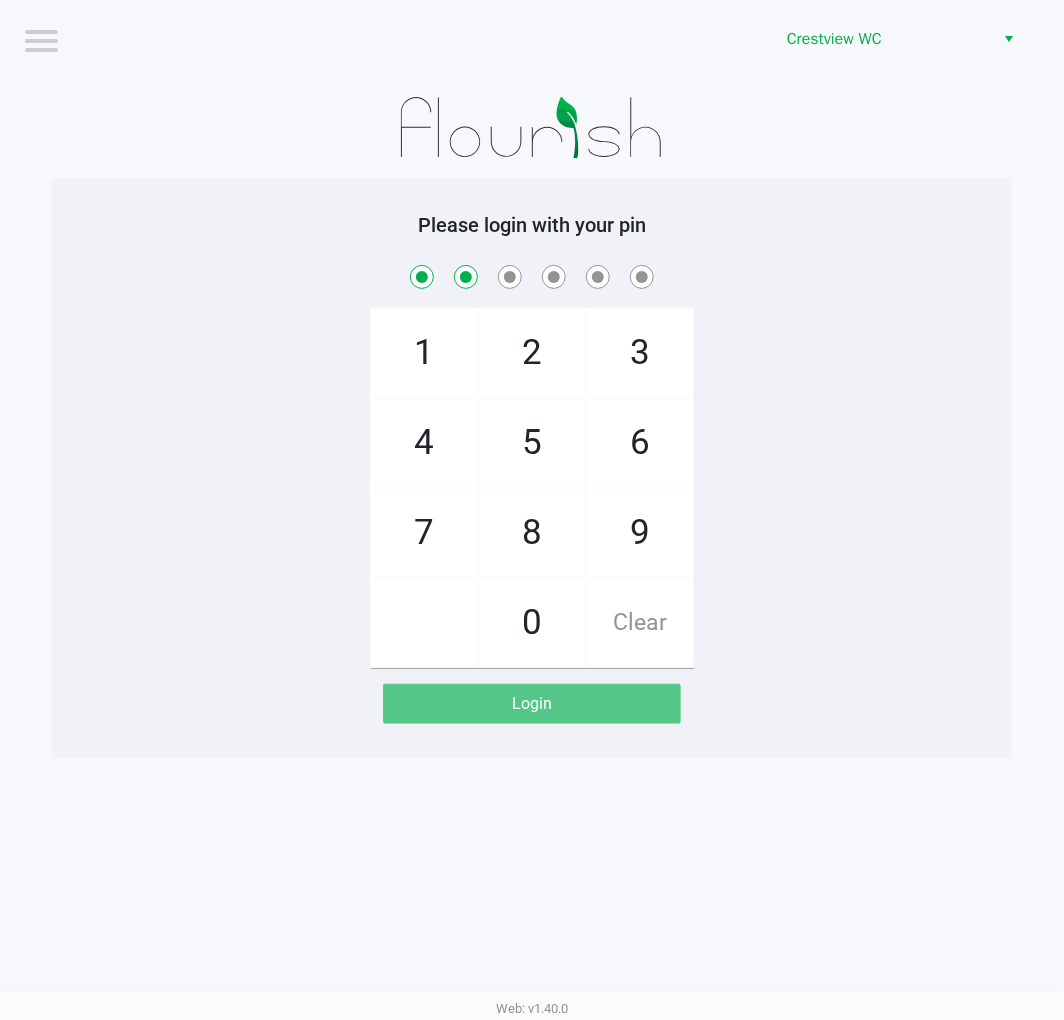 checkbox on "true" 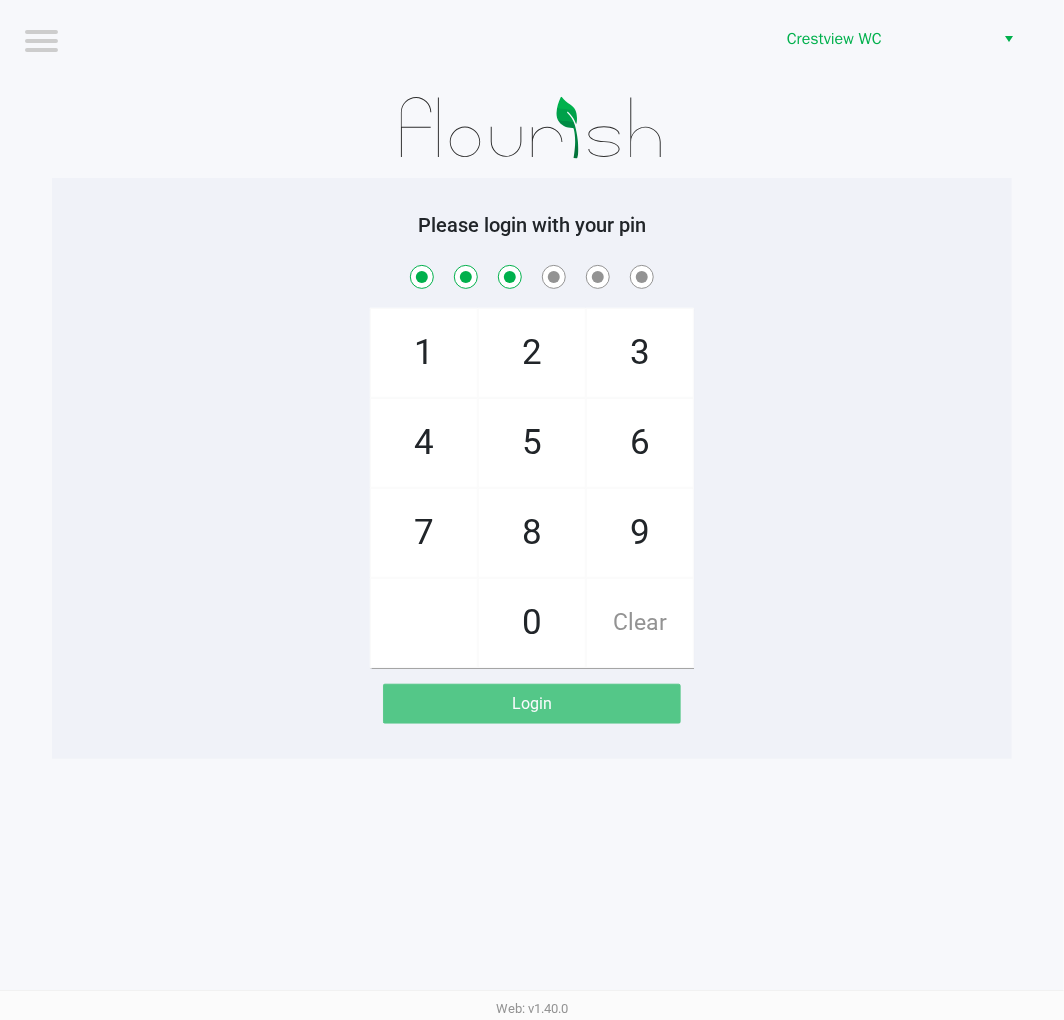 checkbox on "true" 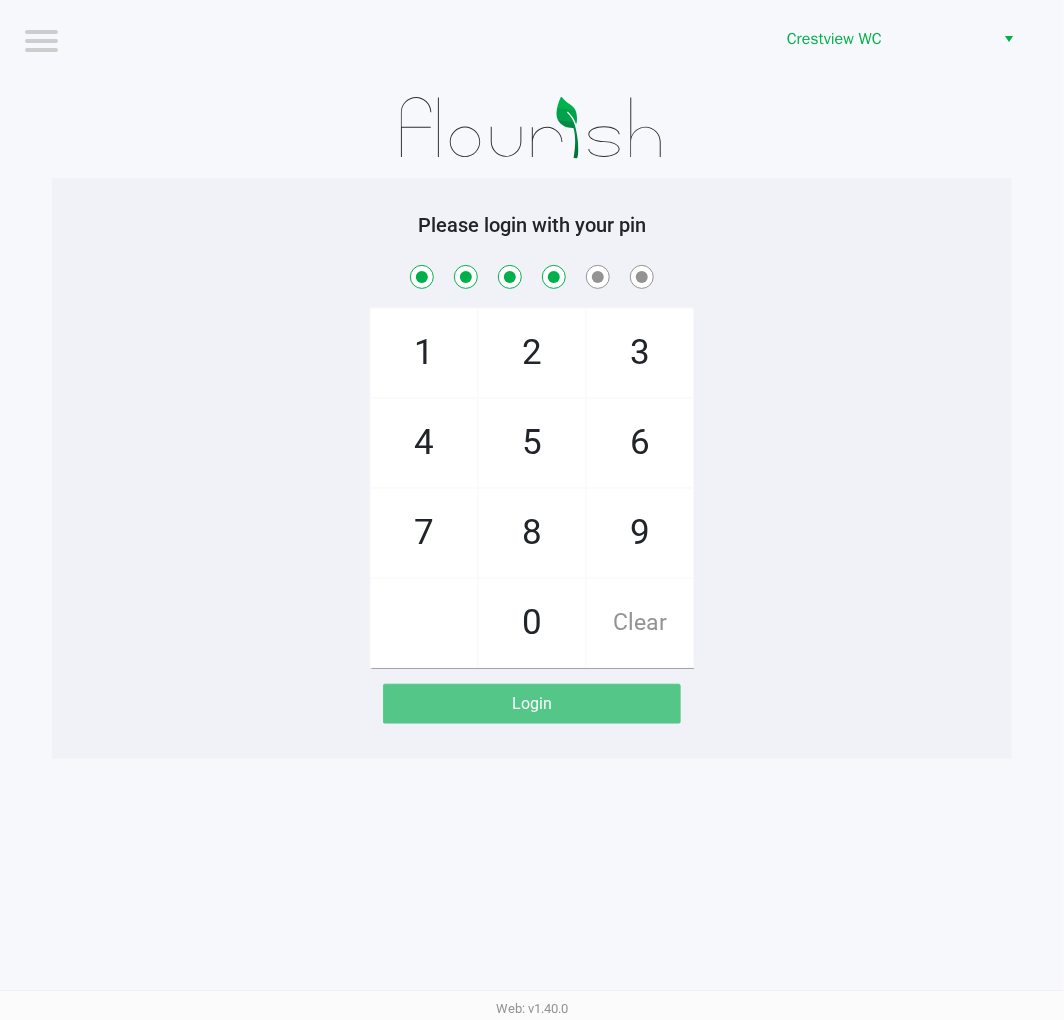 checkbox on "true" 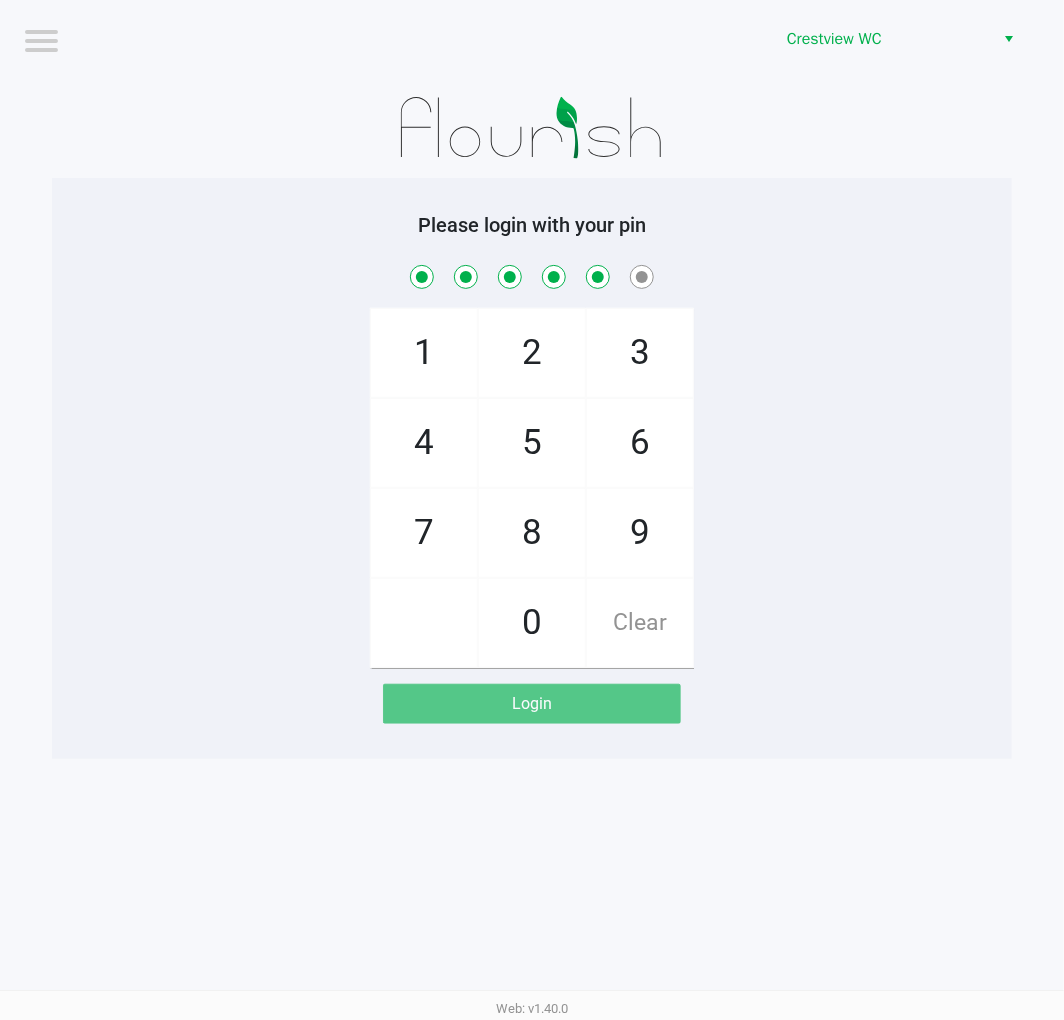 checkbox on "true" 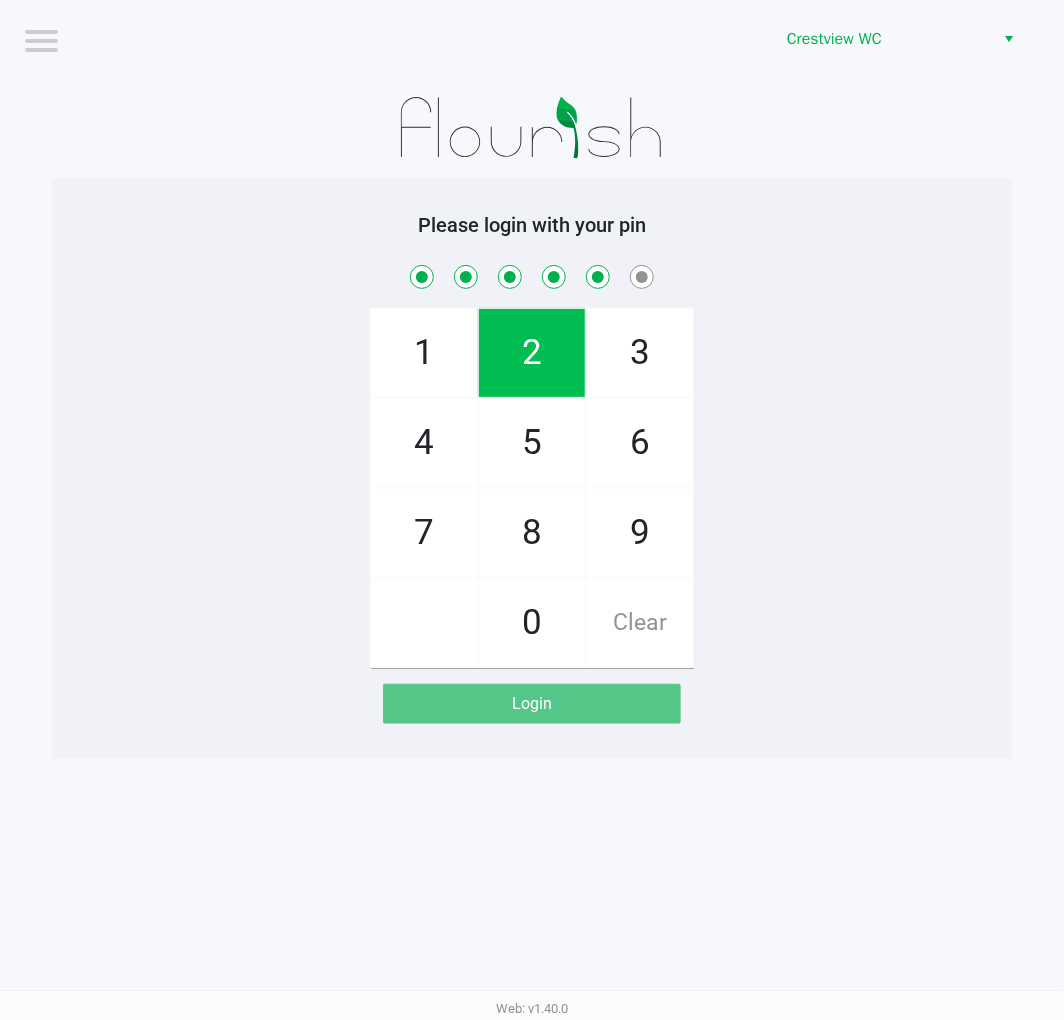 click on "1" 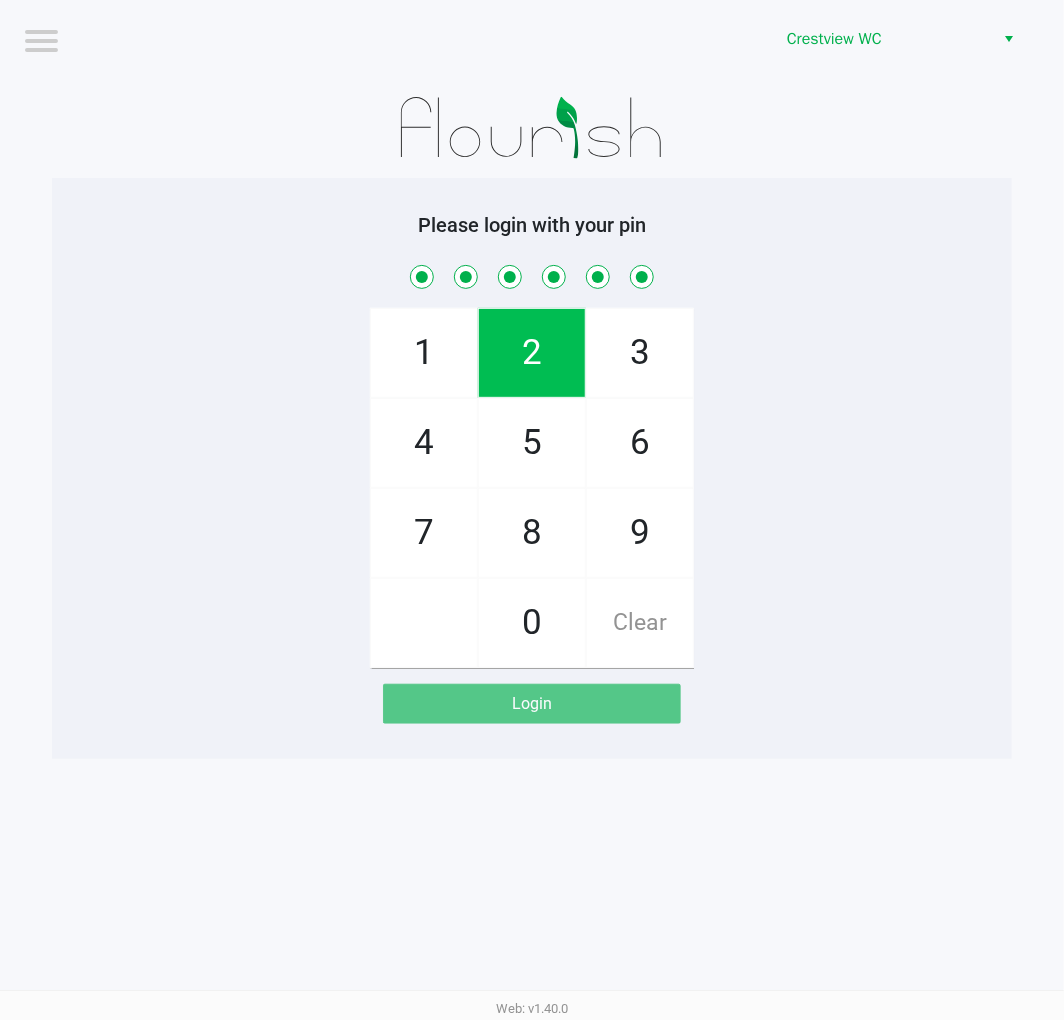 checkbox on "true" 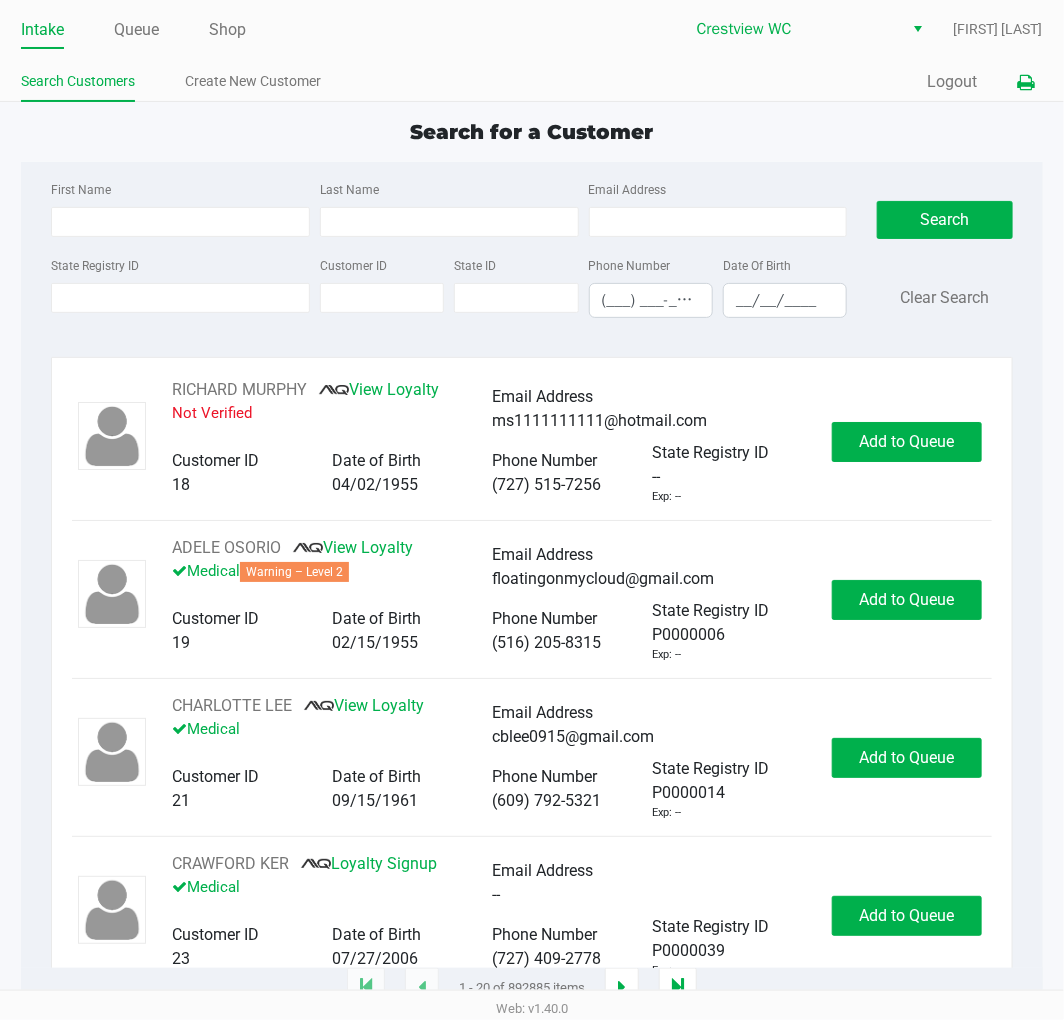 click 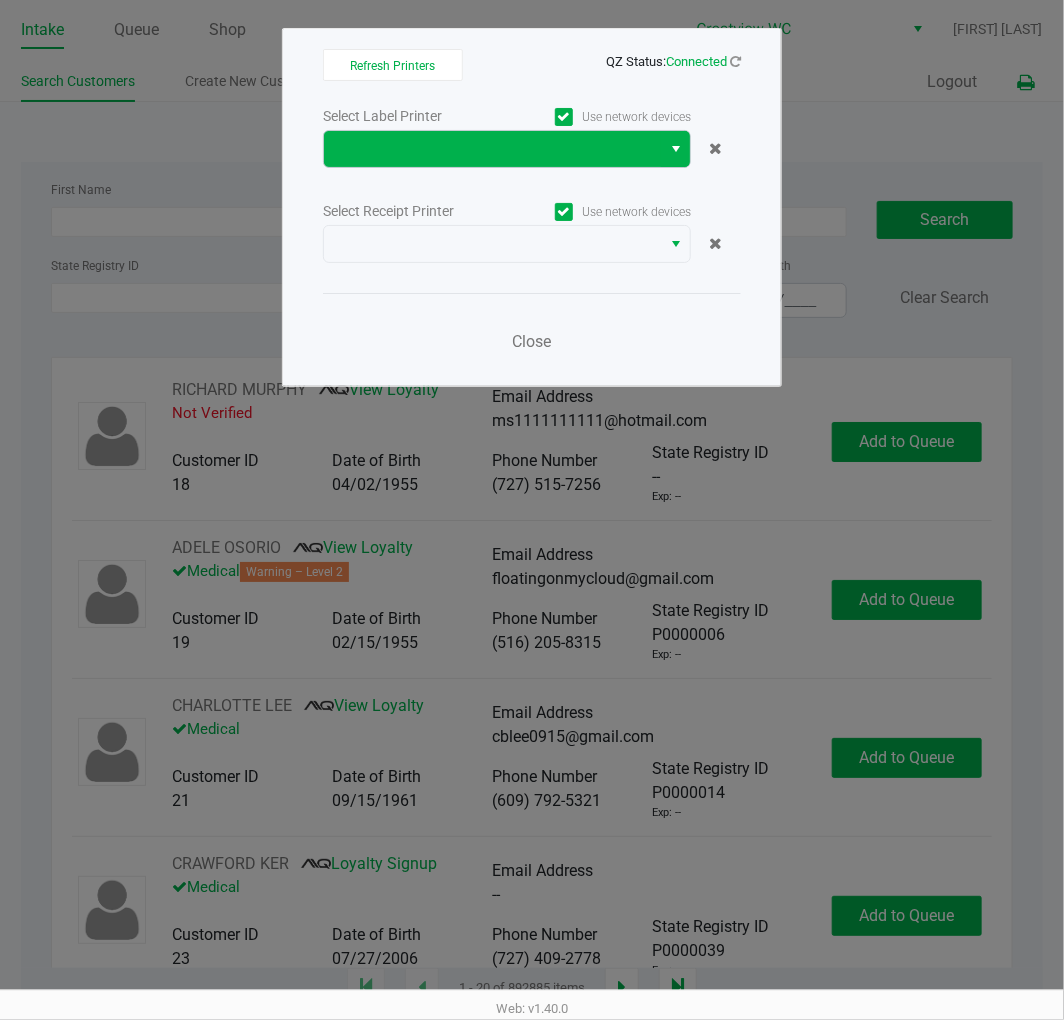 click at bounding box center [676, 149] 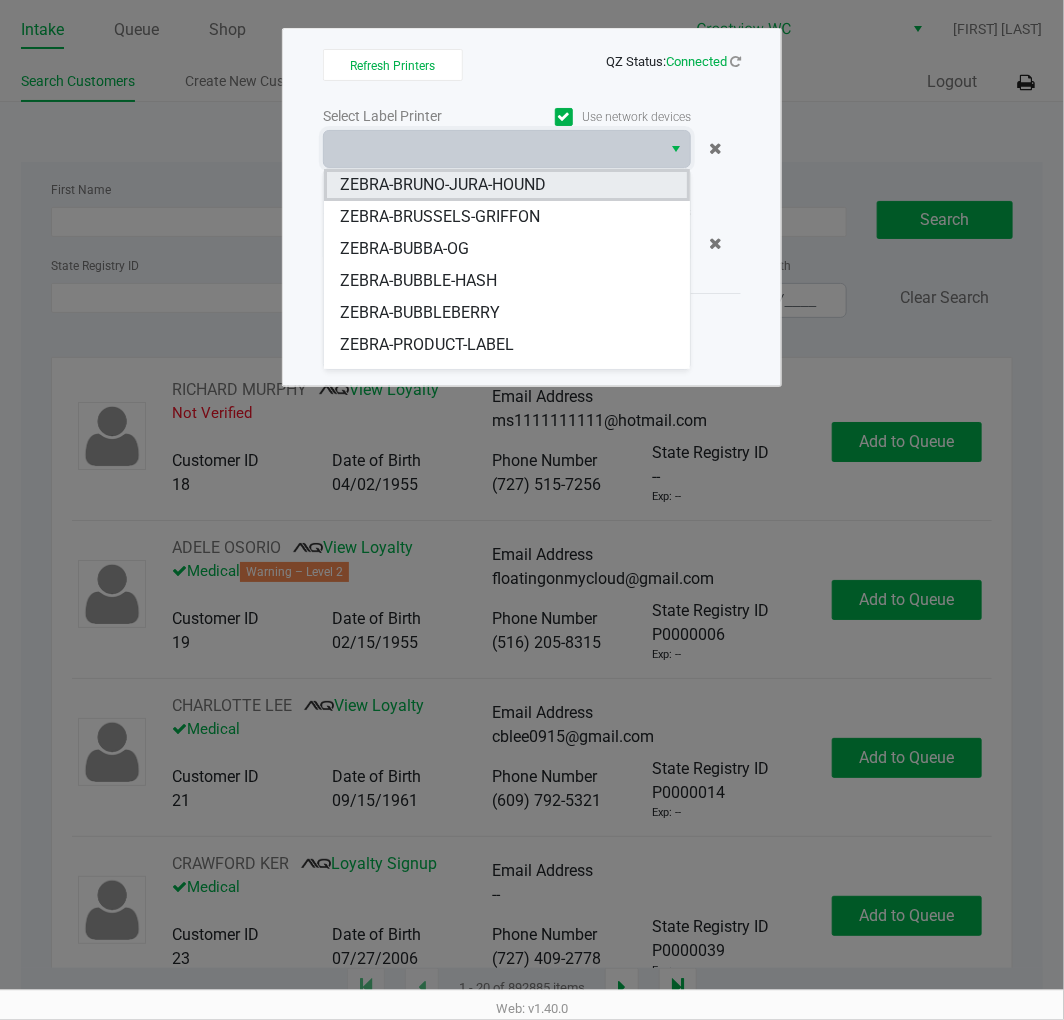 click on "ZEBRA-BRUNO-JURA-HOUND" at bounding box center [507, 185] 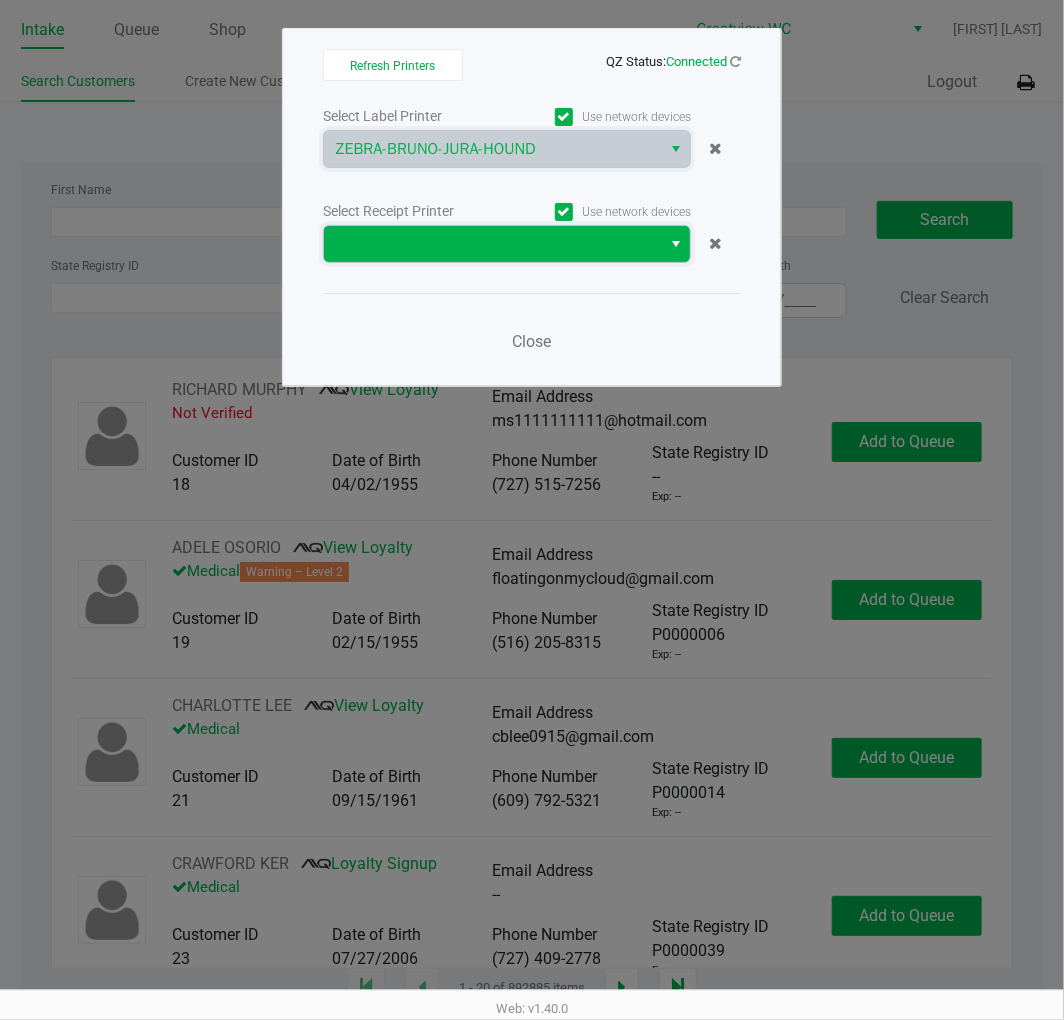 click at bounding box center [492, 244] 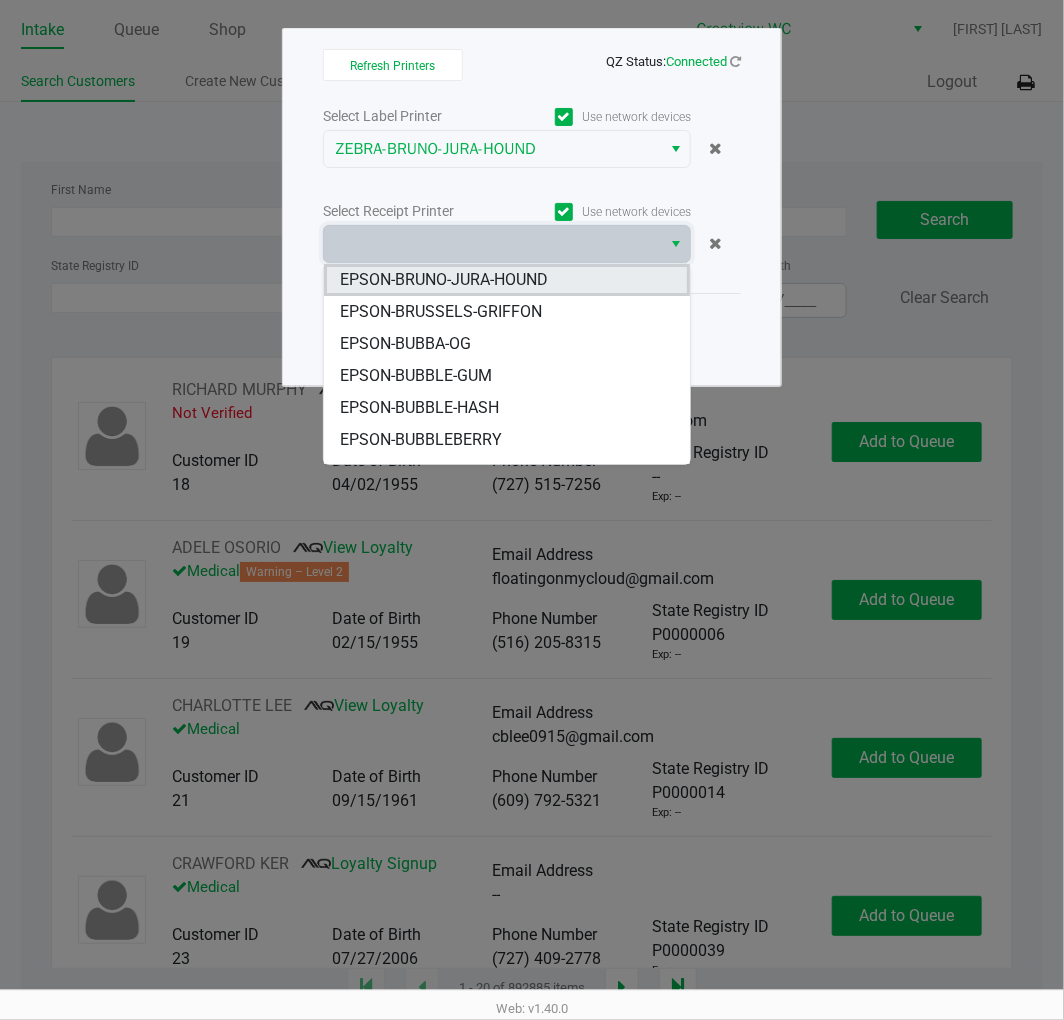 click on "EPSON-BRUNO-JURA-HOUND" at bounding box center [444, 280] 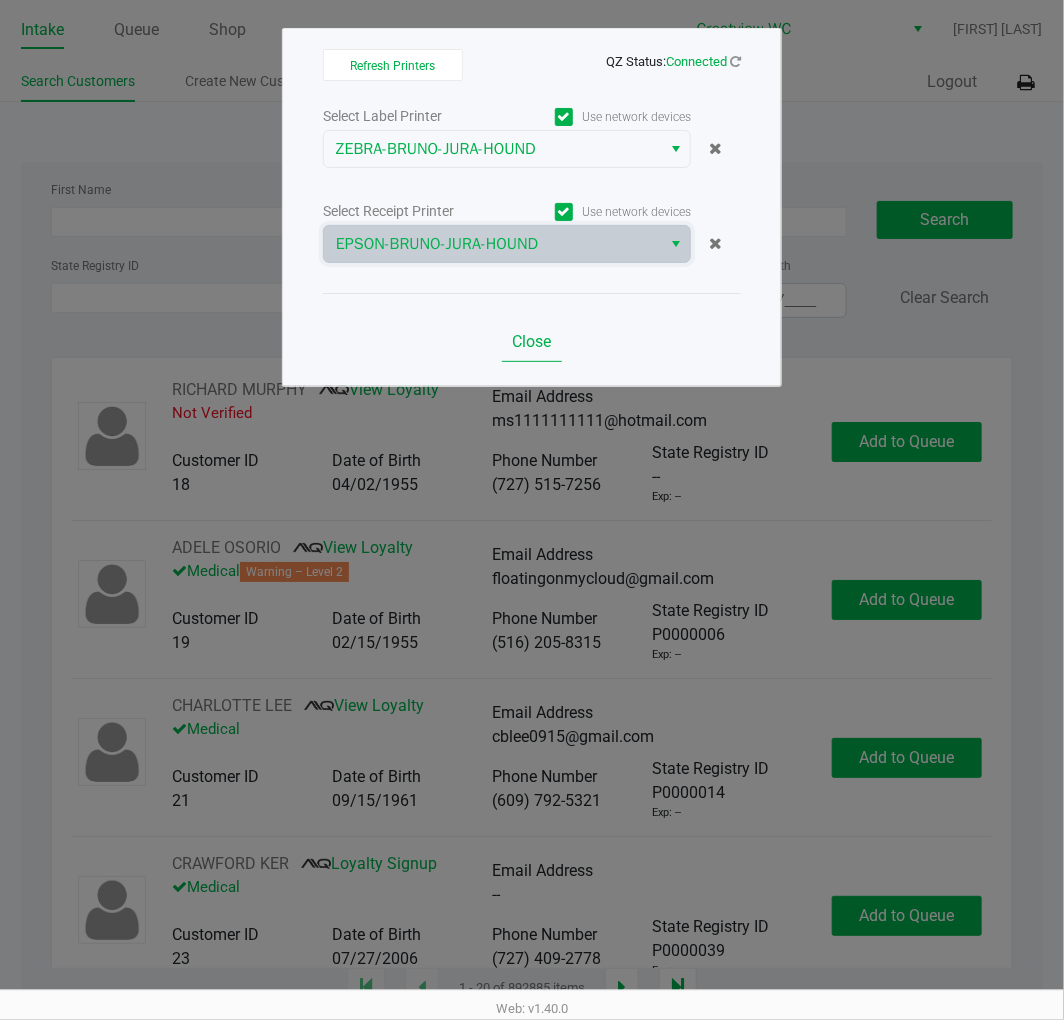 click on "Close" 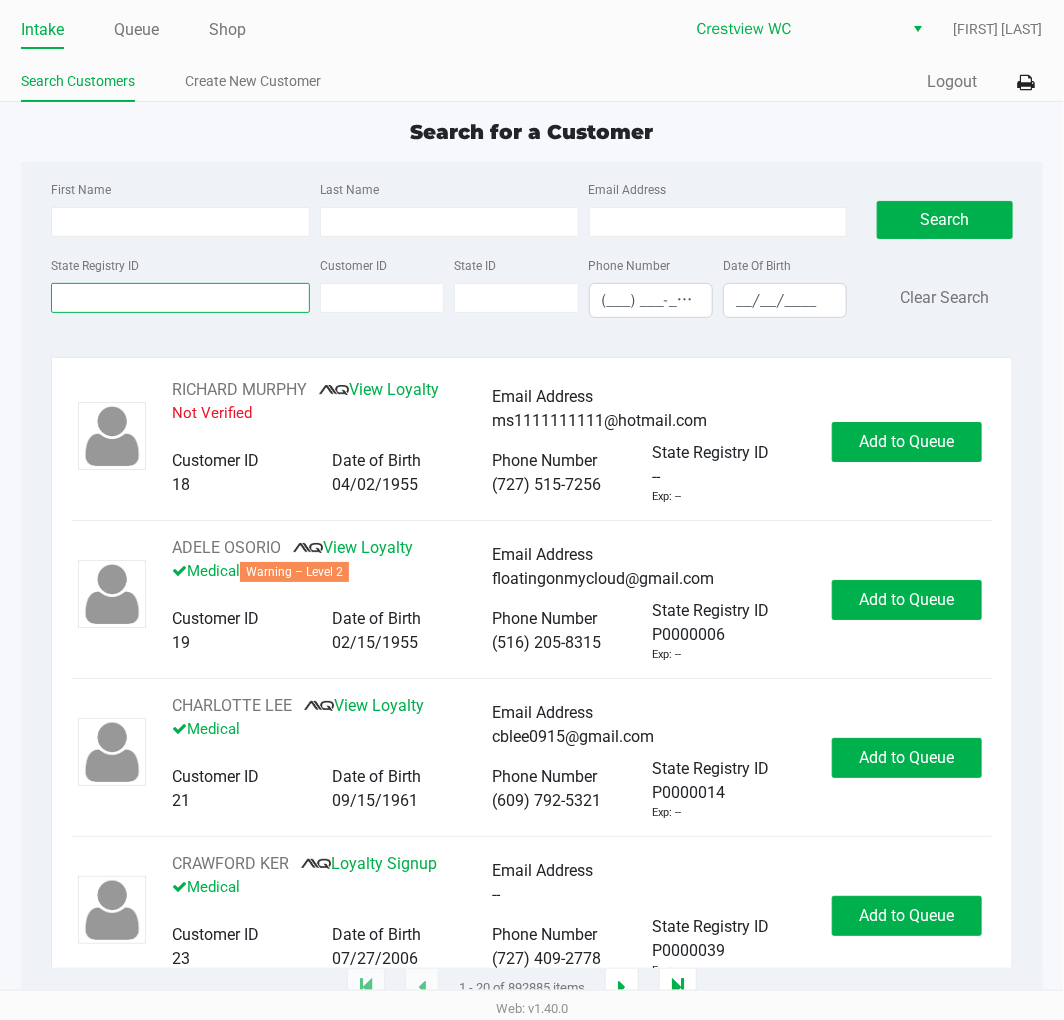 click on "State Registry ID" at bounding box center (180, 298) 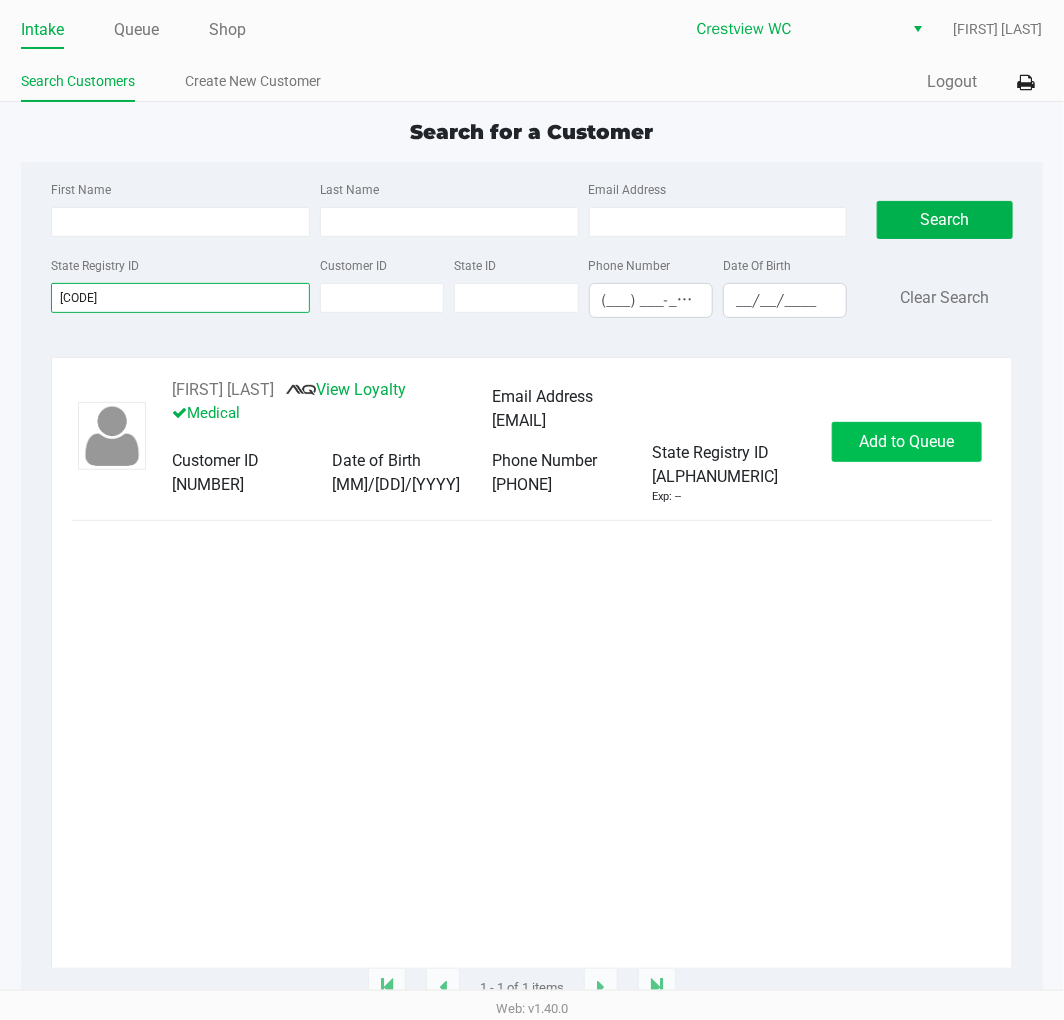 type on "[CODE]" 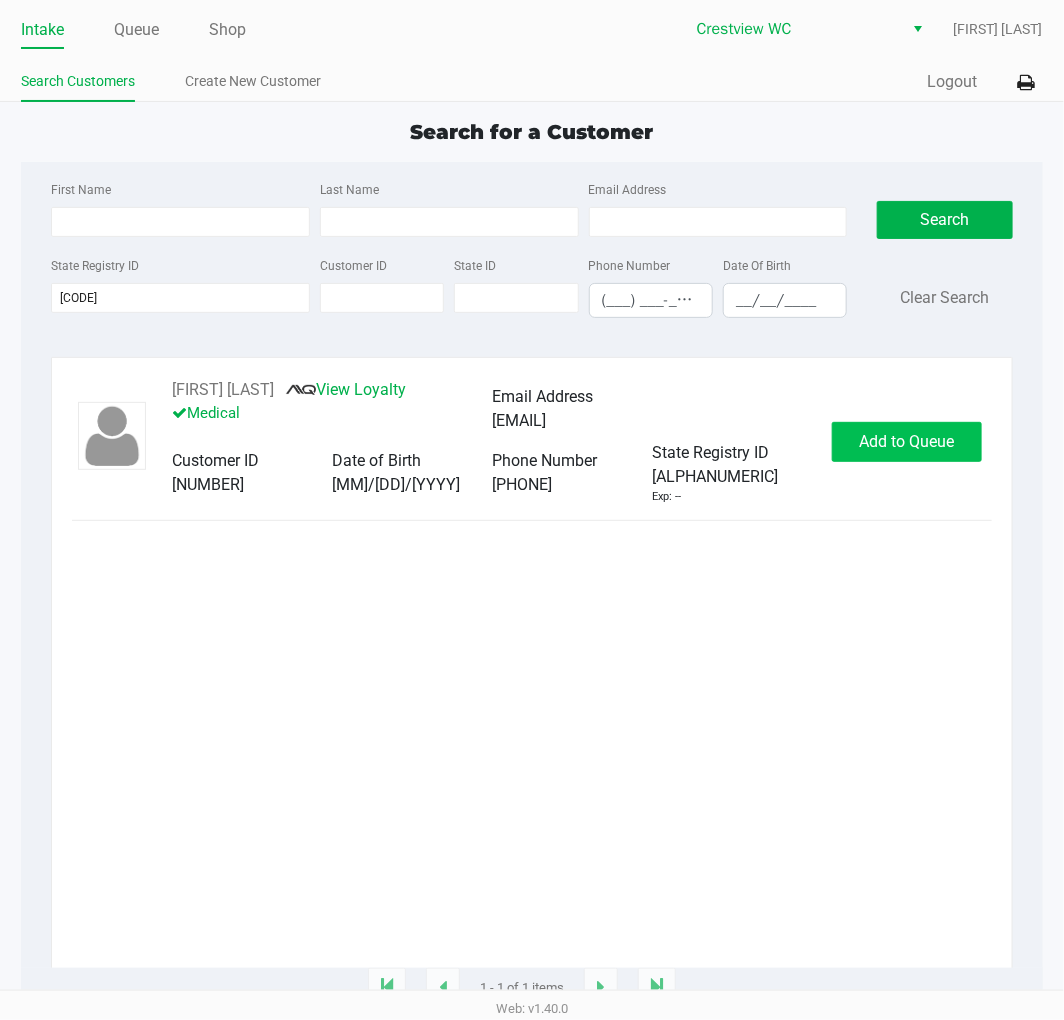 click on "Add to Queue" 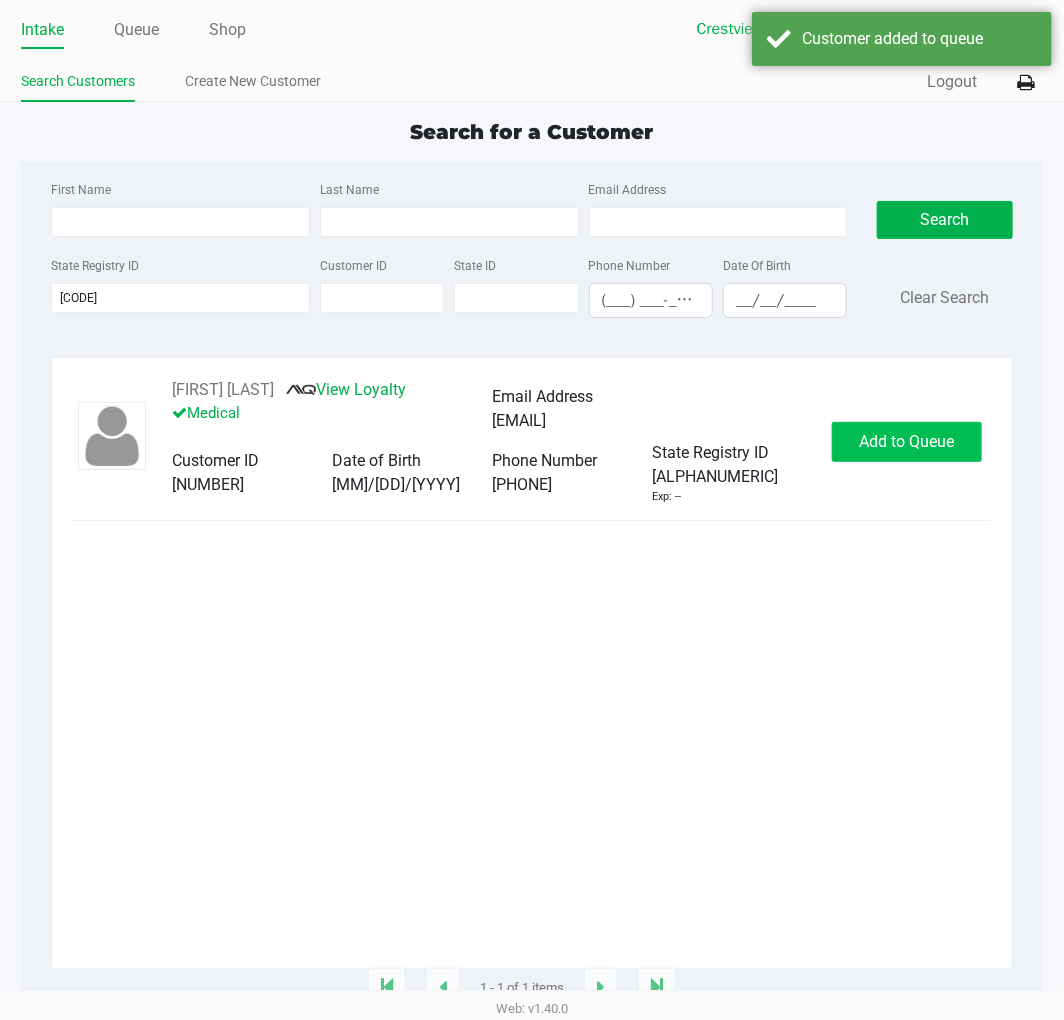 click on "Add to Queue" 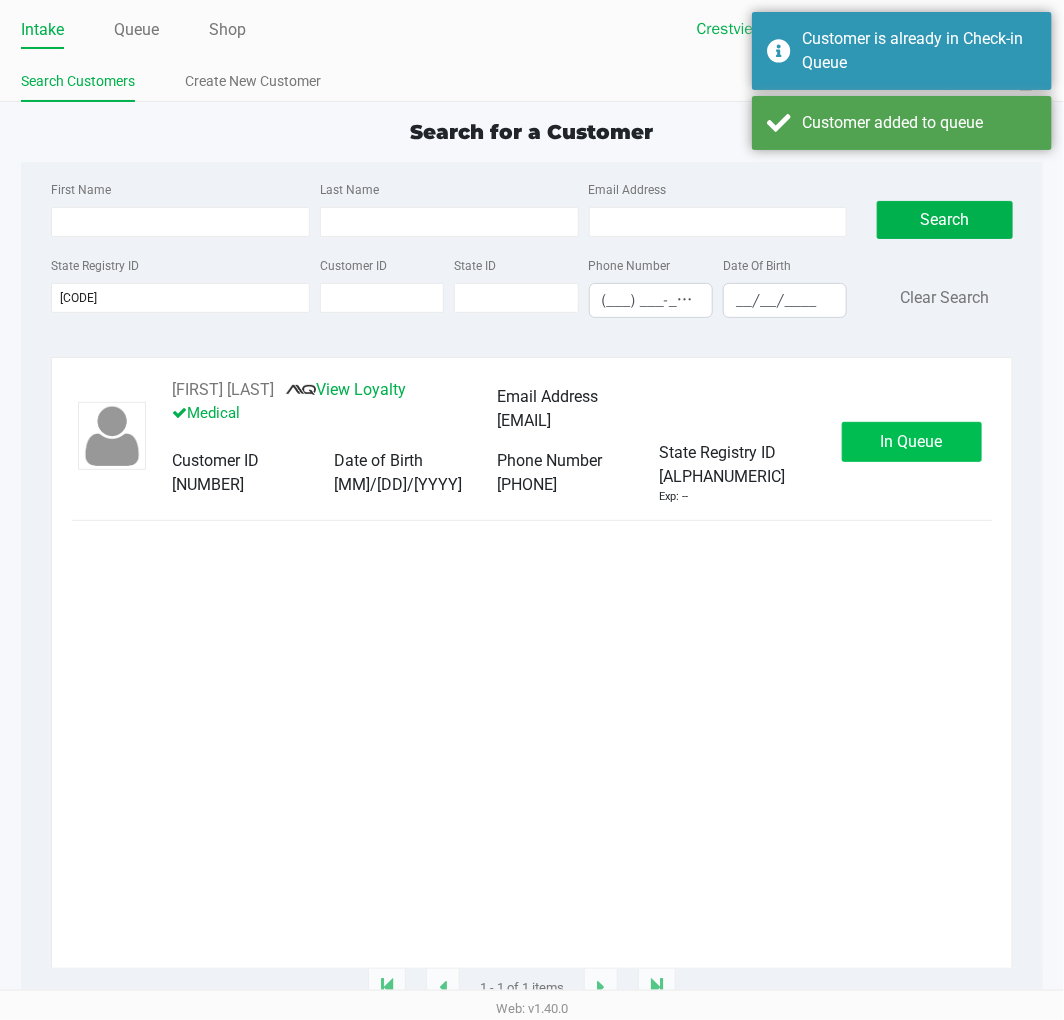 click on "In Queue" 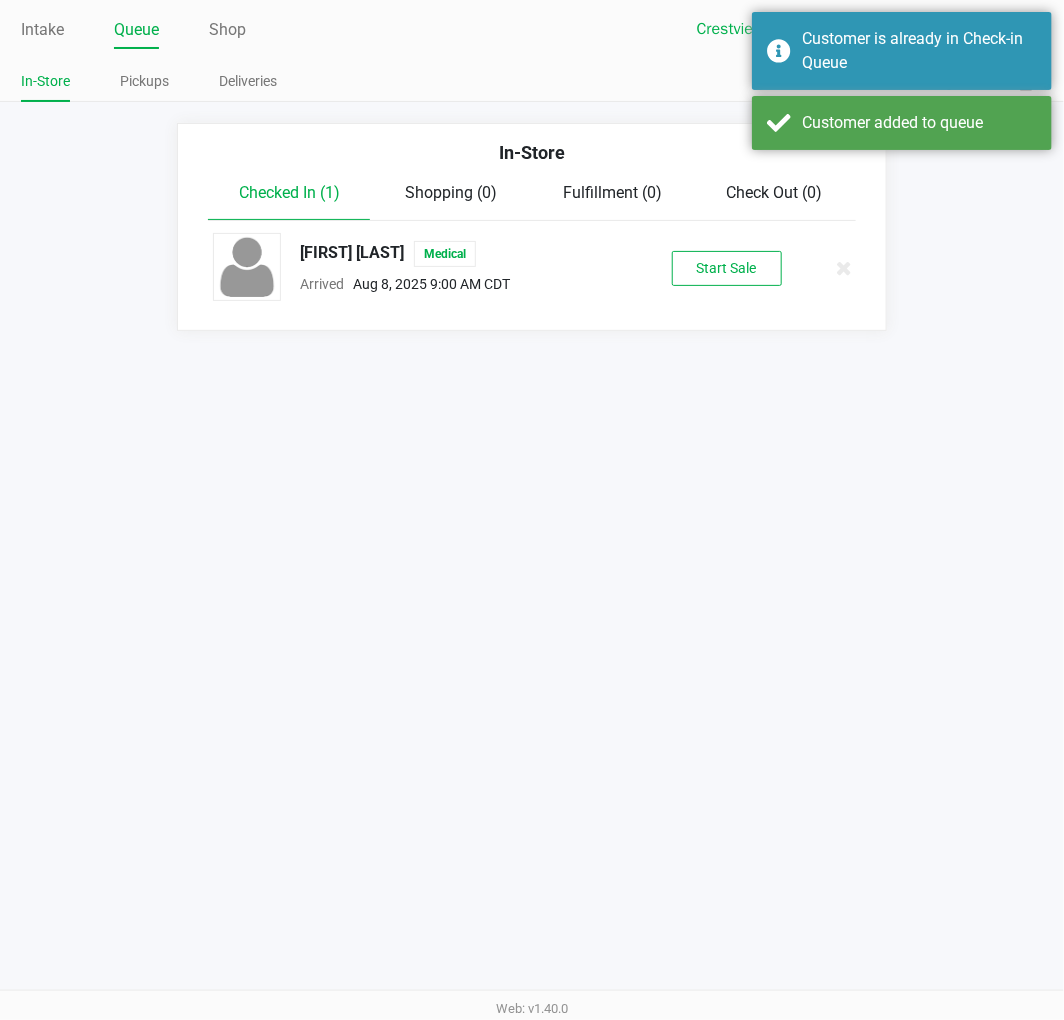 click on "Start Sale" 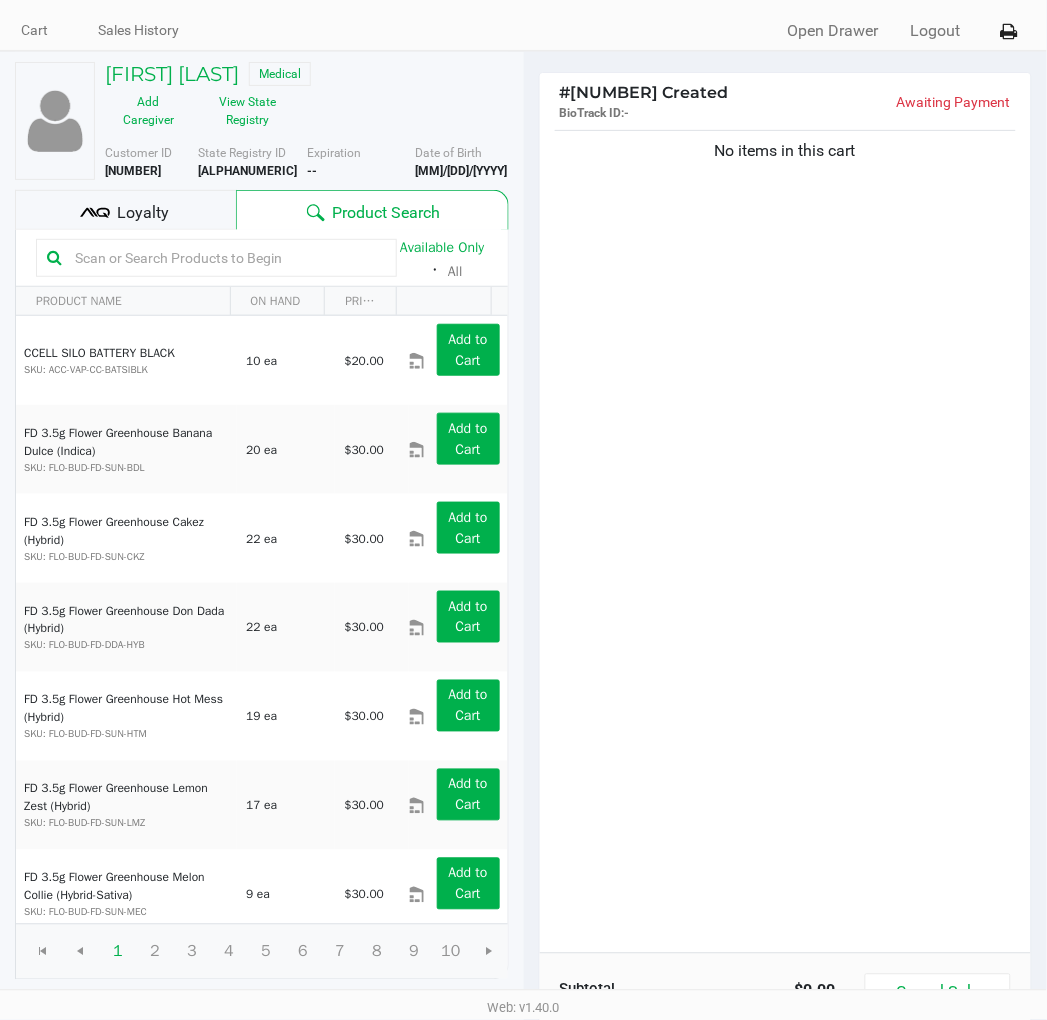 scroll, scrollTop: 71, scrollLeft: 0, axis: vertical 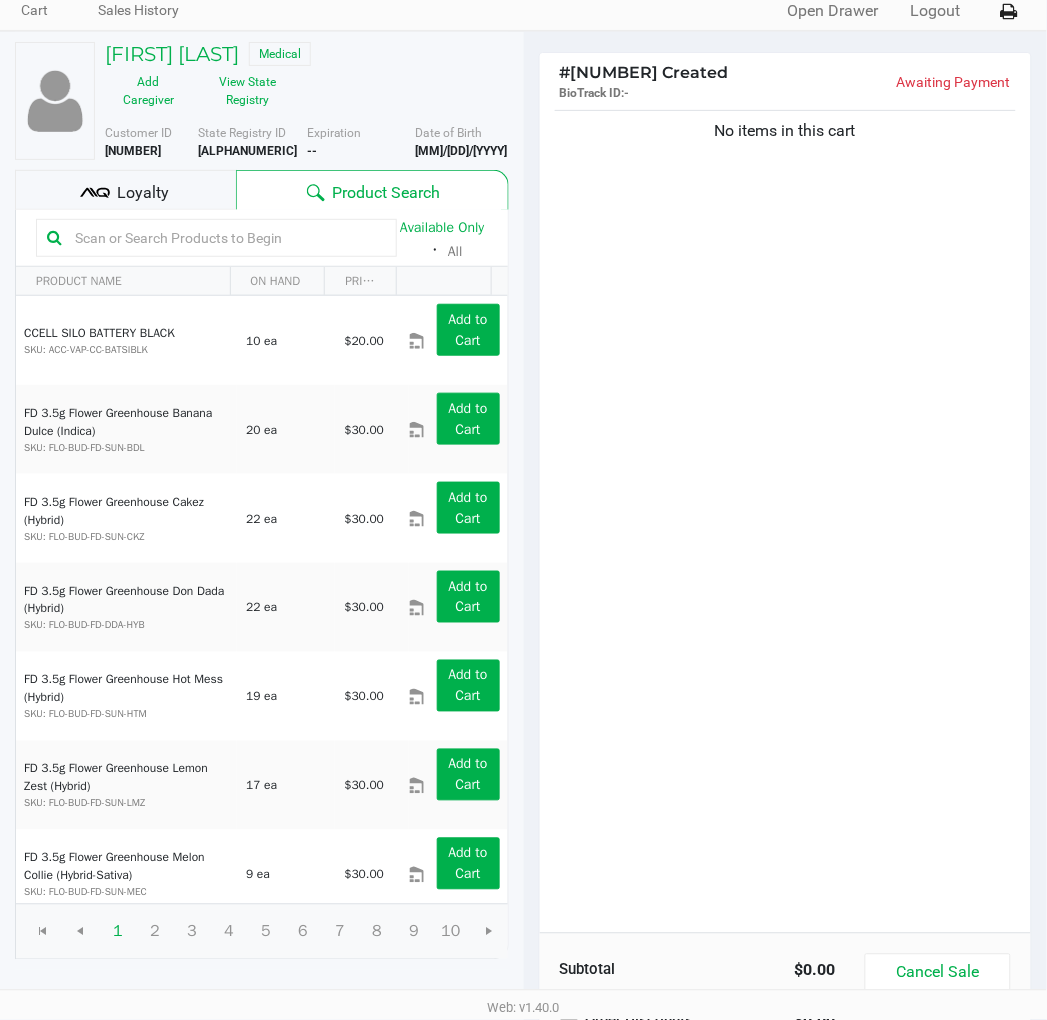 click on "Loyalty" 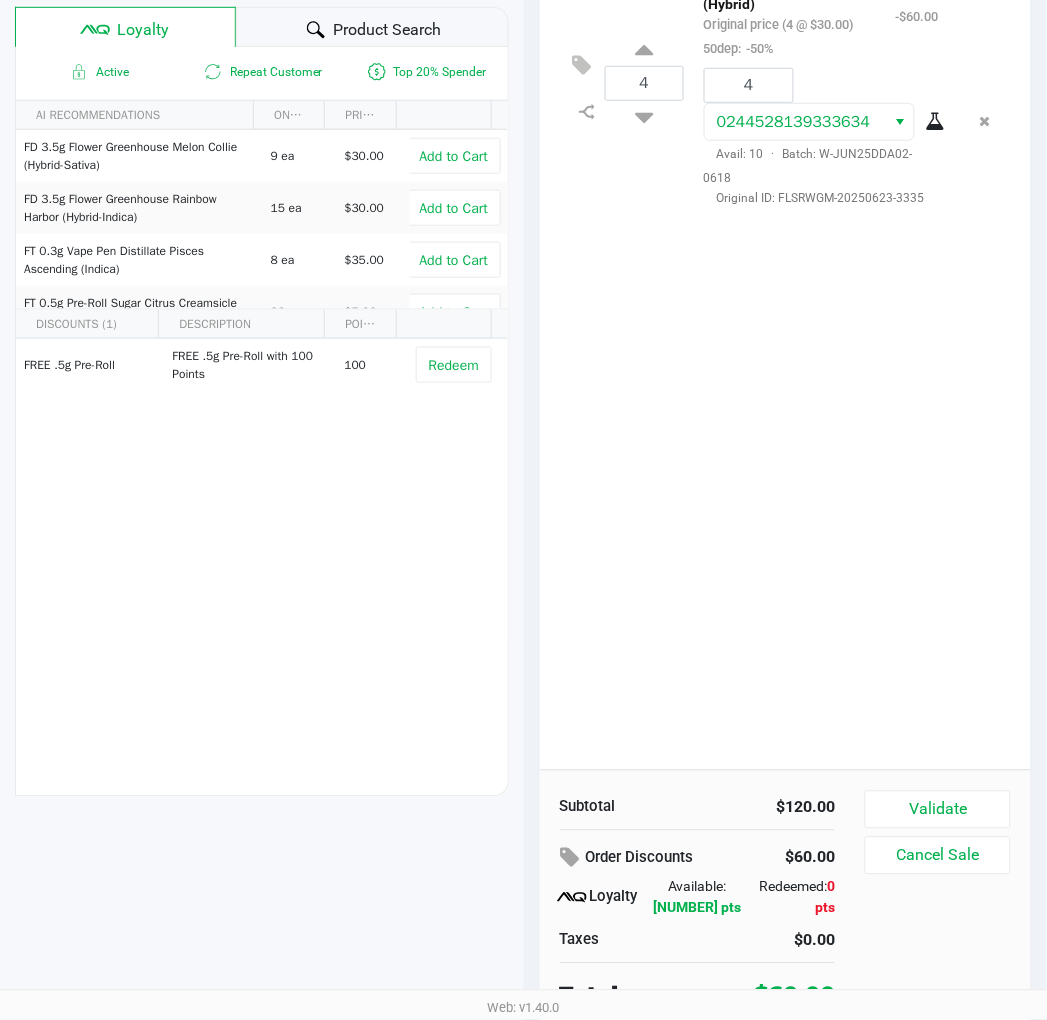 scroll, scrollTop: 248, scrollLeft: 0, axis: vertical 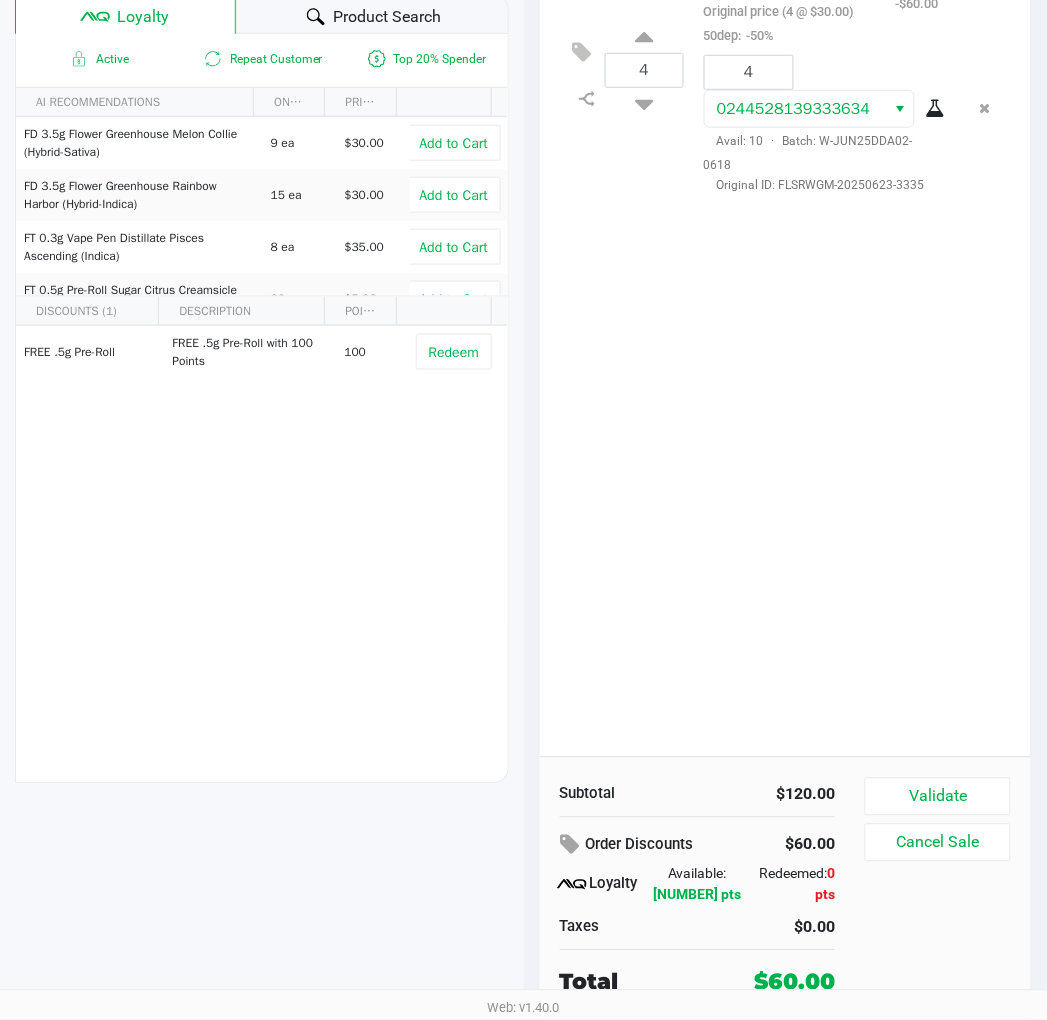 click on "Validate" 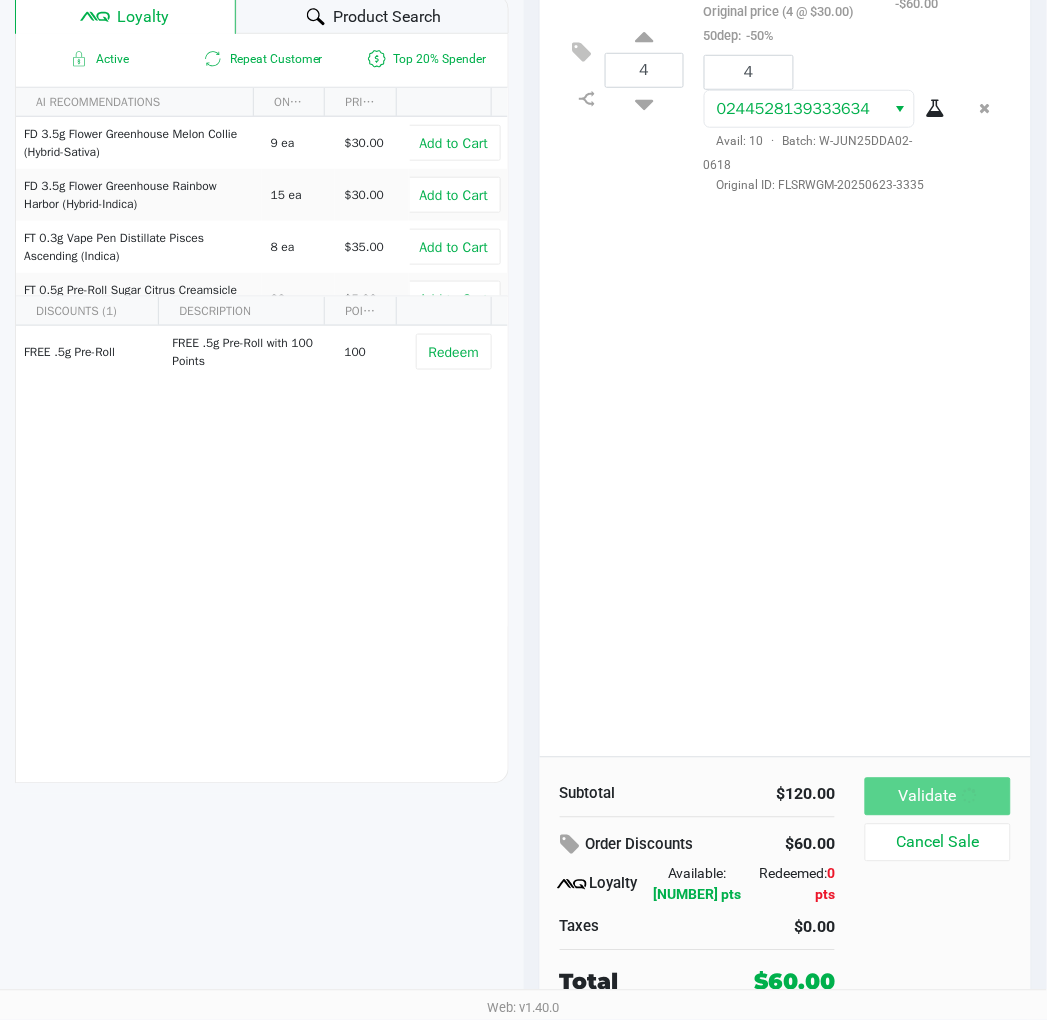scroll, scrollTop: 0, scrollLeft: 0, axis: both 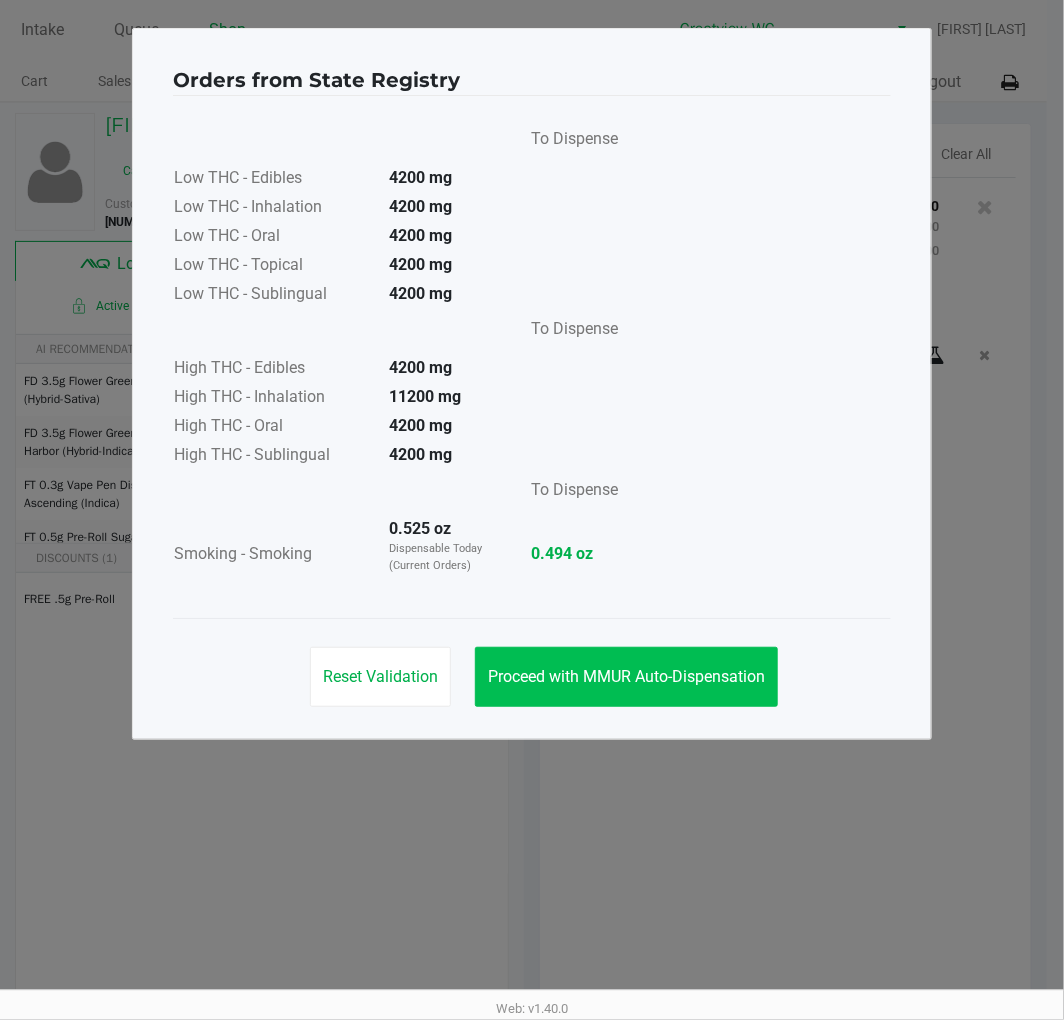 click on "Proceed with MMUR Auto-Dispensation" 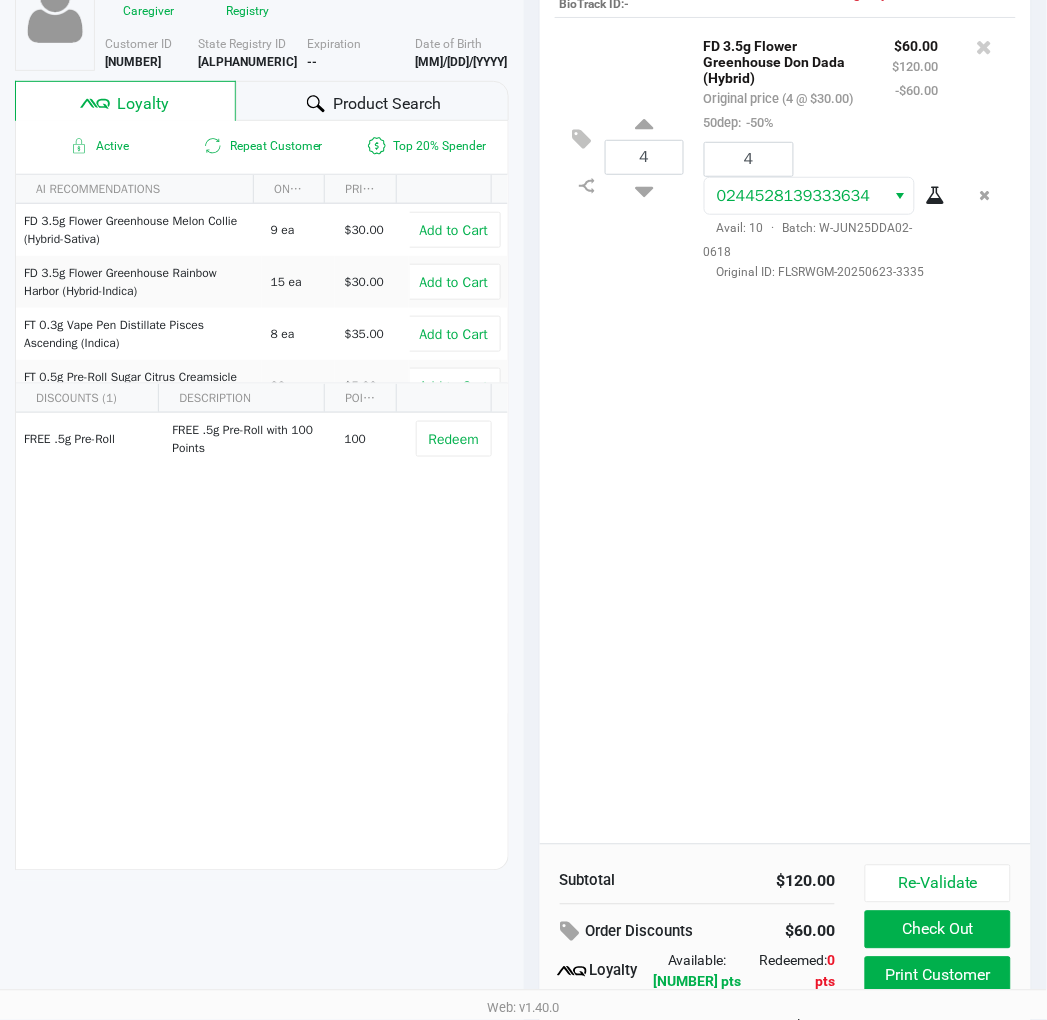 scroll, scrollTop: 248, scrollLeft: 0, axis: vertical 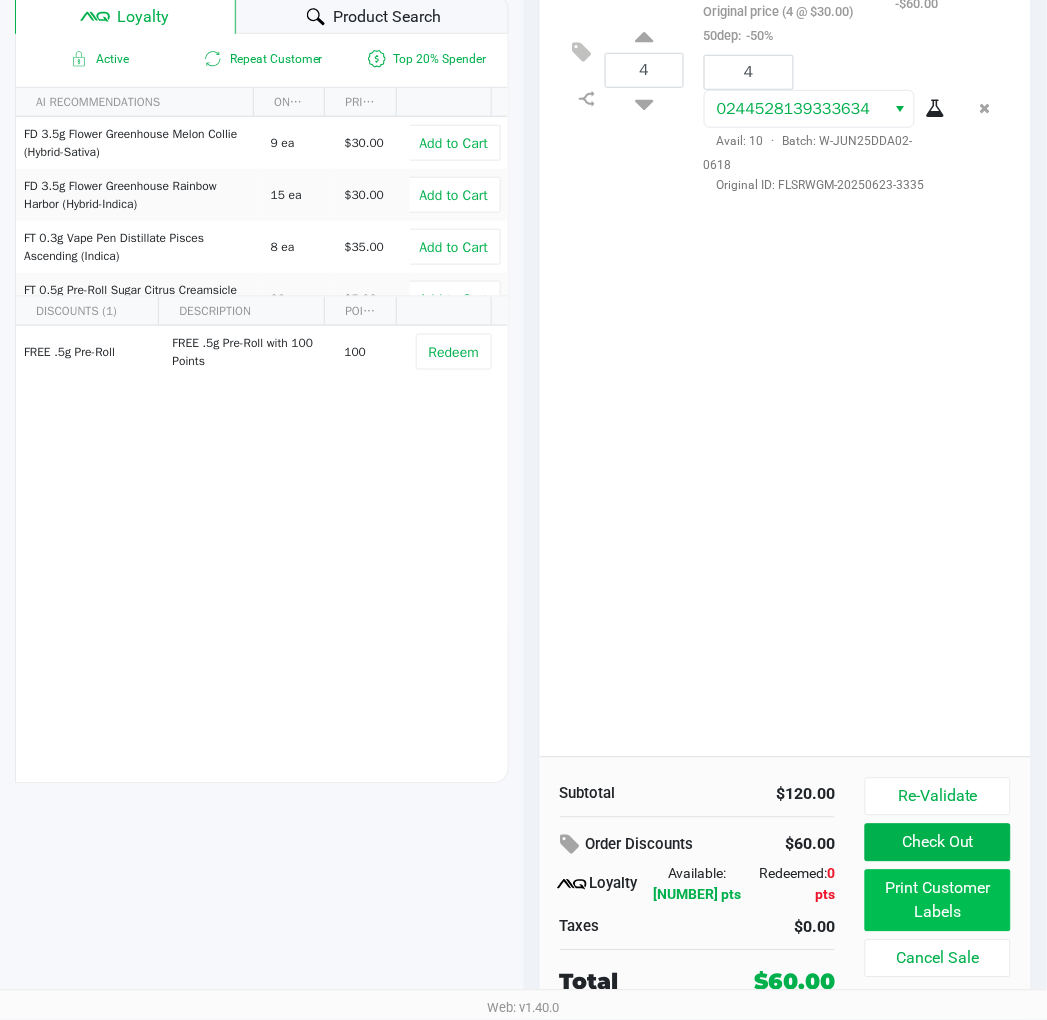 click on "Print Customer Labels" 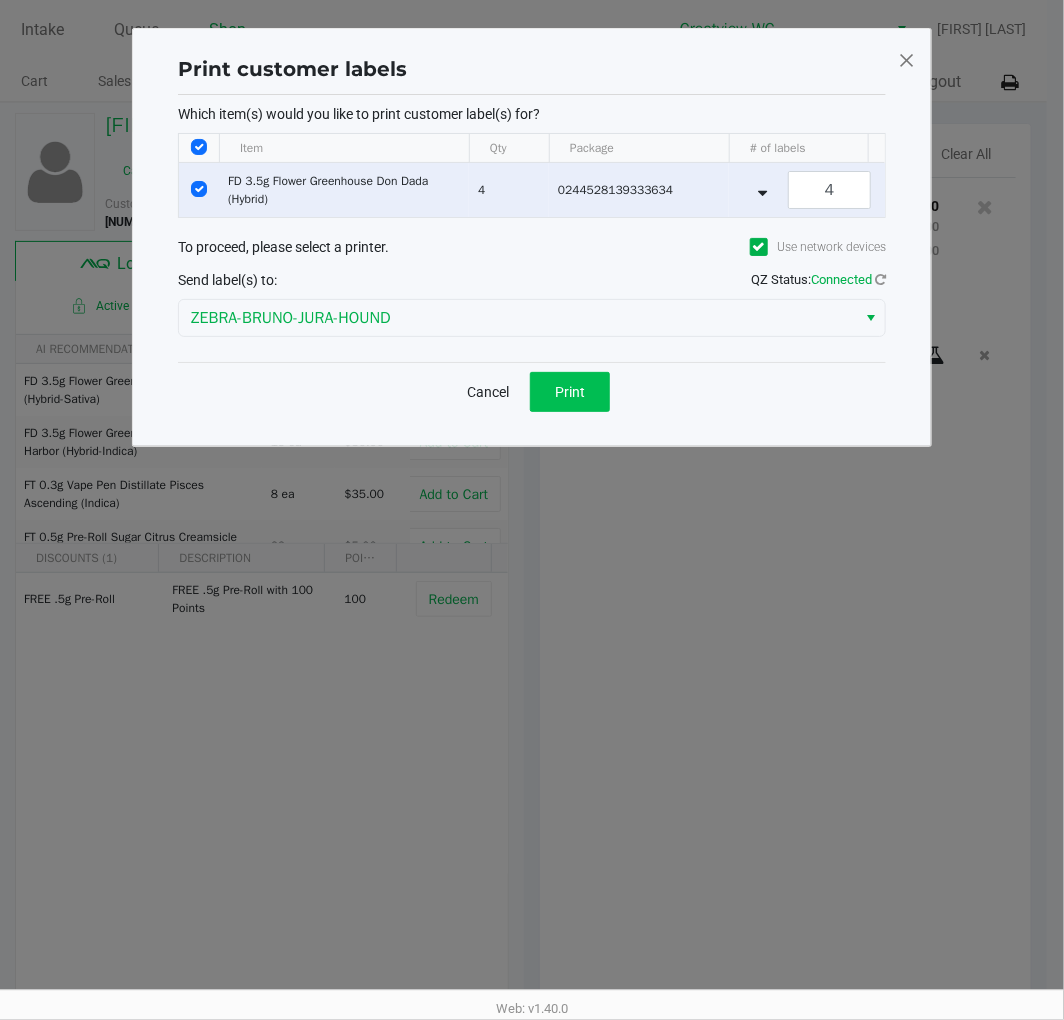 click on "Print" 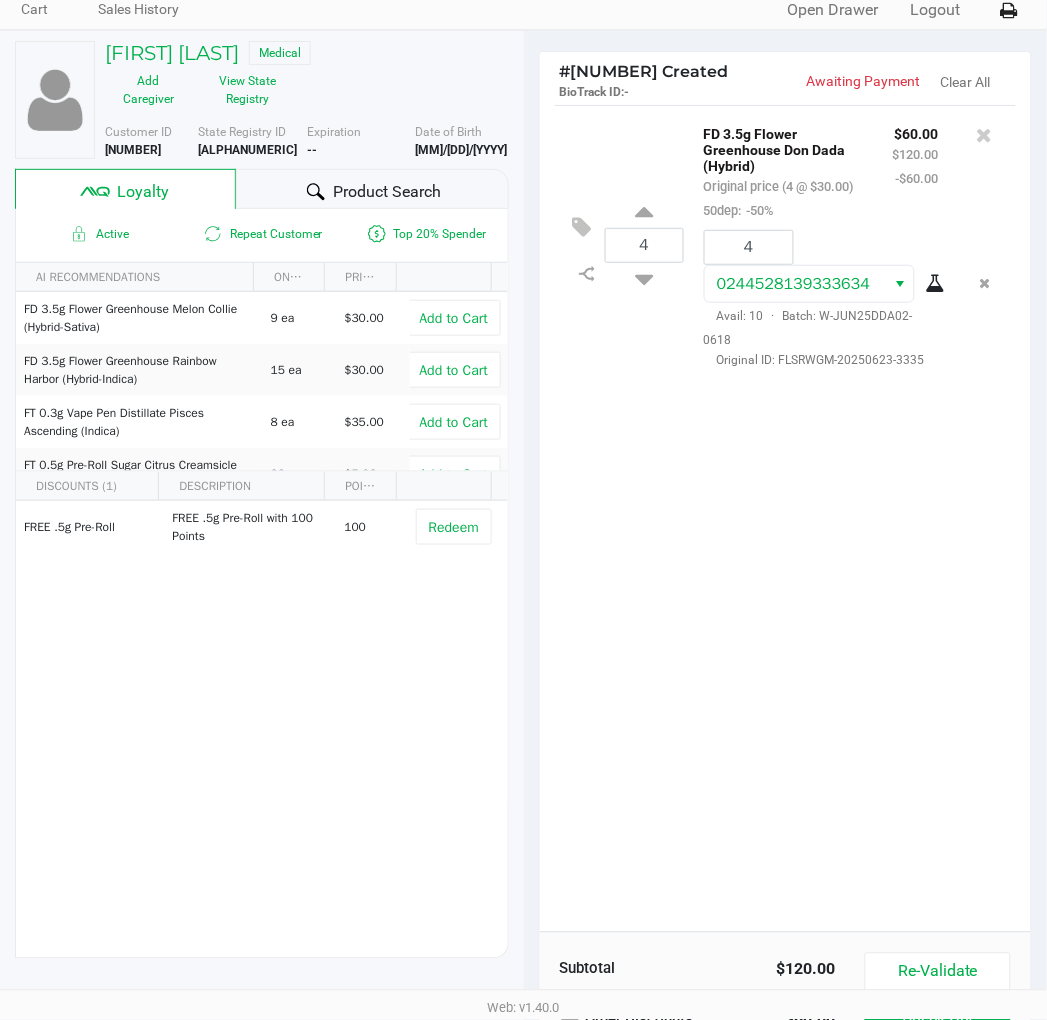 scroll, scrollTop: 248, scrollLeft: 0, axis: vertical 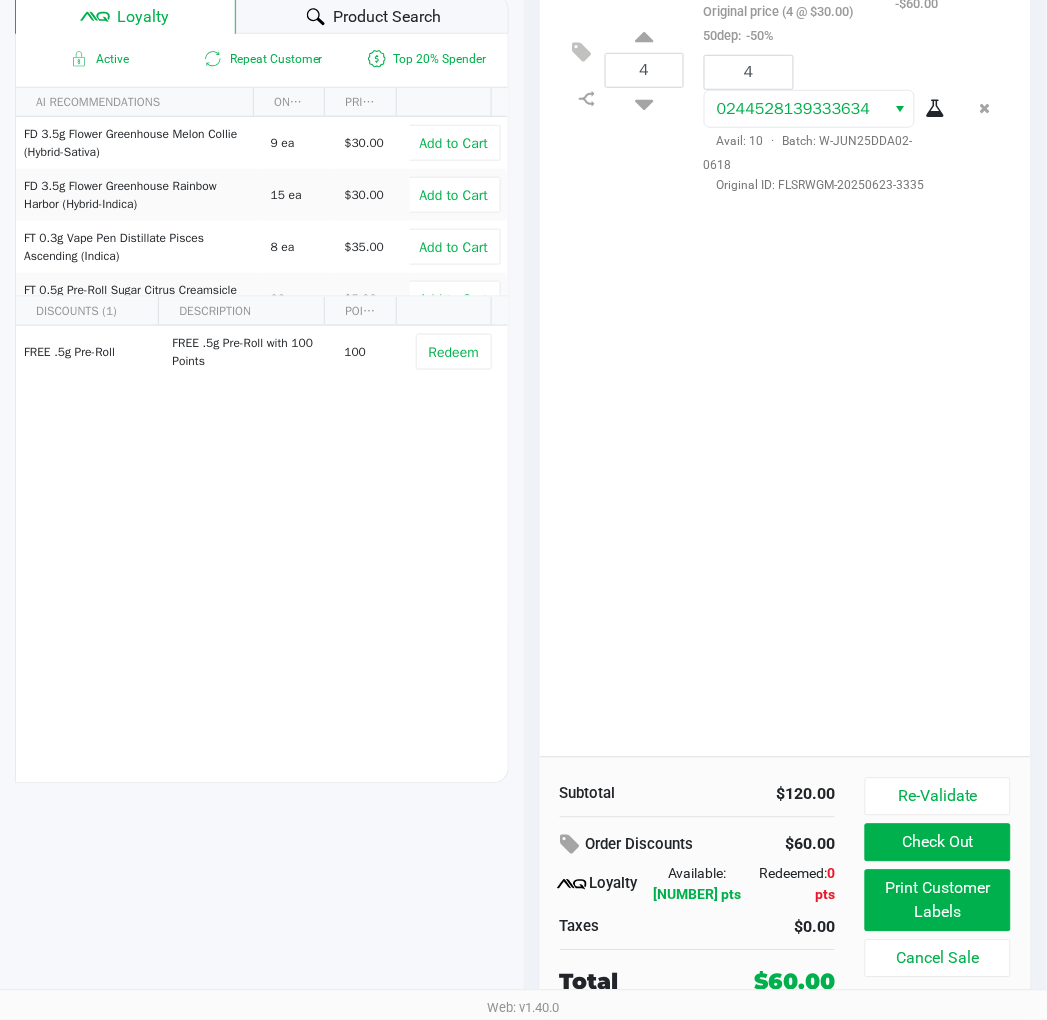 click on "Check Out" 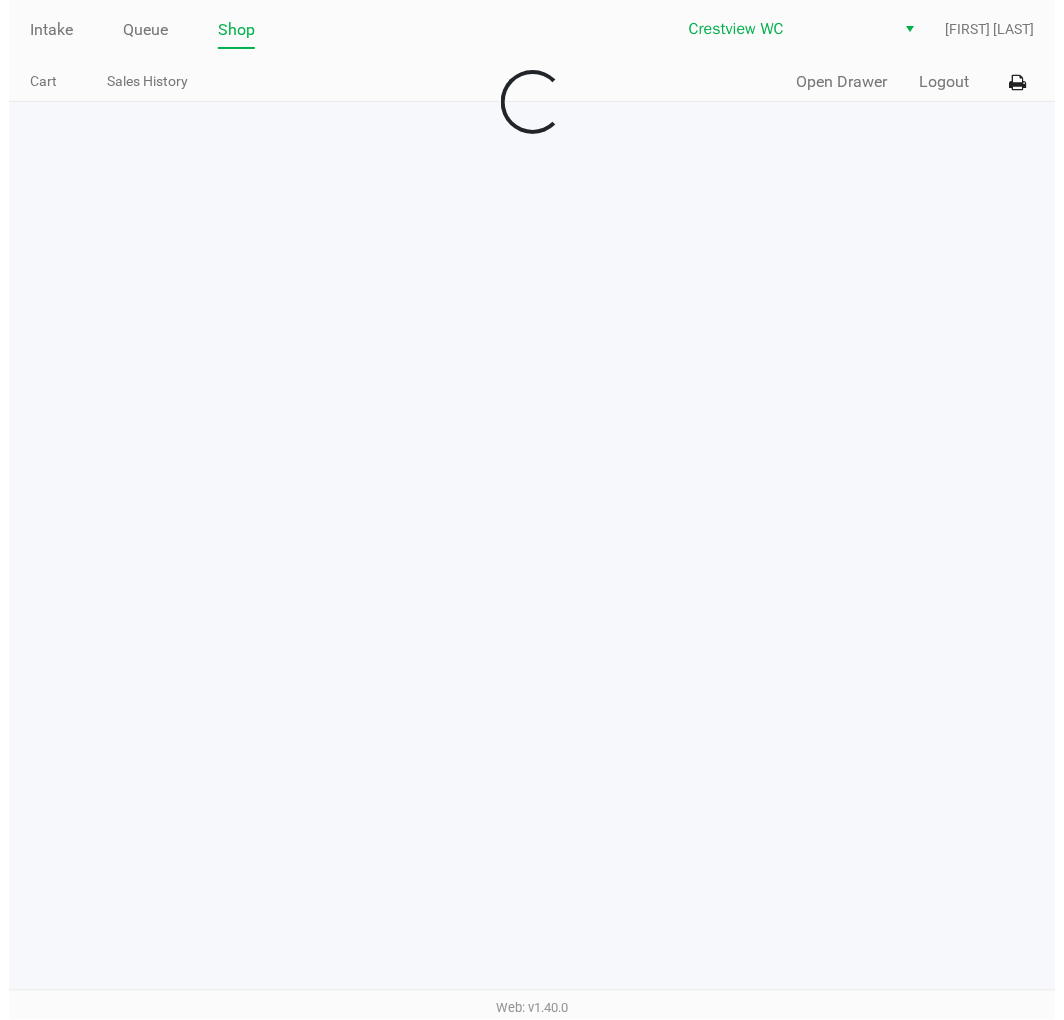 scroll, scrollTop: 0, scrollLeft: 0, axis: both 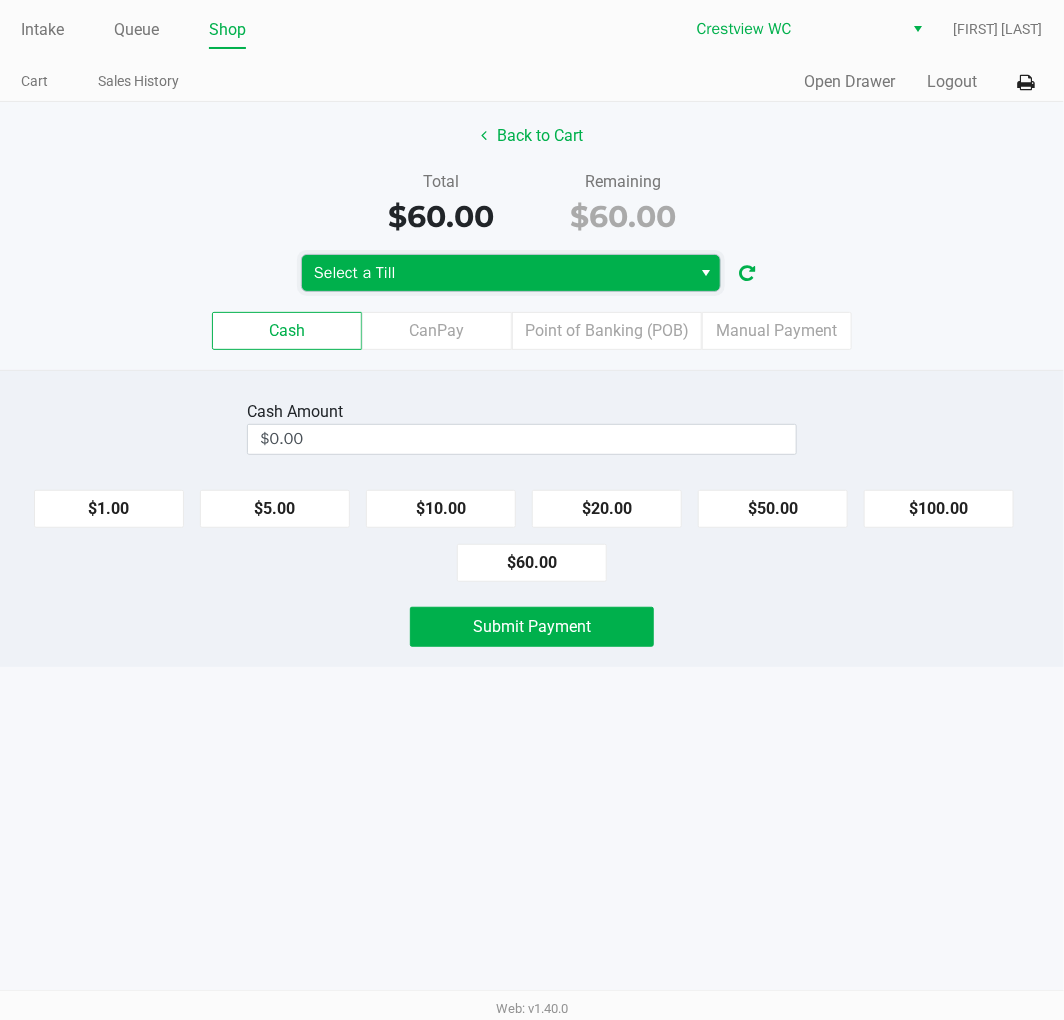 click on "Select a Till" at bounding box center [496, 273] 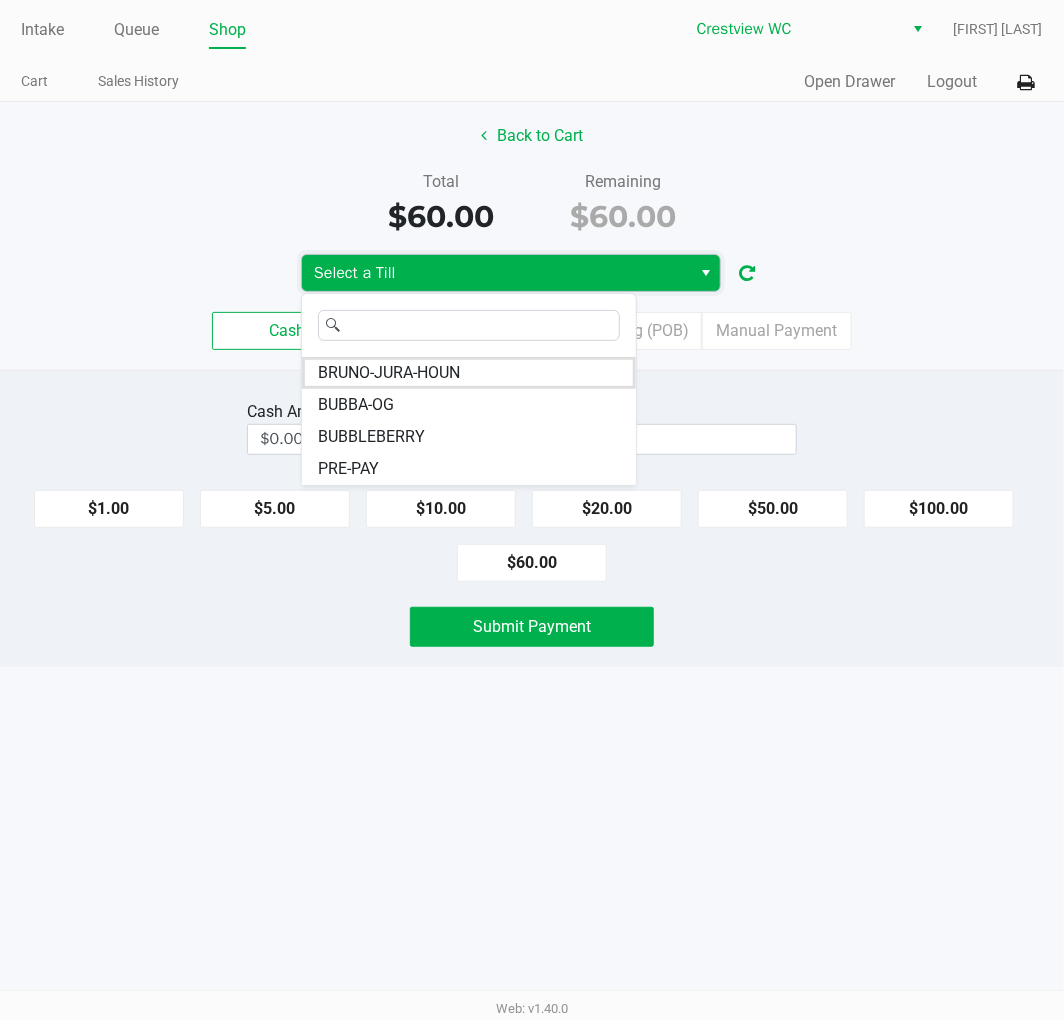 click on "BRUNO-JURA-HOUN" at bounding box center (469, 373) 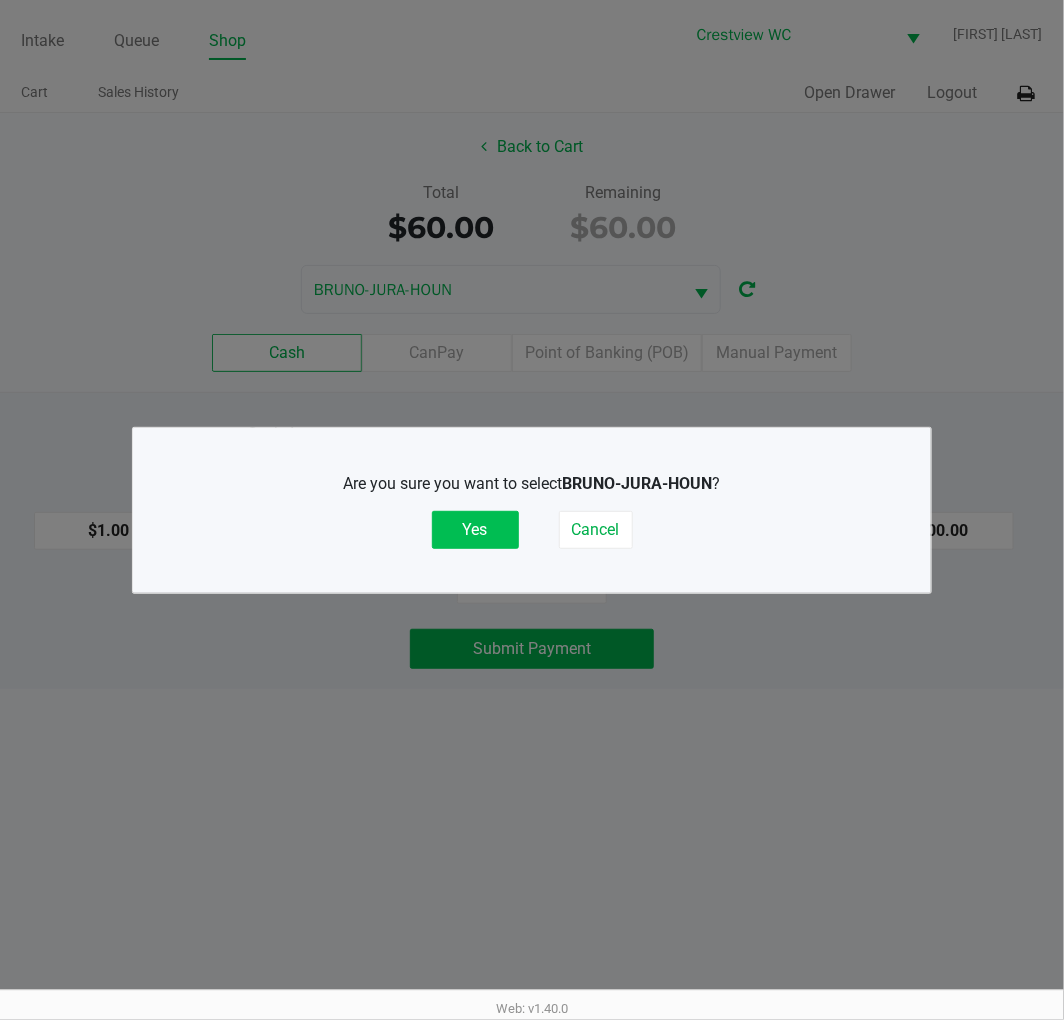 click on "Yes" 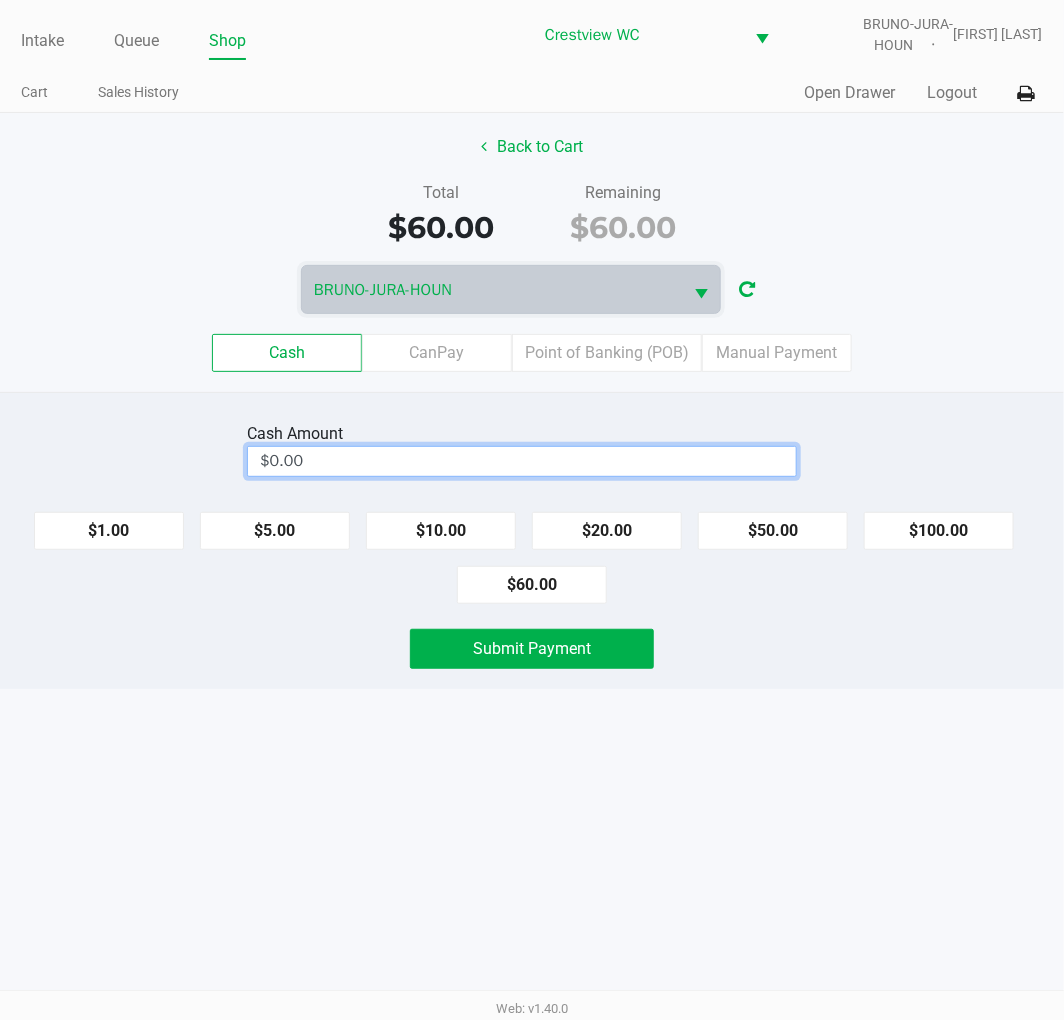 click on "$0.00" at bounding box center (522, 461) 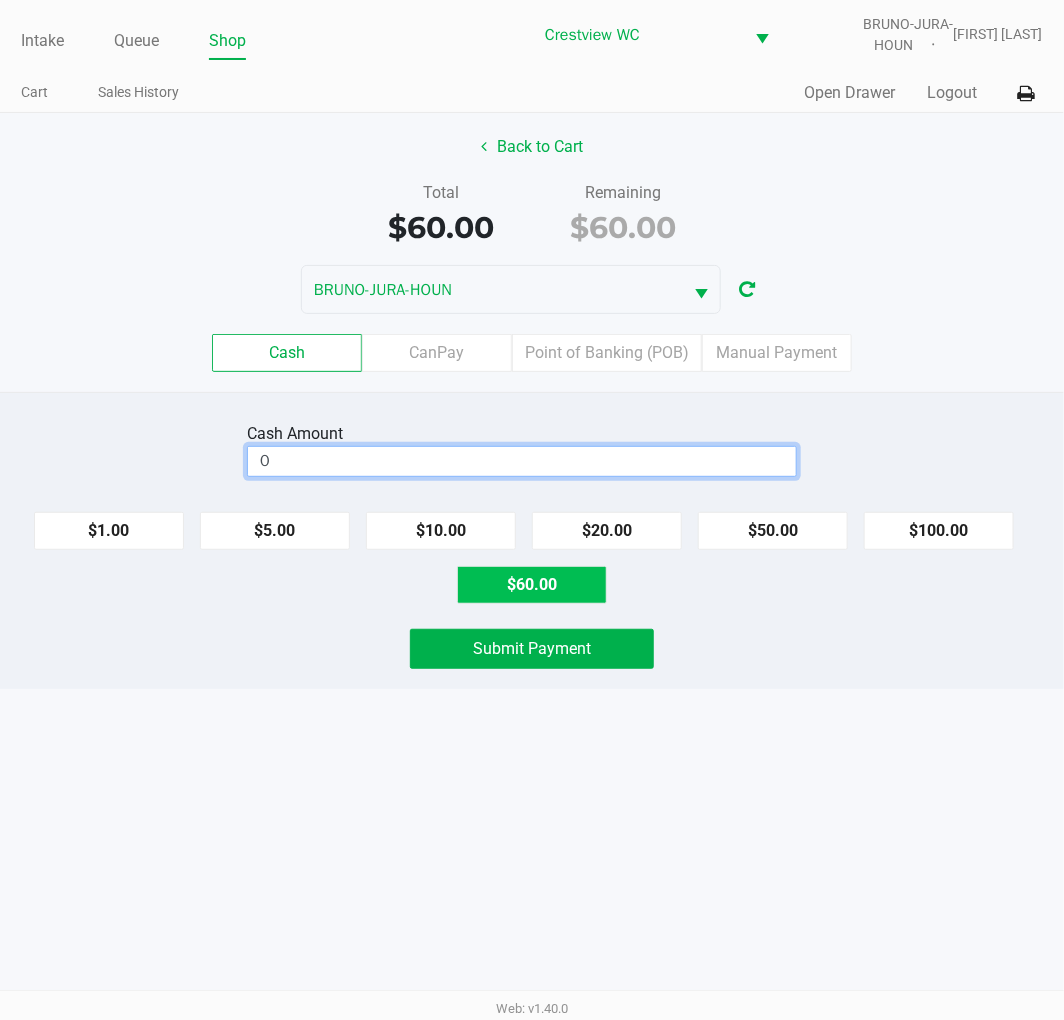 click on "$60.00" 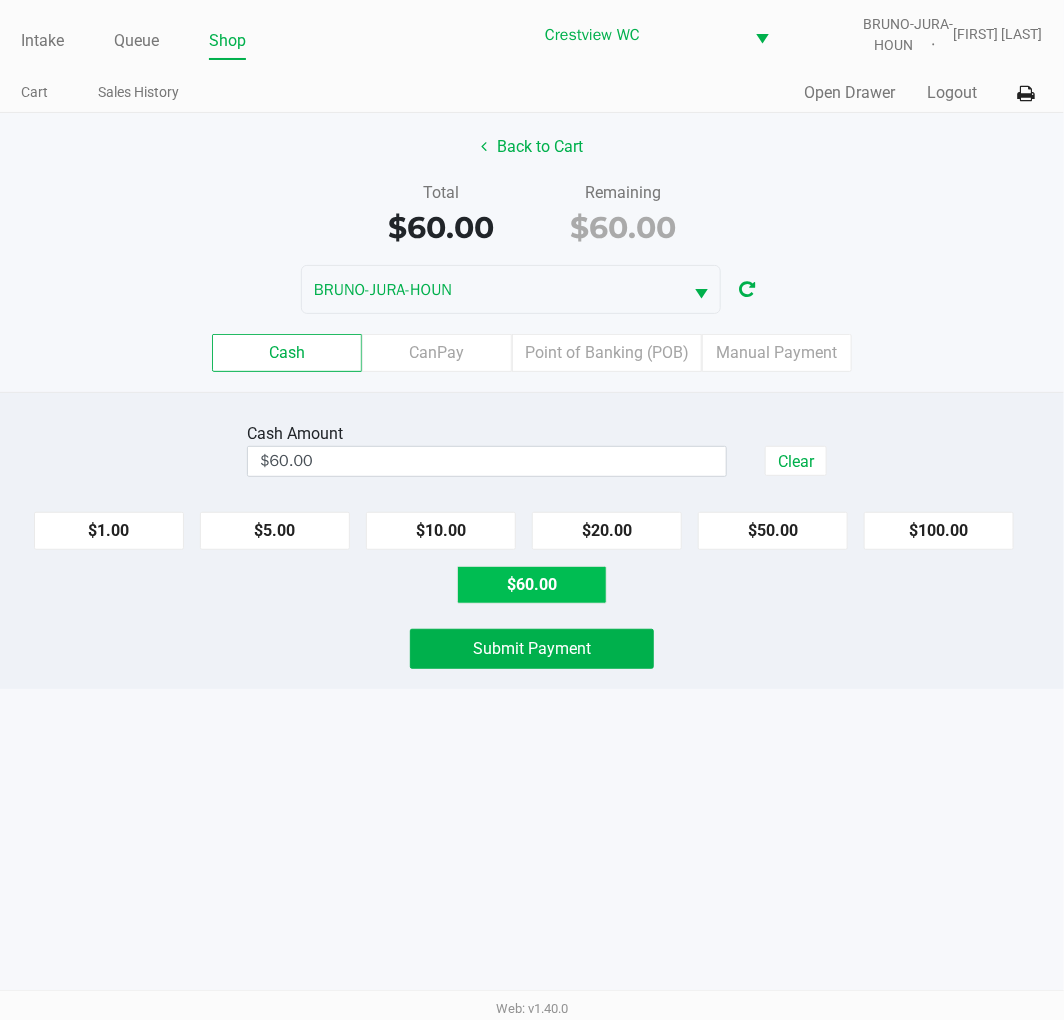 click on "Submit Payment" 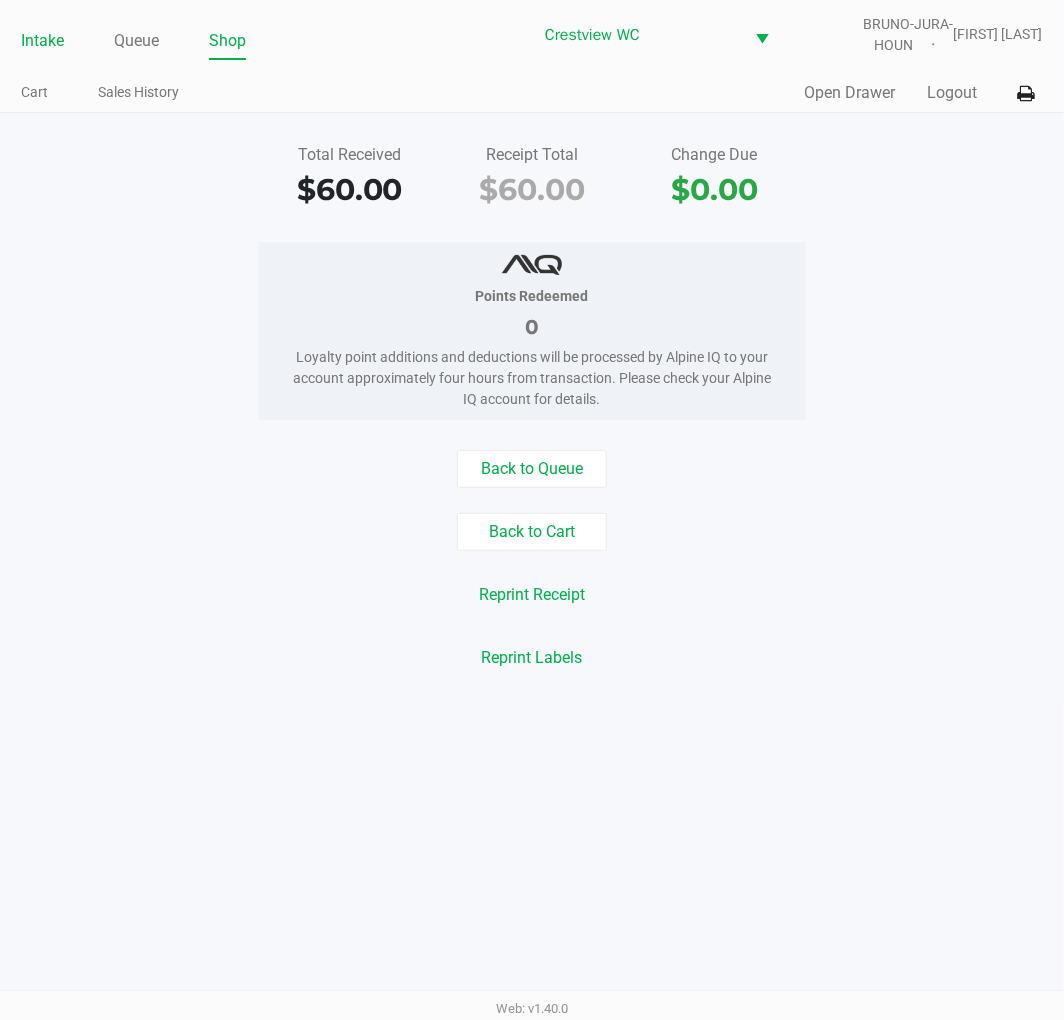 click on "Intake" 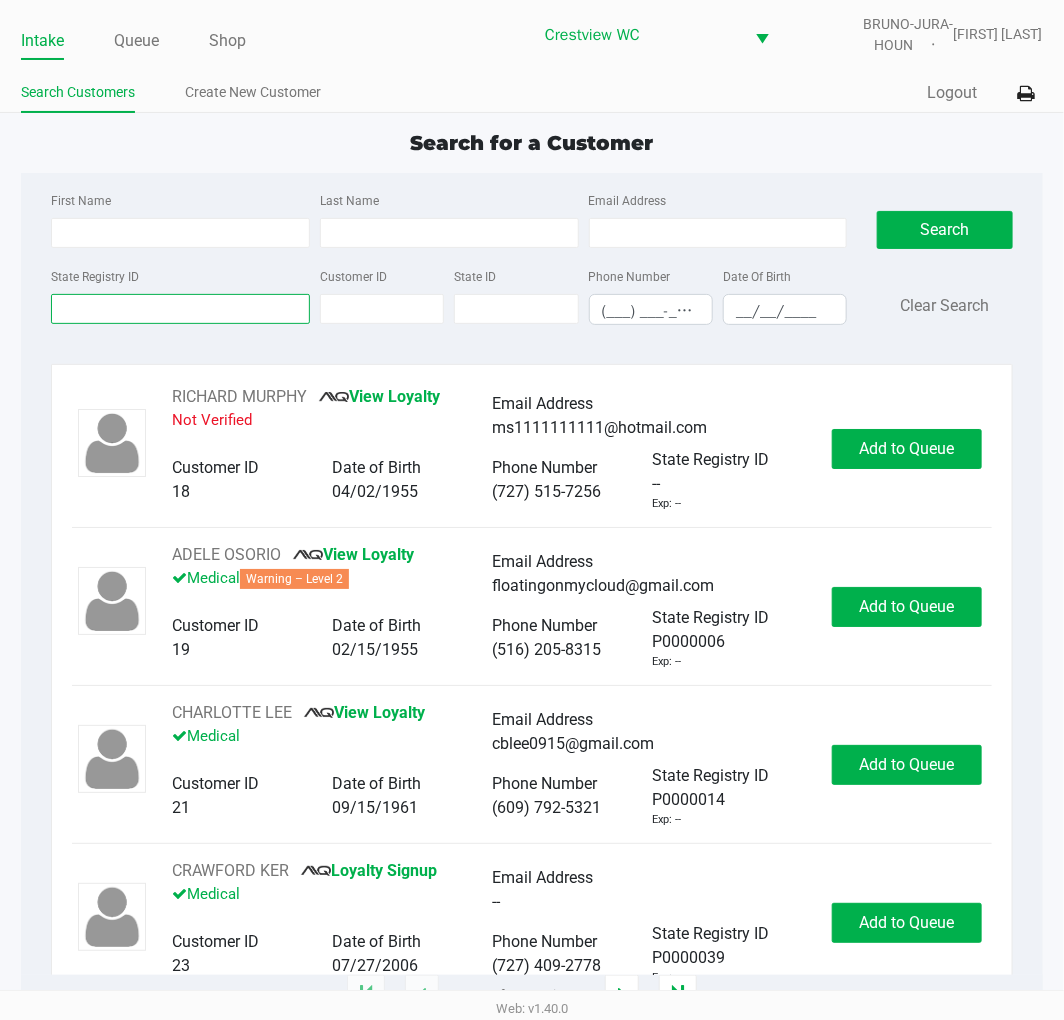 click on "State Registry ID" at bounding box center [180, 309] 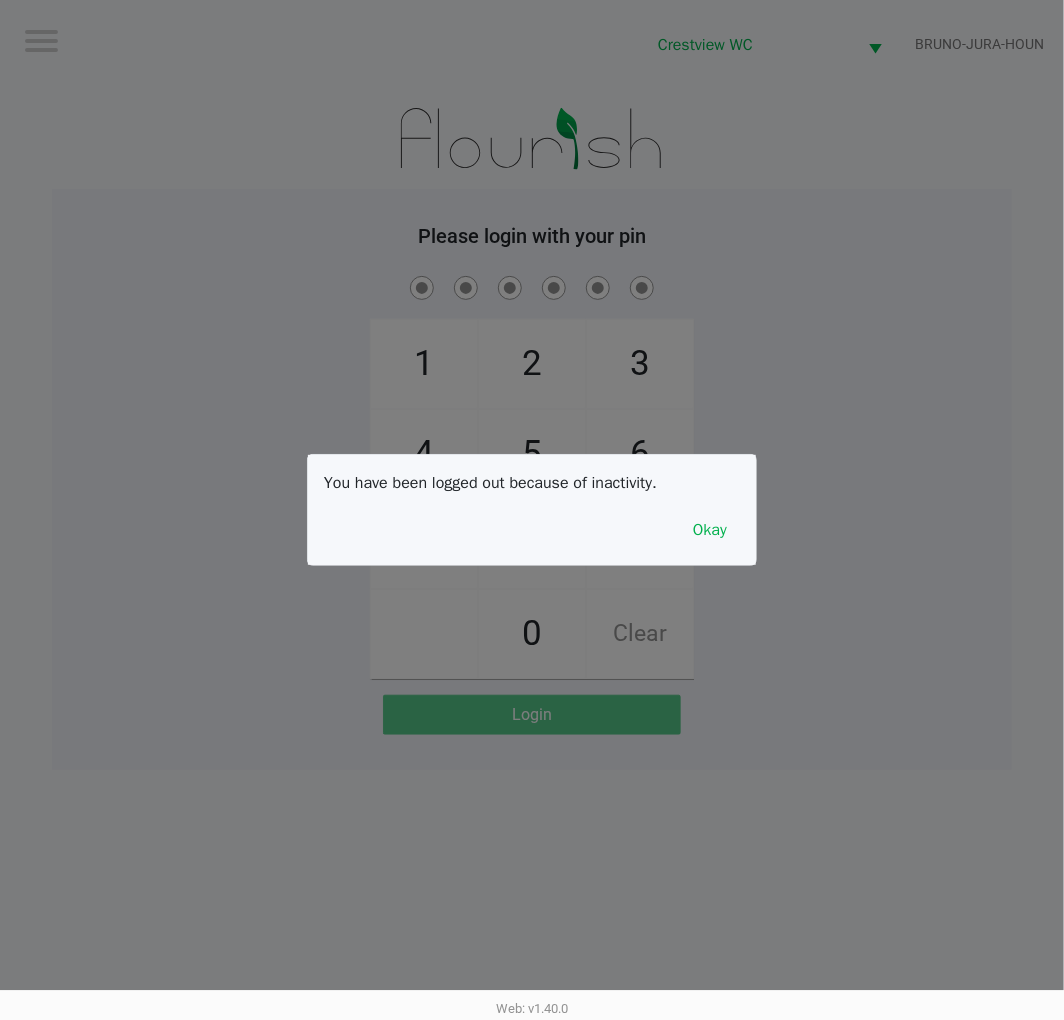 click on "You have been logged out because of inactivity. Okay" at bounding box center [532, 510] 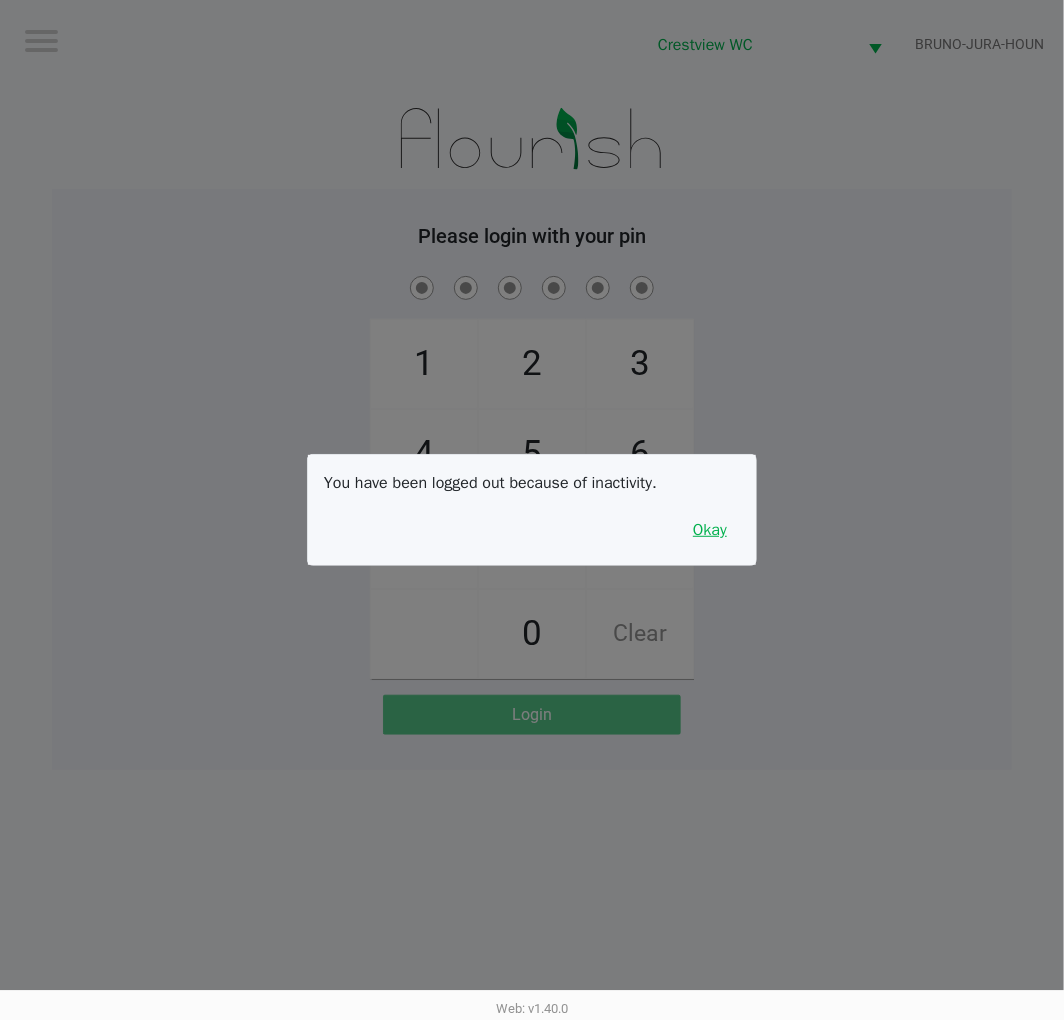 click on "Okay" at bounding box center [710, 530] 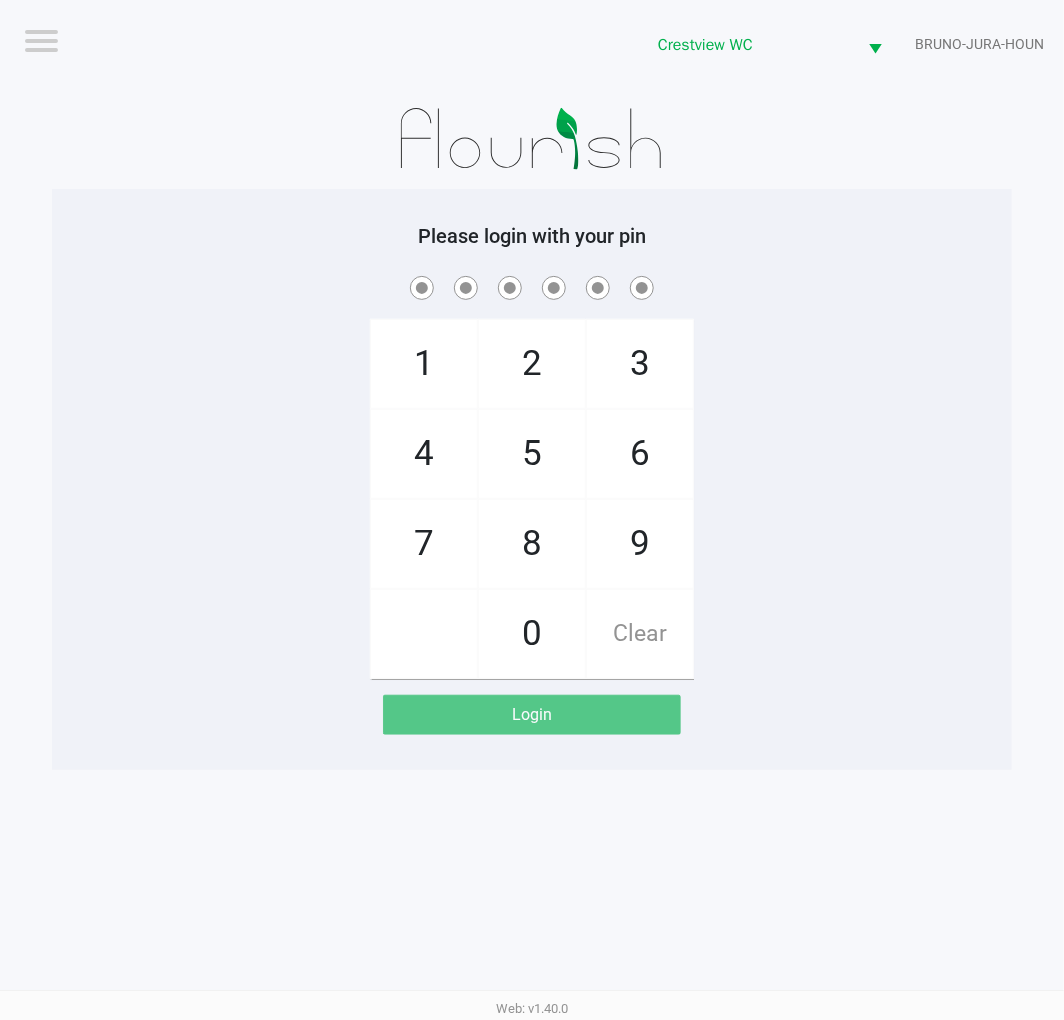 click on "9" 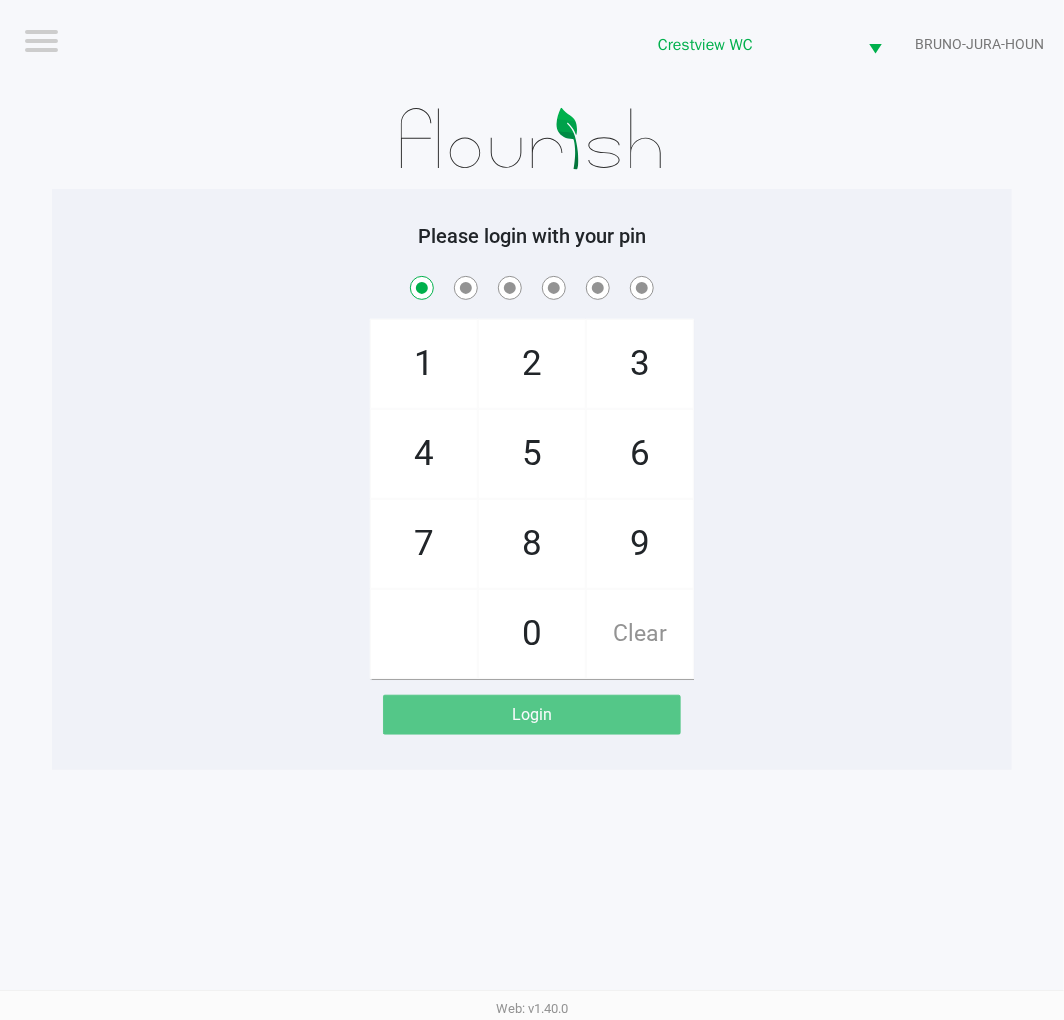 checkbox on "true" 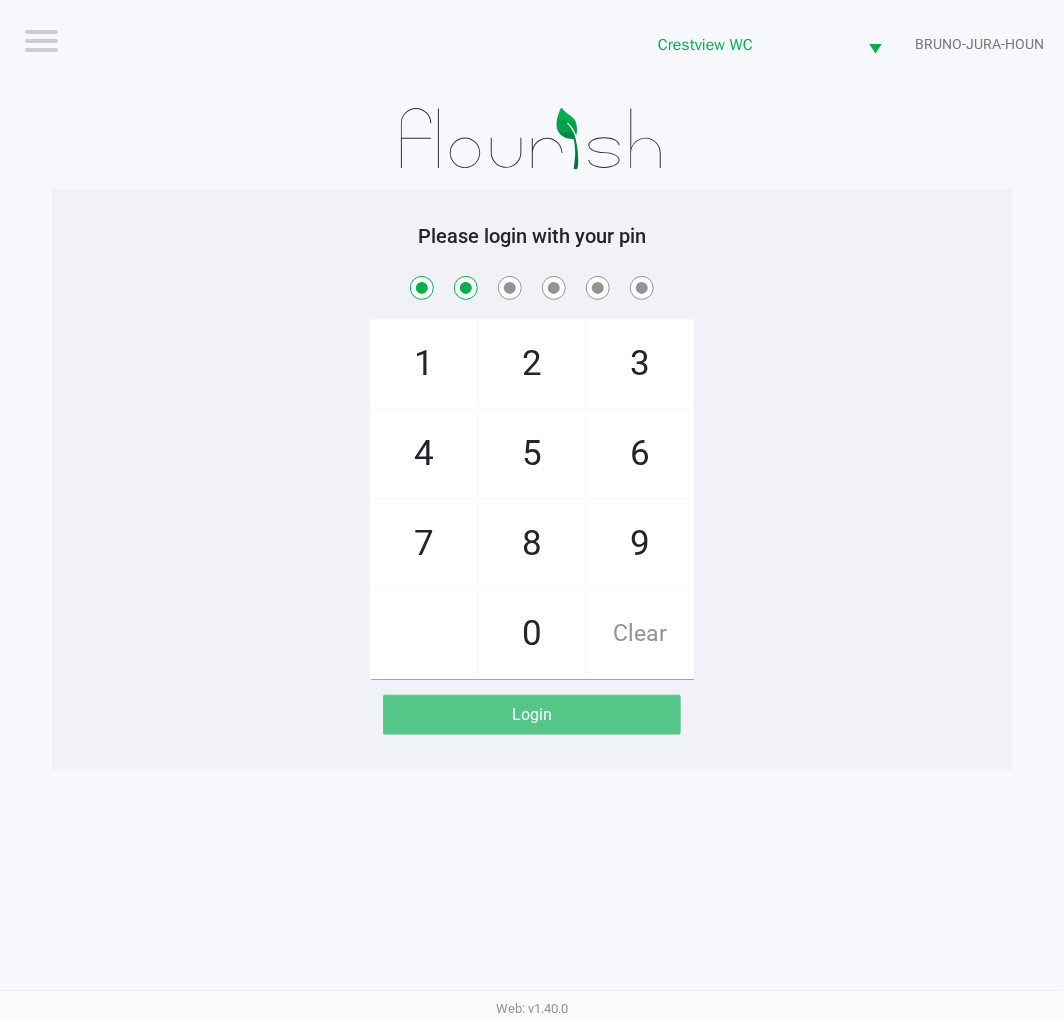checkbox on "true" 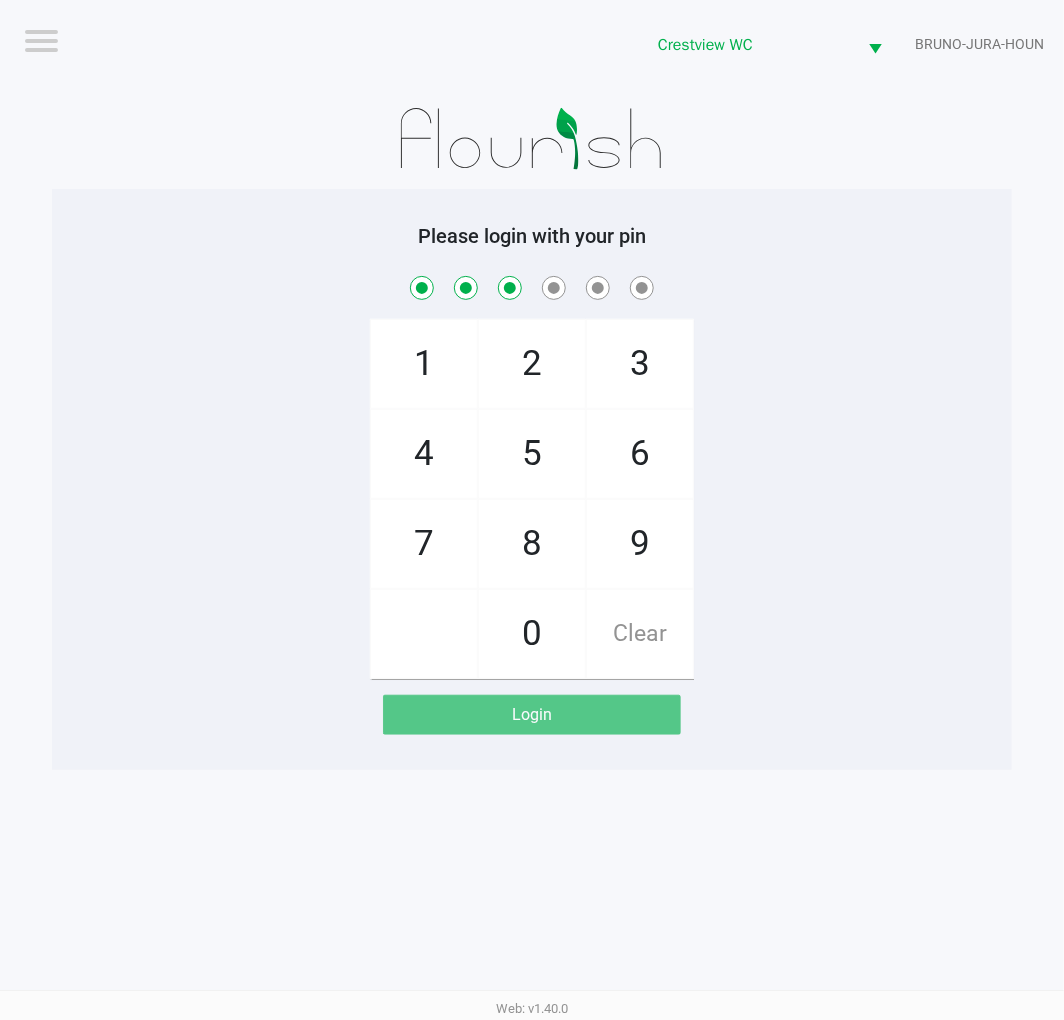 checkbox on "true" 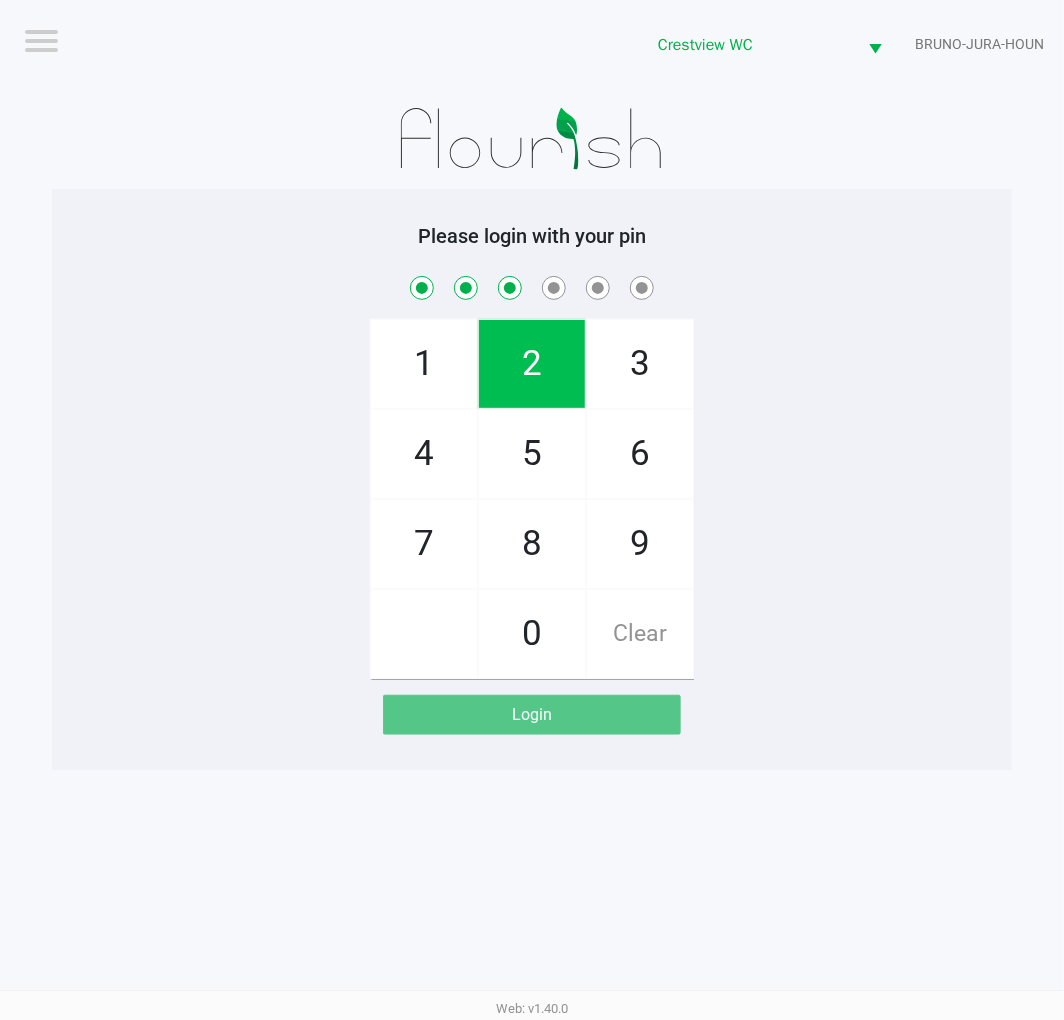 click on "8" 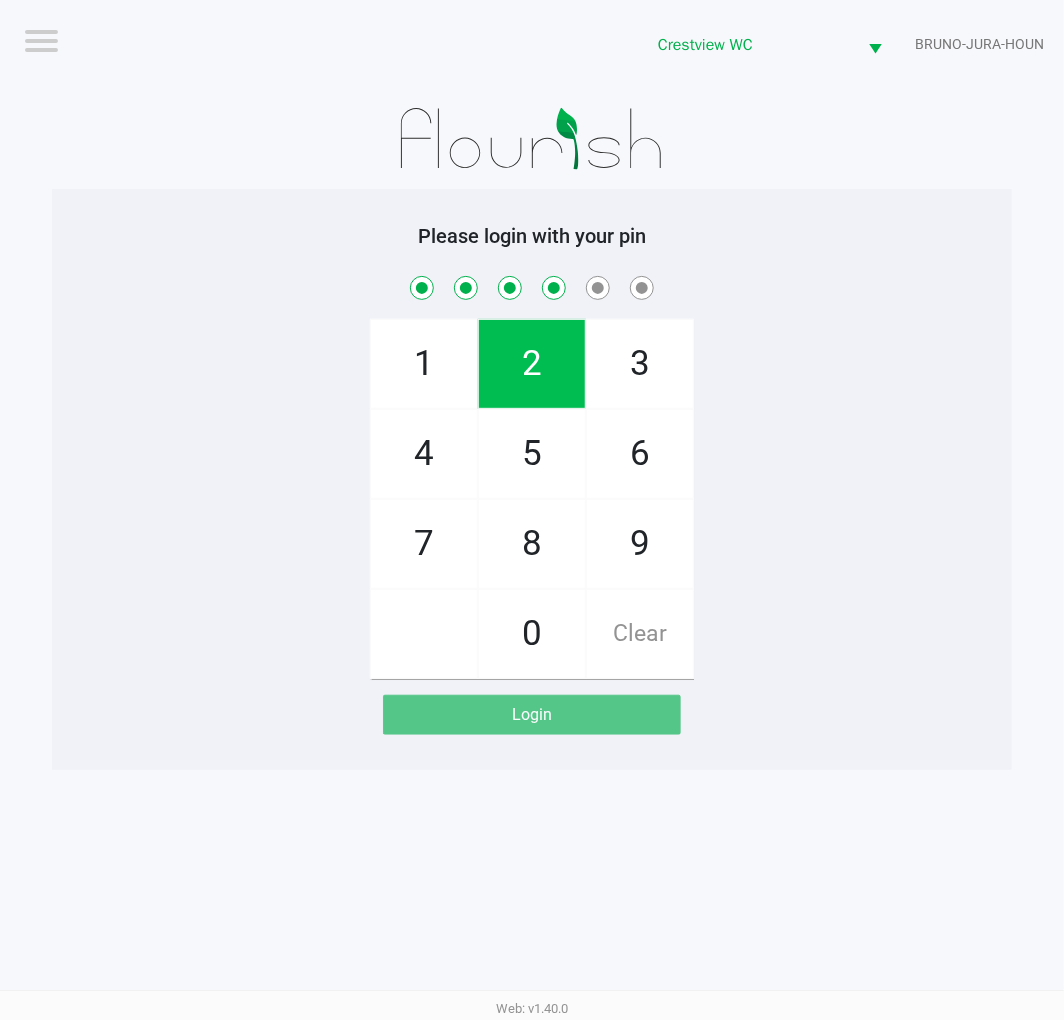 checkbox on "true" 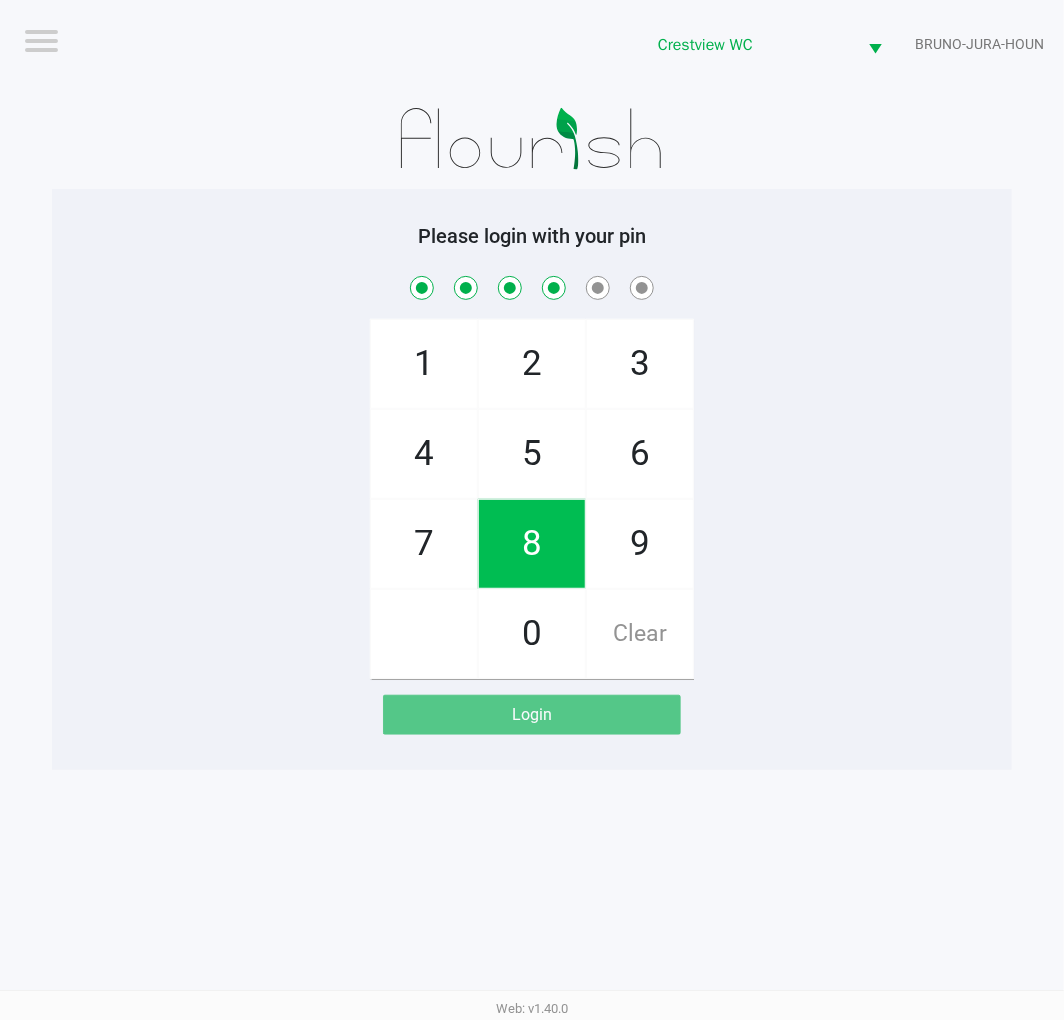 click on "2" 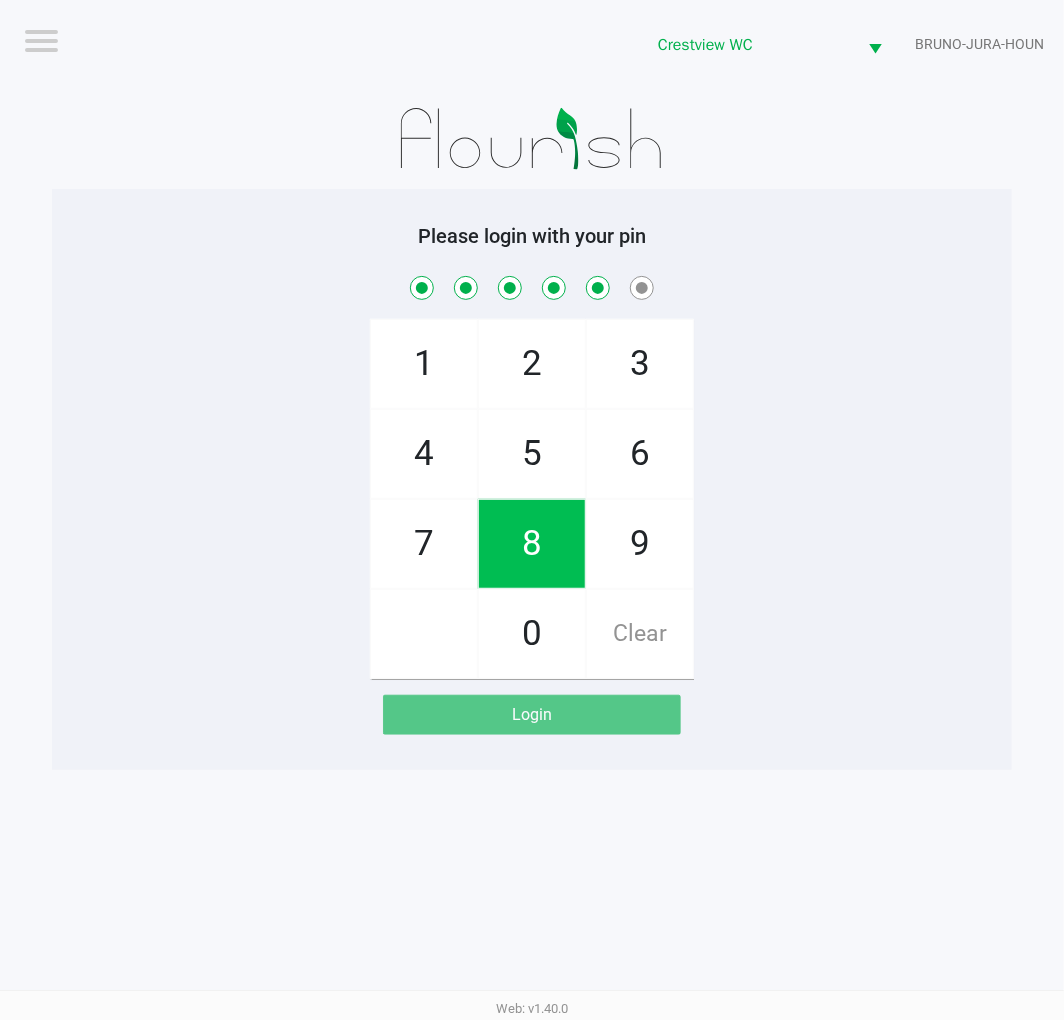 checkbox on "true" 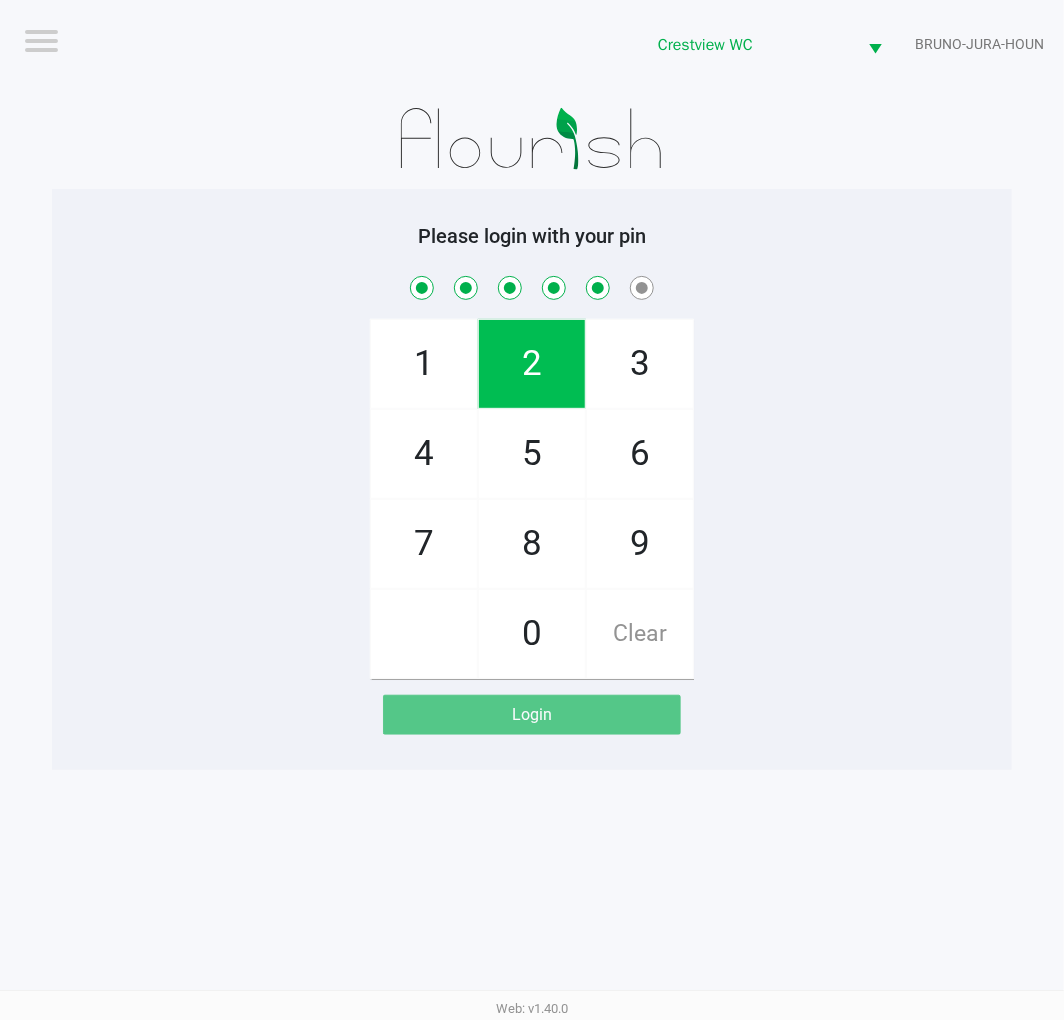 click on "1" 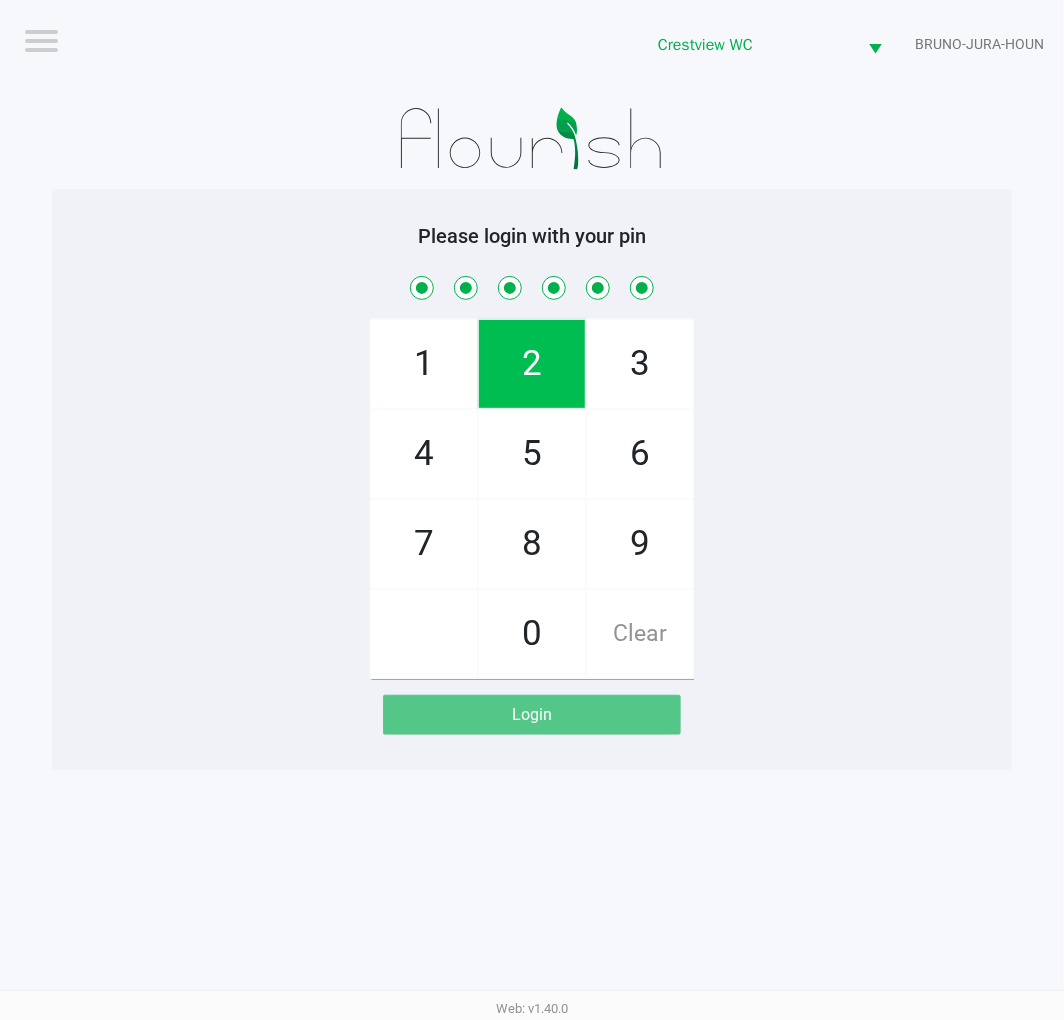 checkbox on "true" 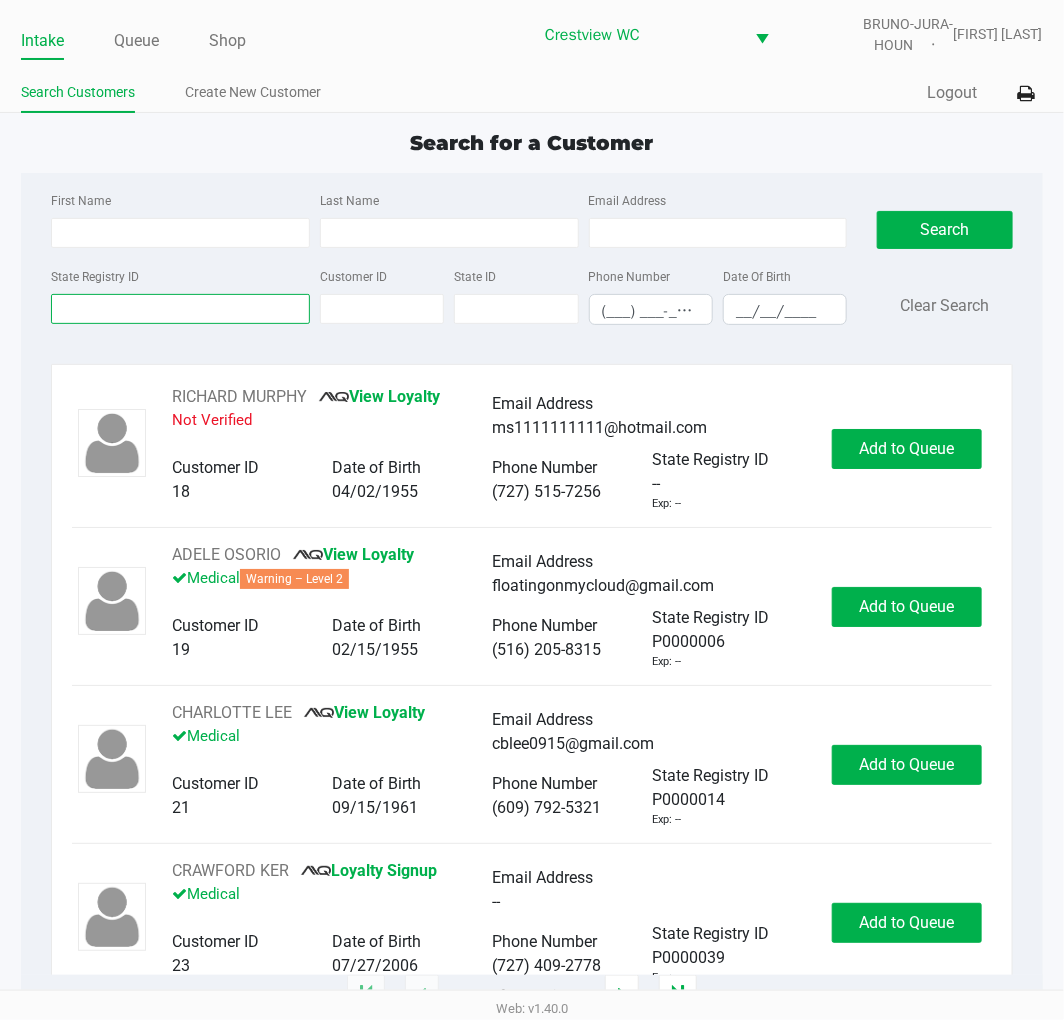click on "State Registry ID" at bounding box center [180, 309] 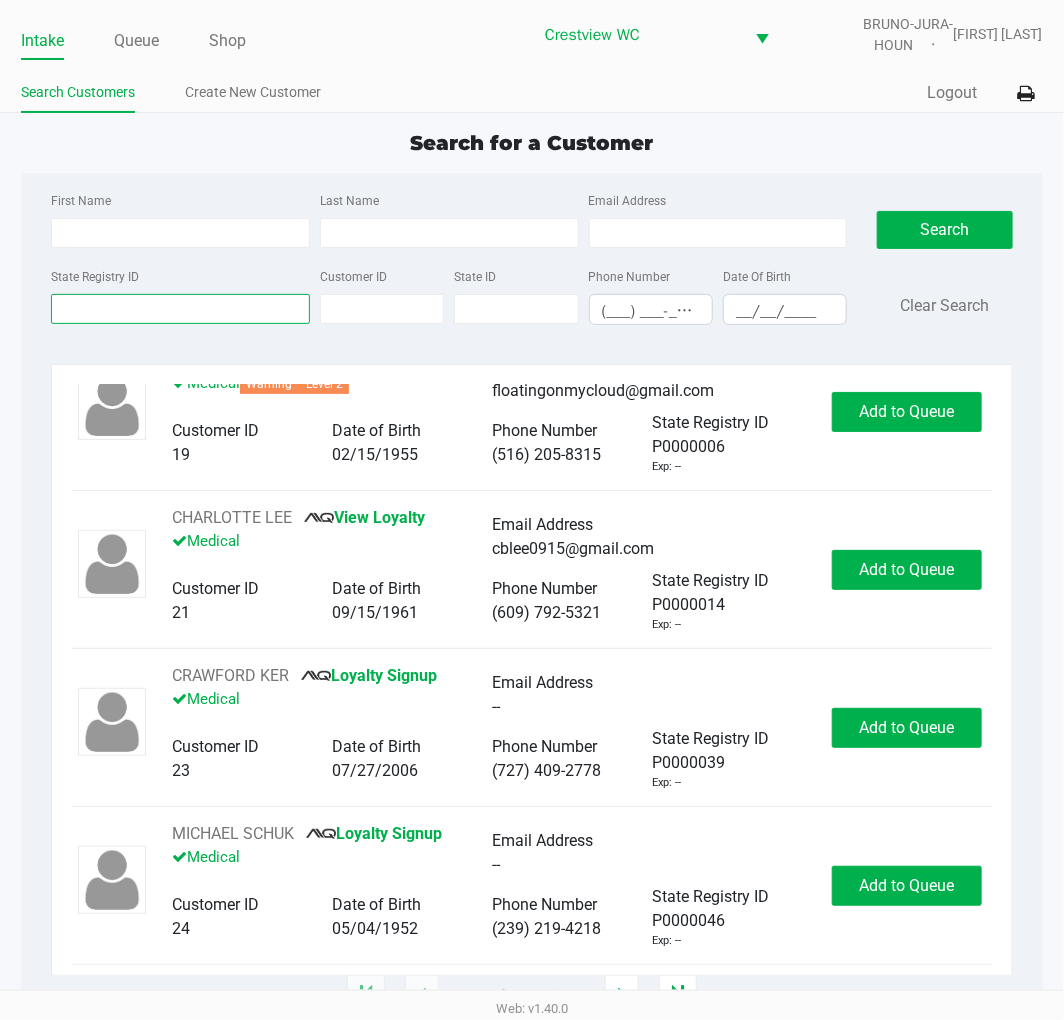 scroll, scrollTop: 196, scrollLeft: 0, axis: vertical 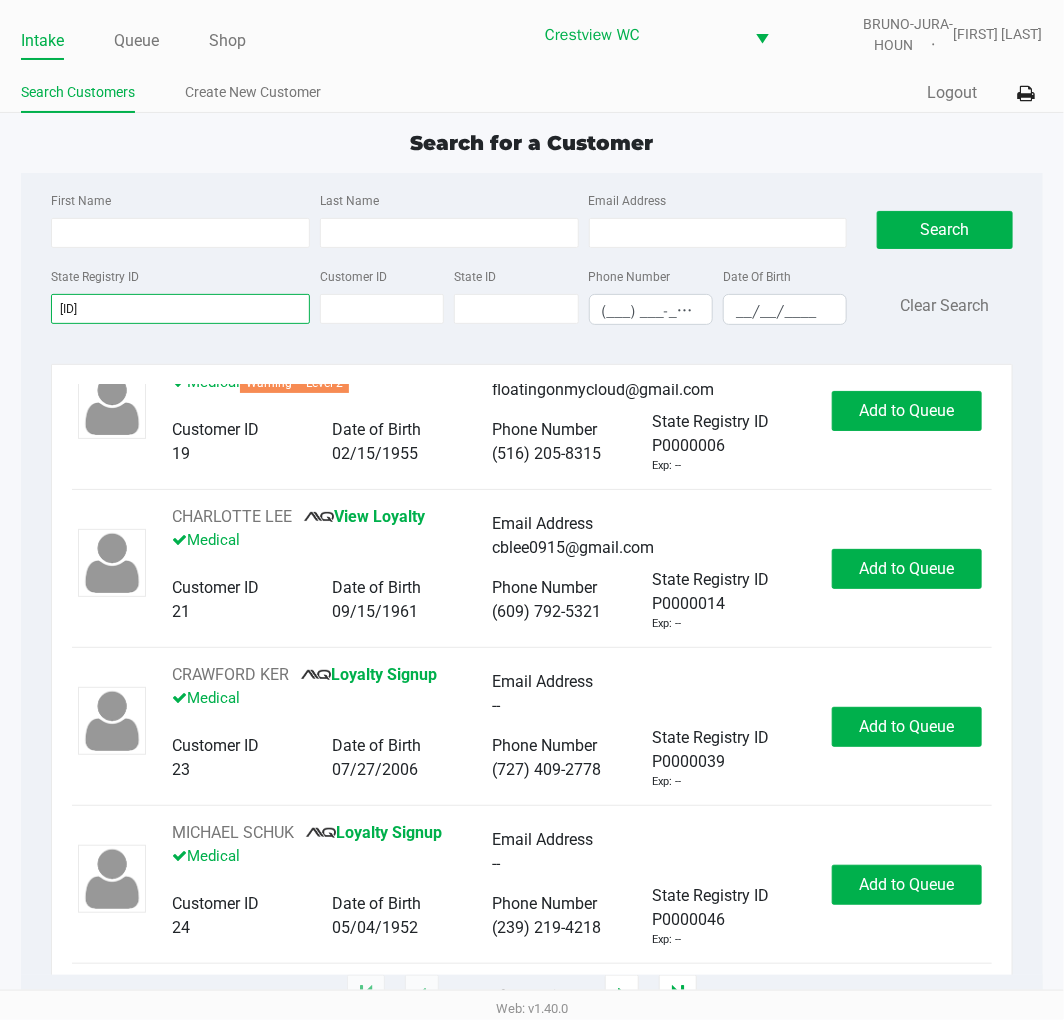 click on "[ID]" at bounding box center [180, 309] 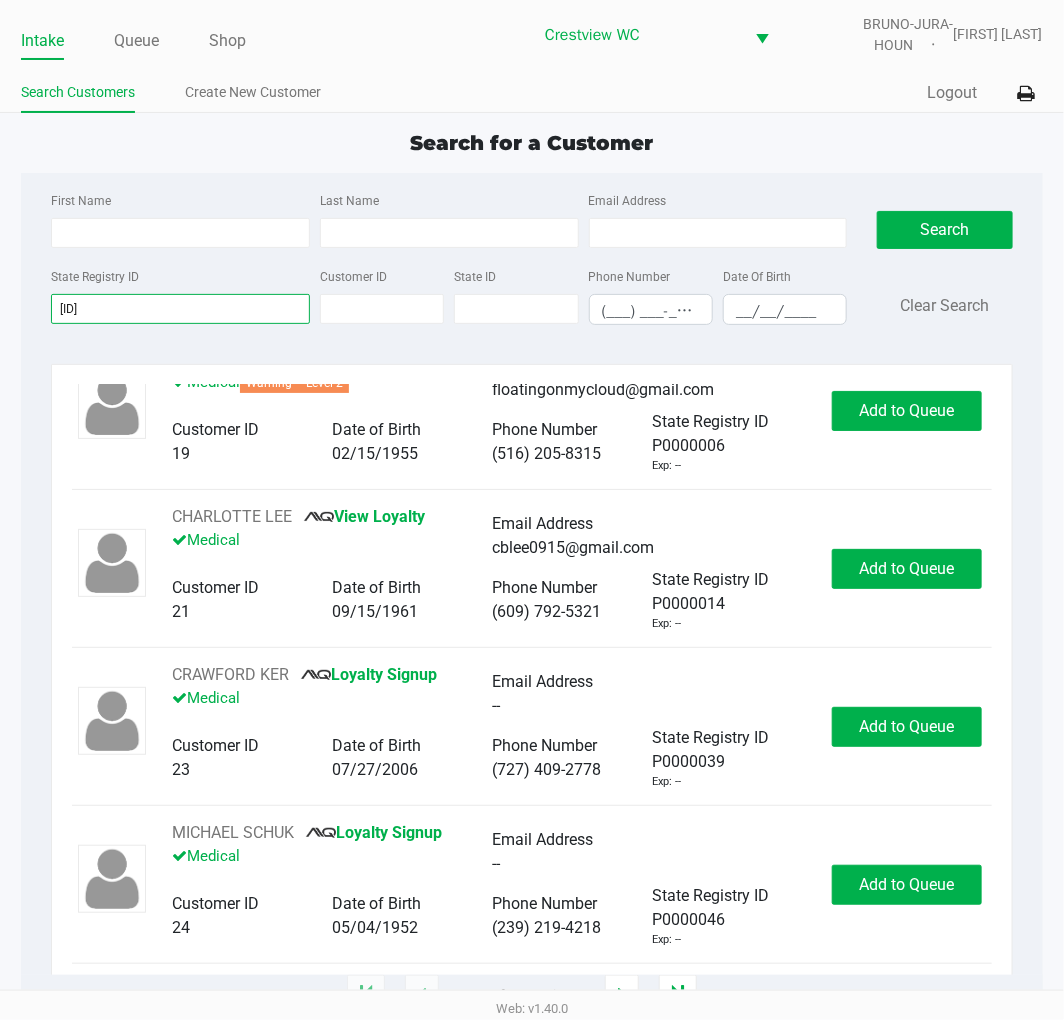 click on "[ID]" at bounding box center (180, 309) 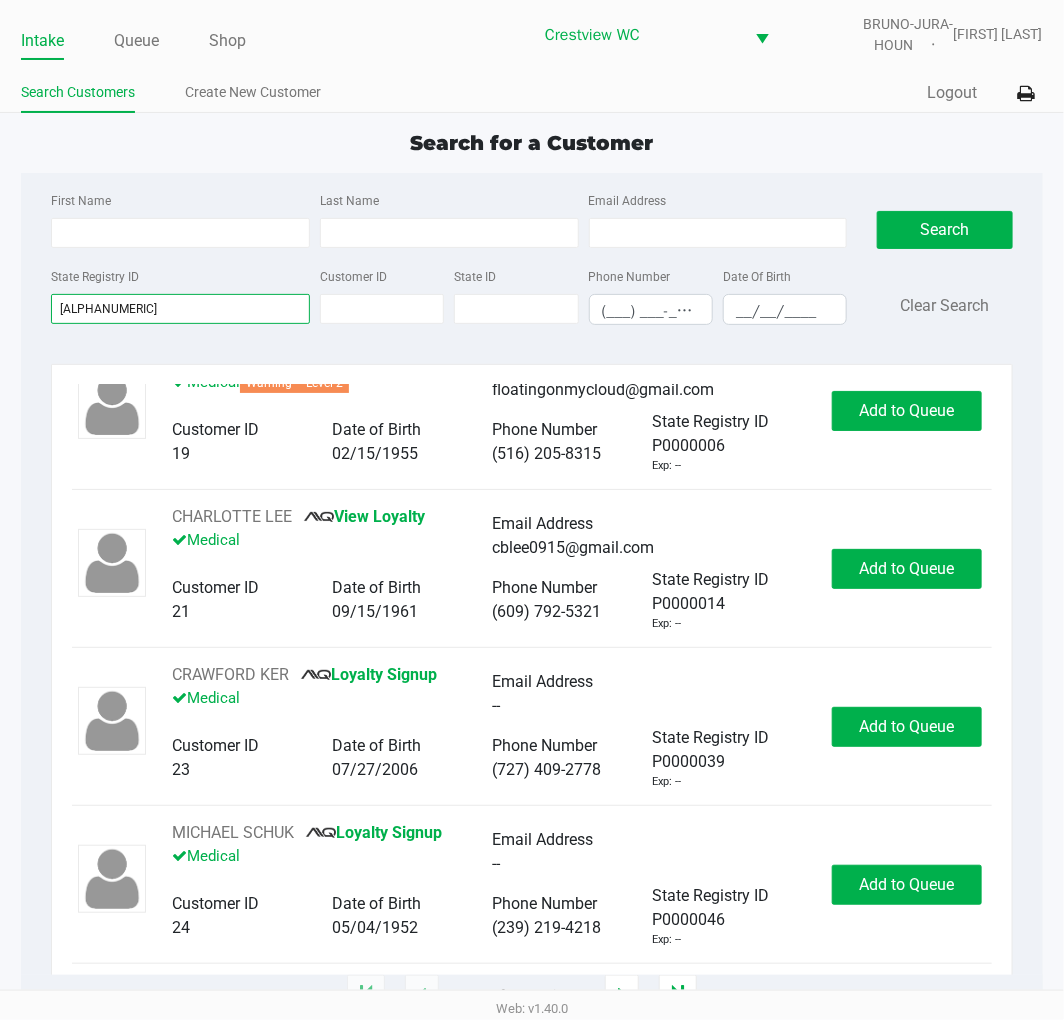click on "[ALPHANUMERIC]" at bounding box center (180, 309) 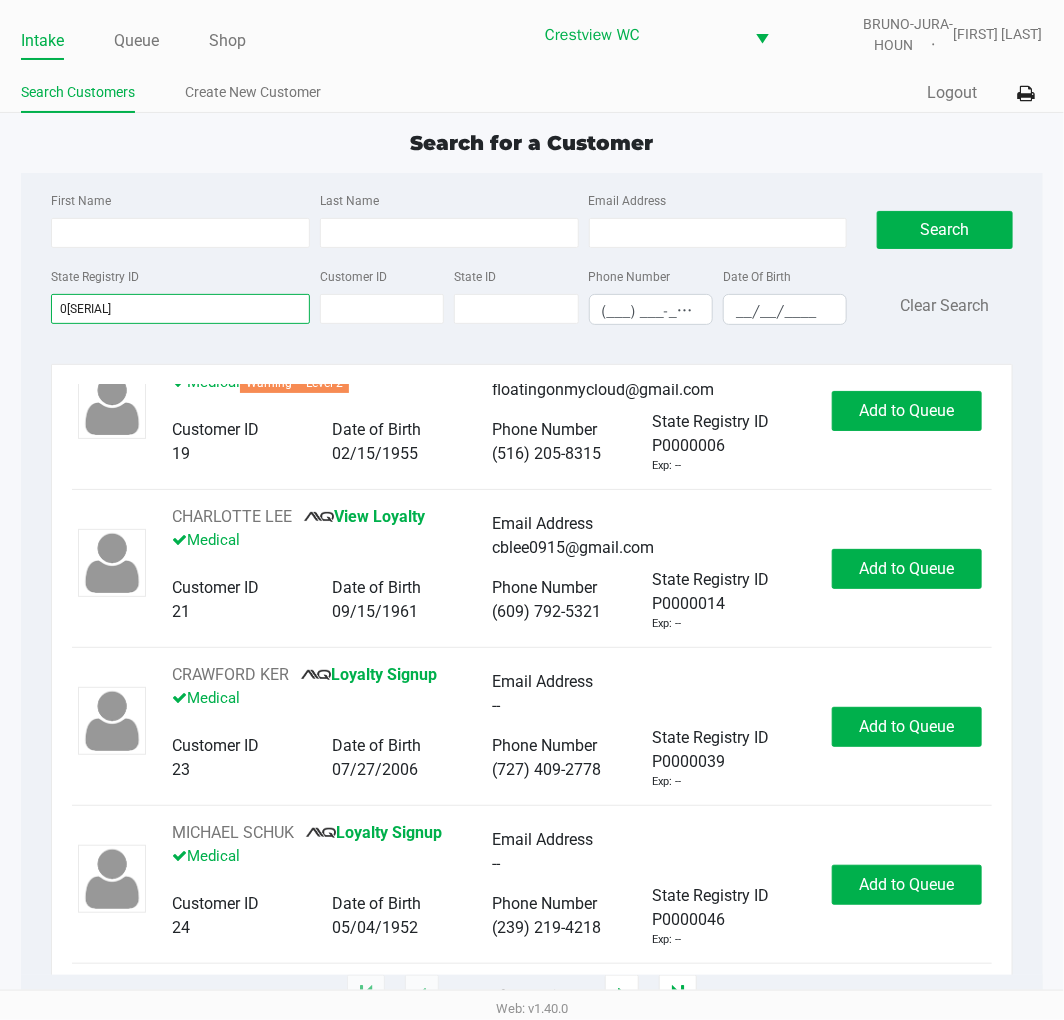 type on "0" 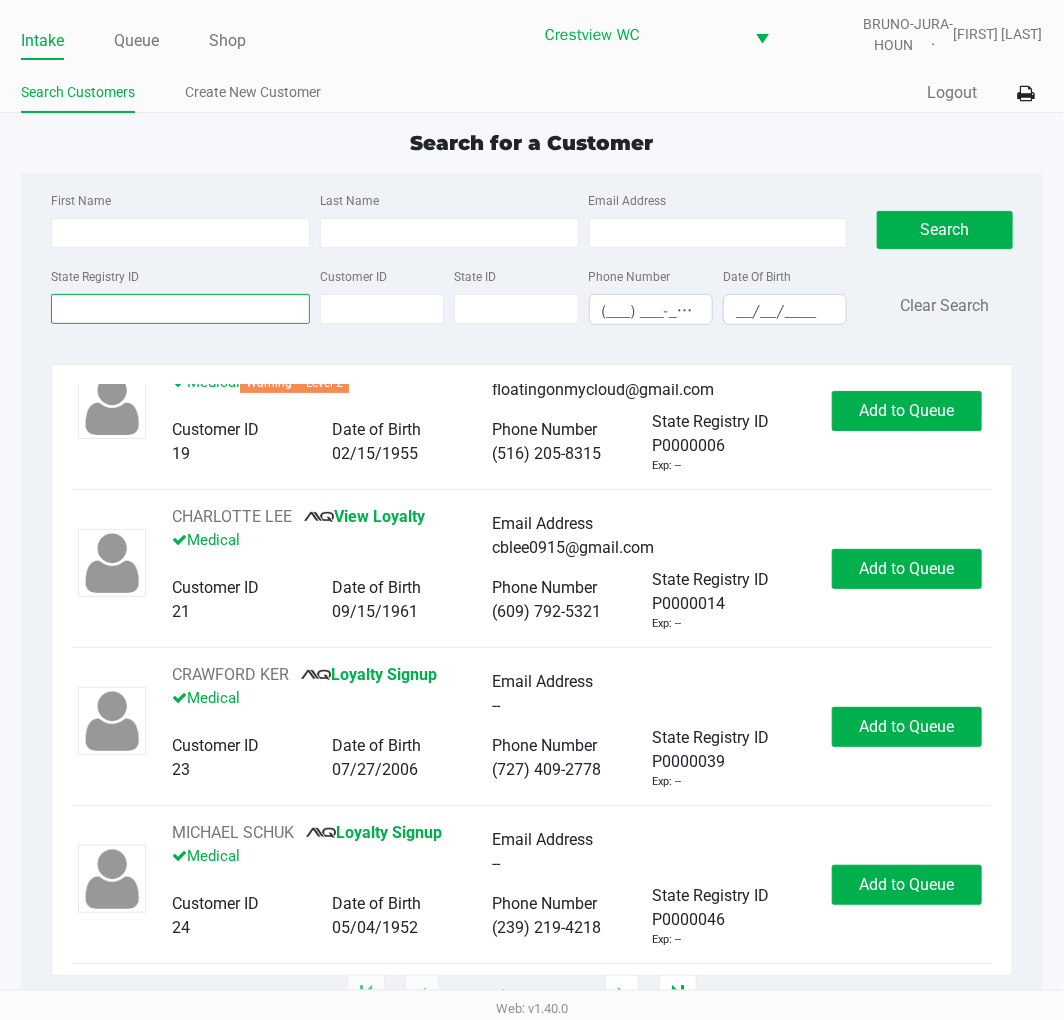 click on "State Registry ID" at bounding box center (180, 309) 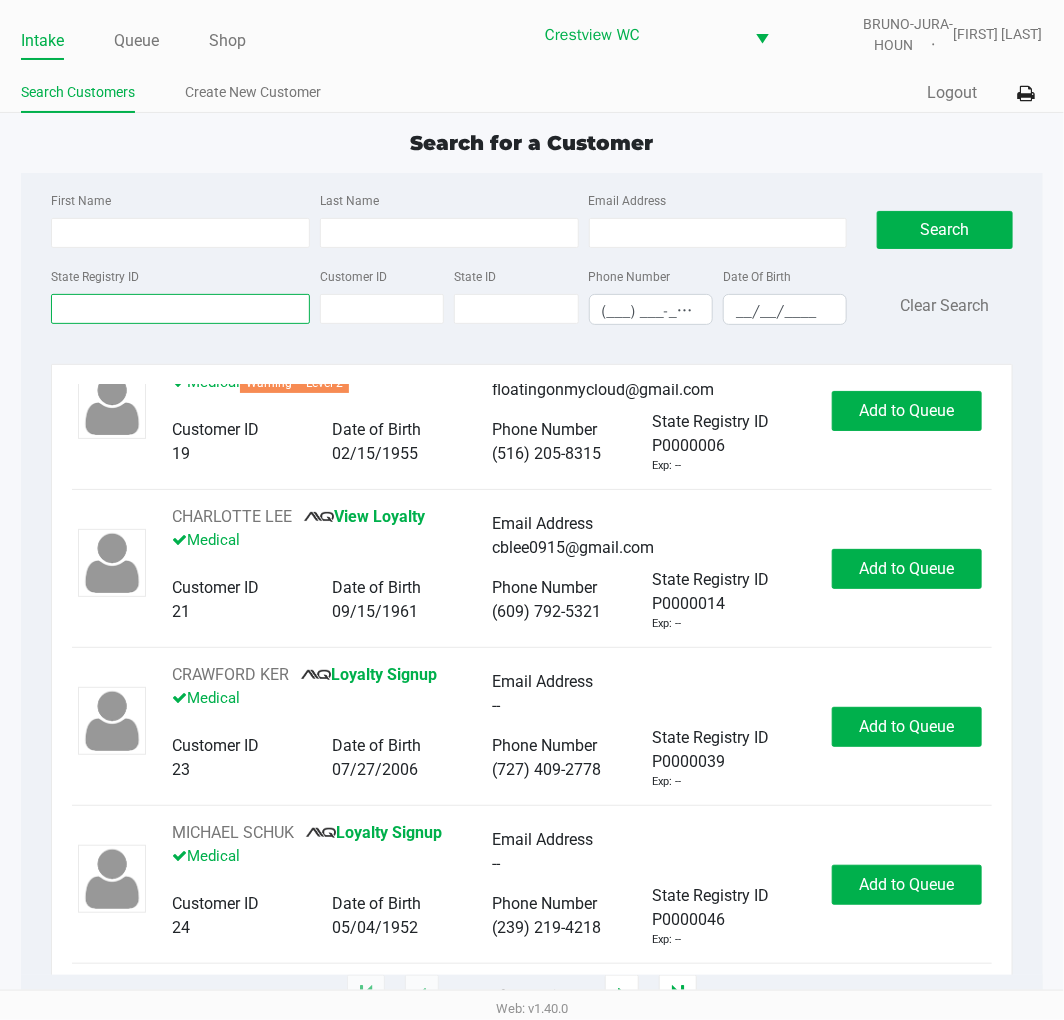 click on "State Registry ID" at bounding box center [180, 309] 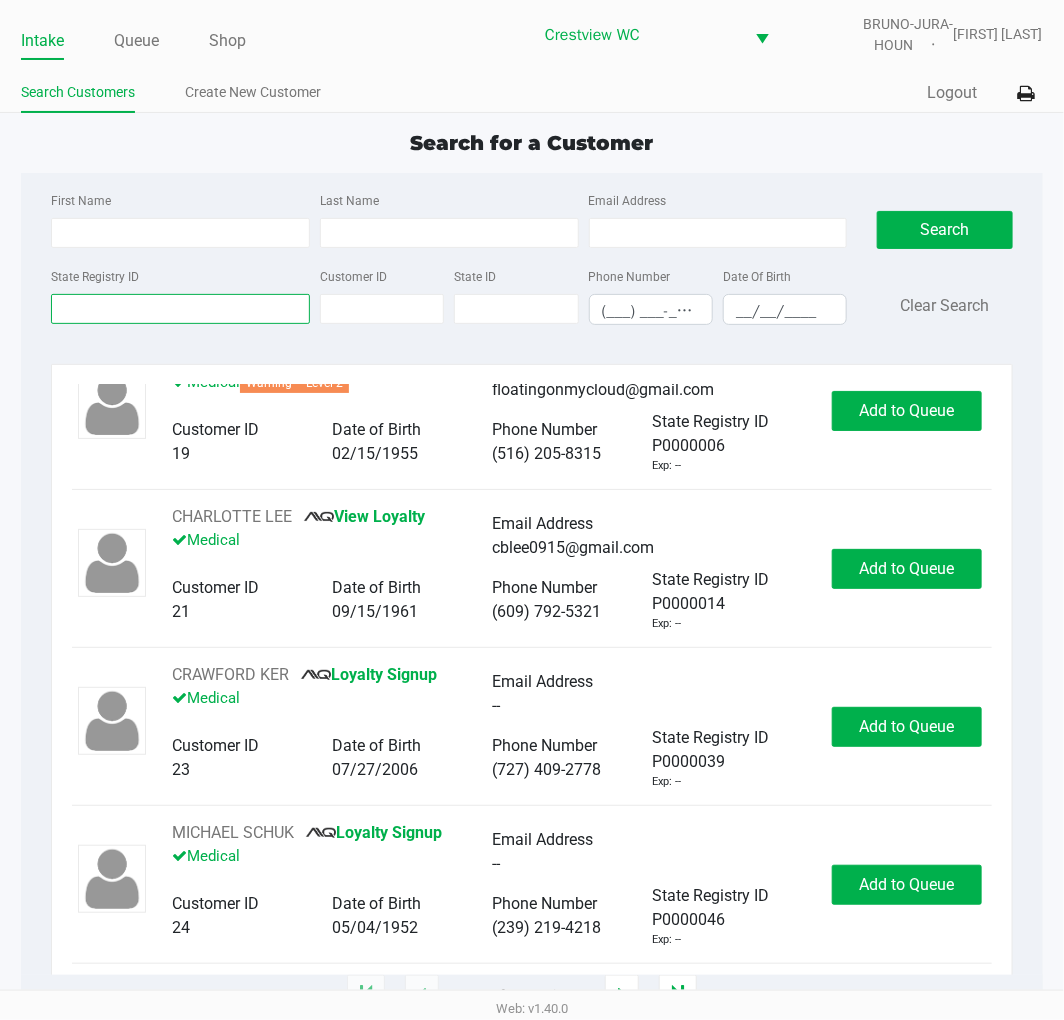 click on "State Registry ID" at bounding box center (180, 309) 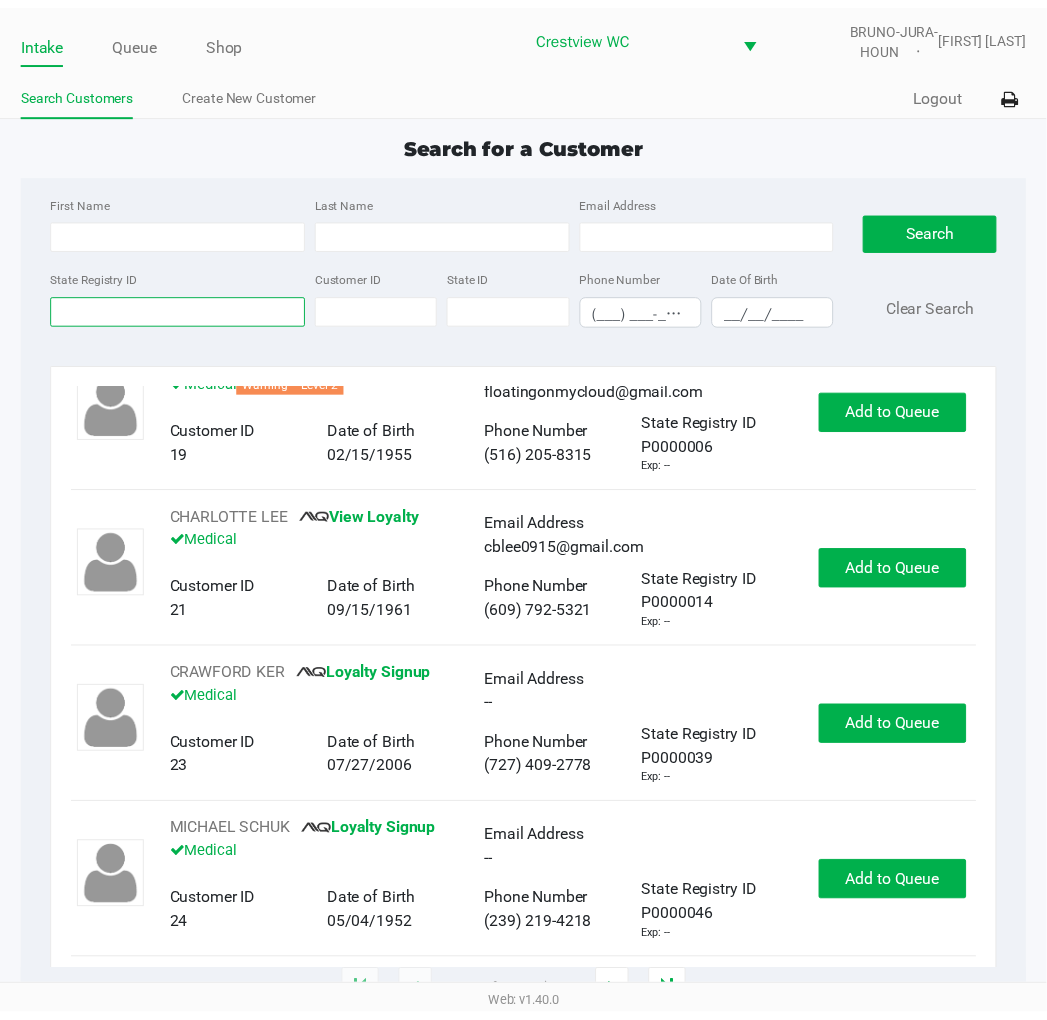 scroll, scrollTop: 0, scrollLeft: 0, axis: both 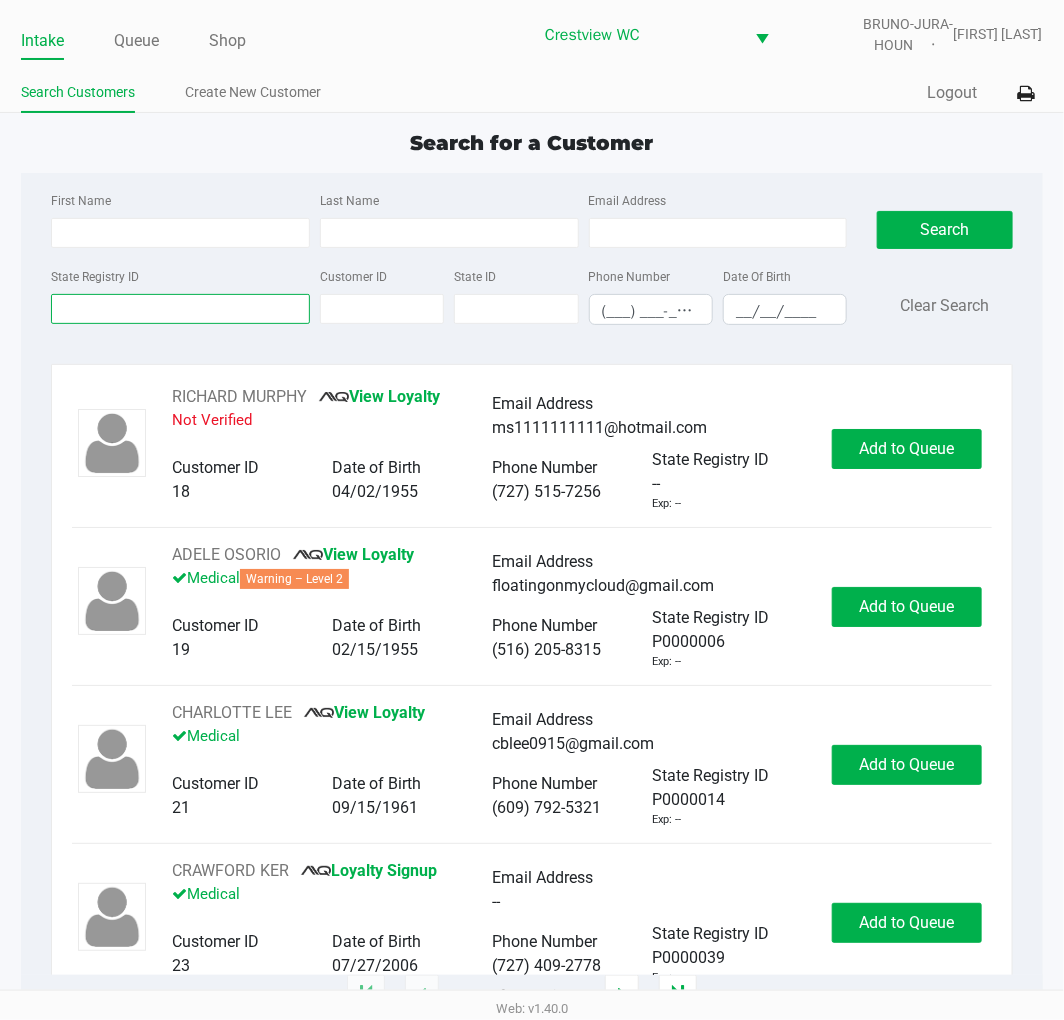 click on "State Registry ID" at bounding box center [180, 309] 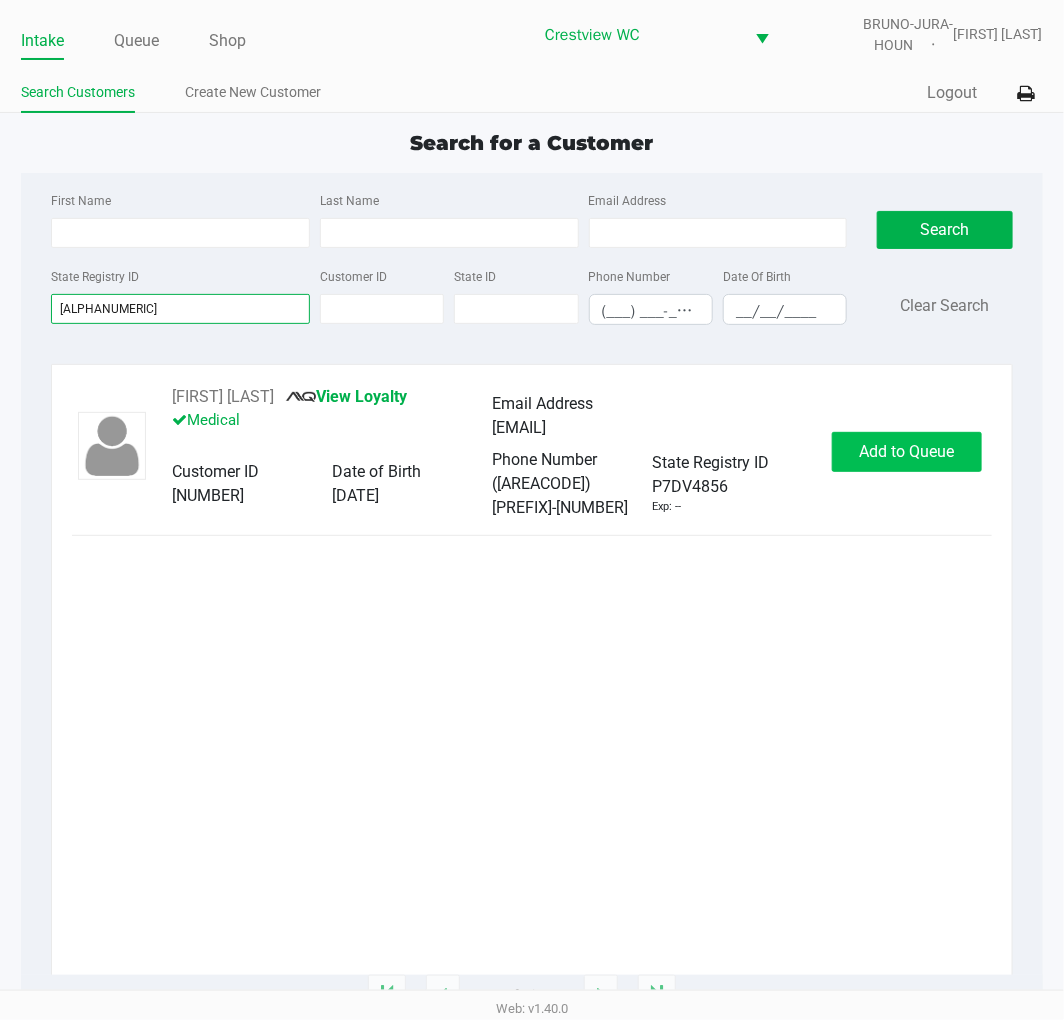 type on "[ALPHANUMERIC]" 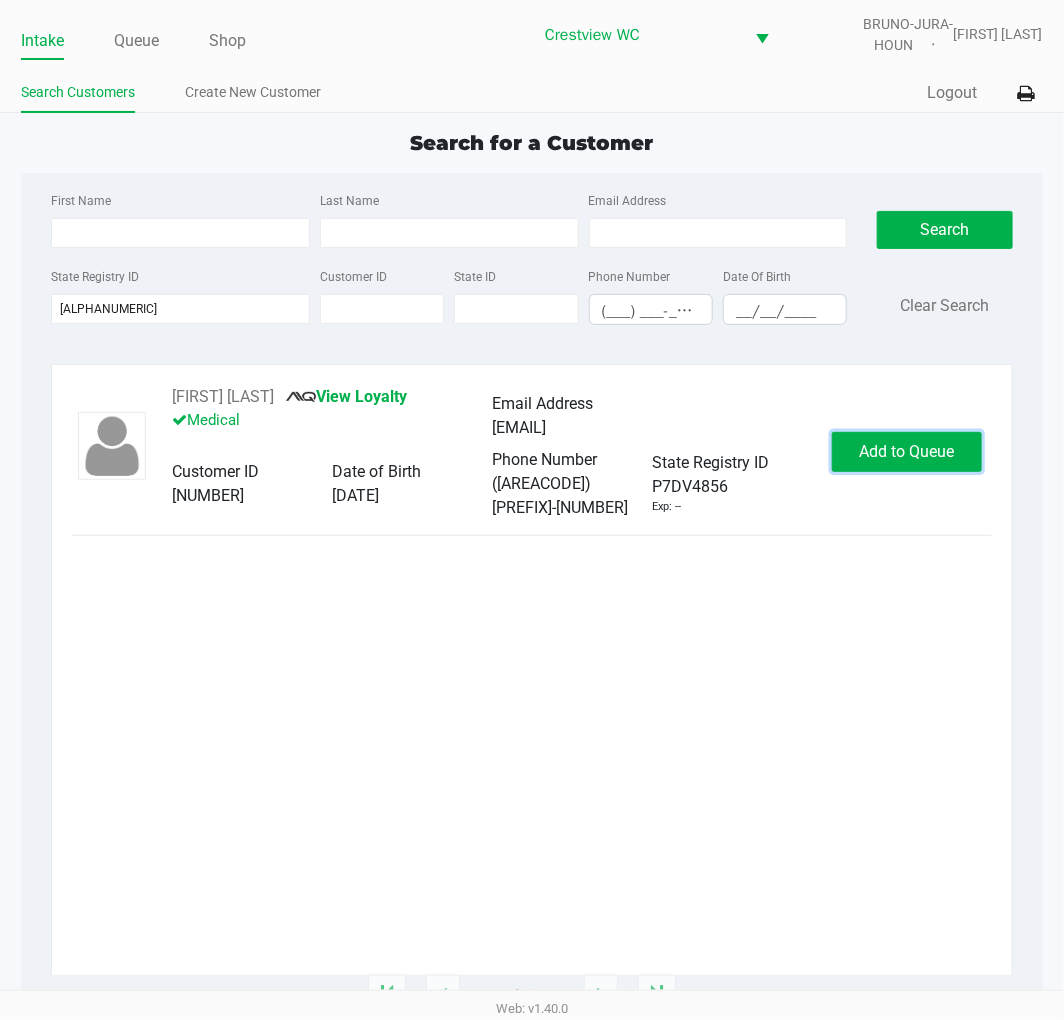 click on "Add to Queue" 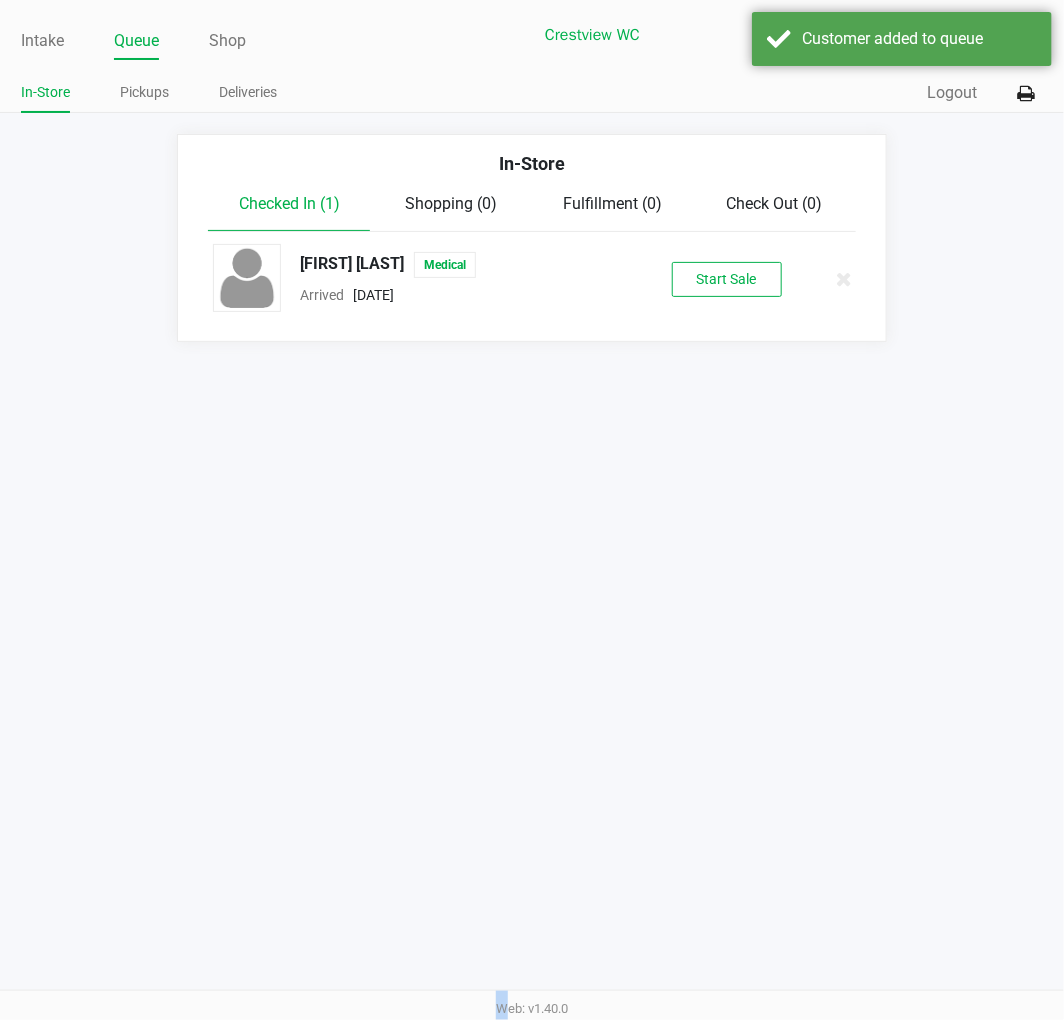 click on "Intake Queue Shop Crestview WC  BRUNO-JURA-HOUN   Brittany Rollins  In-Store Pickups Deliveries  Quick Sale   Logout   In-Store   Checked In (1)   Shopping (0)   Fulfillment (0)   Check Out (0)   SANDRA TEETS   Medical  Arrived      [MONTH] [DAY], [YEAR] [HOUR]:[MINUTE] [AM/PM] CDT   Start Sale   Web: v1.40.0" at bounding box center (532, 510) 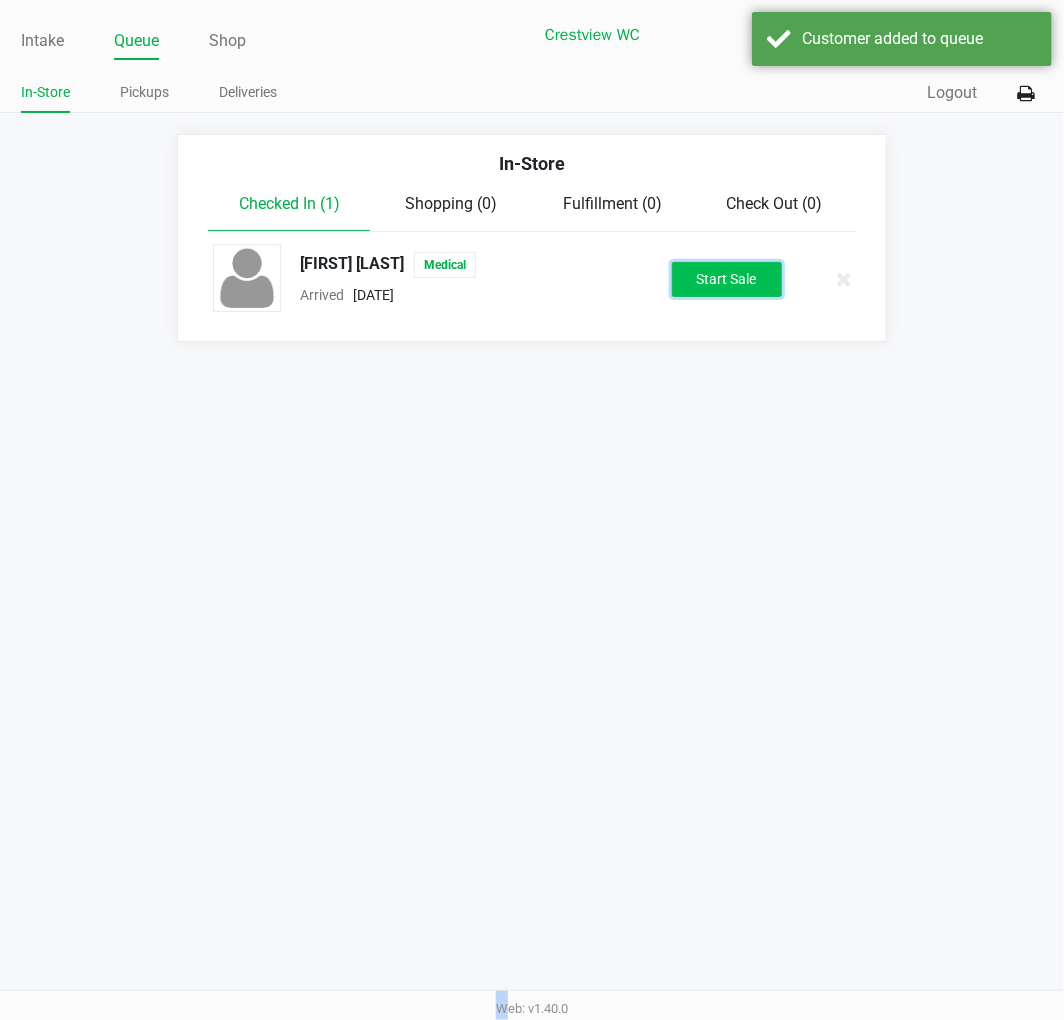 click on "Start Sale" 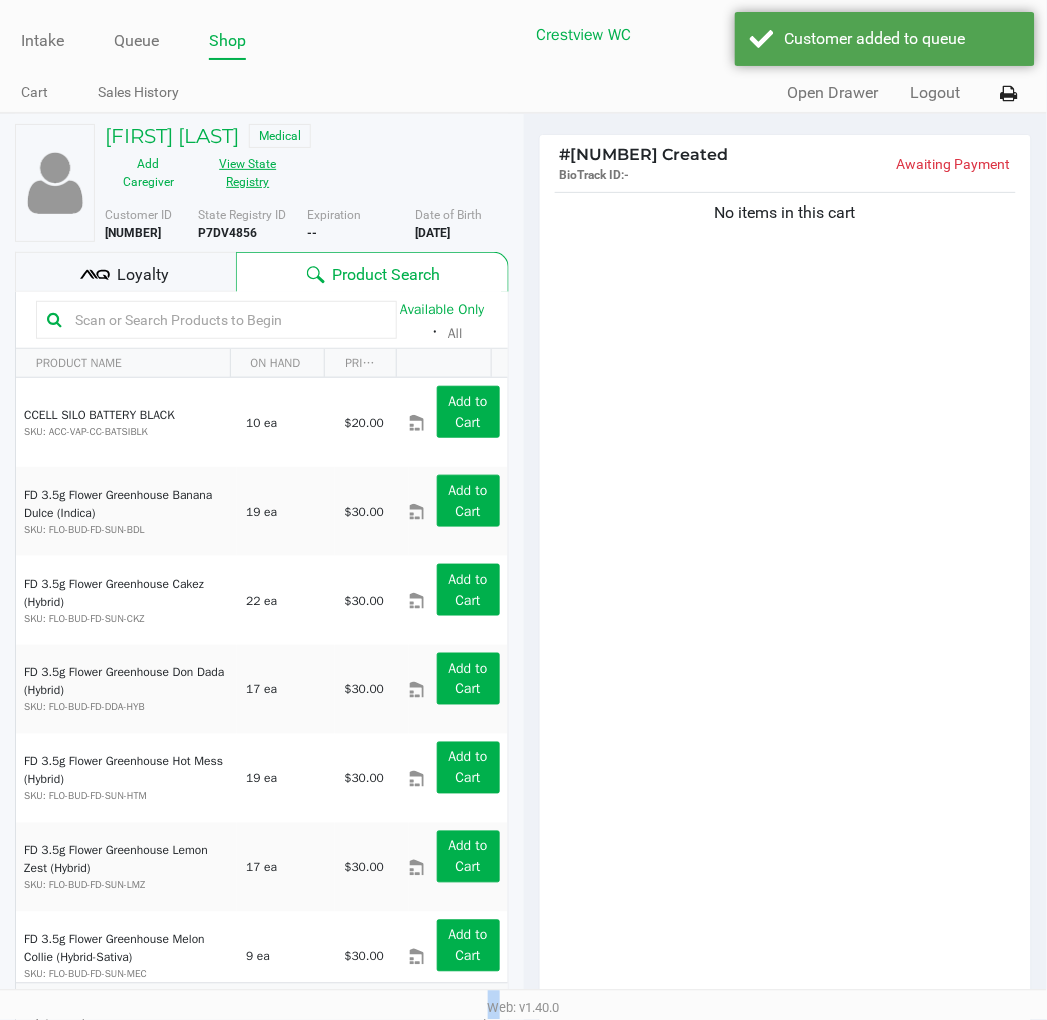 click on "View State Registry" 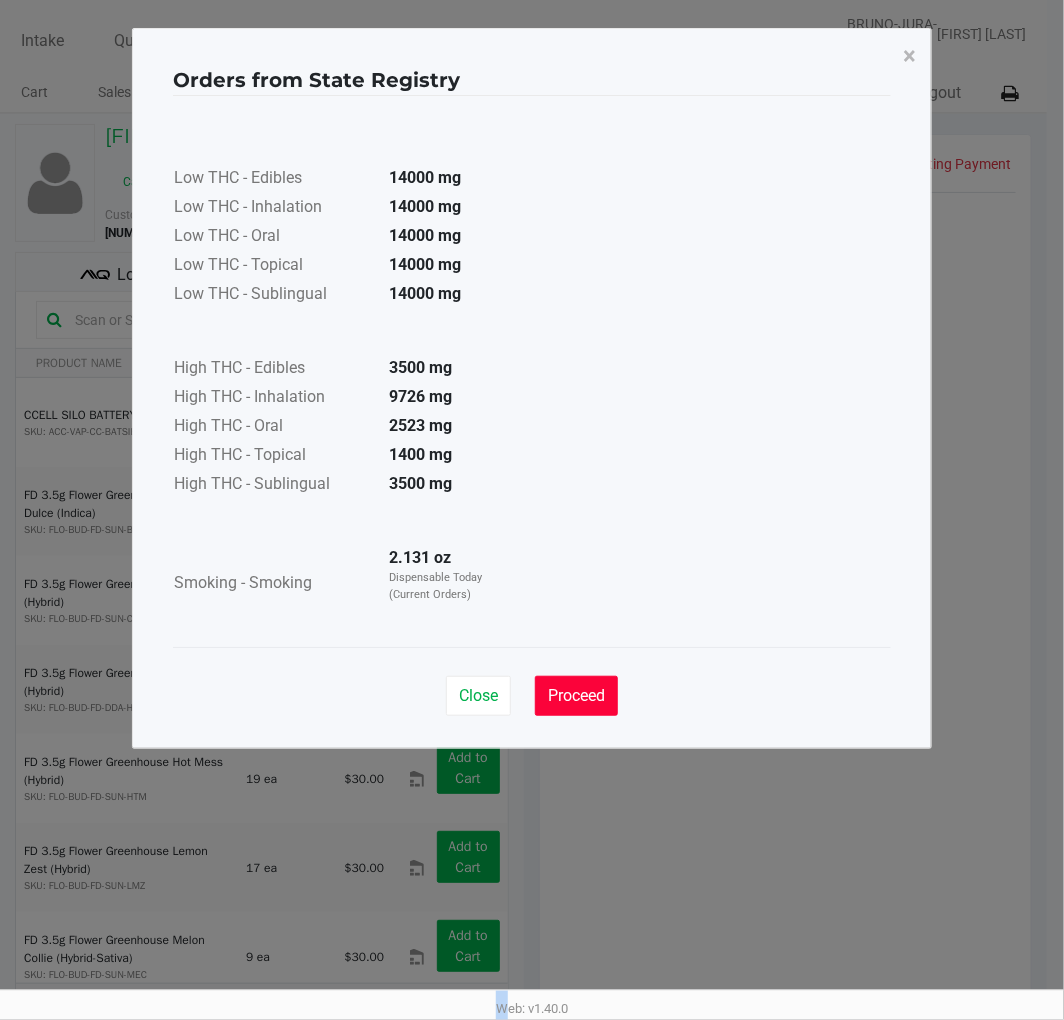click on "Proceed" 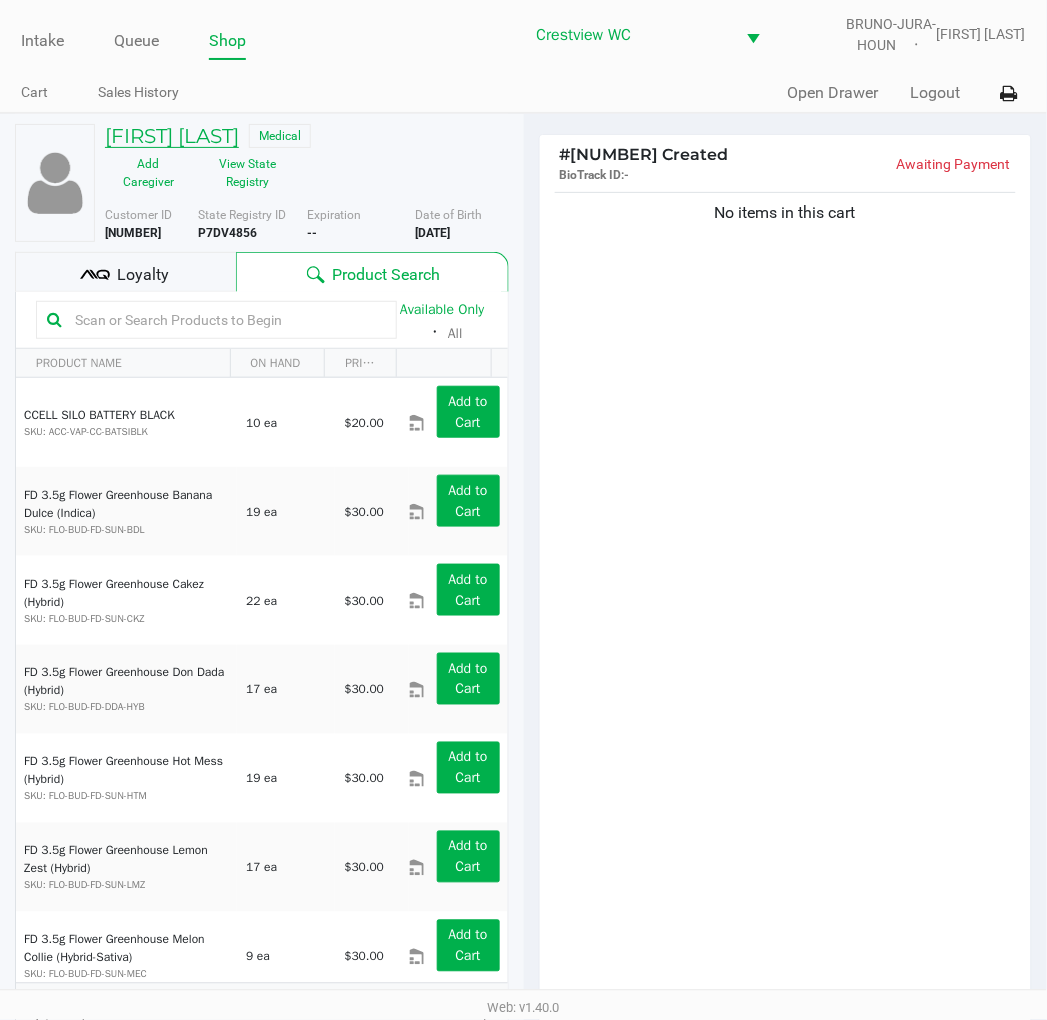 click on "[FIRST] [LAST]" 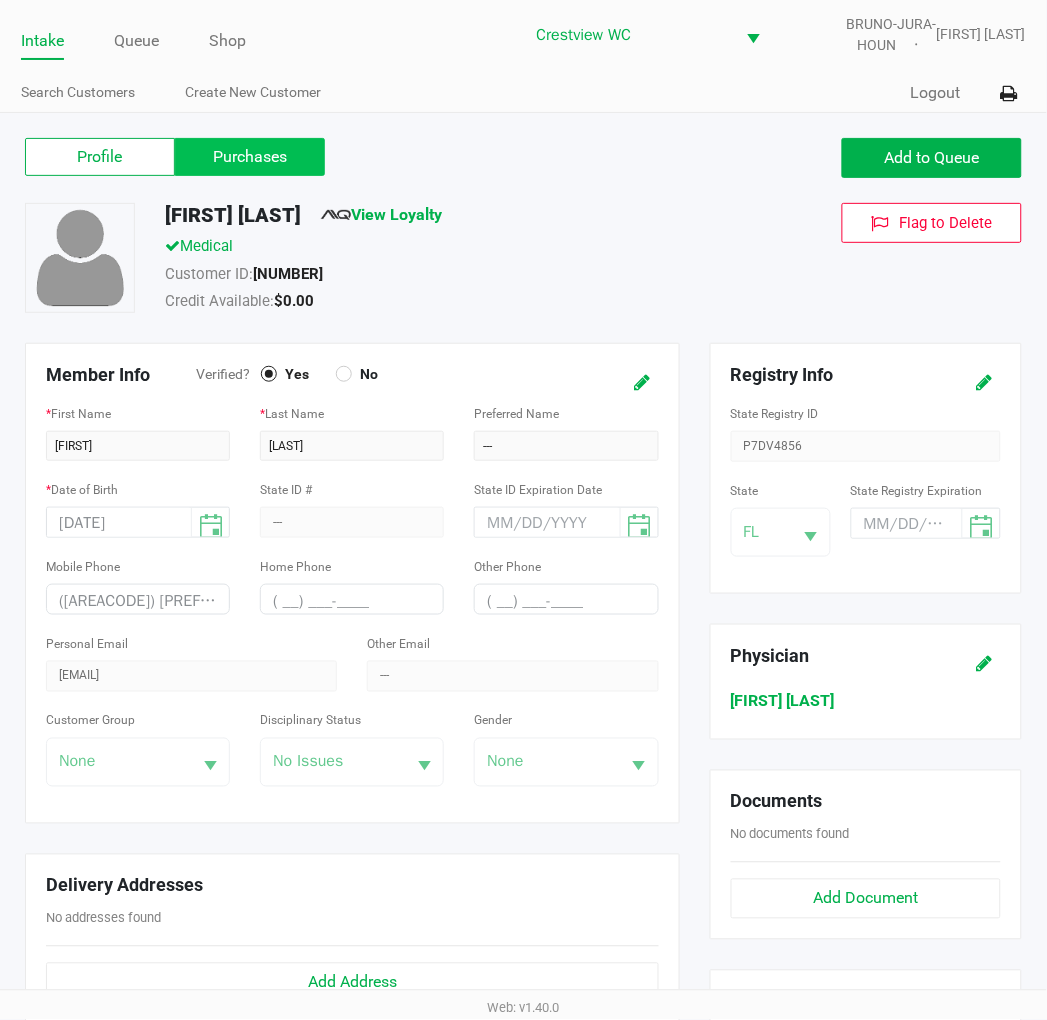 click on "Purchases" 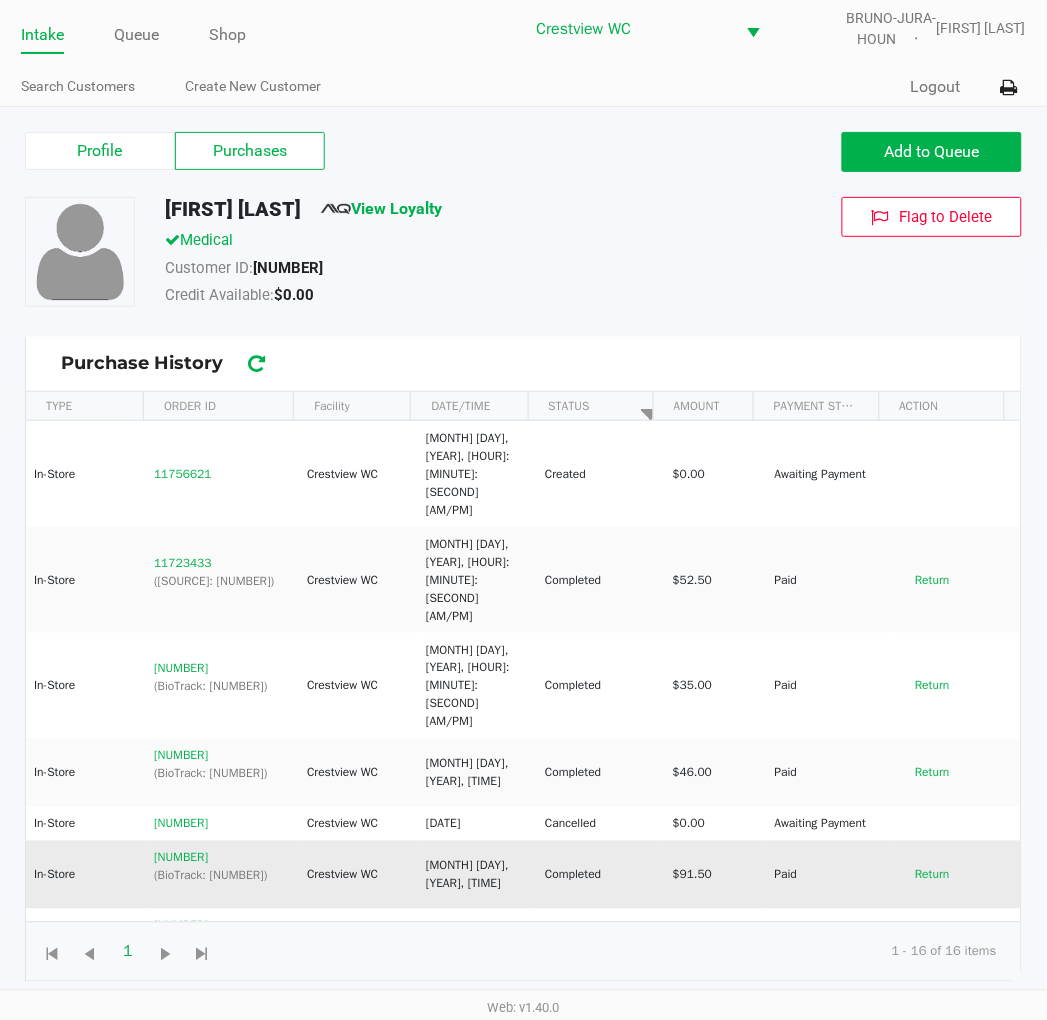 scroll, scrollTop: 7, scrollLeft: 0, axis: vertical 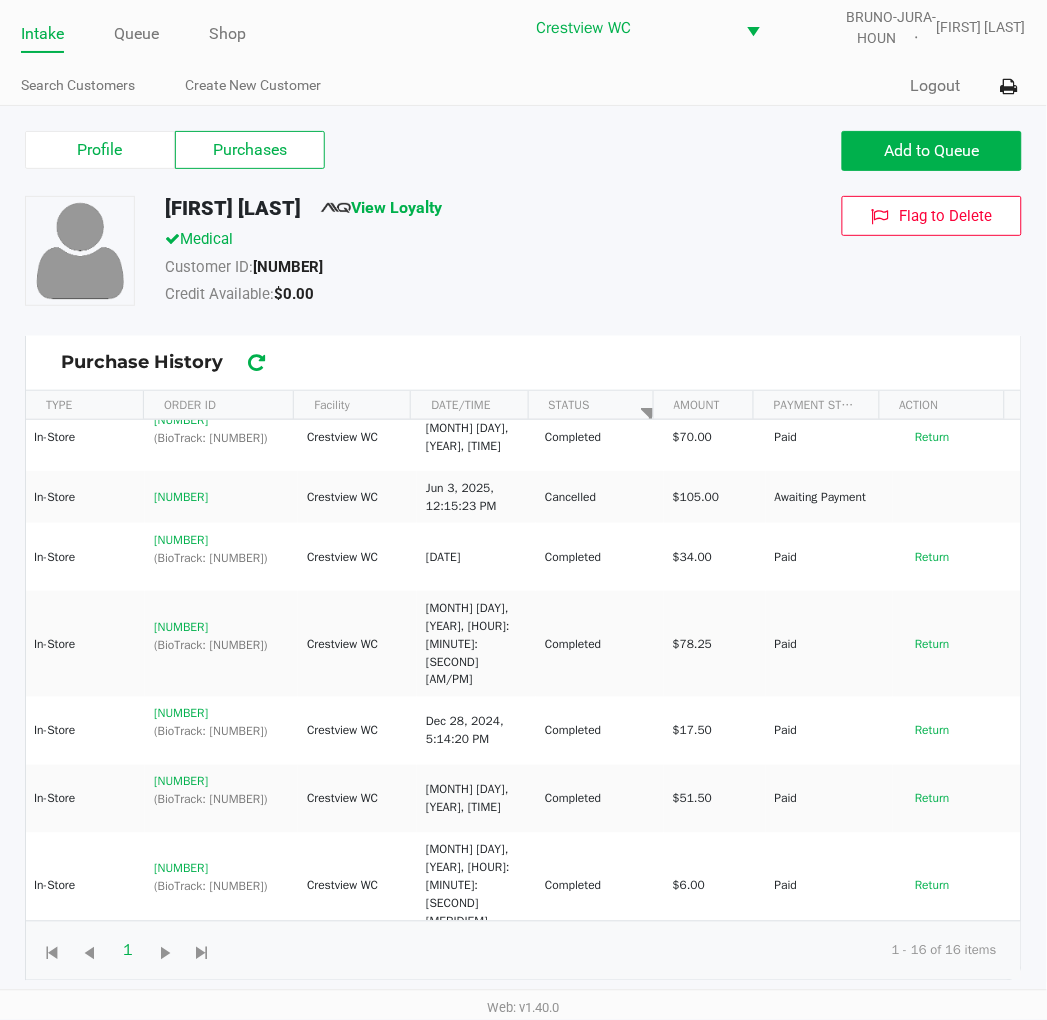 click on "Return" 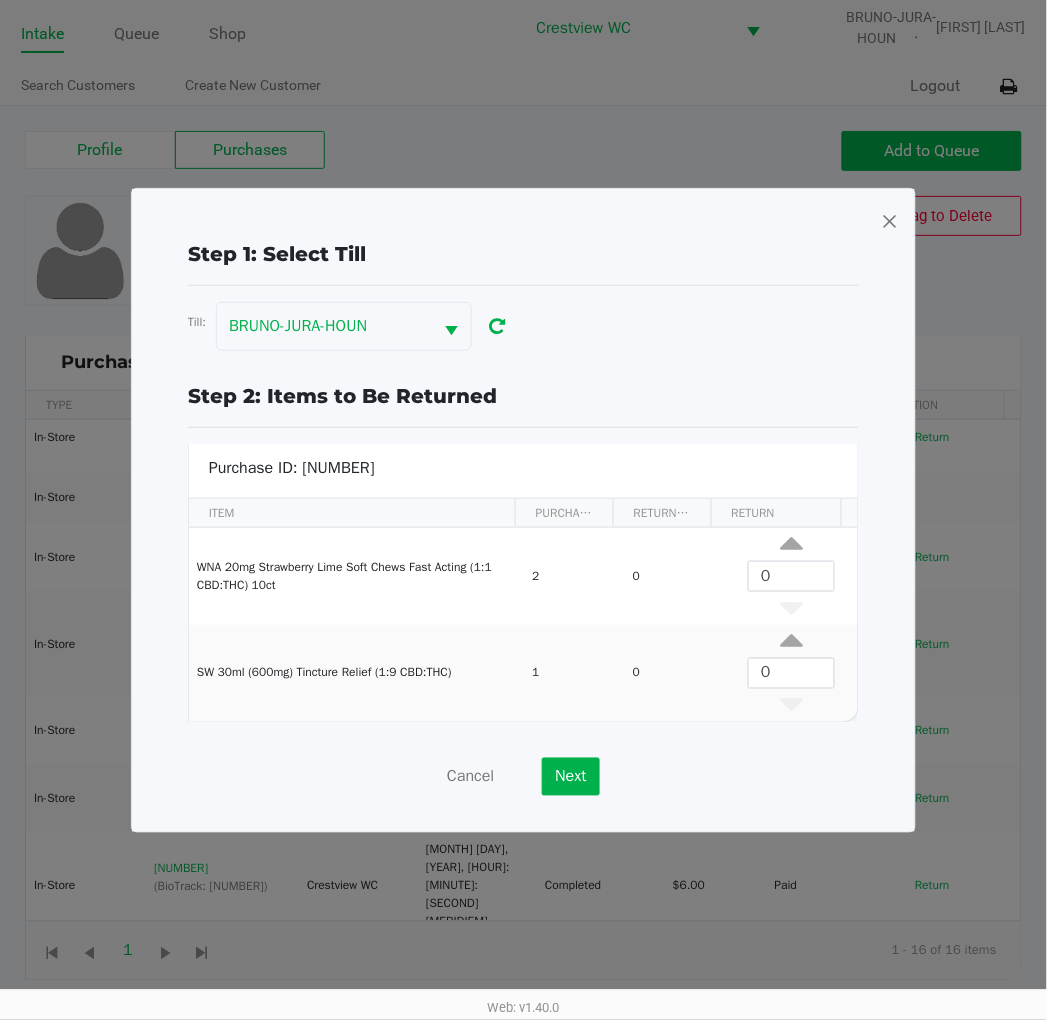 click at bounding box center [890, 221] 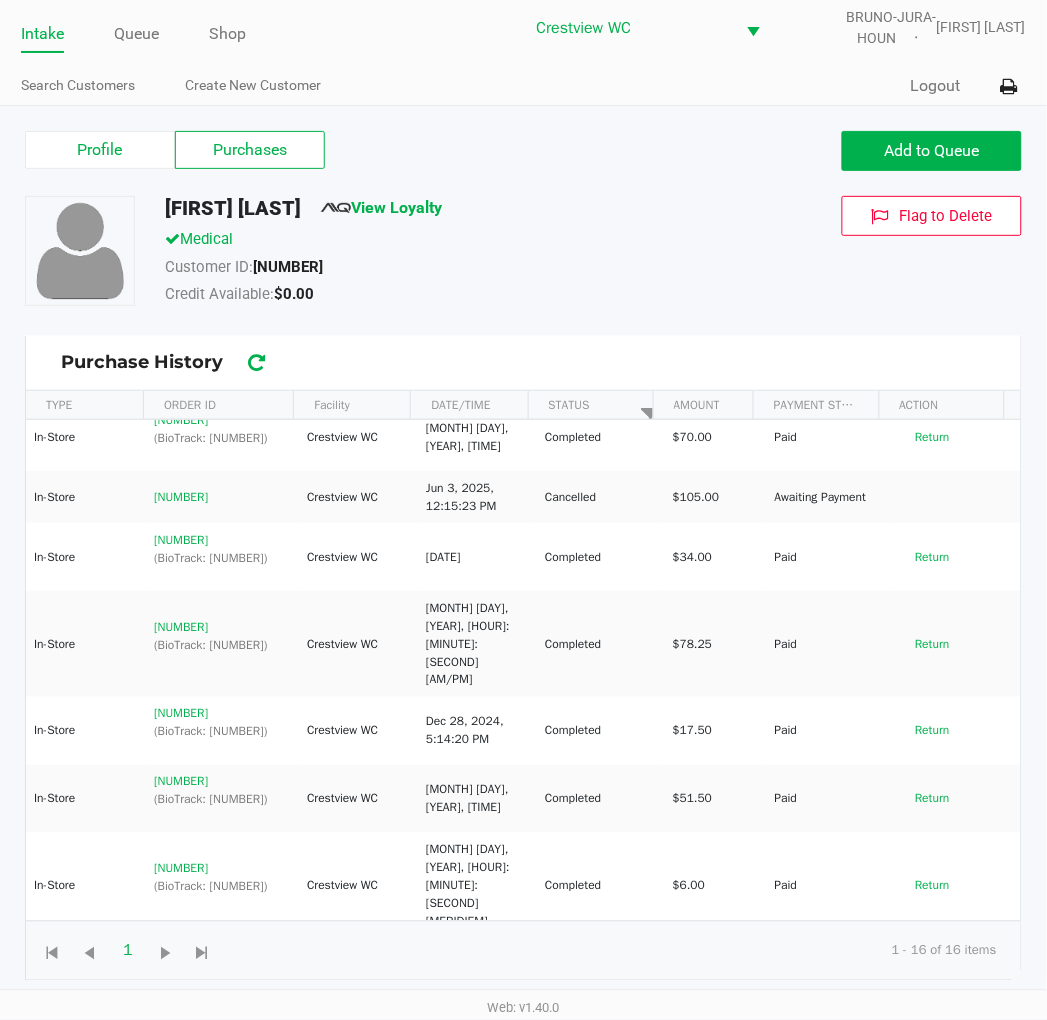 click on "Return" 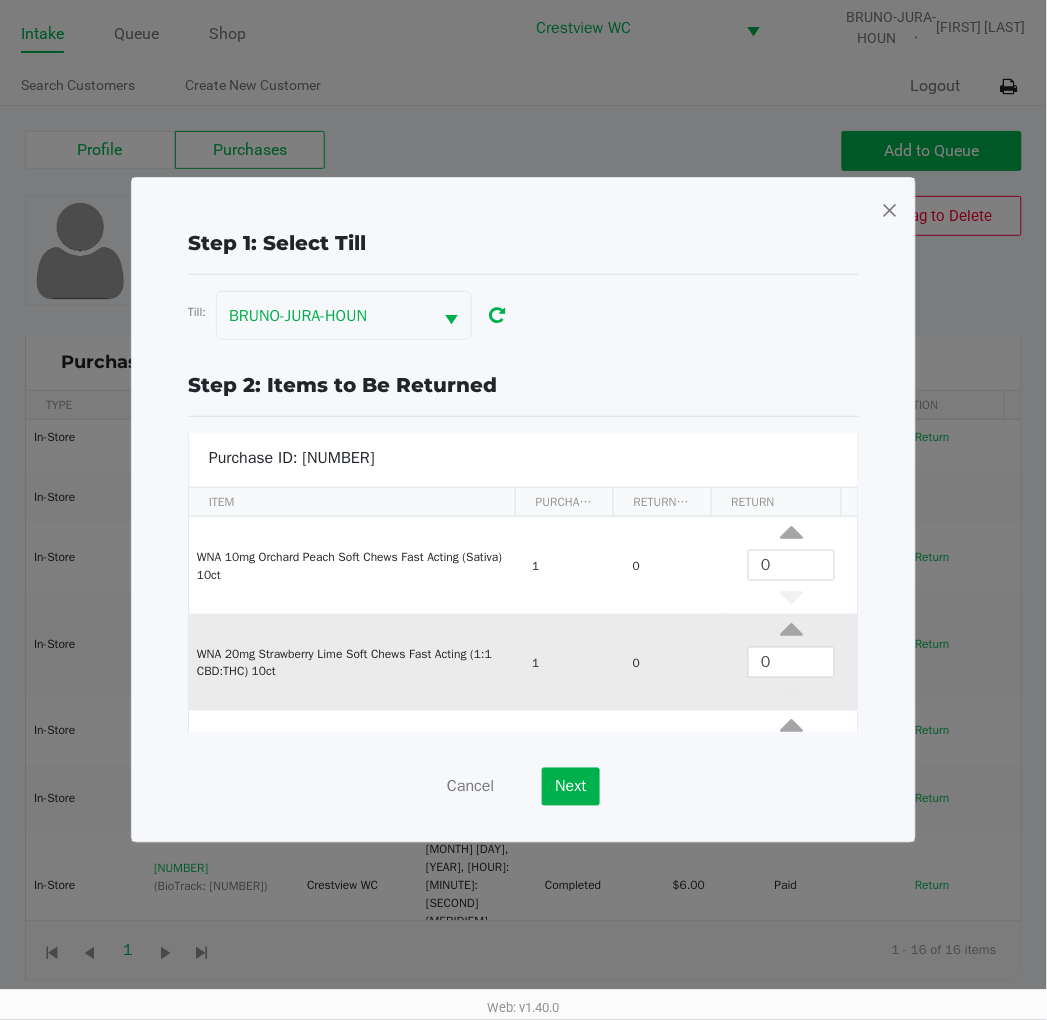 scroll, scrollTop: 270, scrollLeft: 0, axis: vertical 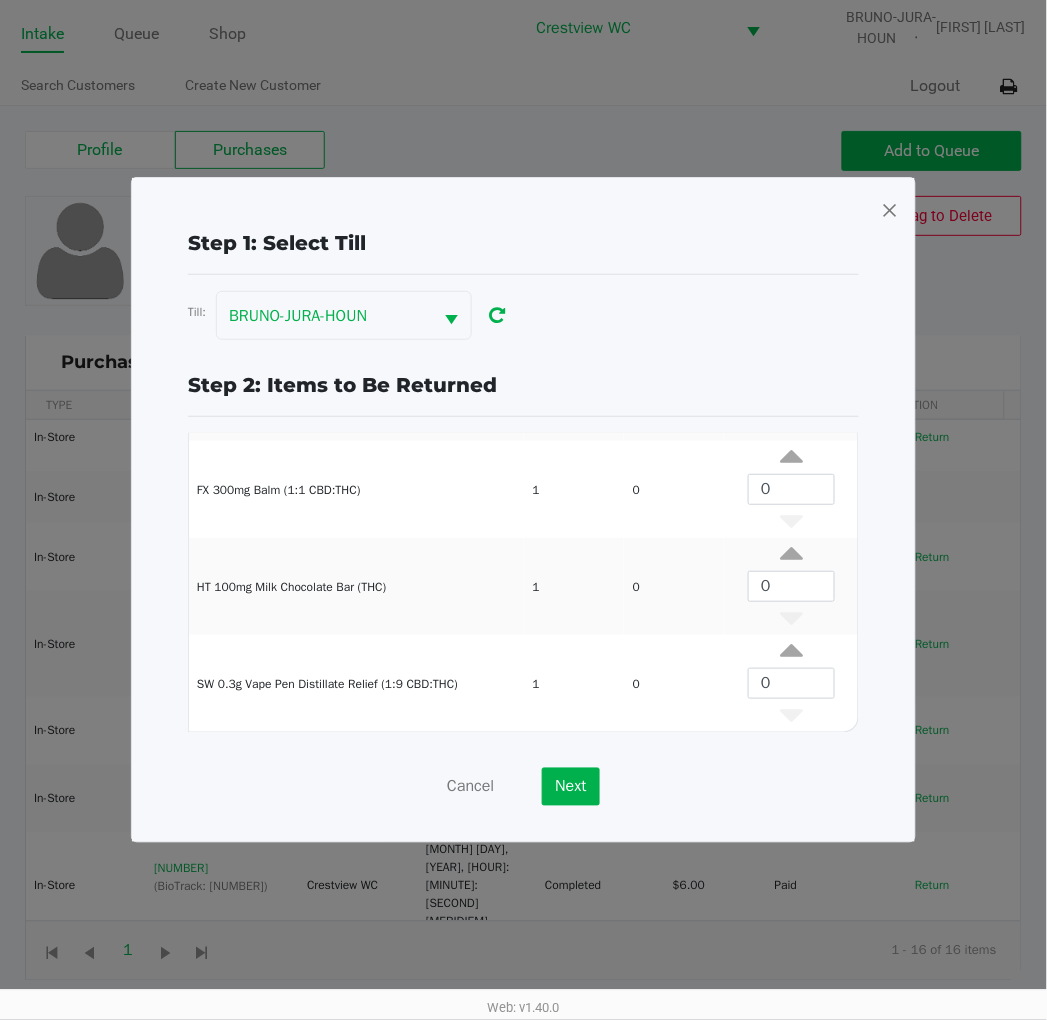 click at bounding box center [890, 210] 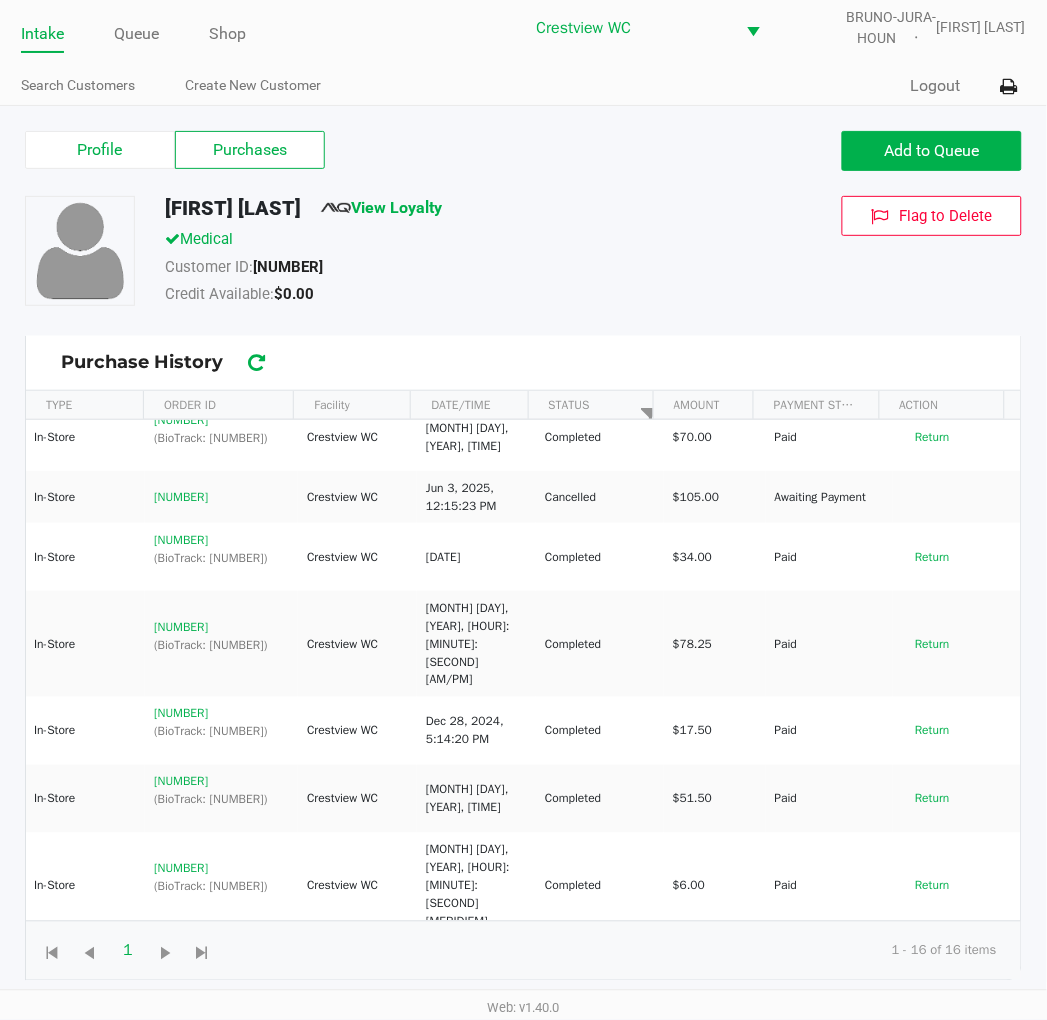 click on "Return" 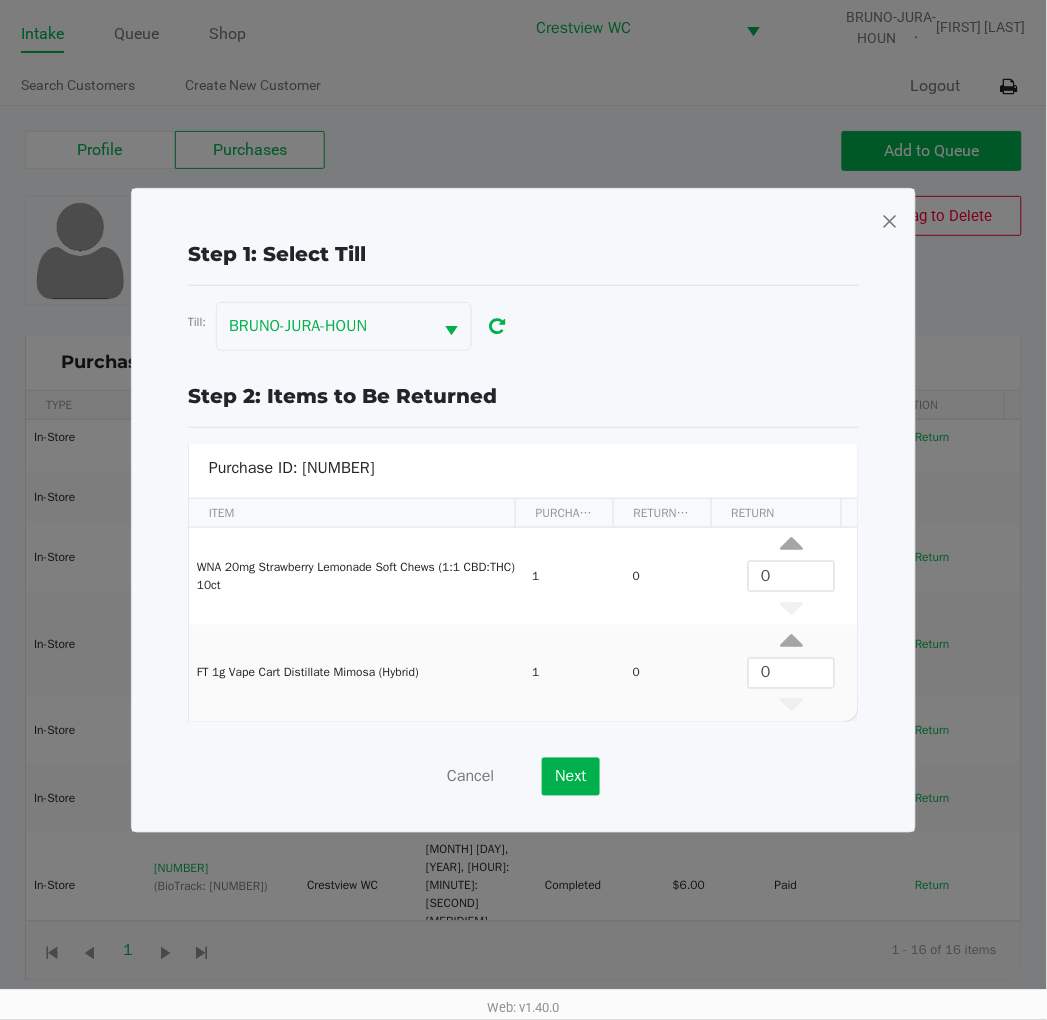 click at bounding box center (890, 221) 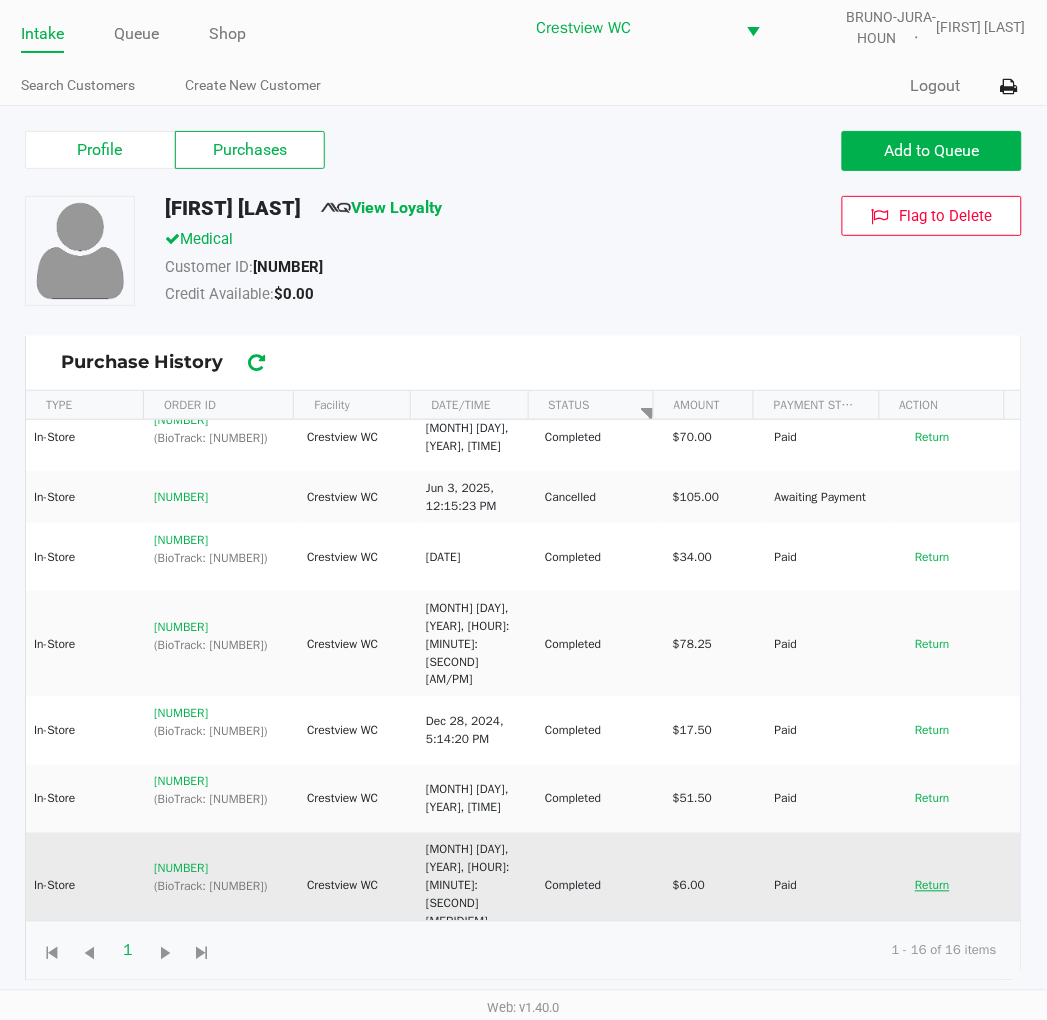 click on "Return" 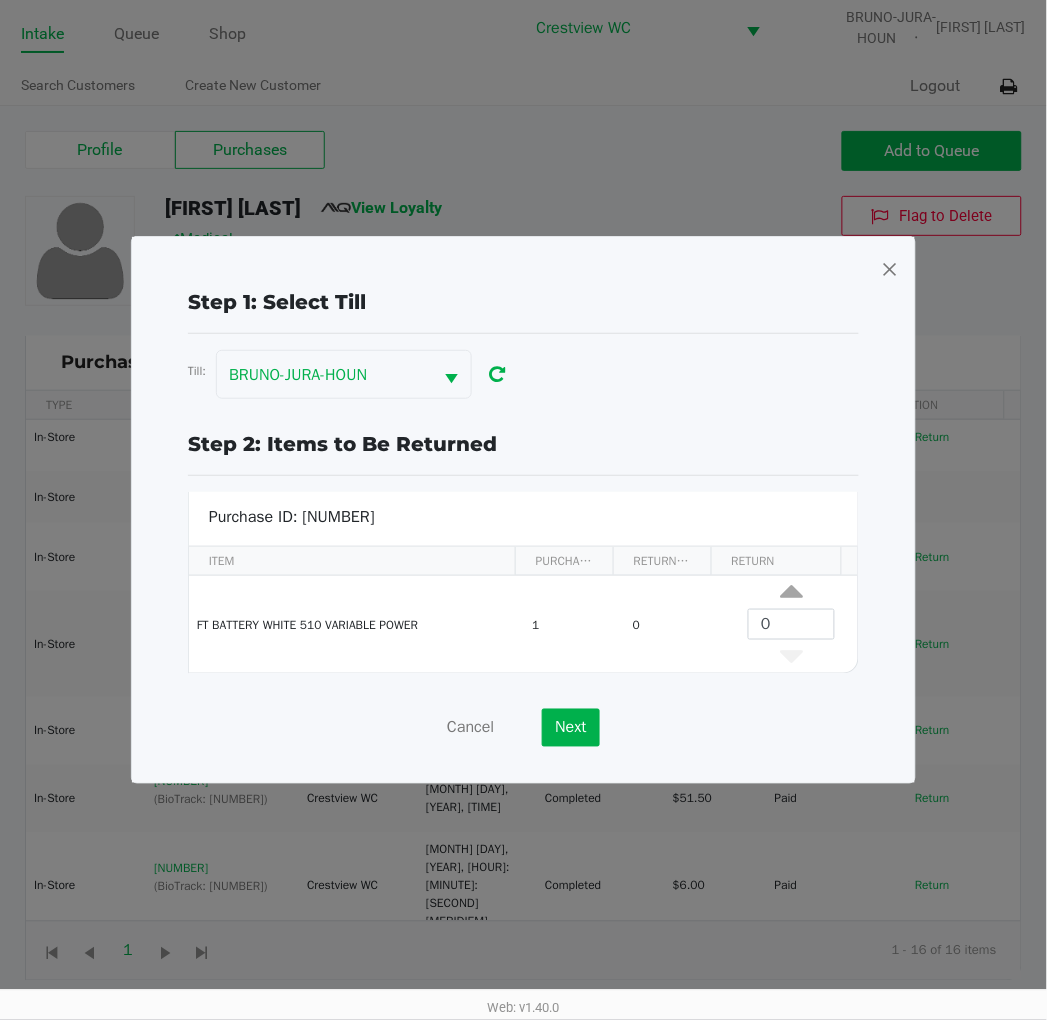 click at bounding box center (890, 269) 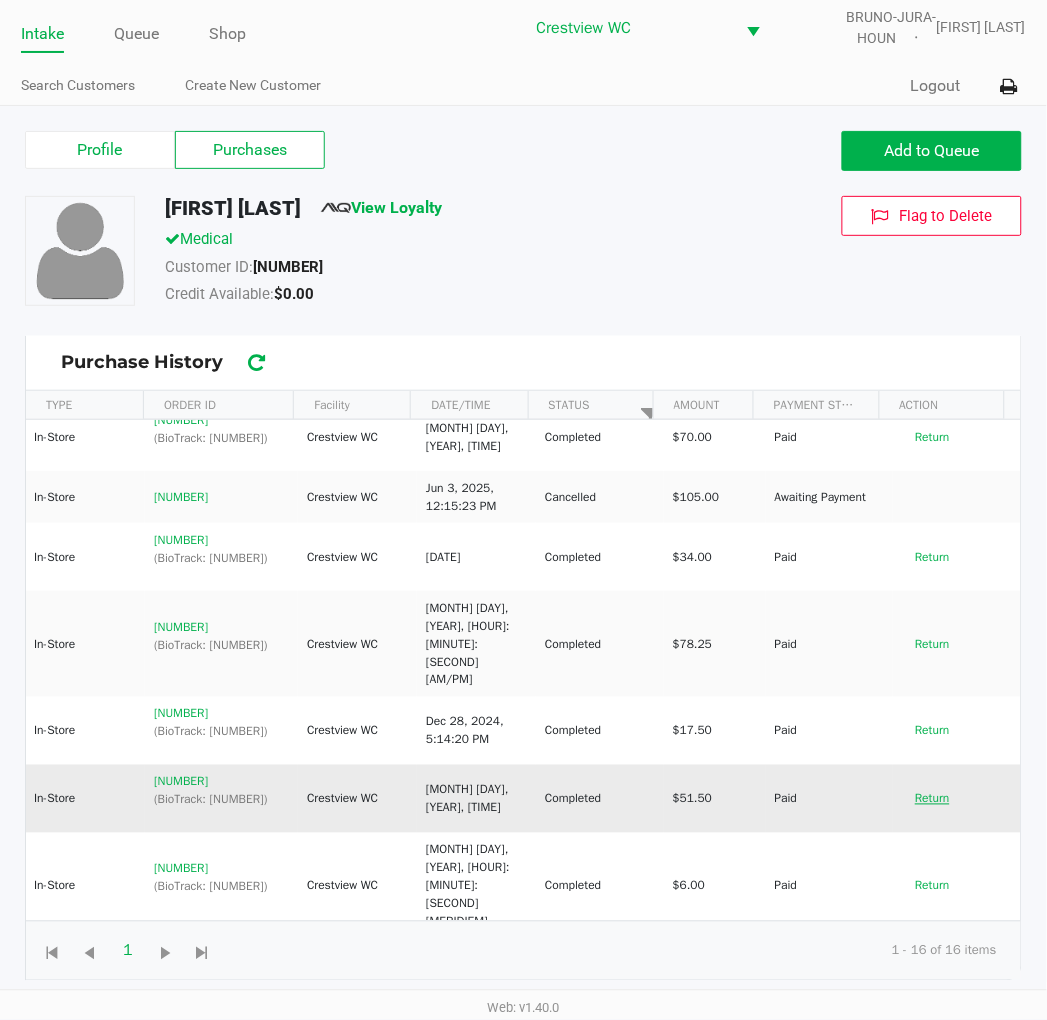 click on "Return" 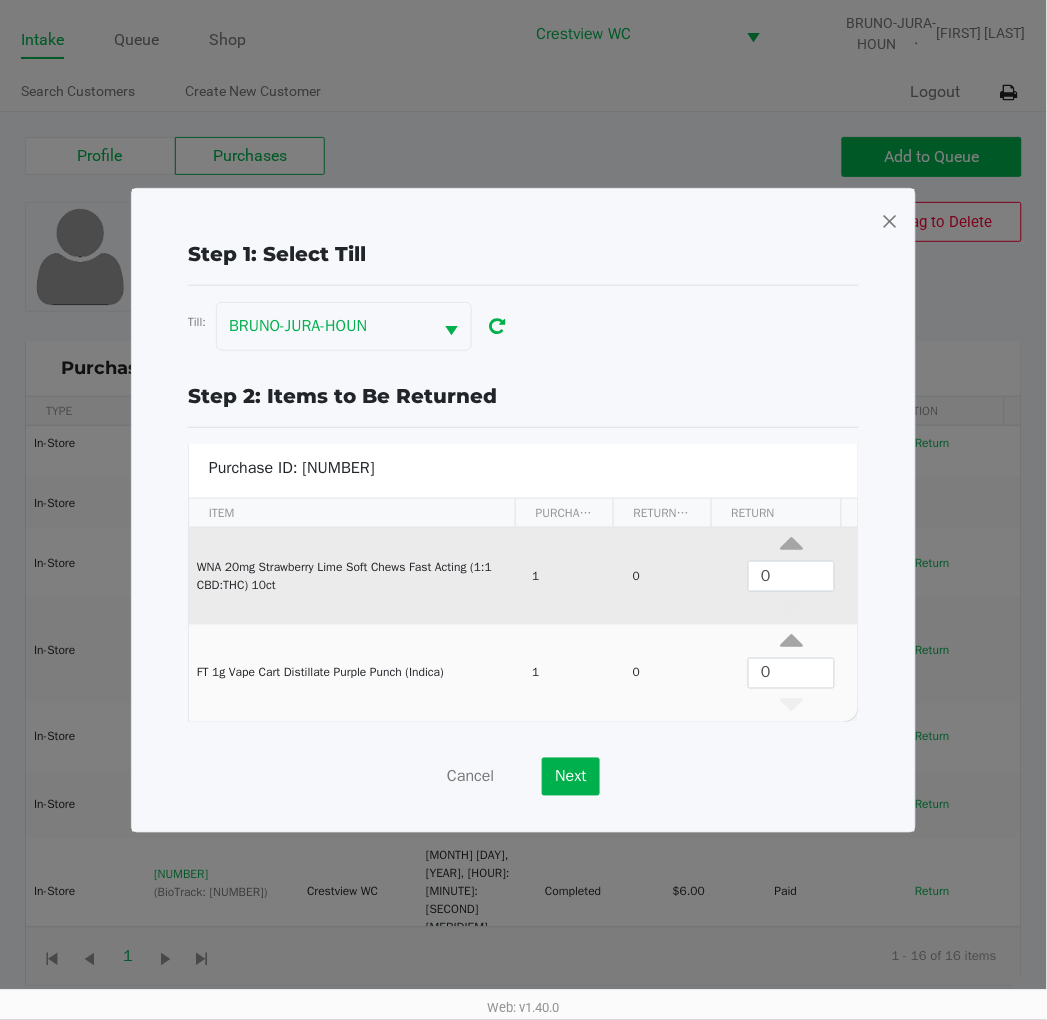 scroll, scrollTop: 0, scrollLeft: 0, axis: both 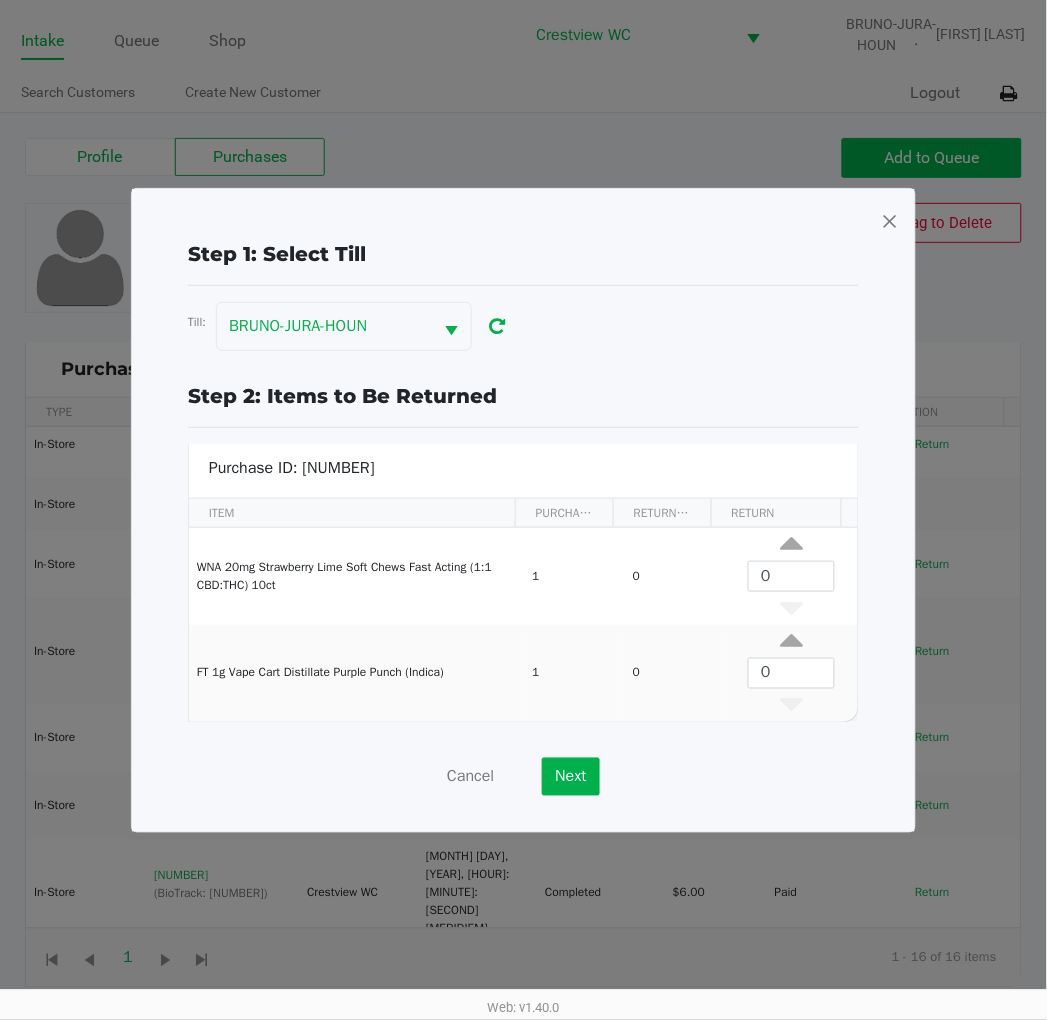 click at bounding box center [890, 221] 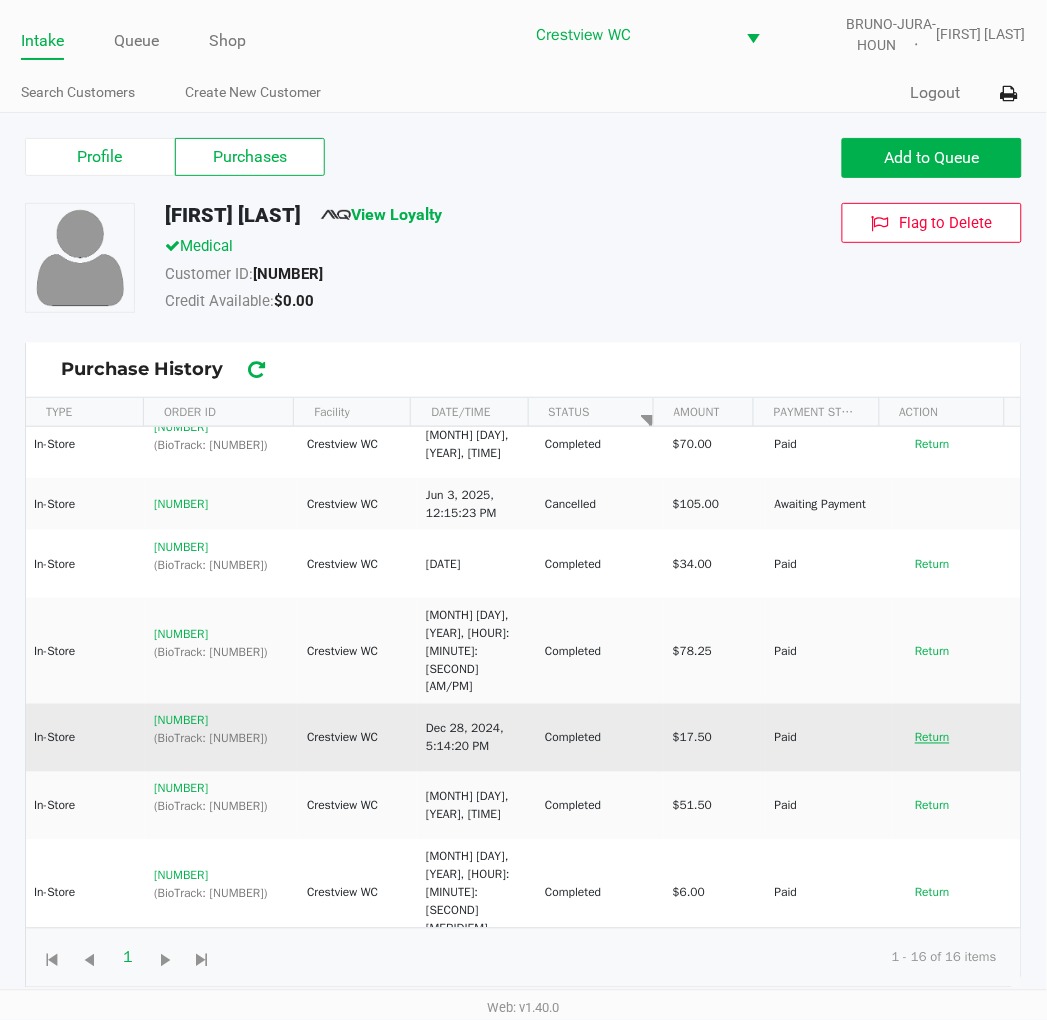 click on "Return" 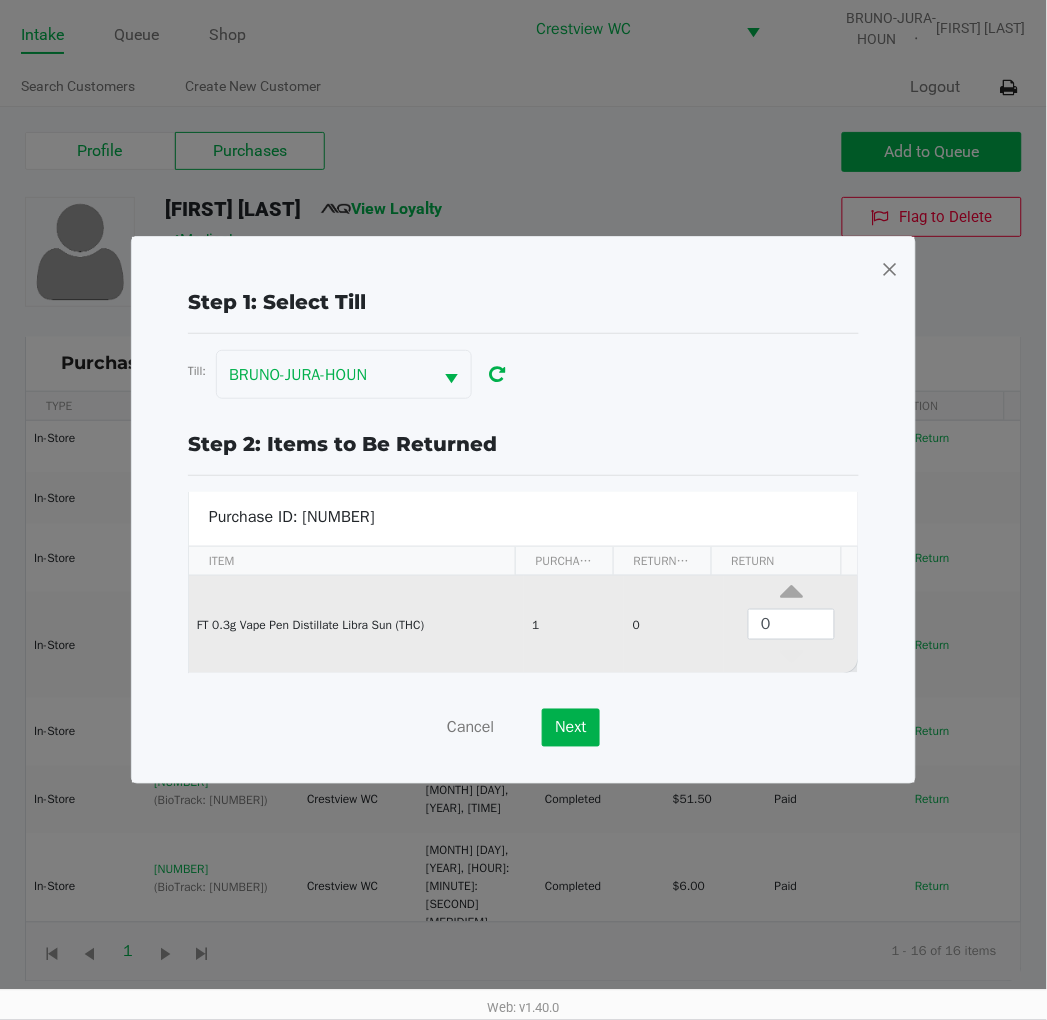 scroll, scrollTop: 7, scrollLeft: 0, axis: vertical 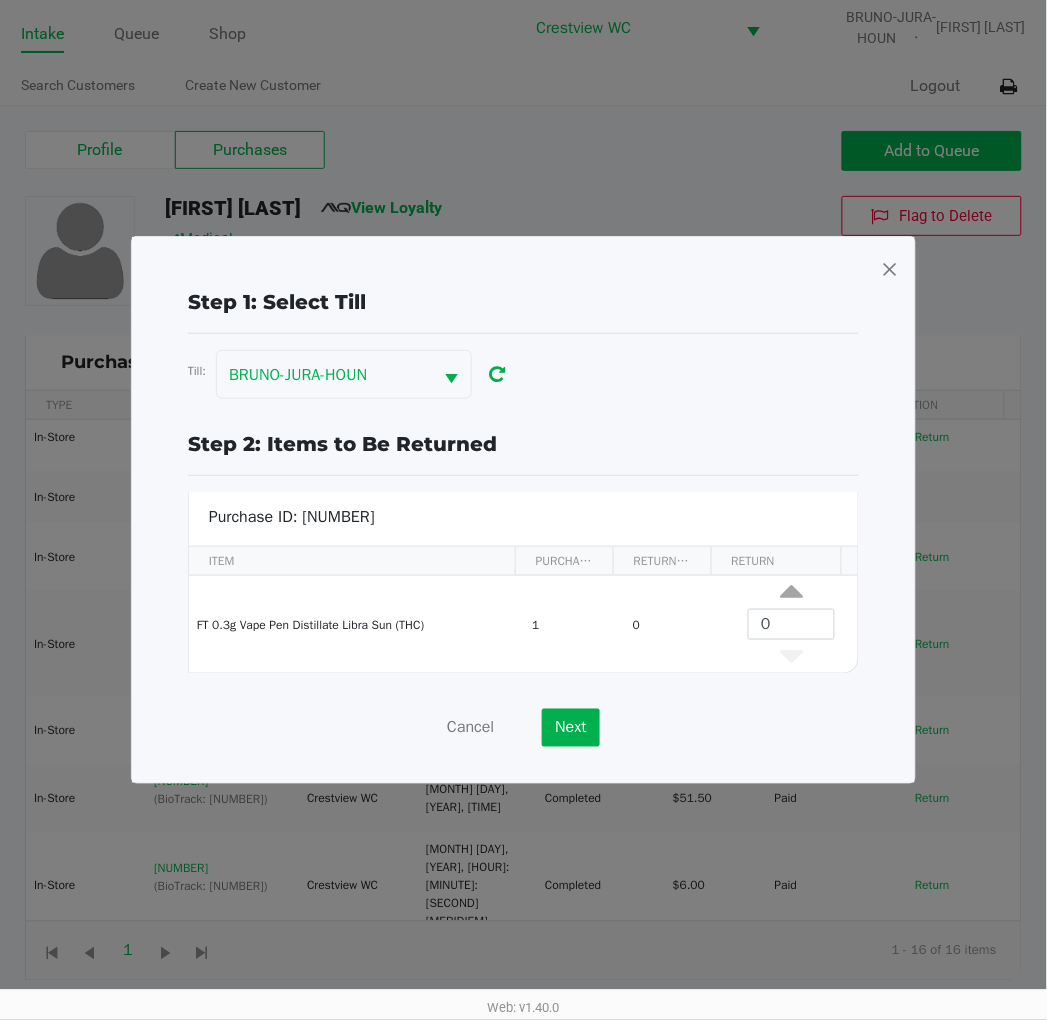 click at bounding box center (890, 269) 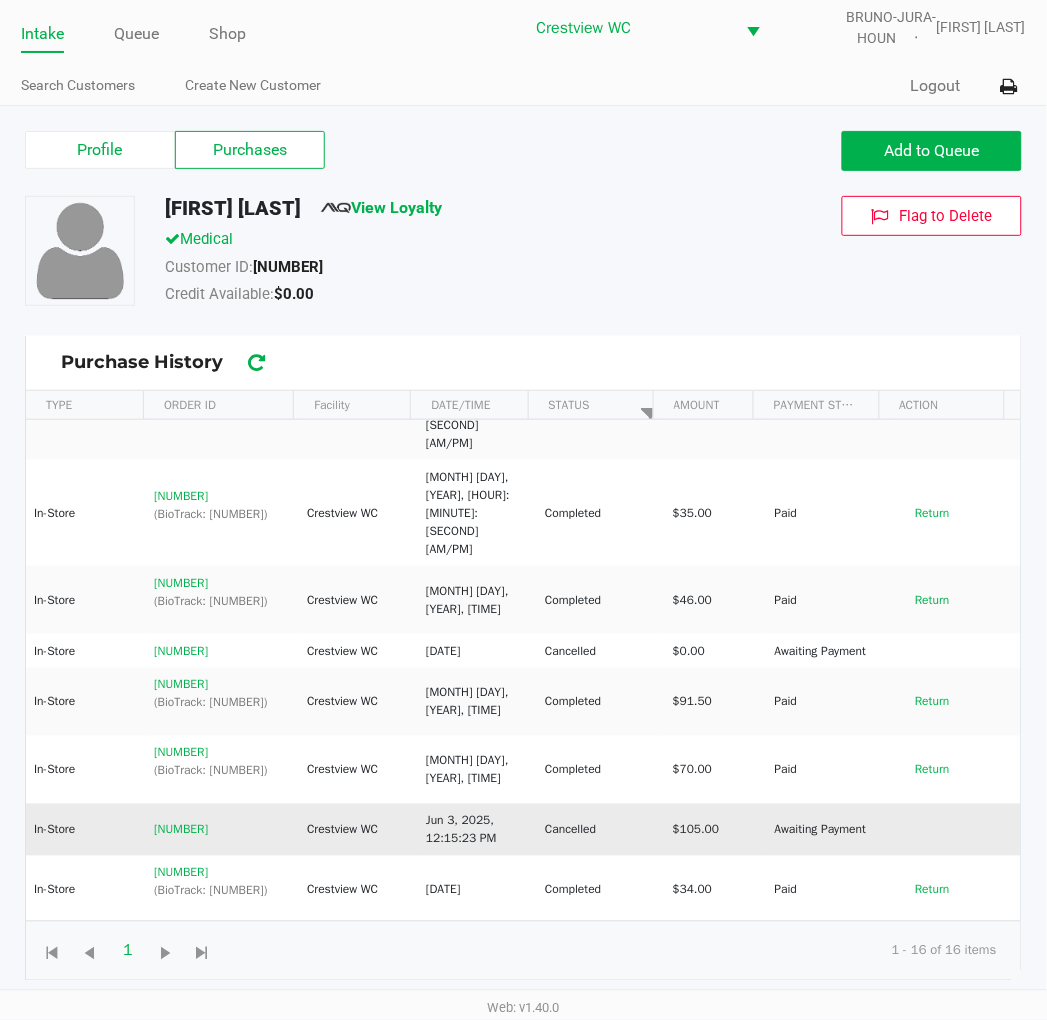 scroll, scrollTop: 0, scrollLeft: 0, axis: both 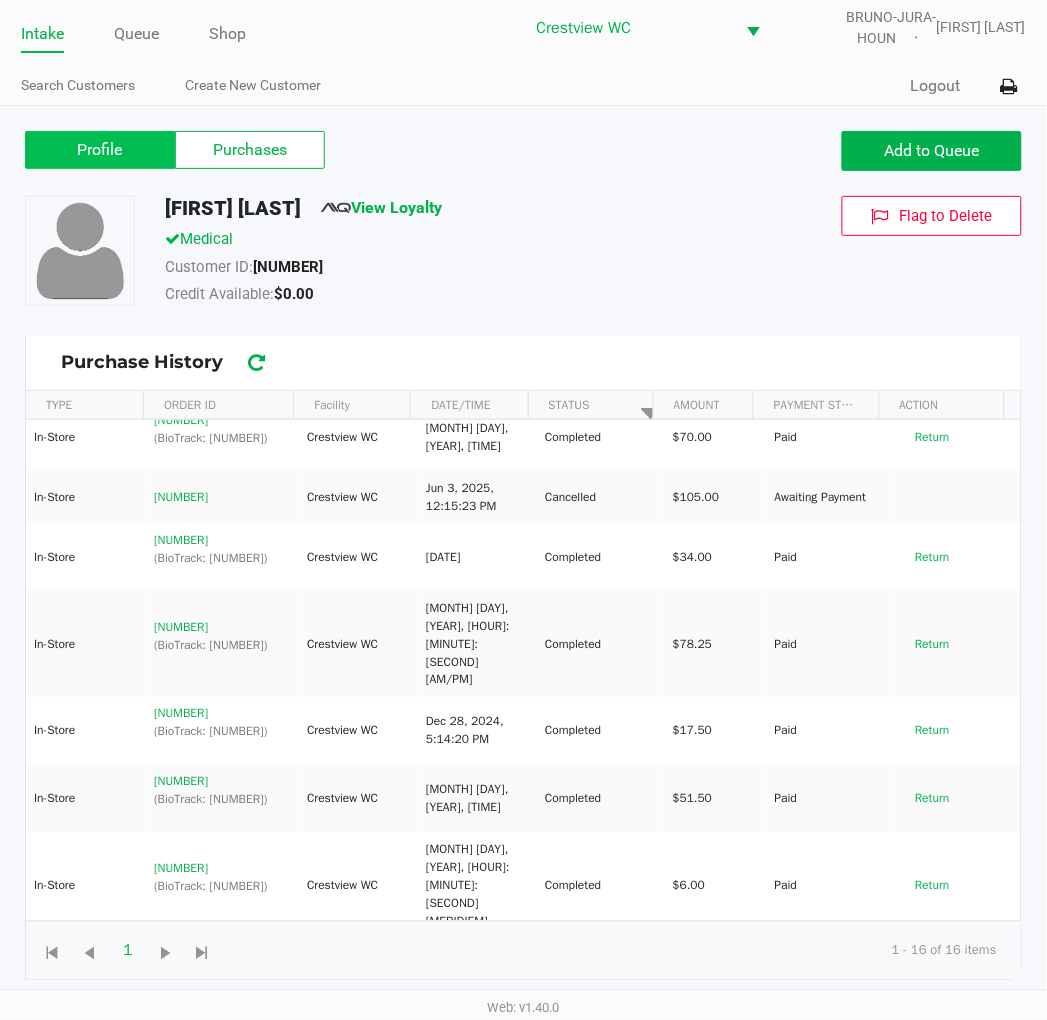 click on "Profile" 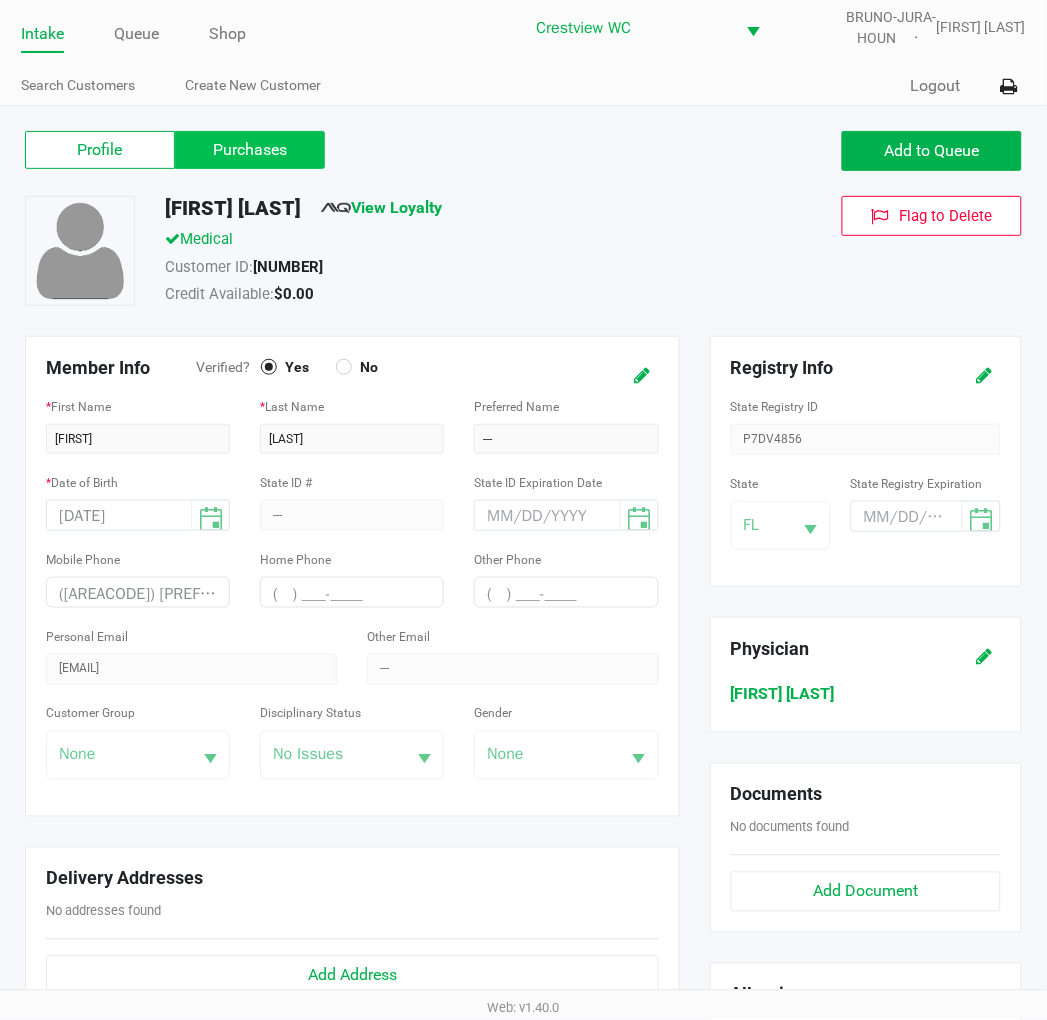 click on "Purchases" 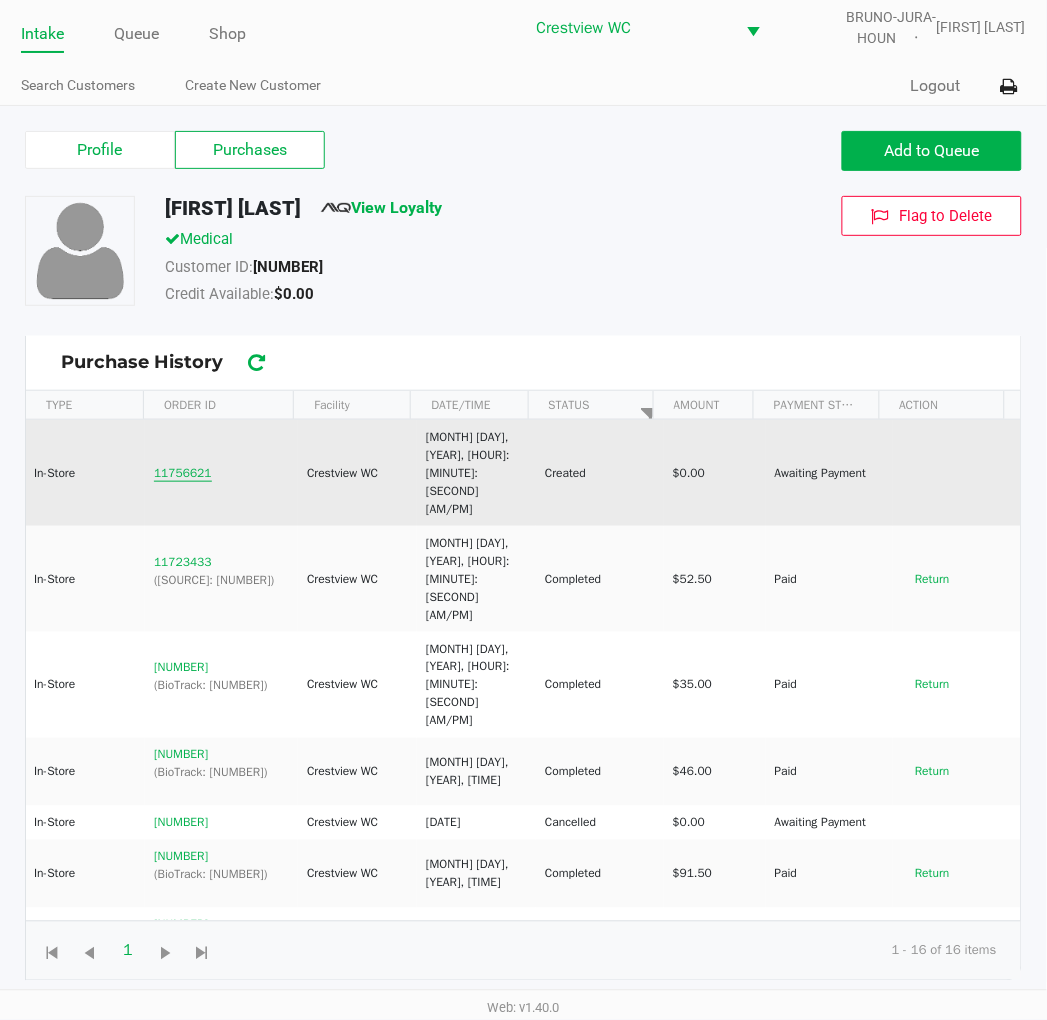 click on "11756621" 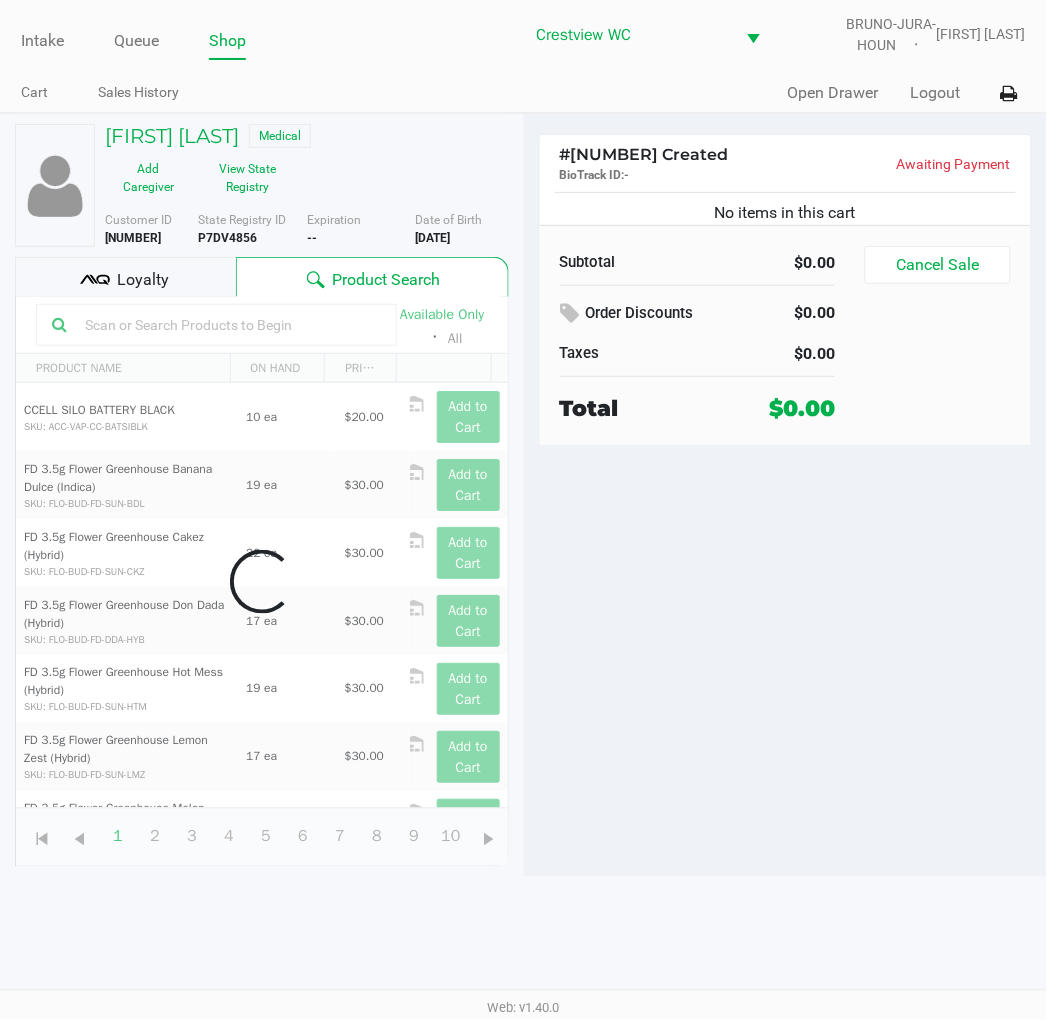 scroll, scrollTop: 0, scrollLeft: 0, axis: both 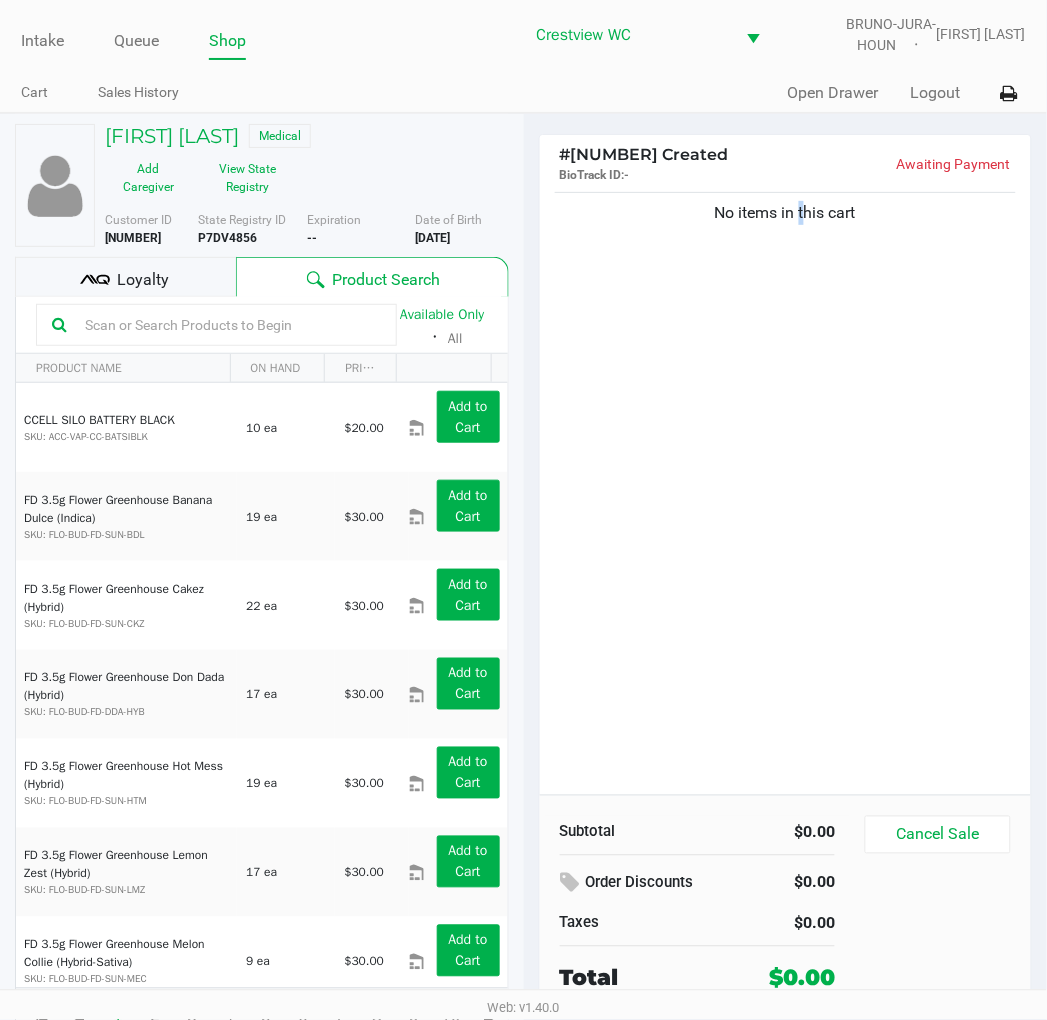 click on "No items in this cart" 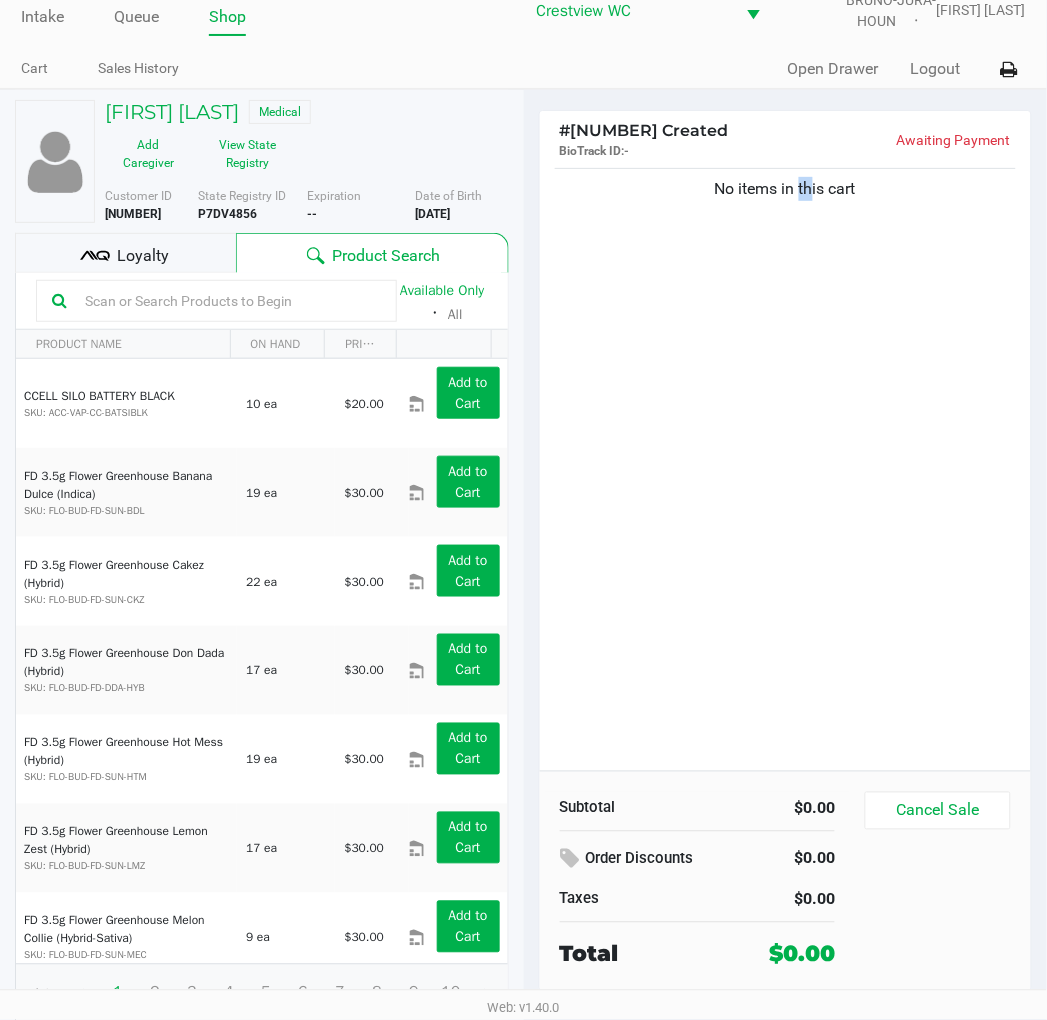 scroll, scrollTop: 37, scrollLeft: 0, axis: vertical 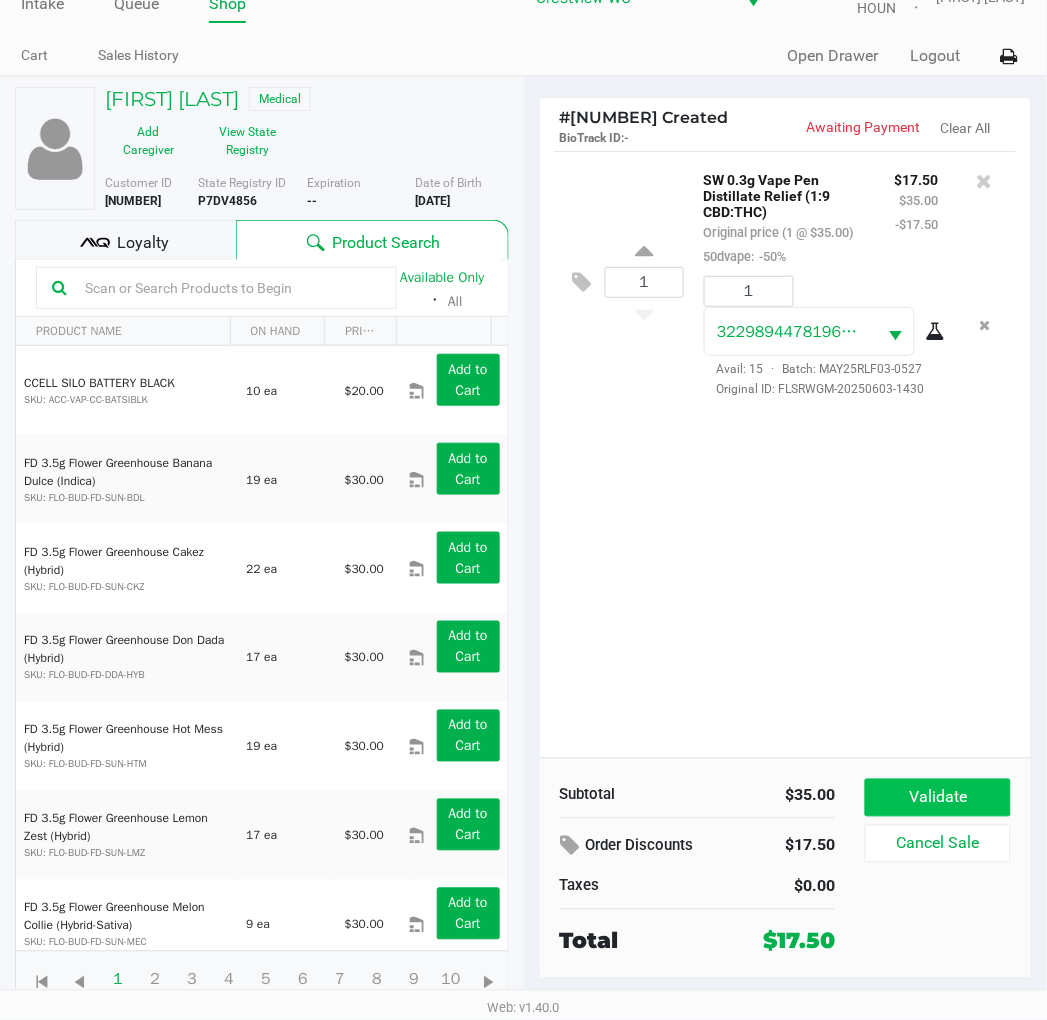 click on "Validate" 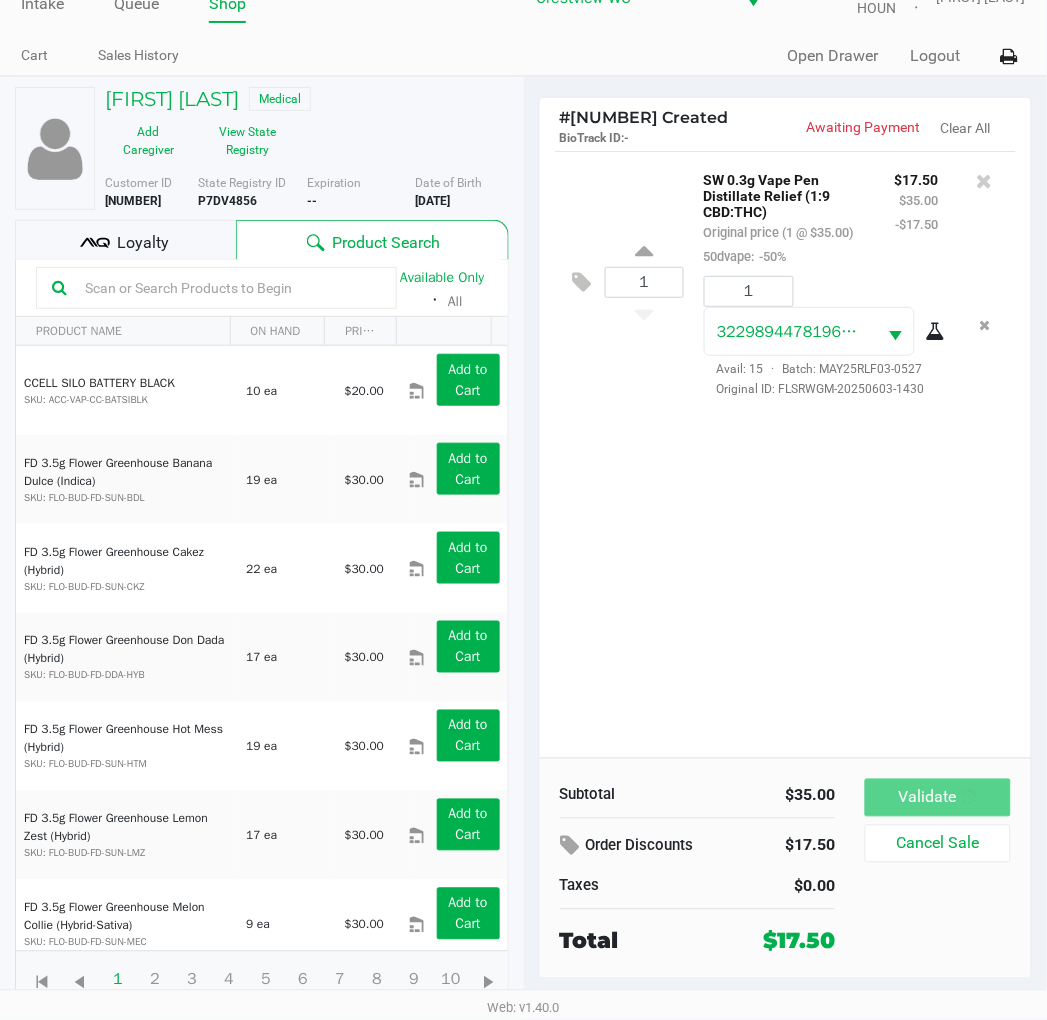 scroll, scrollTop: 0, scrollLeft: 0, axis: both 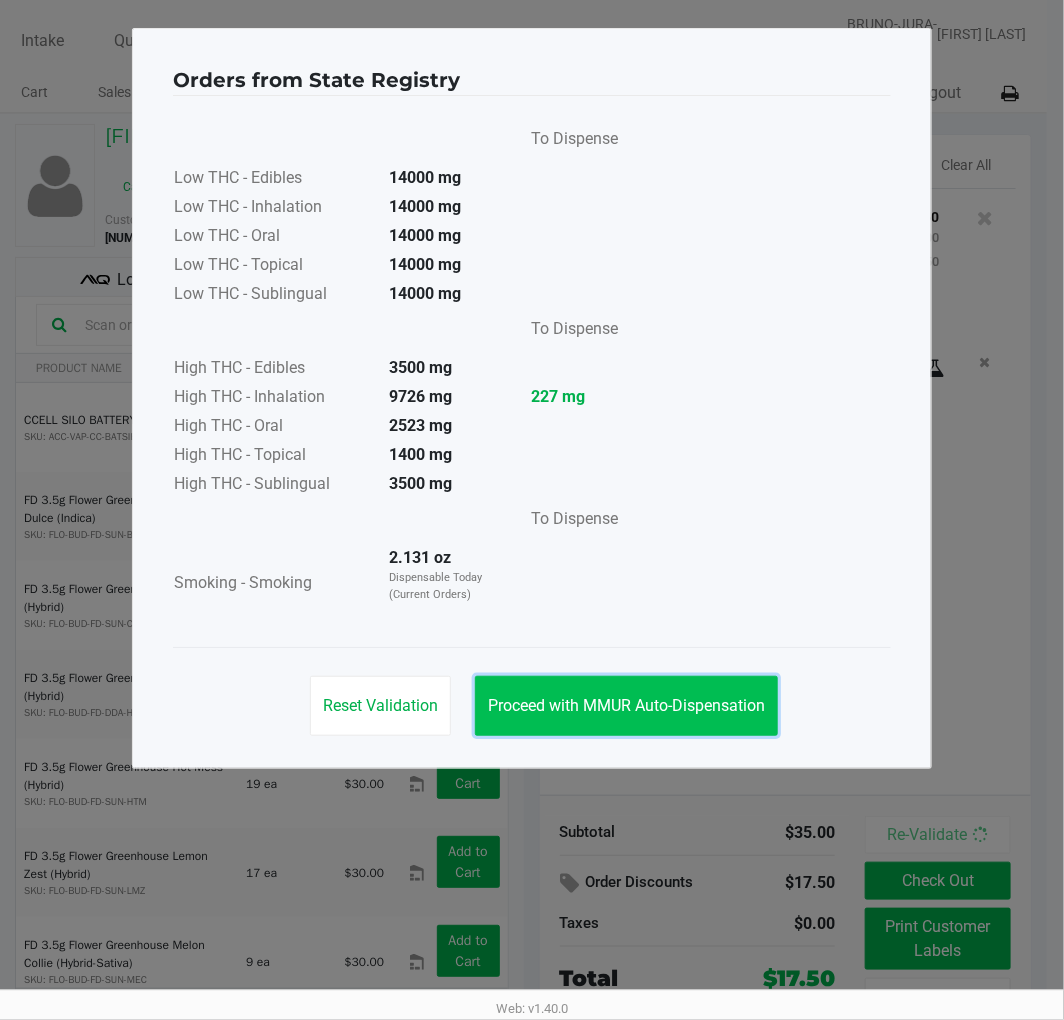 click on "Proceed with MMUR Auto-Dispensation" 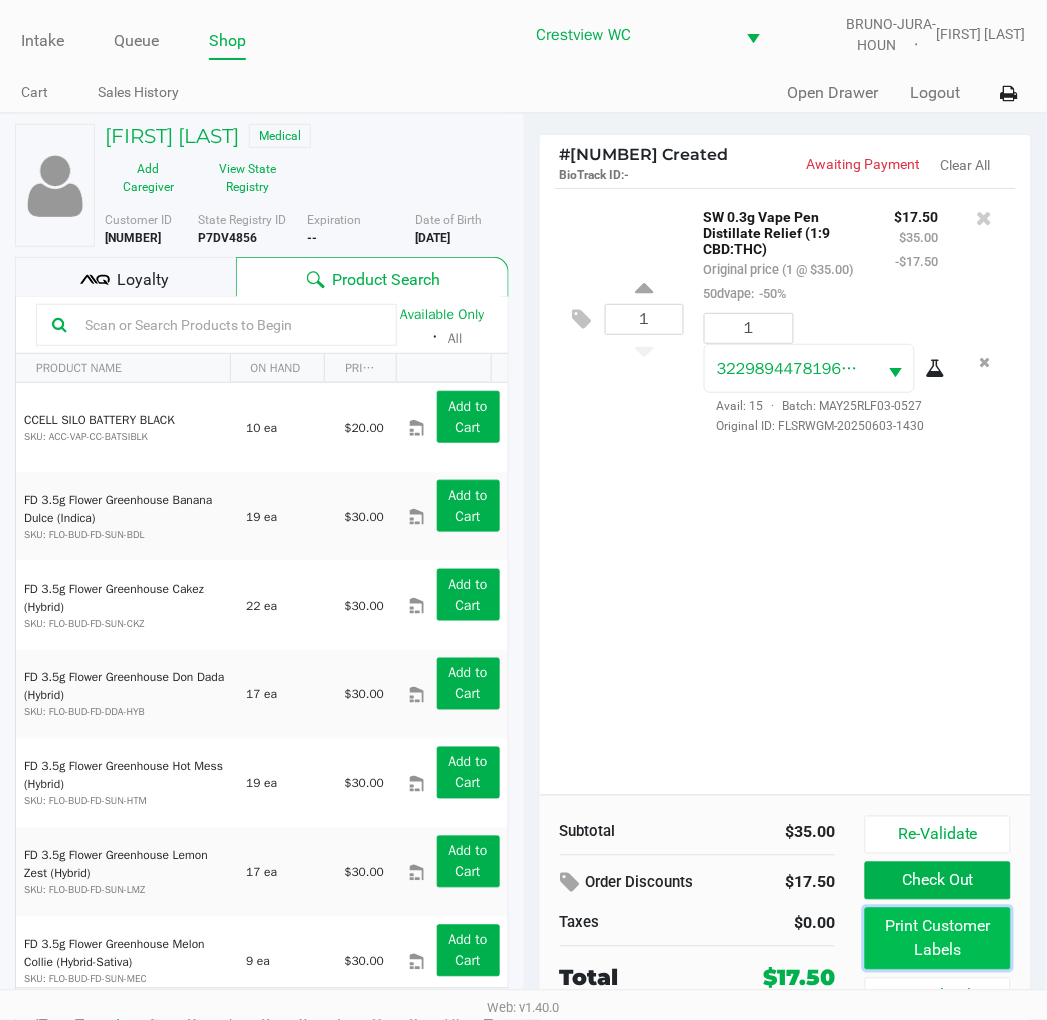 click on "Print Customer Labels" 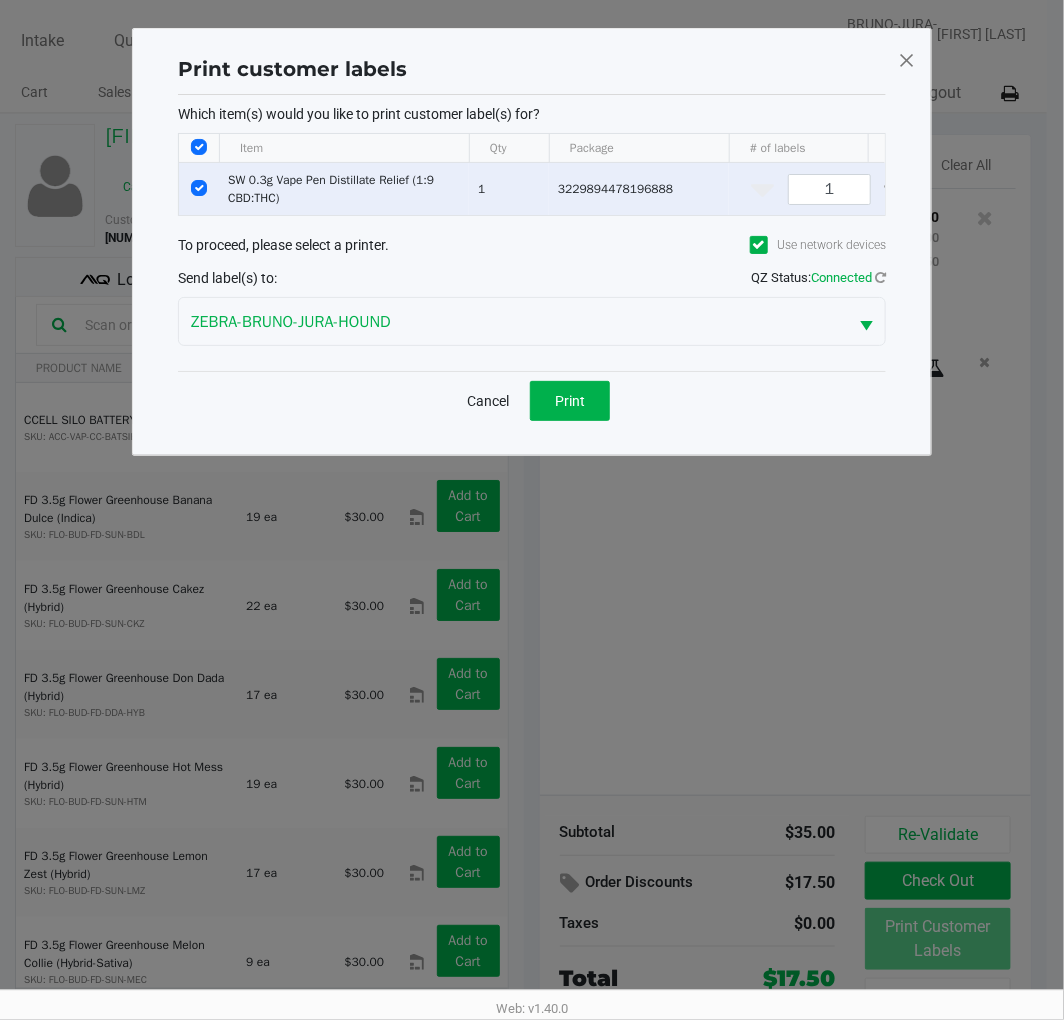 click on "Print" 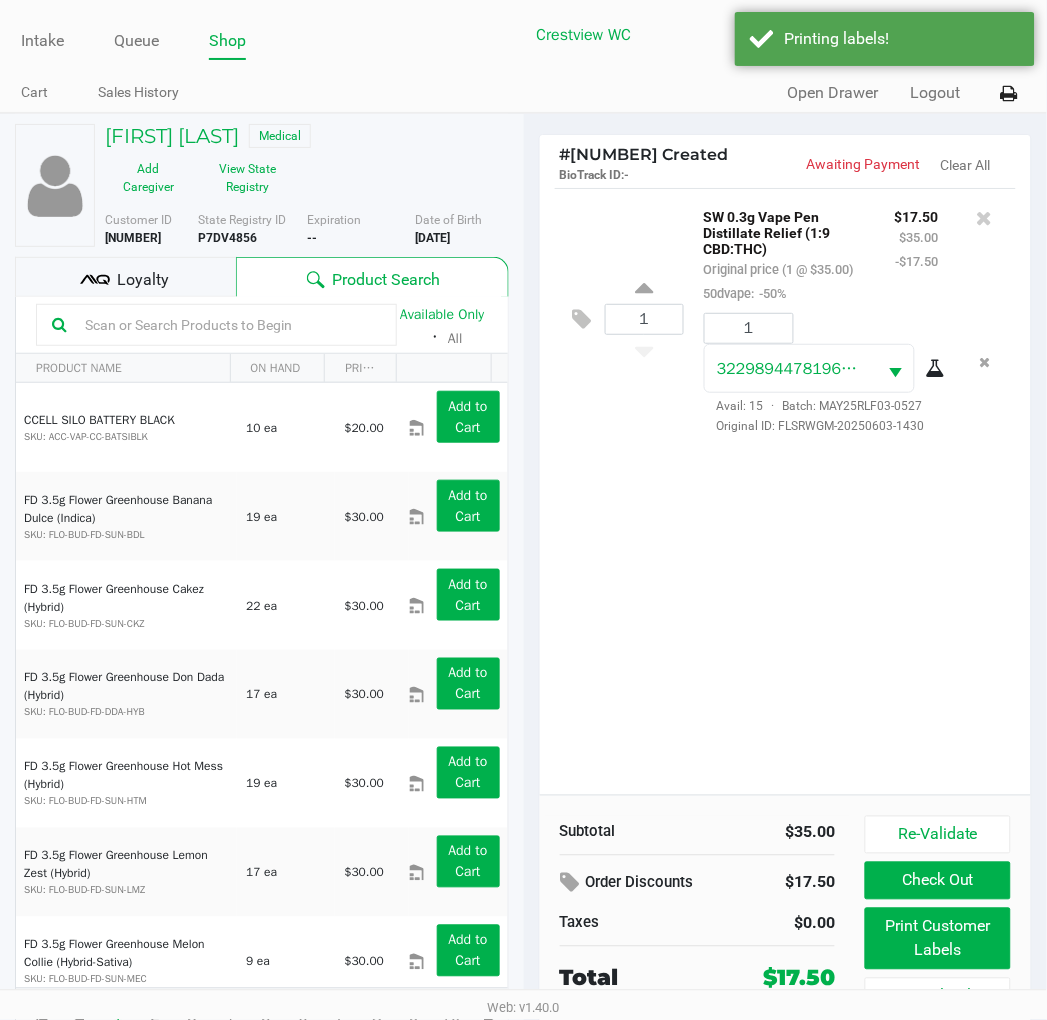 click on "Loyalty" 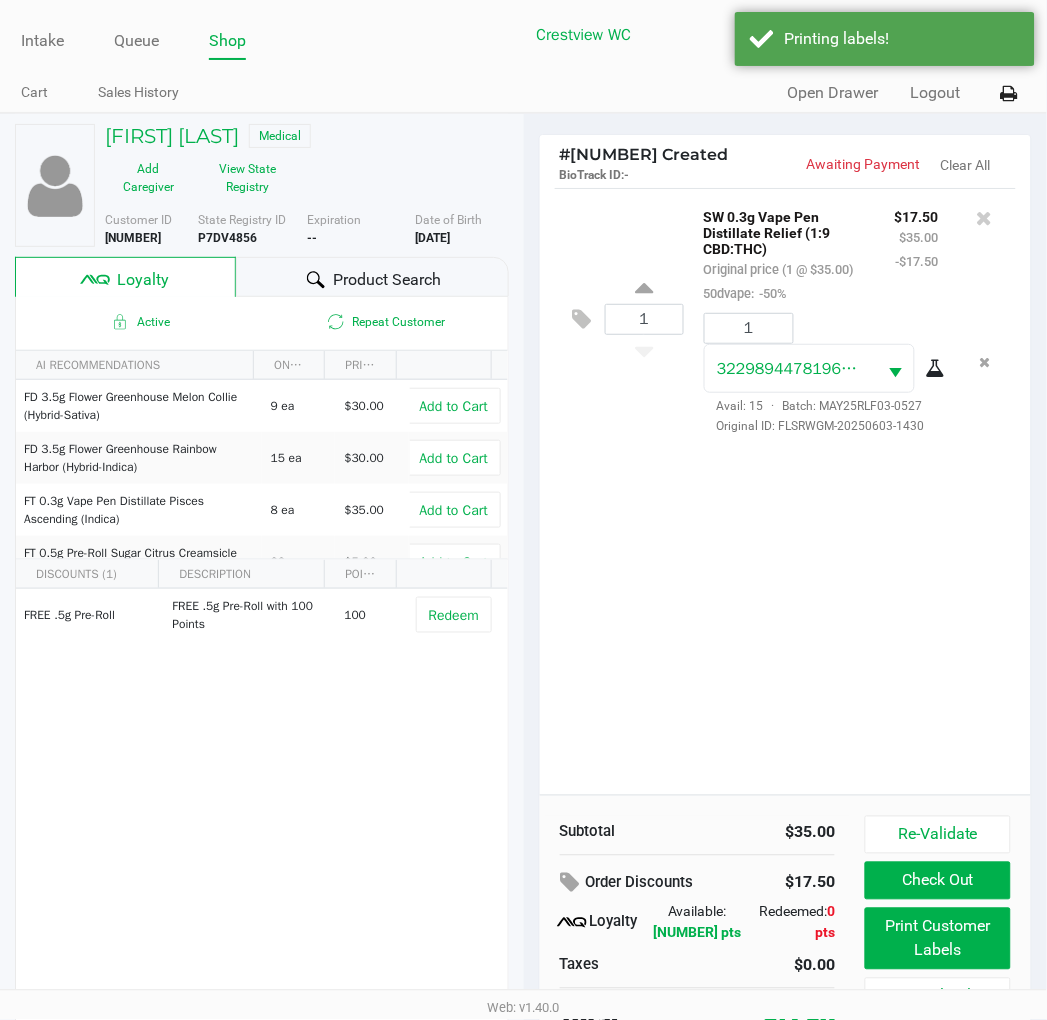 scroll, scrollTop: 38, scrollLeft: 0, axis: vertical 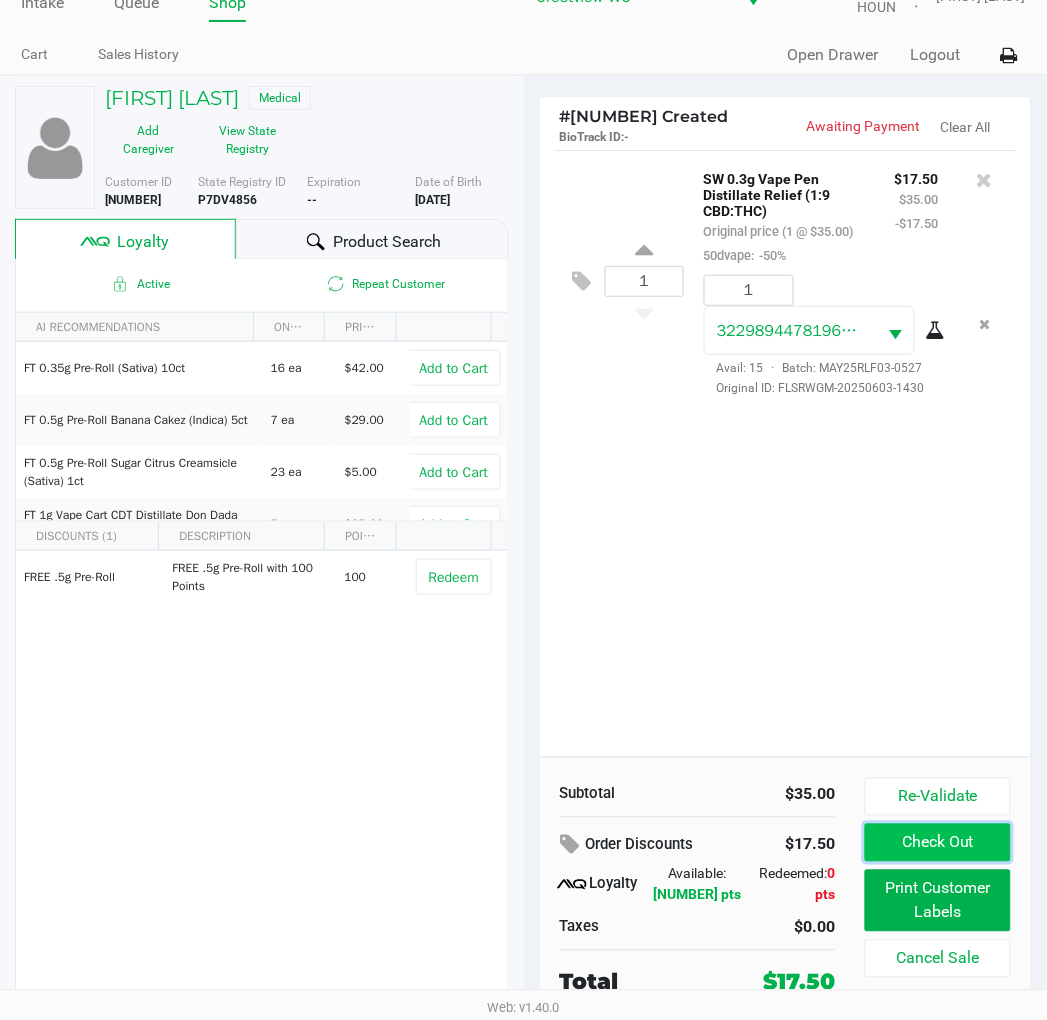click on "Check Out" 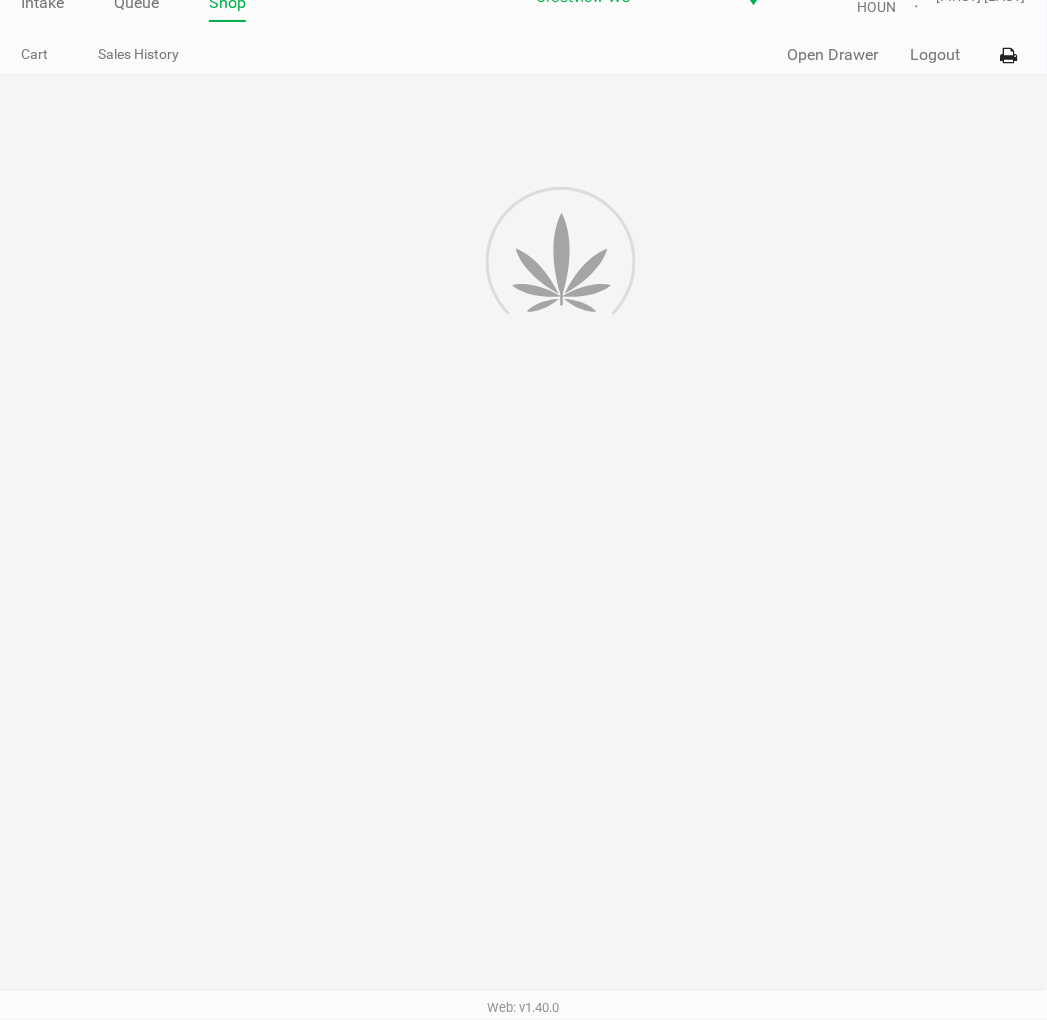 scroll, scrollTop: 0, scrollLeft: 0, axis: both 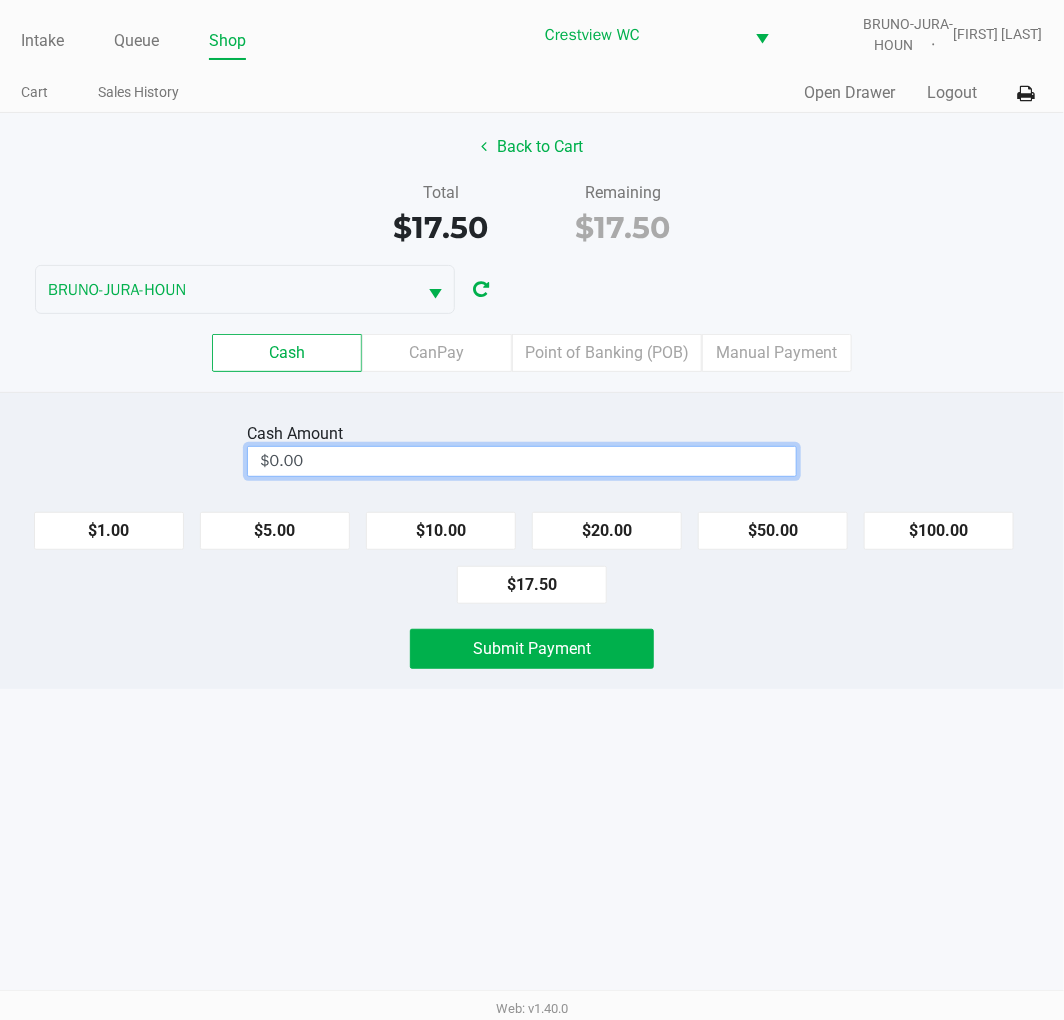 click on "$0.00" at bounding box center (522, 461) 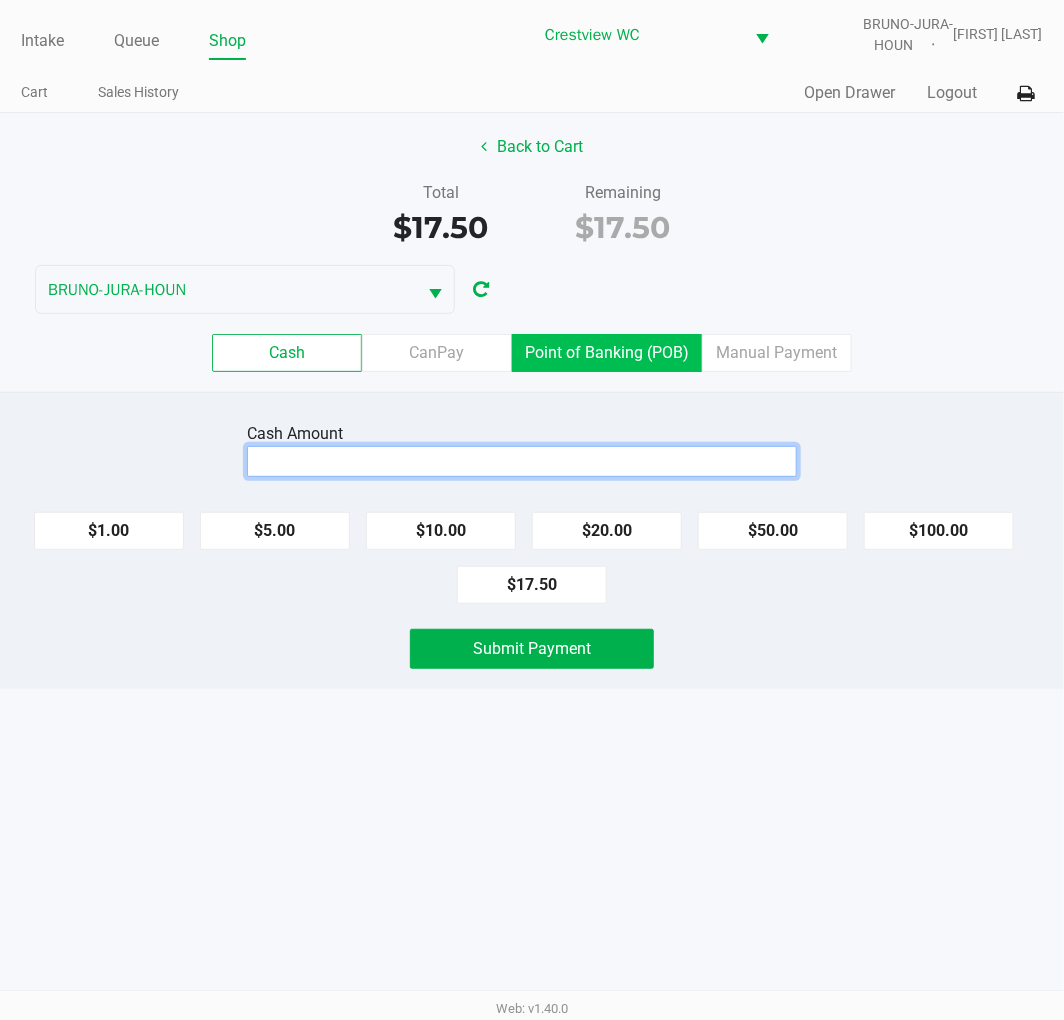 click on "Point of Banking (POB)" 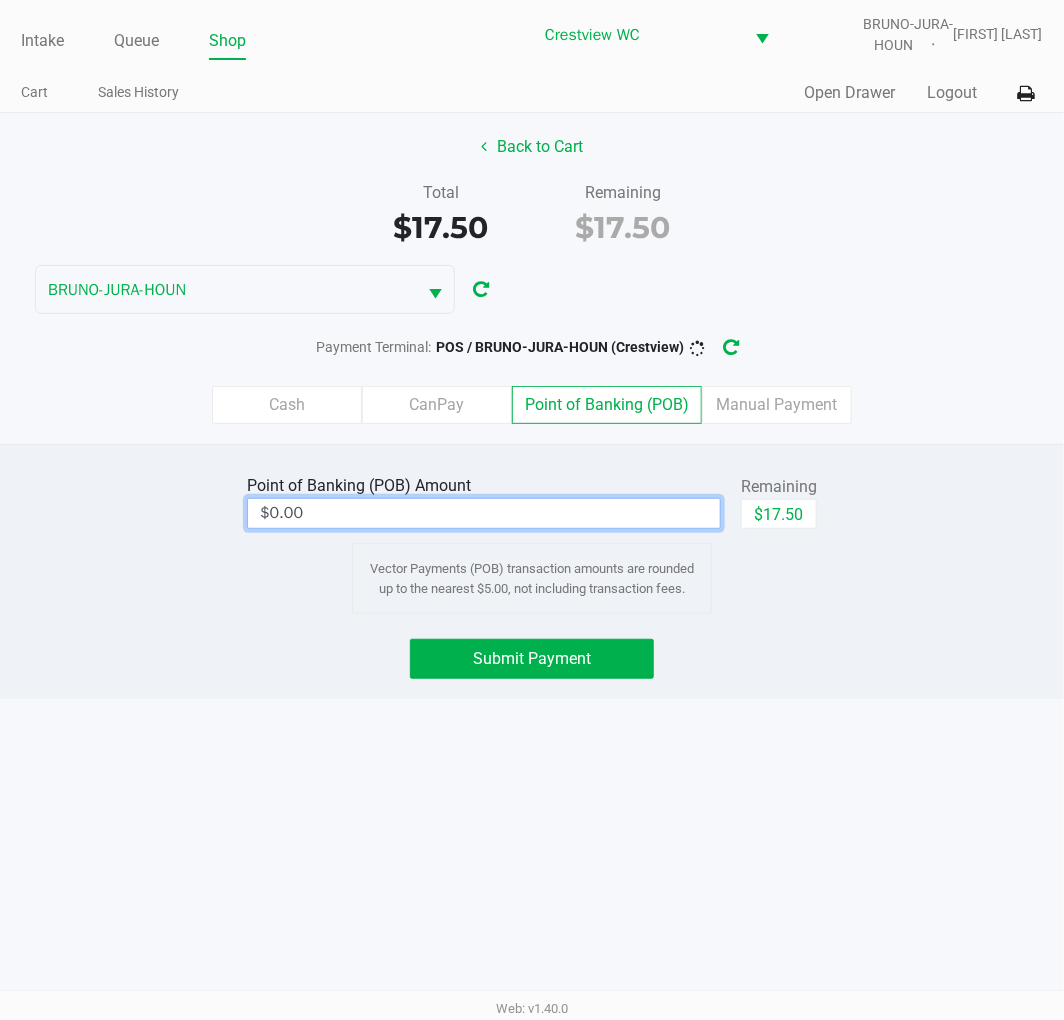 click on "$0.00" at bounding box center [484, 513] 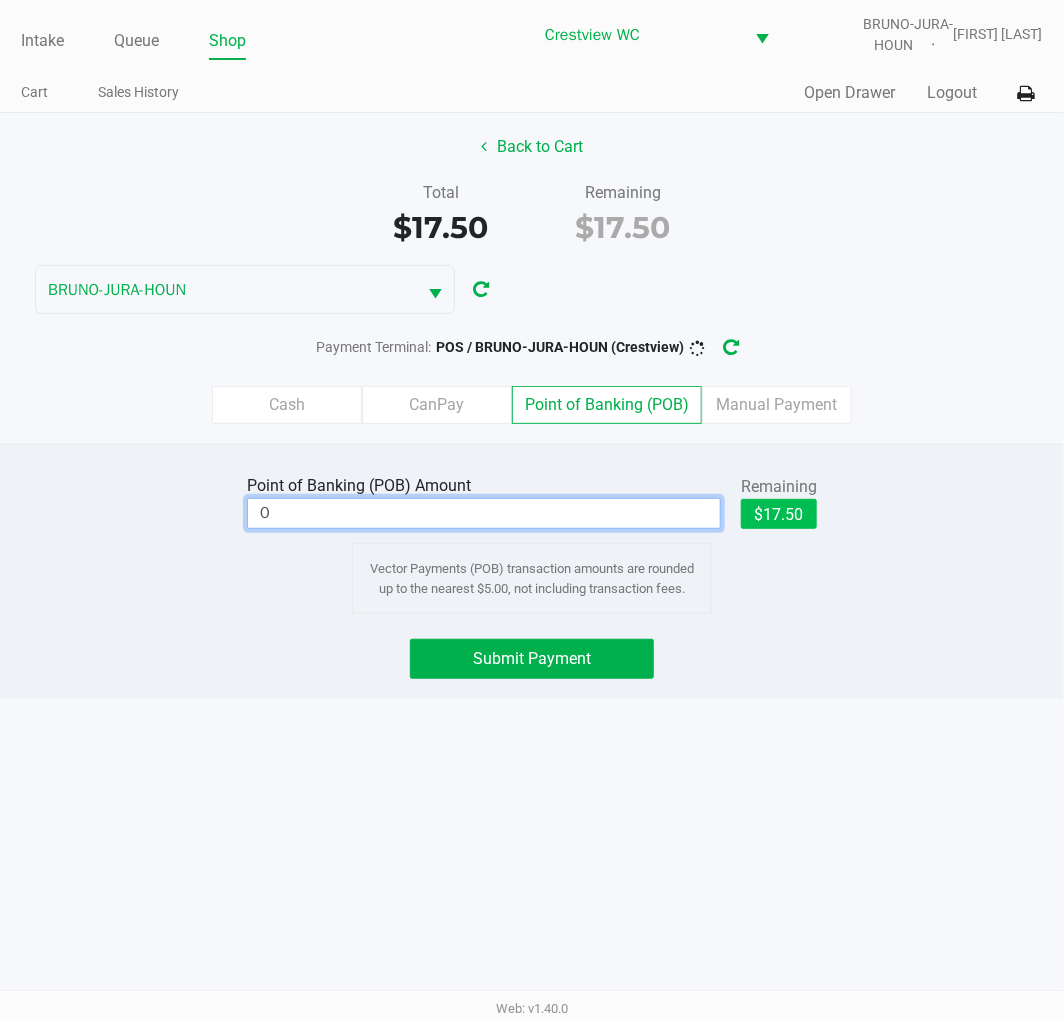 click on "$17.50" 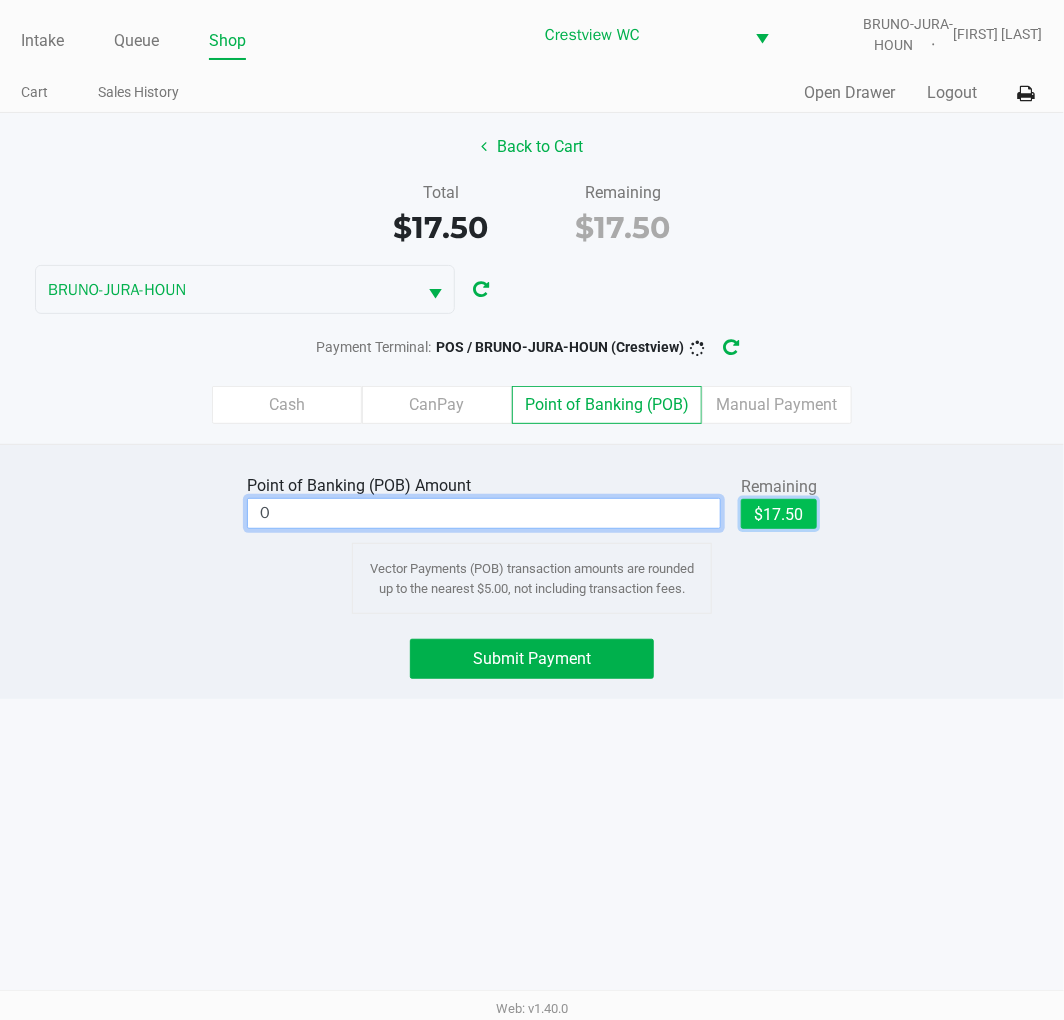type on "$17.50" 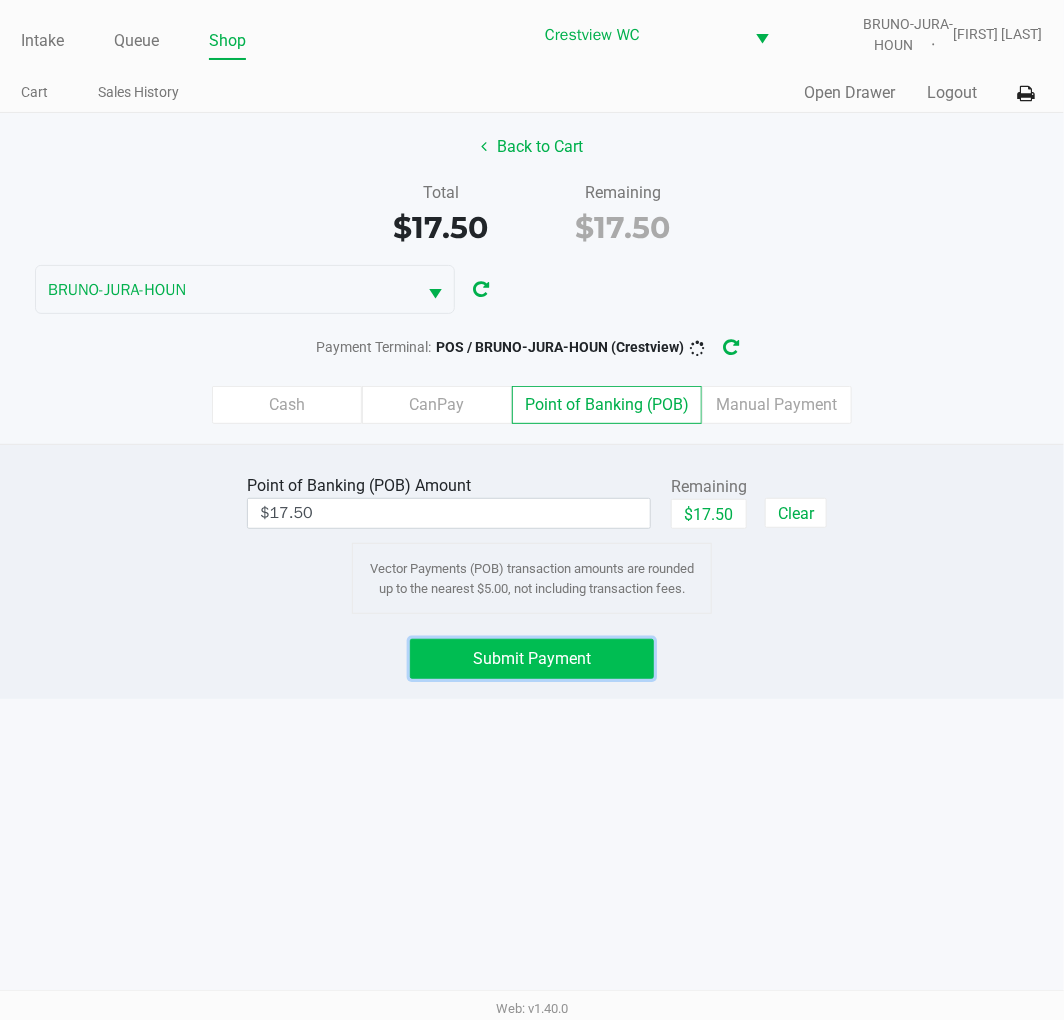 click on "Submit Payment" 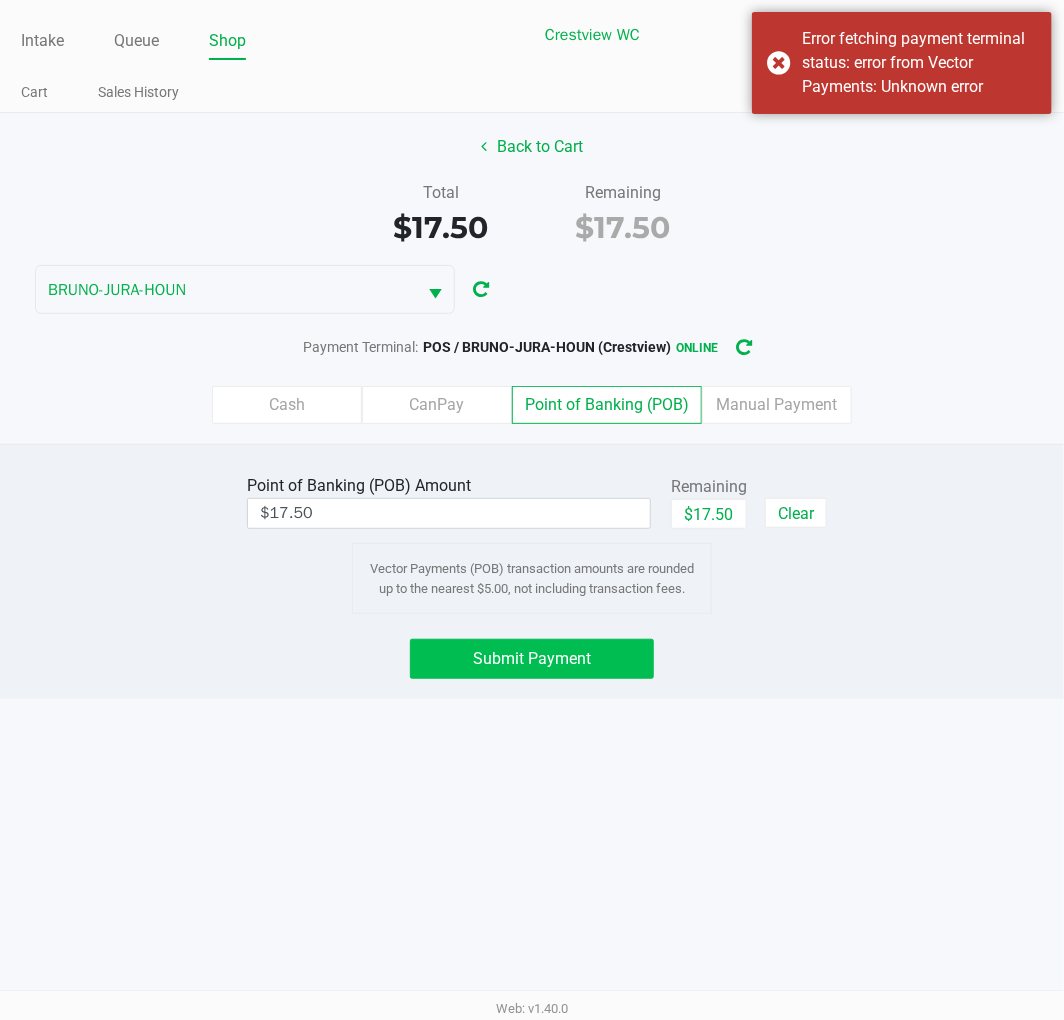 click on "Submit Payment" 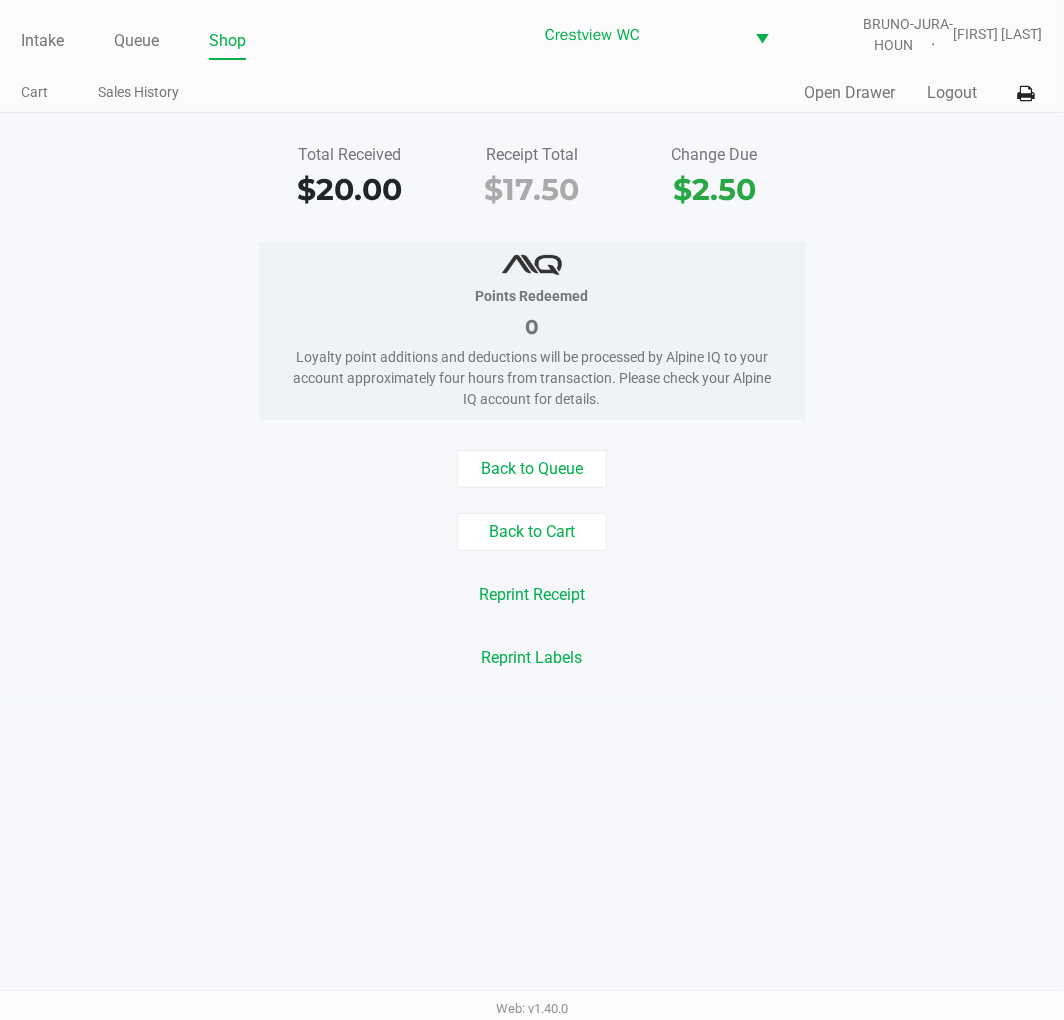 click on "Intake" 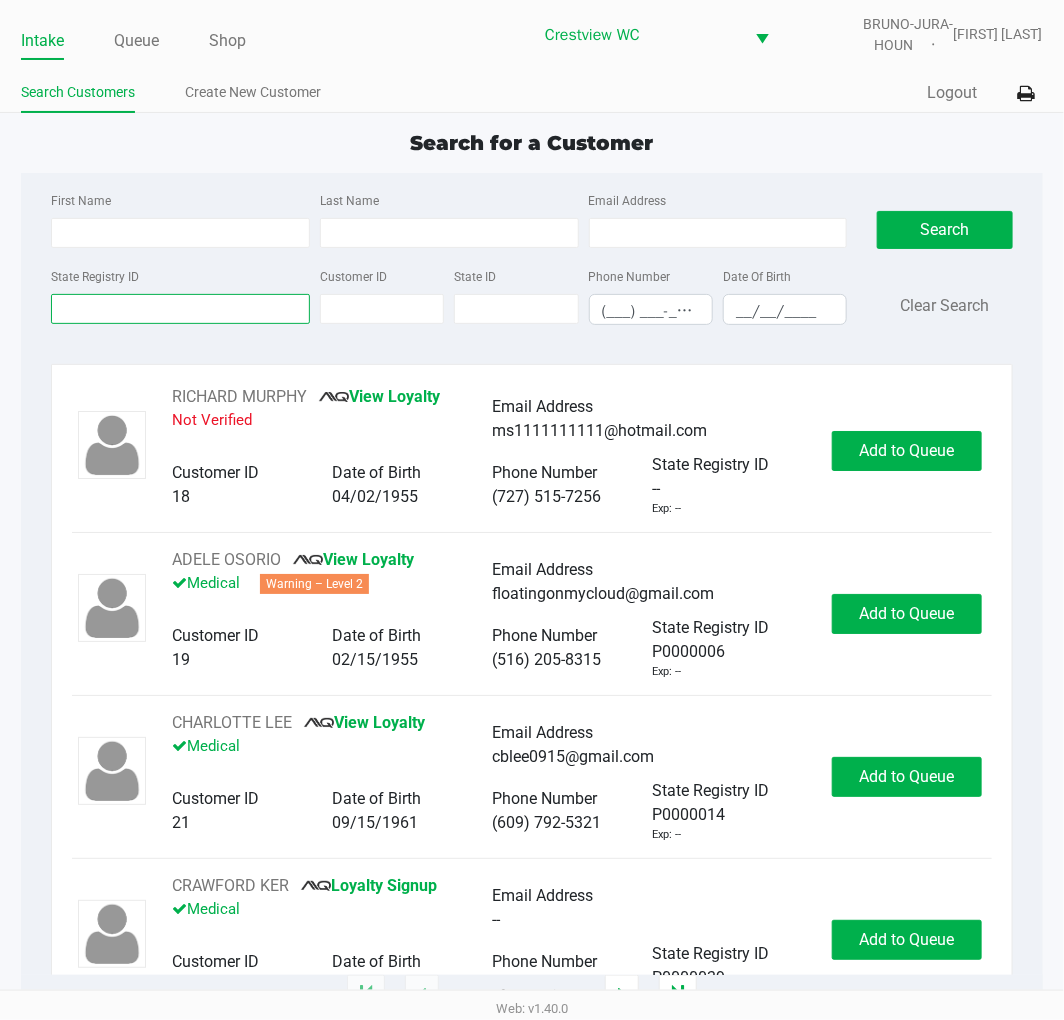 click on "State Registry ID" 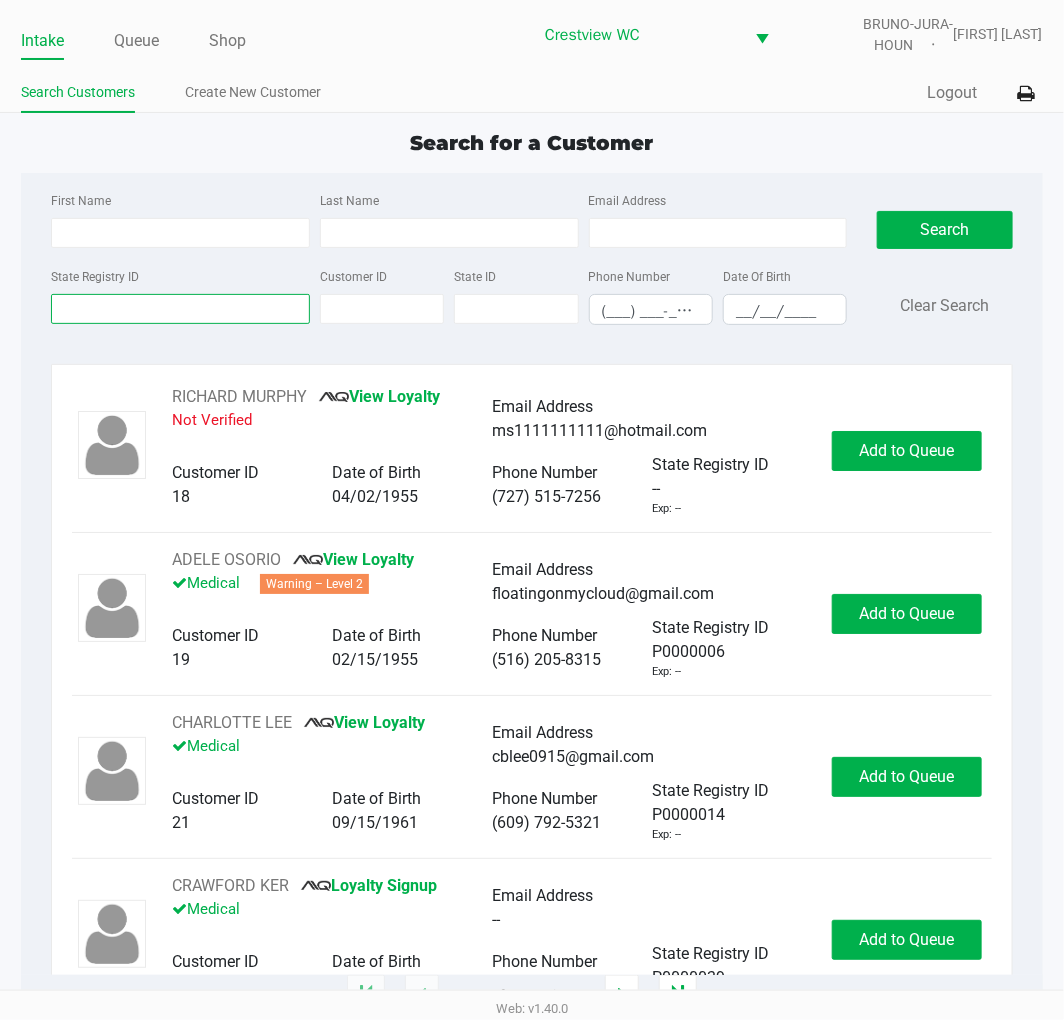 click on "State Registry ID" at bounding box center [180, 309] 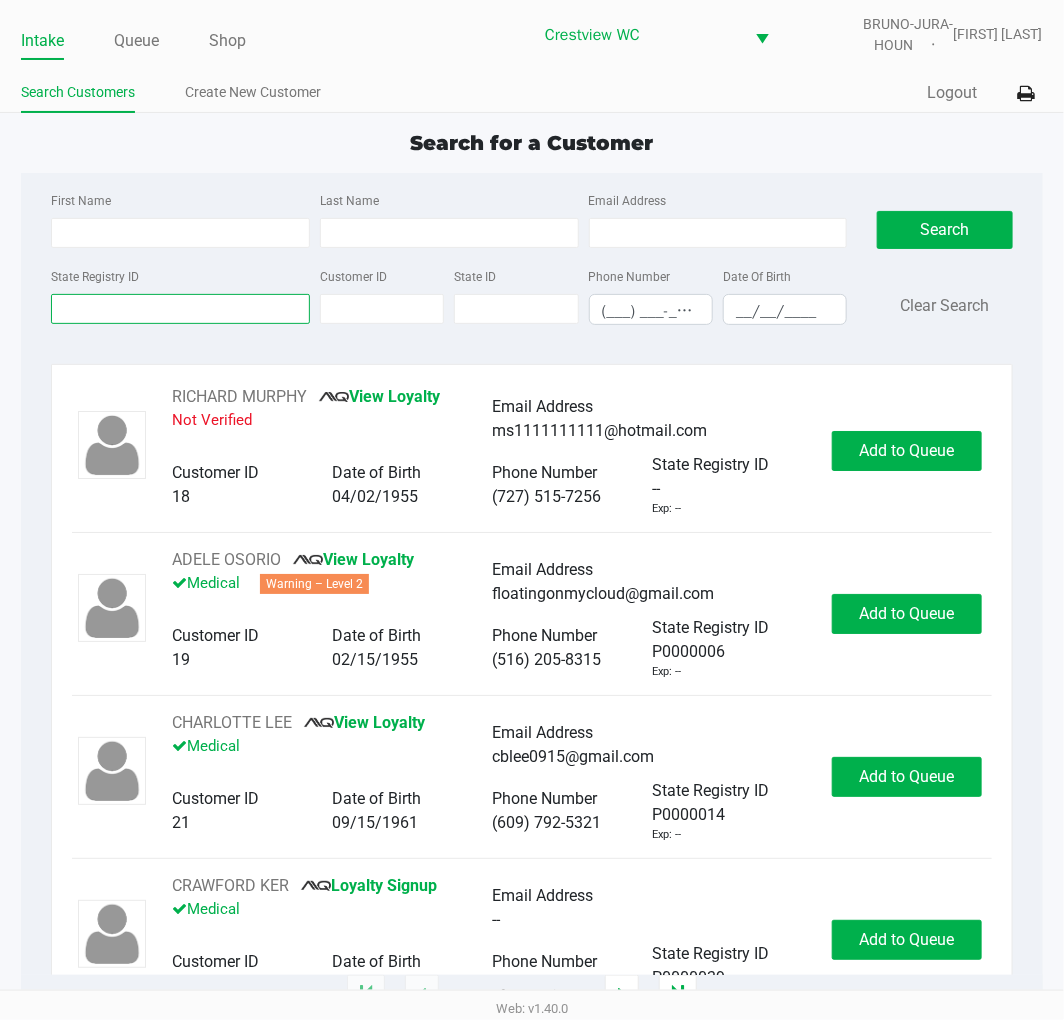 click on "State Registry ID" at bounding box center [180, 309] 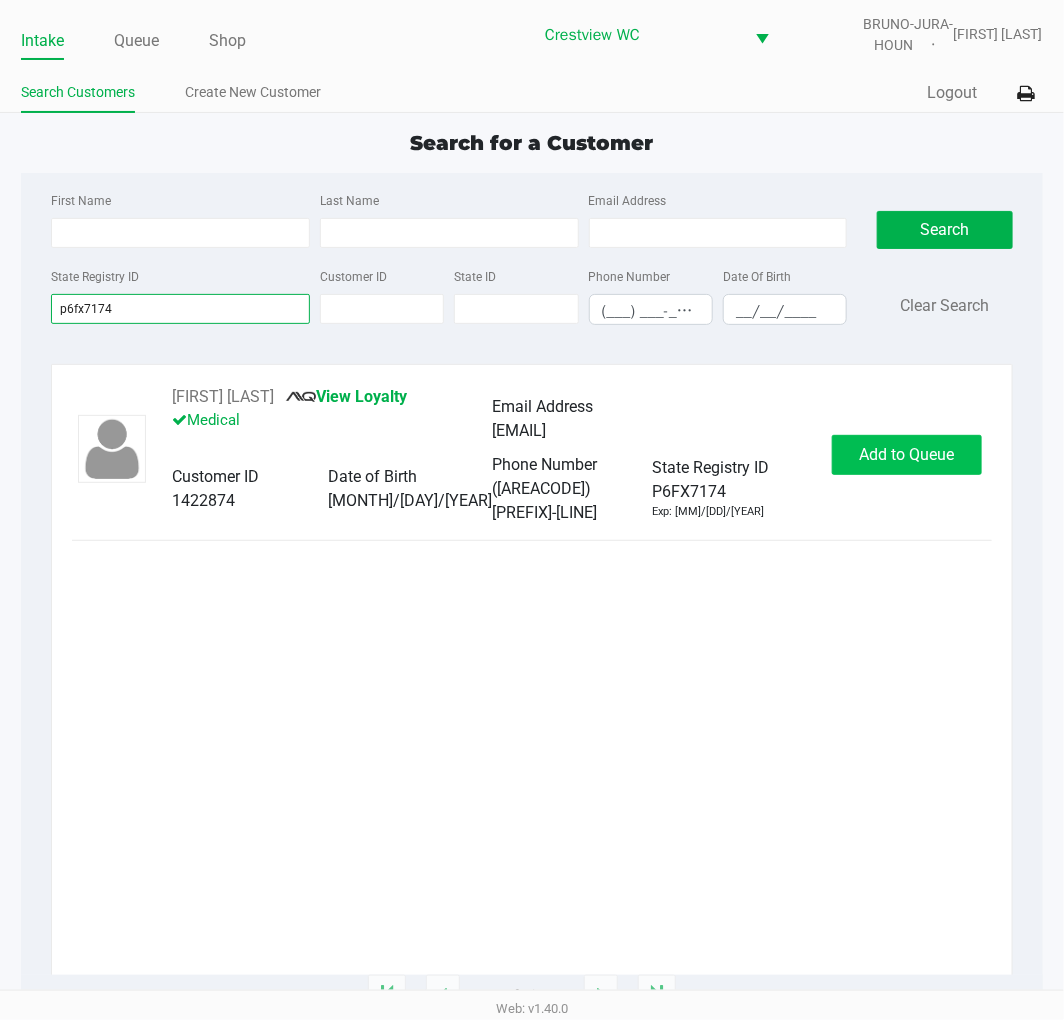type on "p6fx7174" 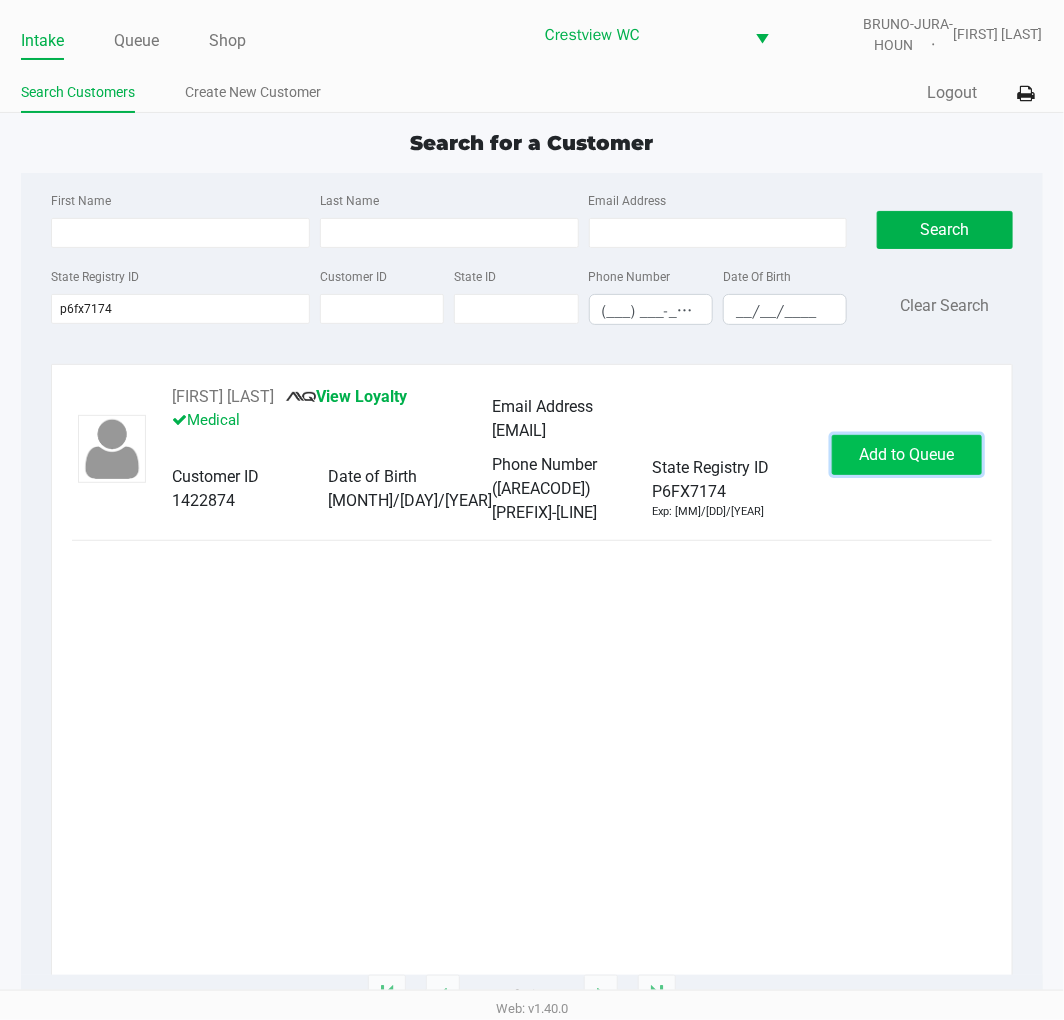 click on "Add to Queue" 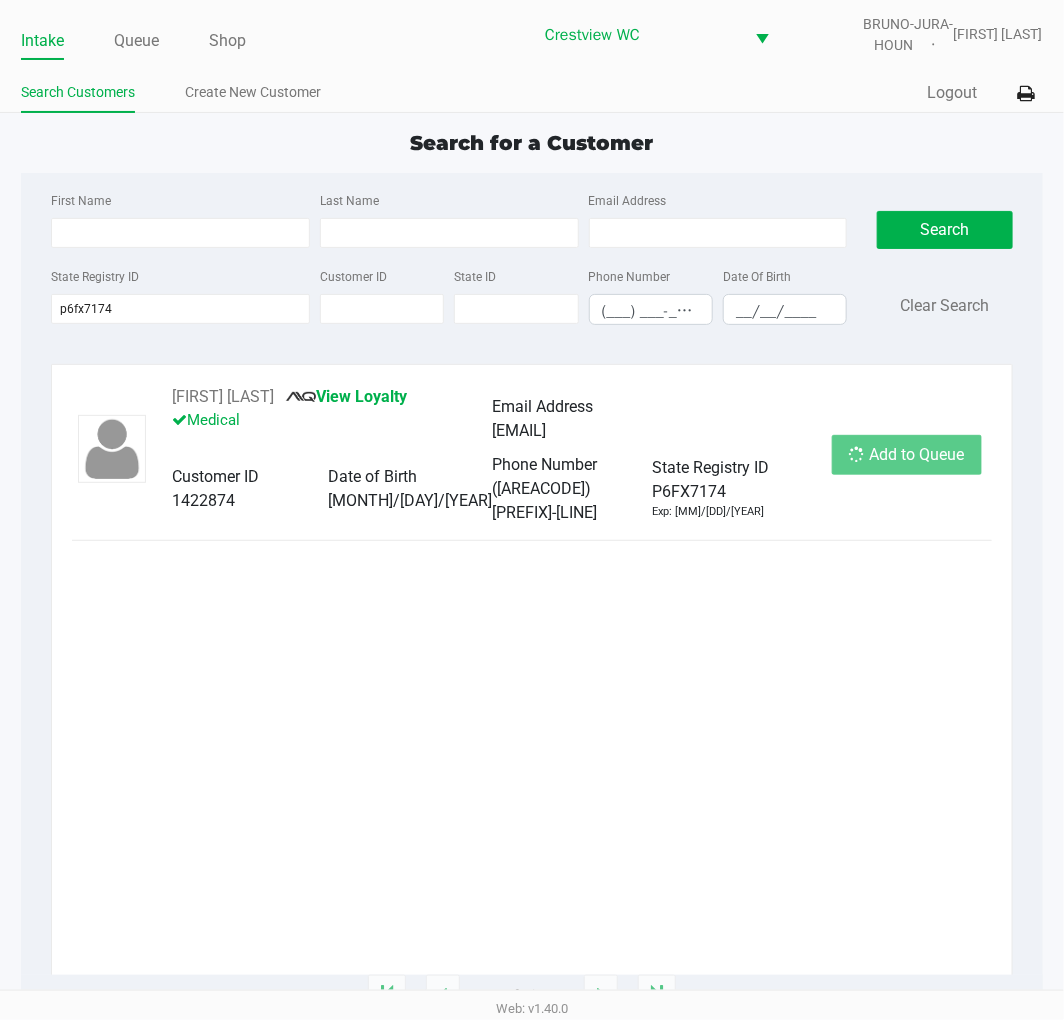 click on "Add to Queue" 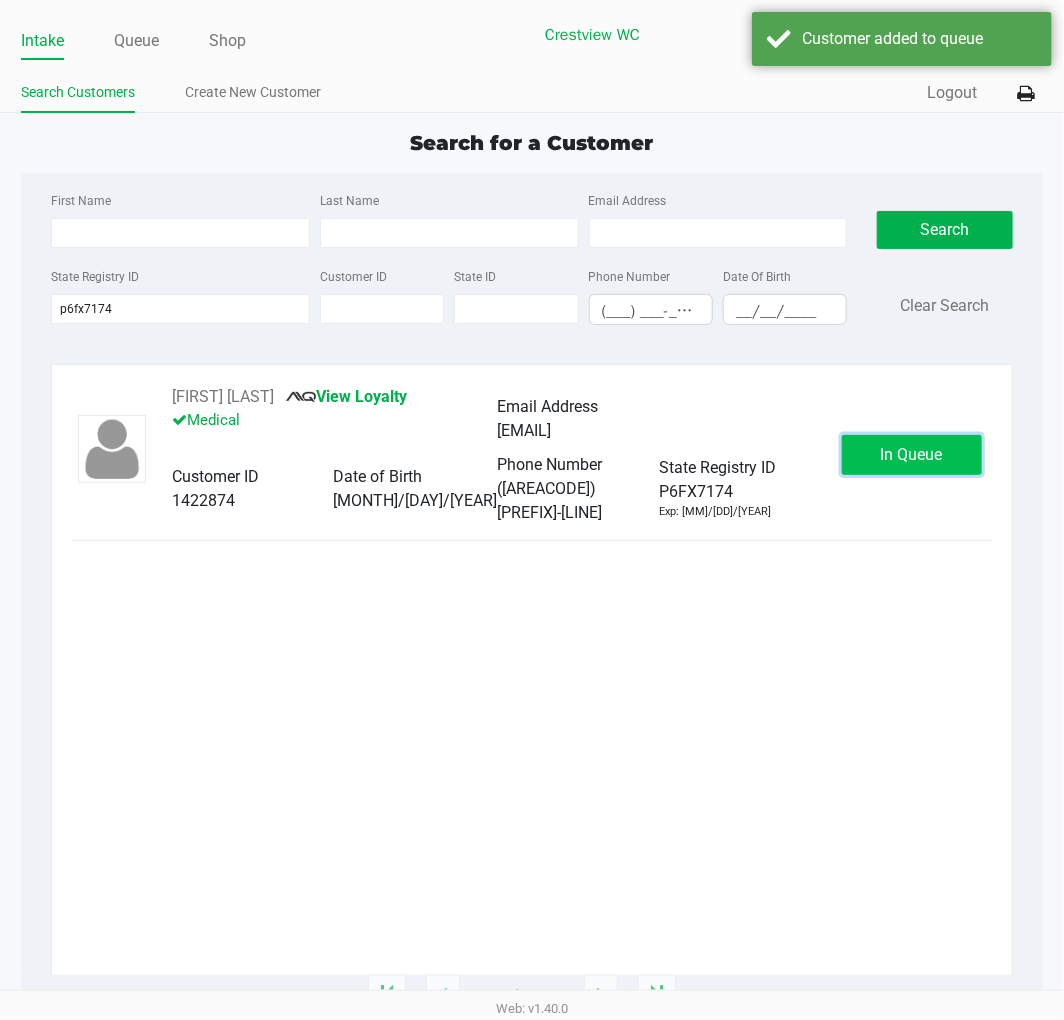 click on "In Queue" 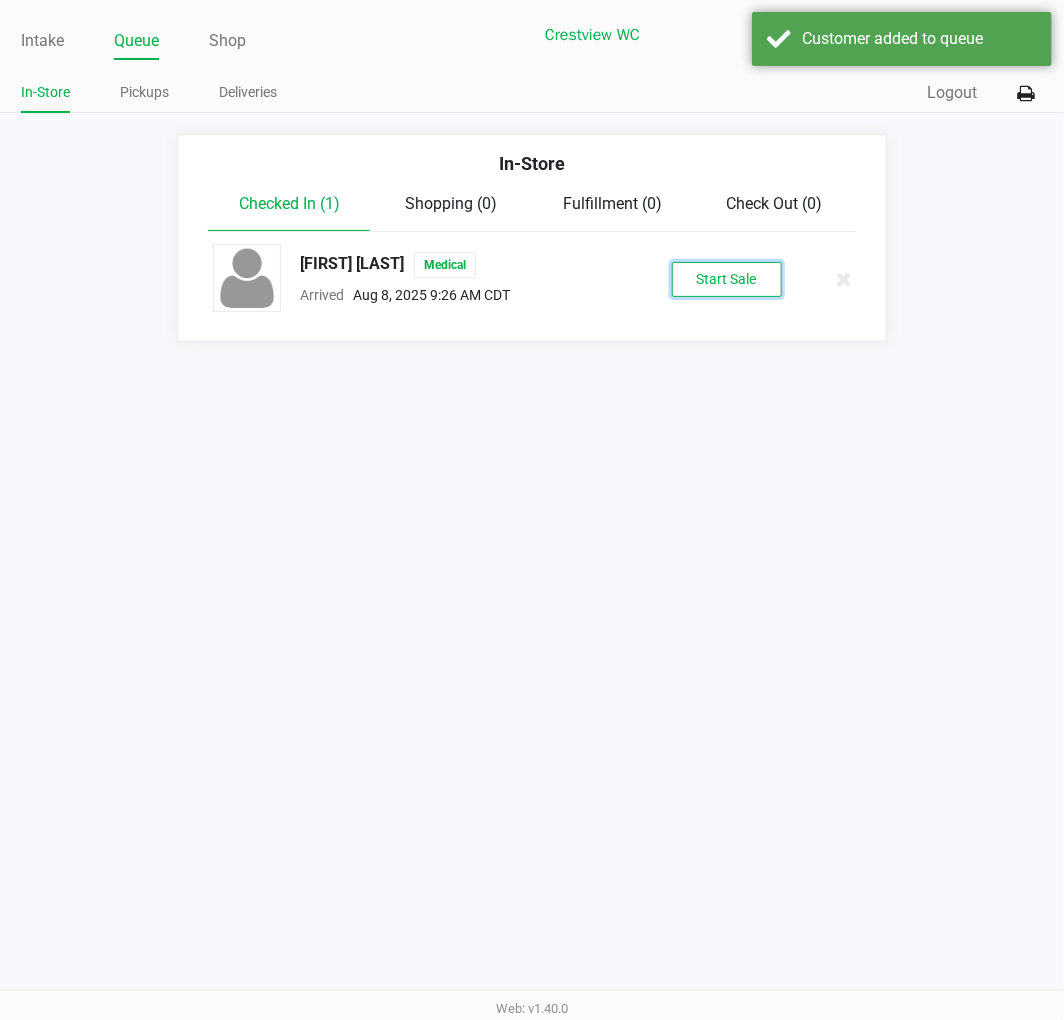 drag, startPoint x: 741, startPoint y: 284, endPoint x: 737, endPoint y: 312, distance: 28.284271 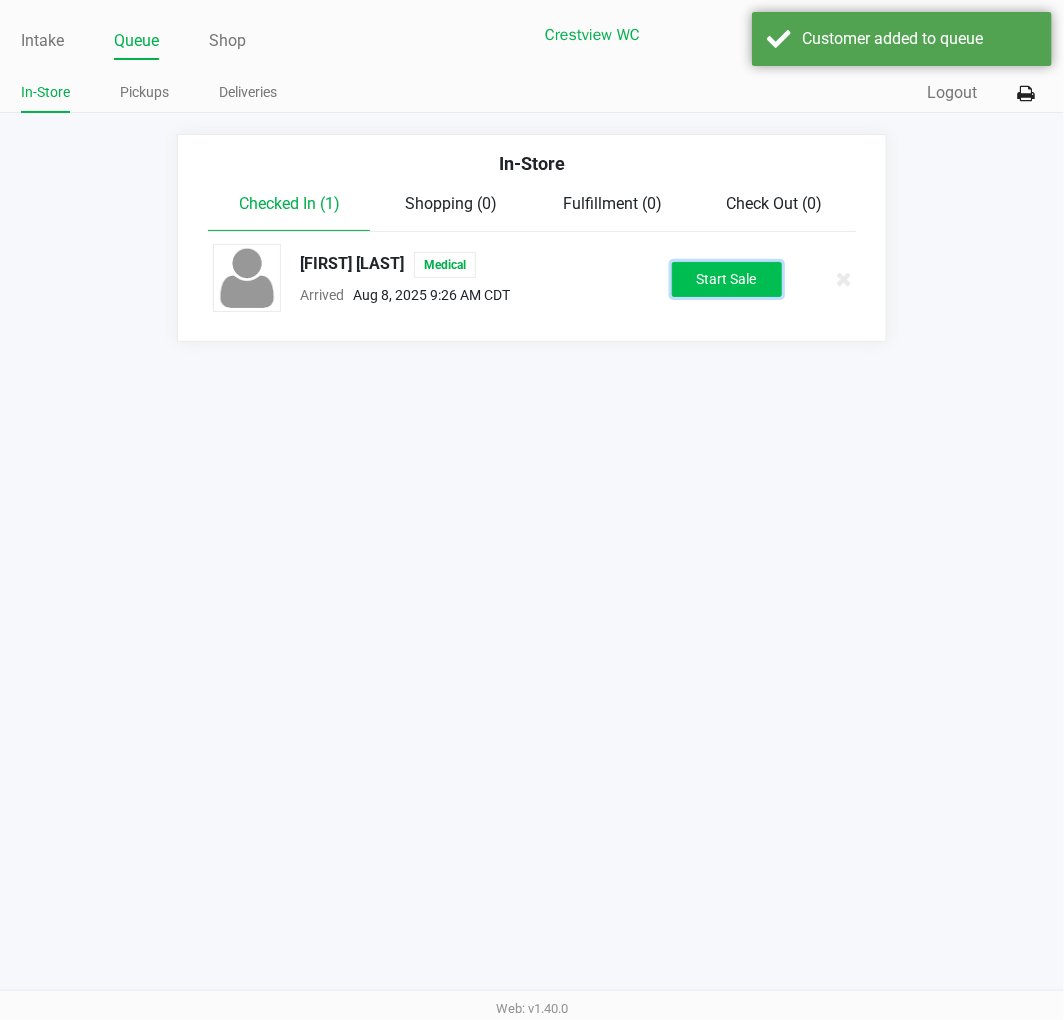 click on "Start Sale" 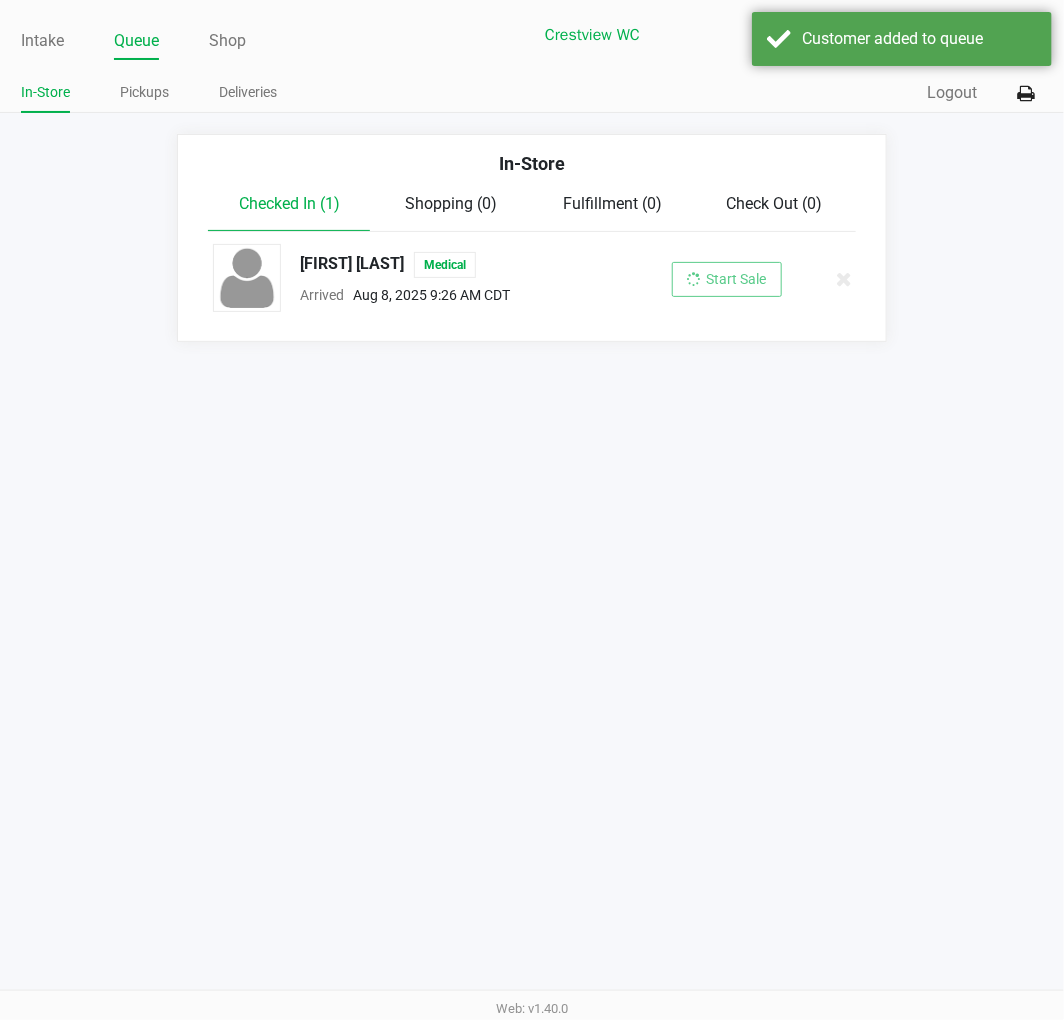 click on "Intake Queue Shop Crestview WC  BRUNO-JURA-HOUN   [FIRST] [LAST]  In-Store Pickups Deliveries  Quick Sale   Logout   In-Store   Checked In (1)   Shopping (0)   Fulfillment (0)   Check Out (0)   [FIRST] [LAST]   Medical  Arrived      [MONTH] [DAY], [YEAR] [HOUR]:[MINUTE] [MERIDIEM] [TIMEZONE]   Start Sale   Web: v1.40.0" at bounding box center [532, 510] 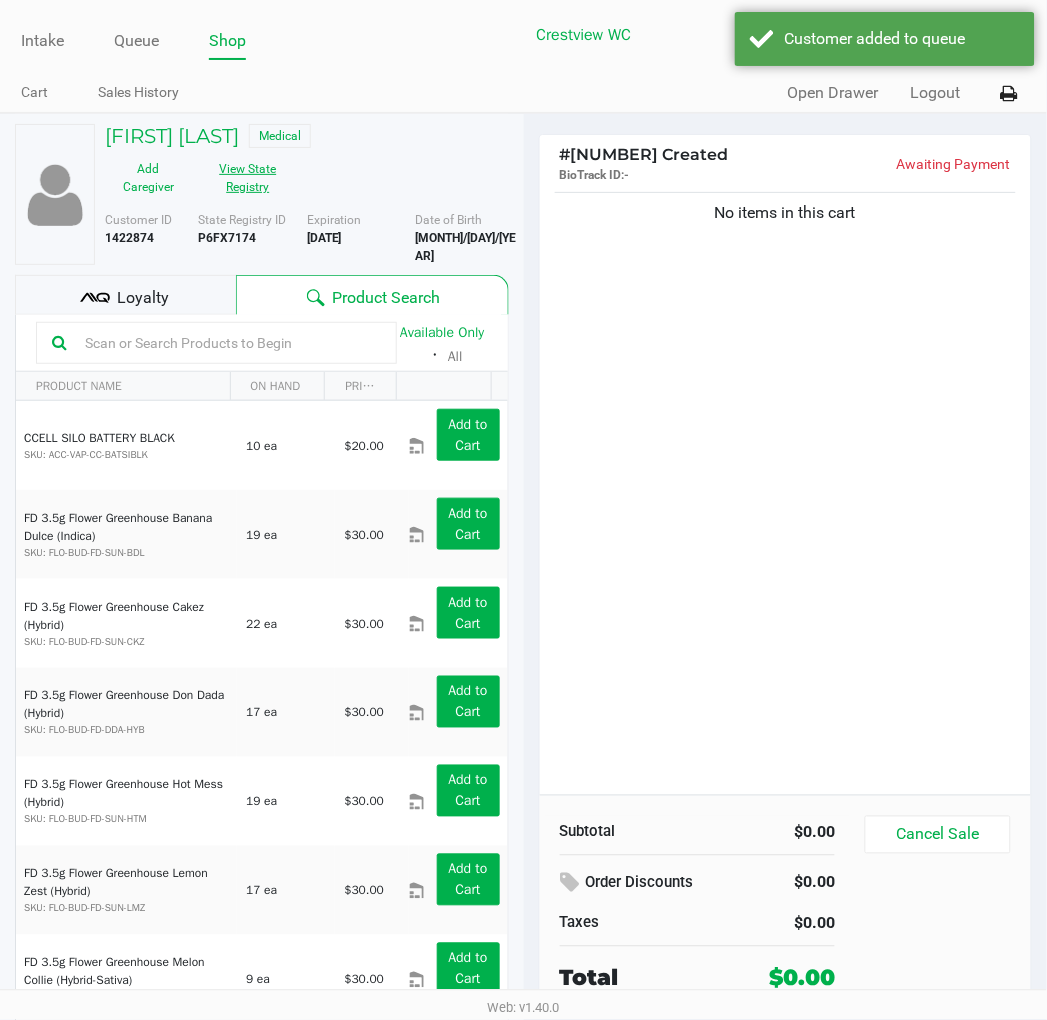 click on "View State Registry" 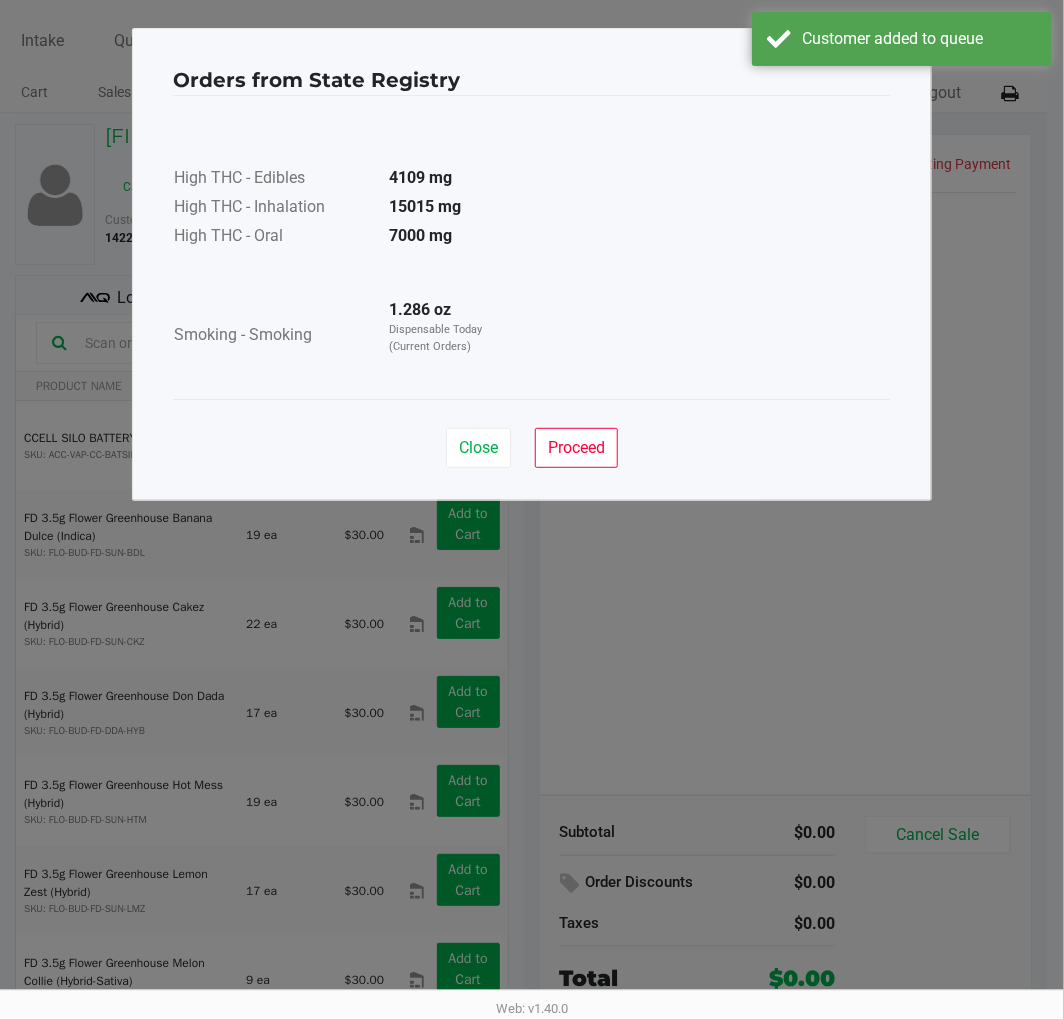 click on "Close   Proceed" 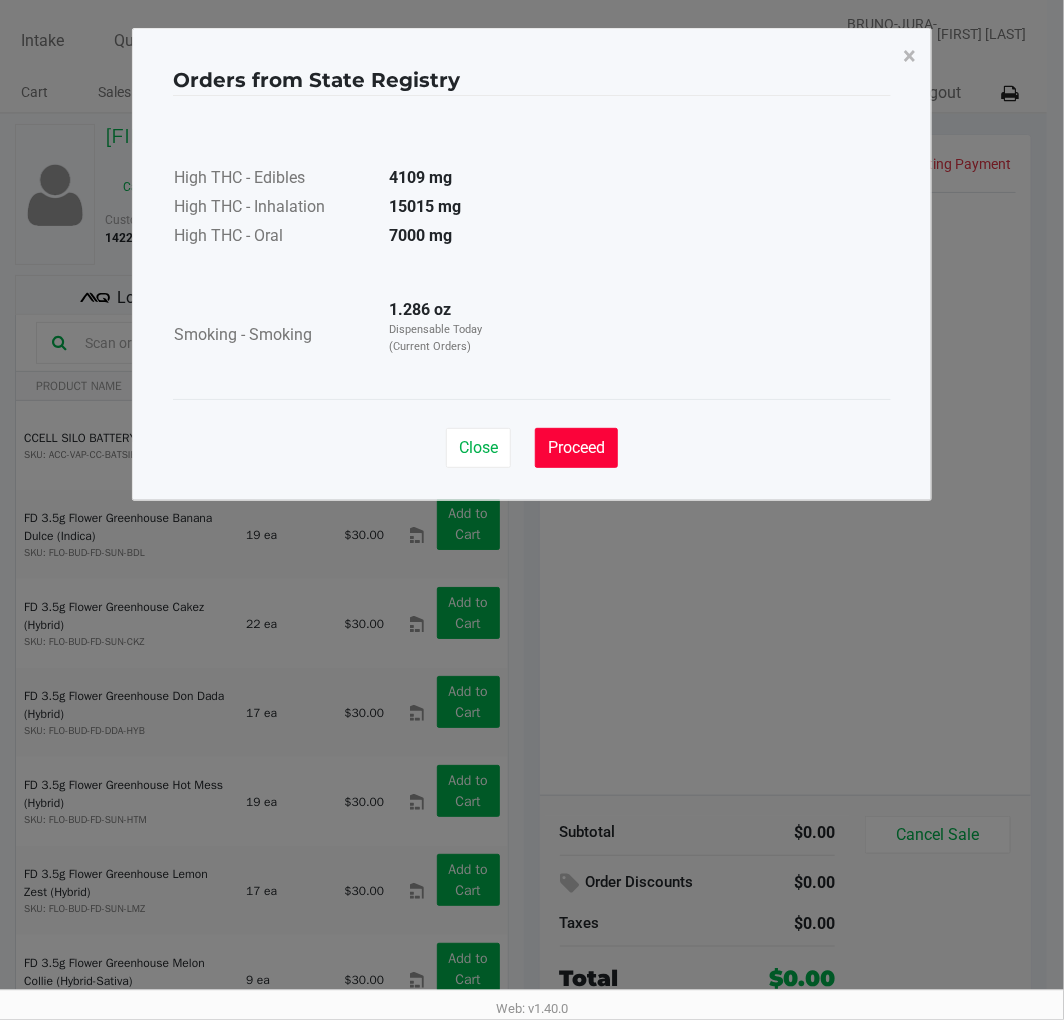 click on "Proceed" 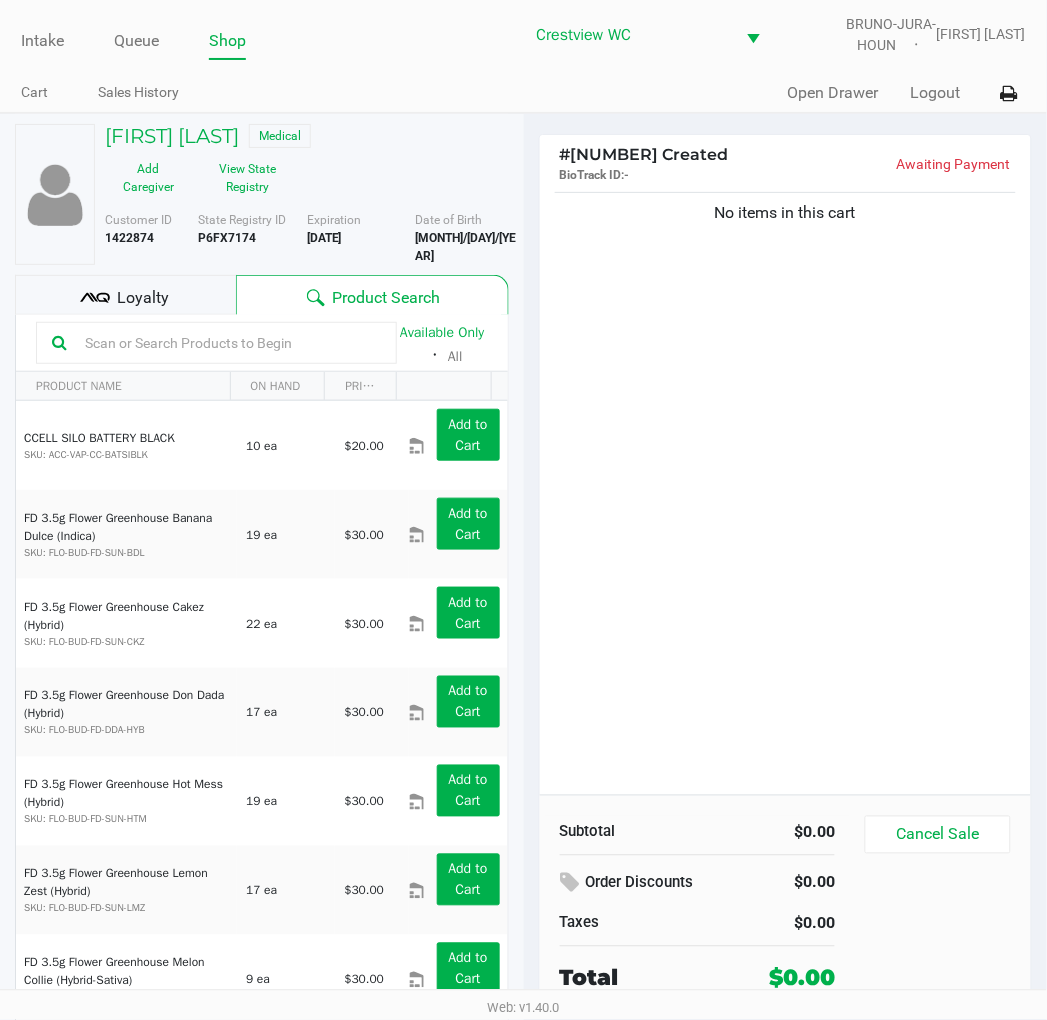 click on "Loyalty" 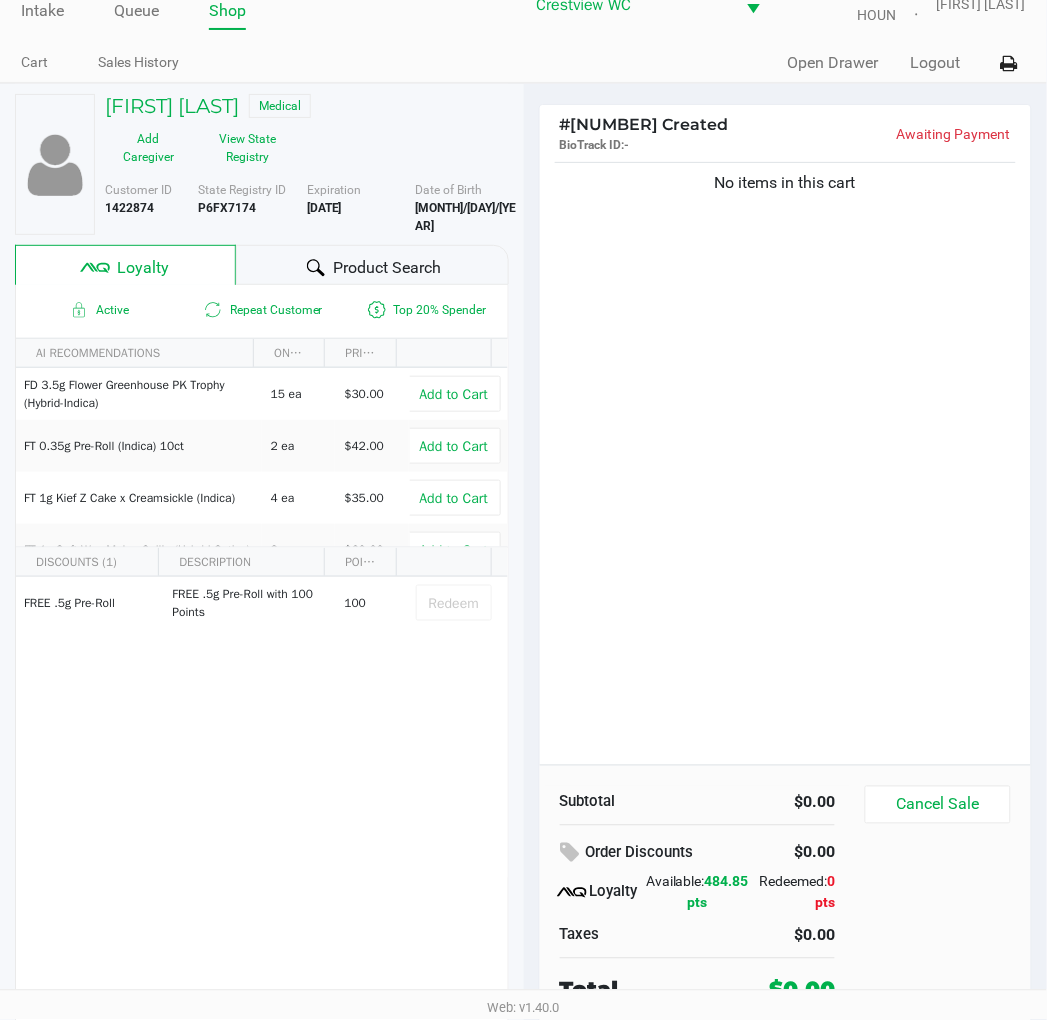 scroll, scrollTop: 38, scrollLeft: 0, axis: vertical 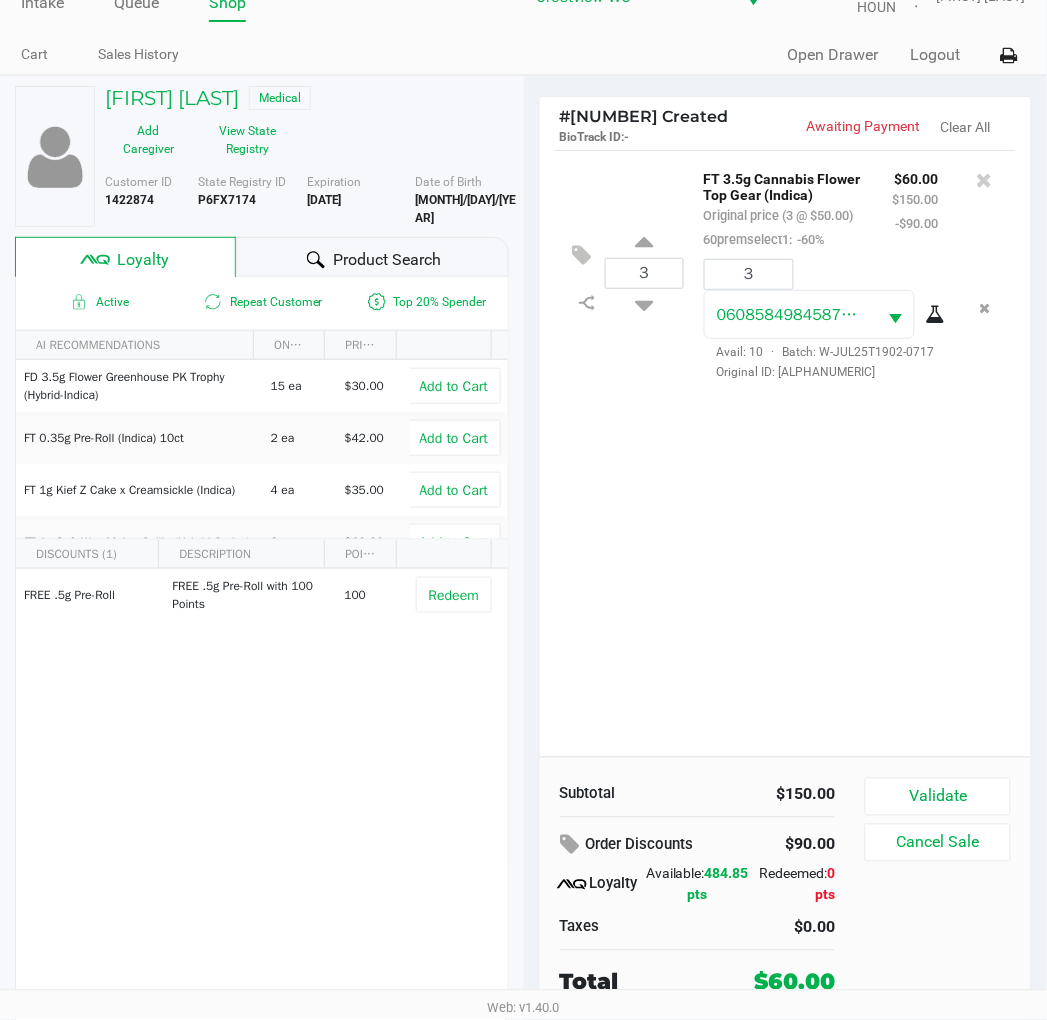 click on "[FIRST] [LAST]" 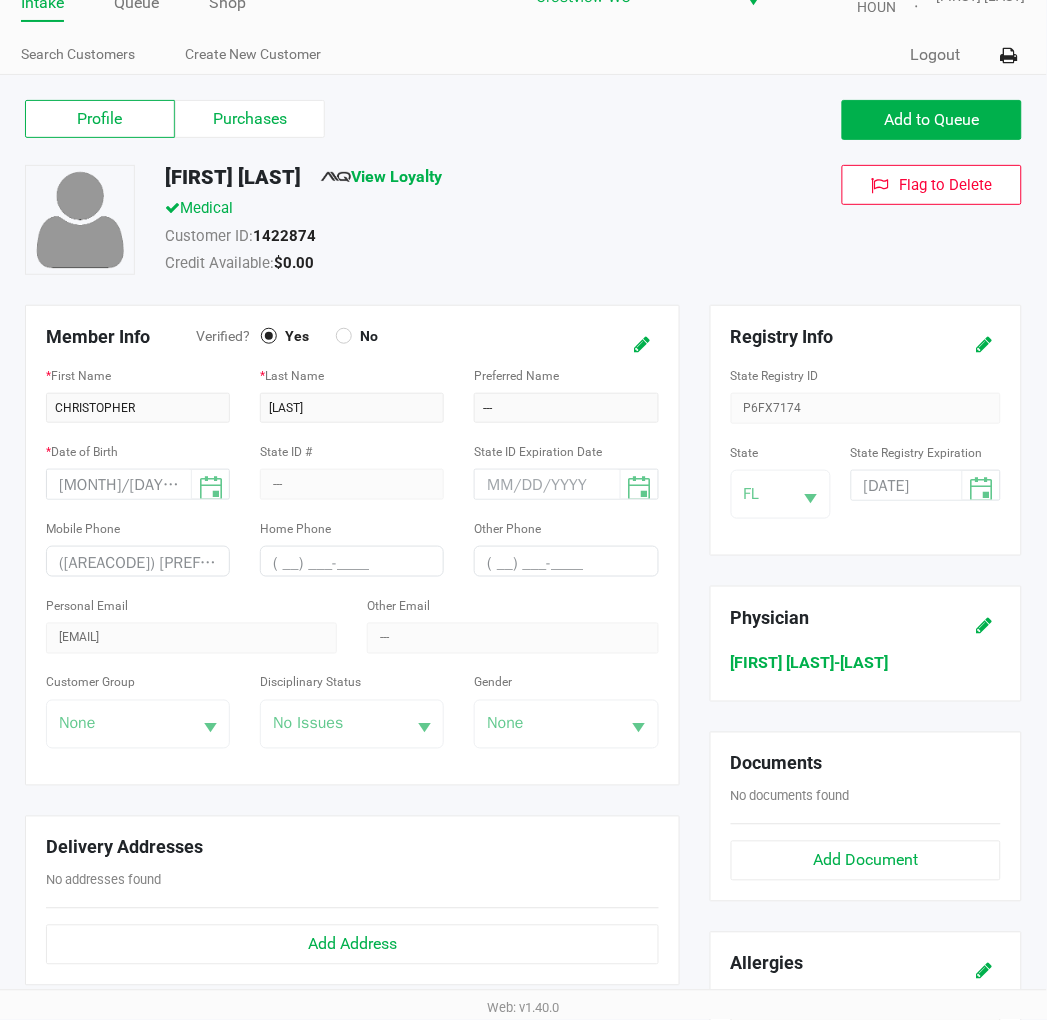 click on "Purchases" 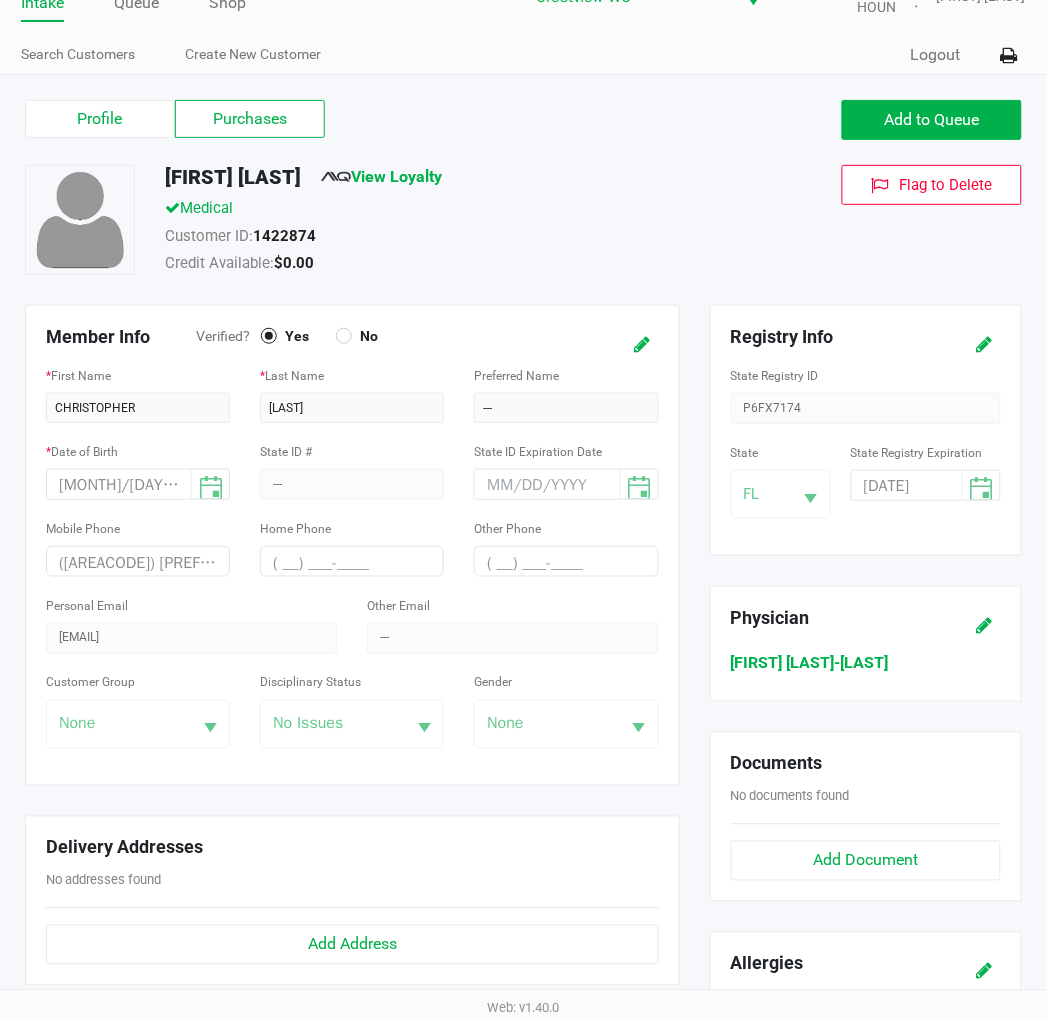 scroll, scrollTop: 7, scrollLeft: 0, axis: vertical 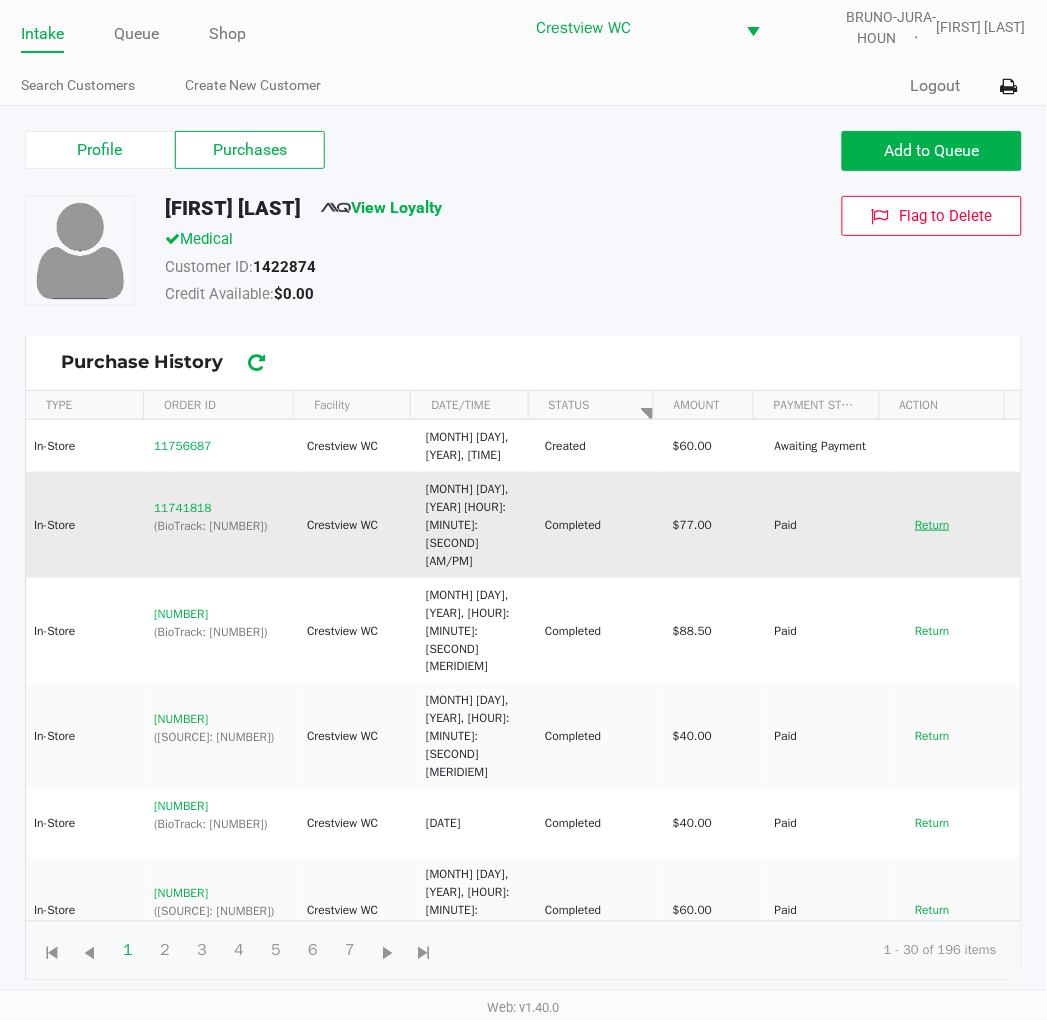 click on "Return" 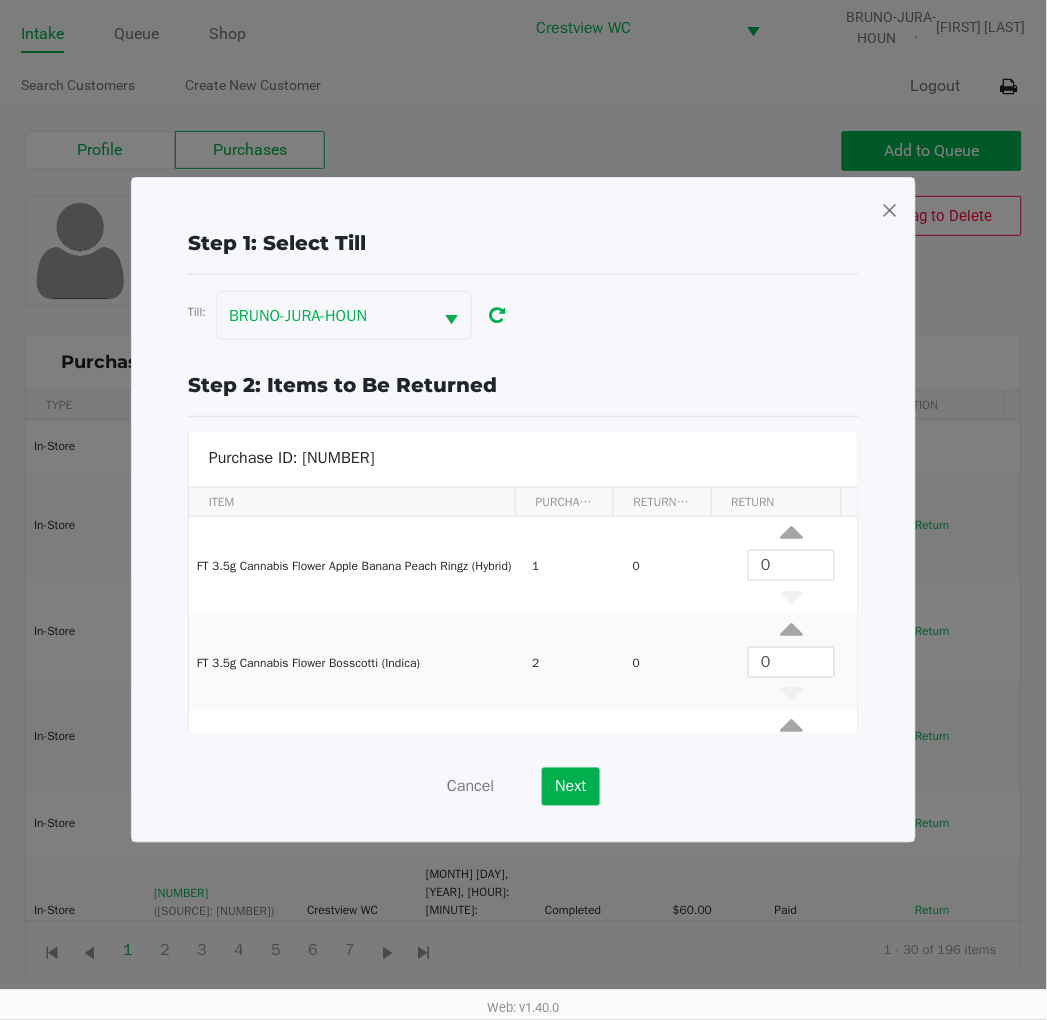 click at bounding box center (890, 210) 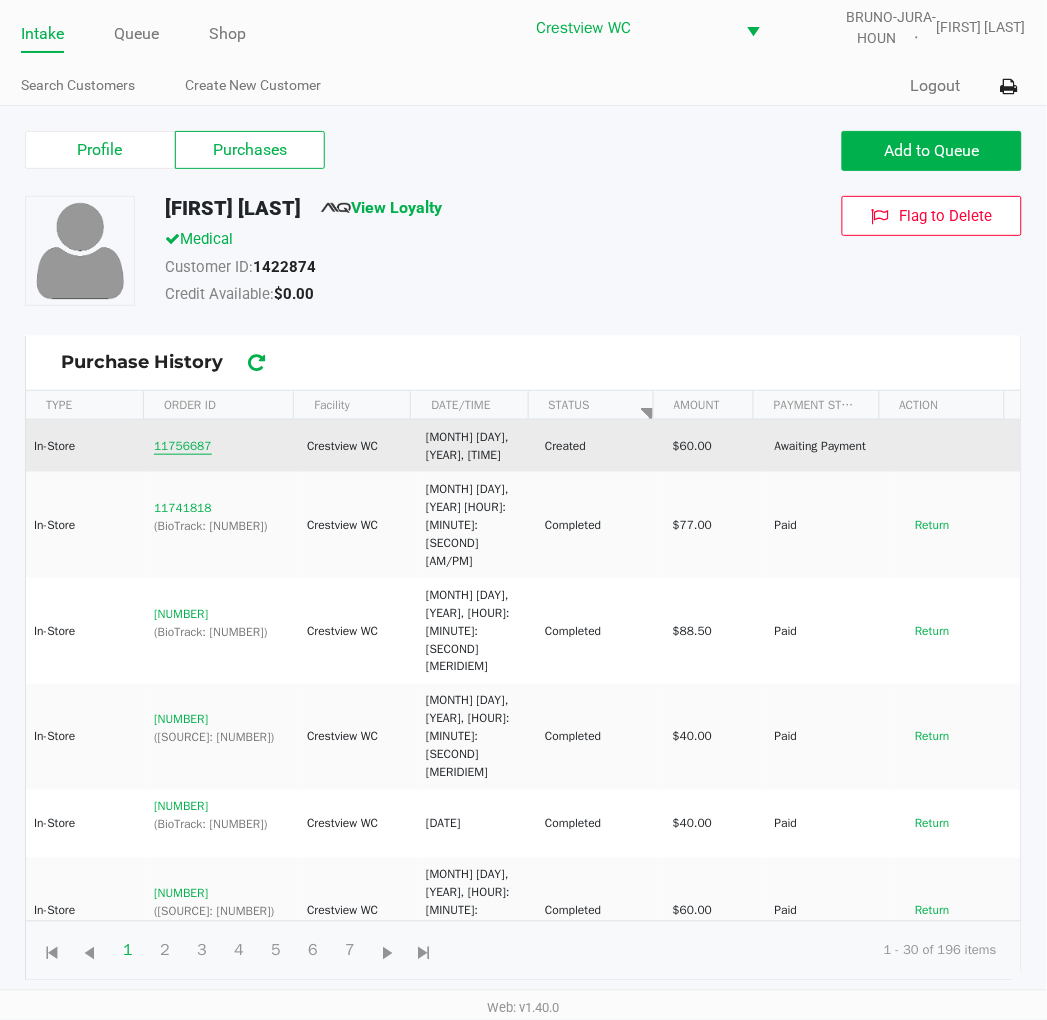 click on "11756687" 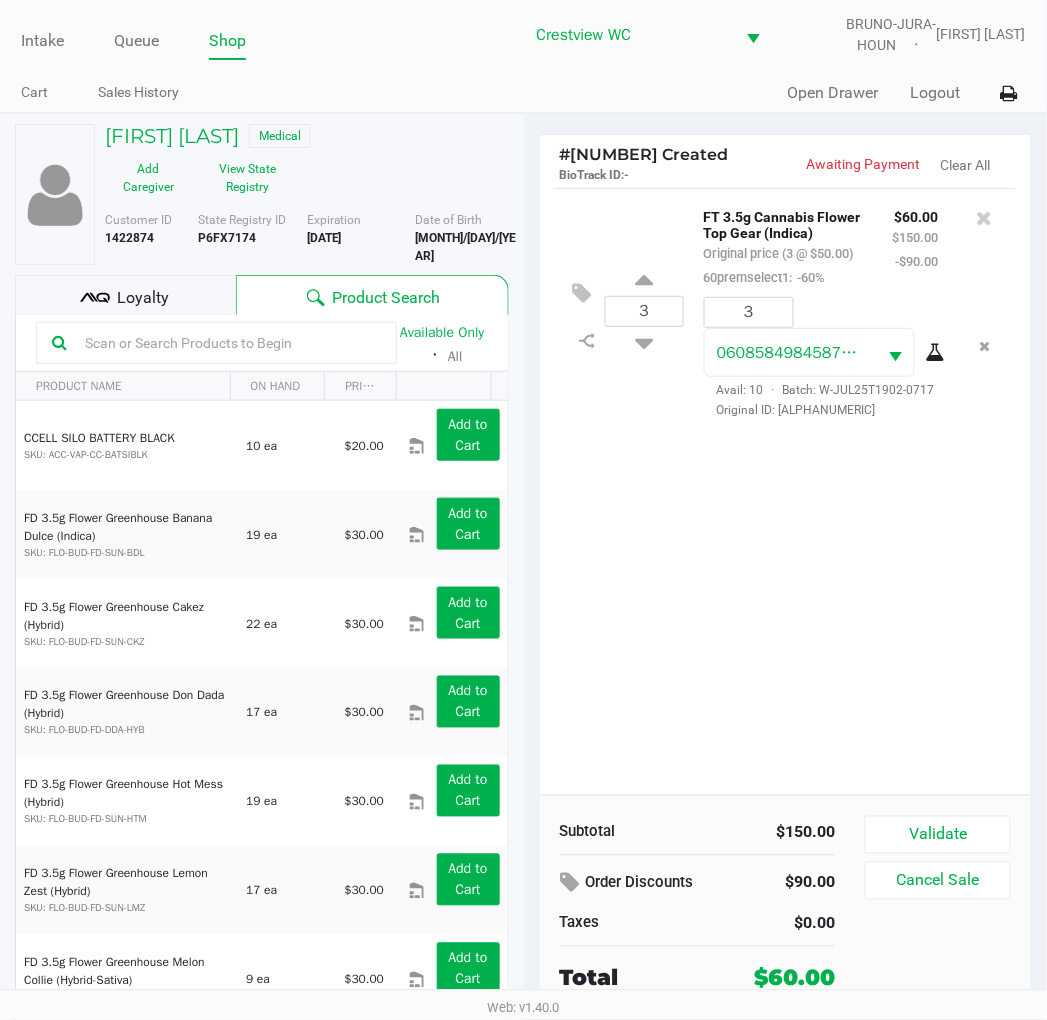 scroll, scrollTop: 37, scrollLeft: 0, axis: vertical 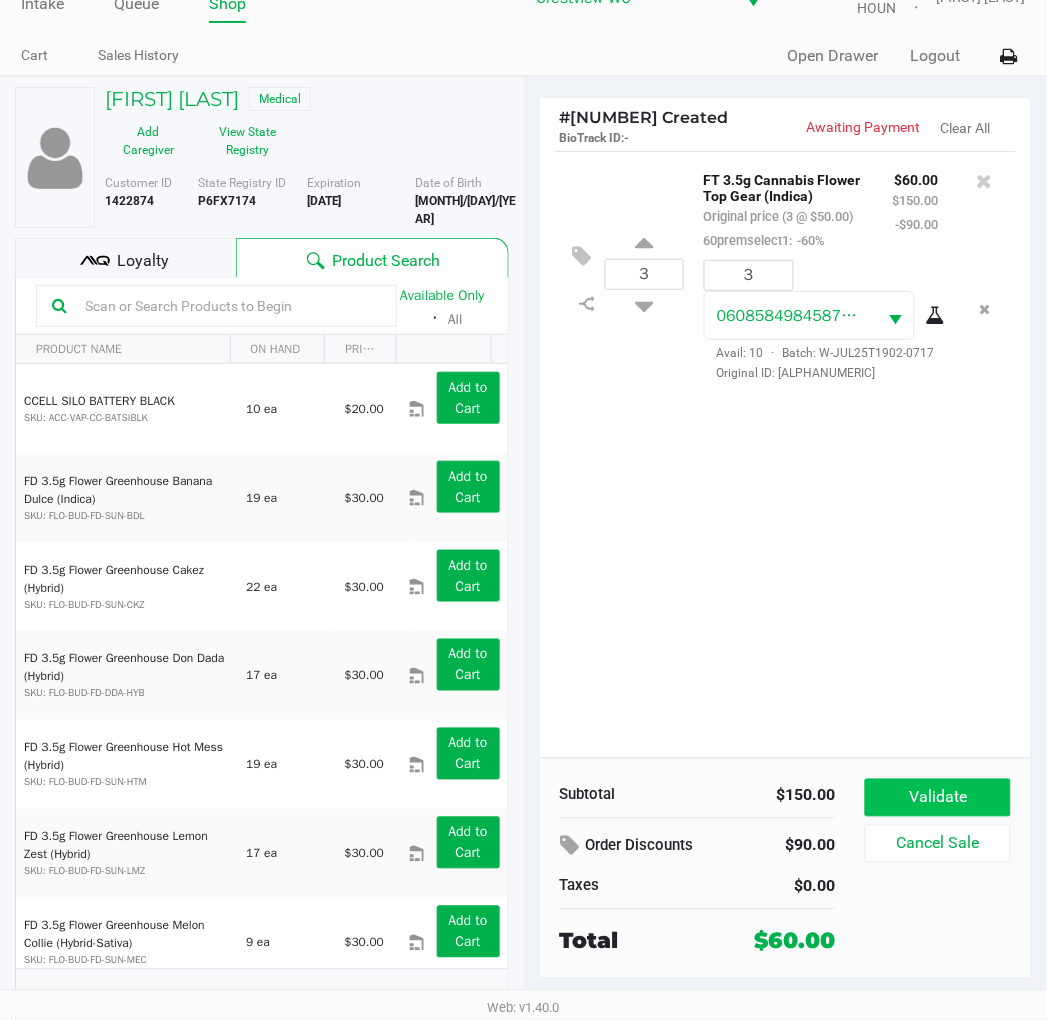 click on "Validate" 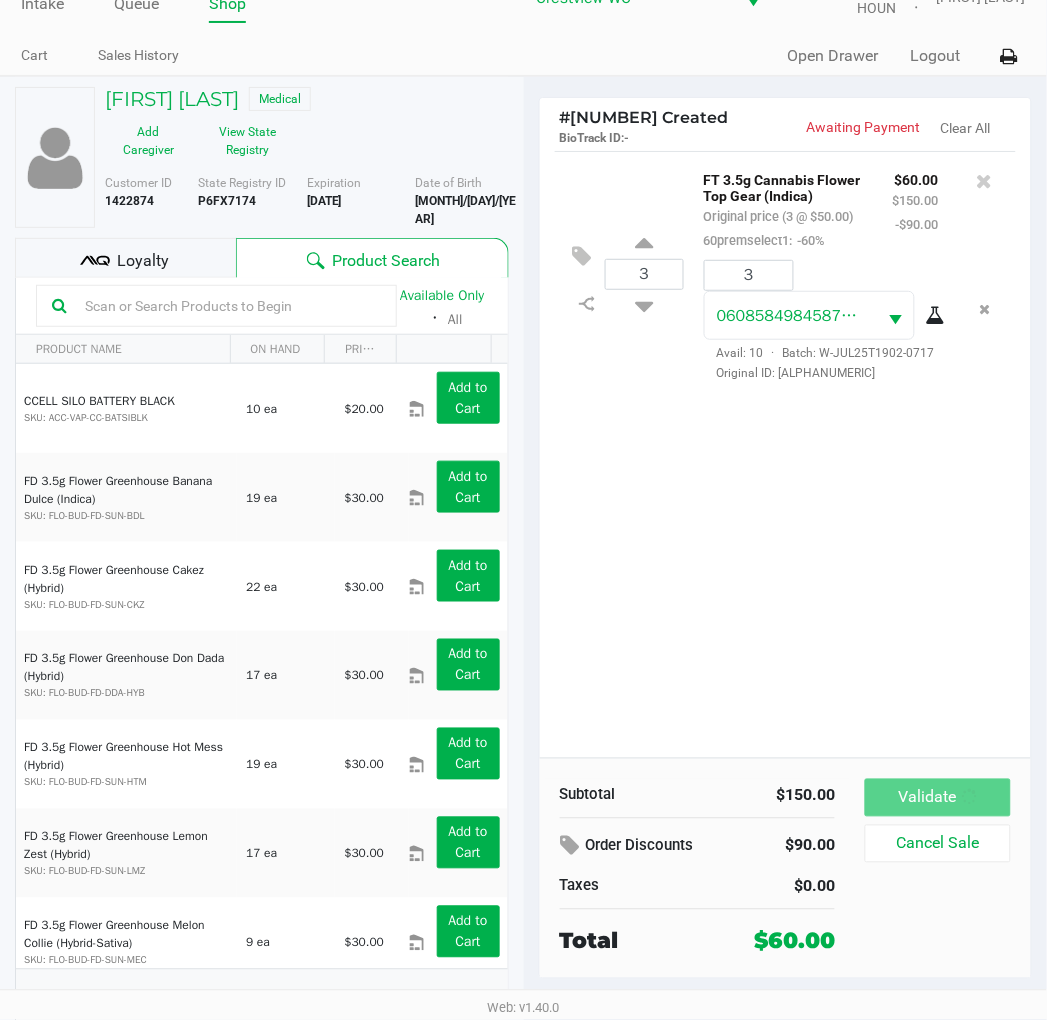 scroll, scrollTop: 0, scrollLeft: 0, axis: both 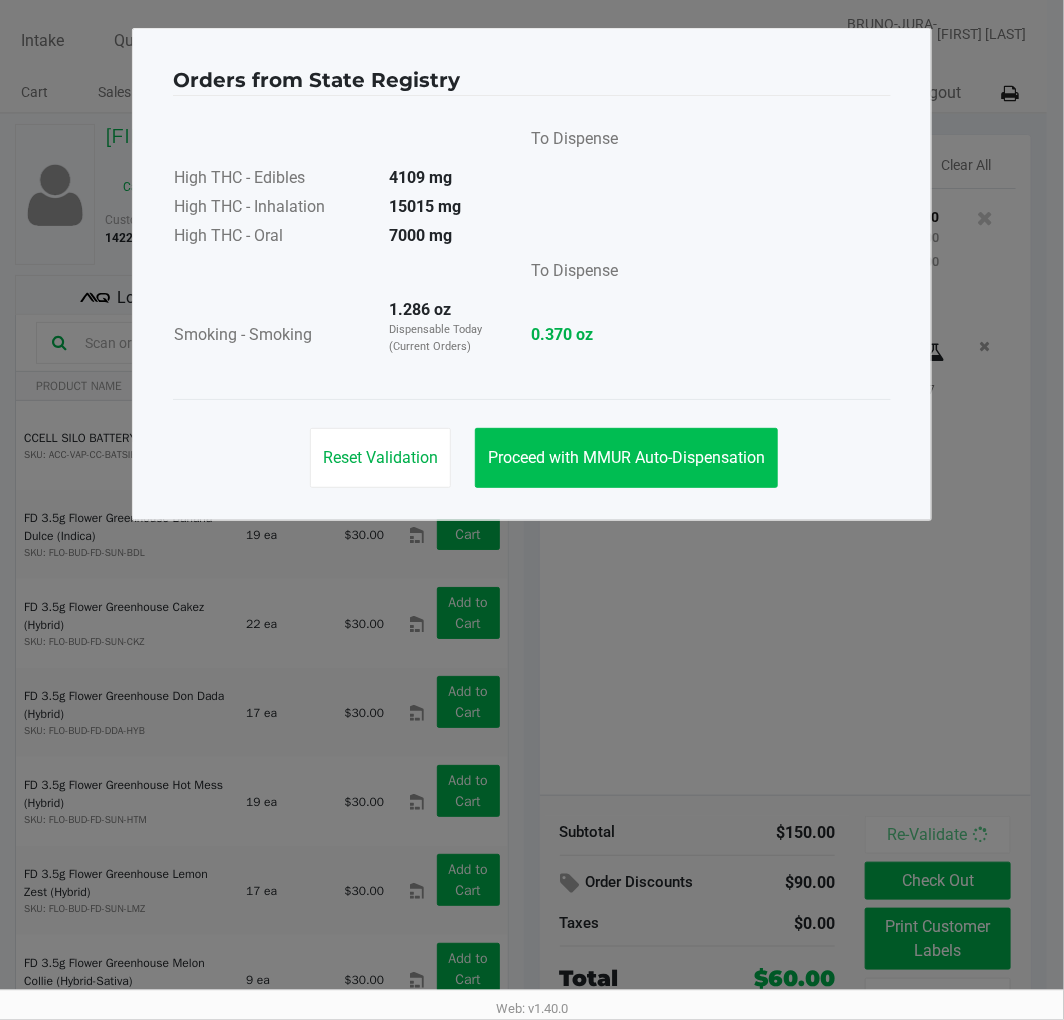 click on "Proceed with MMUR Auto-Dispensation" 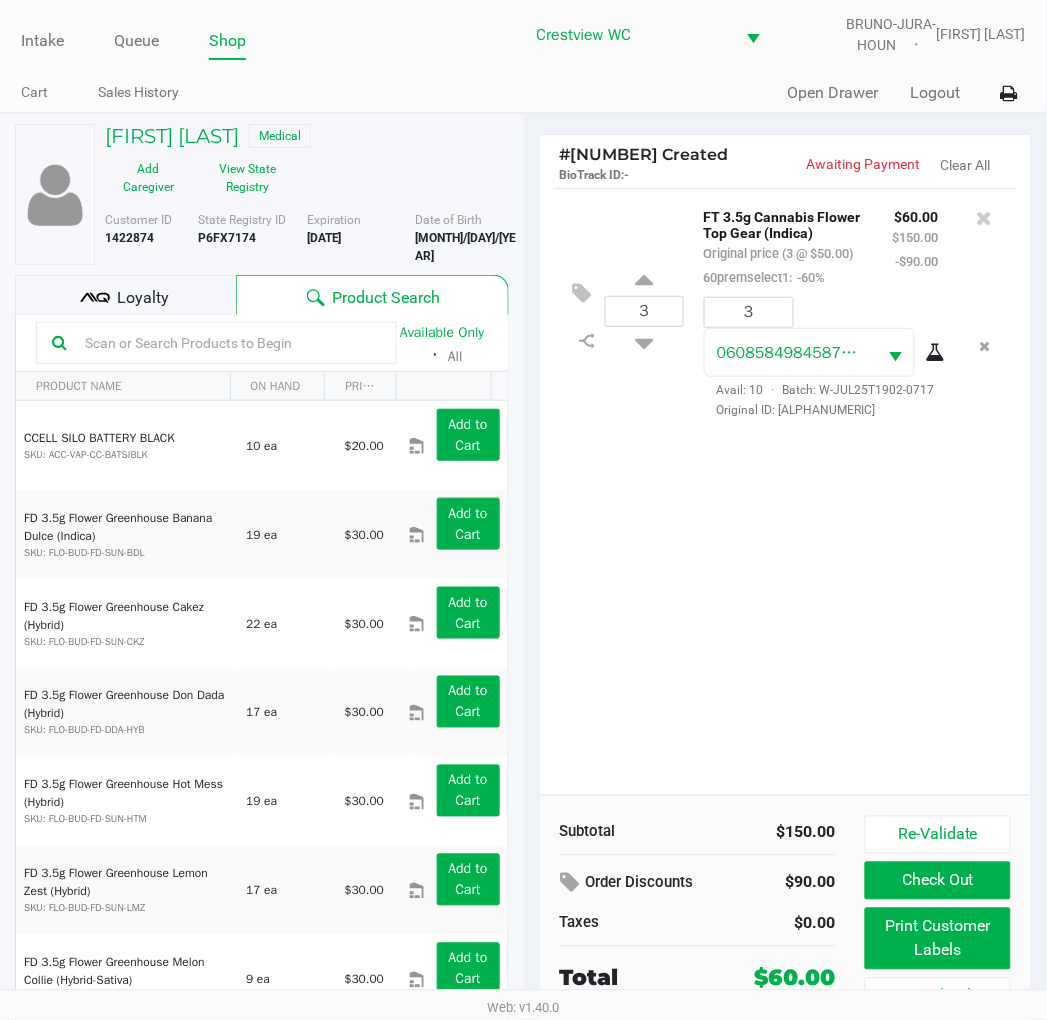 click on "Print Customer Labels" 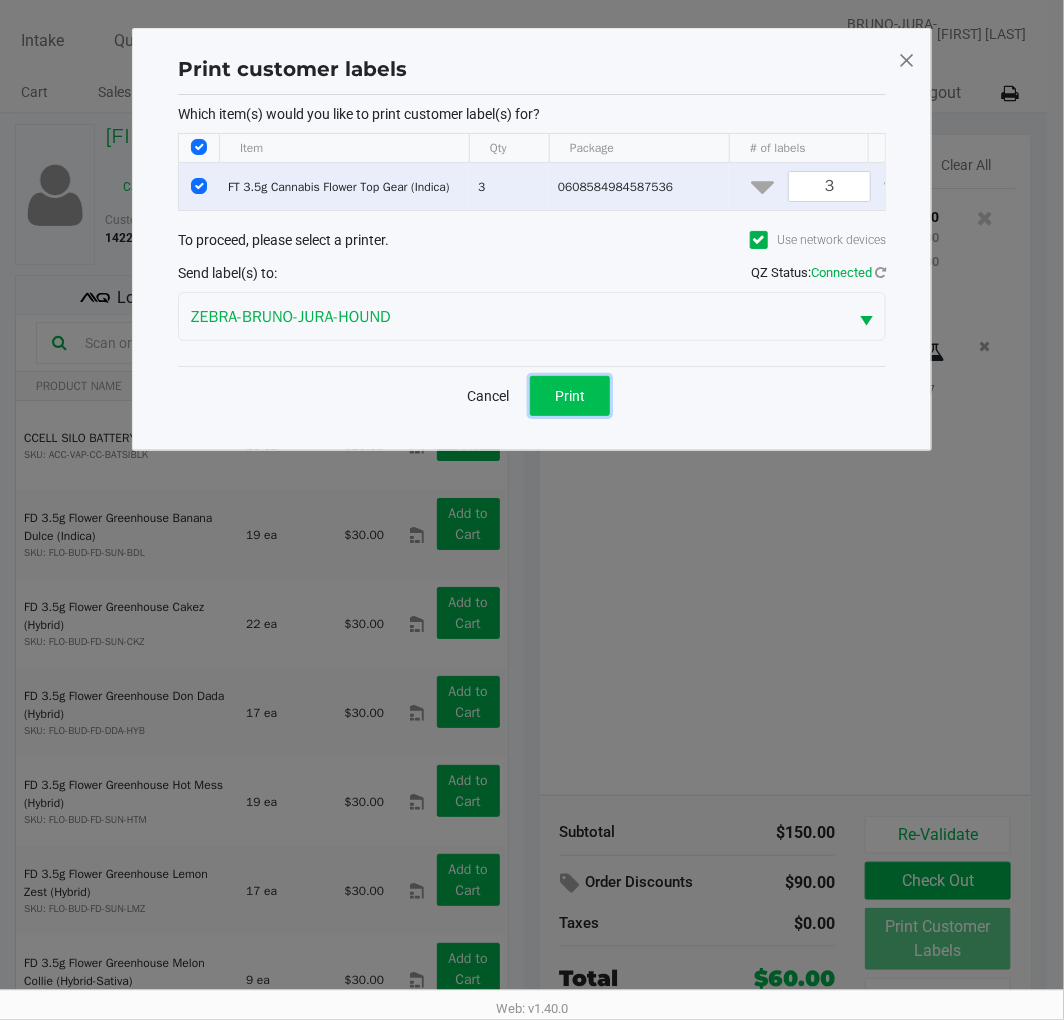 click on "Print" 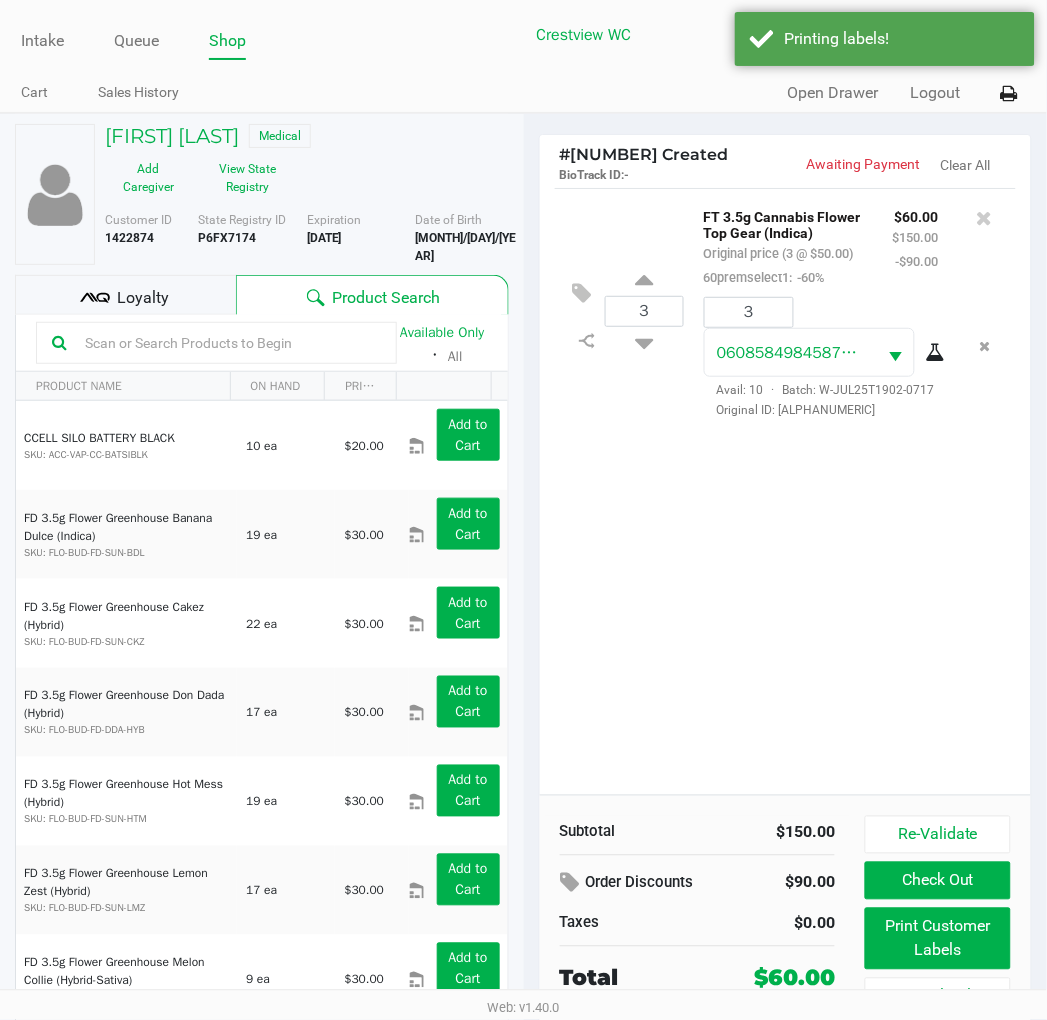 click on "Loyalty" 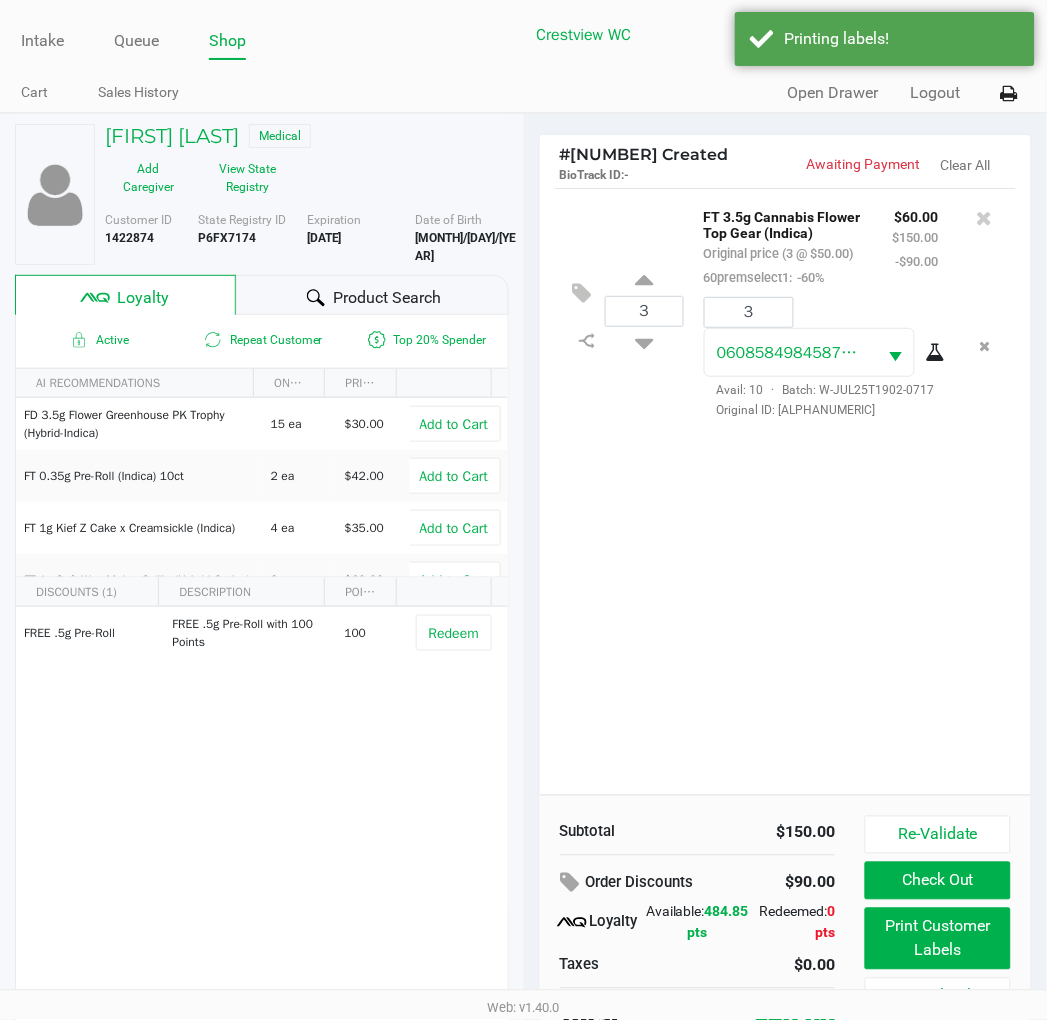 scroll, scrollTop: 38, scrollLeft: 0, axis: vertical 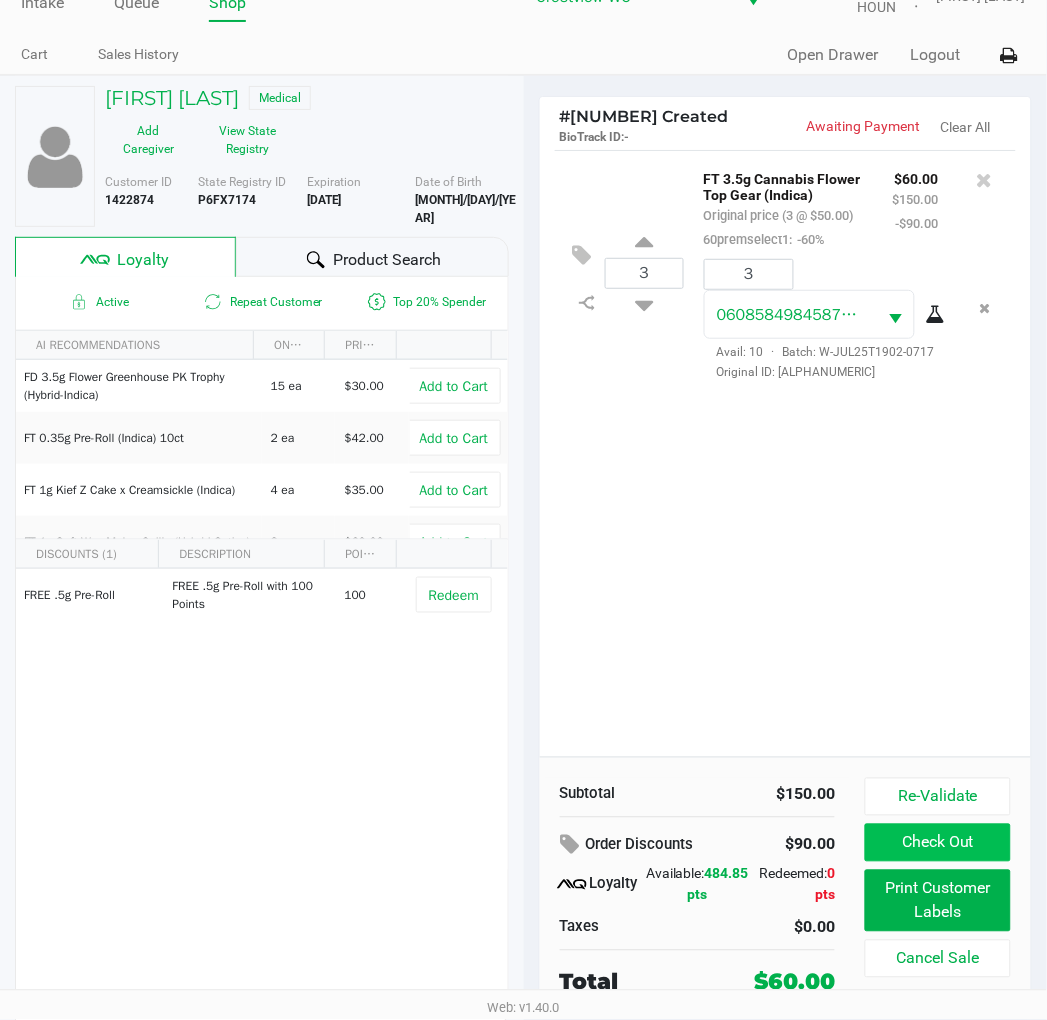 click on "Check Out" 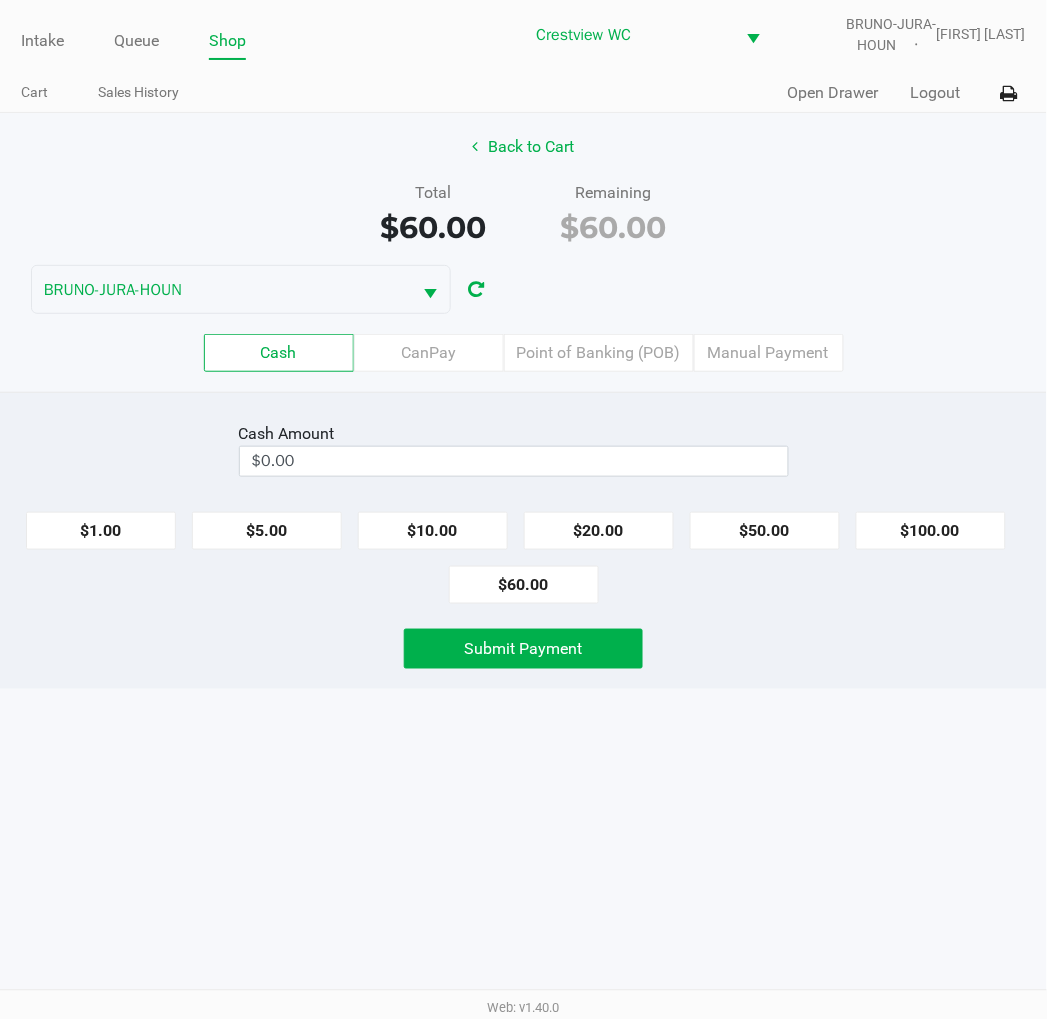 scroll, scrollTop: 0, scrollLeft: 0, axis: both 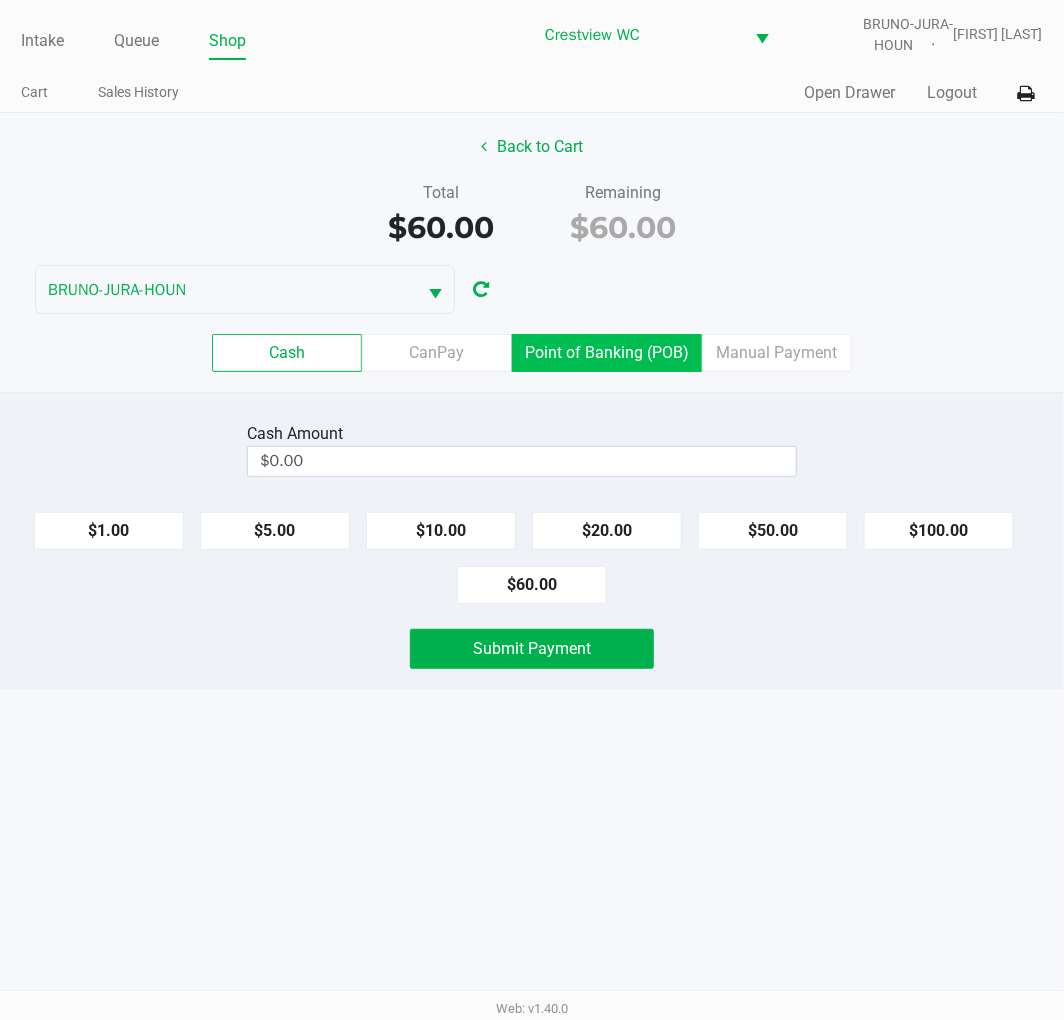 click on "Point of Banking (POB)" 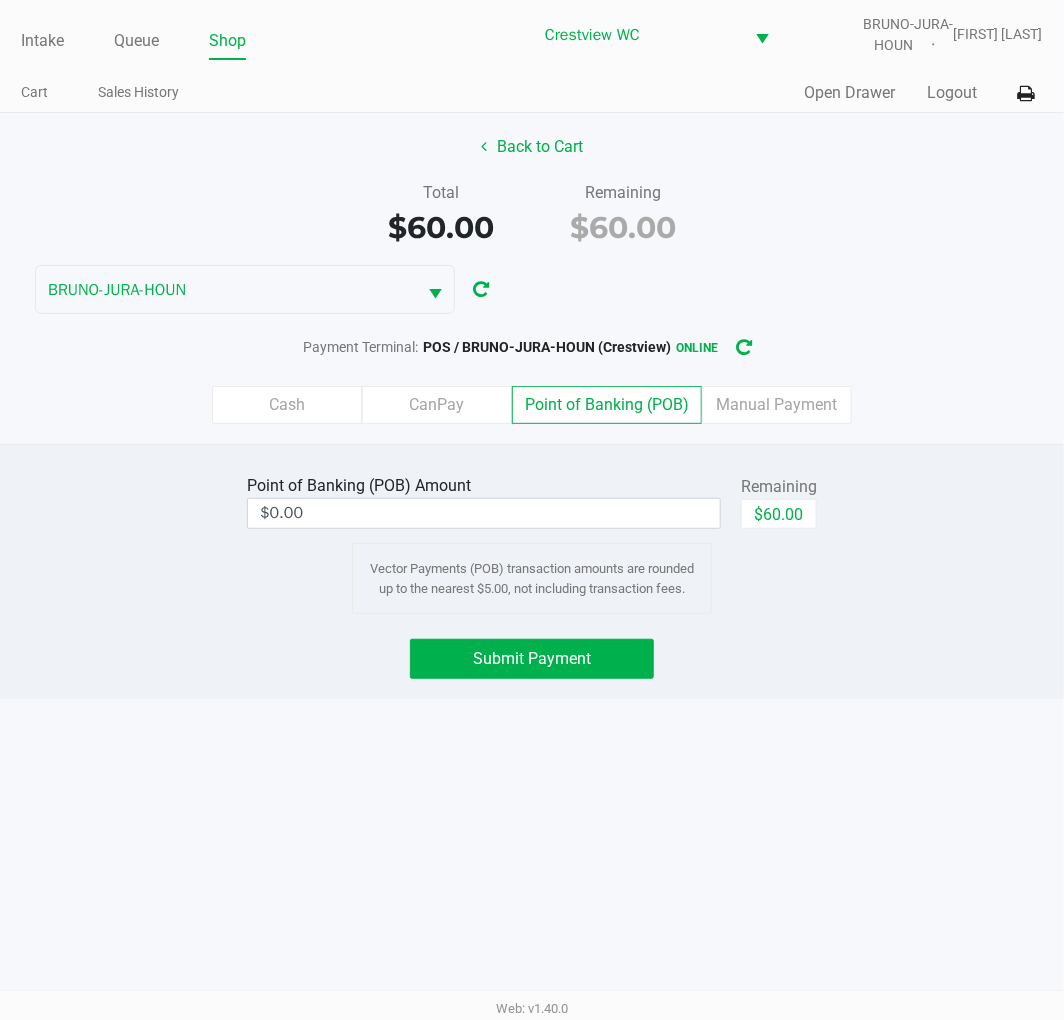 click on "$0.00" at bounding box center (484, 513) 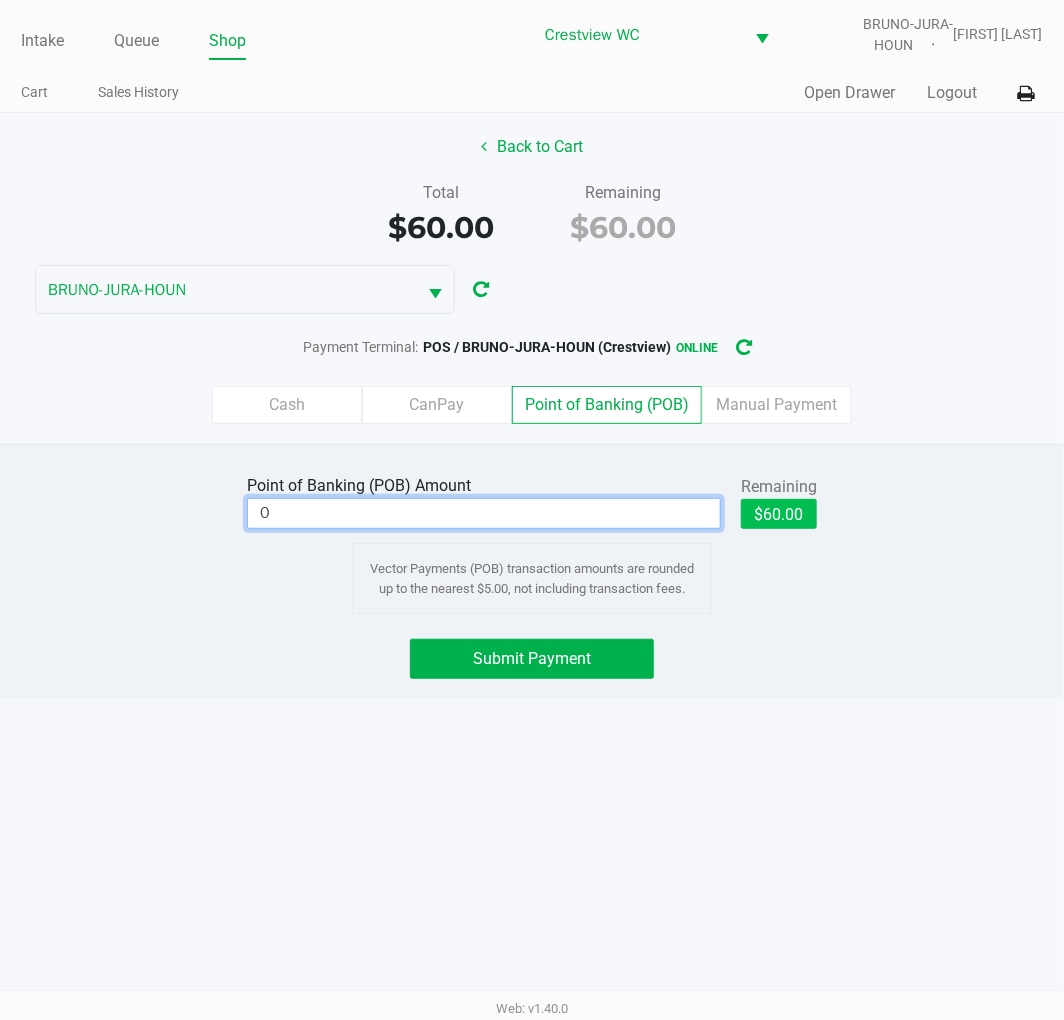 click on "$60.00" 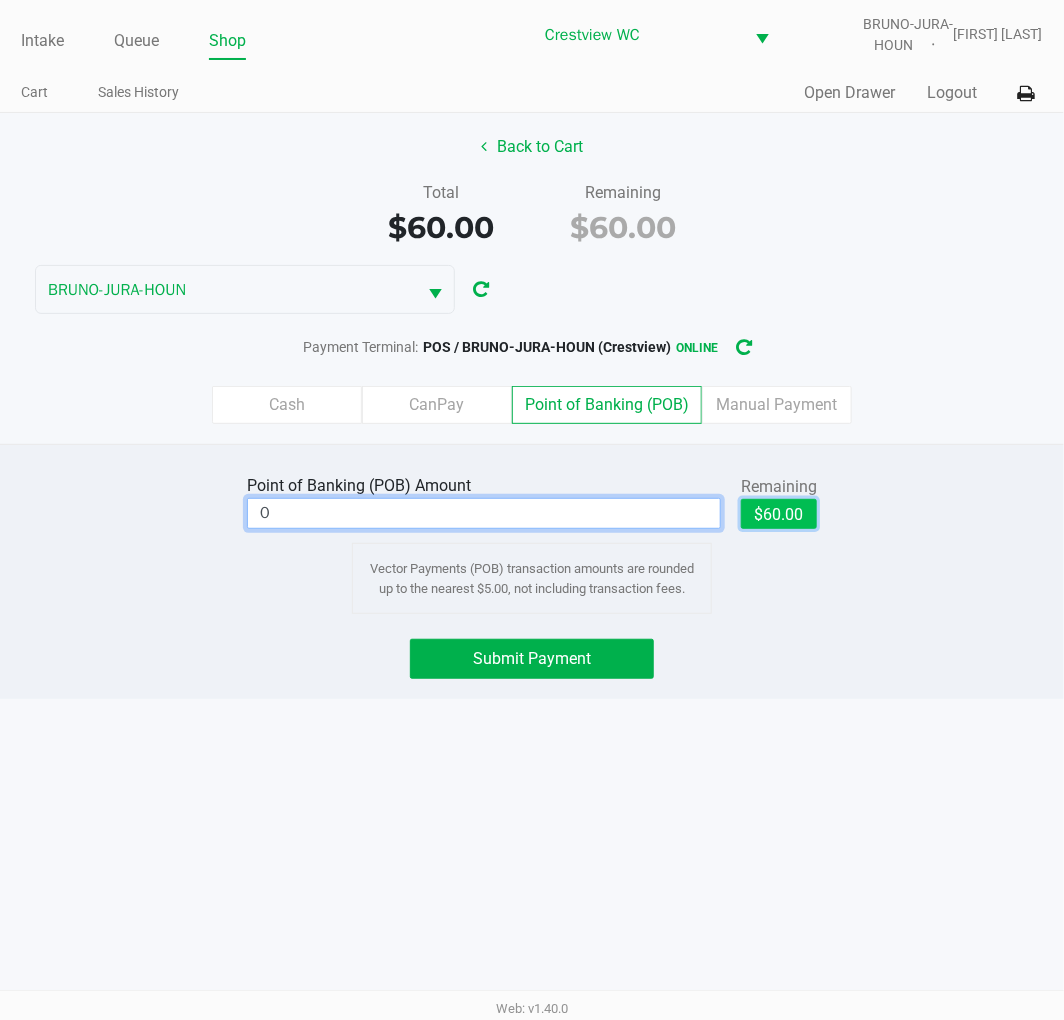 type on "$60.00" 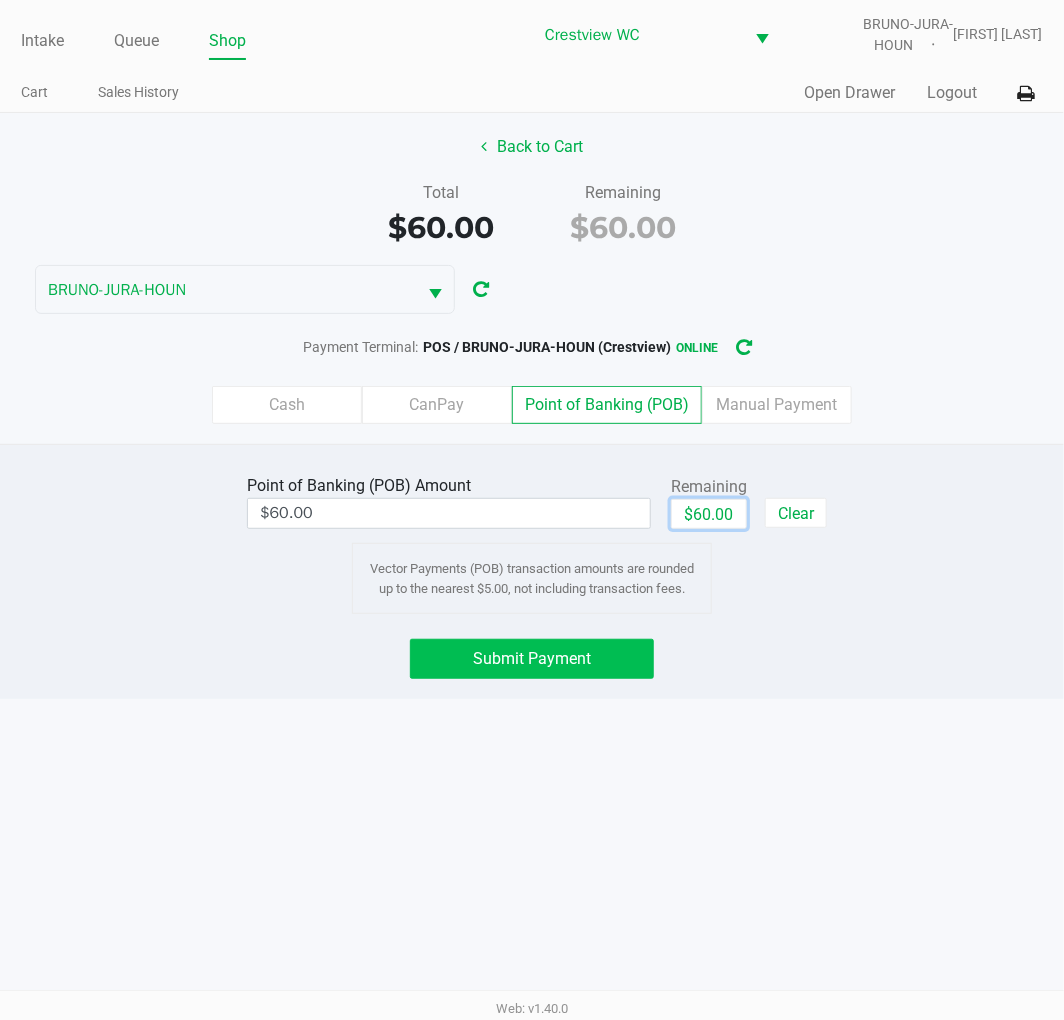 click on "Submit Payment" 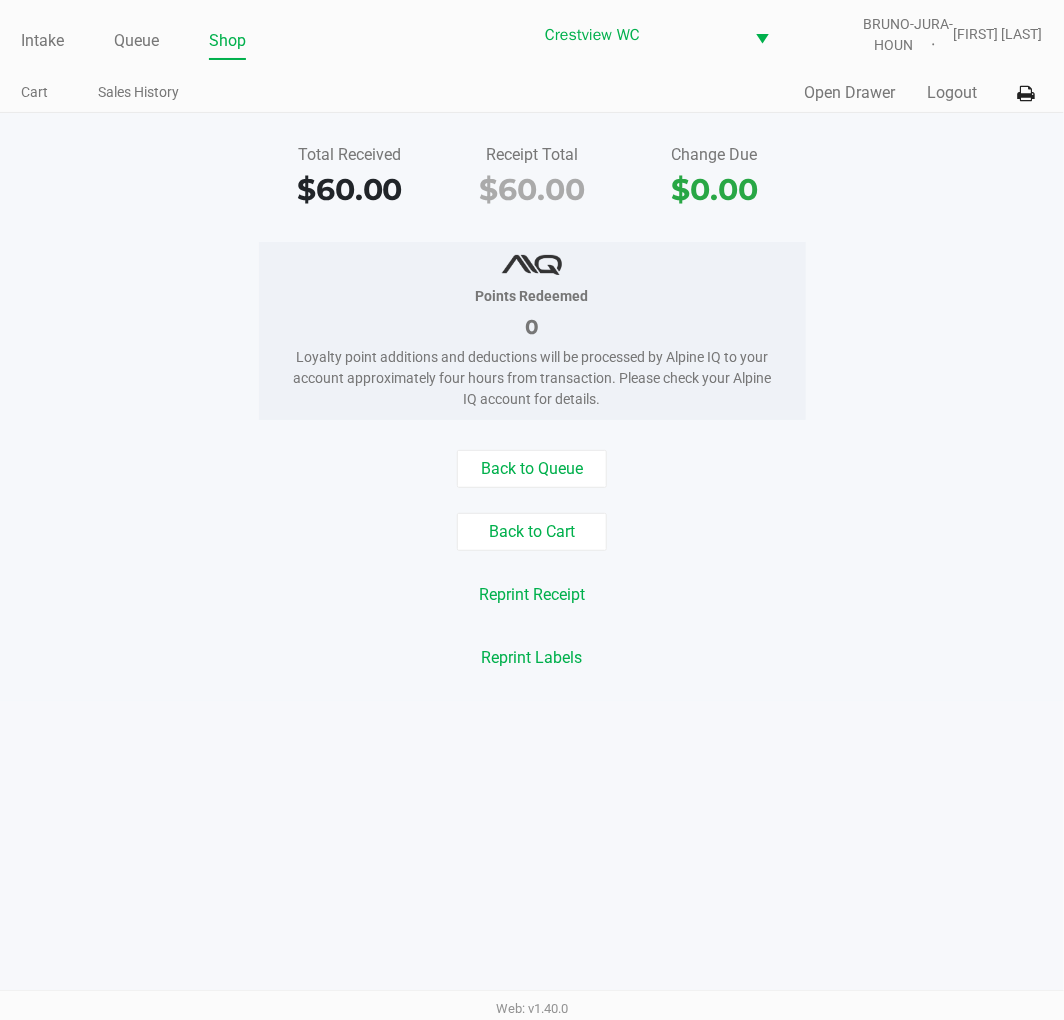 click on "Open Drawer" 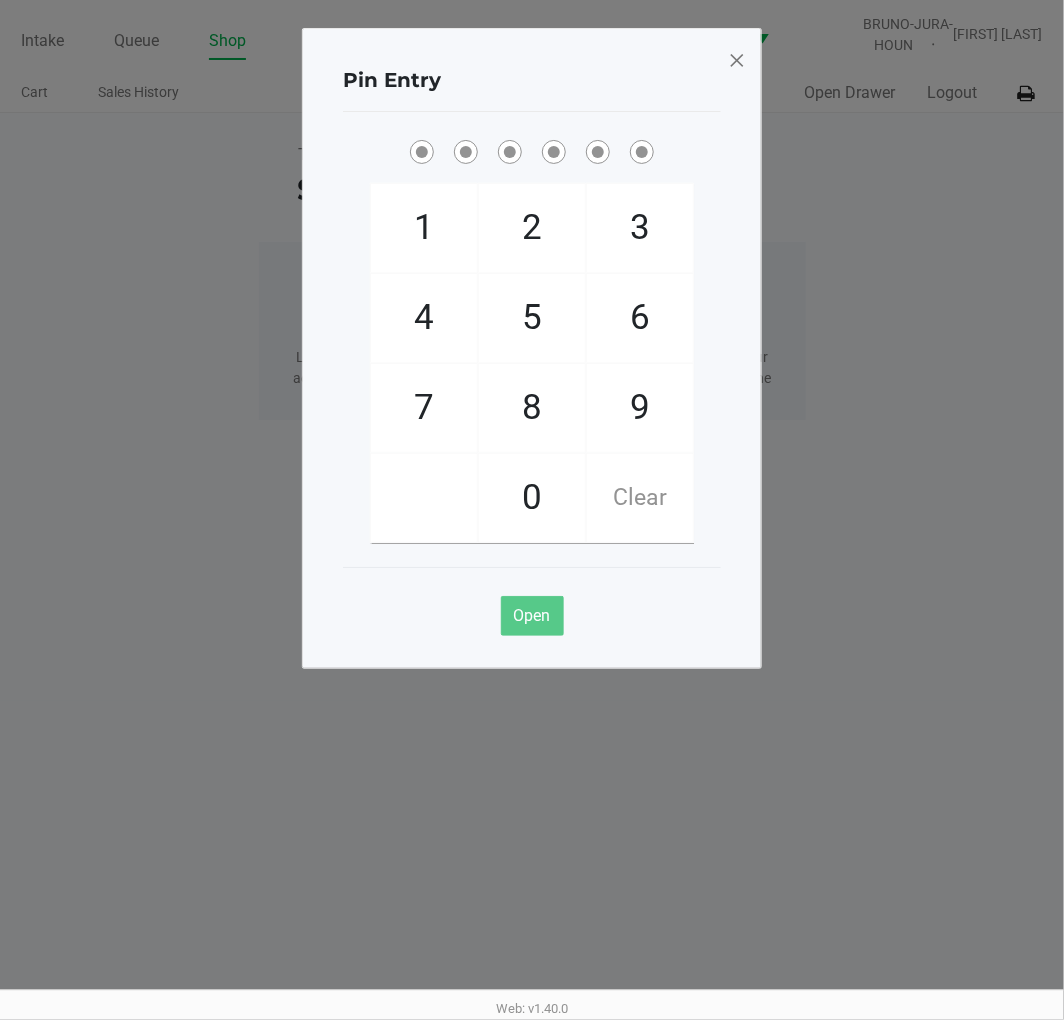 click on "9" 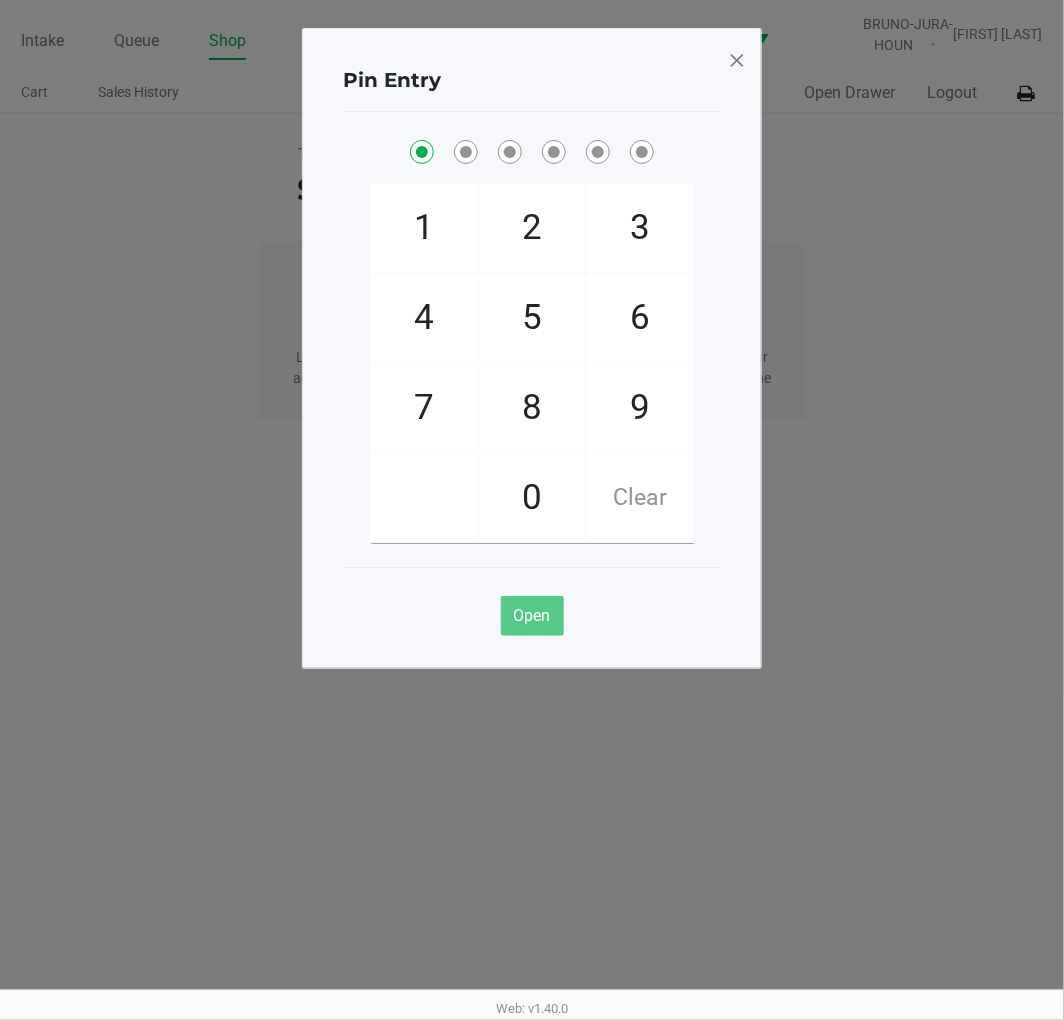 checkbox on "true" 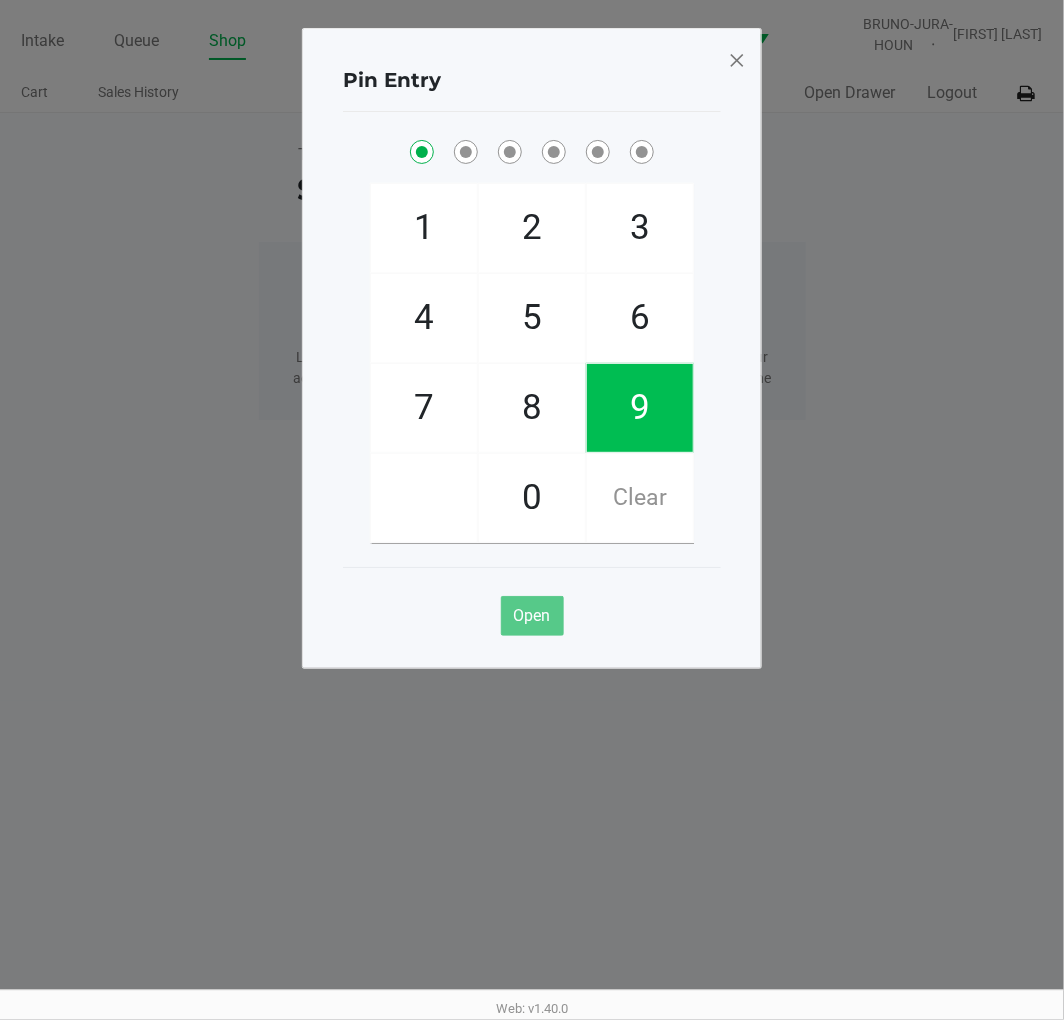 click on "2" 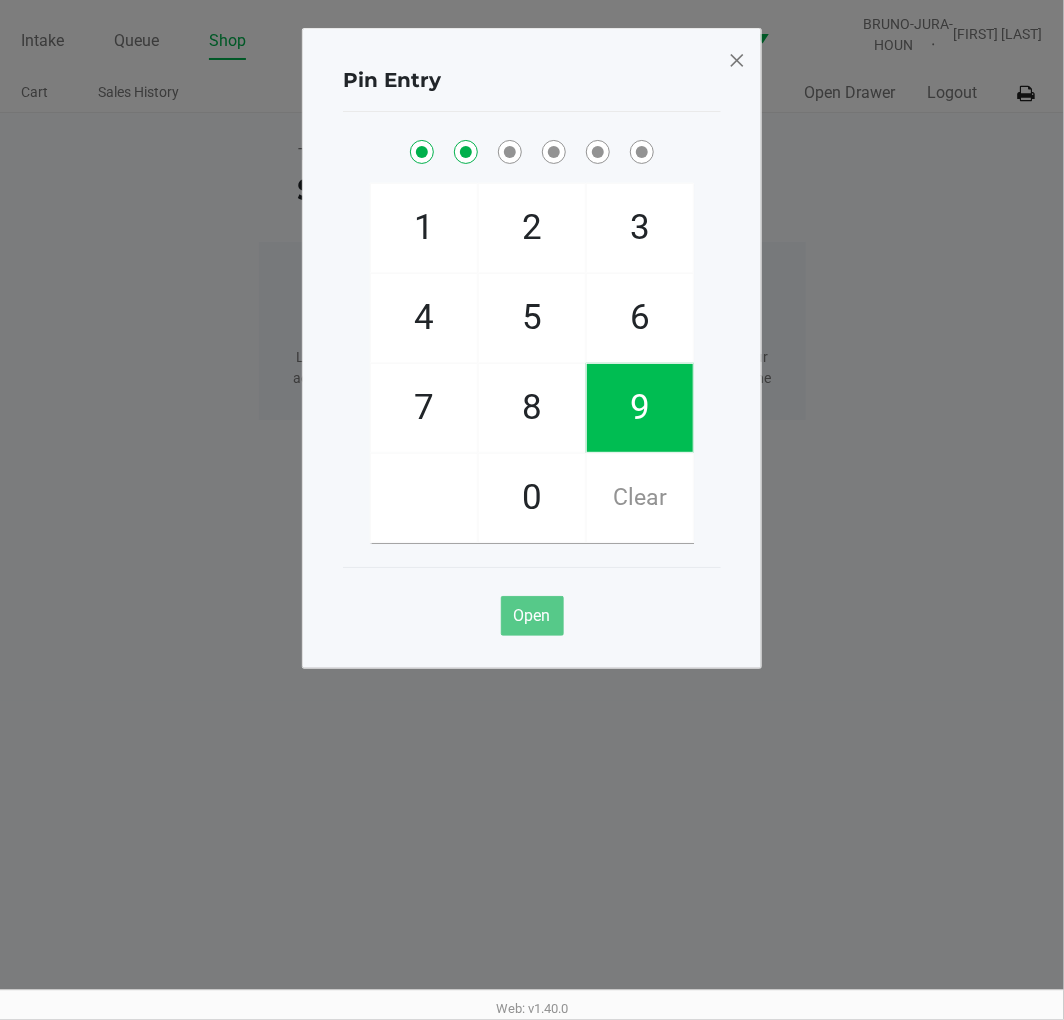 checkbox on "true" 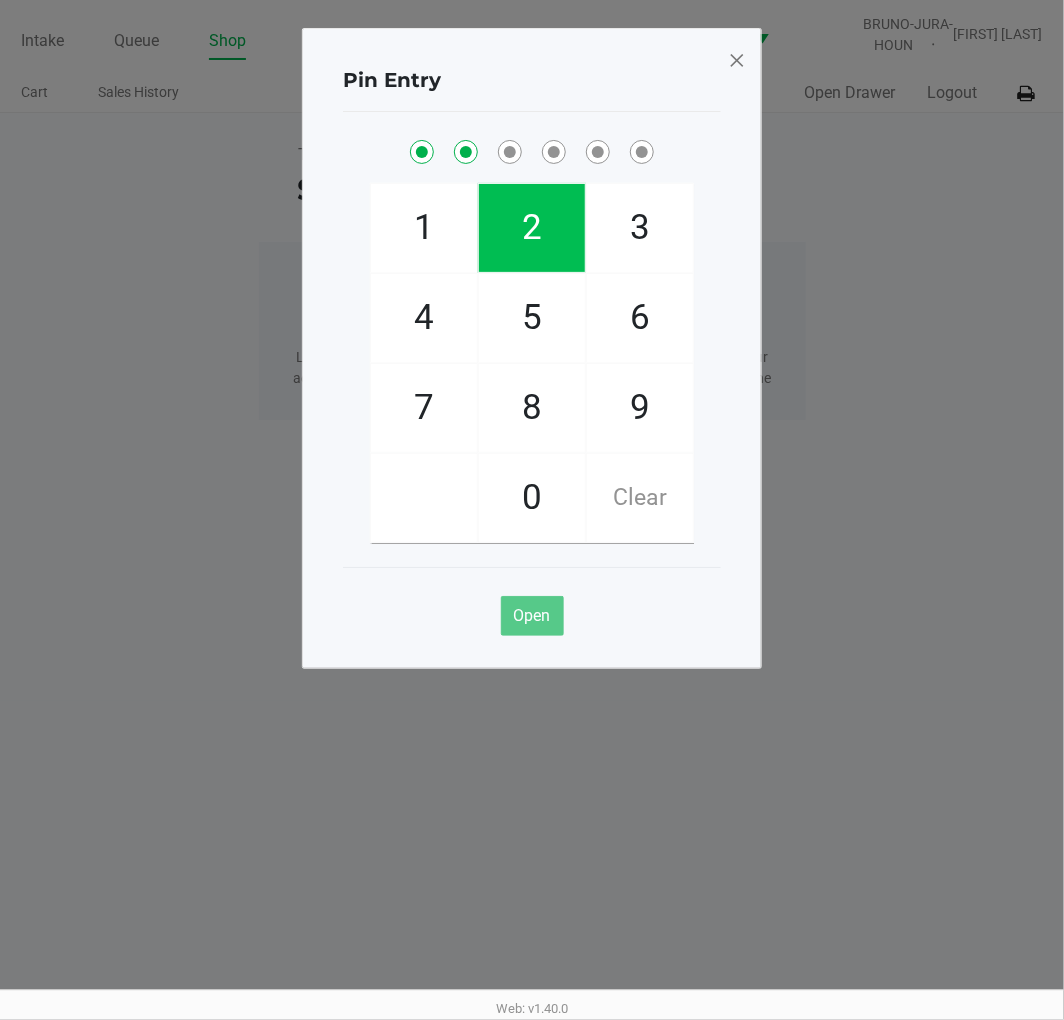 click on "2" 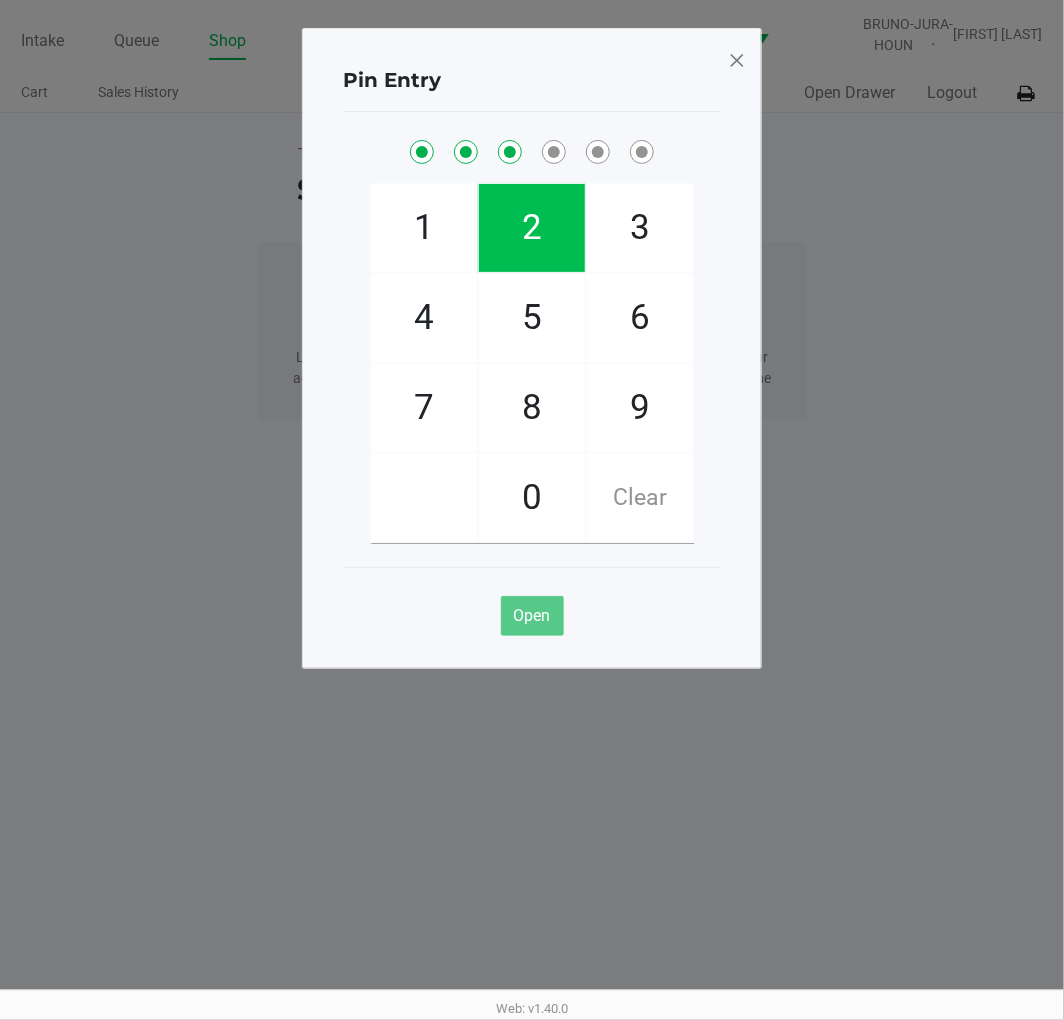 checkbox on "true" 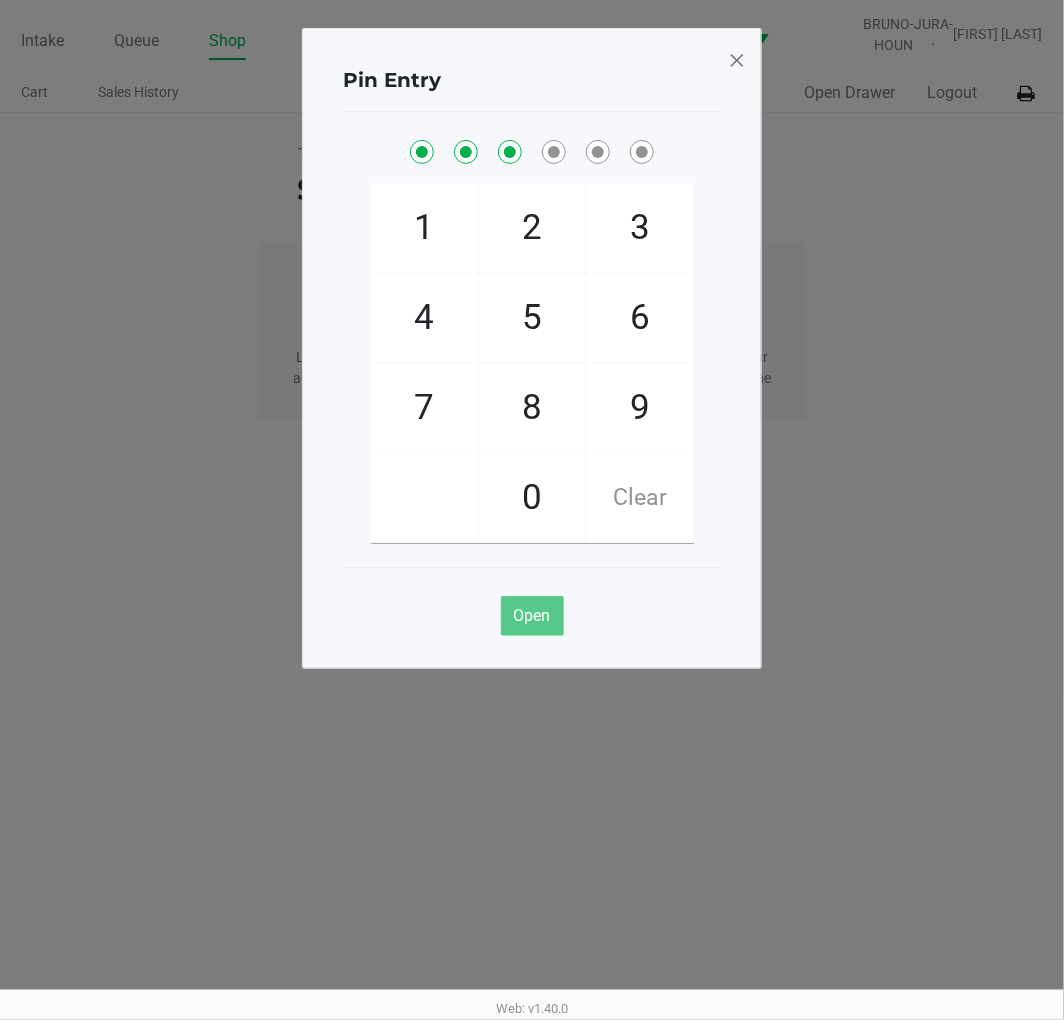 click on "8" 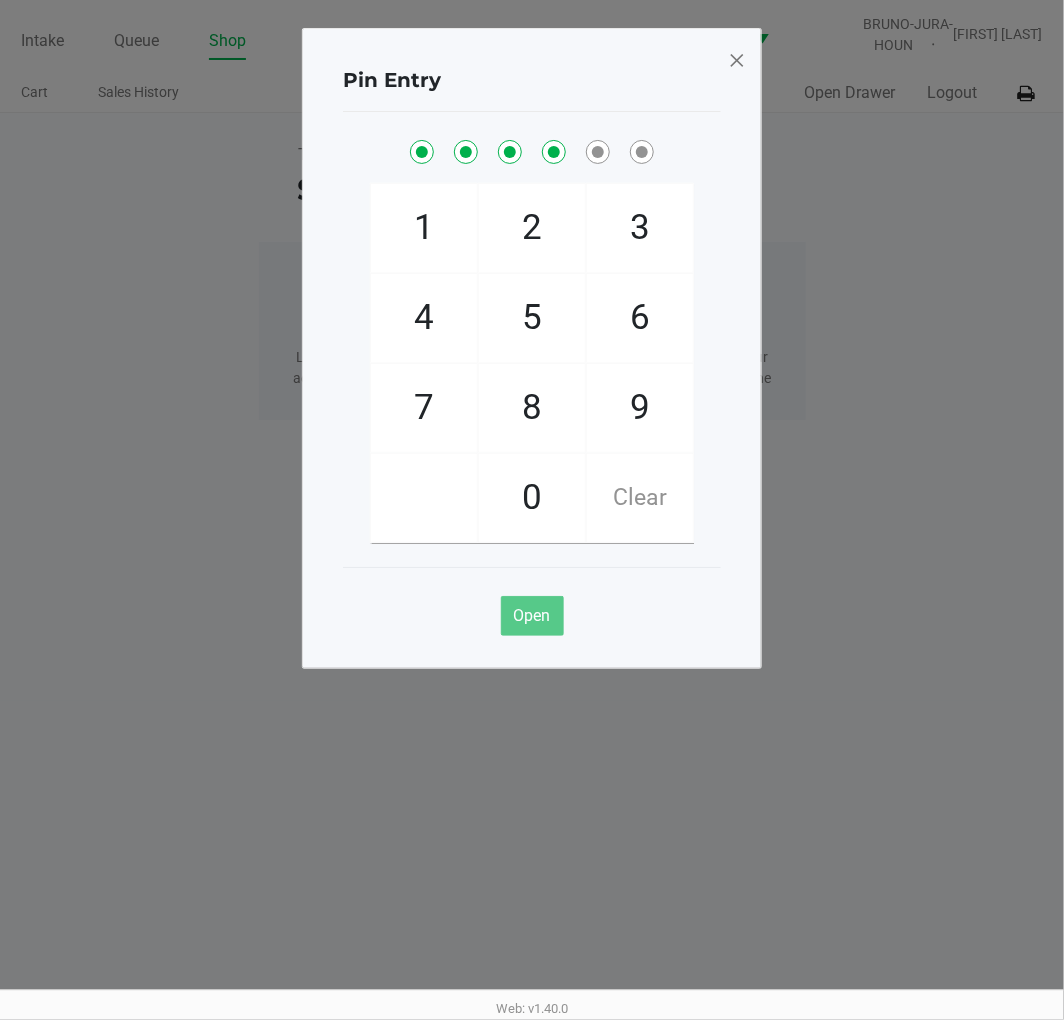 checkbox on "true" 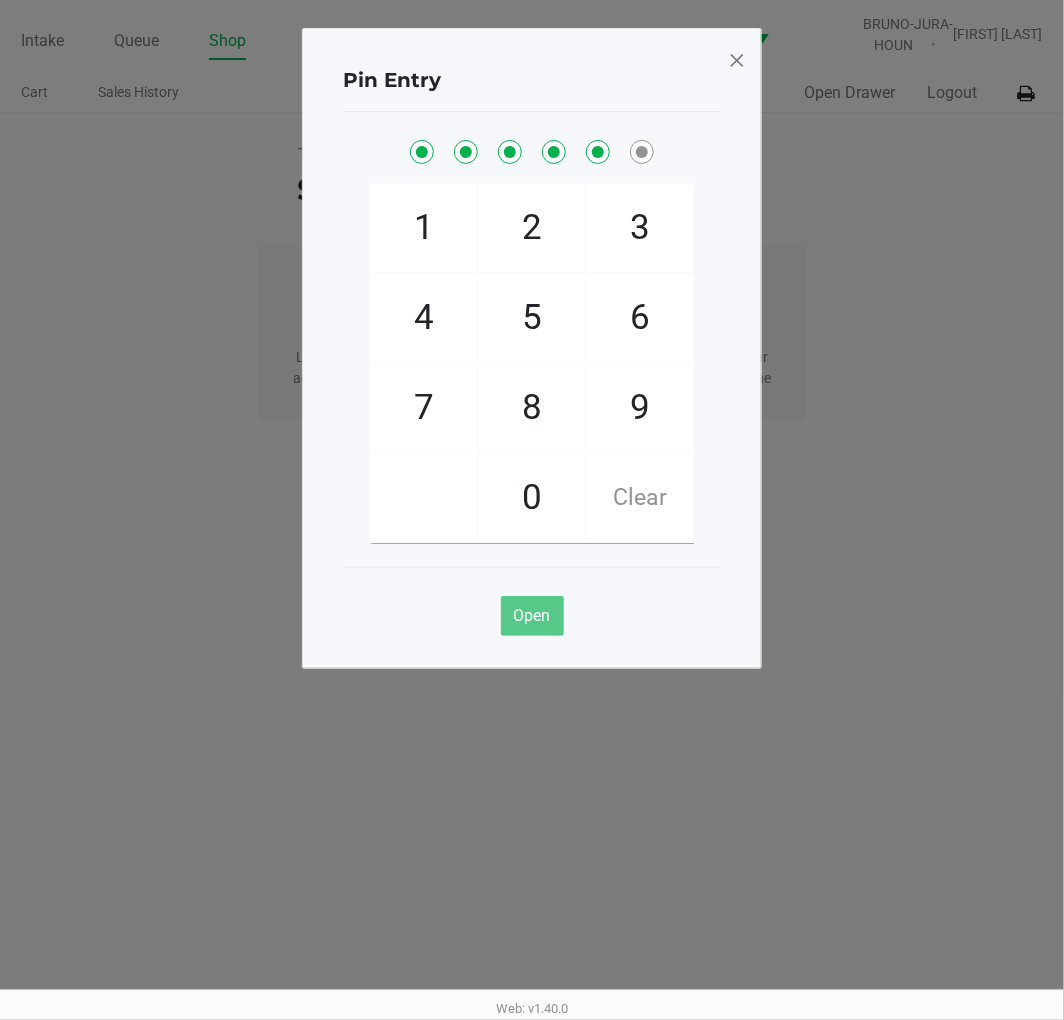 checkbox on "true" 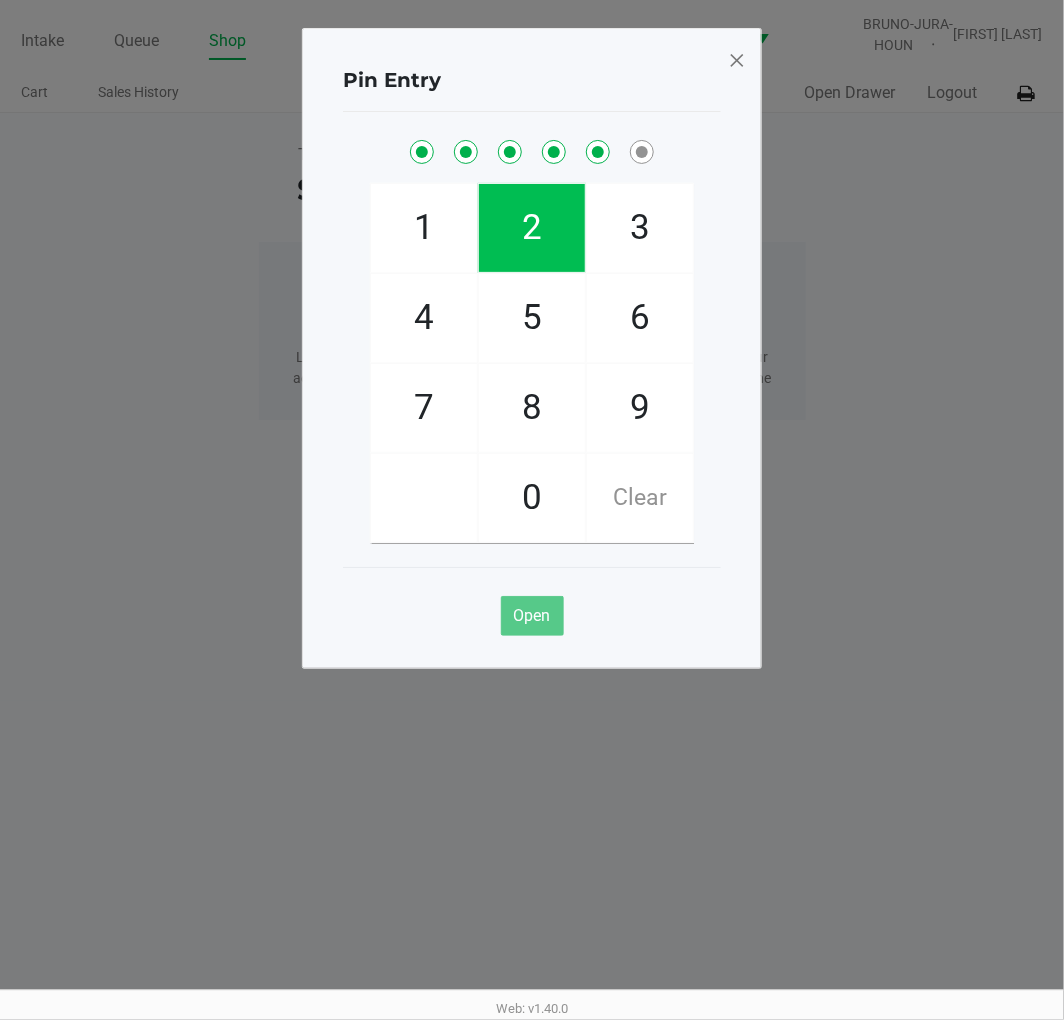 click on "1" 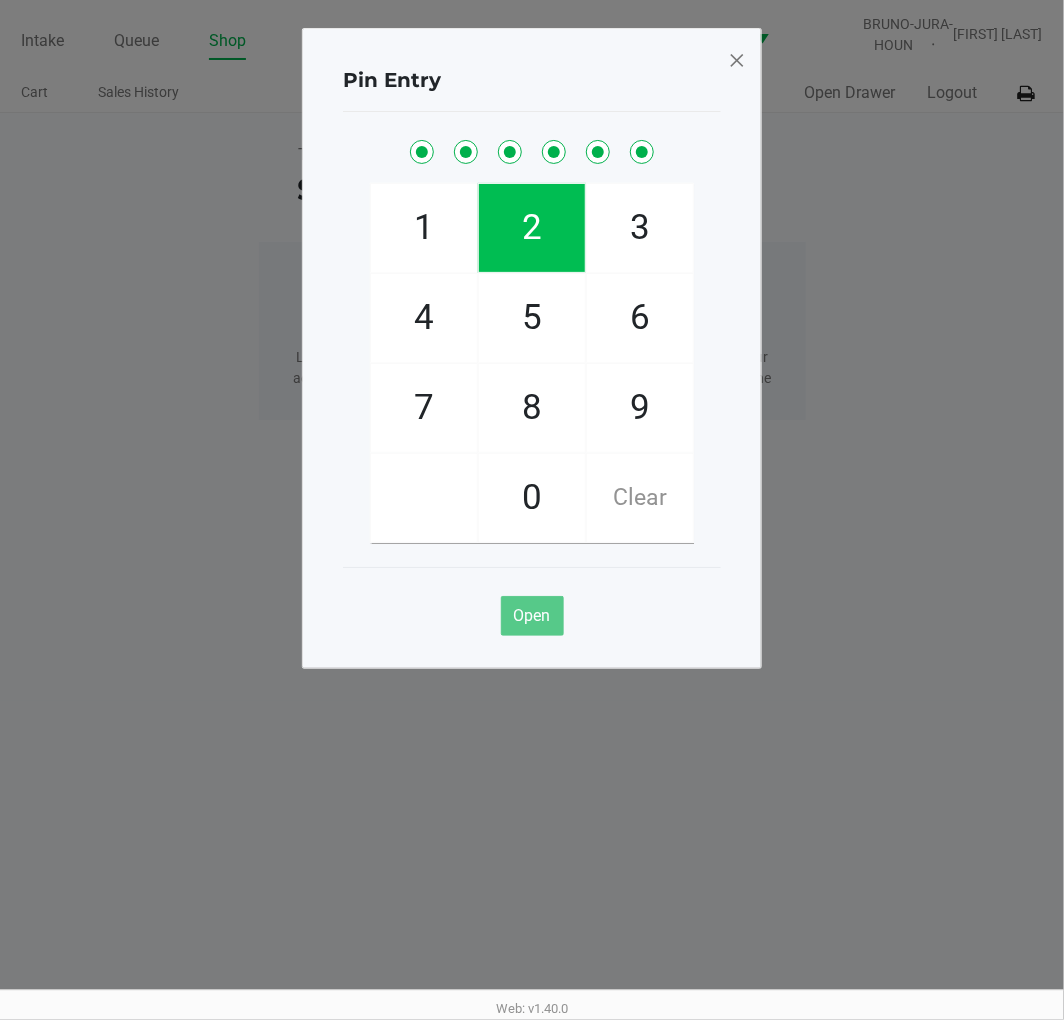 checkbox on "true" 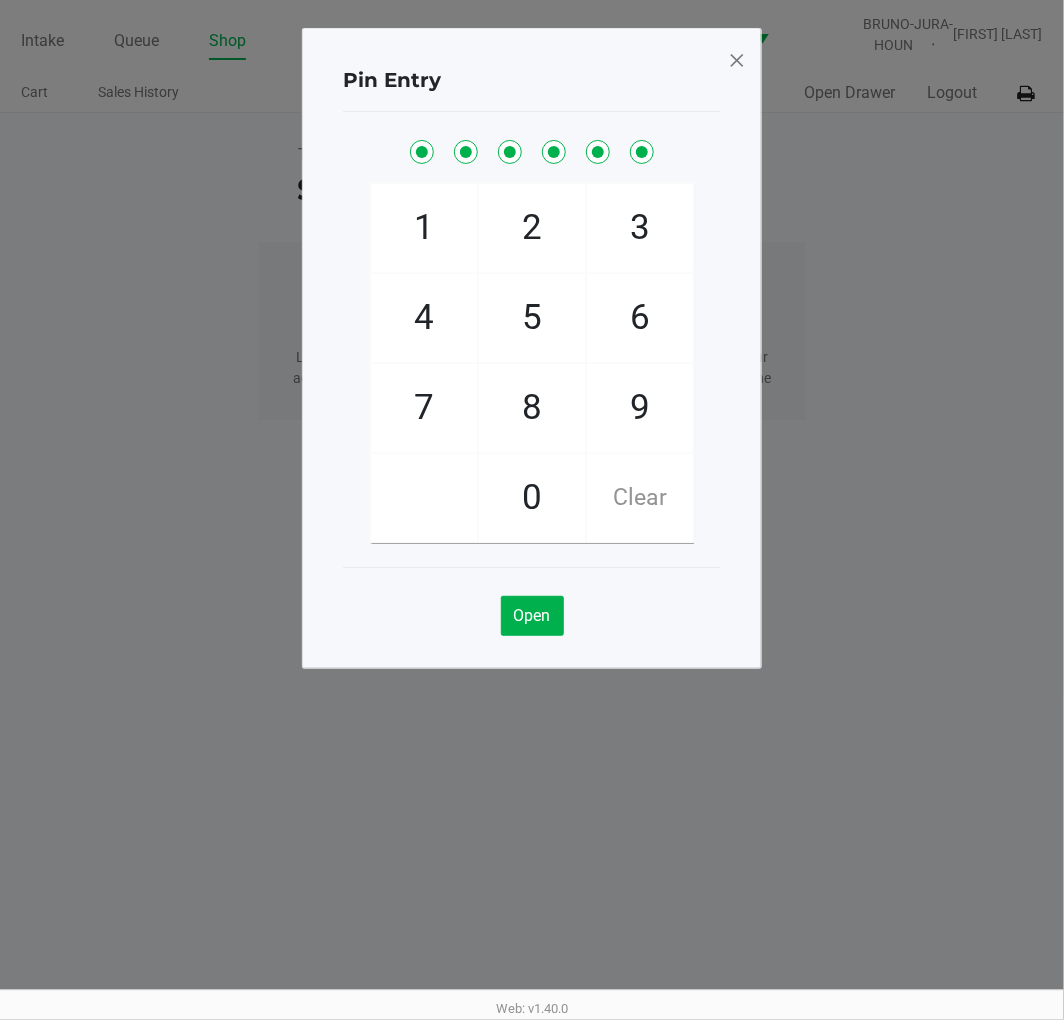 click 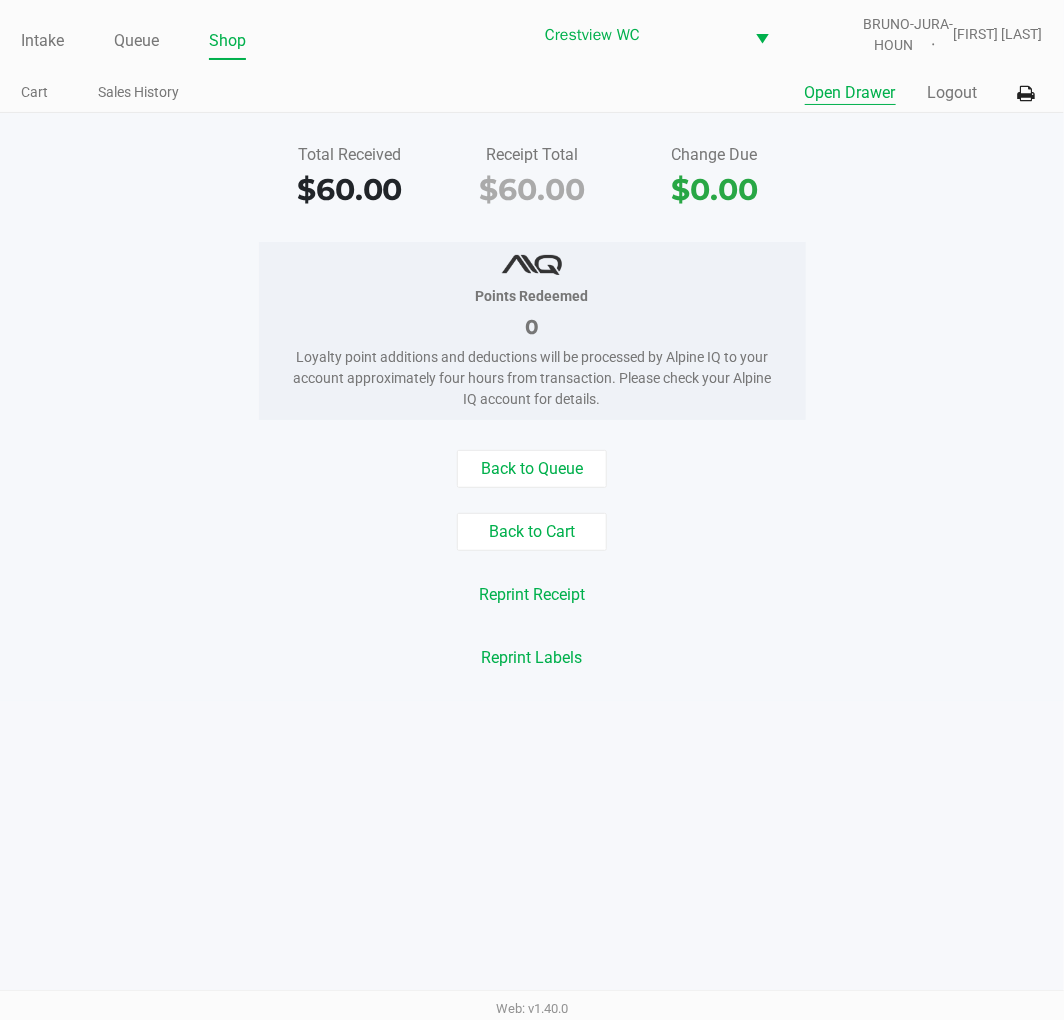 click on "Intake" 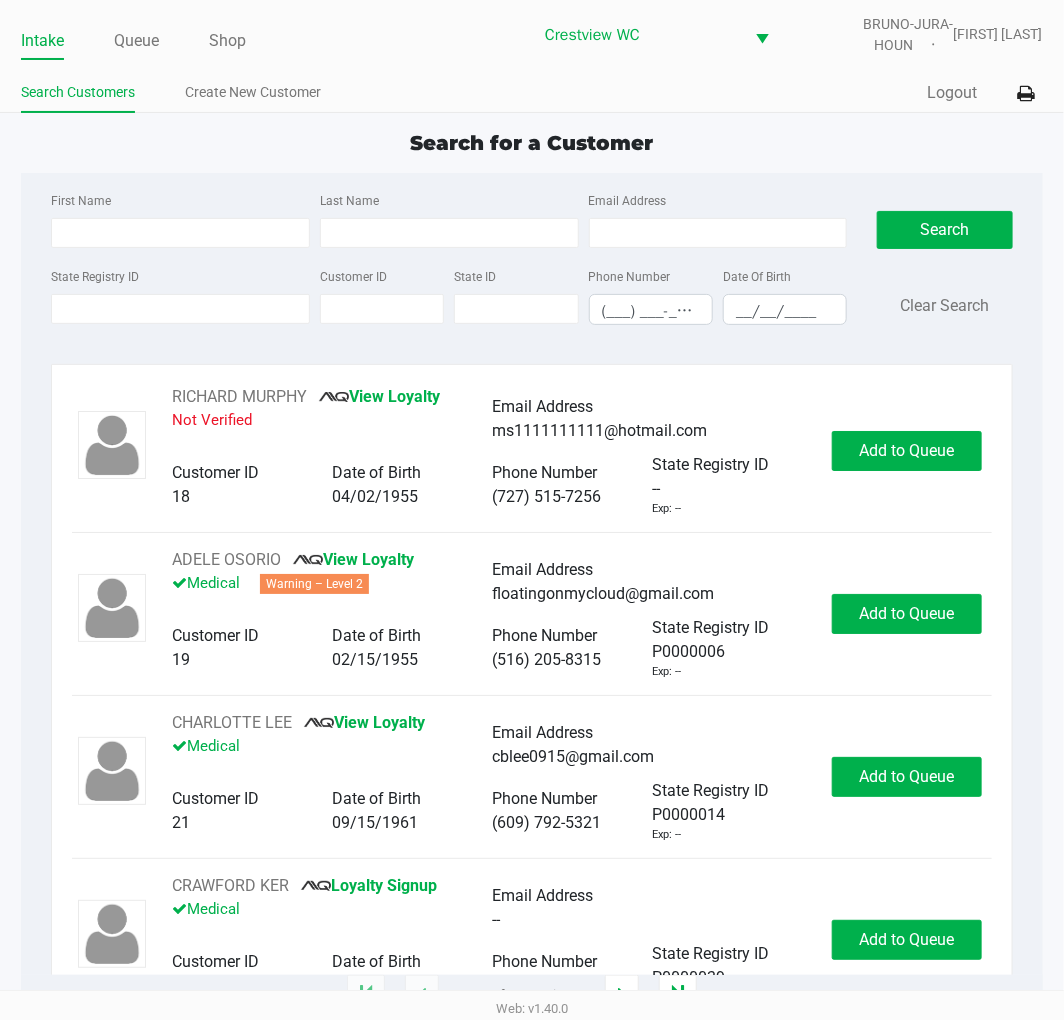 click on "State Registry ID" at bounding box center (180, 309) 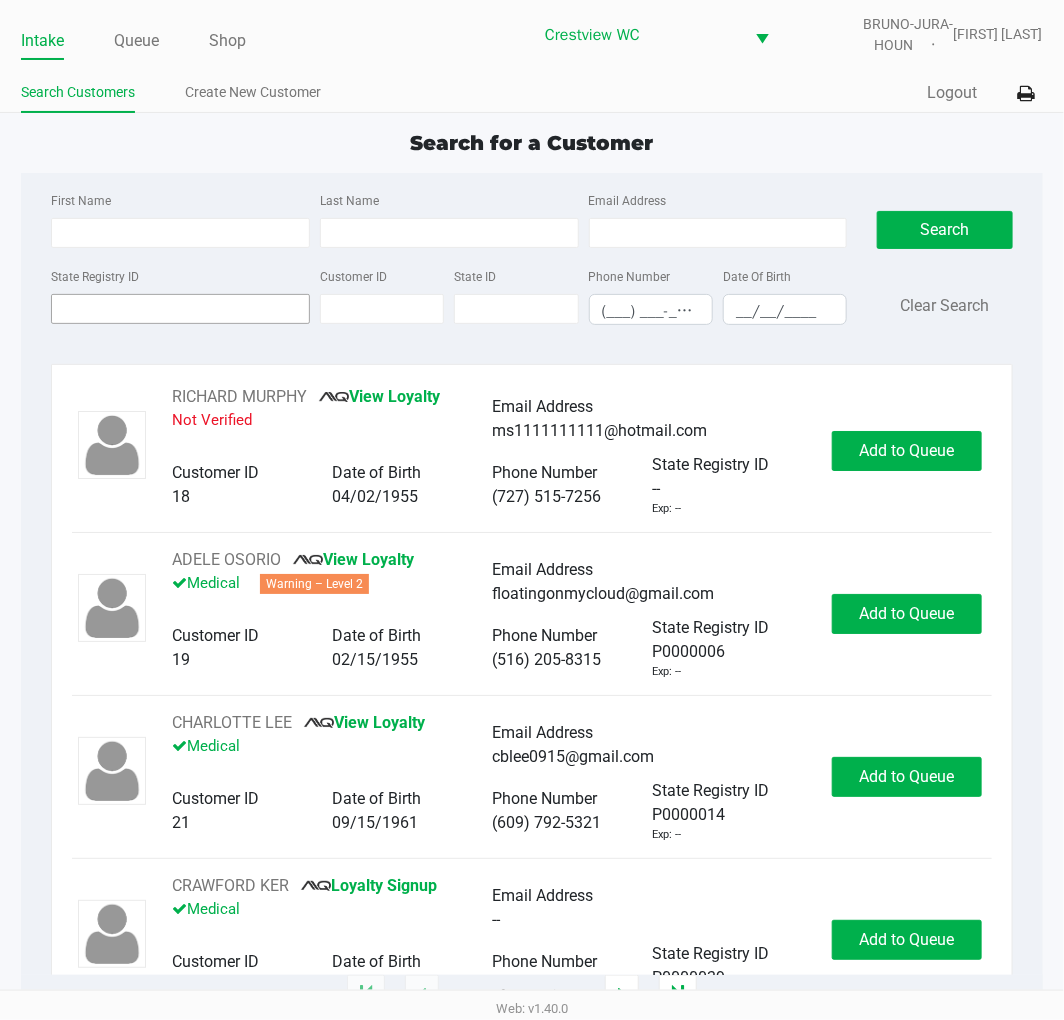 click on "State Registry ID" at bounding box center (180, 309) 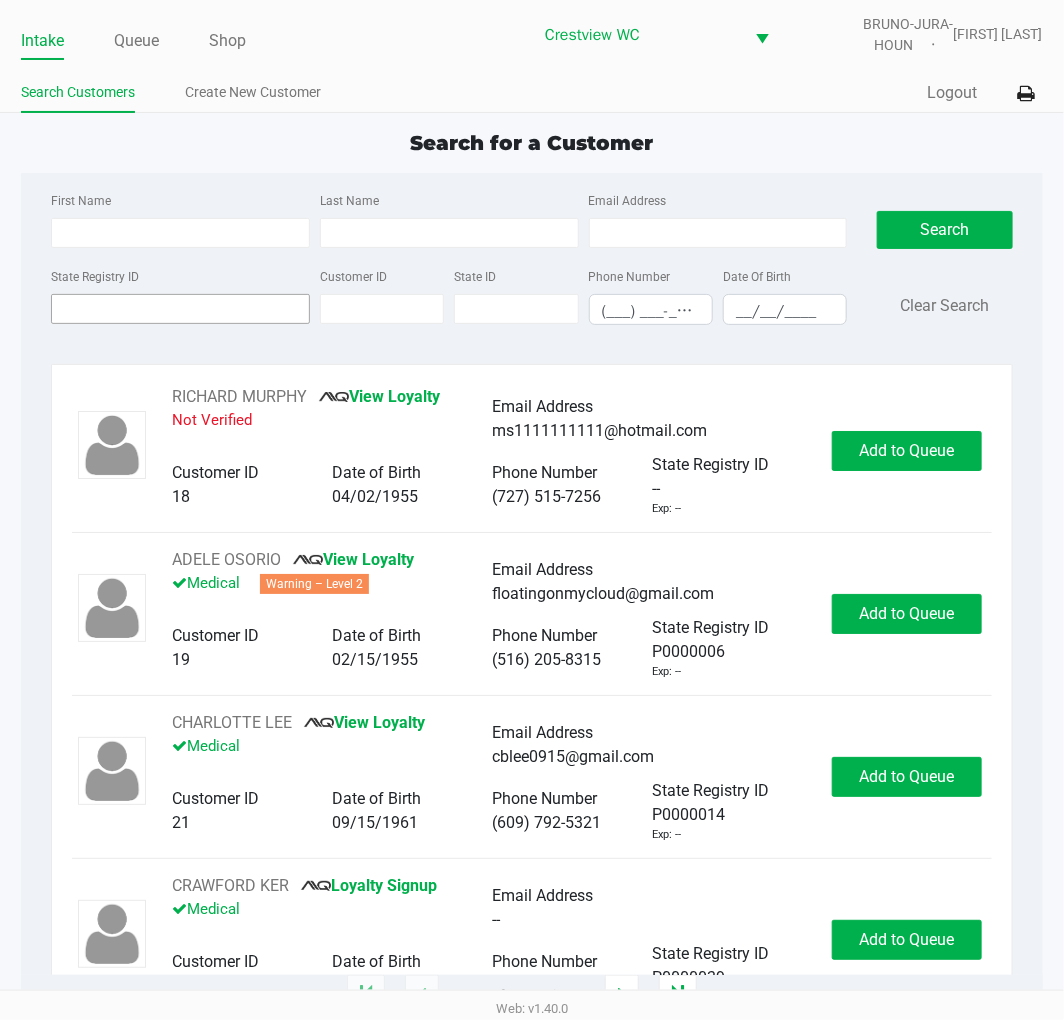 click on "State Registry ID" at bounding box center [180, 309] 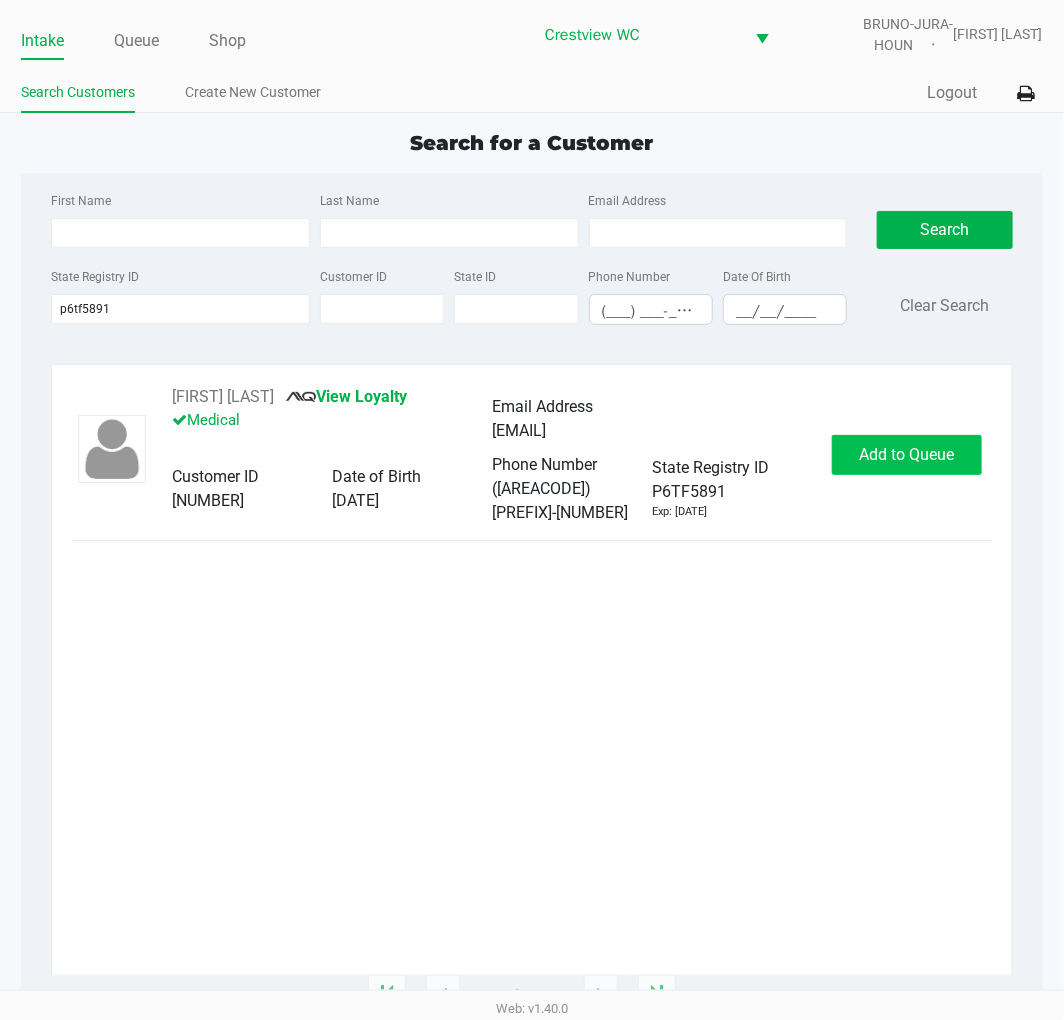 type on "p6tf5891" 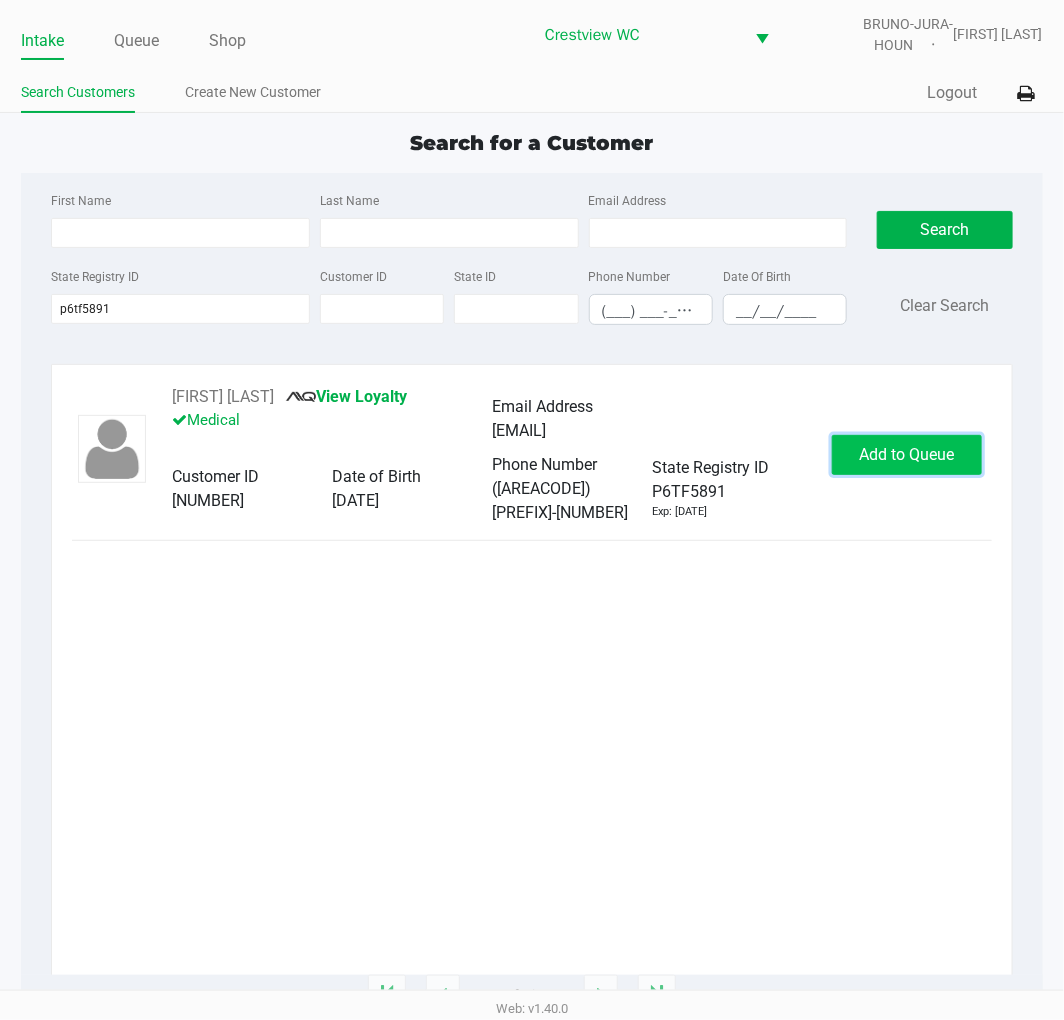 click on "Add to Queue" 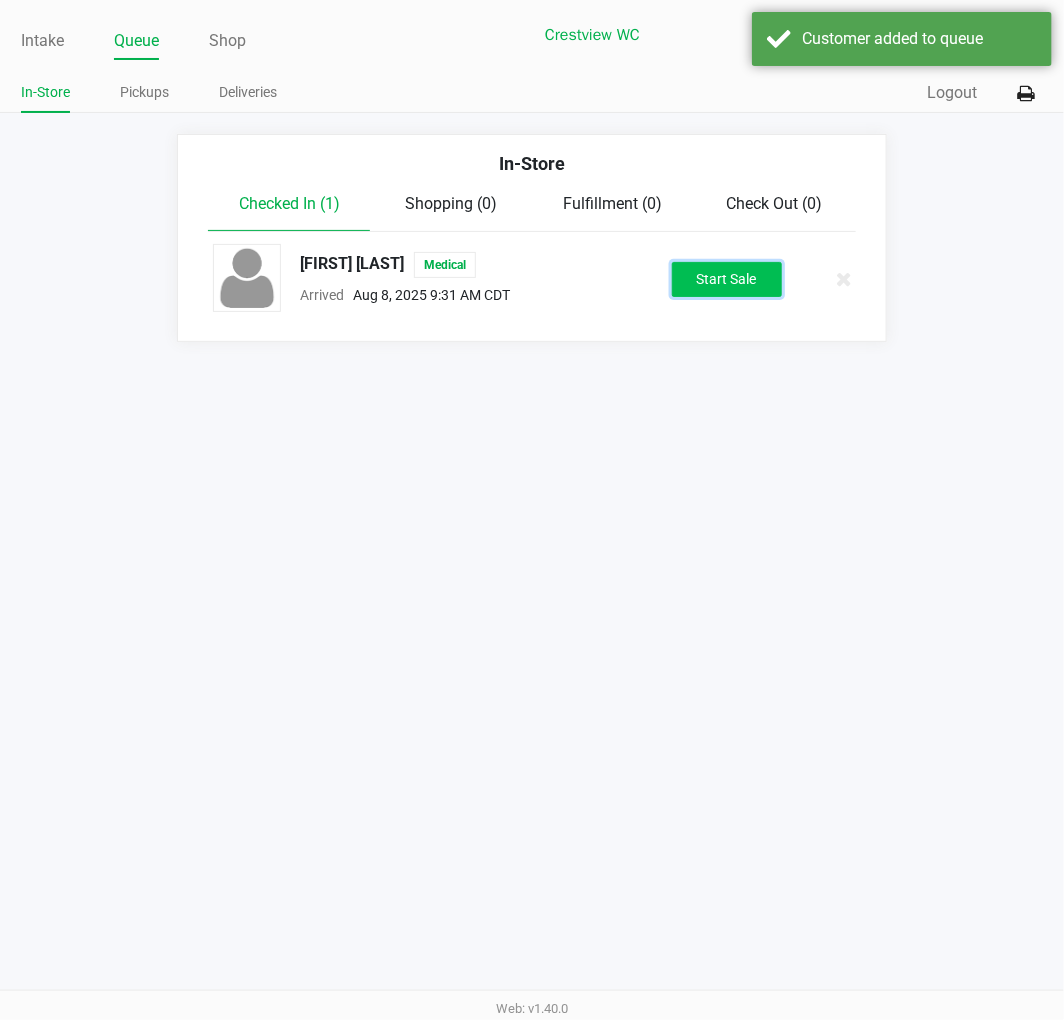 click on "Start Sale" 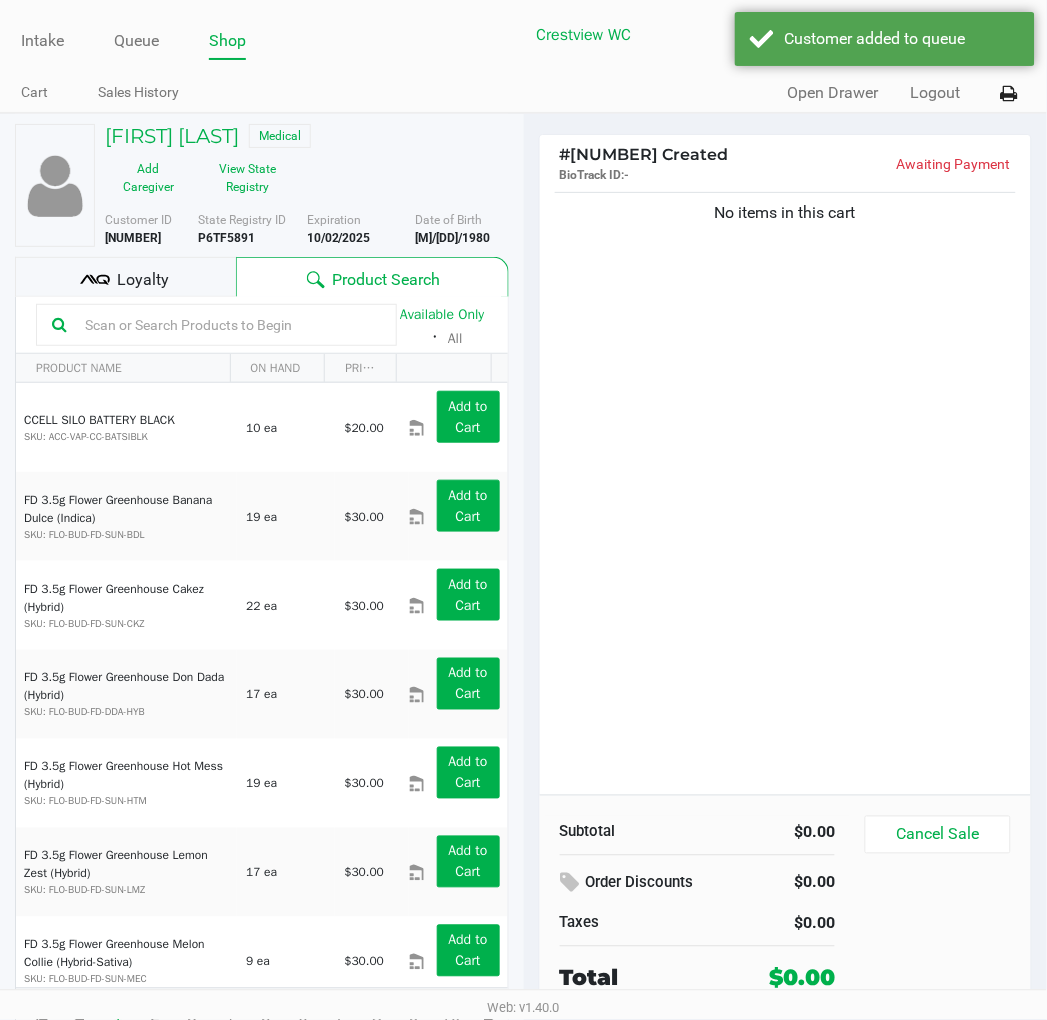 click on "No items in this cart" 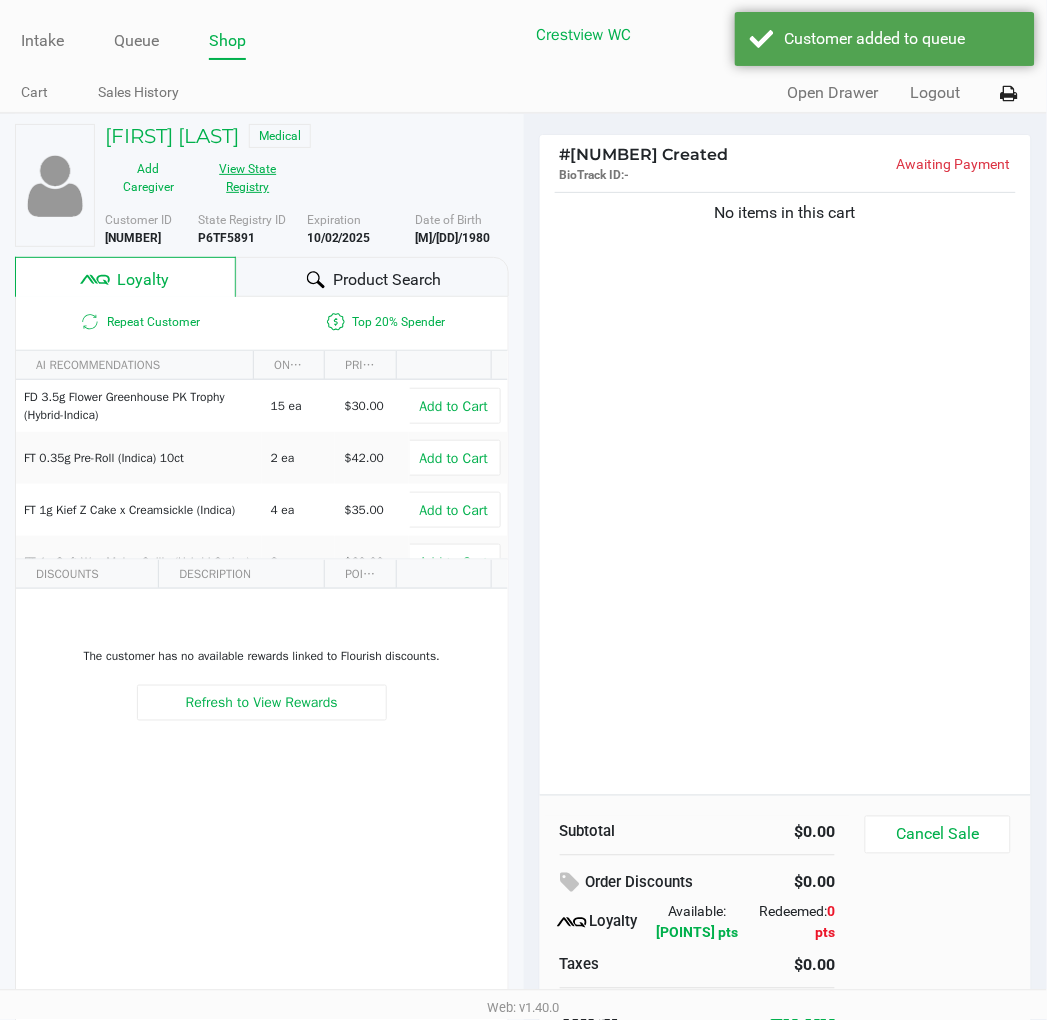 click on "View State Registry" 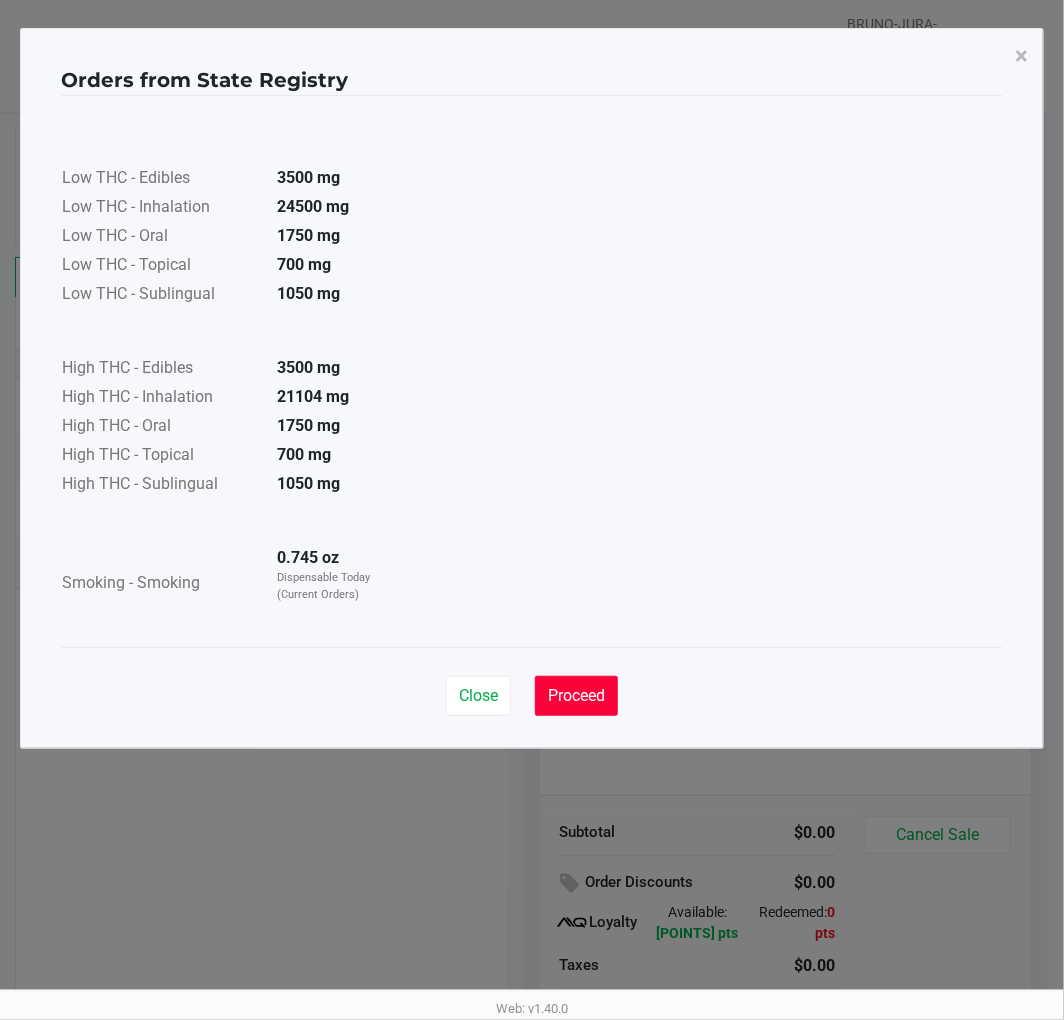 click on "Proceed" 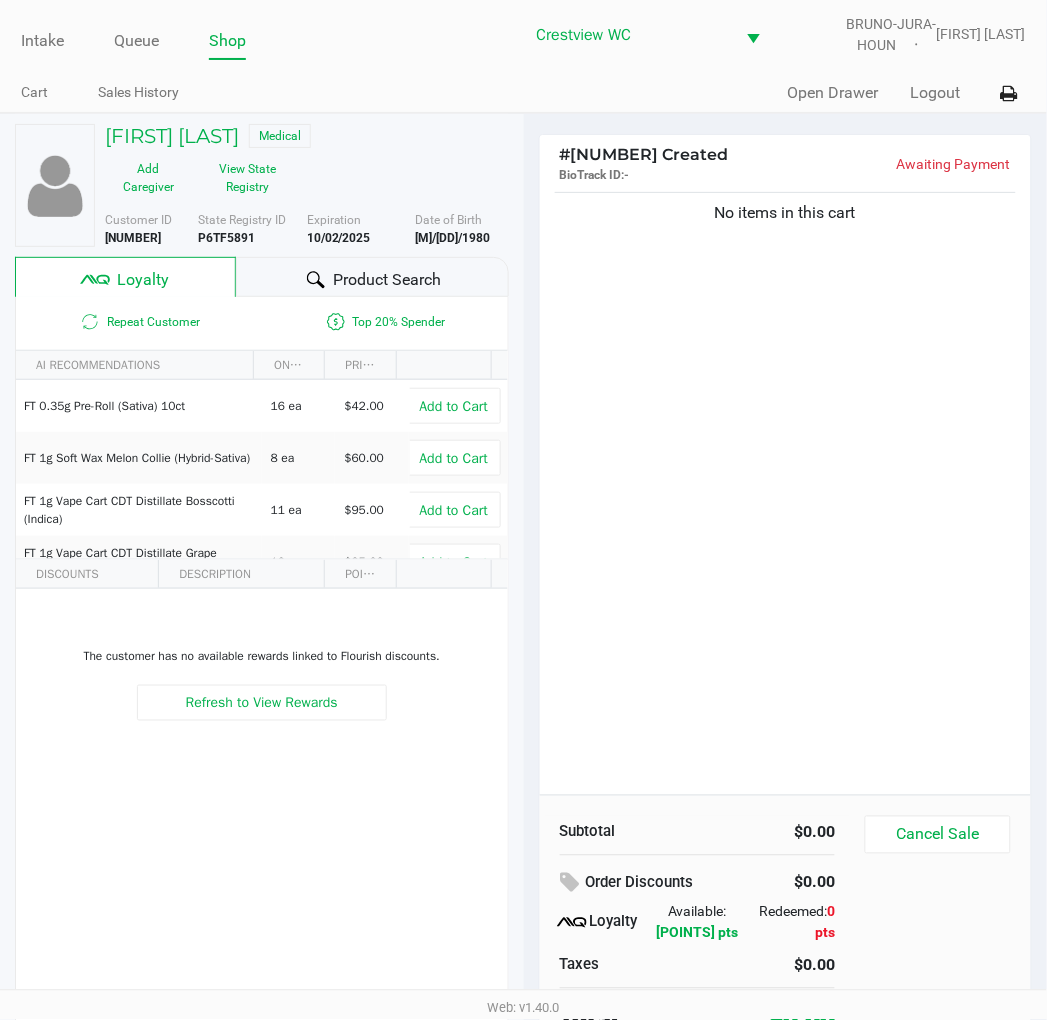 click on "No items in this cart" 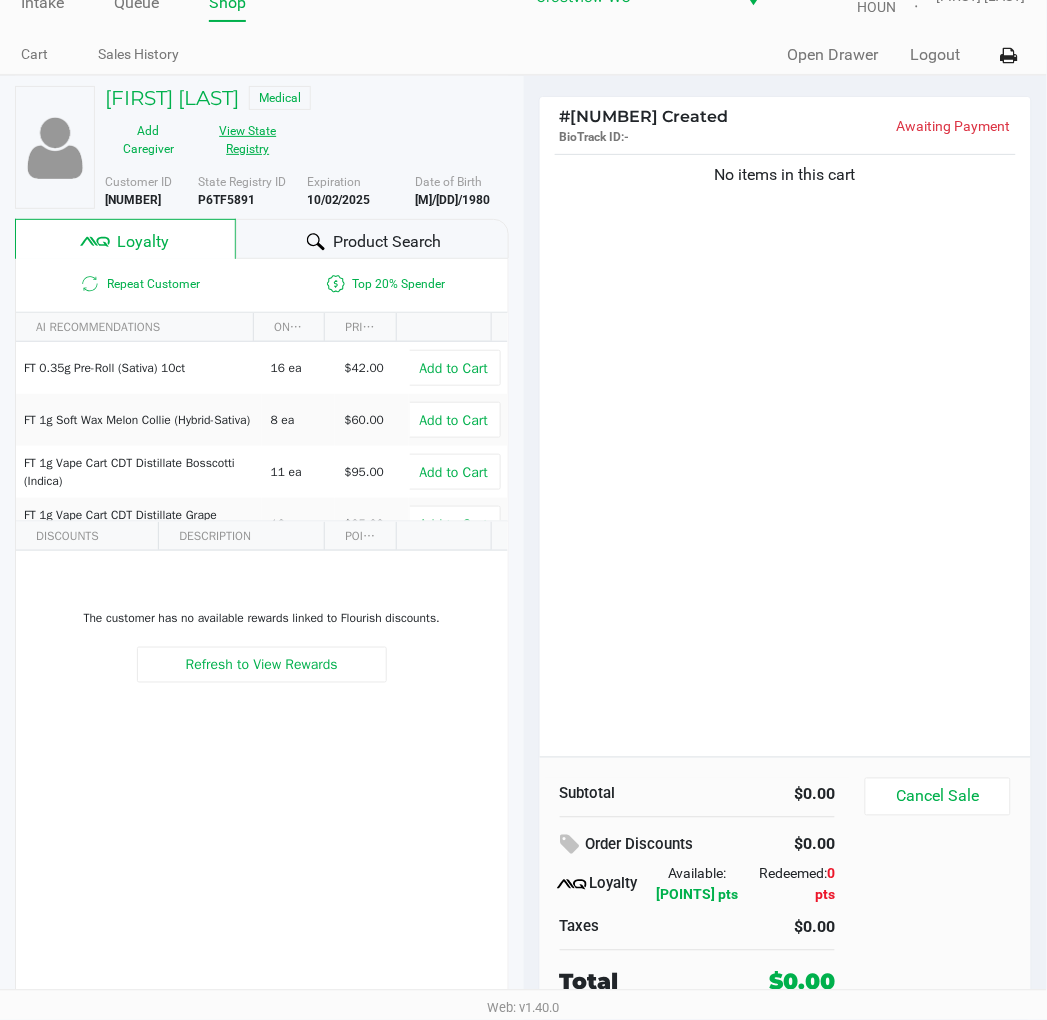 click on "View State Registry" 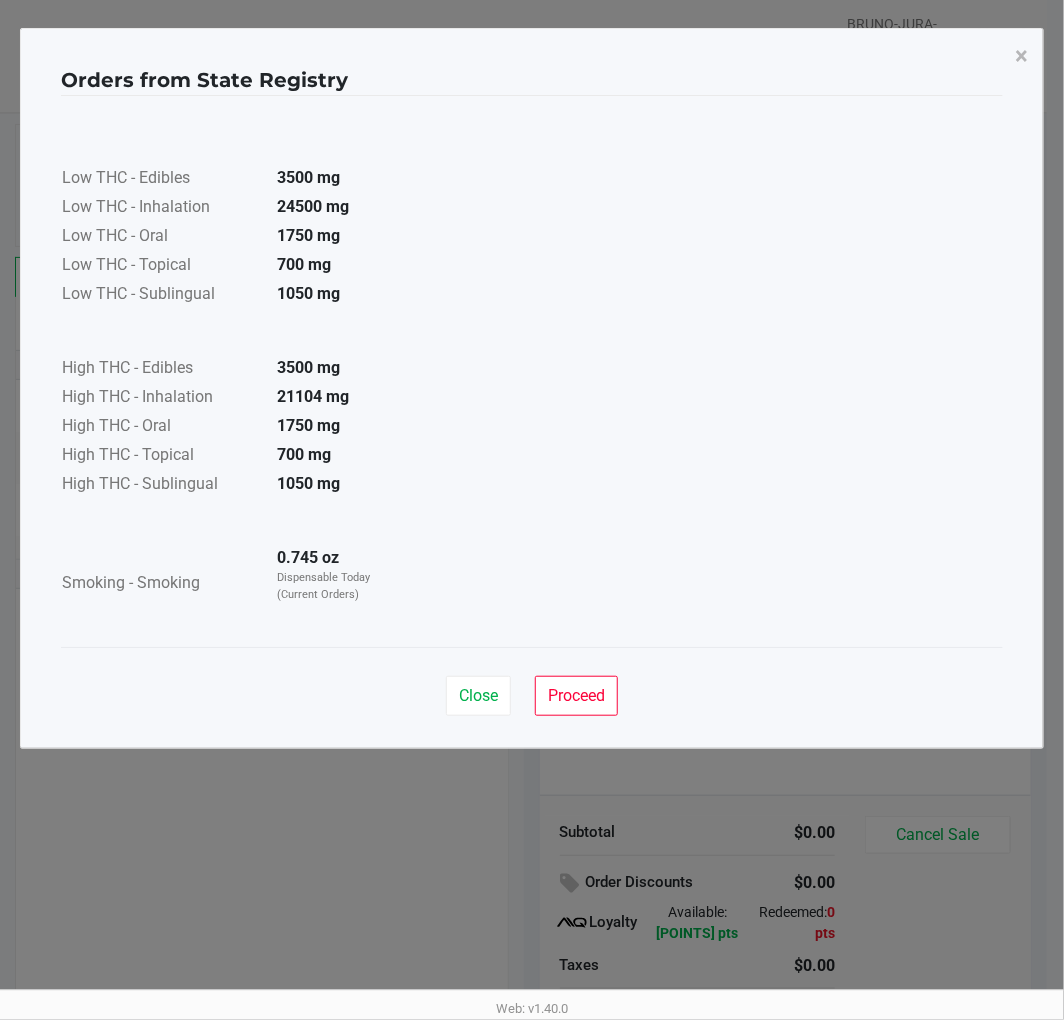 click on "Proceed" 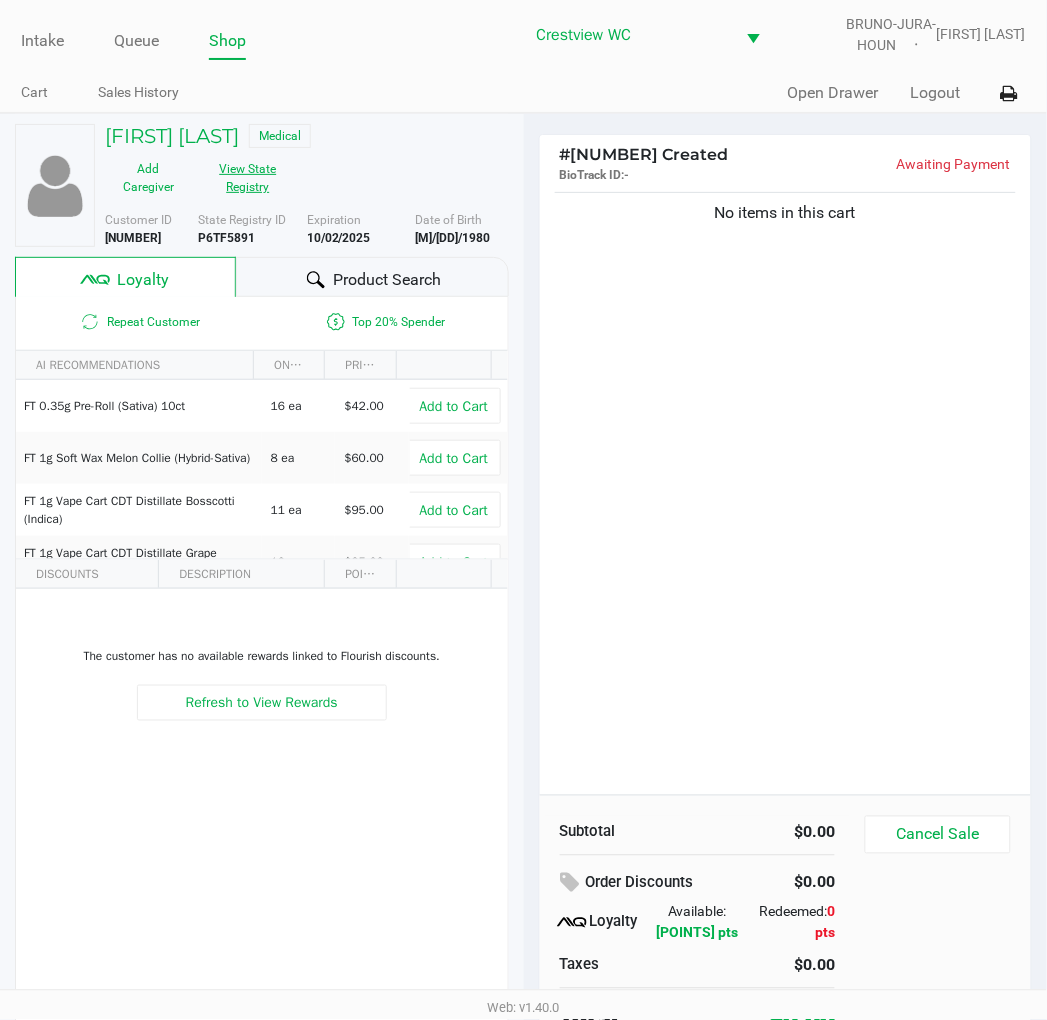 scroll, scrollTop: 38, scrollLeft: 0, axis: vertical 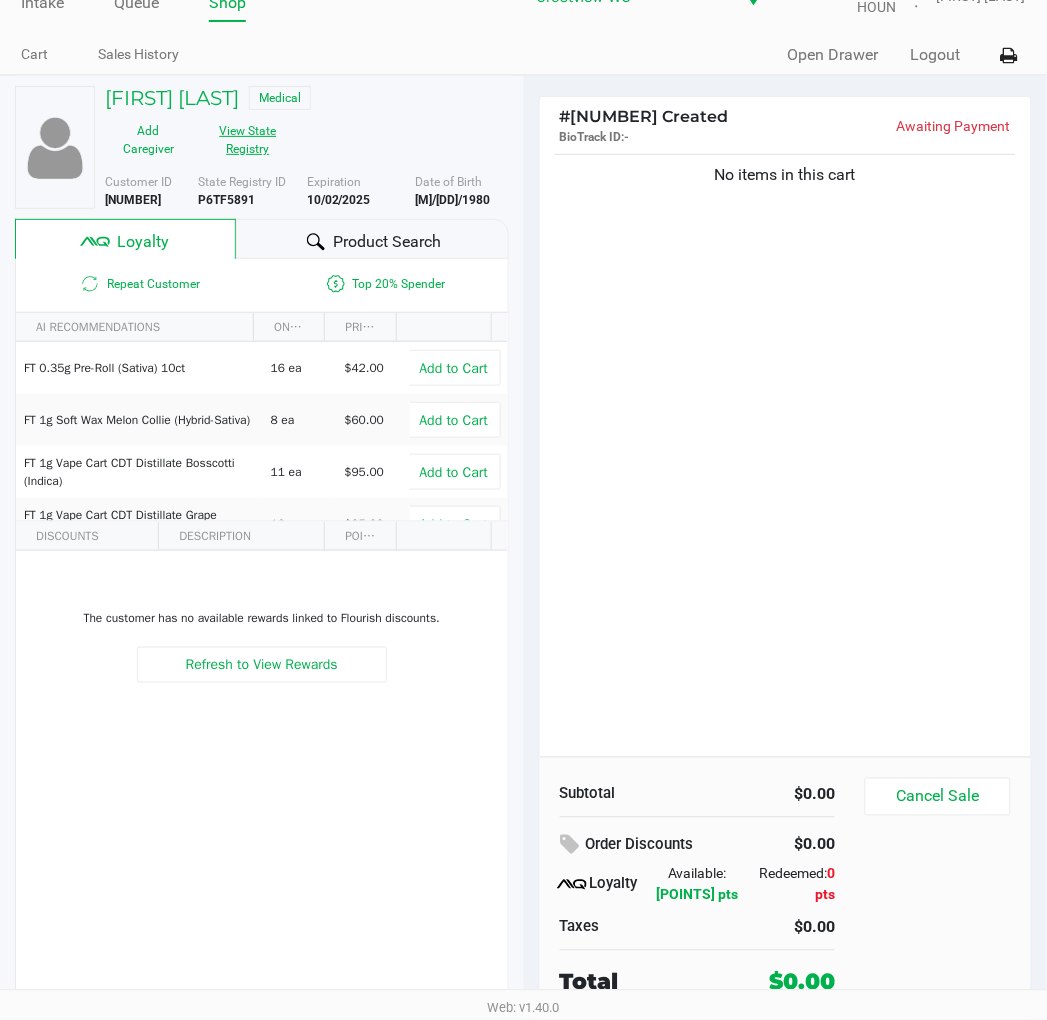 type 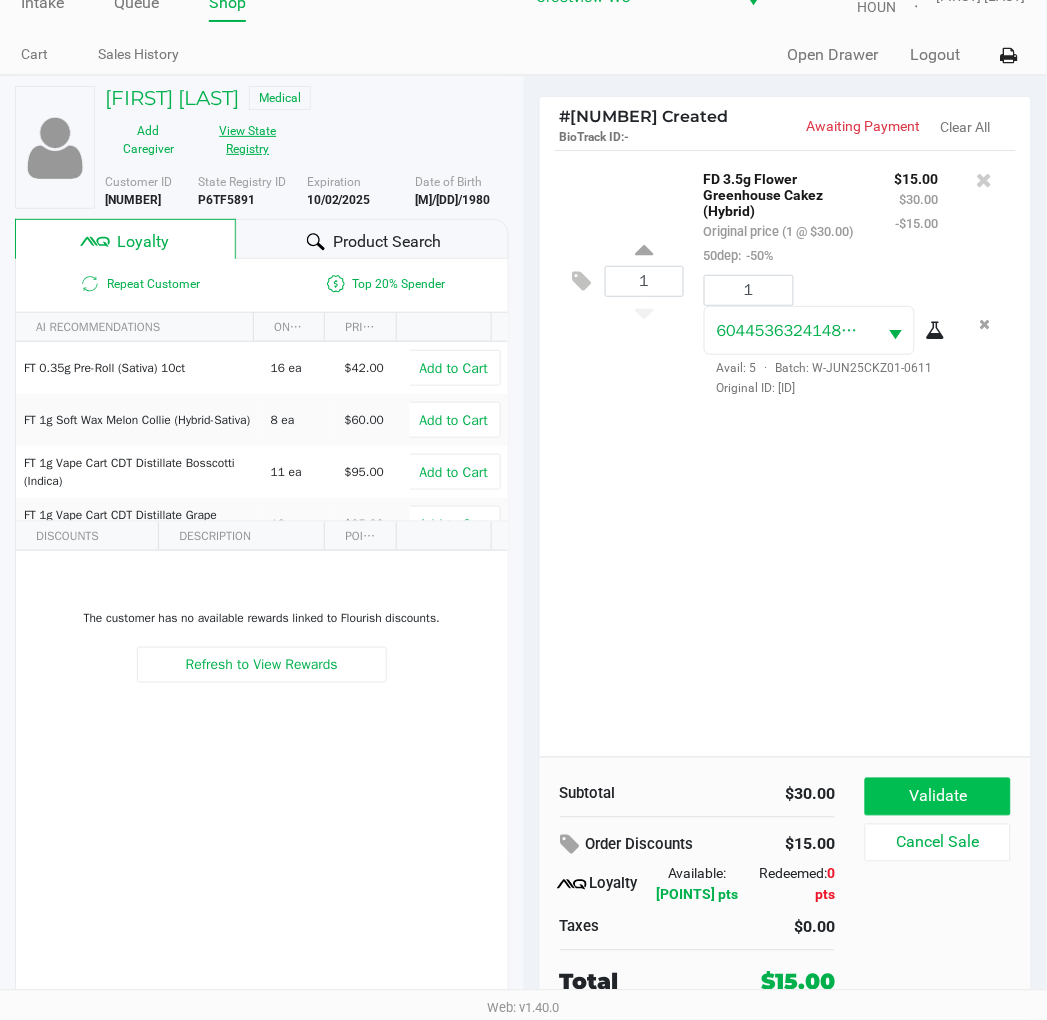 click on "Validate" 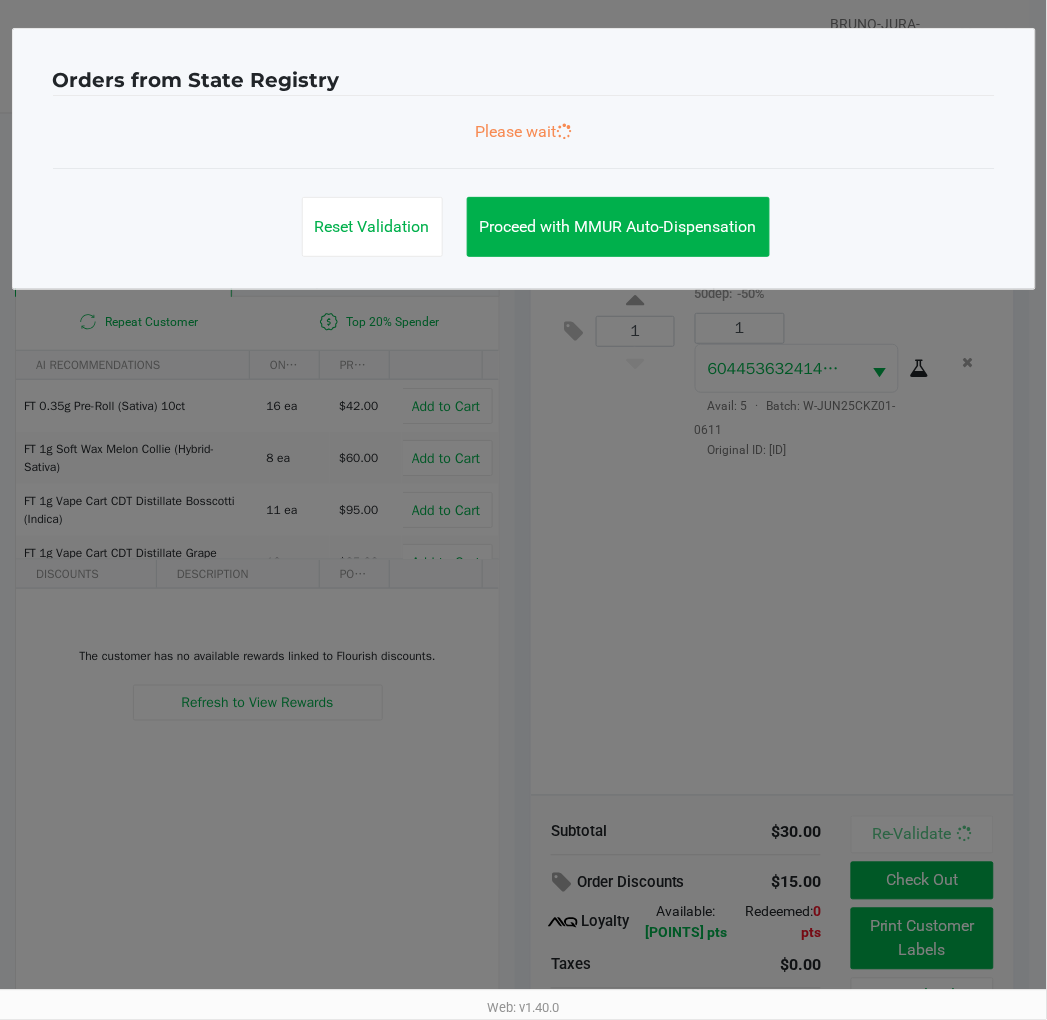 scroll, scrollTop: 0, scrollLeft: 0, axis: both 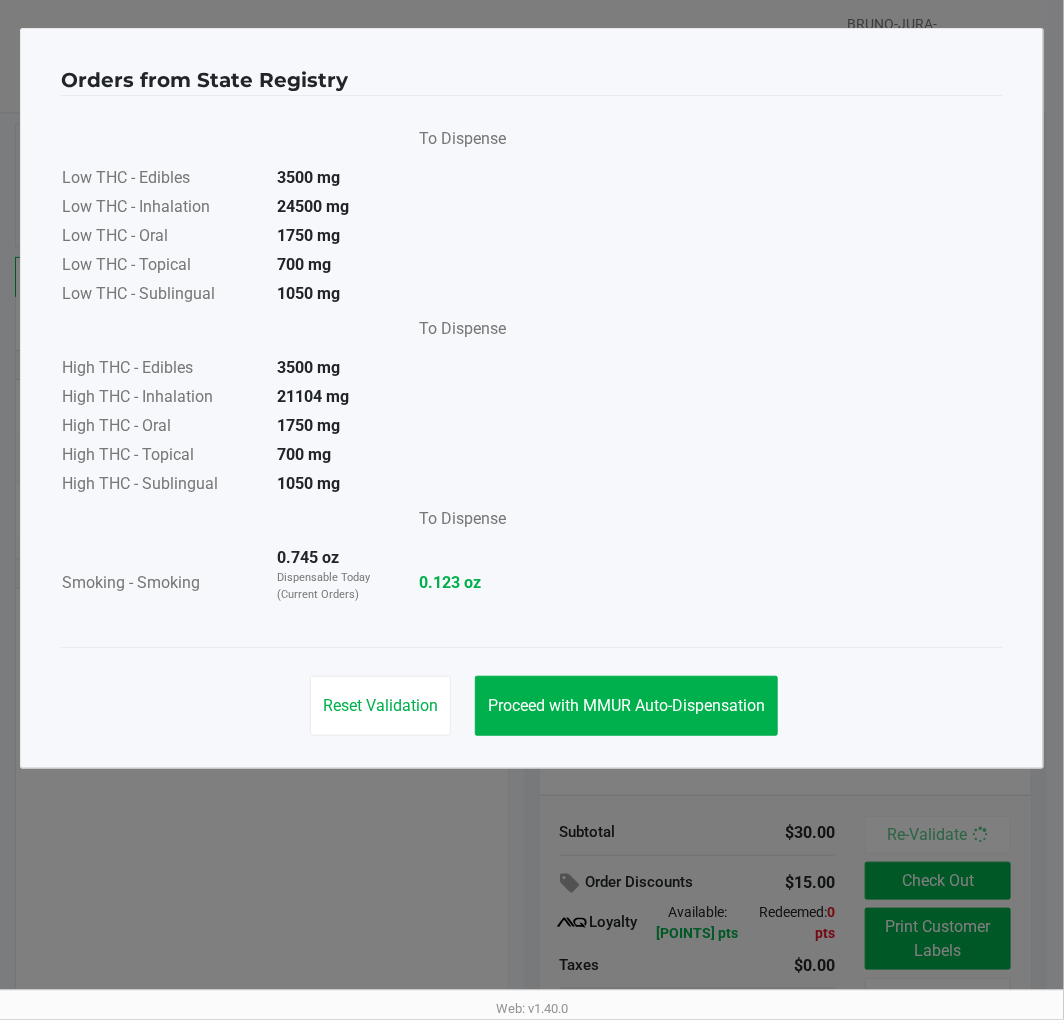 click on "Proceed with MMUR Auto-Dispensation" 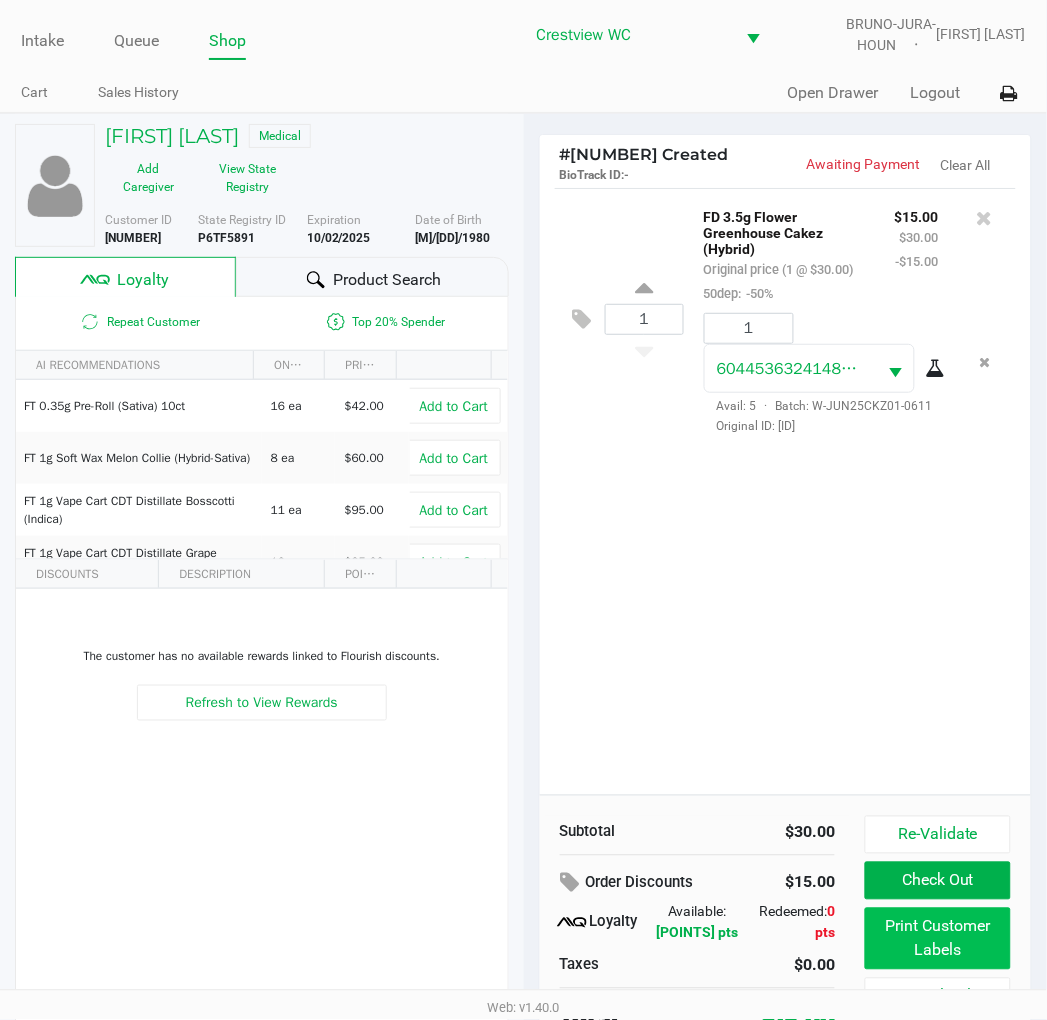 click on "Print Customer Labels" 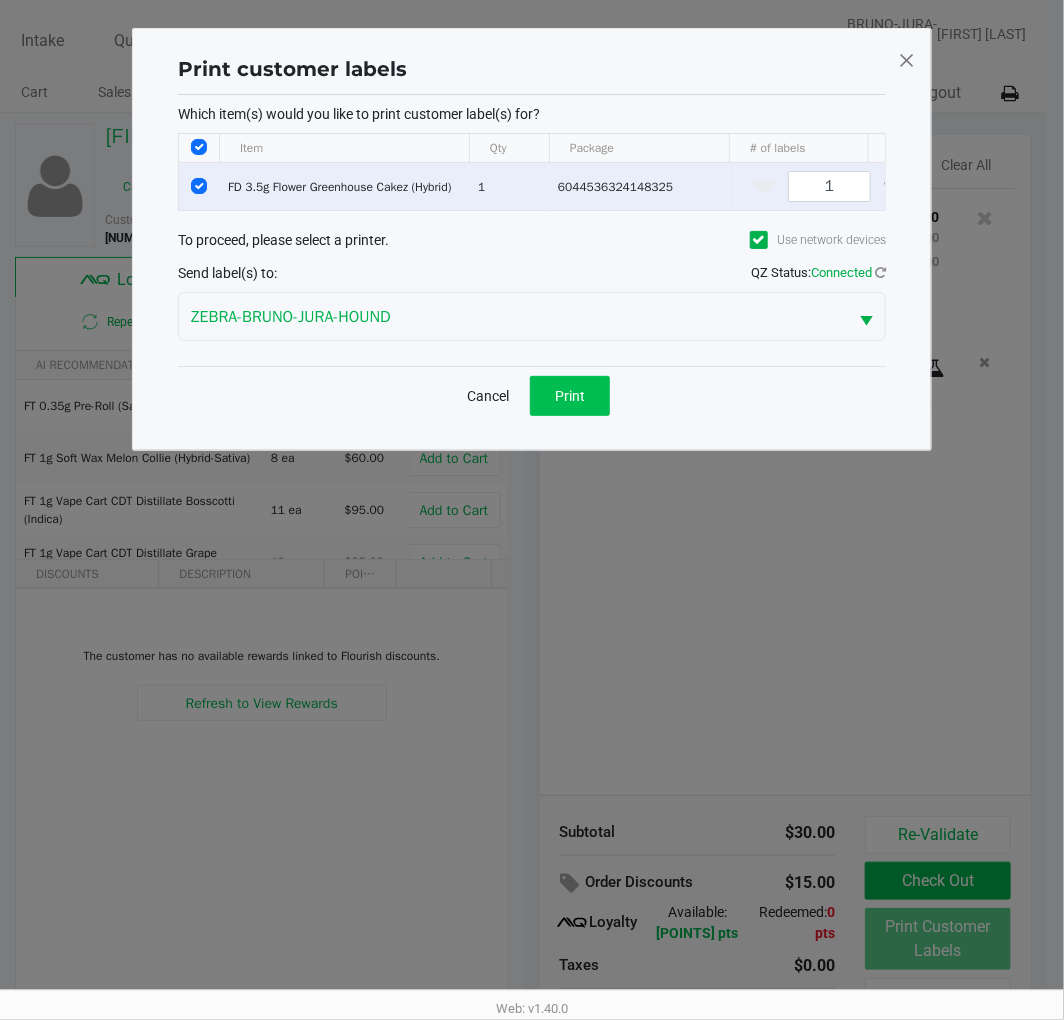 click on "Print" 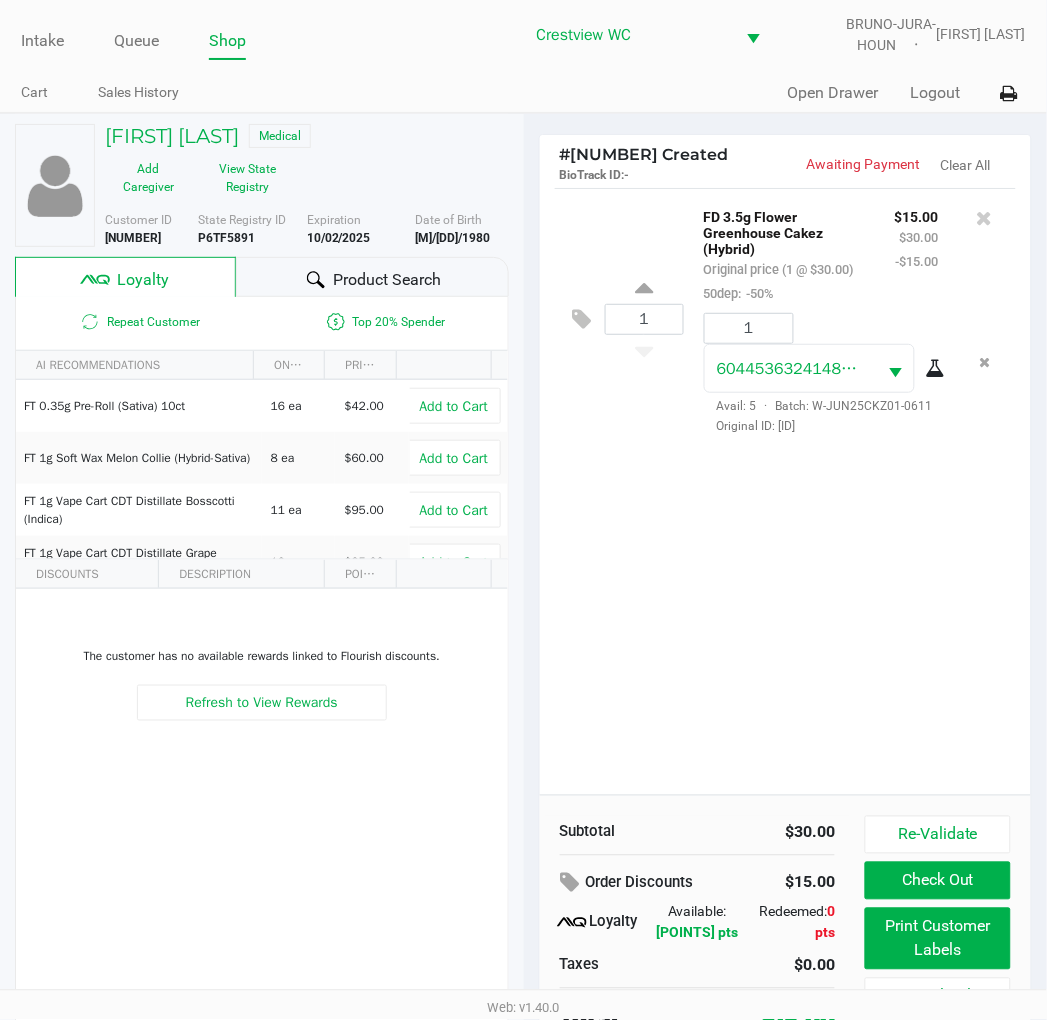 scroll, scrollTop: 38, scrollLeft: 0, axis: vertical 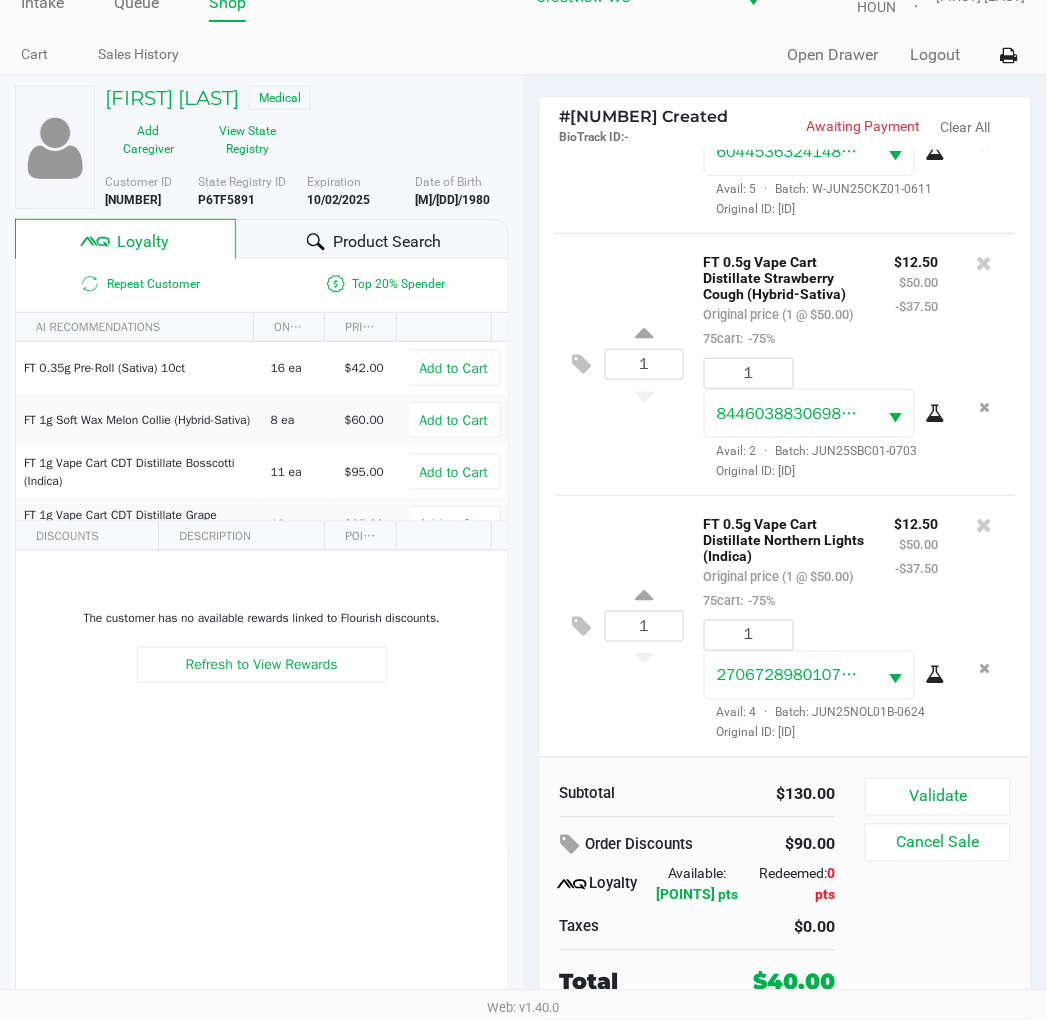 click on "Validate" 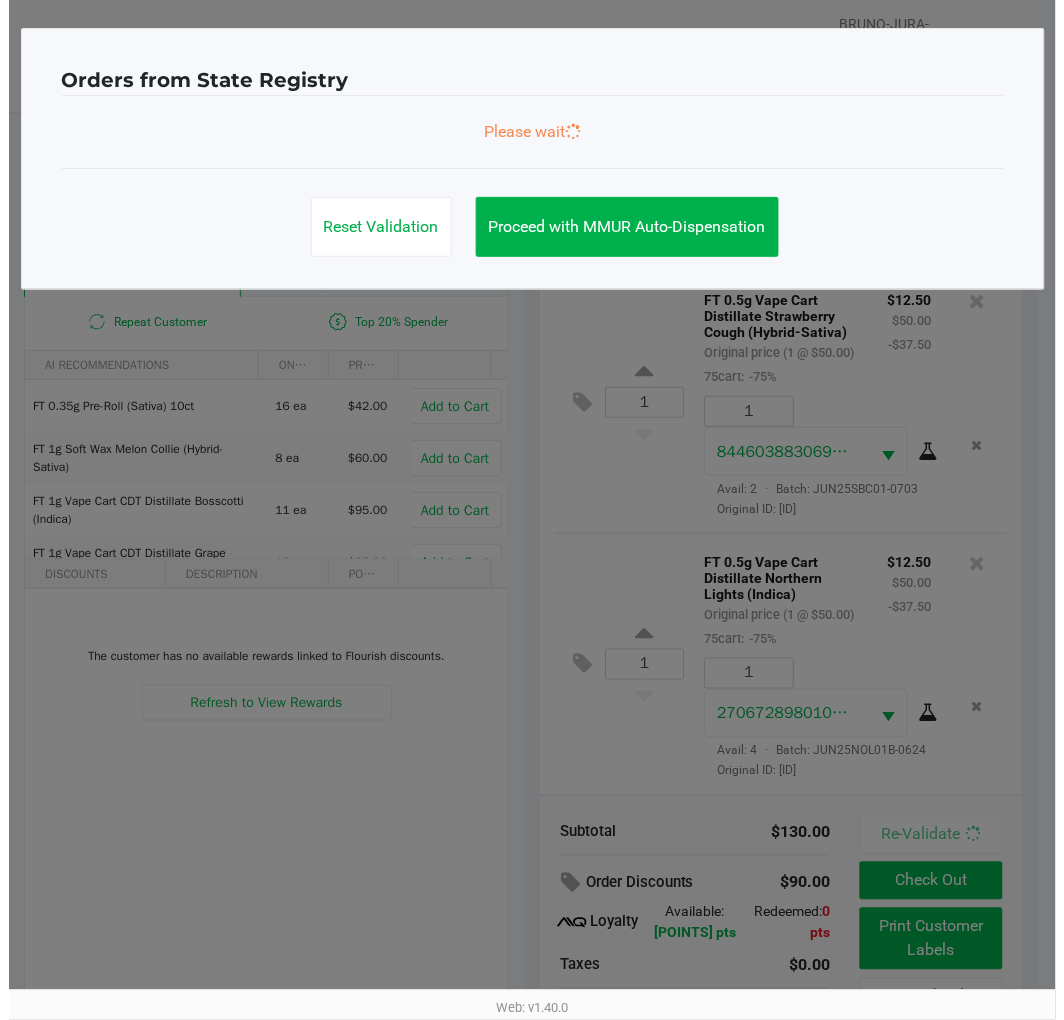 scroll, scrollTop: 0, scrollLeft: 0, axis: both 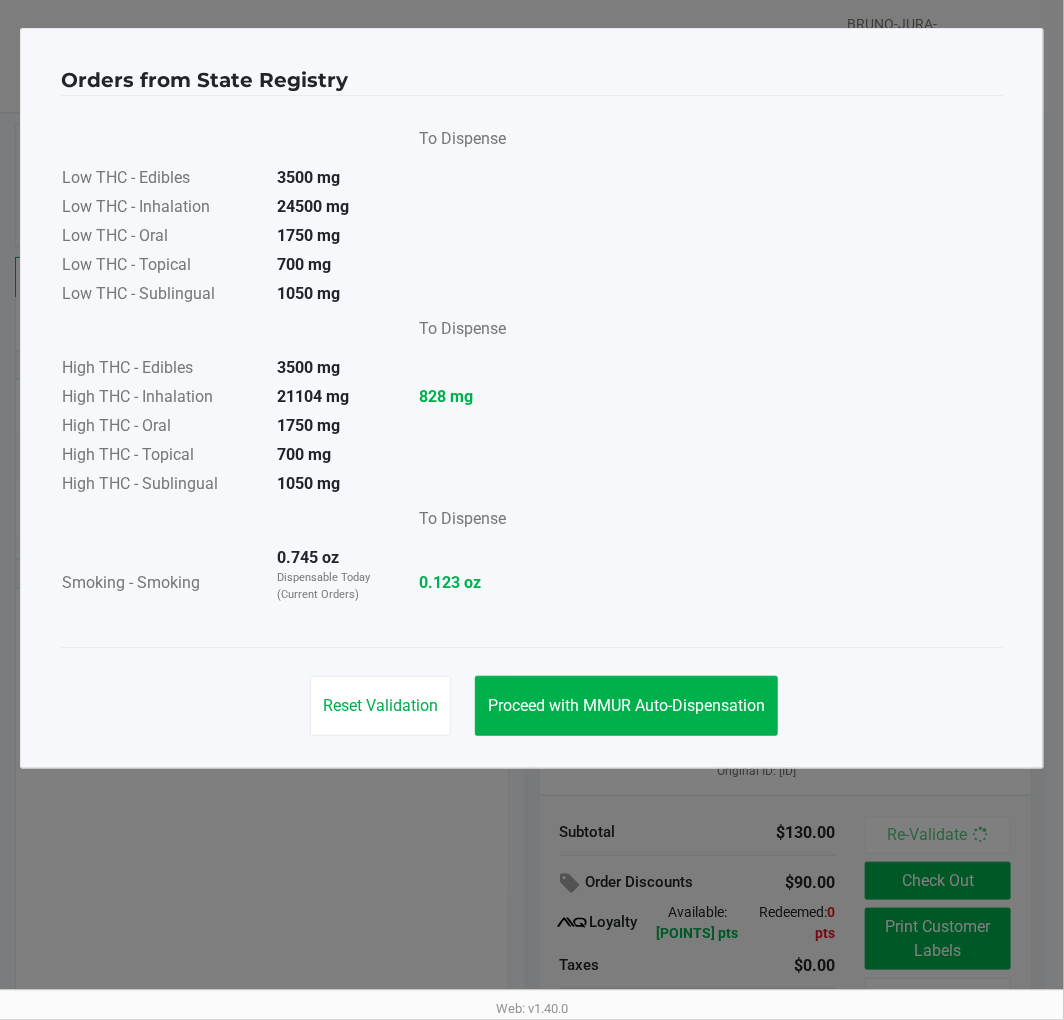 click on "Proceed with MMUR Auto-Dispensation" 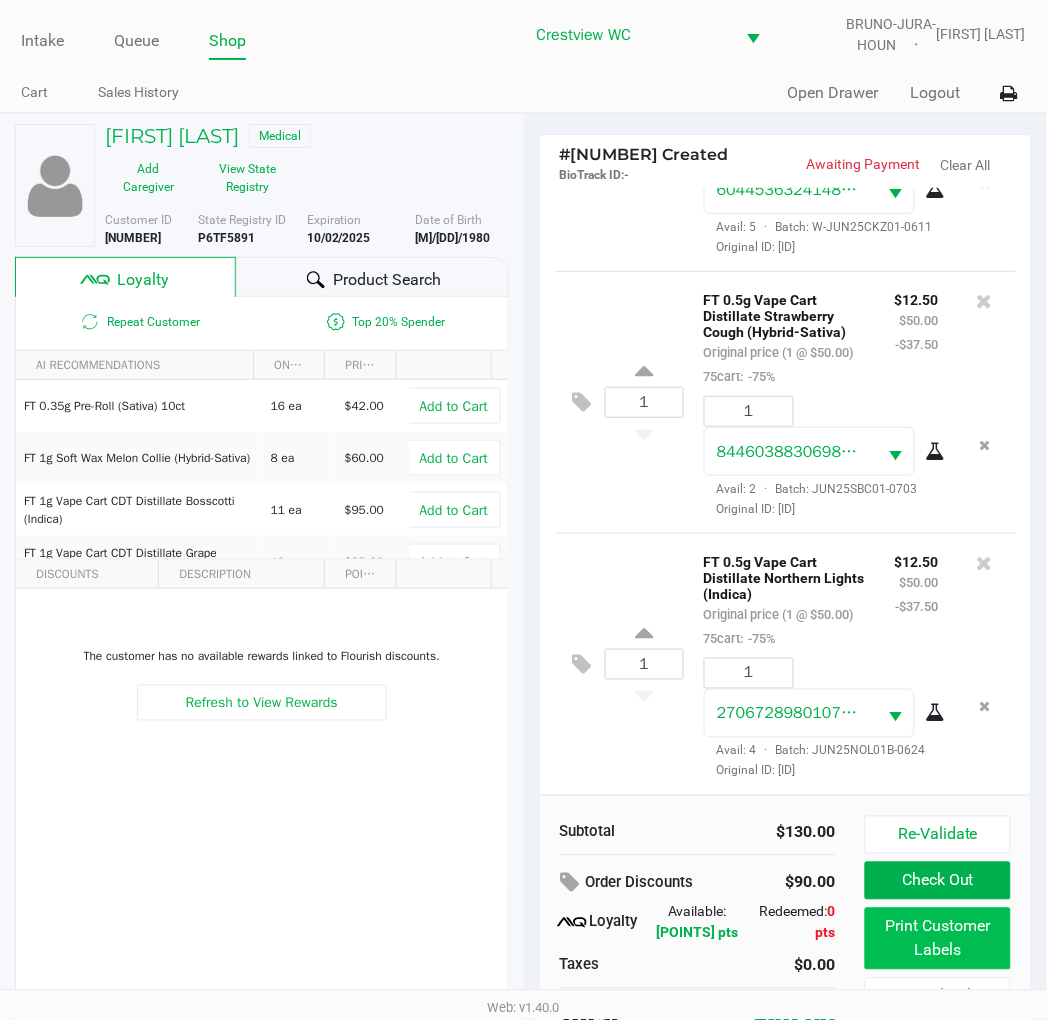 click on "Print Customer Labels" 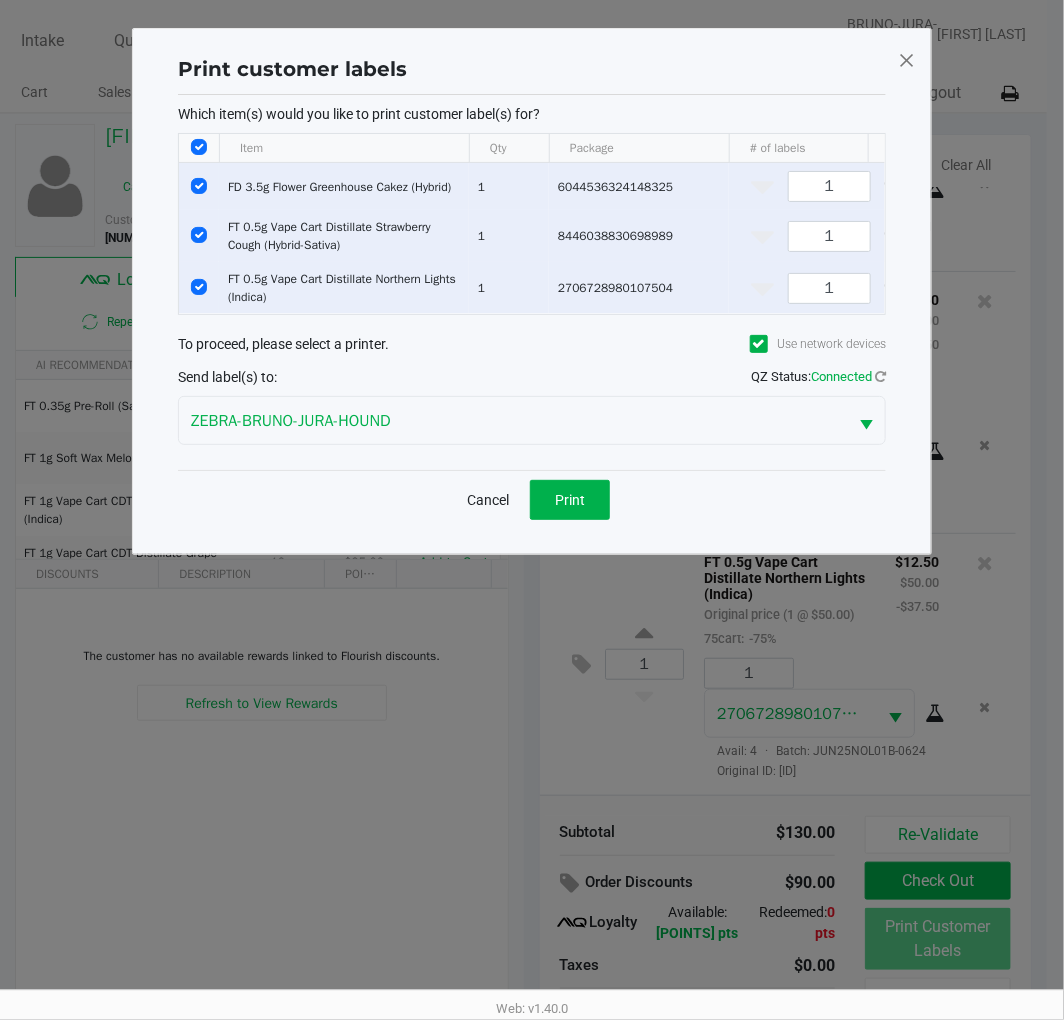 click at bounding box center [199, 186] 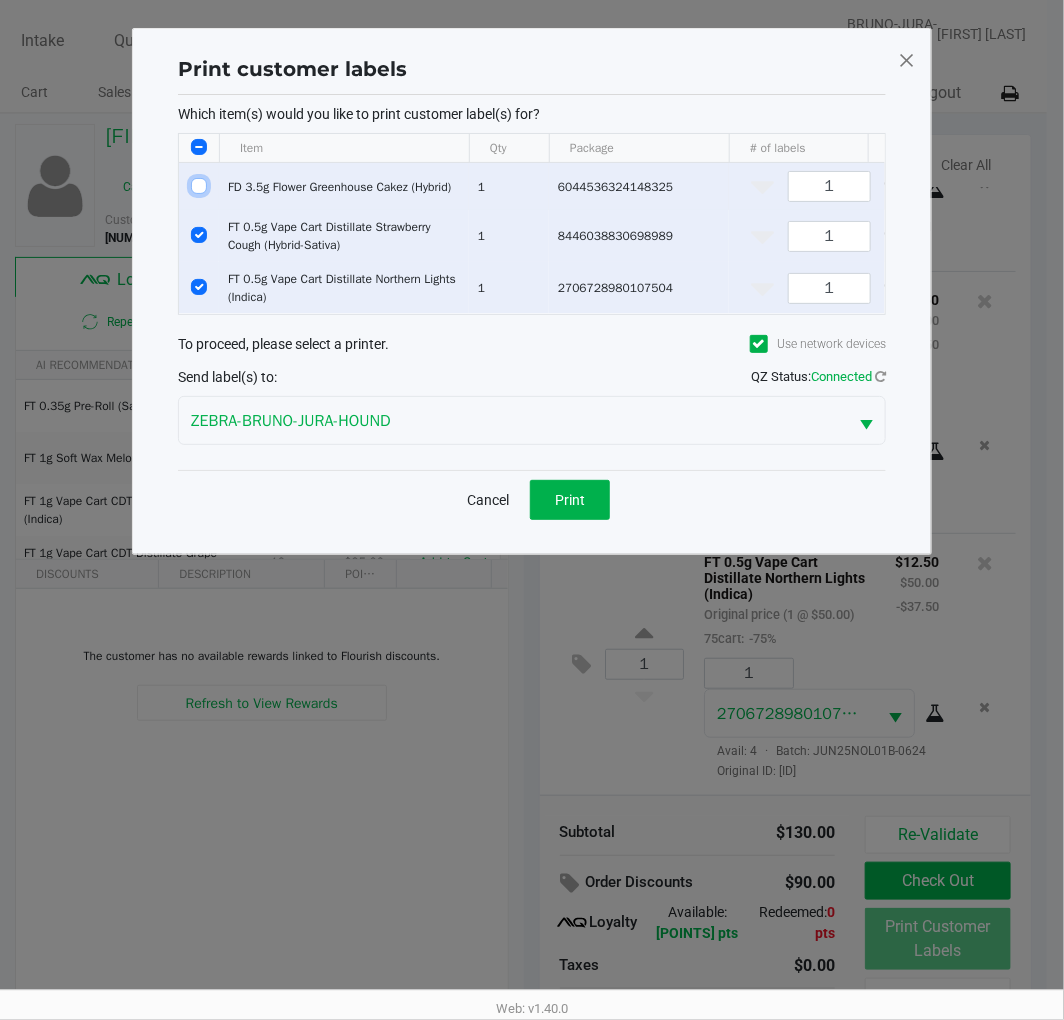 checkbox on "false" 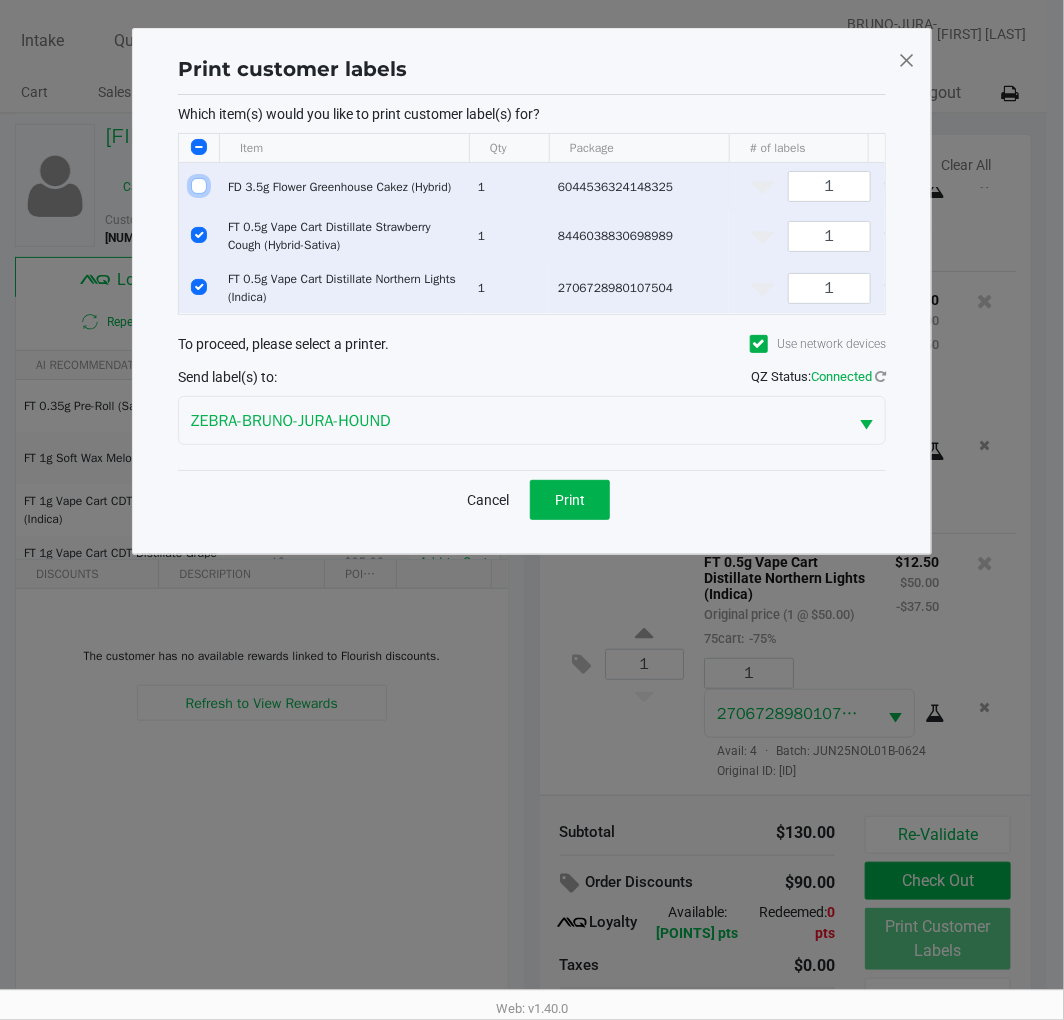 checkbox on "false" 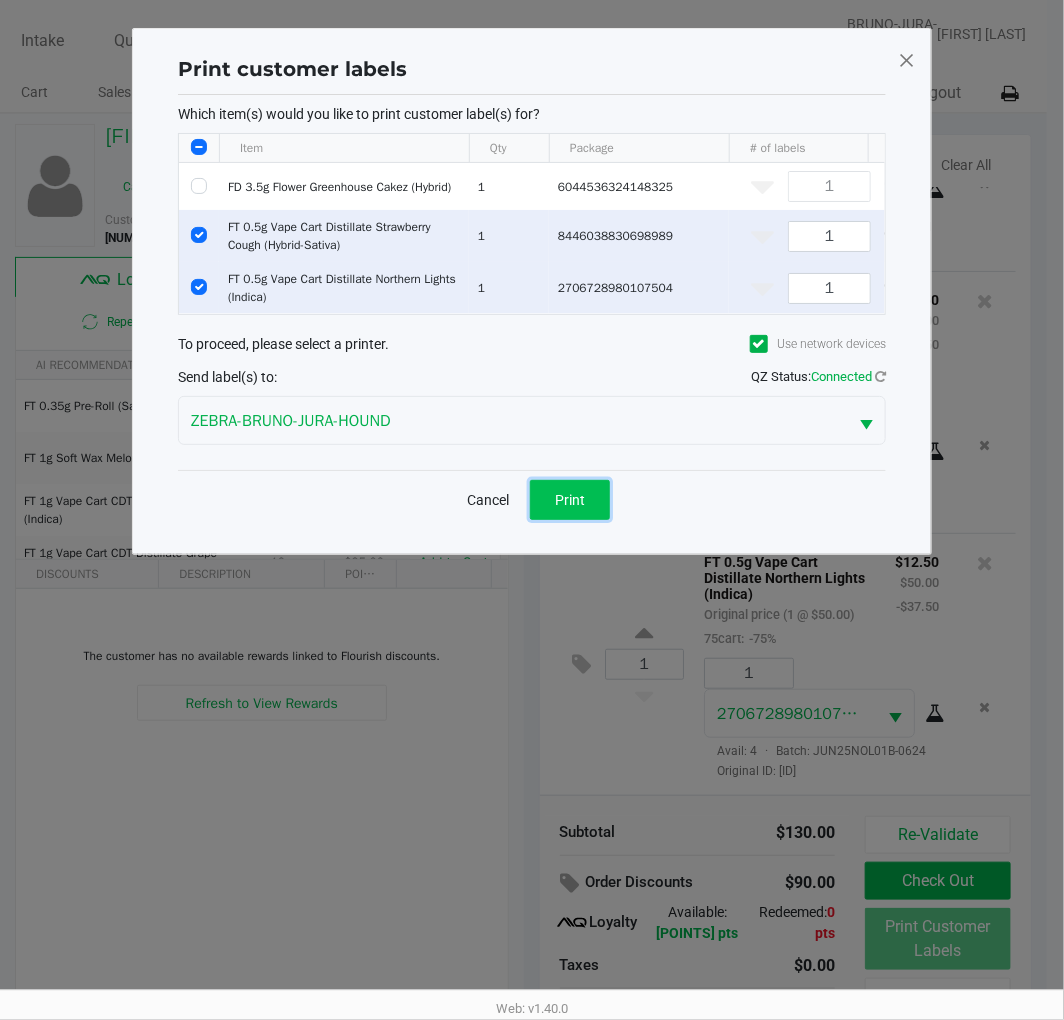 click on "Print" 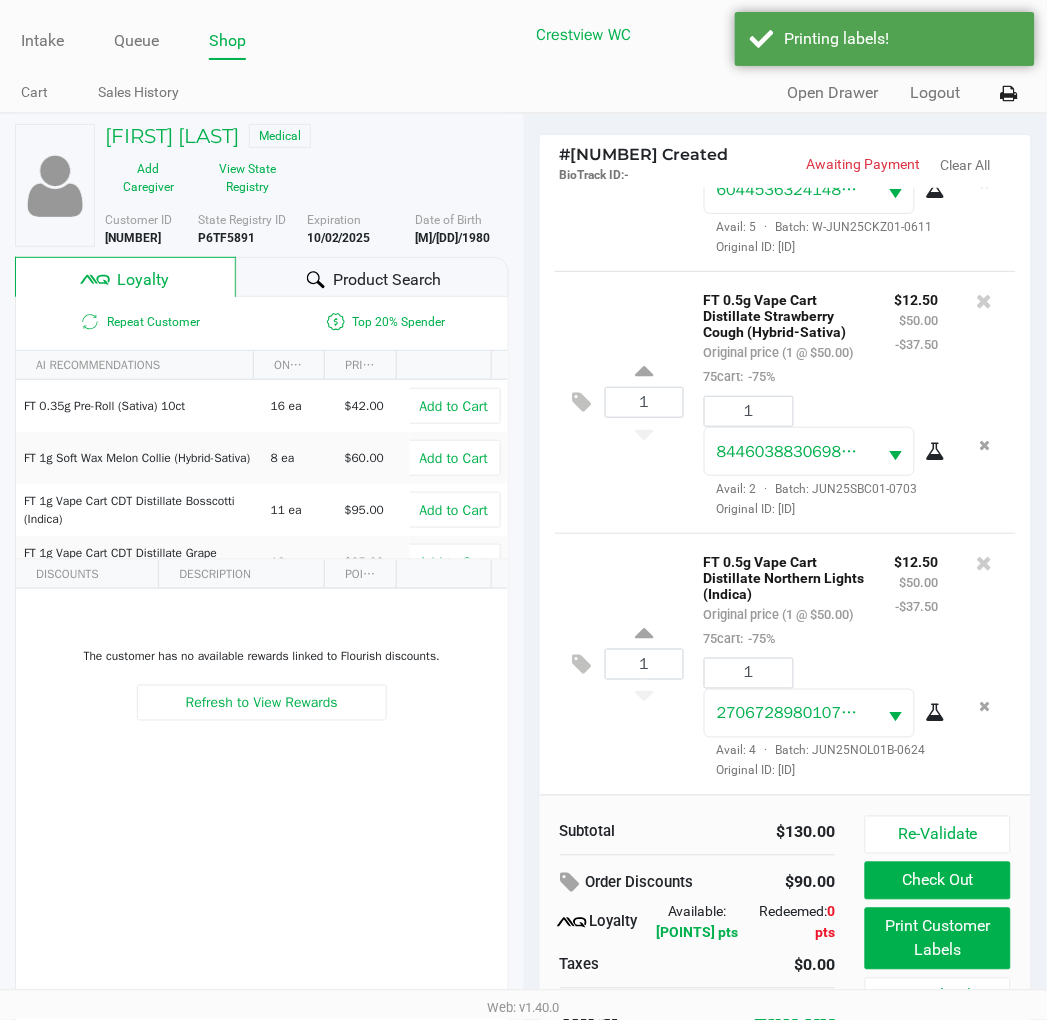 scroll, scrollTop: 38, scrollLeft: 0, axis: vertical 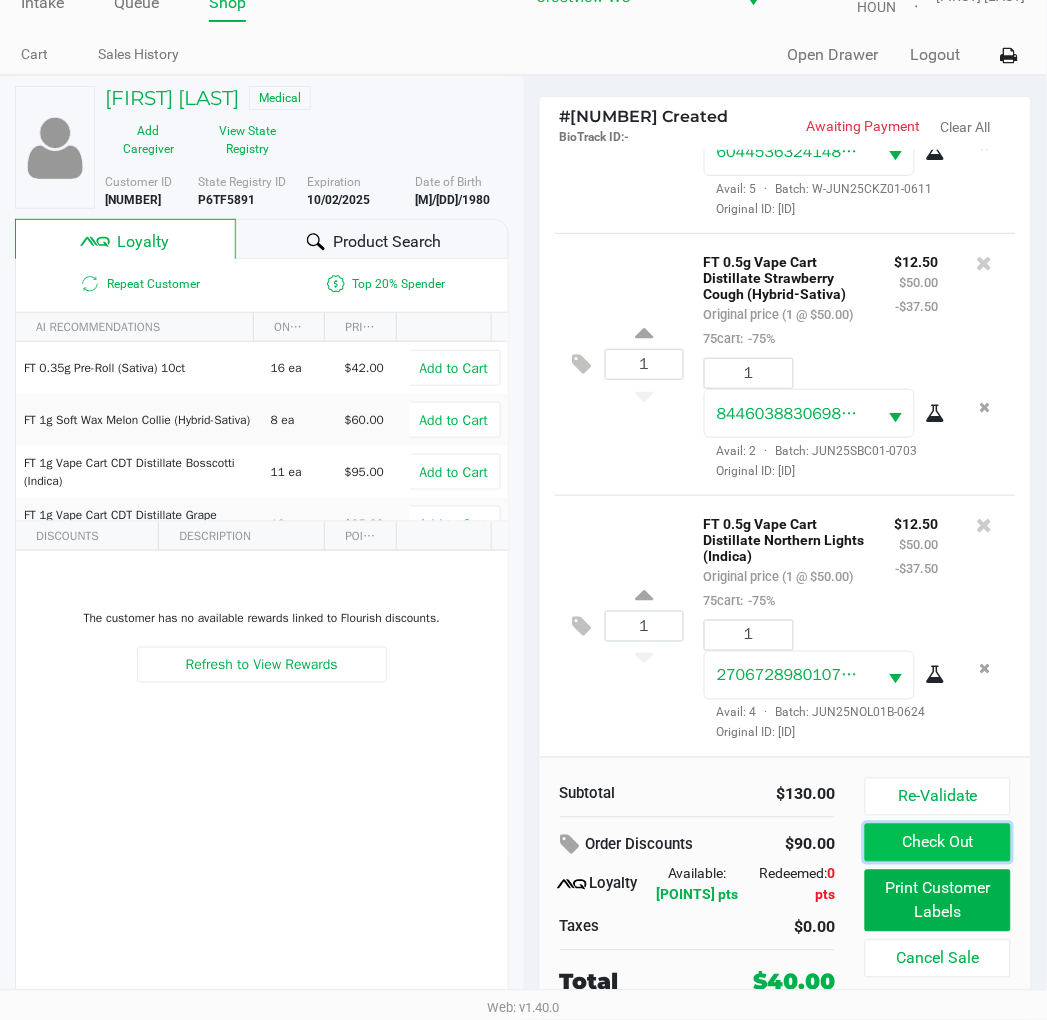 click on "Check Out" 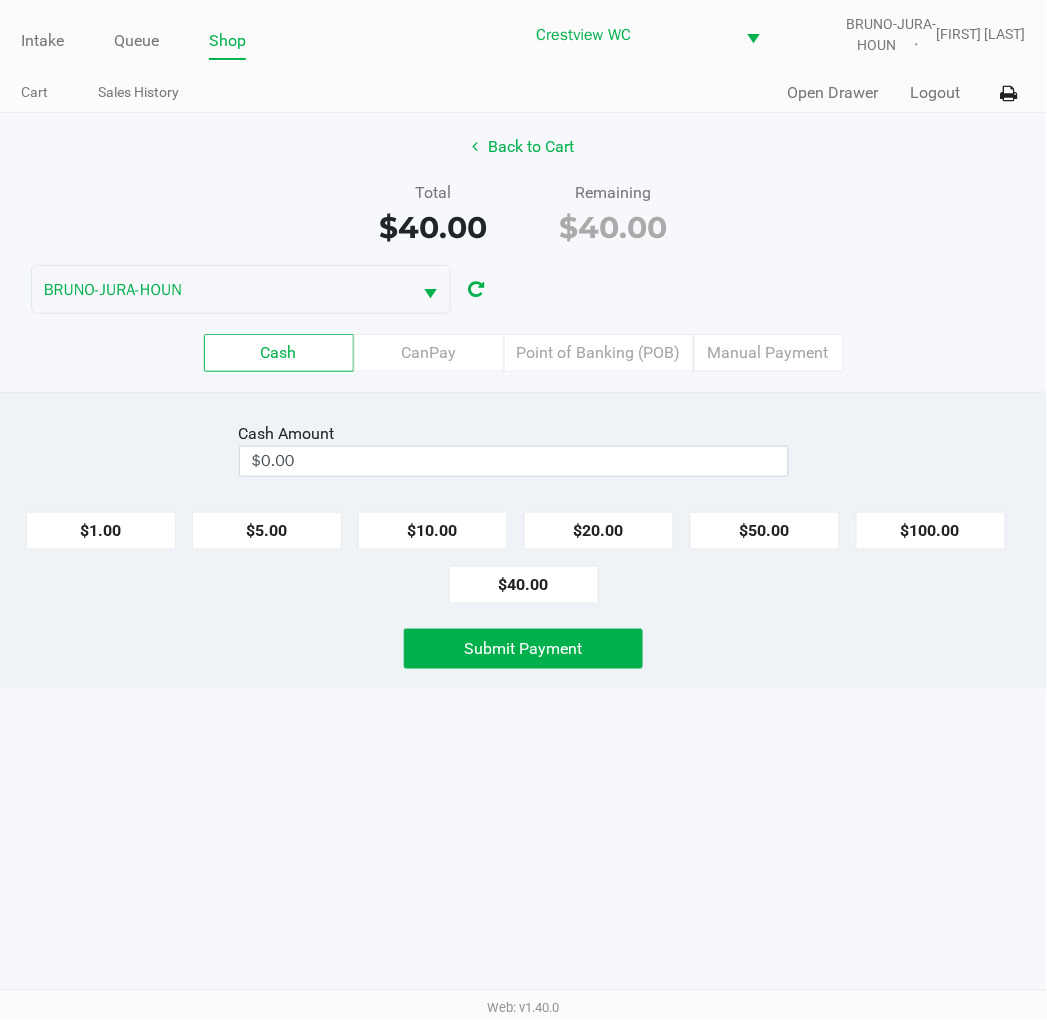 scroll, scrollTop: 0, scrollLeft: 0, axis: both 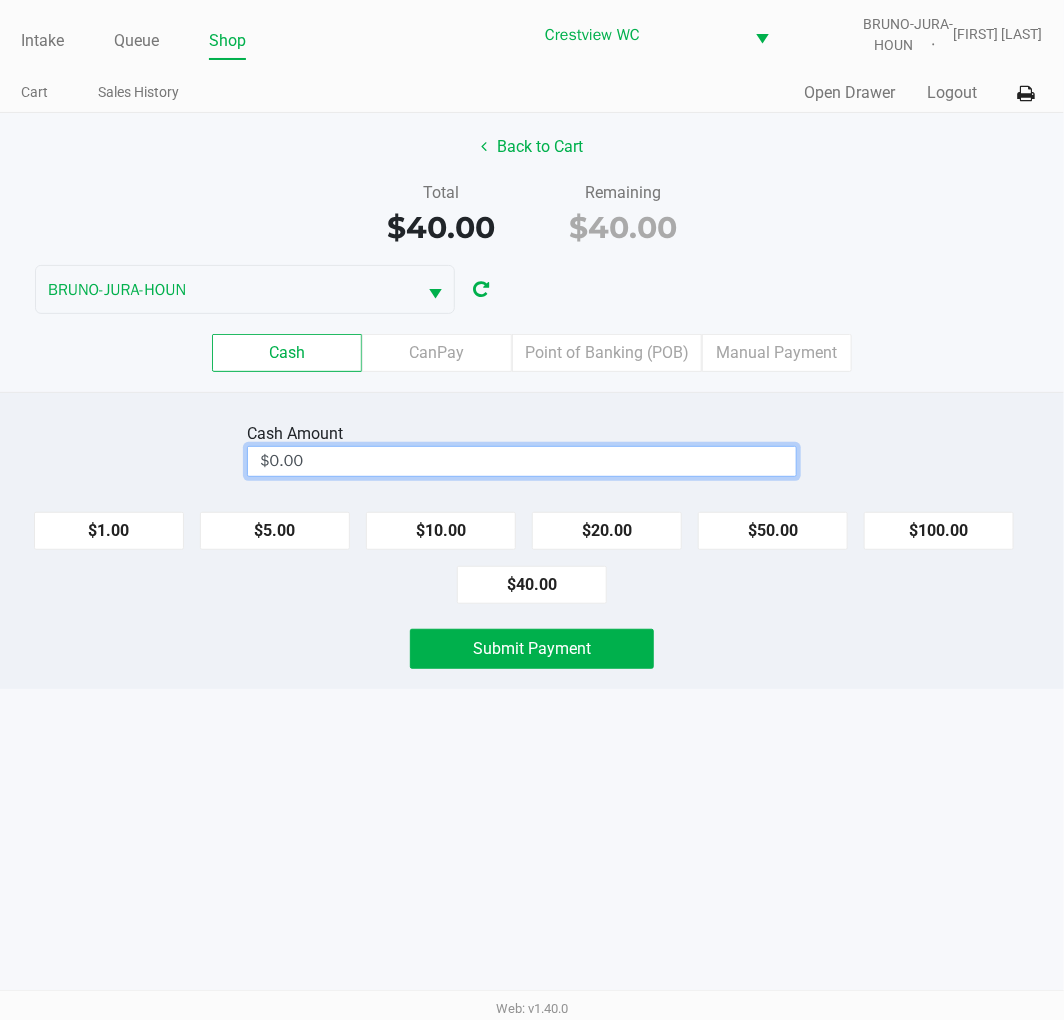 click on "$0.00" at bounding box center [522, 461] 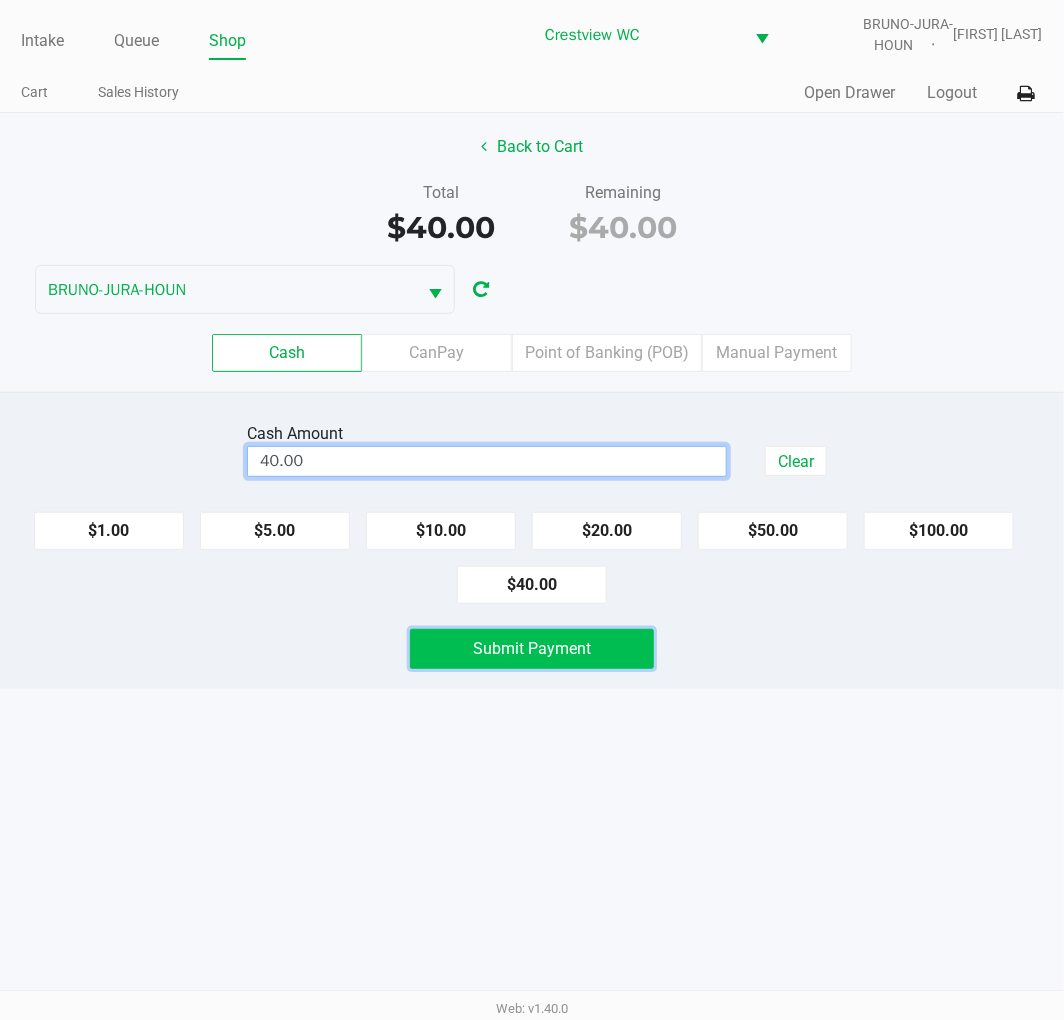 click on "Submit Payment" 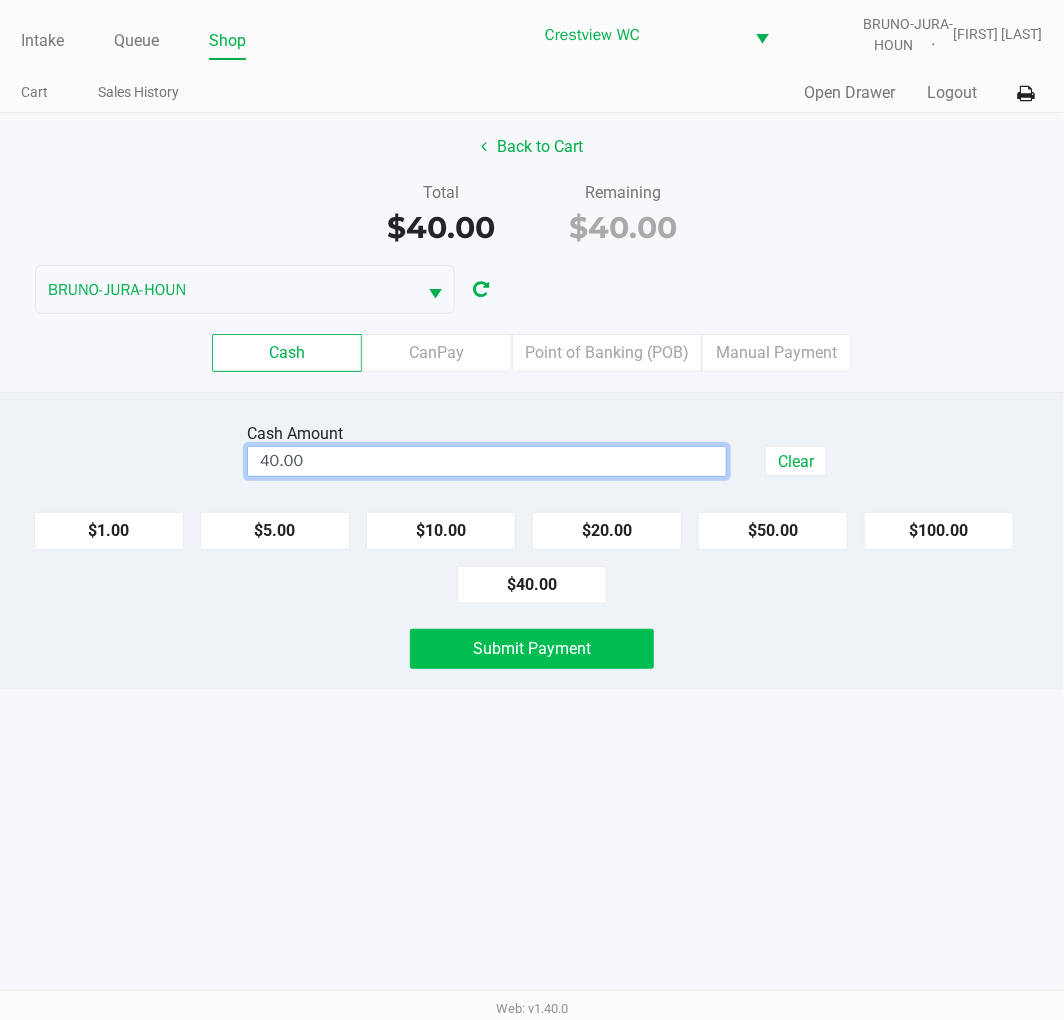 type on "$40.00" 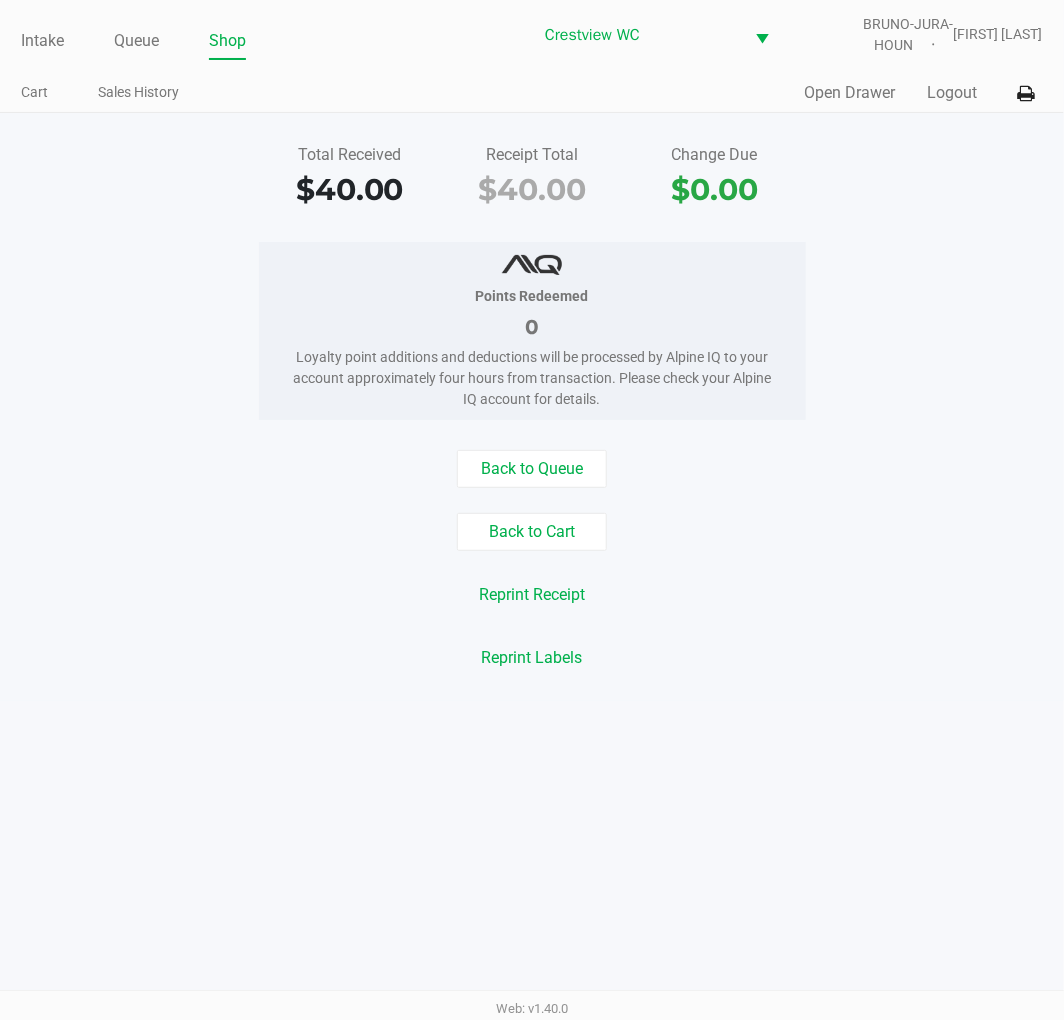 click on "Intake" 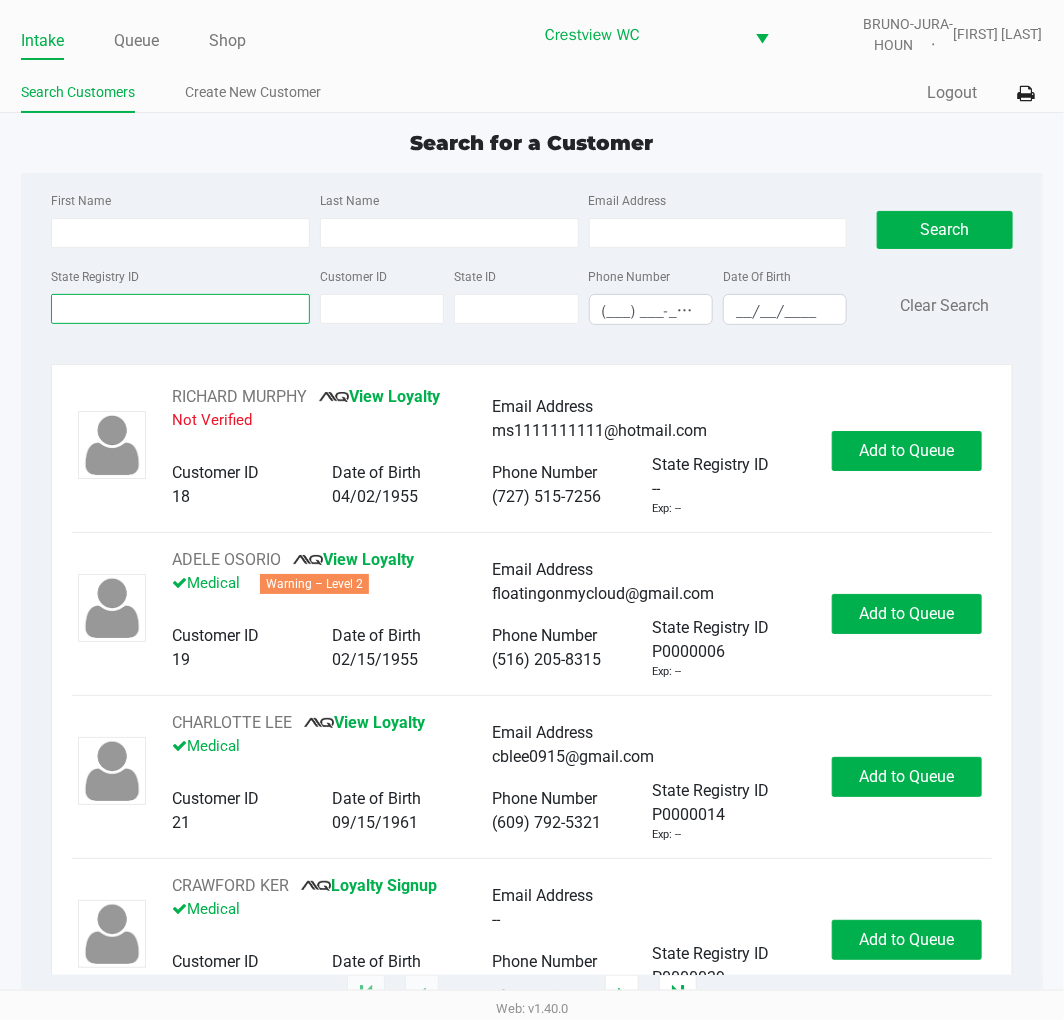 click on "State Registry ID" at bounding box center [180, 309] 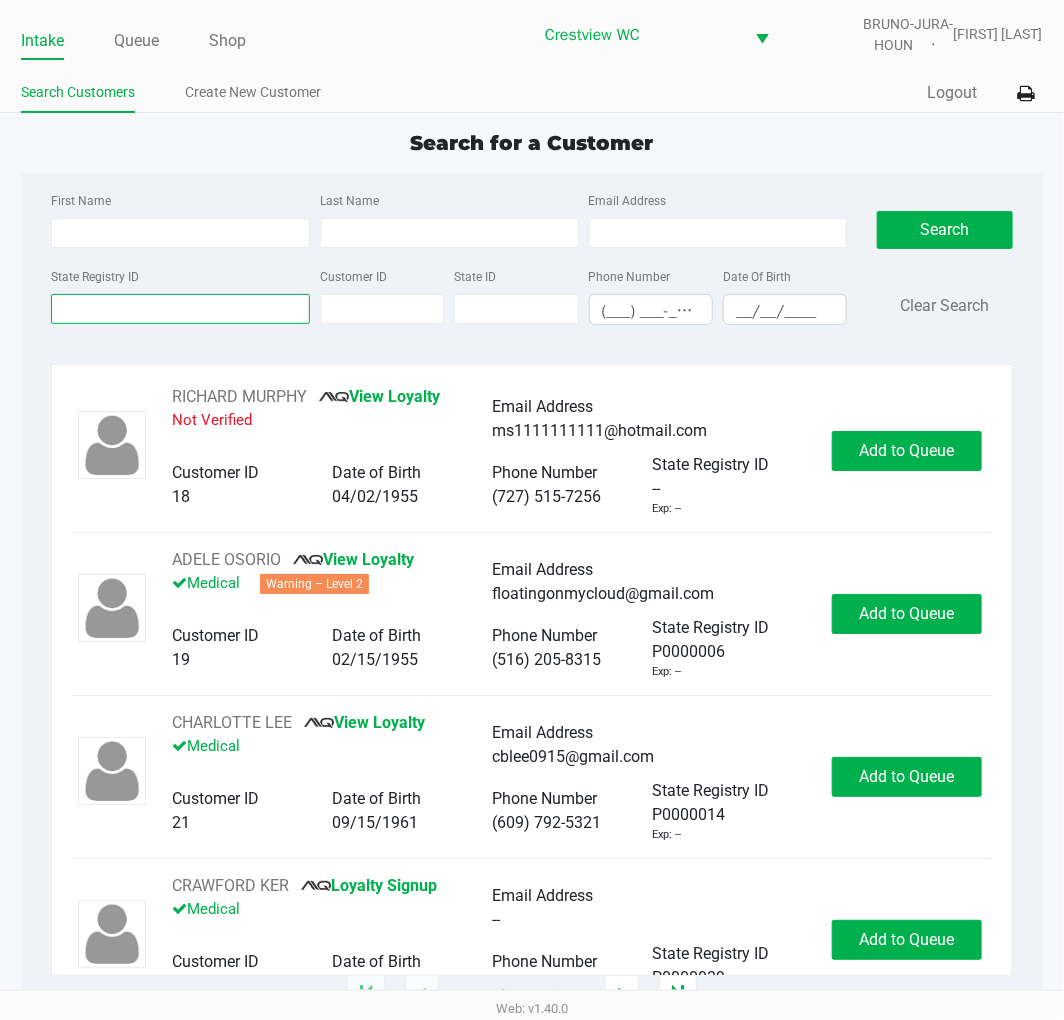 click on "State Registry ID" at bounding box center (180, 309) 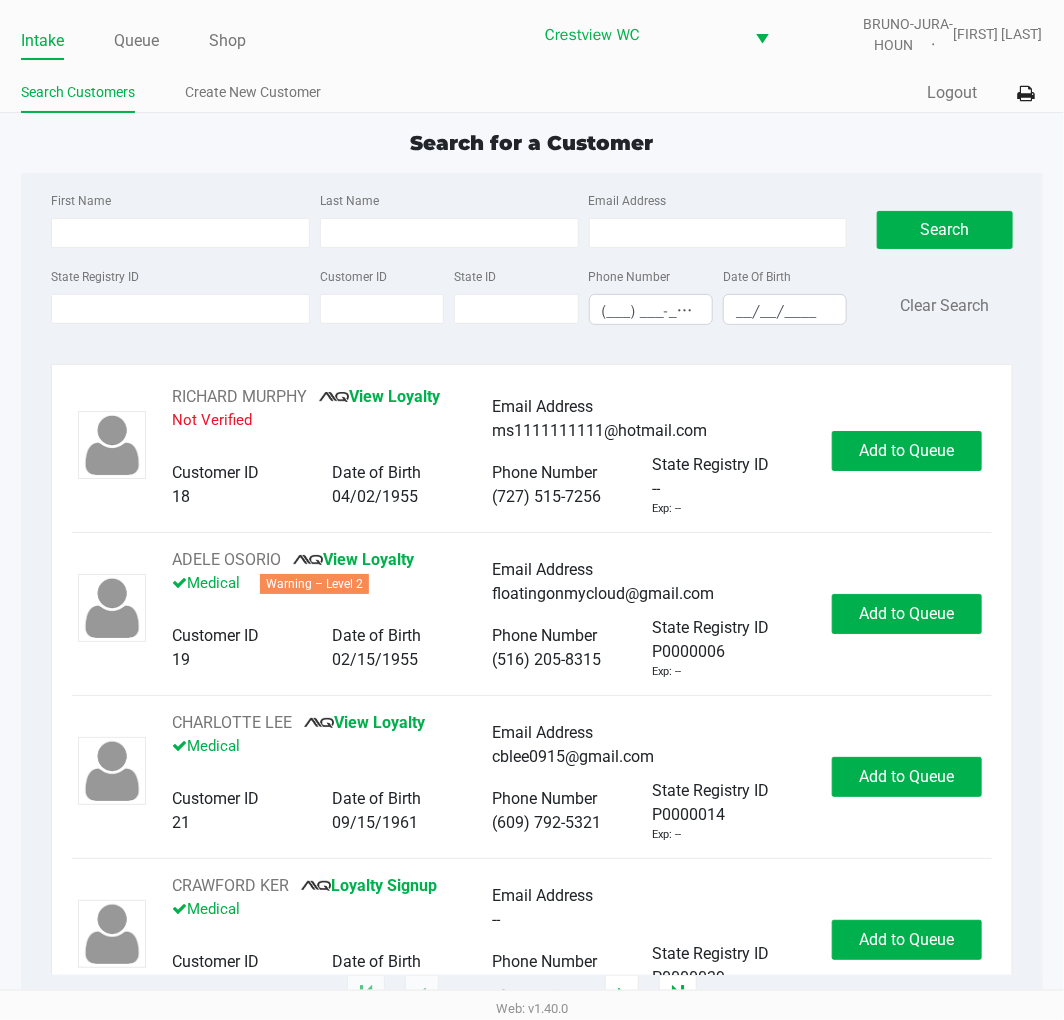 click on "State Registry ID" 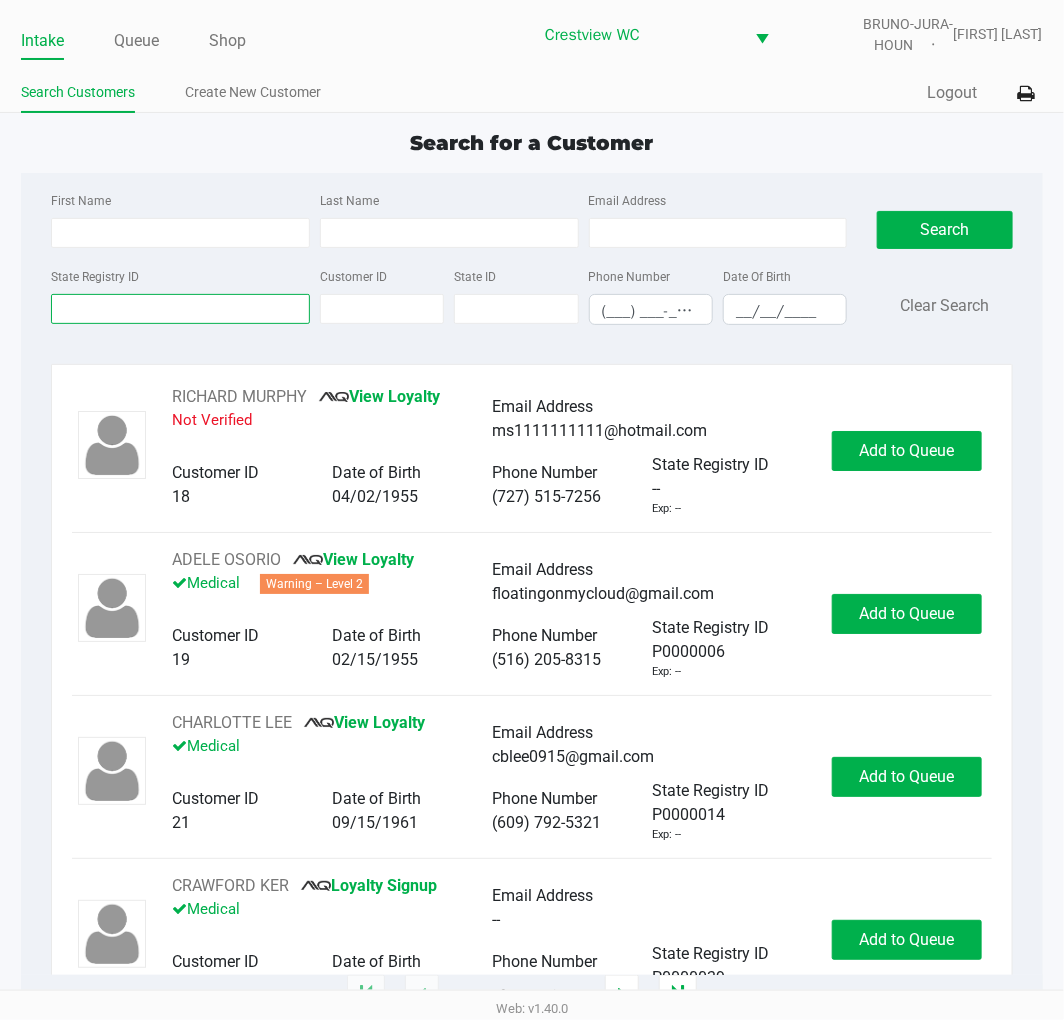 click on "State Registry ID" at bounding box center [180, 309] 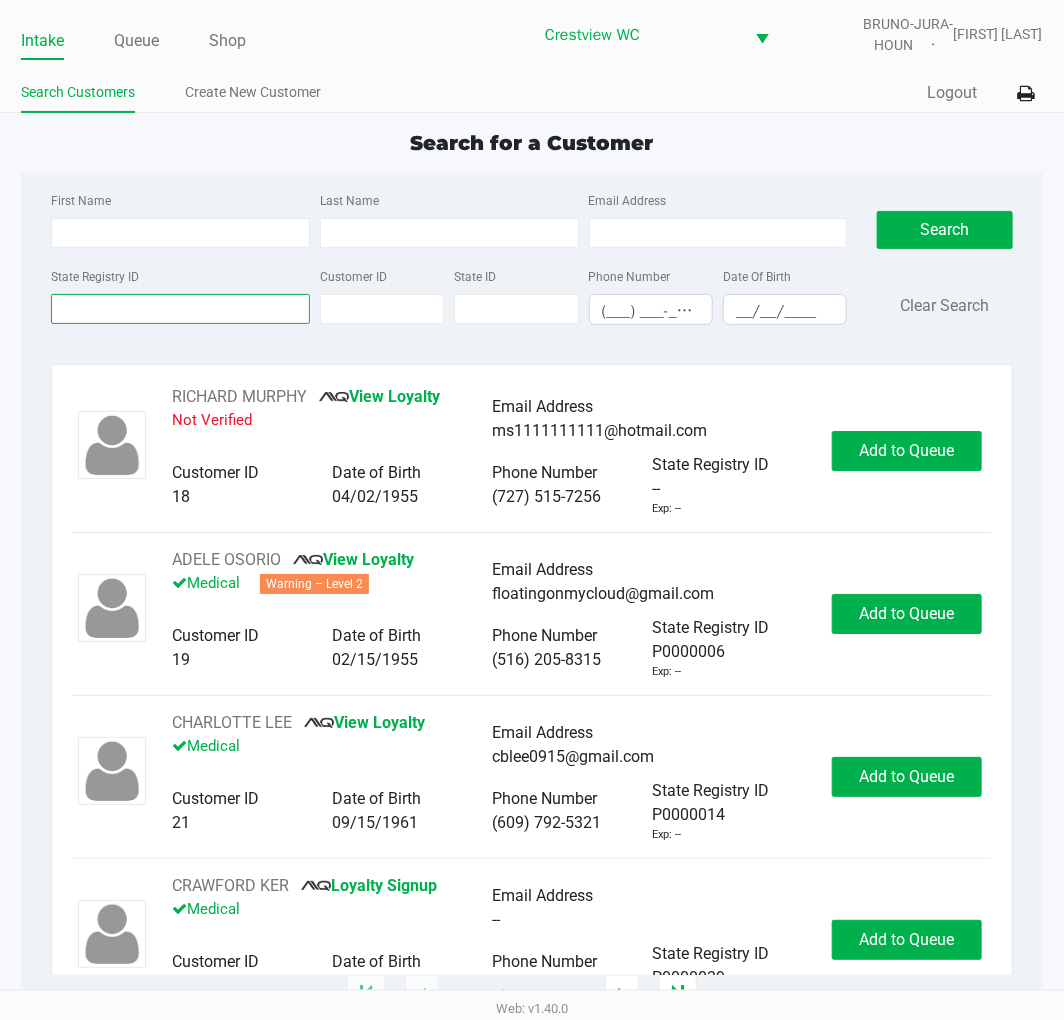 click on "State Registry ID" at bounding box center [180, 309] 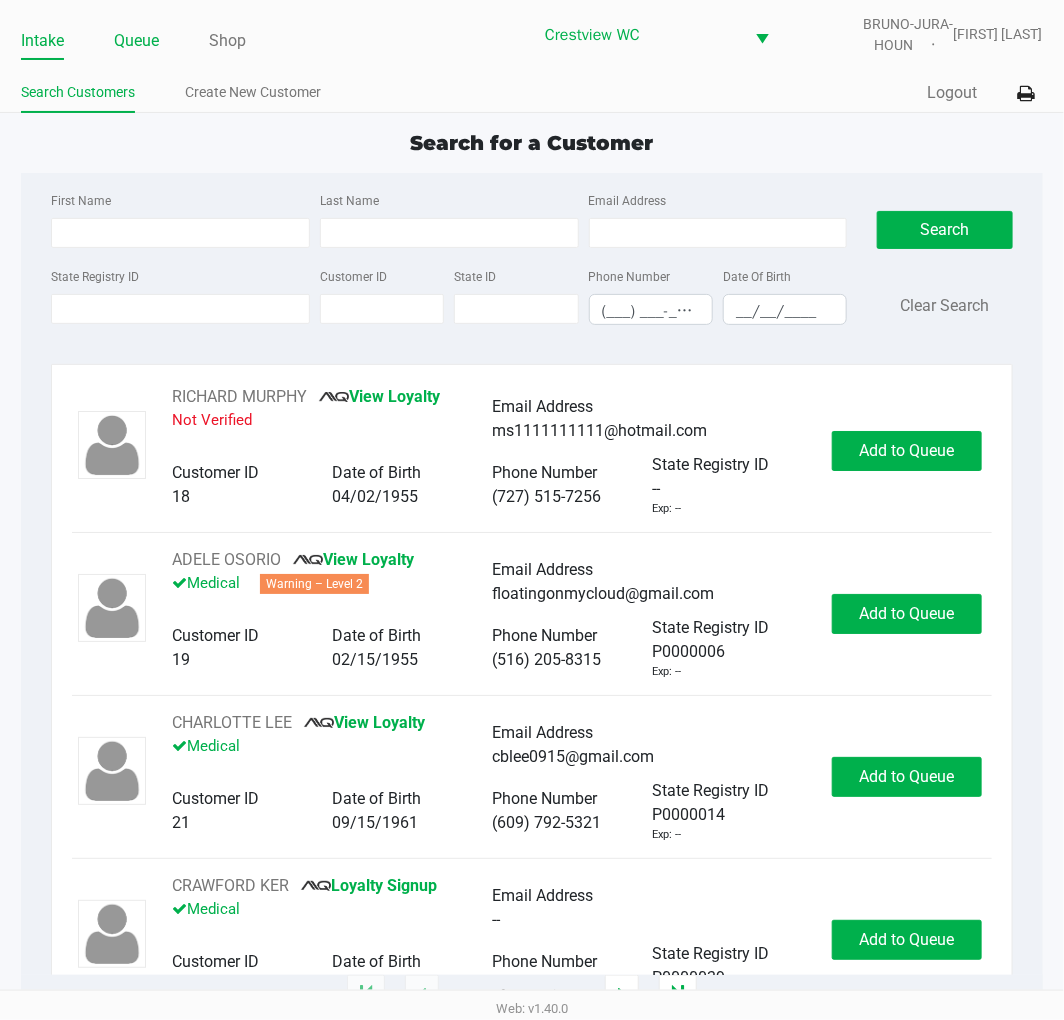 click on "Queue" 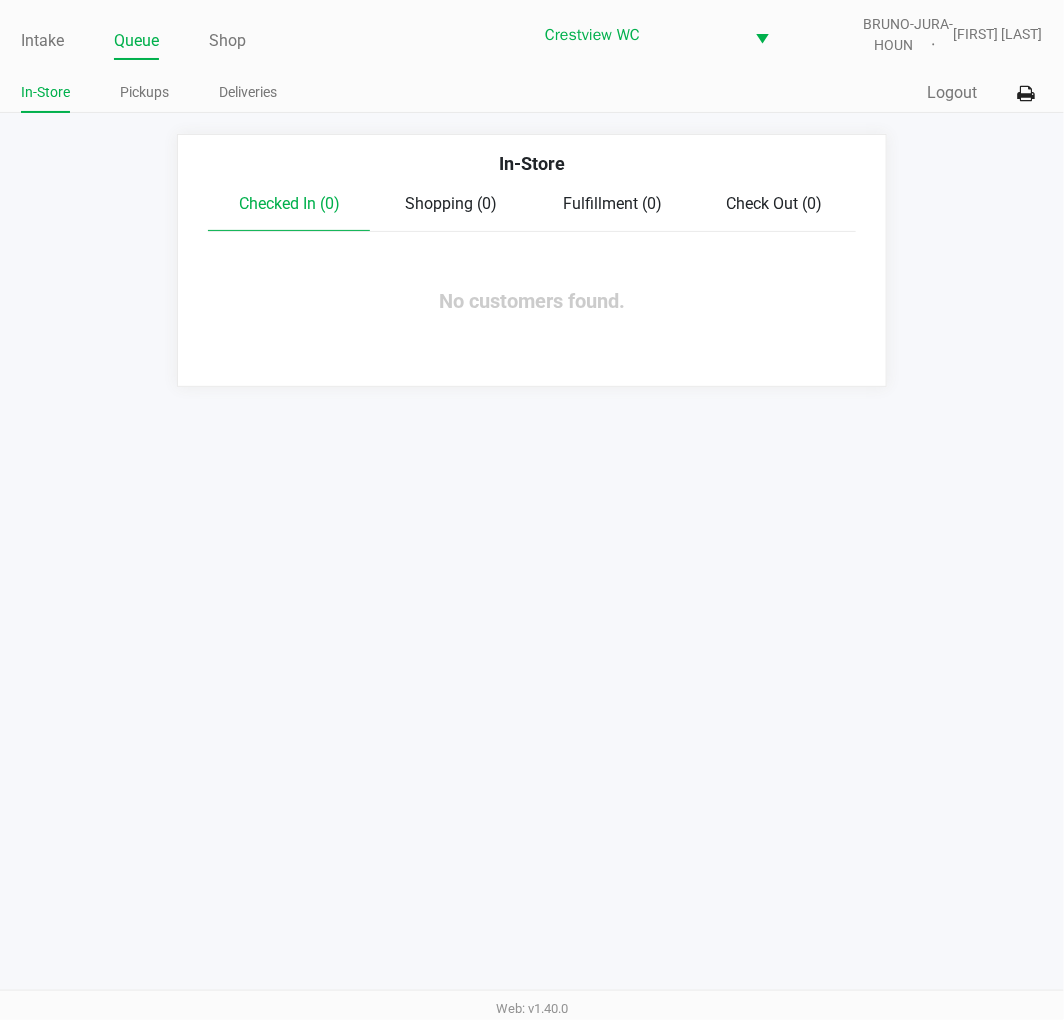click on "Pickups" 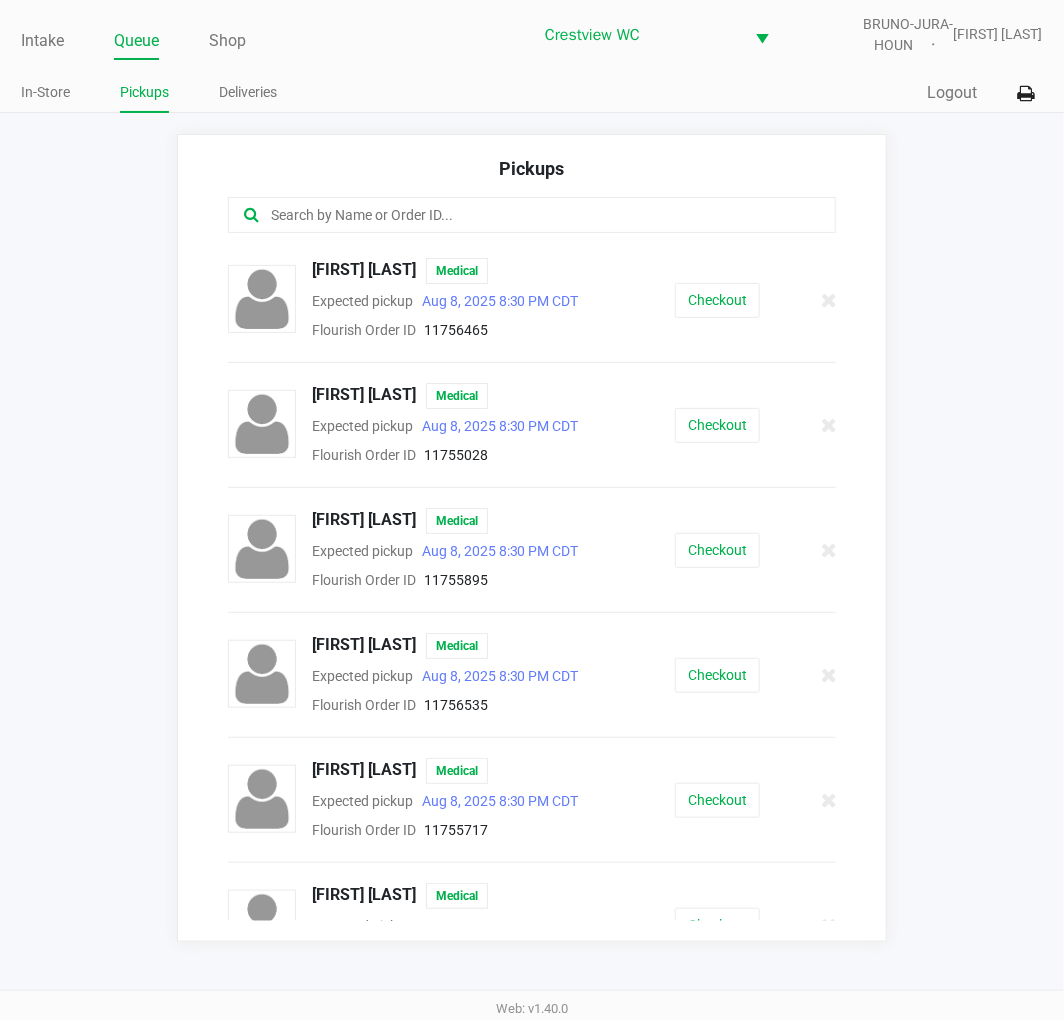 click 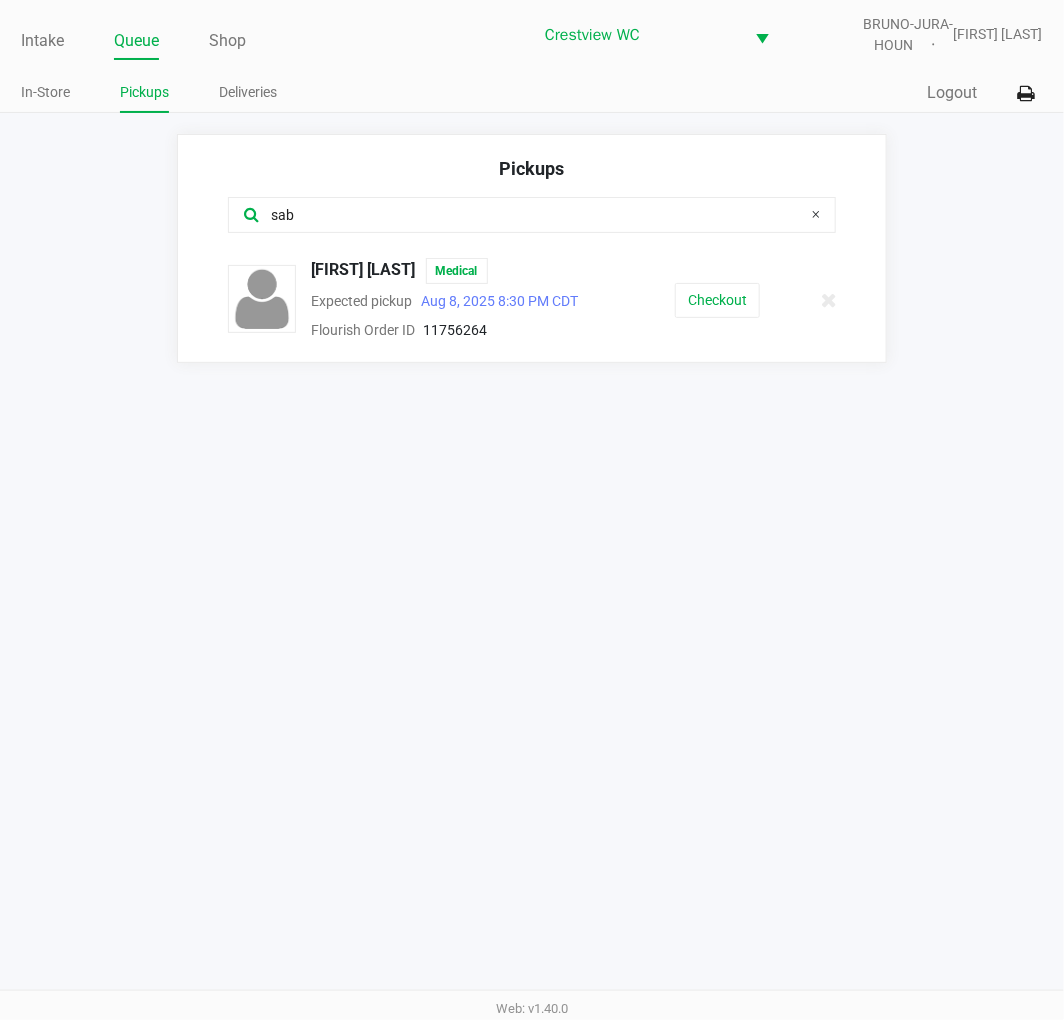 type on "sab" 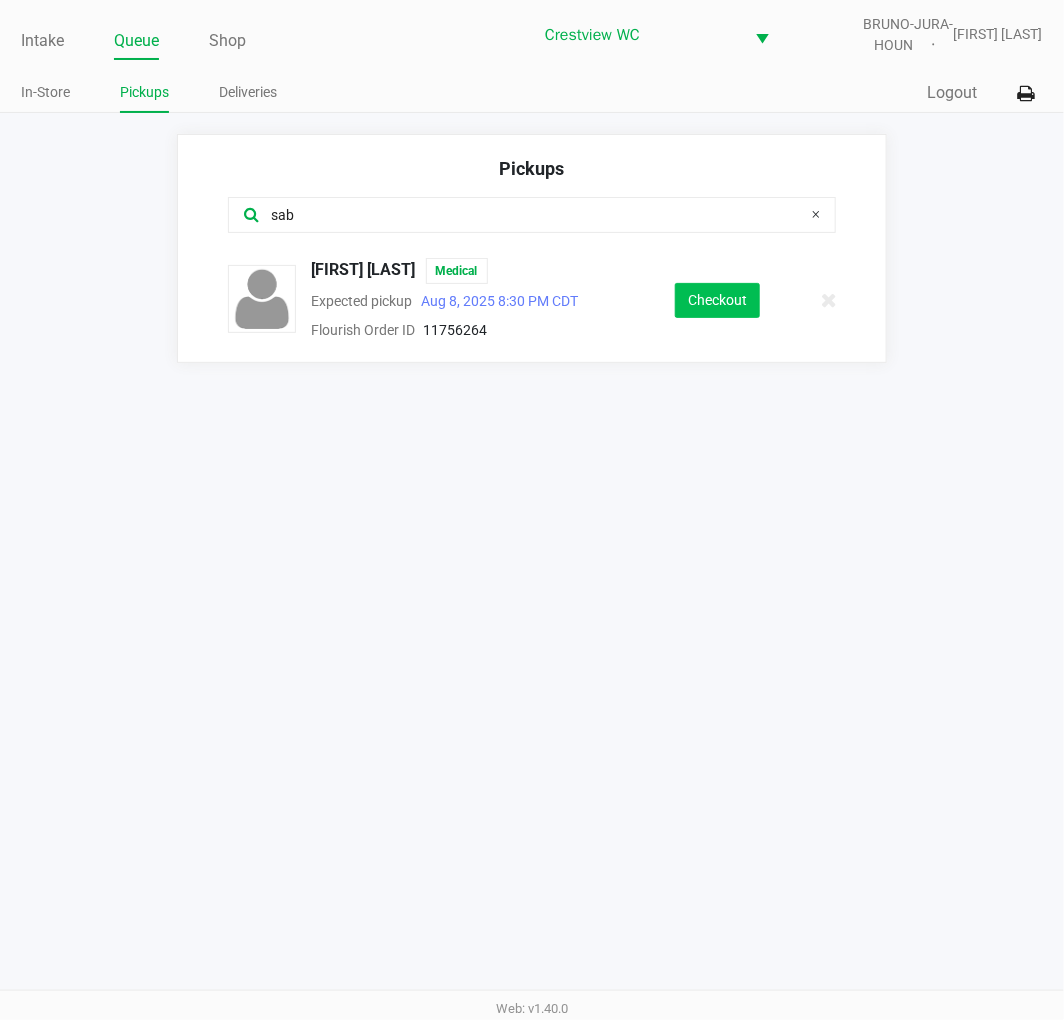 click on "Checkout" 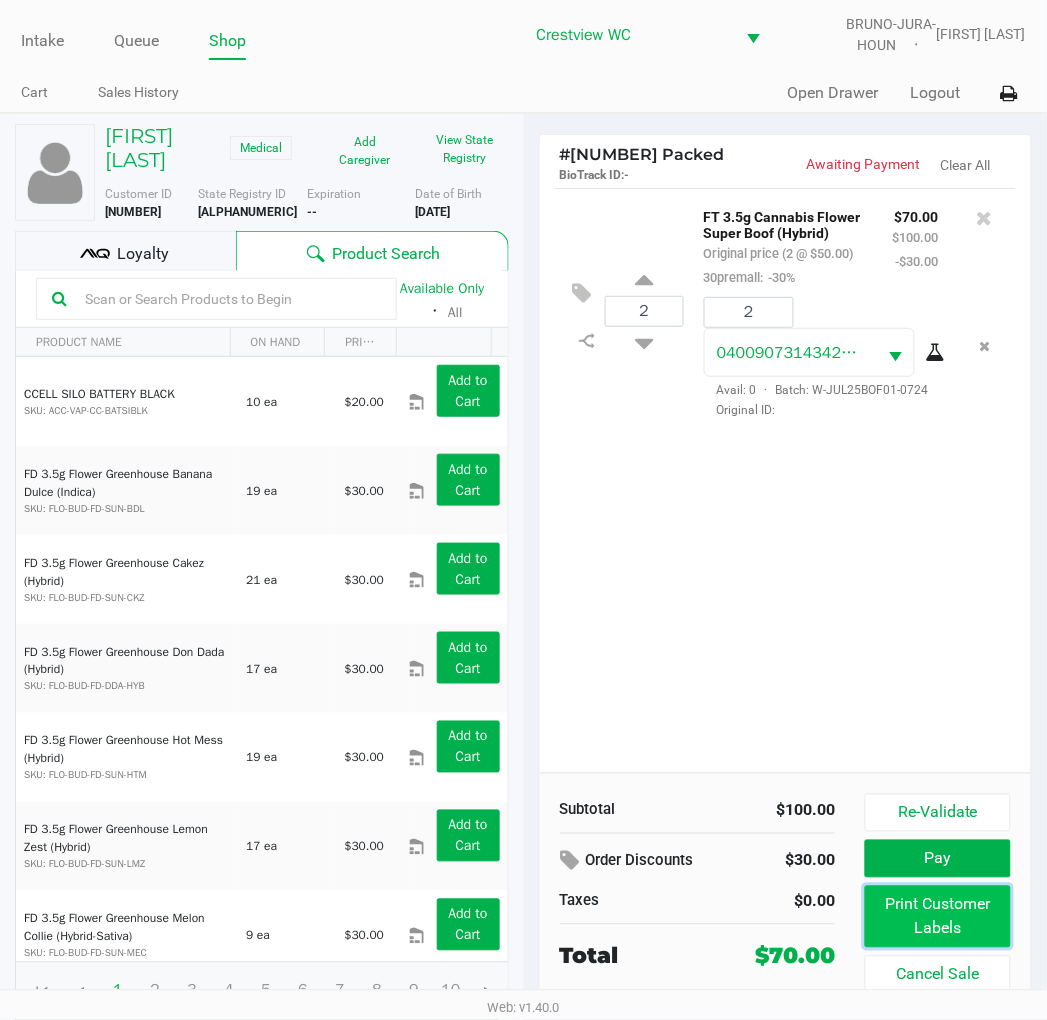 click on "Print Customer Labels" 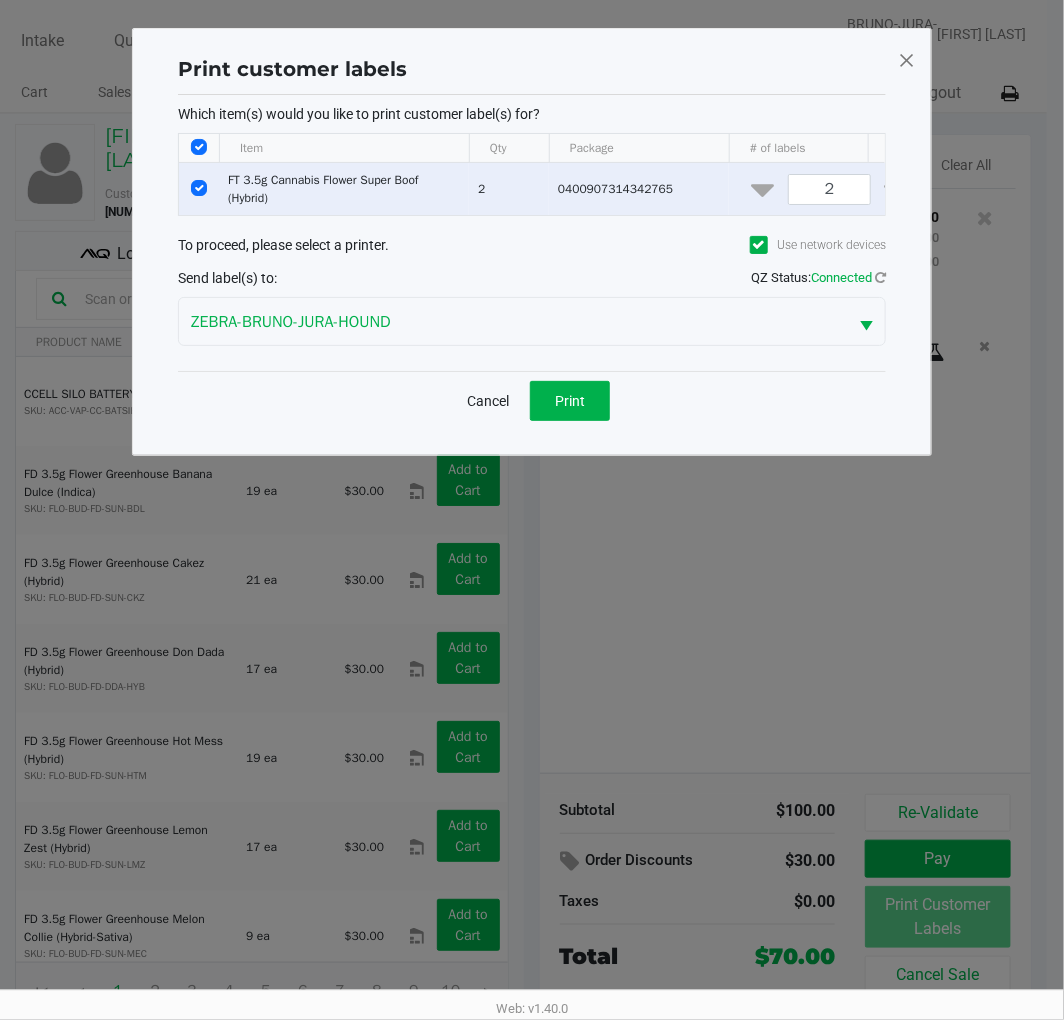 click on "Print" 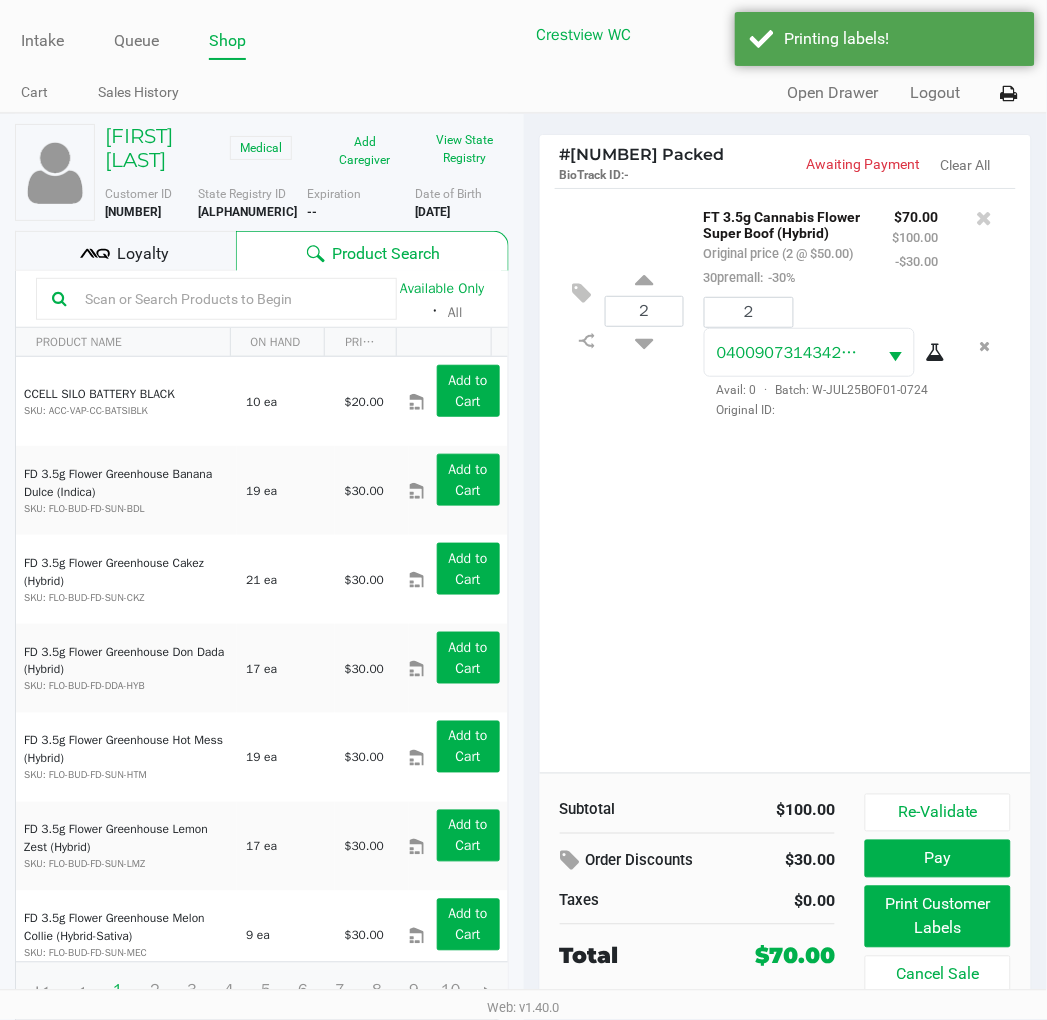 click on "Loyalty" 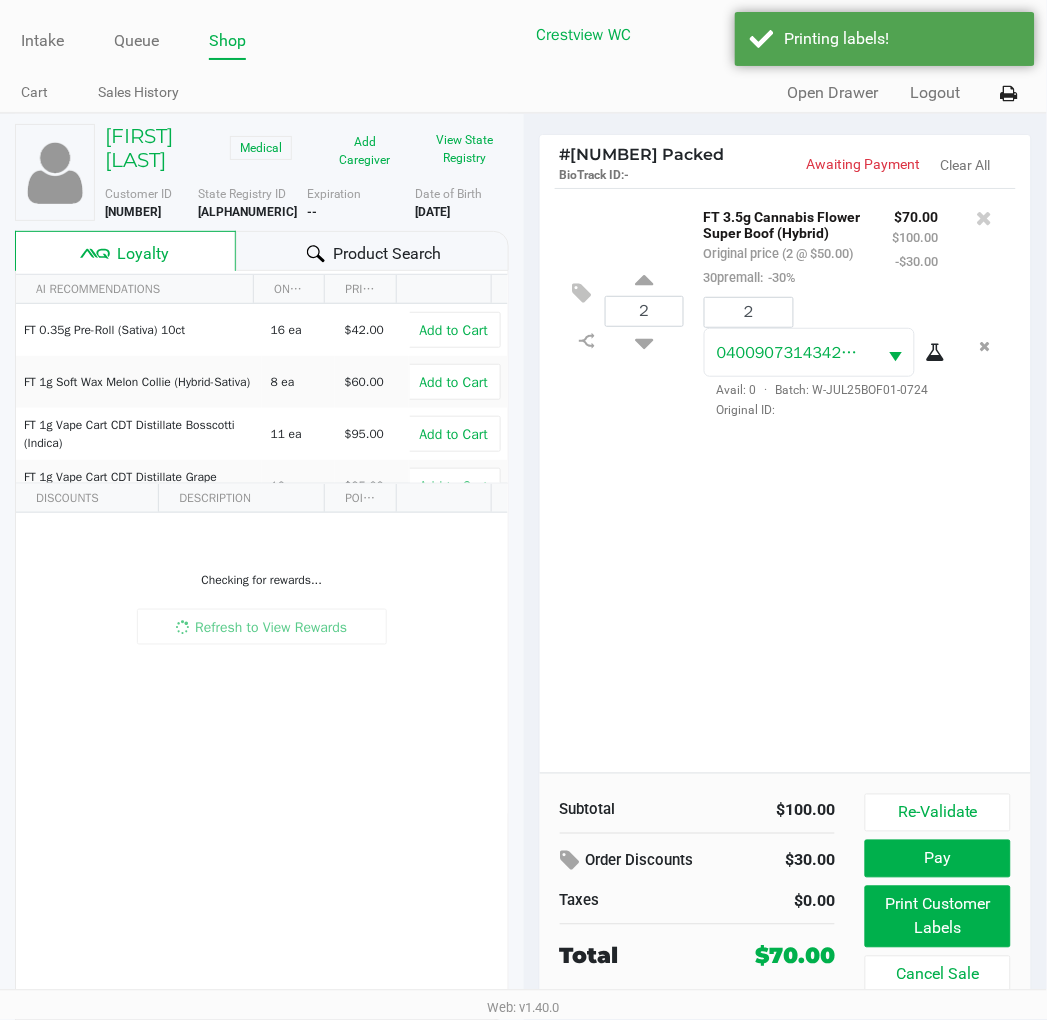 scroll, scrollTop: 37, scrollLeft: 0, axis: vertical 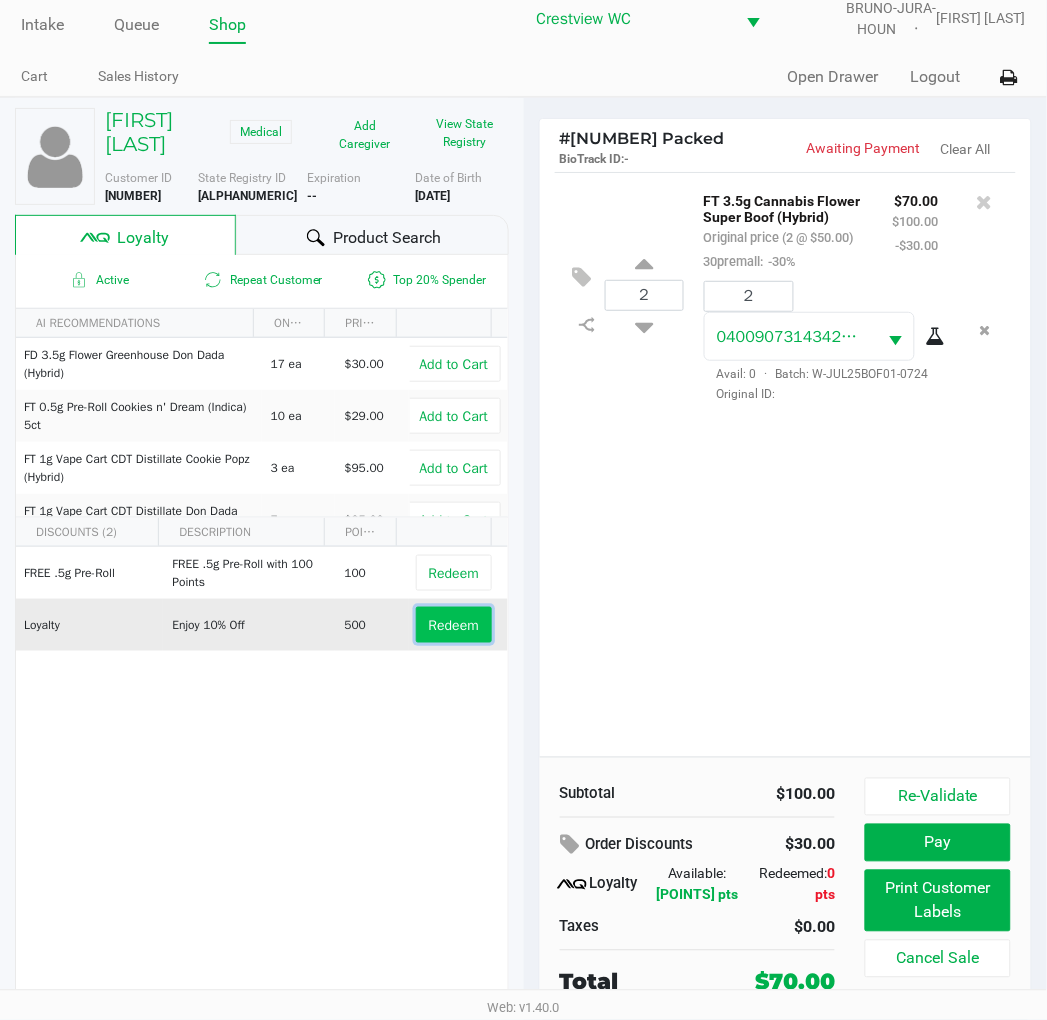 click on "Redeem" 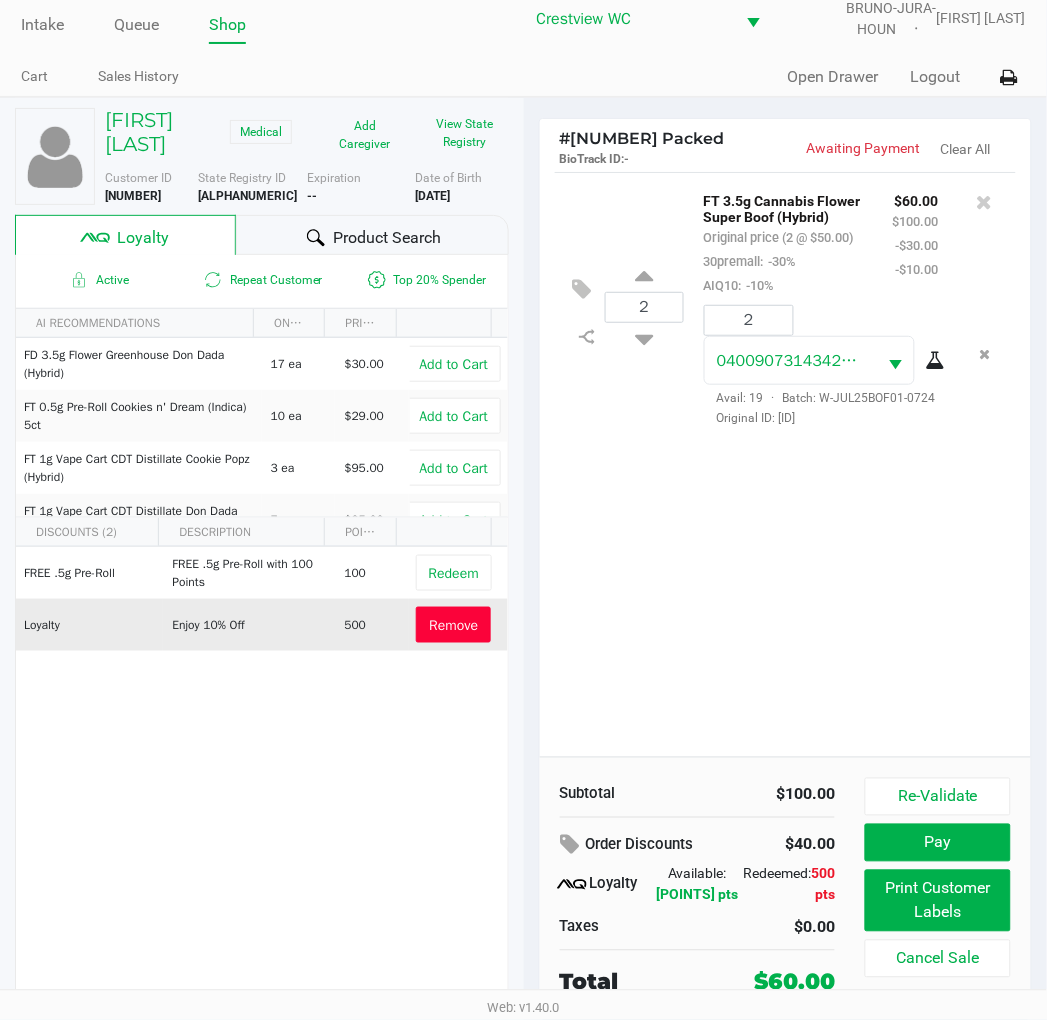 click on "Pay" 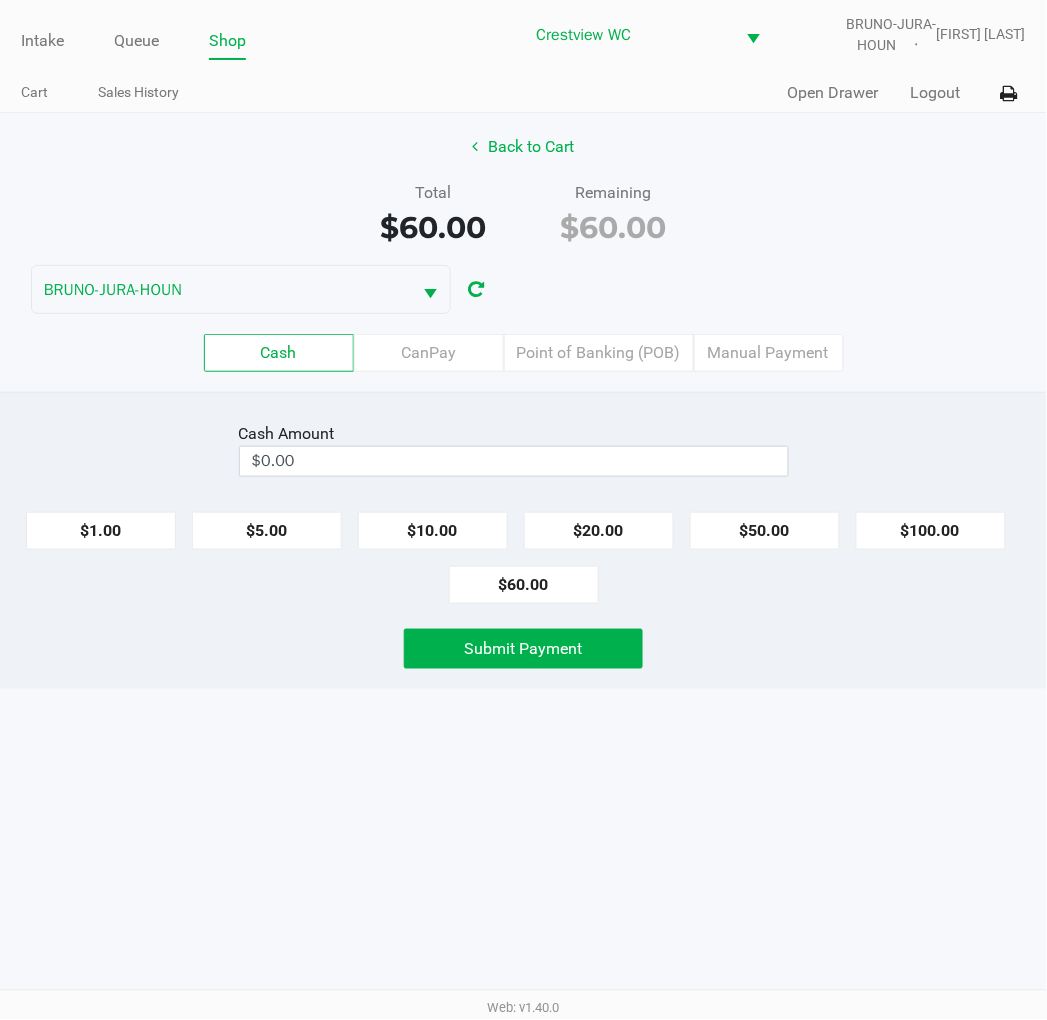 scroll, scrollTop: 0, scrollLeft: 0, axis: both 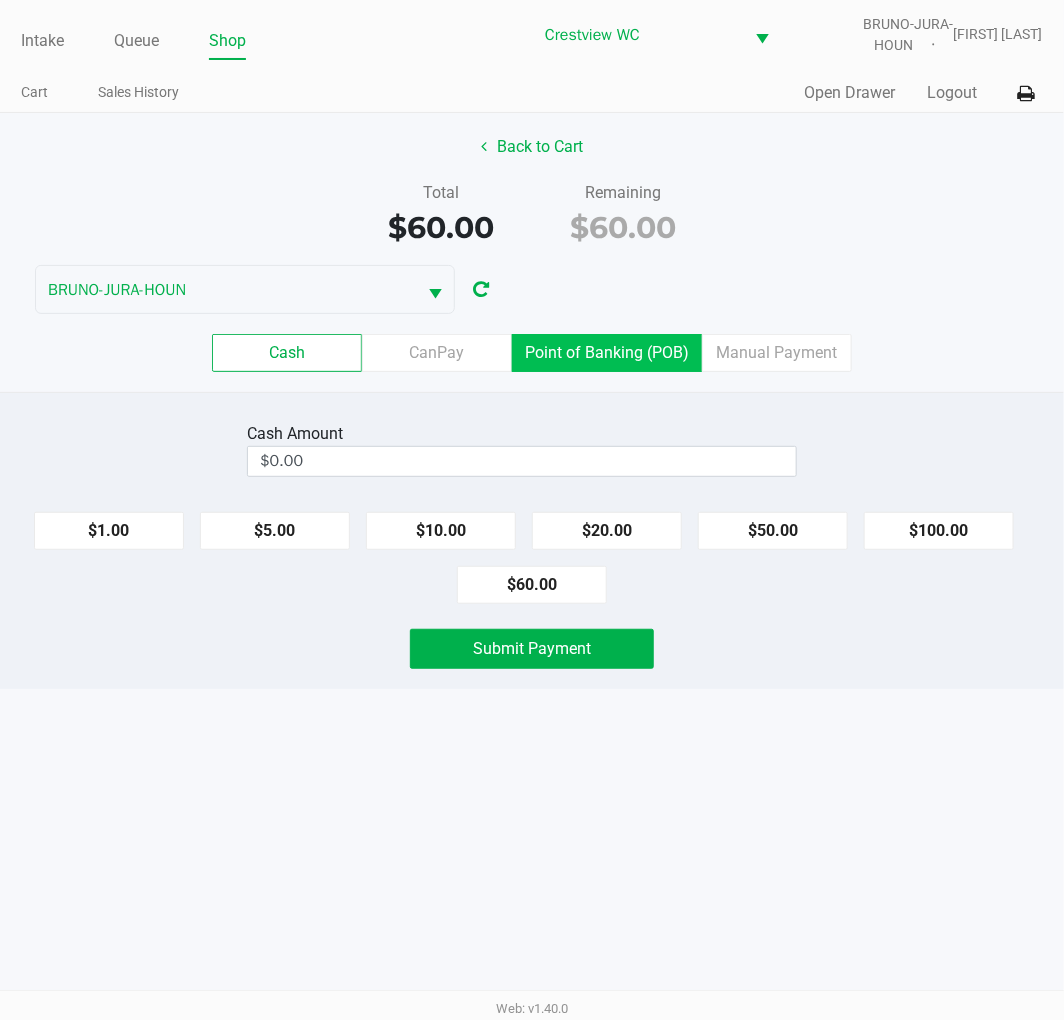 click on "Point of Banking (POB)" 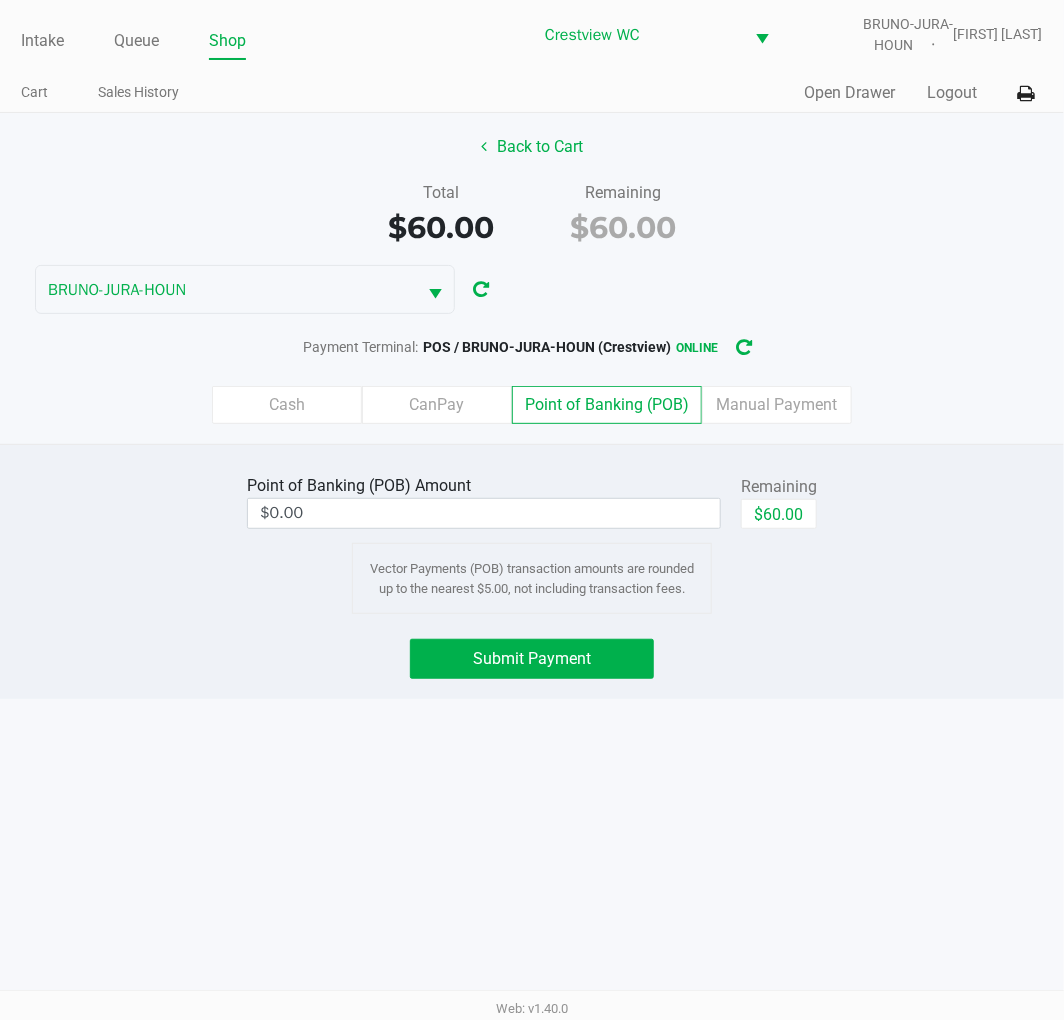 click on "$0.00" at bounding box center [484, 513] 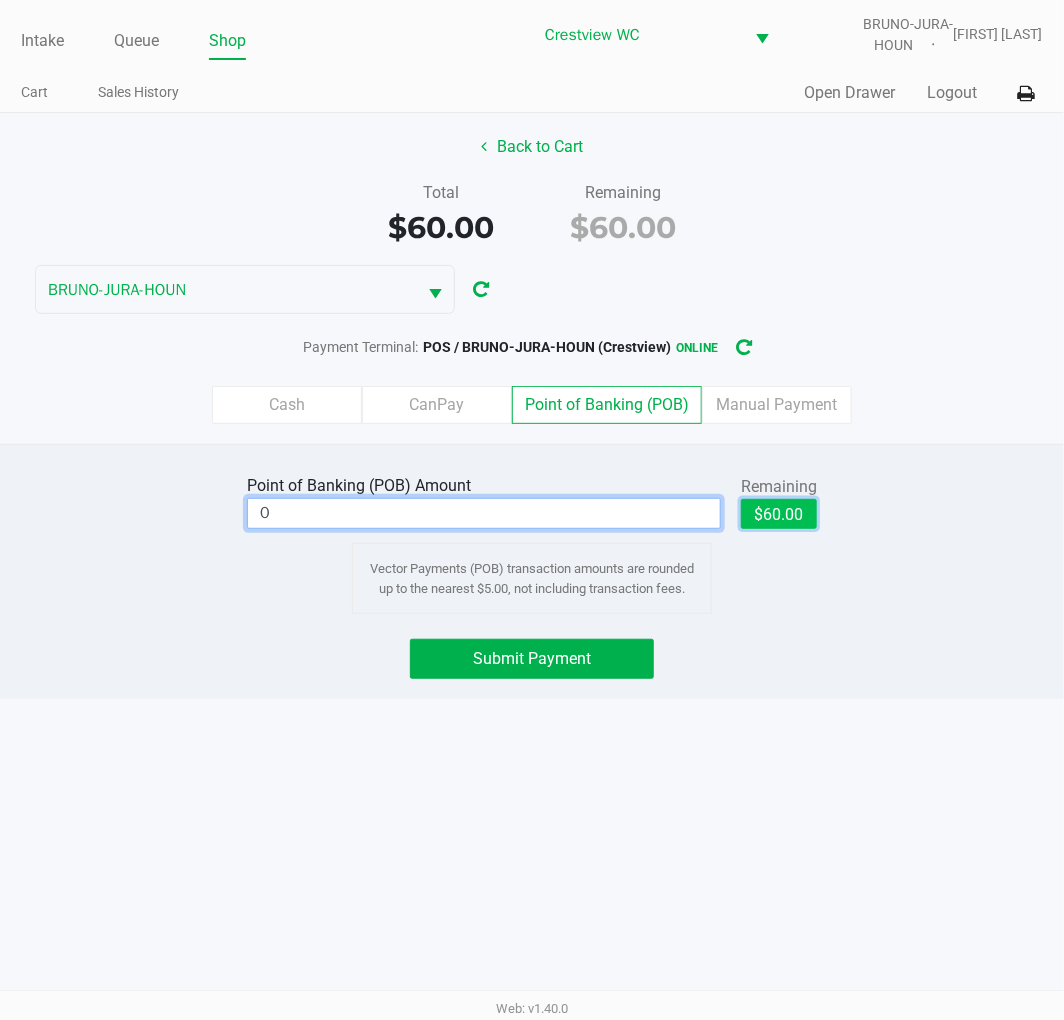 click on "$60.00" 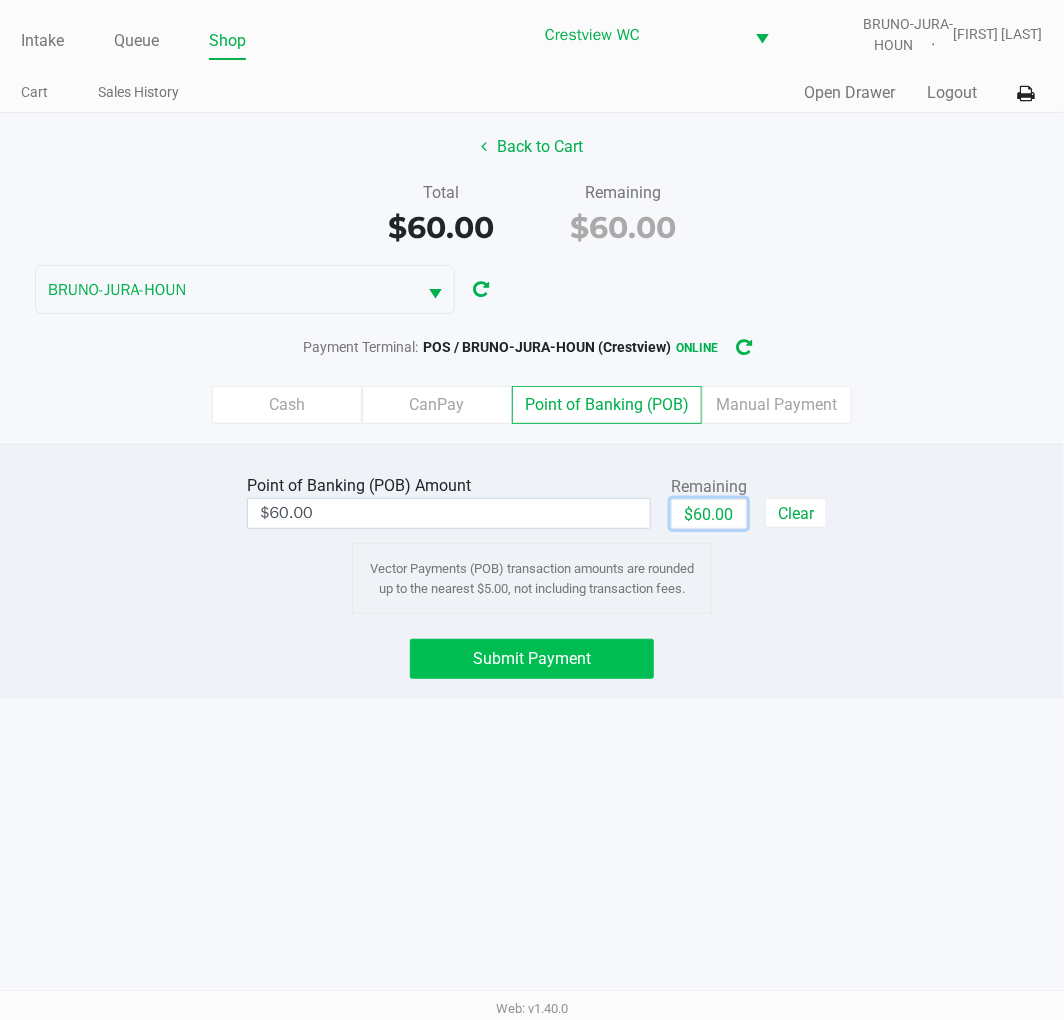 click on "Submit Payment" 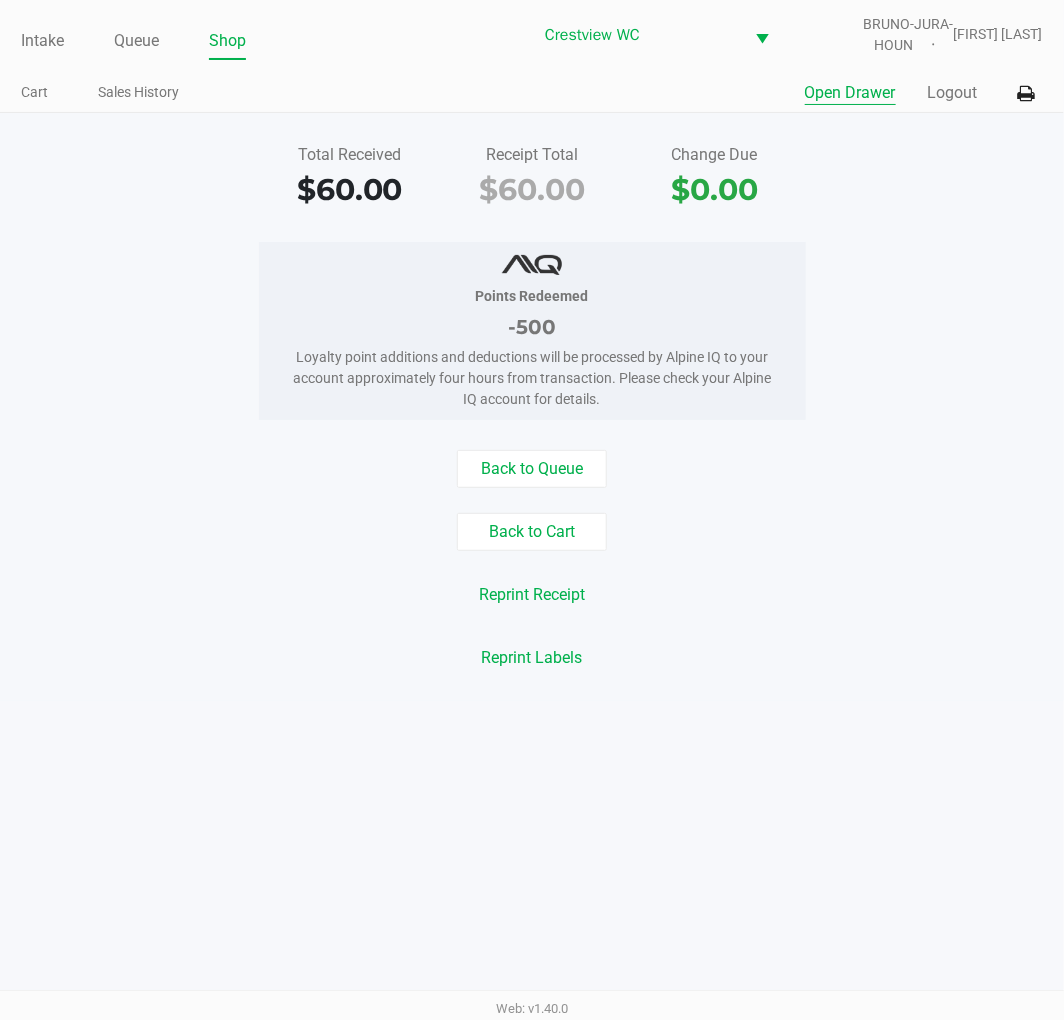 click on "Open Drawer" 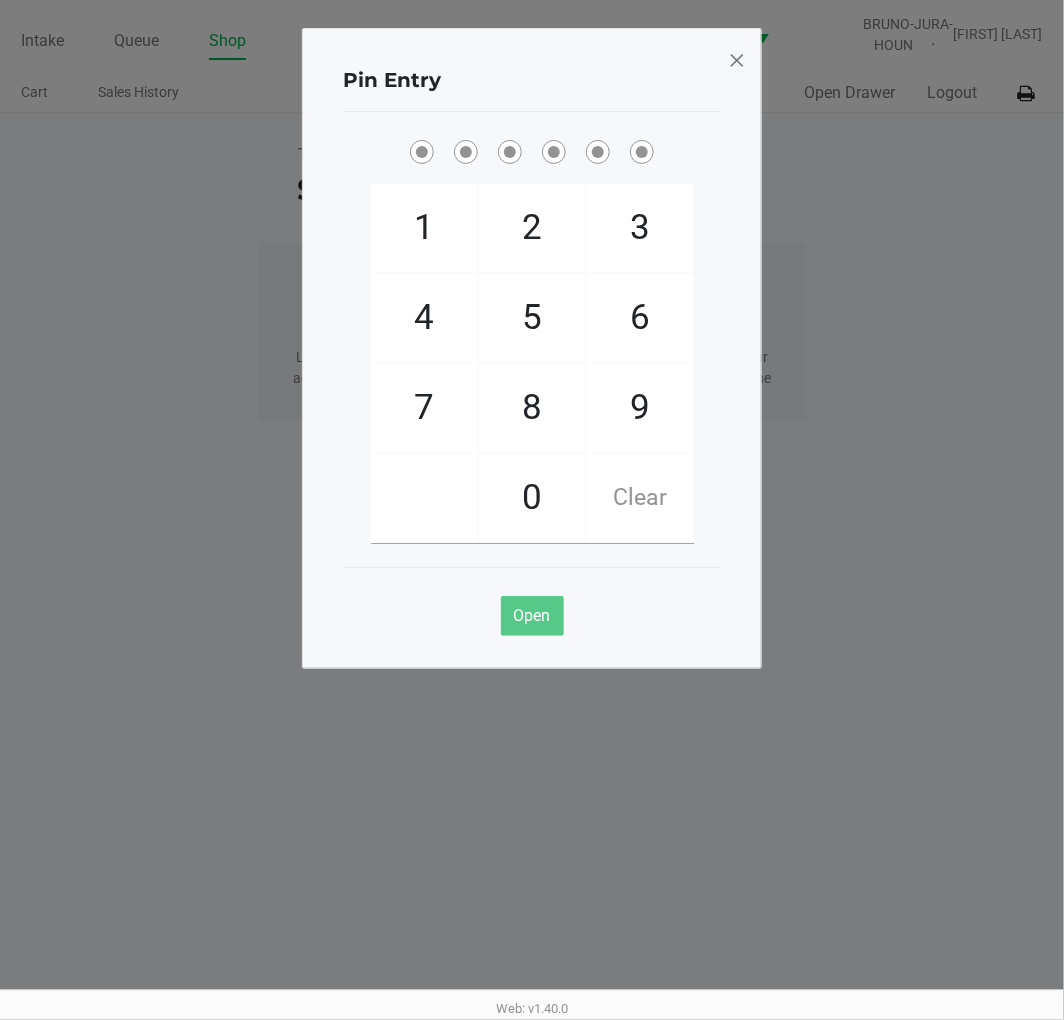 click on "9" 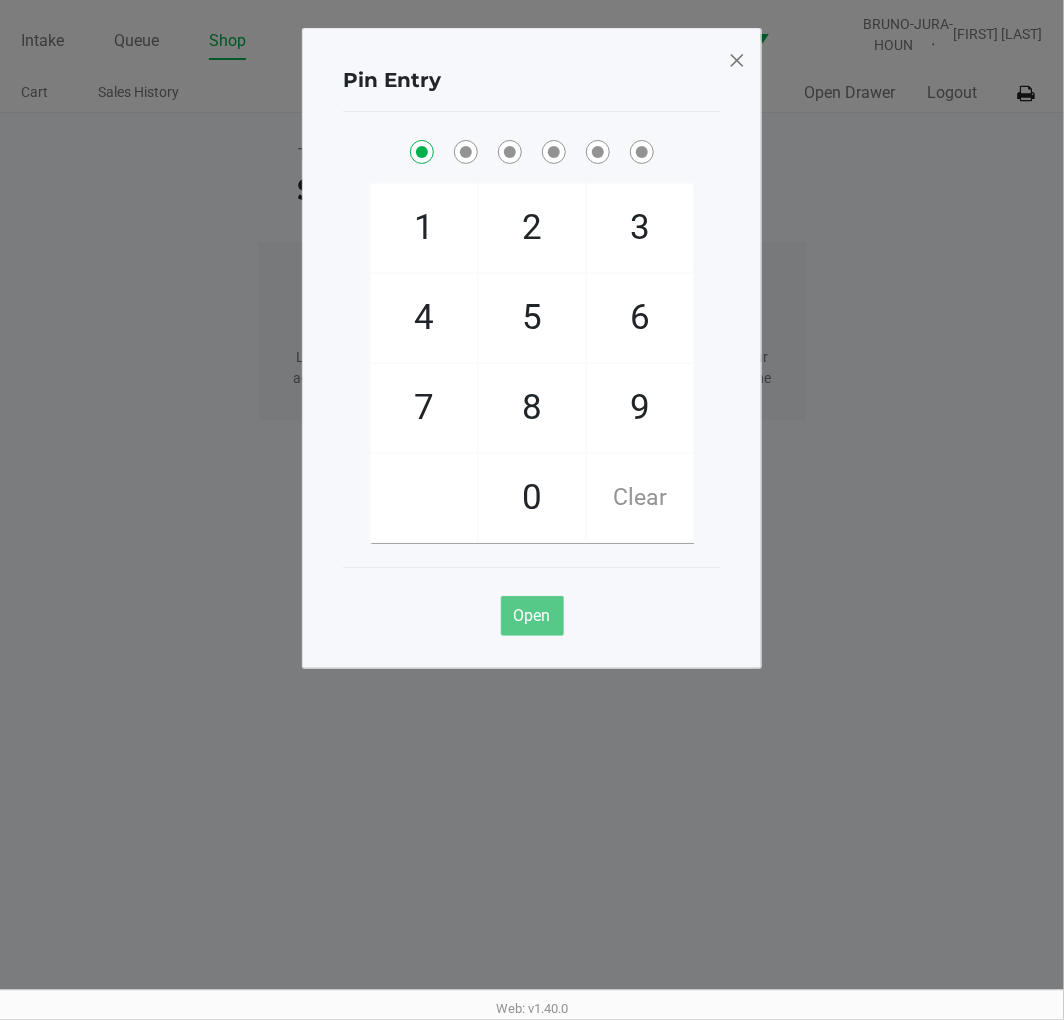 checkbox on "true" 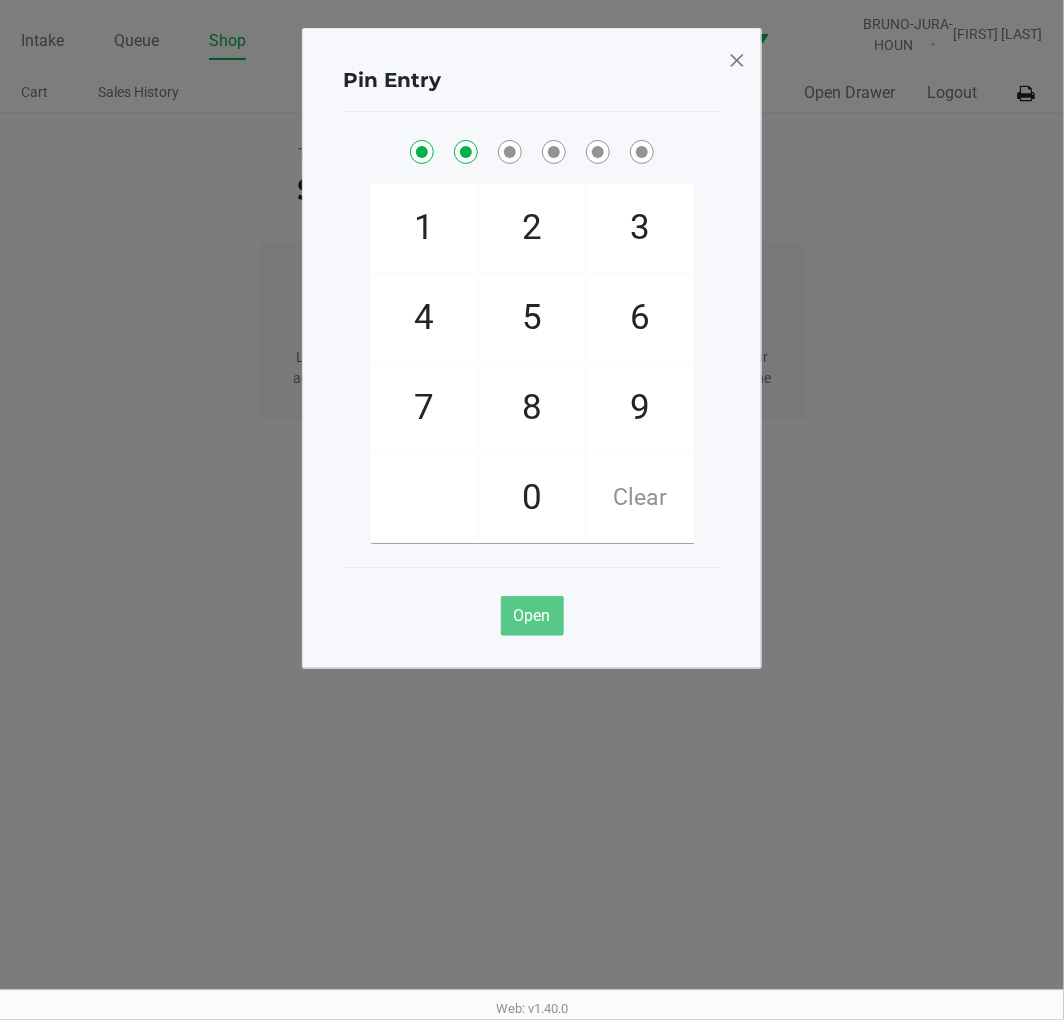 checkbox on "true" 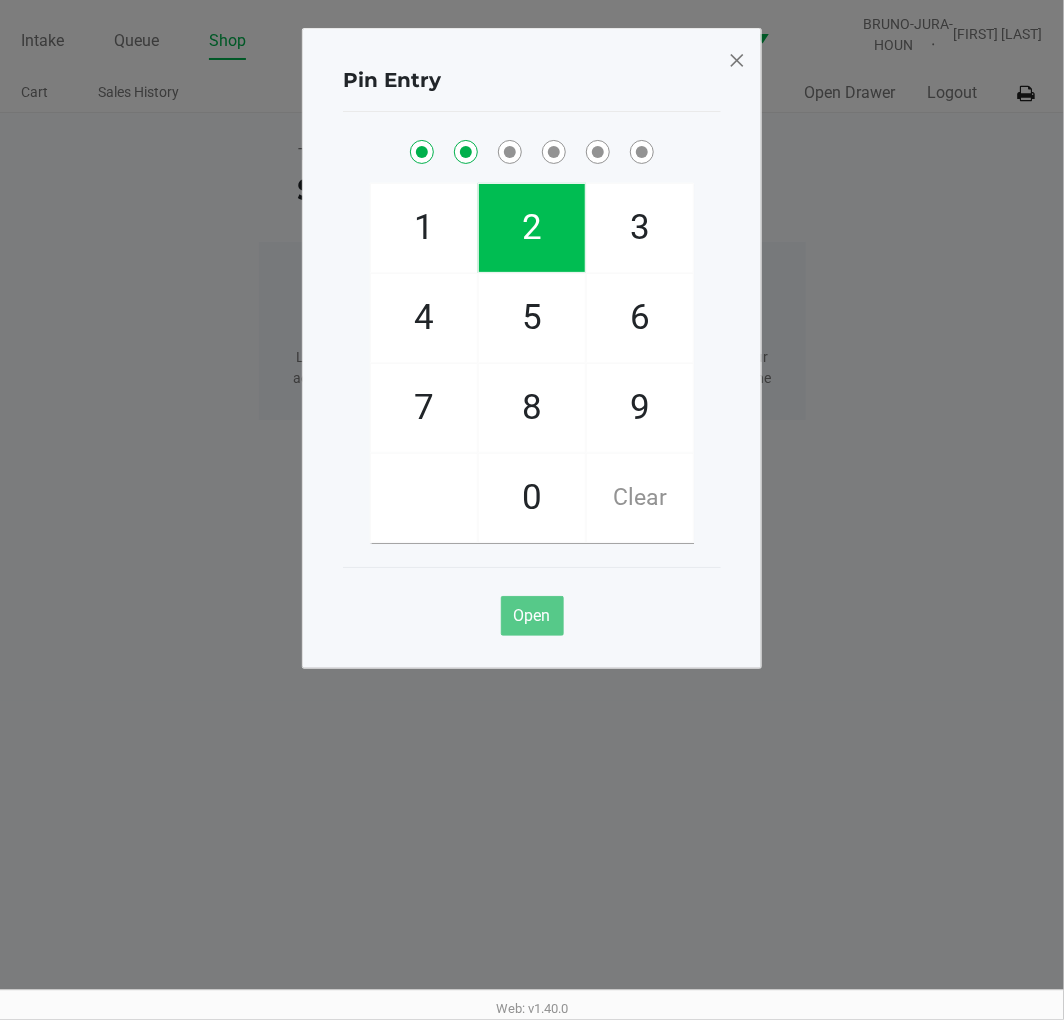 click on "2" 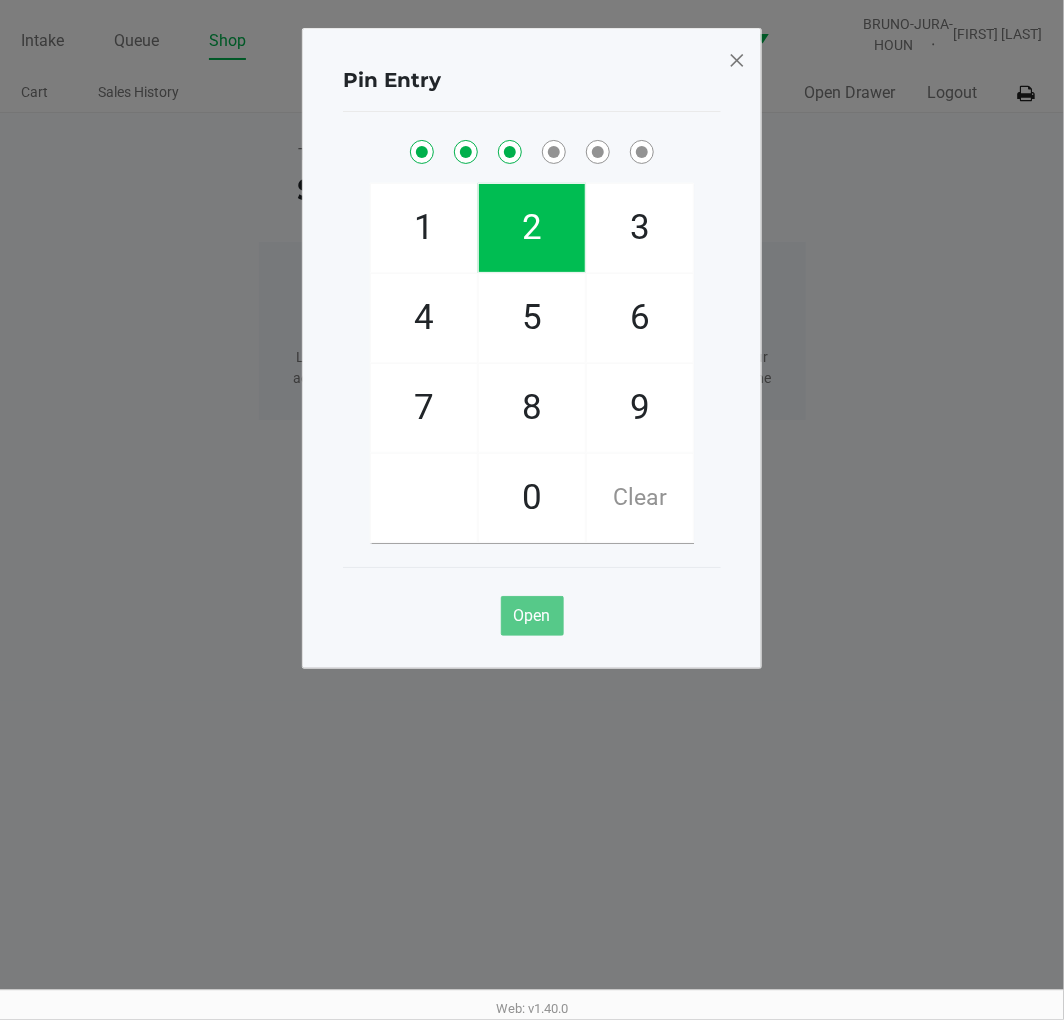 checkbox on "true" 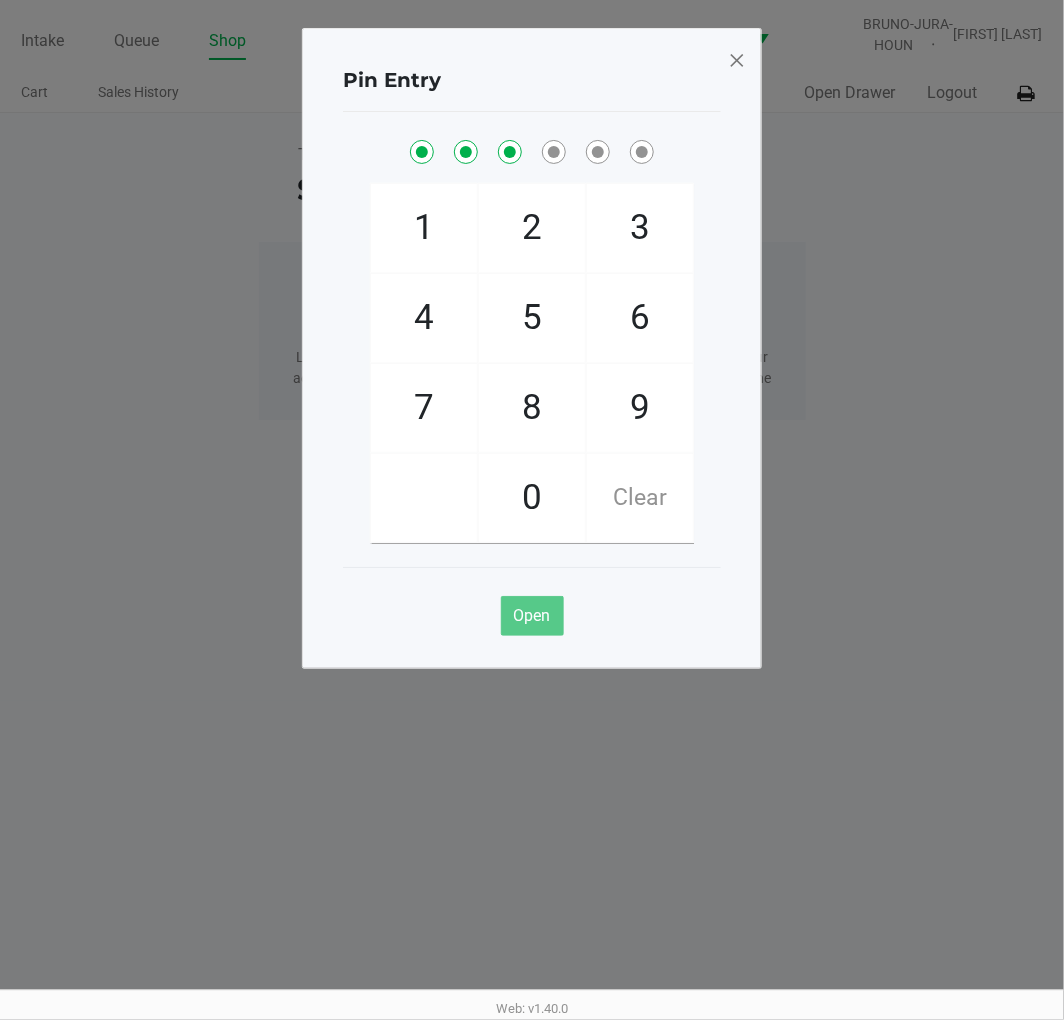 click on "8" 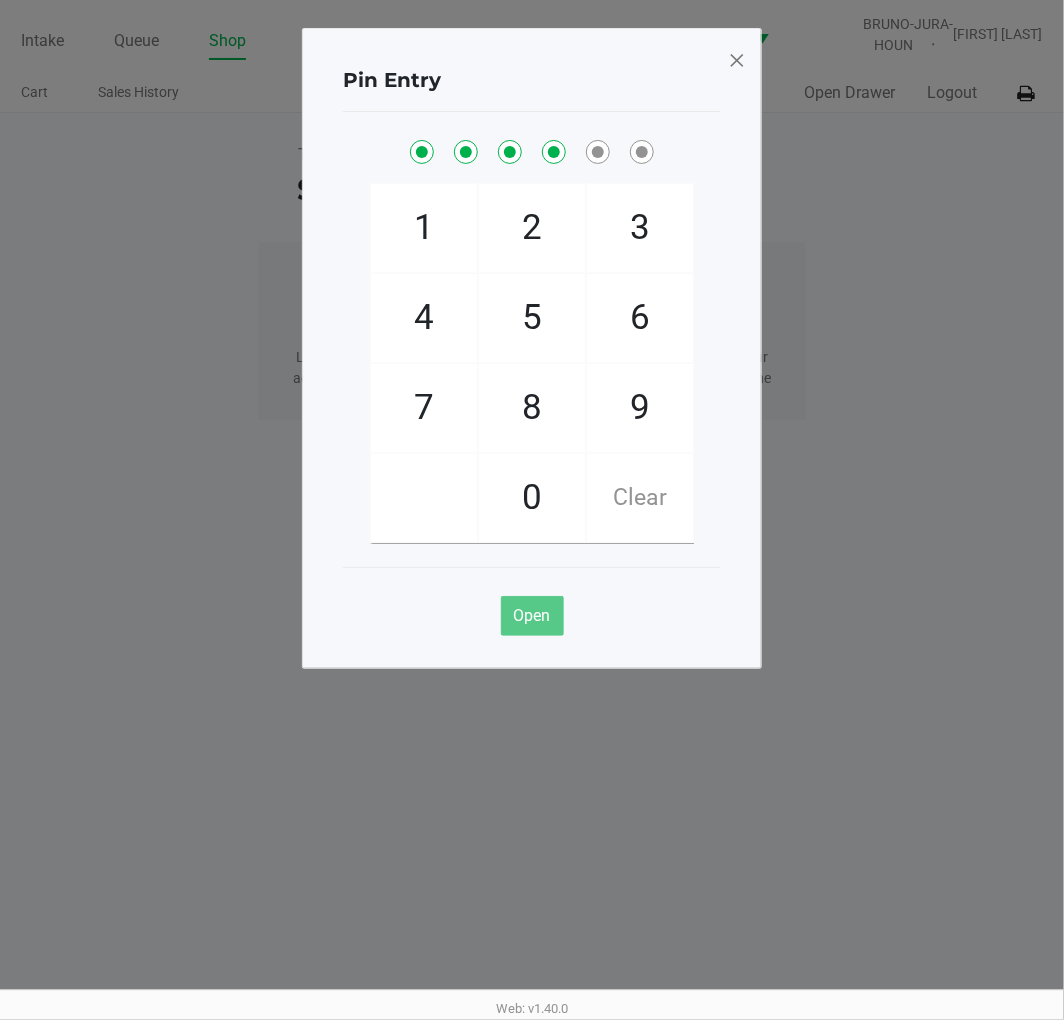 checkbox on "true" 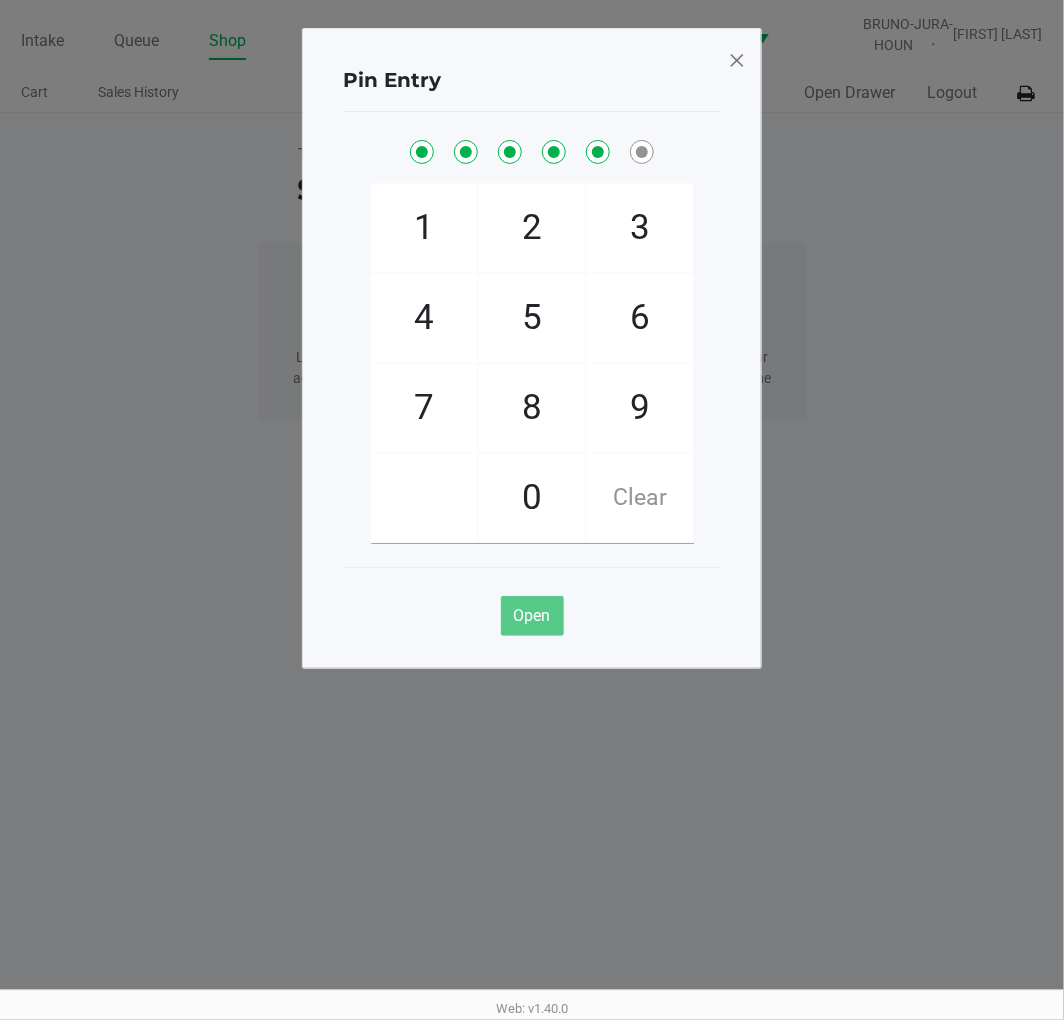 checkbox on "true" 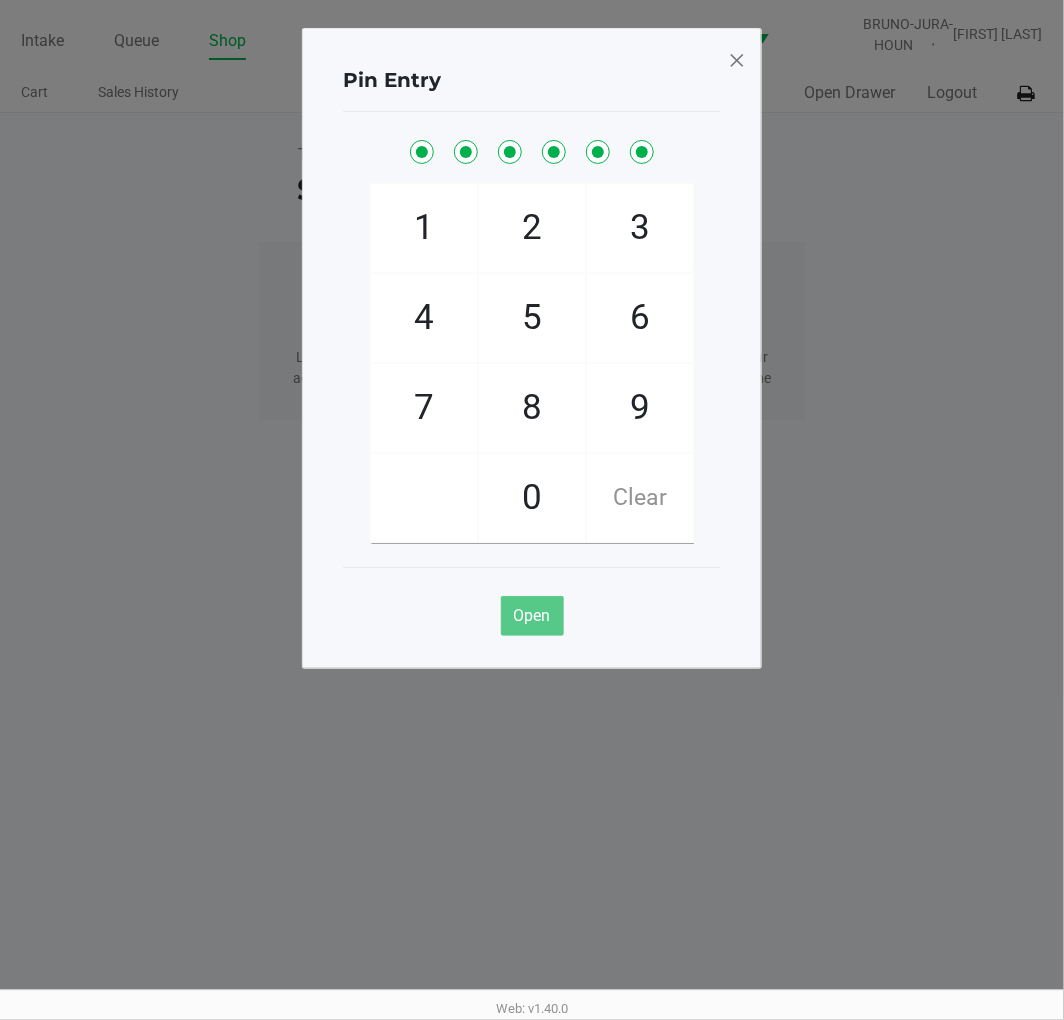 checkbox on "true" 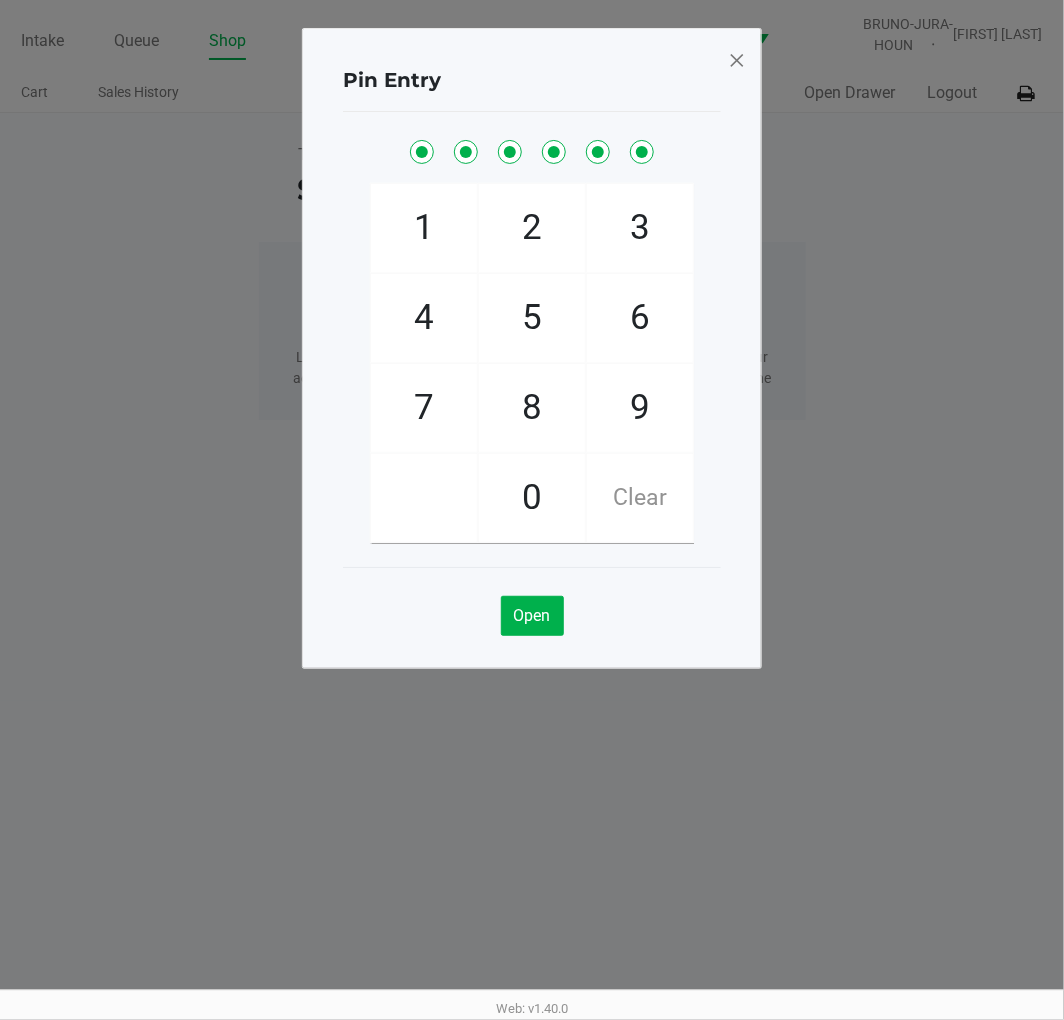 click 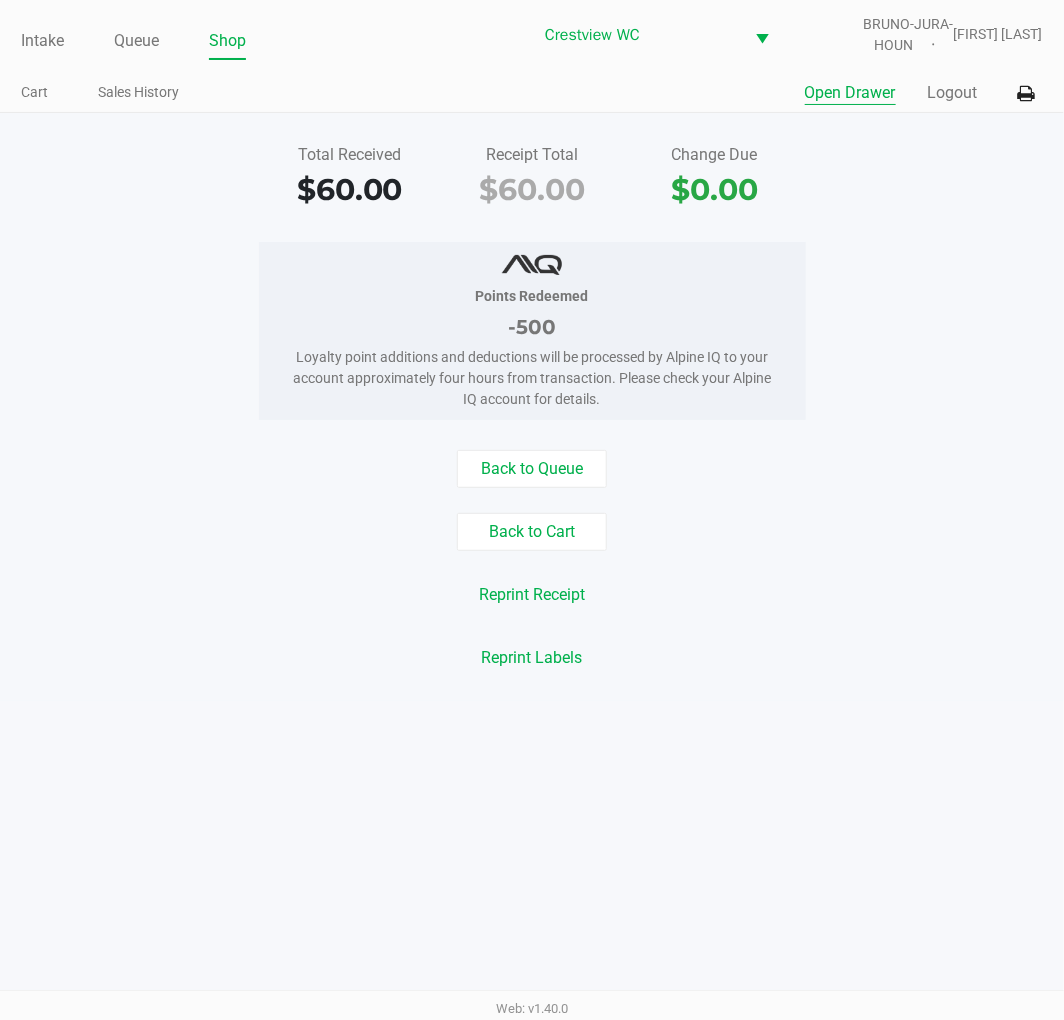 click on "Intake" 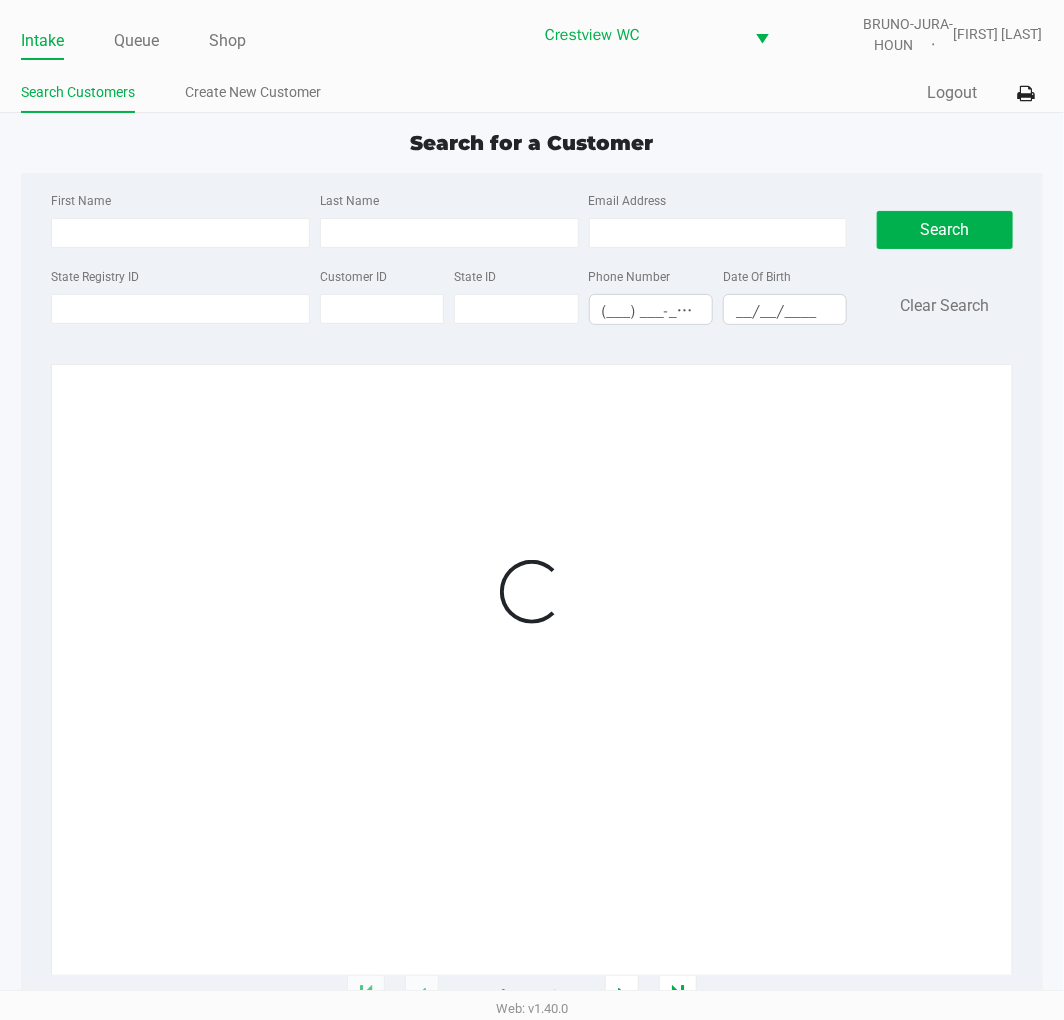 click on "State Registry ID" at bounding box center (180, 309) 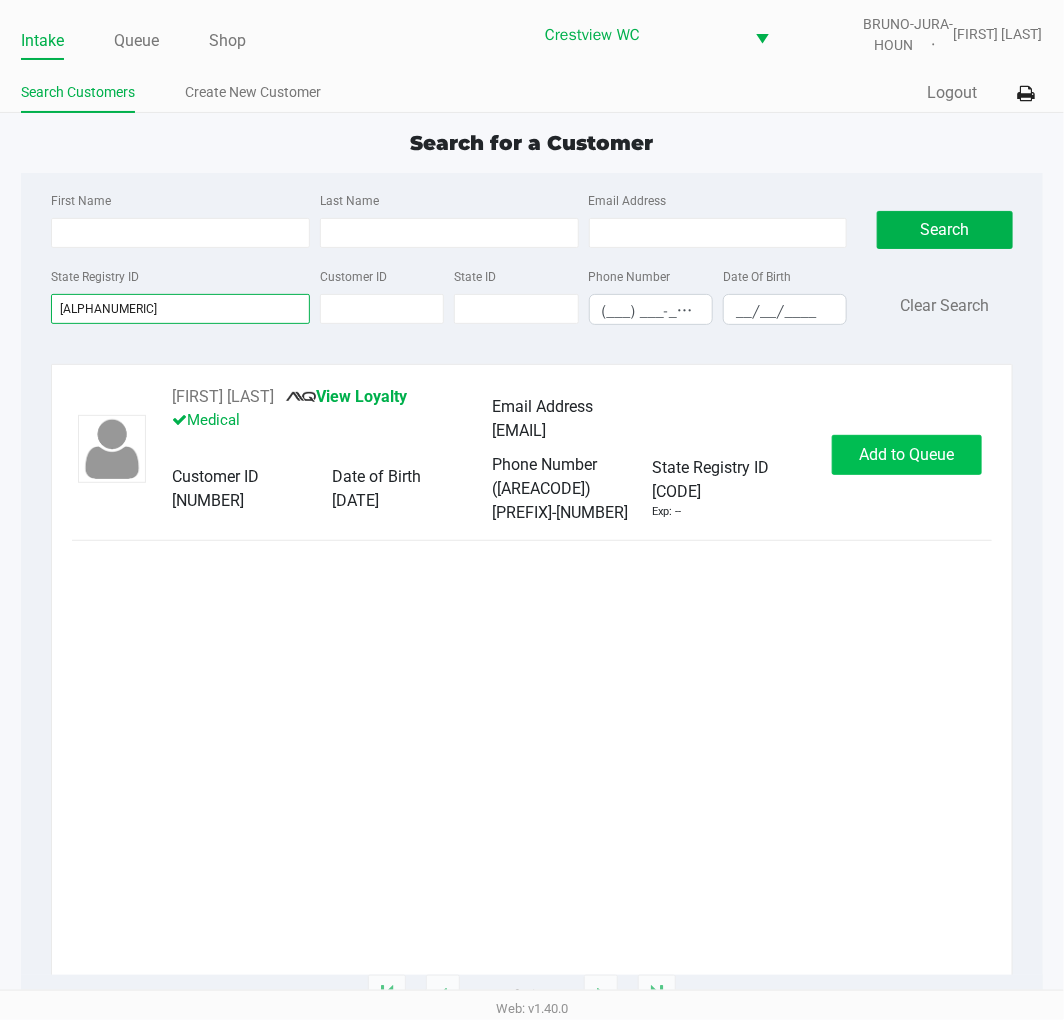 type on "[ALPHANUMERIC]" 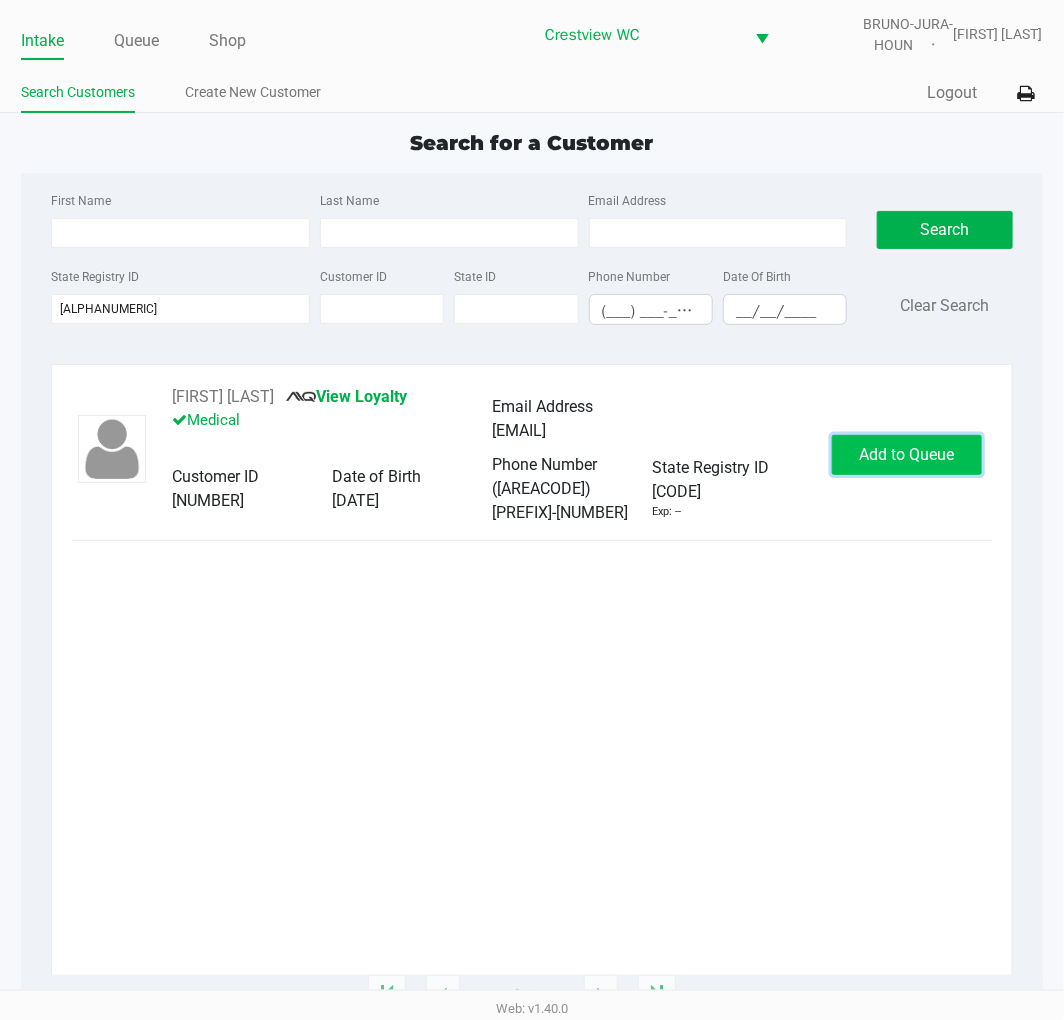 click on "Add to Queue" 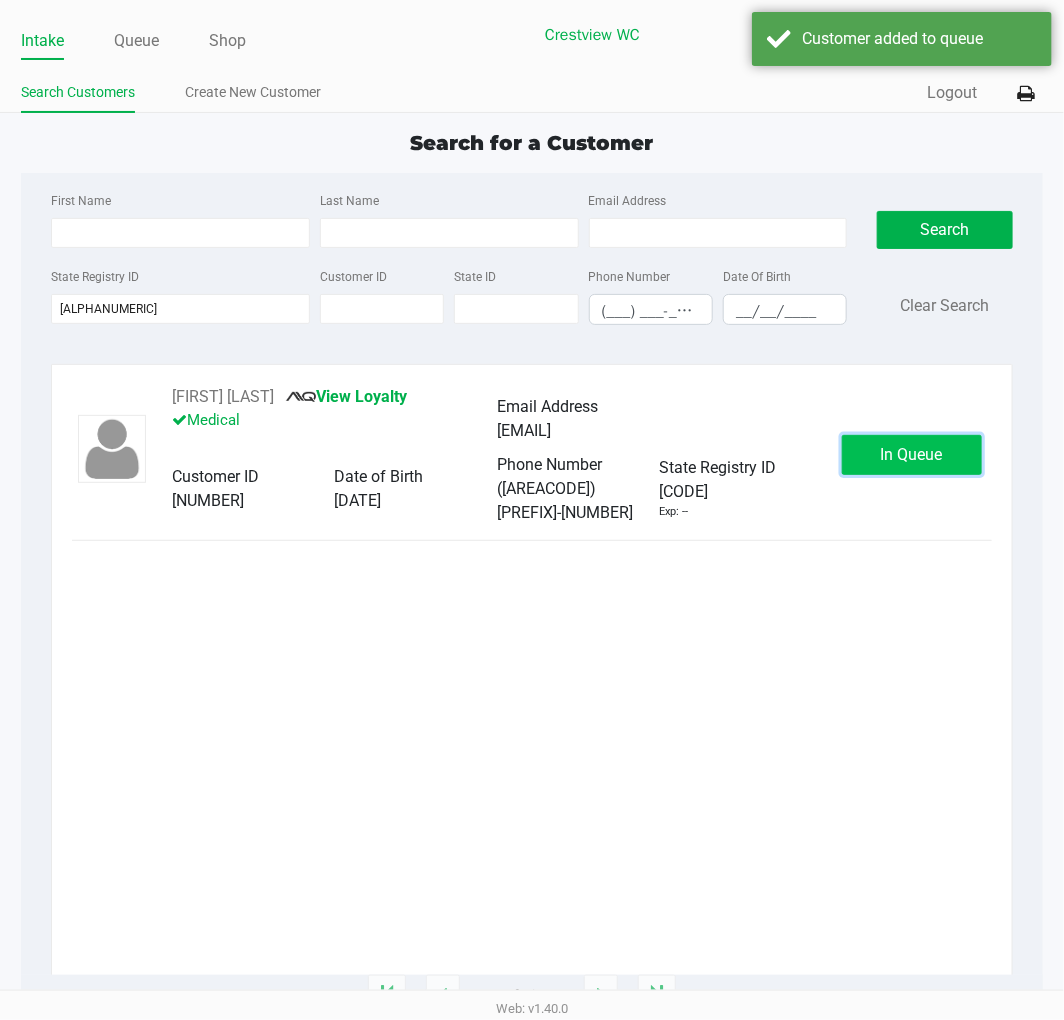 click on "In Queue" 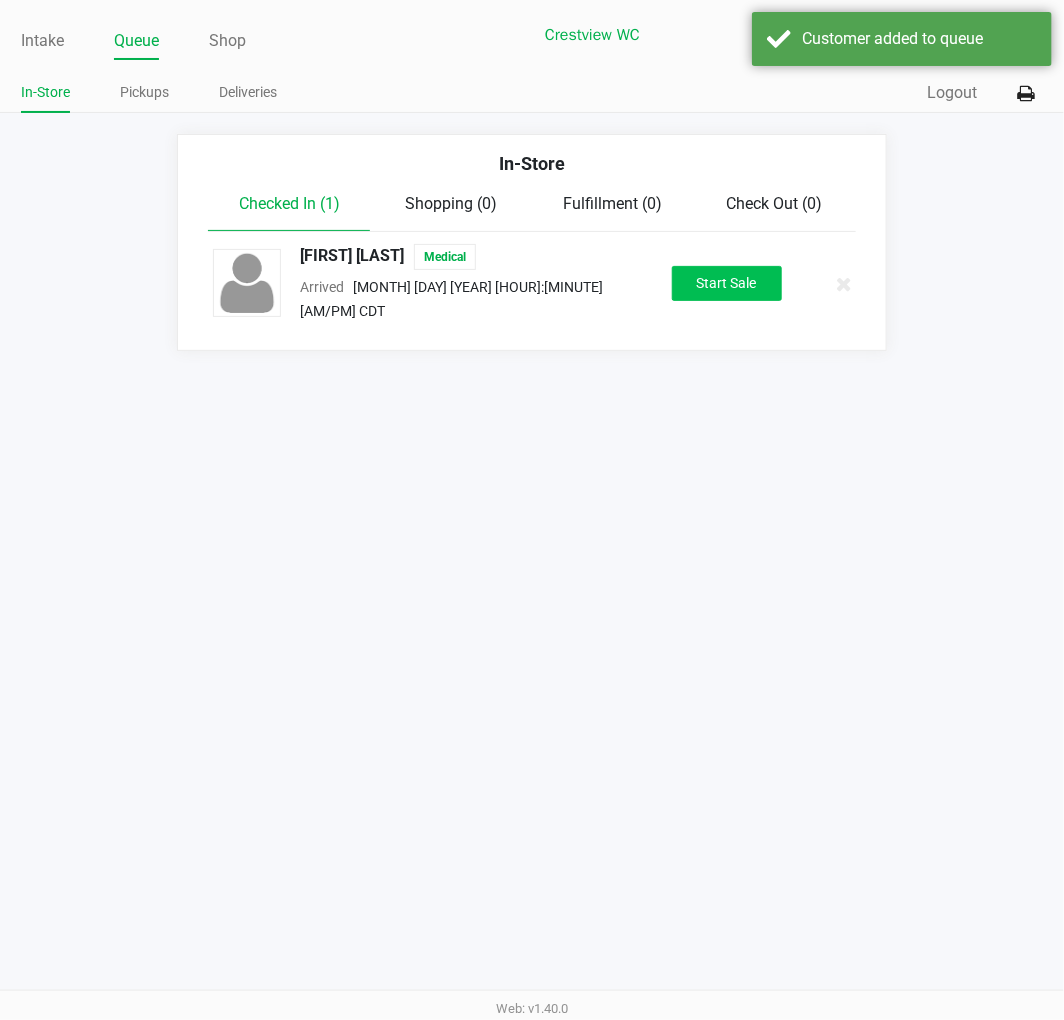 click on "Start Sale" 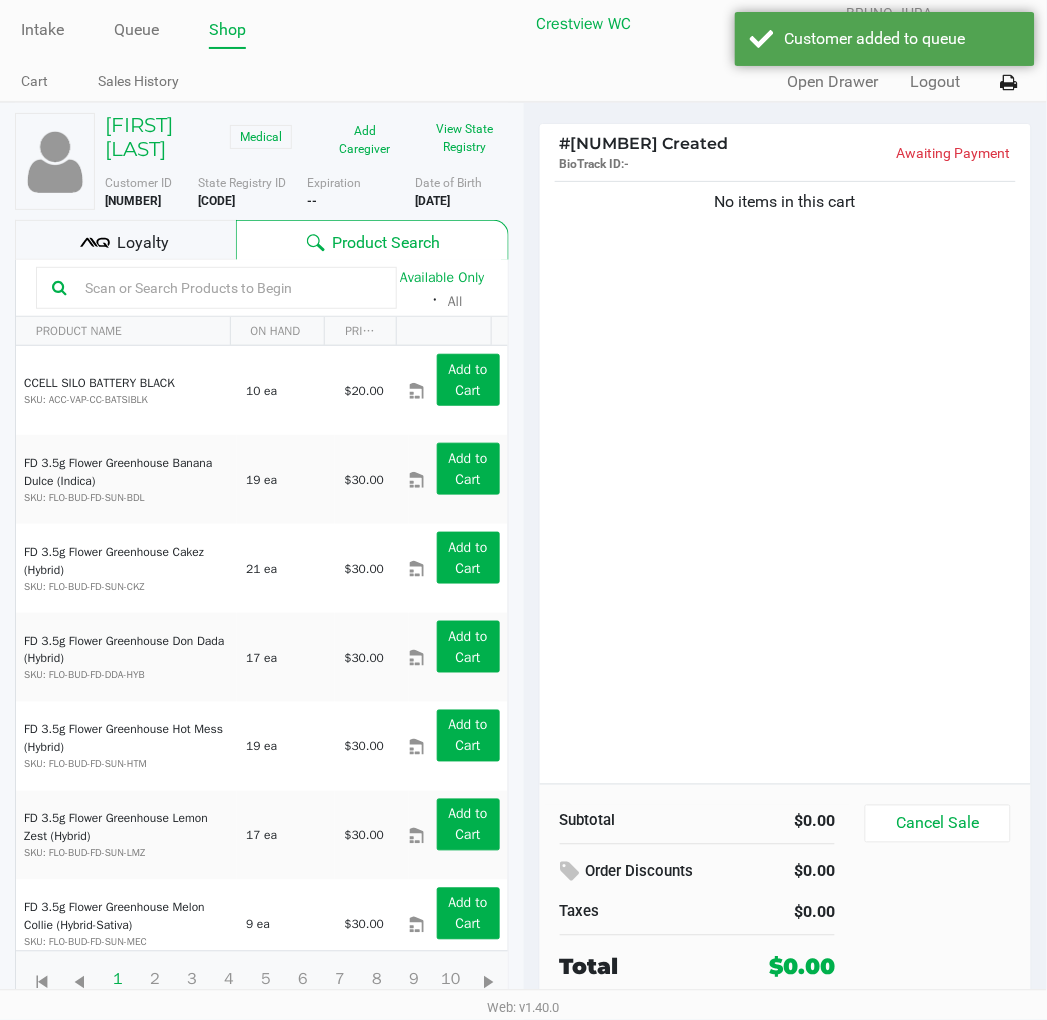 scroll, scrollTop: 37, scrollLeft: 0, axis: vertical 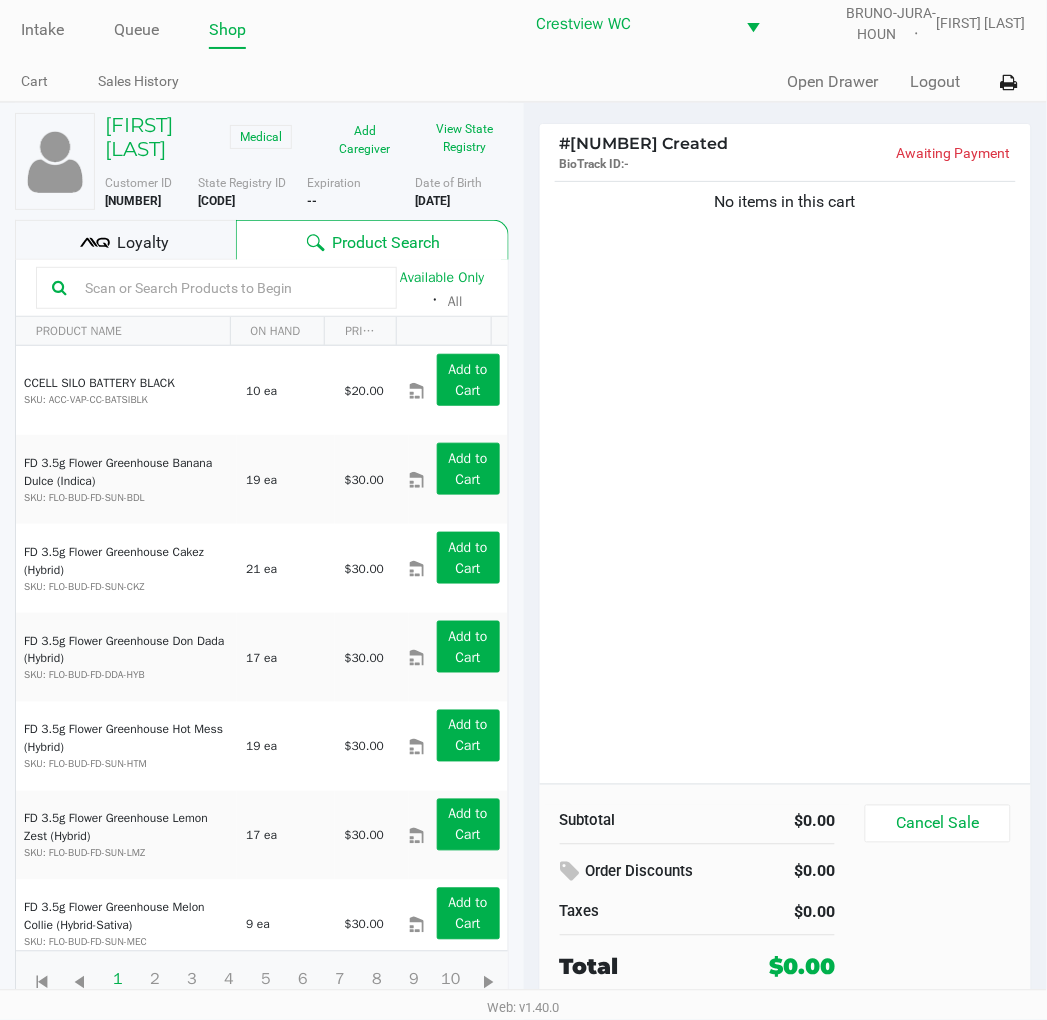 click on "Loyalty" 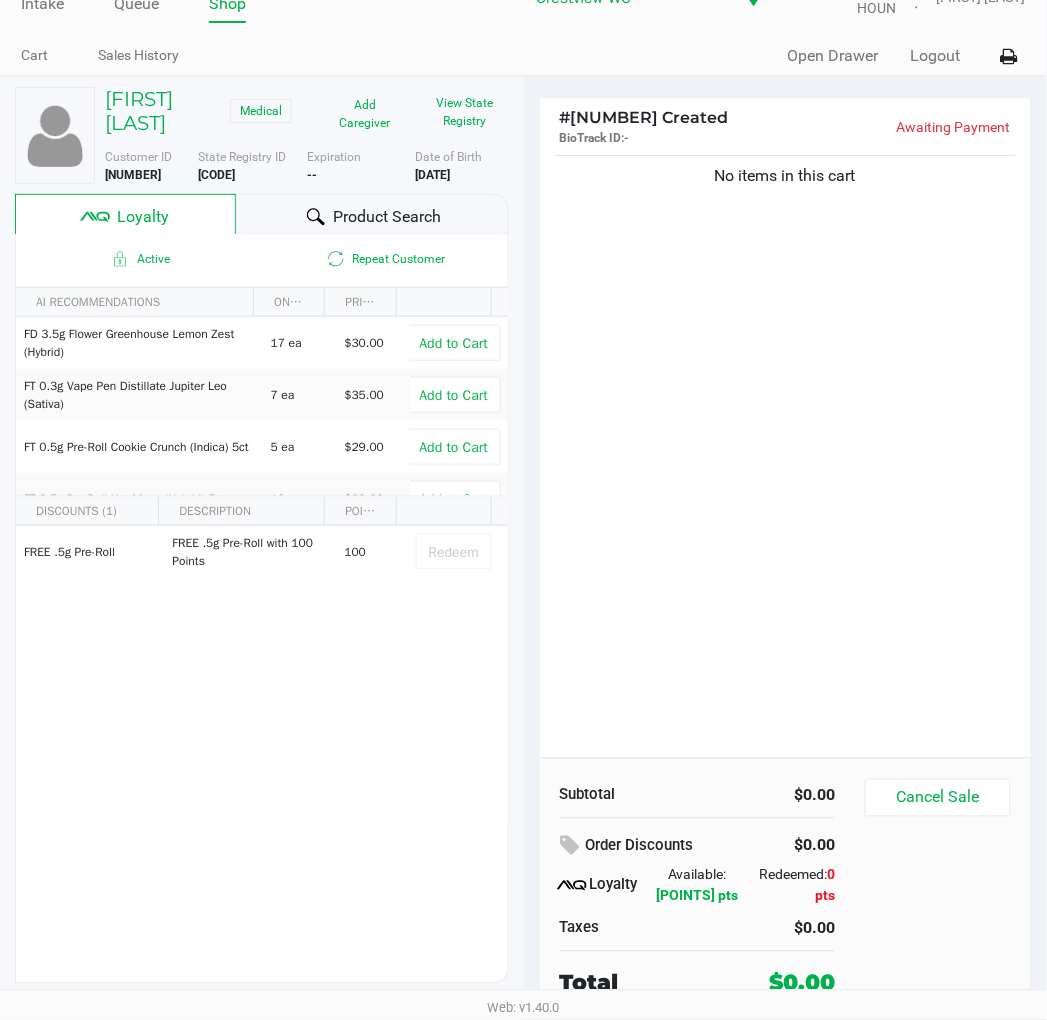 scroll, scrollTop: 38, scrollLeft: 0, axis: vertical 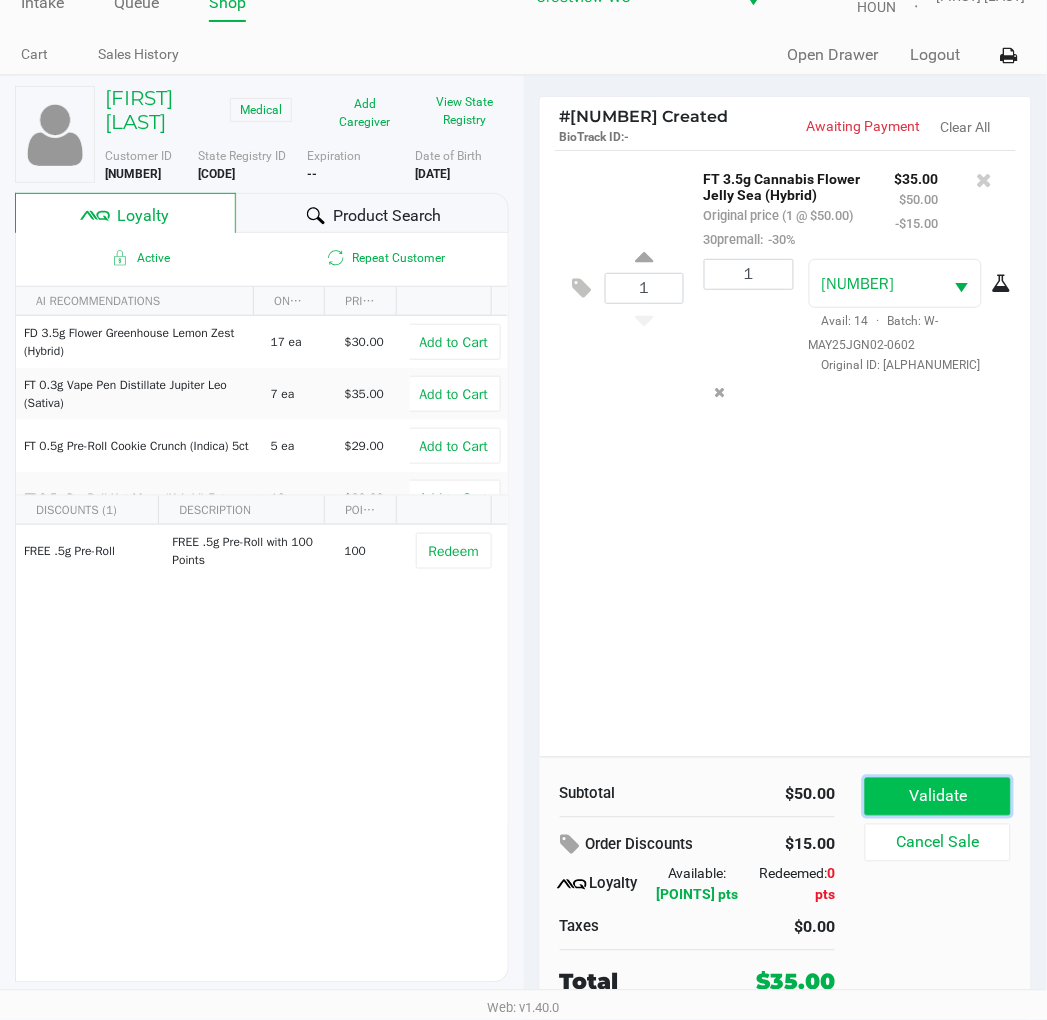 click on "Validate" 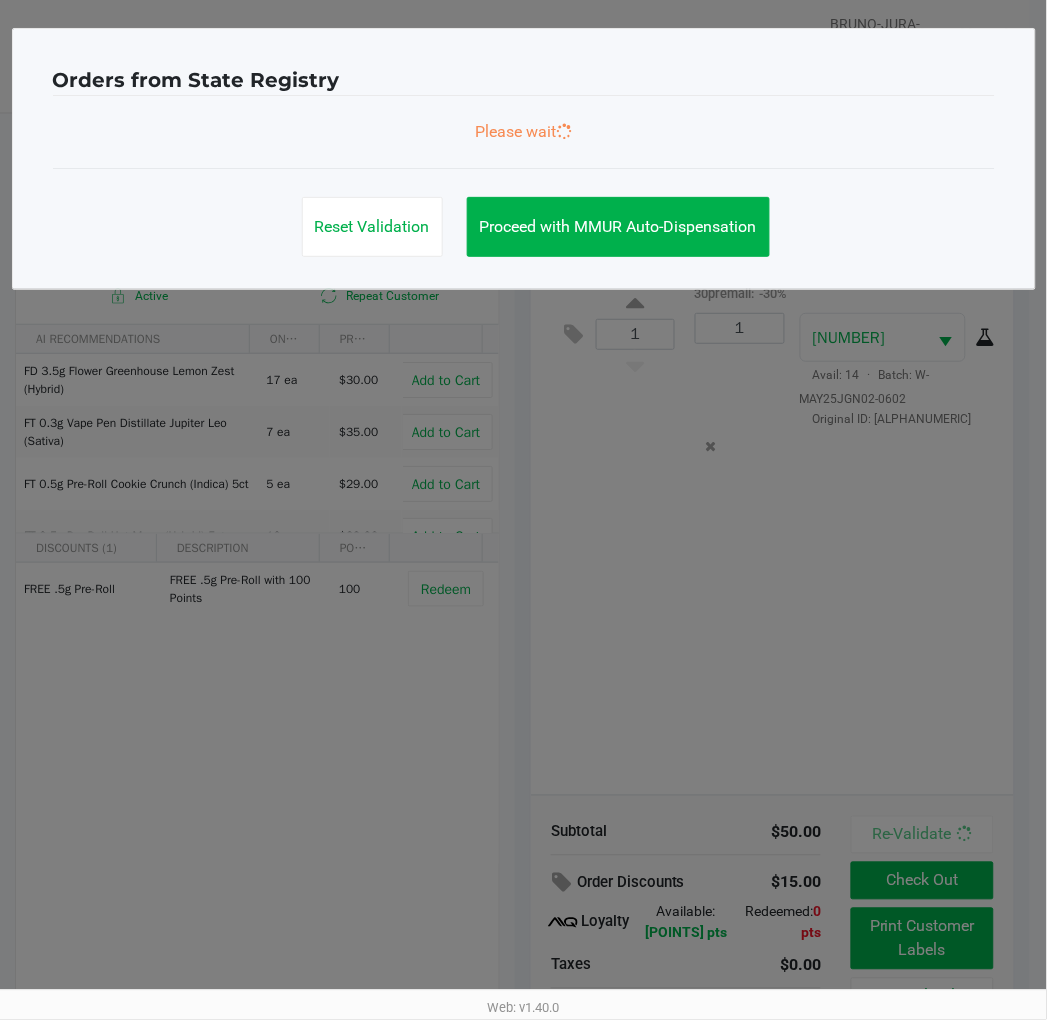 scroll, scrollTop: 0, scrollLeft: 0, axis: both 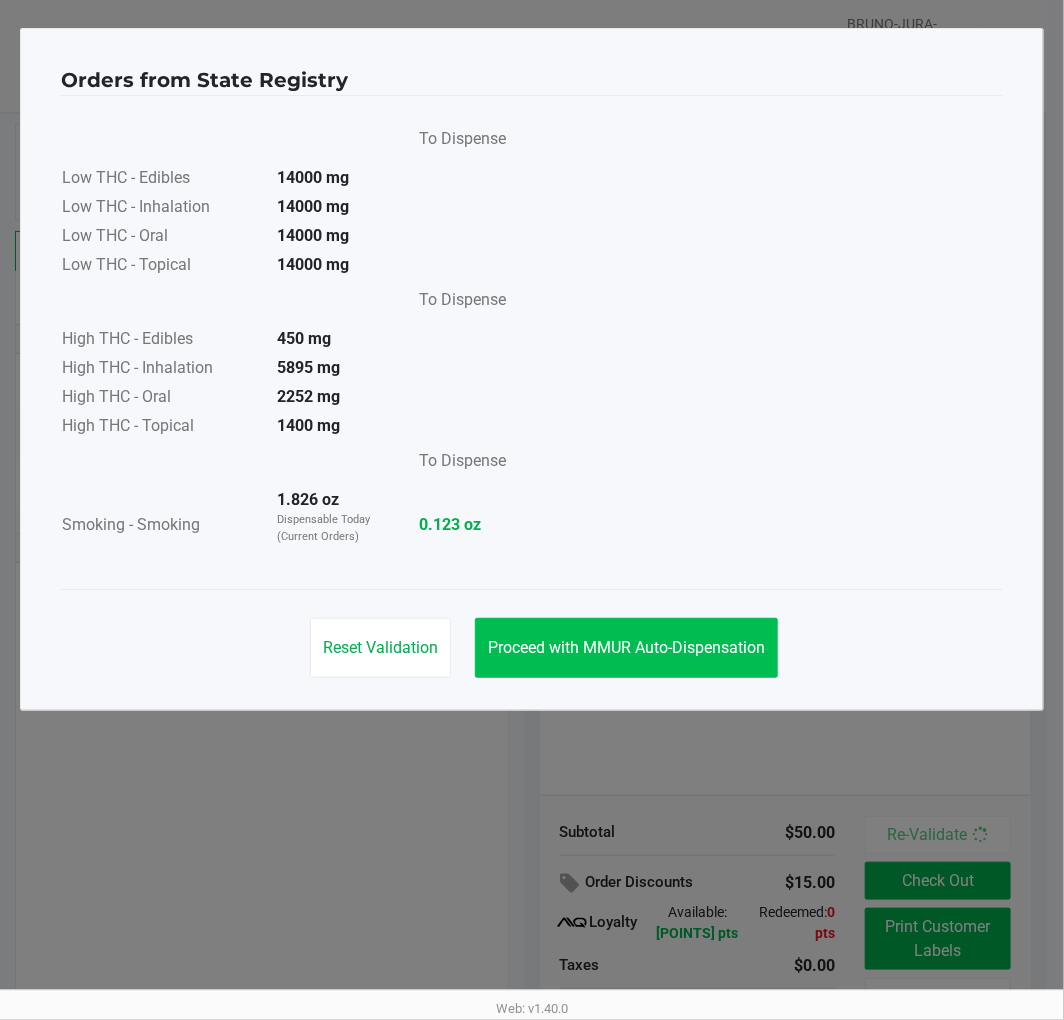 click on "Proceed with MMUR Auto-Dispensation" 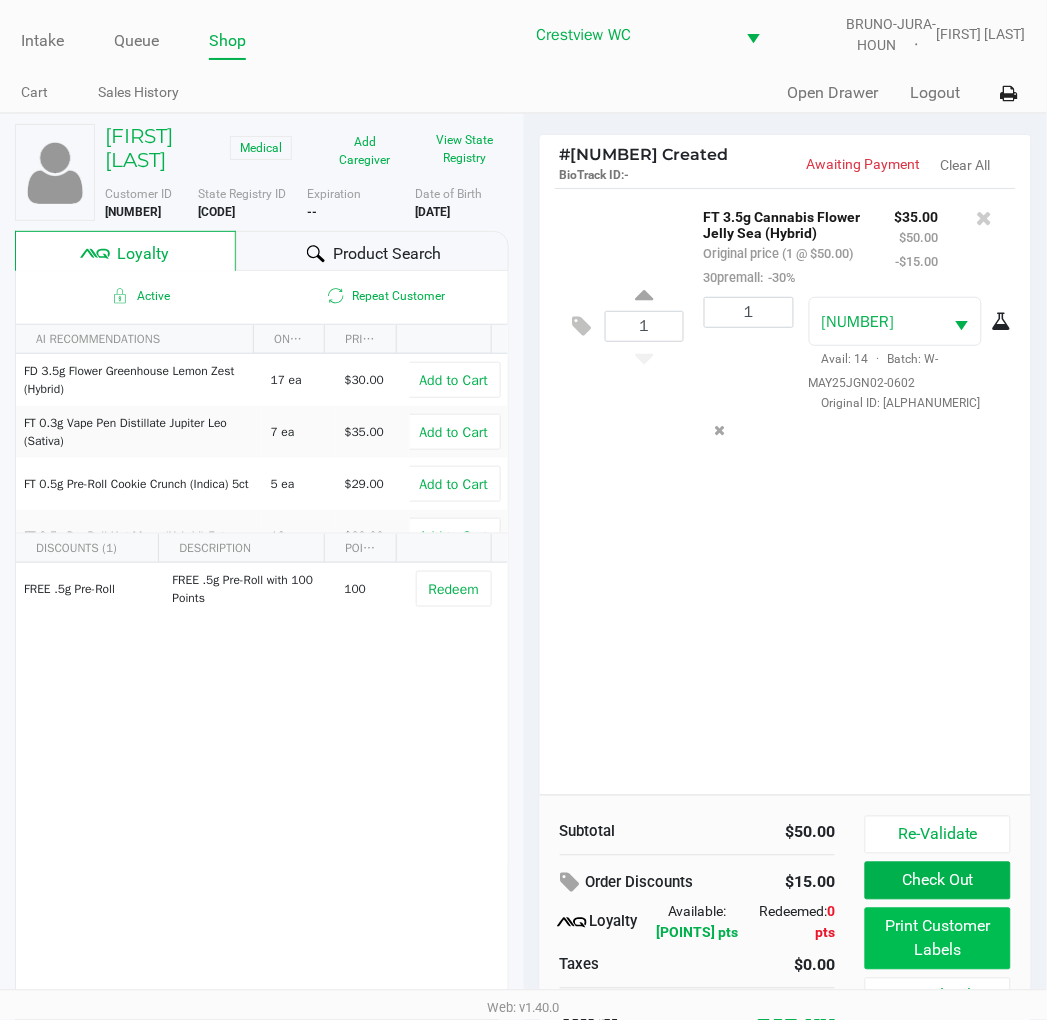 click on "Print Customer Labels" 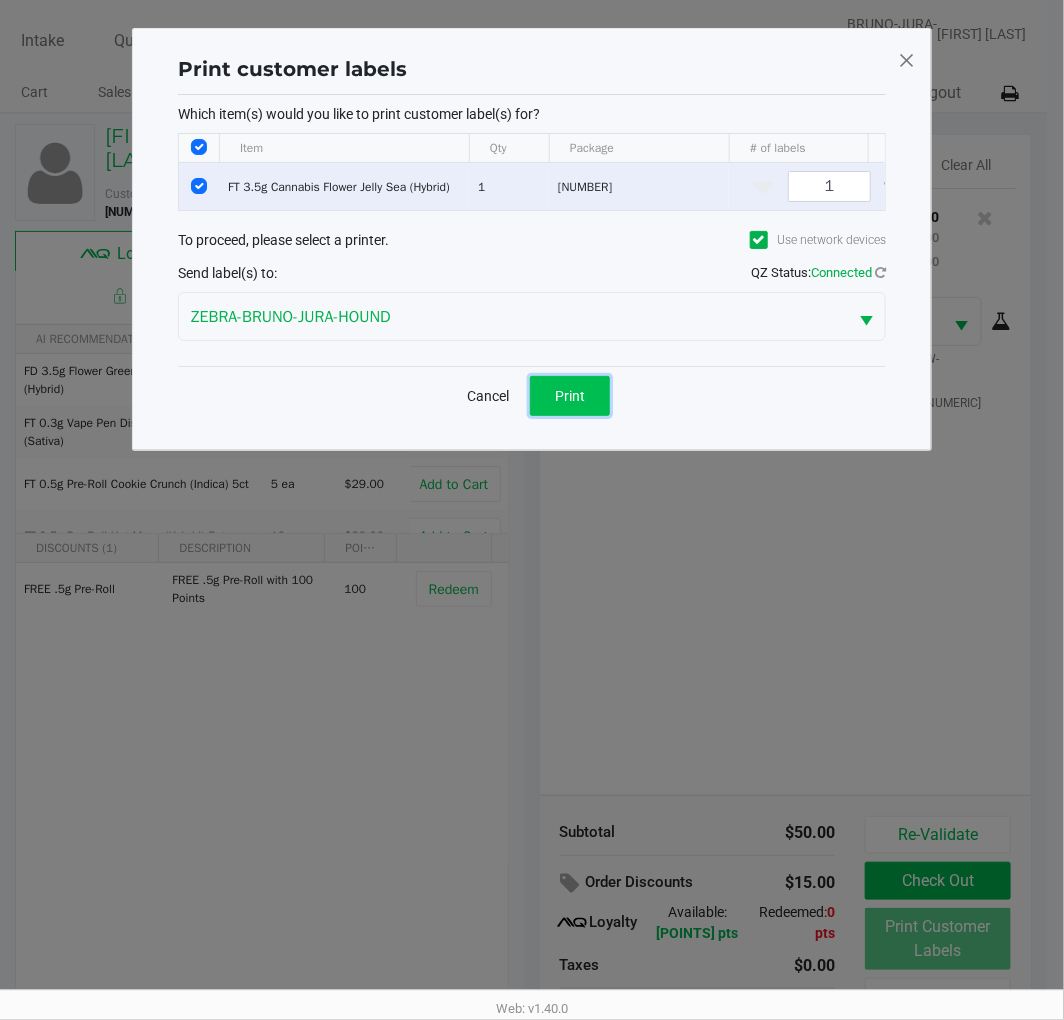 click on "Print" 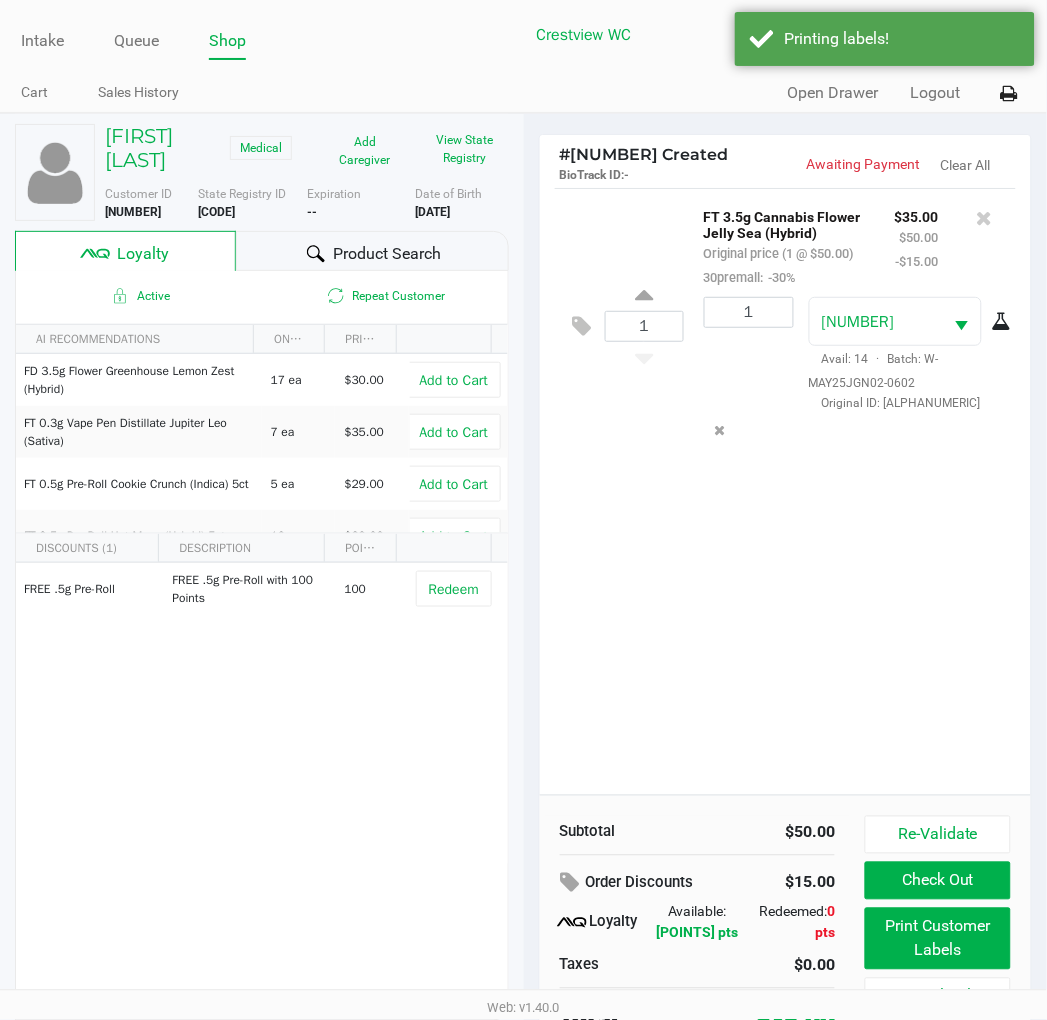 scroll, scrollTop: 38, scrollLeft: 0, axis: vertical 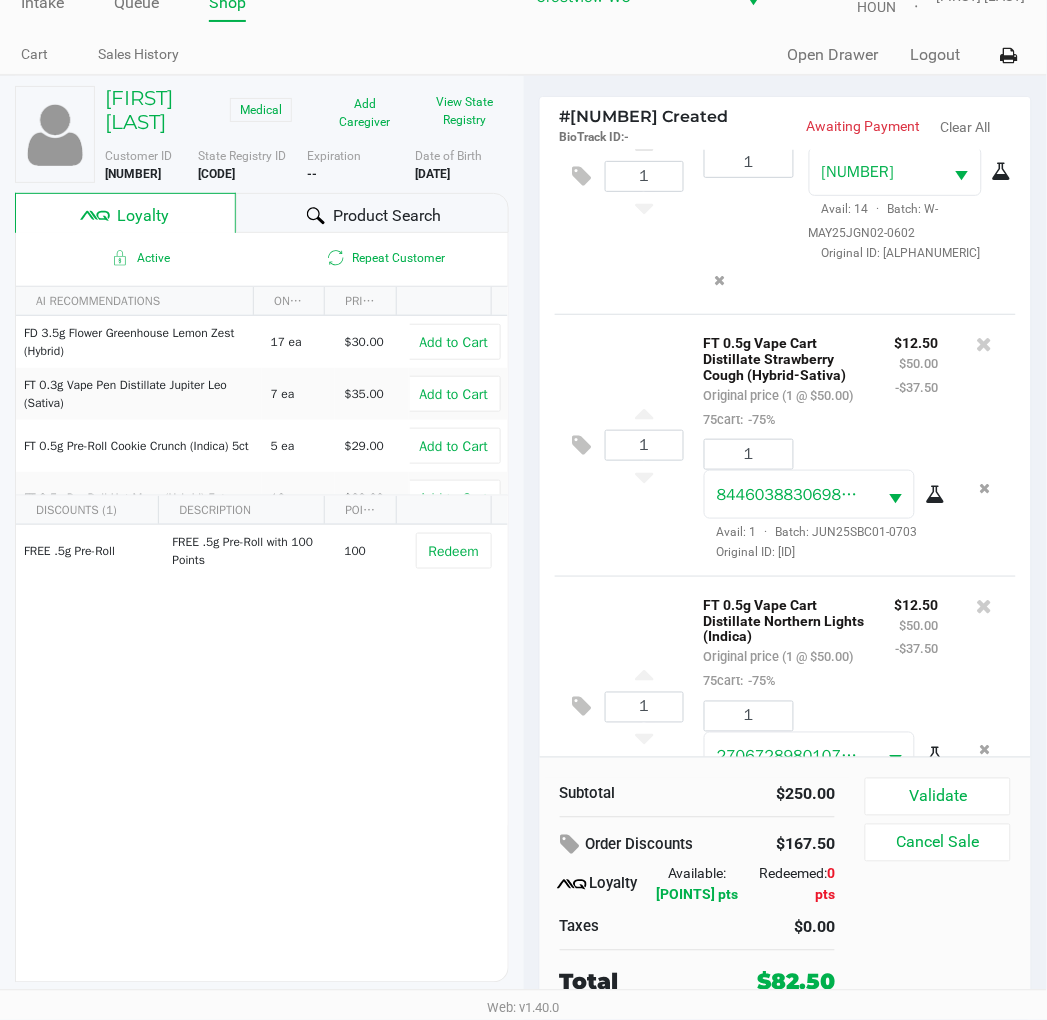 click on "Validate" 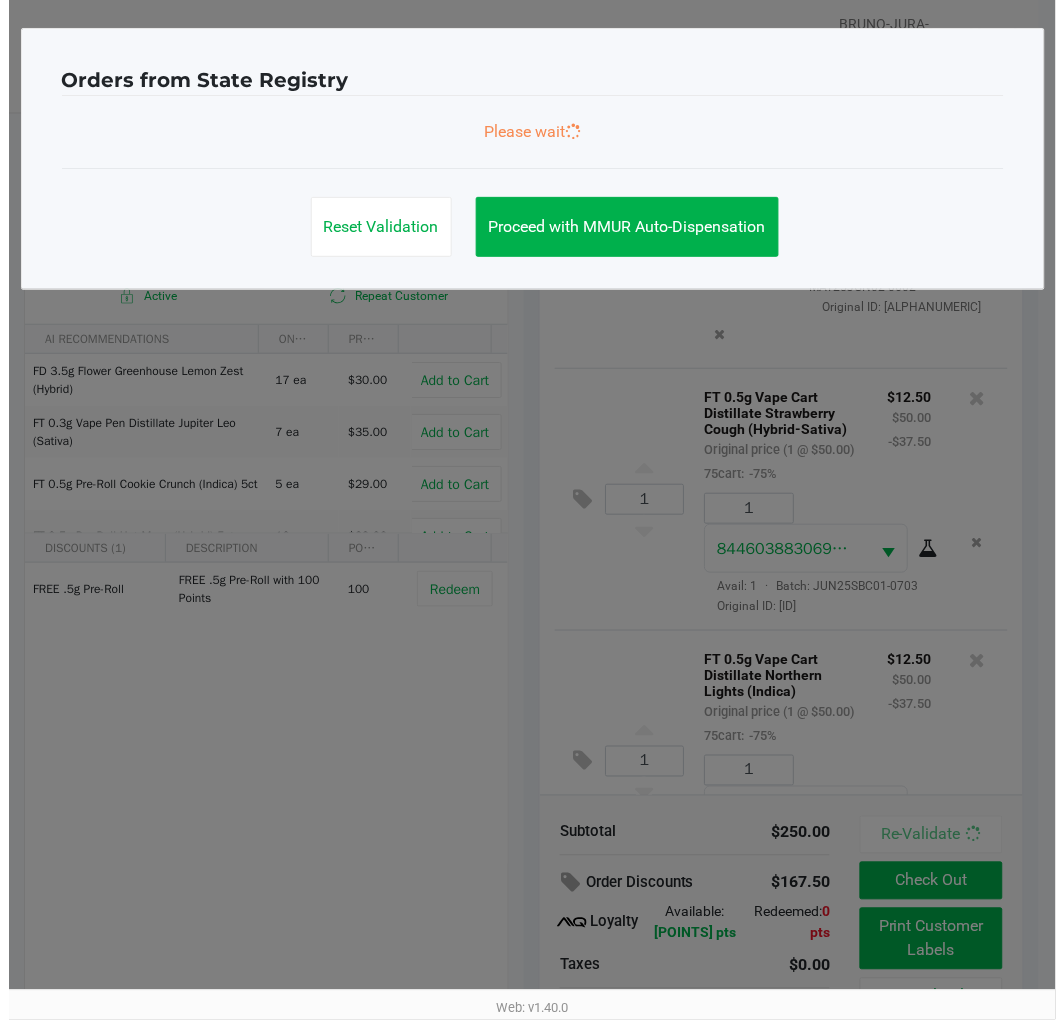 scroll, scrollTop: 0, scrollLeft: 0, axis: both 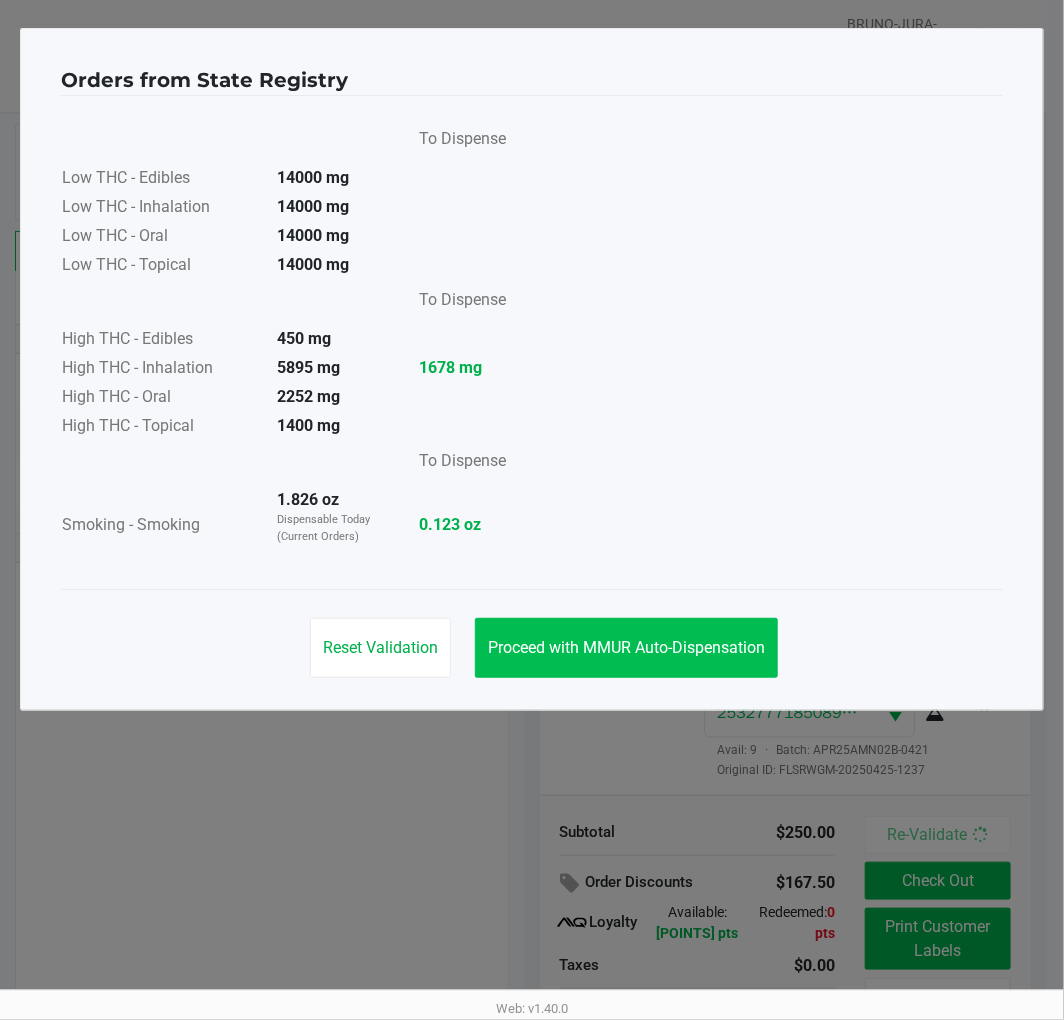 click on "Proceed with MMUR Auto-Dispensation" 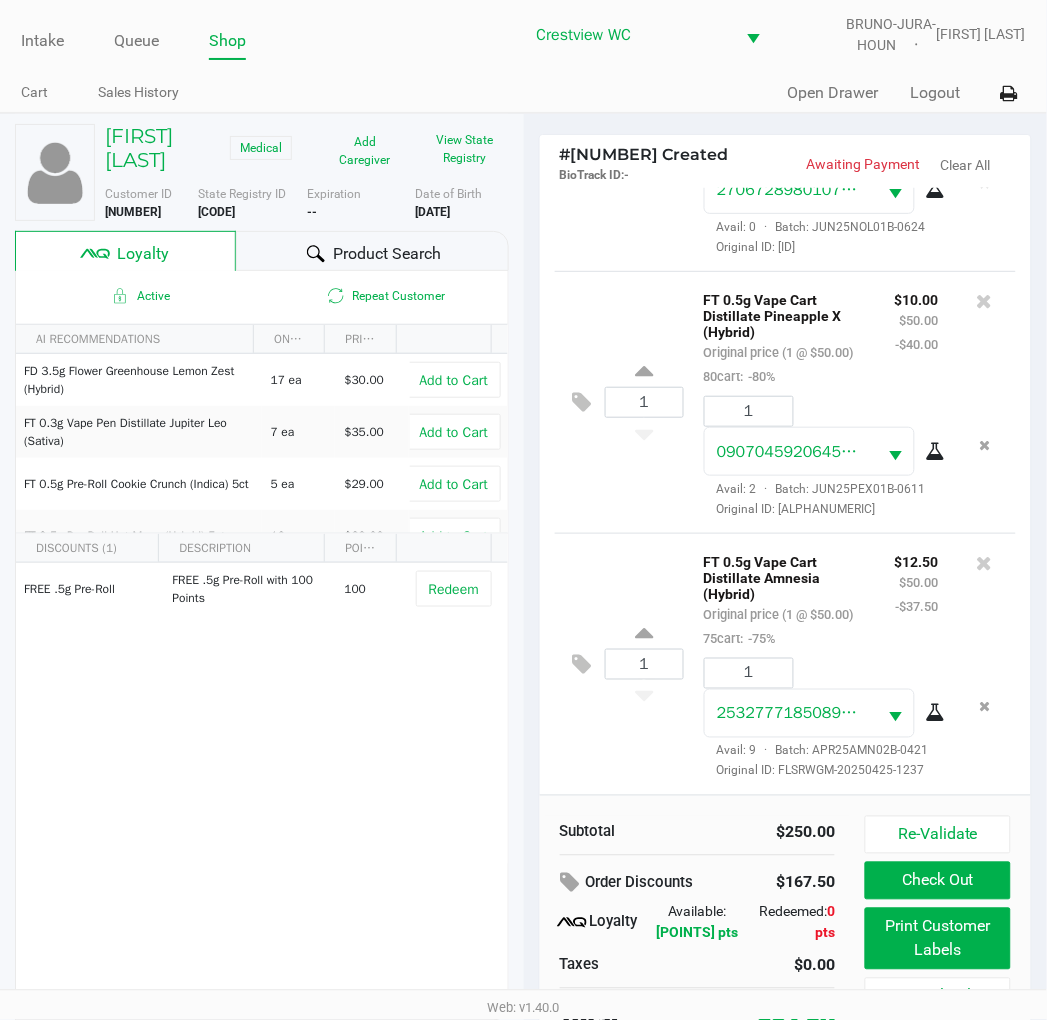 click on "Print Customer Labels" 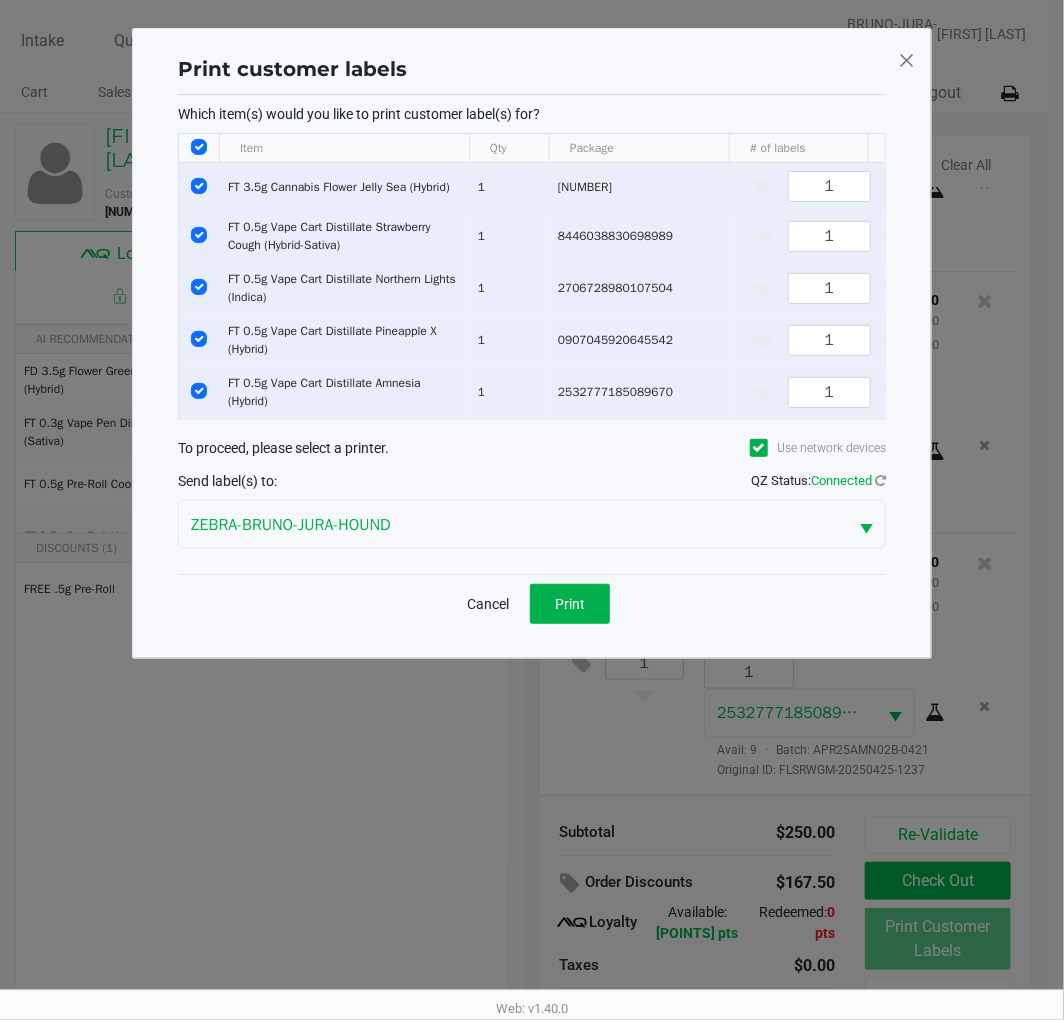 click at bounding box center (199, 186) 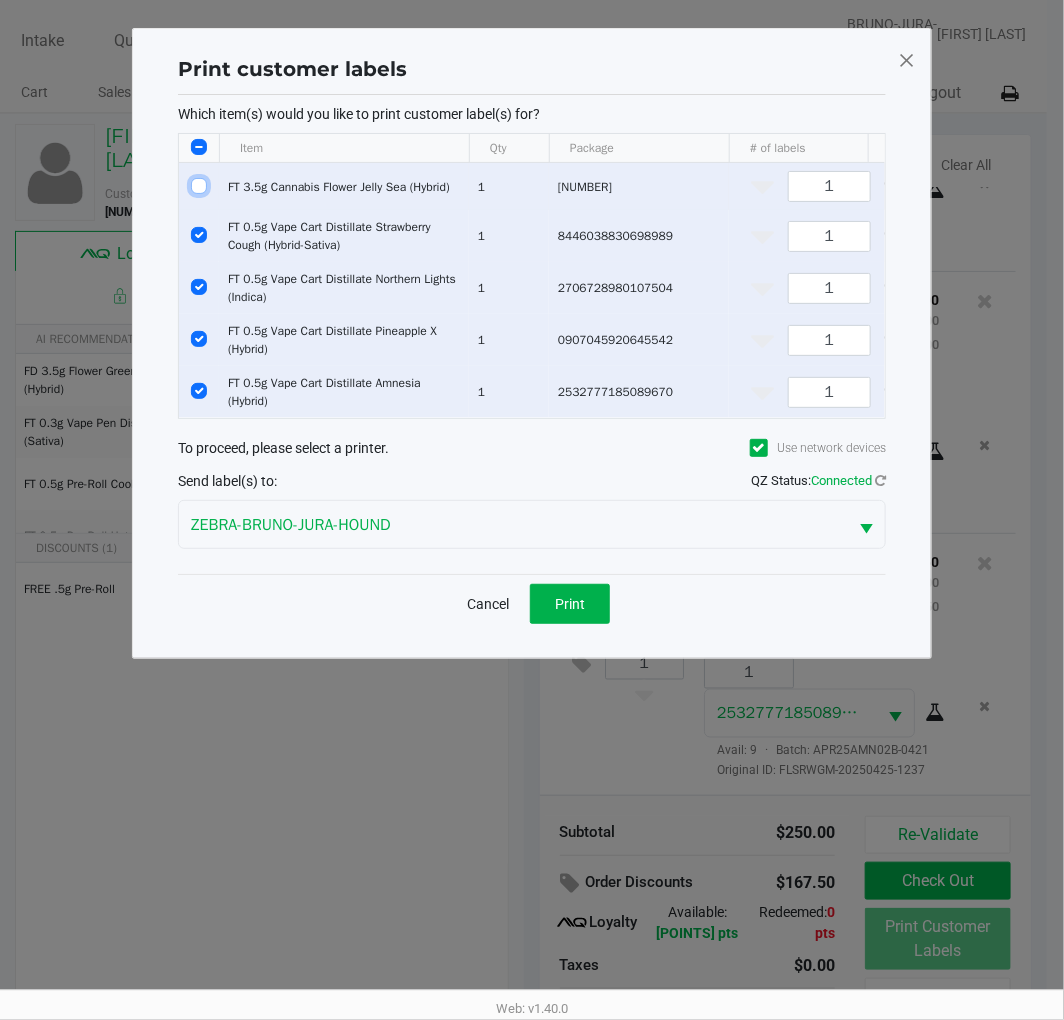 checkbox on "false" 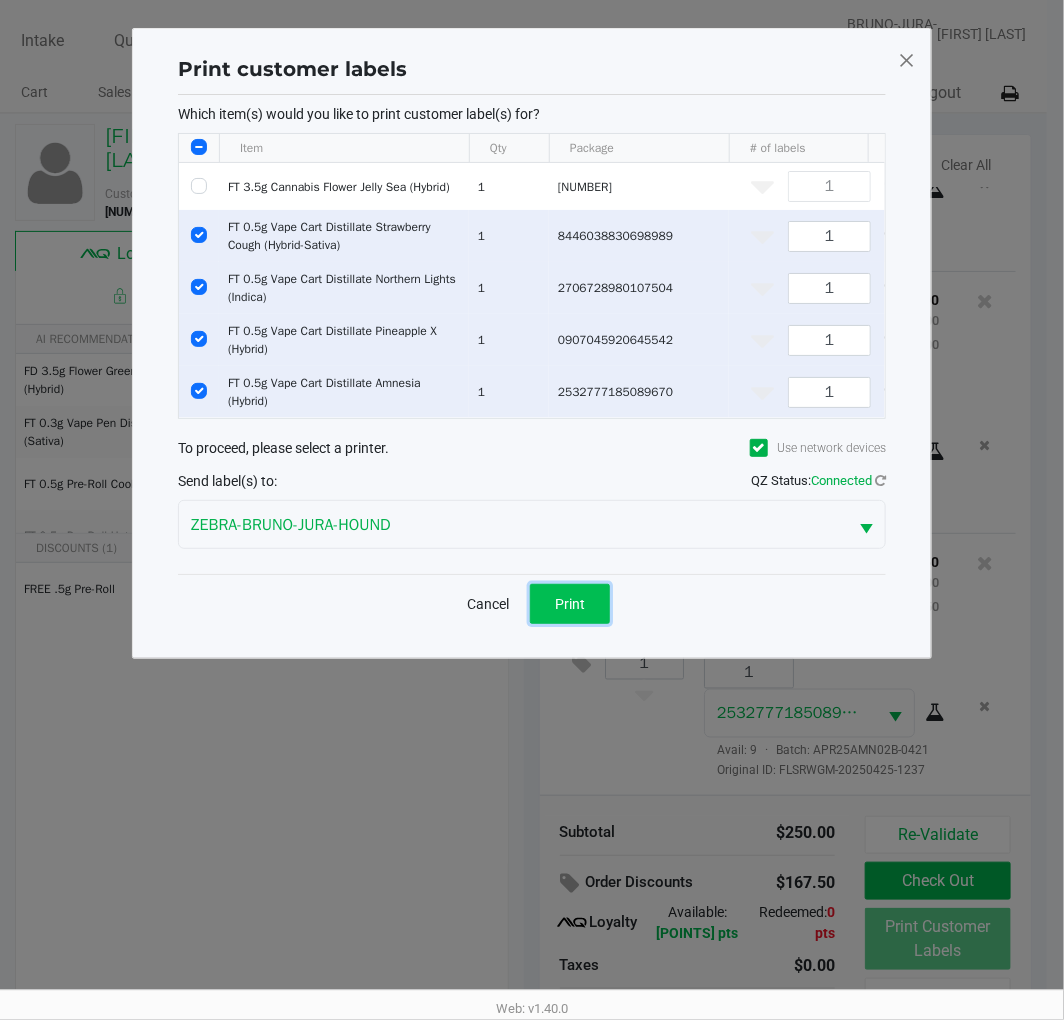 click on "Print" 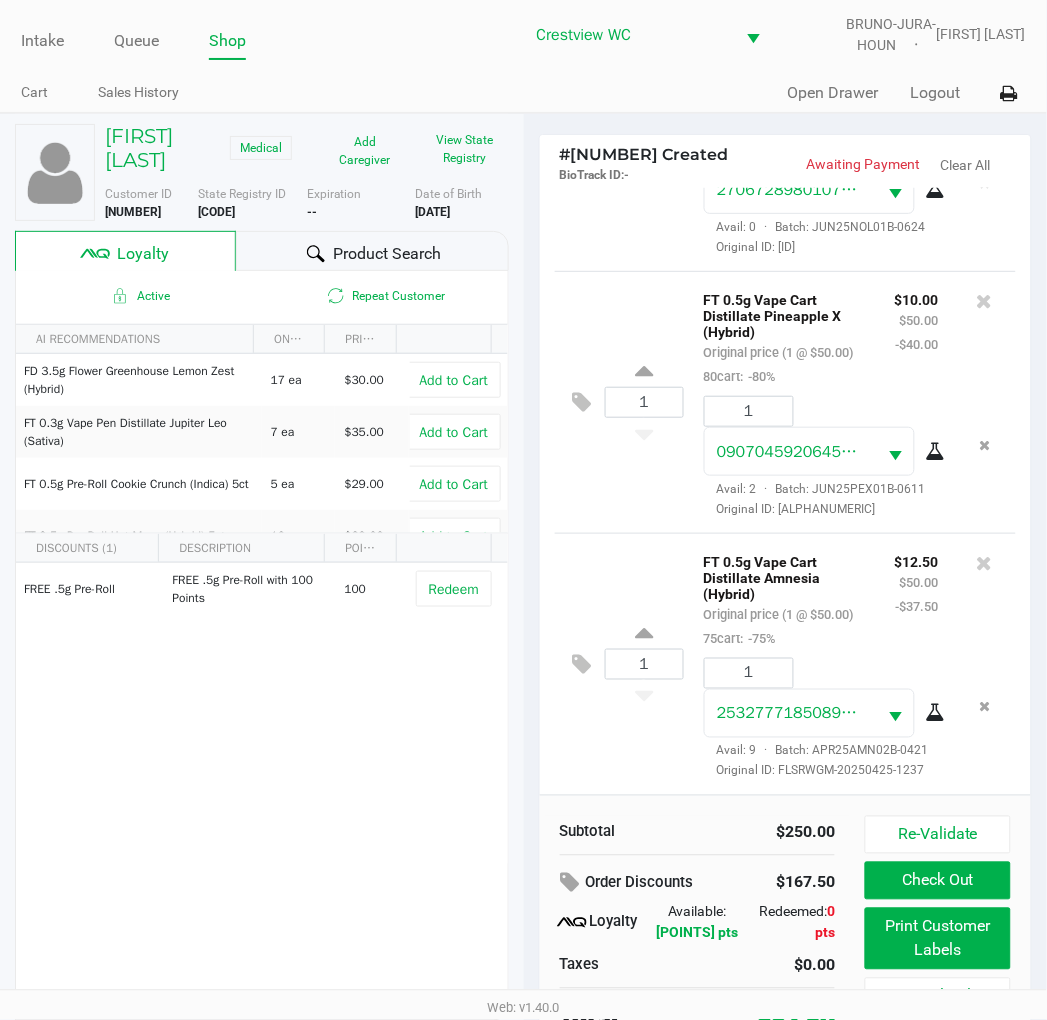 scroll, scrollTop: 38, scrollLeft: 0, axis: vertical 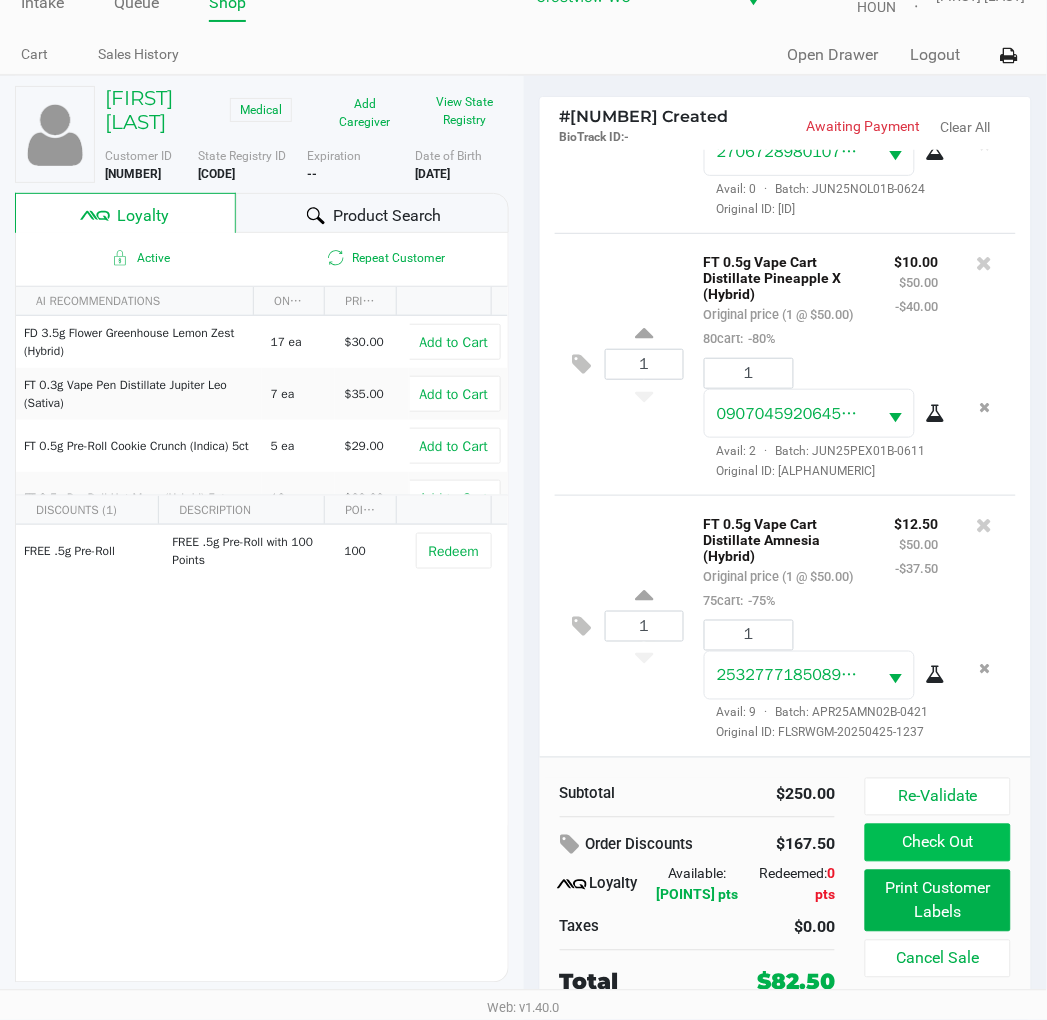 click on "Check Out" 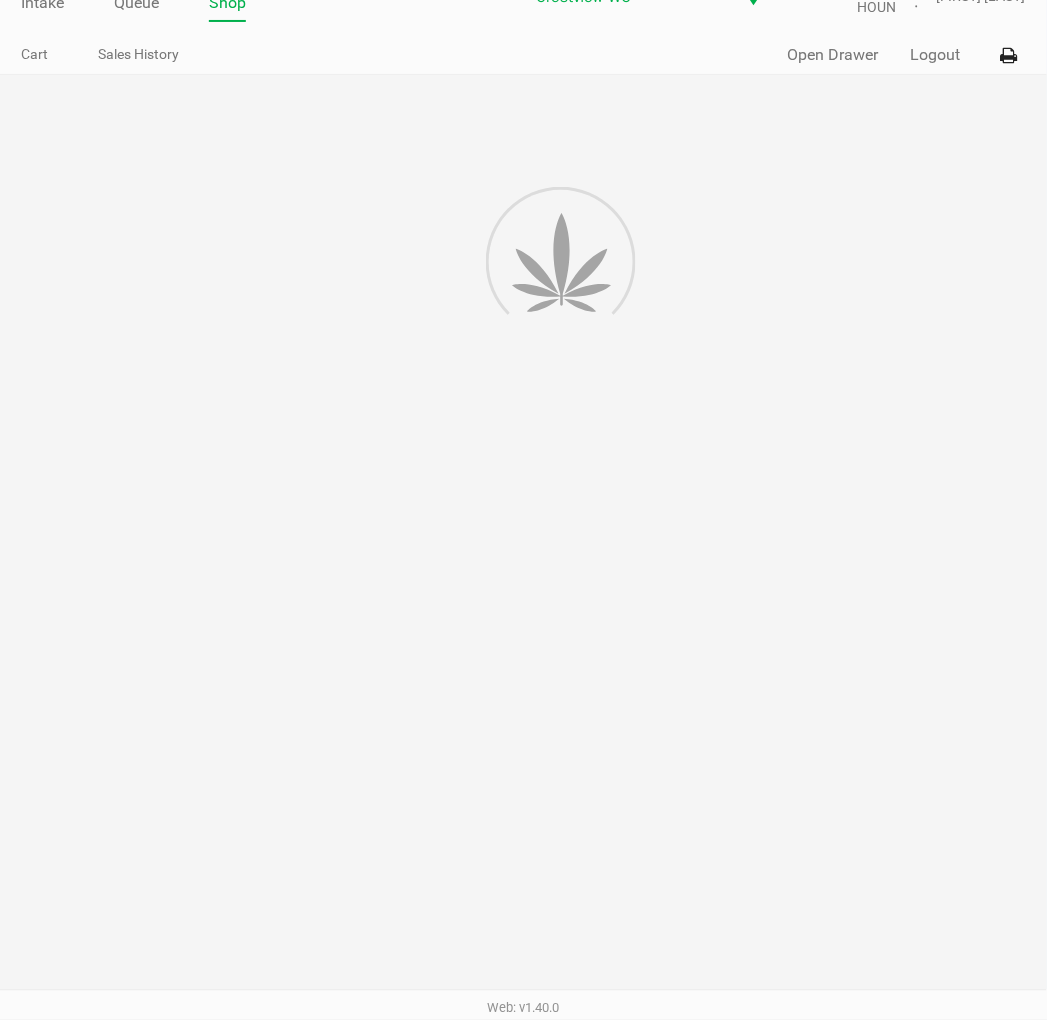 scroll, scrollTop: 0, scrollLeft: 0, axis: both 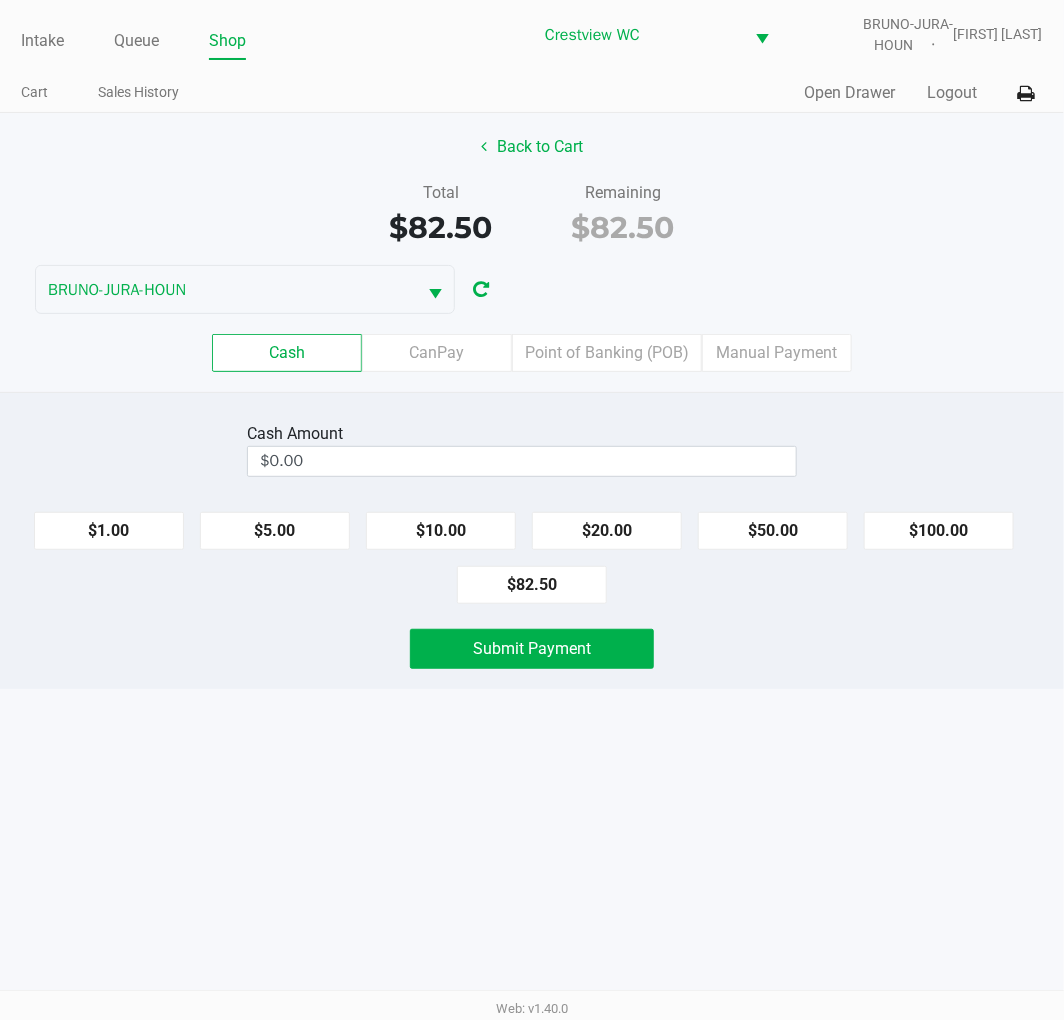 click on "$0.00" at bounding box center (522, 461) 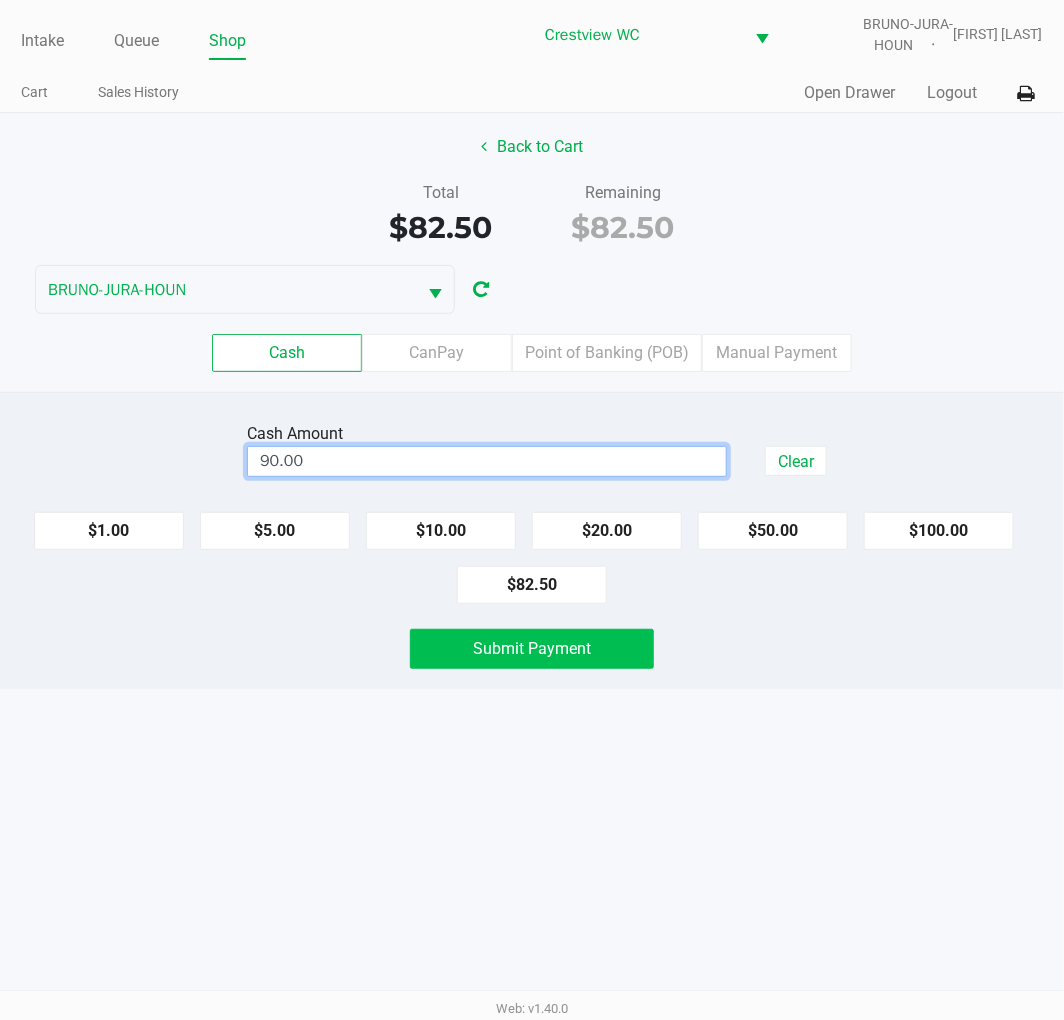 click on "Submit Payment" 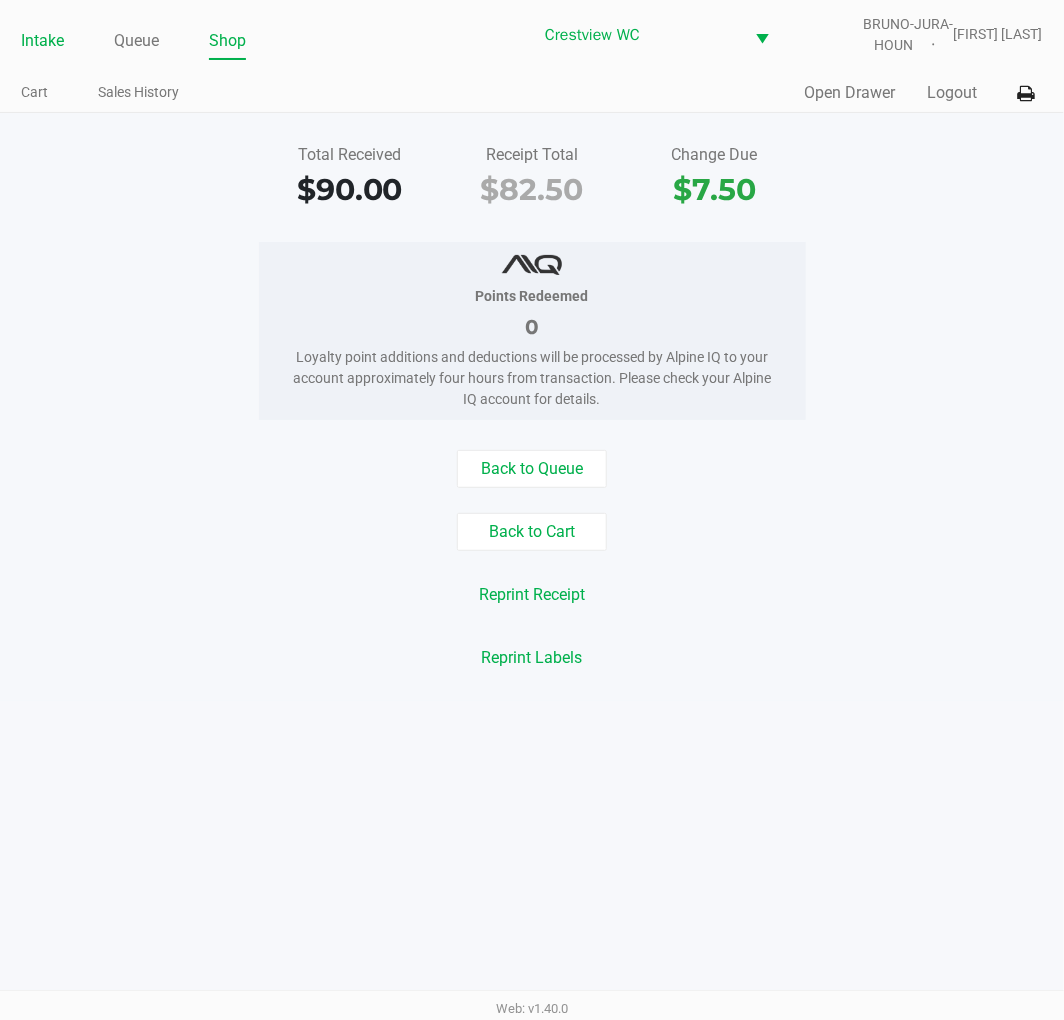 click on "Intake" 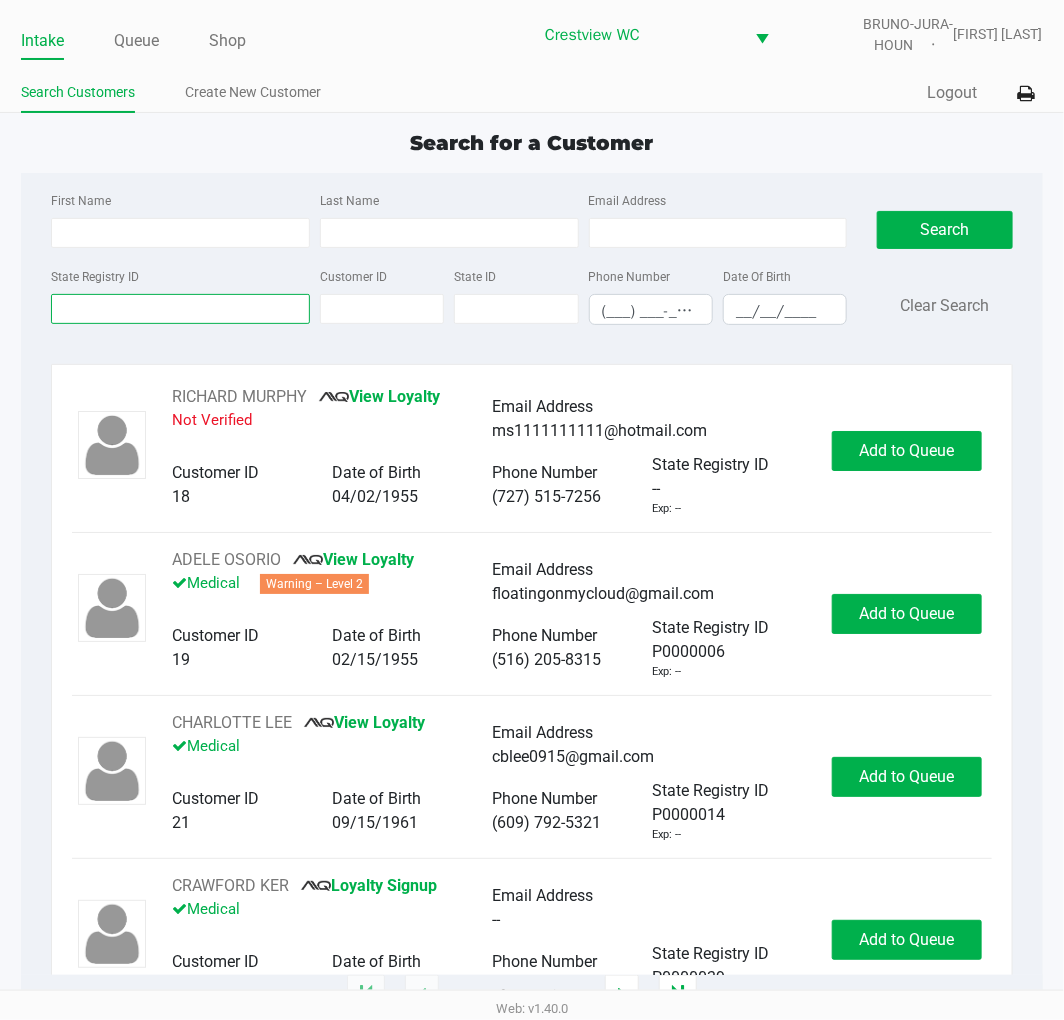 click on "State Registry ID" at bounding box center (180, 309) 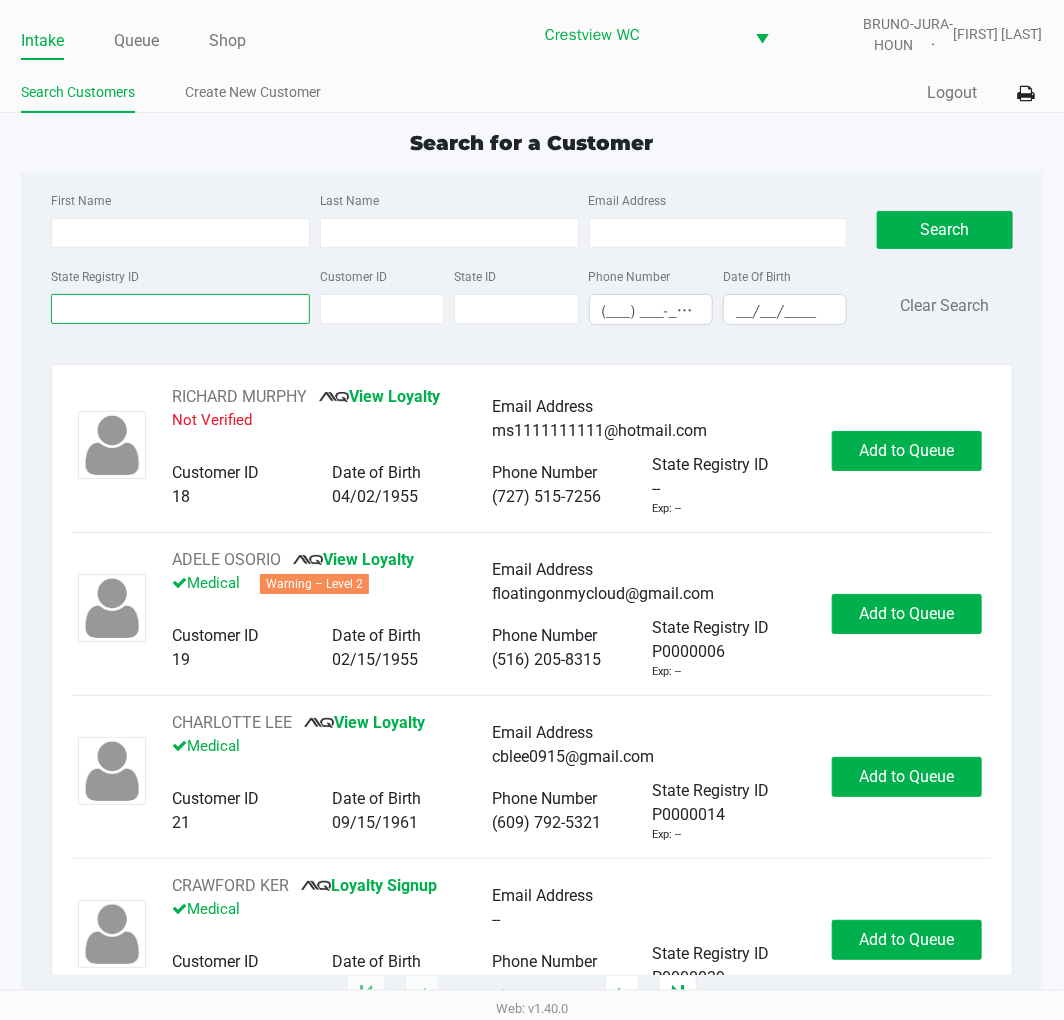 click on "State Registry ID" at bounding box center [180, 309] 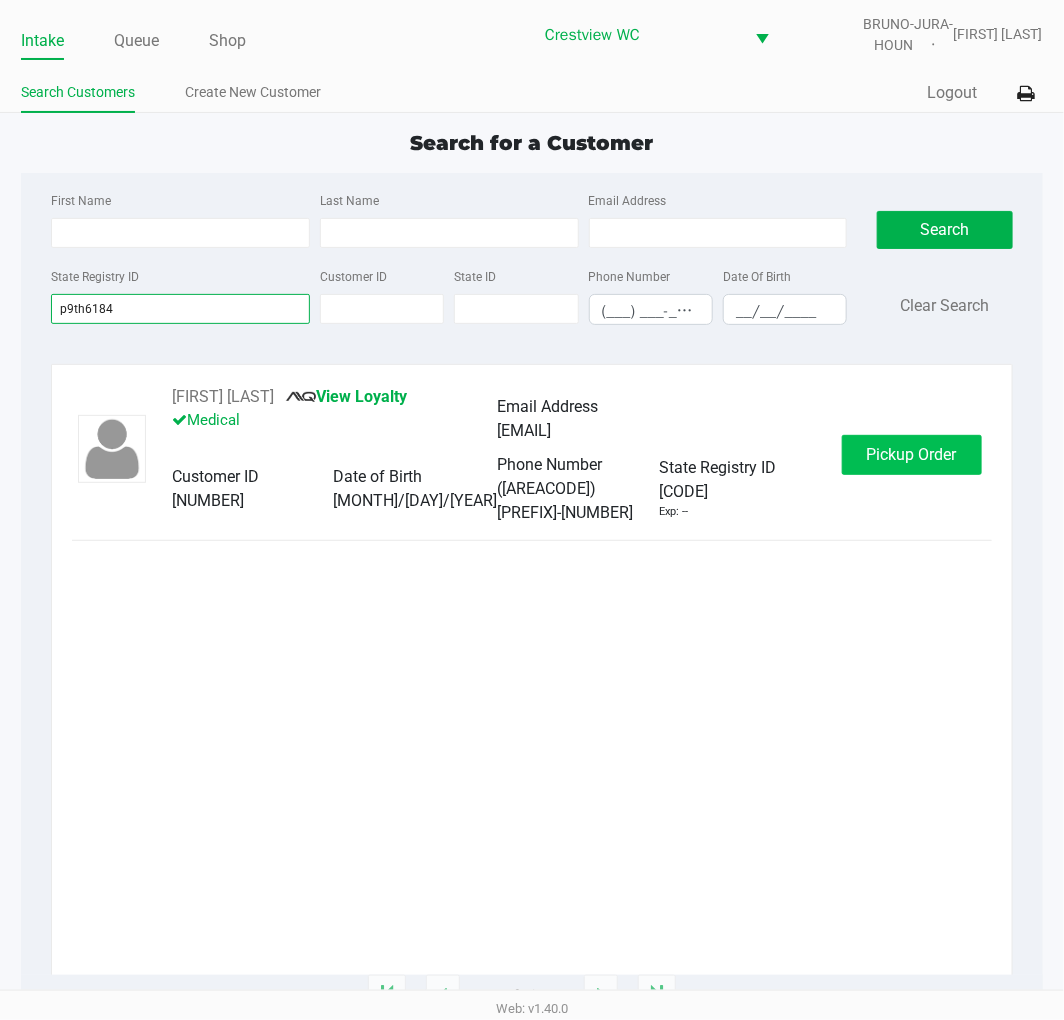 type on "p9th6184" 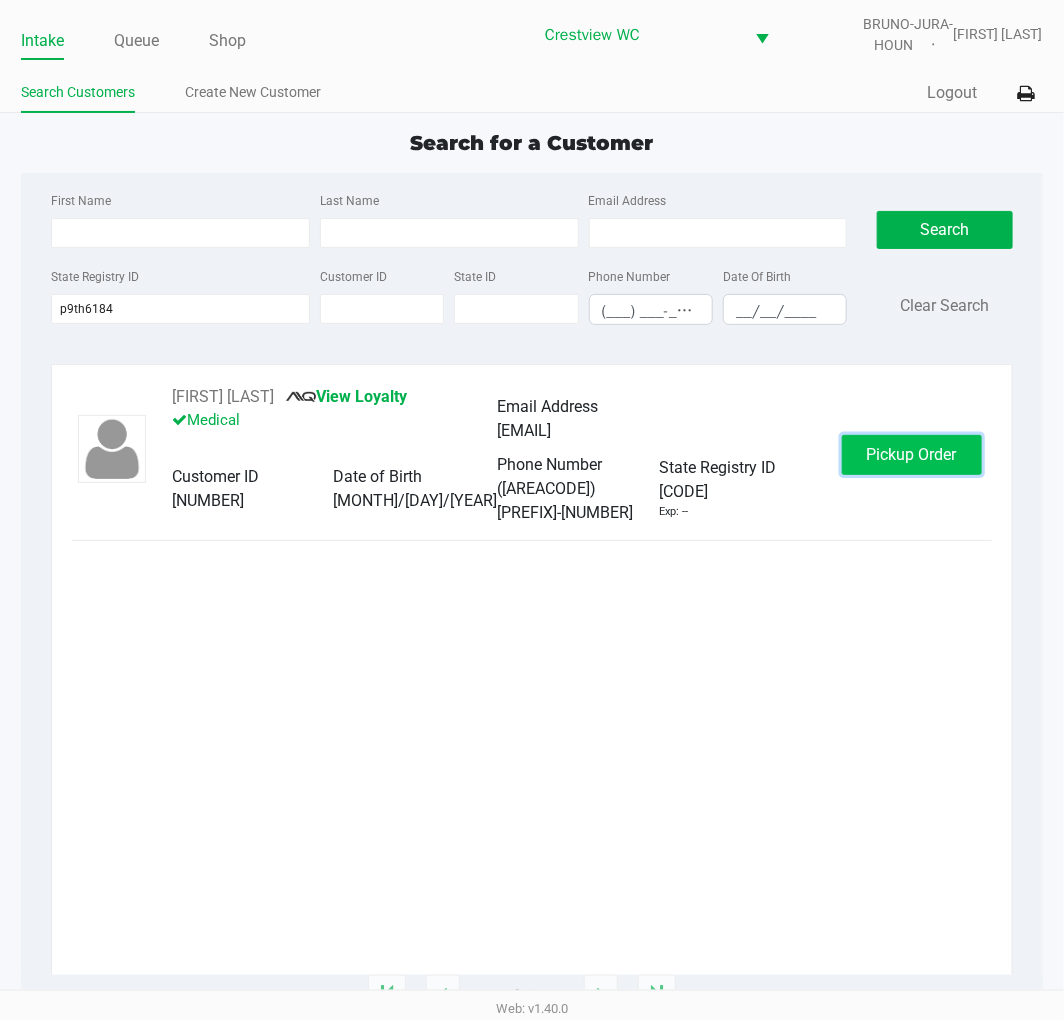 click on "Pickup Order" 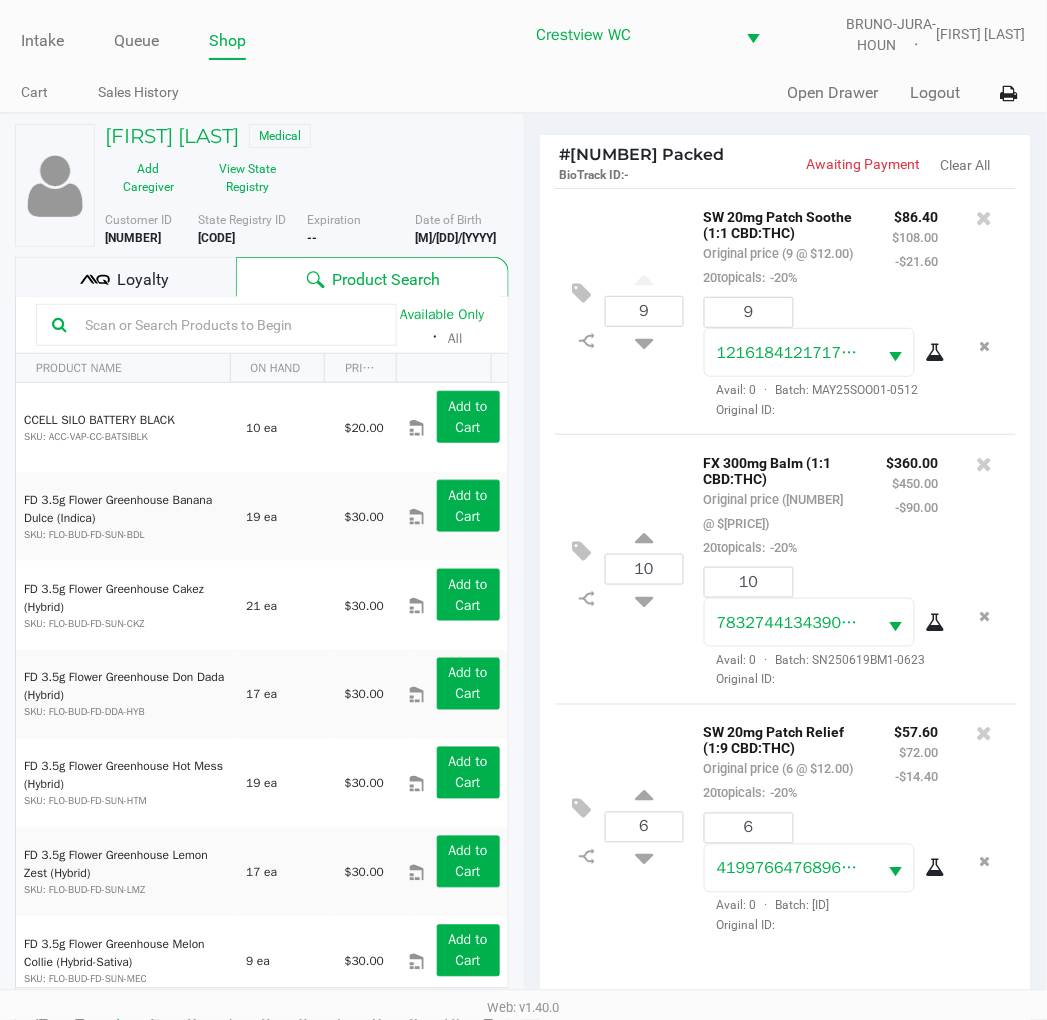 scroll, scrollTop: 238, scrollLeft: 0, axis: vertical 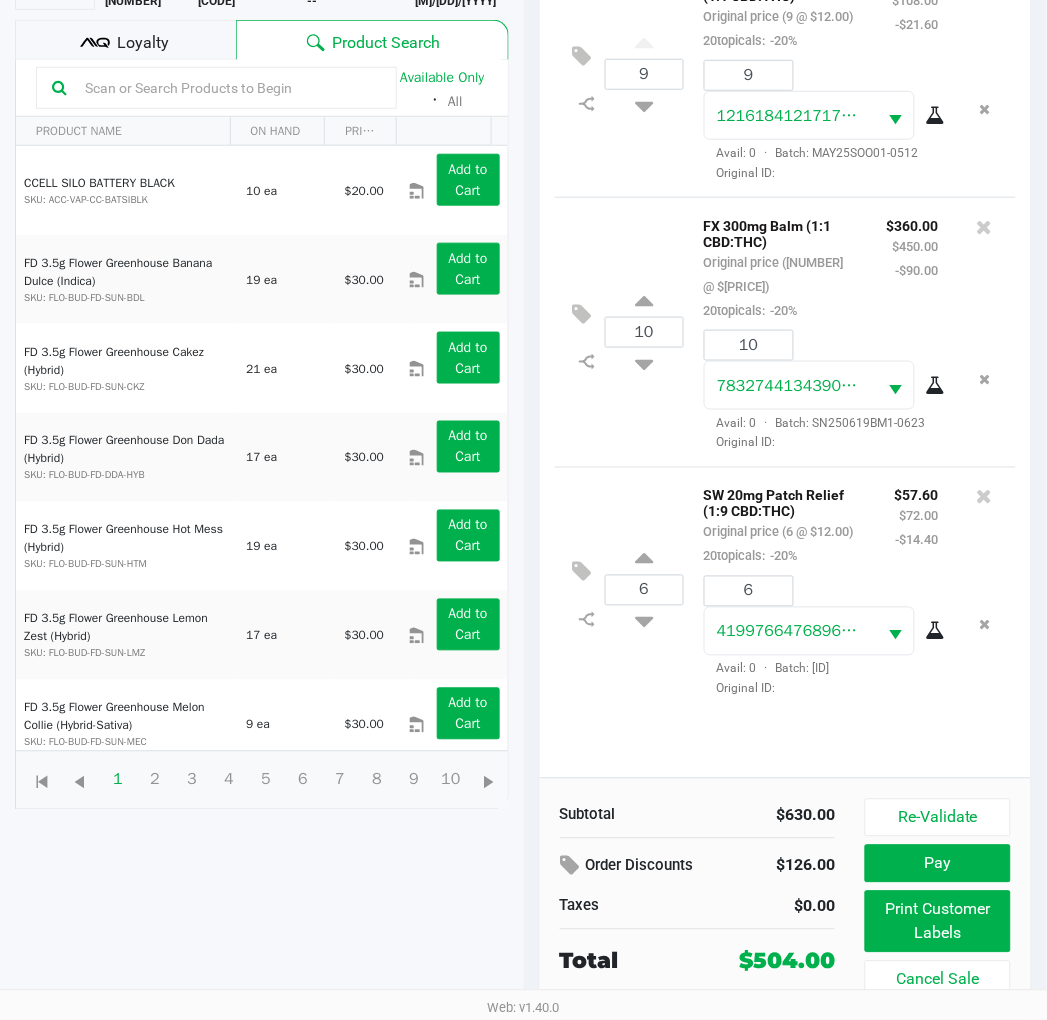 click on "Print Customer Labels" 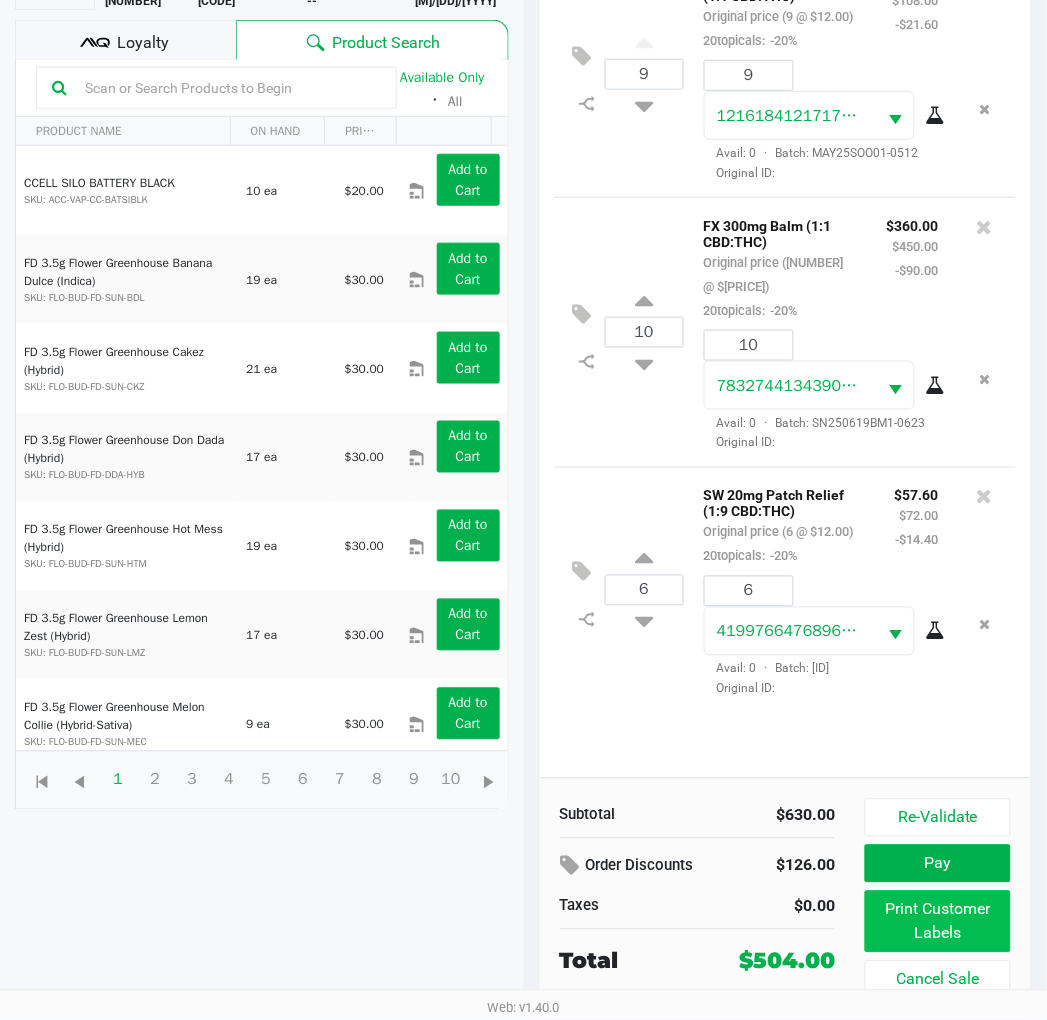 scroll, scrollTop: 0, scrollLeft: 0, axis: both 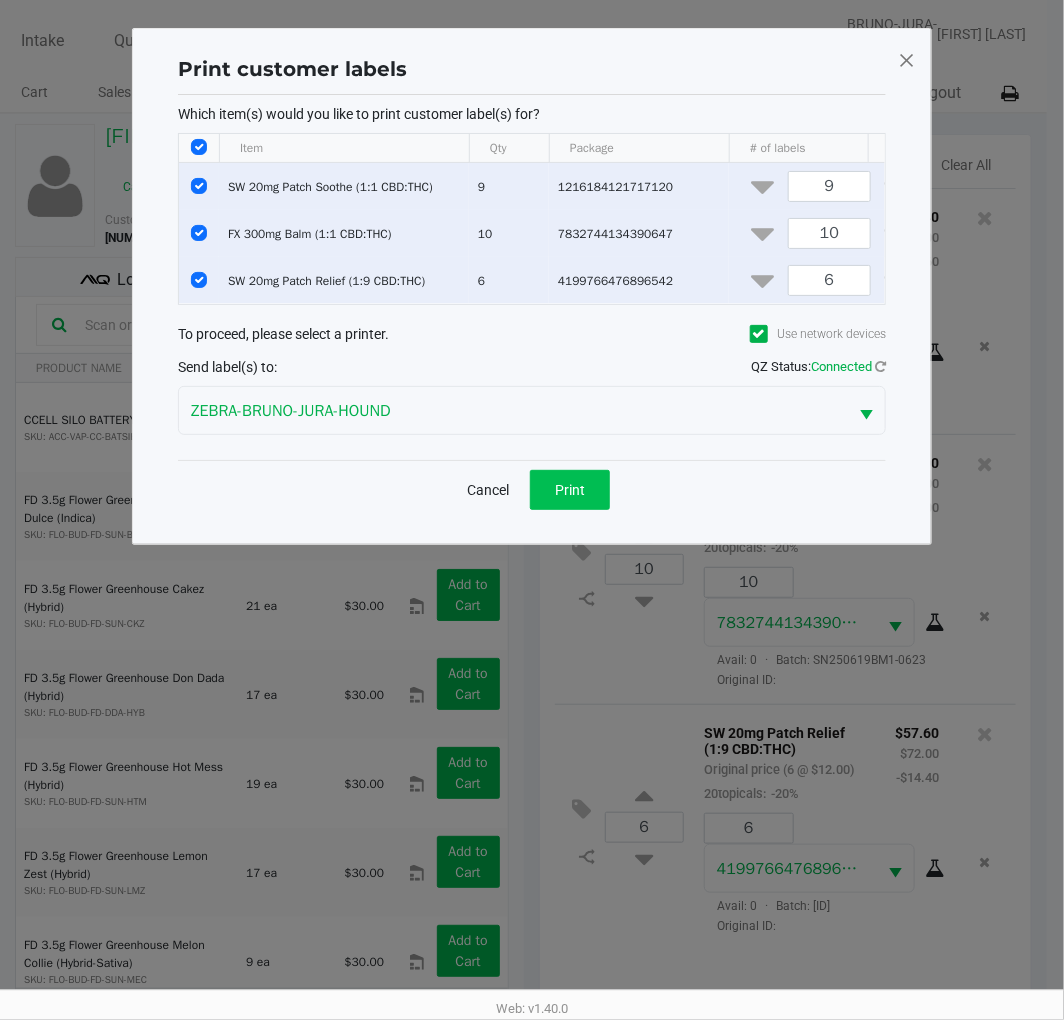 click on "Print" 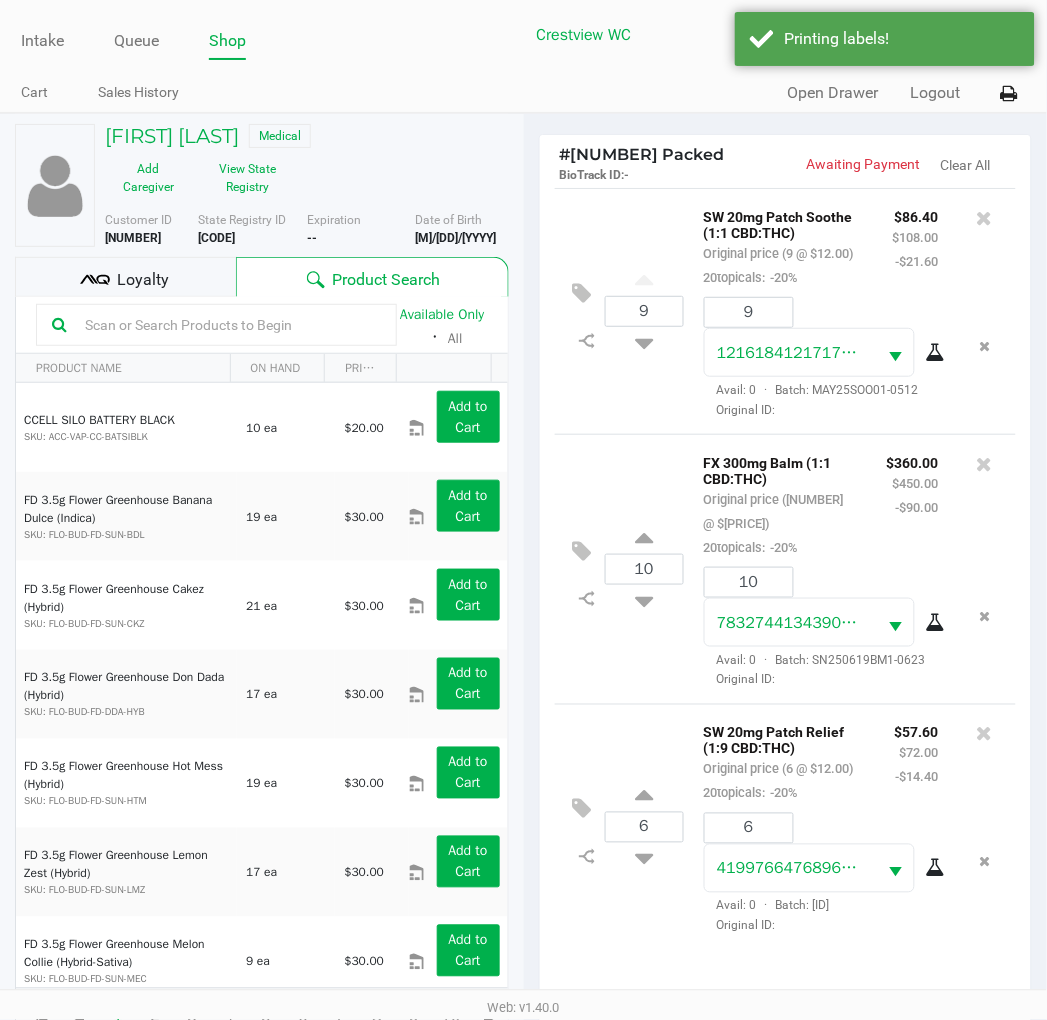 click on "Loyalty" 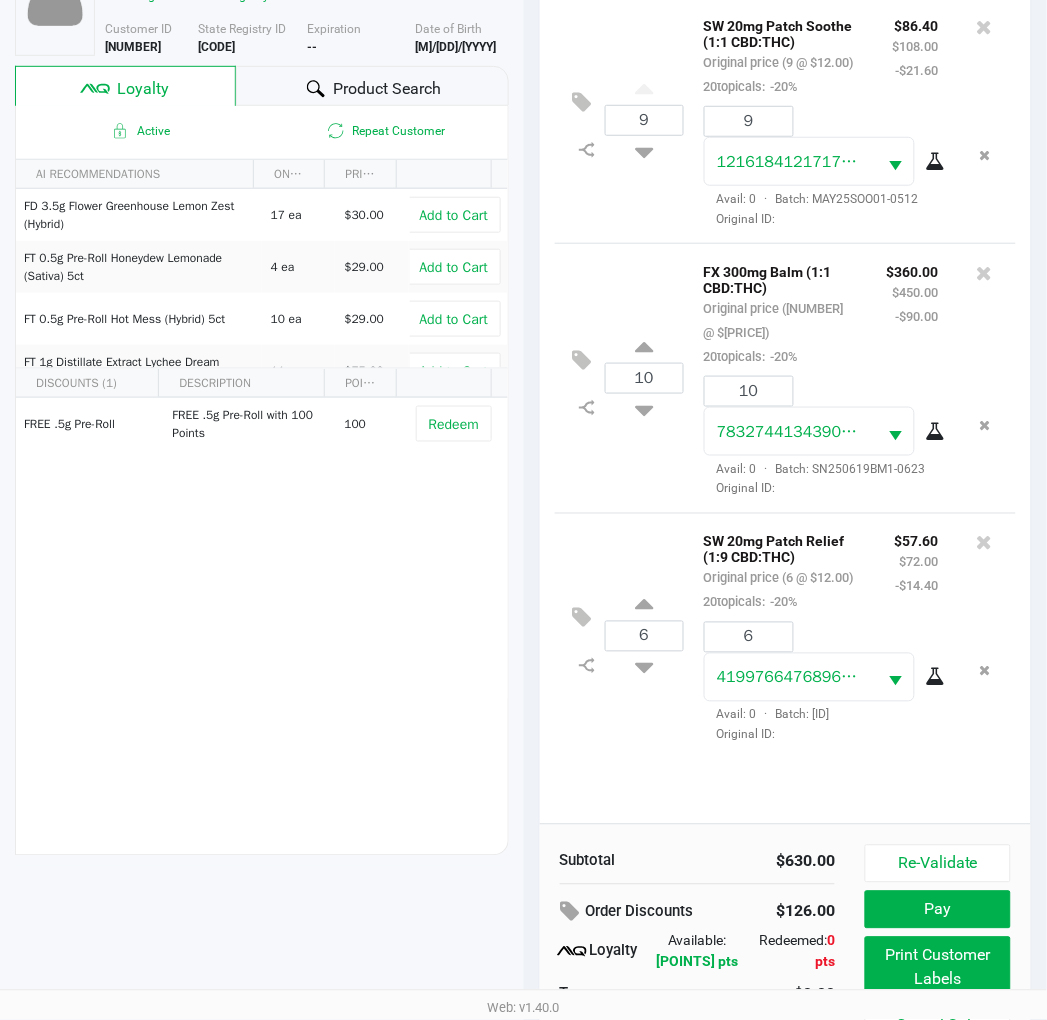 scroll, scrollTop: 258, scrollLeft: 0, axis: vertical 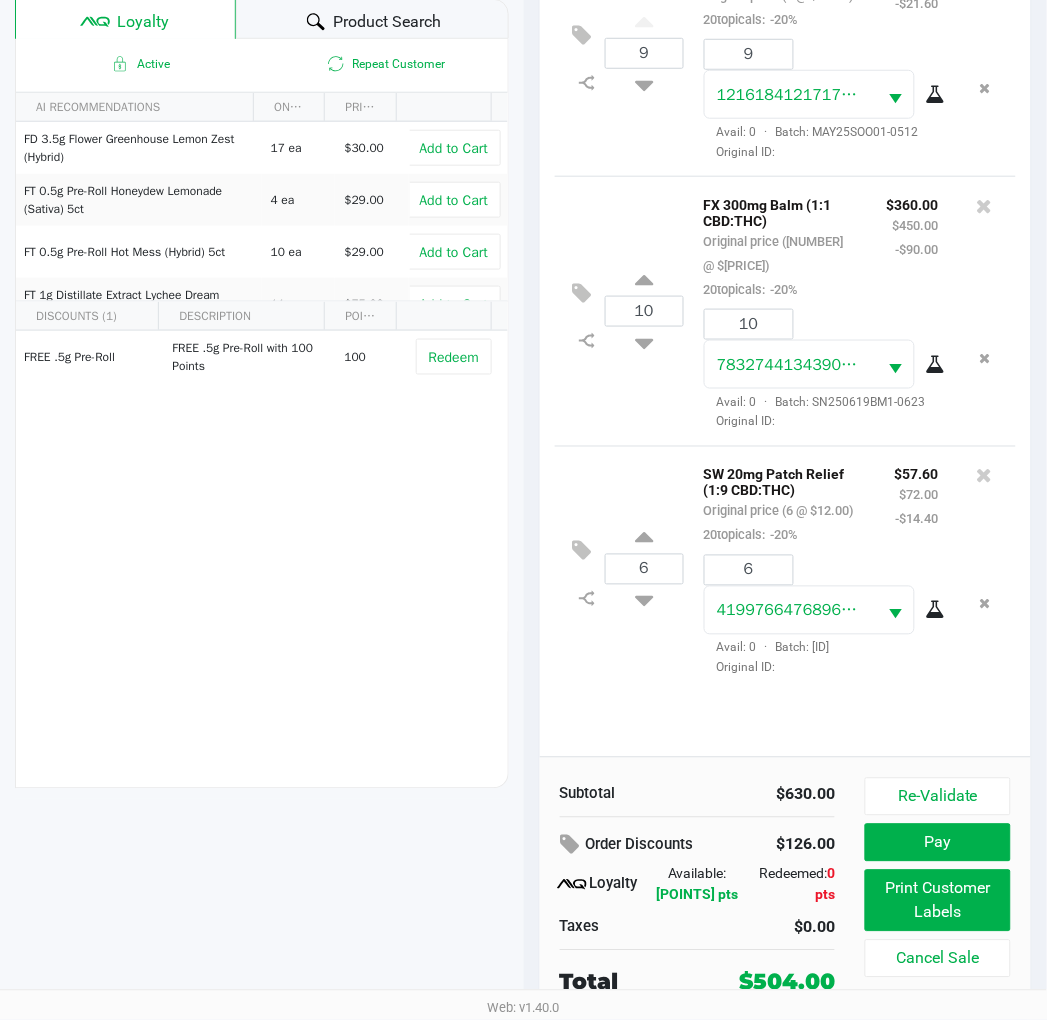 click on "Re-Validate" 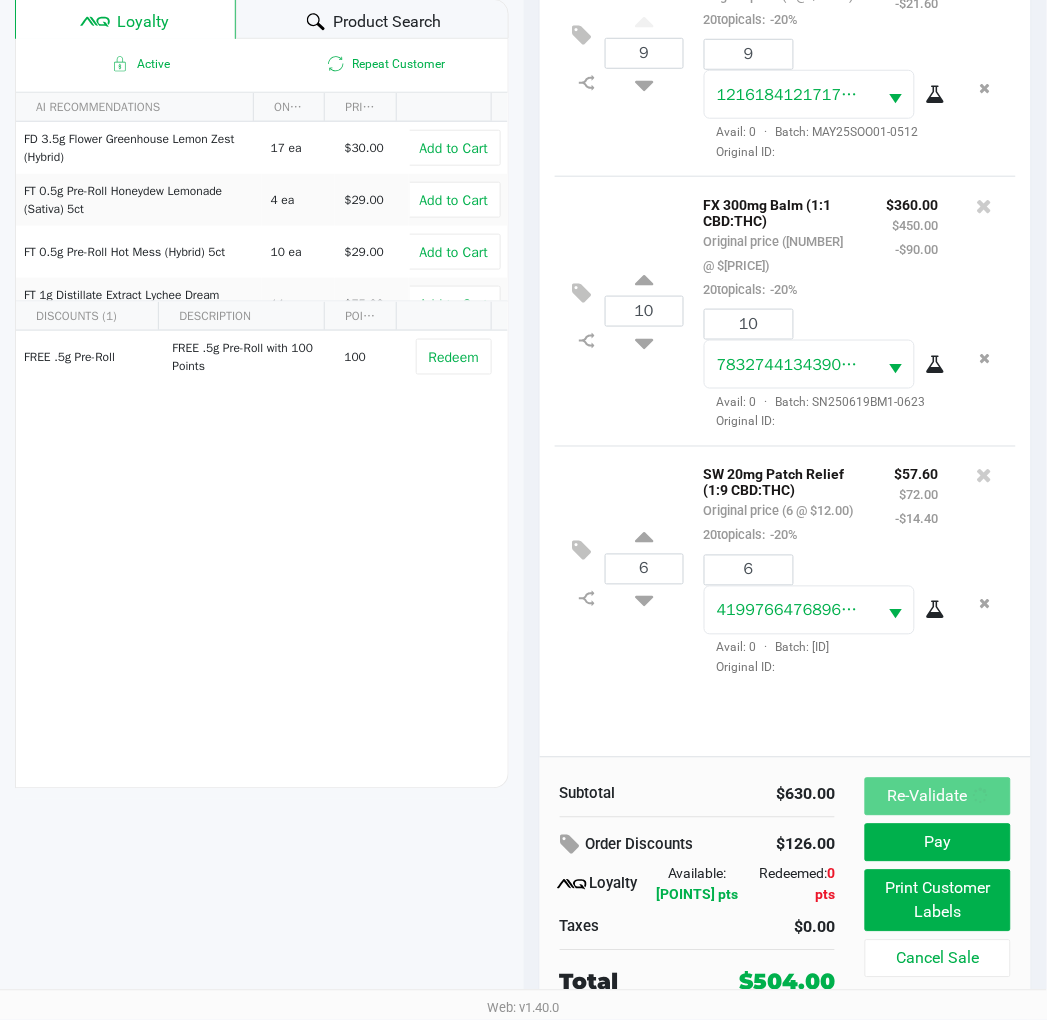 scroll, scrollTop: 0, scrollLeft: 0, axis: both 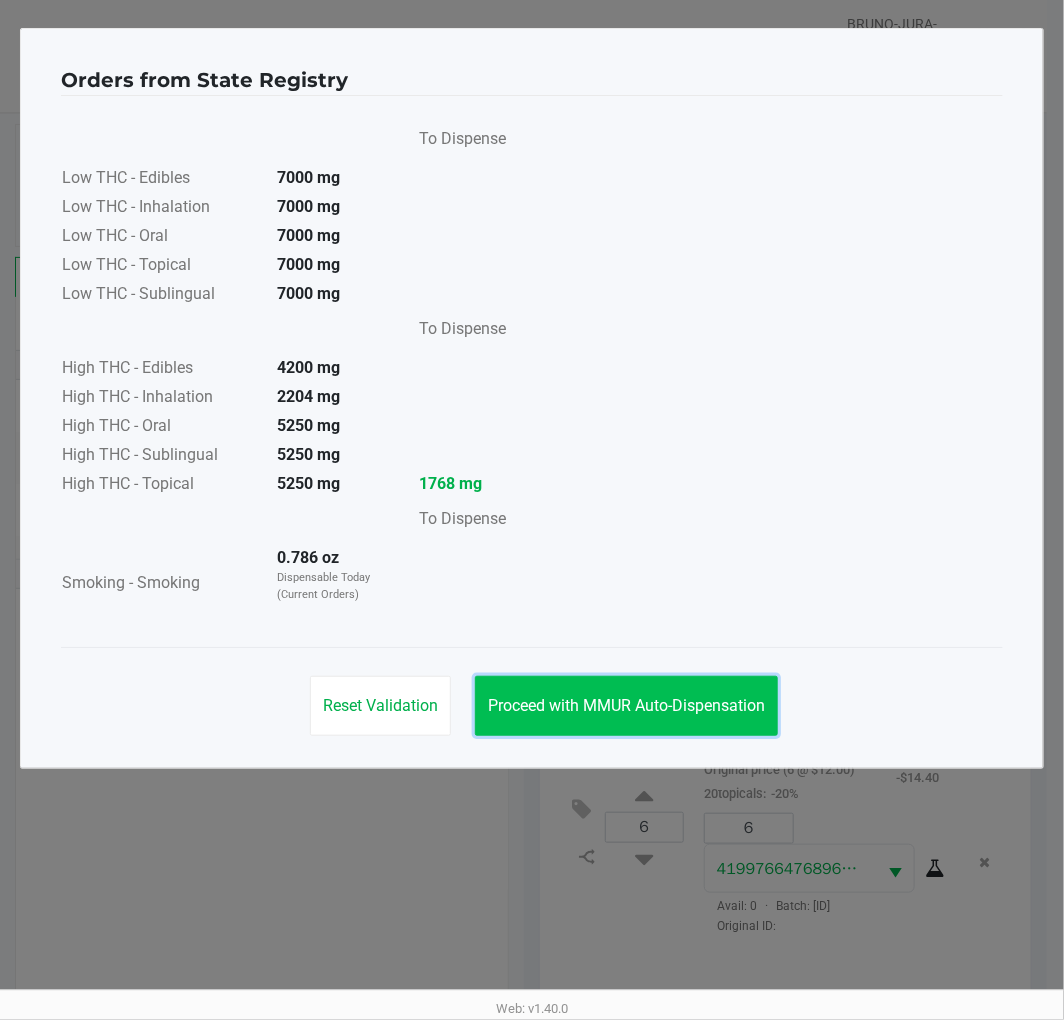click on "Proceed with MMUR Auto-Dispensation" 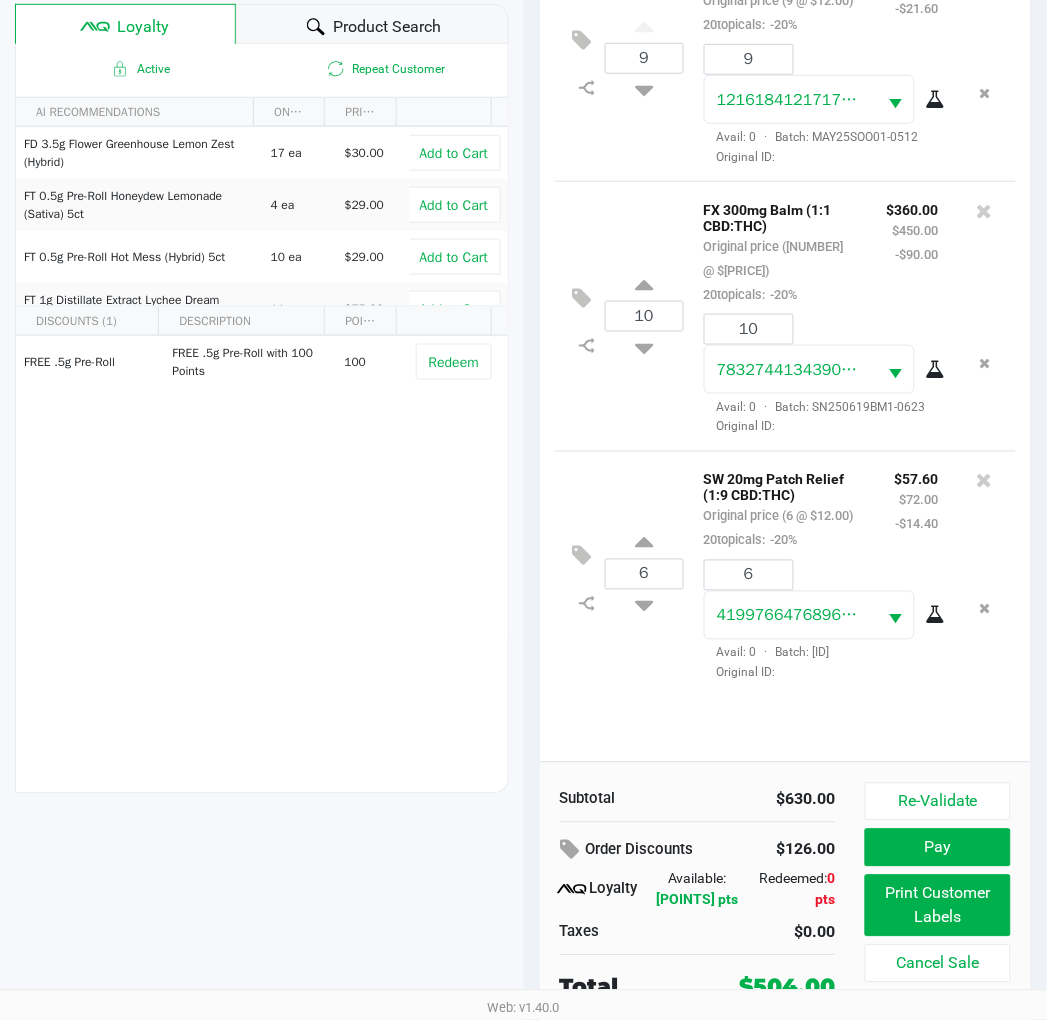 scroll, scrollTop: 258, scrollLeft: 0, axis: vertical 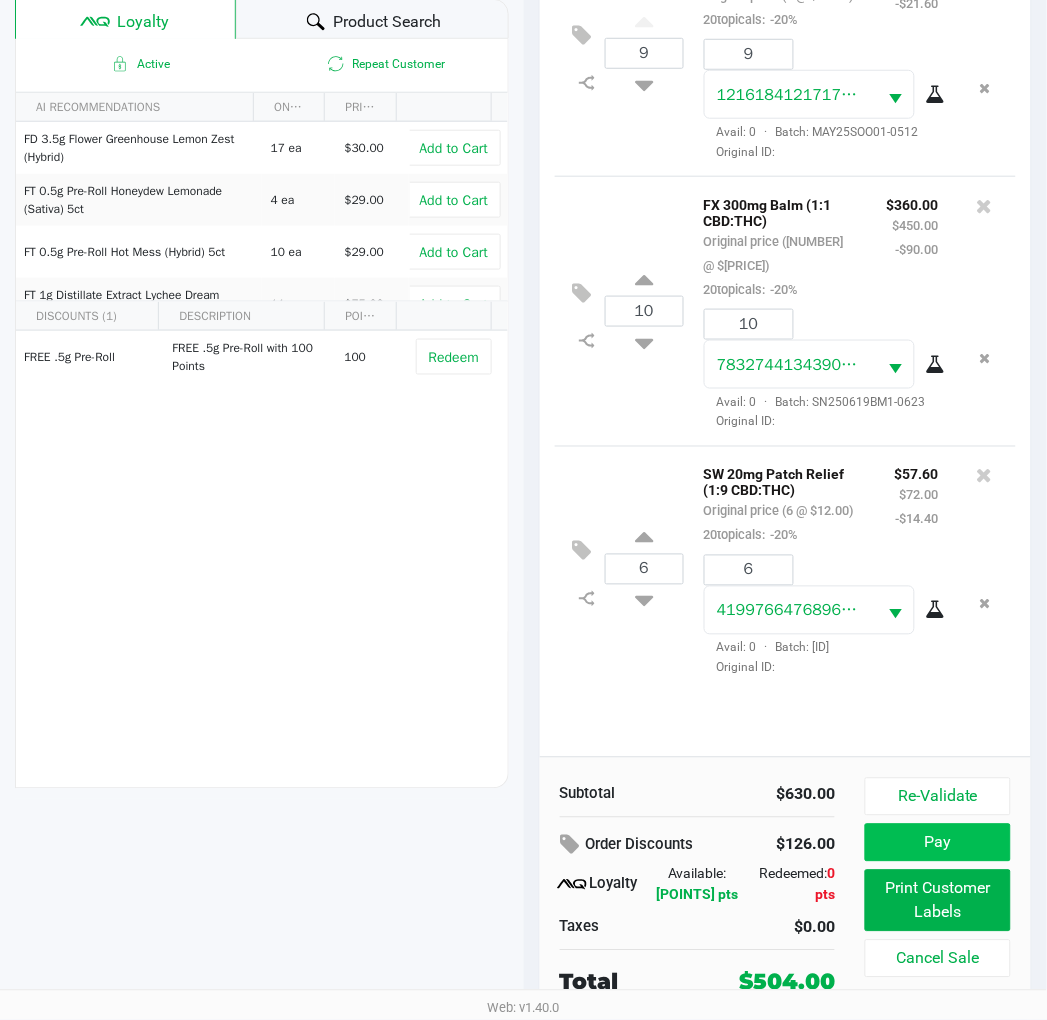 click on "Pay" 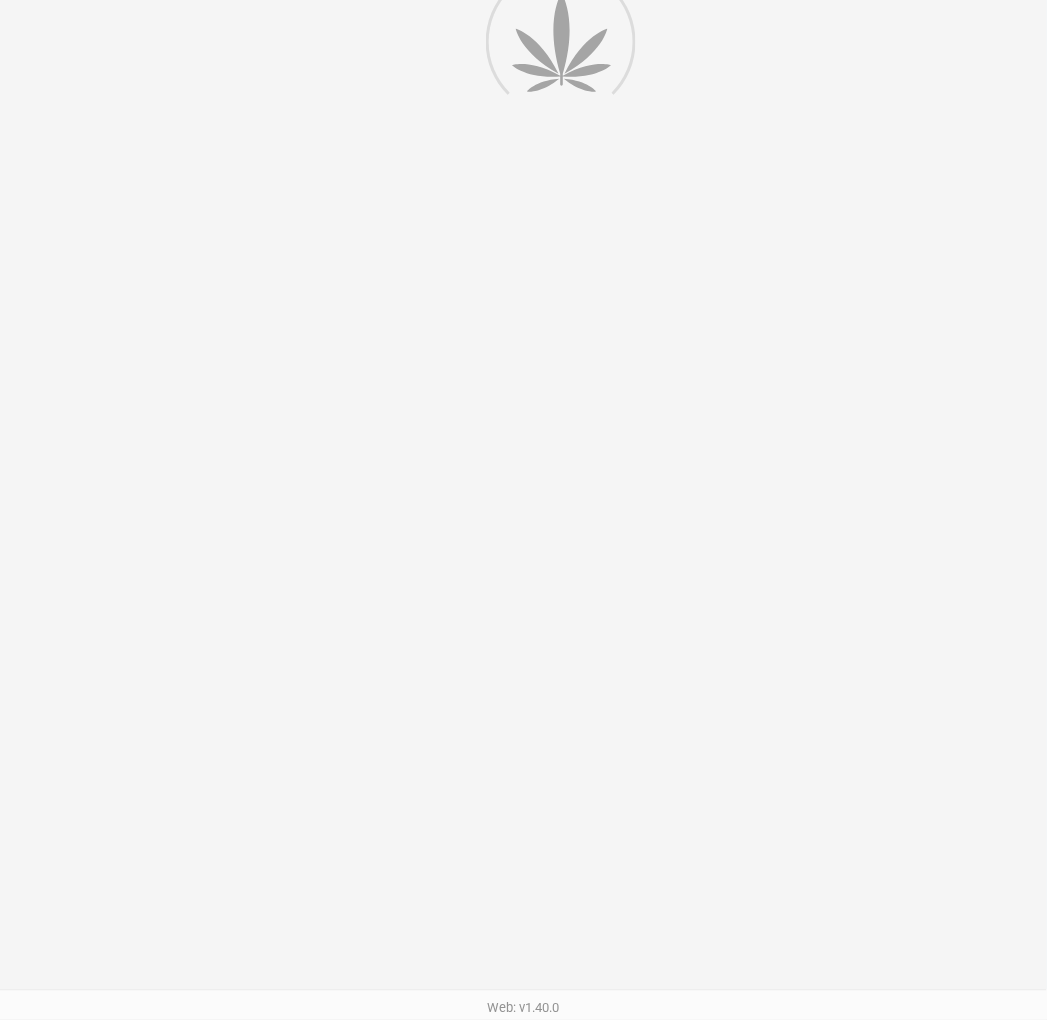 scroll, scrollTop: 0, scrollLeft: 0, axis: both 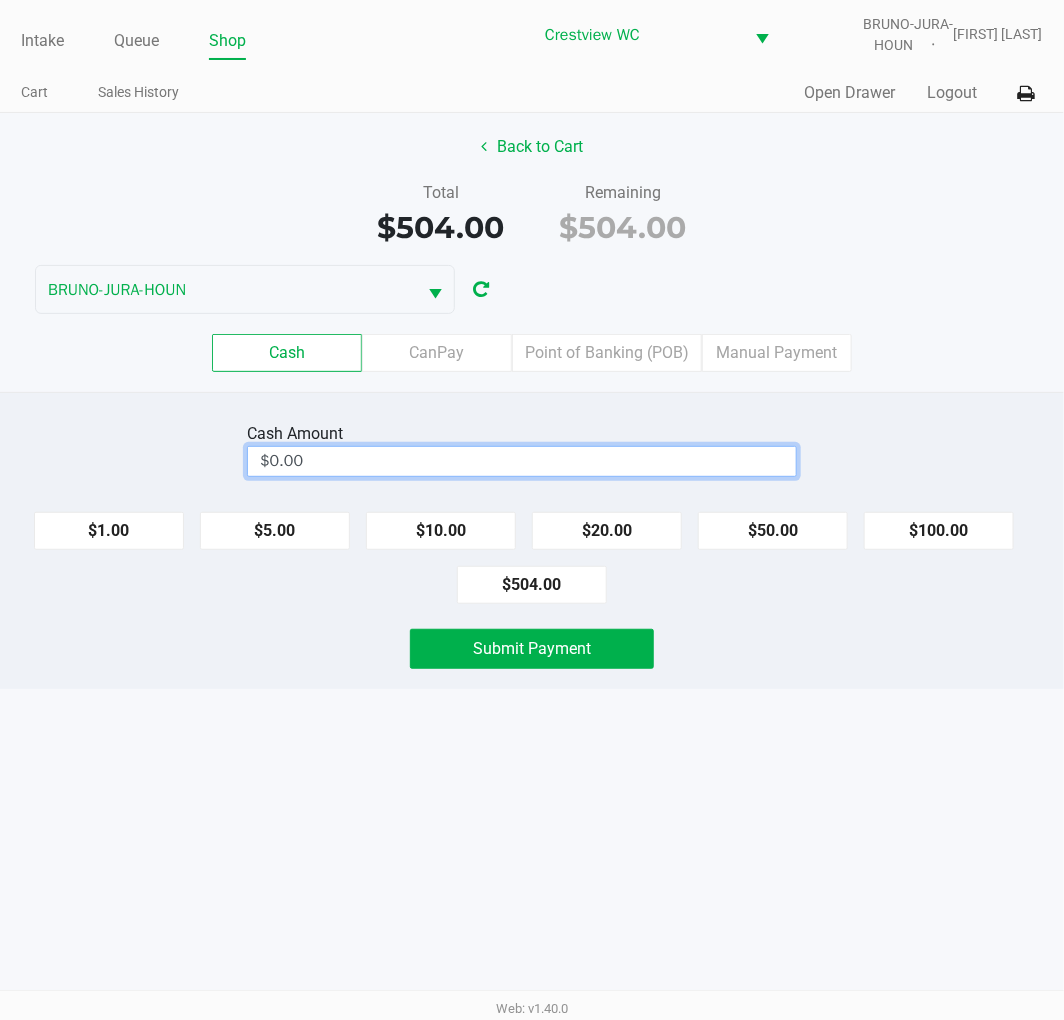 click on "$0.00" at bounding box center (522, 461) 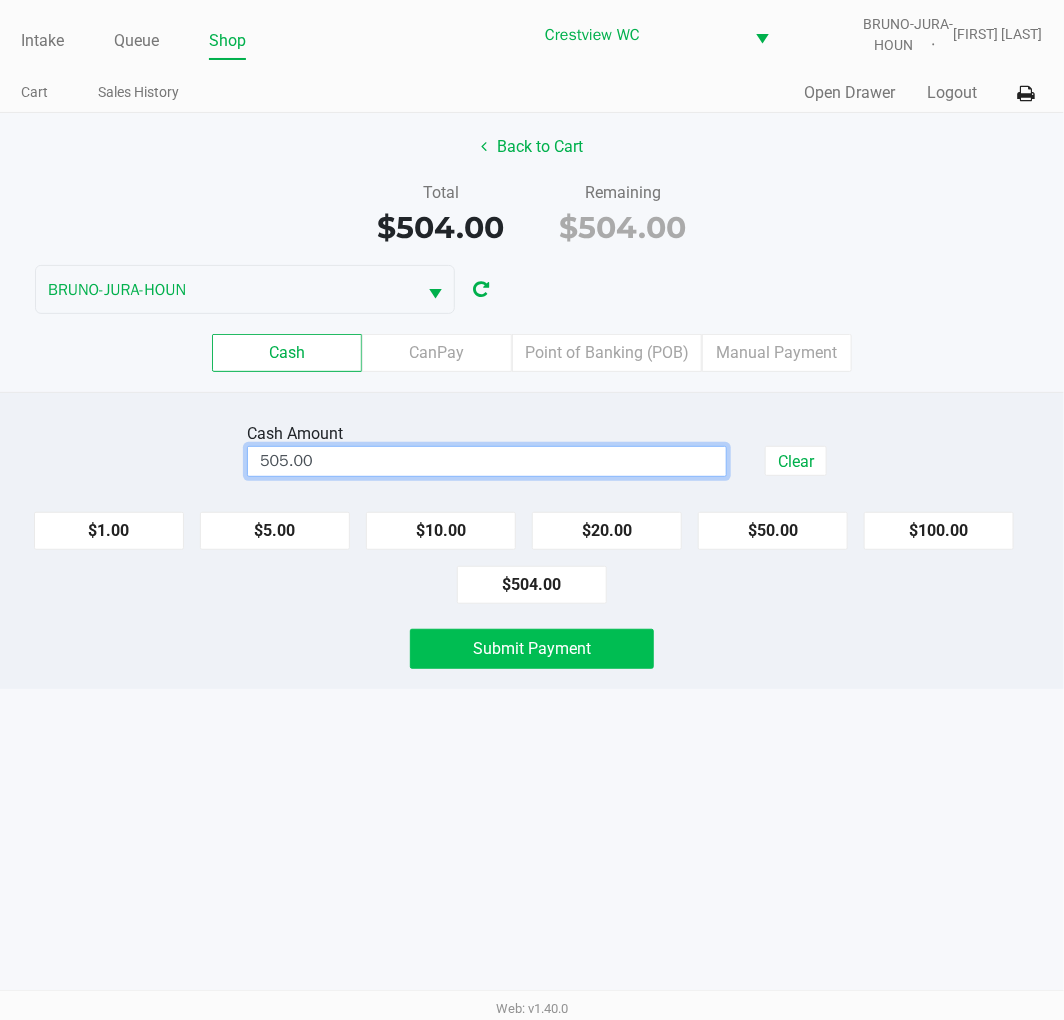 click on "Submit Payment" 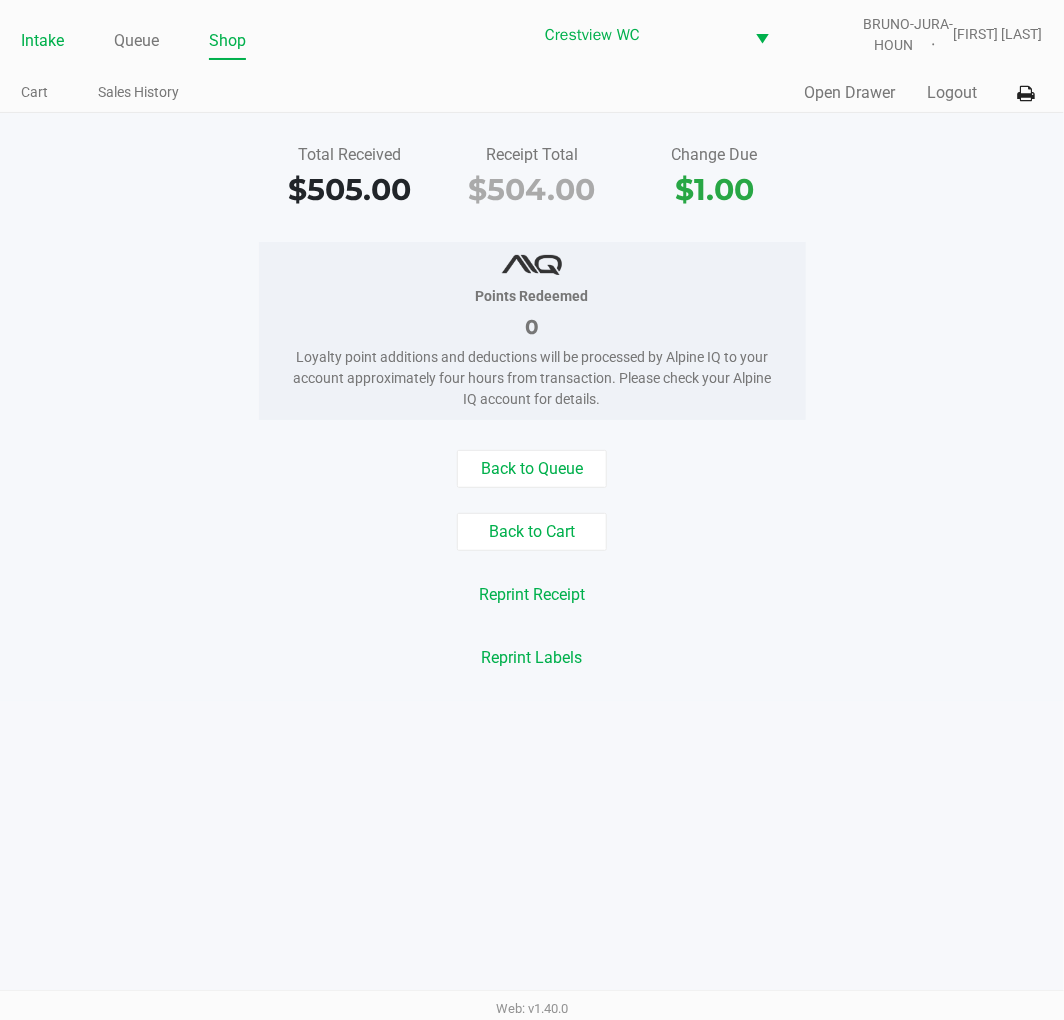 click on "Intake" 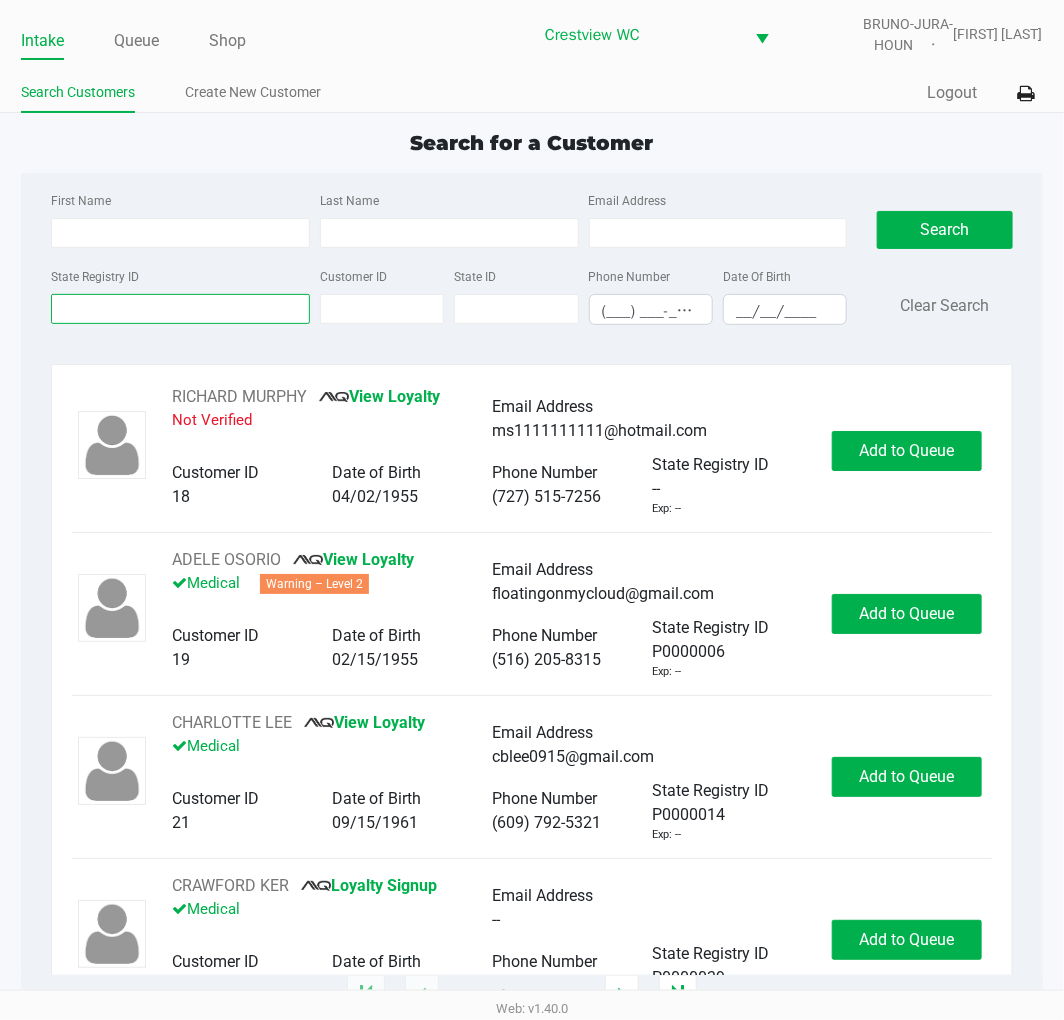 click on "State Registry ID" at bounding box center (180, 309) 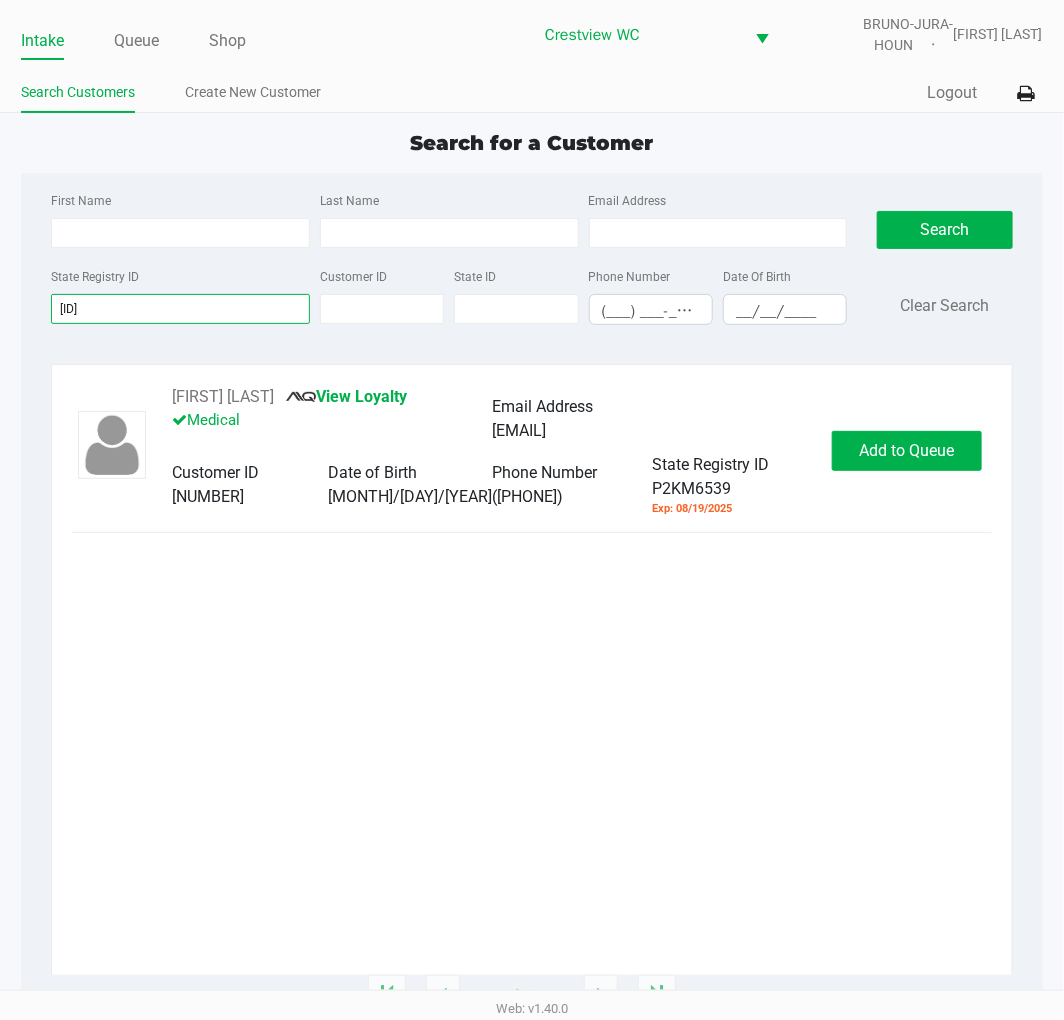 type on "[ID]" 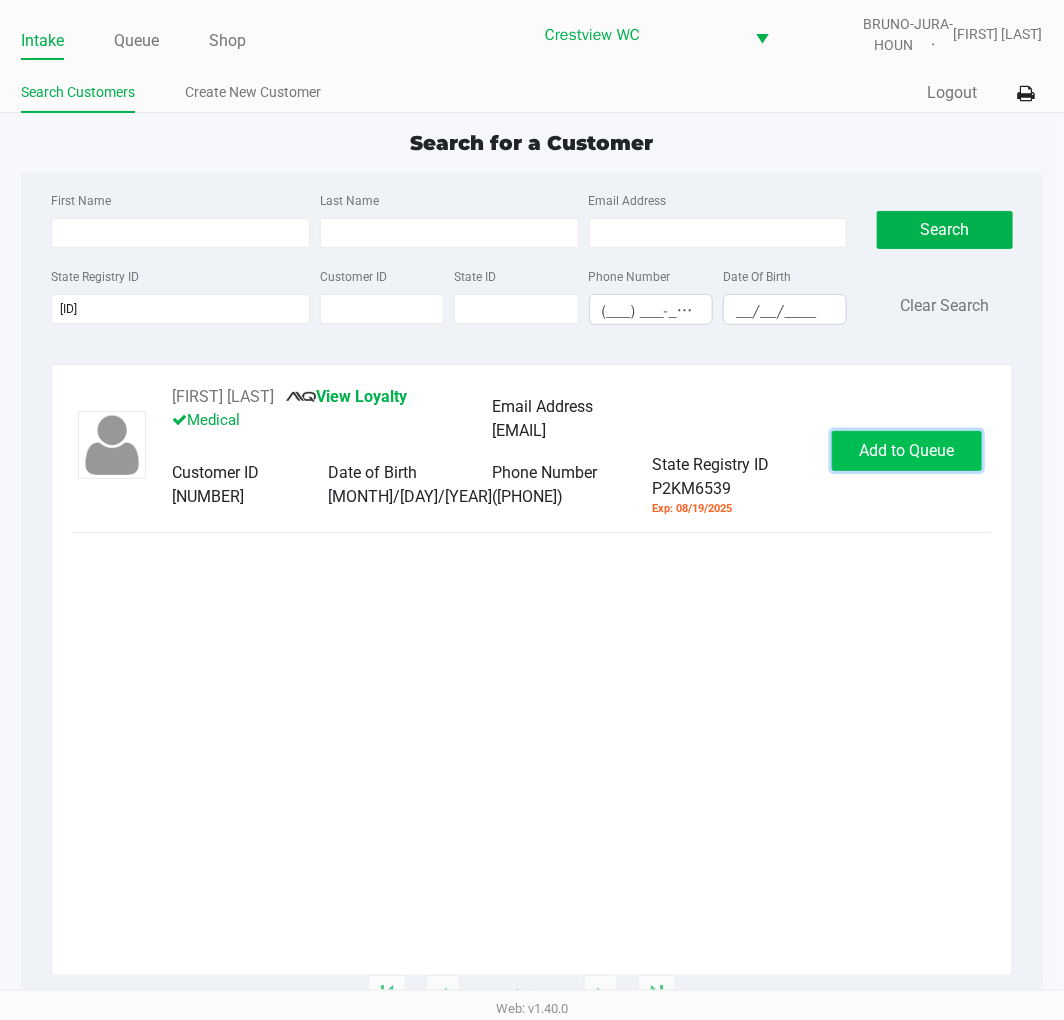 click on "Add to Queue" 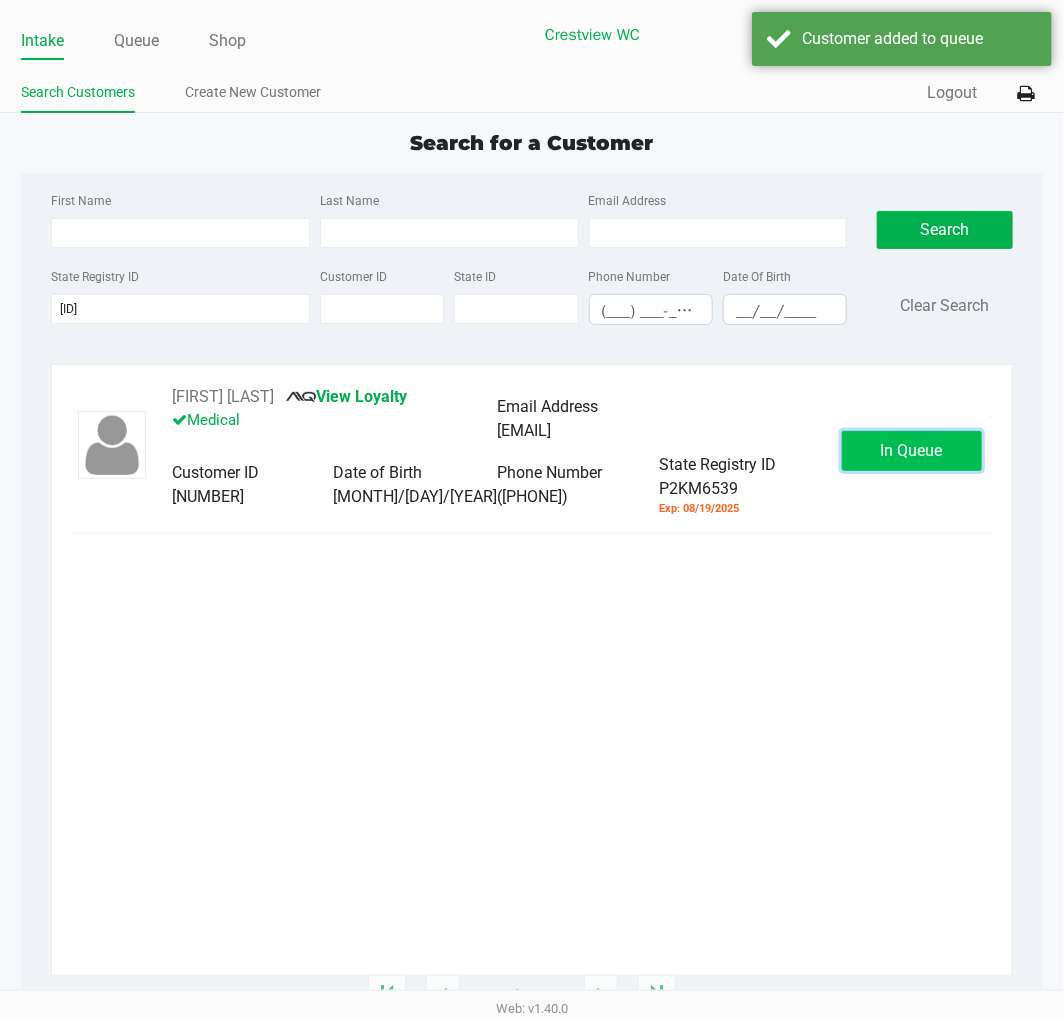click on "In Queue" 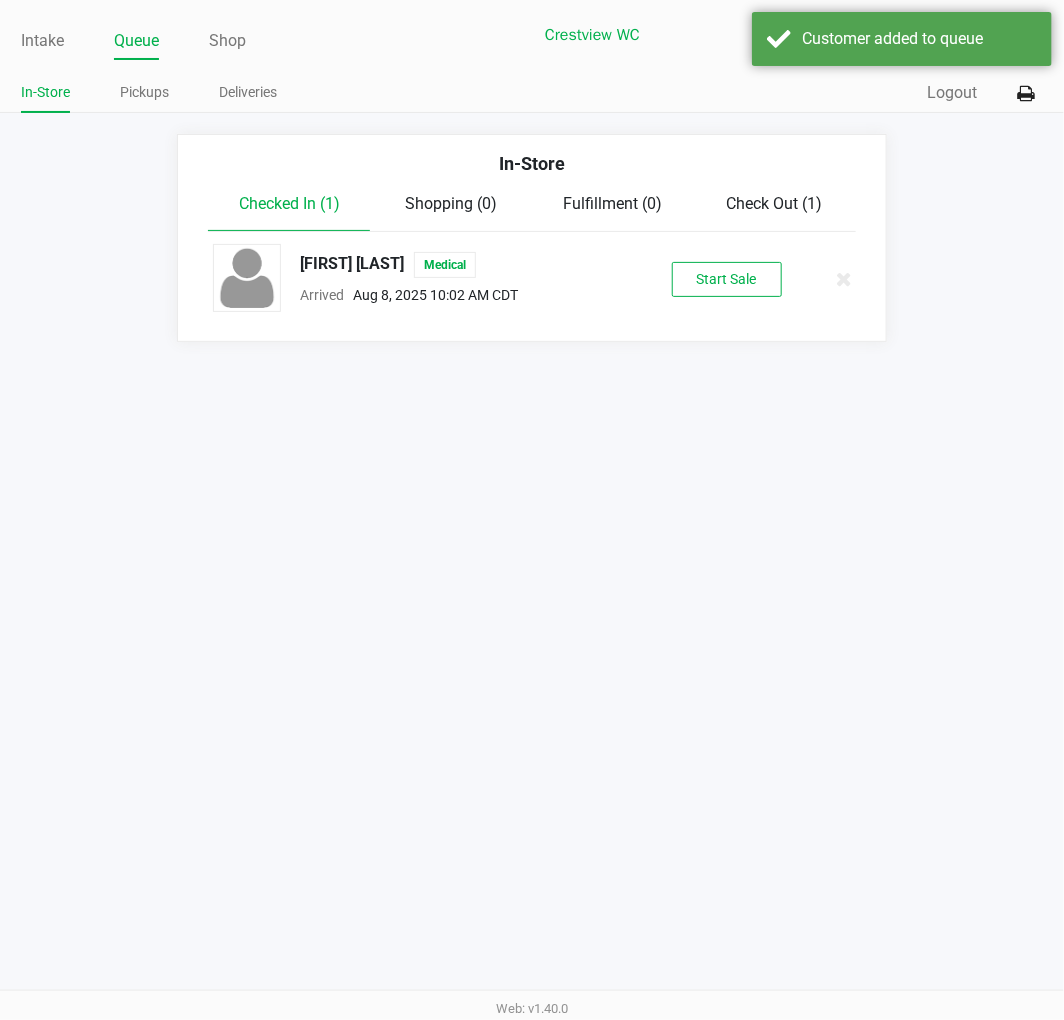 click on "Start Sale" 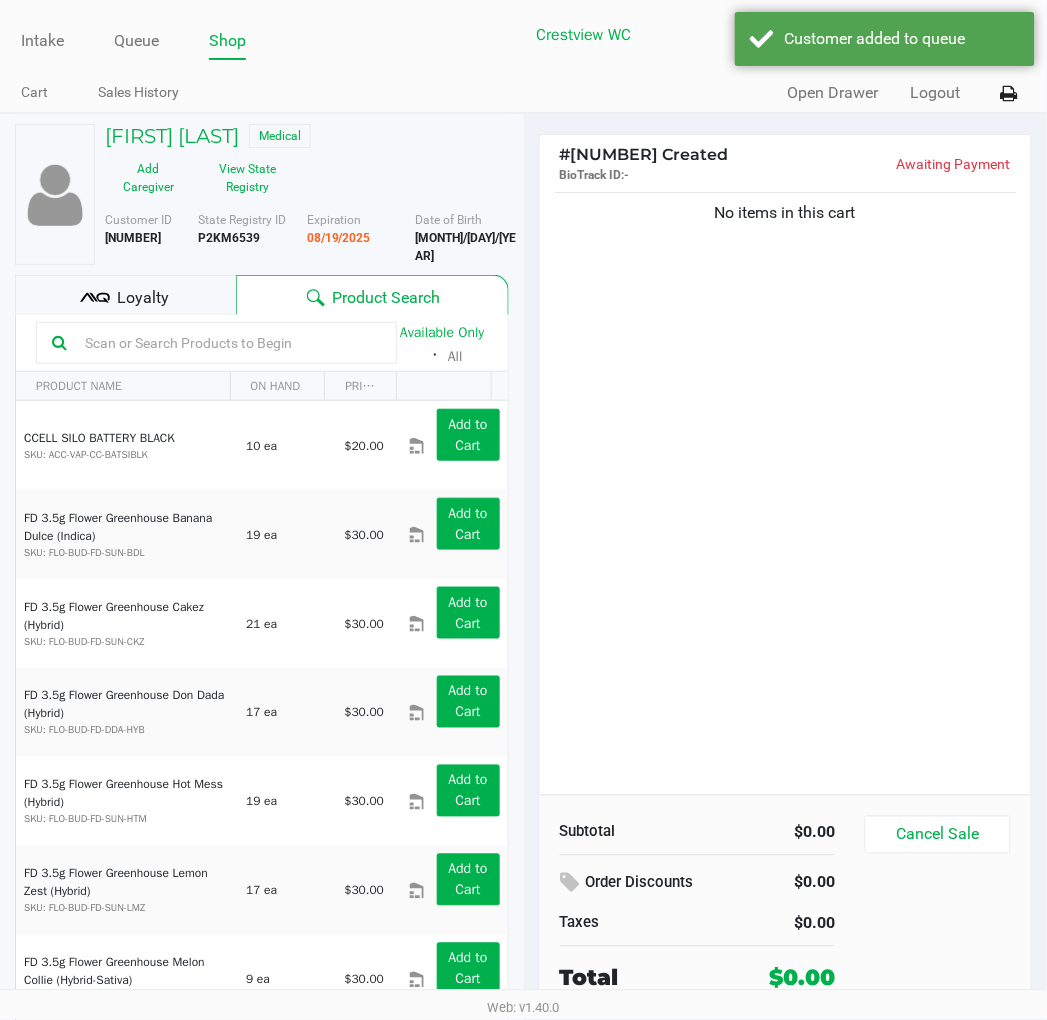 click on "Loyalty" 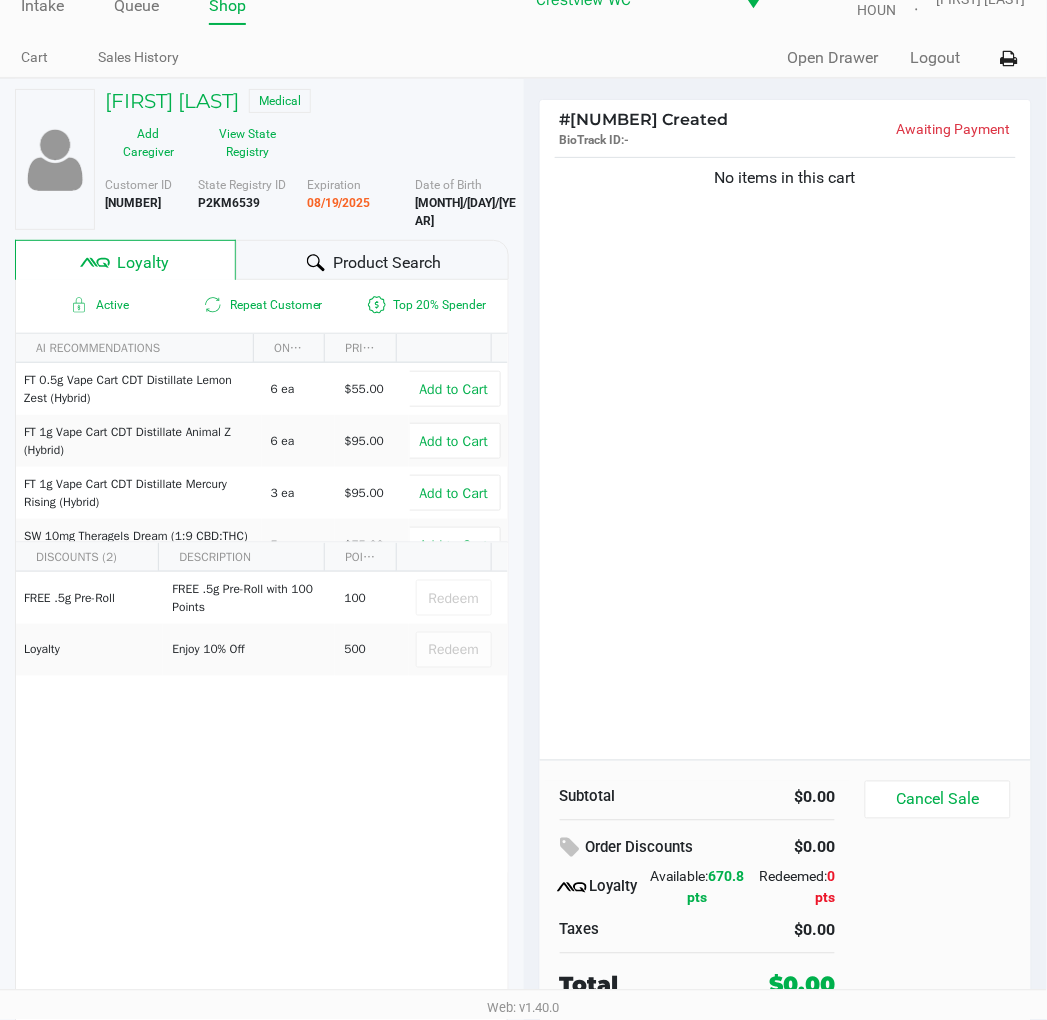 scroll, scrollTop: 38, scrollLeft: 0, axis: vertical 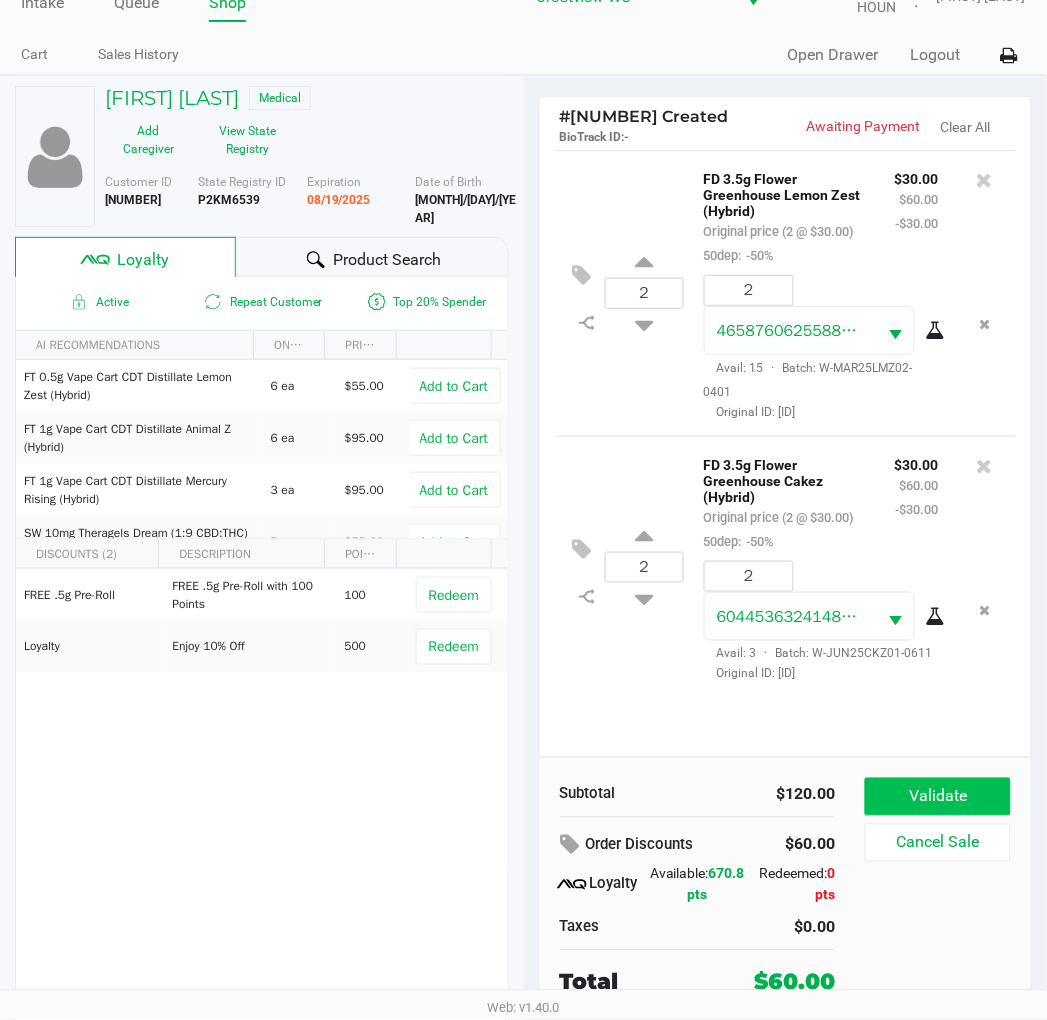 click on "Validate" 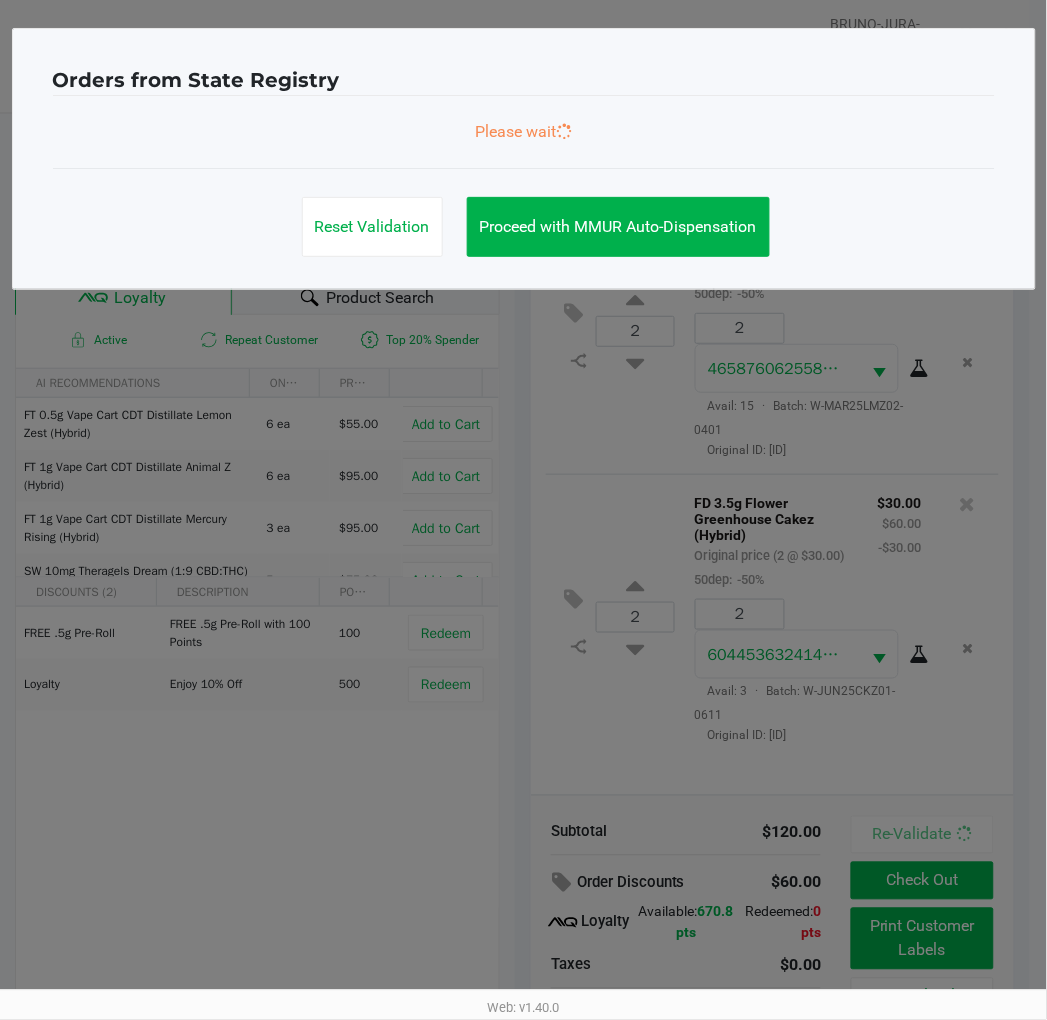 scroll, scrollTop: 0, scrollLeft: 0, axis: both 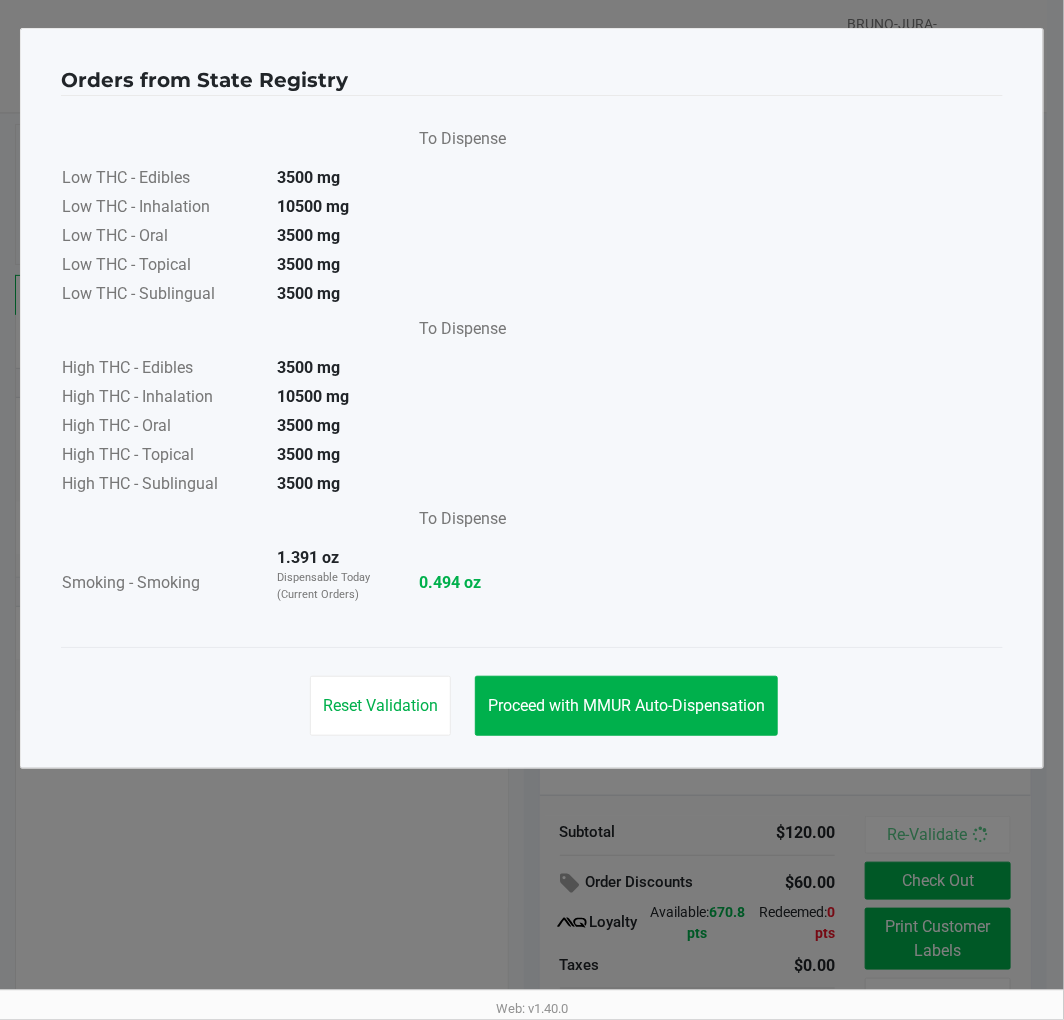 click on "Proceed with MMUR Auto-Dispensation" 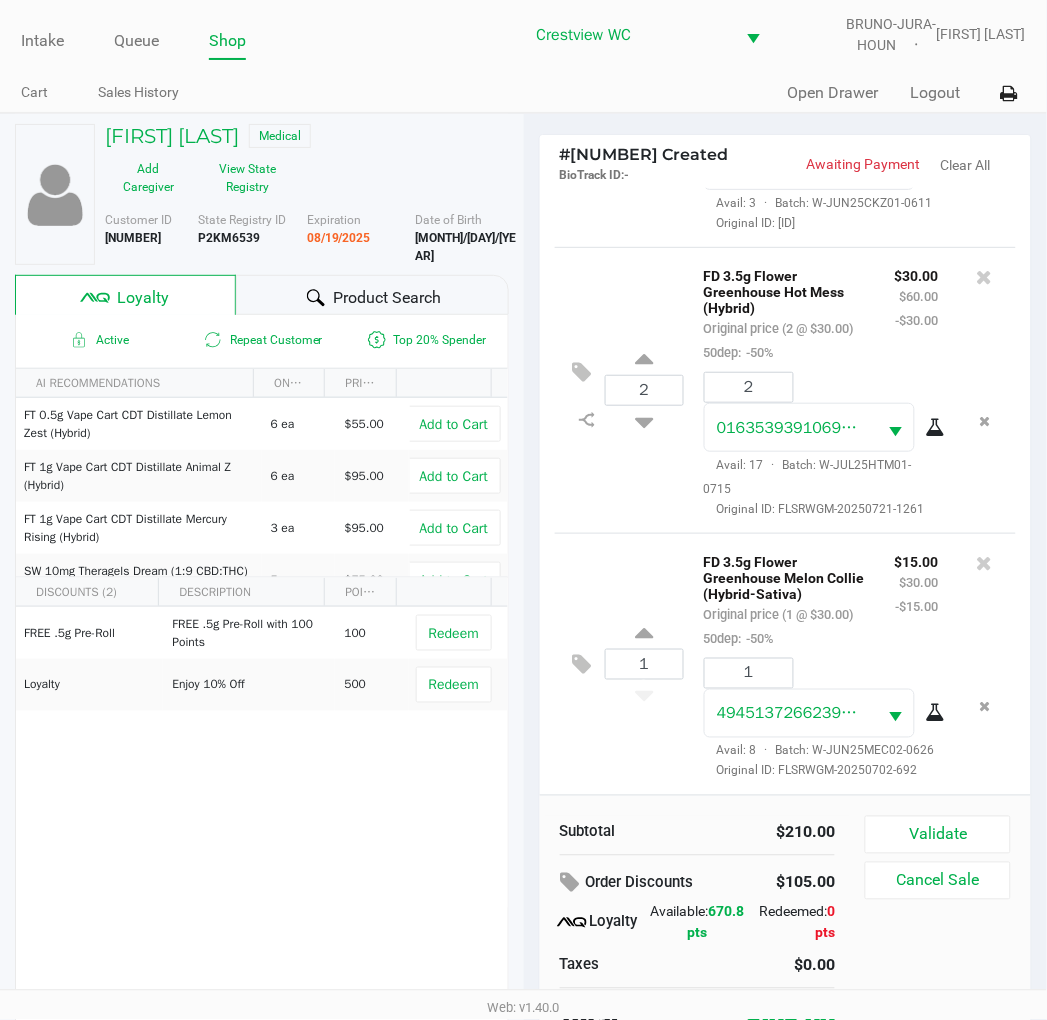 scroll, scrollTop: 642, scrollLeft: 0, axis: vertical 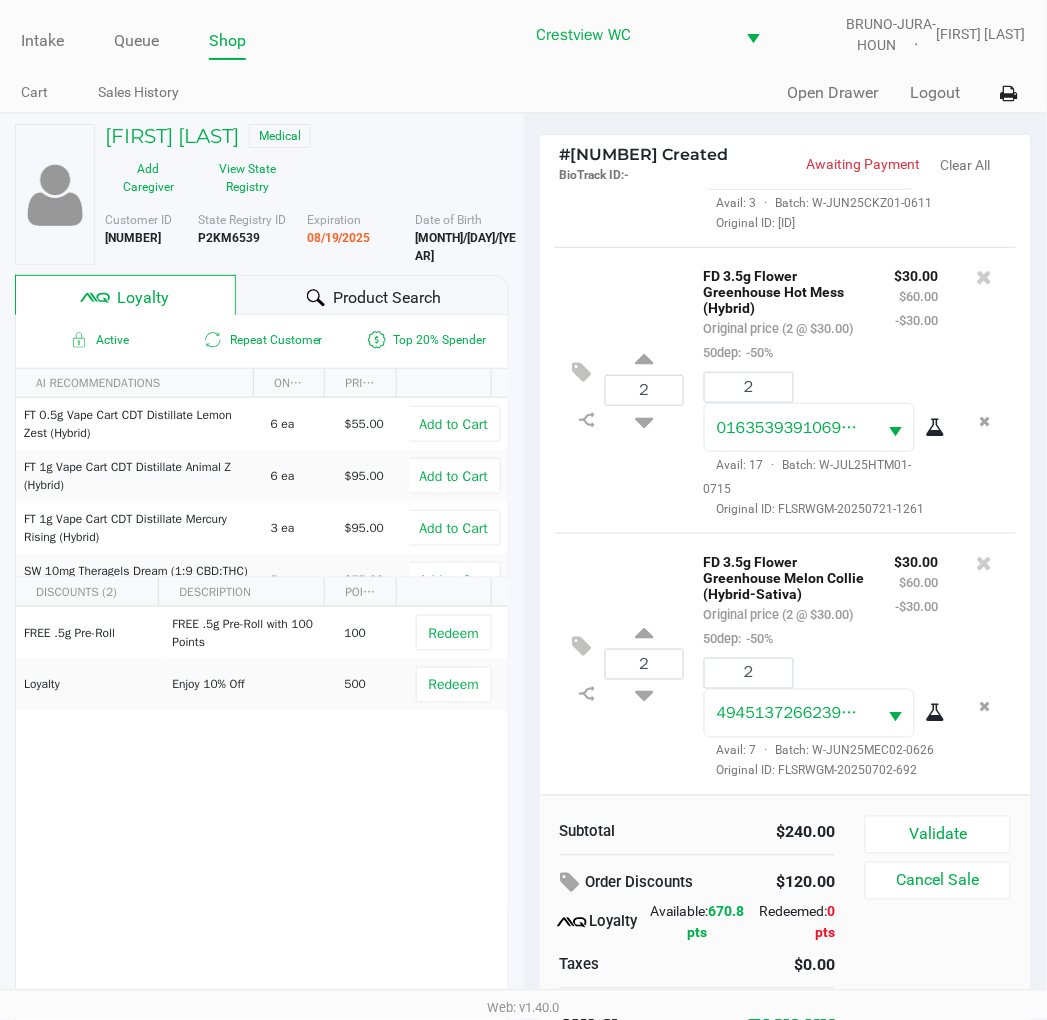 click on "Validate" 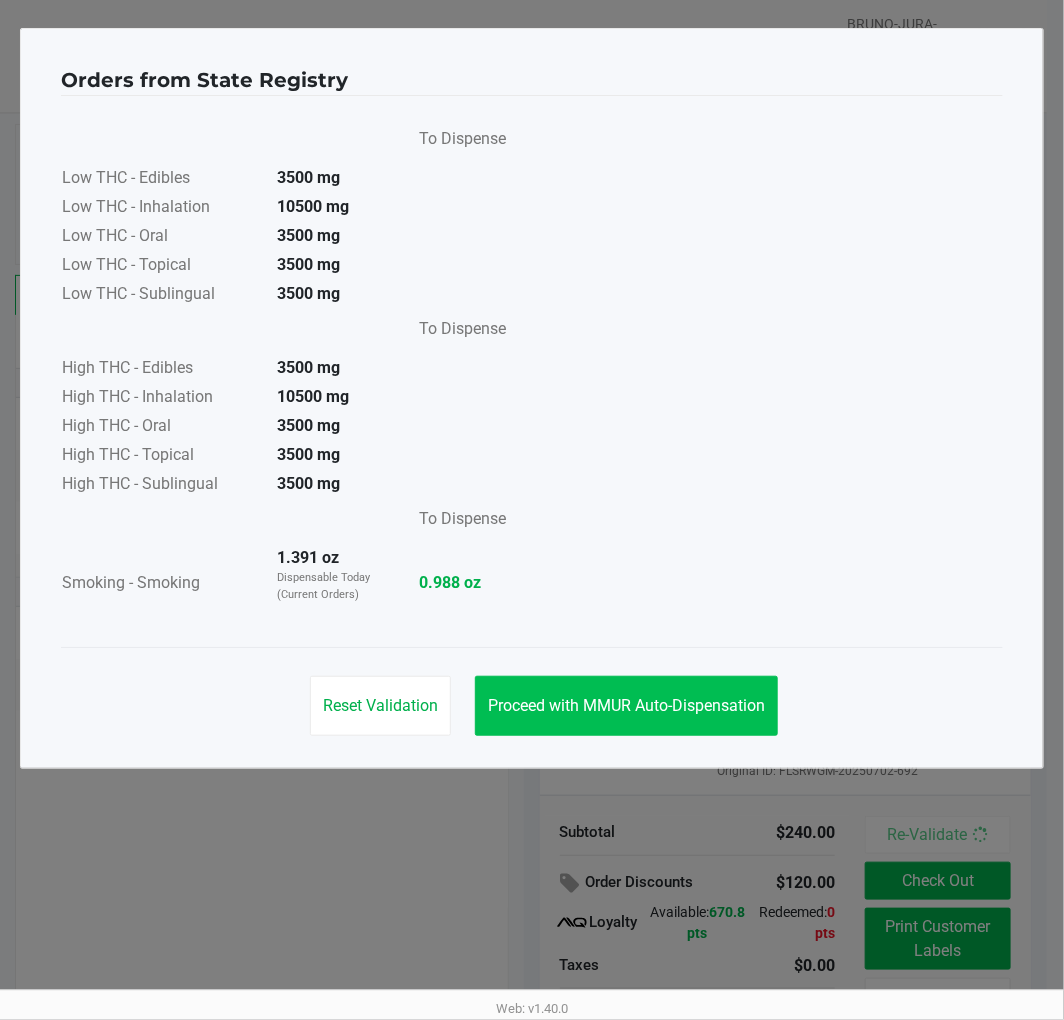 click on "Proceed with MMUR Auto-Dispensation" 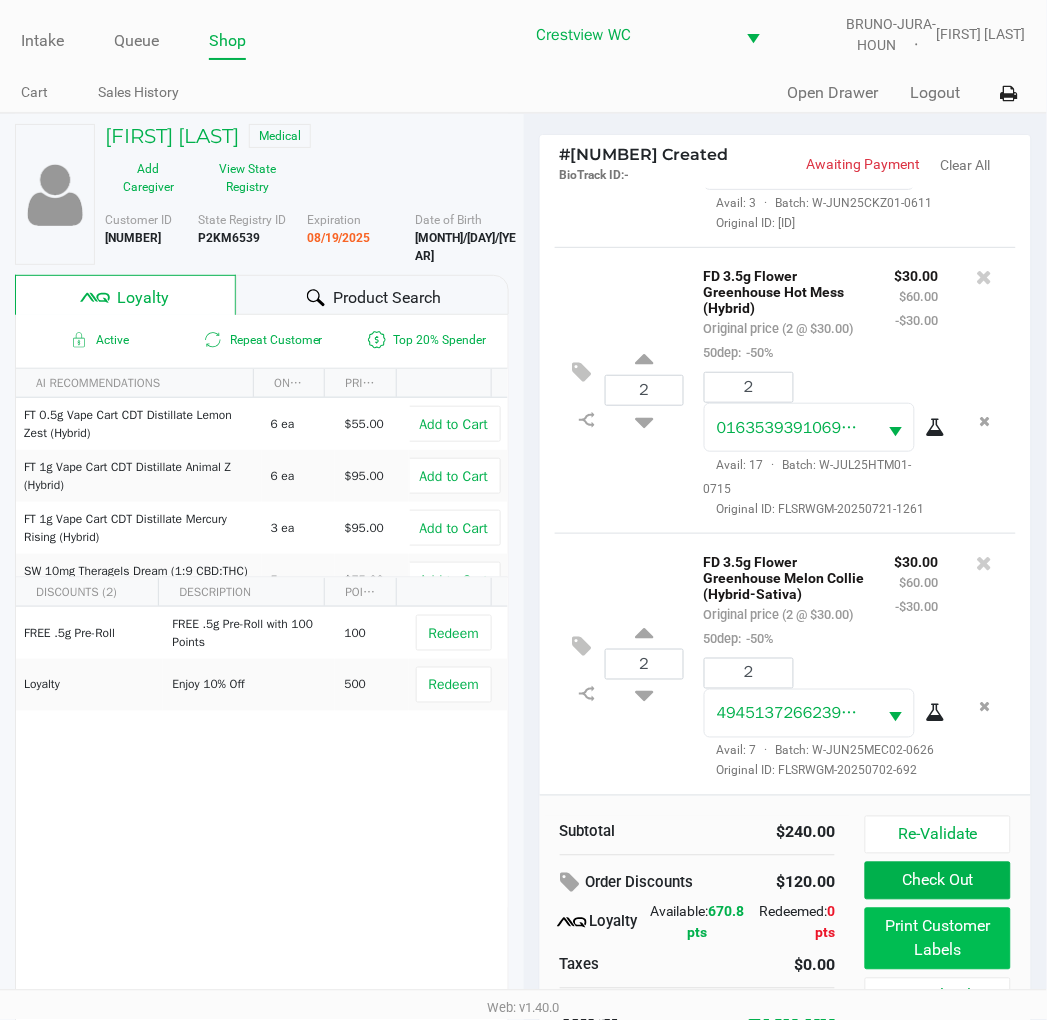 click on "Print Customer Labels" 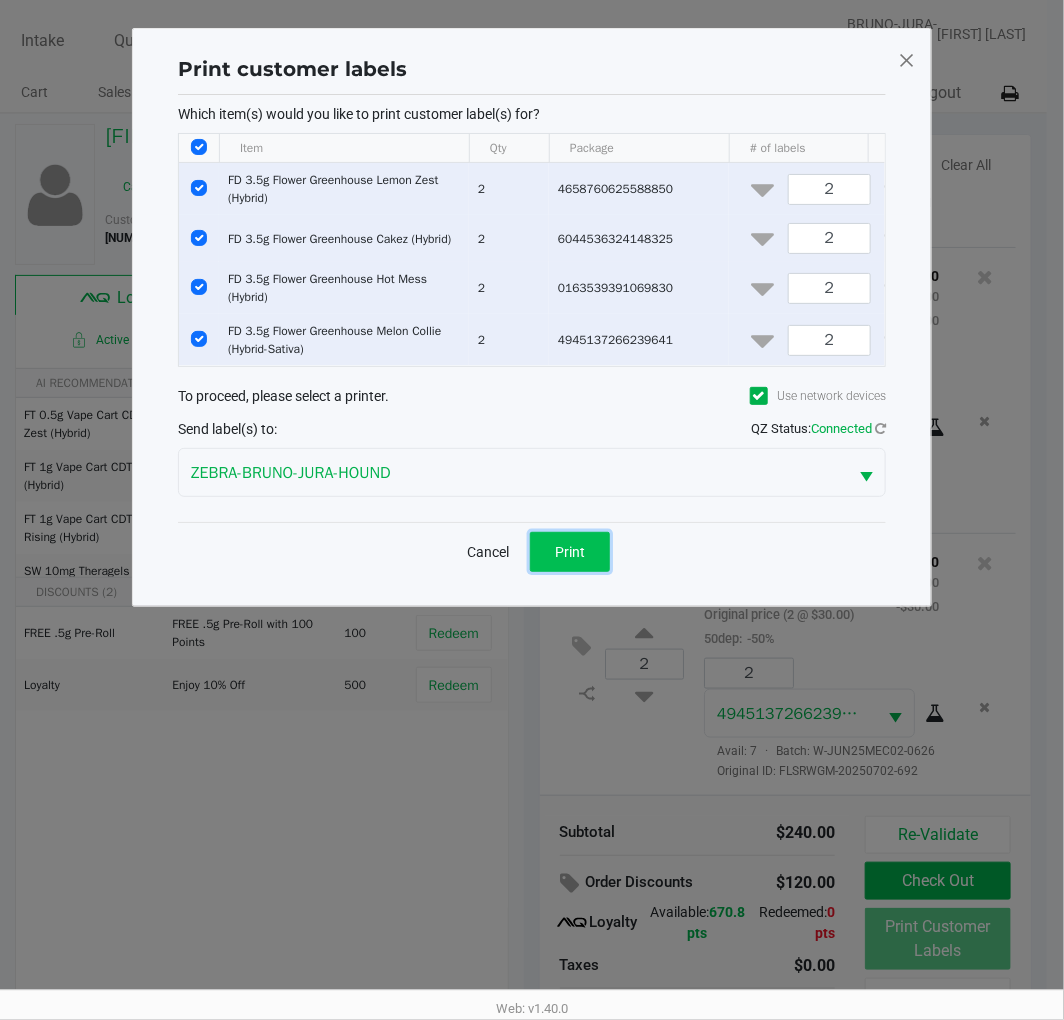 click on "Print" 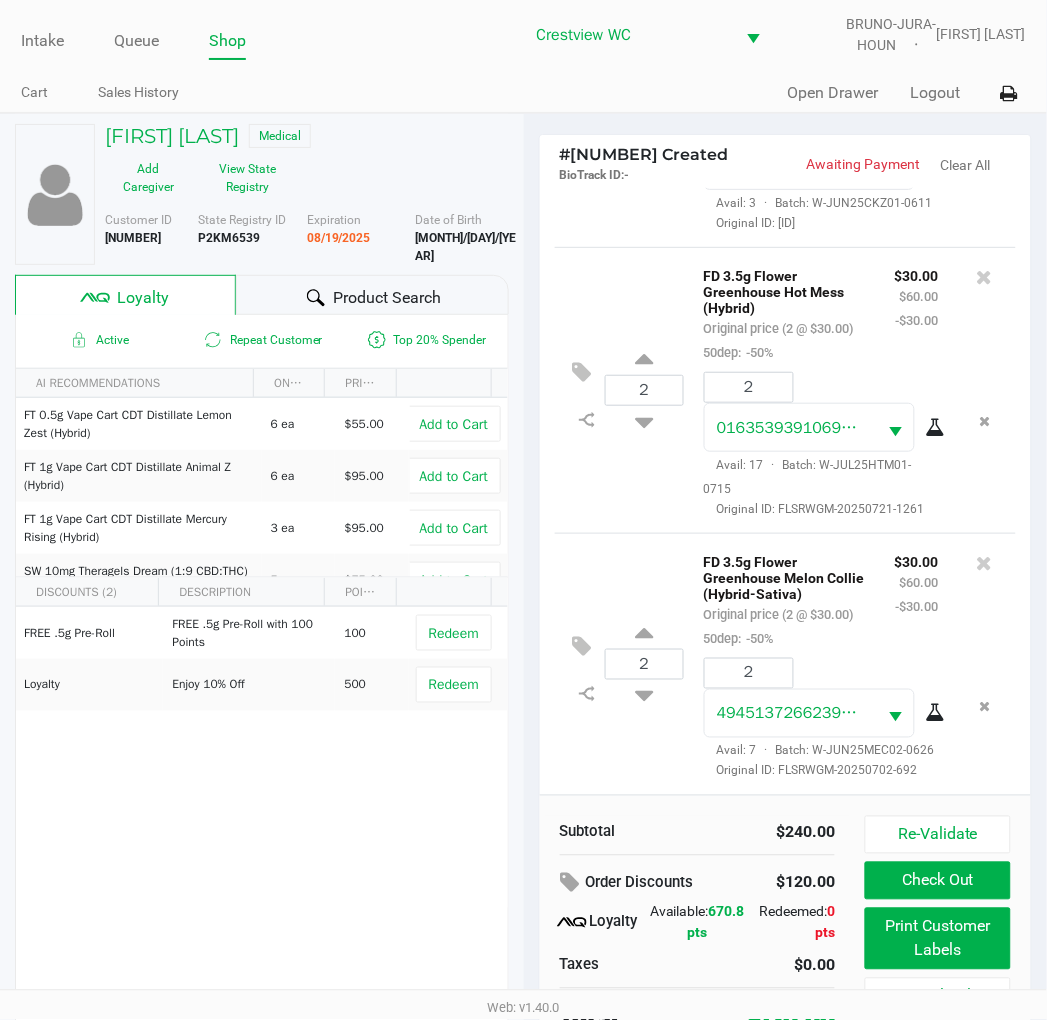 scroll, scrollTop: 38, scrollLeft: 0, axis: vertical 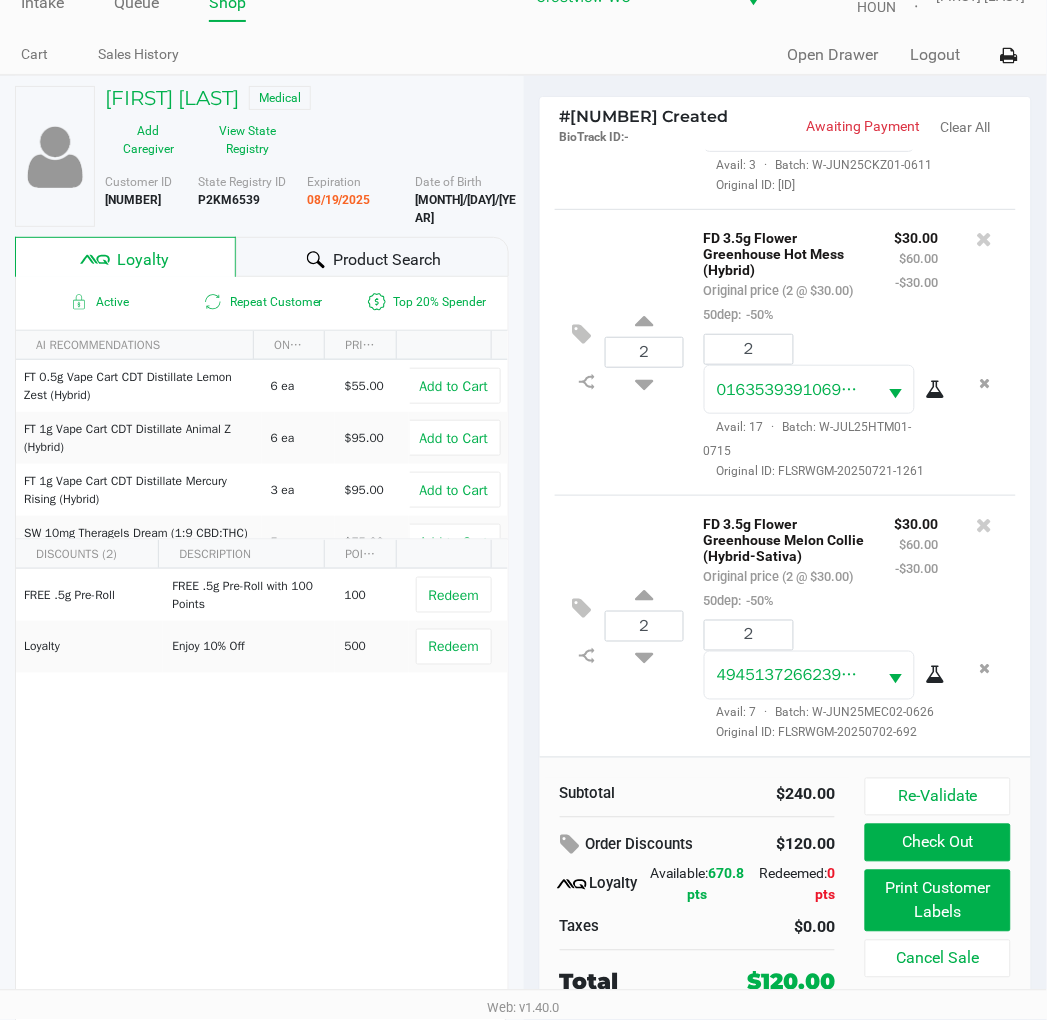 click on "Check Out" 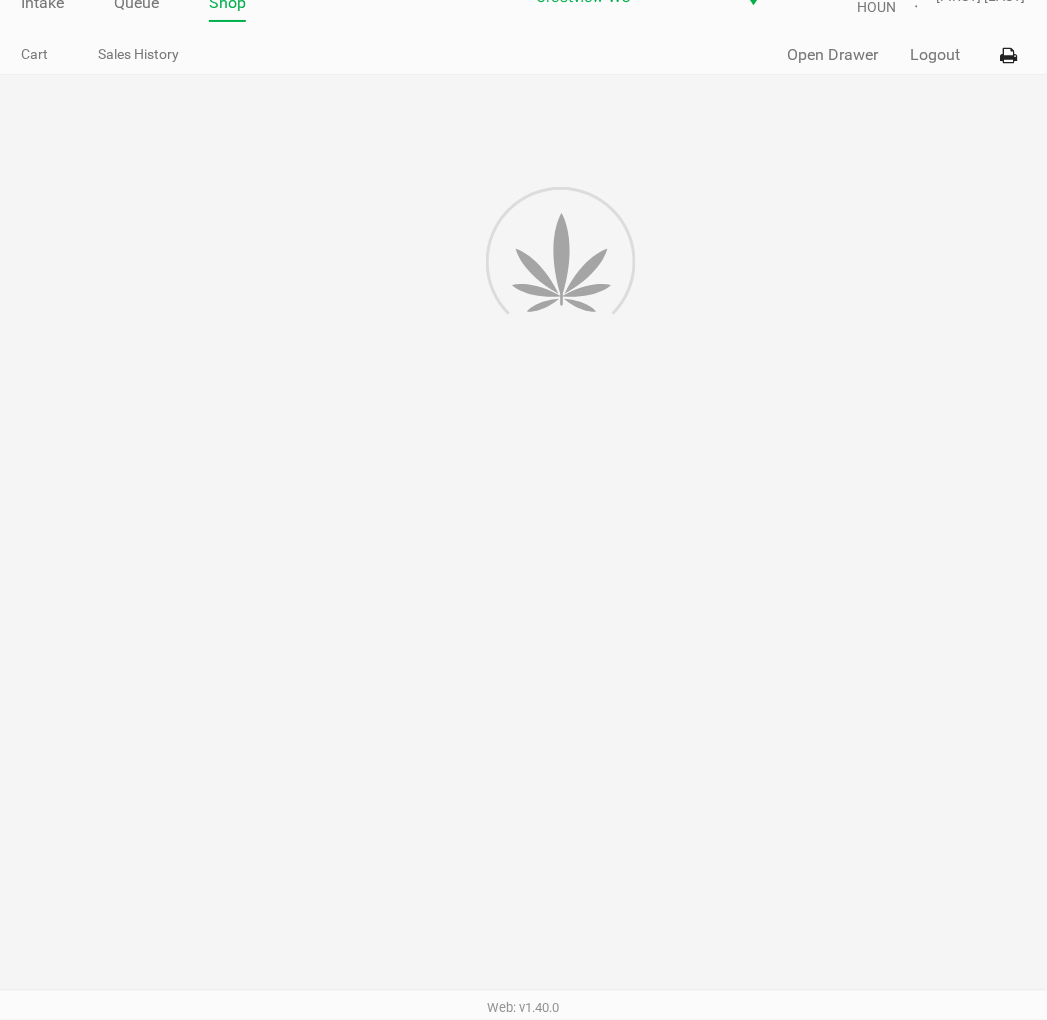 scroll, scrollTop: 0, scrollLeft: 0, axis: both 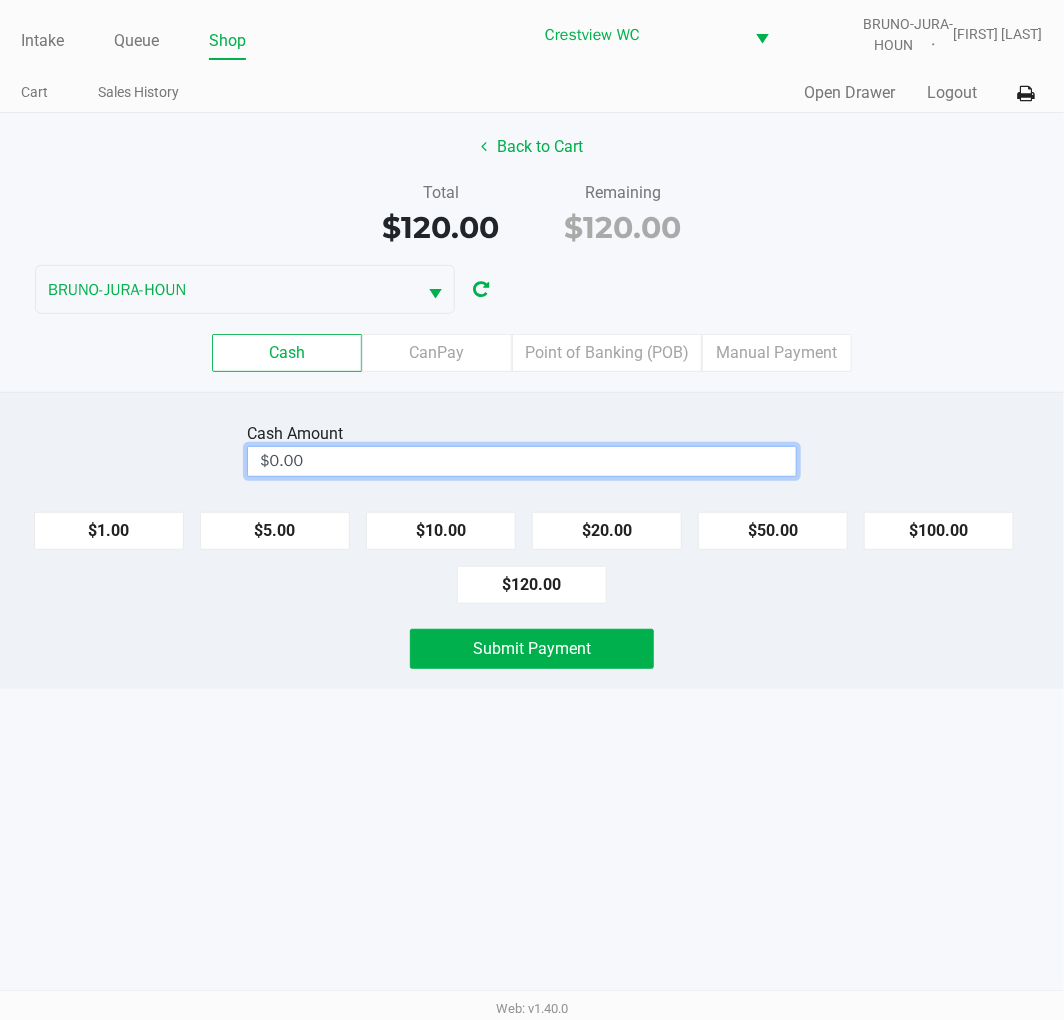 click on "$0.00" at bounding box center [522, 461] 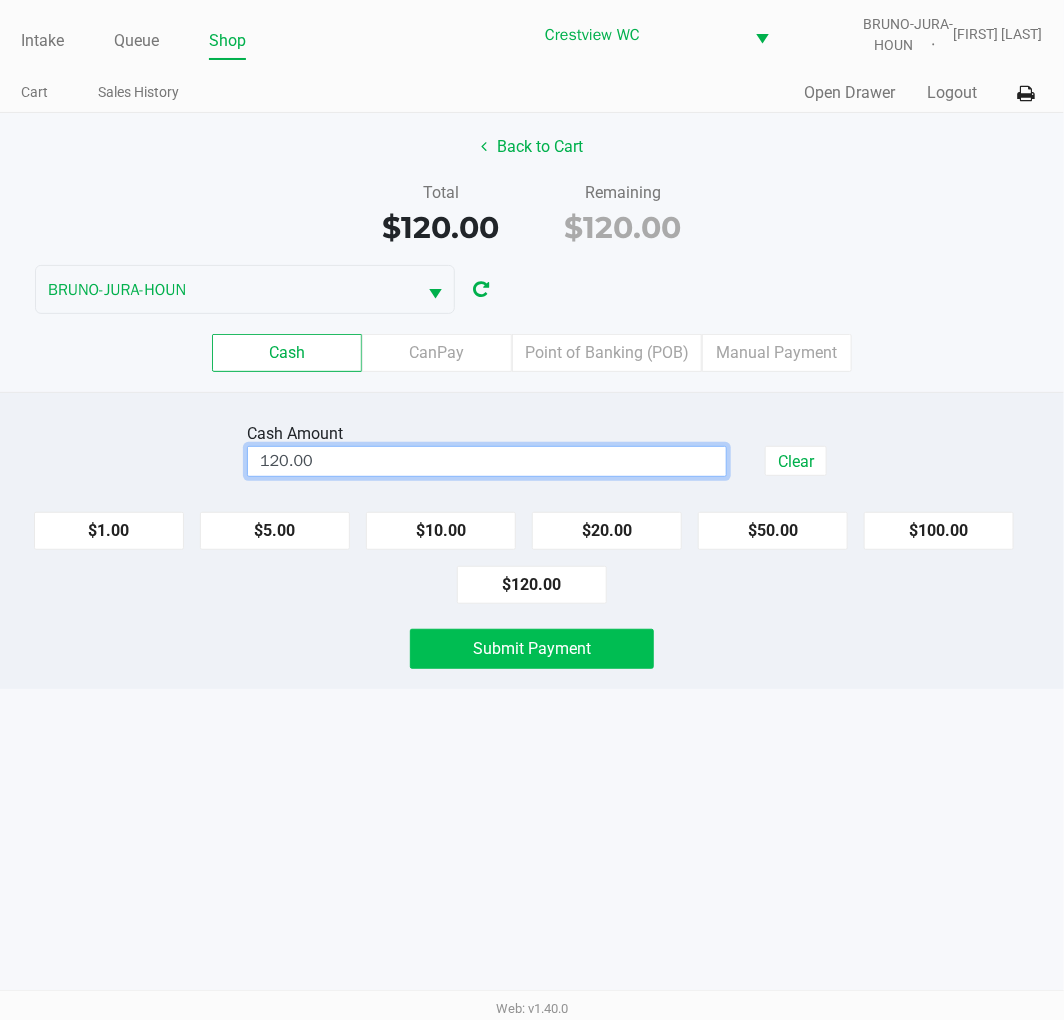 click on "Submit Payment" 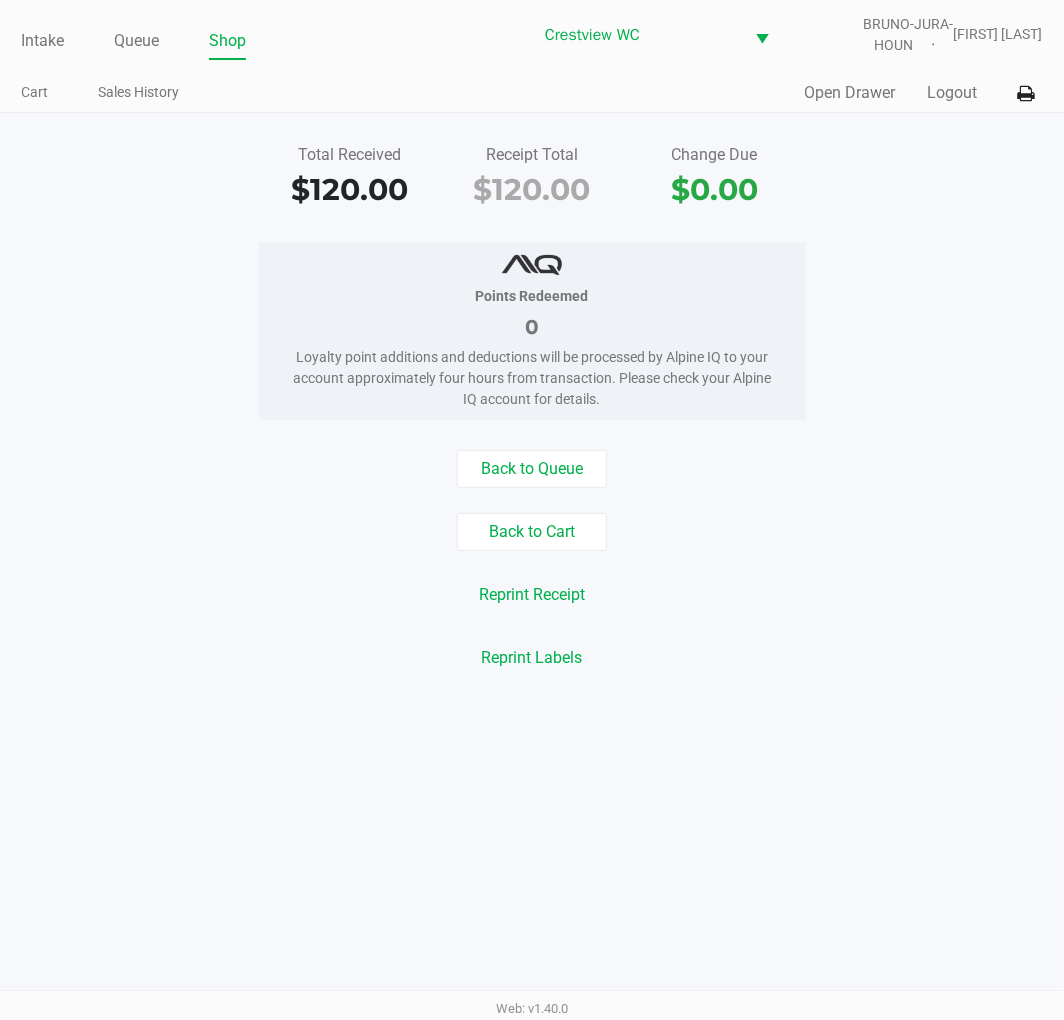 click on "Intake" 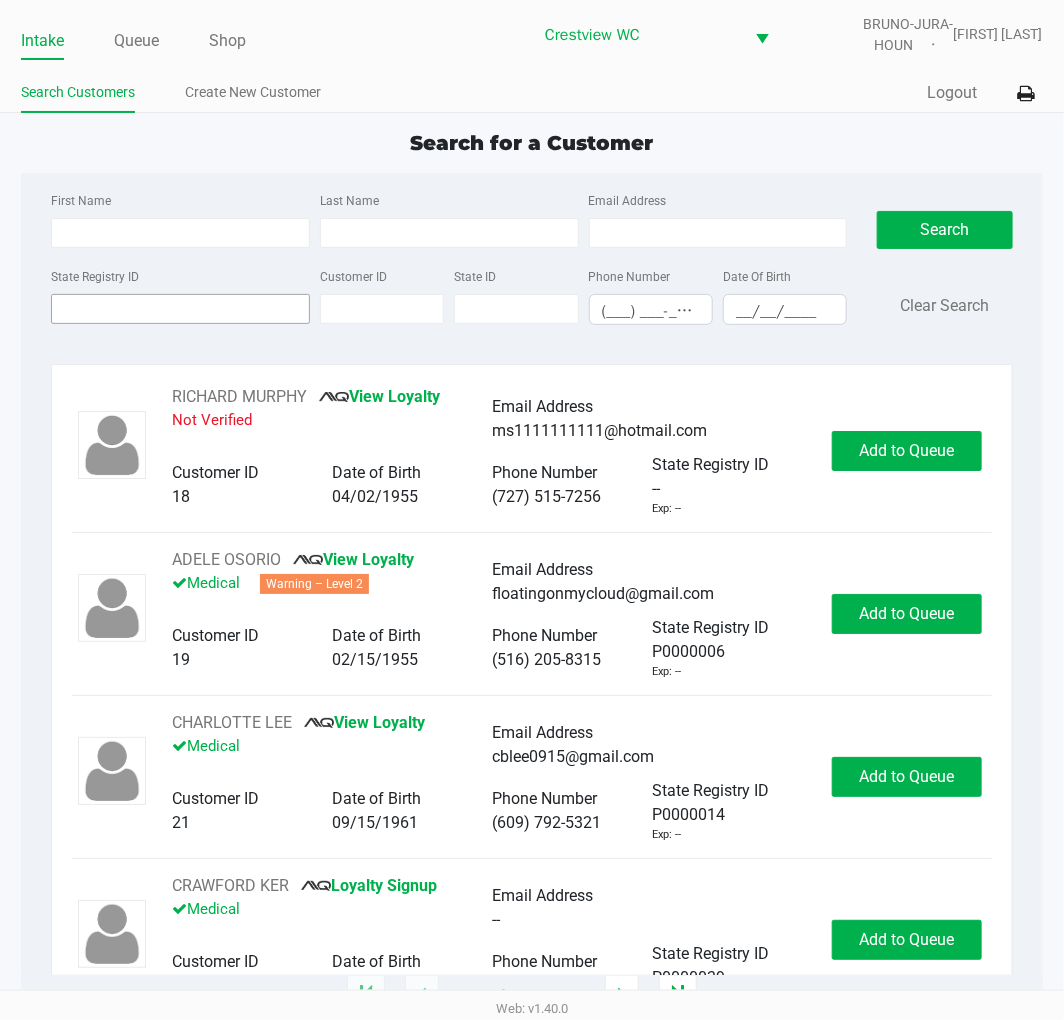 click on "State Registry ID" at bounding box center (180, 309) 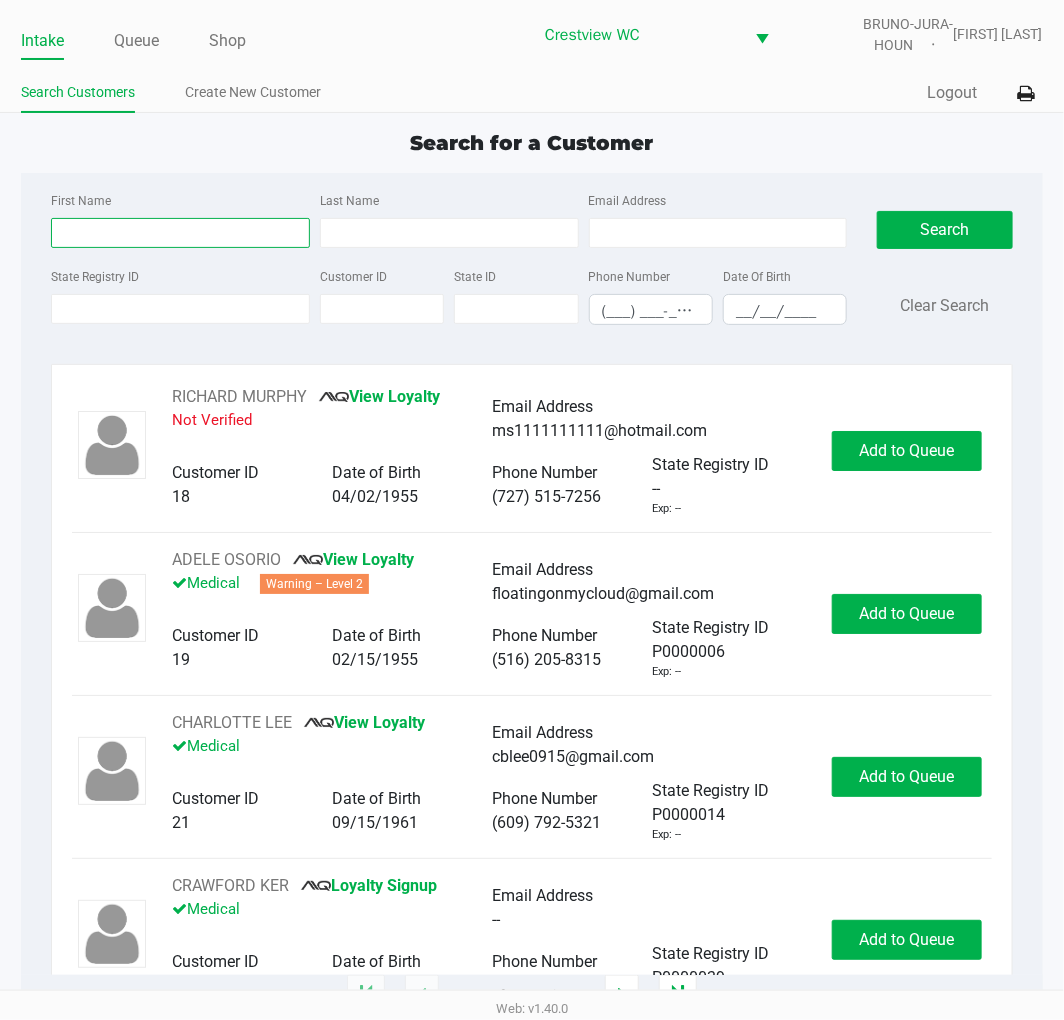 click on "First Name" at bounding box center [180, 233] 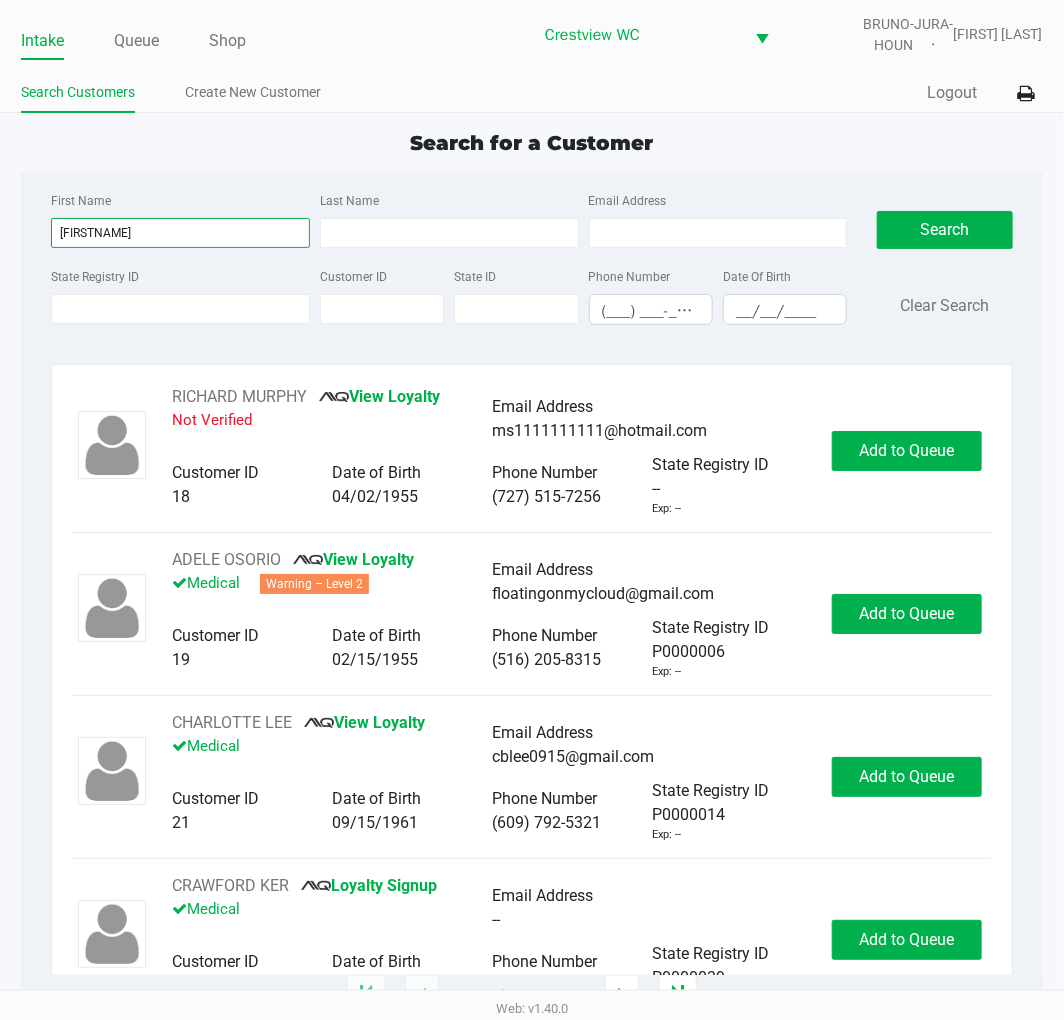 type on "[FIRSTNAME]" 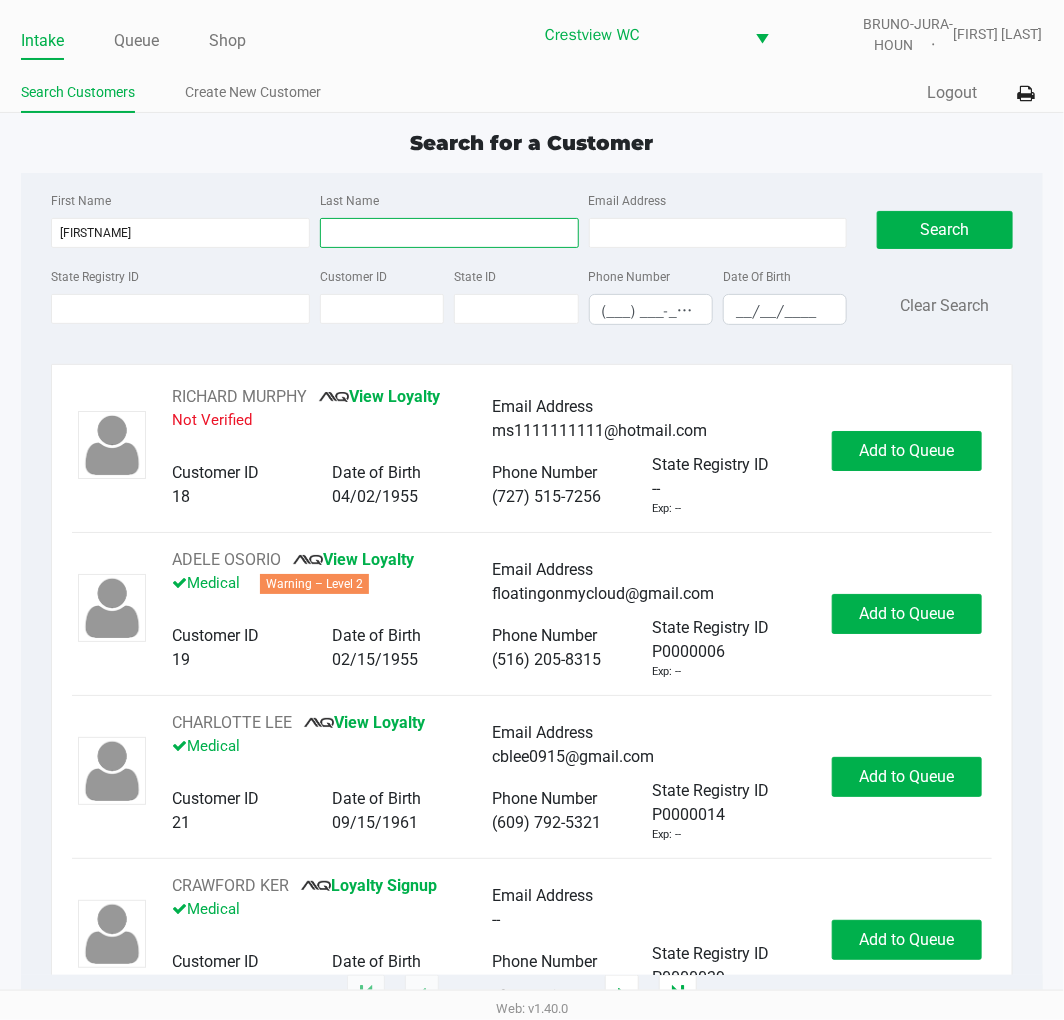 click on "Last Name" at bounding box center [449, 233] 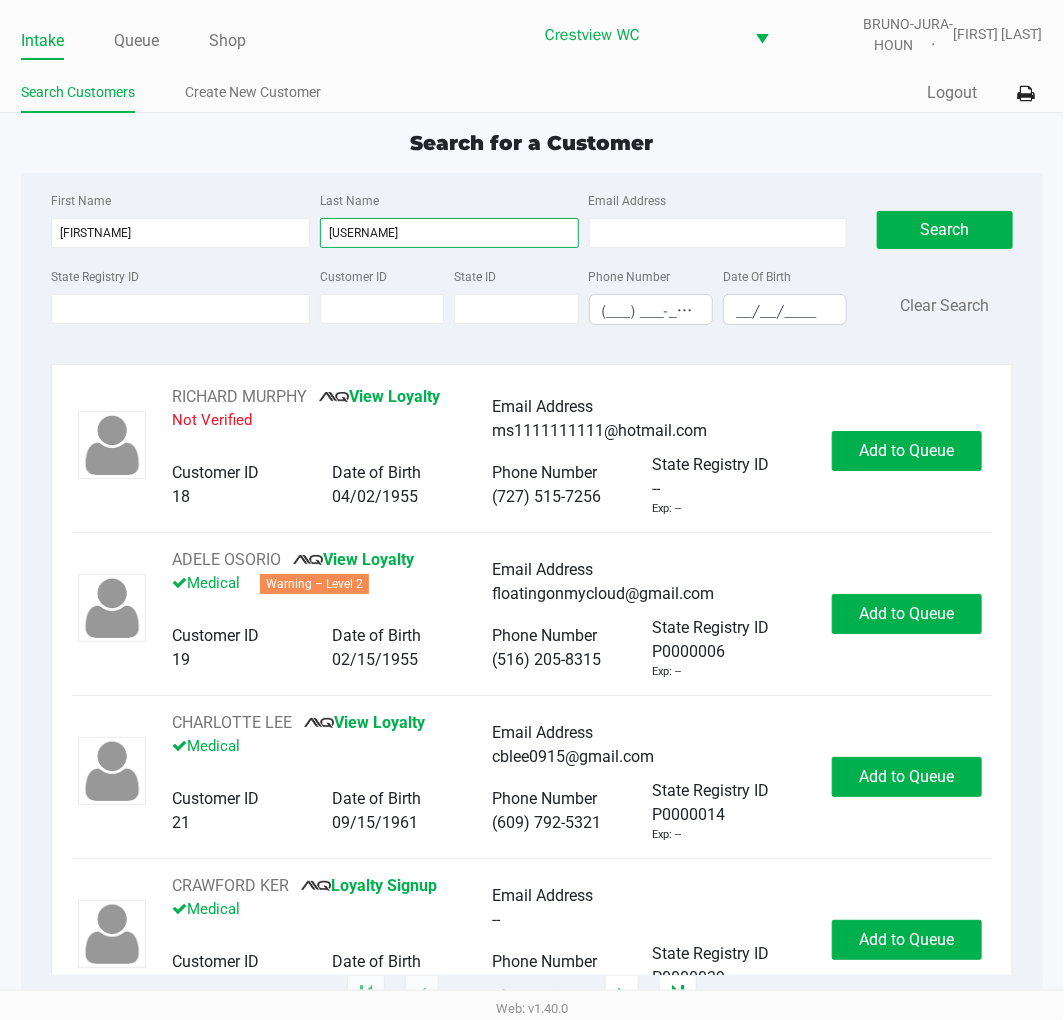 type on "[USERNAME]" 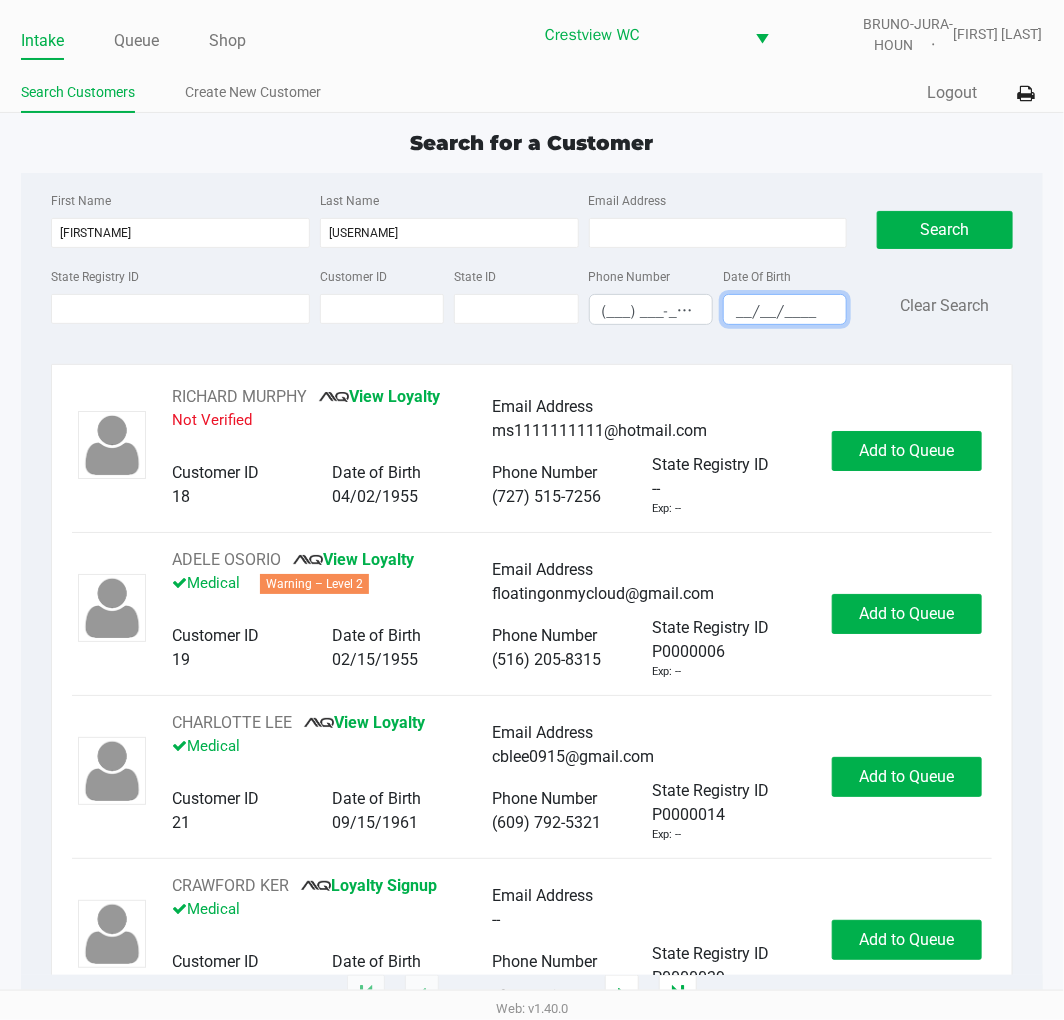 click on "__/__/____" at bounding box center [785, 311] 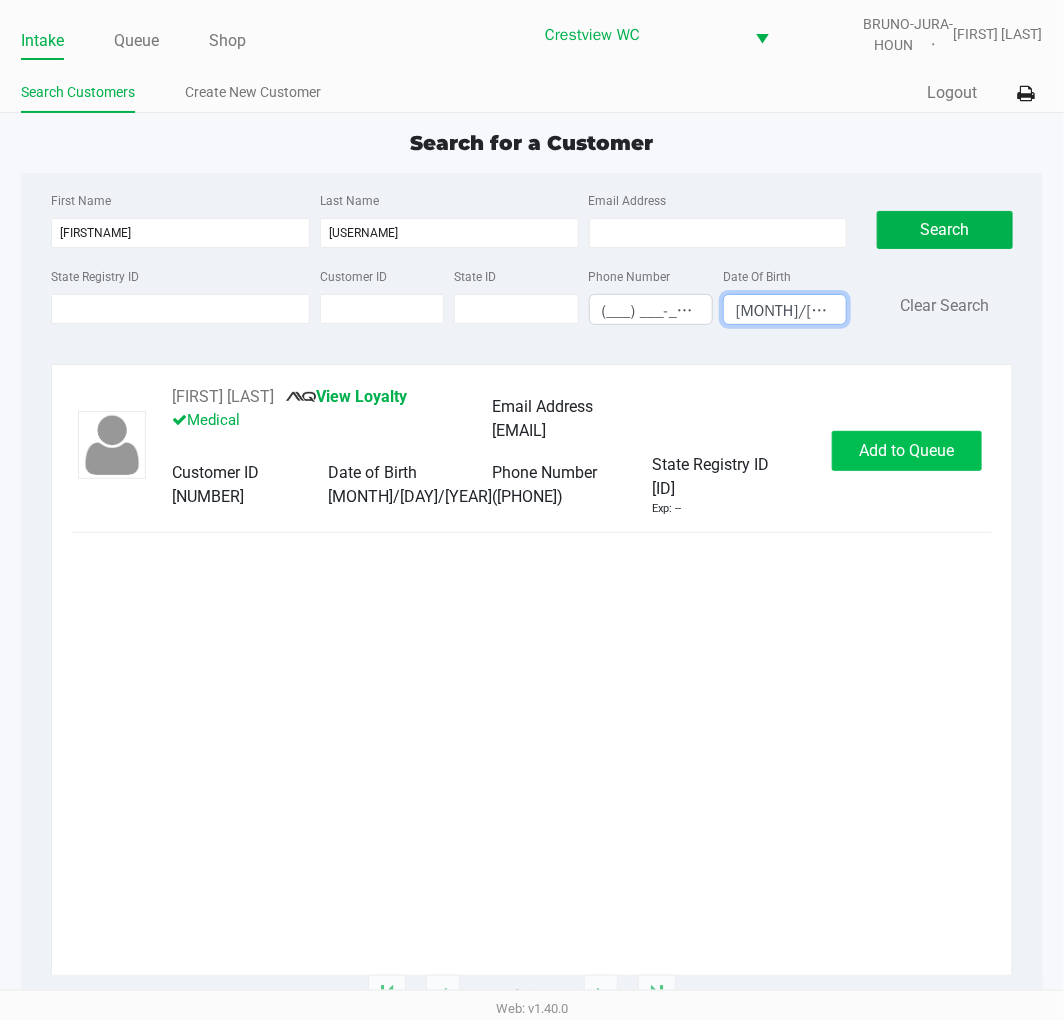 type on "[MONTH]/[DAY]/[YEAR]" 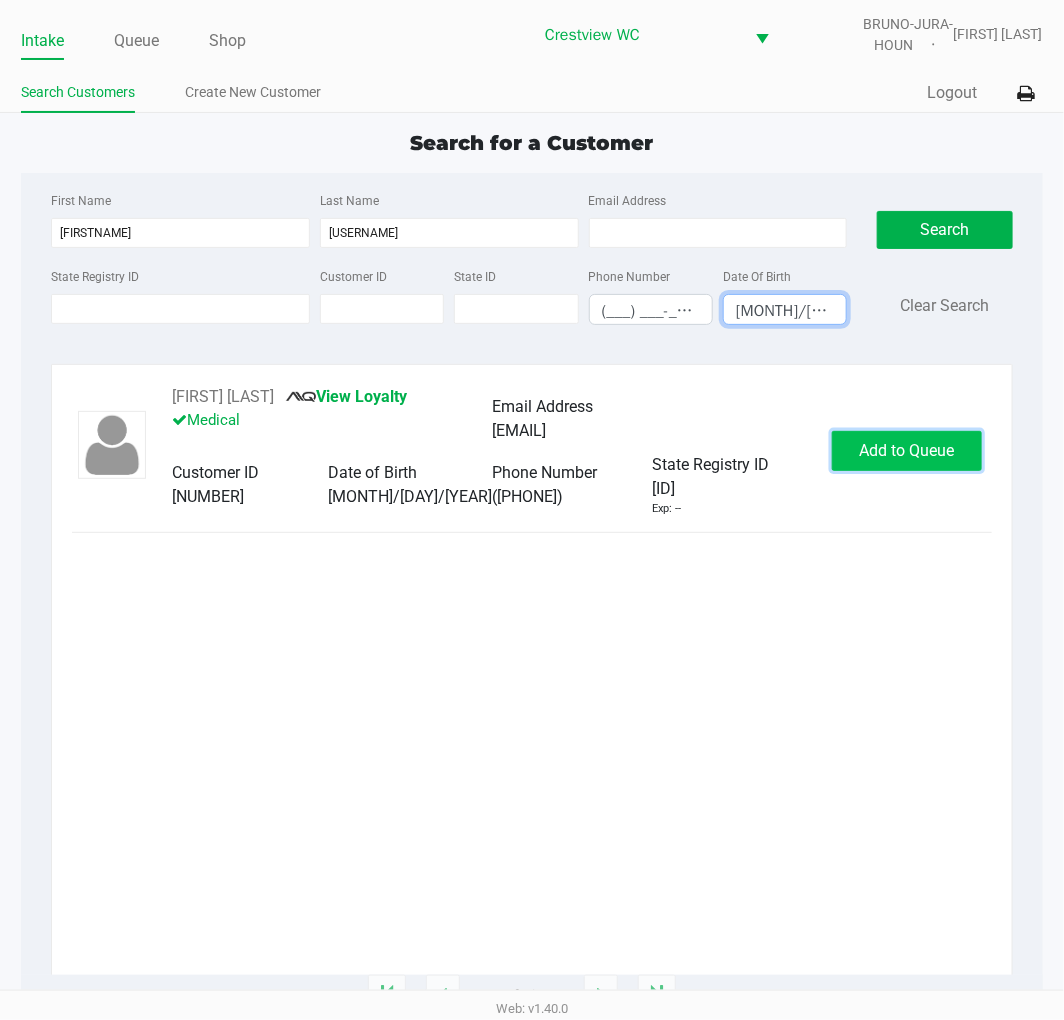 click on "Add to Queue" 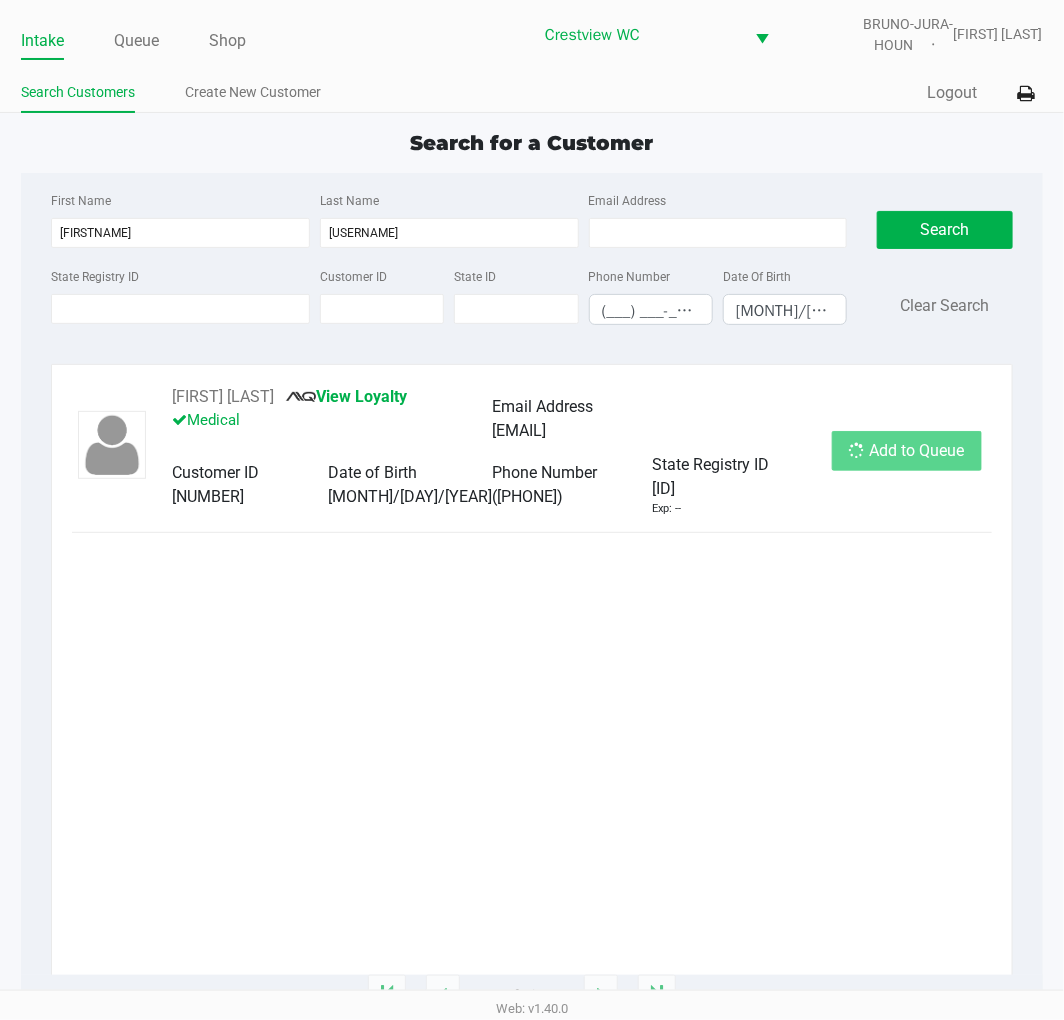 click on "Add to Queue" 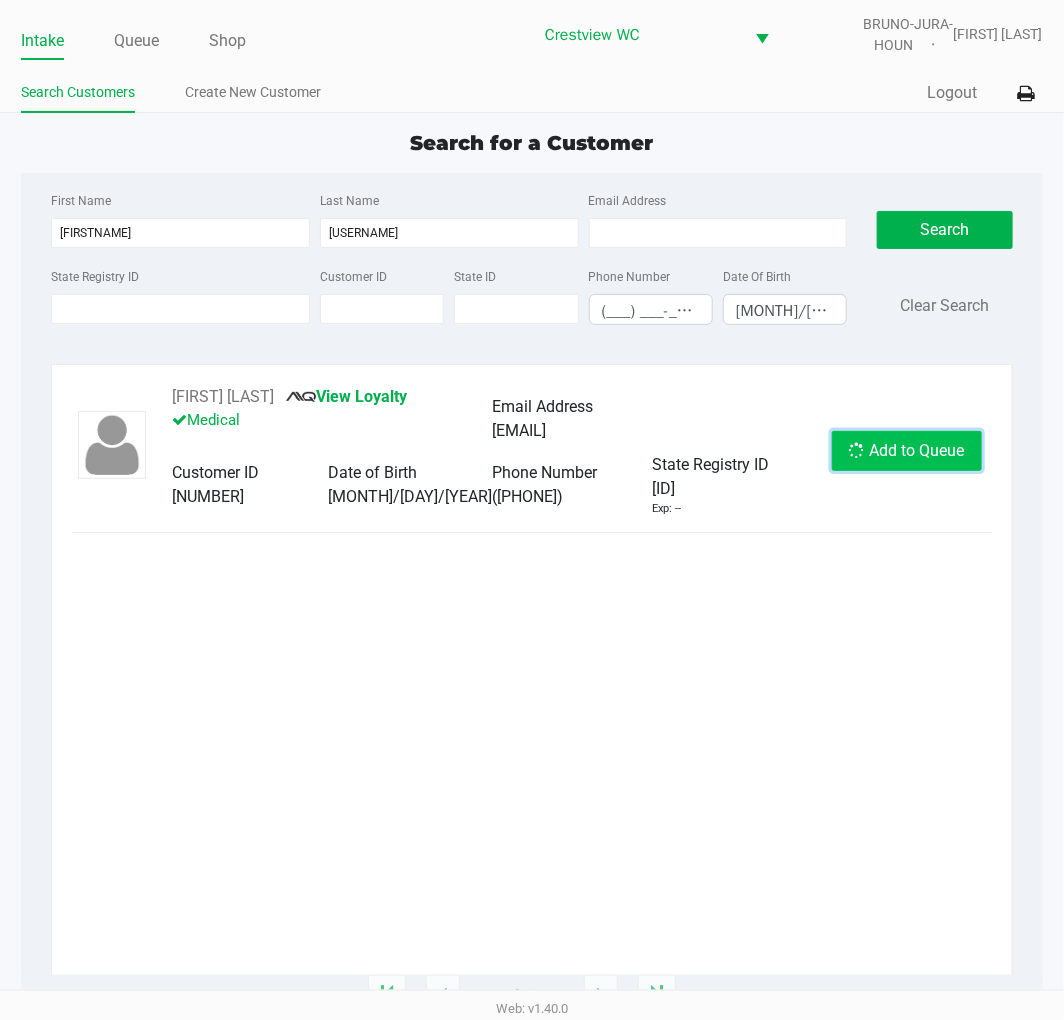 click on "Add to Queue" 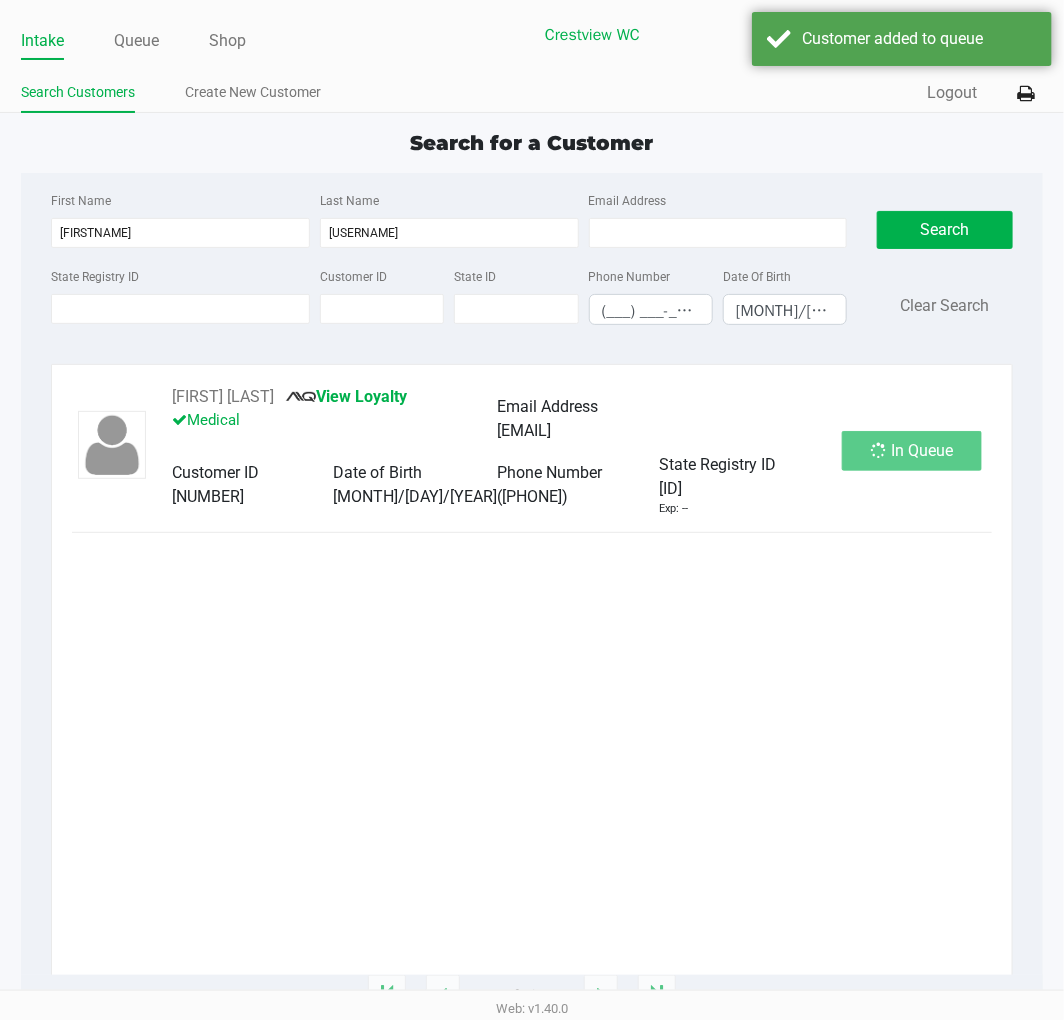 click on "In Queue" 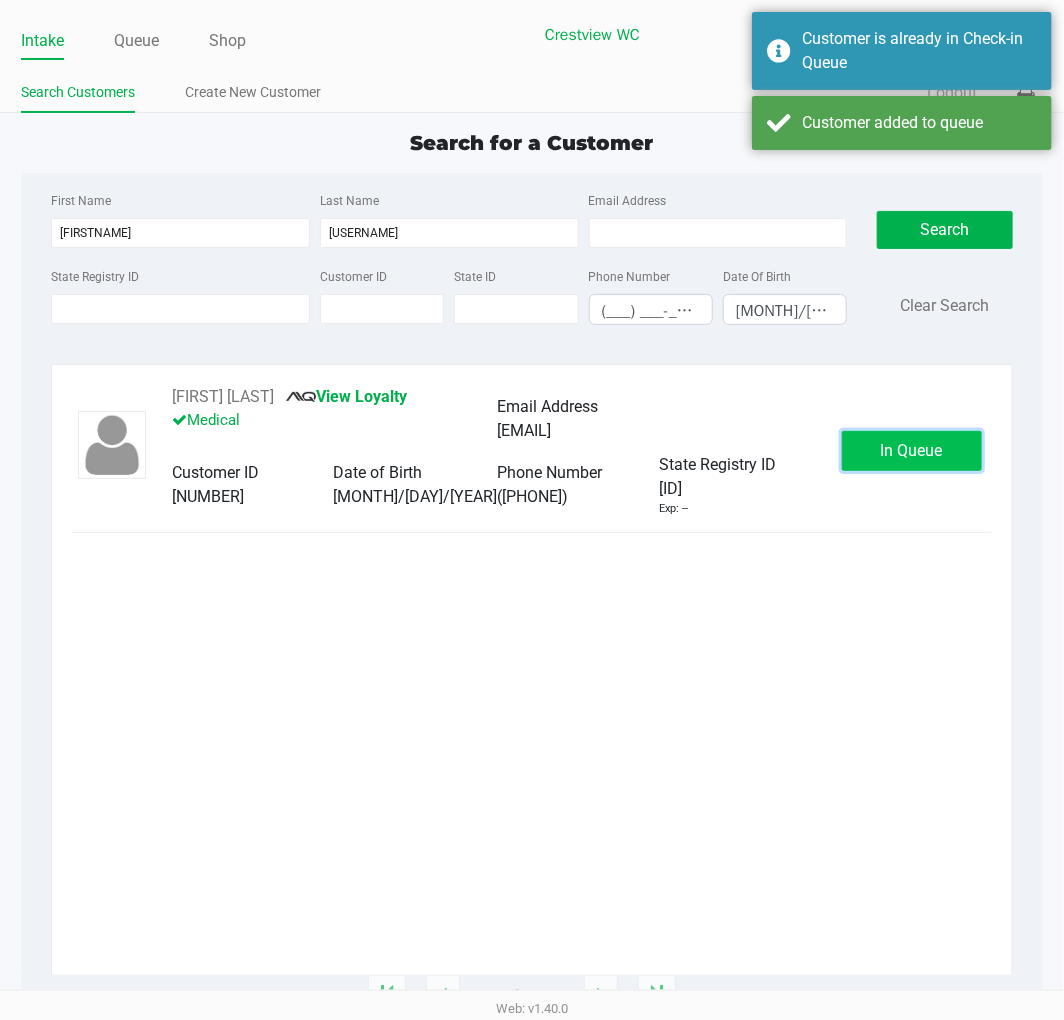 click on "In Queue" 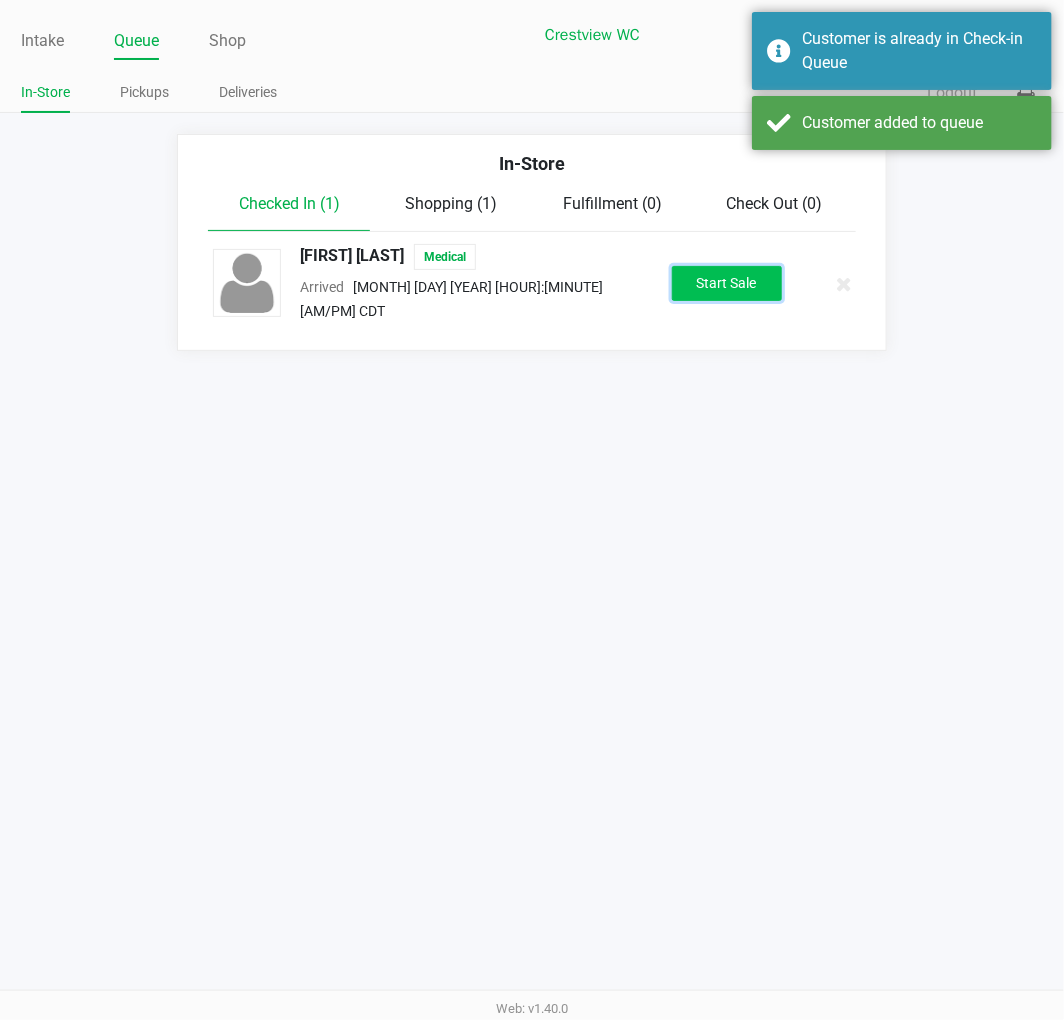 click on "Start Sale" 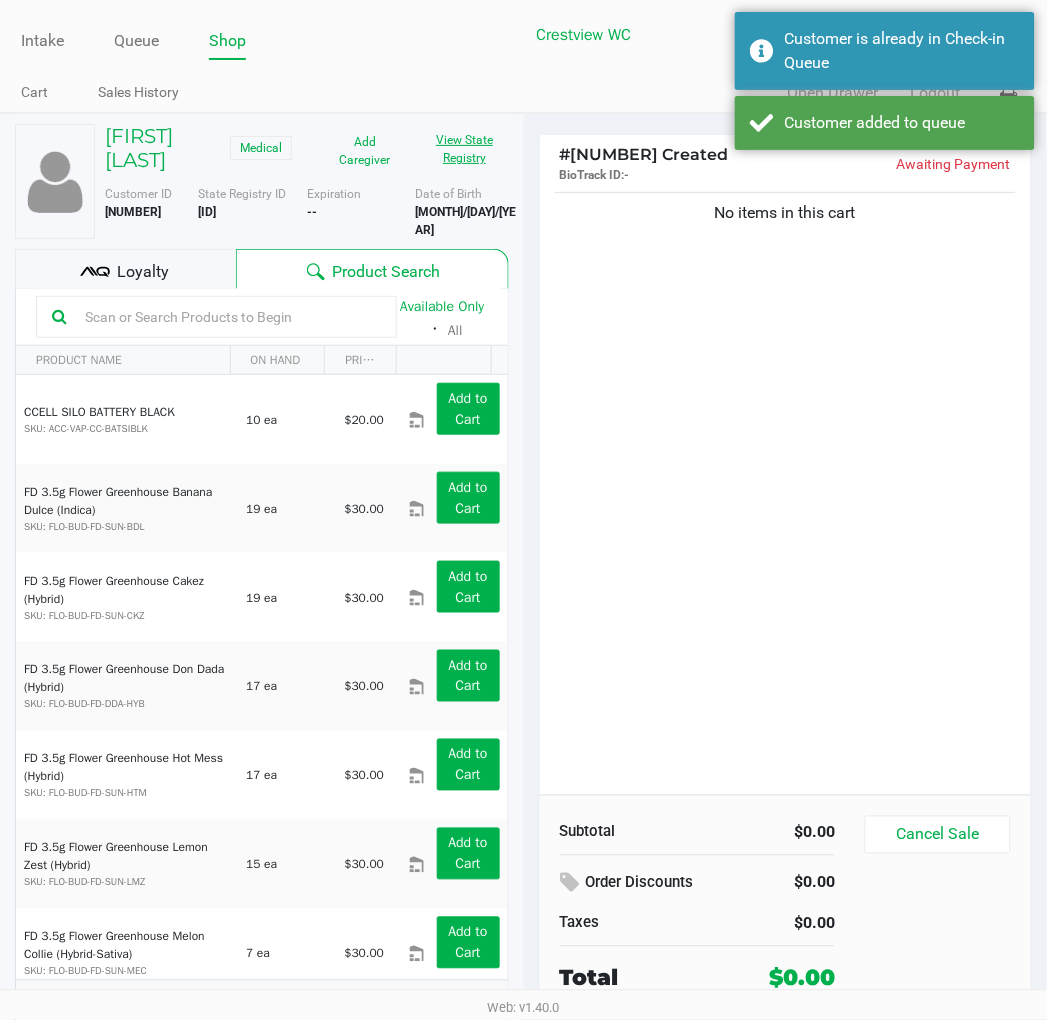 click on "View State Registry" 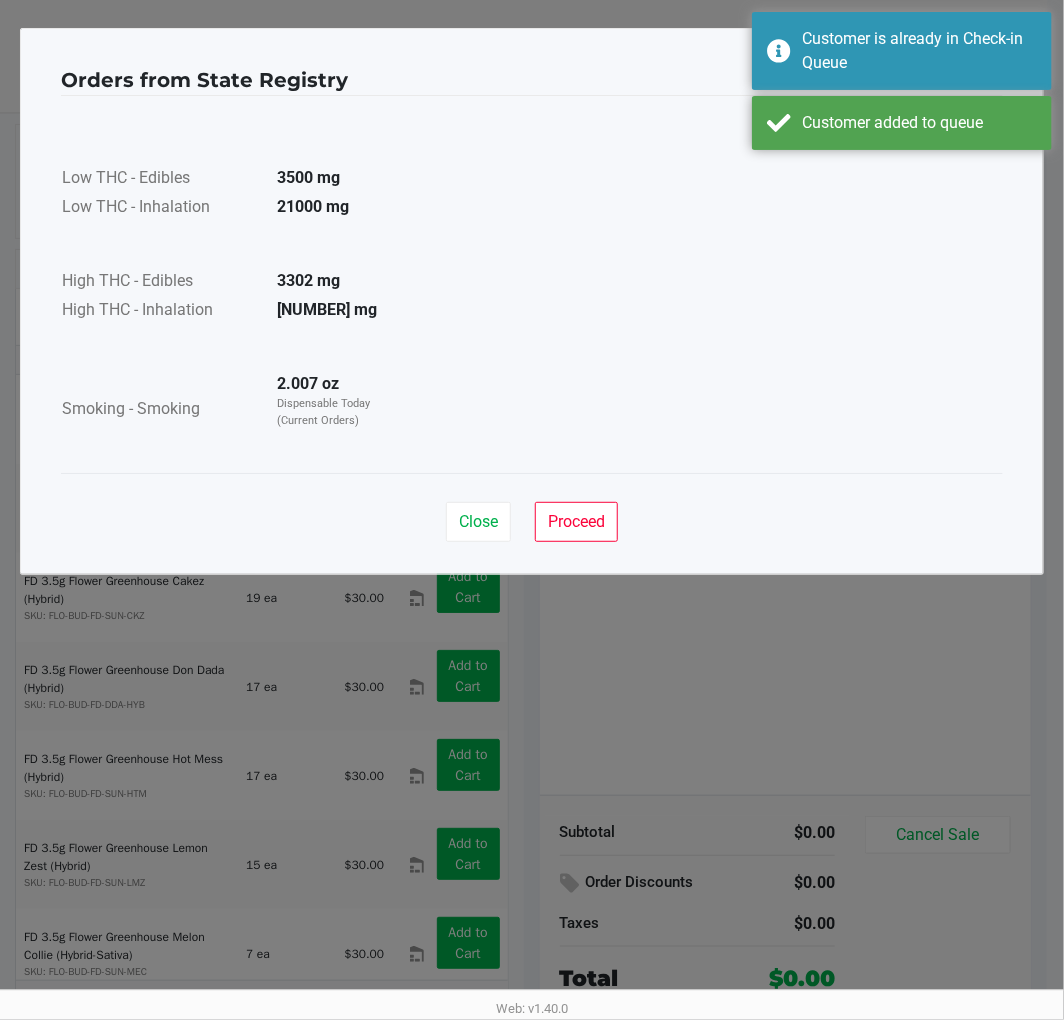 drag, startPoint x: 574, startPoint y: 391, endPoint x: 576, endPoint y: 407, distance: 16.124516 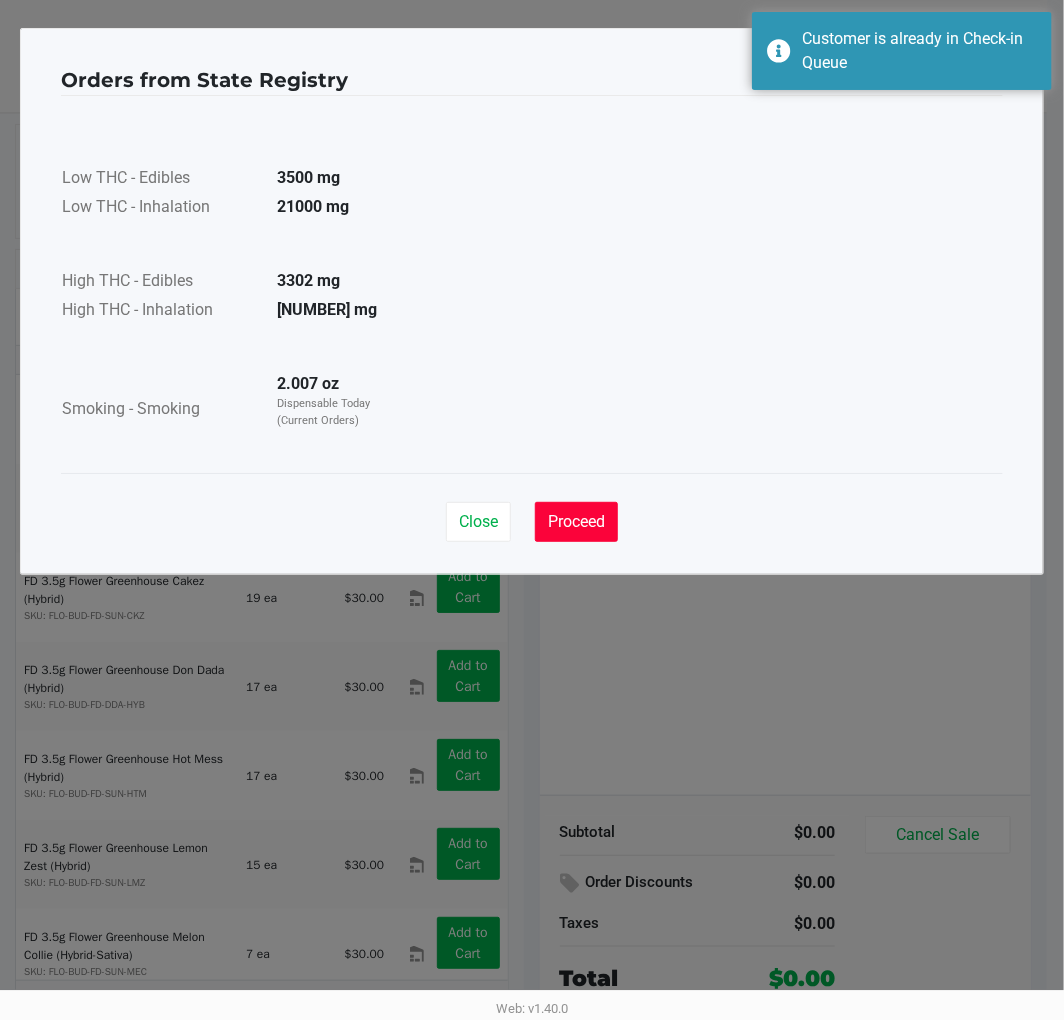 drag, startPoint x: 600, startPoint y: 531, endPoint x: 550, endPoint y: 517, distance: 51.92302 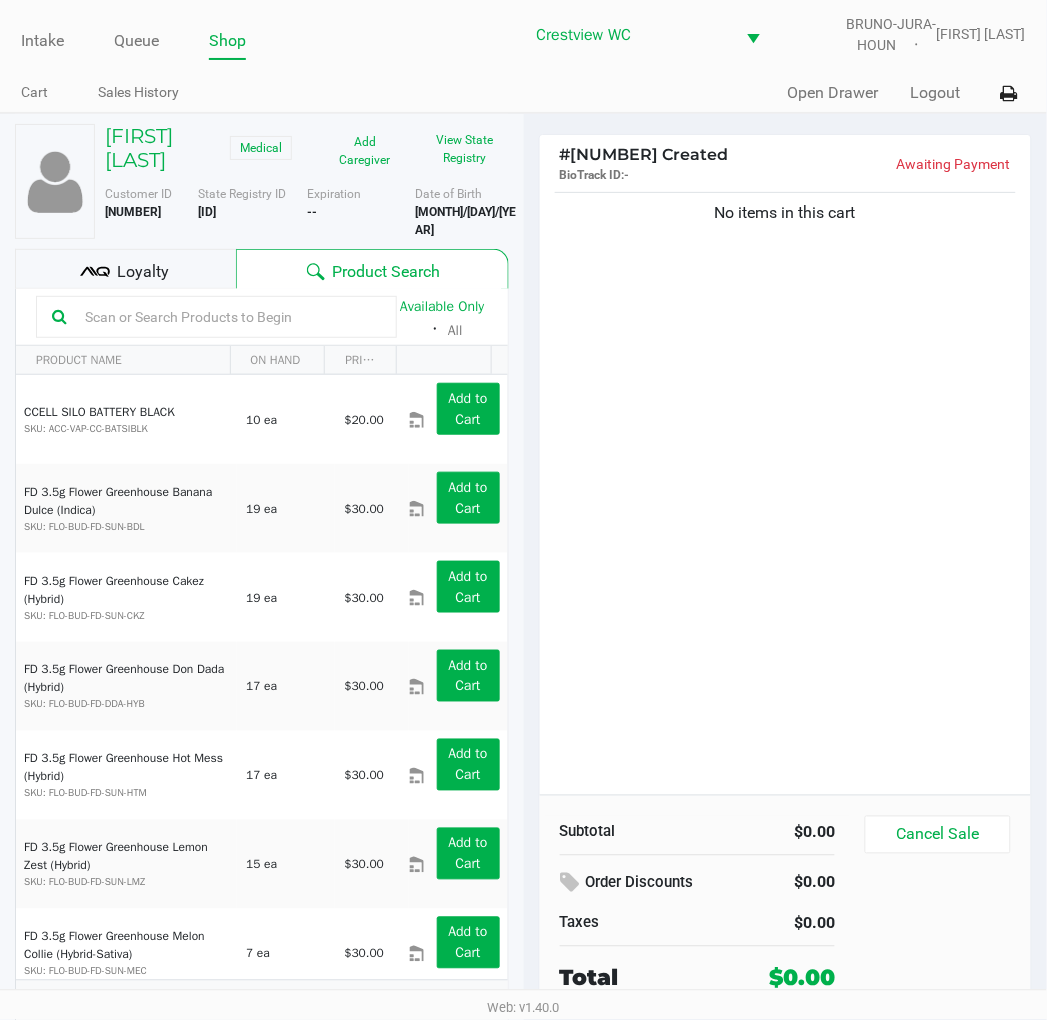 click on "Loyalty" 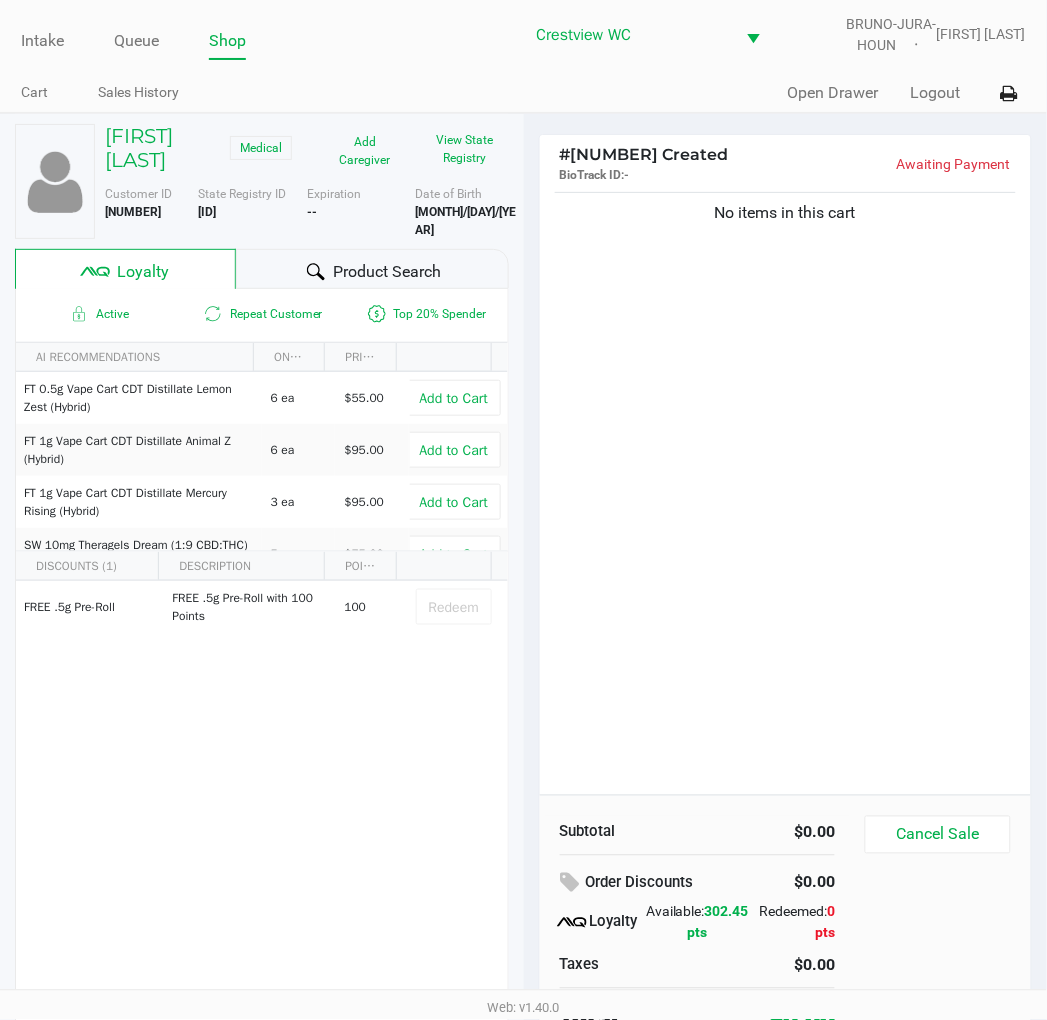 click on "No items in this cart" 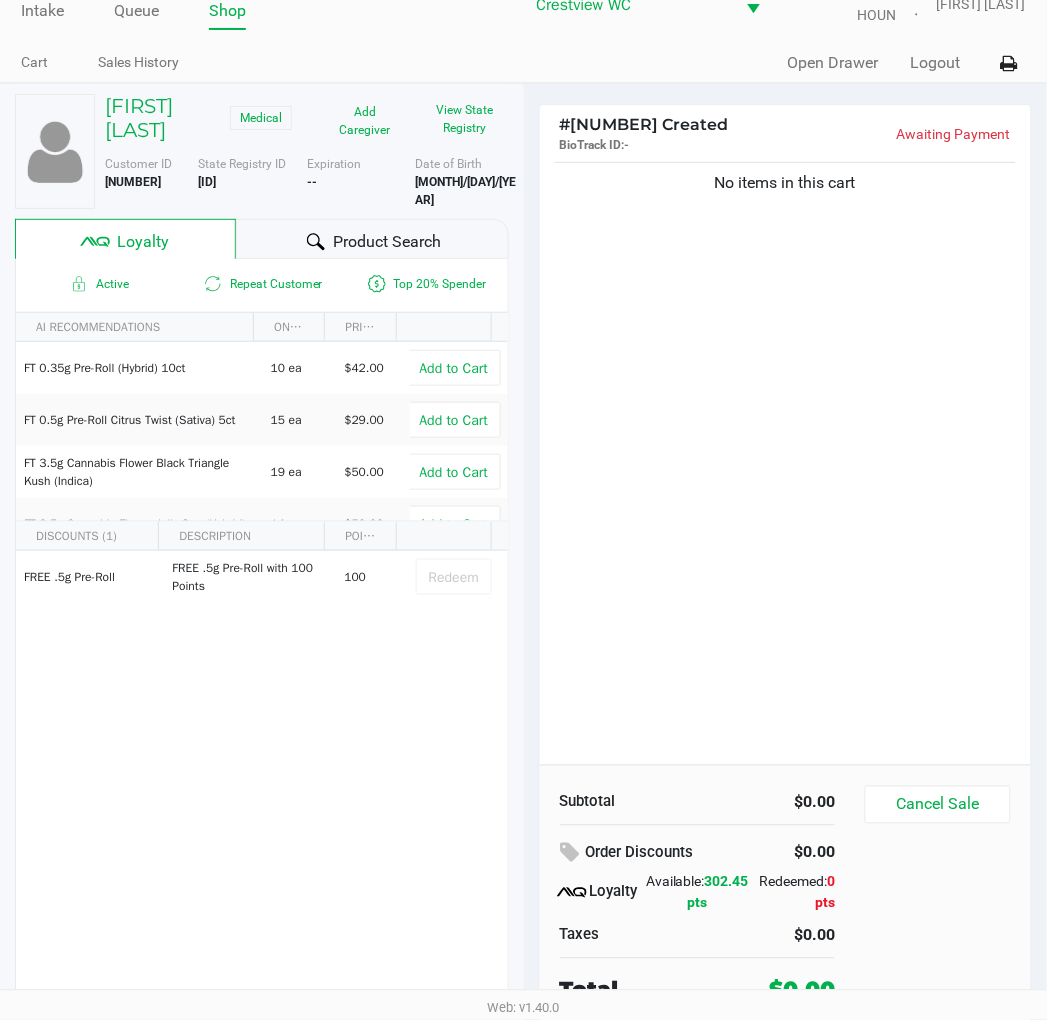 scroll, scrollTop: 38, scrollLeft: 0, axis: vertical 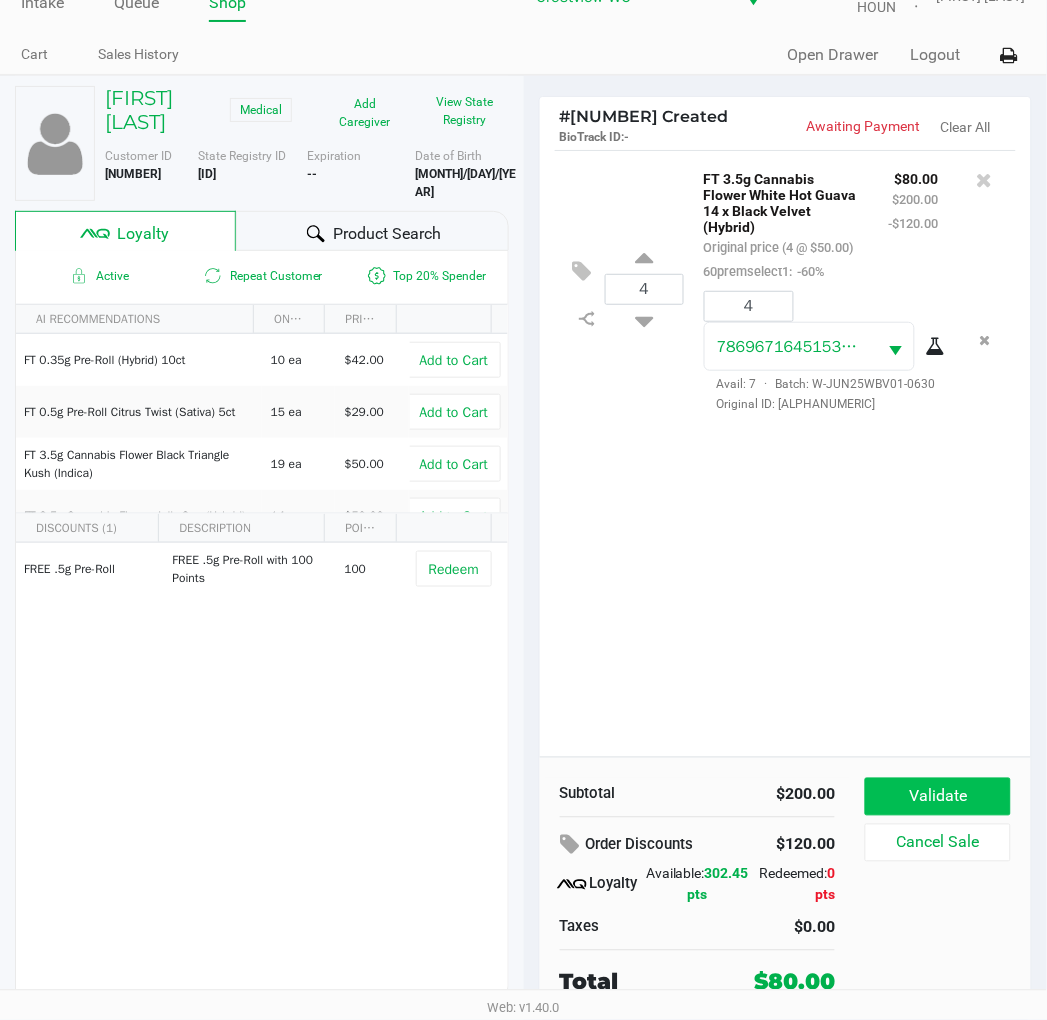 click on "Validate" 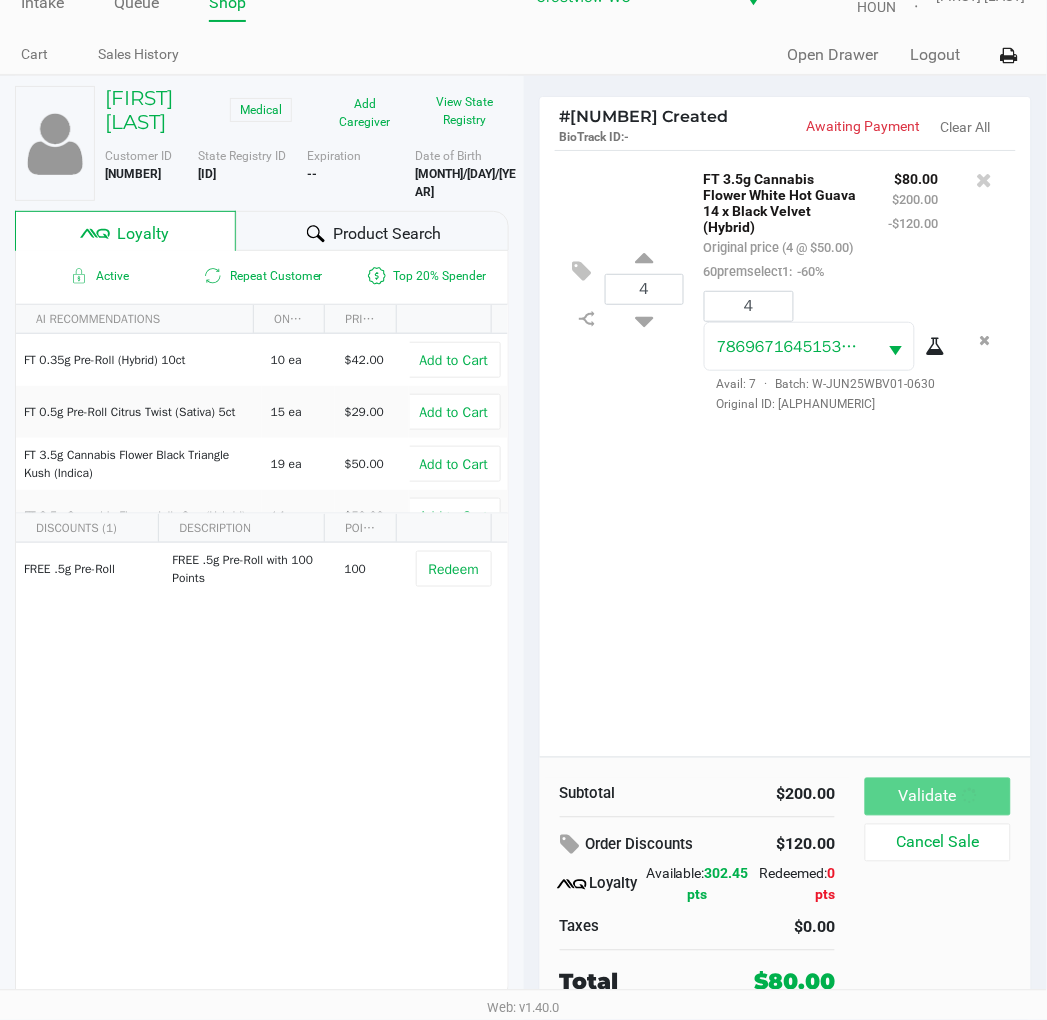 scroll, scrollTop: 0, scrollLeft: 0, axis: both 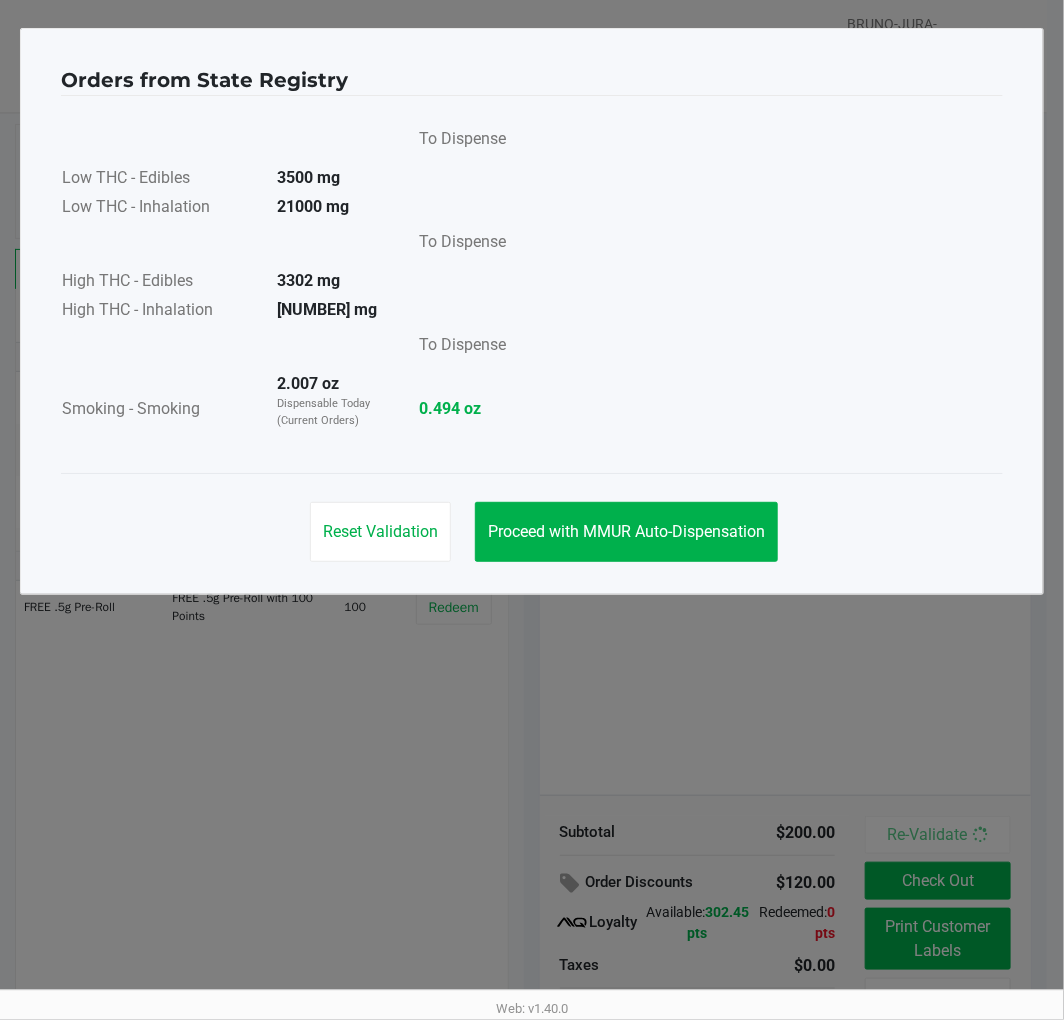 click on "Proceed with MMUR Auto-Dispensation" 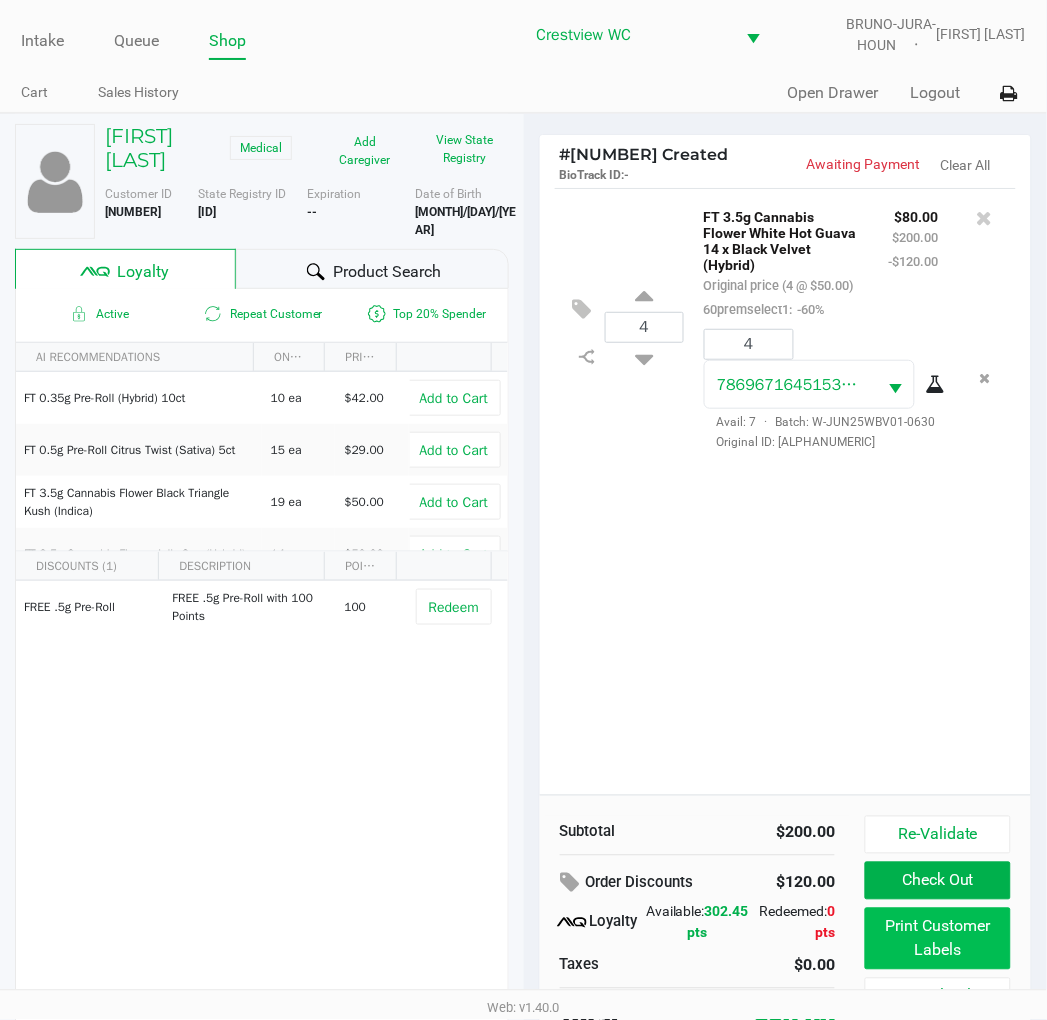 click on "Print Customer Labels" 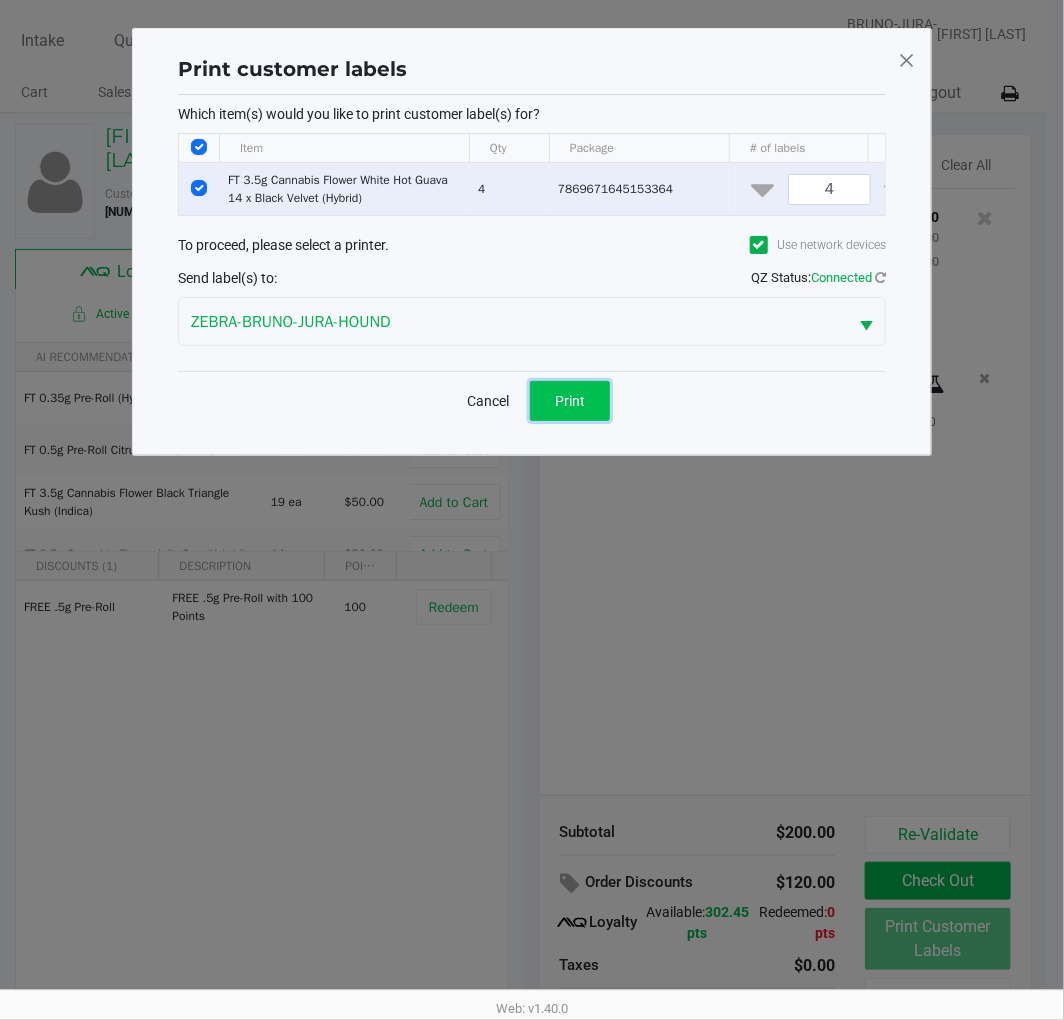 click on "Print" 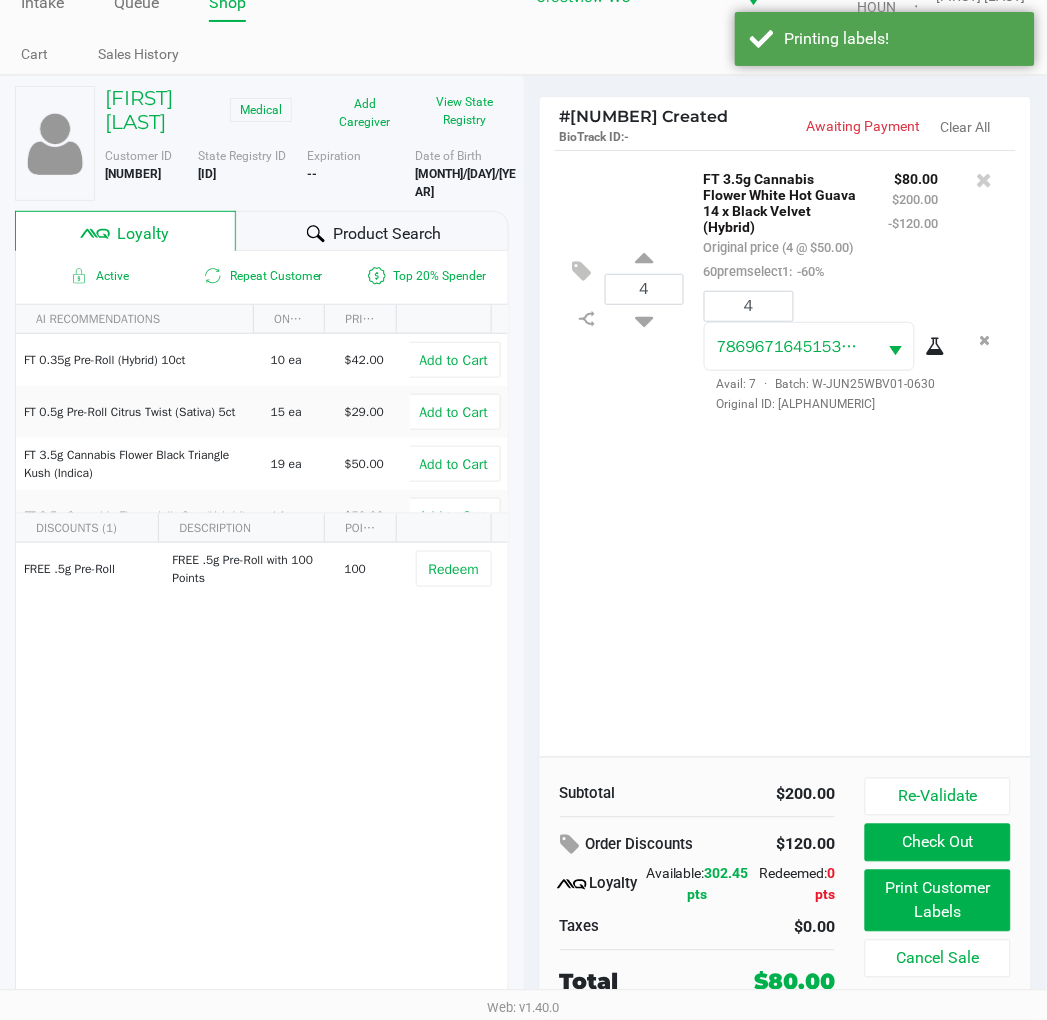 scroll, scrollTop: 37, scrollLeft: 0, axis: vertical 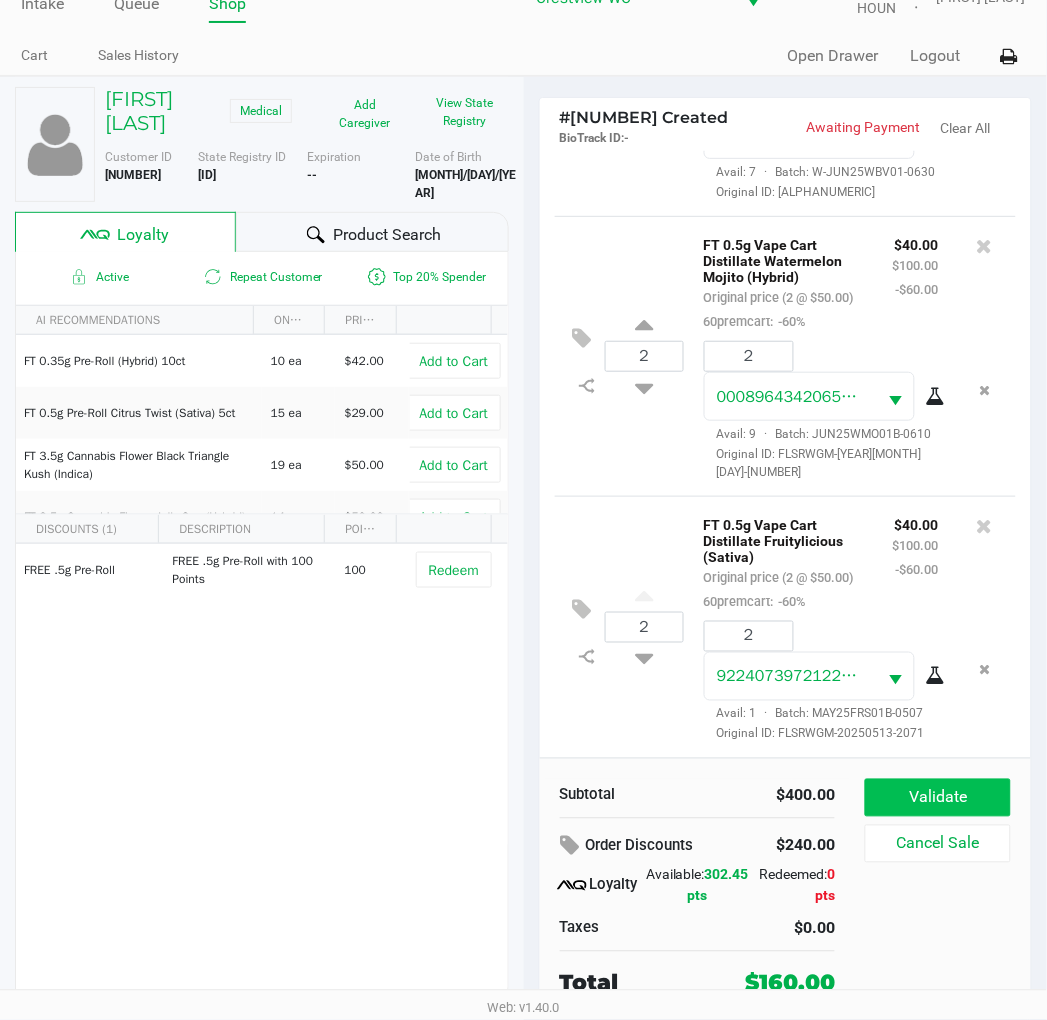 click on "Validate" 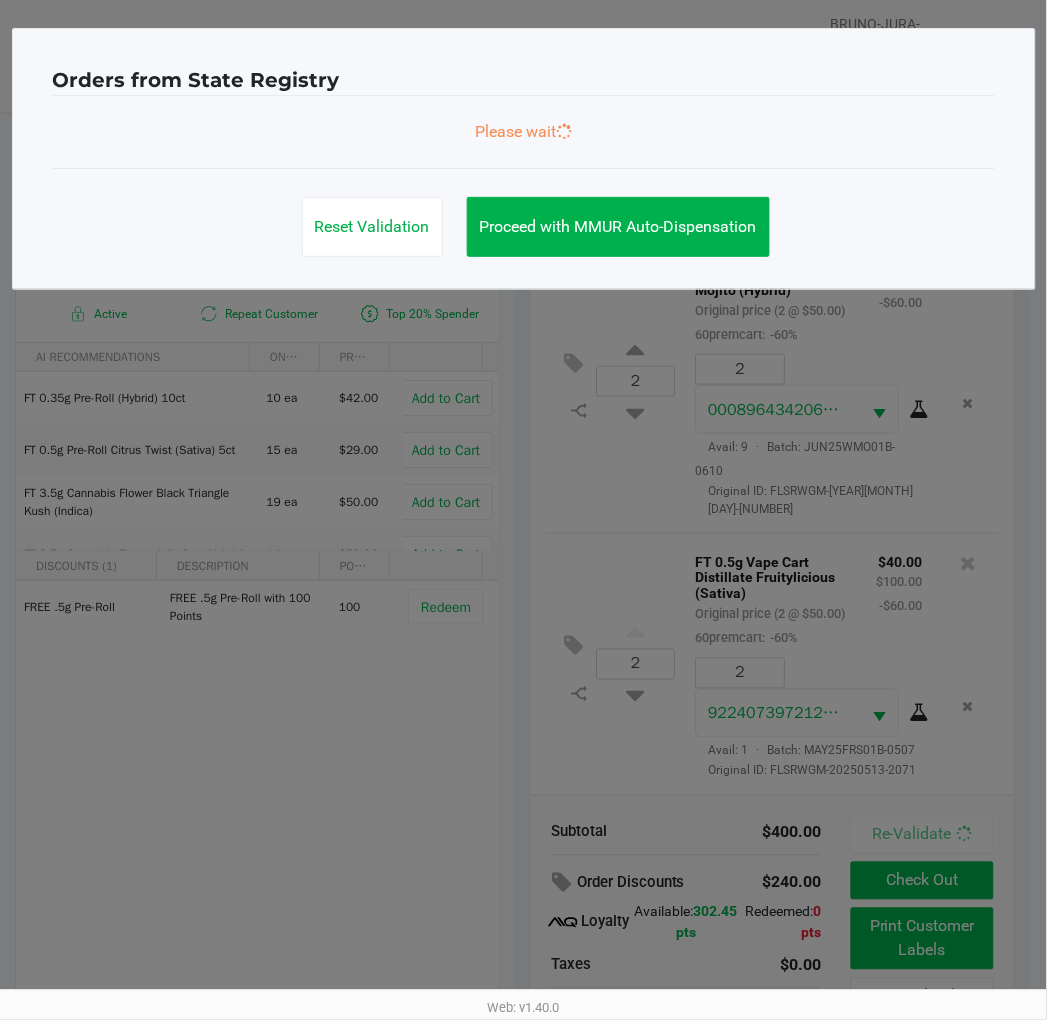 scroll, scrollTop: 0, scrollLeft: 0, axis: both 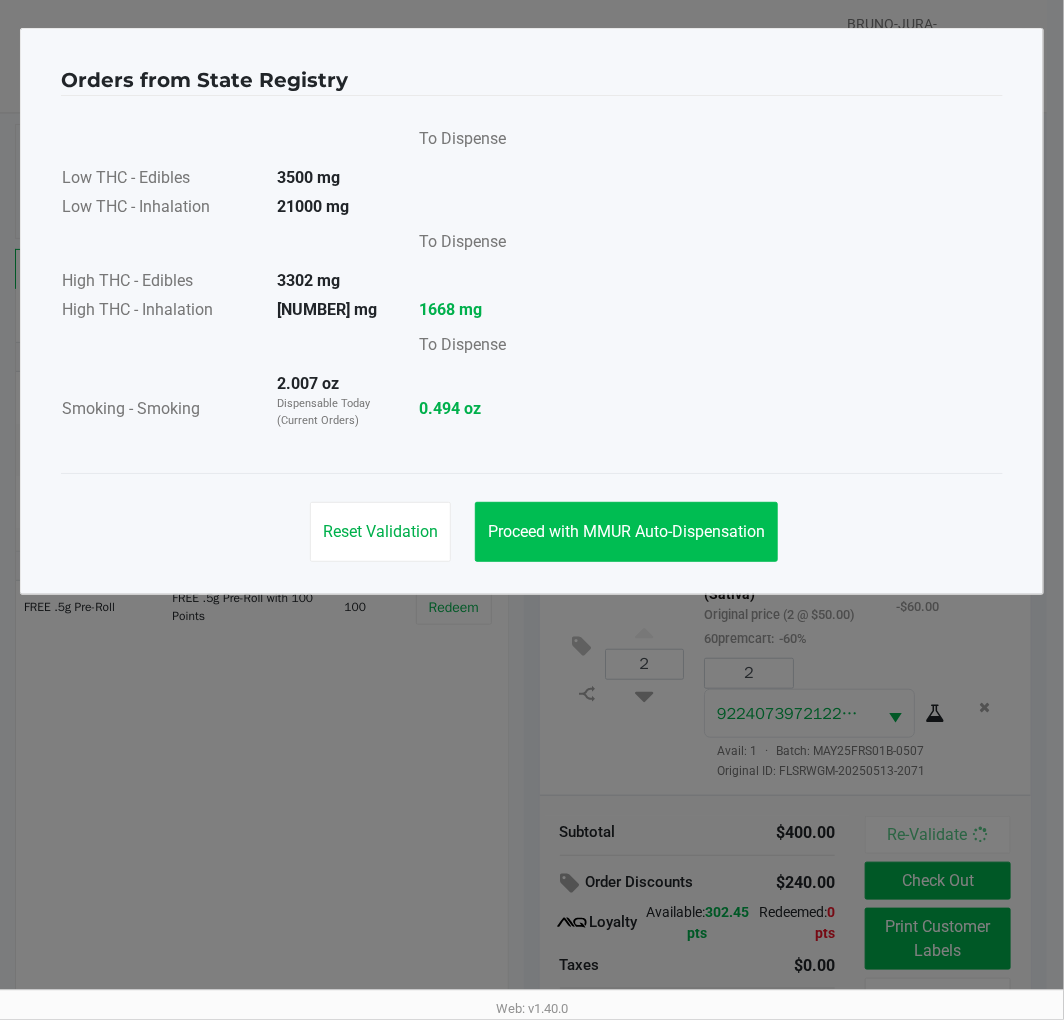 click on "Proceed with MMUR Auto-Dispensation" 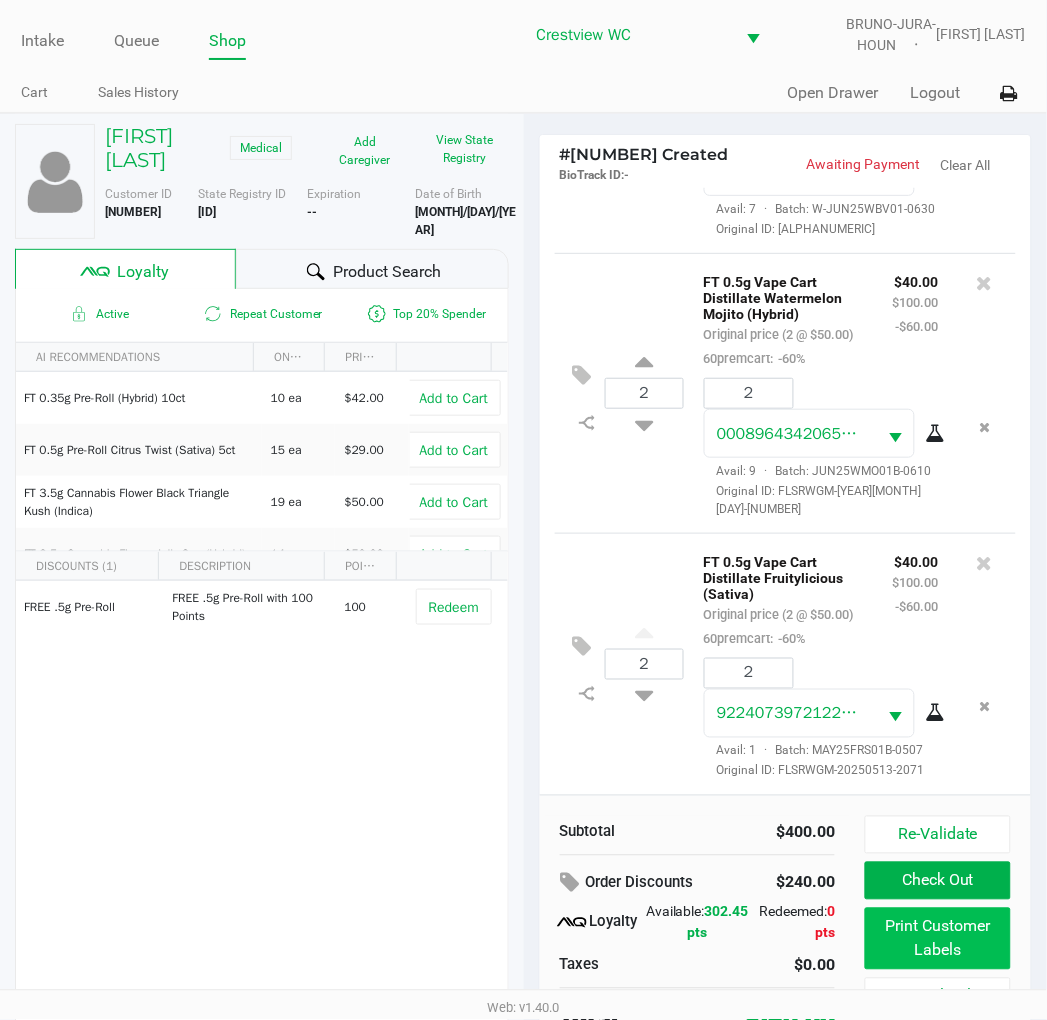 click on "Print Customer Labels" 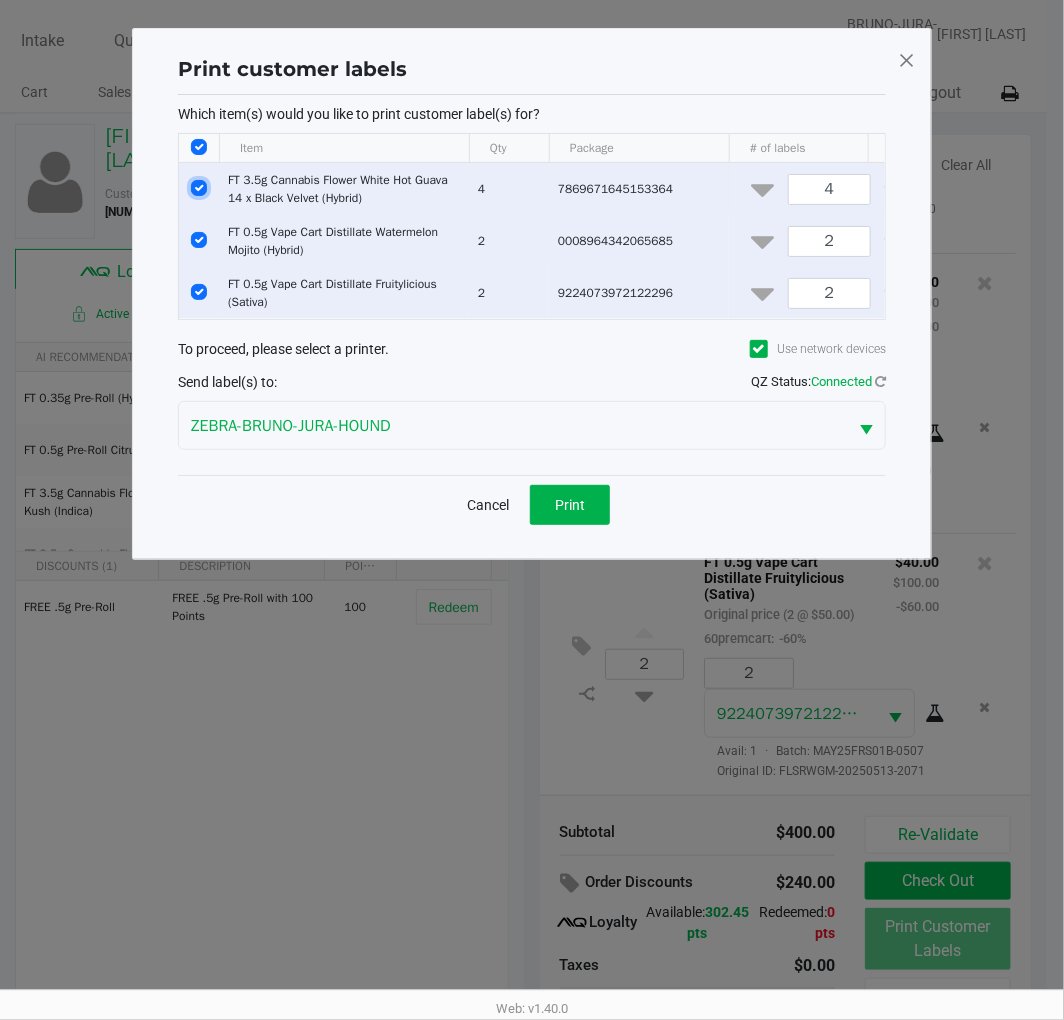 click at bounding box center (199, 188) 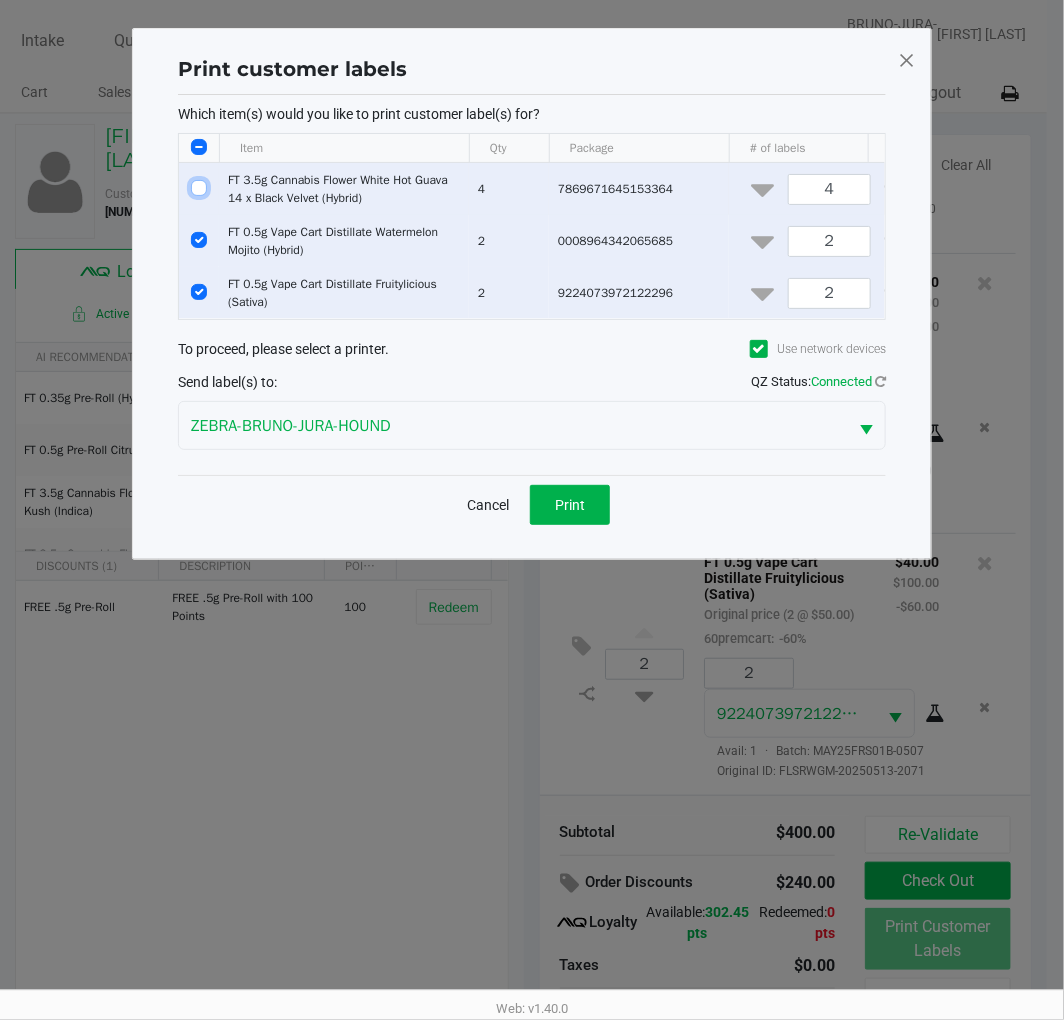 checkbox on "false" 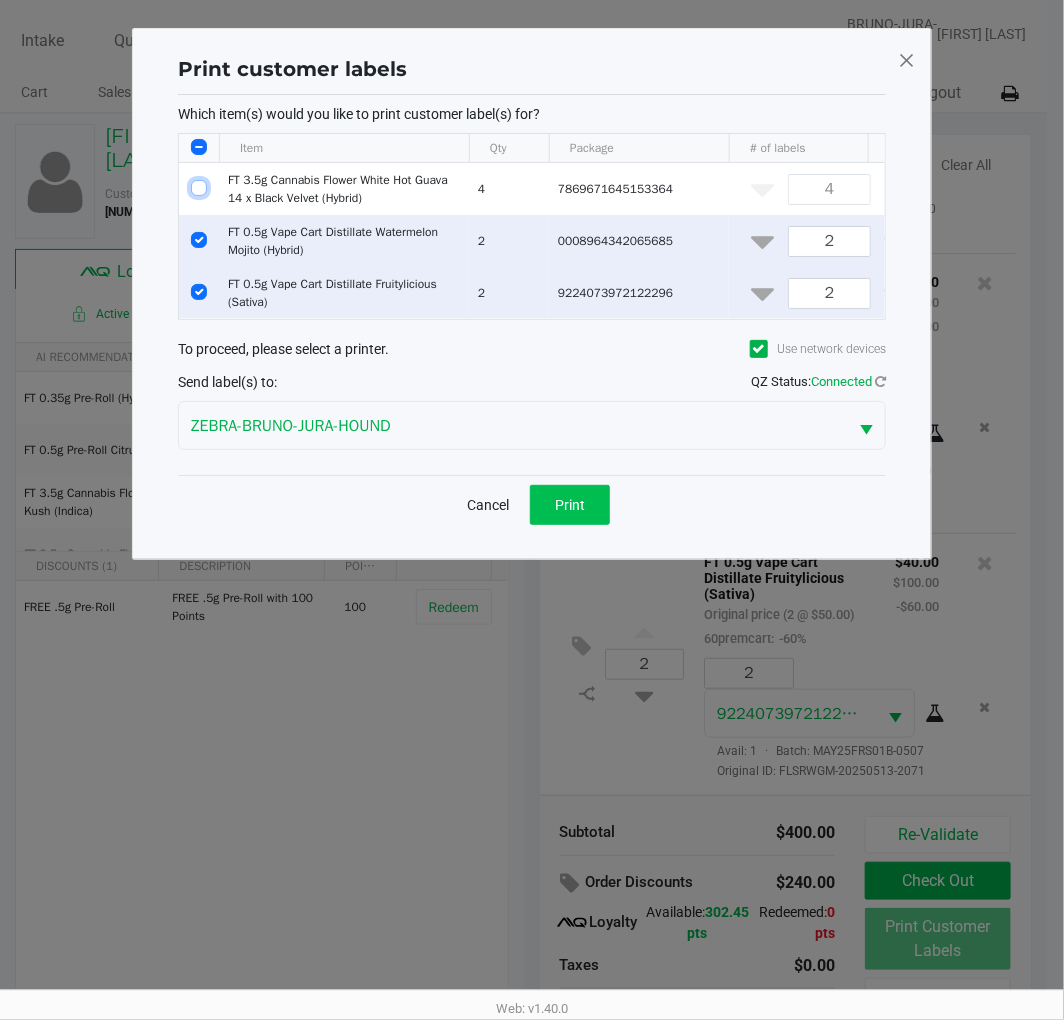 click on "Print" 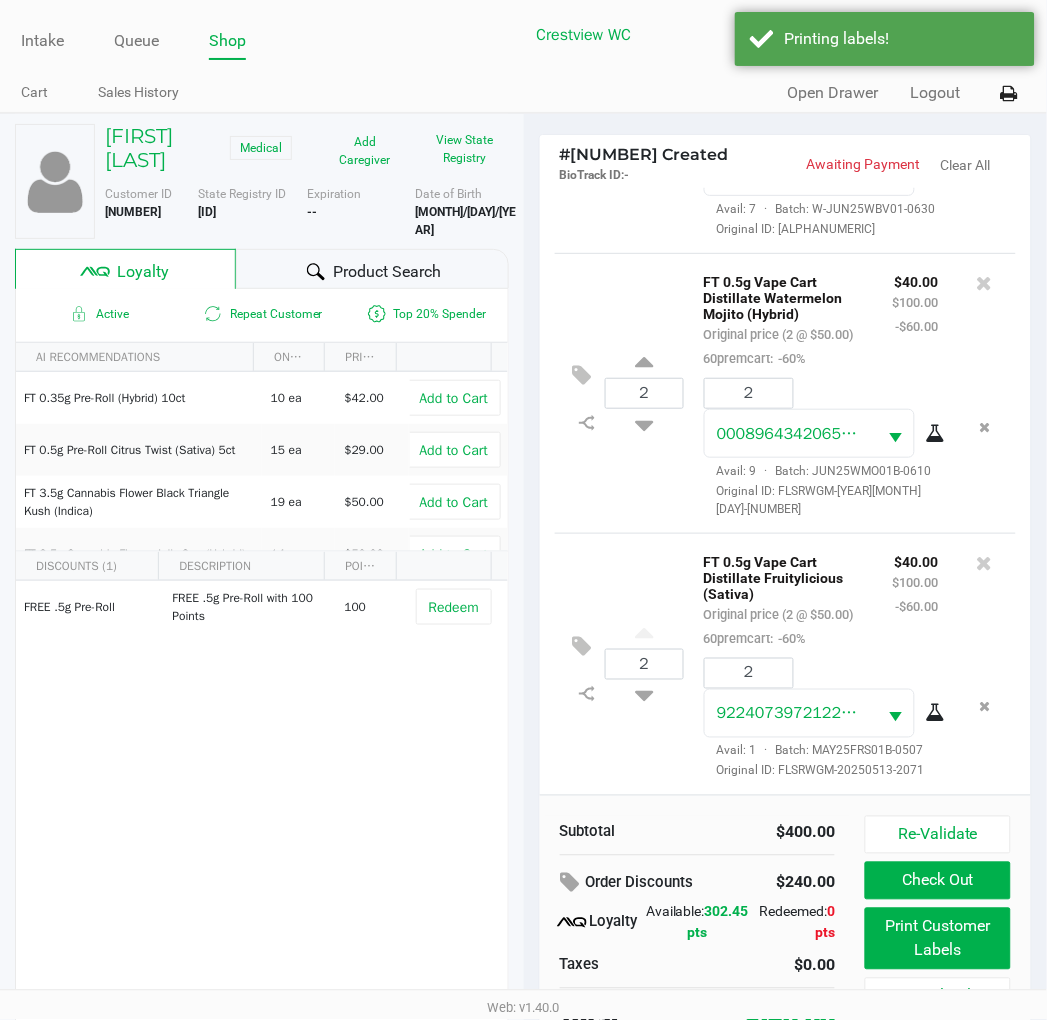 scroll, scrollTop: 38, scrollLeft: 0, axis: vertical 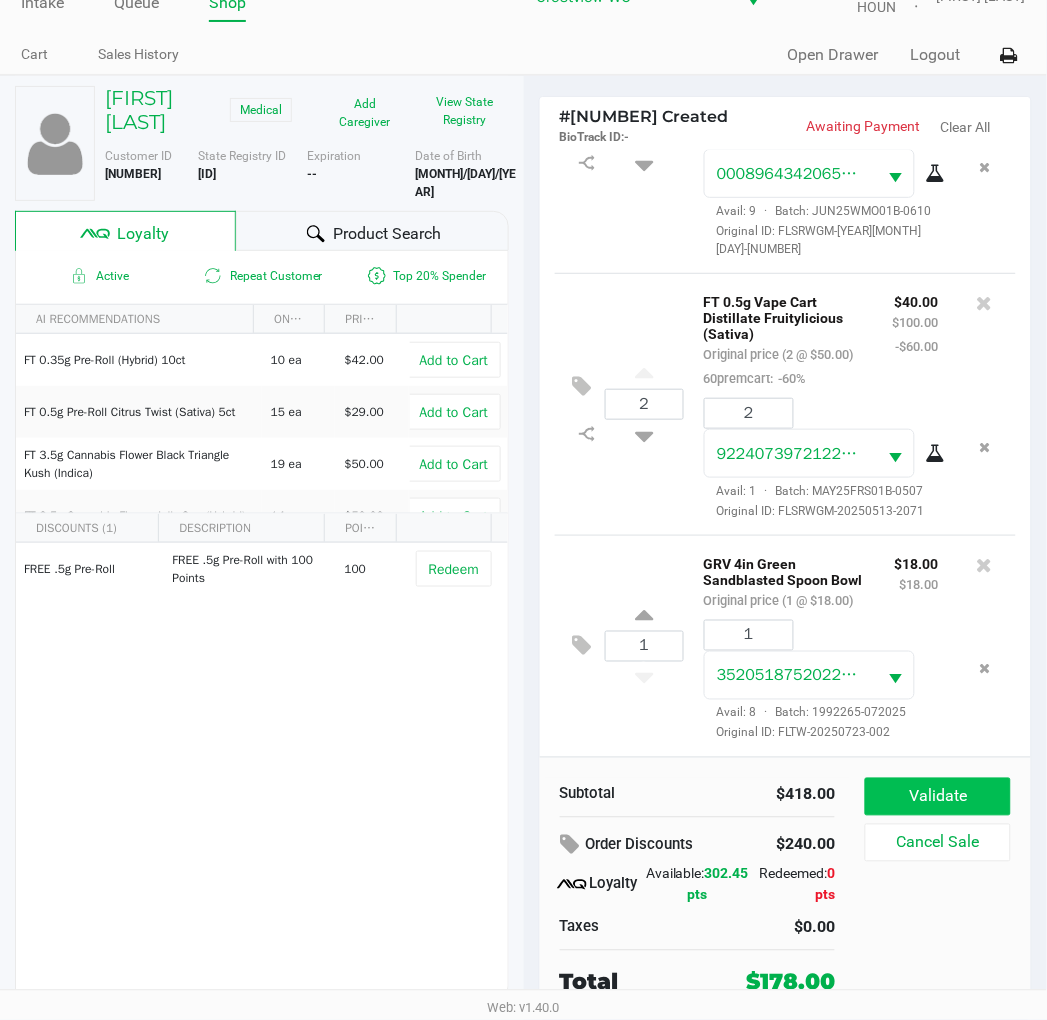 click on "Validate" 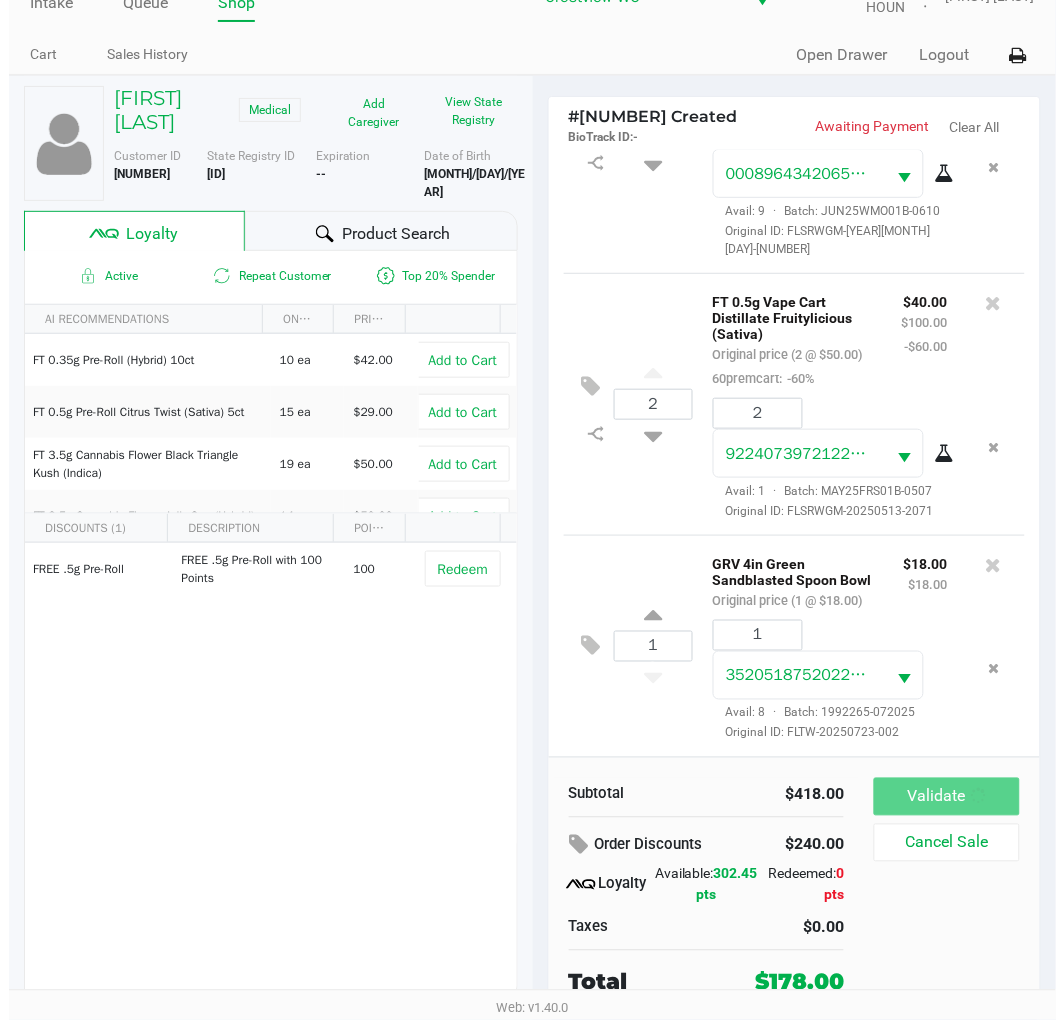 scroll, scrollTop: 0, scrollLeft: 0, axis: both 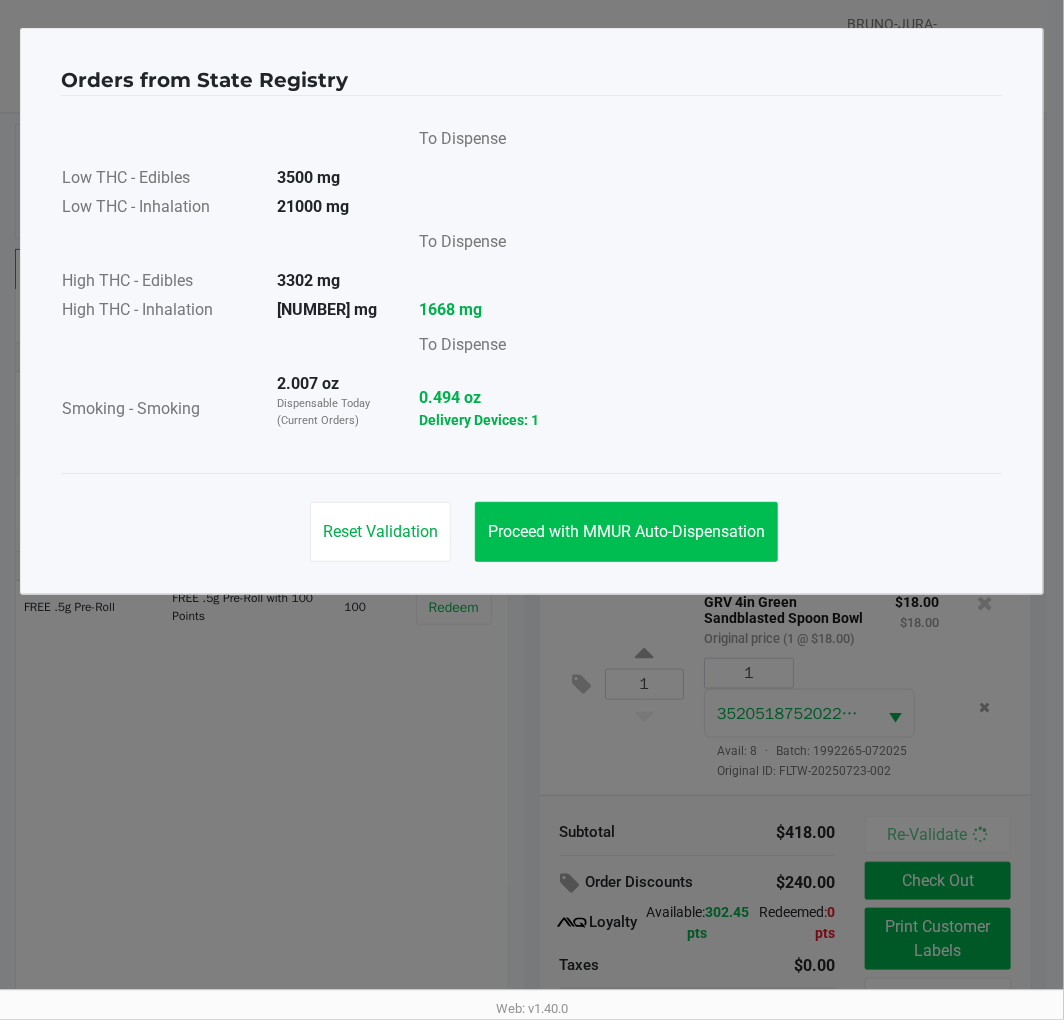 click on "Proceed with MMUR Auto-Dispensation" 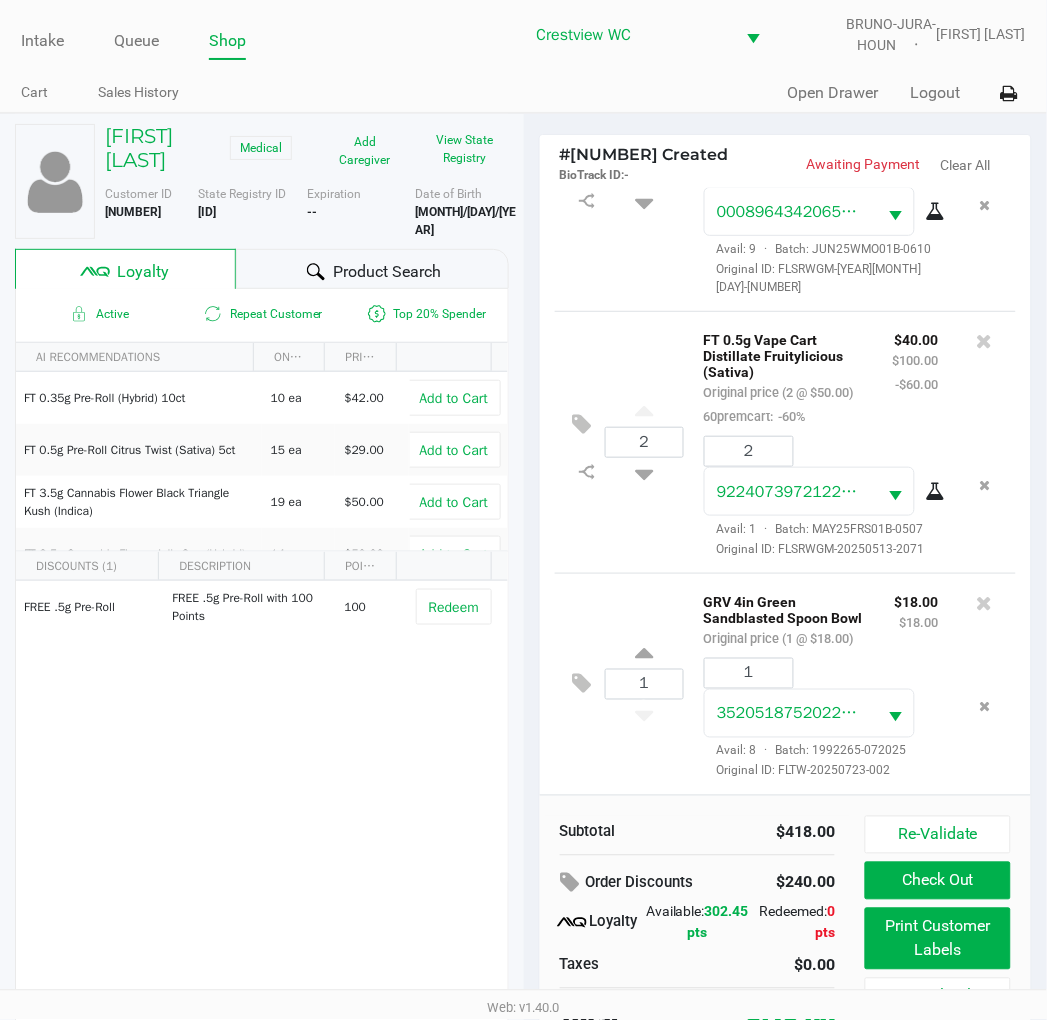 click on "Print Customer Labels" 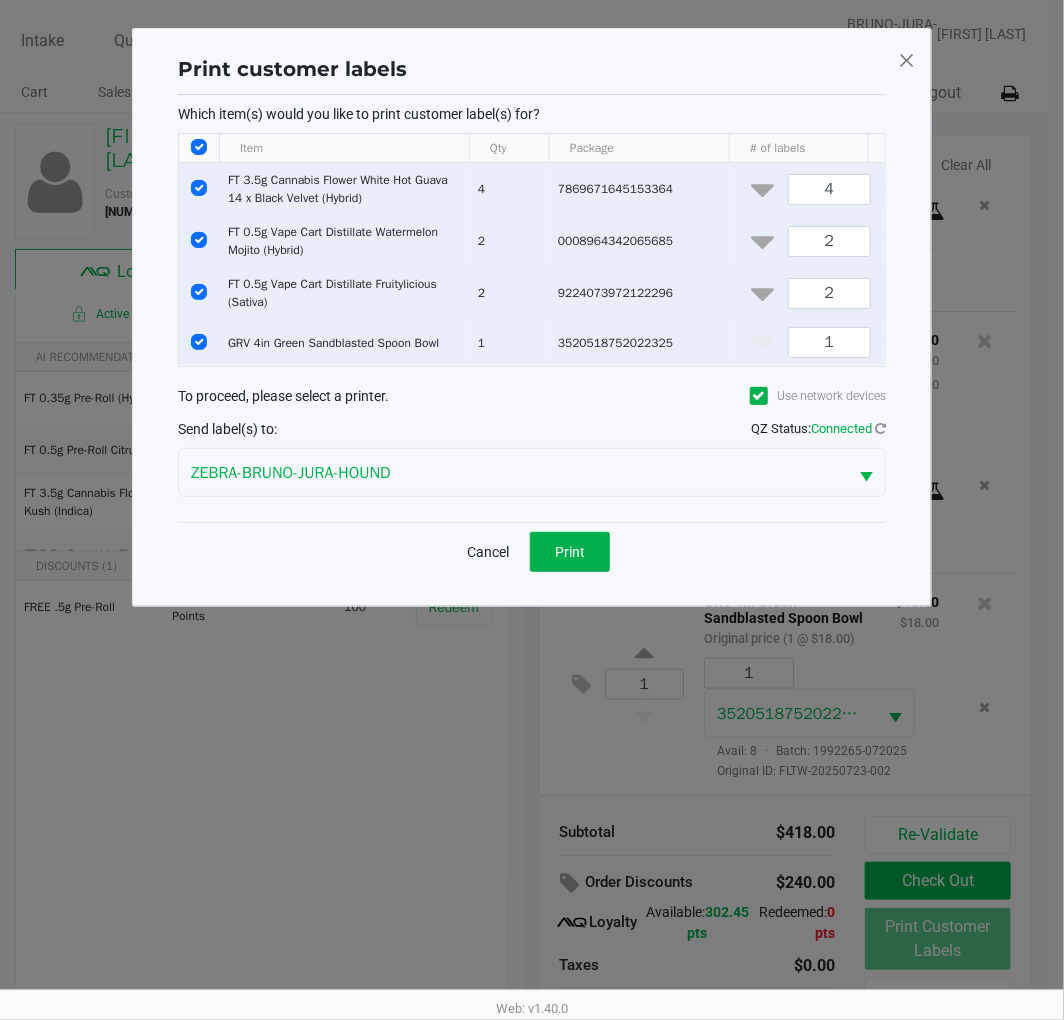 click 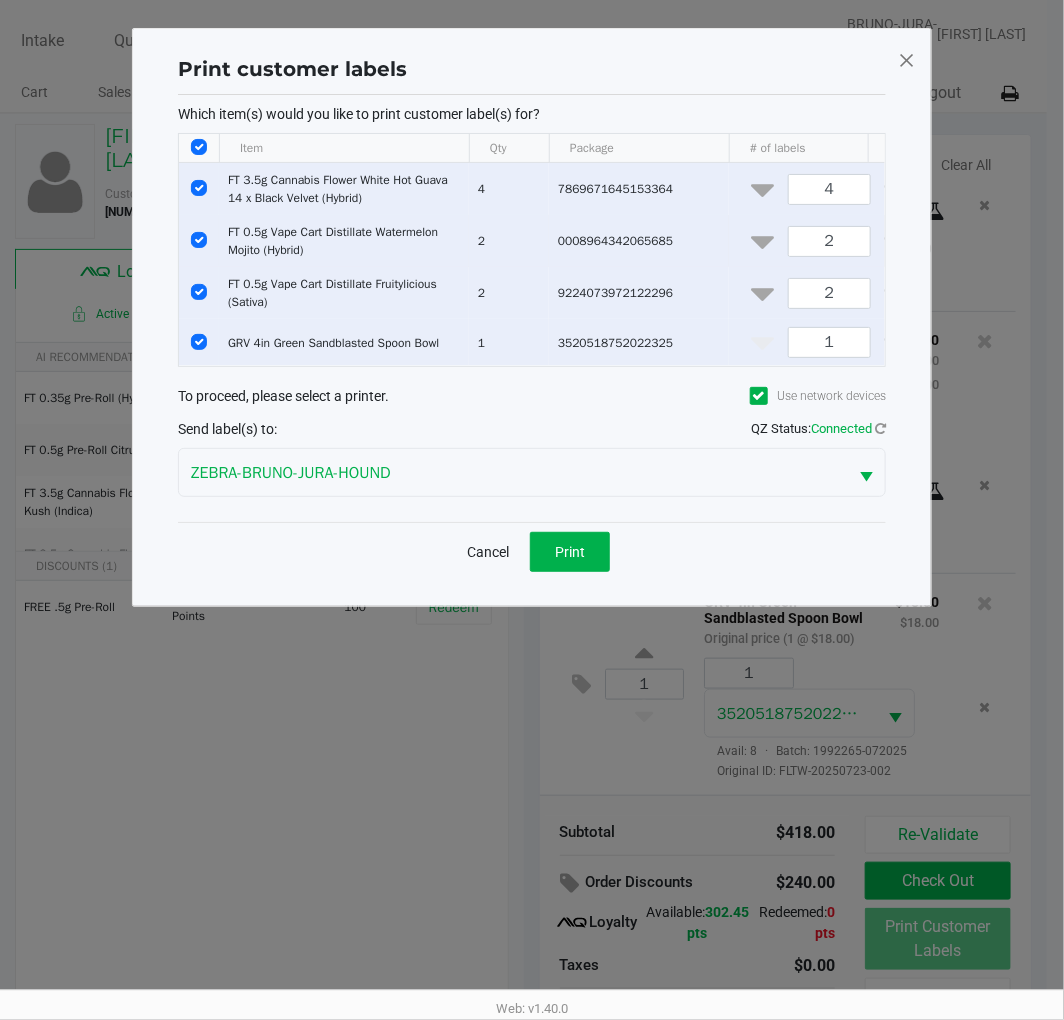 click at bounding box center [199, 240] 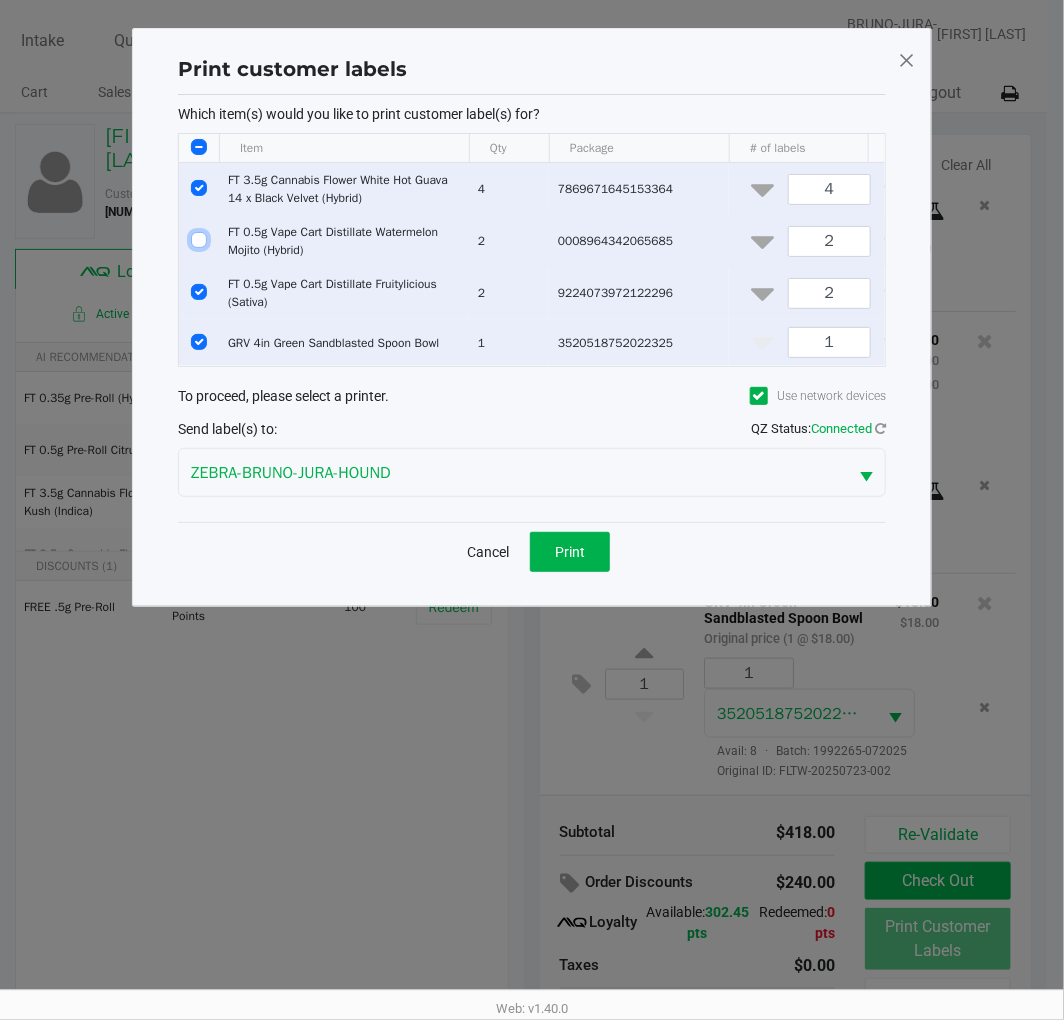 checkbox on "false" 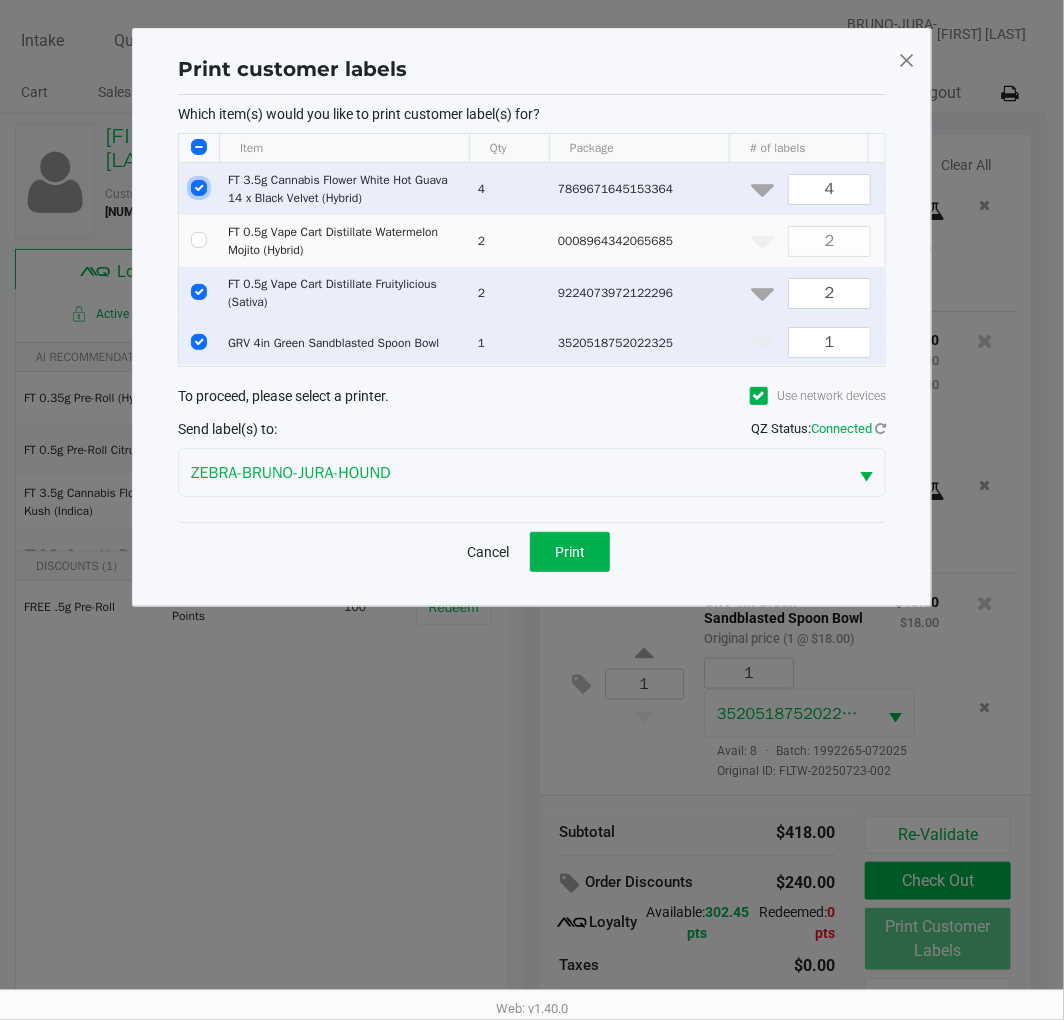 click at bounding box center [199, 188] 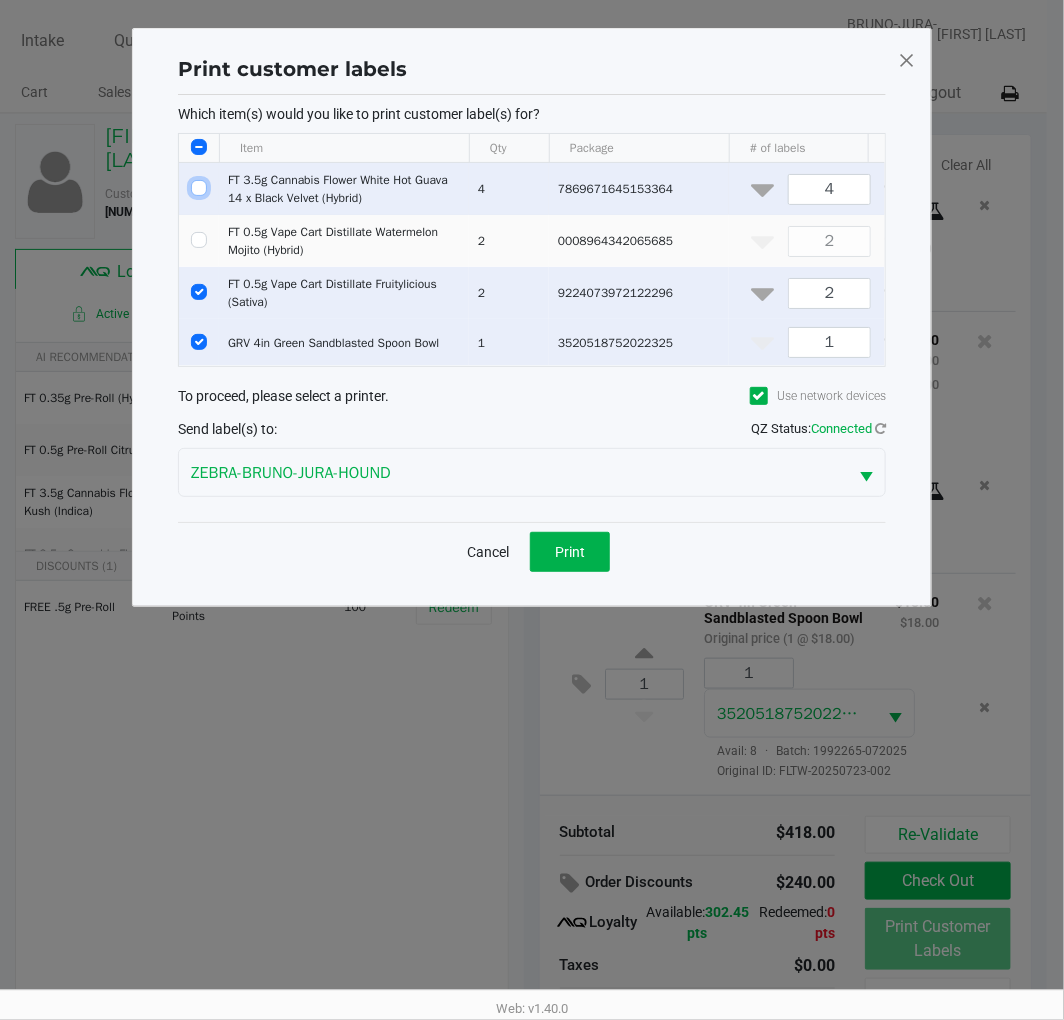 checkbox on "false" 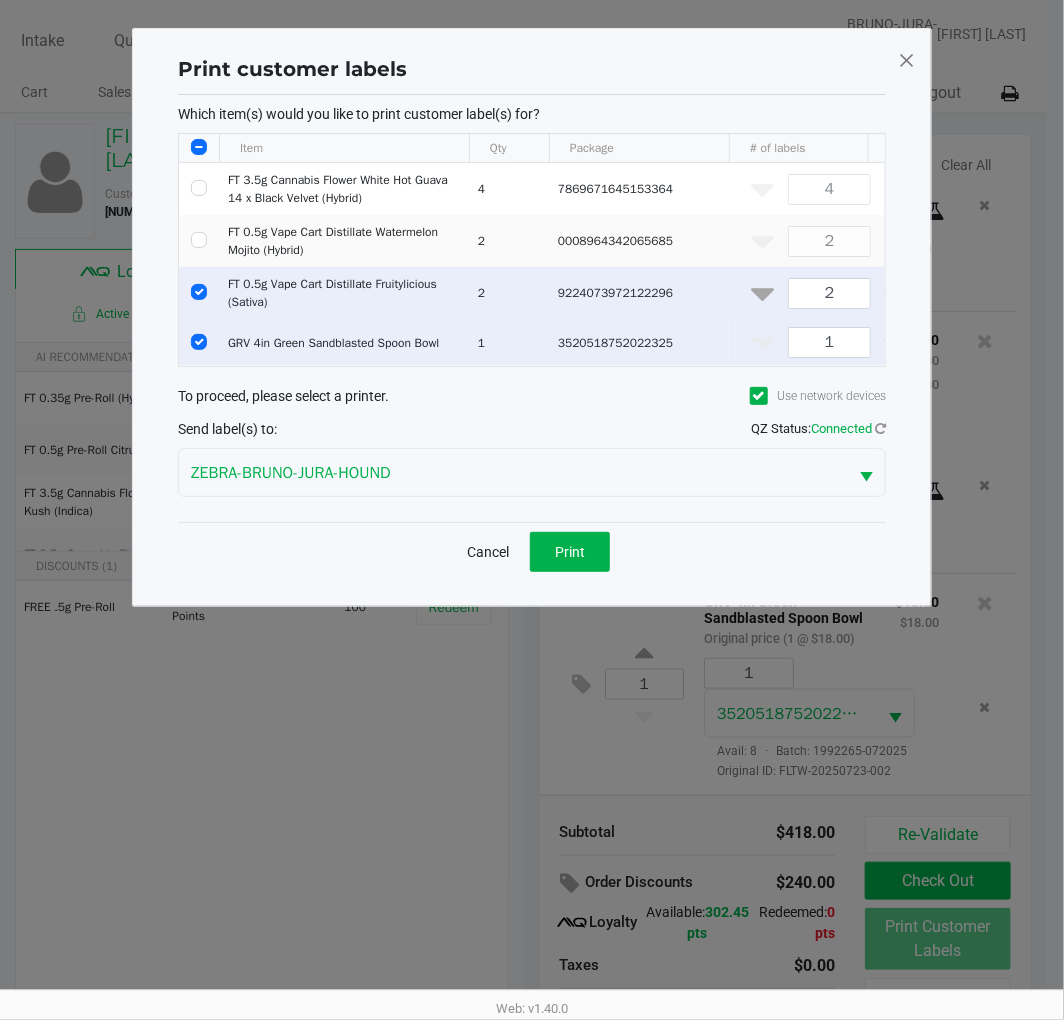 click at bounding box center (199, 292) 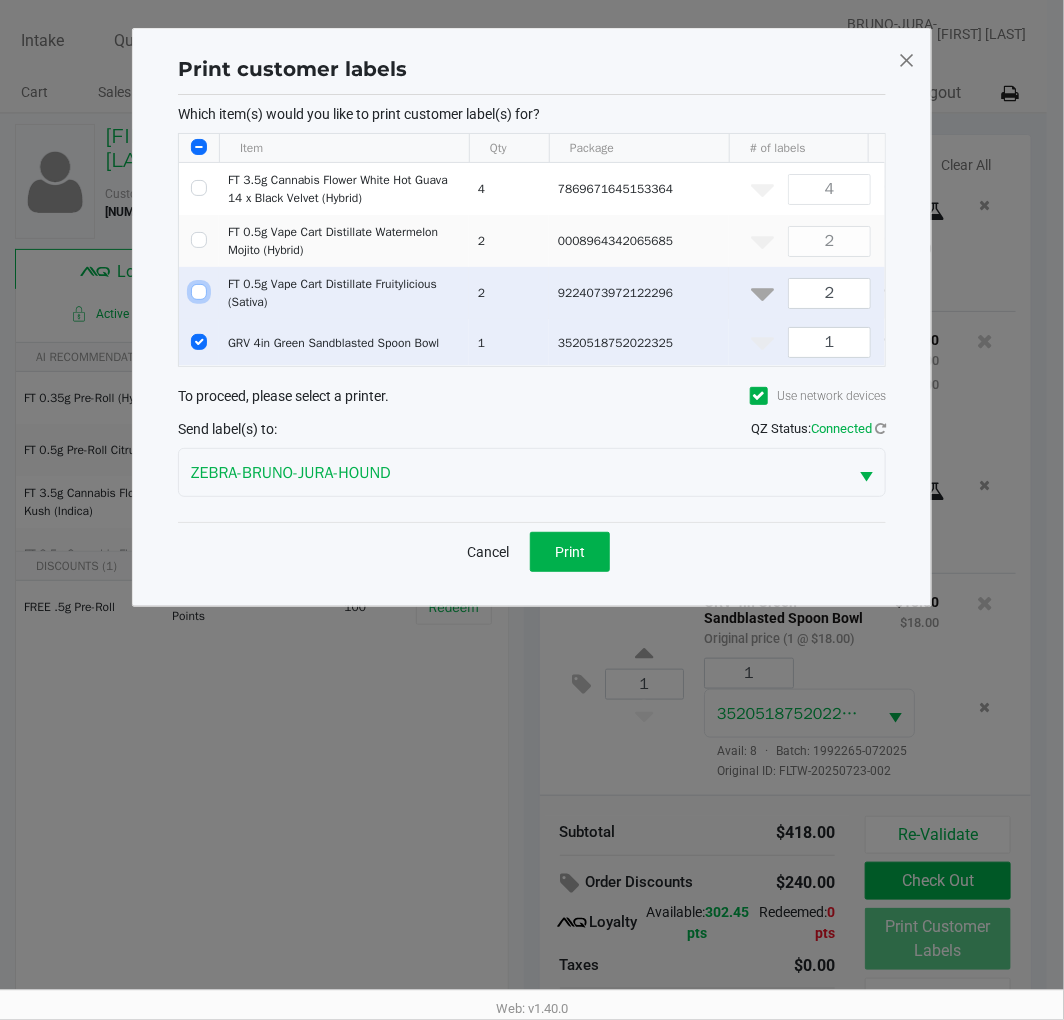 checkbox on "false" 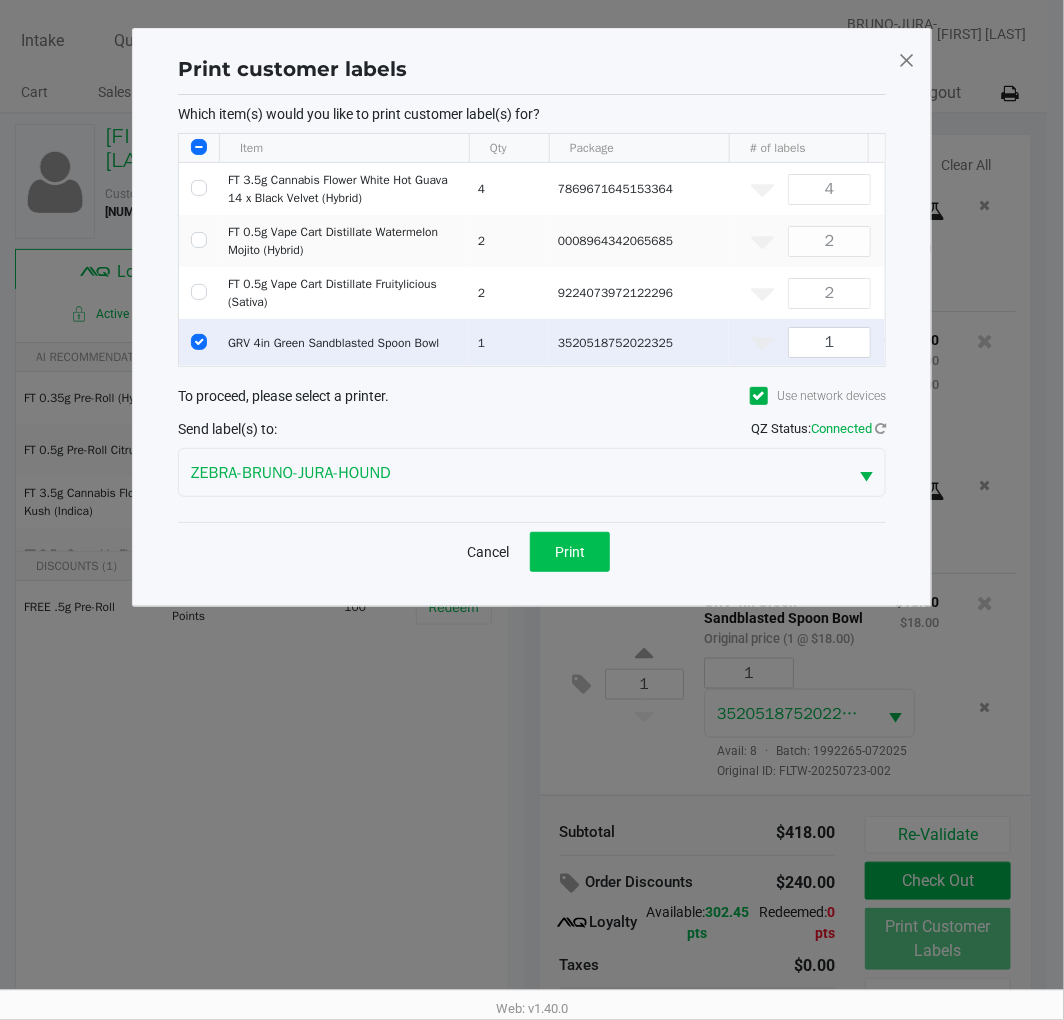 click on "Print" 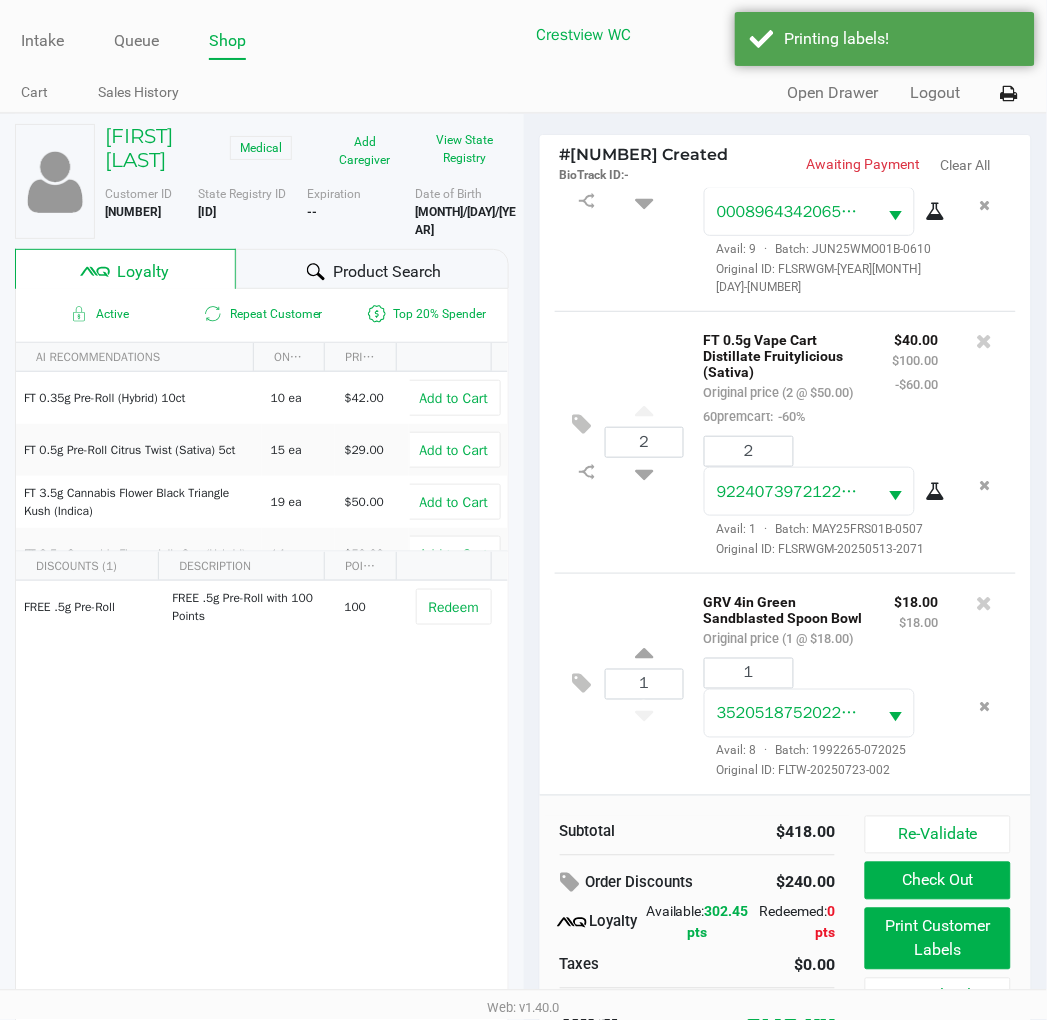scroll, scrollTop: 38, scrollLeft: 0, axis: vertical 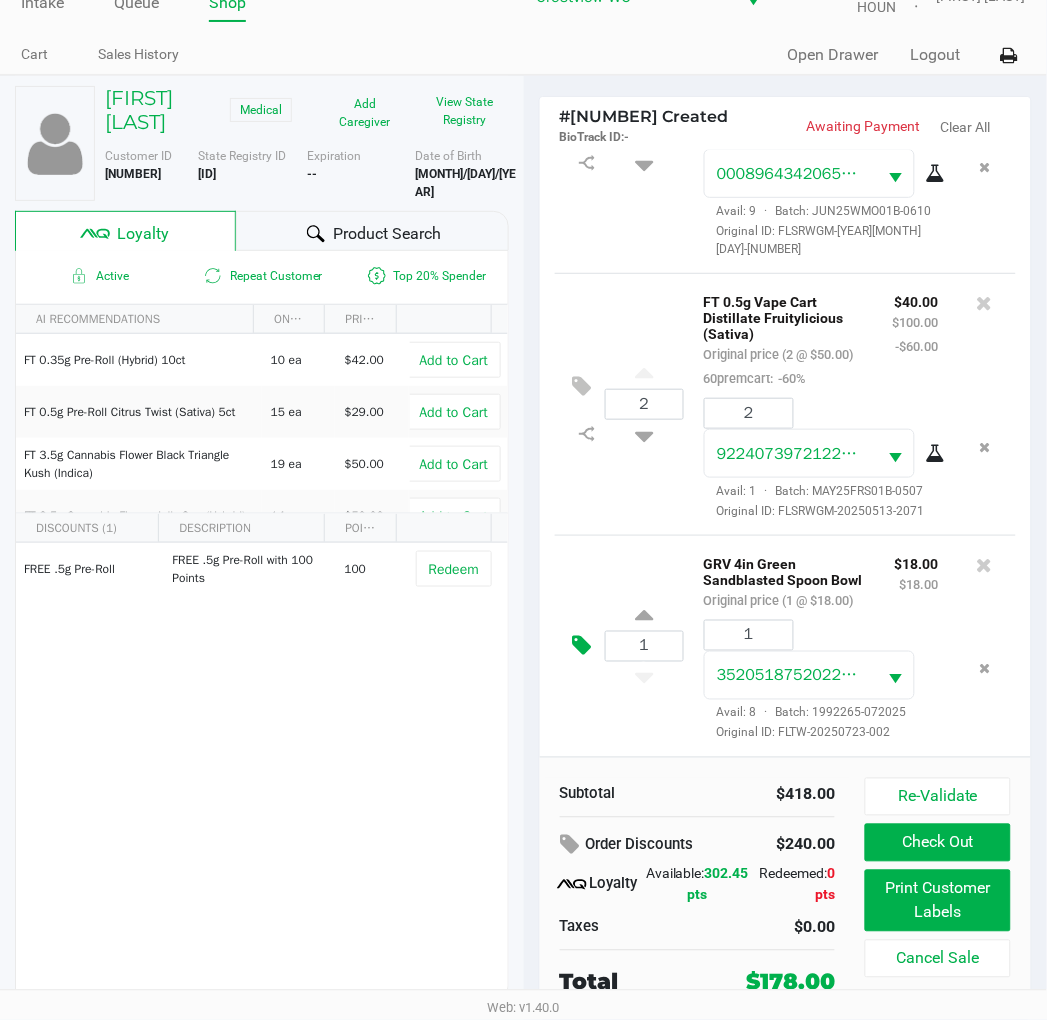 click 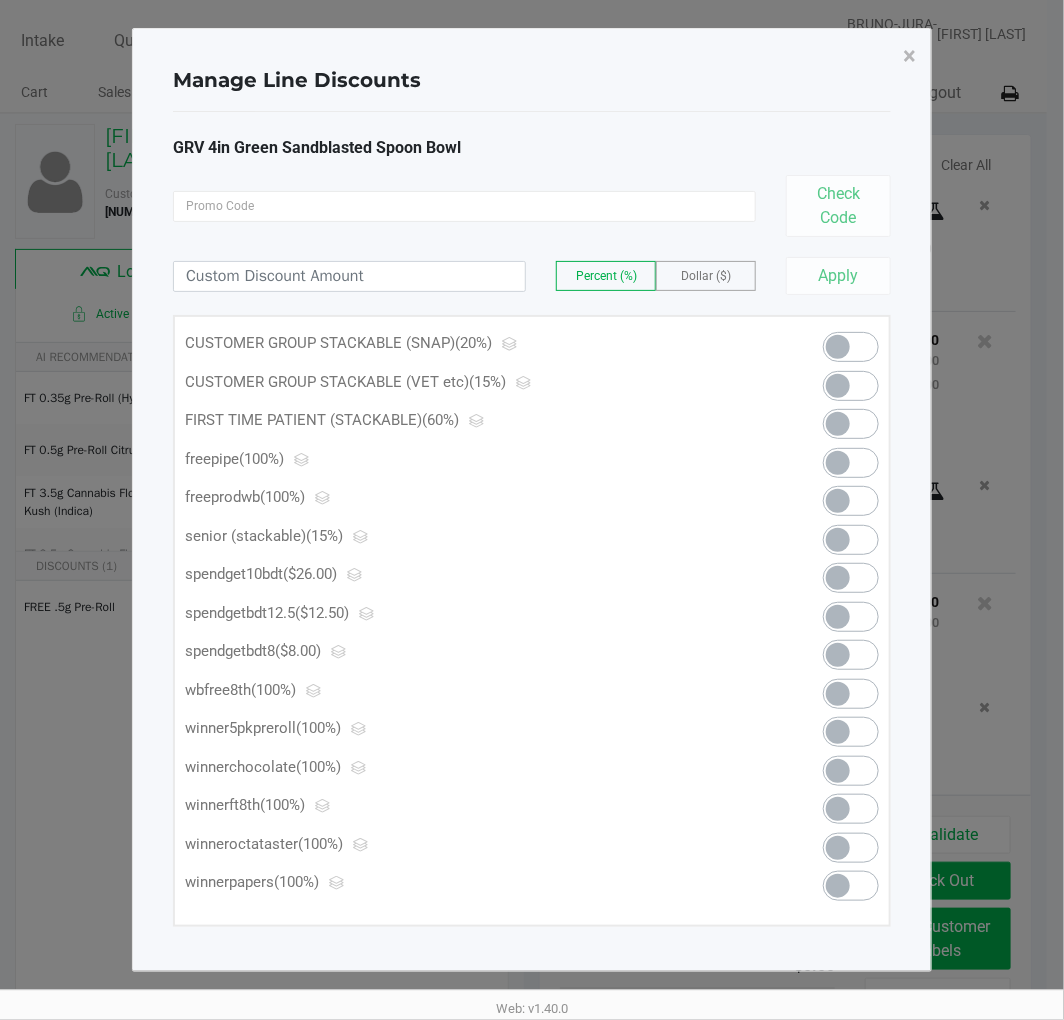 click 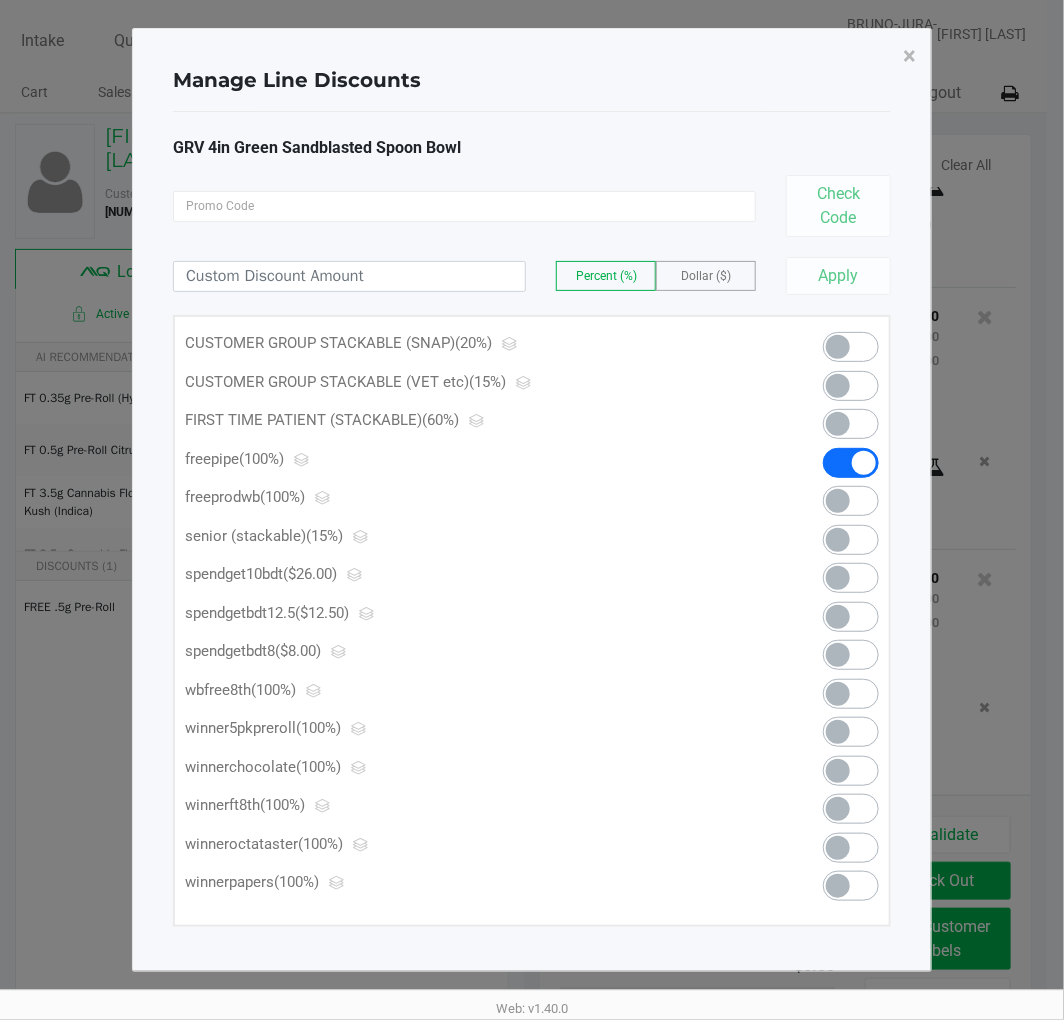 click on "×" 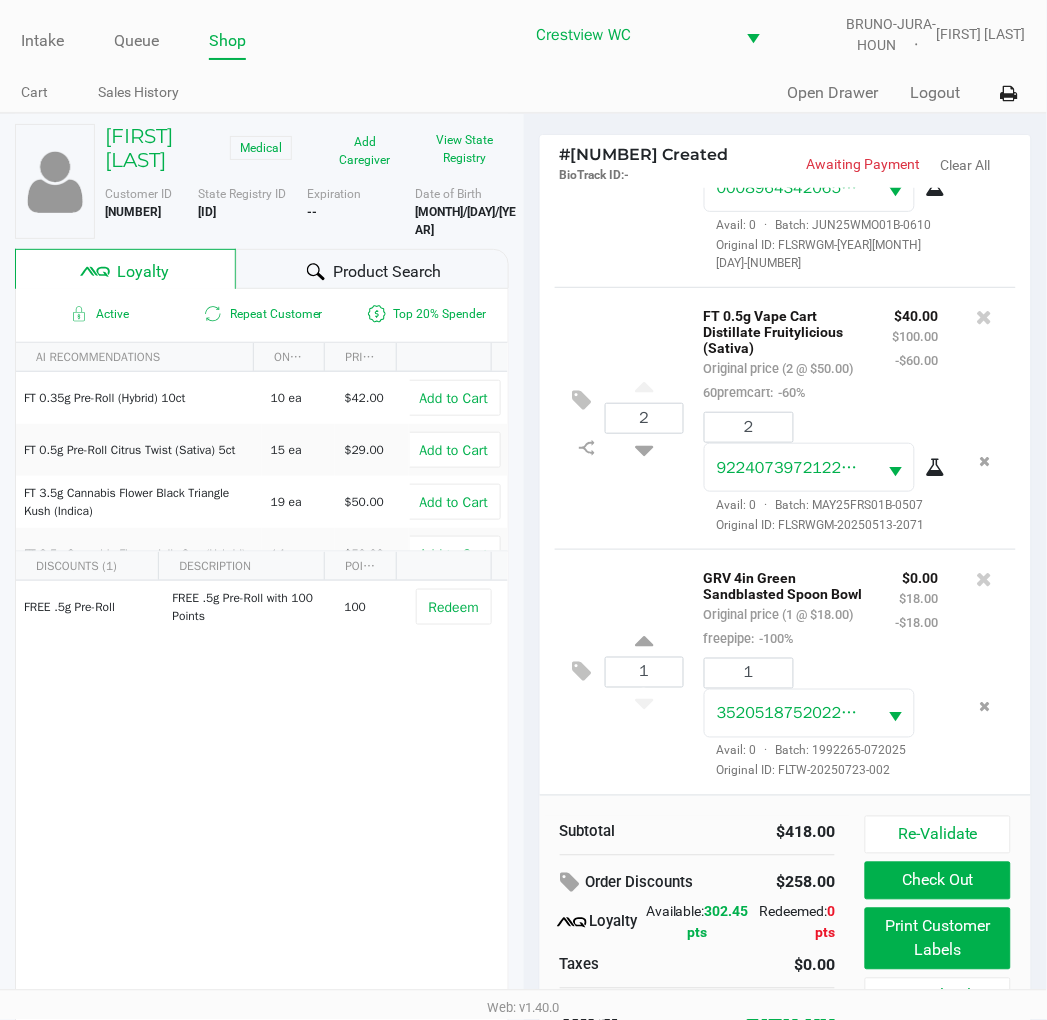 scroll, scrollTop: 38, scrollLeft: 0, axis: vertical 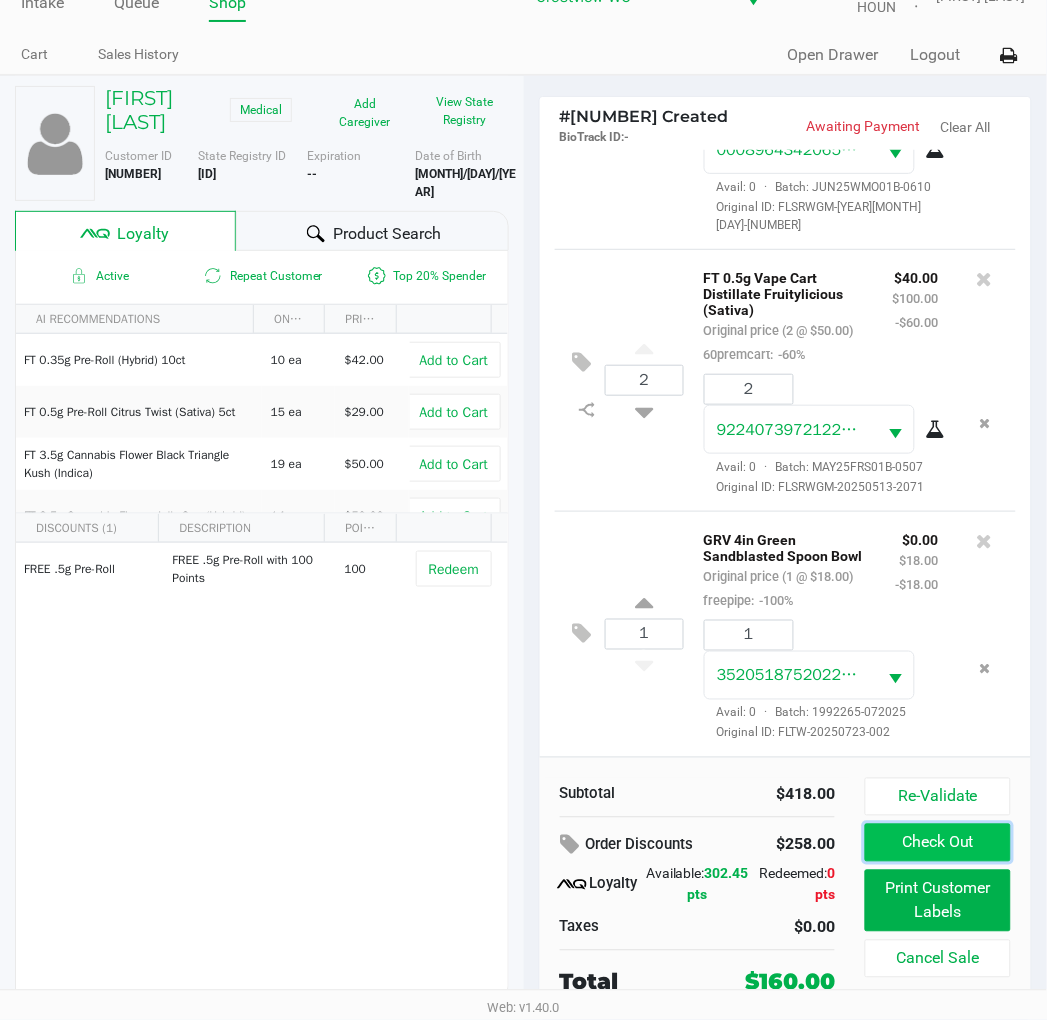 click on "Check Out" 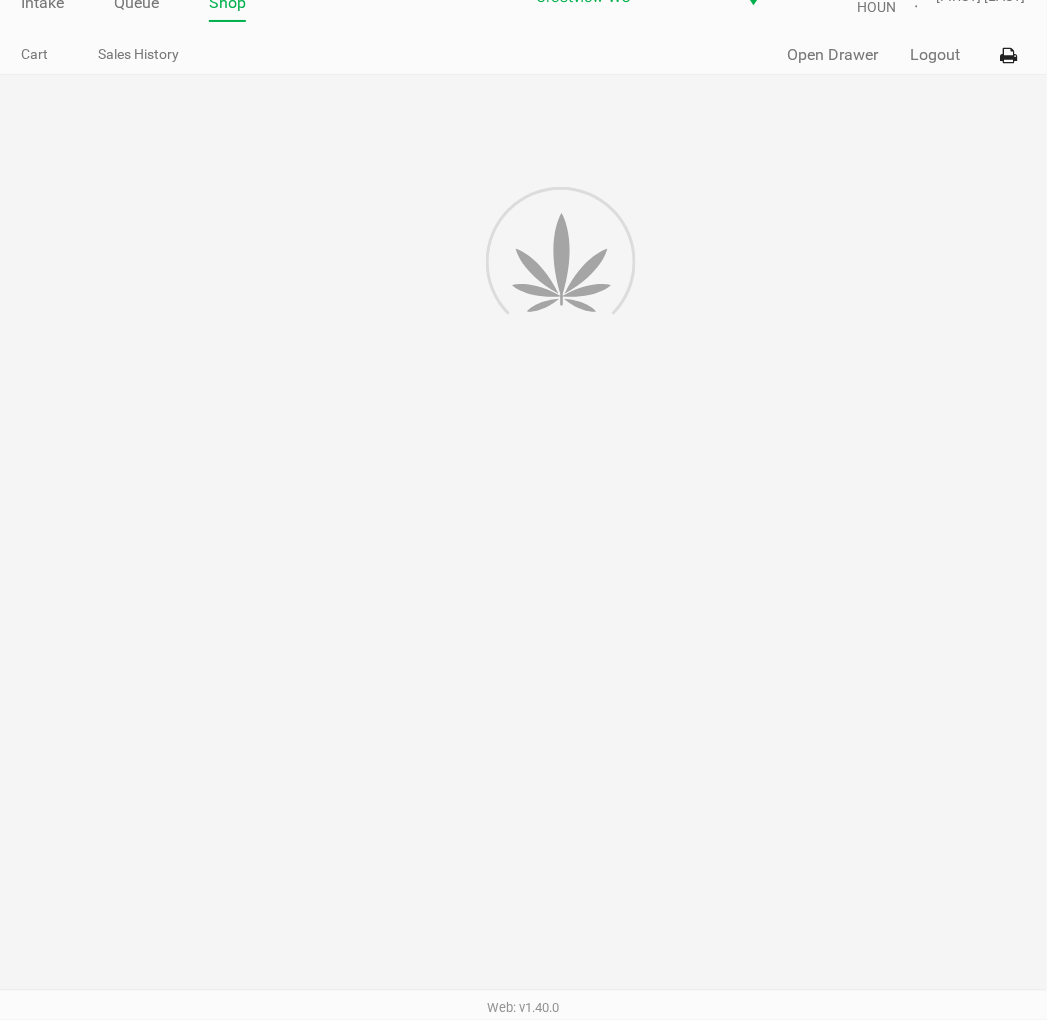 scroll, scrollTop: 0, scrollLeft: 0, axis: both 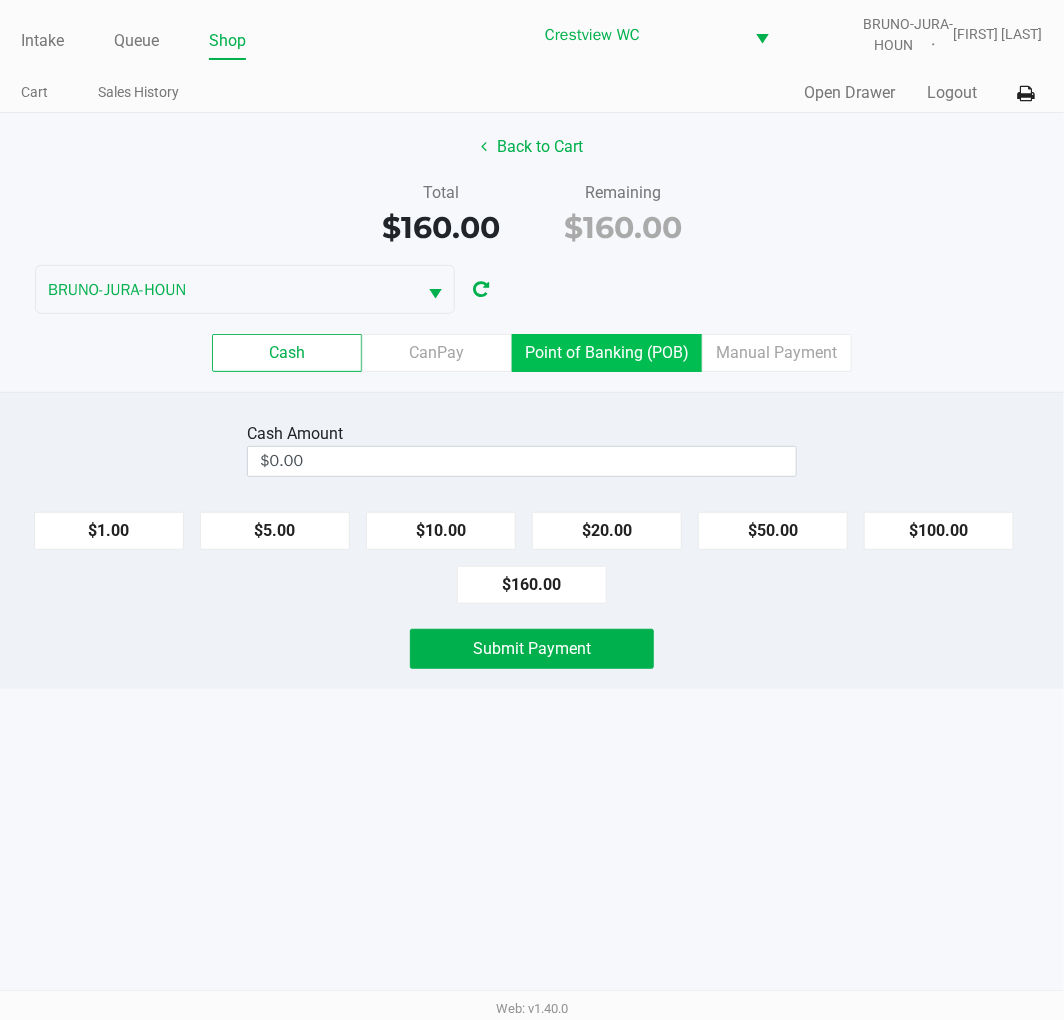 click on "Point of Banking (POB)" 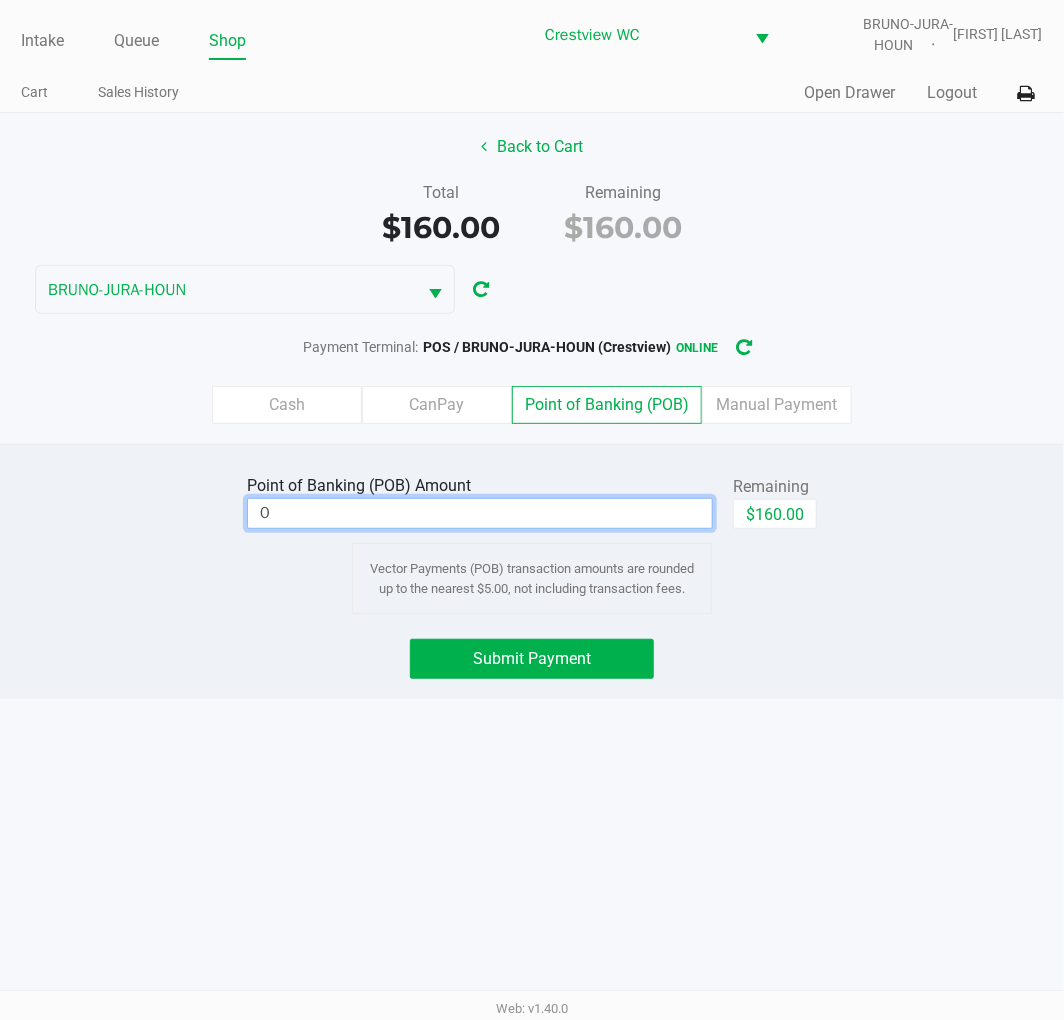 click on "0" at bounding box center [480, 513] 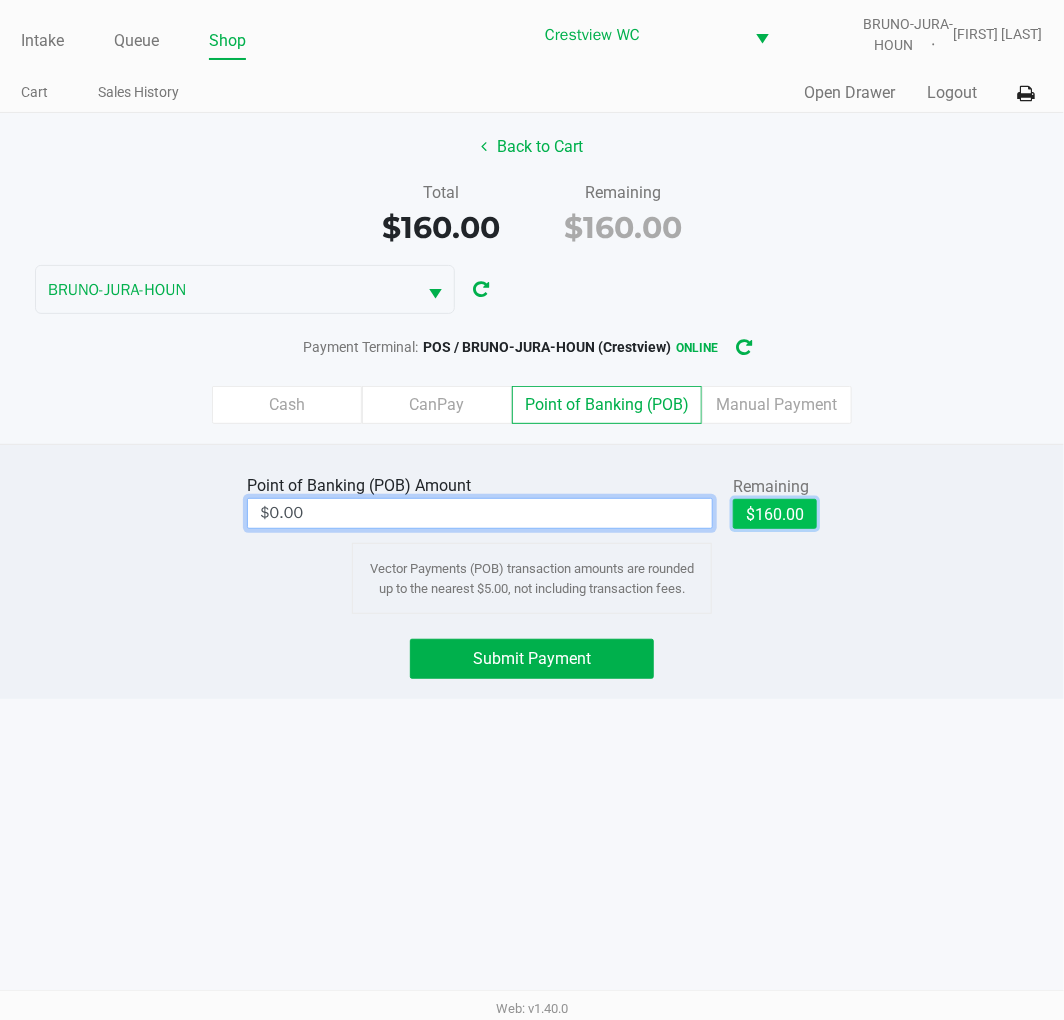 click on "$160.00" 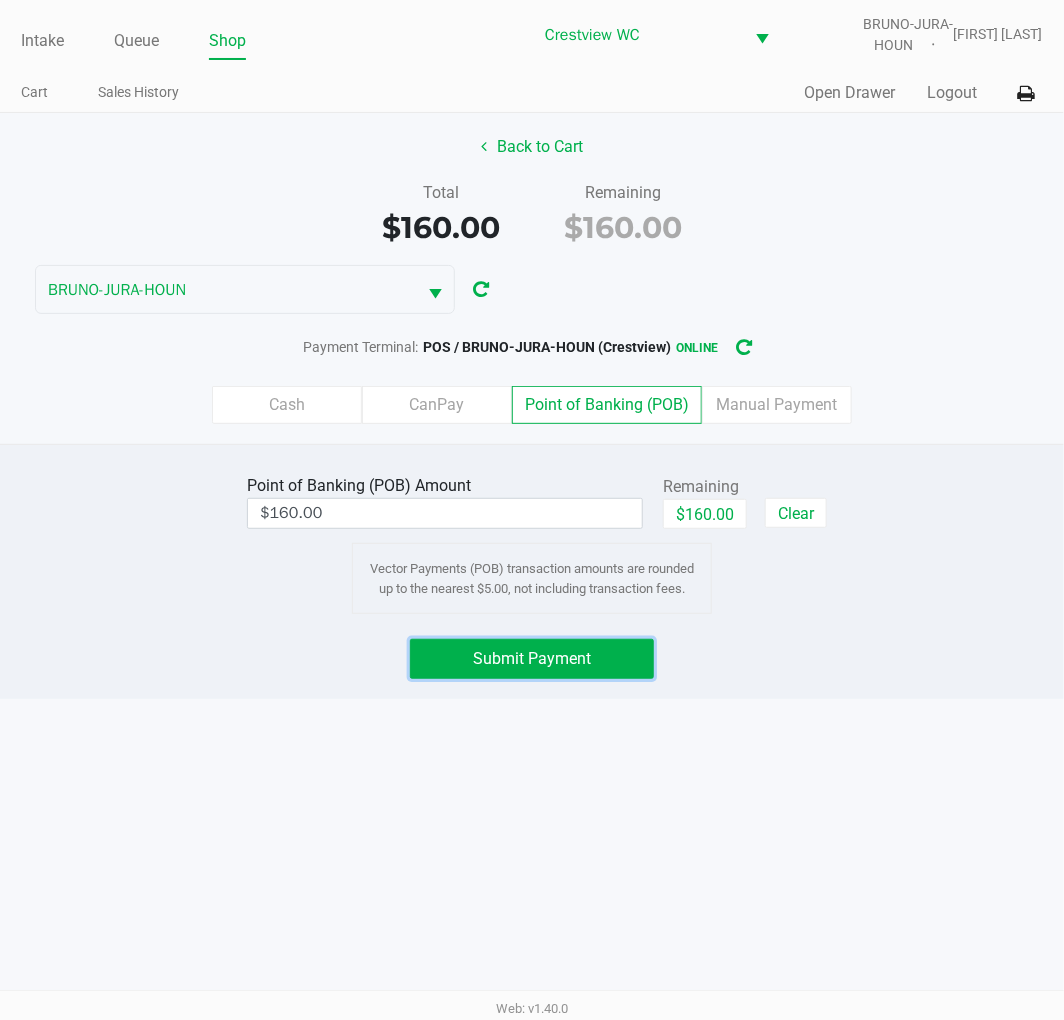 click on "Submit Payment" 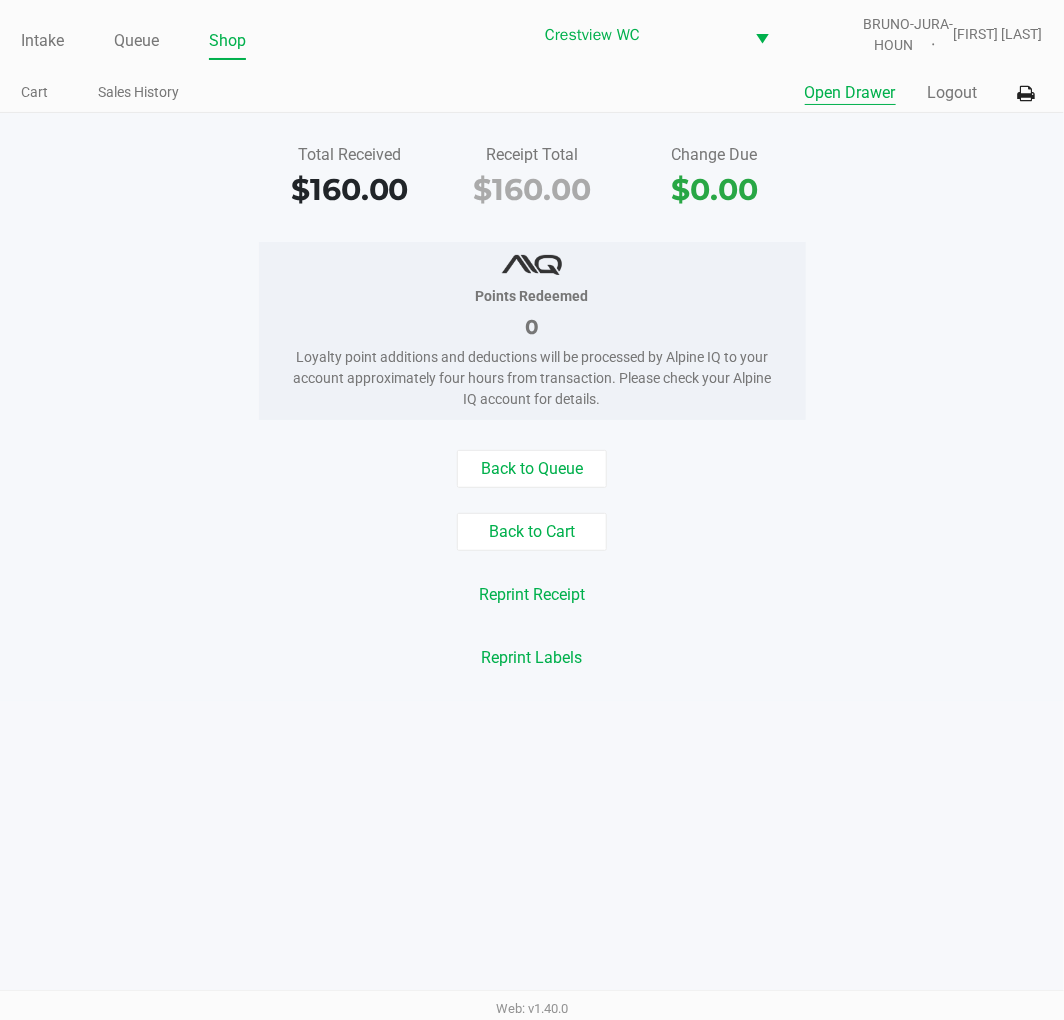 click on "Open Drawer" 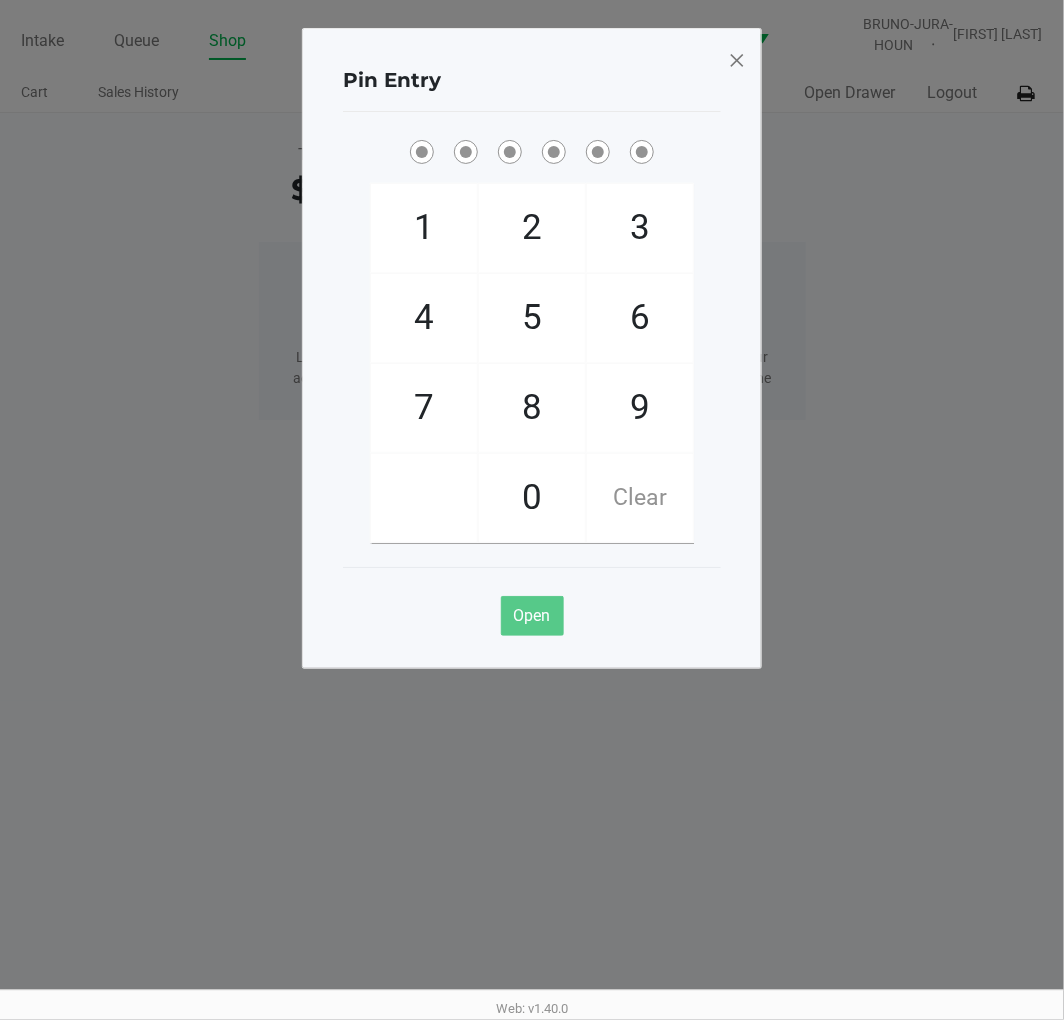 click on "9" 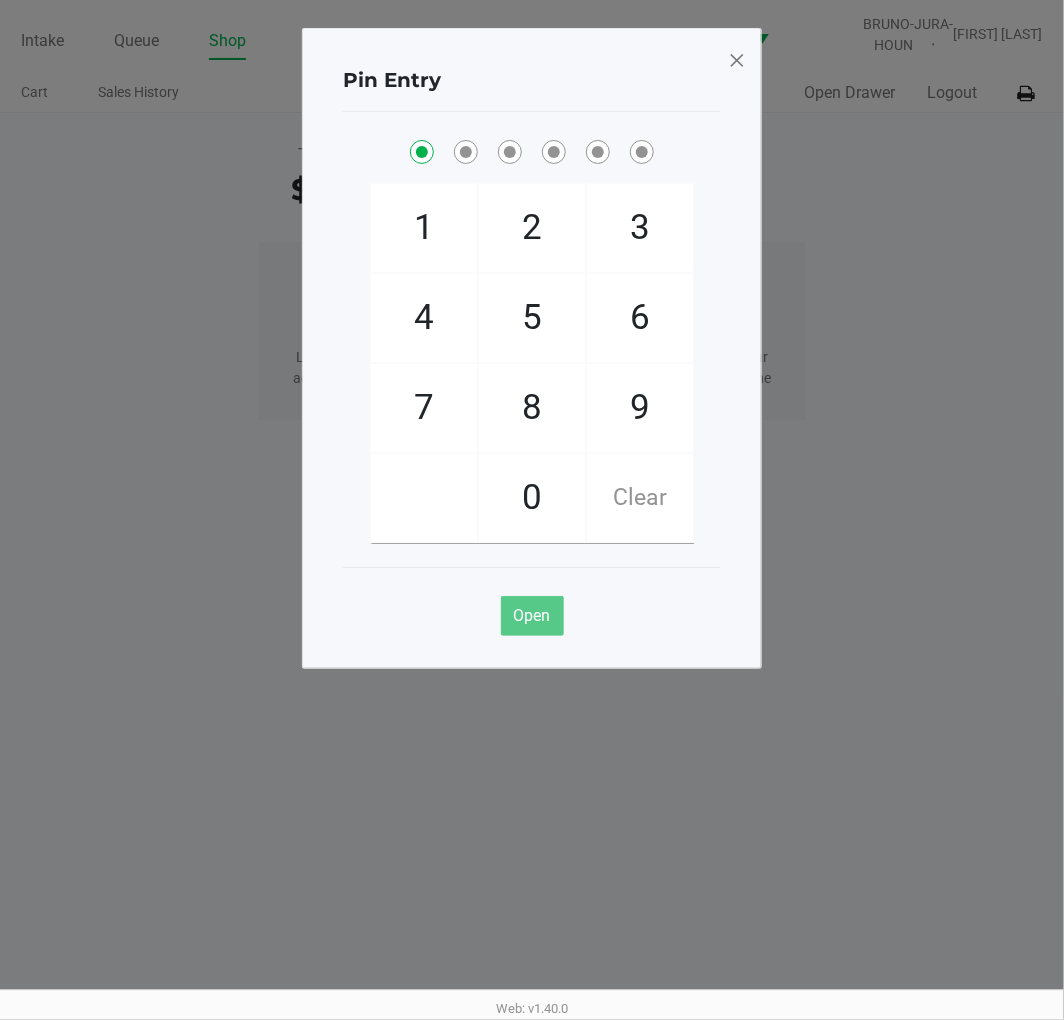 checkbox on "true" 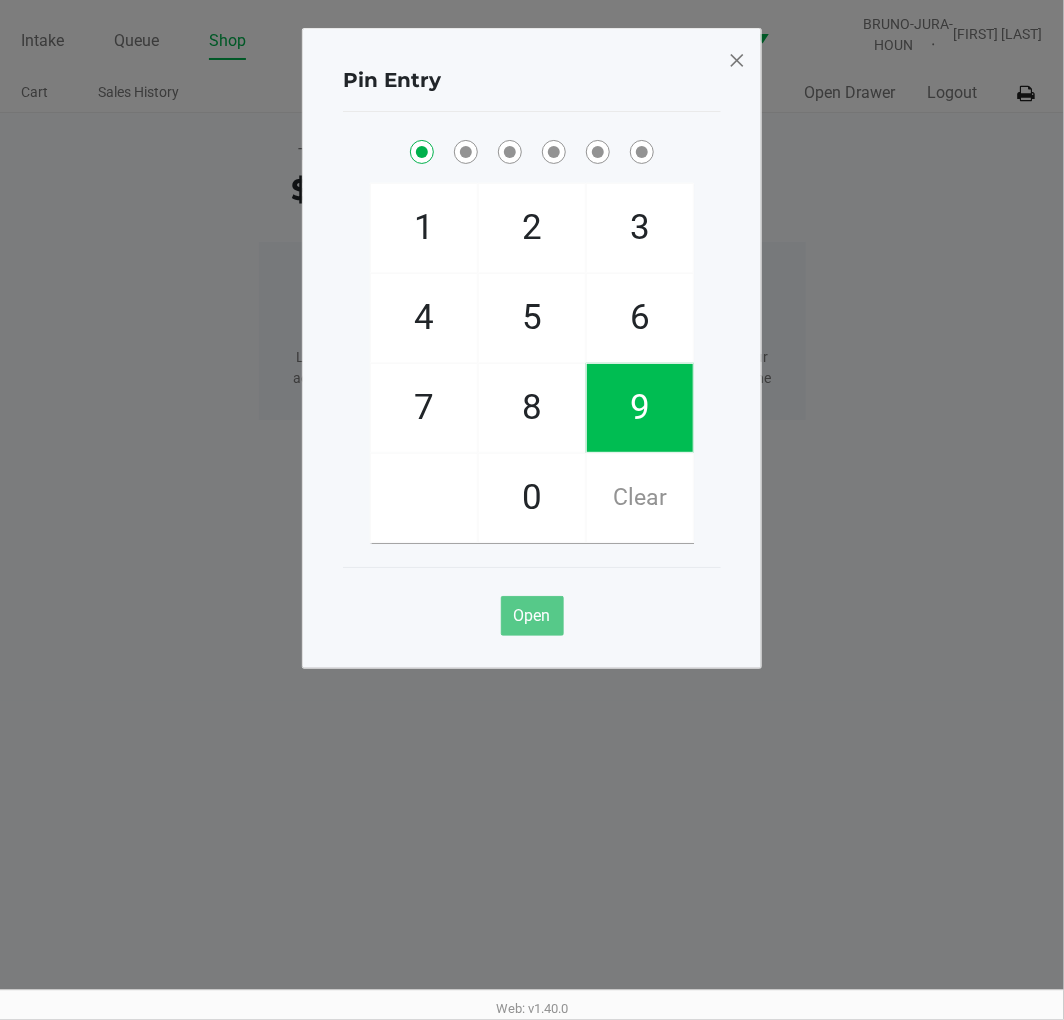 click on "2" 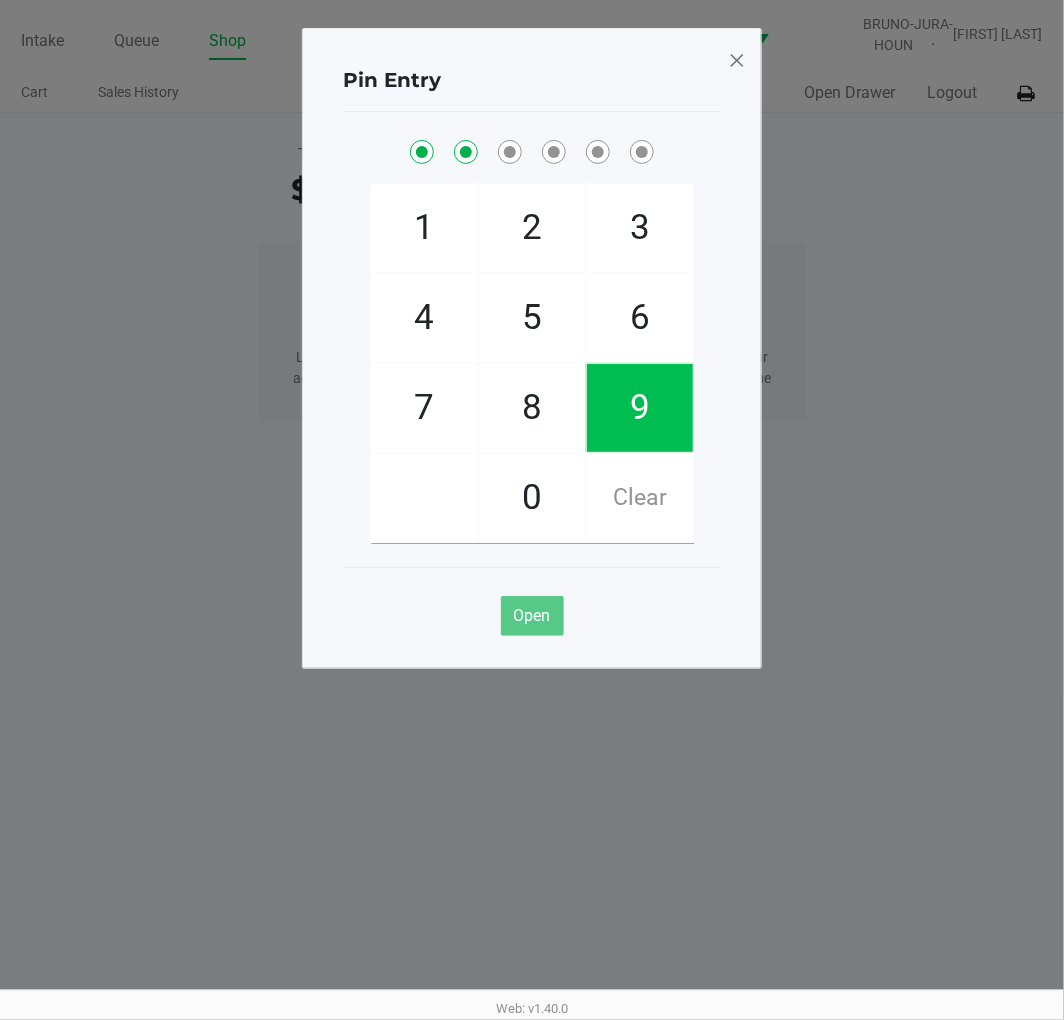 checkbox on "true" 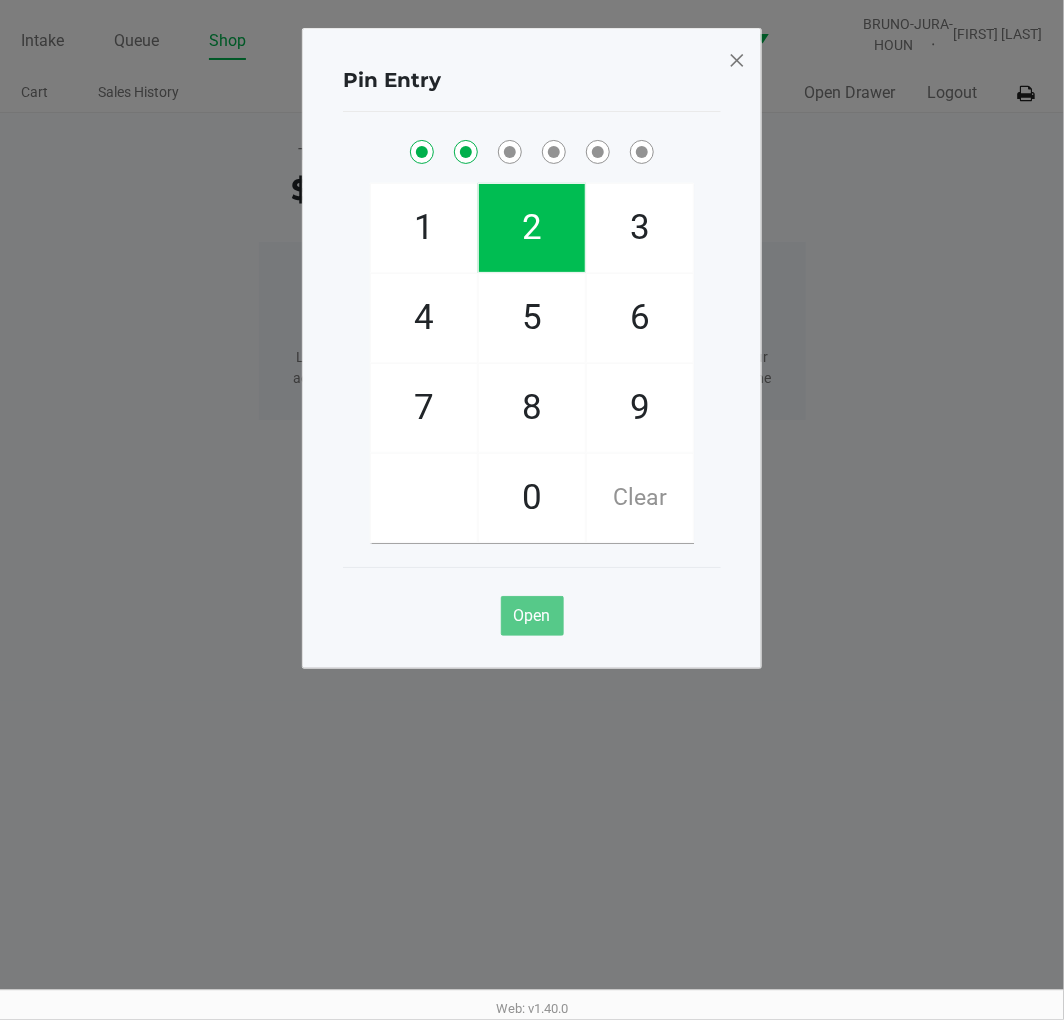 click on "2" 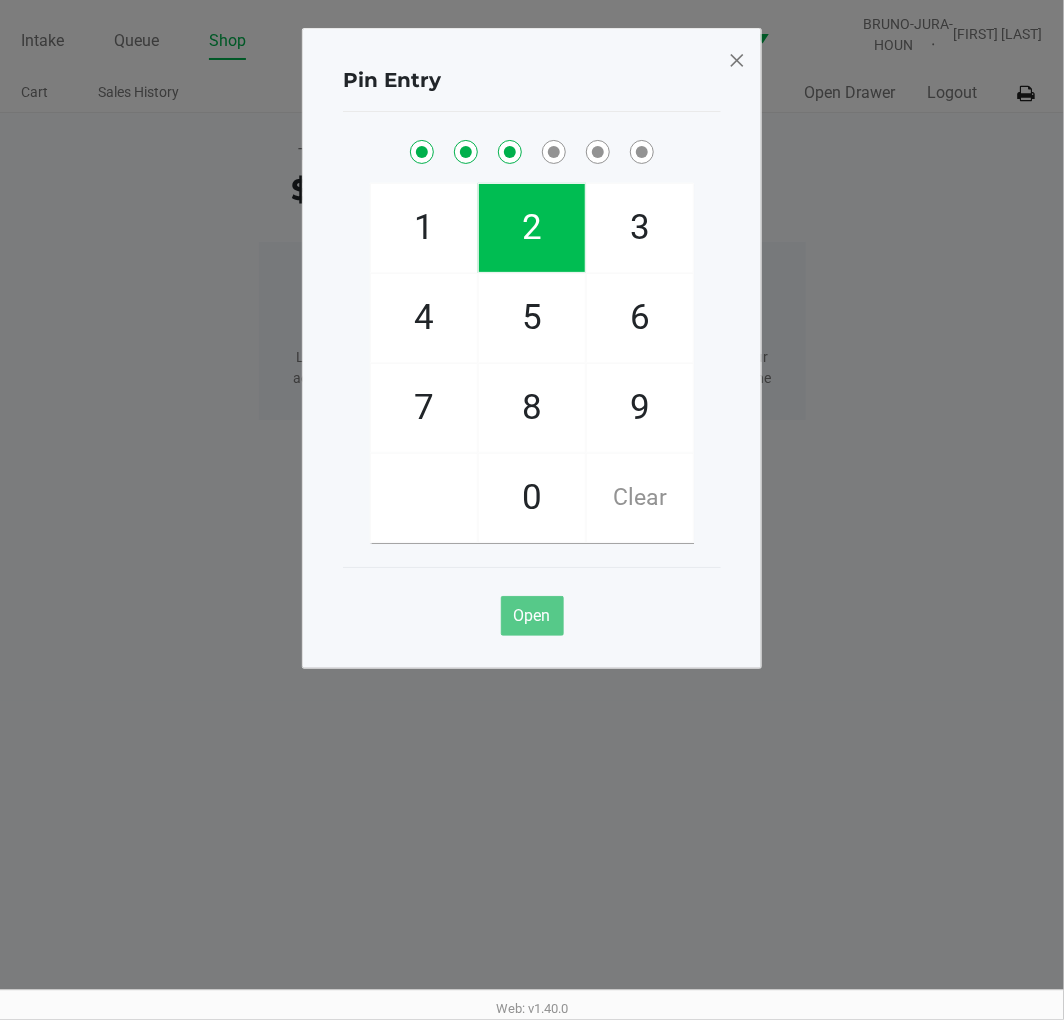 checkbox on "true" 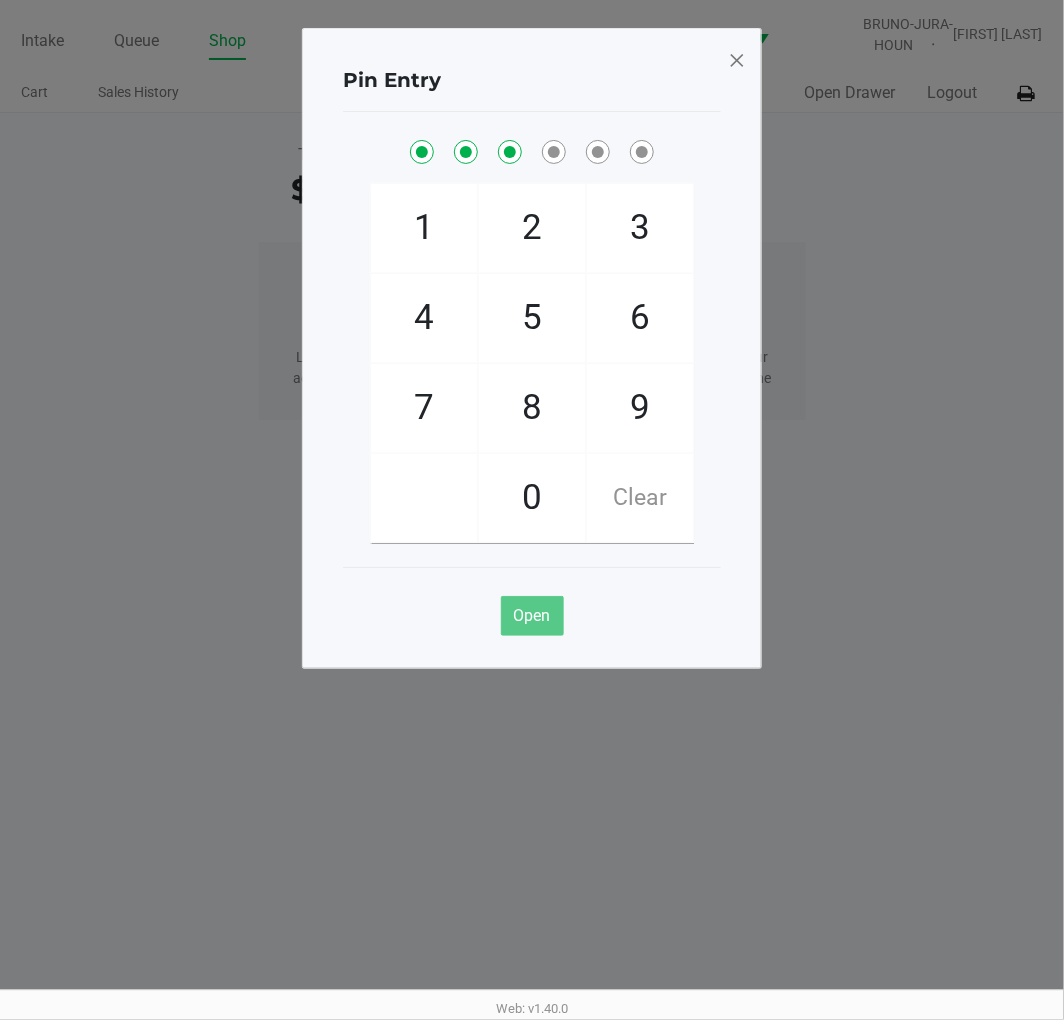 click on "8" 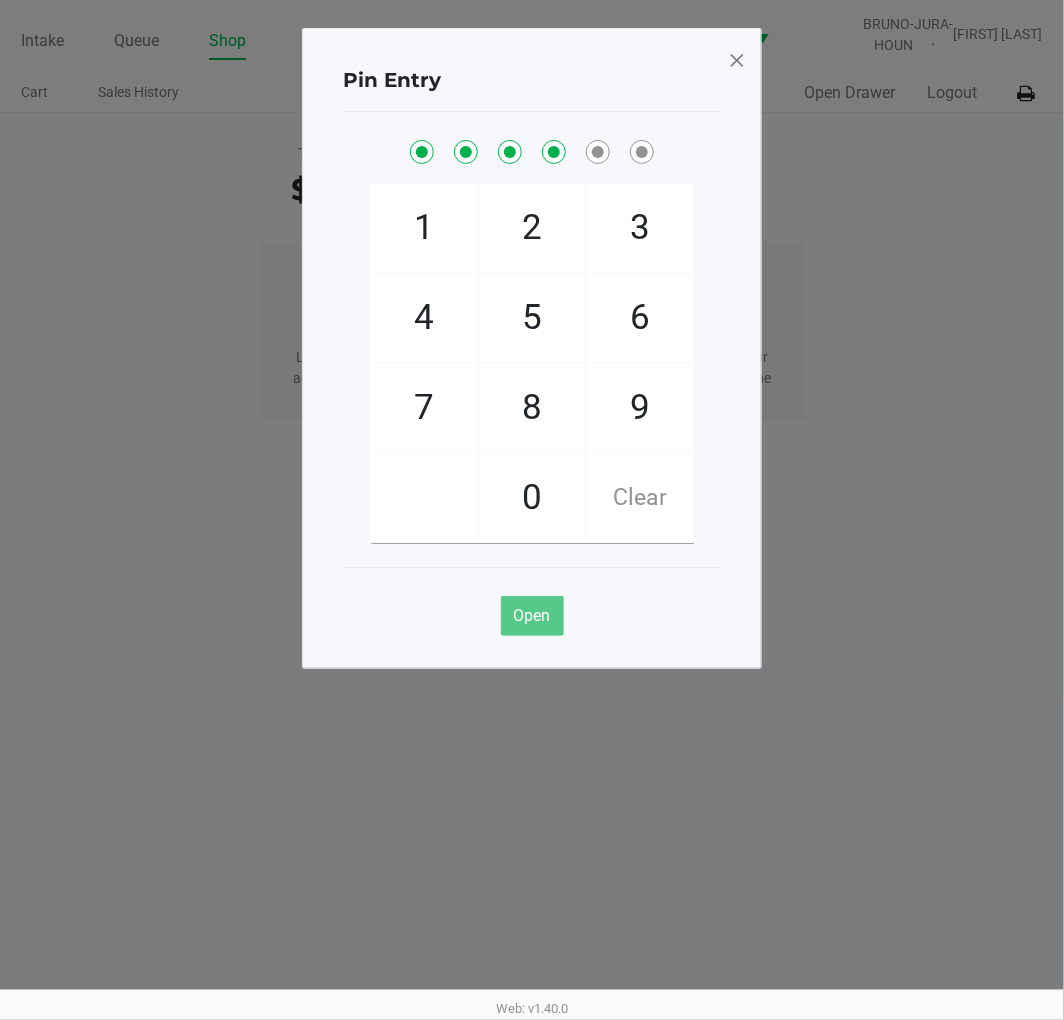 checkbox on "true" 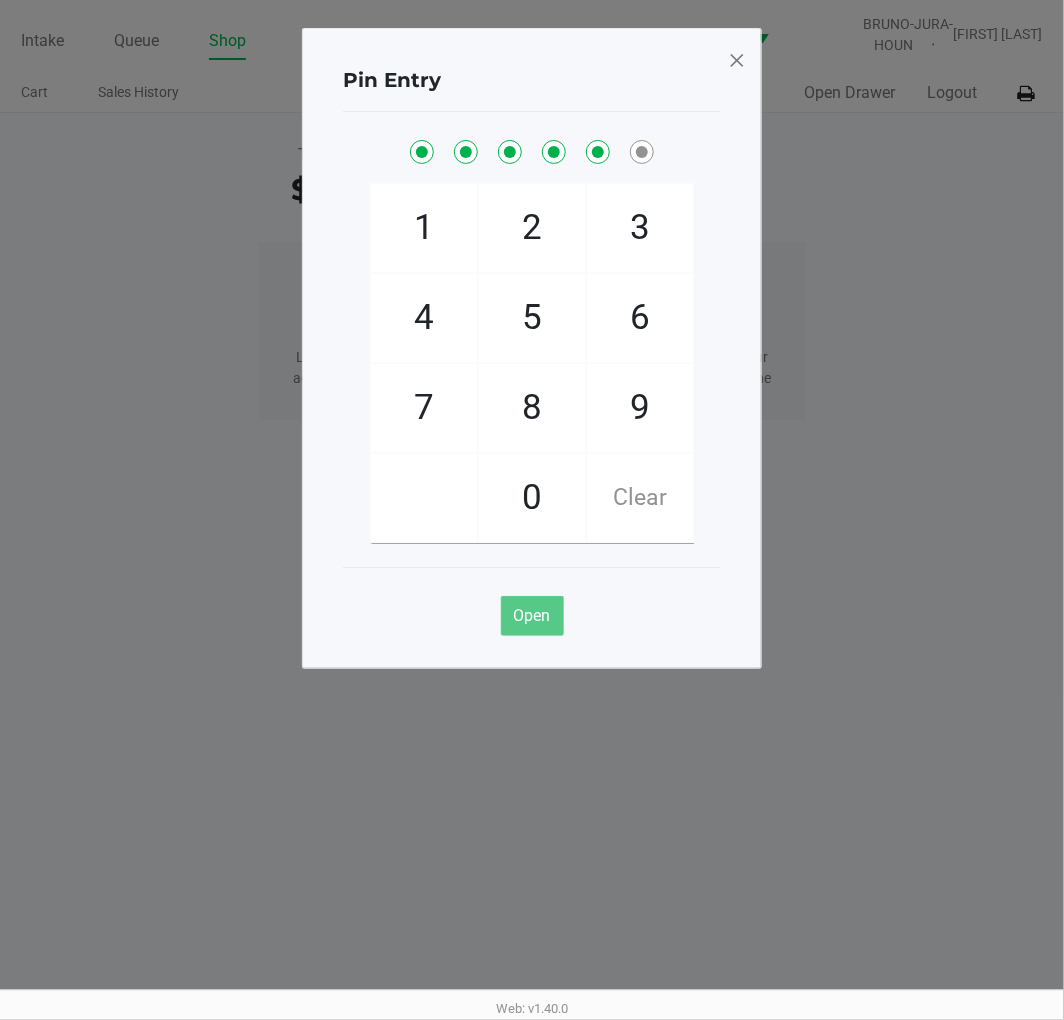 checkbox on "true" 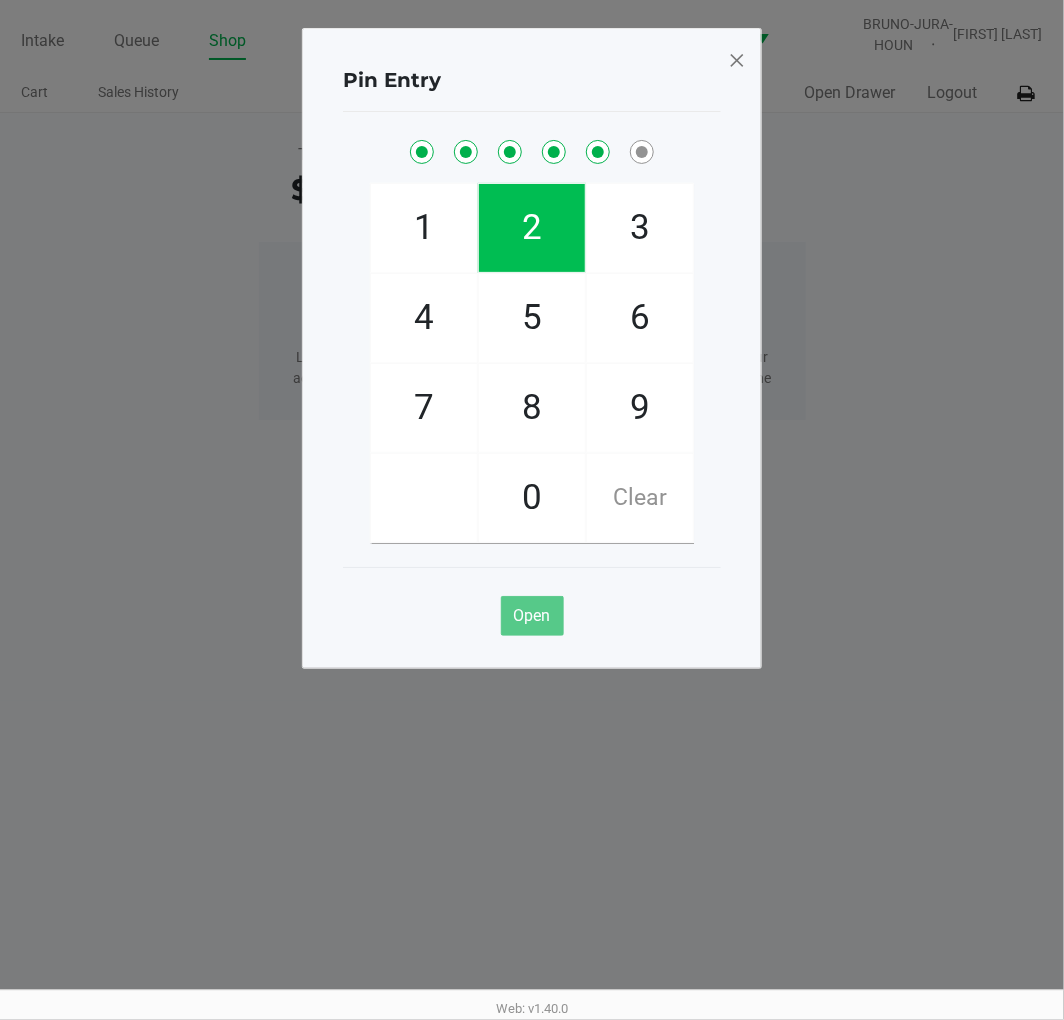 click on "1" 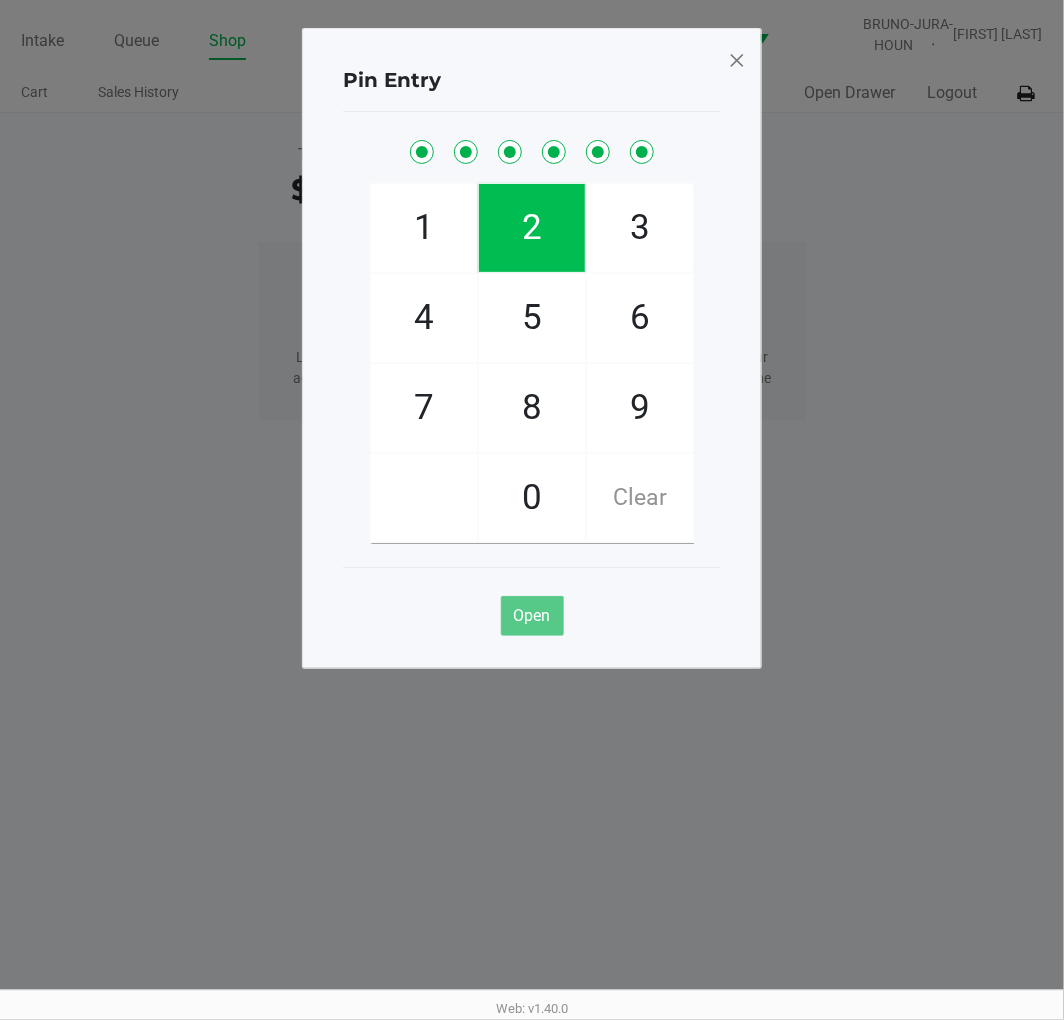 checkbox on "true" 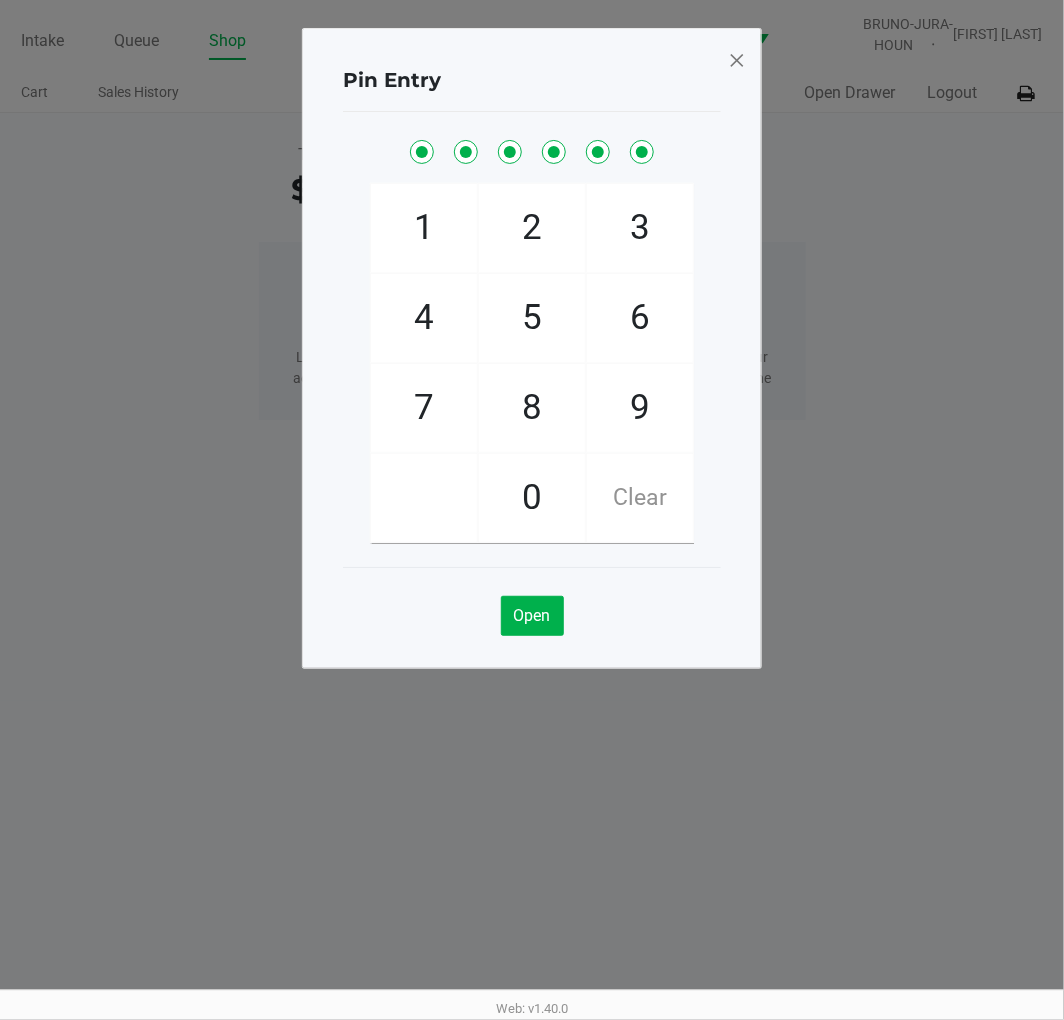 click 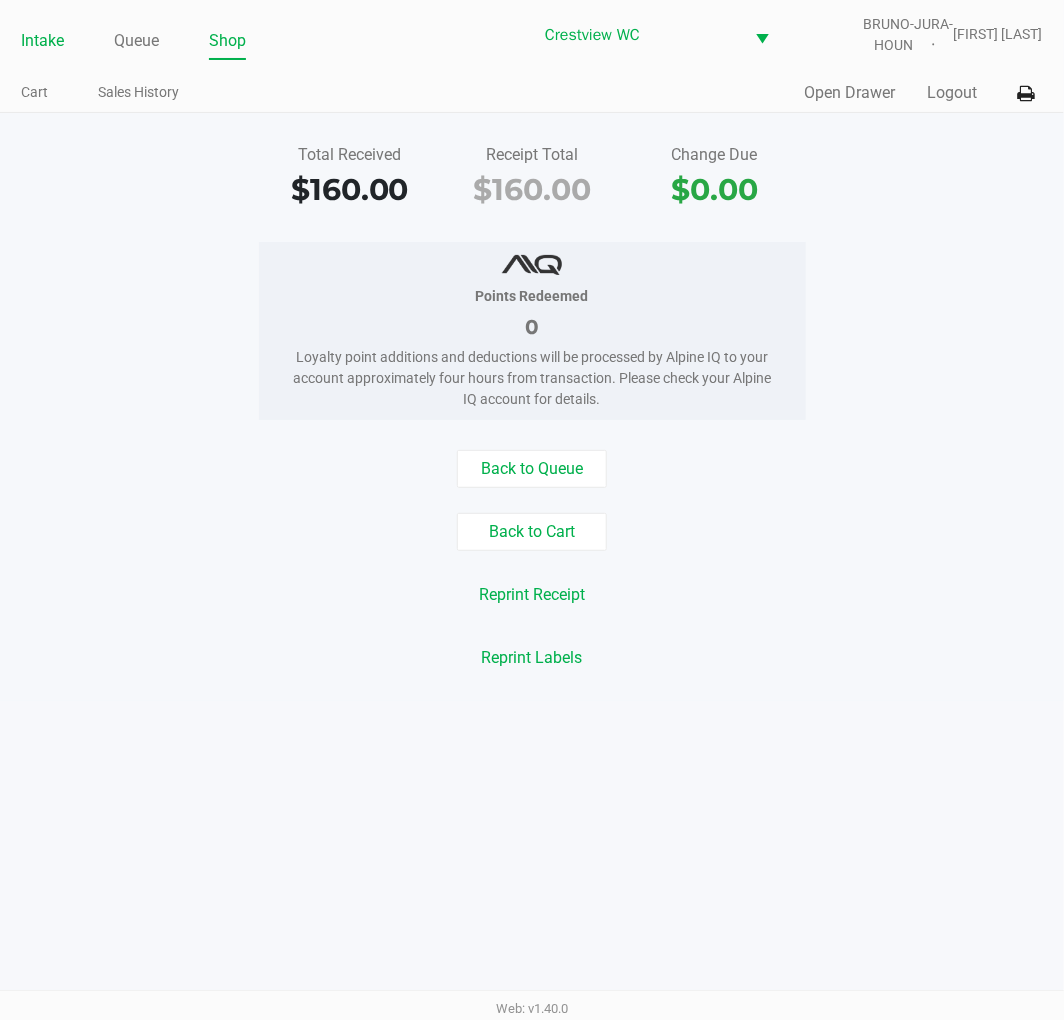 click on "Intake" 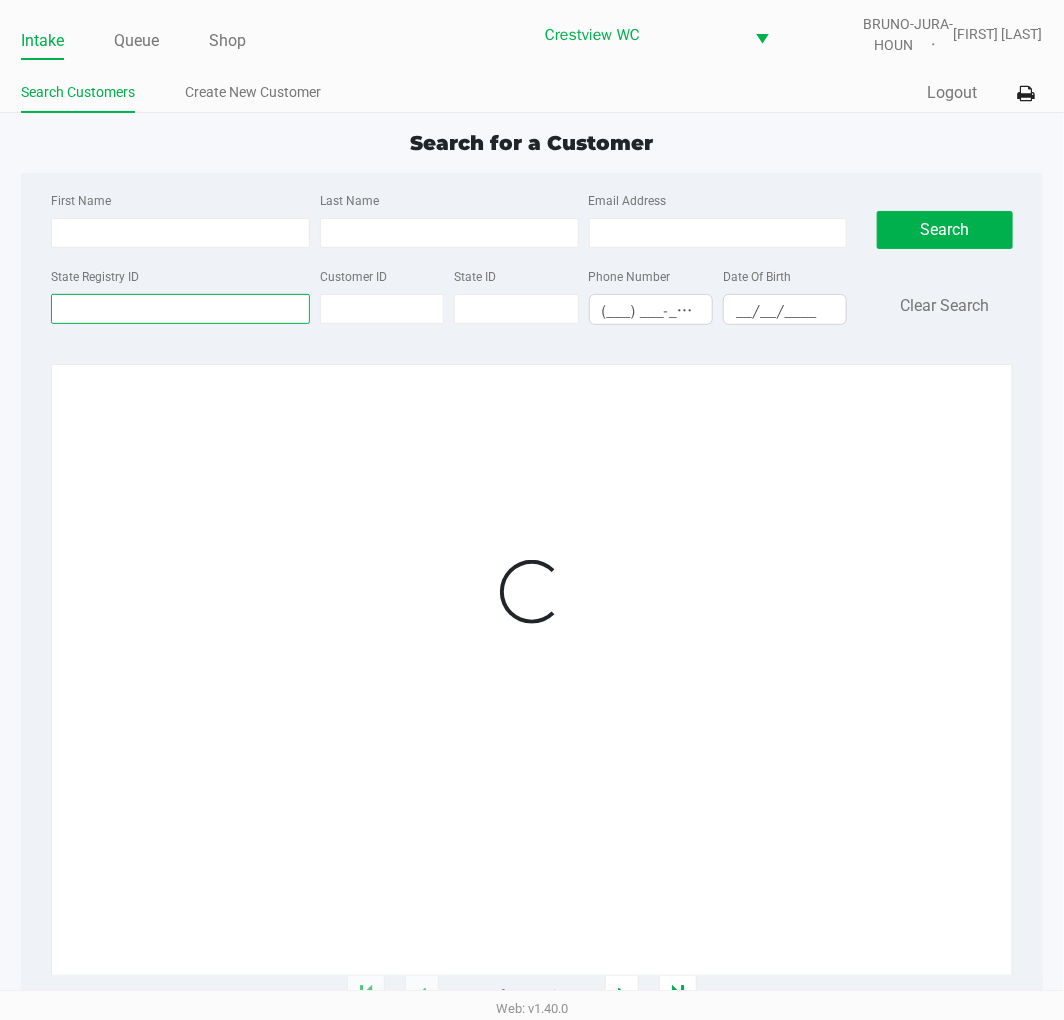click on "State Registry ID" at bounding box center (180, 309) 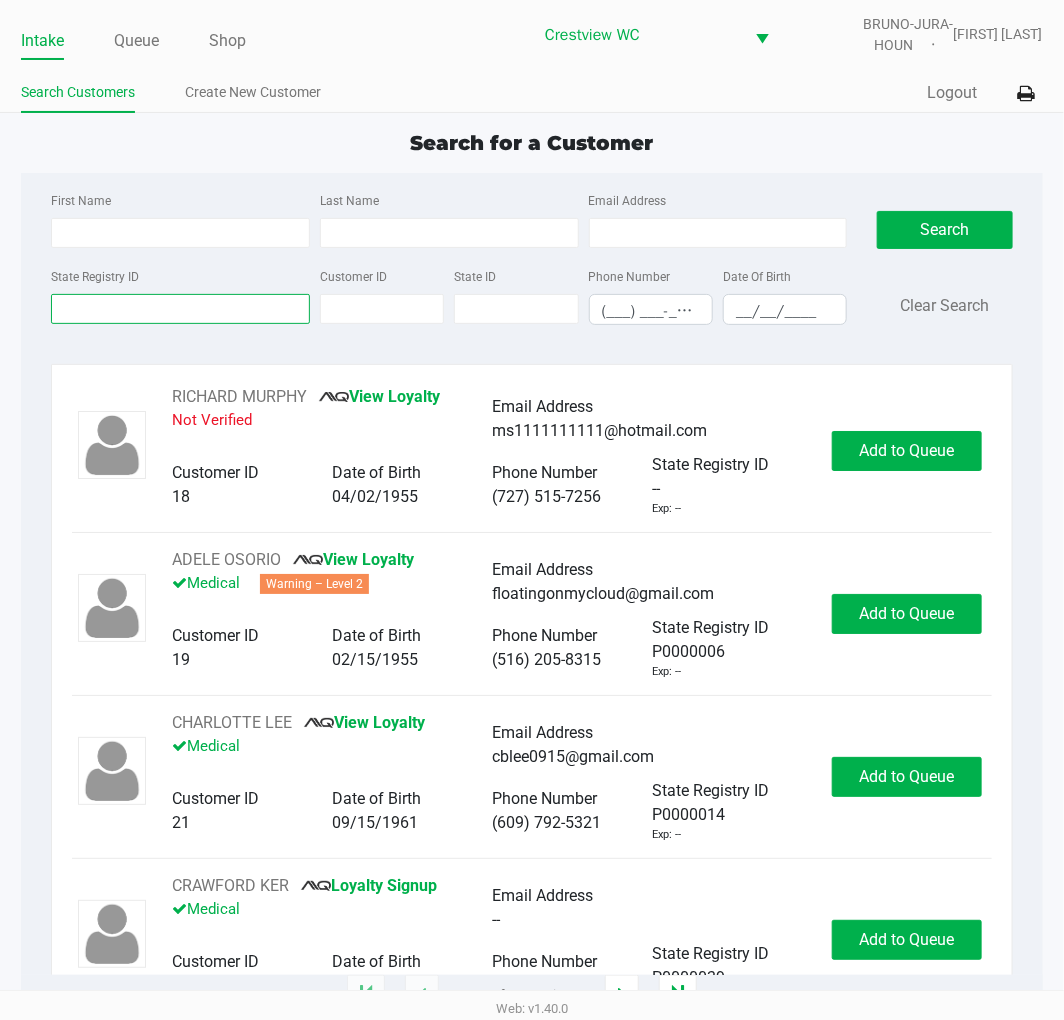 click on "State Registry ID" at bounding box center [180, 309] 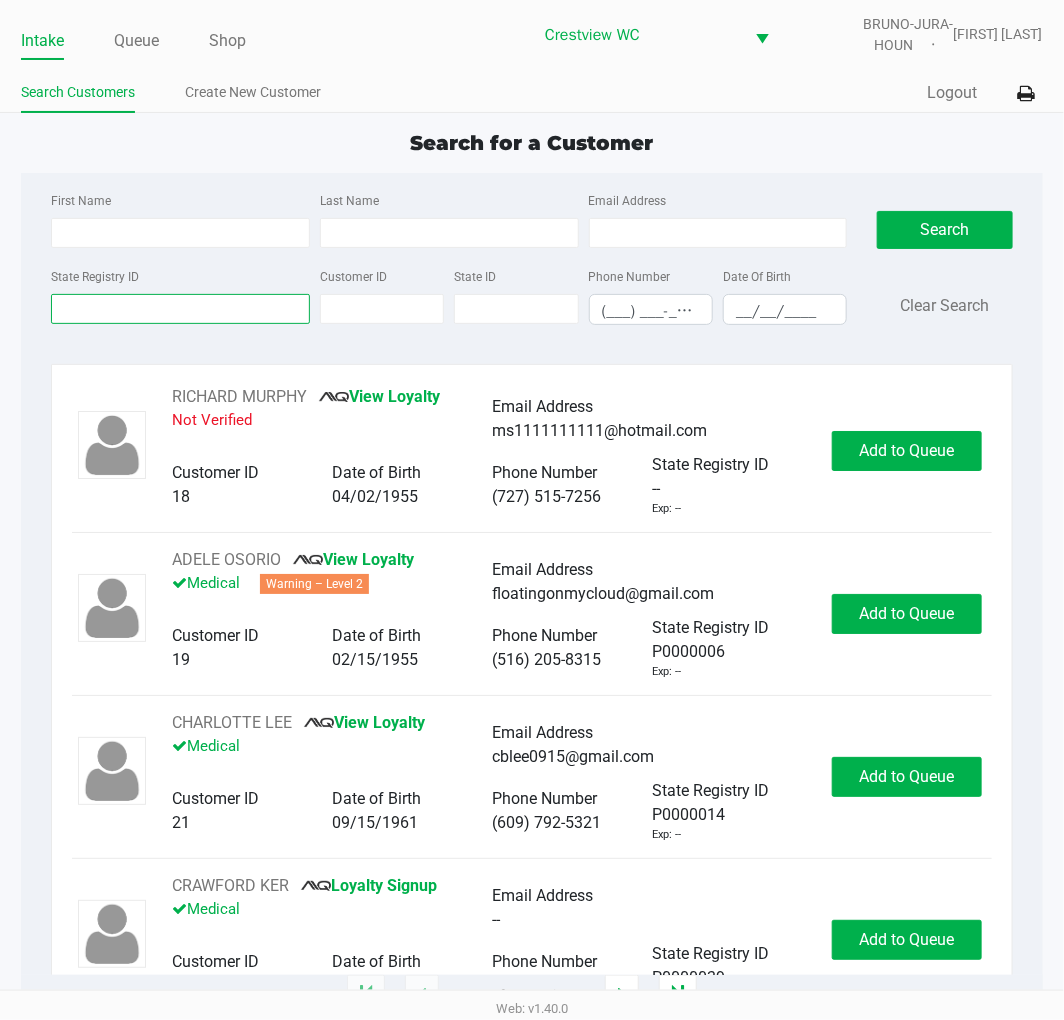 click on "State Registry ID" at bounding box center (180, 309) 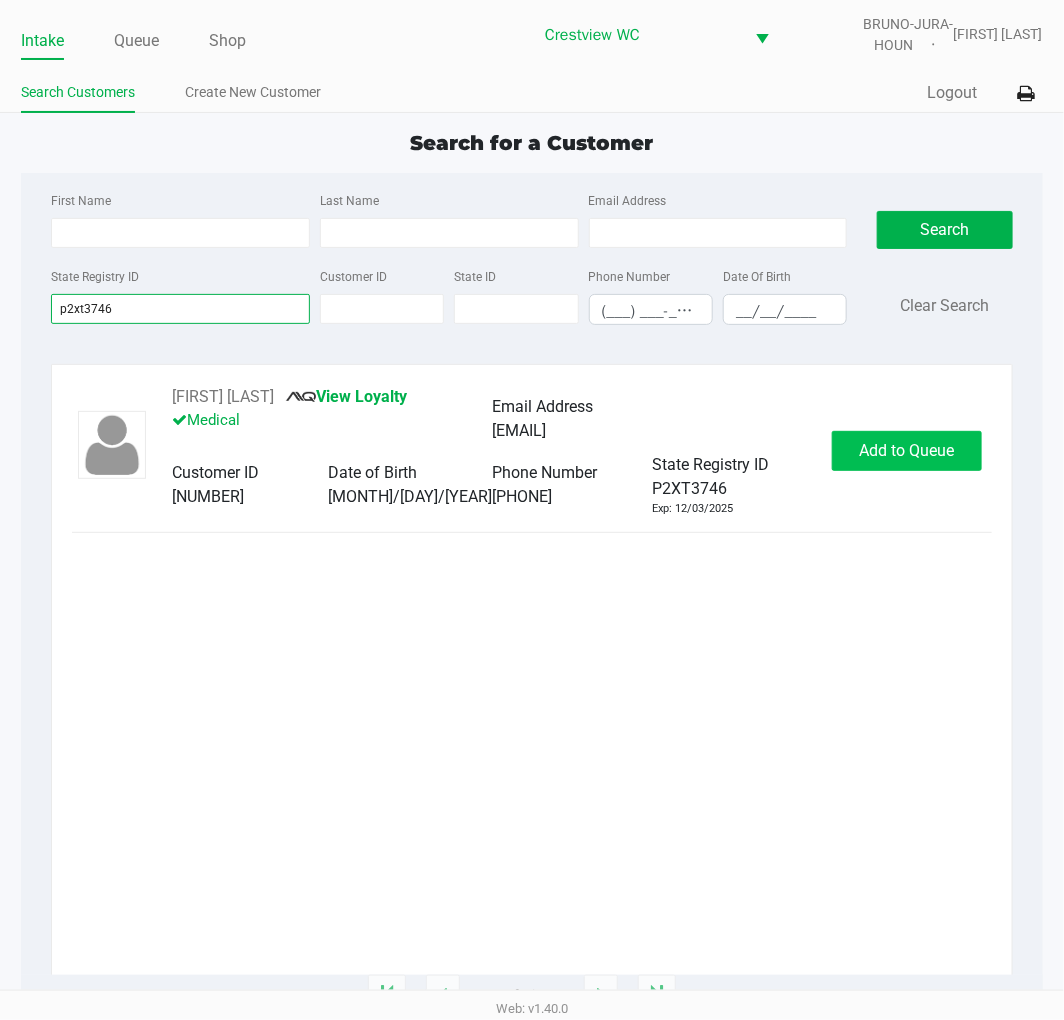 type on "p2xt3746" 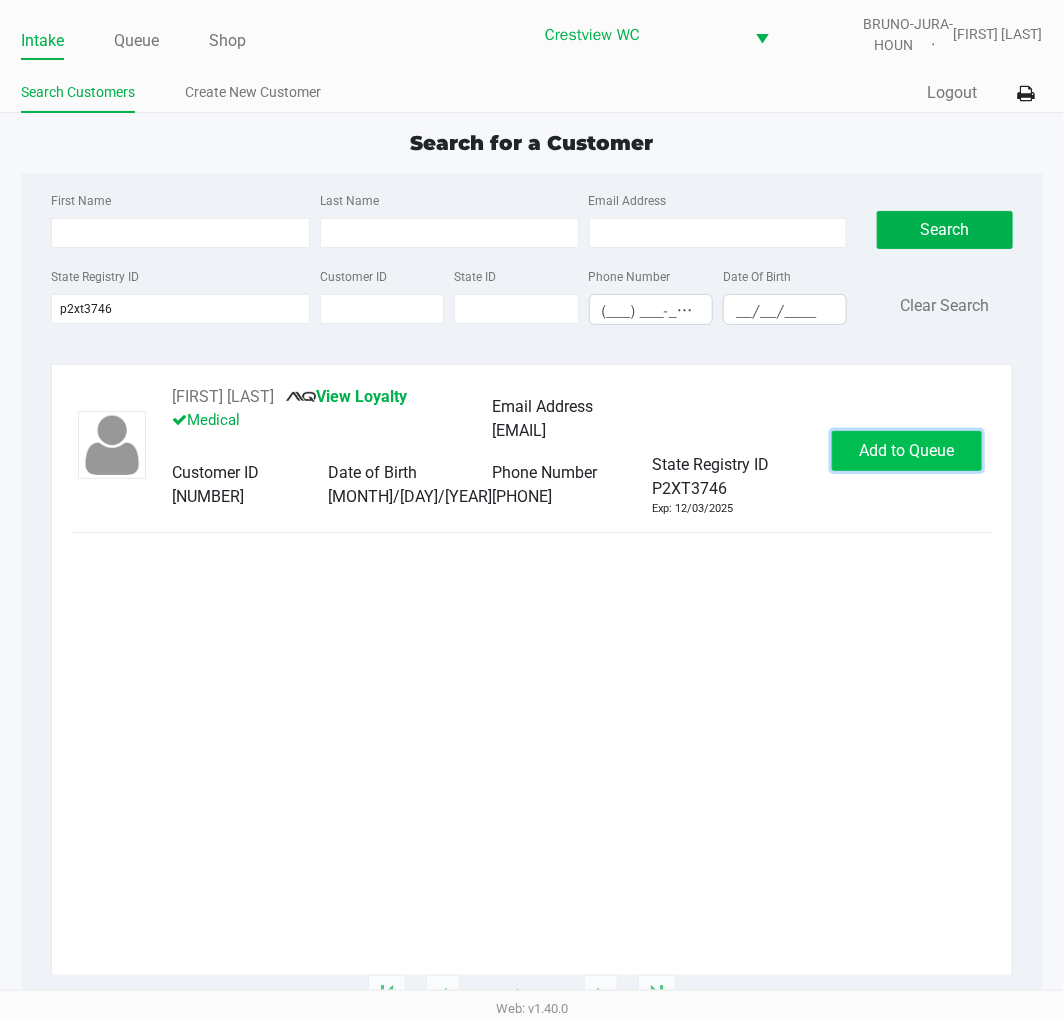 click on "Add to Queue" 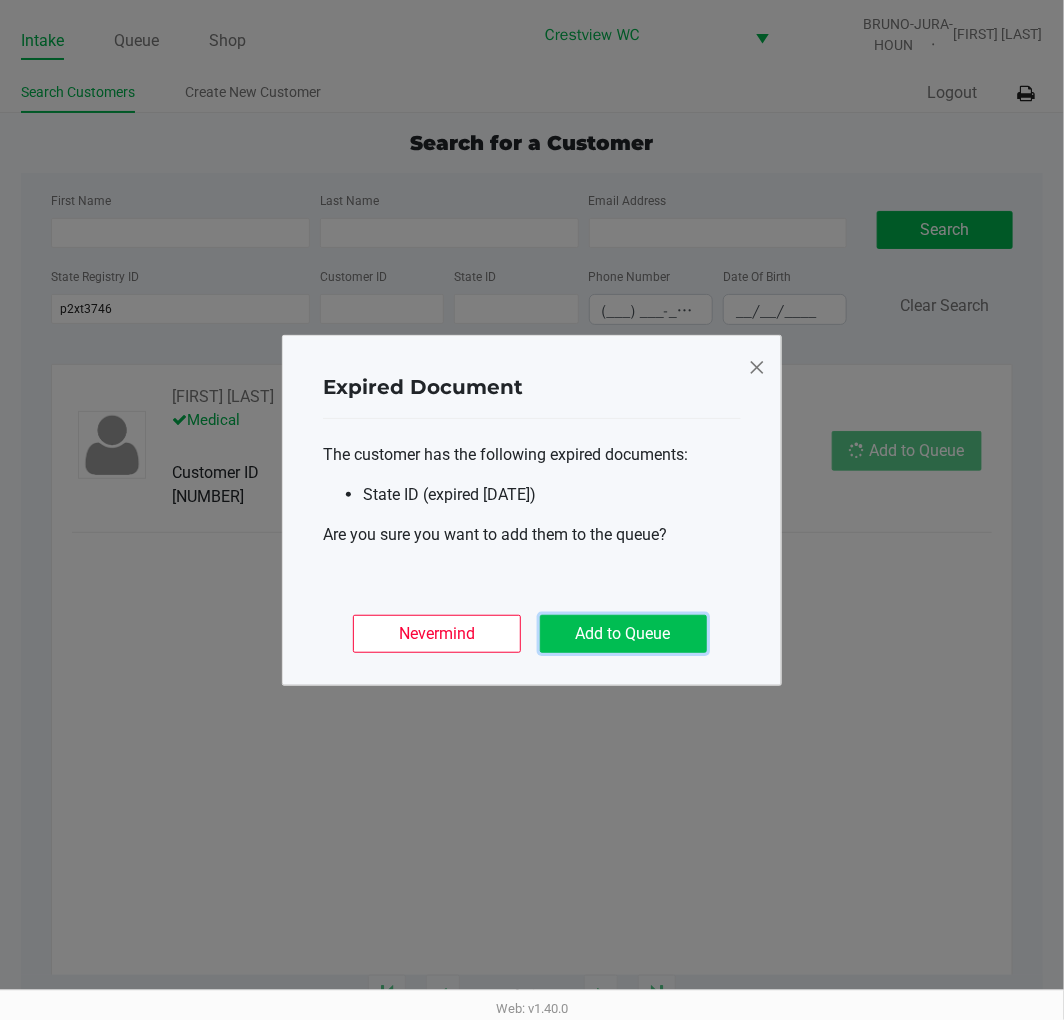 click on "Add to Queue" 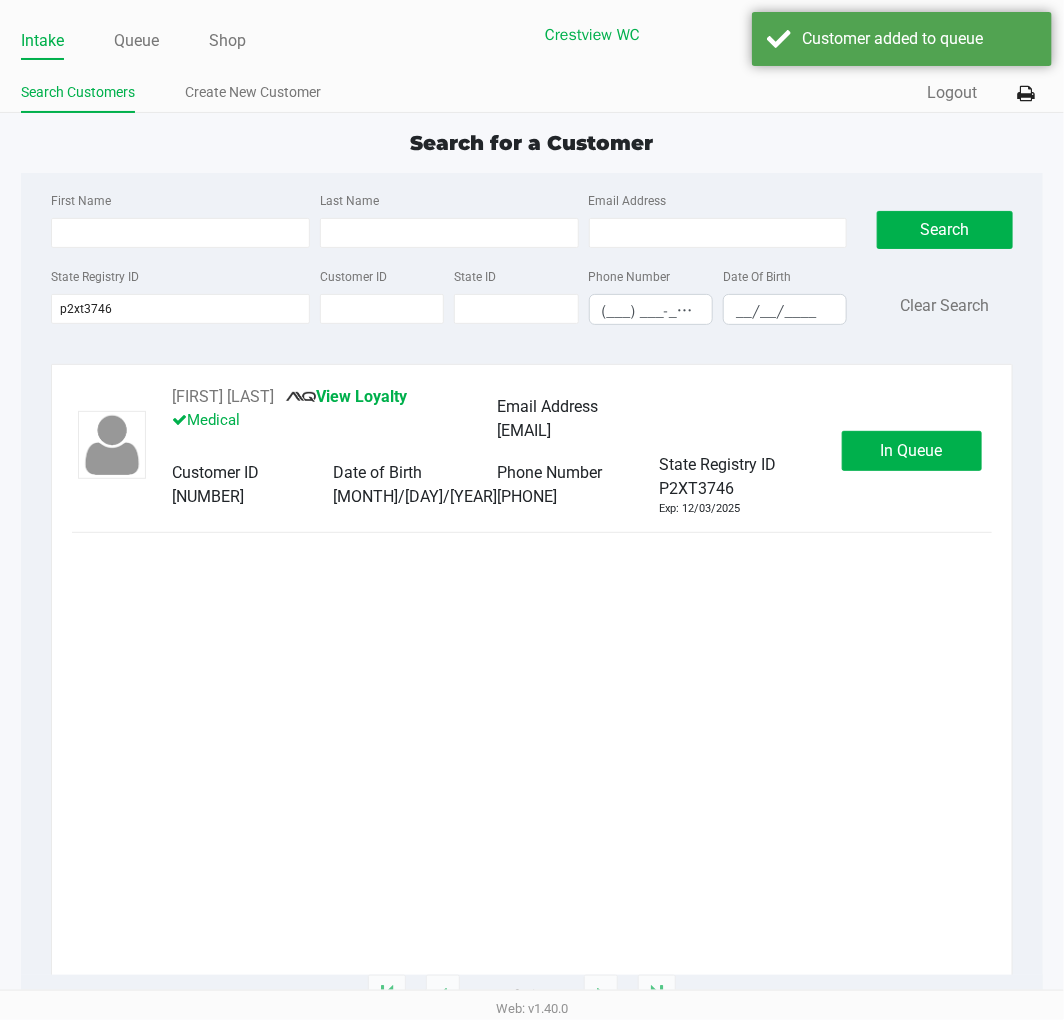 click on "[FIRST] [LAST]       View Loyalty   Medical   Email Address   [EMAIL]   Customer ID   [NUMBER]   Date of Birth   [MM]/[DD]/[YEAR]   Phone Number   ([AREACODE]) [PREFIX]-[LINE]   State Registry ID   [CODE]   Exp: [MM]/[DD]/[YEAR]" 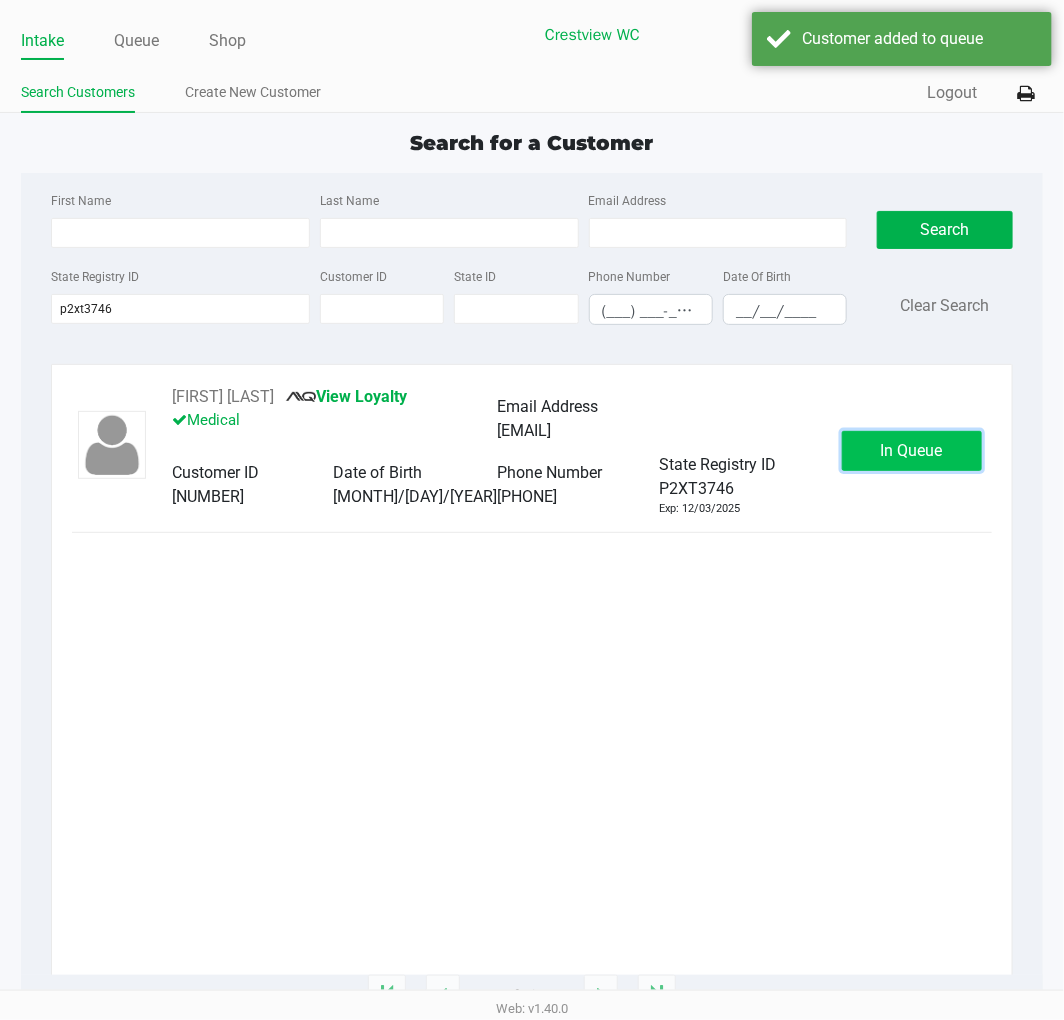 click on "In Queue" 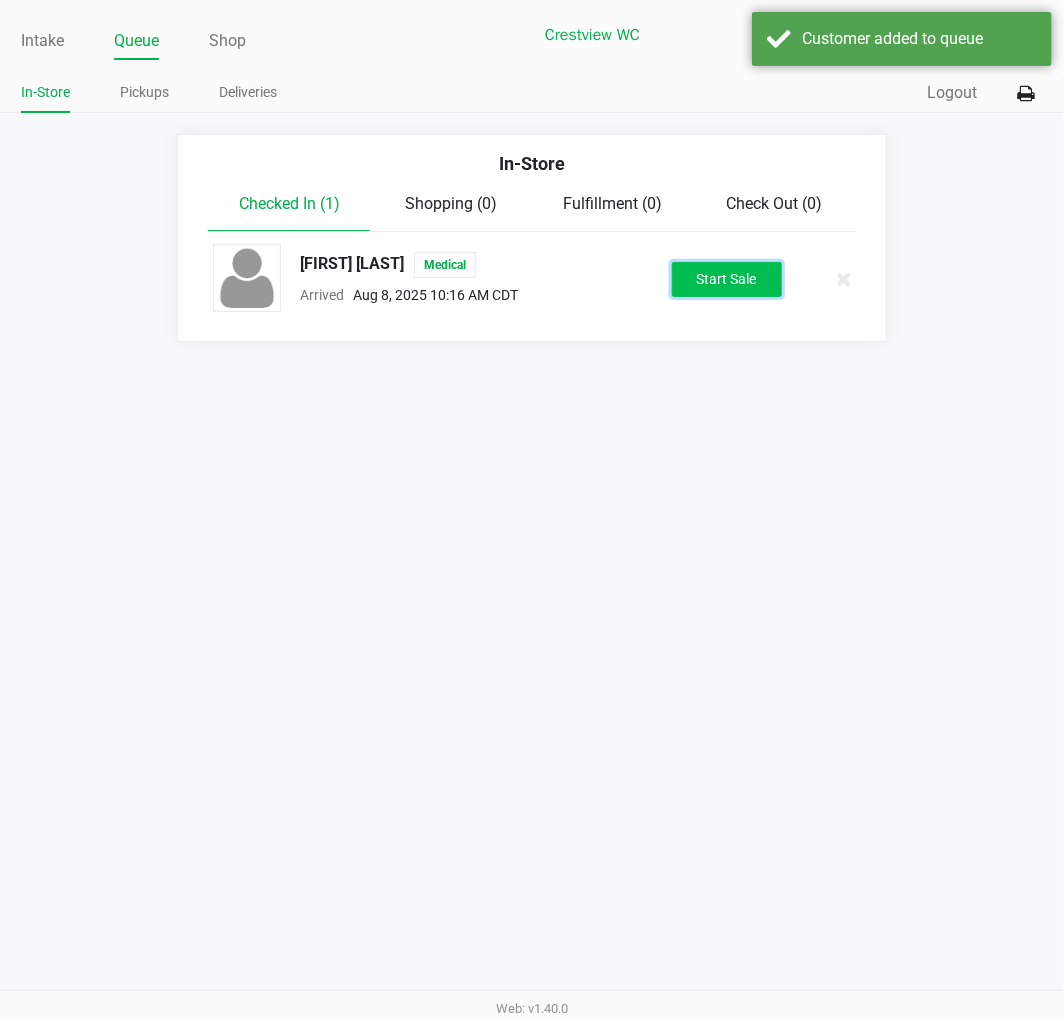 click on "Start Sale" 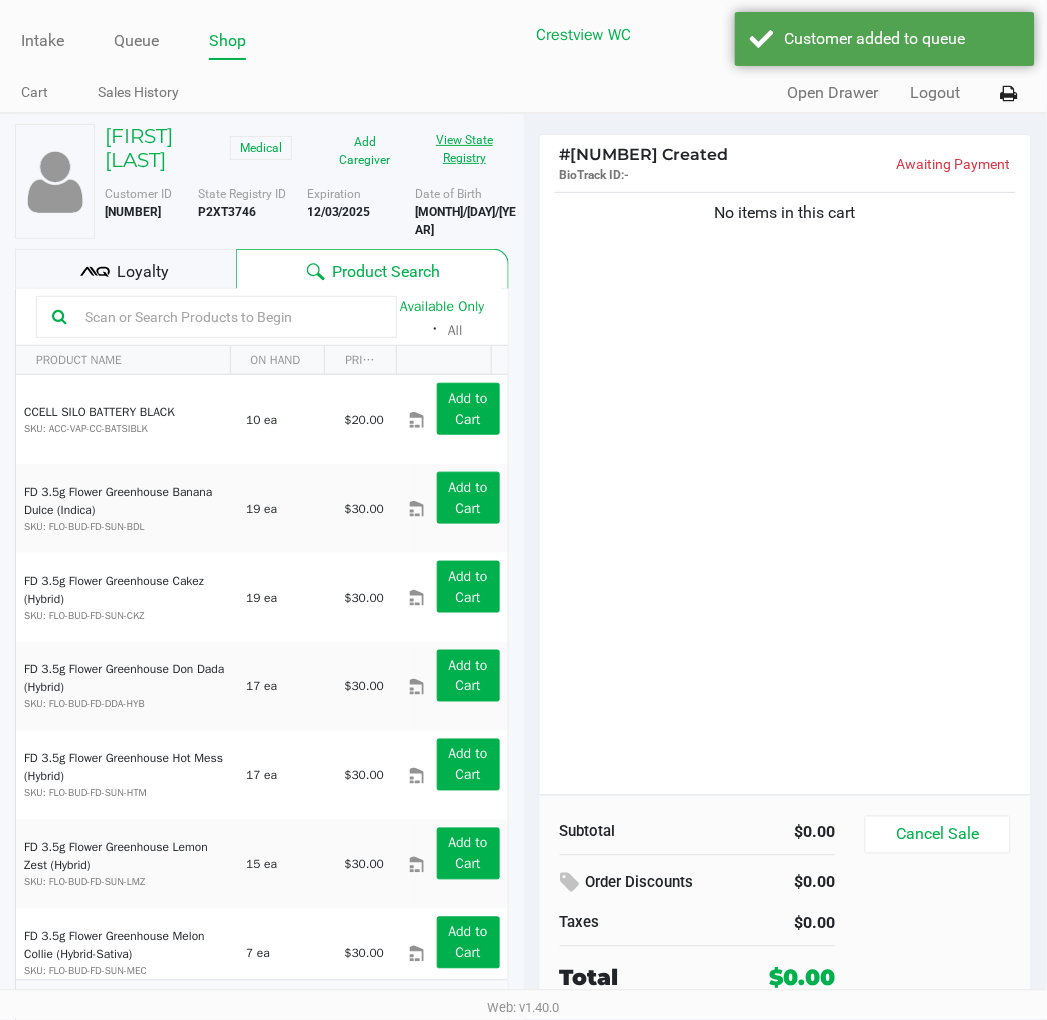 click on "View State Registry" 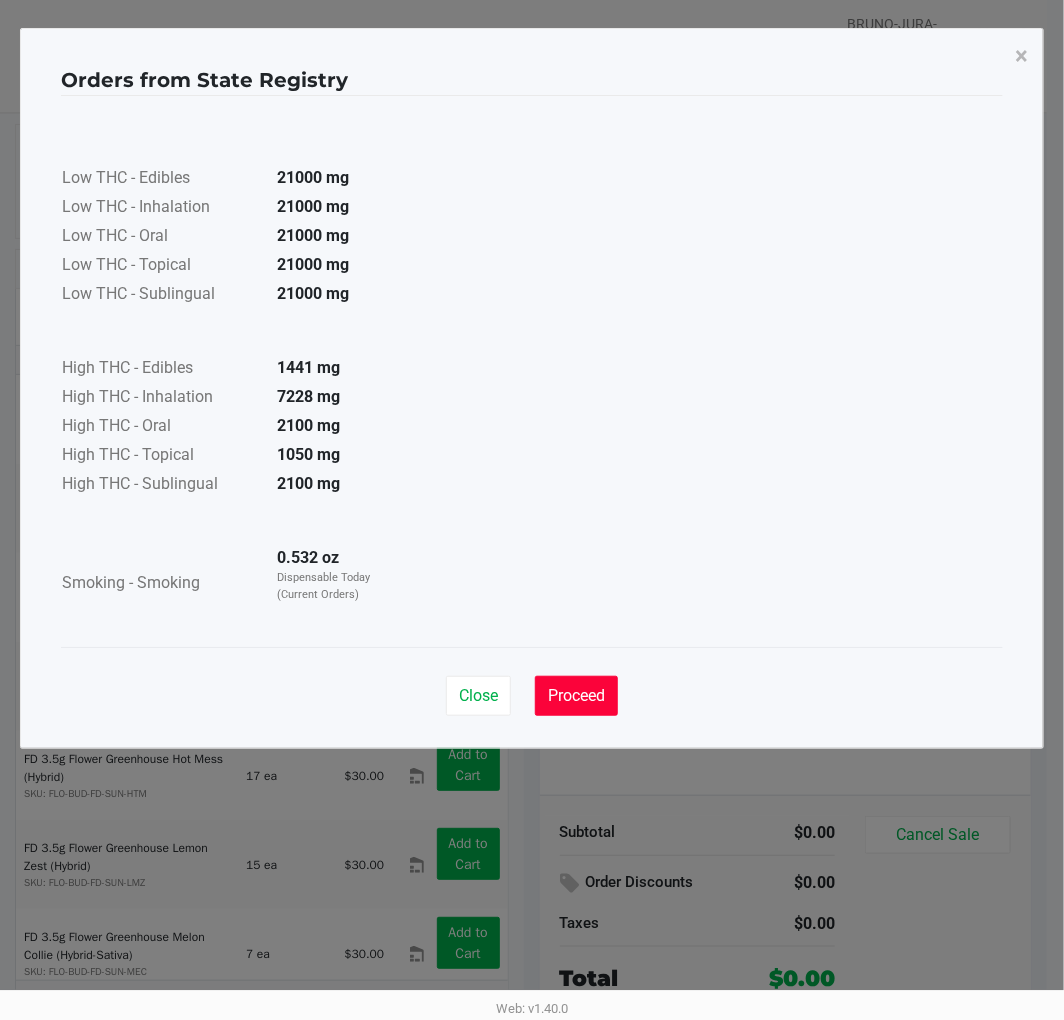 click on "Proceed" 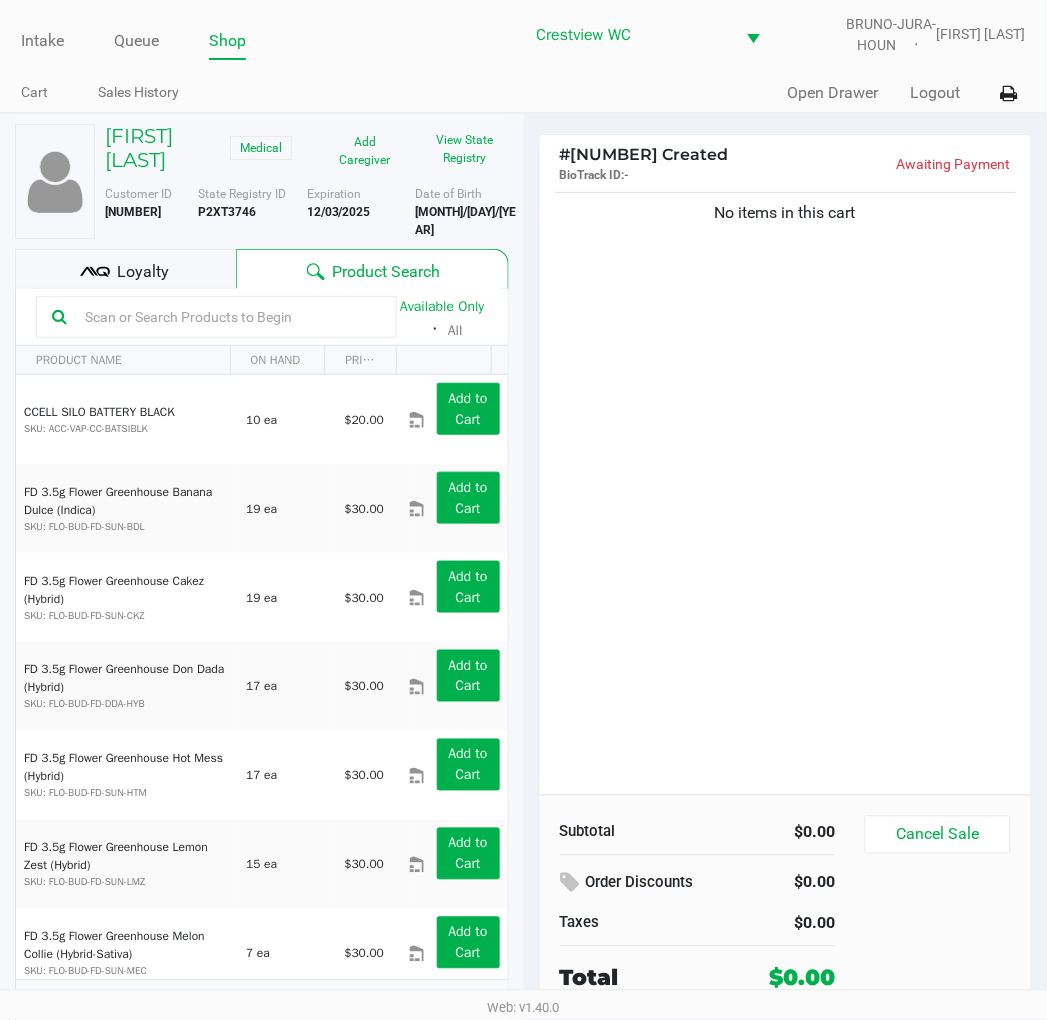 click on "Available Only  ᛫  All" 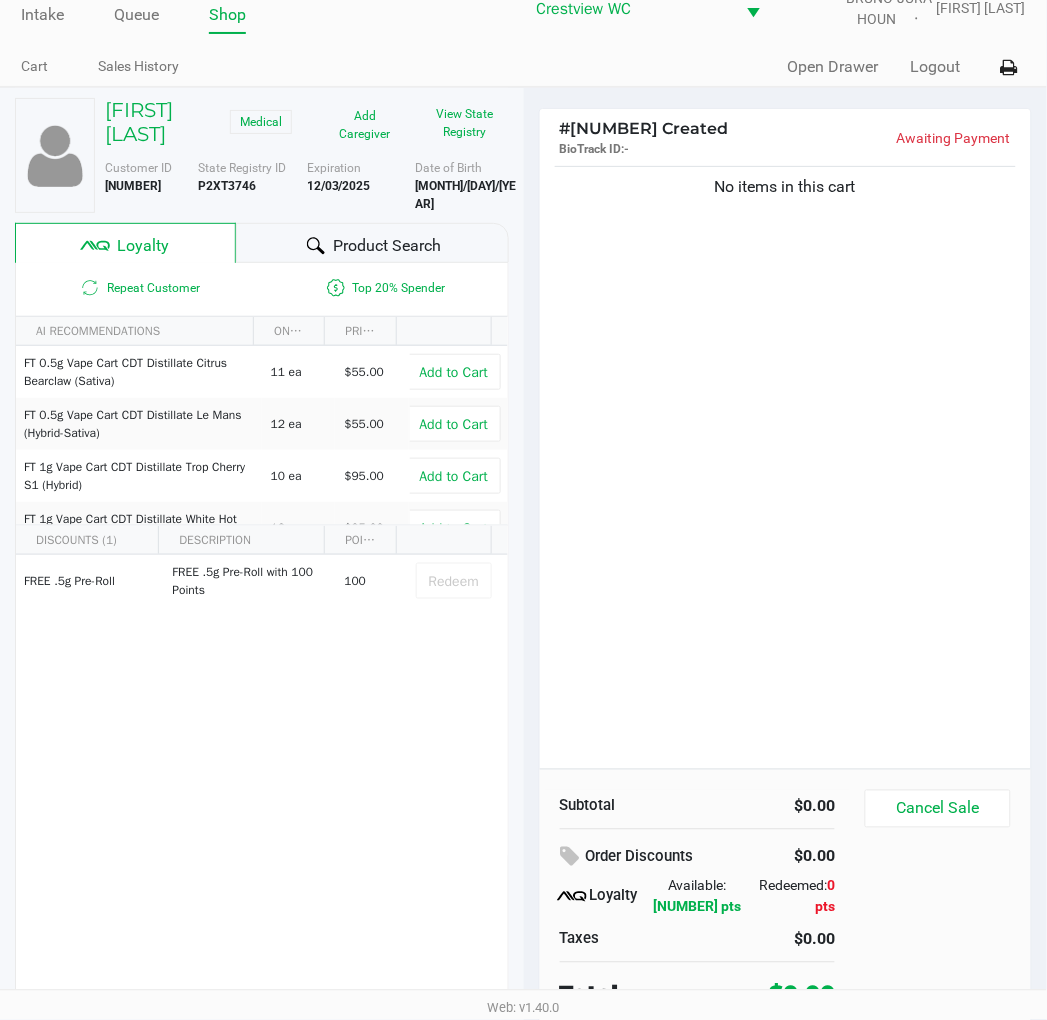 scroll, scrollTop: 38, scrollLeft: 0, axis: vertical 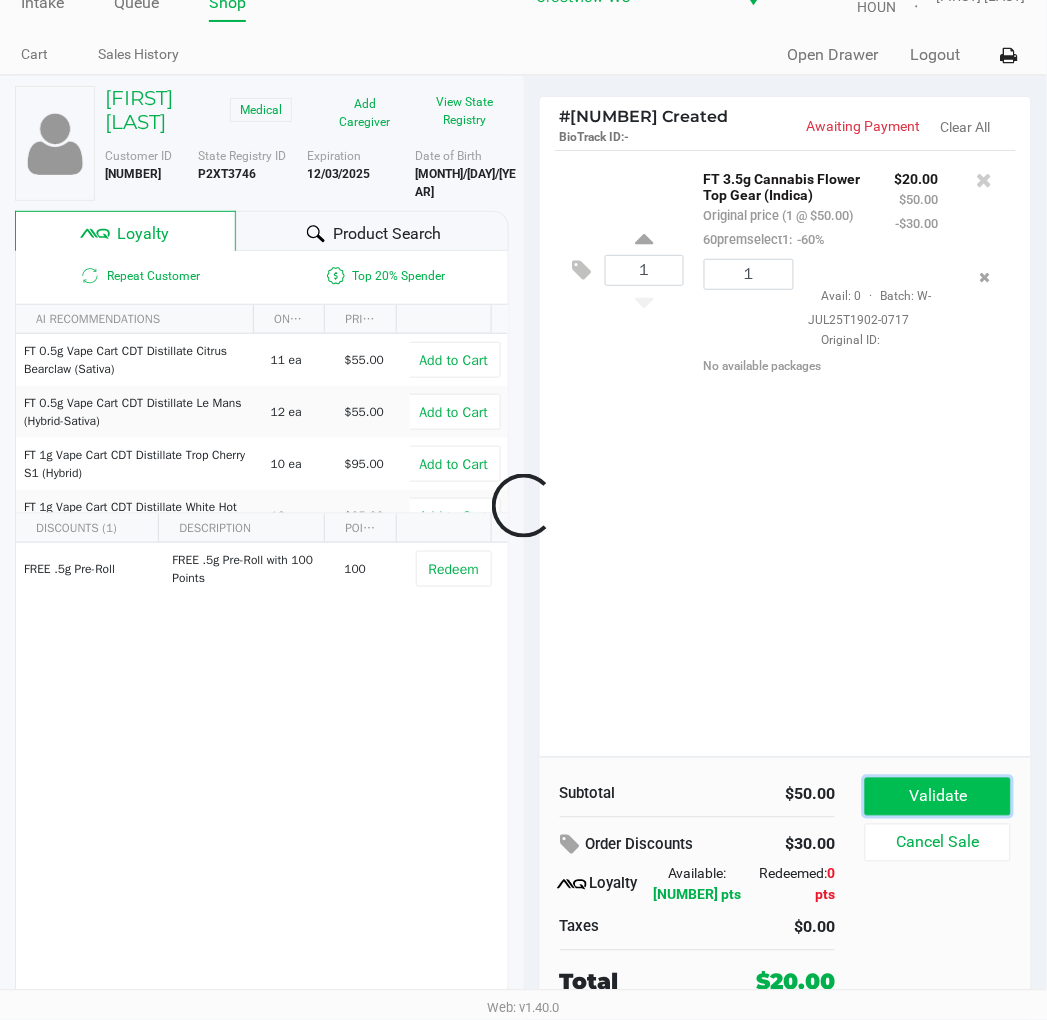 click on "Validate" 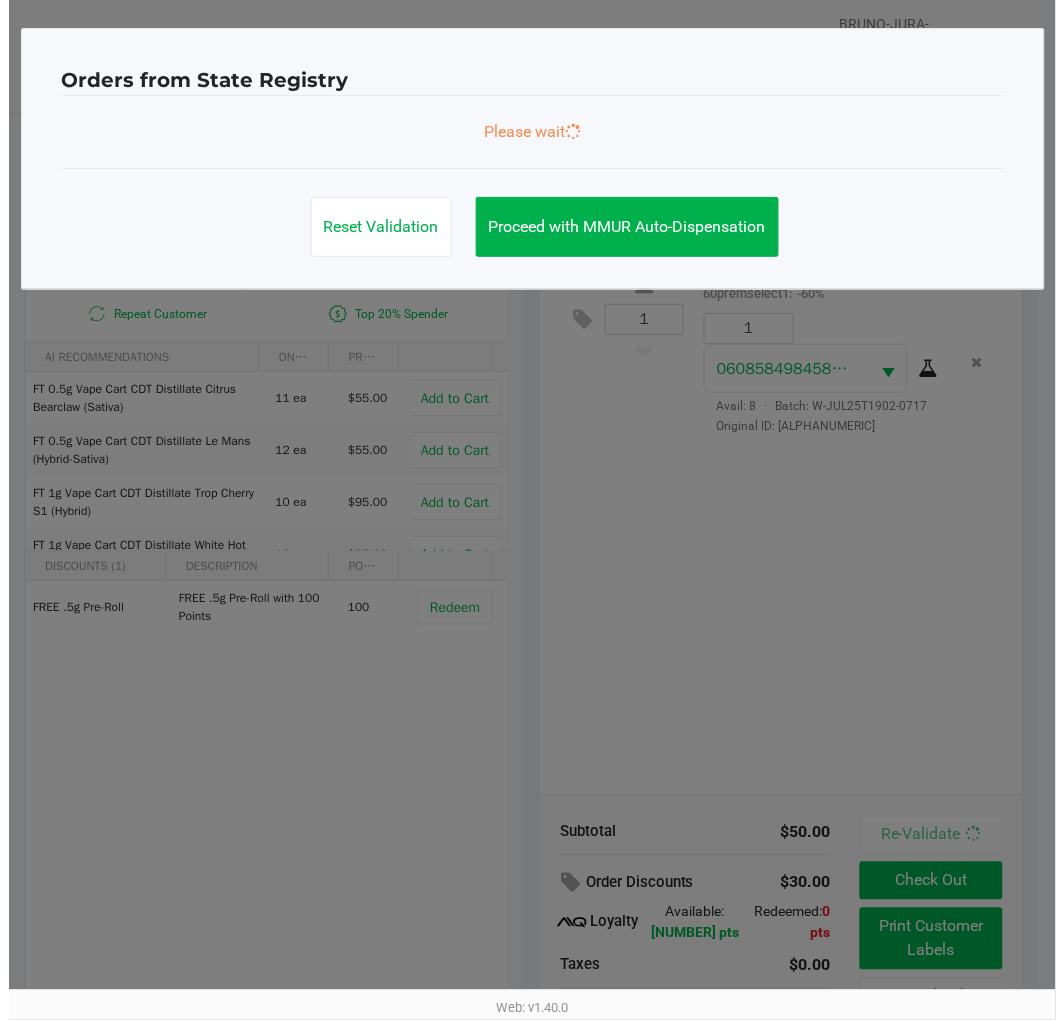 scroll, scrollTop: 0, scrollLeft: 0, axis: both 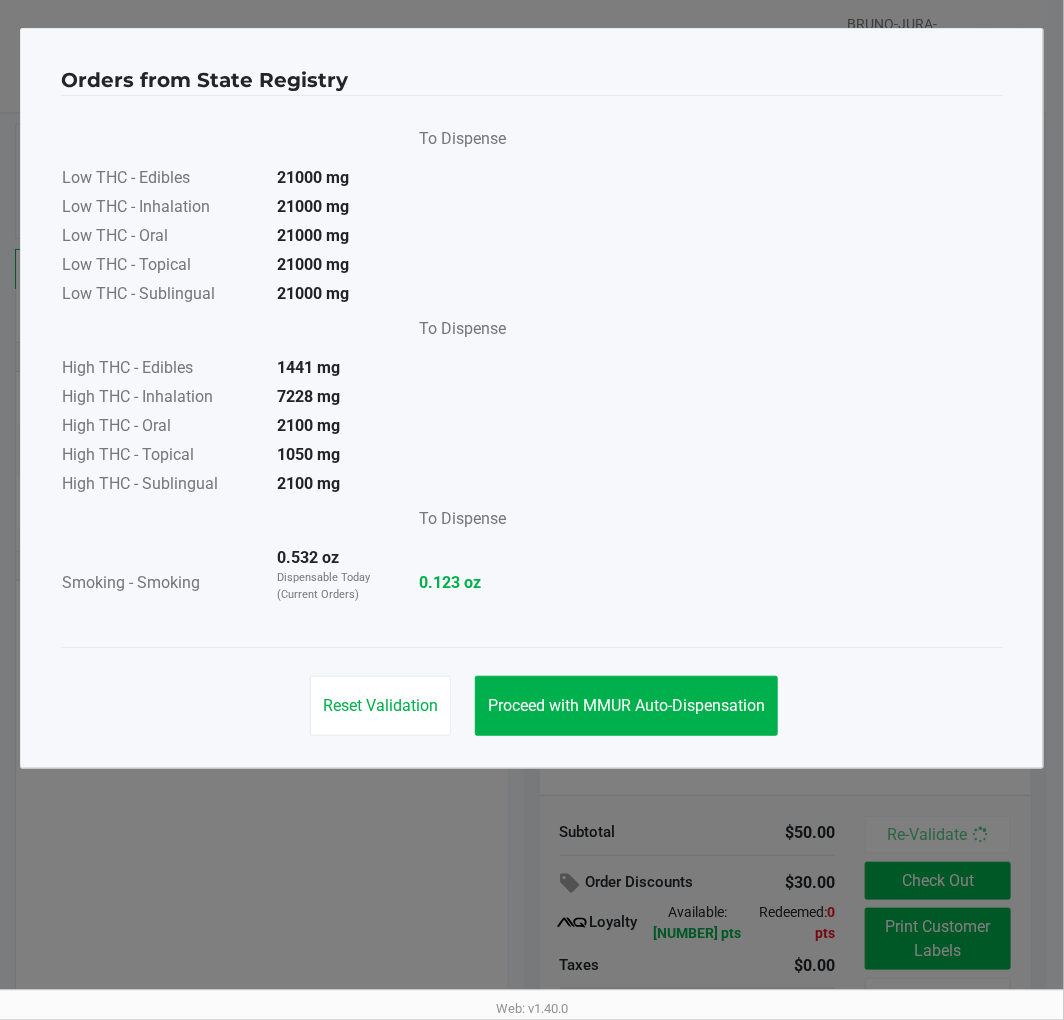 click on "Proceed with MMUR Auto-Dispensation" 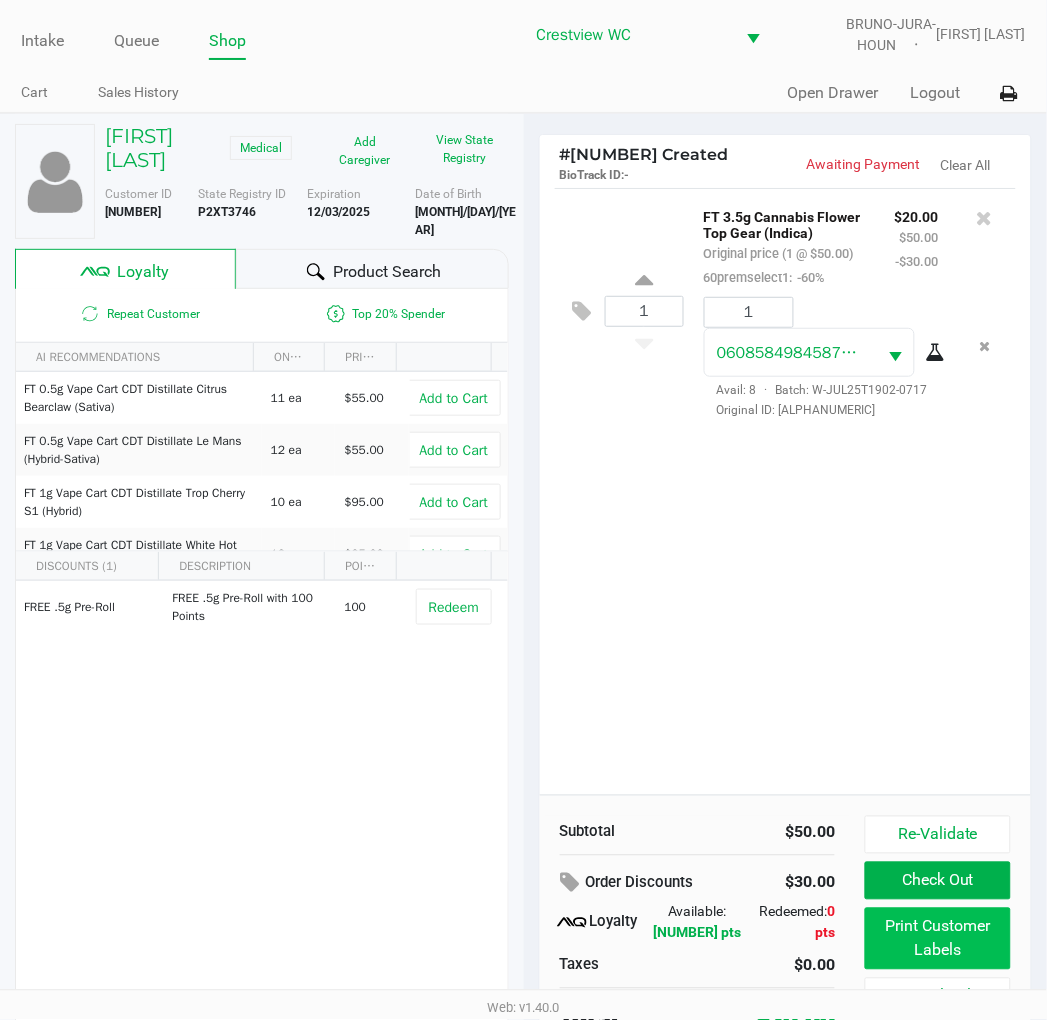 click on "Print Customer Labels" 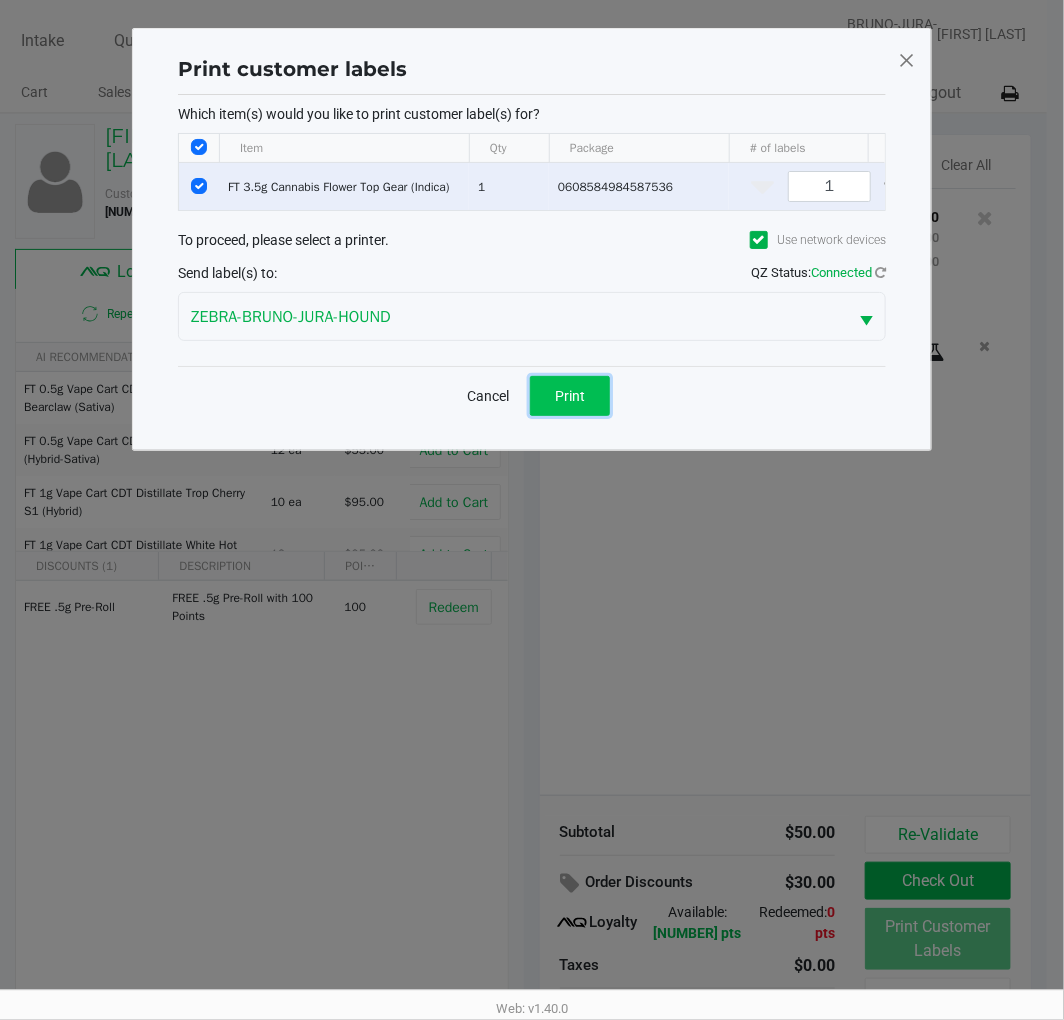 click on "Print" 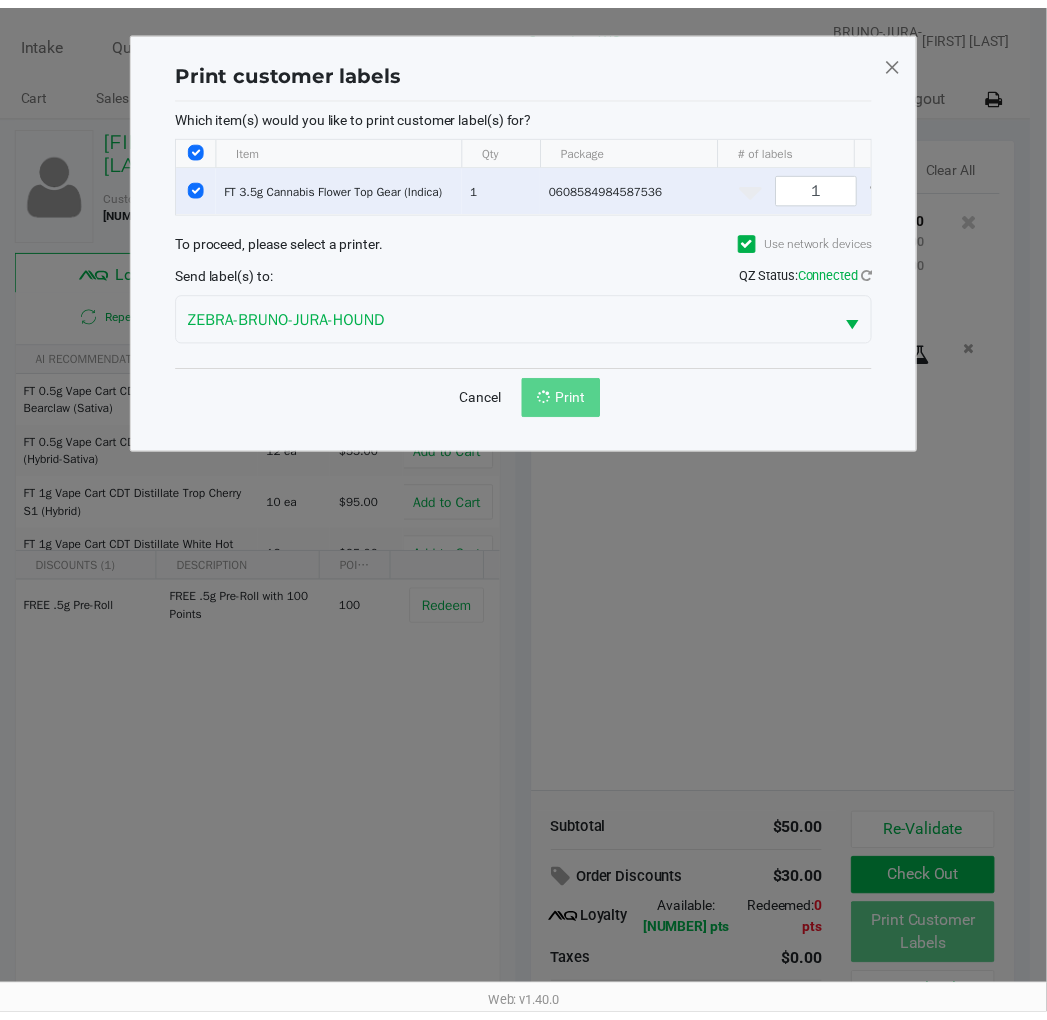 scroll, scrollTop: 38, scrollLeft: 0, axis: vertical 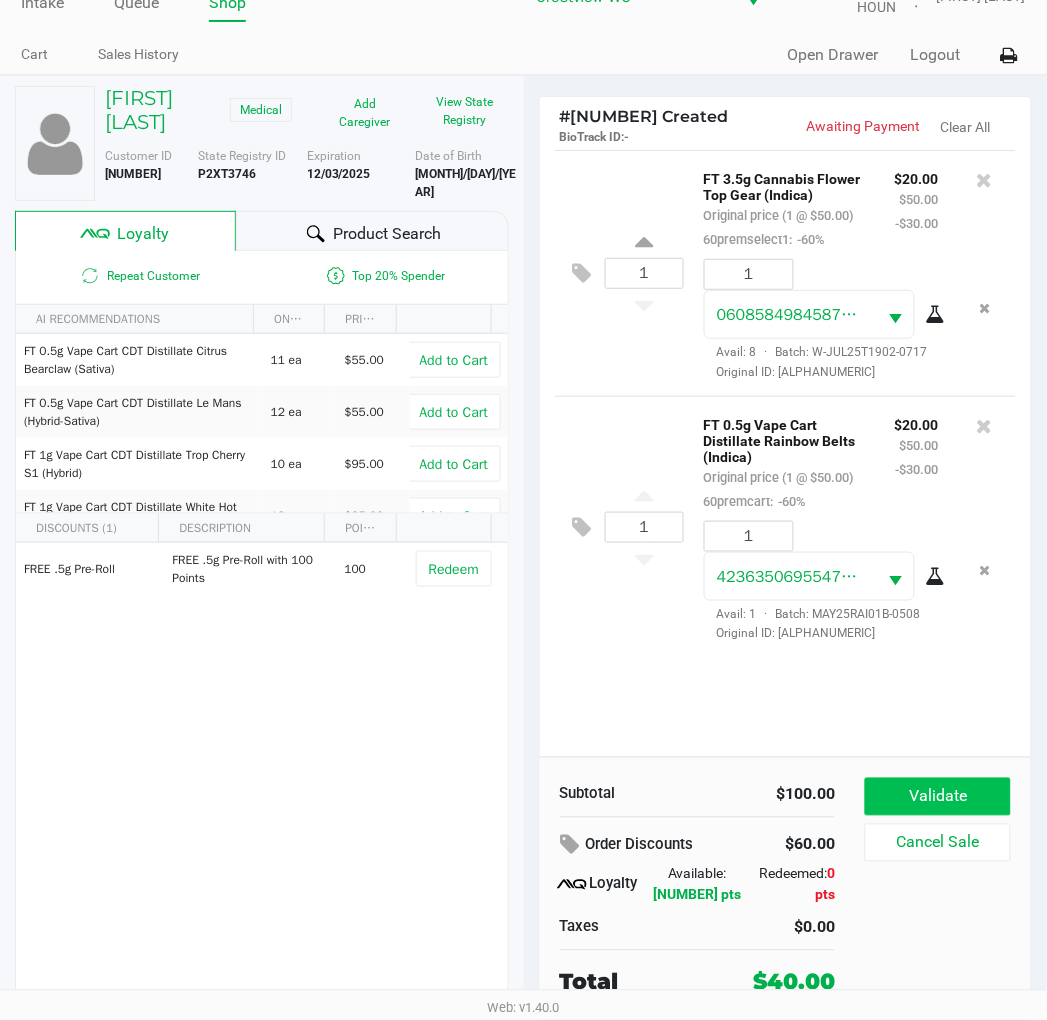click on "Validate" 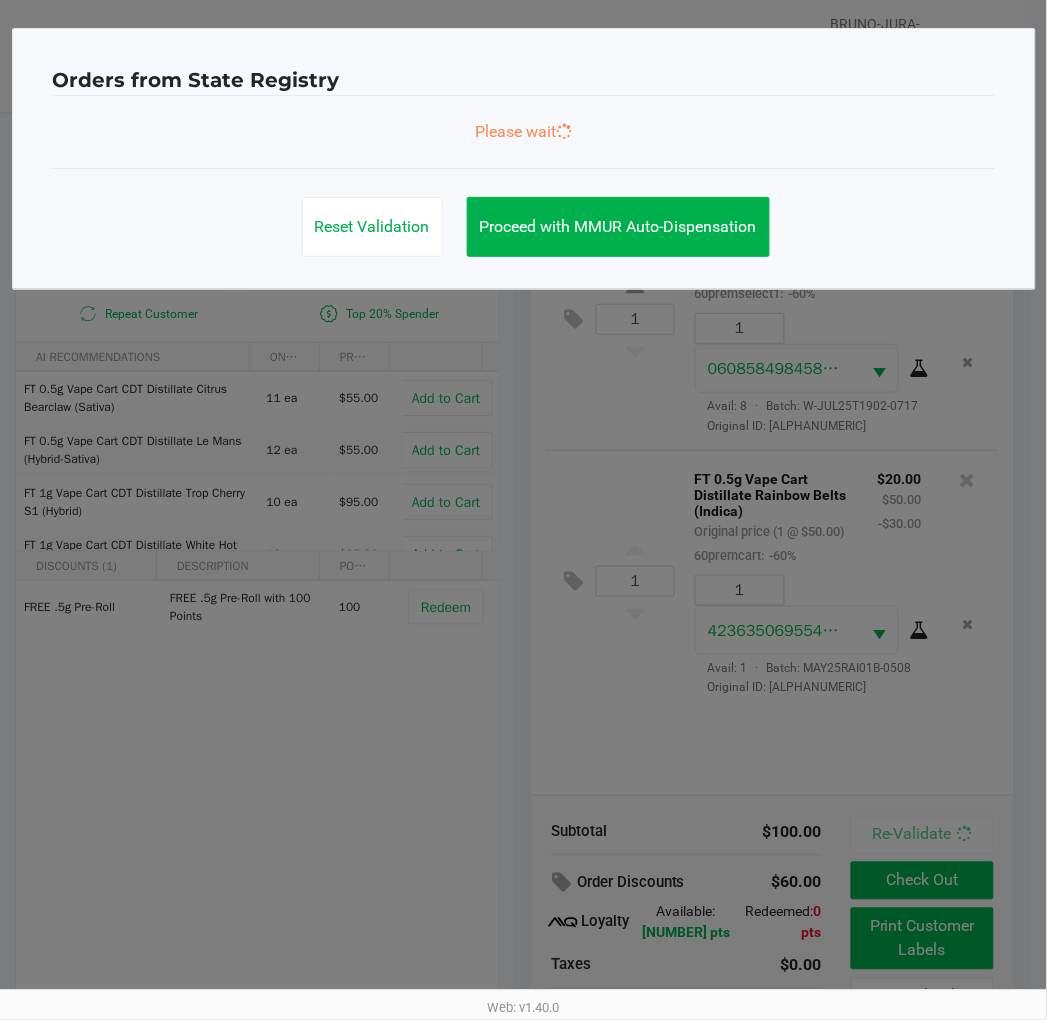 scroll, scrollTop: 0, scrollLeft: 0, axis: both 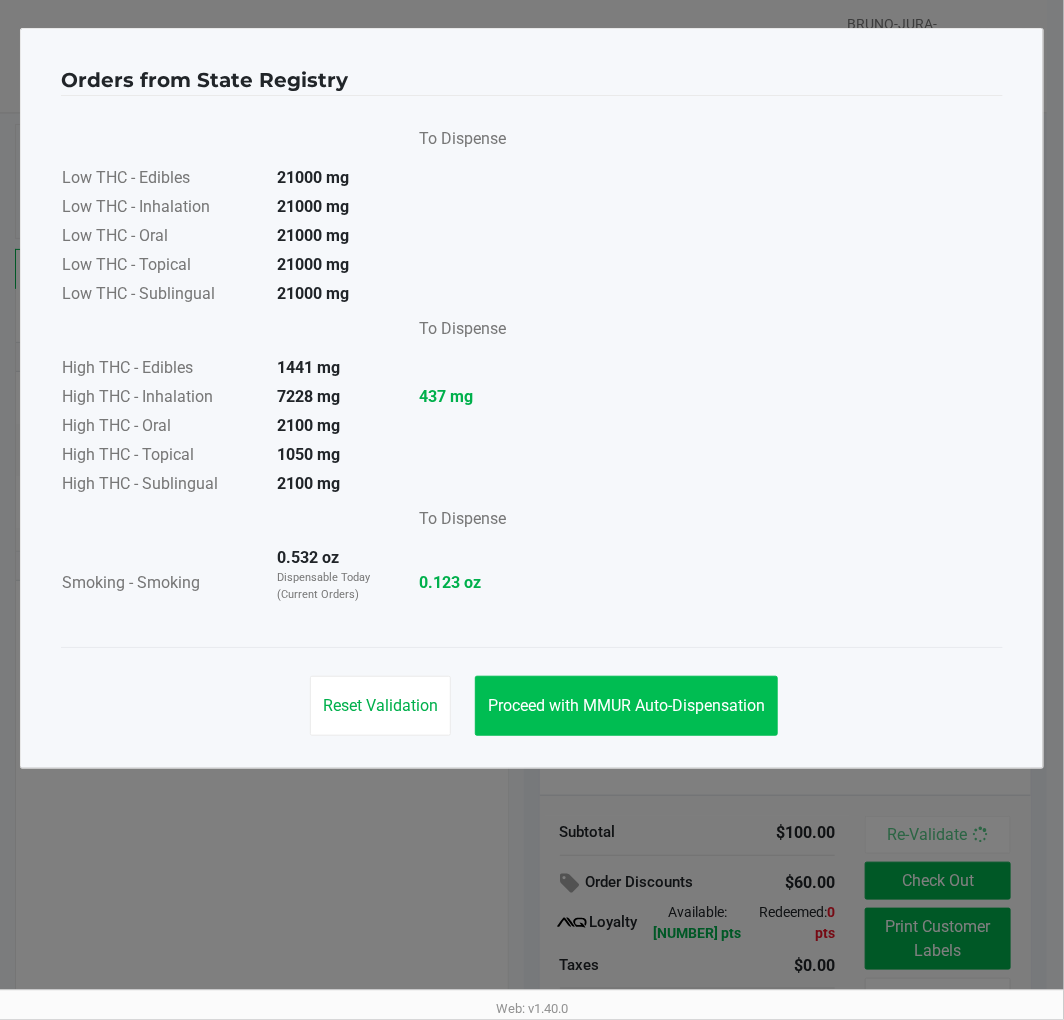 click on "Proceed with MMUR Auto-Dispensation" 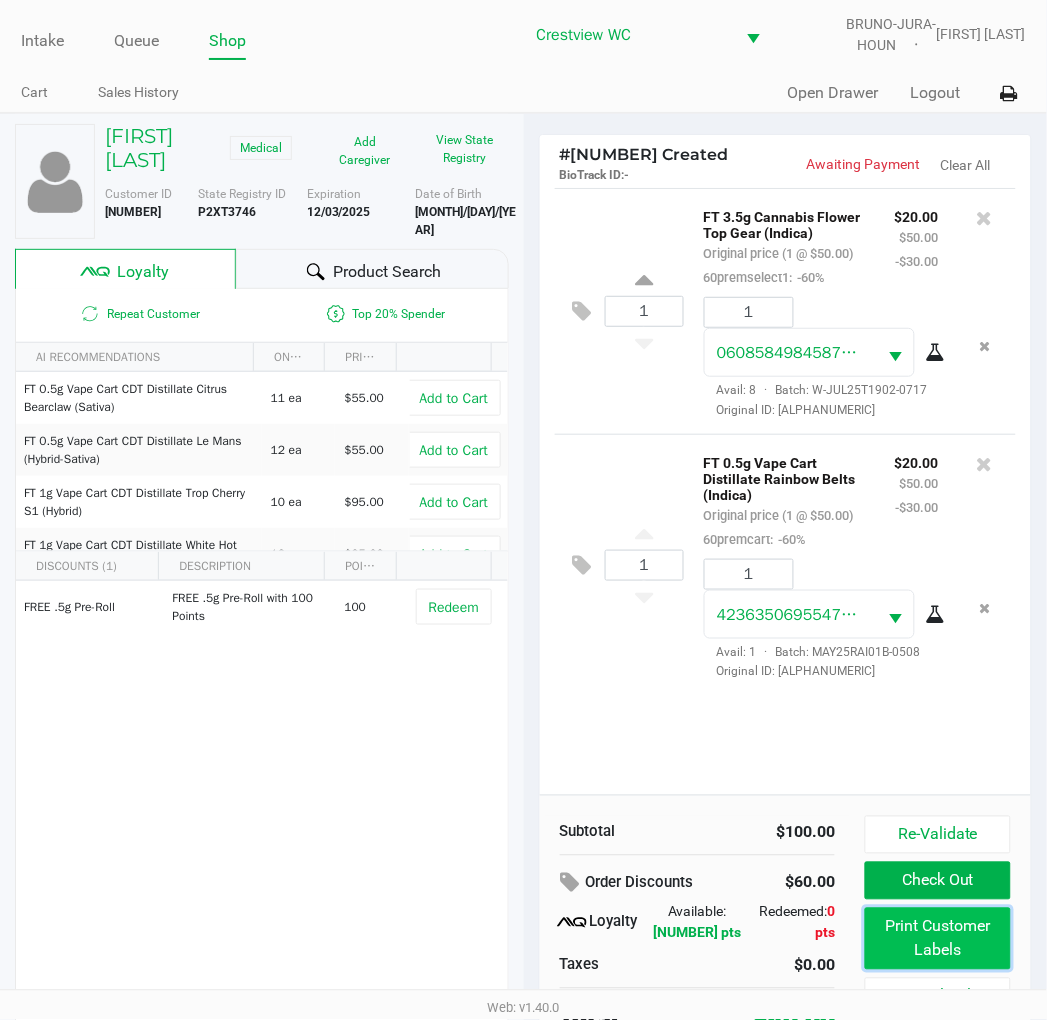 click on "Print Customer Labels" 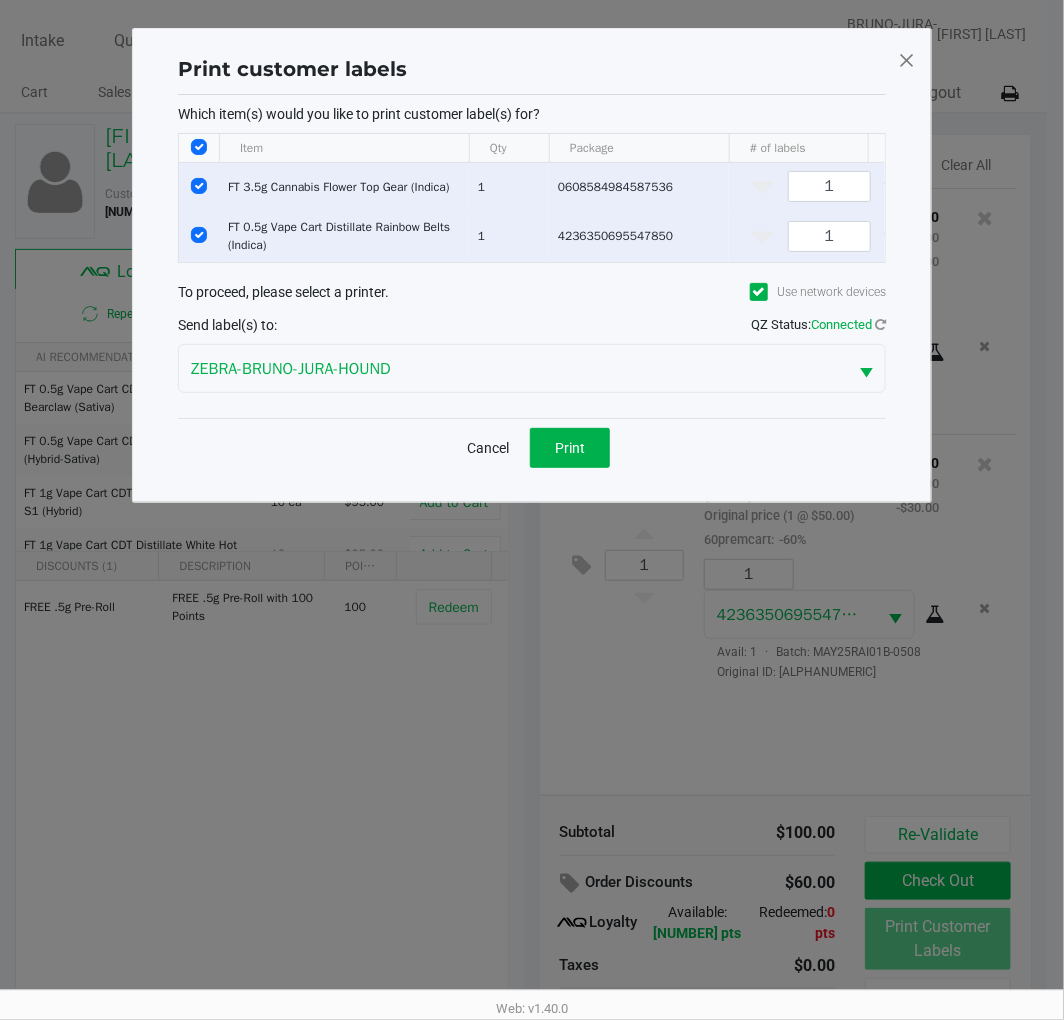 click at bounding box center [199, 186] 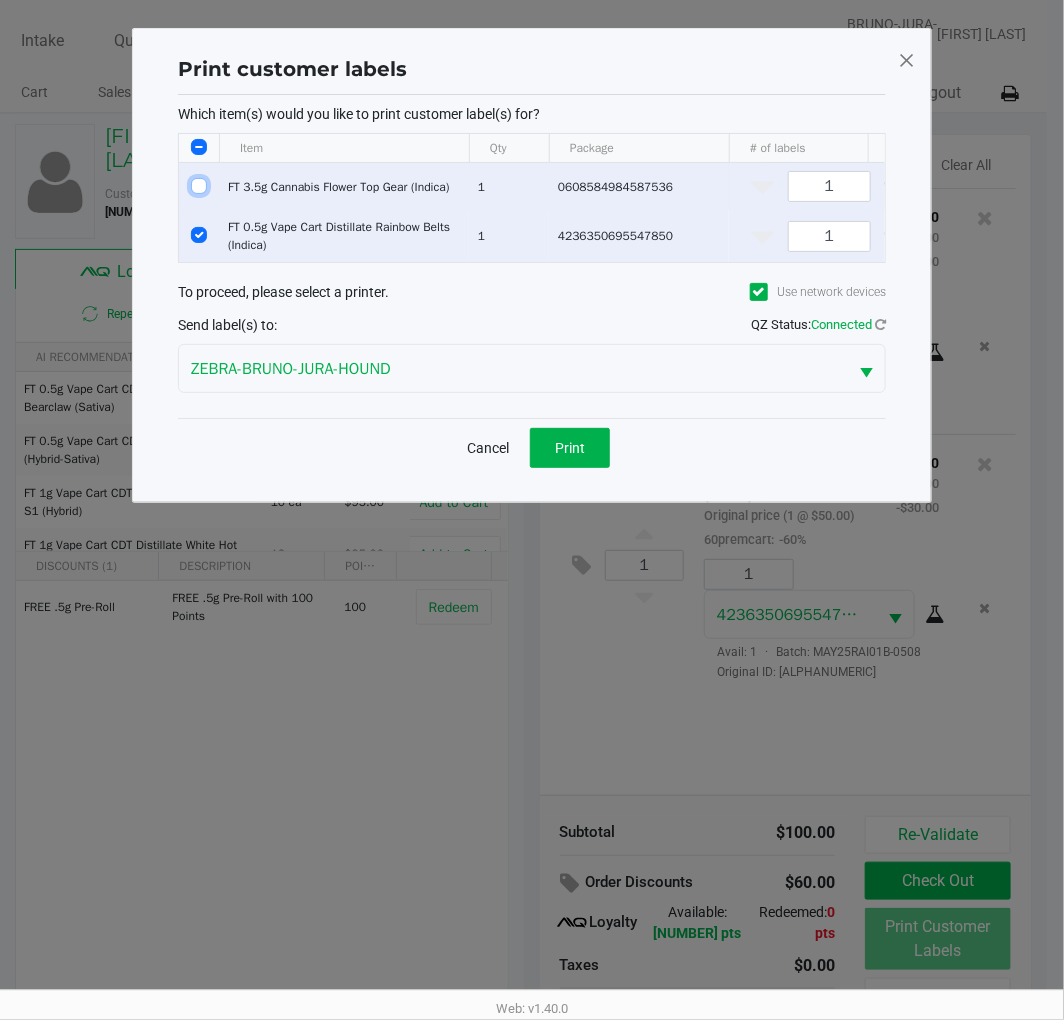 checkbox on "false" 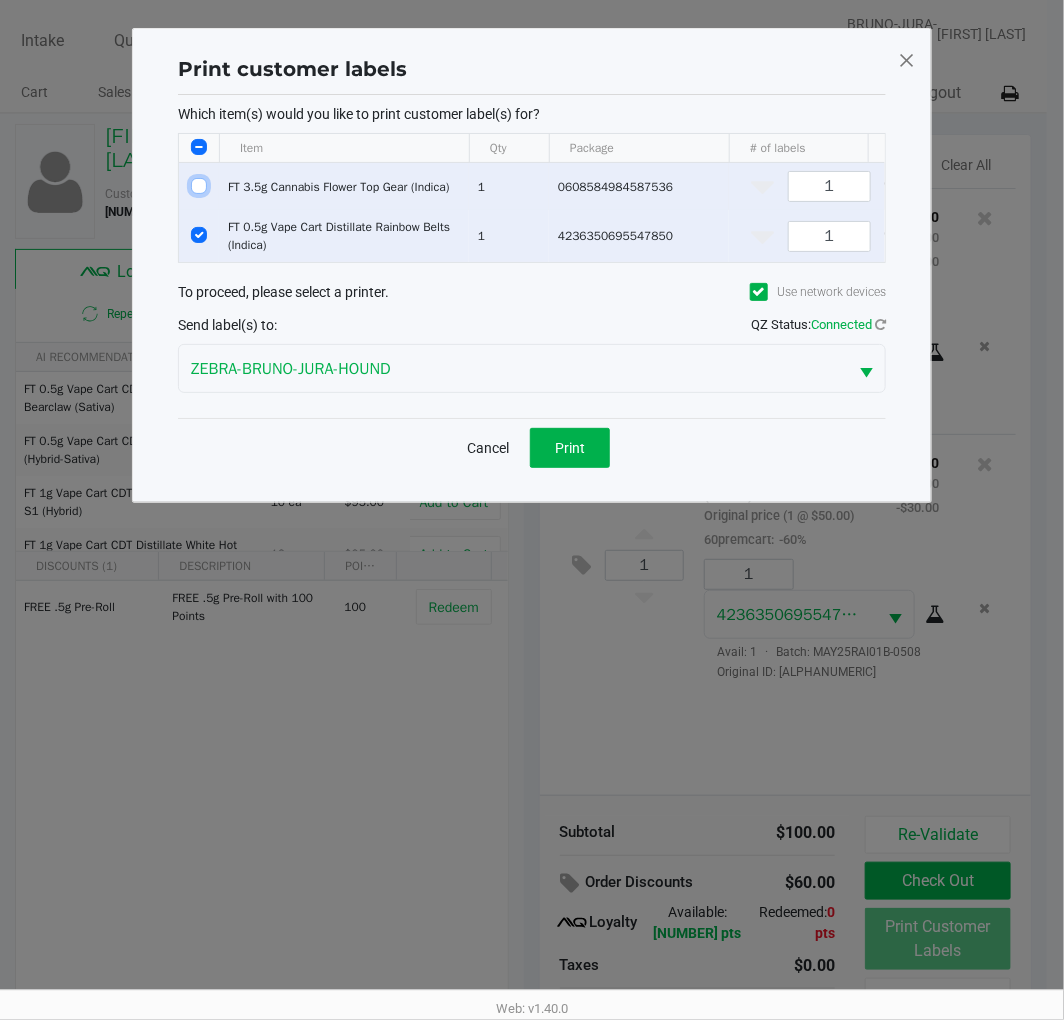 checkbox on "false" 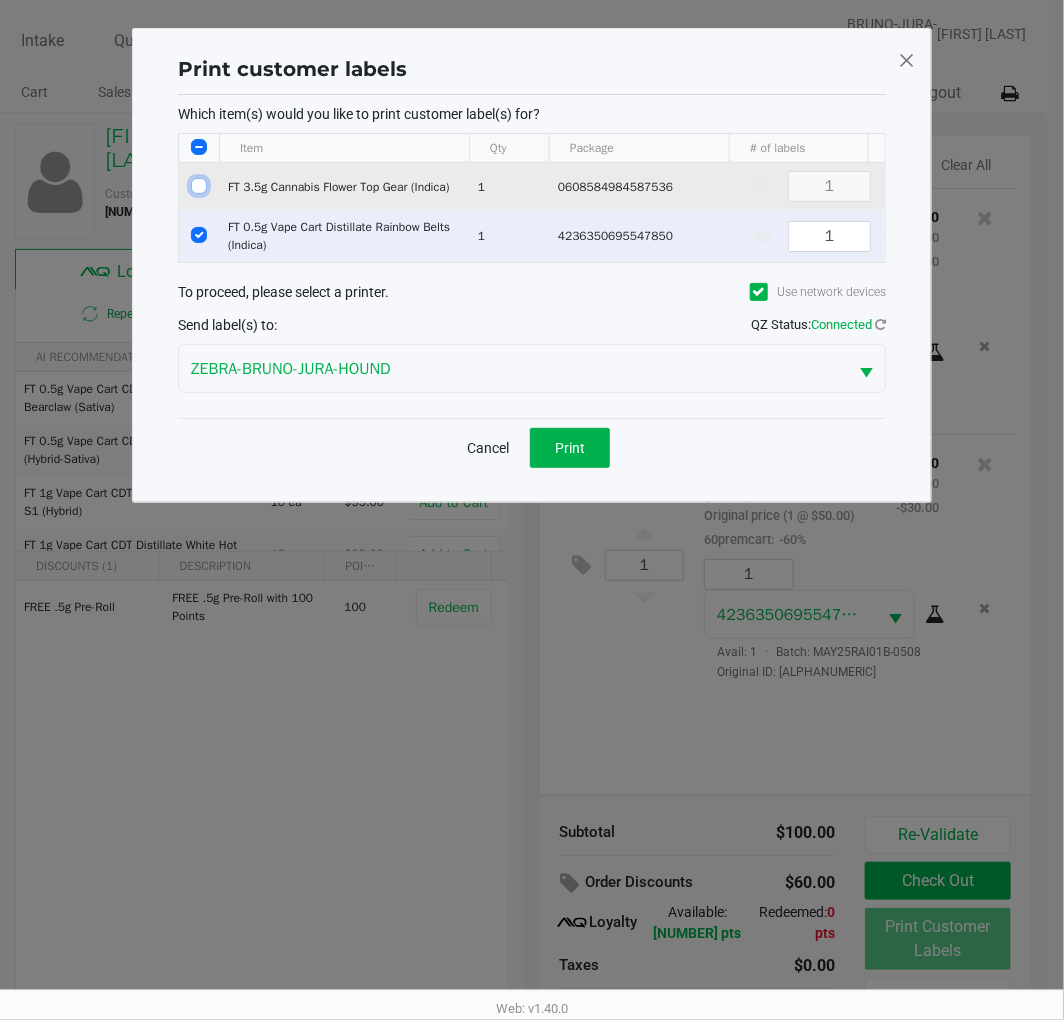 click on "Print" 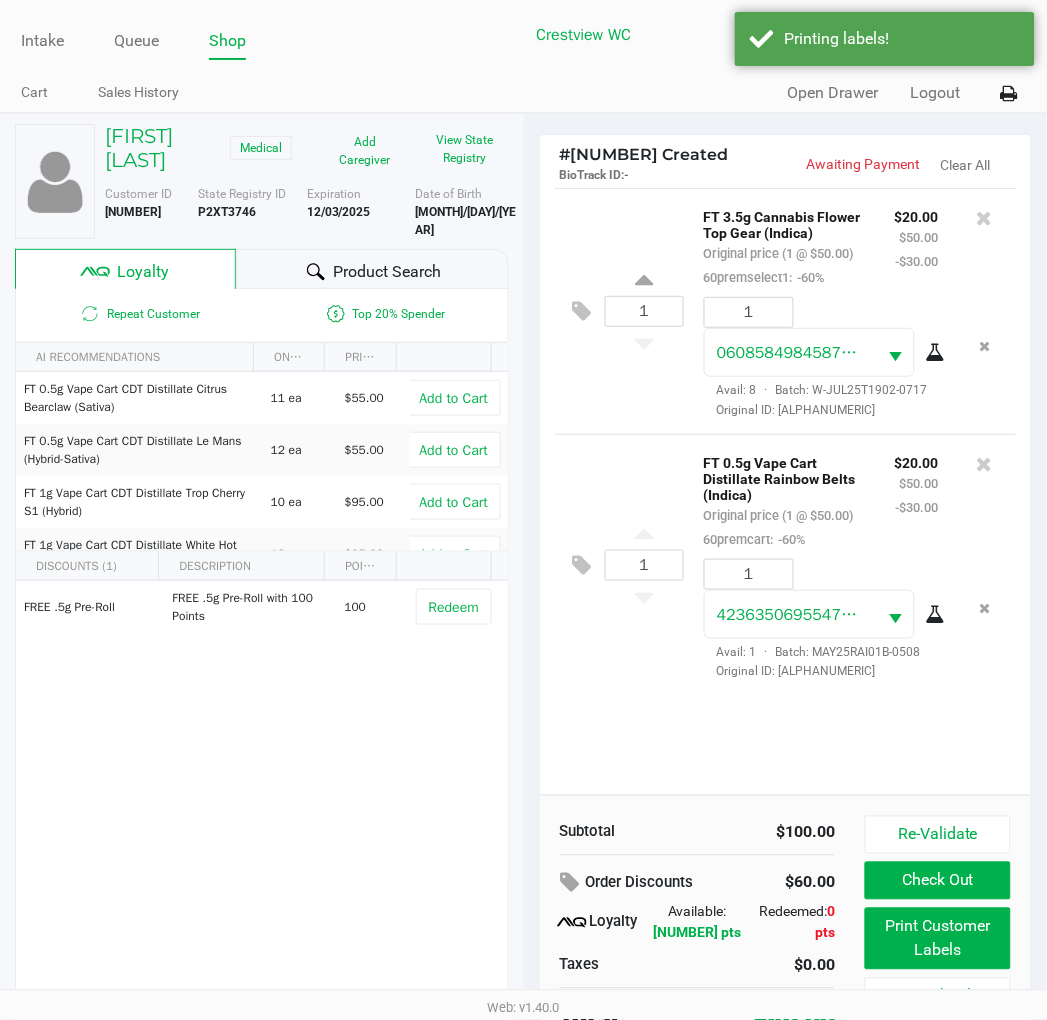 scroll, scrollTop: 38, scrollLeft: 0, axis: vertical 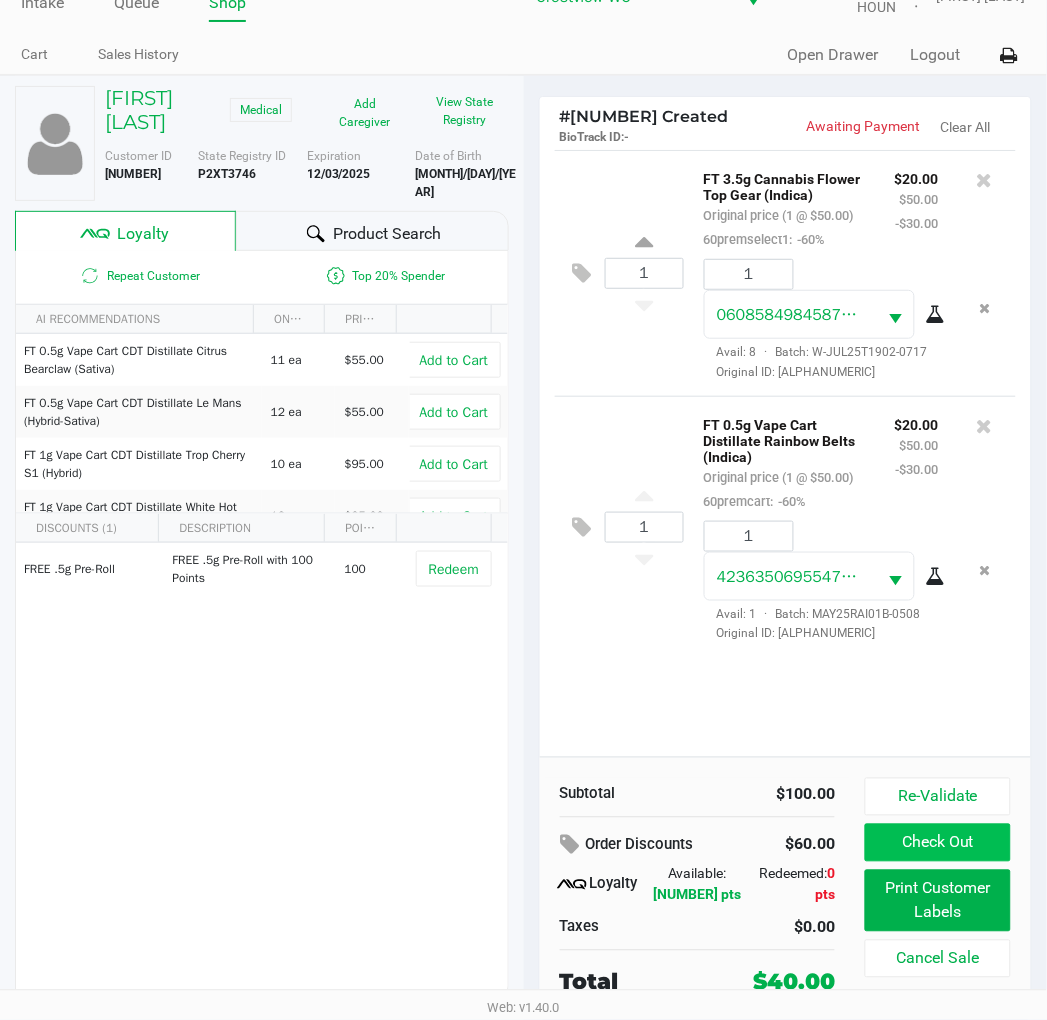click on "Check Out" 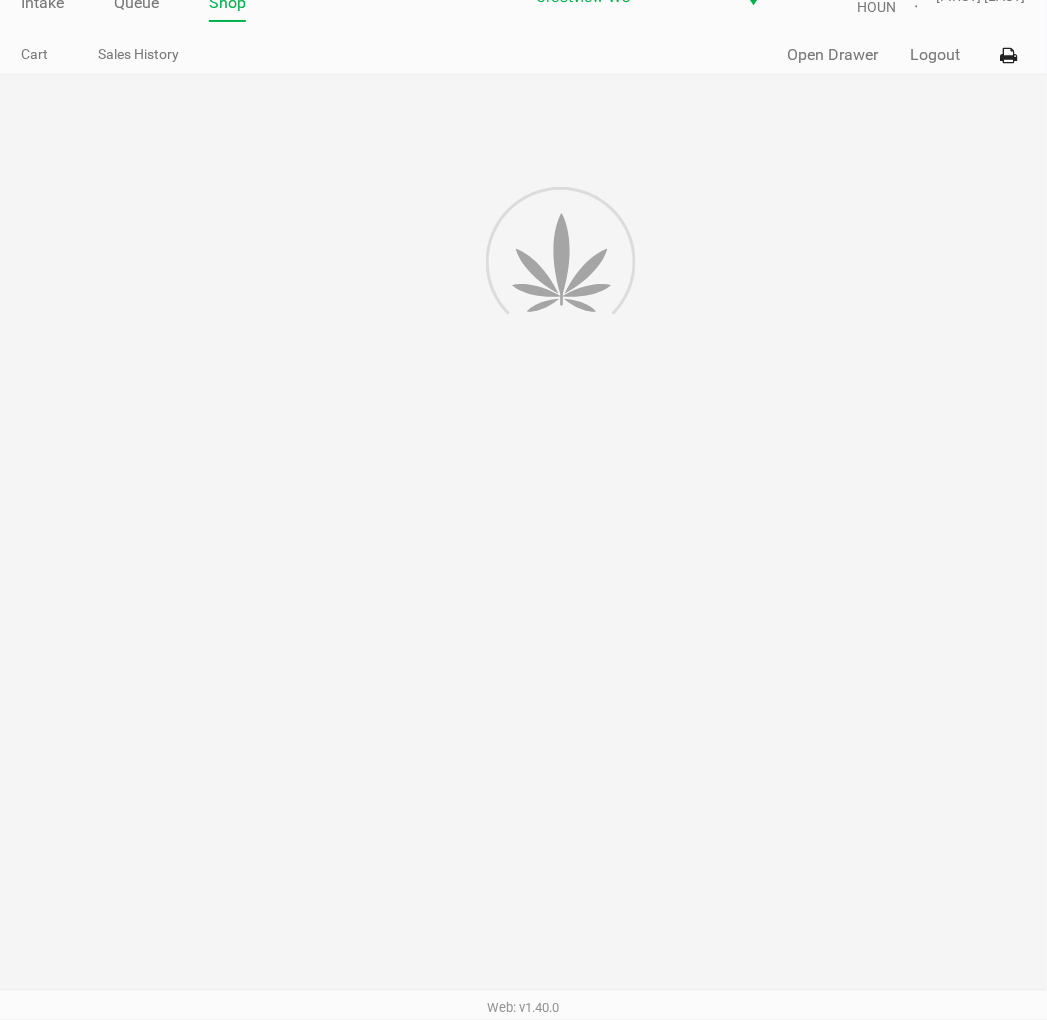 scroll, scrollTop: 0, scrollLeft: 0, axis: both 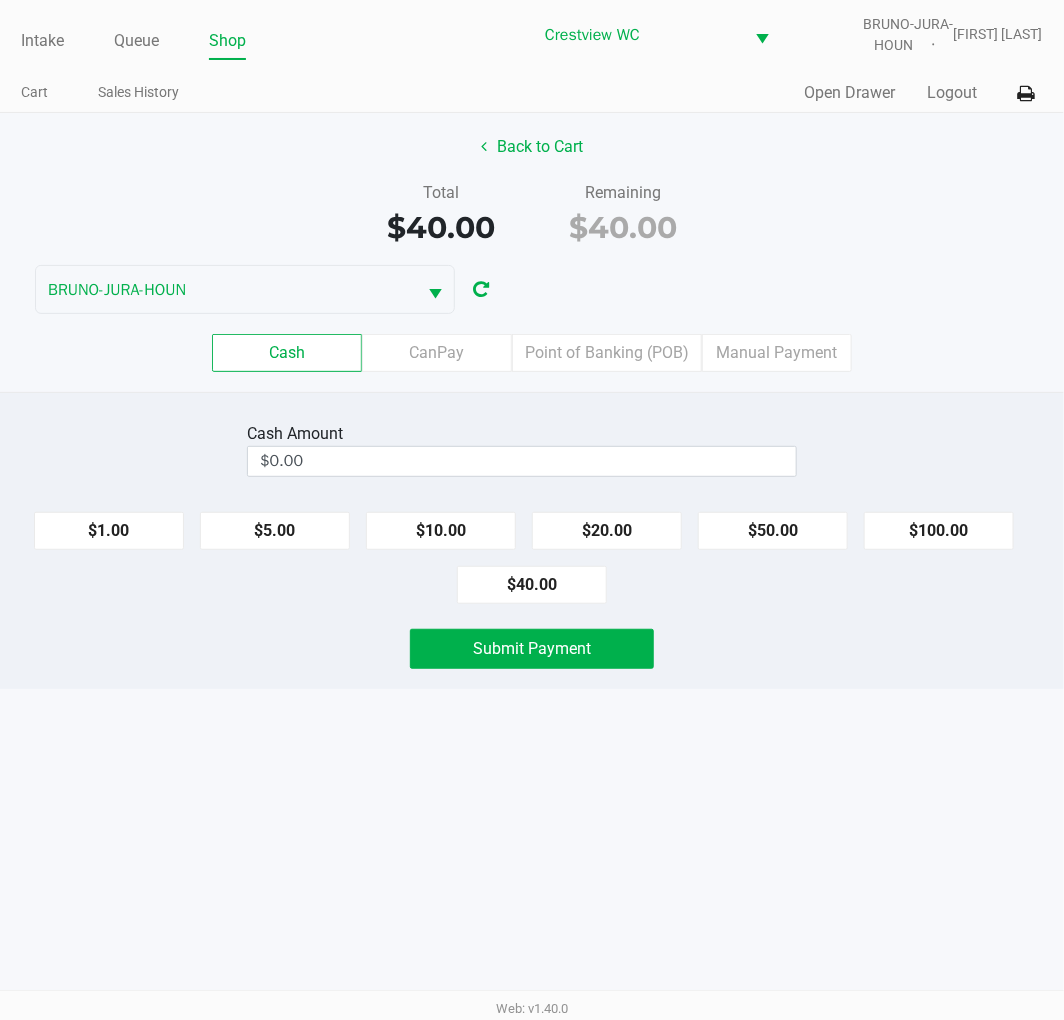 click on "Cash  Amount  $0.00  $1.00   $5.00   $10.00   $20.00   $50.00   $100.00   $40.00   Submit Payment" 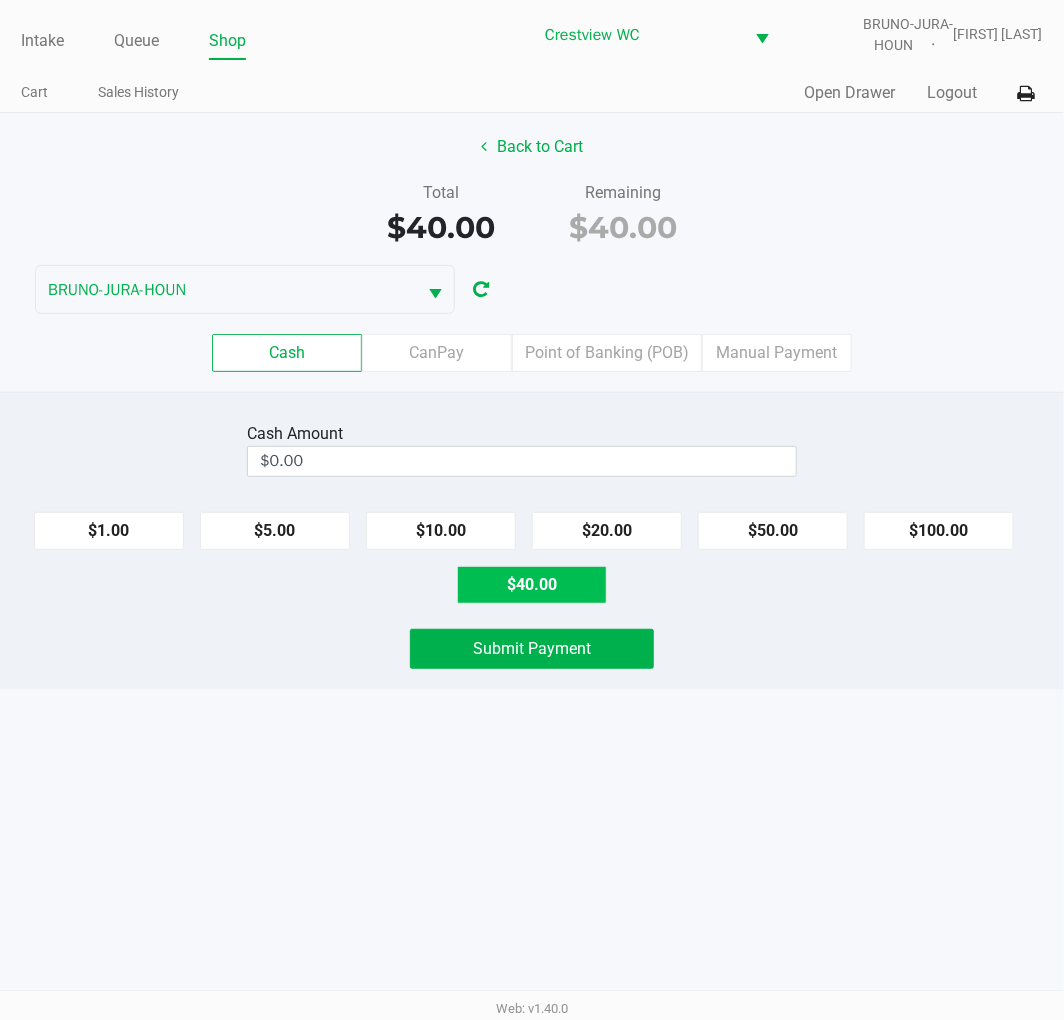 type on "$40.00" 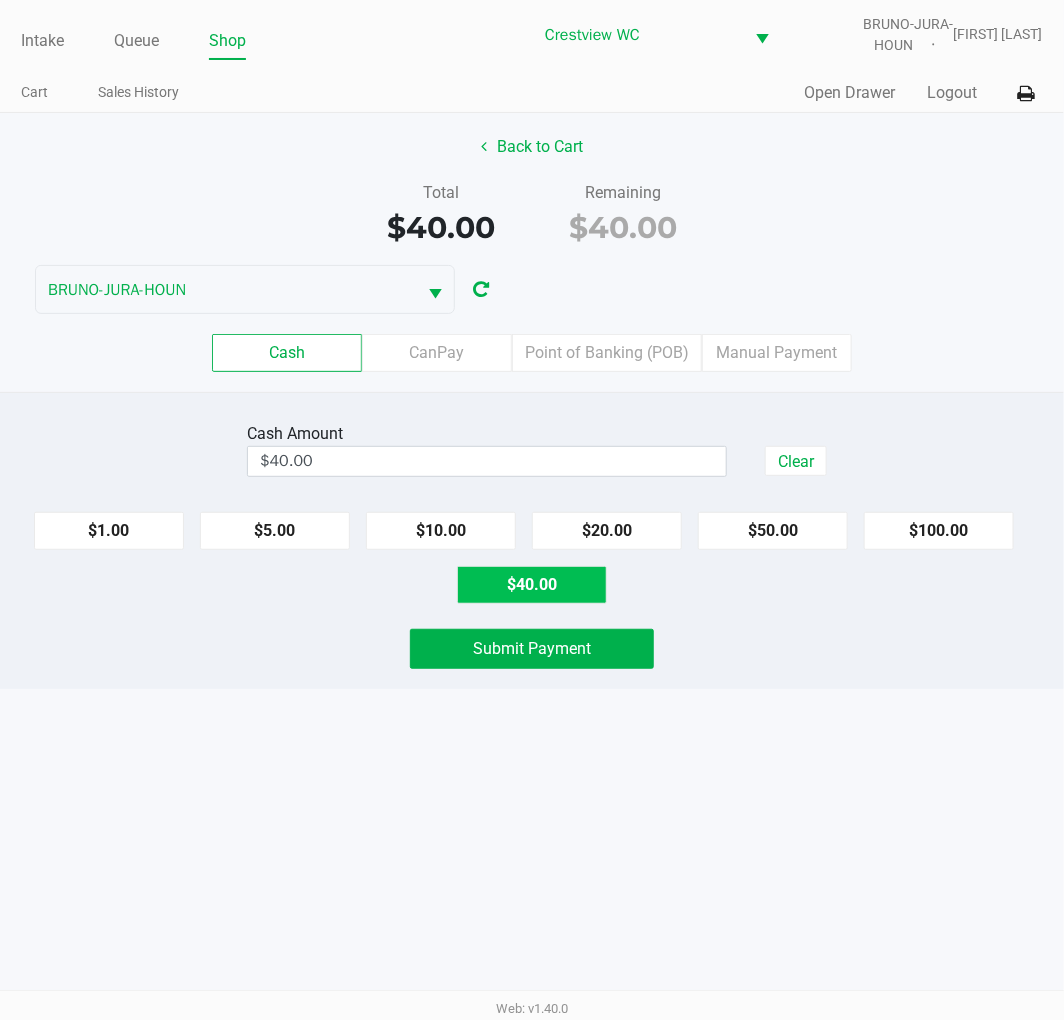 click on "Submit Payment" 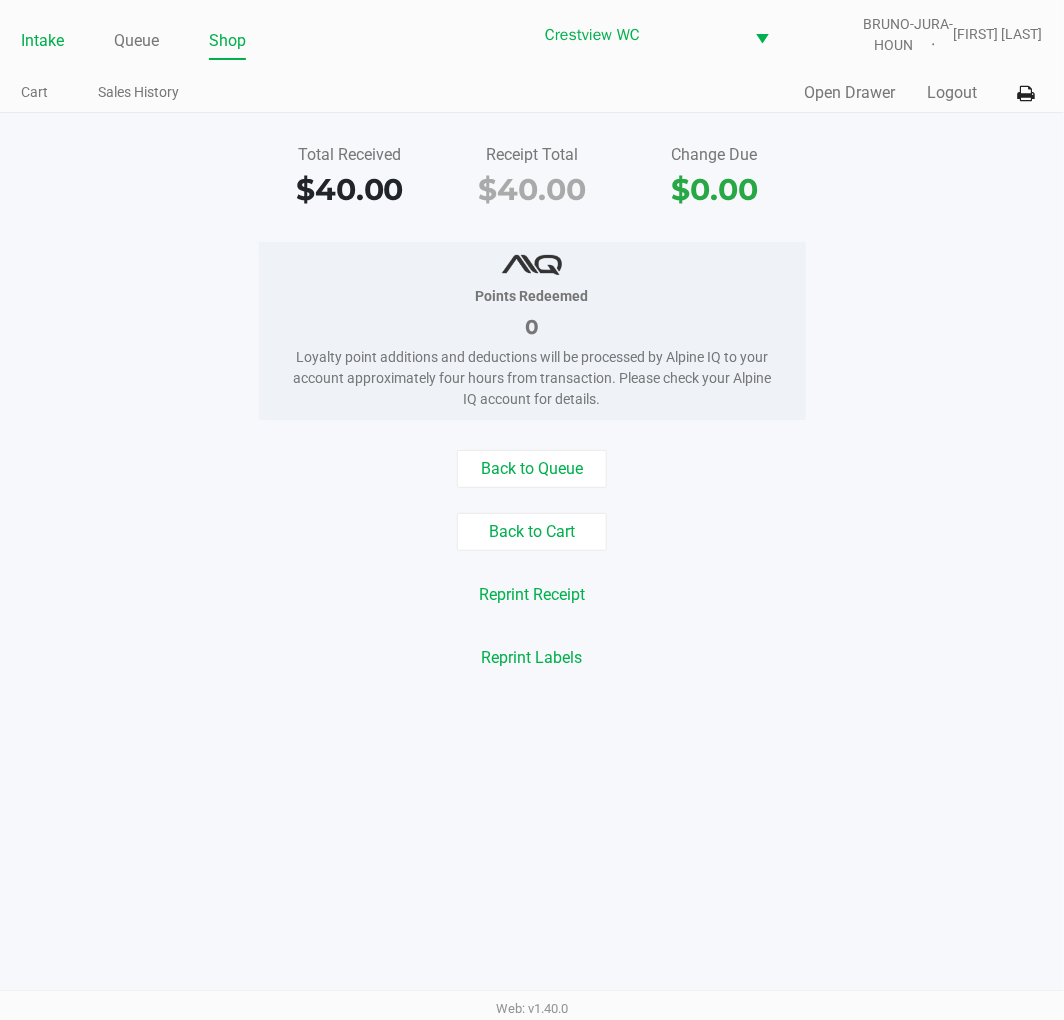 click on "Intake" 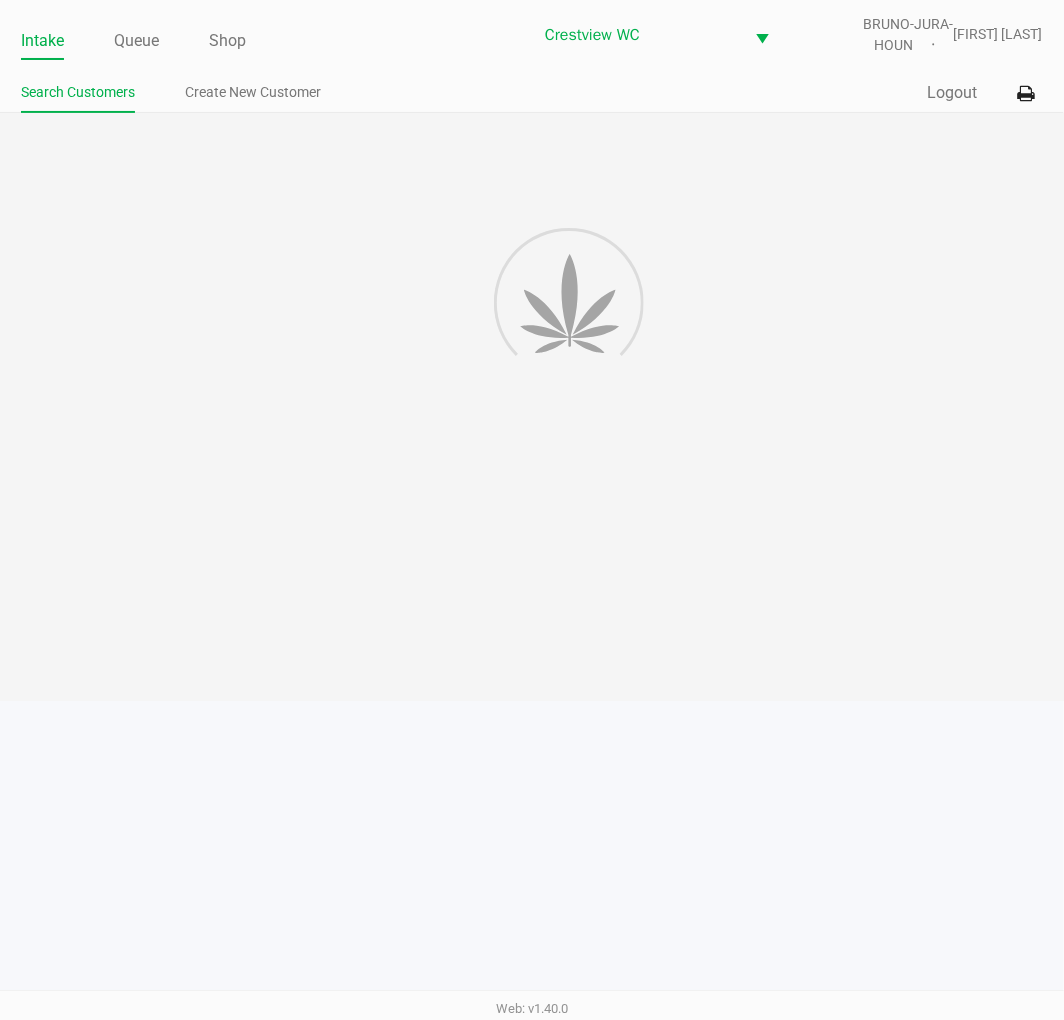 click 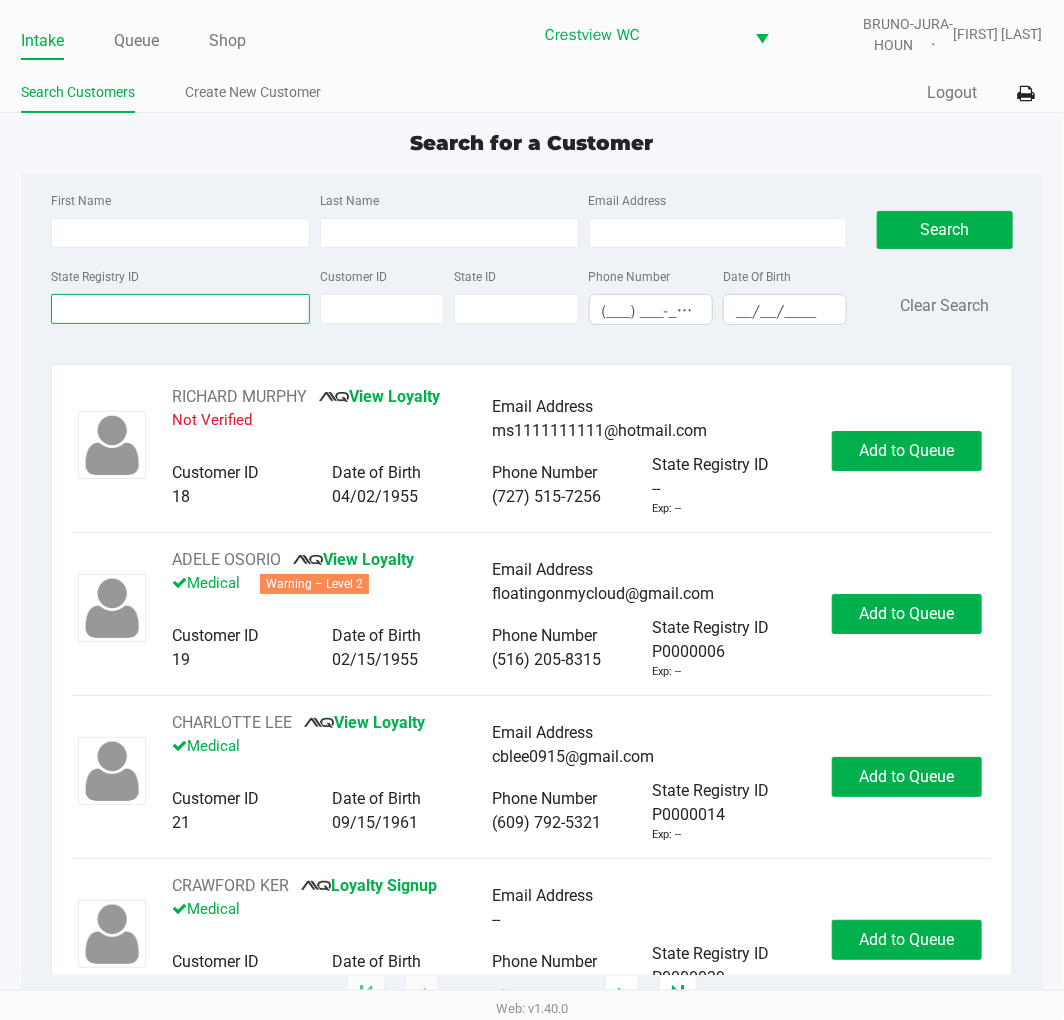 click on "State Registry ID" at bounding box center (180, 309) 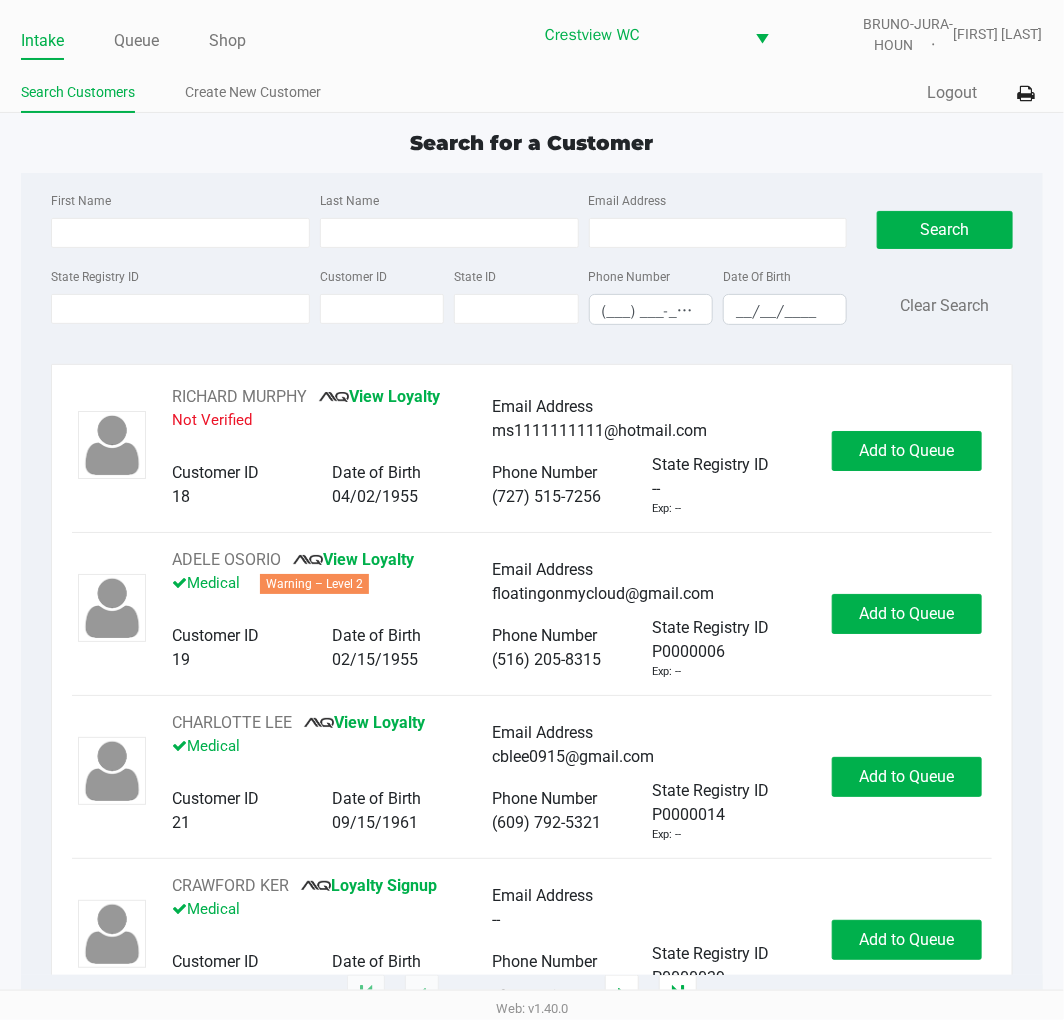 click on "State Registry ID" 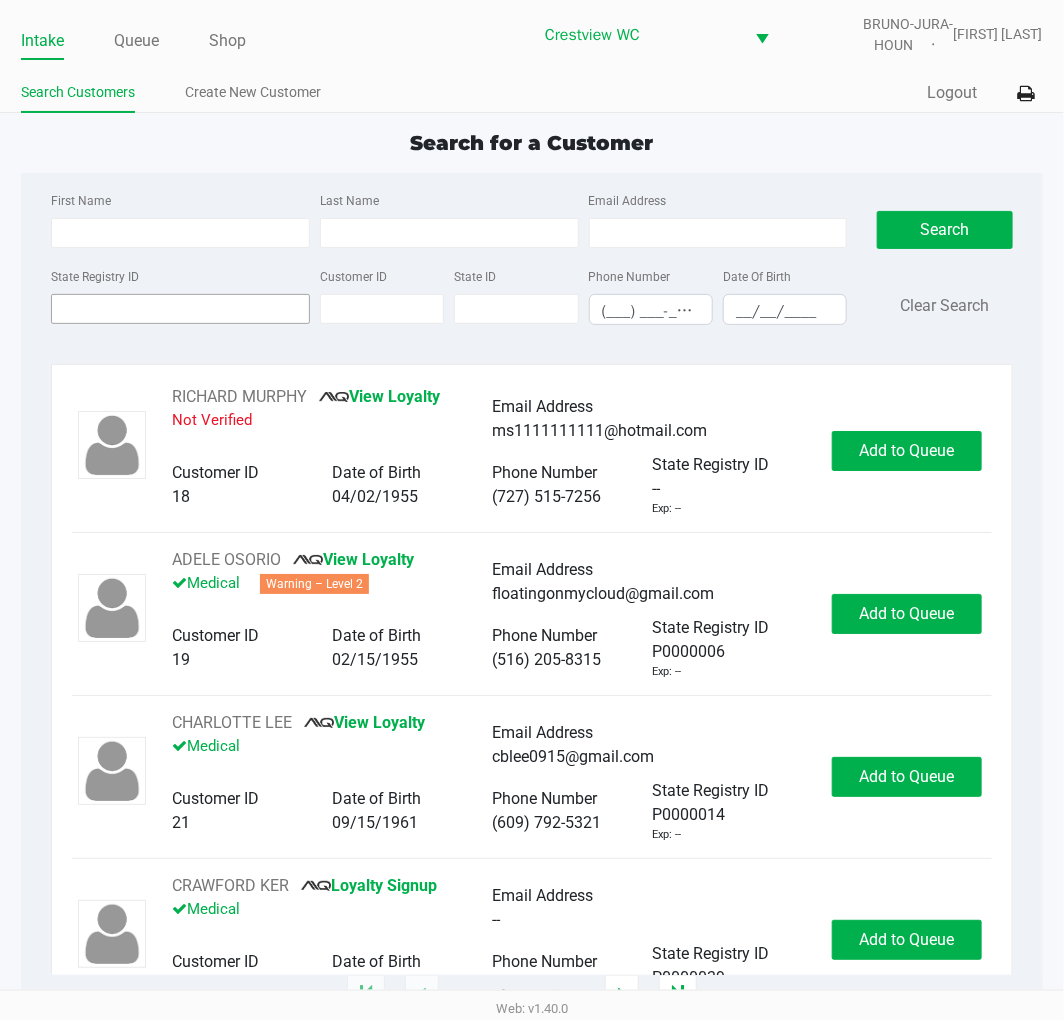click on "State Registry ID" at bounding box center (180, 309) 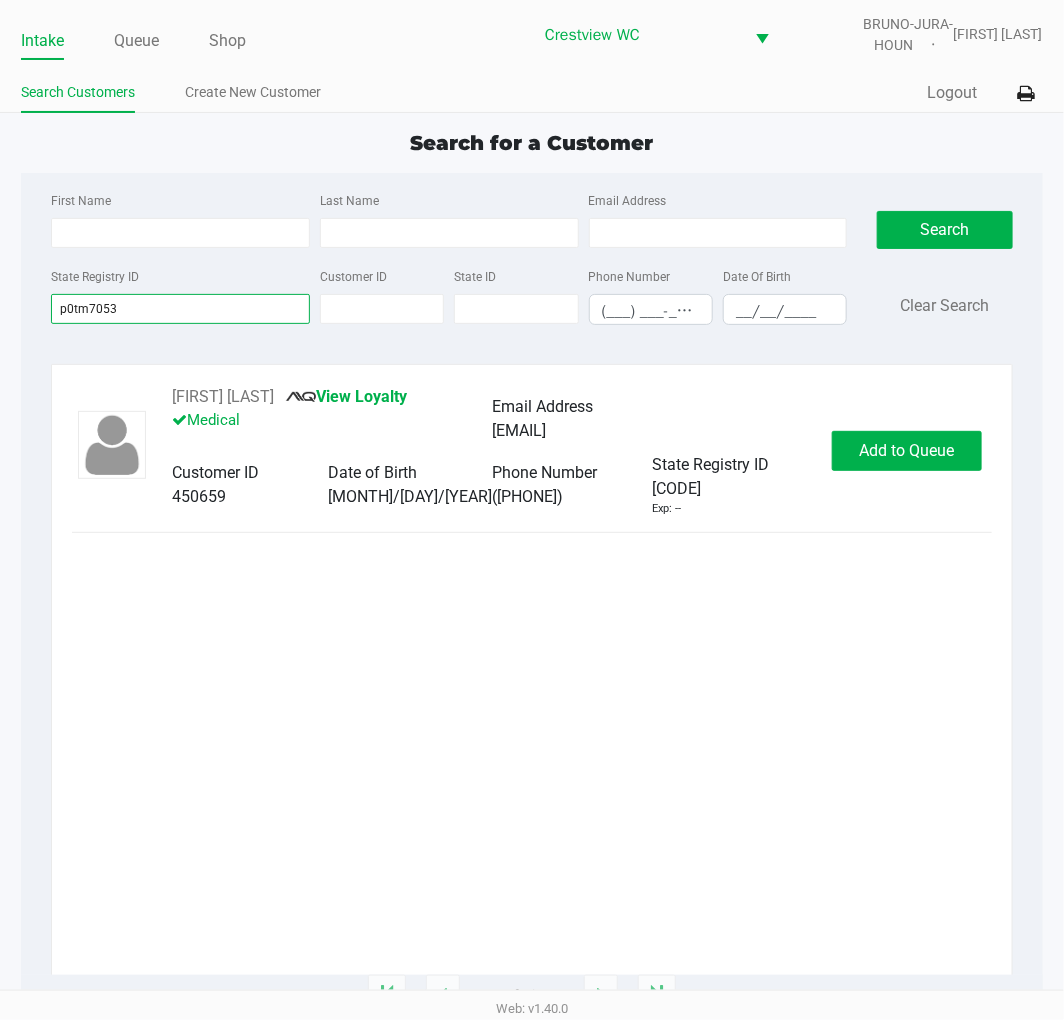 type on "p0tm7053" 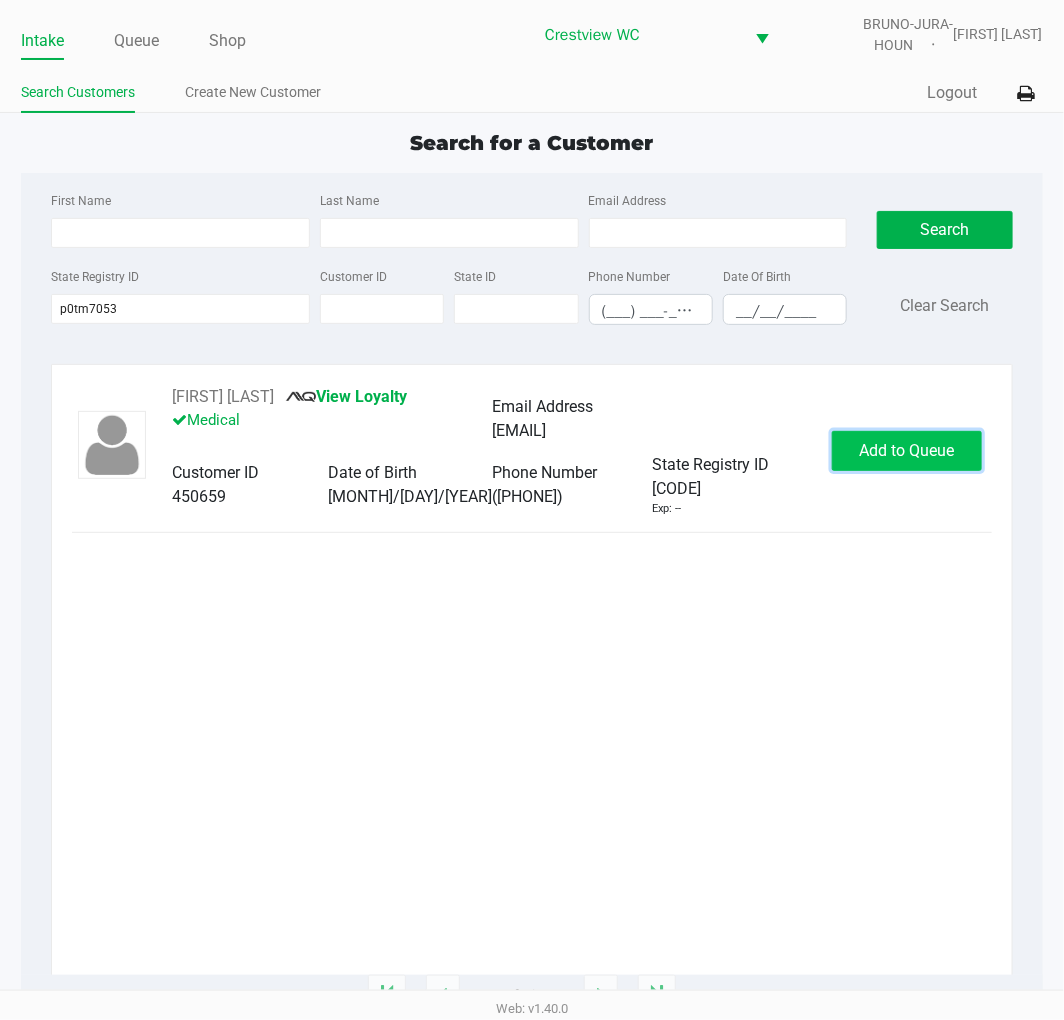 click on "Add to Queue" 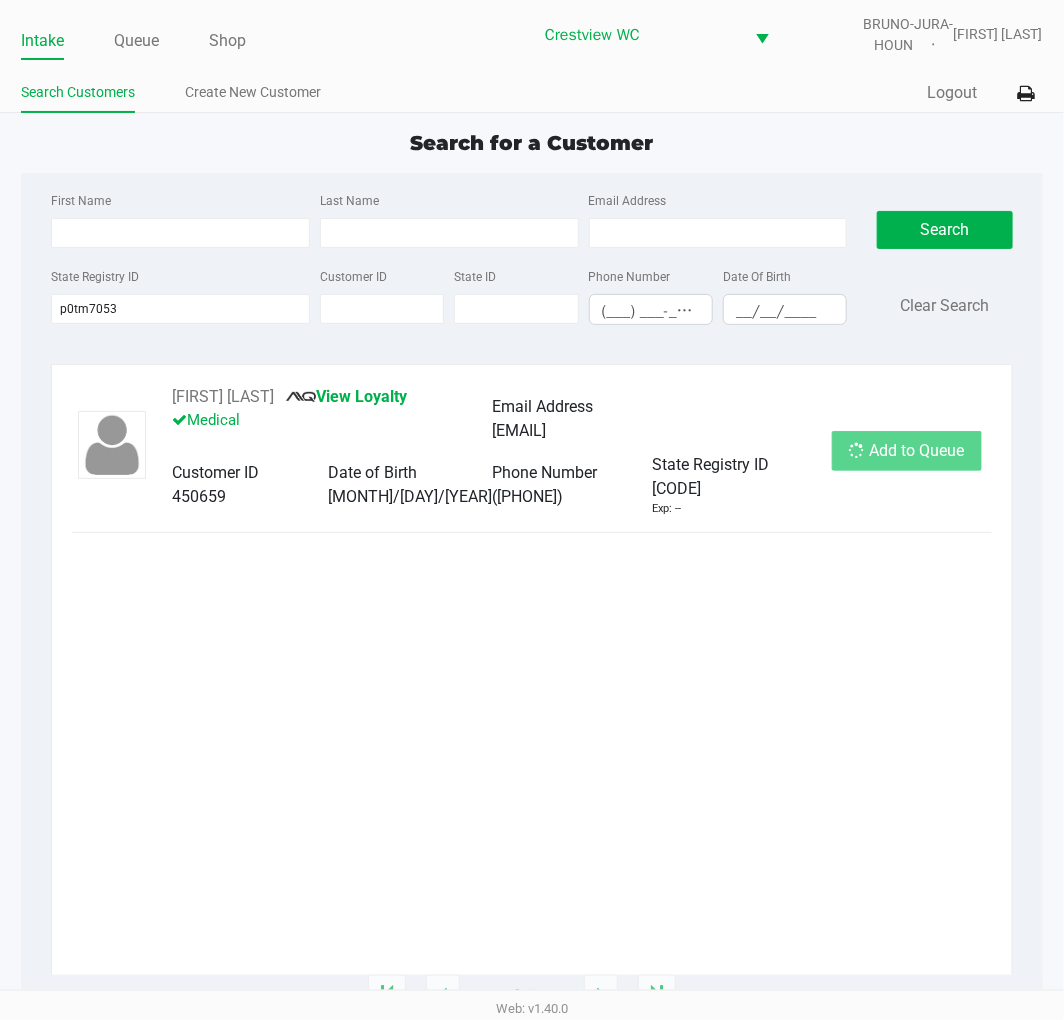 click on "Add to Queue" 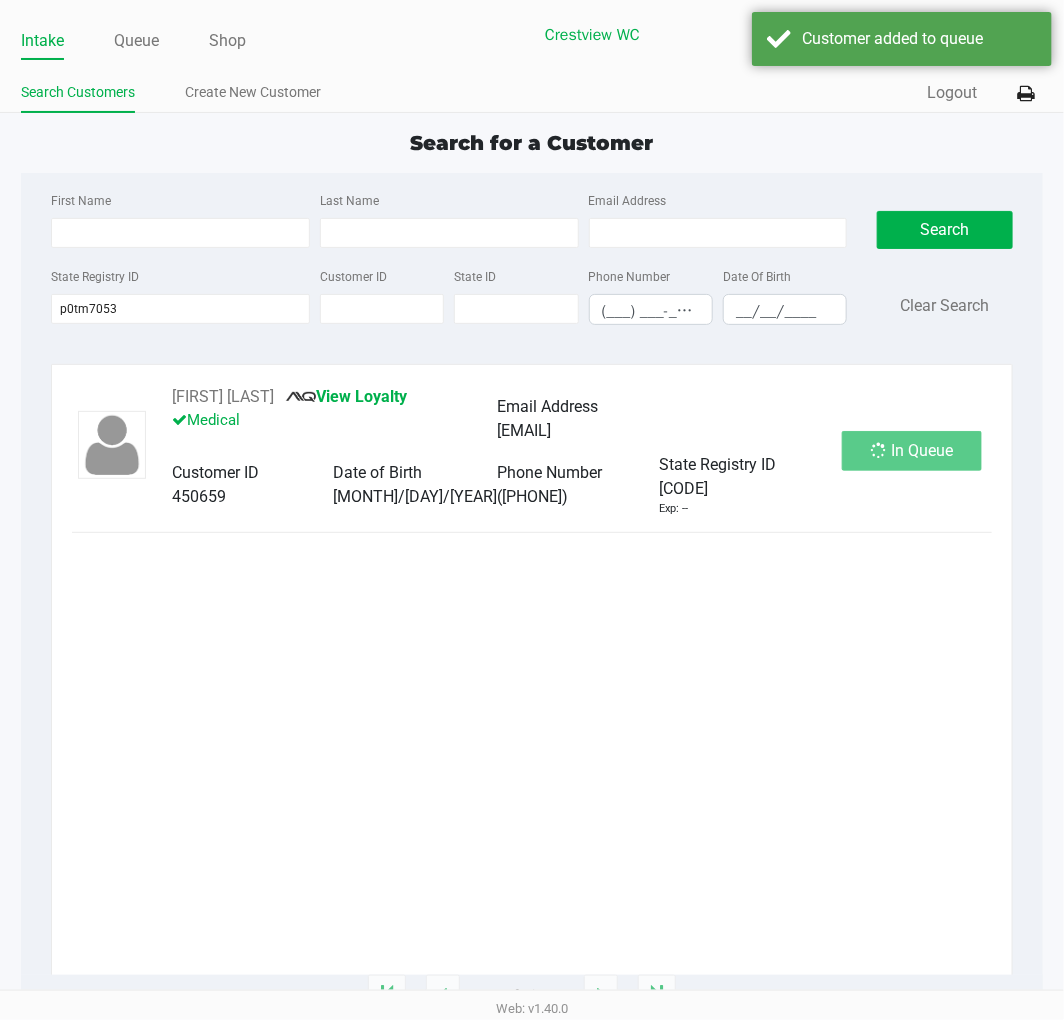 click on "In Queue" 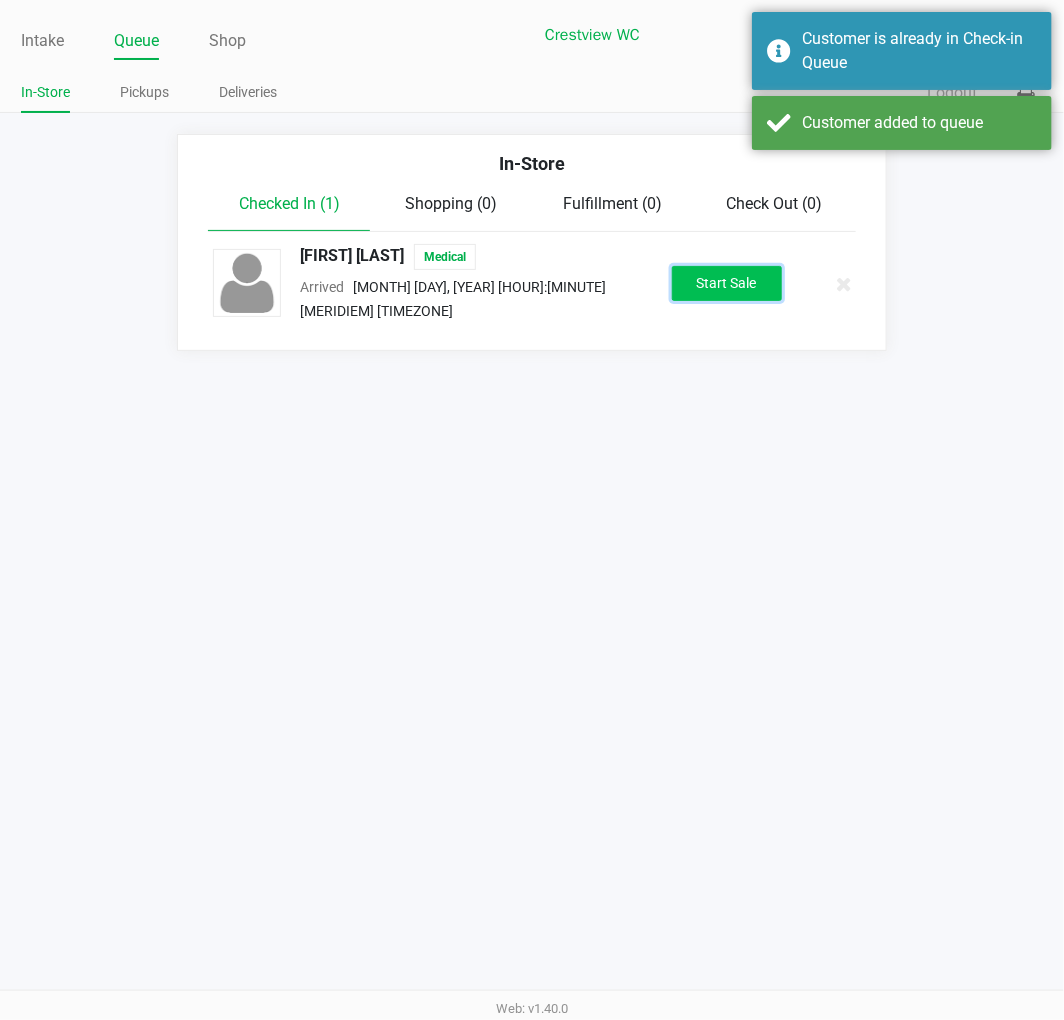 click on "Start Sale" 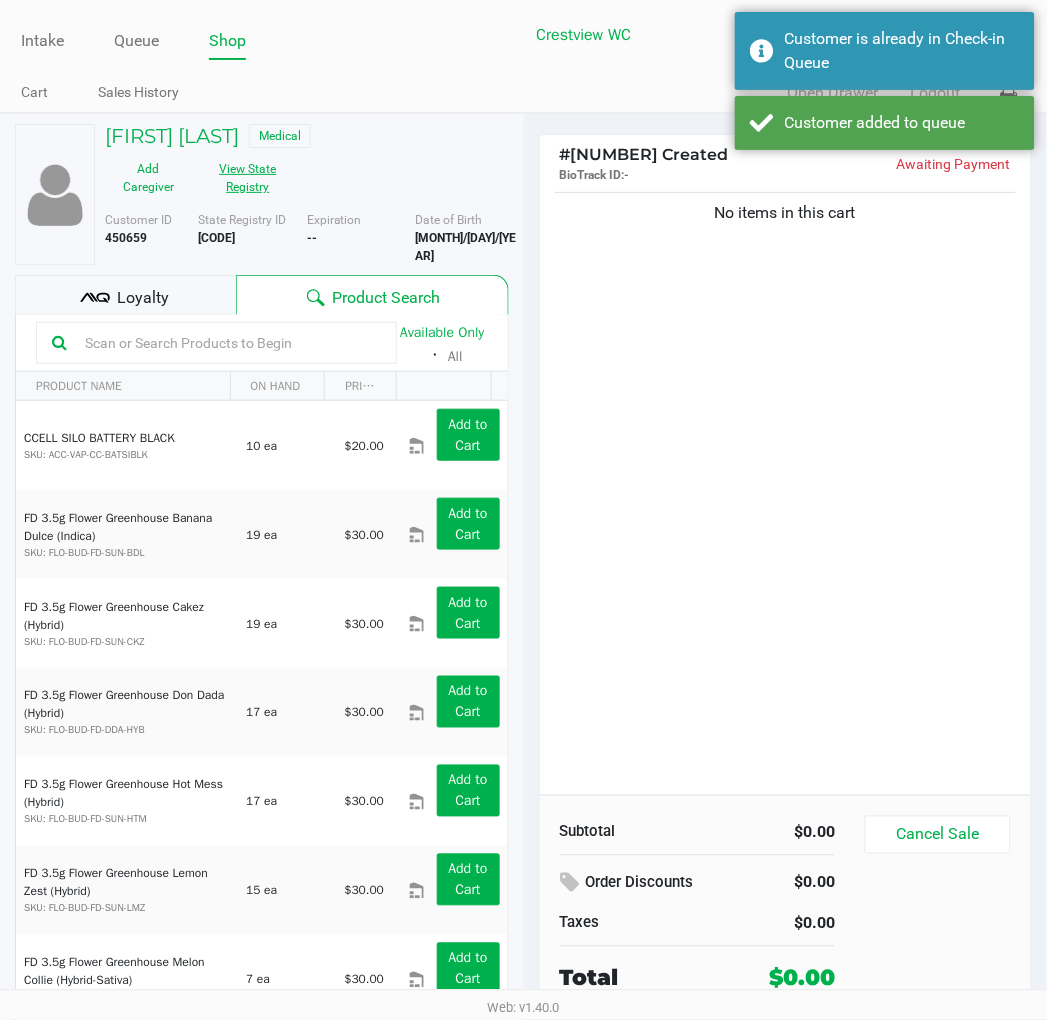 click on "View State Registry" 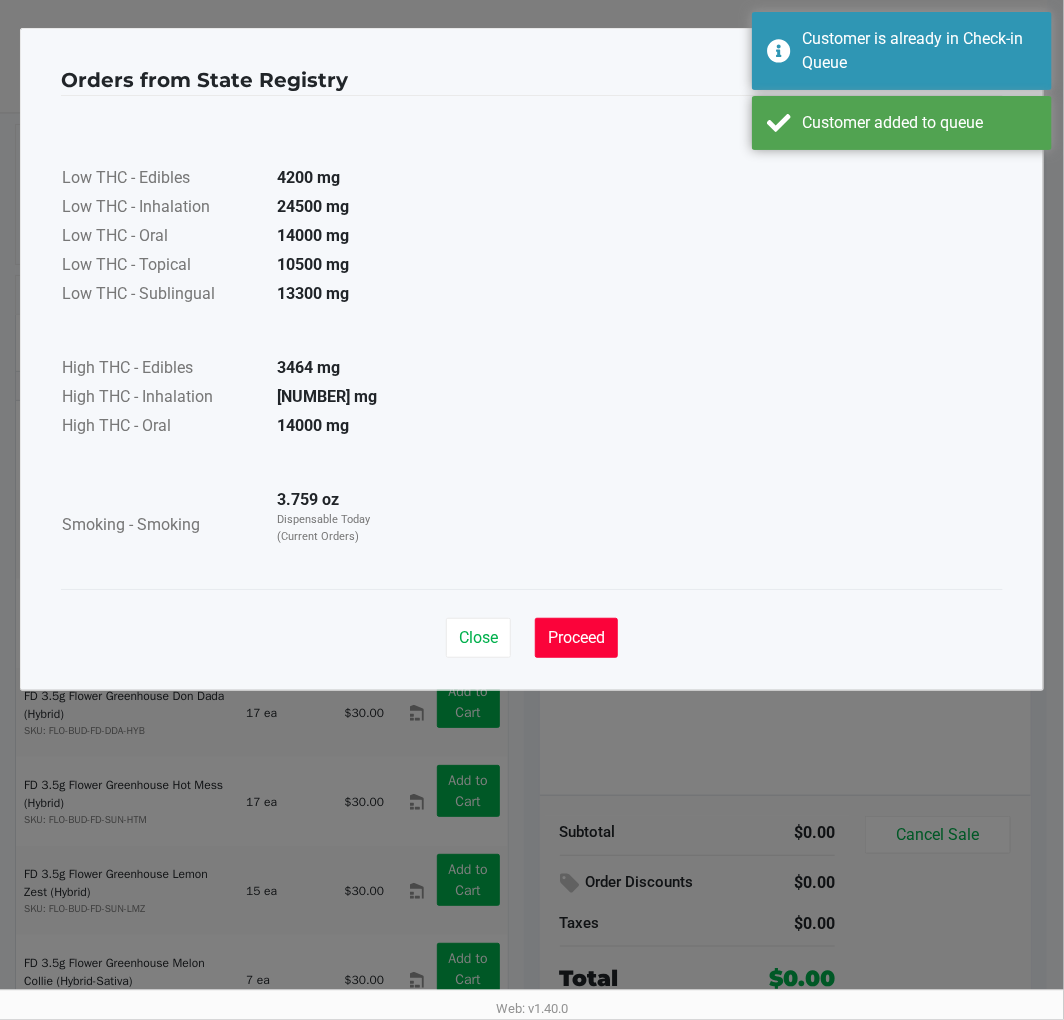 click on "Proceed" 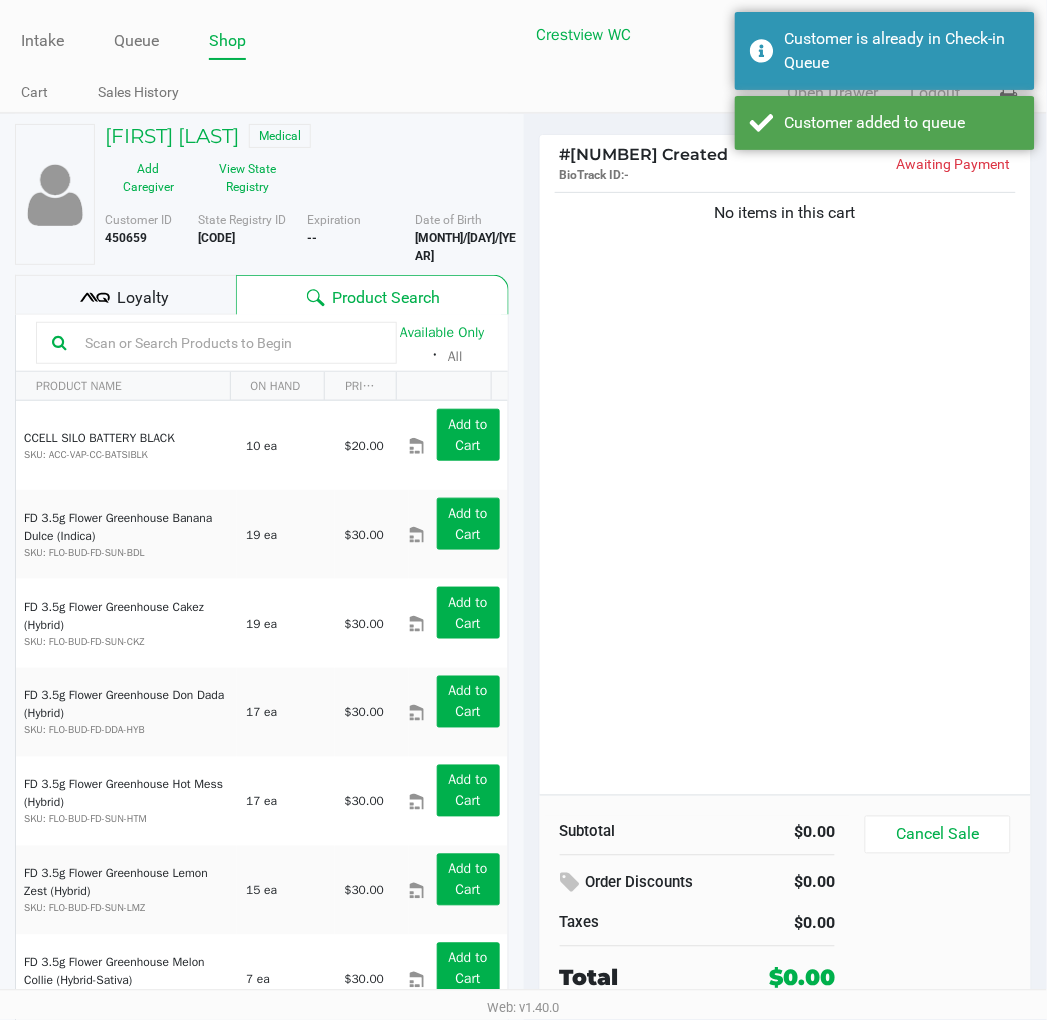 click on "Loyalty" 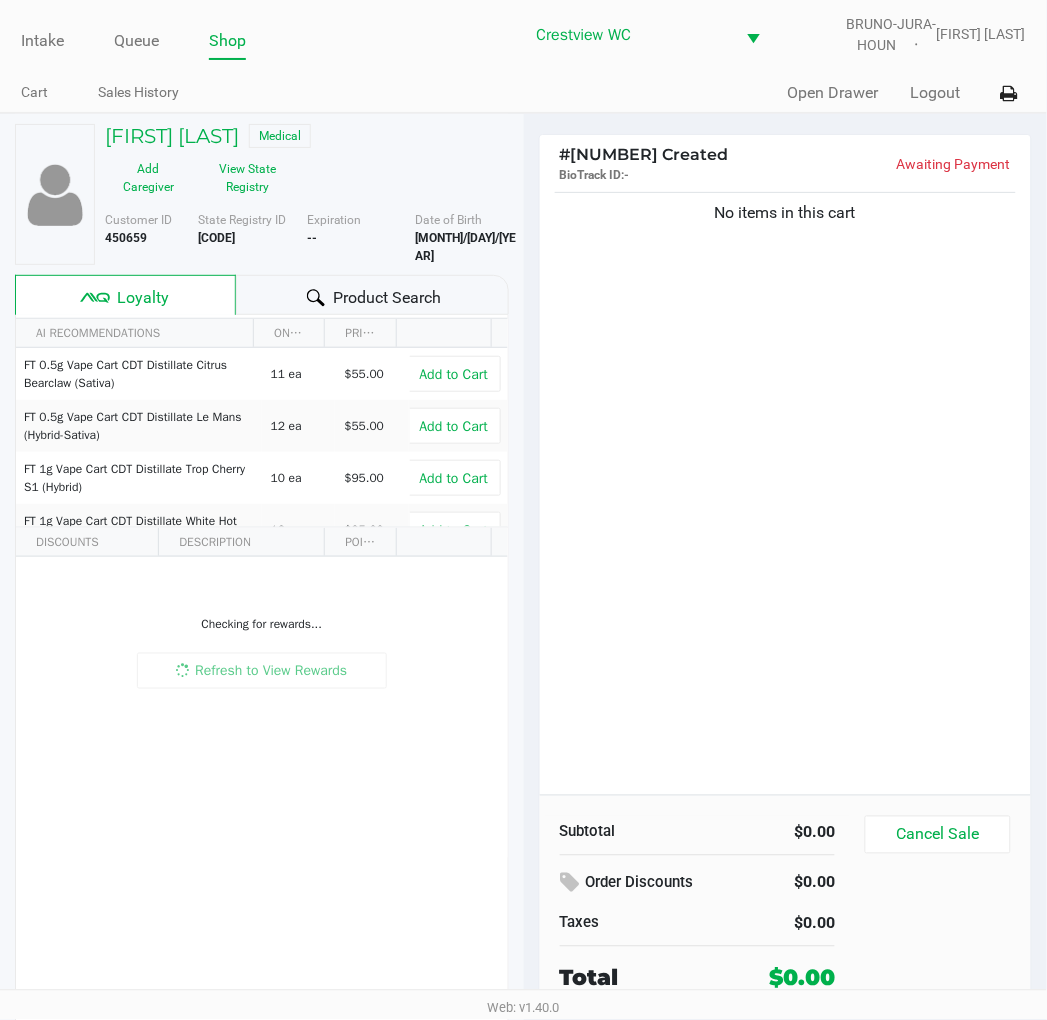 scroll, scrollTop: 37, scrollLeft: 0, axis: vertical 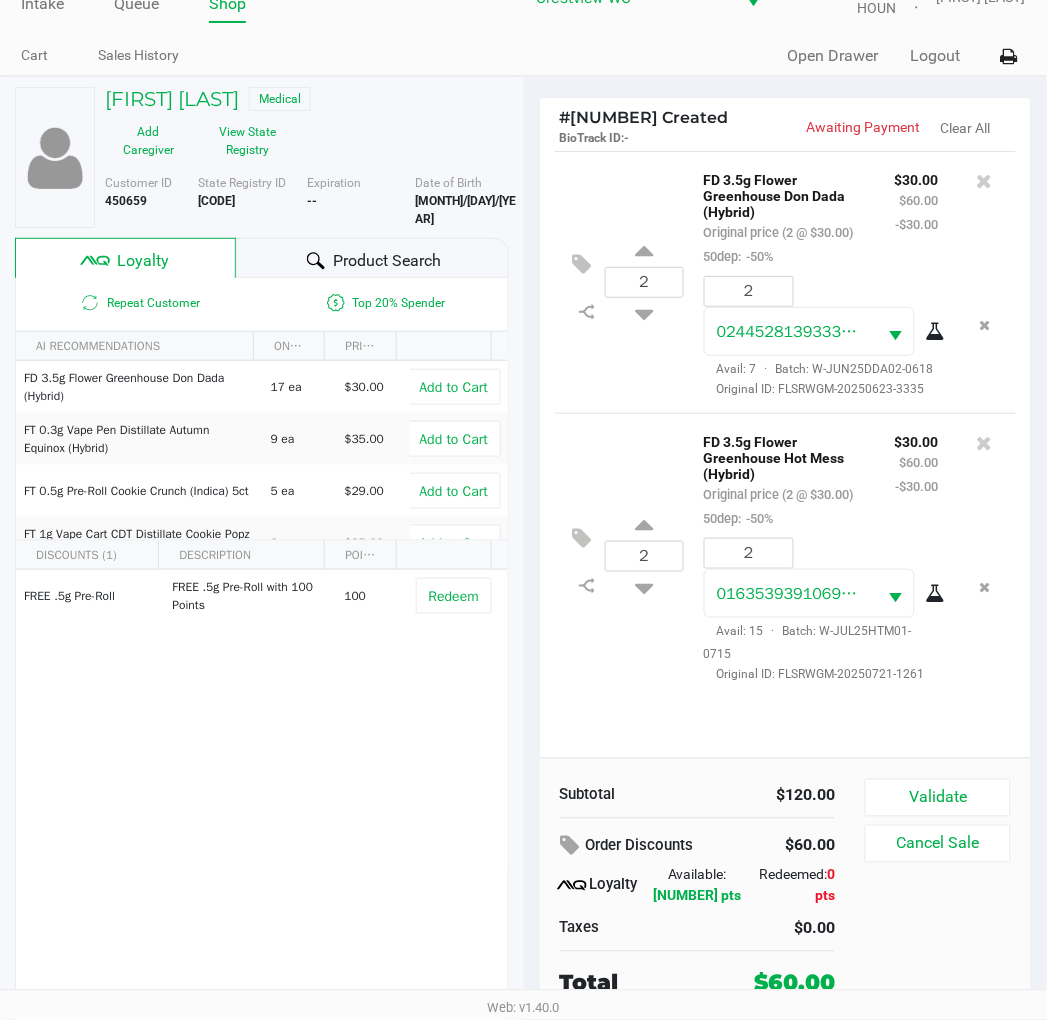 click on "Validate" 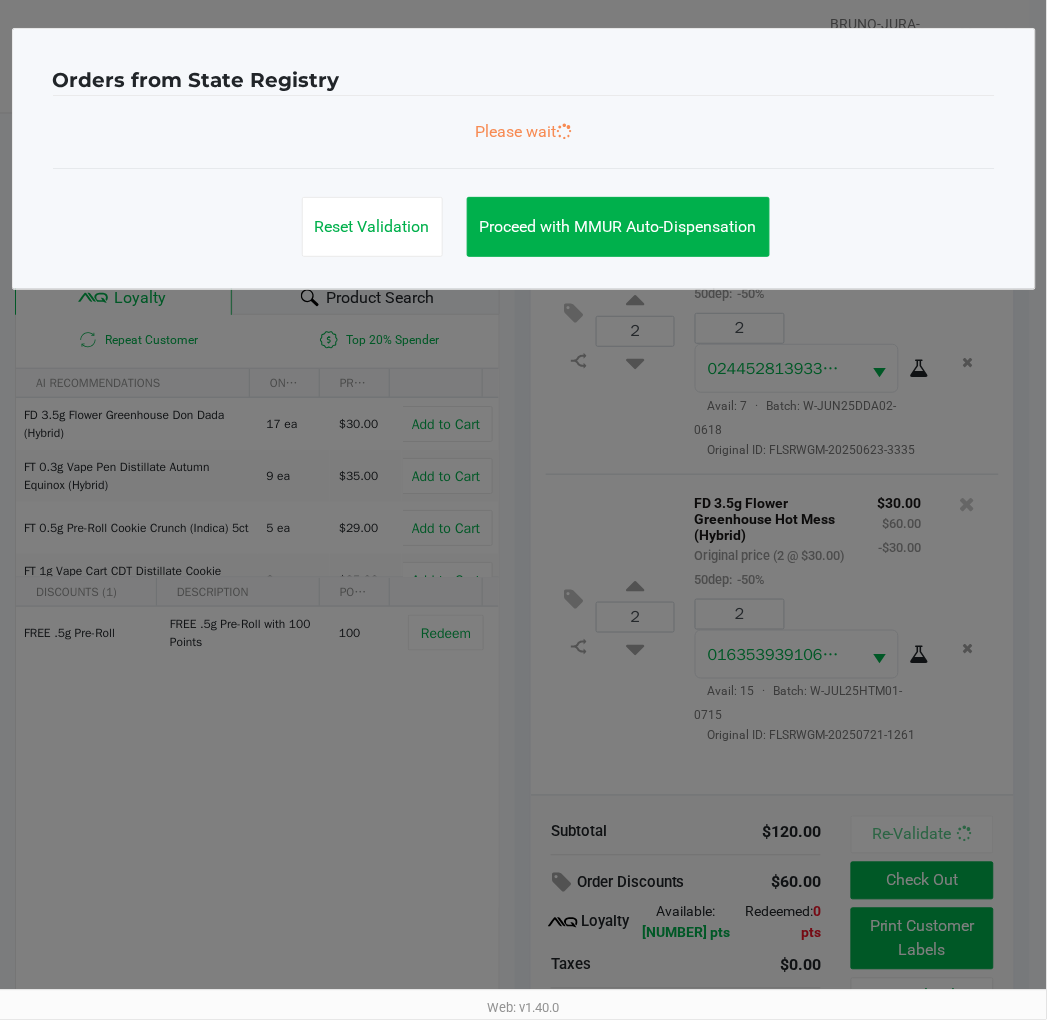 scroll, scrollTop: 0, scrollLeft: 0, axis: both 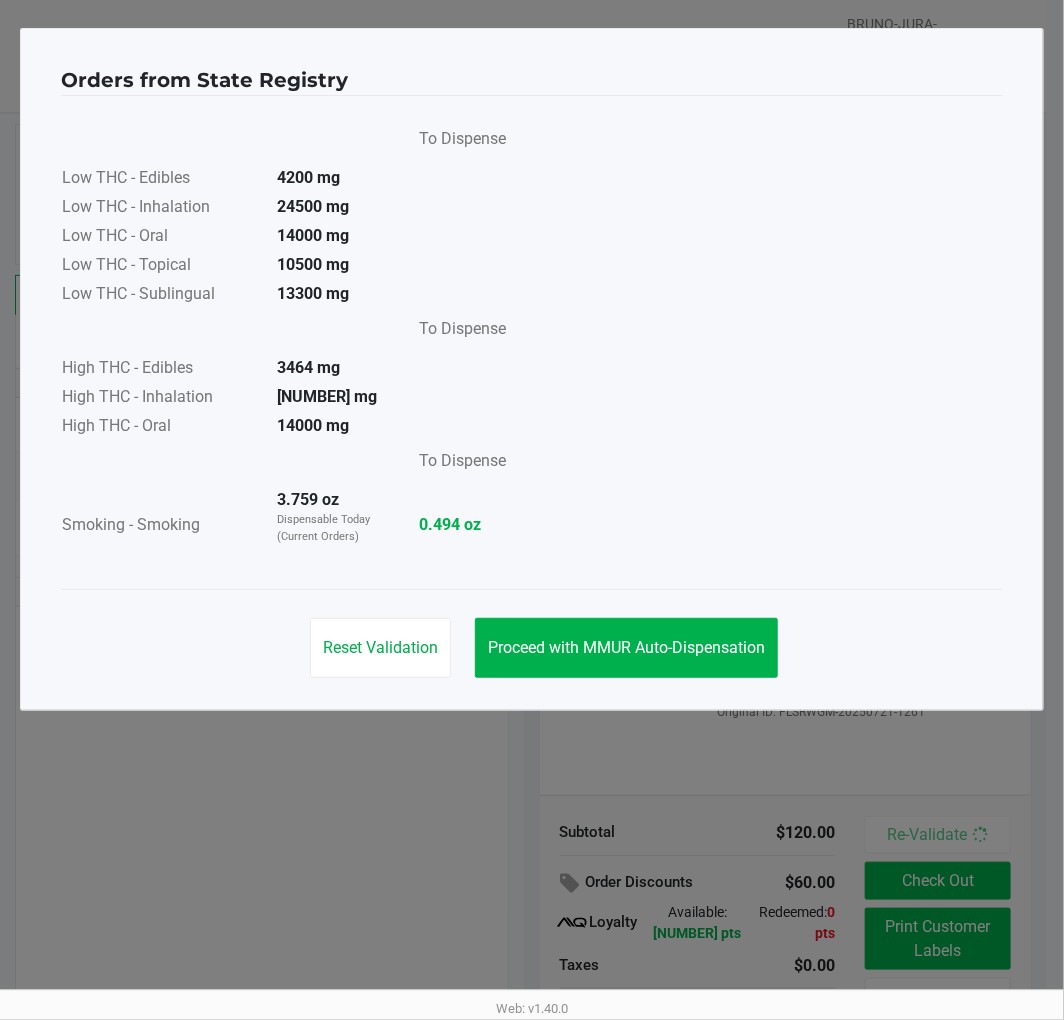 click on "Proceed with MMUR Auto-Dispensation" 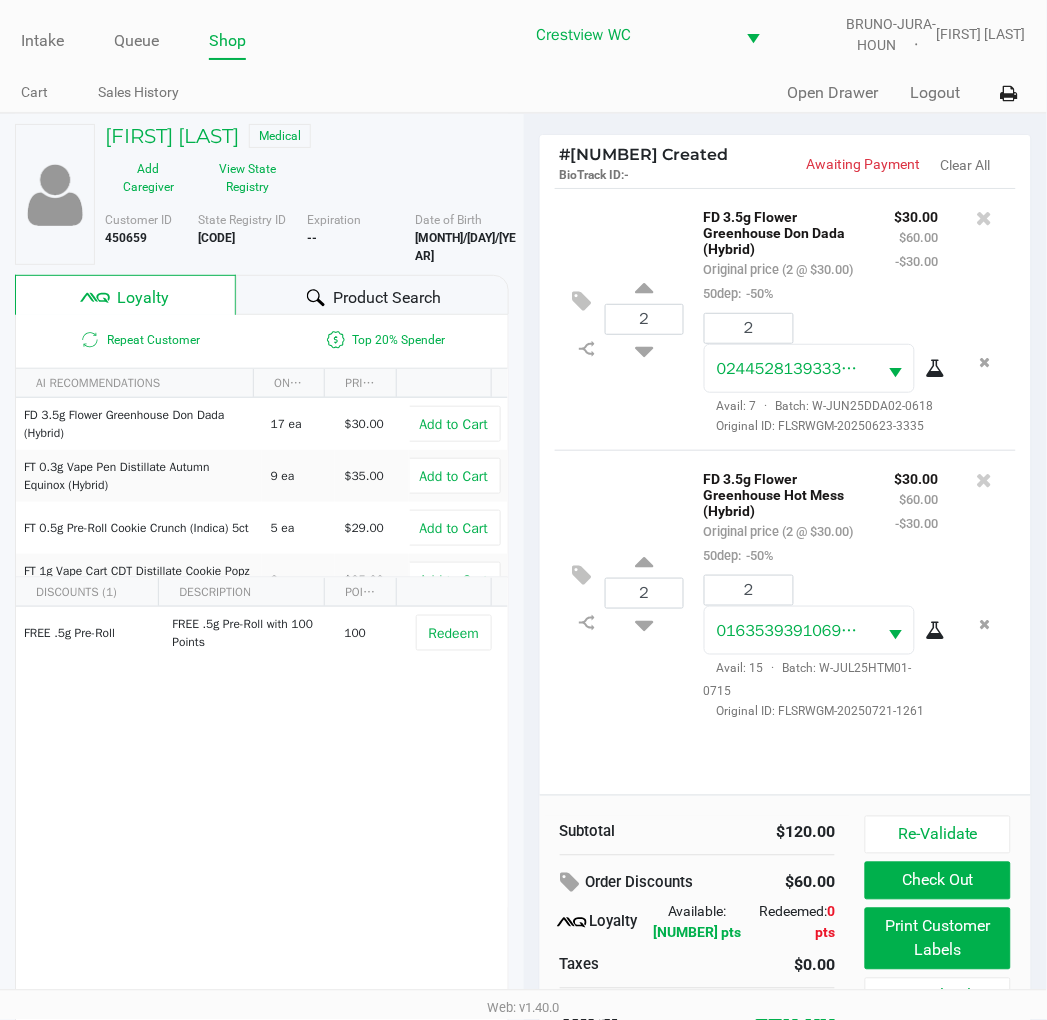click on "Print Customer Labels" 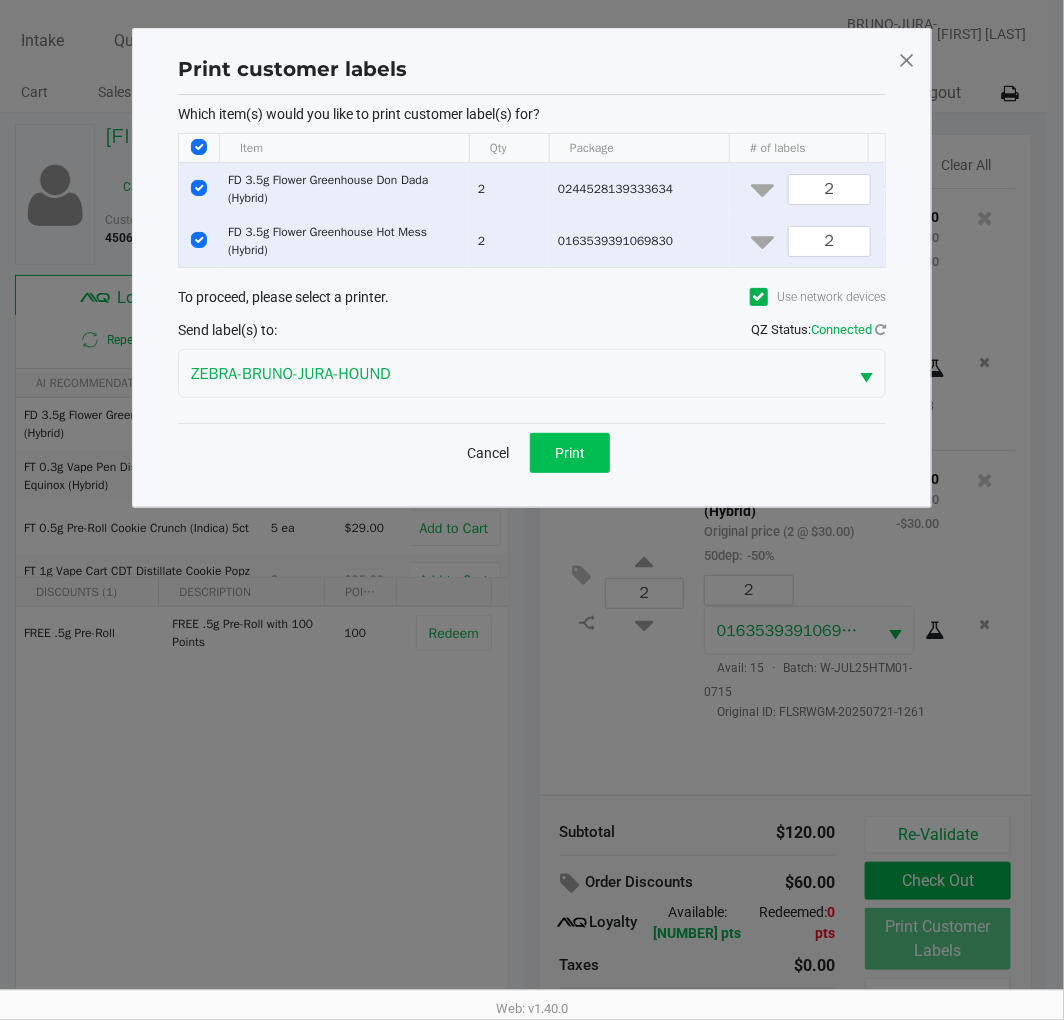 click on "Print" 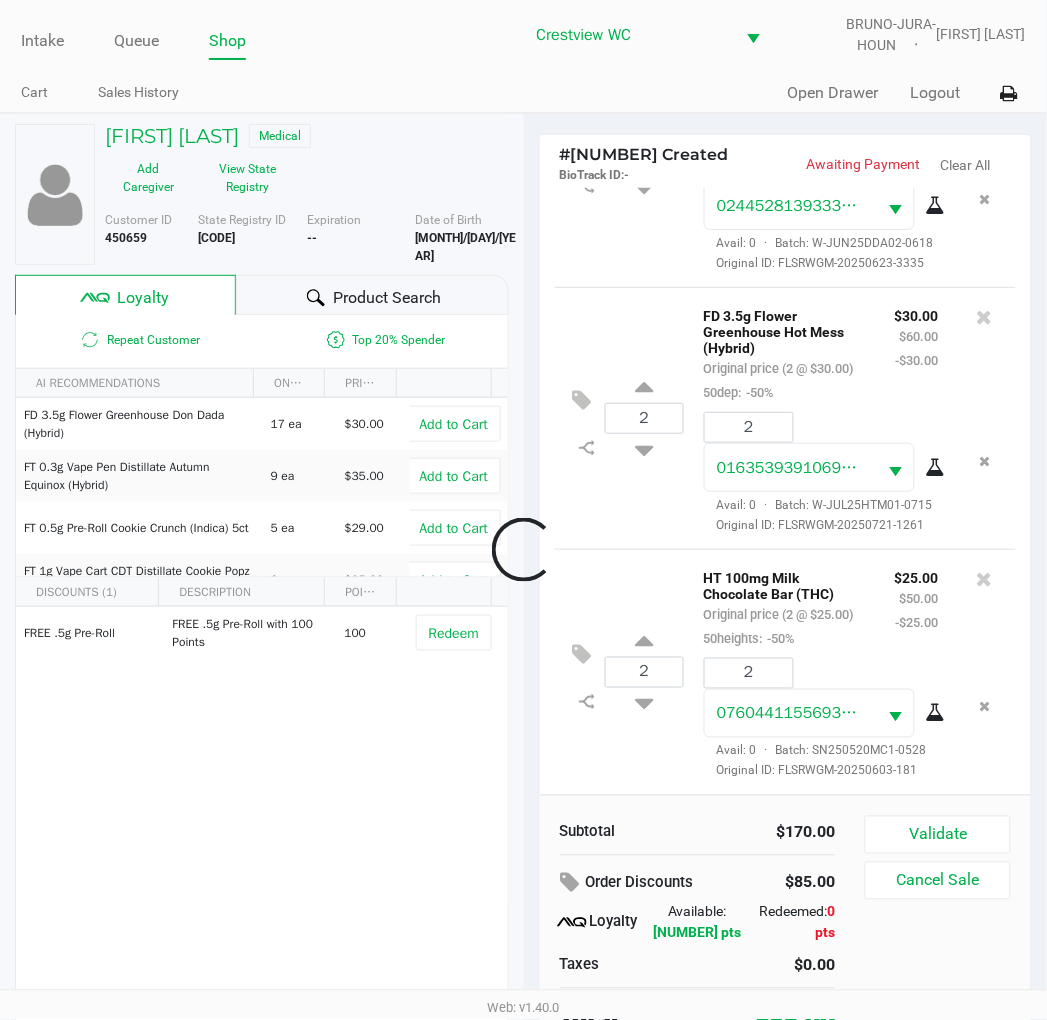 scroll, scrollTop: 313, scrollLeft: 0, axis: vertical 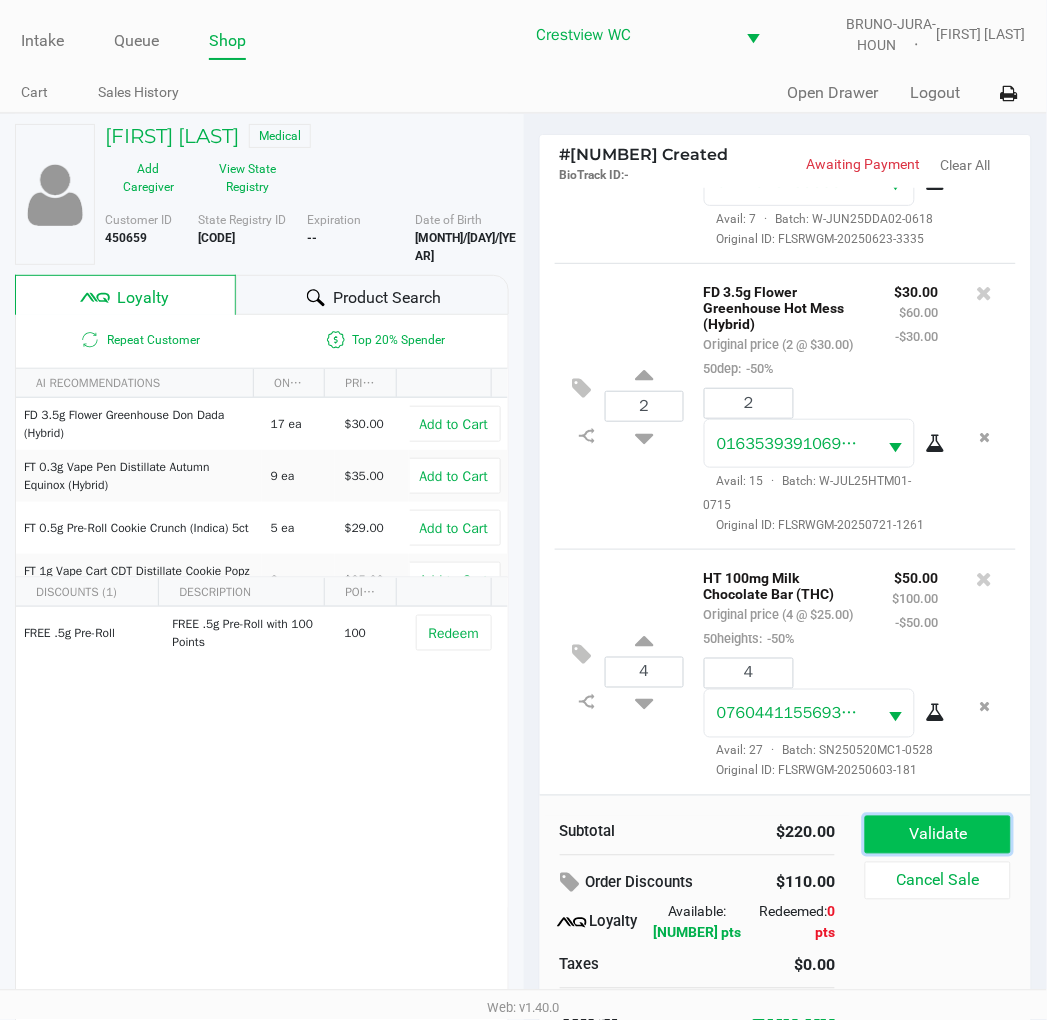 click on "Validate" 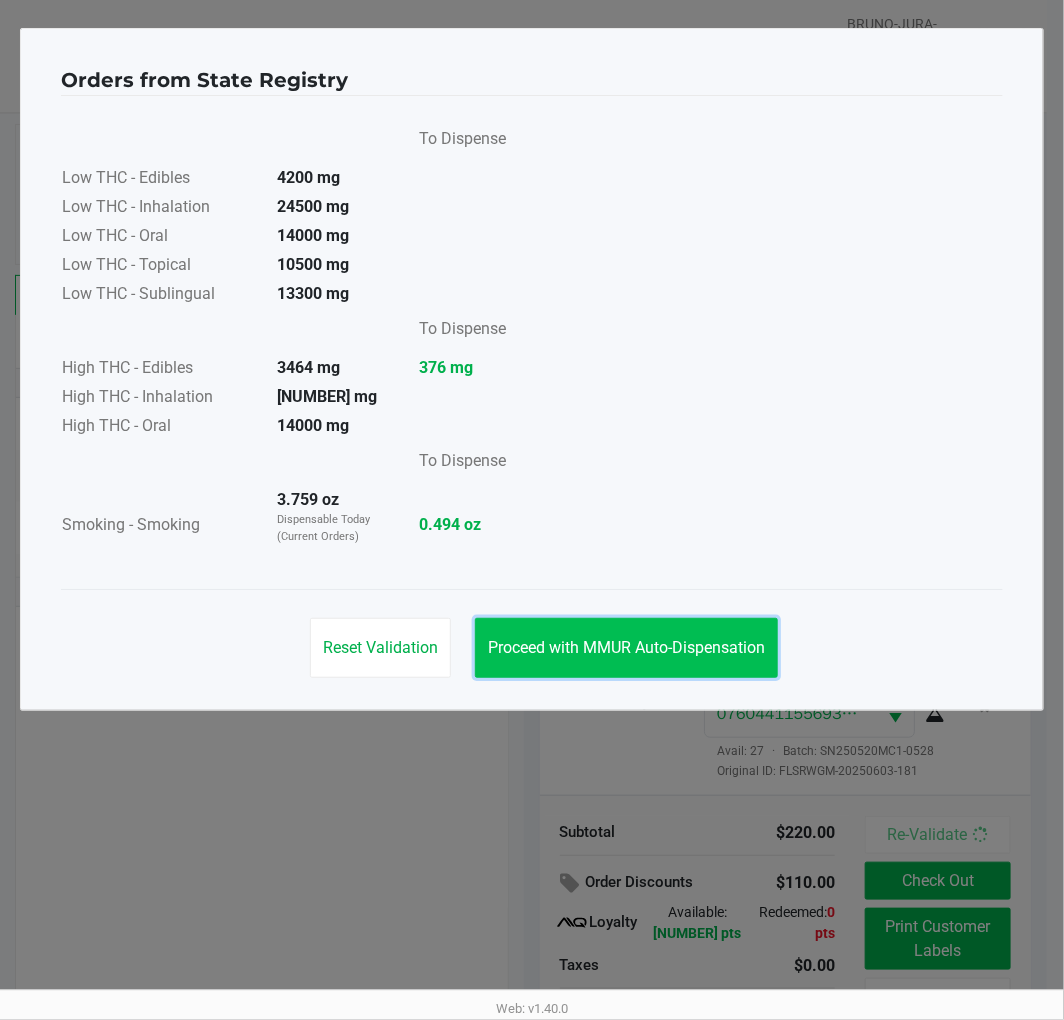 click on "Proceed with MMUR Auto-Dispensation" 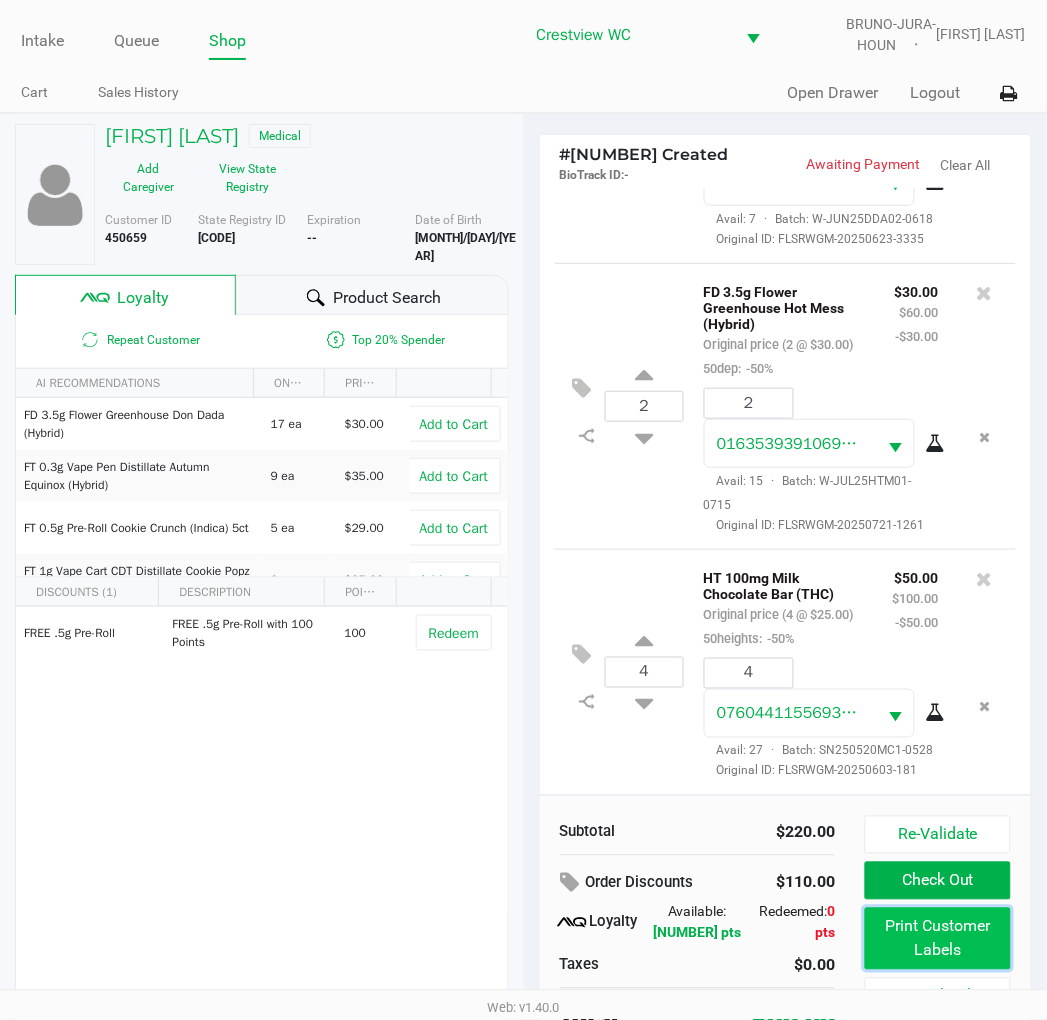 click on "Print Customer Labels" 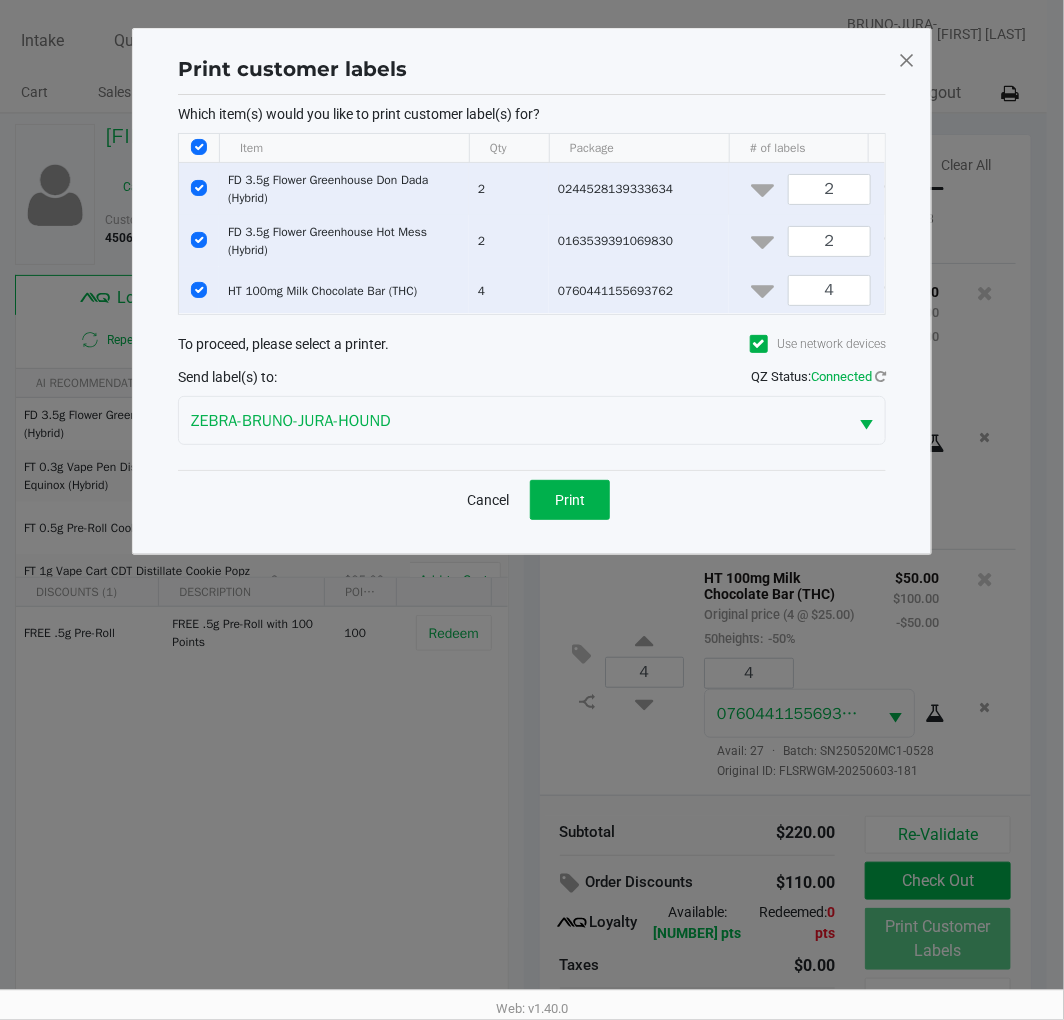 click at bounding box center [199, 188] 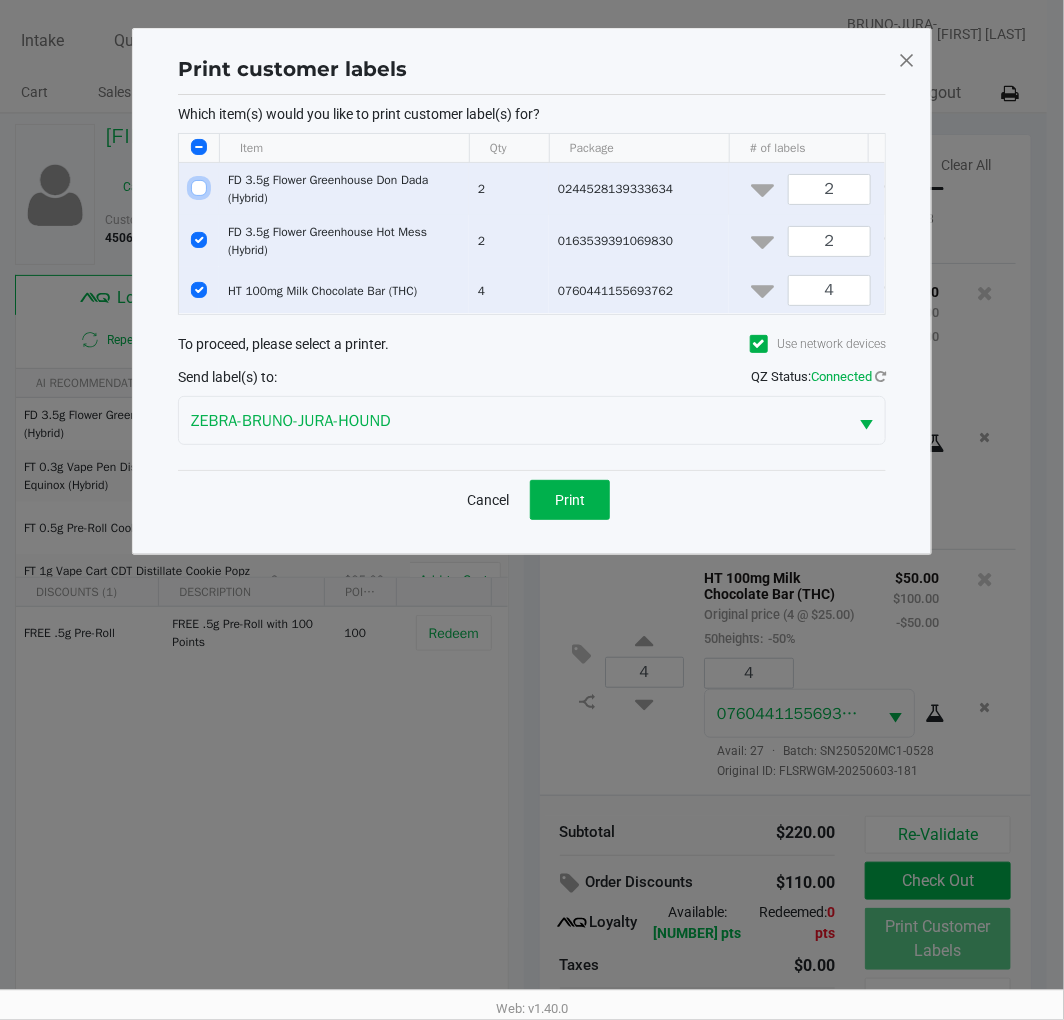 checkbox on "false" 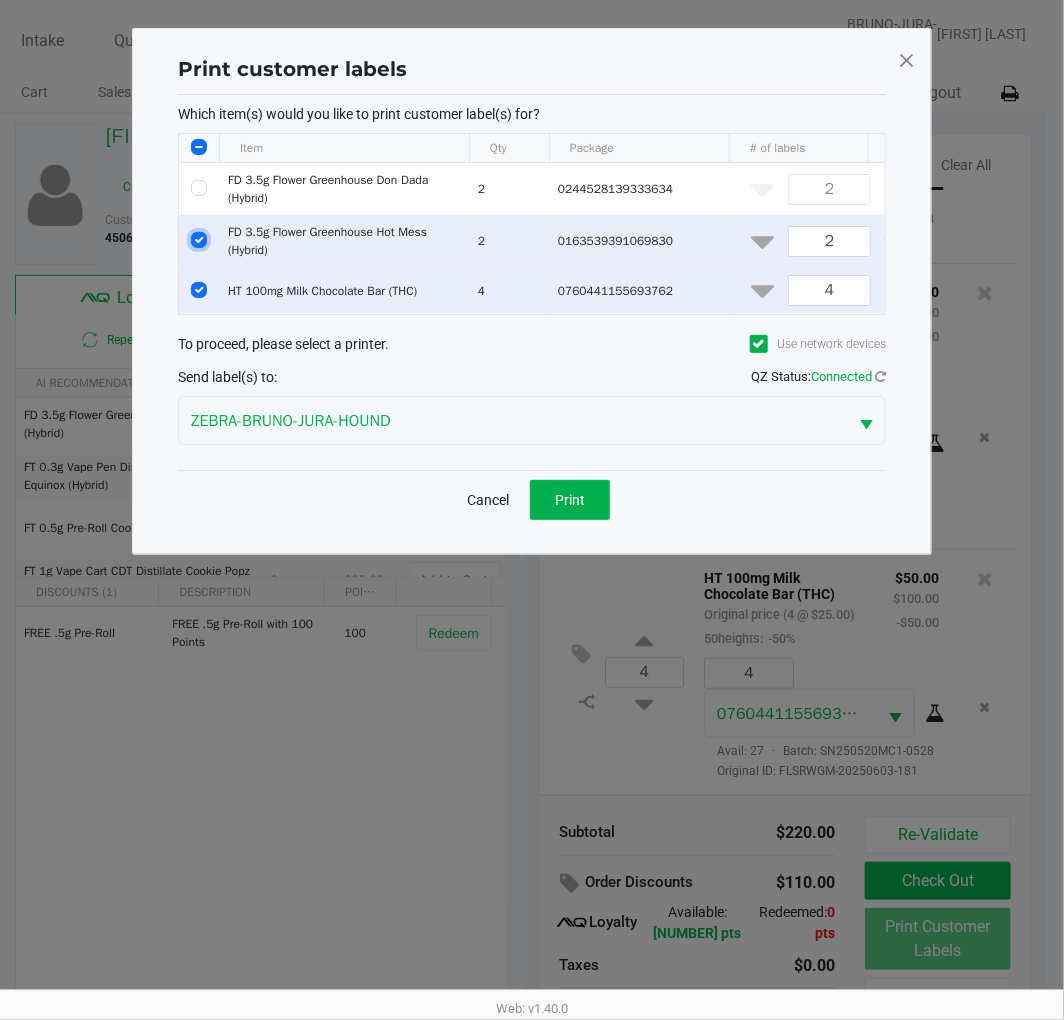 click at bounding box center (199, 240) 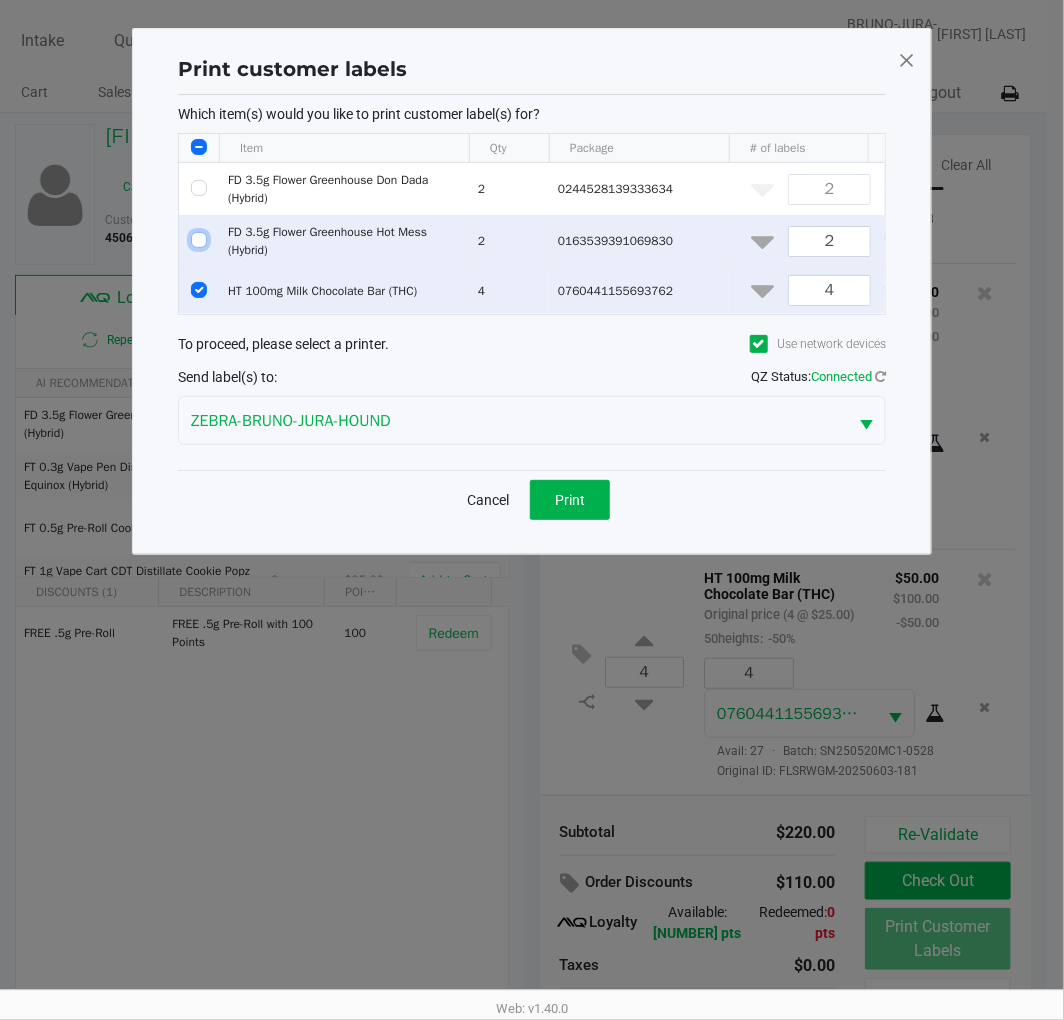 checkbox on "false" 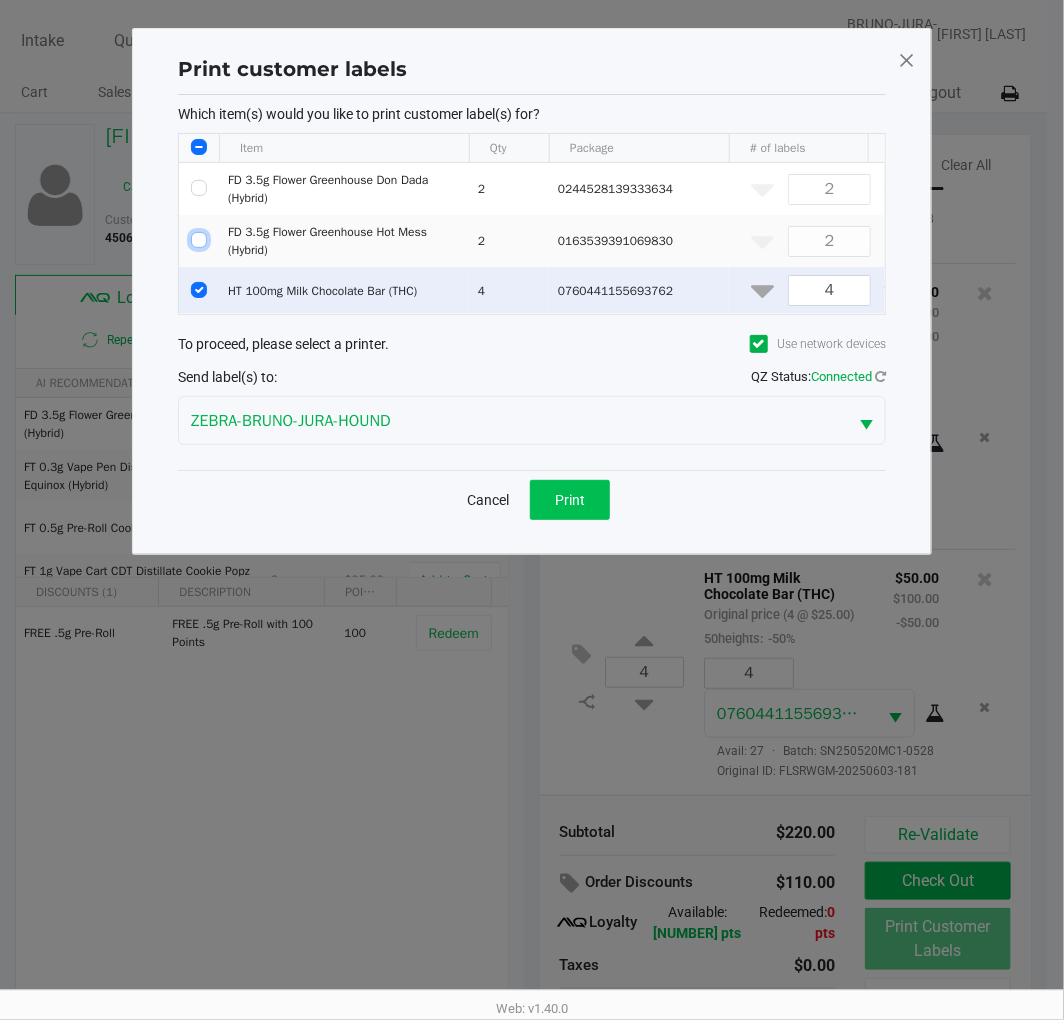click on "Print" 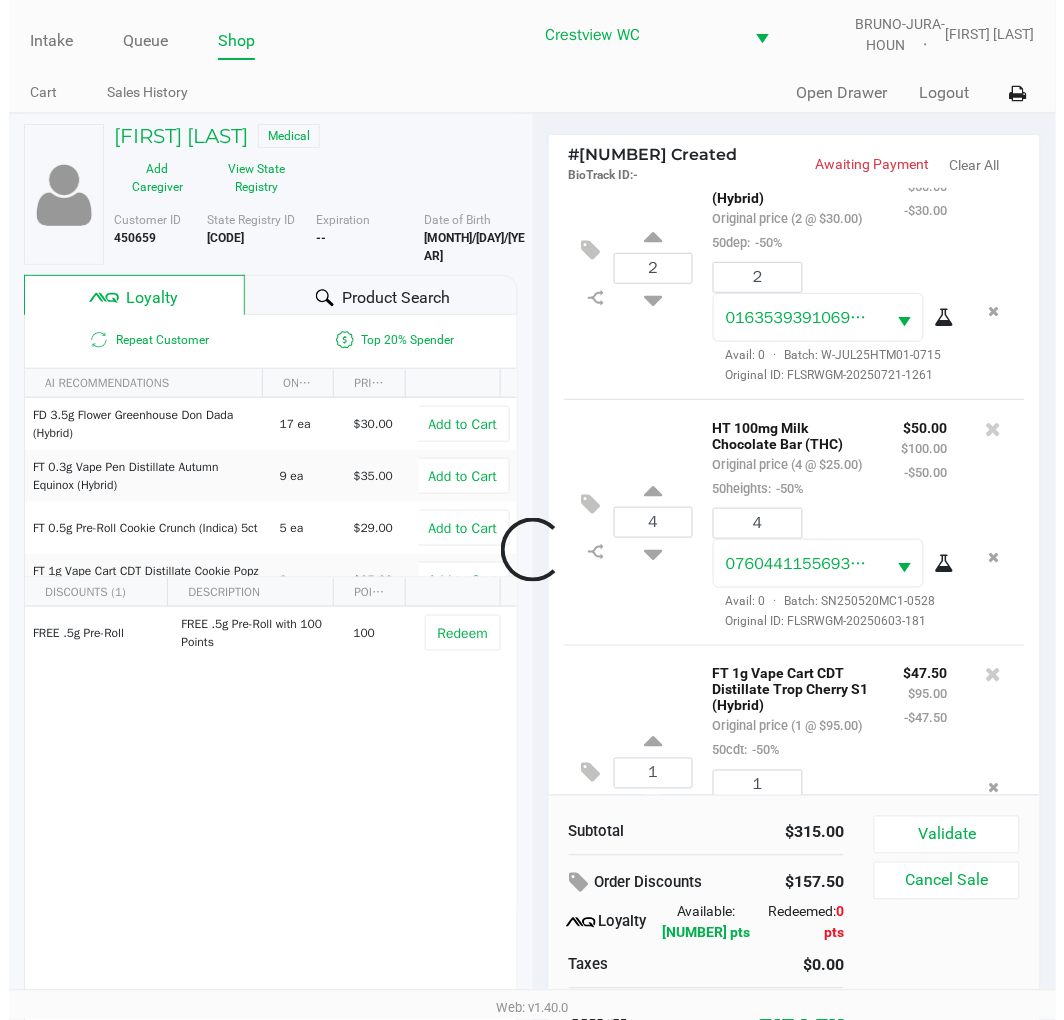 scroll, scrollTop: 595, scrollLeft: 0, axis: vertical 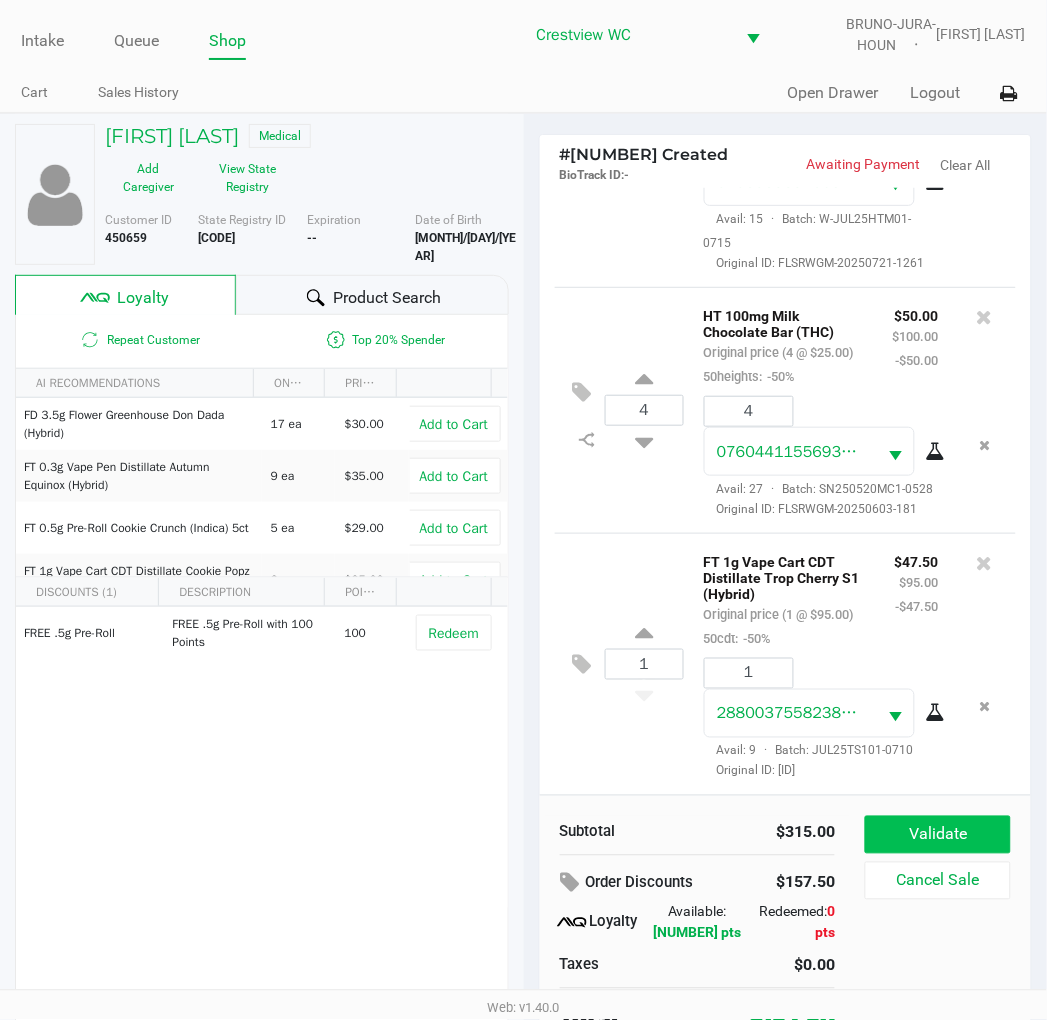 click on "Validate" 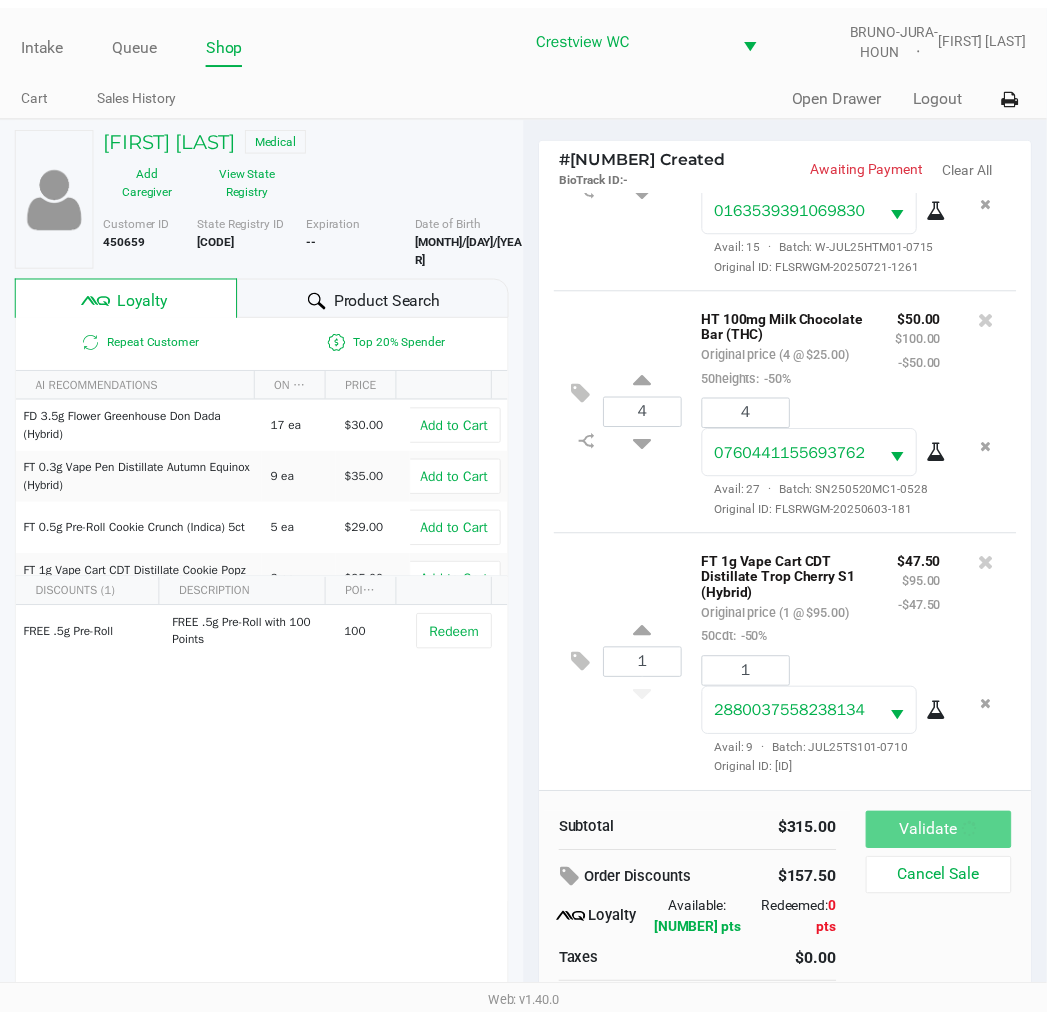 scroll, scrollTop: 602, scrollLeft: 0, axis: vertical 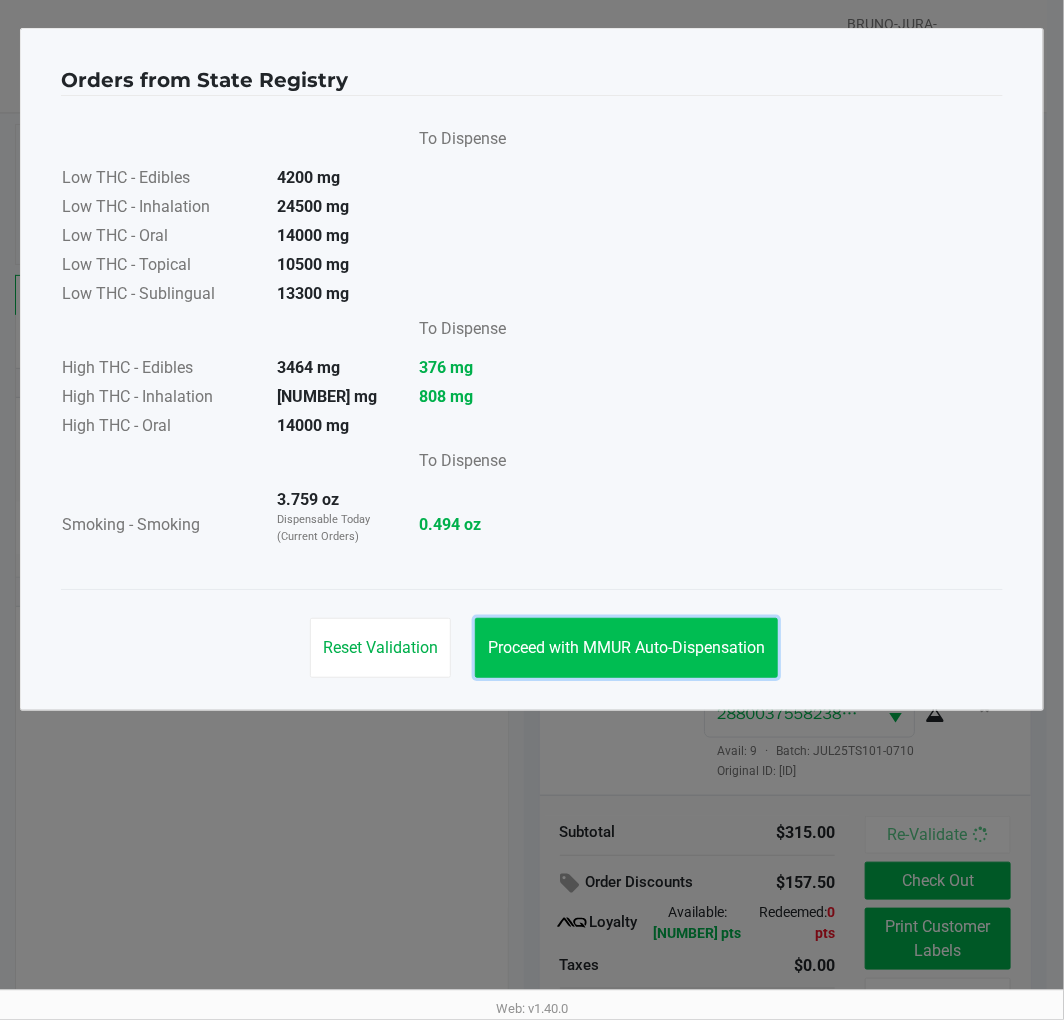 click on "Proceed with MMUR Auto-Dispensation" 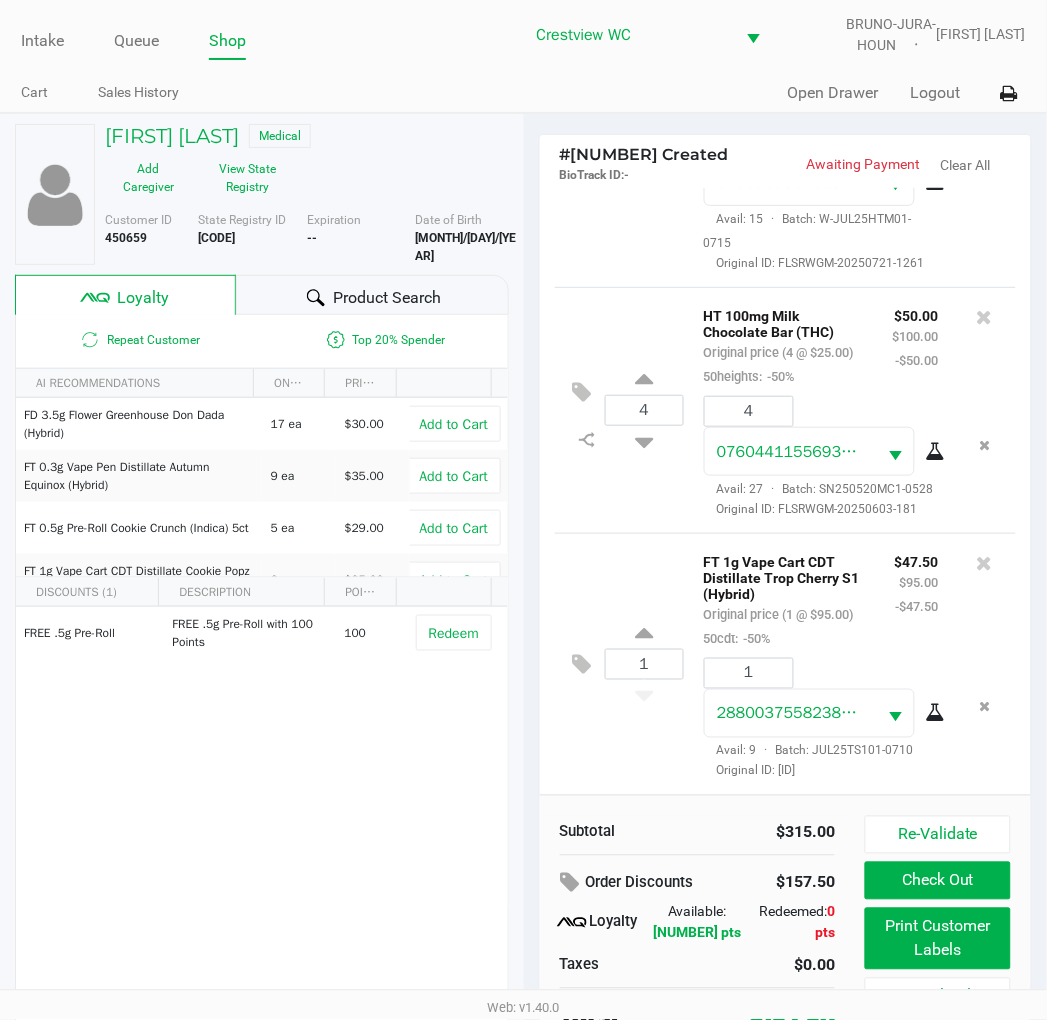 click on "Print Customer Labels" 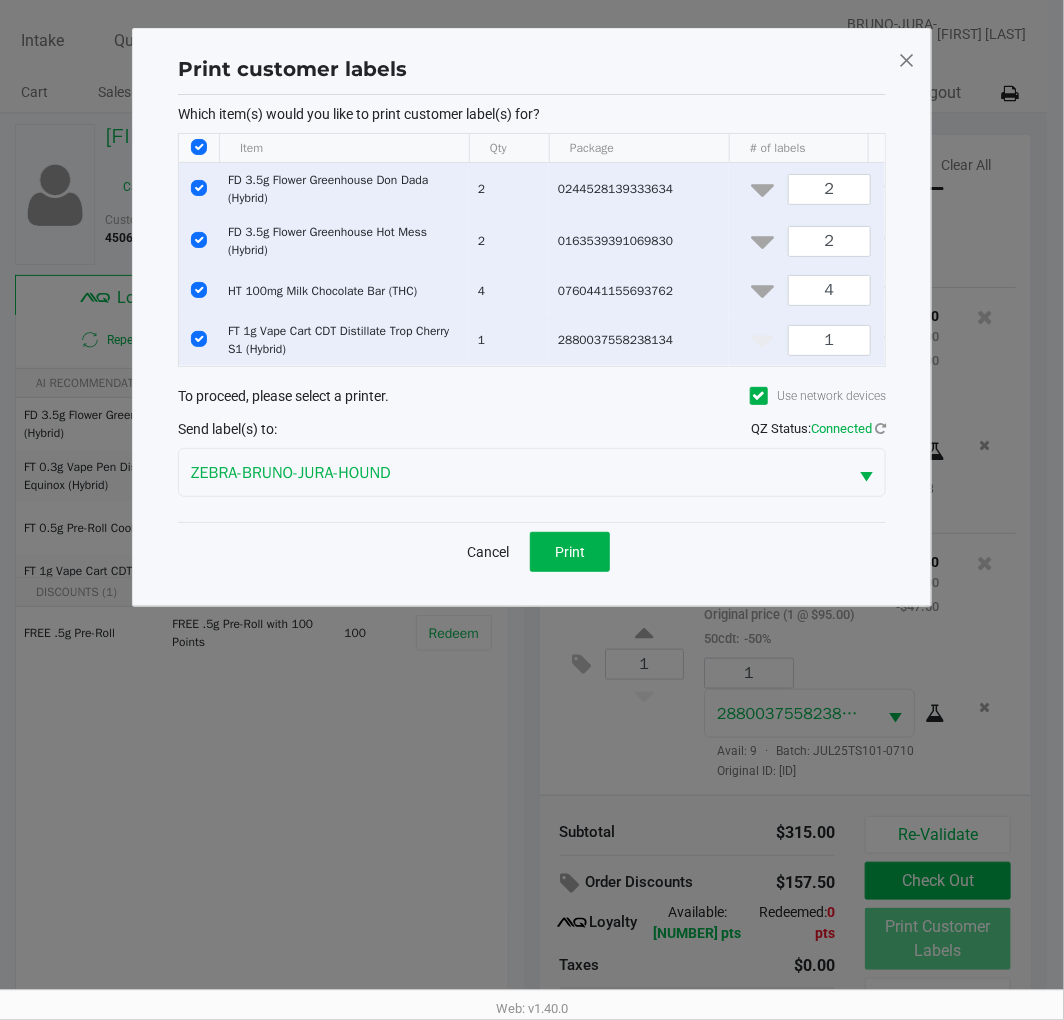 click 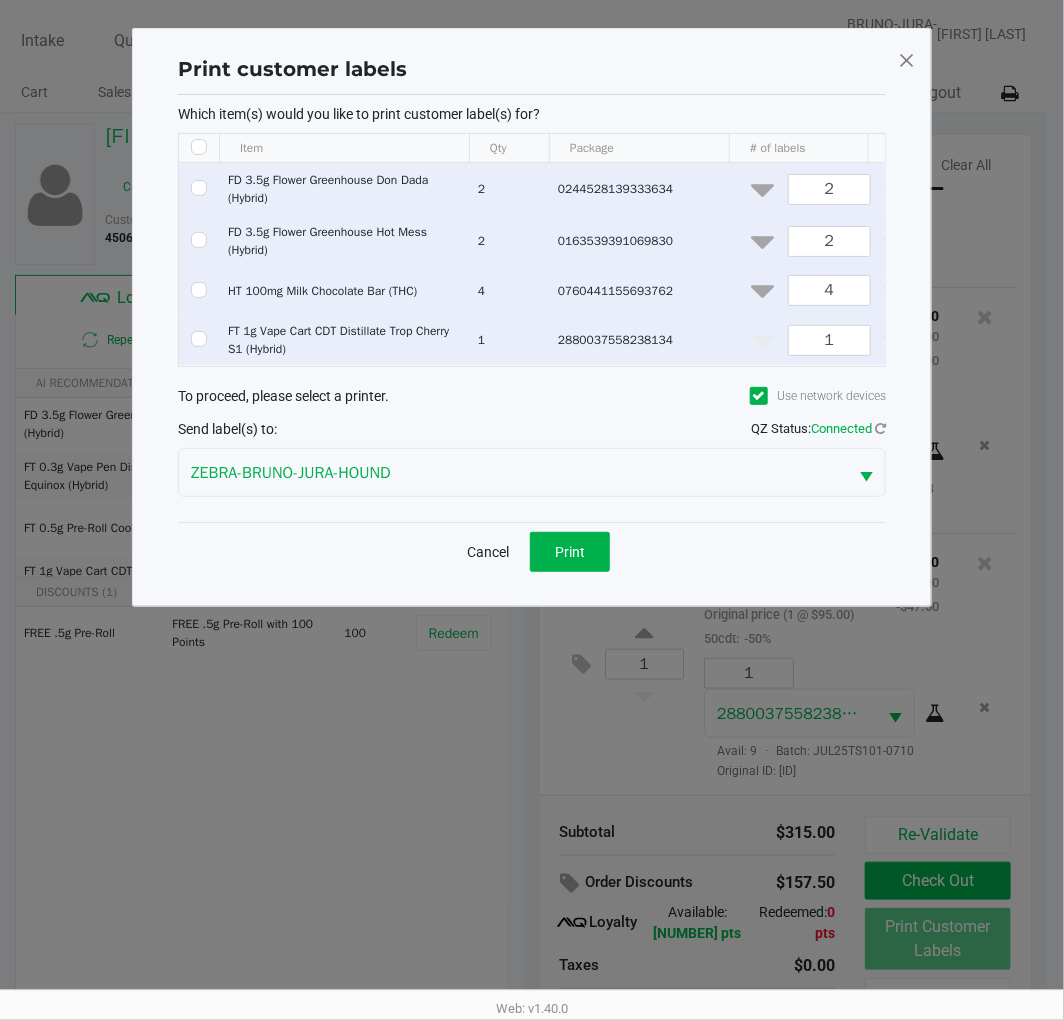 checkbox on "false" 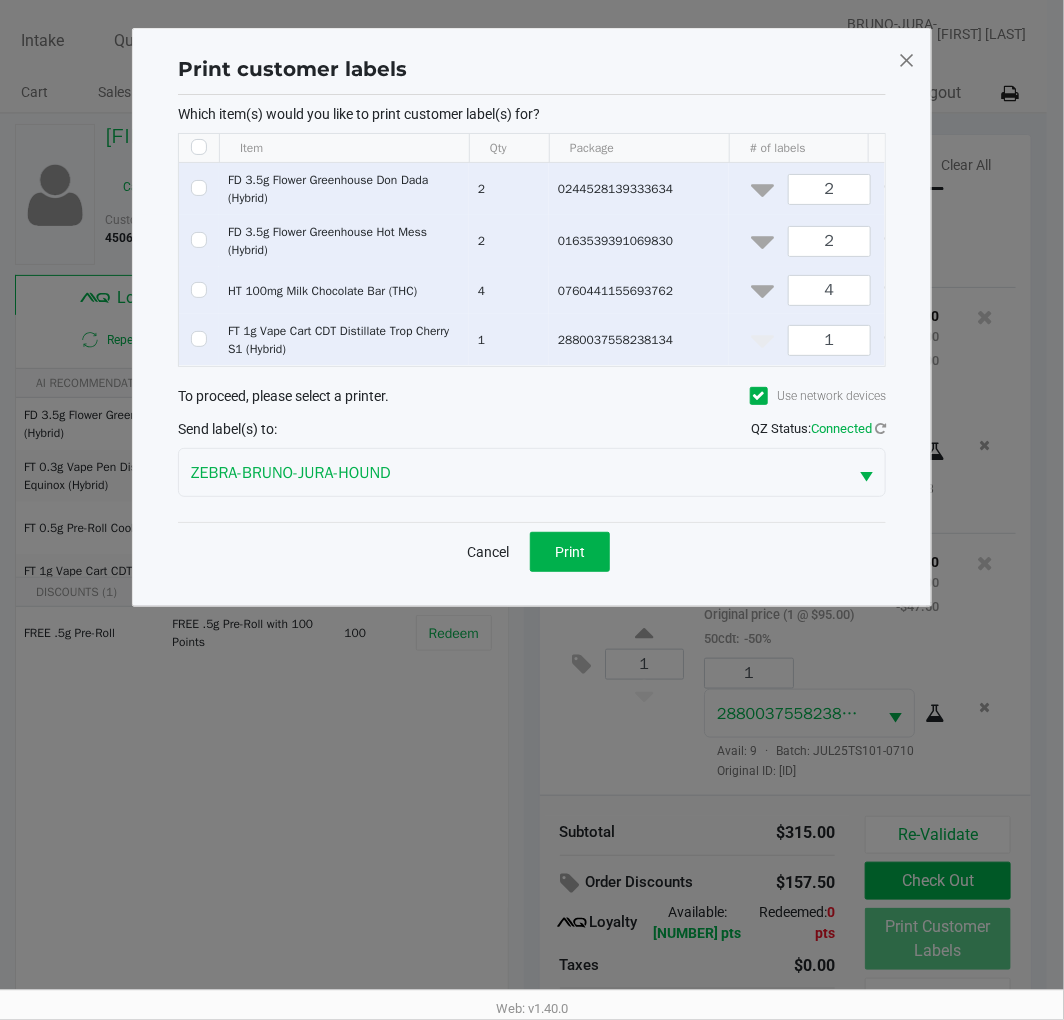 checkbox on "false" 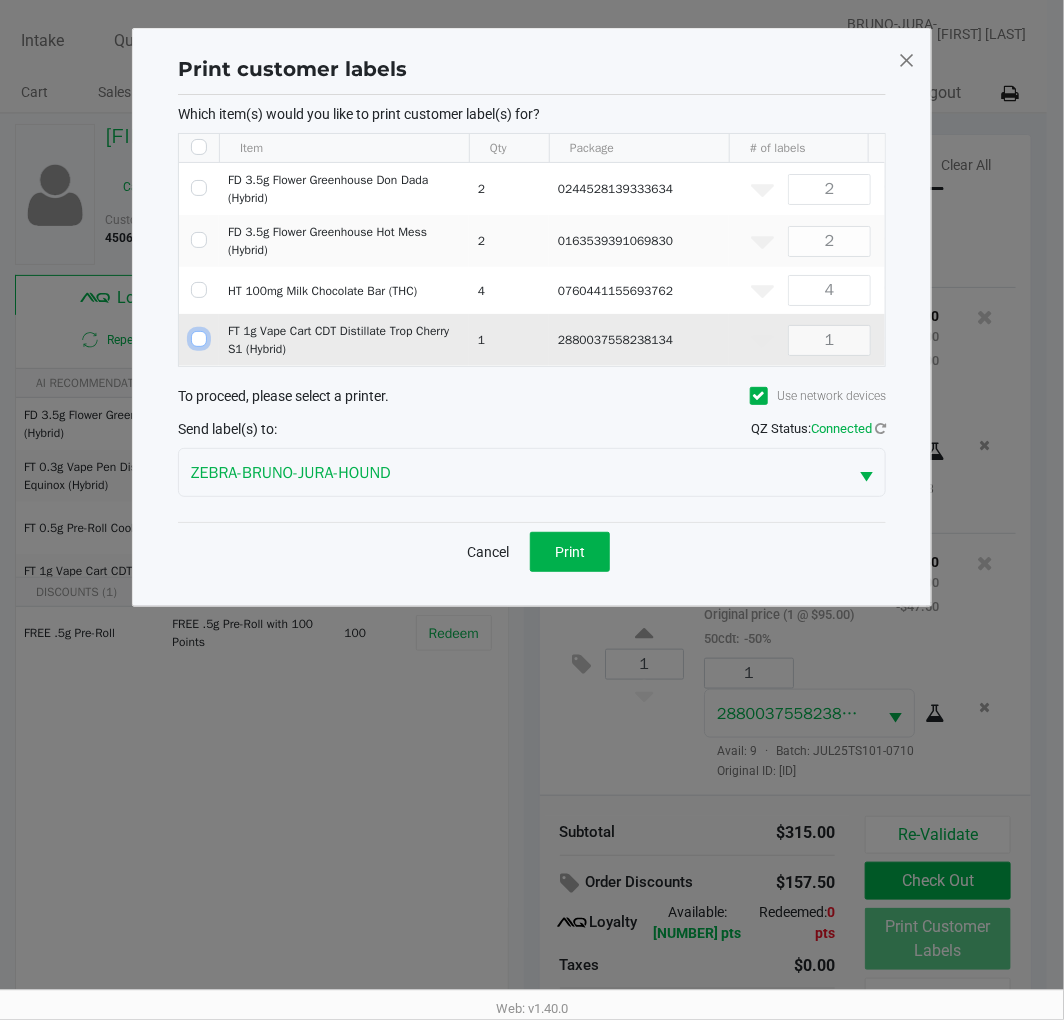 click at bounding box center [199, 339] 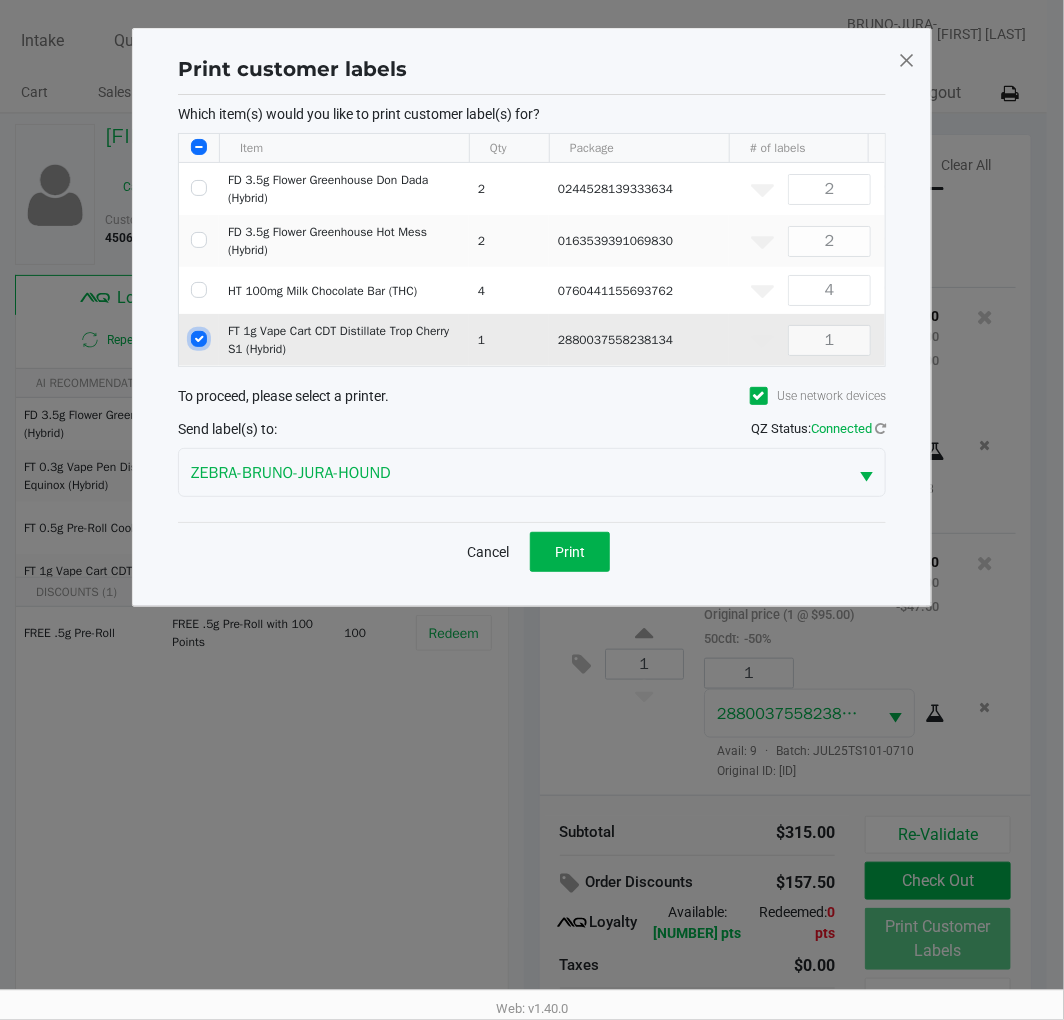 checkbox on "true" 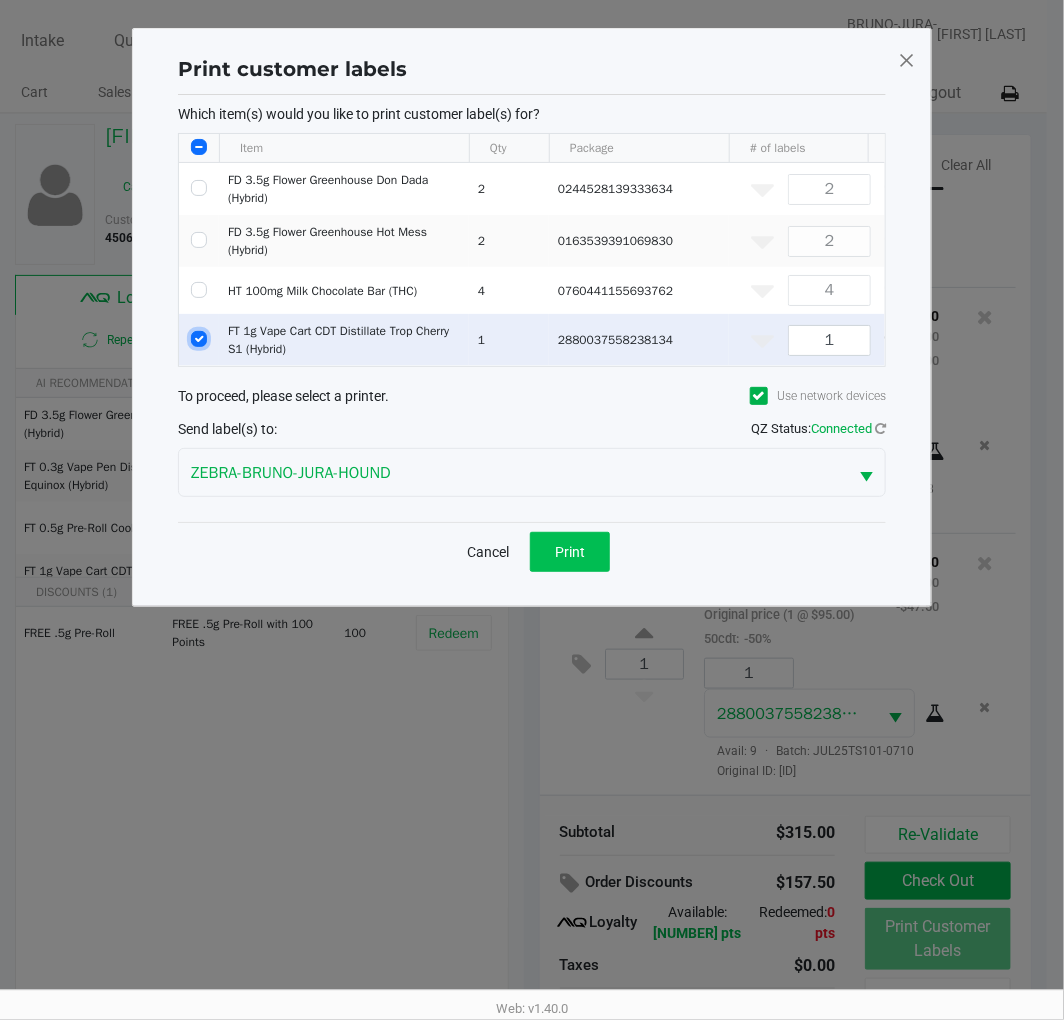click on "Print" 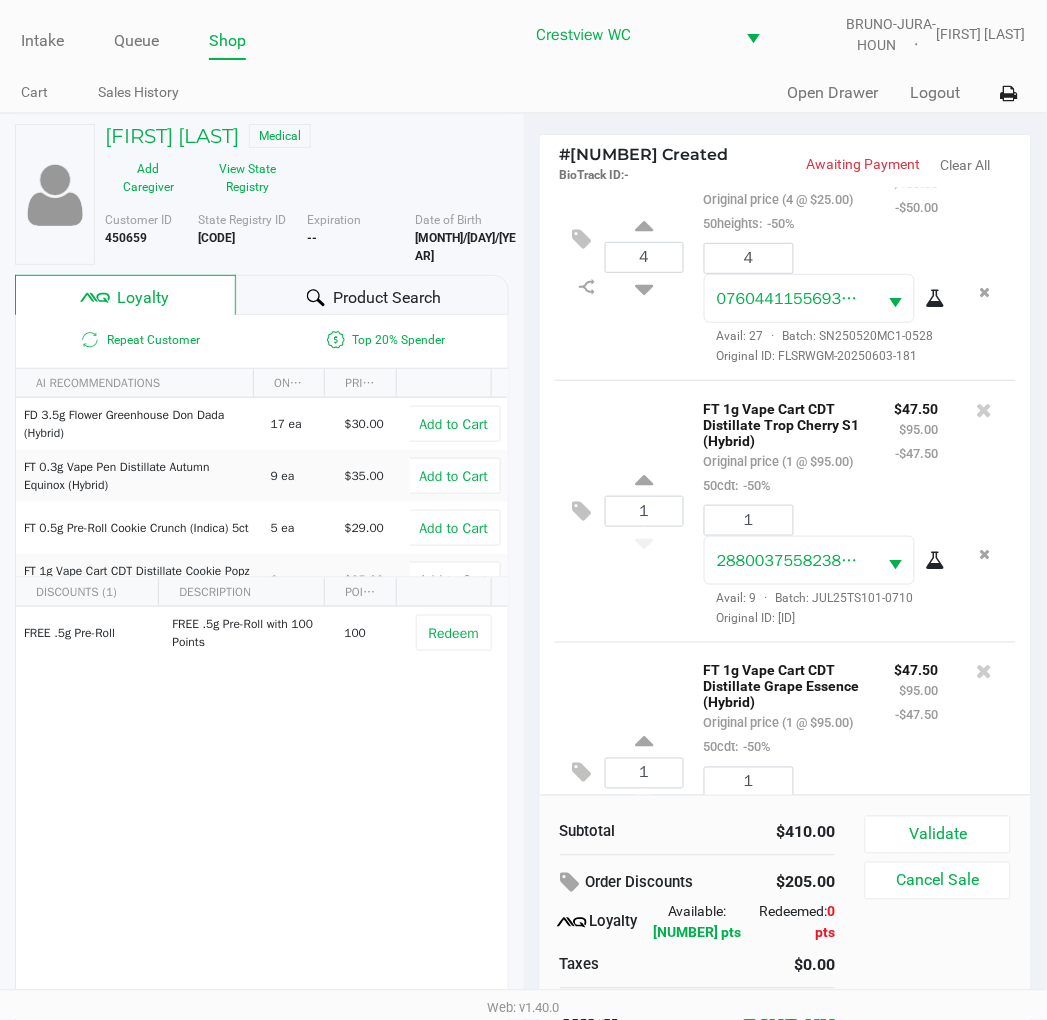 scroll, scrollTop: 884, scrollLeft: 0, axis: vertical 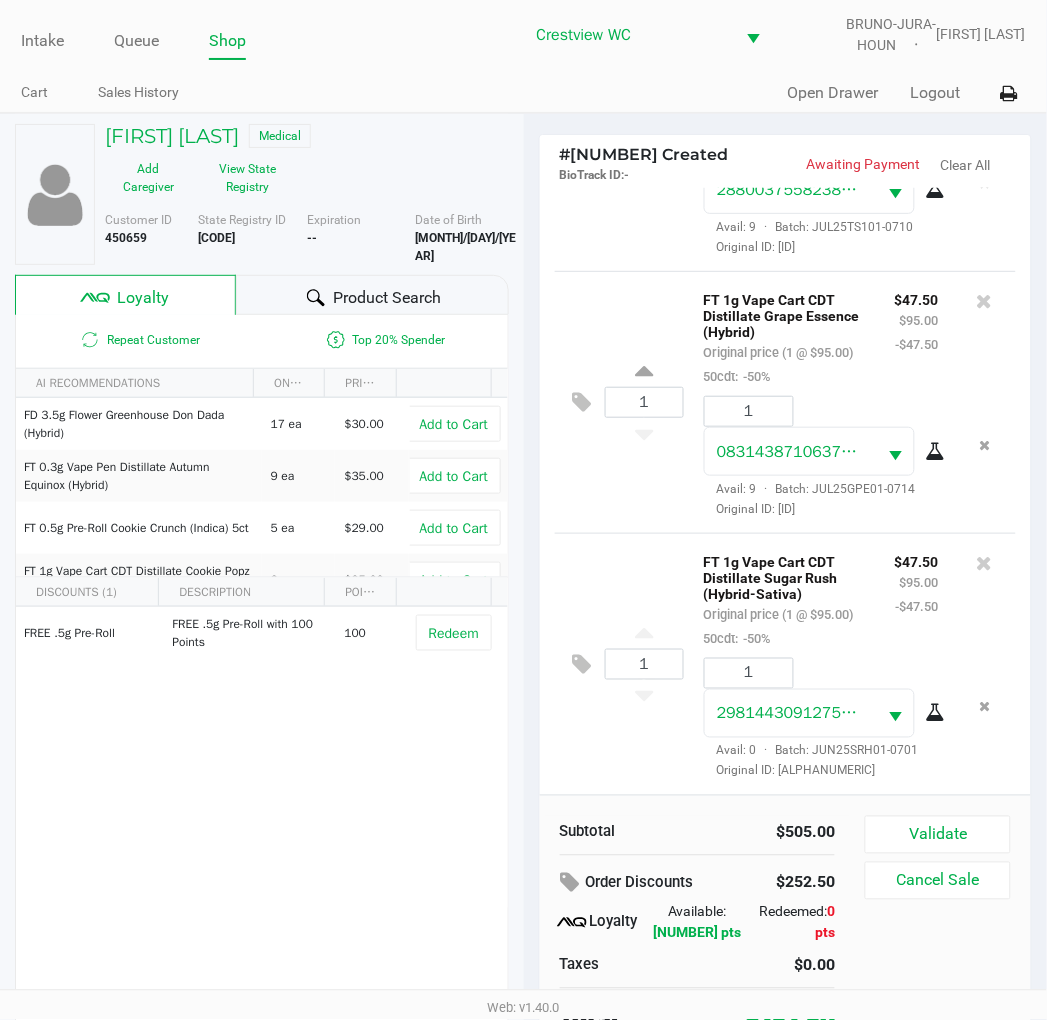 click on "Validate" 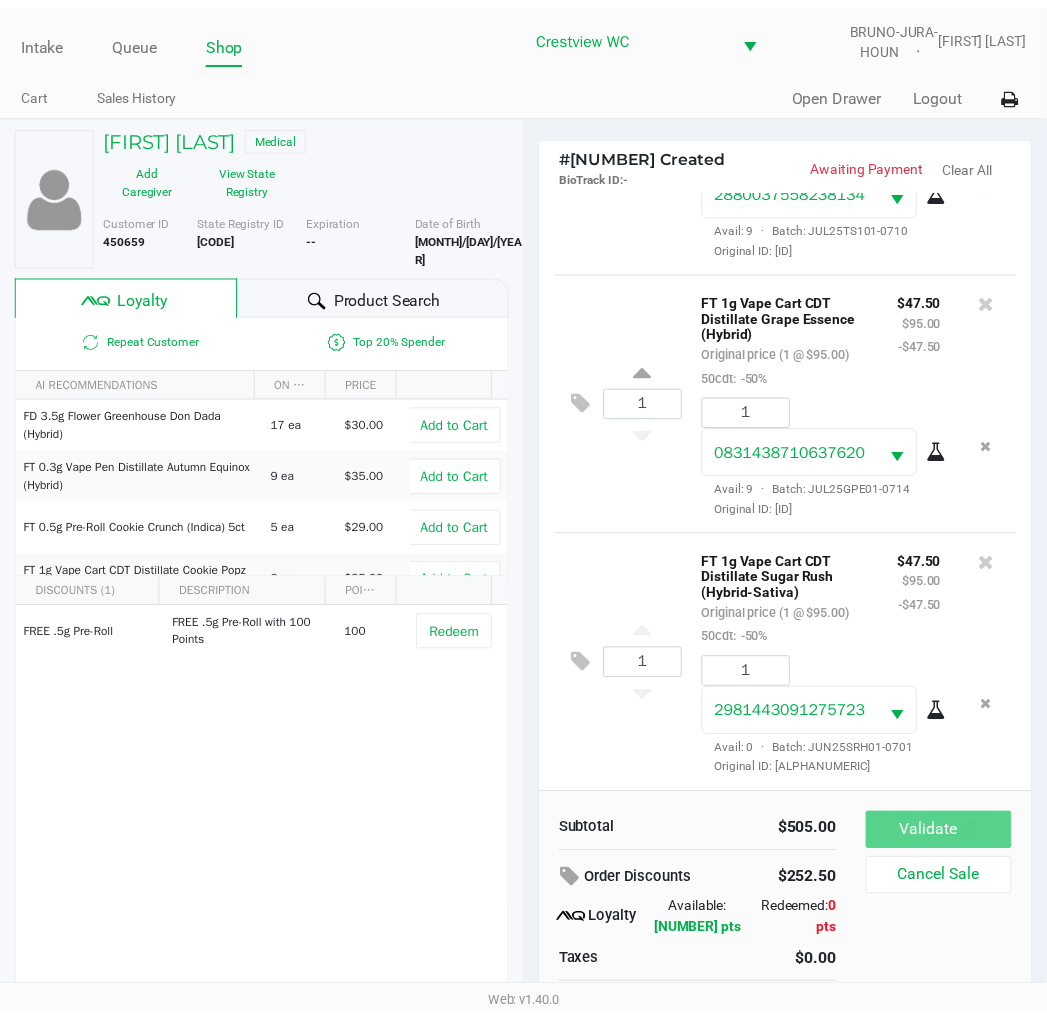 scroll, scrollTop: 1178, scrollLeft: 0, axis: vertical 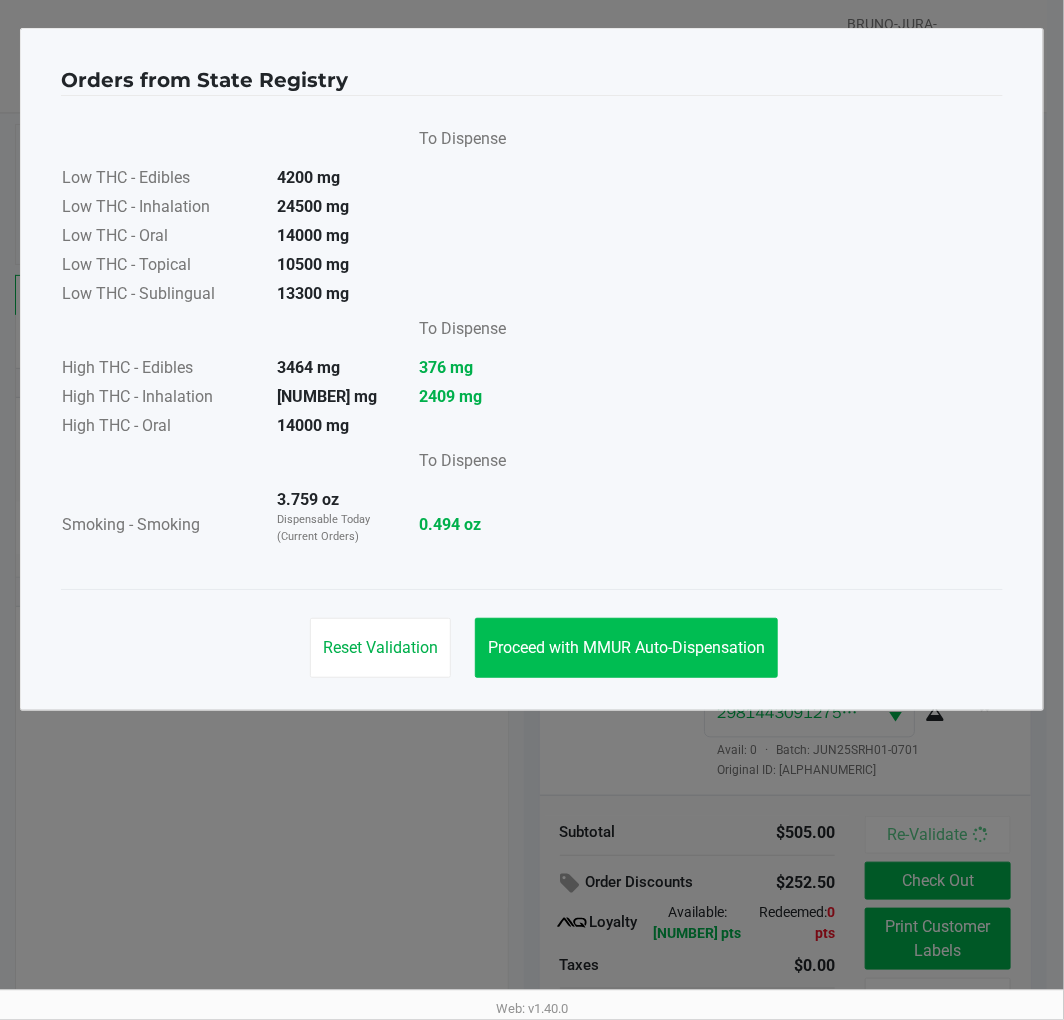 click on "Proceed with MMUR Auto-Dispensation" 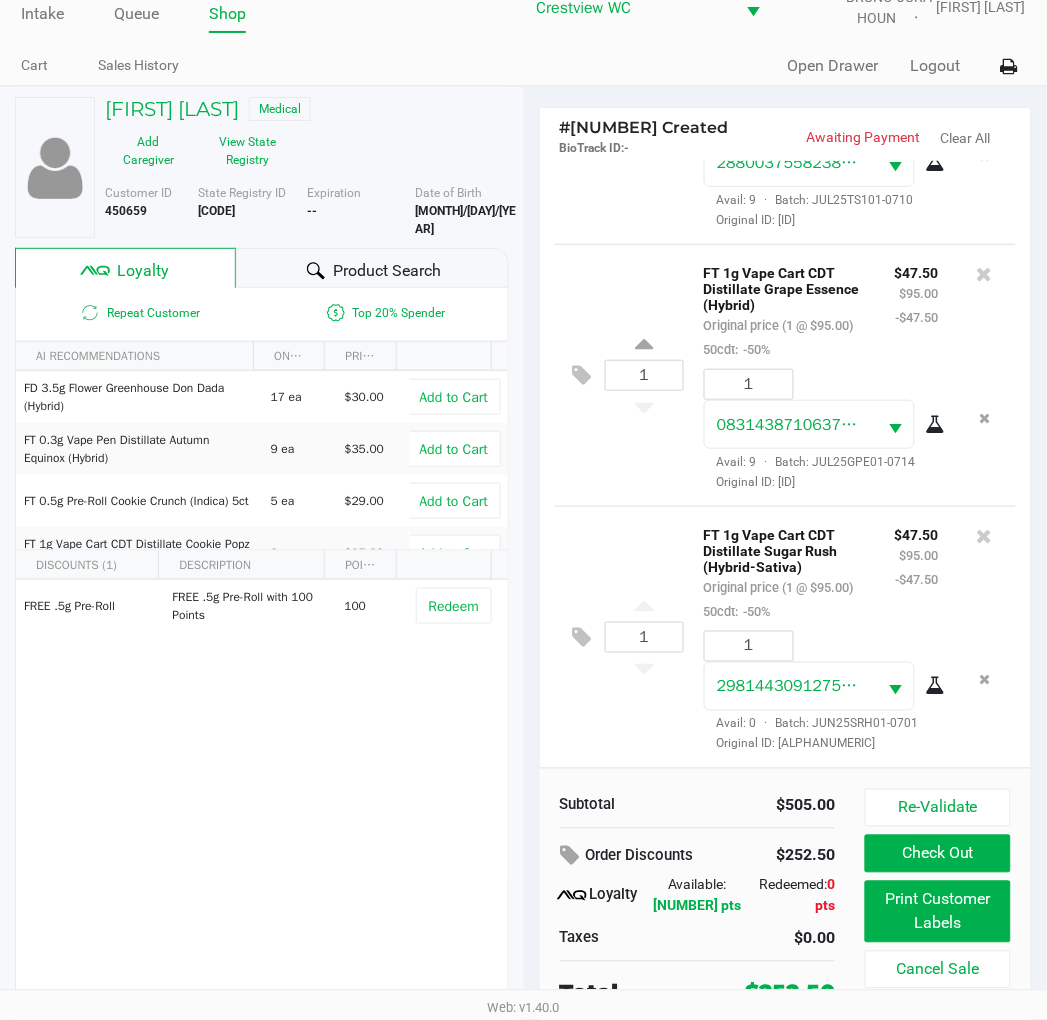 scroll, scrollTop: 38, scrollLeft: 0, axis: vertical 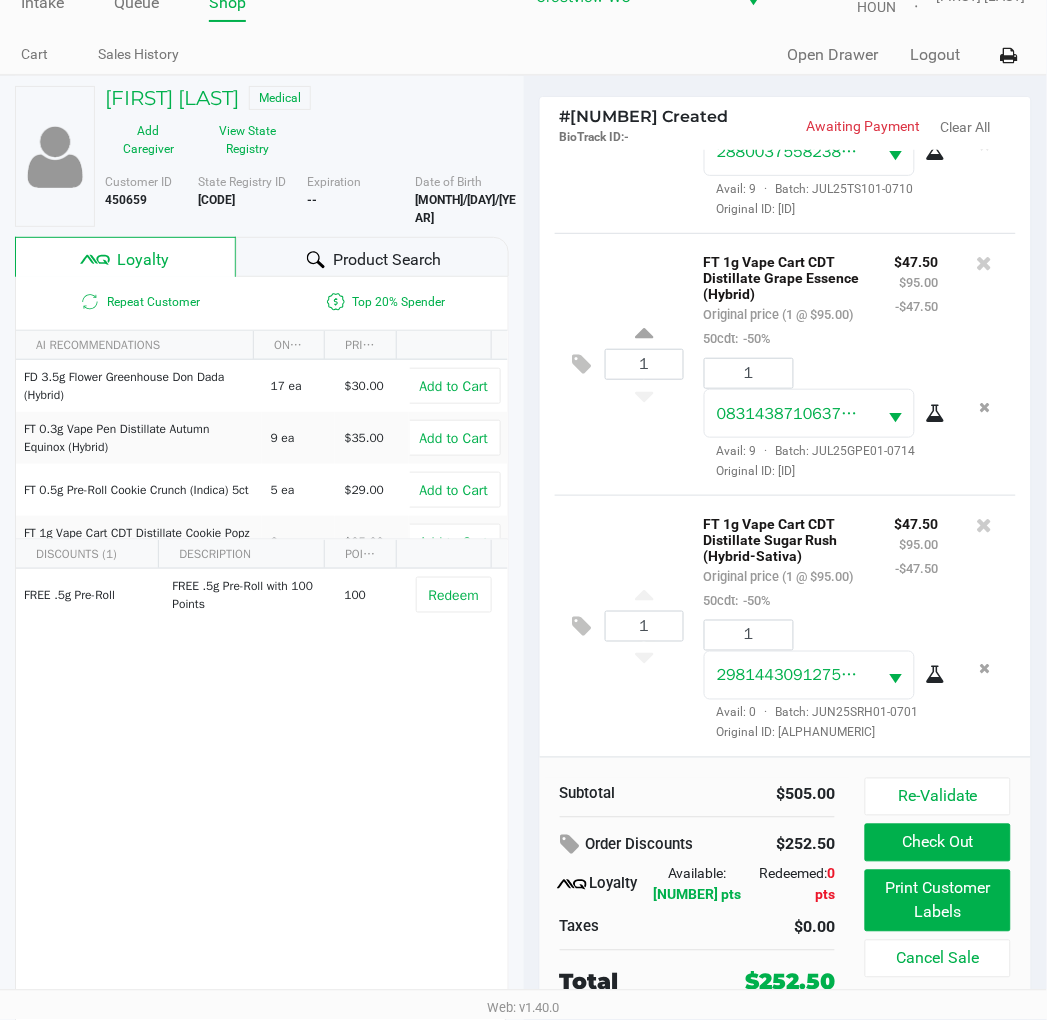 click on "Print Customer Labels" 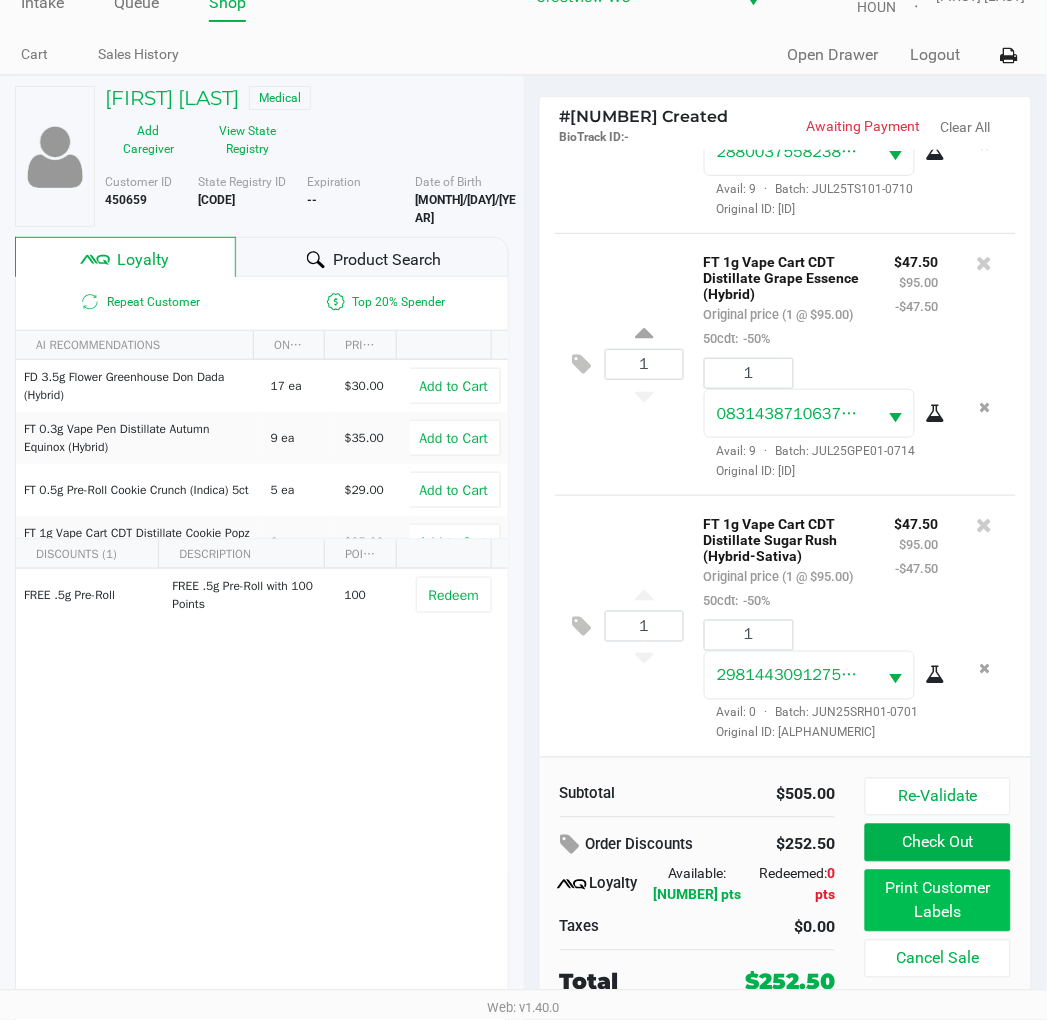 scroll, scrollTop: 0, scrollLeft: 0, axis: both 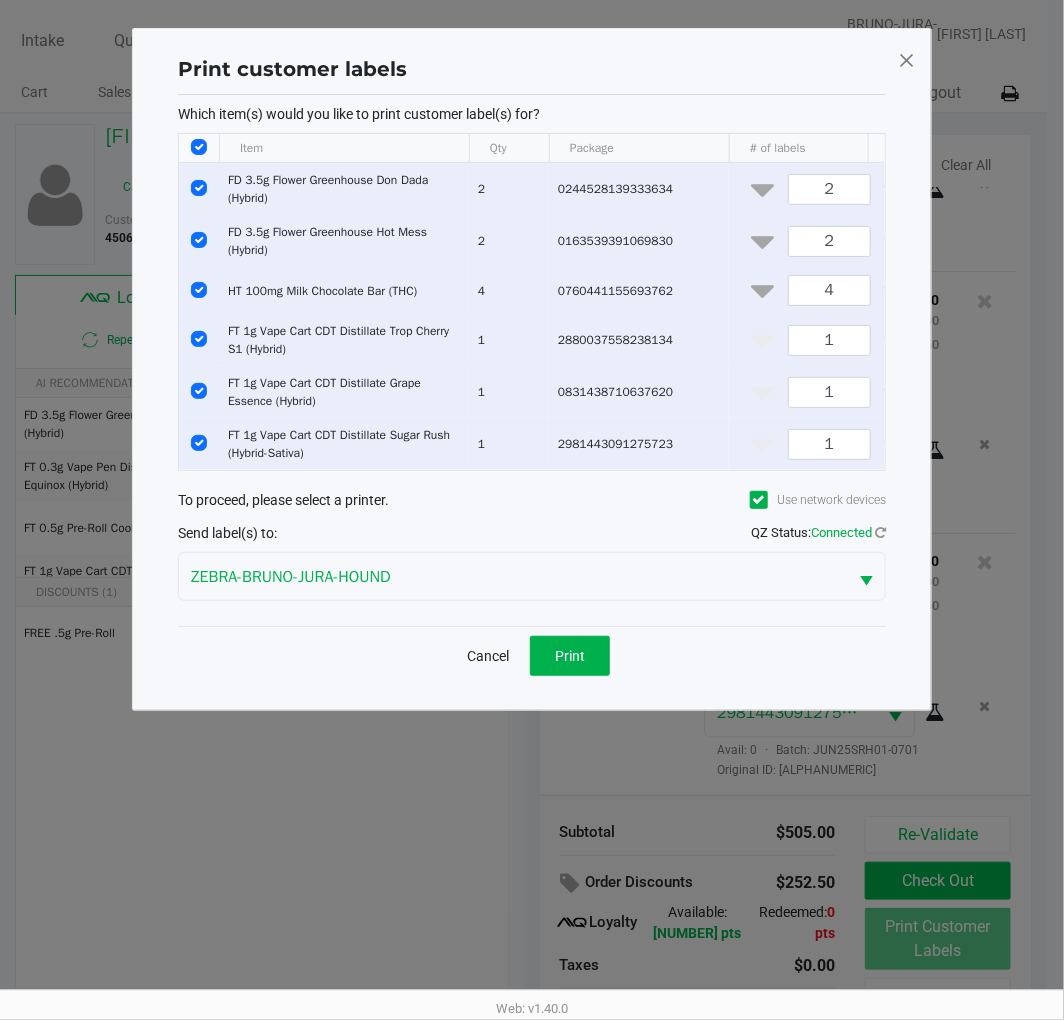 click 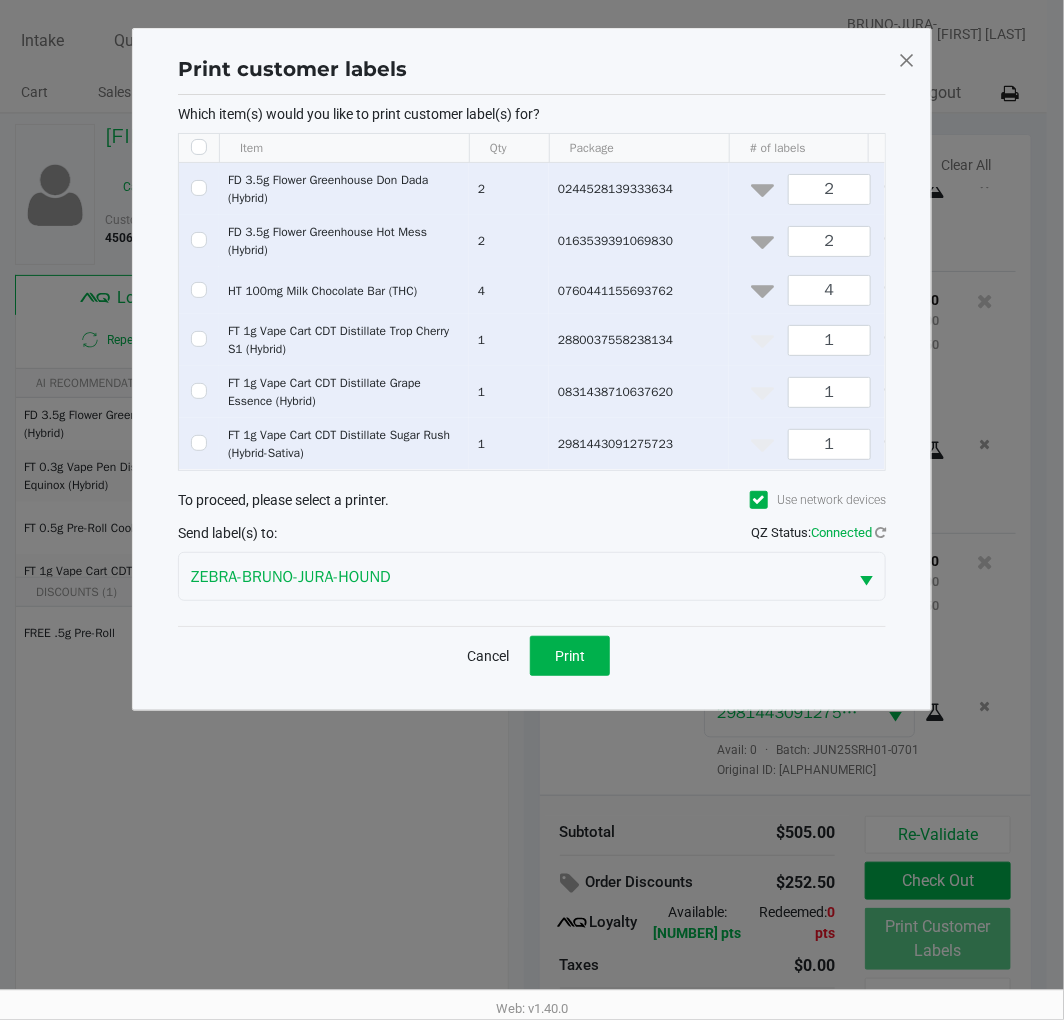 checkbox on "false" 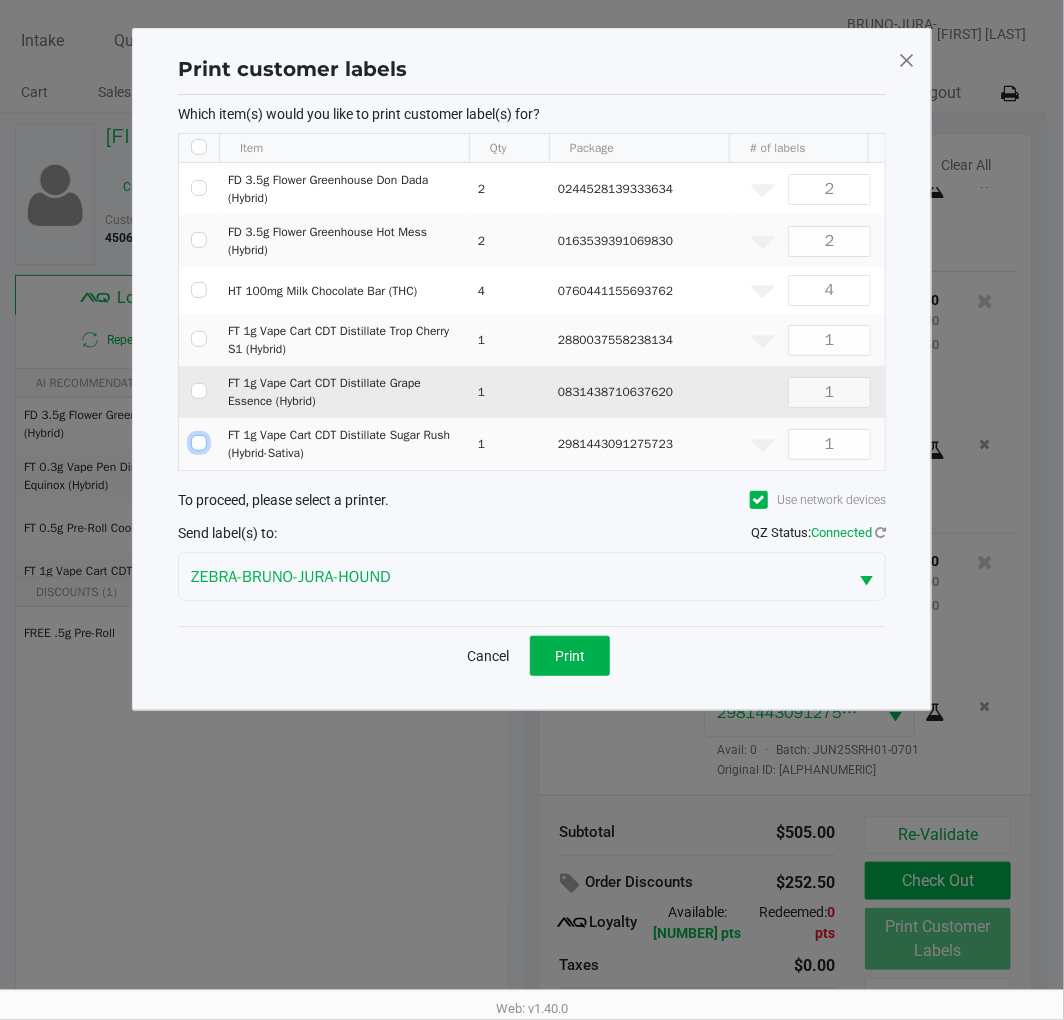 click at bounding box center (199, 443) 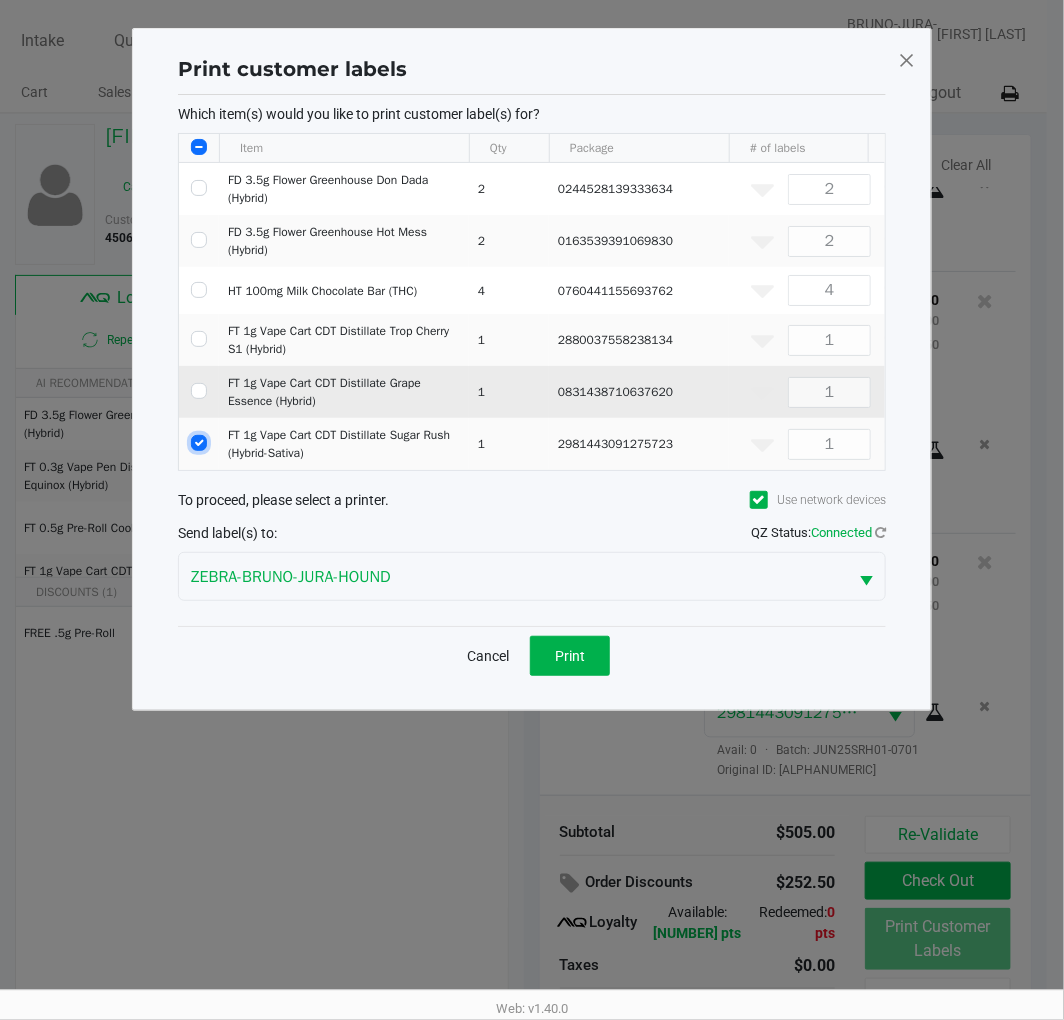 checkbox on "true" 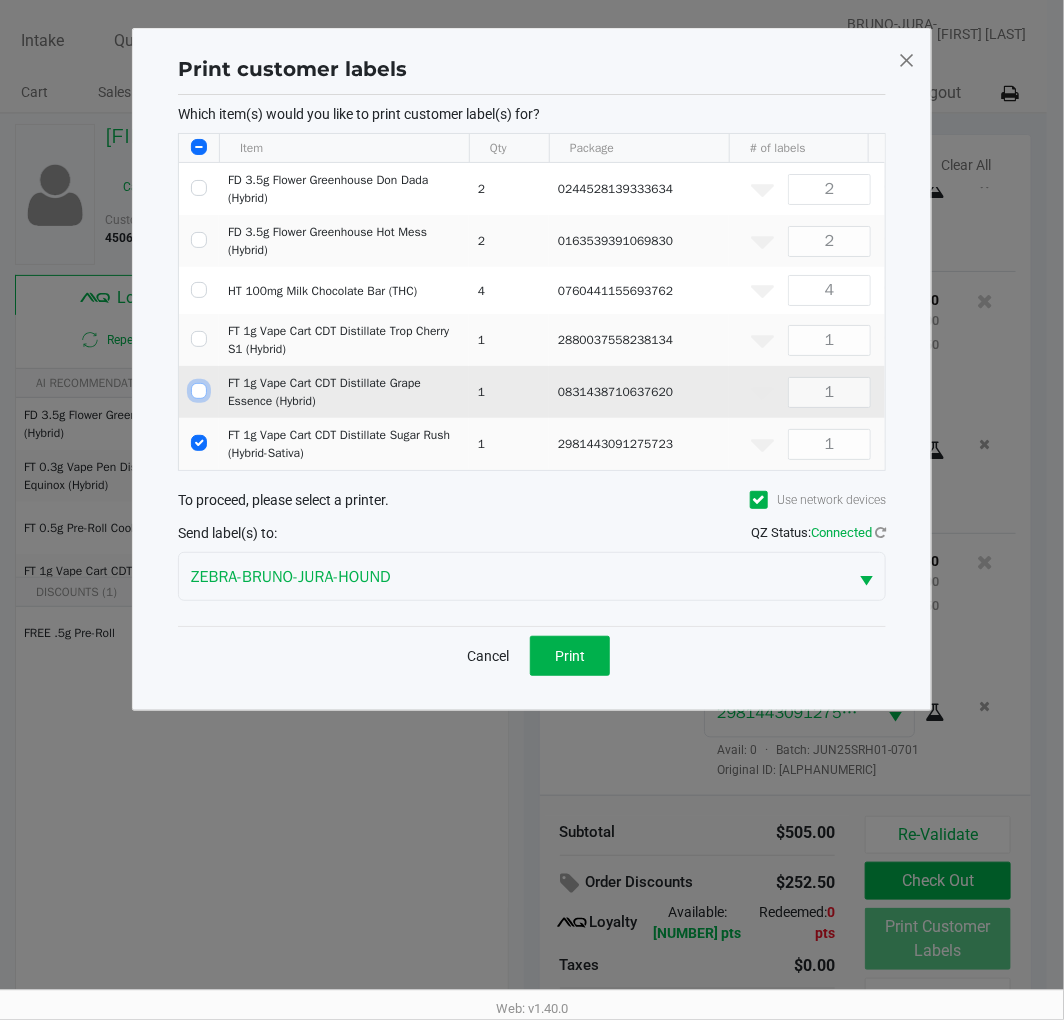 click at bounding box center (199, 391) 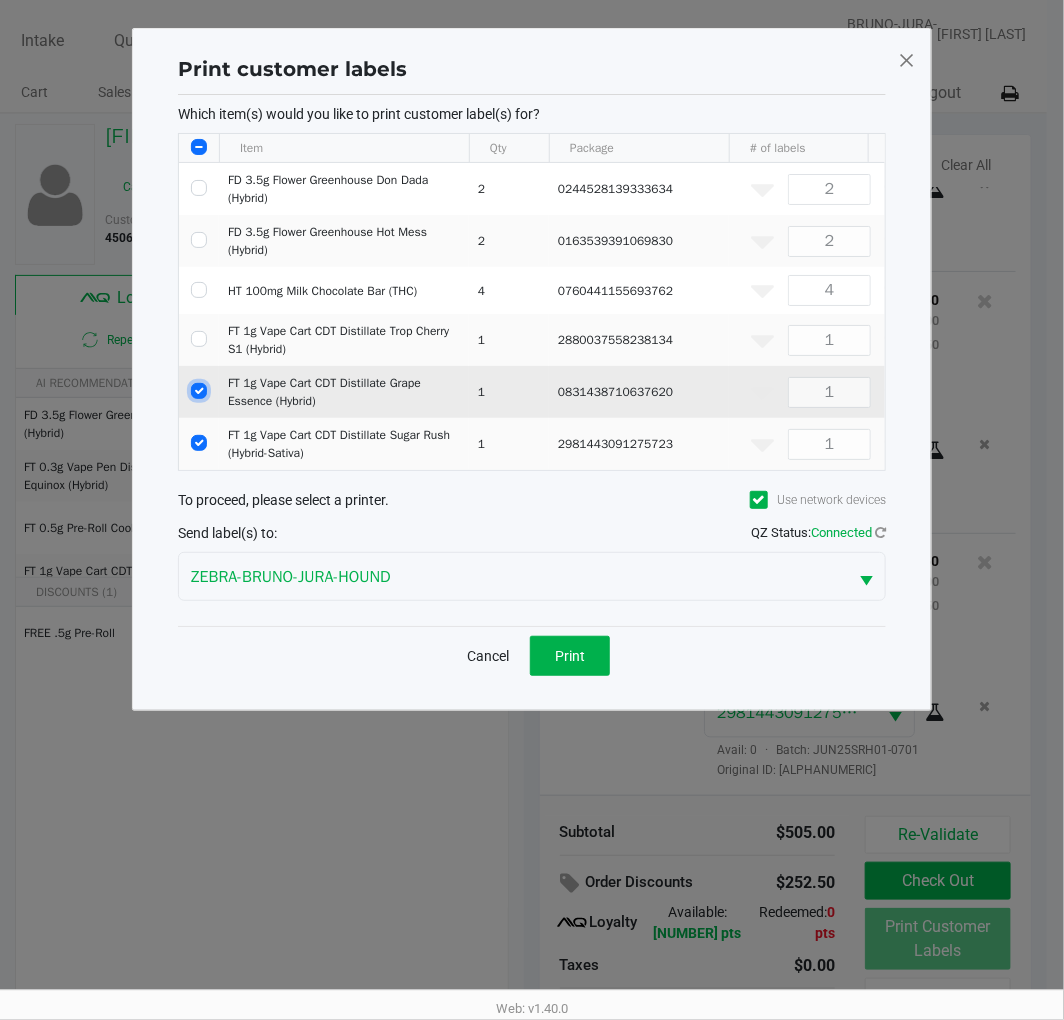 checkbox on "true" 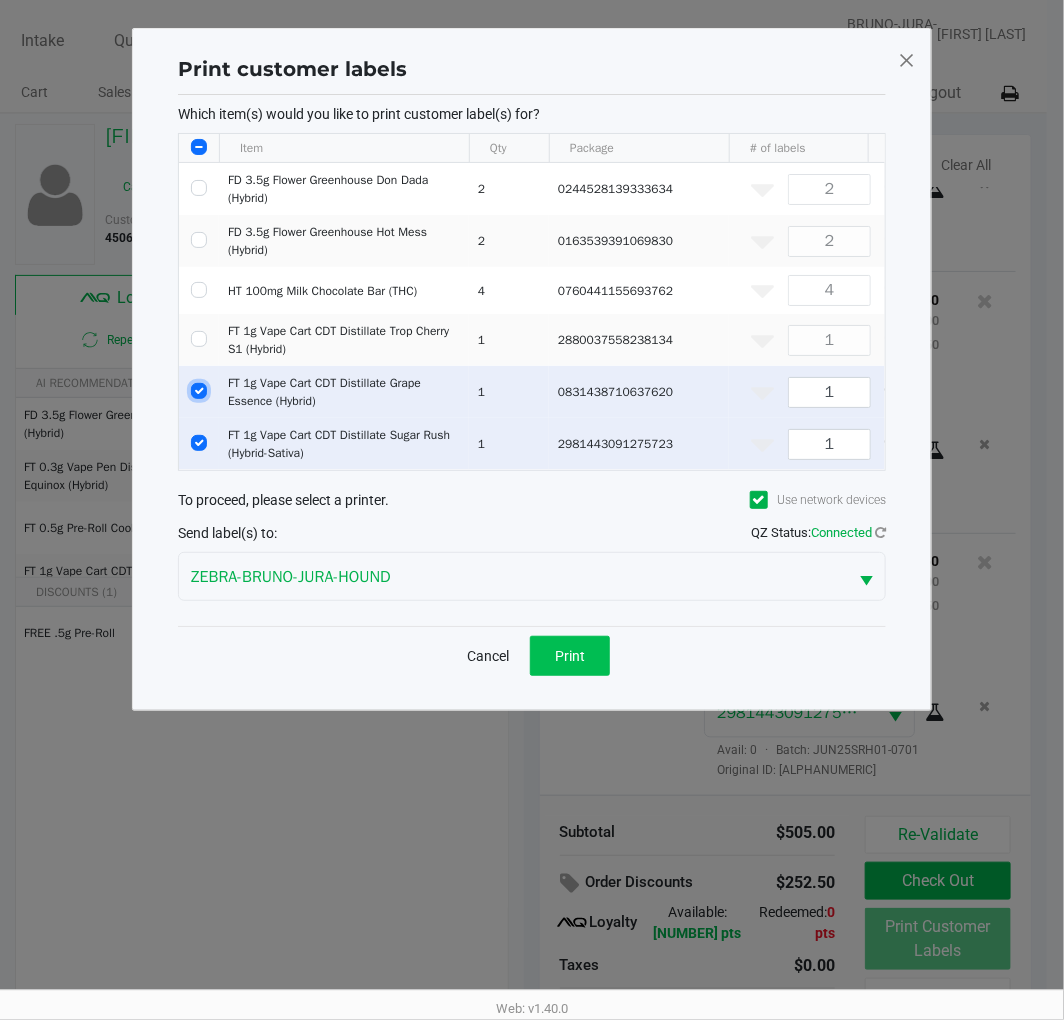 click on "Print" 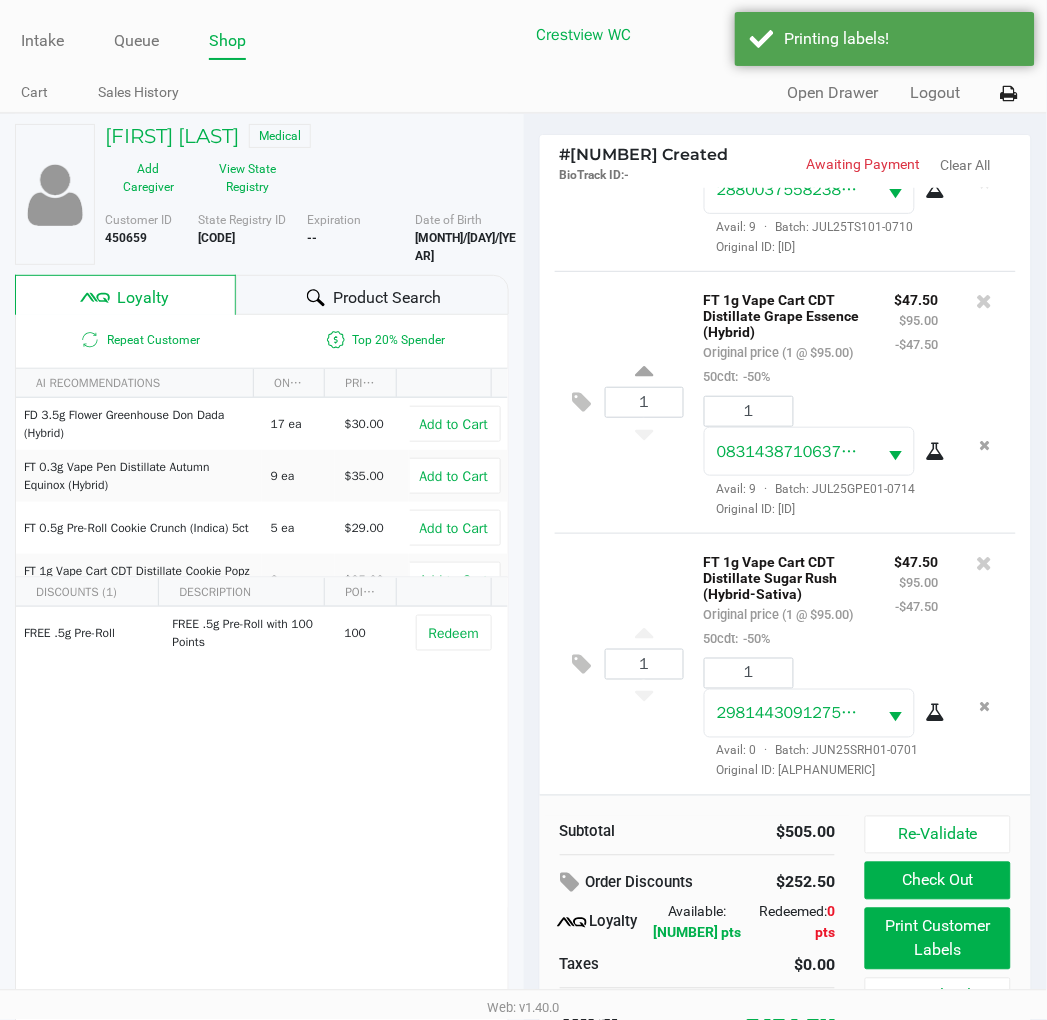 scroll, scrollTop: 38, scrollLeft: 0, axis: vertical 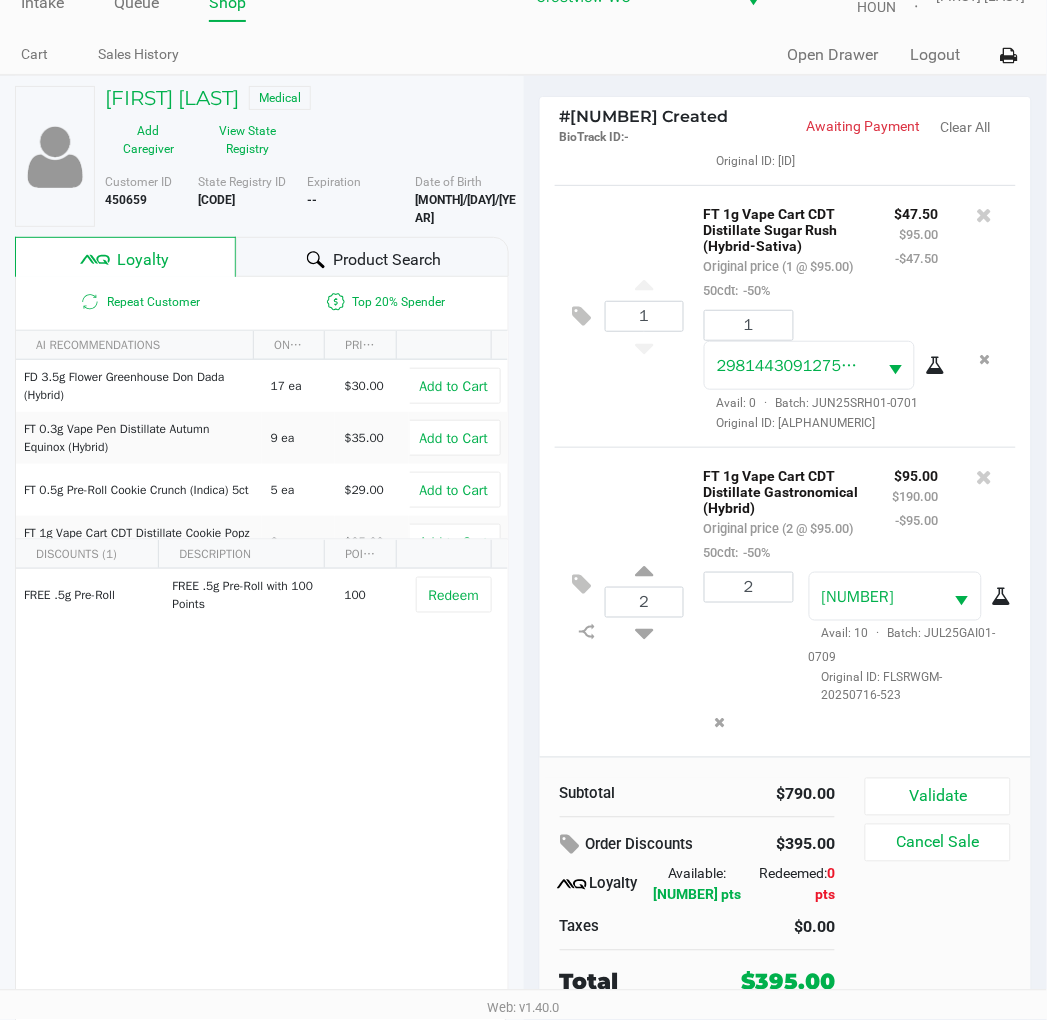 click on "Validate" 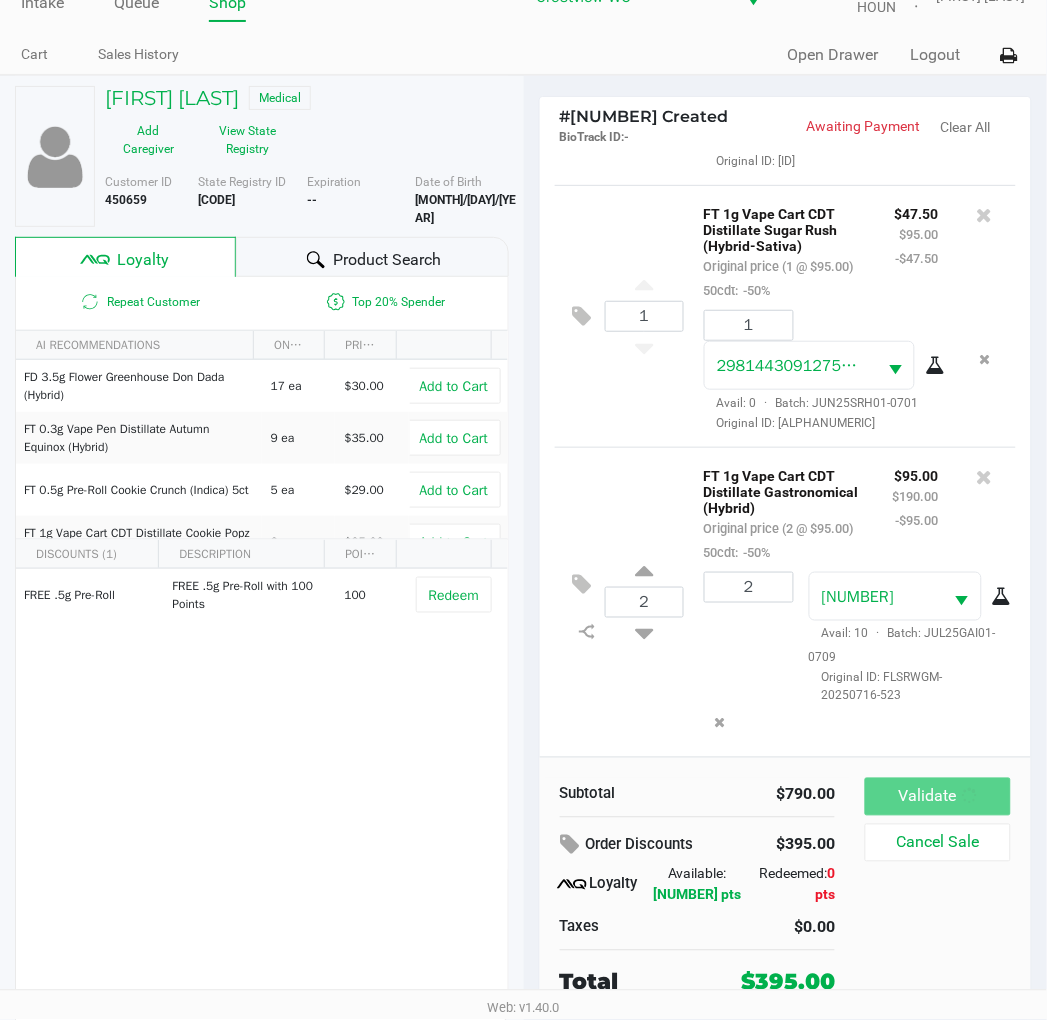 scroll, scrollTop: 0, scrollLeft: 0, axis: both 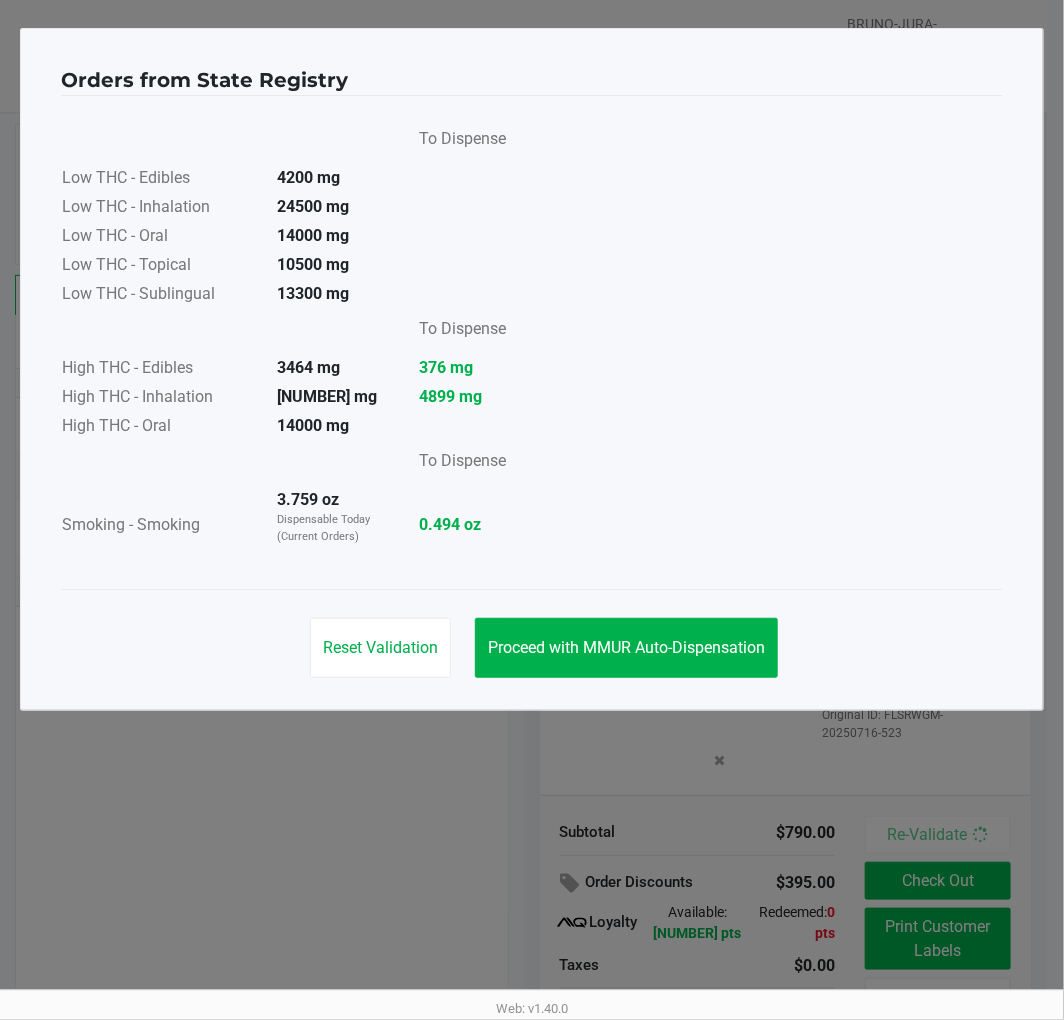 click on "Proceed with MMUR Auto-Dispensation" 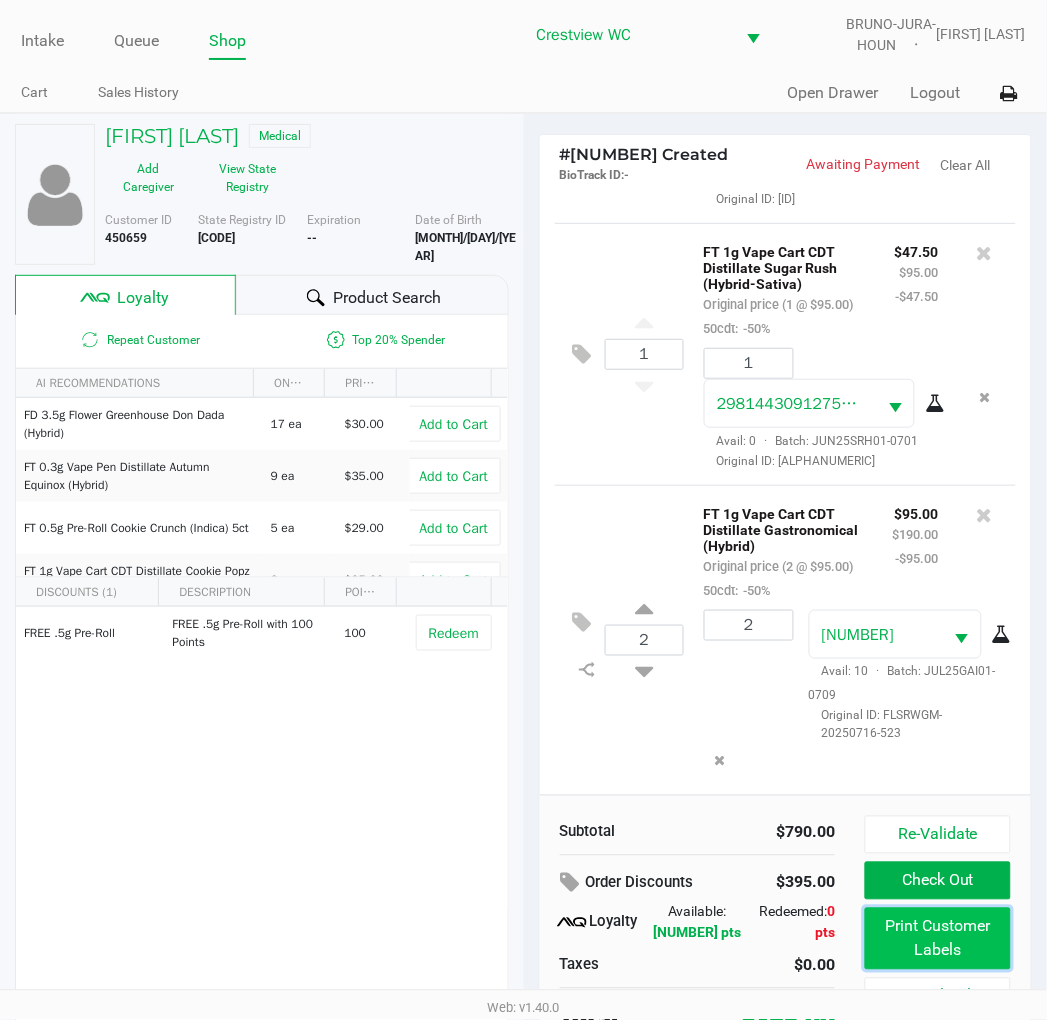click on "Print Customer Labels" 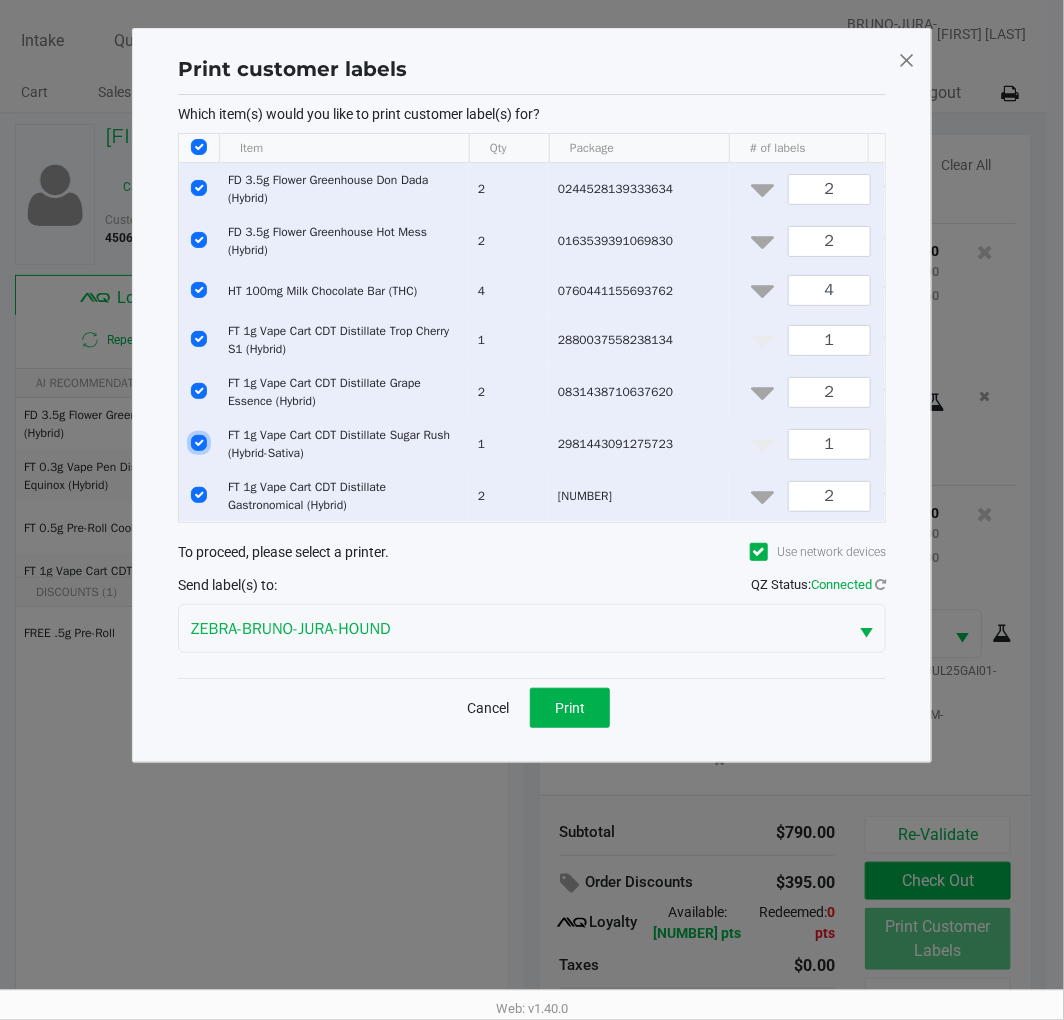 click at bounding box center [199, 443] 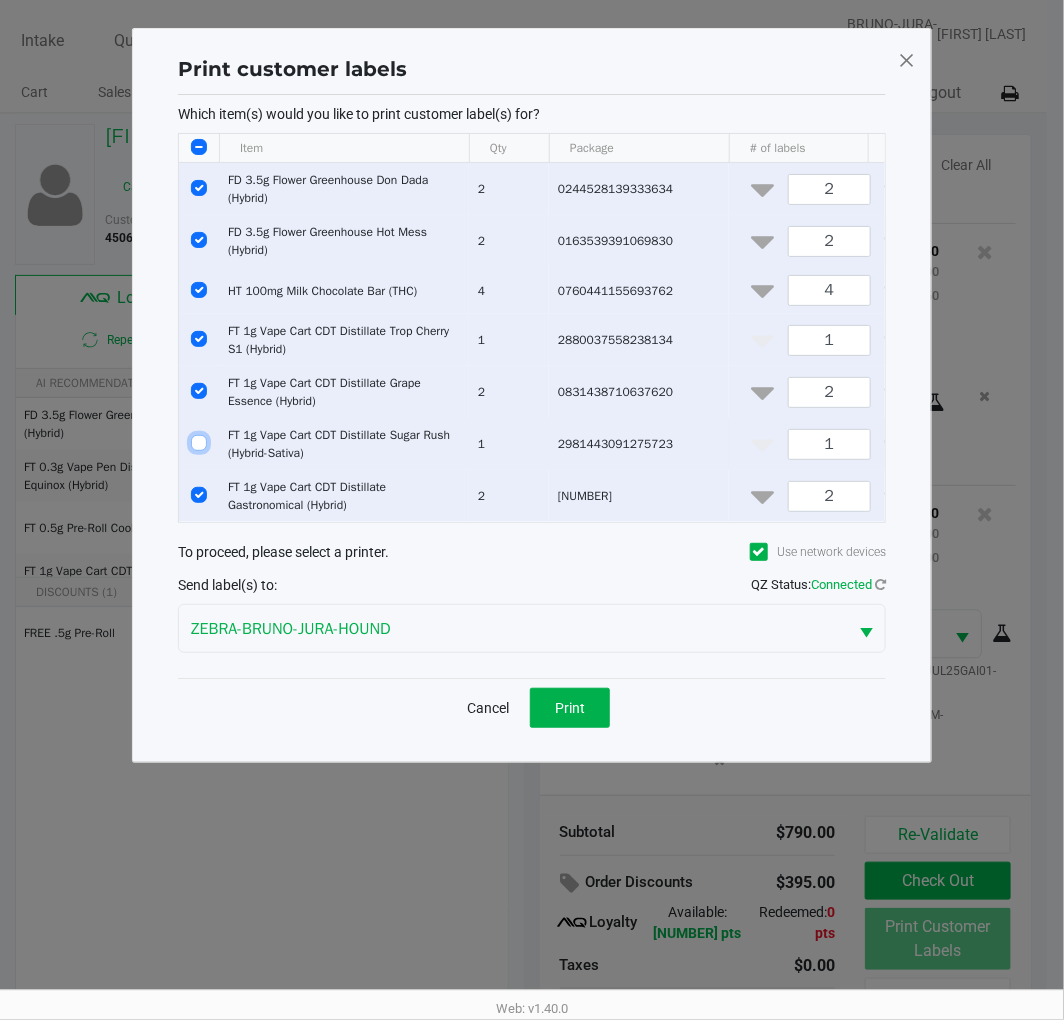 checkbox on "false" 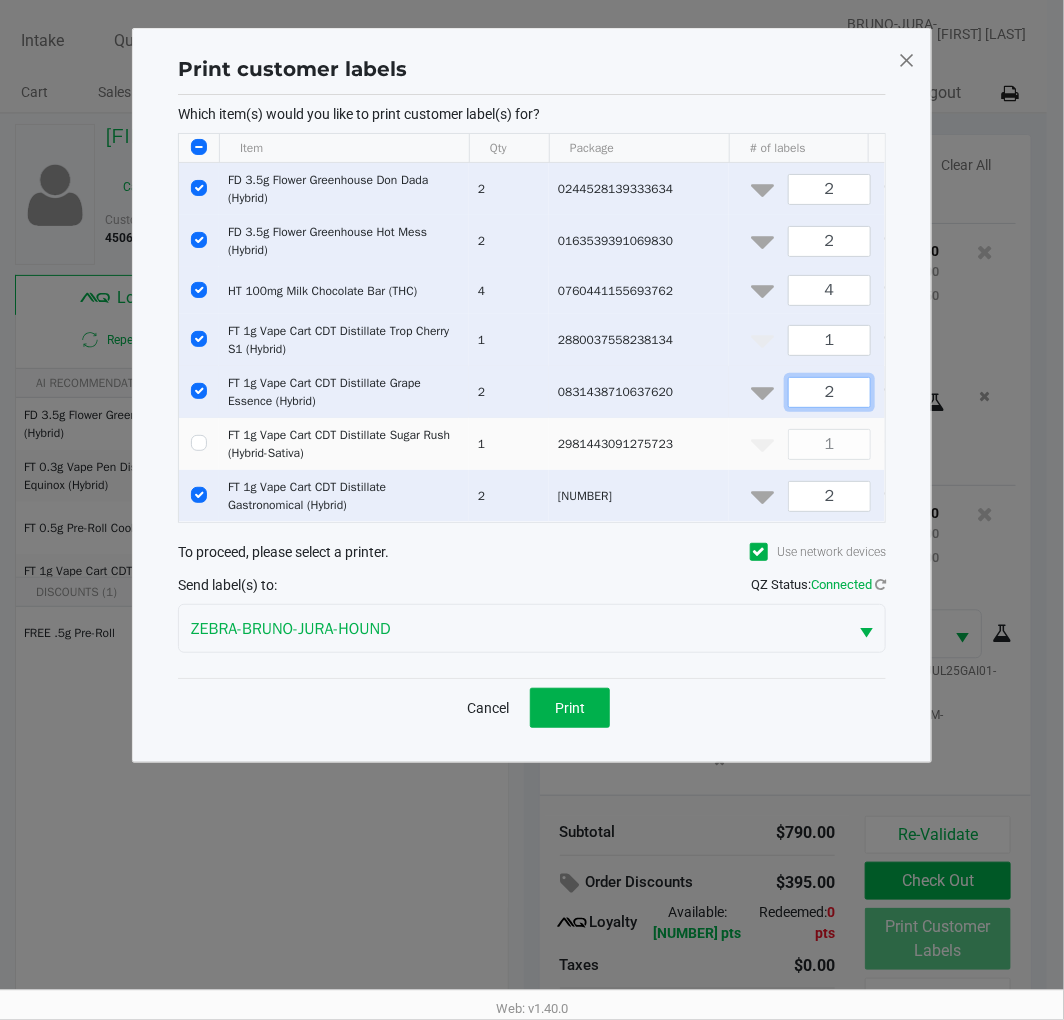 click on "2" at bounding box center (829, 392) 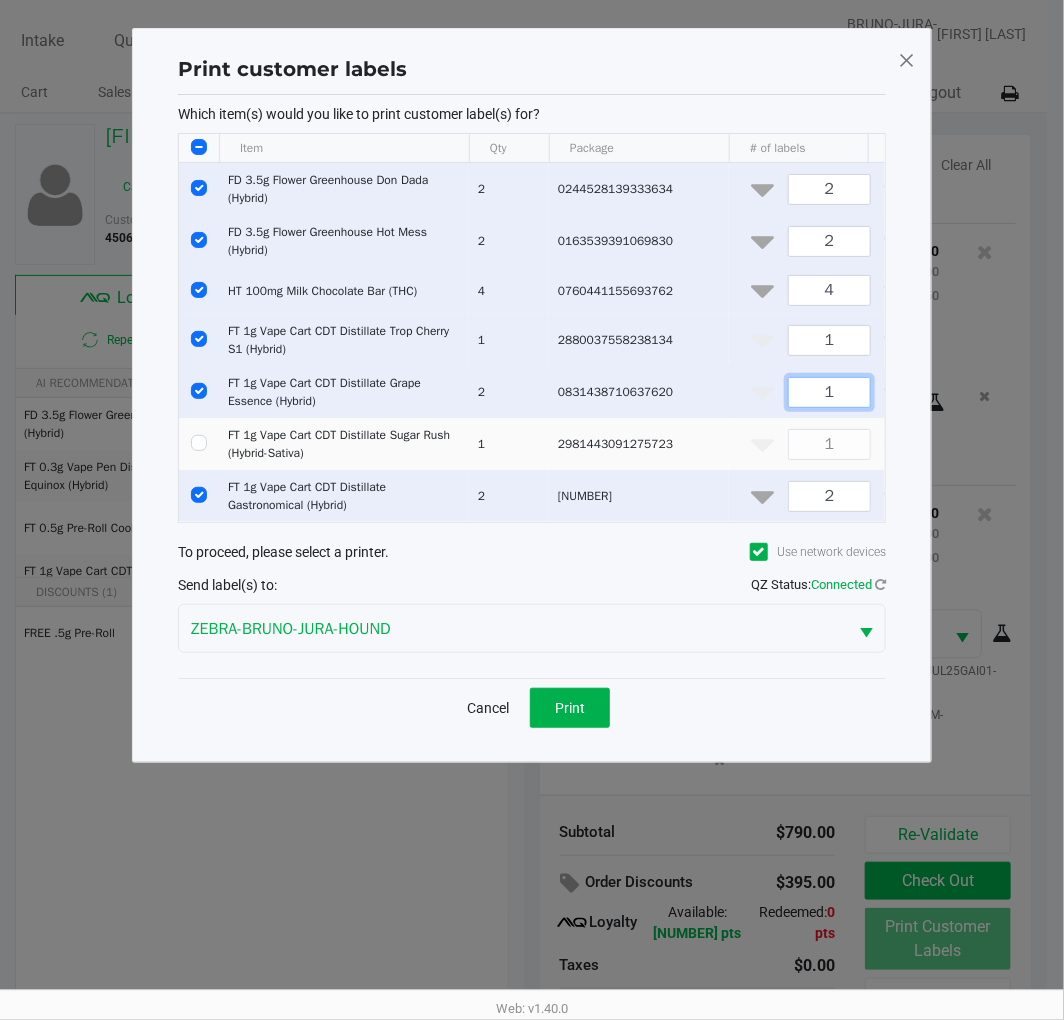 type on "1" 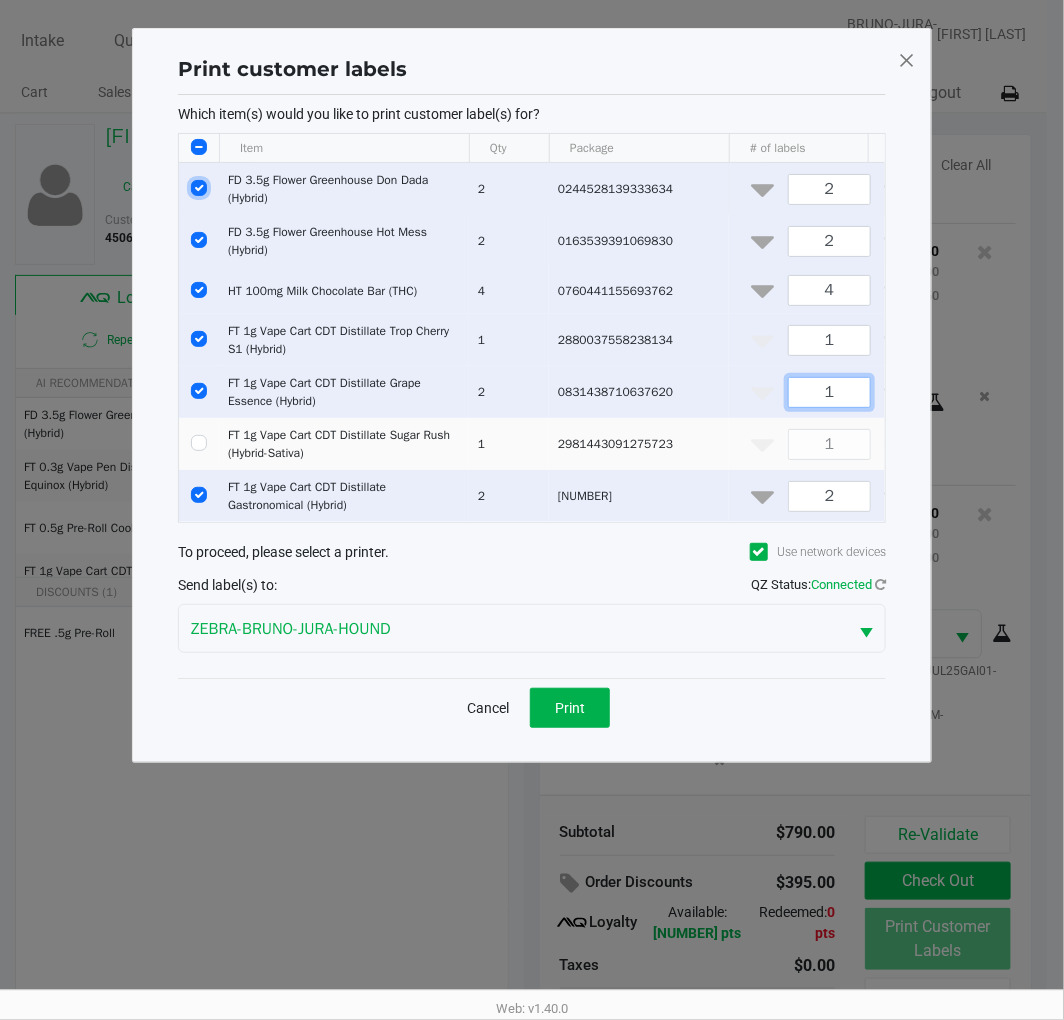 click at bounding box center (199, 188) 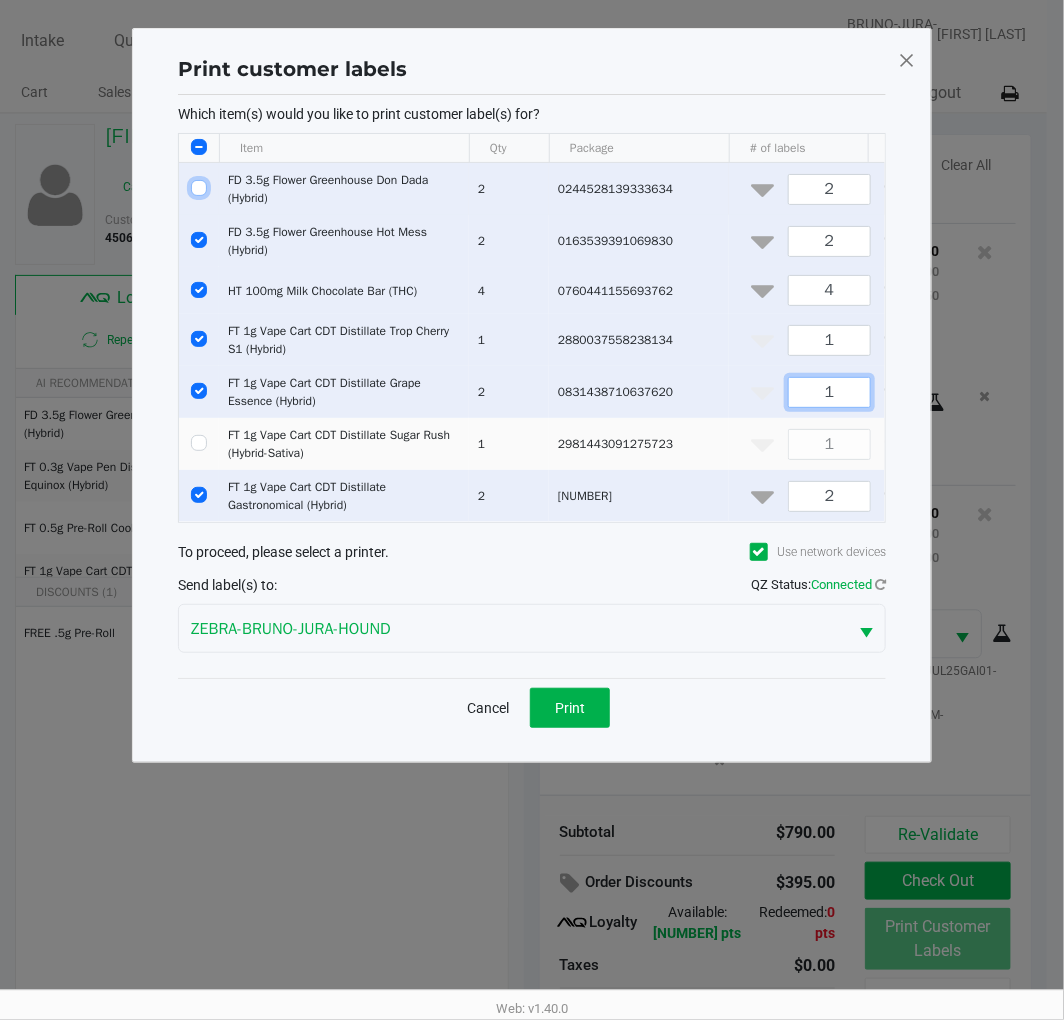 checkbox on "false" 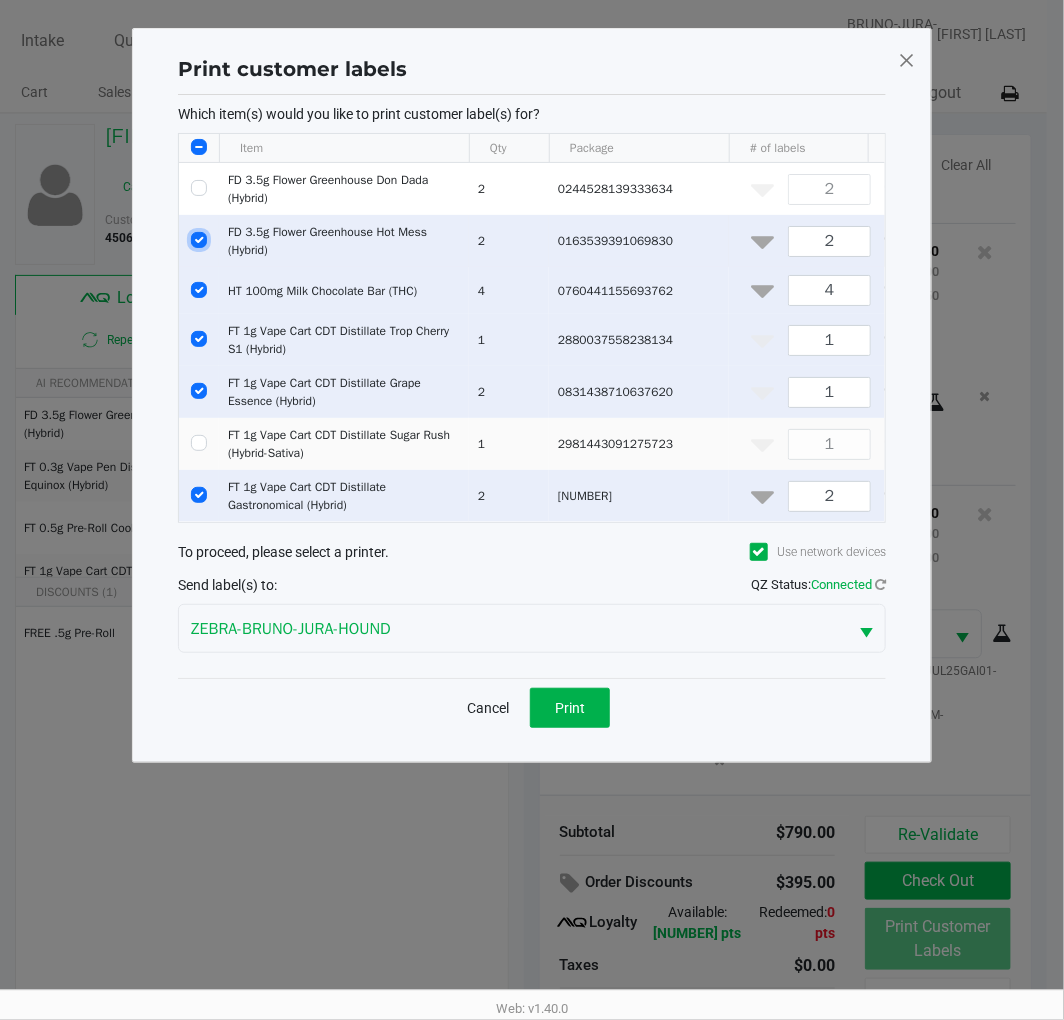 click at bounding box center (199, 240) 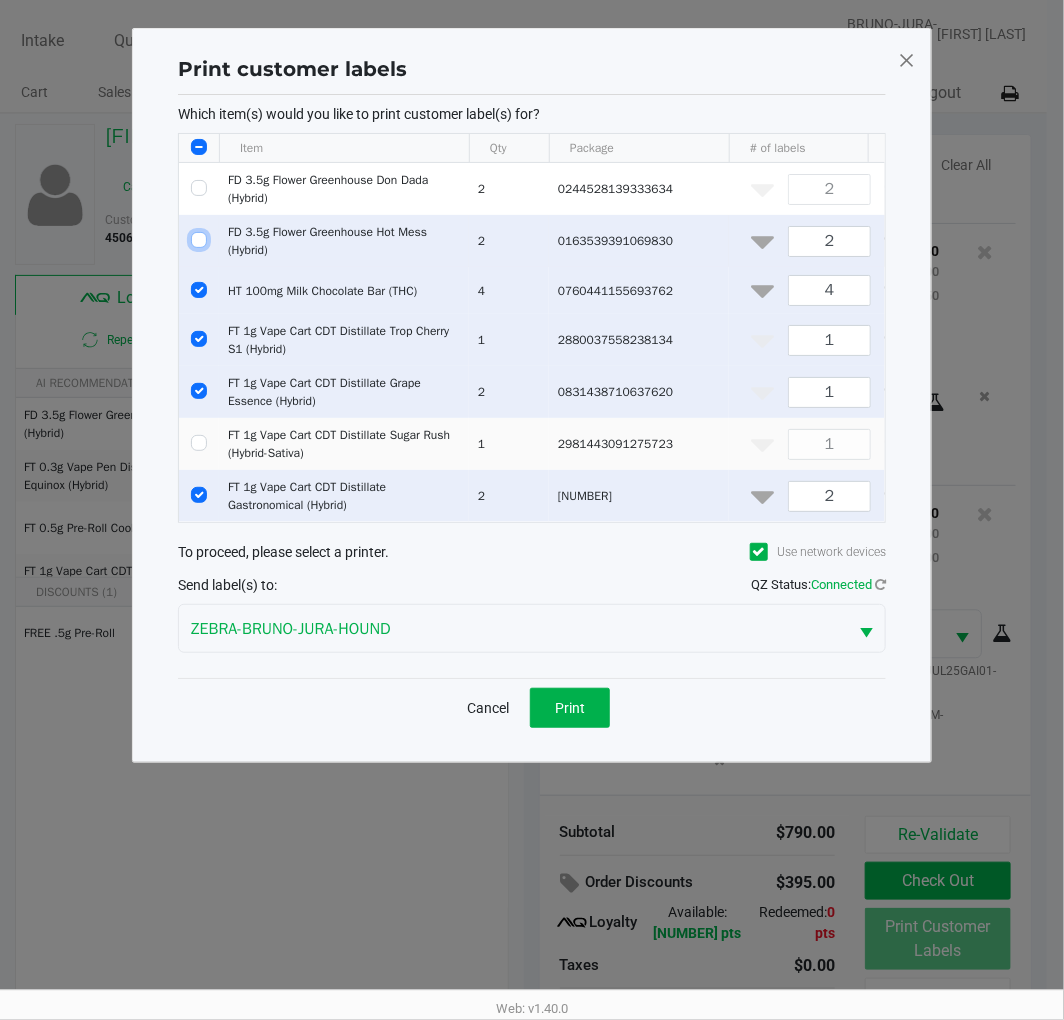 checkbox on "false" 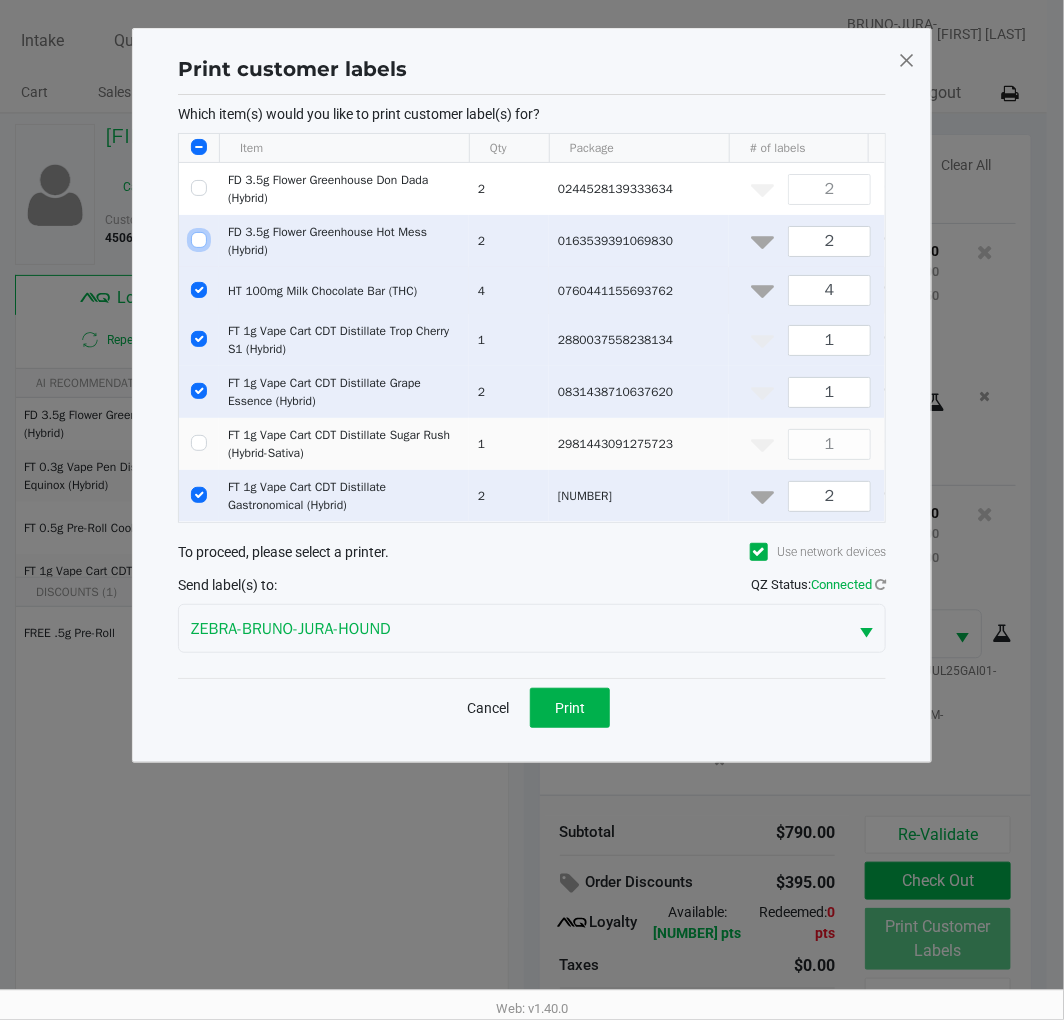 click at bounding box center (199, 290) 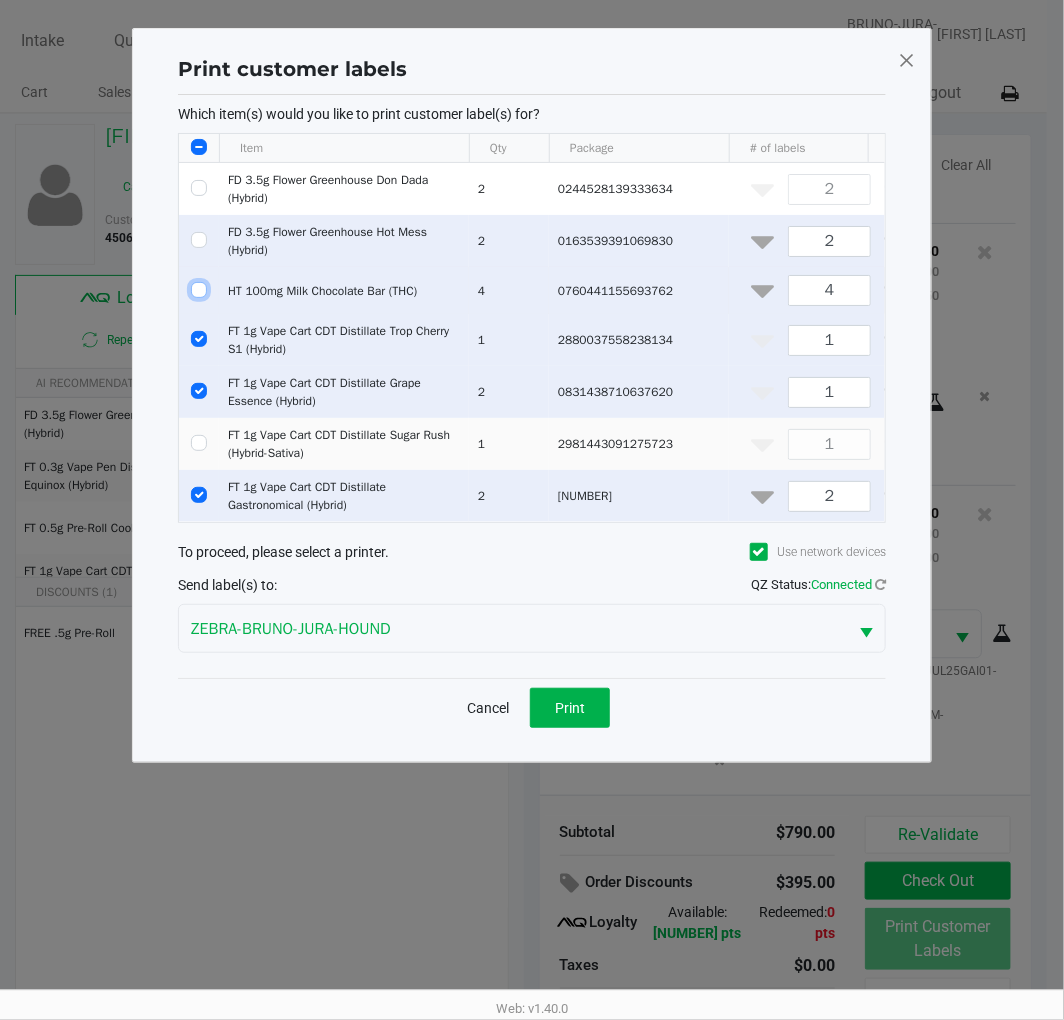 checkbox on "false" 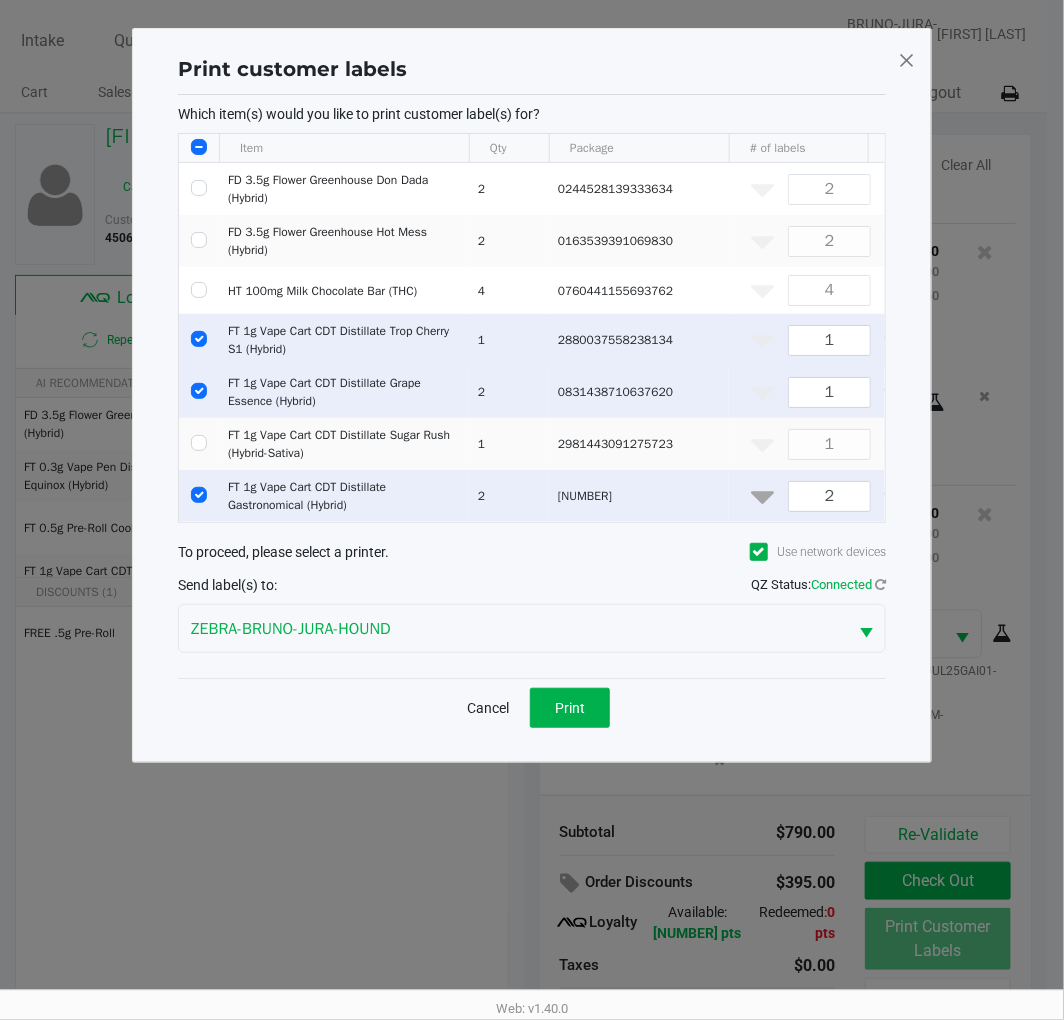 click at bounding box center [199, 339] 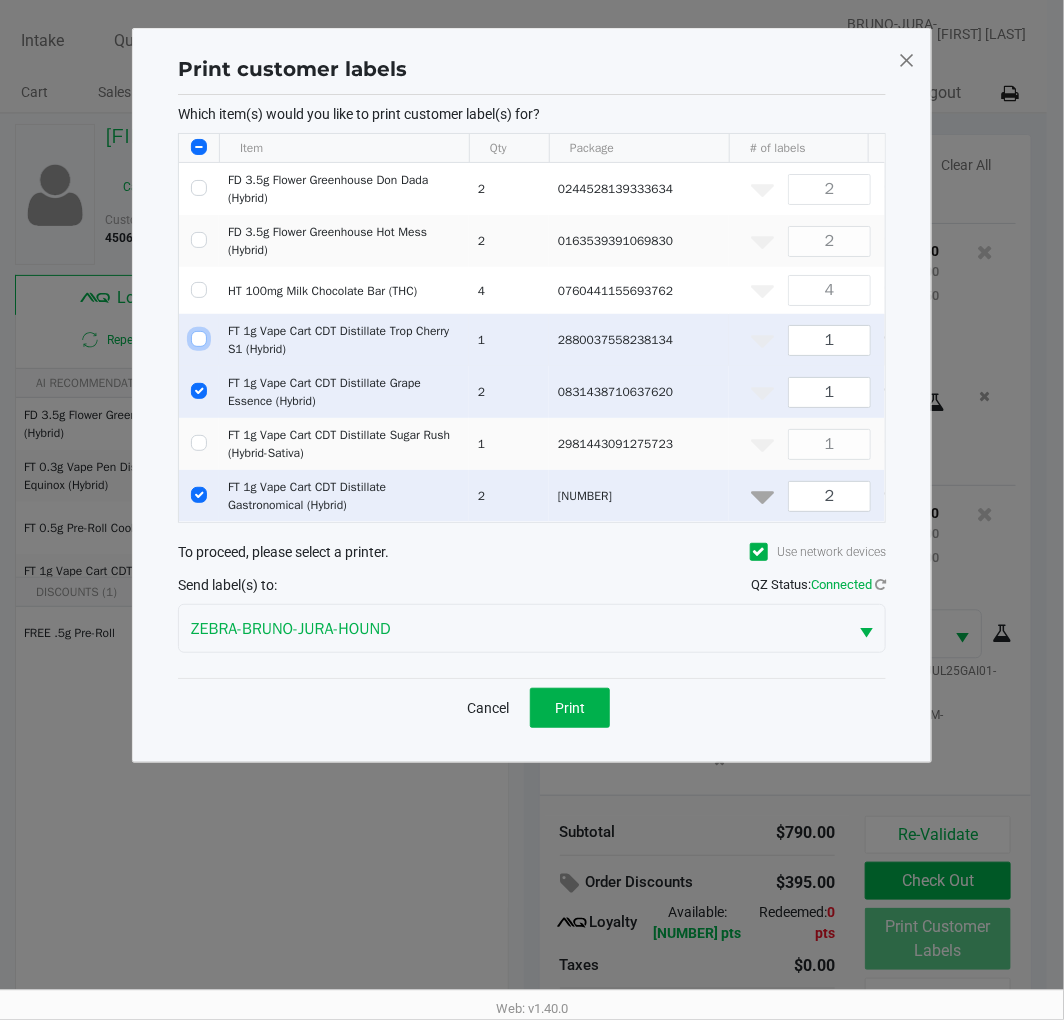 checkbox on "false" 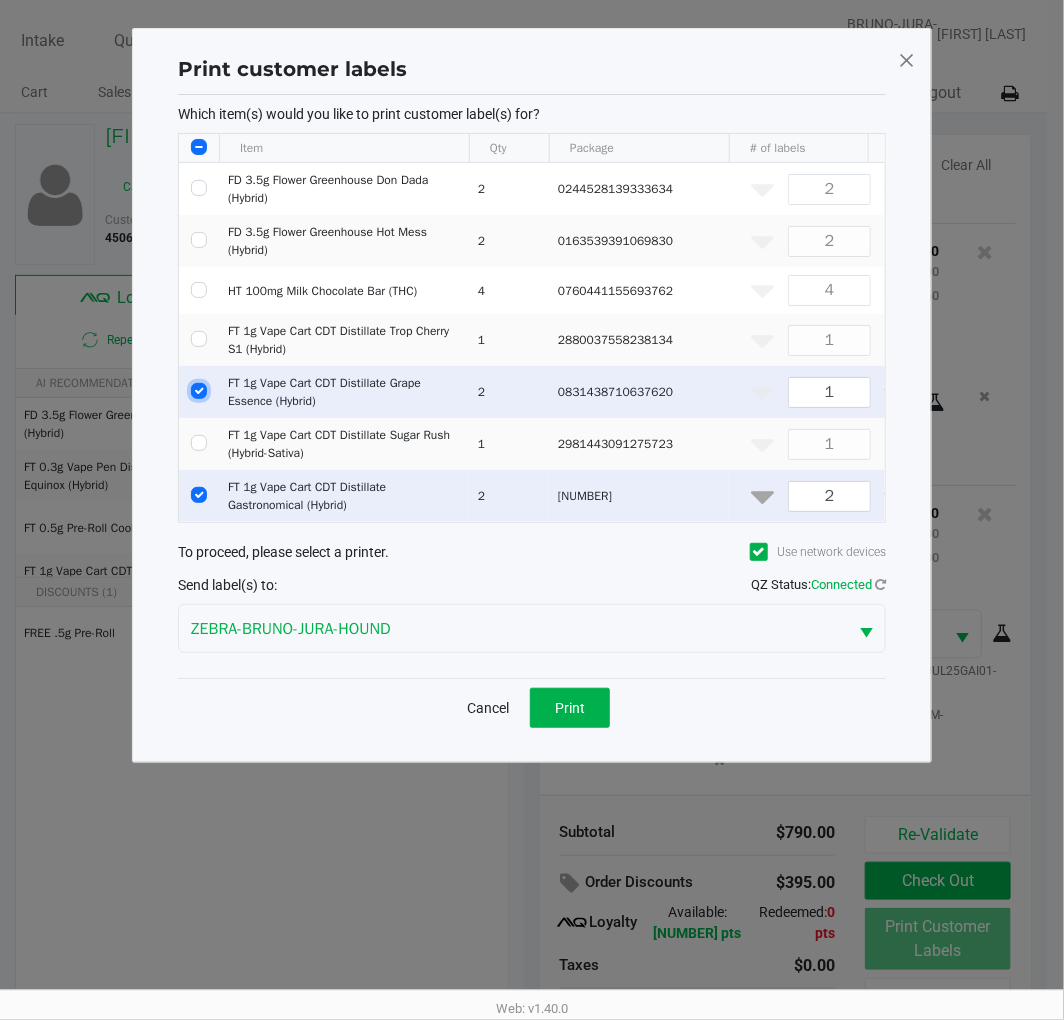 click at bounding box center (199, 391) 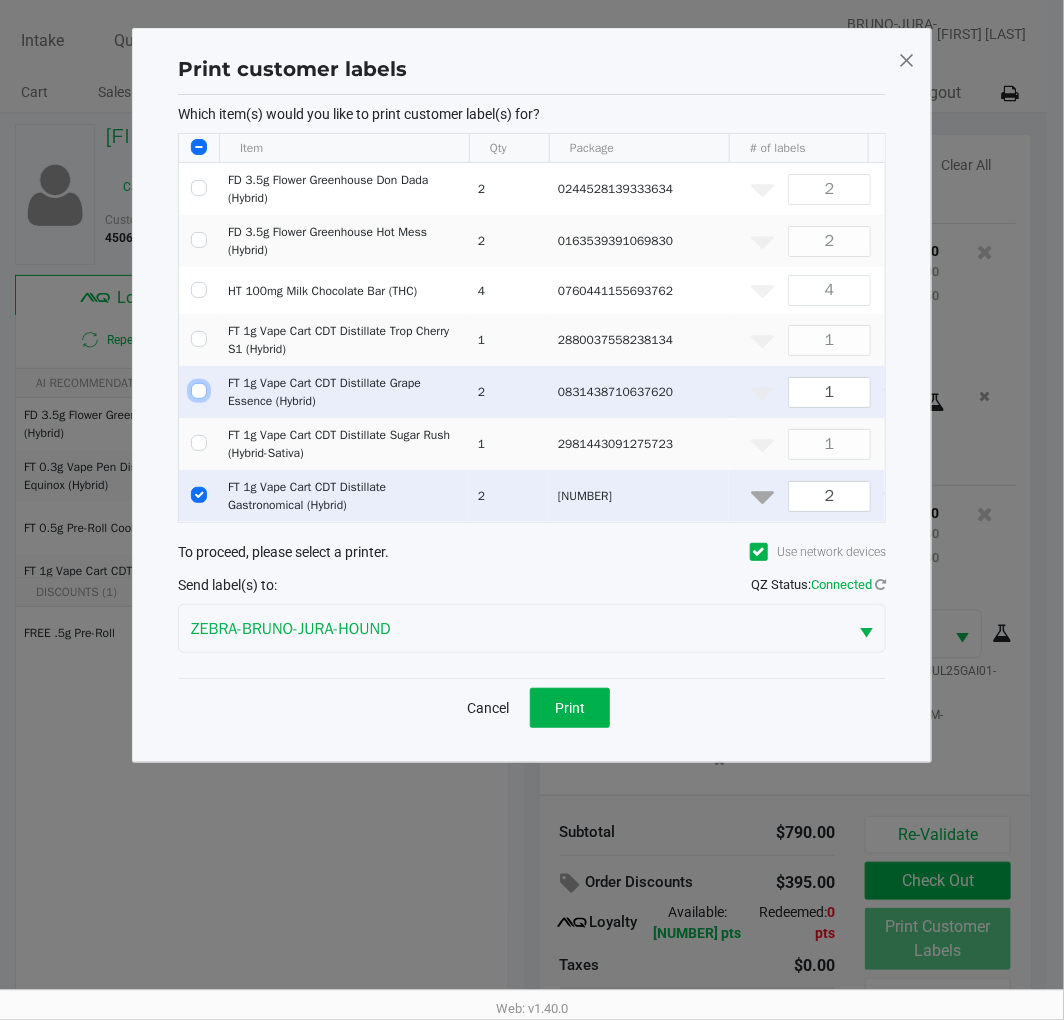 checkbox on "false" 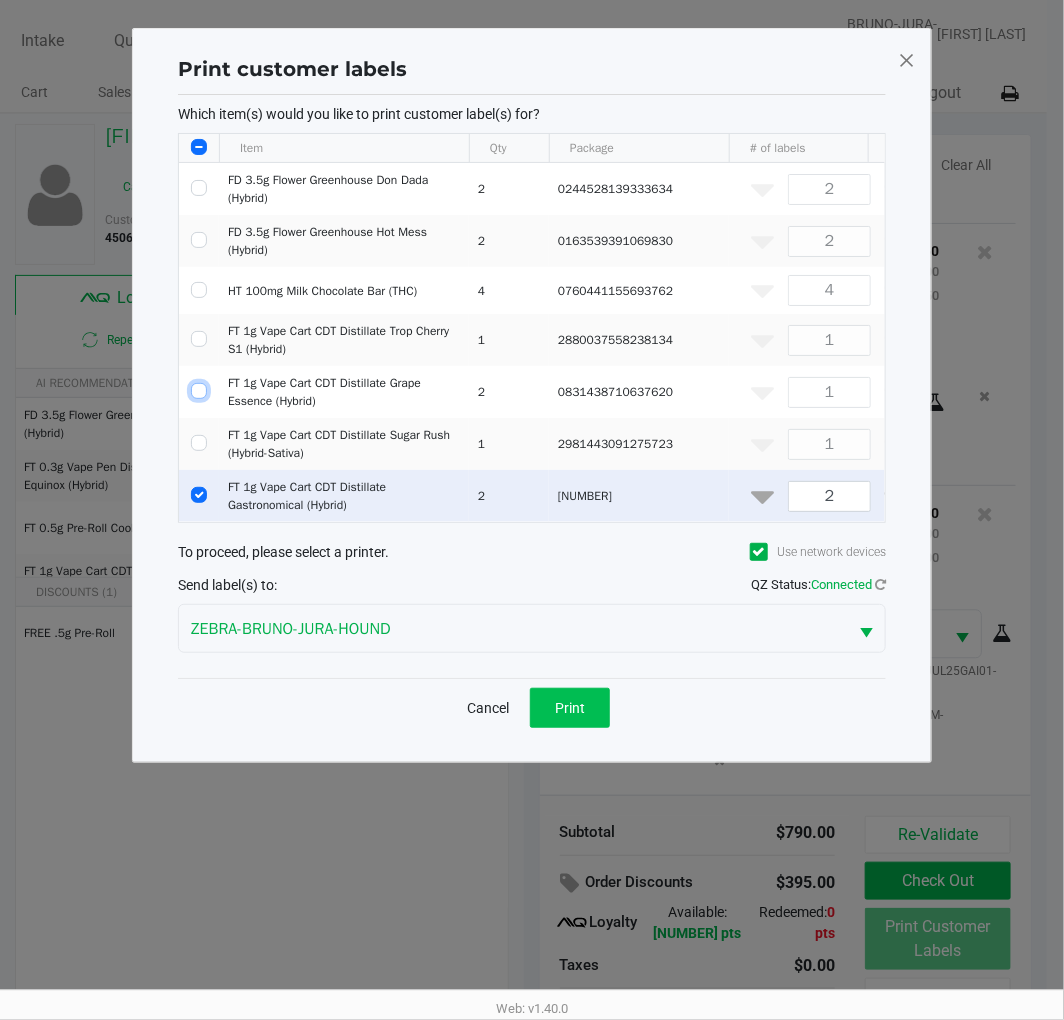 click on "Print" 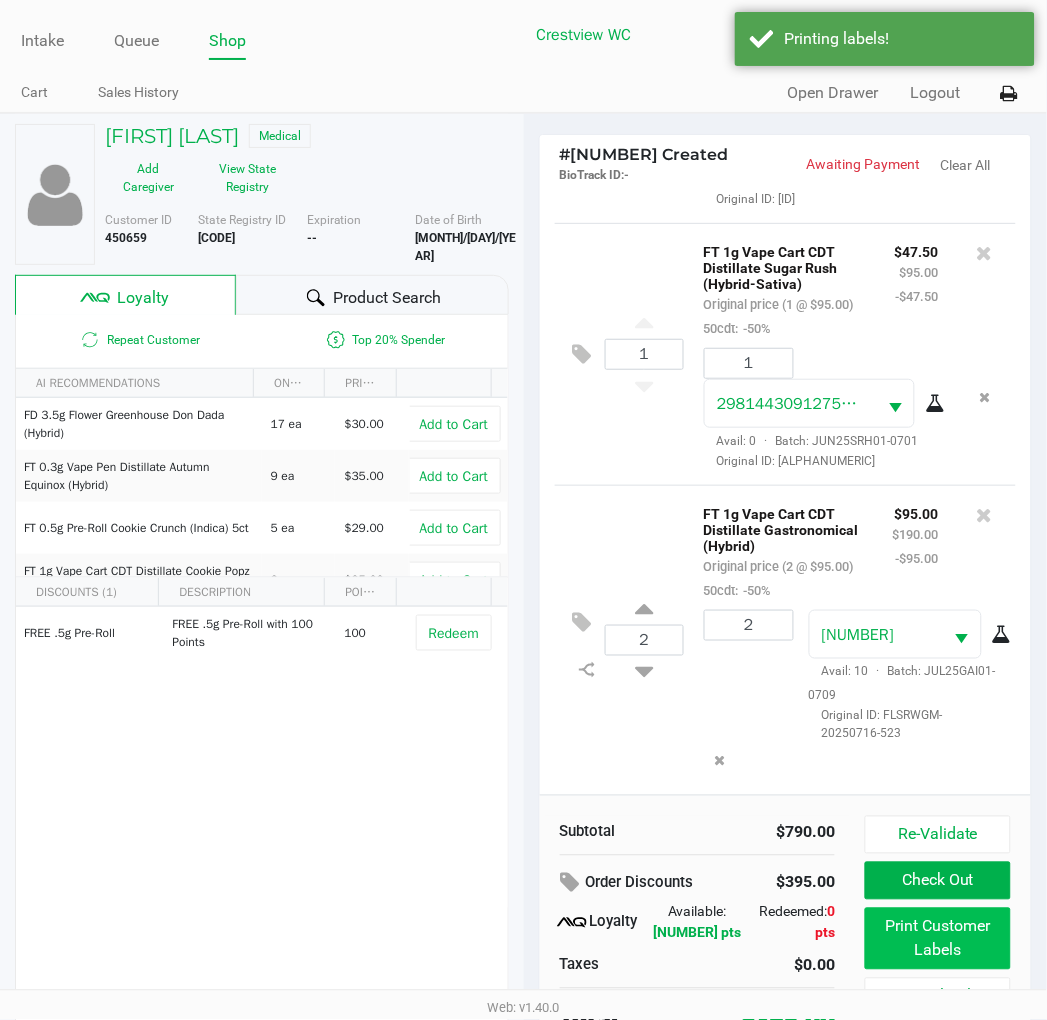 click on "Print Customer Labels" 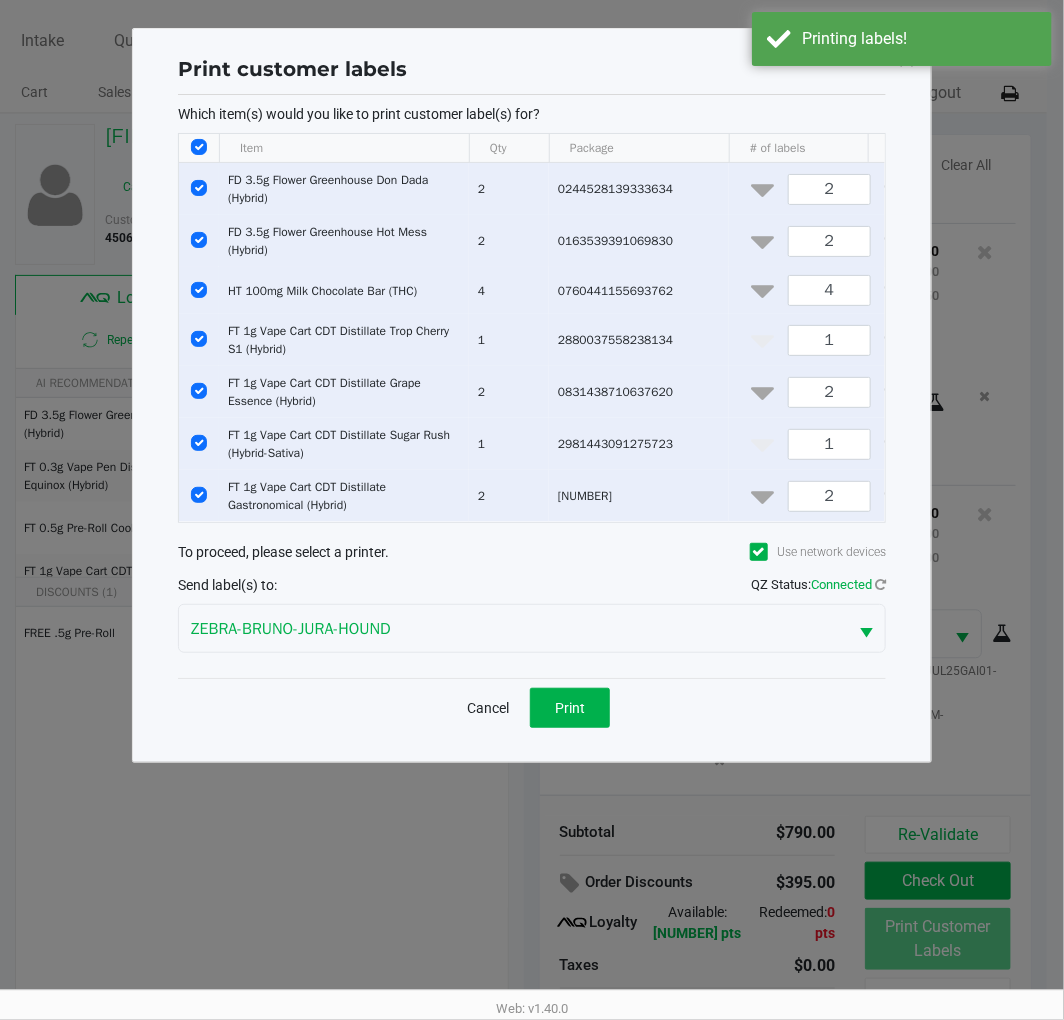 click 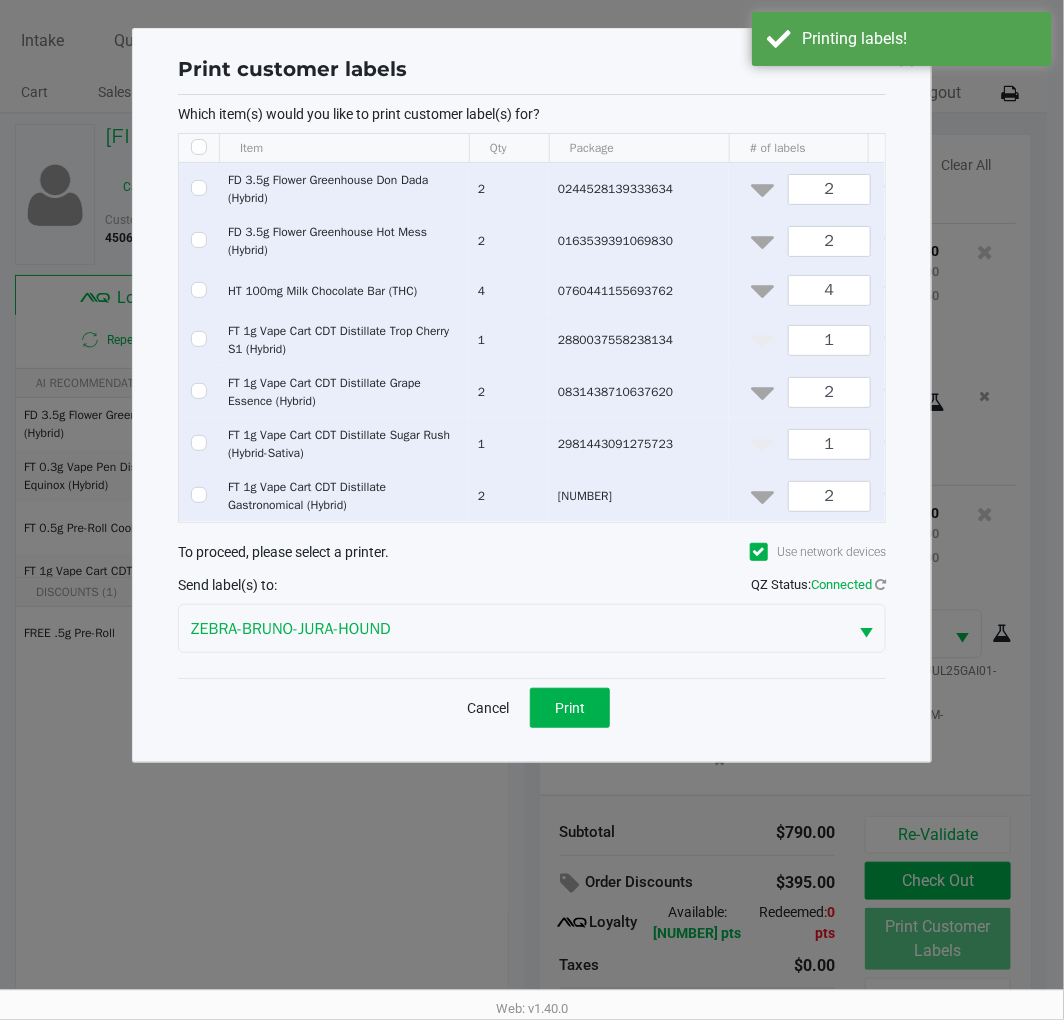 checkbox on "false" 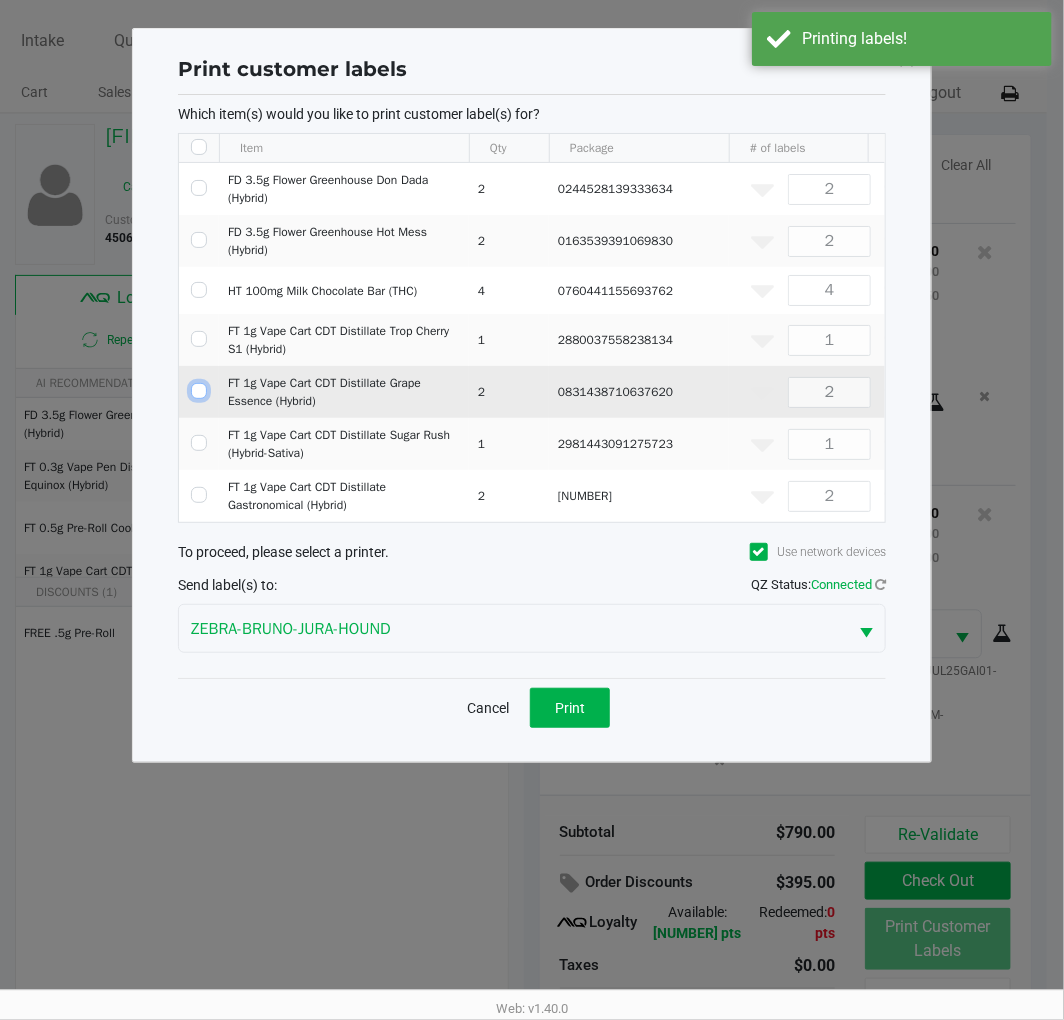 click at bounding box center (199, 391) 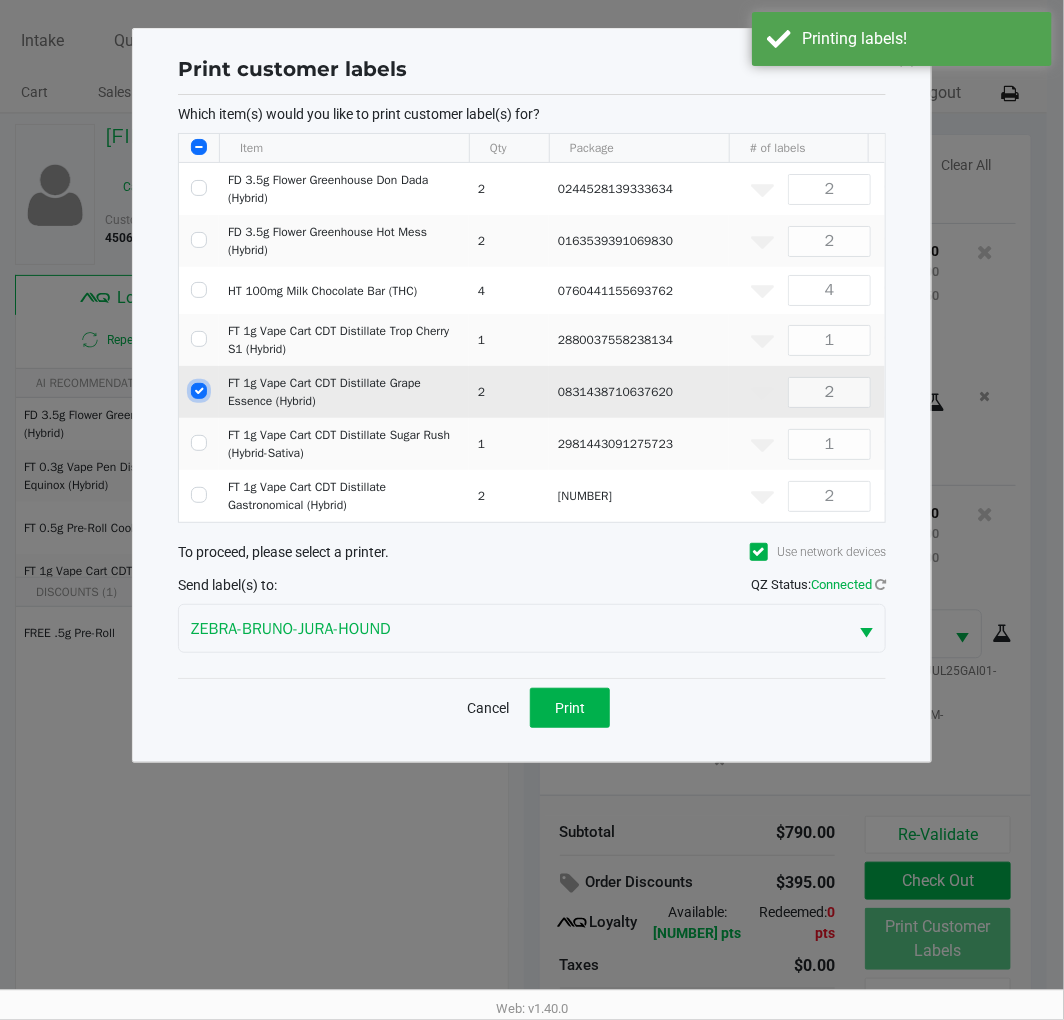 checkbox on "true" 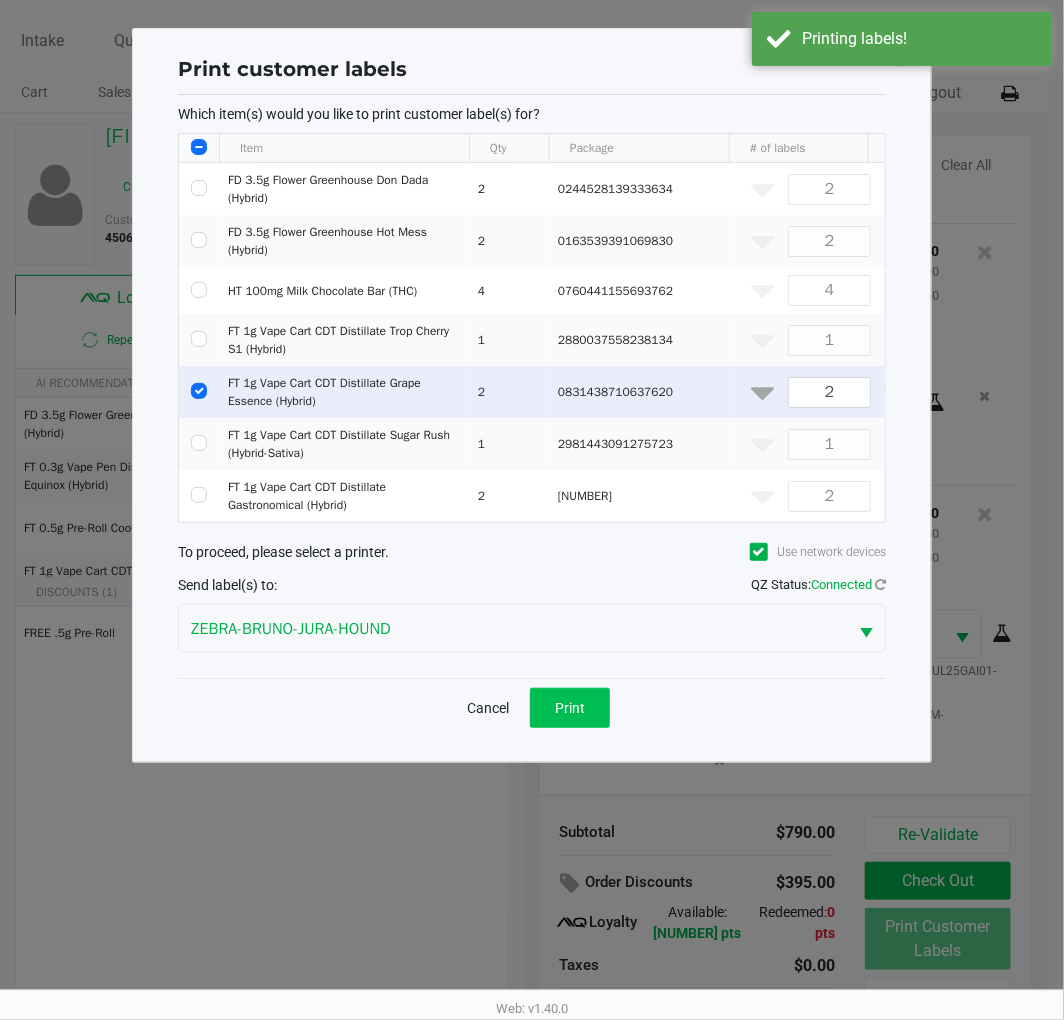 click on "Print" 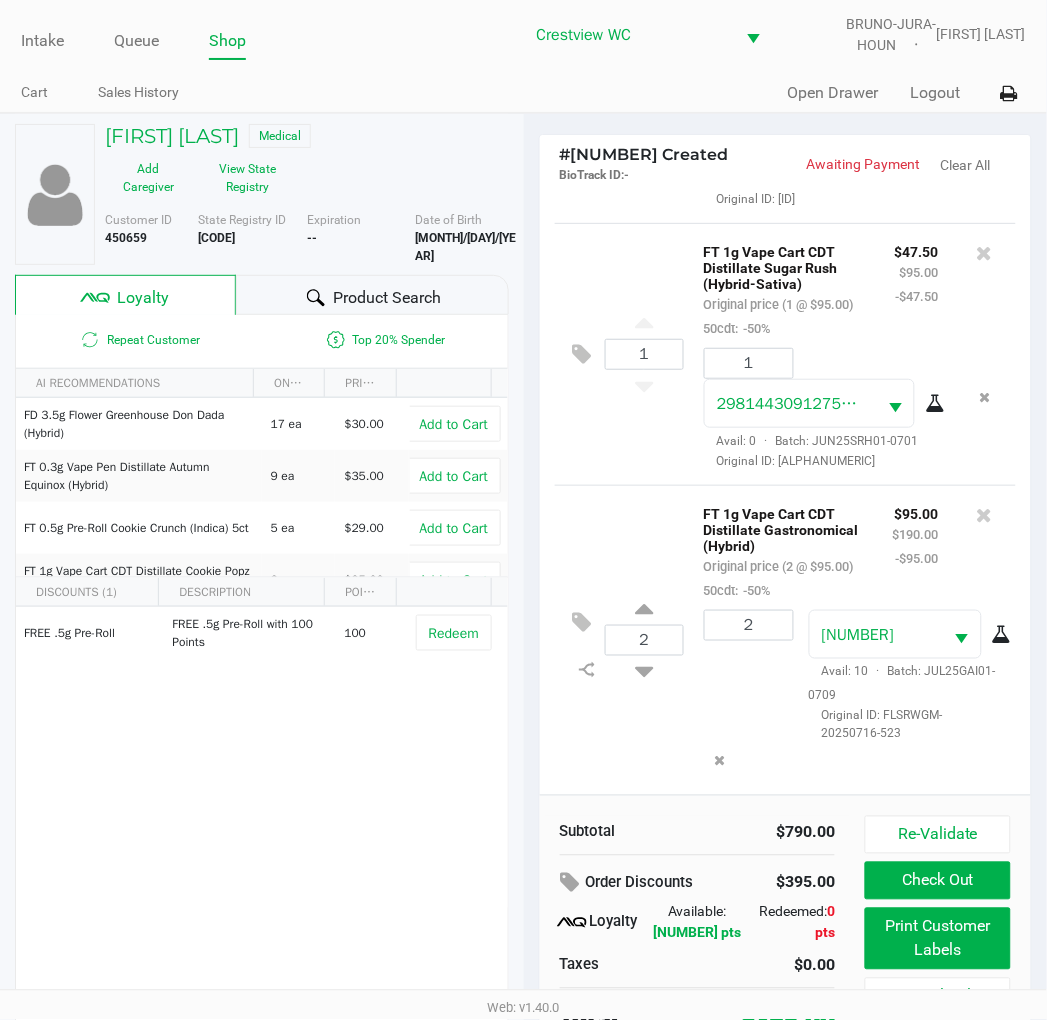scroll, scrollTop: 38, scrollLeft: 0, axis: vertical 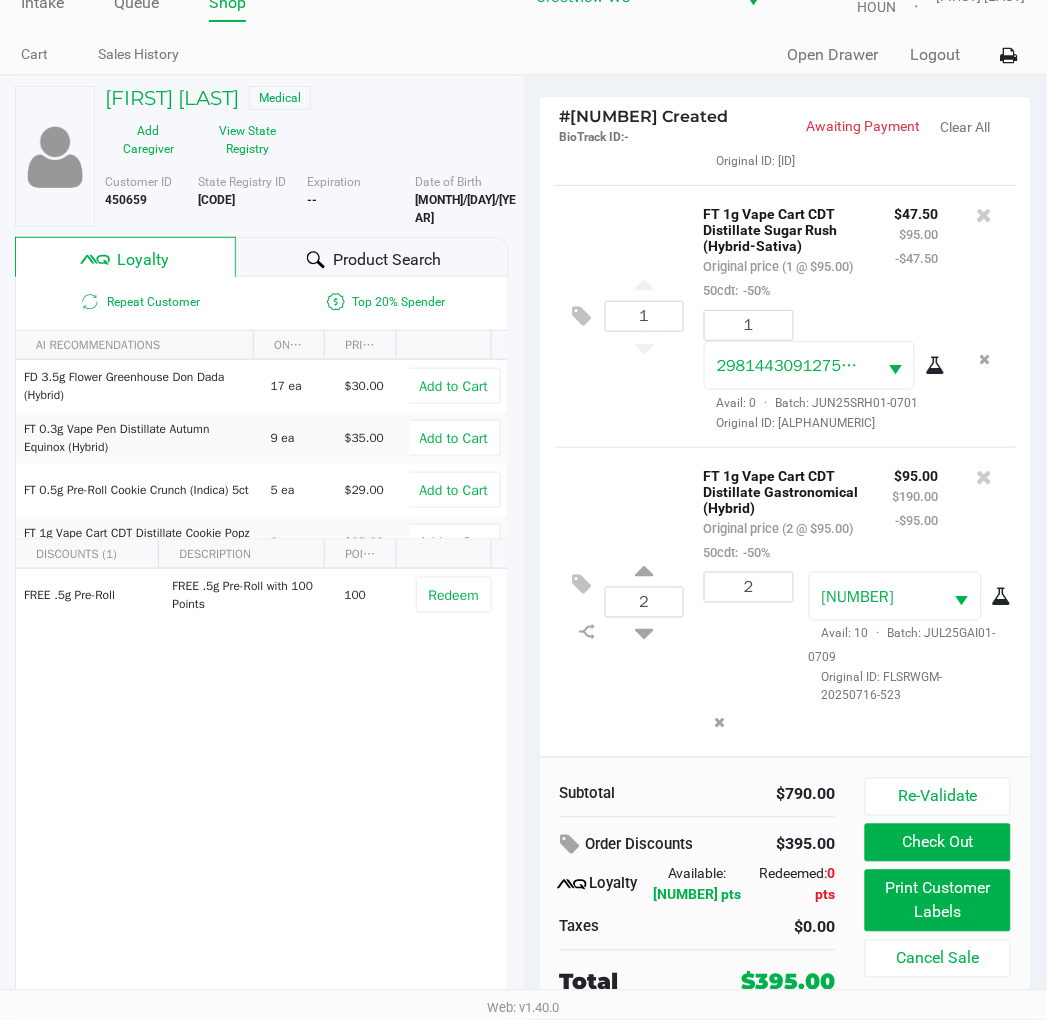 click on "Check Out" 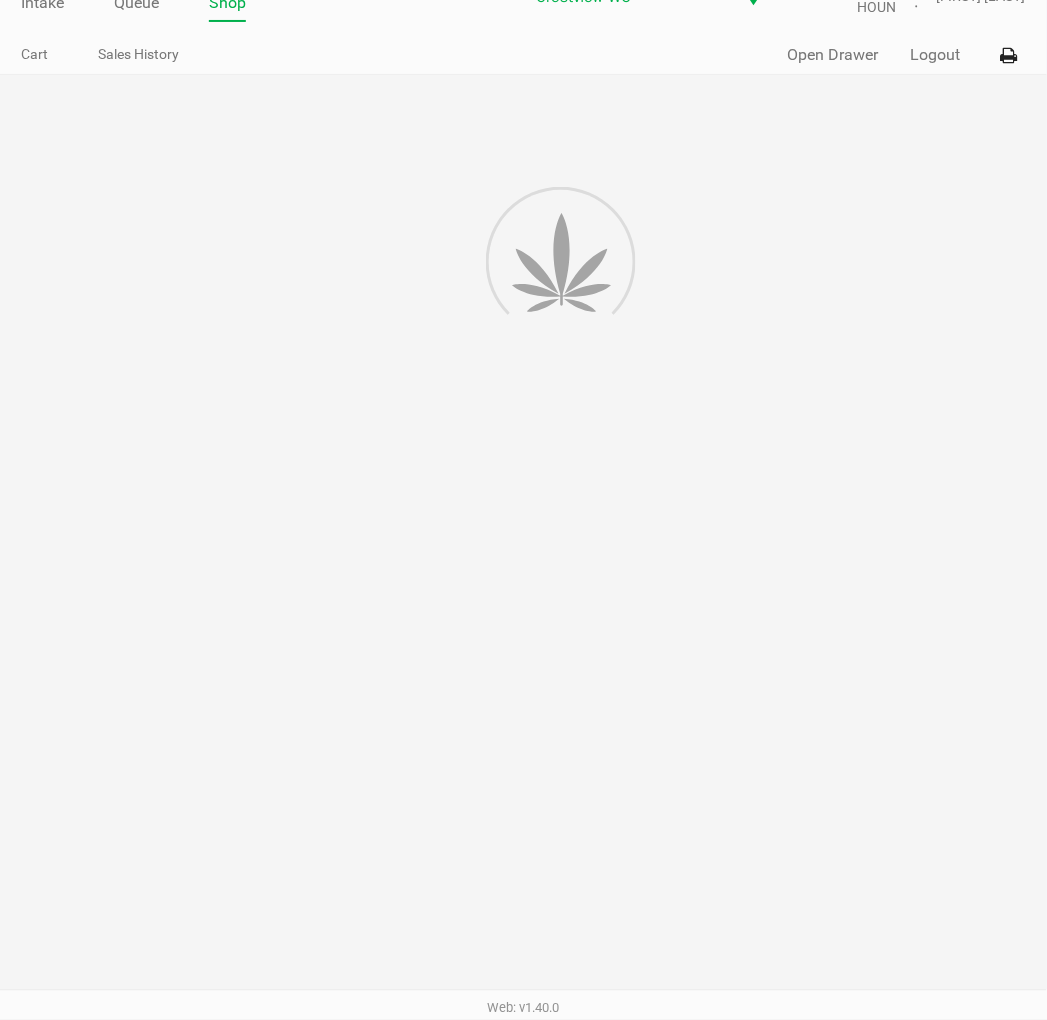 scroll, scrollTop: 0, scrollLeft: 0, axis: both 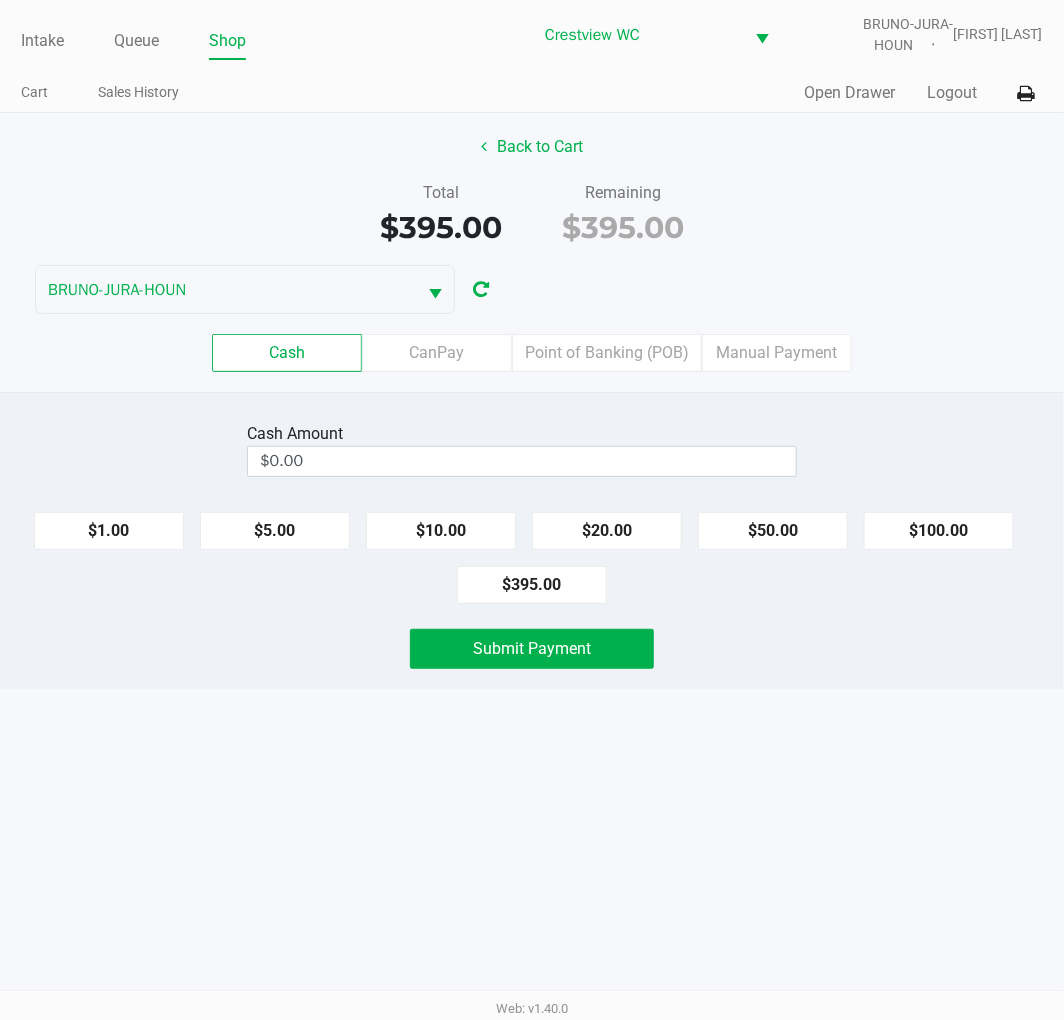 click on "Point of Banking (POB)" 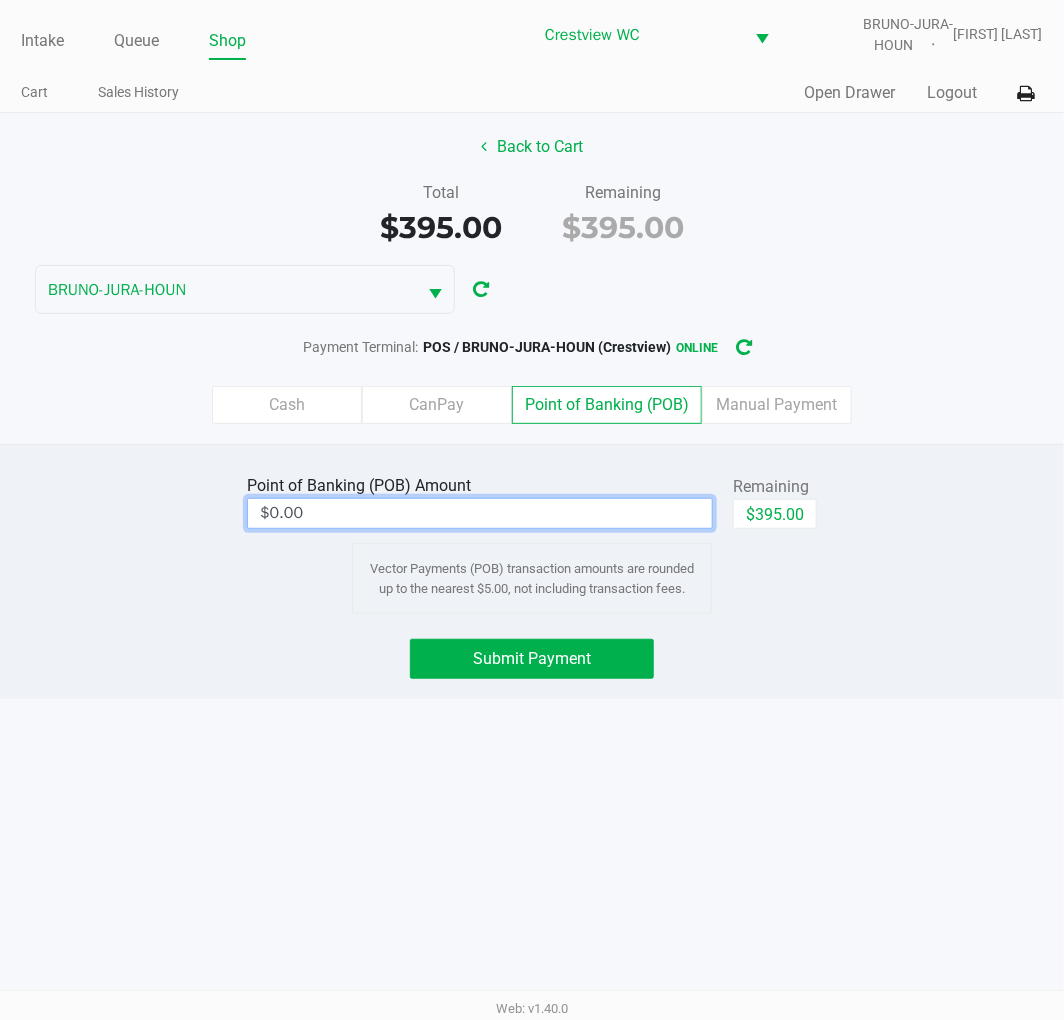 click on "$0.00" at bounding box center (480, 513) 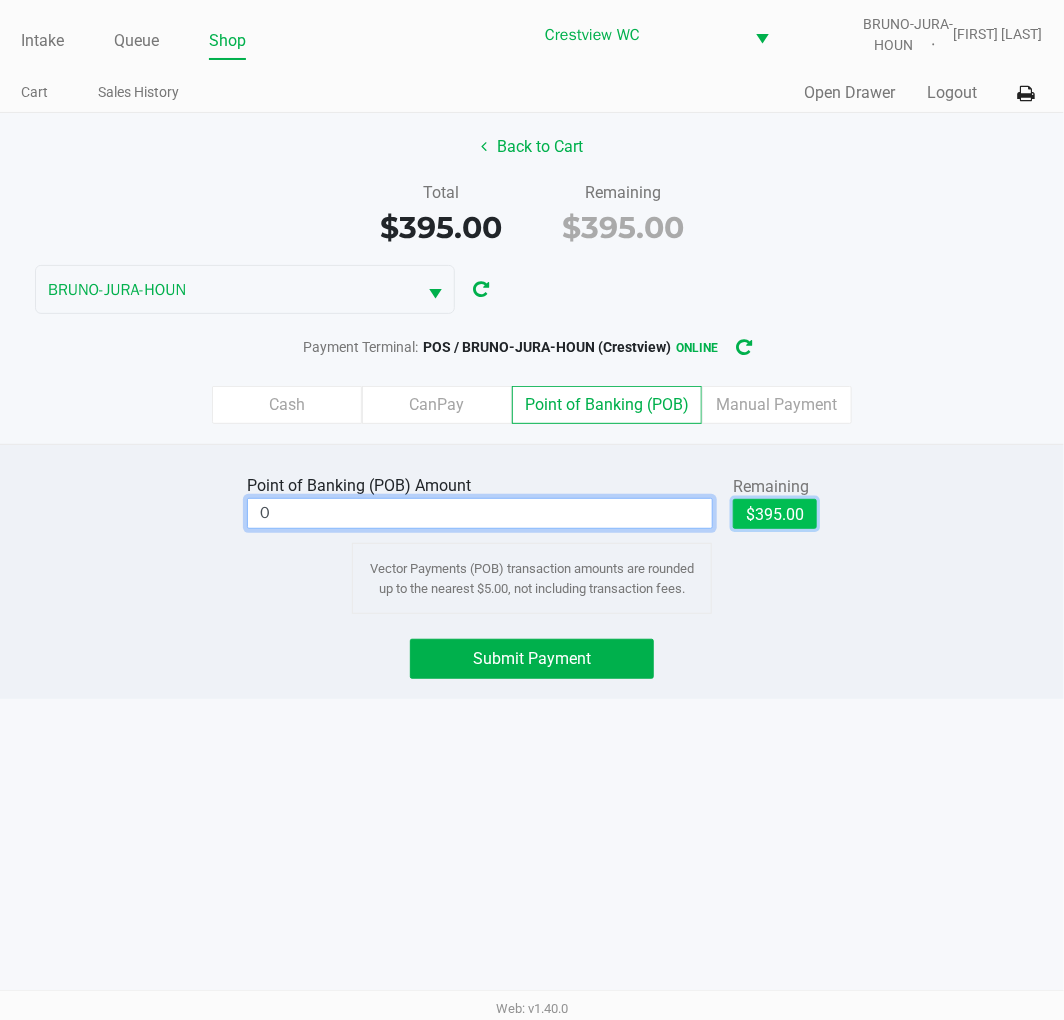 click on "$395.00" 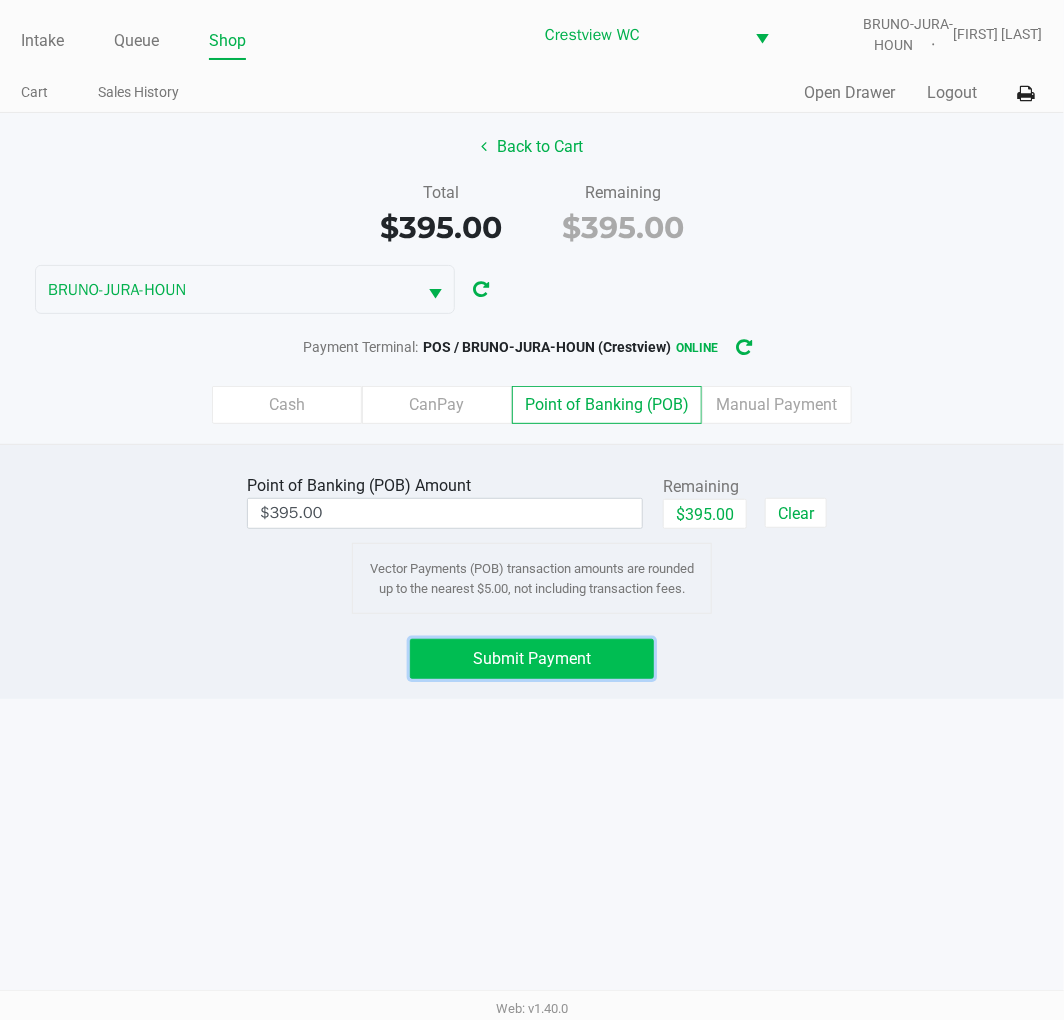 click on "Submit Payment" 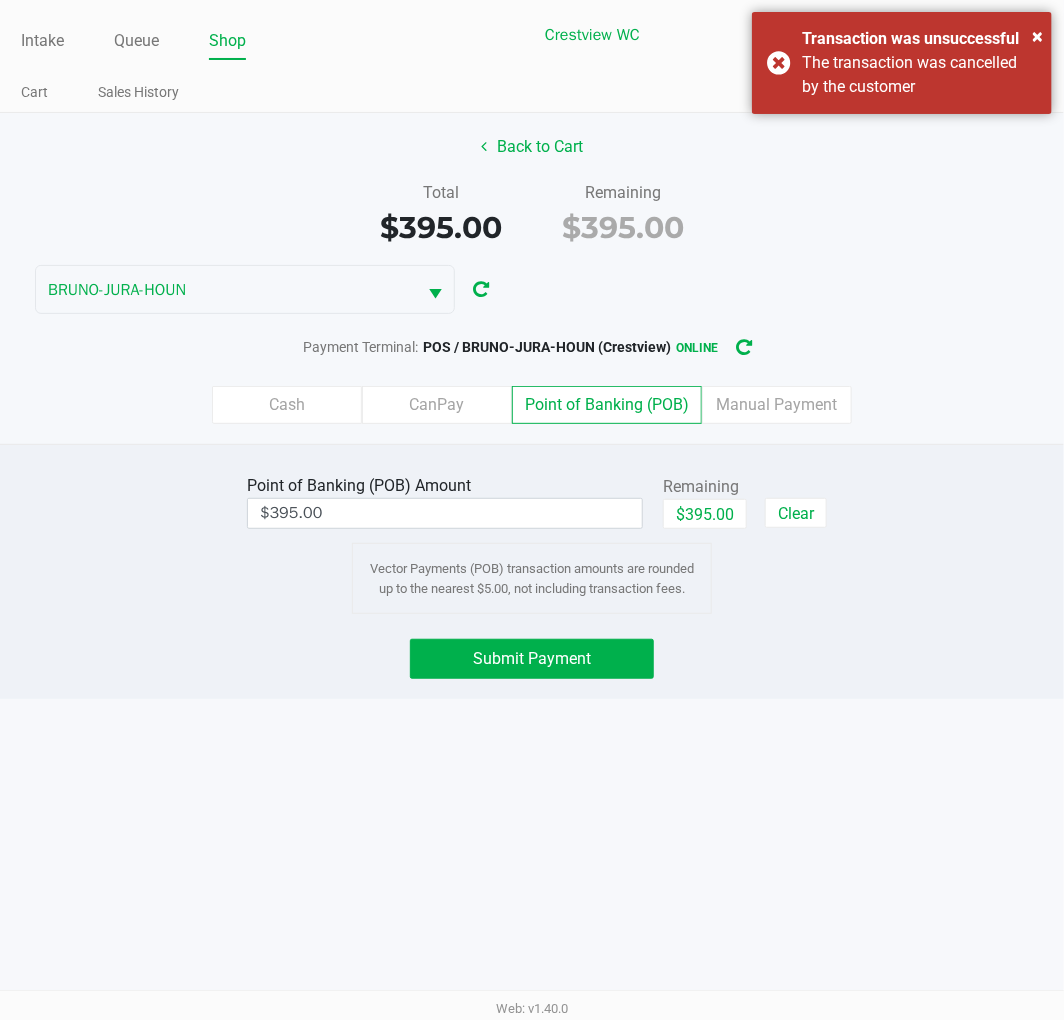 click on "Total   $[PRICE]   Remaining   $[PRICE]" 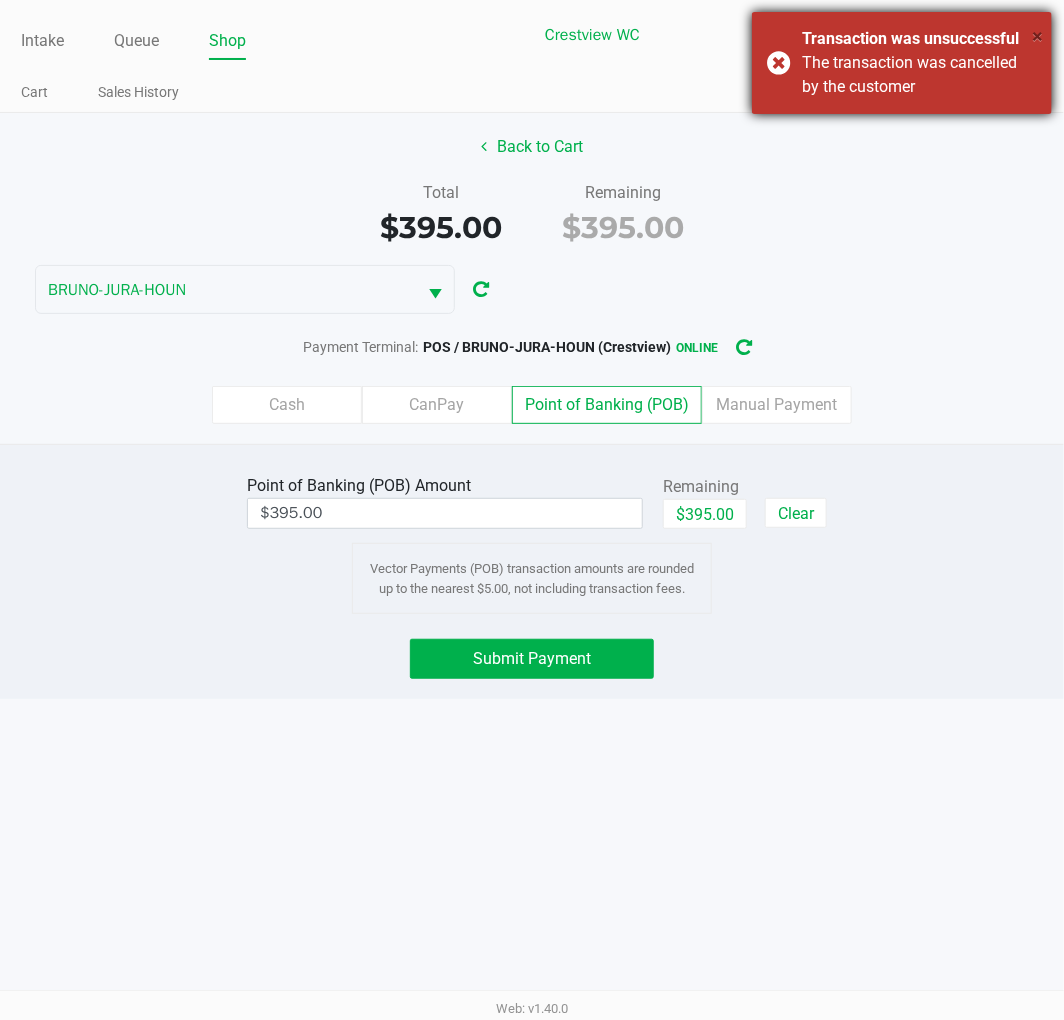 click on "×" at bounding box center [1037, 36] 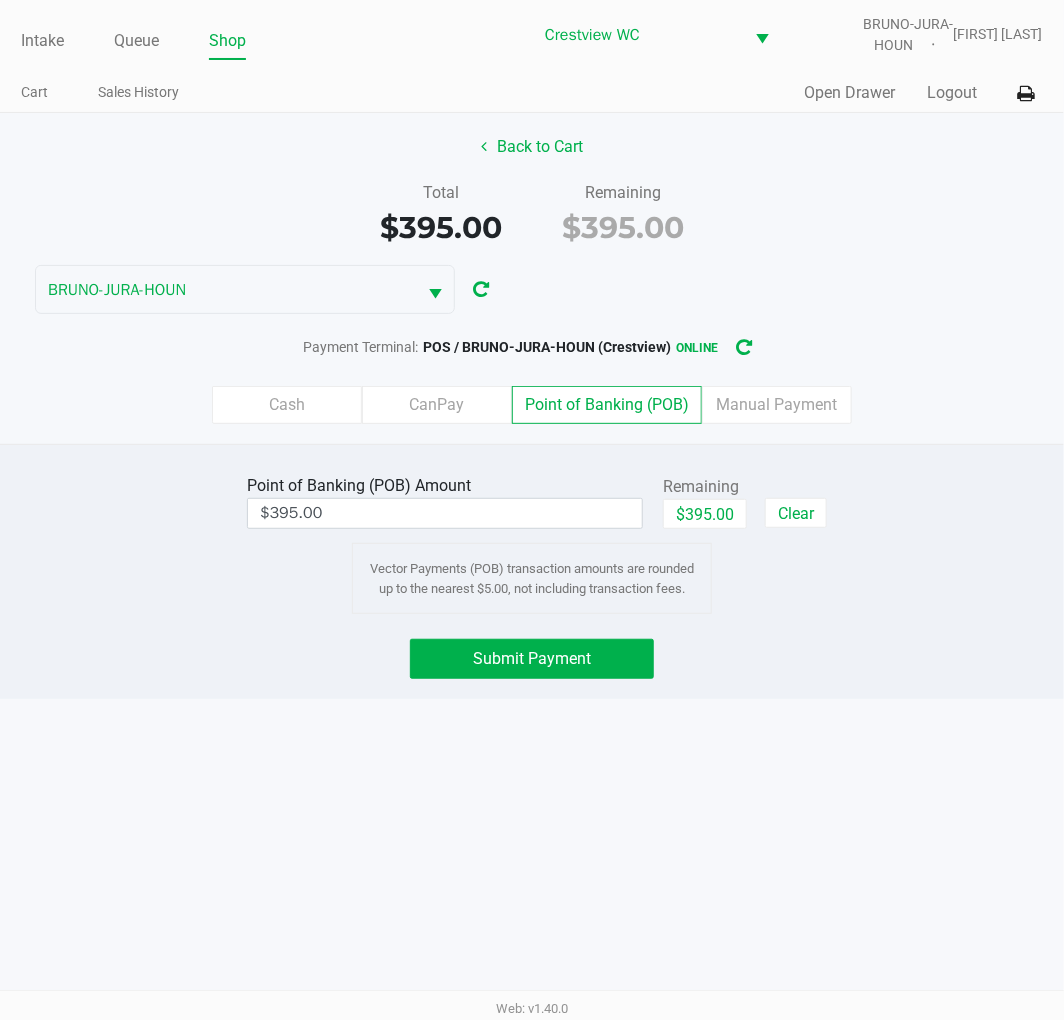 click on "Submit Payment" 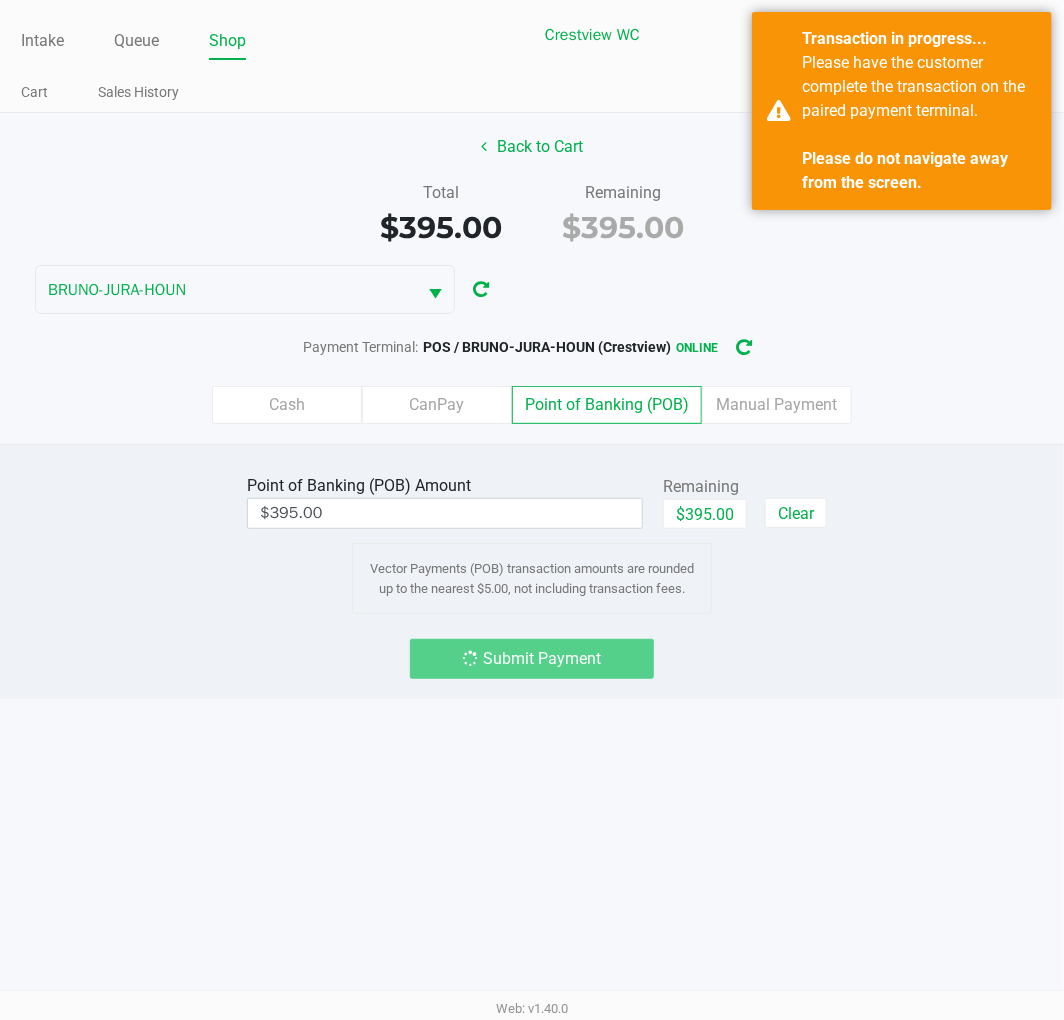 click on "Back to Cart" 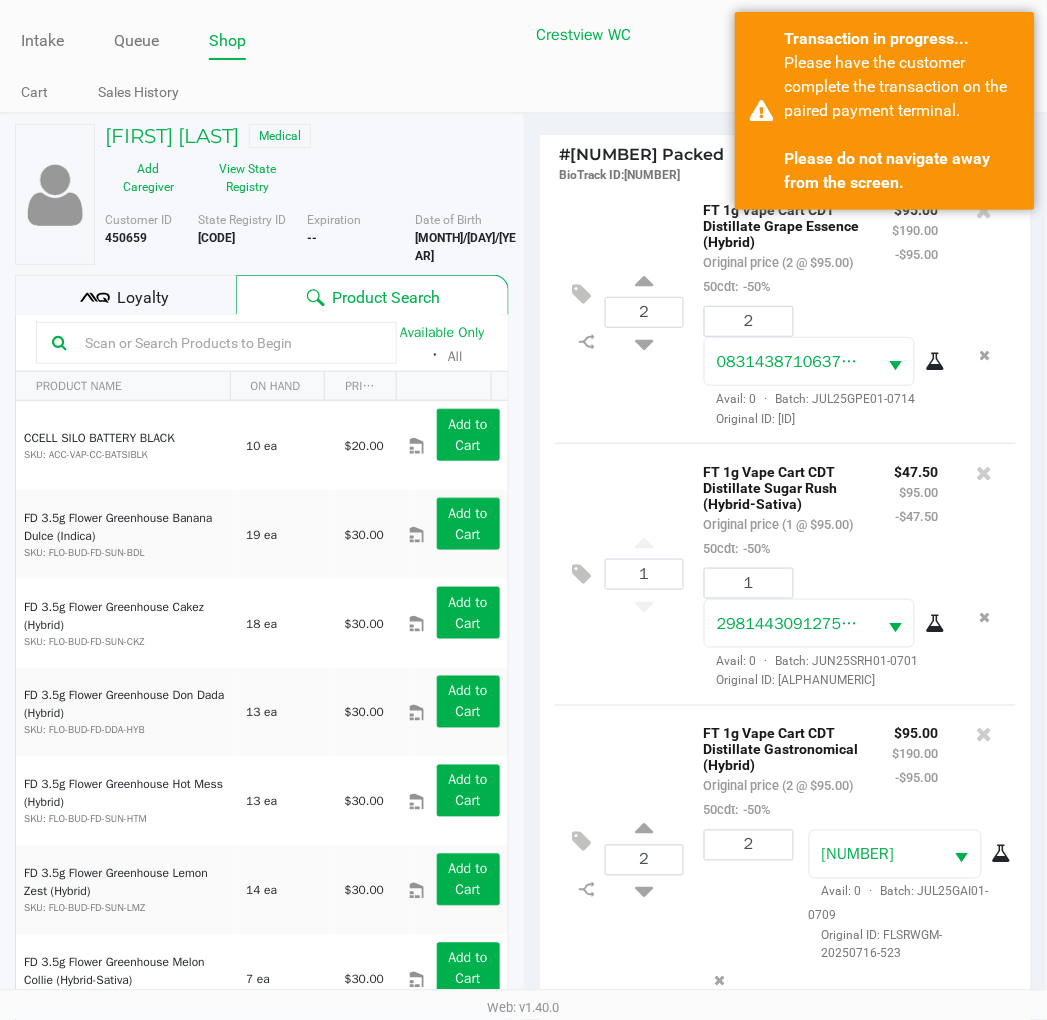 scroll, scrollTop: 1263, scrollLeft: 0, axis: vertical 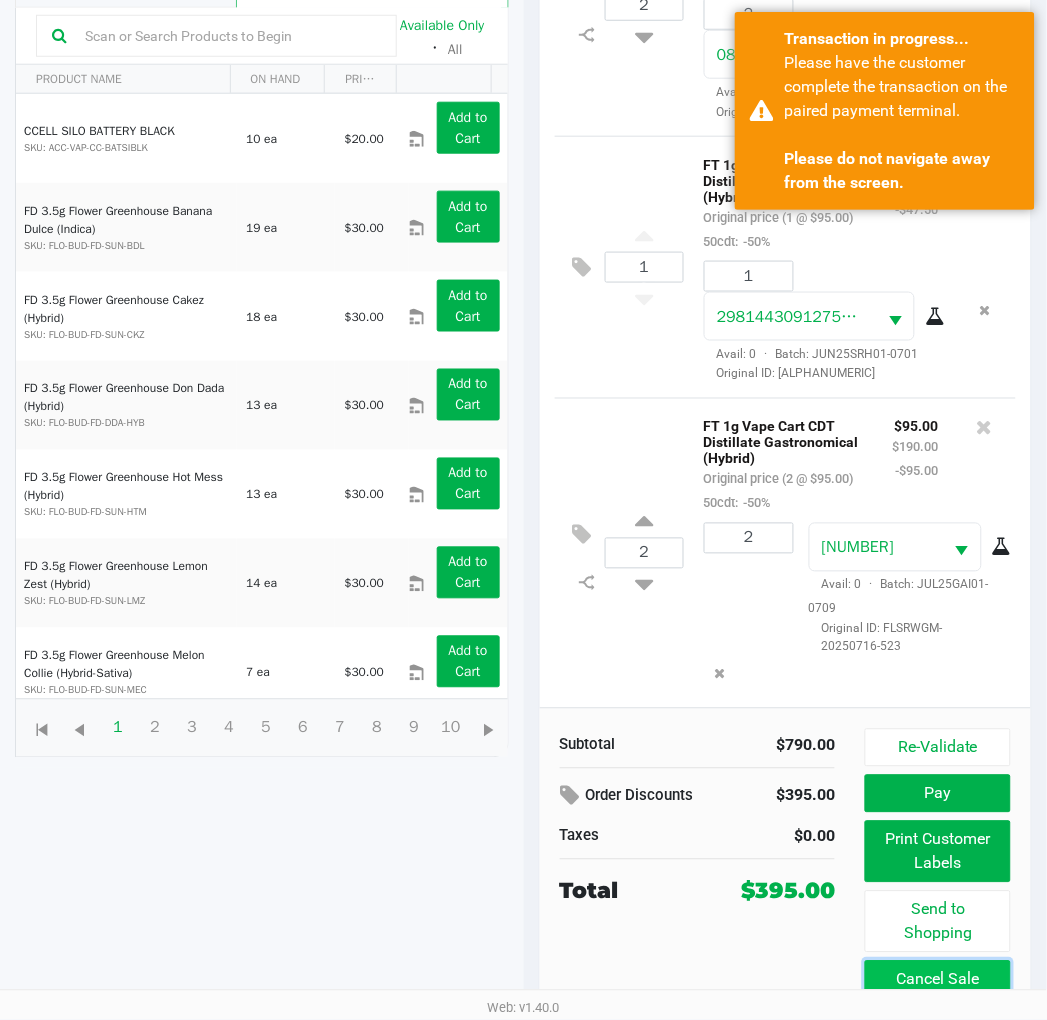 click on "Cancel Sale" 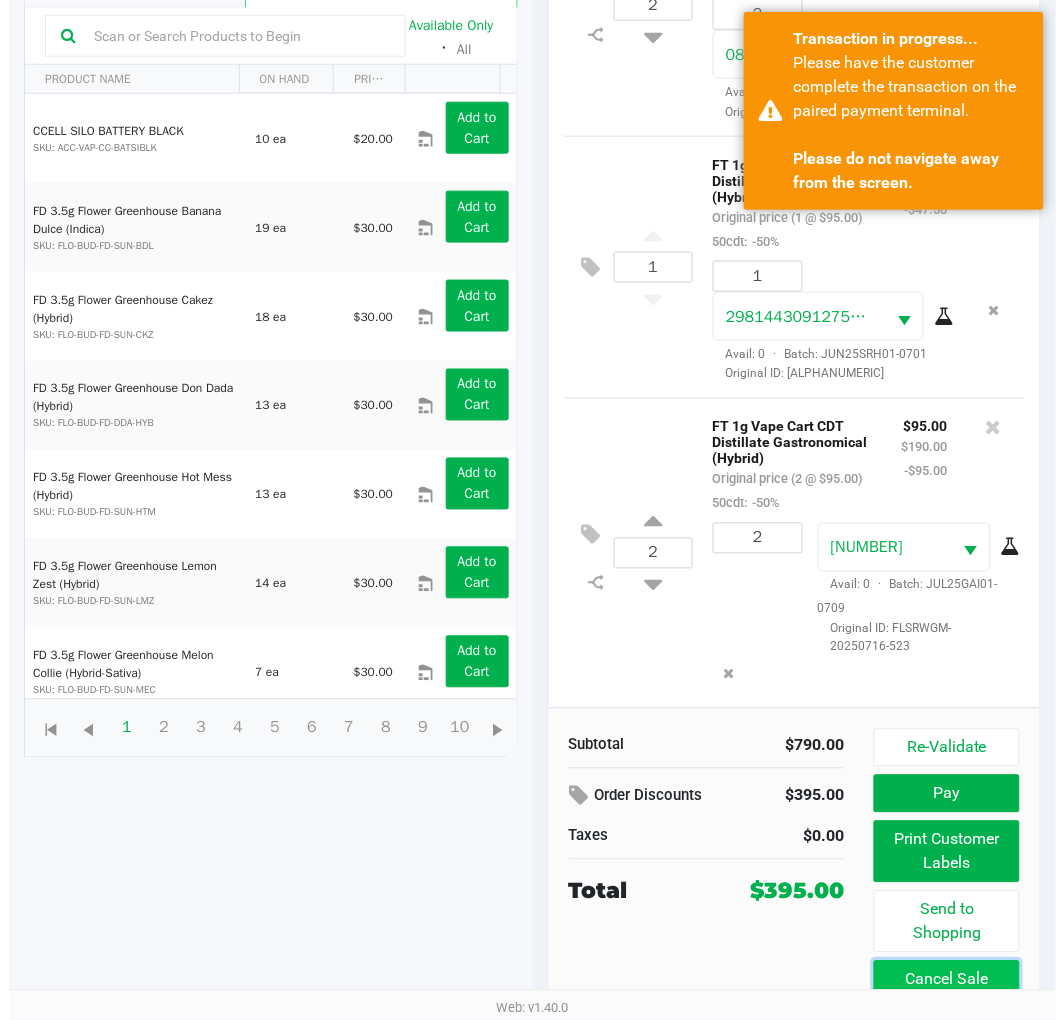scroll, scrollTop: 0, scrollLeft: 0, axis: both 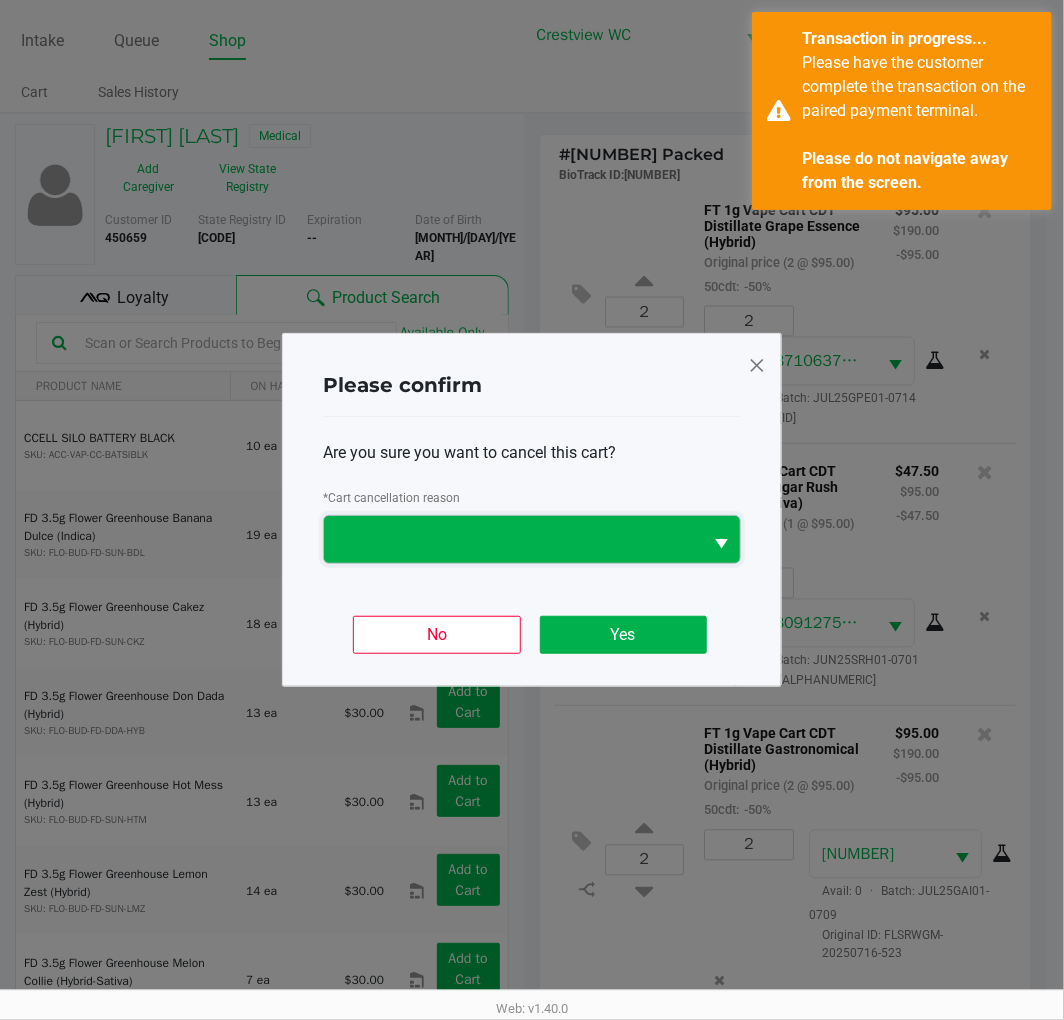 click at bounding box center (513, 540) 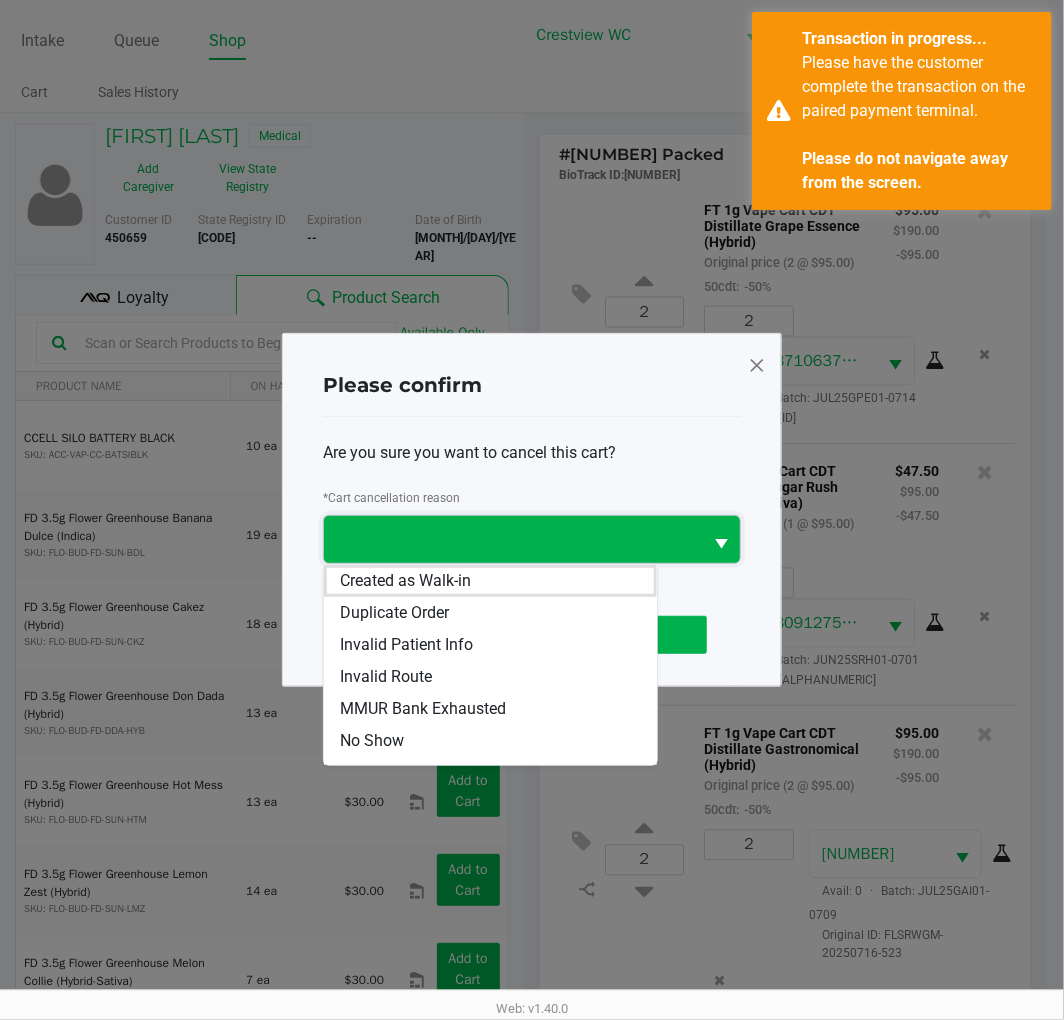 scroll, scrollTop: 87, scrollLeft: 0, axis: vertical 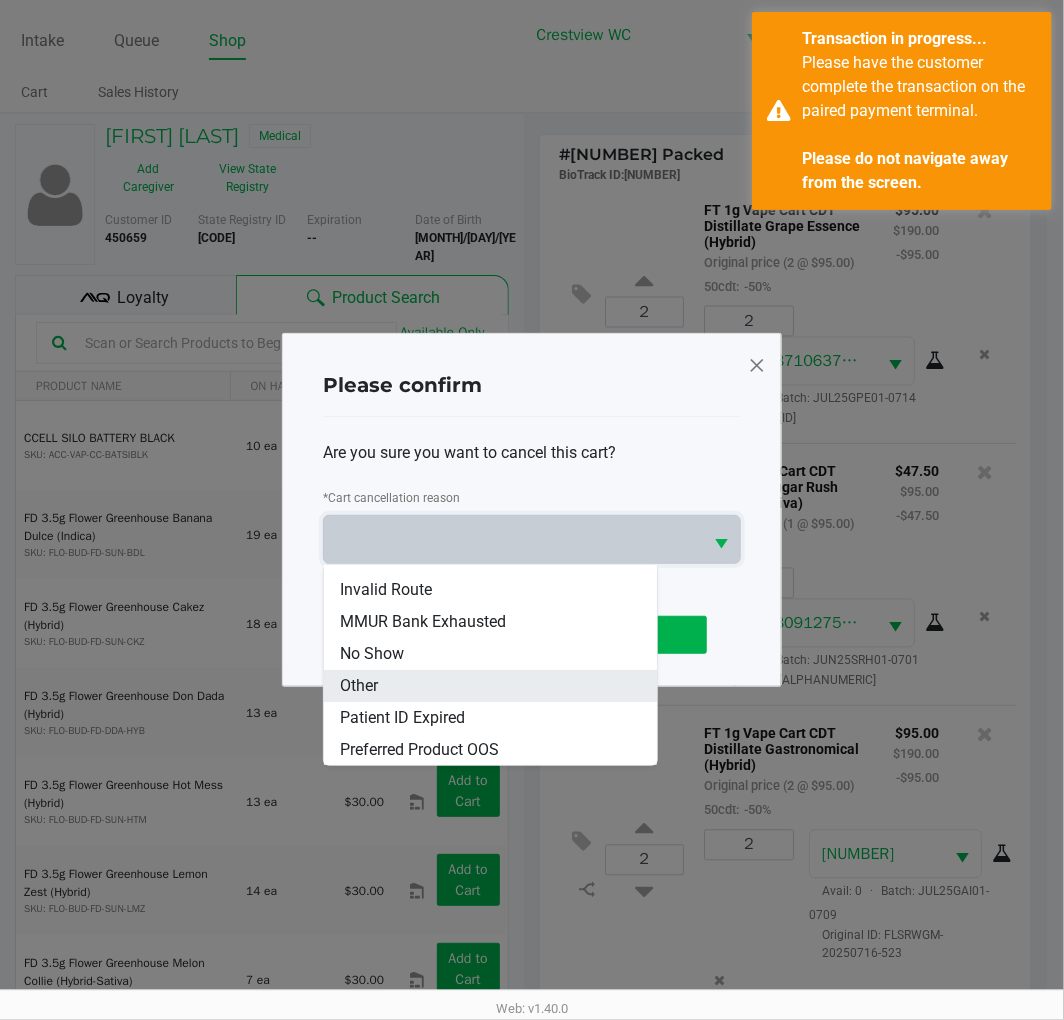 click on "Other" at bounding box center (490, 686) 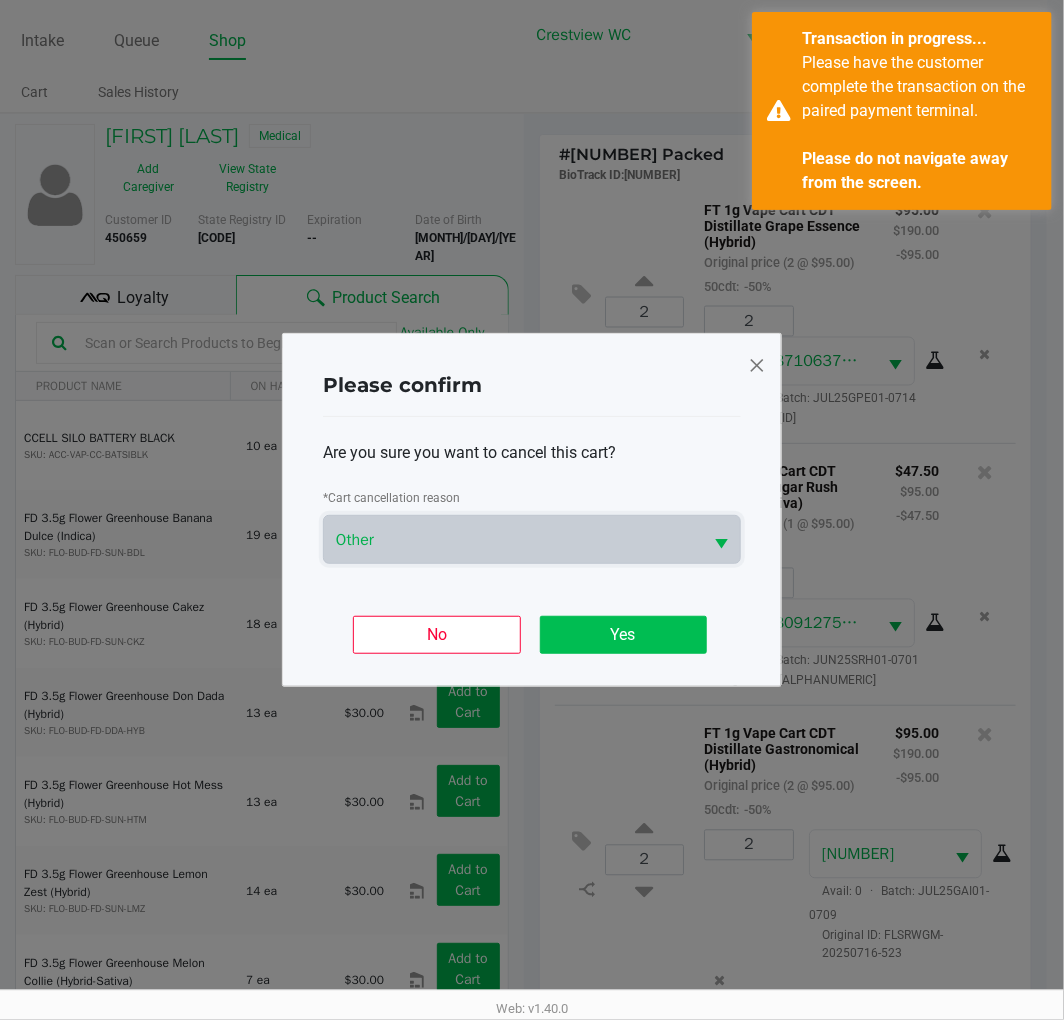 click on "Yes" 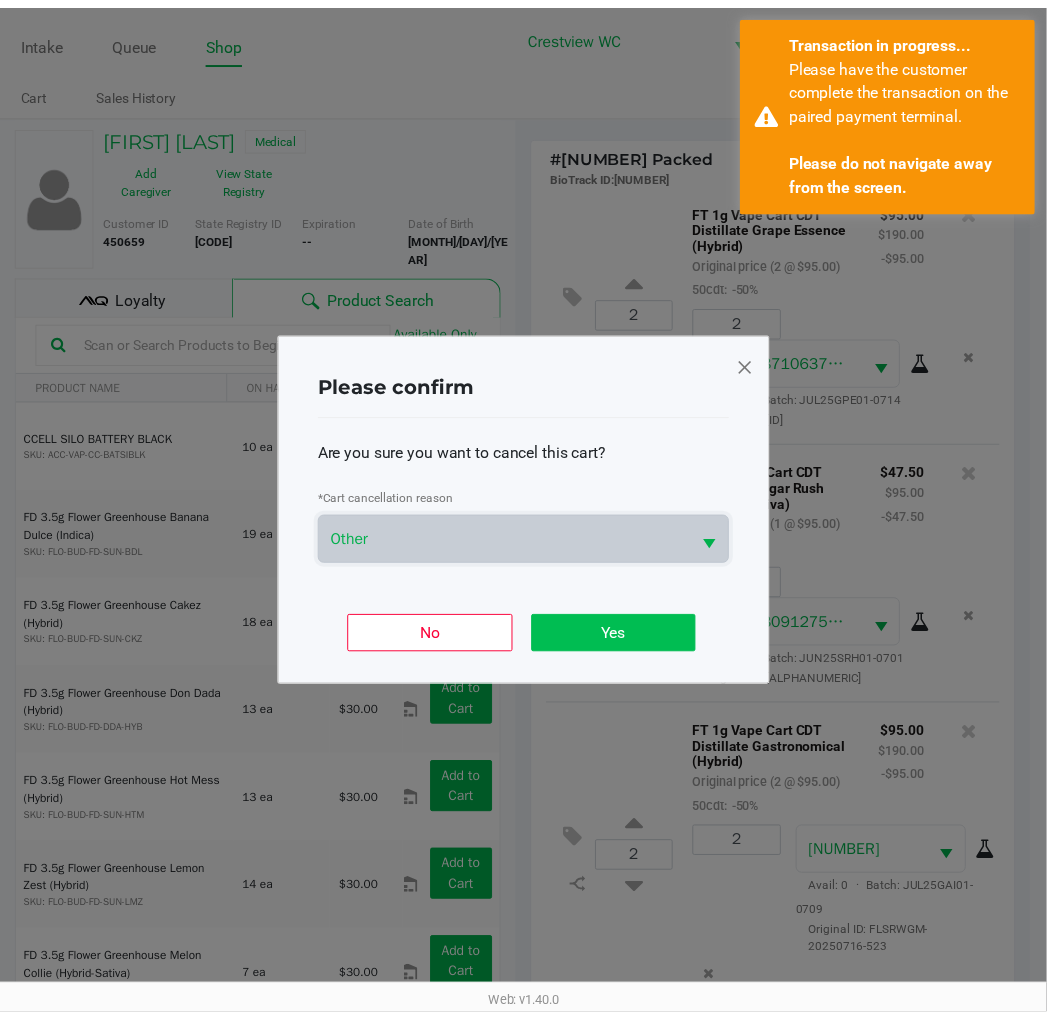 scroll, scrollTop: 308, scrollLeft: 0, axis: vertical 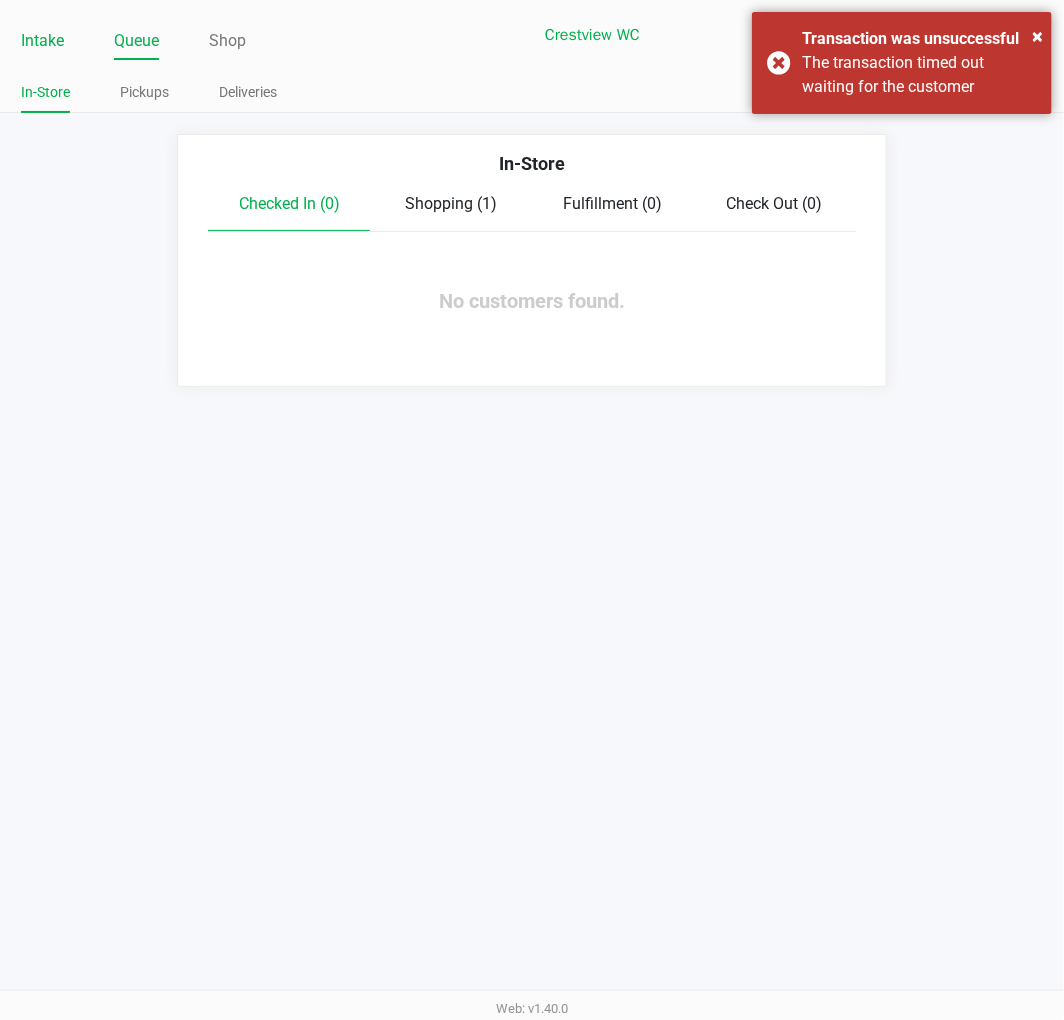 click on "Intake" 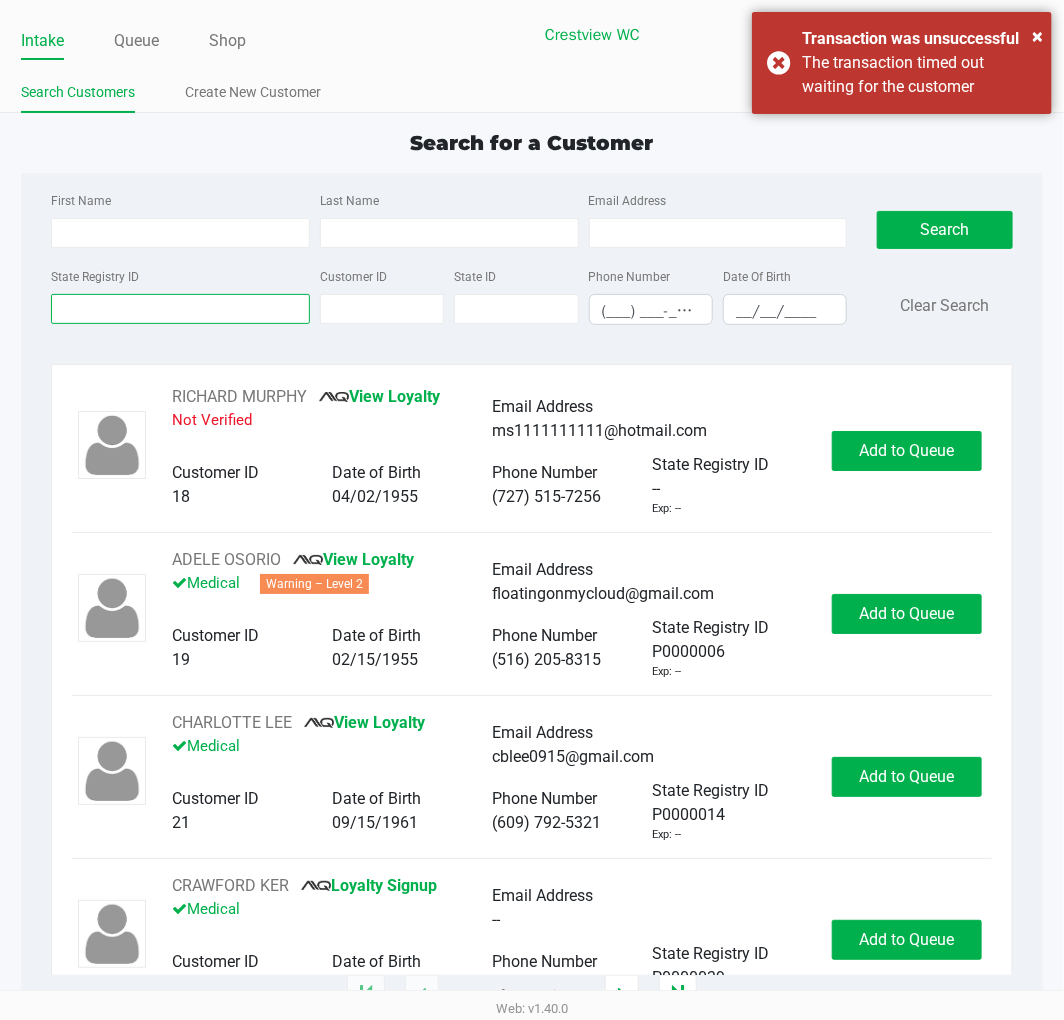 click on "State Registry ID" at bounding box center (180, 309) 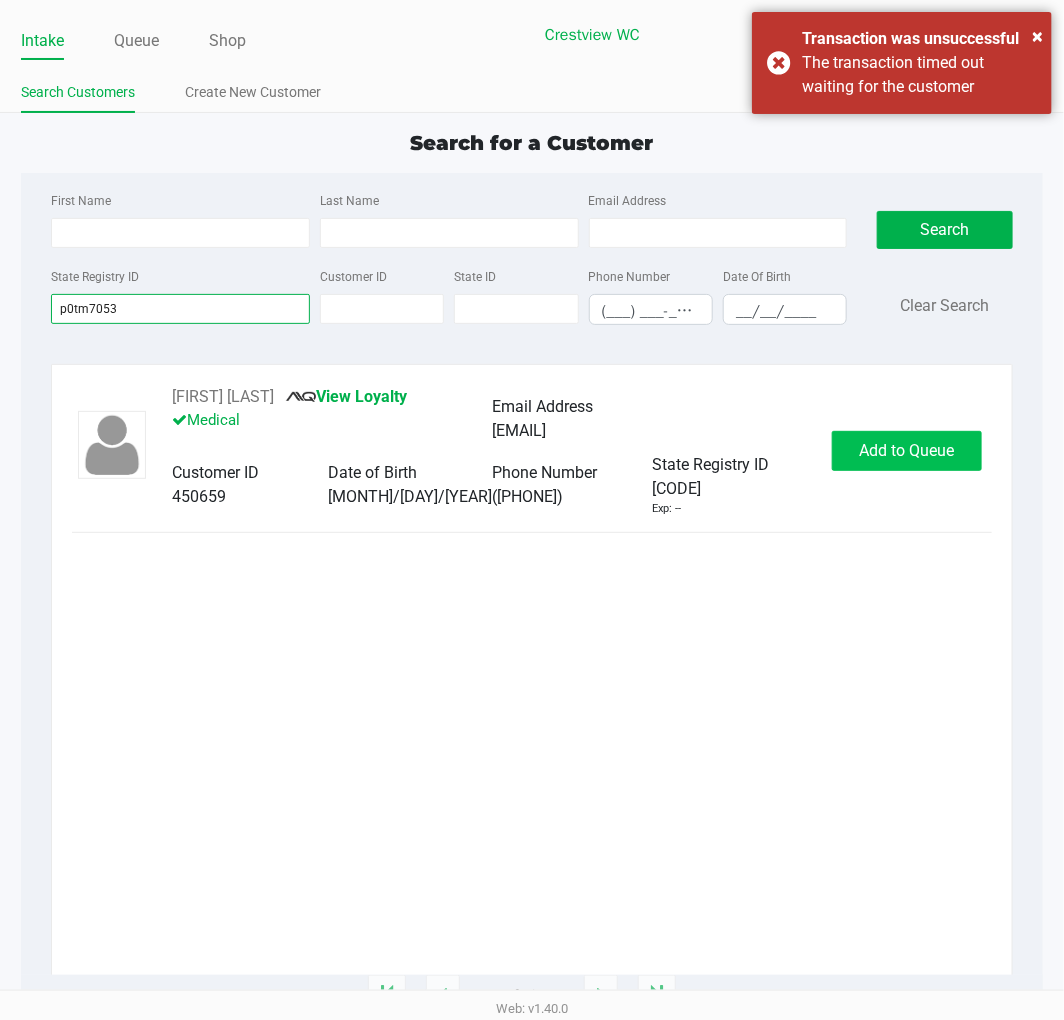 type on "p0tm7053" 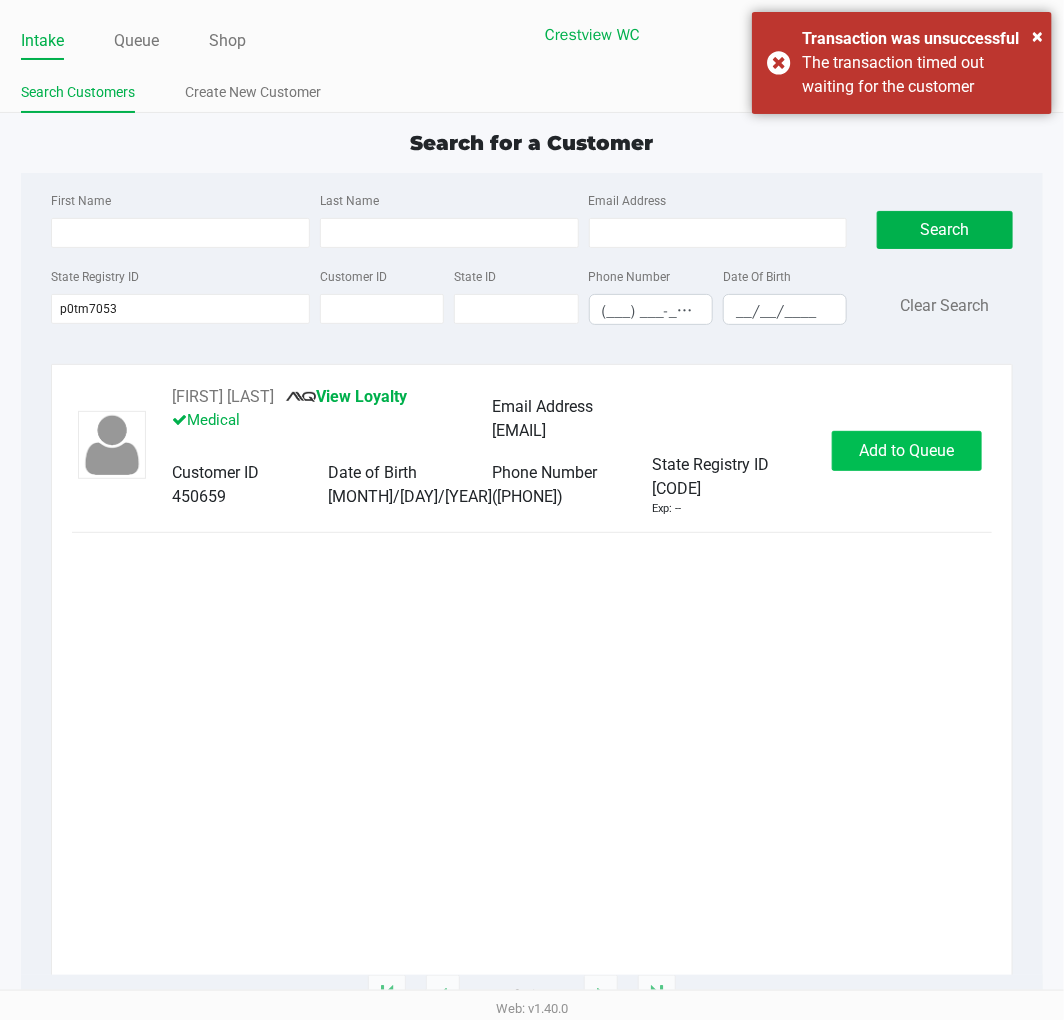 click on "Add to Queue" 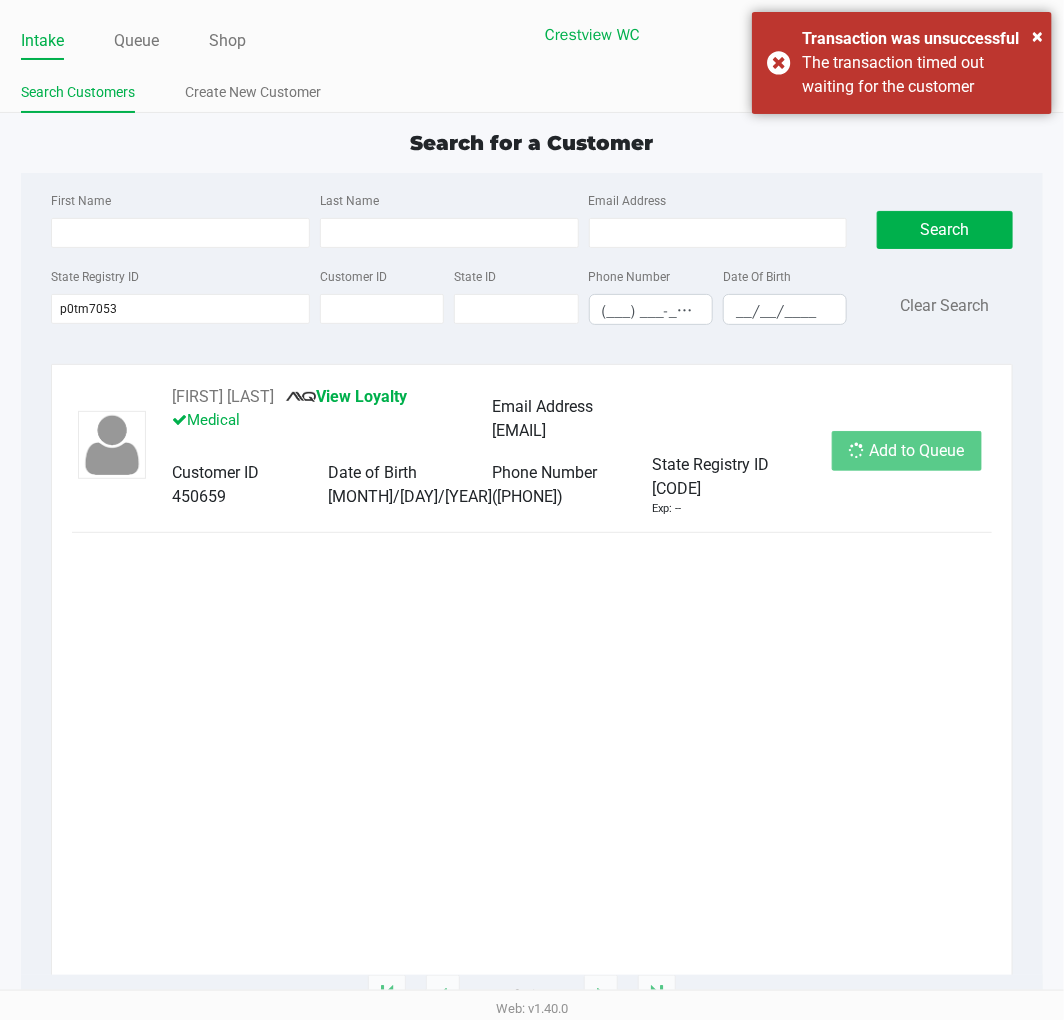 click on "Add to Queue" 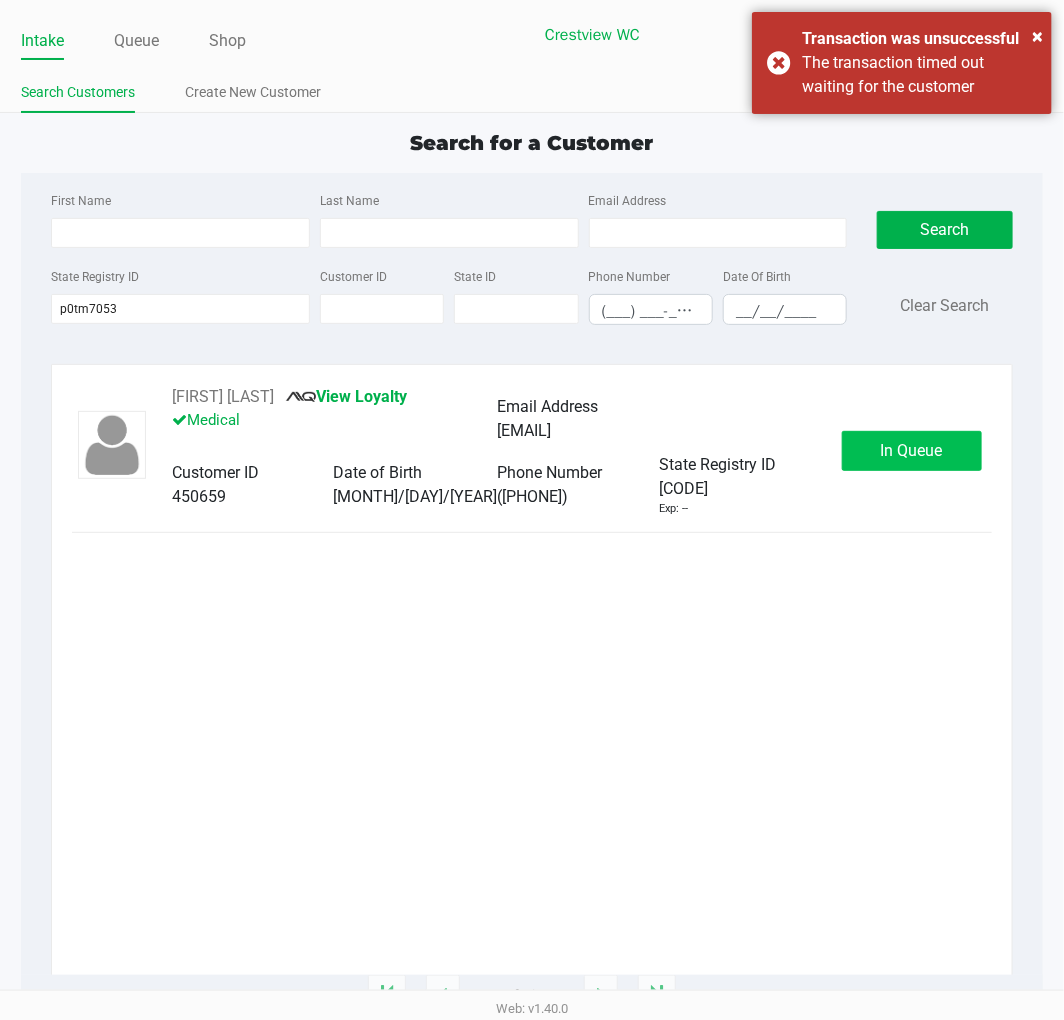click on "In Queue" 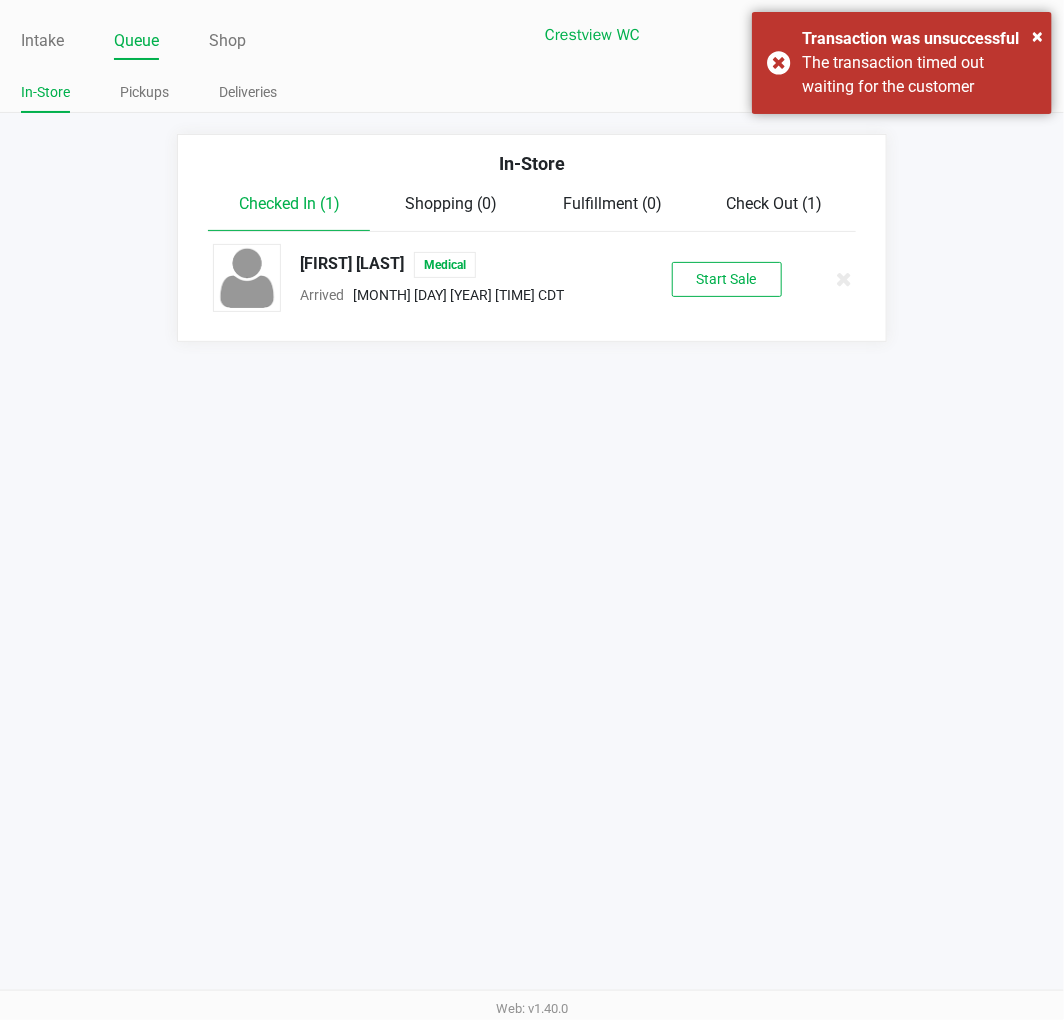 click on "Start Sale" 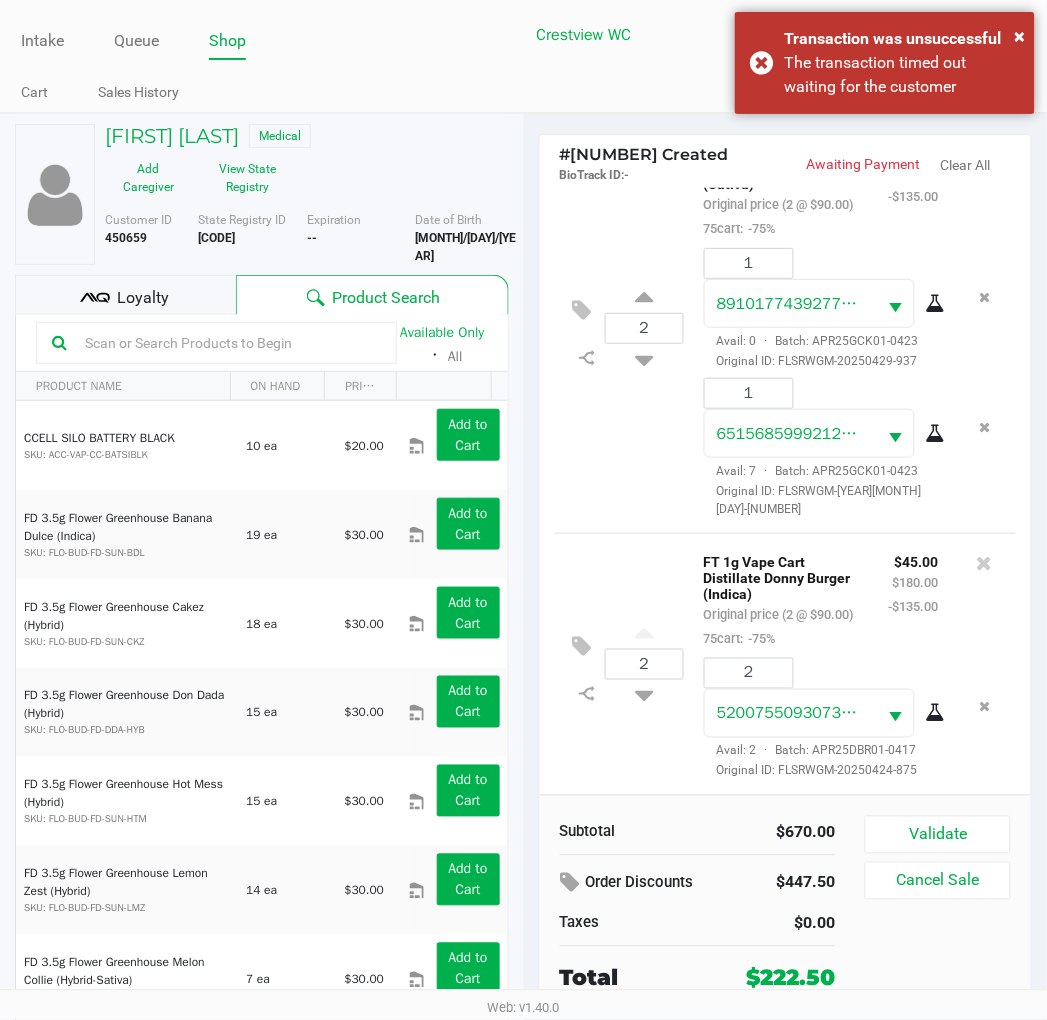 scroll, scrollTop: 1333, scrollLeft: 0, axis: vertical 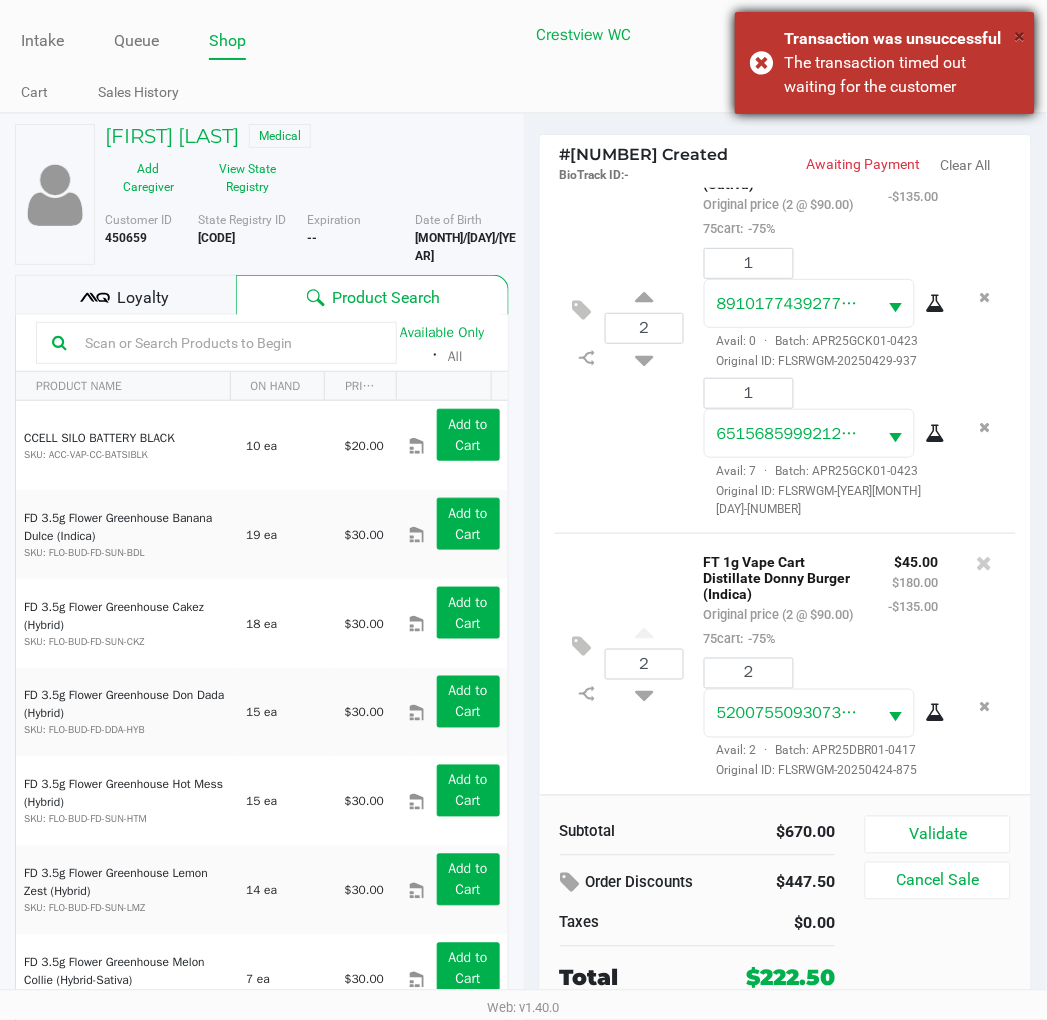 click on "×" at bounding box center [1020, 36] 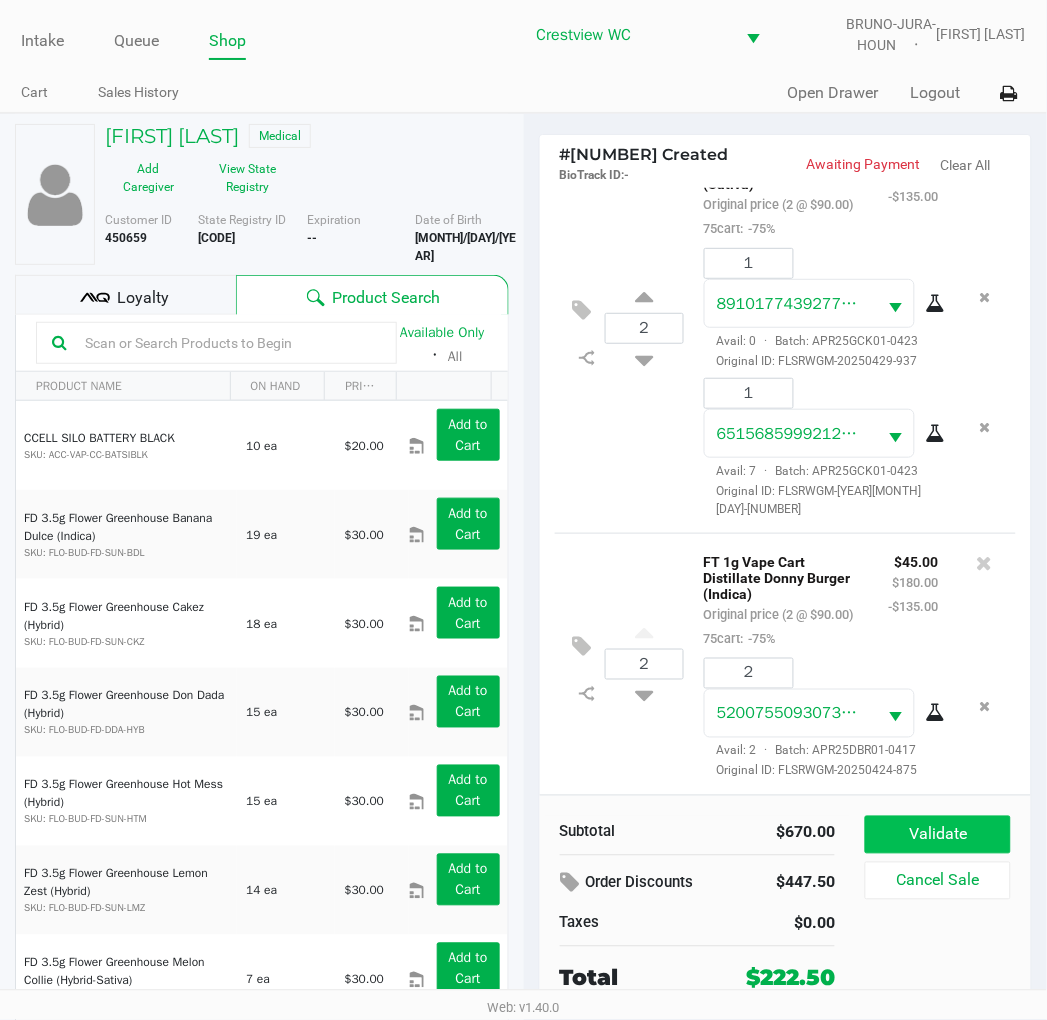click on "Validate" 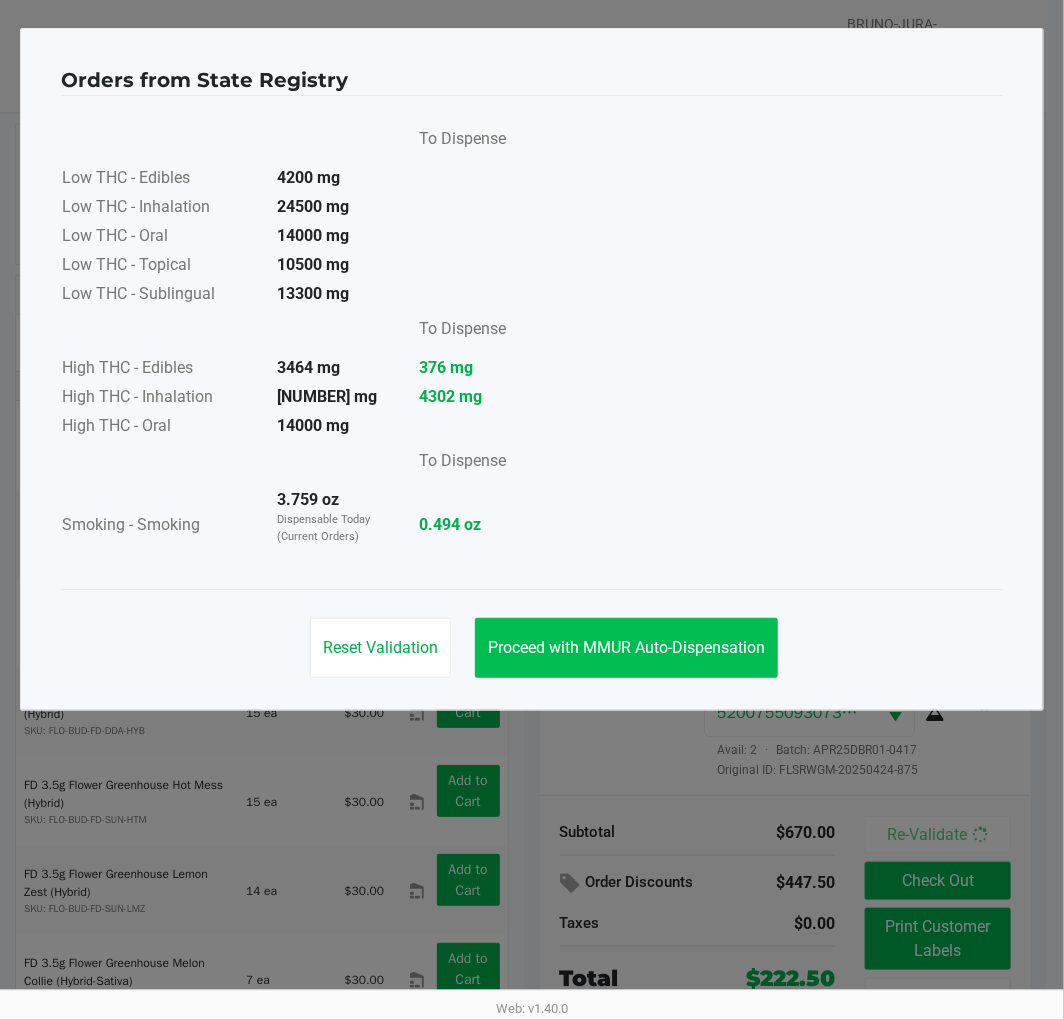 click on "Proceed with MMUR Auto-Dispensation" 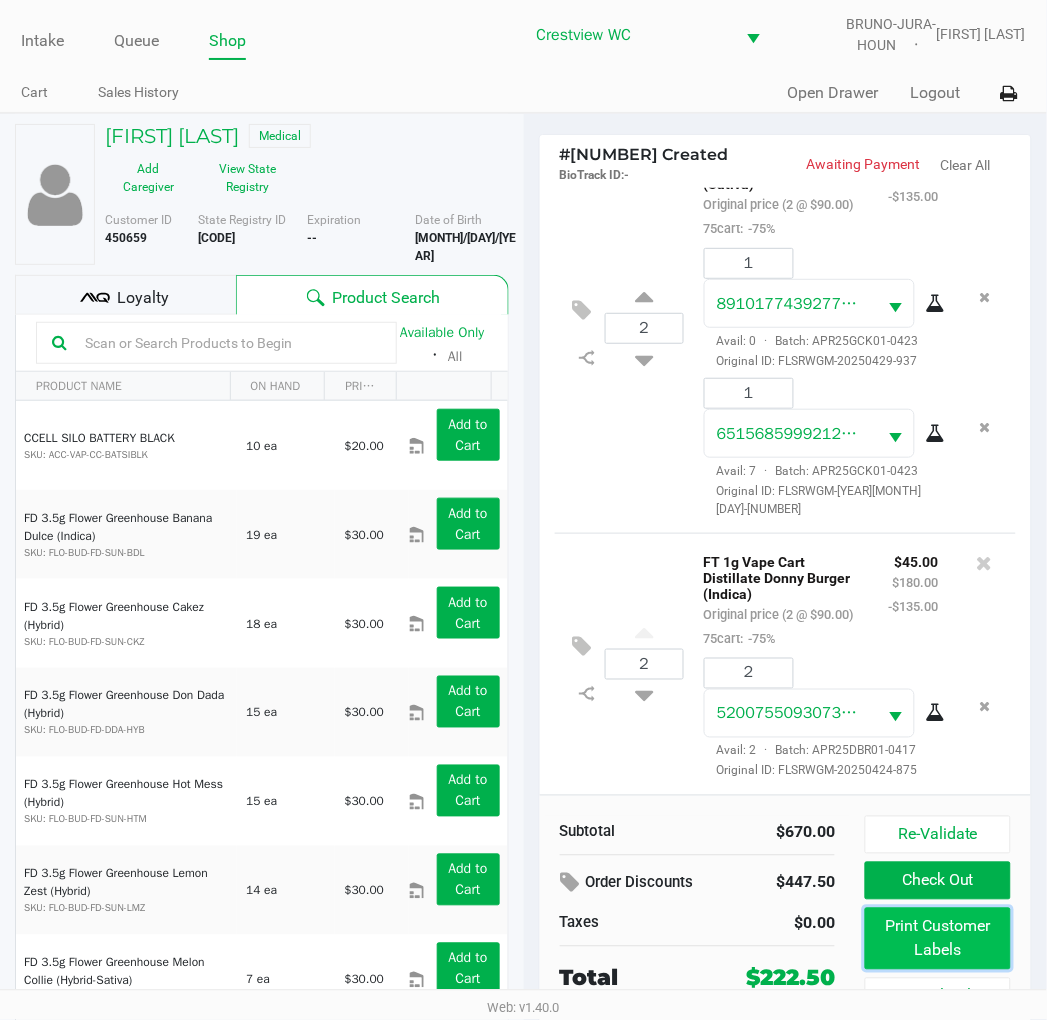 click on "Print Customer Labels" 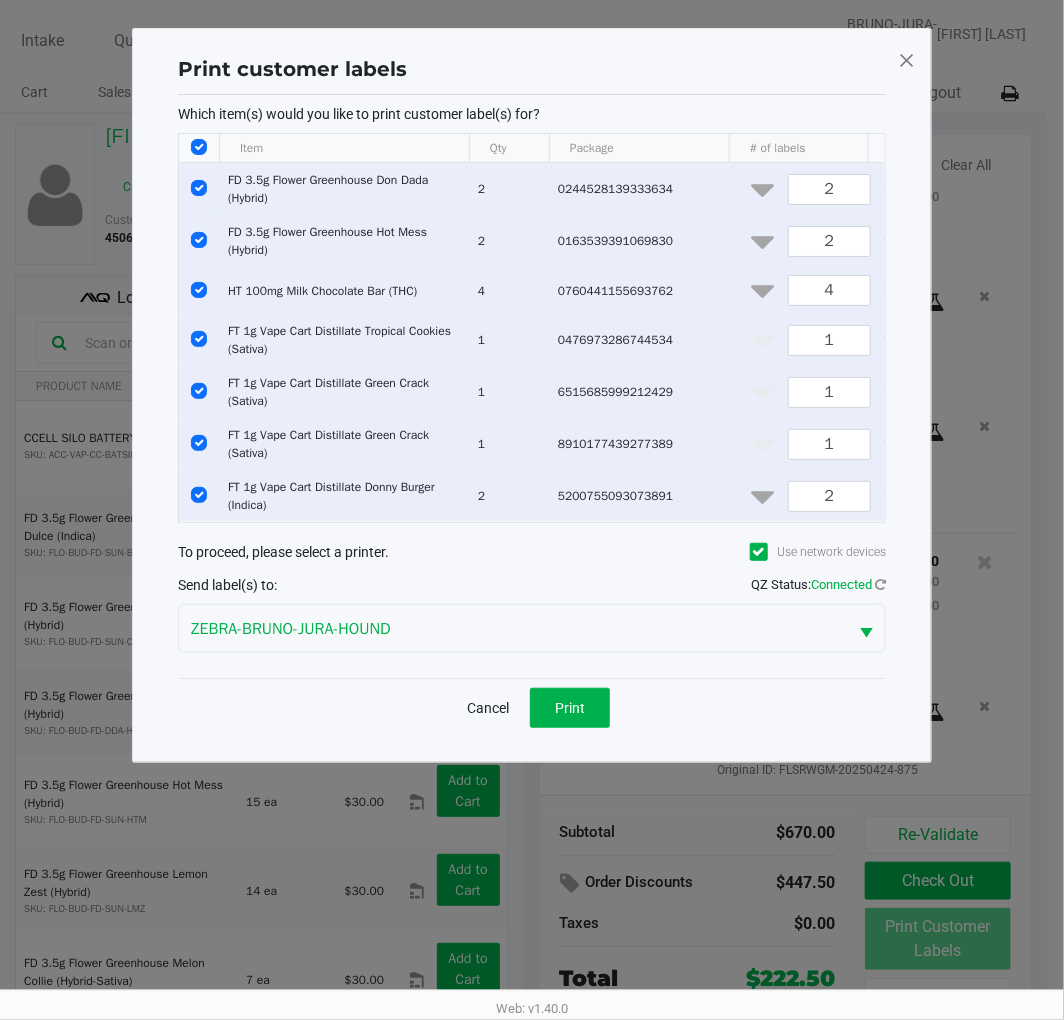 click 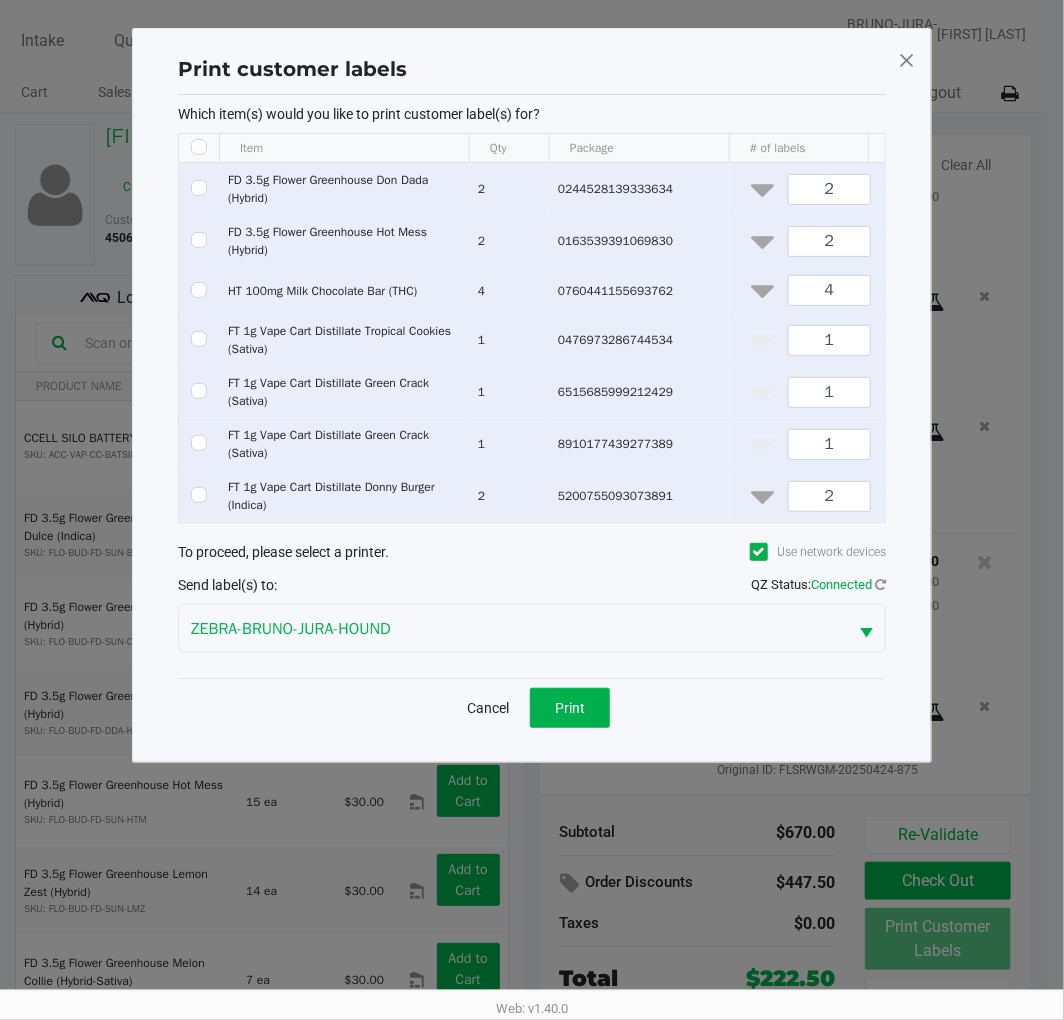 checkbox on "false" 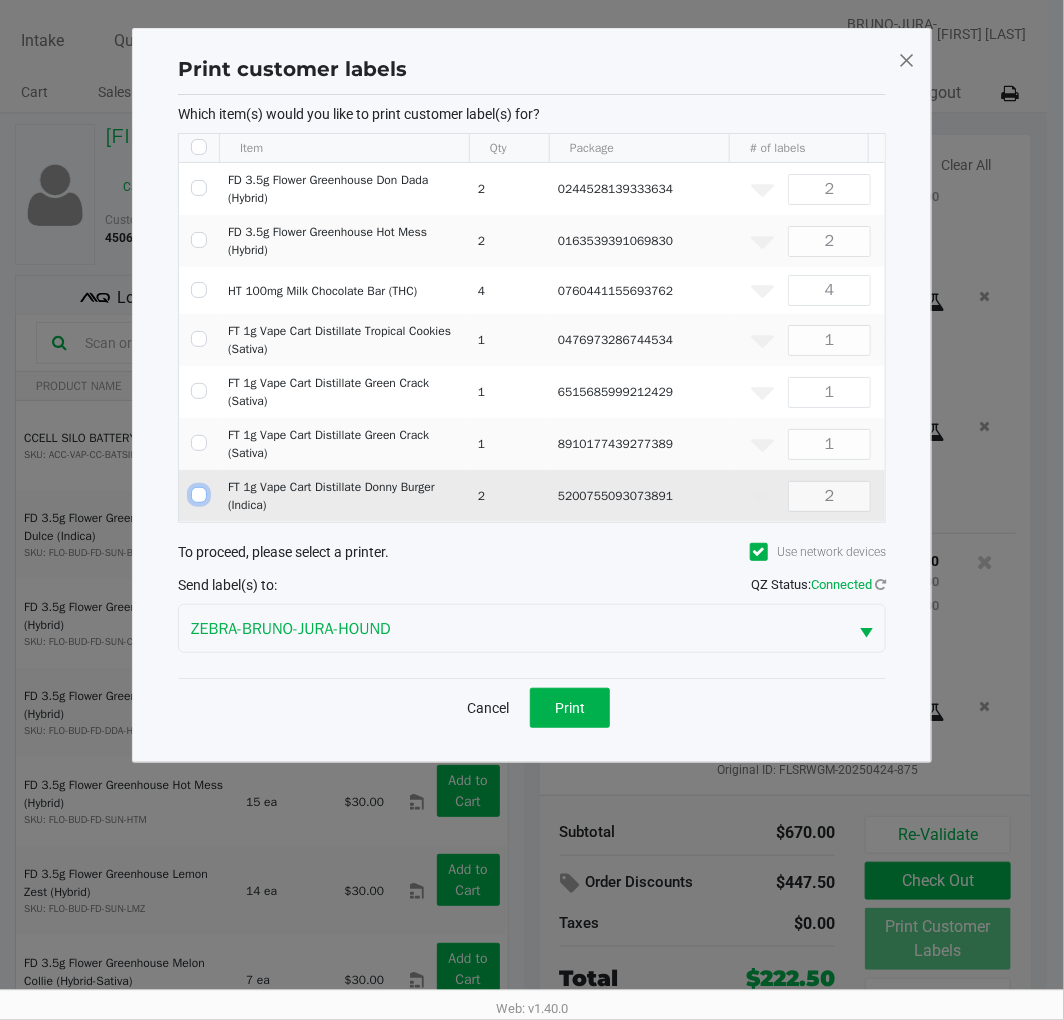 click at bounding box center [199, 495] 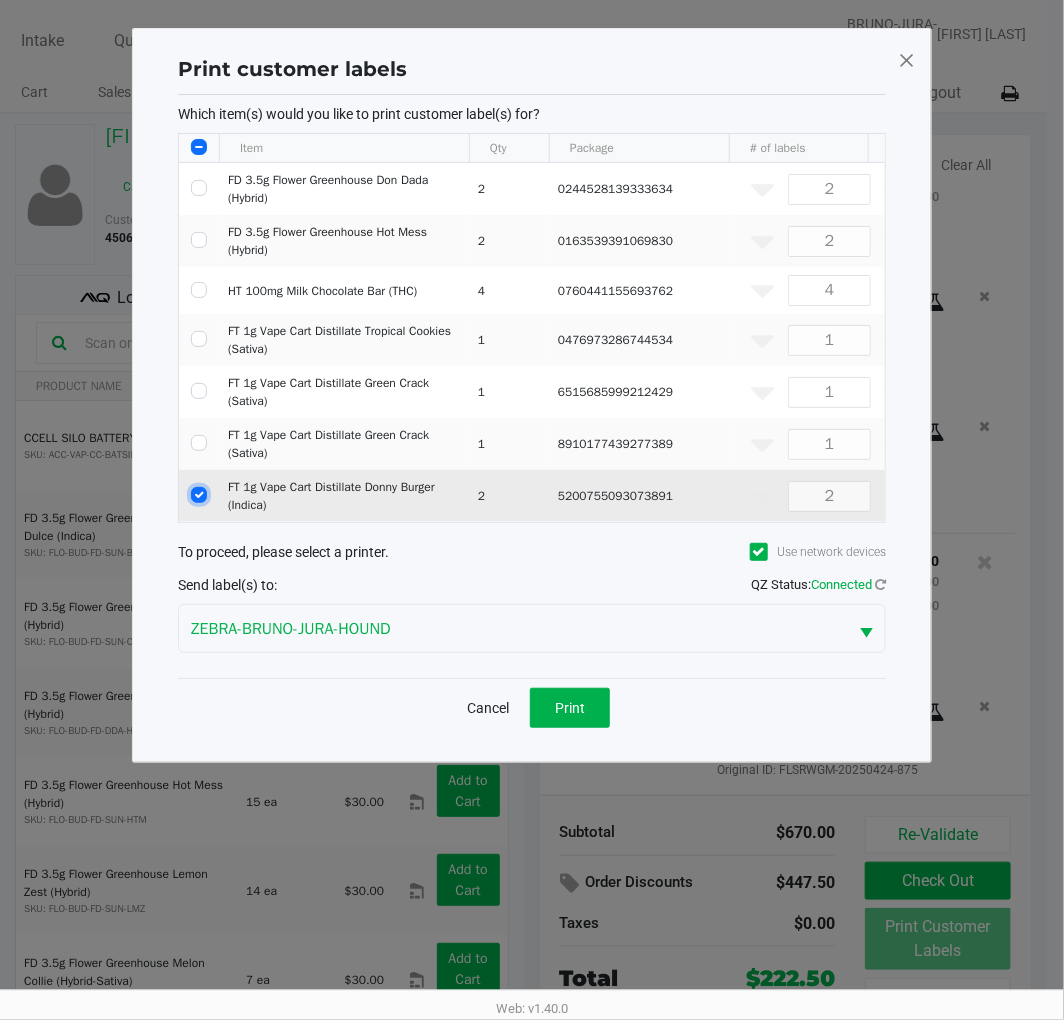 checkbox on "true" 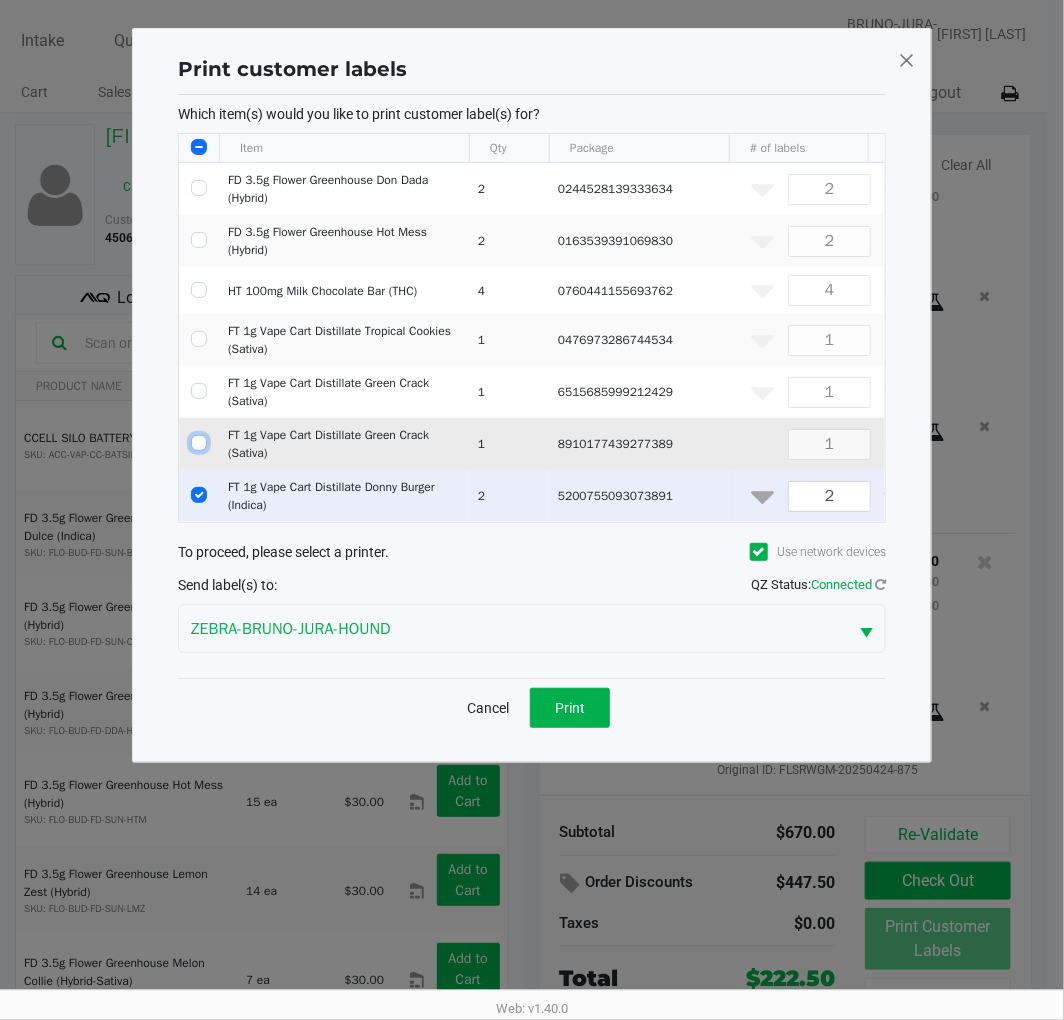 click at bounding box center (199, 443) 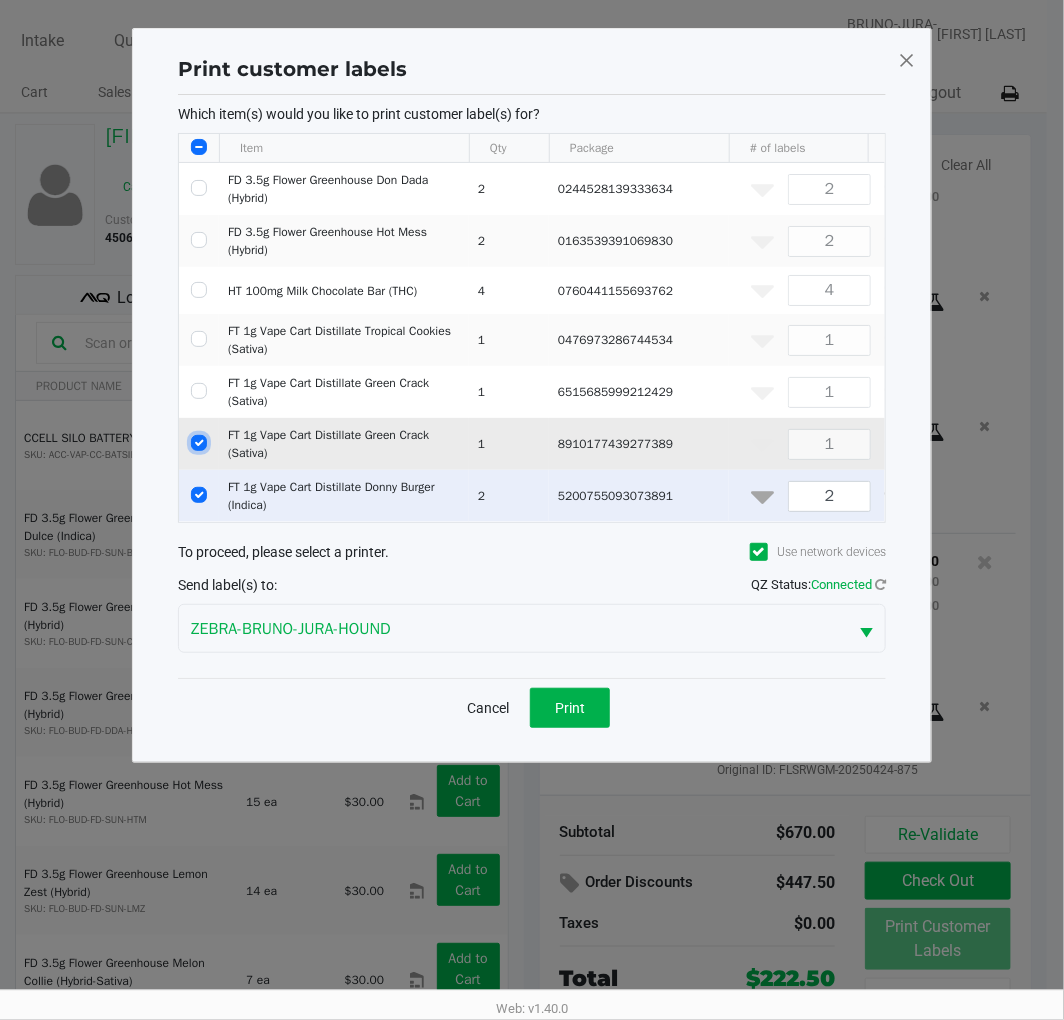 checkbox on "true" 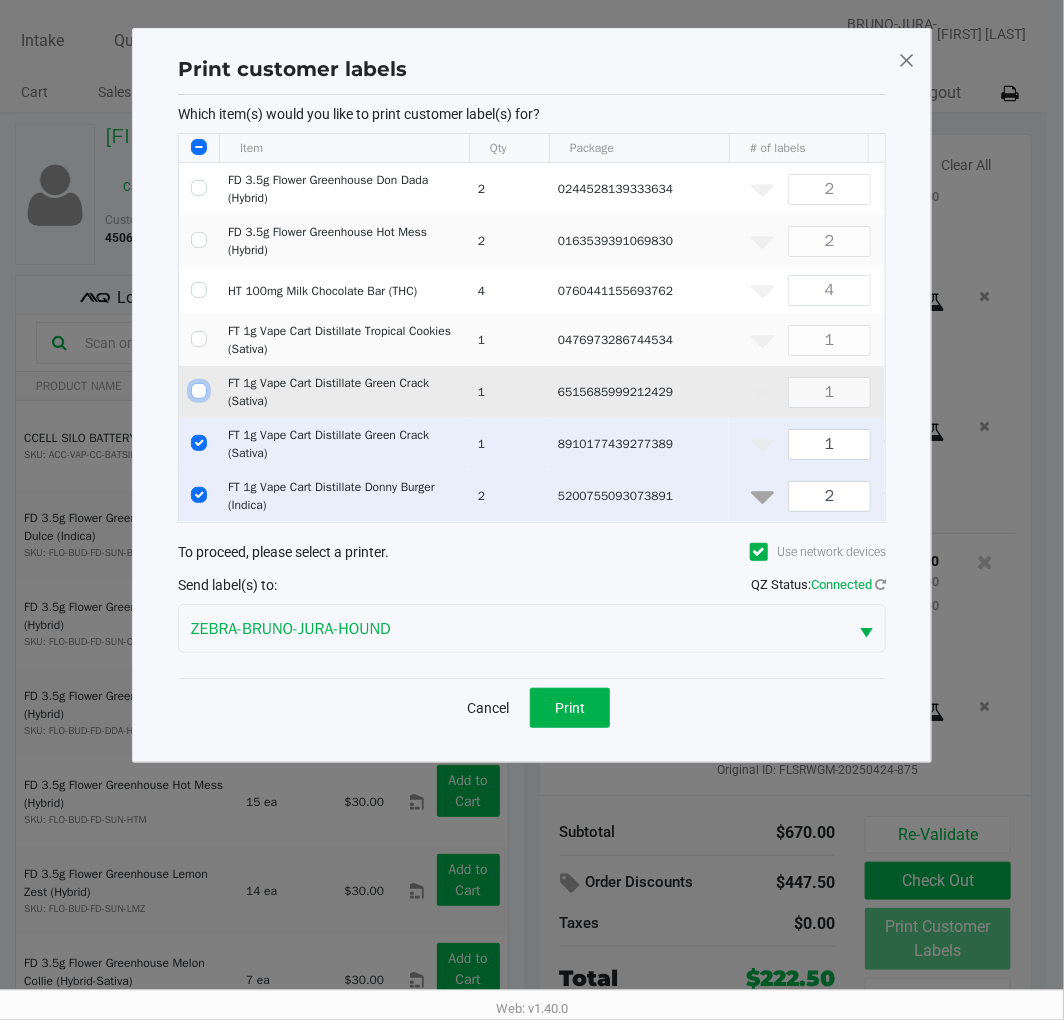 click at bounding box center [199, 391] 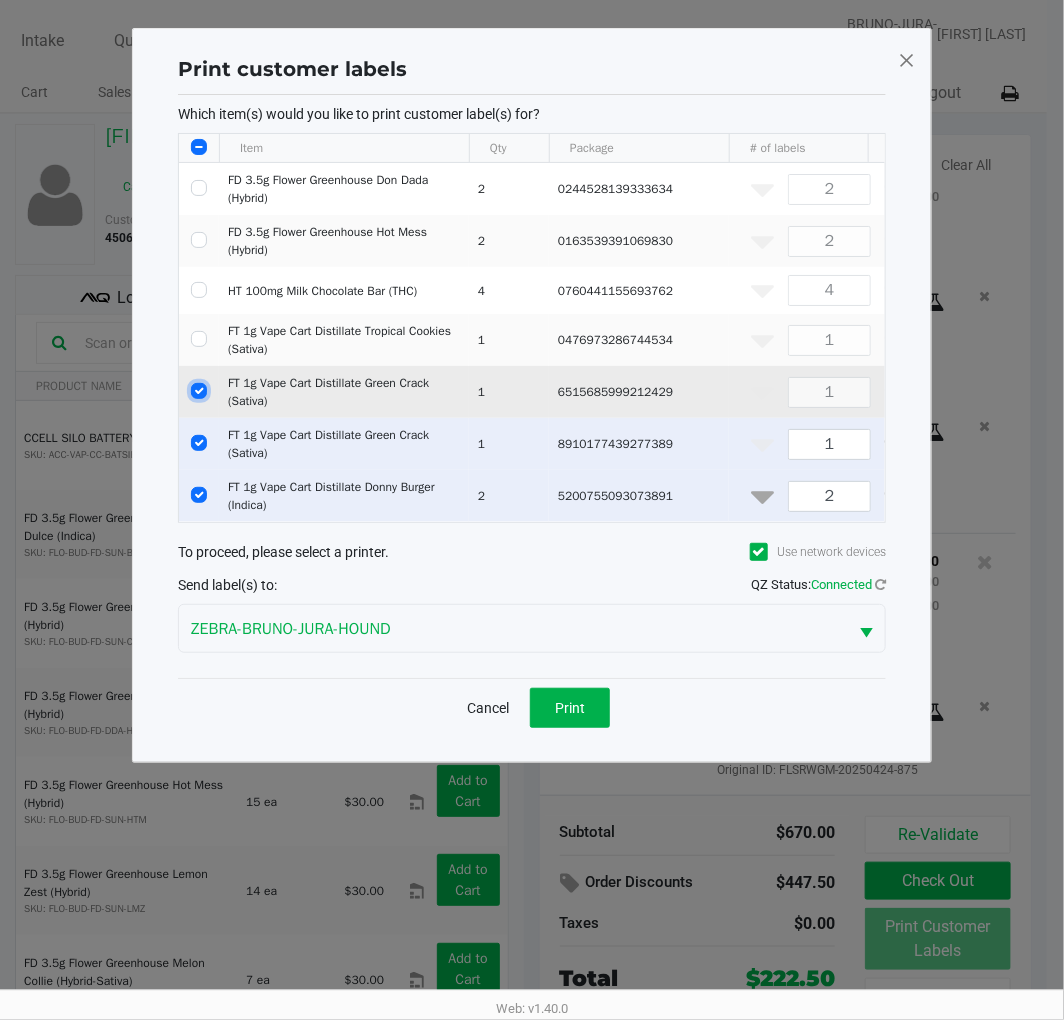 checkbox on "true" 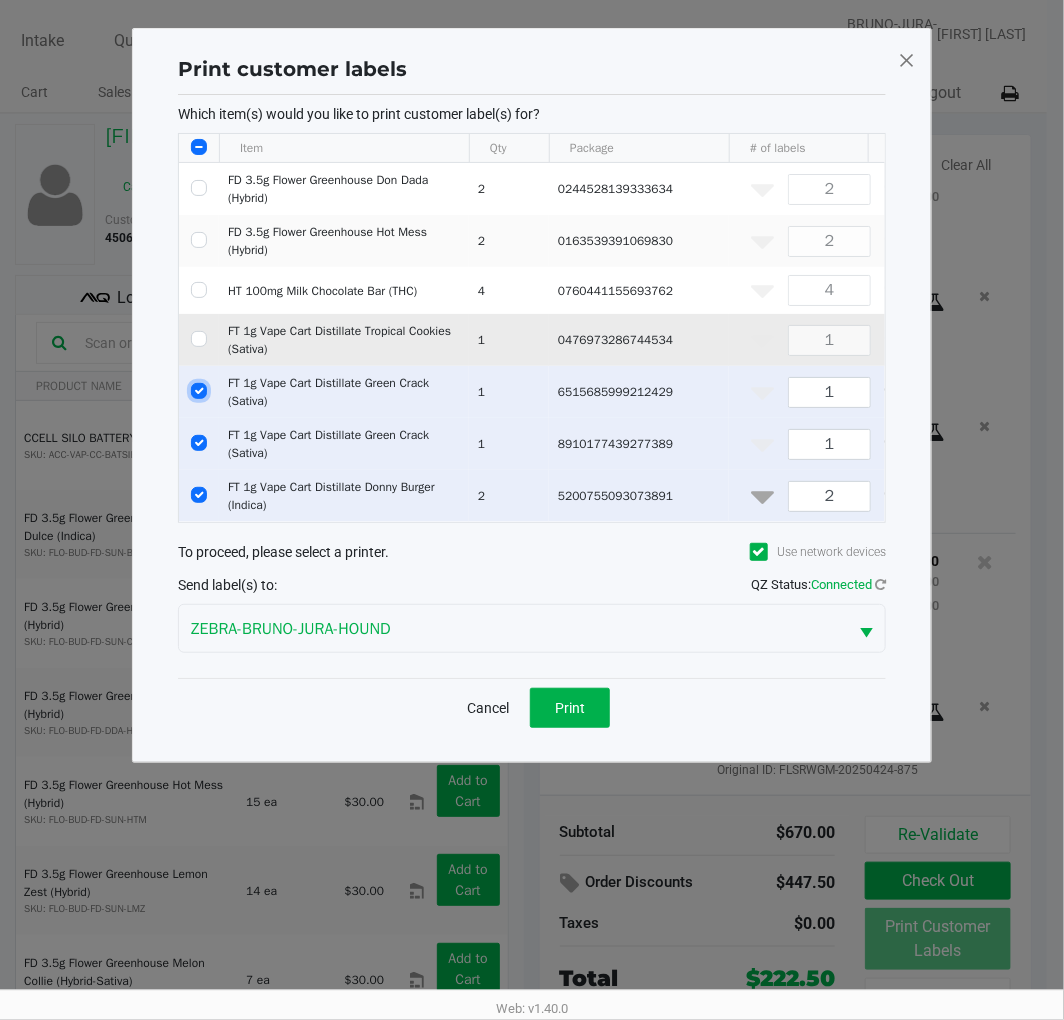 click at bounding box center [199, 339] 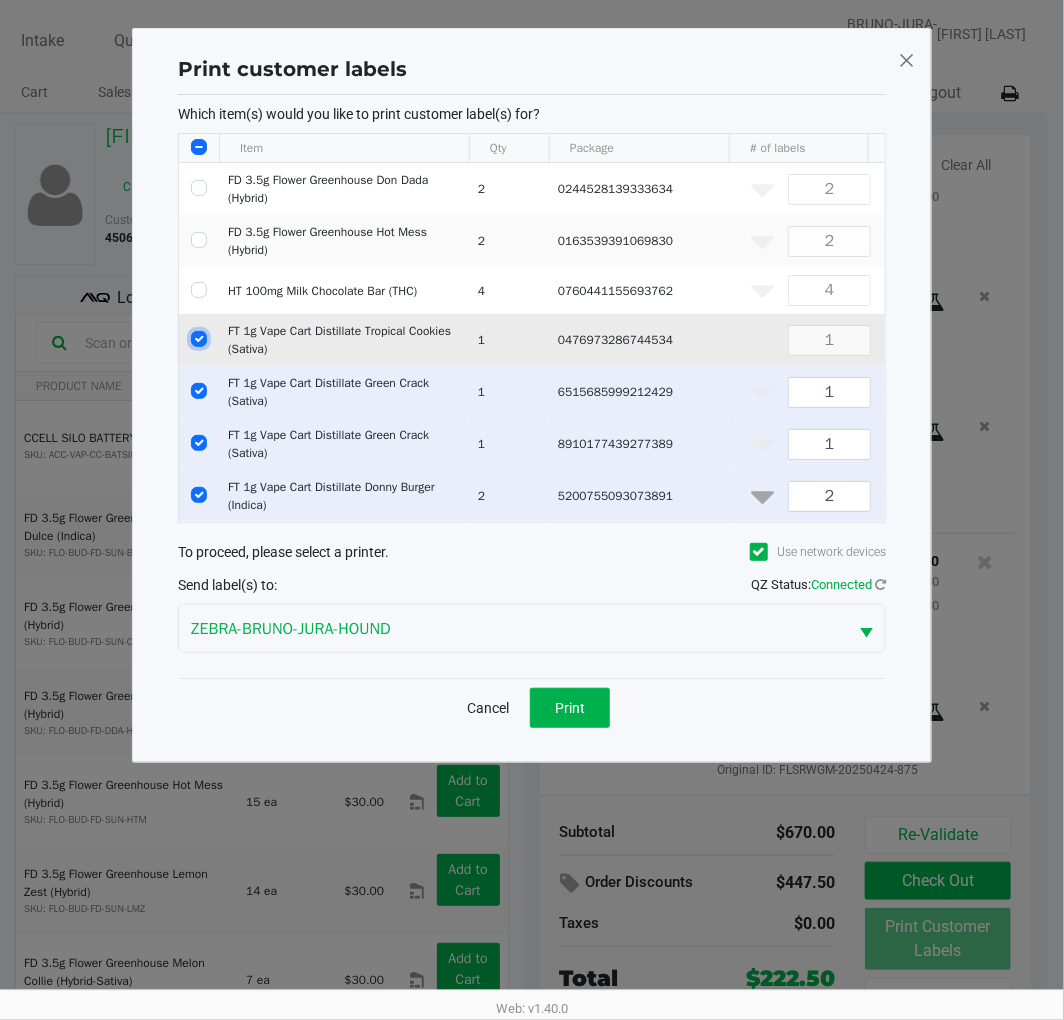 checkbox on "true" 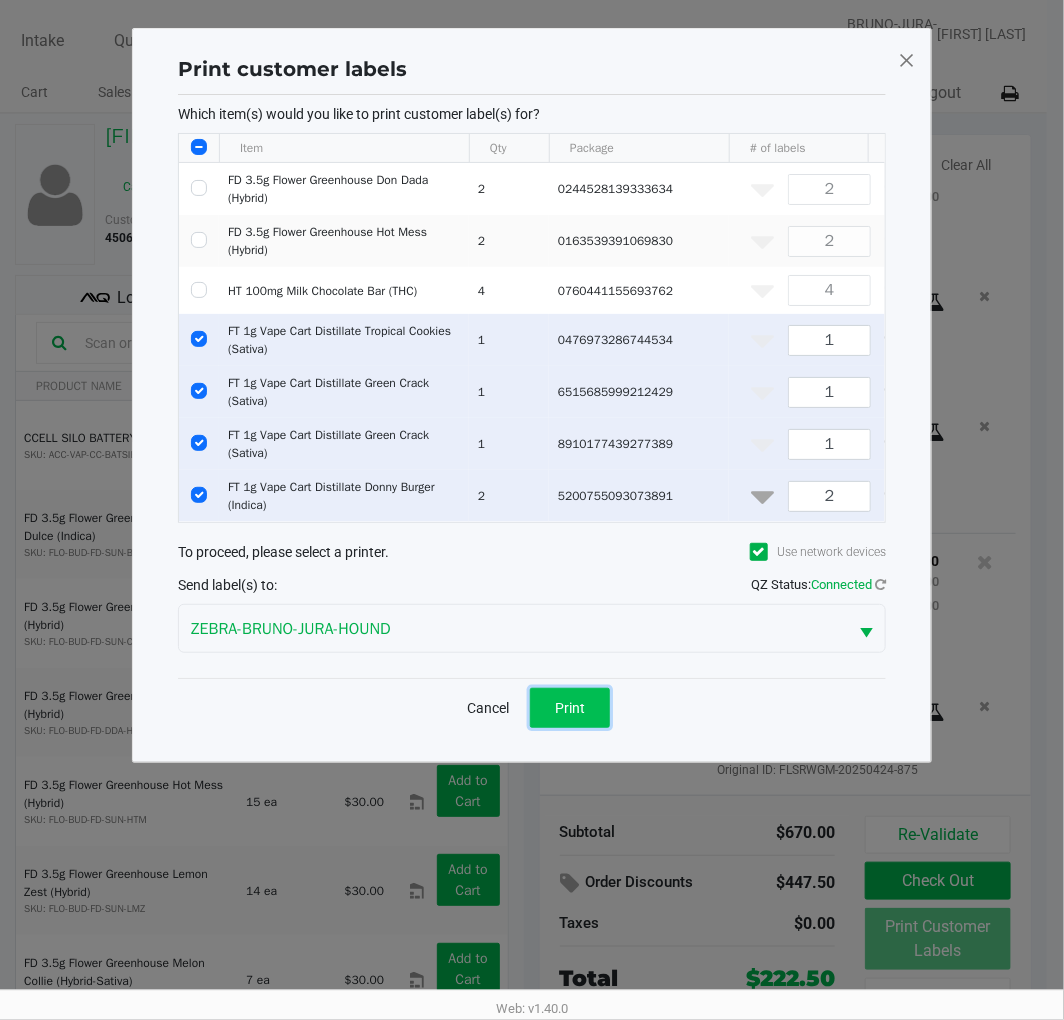 click on "Print" 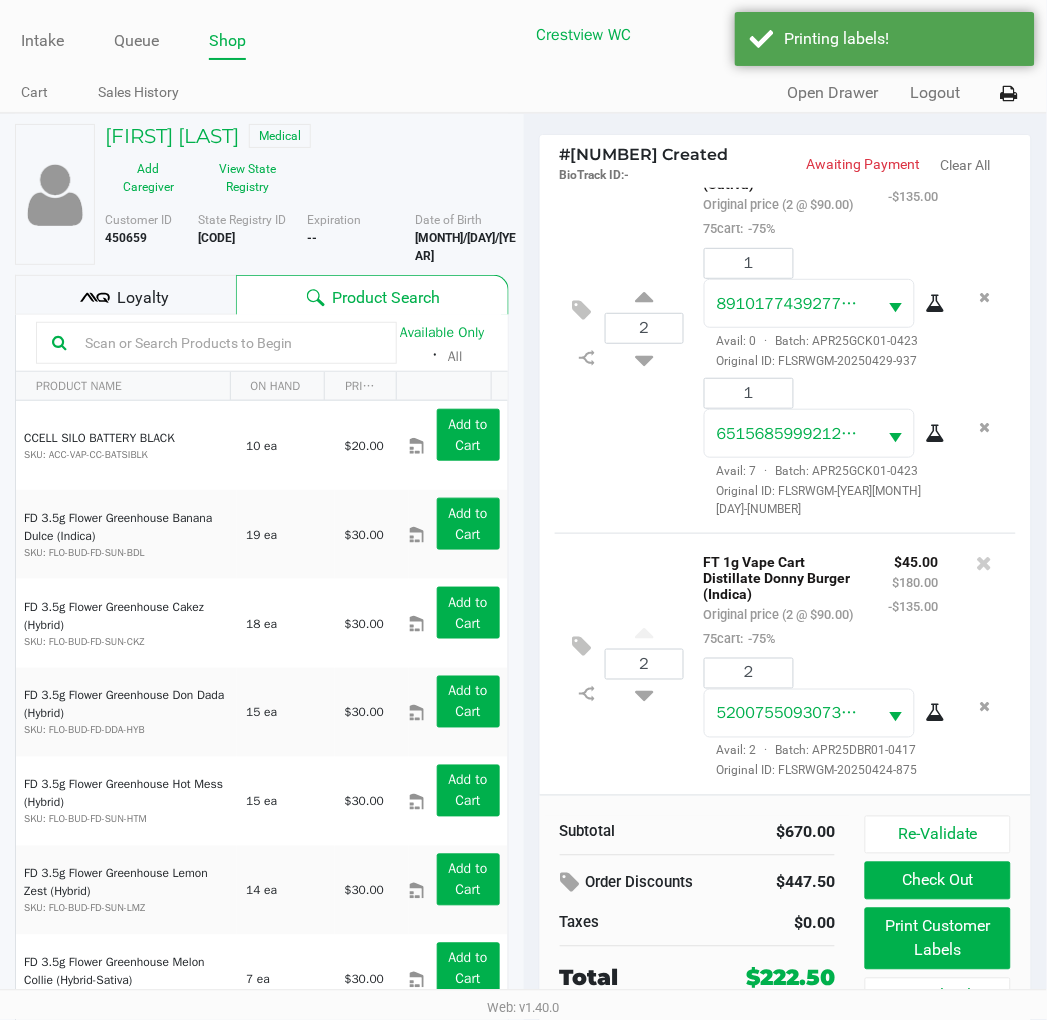 scroll, scrollTop: 37, scrollLeft: 0, axis: vertical 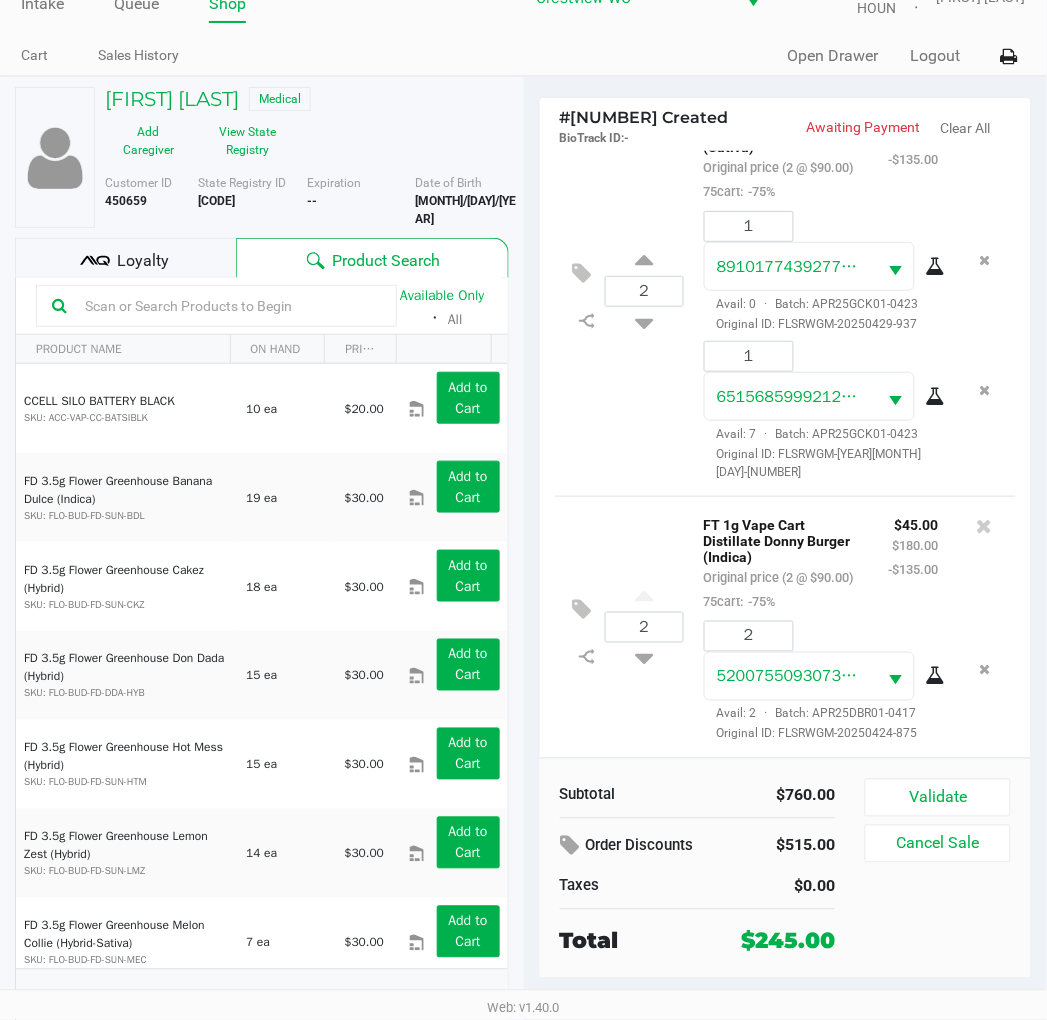 click on "Validate" 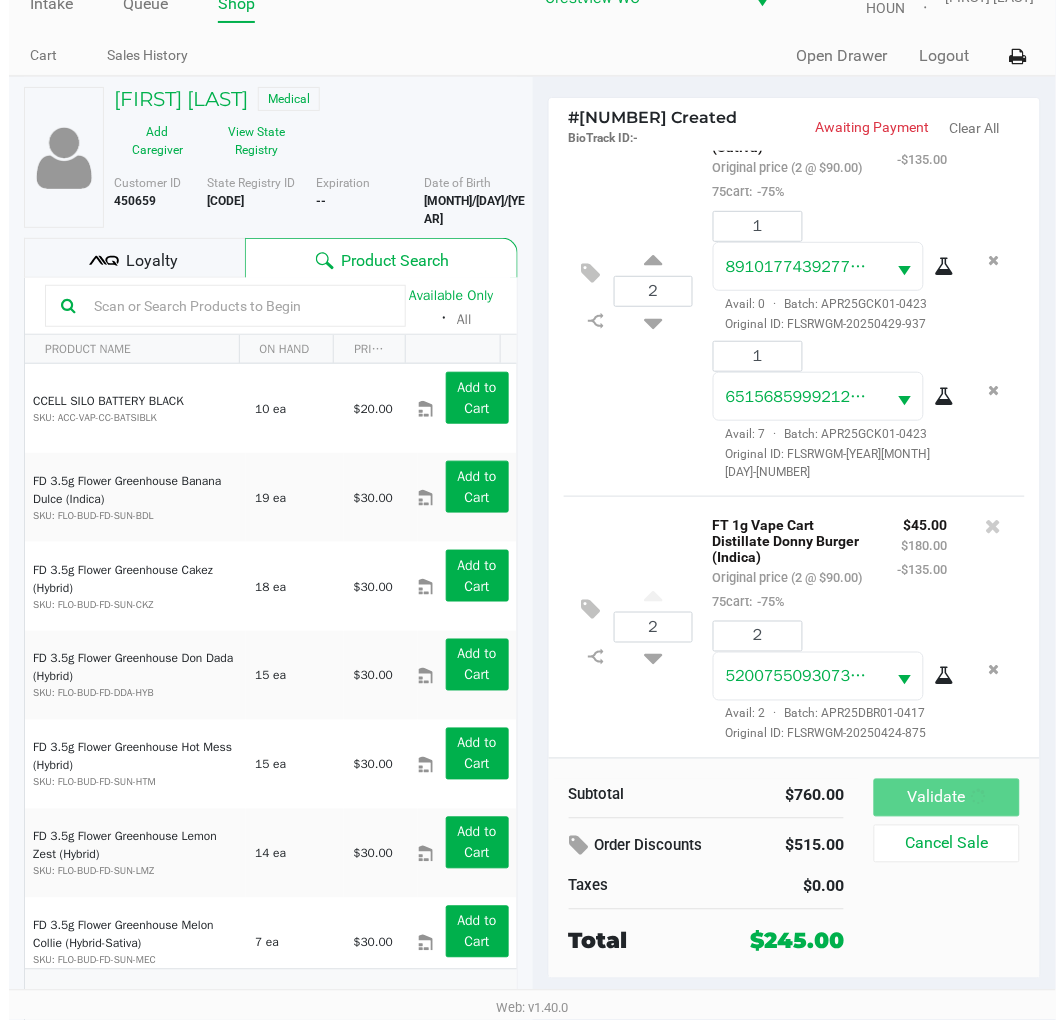 scroll, scrollTop: 0, scrollLeft: 0, axis: both 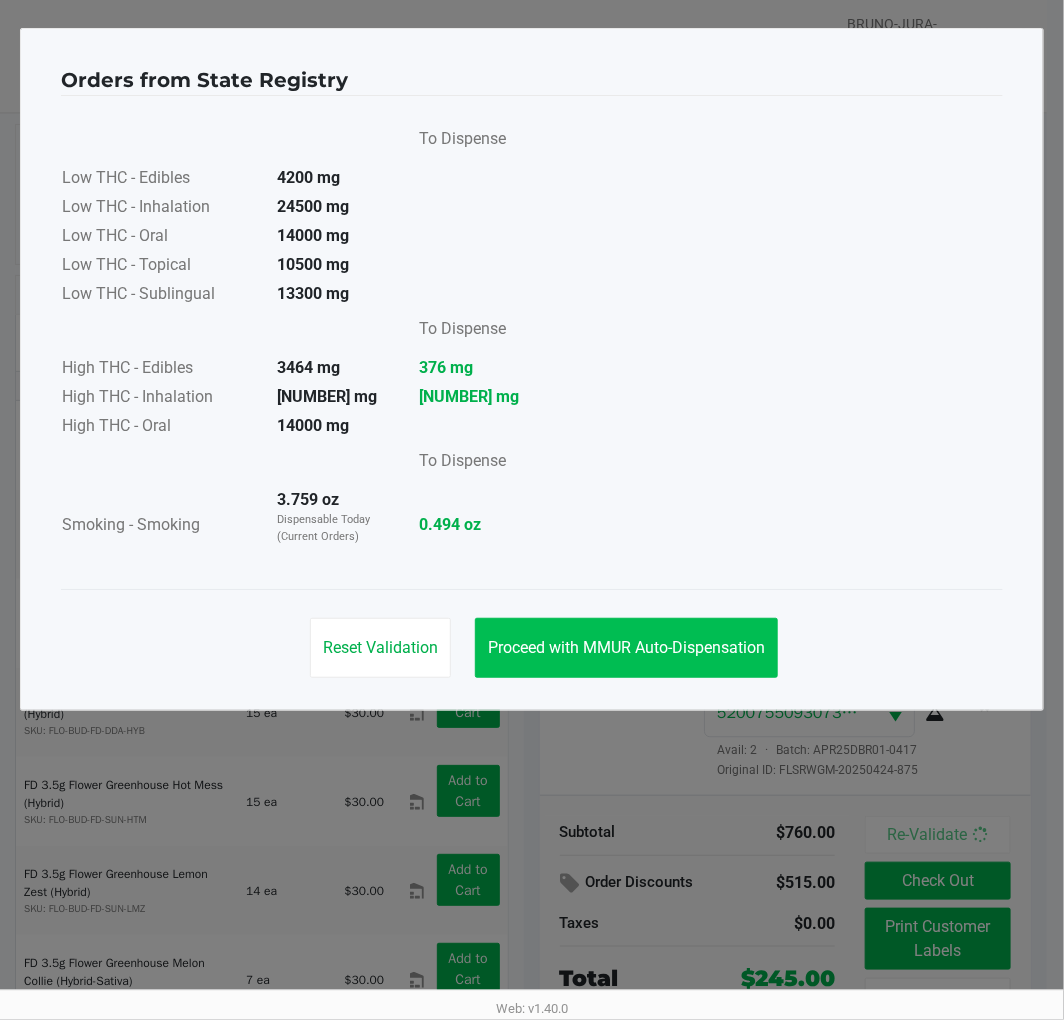 click on "Proceed with MMUR Auto-Dispensation" 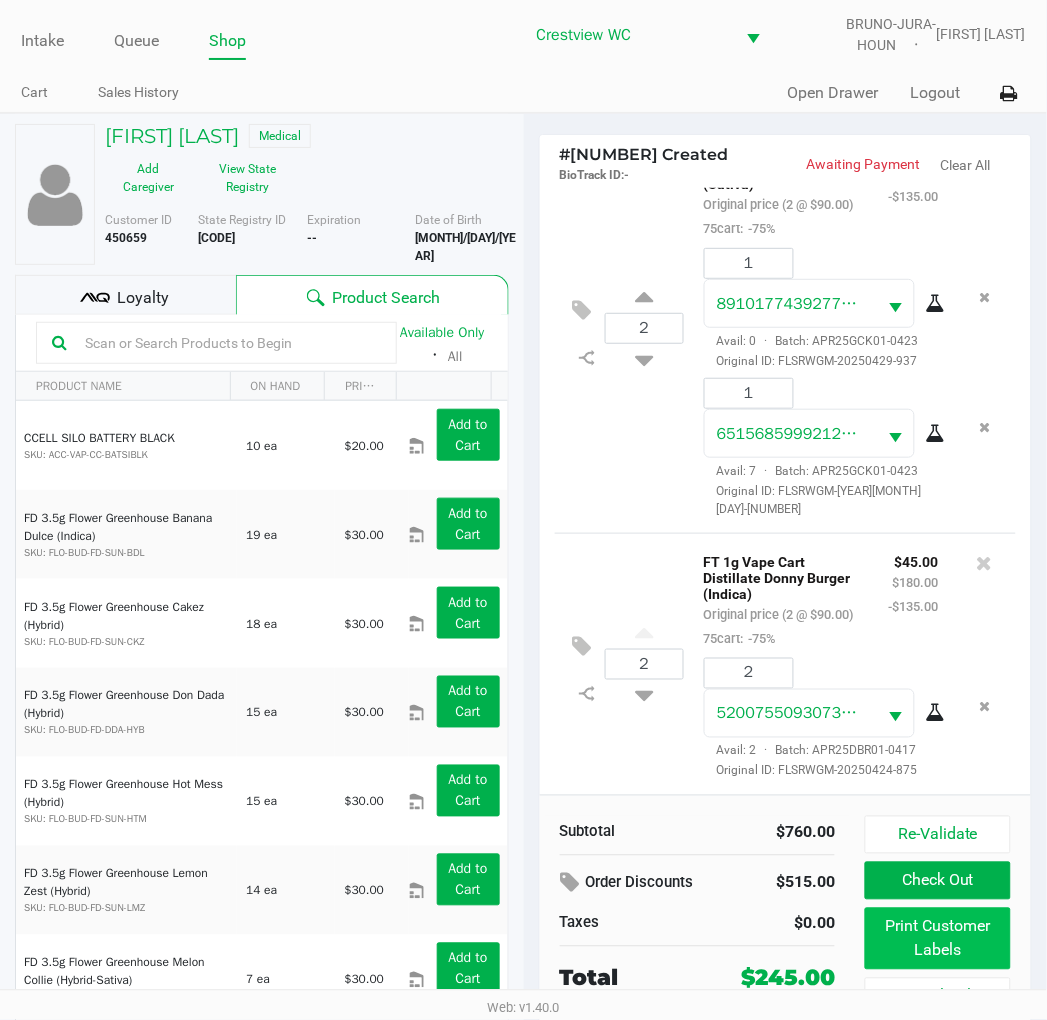 click on "Print Customer Labels" 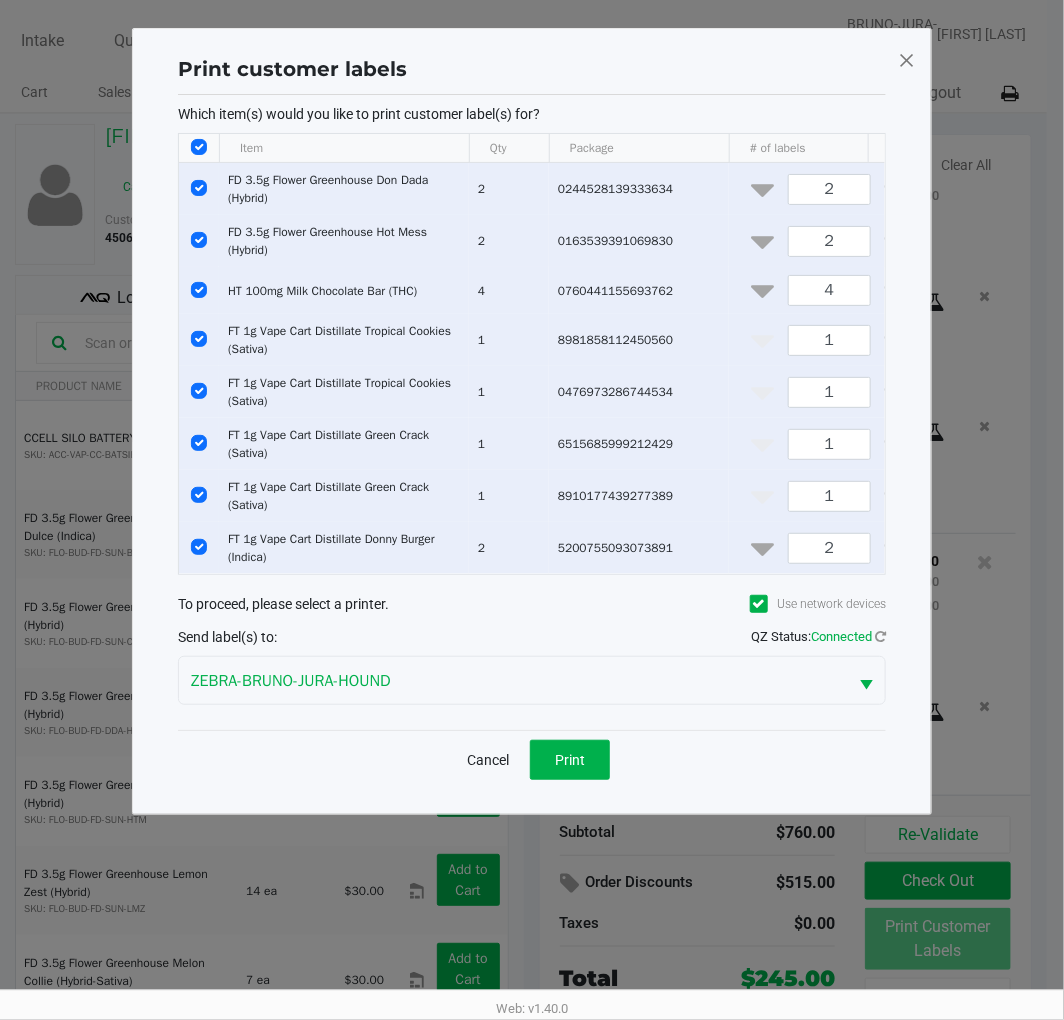 click 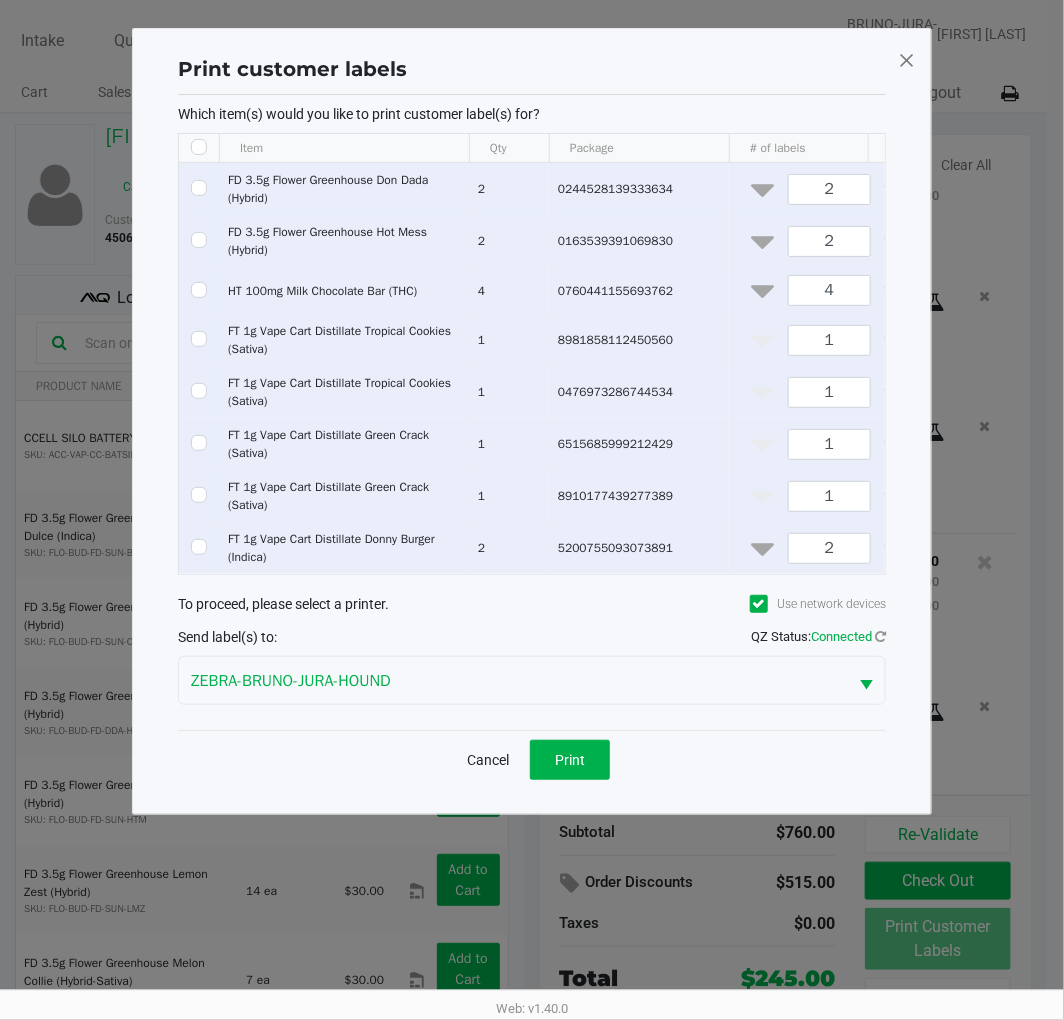 checkbox on "false" 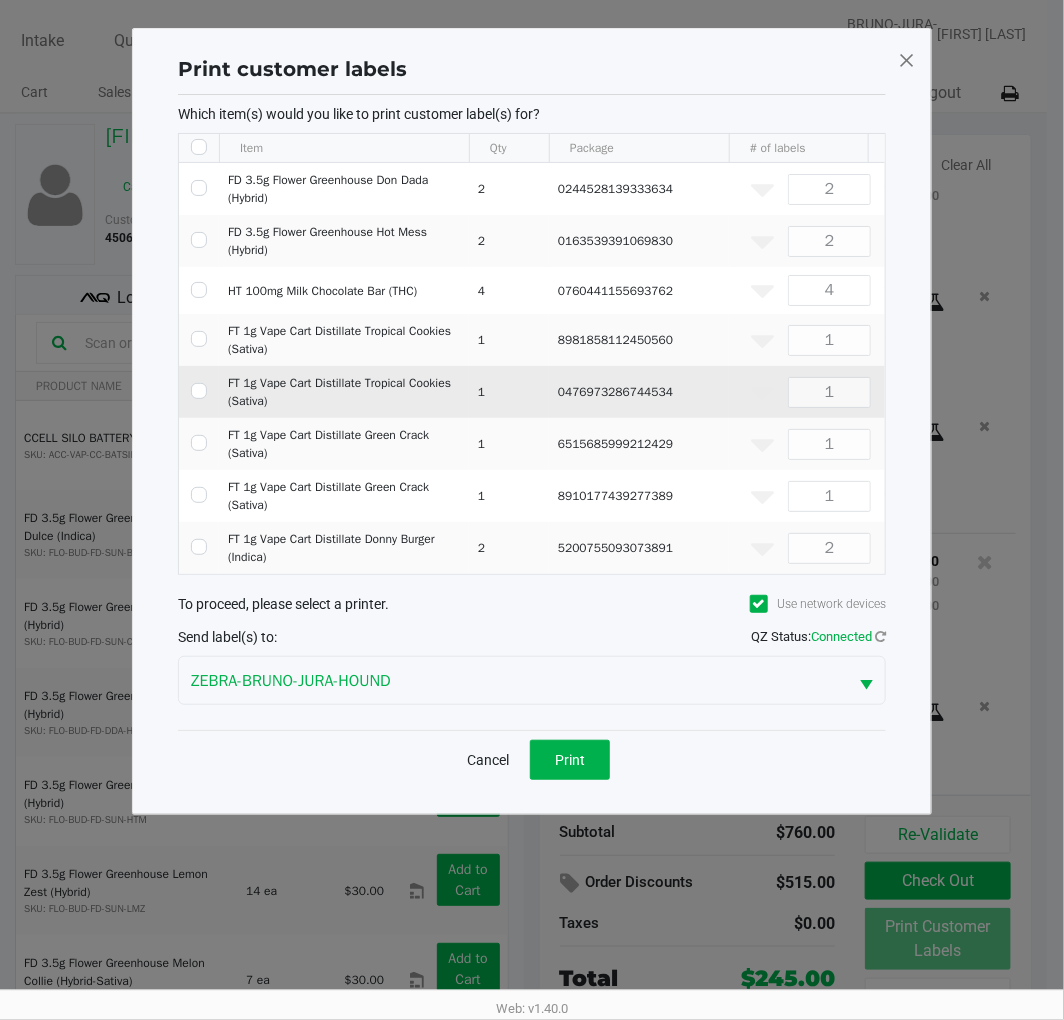 click on "FT 1g Vape Cart Distillate Tropical Cookies (Sativa)" 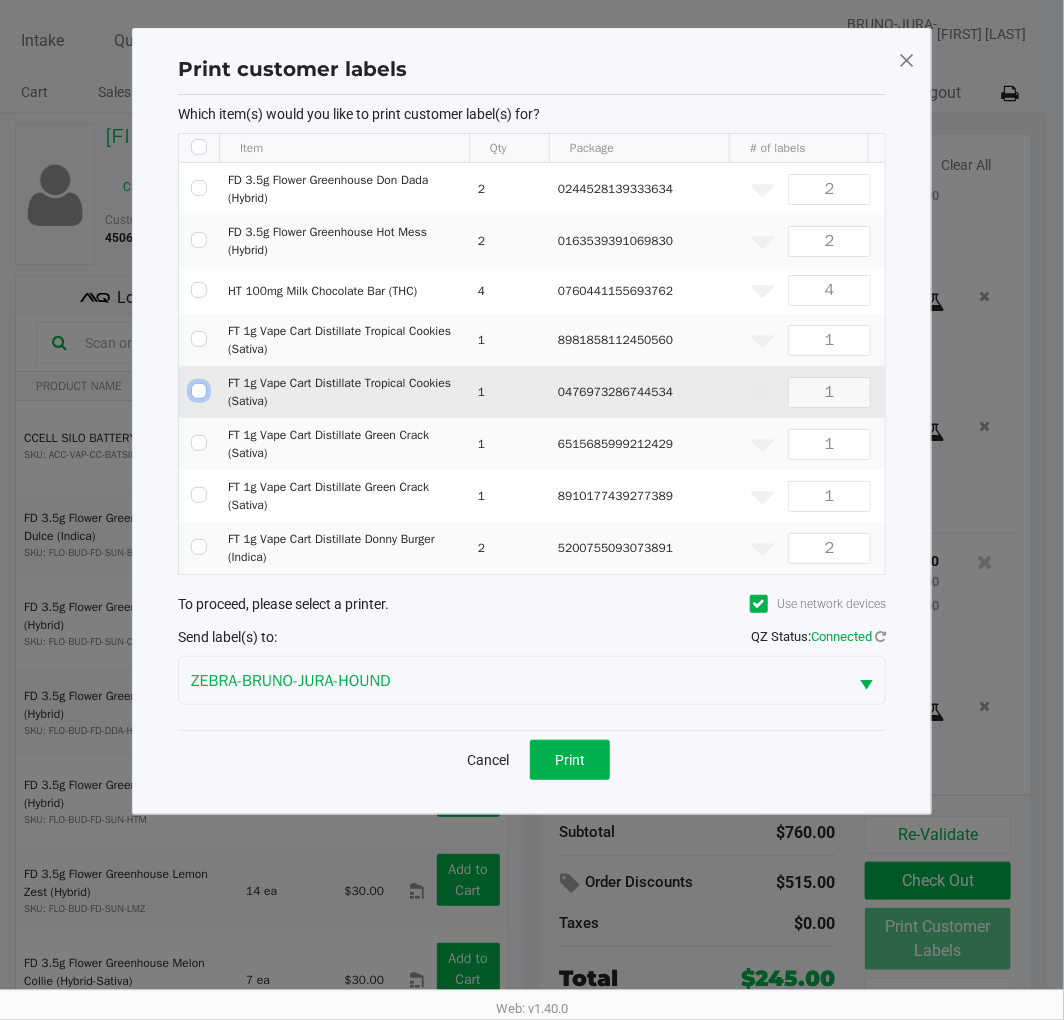 click at bounding box center [199, 391] 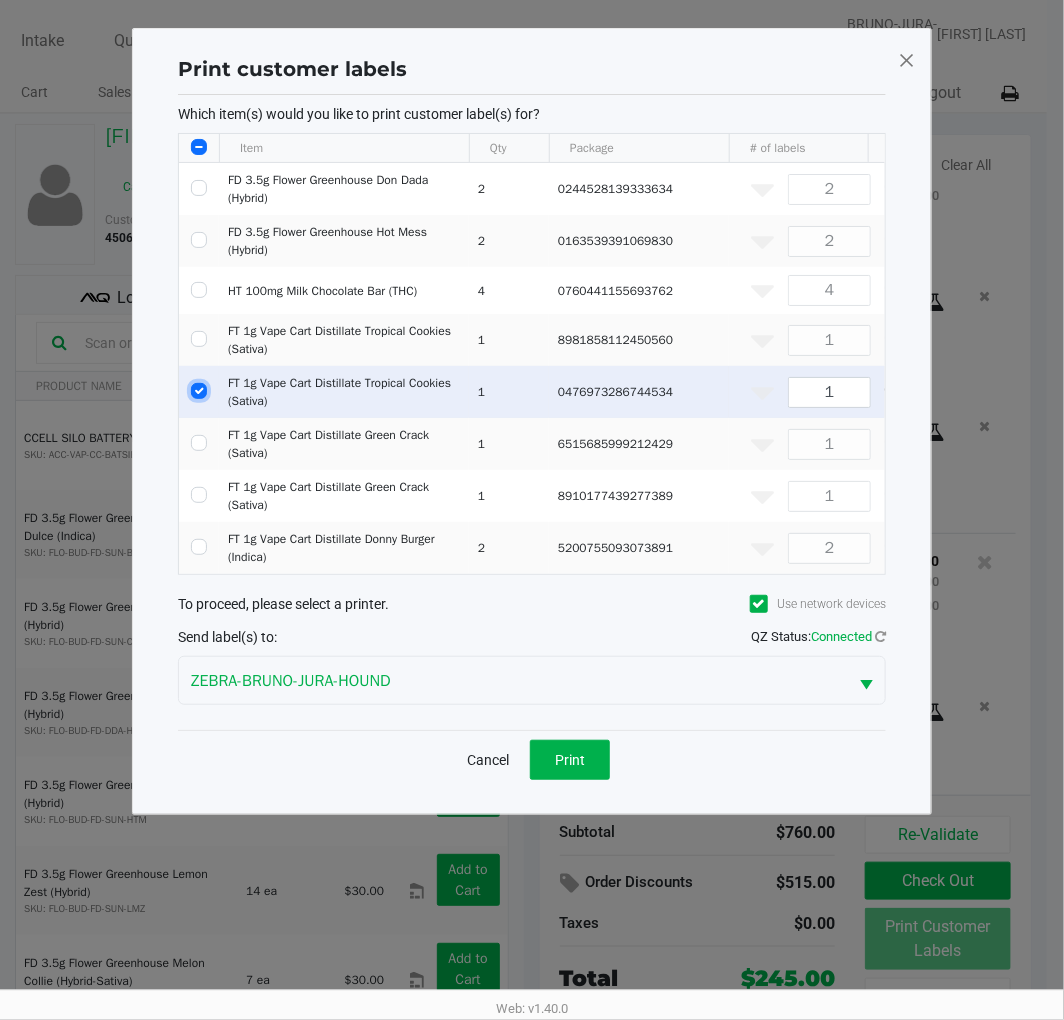 click at bounding box center (199, 391) 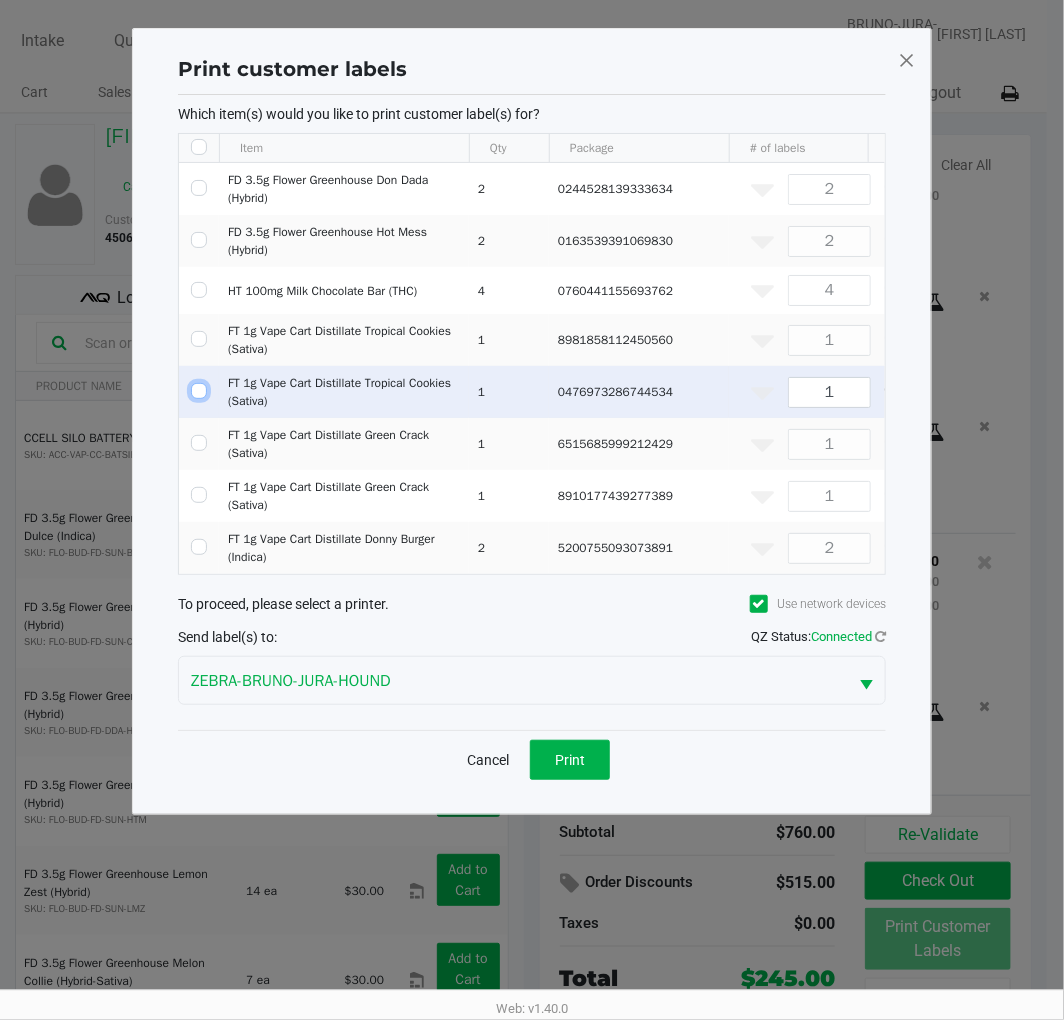 checkbox on "false" 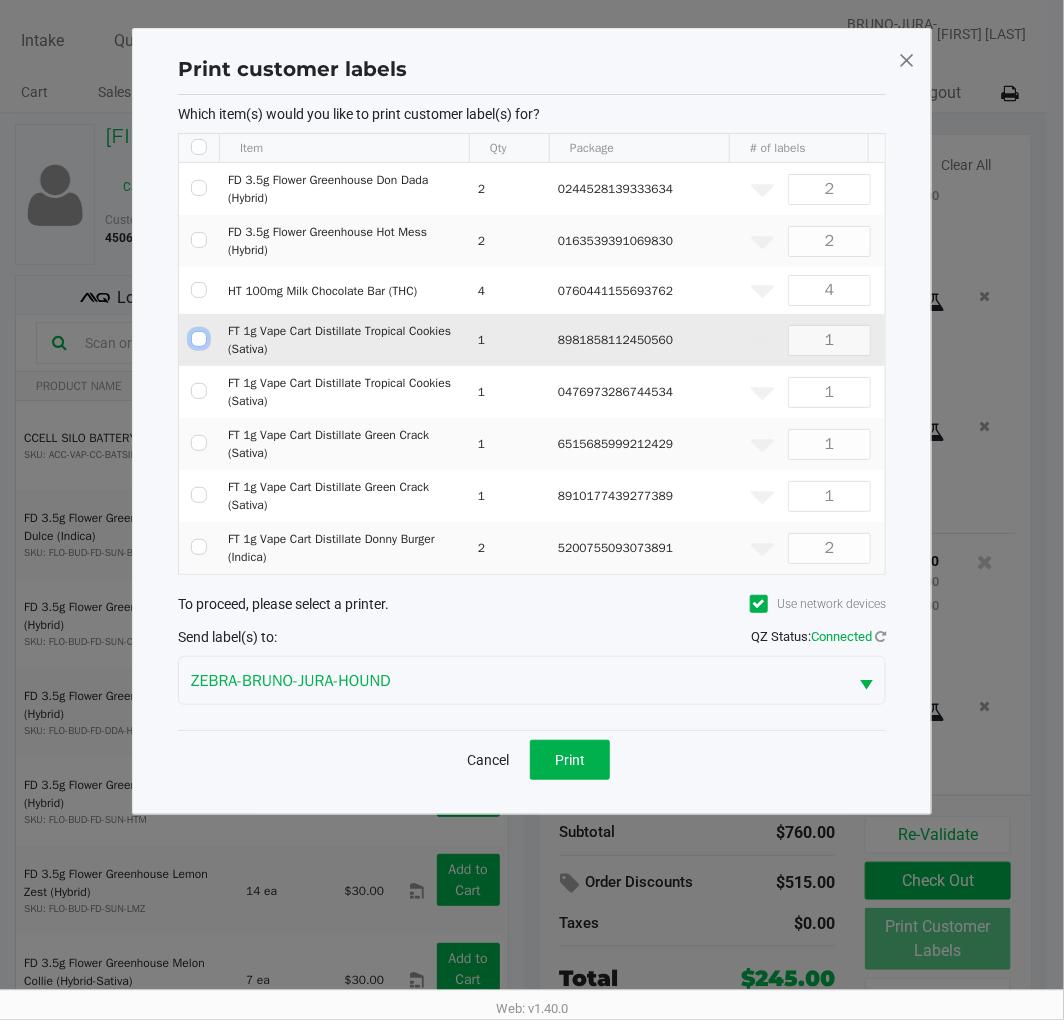 click at bounding box center (199, 339) 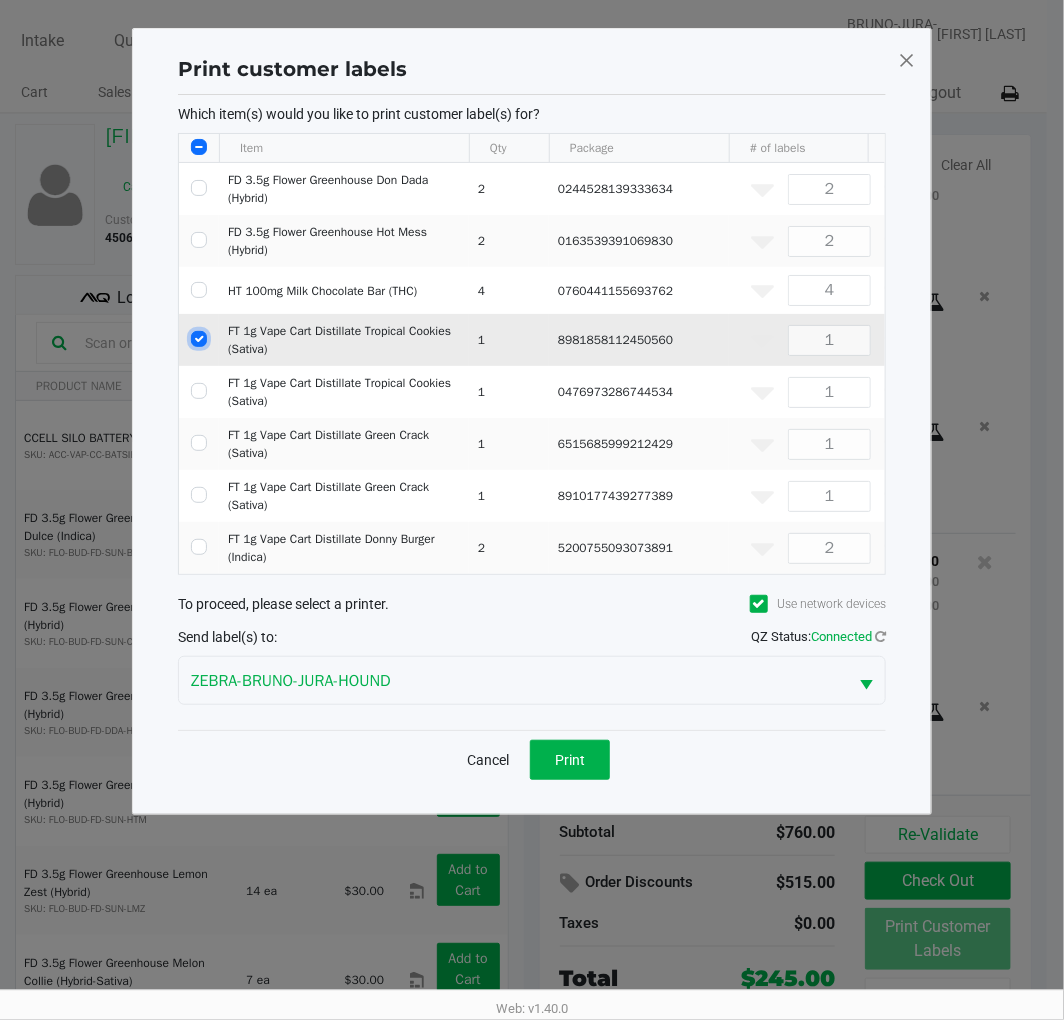 checkbox on "true" 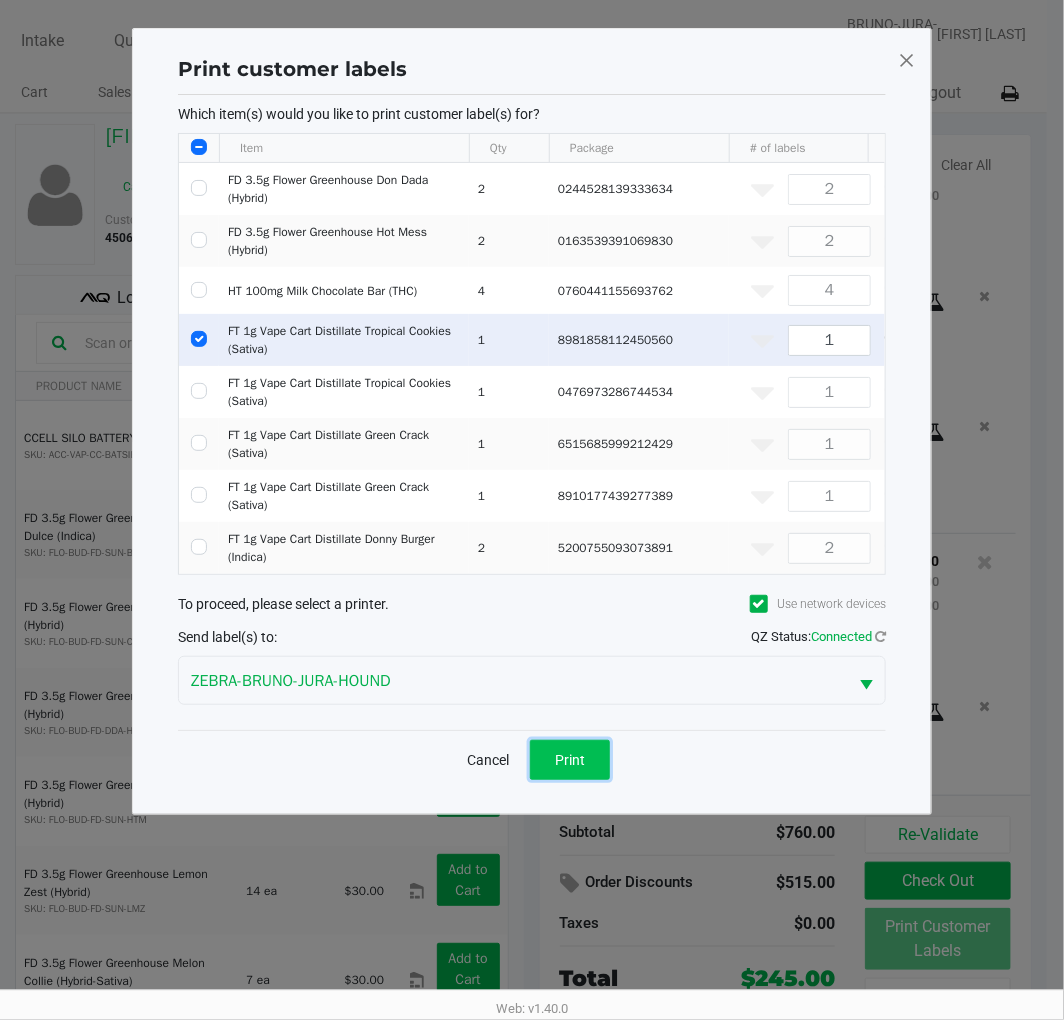 click on "Print" 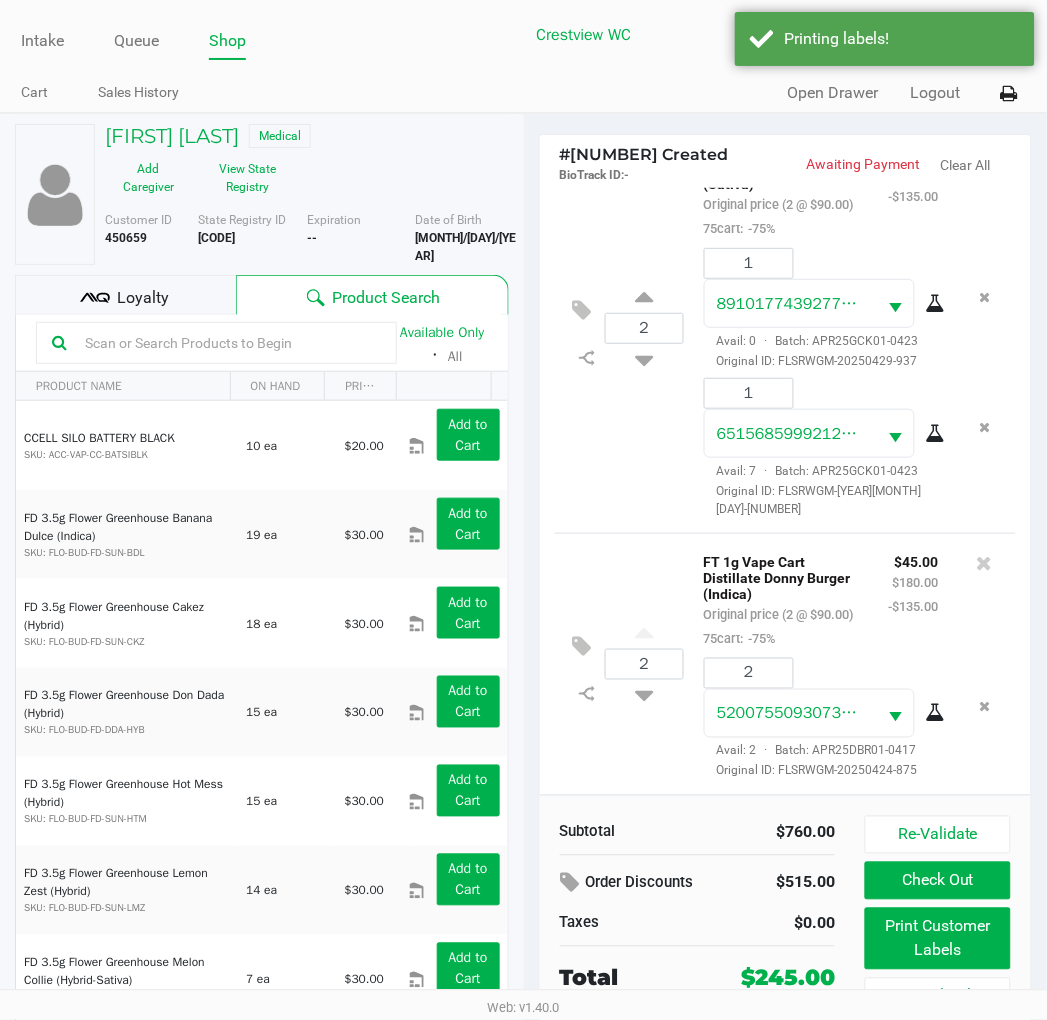 scroll, scrollTop: 37, scrollLeft: 0, axis: vertical 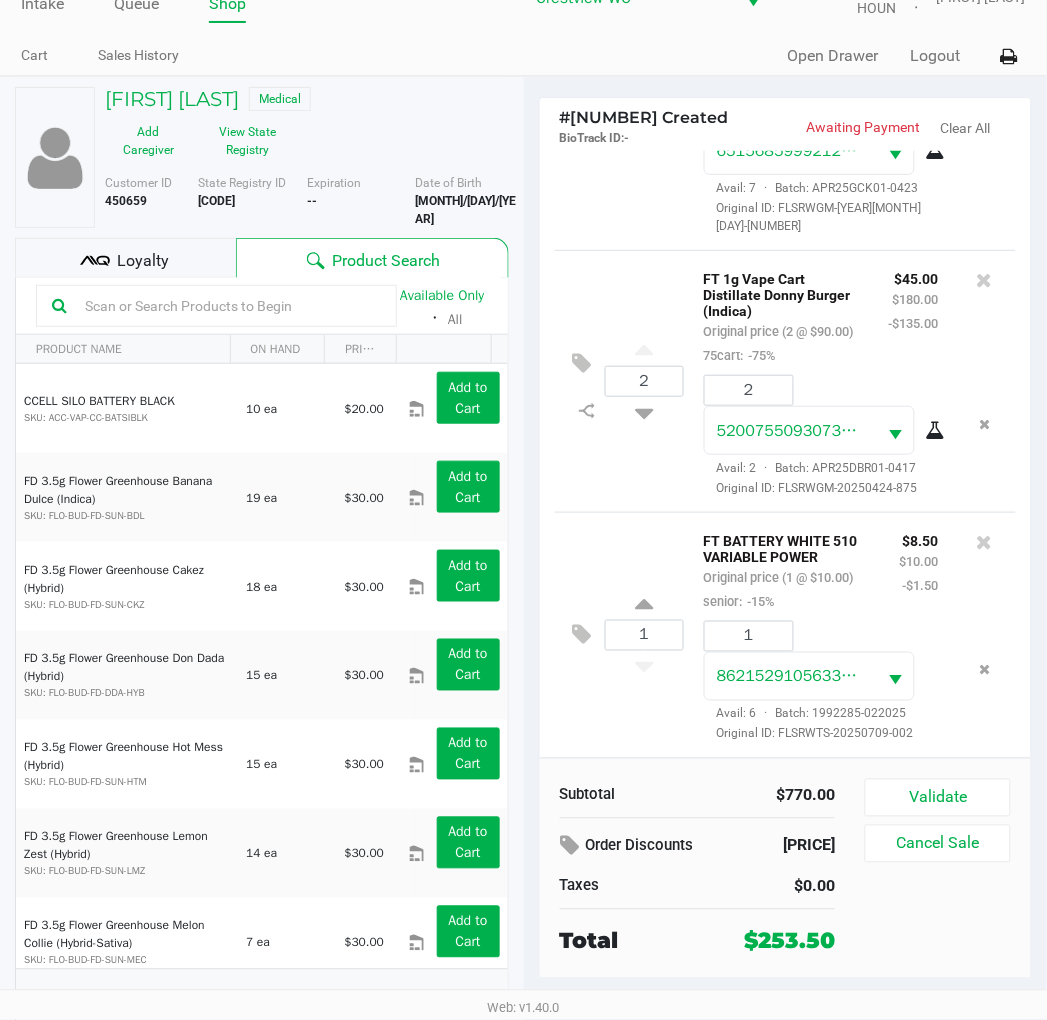 click on "Validate" 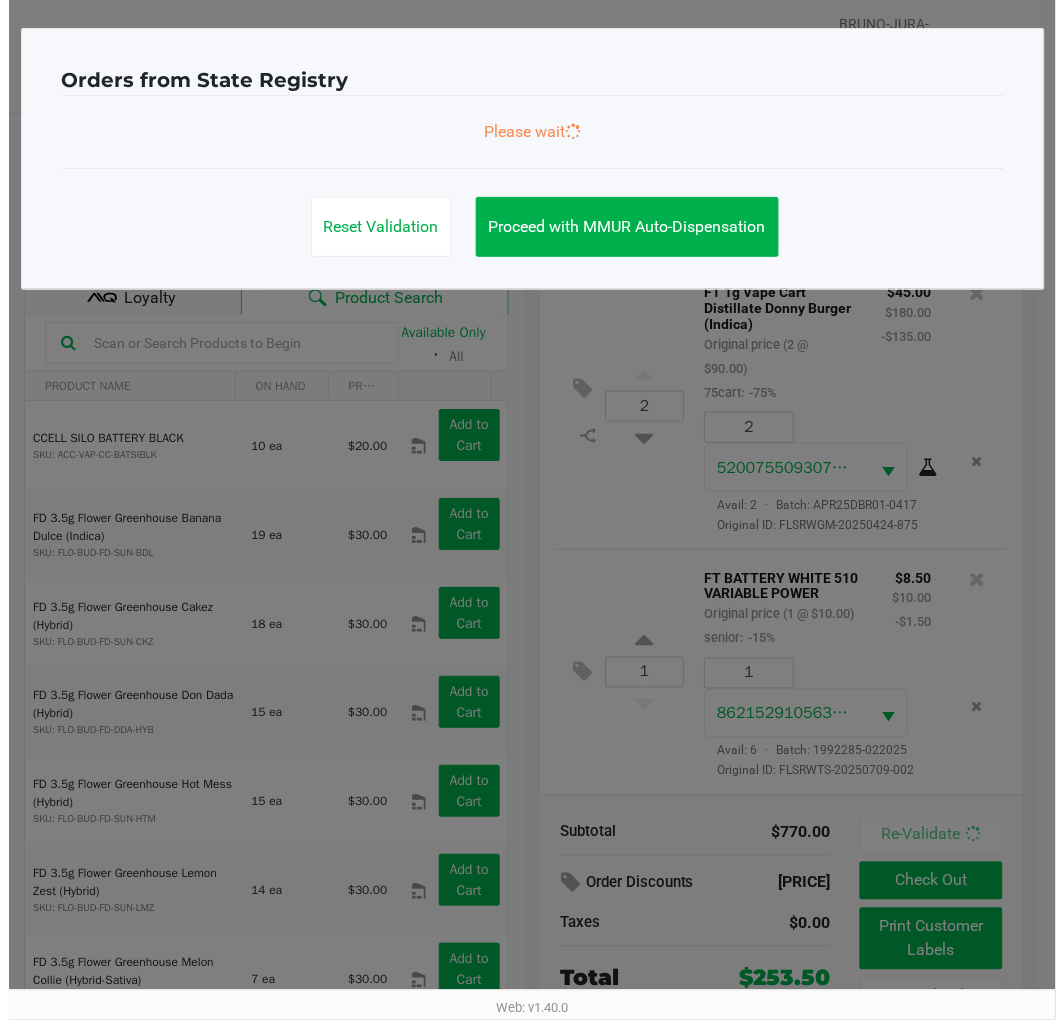 scroll, scrollTop: 0, scrollLeft: 0, axis: both 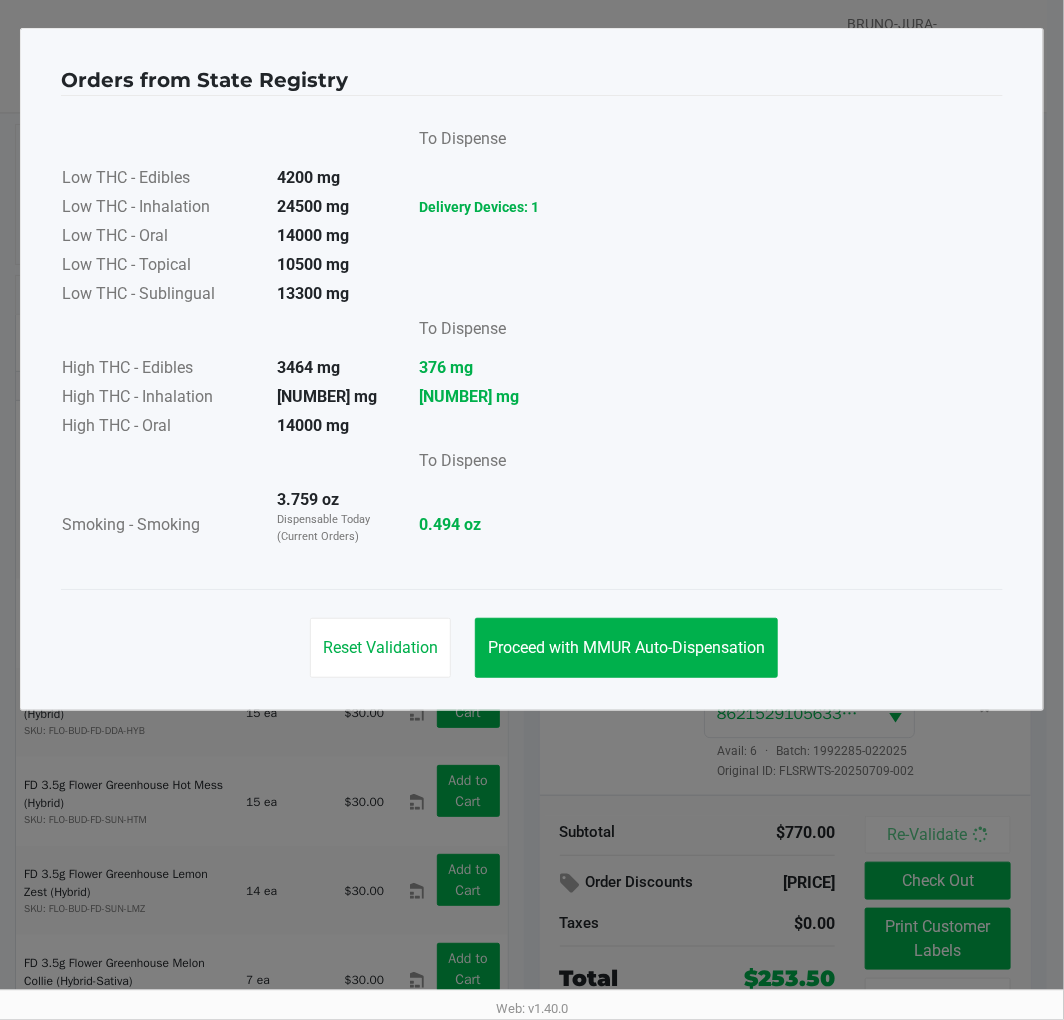 click on "Proceed with MMUR Auto-Dispensation" 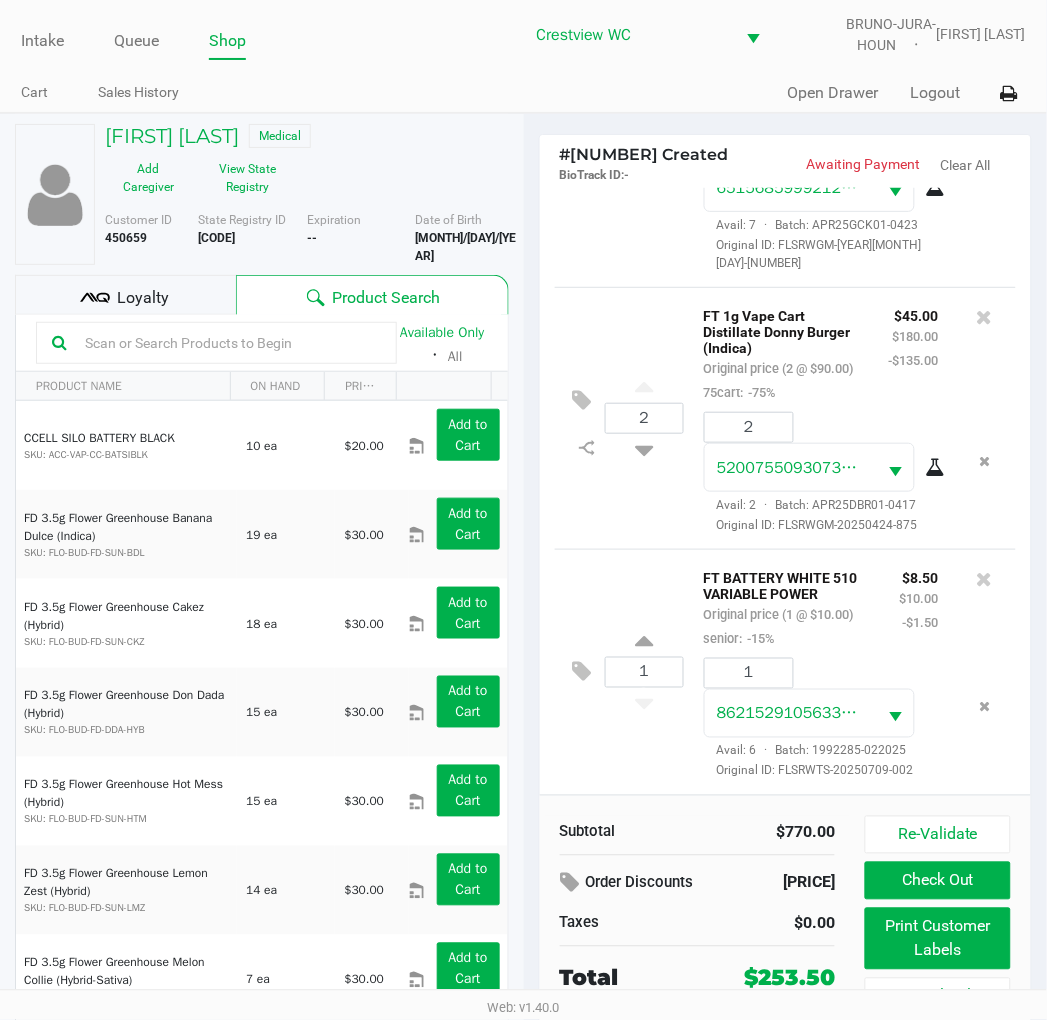 click on "Print Customer Labels" 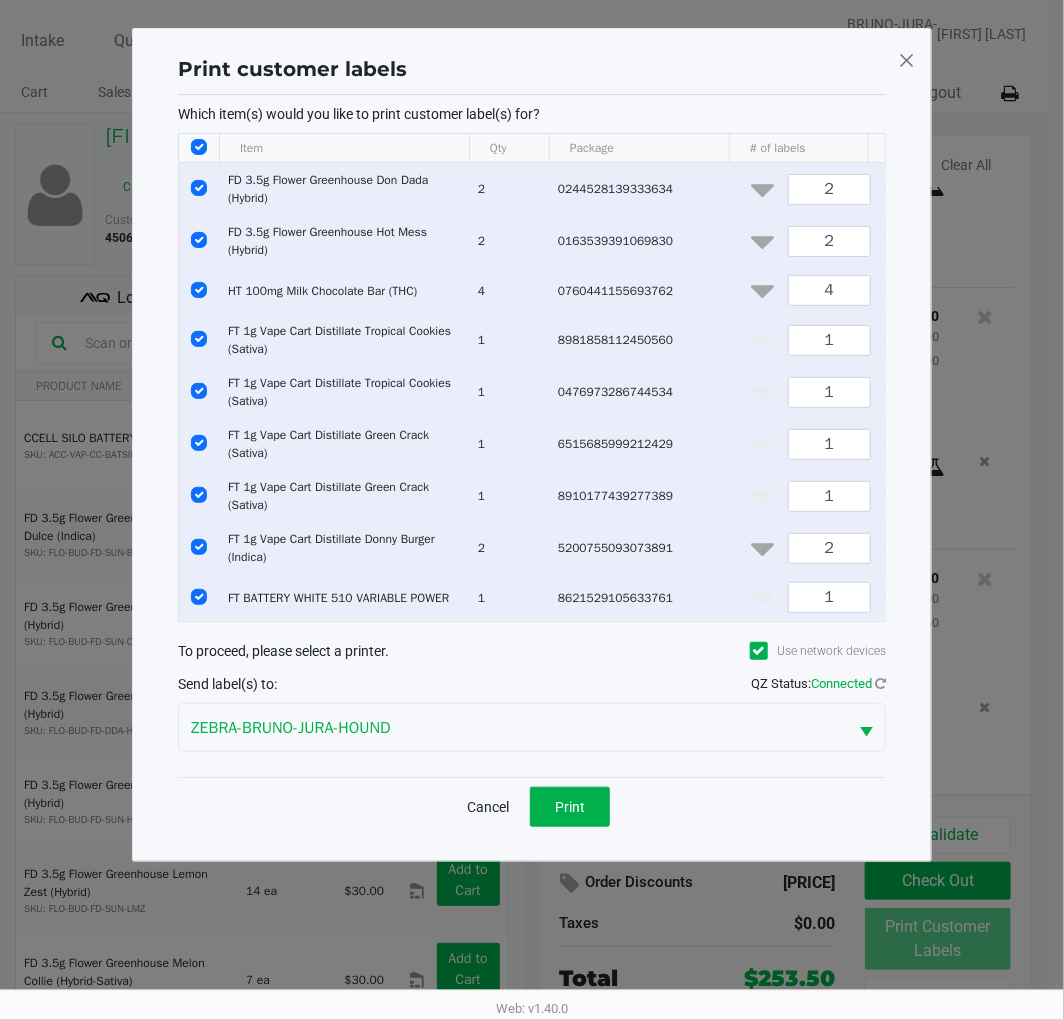 click 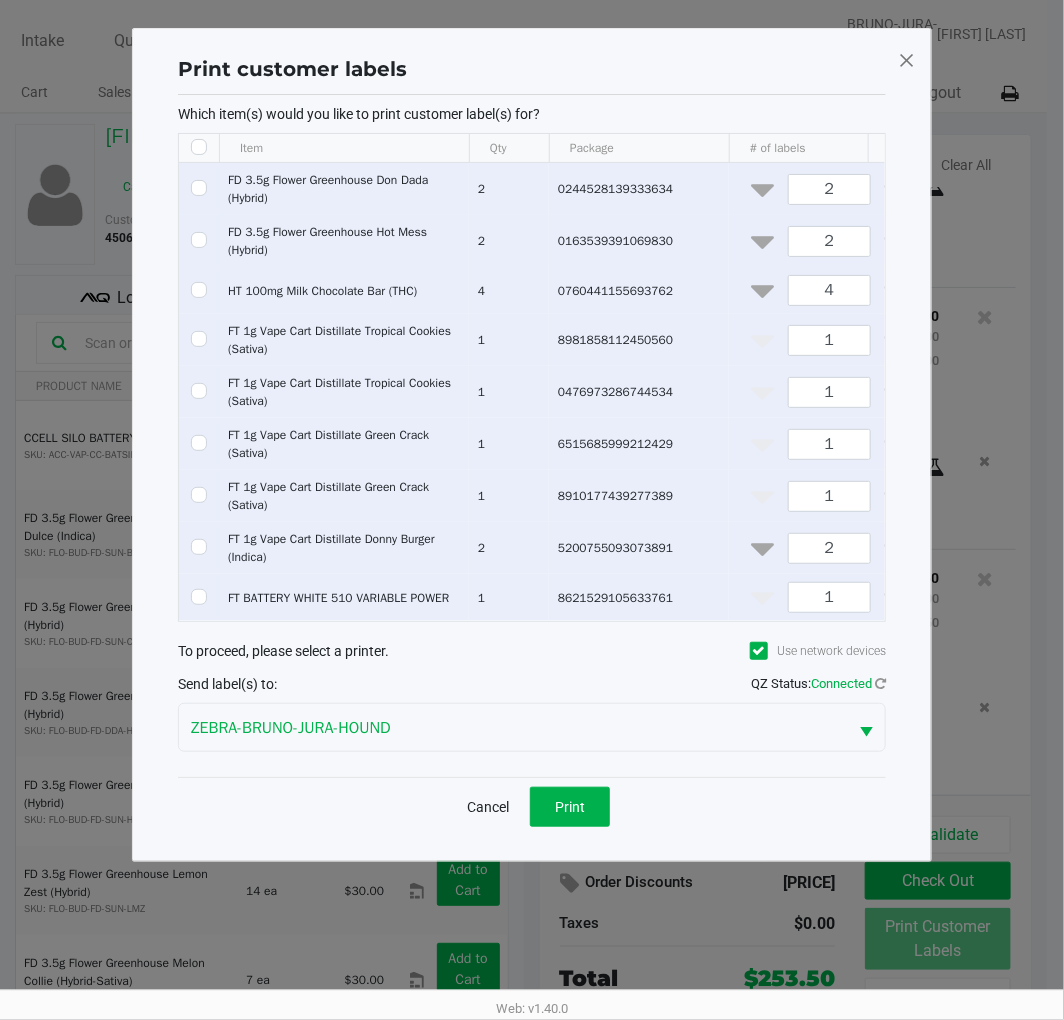 checkbox on "false" 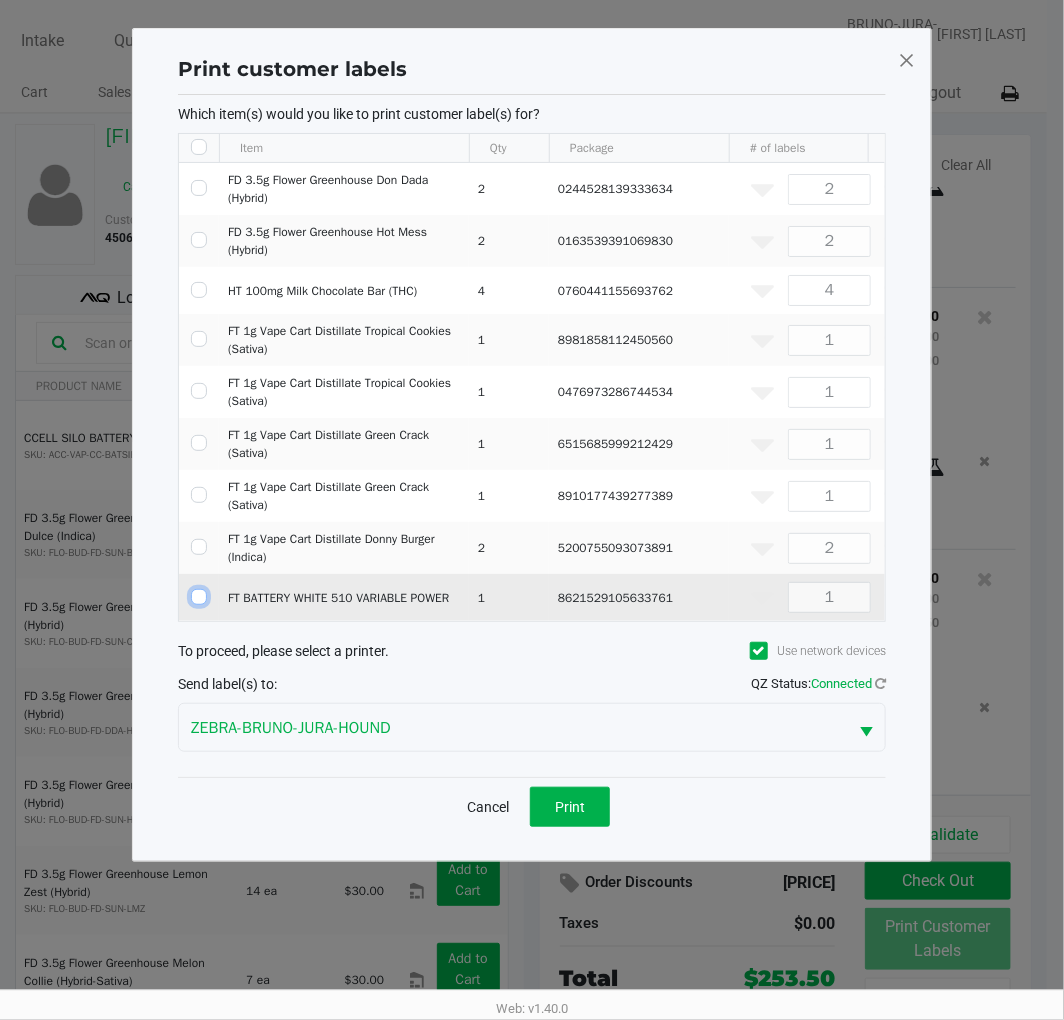 click at bounding box center (199, 597) 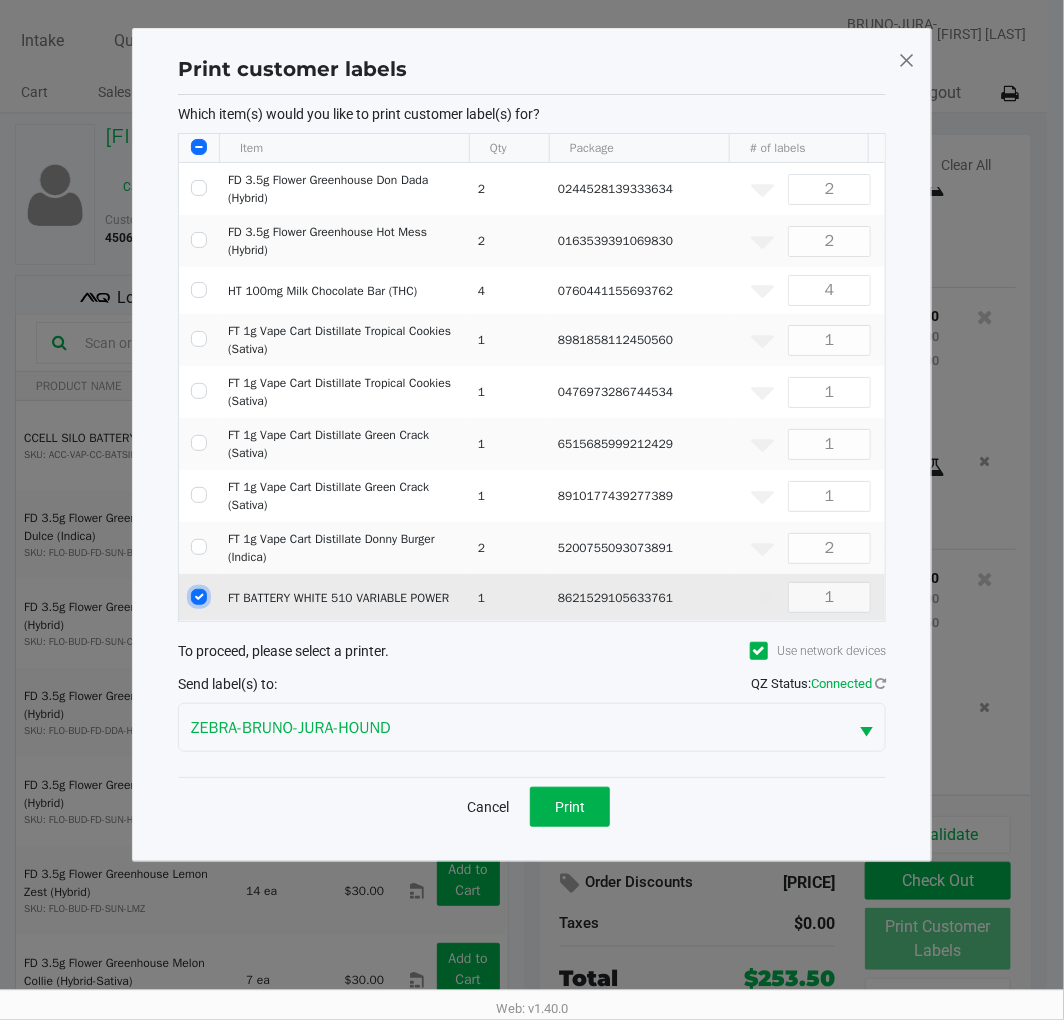 checkbox on "true" 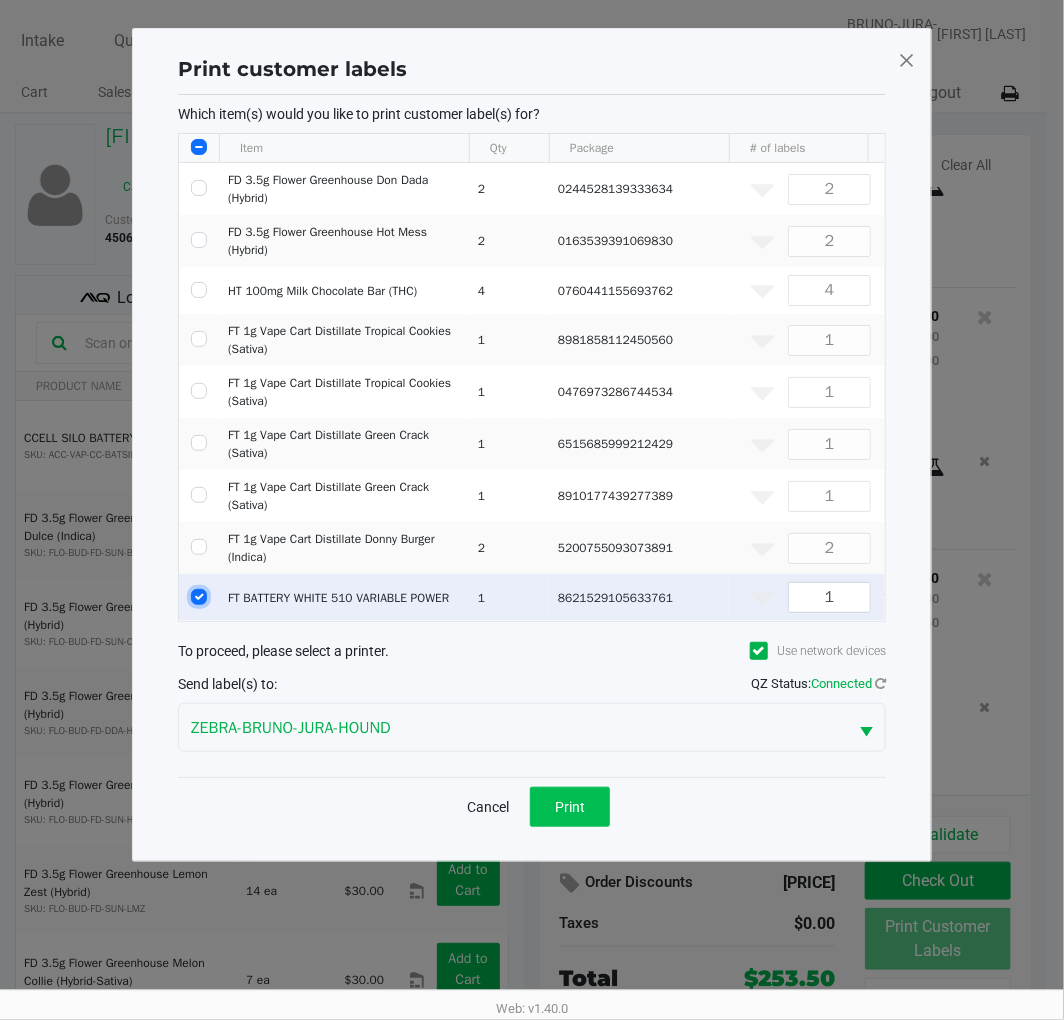 click on "Print" 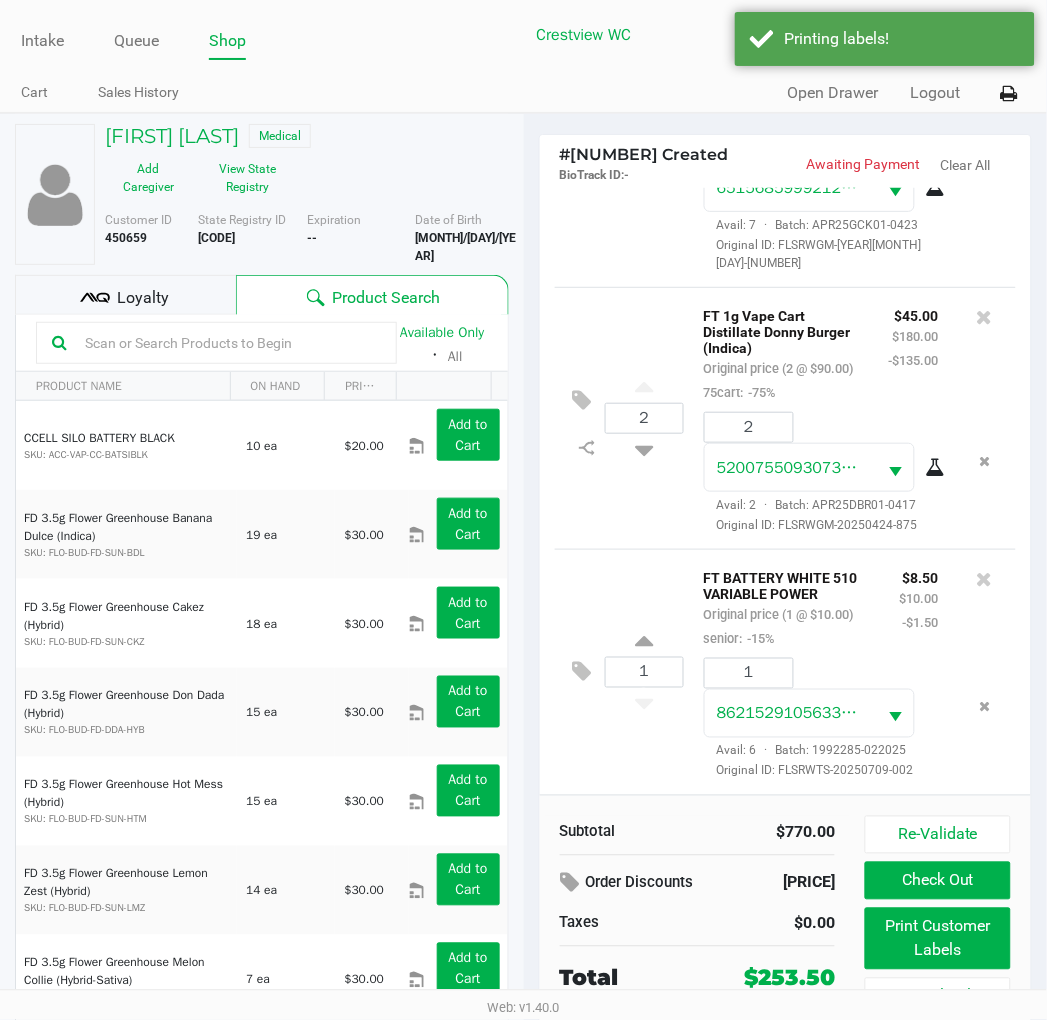 scroll, scrollTop: 37, scrollLeft: 0, axis: vertical 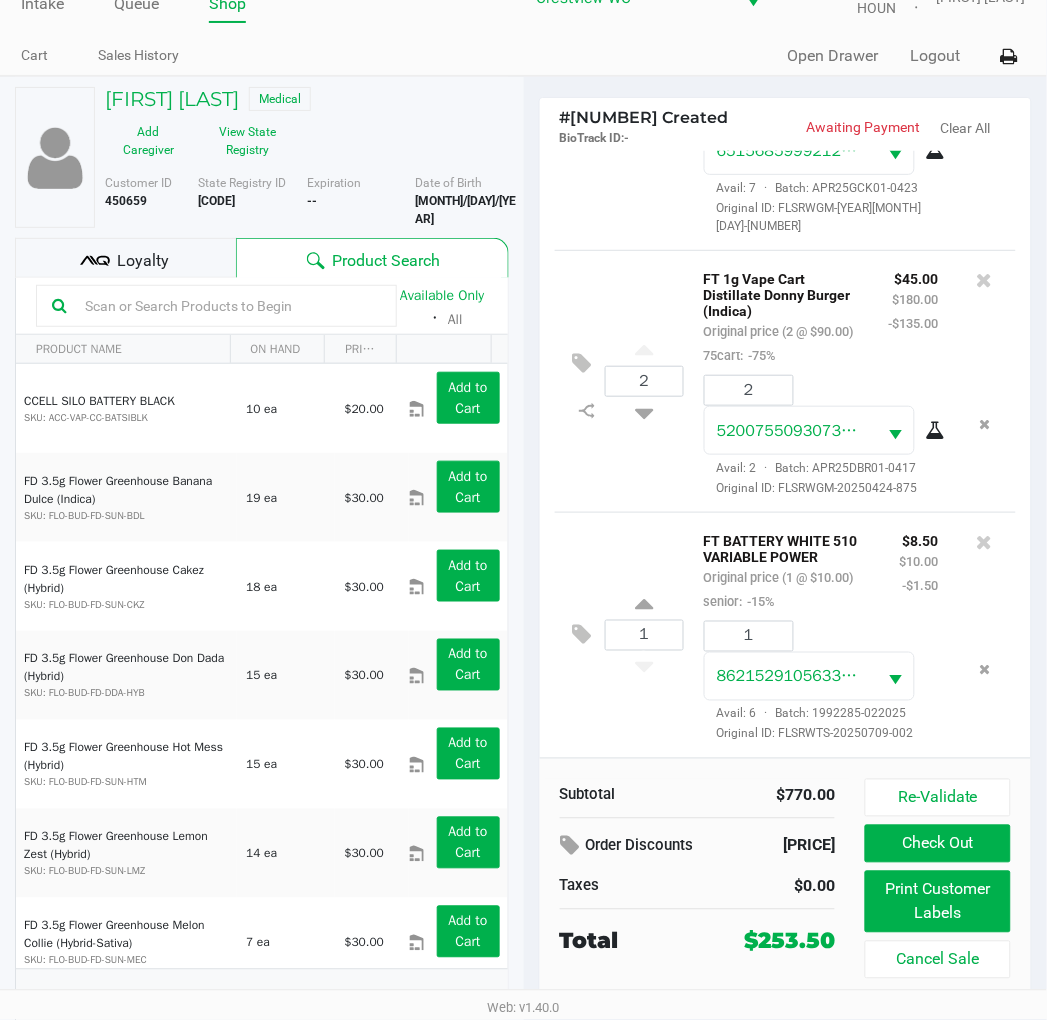 click on "Loyalty" 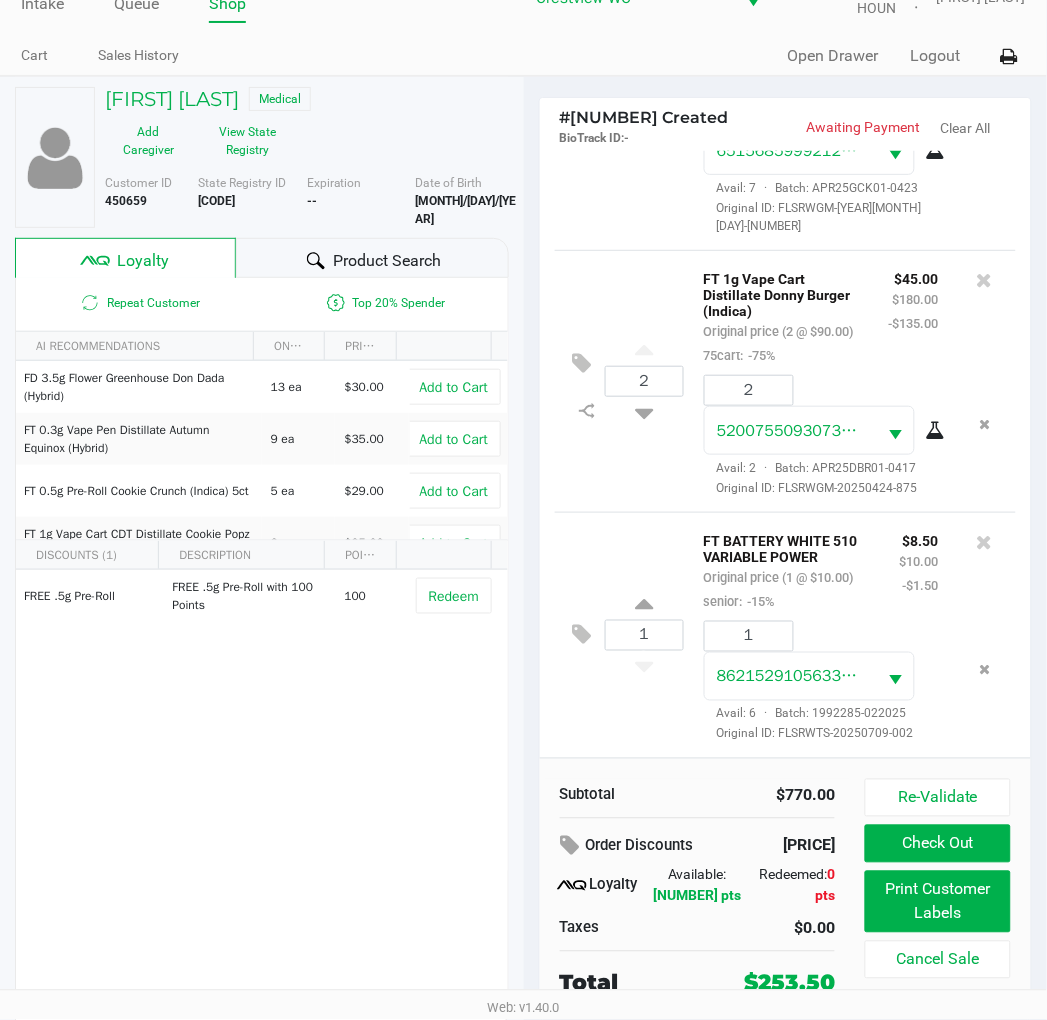 scroll, scrollTop: 38, scrollLeft: 0, axis: vertical 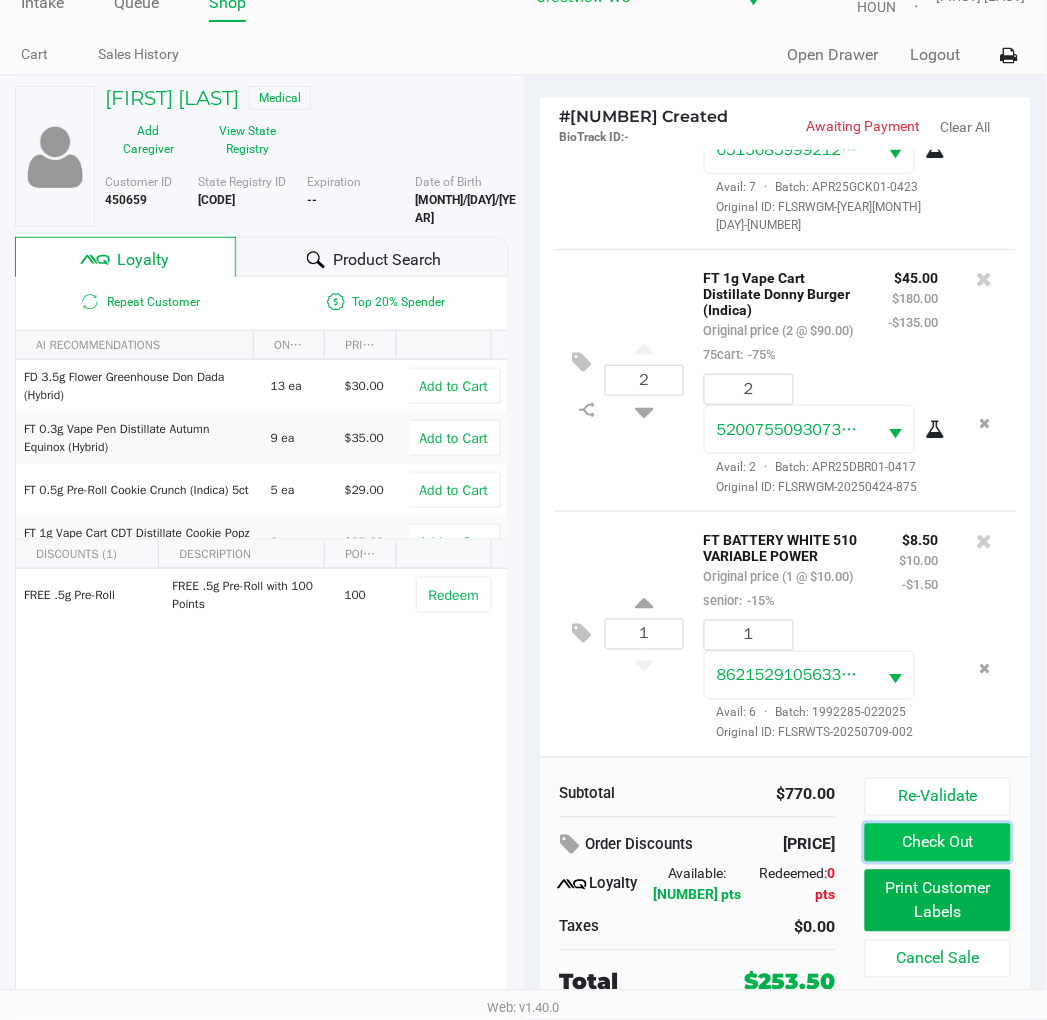 click on "Check Out" 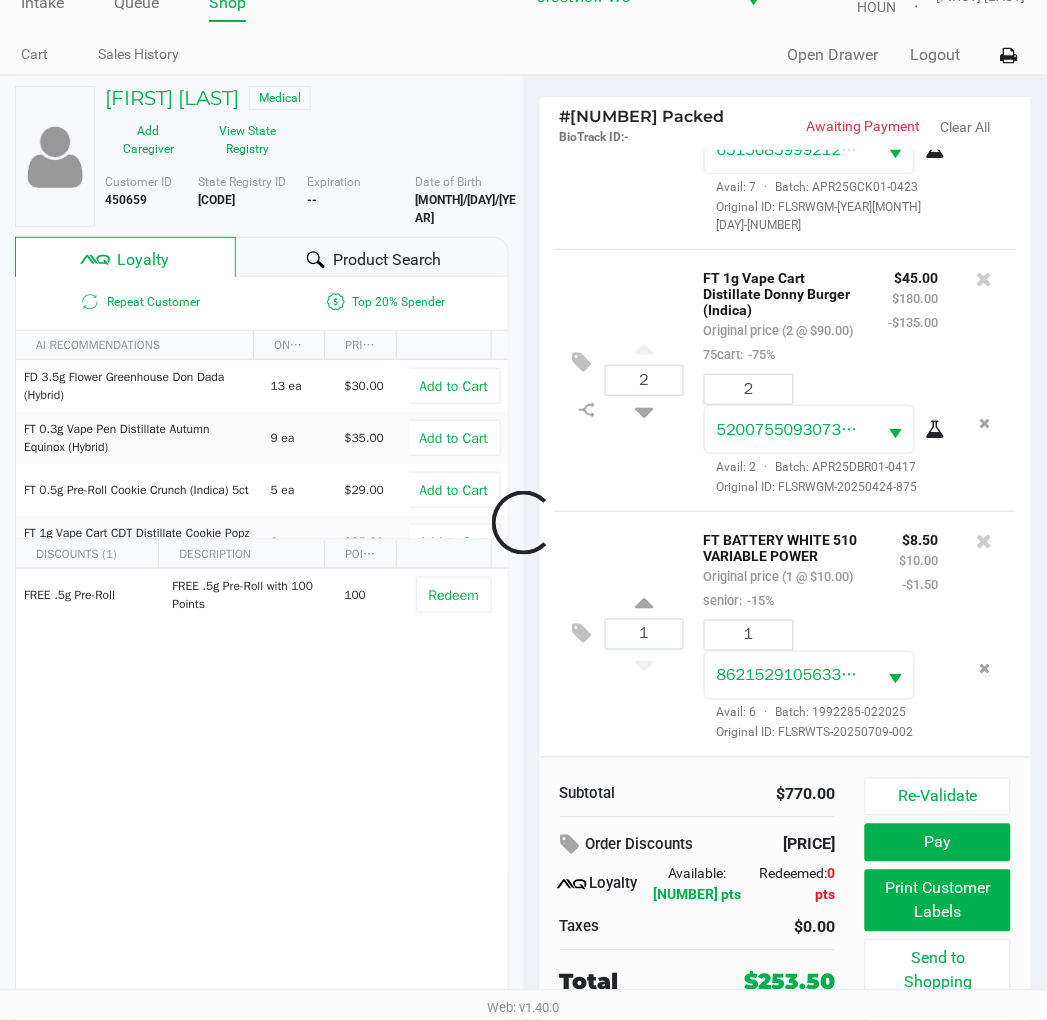 scroll, scrollTop: 1758, scrollLeft: 0, axis: vertical 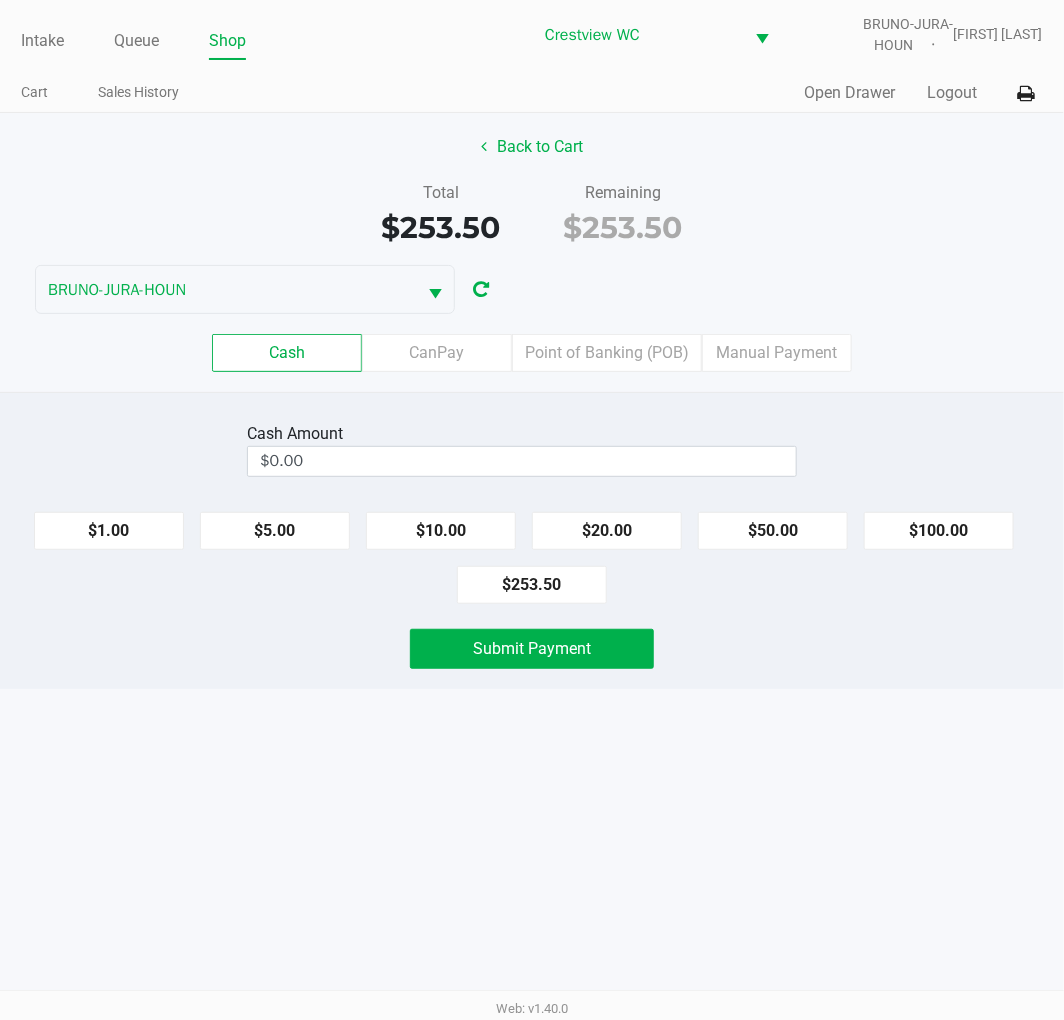 click on "Point of Banking (POB)" 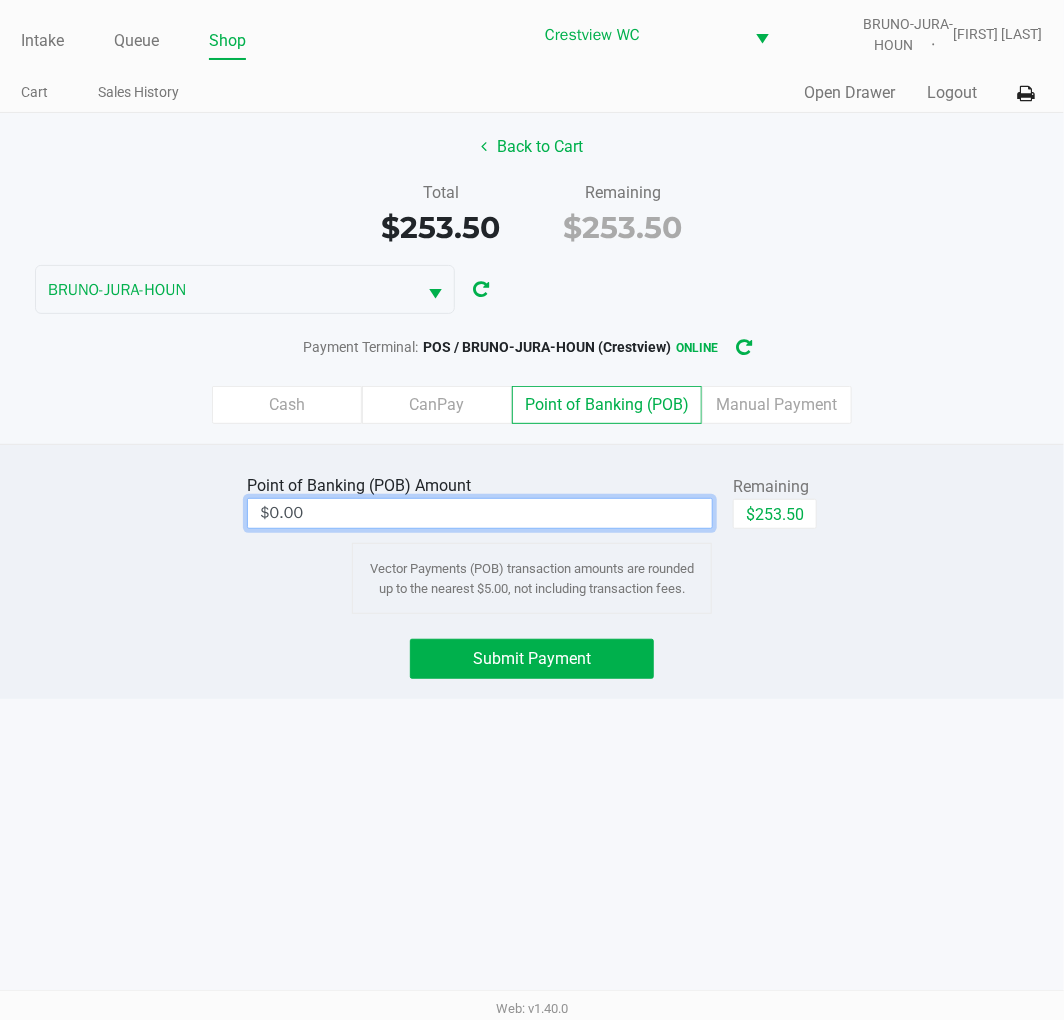 click on "$0.00" at bounding box center (480, 513) 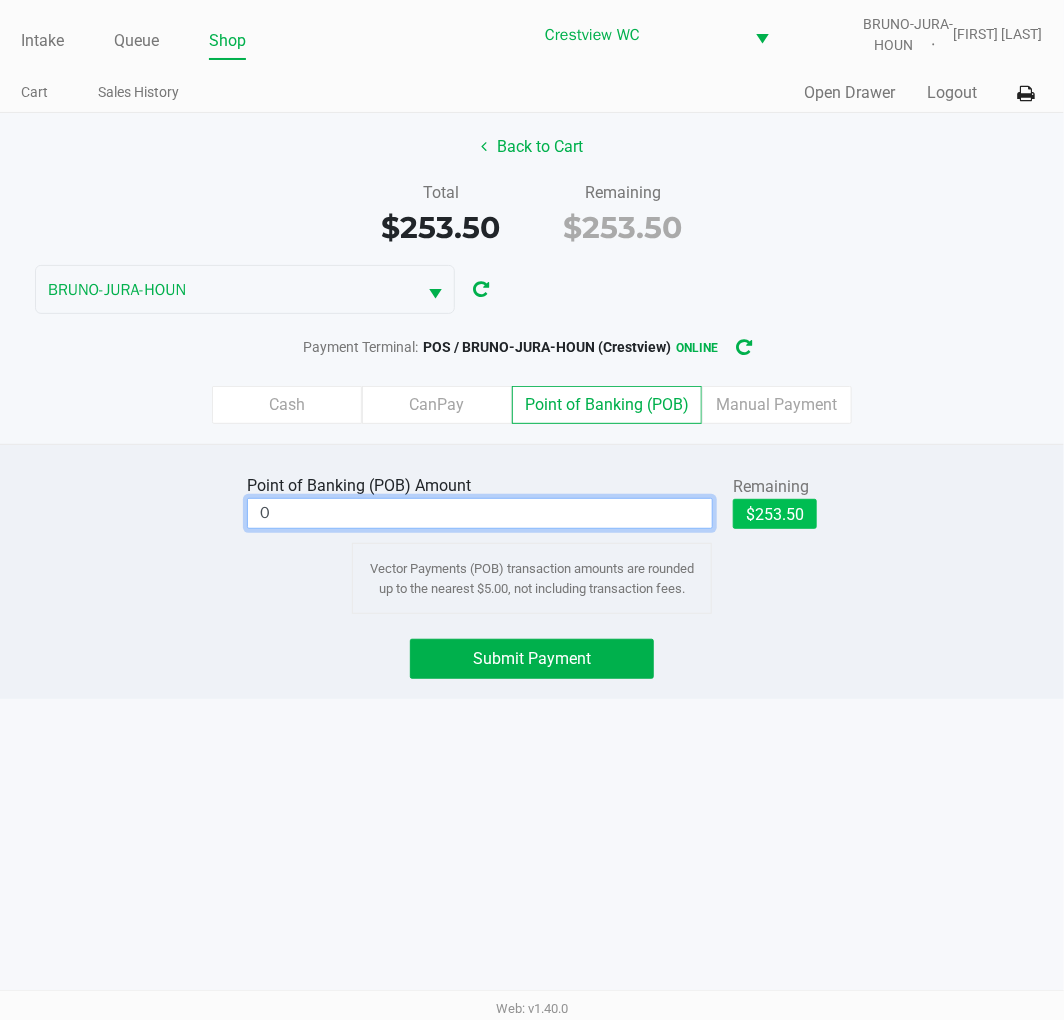 click on "$253.50" 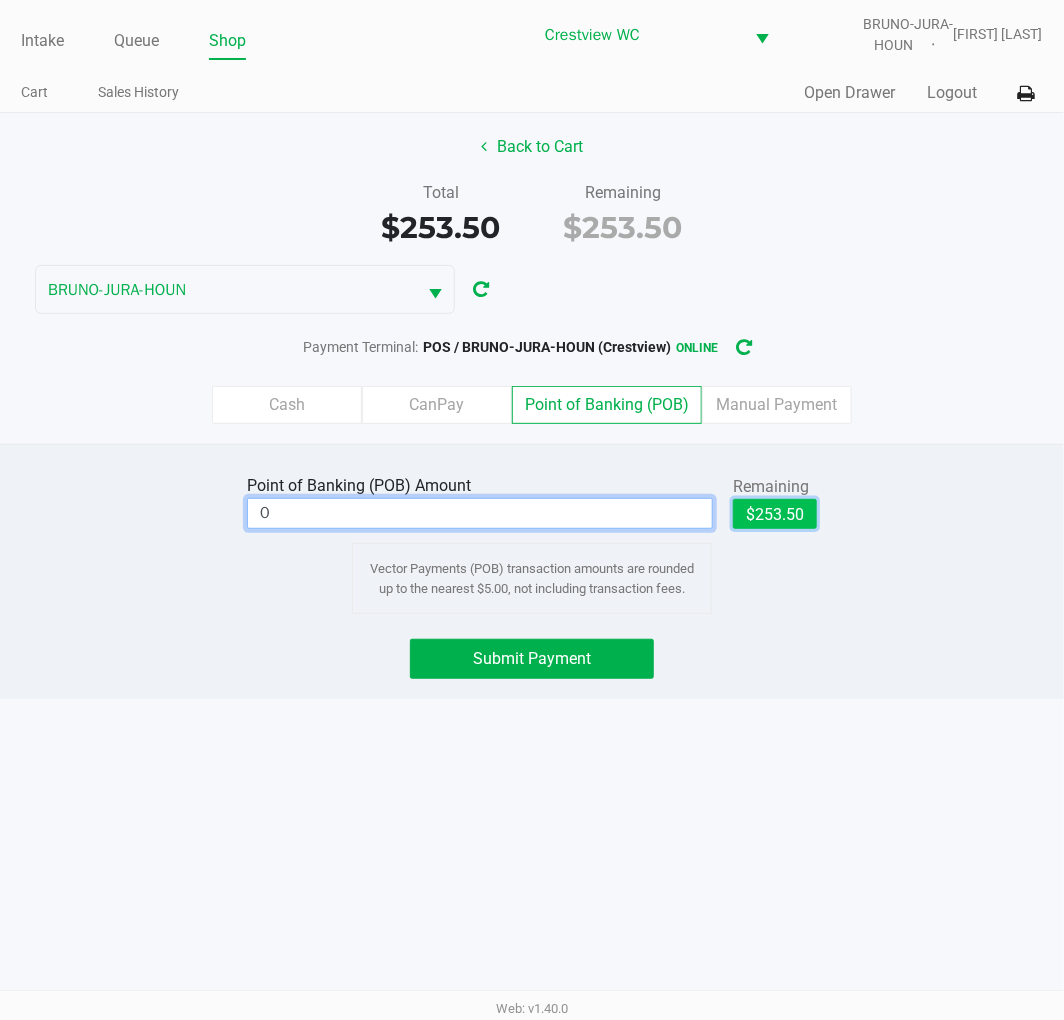 type on "$253.50" 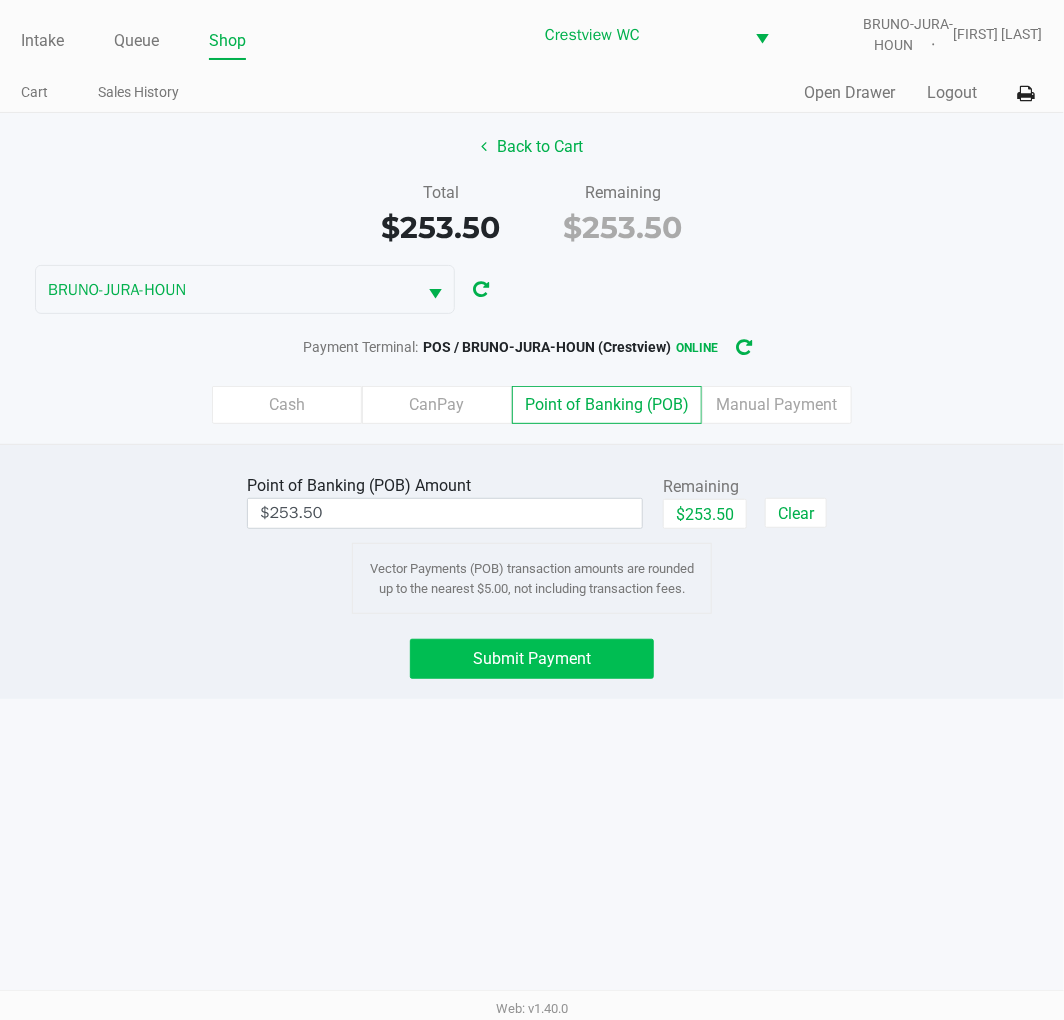 click on "Submit Payment" 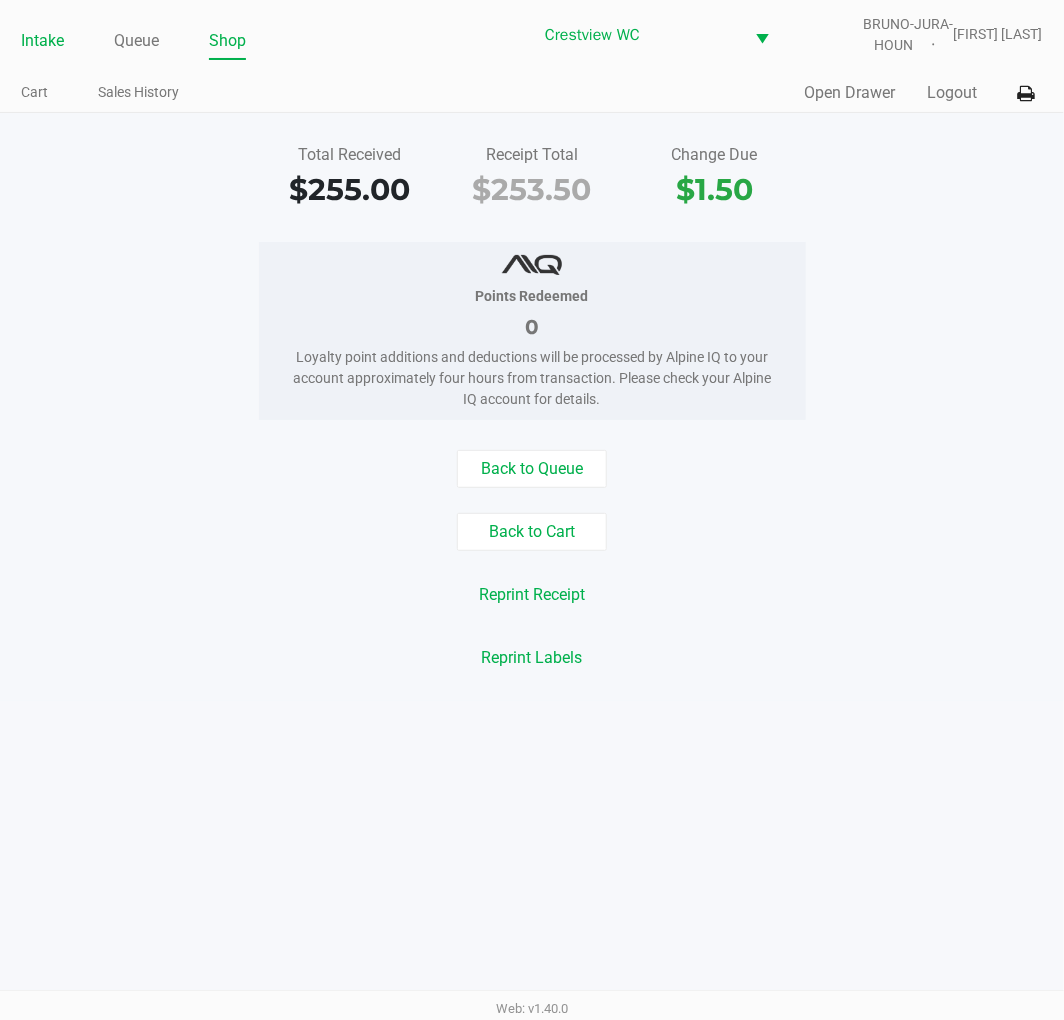 click on "Intake" 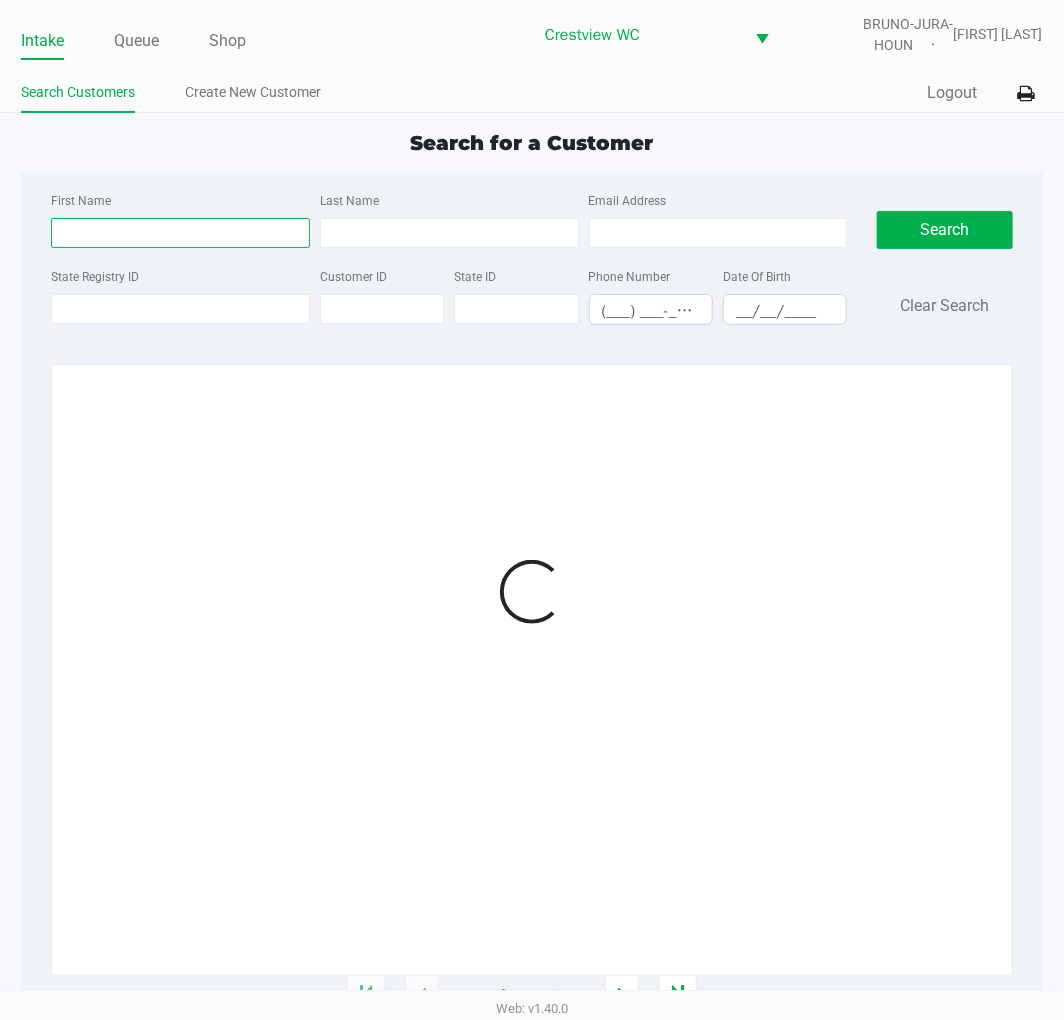 click on "First Name" at bounding box center [180, 233] 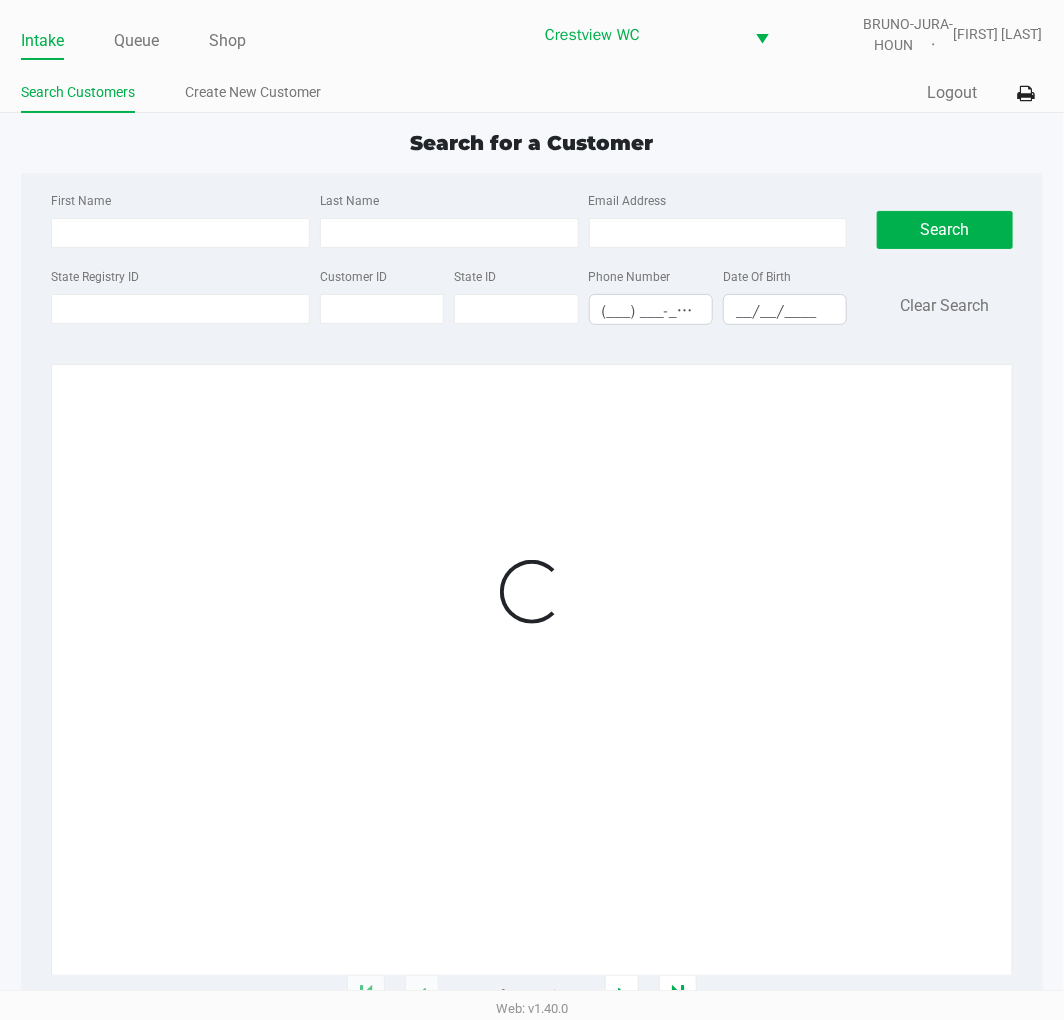 click on "State Registry ID" 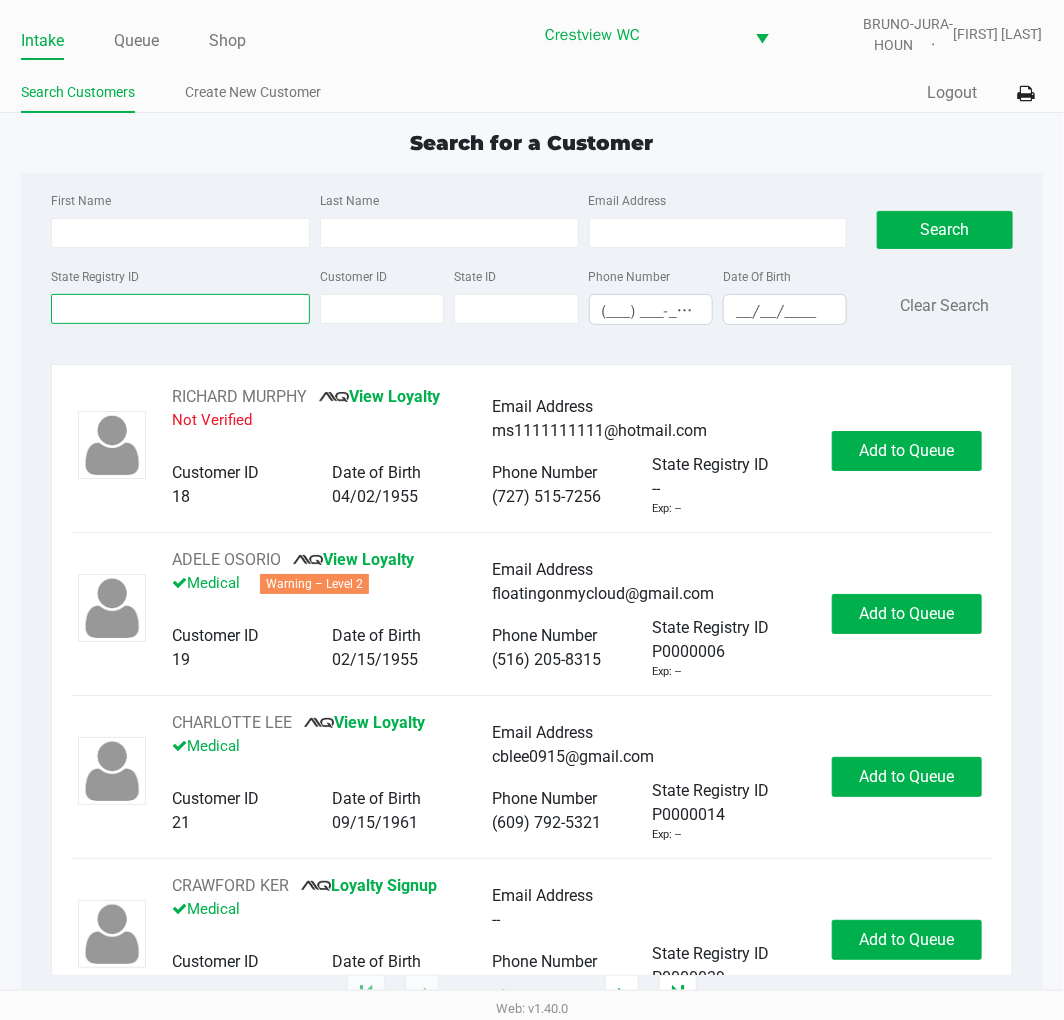 click on "State Registry ID" at bounding box center (180, 309) 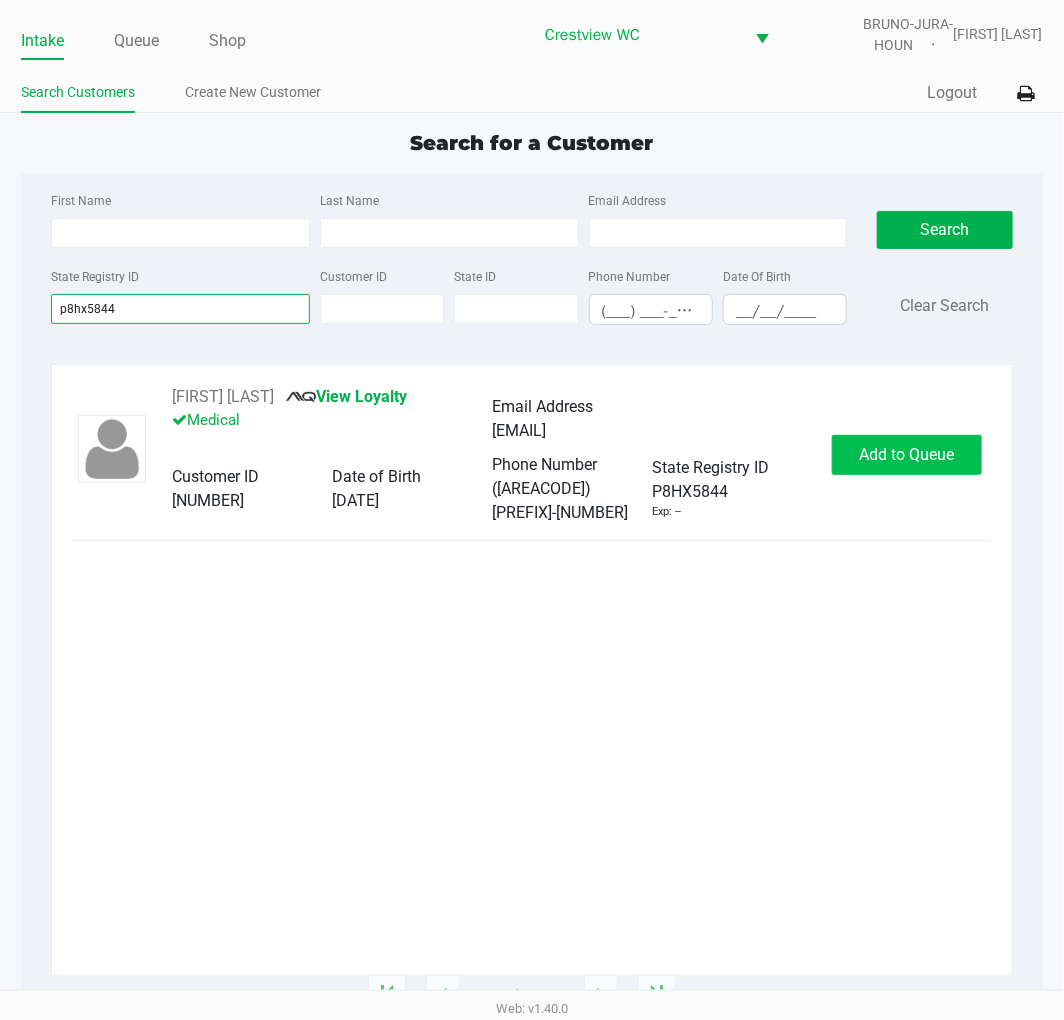 type on "p8hx5844" 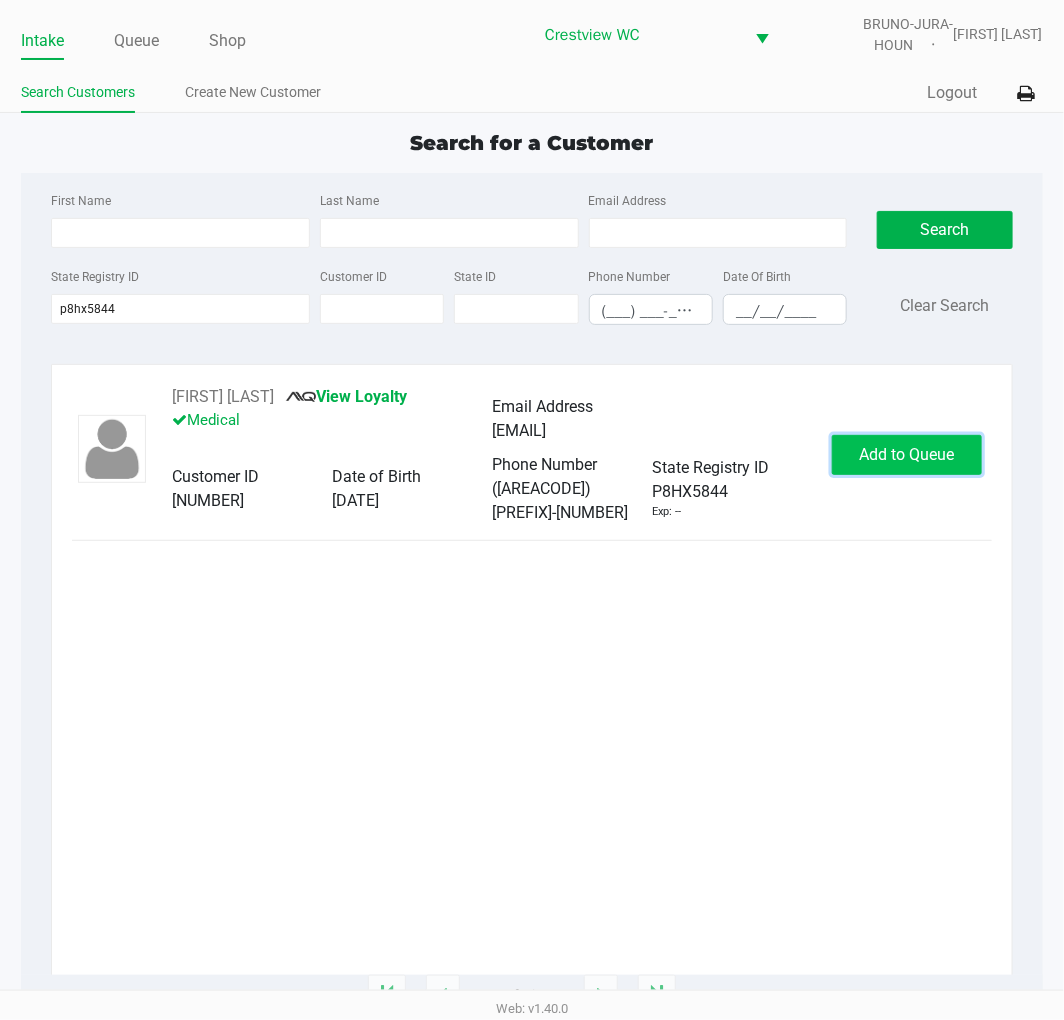 click on "Add to Queue" 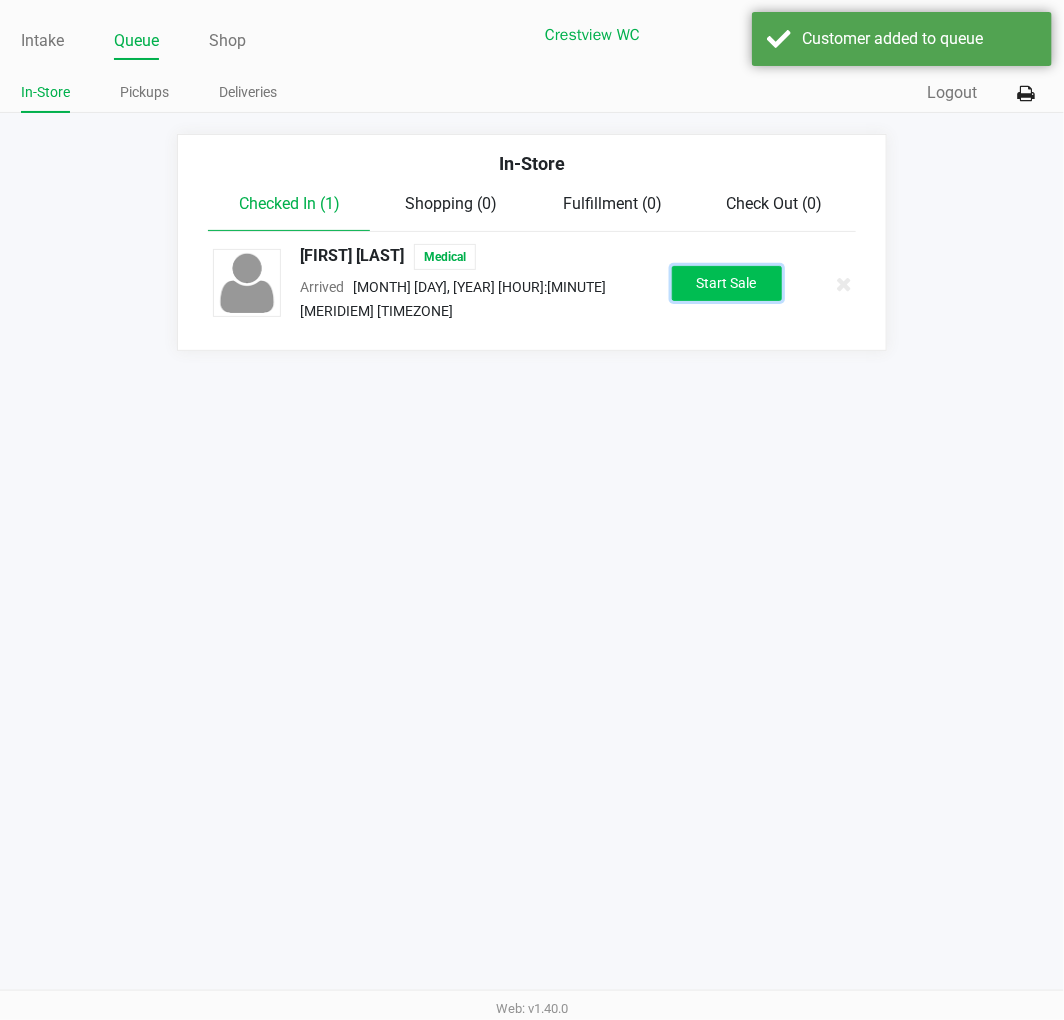 click on "Start Sale" 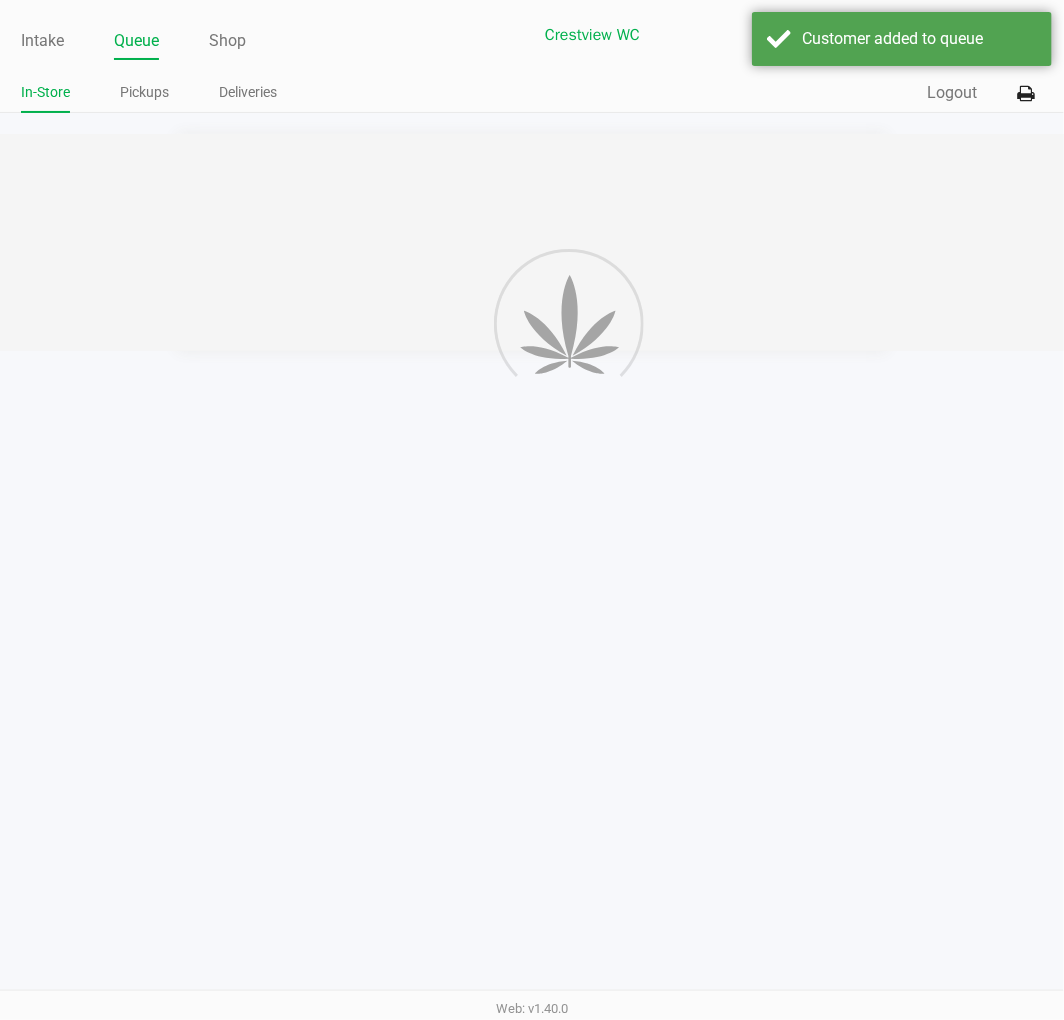 click 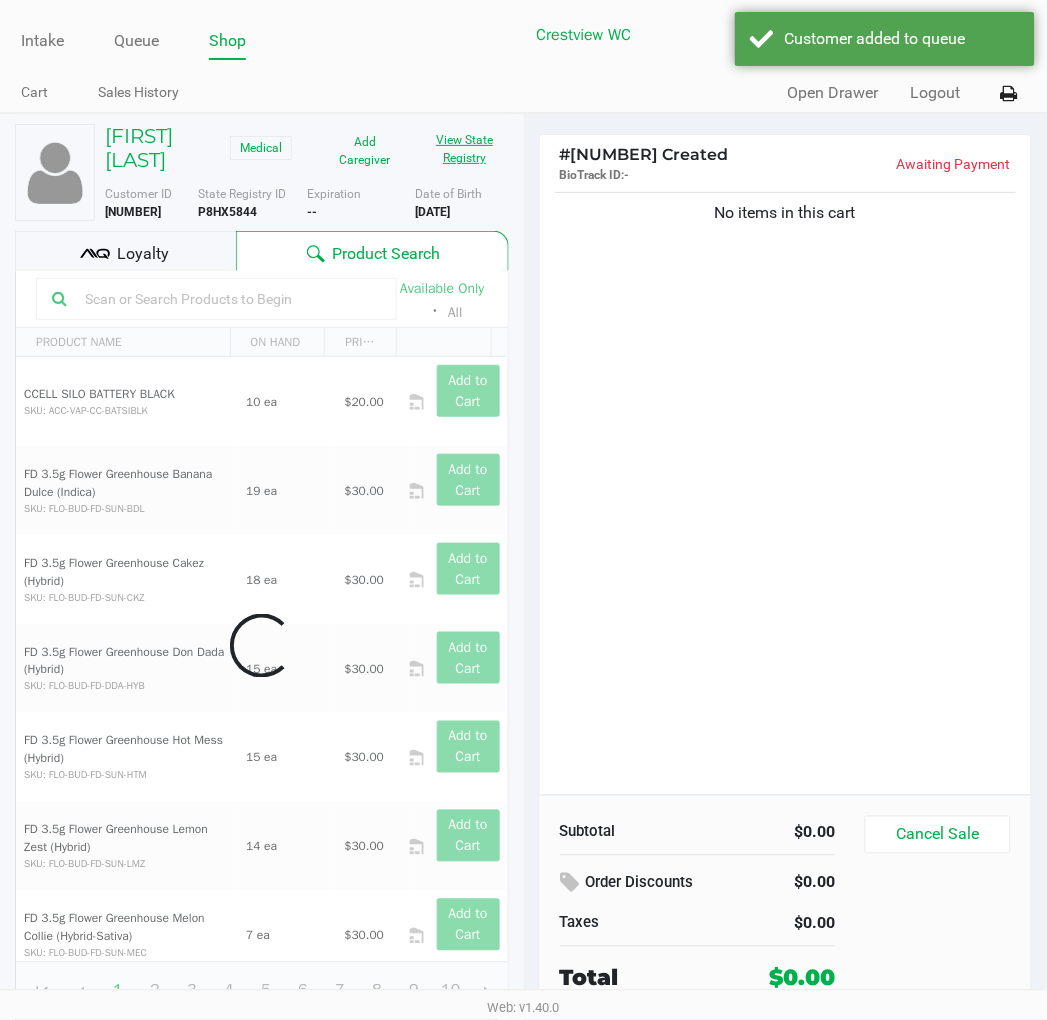 click on "View State Registry" 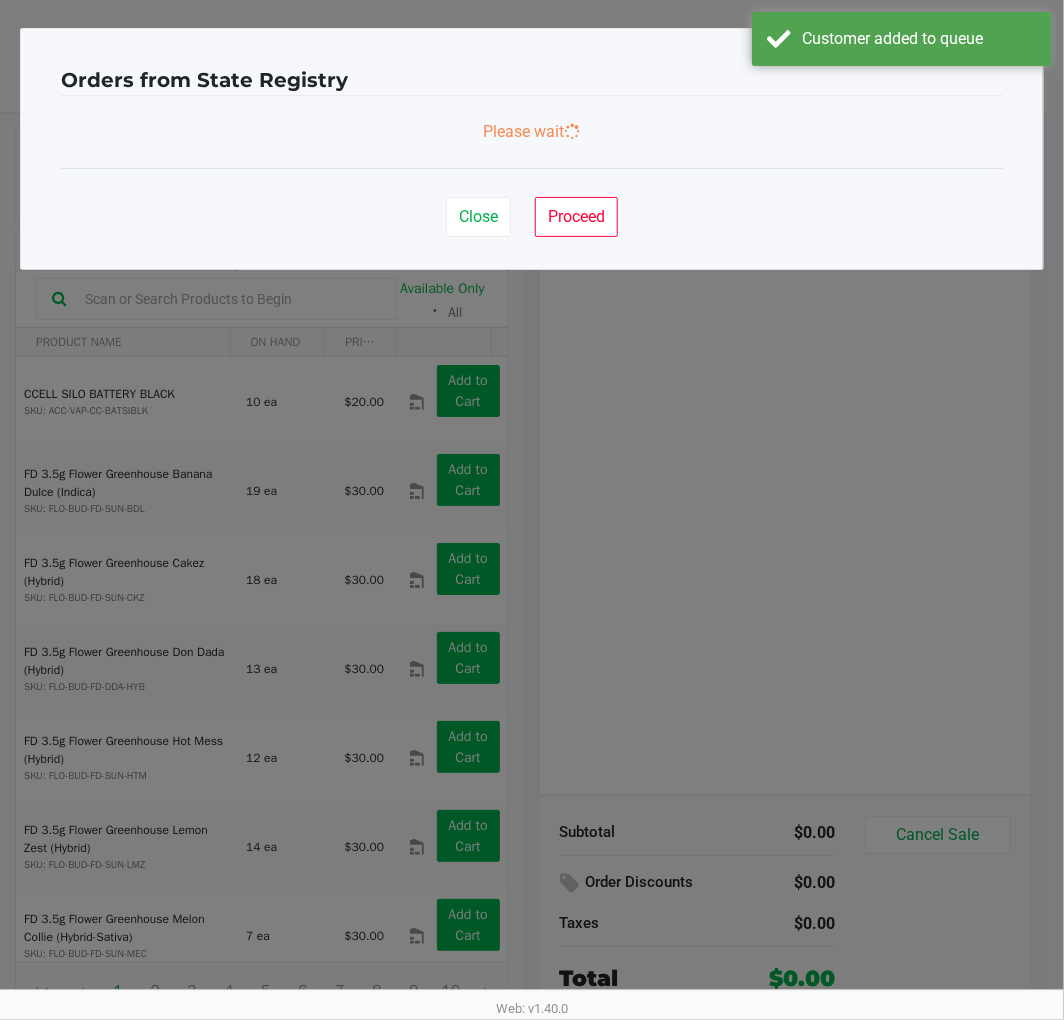 drag, startPoint x: 908, startPoint y: 572, endPoint x: 835, endPoint y: 572, distance: 73 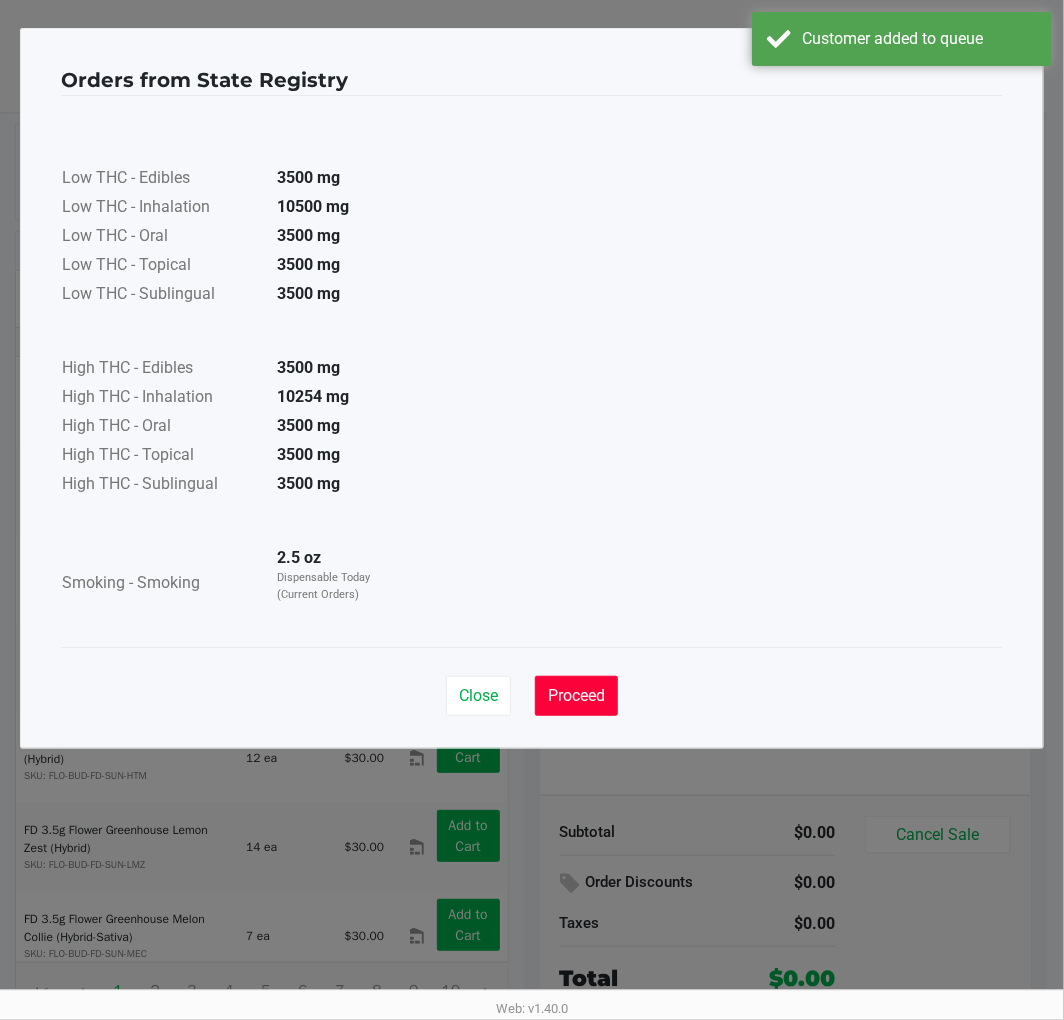 click on "Proceed" 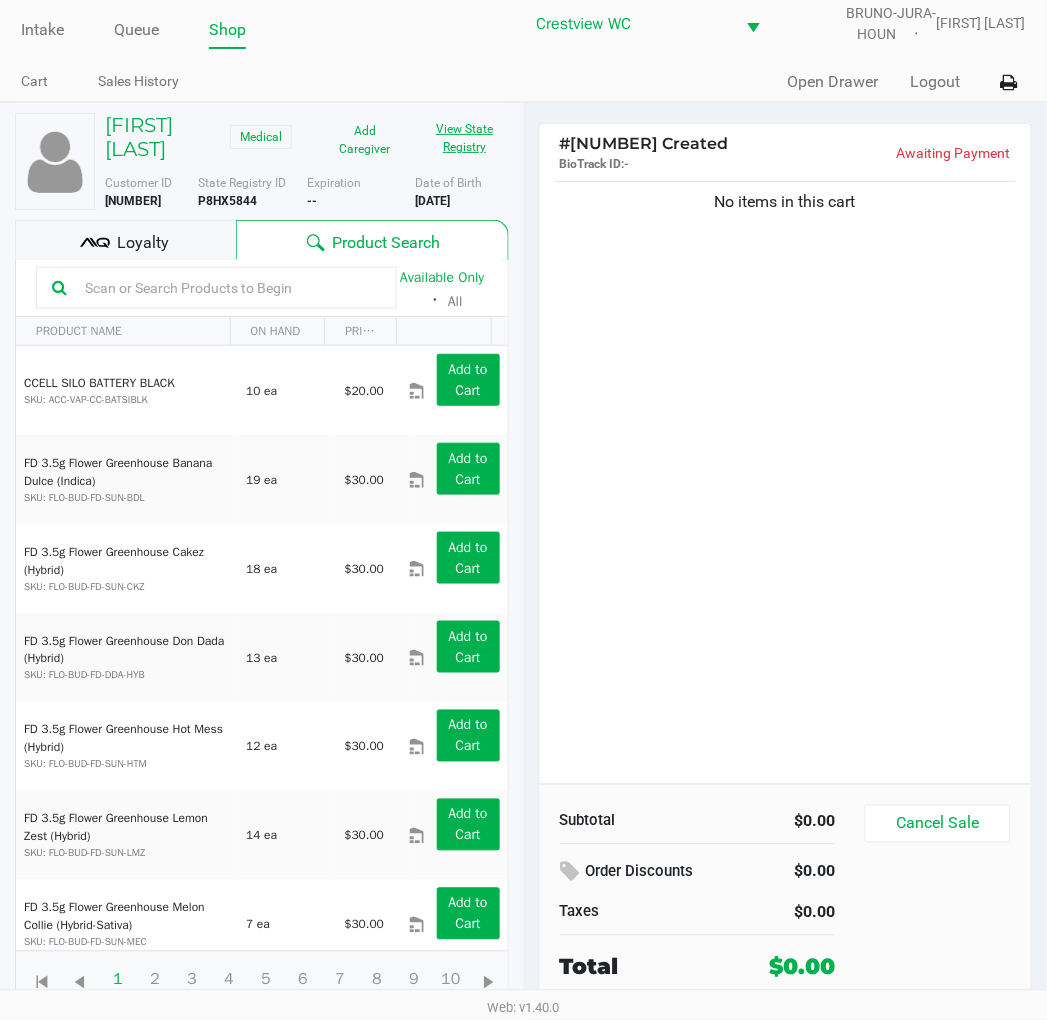 scroll, scrollTop: 37, scrollLeft: 0, axis: vertical 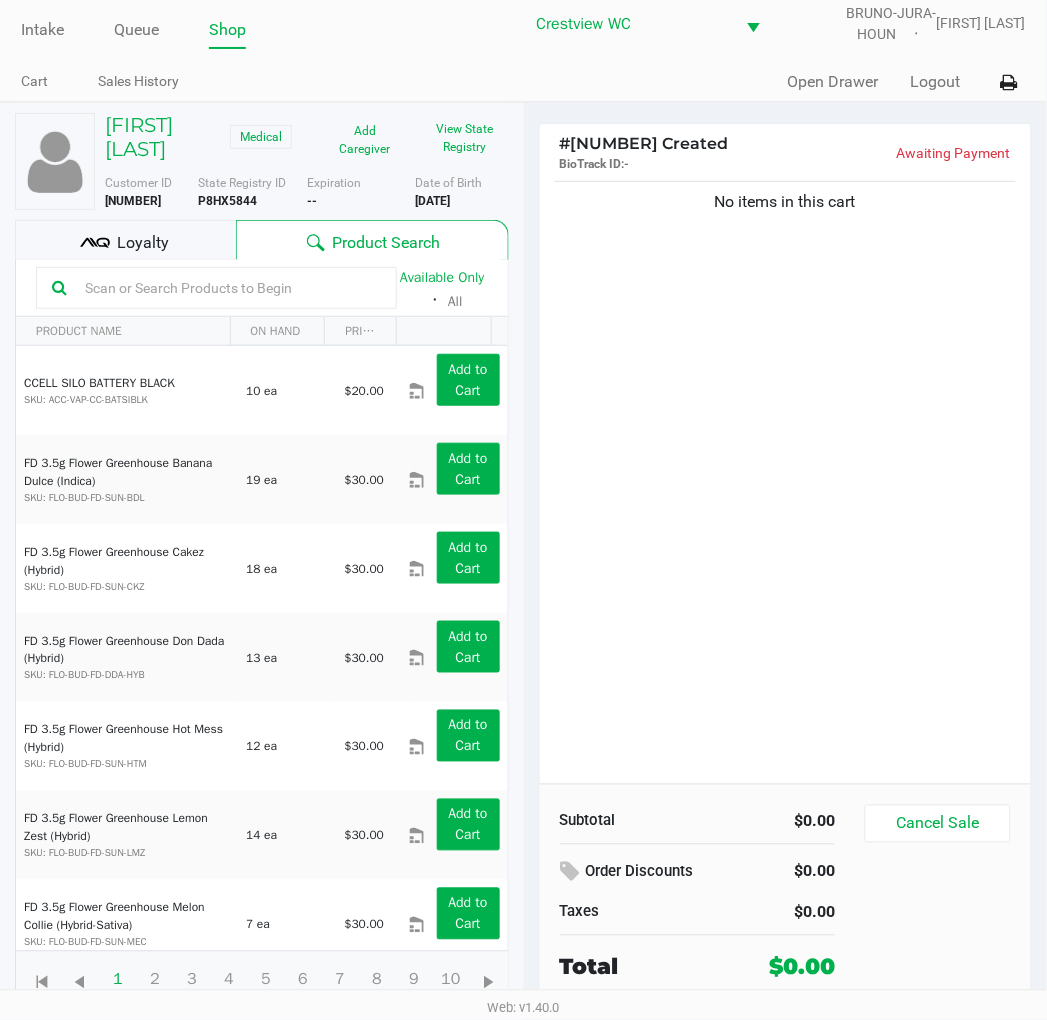 click on "Loyalty" 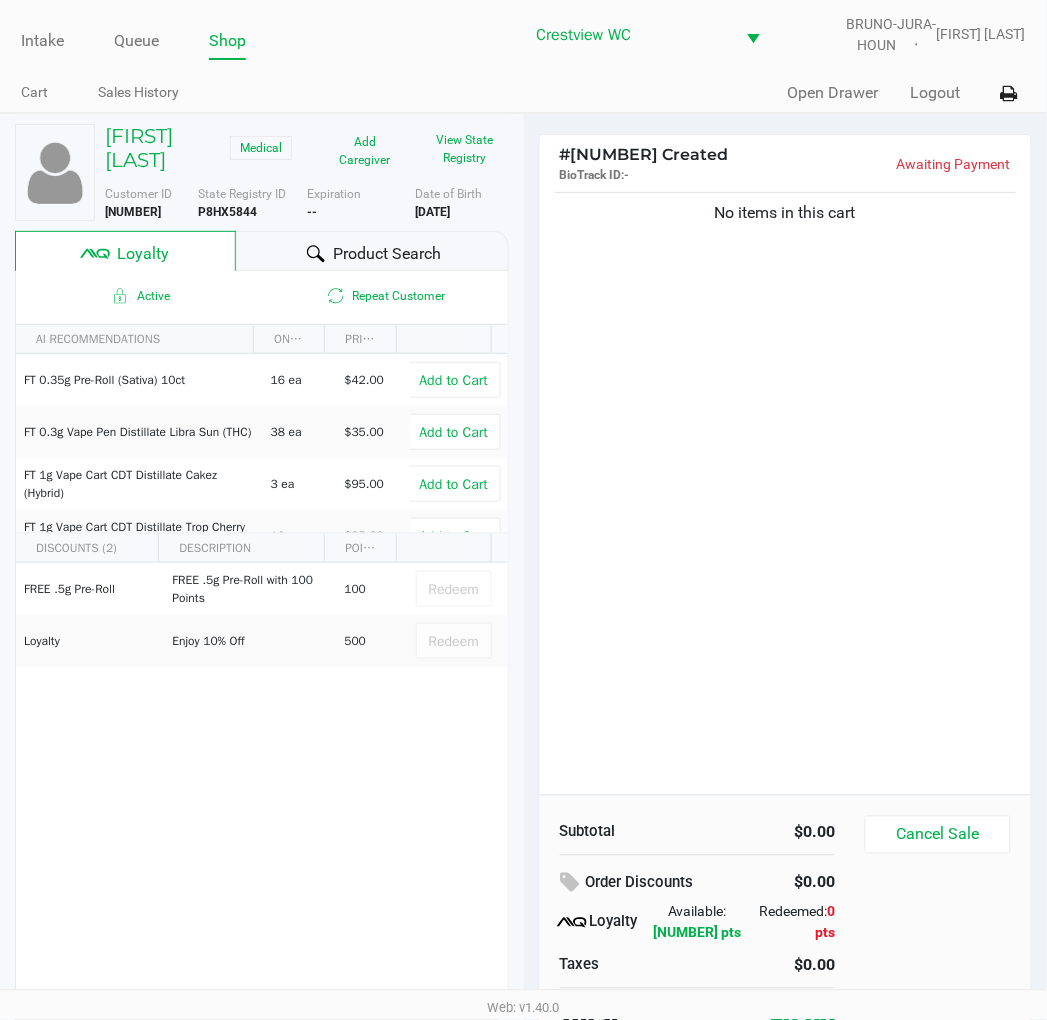 scroll, scrollTop: 38, scrollLeft: 0, axis: vertical 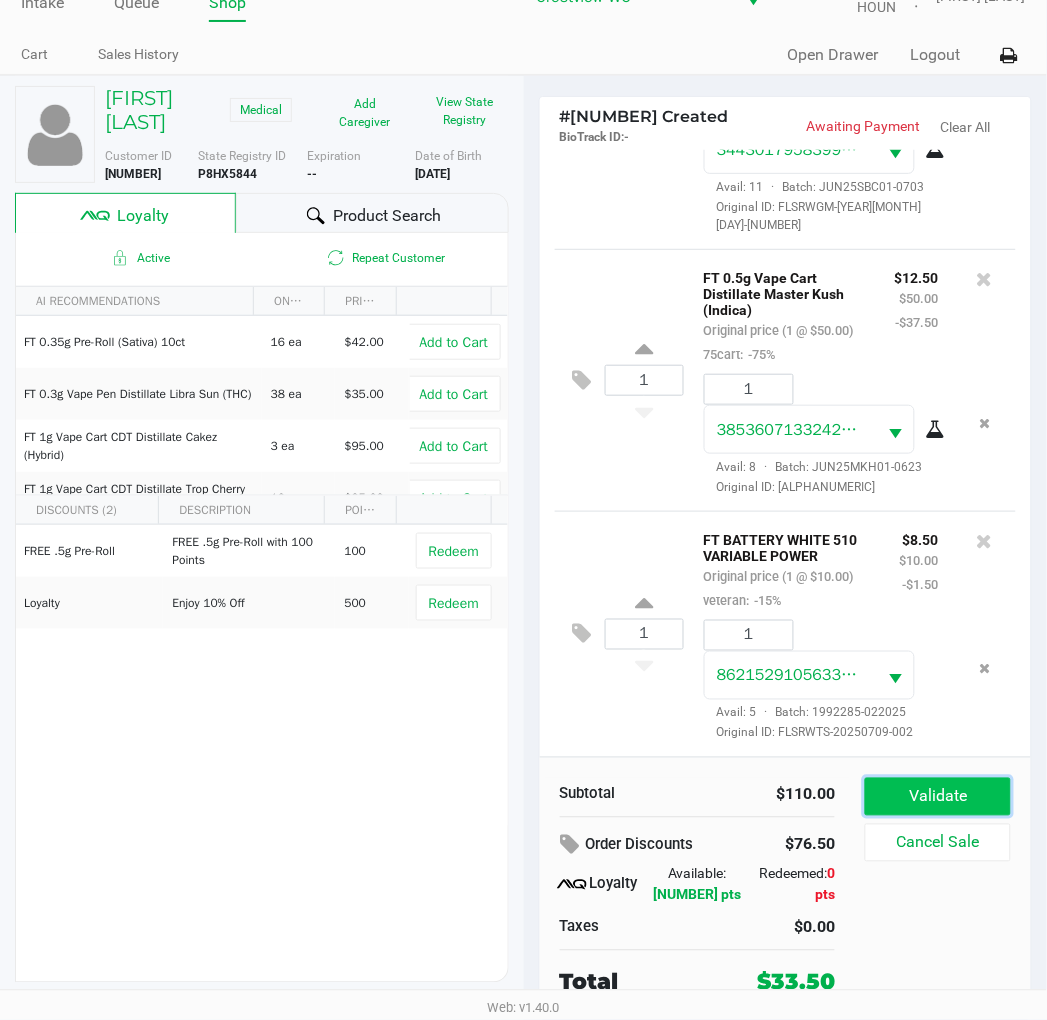 click on "Validate" 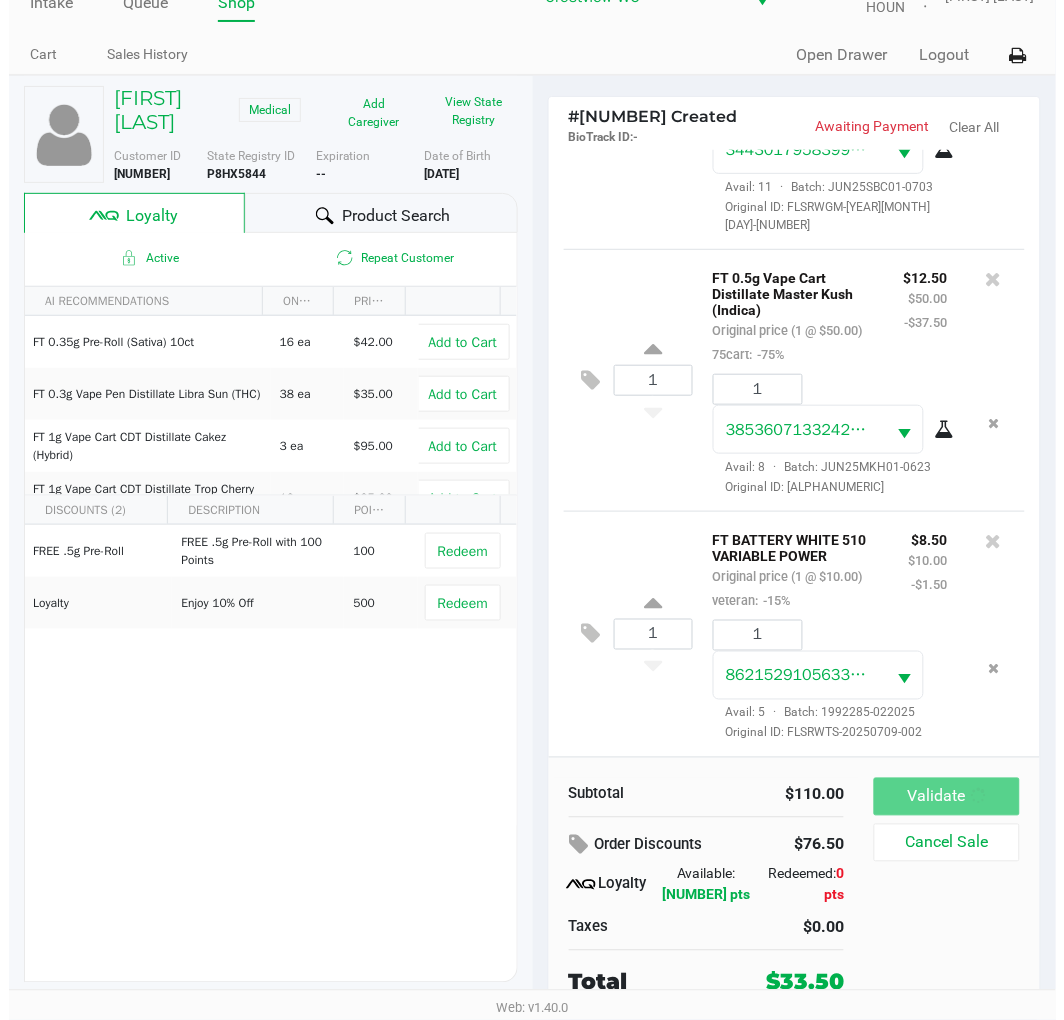 scroll, scrollTop: 0, scrollLeft: 0, axis: both 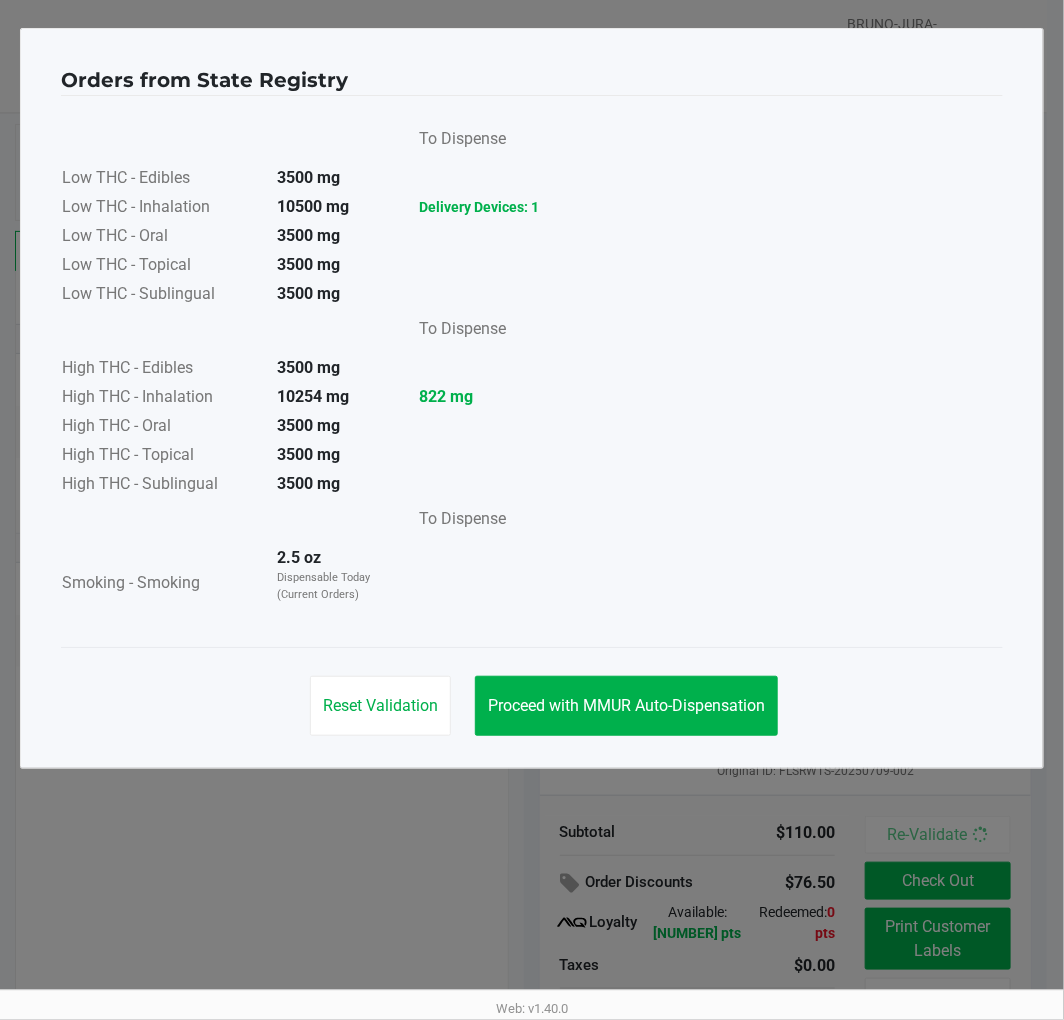 click on "Proceed with MMUR Auto-Dispensation" 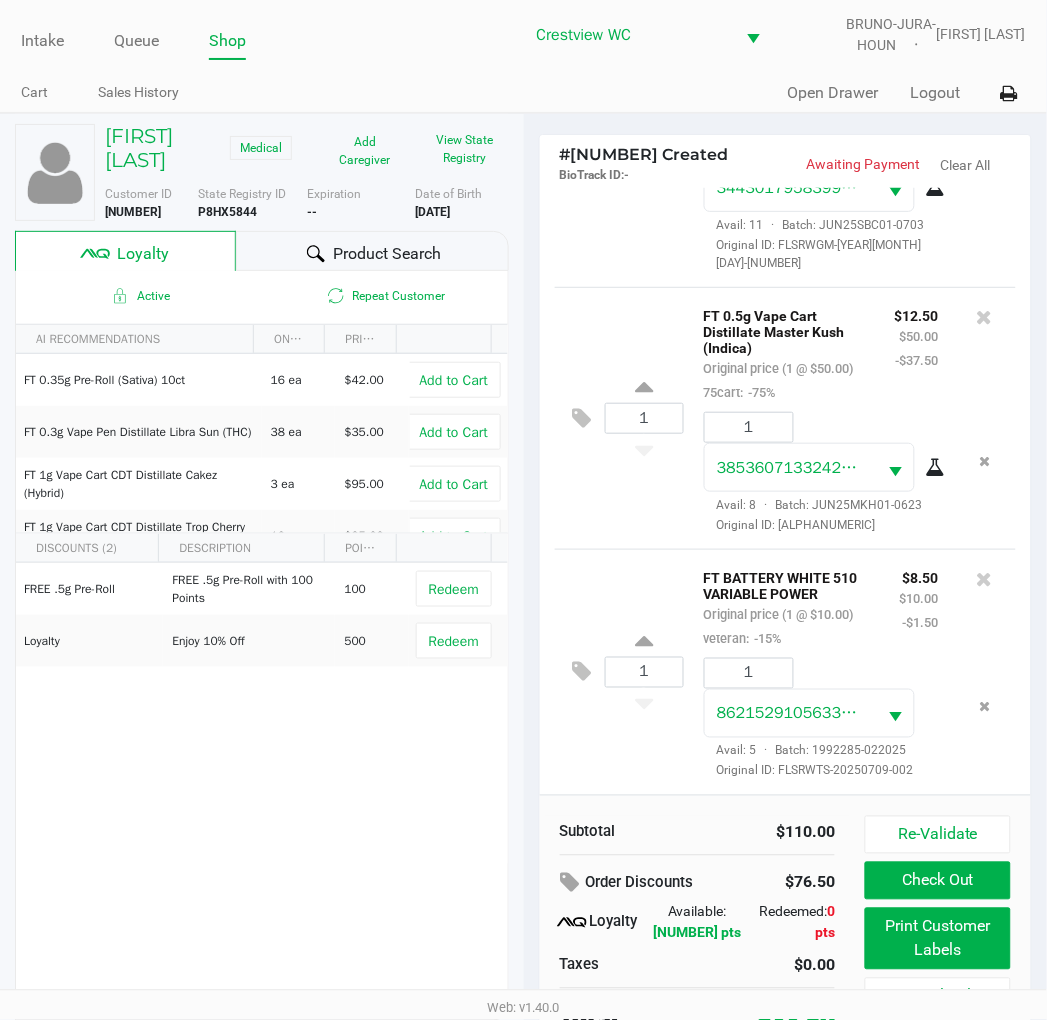 click on "Print Customer Labels" 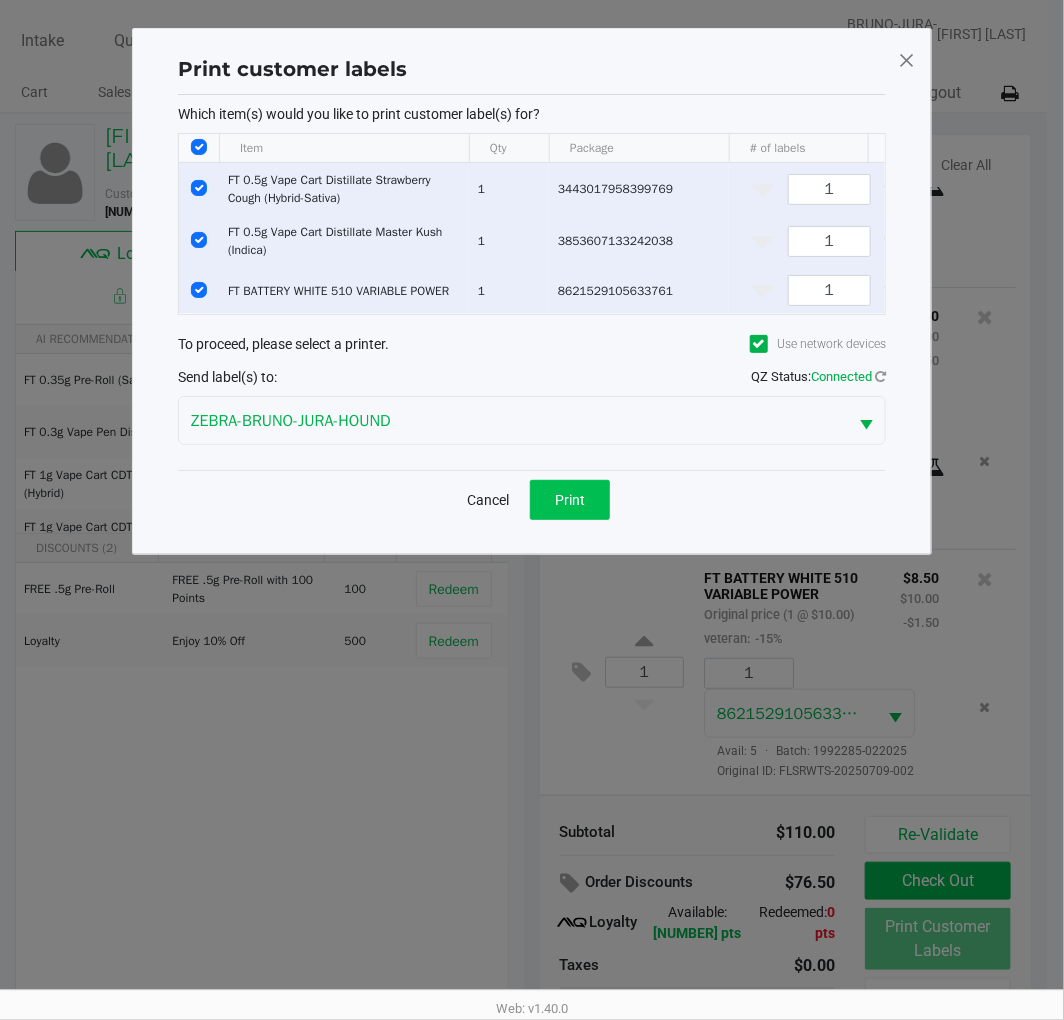 click on "Print" 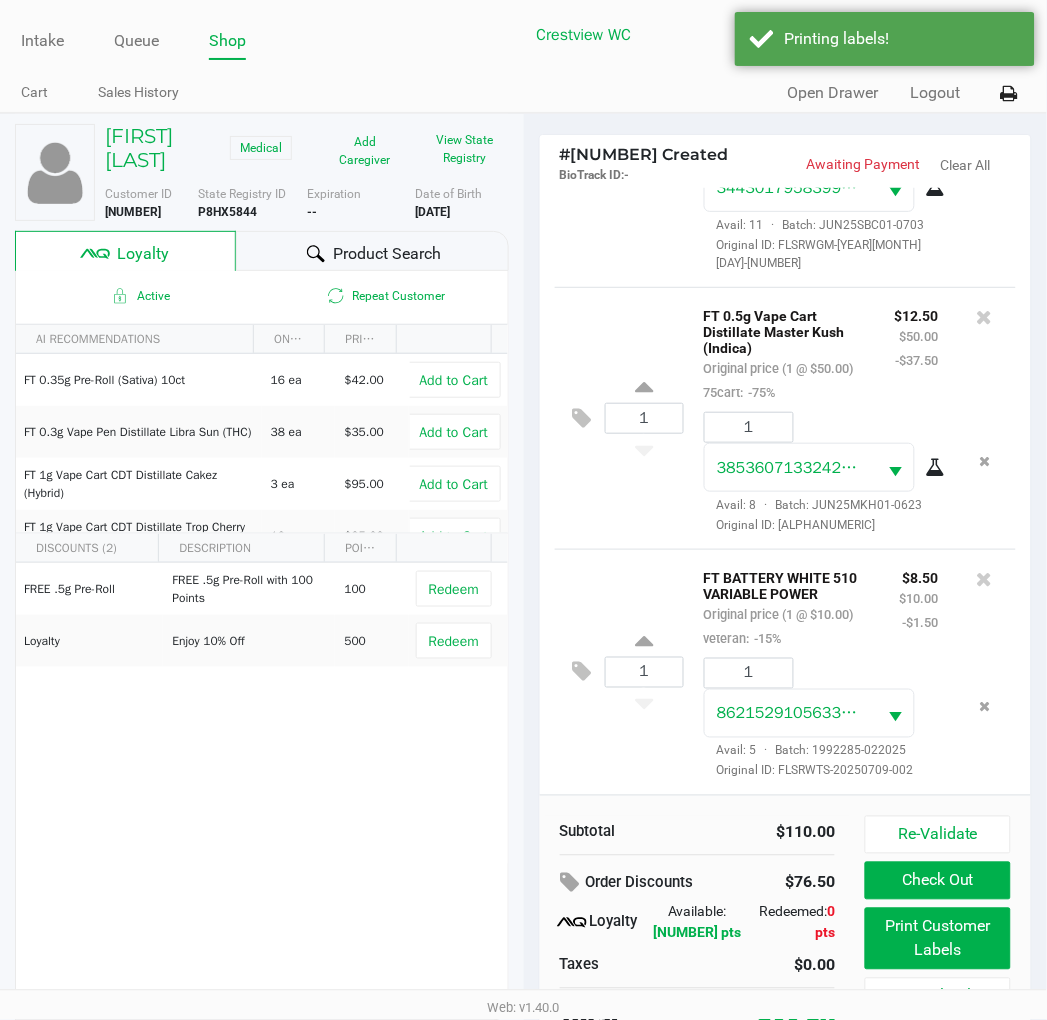 scroll, scrollTop: 38, scrollLeft: 0, axis: vertical 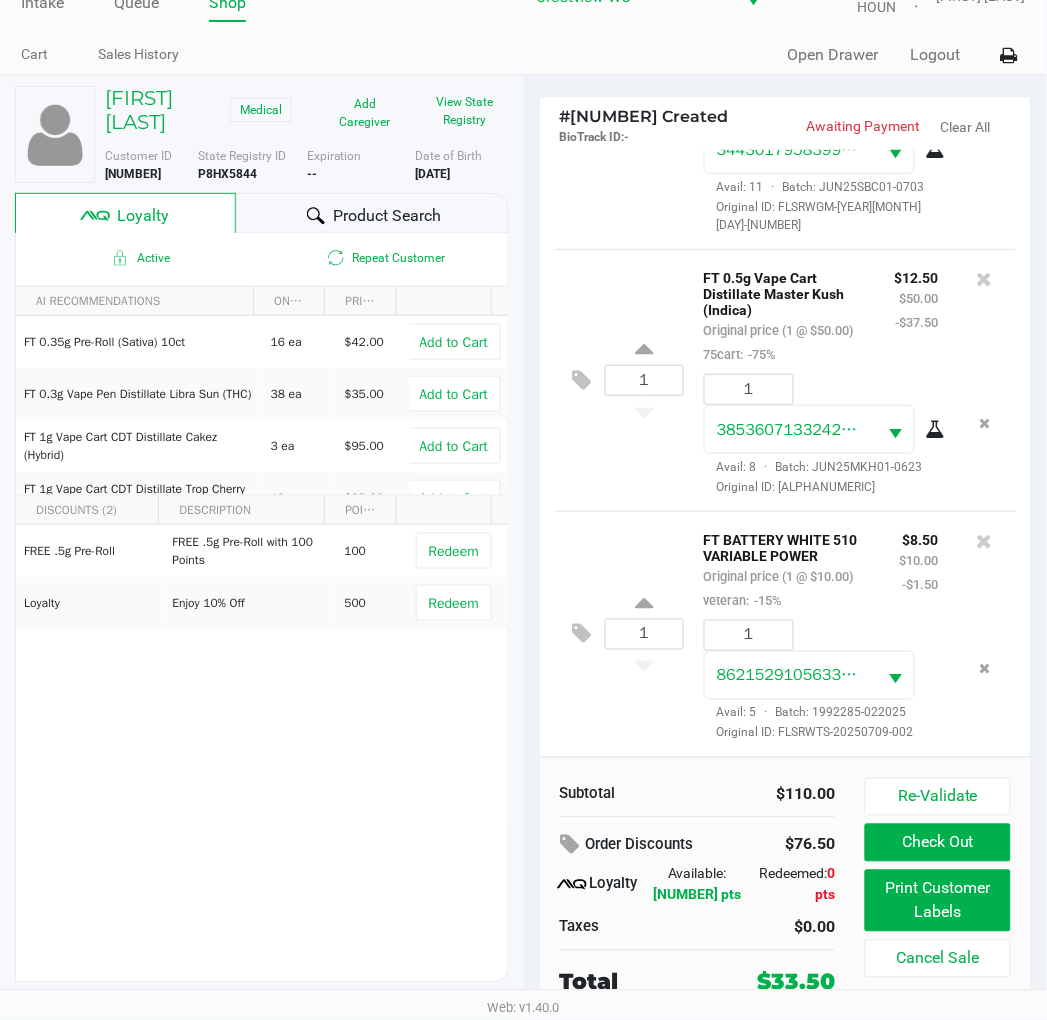 click on "Check Out" 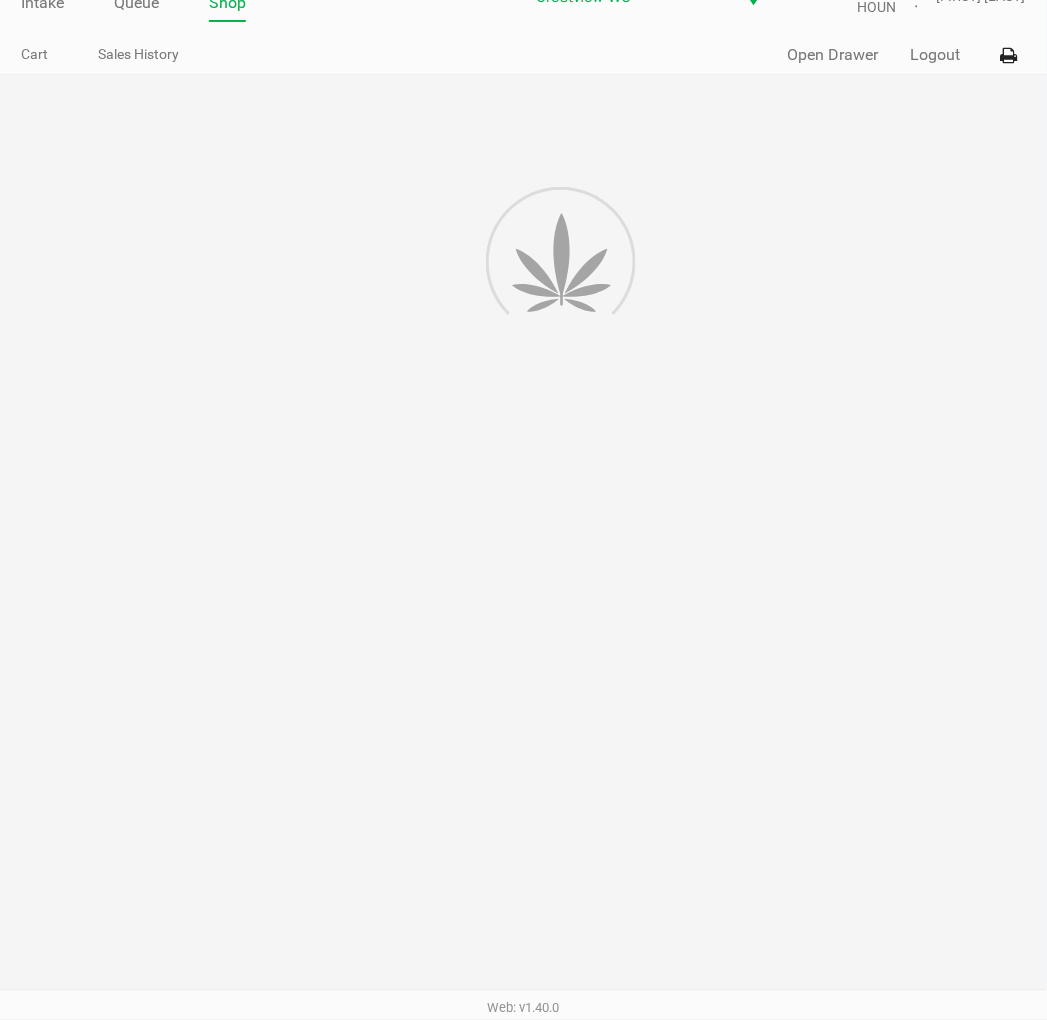 scroll, scrollTop: 0, scrollLeft: 0, axis: both 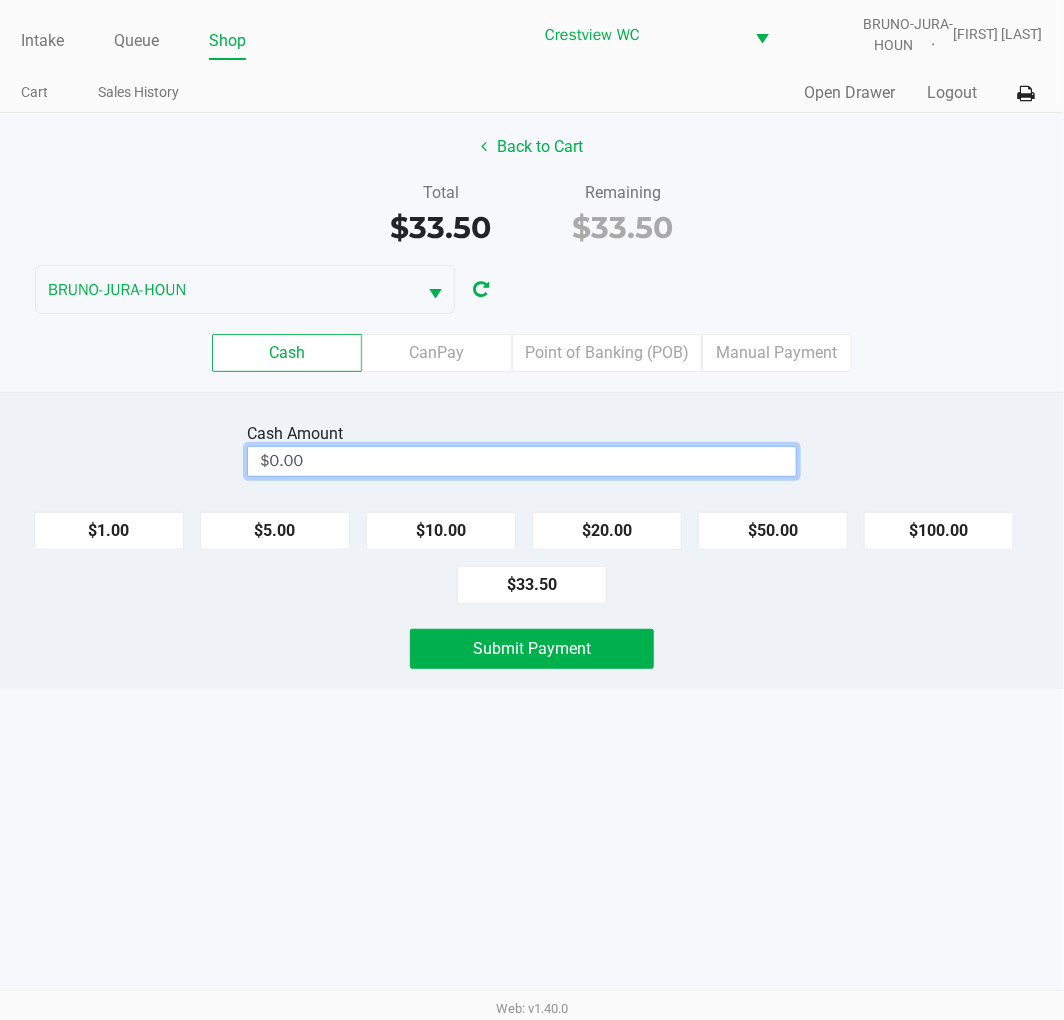 click on "$0.00" at bounding box center [522, 461] 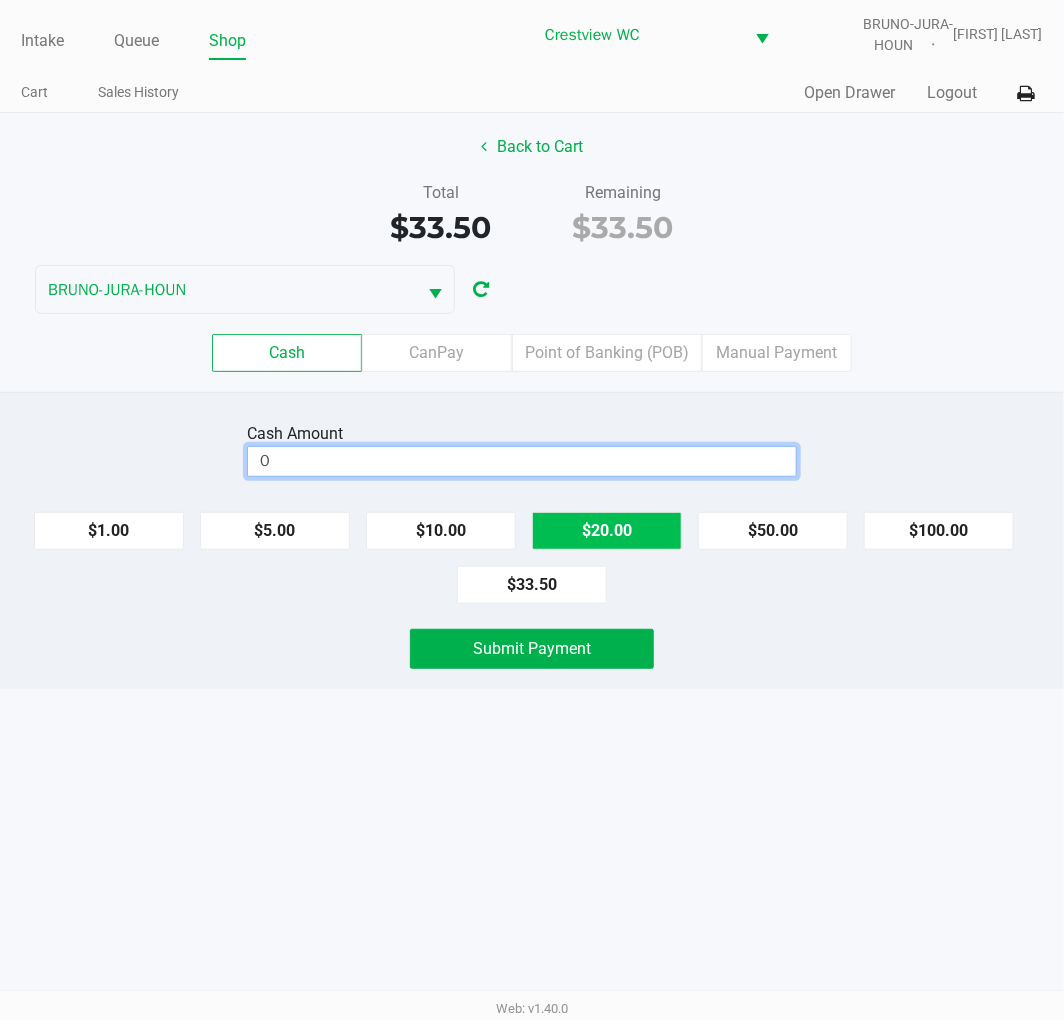 click on "$20.00" 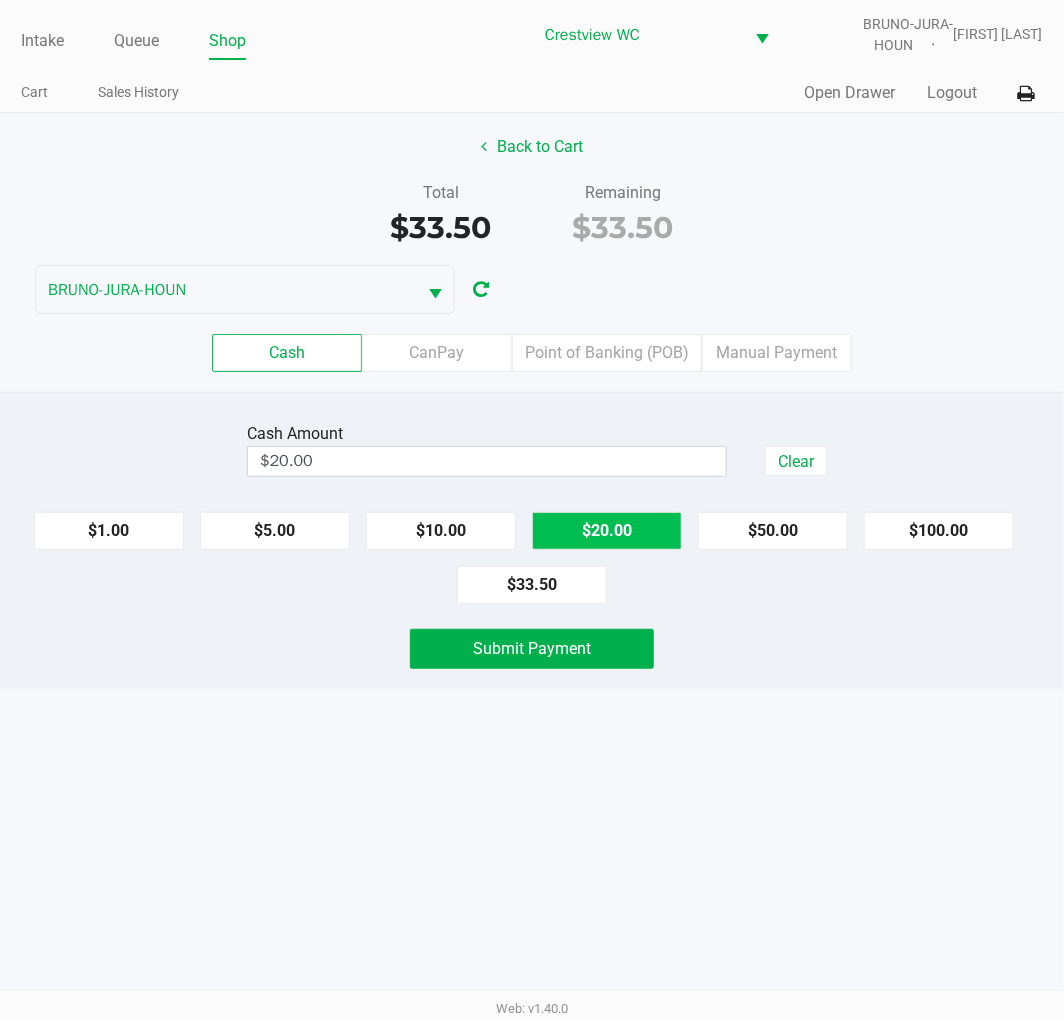 click on "$20.00" 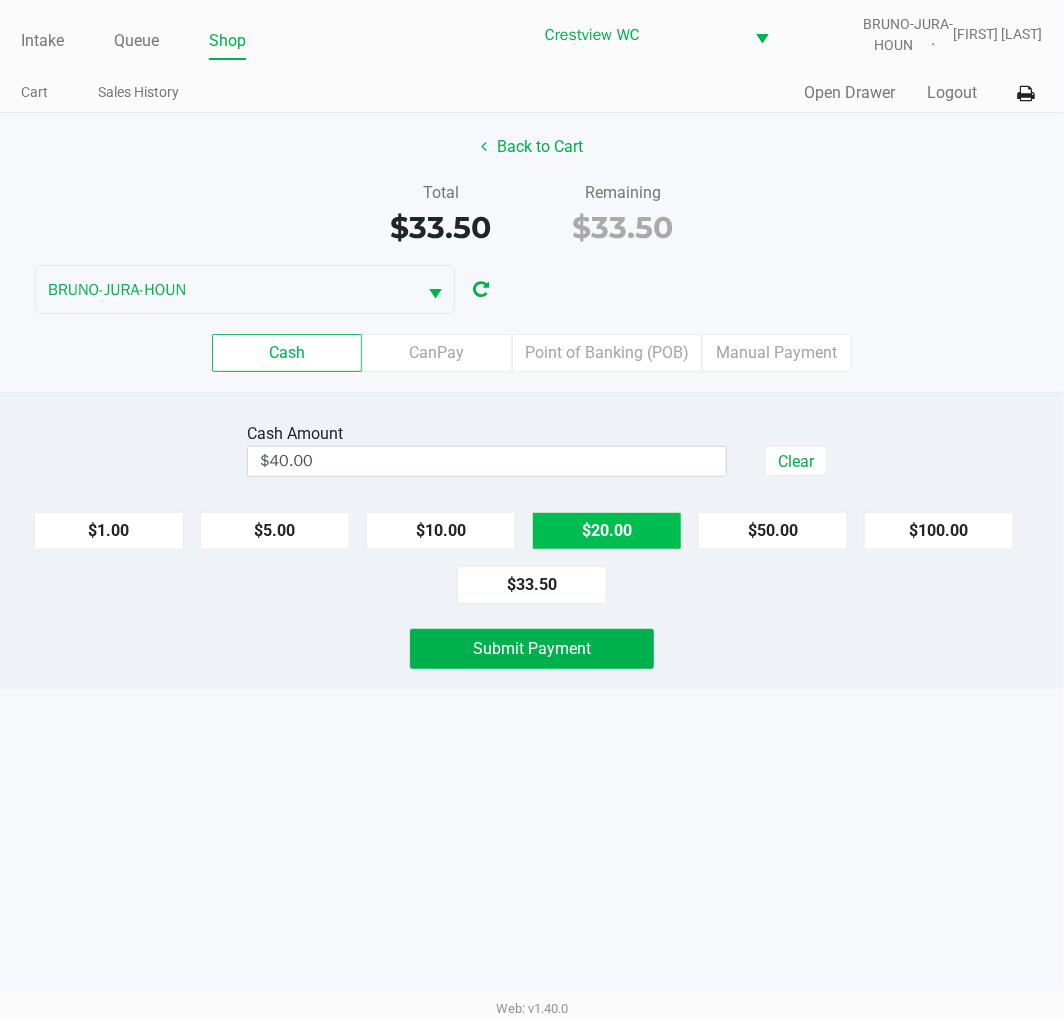 click on "Submit Payment" 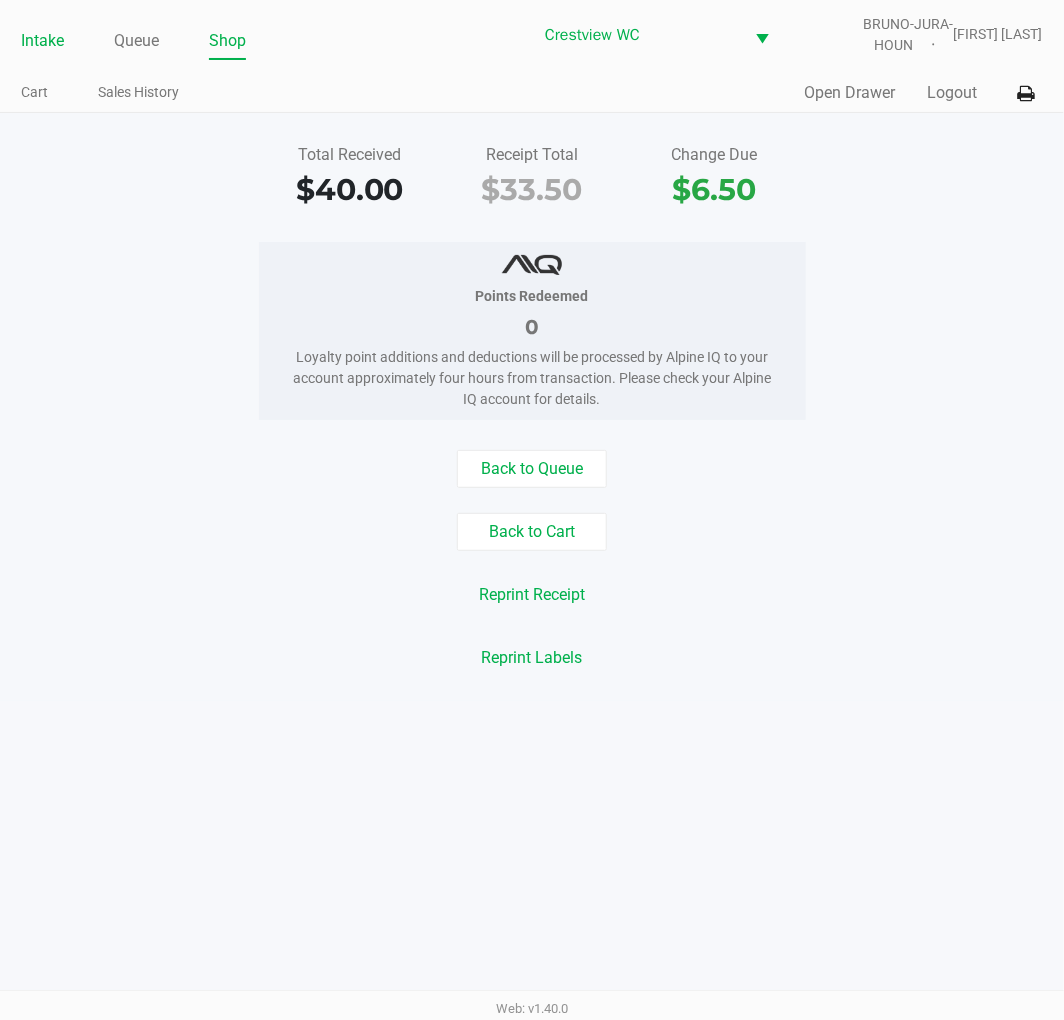click on "Intake" 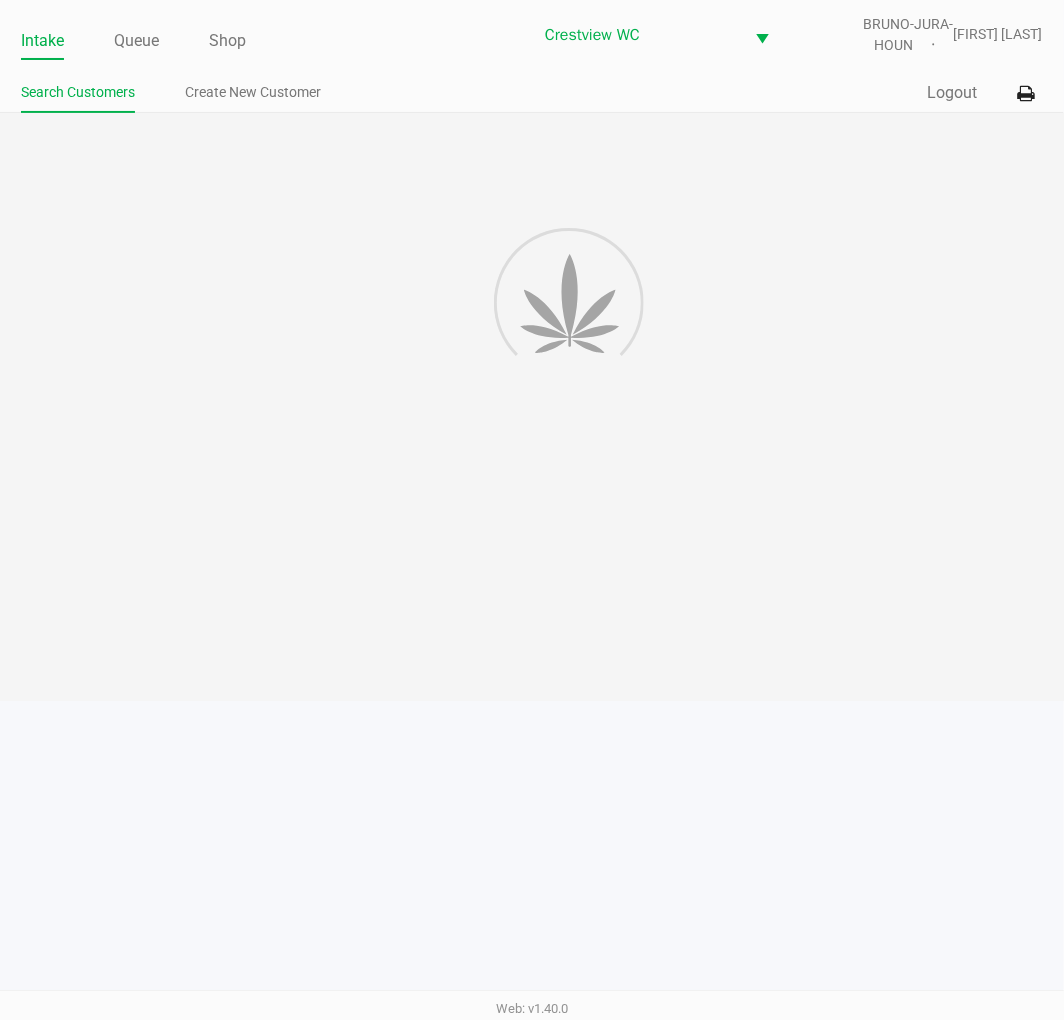 click on "Intake" 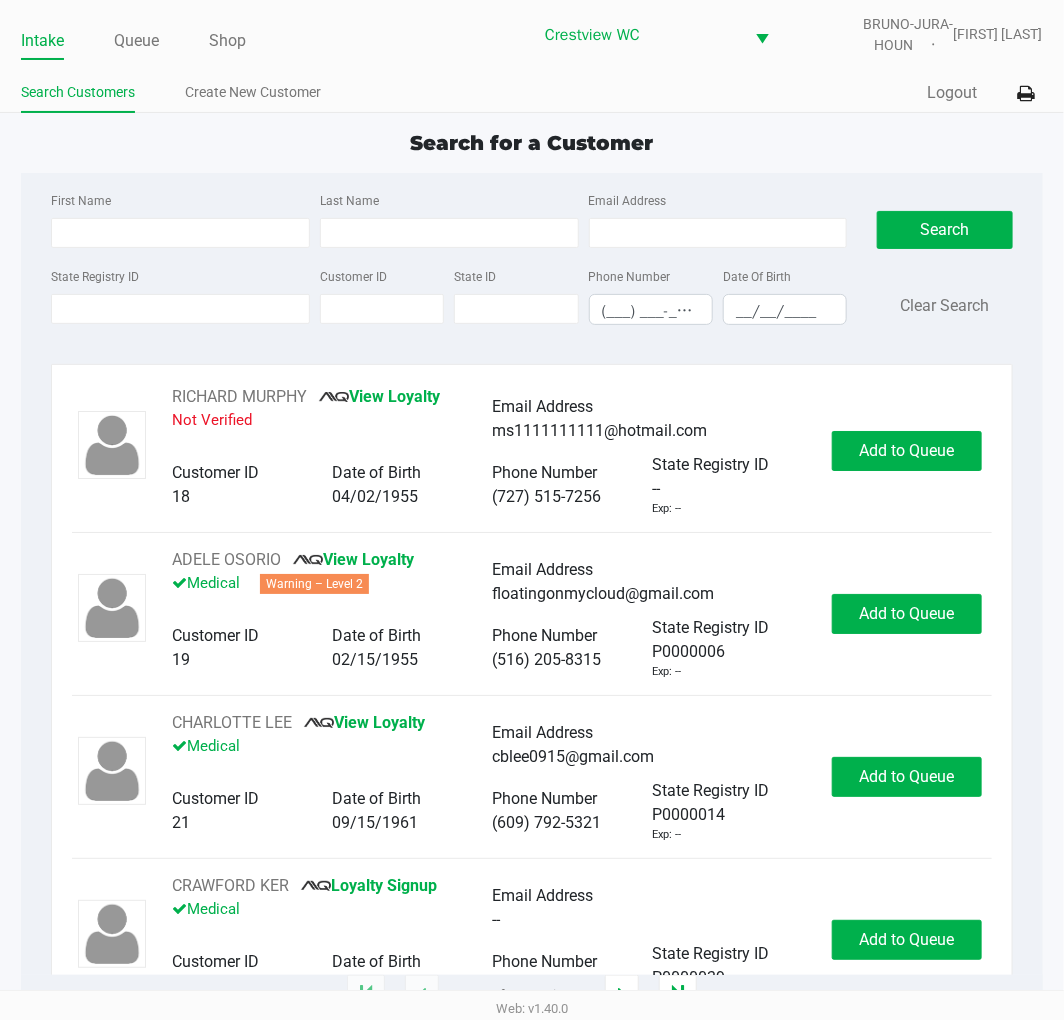 click on "State Registry ID" at bounding box center (180, 309) 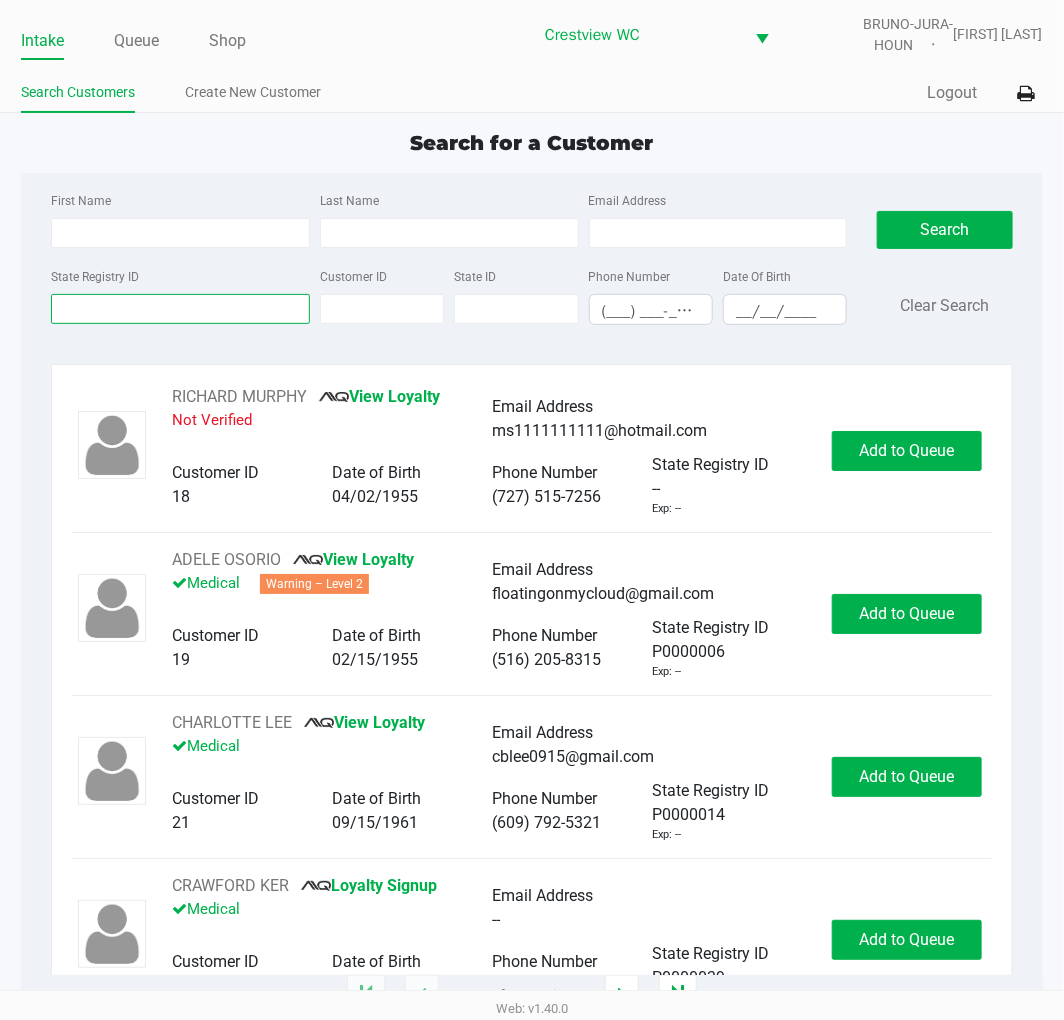 click on "State Registry ID" at bounding box center (180, 309) 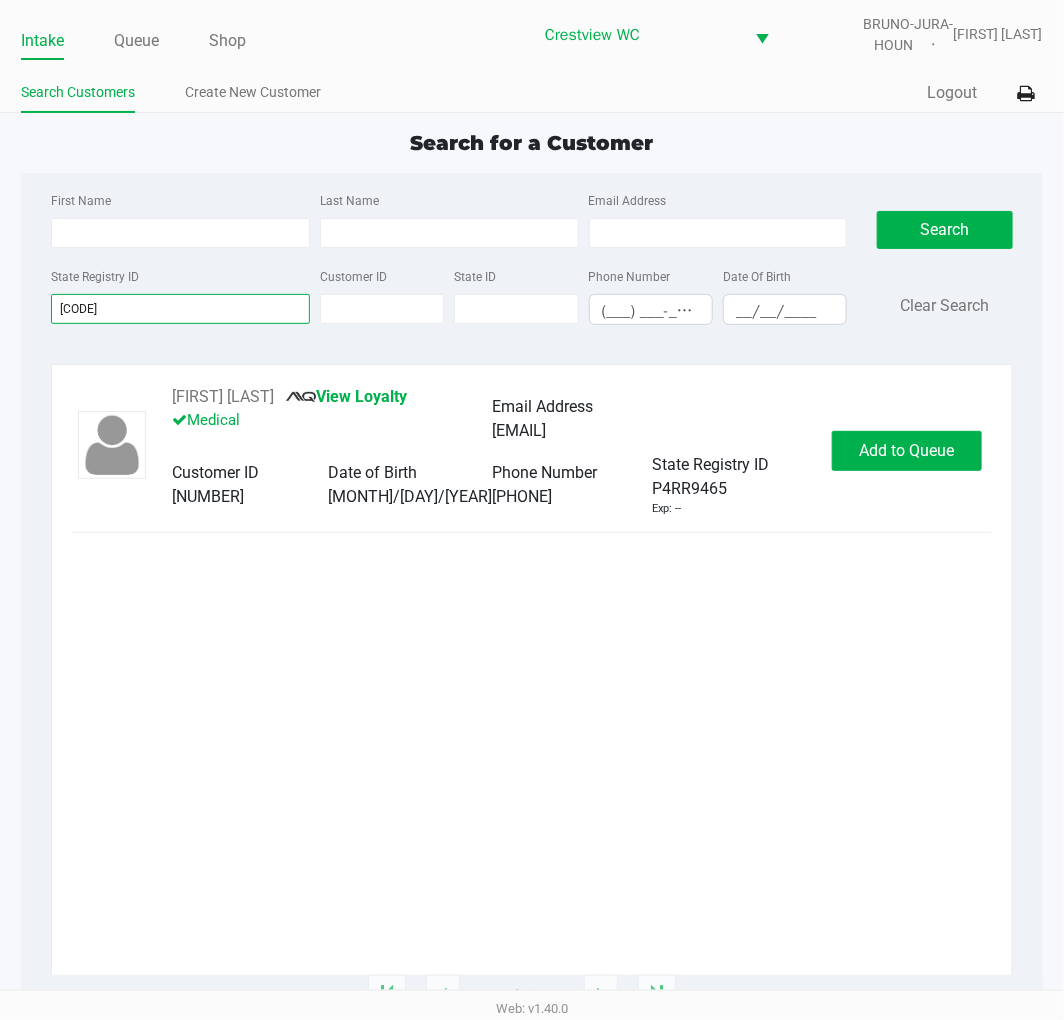 type on "[CODE]" 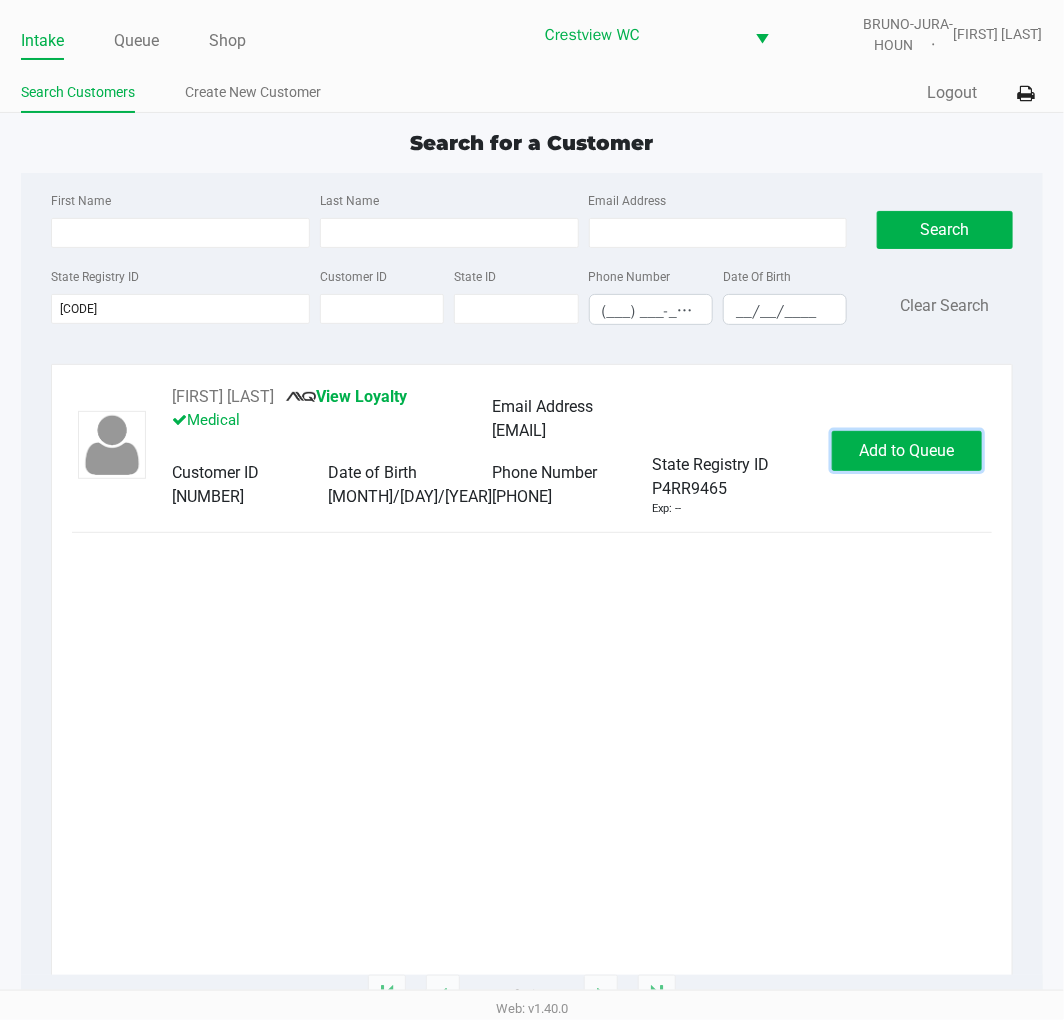 click on "Add to Queue" 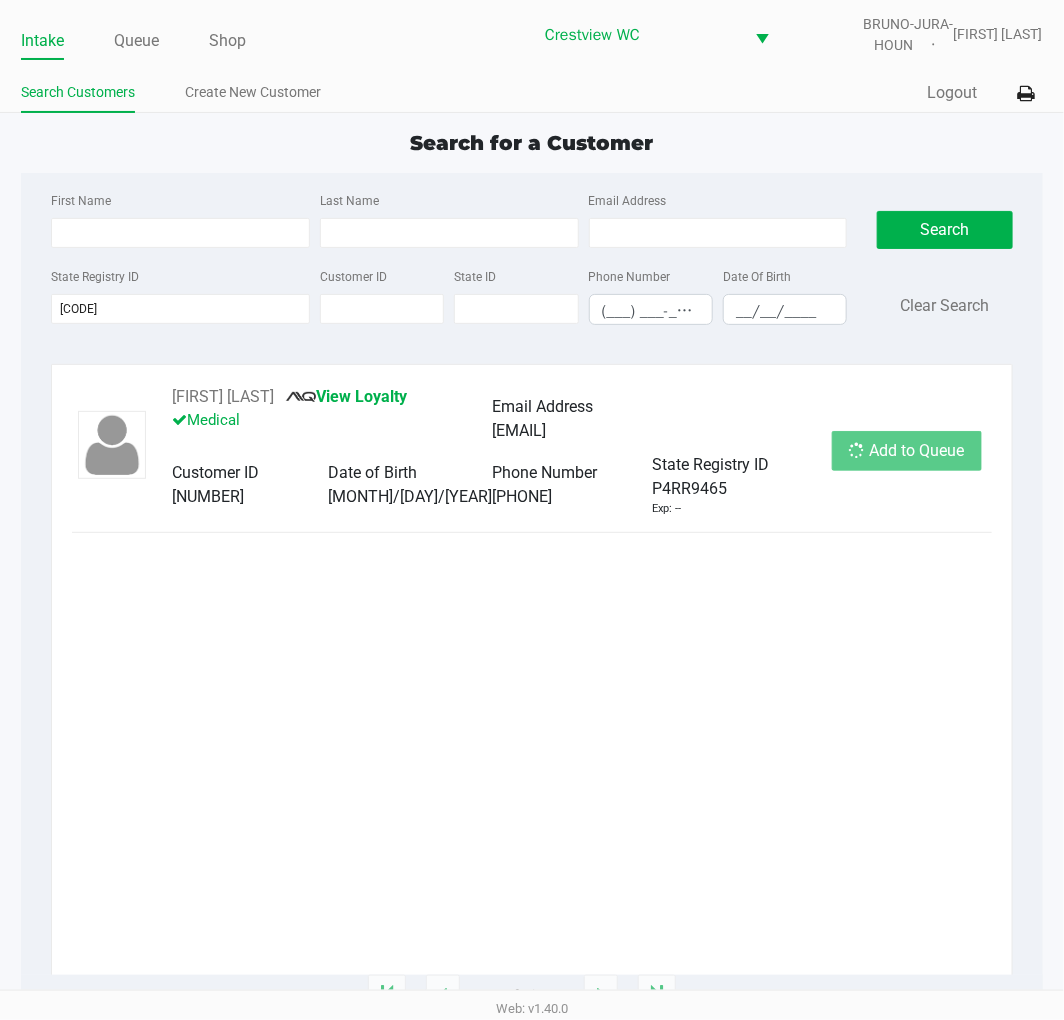 click on "Add to Queue" 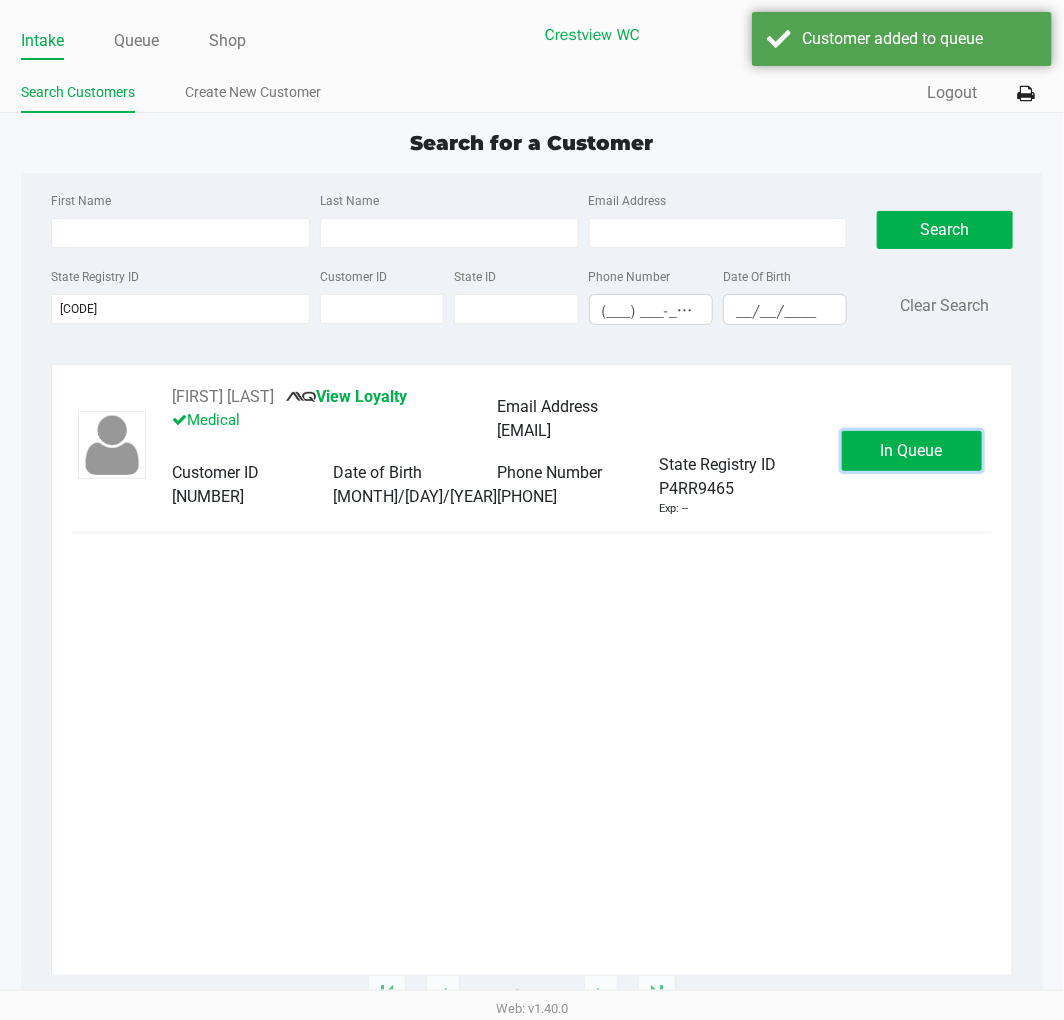 click on "In Queue" 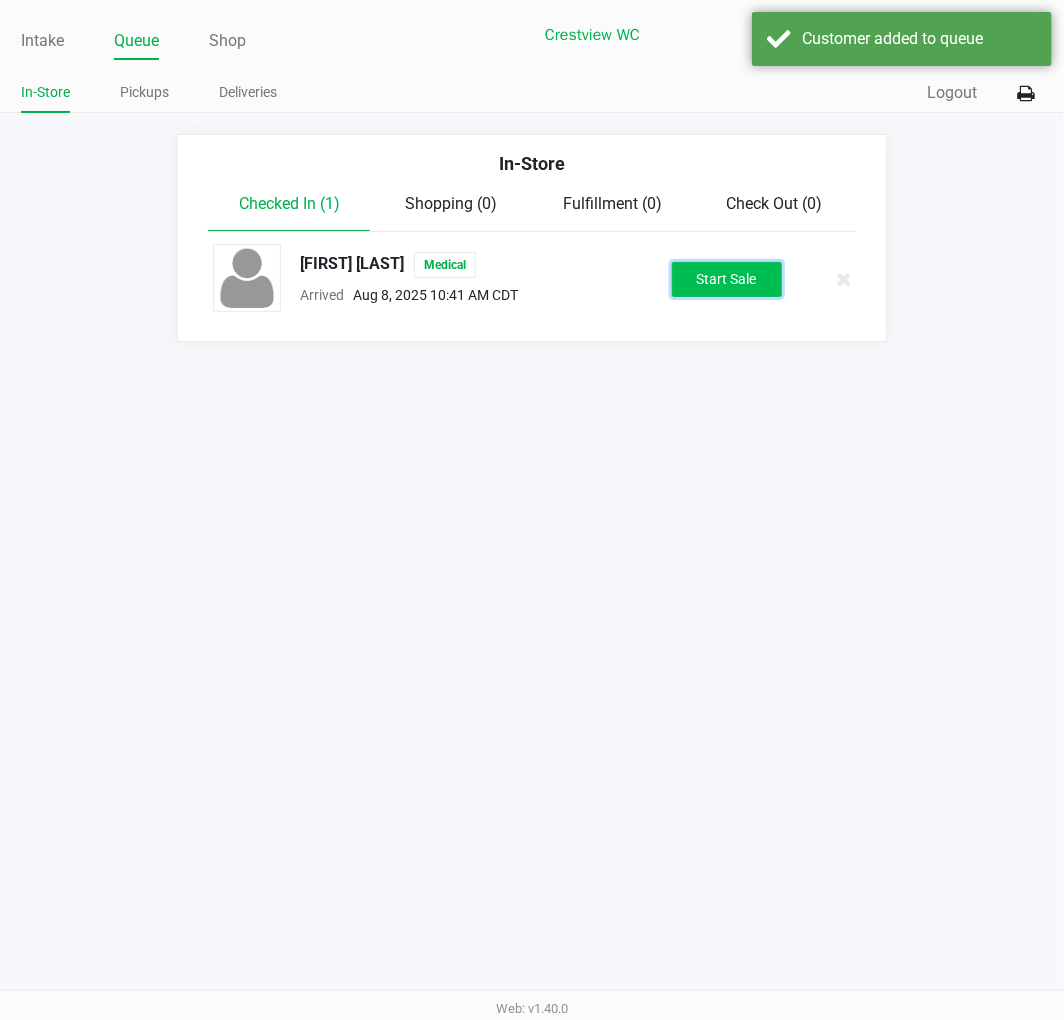 click on "Start Sale" 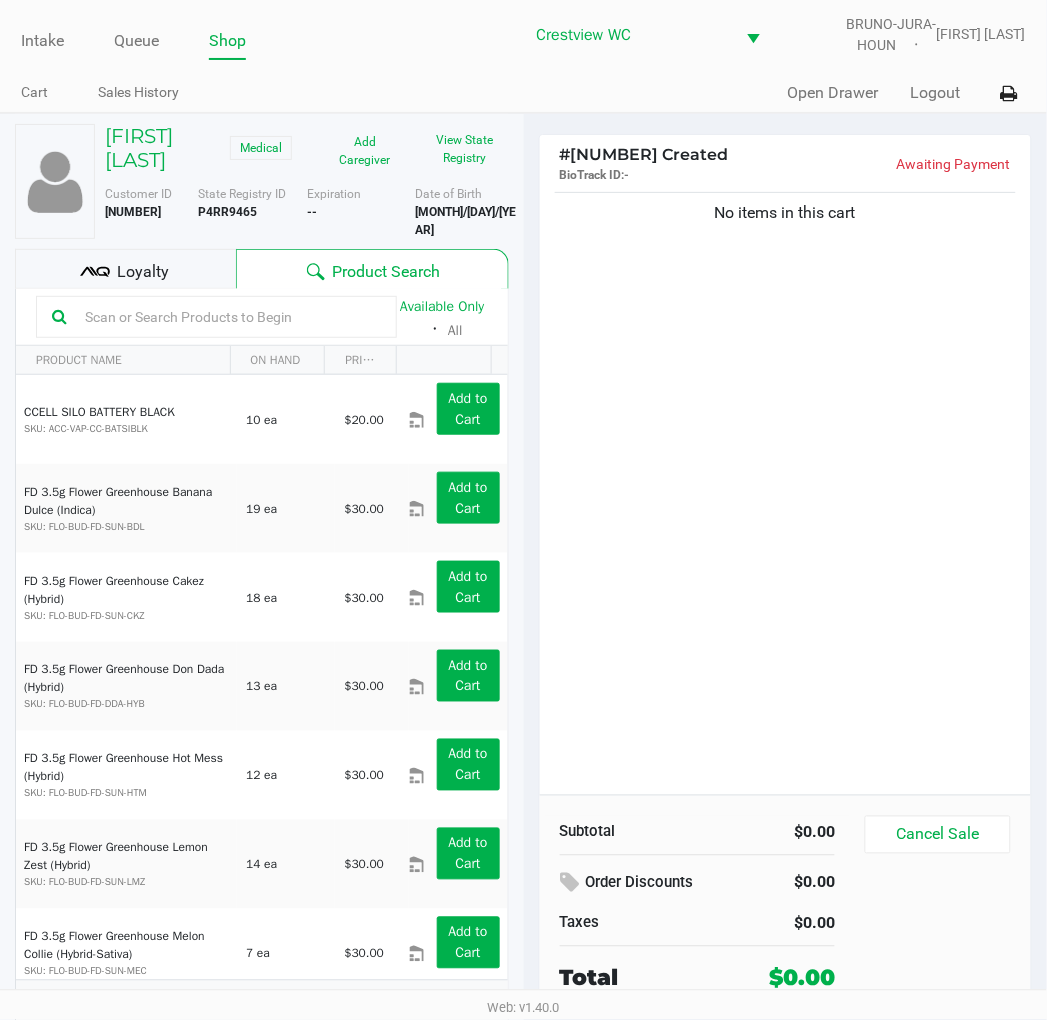 click on "Loyalty" 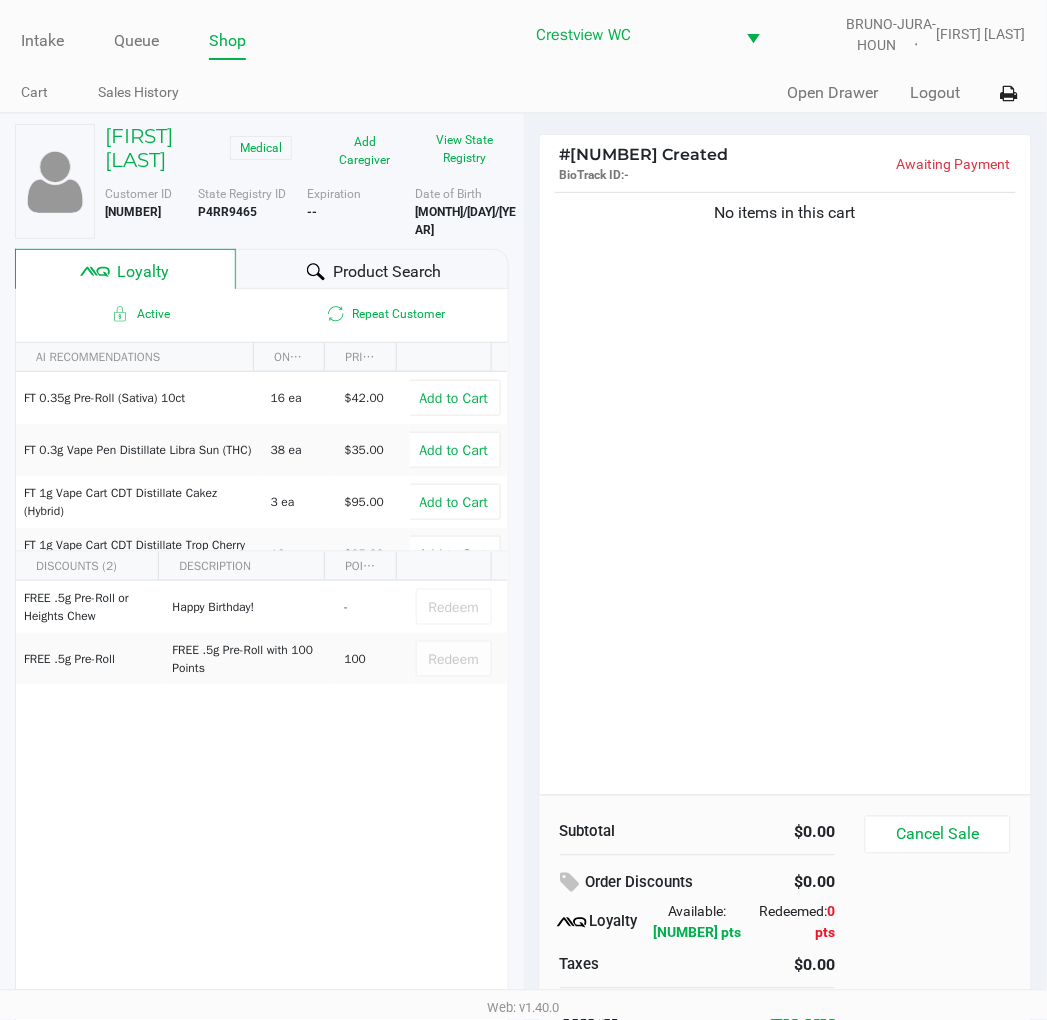 scroll, scrollTop: 38, scrollLeft: 0, axis: vertical 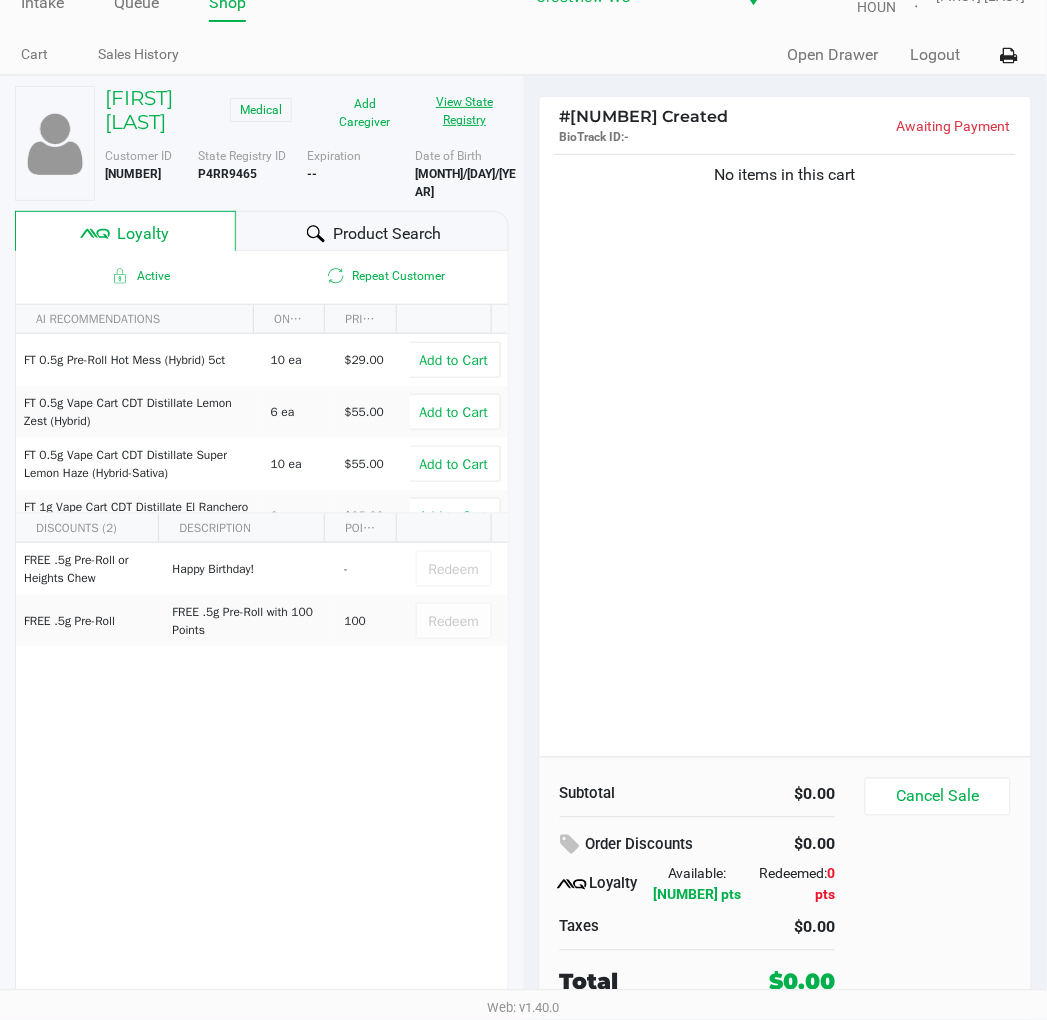 click on "View State Registry" 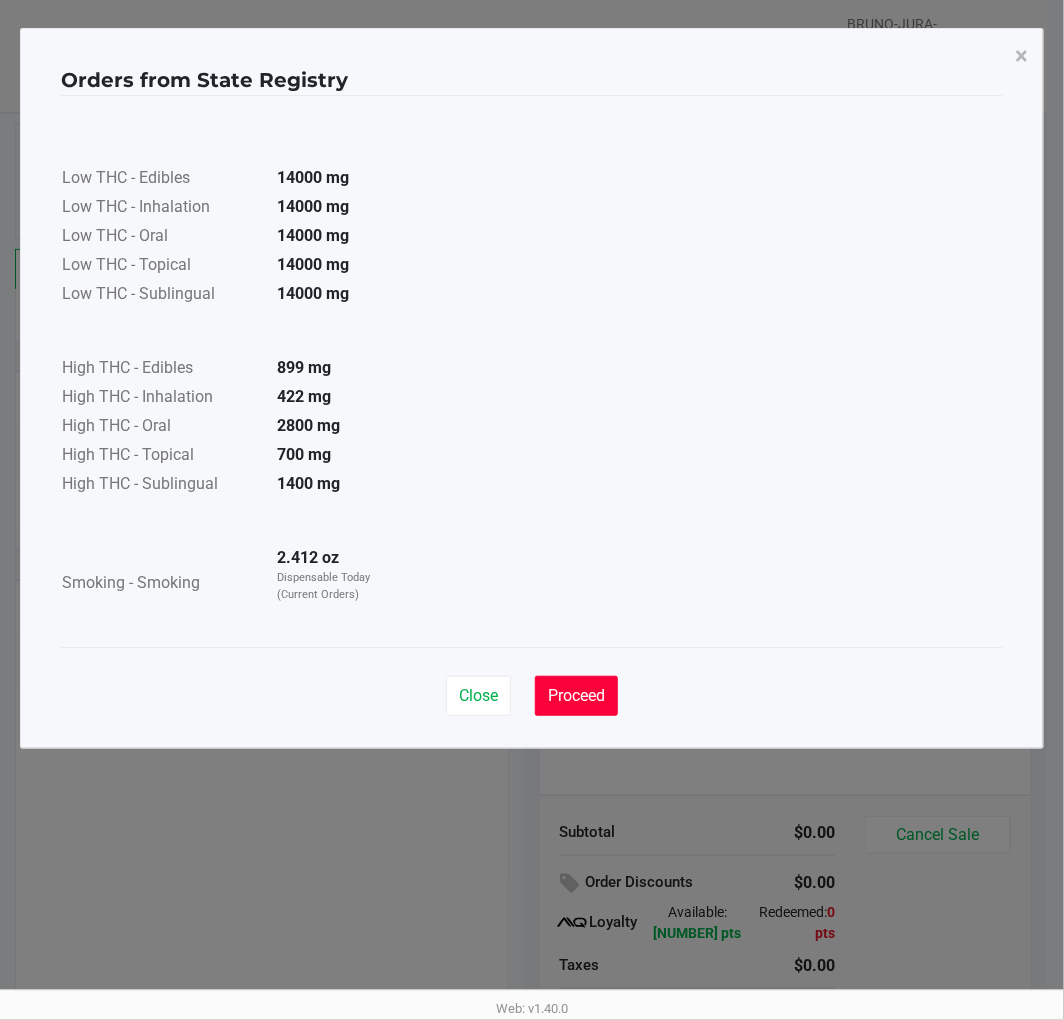 click on "Proceed" 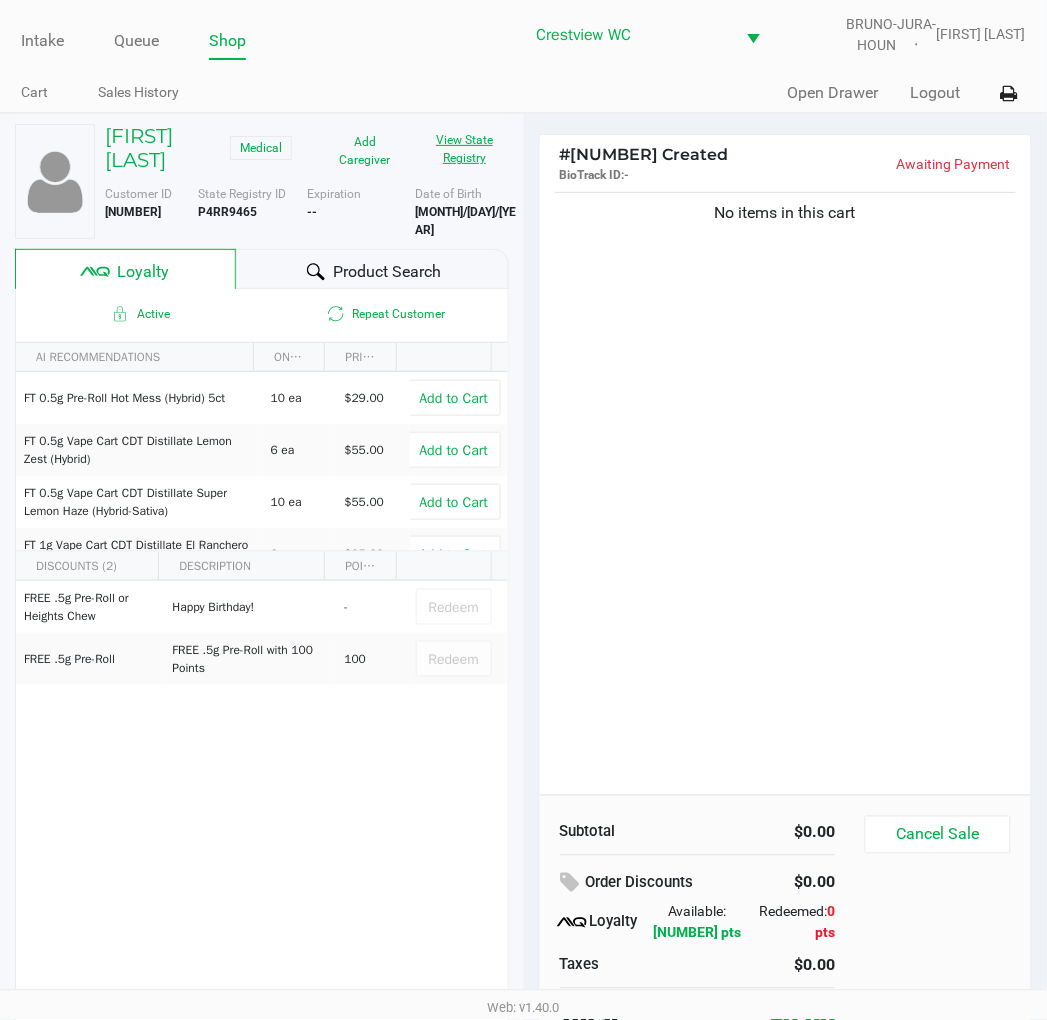 scroll, scrollTop: 38, scrollLeft: 0, axis: vertical 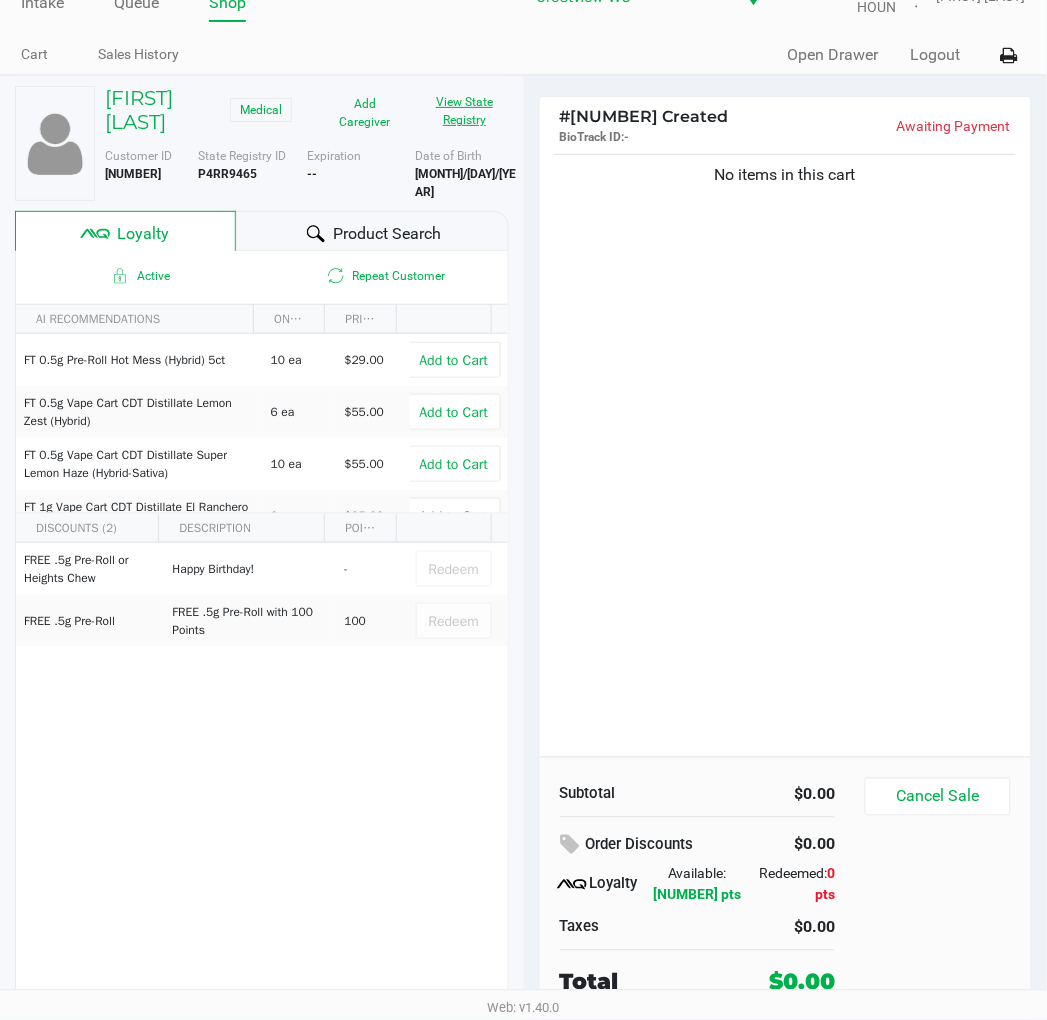 type 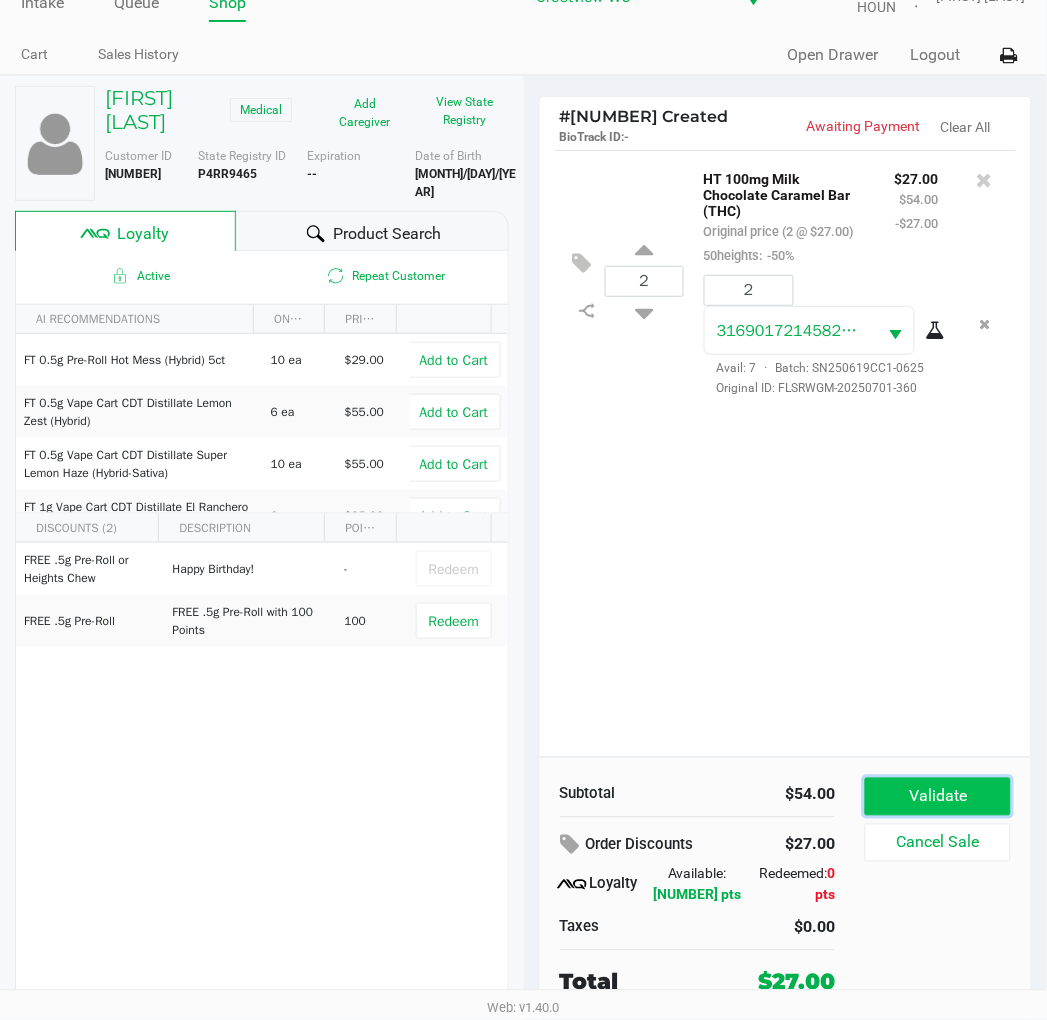 click on "Validate" 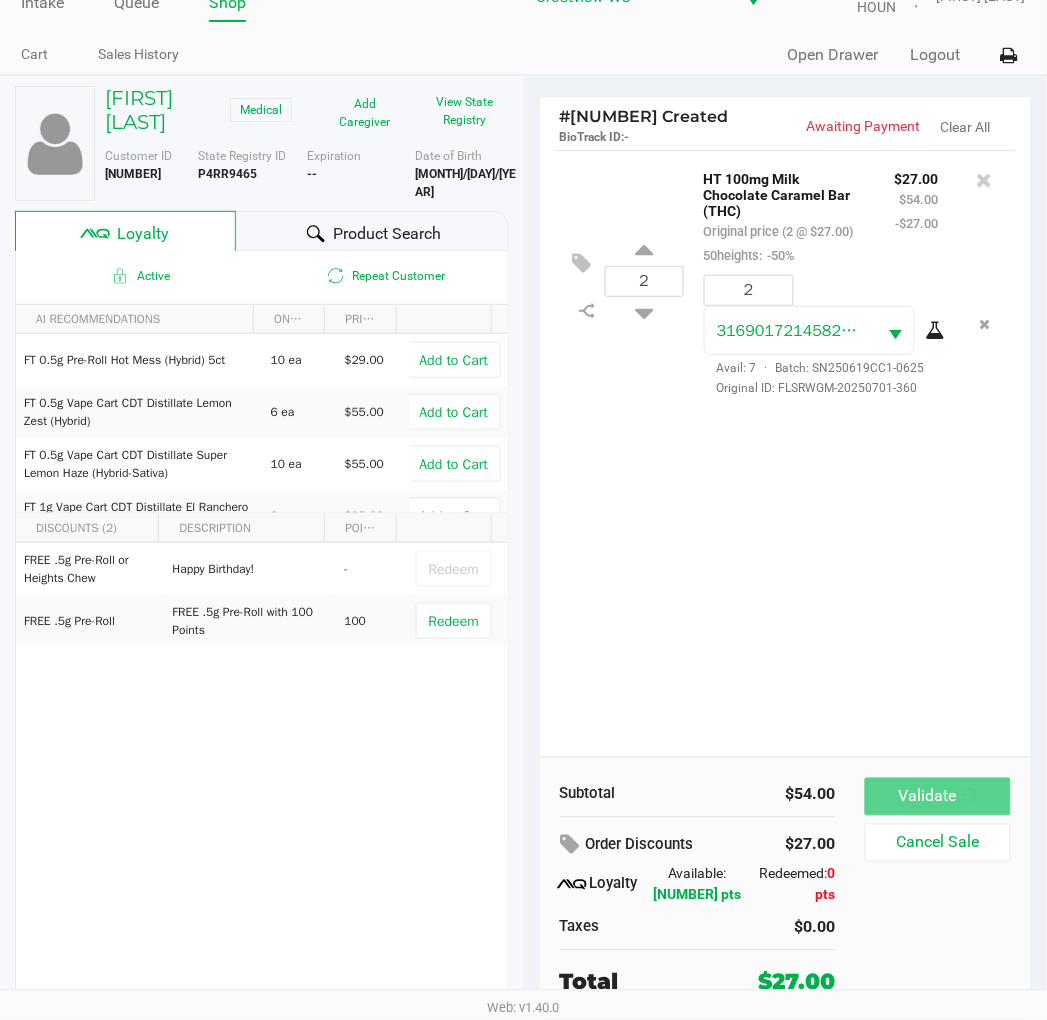 scroll, scrollTop: 0, scrollLeft: 0, axis: both 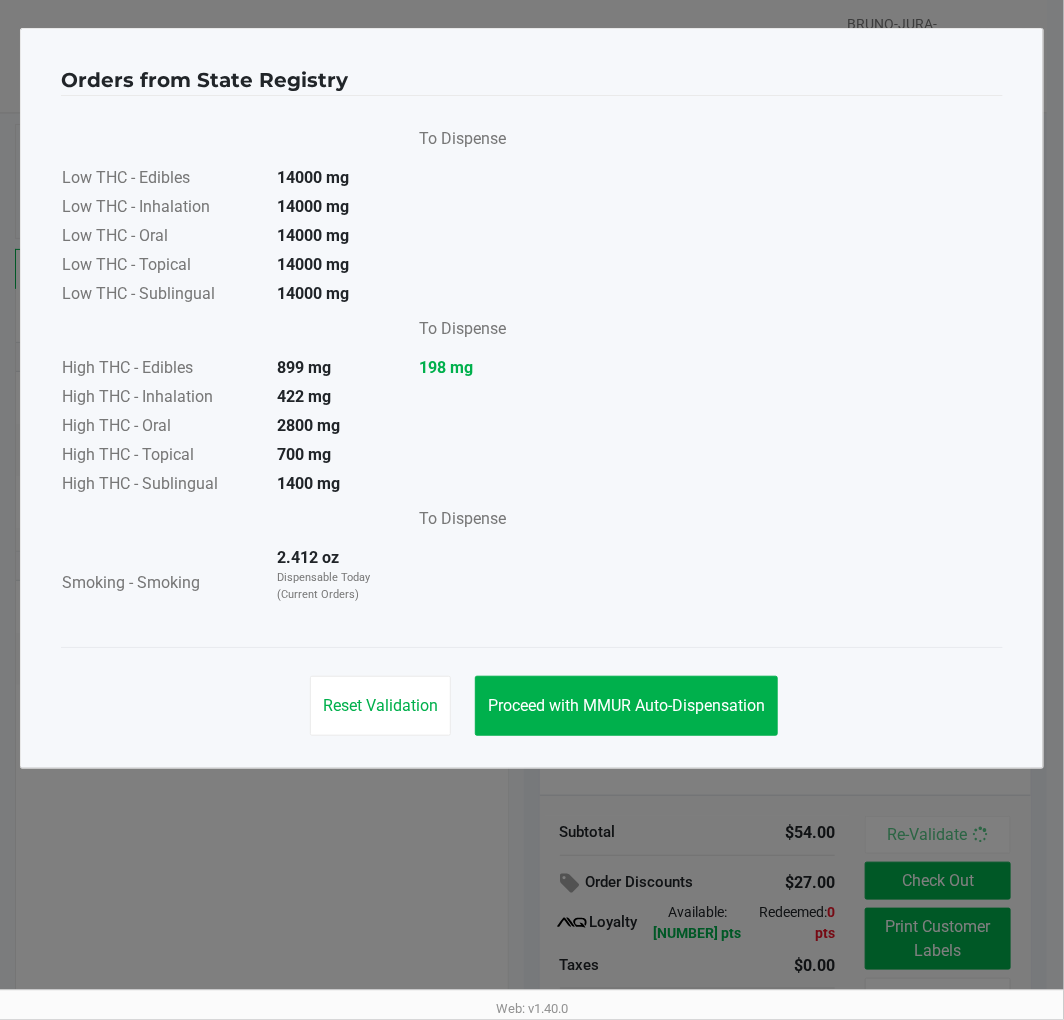 click on "Proceed with MMUR Auto-Dispensation" 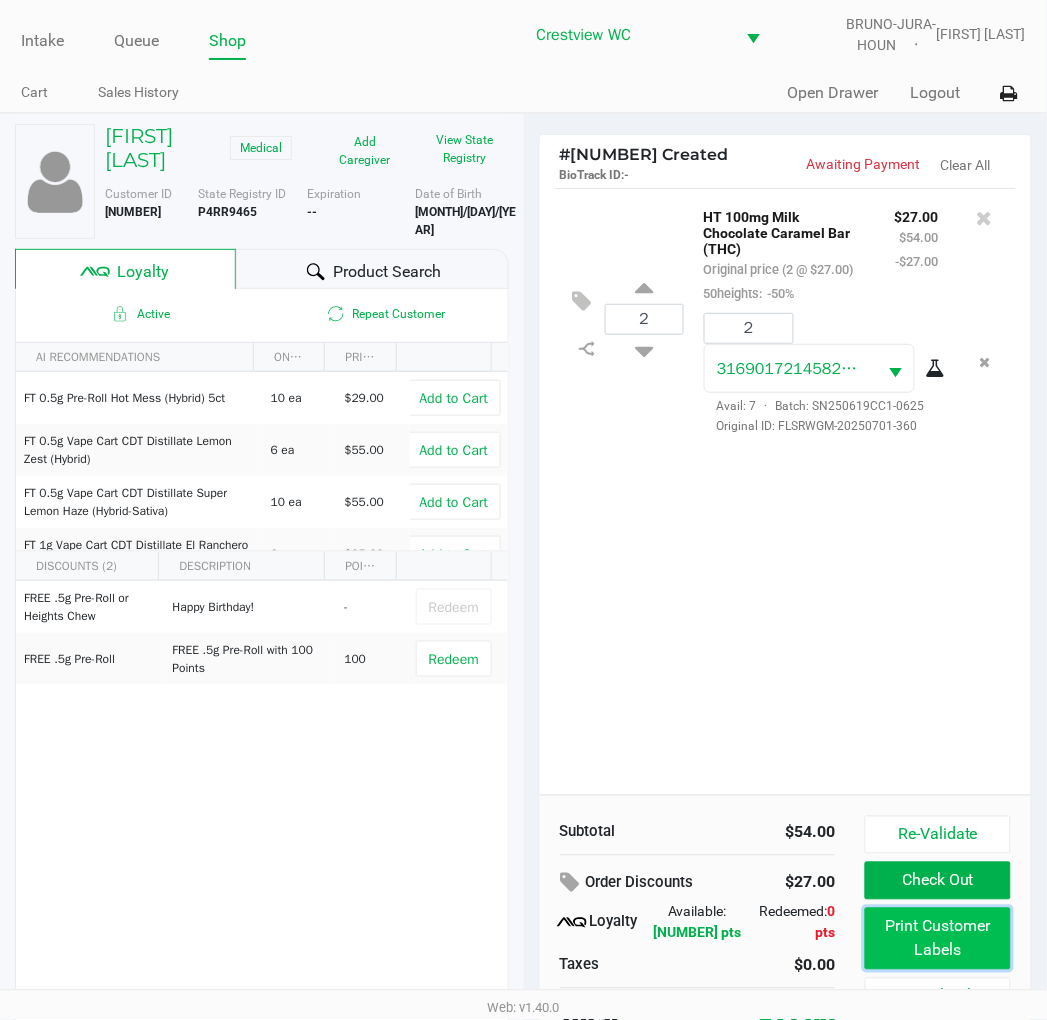 click on "Print Customer Labels" 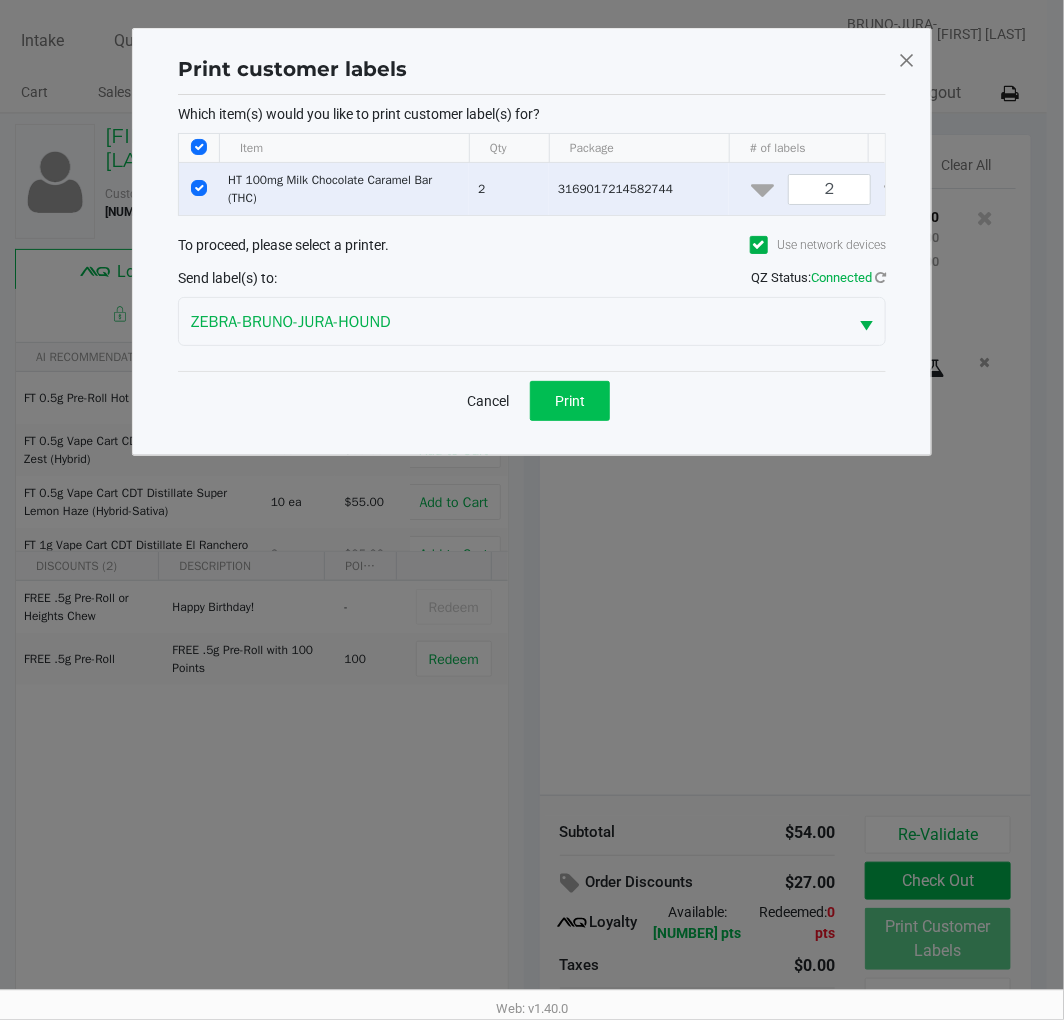 click on "Print" 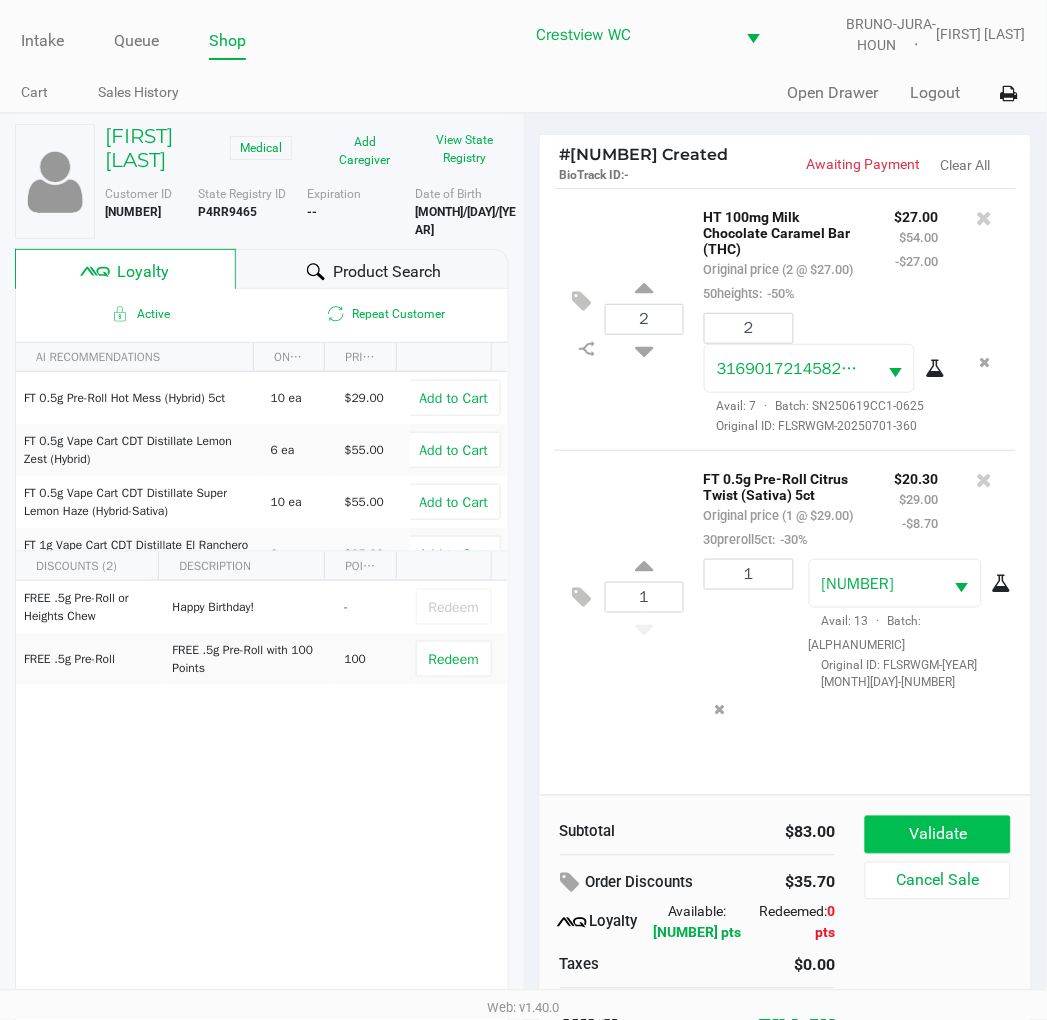 click on "Validate" 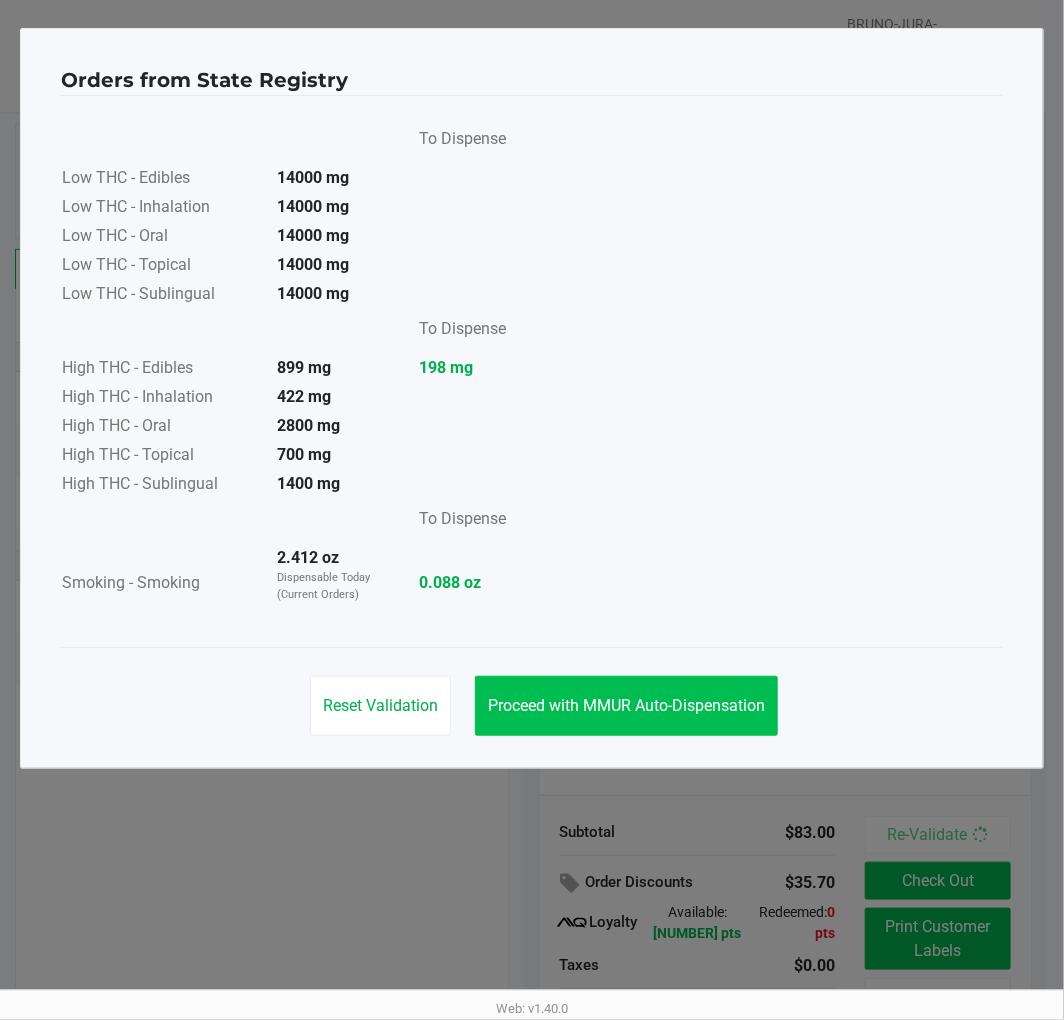 click on "Proceed with MMUR Auto-Dispensation" 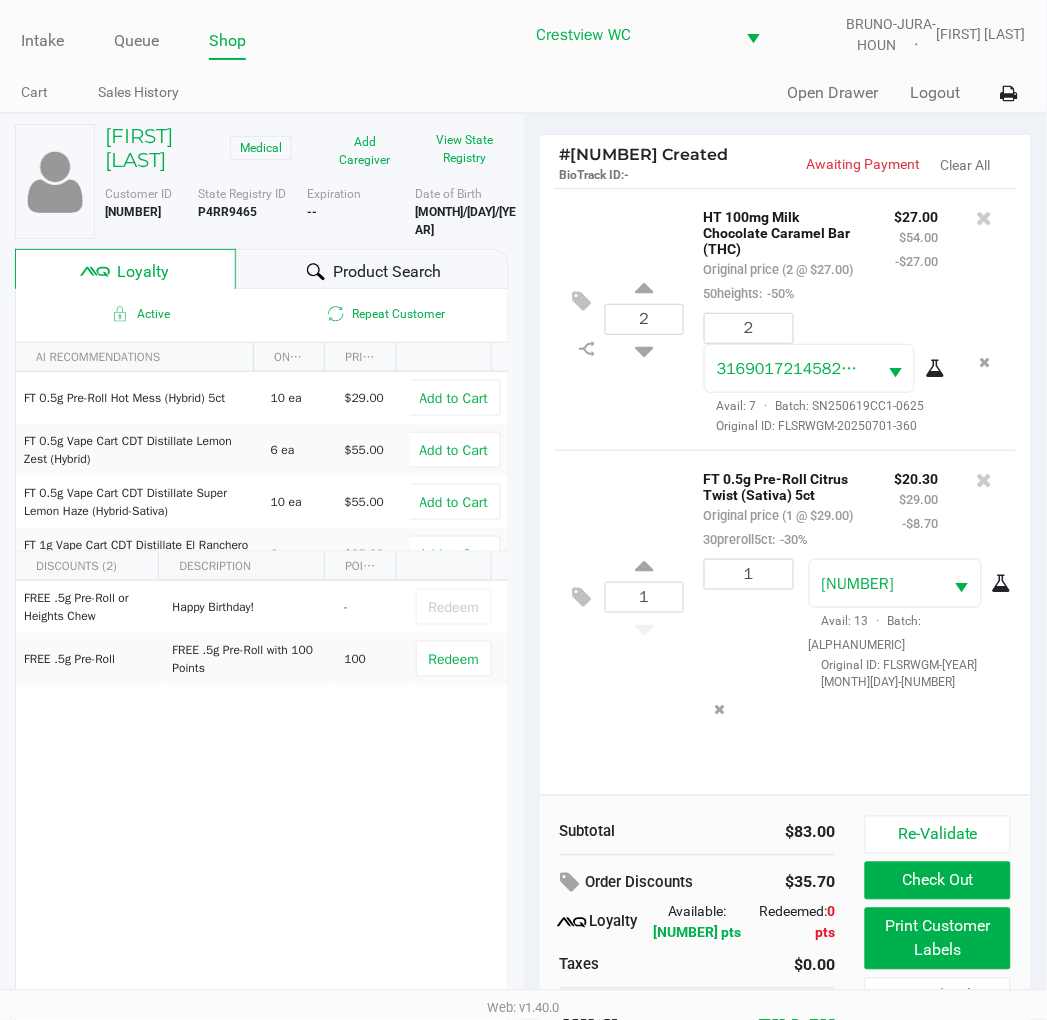 click on "Print Customer Labels" 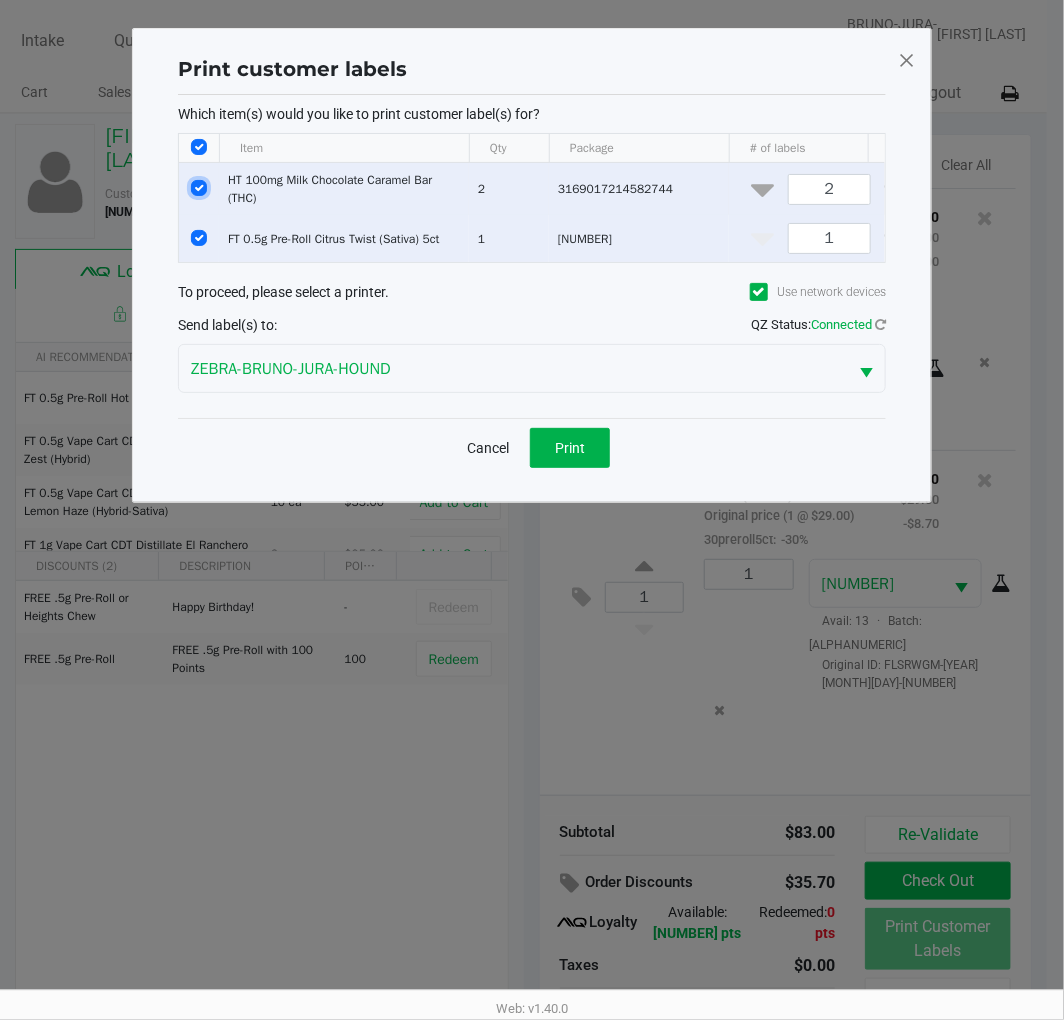 click at bounding box center (199, 188) 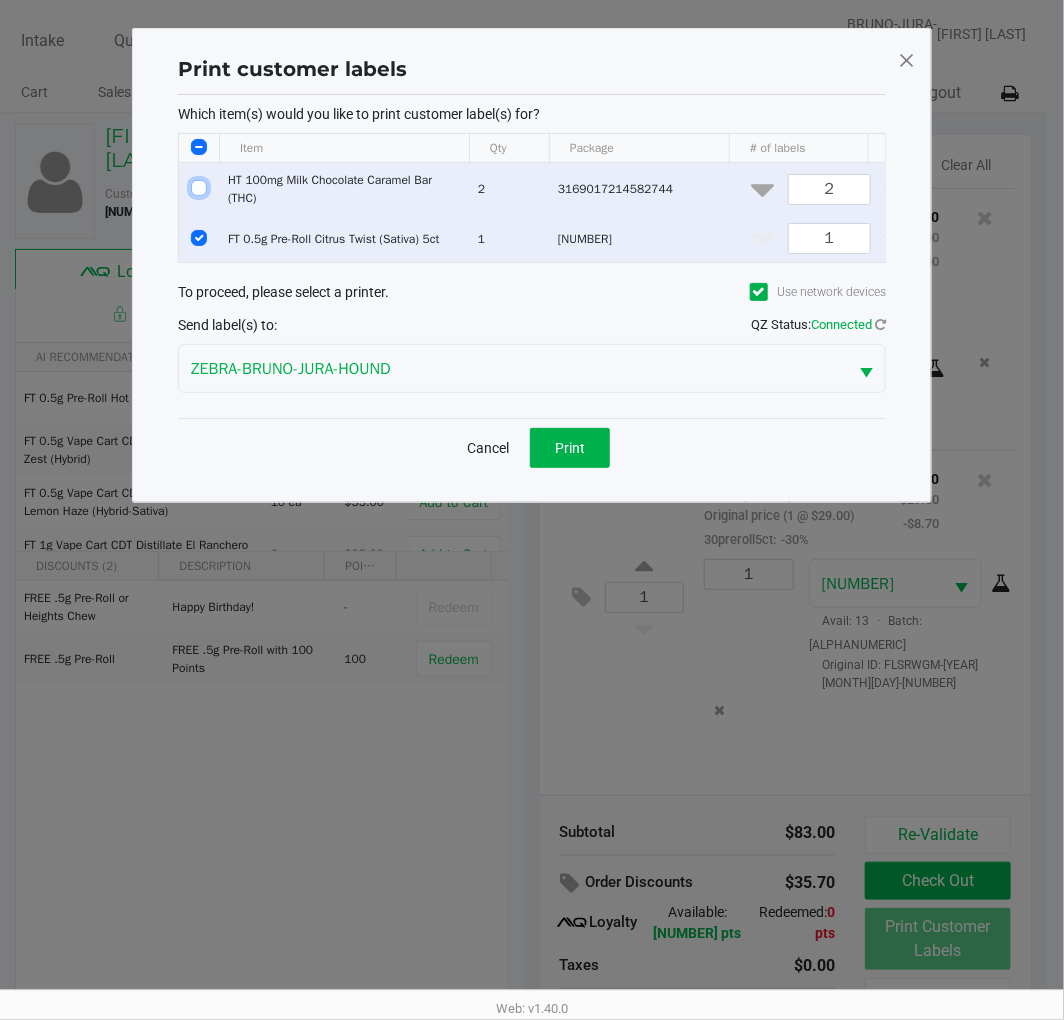 checkbox on "false" 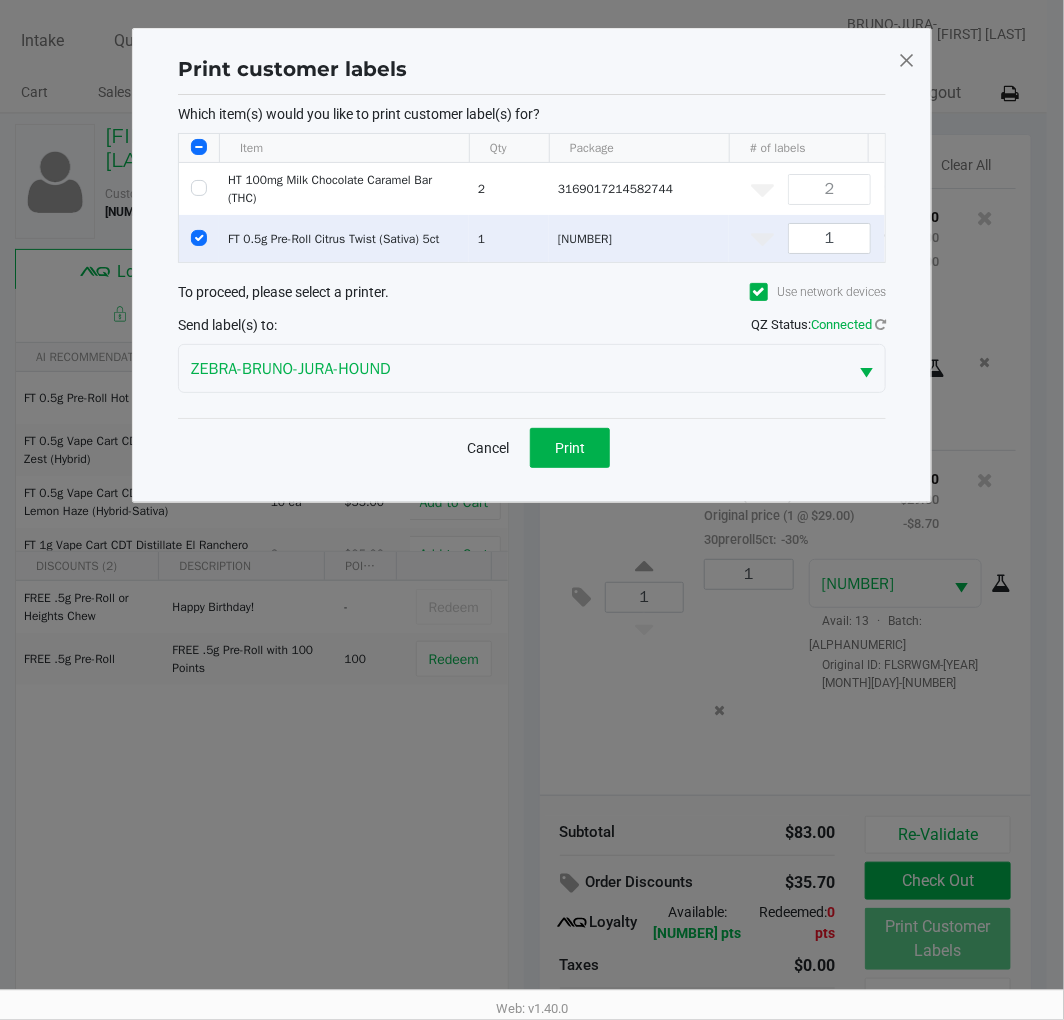 click on "HT 100mg Milk Chocolate Caramel Bar (THC) 2 [NUMBER] 2 FT 0.5g Pre-Roll Citrus Twist (Sativa) 1 [NUMBER] 1 To proceed, please select a printer. Use network devices Send label(s) to: QZ Status: Connected ZEBRA-BRUNO-JURA-HOUND Cancel Print" 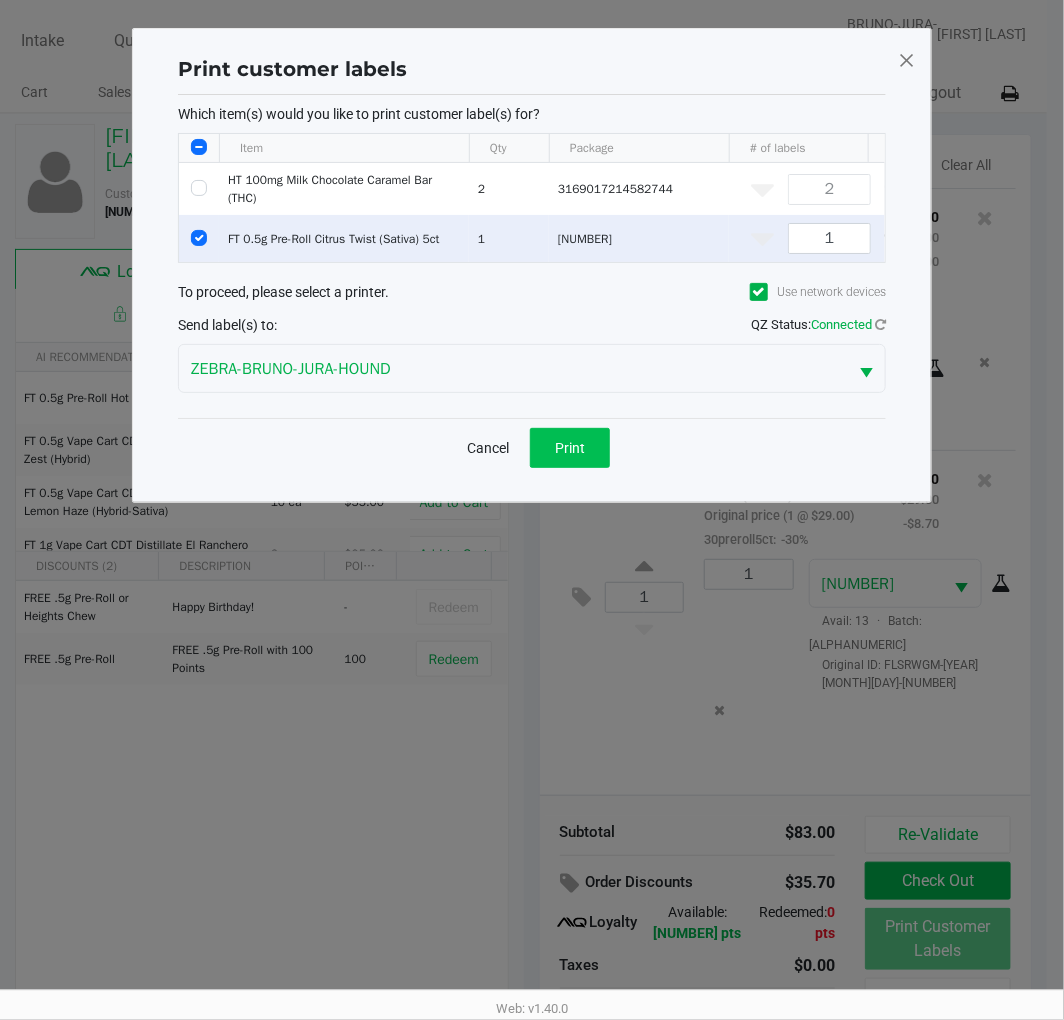 click on "Print" 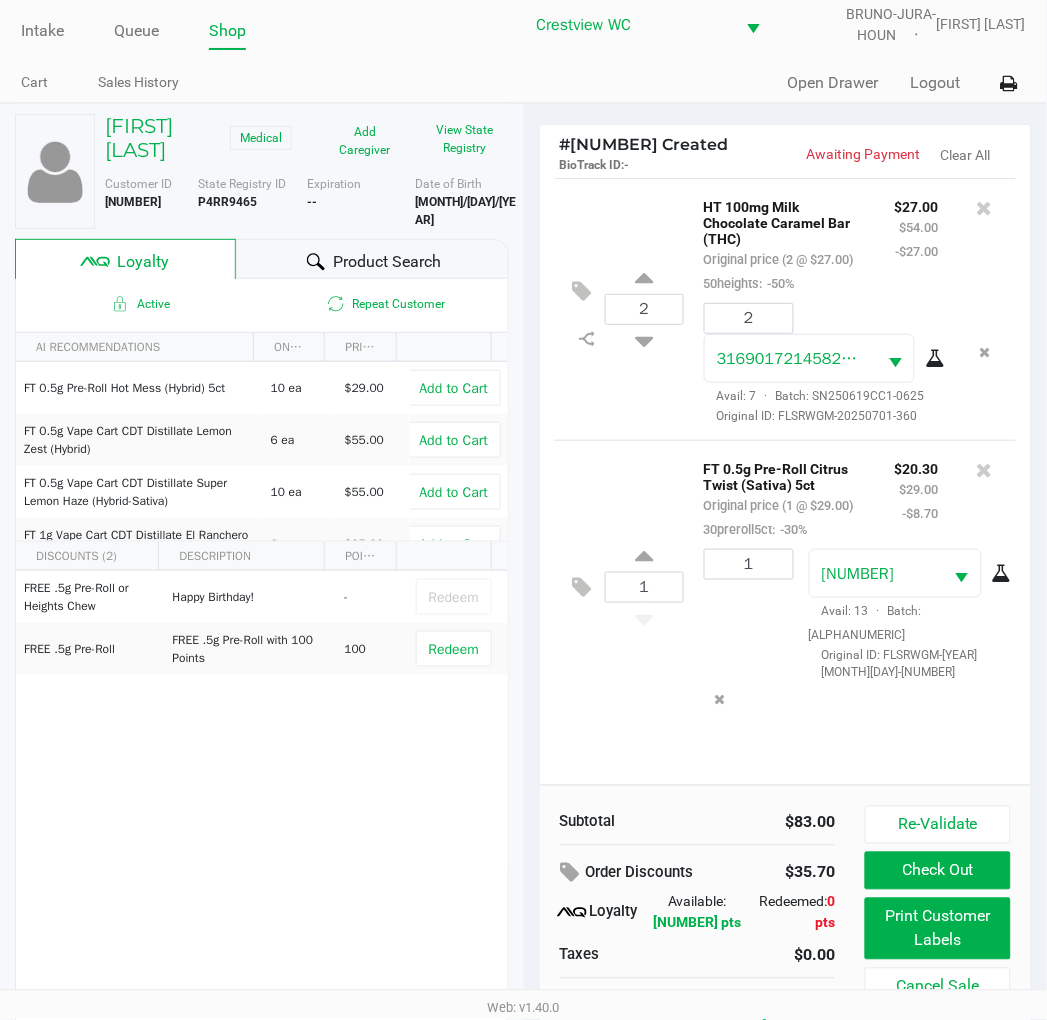 scroll, scrollTop: 38, scrollLeft: 0, axis: vertical 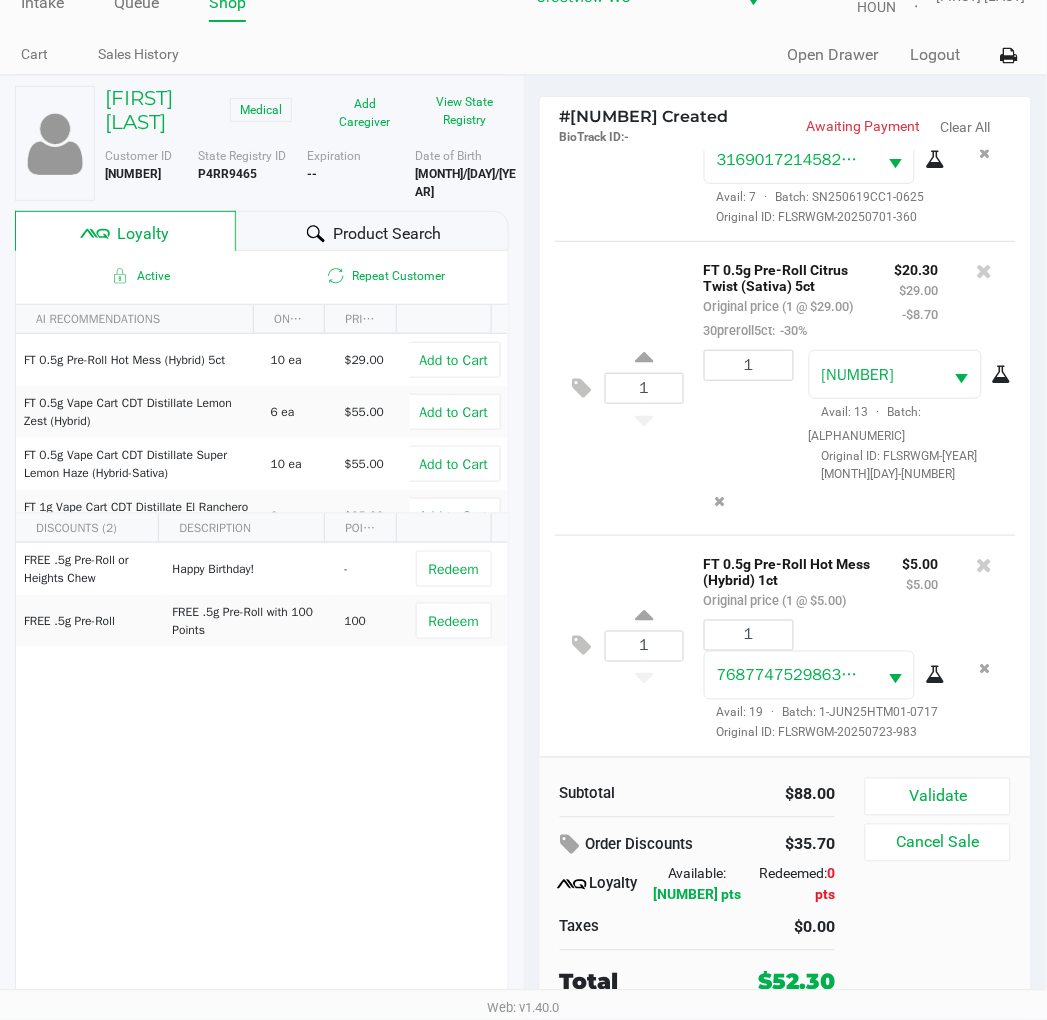 click on "Validate" 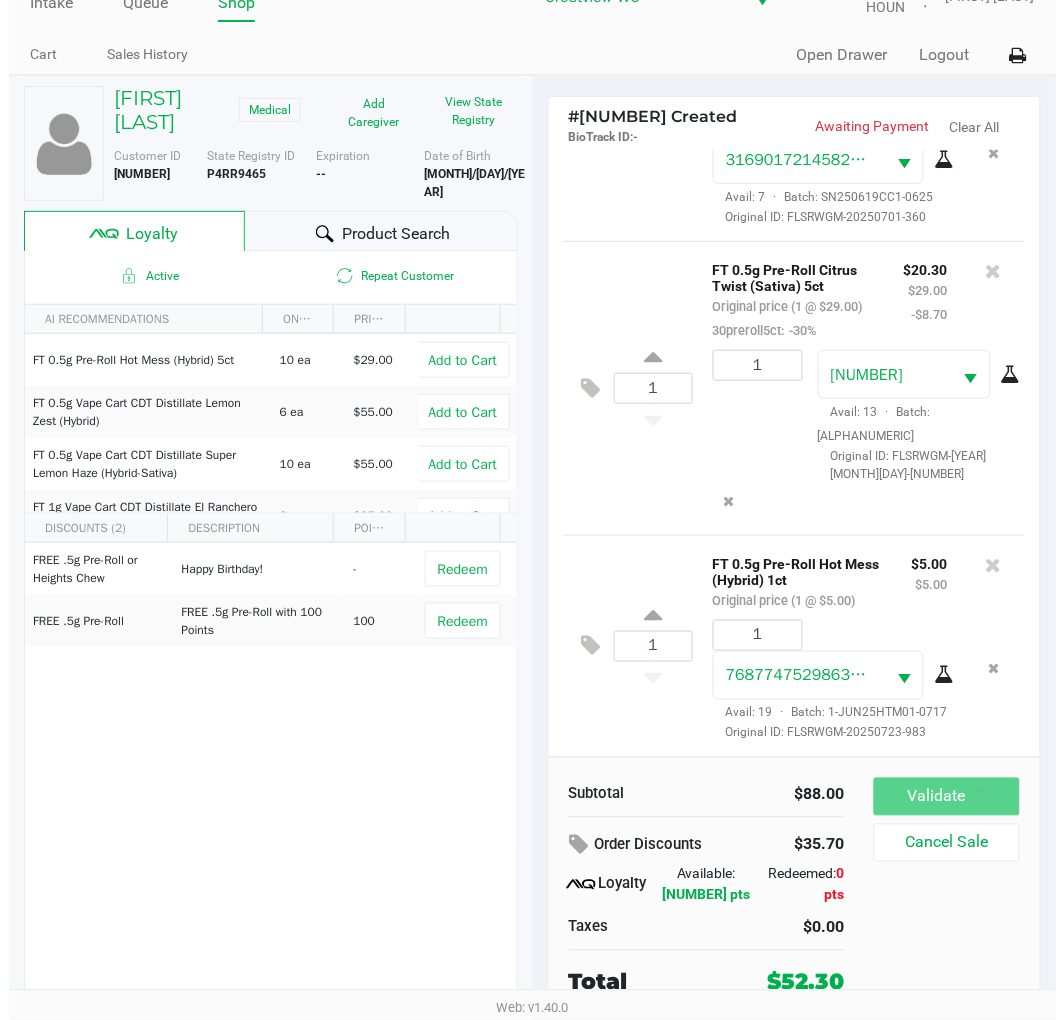 scroll, scrollTop: 0, scrollLeft: 0, axis: both 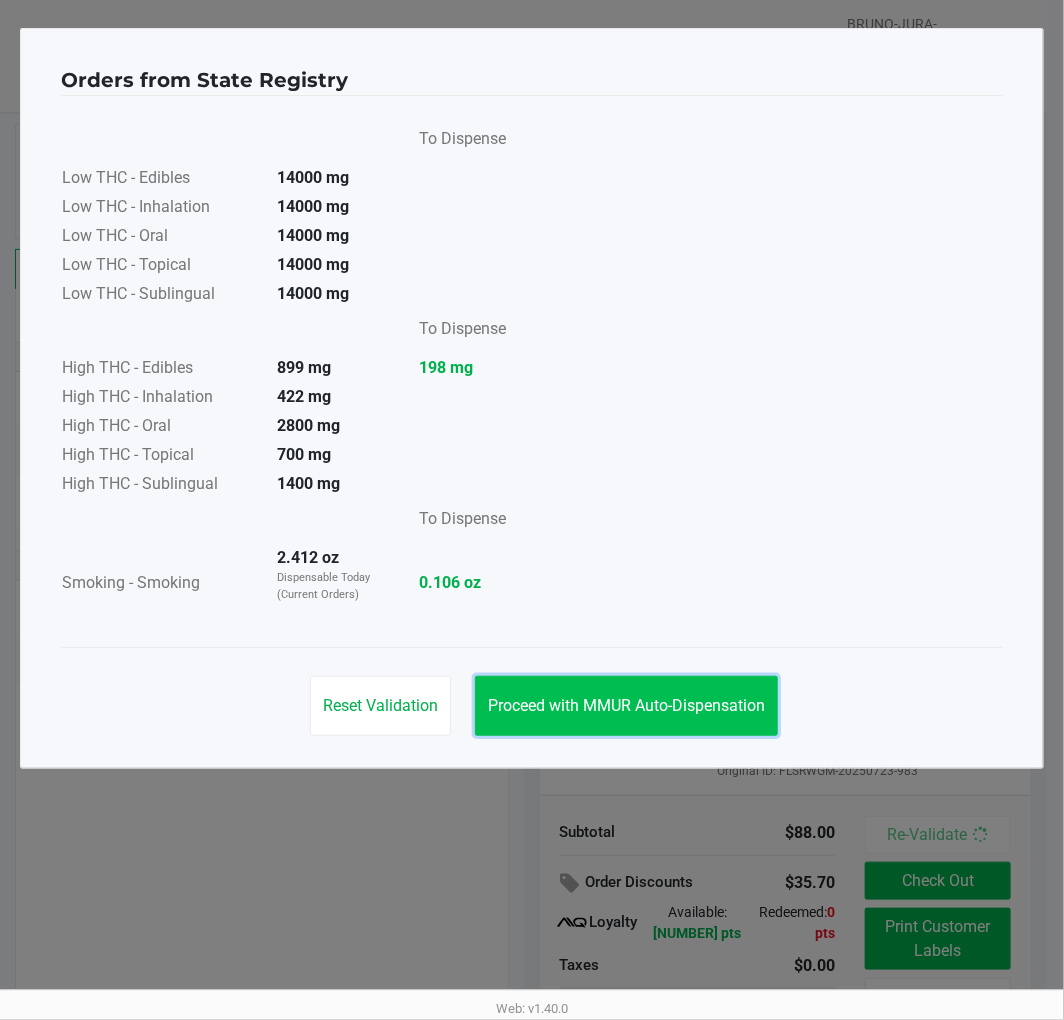 click on "Proceed with MMUR Auto-Dispensation" 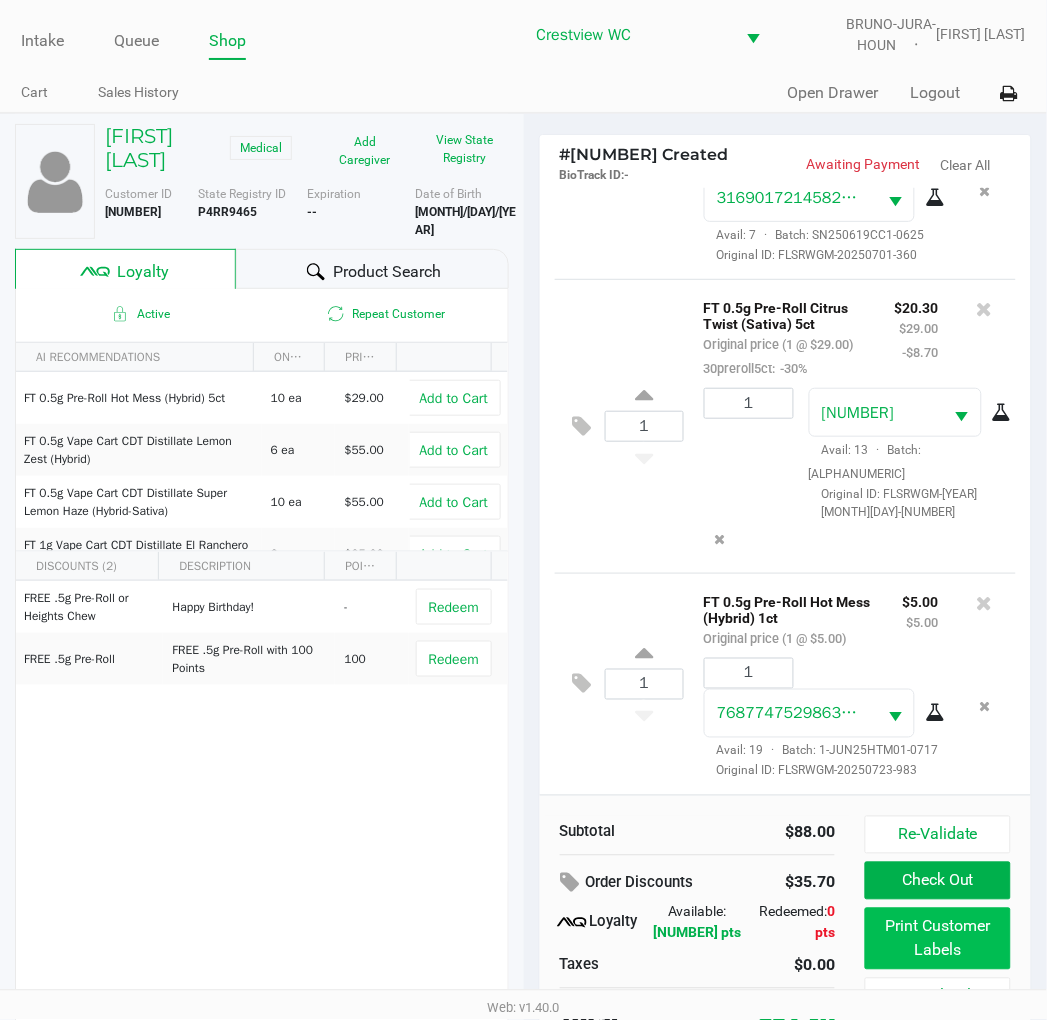 click on "Print Customer Labels" 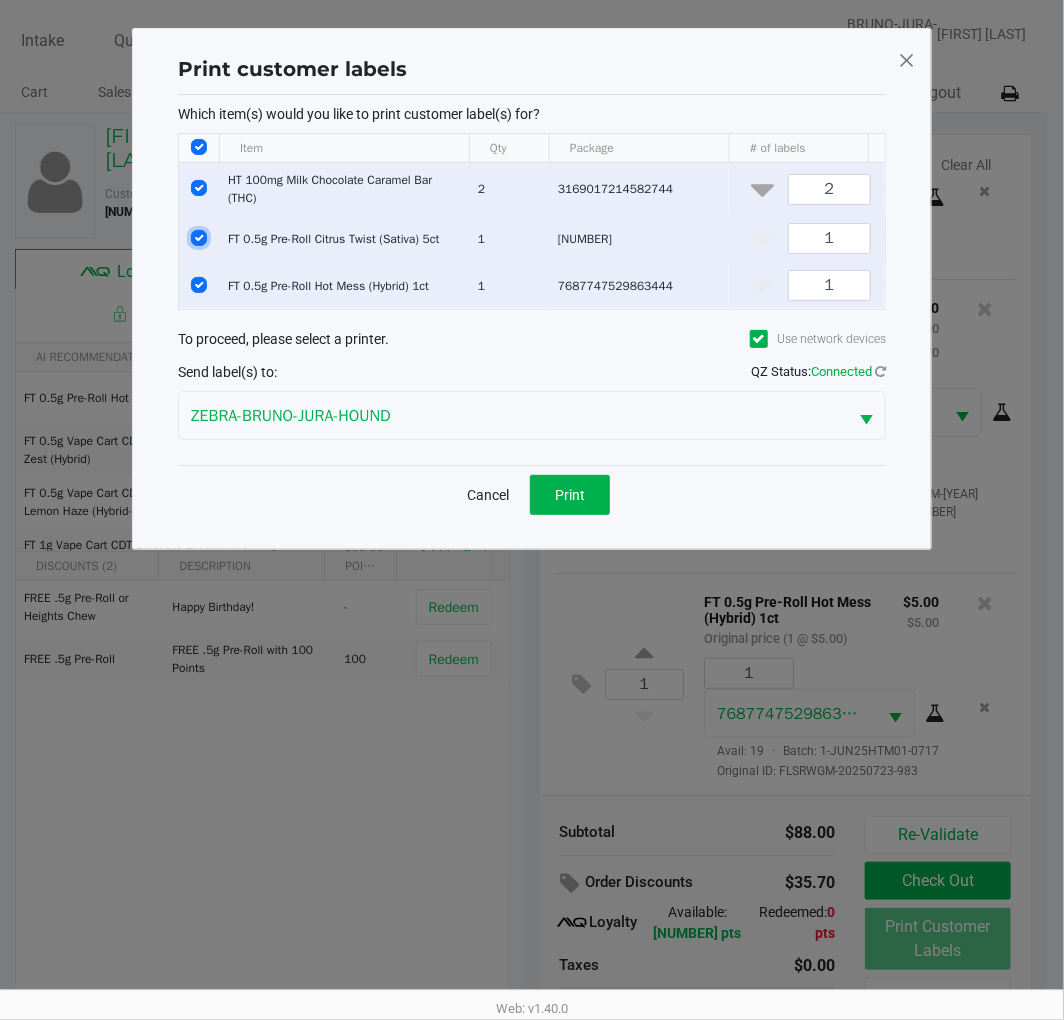 click at bounding box center (199, 238) 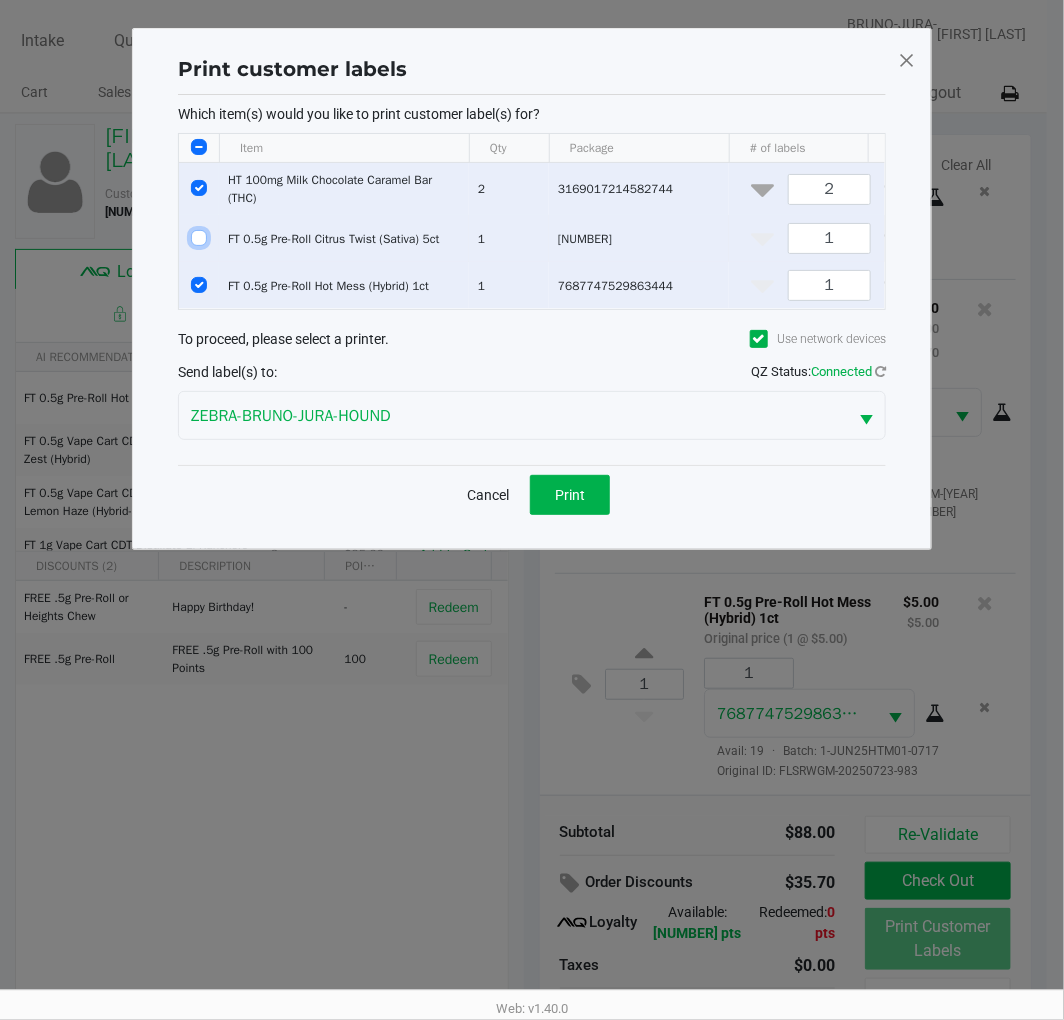 checkbox on "false" 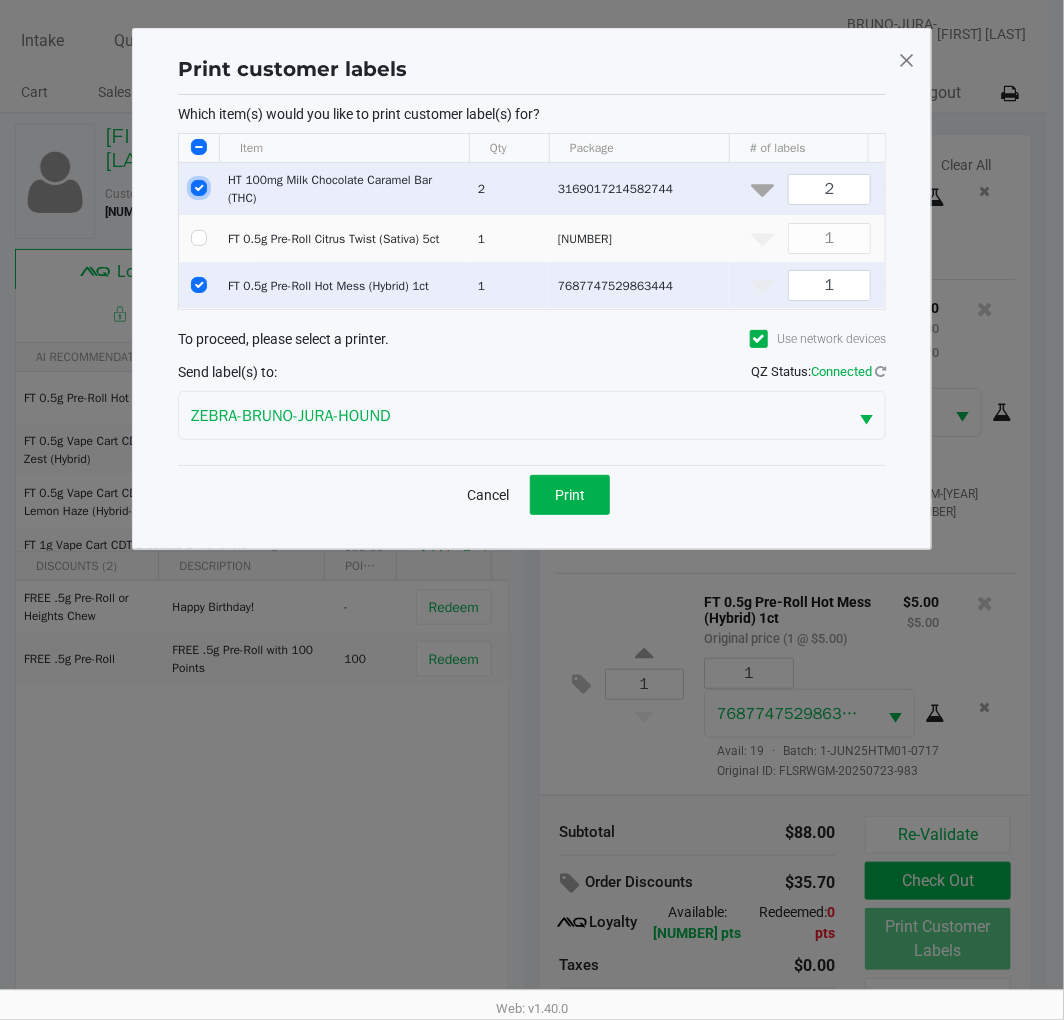 click at bounding box center [199, 188] 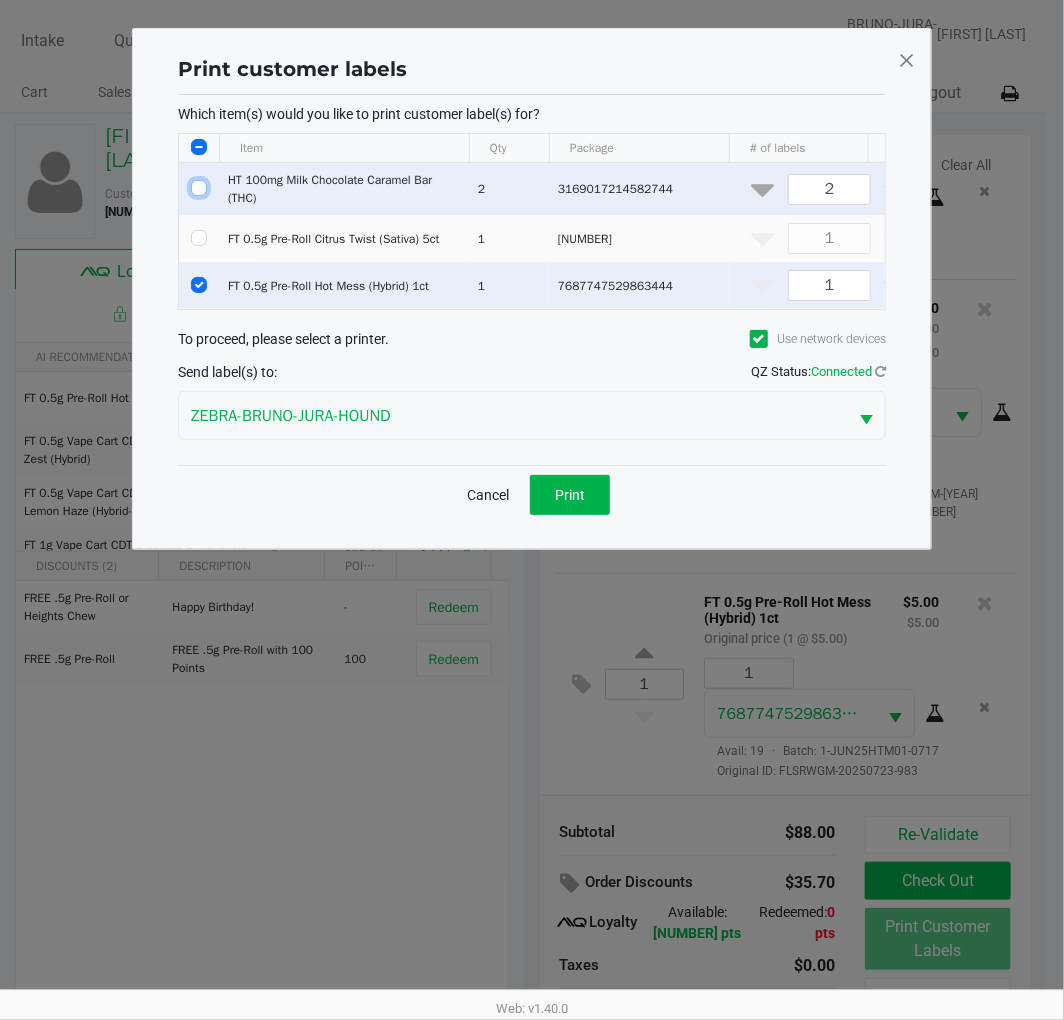 checkbox on "false" 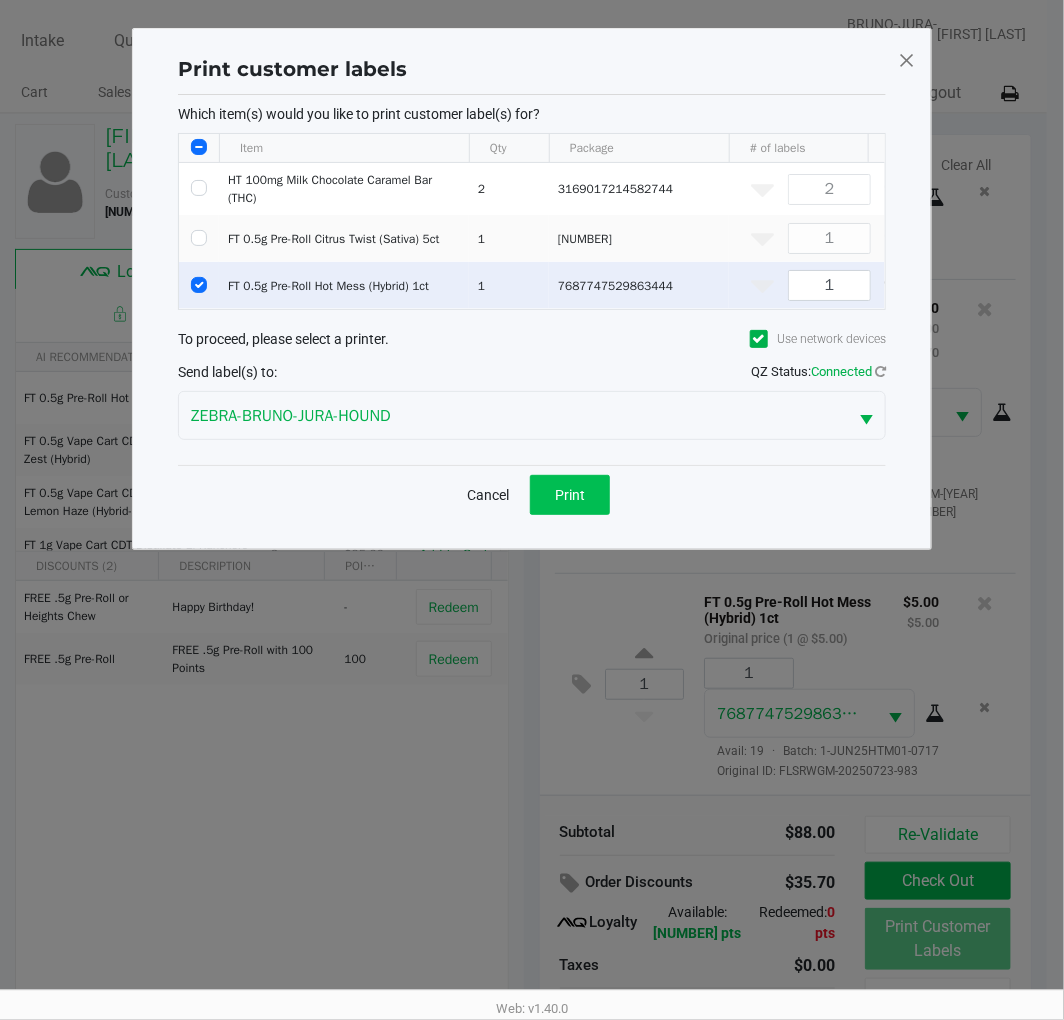click on "Print" 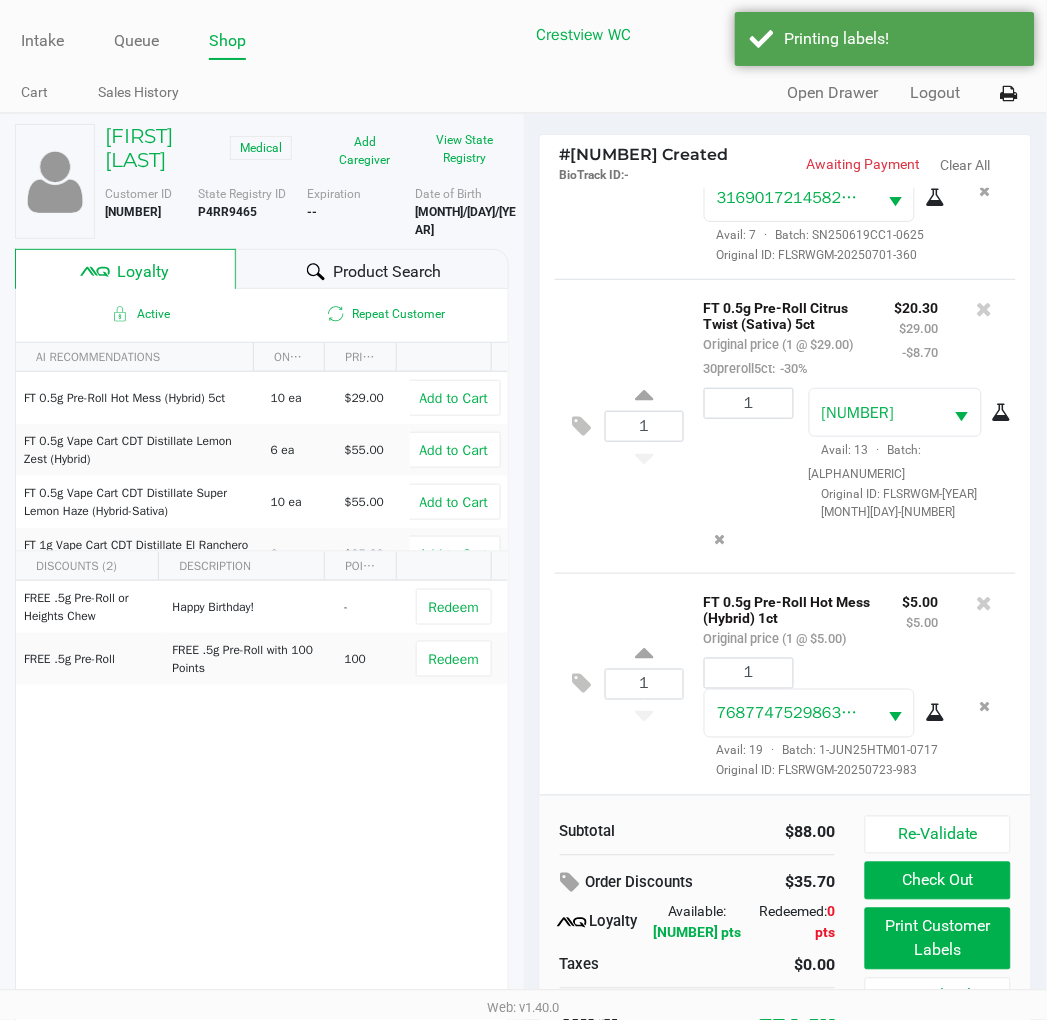 scroll, scrollTop: 38, scrollLeft: 0, axis: vertical 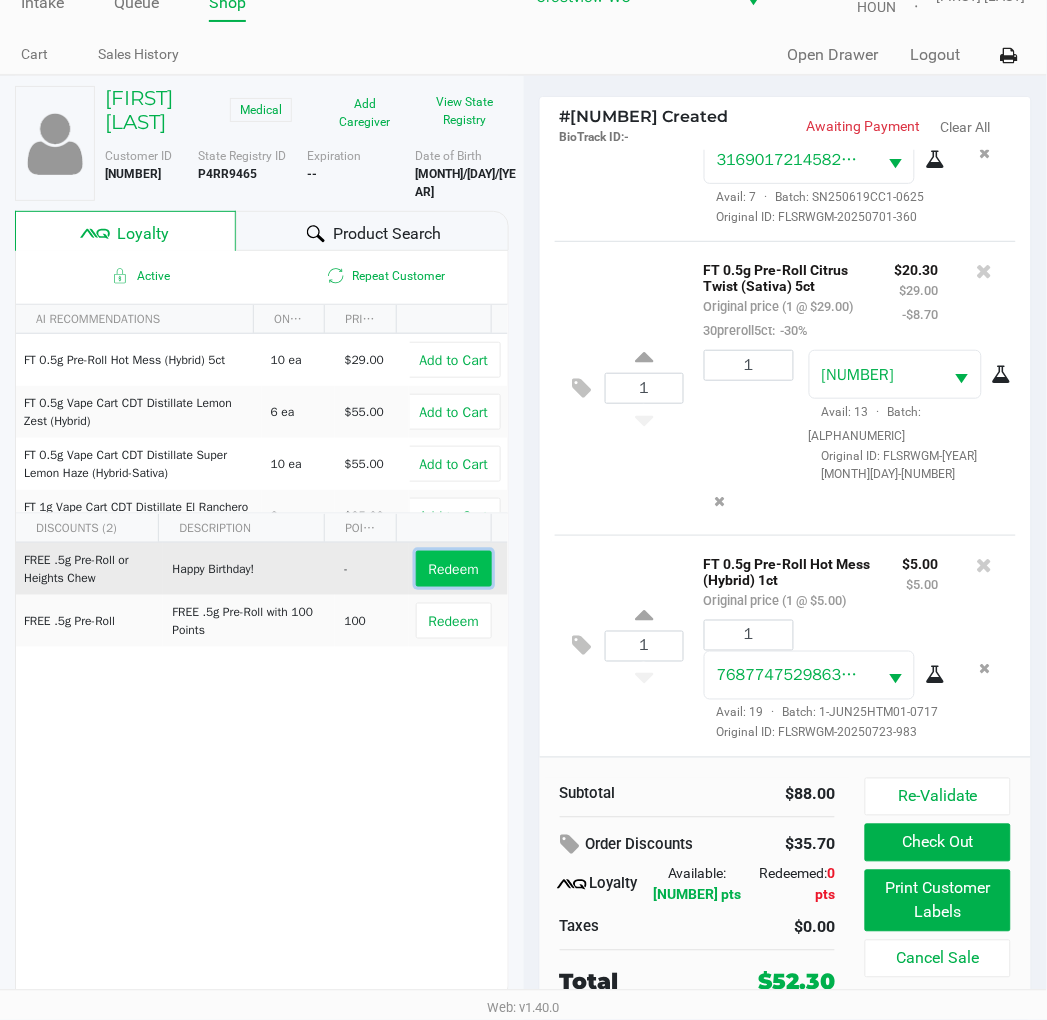 click on "Redeem" 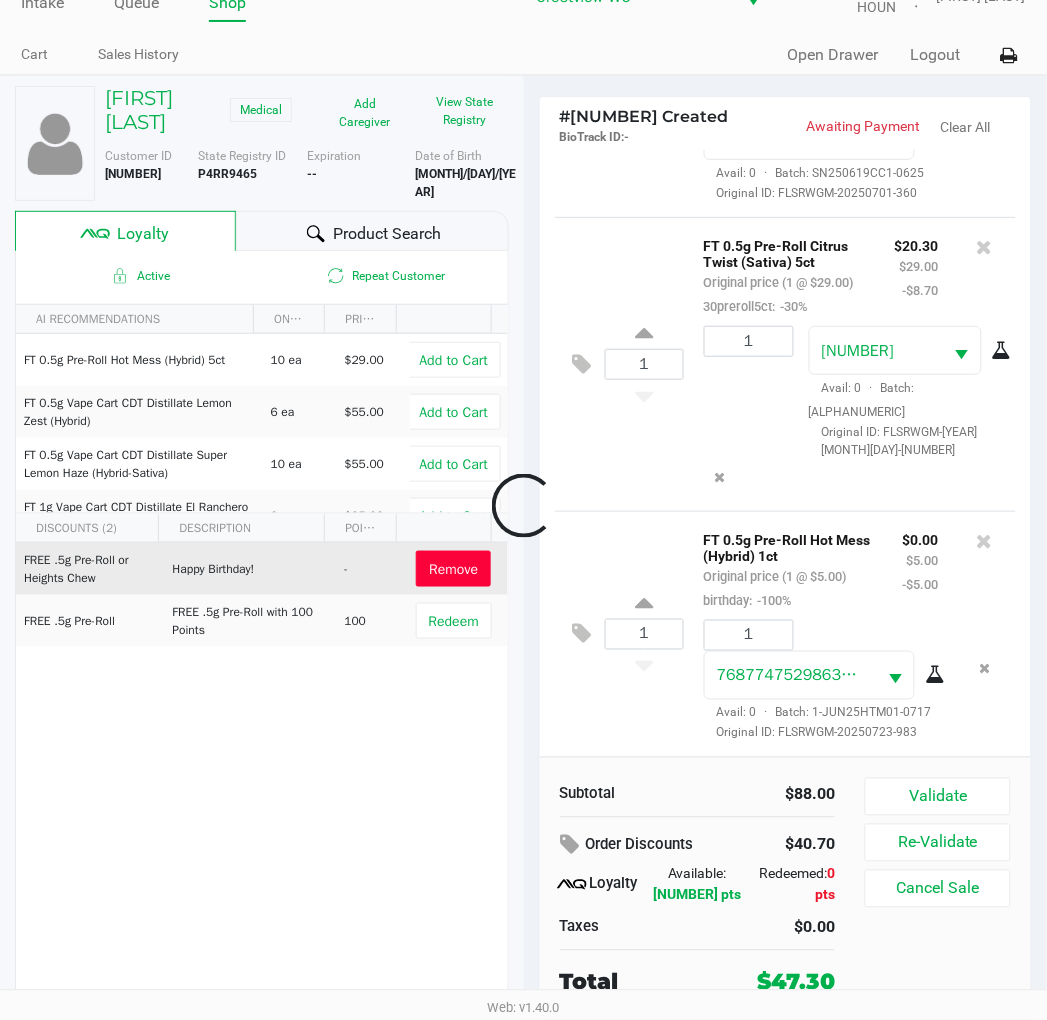 scroll, scrollTop: 7, scrollLeft: 0, axis: vertical 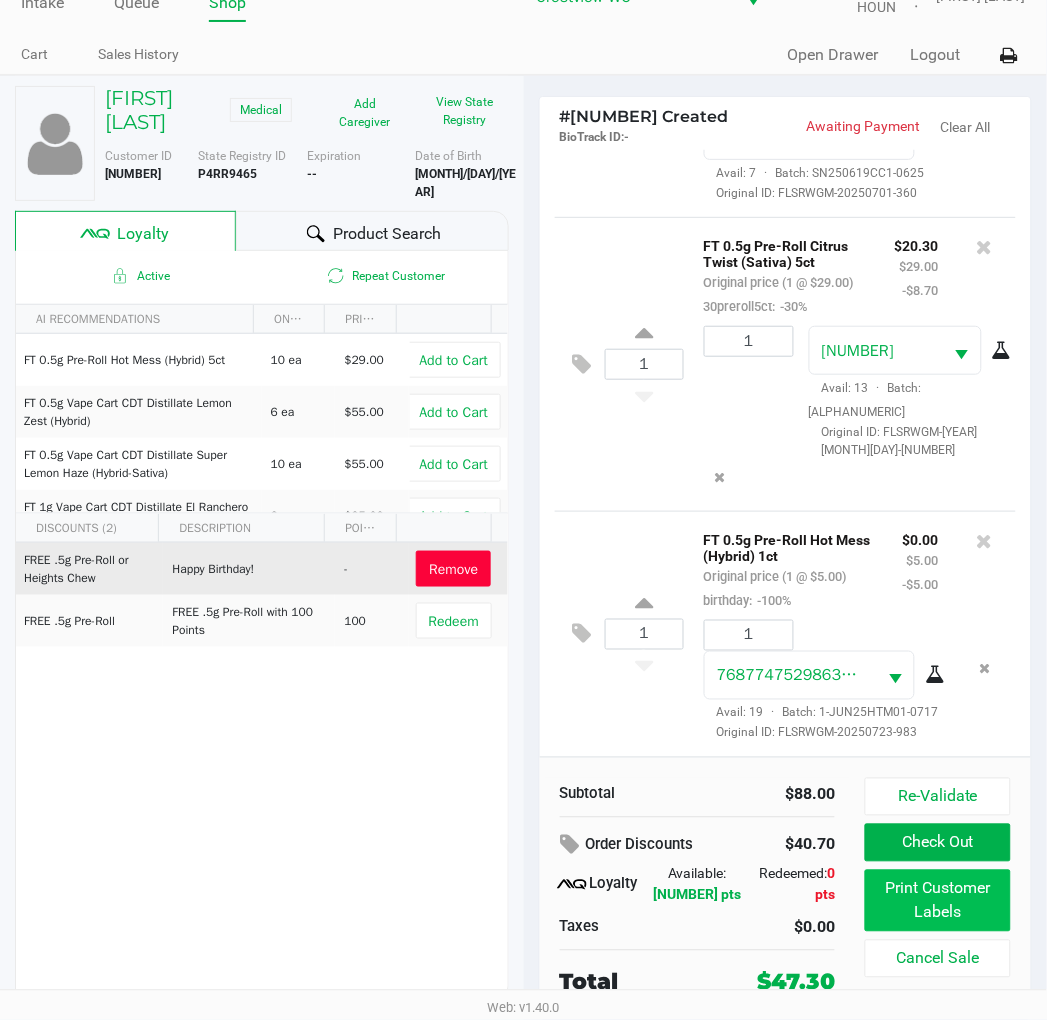 click on "Print Customer Labels" 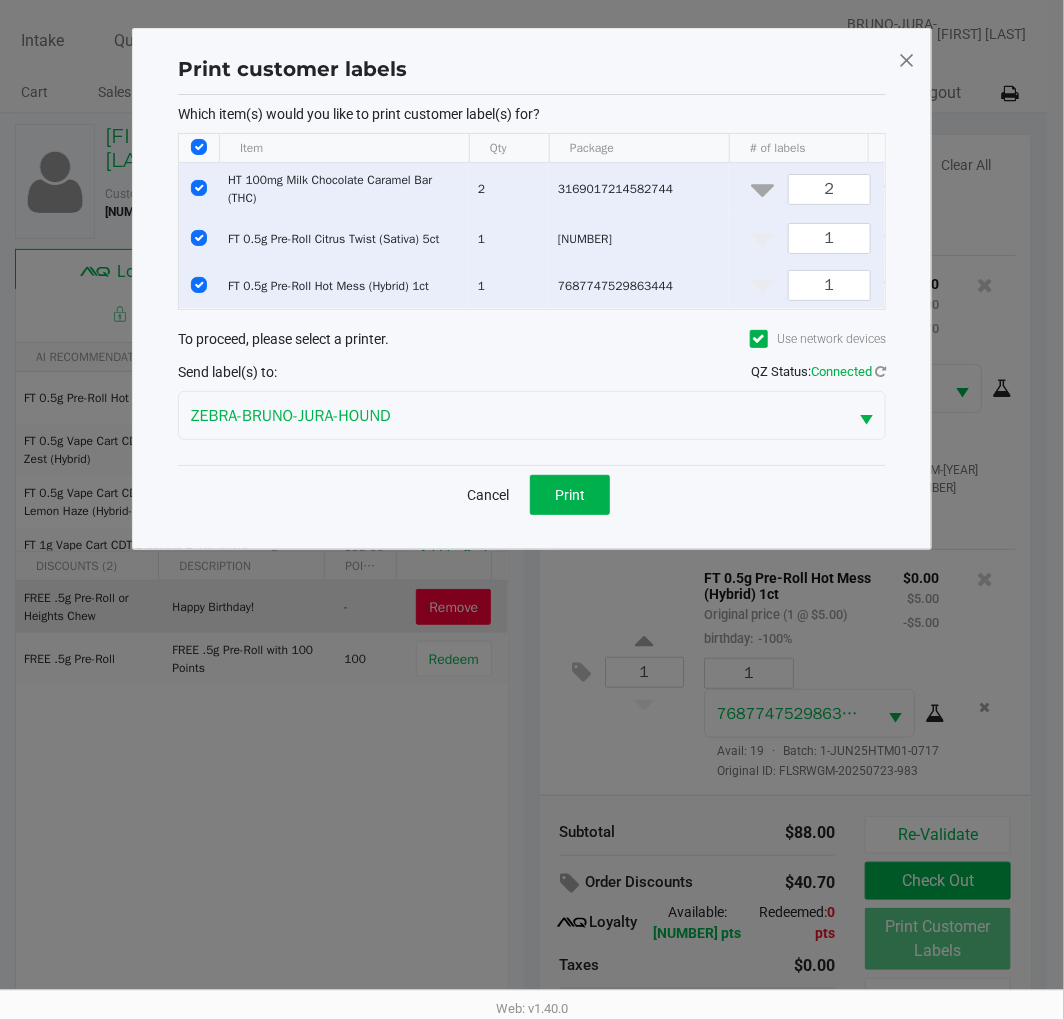 click on "Print customer labels" 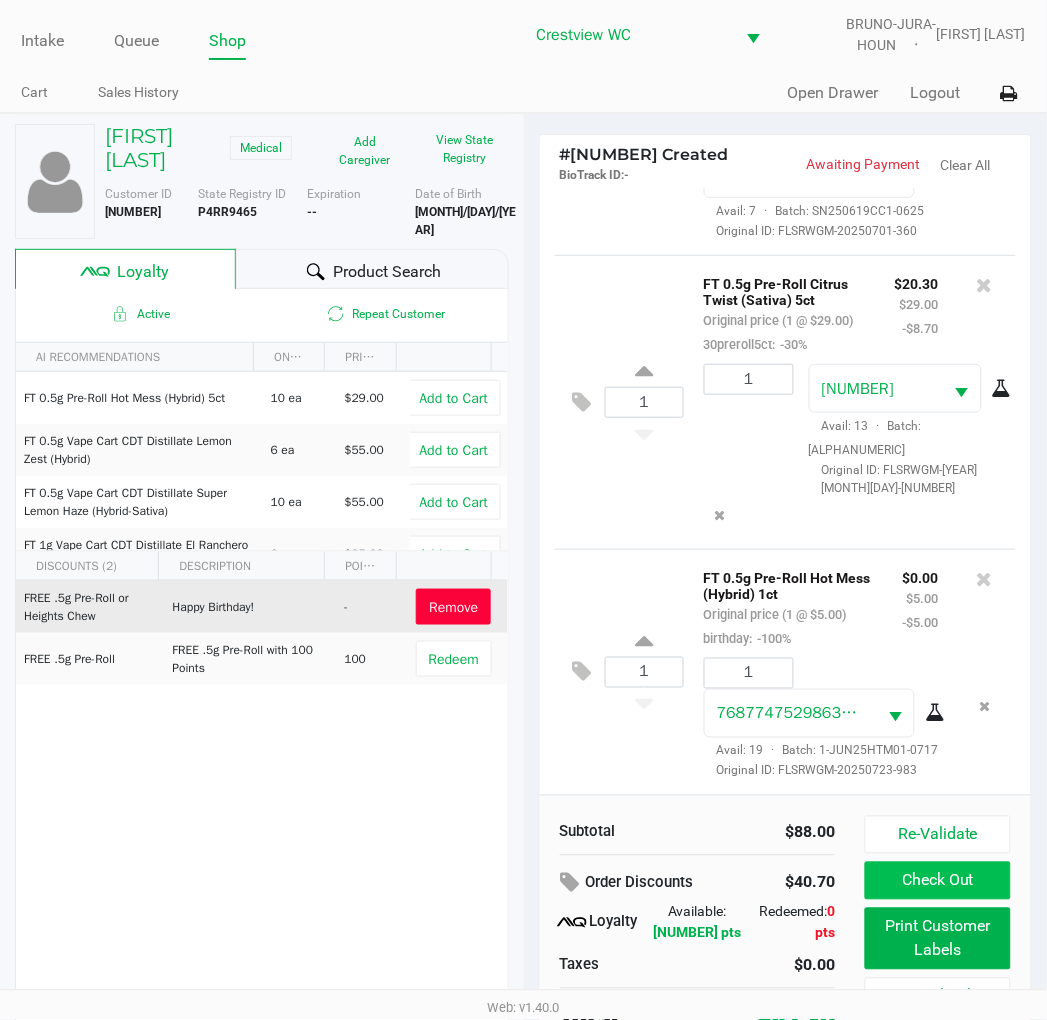 click on "Check Out" 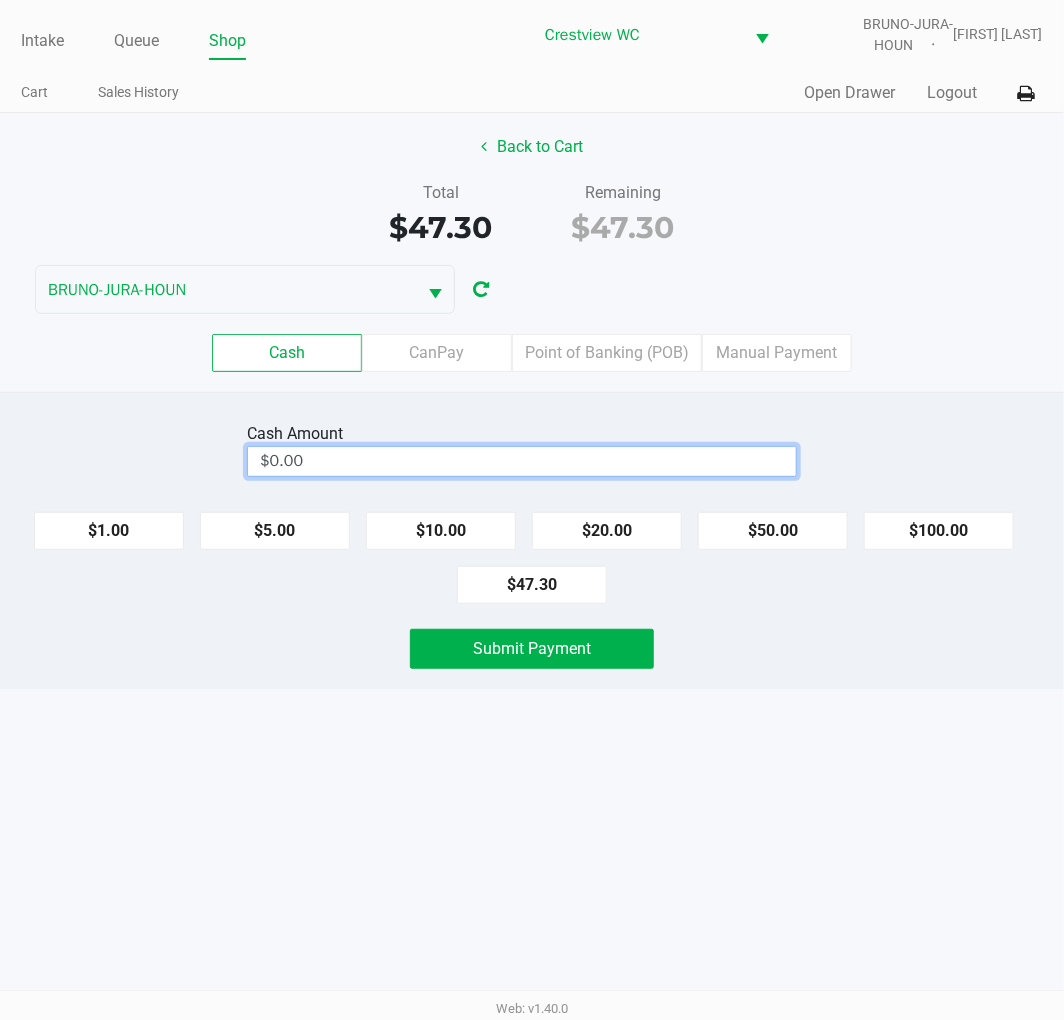 click on "$0.00" at bounding box center [522, 461] 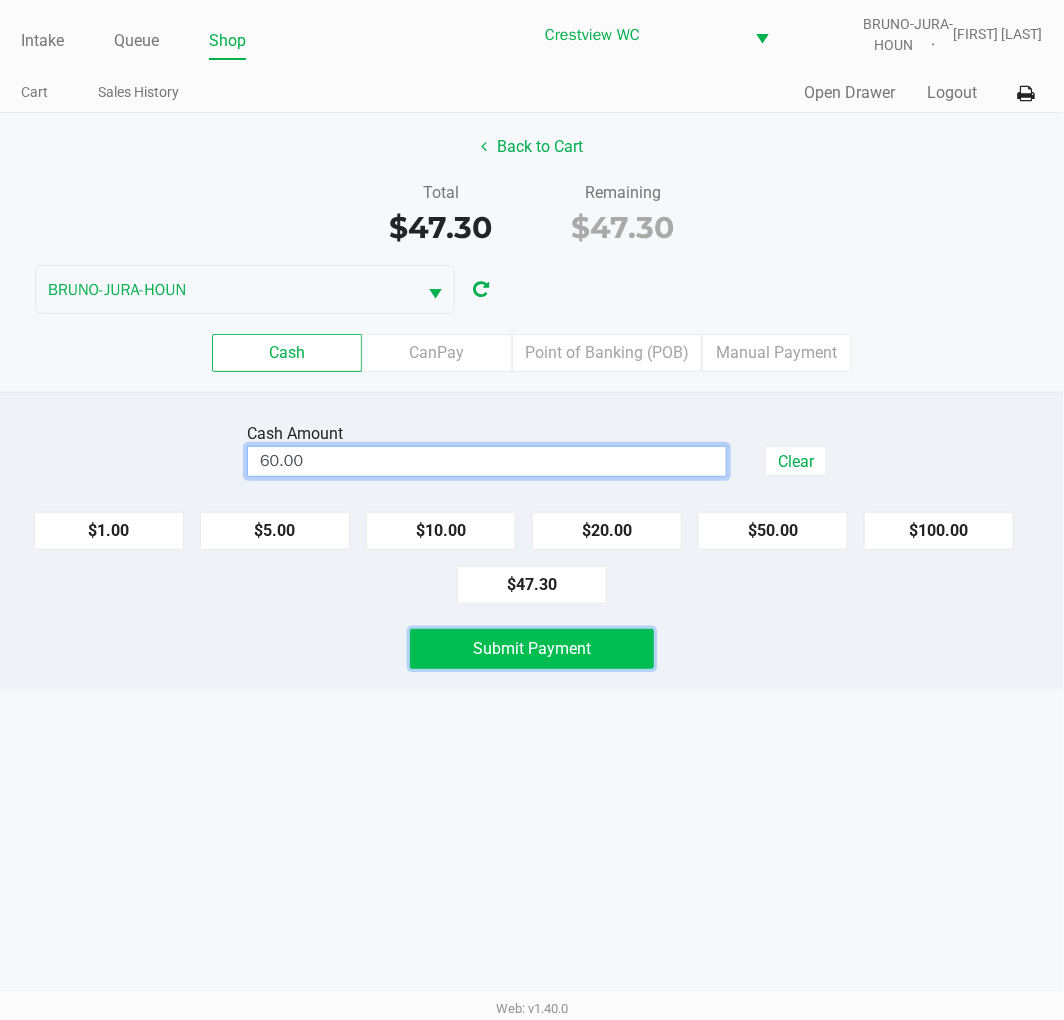 click on "Submit Payment" 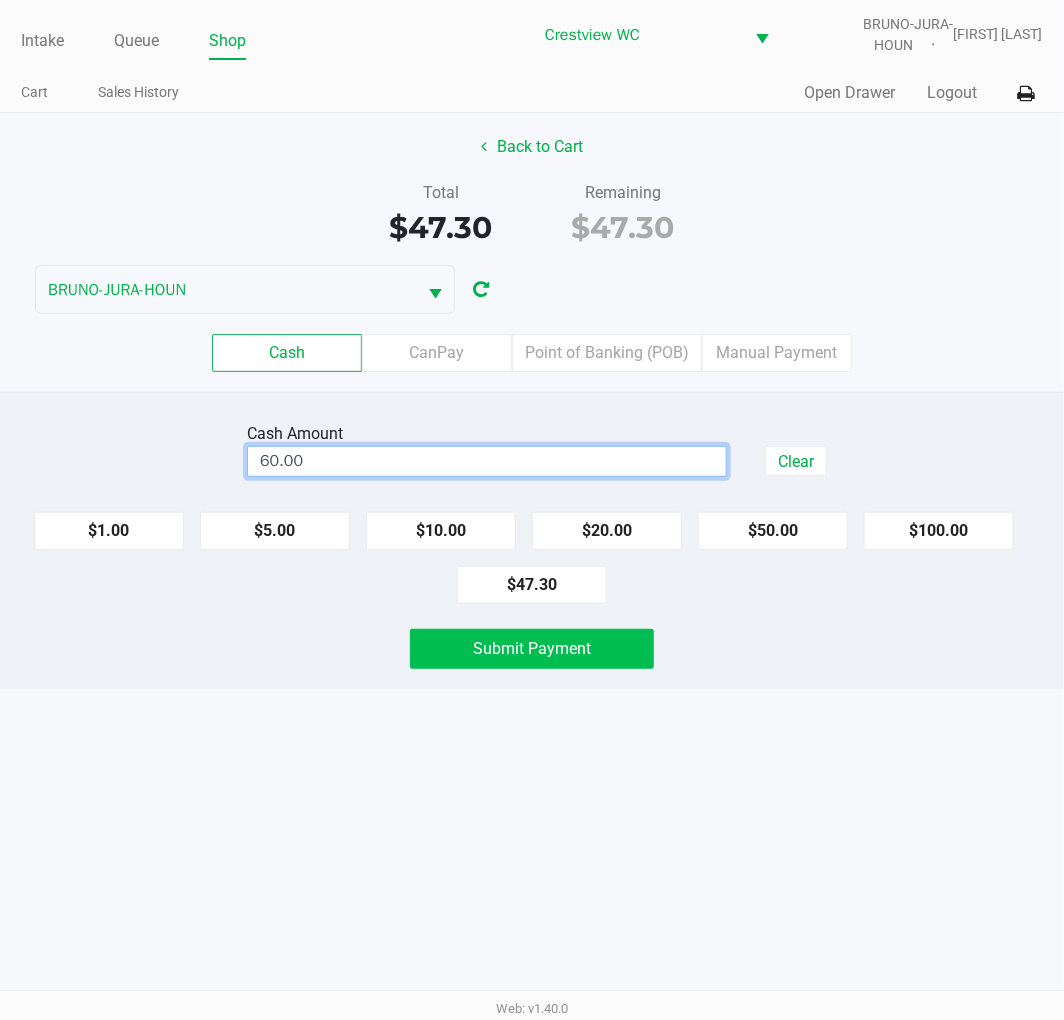 type on "$60.00" 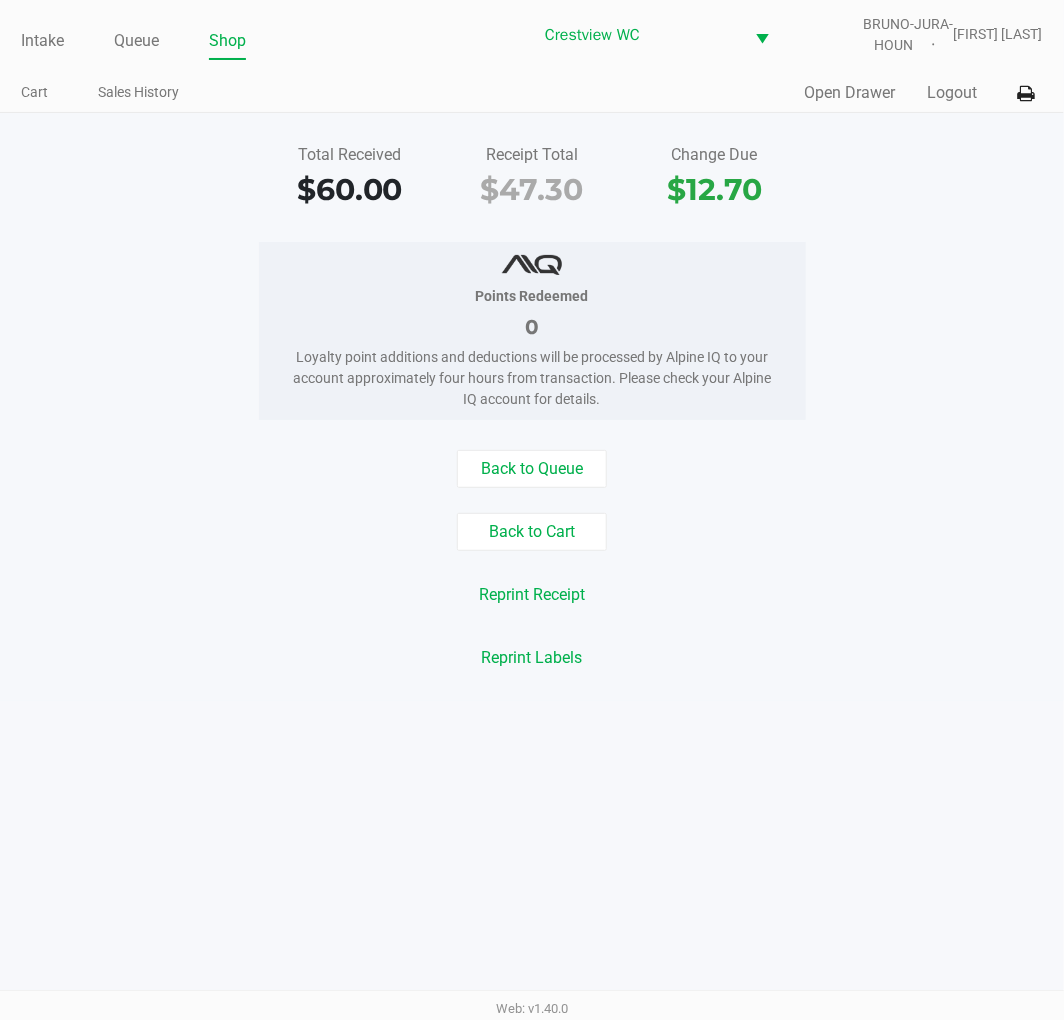 click on "Intake" 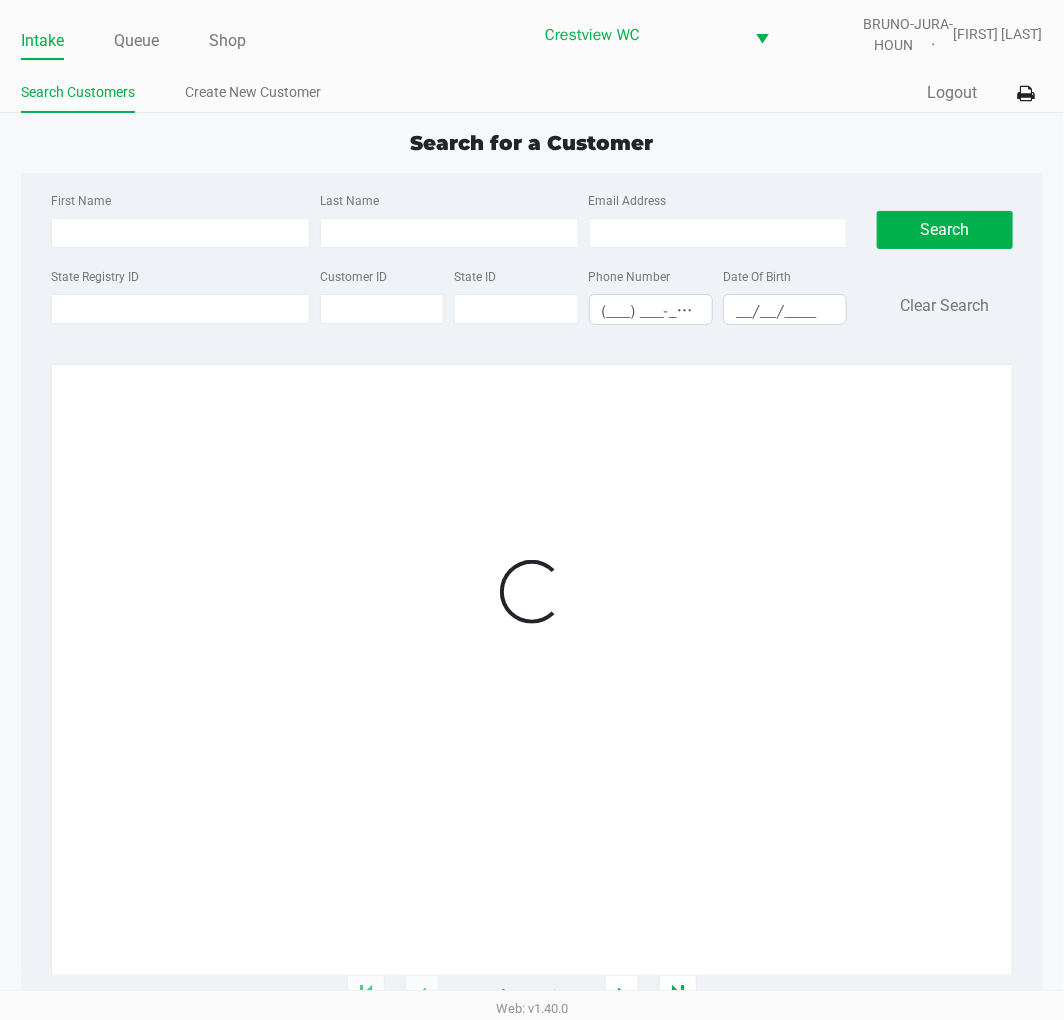 click on "State Registry ID" 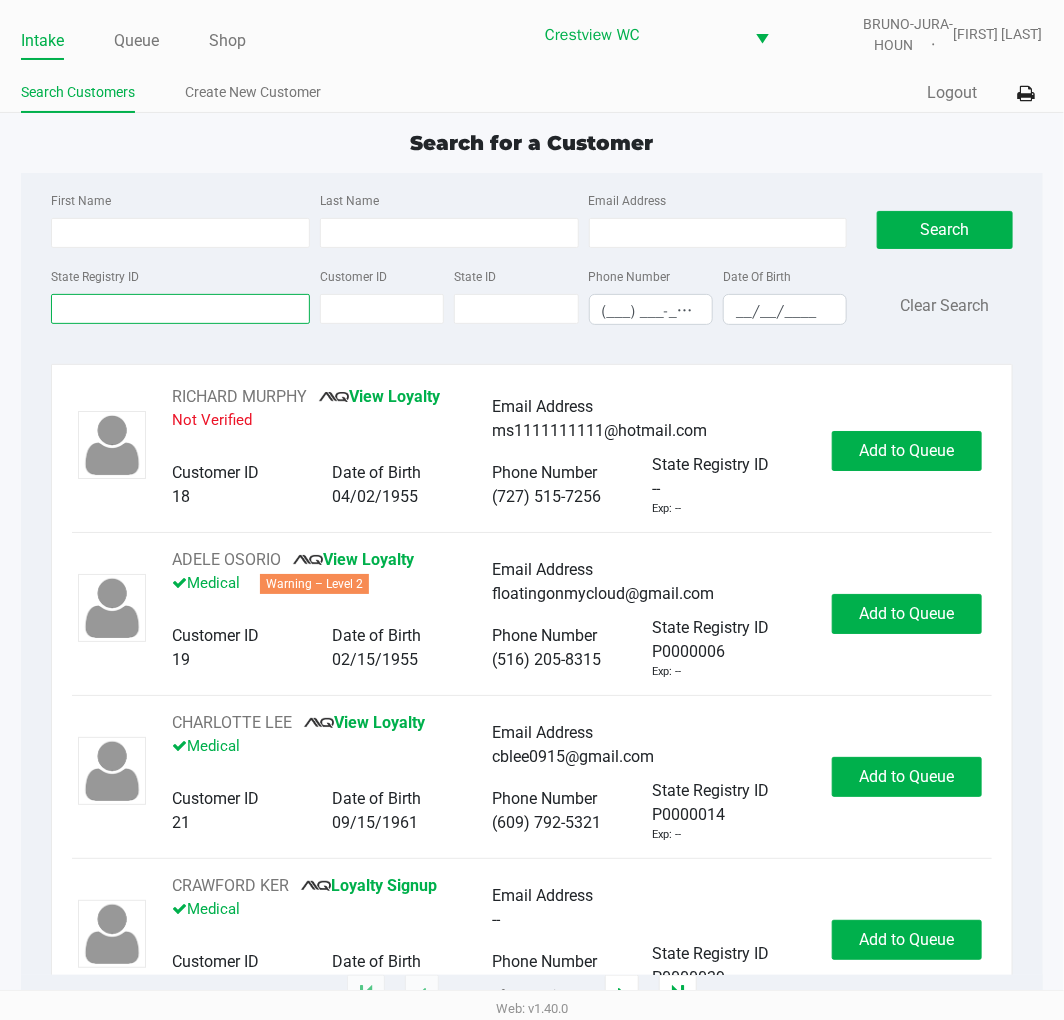 click on "State Registry ID" at bounding box center (180, 309) 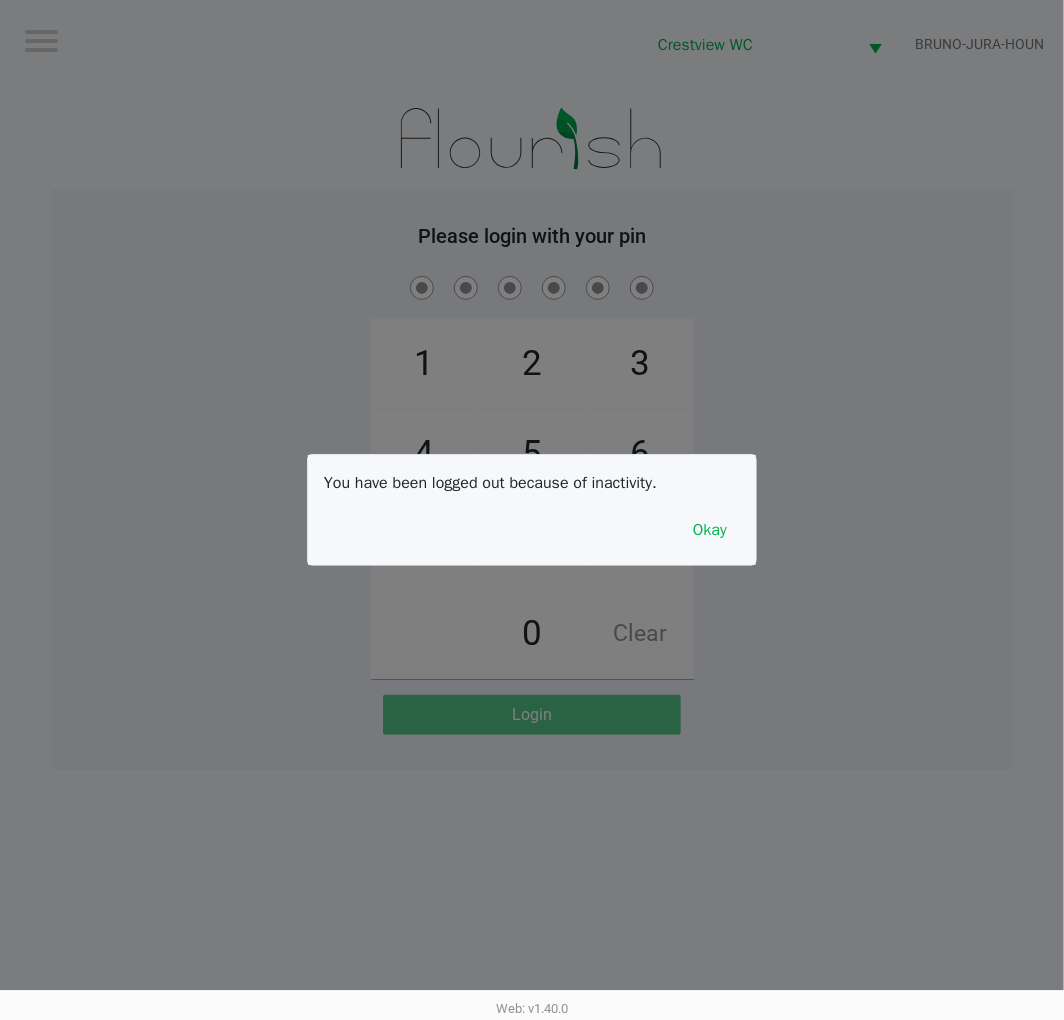 click 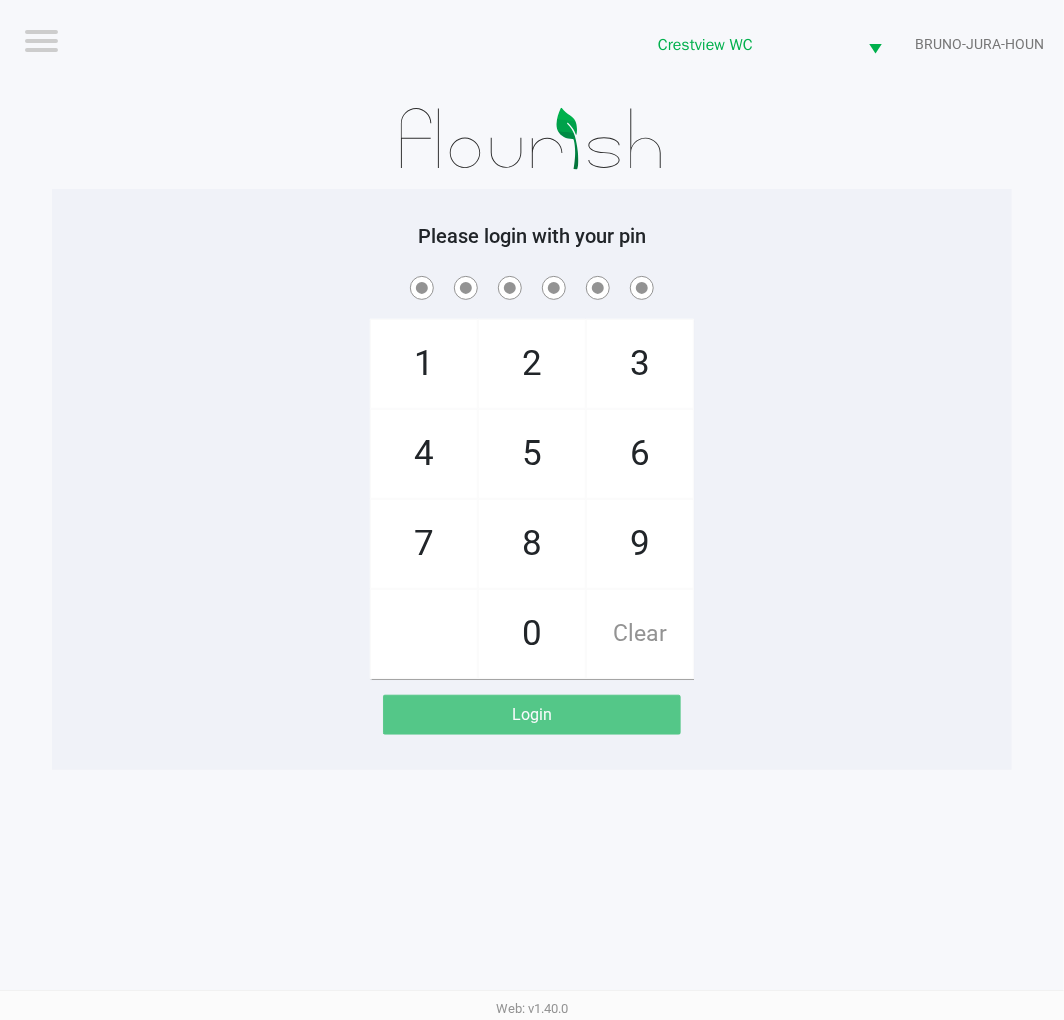 click on "9" 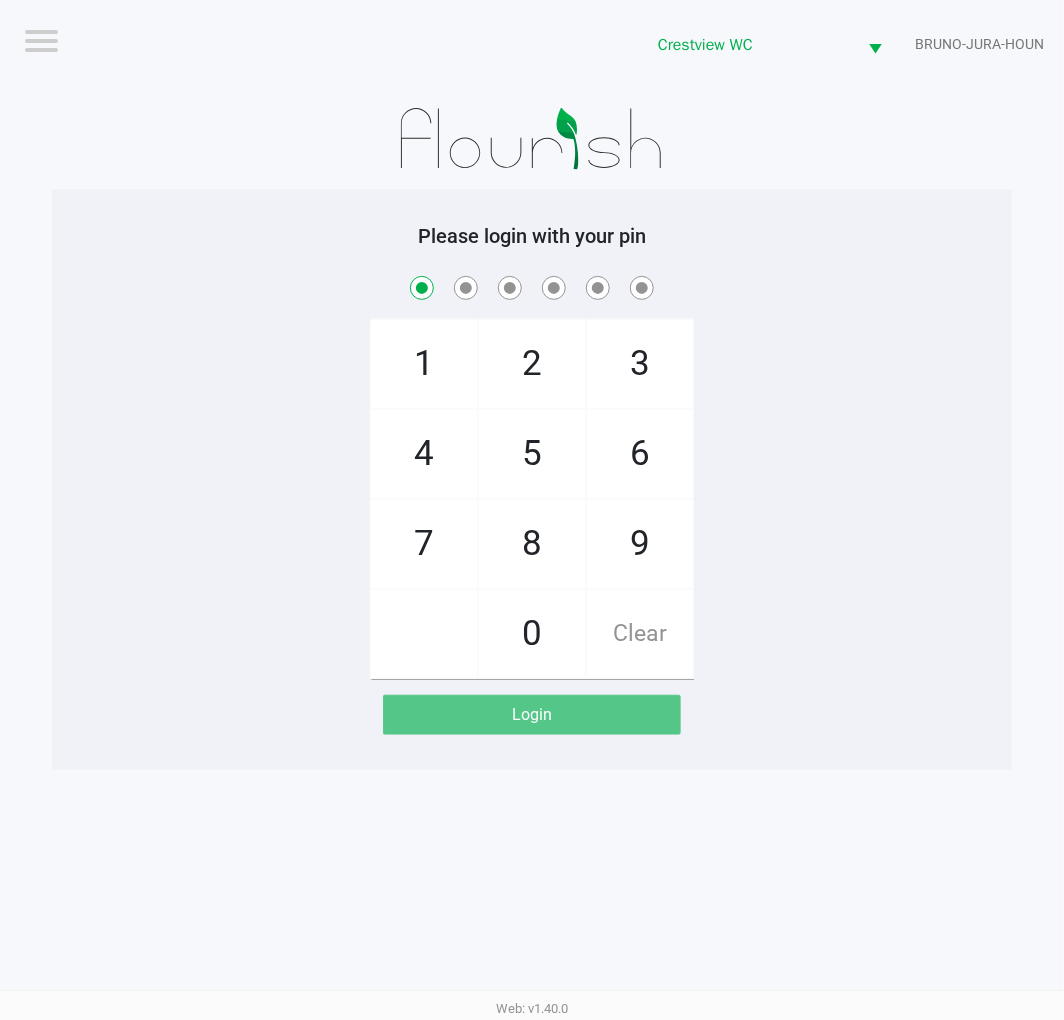 checkbox on "true" 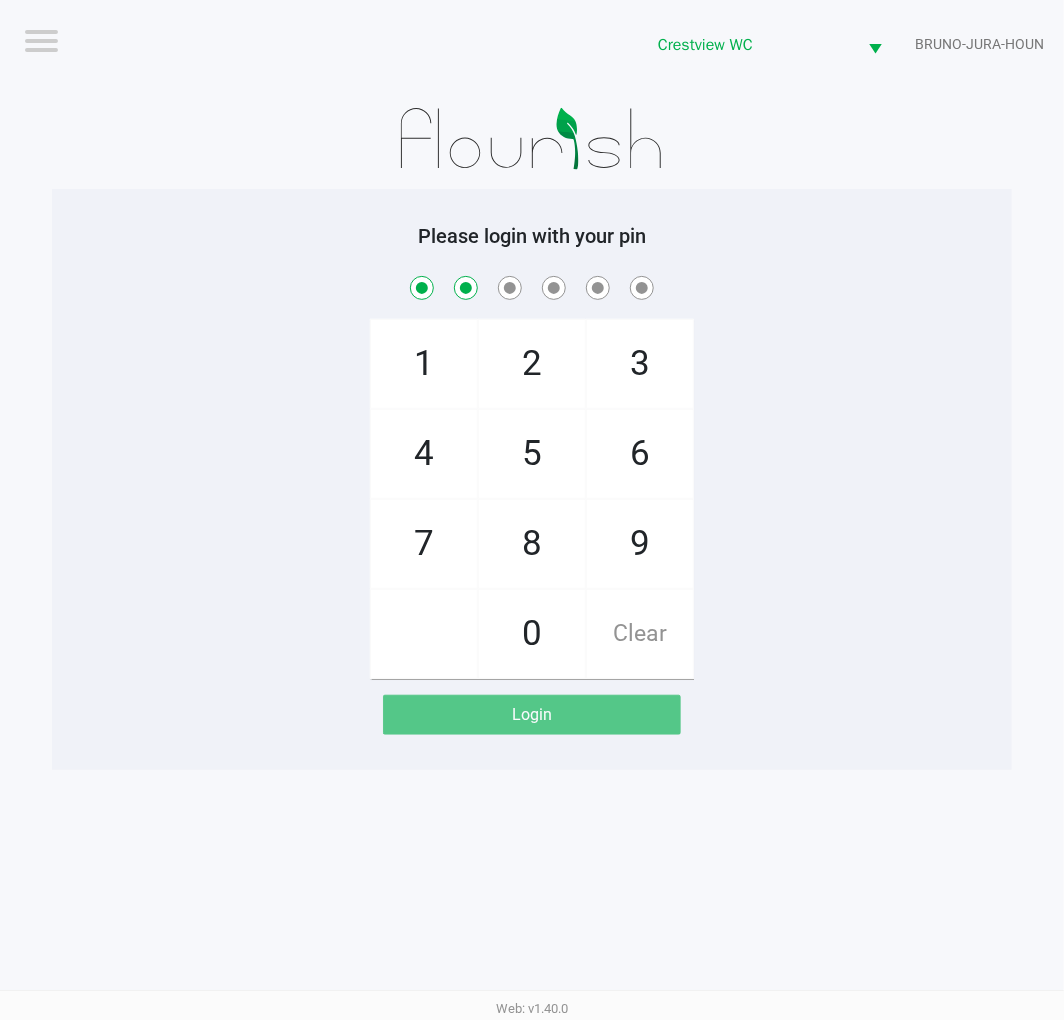 checkbox on "true" 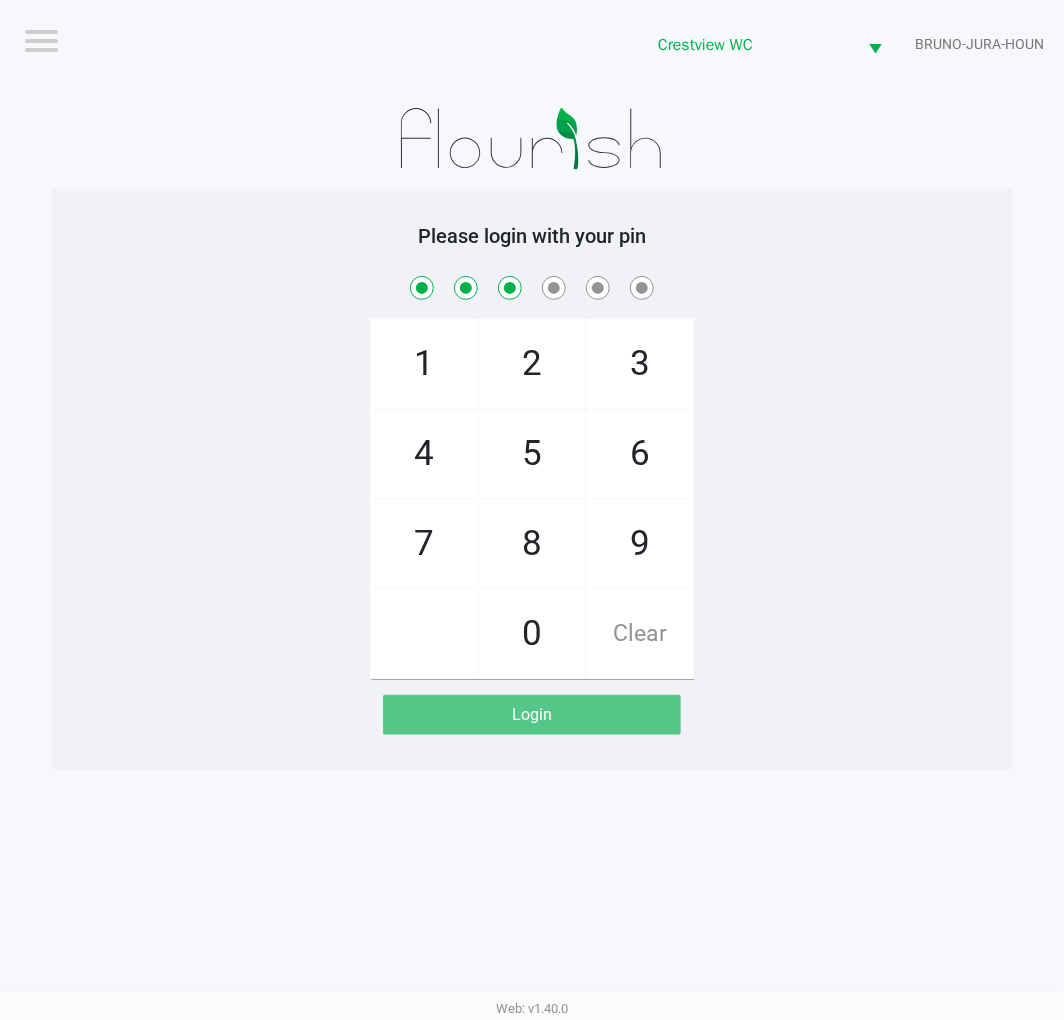 checkbox on "true" 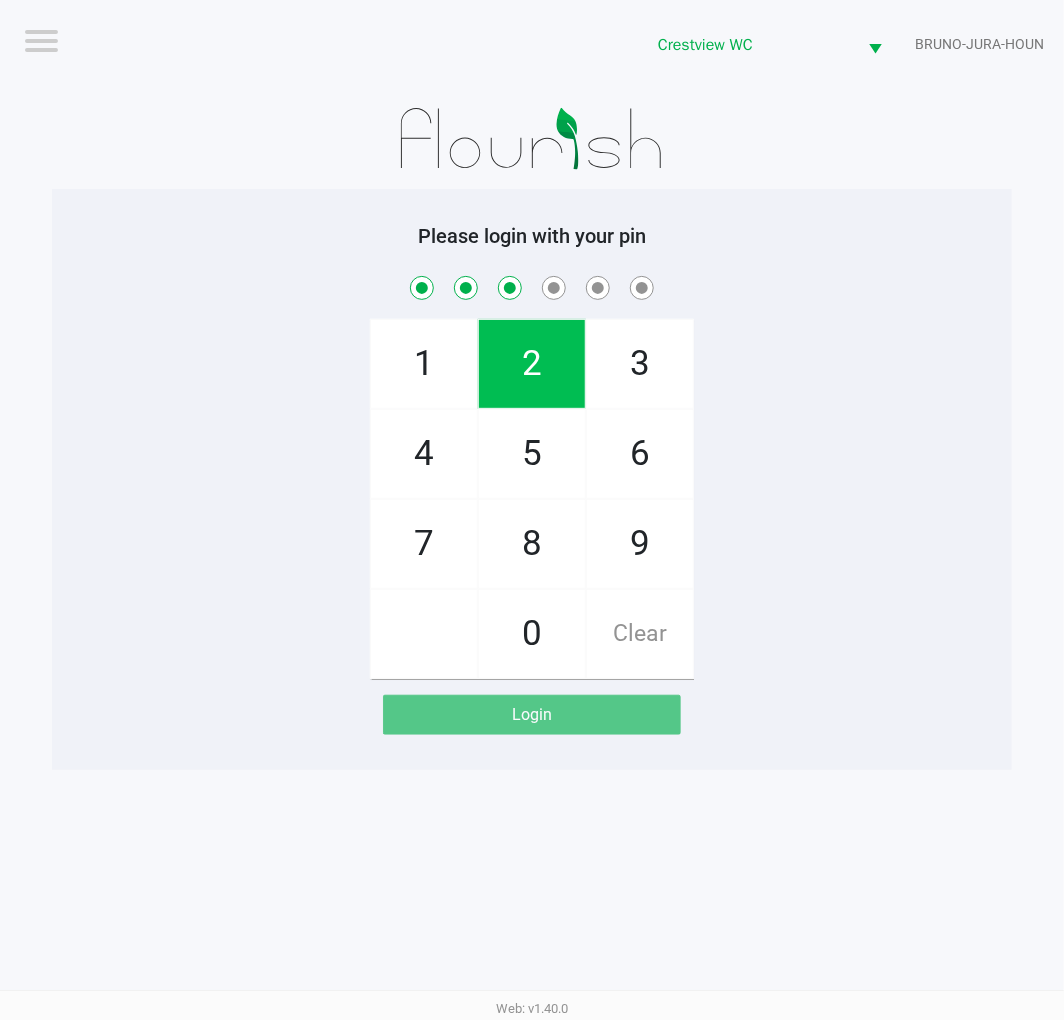 click on "8" 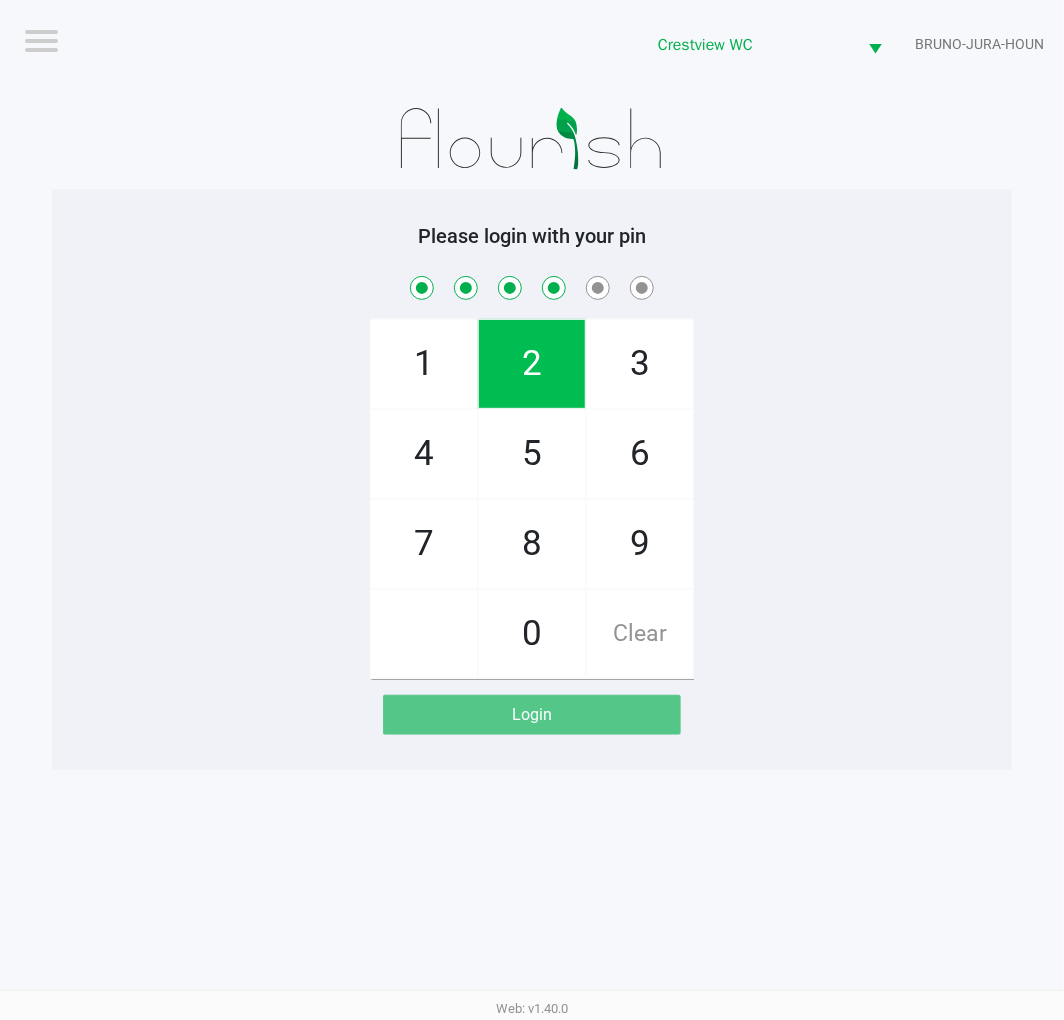 checkbox on "true" 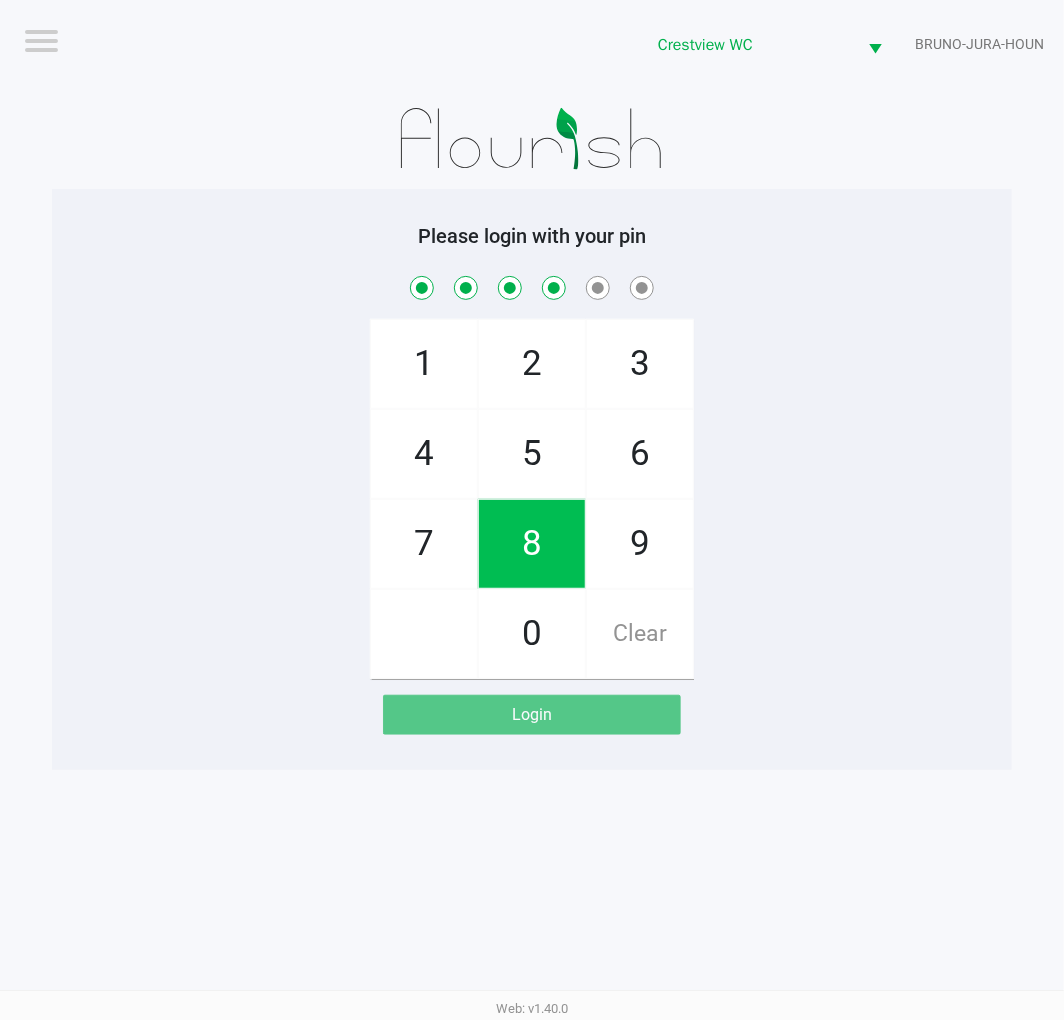 click on "2" 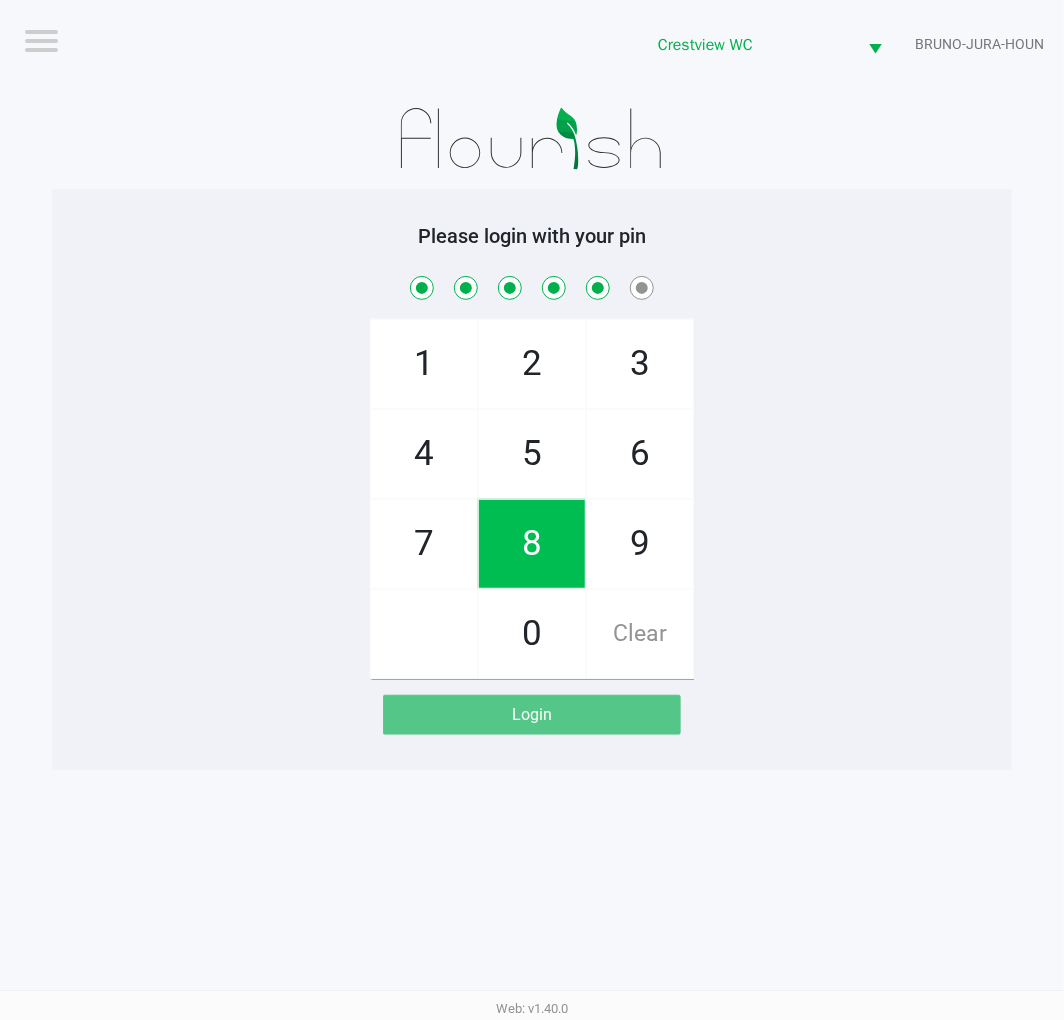 checkbox on "true" 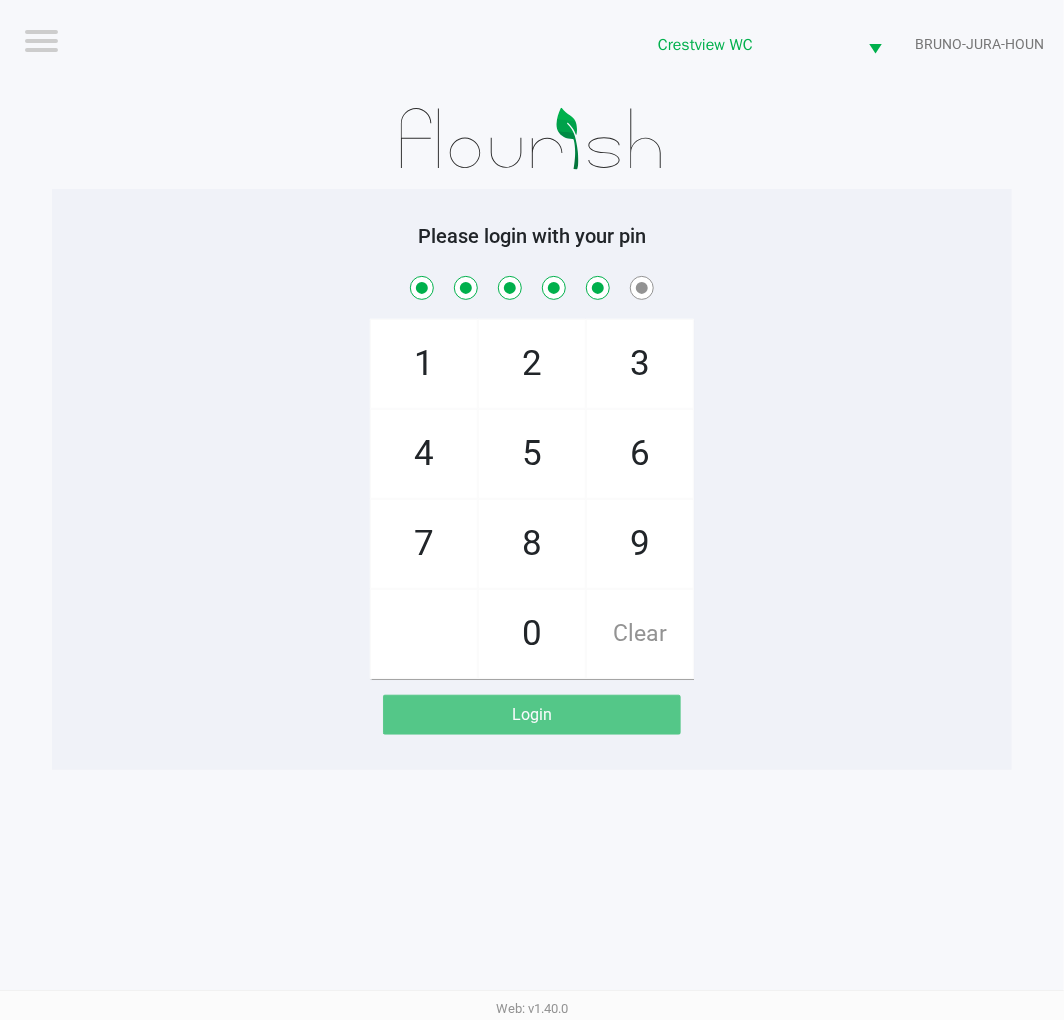 click on "1" 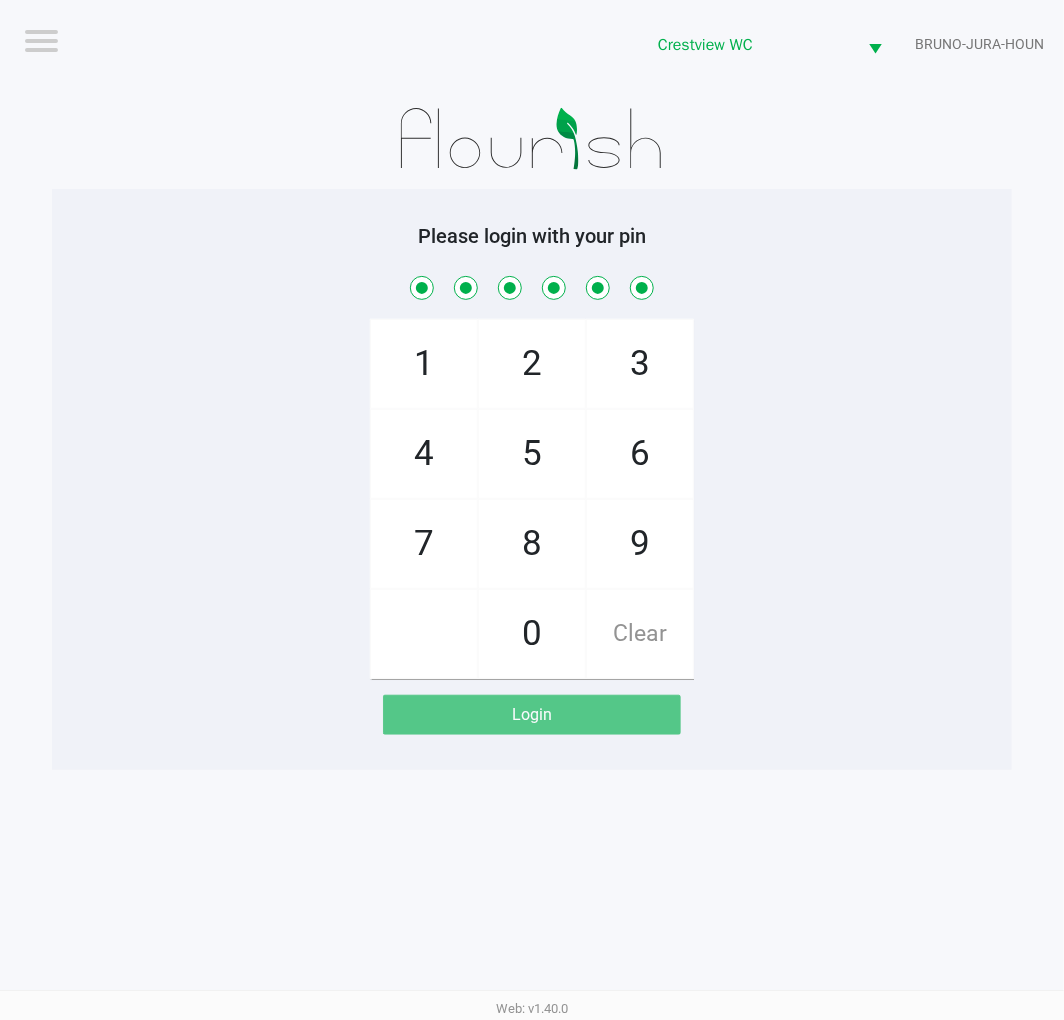 checkbox on "true" 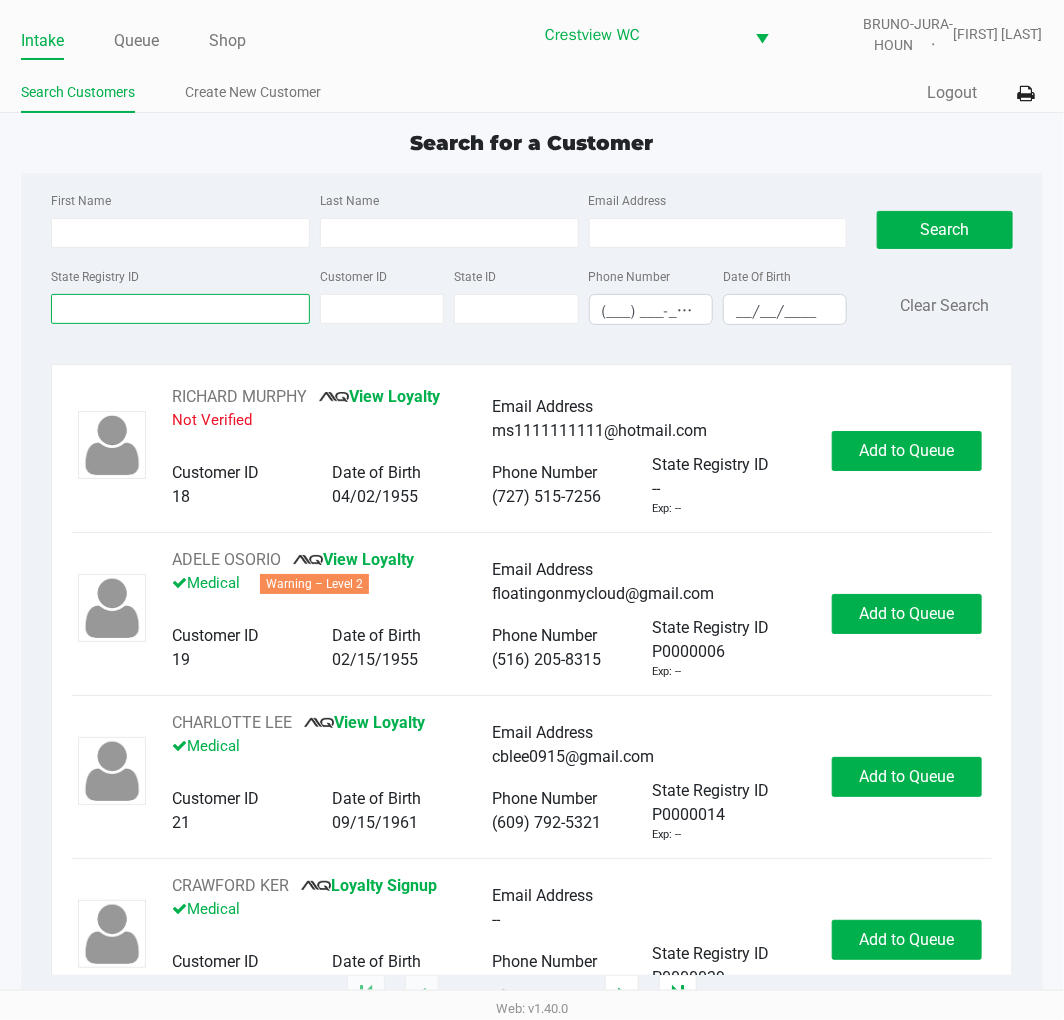click on "State Registry ID" at bounding box center [180, 309] 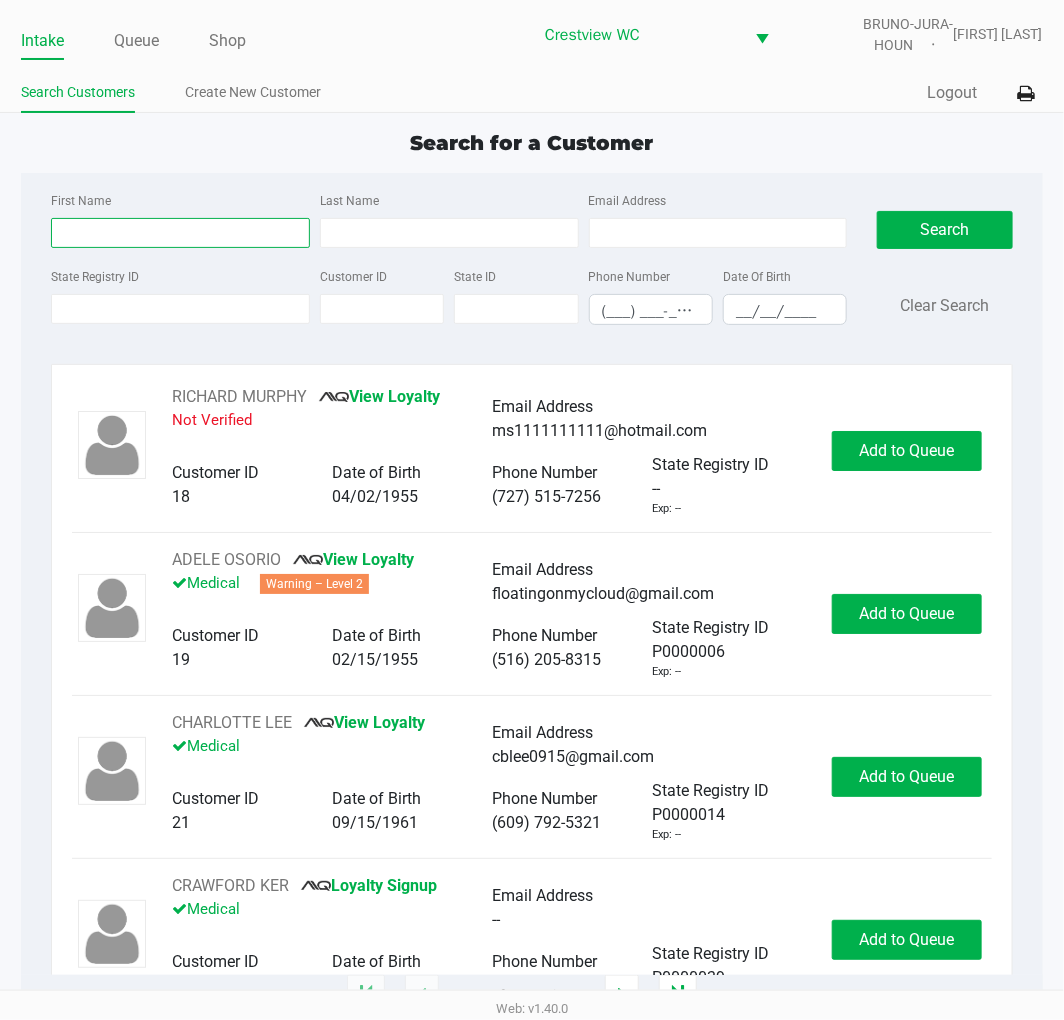 click on "First Name" at bounding box center [180, 233] 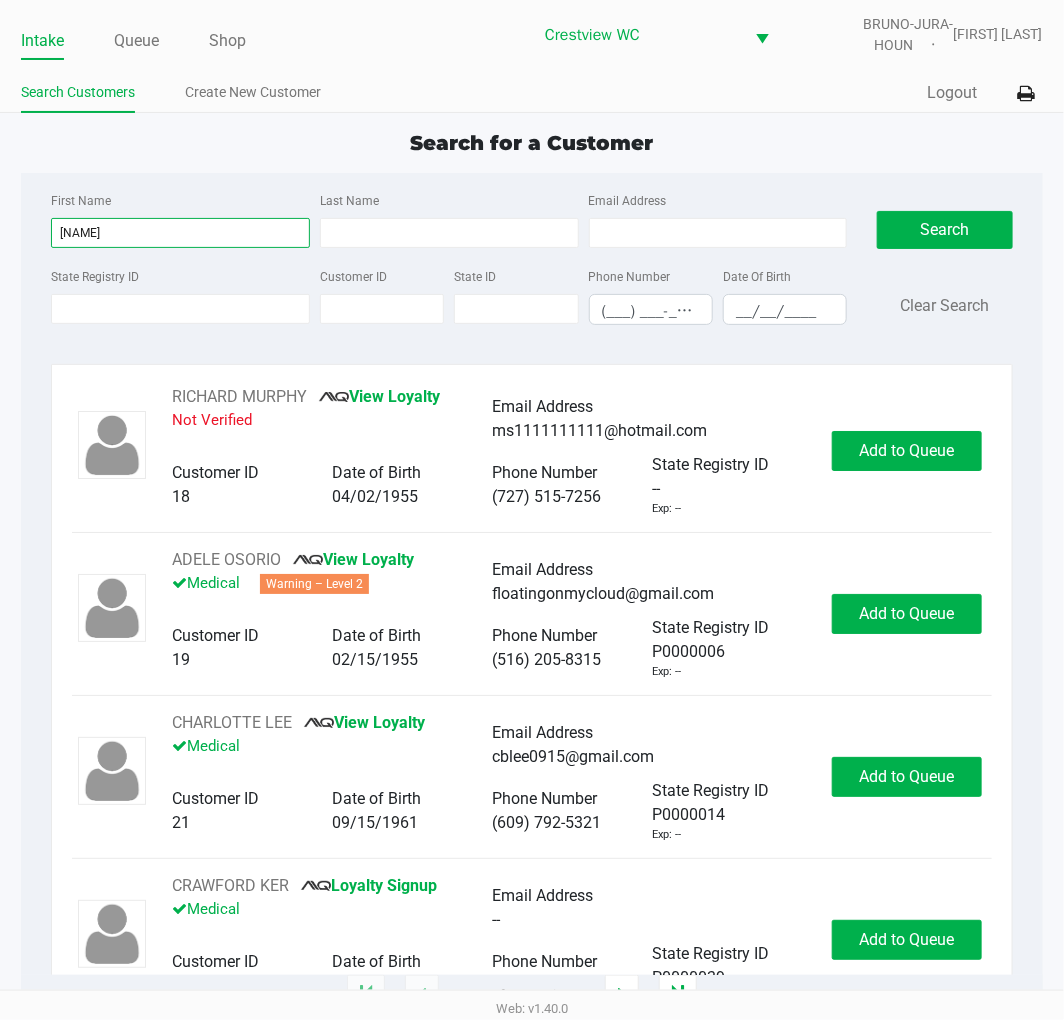 type on "[NAME]" 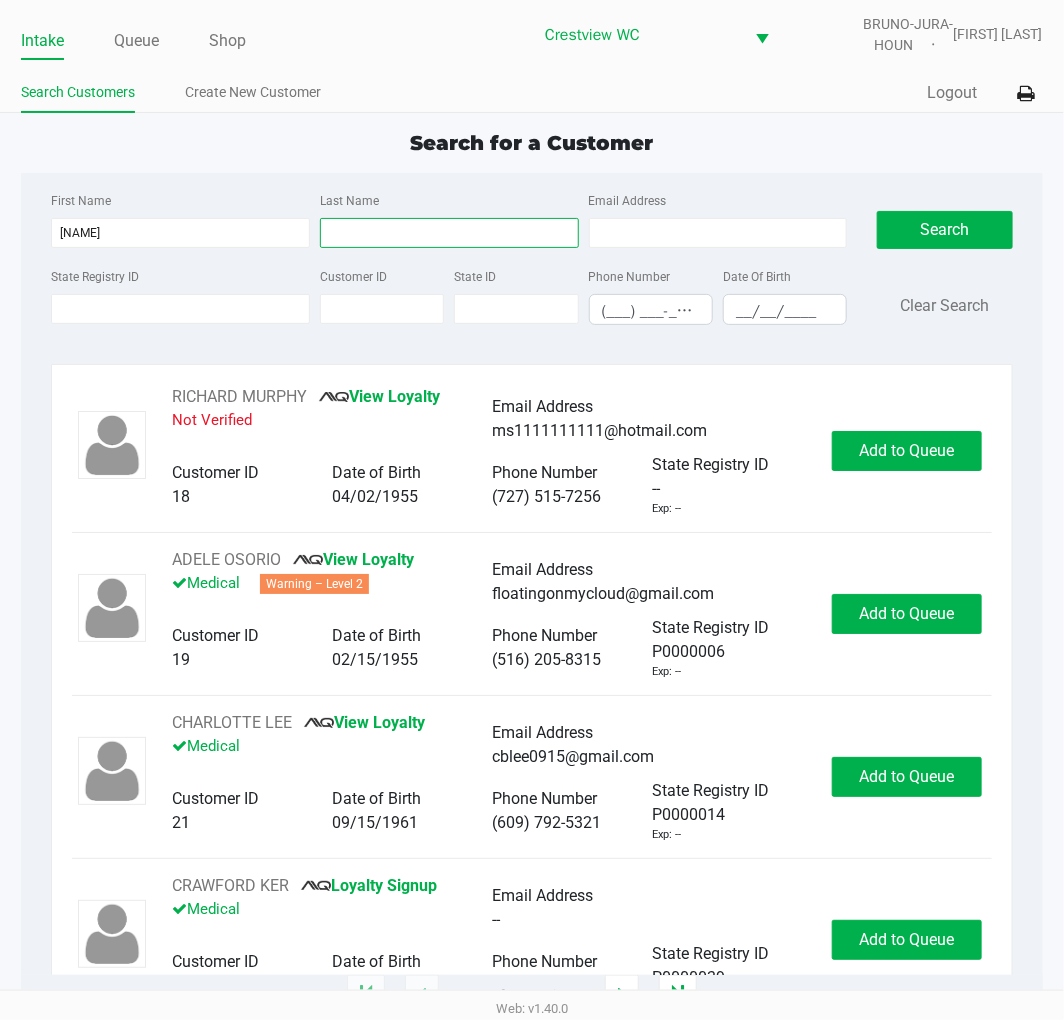 click on "Last Name" at bounding box center [449, 233] 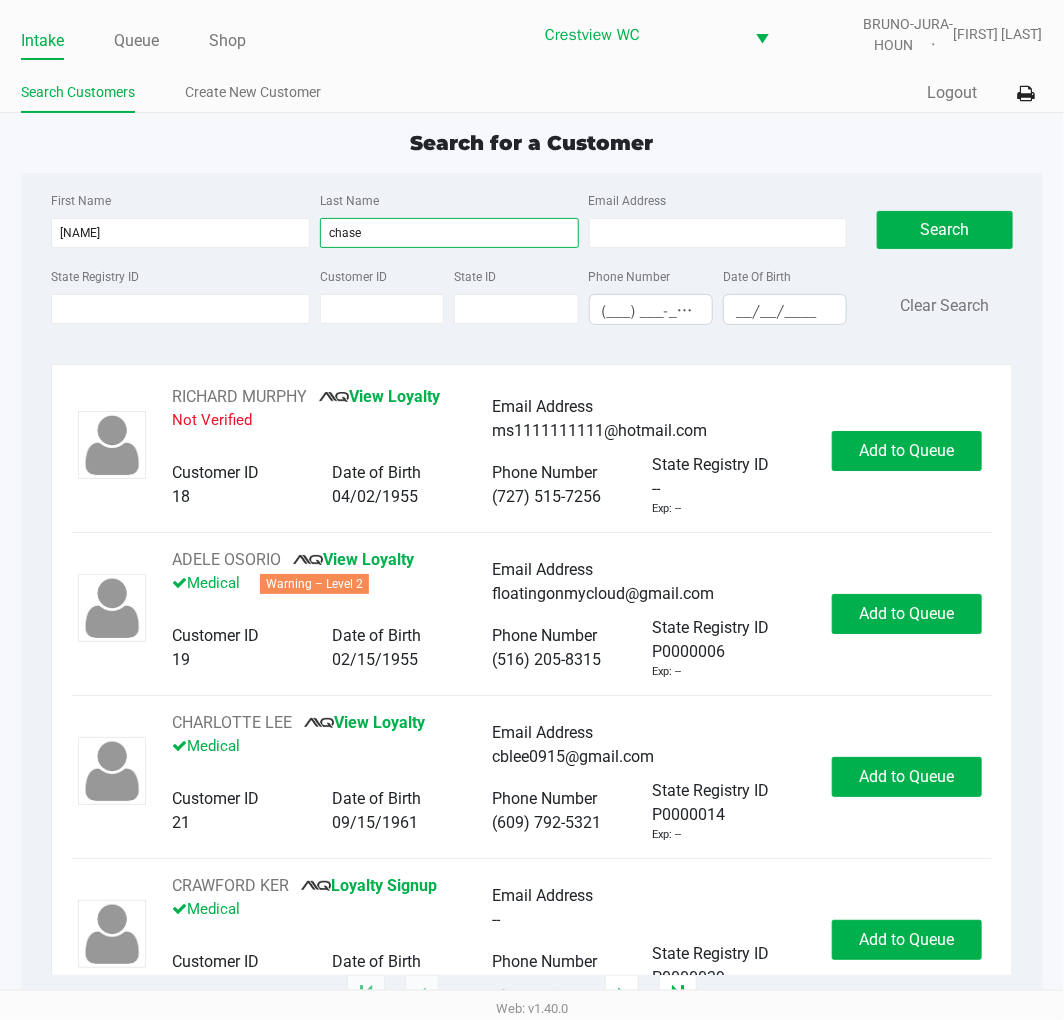 type on "chase" 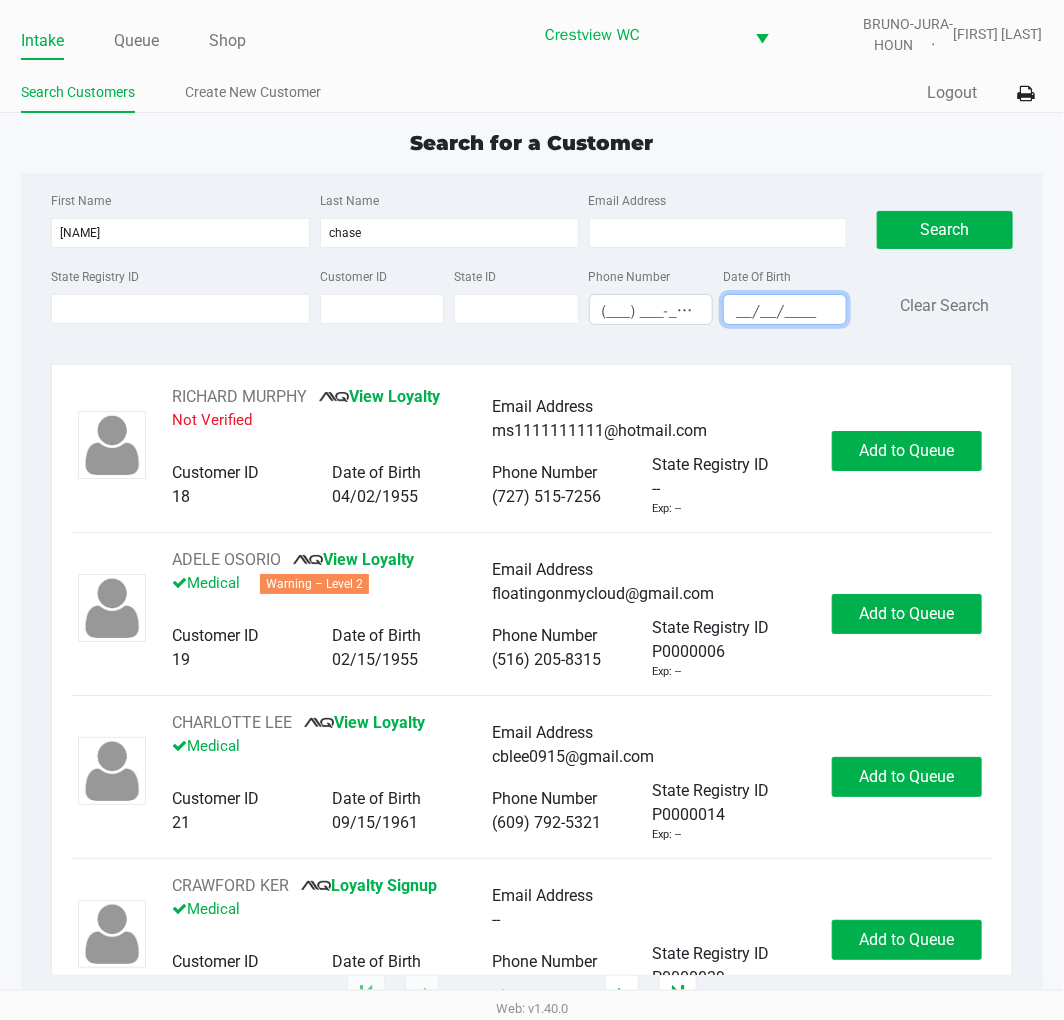 click on "__/__/____" at bounding box center (785, 311) 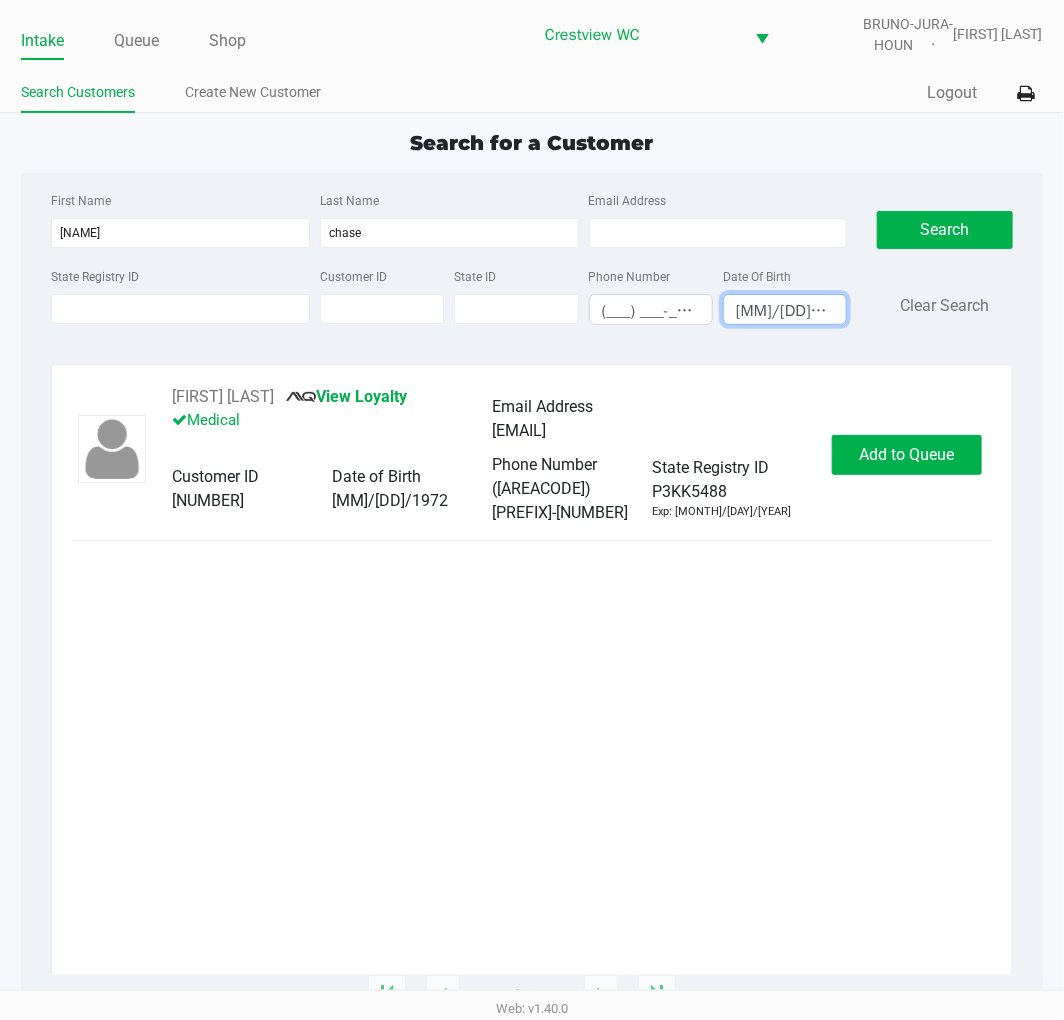 type on "[MM]/[DD]/1972" 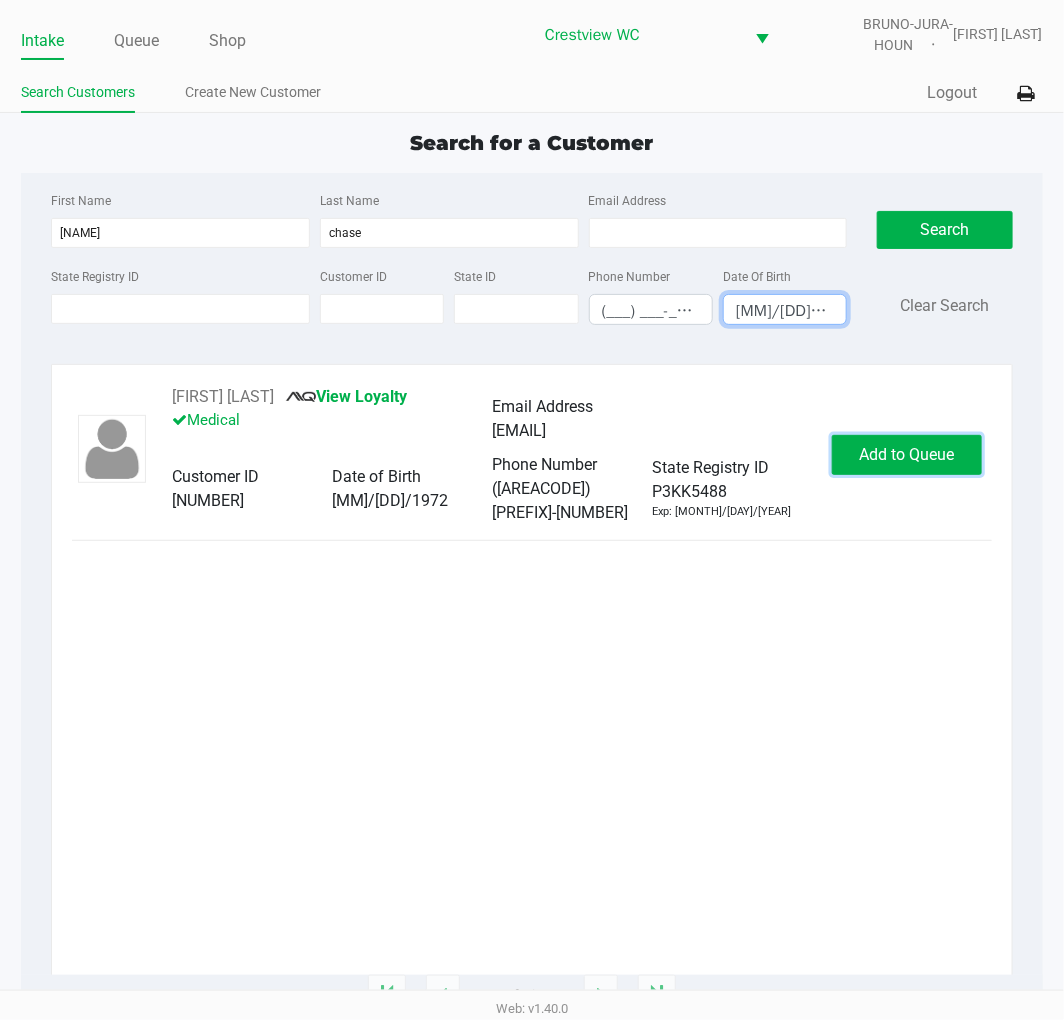 click on "Add to Queue" 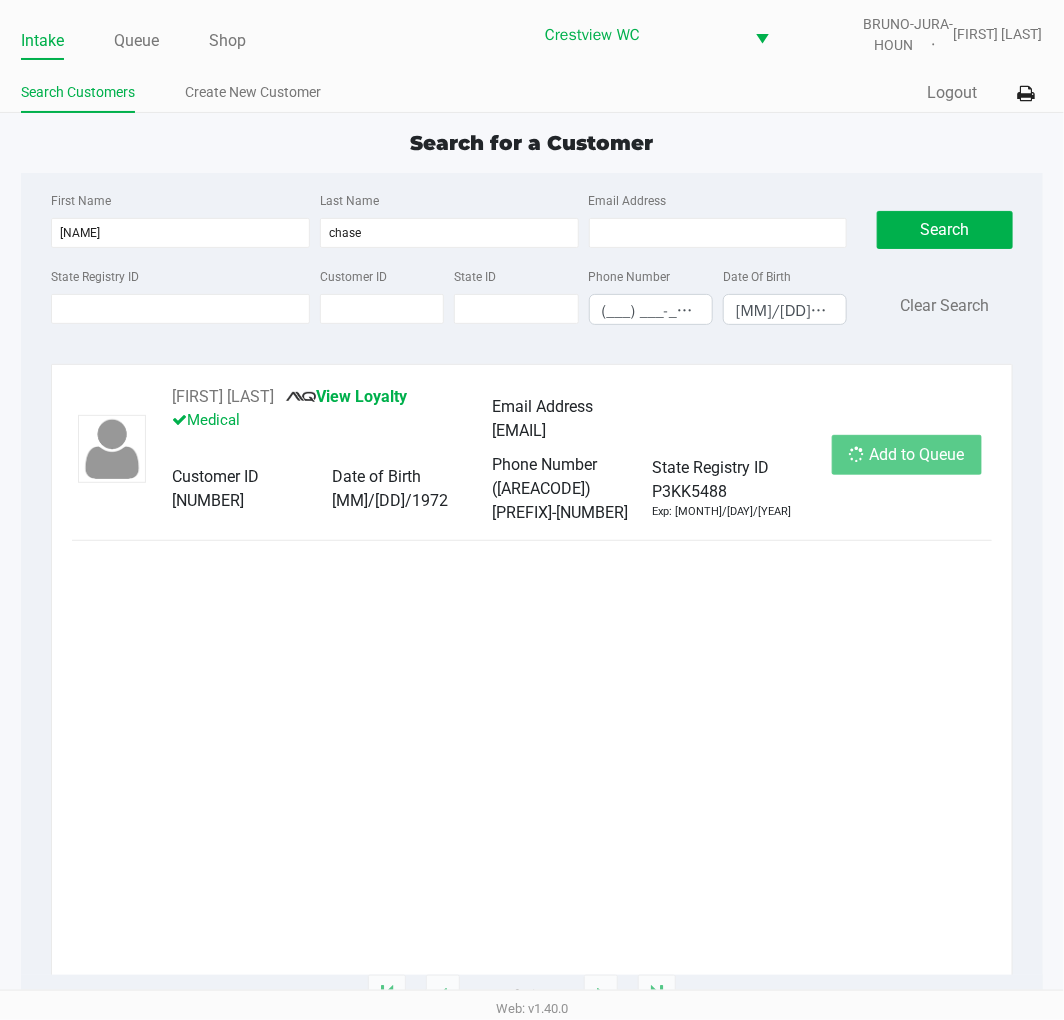 click on "Add to Queue" 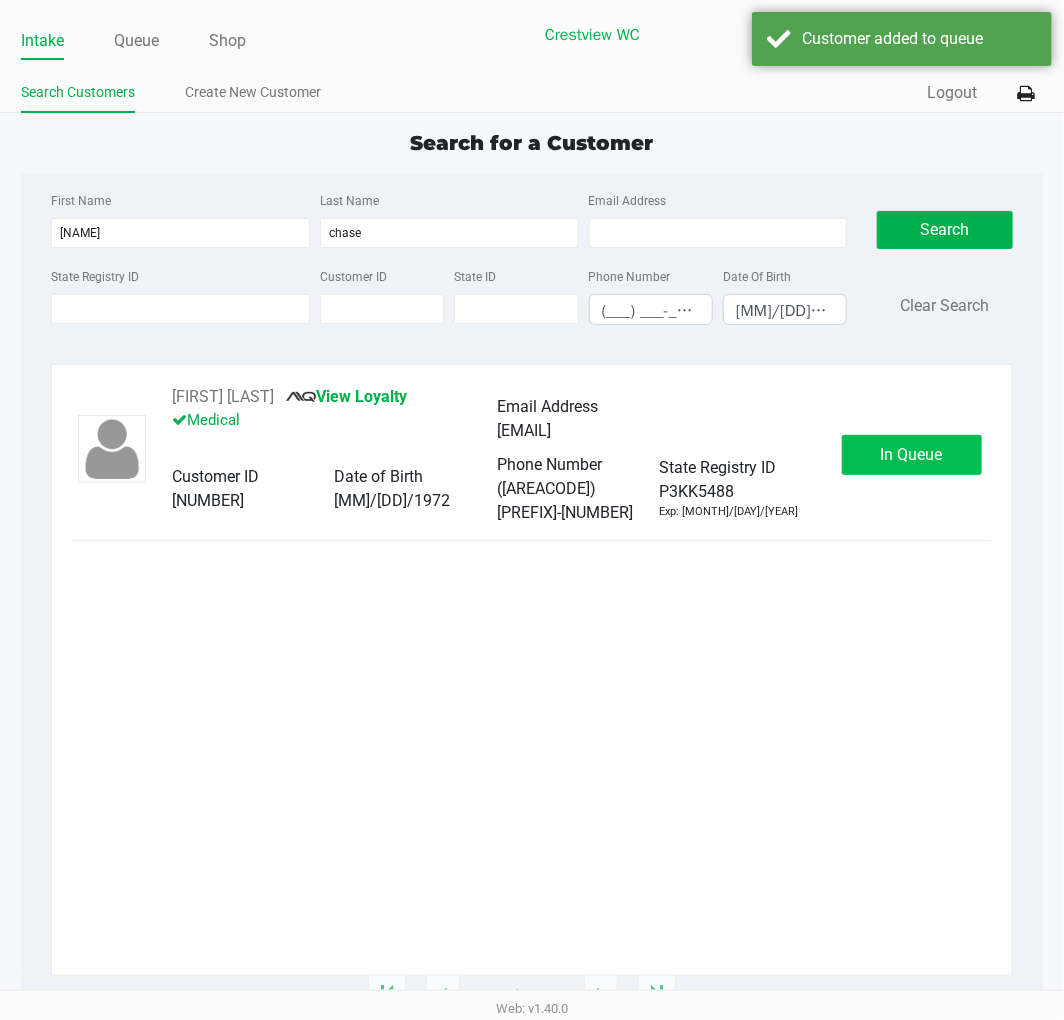 click on "In Queue" 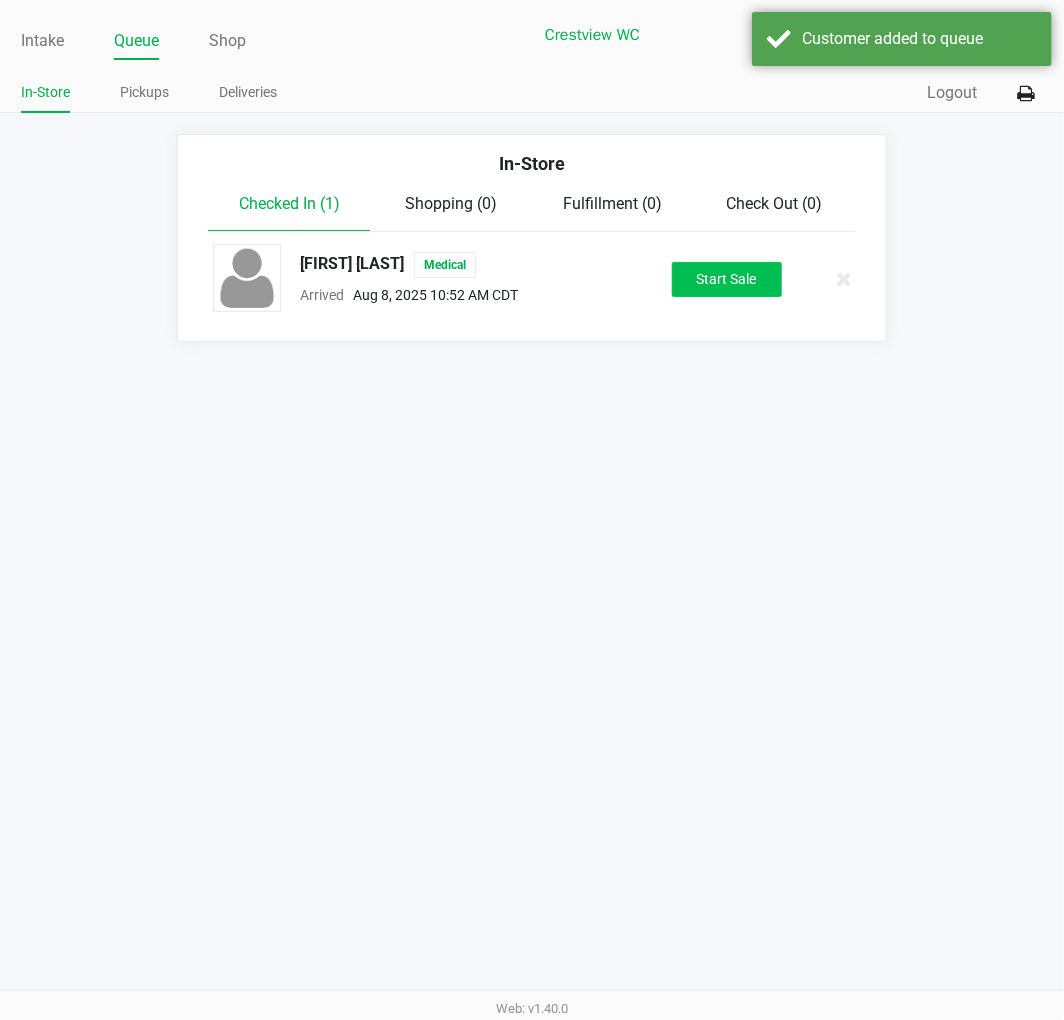 click on "Start Sale" 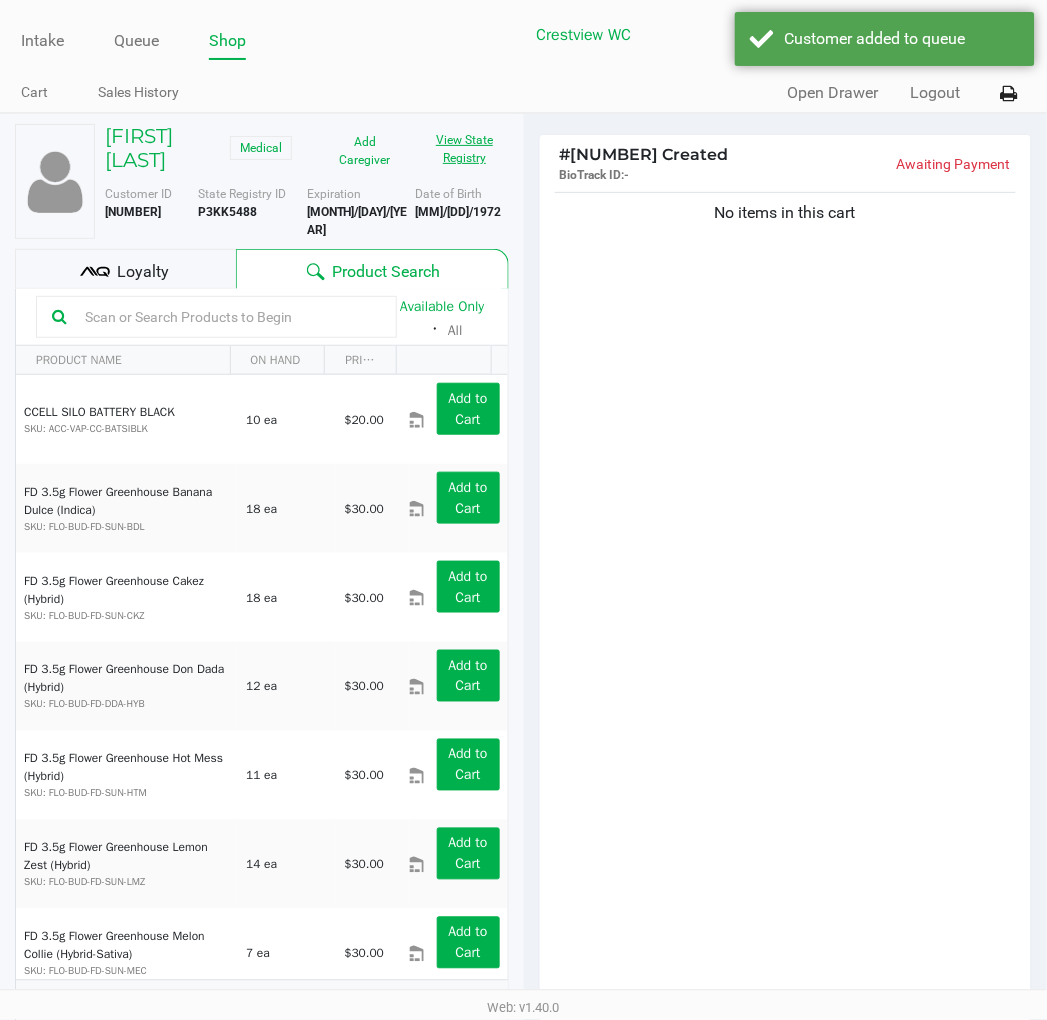 click on "View State Registry" 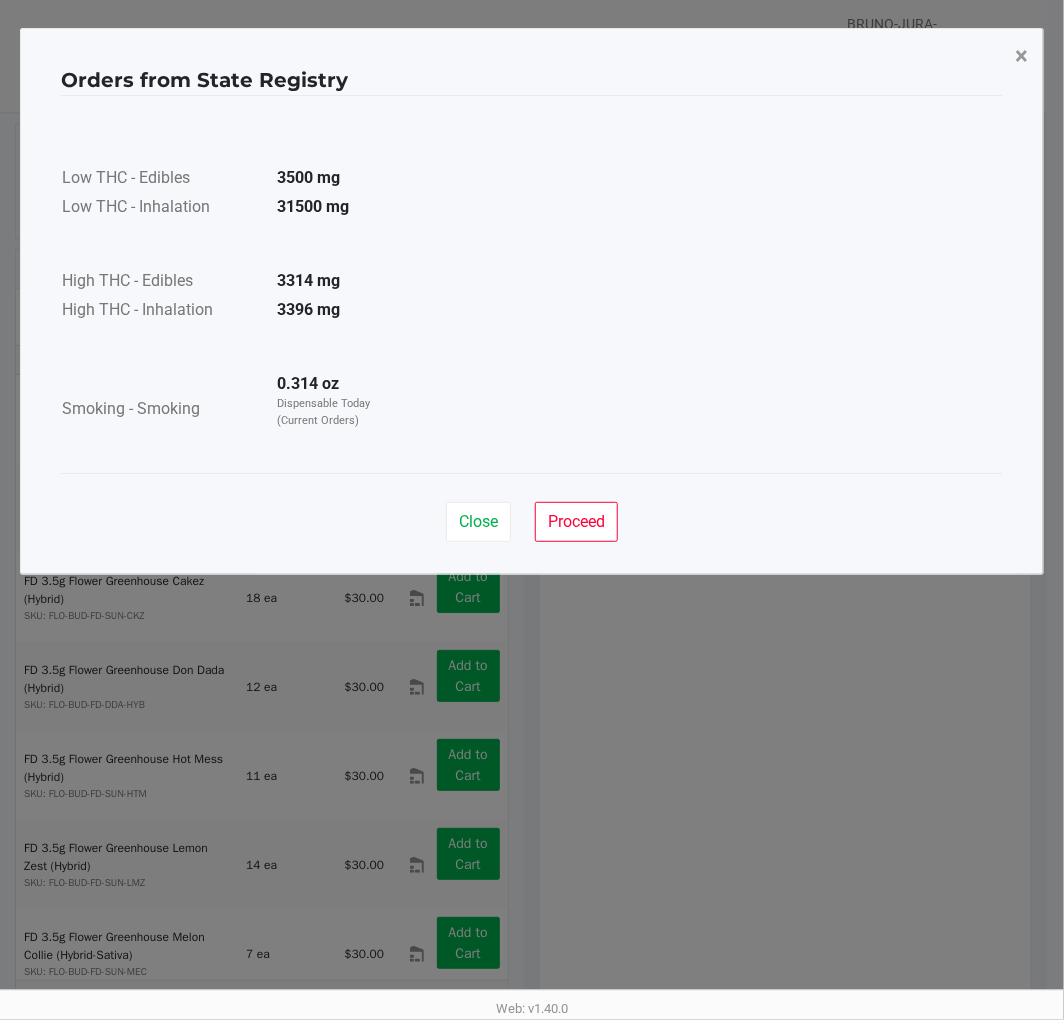 click on "×" 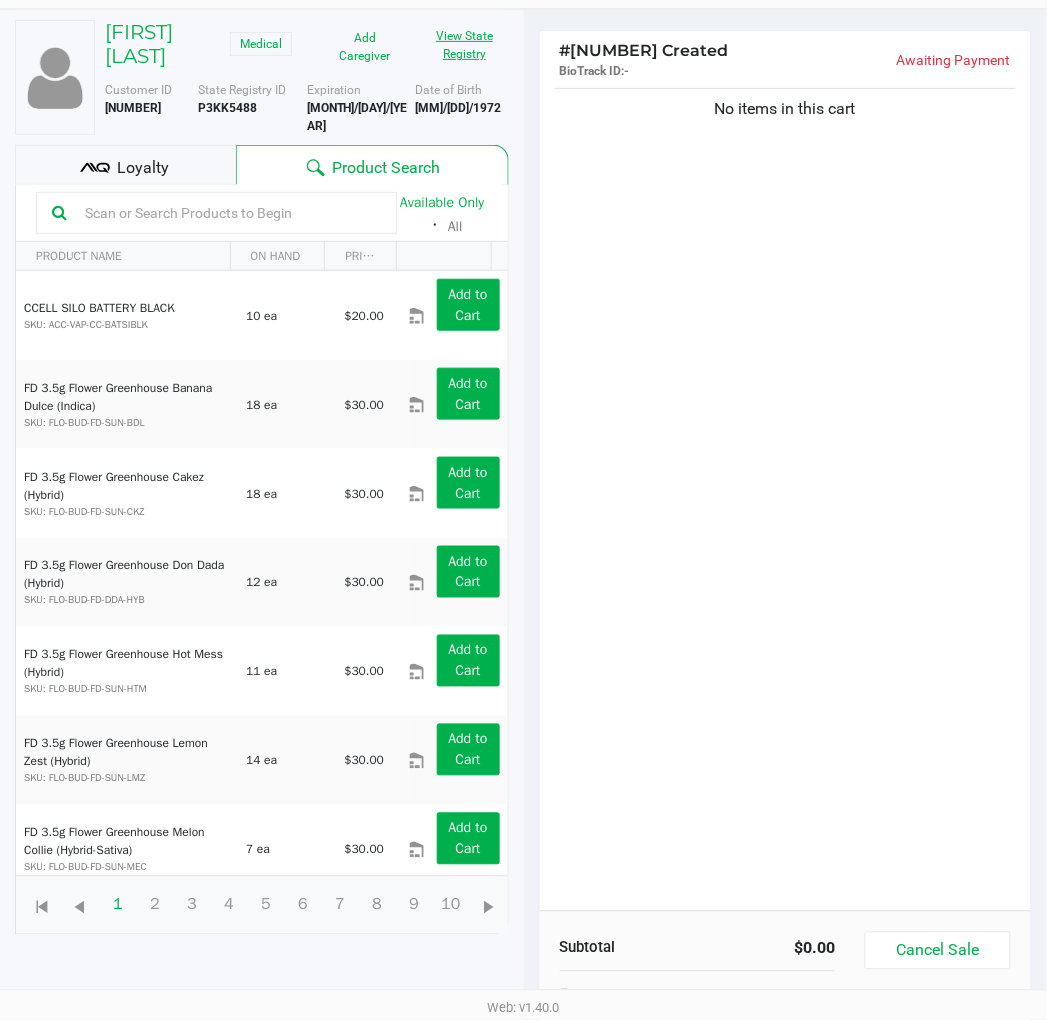 scroll, scrollTop: 114, scrollLeft: 0, axis: vertical 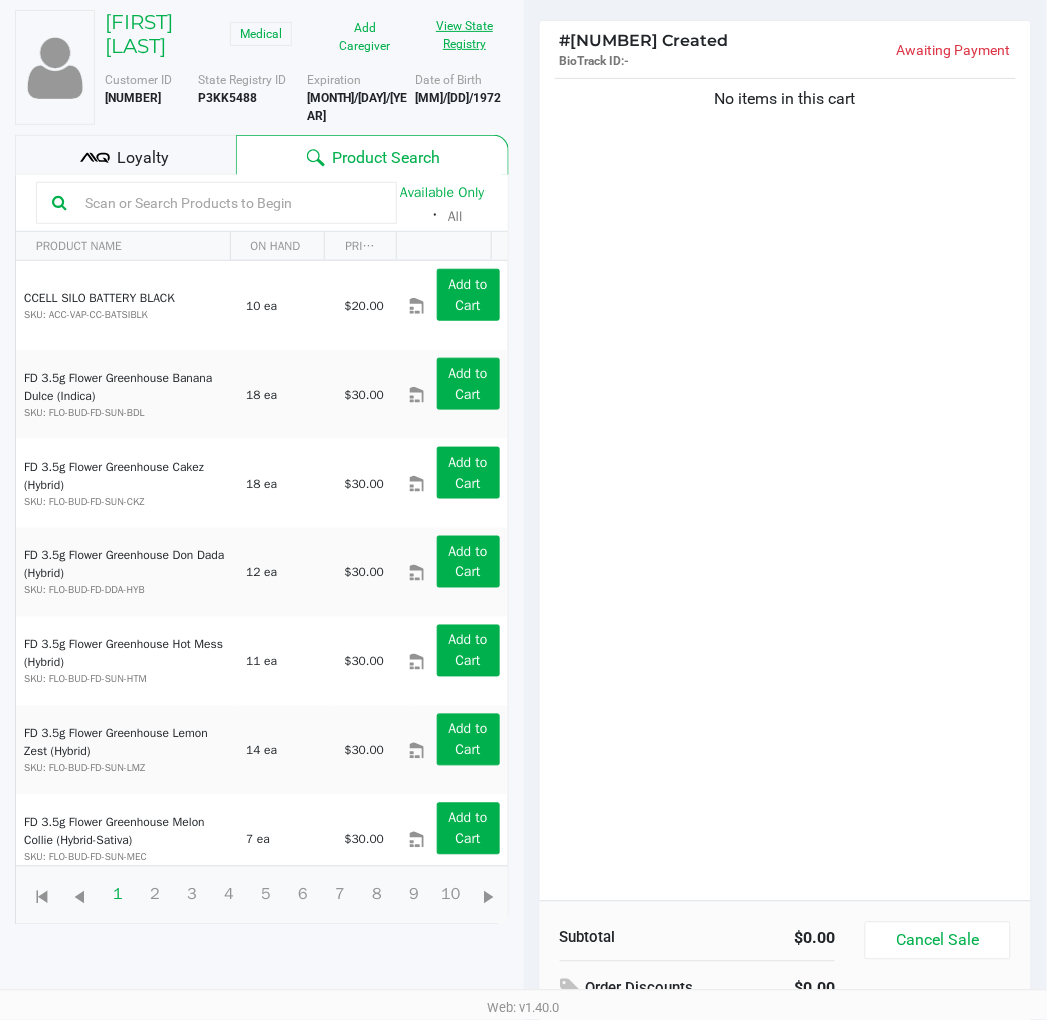 type 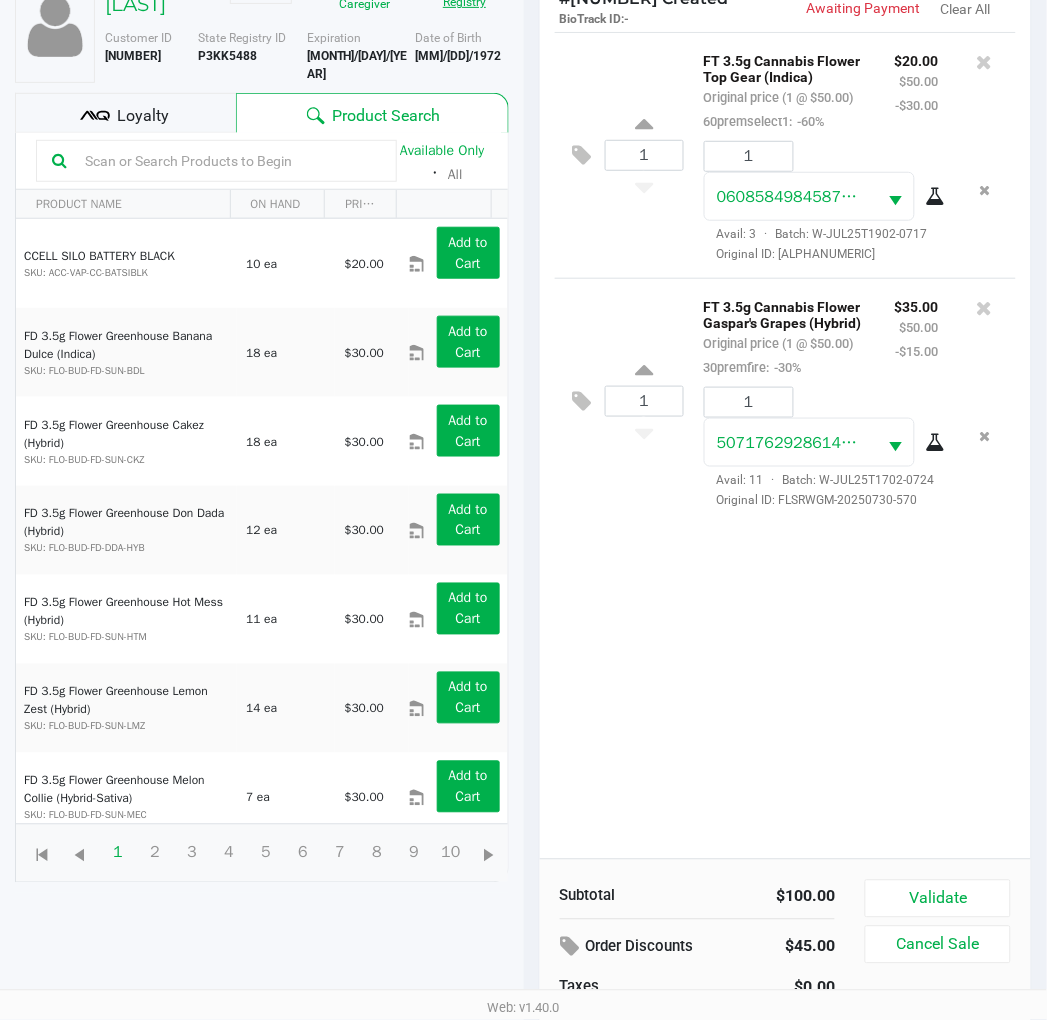 scroll, scrollTop: 217, scrollLeft: 0, axis: vertical 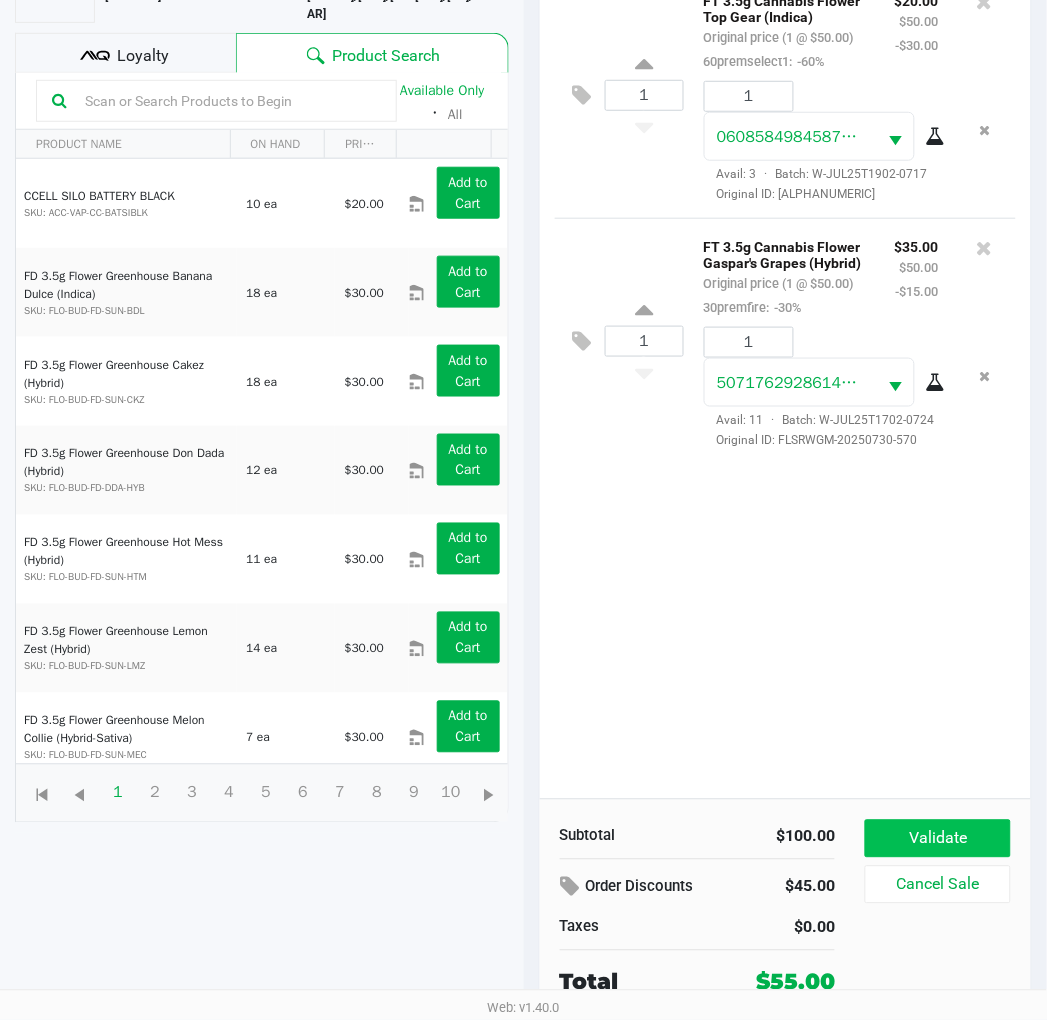 click on "Validate" 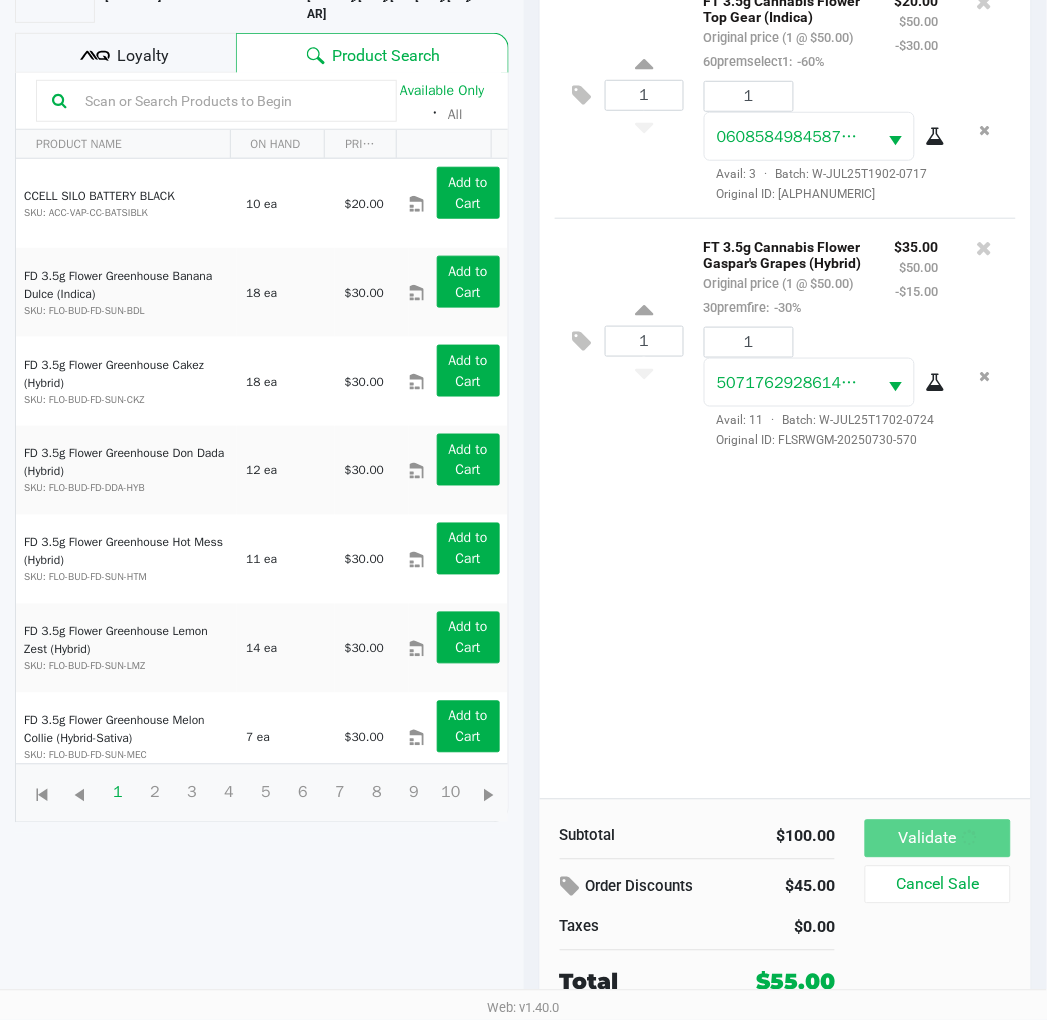 scroll, scrollTop: 0, scrollLeft: 0, axis: both 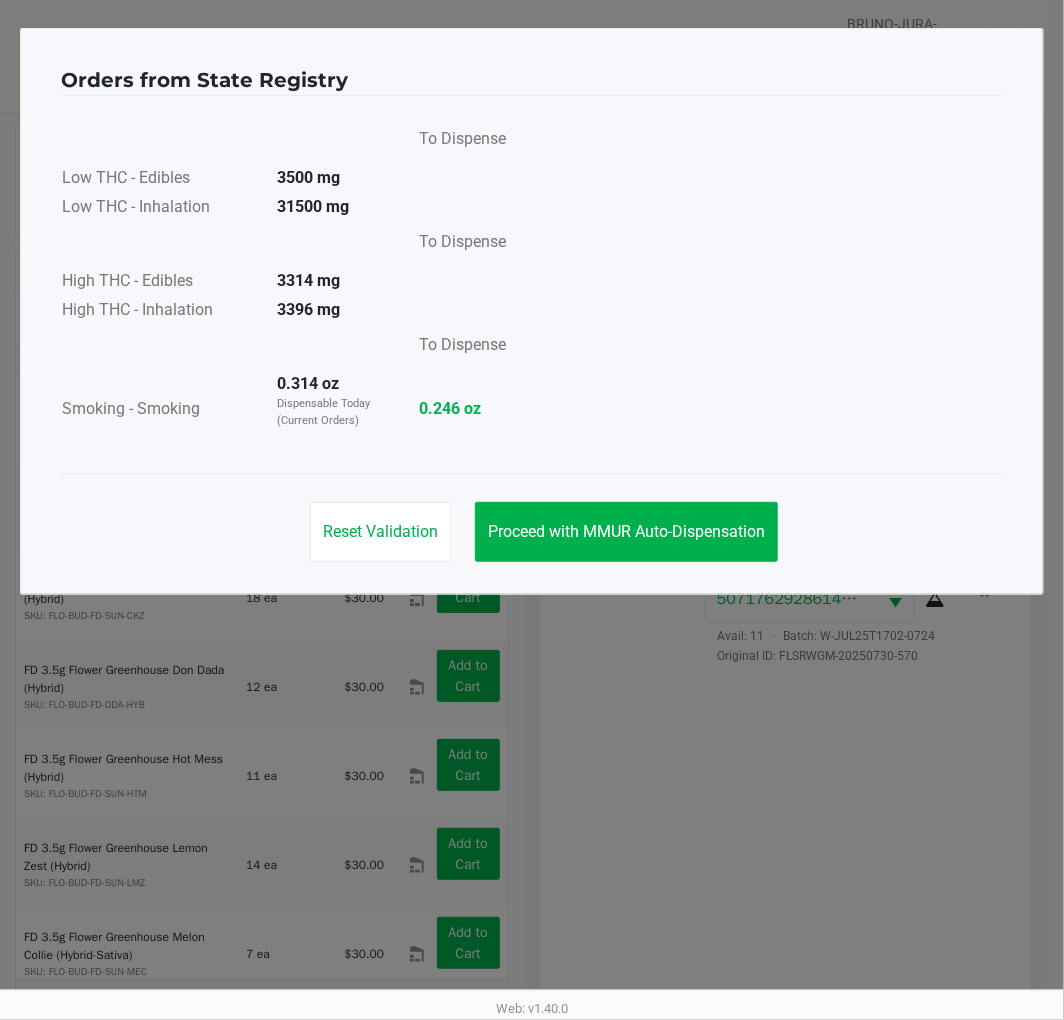 click on "Proceed with MMUR Auto-Dispensation" 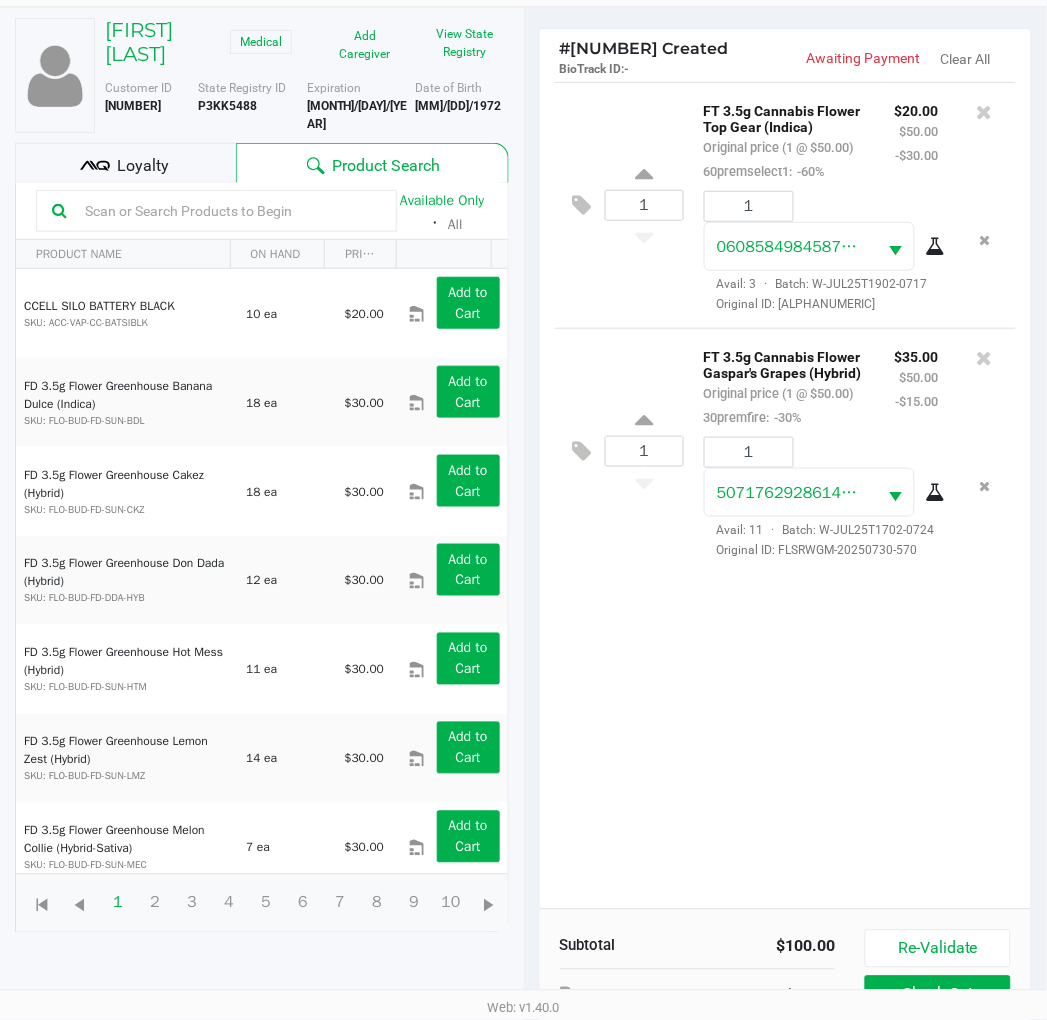 scroll, scrollTop: 238, scrollLeft: 0, axis: vertical 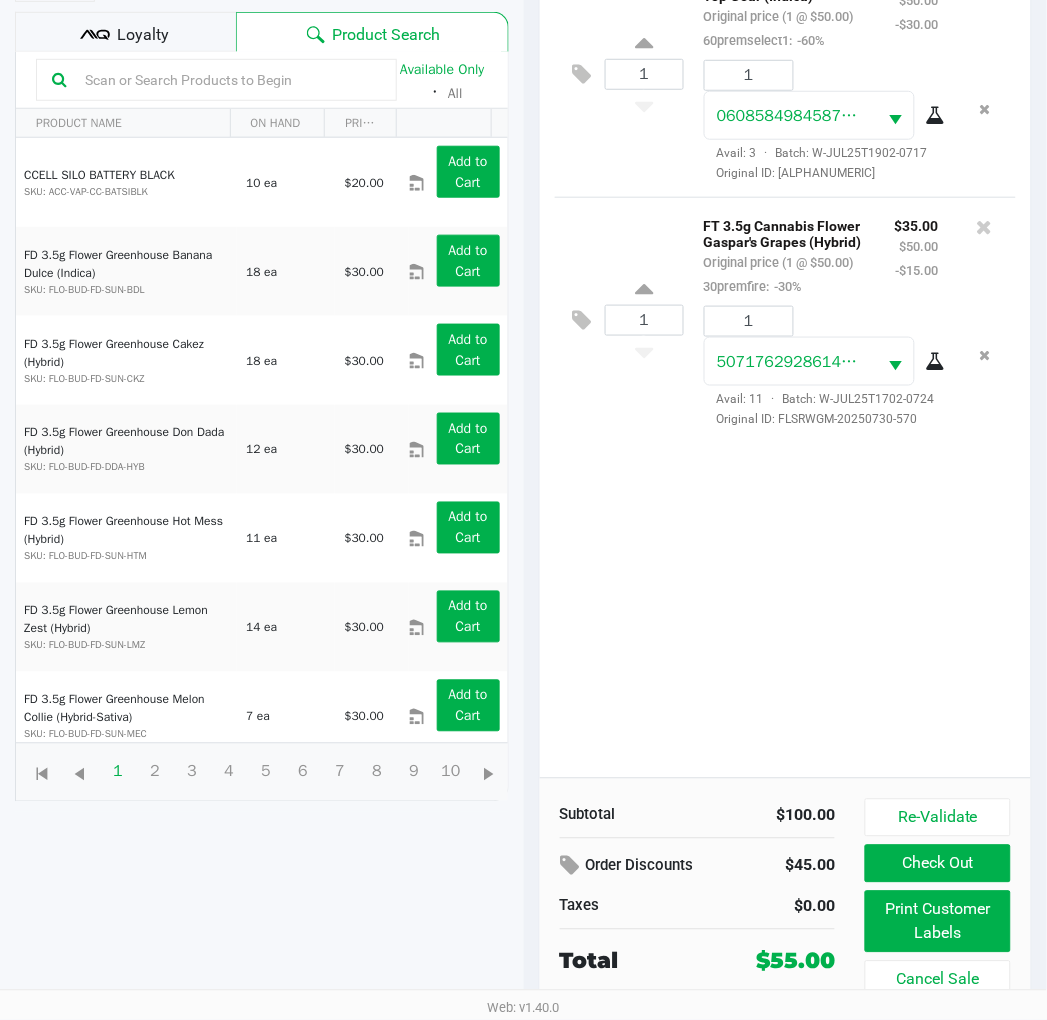 click on "Print Customer Labels" 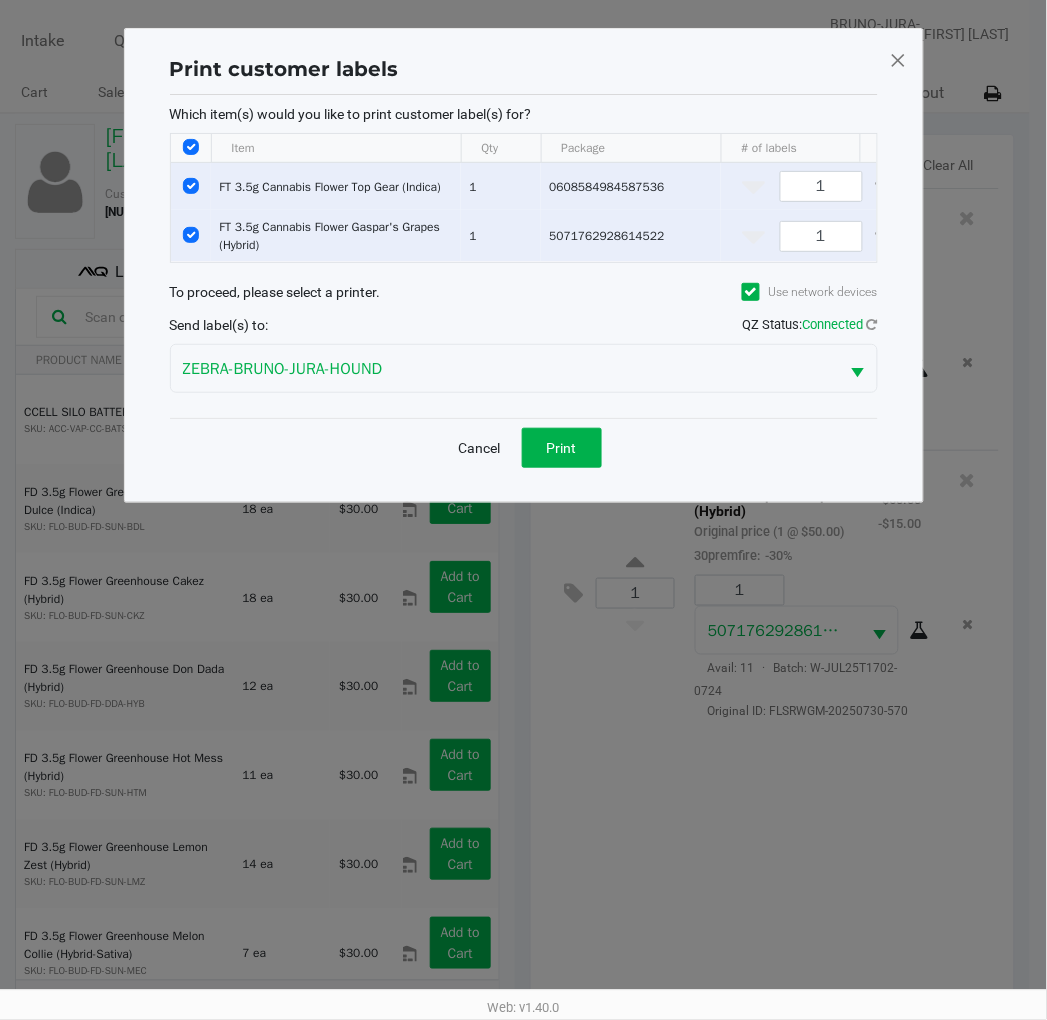 scroll, scrollTop: 0, scrollLeft: 0, axis: both 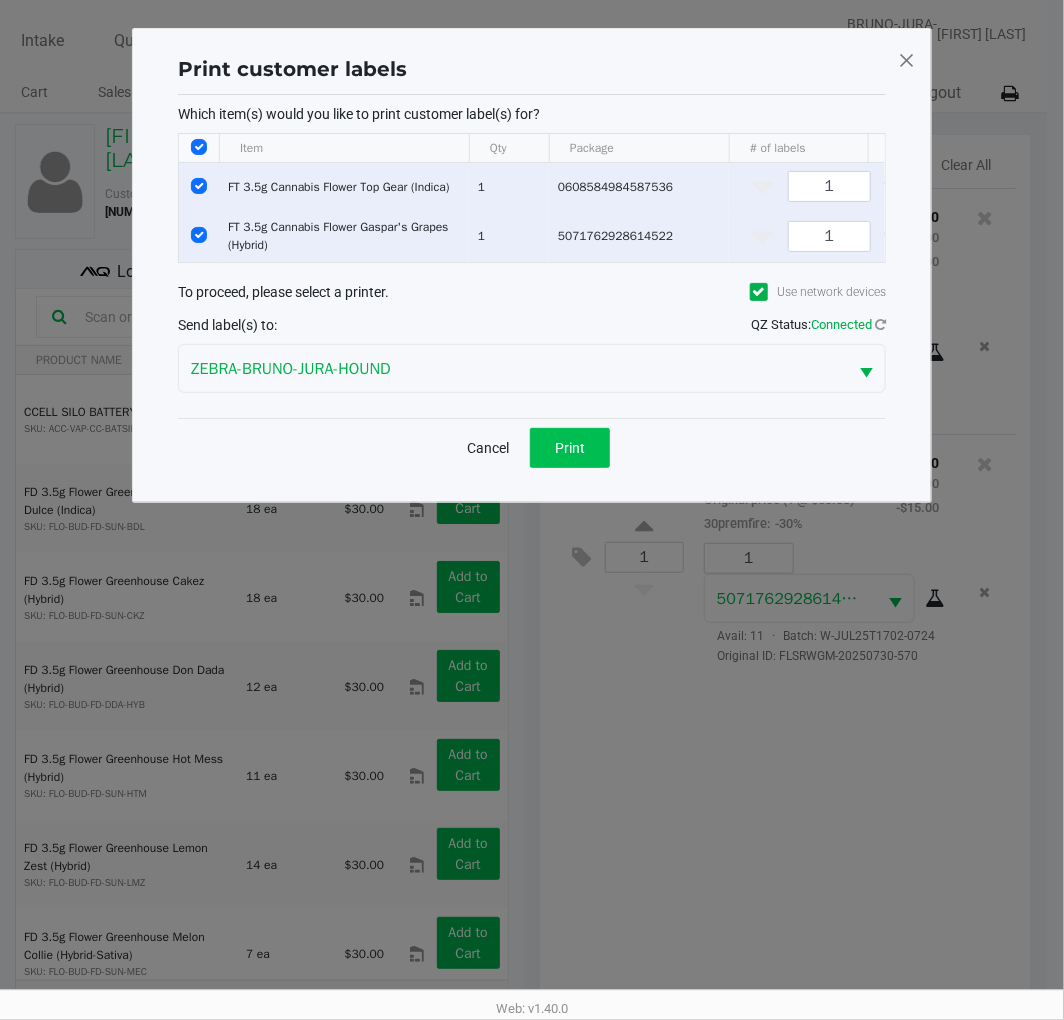 click on "Print" 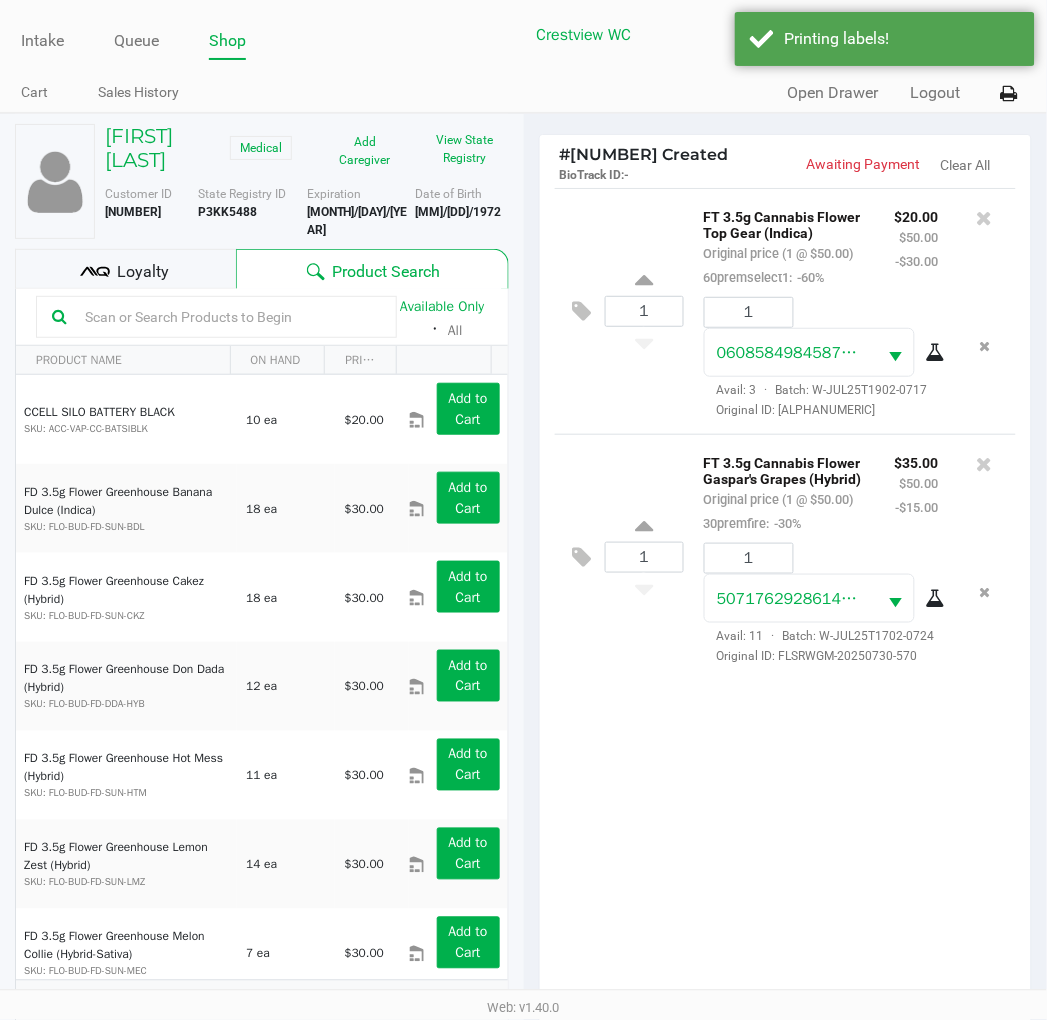 click on "Loyalty" 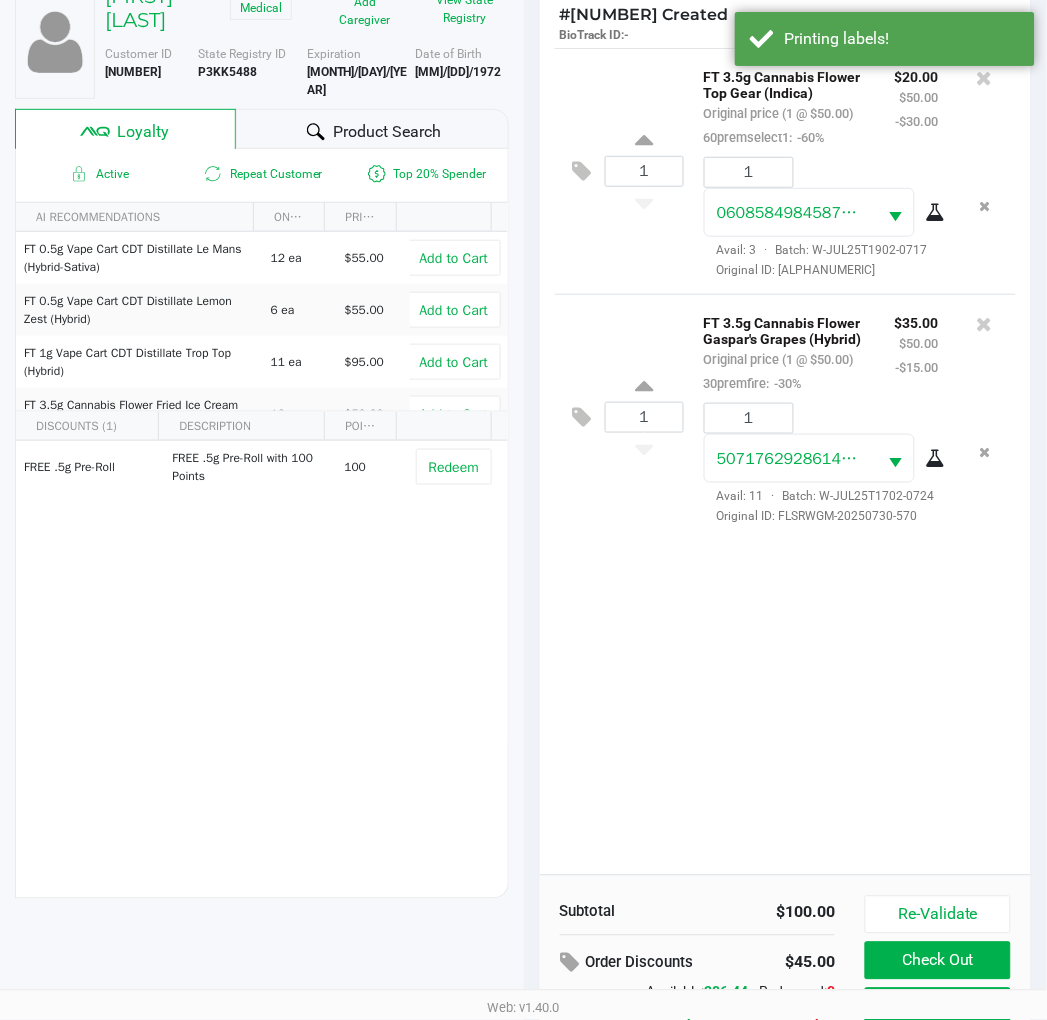 scroll, scrollTop: 258, scrollLeft: 0, axis: vertical 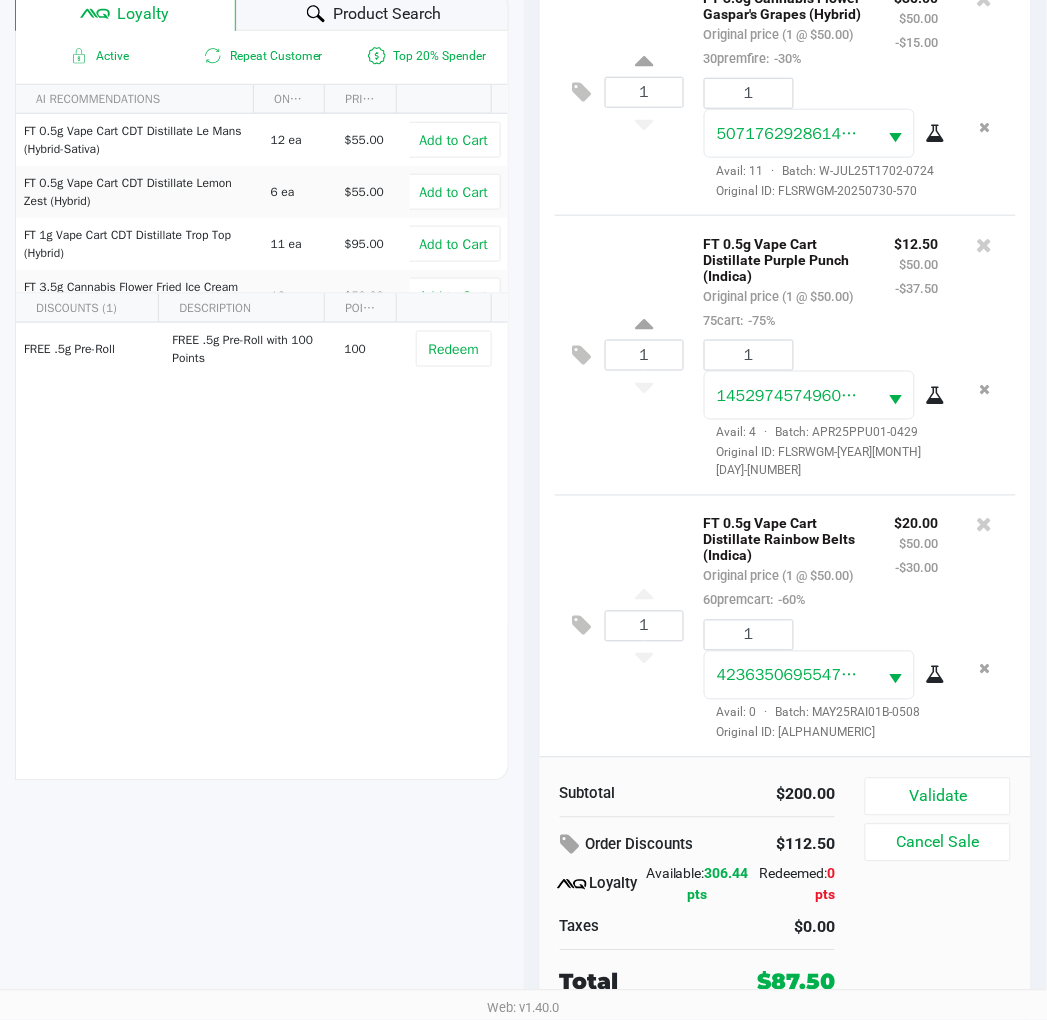click on "Validate" 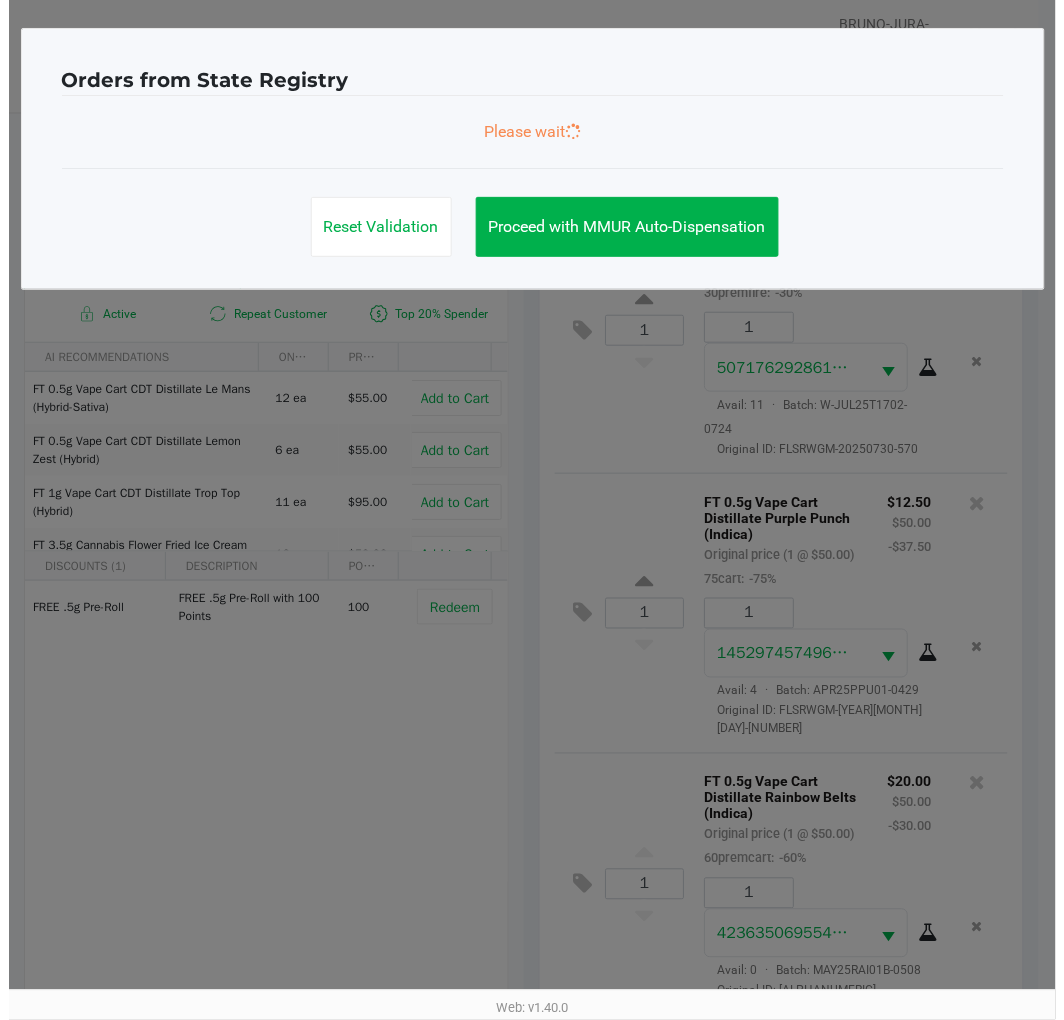 scroll, scrollTop: 0, scrollLeft: 0, axis: both 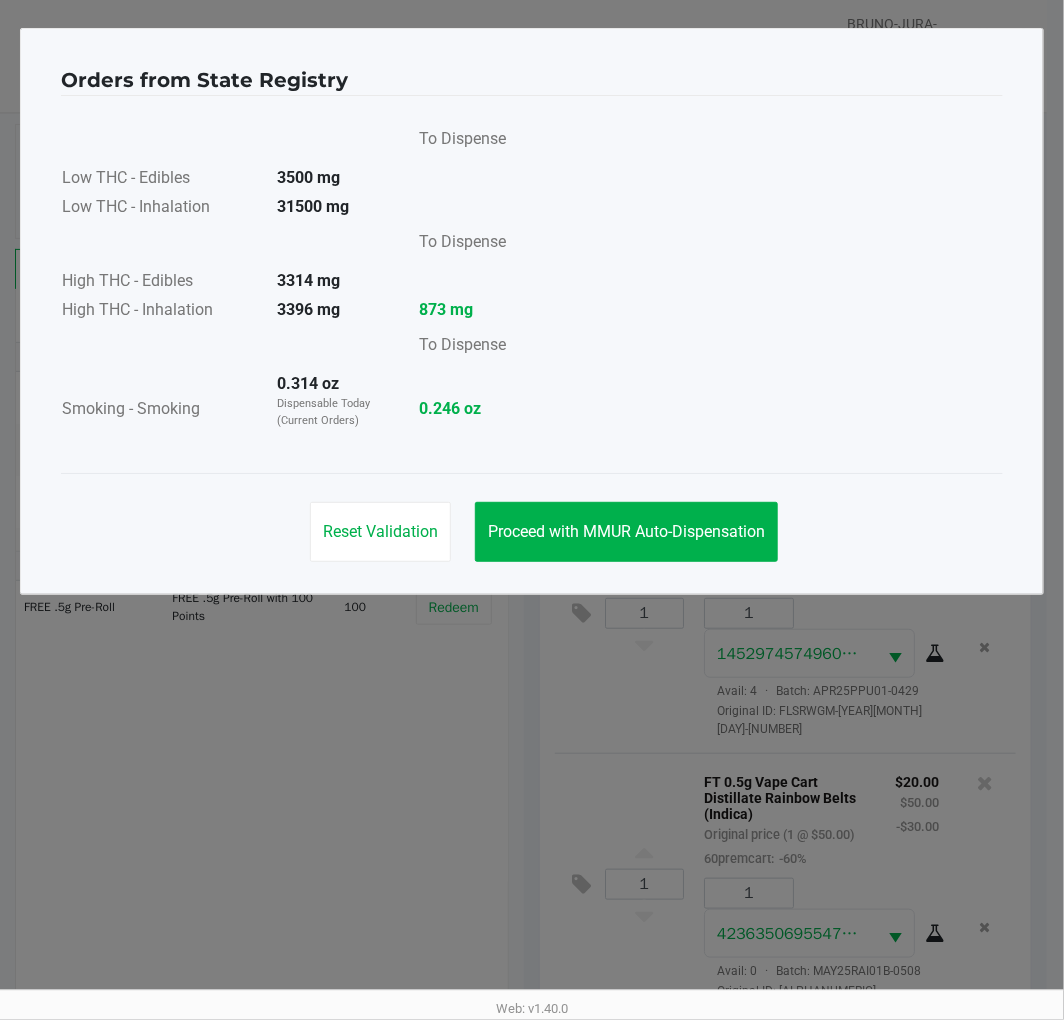 click on "Proceed with MMUR Auto-Dispensation" 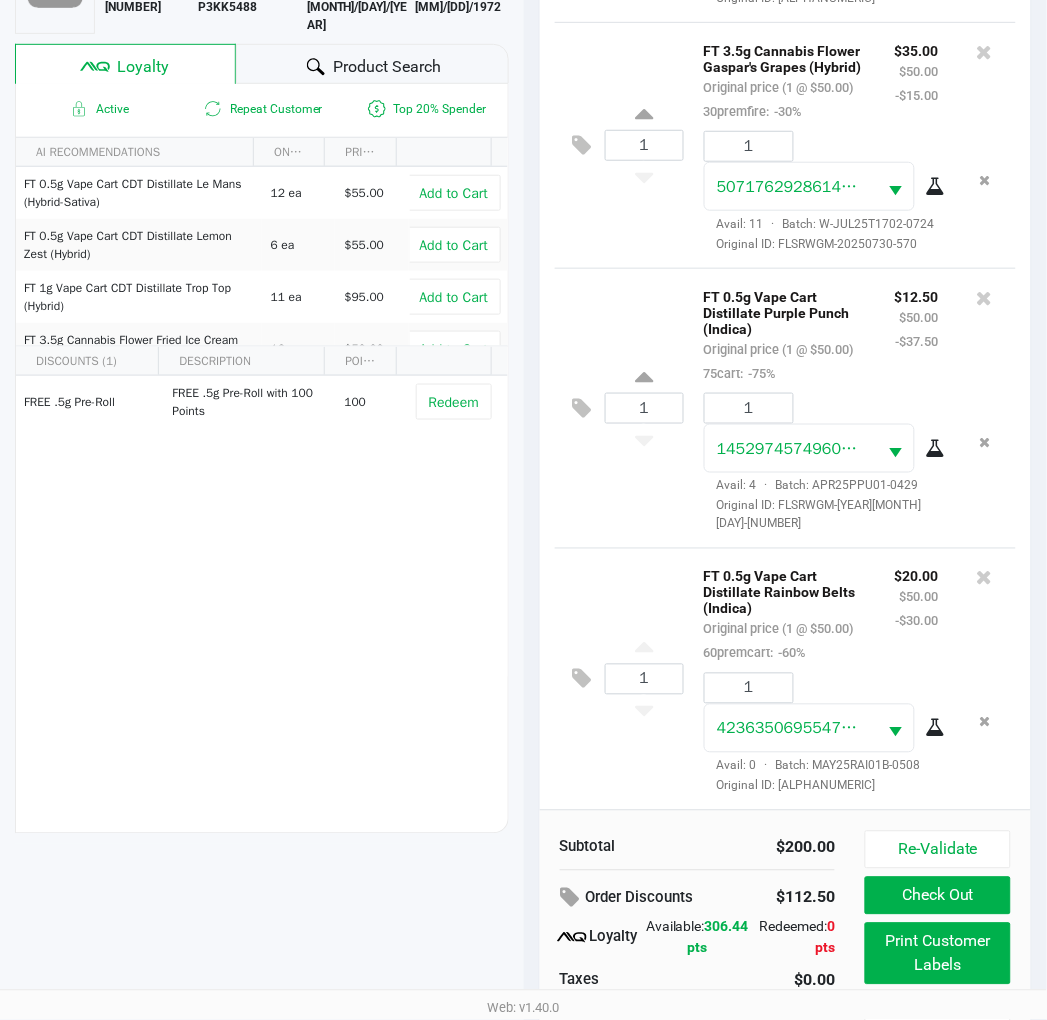 scroll, scrollTop: 258, scrollLeft: 0, axis: vertical 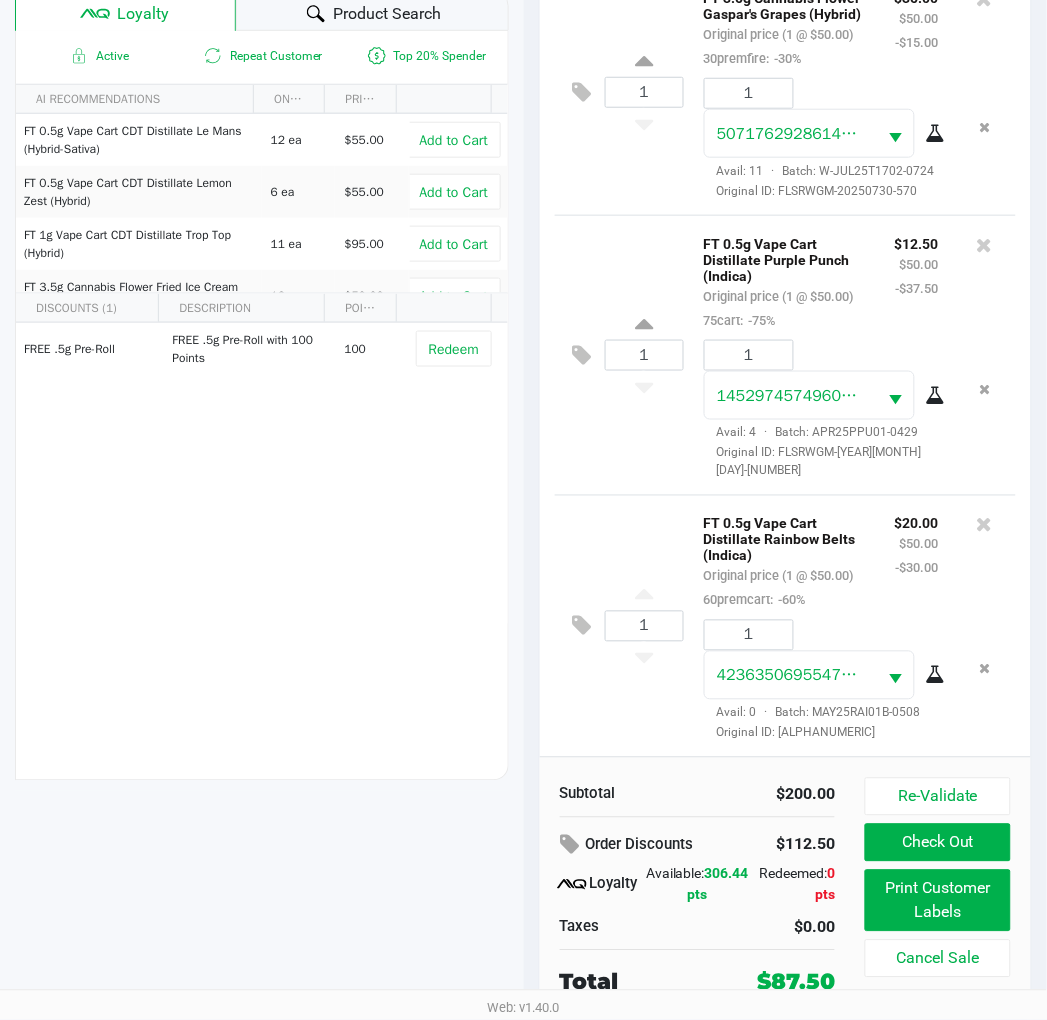 click on "Print Customer Labels" 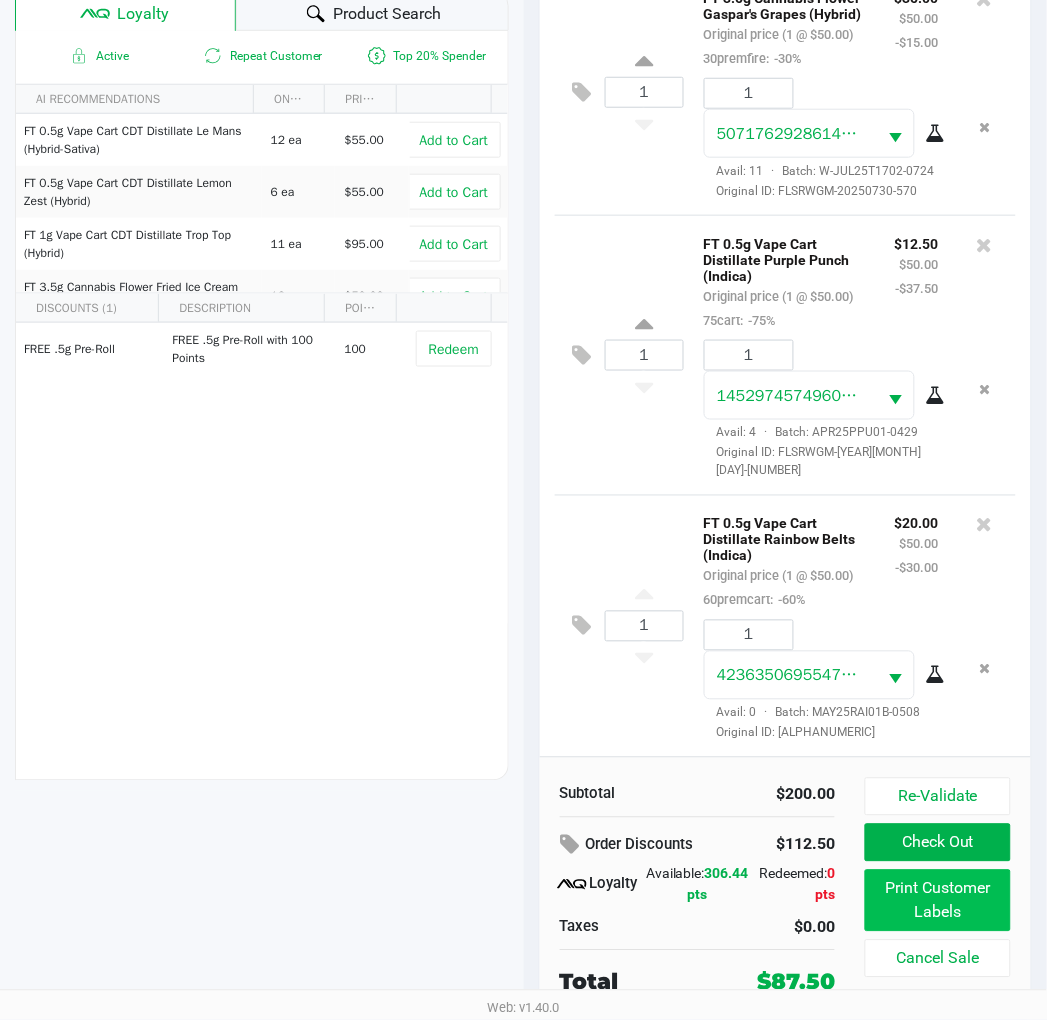 scroll, scrollTop: 0, scrollLeft: 0, axis: both 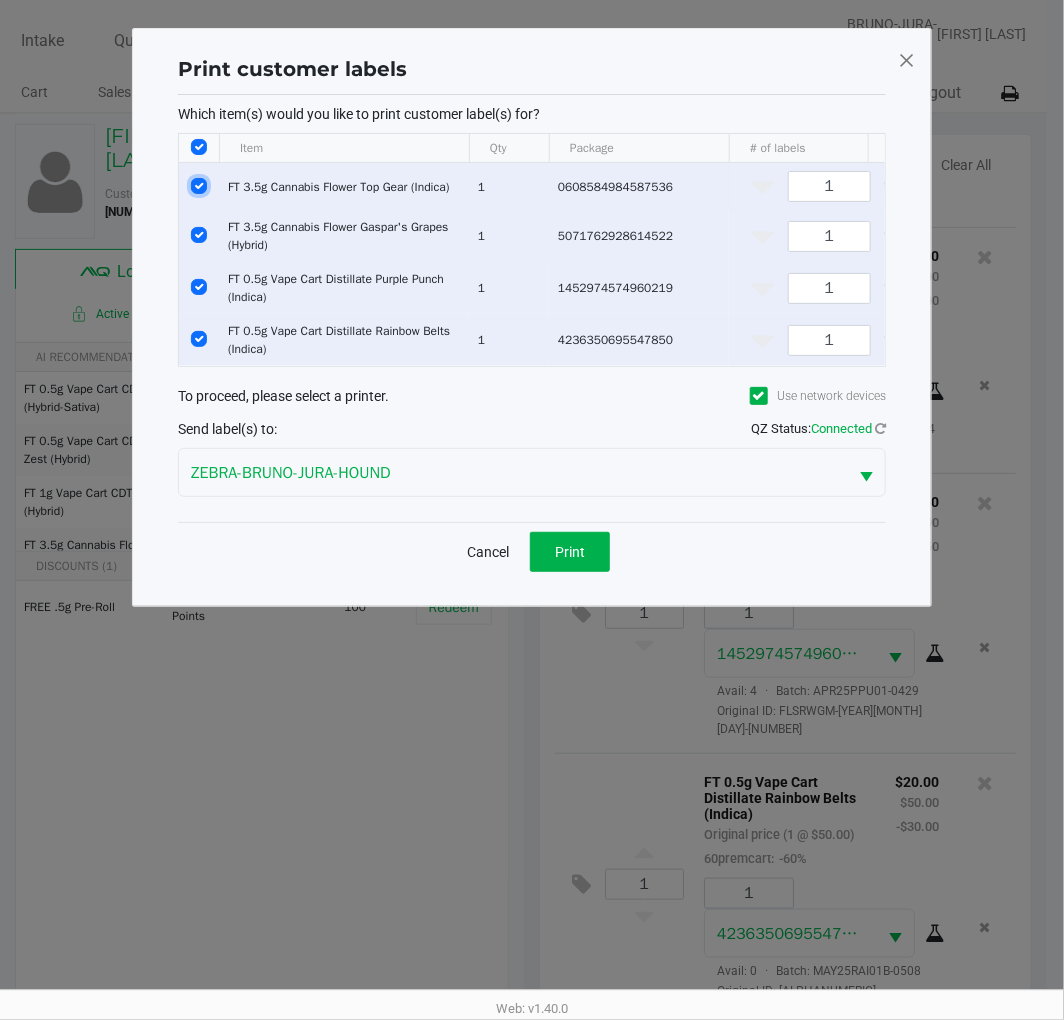 click at bounding box center [199, 186] 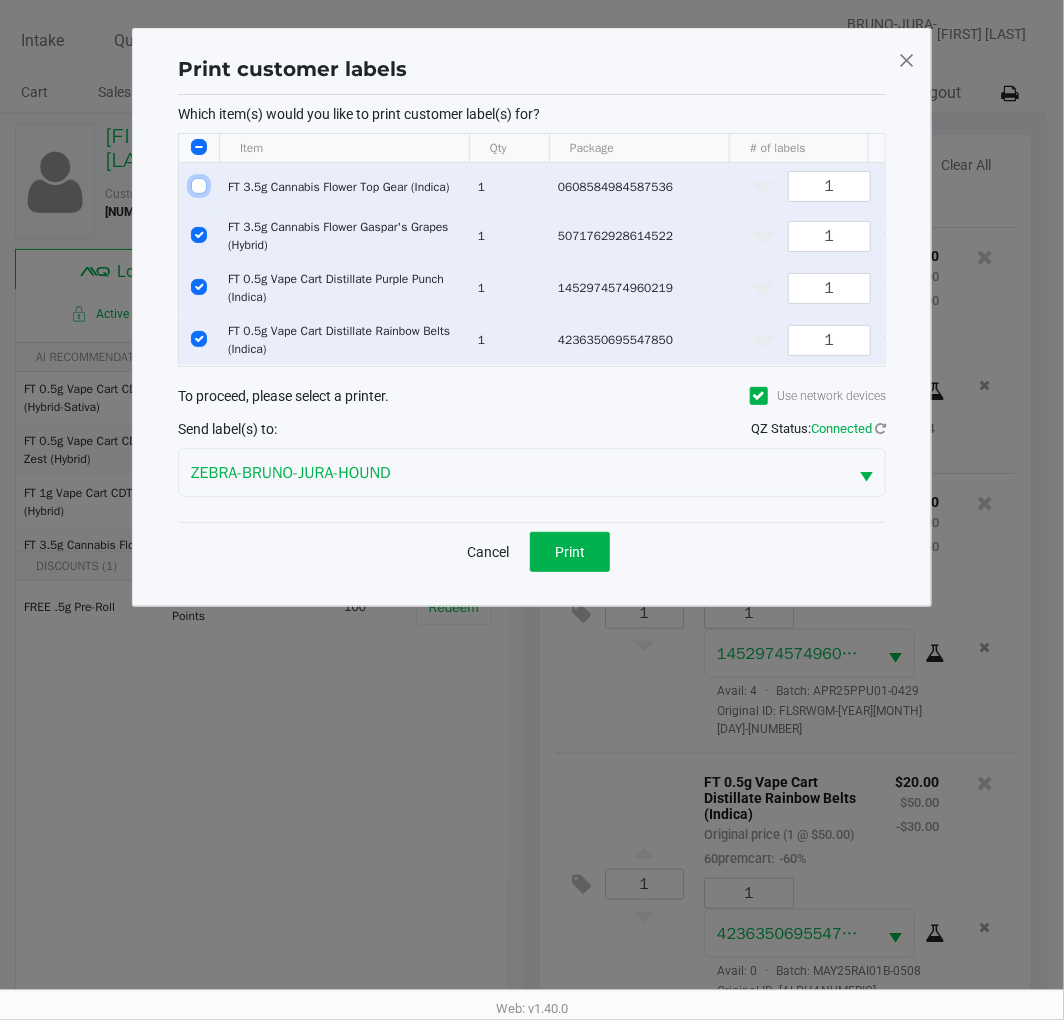 checkbox on "false" 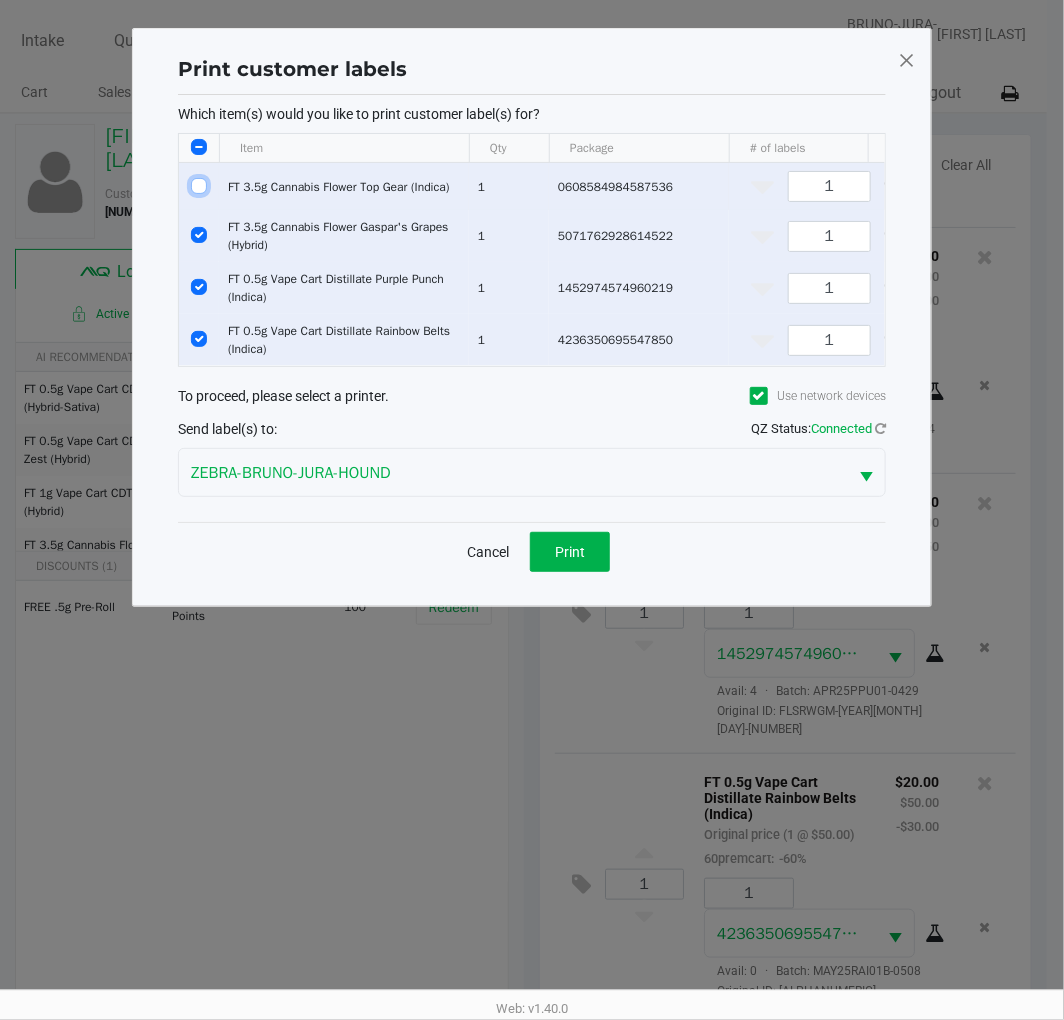 checkbox on "false" 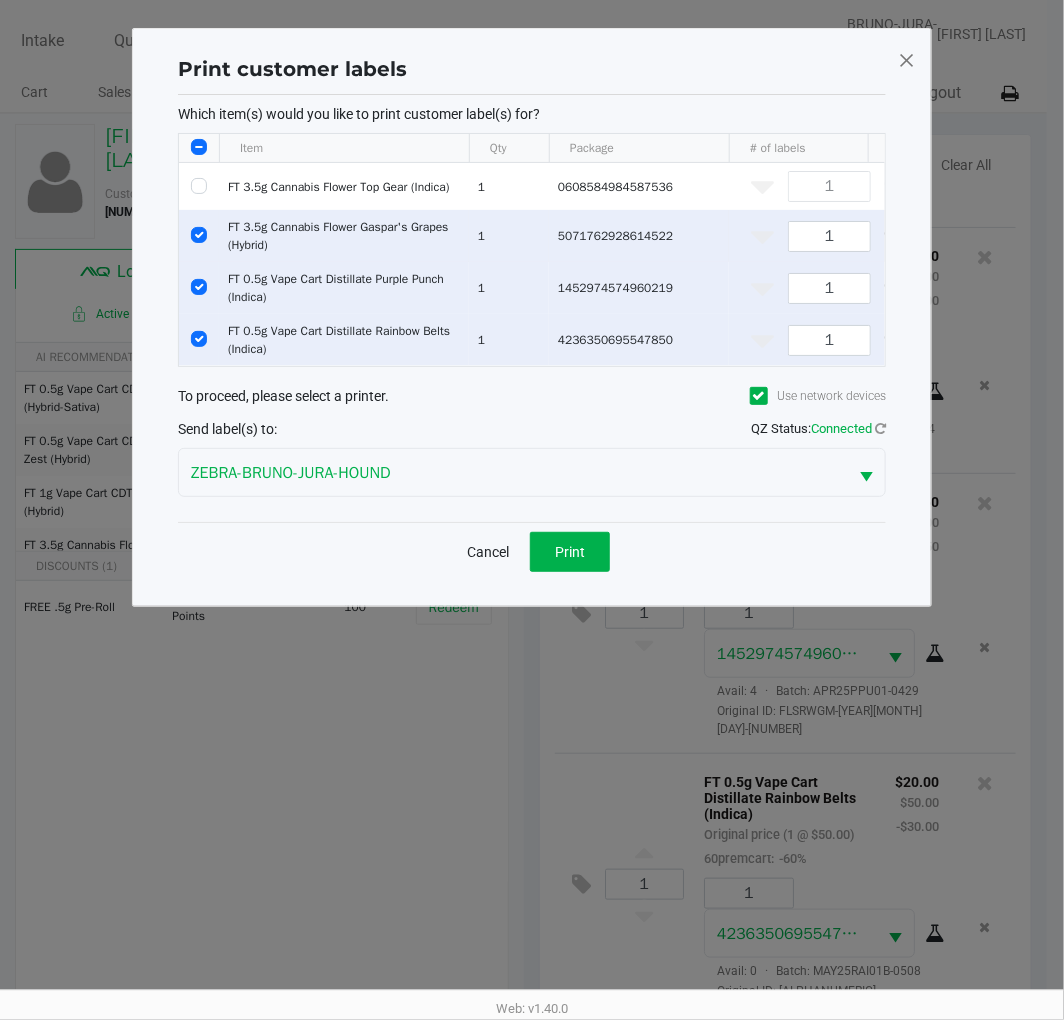 click at bounding box center (199, 235) 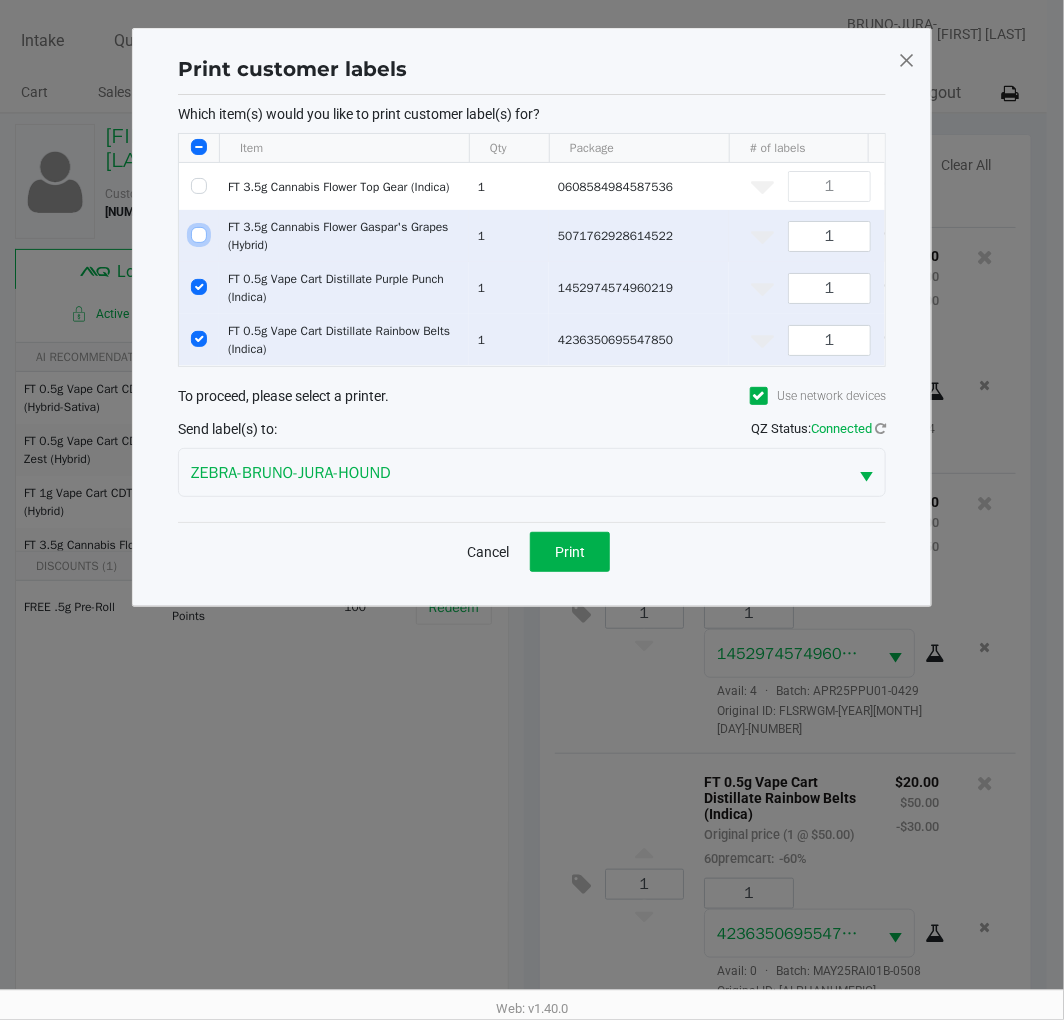 checkbox on "false" 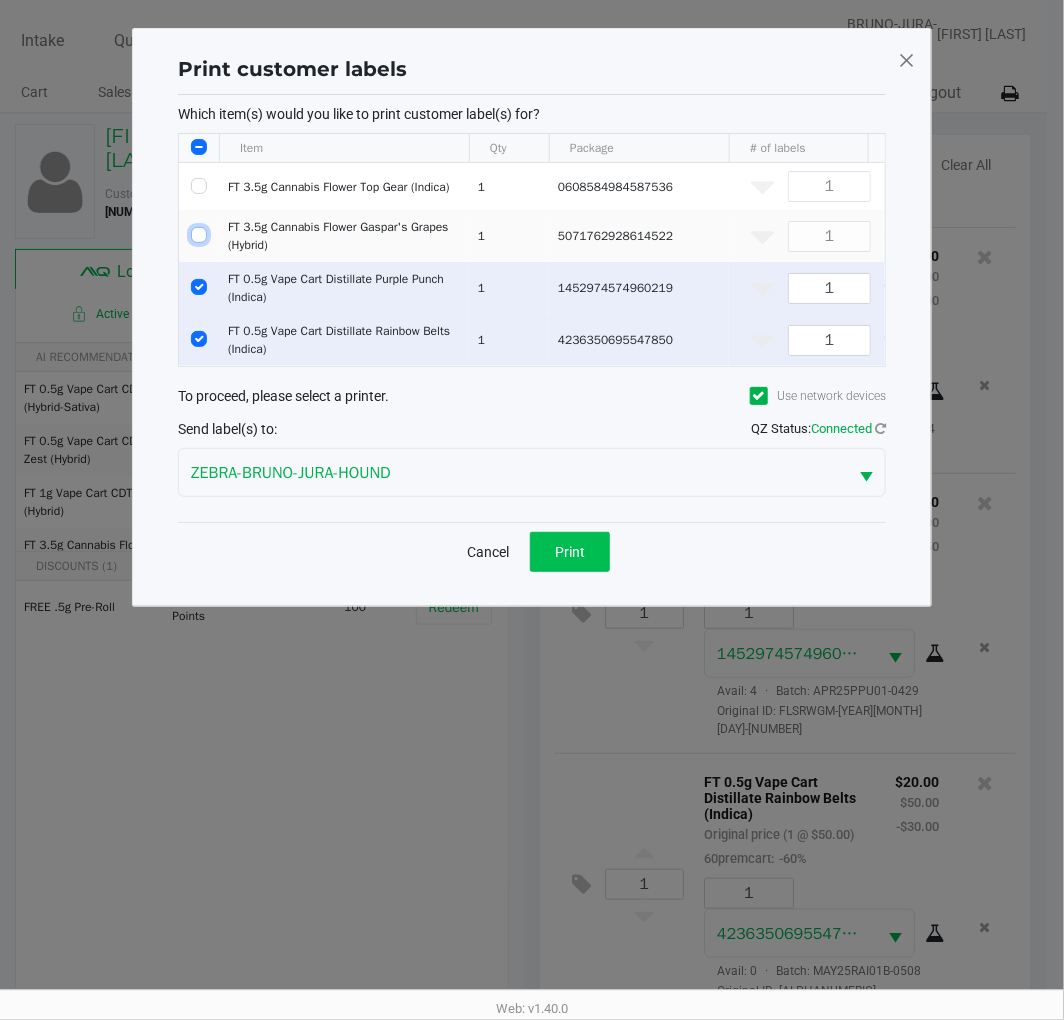 click on "Print" 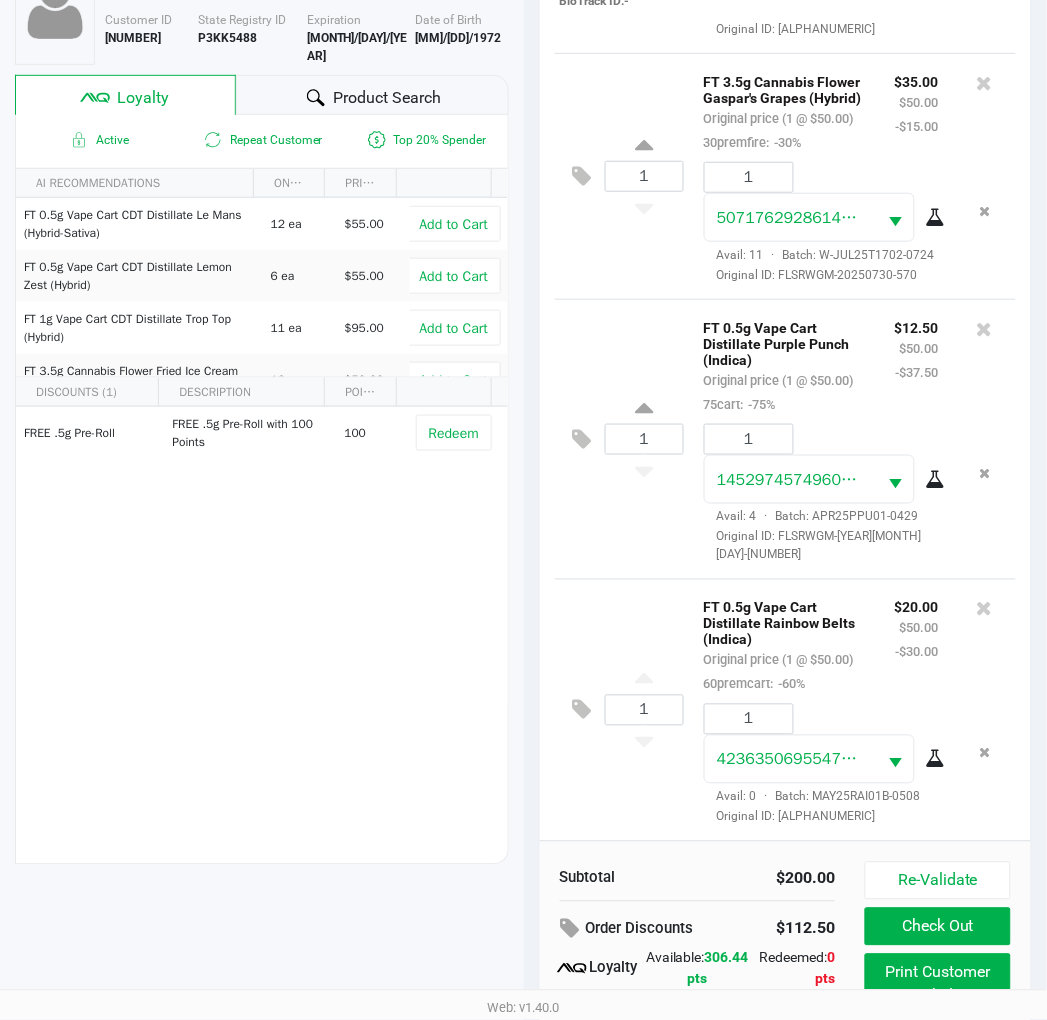 scroll, scrollTop: 258, scrollLeft: 0, axis: vertical 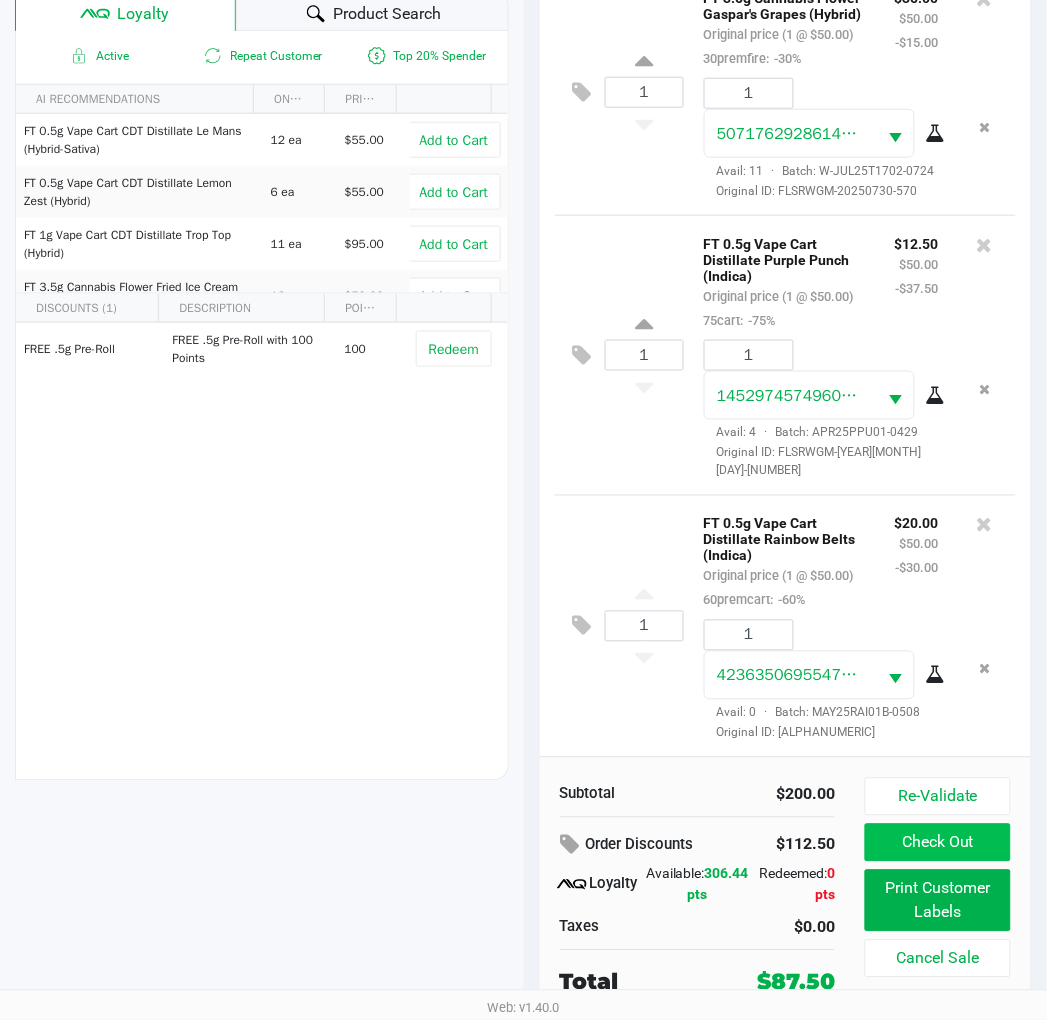 click on "Check Out" 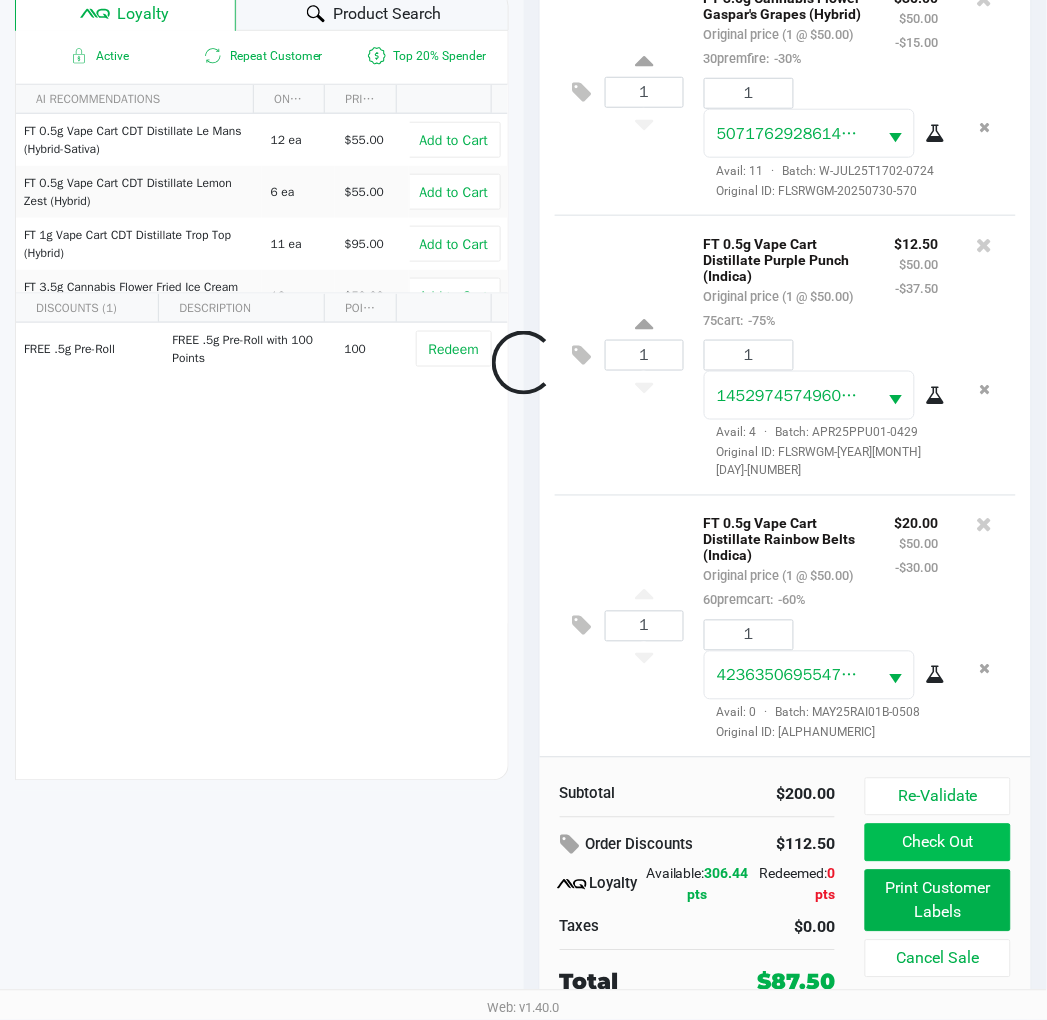 scroll, scrollTop: 398, scrollLeft: 0, axis: vertical 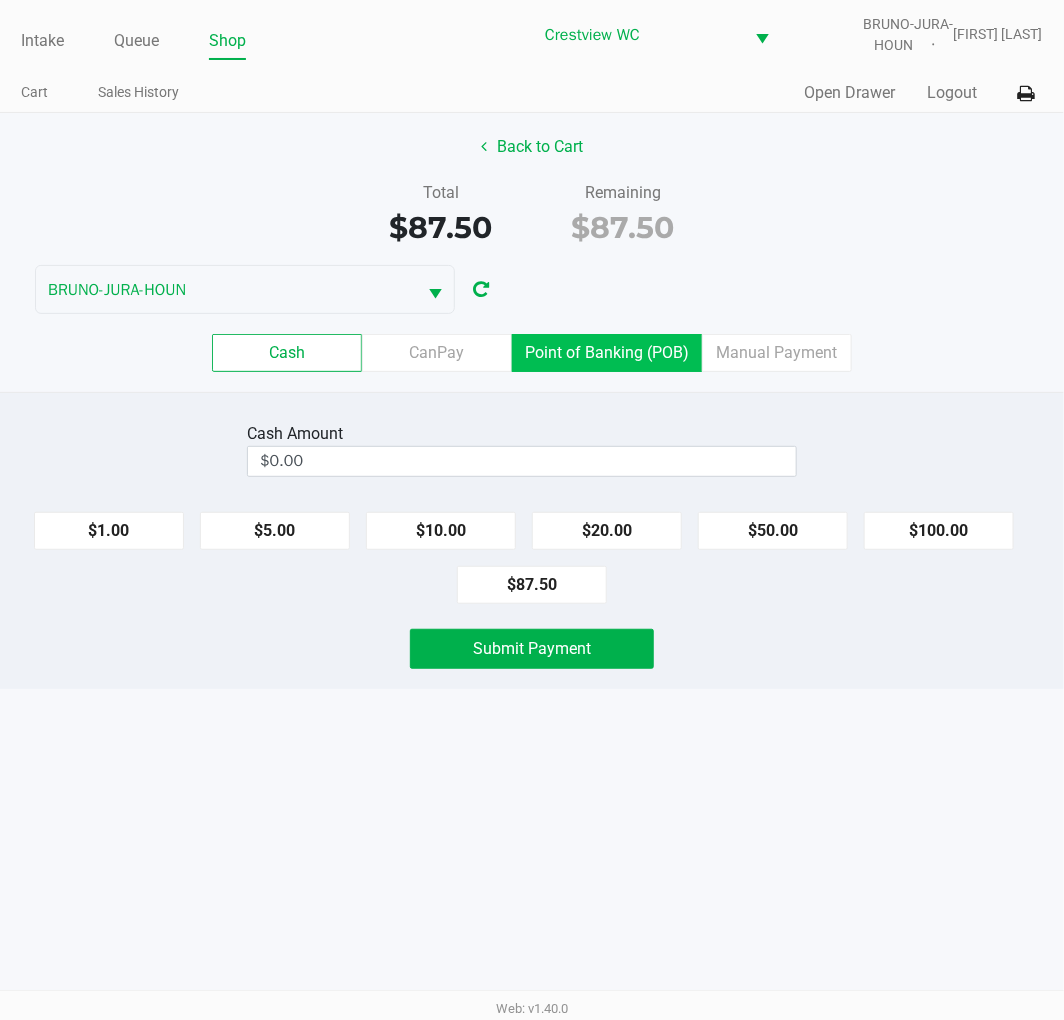 click on "Point of Banking (POB)" 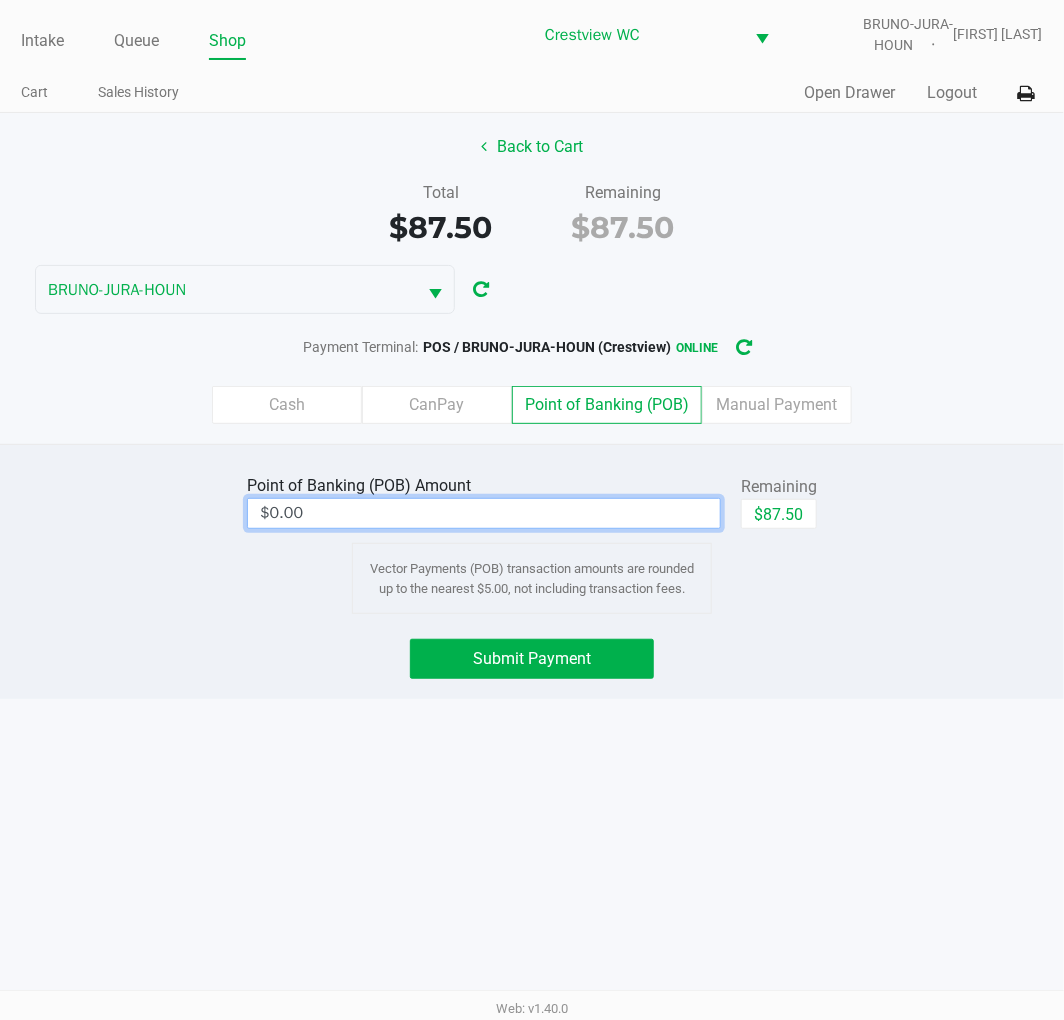 click on "$0.00" at bounding box center [484, 513] 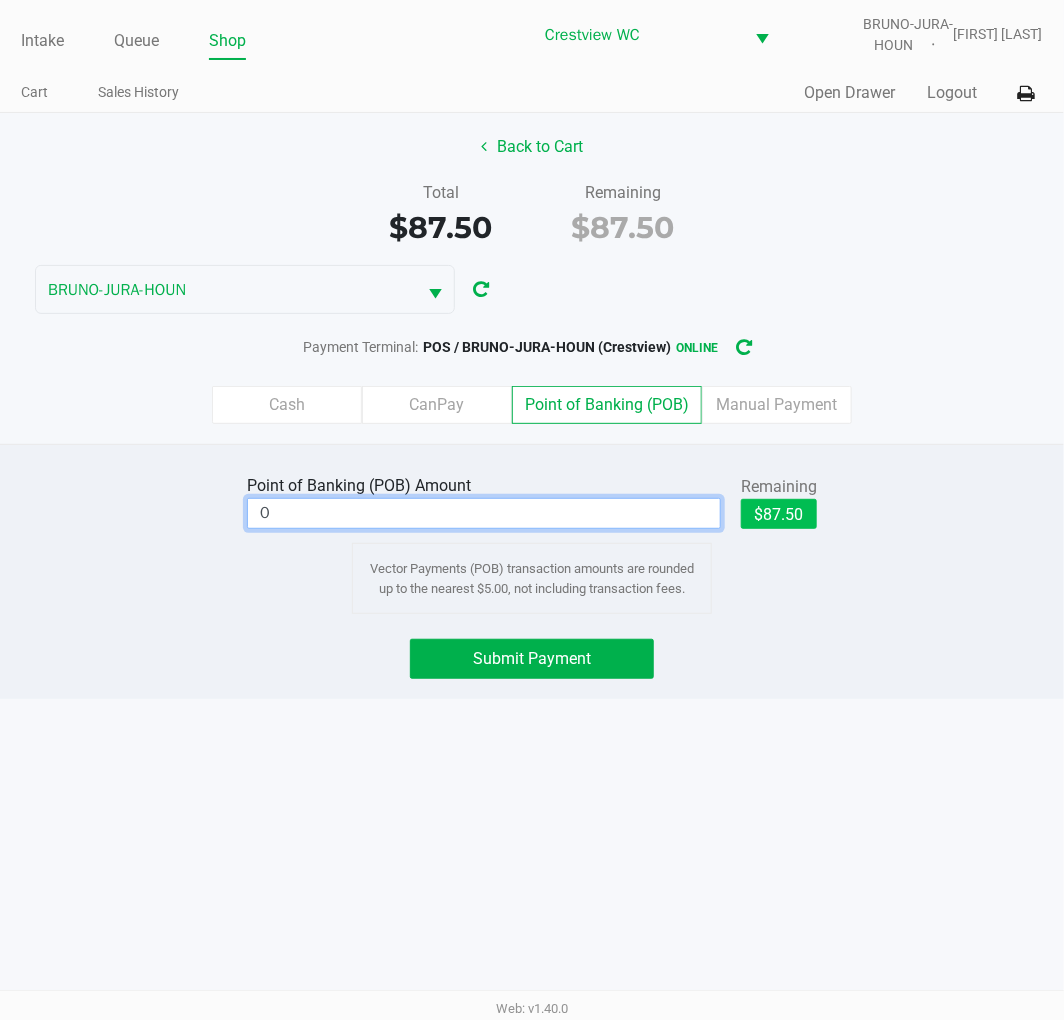 click on "$87.50" 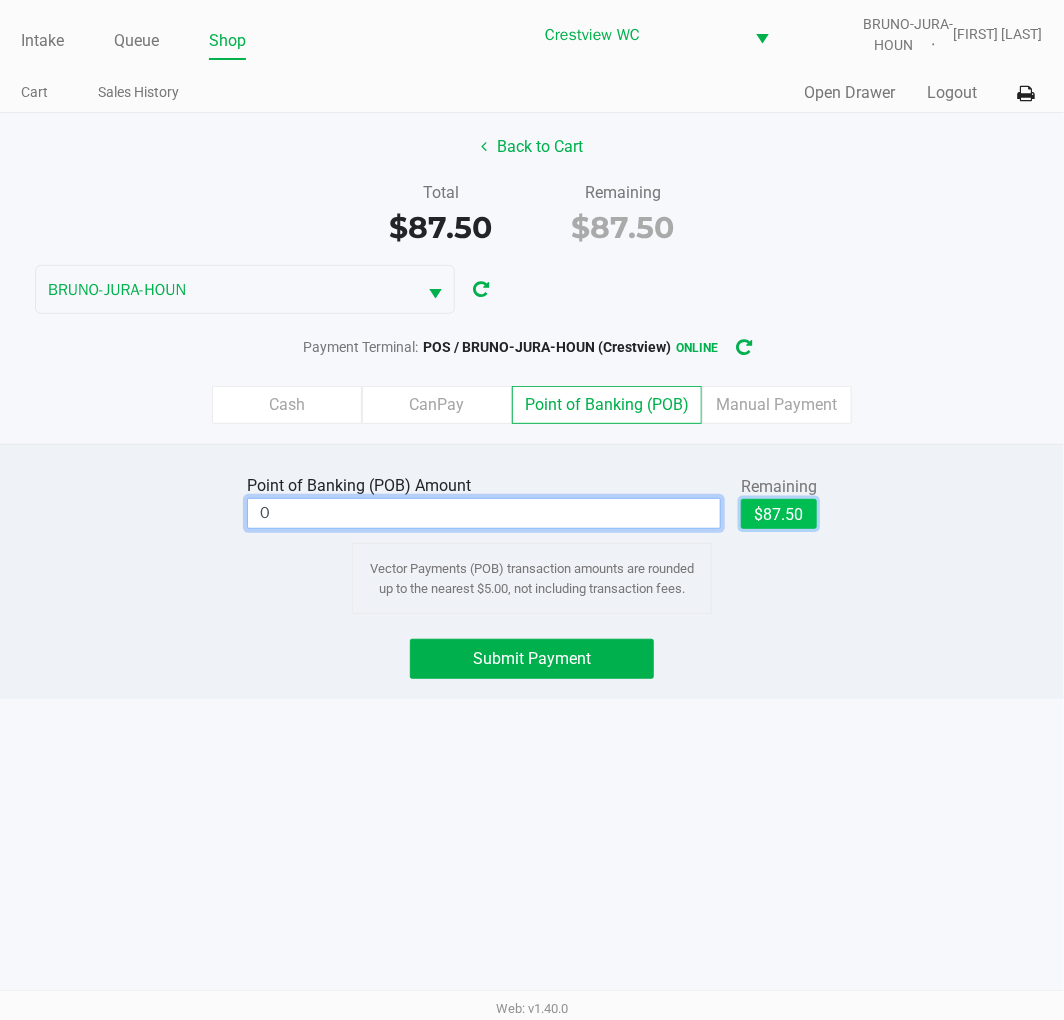type on "$87.50" 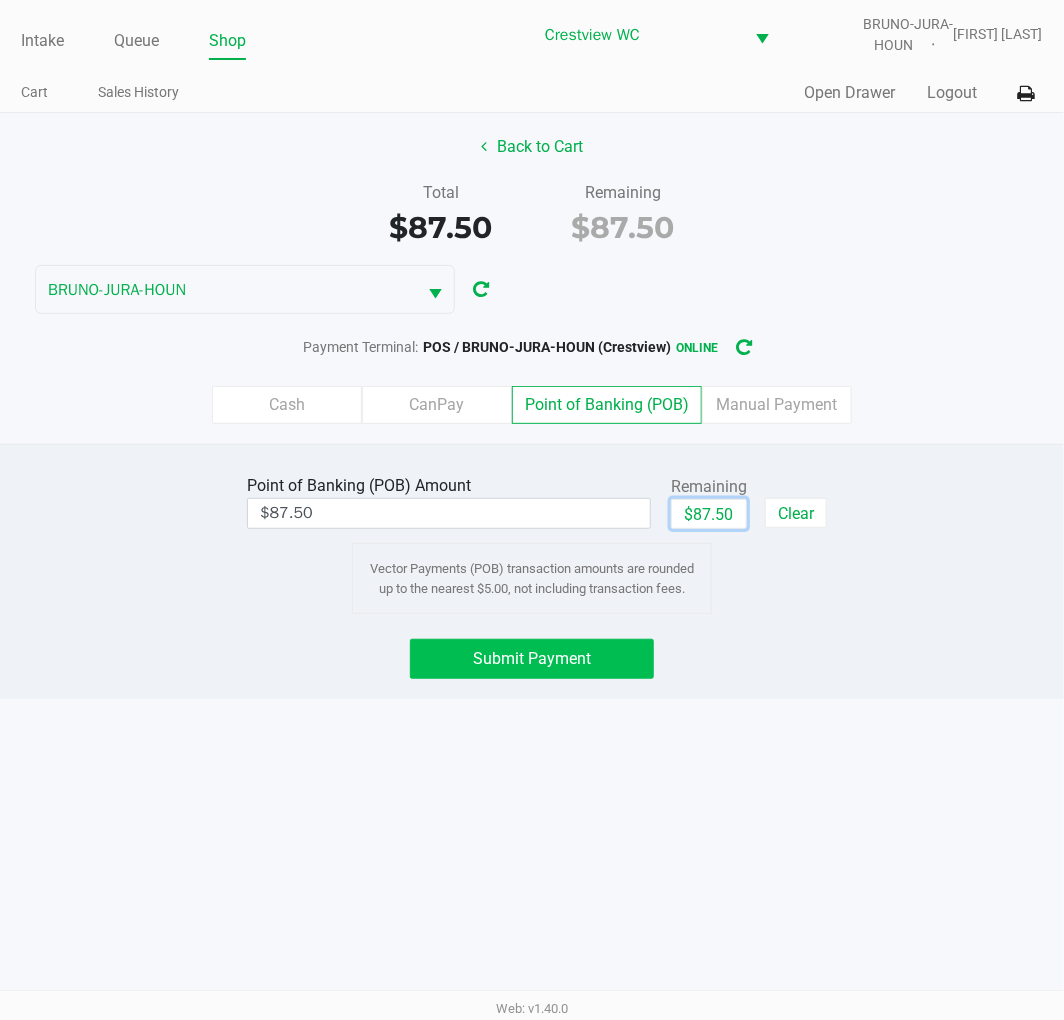 click on "Submit Payment" 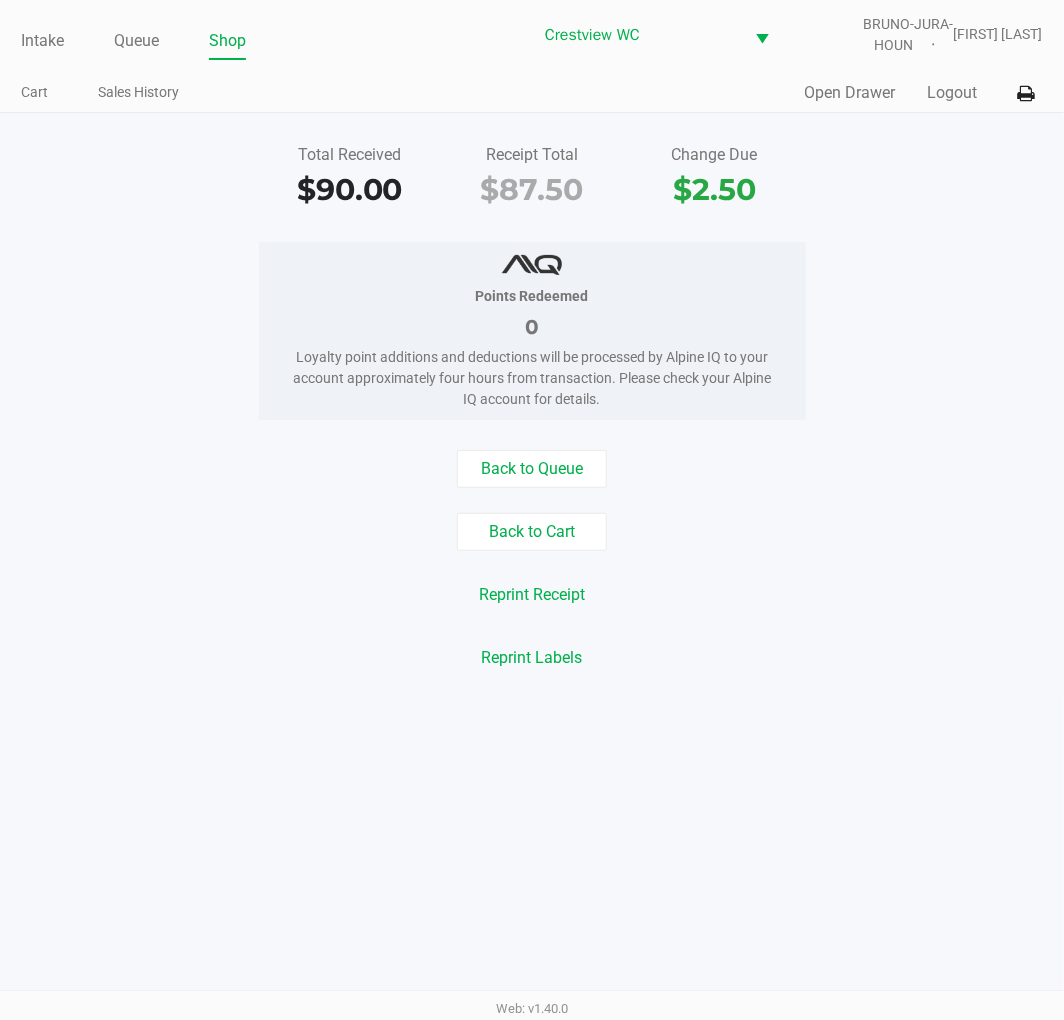 click on "Intake" 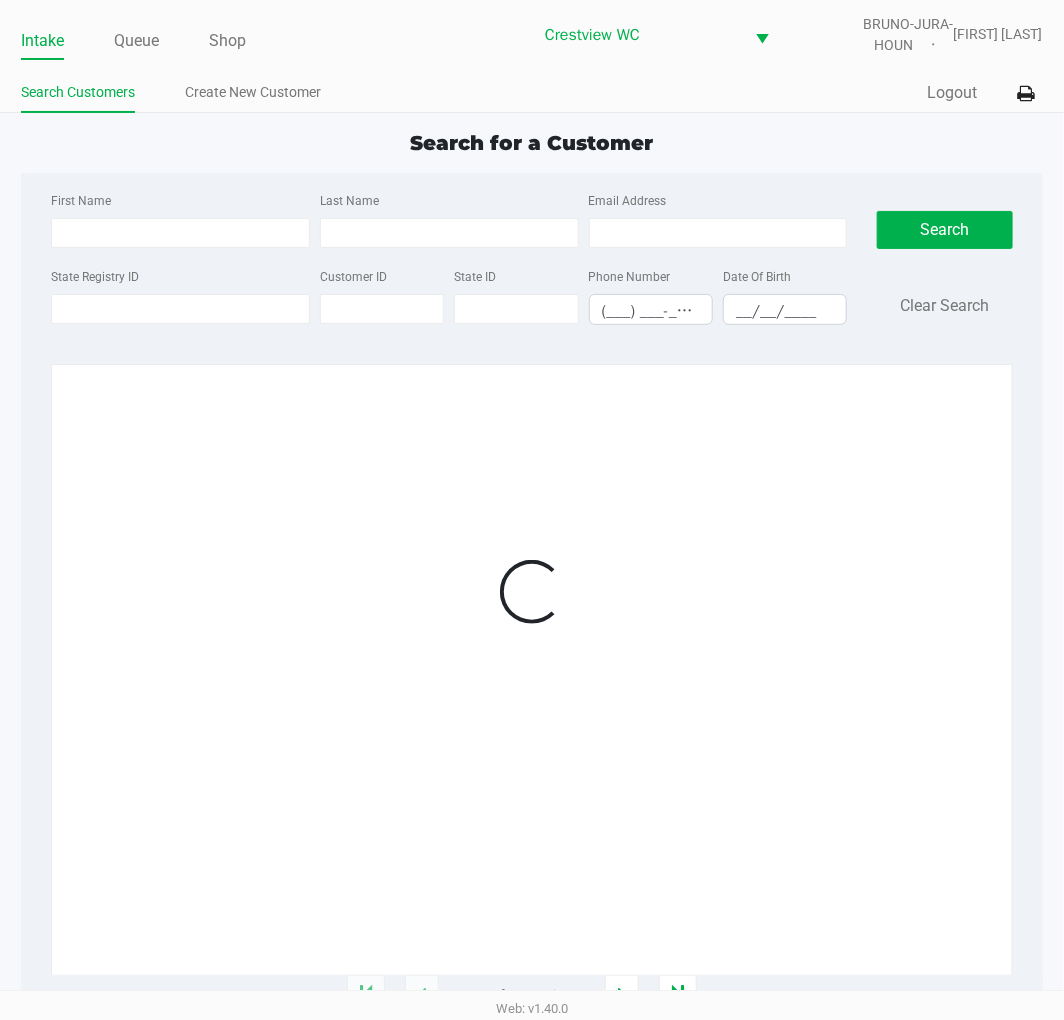 click on "State Registry ID" 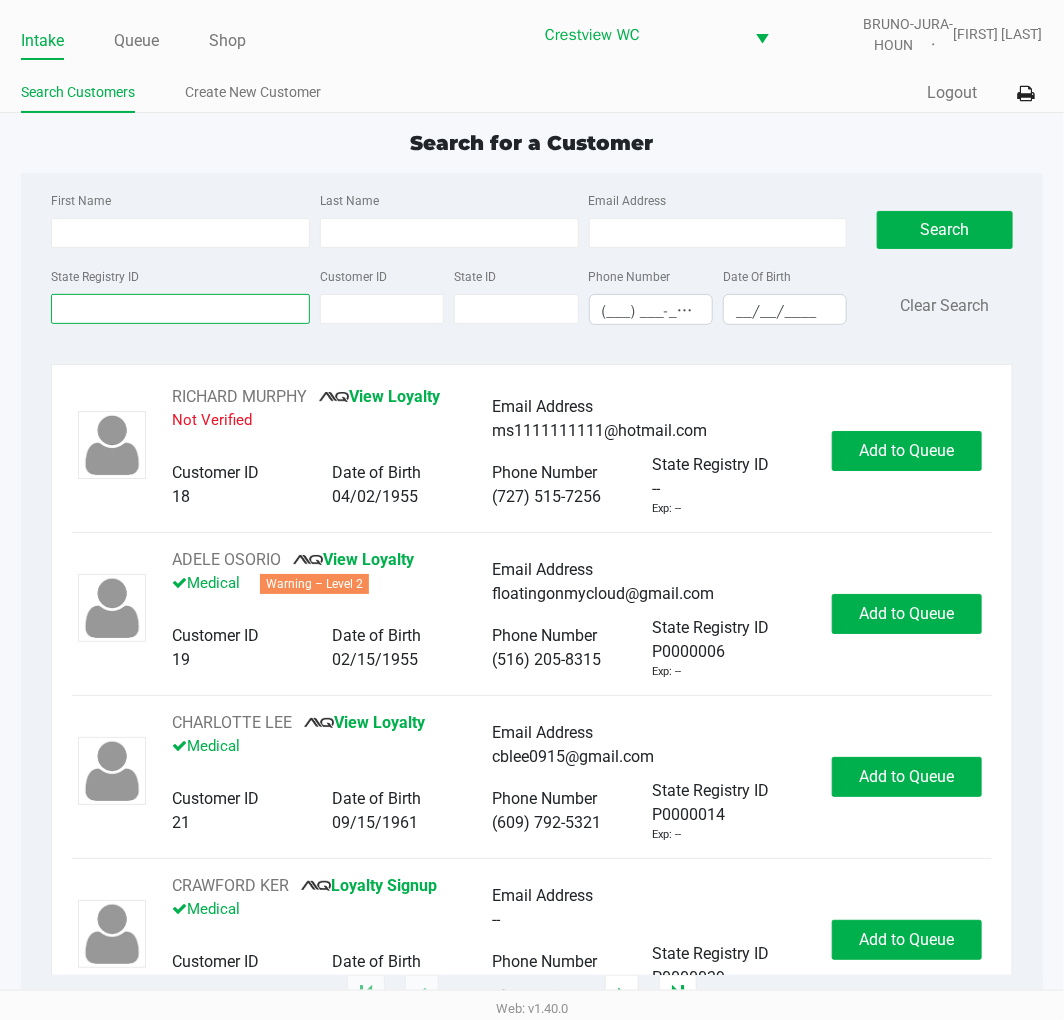 drag, startPoint x: 176, startPoint y: 295, endPoint x: 178, endPoint y: 317, distance: 22.090721 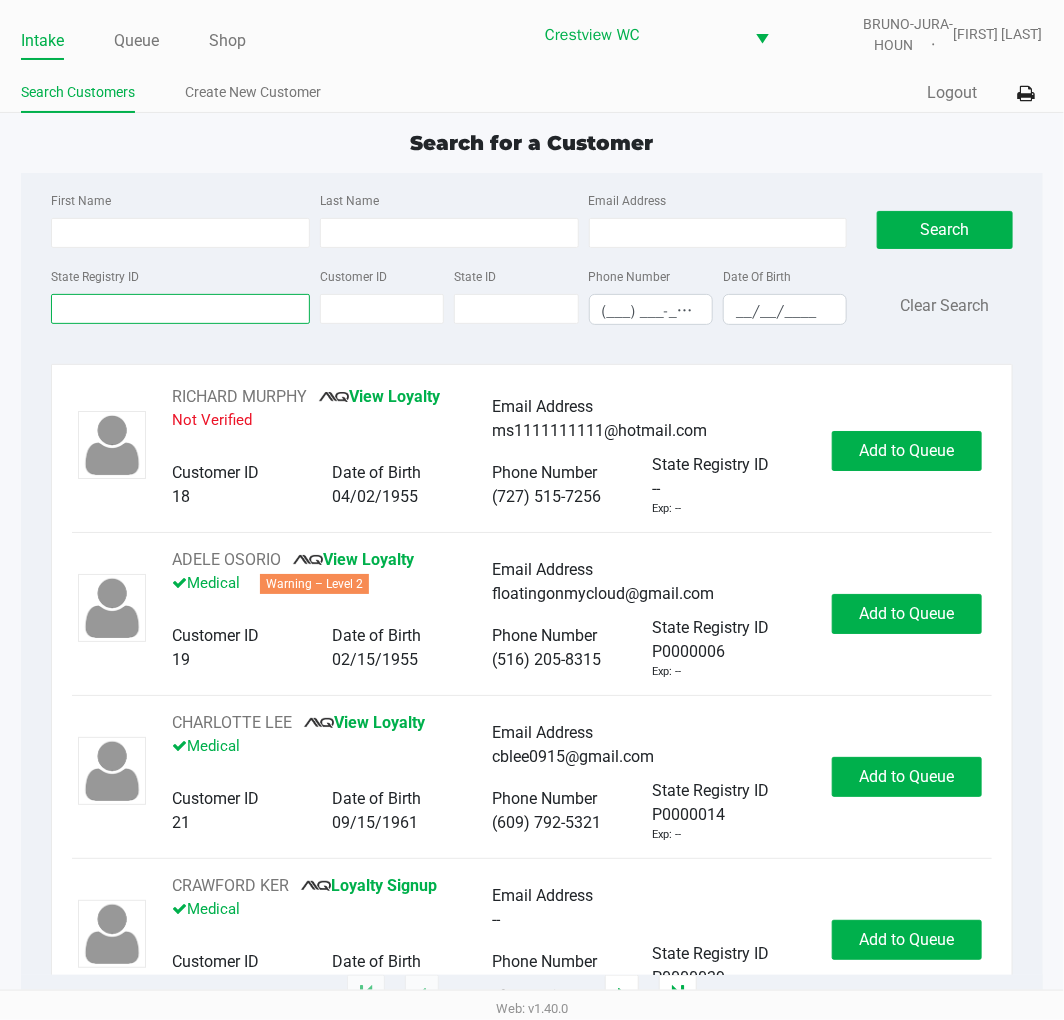 type on "p" 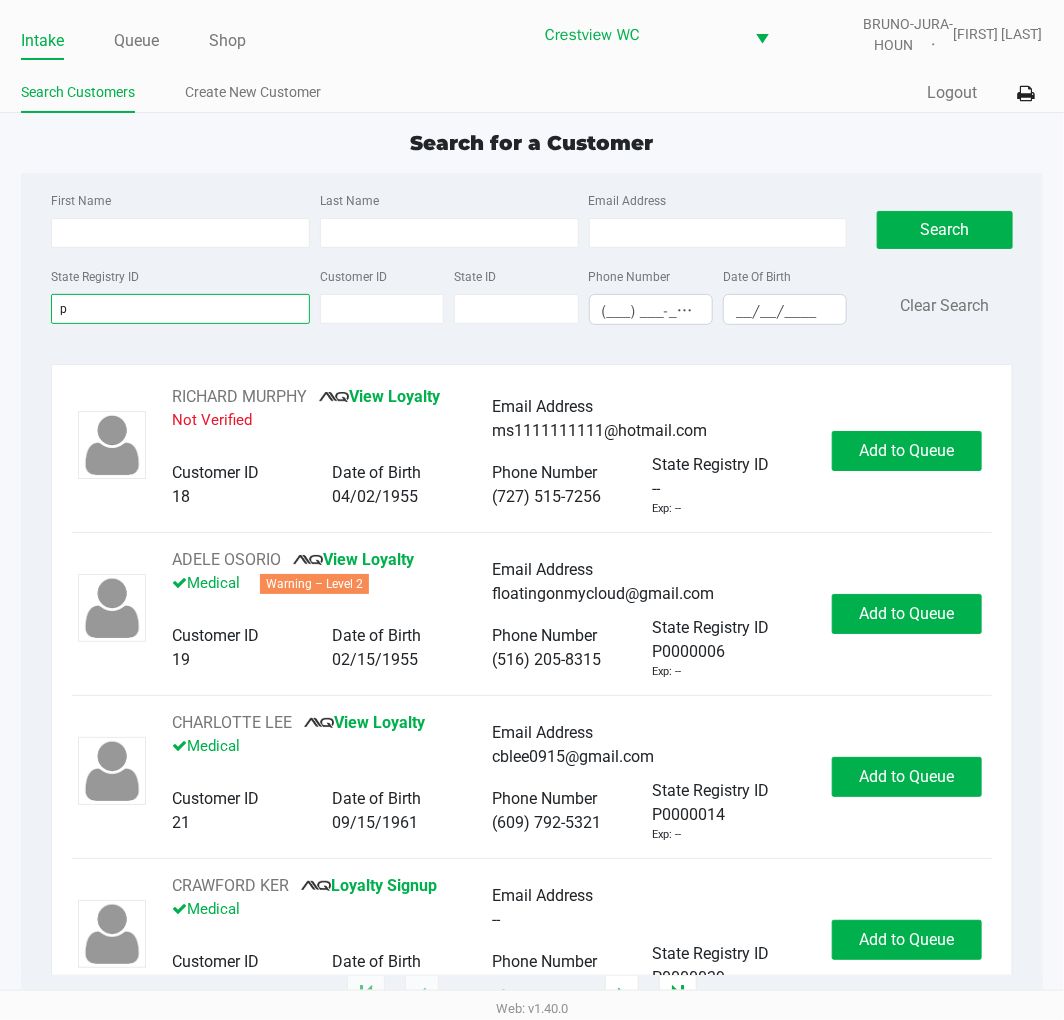 type 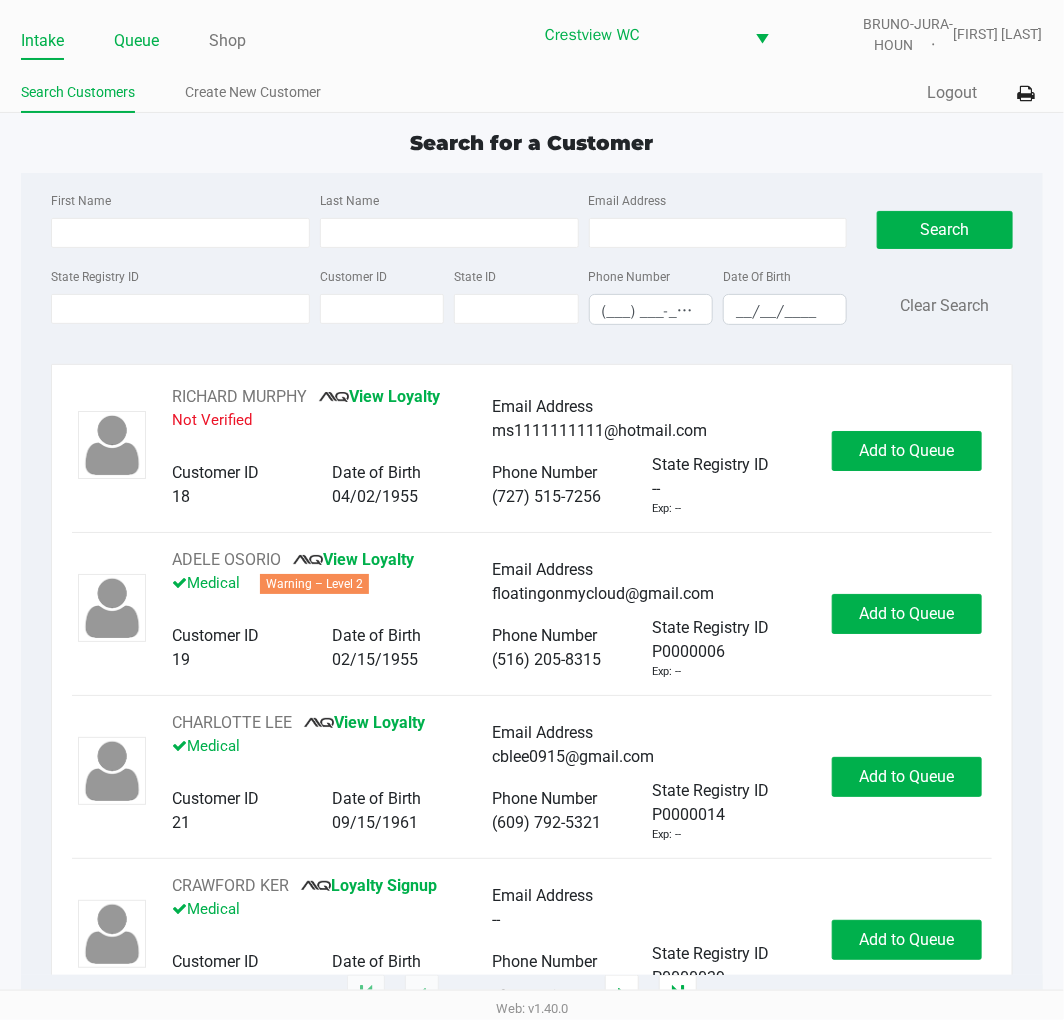 click on "Queue" 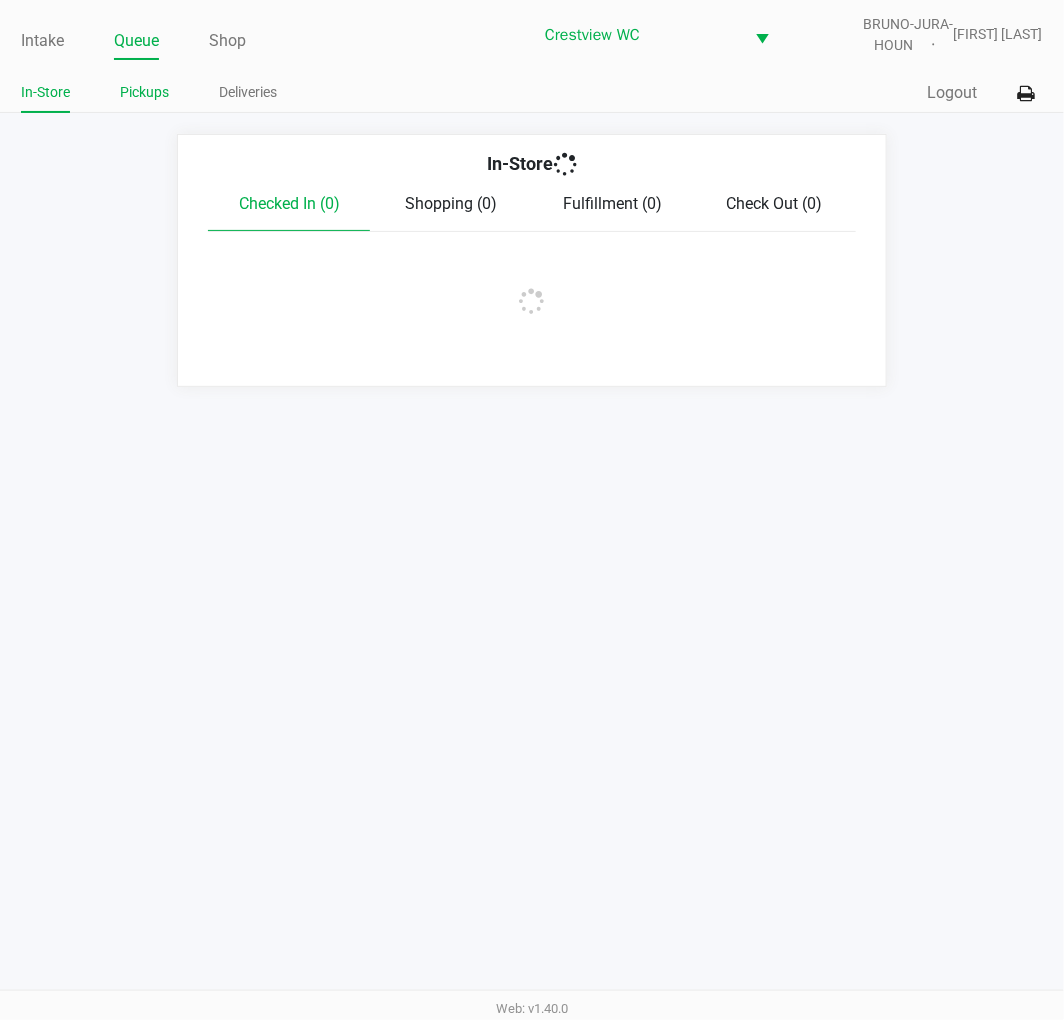 click on "Pickups" 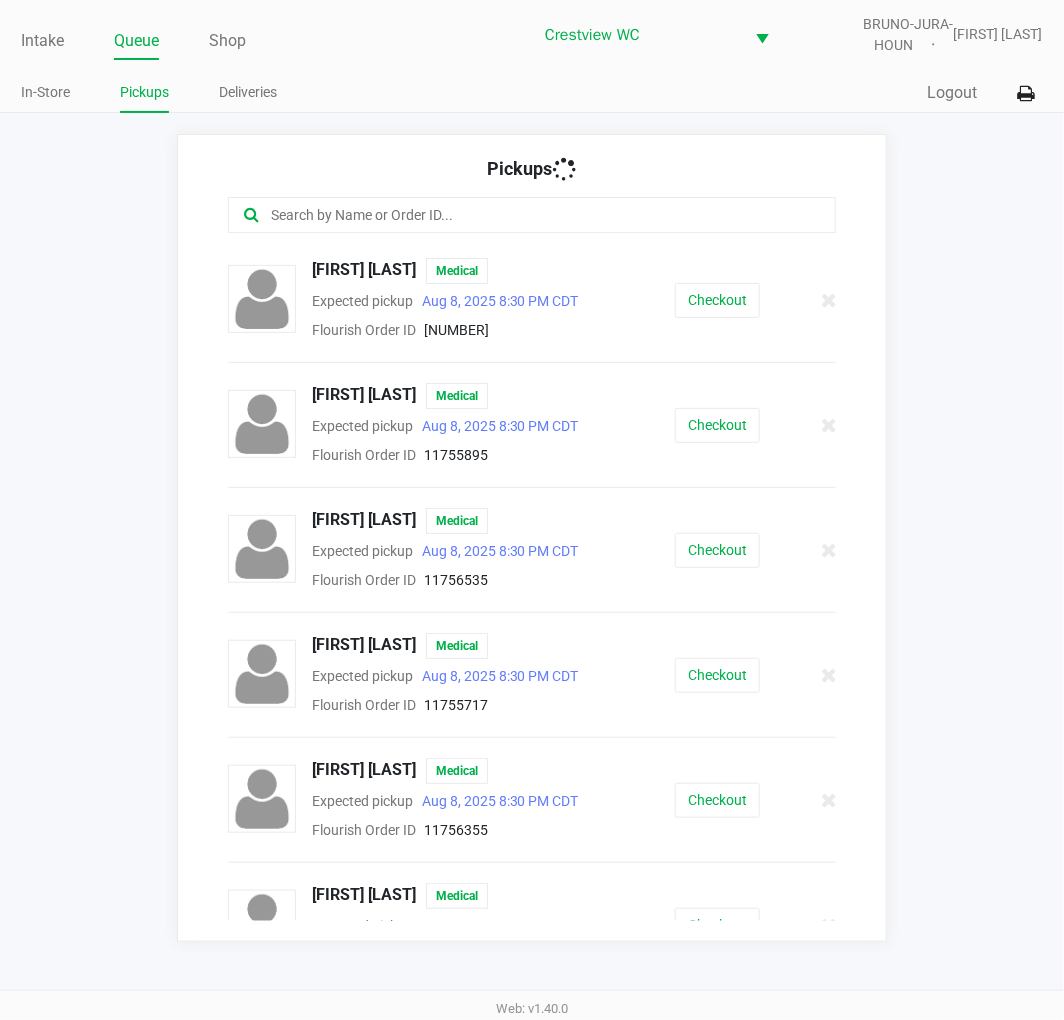 click 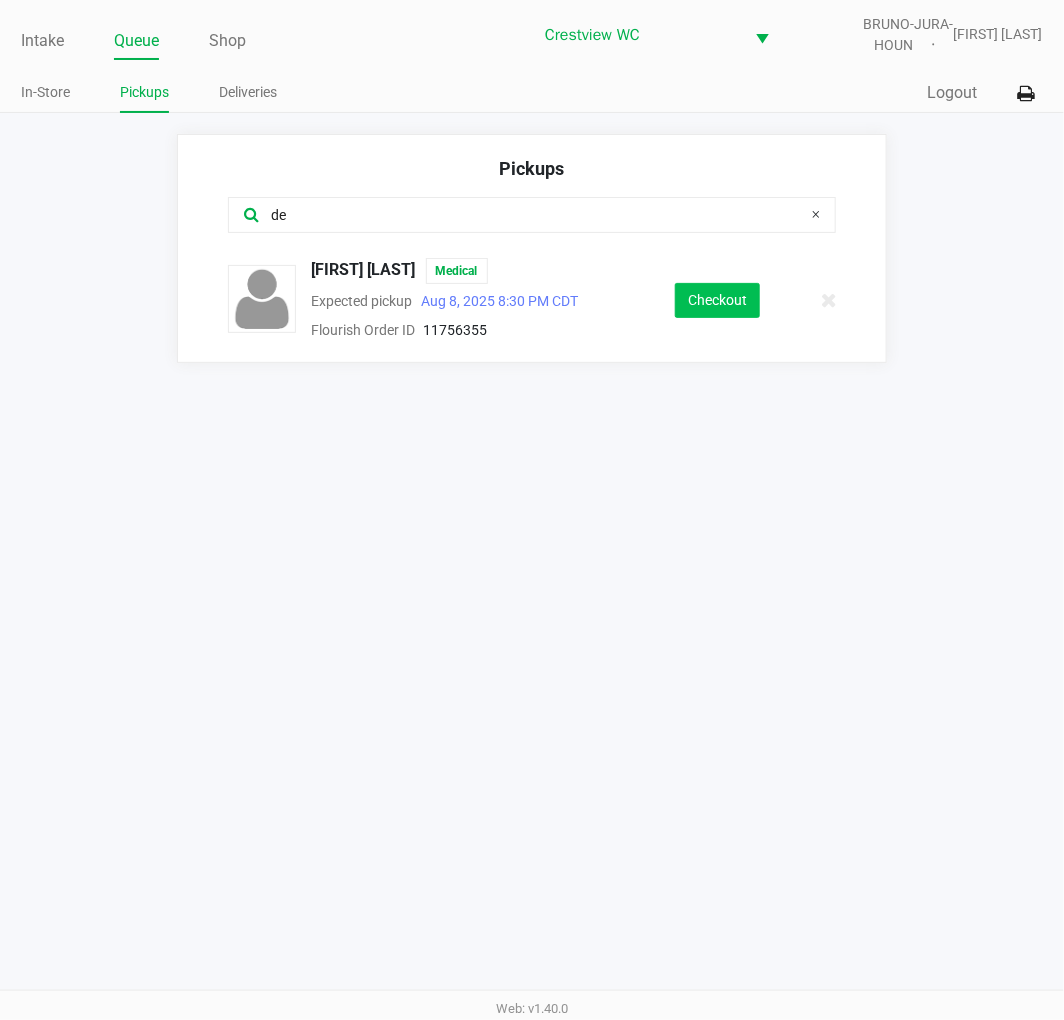 type on "de" 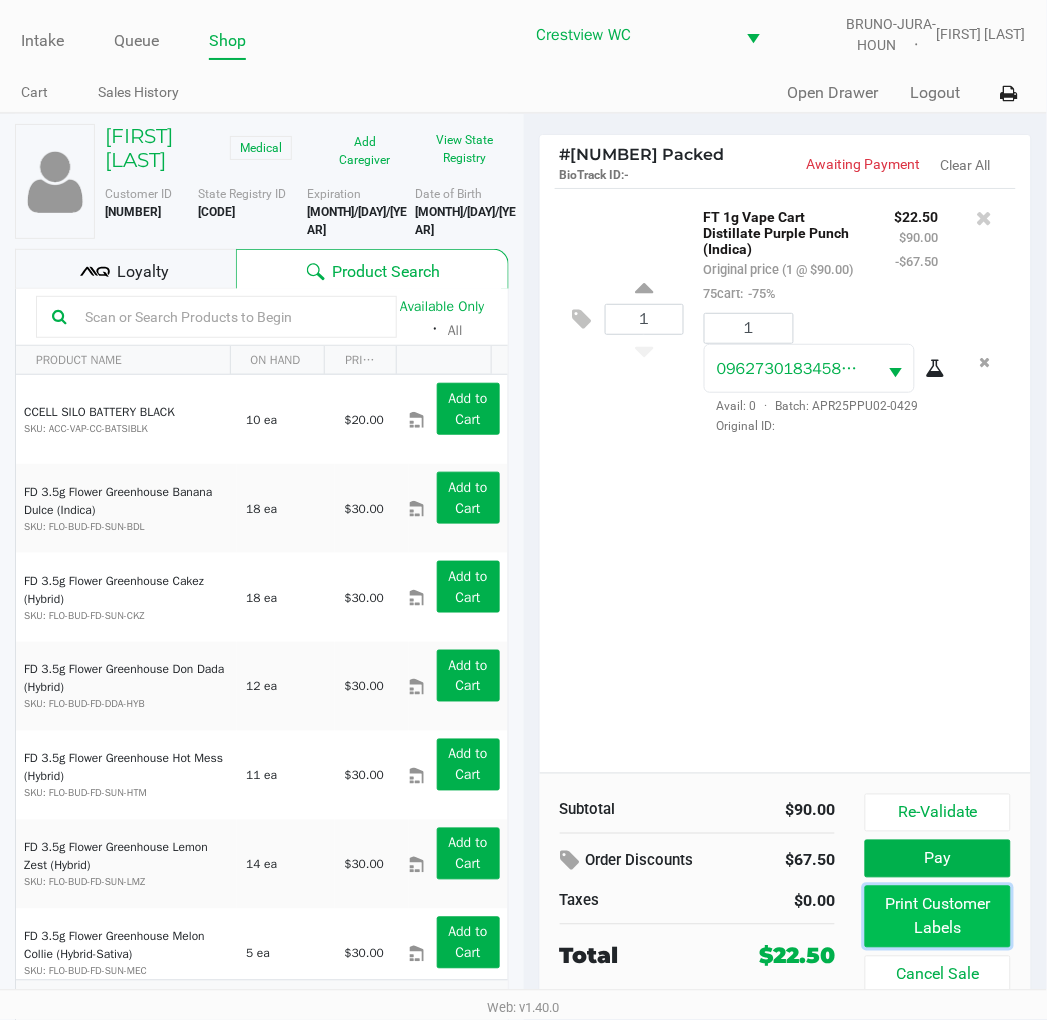 click on "Print Customer Labels" 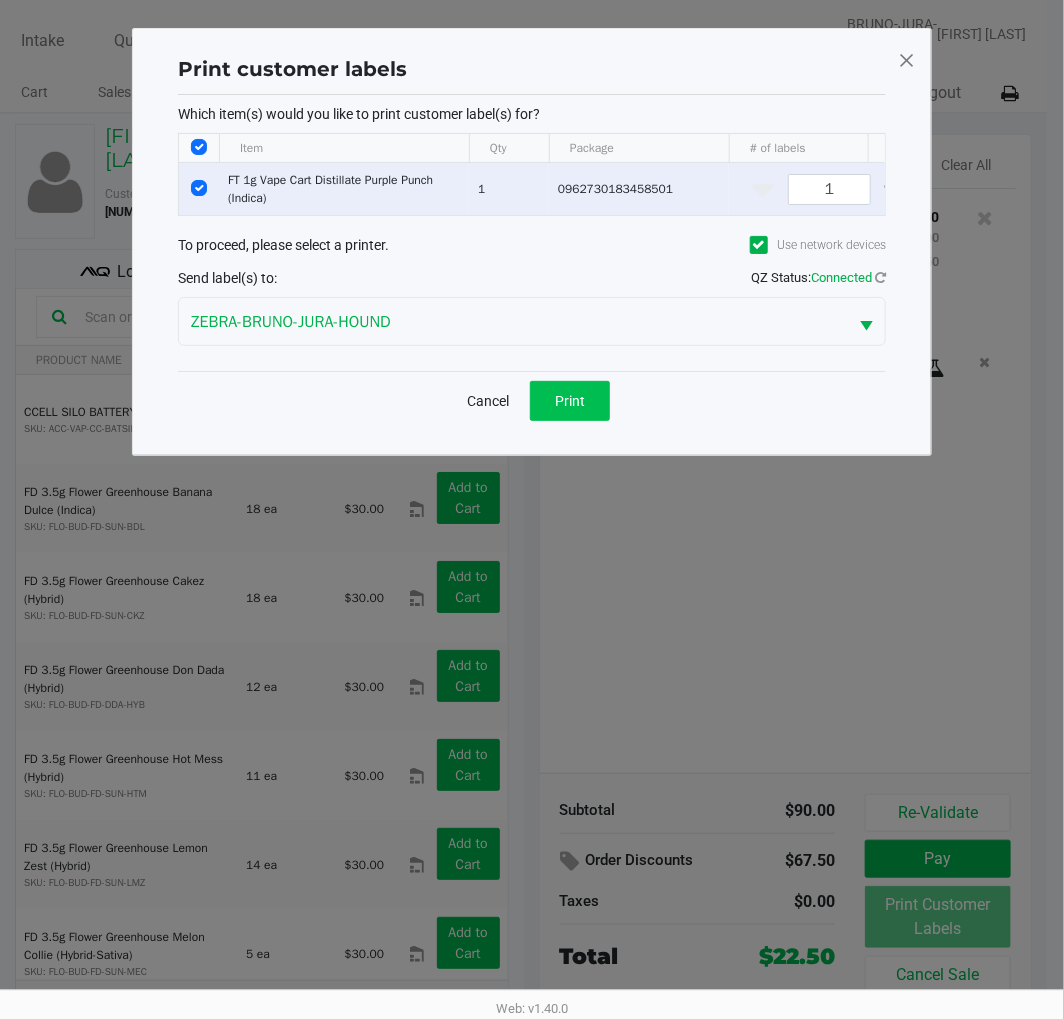 click on "Print" 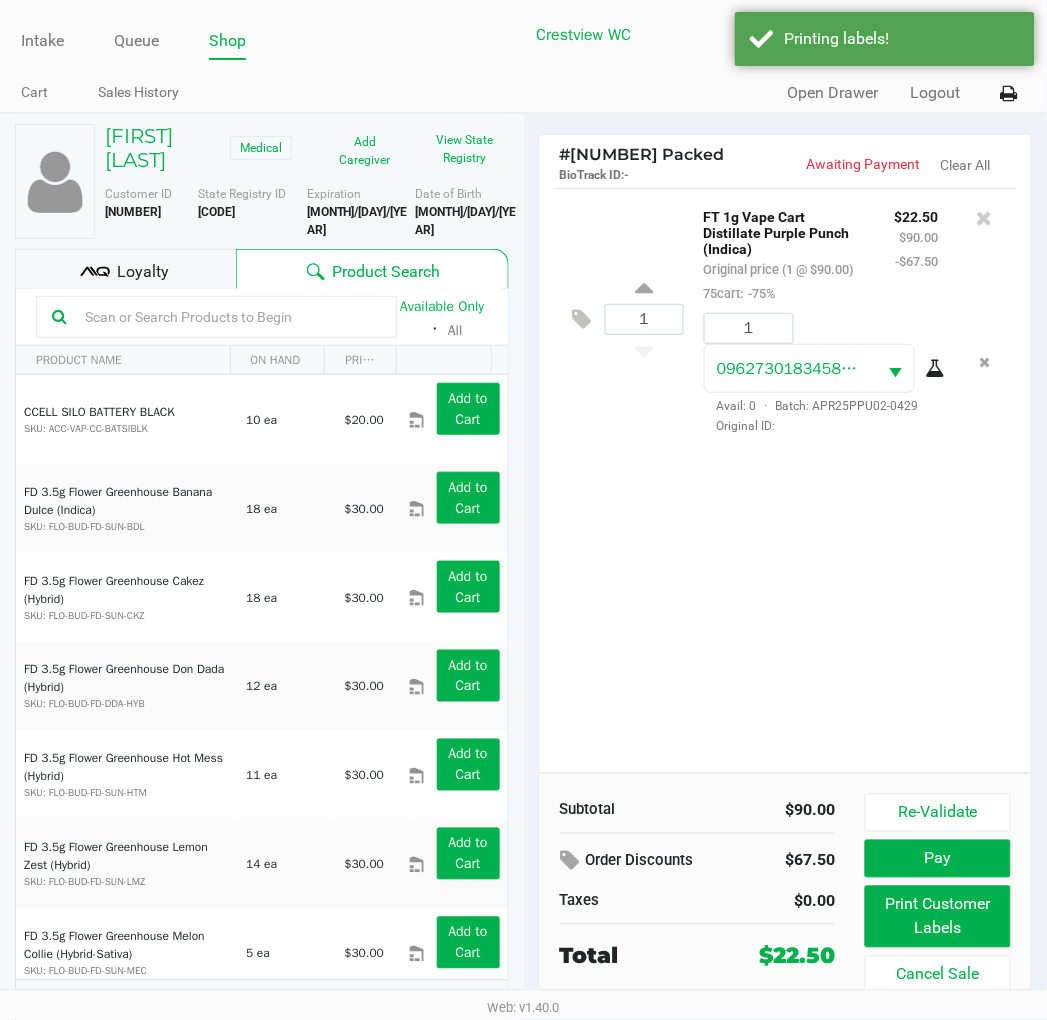 click on "Loyalty" 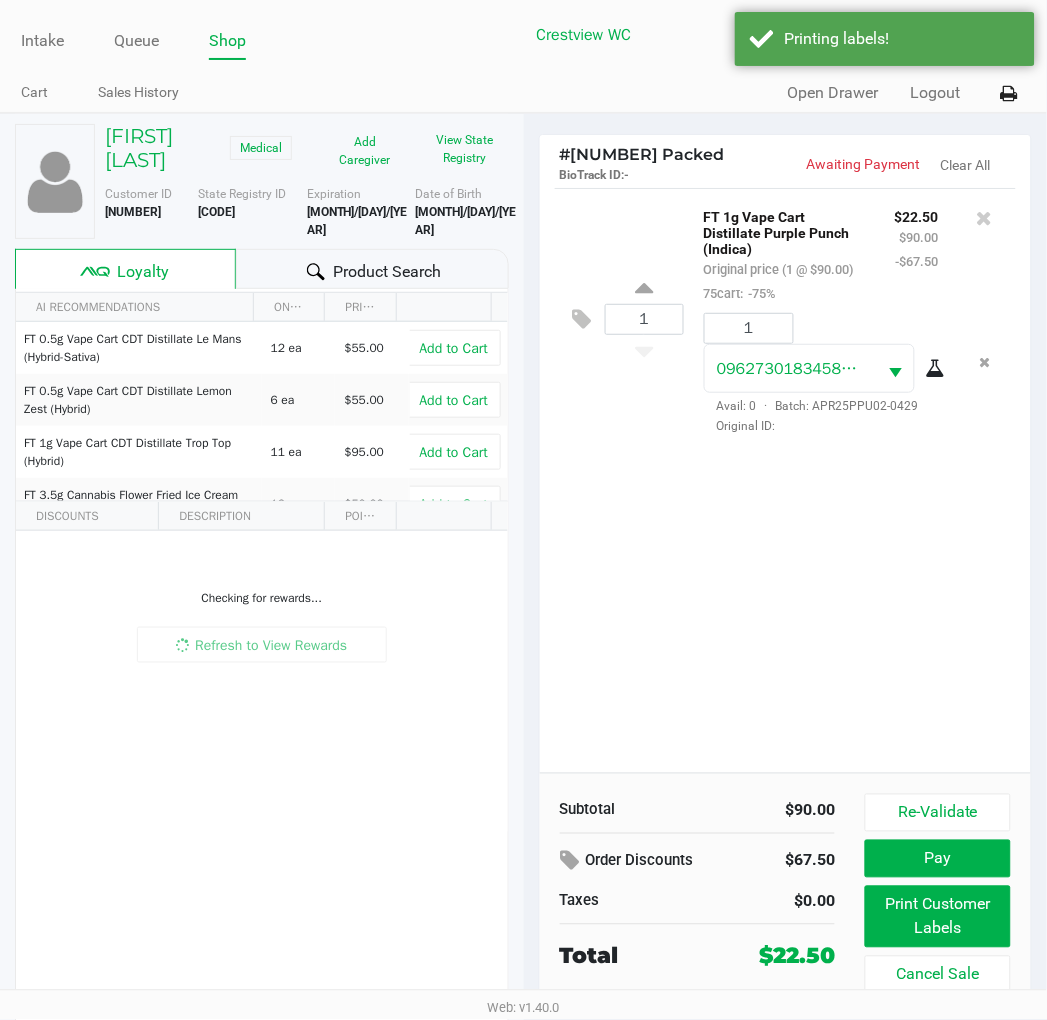 scroll, scrollTop: 37, scrollLeft: 0, axis: vertical 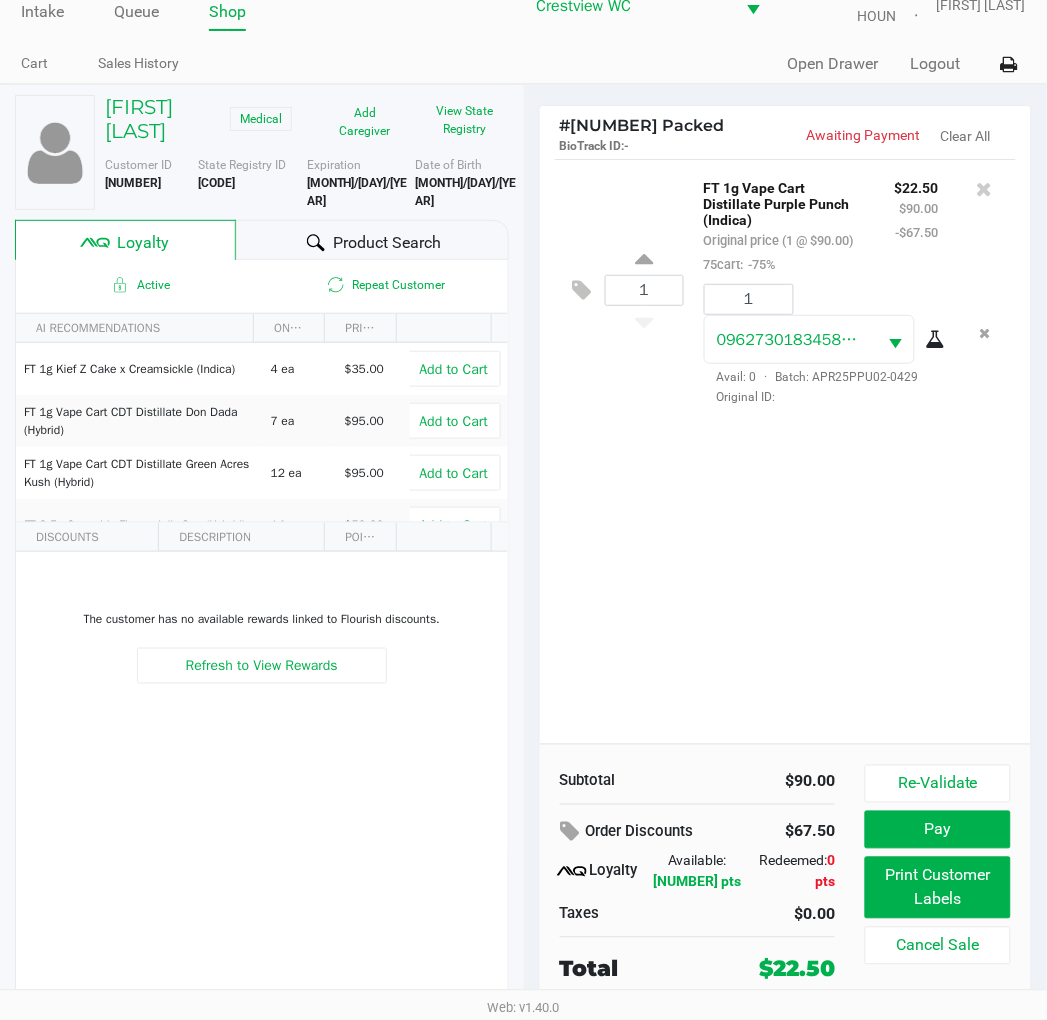 click on "Pay" 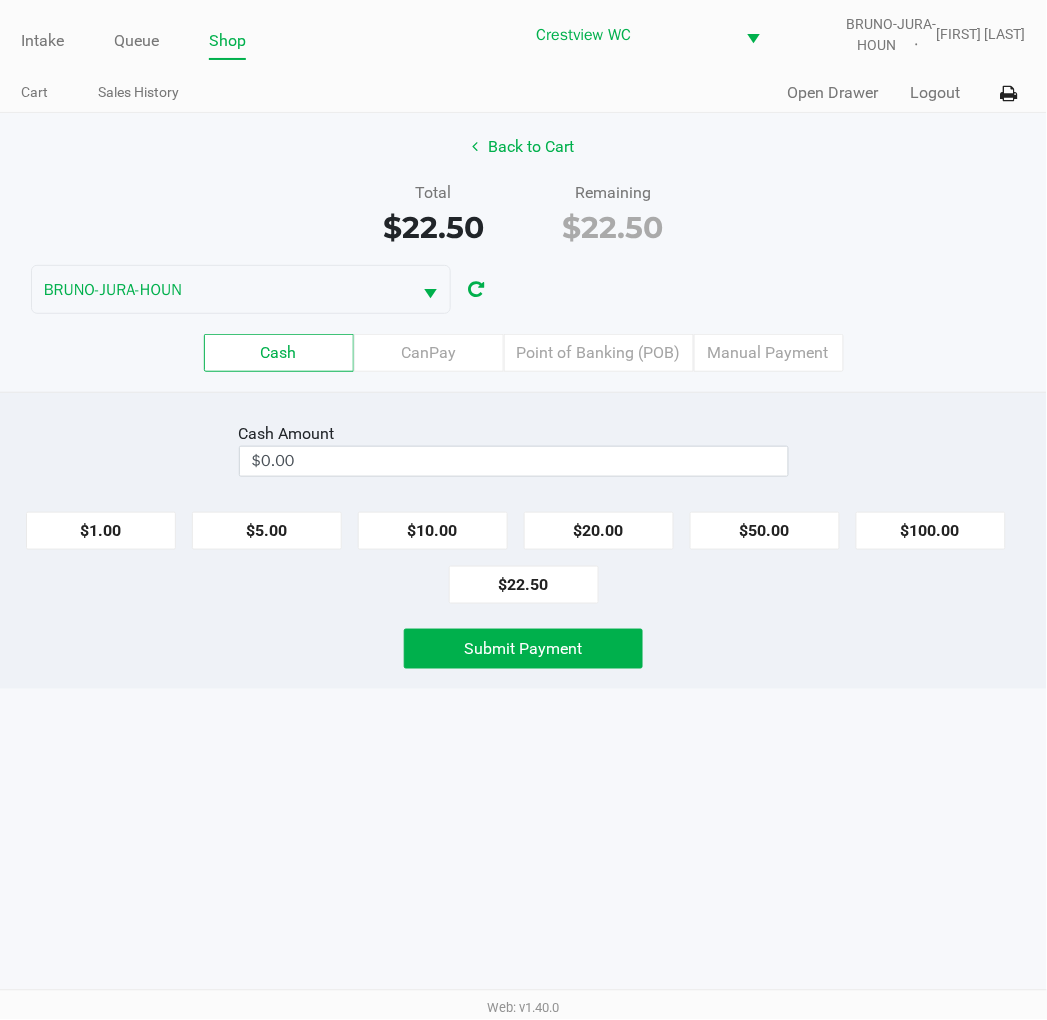scroll, scrollTop: 0, scrollLeft: 0, axis: both 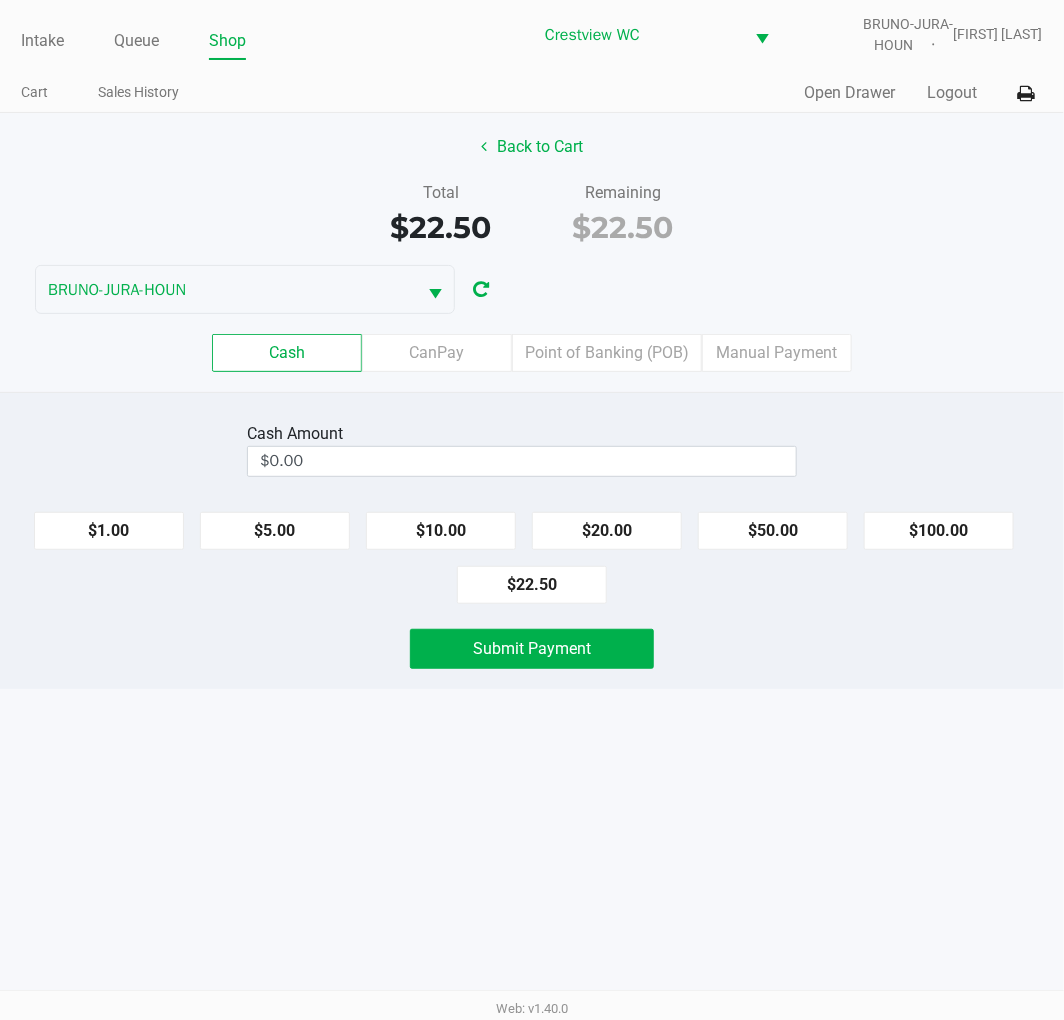 click on "$0.00" at bounding box center [522, 461] 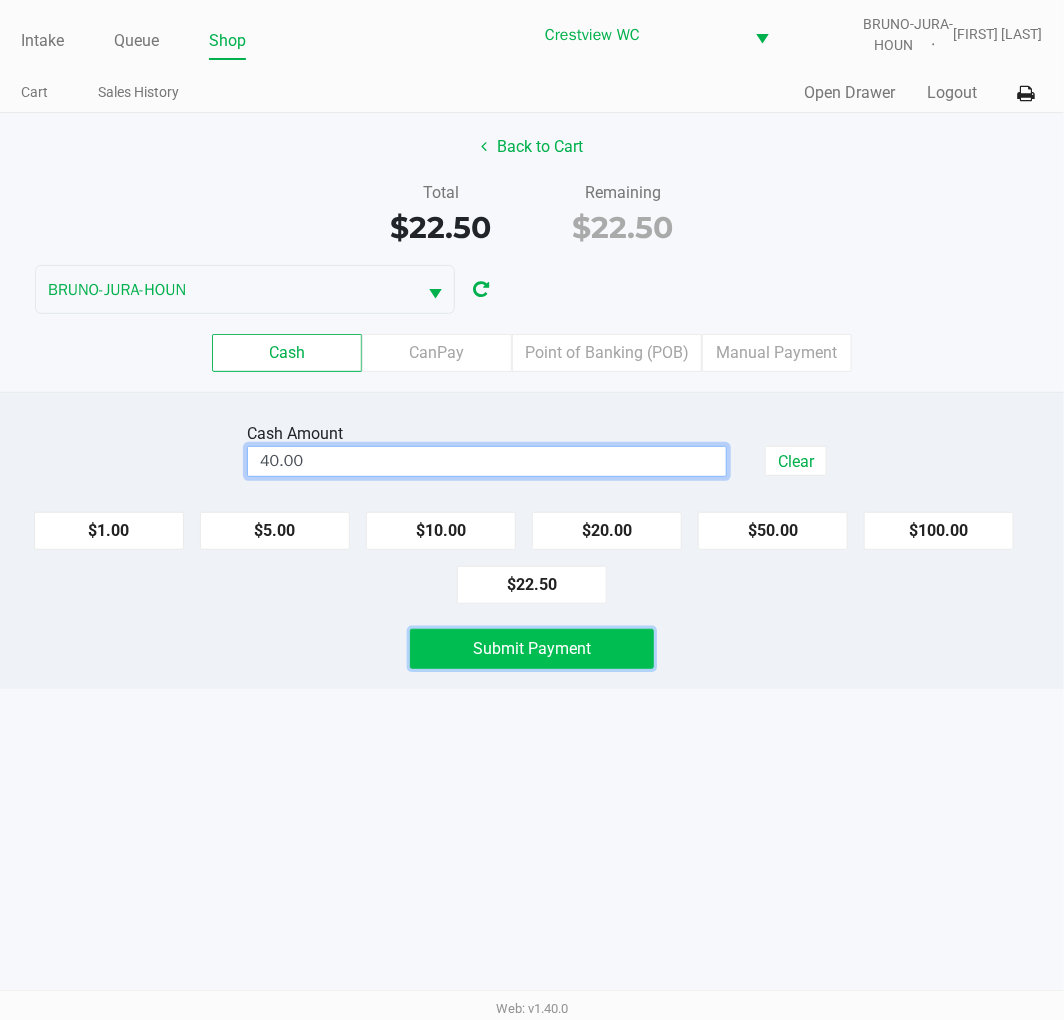click on "Submit Payment" 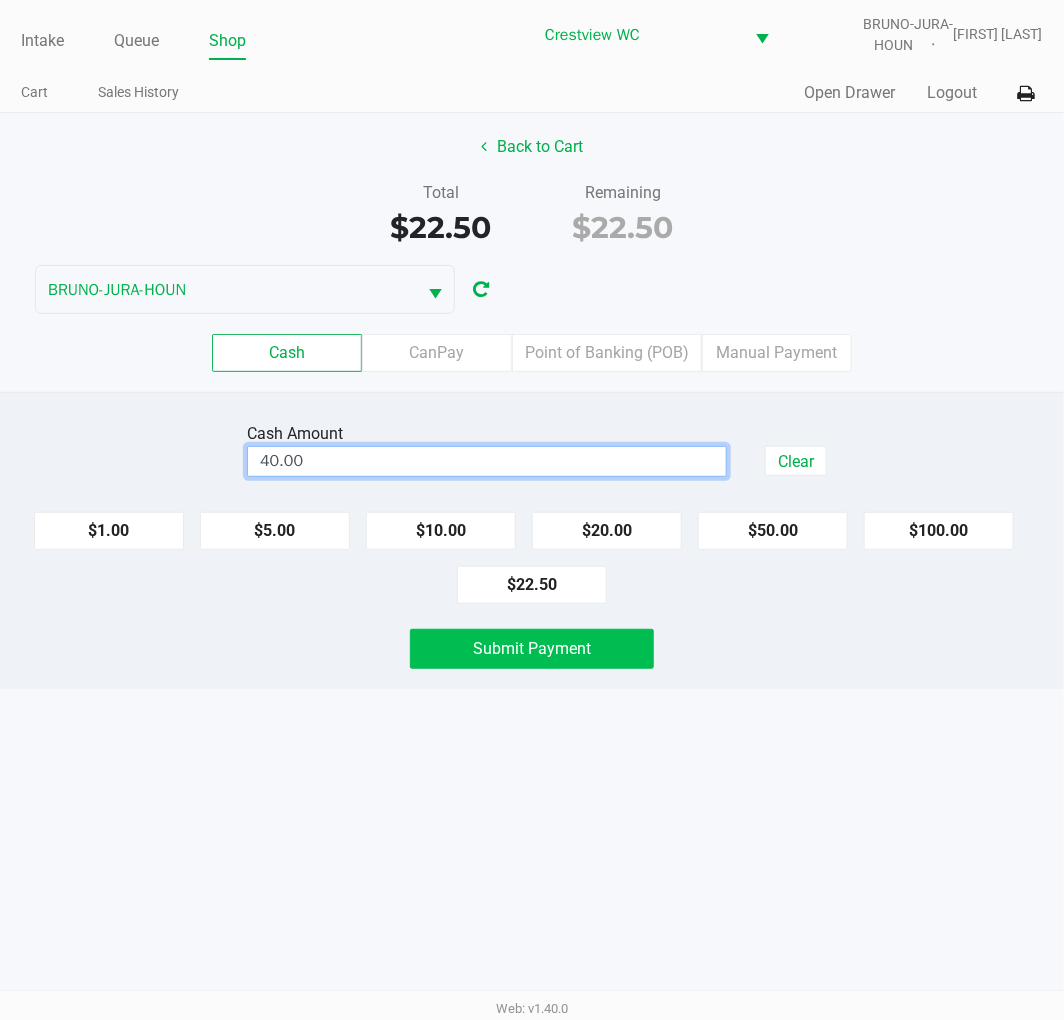 type on "$40.00" 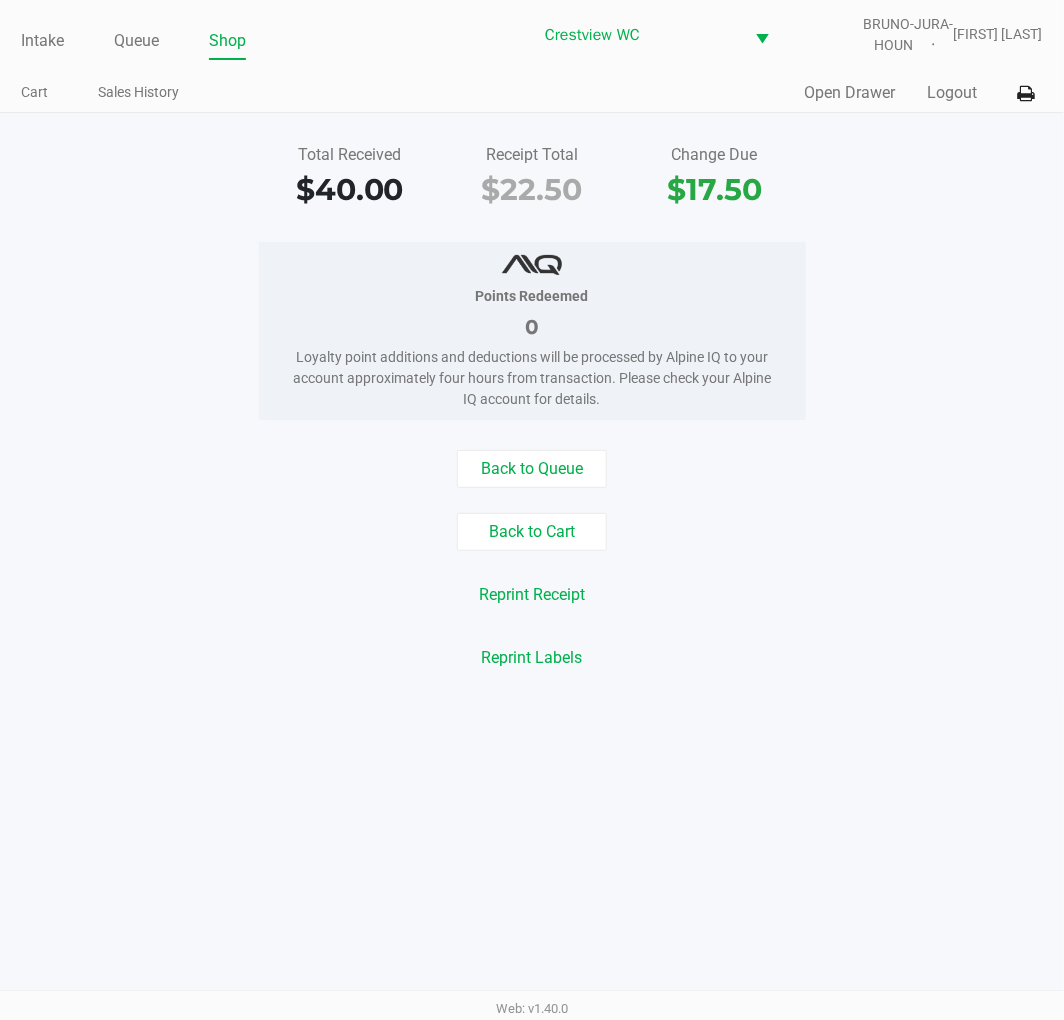 click on "Intake" 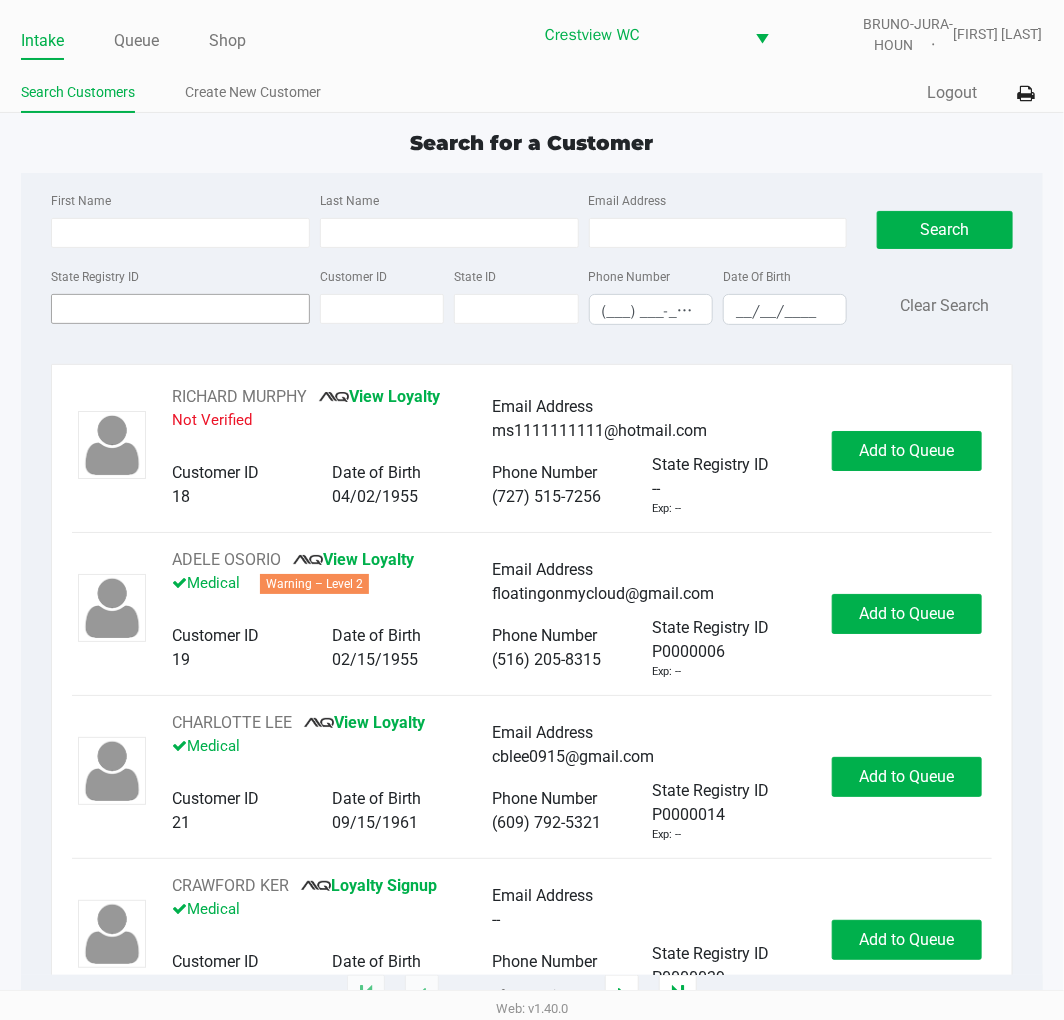 click on "State Registry ID" at bounding box center [180, 309] 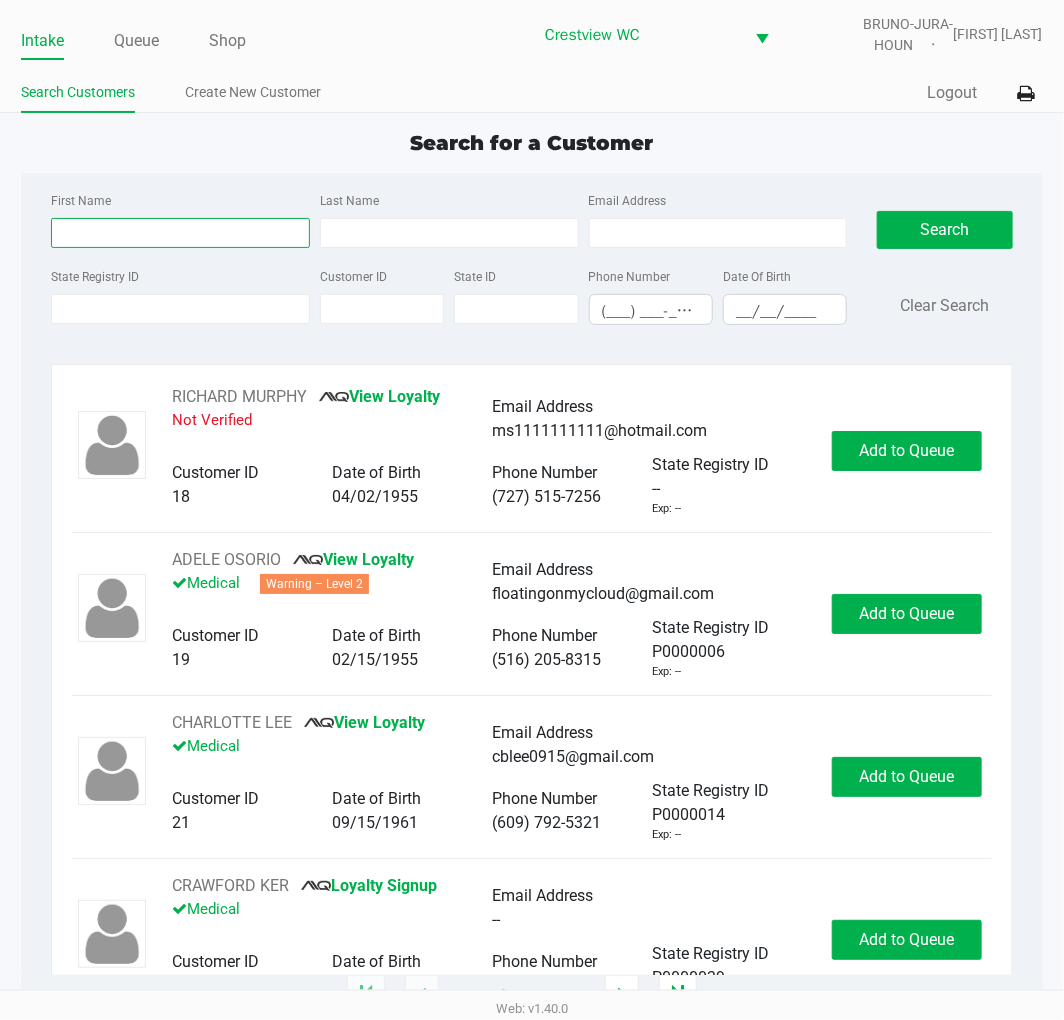 click on "First Name" at bounding box center (180, 233) 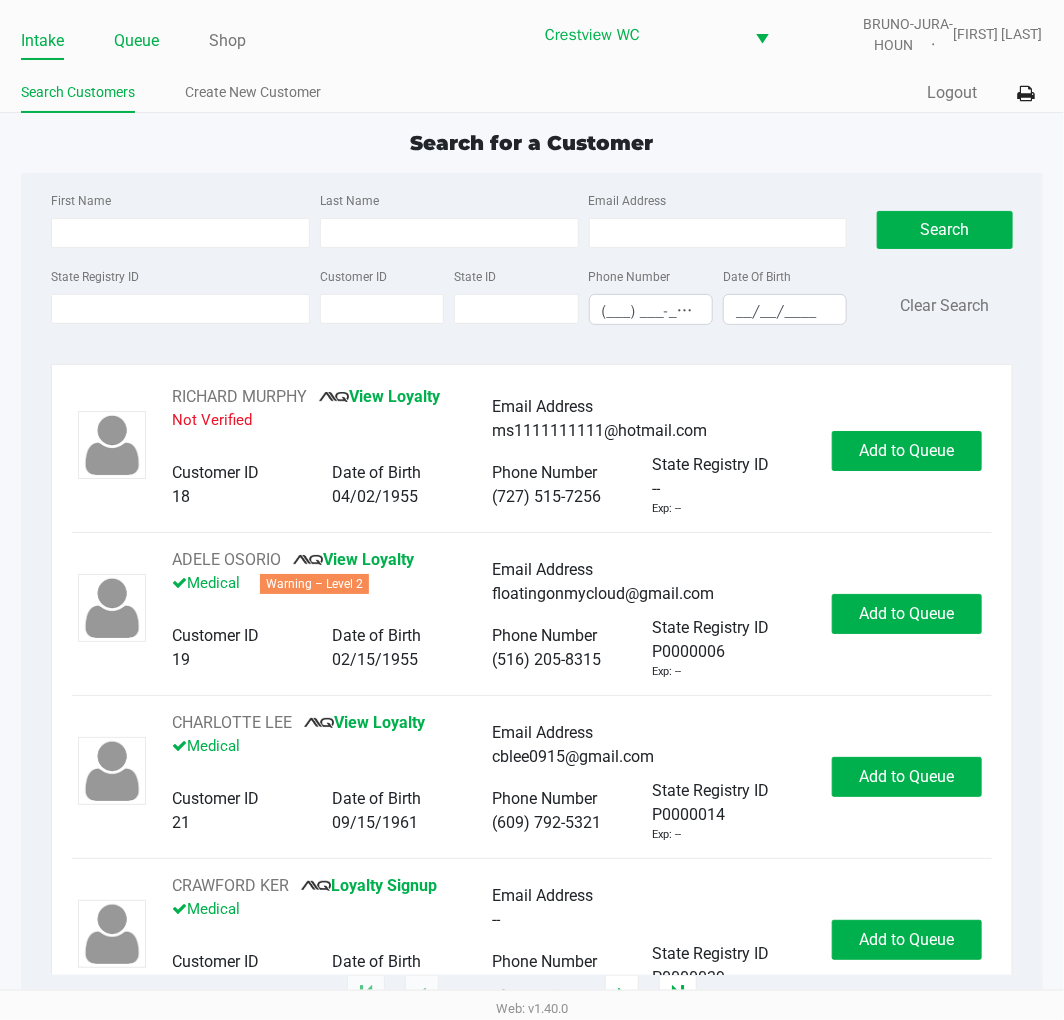 click on "Queue" 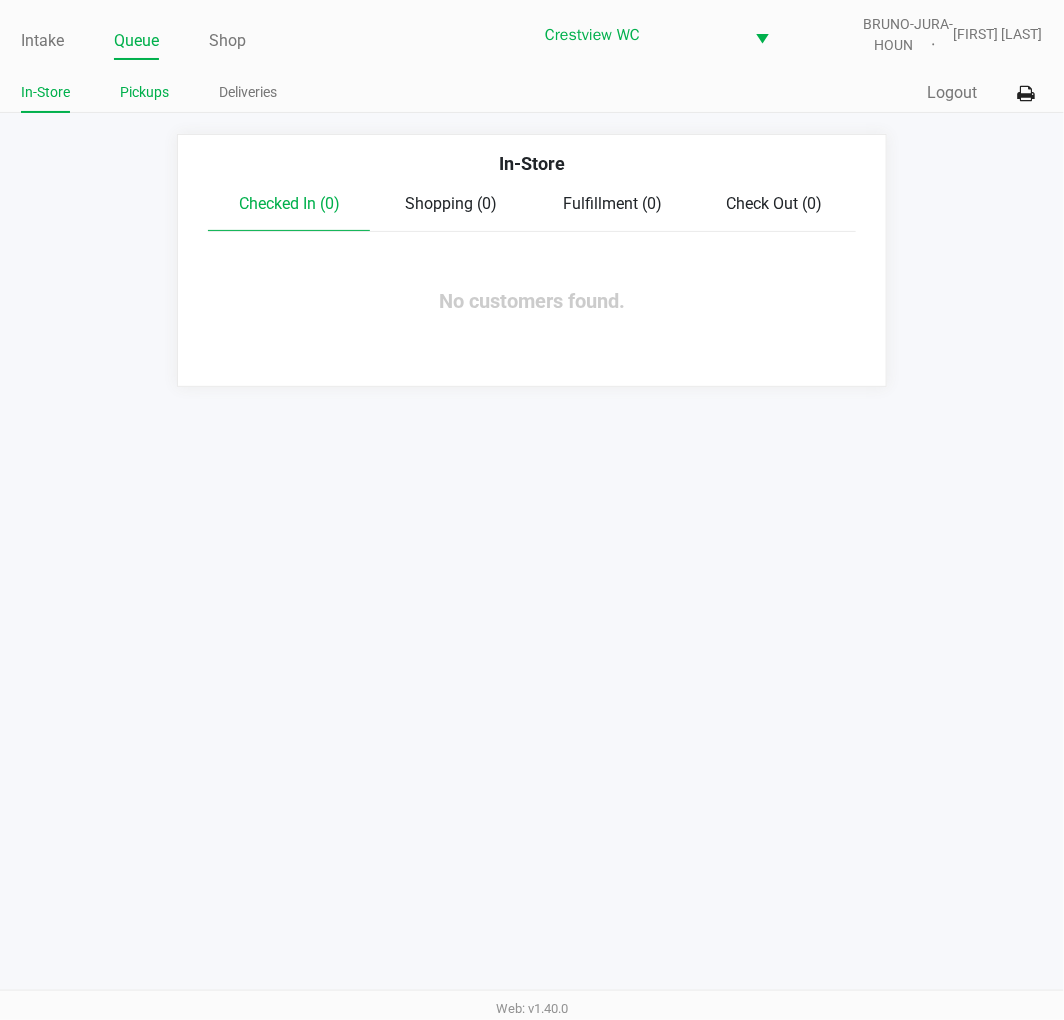 click on "Pickups" 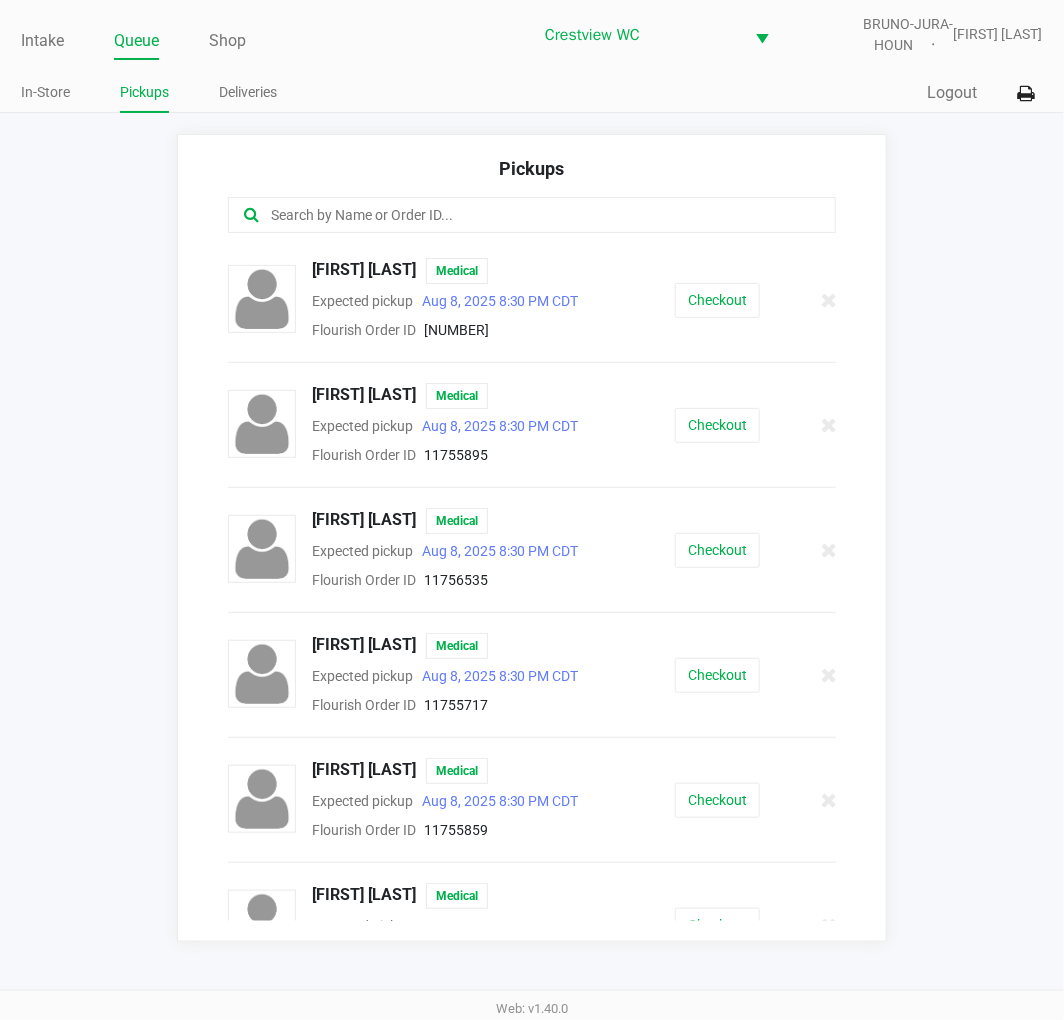 click 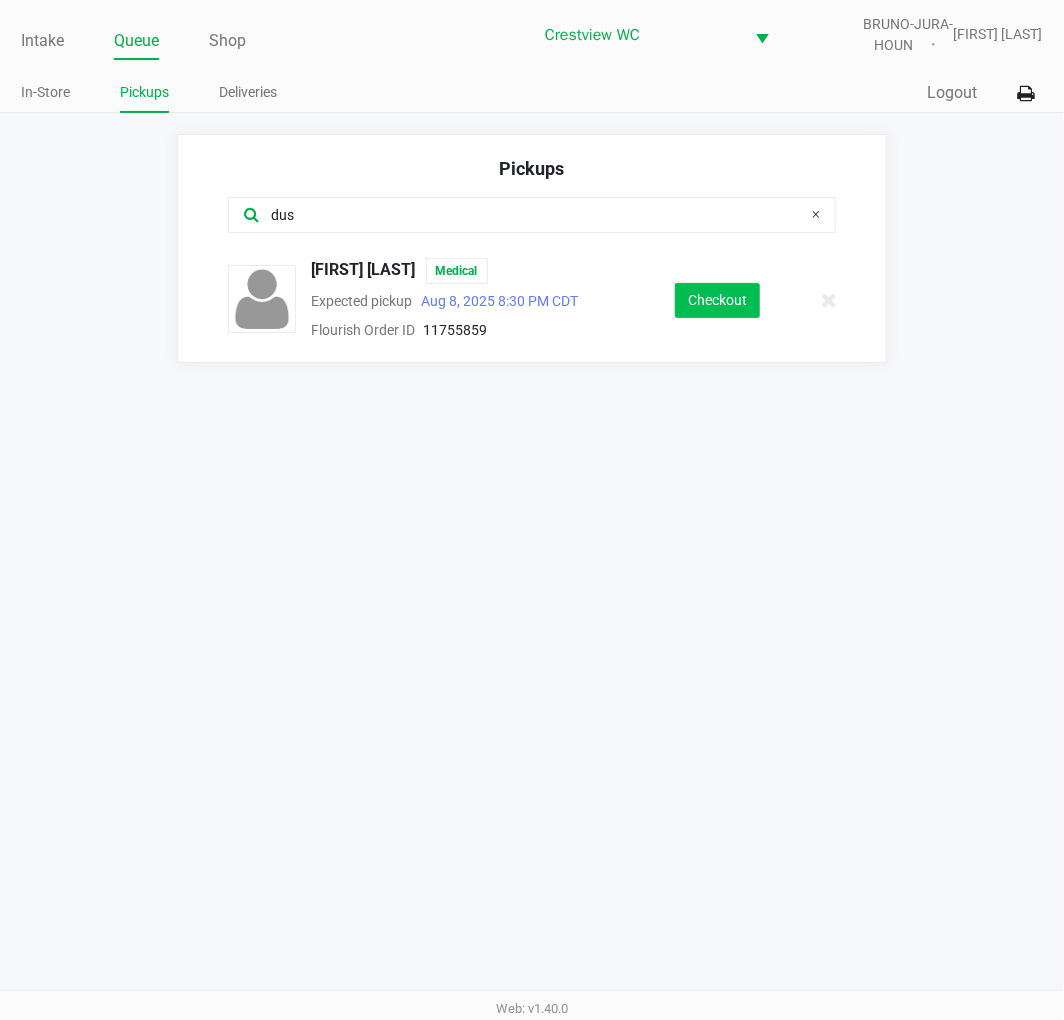 type on "dus" 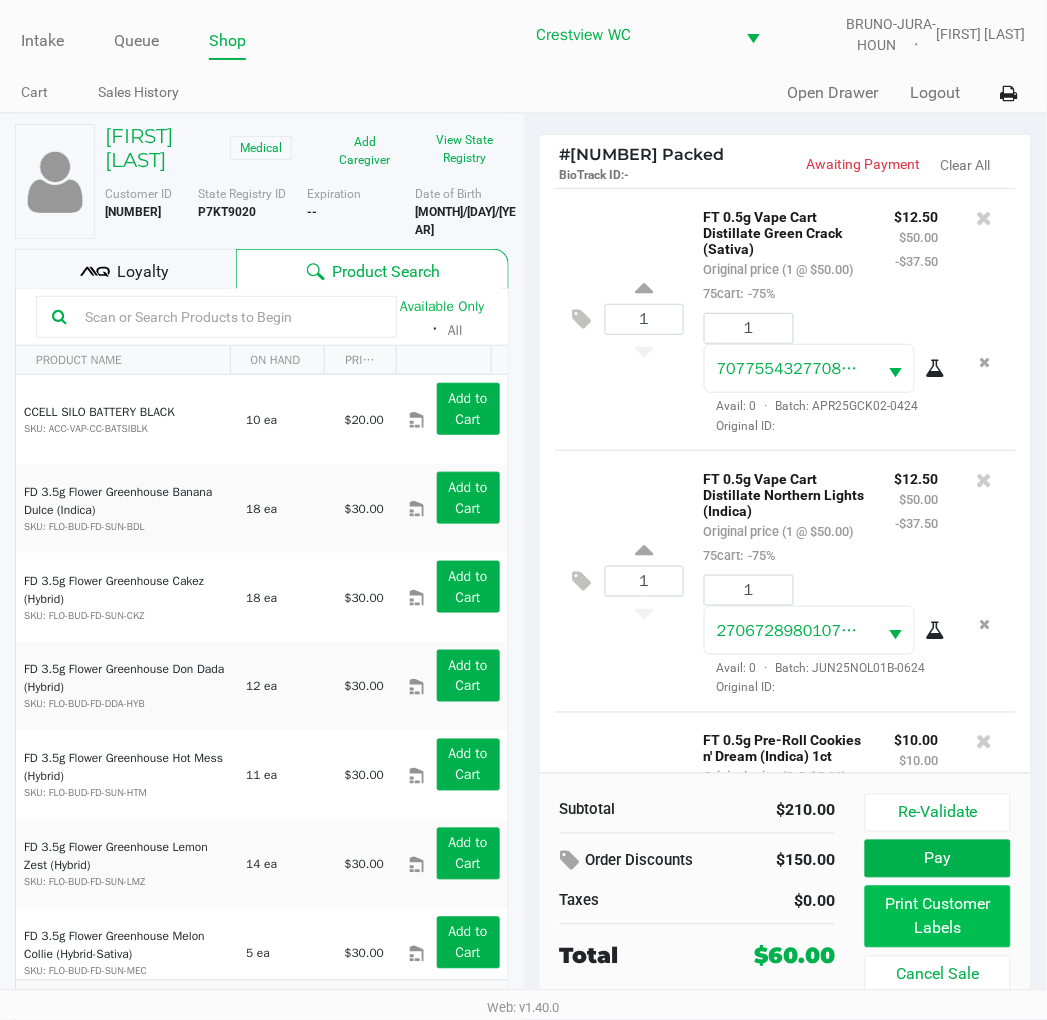 click on "Print Customer Labels" 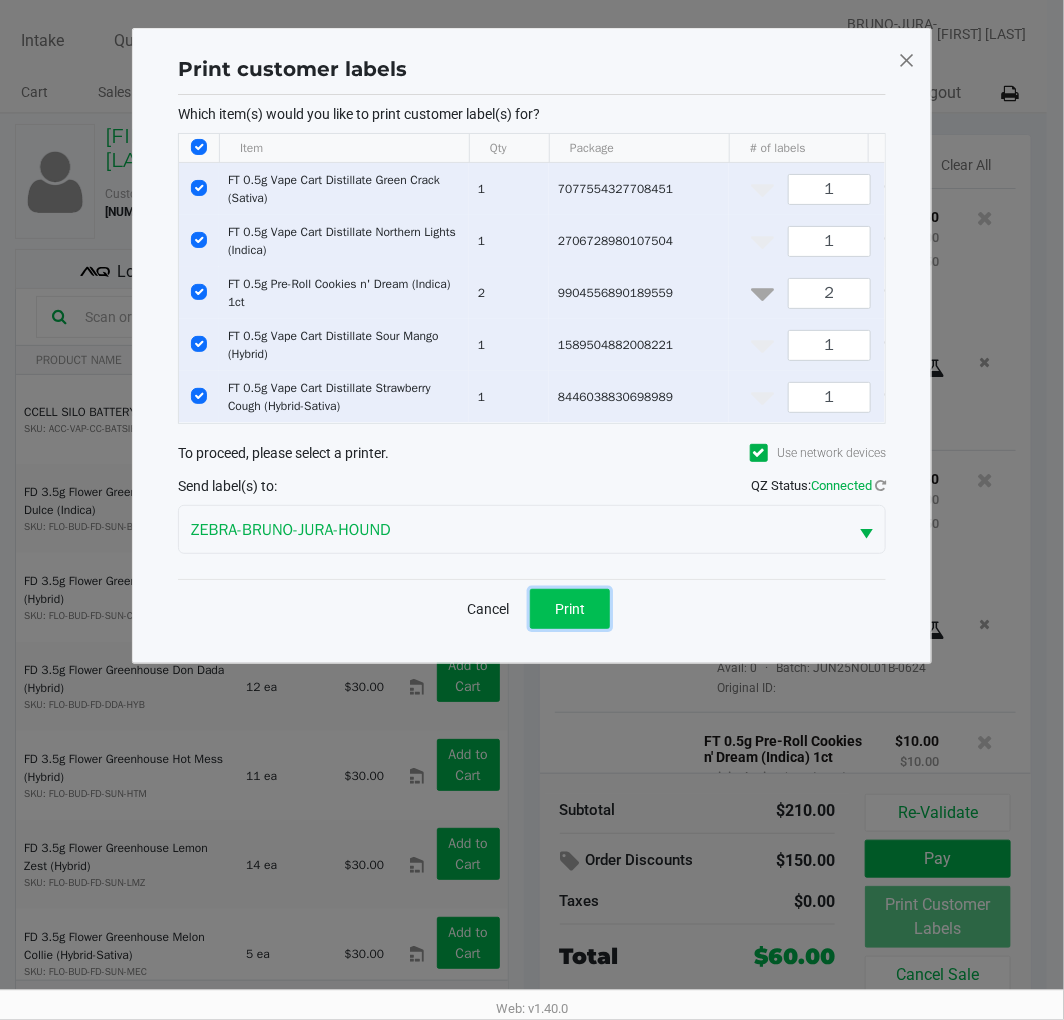 click on "Print" 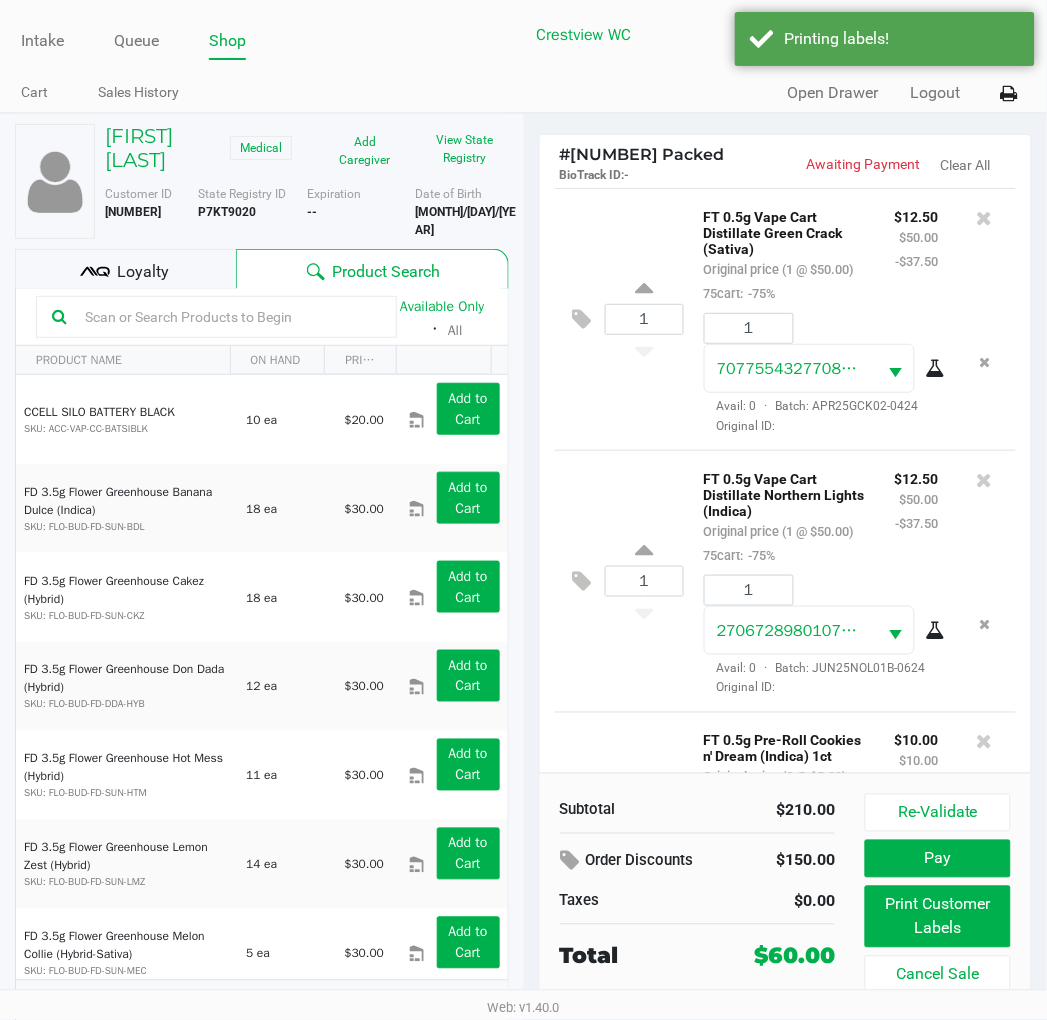 click on "Loyalty" 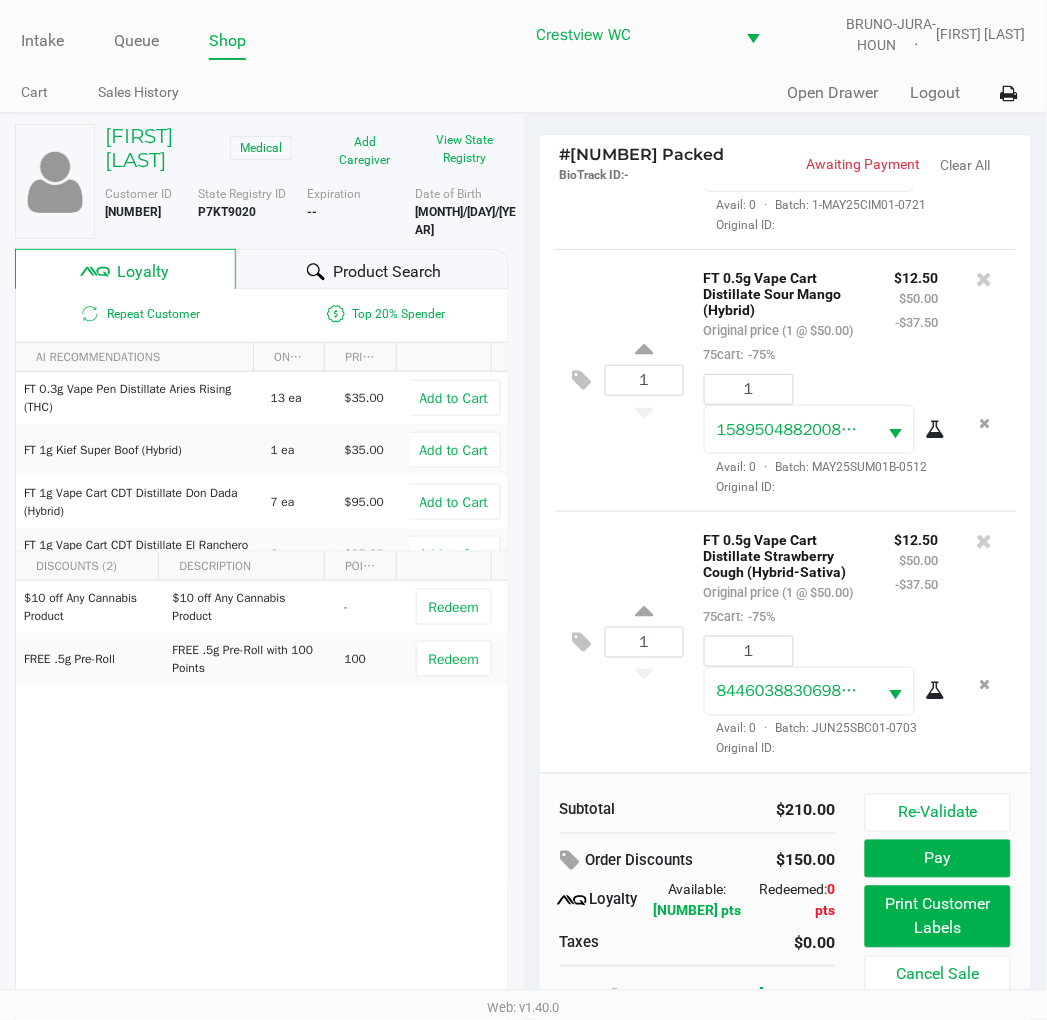scroll, scrollTop: 904, scrollLeft: 0, axis: vertical 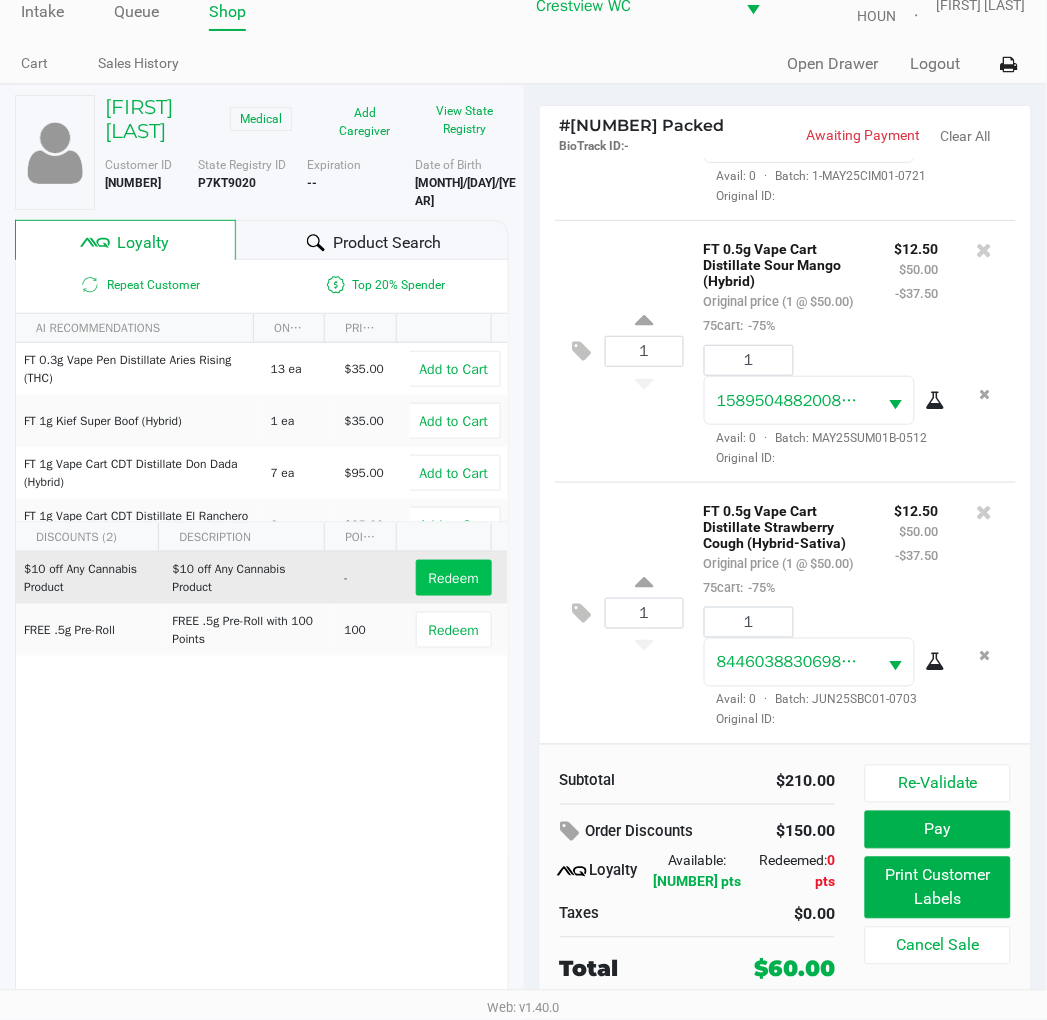 click on "Redeem" 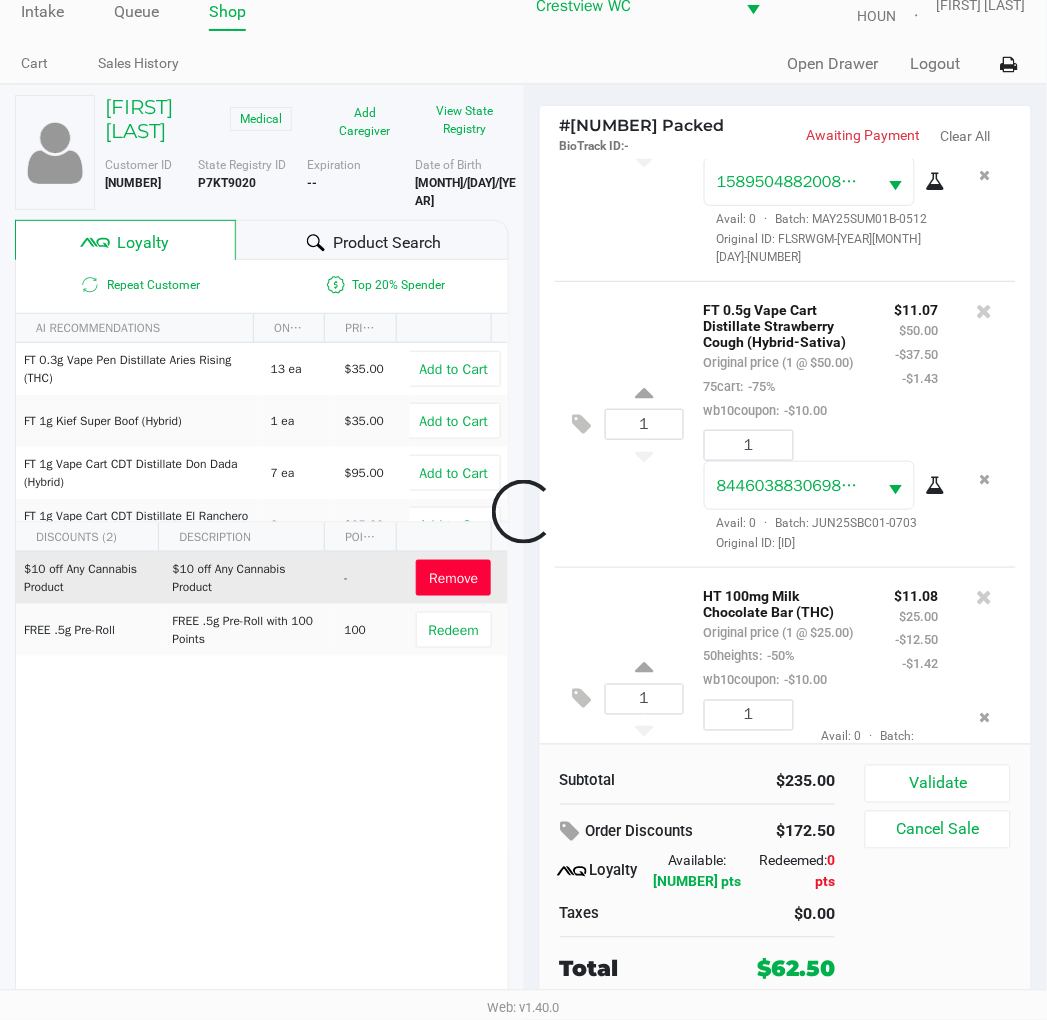 scroll, scrollTop: 1290, scrollLeft: 0, axis: vertical 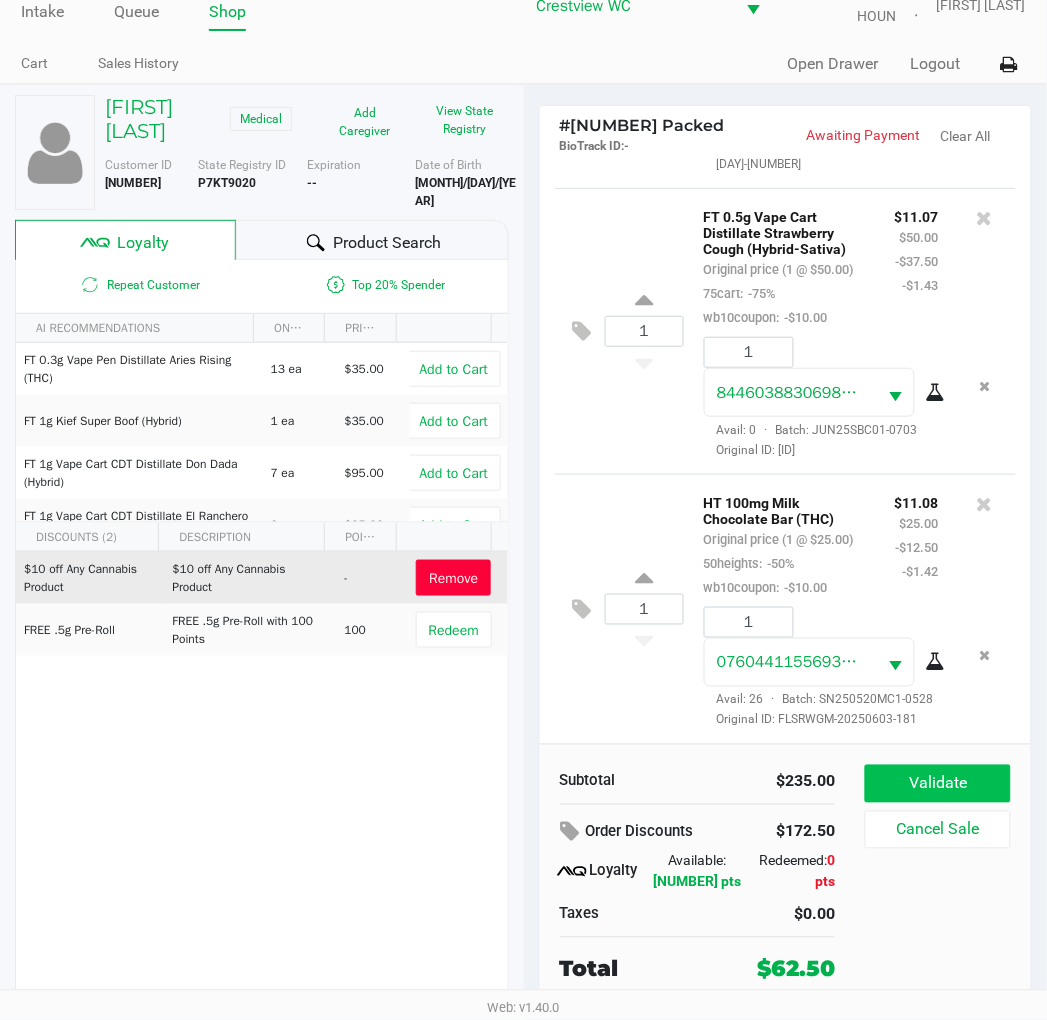 click on "Validate" 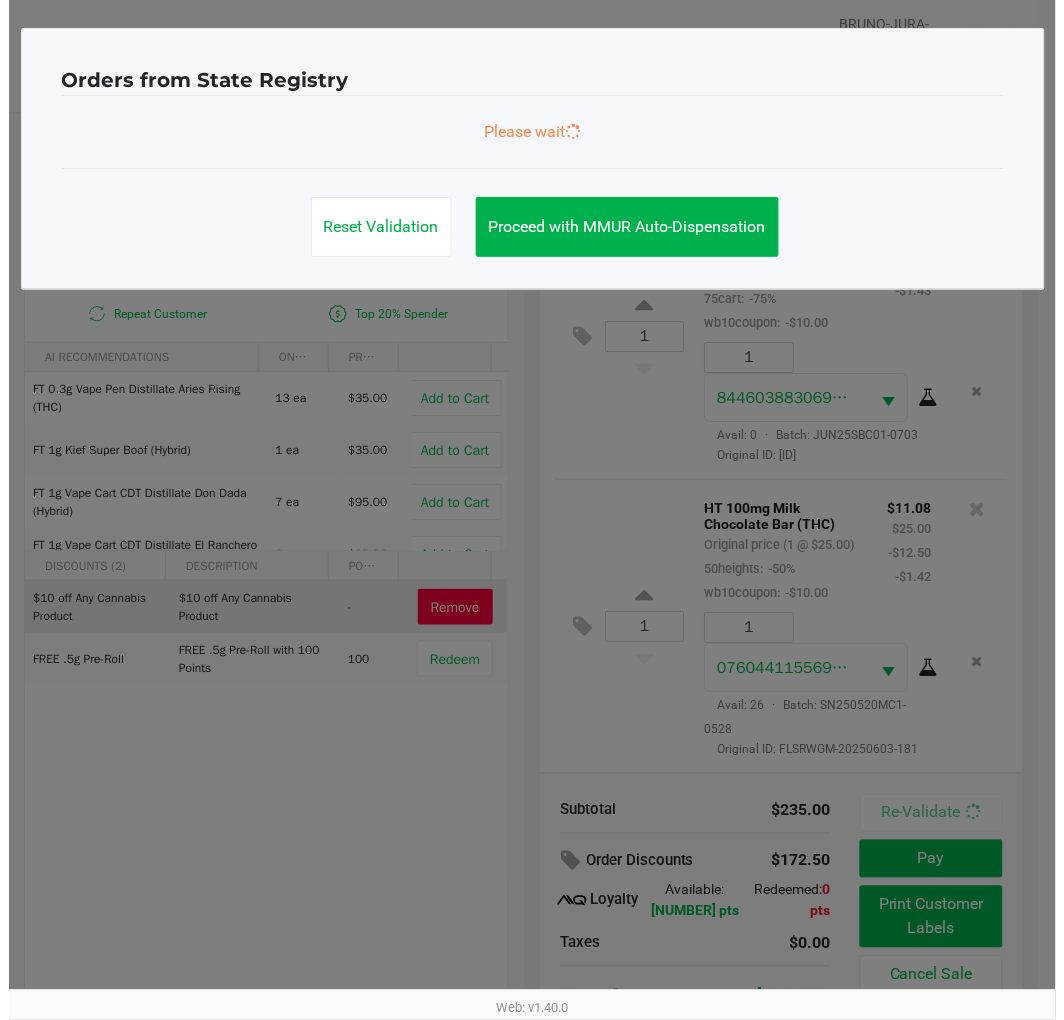 scroll, scrollTop: 0, scrollLeft: 0, axis: both 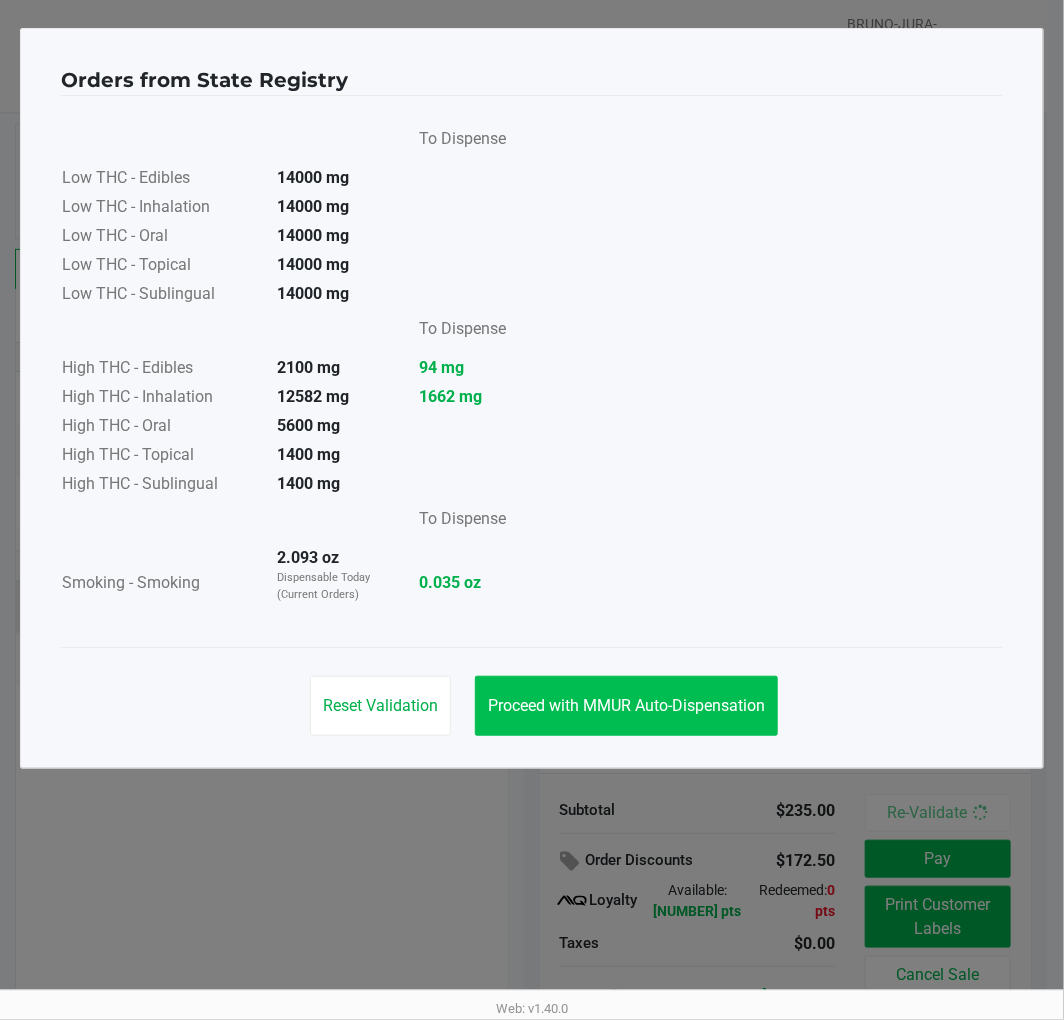 click on "Proceed with MMUR Auto-Dispensation" 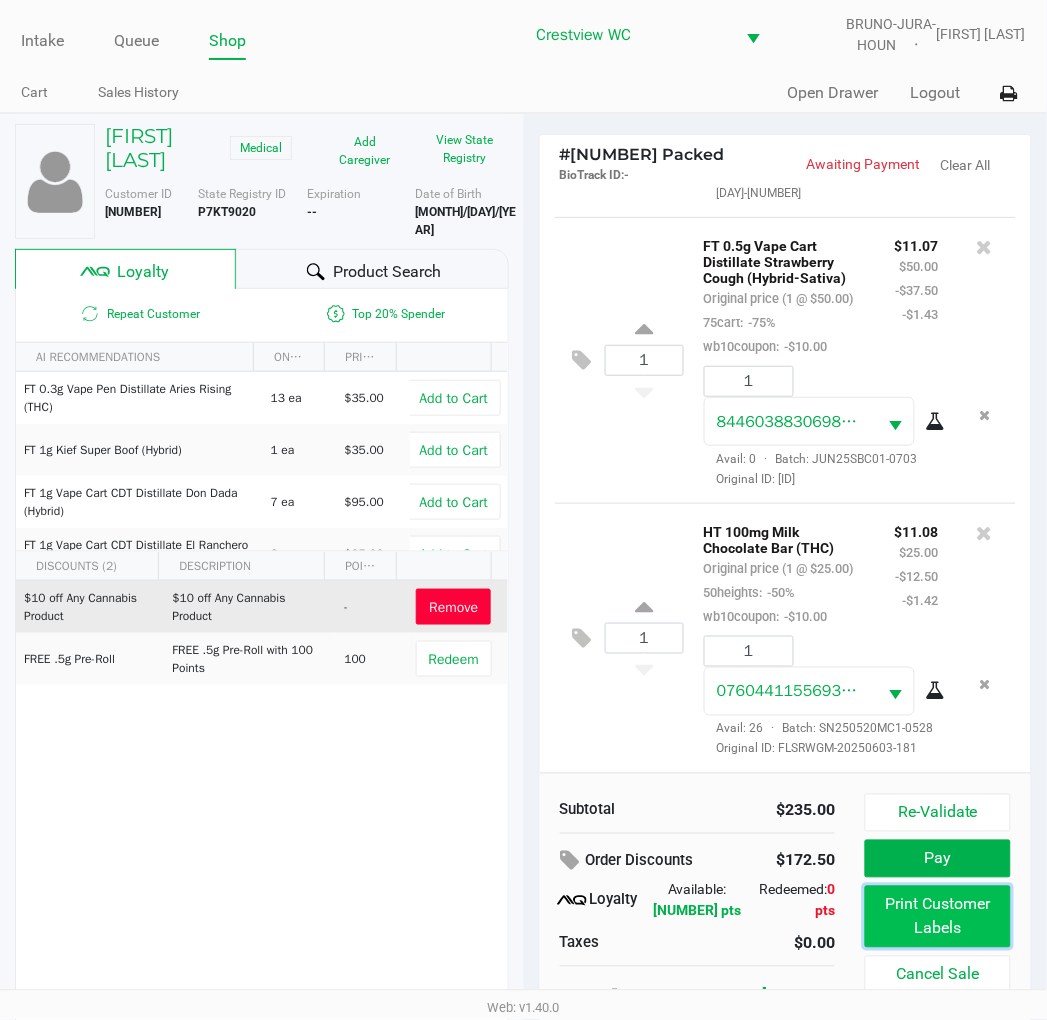 click on "Print Customer Labels" 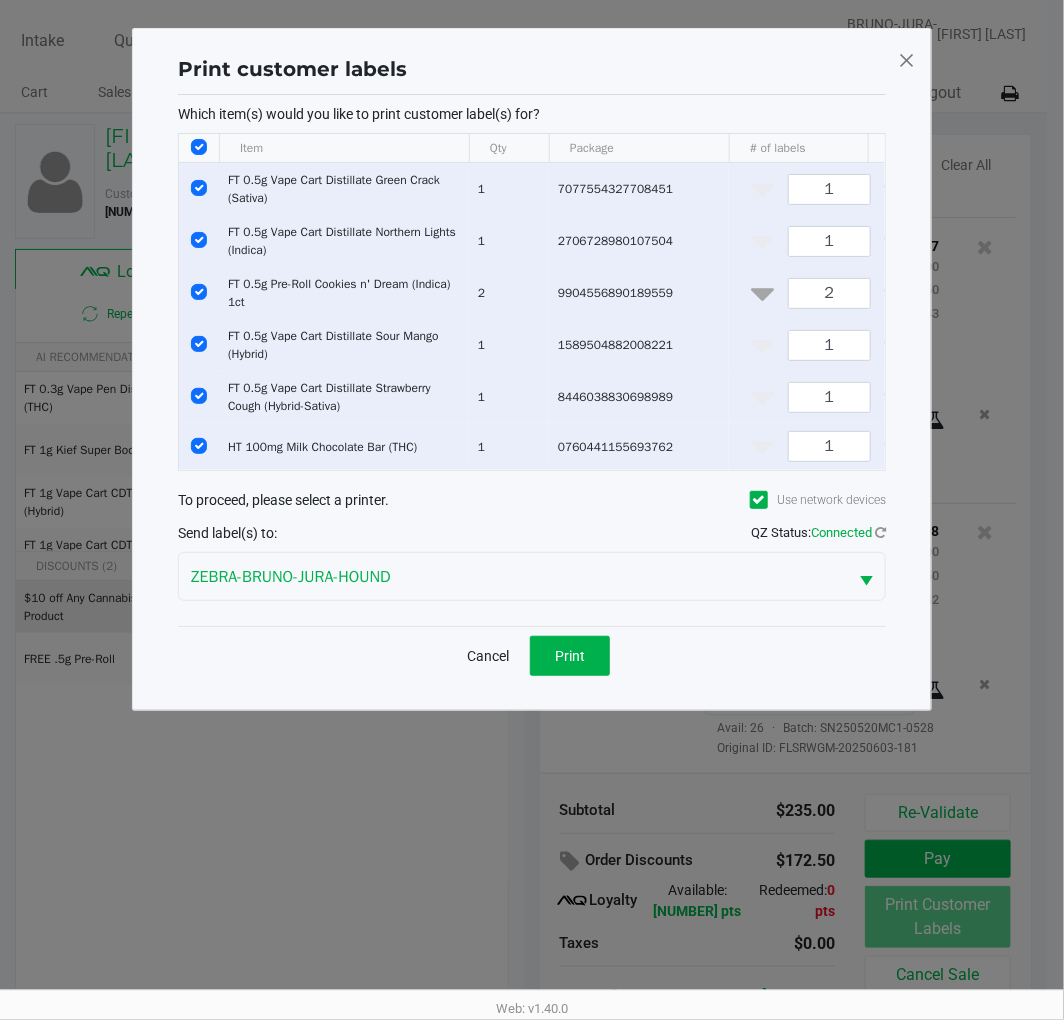 click 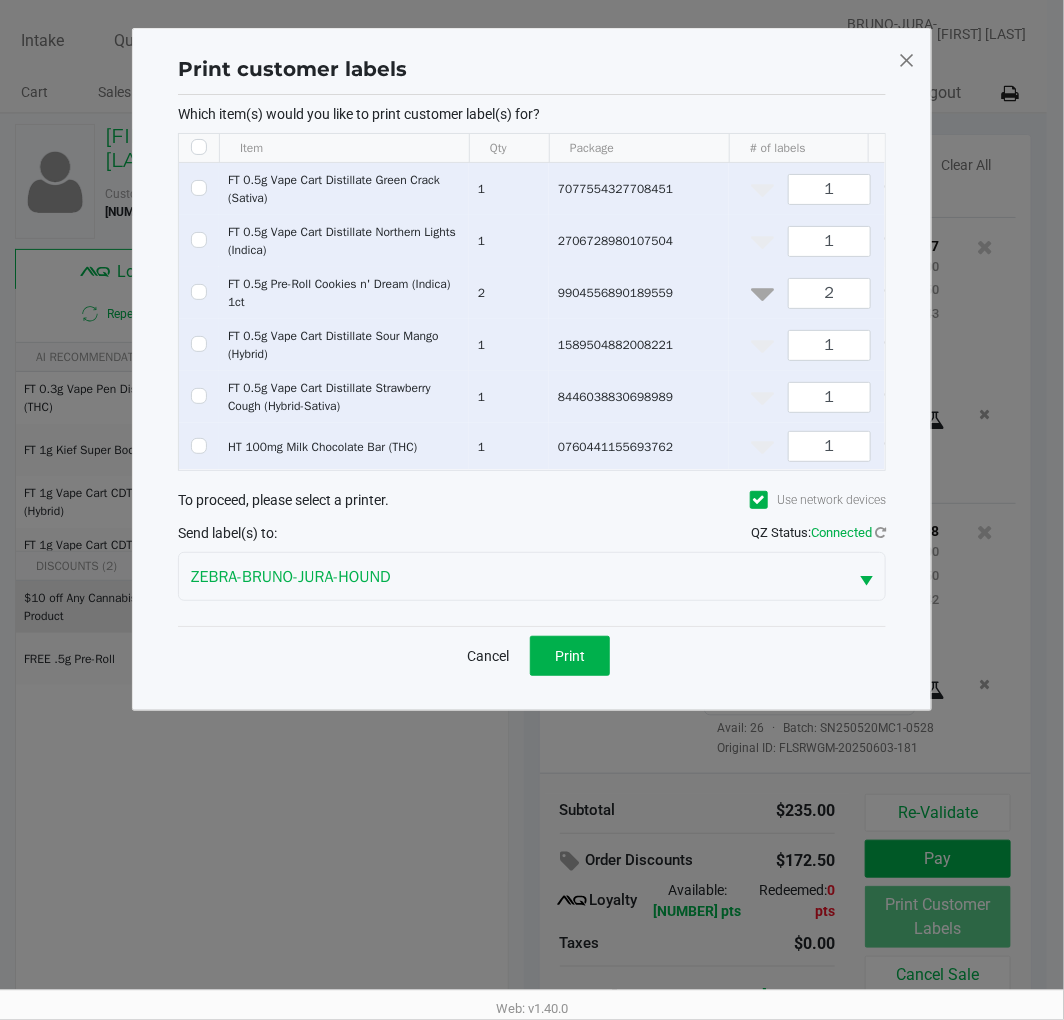 checkbox on "false" 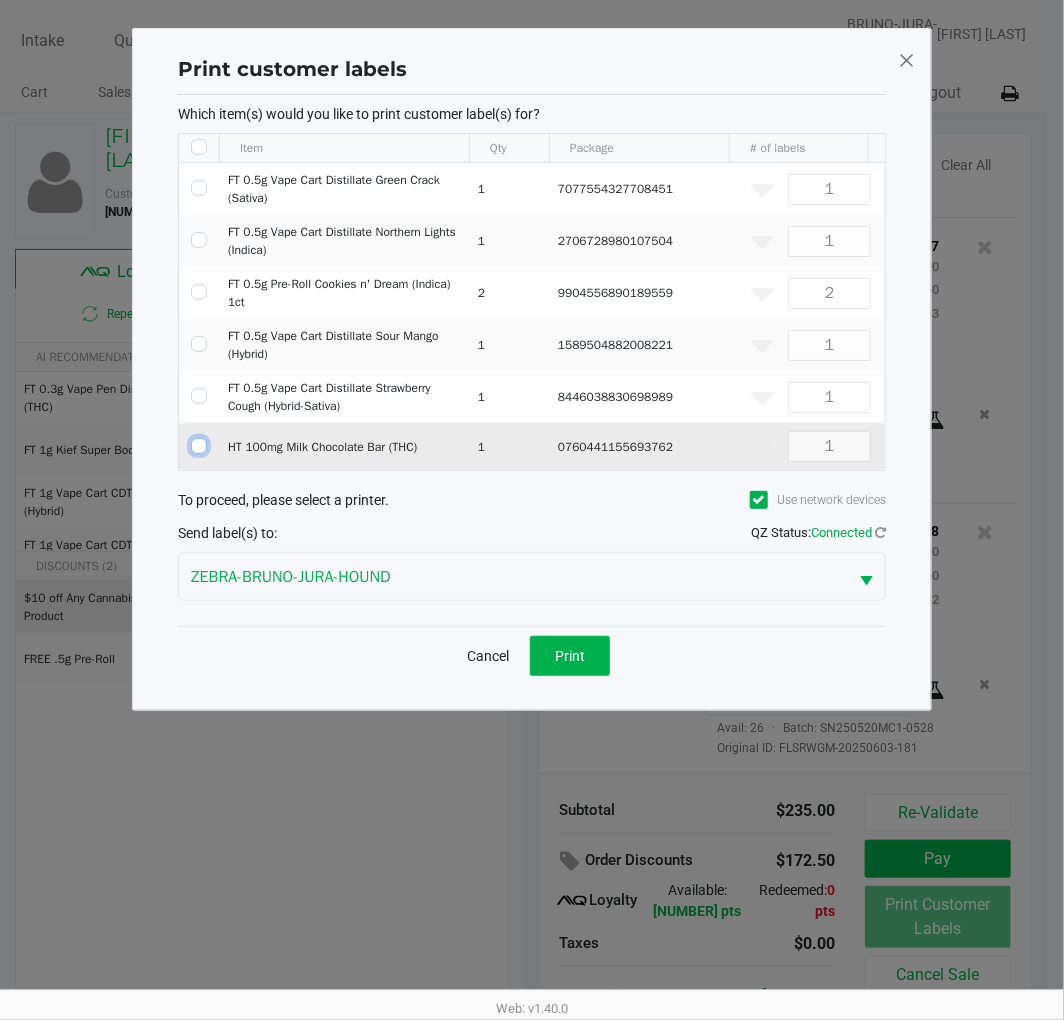 click at bounding box center (199, 446) 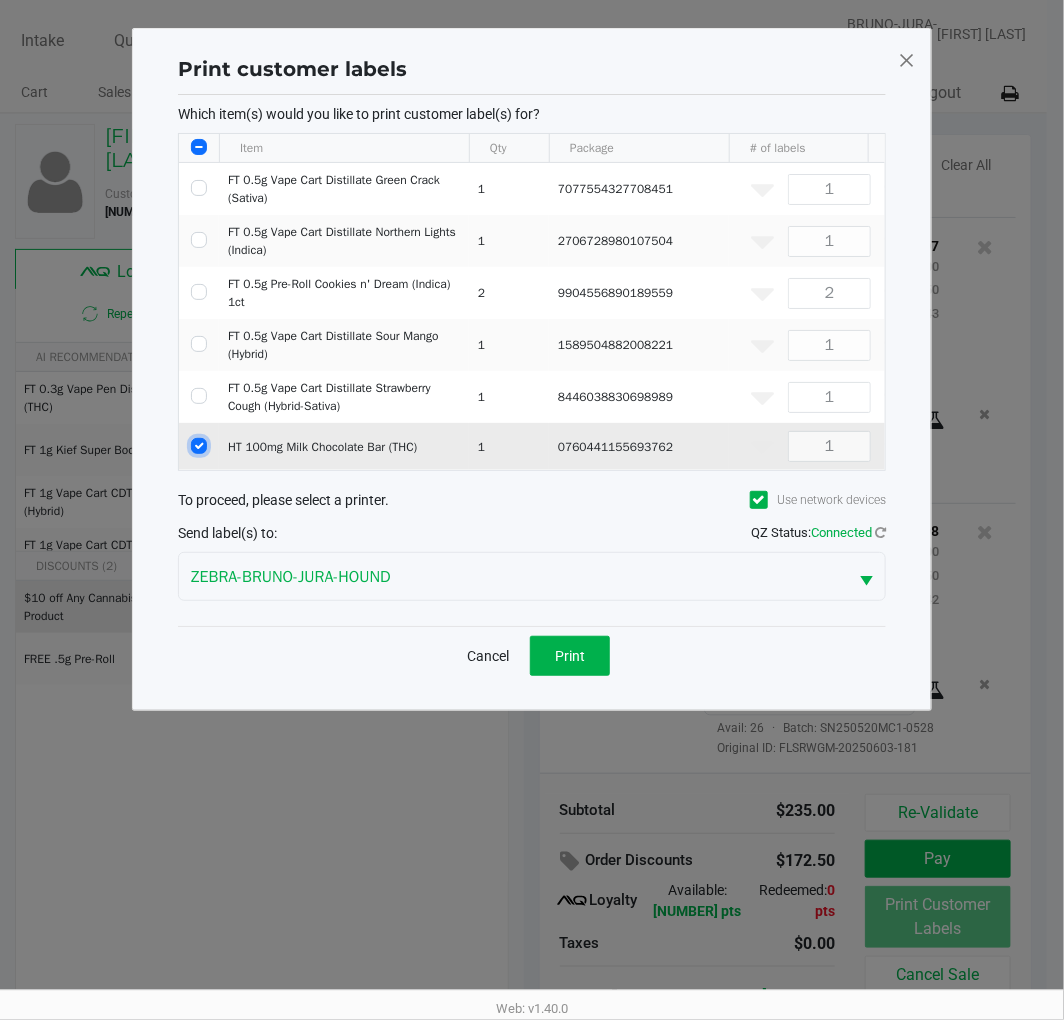 checkbox on "true" 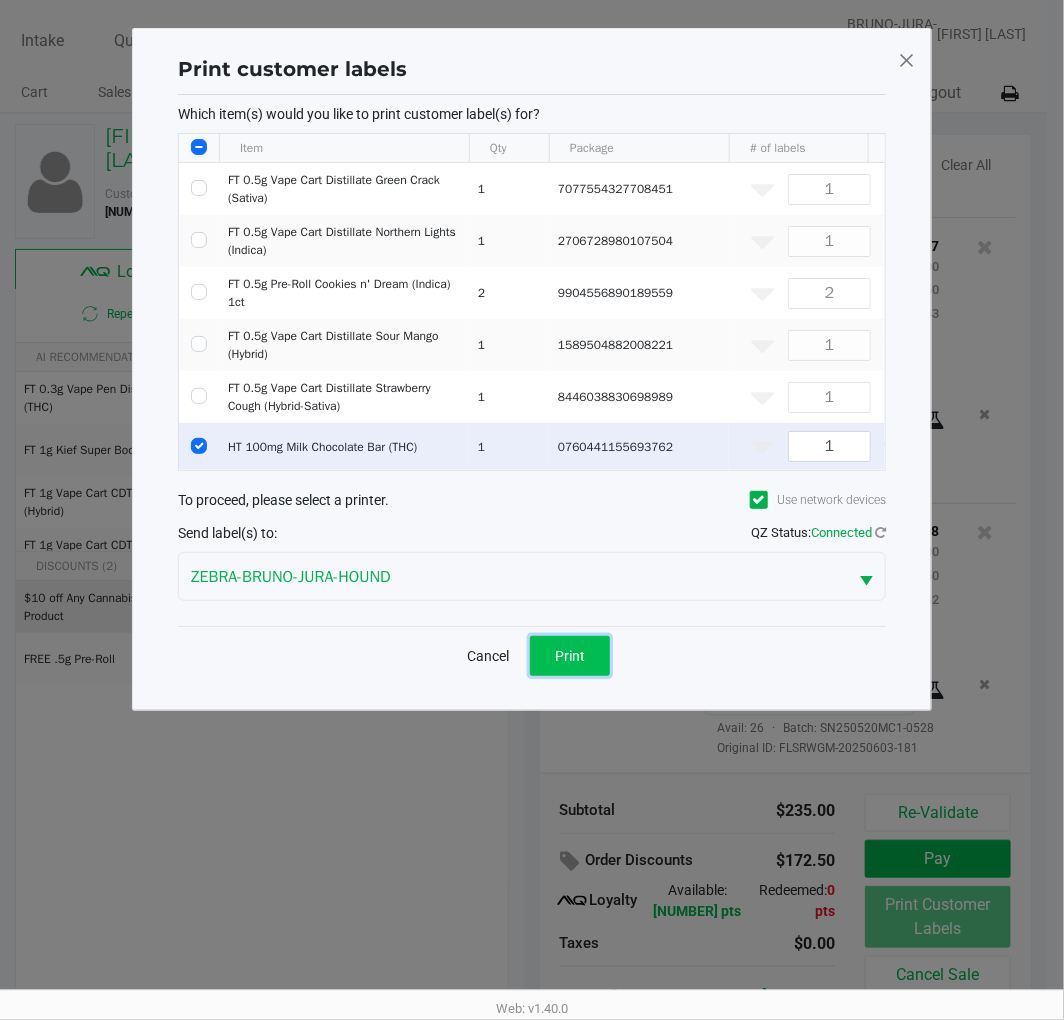 click on "Print" 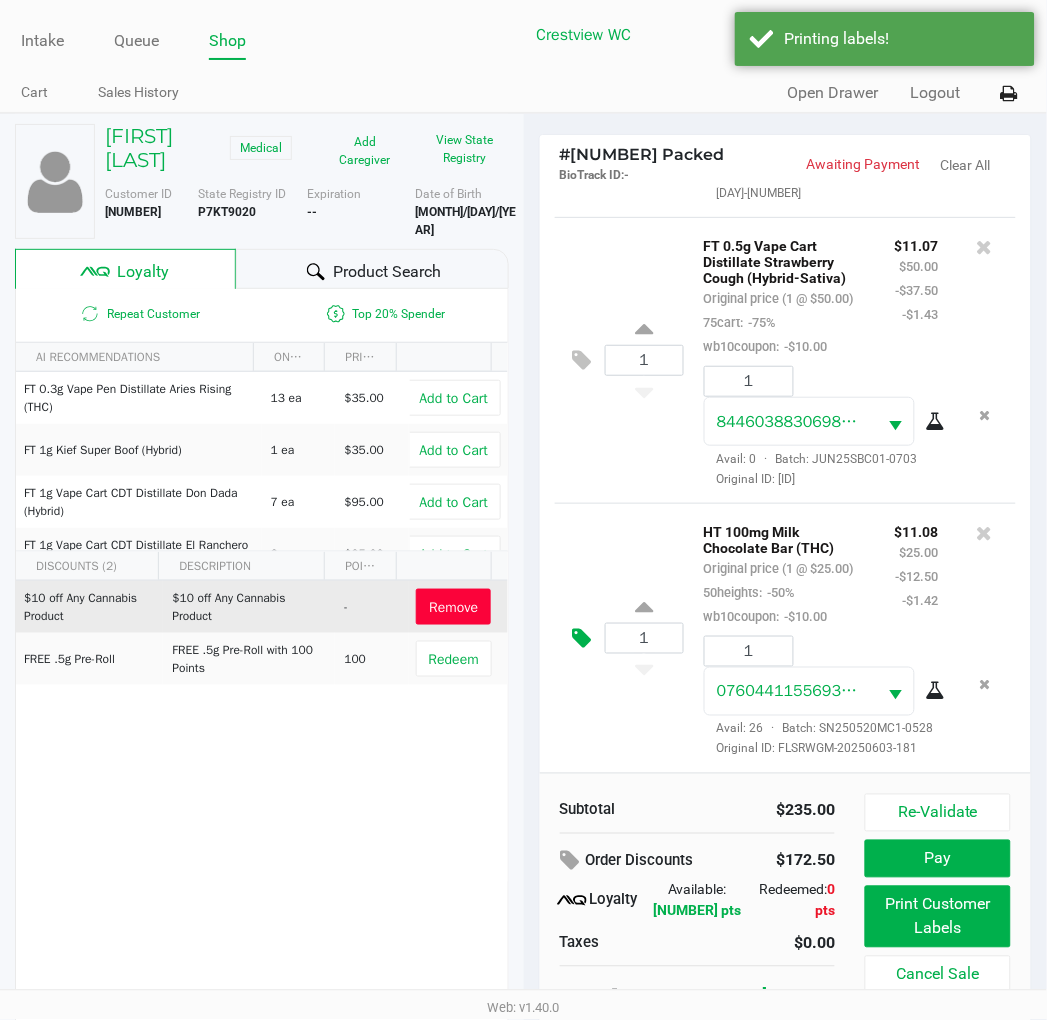 click 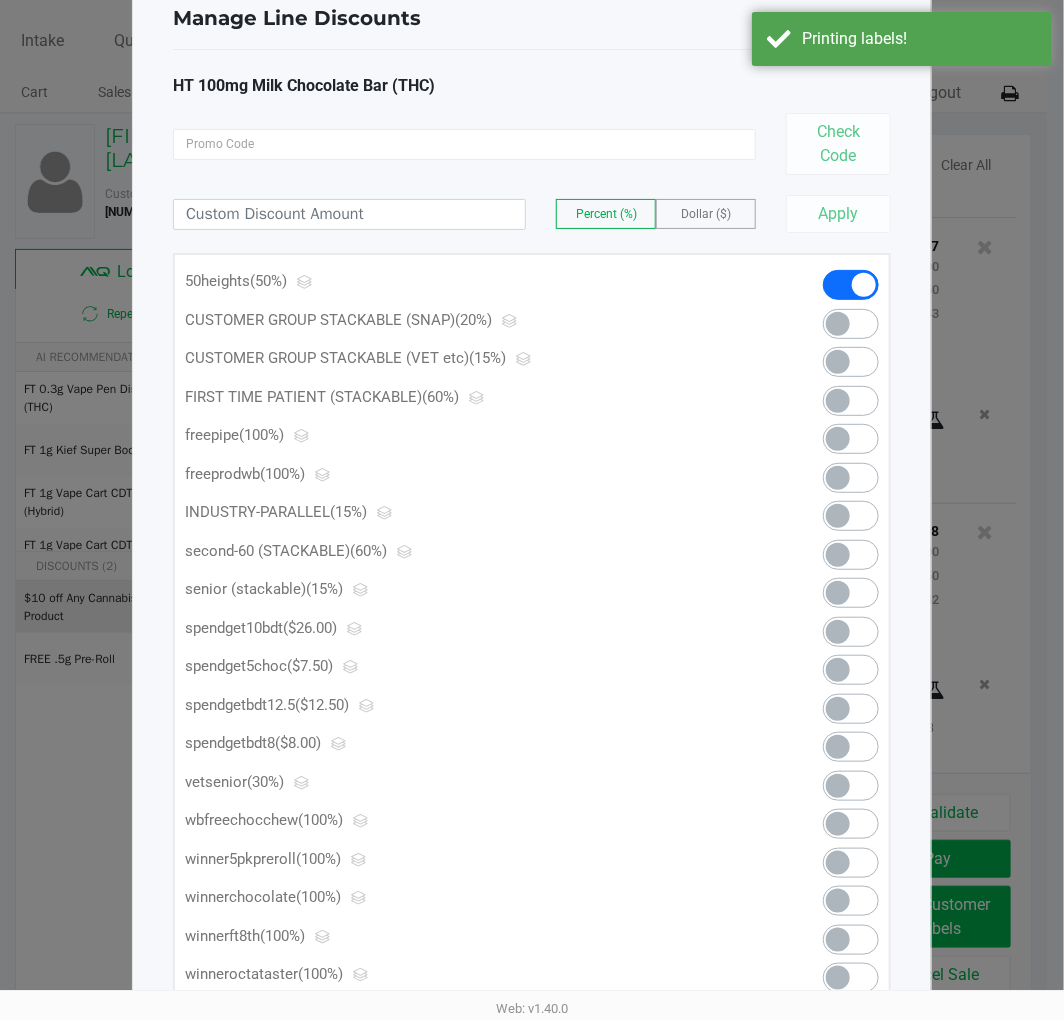 scroll, scrollTop: 66, scrollLeft: 0, axis: vertical 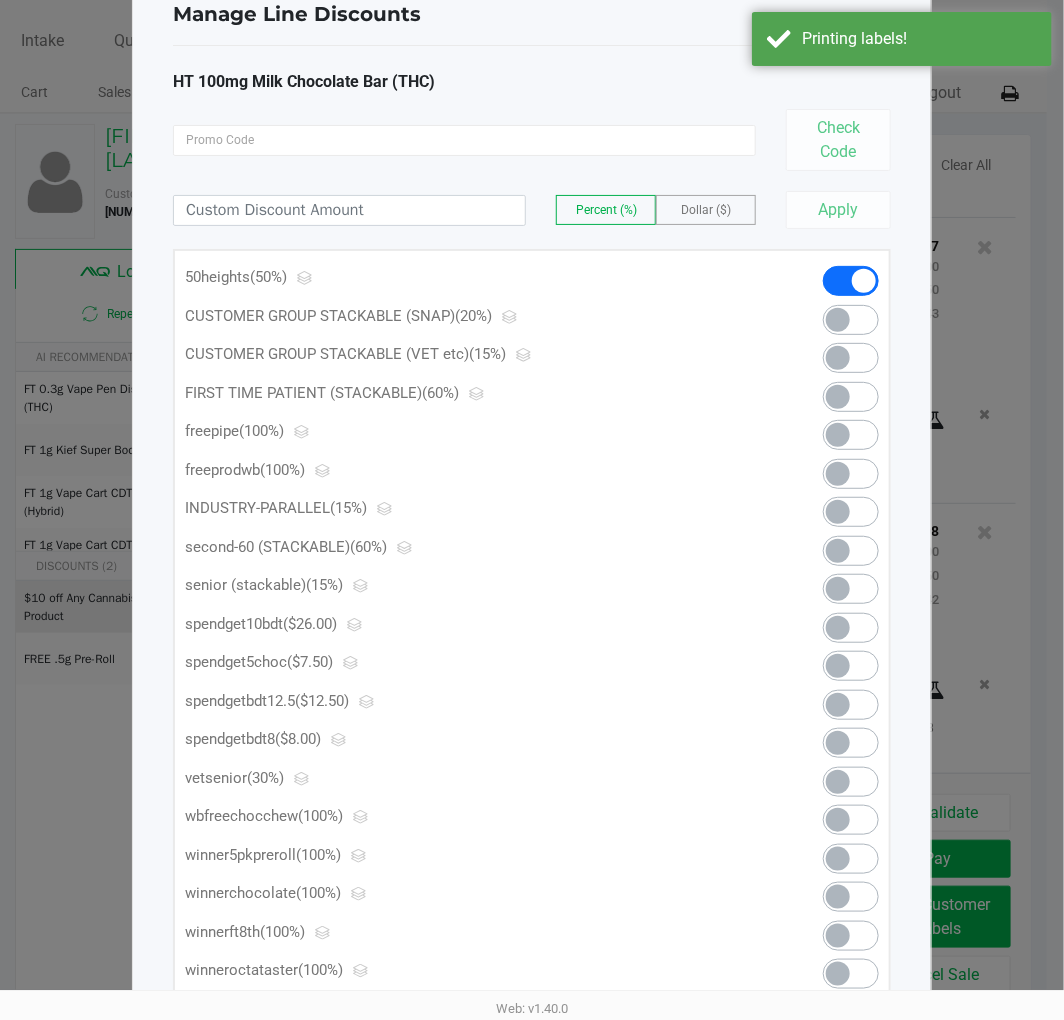 click at bounding box center (851, 820) 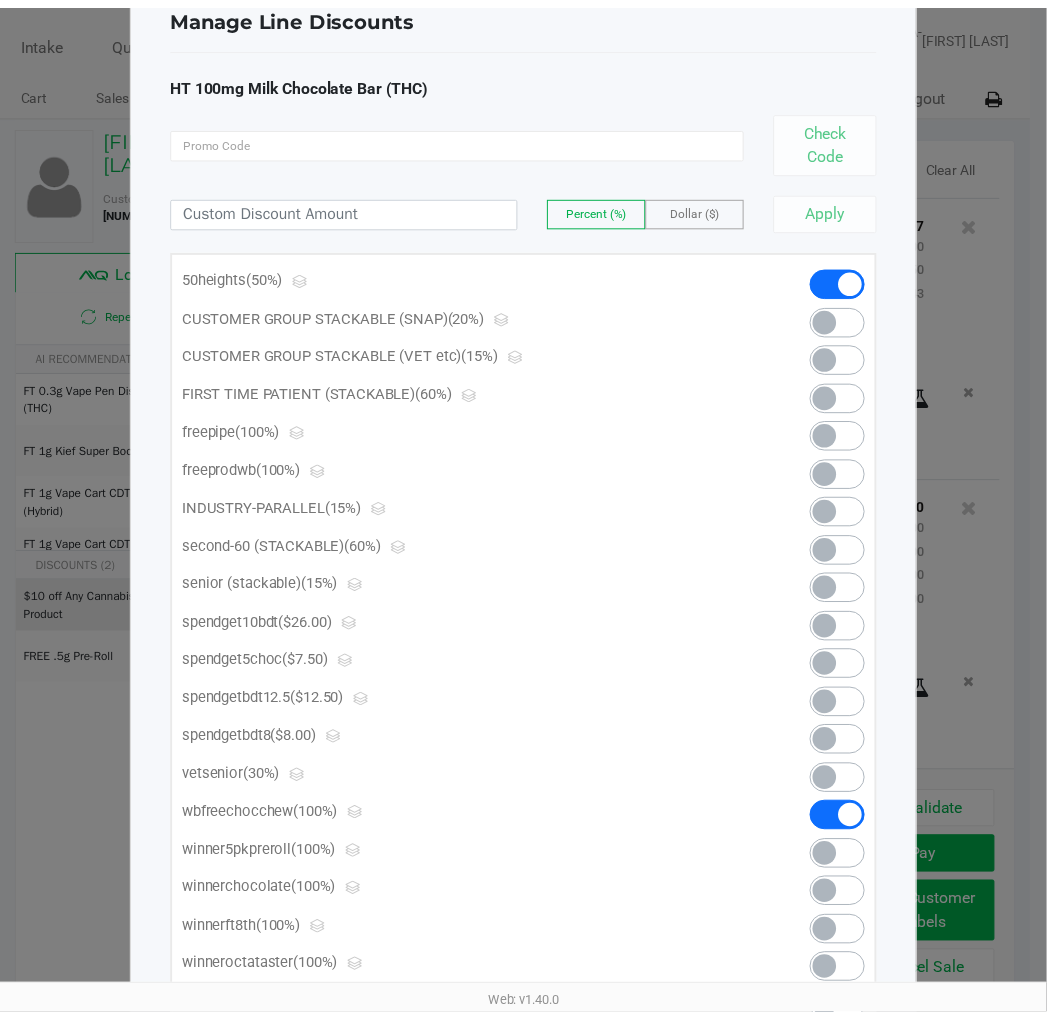 scroll, scrollTop: 0, scrollLeft: 0, axis: both 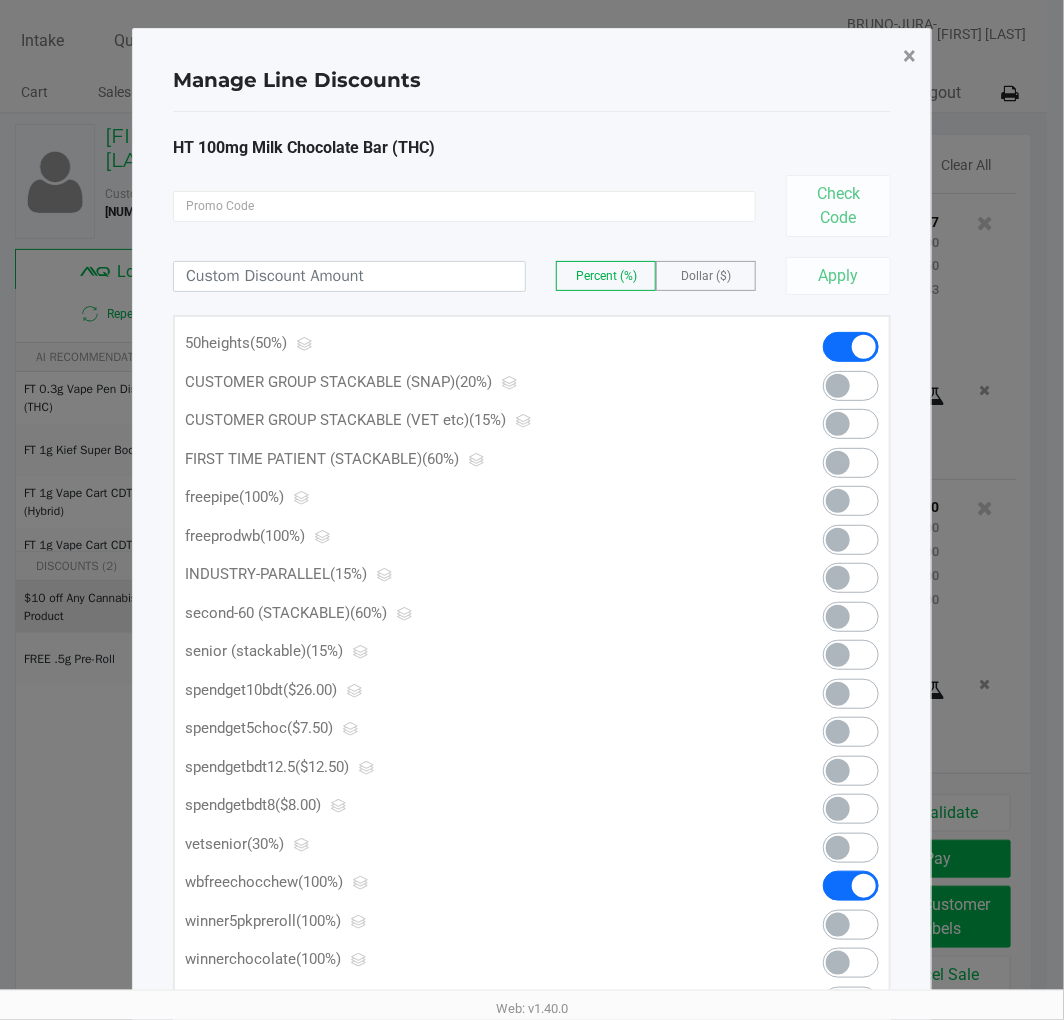 click on "×" 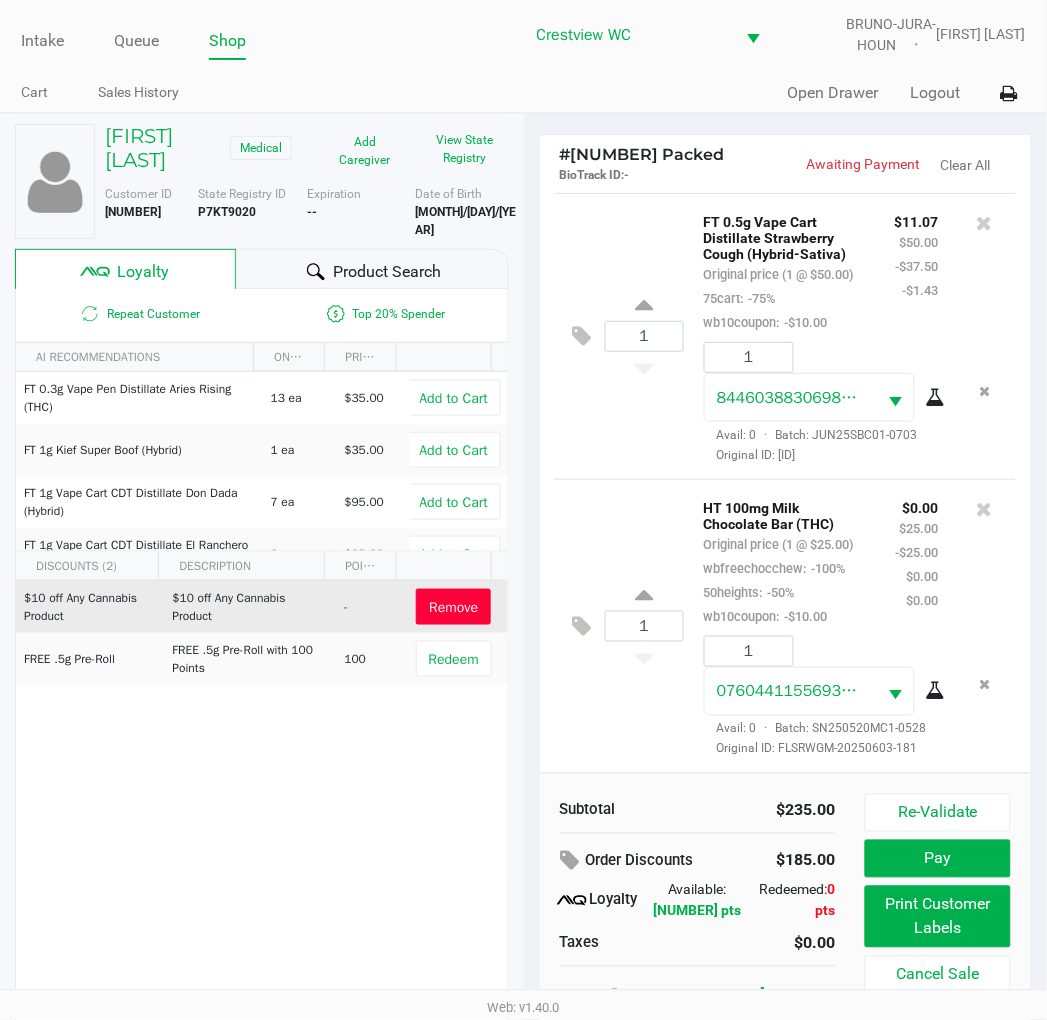 scroll, scrollTop: 1343, scrollLeft: 0, axis: vertical 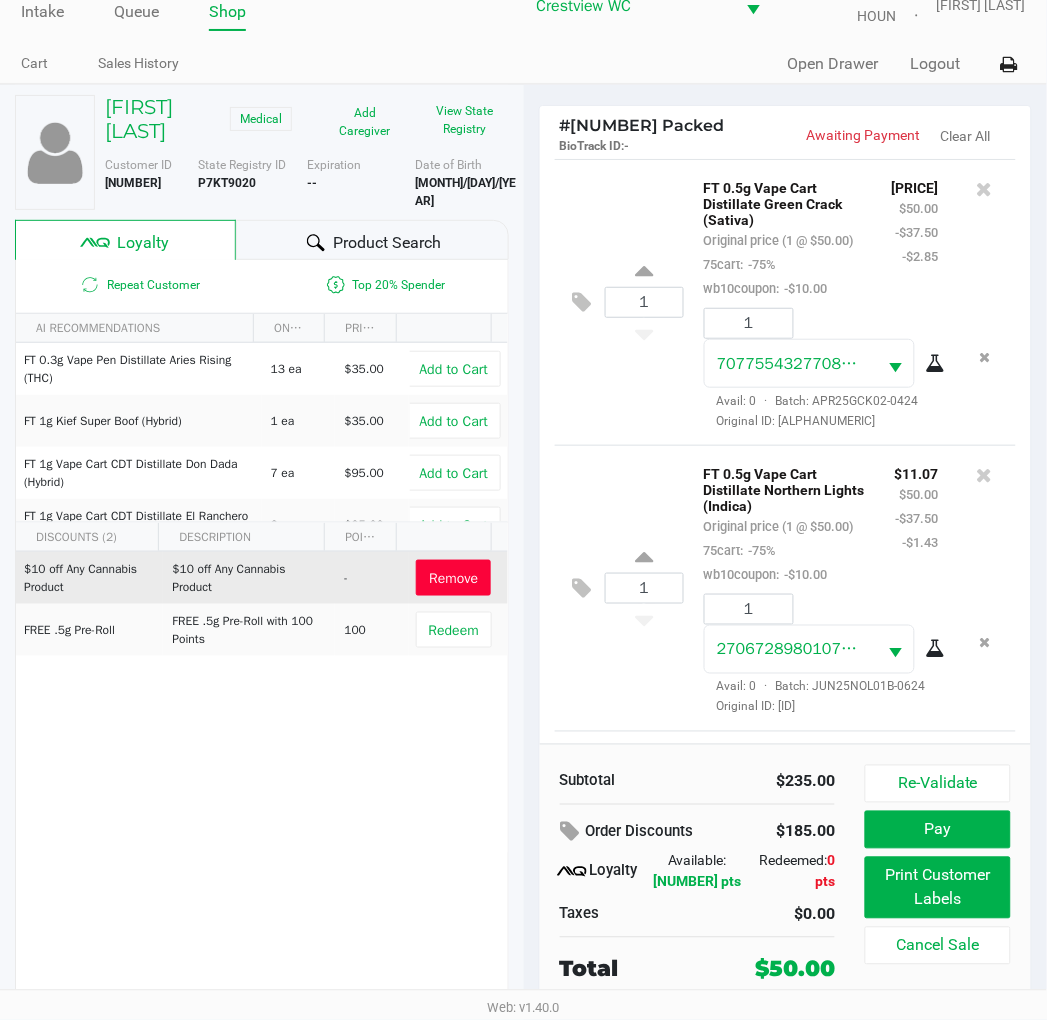 click on "Pay" 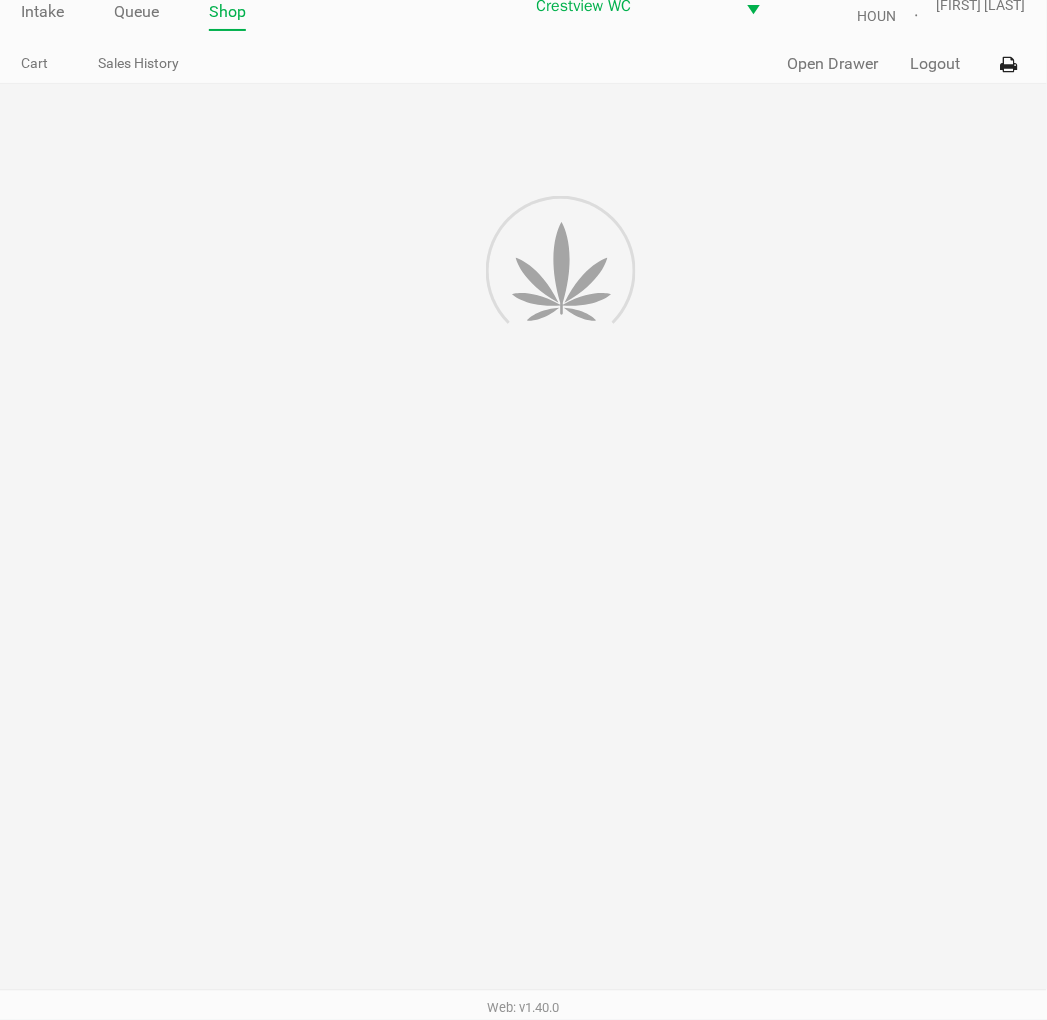 scroll, scrollTop: 0, scrollLeft: 0, axis: both 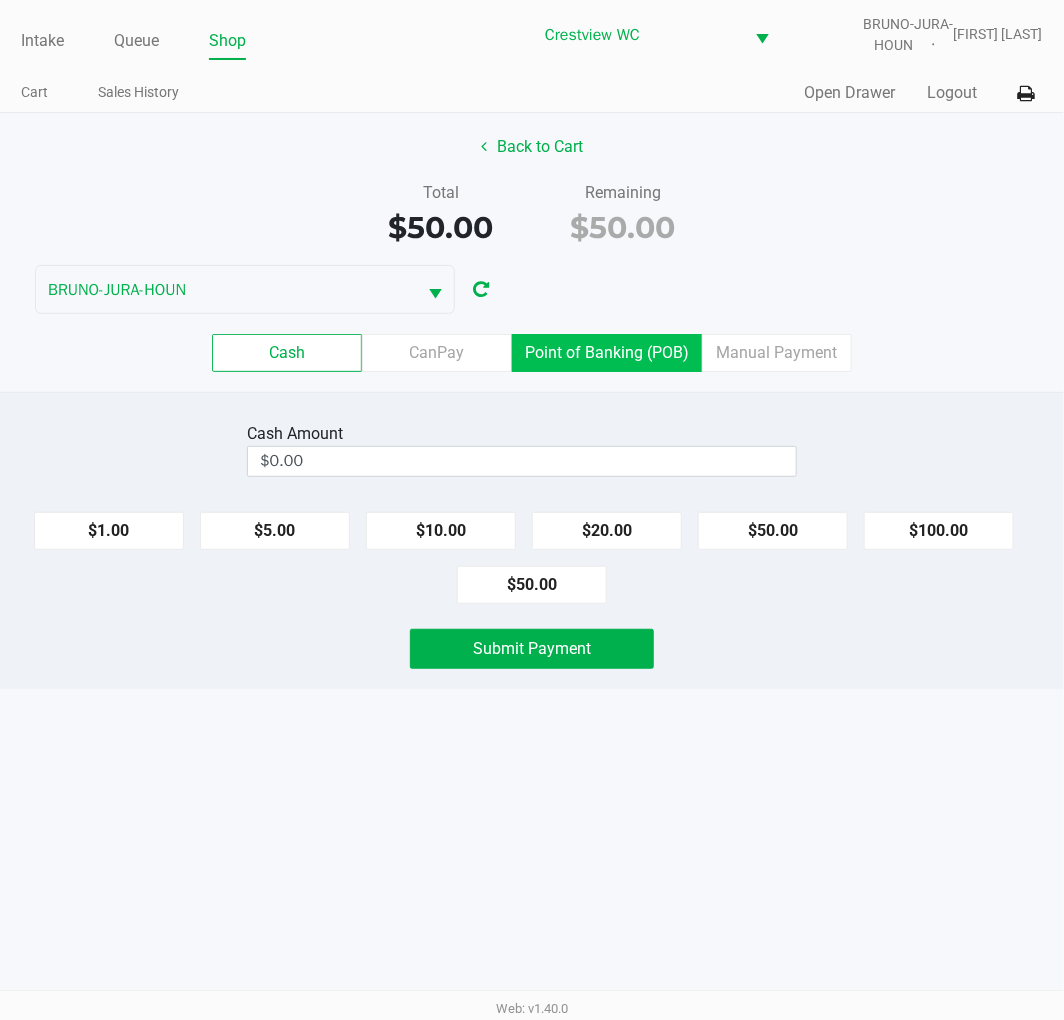 click on "Point of Banking (POB)" 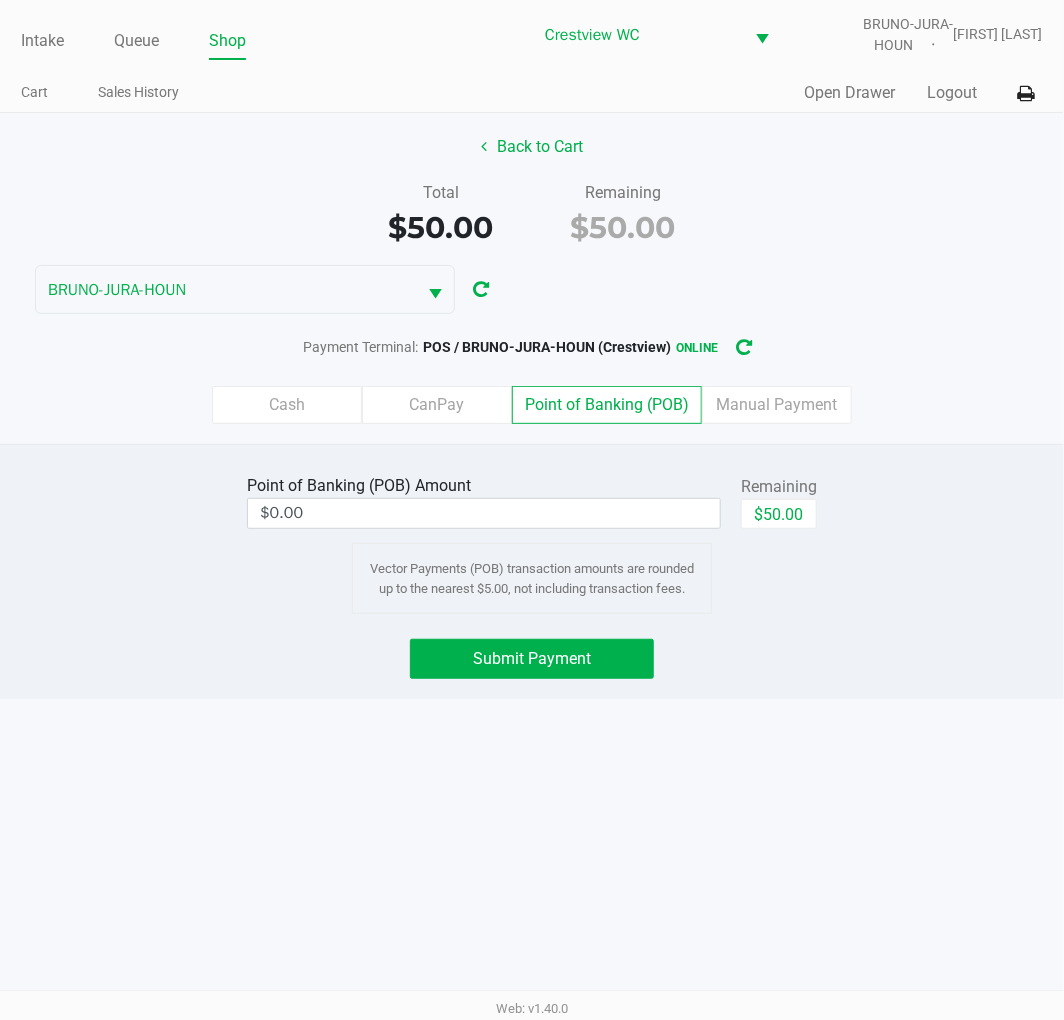 click on "$0.00" at bounding box center (484, 513) 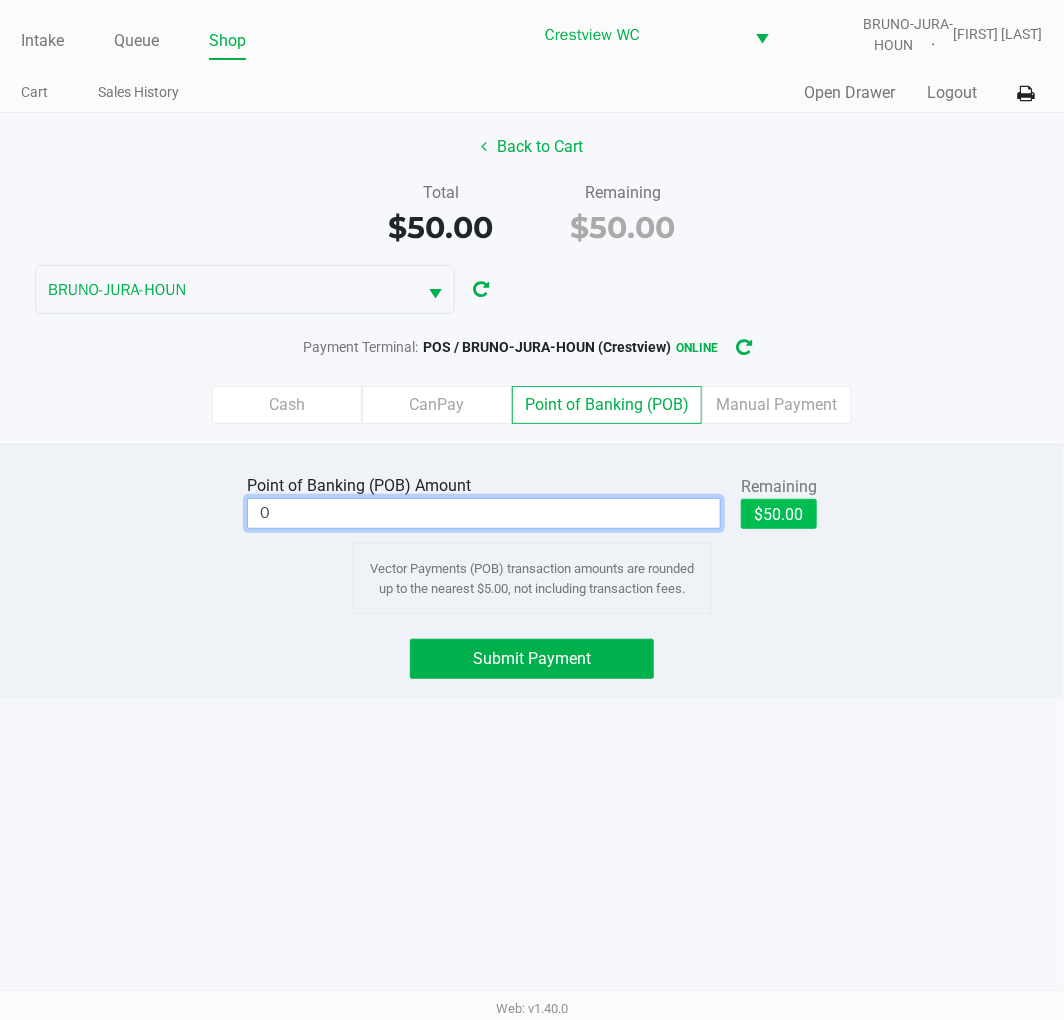 click on "$50.00" 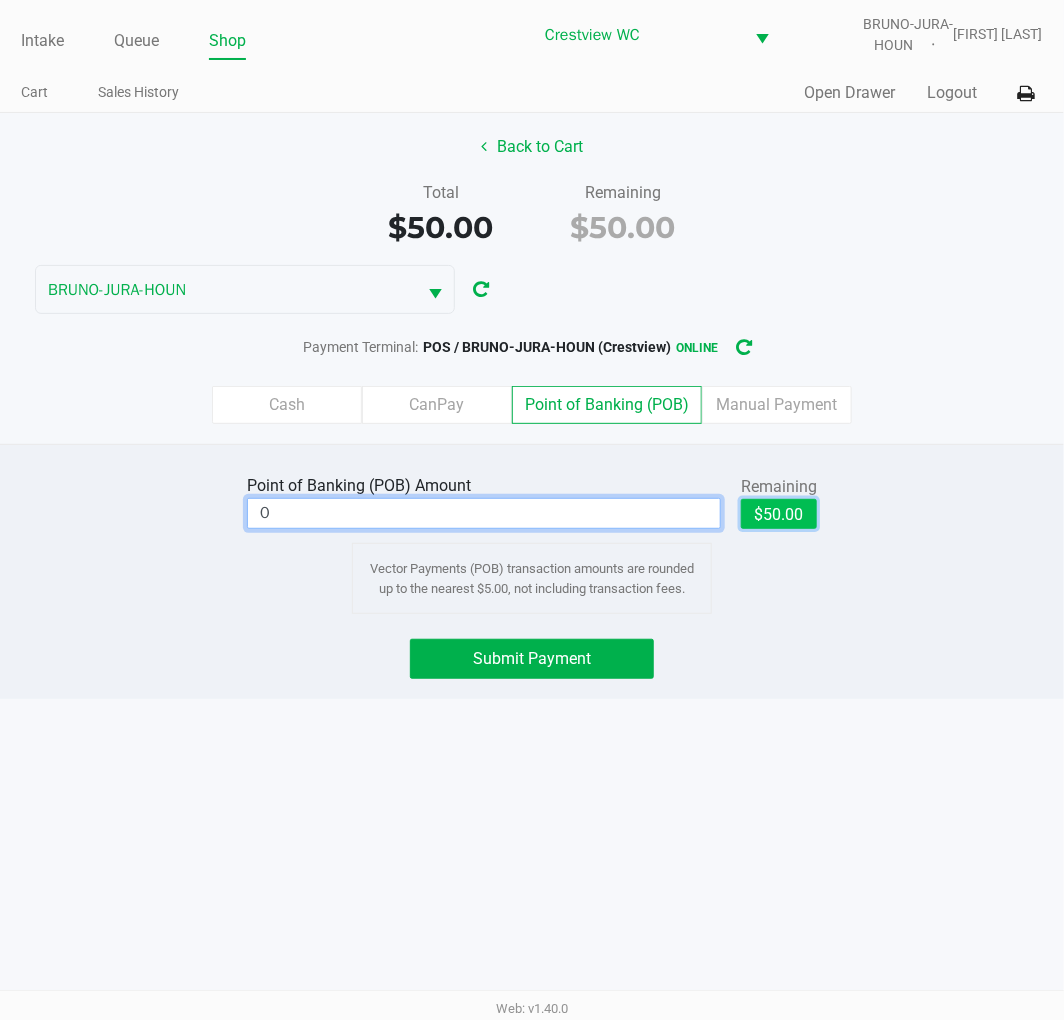 type on "$50.00" 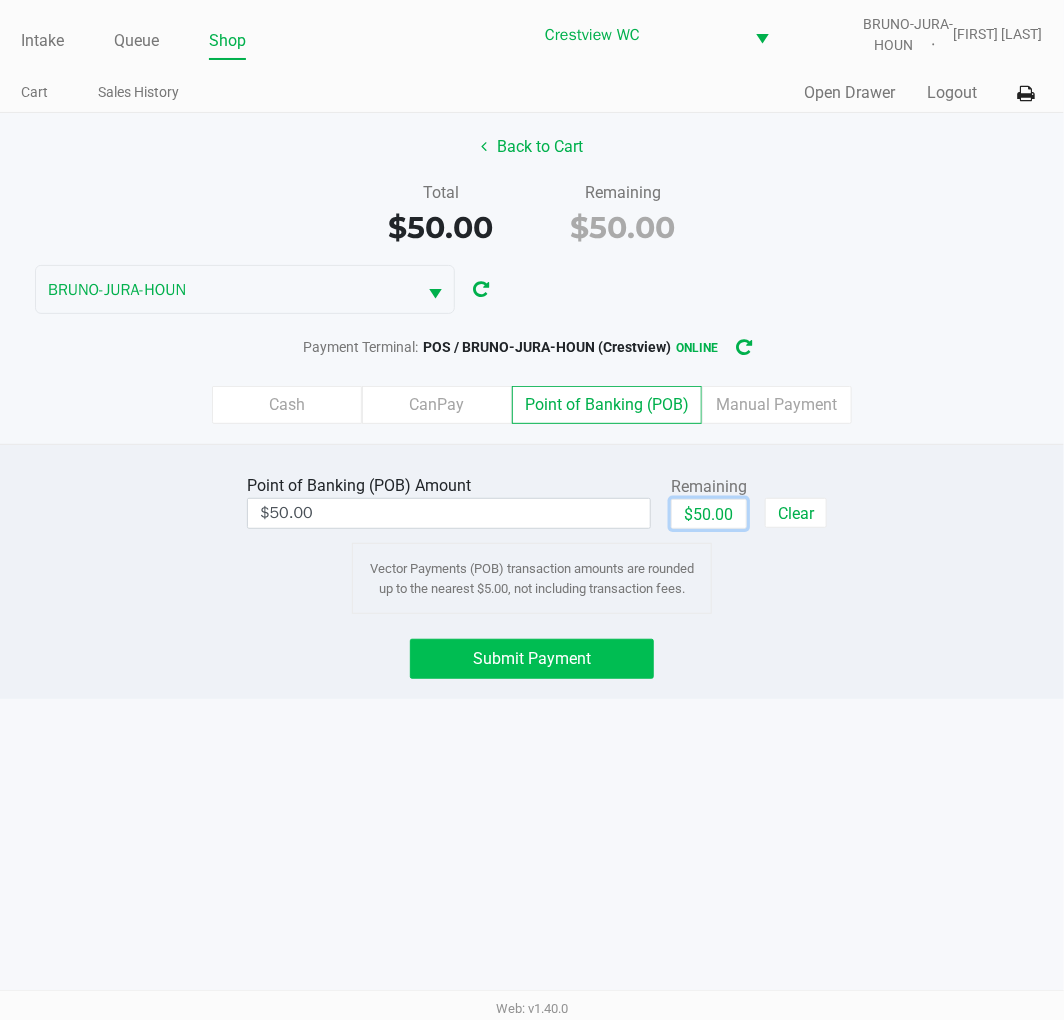 click on "Submit Payment" 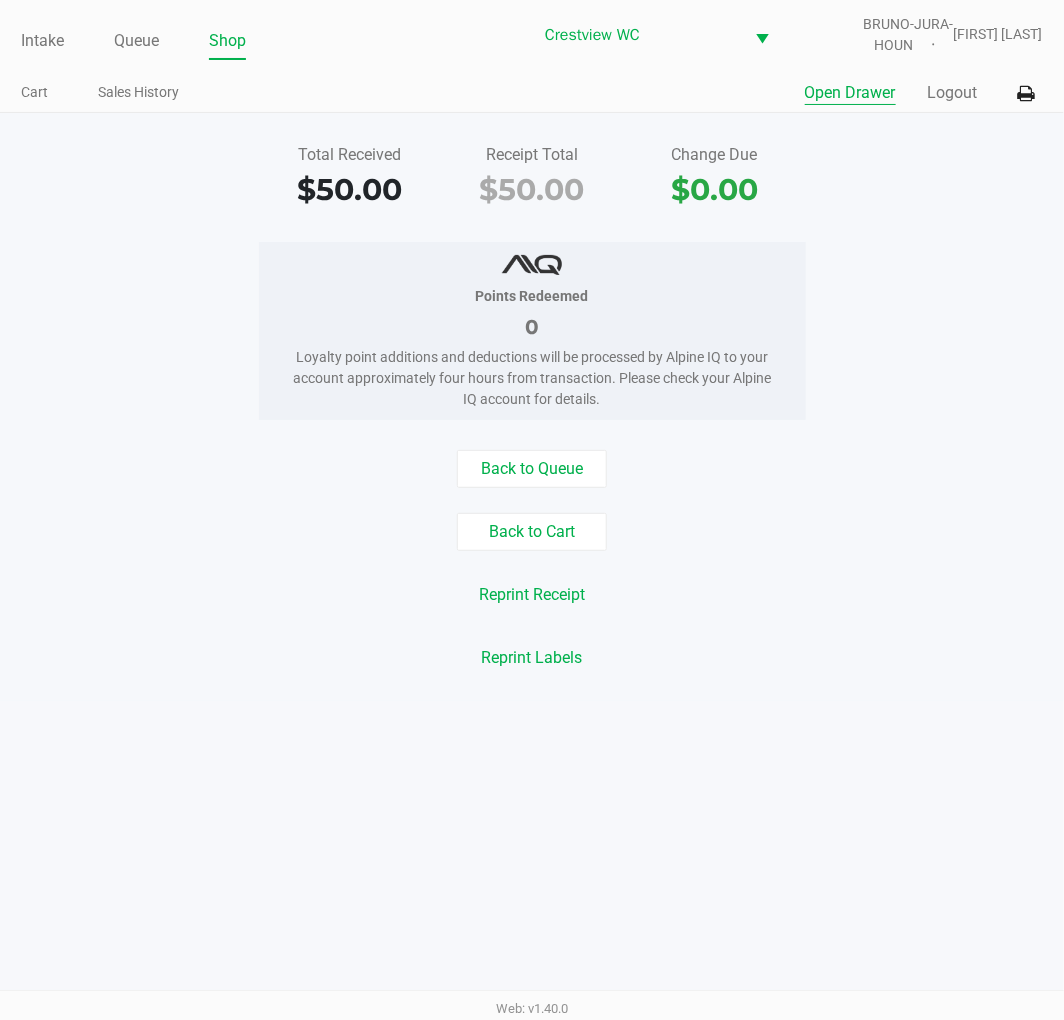click on "Open Drawer" 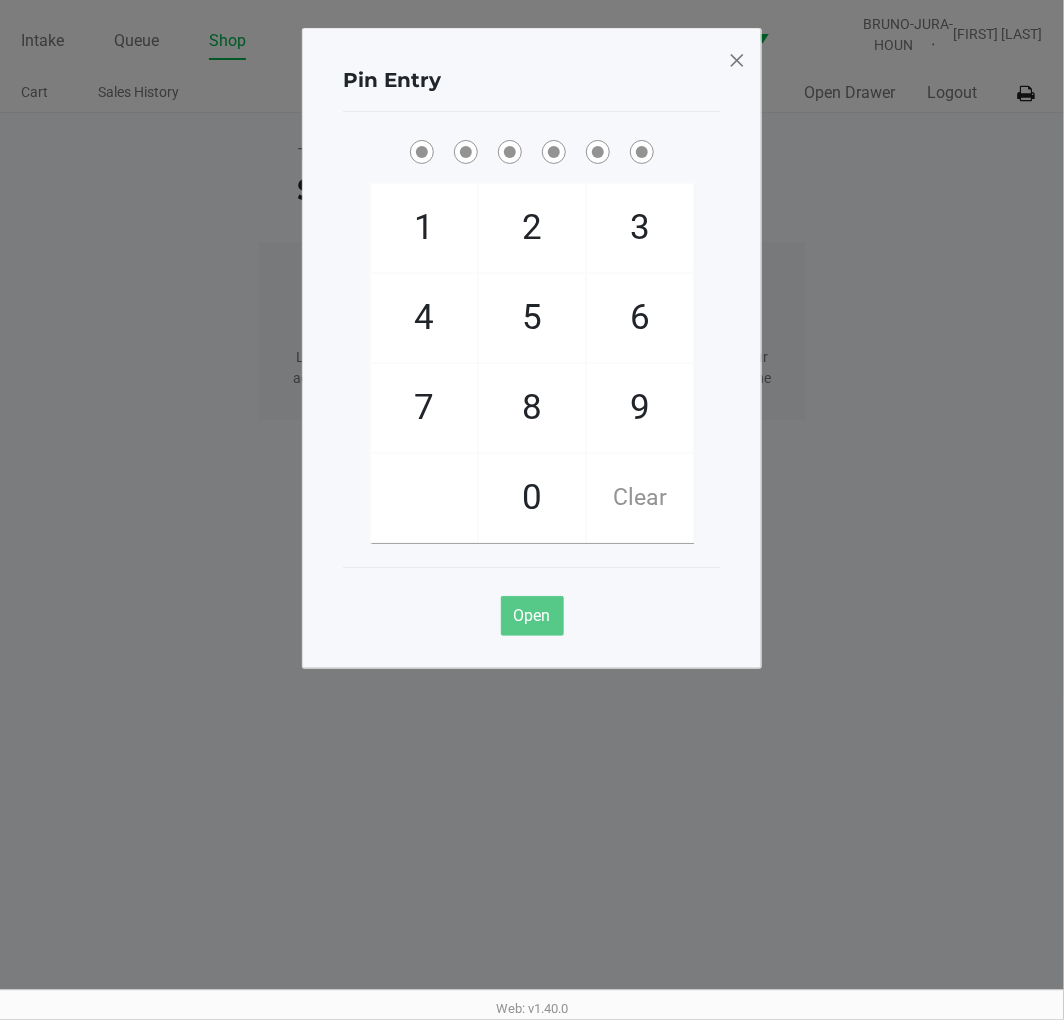 click on "9" 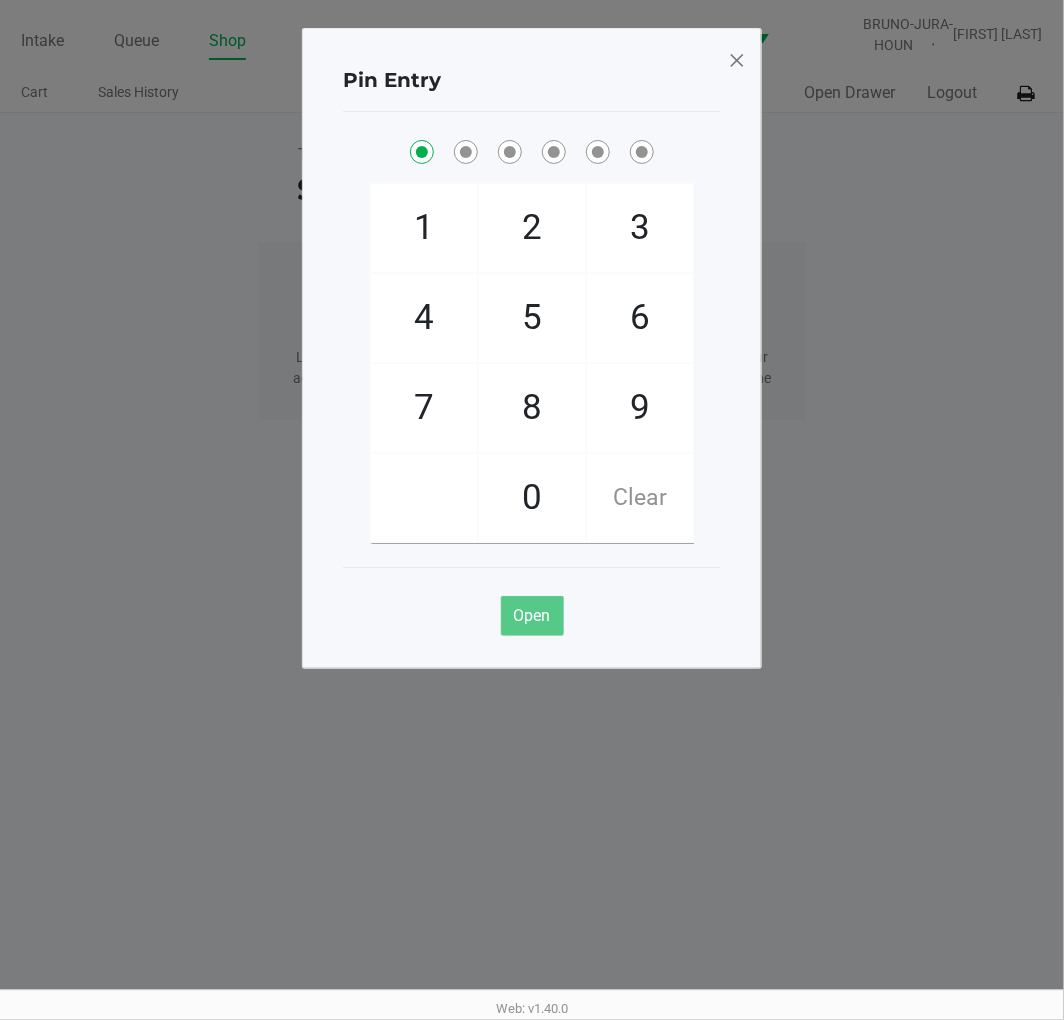 checkbox on "true" 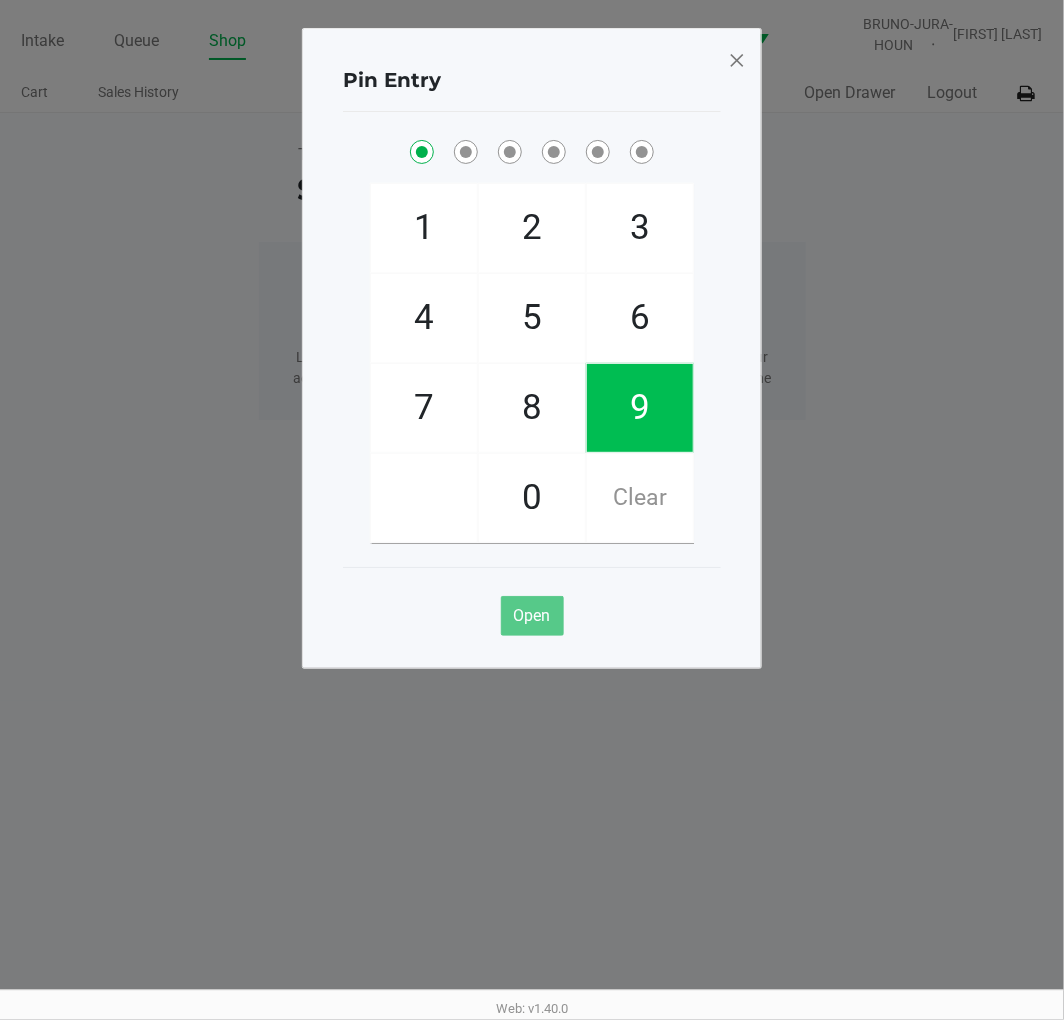 click on "2" 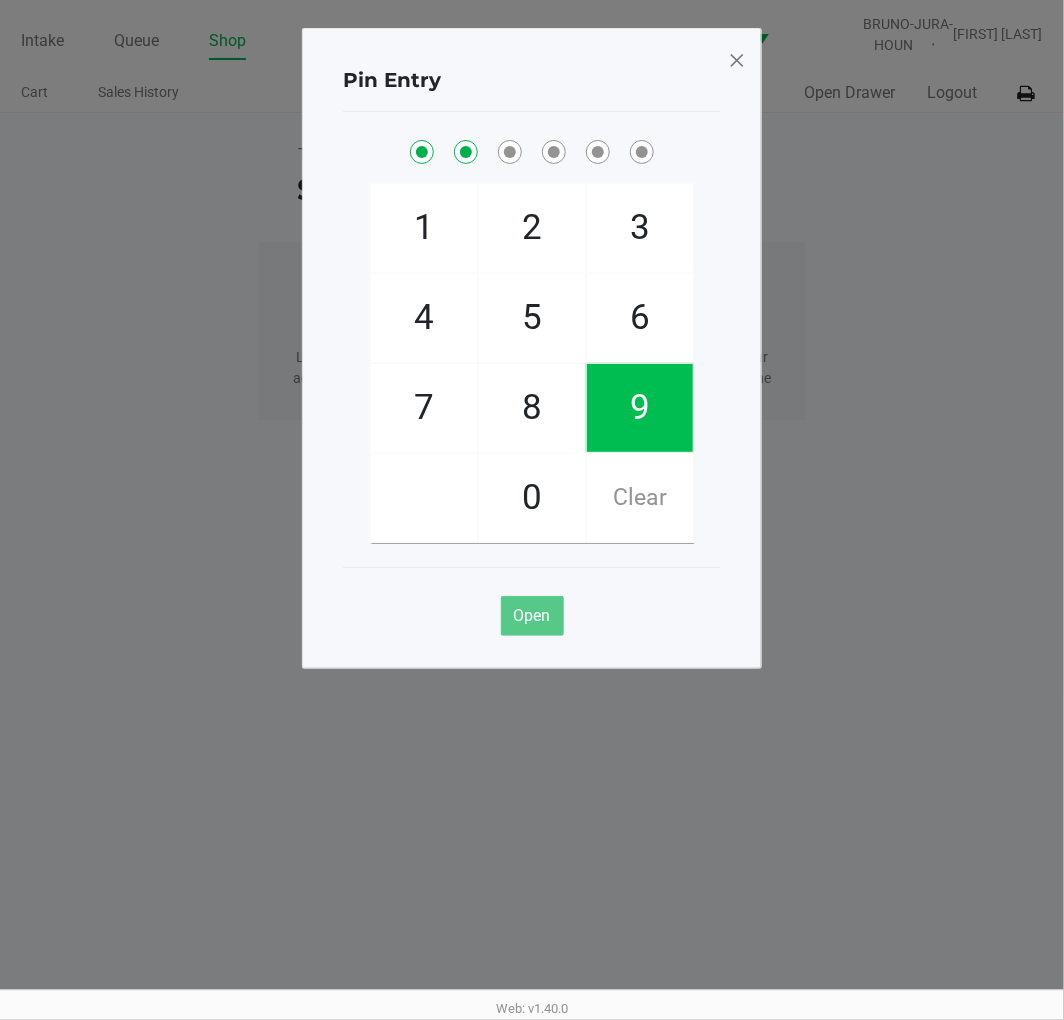 checkbox on "true" 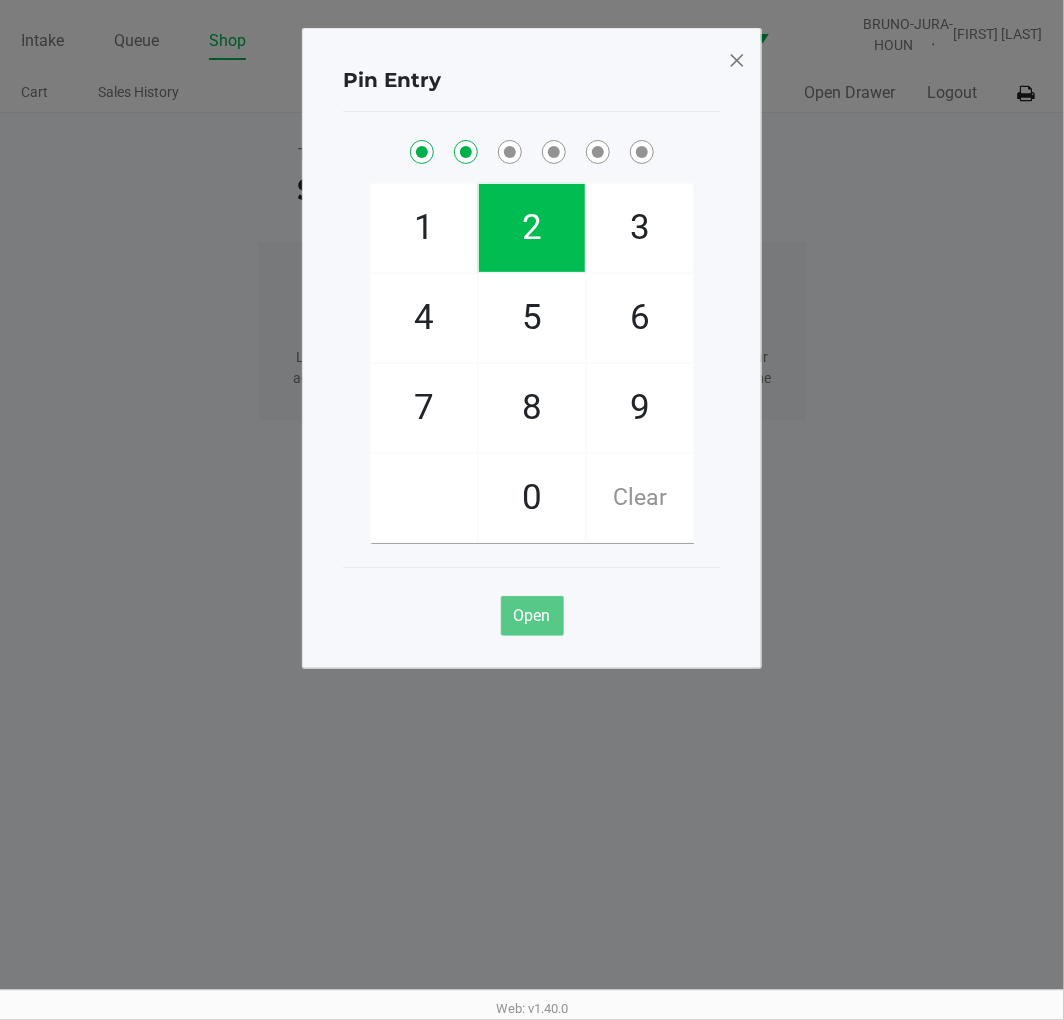 click on "2" 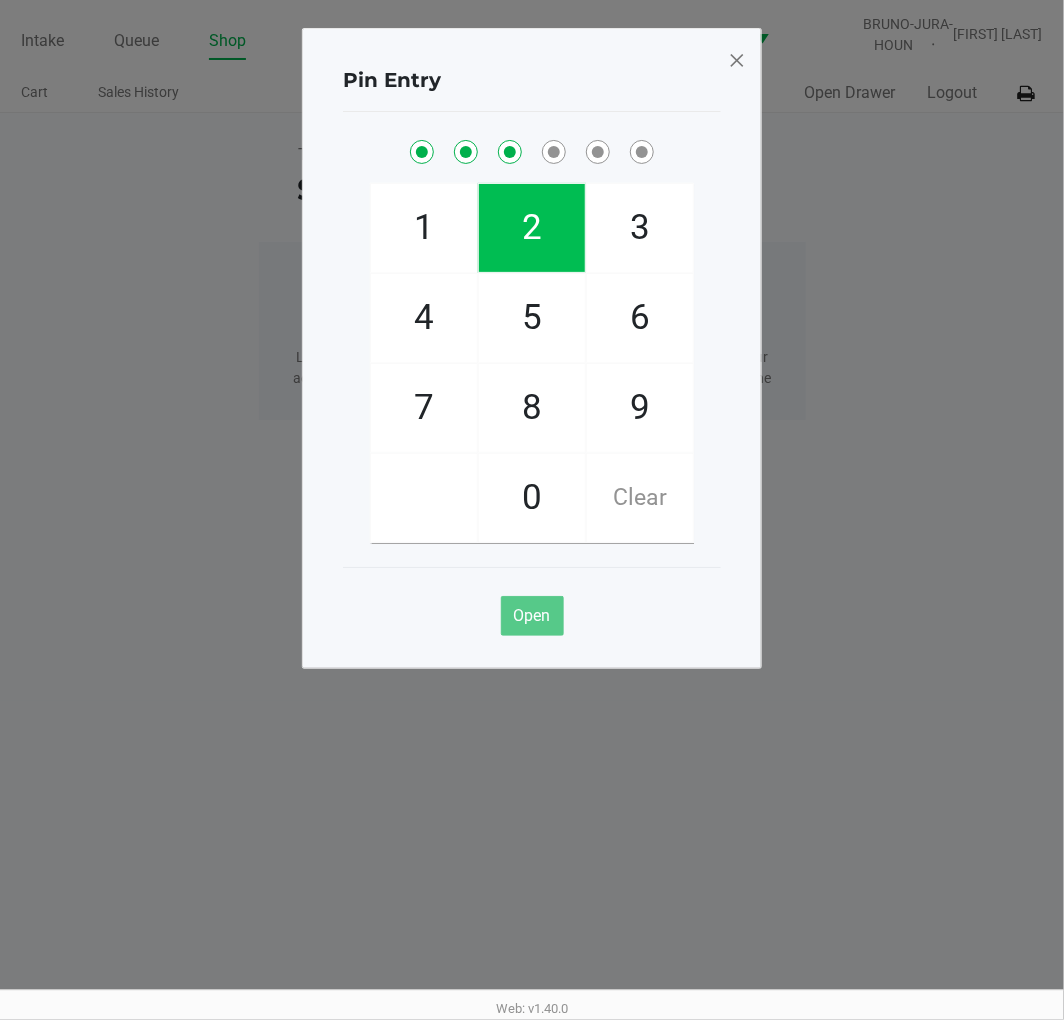 checkbox on "true" 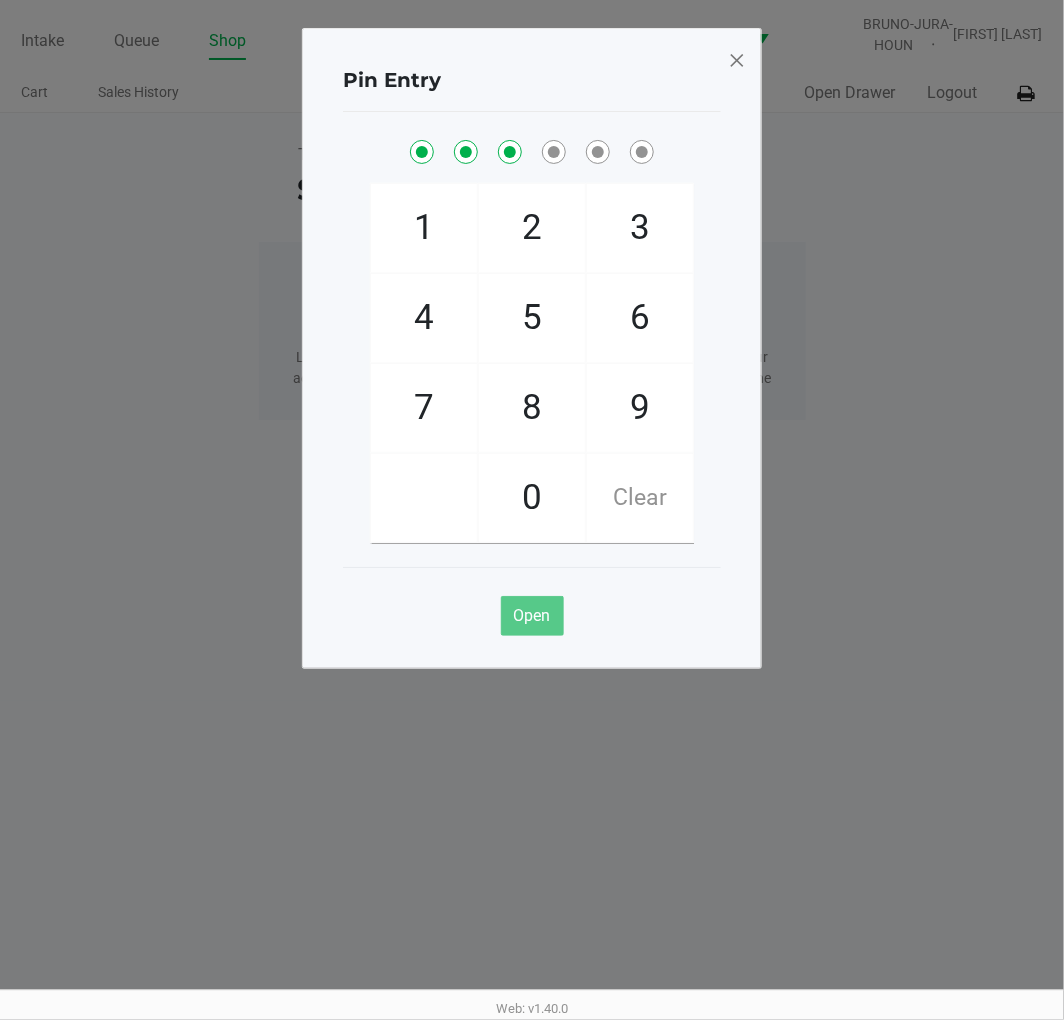 click on "8" 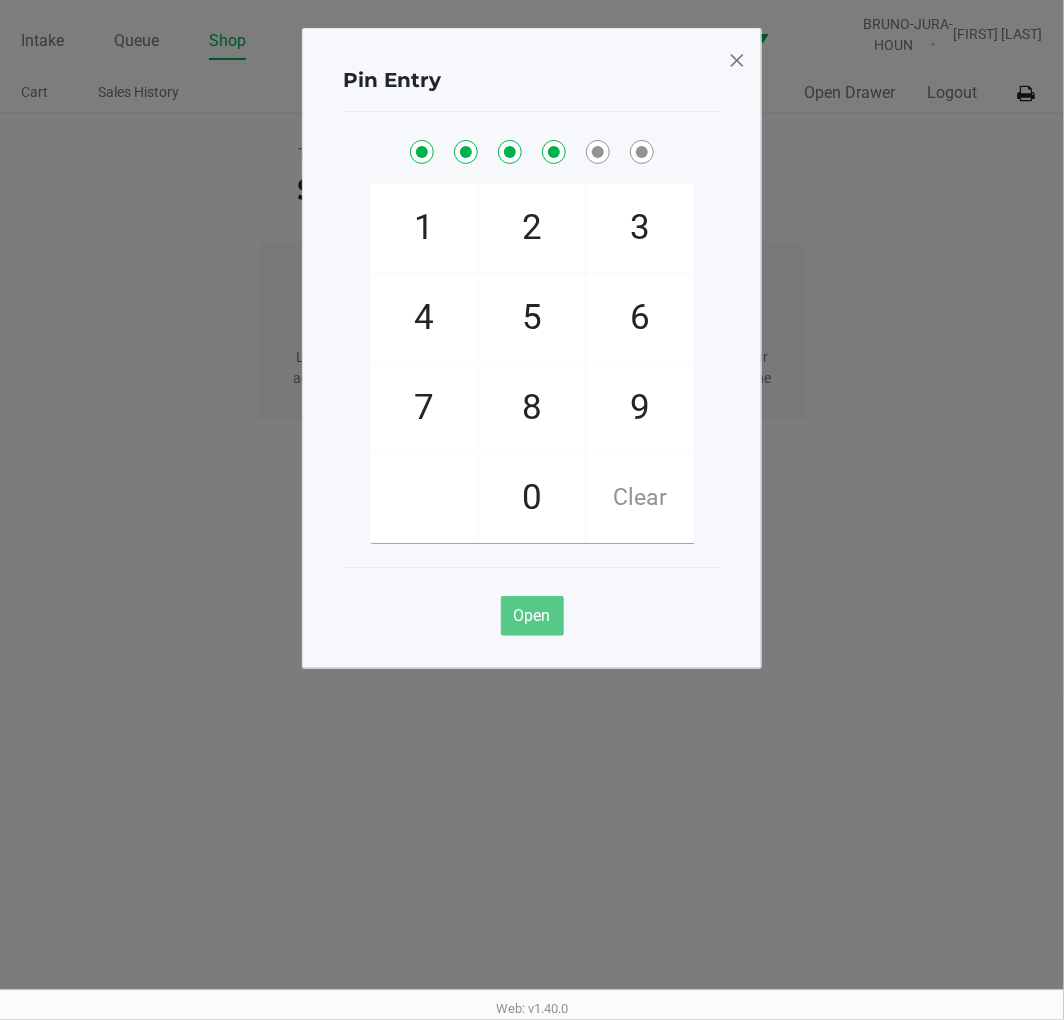 checkbox on "true" 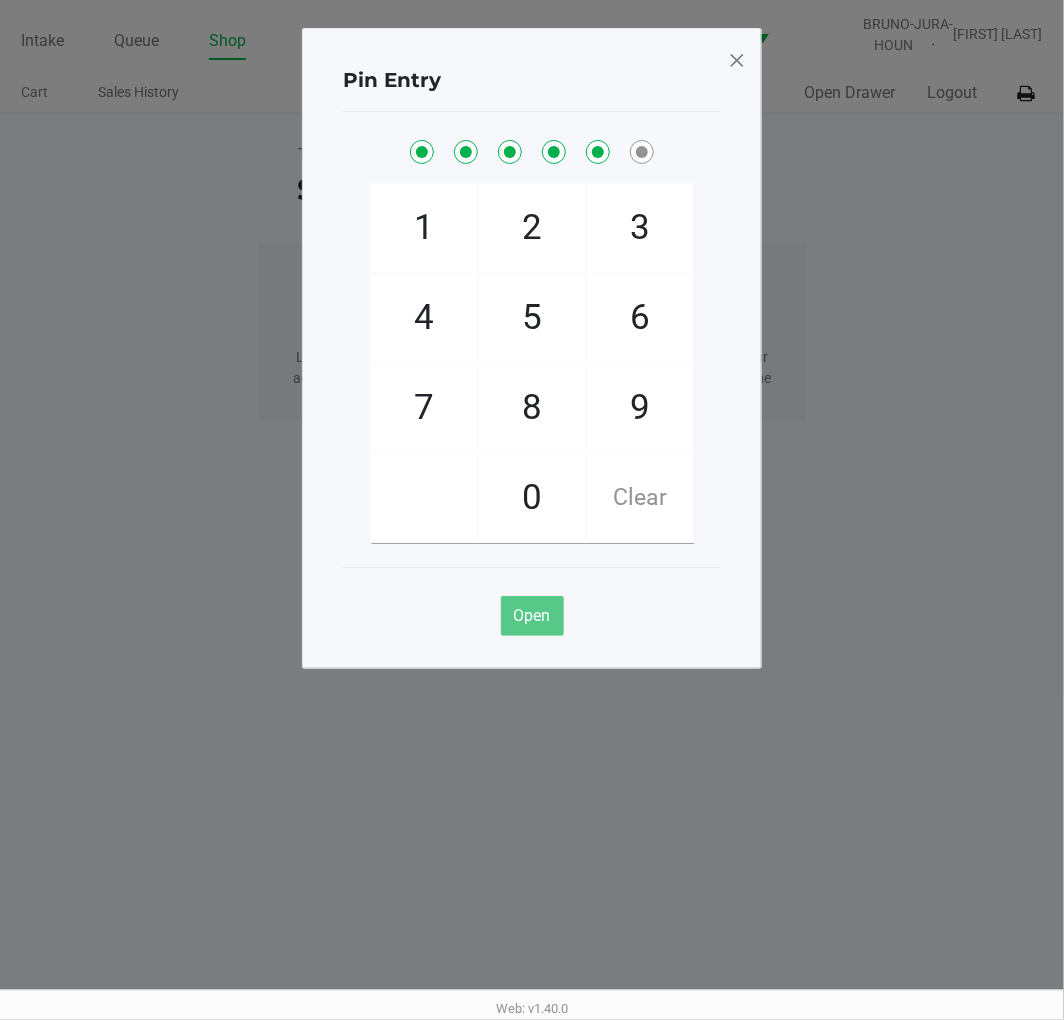 checkbox on "true" 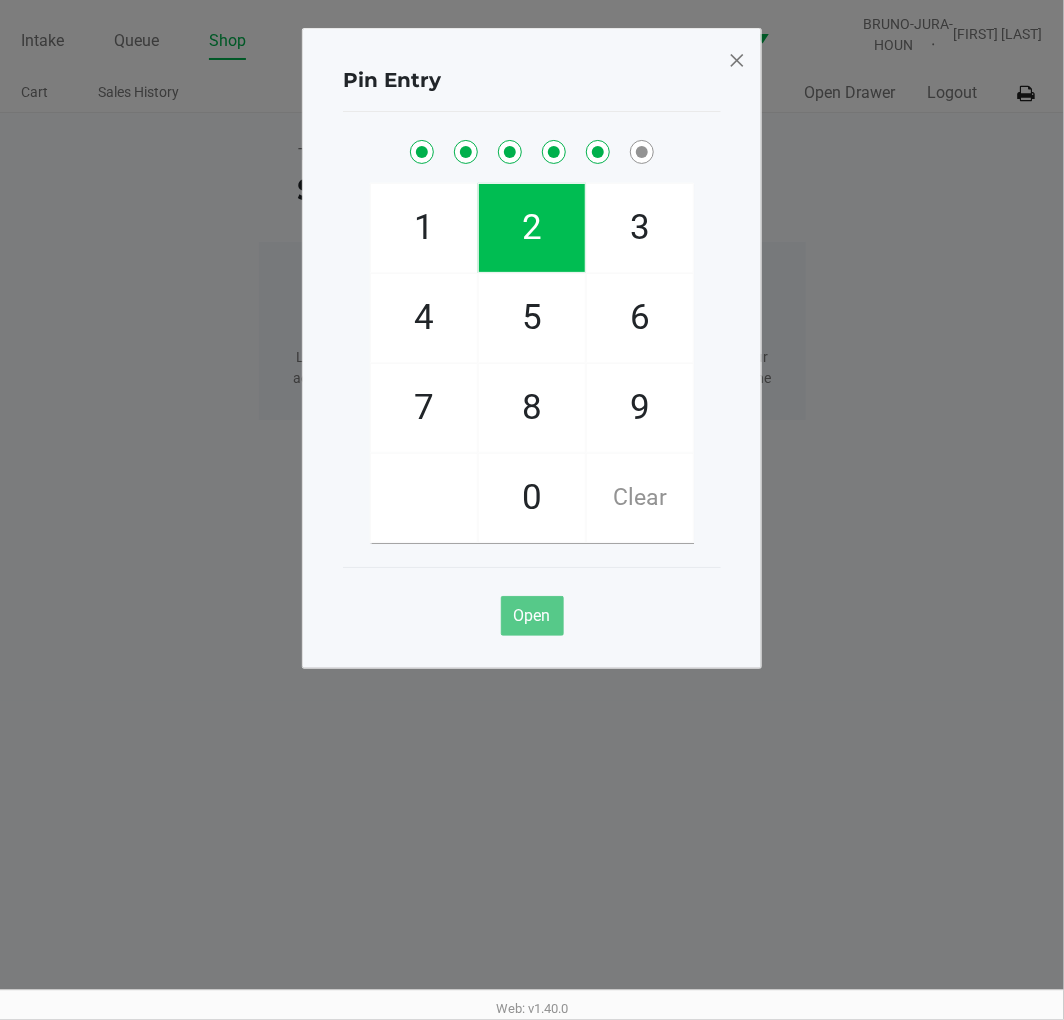 click on "1" 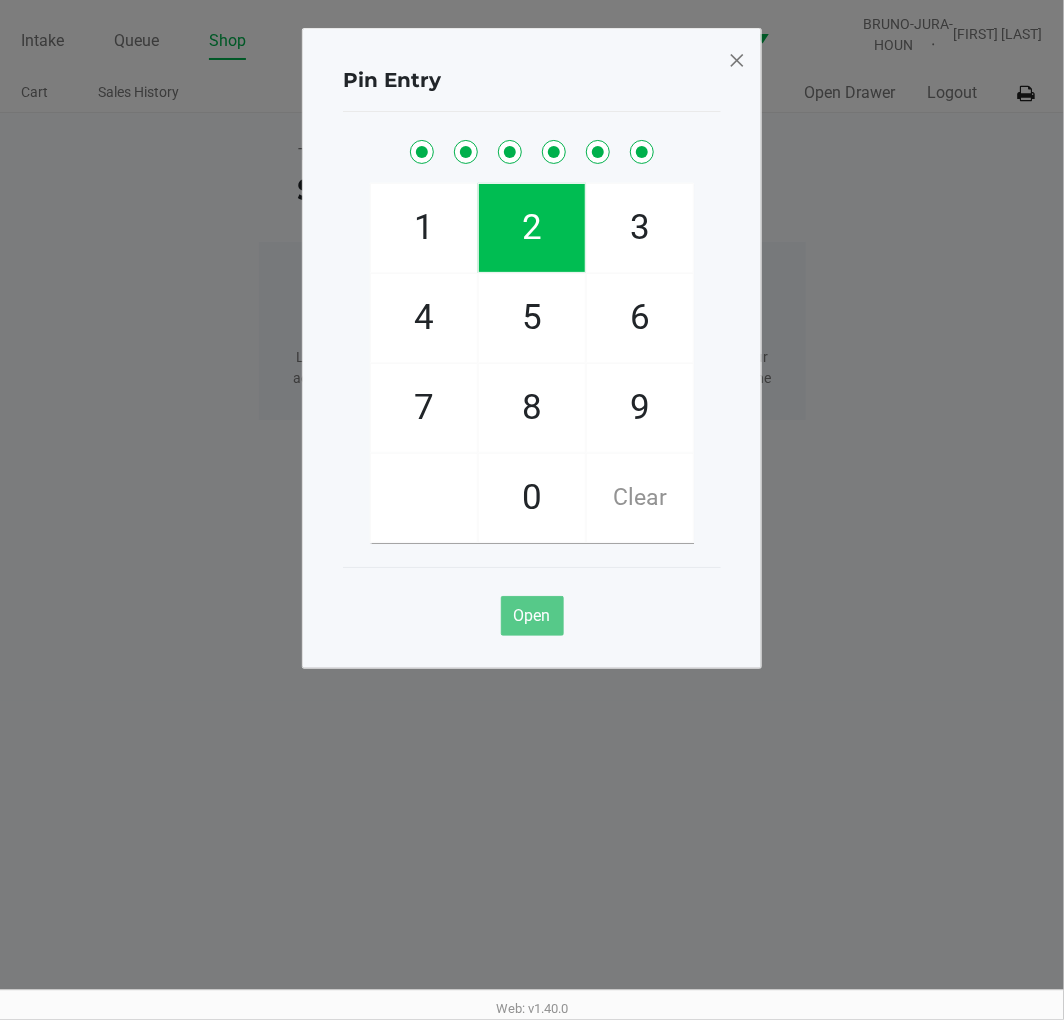 checkbox on "true" 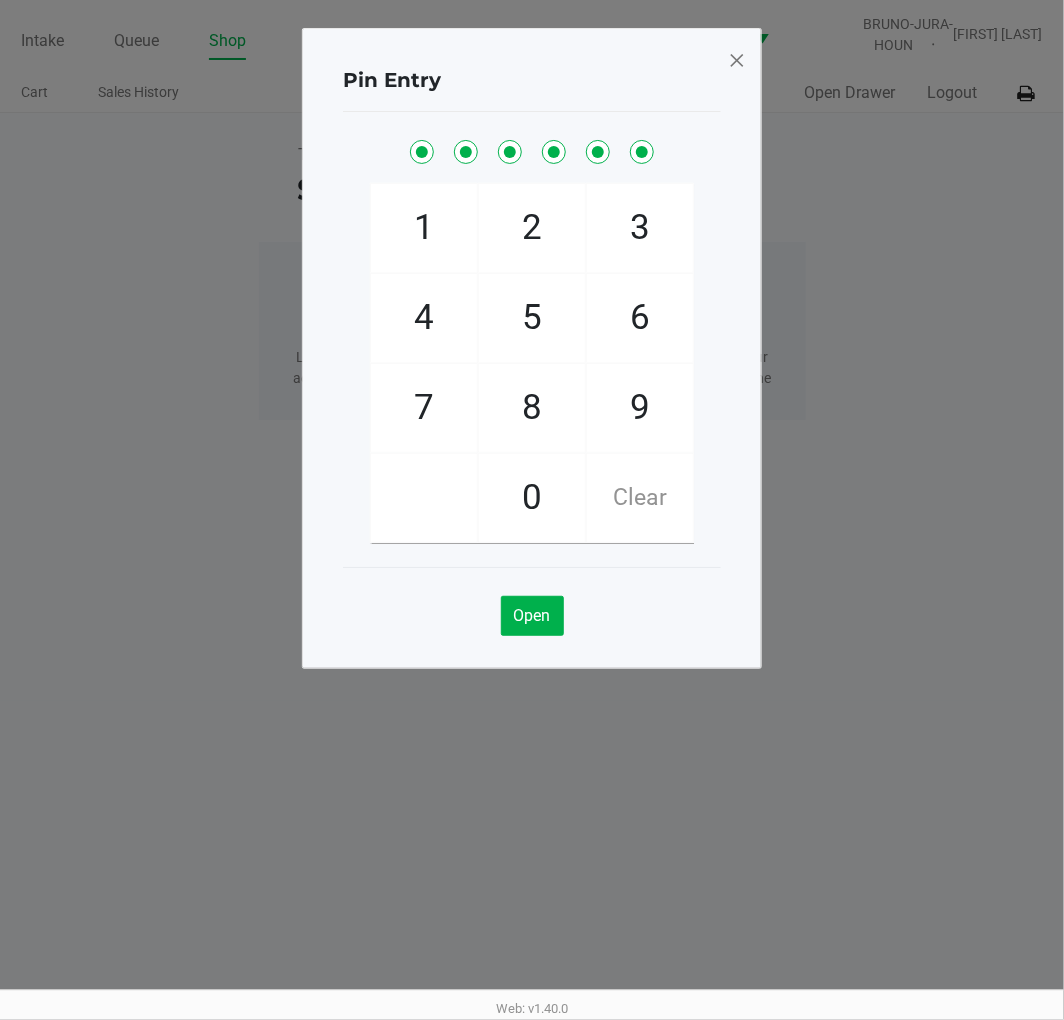 click 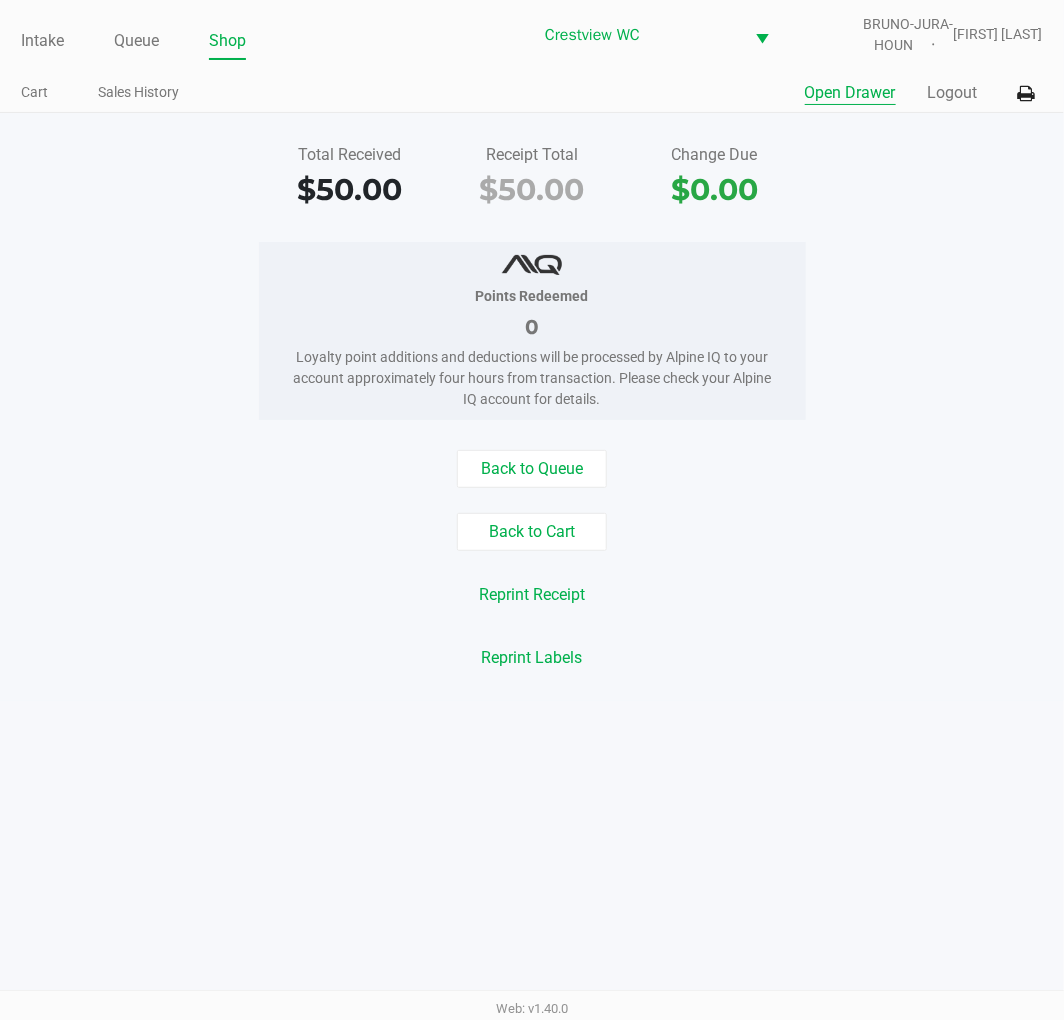 click on "Intake" 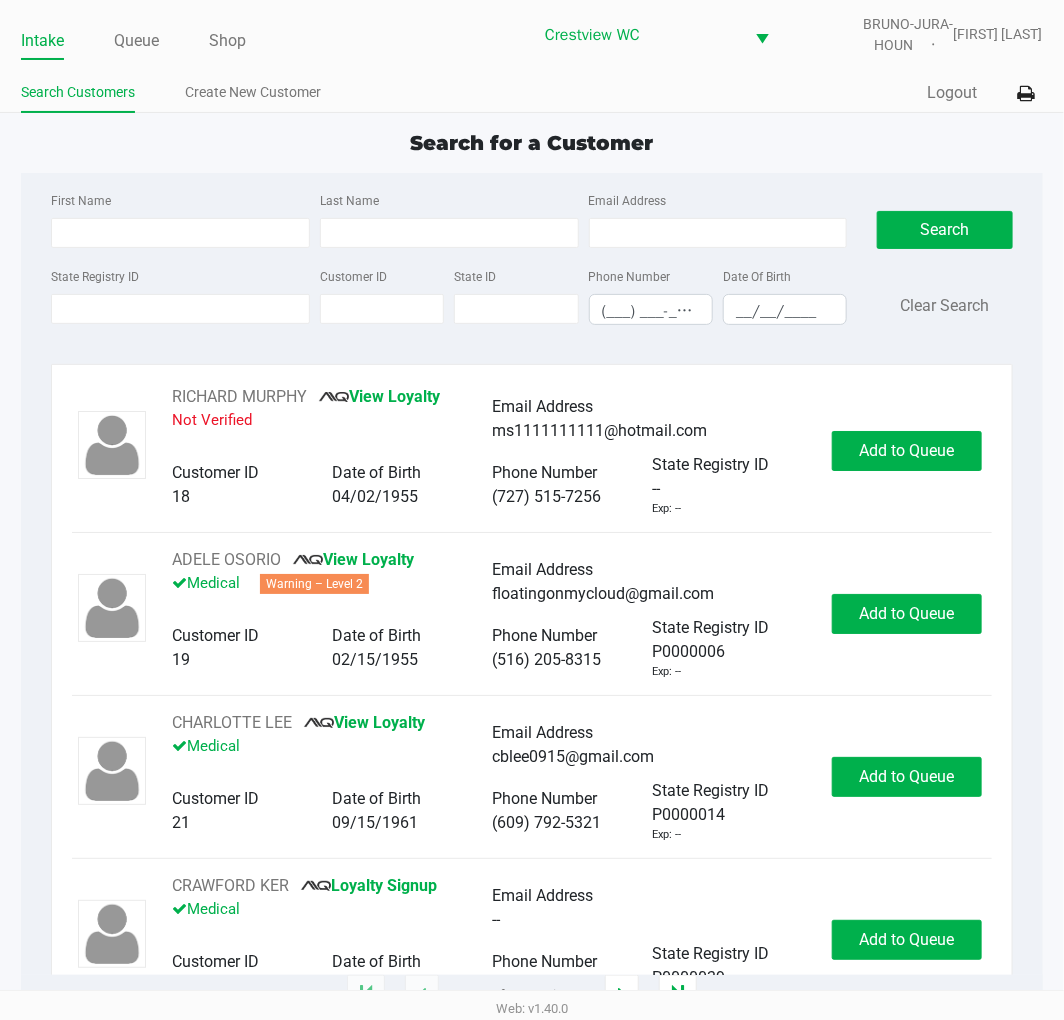 click on "State Registry ID" 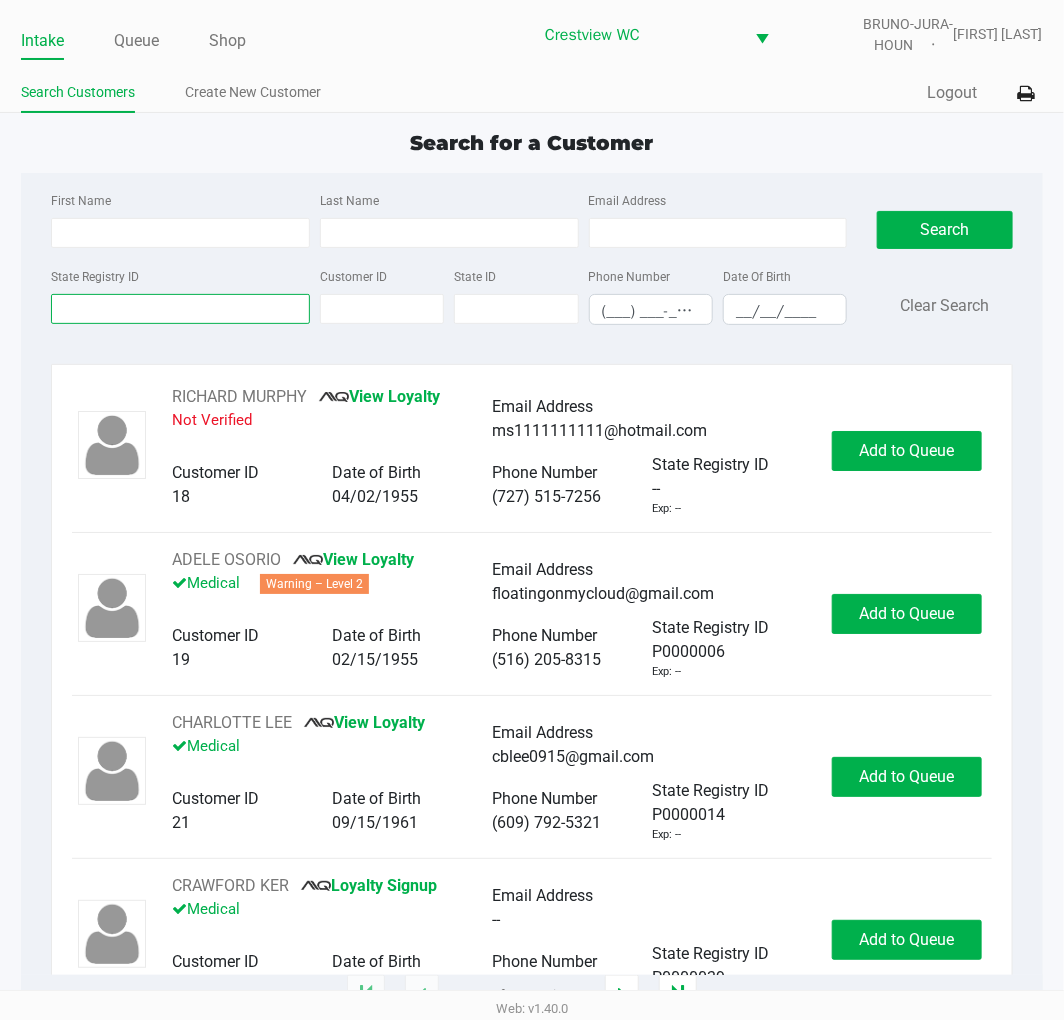click on "State Registry ID" at bounding box center [180, 309] 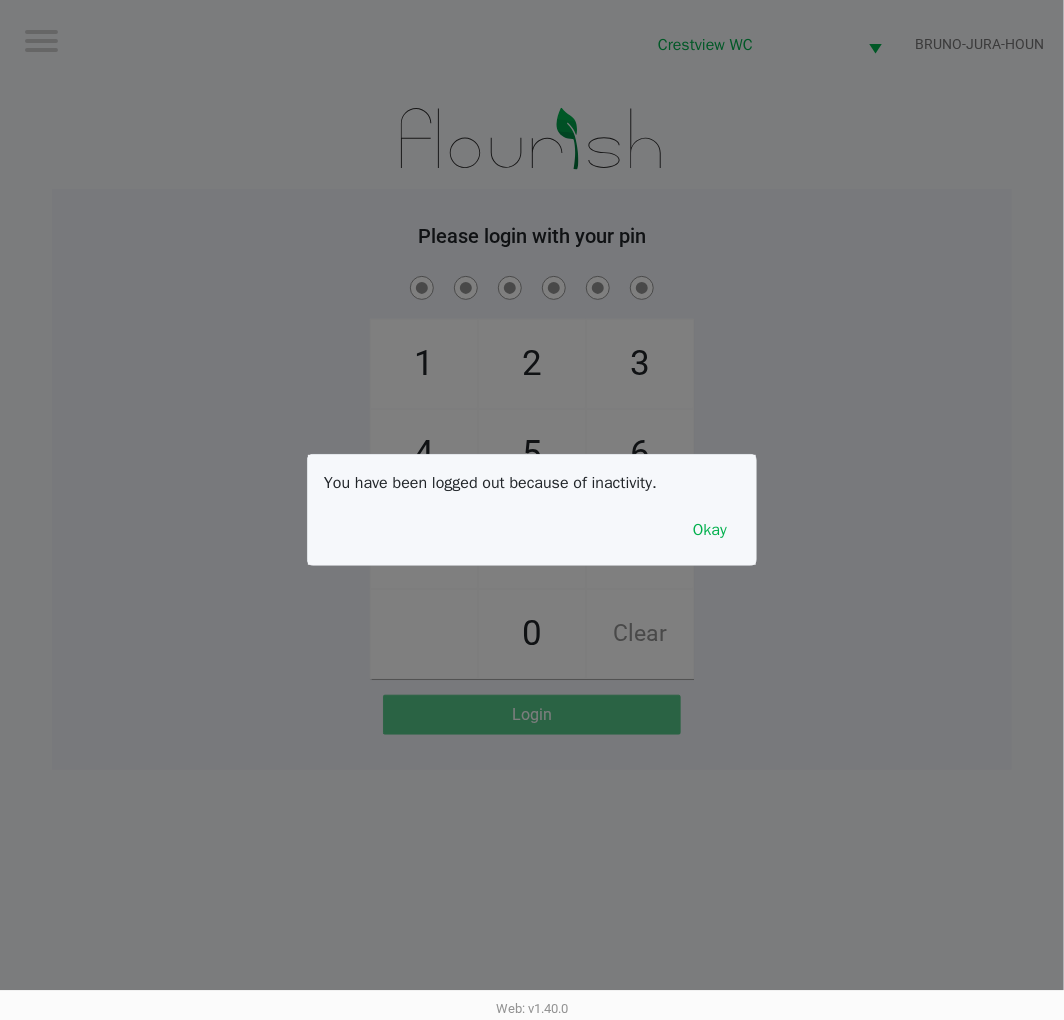 click 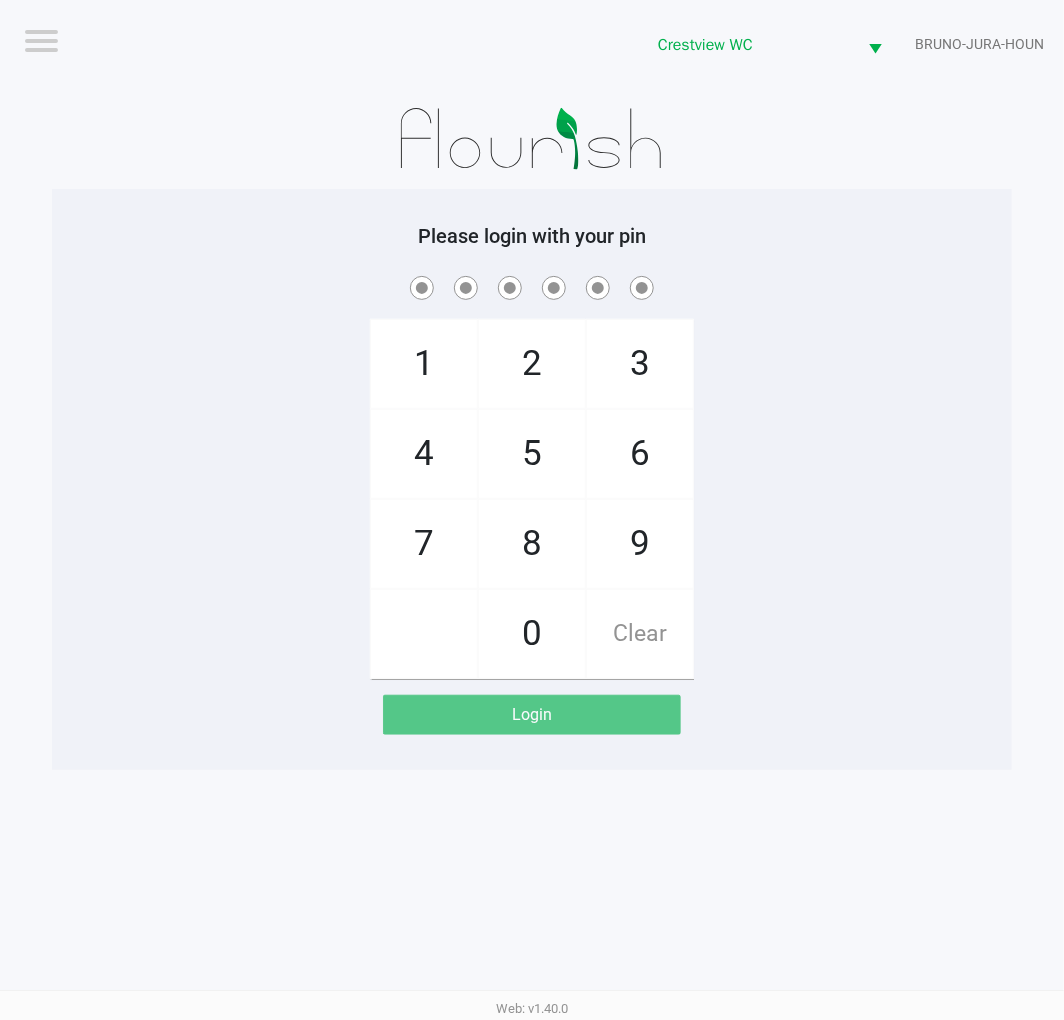 click on "9" 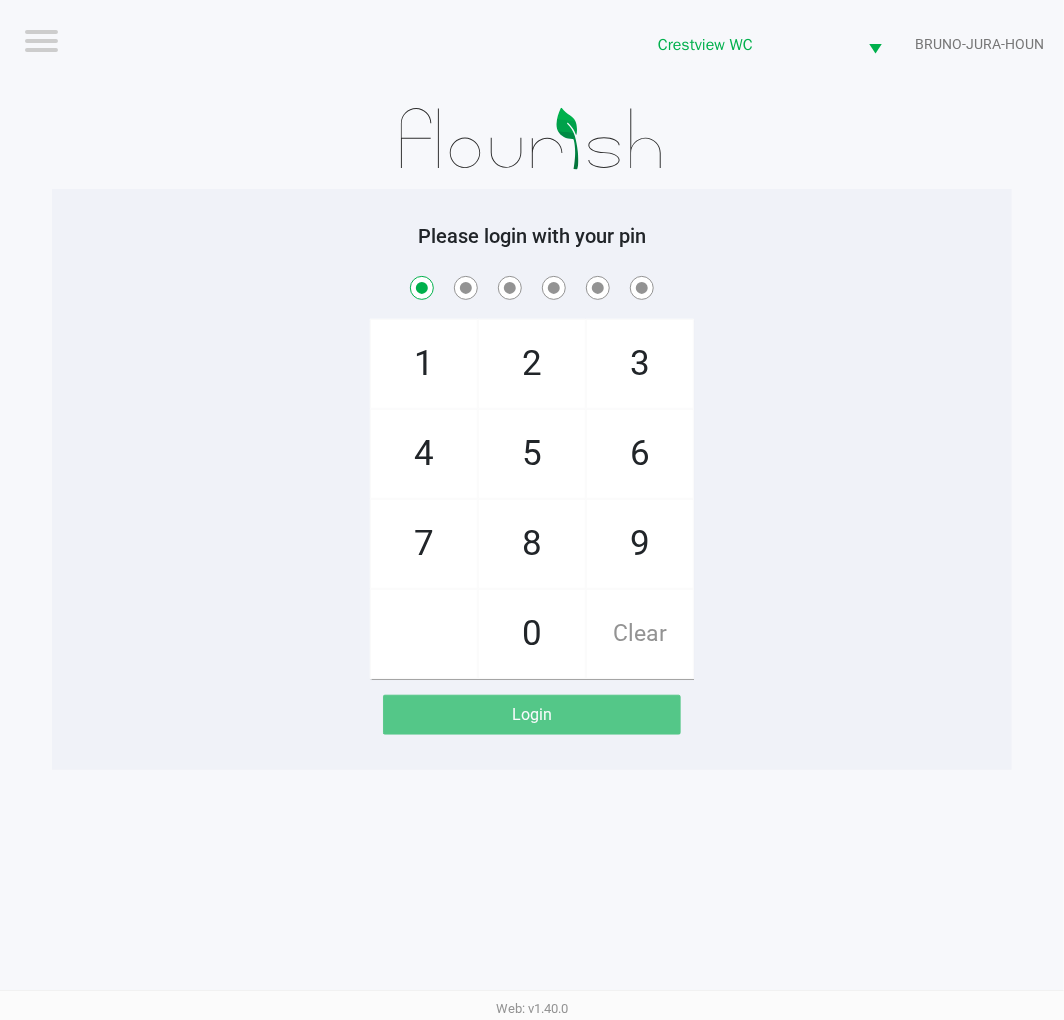 checkbox on "true" 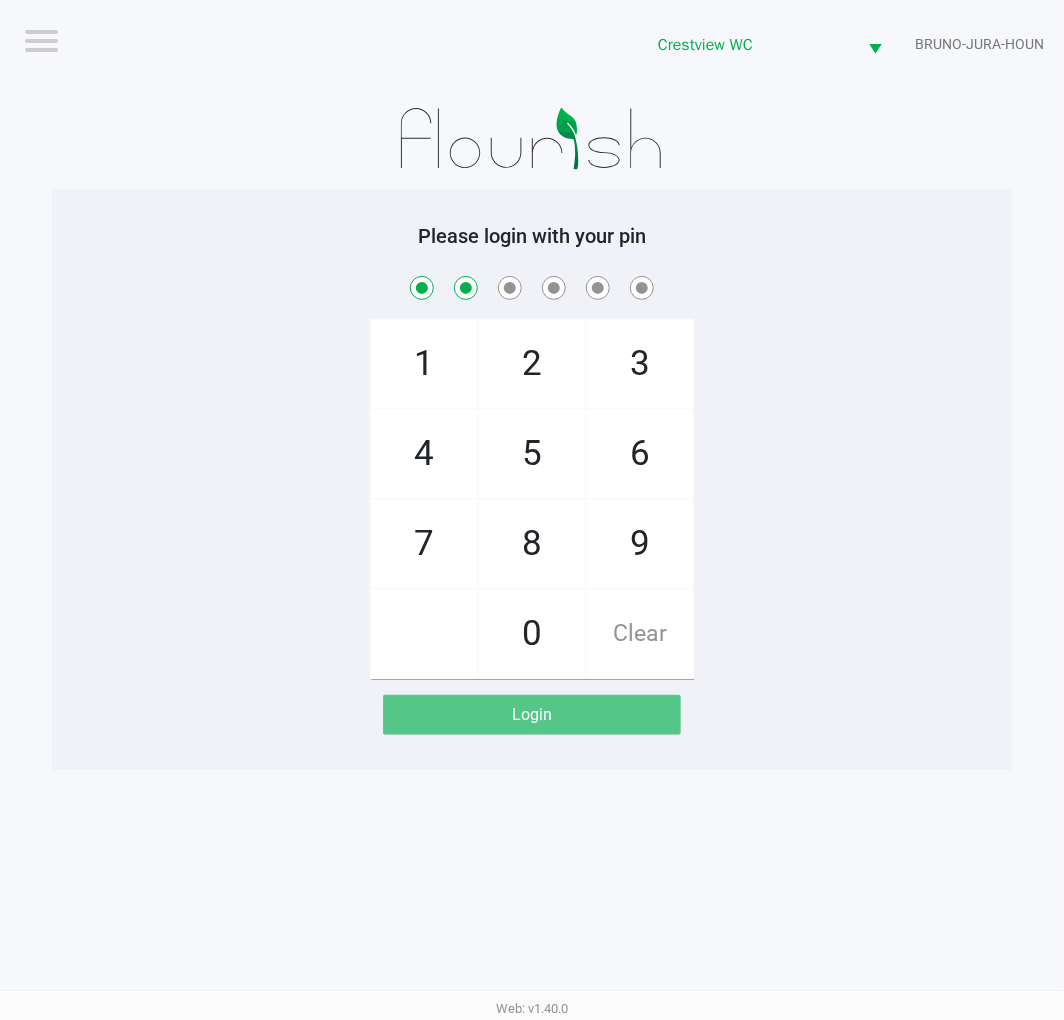 checkbox on "true" 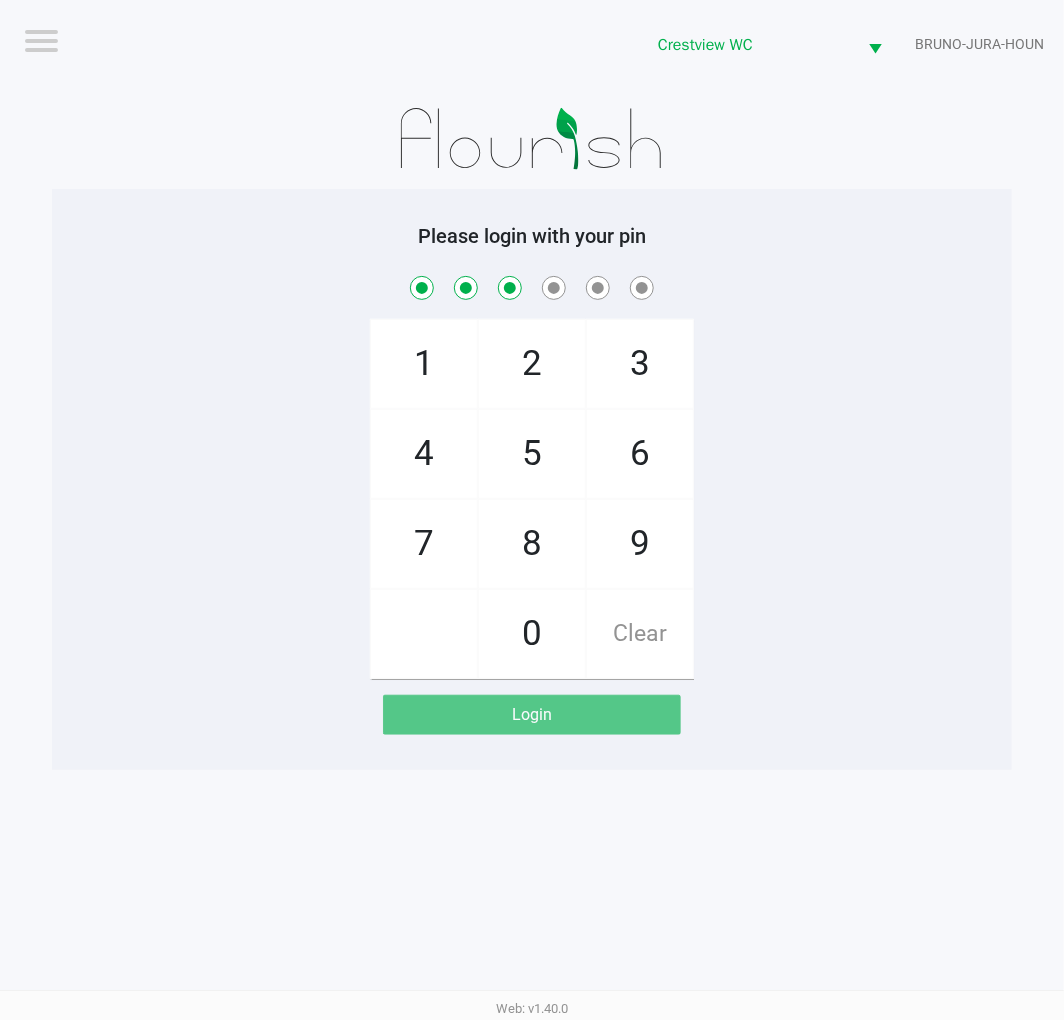 checkbox on "true" 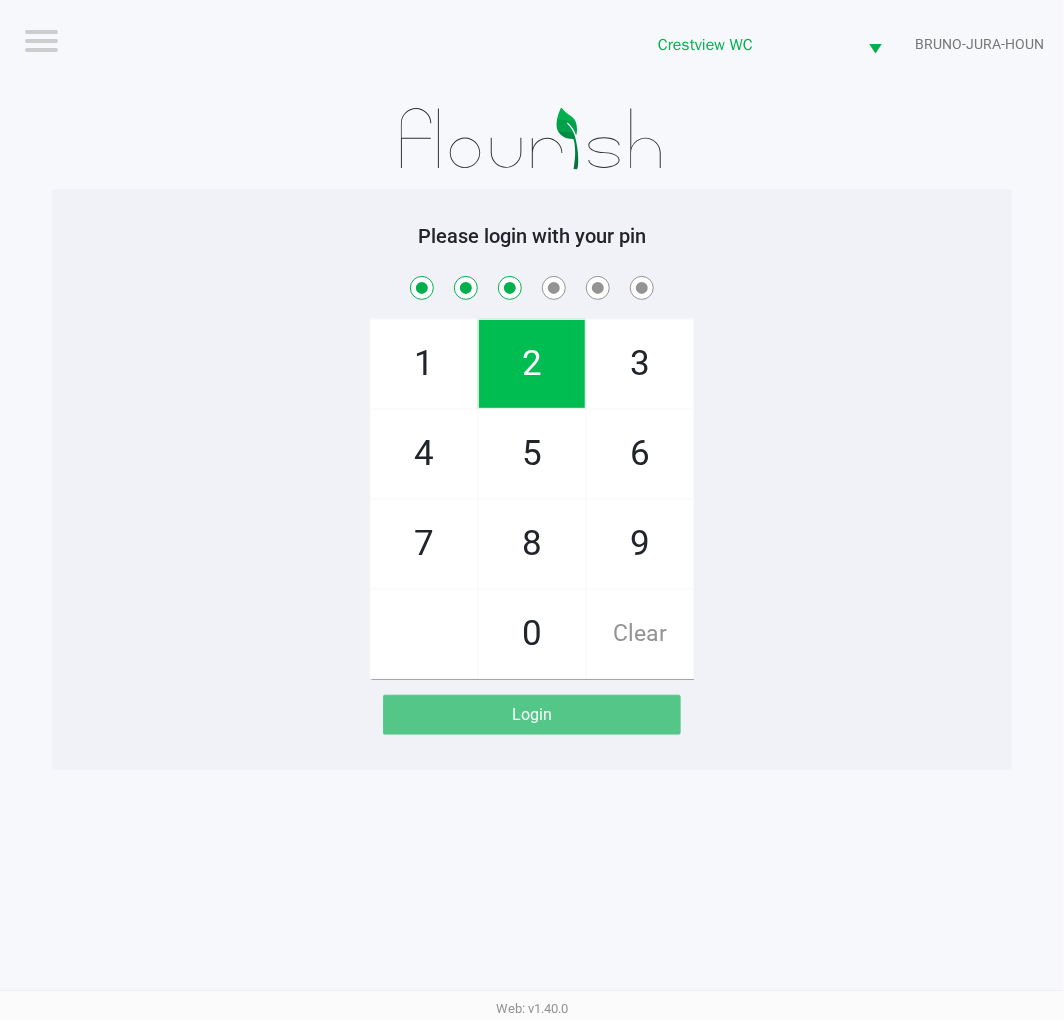 click on "8" 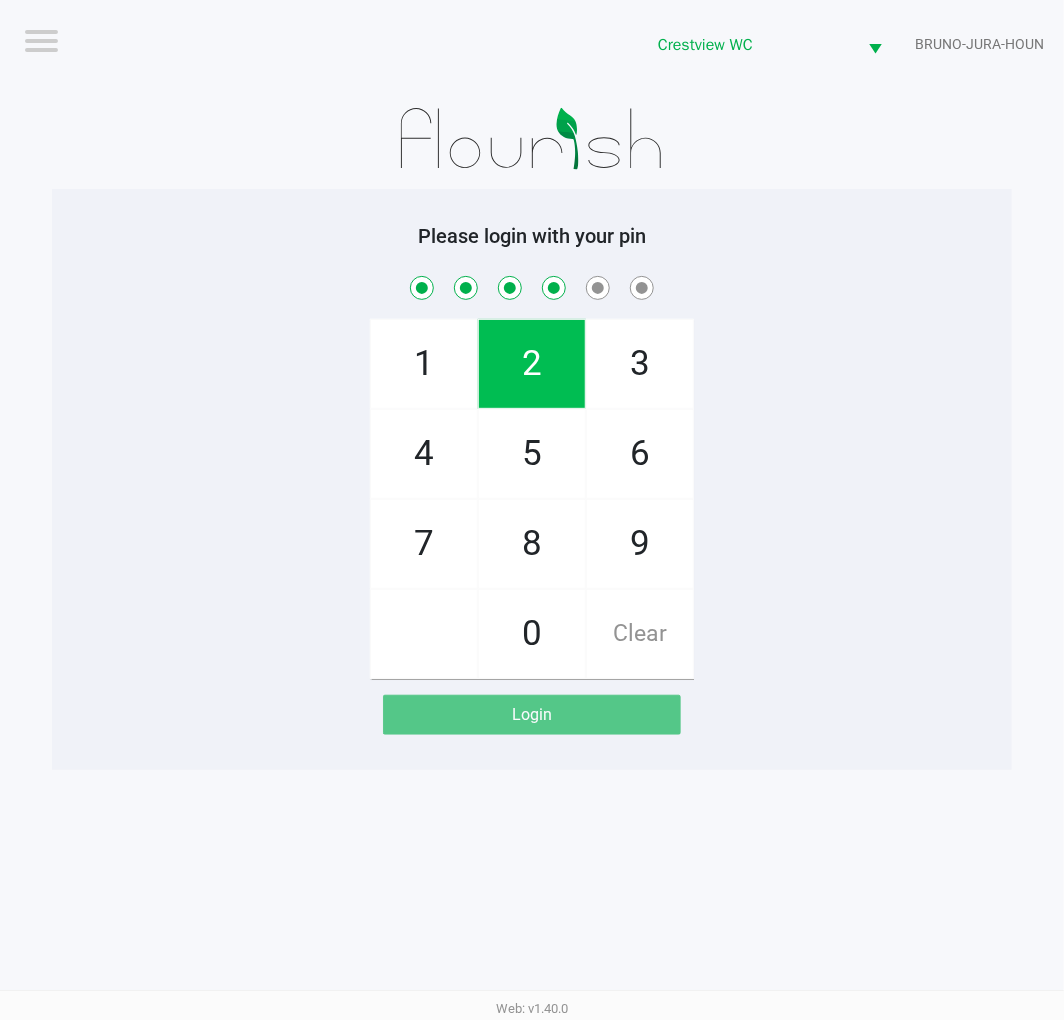 checkbox on "true" 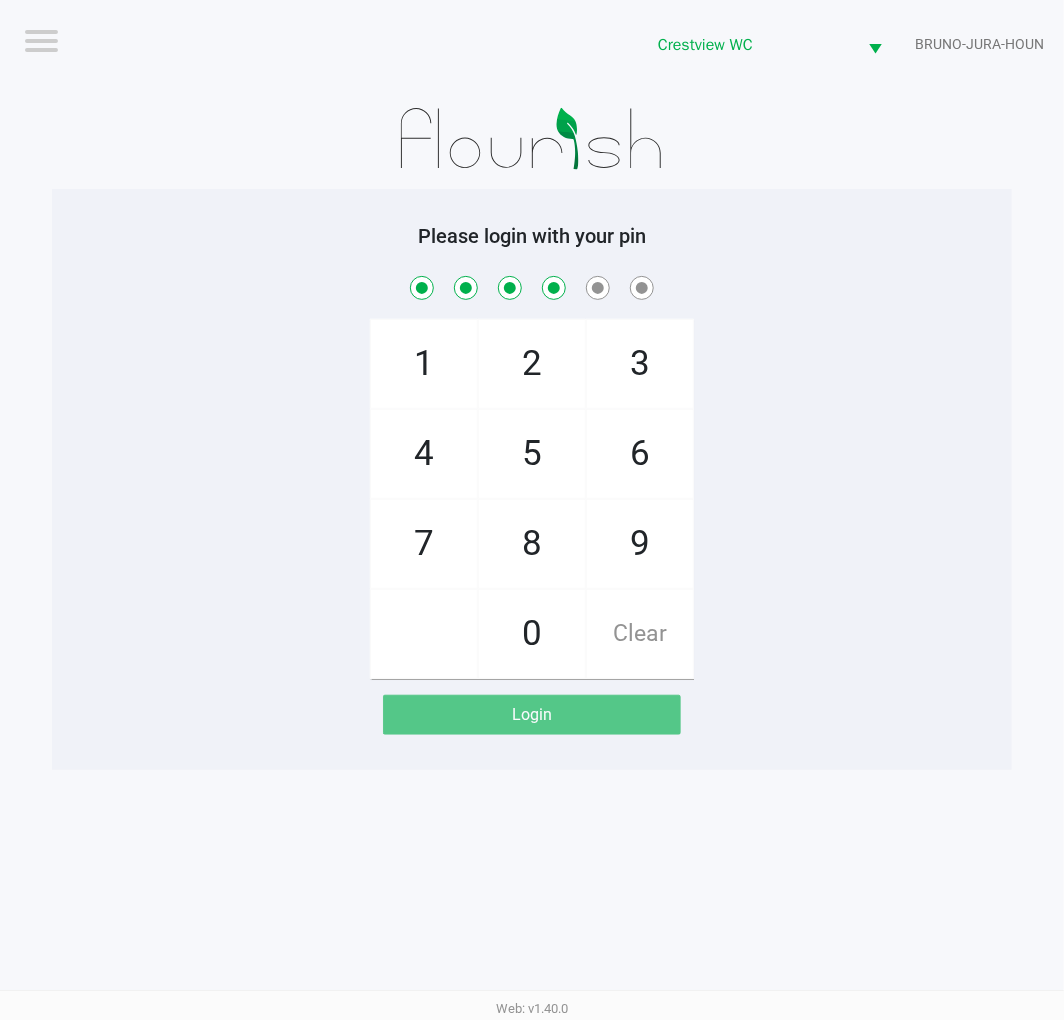 click on "2" 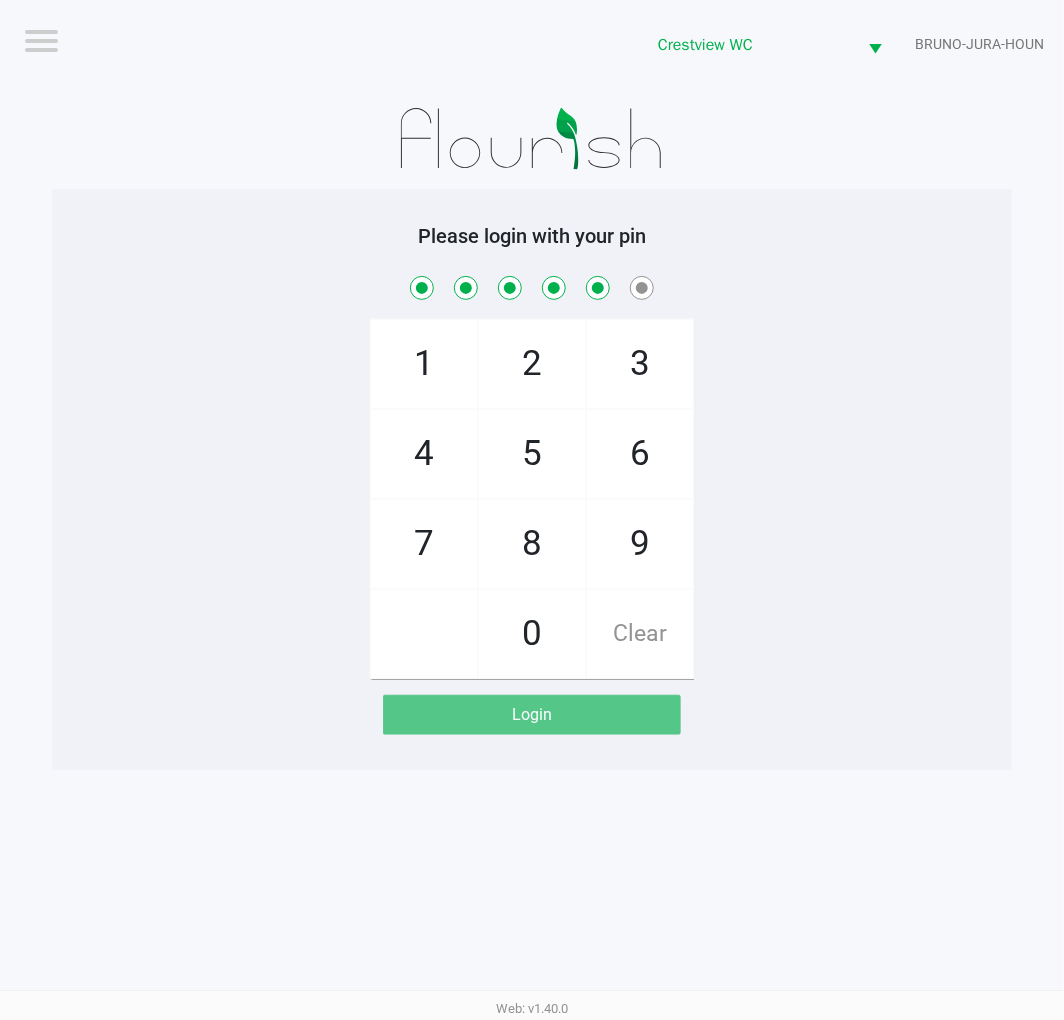 checkbox on "true" 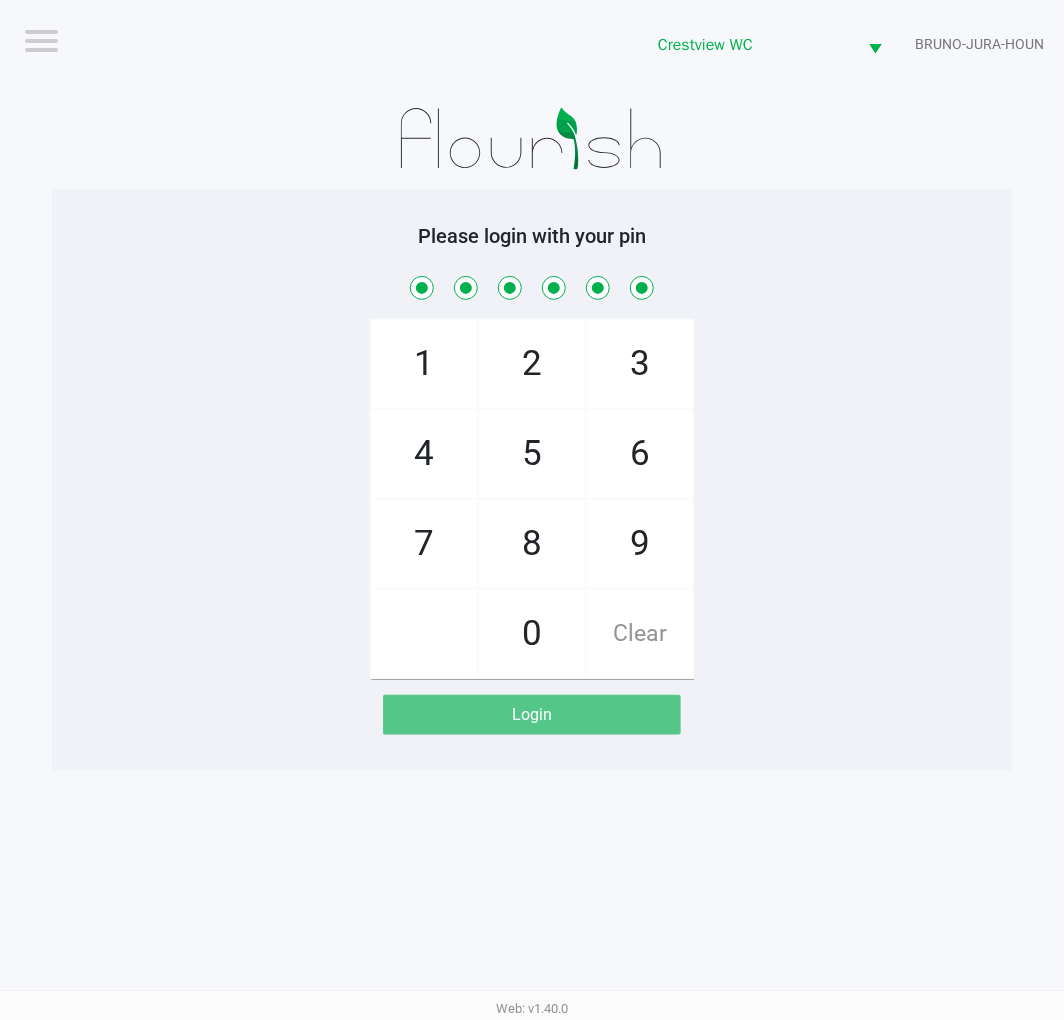 checkbox on "true" 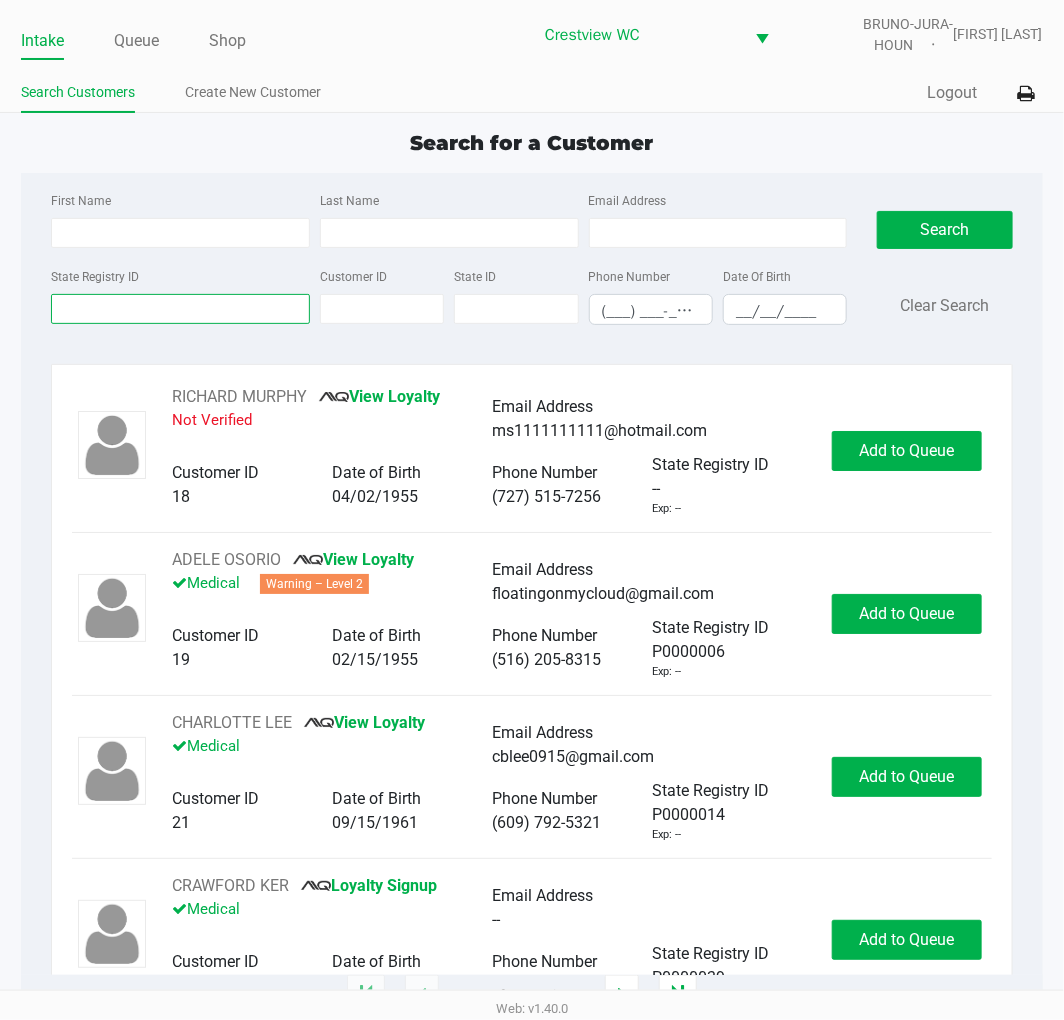 click on "State Registry ID" at bounding box center (180, 309) 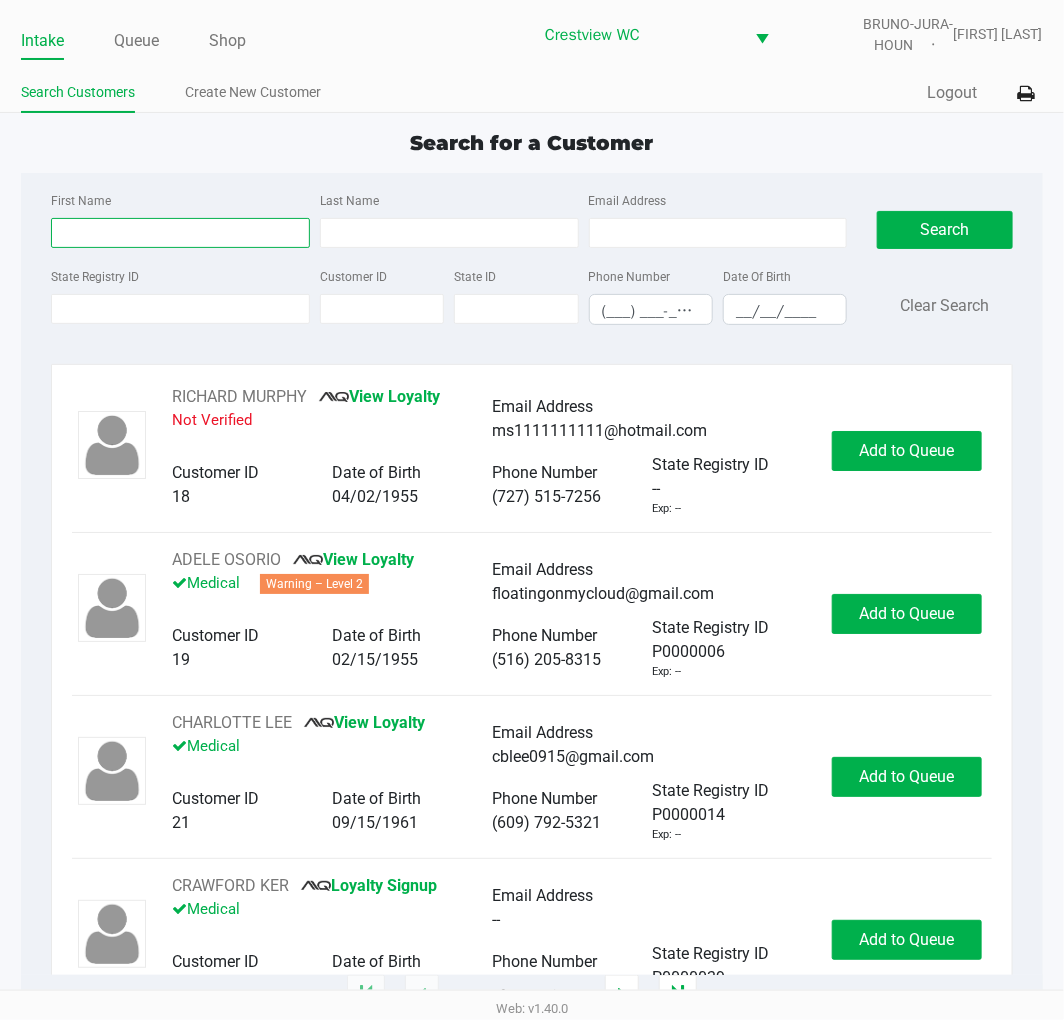 click on "First Name" at bounding box center (180, 233) 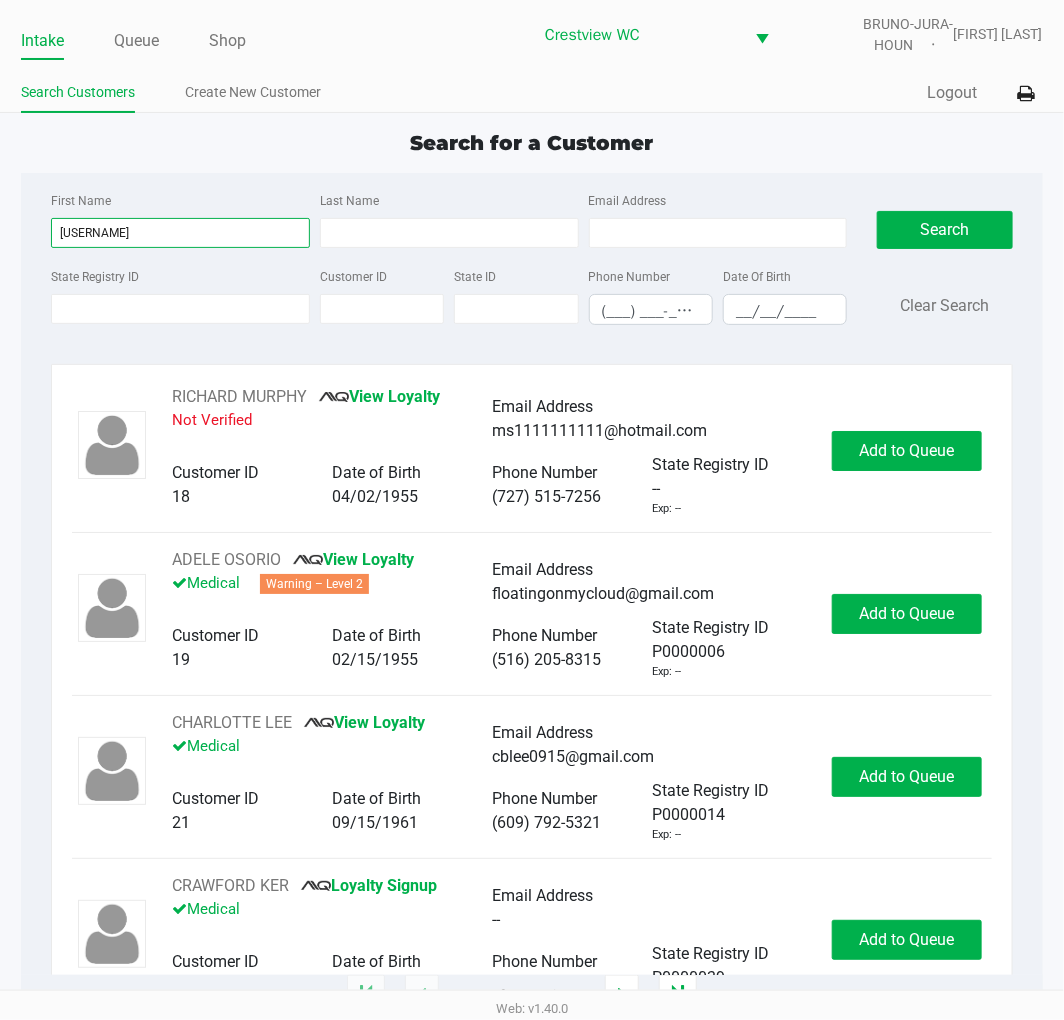 type on "[USERNAME]" 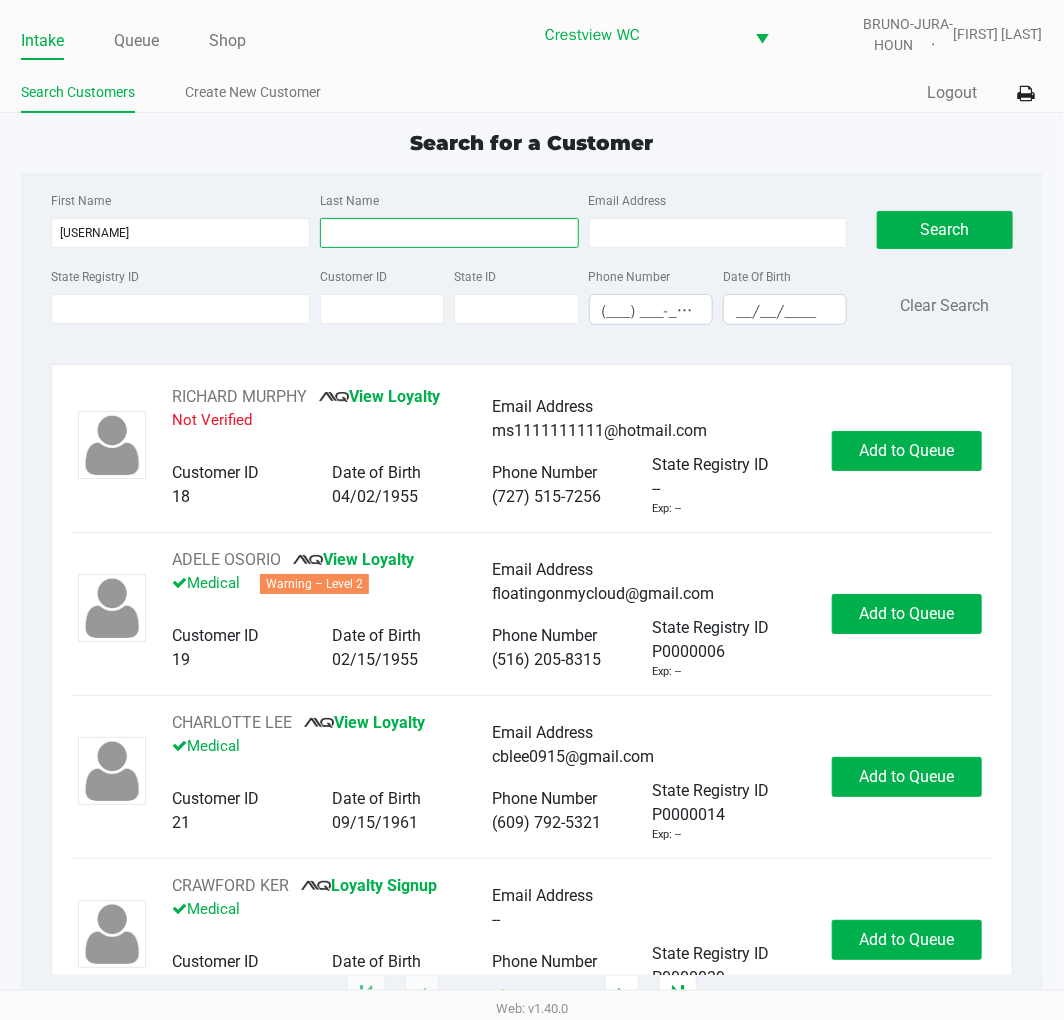click on "Last Name" at bounding box center (449, 233) 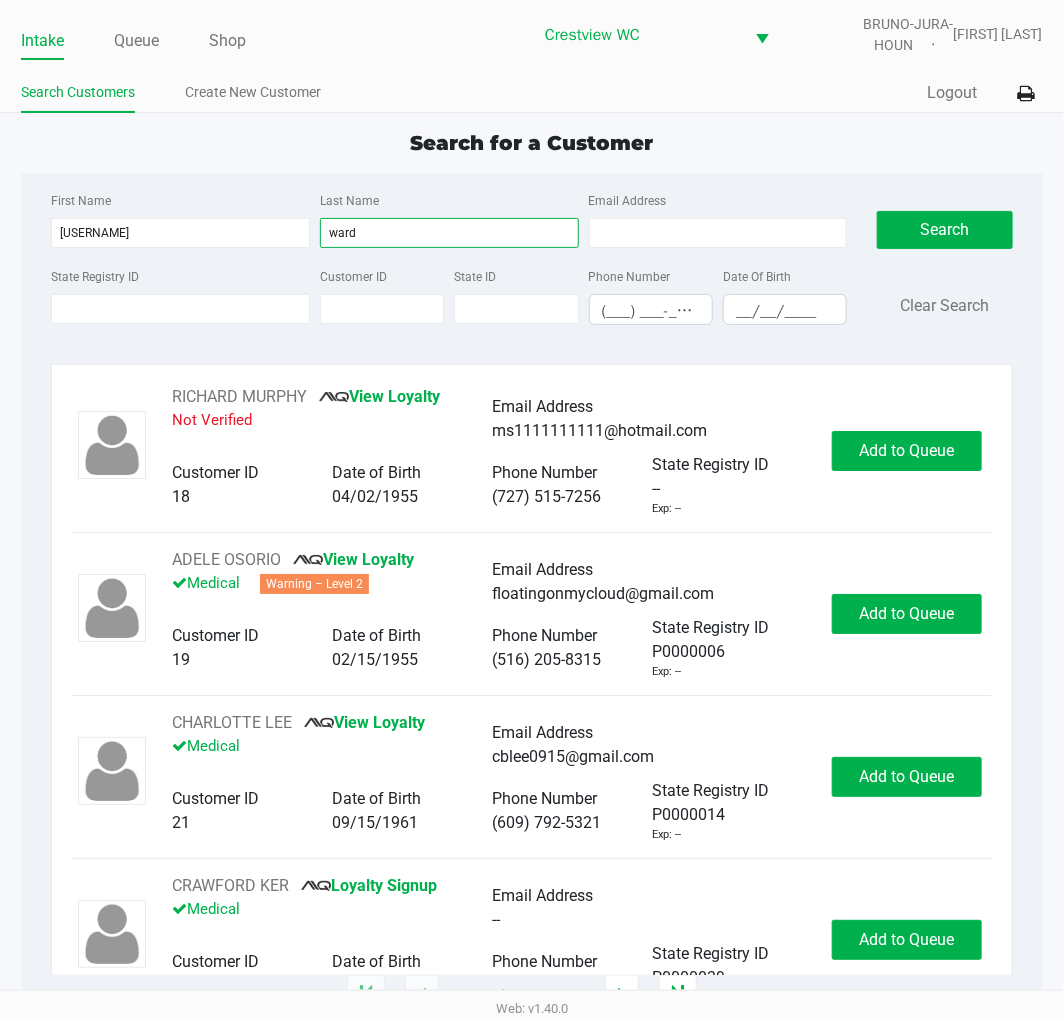type on "ward" 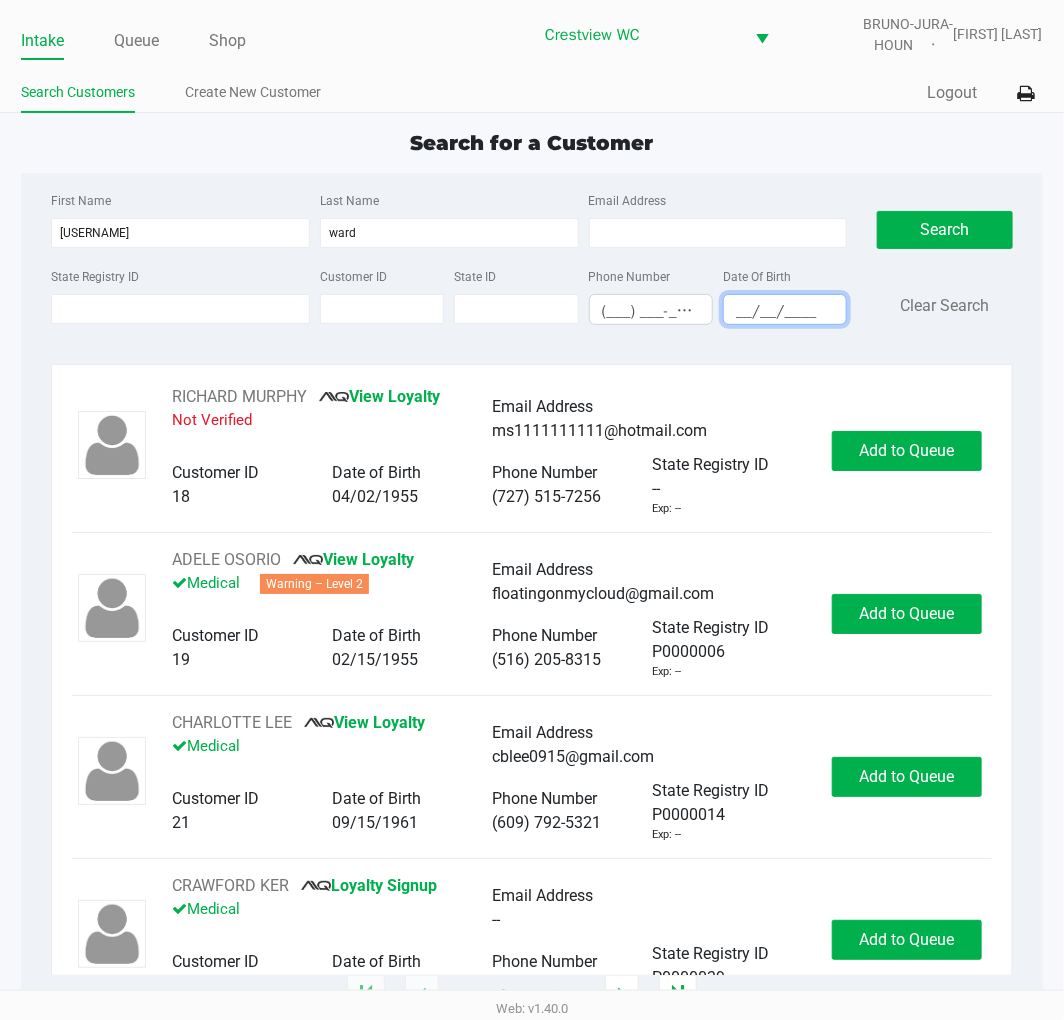 click on "__/__/____" at bounding box center [785, 311] 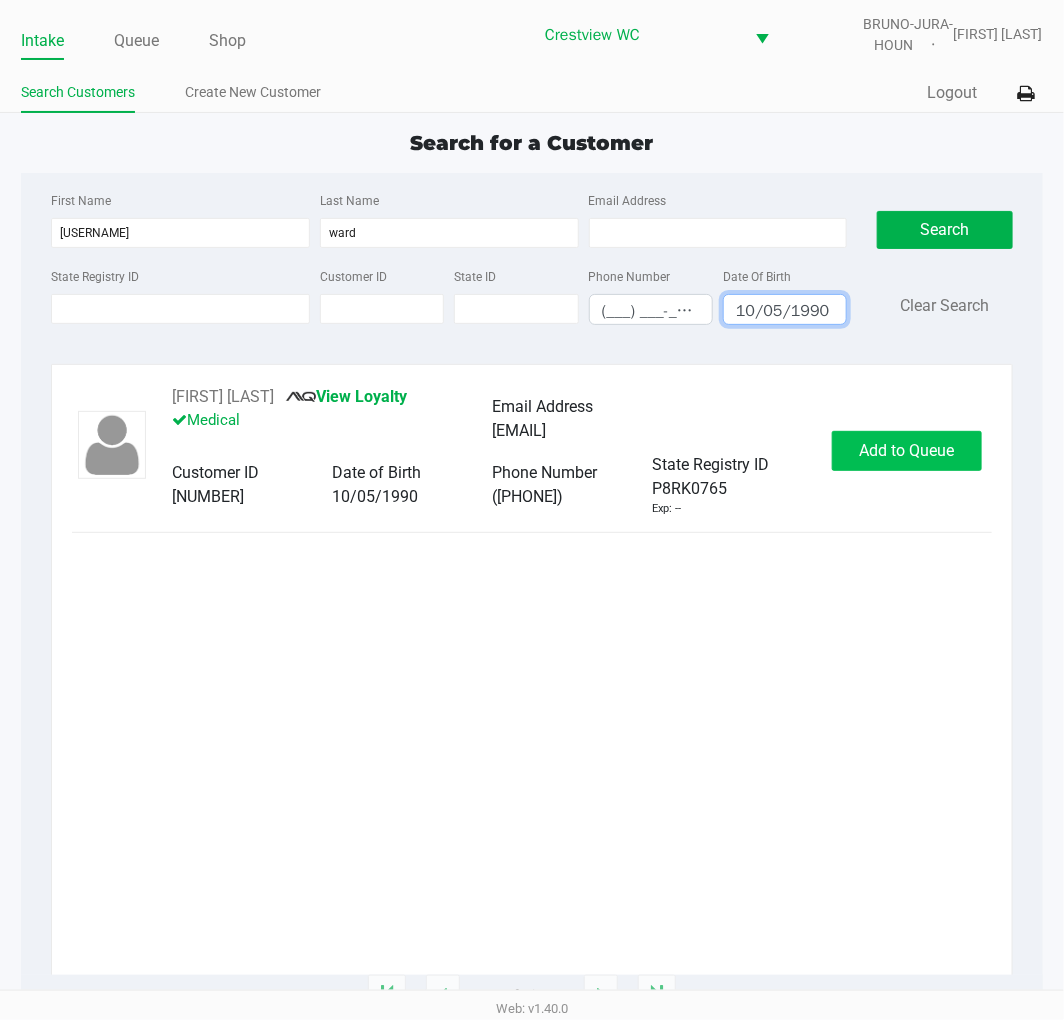 type on "10/05/1990" 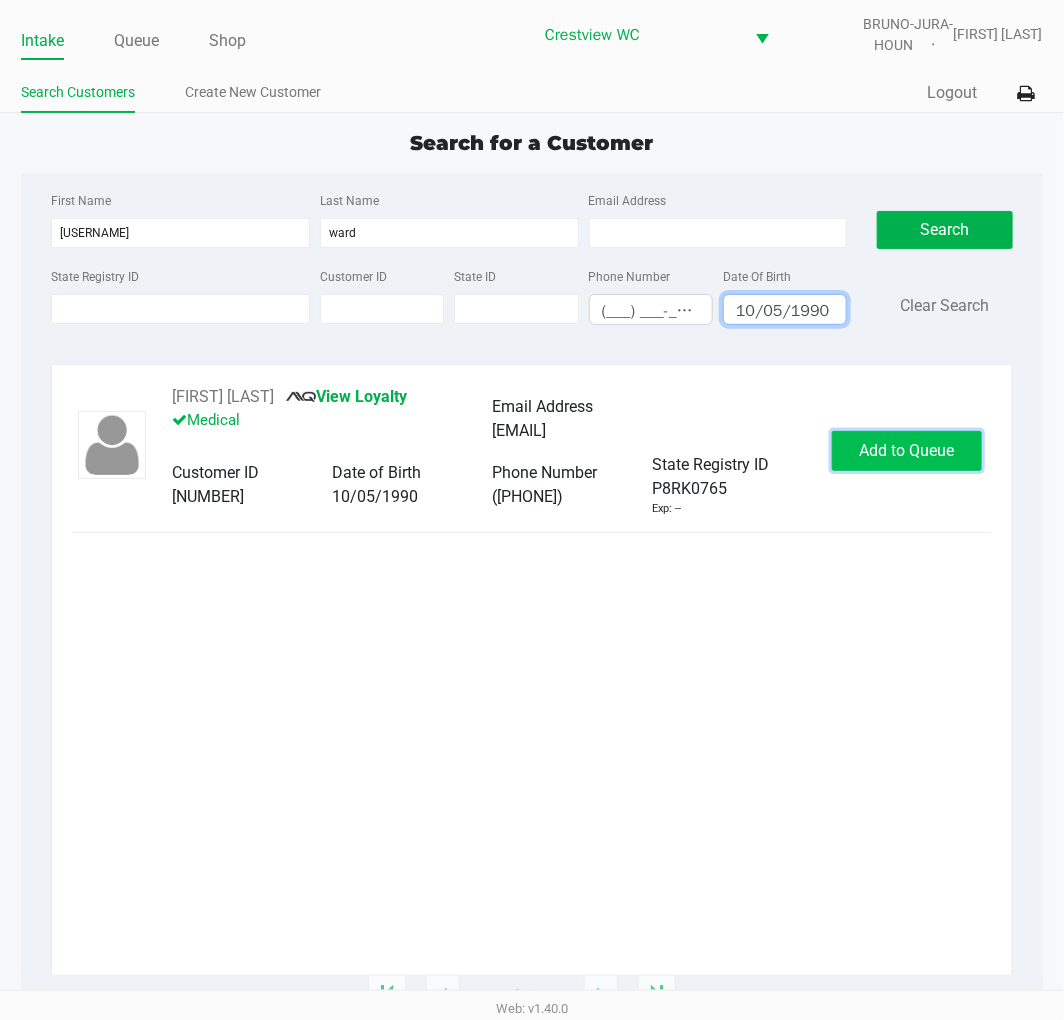 click on "Add to Queue" 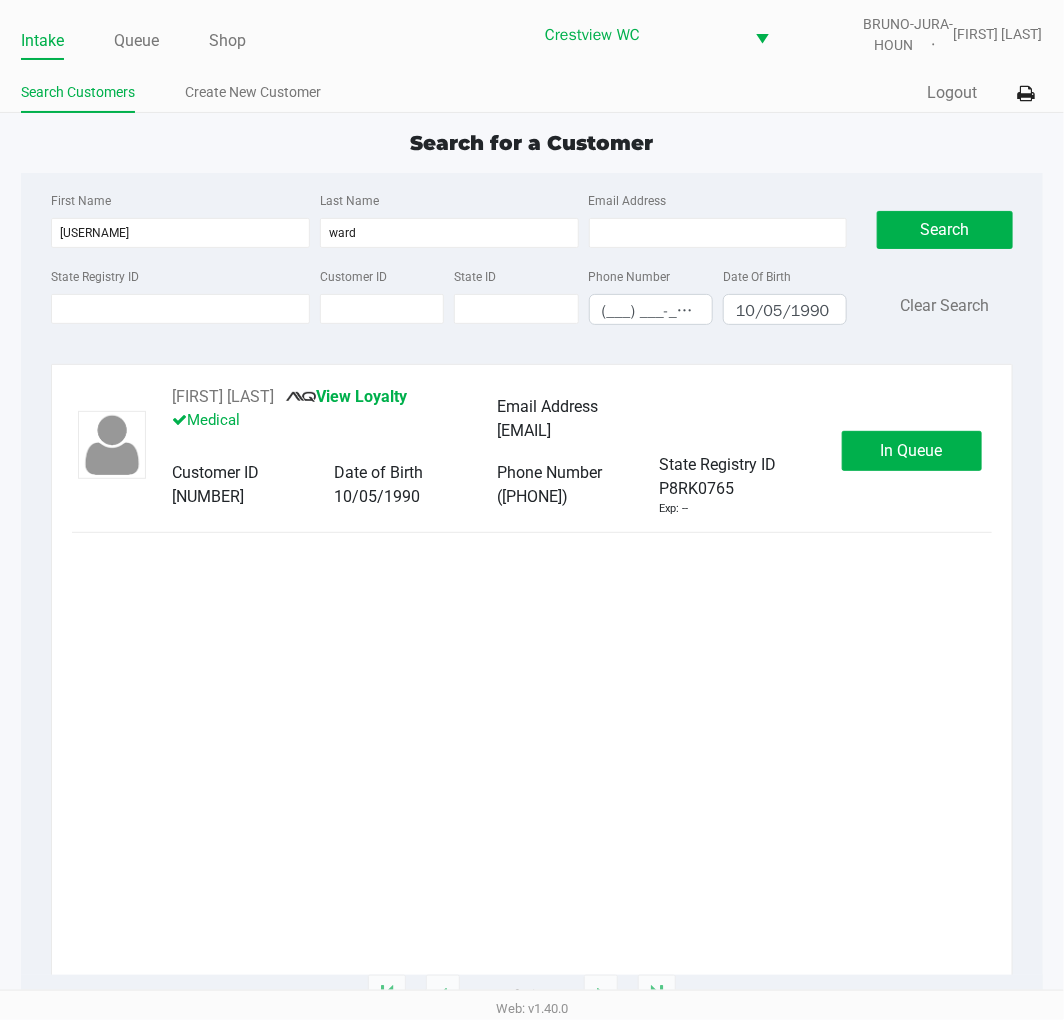 click on "In Queue" 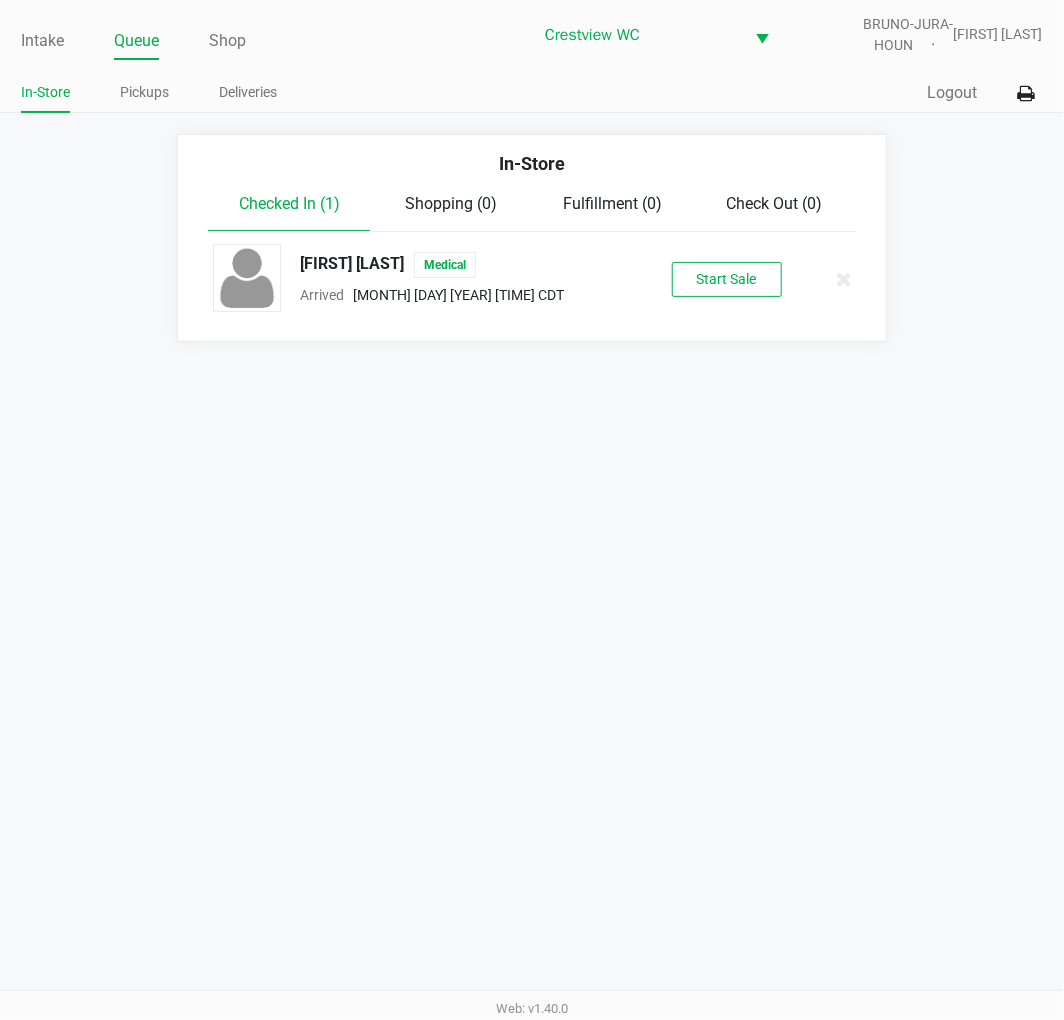 click on "Intake Queue Shop Crestview WC BRUNO-JURA-HOUN Brittany [LAST]  In-Store Pickups Deliveries Quick Sale Logout In-Store Checked In (1) Shopping (0) Fulfillment (0) Check Out (0) CHADWICK [LAST]  Medical Arrived   Aug 8, 2025 11:14 AM CDT Start Sale  Web: v1.40.0" at bounding box center (532, 510) 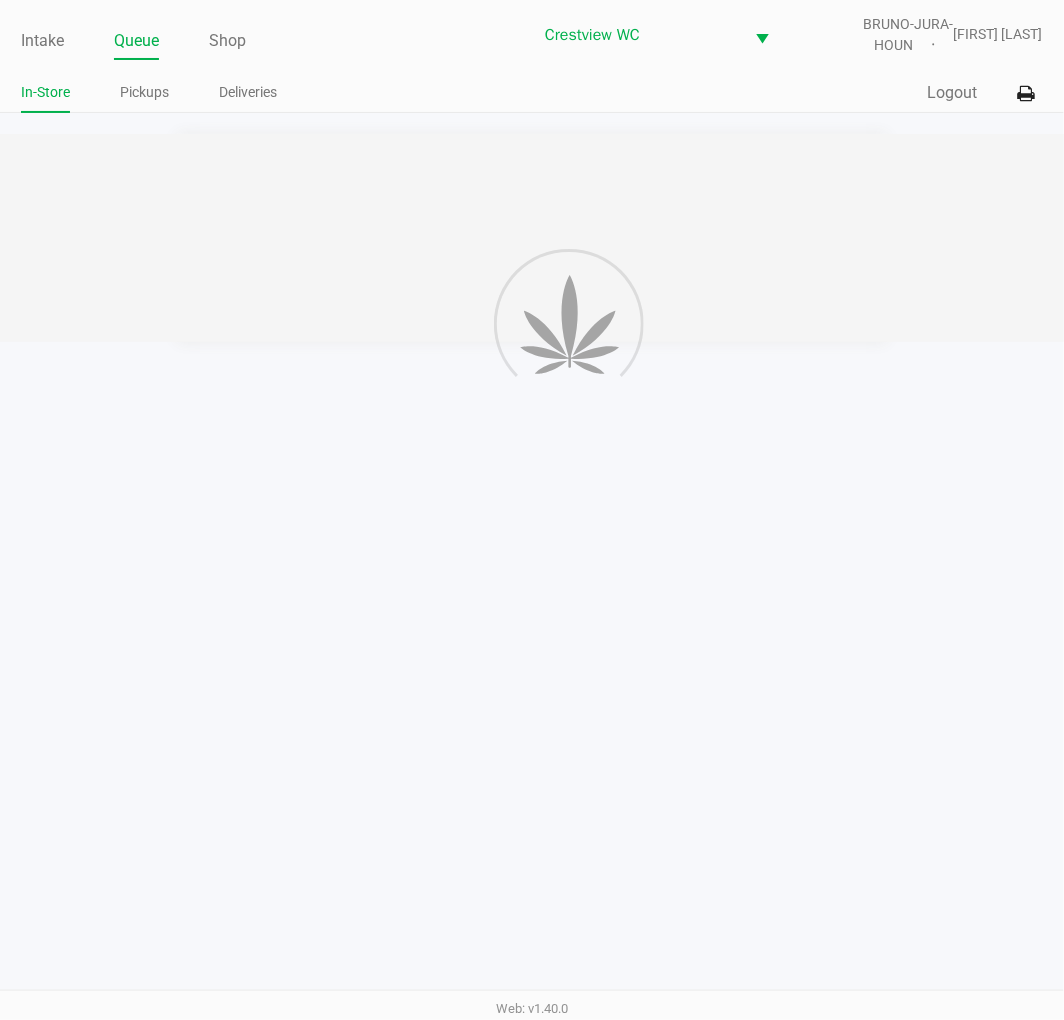 click on "Intake Queue Shop Crestview WC BRUNO-JURA-HOUN Brittany [LAST]  In-Store Pickups Deliveries Quick Sale Logout   In-Store Checked In (1) Shopping (0) Fulfillment (0) Check Out (0) CHADWICK [LAST]  Medical Arrived   Aug 8, 2025 11:14 AM CDT Start Sale  Web: v1.40.0" at bounding box center (532, 510) 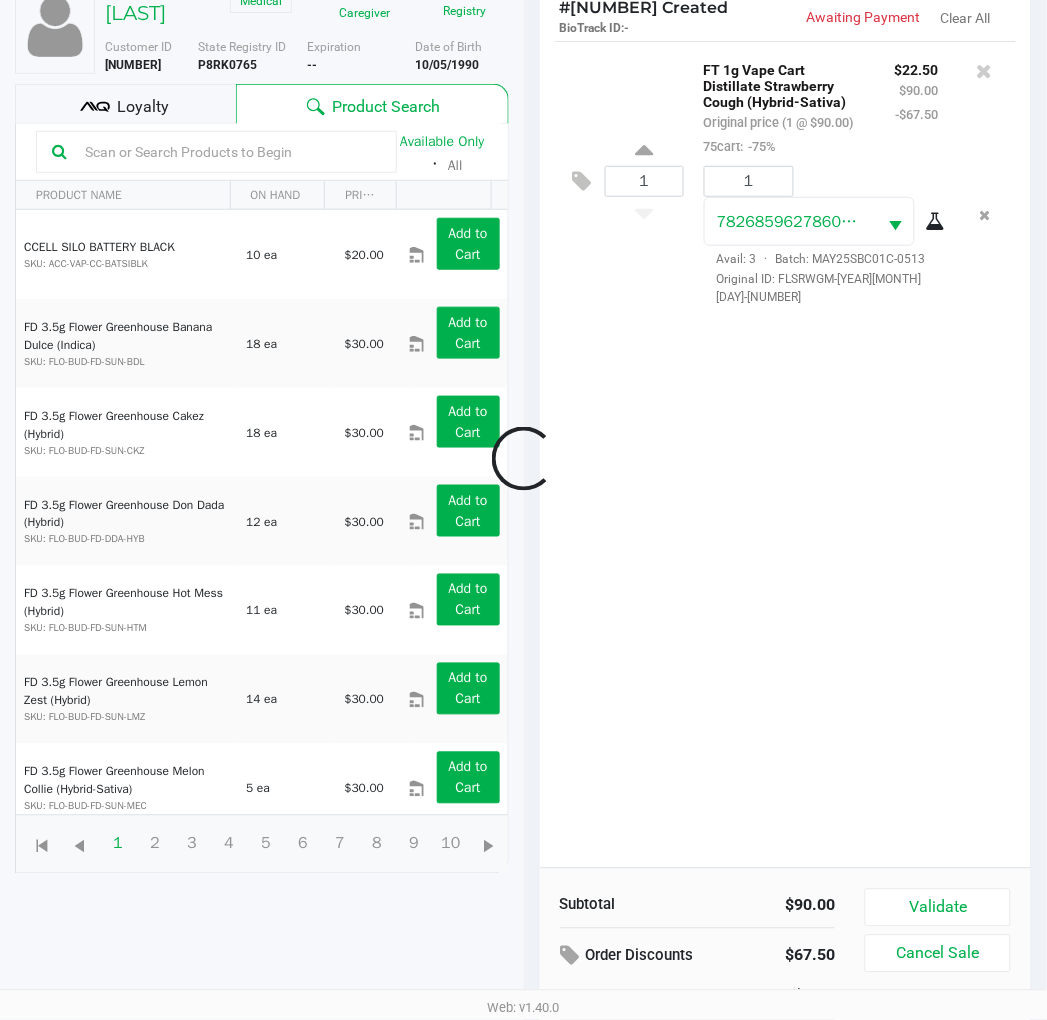 scroll, scrollTop: 217, scrollLeft: 0, axis: vertical 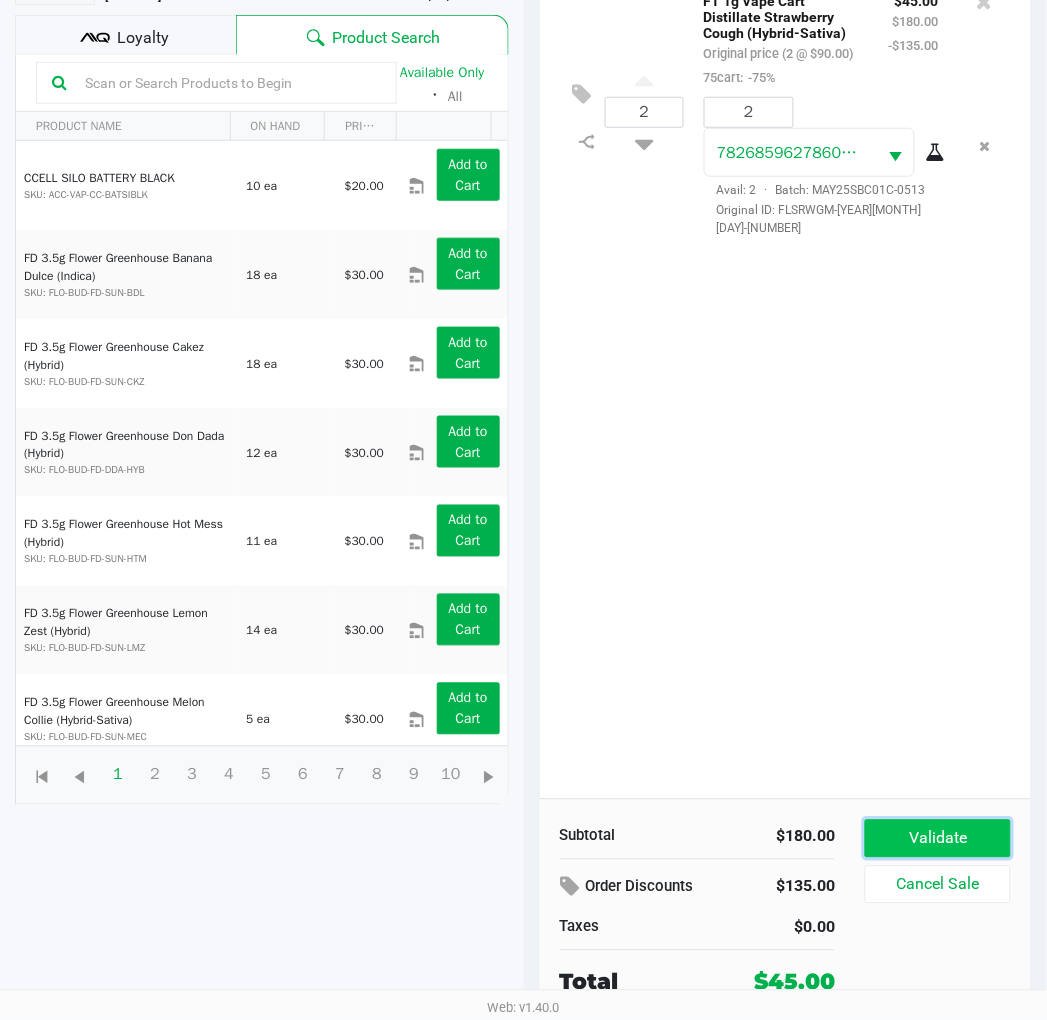 click on "Validate" 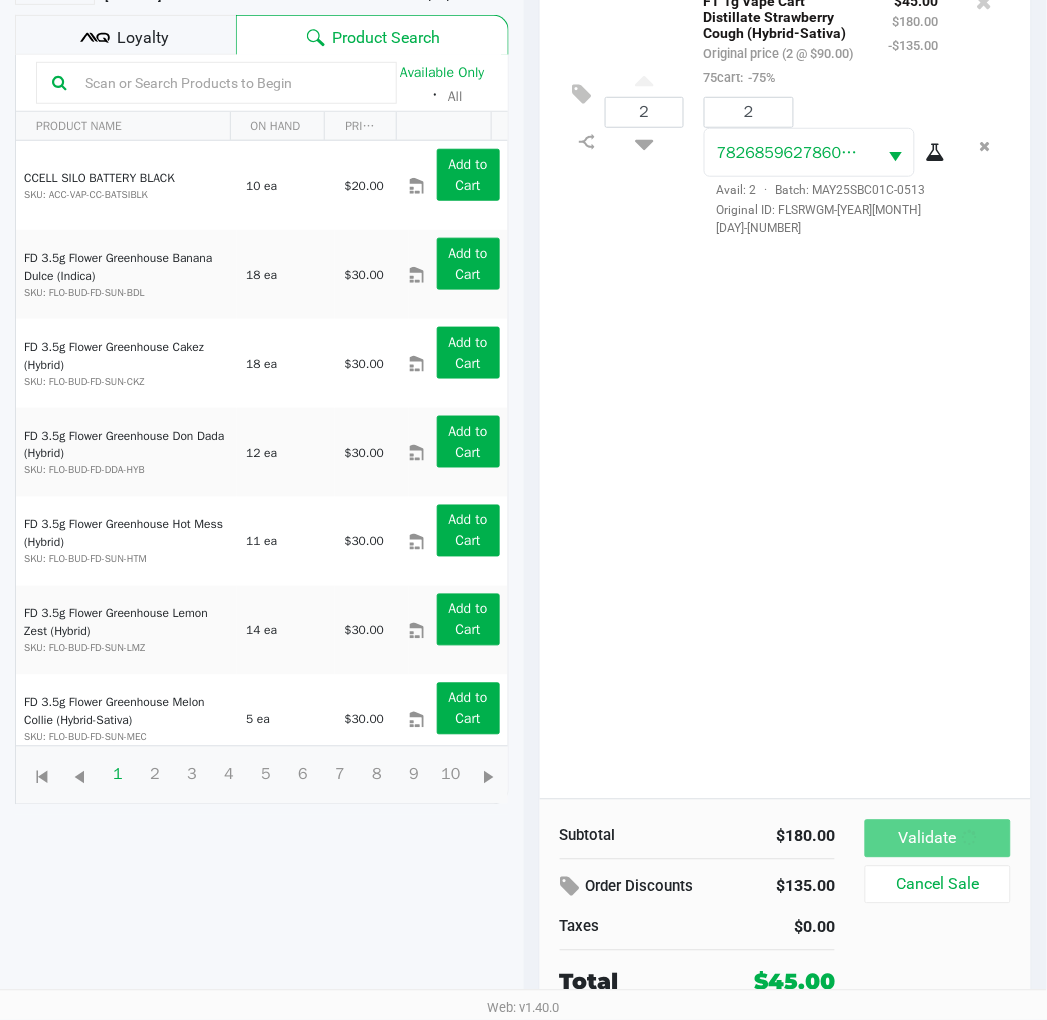 scroll, scrollTop: 0, scrollLeft: 0, axis: both 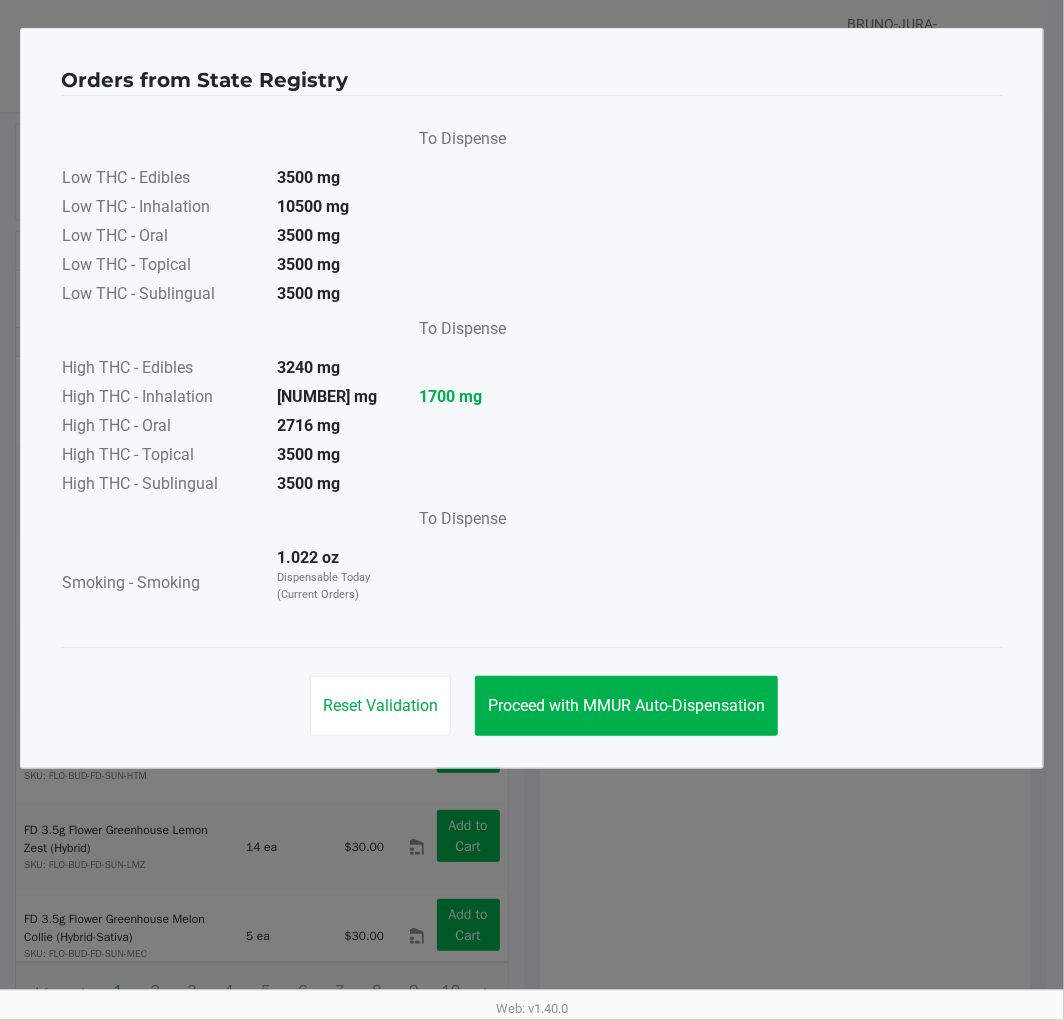 click on "Proceed with MMUR Auto-Dispensation" 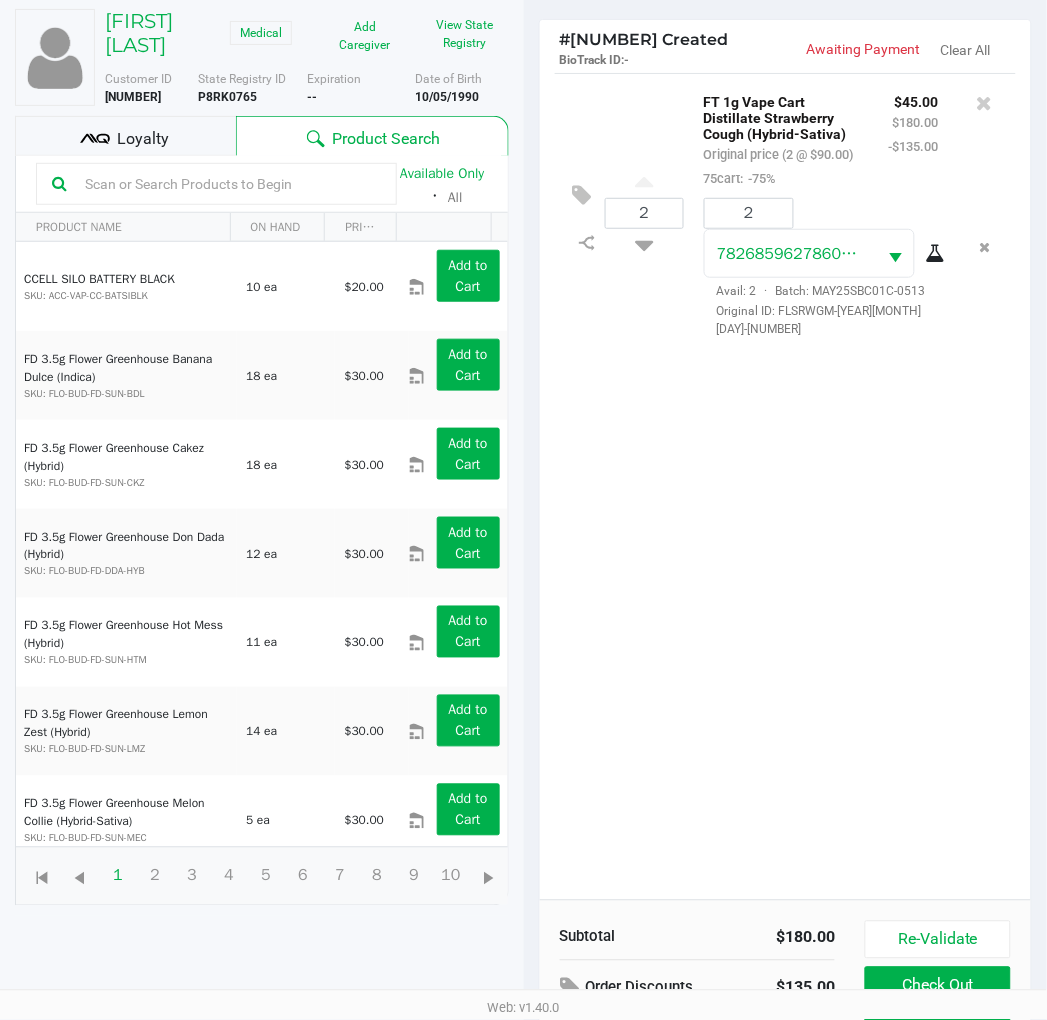 scroll, scrollTop: 238, scrollLeft: 0, axis: vertical 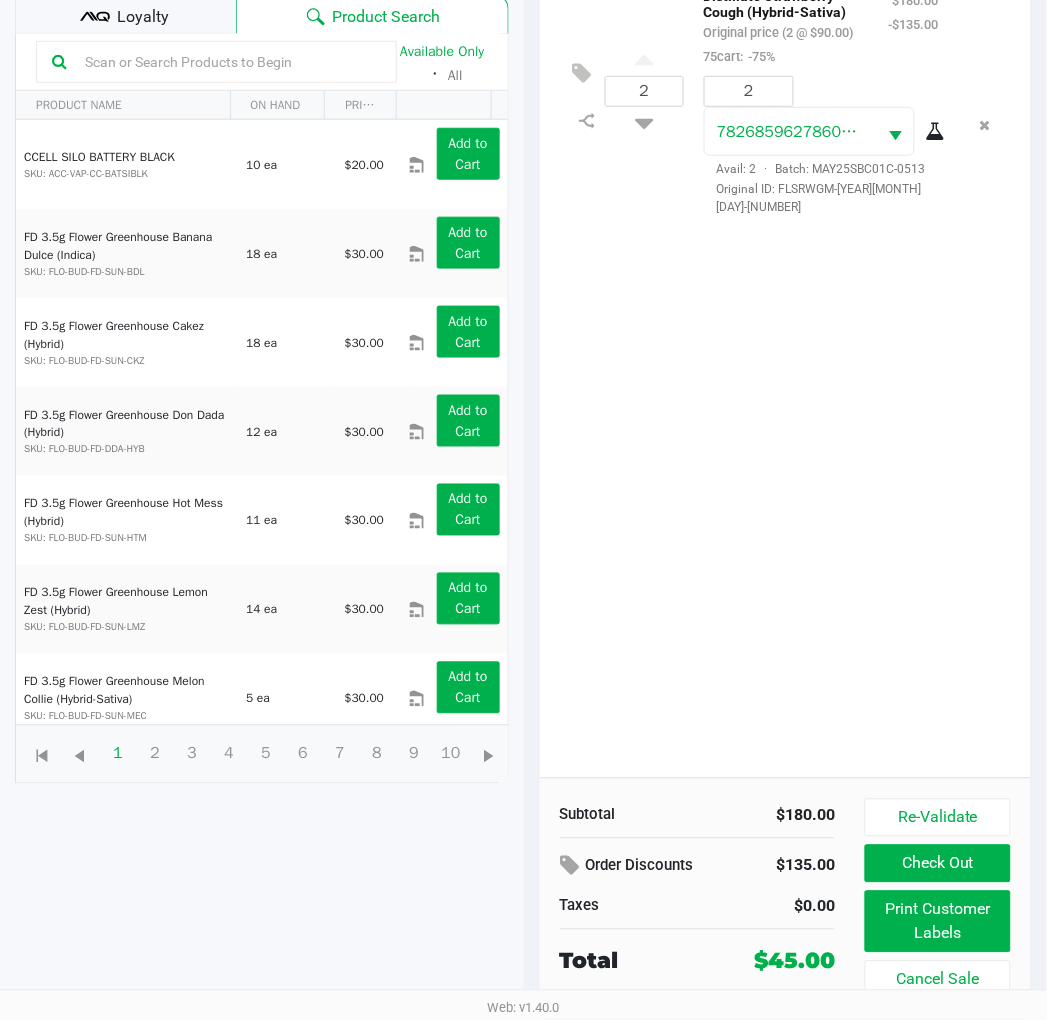 click on "Print Customer Labels" 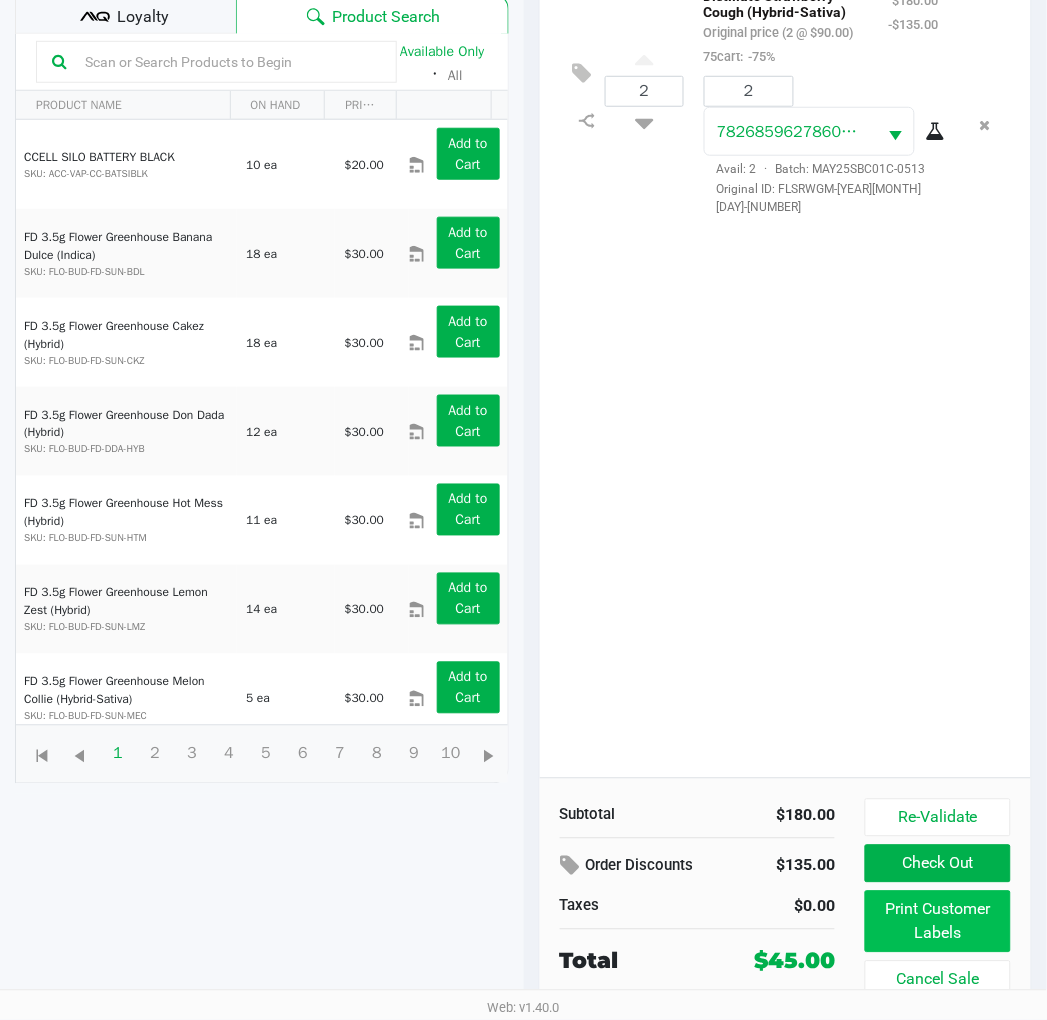 scroll, scrollTop: 0, scrollLeft: 0, axis: both 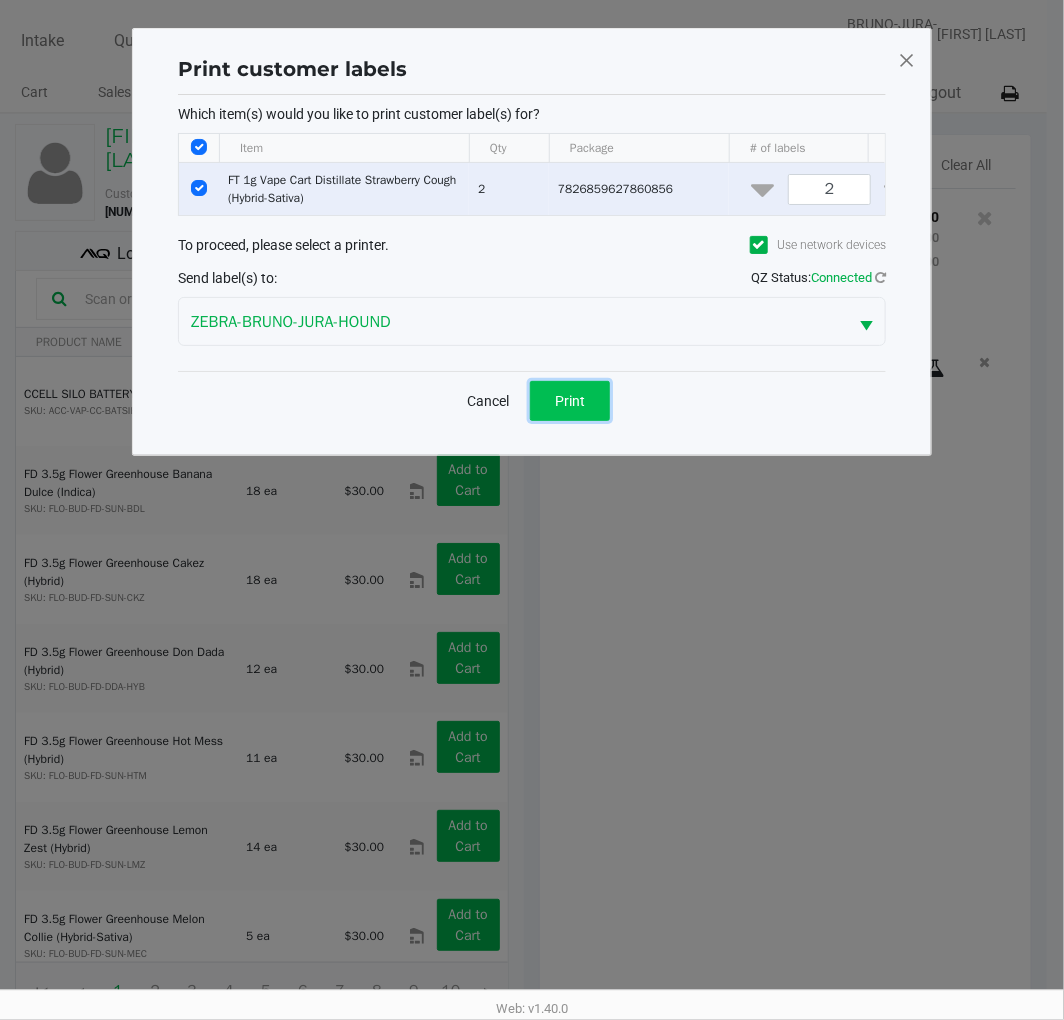 click on "Print" 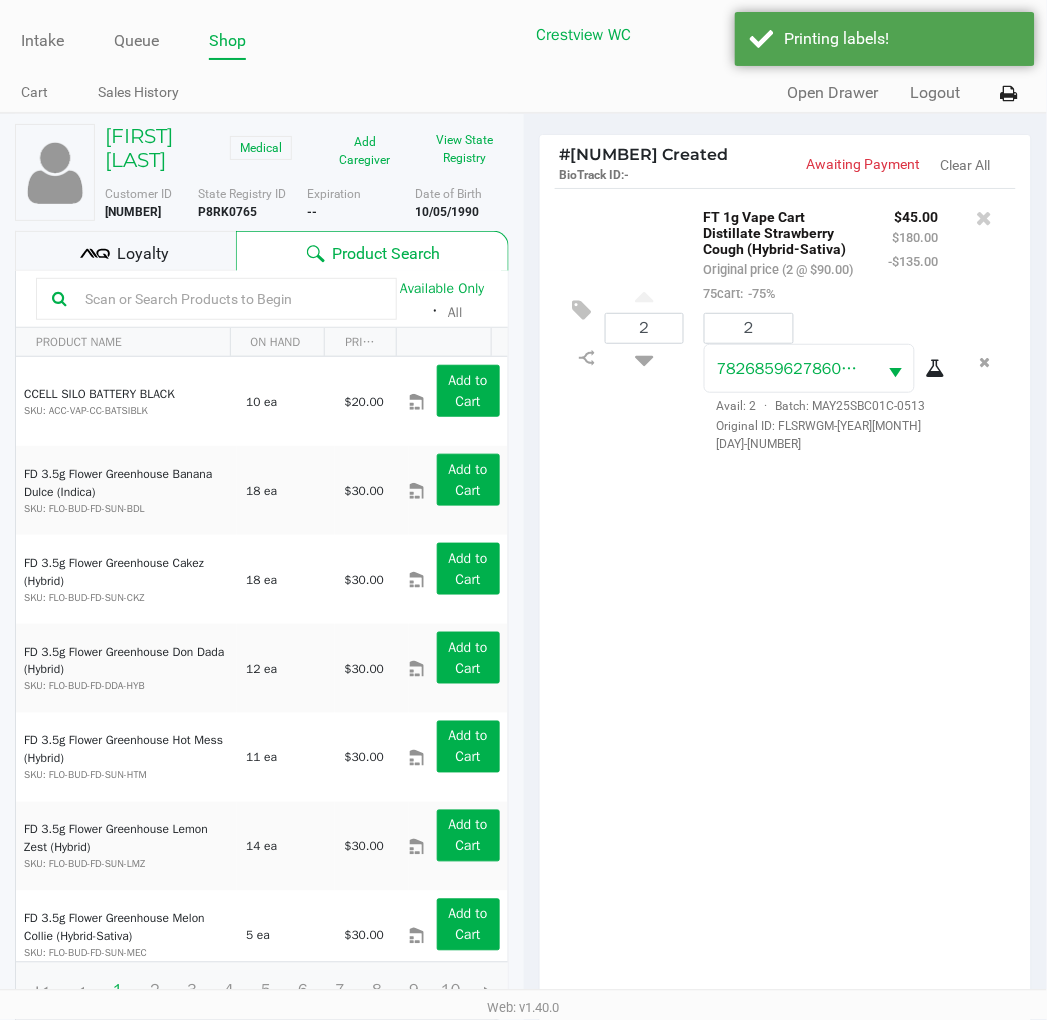 click on "Loyalty" 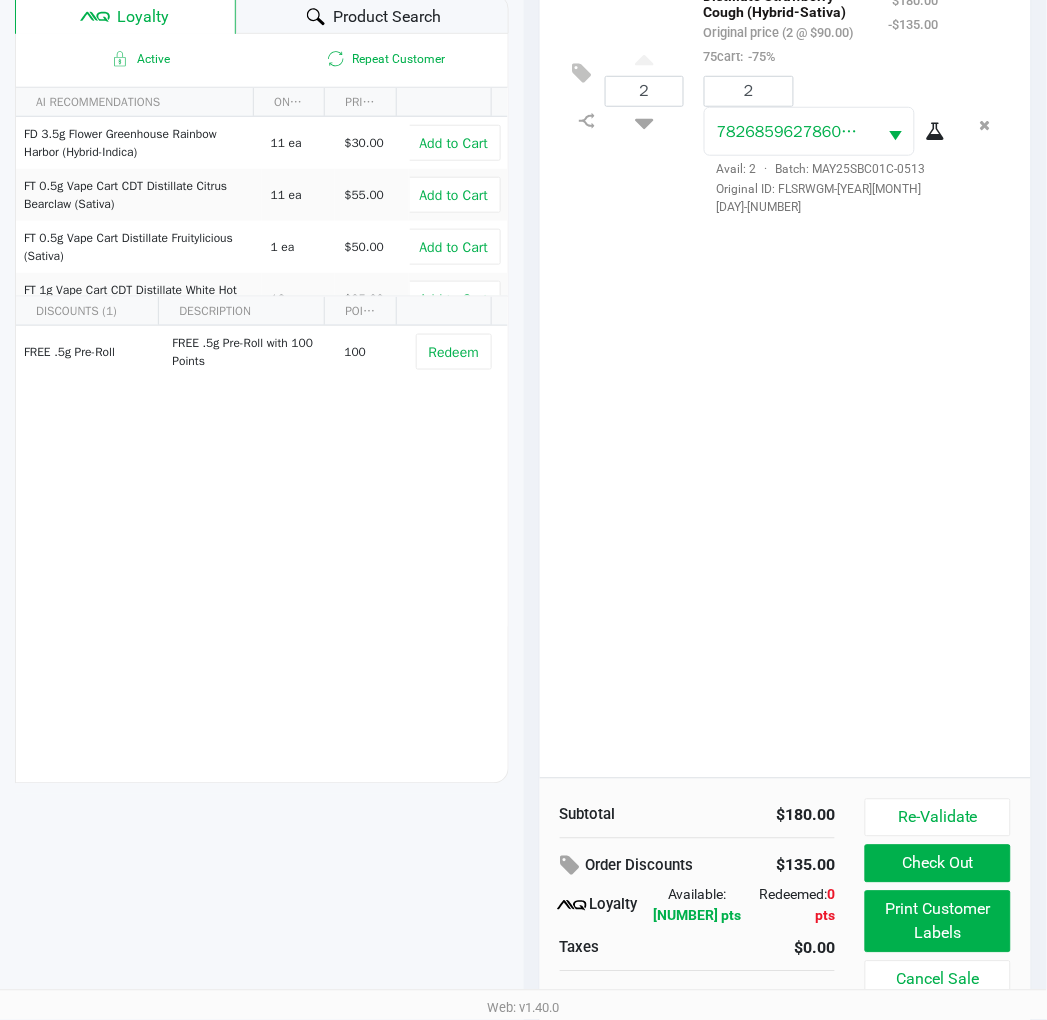scroll, scrollTop: 258, scrollLeft: 0, axis: vertical 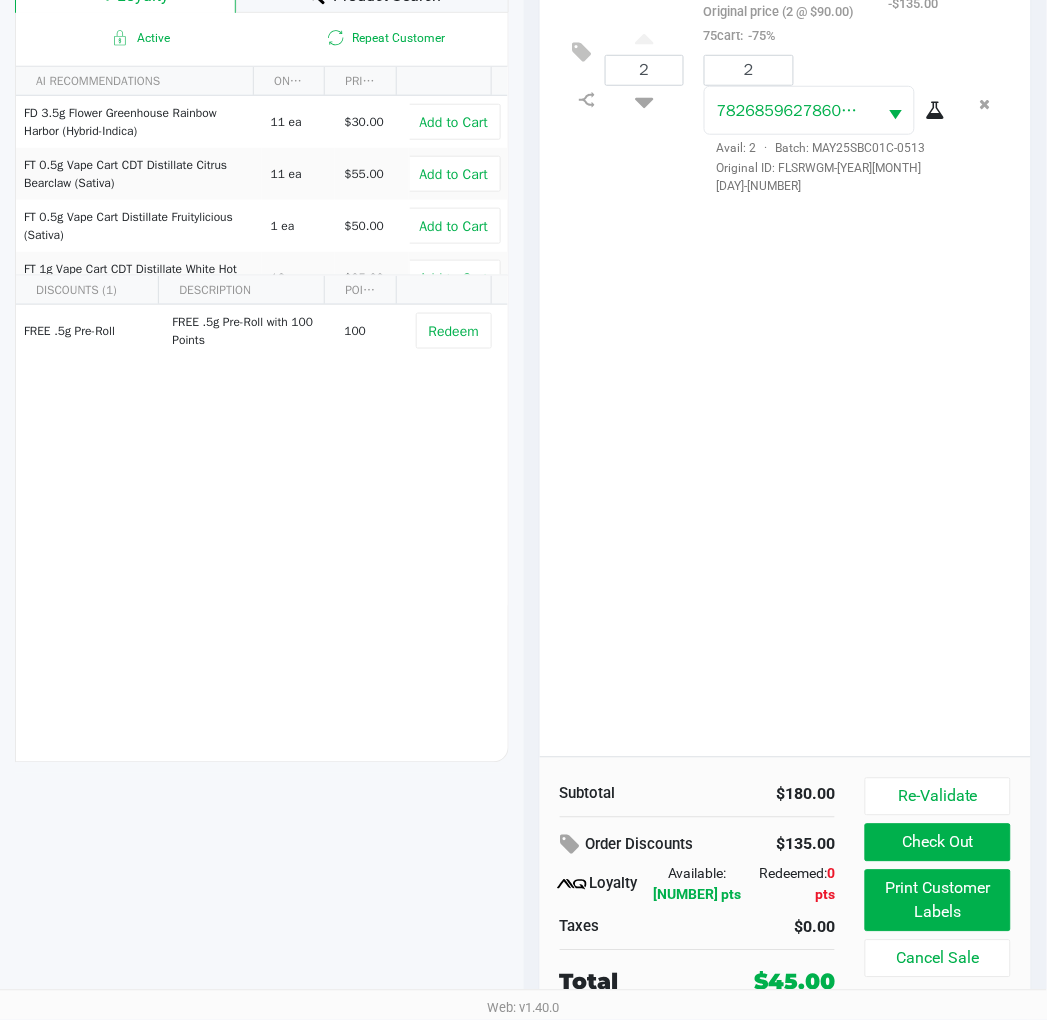 click on "Check Out" 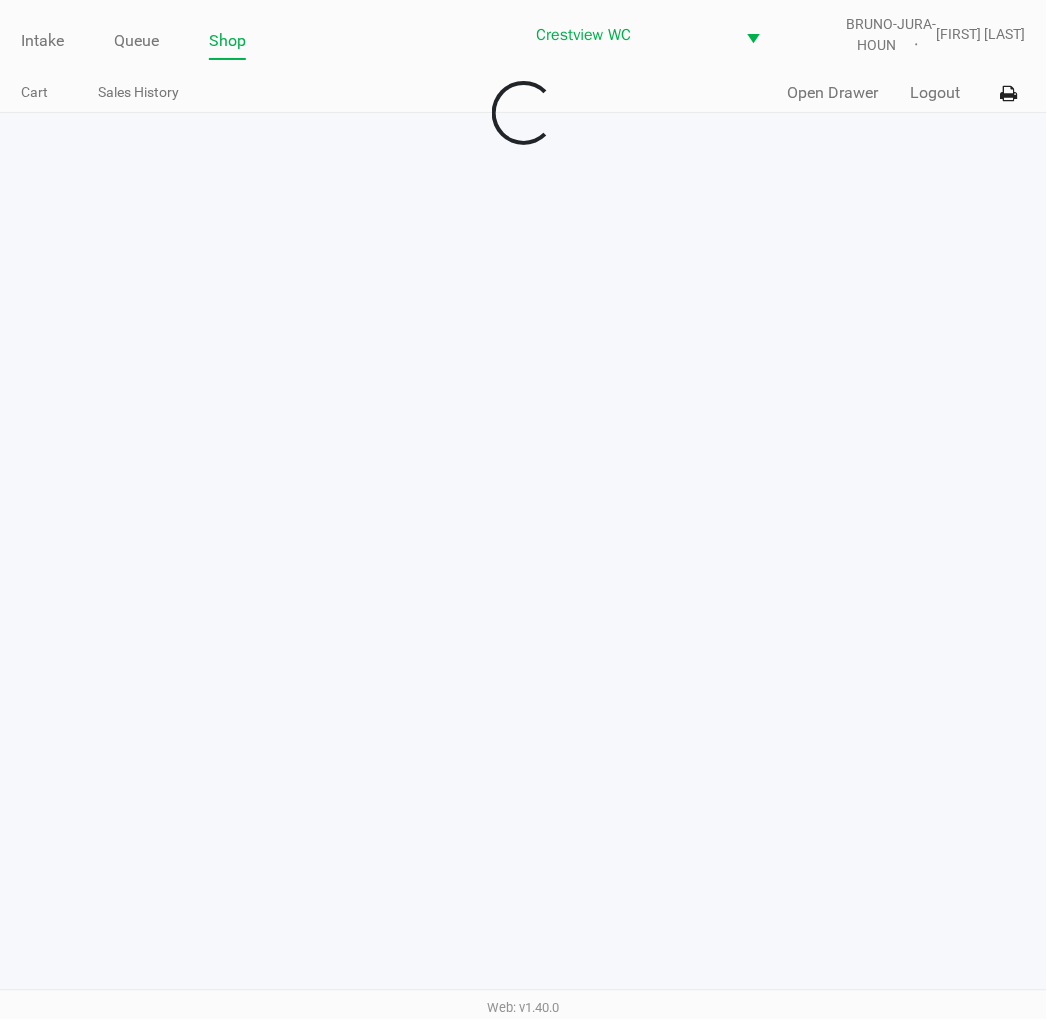 scroll, scrollTop: 0, scrollLeft: 0, axis: both 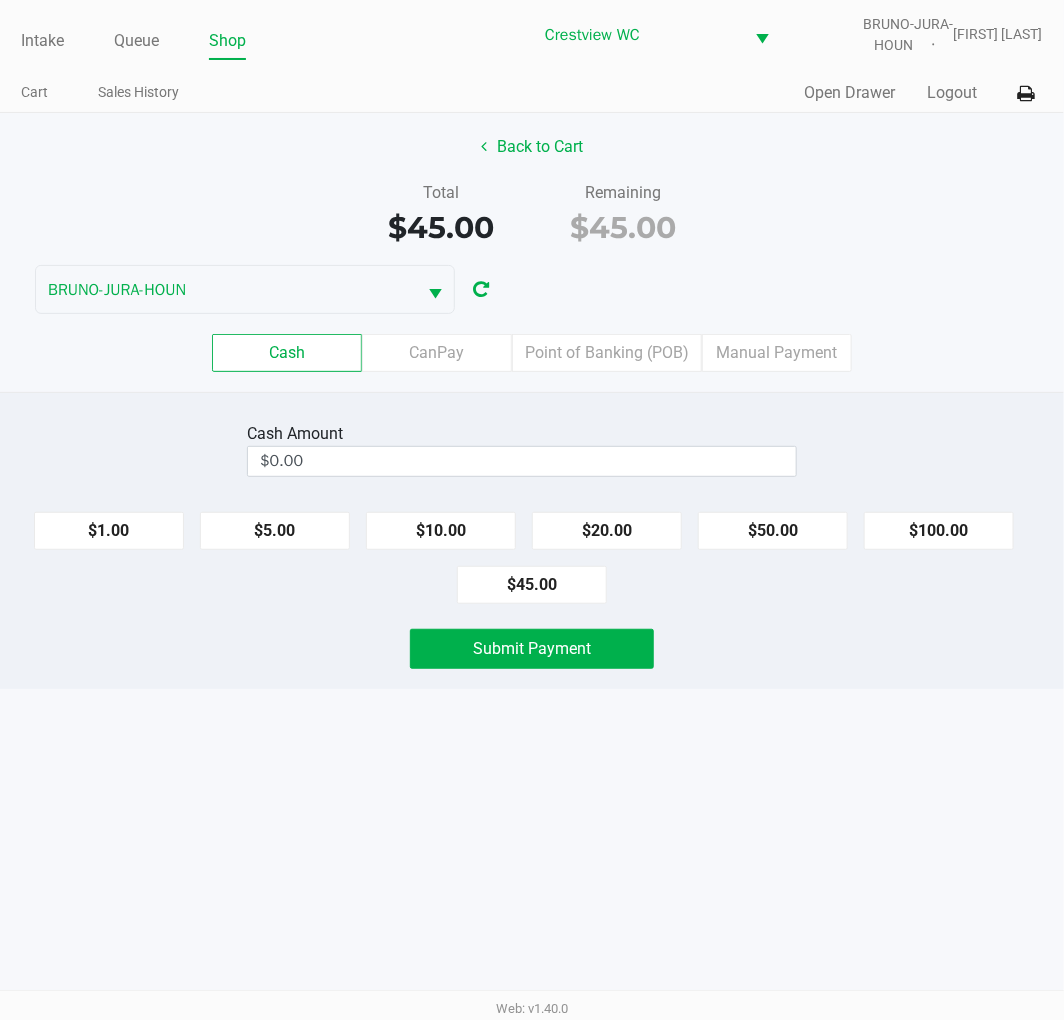 click on "Point of Banking (POB)" 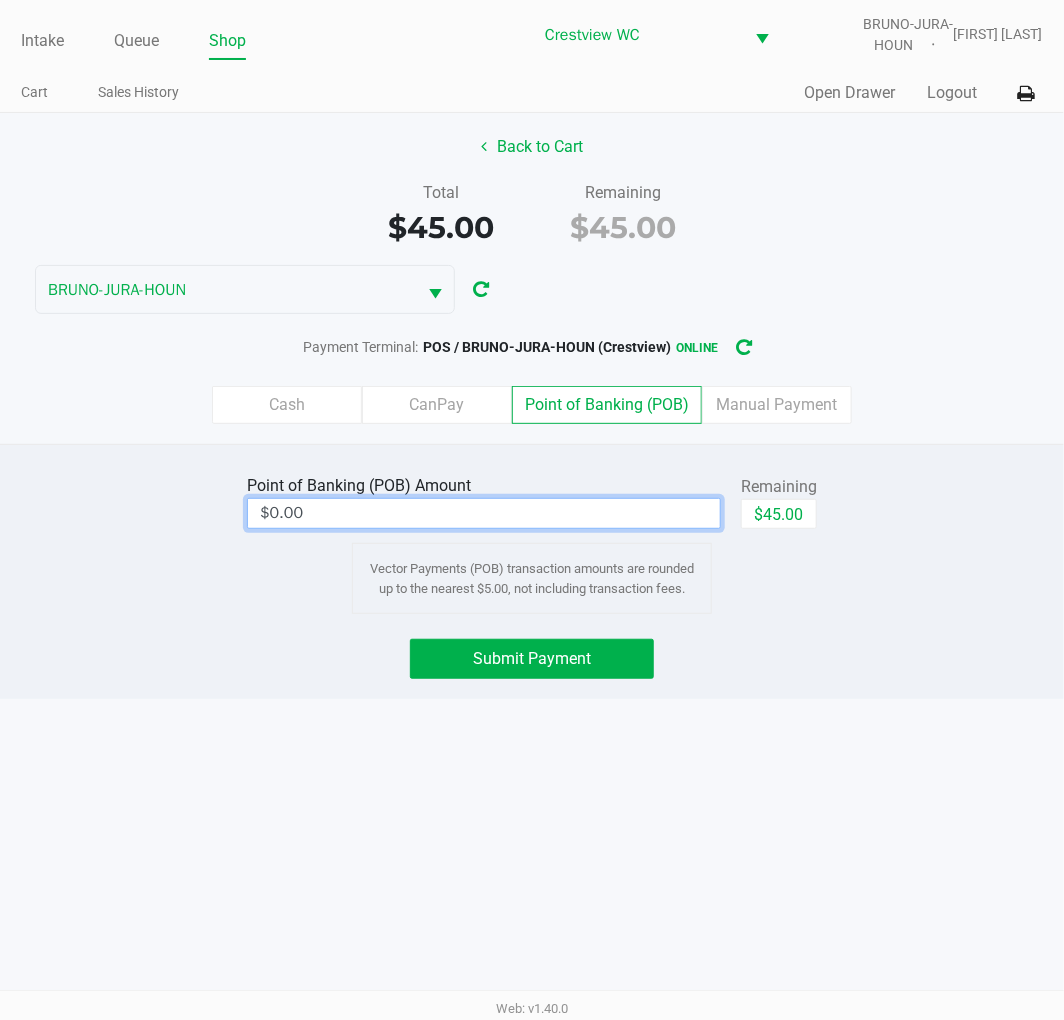 click on "$0.00" at bounding box center (484, 513) 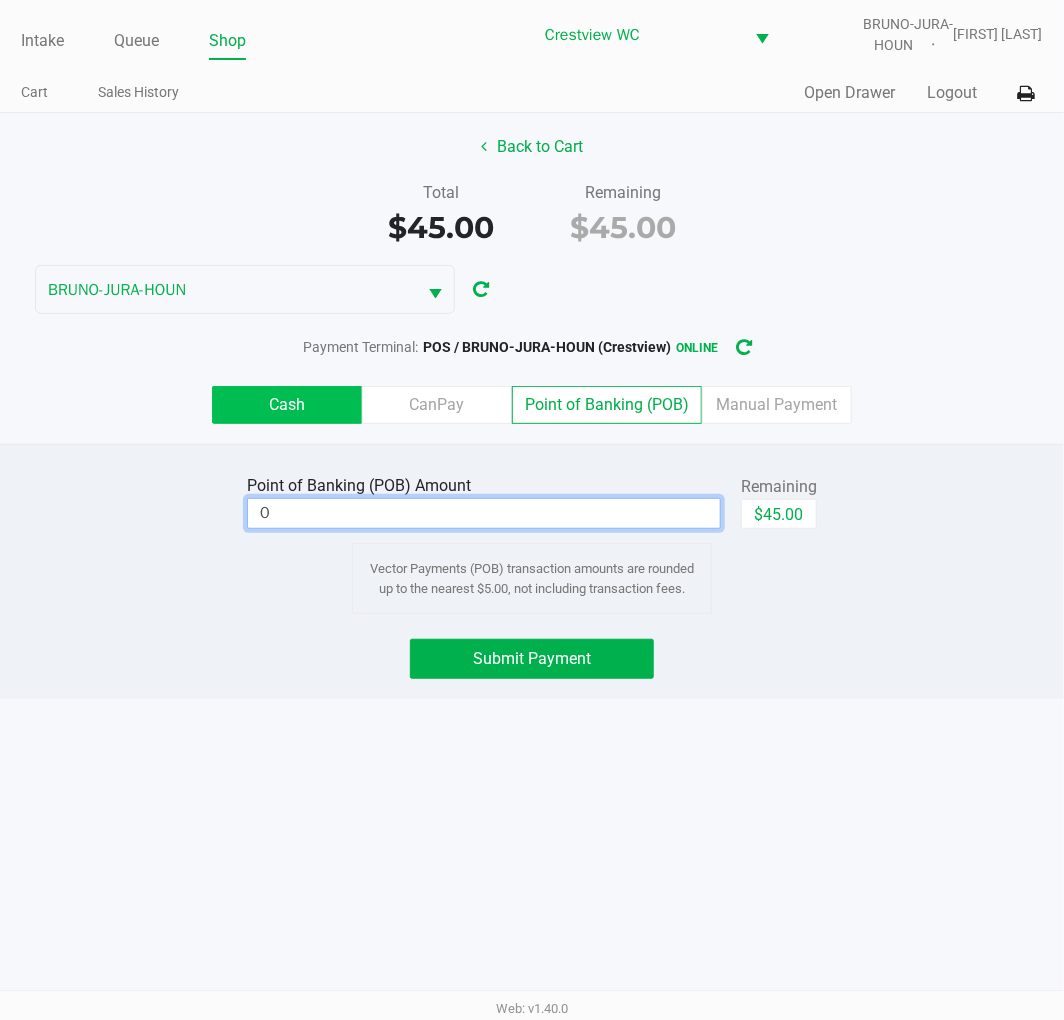 click on "Cash" 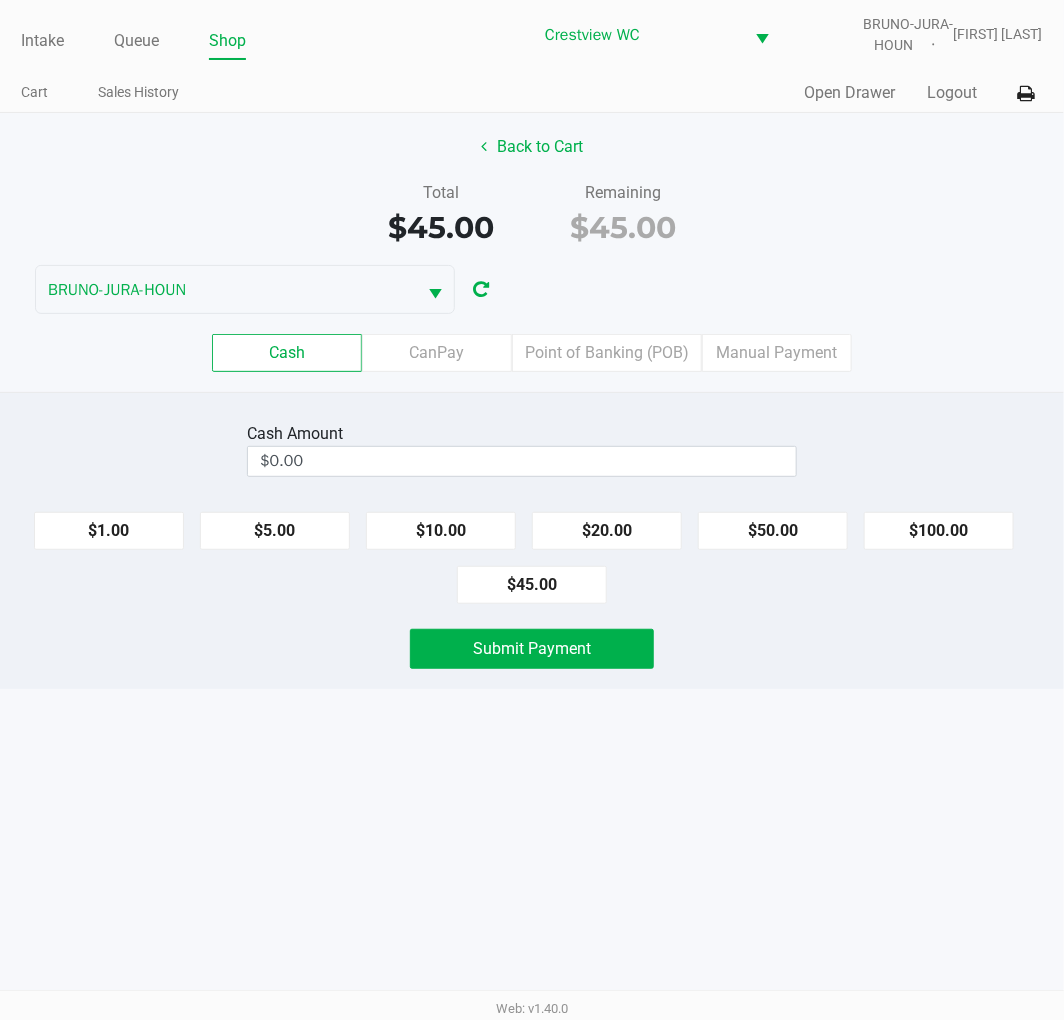 click on "Cash" 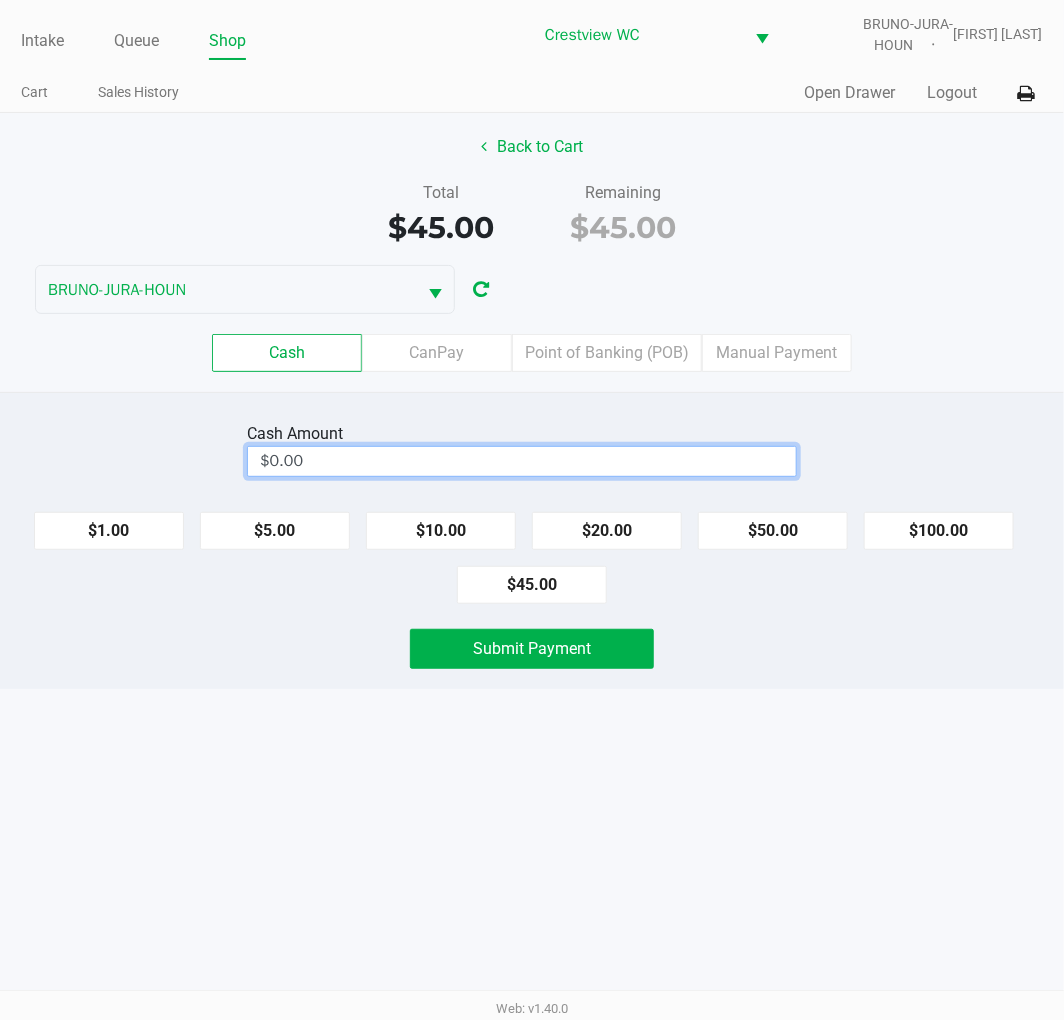 click on "$0.00" at bounding box center [522, 461] 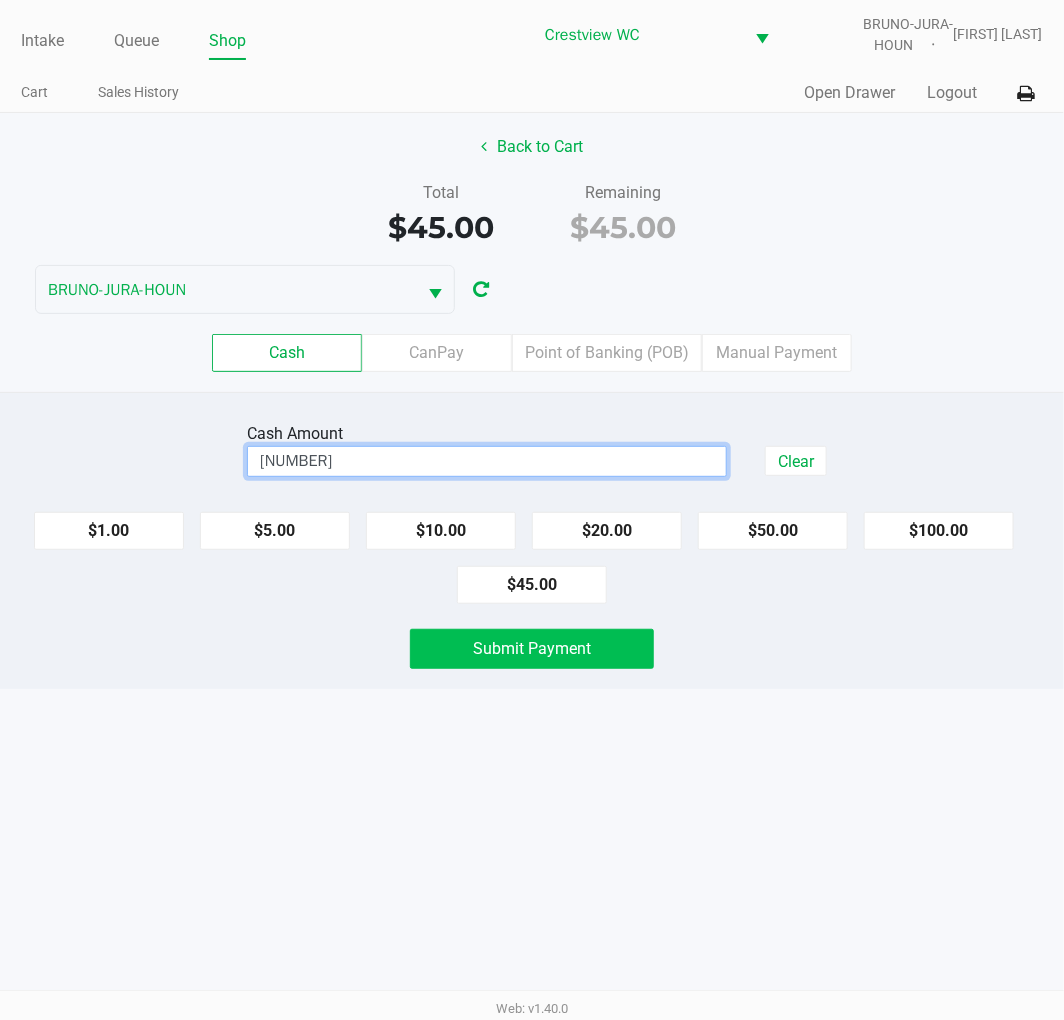 click on "Submit Payment" 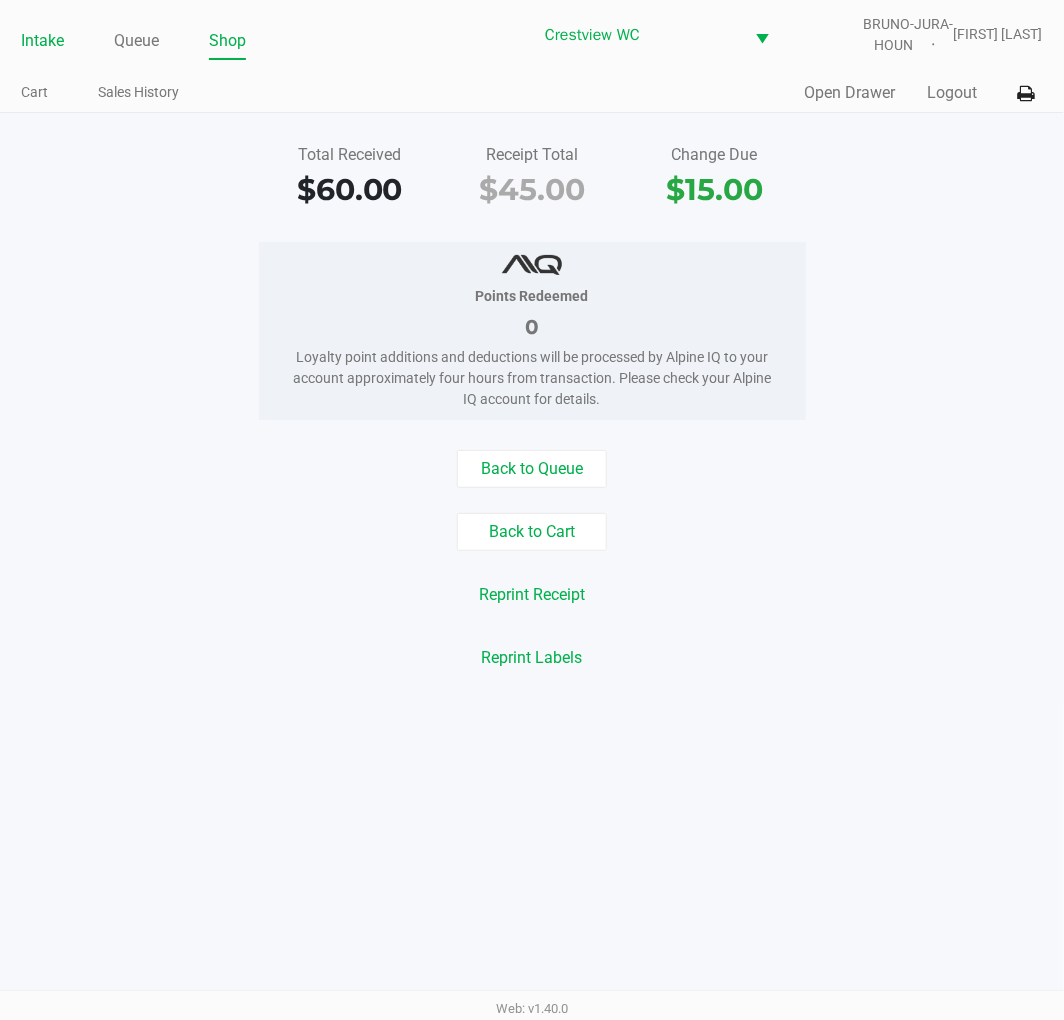 click on "Intake" 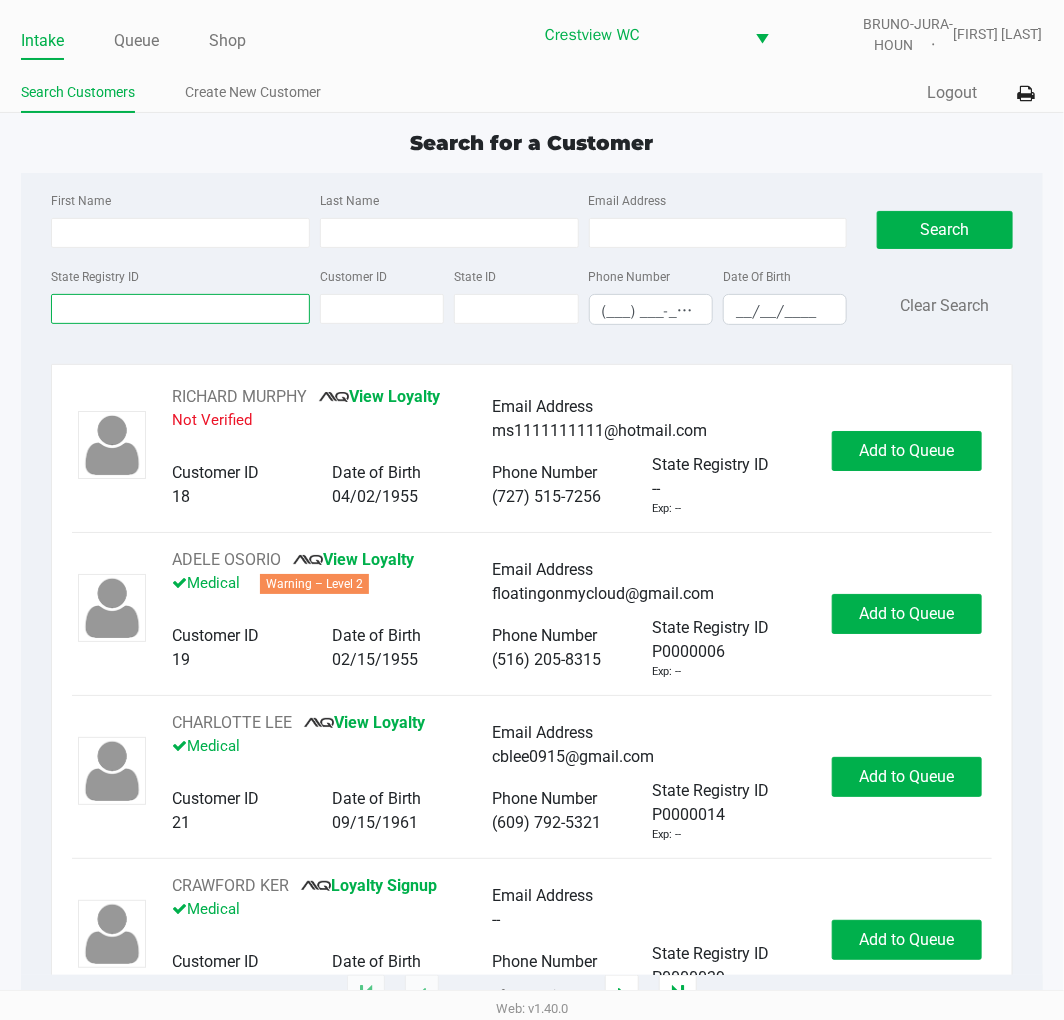 click on "State Registry ID" at bounding box center [180, 309] 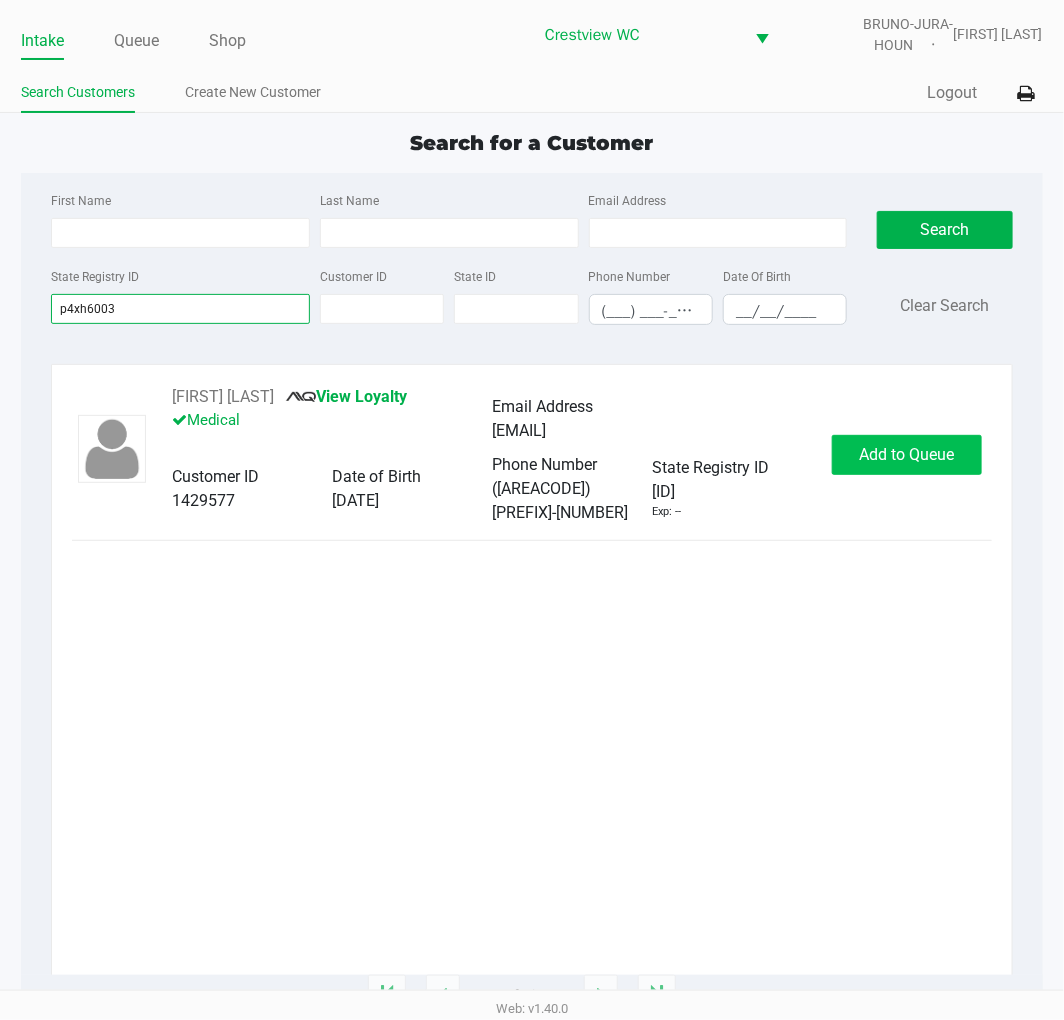 type on "p4xh6003" 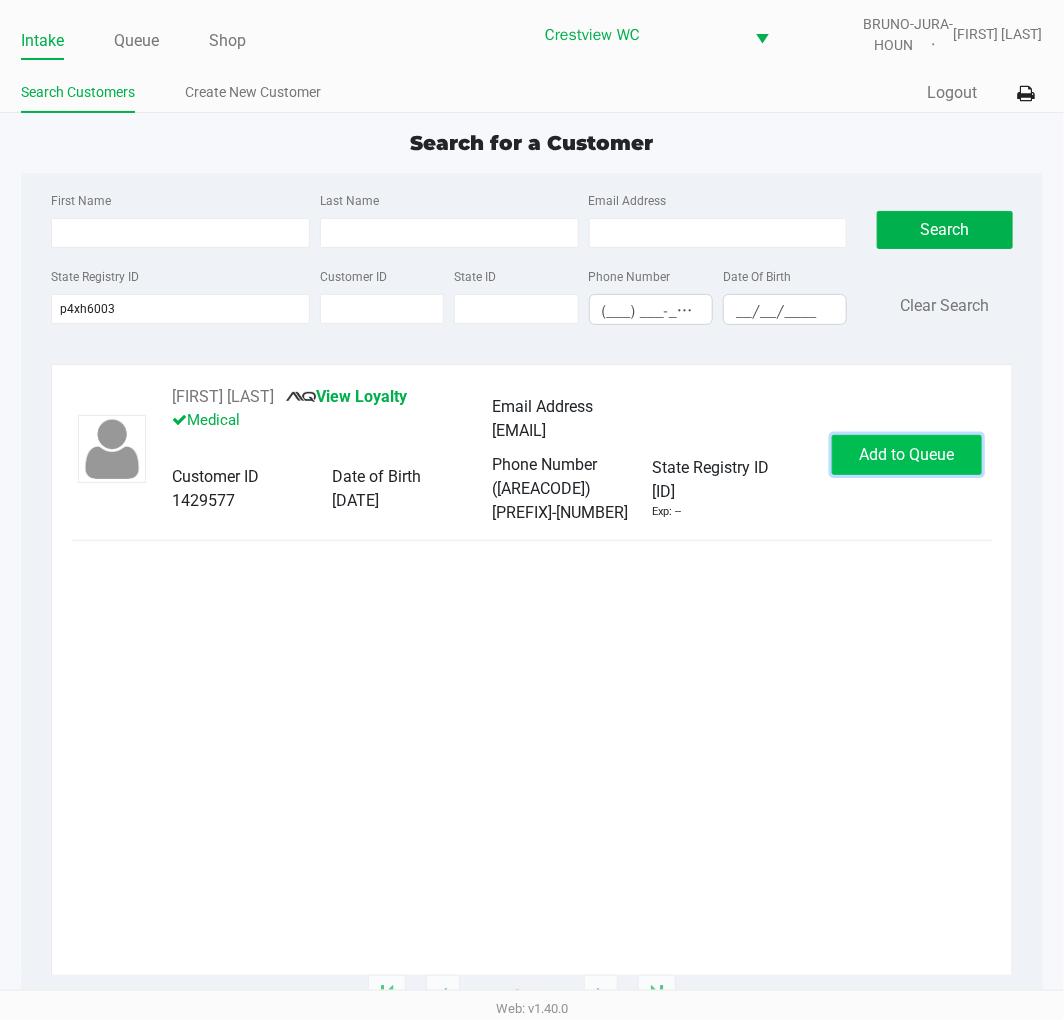 click on "Add to Queue" 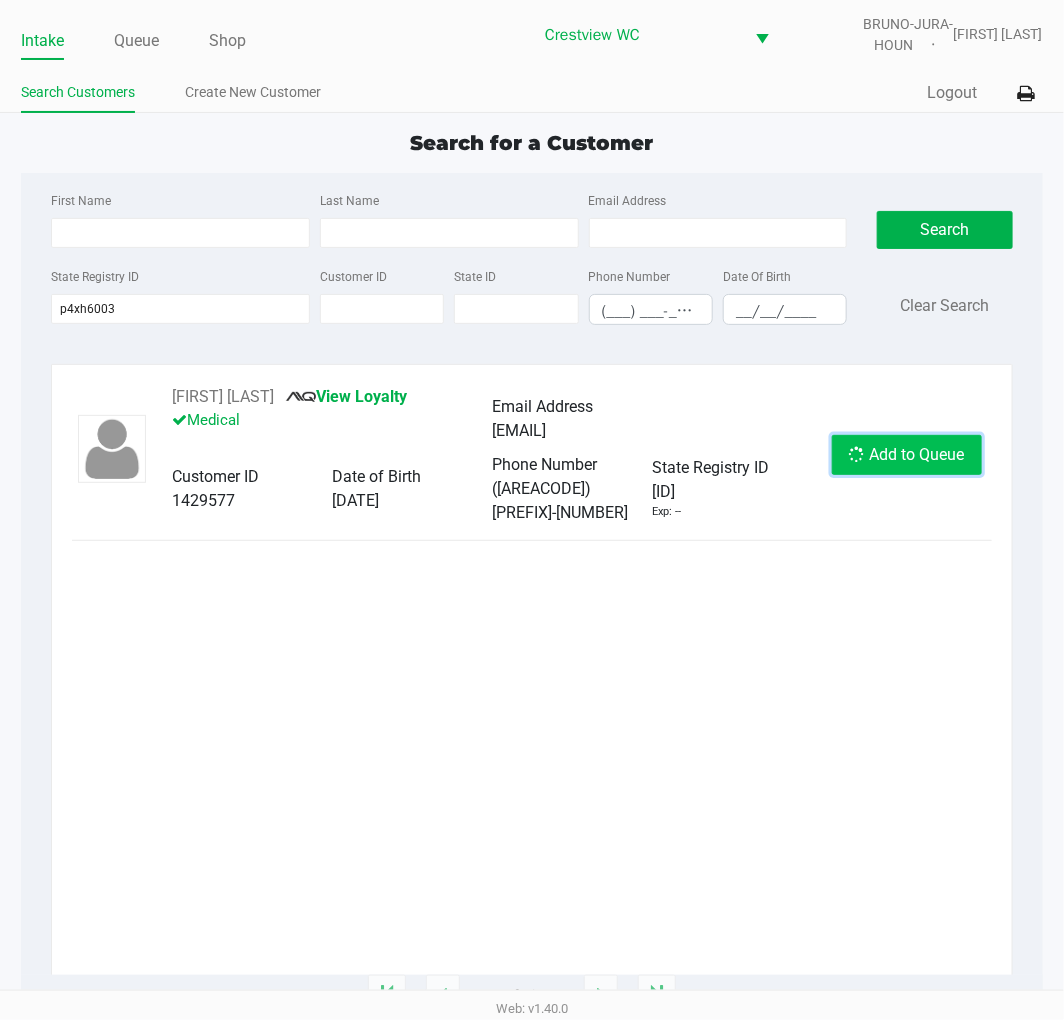 click on "Add to Queue" 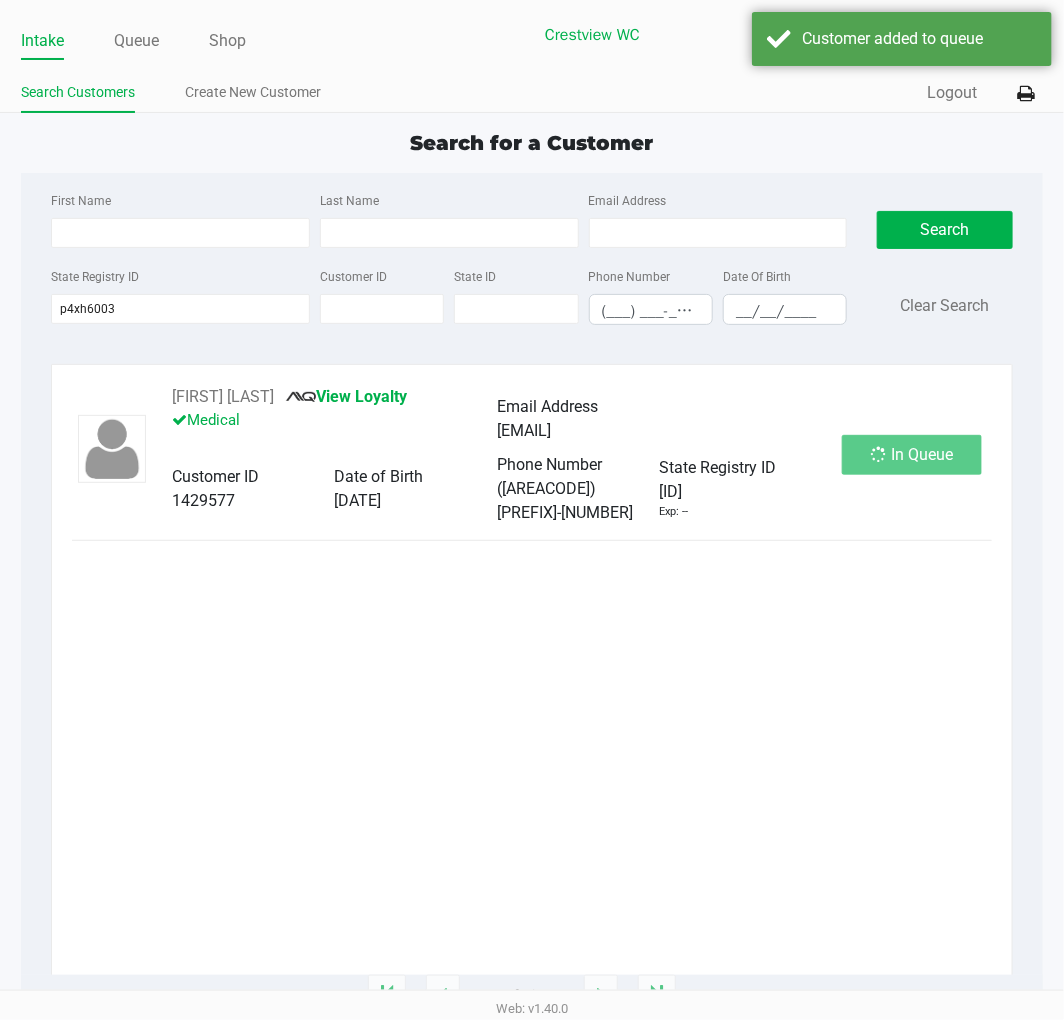 click on "In Queue" 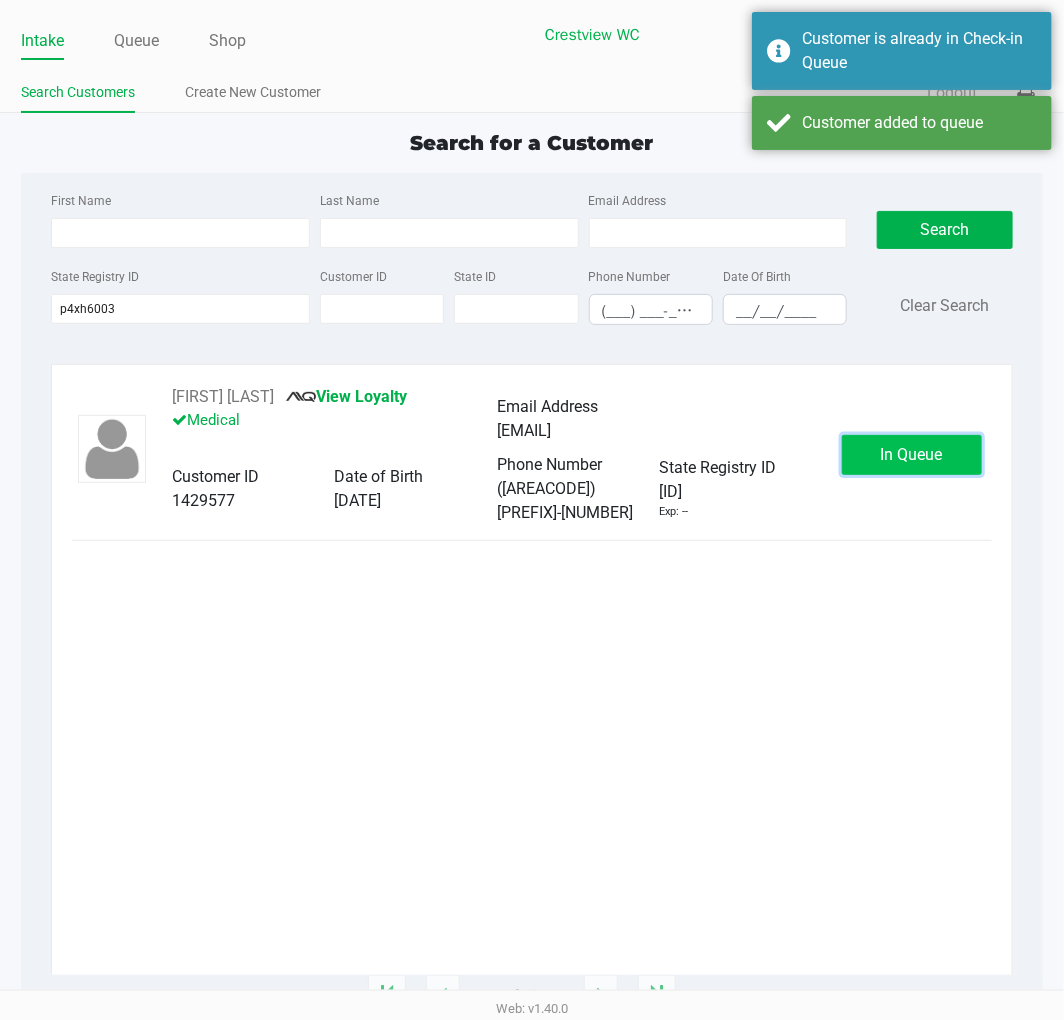 click on "In Queue" 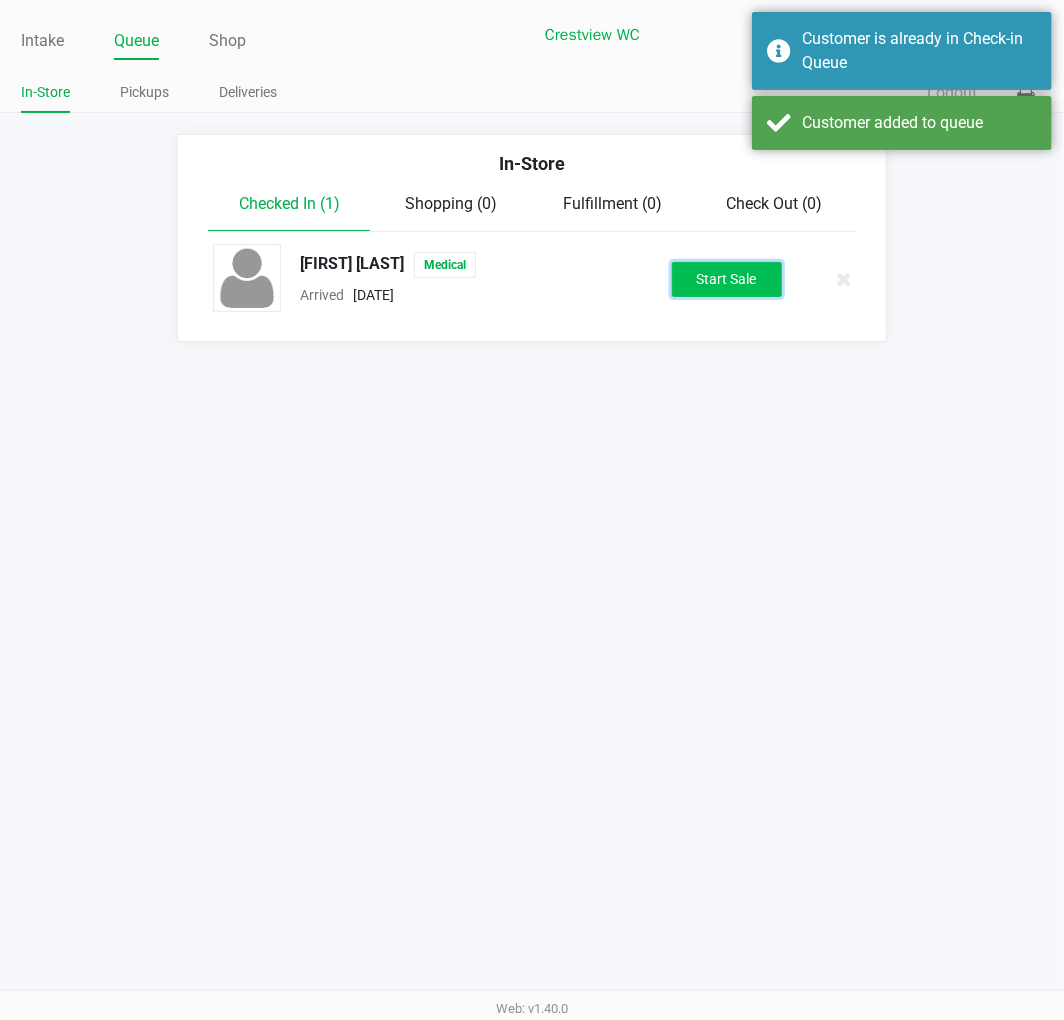 click on "Start Sale" 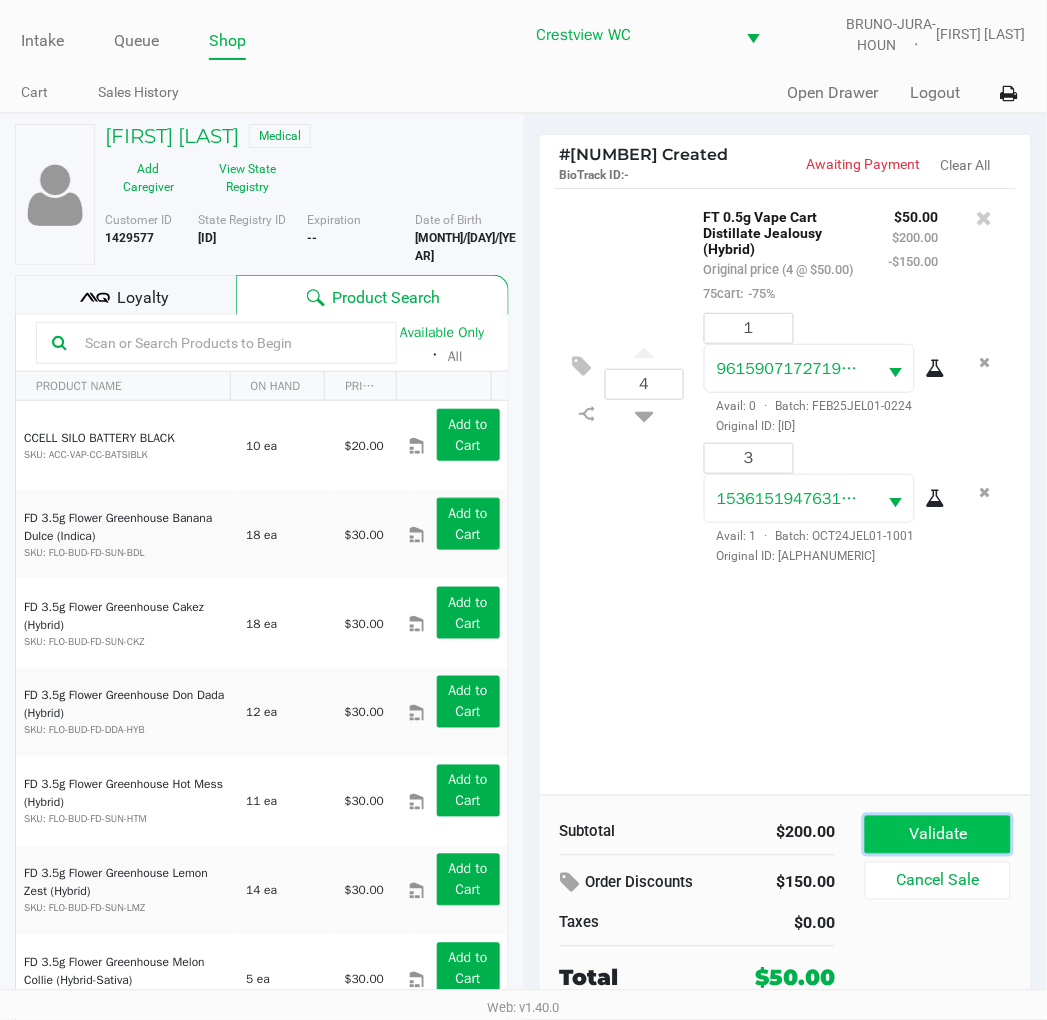 click on "Validate" 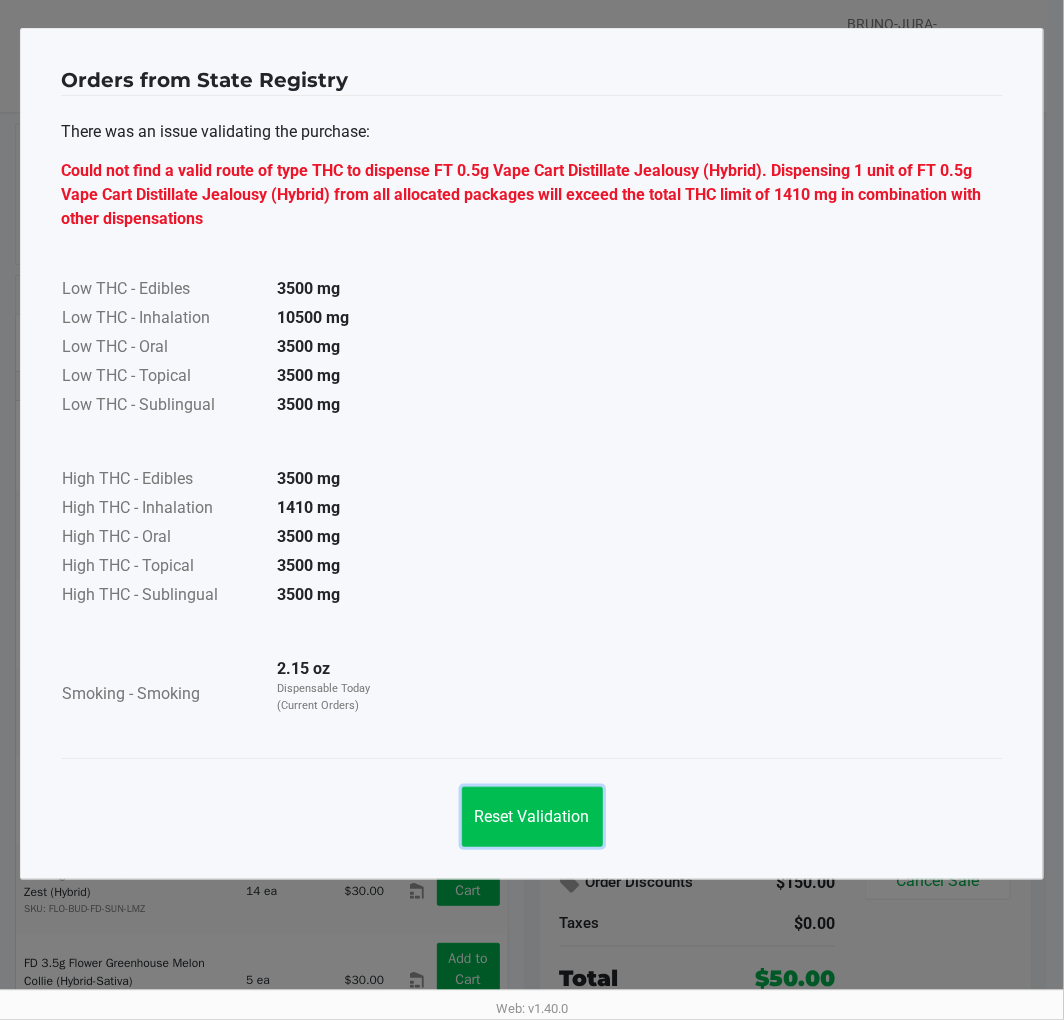 click on "Reset Validation" 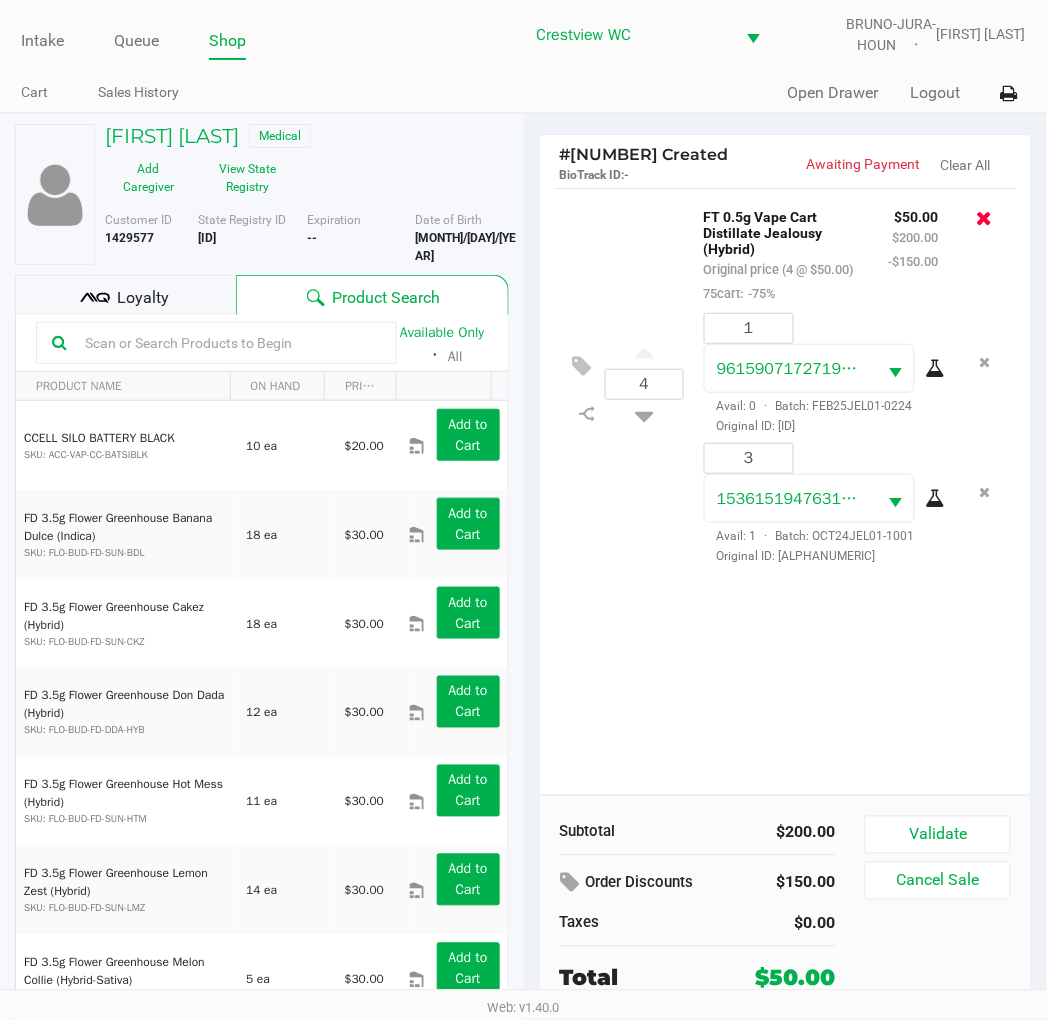 click 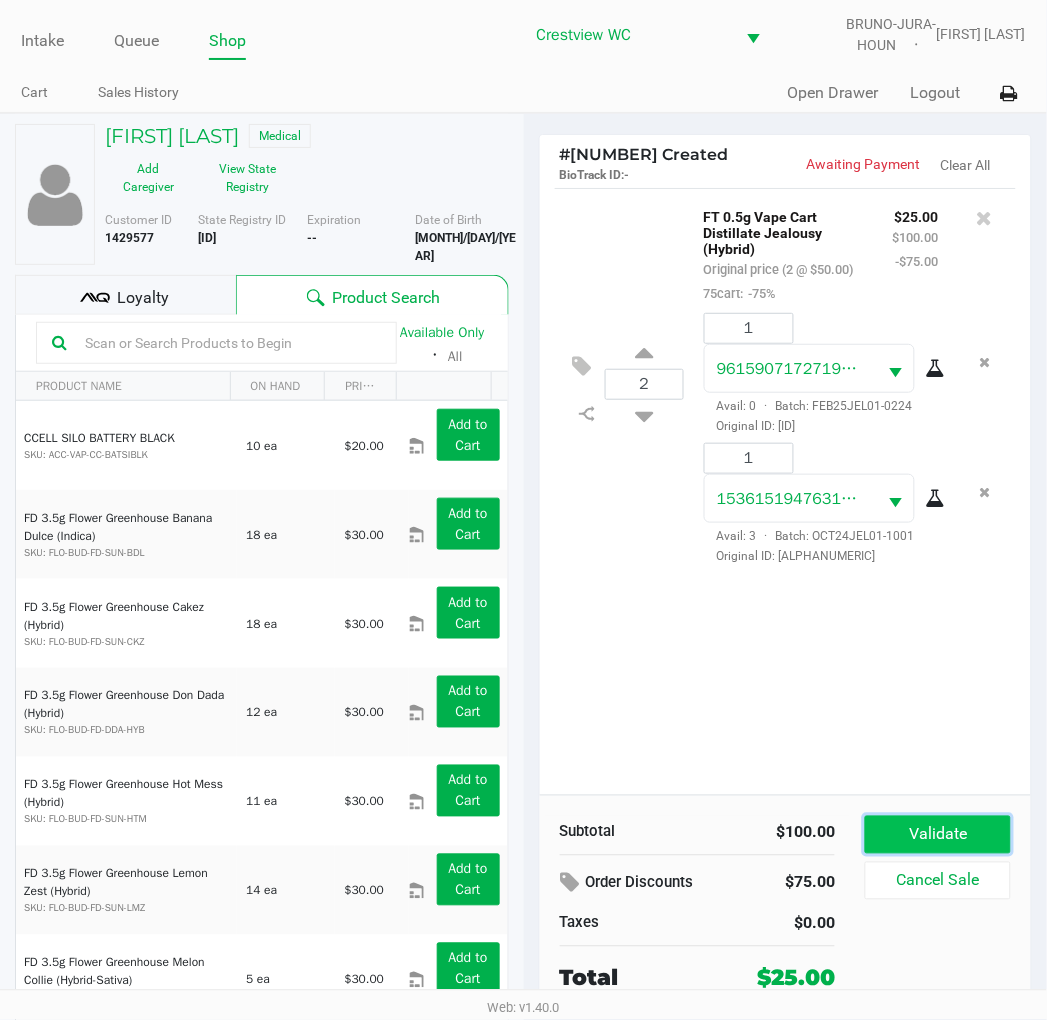 click on "Validate" 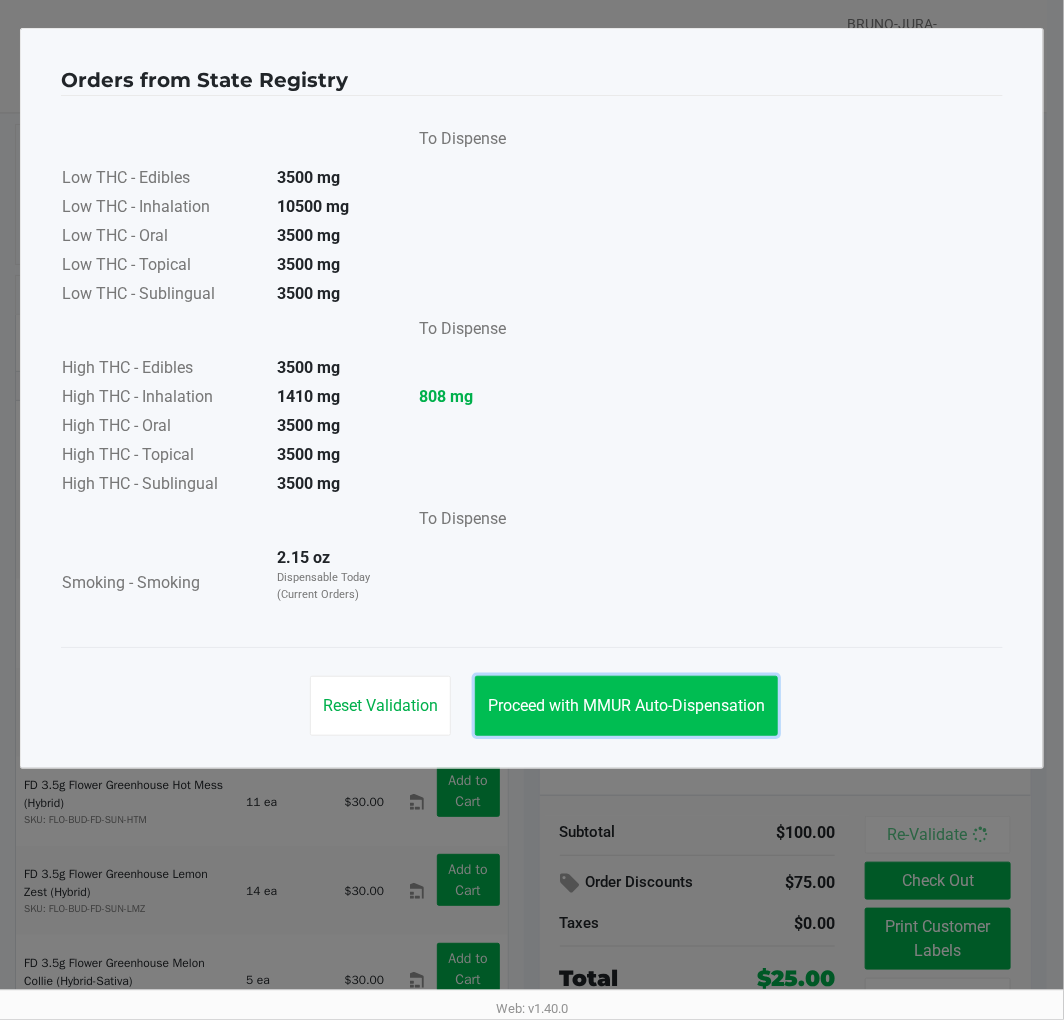 click on "Proceed with MMUR Auto-Dispensation" 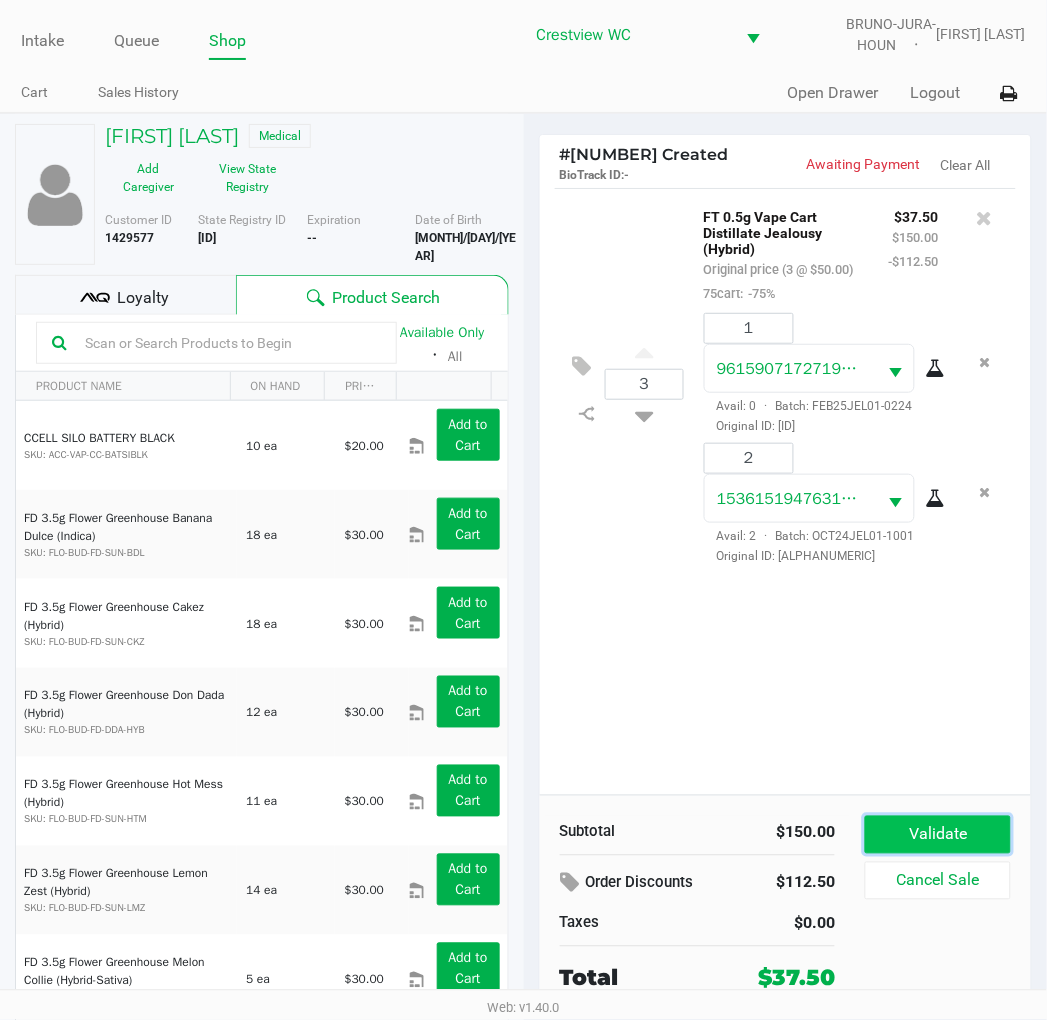 click on "Validate" 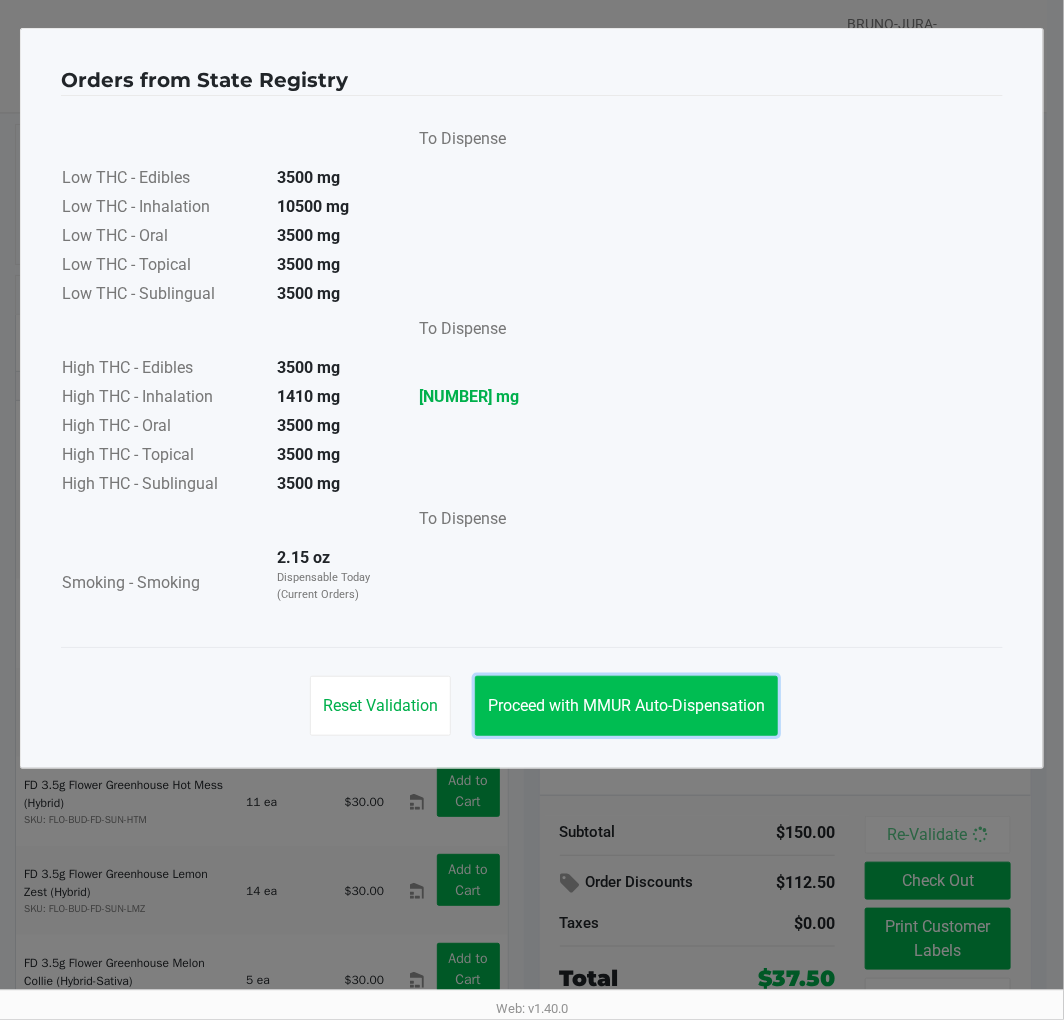 click on "Proceed with MMUR Auto-Dispensation" 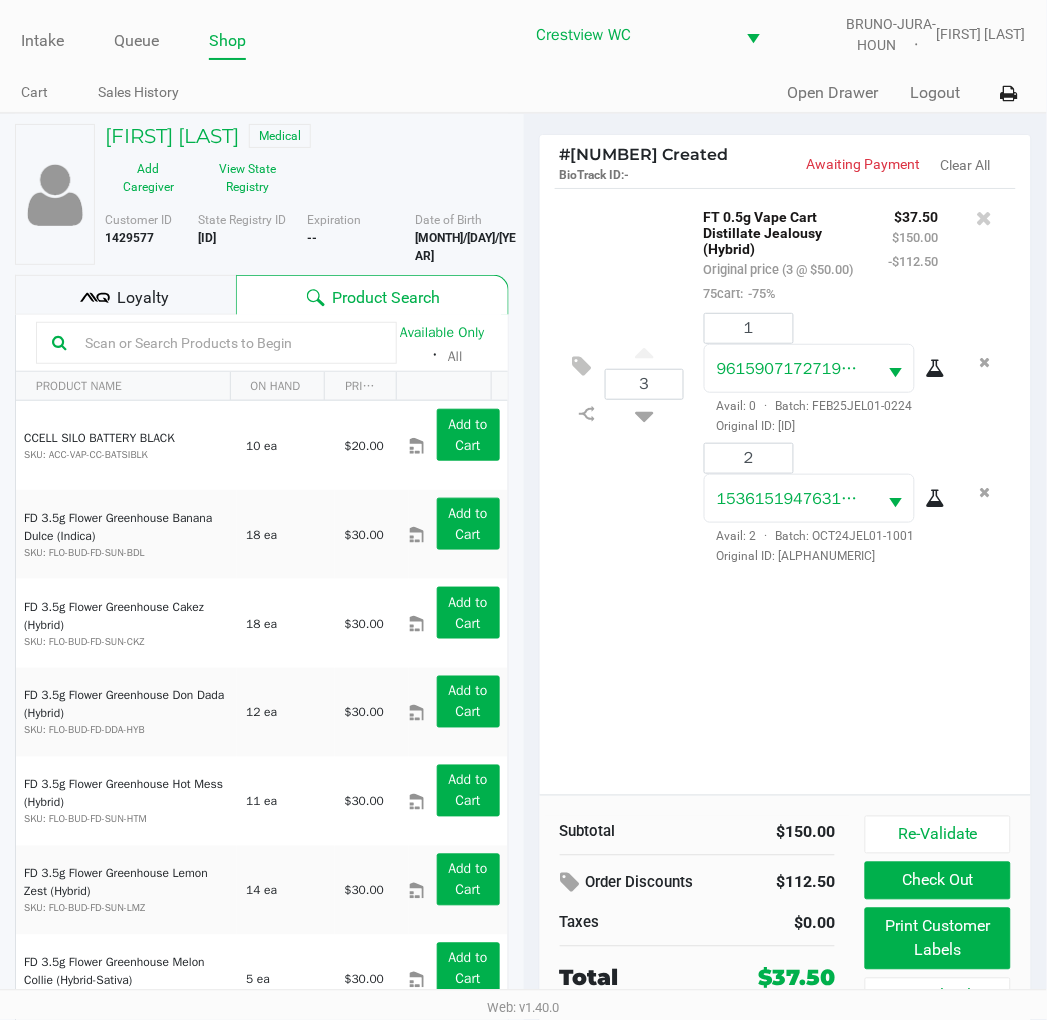 click on "Print Customer Labels" 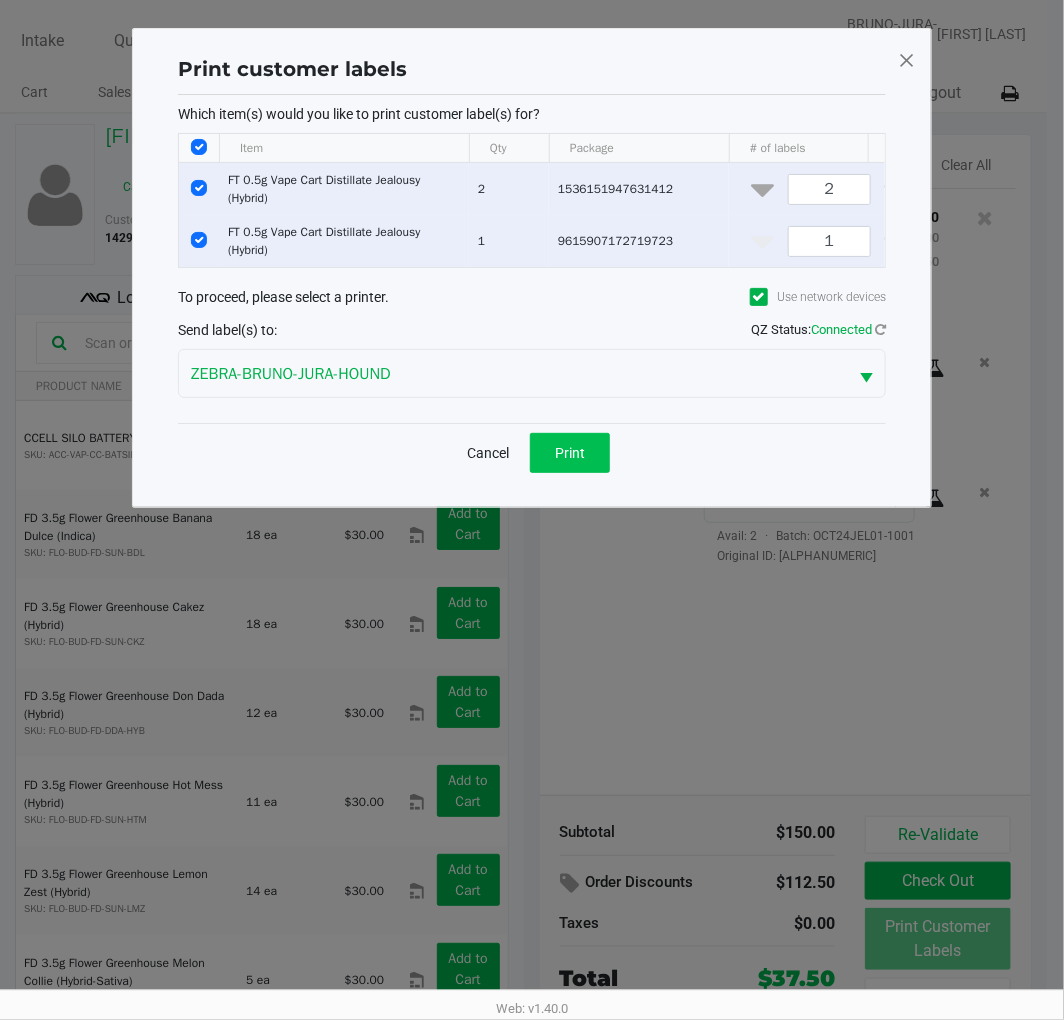 click on "Print" 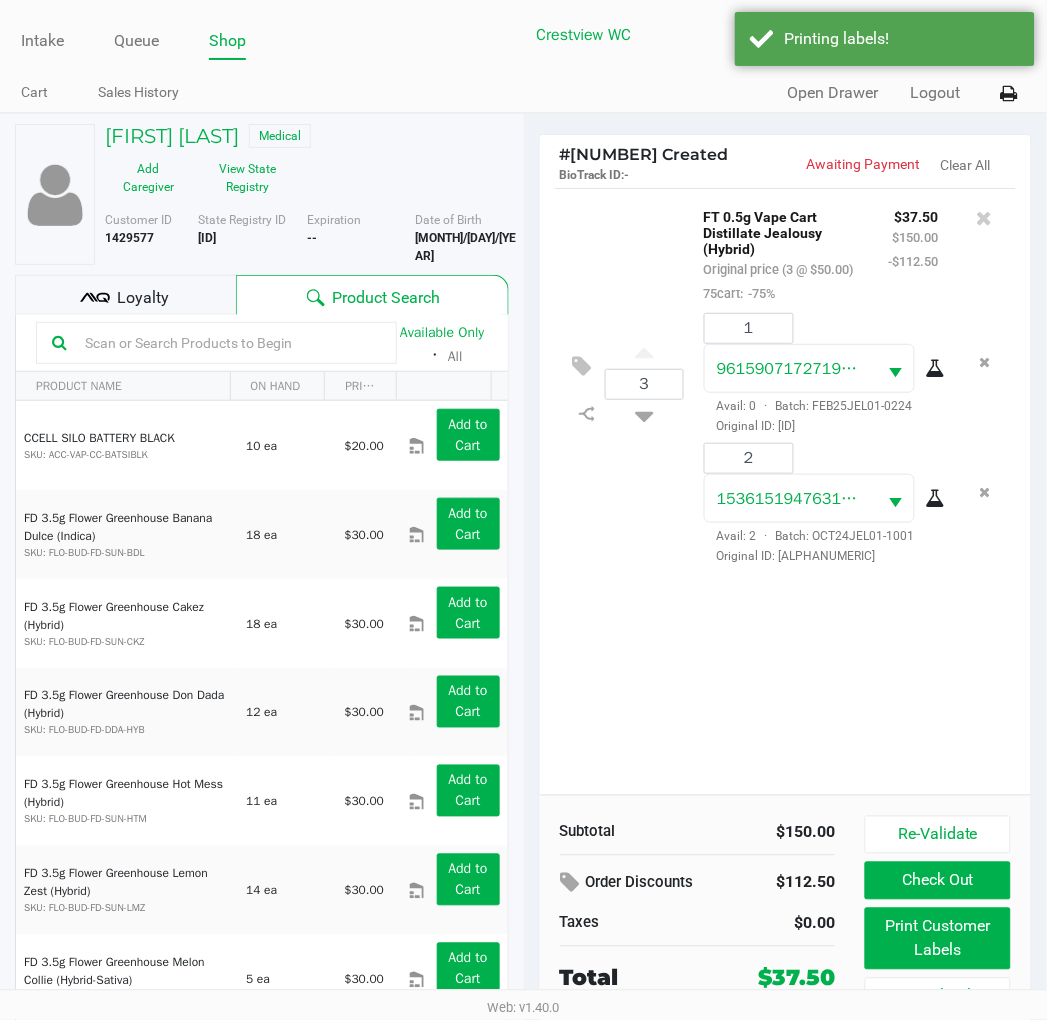 click on "Loyalty" 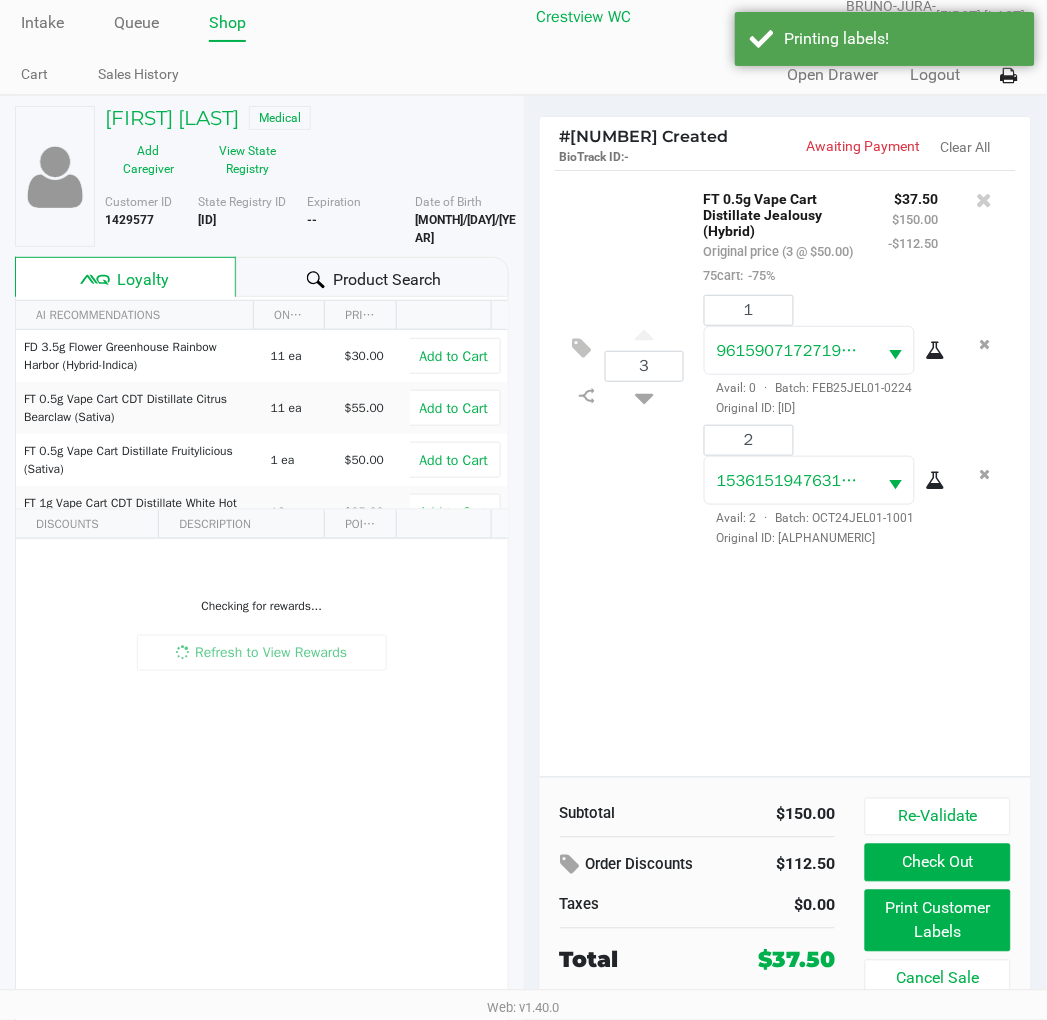 scroll, scrollTop: 38, scrollLeft: 0, axis: vertical 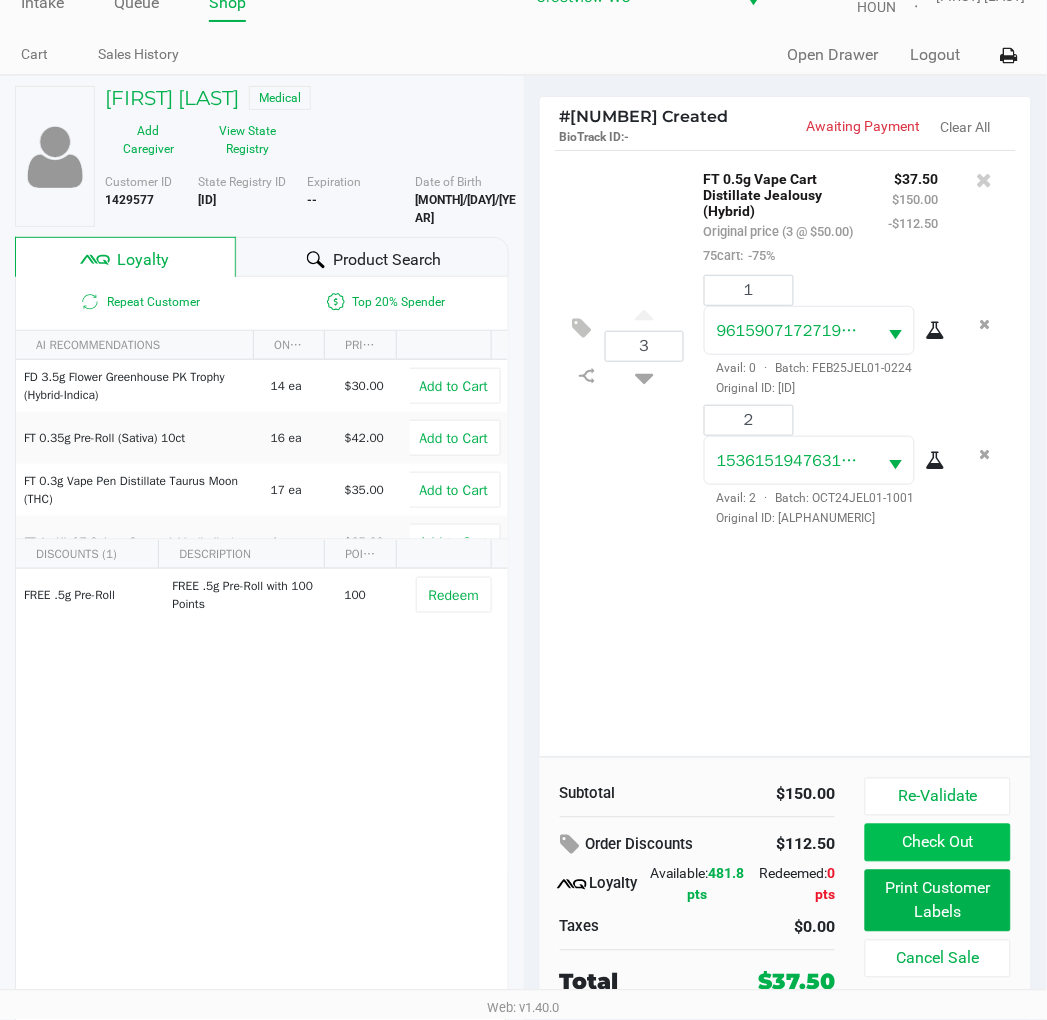click on "Check Out" 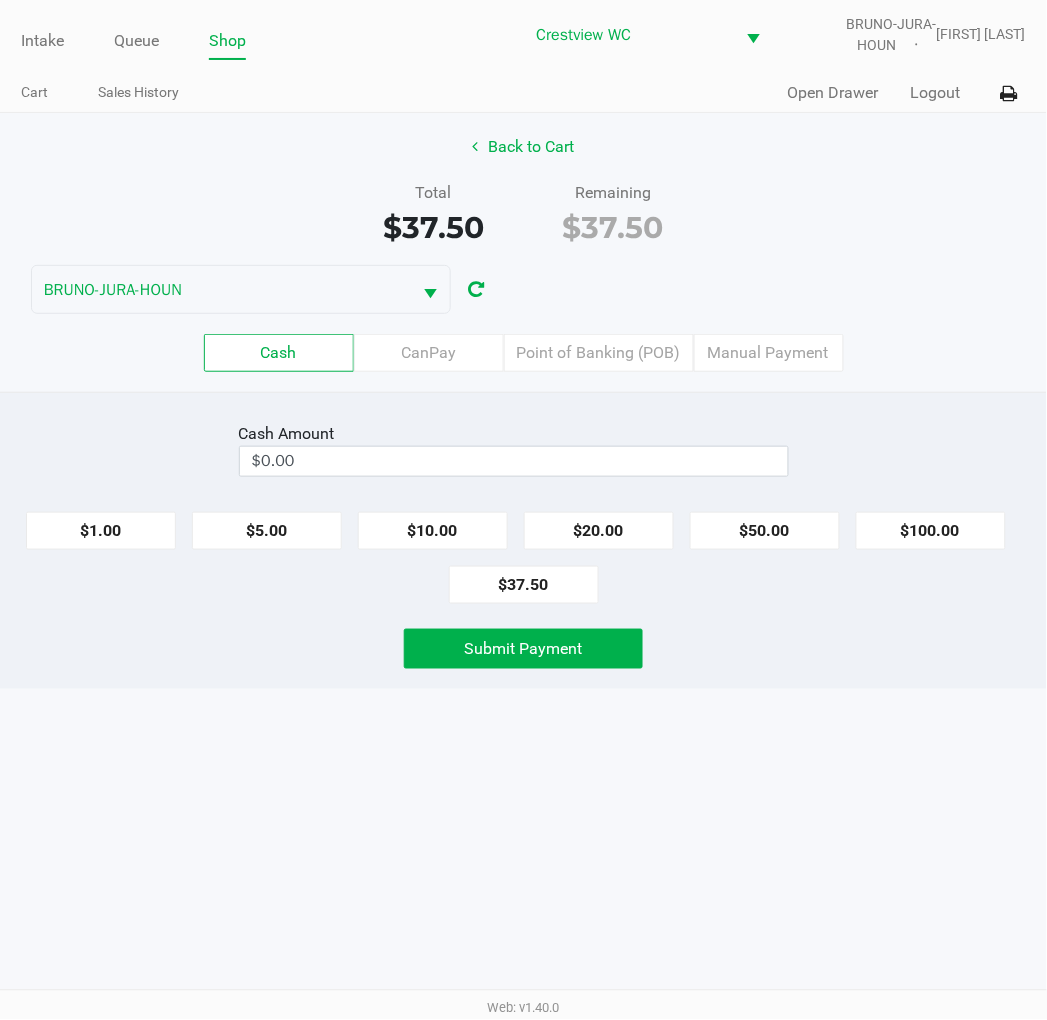 scroll, scrollTop: 0, scrollLeft: 0, axis: both 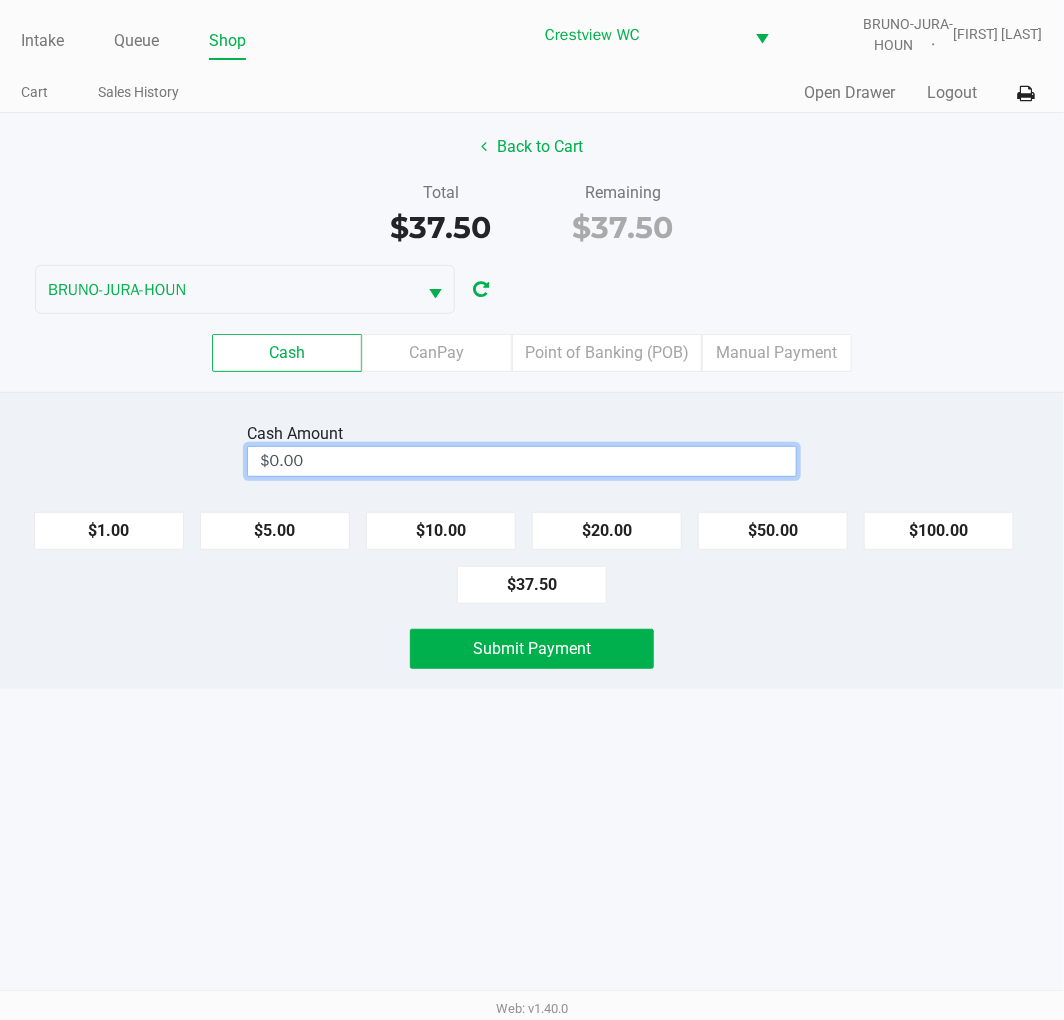 click on "$0.00" at bounding box center [522, 461] 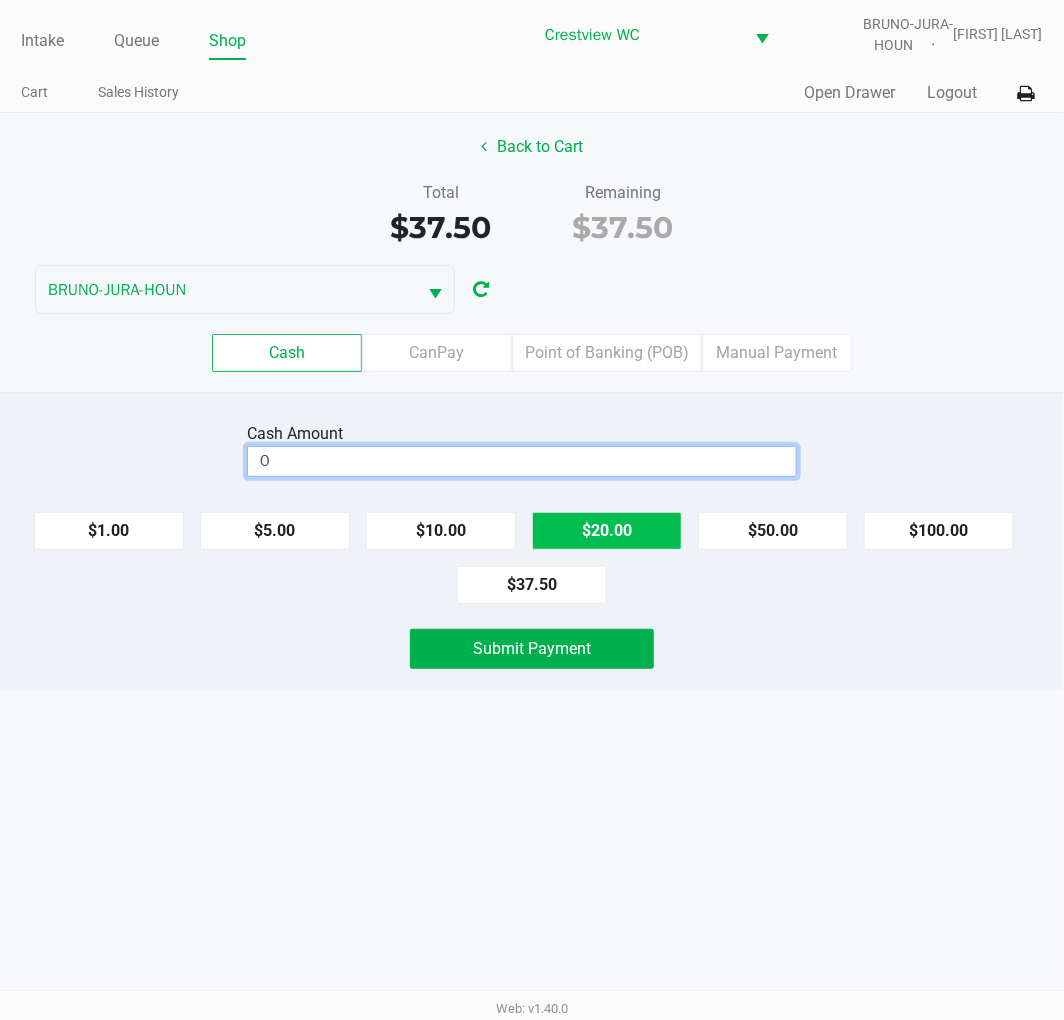 click on "$20.00" 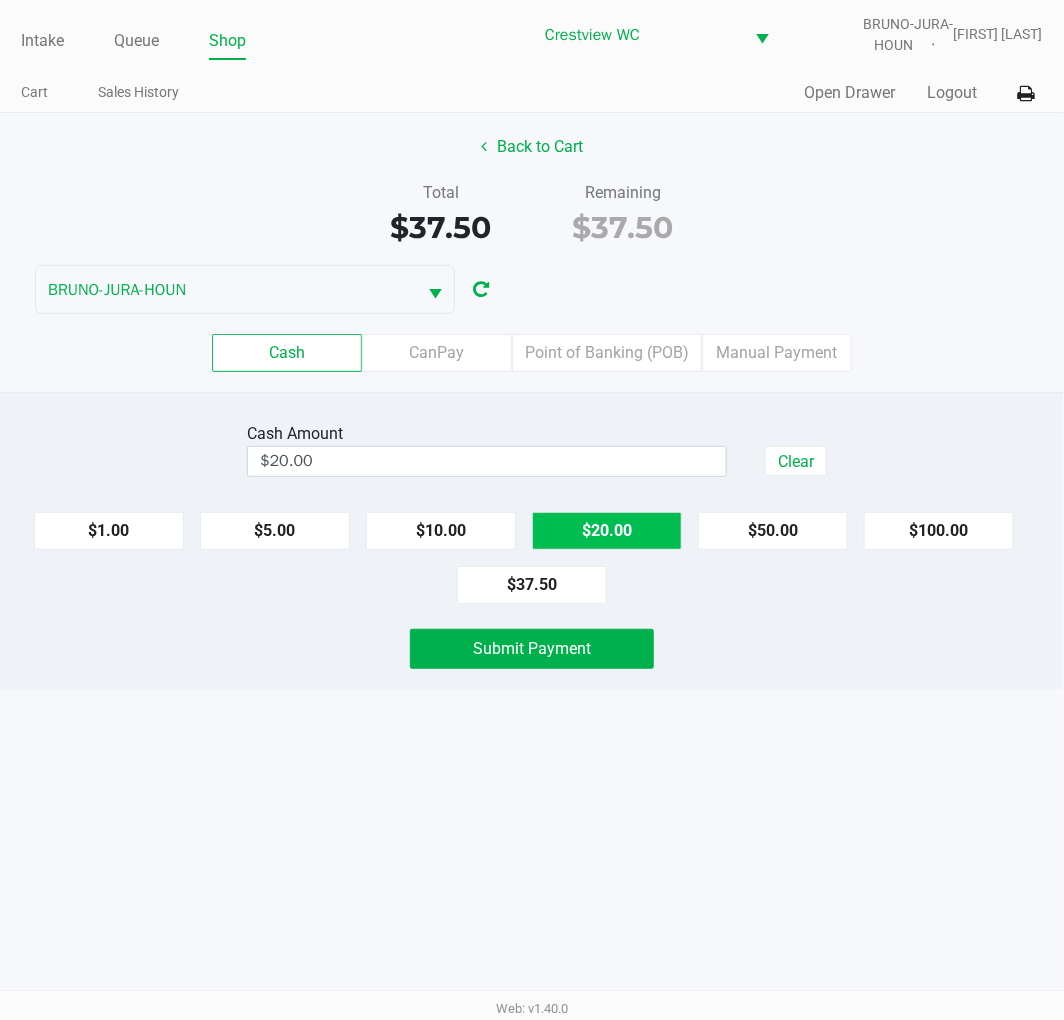 click on "$20.00" 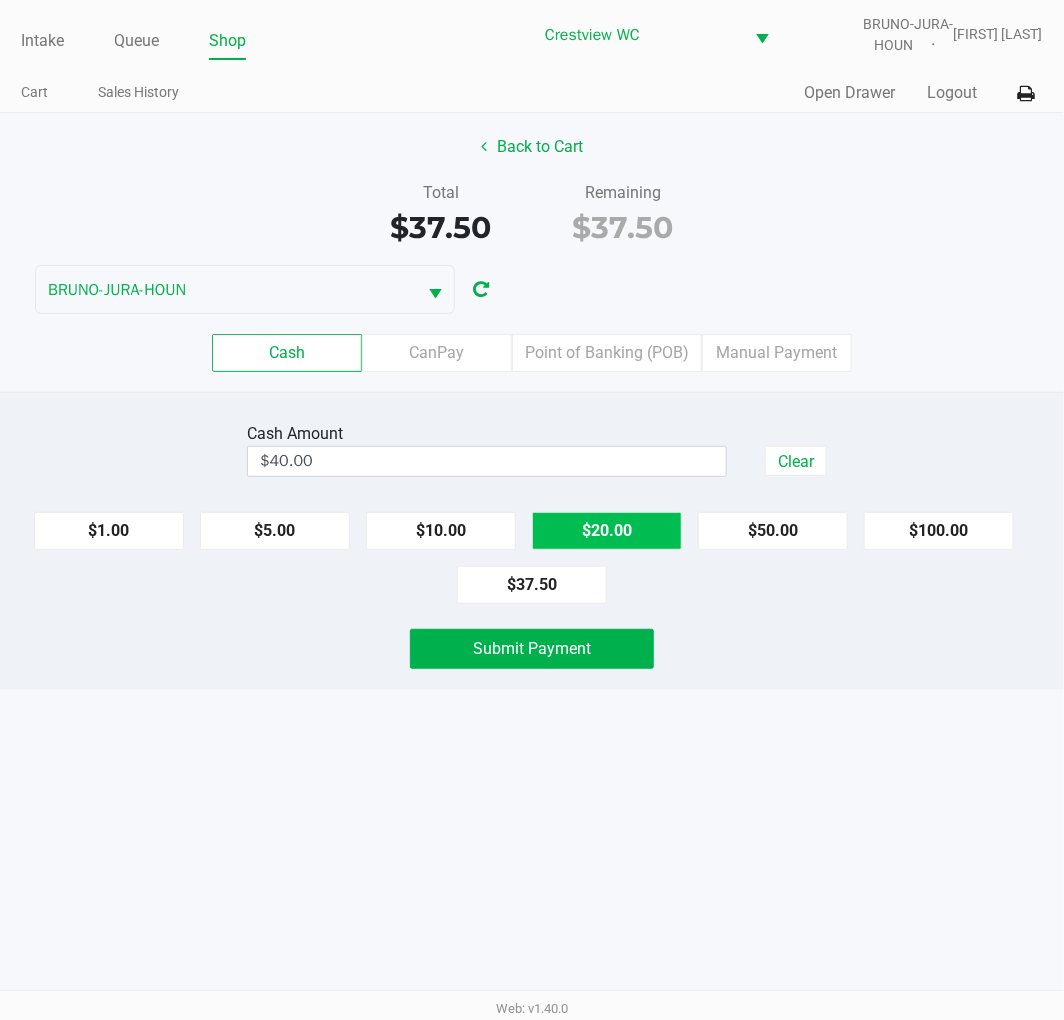 click on "Submit Payment" 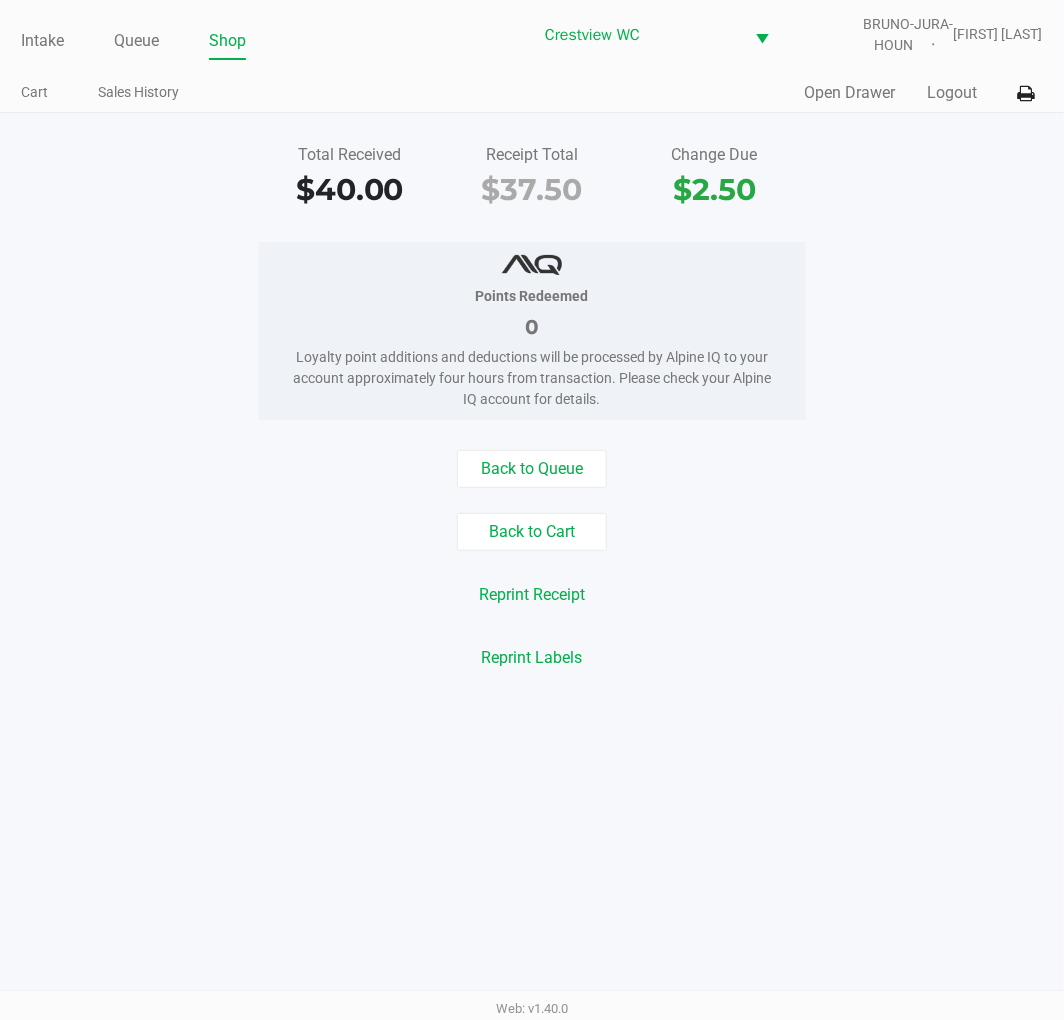 click on "Intake" 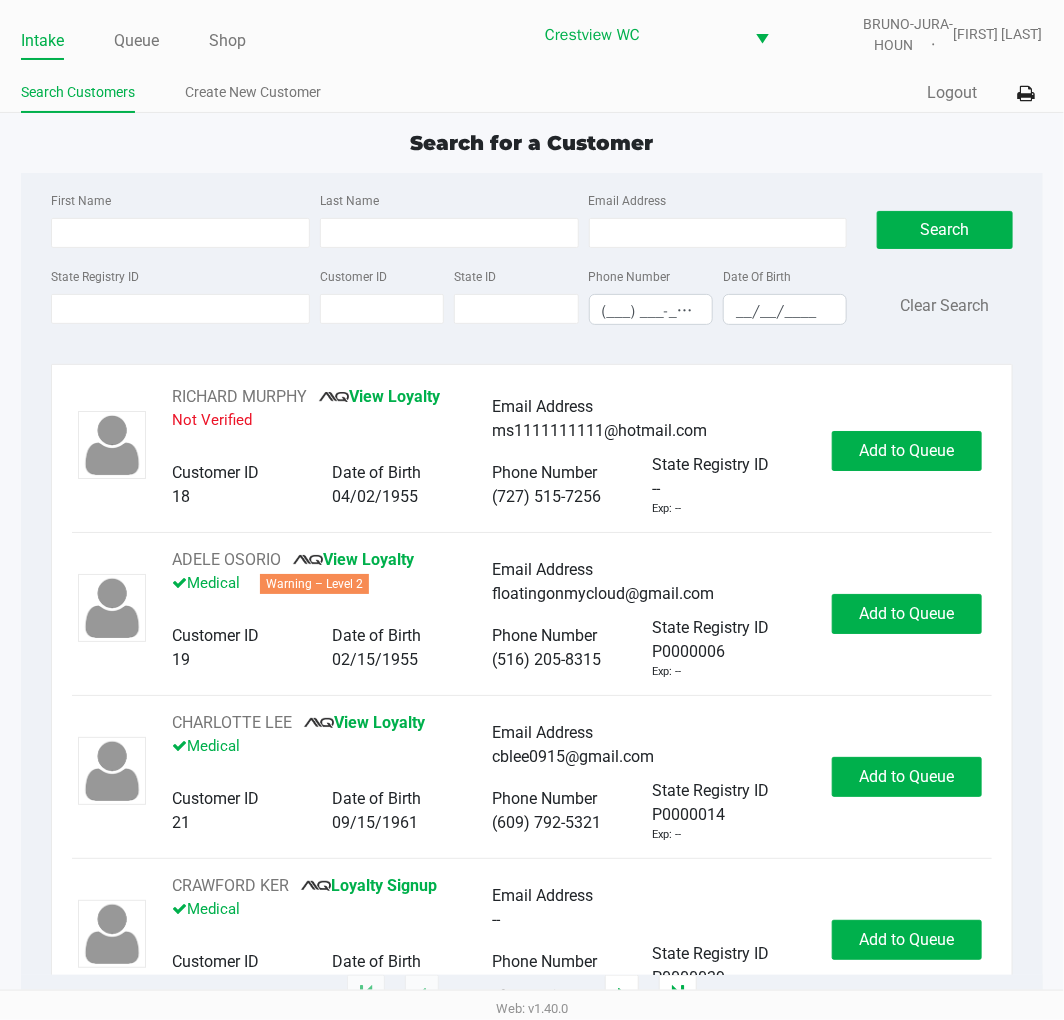 click on "State Registry ID" 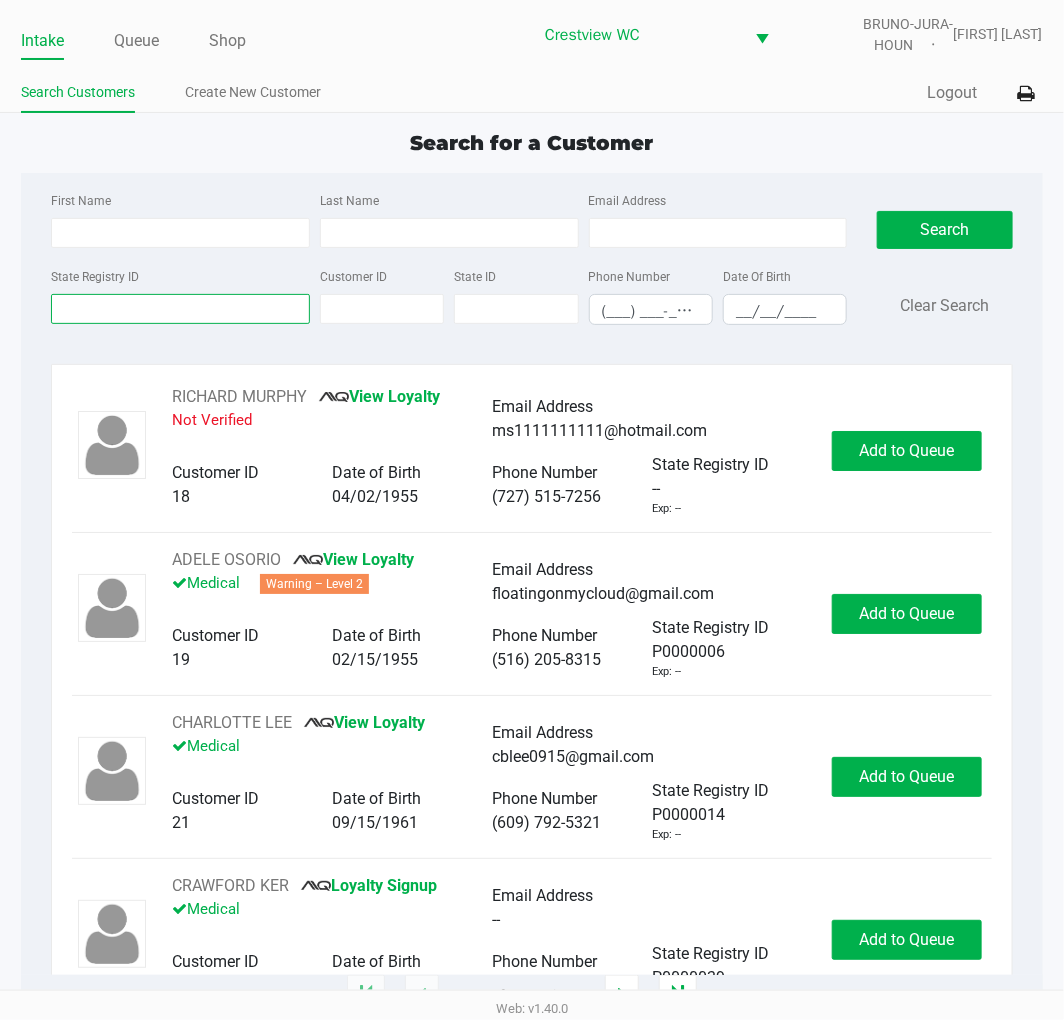 click on "State Registry ID" at bounding box center (180, 309) 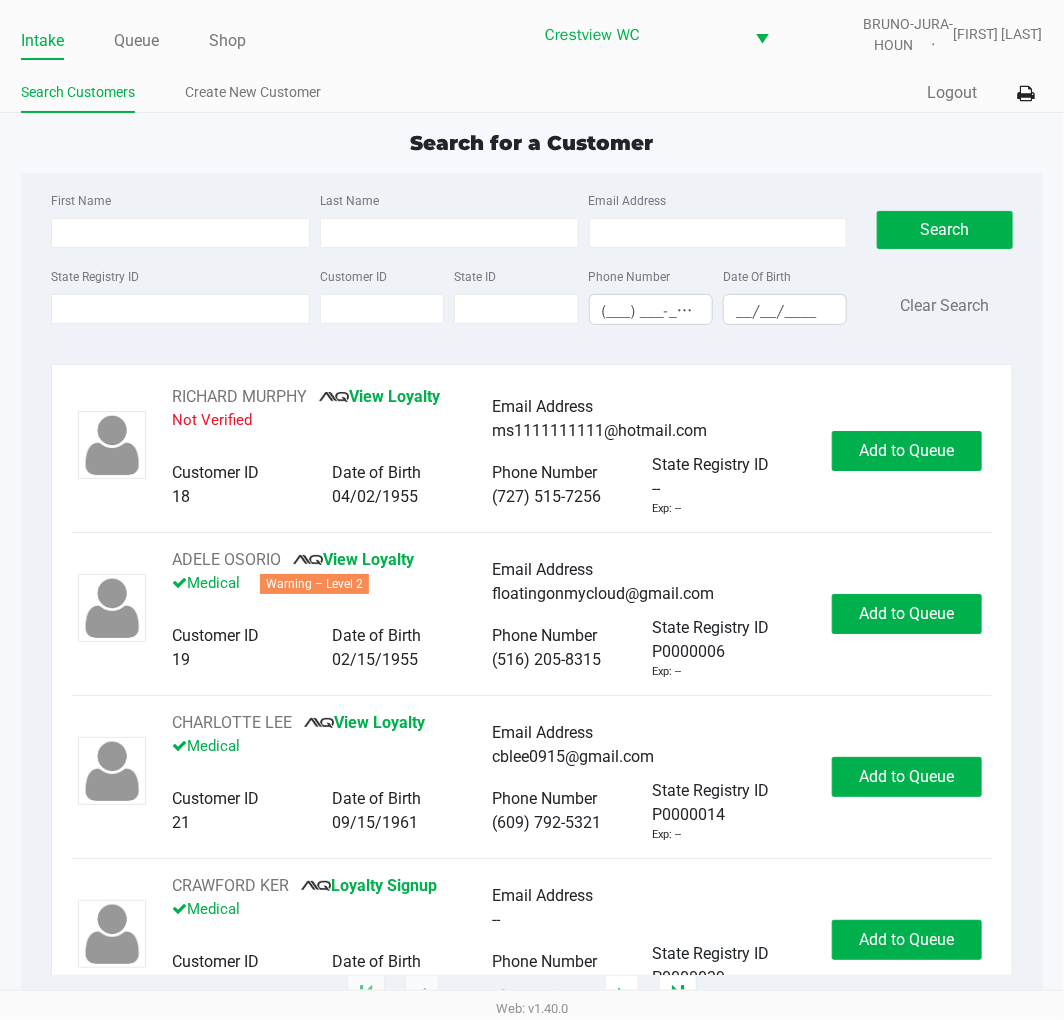 click on "State Registry ID" 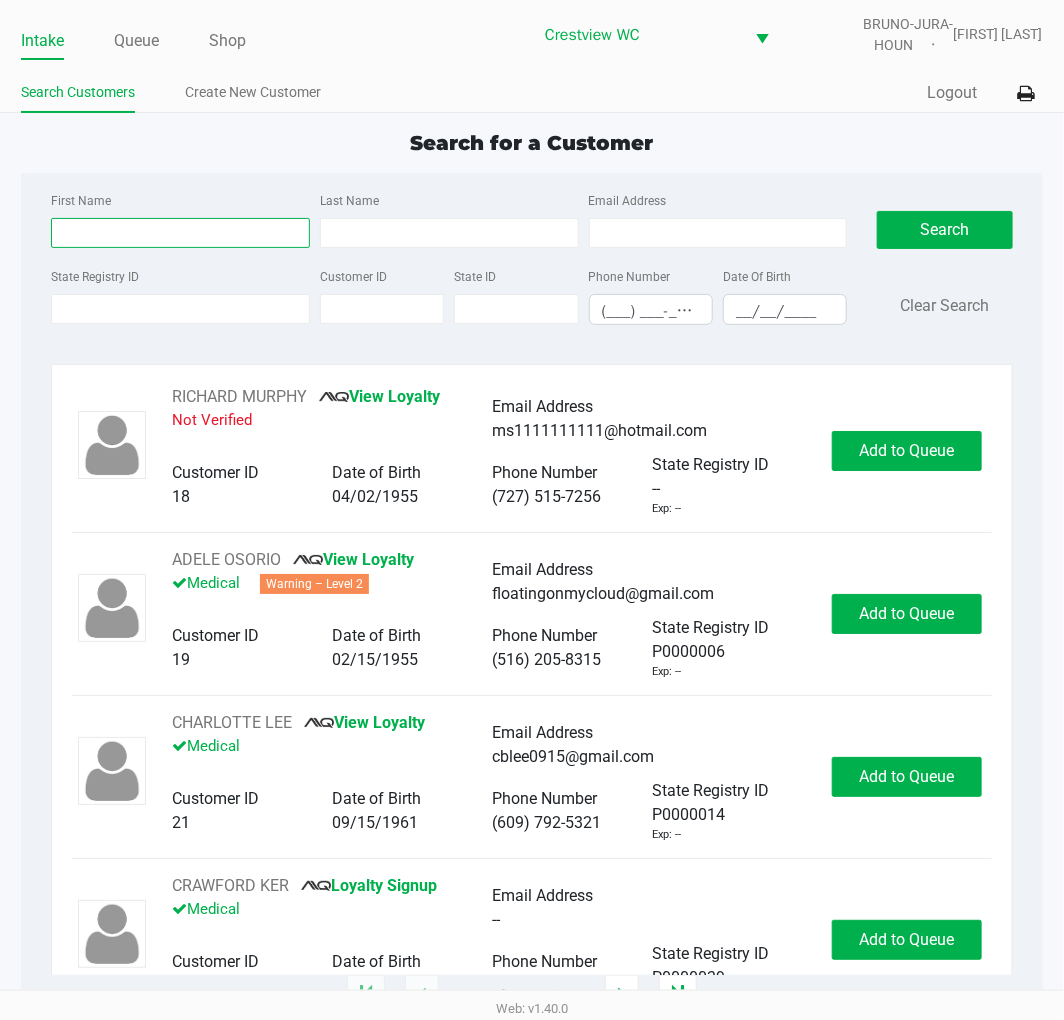 click on "First Name" at bounding box center (180, 233) 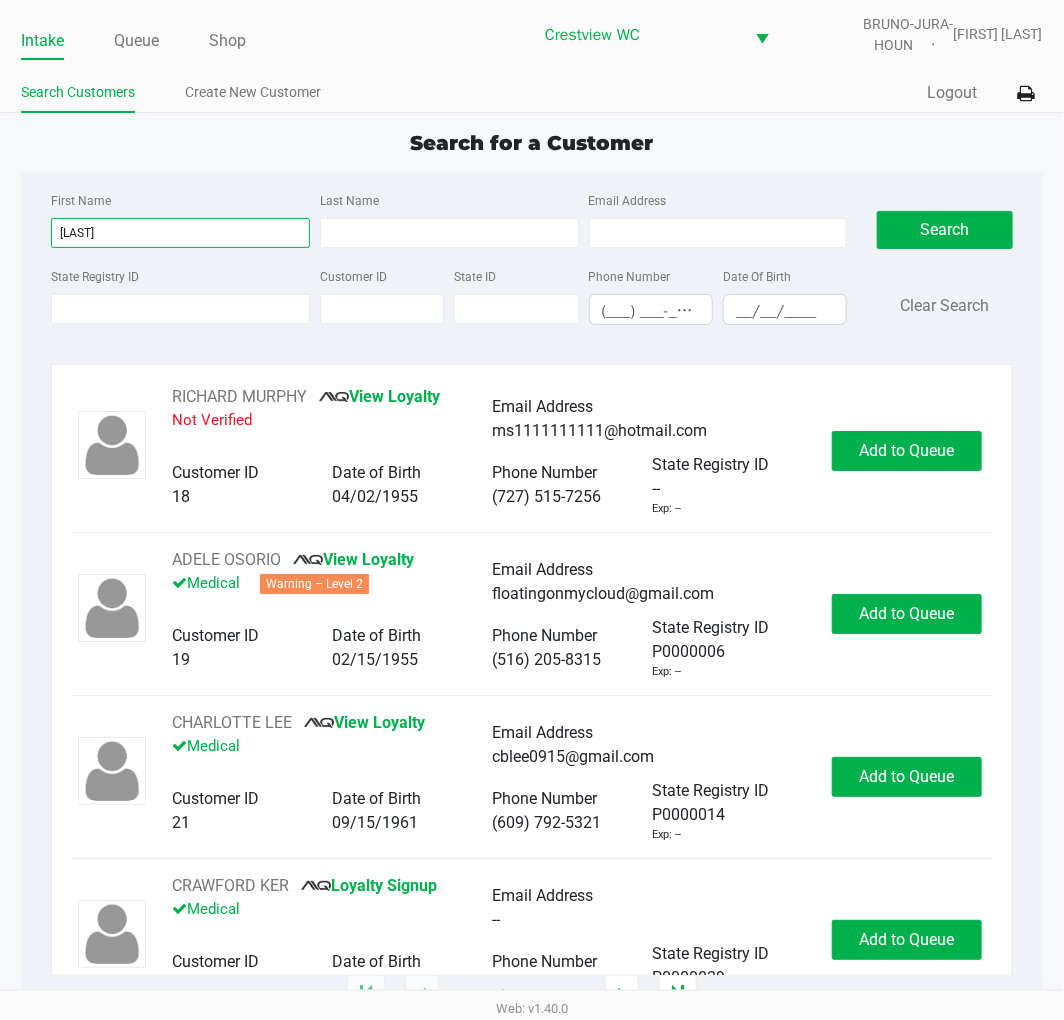 type on "[LAST]" 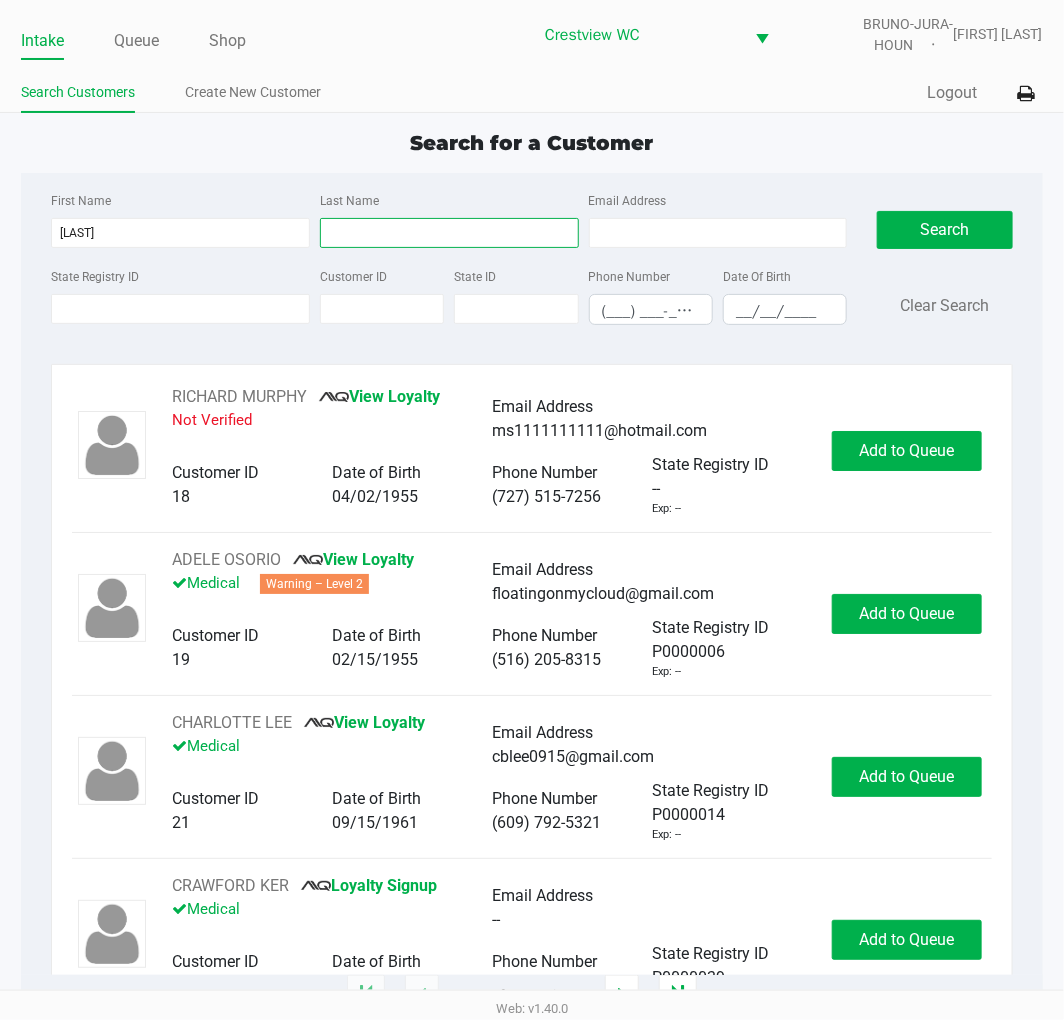 click on "Last Name" at bounding box center [449, 233] 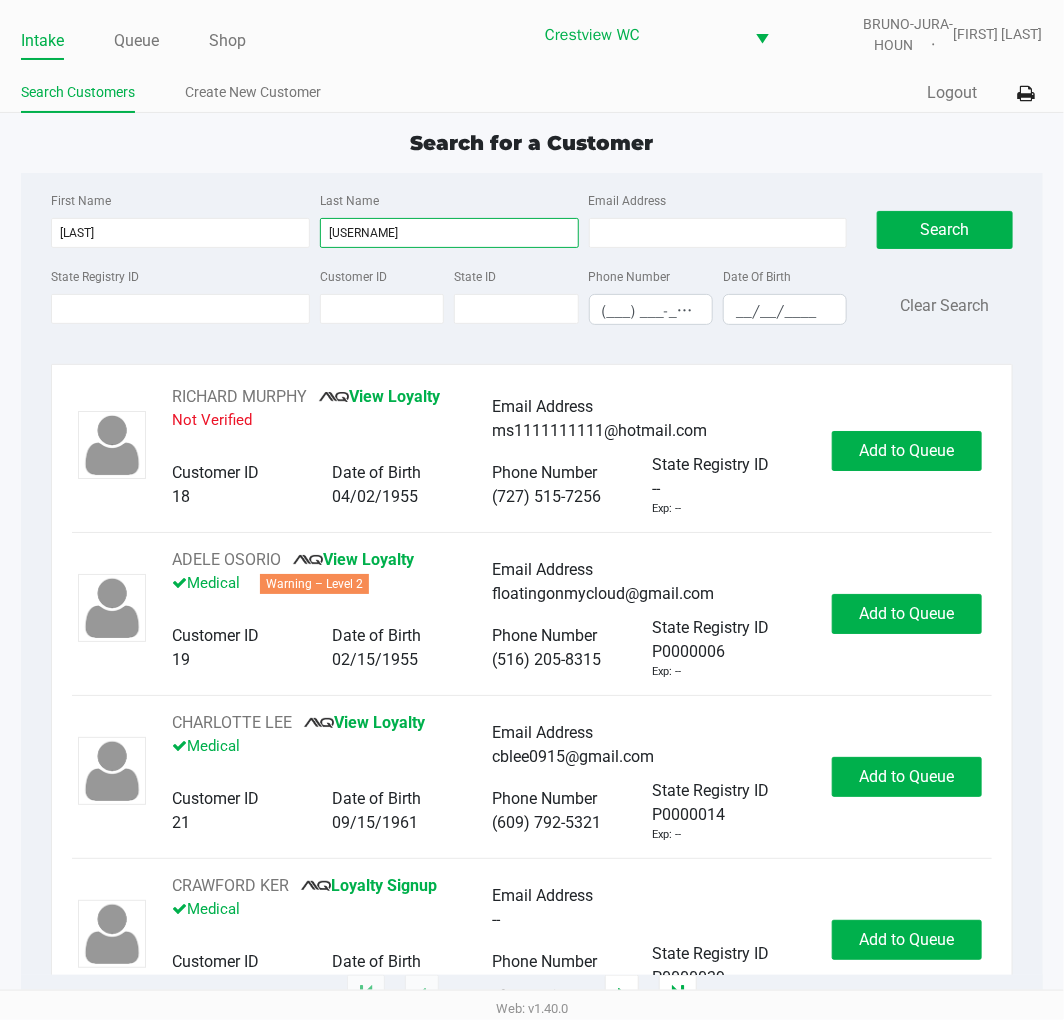 type on "[USERNAME]" 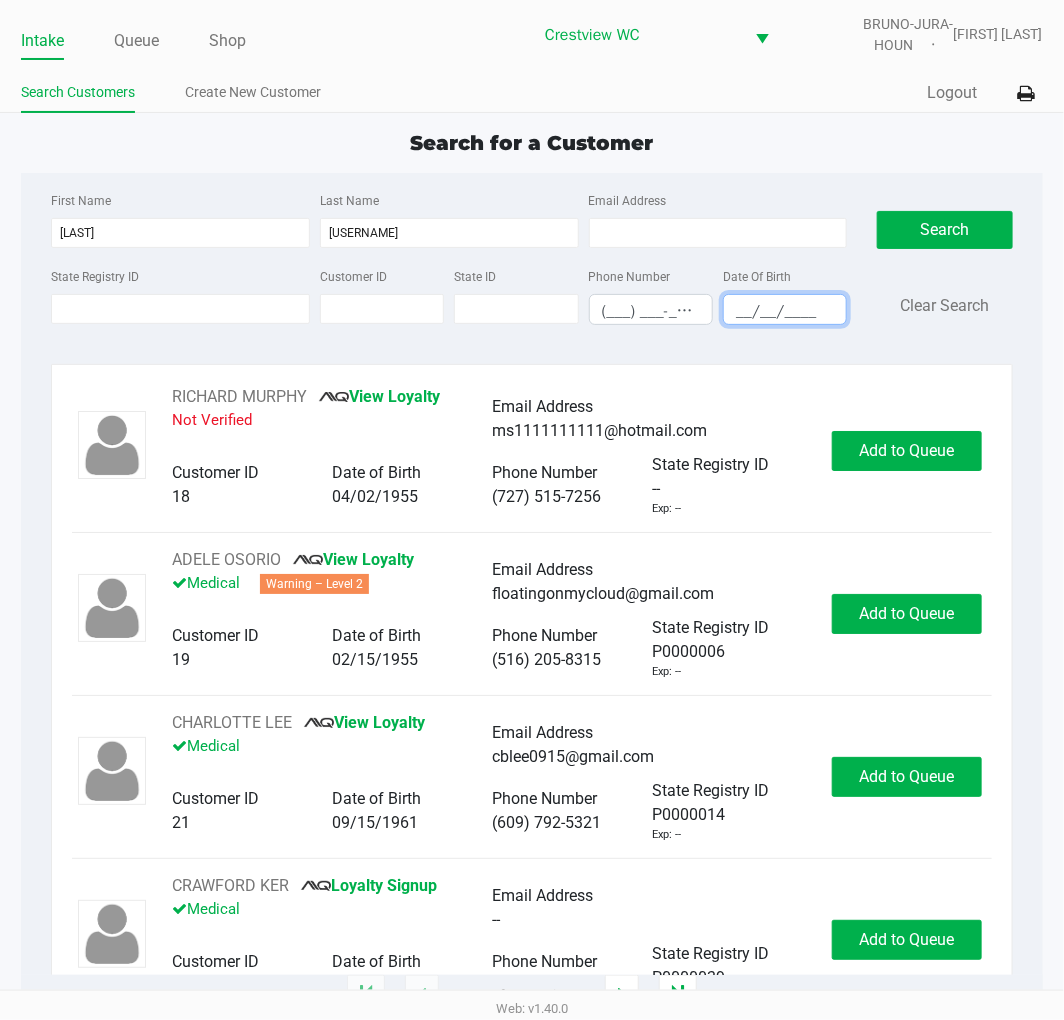 click on "__/__/____" at bounding box center [785, 311] 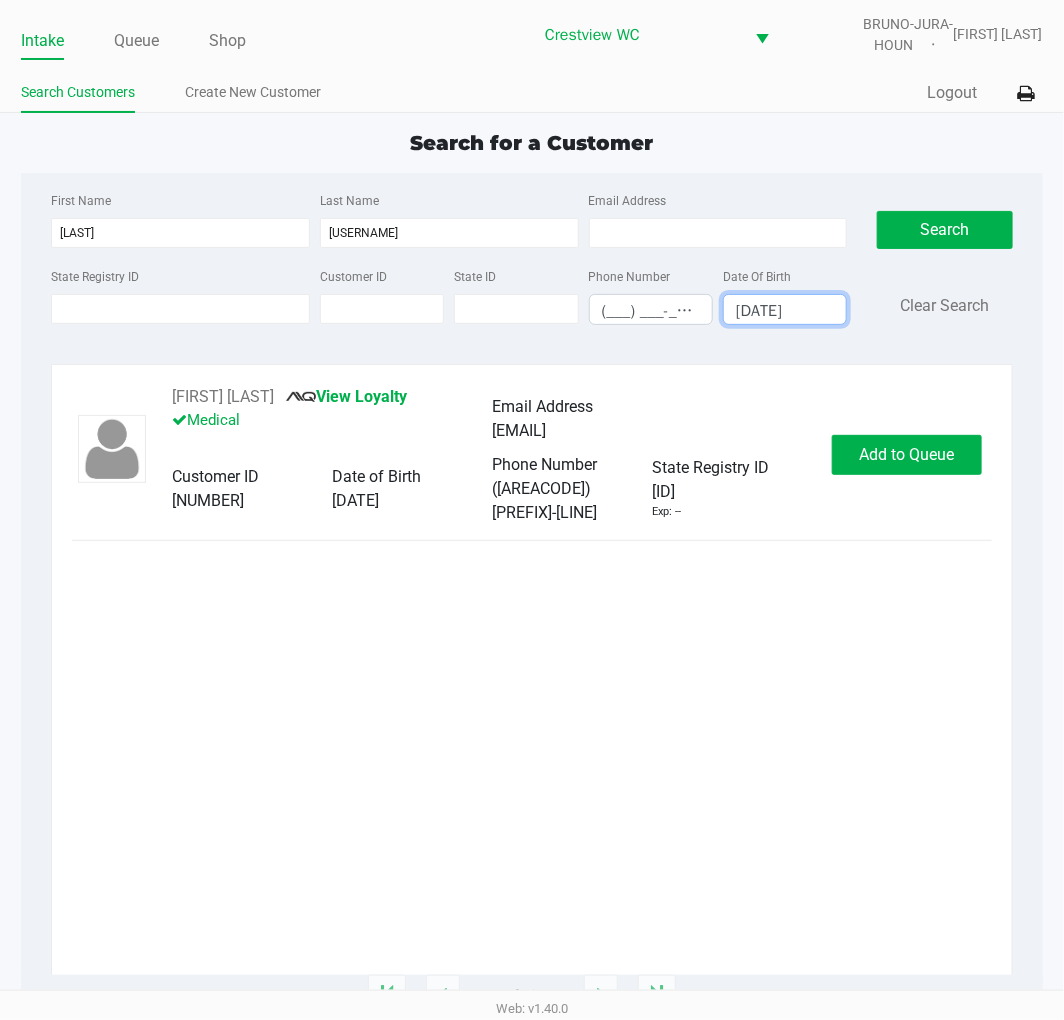 type on "[DATE]" 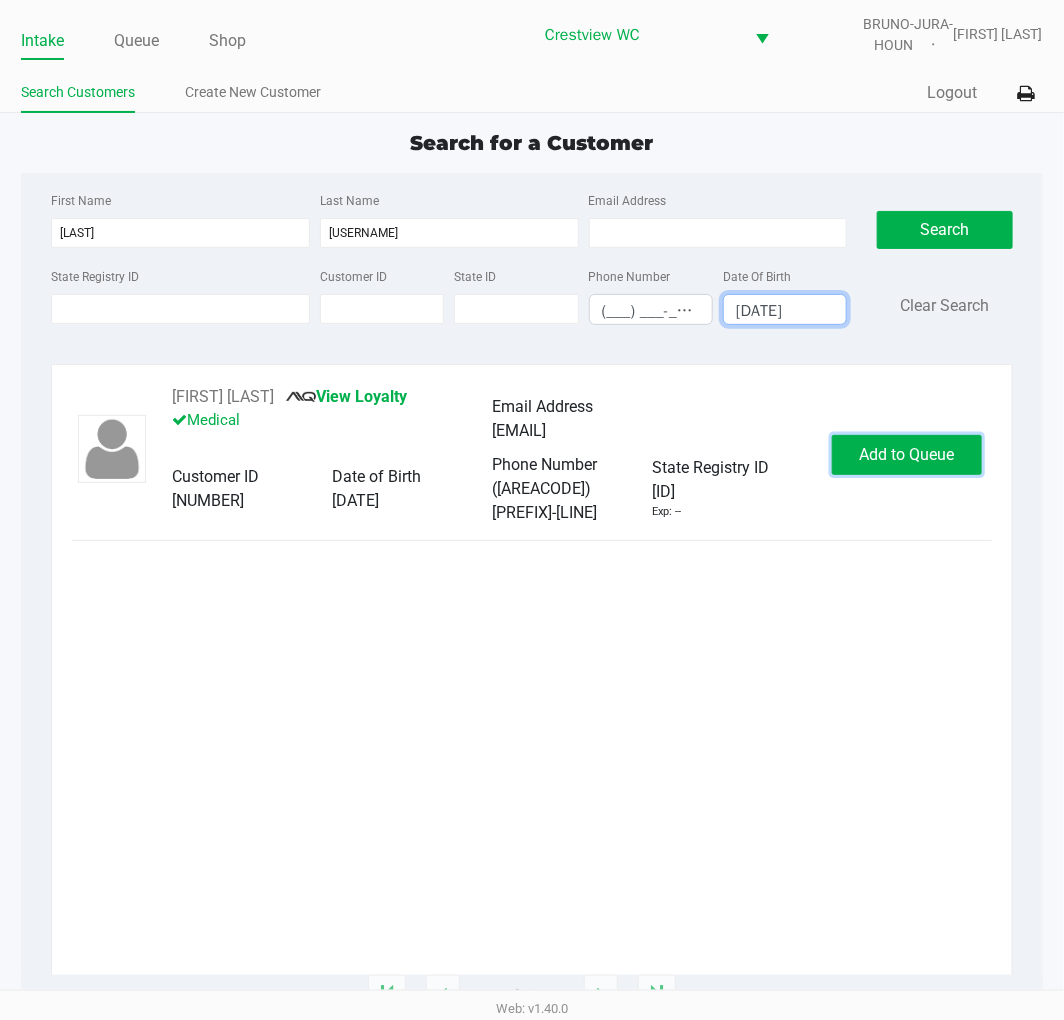 click on "Add to Queue" 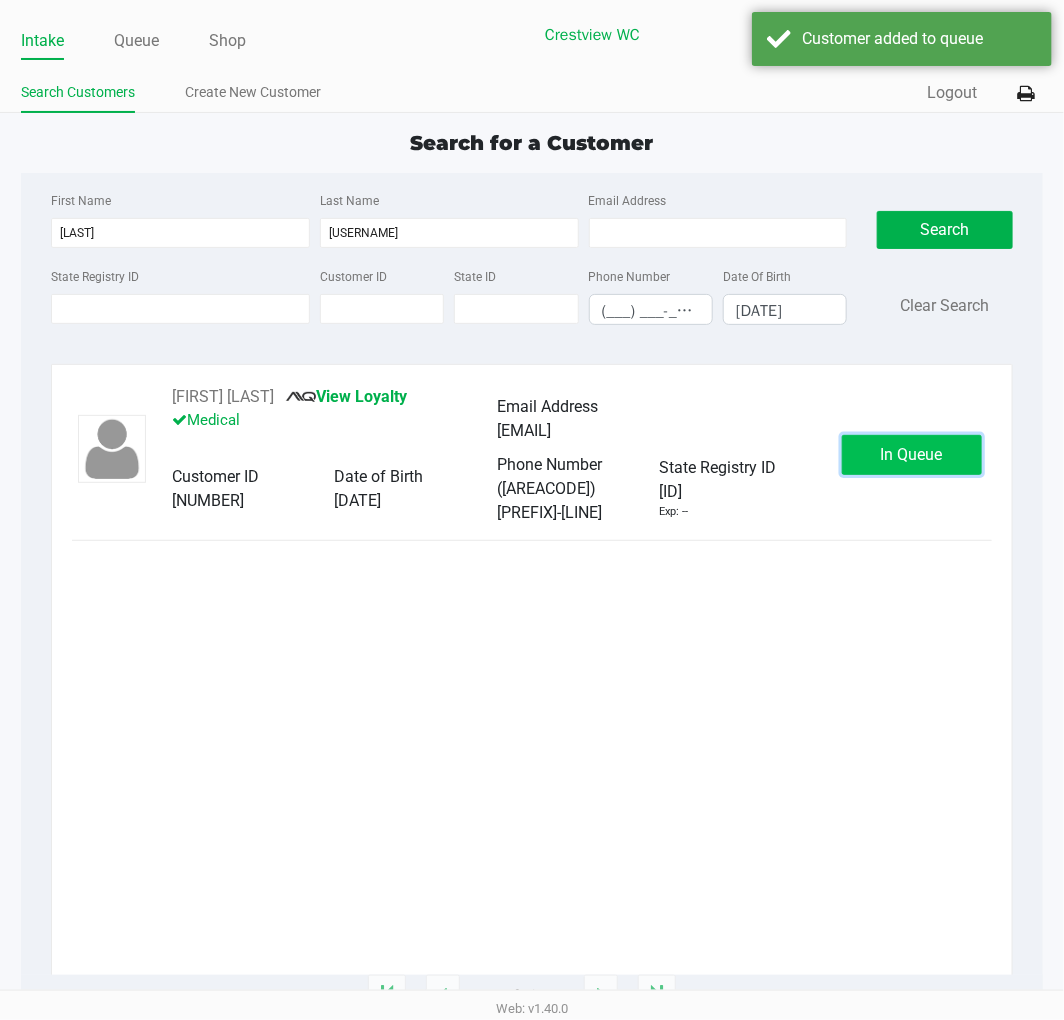 click on "In Queue" 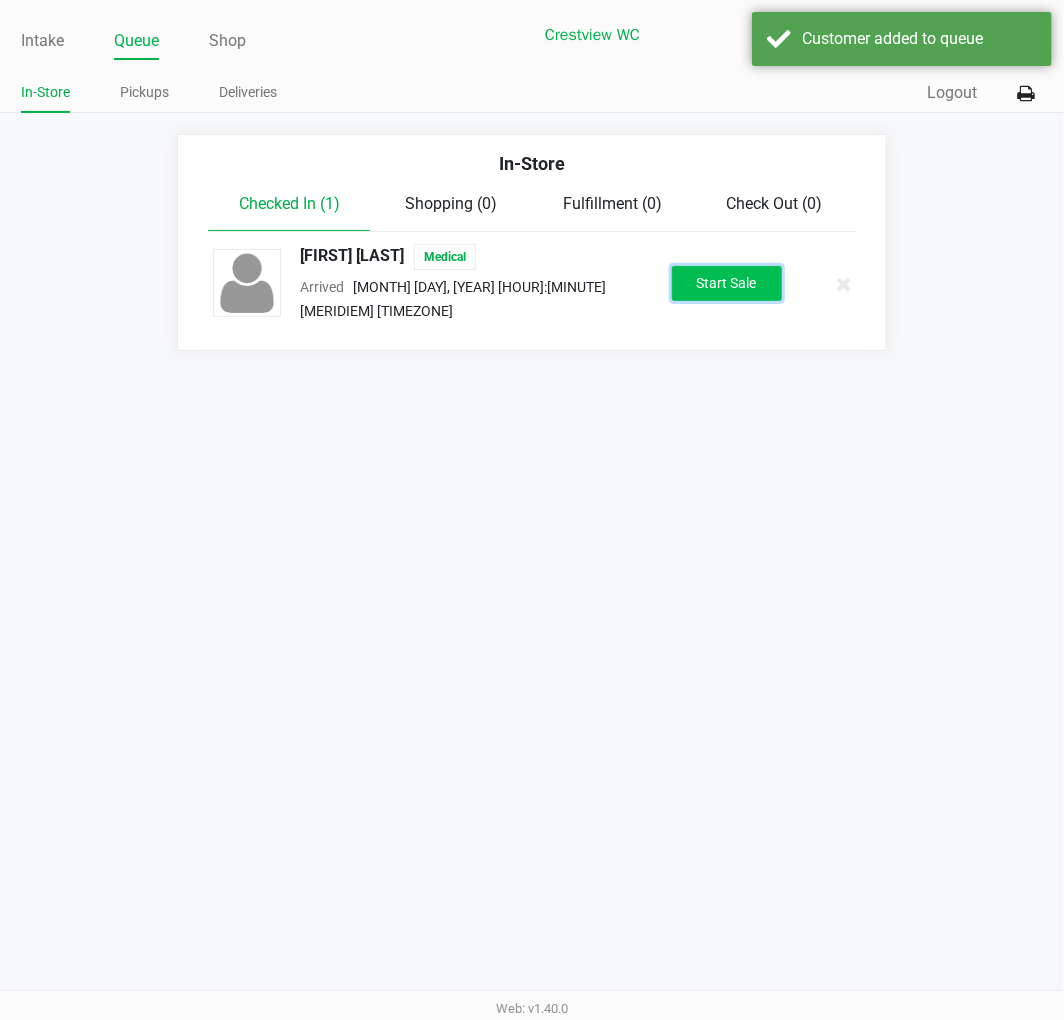 click on "Start Sale" 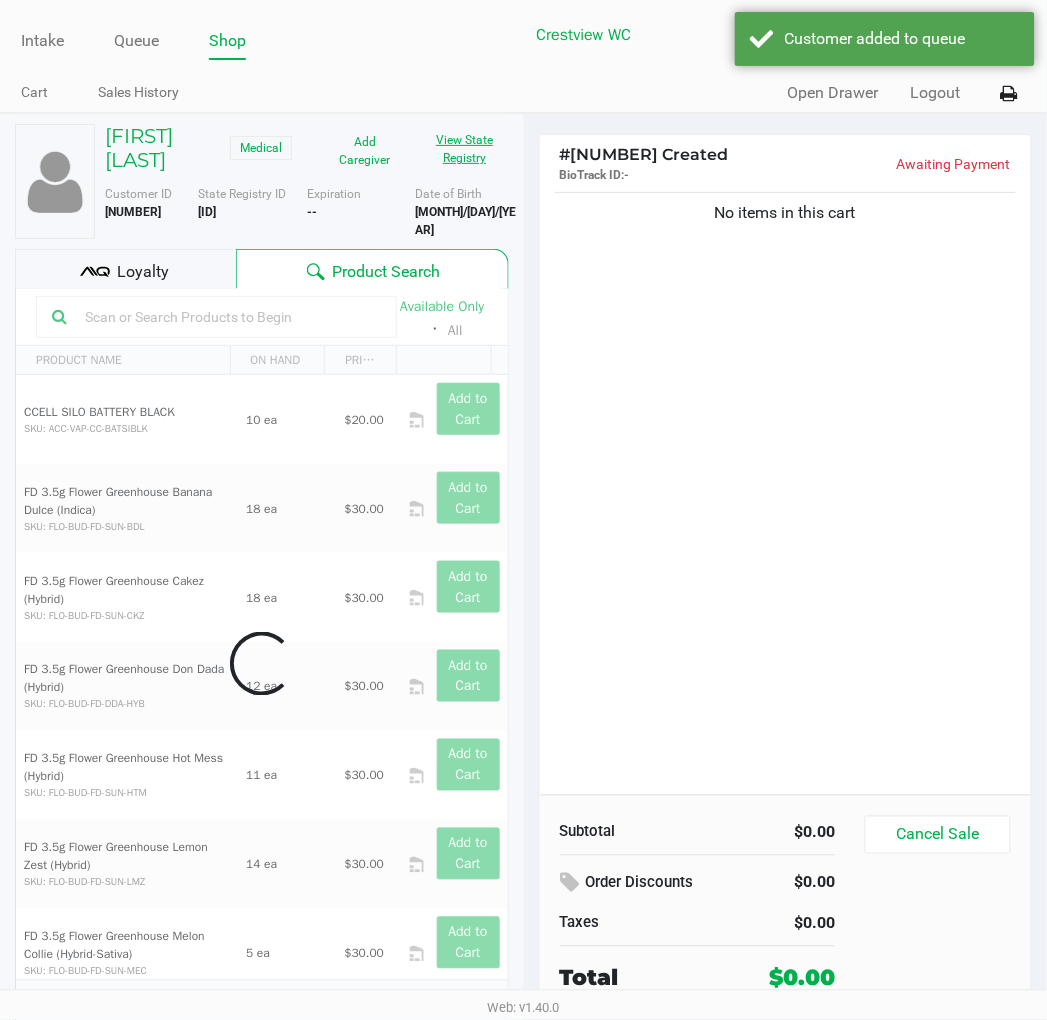 click on "View State Registry" 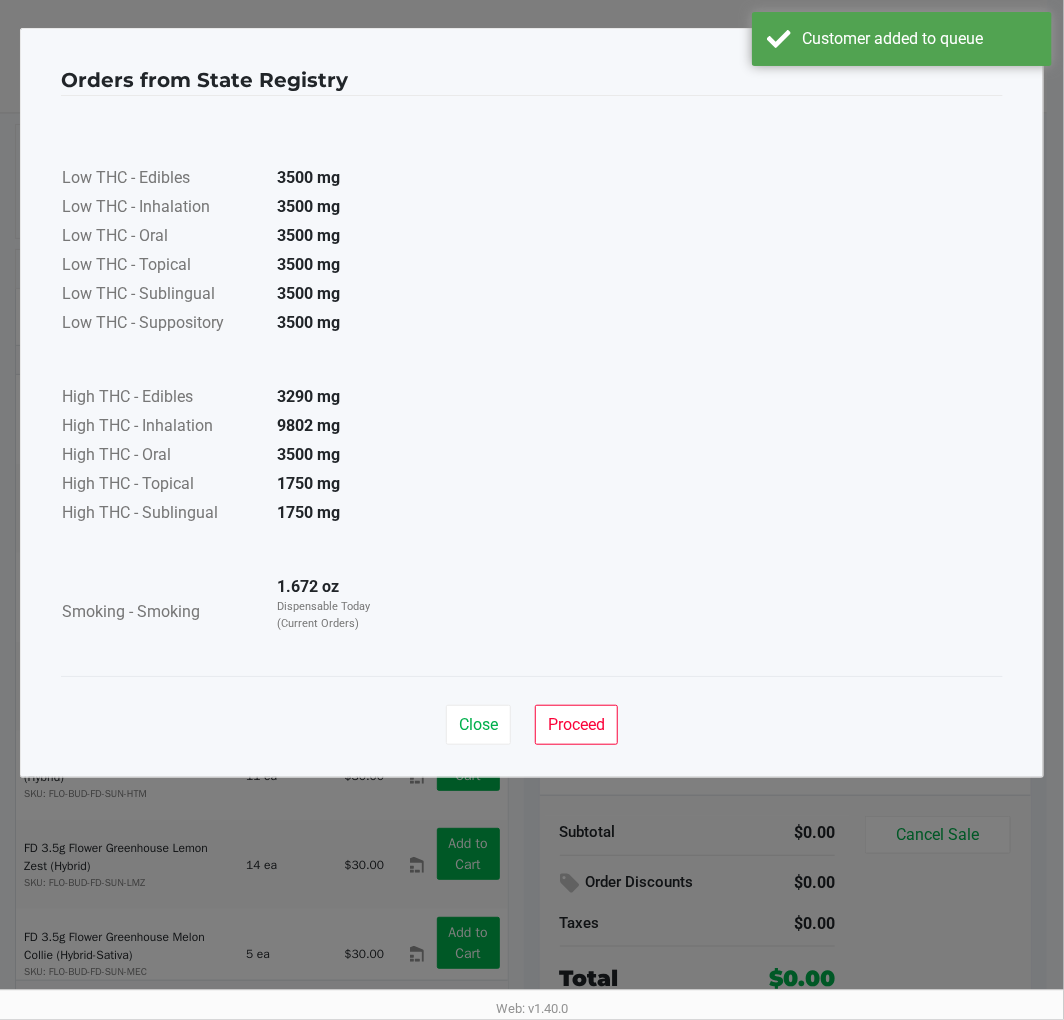 click on "Close   Proceed" 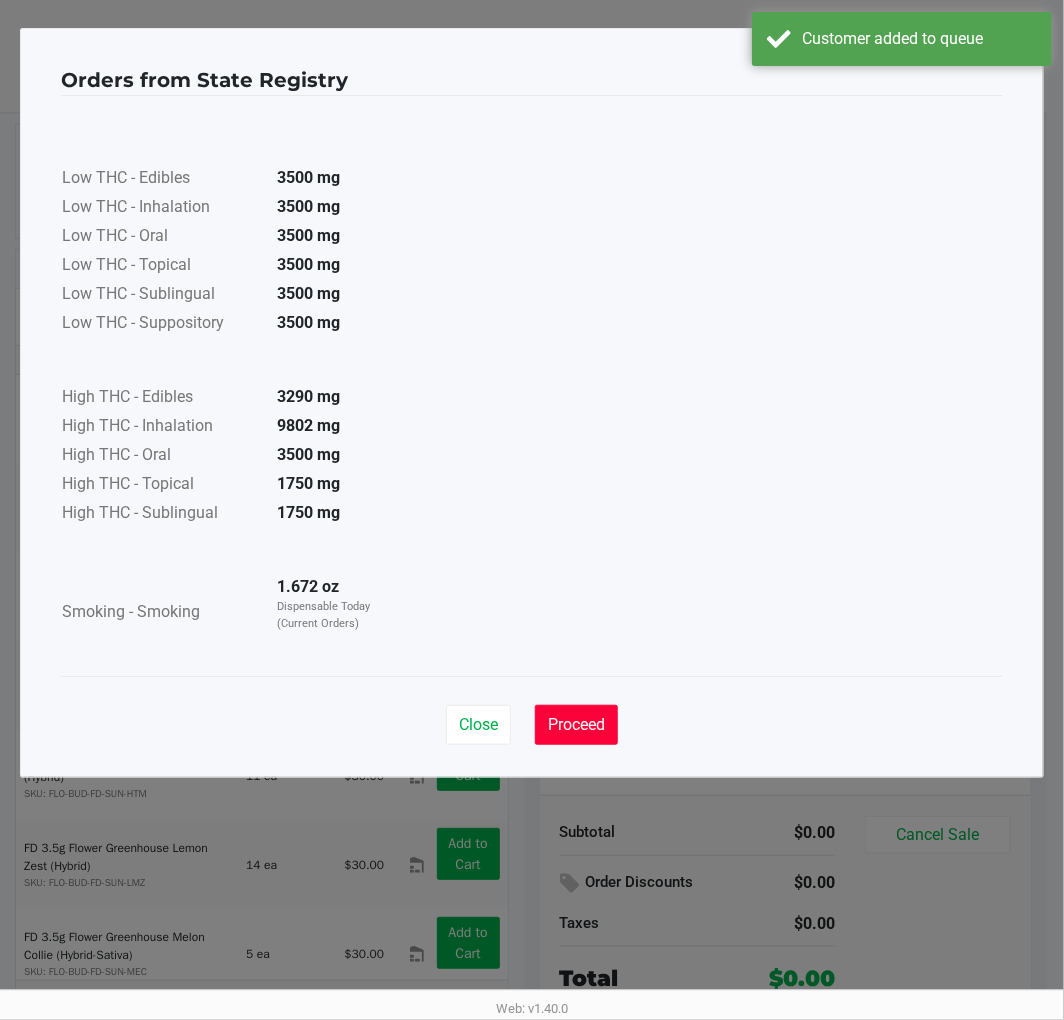 click on "Proceed" 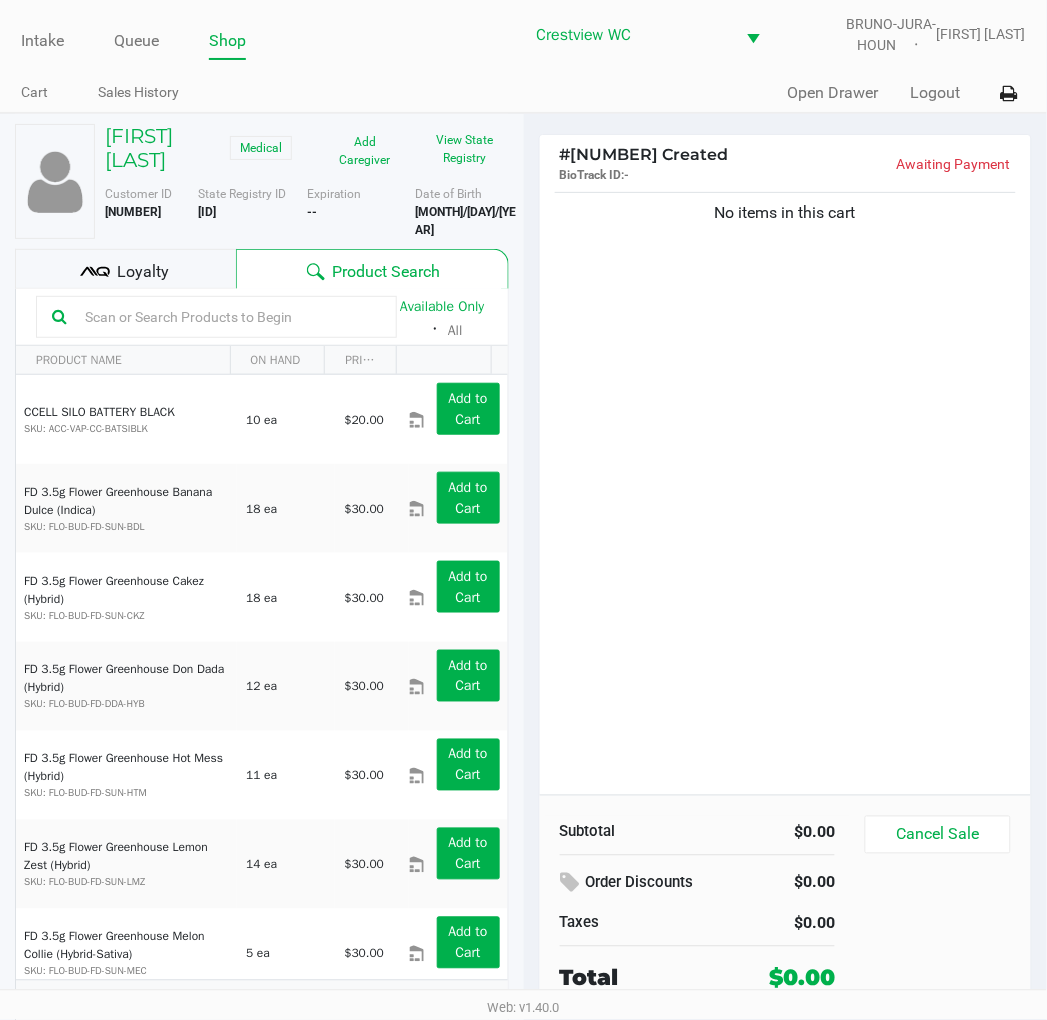 drag, startPoint x: 138, startPoint y: 263, endPoint x: 556, endPoint y: 347, distance: 426.35666 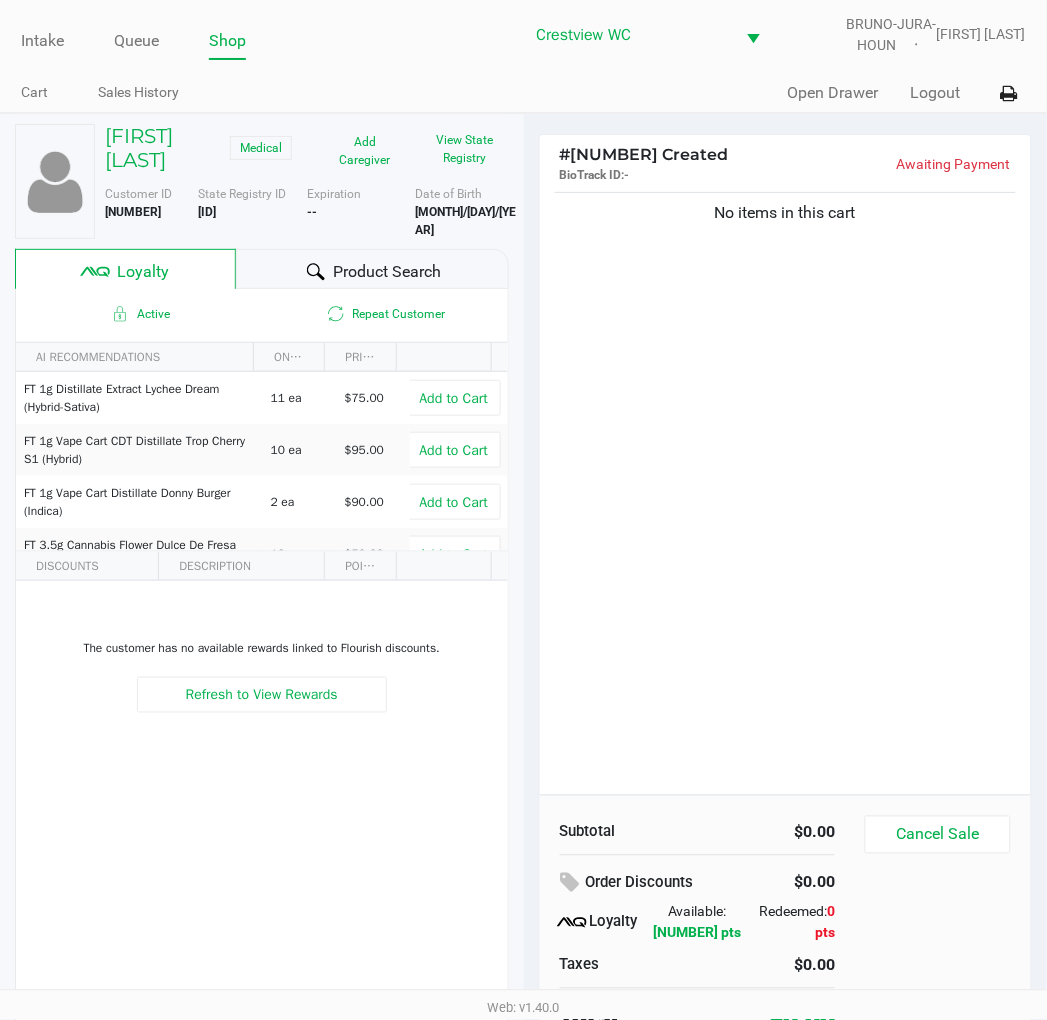 click on "No items in this cart" 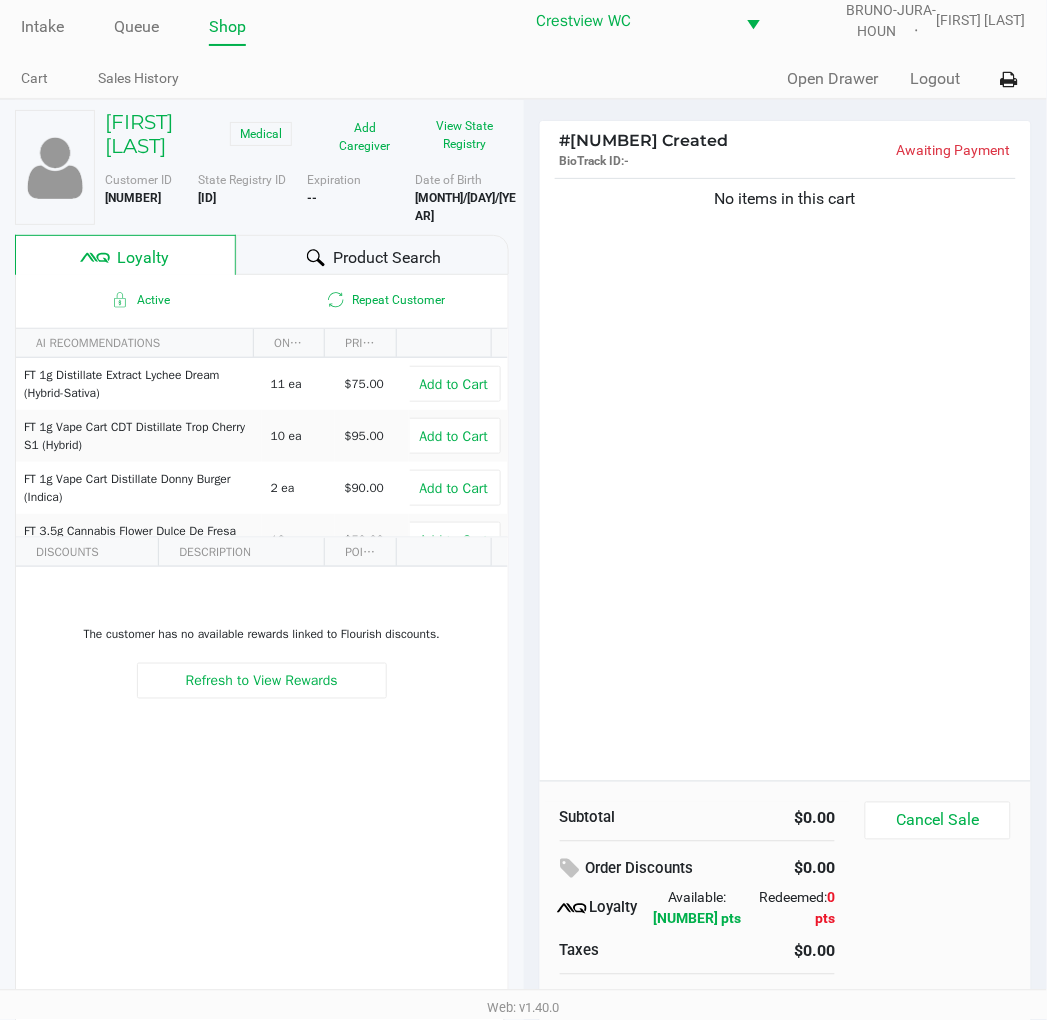 scroll, scrollTop: 38, scrollLeft: 0, axis: vertical 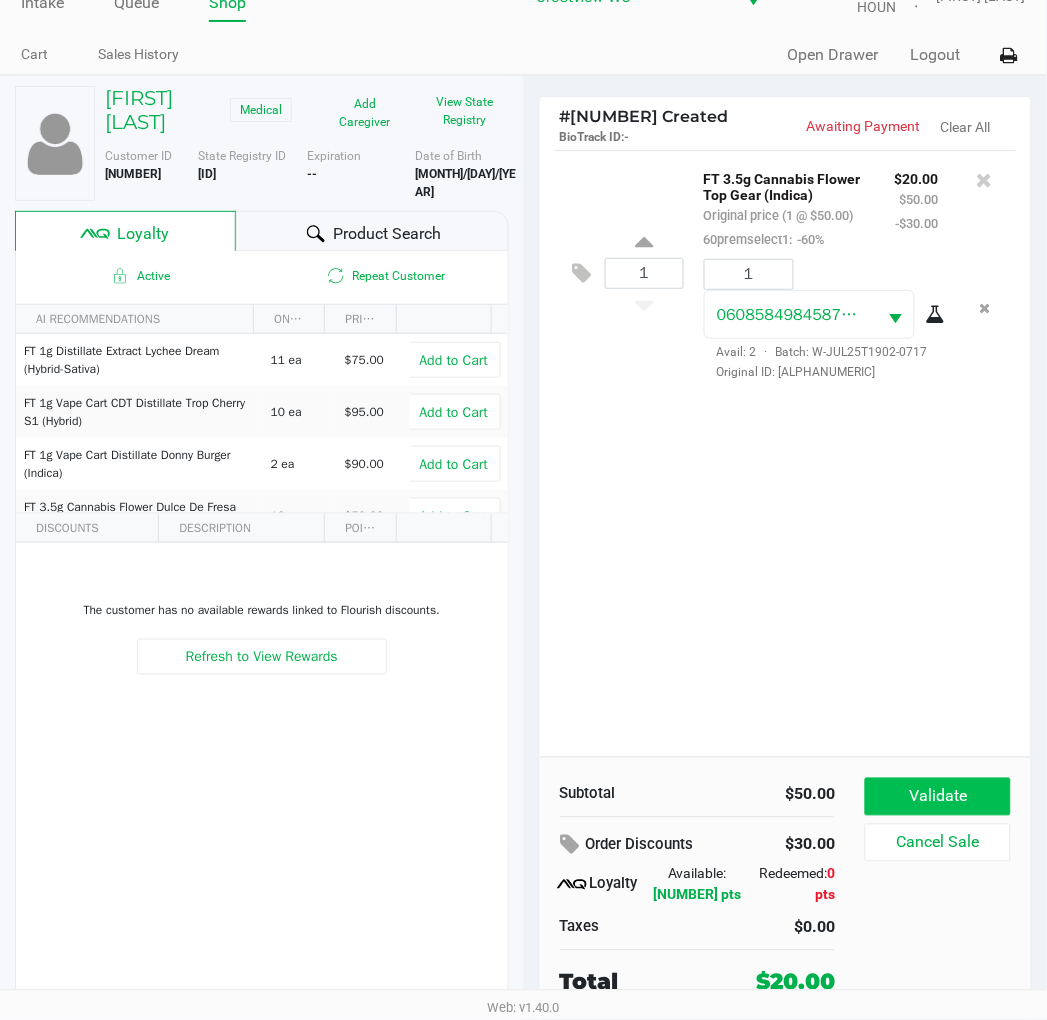 click on "Validate" 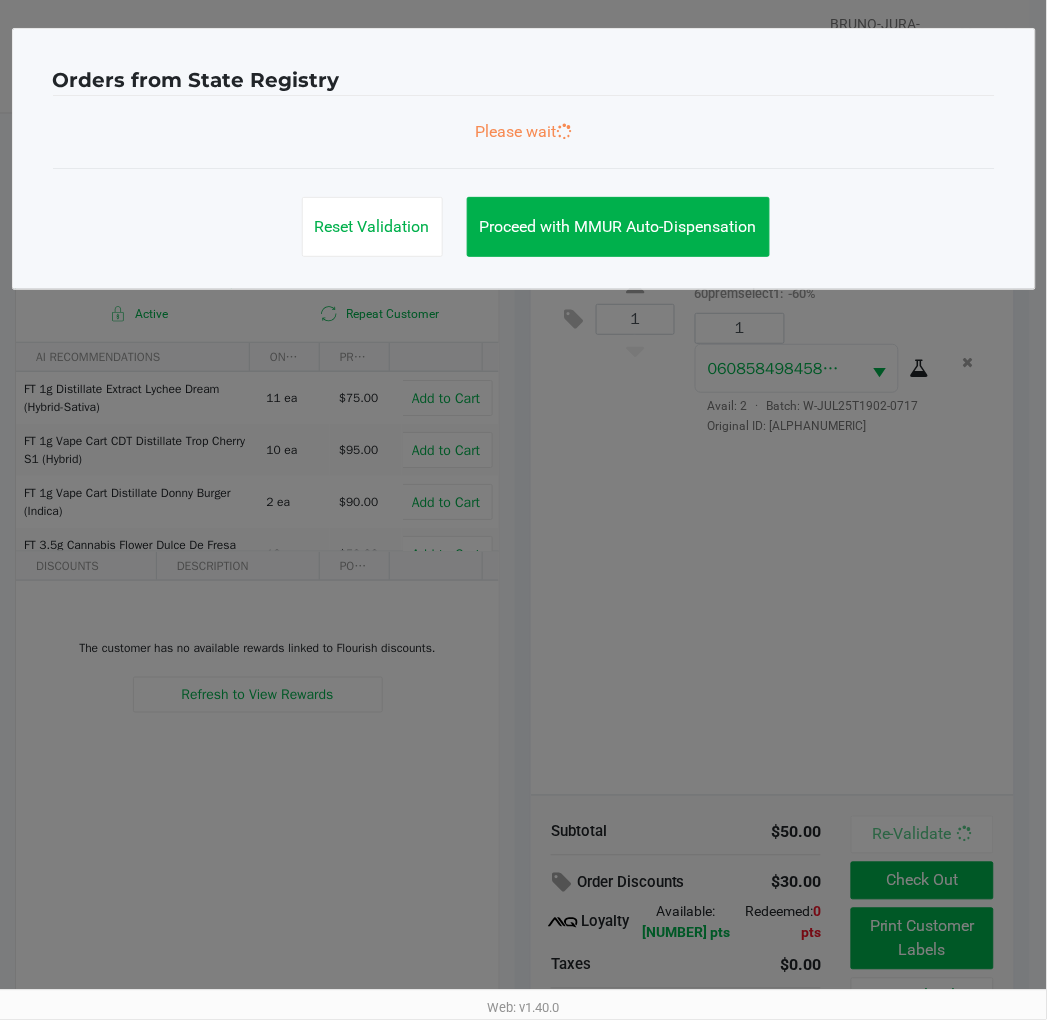 scroll, scrollTop: 0, scrollLeft: 0, axis: both 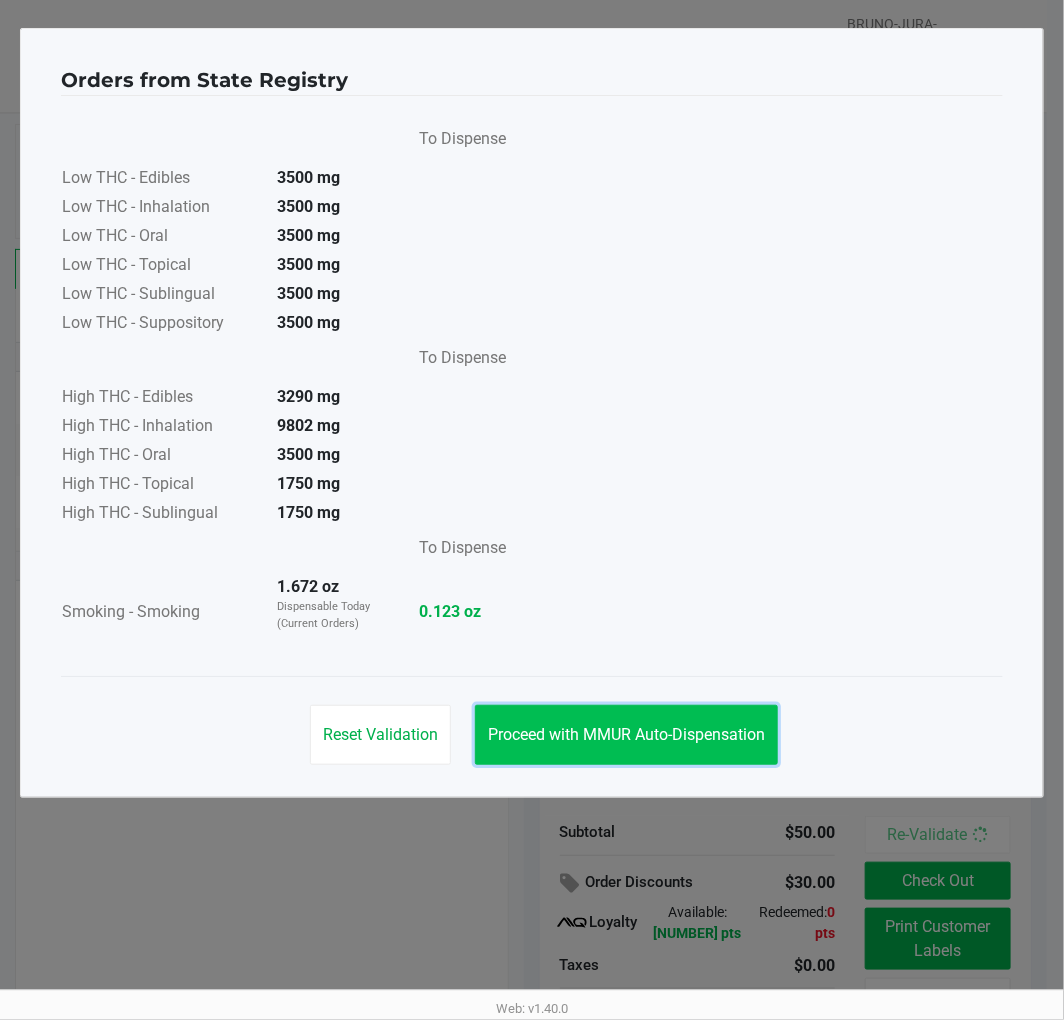 click on "Proceed with MMUR Auto-Dispensation" 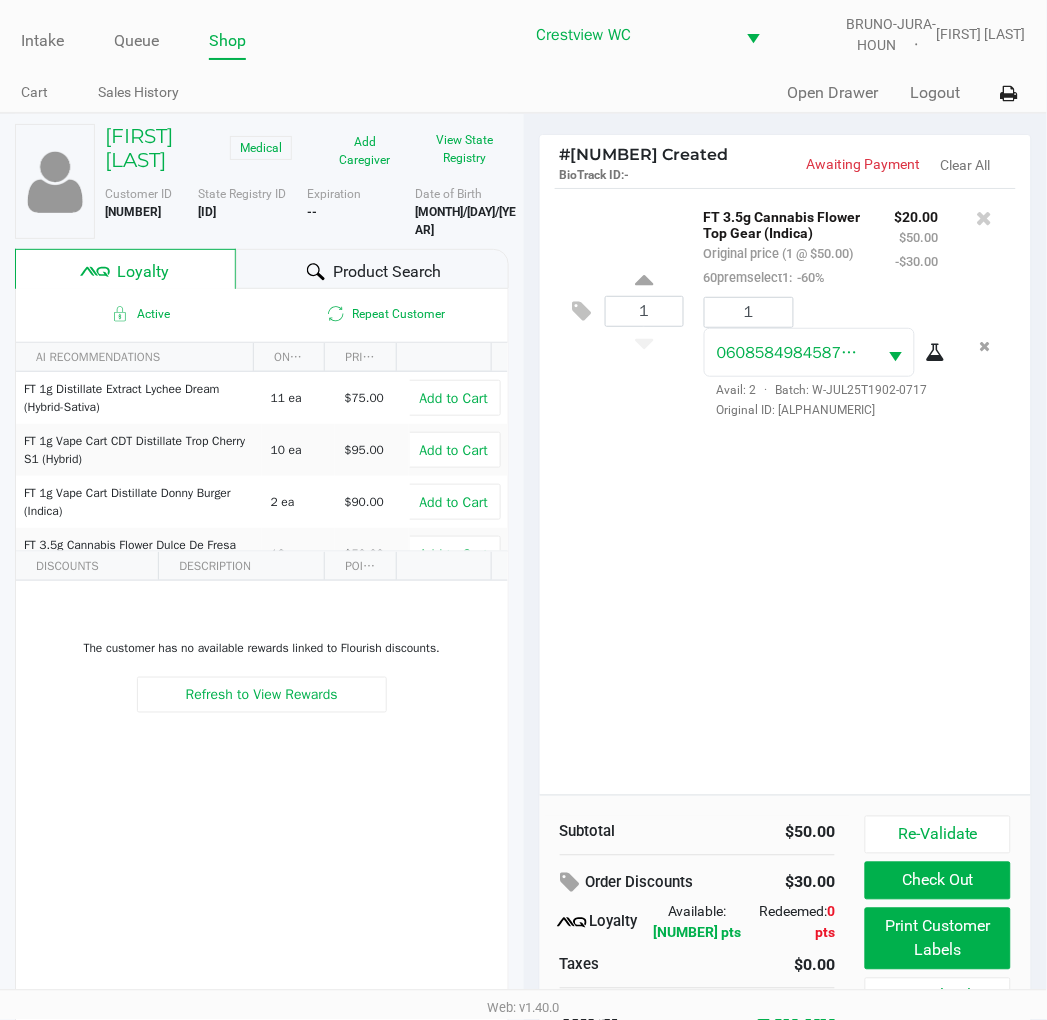 click on "Print Customer Labels" 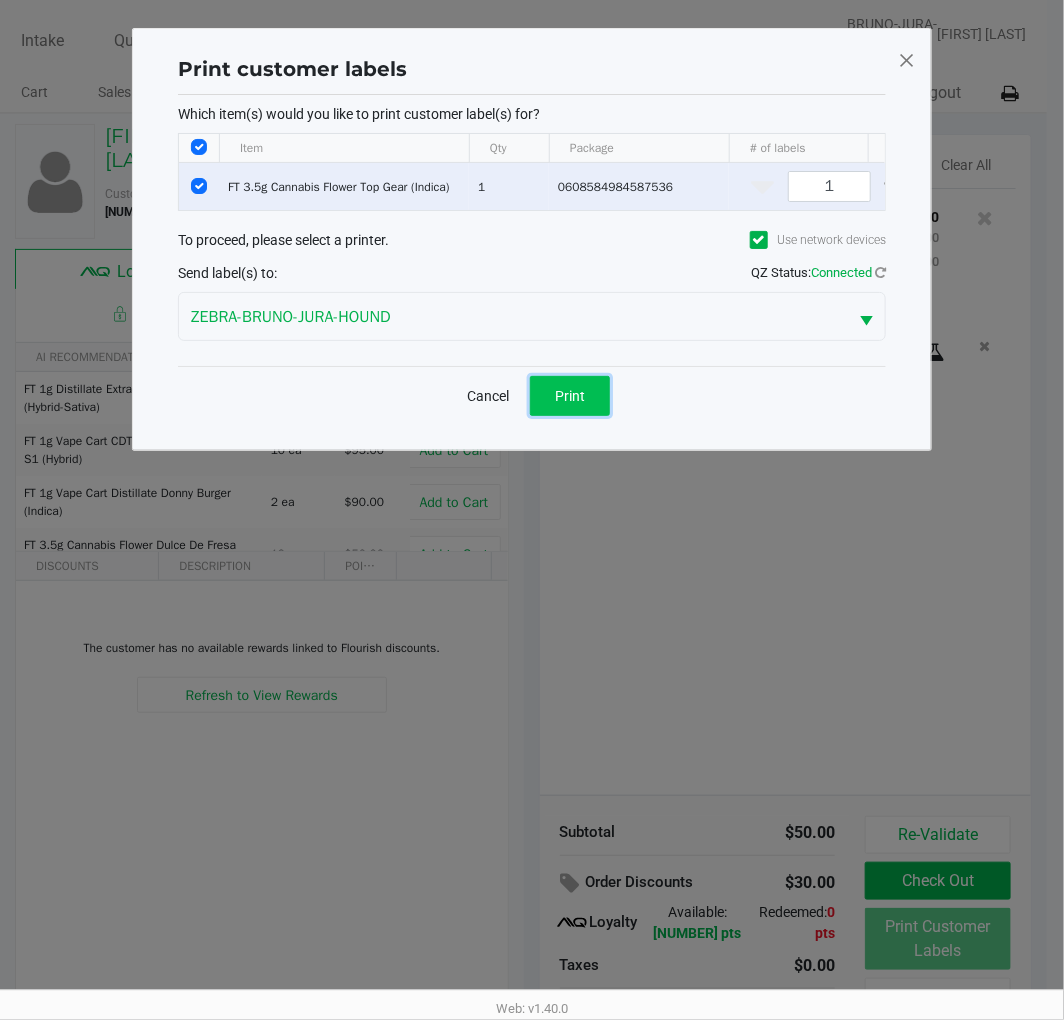 click on "Print" 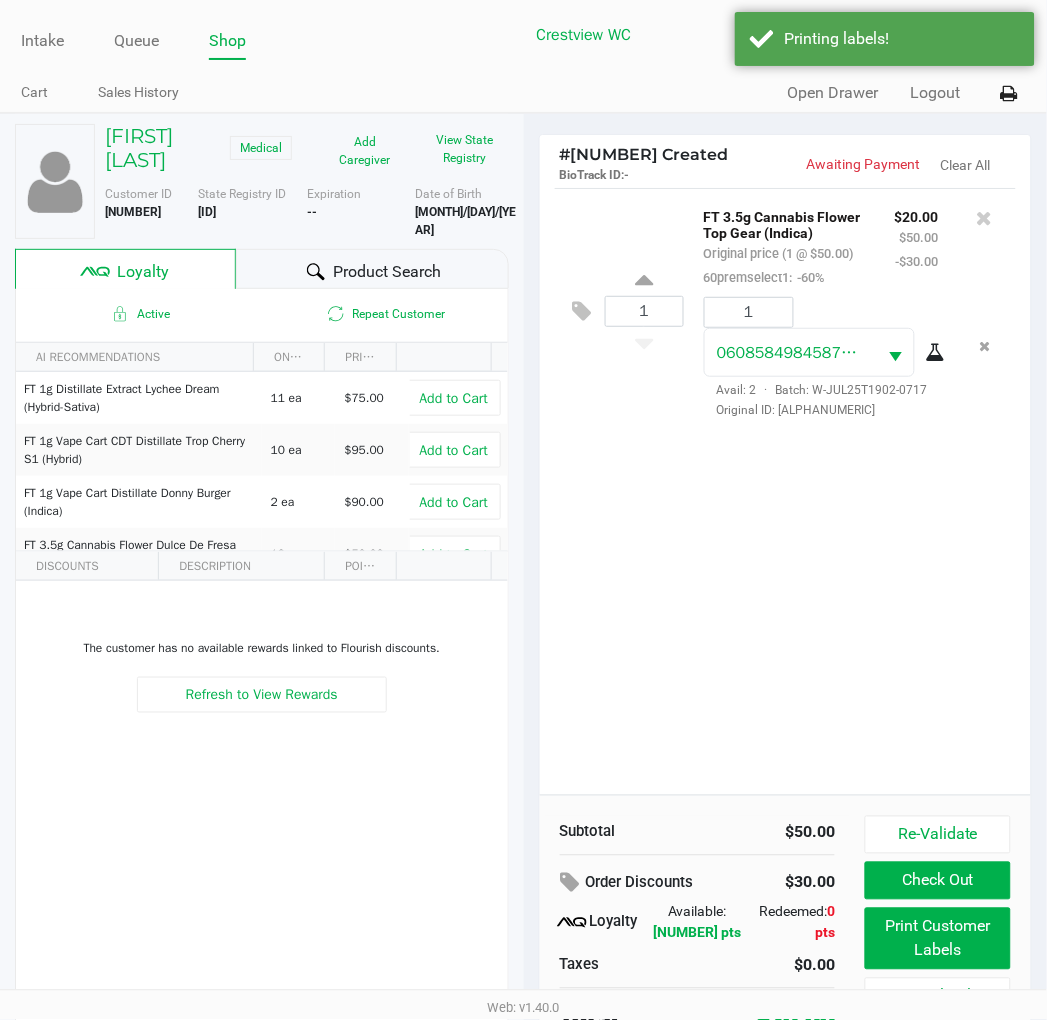 scroll, scrollTop: 38, scrollLeft: 0, axis: vertical 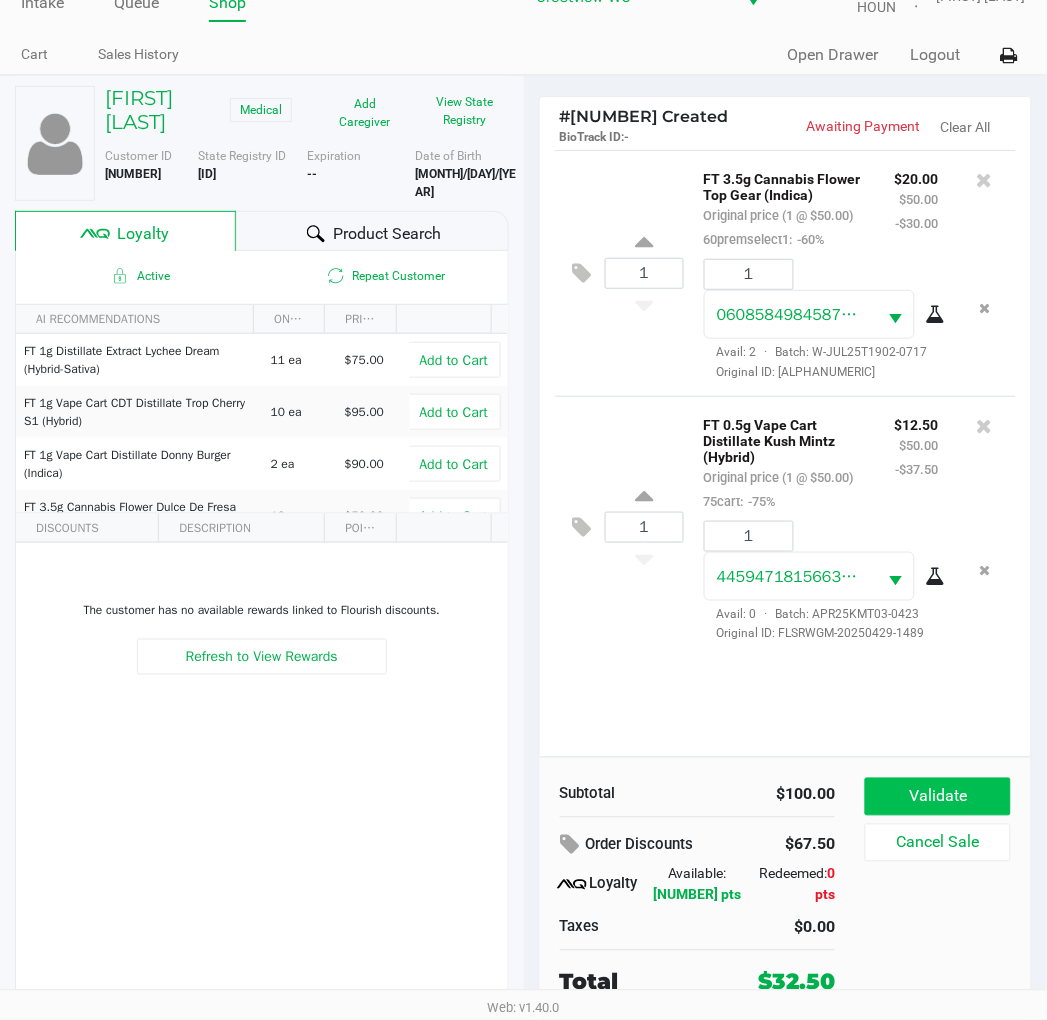 click on "Validate" 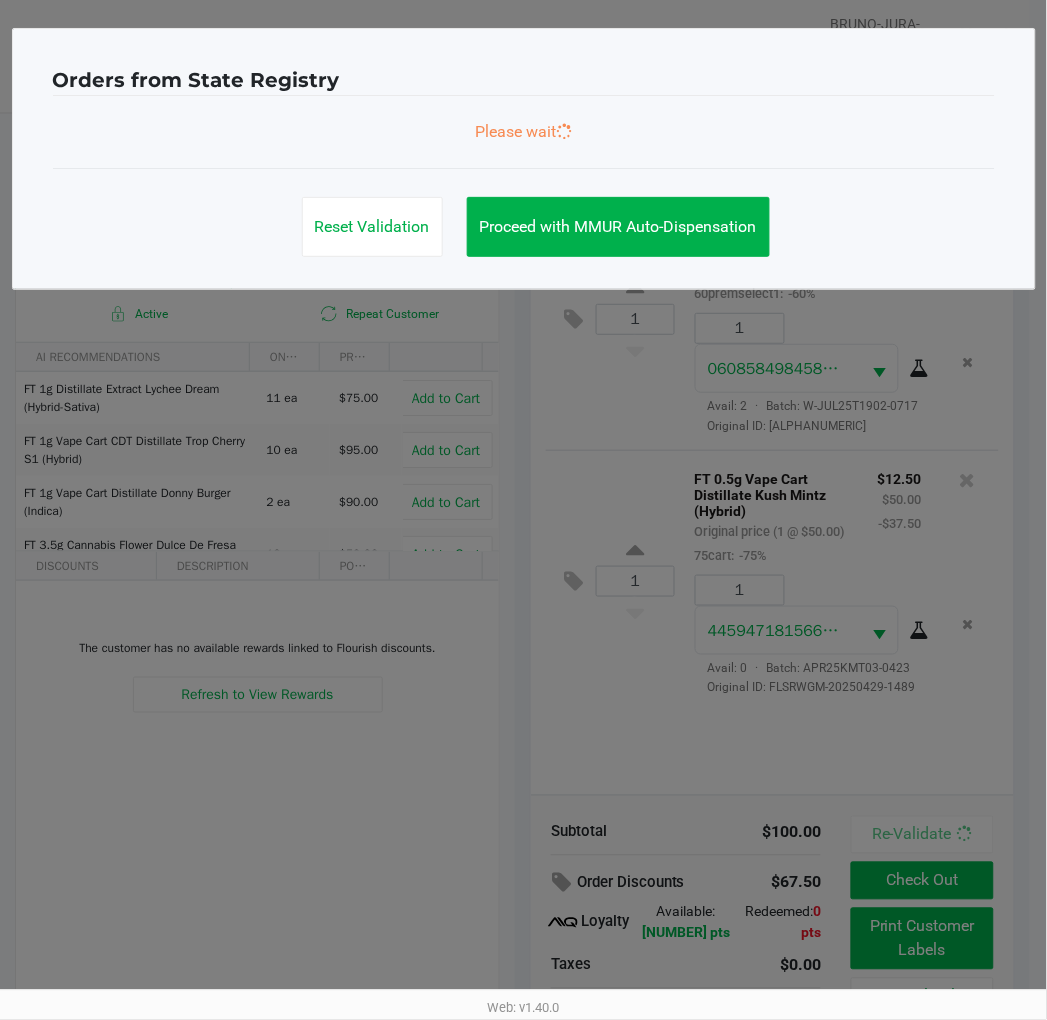 scroll, scrollTop: 0, scrollLeft: 0, axis: both 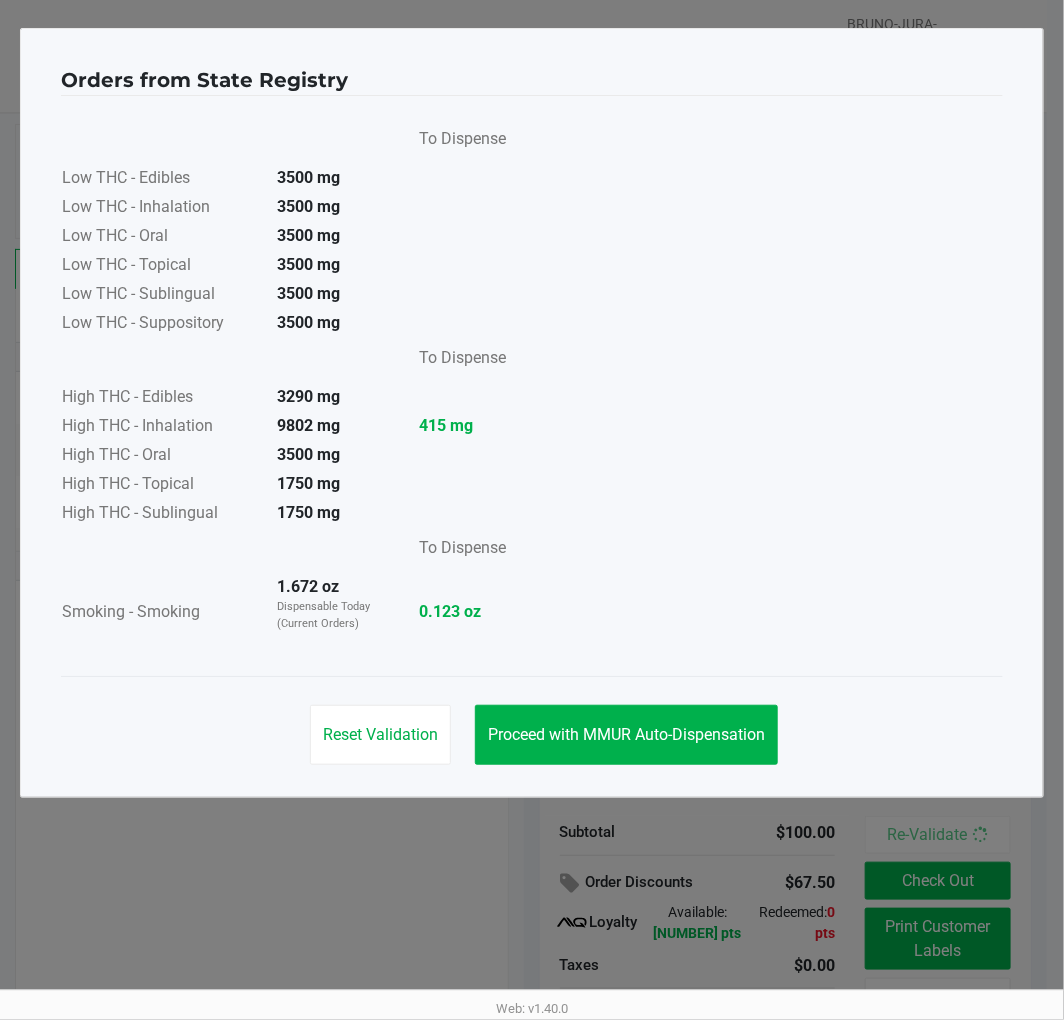 click on "Proceed with MMUR Auto-Dispensation" 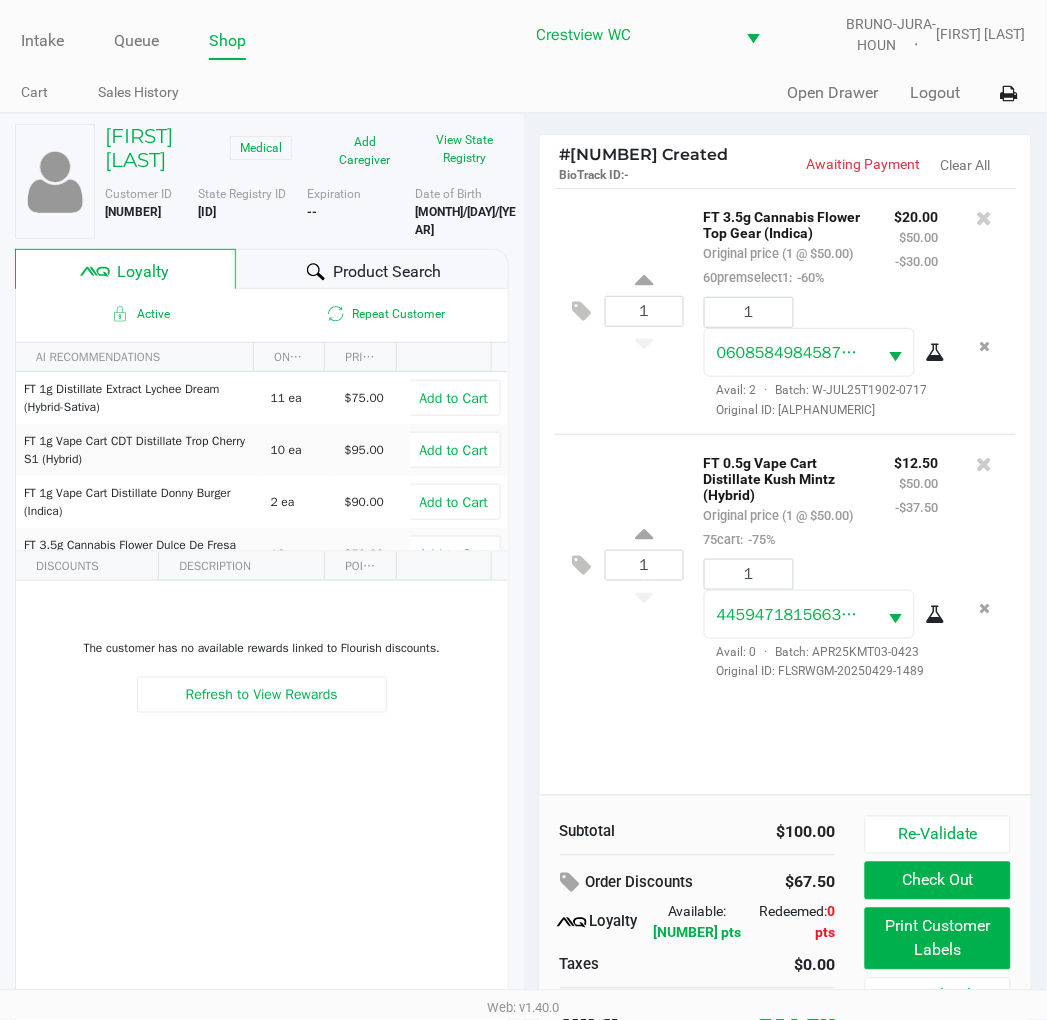 click on "Orders from State Registry       To Dispense   Low THC - Edibles  3500 mg  Low THC - Inhalation  3500 mg  Low THC - Oral  3500 mg  Low THC - Topical  3500 mg  Low THC - Sublingual  3500 mg  Low THC - Suppository  3500 mg      To Dispense   High THC - Edibles  3290 mg  High THC - Inhalation  9802 mg  415 mg   High THC - Oral  3500 mg  High THC - Topical  1750 mg  High THC - Sublingual  1750 mg      To Dispense   Smoking - Smoking  1.672 oz  Dispensable Today (Current Orders)   0.123 oz   Reset Validation   Proceed with MMUR Auto-Dispensation" 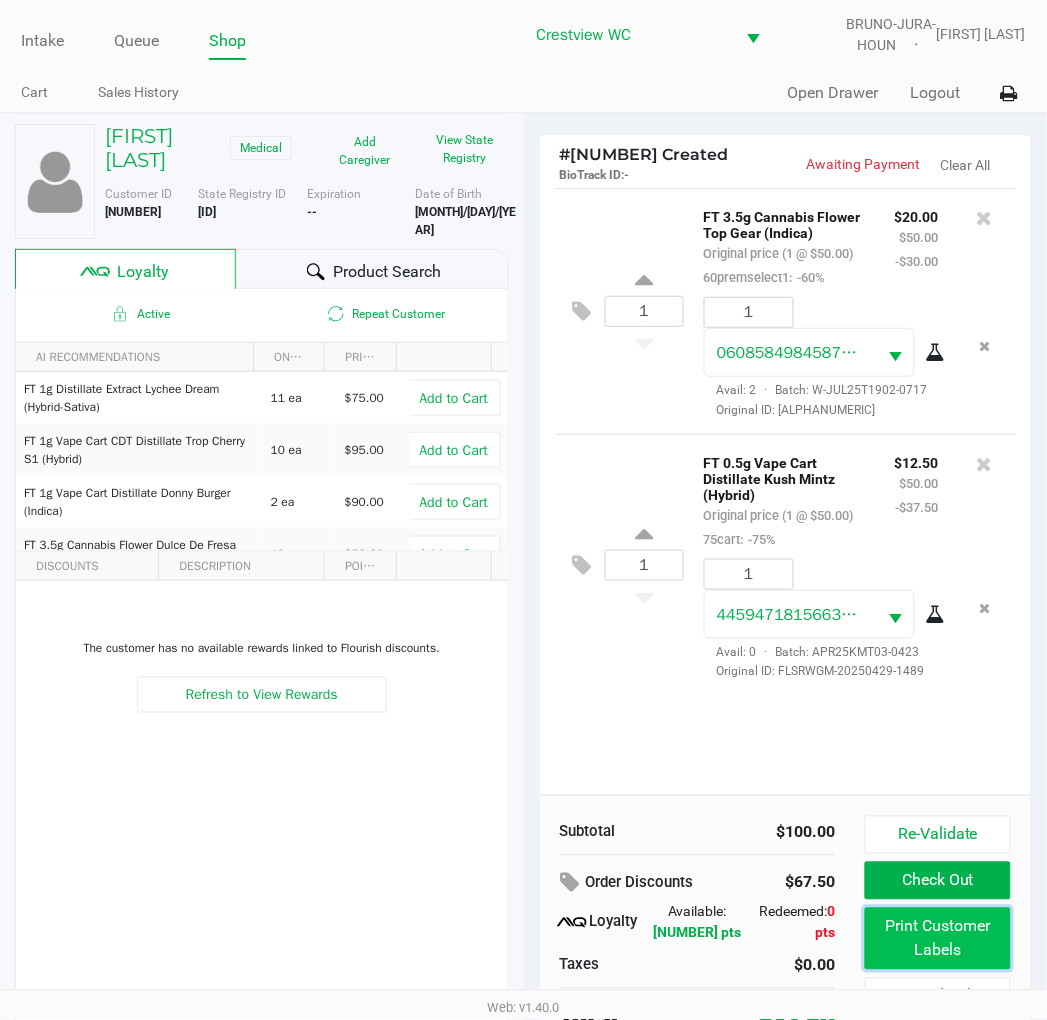 click on "Print Customer Labels" 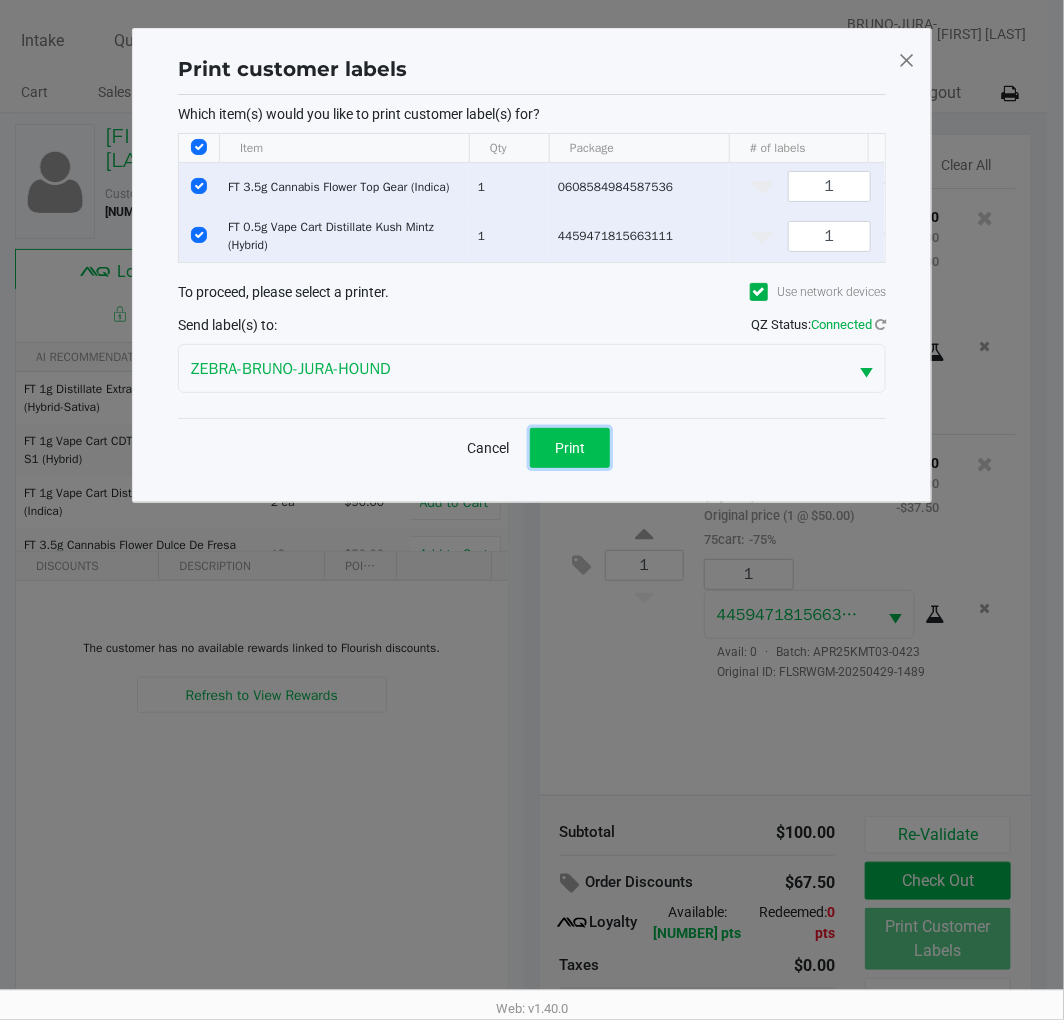 click on "Print" 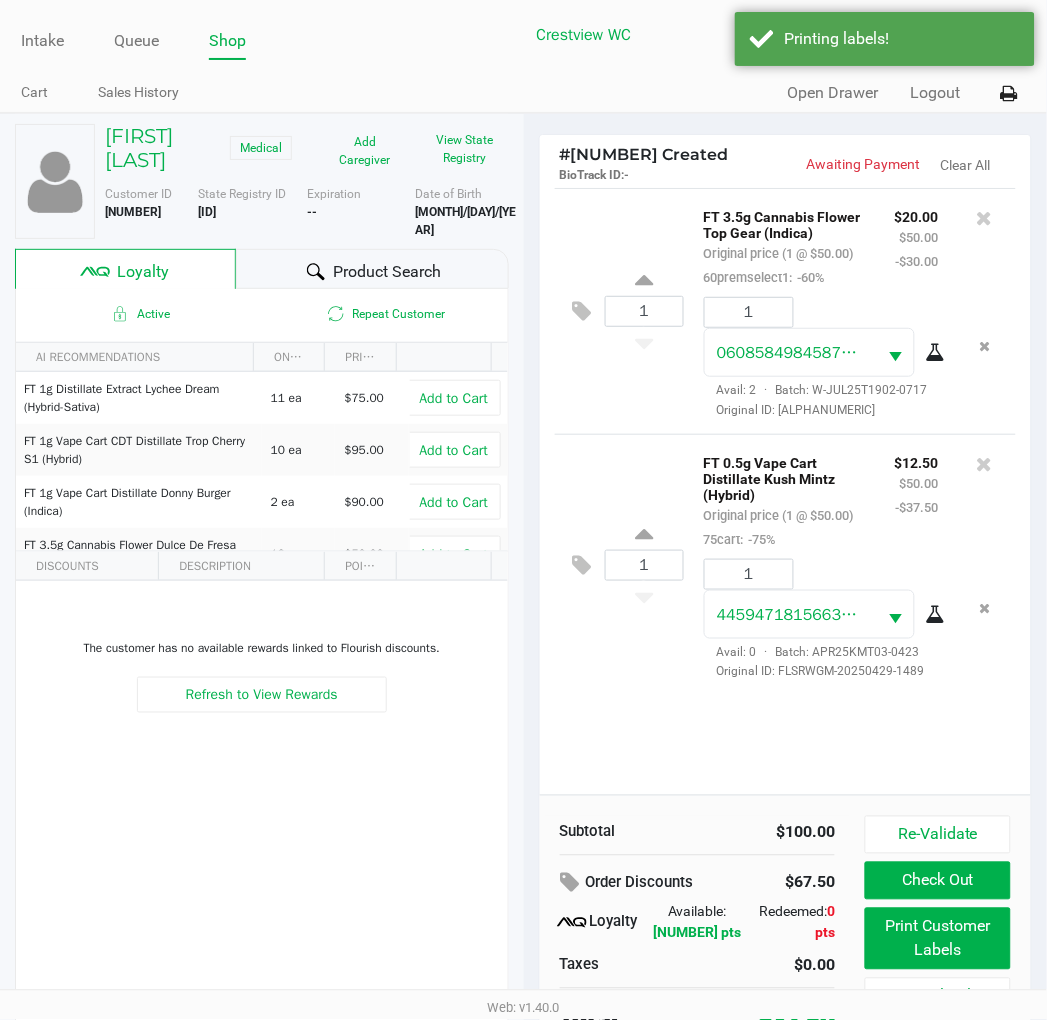 scroll, scrollTop: 38, scrollLeft: 0, axis: vertical 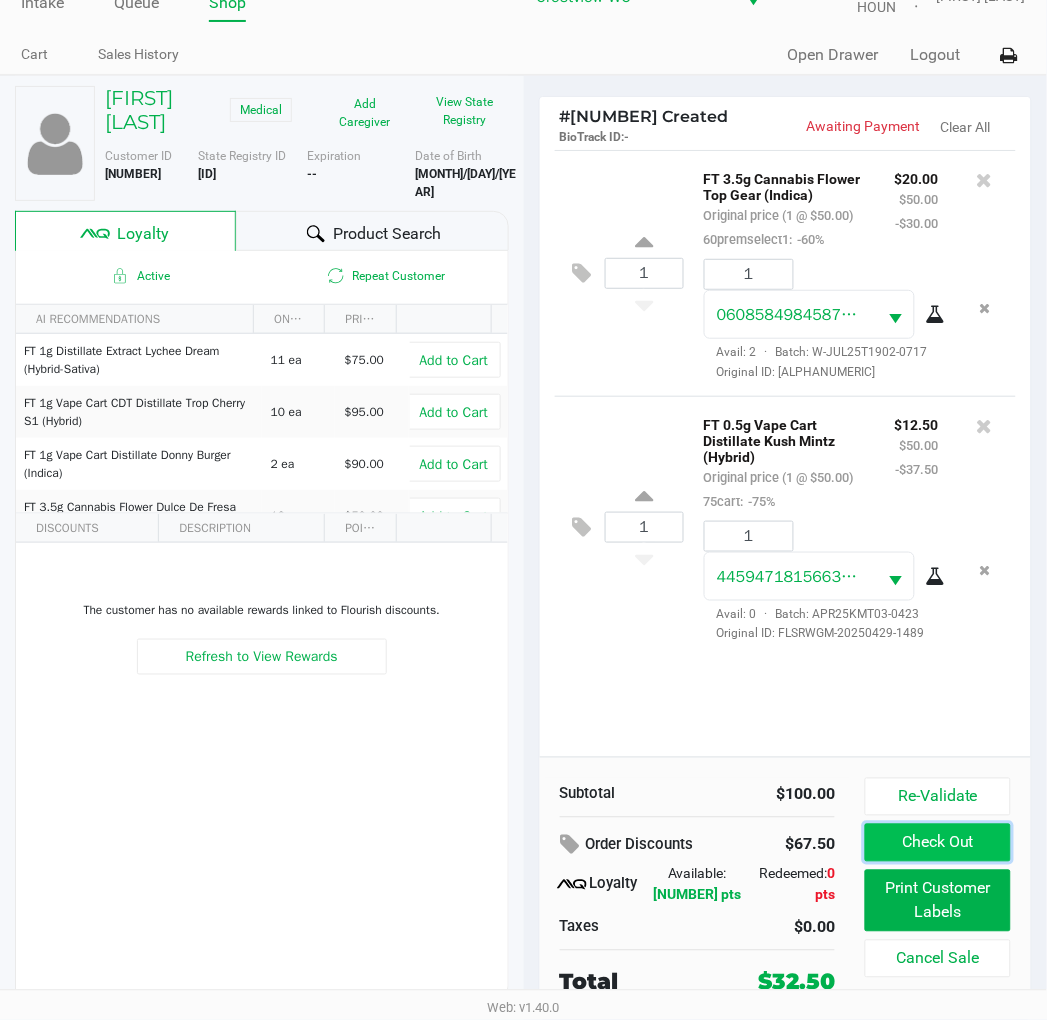 click on "Check Out" 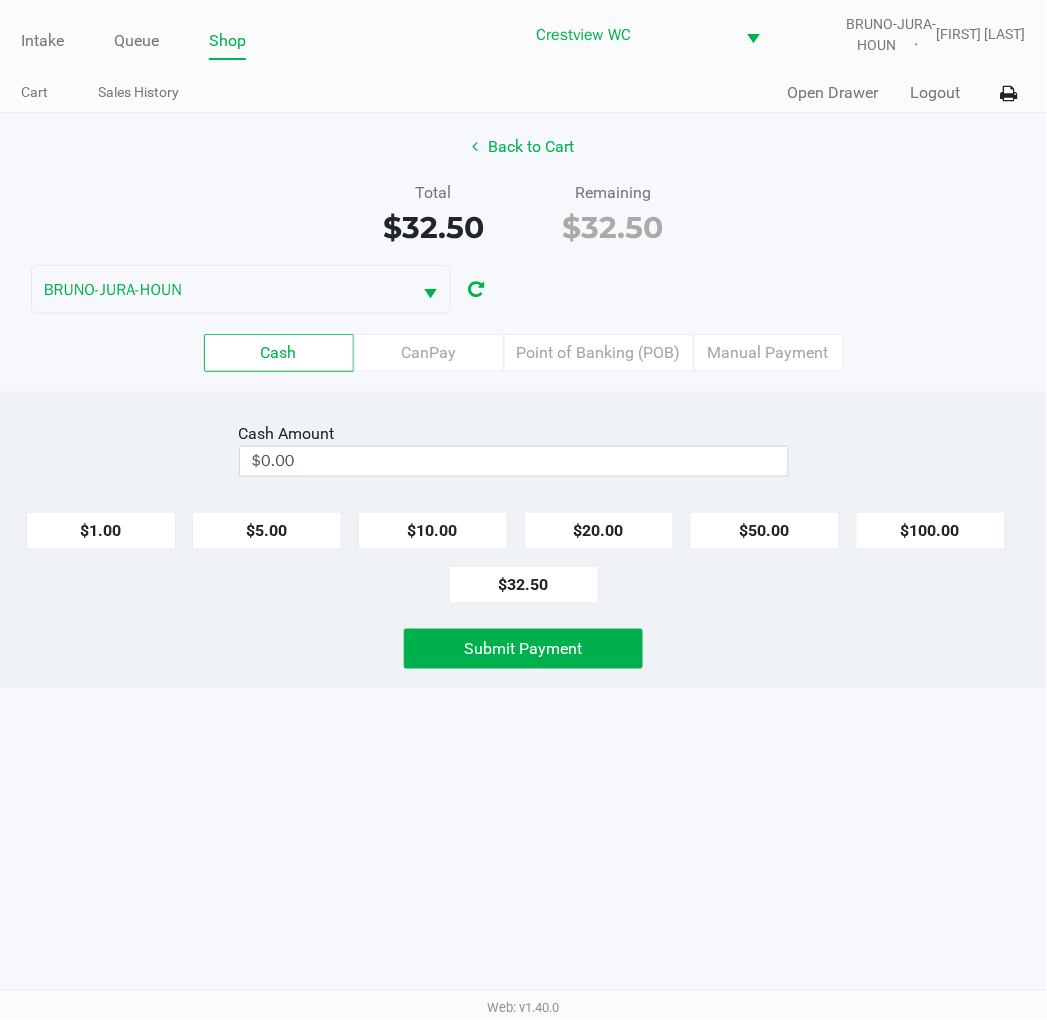 scroll, scrollTop: 0, scrollLeft: 0, axis: both 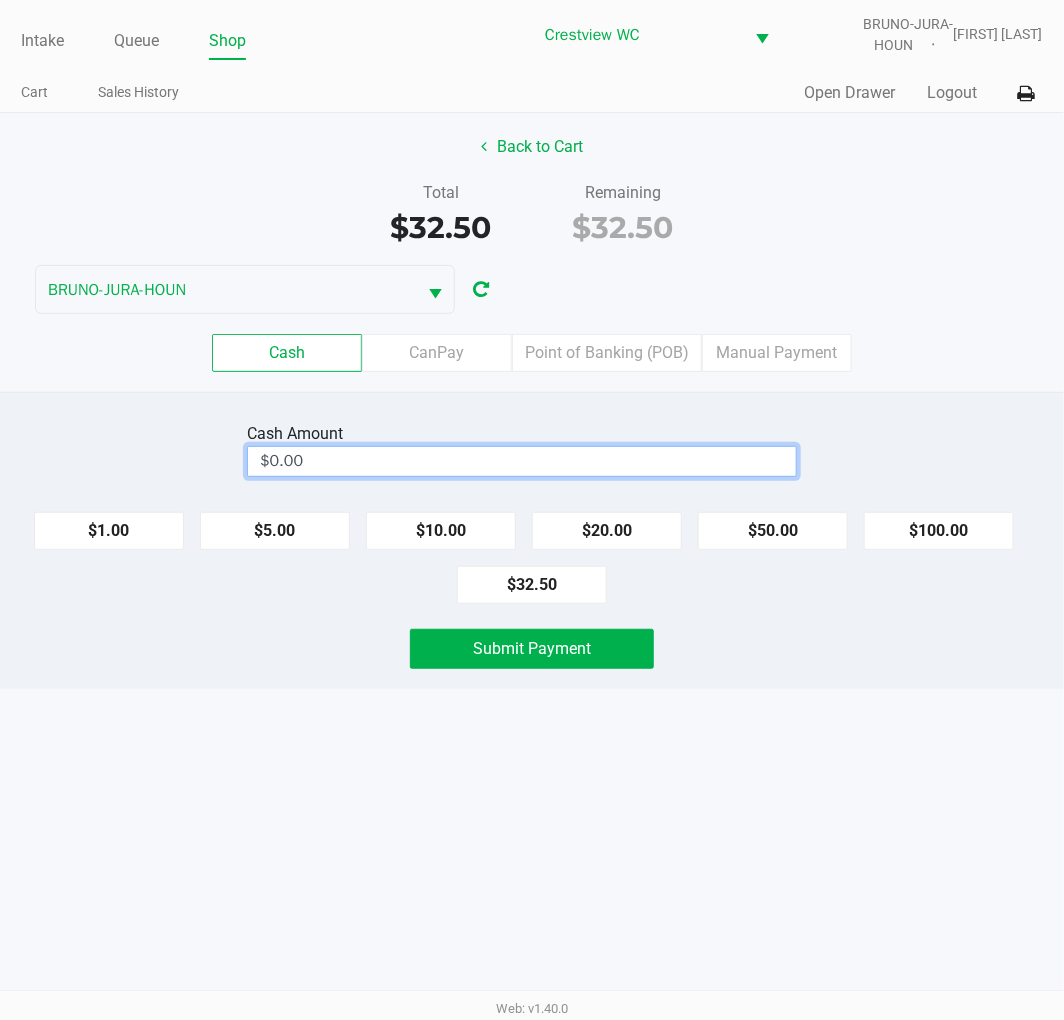 click on "$0.00" at bounding box center (522, 461) 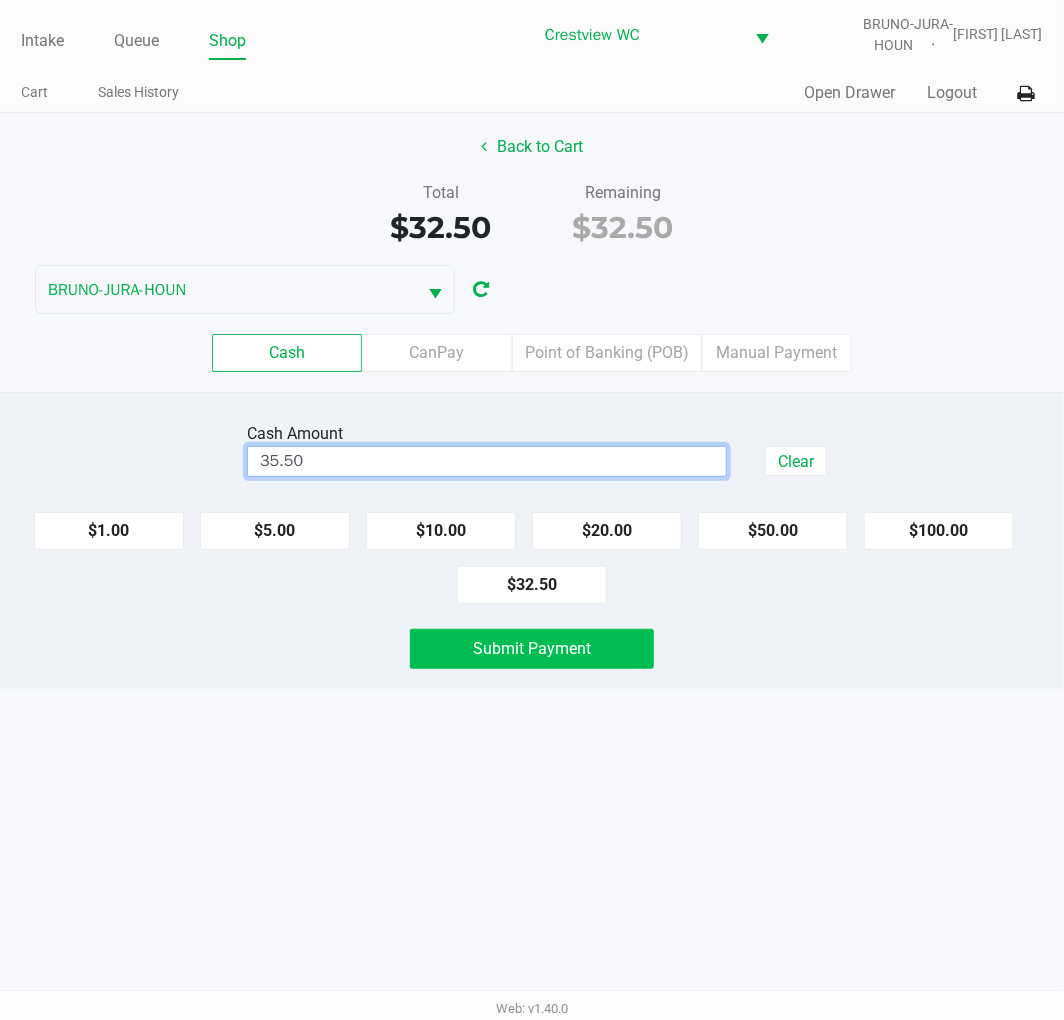 click on "Submit Payment" 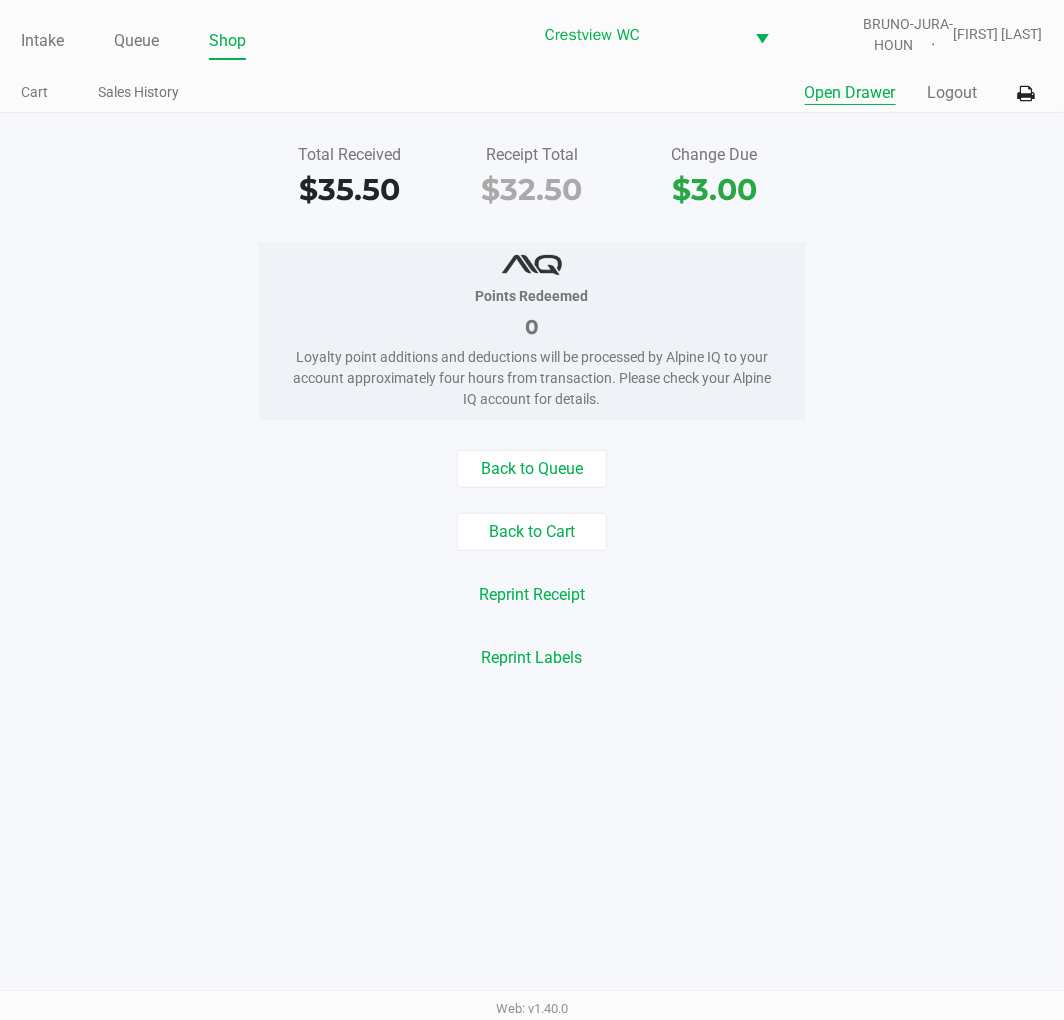 click on "Open Drawer" 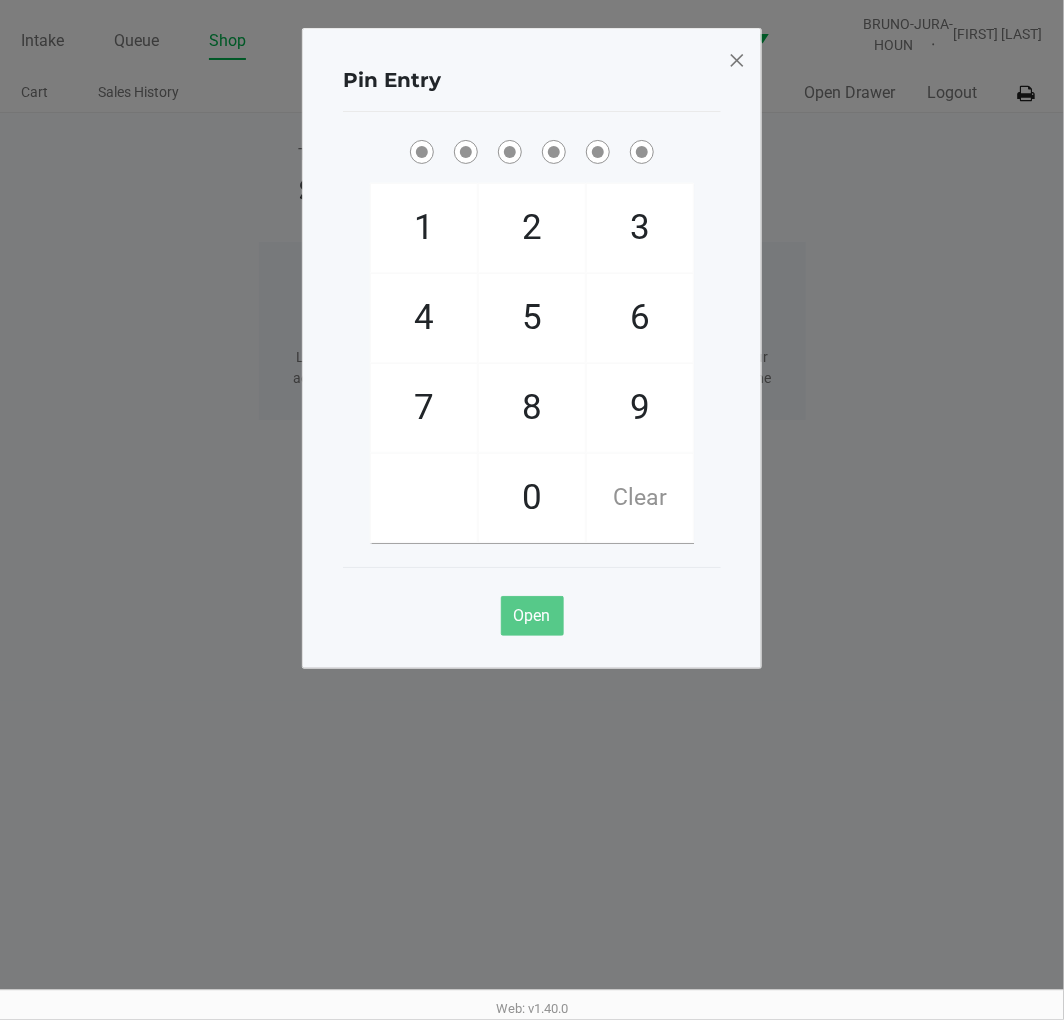 click on "9" 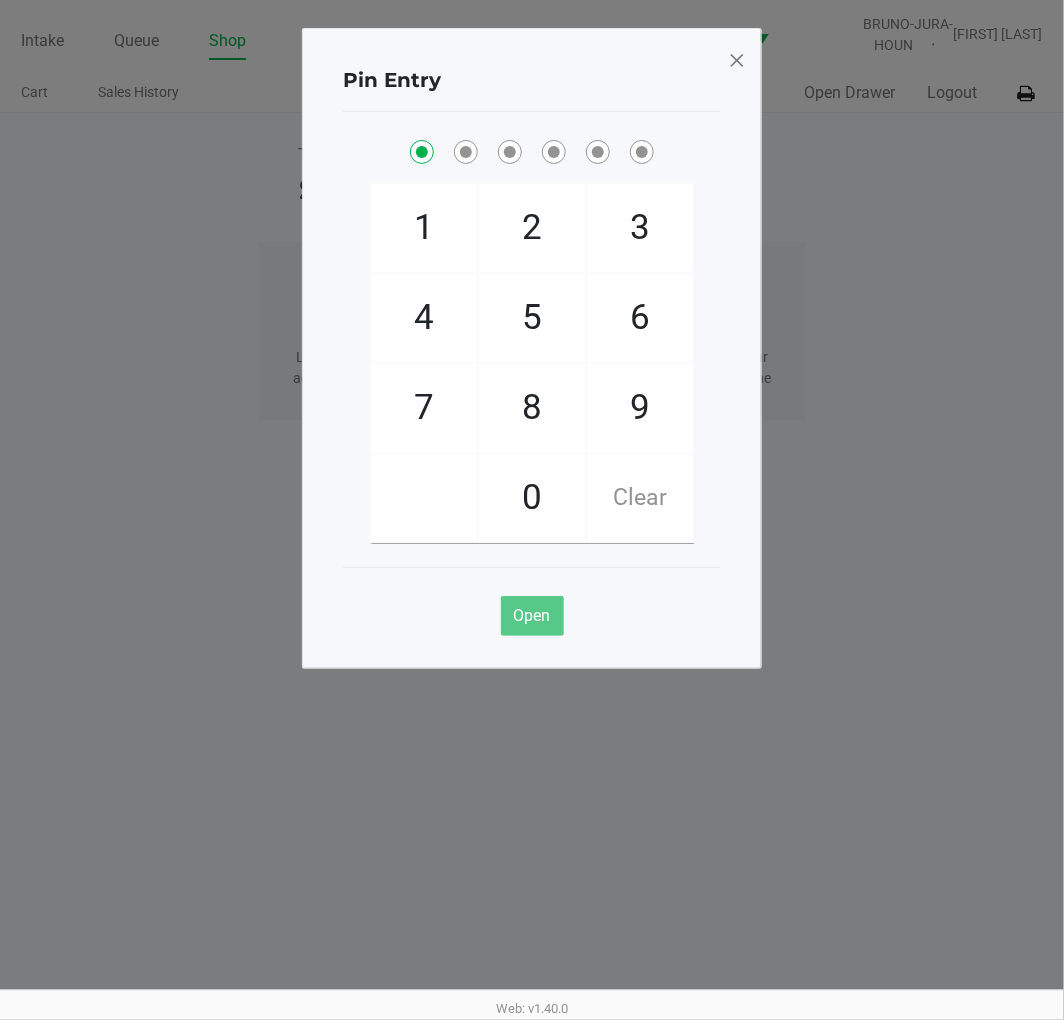 checkbox on "true" 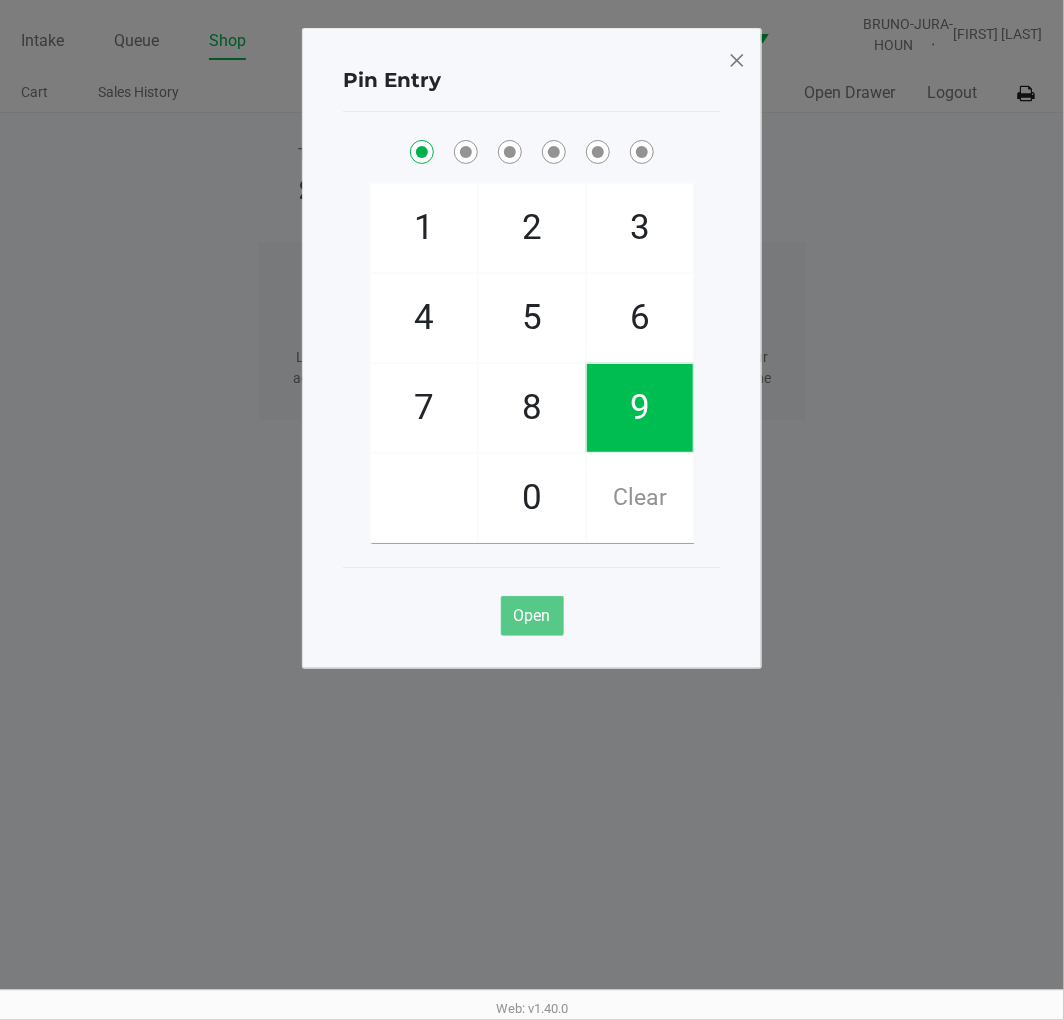 click on "2" 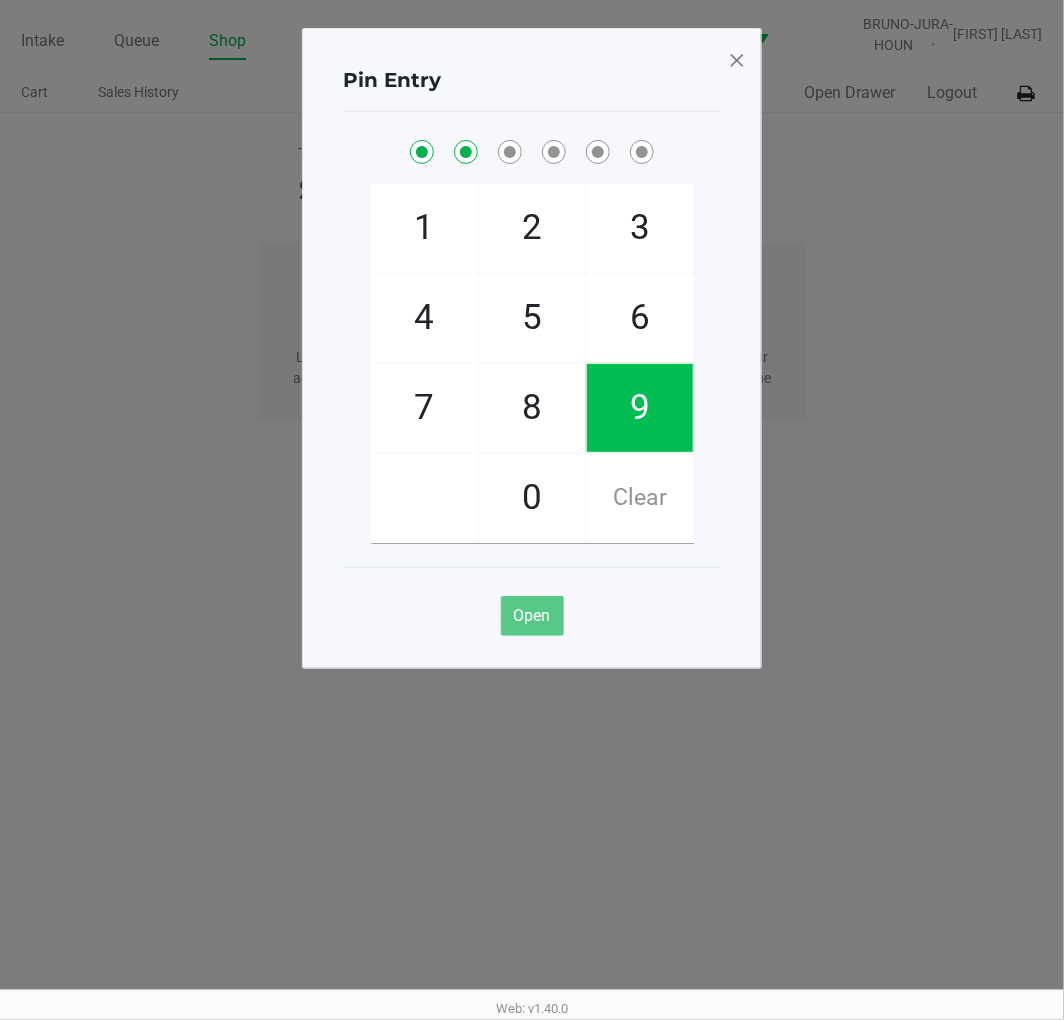 checkbox on "true" 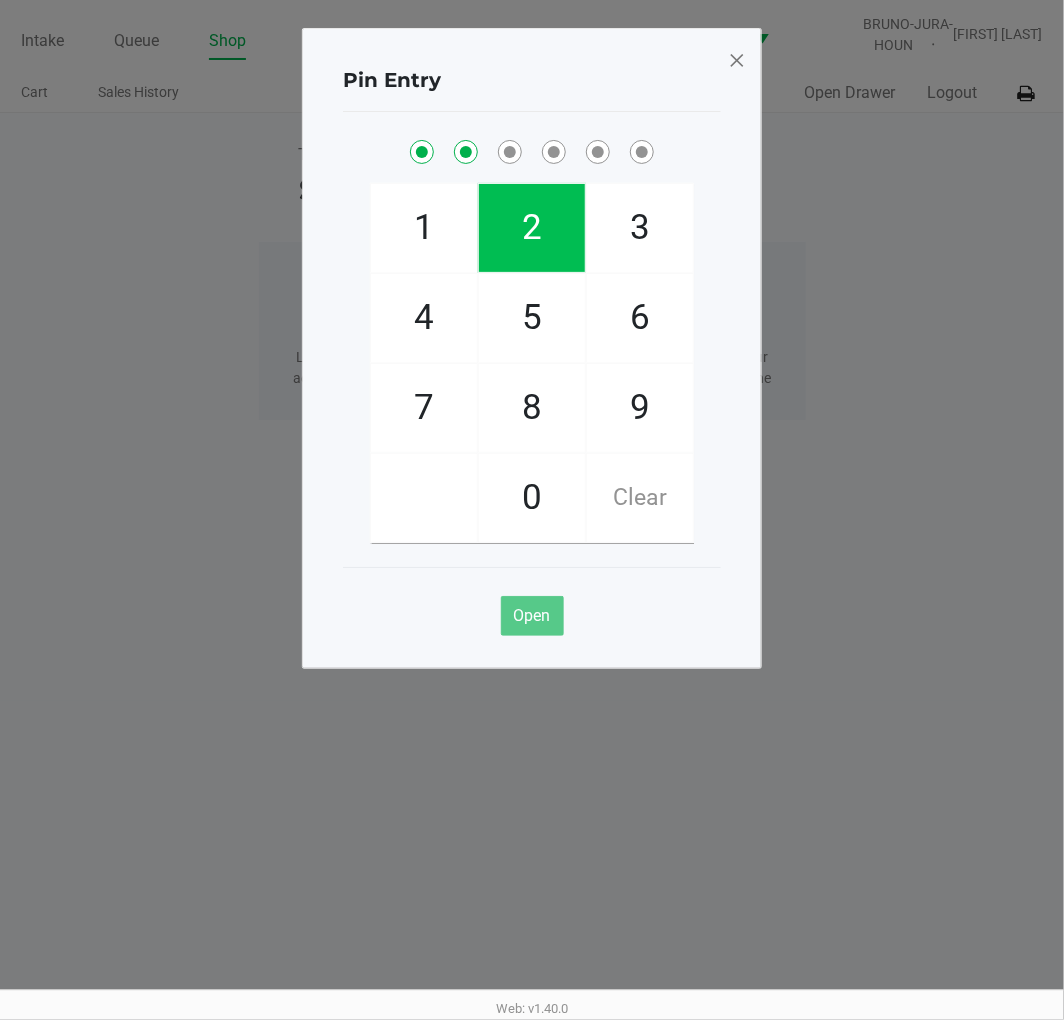 click on "2" 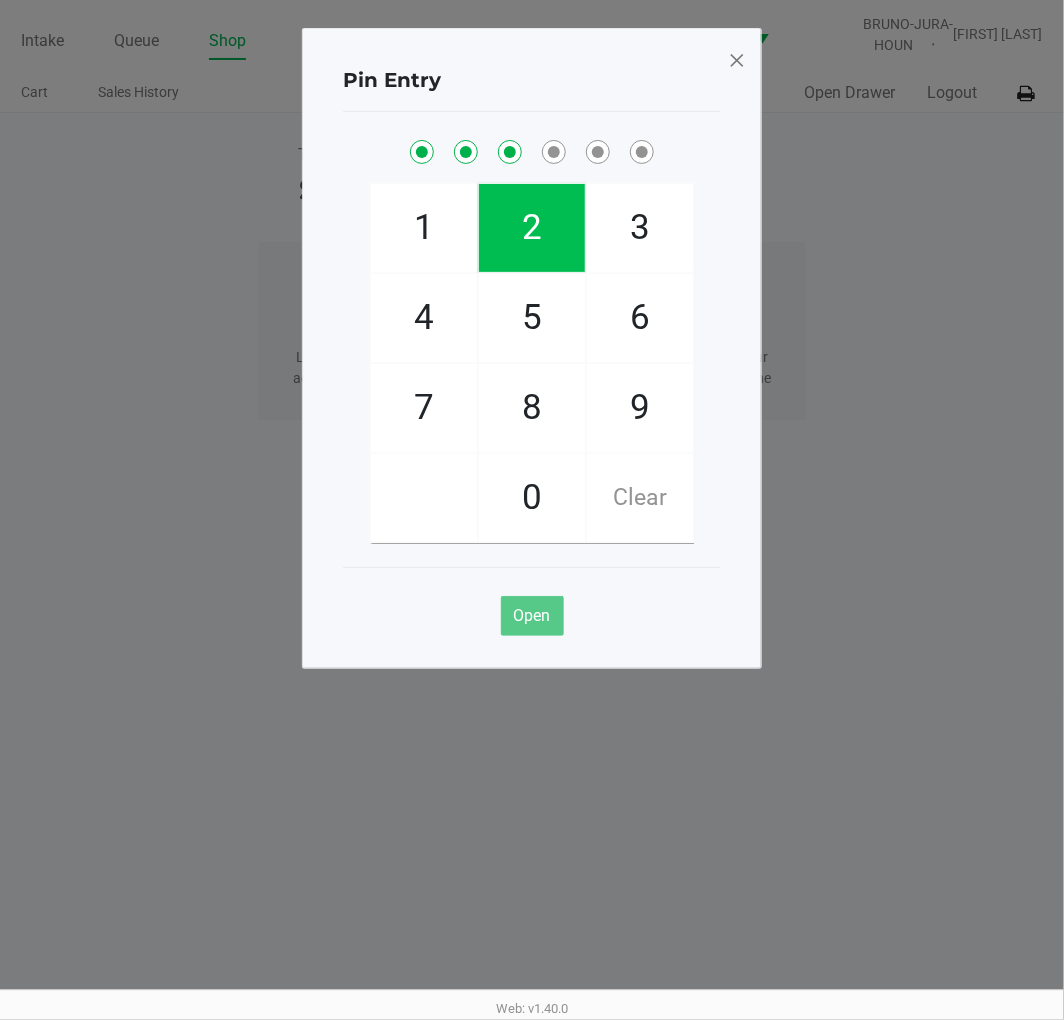 checkbox on "true" 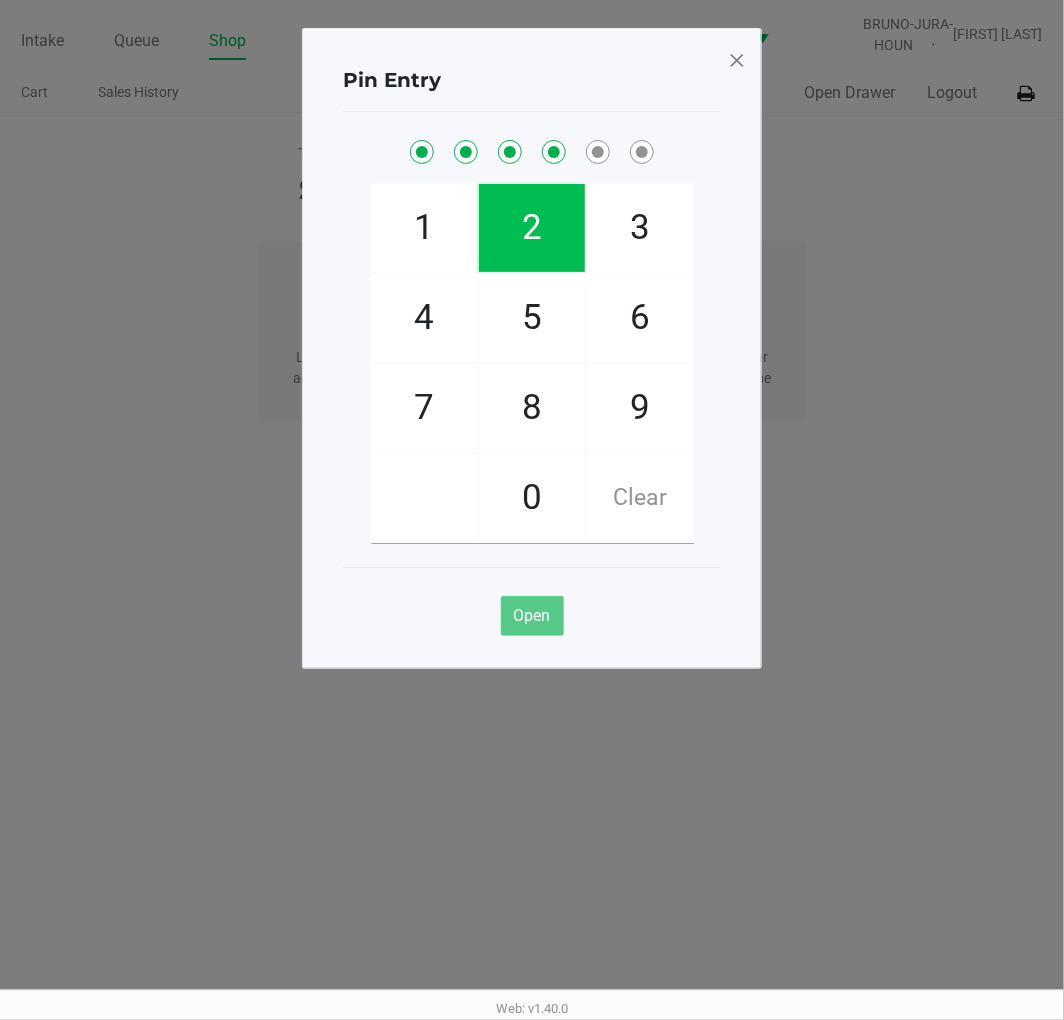 type 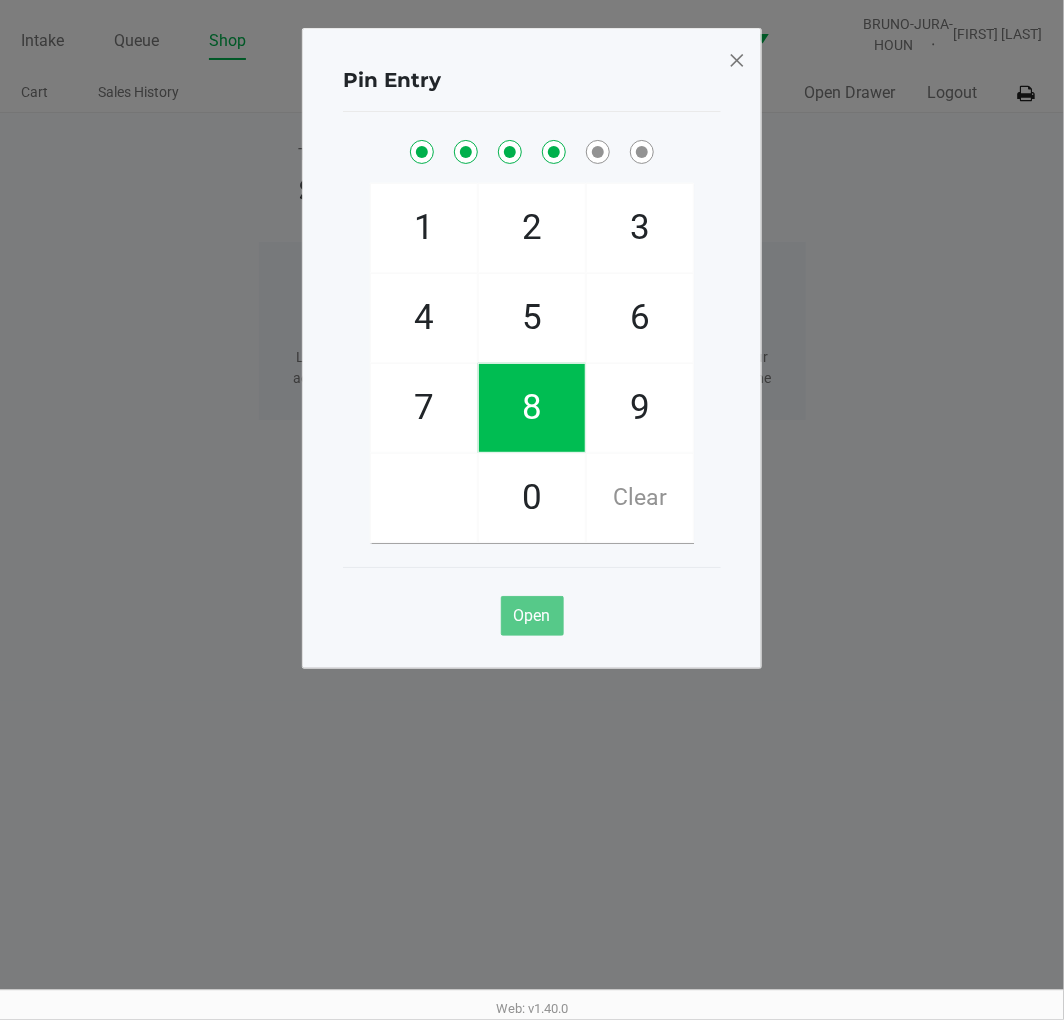 click on "2" 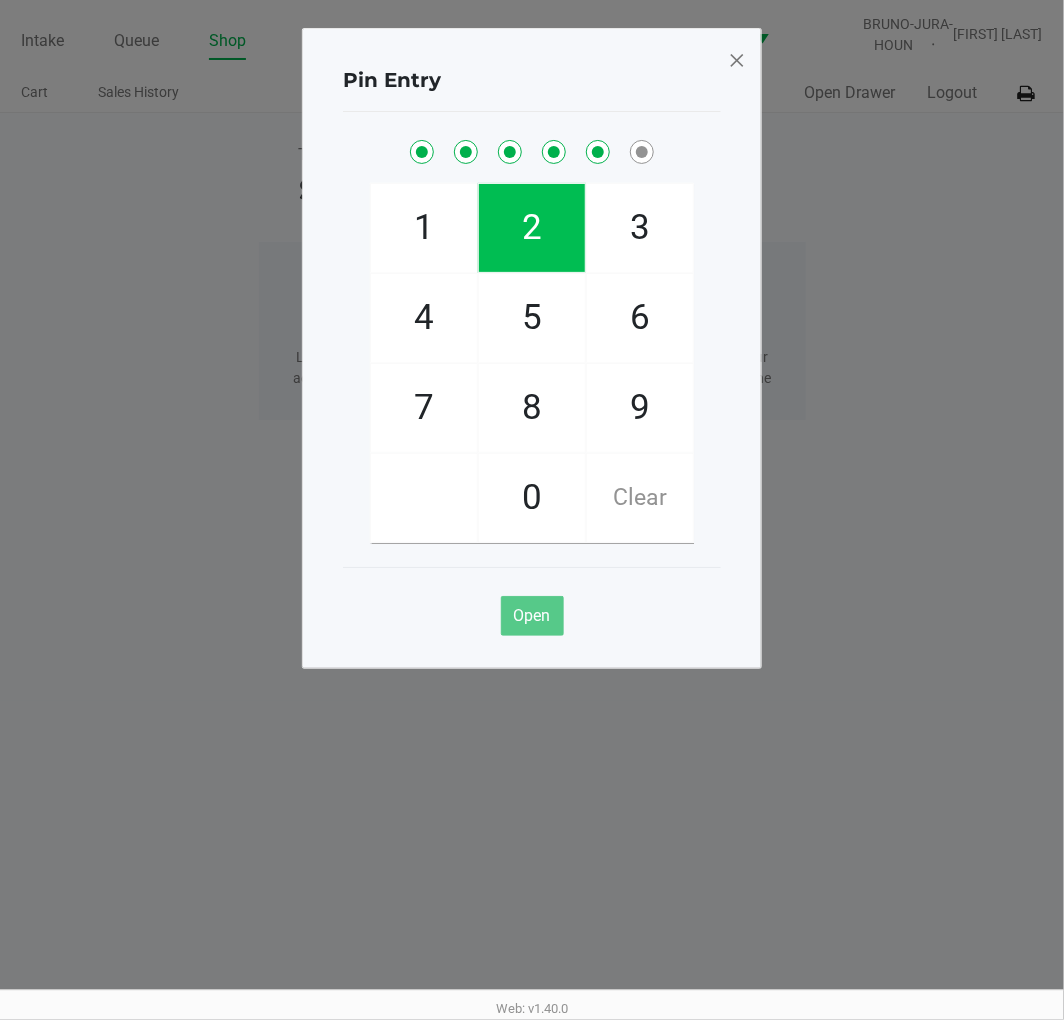 click on "1" 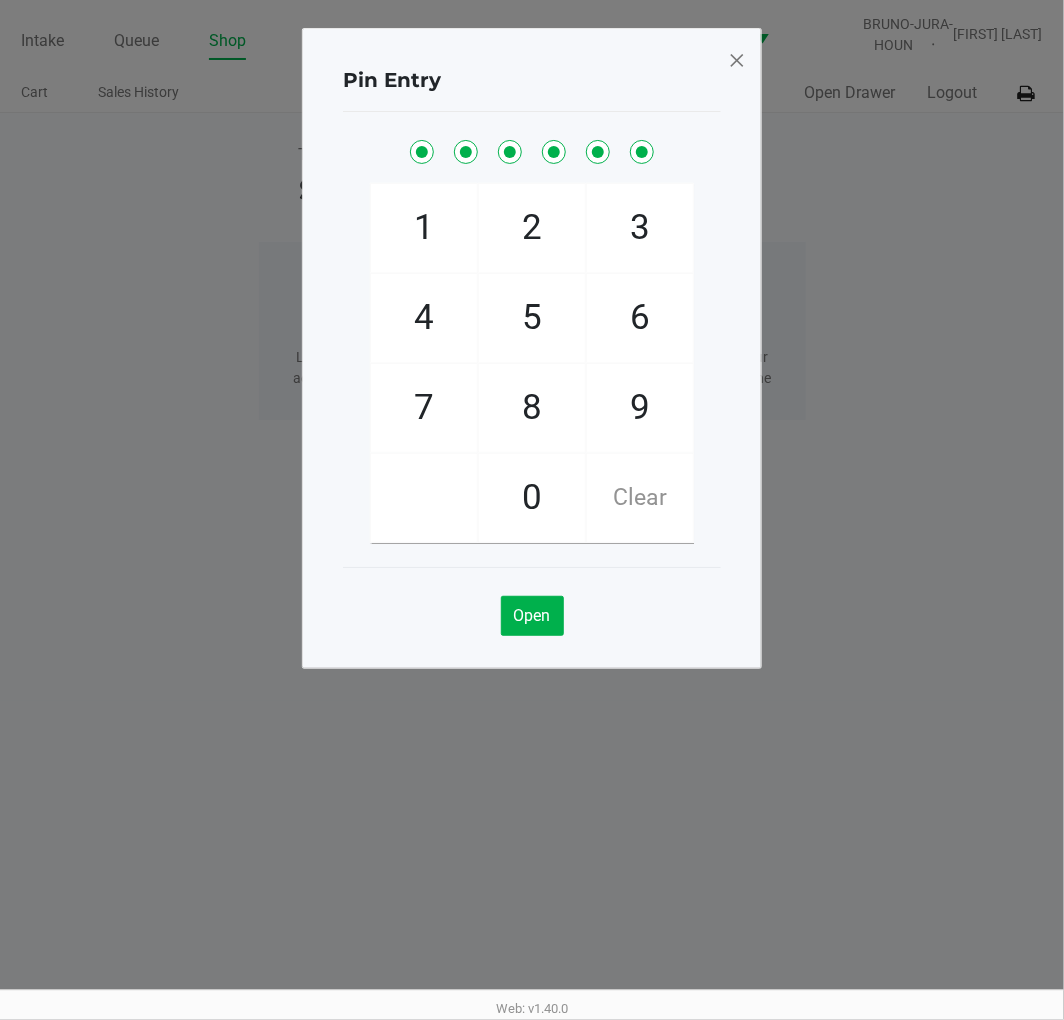click 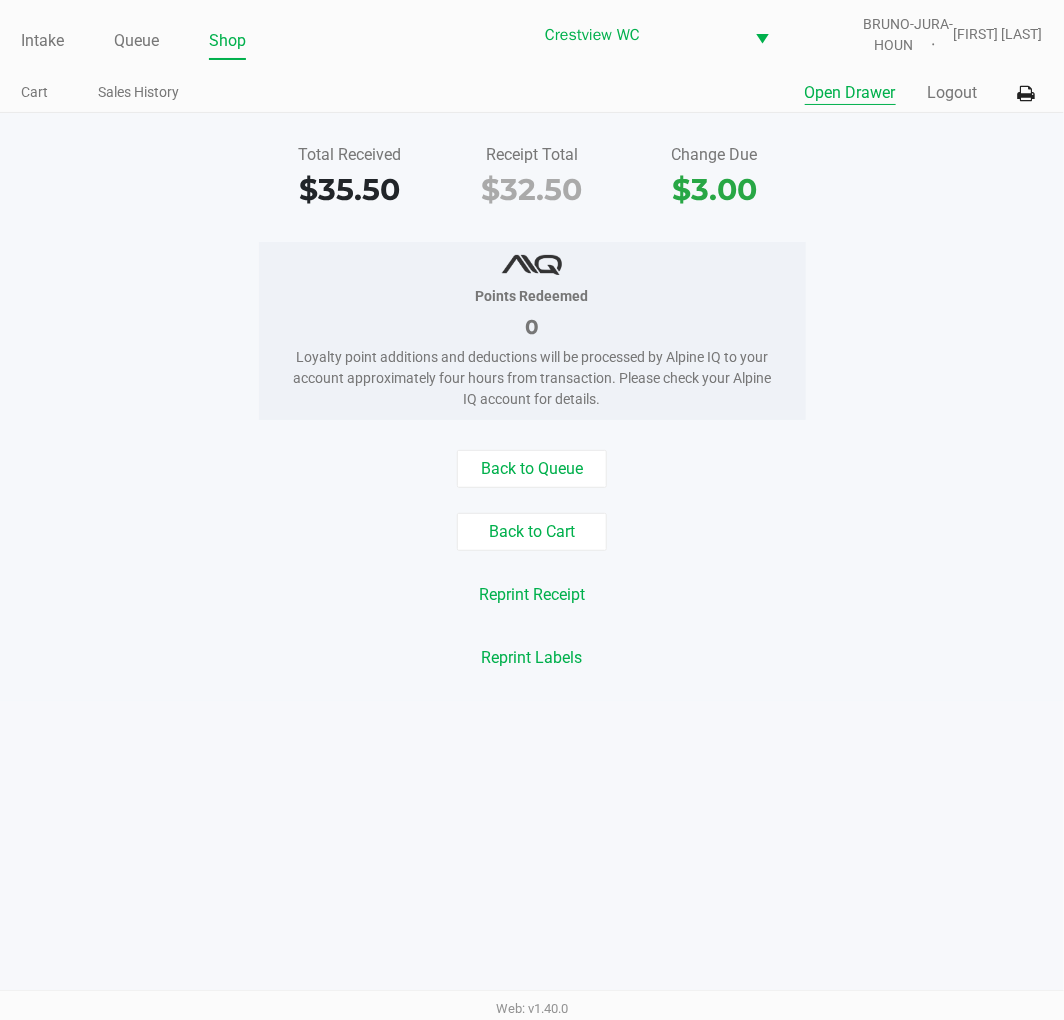 click on "Open Drawer" 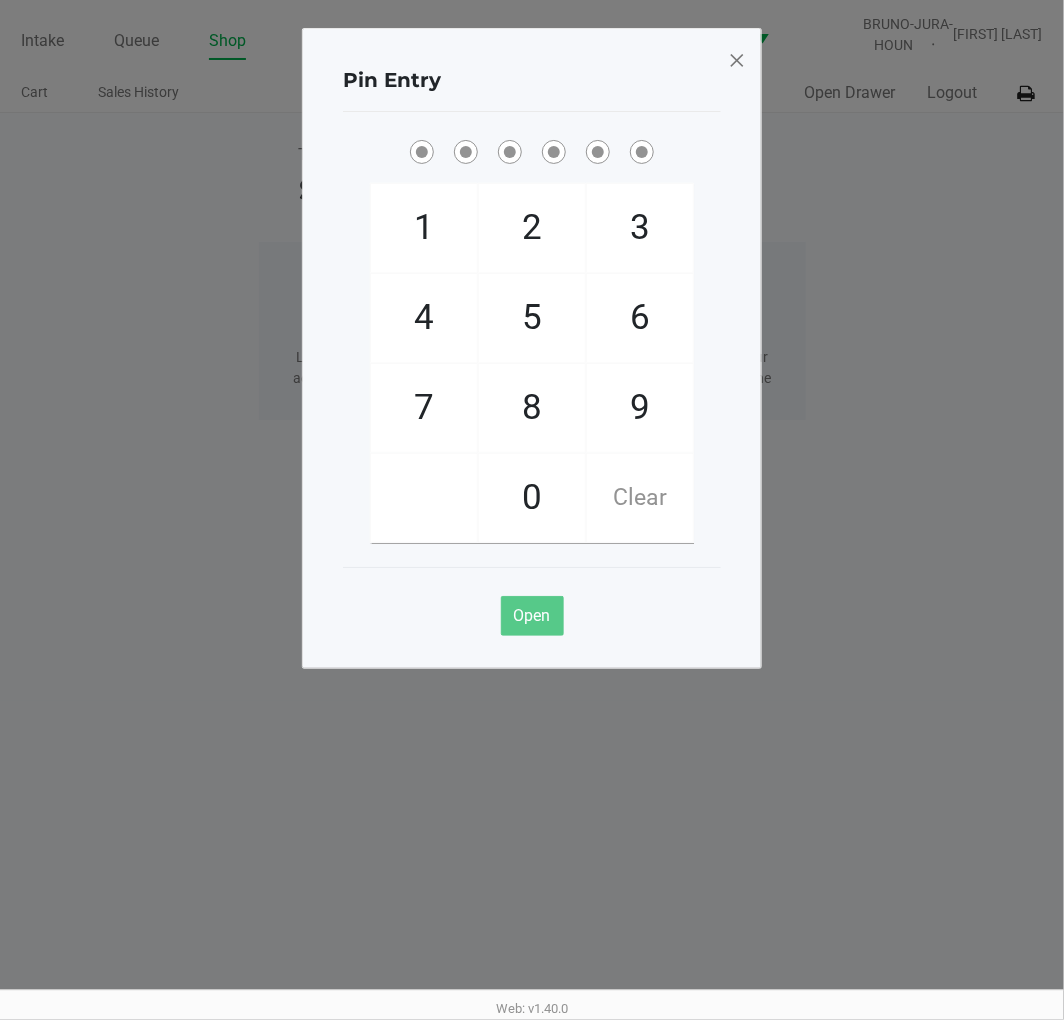click on "9" 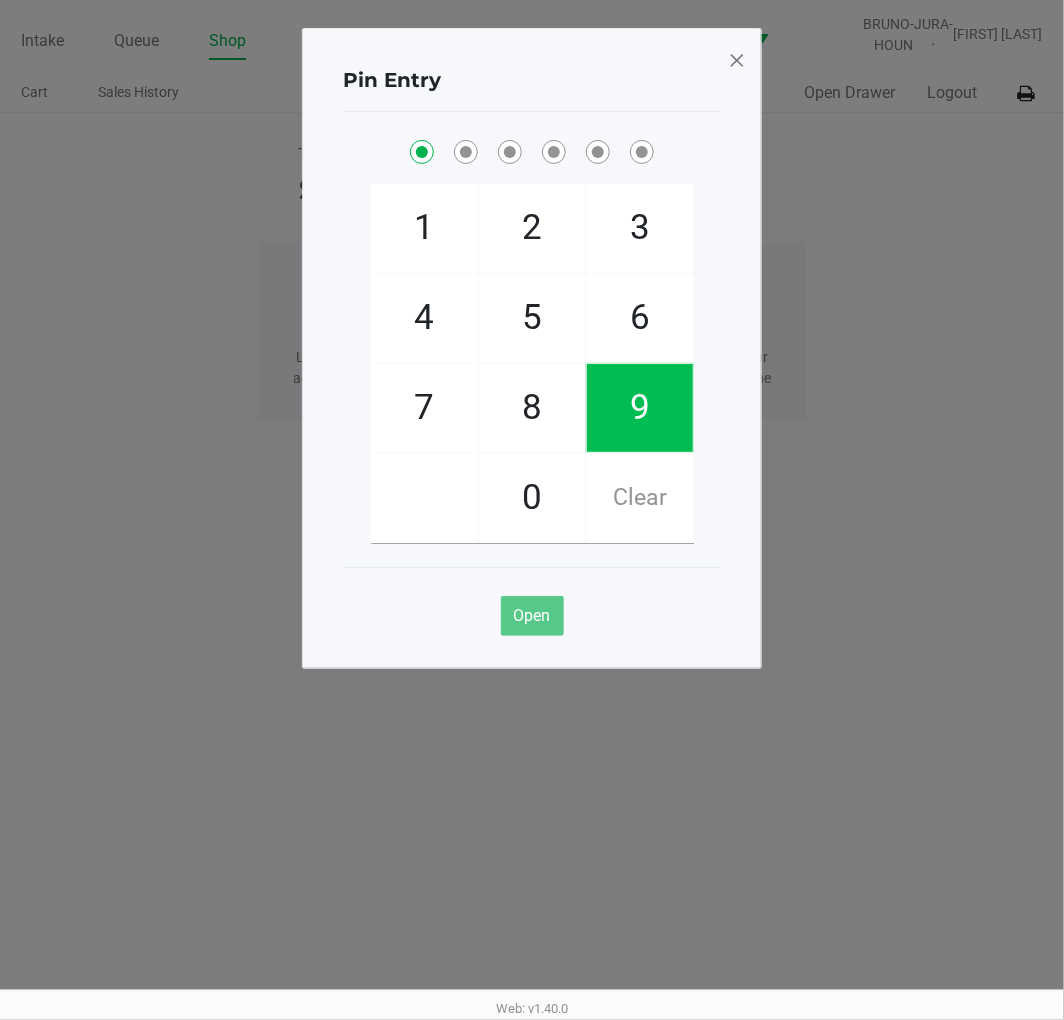 click on "2" 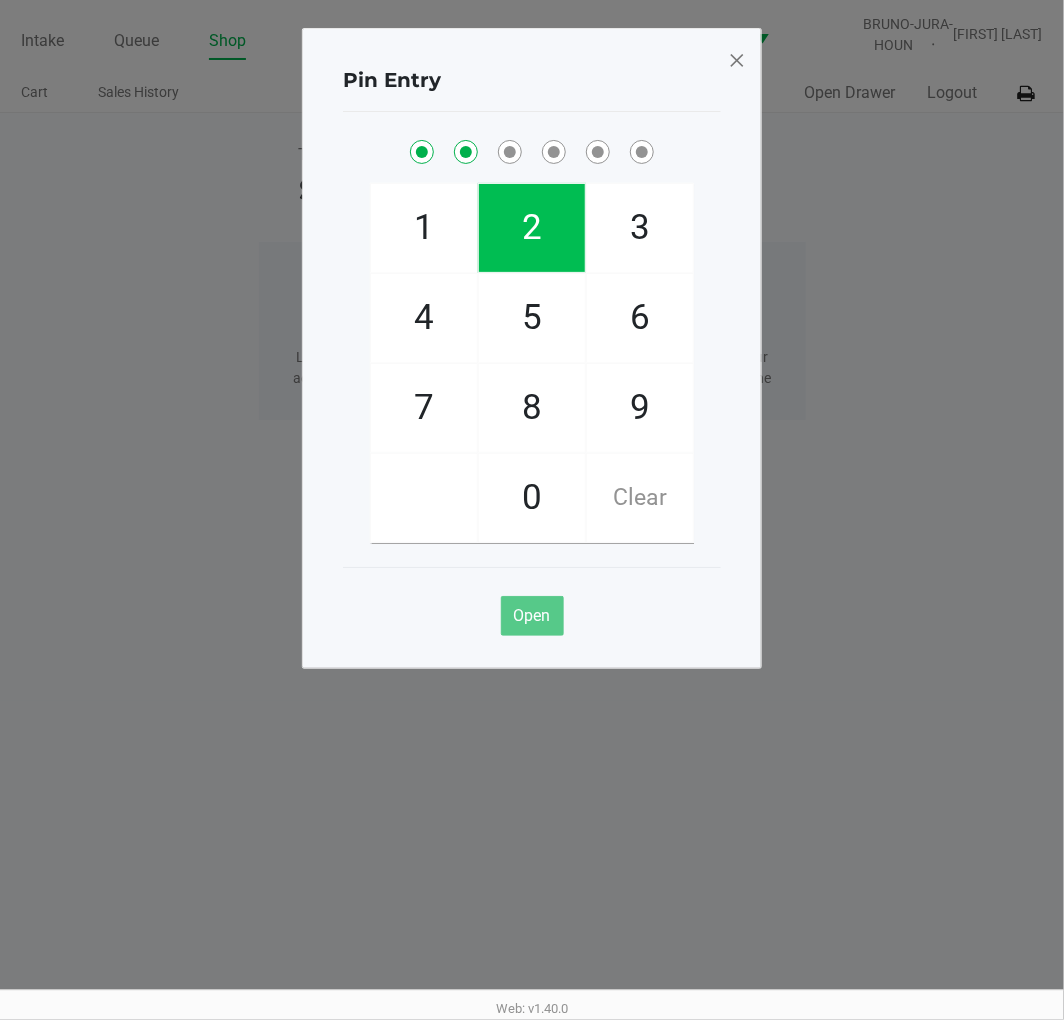 click on "2" 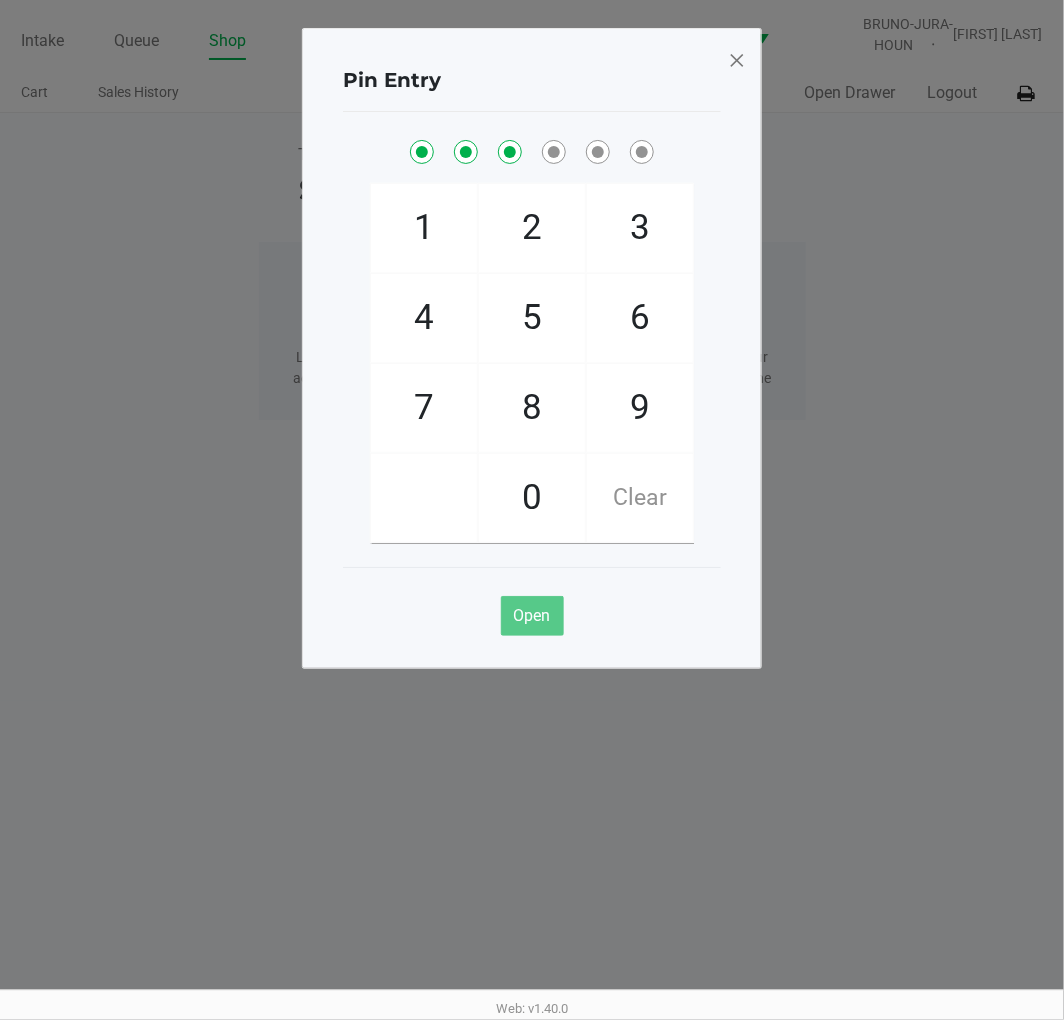 click on "8" 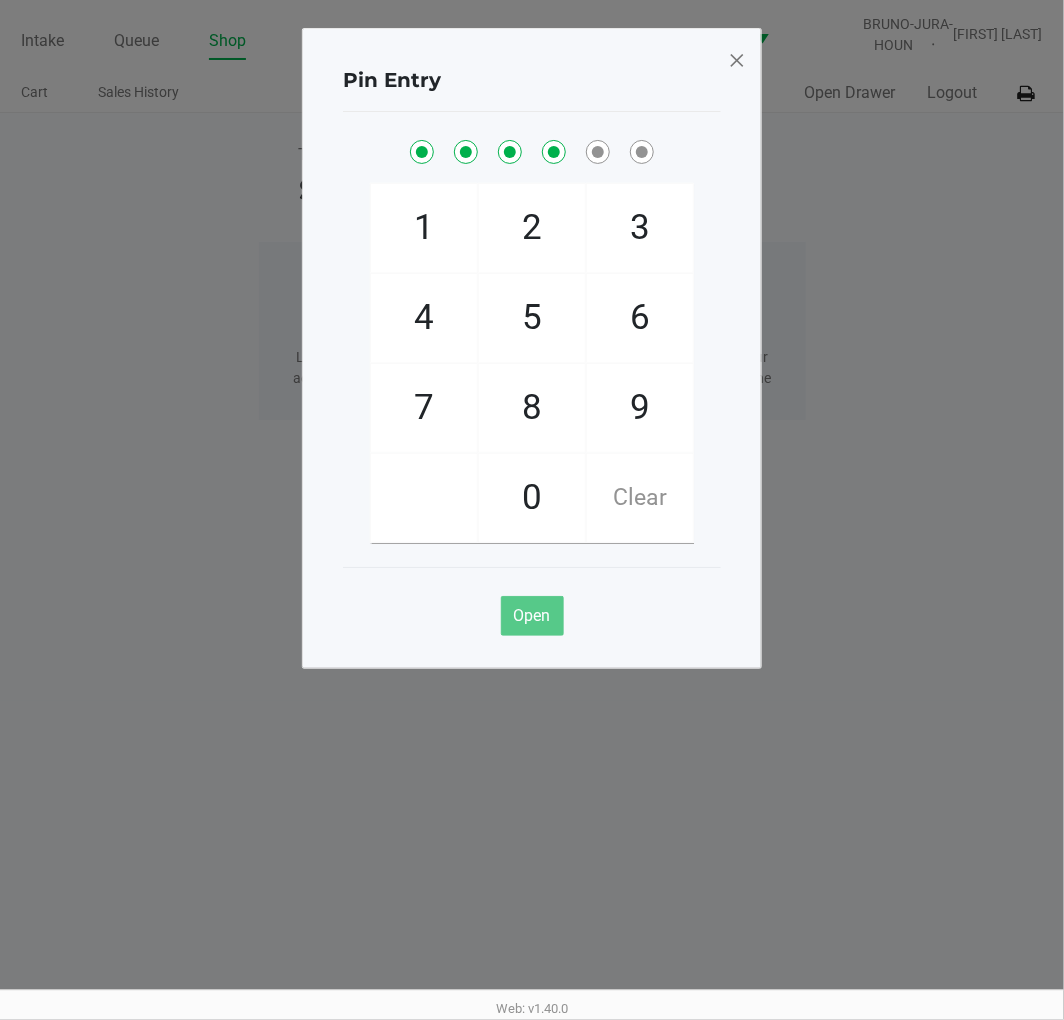 click on "2" 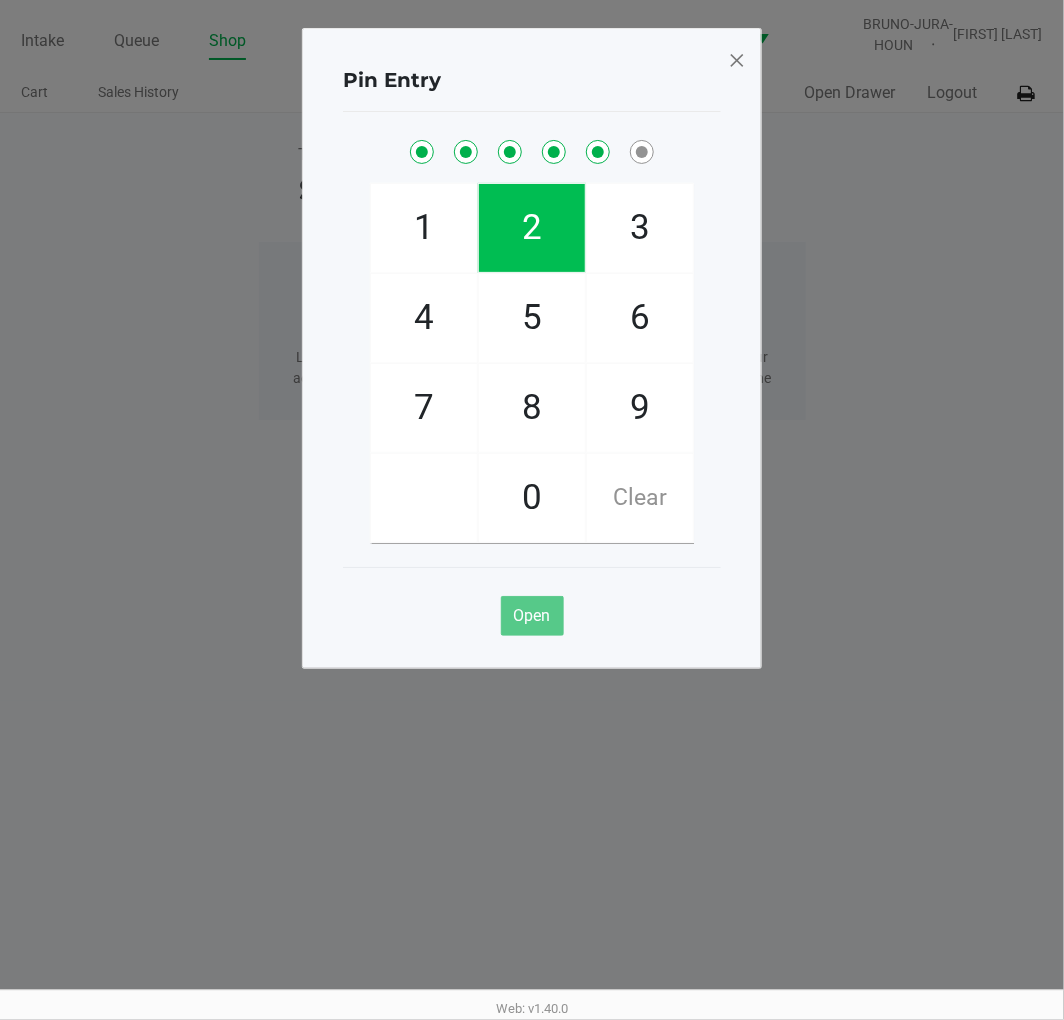 click on "1" 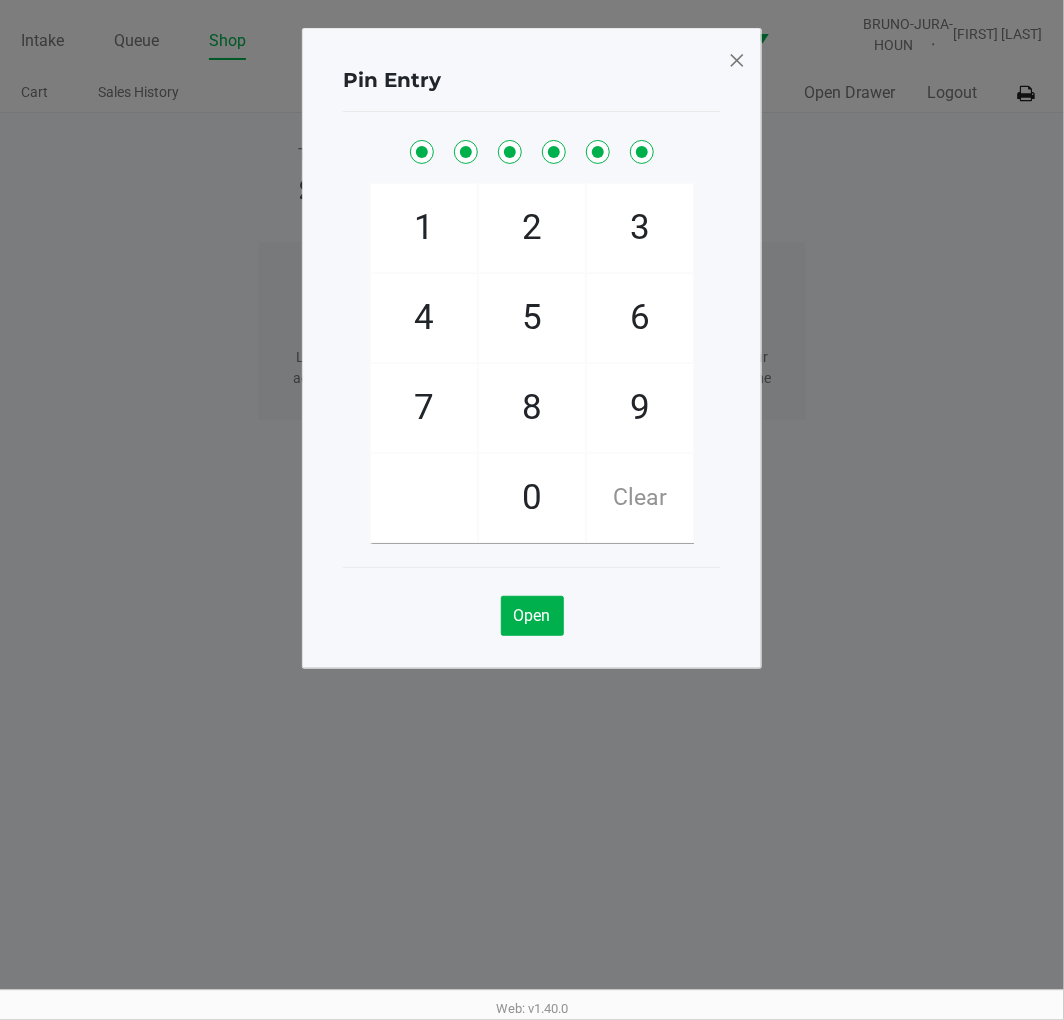click 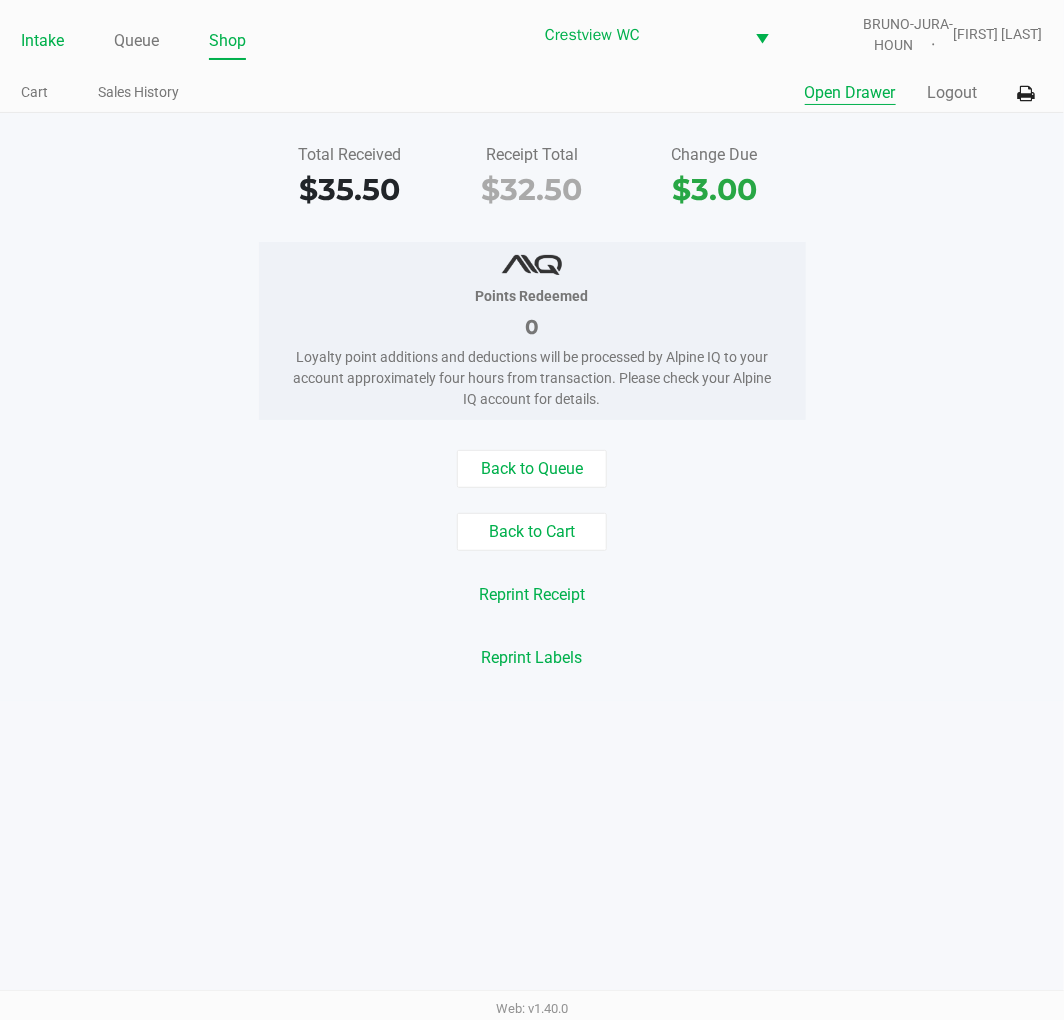 click on "Intake" 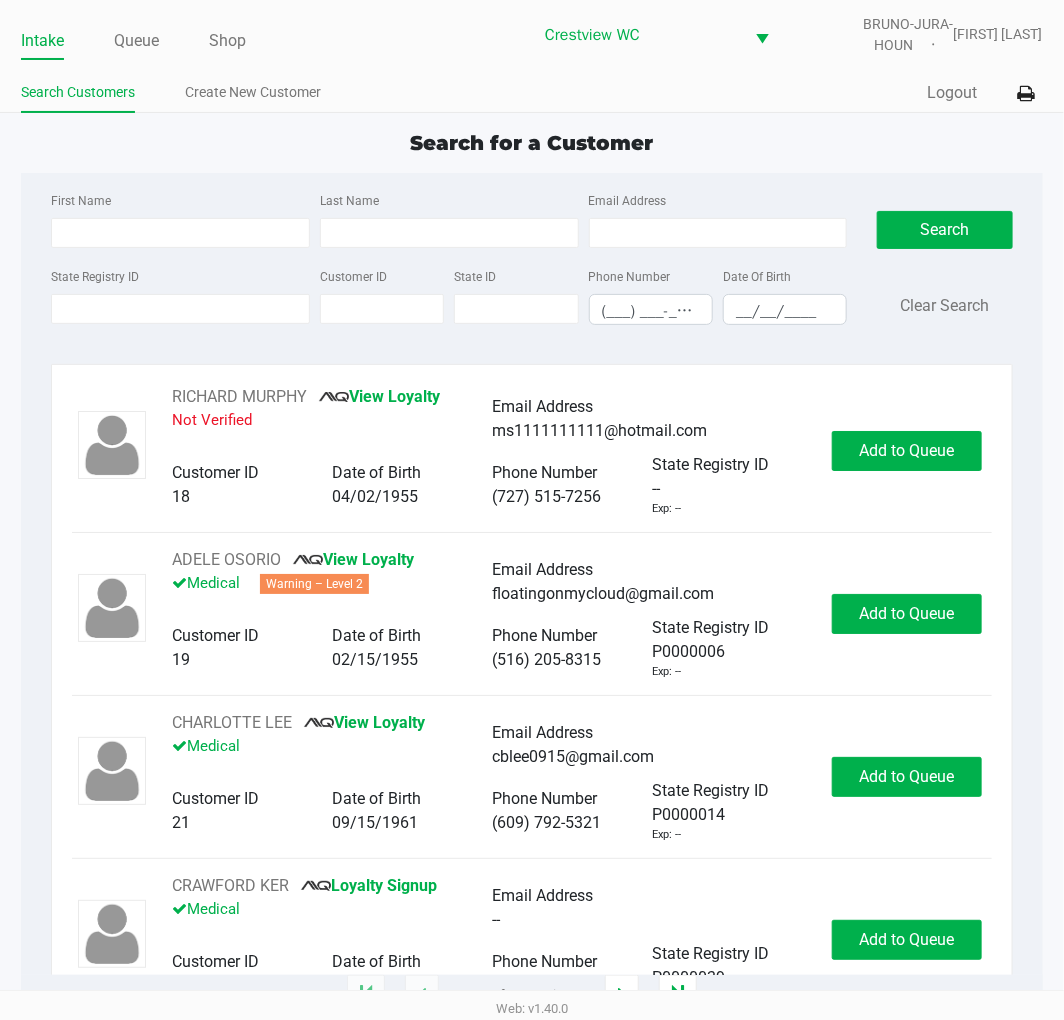 click on "State Registry ID" at bounding box center (180, 309) 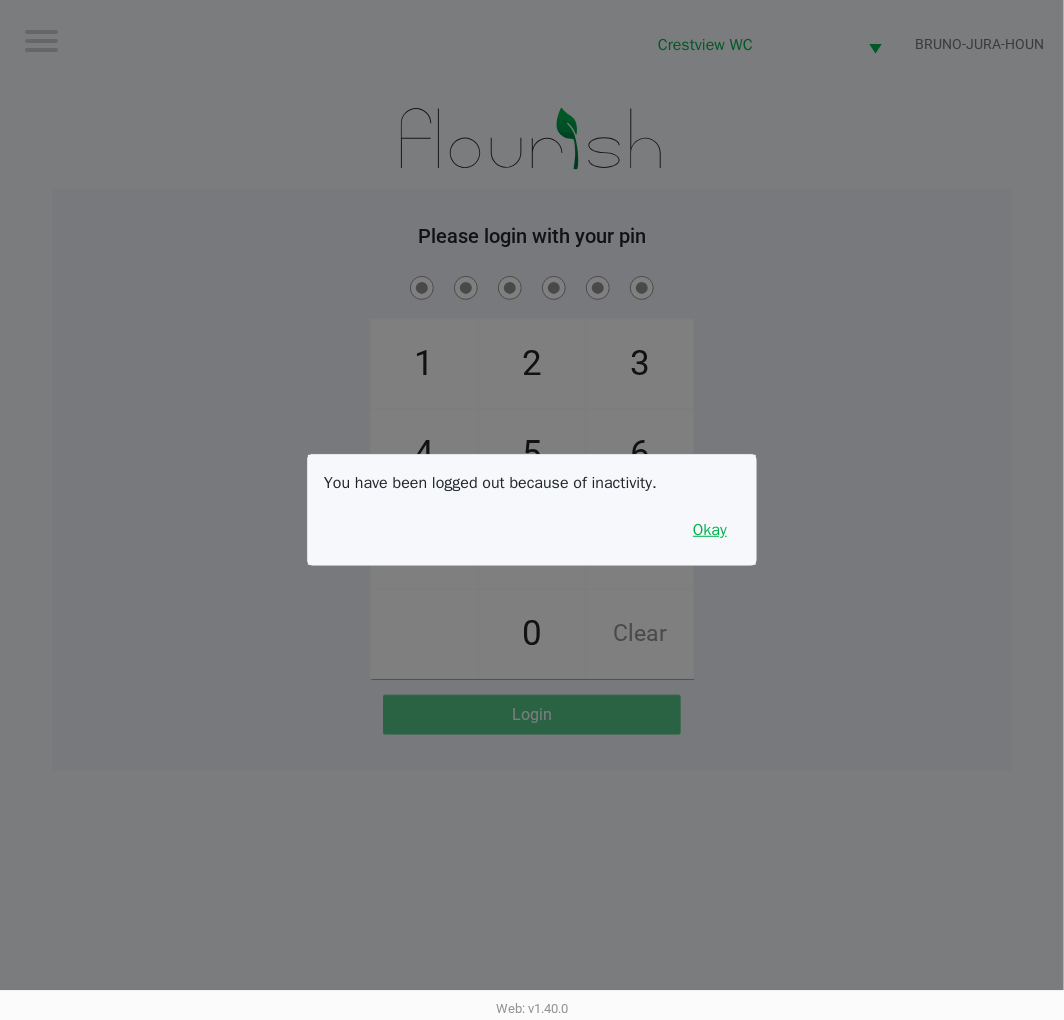 click on "Okay" at bounding box center [710, 530] 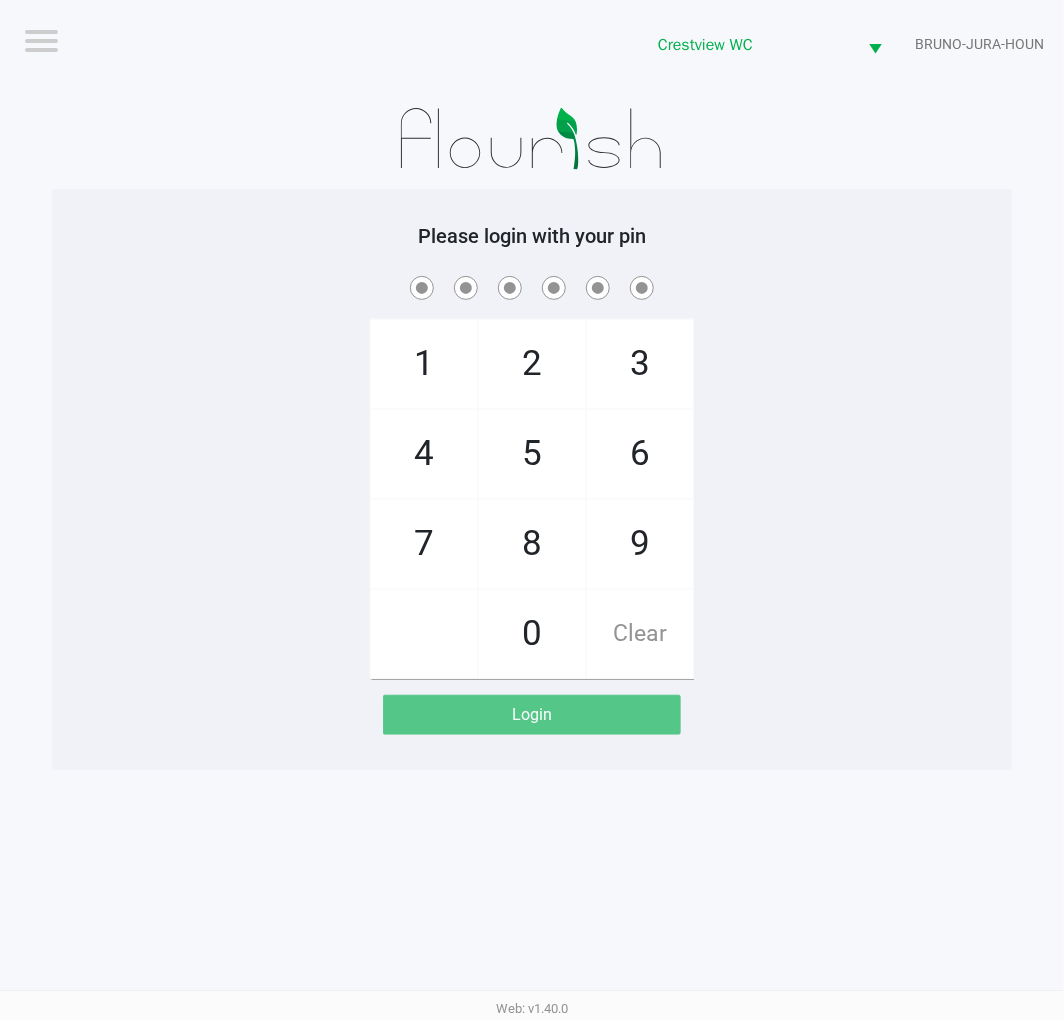 click on "9" 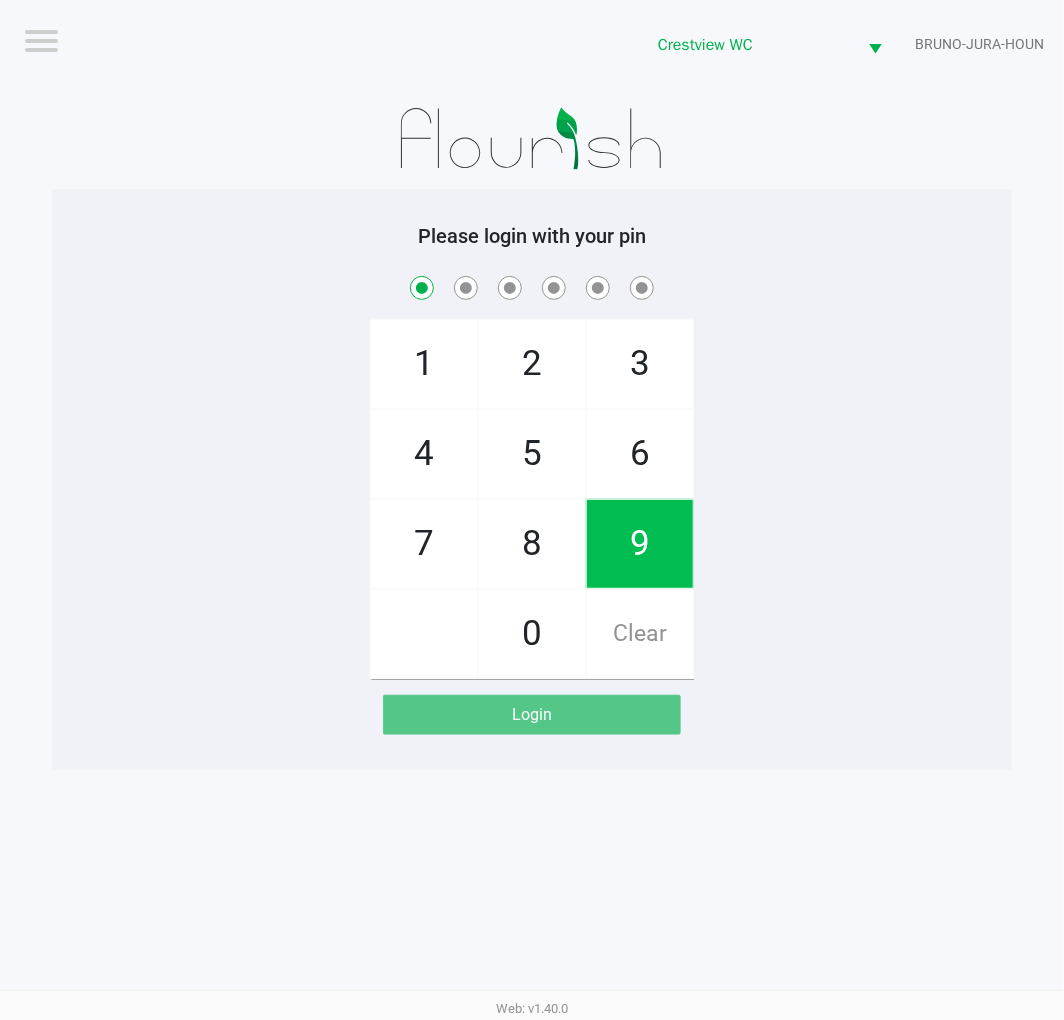 click on "2" 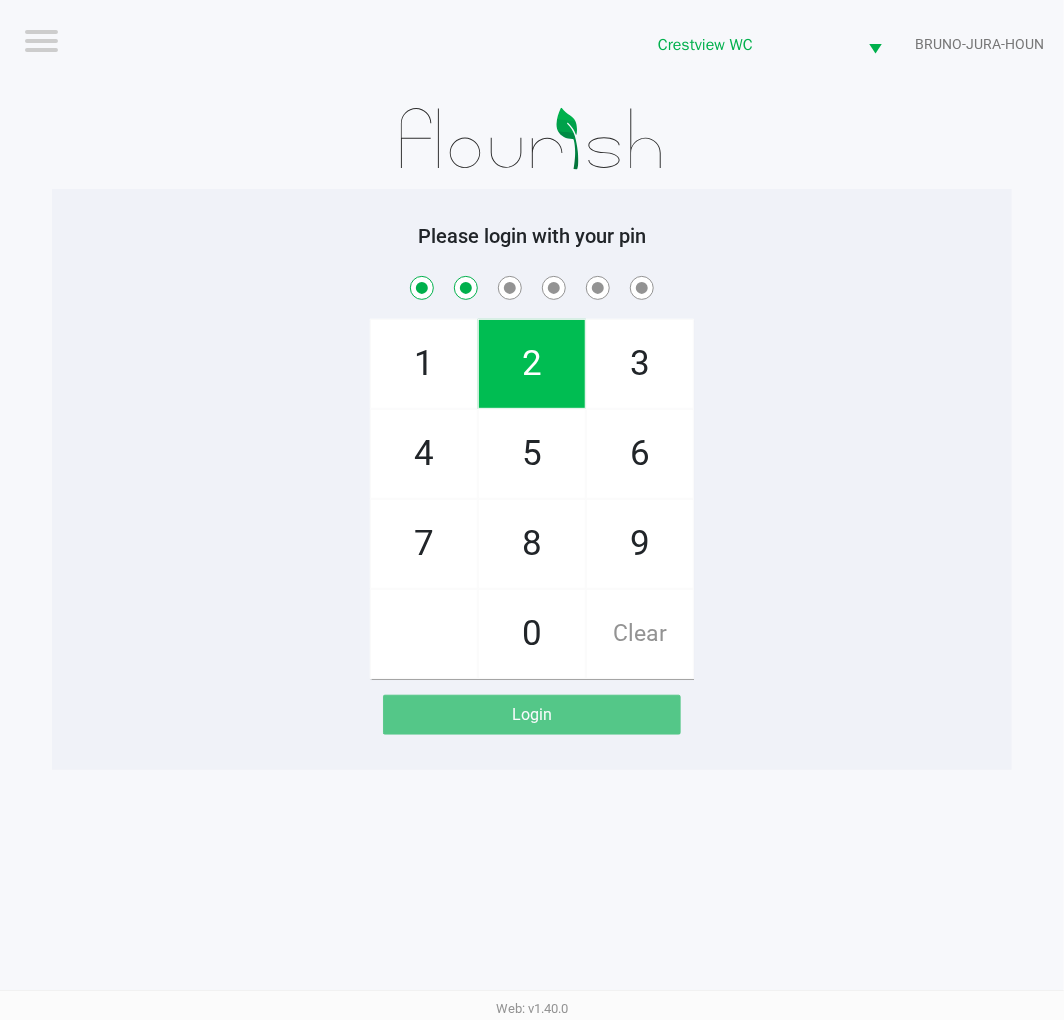 click on "2" 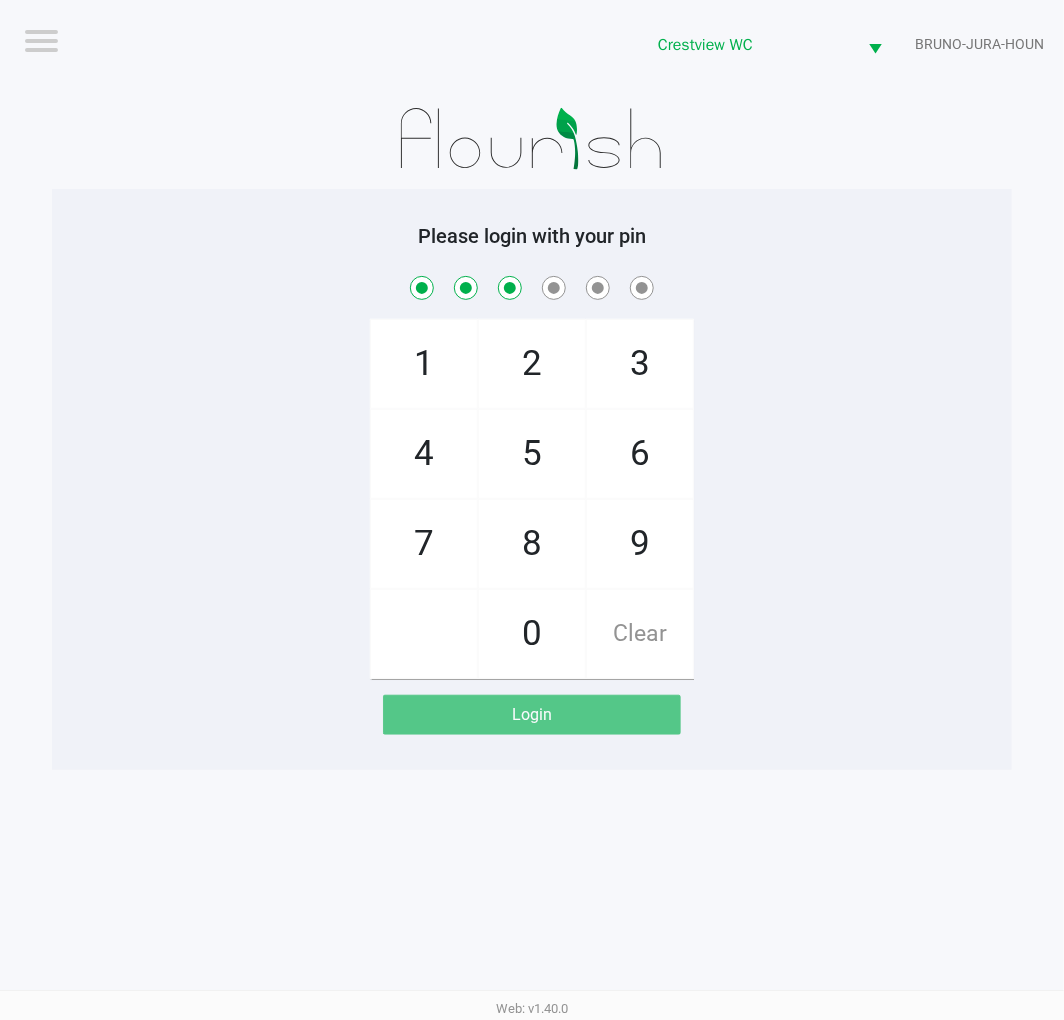 click on "8" 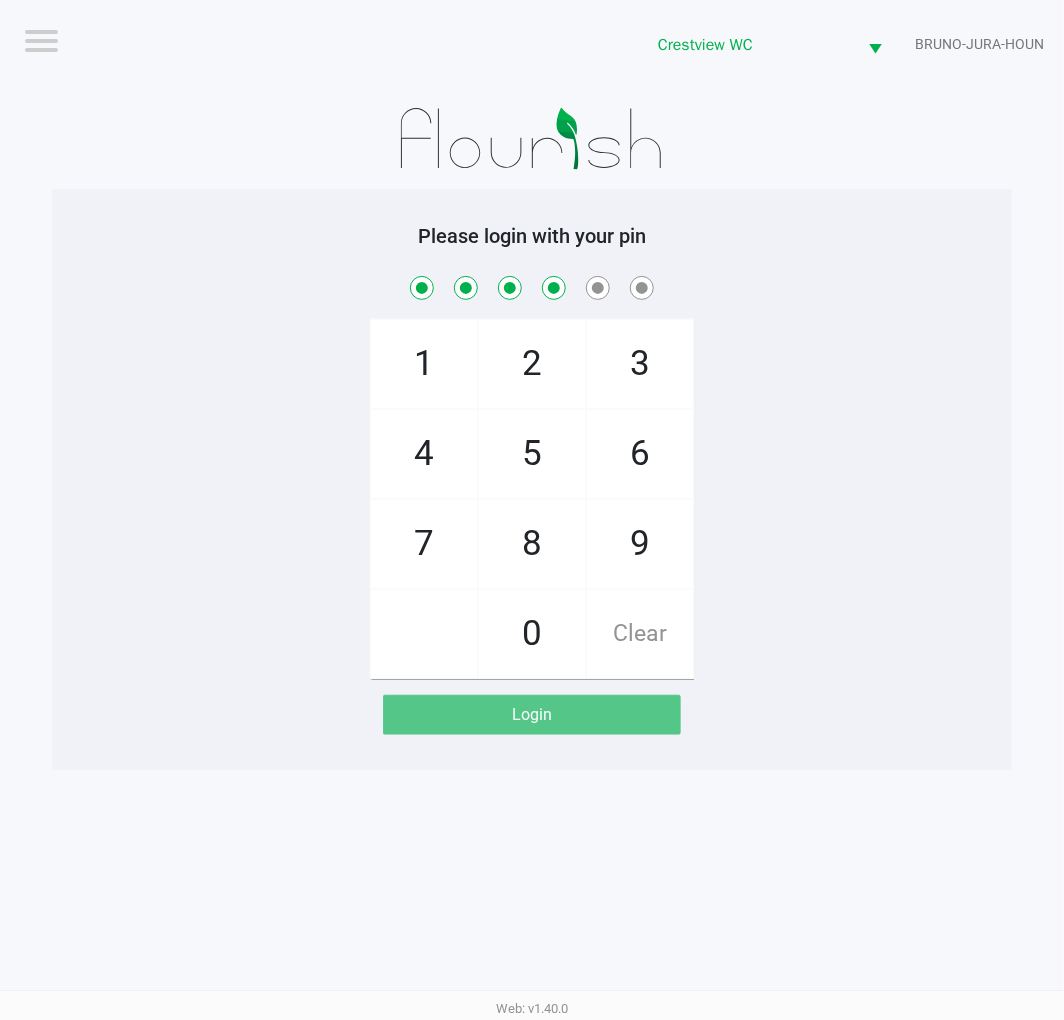 click on "2" 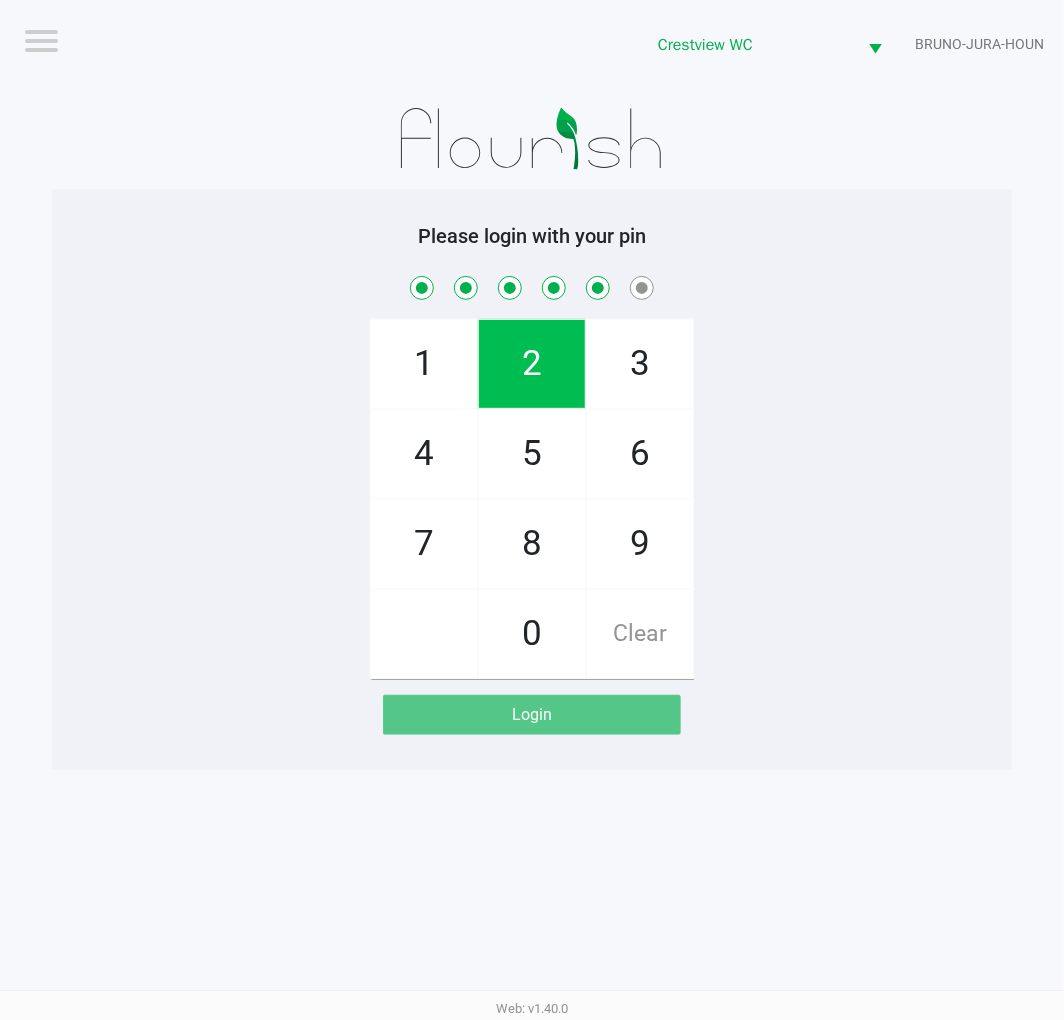 click on "1" 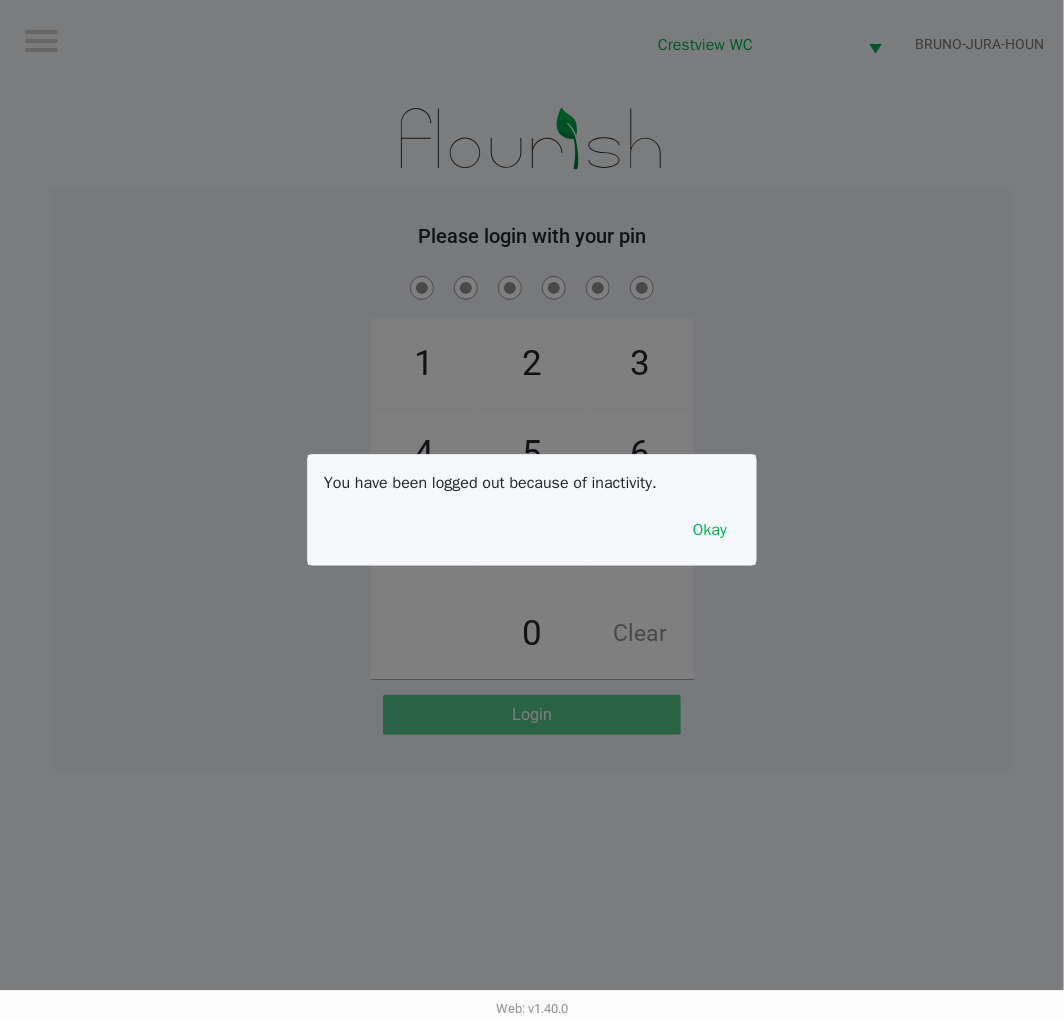click on "Okay" at bounding box center [710, 530] 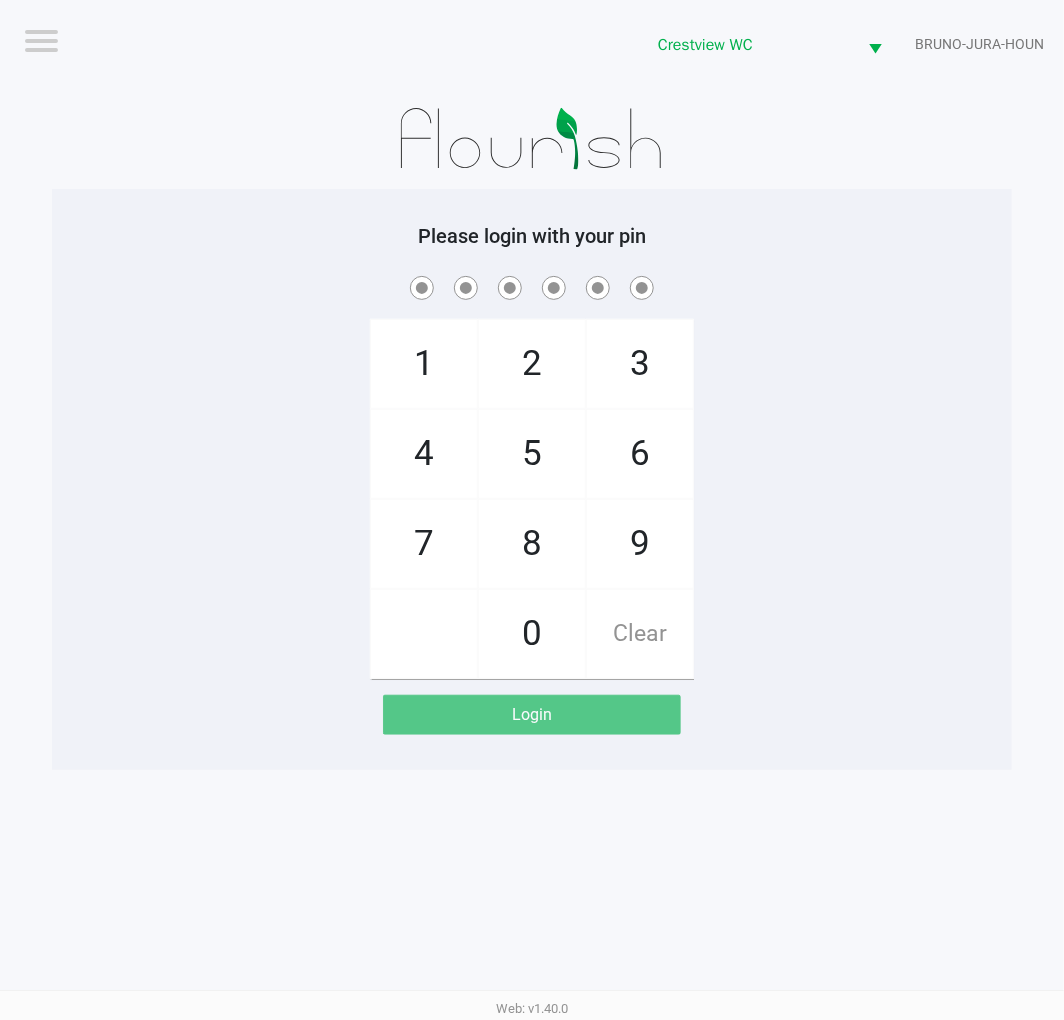click on "9" 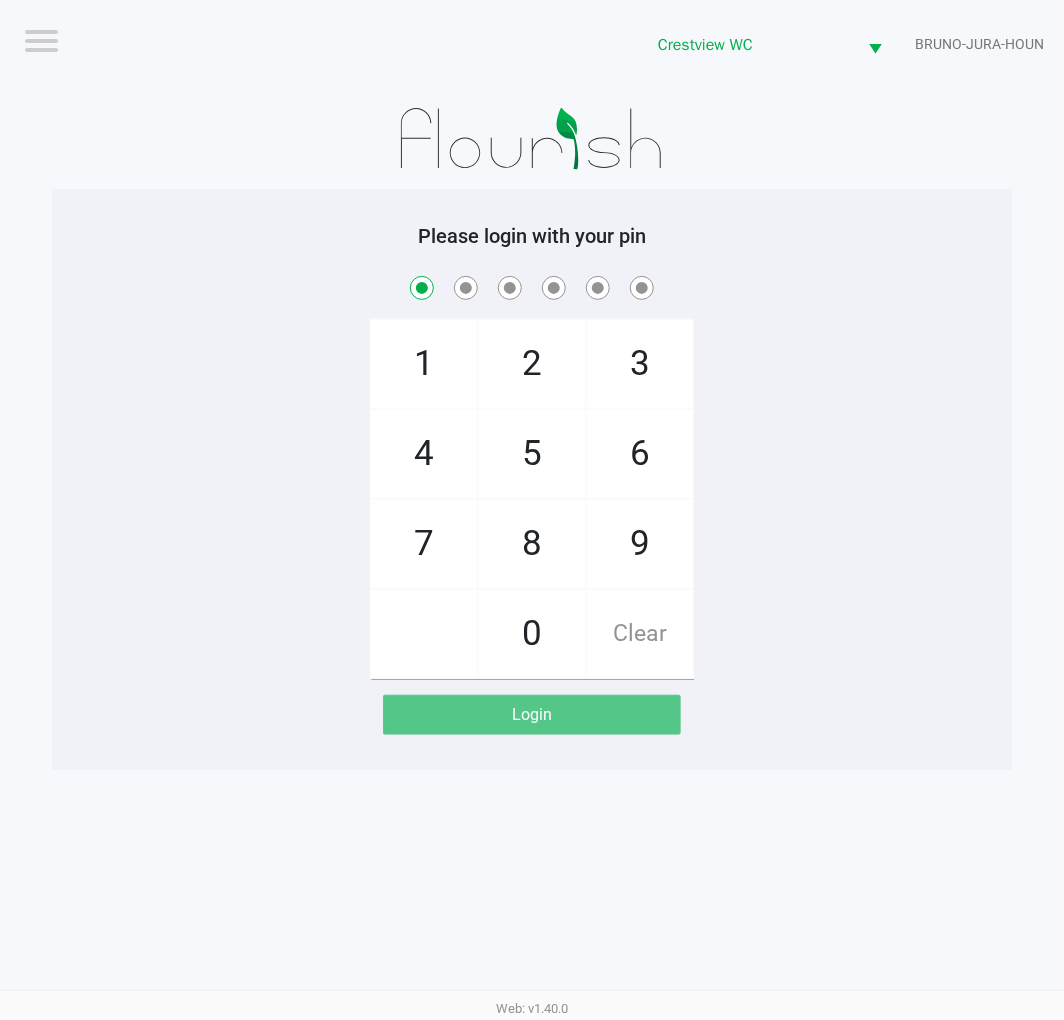 click on "2" 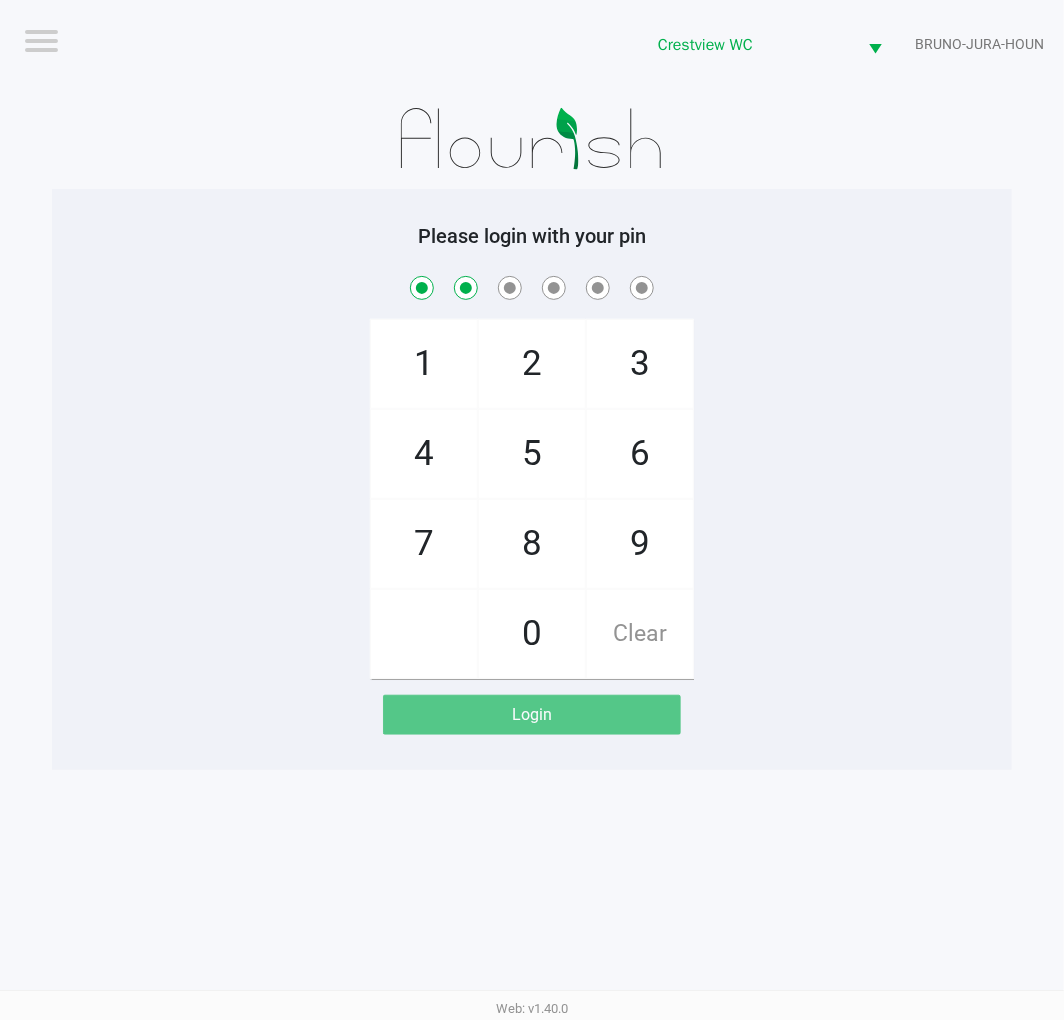 click on "2" 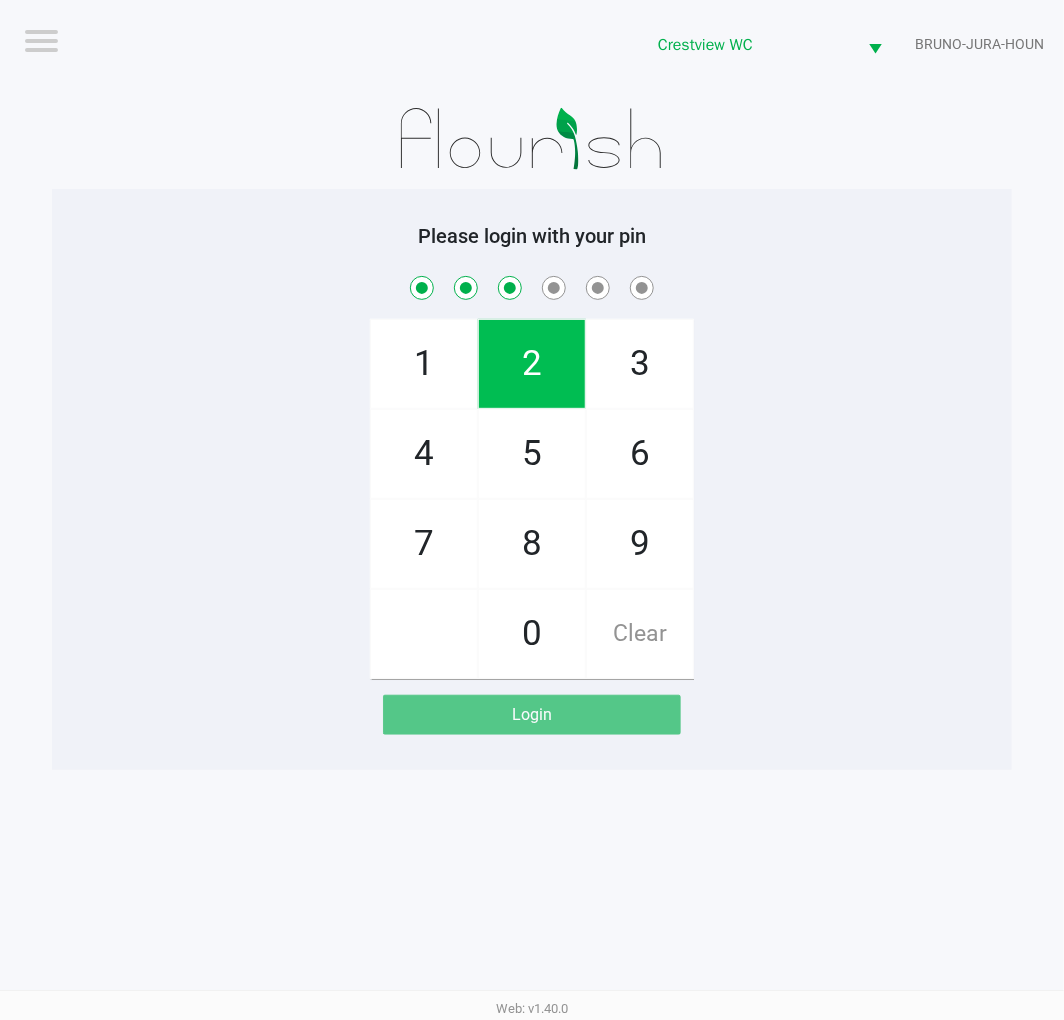 click on "8" 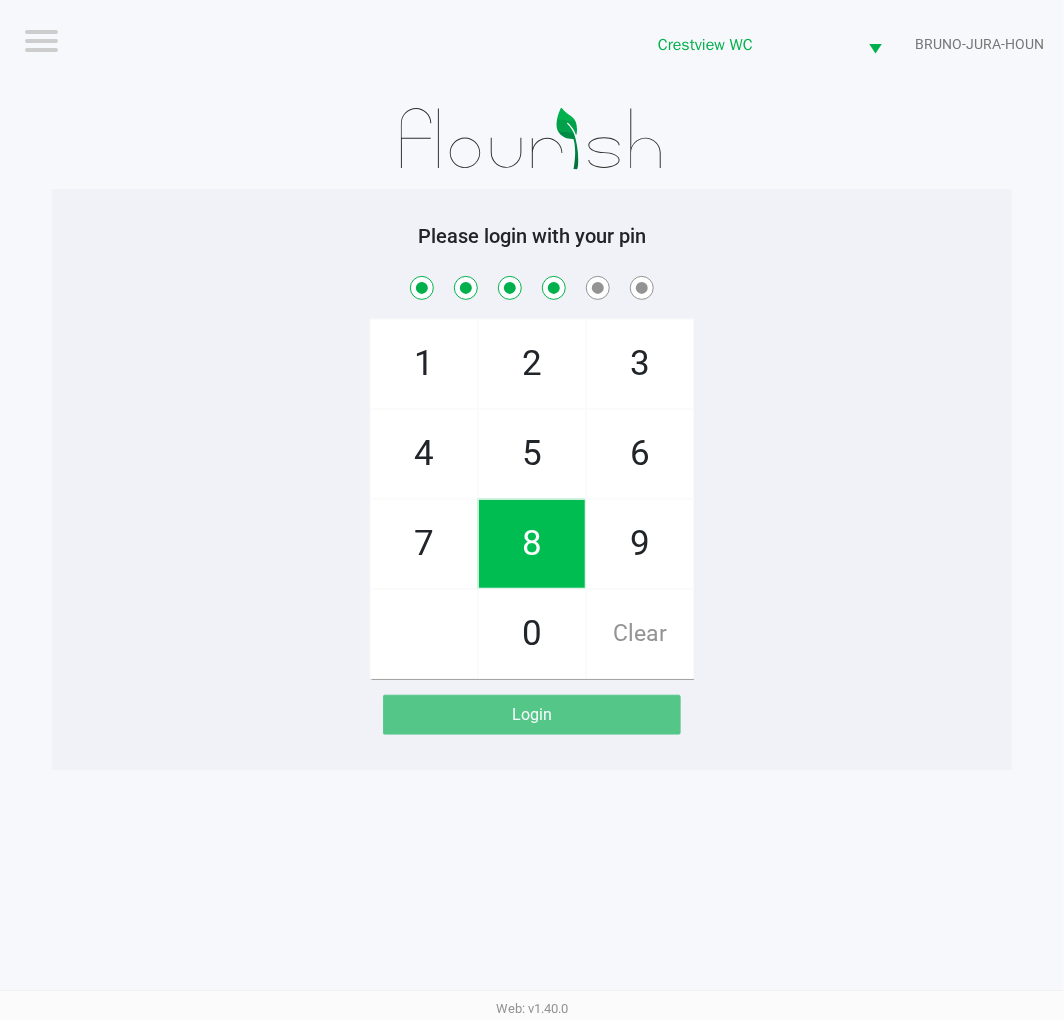 click on "2" 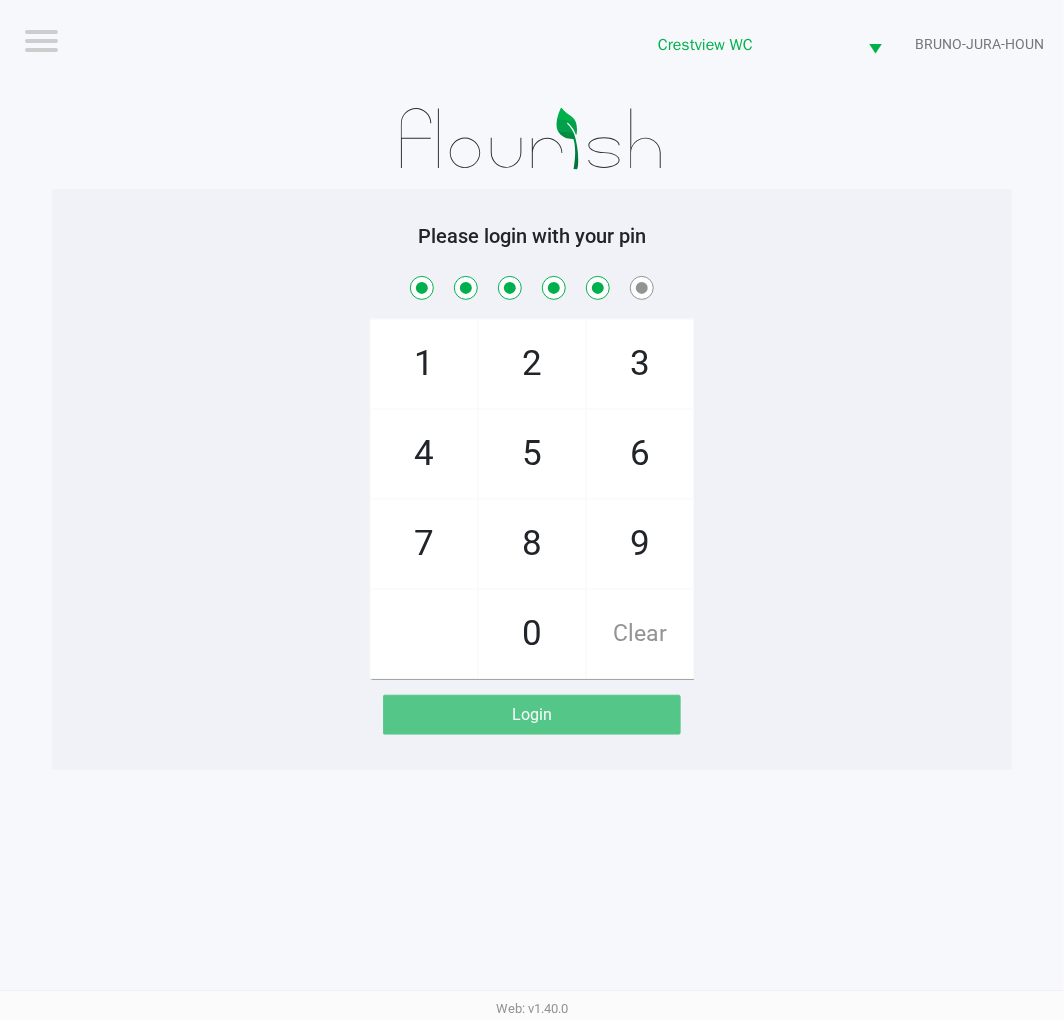 click on "1" 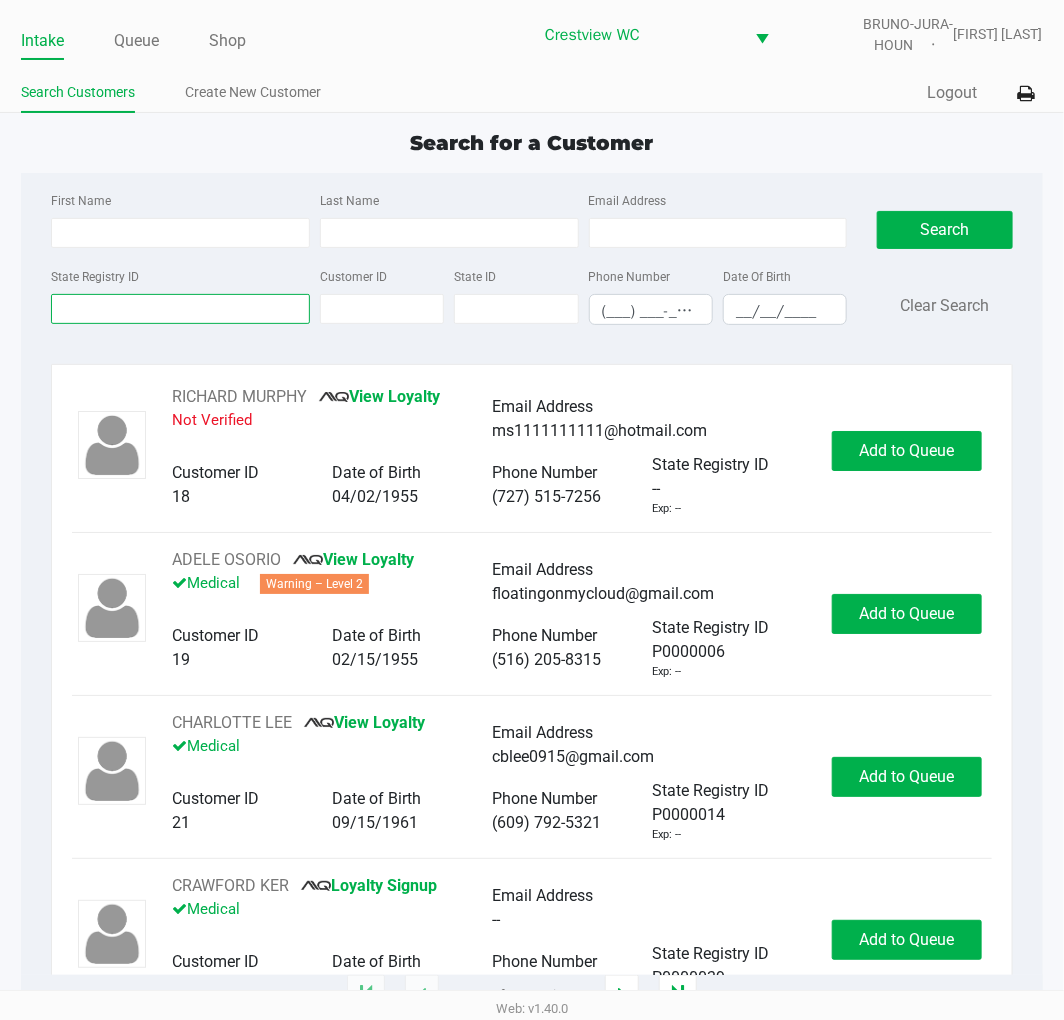 click on "State Registry ID" at bounding box center [180, 309] 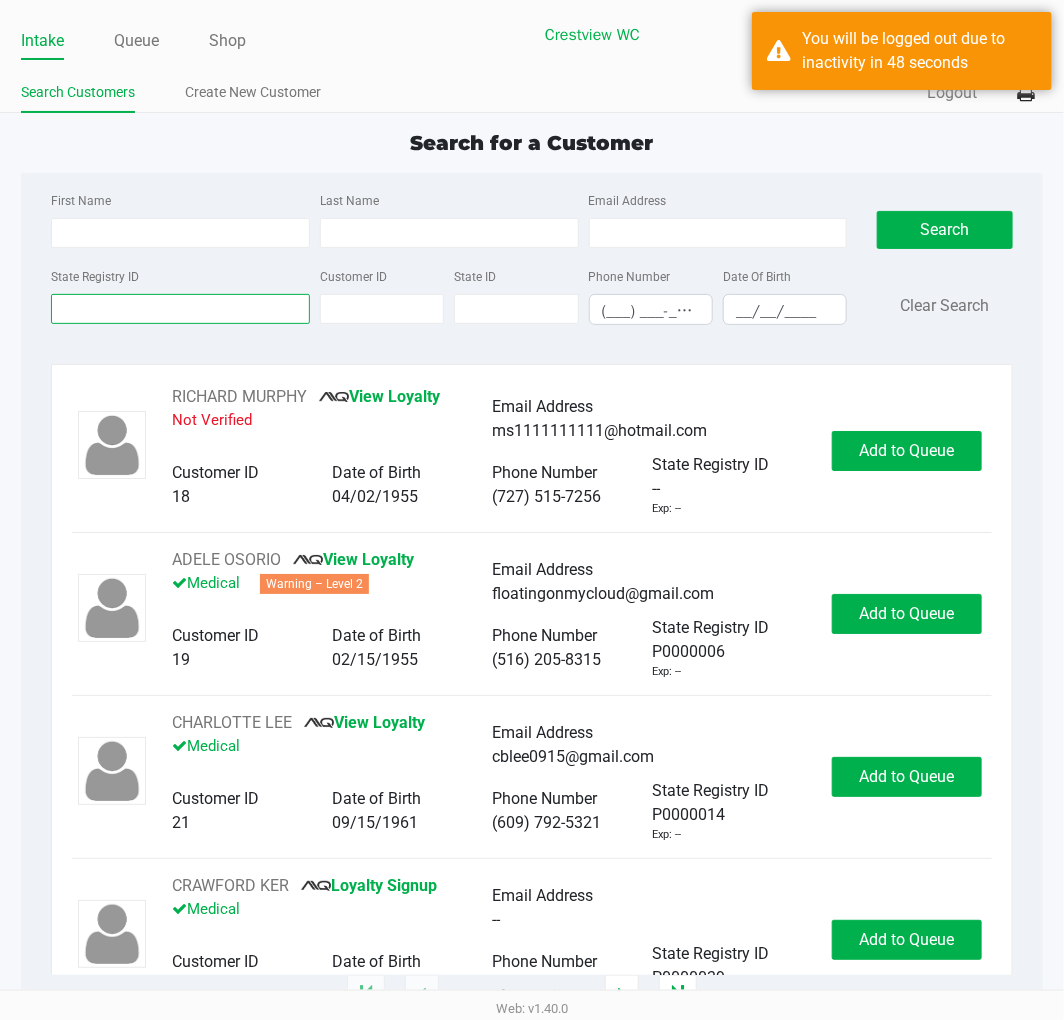 click on "State Registry ID" at bounding box center [180, 309] 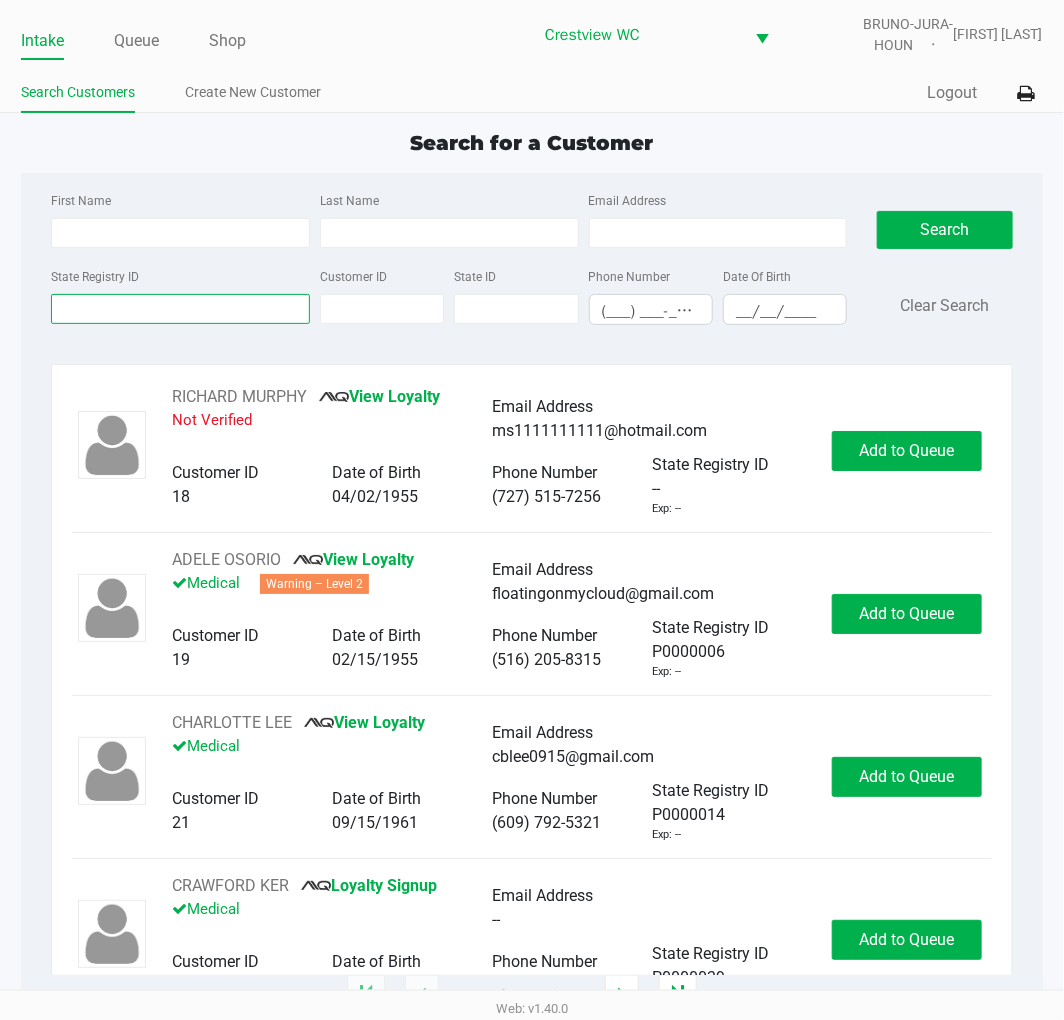 click on "State Registry ID" at bounding box center [180, 309] 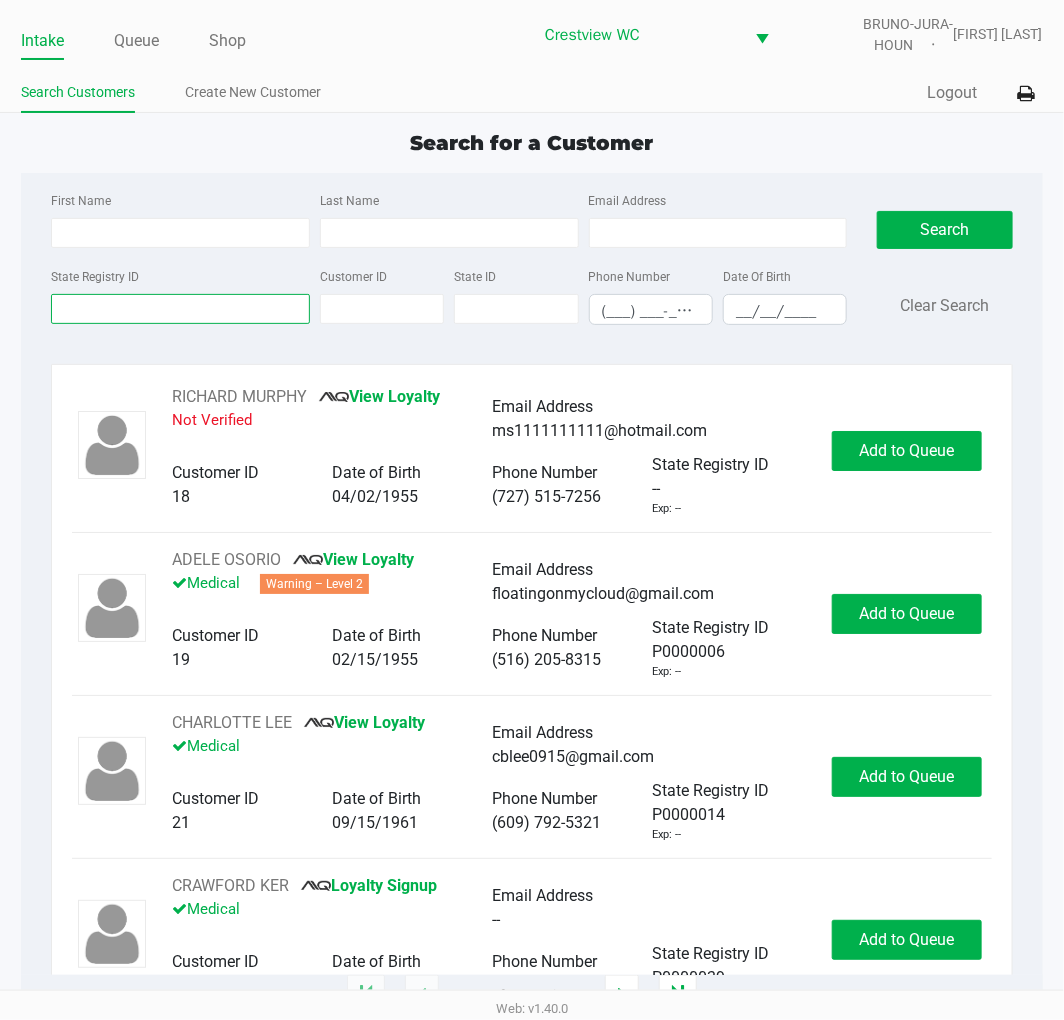 click on "State Registry ID" at bounding box center [180, 309] 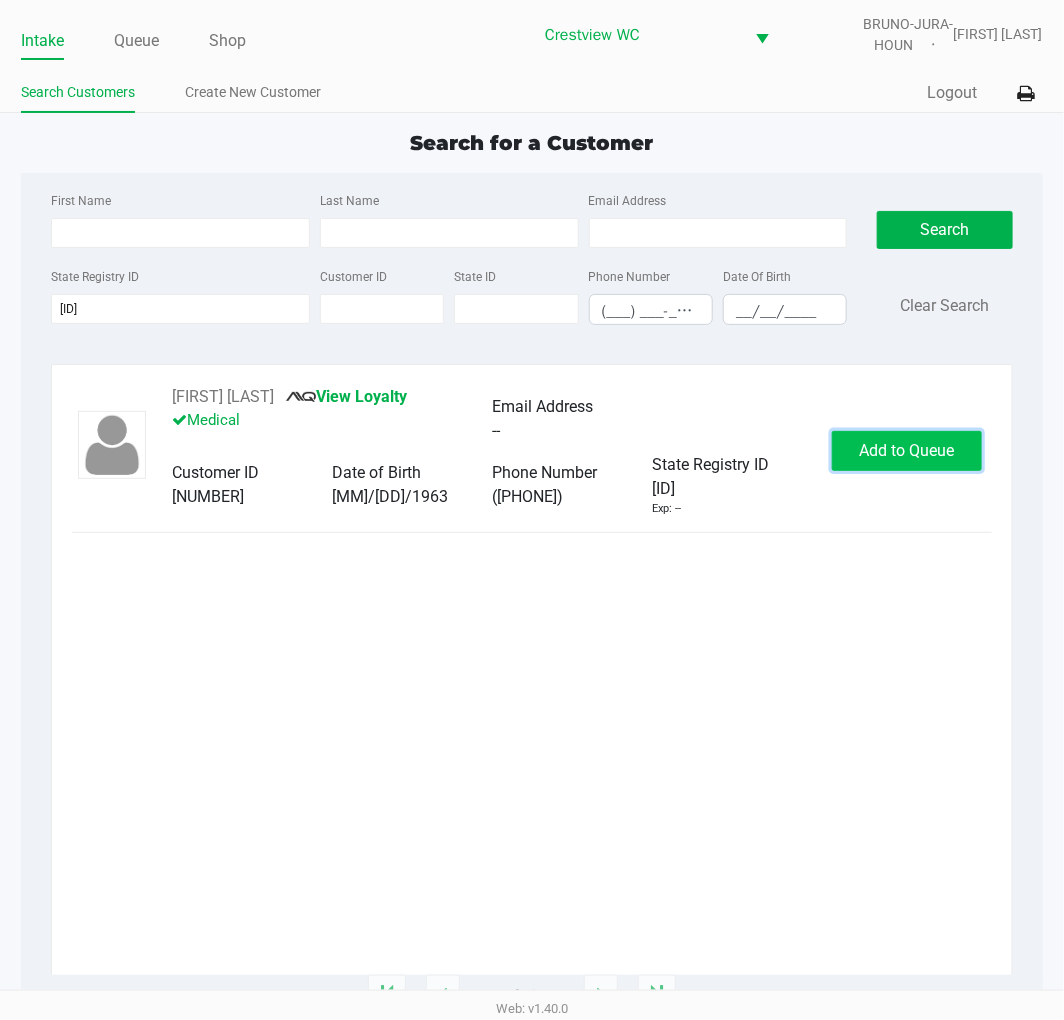 click on "Add to Queue" 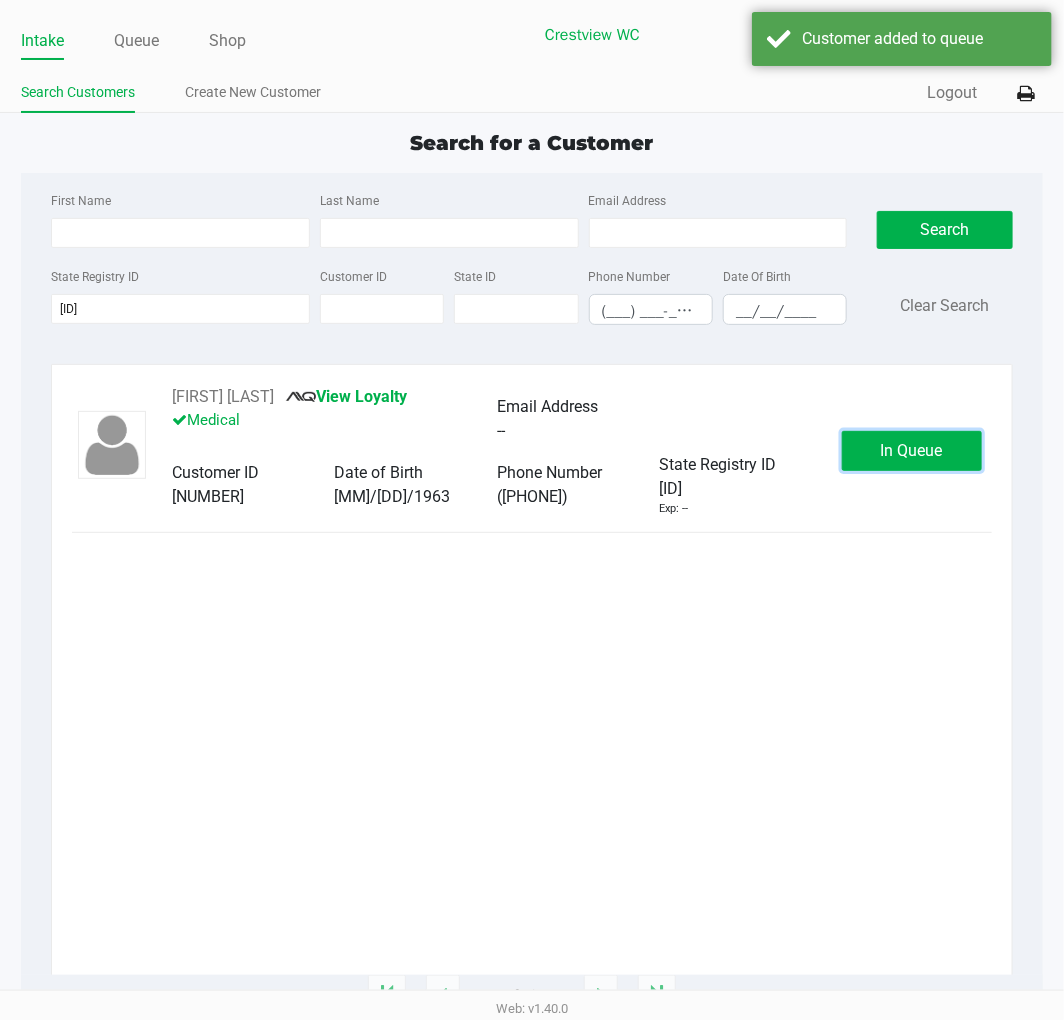 click on "In Queue" 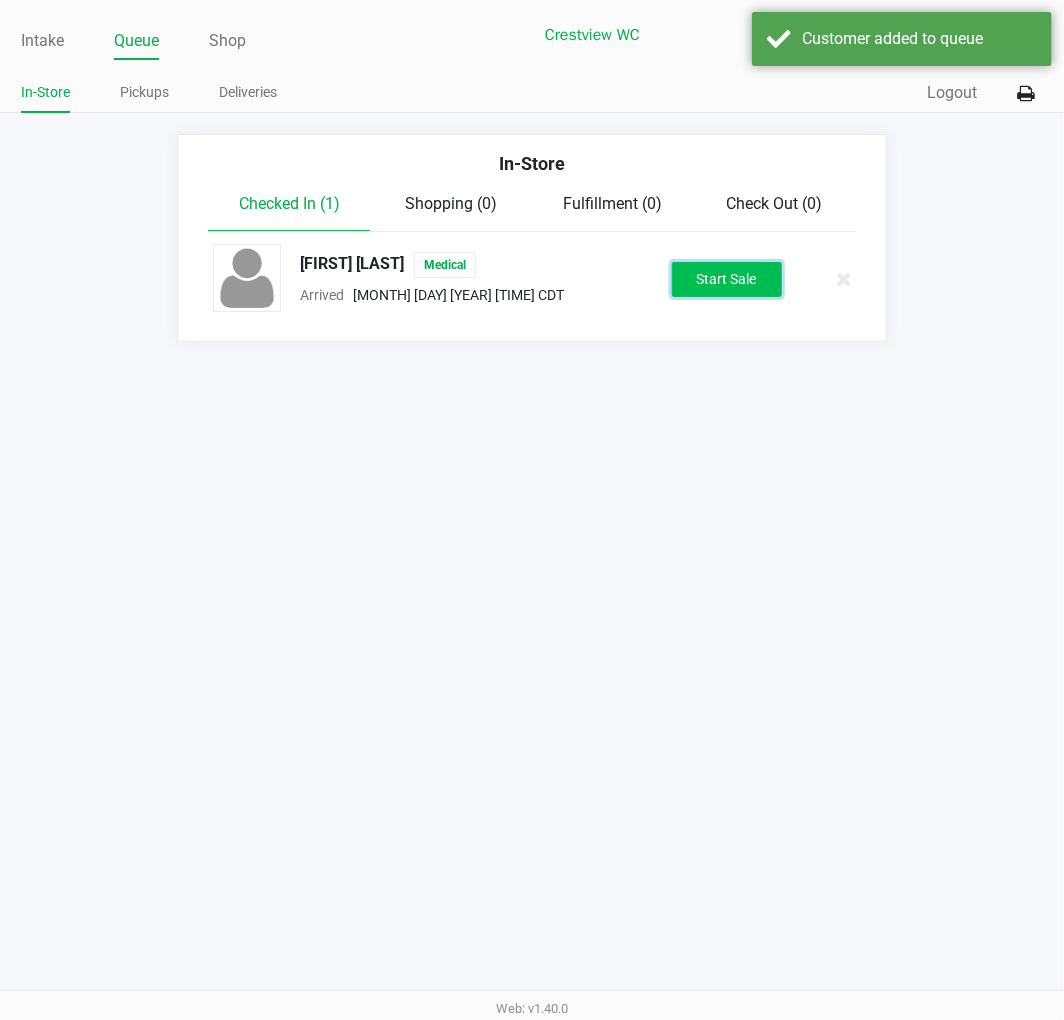 click on "Start Sale" 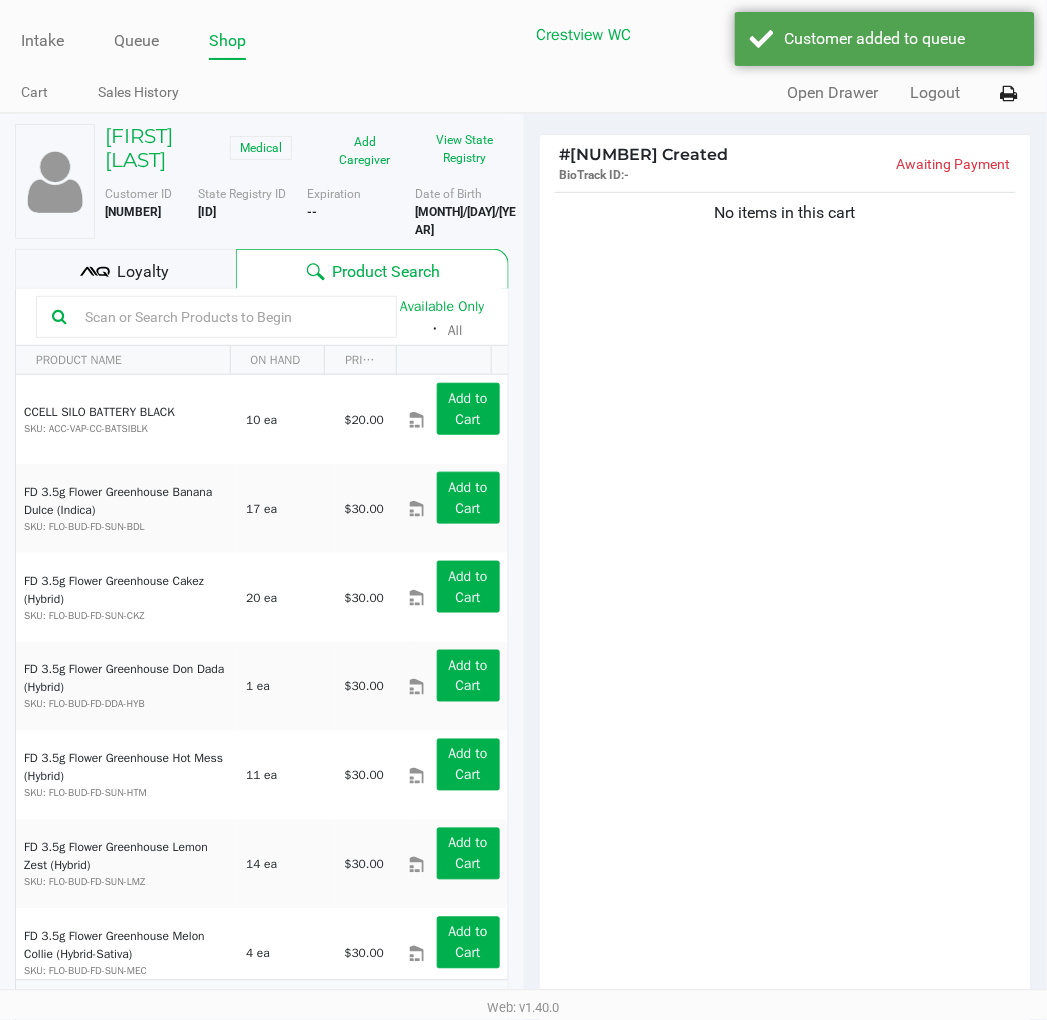 click on "No items in this cart" 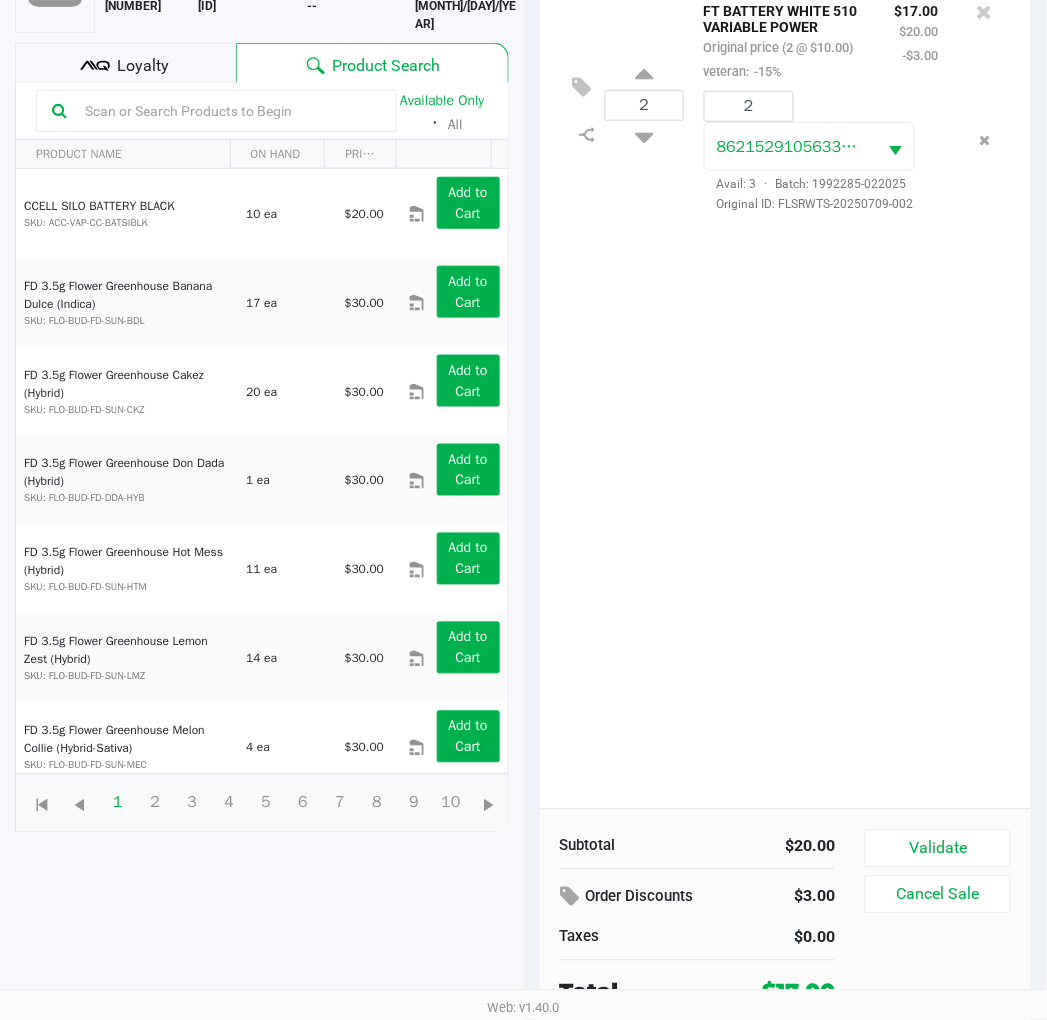scroll, scrollTop: 217, scrollLeft: 0, axis: vertical 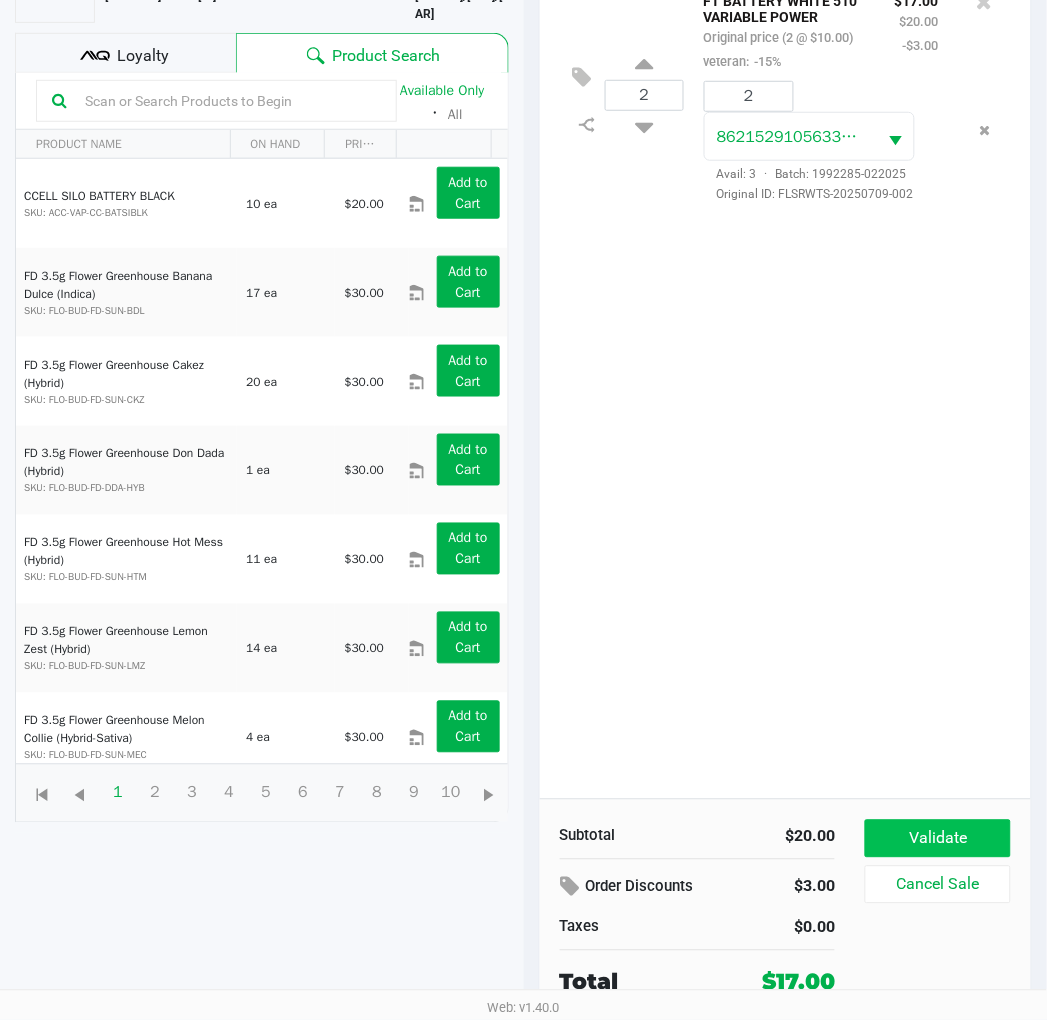 click on "Validate" 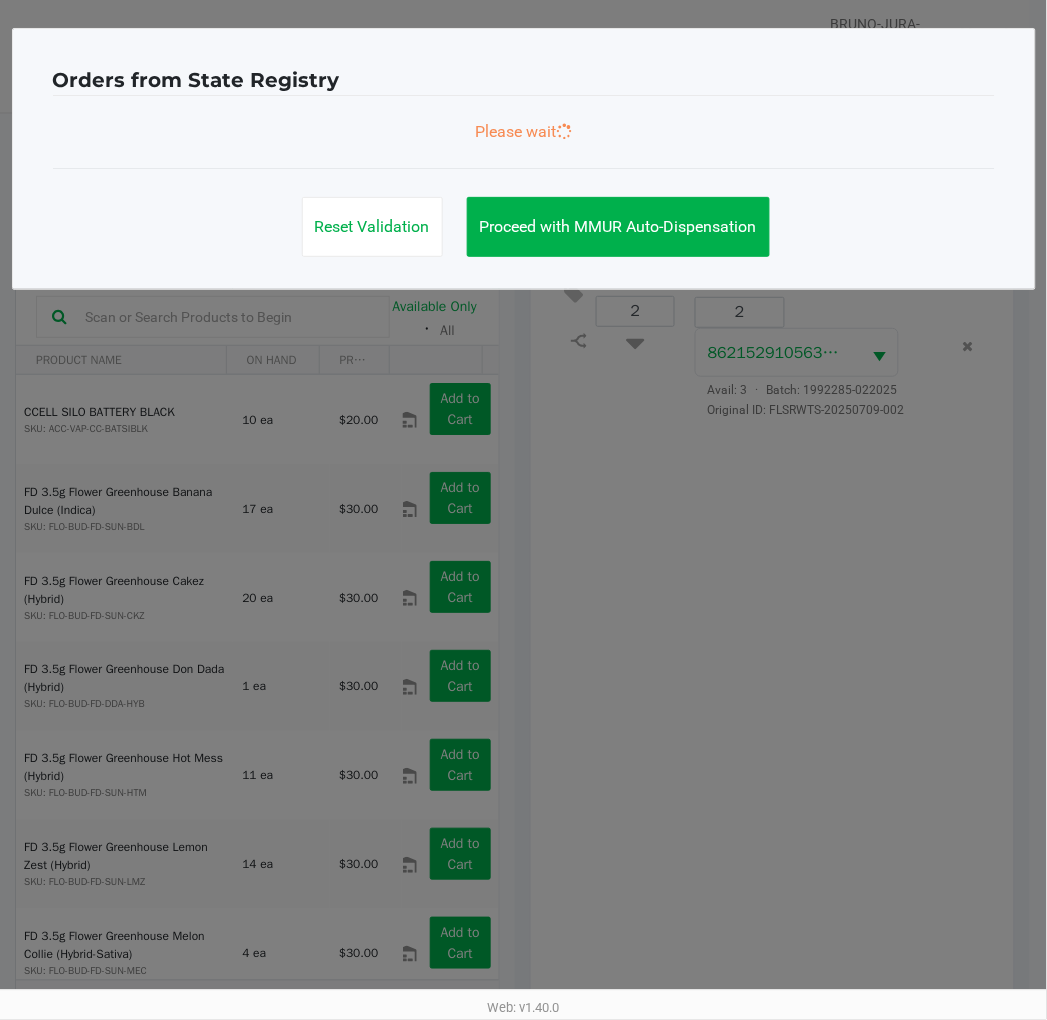 scroll, scrollTop: 0, scrollLeft: 0, axis: both 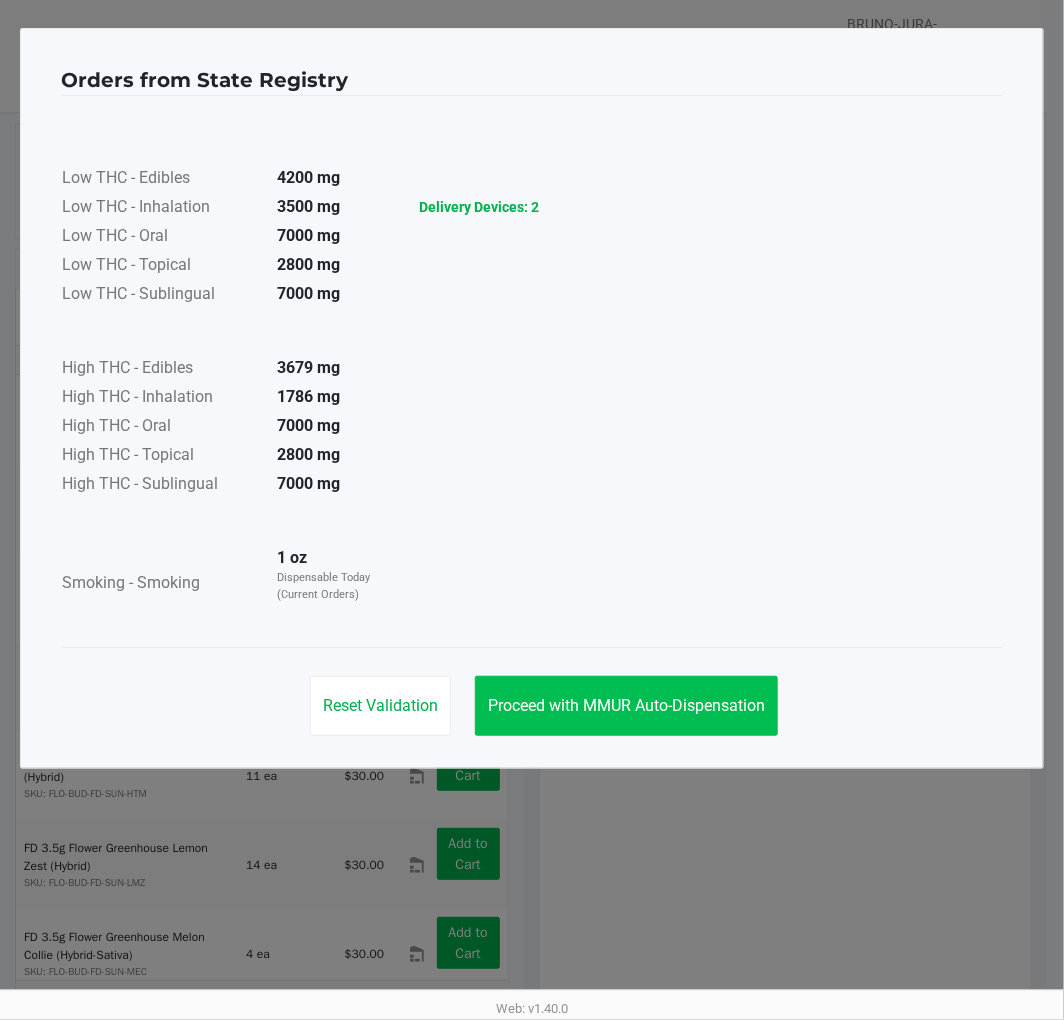 click on "Proceed with MMUR Auto-Dispensation" 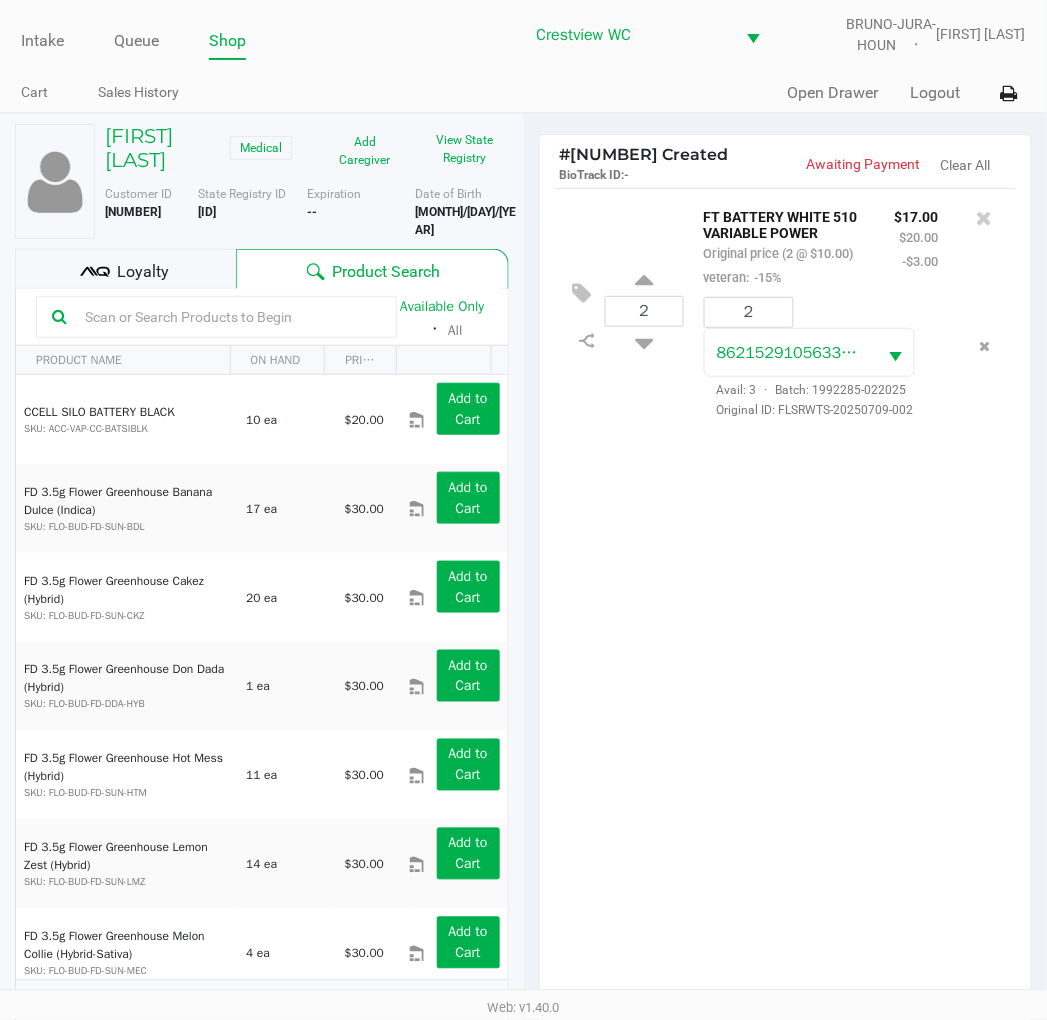 scroll, scrollTop: 238, scrollLeft: 0, axis: vertical 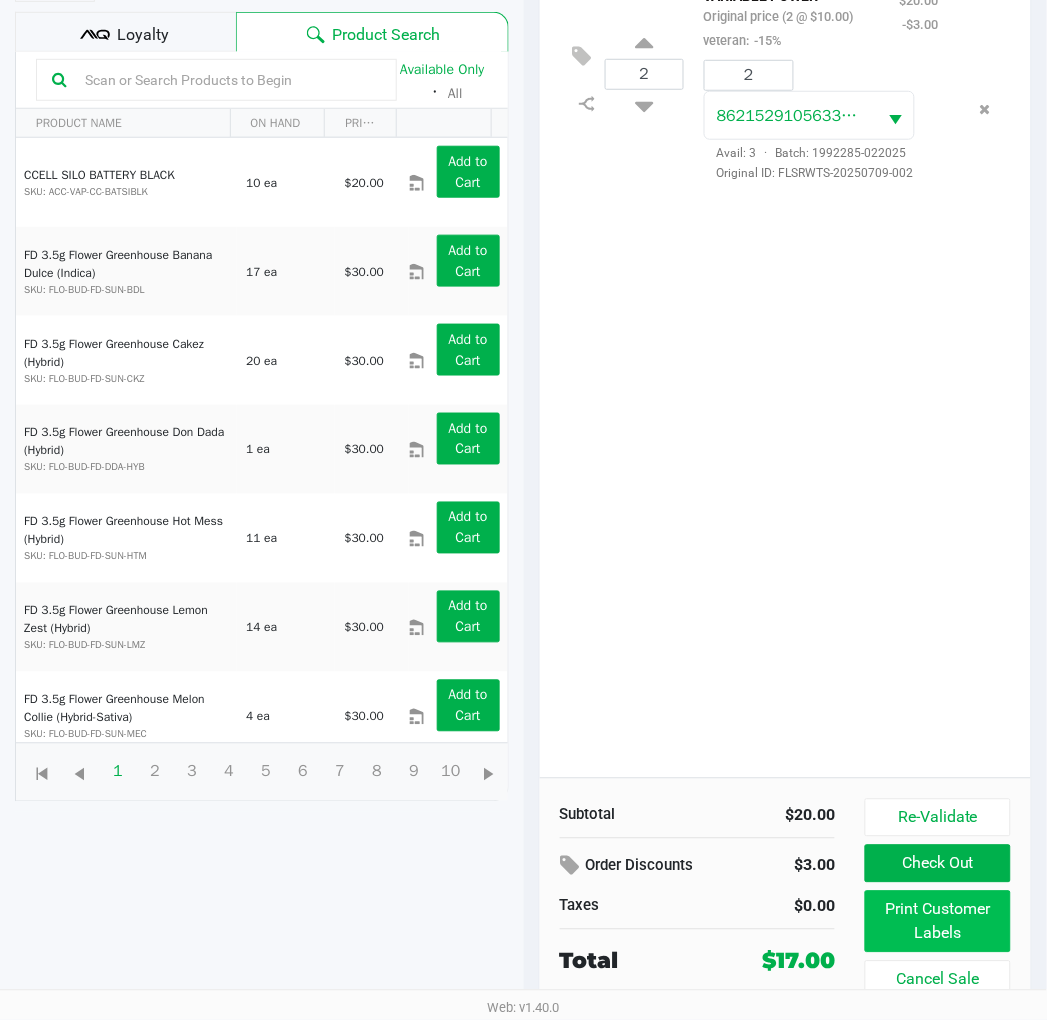 click on "Print Customer Labels" 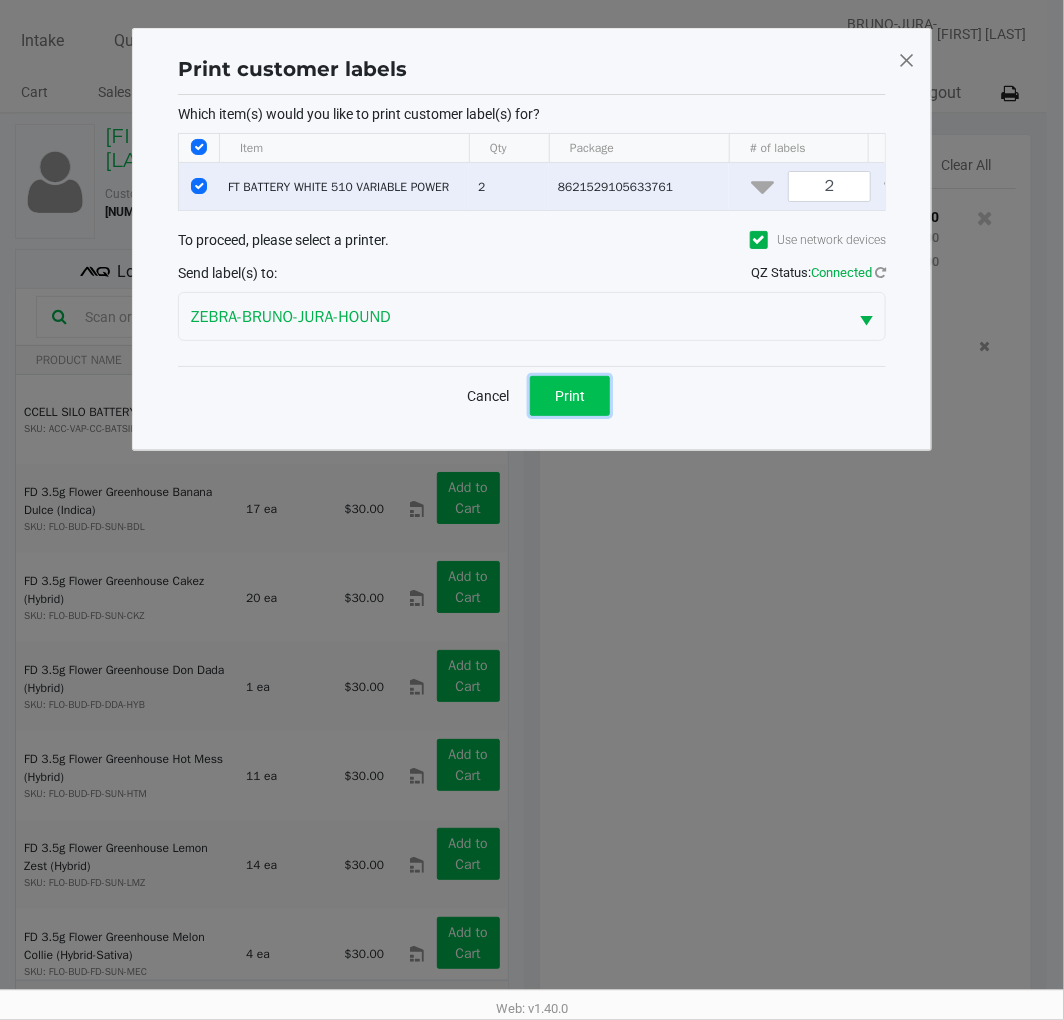 click on "Print" 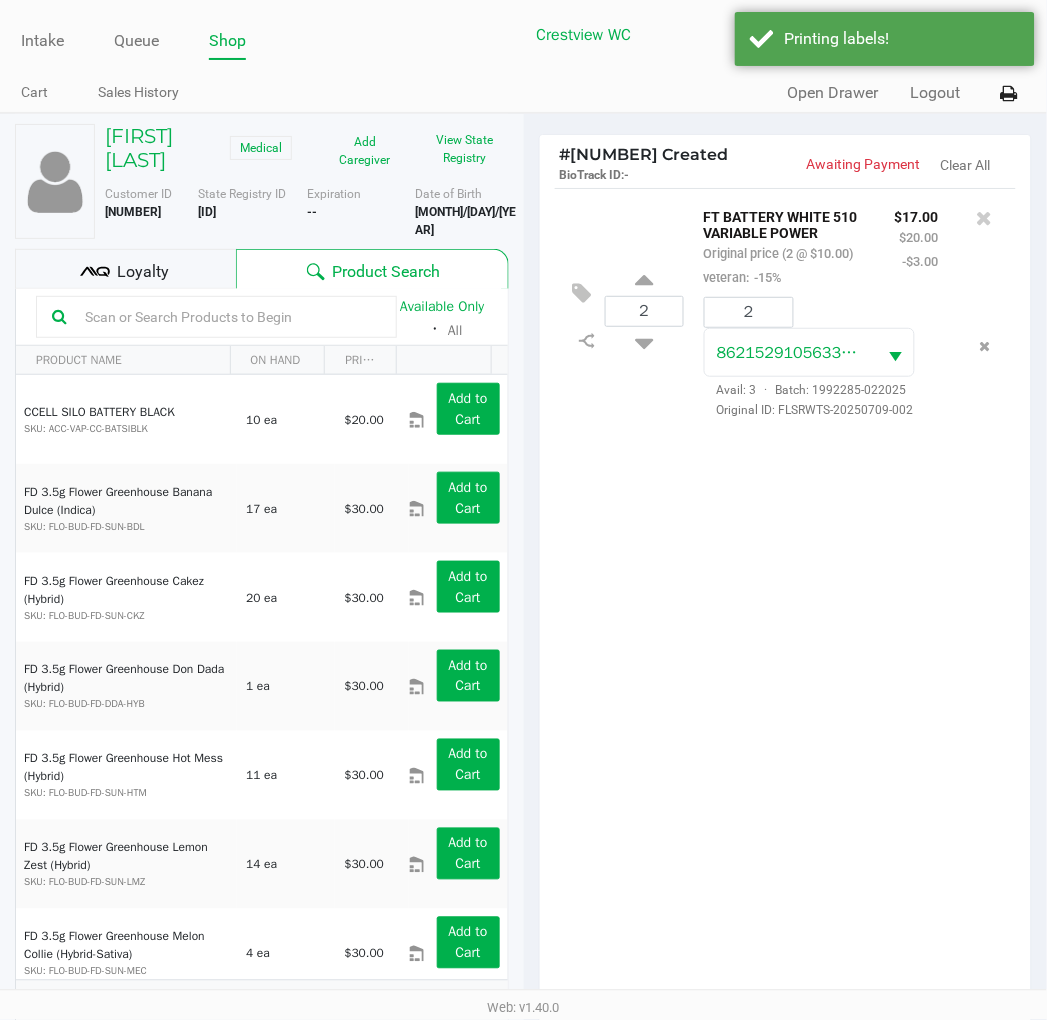 click on "Loyalty" 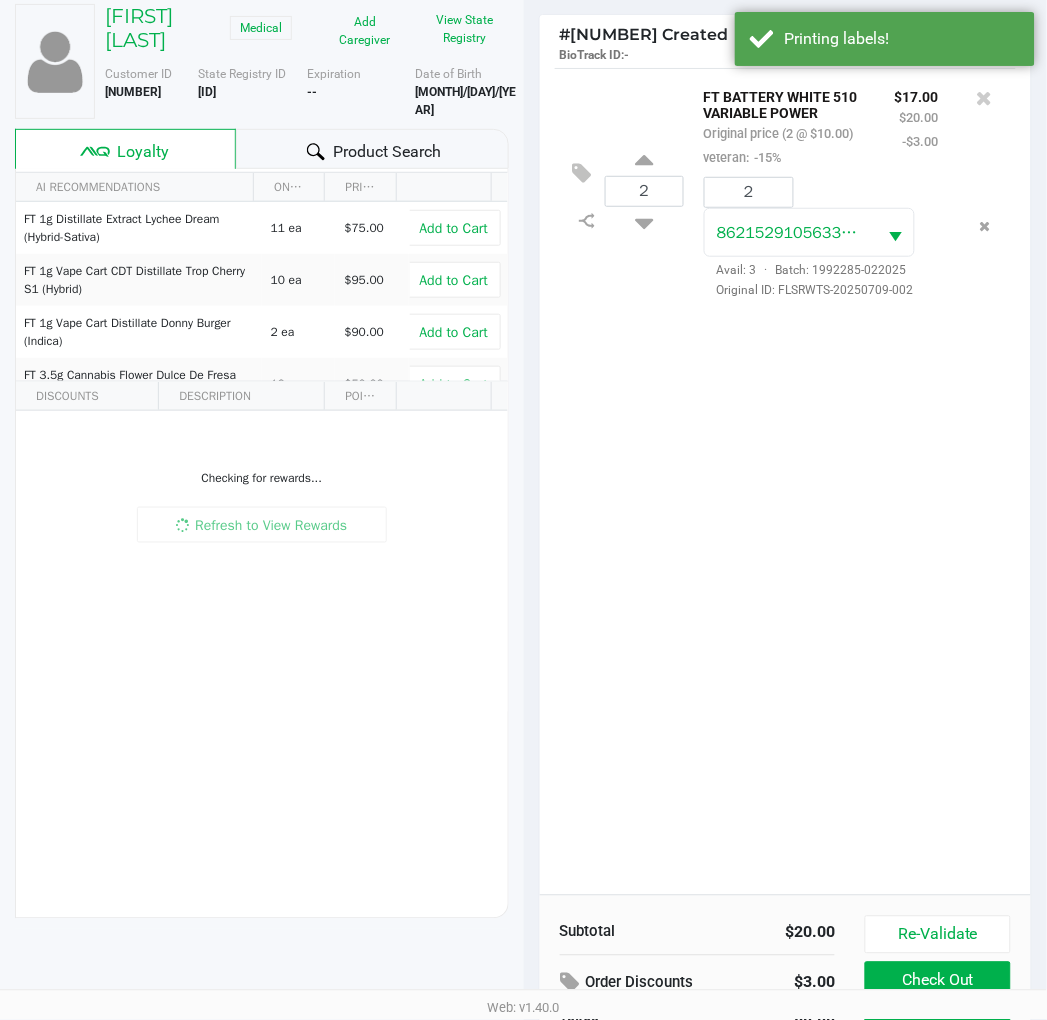 scroll, scrollTop: 258, scrollLeft: 0, axis: vertical 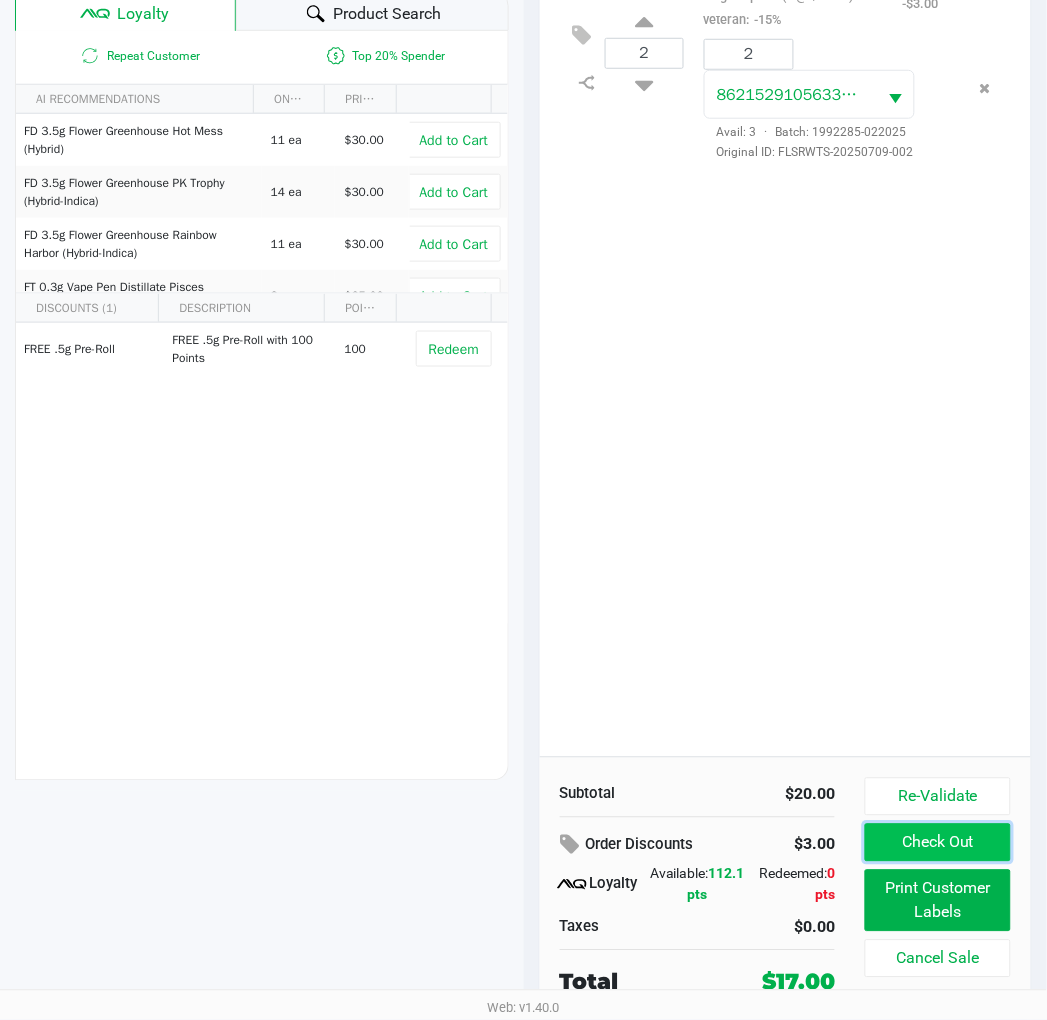 click on "Check Out" 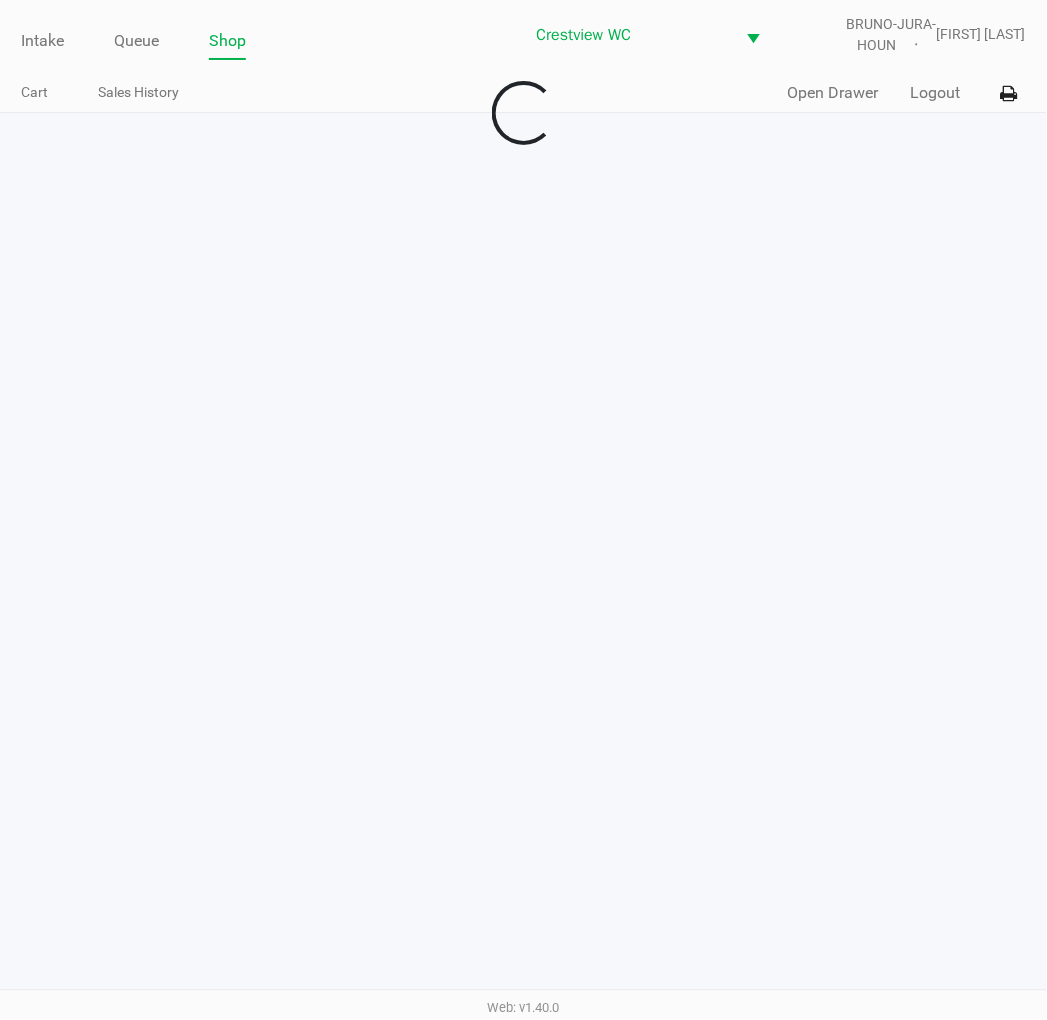 scroll, scrollTop: 0, scrollLeft: 0, axis: both 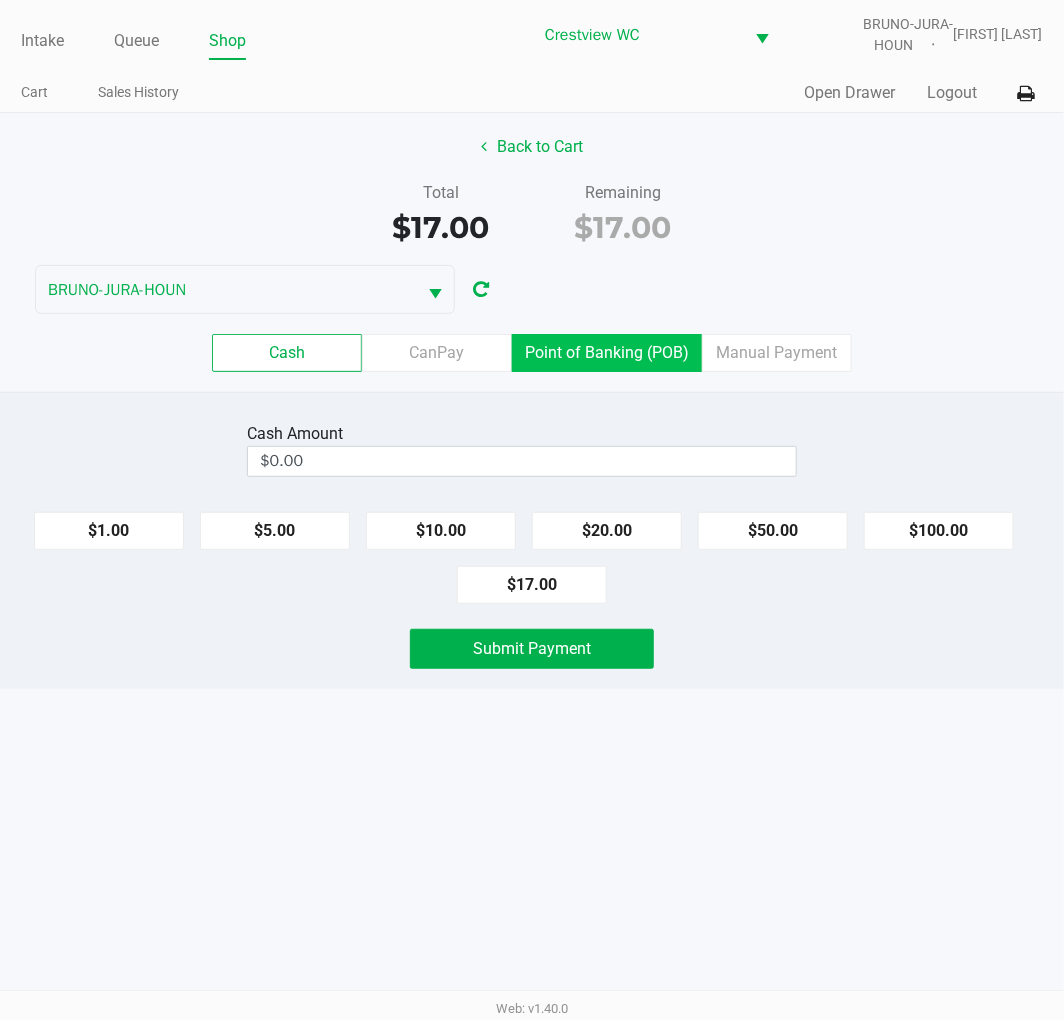 click on "Point of Banking (POB)" 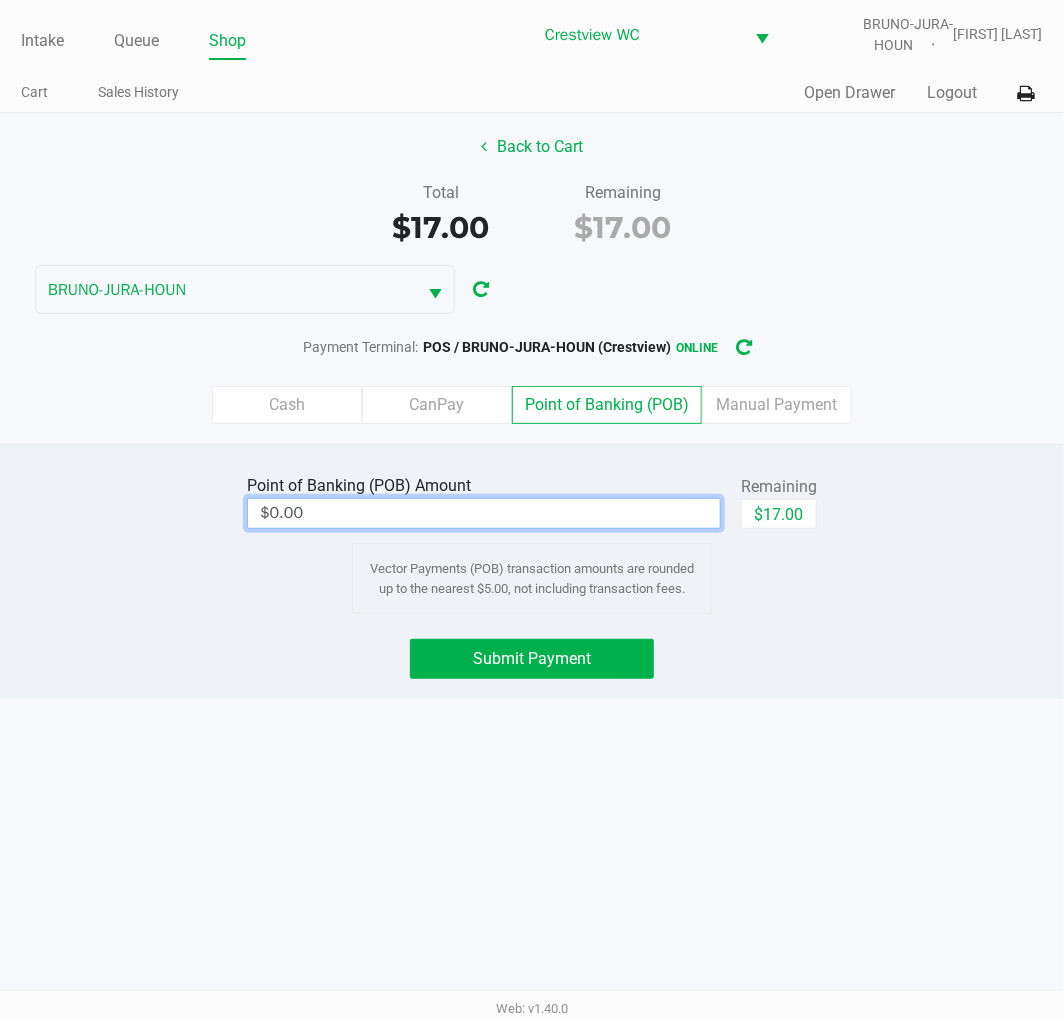 click on "$0.00" at bounding box center [484, 513] 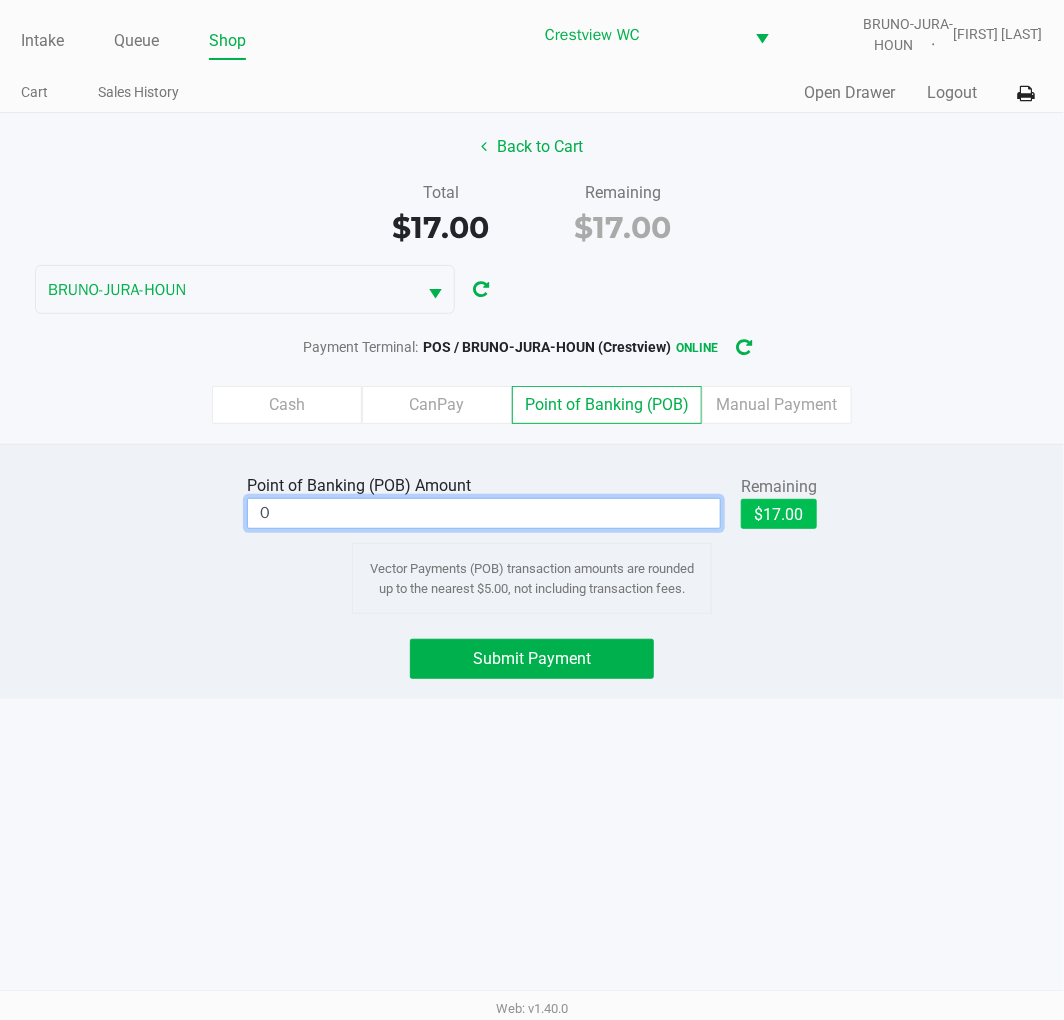 click on "$17.00" 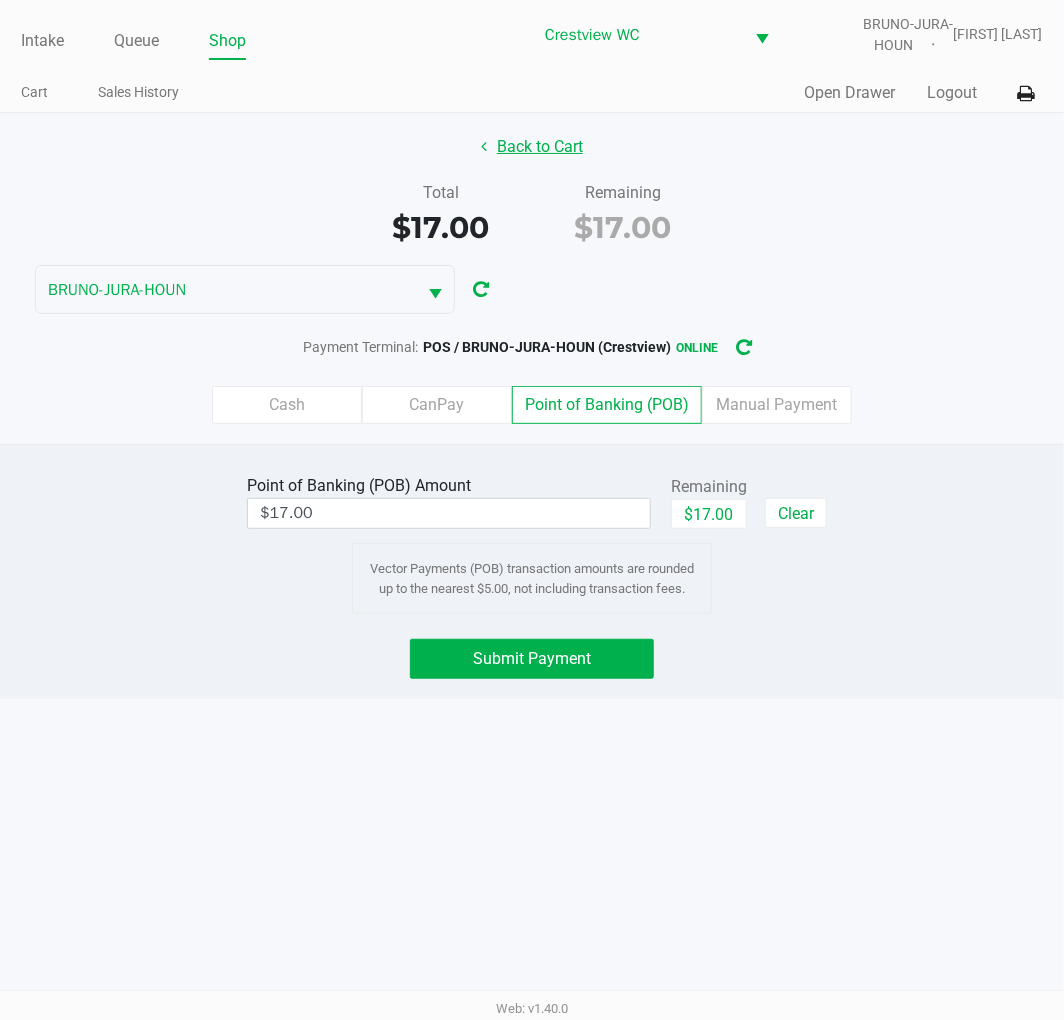 click on "Back to Cart" 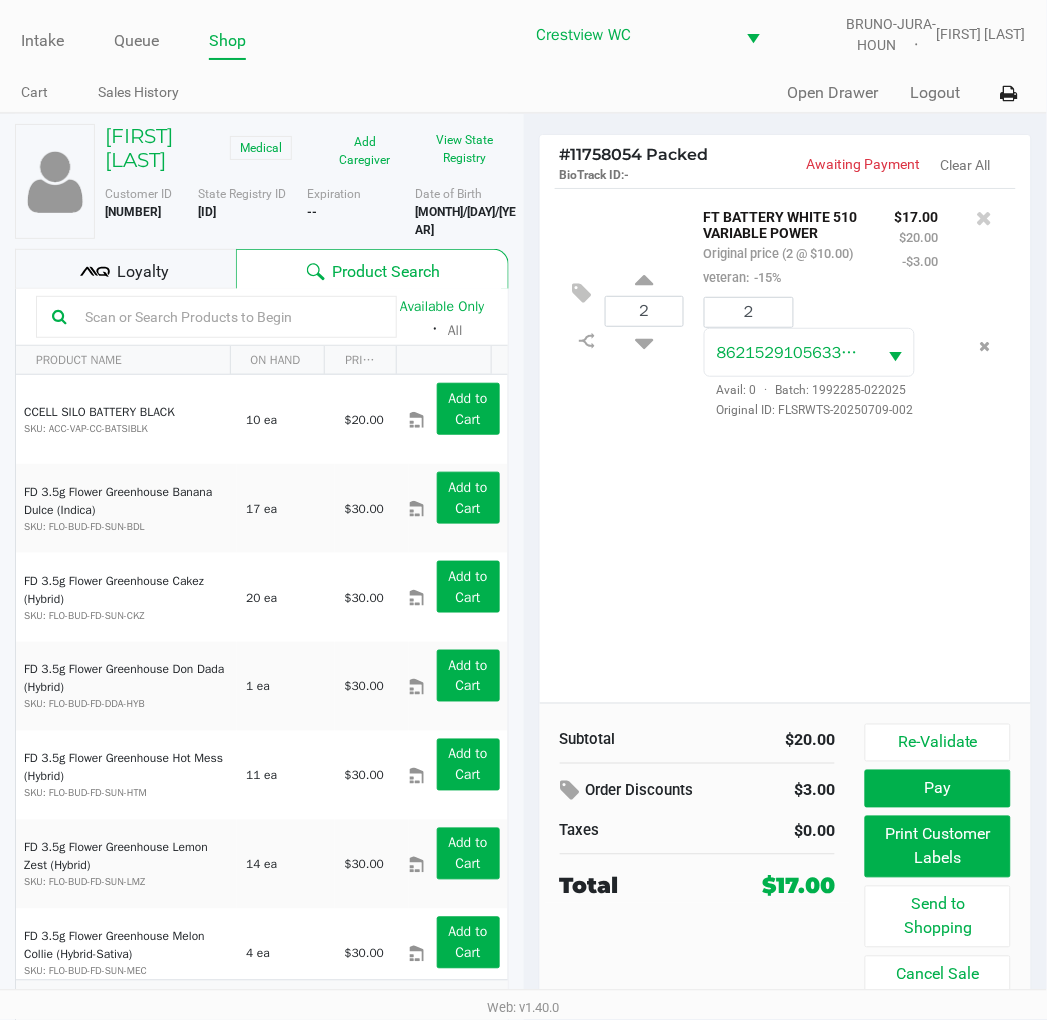 click on "[FIRST] [LAST]" 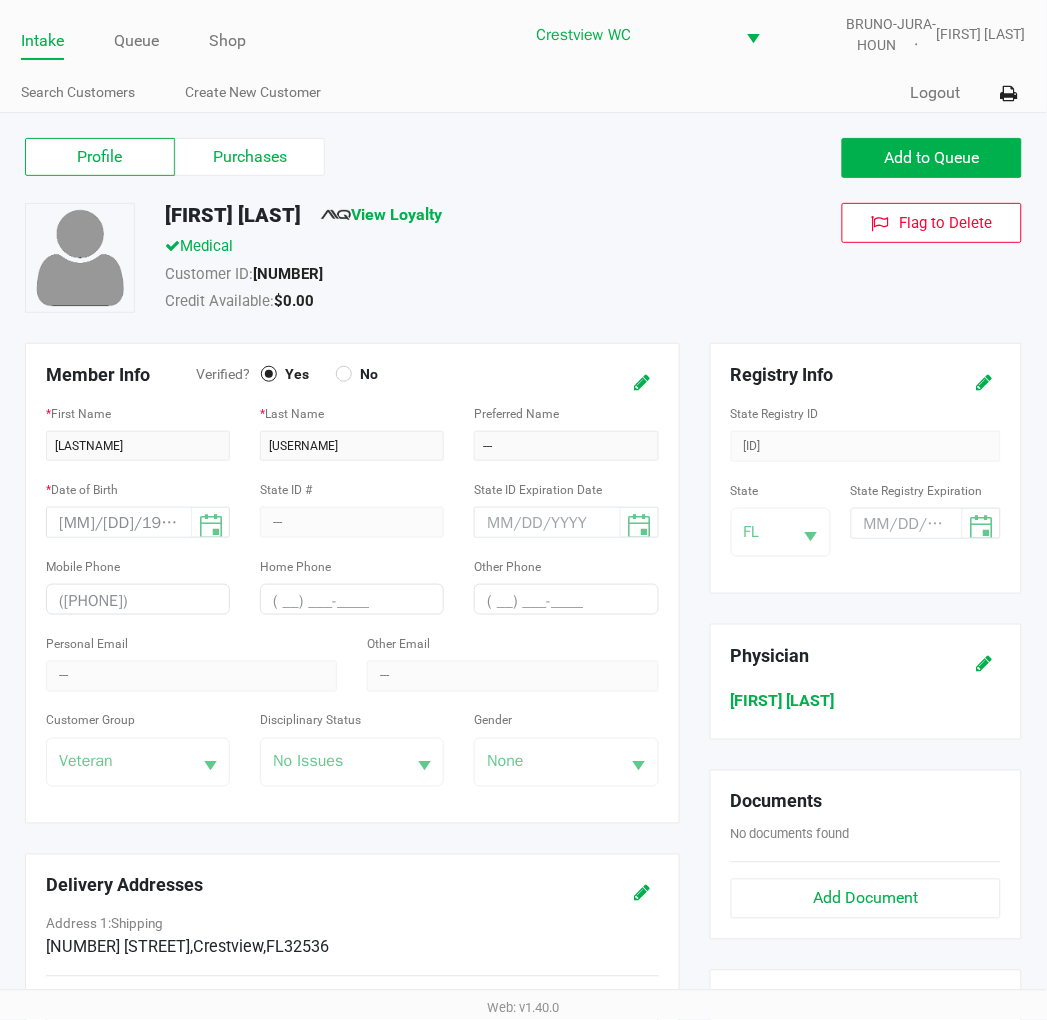 click on "Purchases" 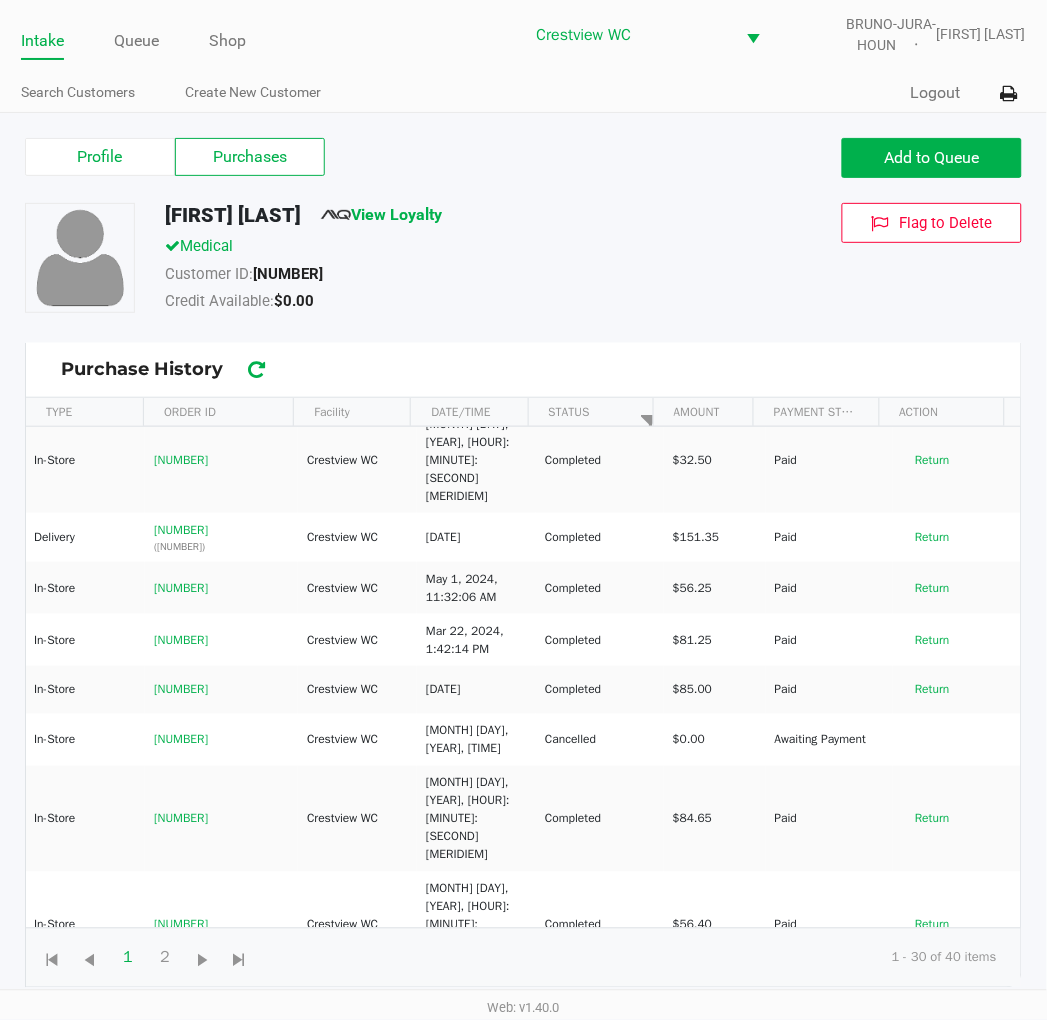 scroll, scrollTop: 0, scrollLeft: 0, axis: both 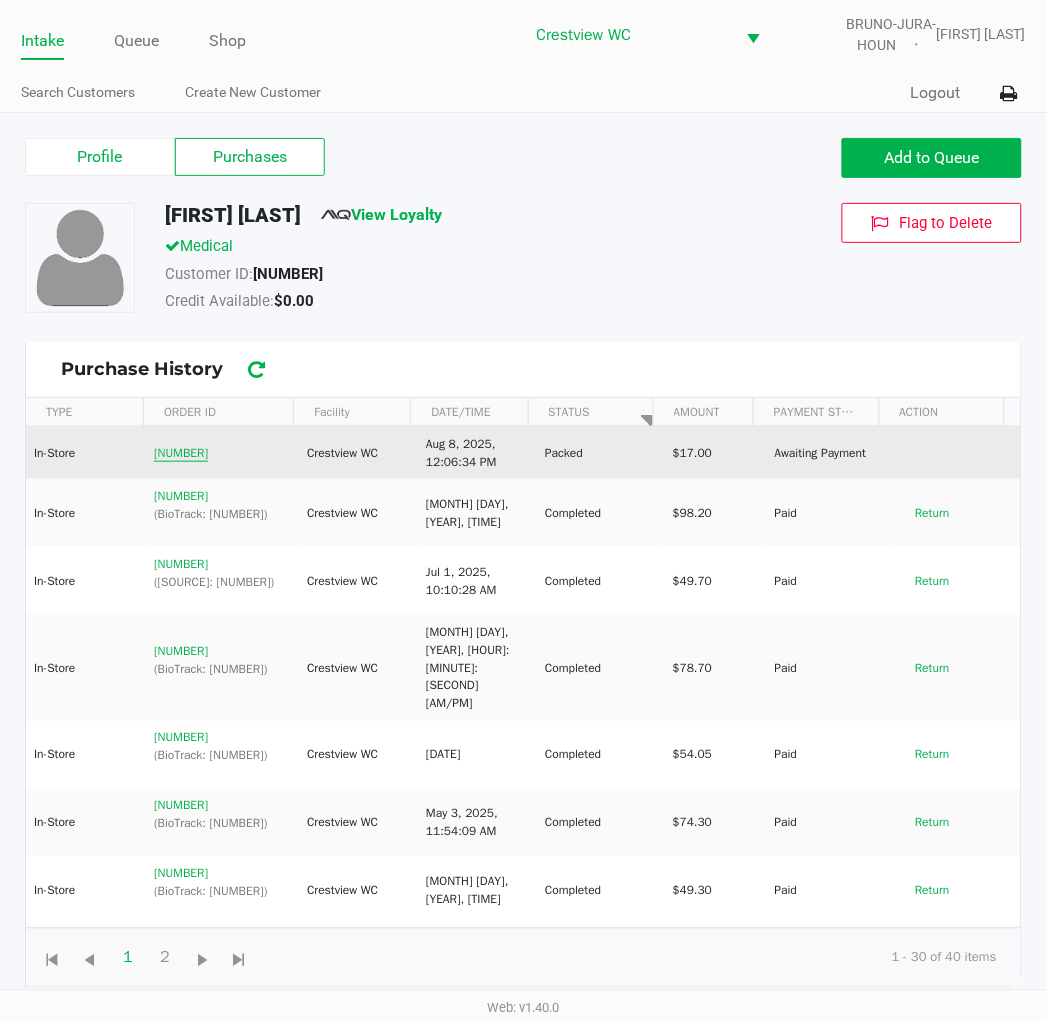click on "[NUMBER]" 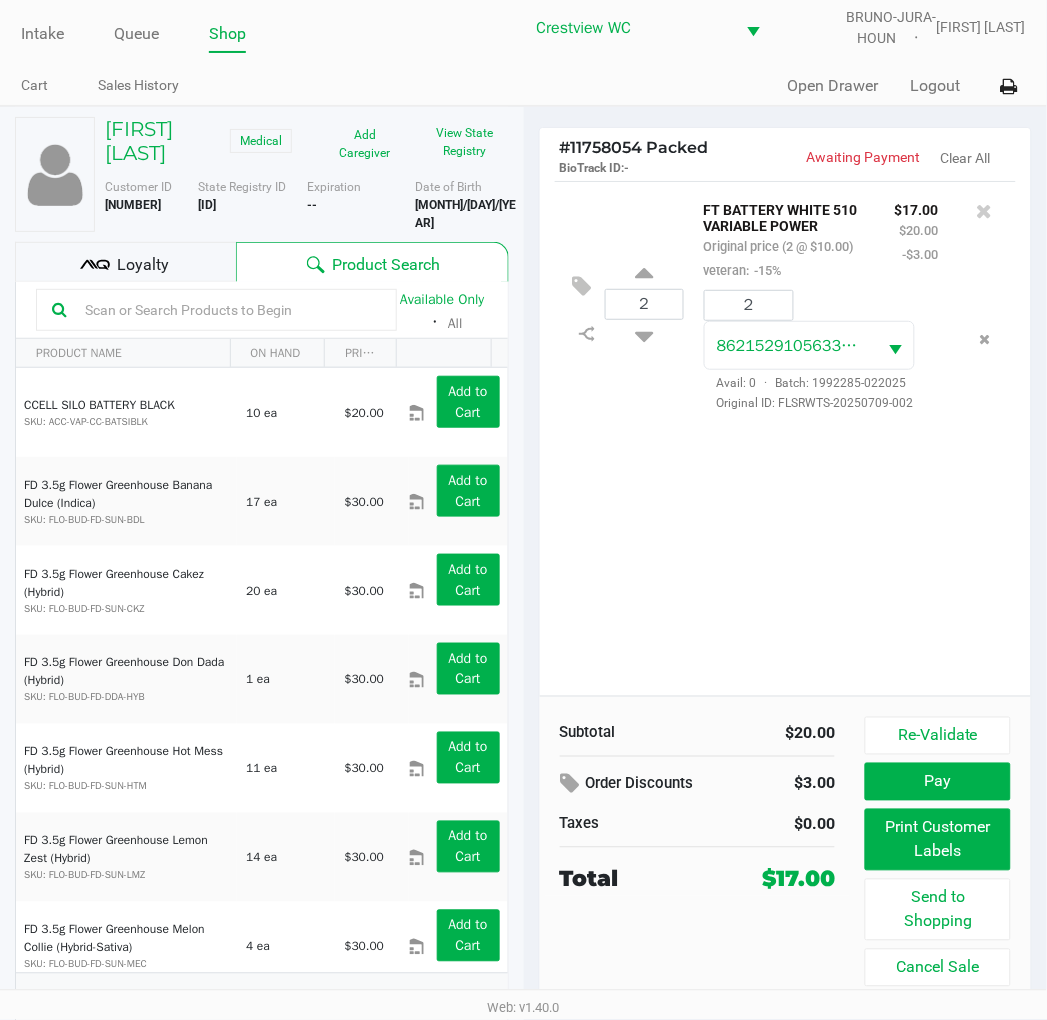 scroll, scrollTop: 37, scrollLeft: 0, axis: vertical 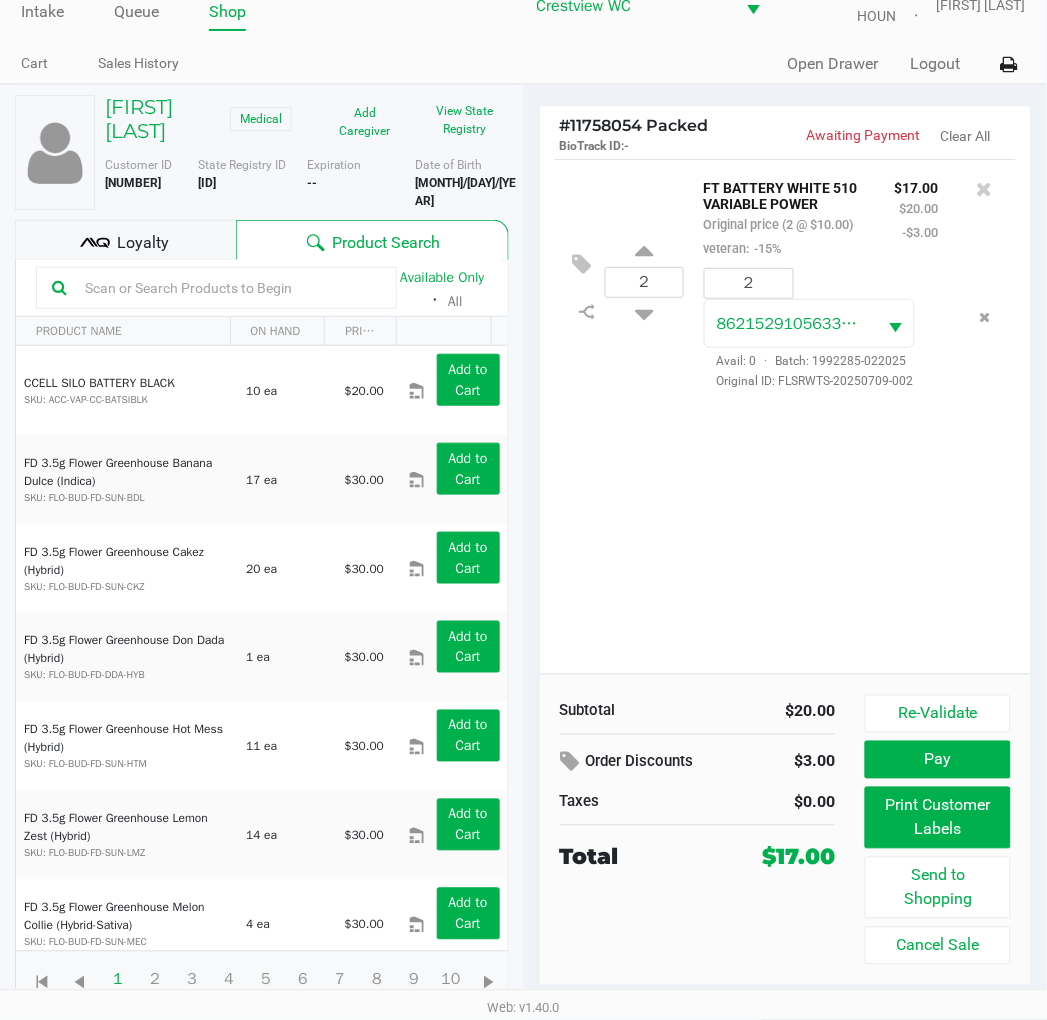 click on "Pay" 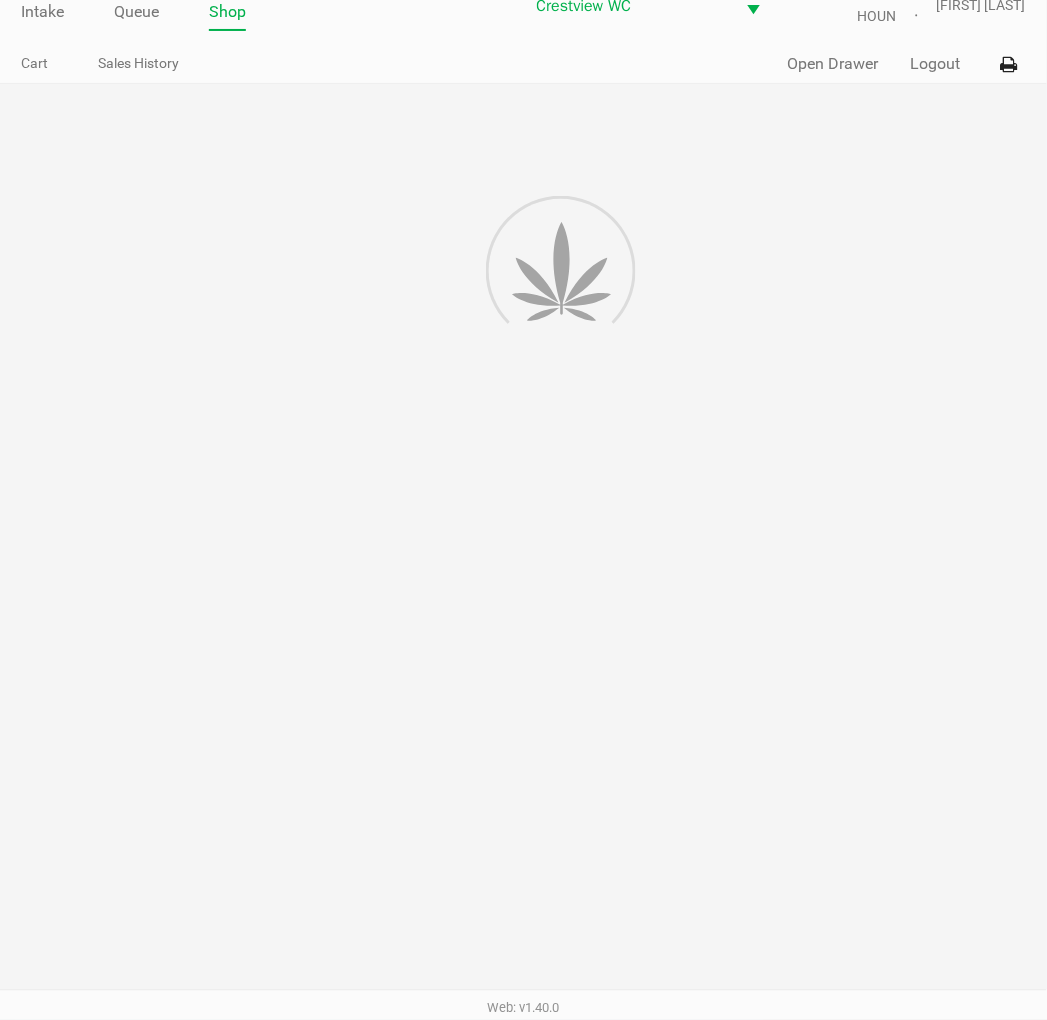 scroll, scrollTop: 0, scrollLeft: 0, axis: both 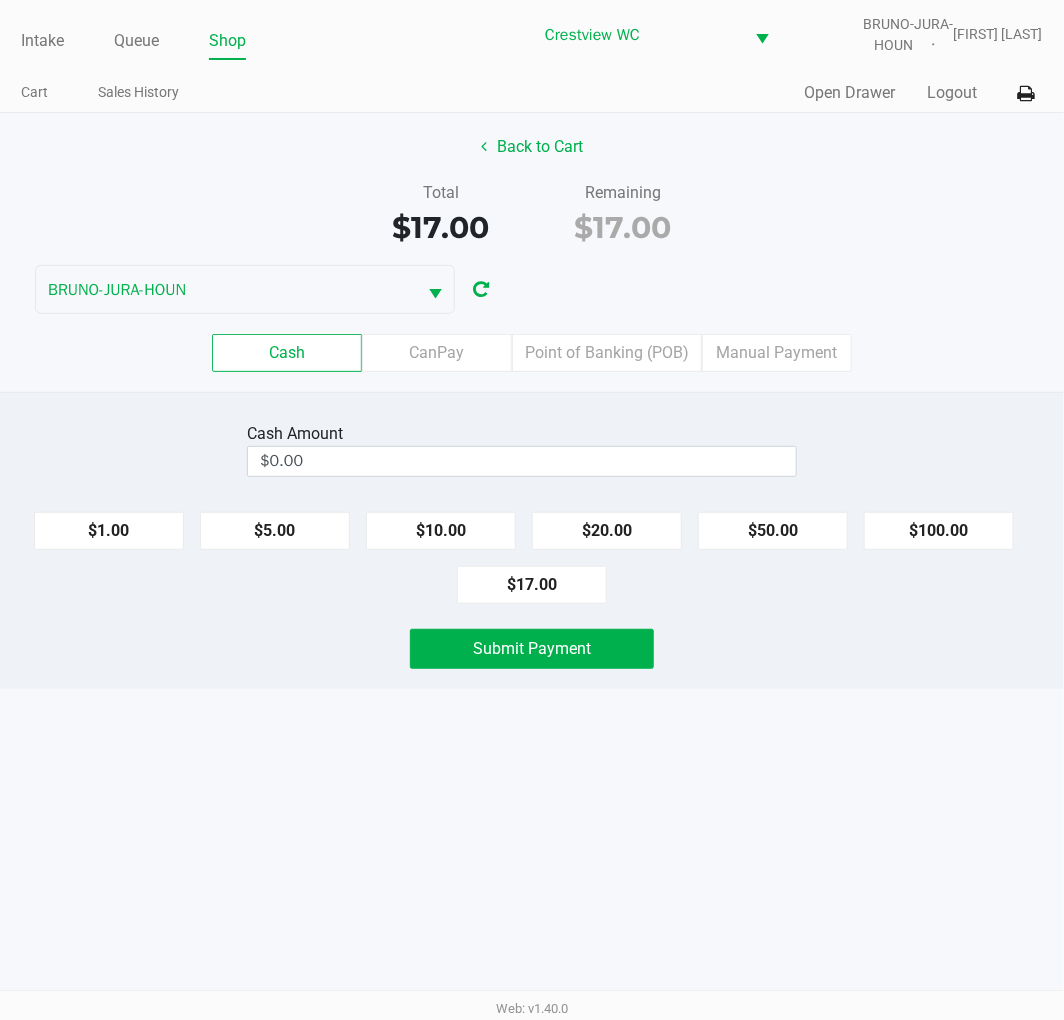 click on "Point of Banking (POB)" 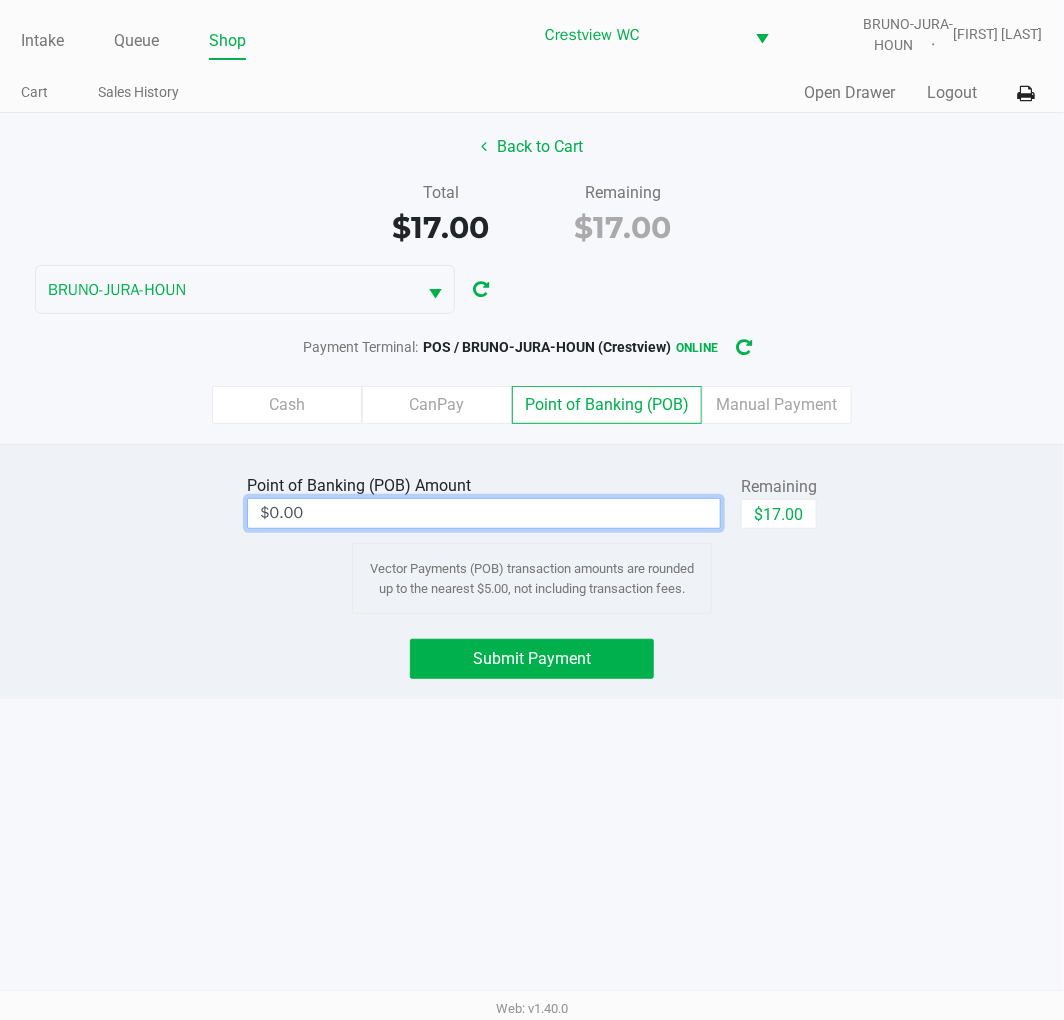 click on "$0.00" at bounding box center [484, 513] 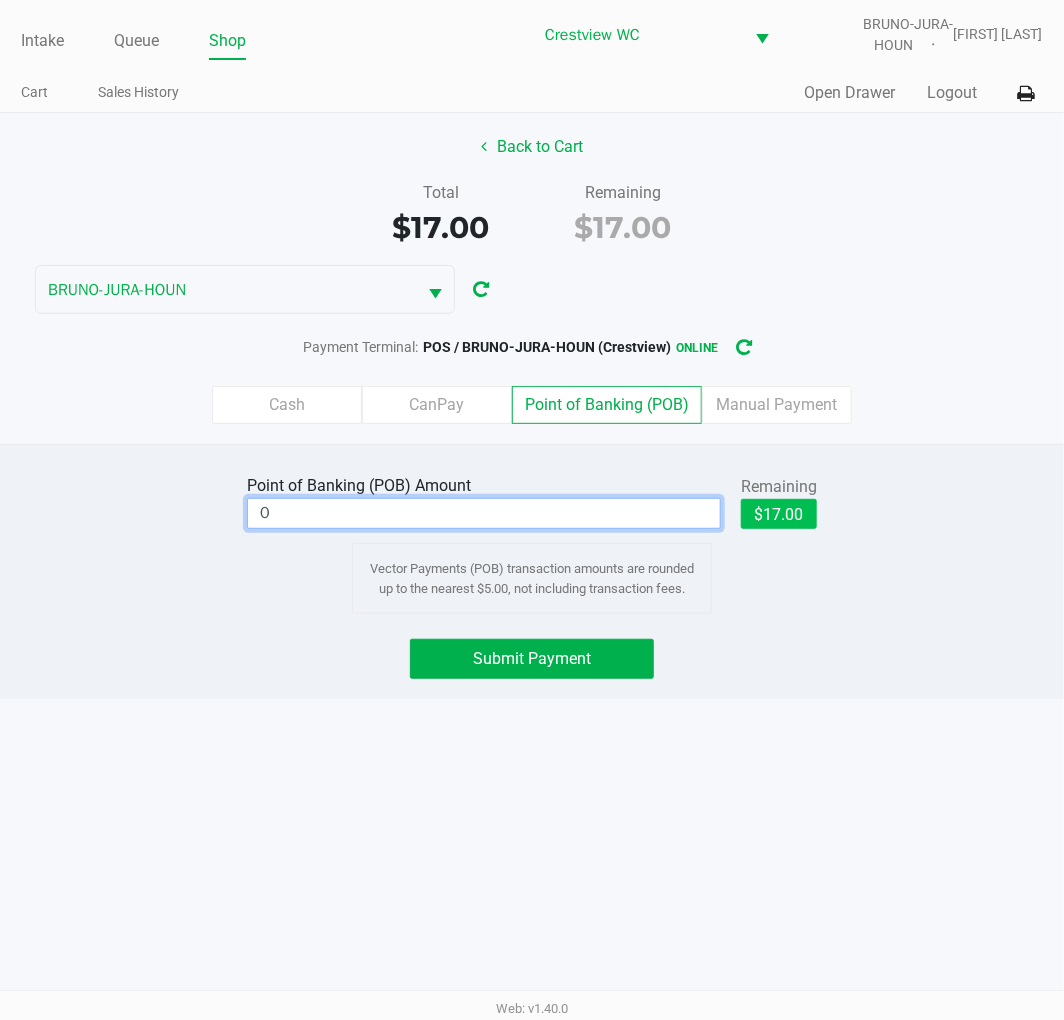 click on "$17.00" 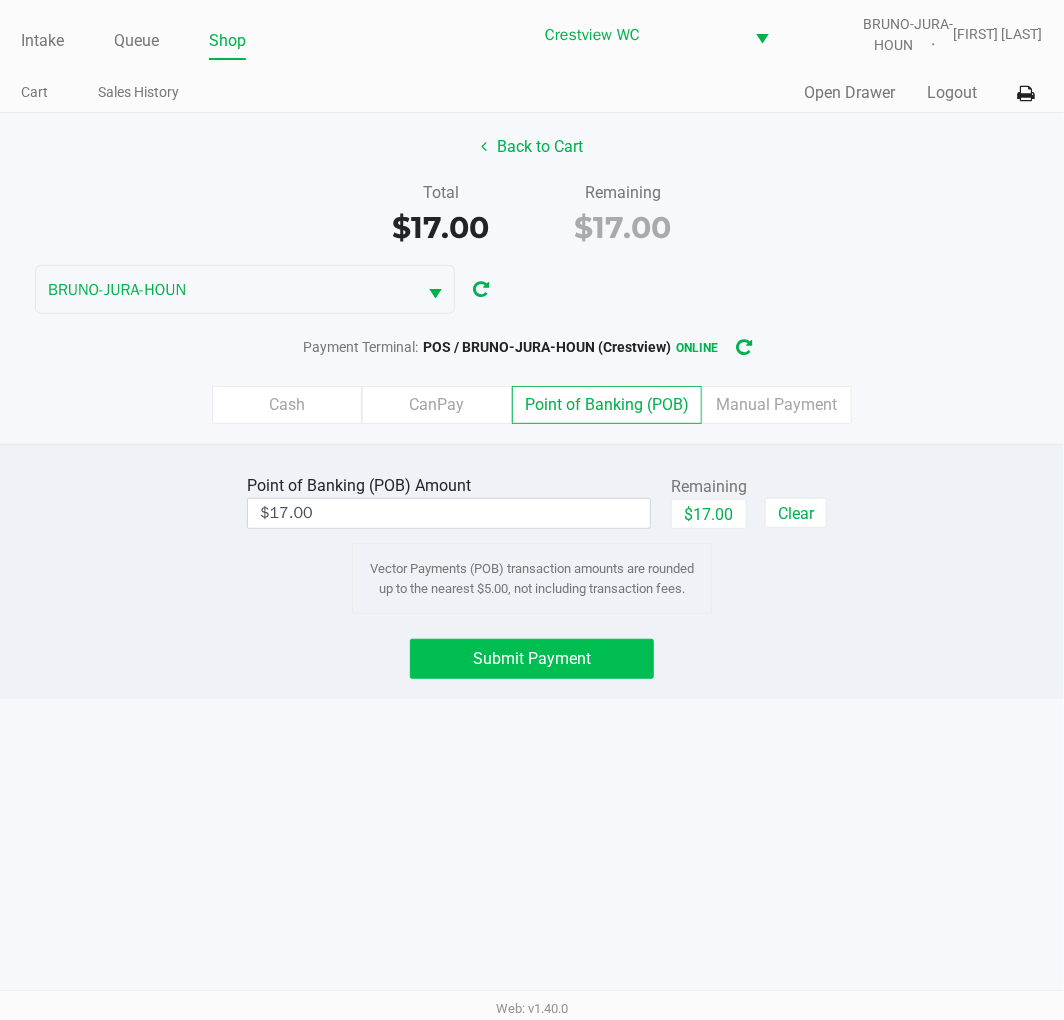 click on "Submit Payment" 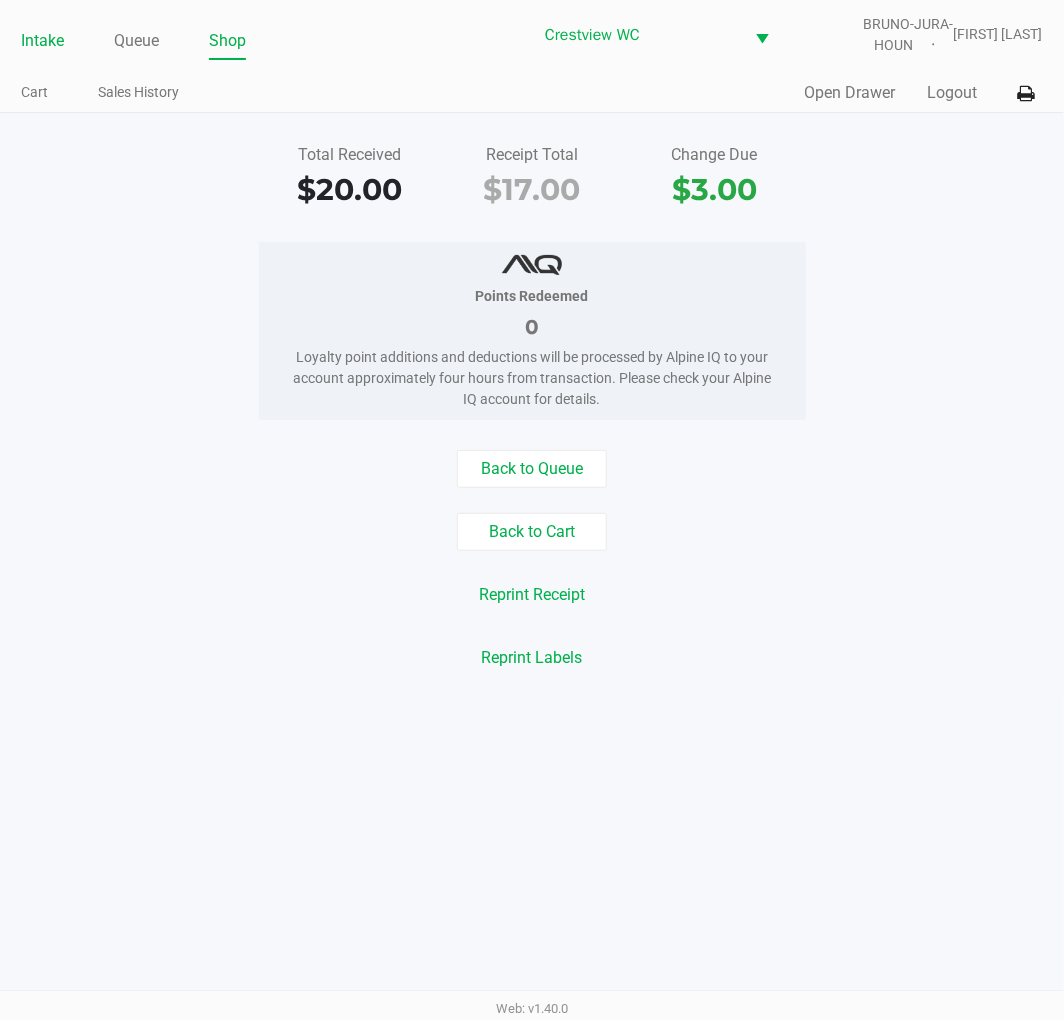 click on "Intake" 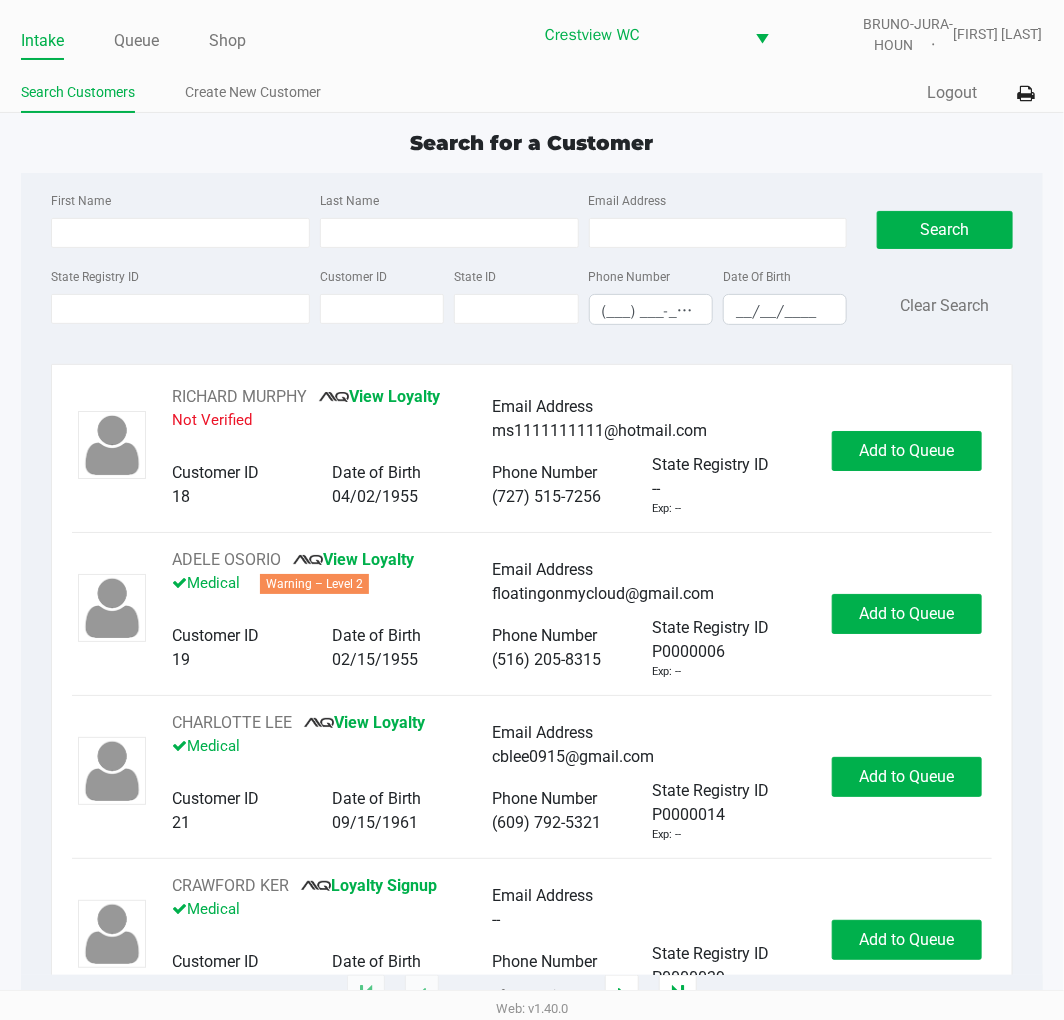 click on "First Name Last Name Email Address State Registry ID Customer ID State ID Phone Number ([AREACODE]) [PREFIX]-[LINE] Date Of Birth [MM]/[DD]/[YEAR]  Search   Clear Search   [FIRST] [LAST]       View Loyalty   Not Verified   Email Address   [EMAIL]   Customer ID   [NUMBER]   Date of Birth   [MM]/[DD]/[YEAR]   Phone Number   ([AREACODE]) [PREFIX]-[LINE]   State Registry ID   --   Exp: --   Add to Queue   [FIRST] [LAST]       View Loyalty   Medical   Warning – Level 2   Email Address   [EMAIL]   Customer ID   [NUMBER]   Date of Birth   [MM]/[DD]/[YEAR]   Phone Number   ([AREACODE]) [PREFIX]-[LINE]   State Registry ID   [CODE]   Exp: --   Add to Queue   [FIRST] [LAST]       View Loyalty   Medical   Email Address   [EMAIL]   Customer ID   [NUMBER]   Date of Birth   [MM]/[DD]/[YEAR]   Phone Number   ([AREACODE]) [PREFIX]-[LINE]   State Registry ID   [CODE]   Exp: --   Add to Queue   [FIRST] [LAST]       Loyalty Signup   Medical   Email Address   --   Customer ID   [NUMBER]   Date of Birth   [MM]/[DD]/[YEAR]   Phone Number   ([AREACODE]) [PREFIX]-[LINE]   State Registry ID" 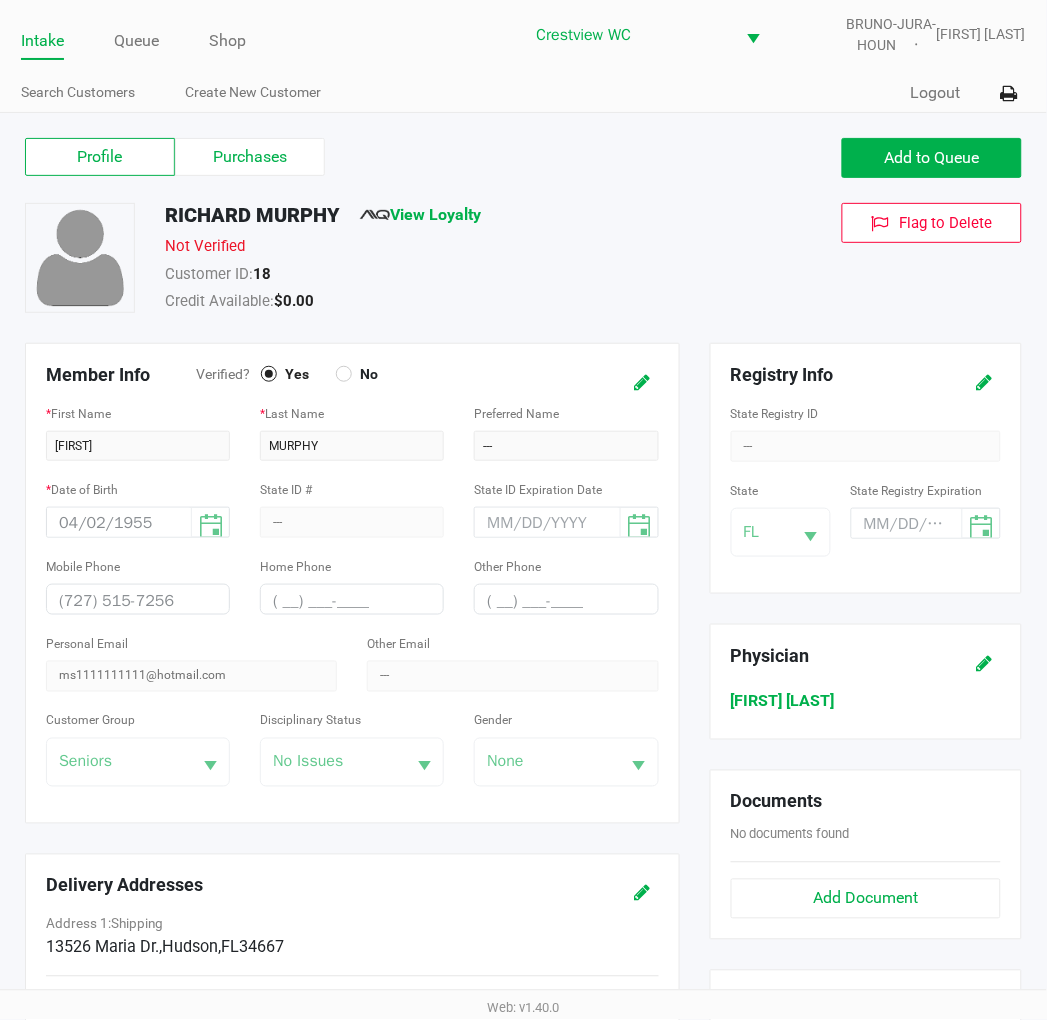 click on "Intake" 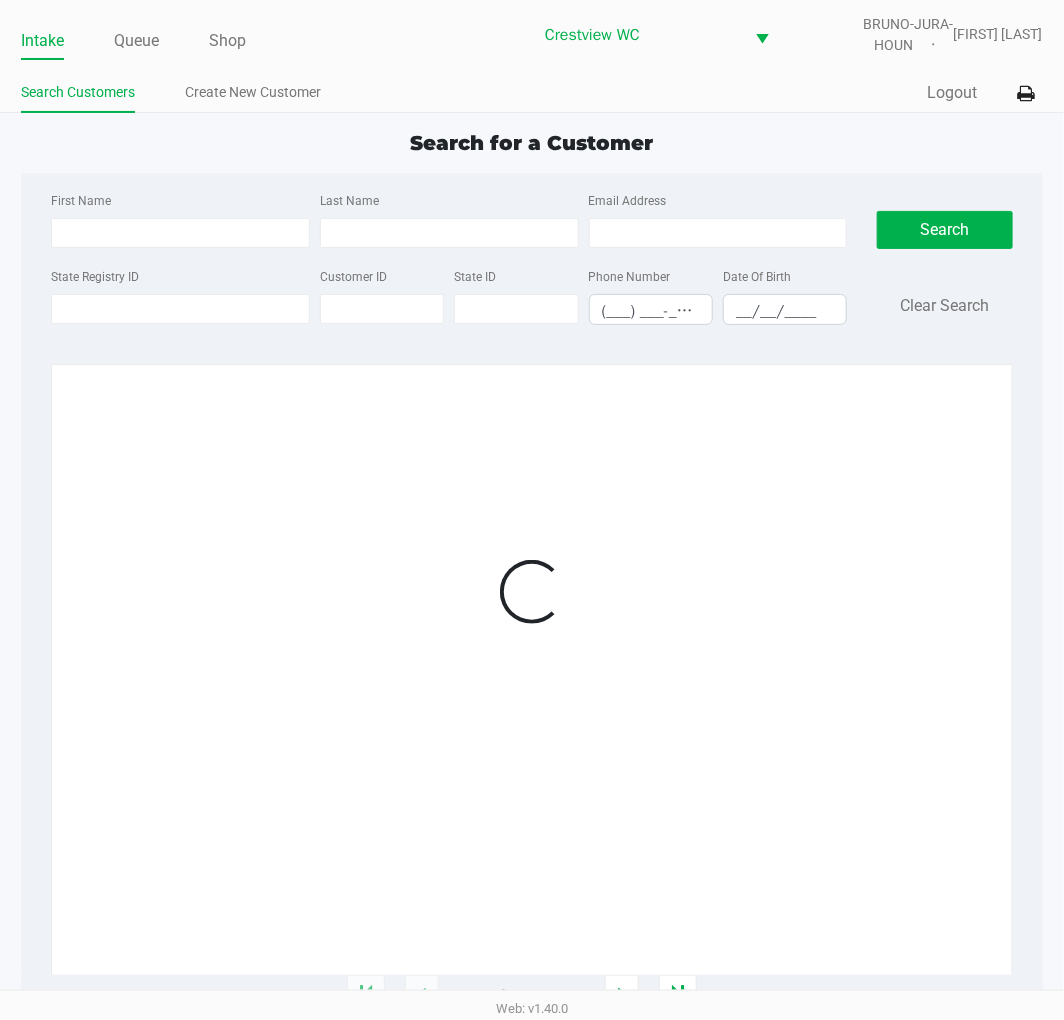 click on "State Registry ID" 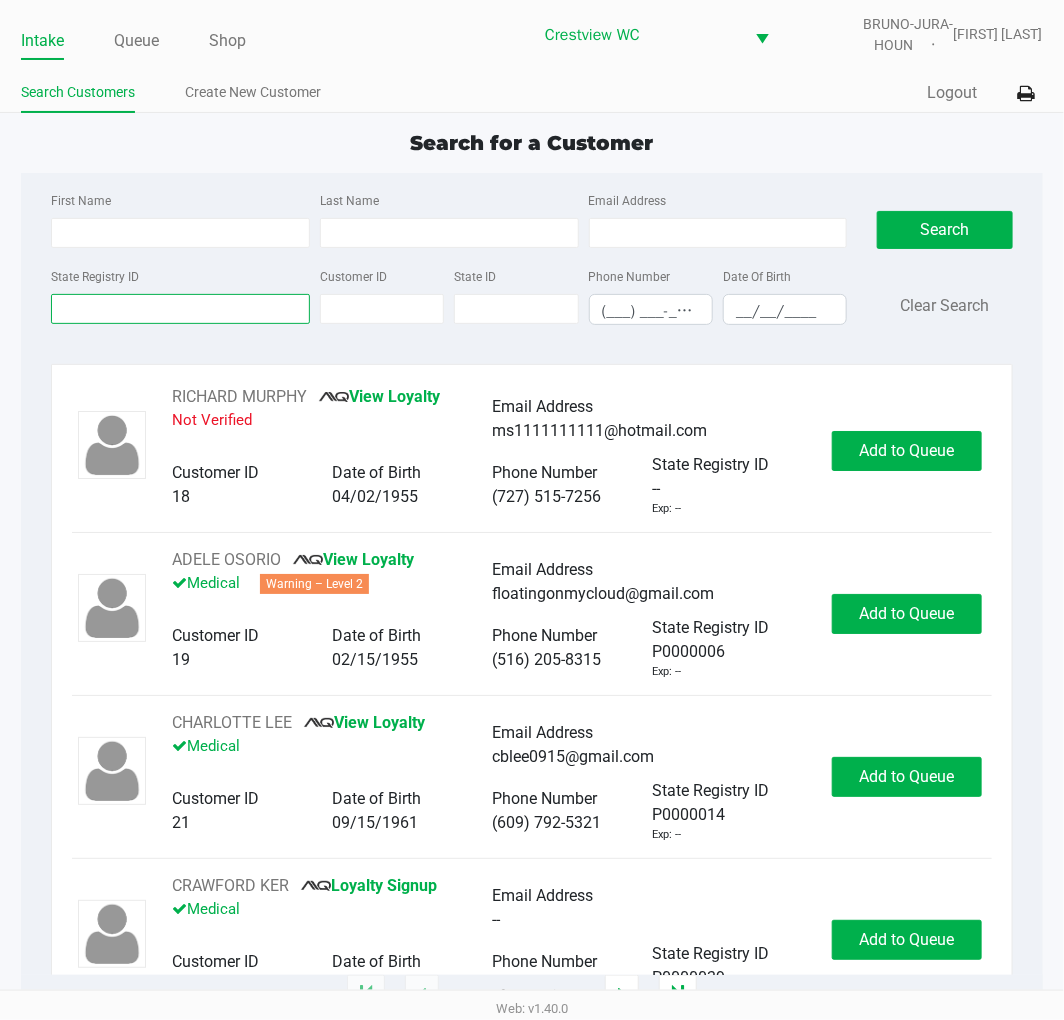 click on "State Registry ID" at bounding box center [180, 309] 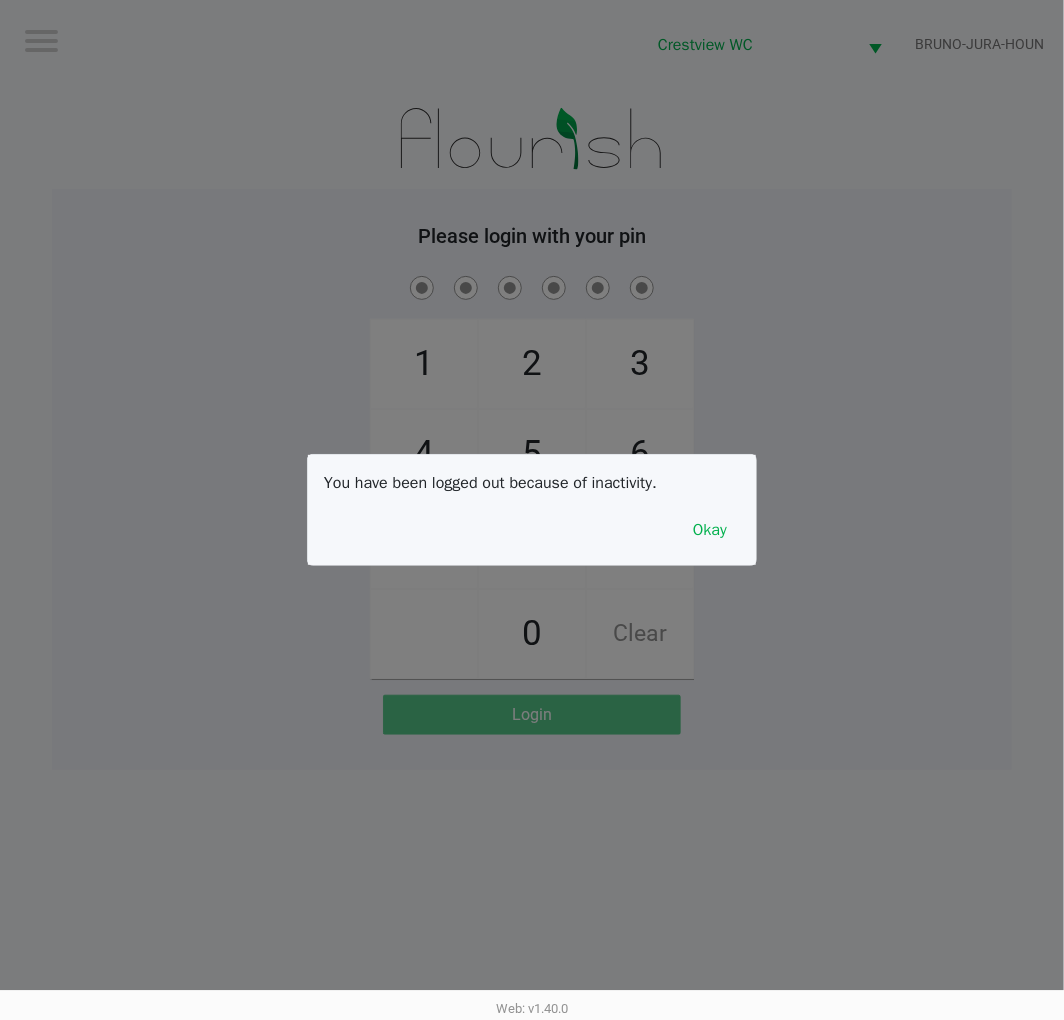 click on "Okay" at bounding box center [710, 530] 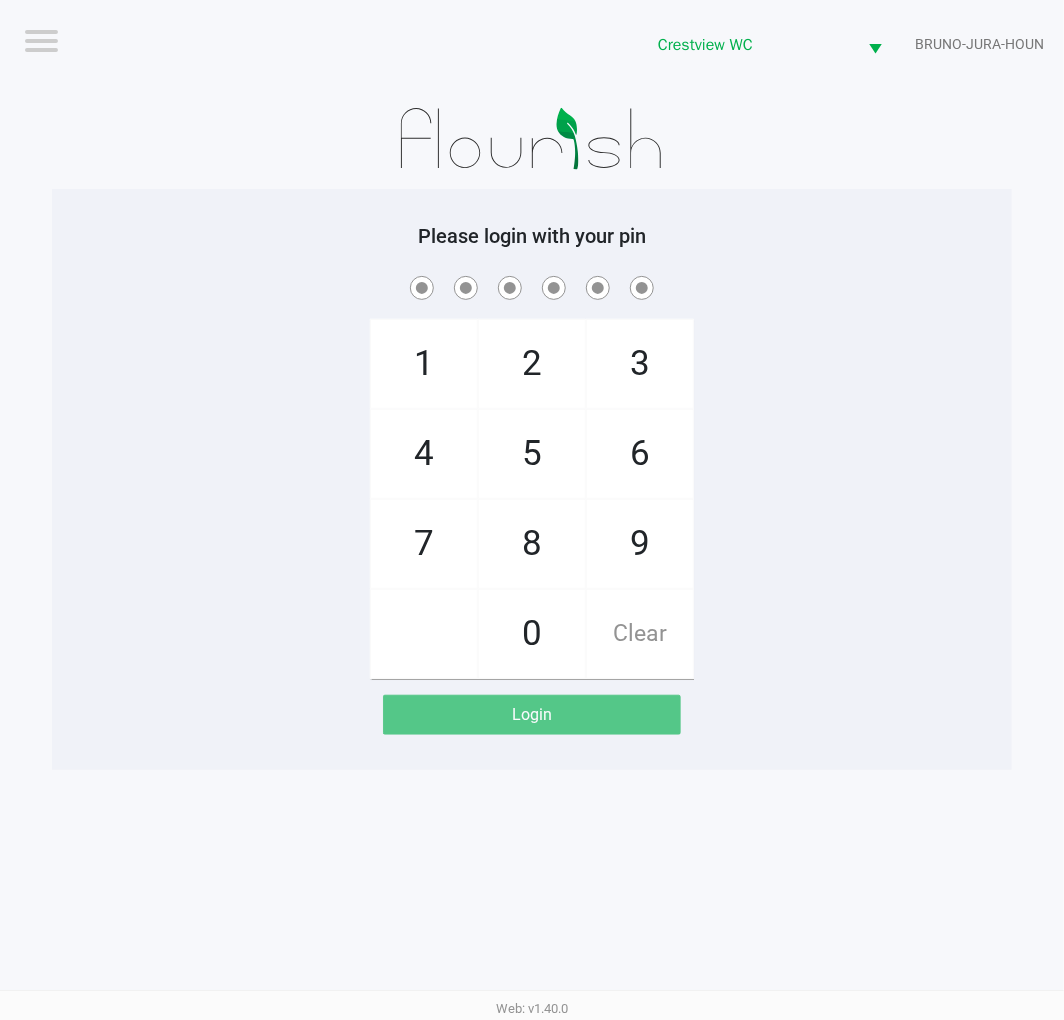 click on "9" 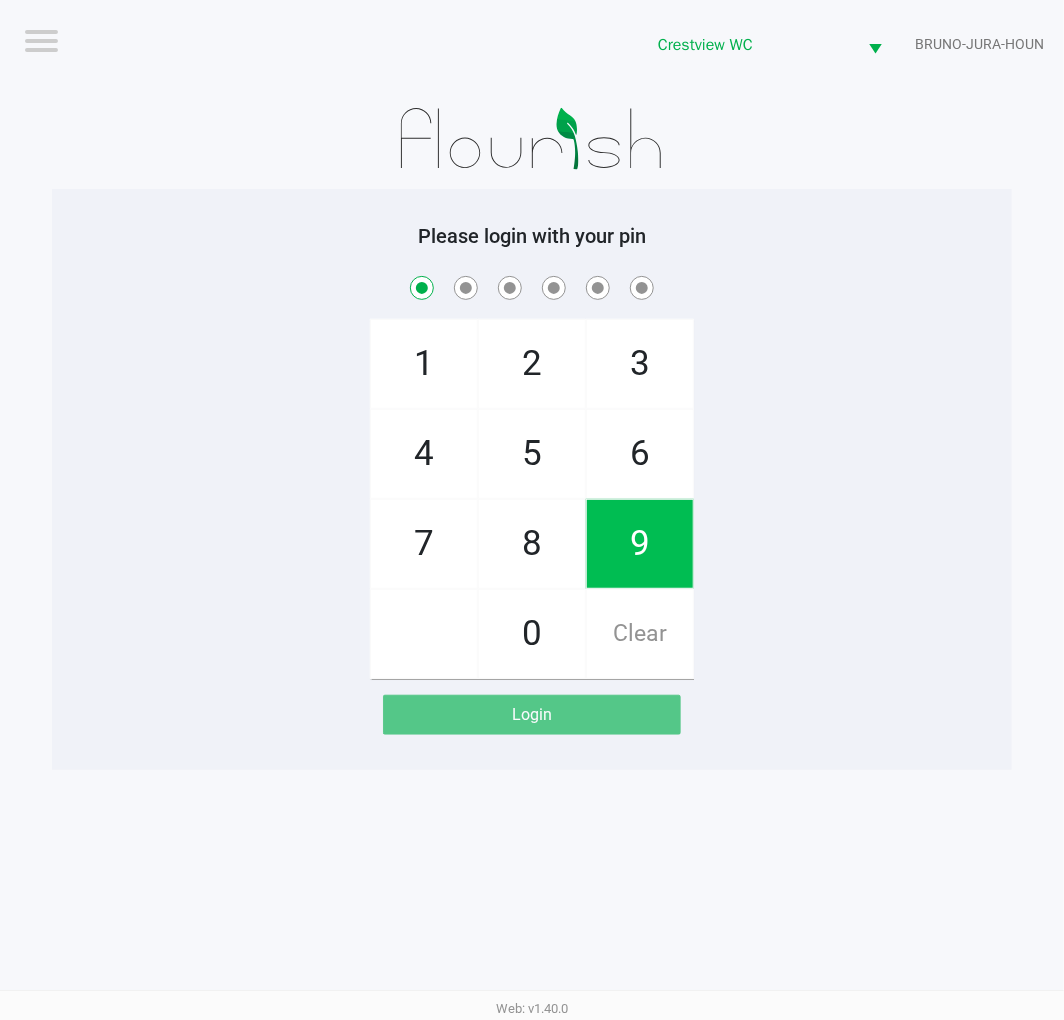 click on "2" 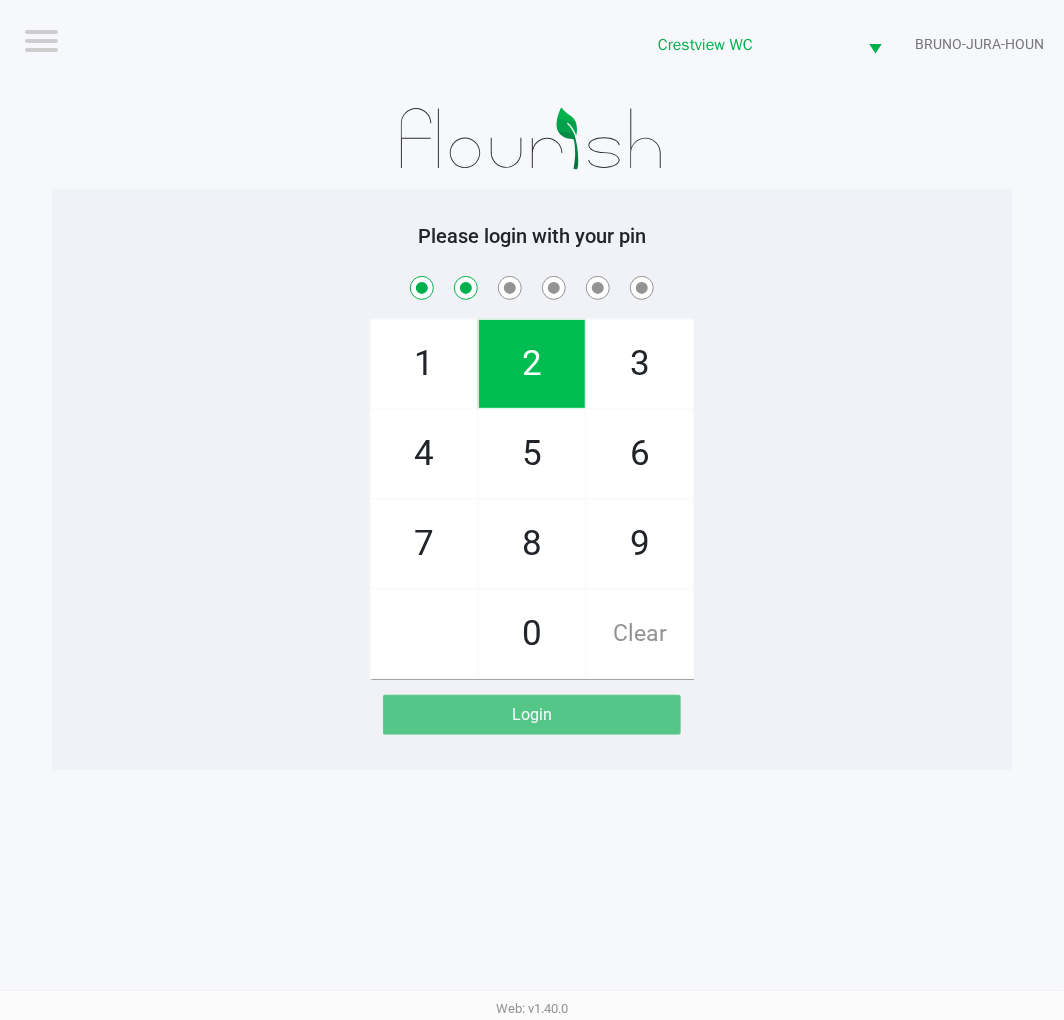 click on "2" 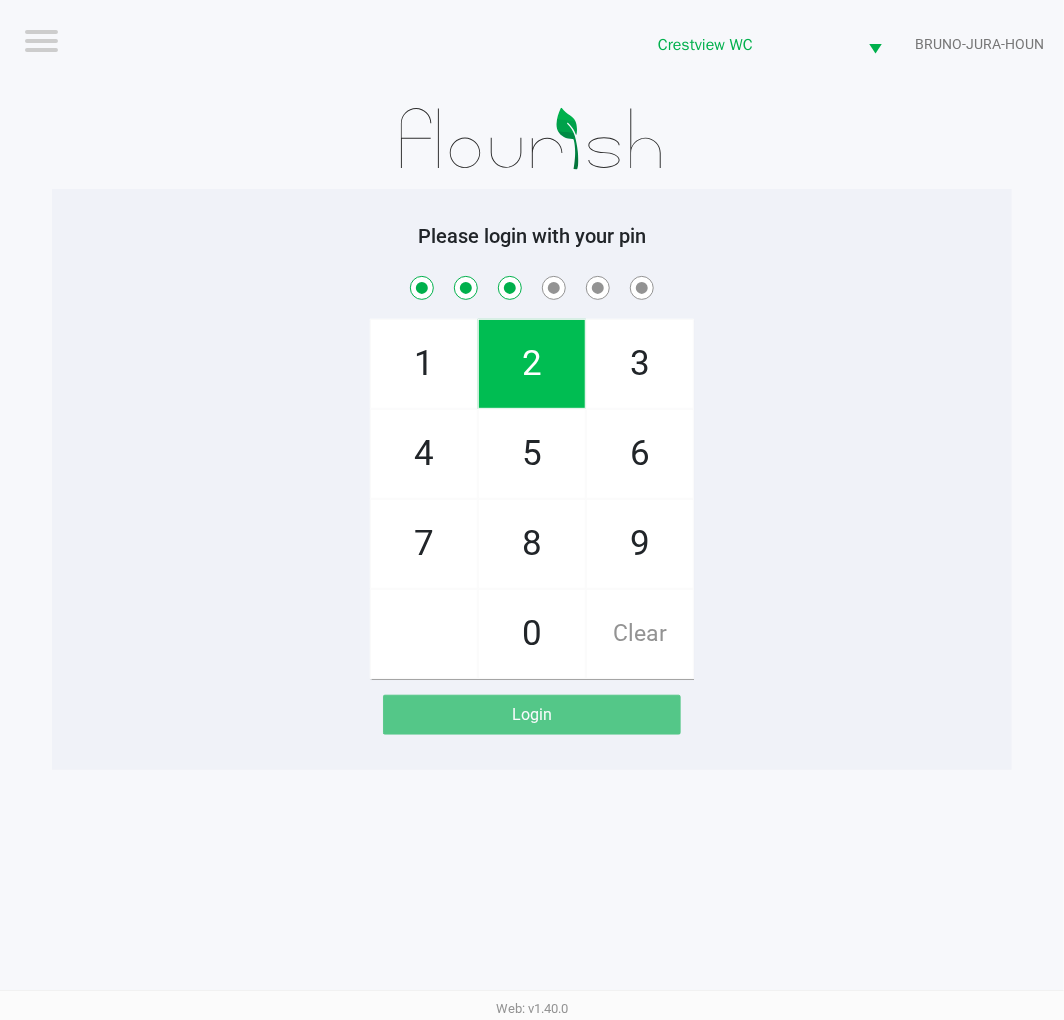 click on "8" 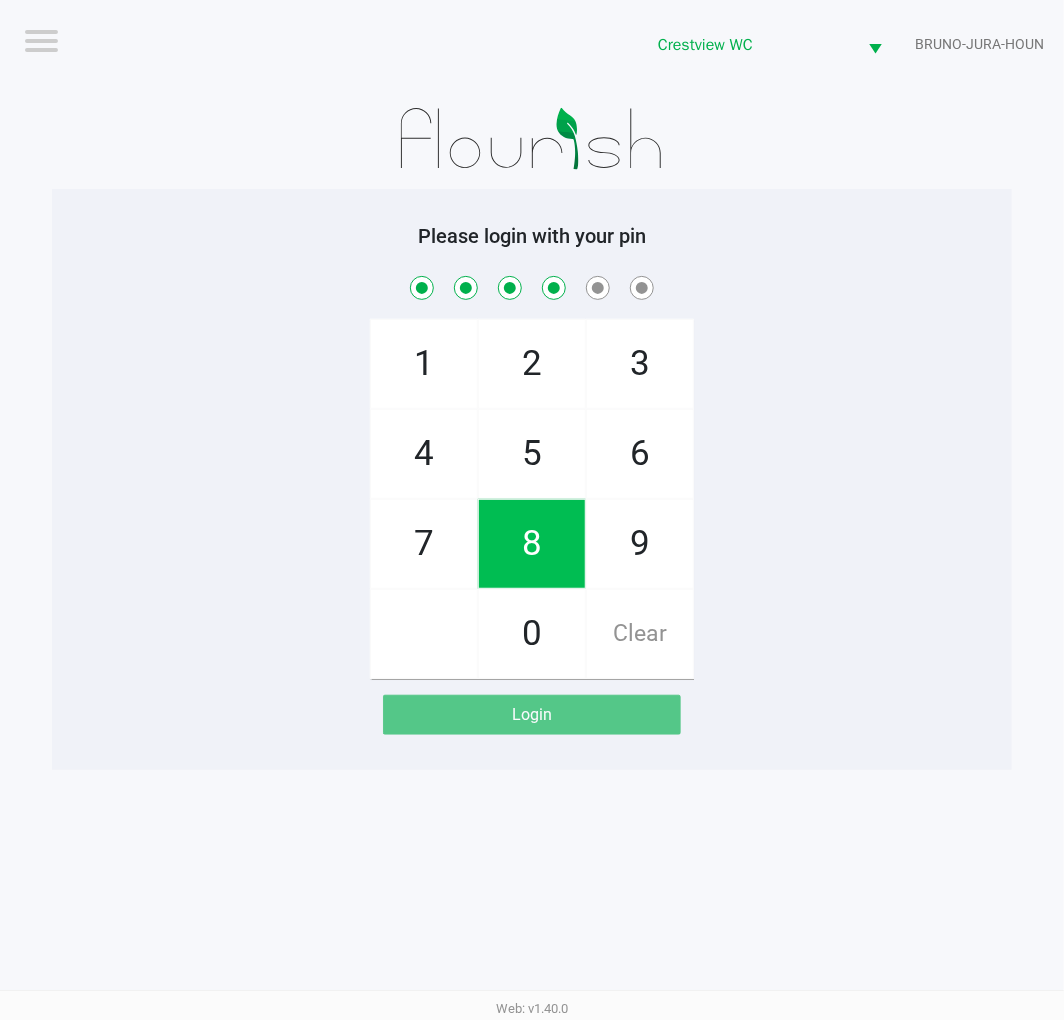 click on "2" 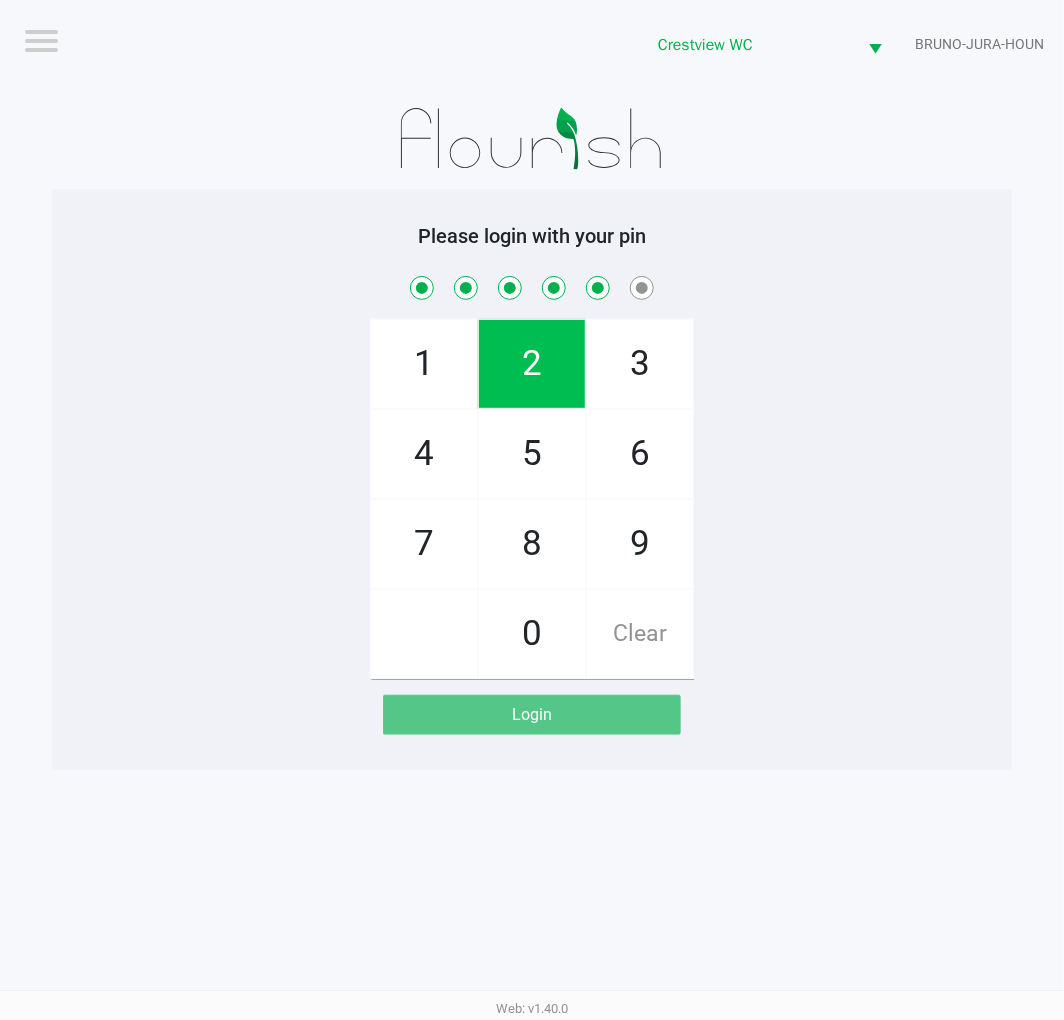 click on "1" 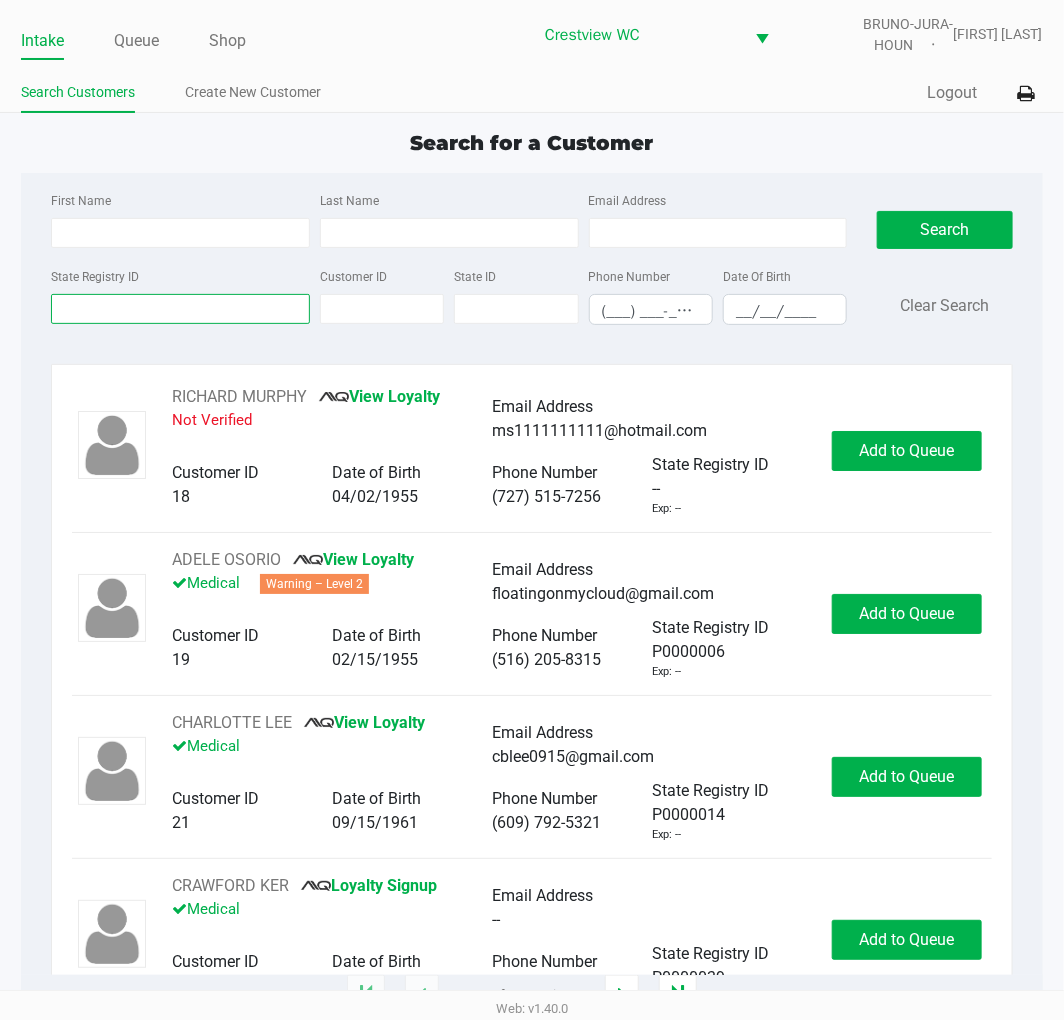 click on "State Registry ID" at bounding box center [180, 309] 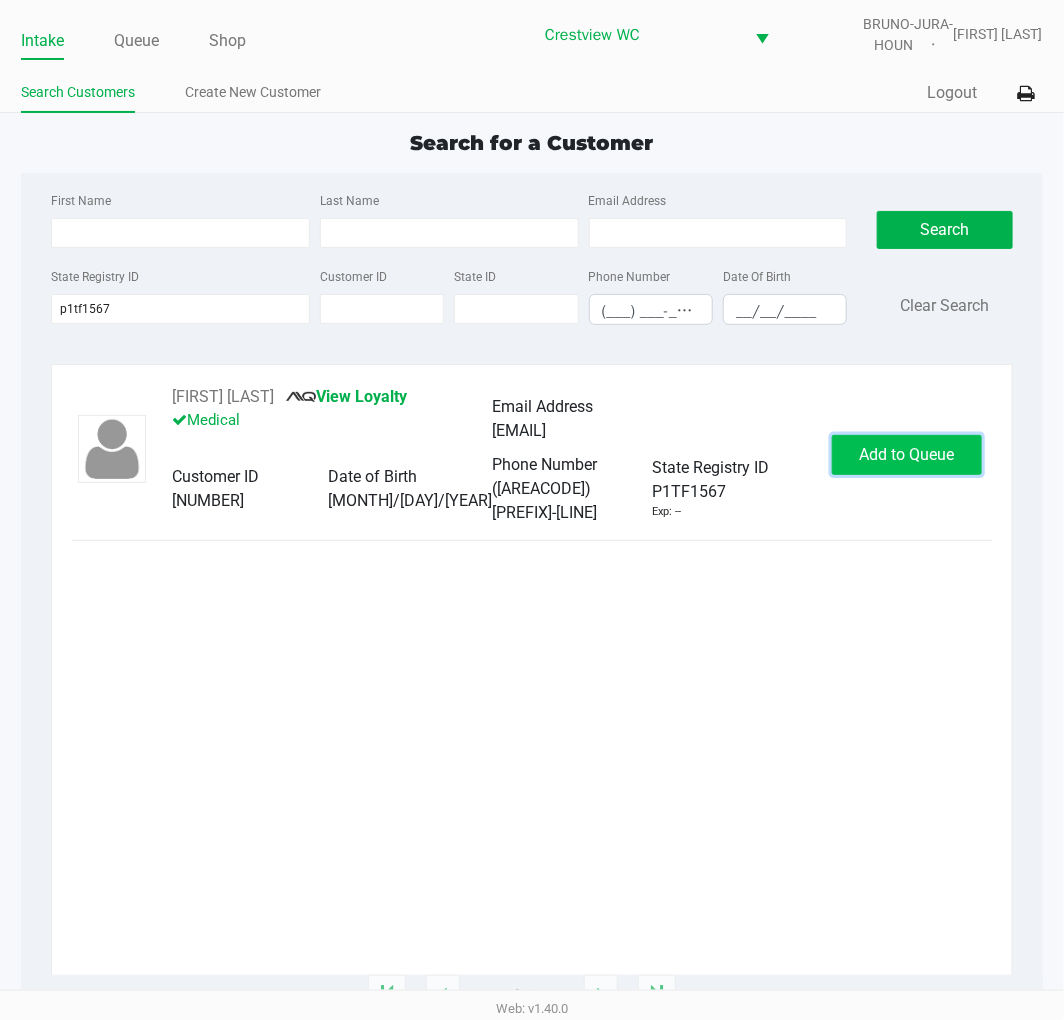 click on "Add to Queue" 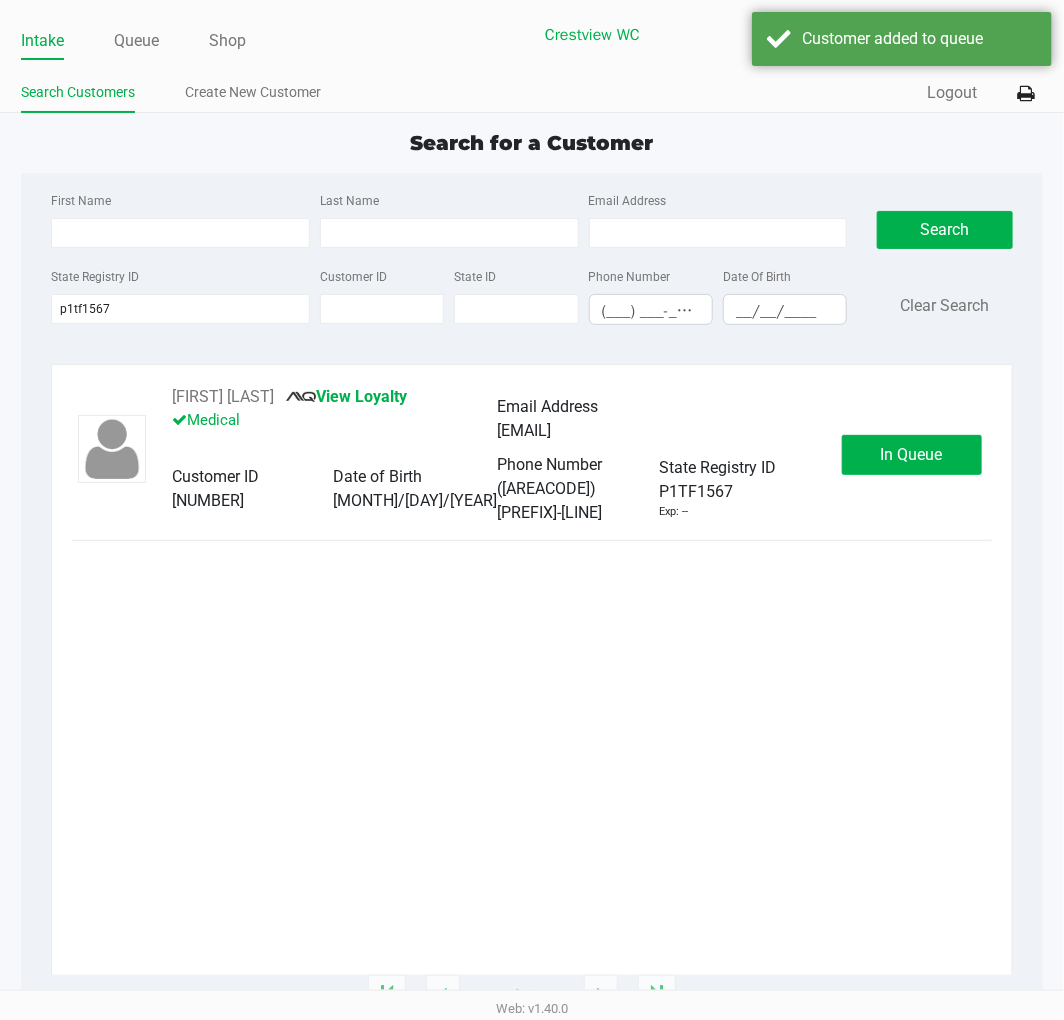 click on "In Queue" 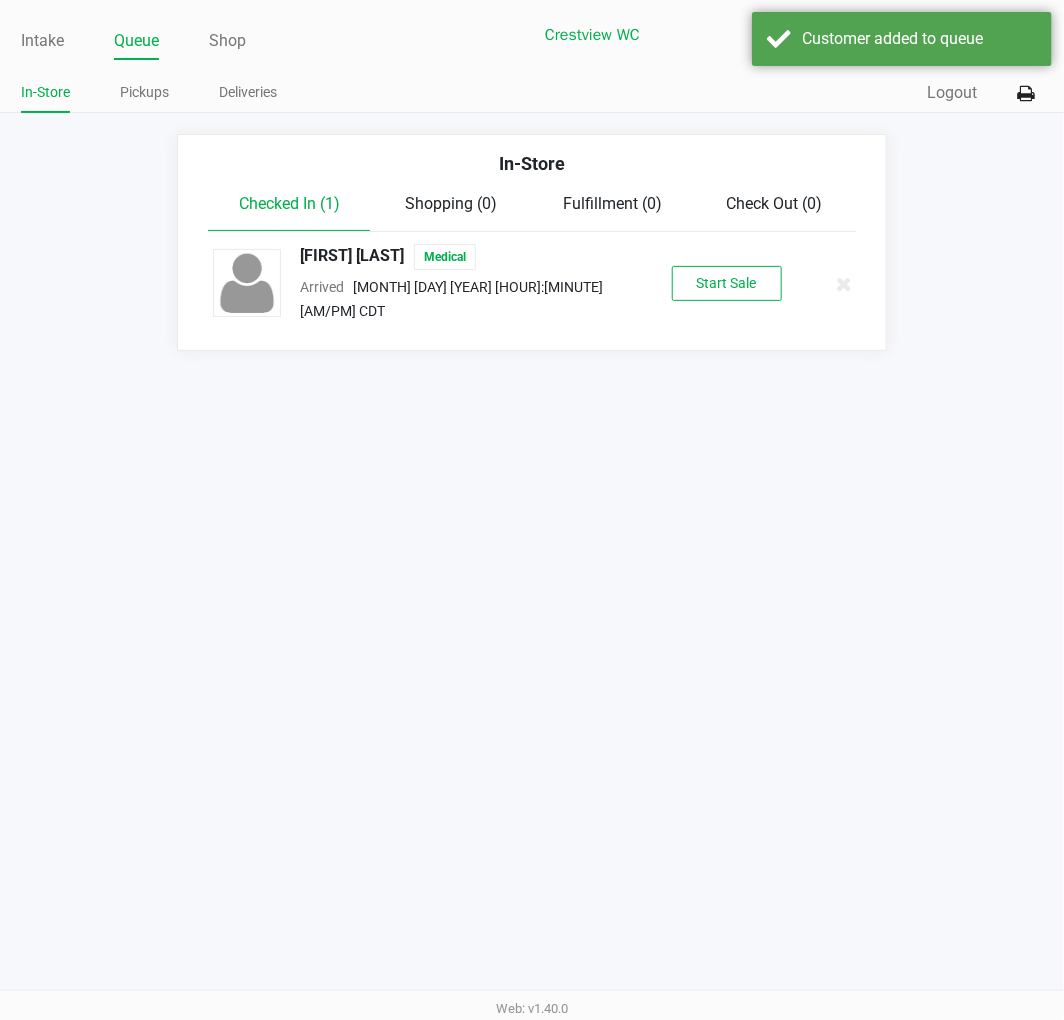 click on "Start Sale" 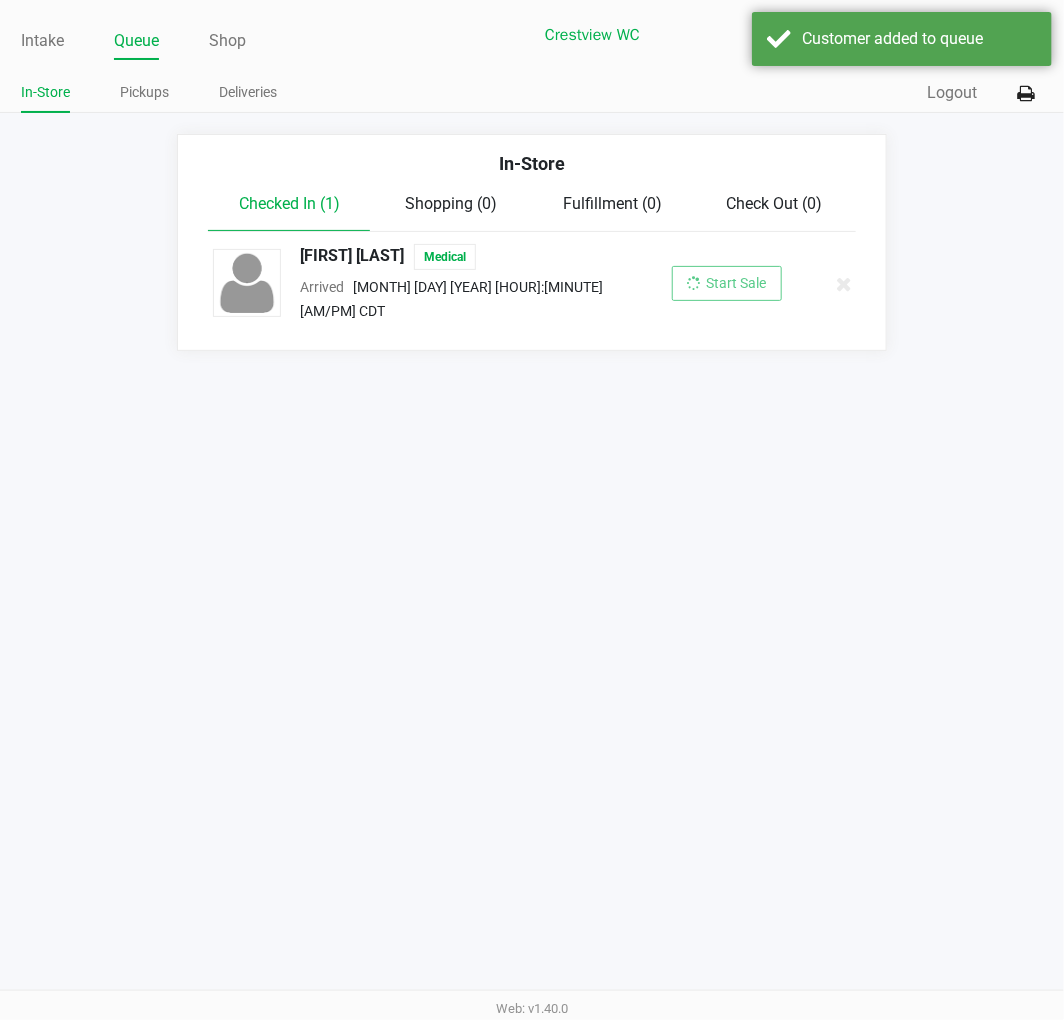 click on "[FIRST] [LAST]  Medical Arrived   Aug 8, 2025 12:31 PM CDT Start Sale" 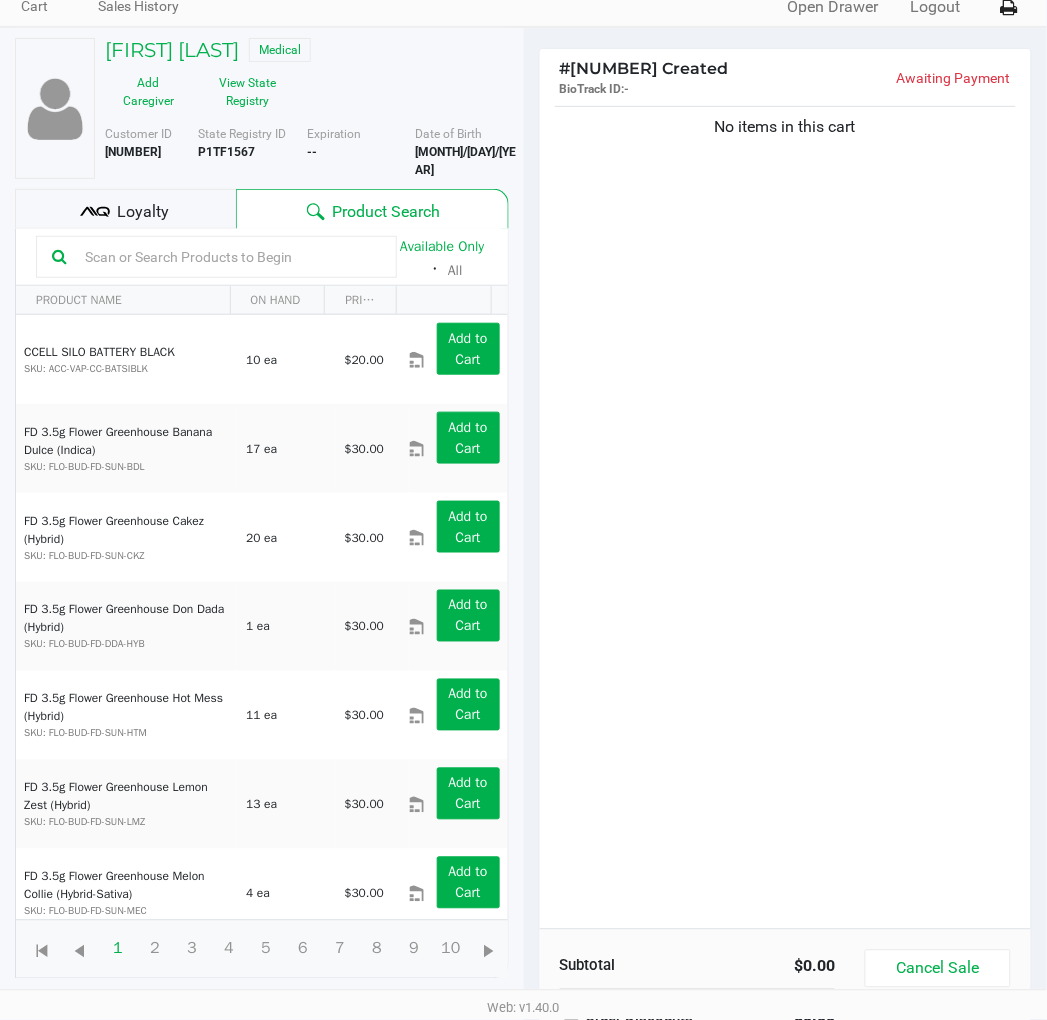 scroll, scrollTop: 88, scrollLeft: 0, axis: vertical 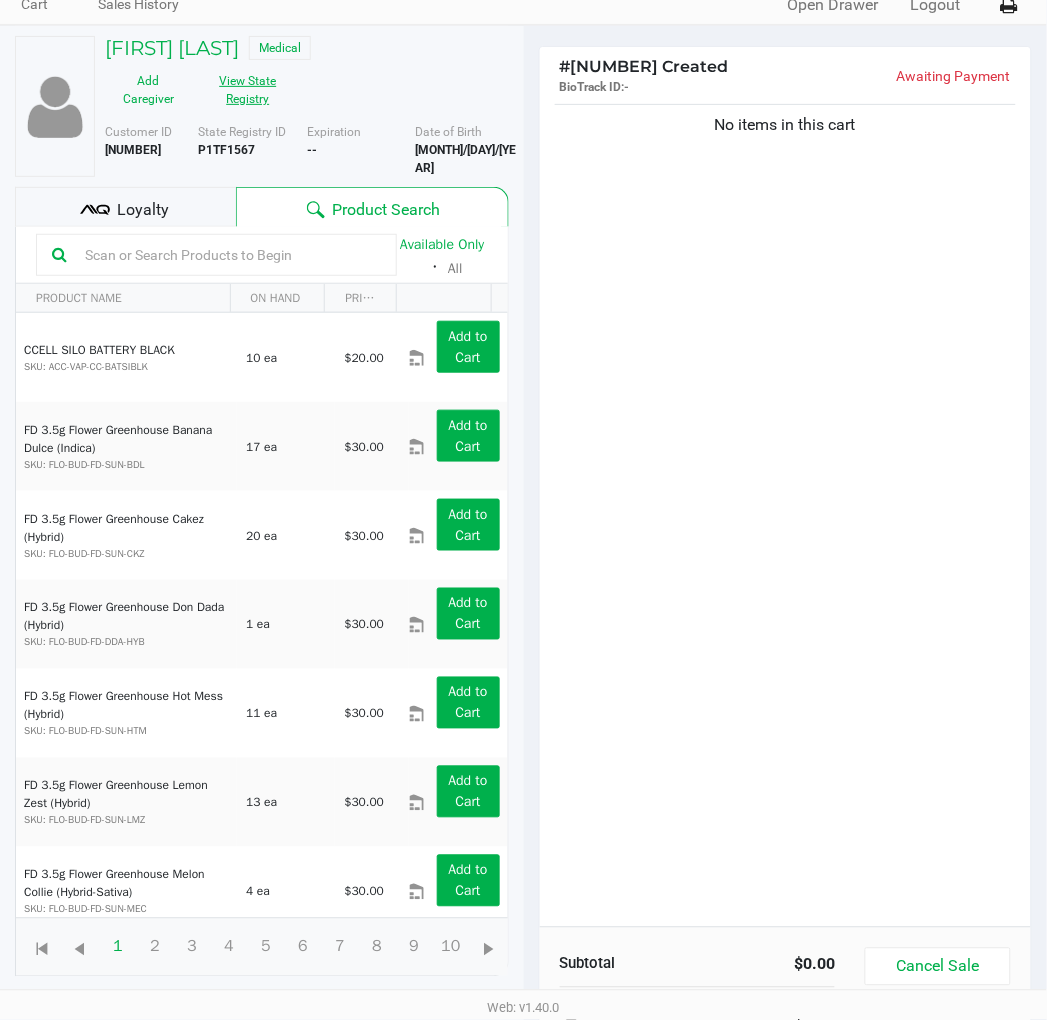 click on "View State Registry" 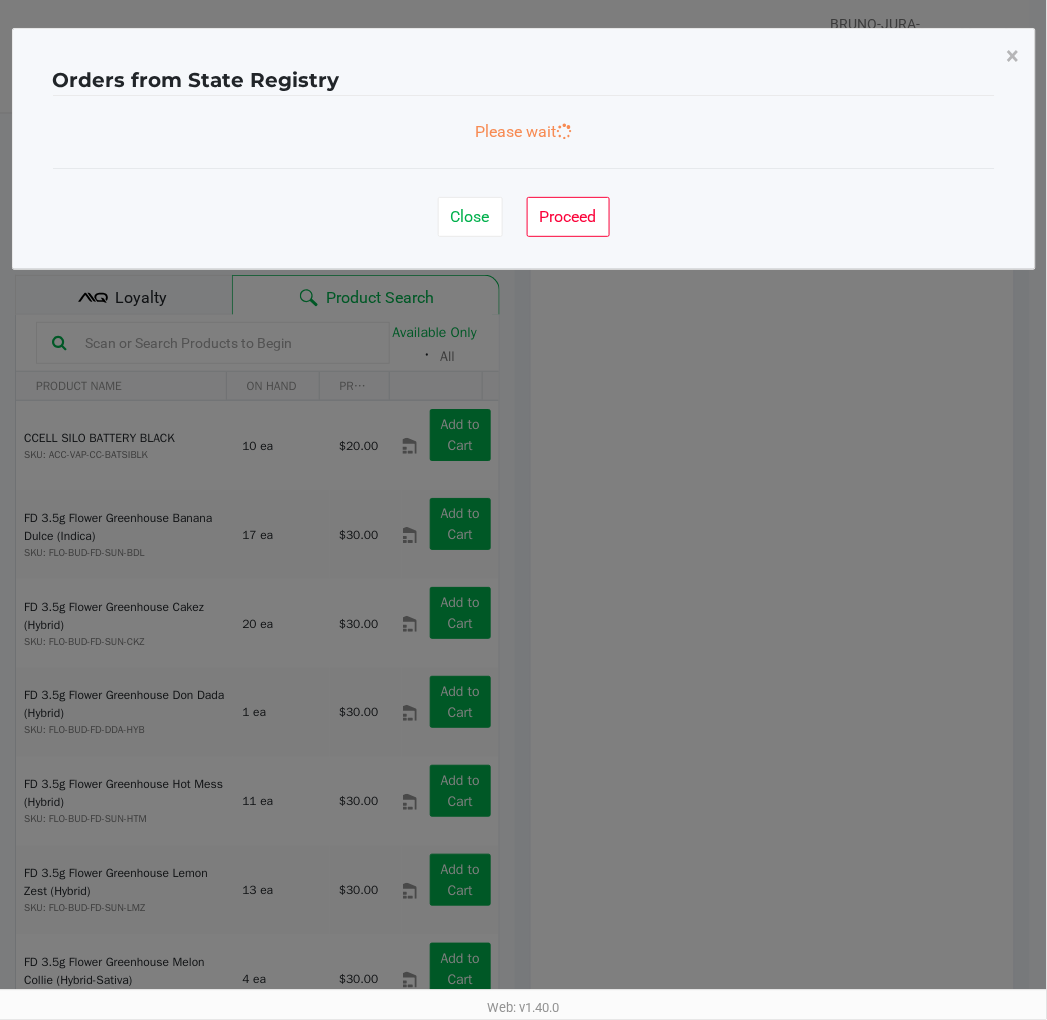 scroll, scrollTop: 0, scrollLeft: 0, axis: both 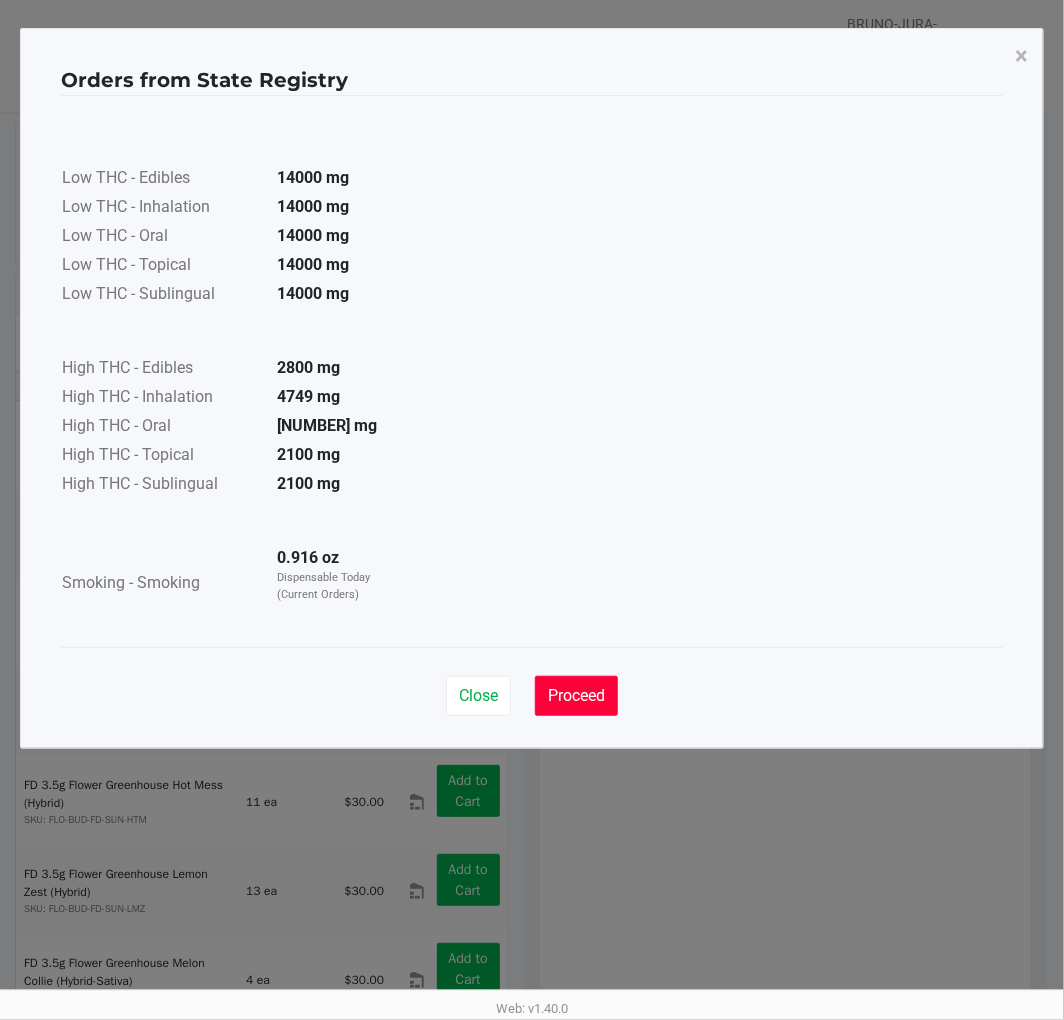 click on "Proceed" 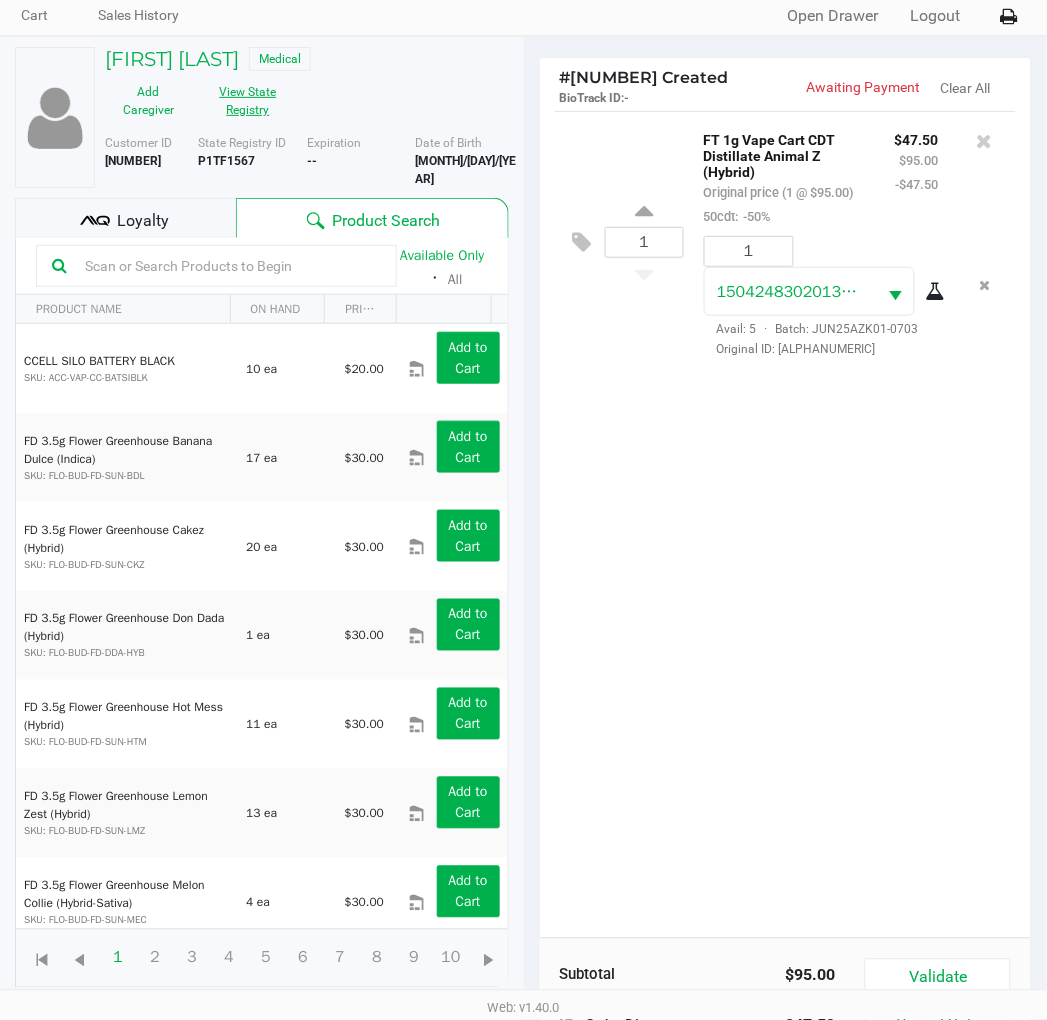 scroll, scrollTop: 217, scrollLeft: 0, axis: vertical 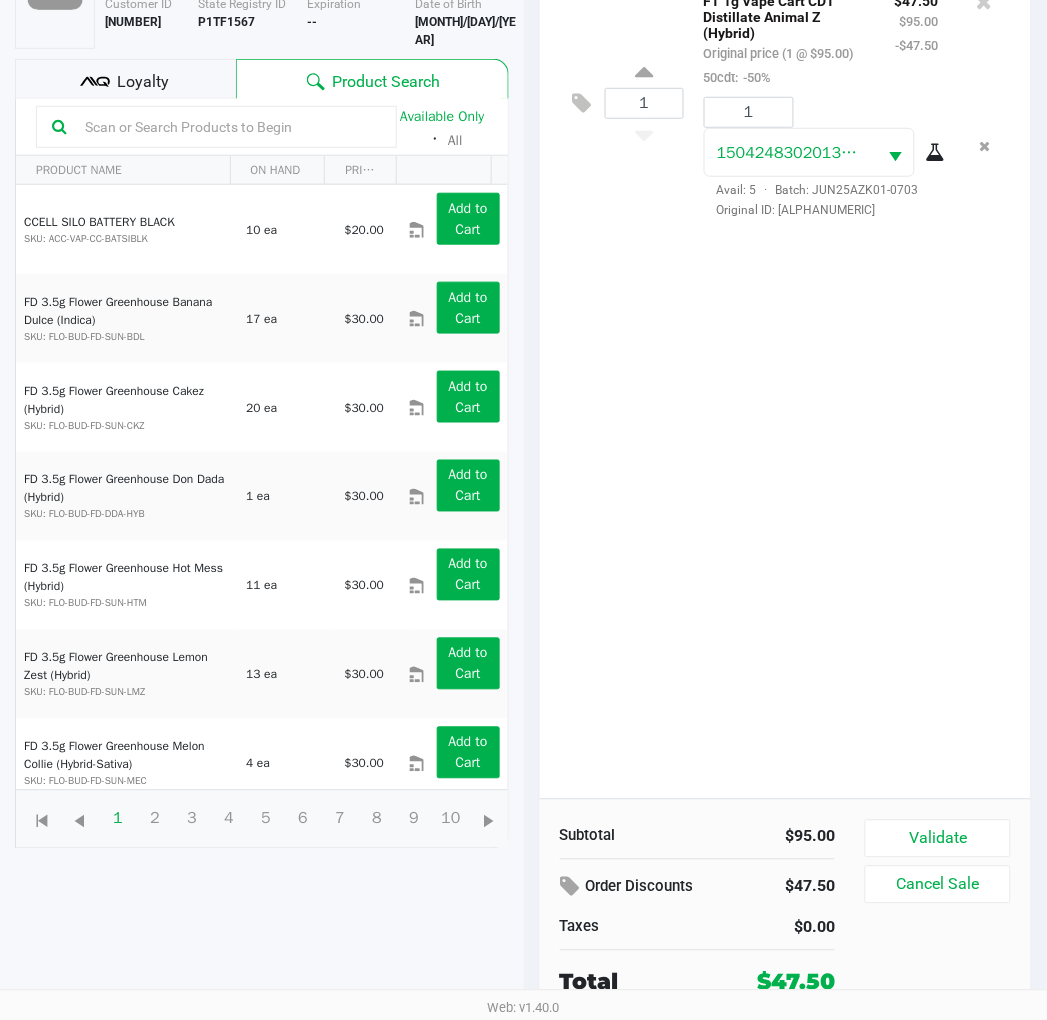 click on "Validate" 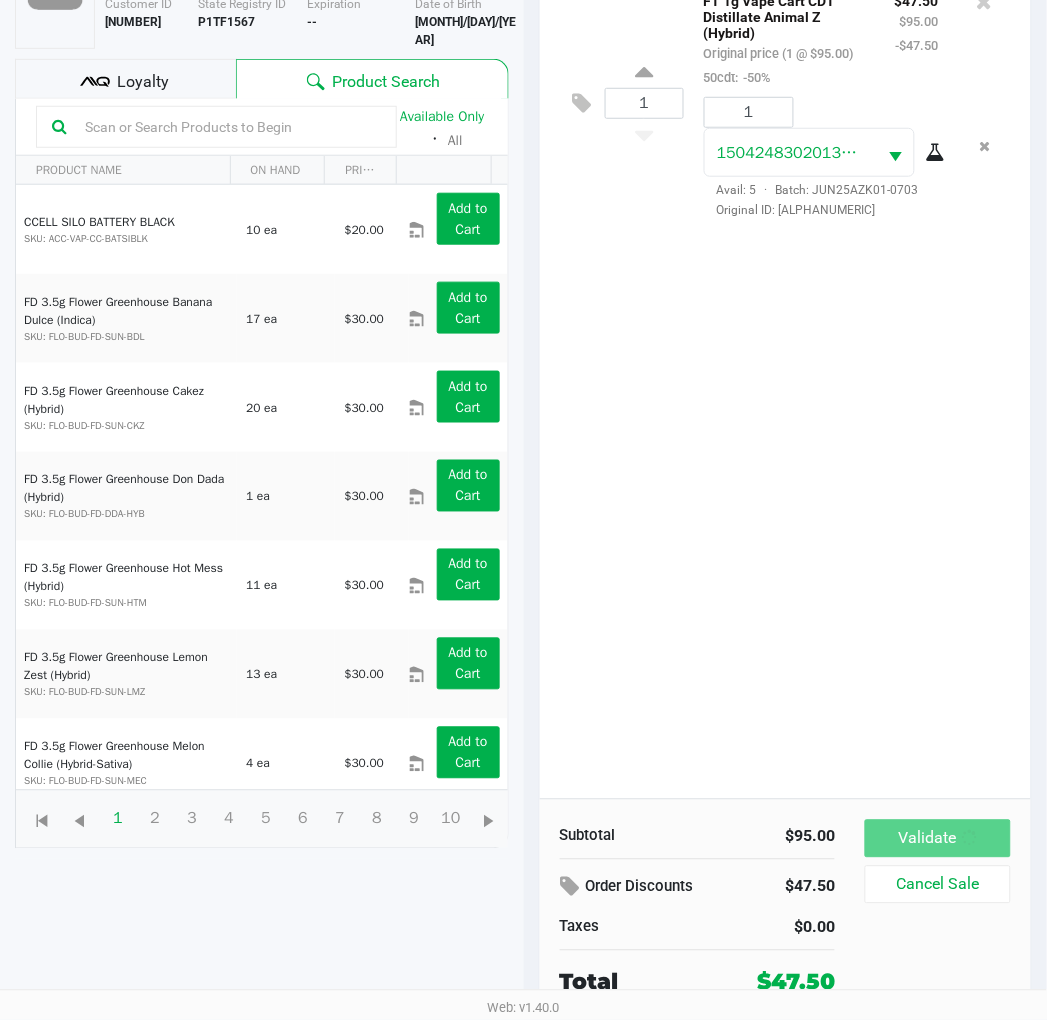 scroll, scrollTop: 0, scrollLeft: 0, axis: both 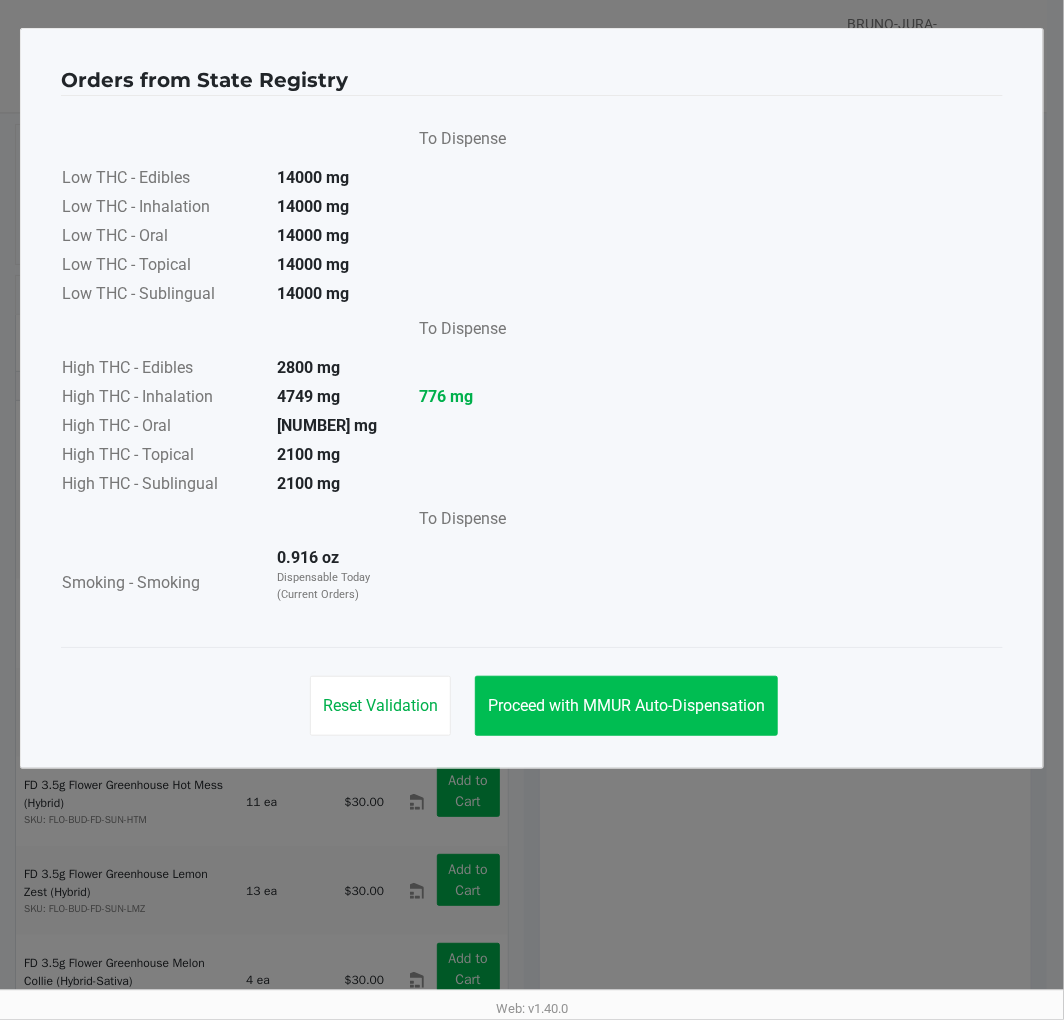 click on "Proceed with MMUR Auto-Dispensation" 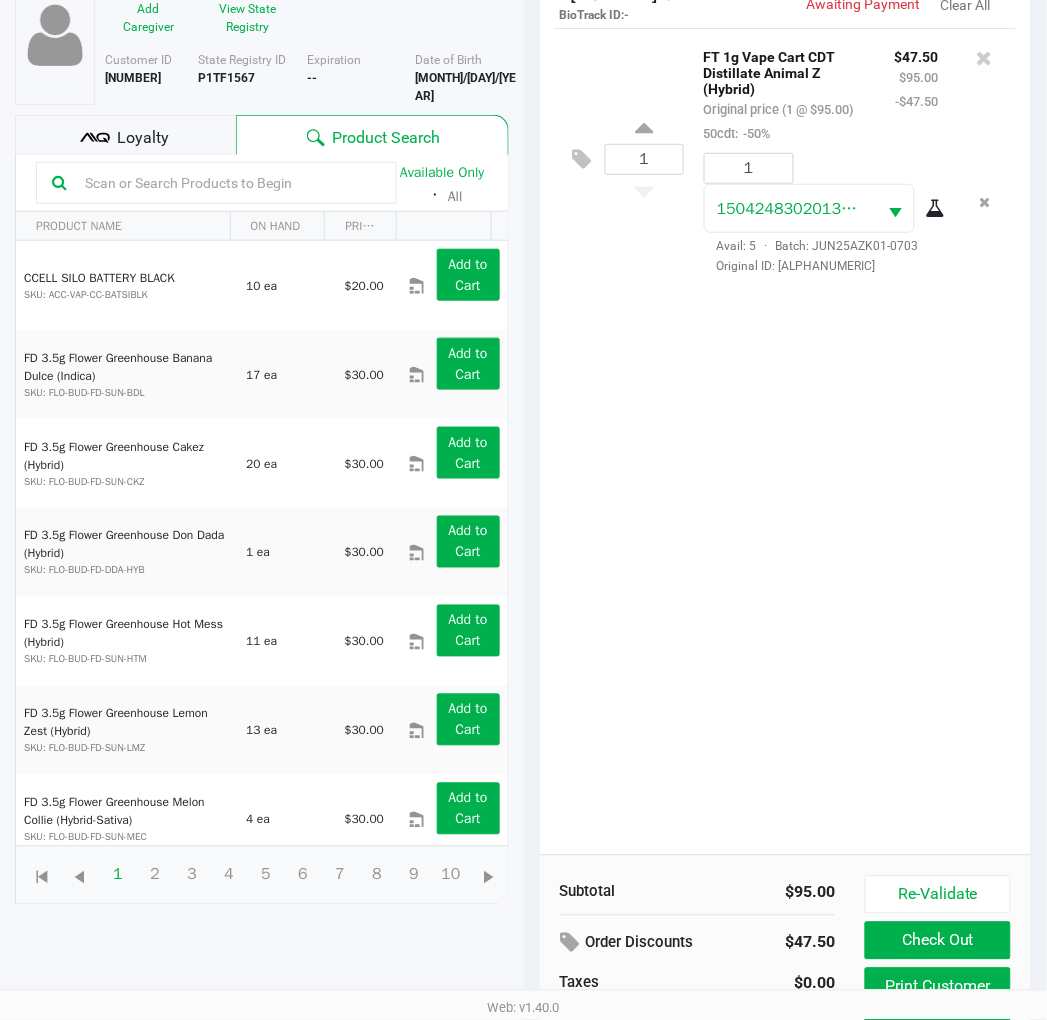 scroll, scrollTop: 238, scrollLeft: 0, axis: vertical 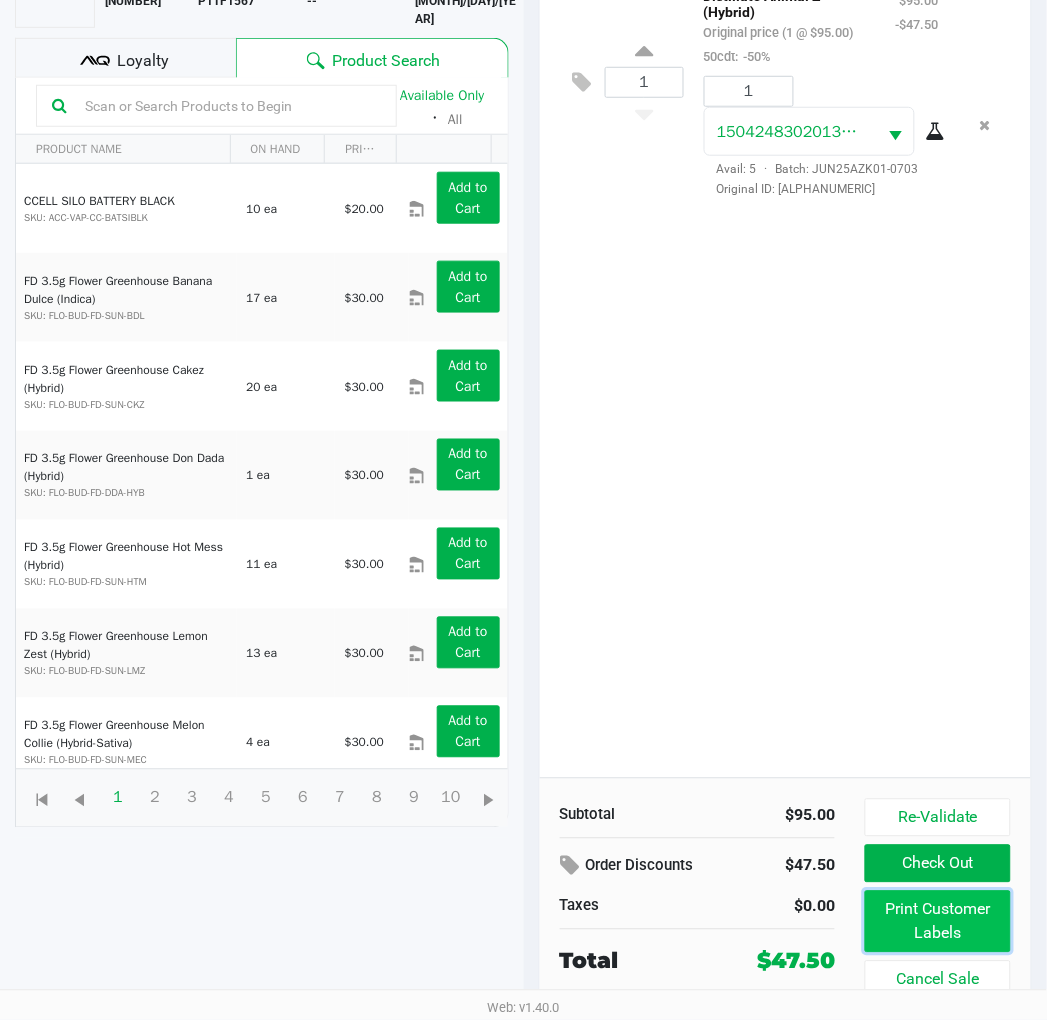 click on "Print Customer Labels" 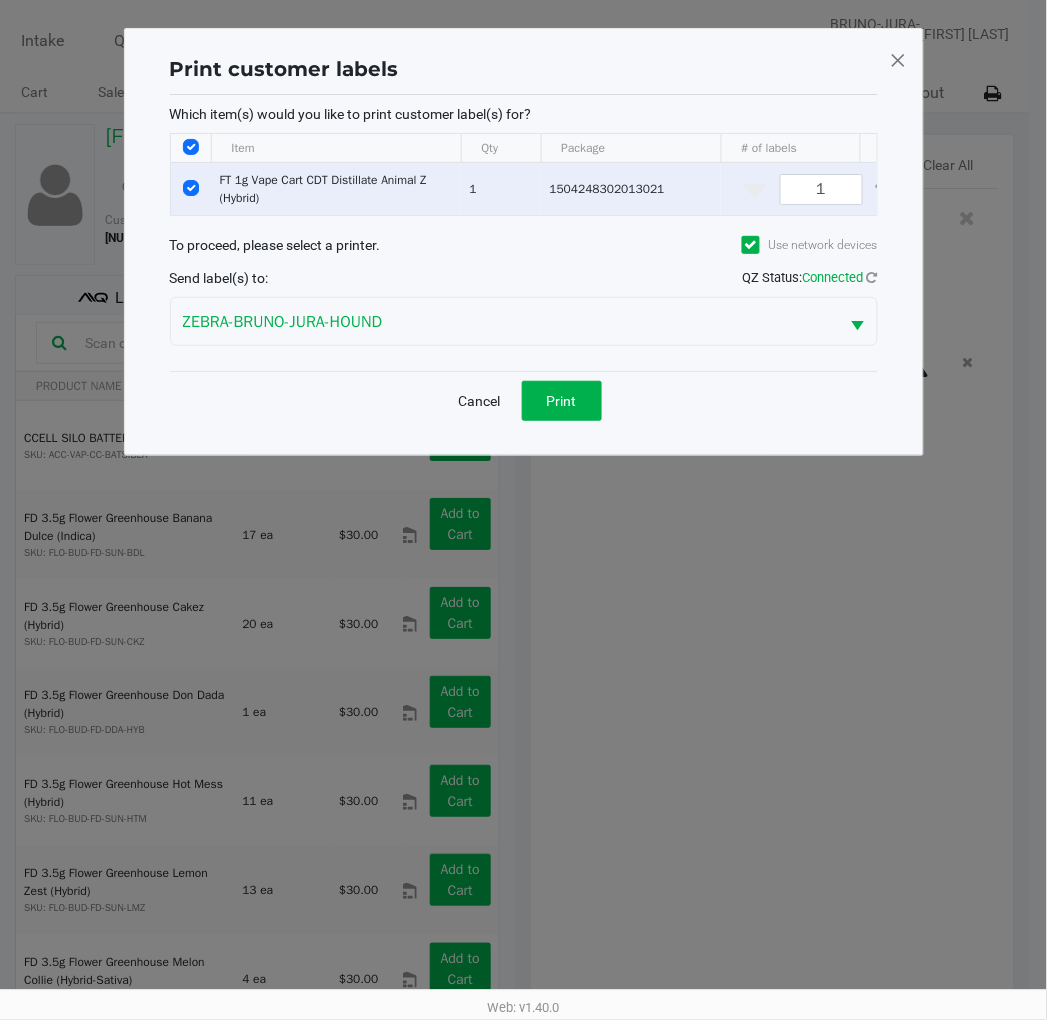 scroll, scrollTop: 0, scrollLeft: 0, axis: both 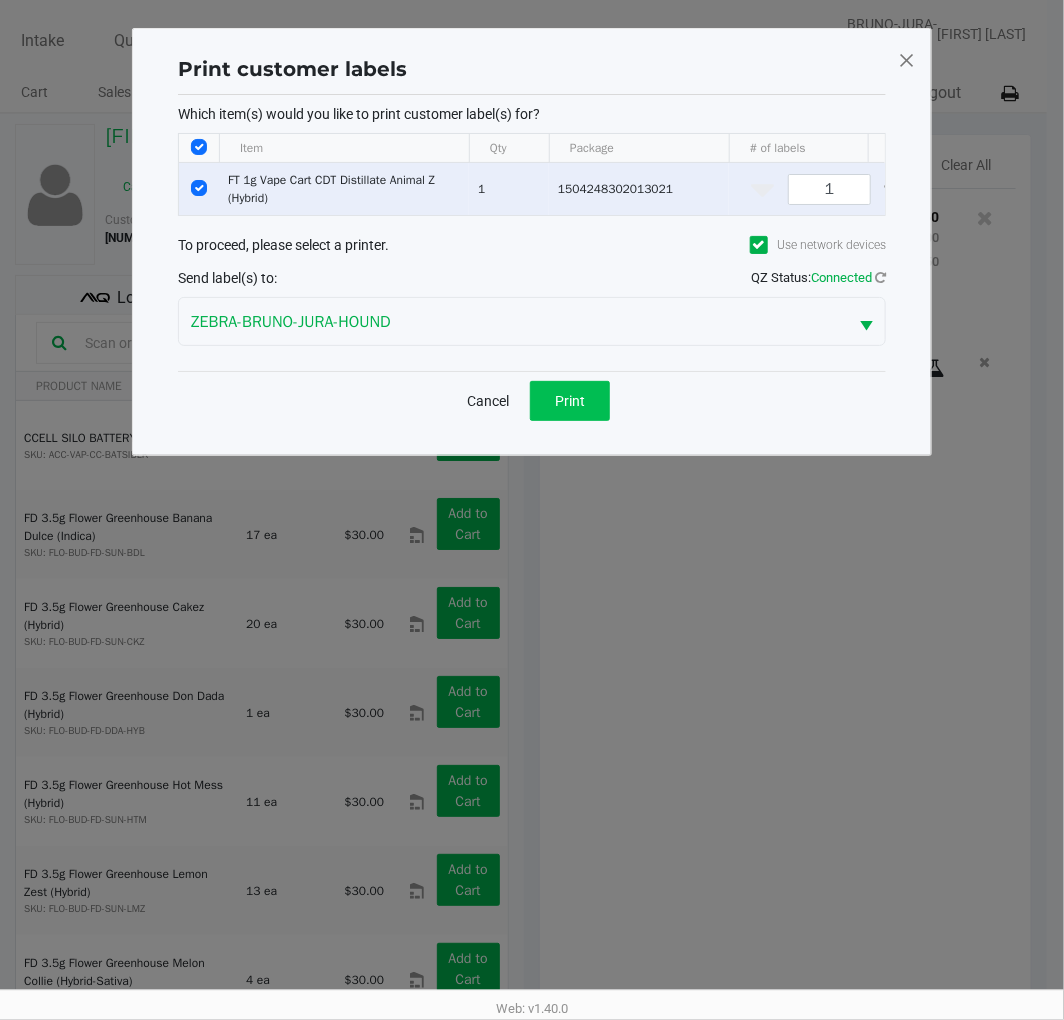 click on "Print" 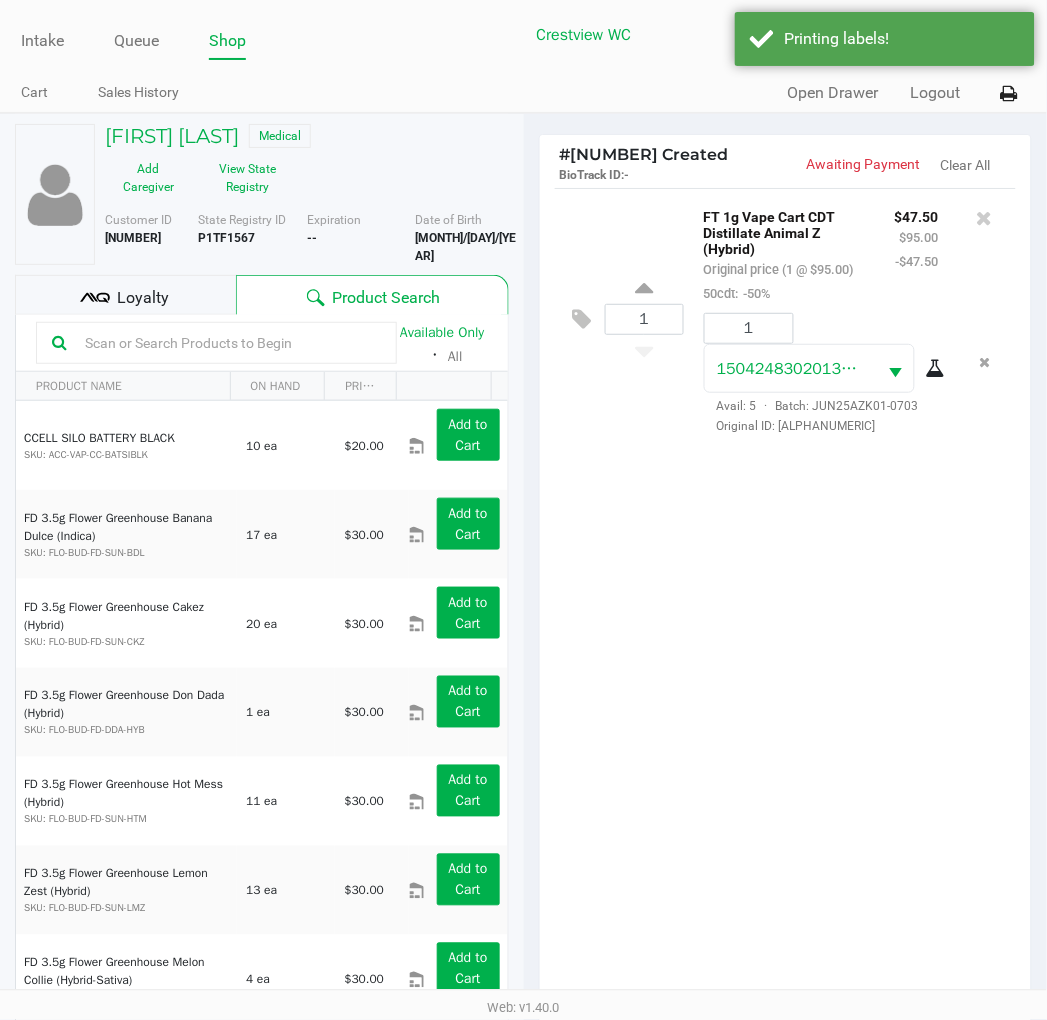 click on "Loyalty" 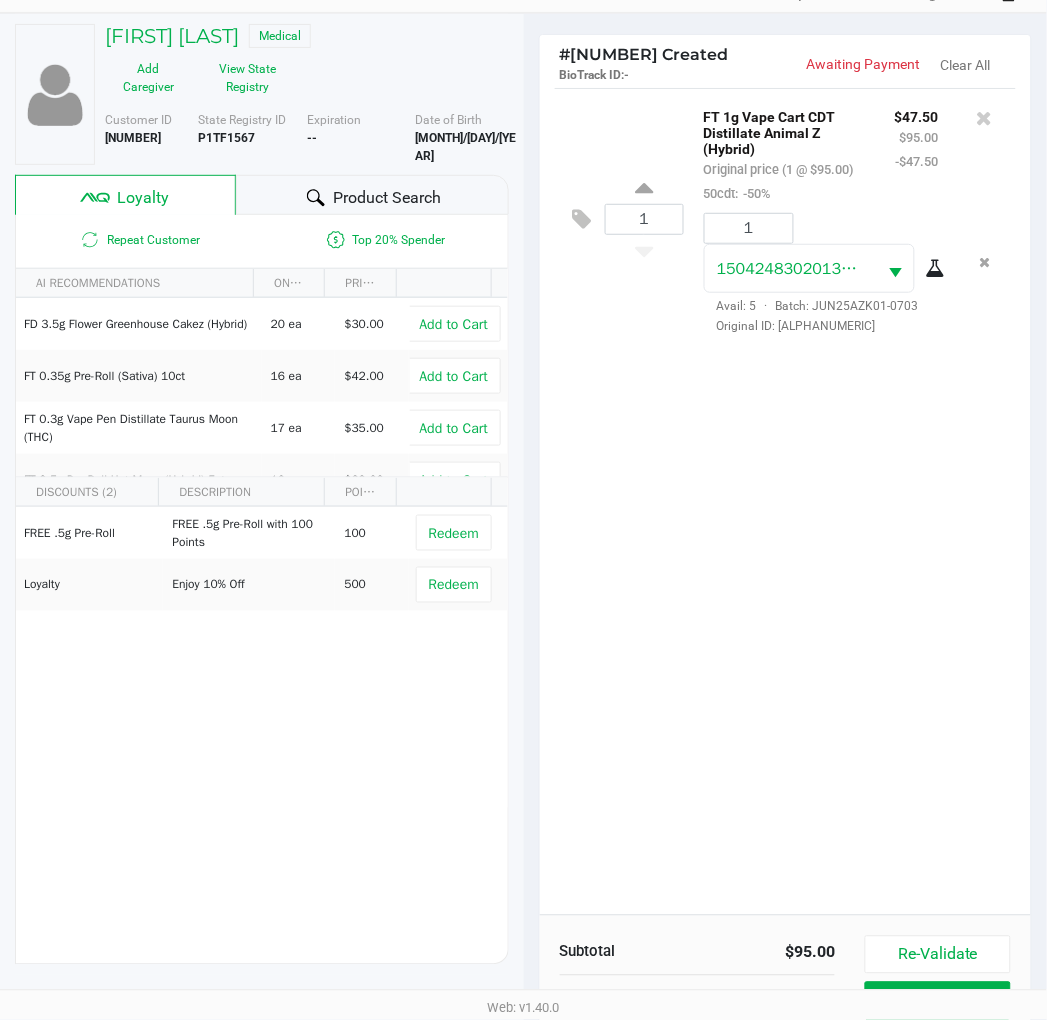 scroll, scrollTop: 258, scrollLeft: 0, axis: vertical 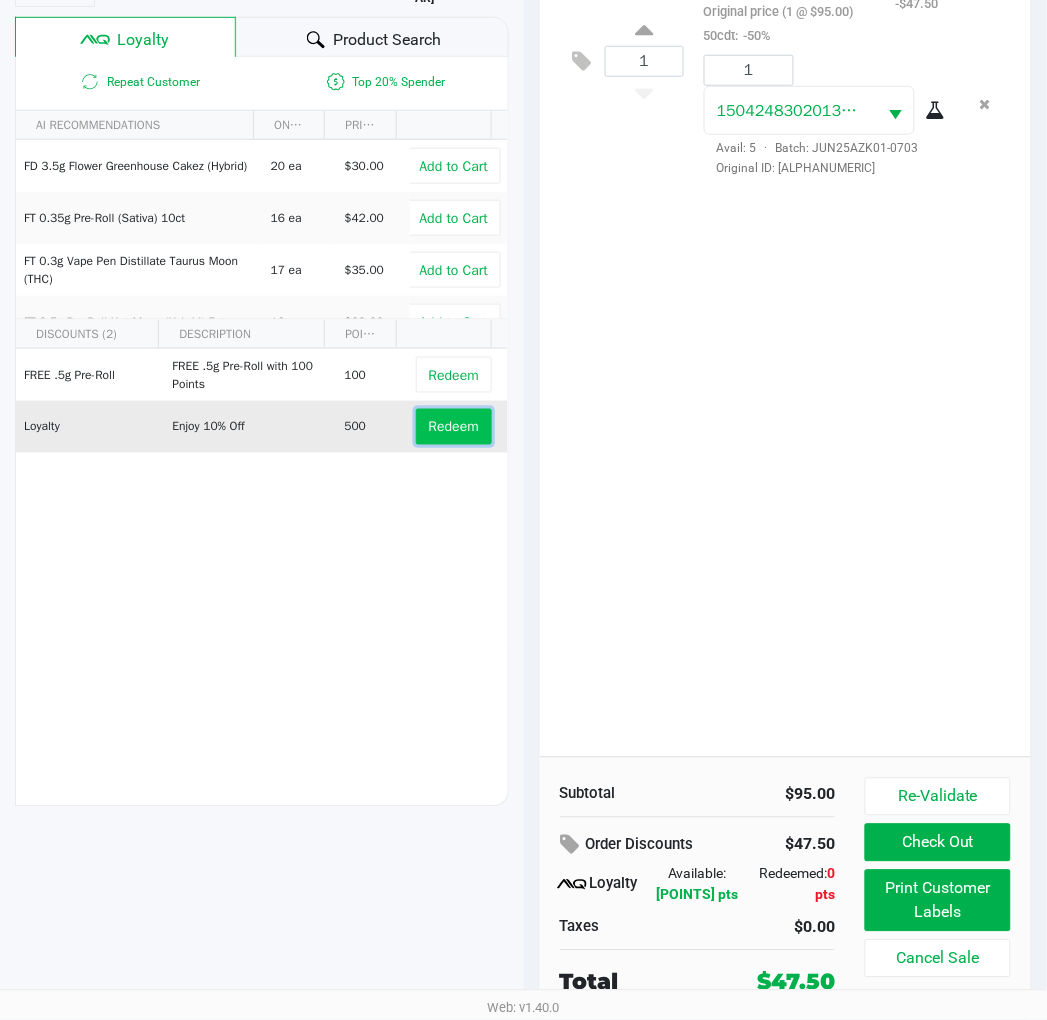 click on "Redeem" 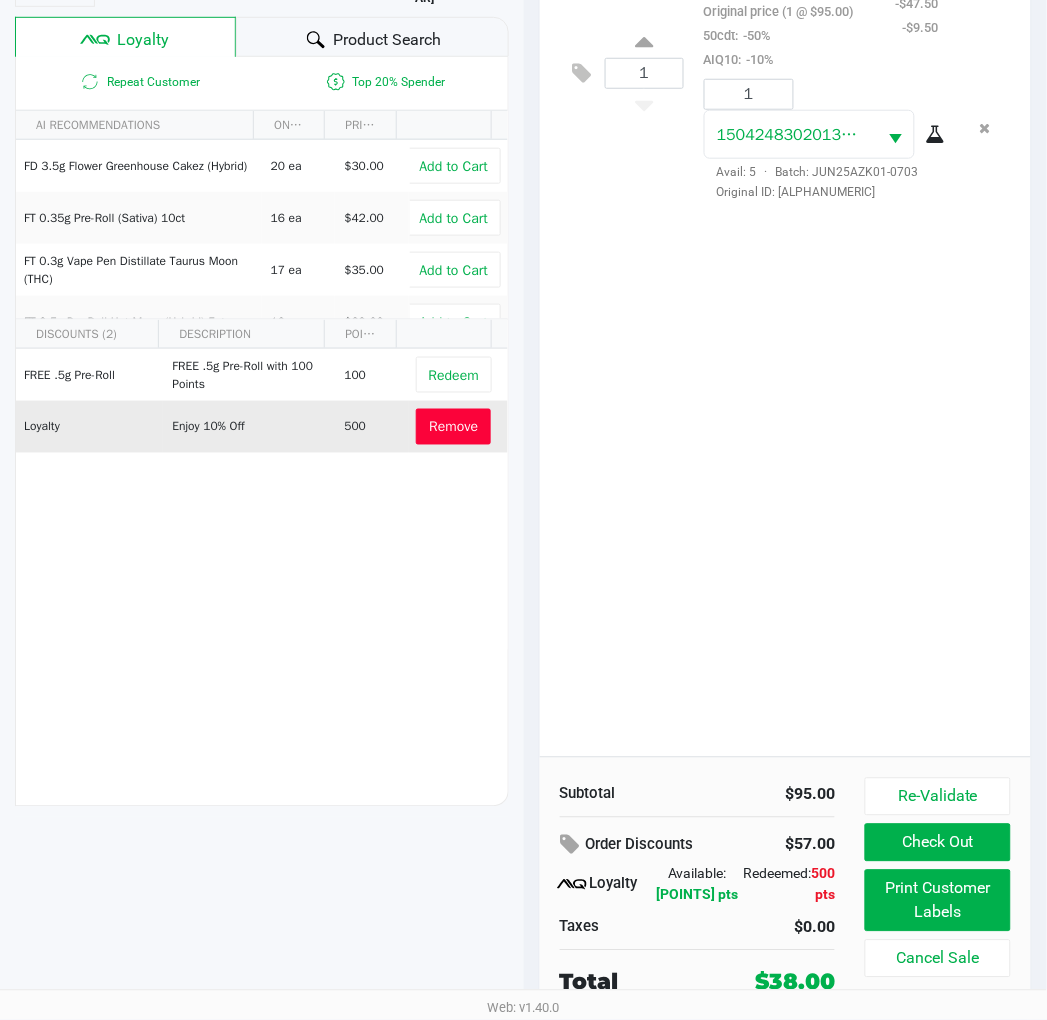 click on "Remove" 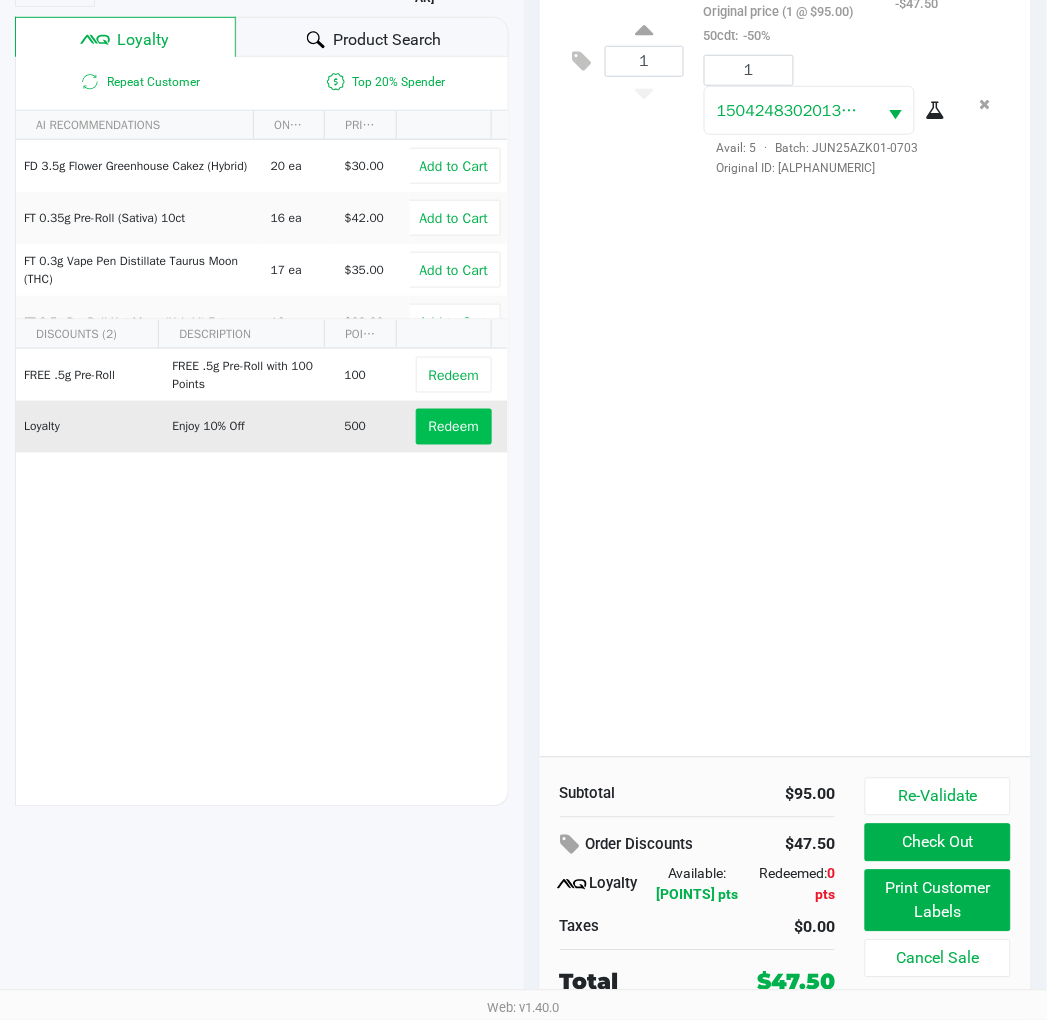 click on "Check Out" 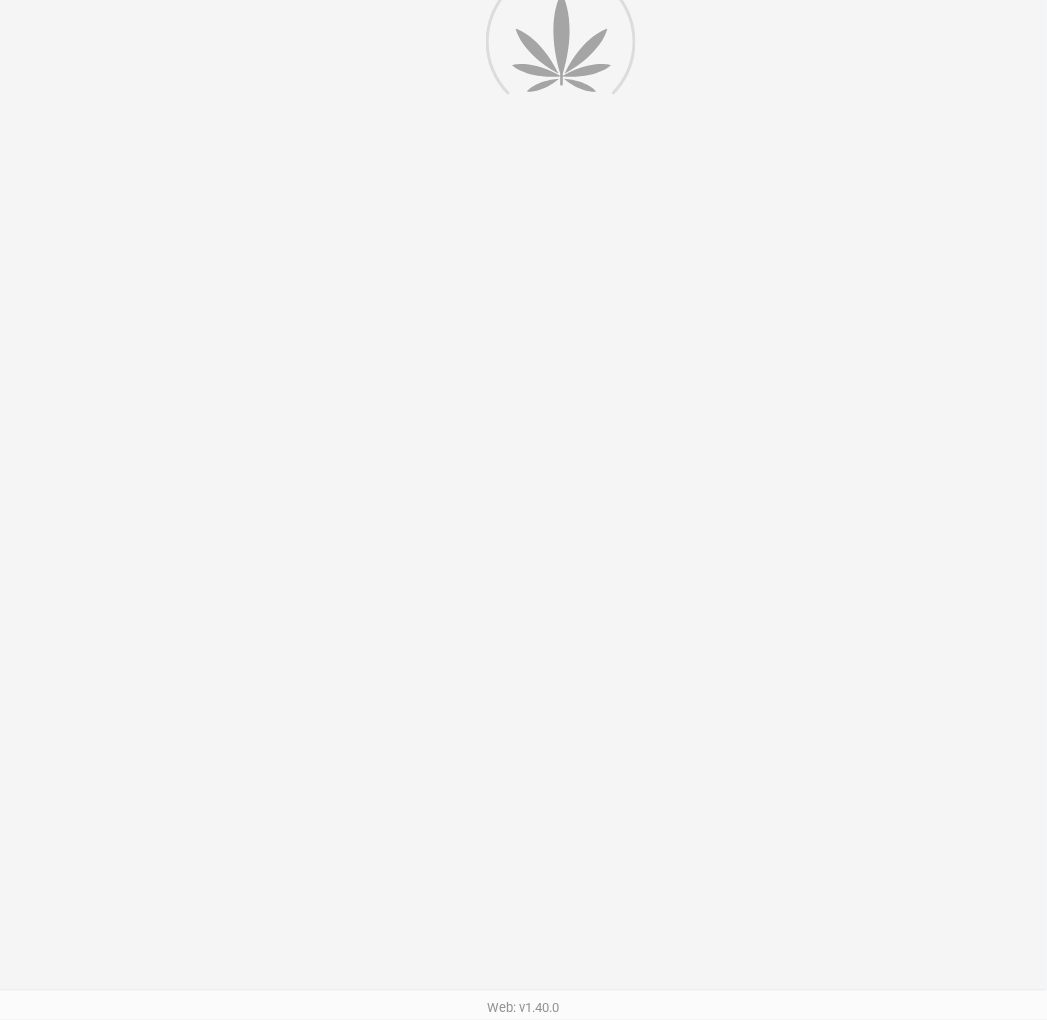 scroll, scrollTop: 0, scrollLeft: 0, axis: both 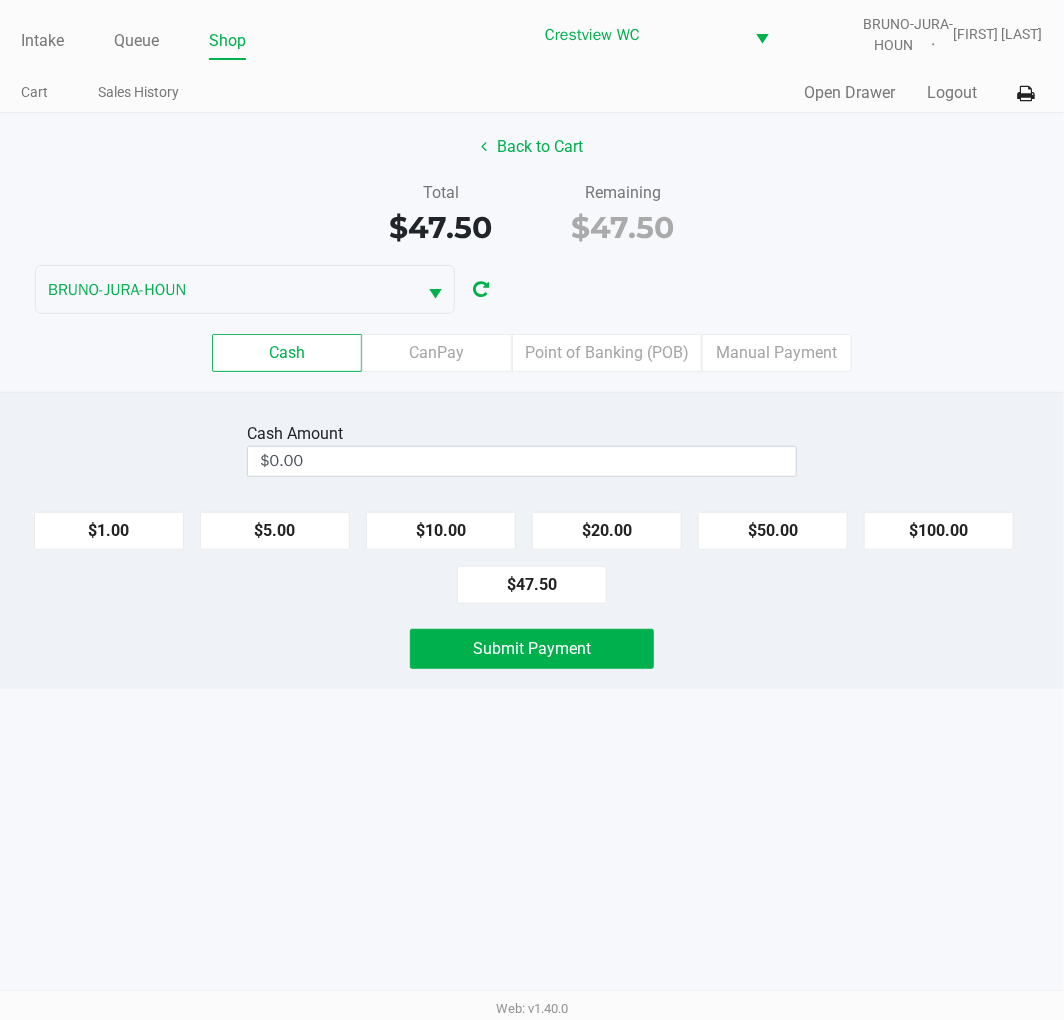 click on "Point of Banking (POB)" 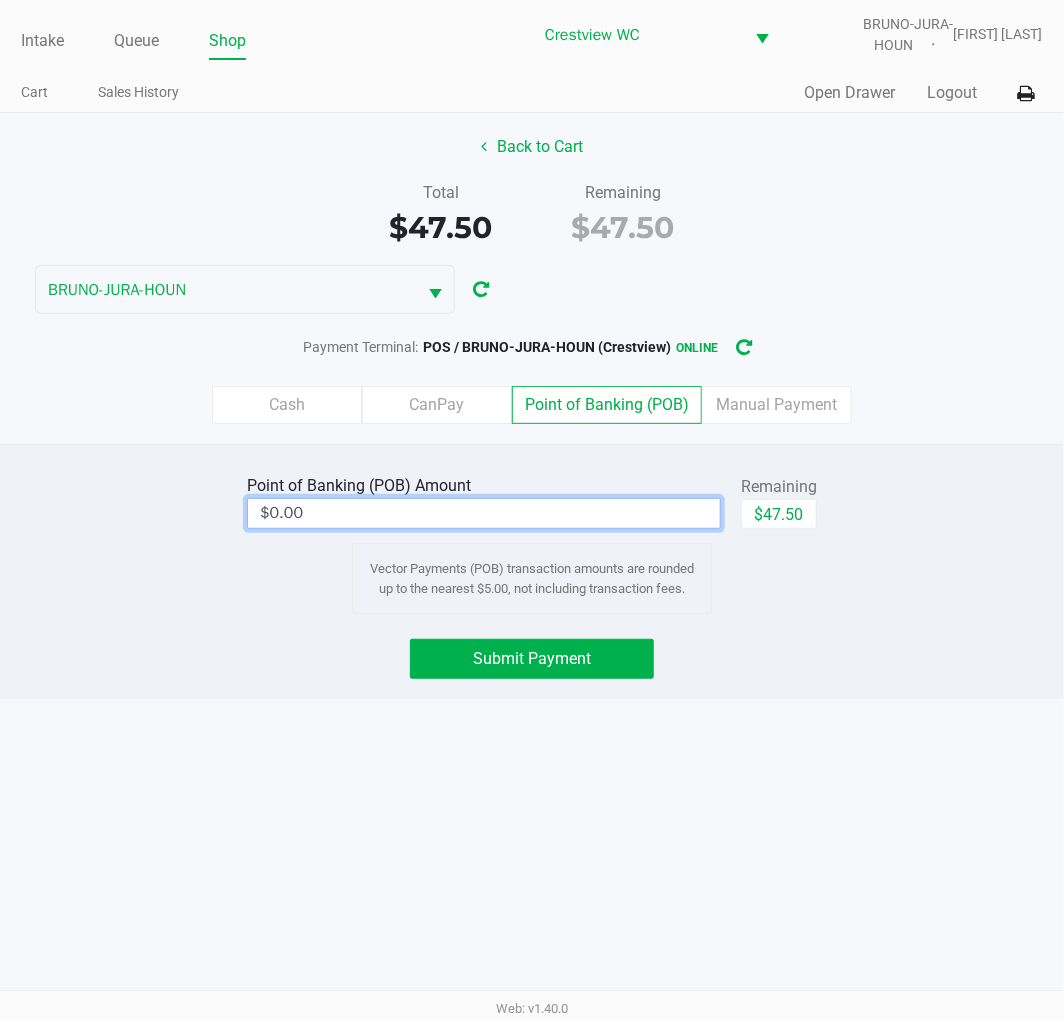 click on "$0.00" at bounding box center (484, 513) 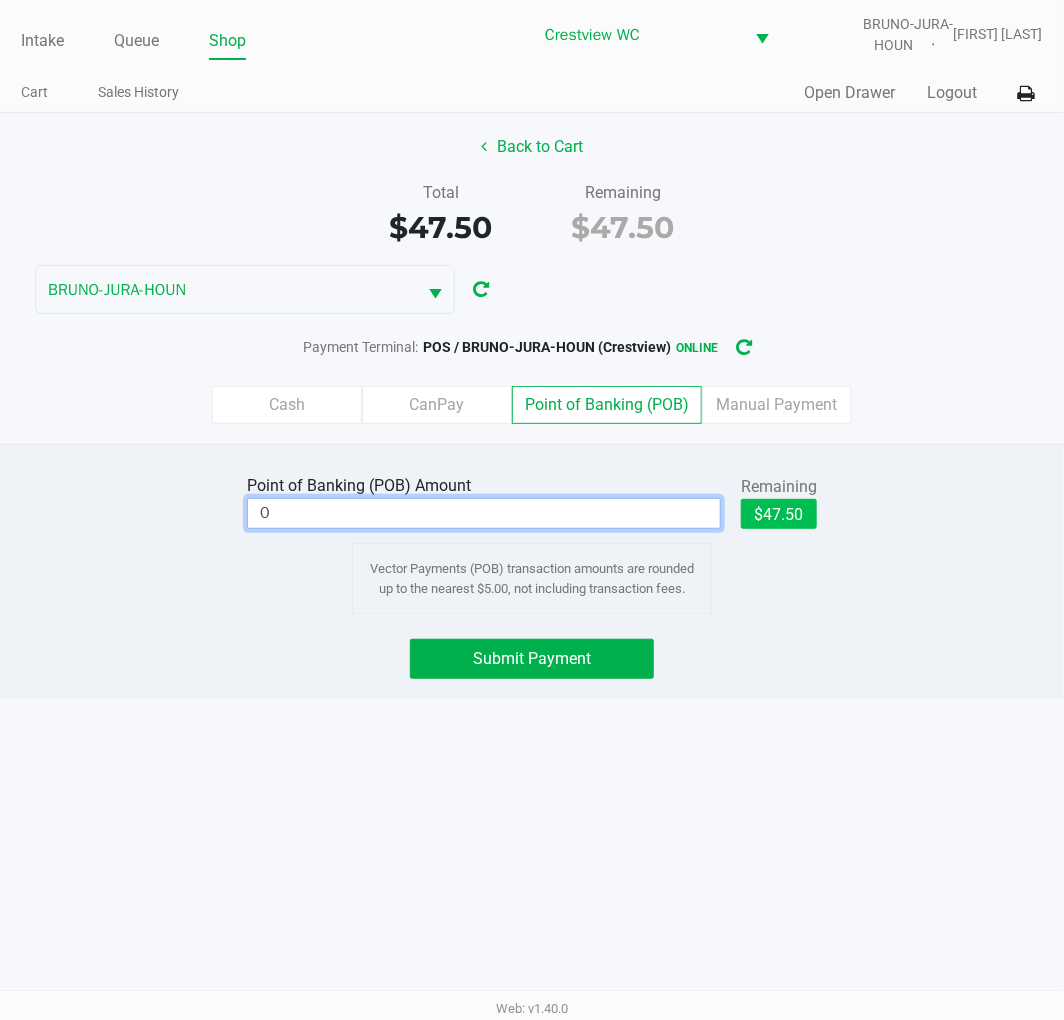 click on "$47.50" 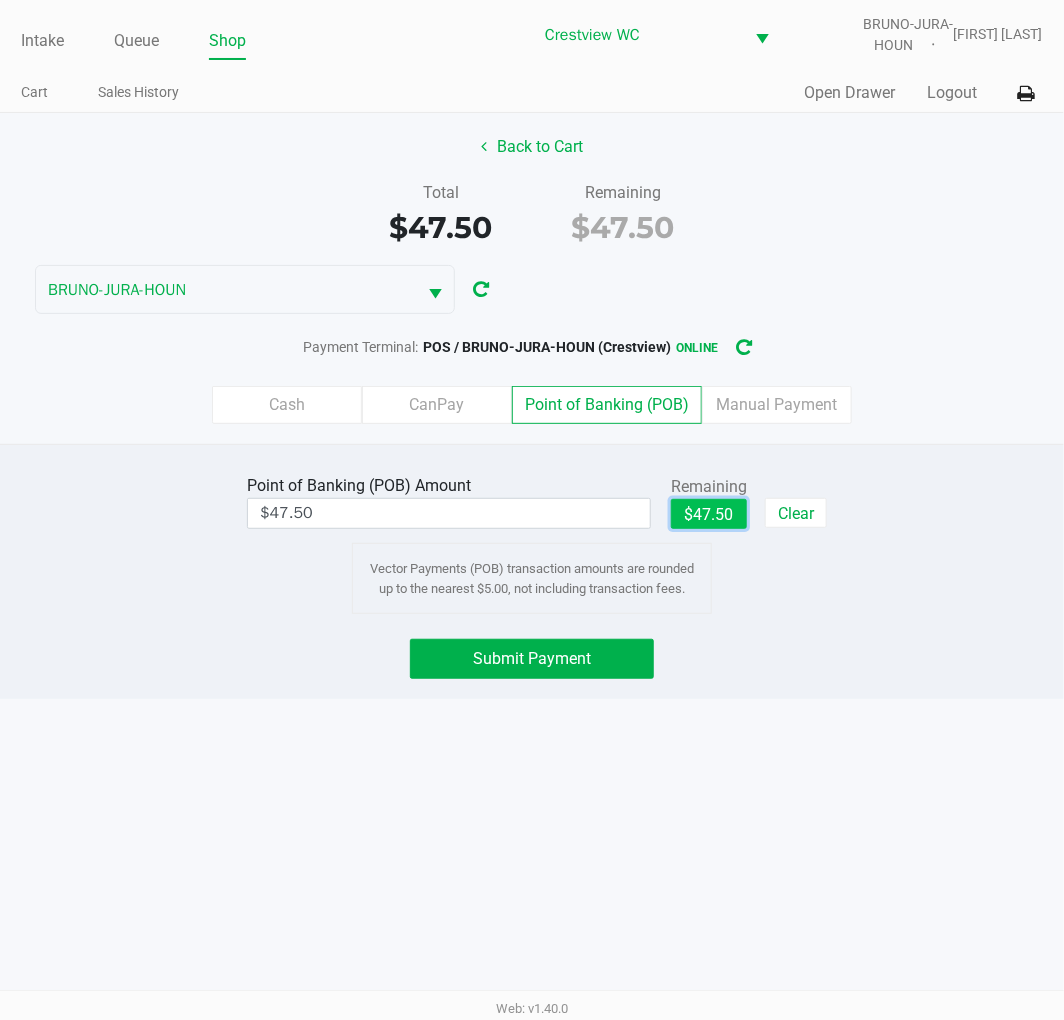 click on "Submit Payment" 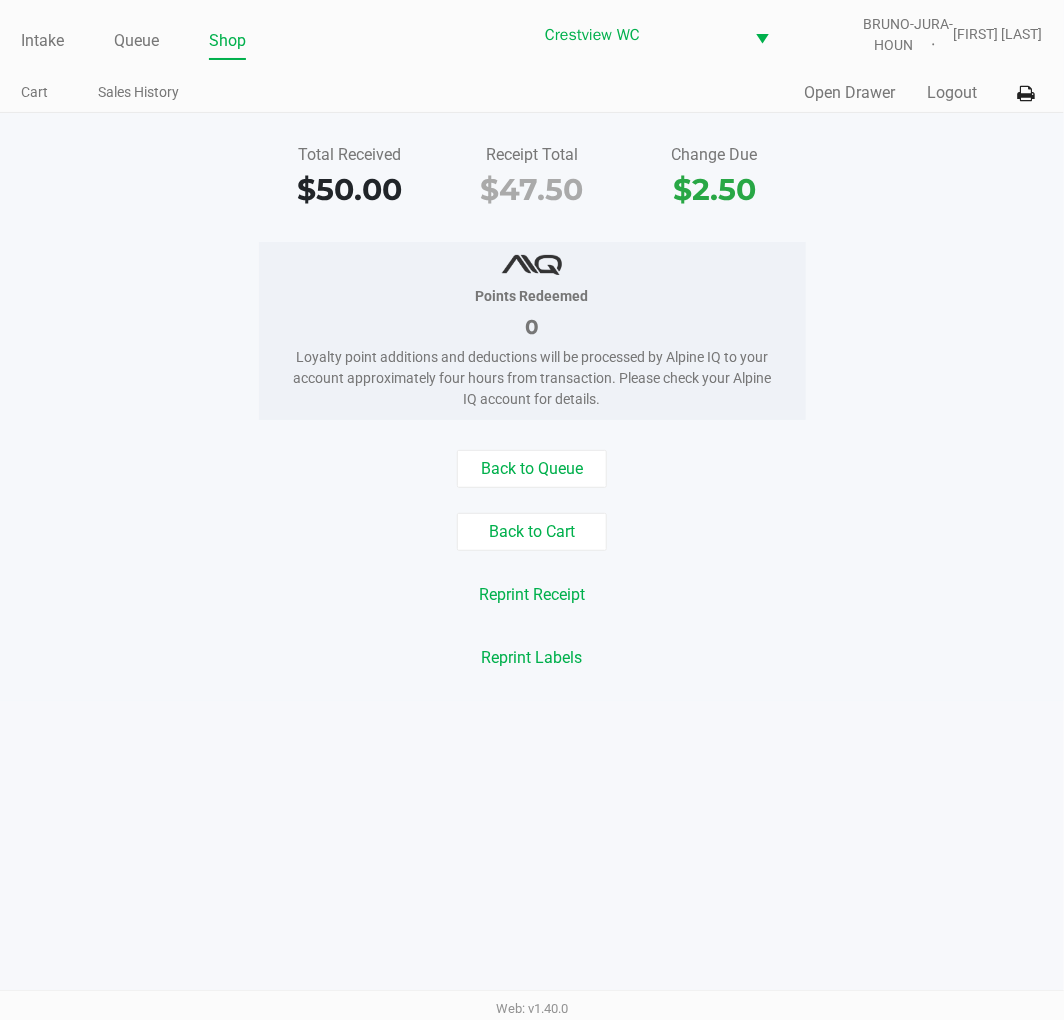 click on "Intake" 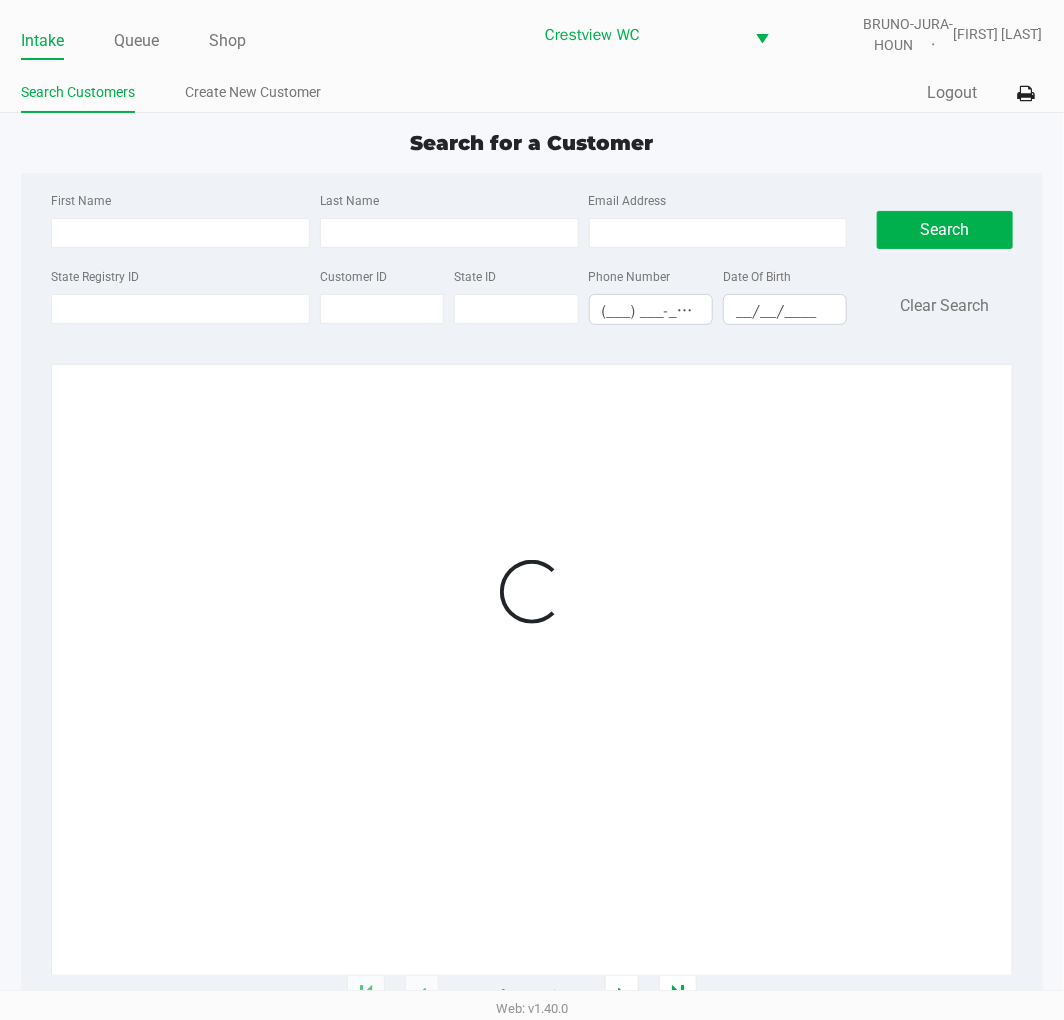 click on "State Registry ID" 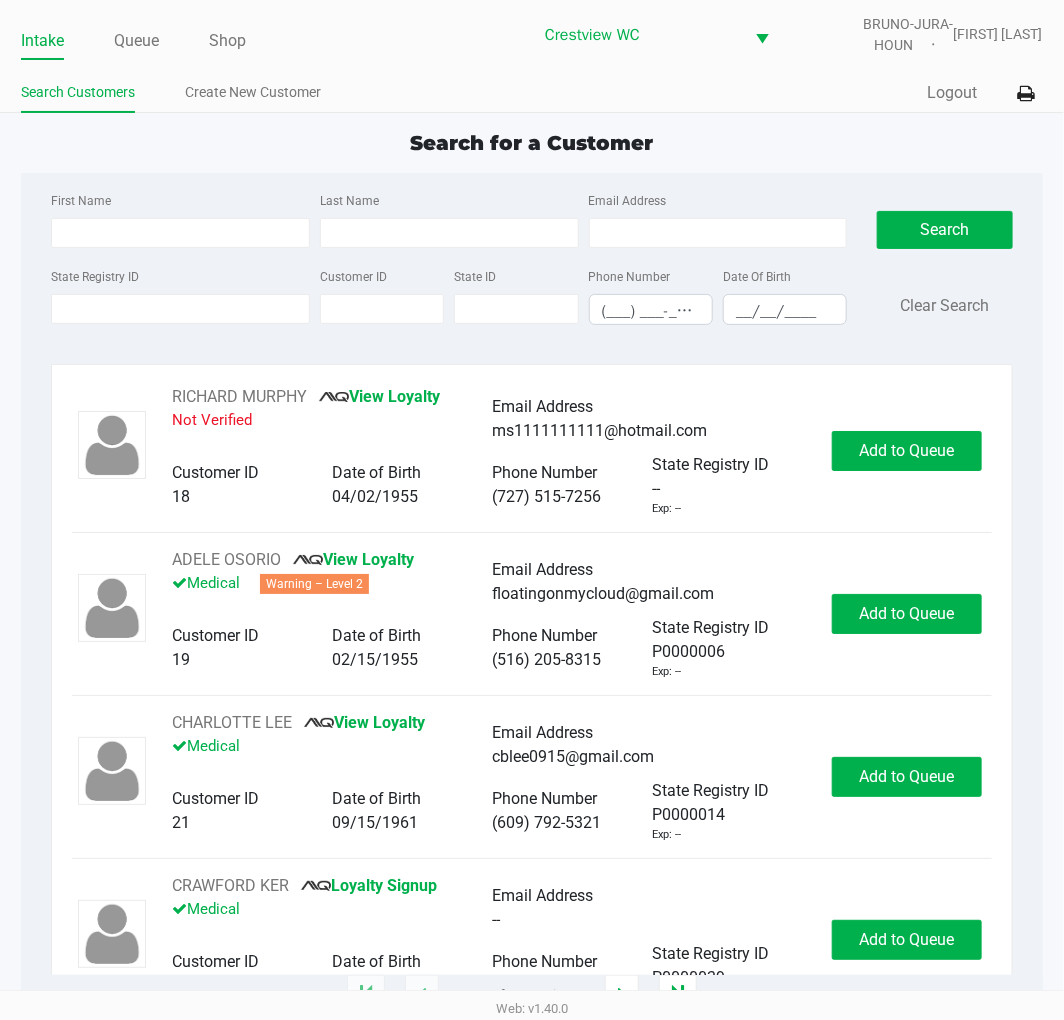 click on "State Registry ID" 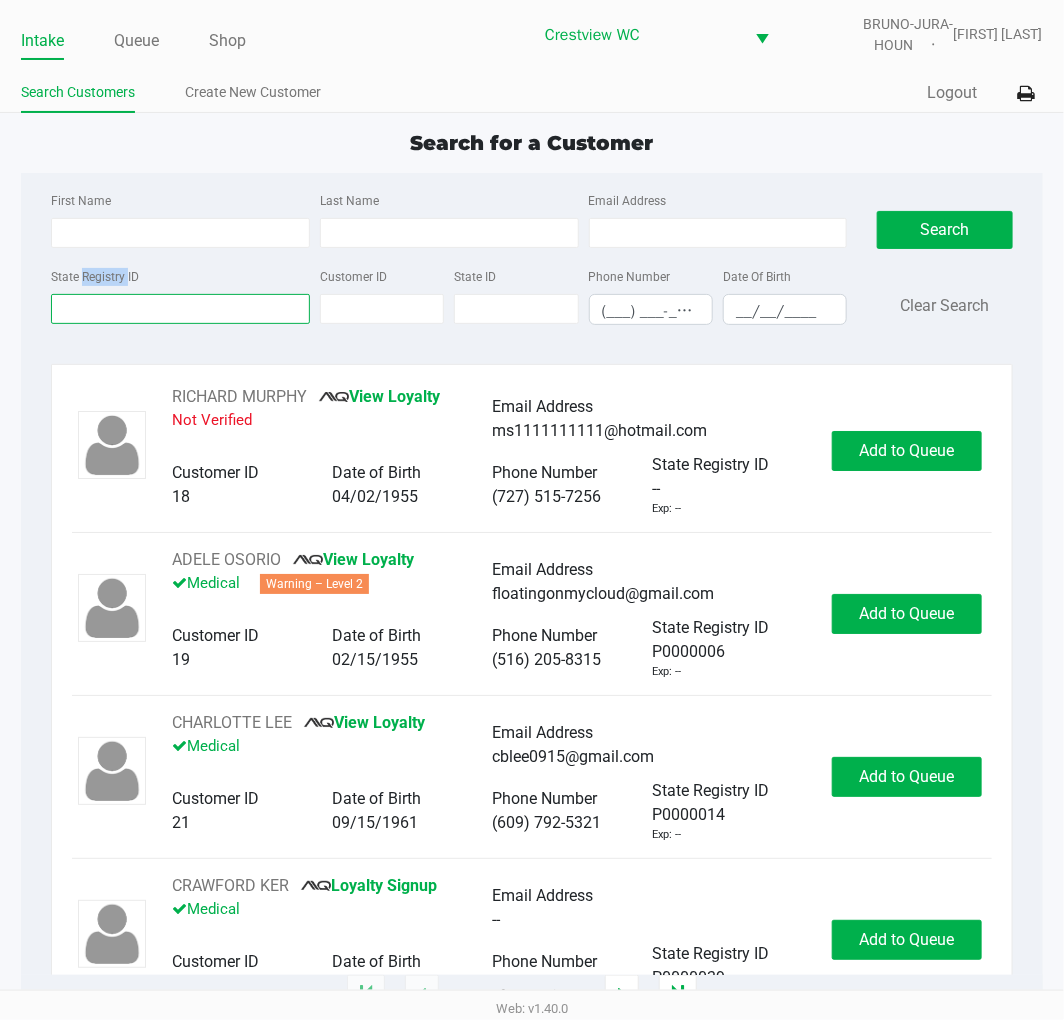 click on "State Registry ID" at bounding box center (180, 309) 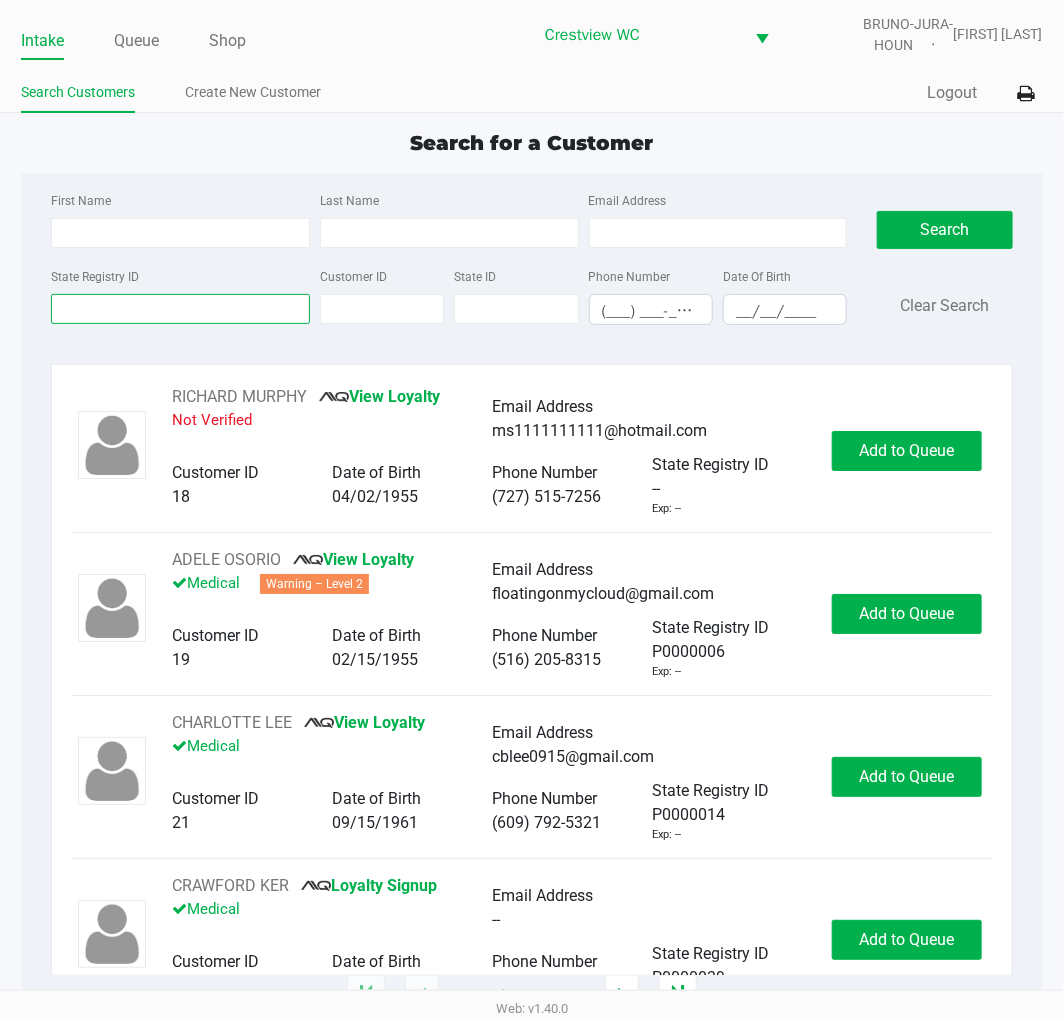 click on "State Registry ID" at bounding box center [180, 309] 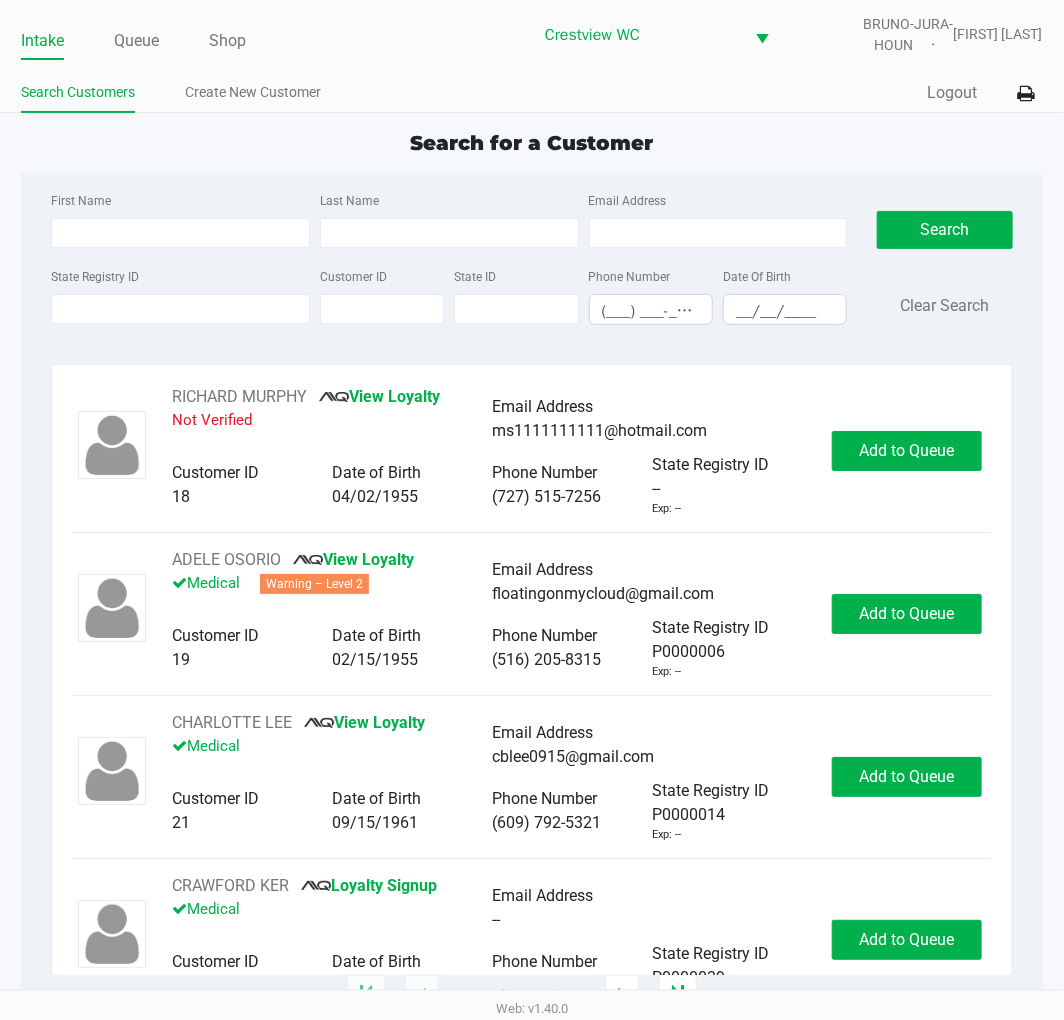click on "State Registry ID Customer ID State ID Phone Number (___) ___-____ Date Of Birth __/__/____" 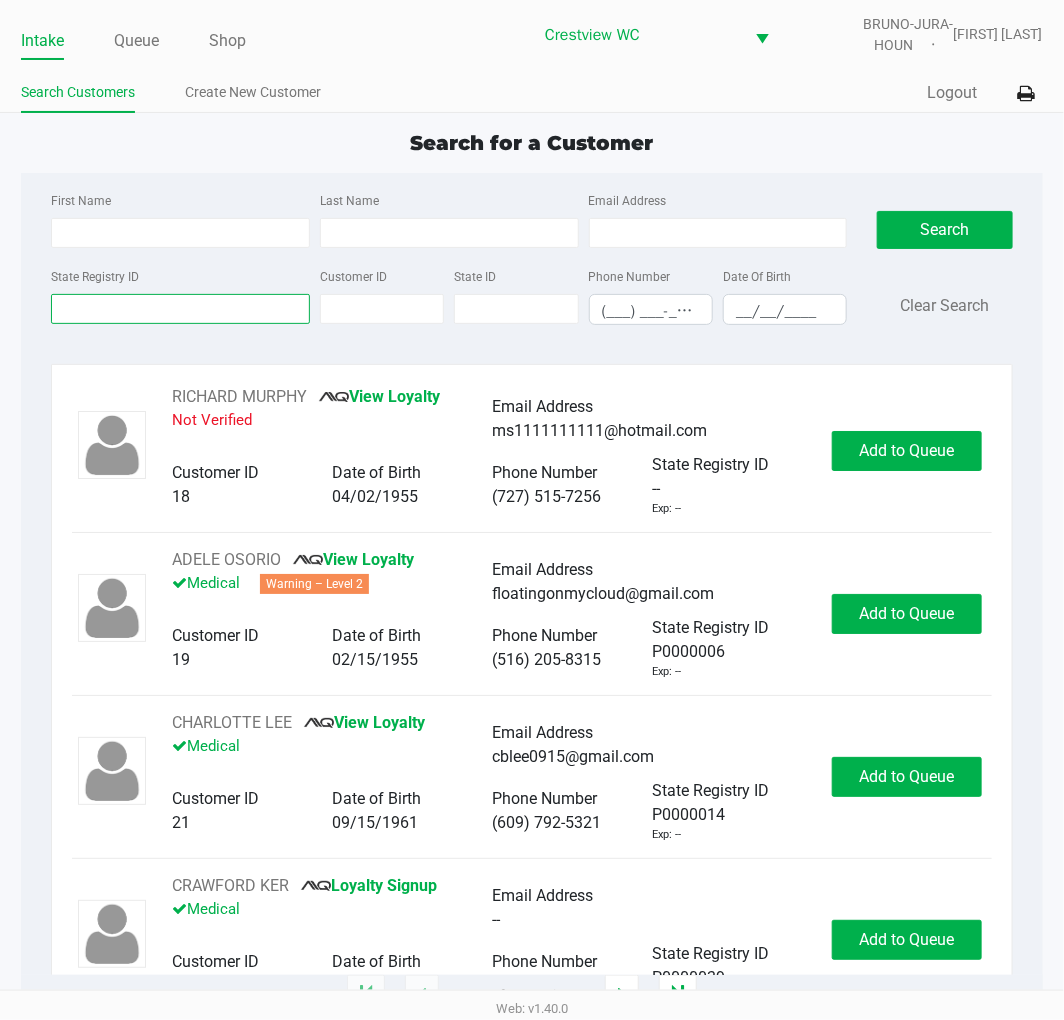 click on "State Registry ID" at bounding box center [180, 309] 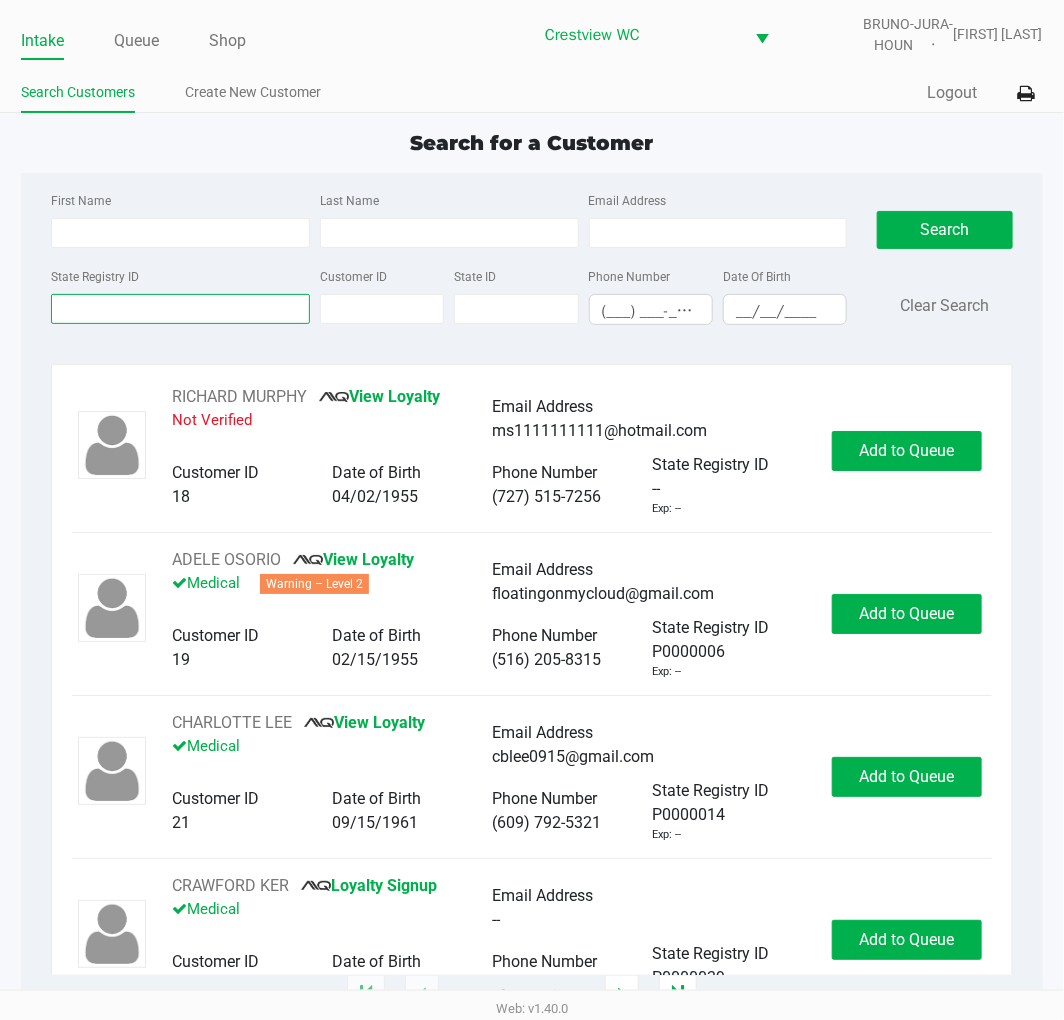 click on "State Registry ID" at bounding box center [180, 309] 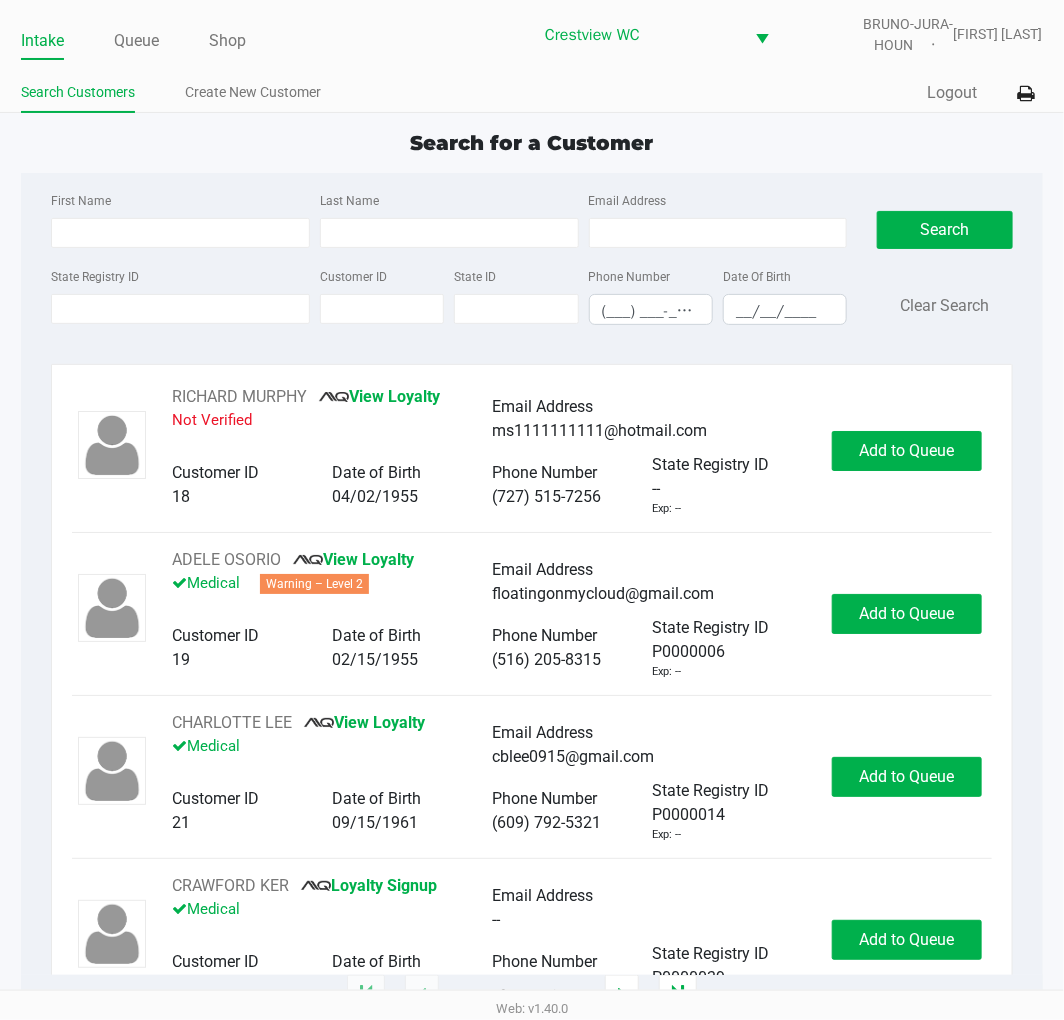 click on "State Registry ID" 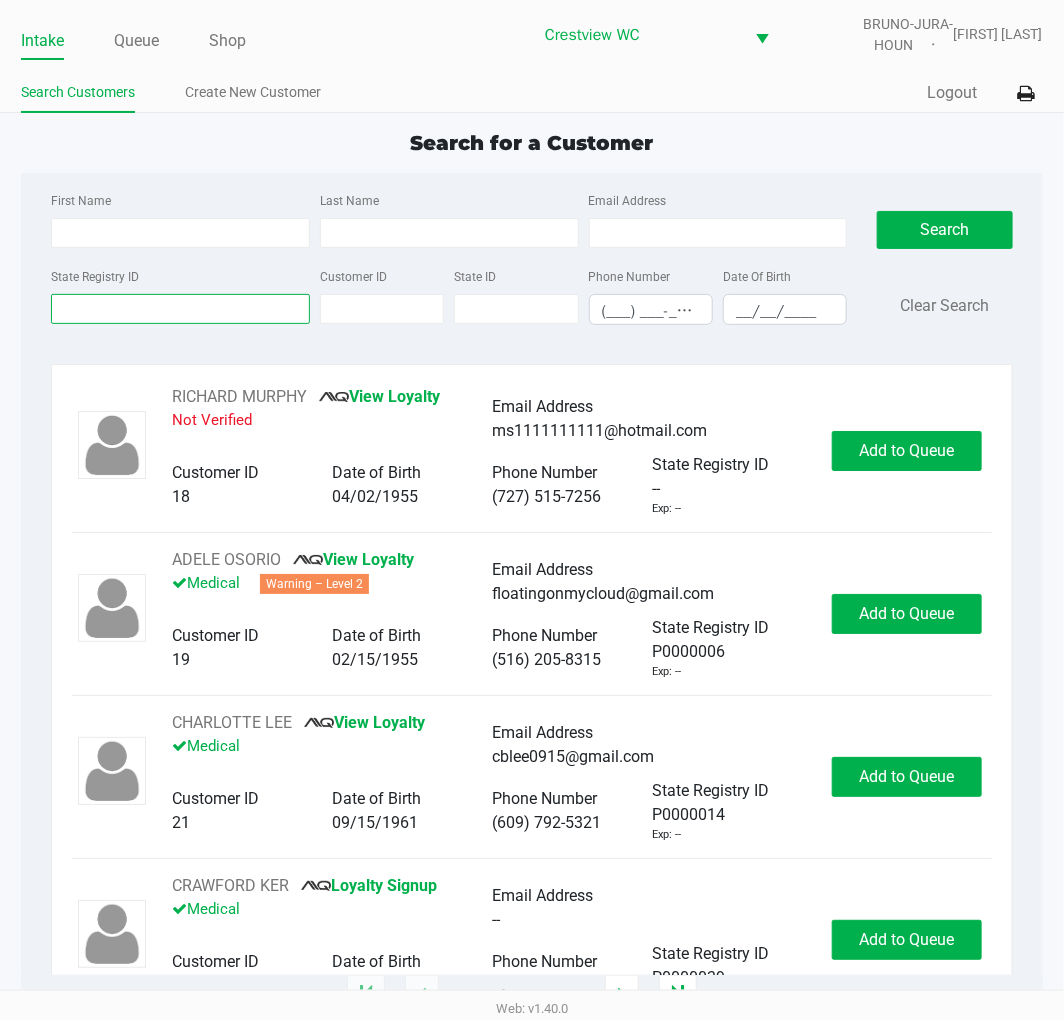 click on "State Registry ID" at bounding box center [180, 309] 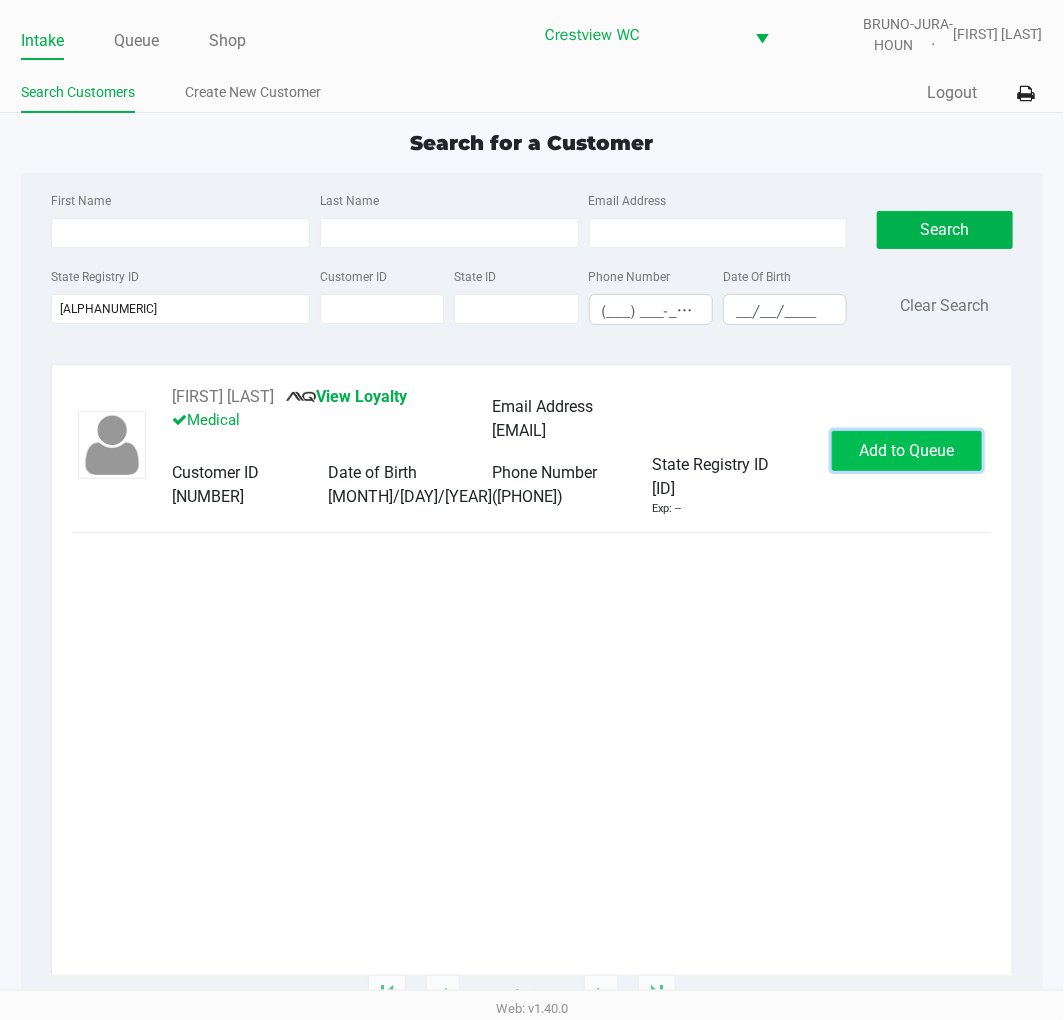 click on "Add to Queue" 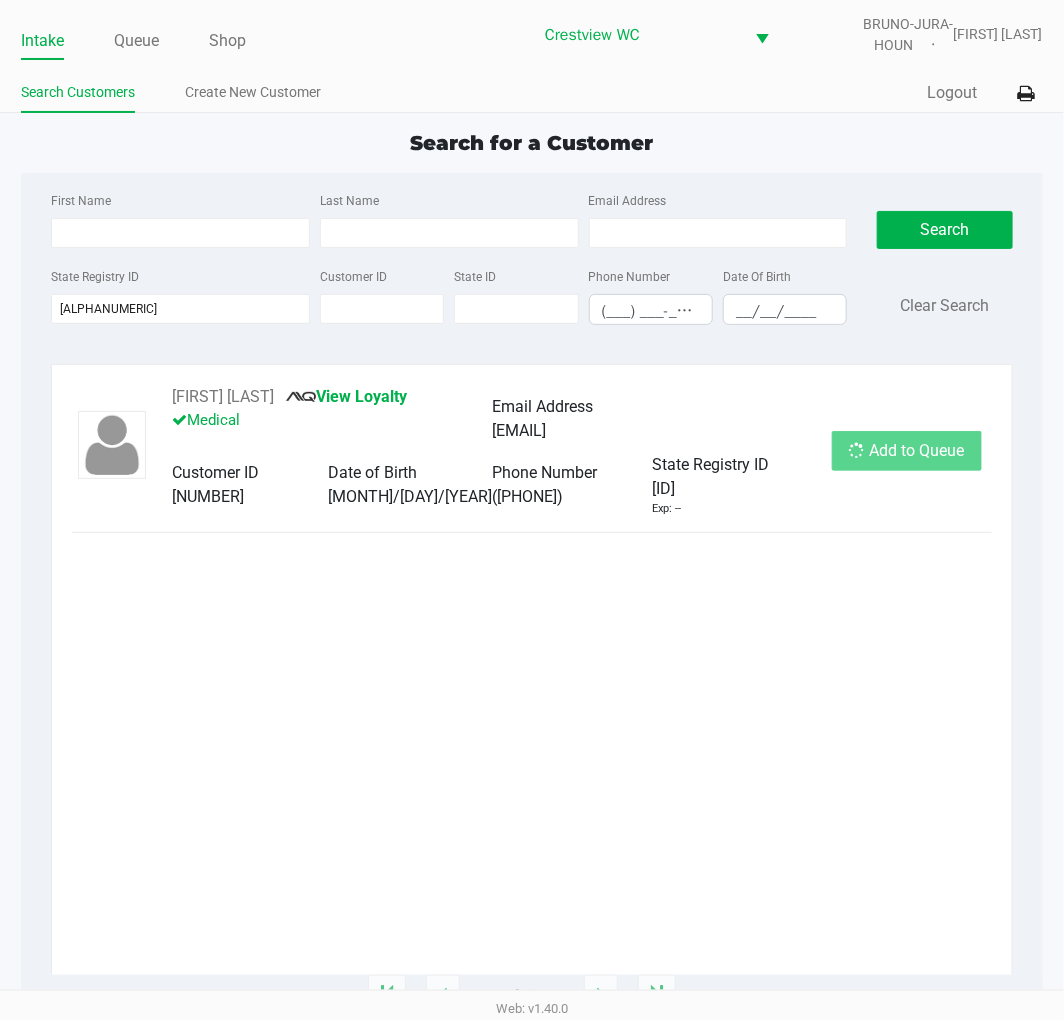 click on "Add to Queue" 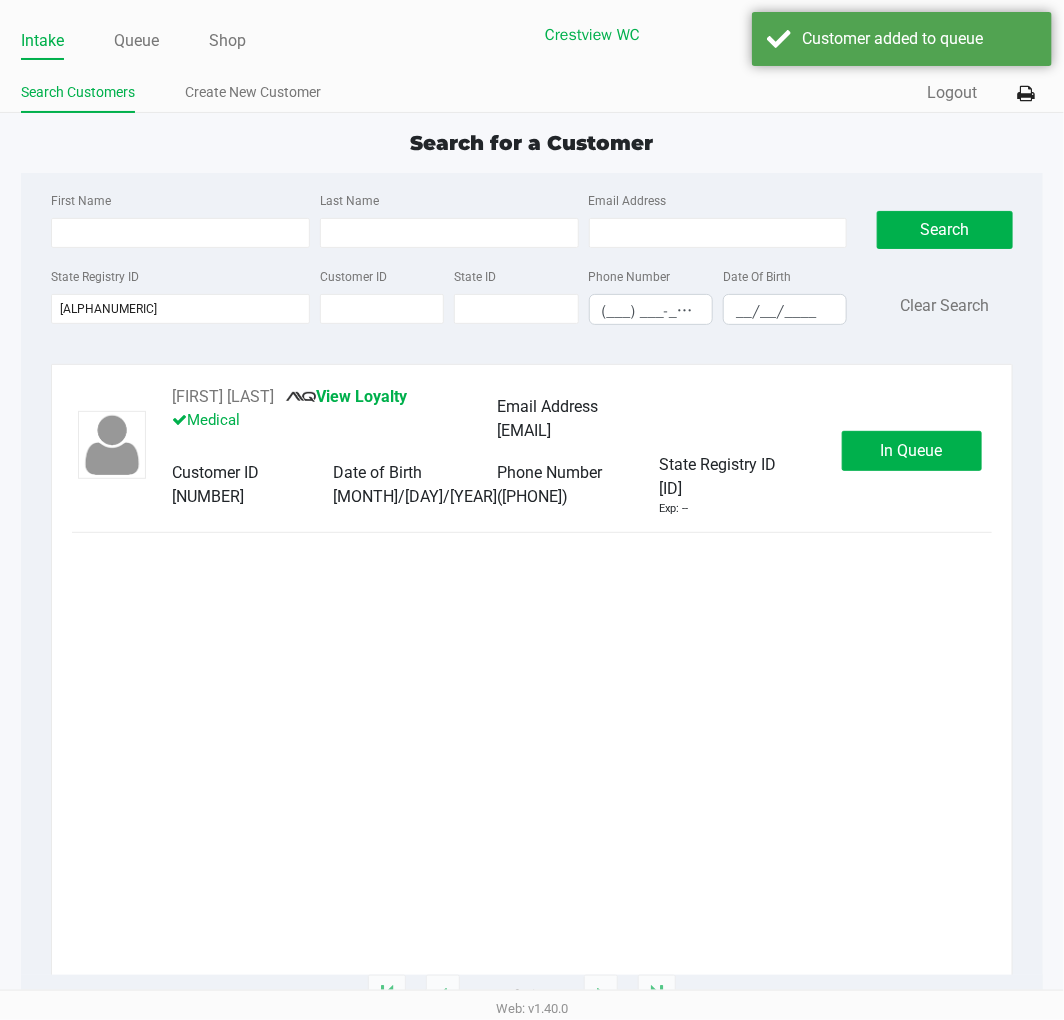 click on "In Queue" 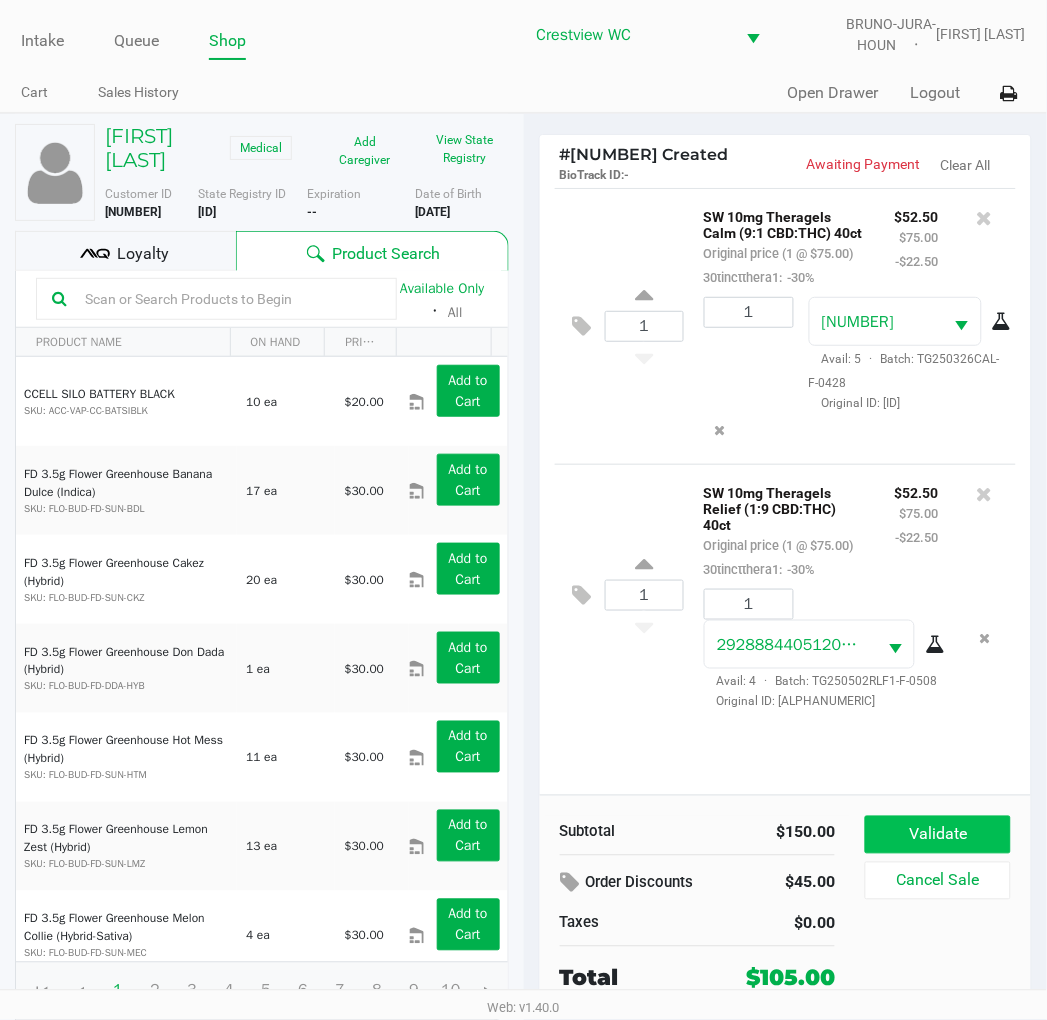 click on "Validate" 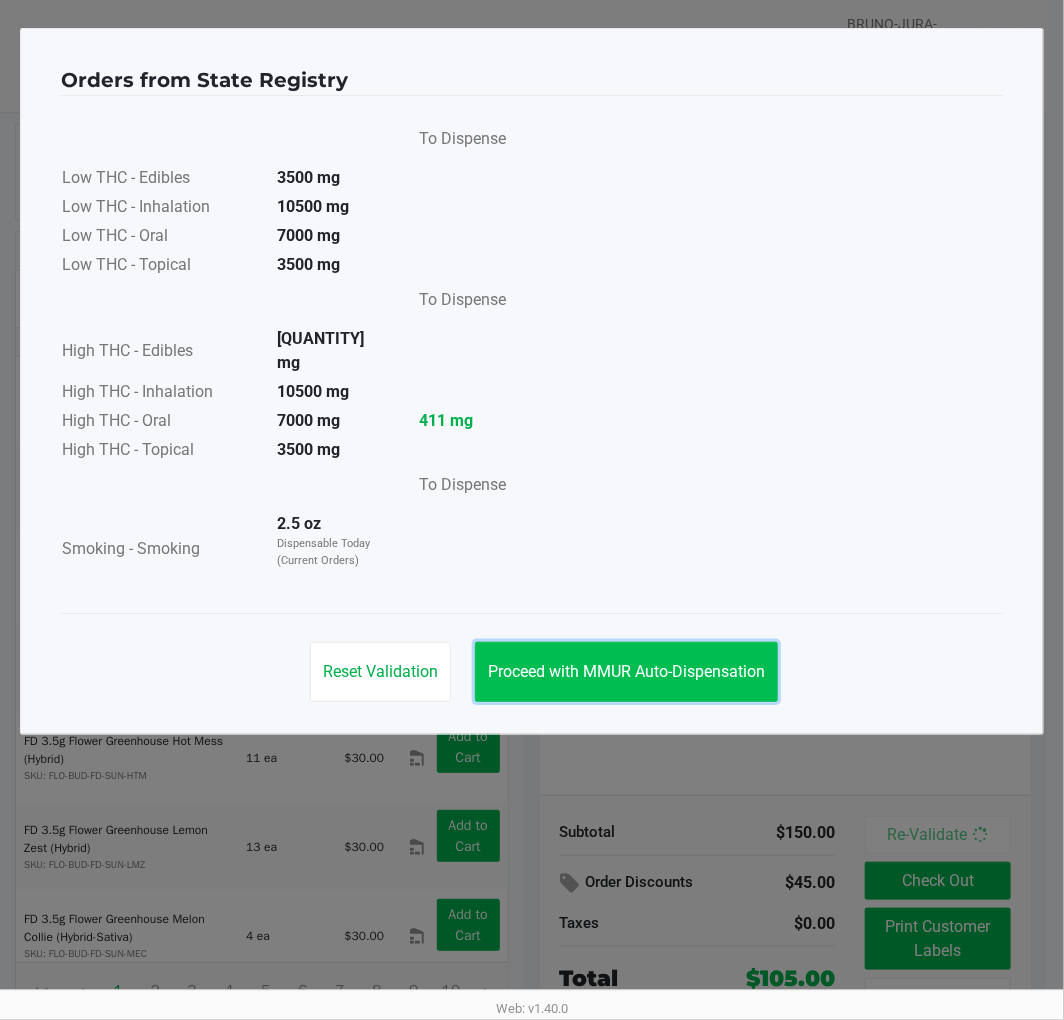 click on "Proceed with MMUR Auto-Dispensation" 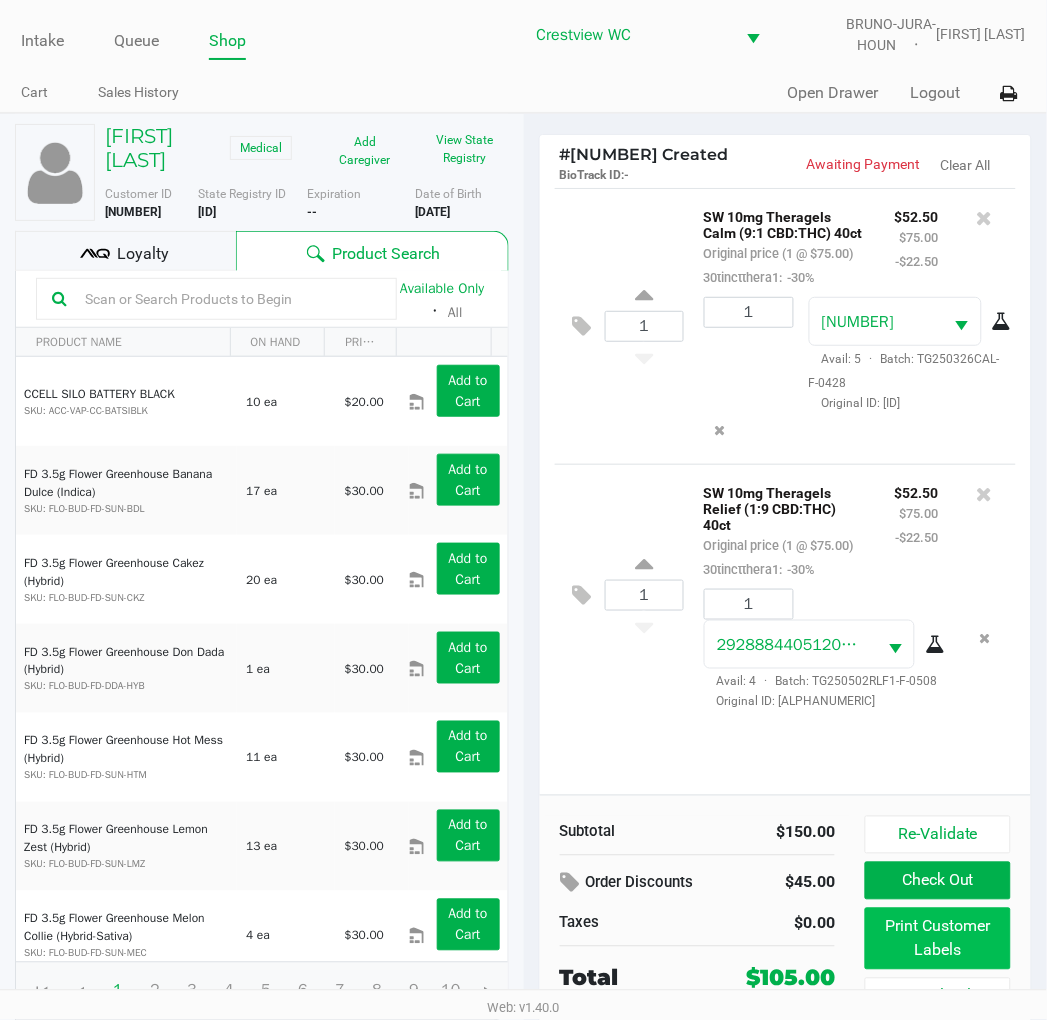 click on "Print Customer Labels" 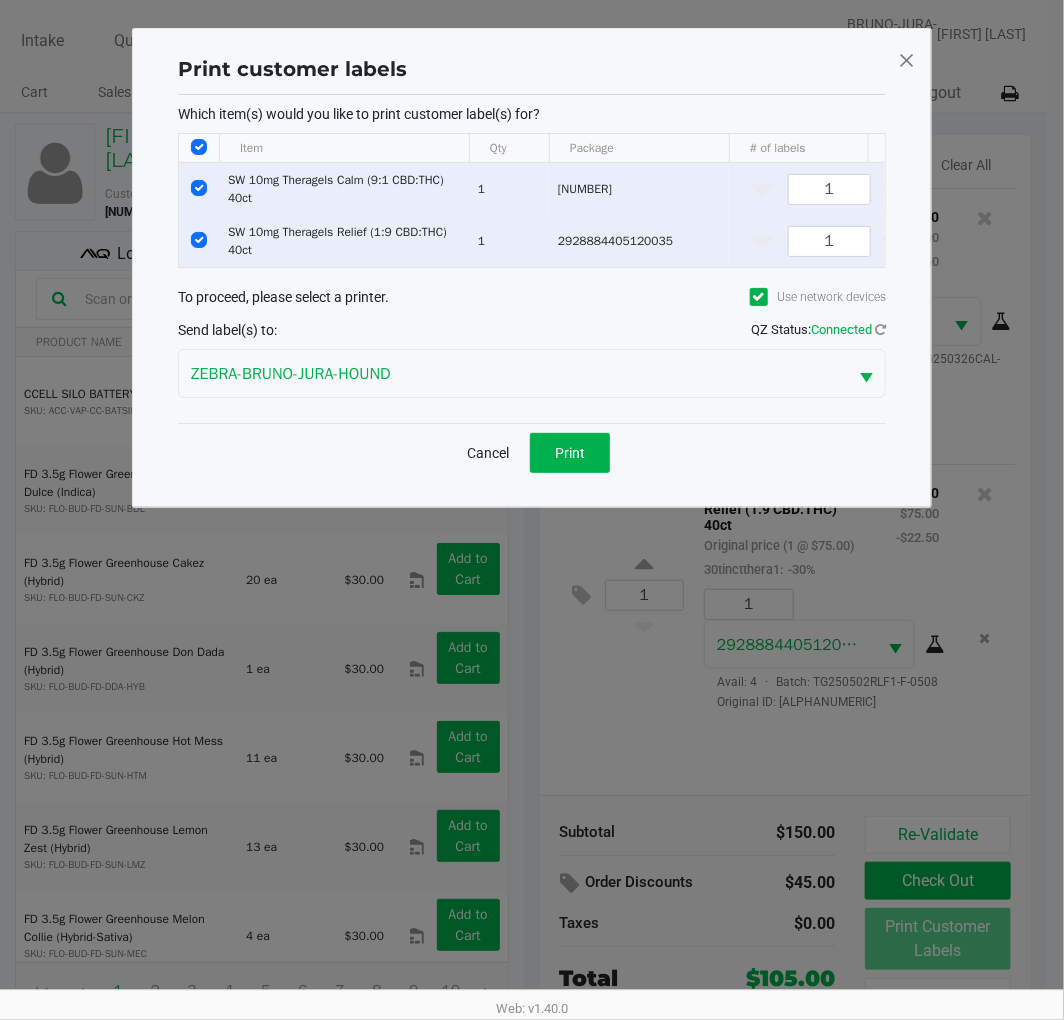 click on "Print" 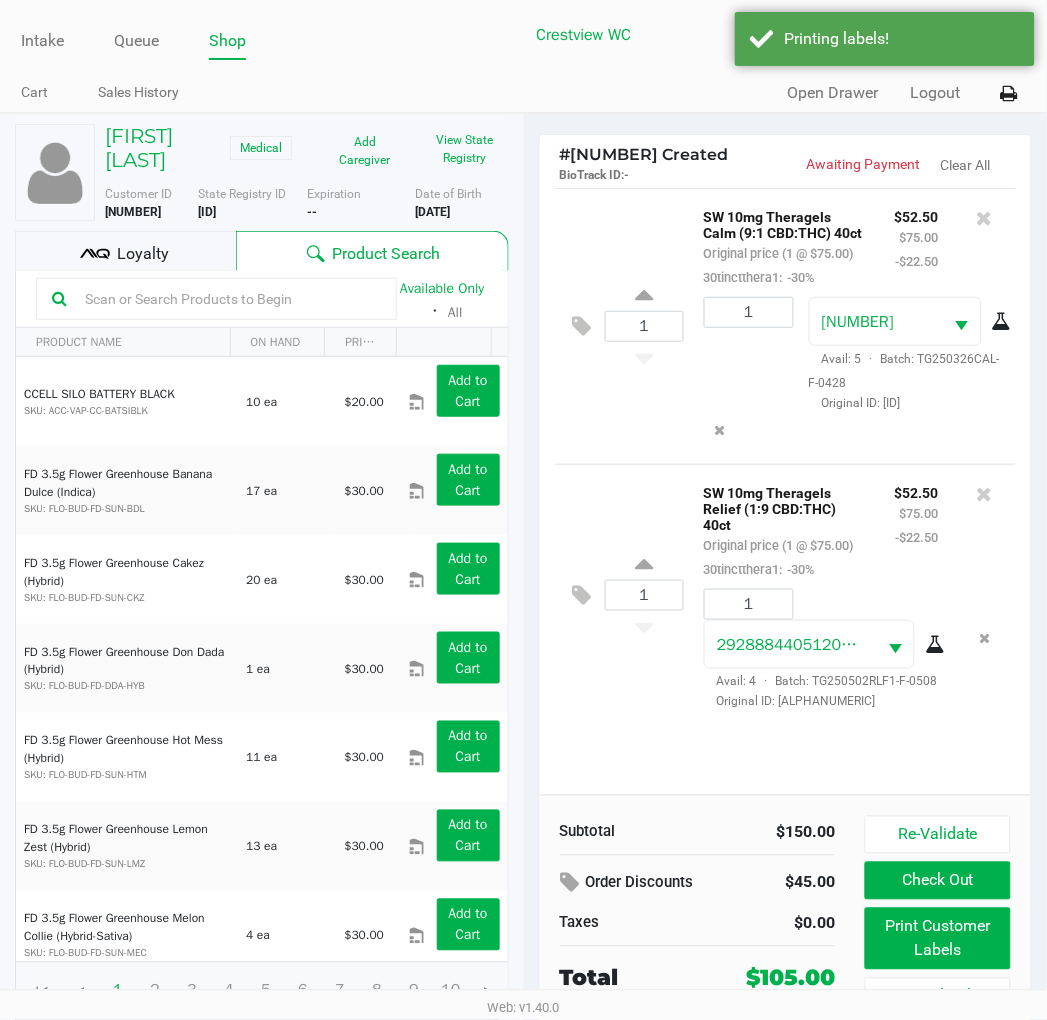 click on "Loyalty" 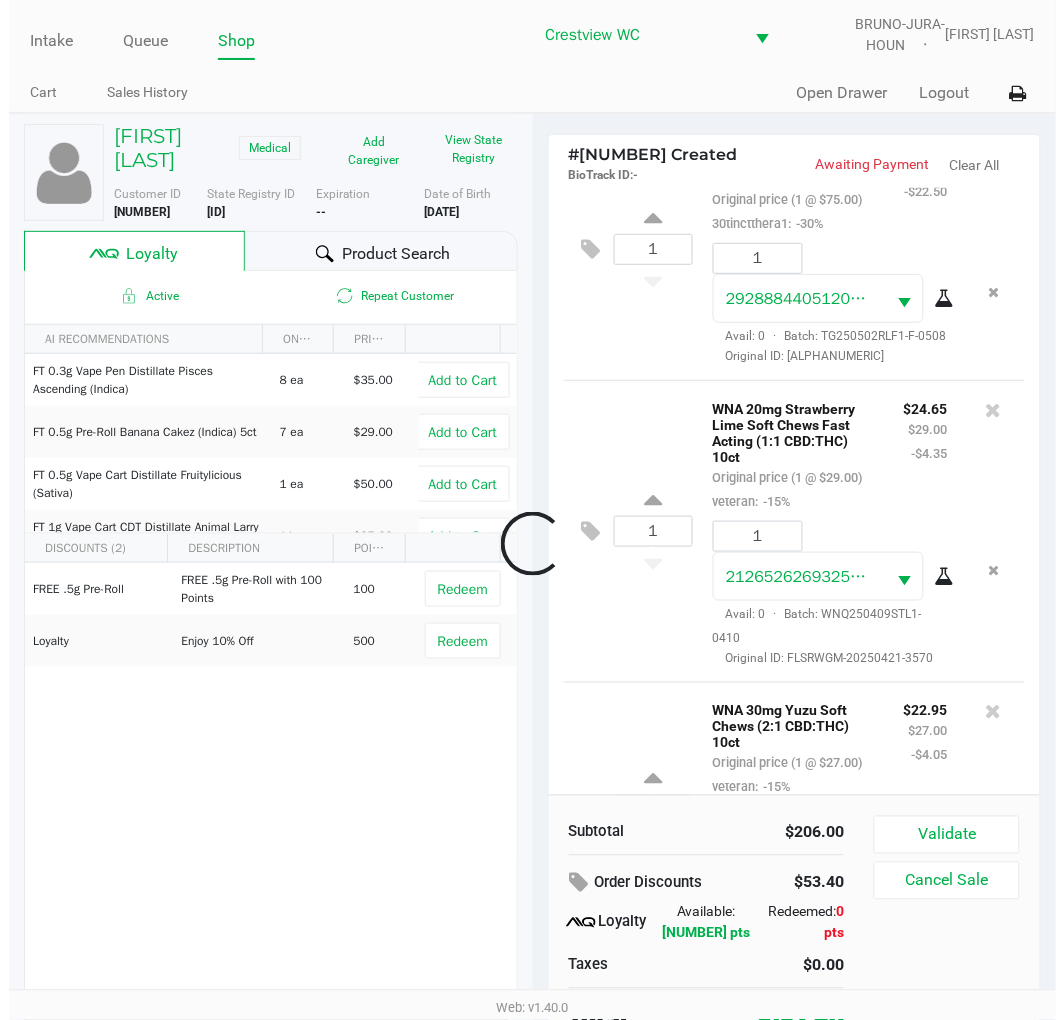 scroll, scrollTop: 653, scrollLeft: 0, axis: vertical 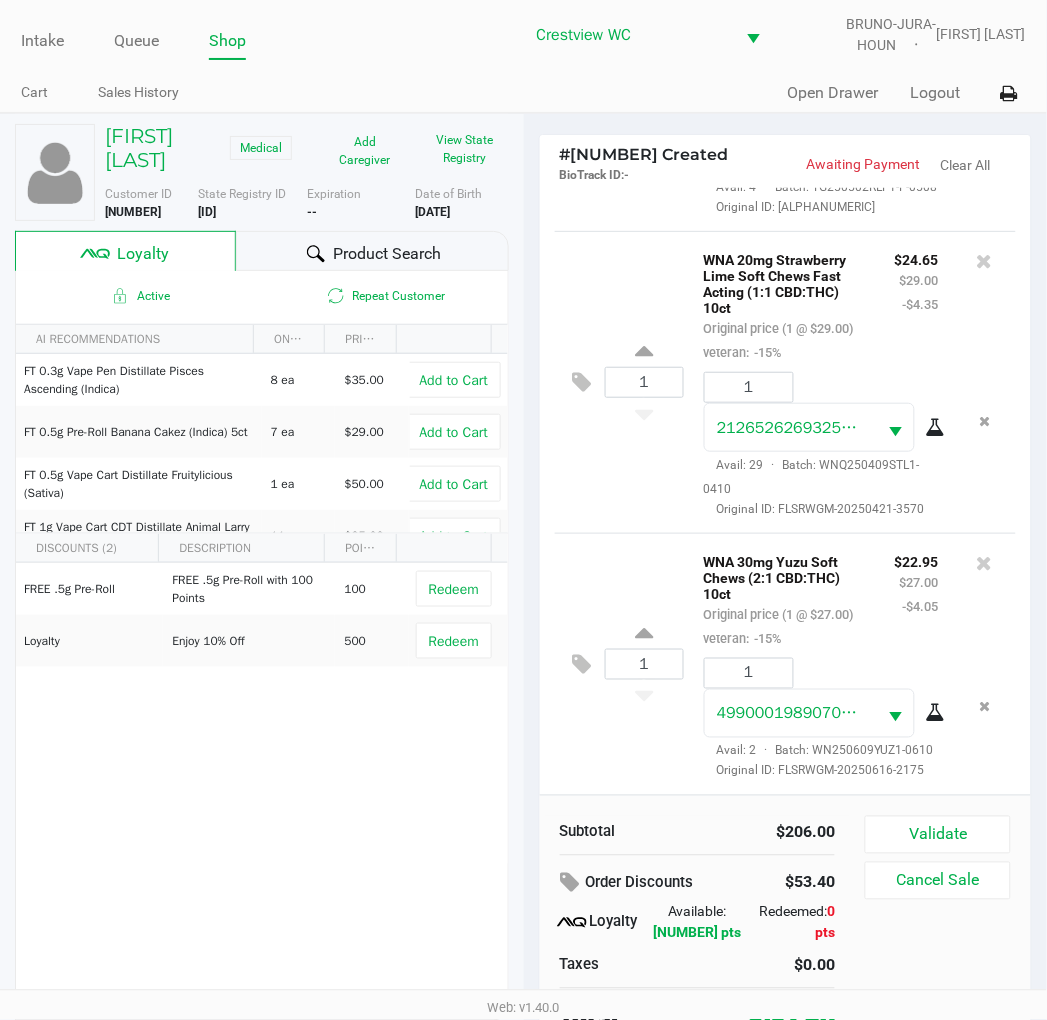 click on "Validate" 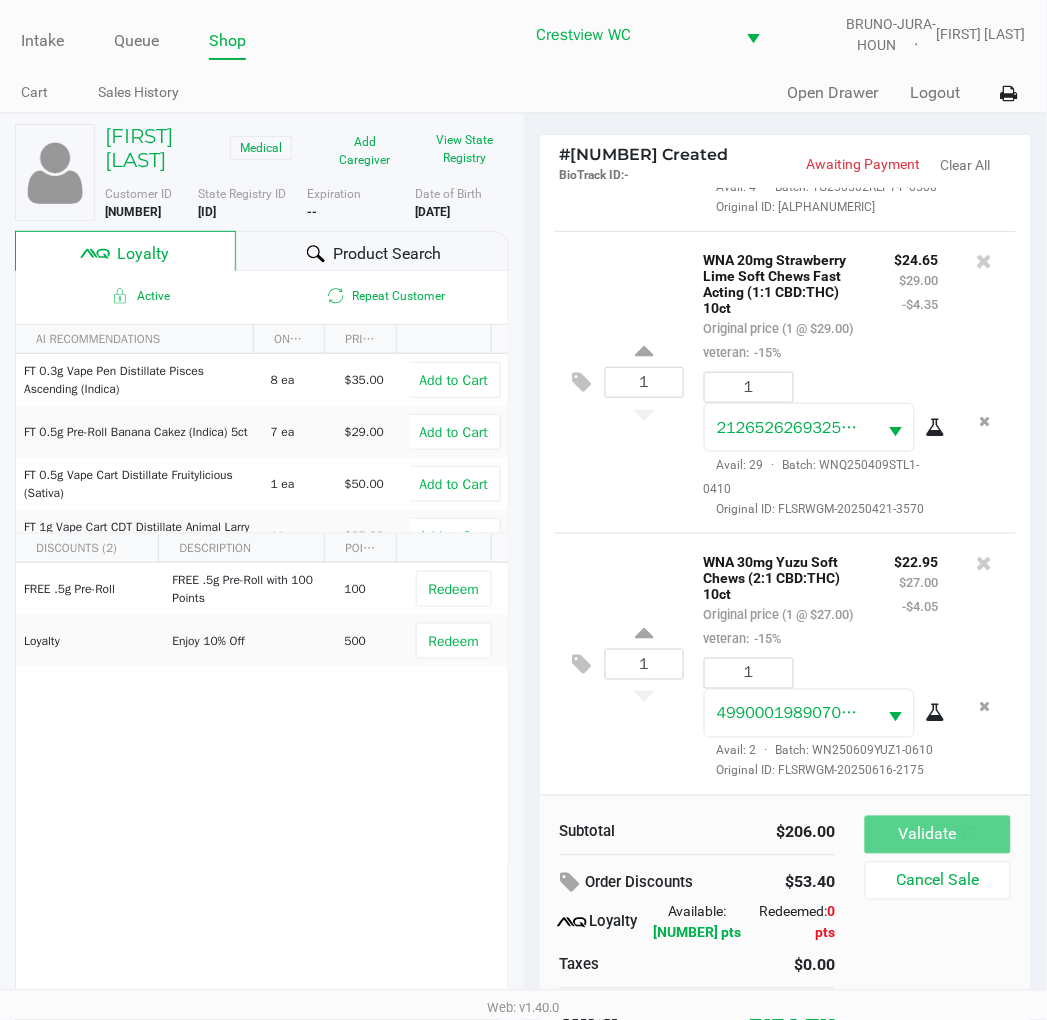scroll, scrollTop: 658, scrollLeft: 0, axis: vertical 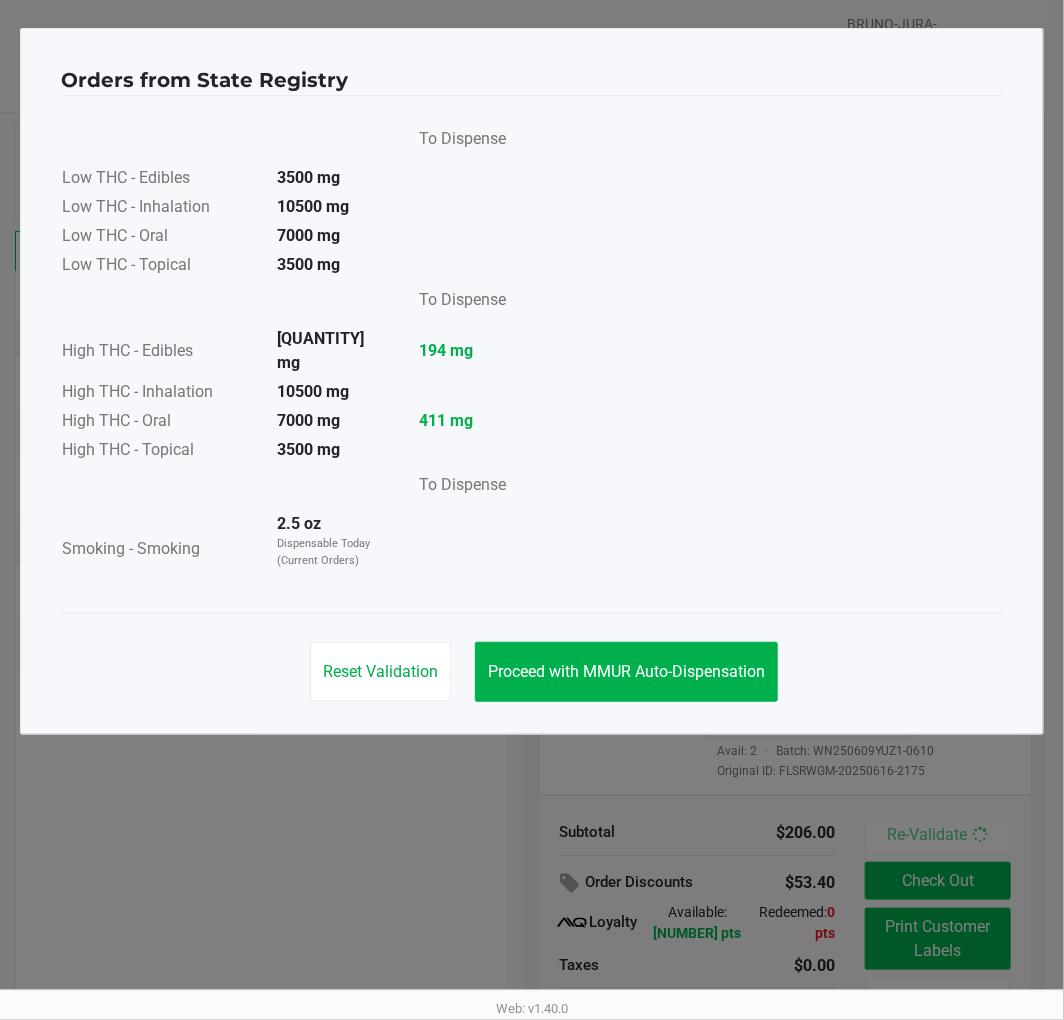 click on "Proceed with MMUR Auto-Dispensation" 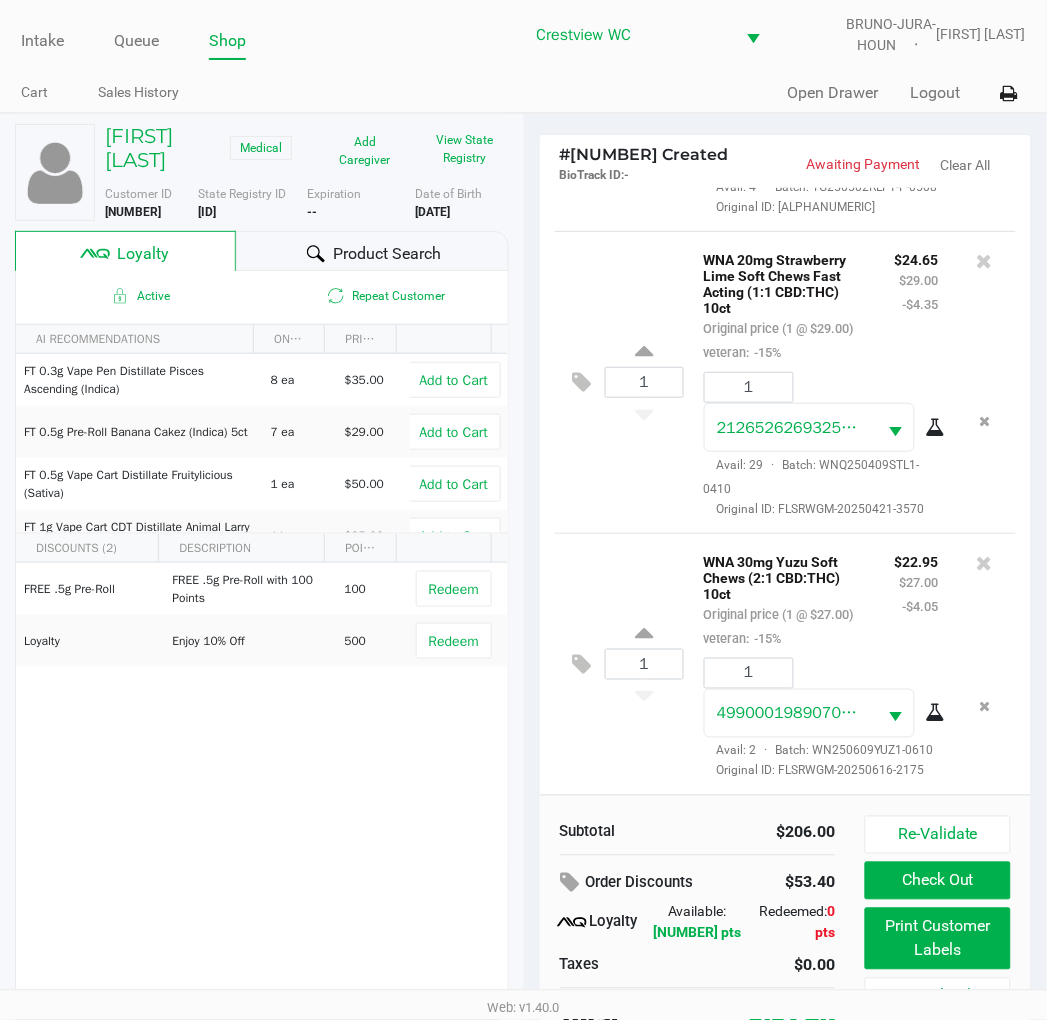 click on "Print Customer Labels" 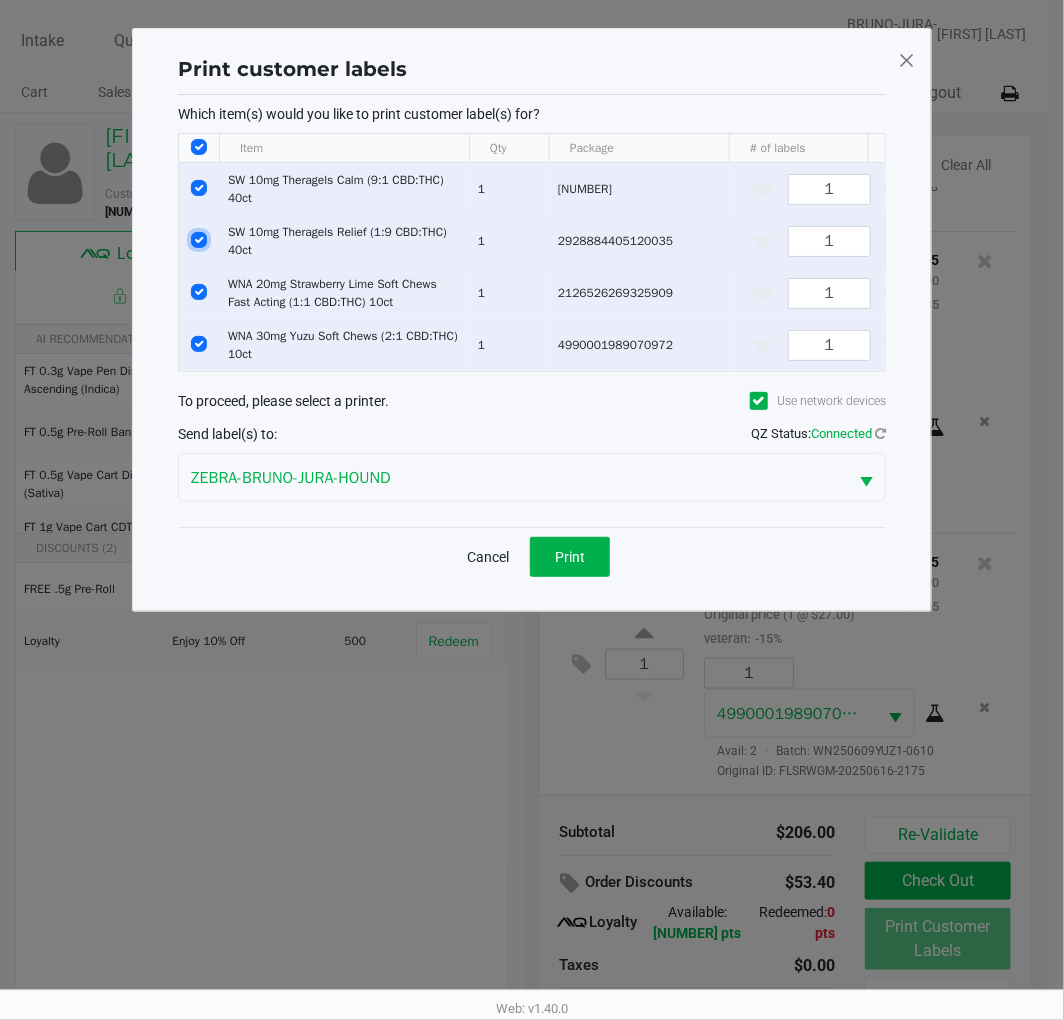 click at bounding box center [199, 240] 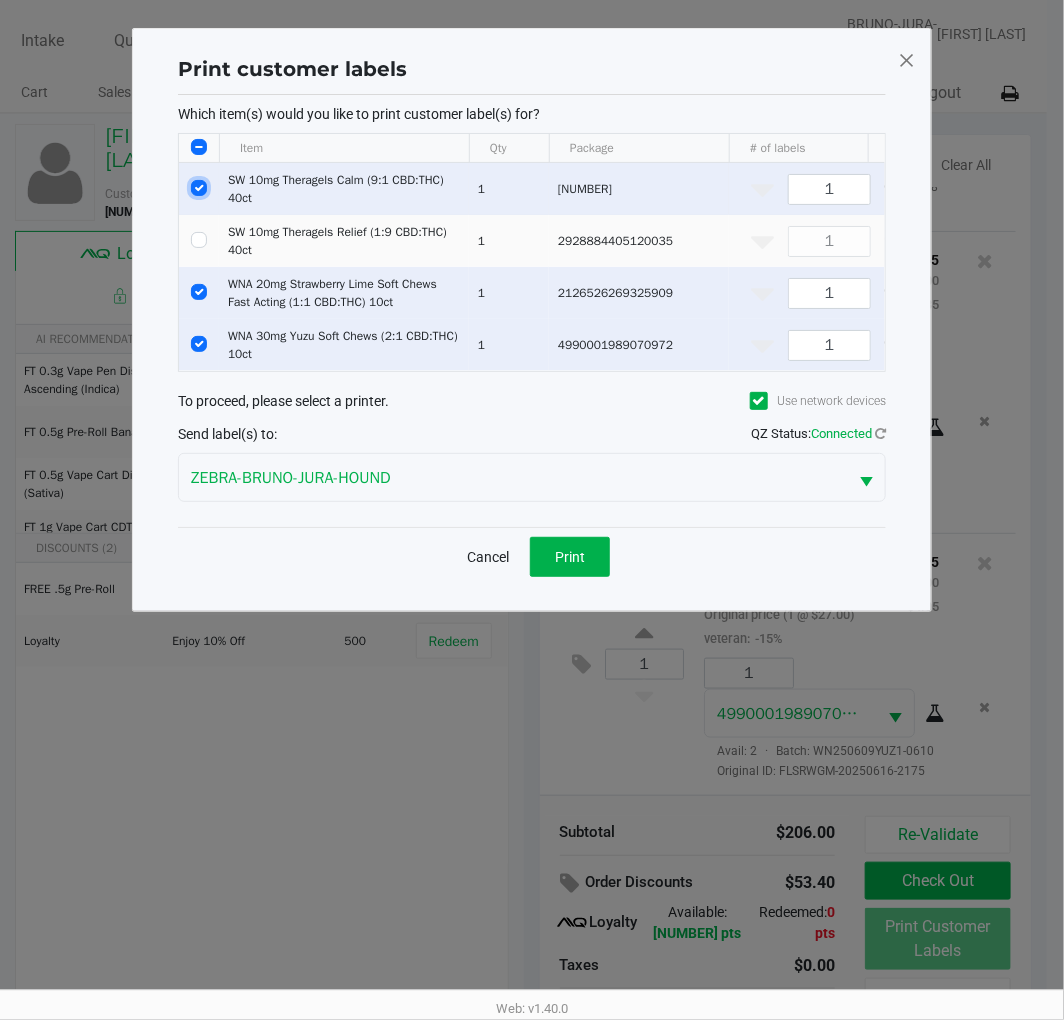 click at bounding box center [199, 188] 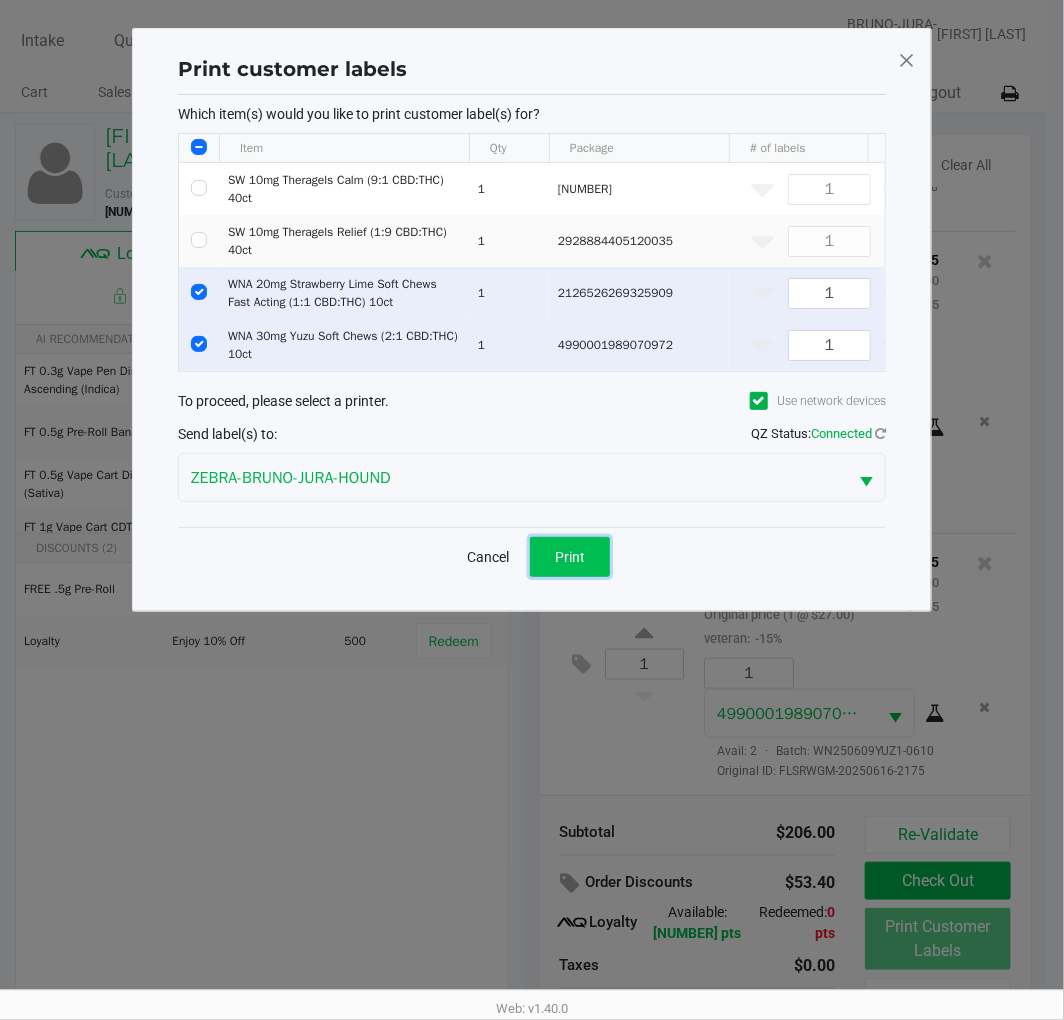 click on "Print" 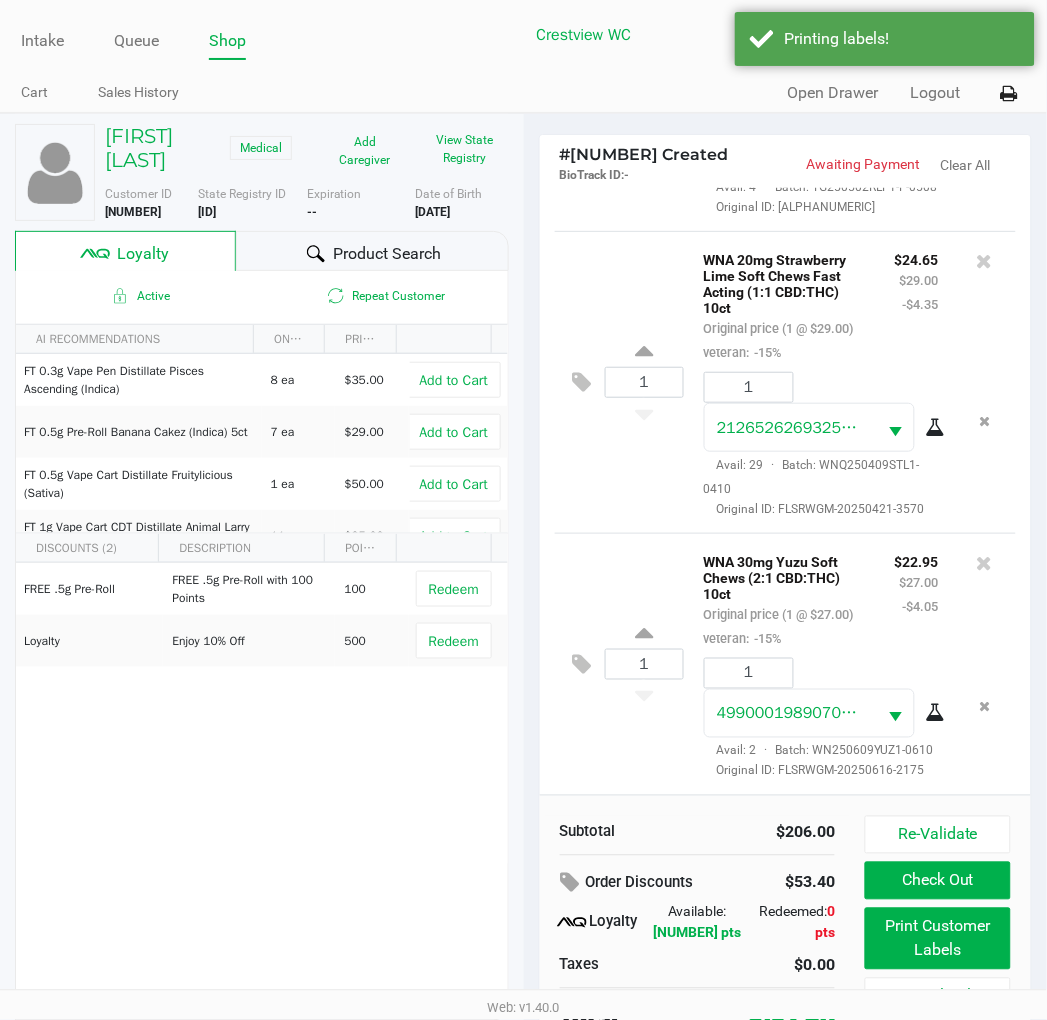 scroll, scrollTop: 38, scrollLeft: 0, axis: vertical 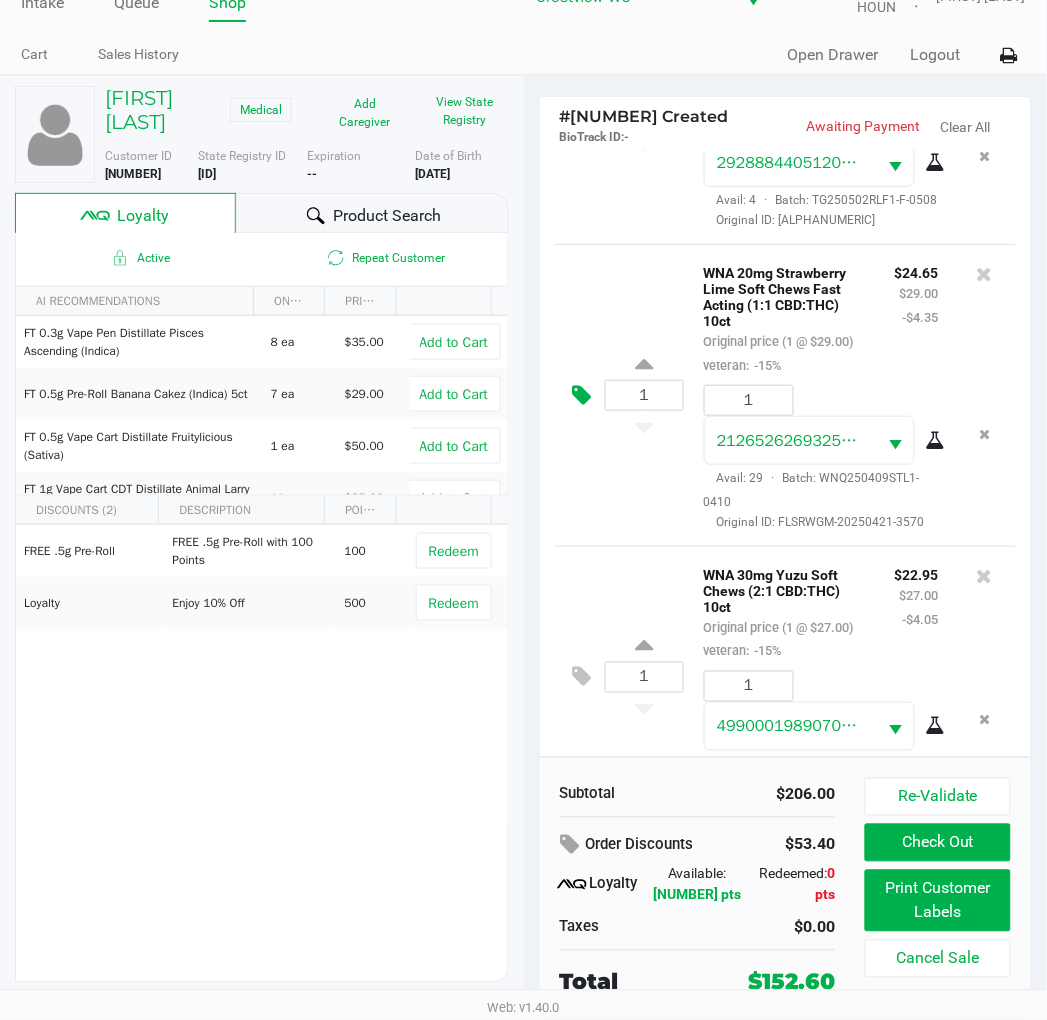 click 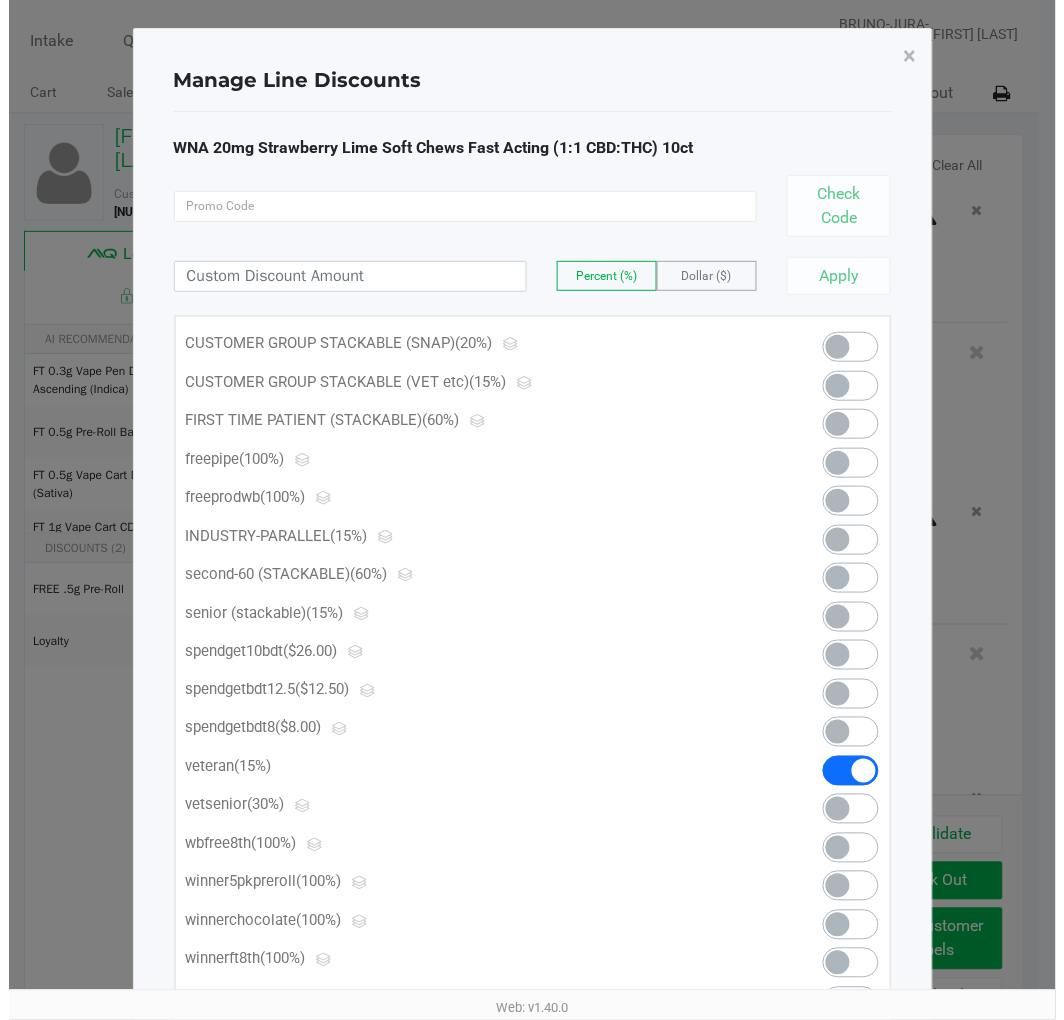 scroll, scrollTop: 0, scrollLeft: 0, axis: both 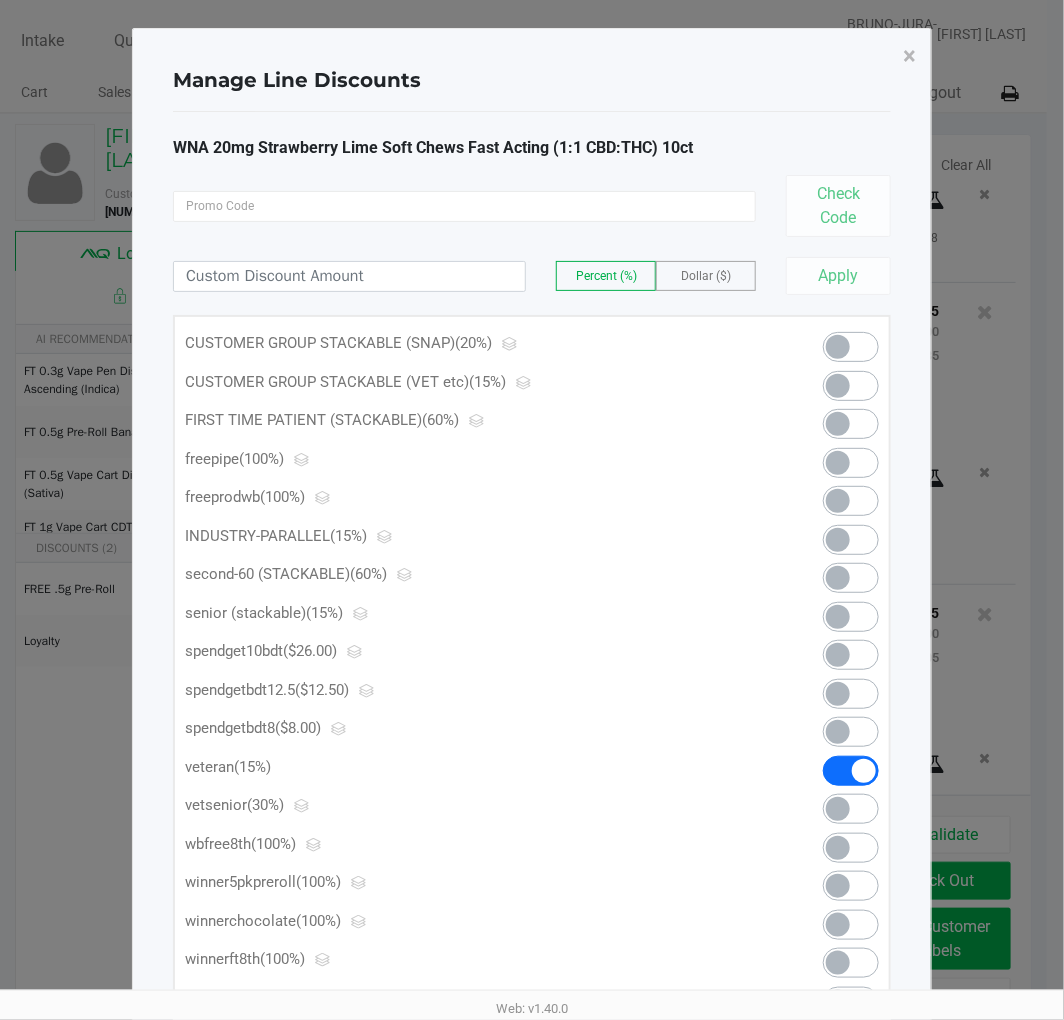 click at bounding box center [851, 386] 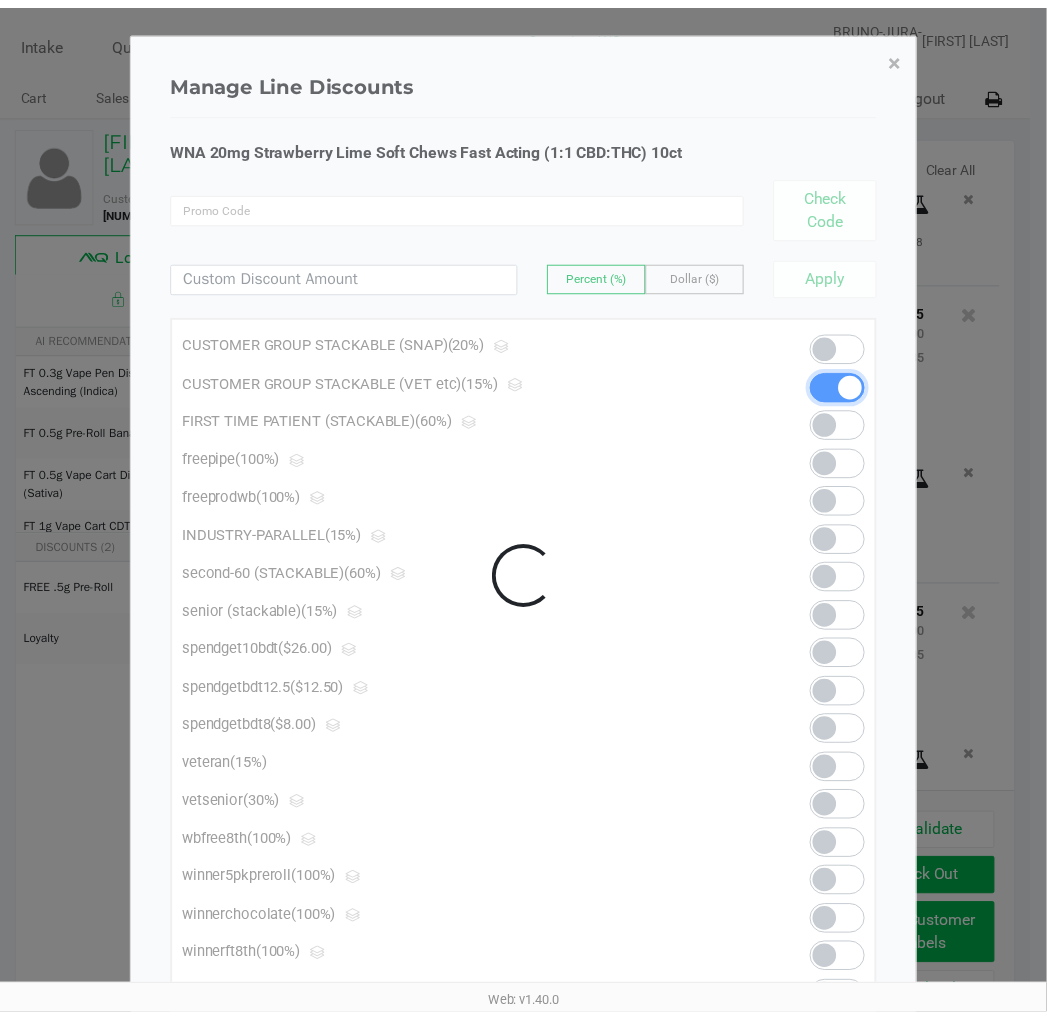 scroll, scrollTop: 658, scrollLeft: 0, axis: vertical 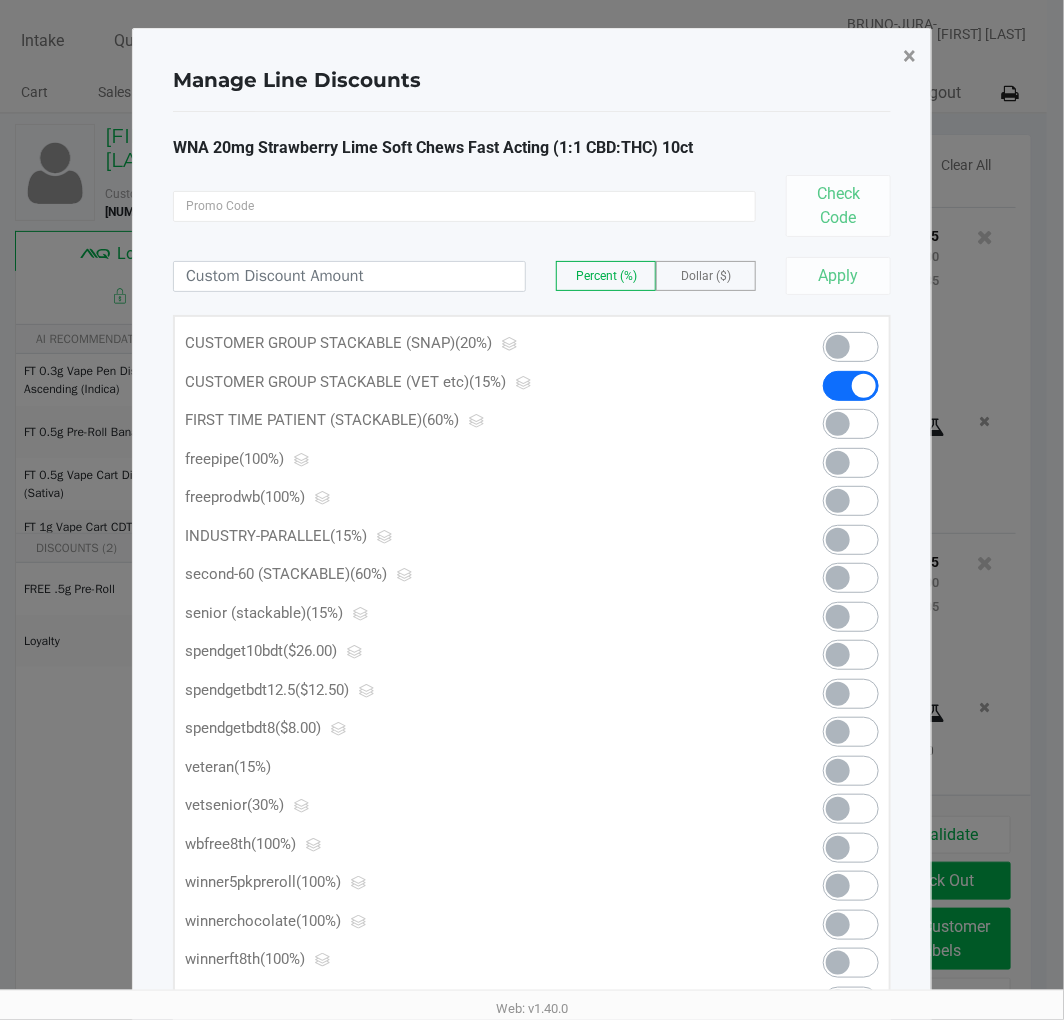 click on "×" 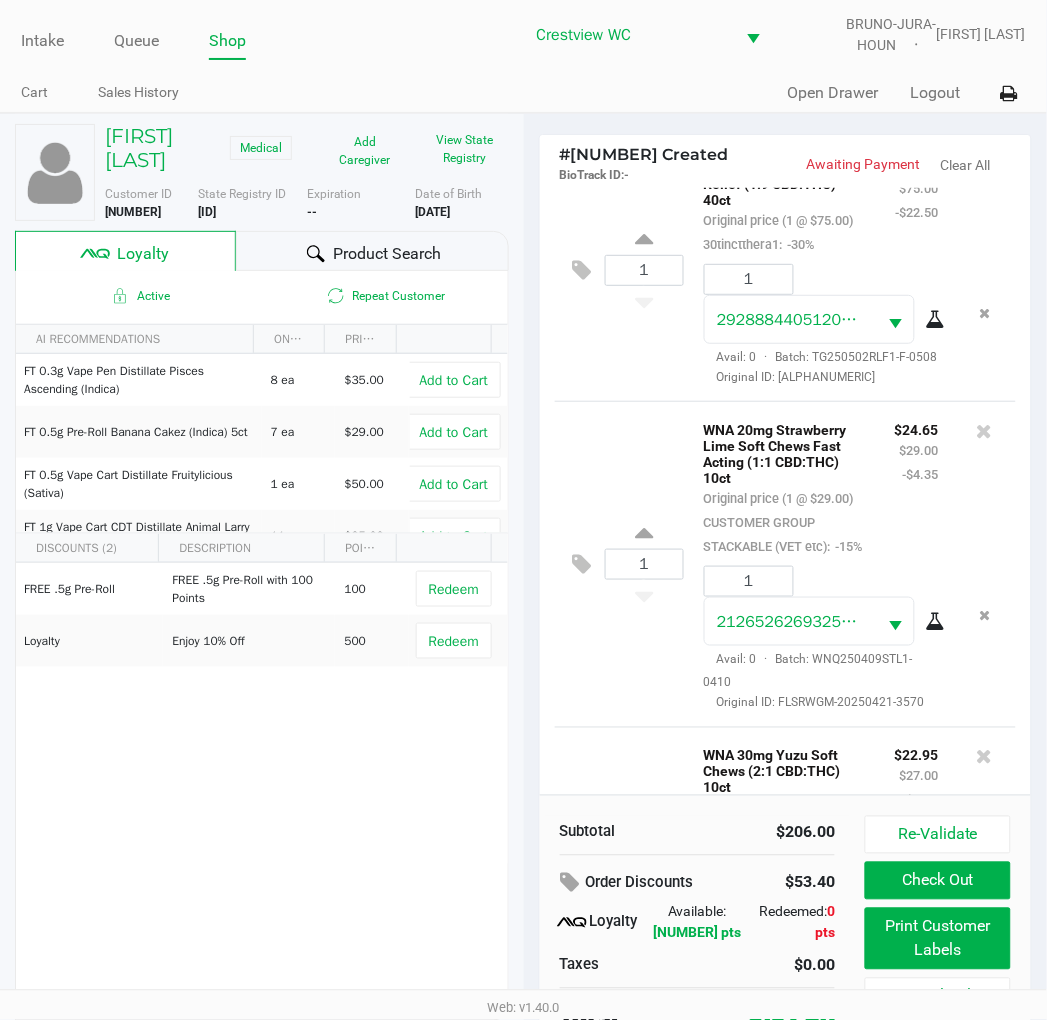 scroll, scrollTop: 707, scrollLeft: 0, axis: vertical 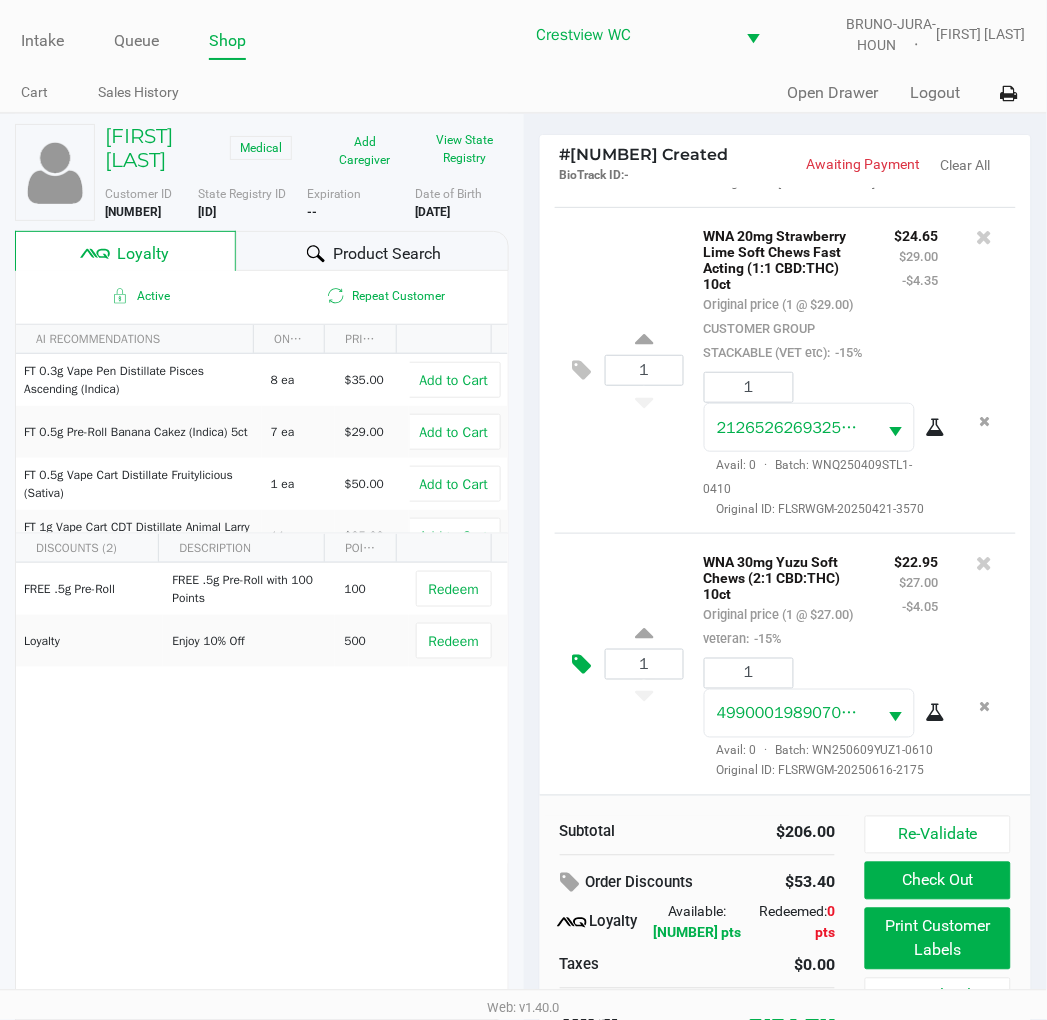 click 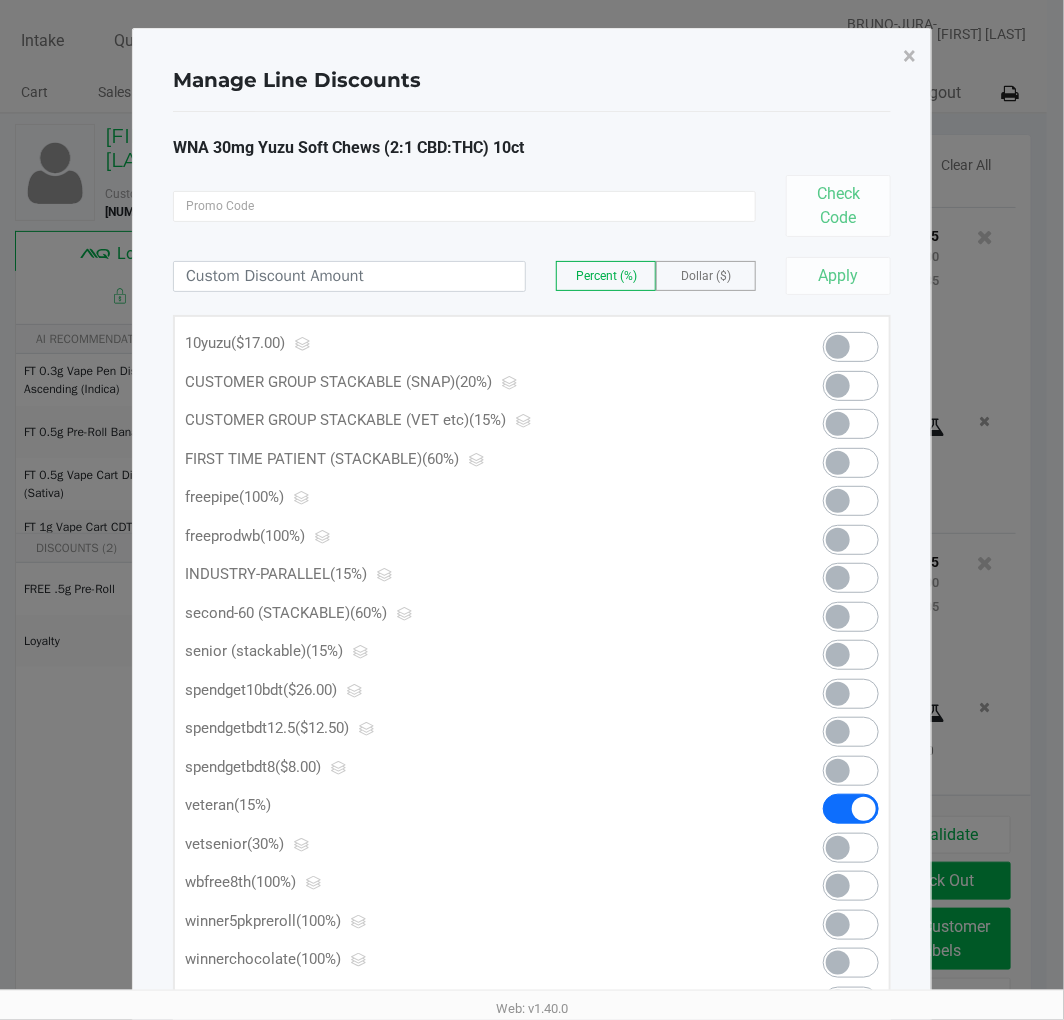 click 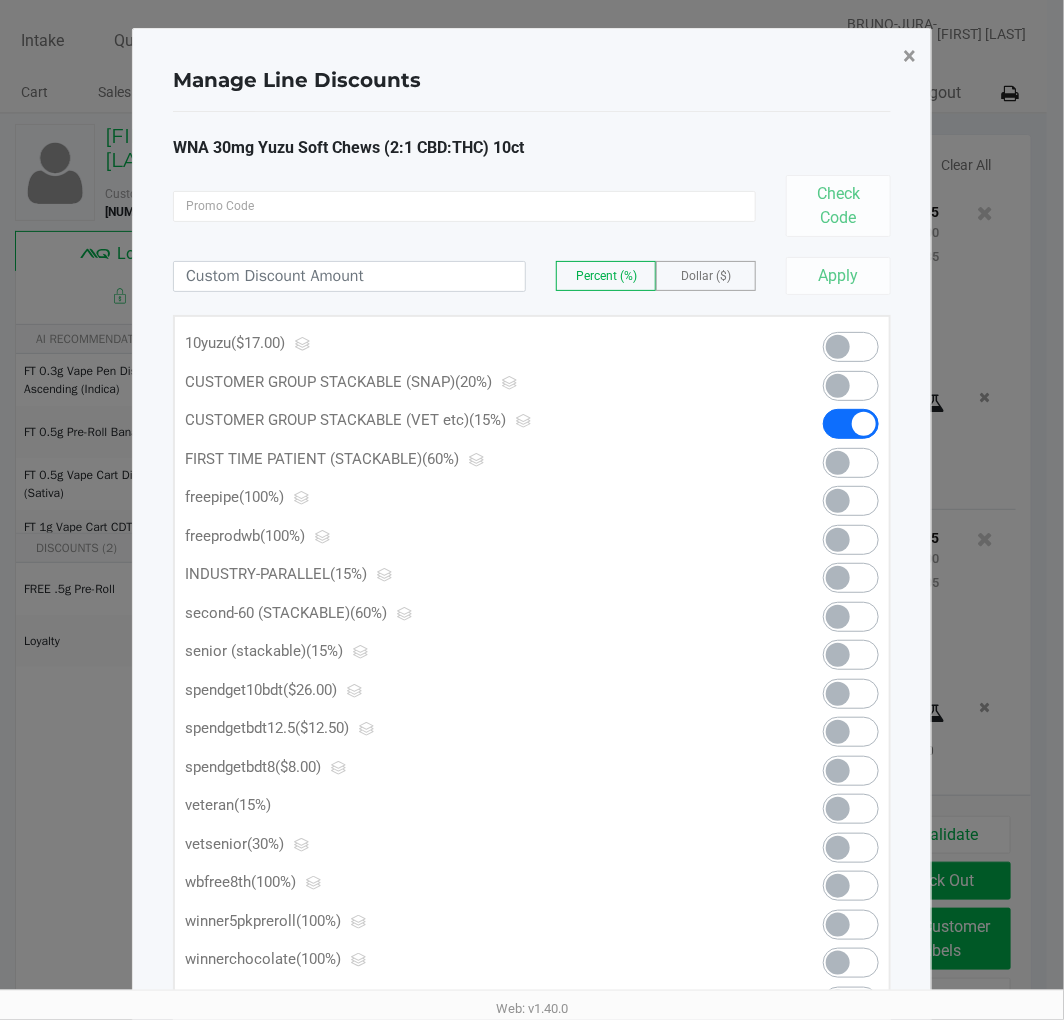 click on "×" 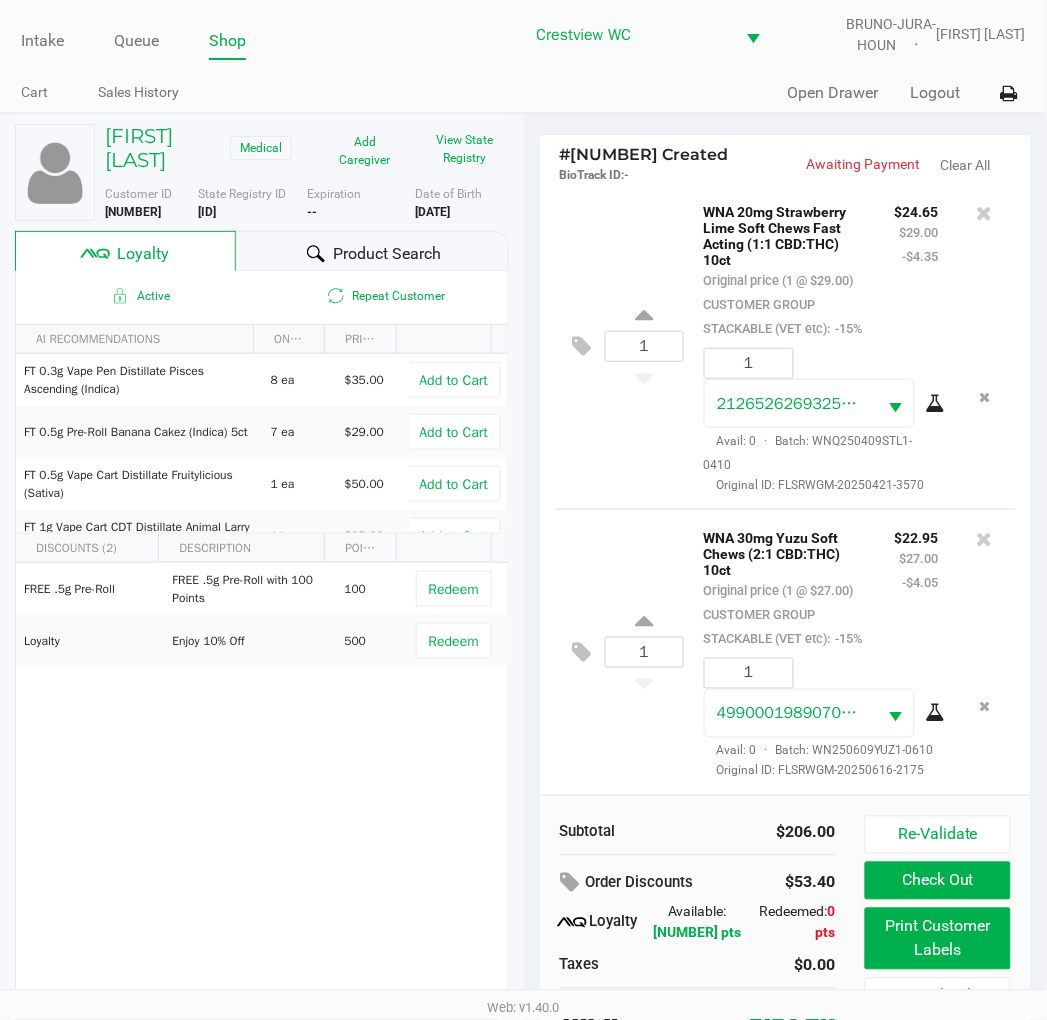 scroll, scrollTop: 755, scrollLeft: 0, axis: vertical 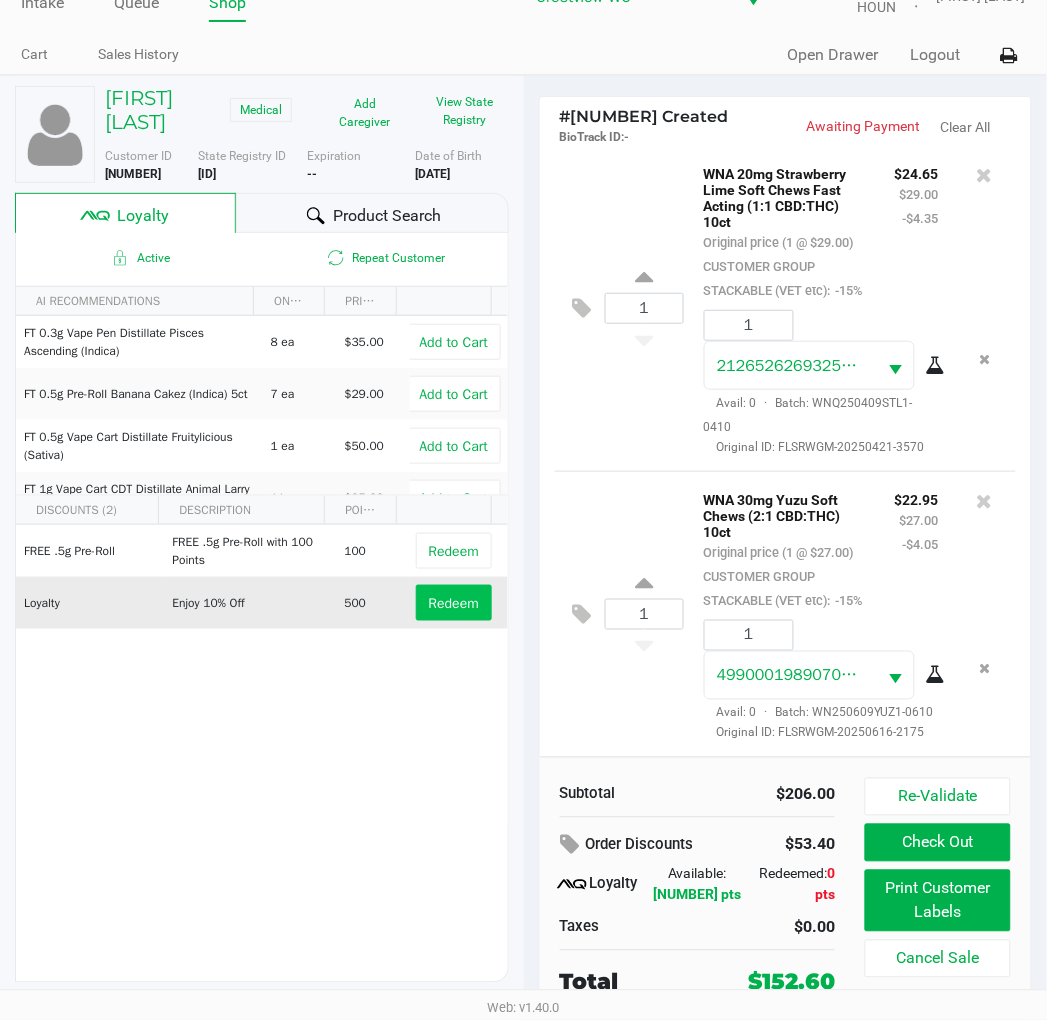 click on "Redeem" 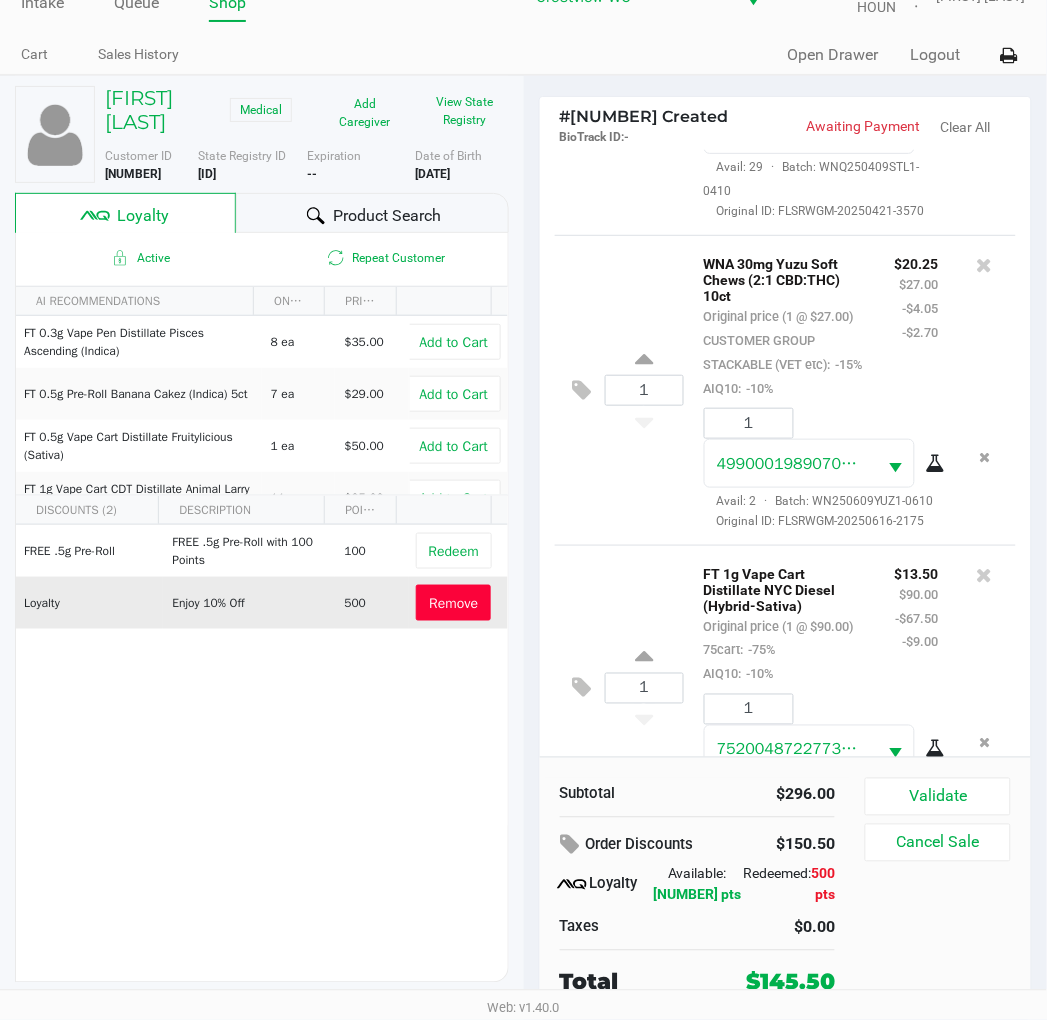 scroll, scrollTop: 1157, scrollLeft: 0, axis: vertical 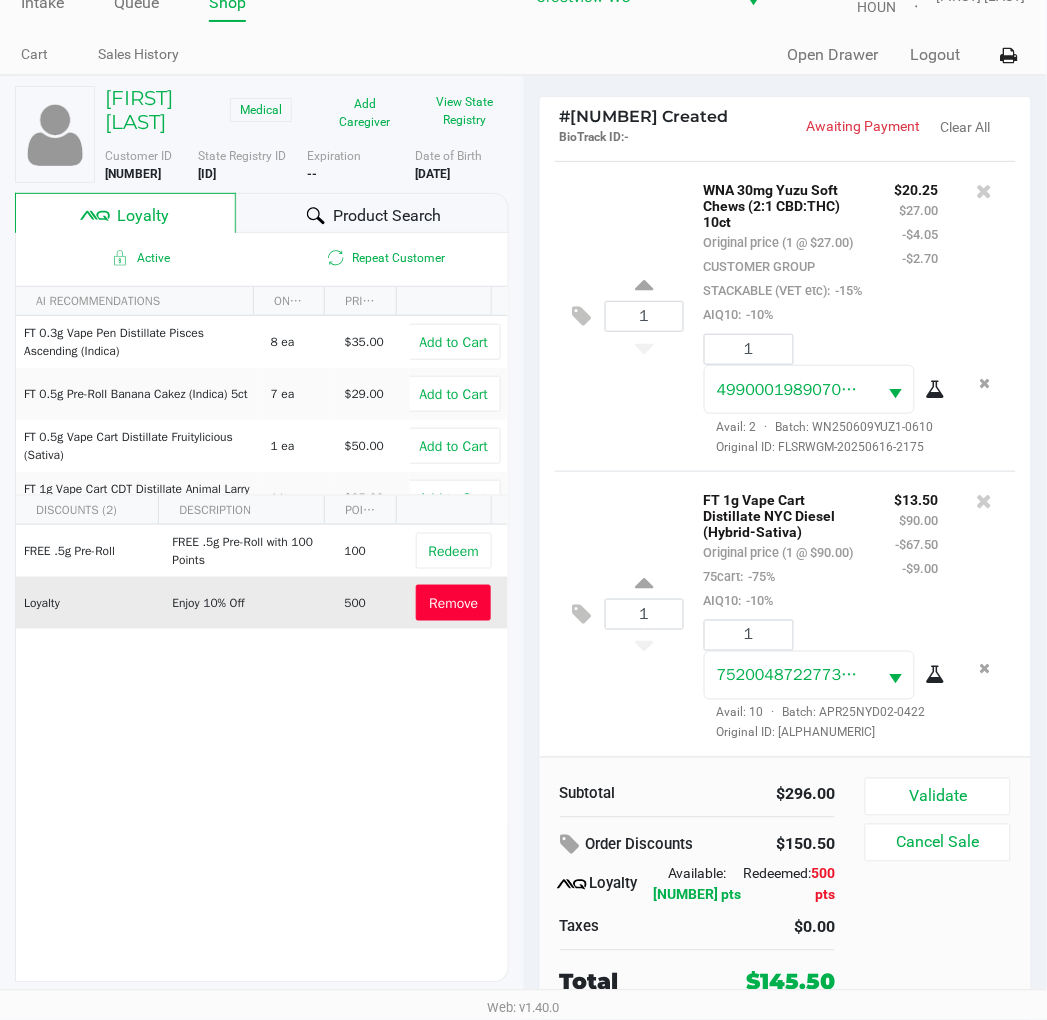 click on "Validate" 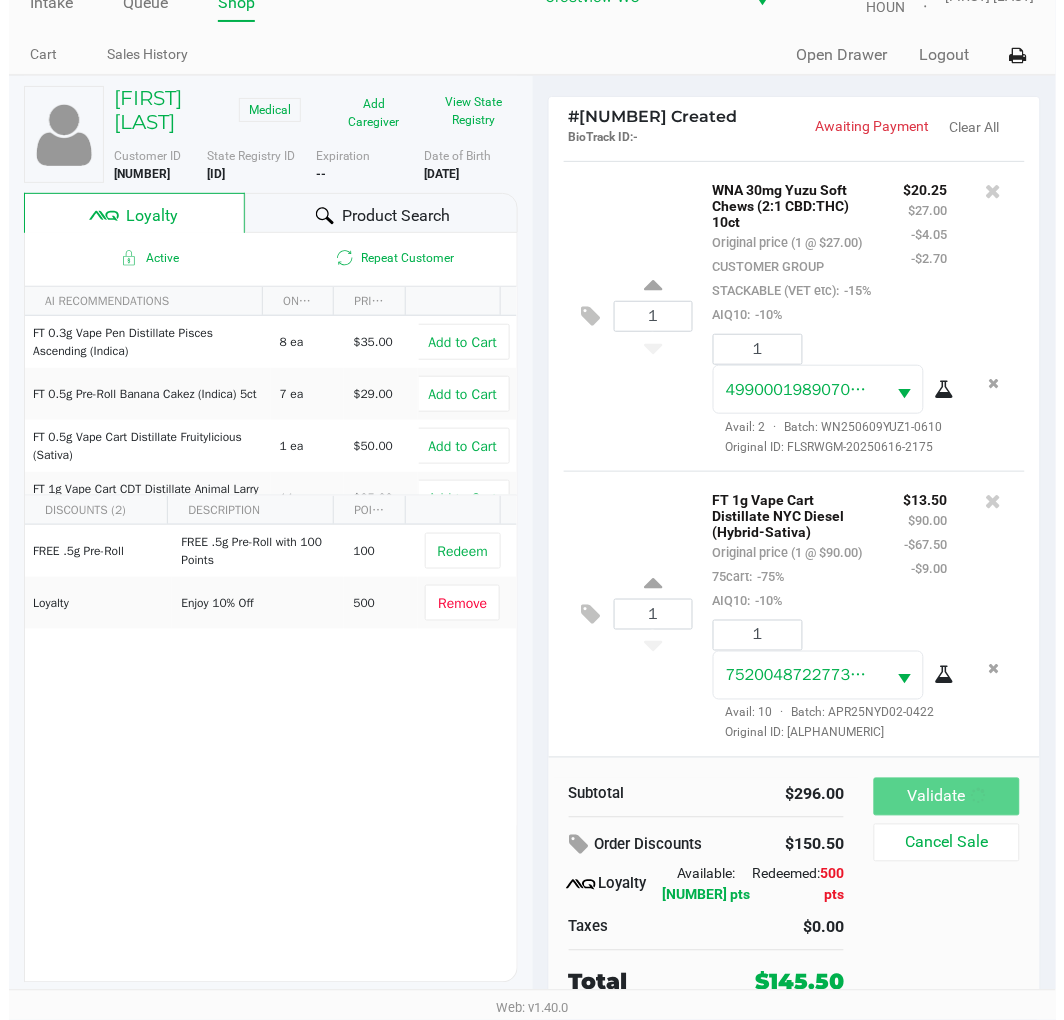 scroll, scrollTop: 0, scrollLeft: 0, axis: both 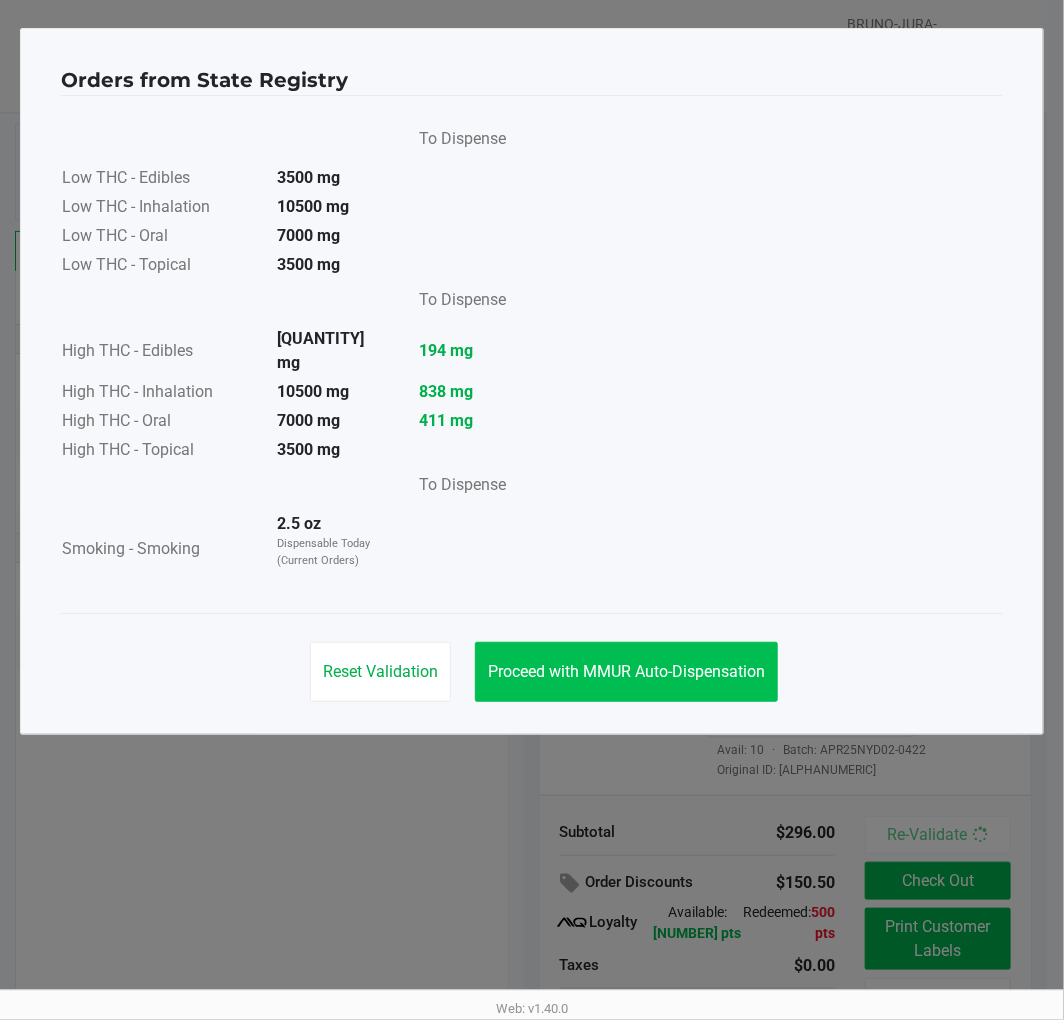 click on "Proceed with MMUR Auto-Dispensation" 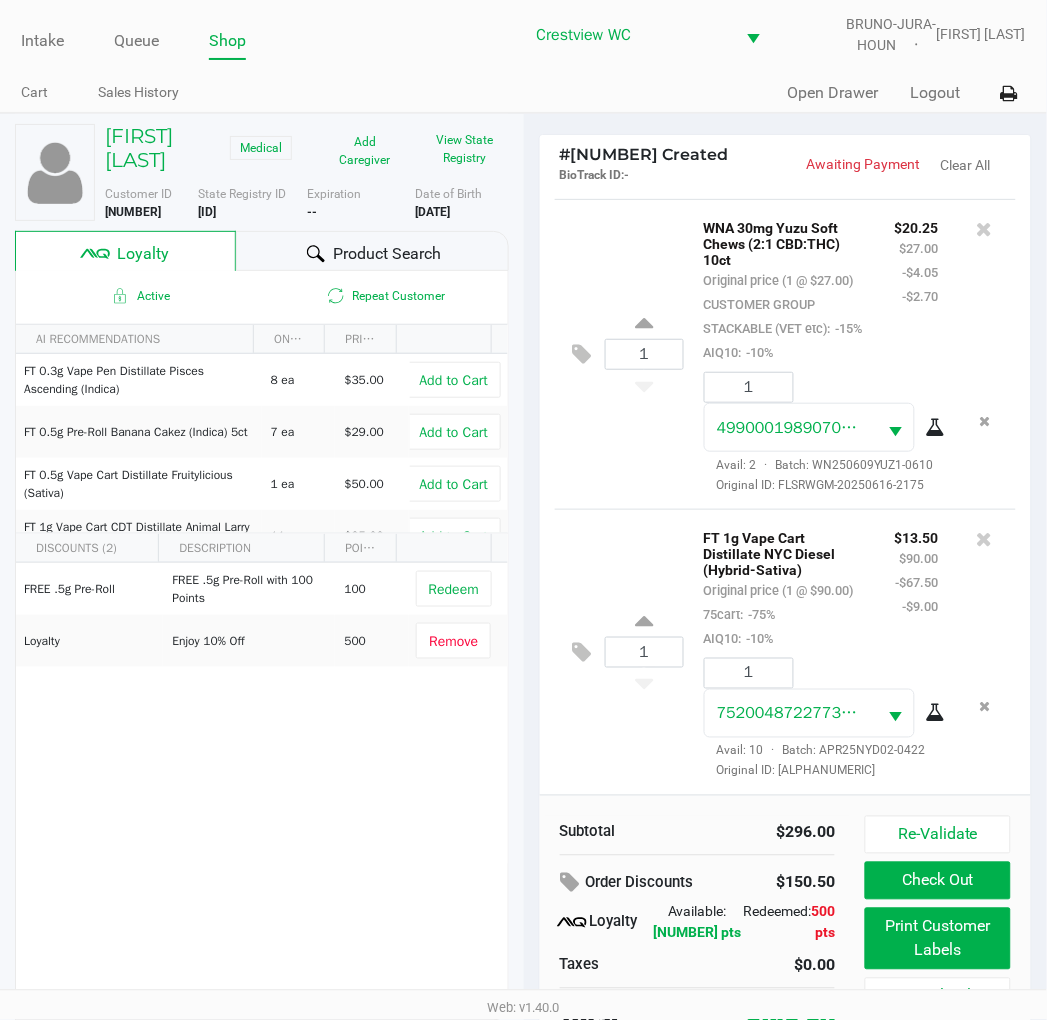 click on "Print Customer Labels" 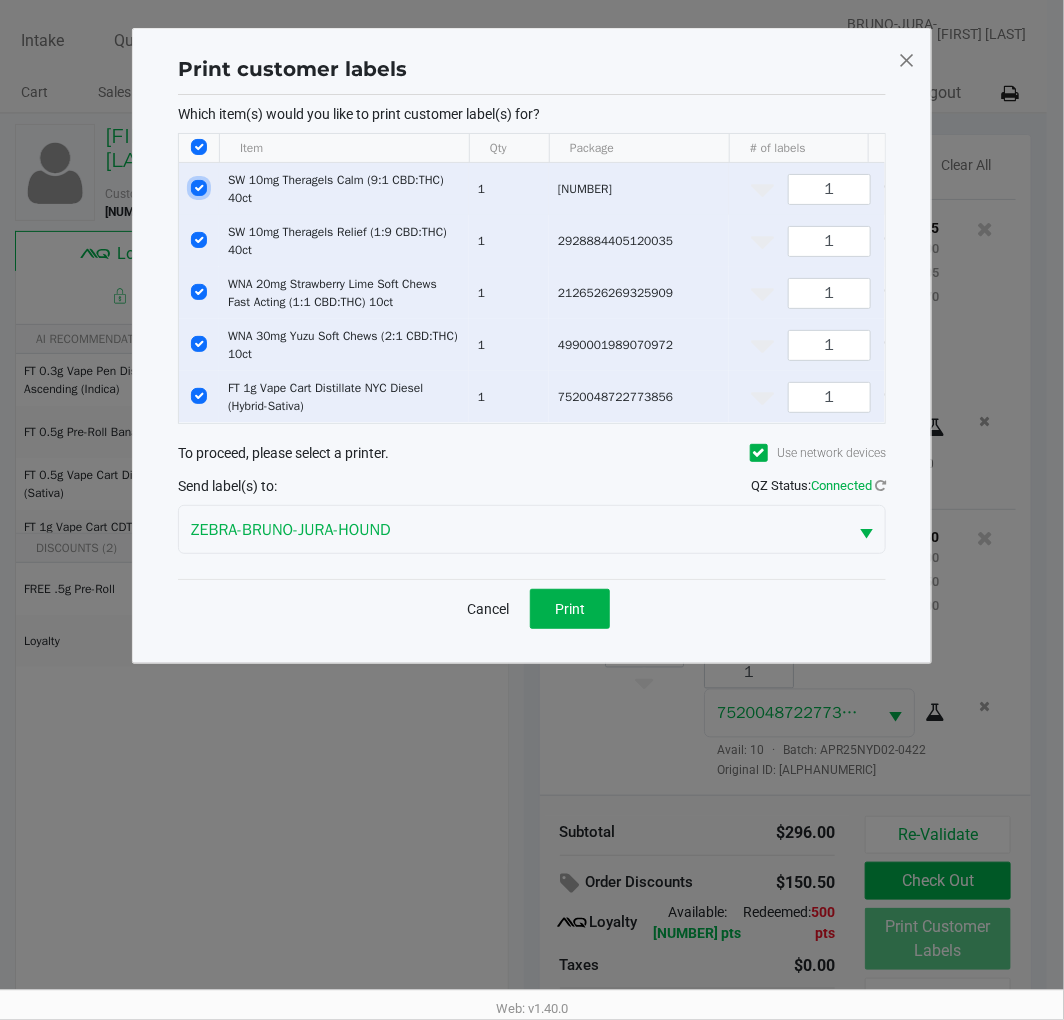 click at bounding box center (199, 188) 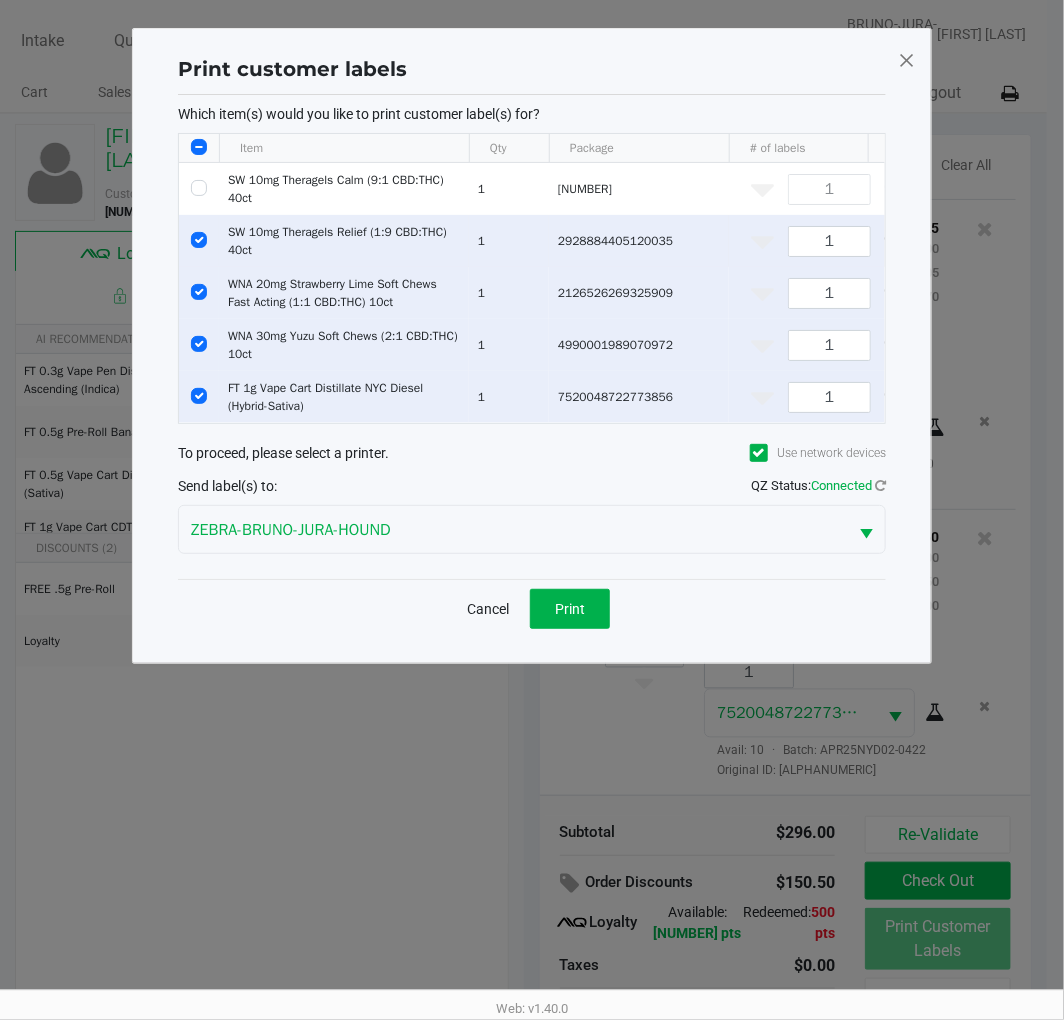 click at bounding box center (199, 240) 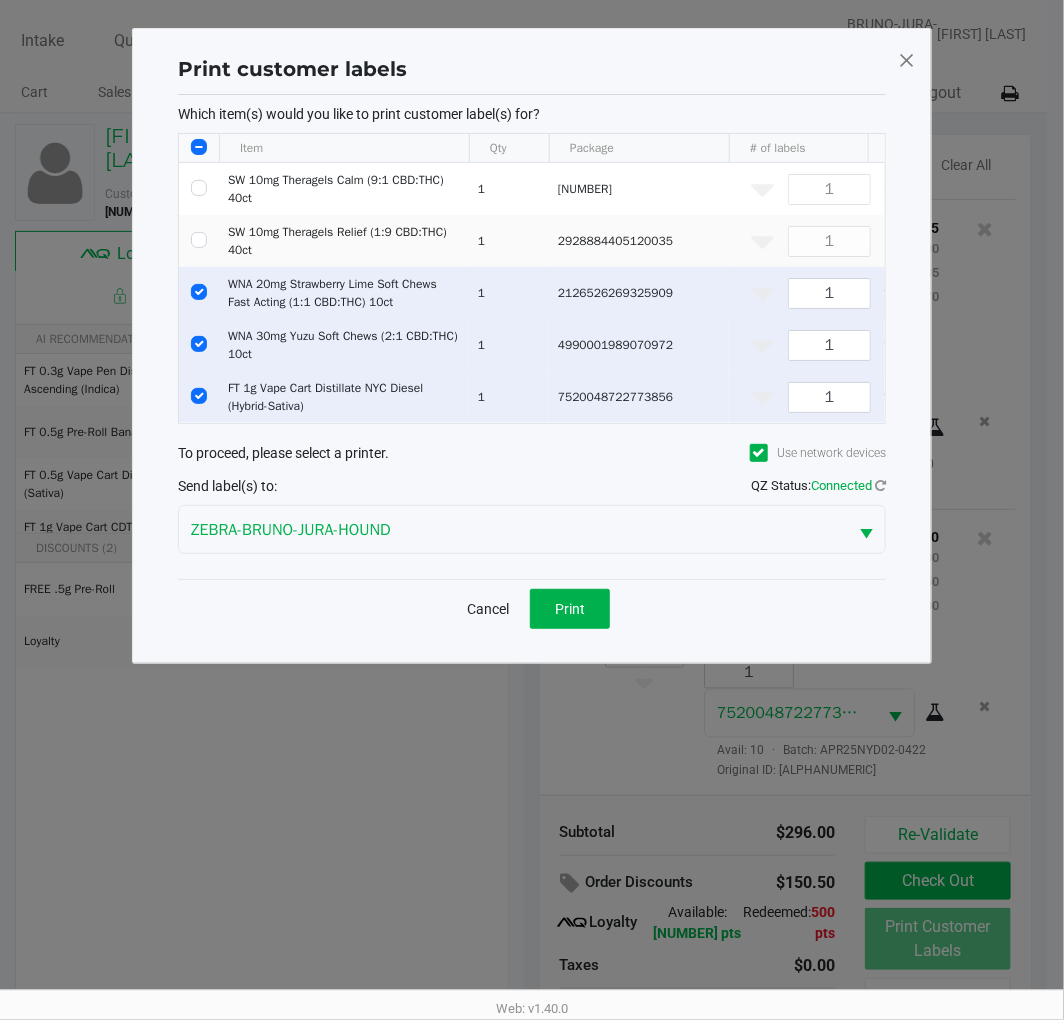 click at bounding box center (199, 292) 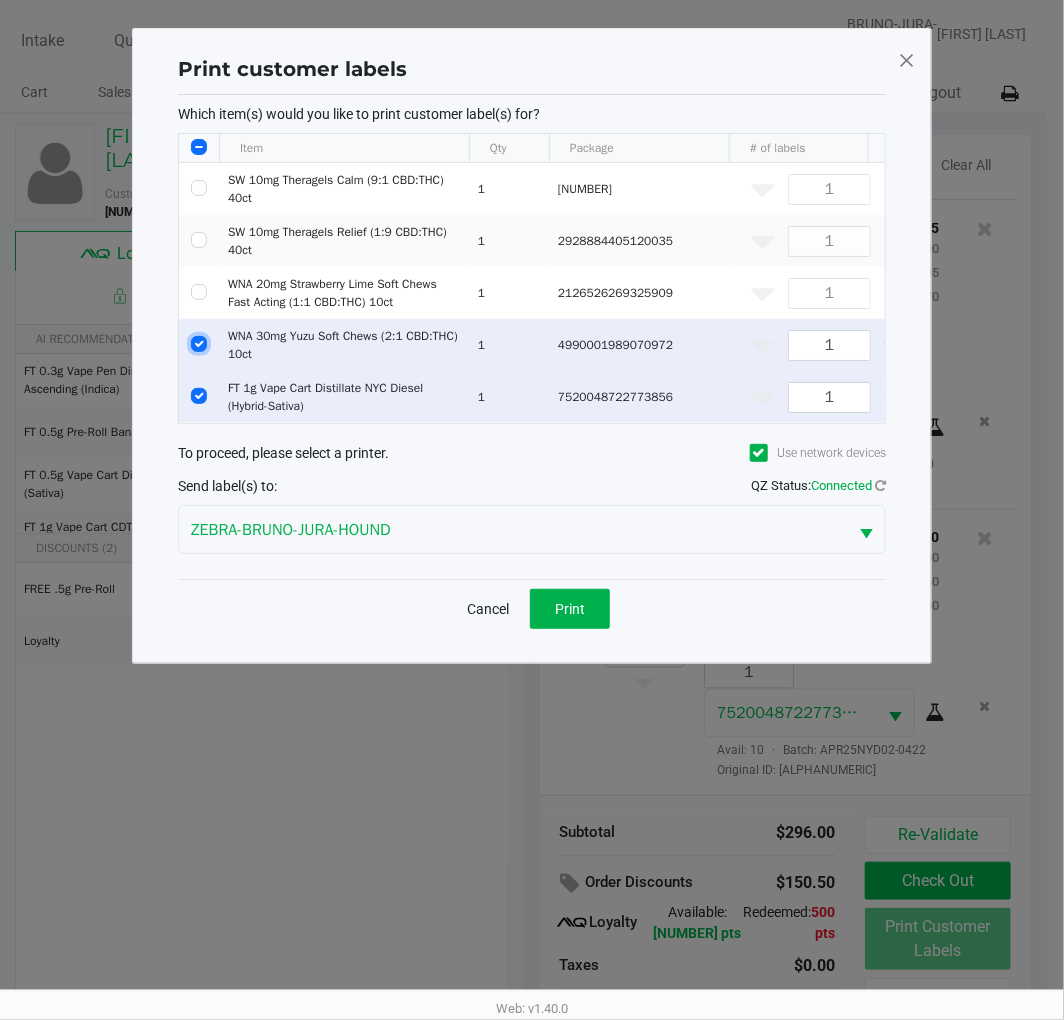 click at bounding box center (199, 344) 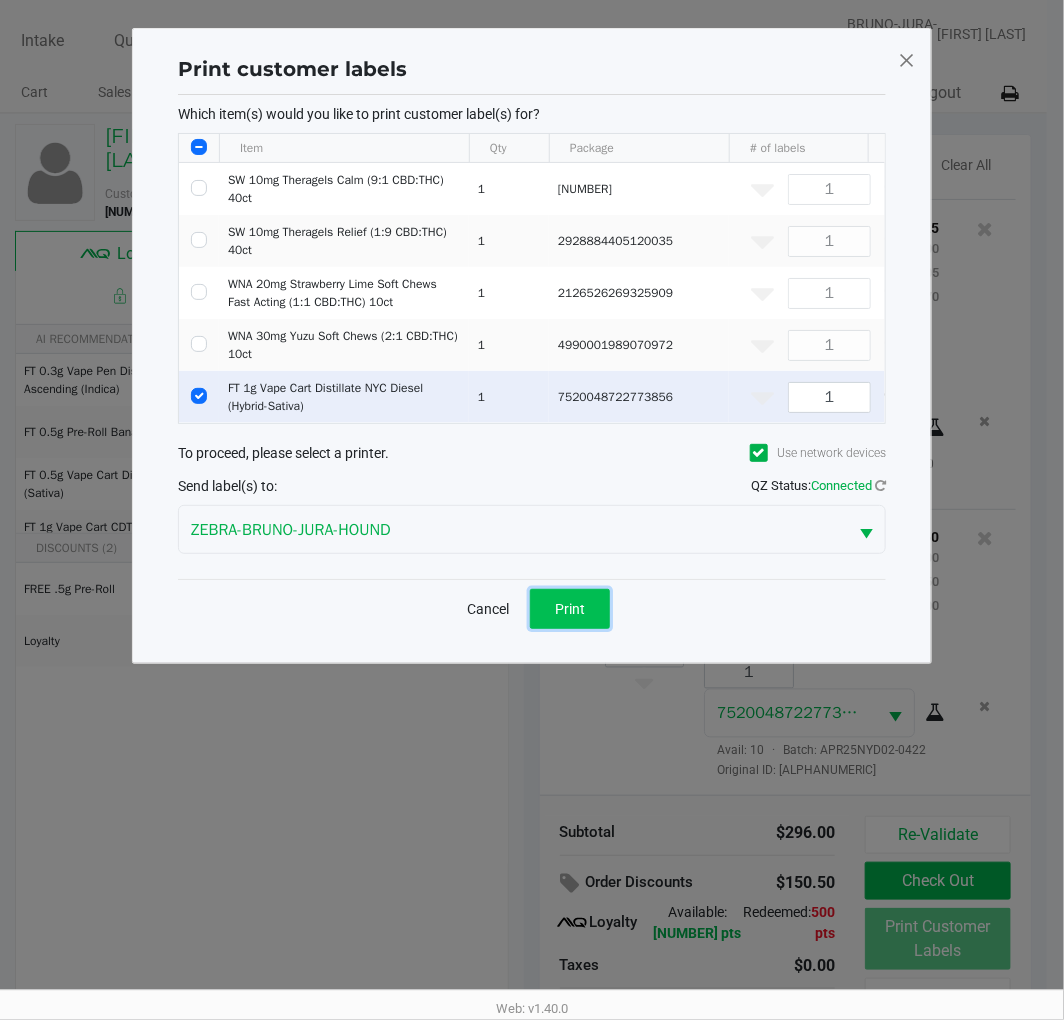 click on "Print" 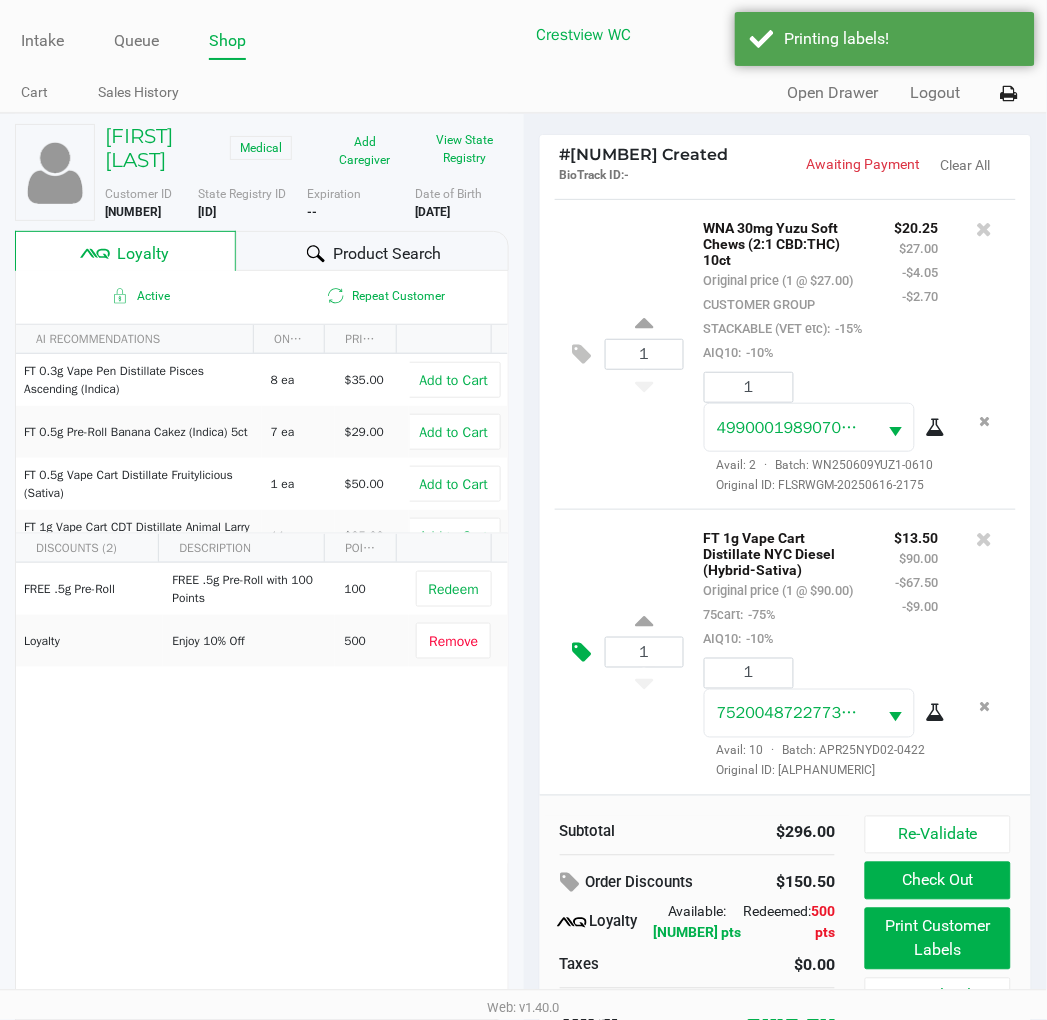 click 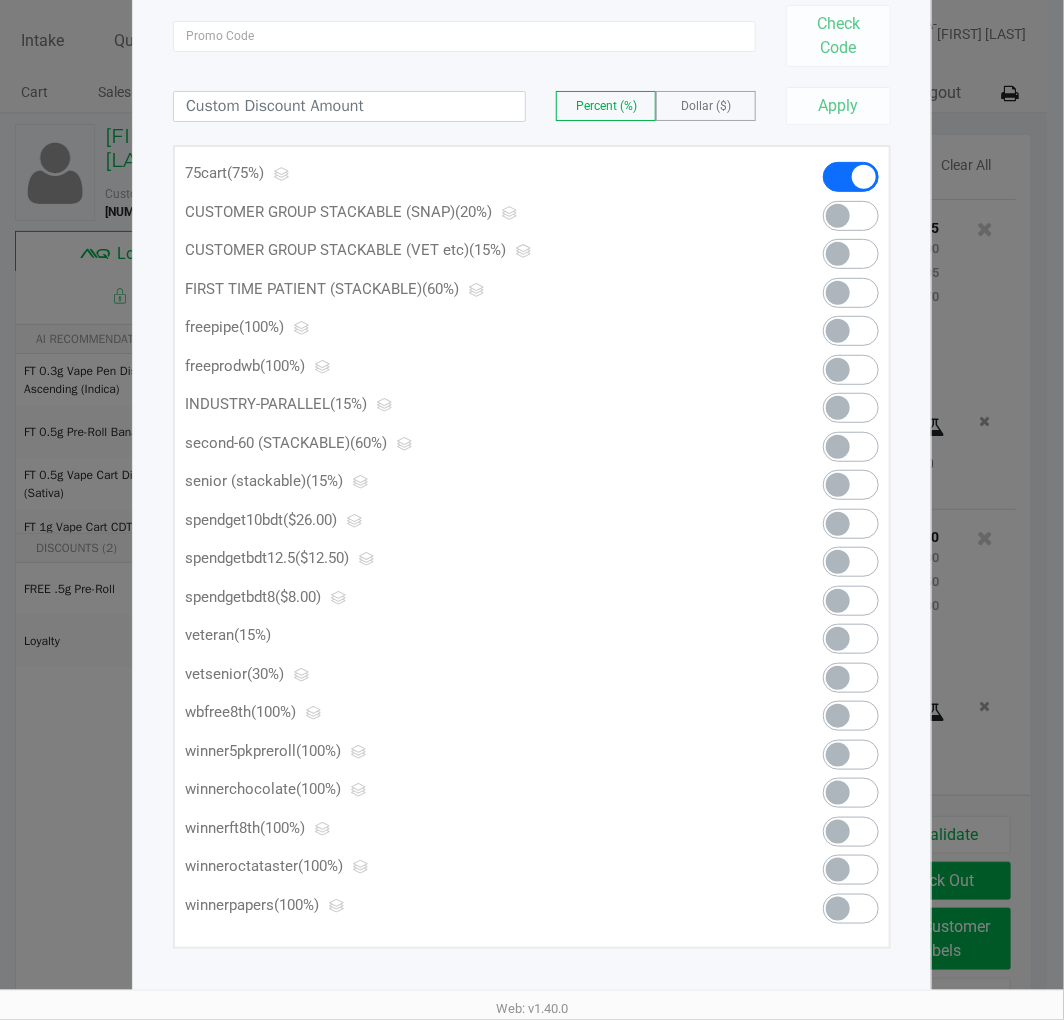 scroll, scrollTop: 171, scrollLeft: 0, axis: vertical 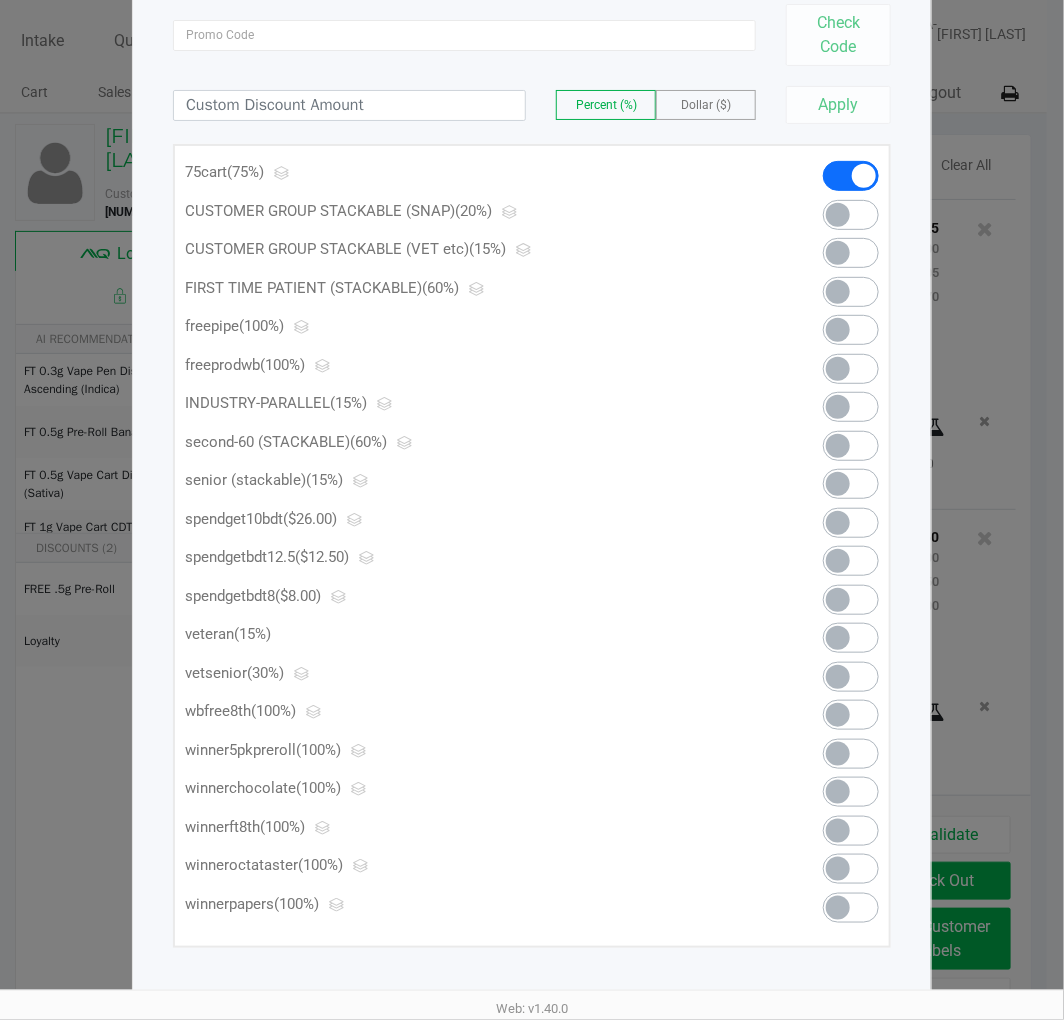 click at bounding box center (851, 523) 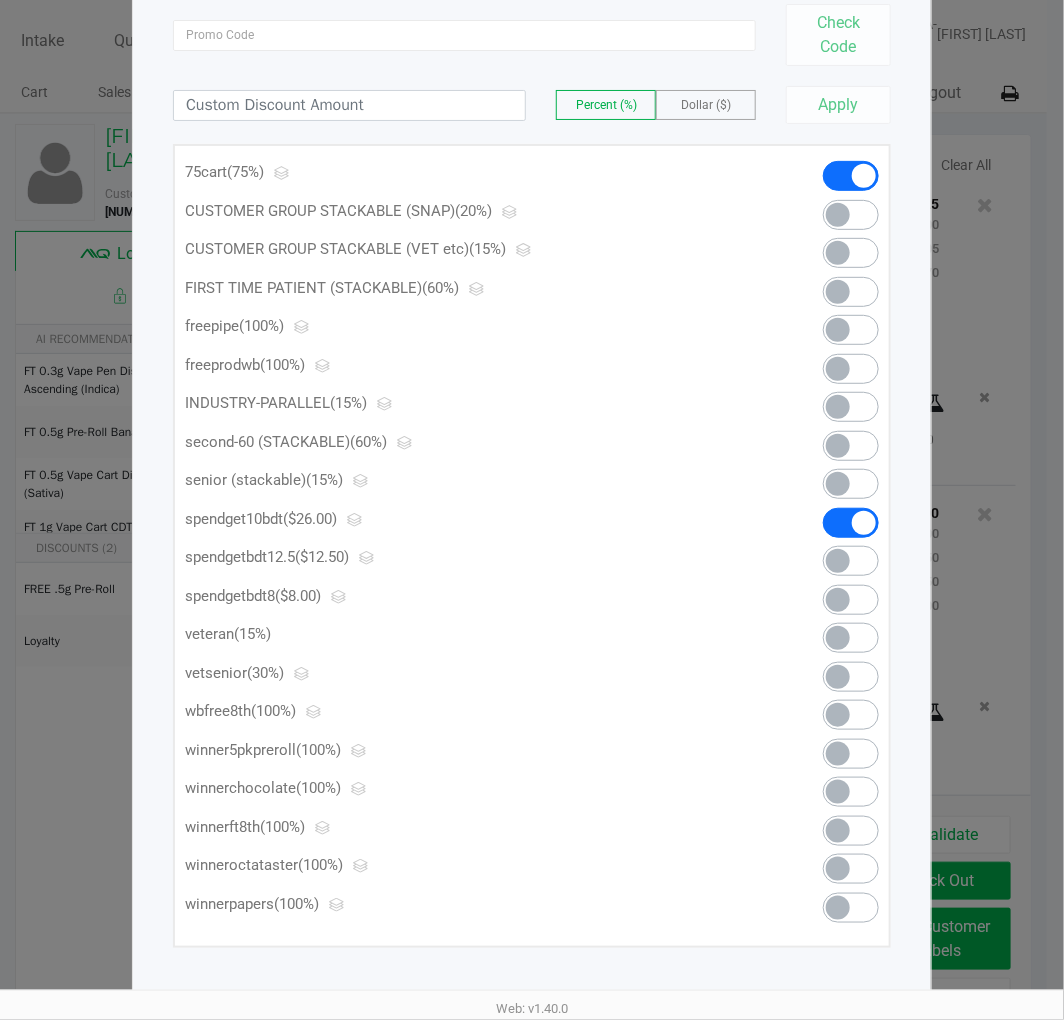 click 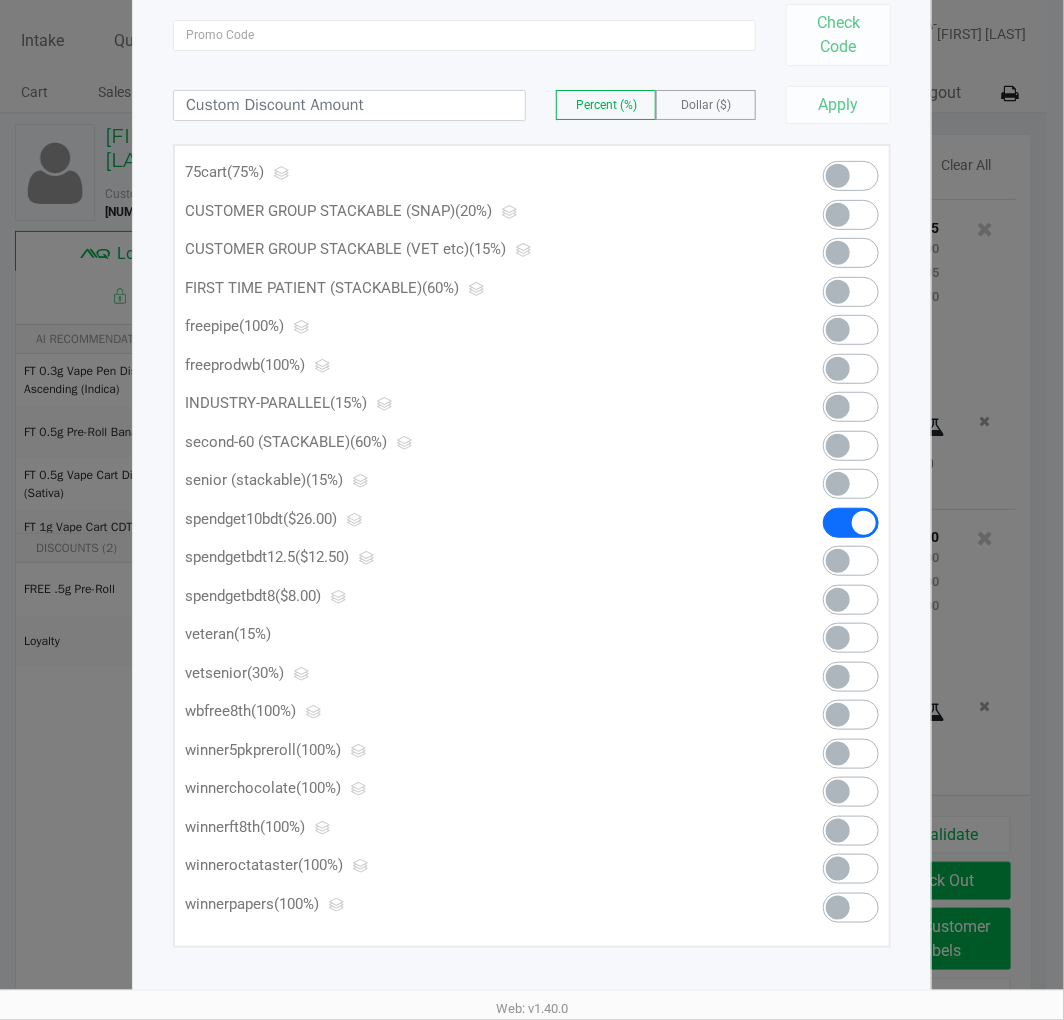 scroll, scrollTop: 1163, scrollLeft: 0, axis: vertical 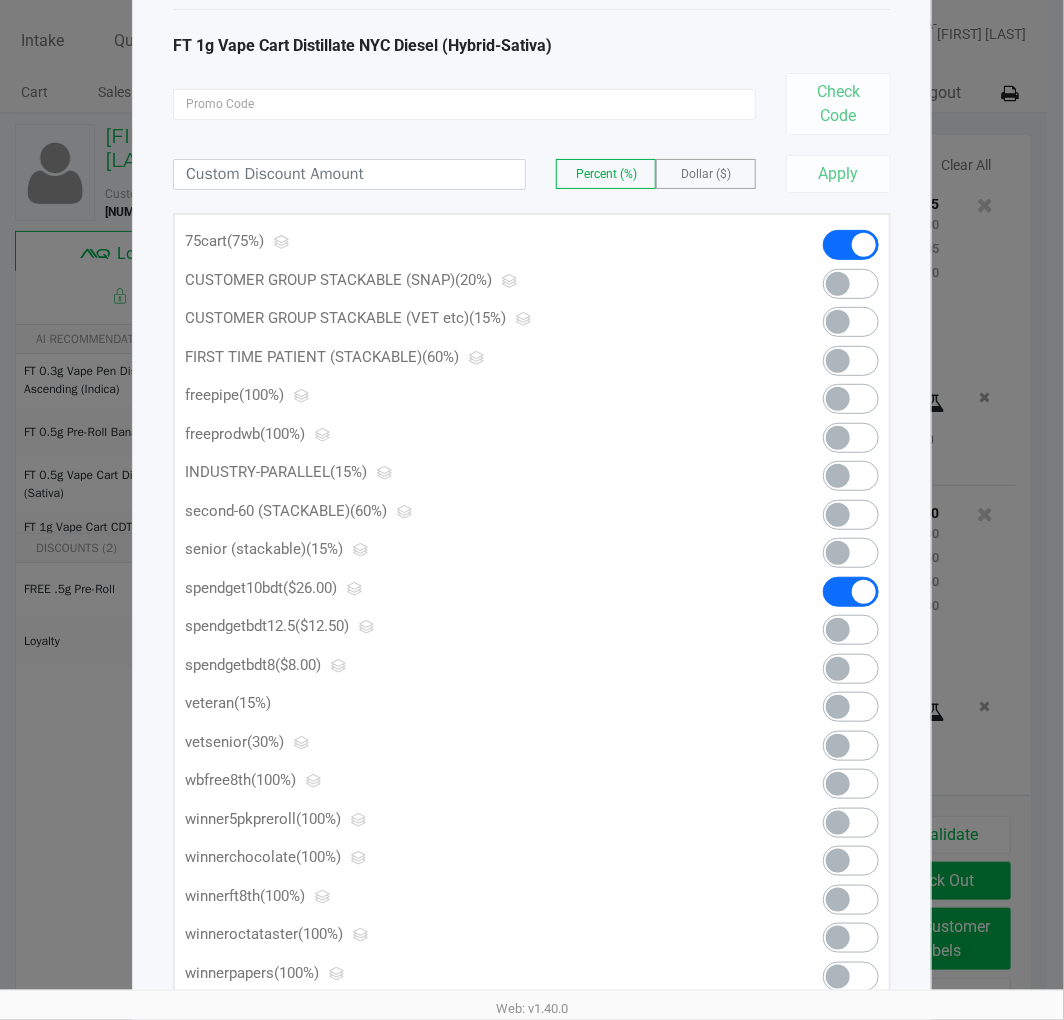 click 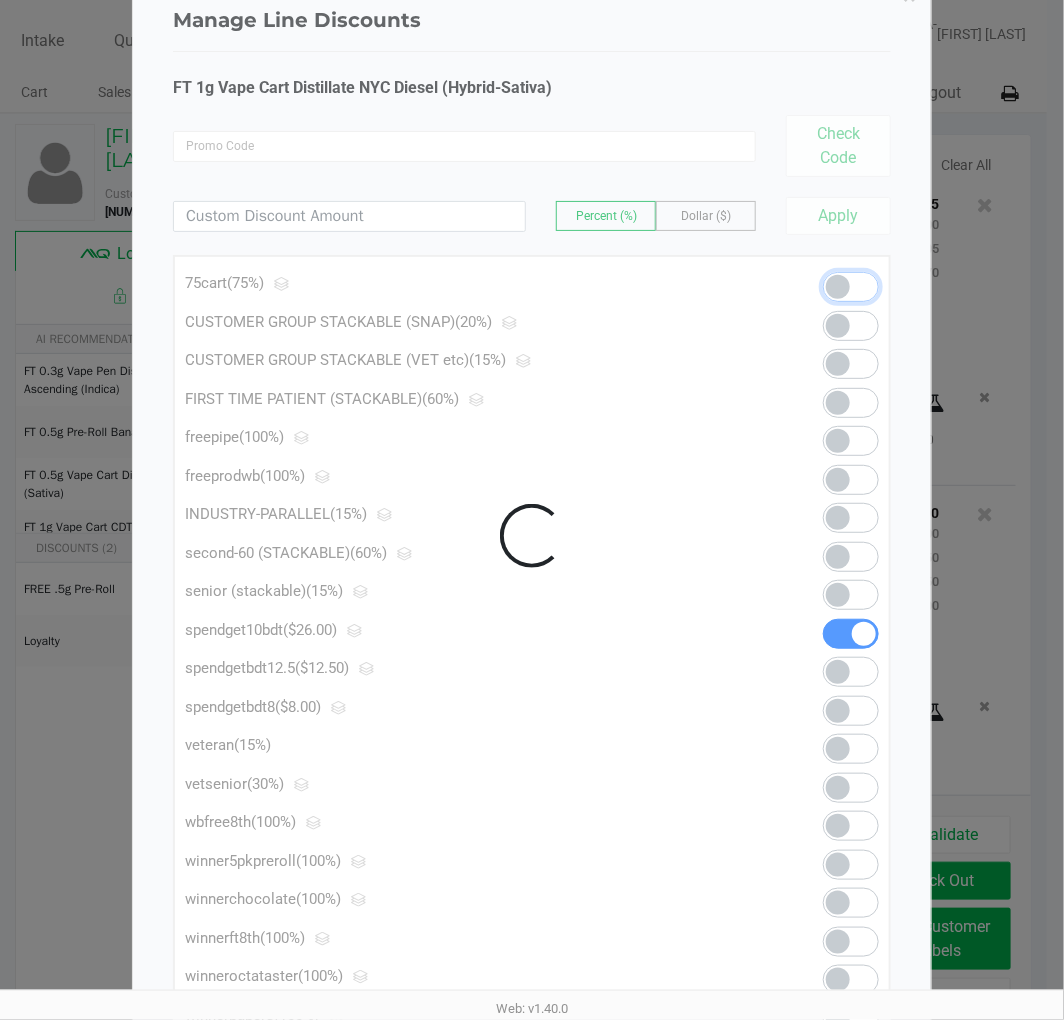 scroll, scrollTop: 56, scrollLeft: 0, axis: vertical 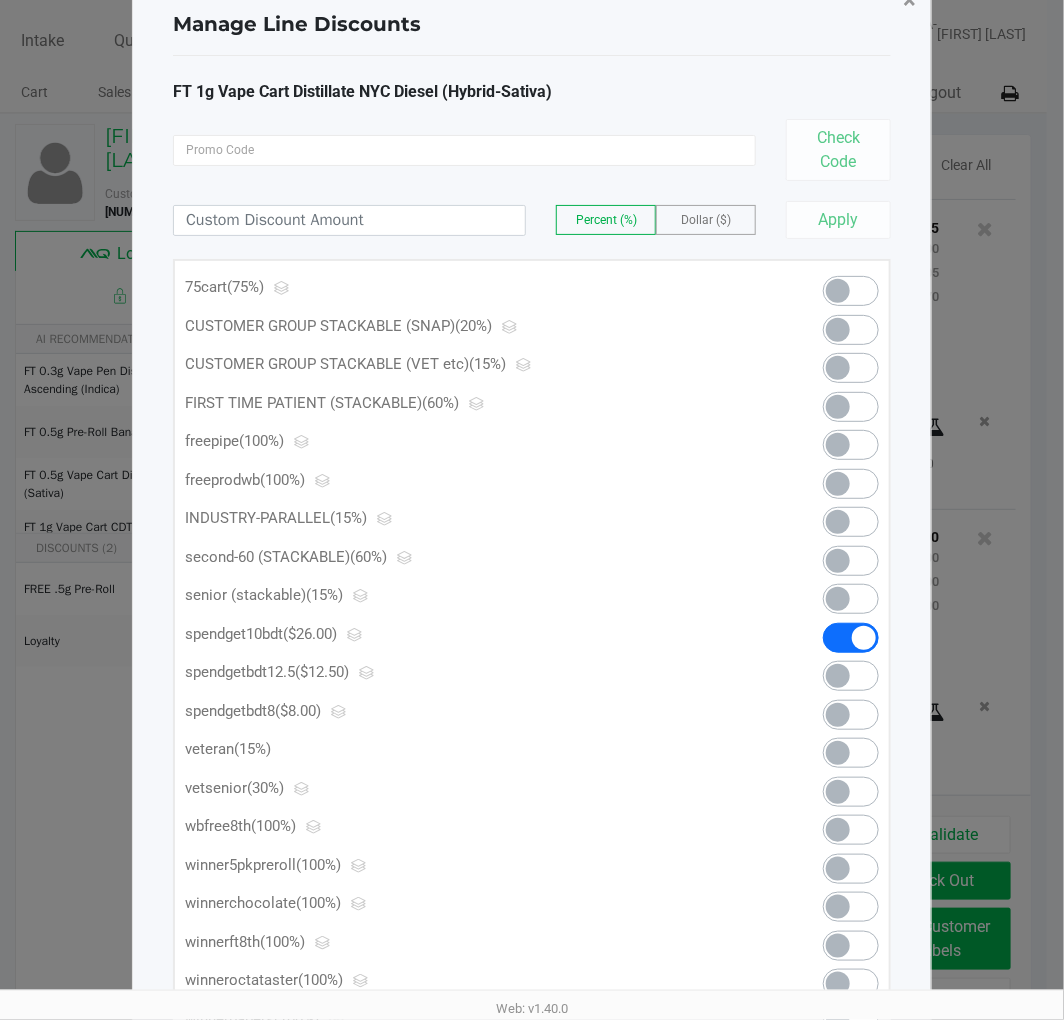 click on "×" 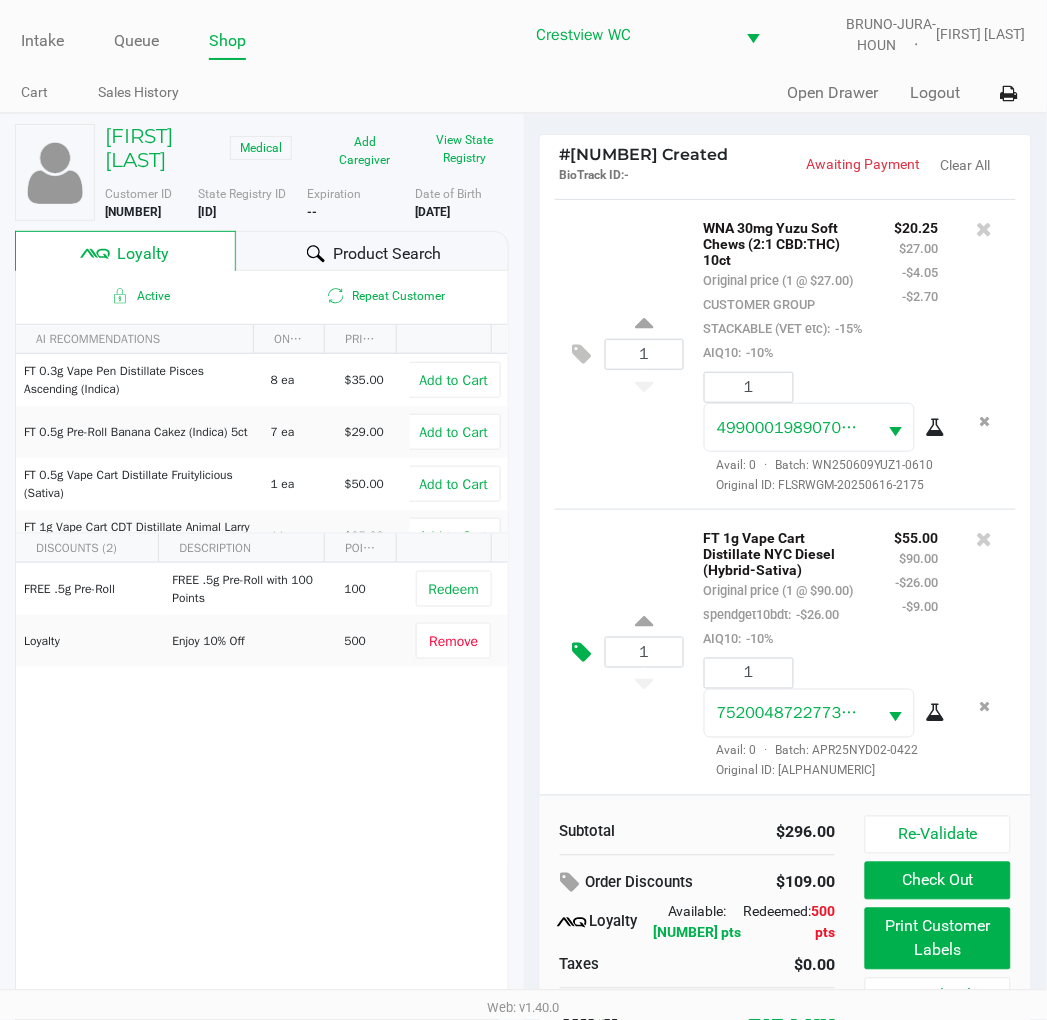 click 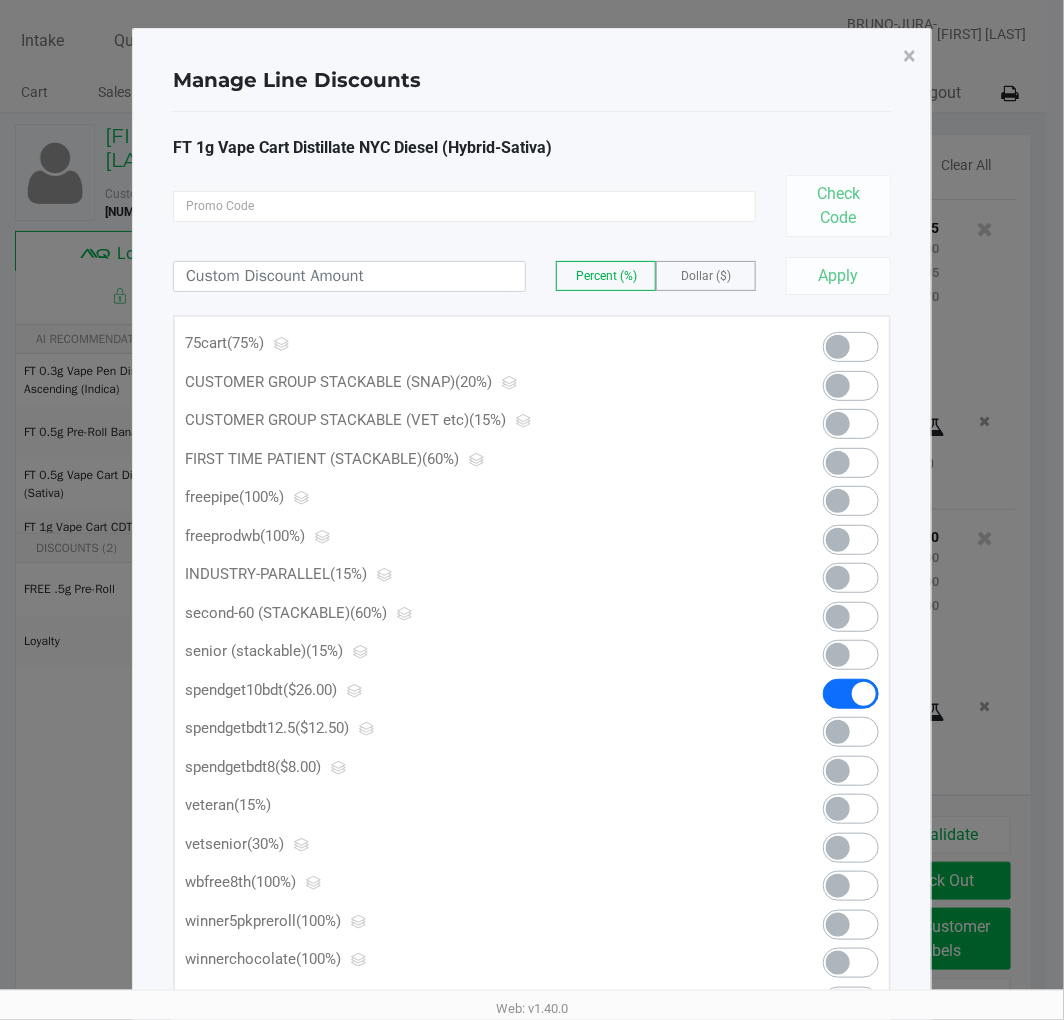 click 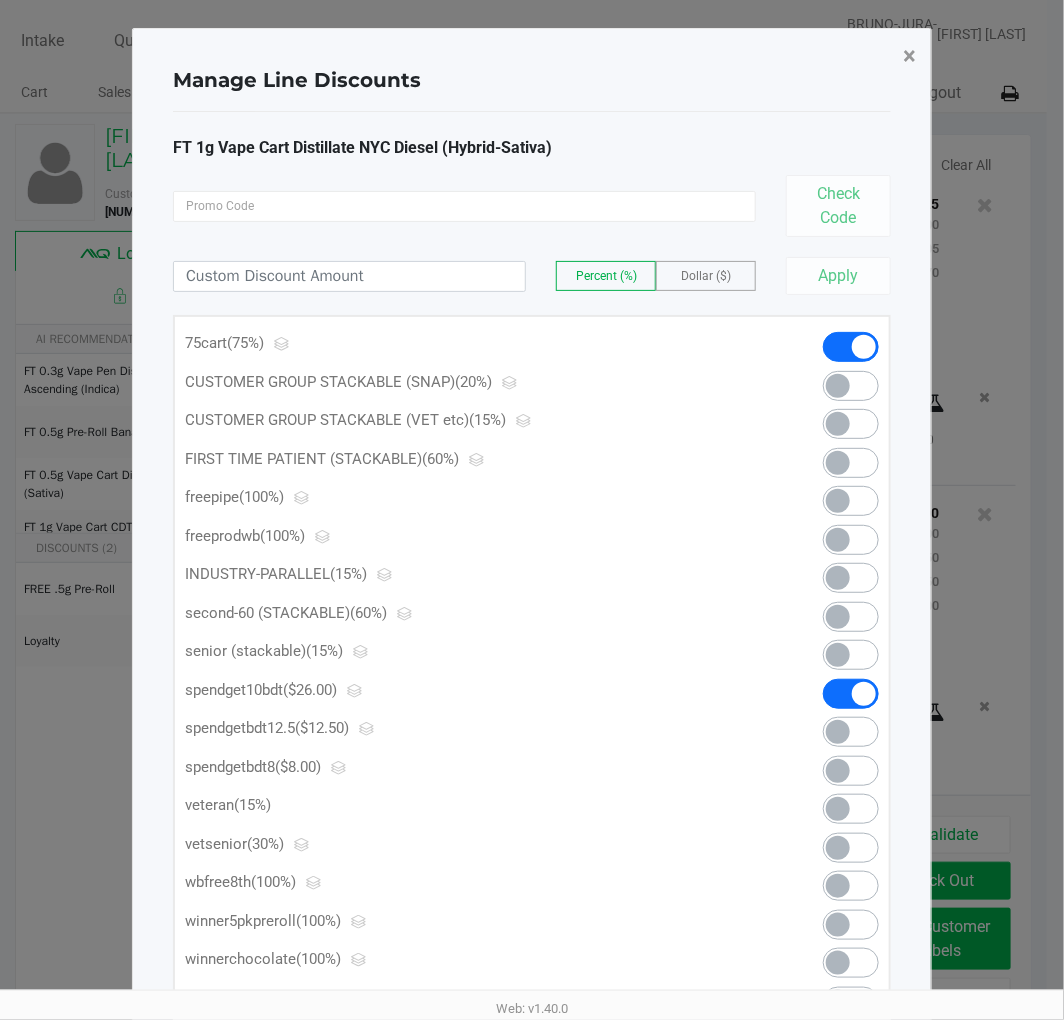 click on "×" 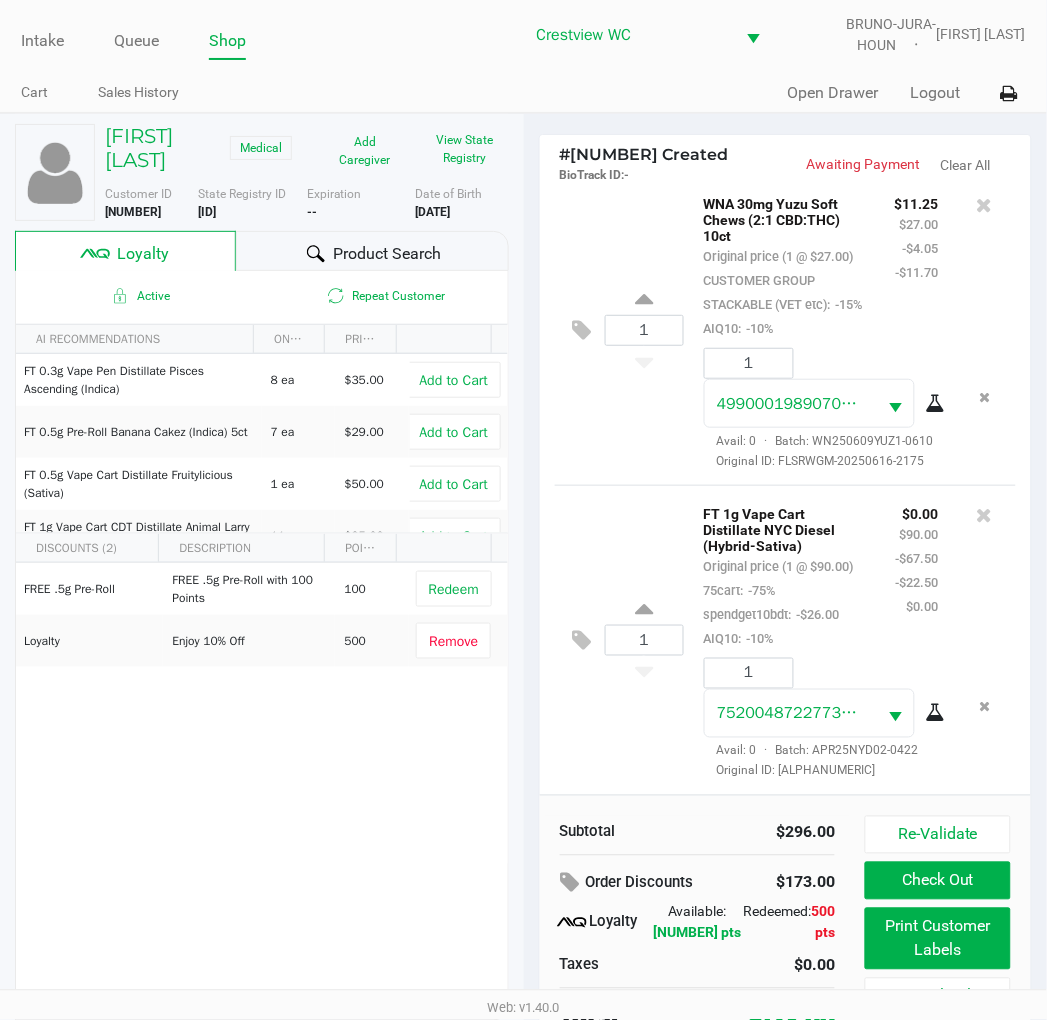 click 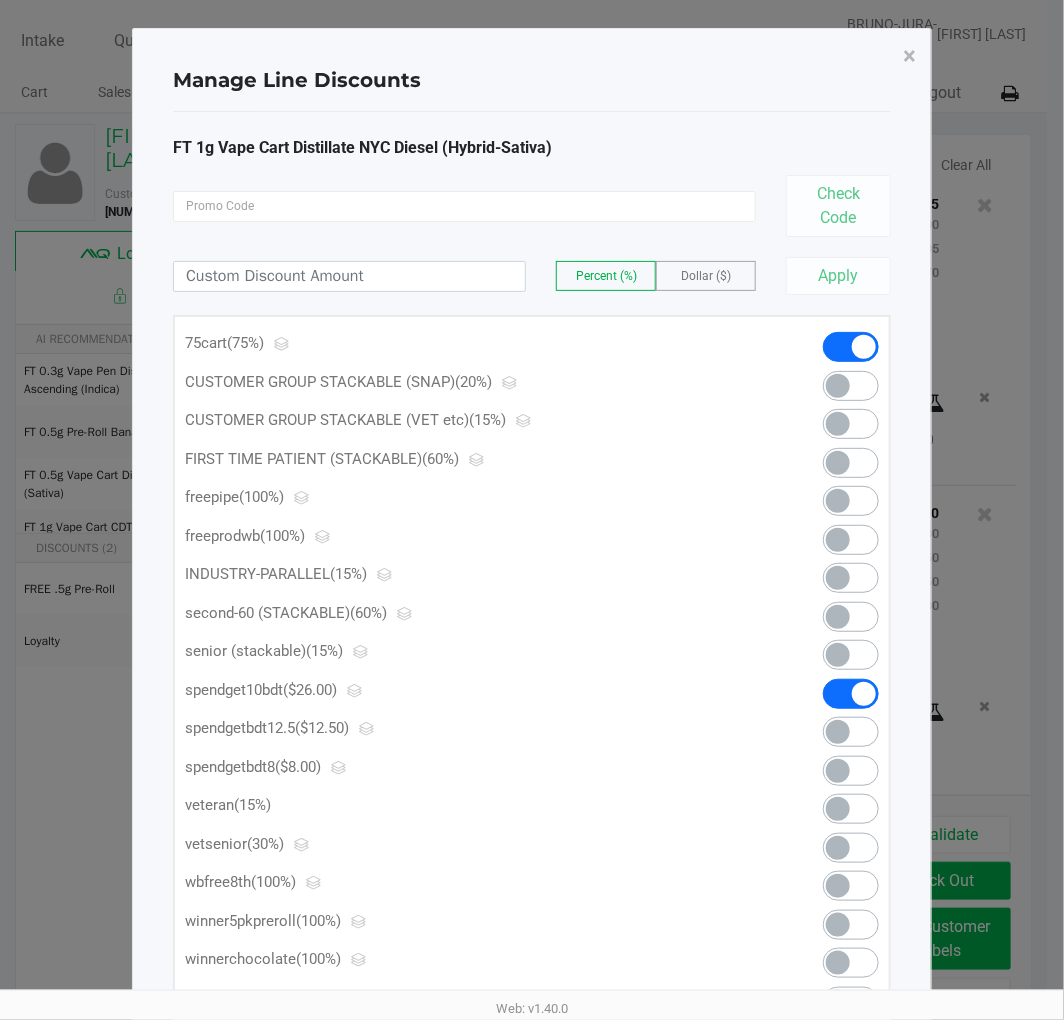 click at bounding box center [851, 347] 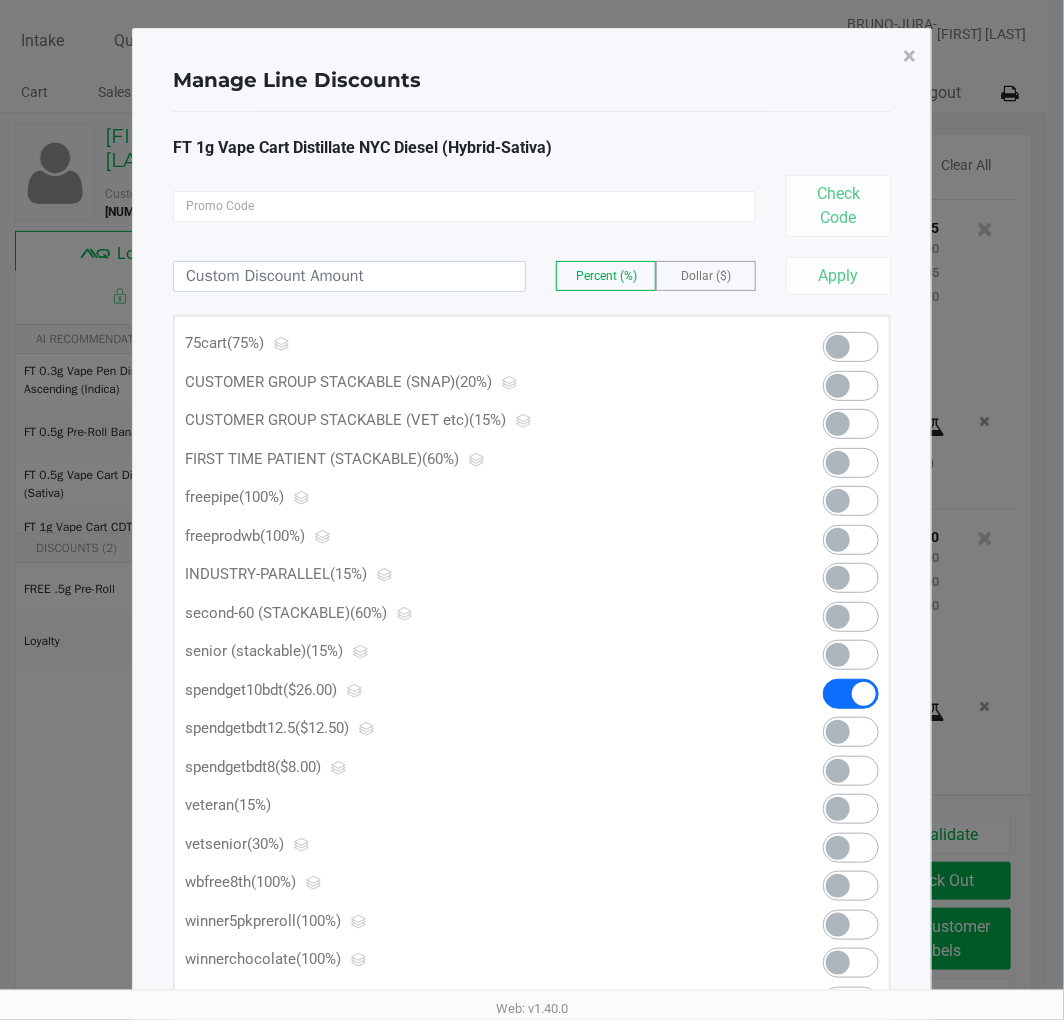 scroll, scrollTop: 1163, scrollLeft: 0, axis: vertical 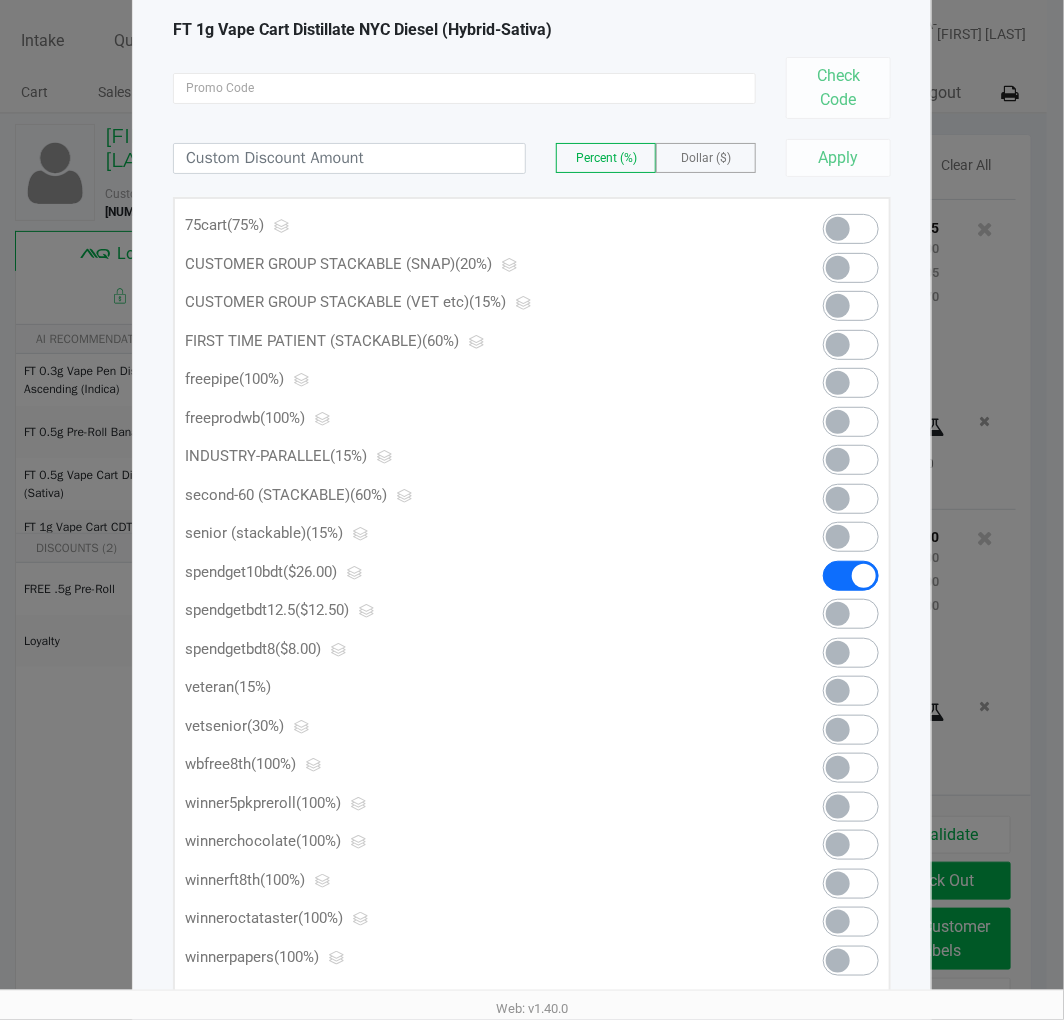 click 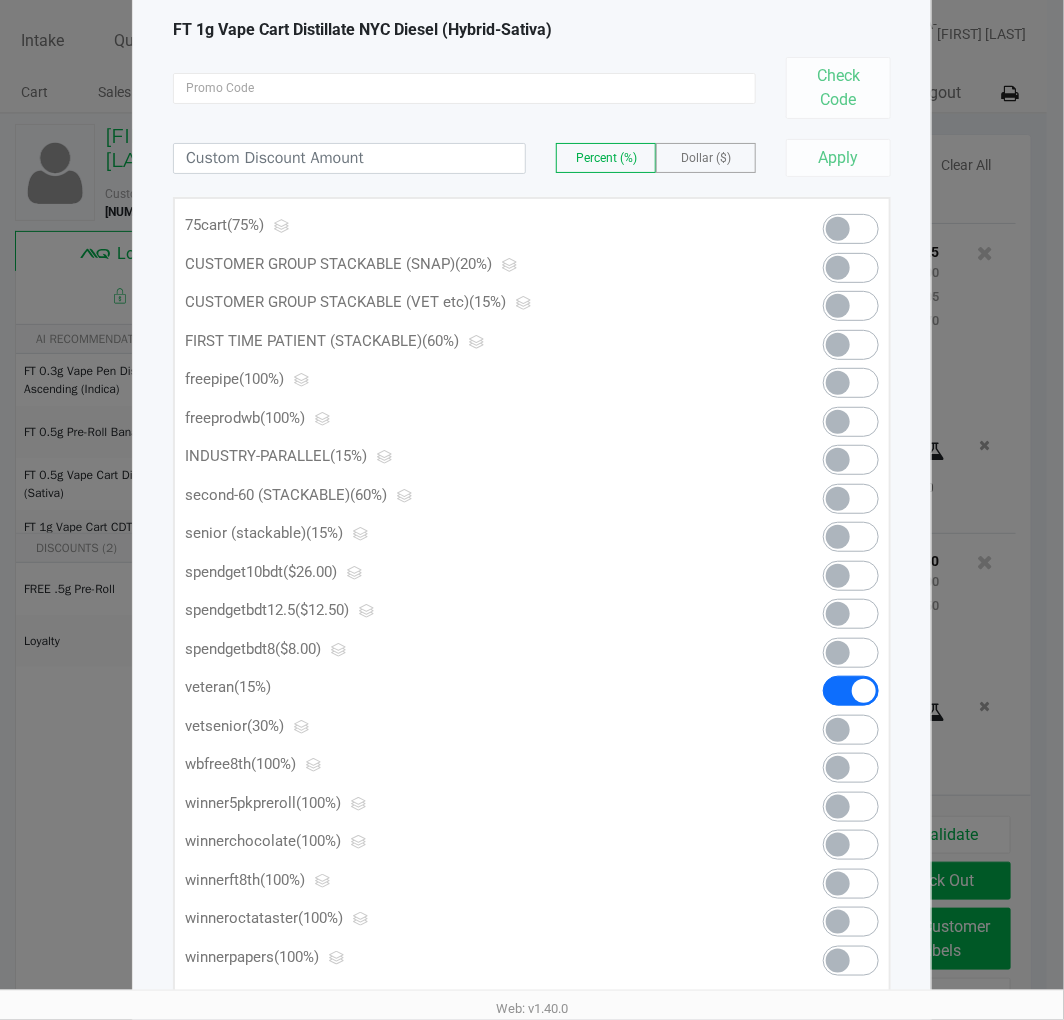 scroll, scrollTop: 1140, scrollLeft: 0, axis: vertical 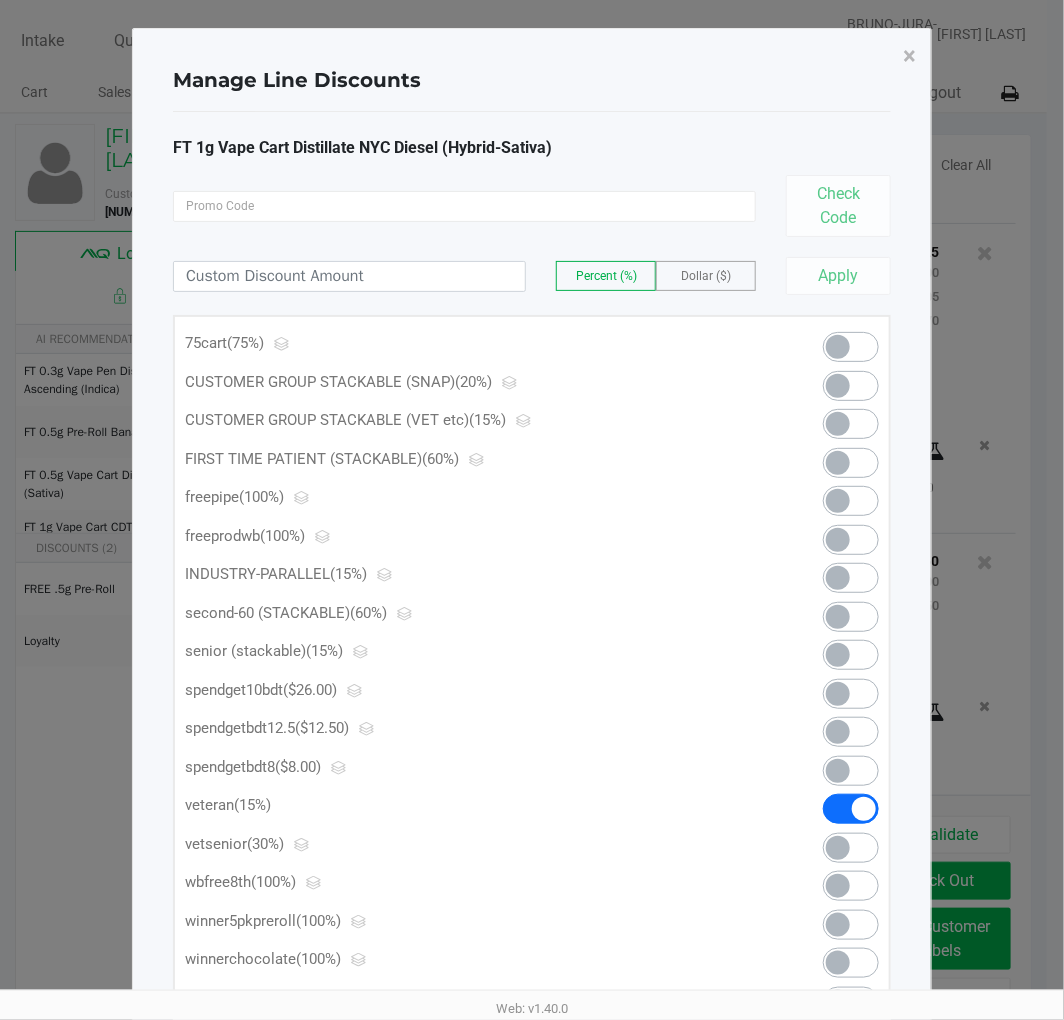 click 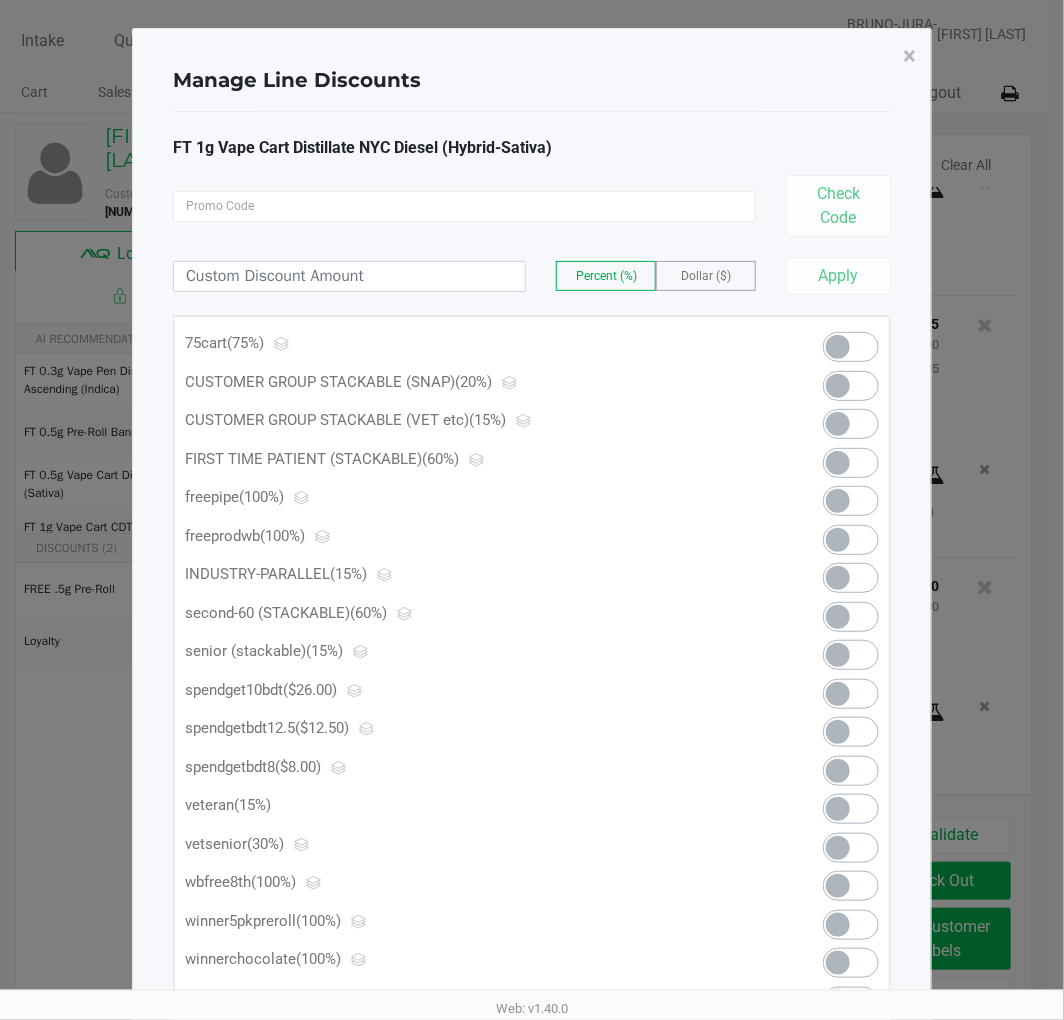 scroll, scrollTop: 923, scrollLeft: 0, axis: vertical 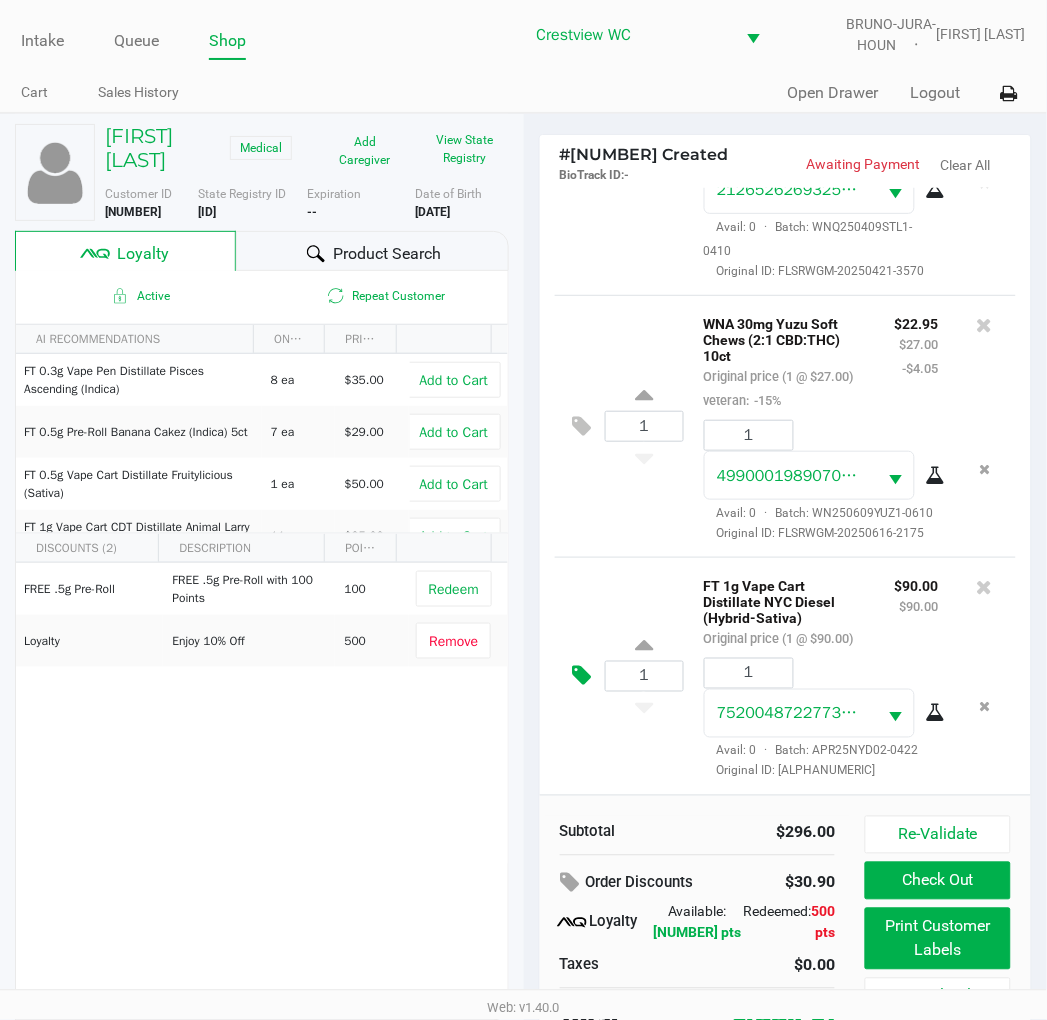 click 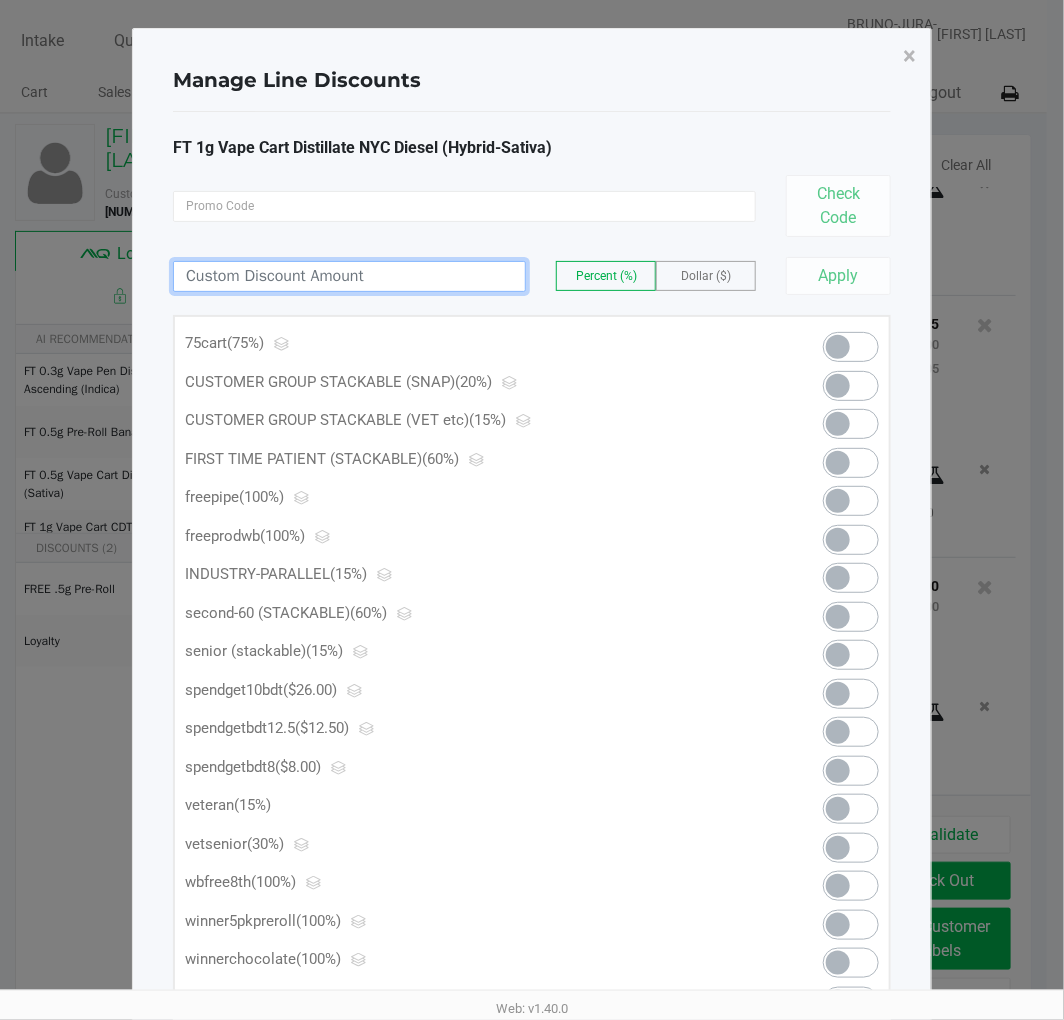 click at bounding box center [349, 276] 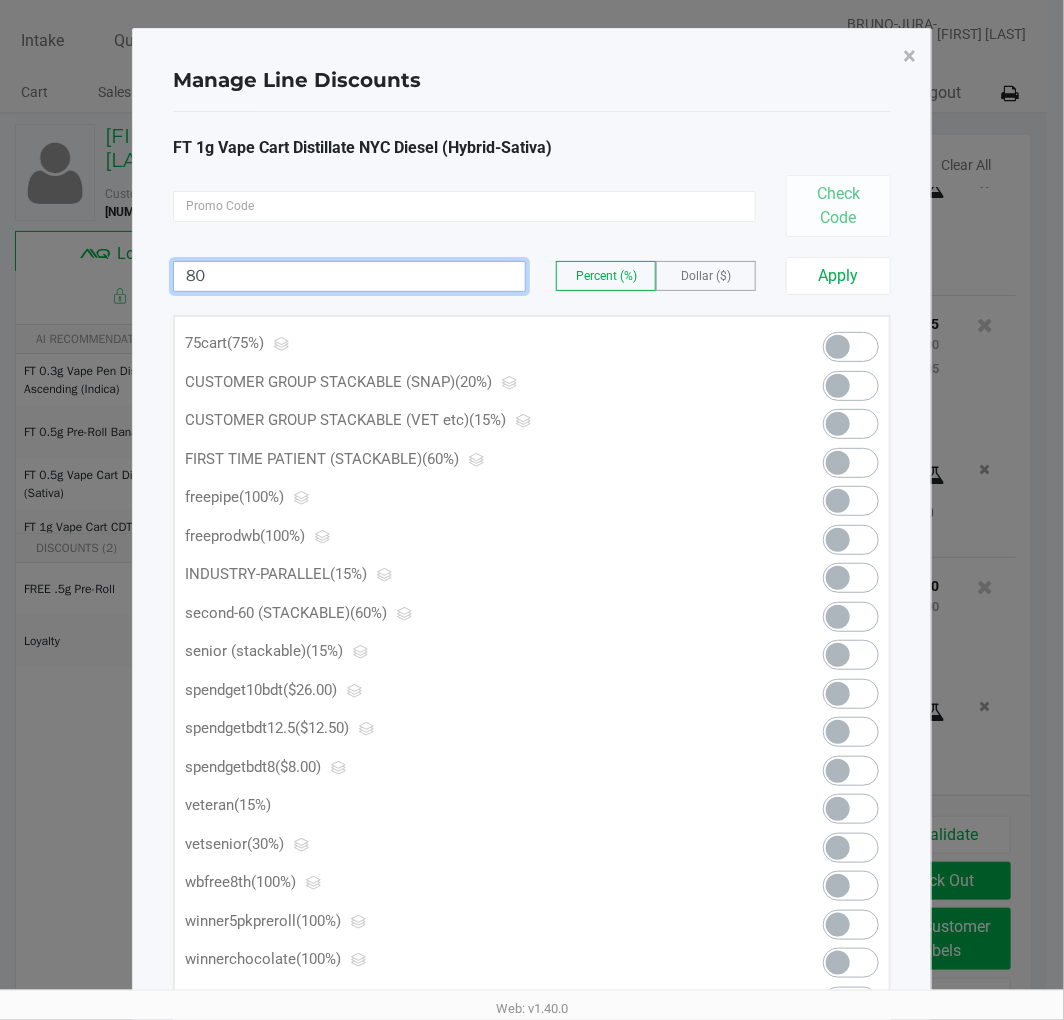 click on "Dollar ($)" 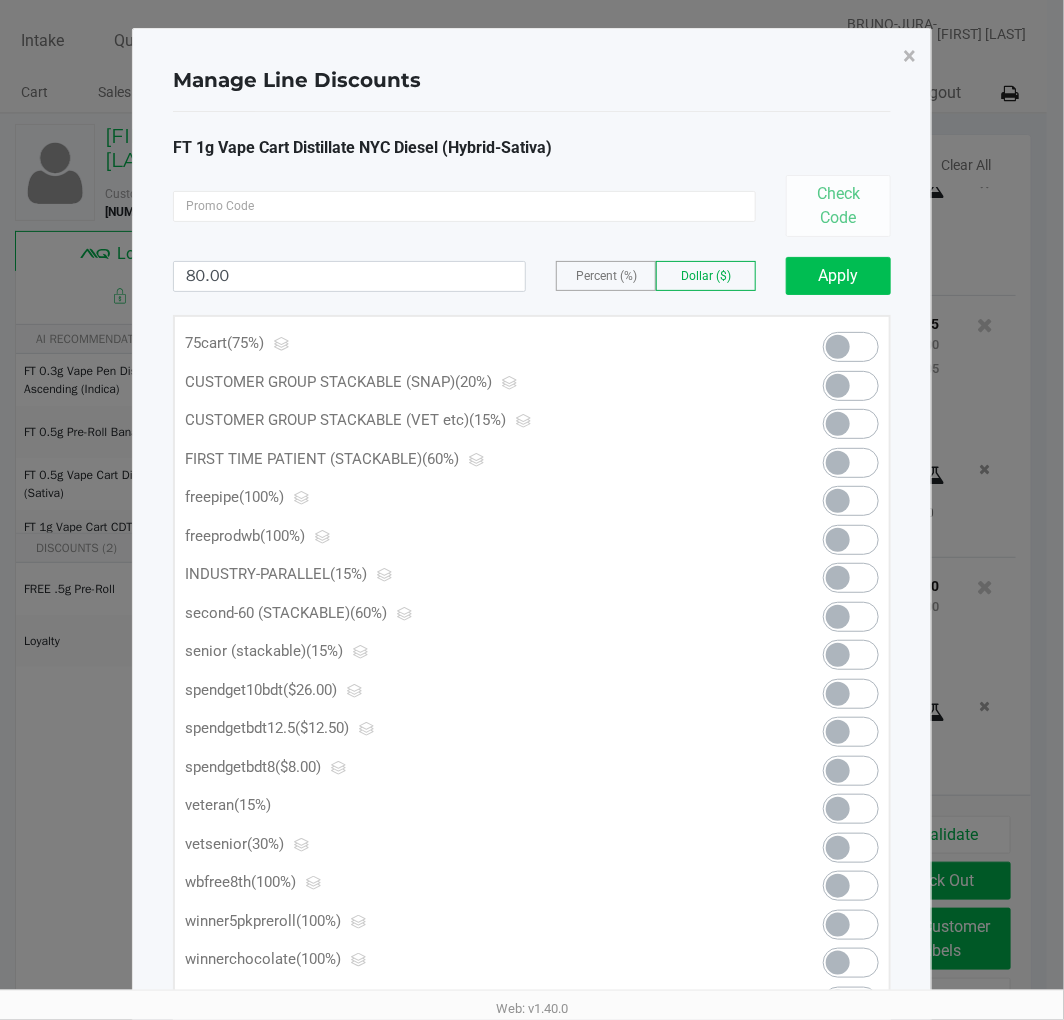 click on "Apply" 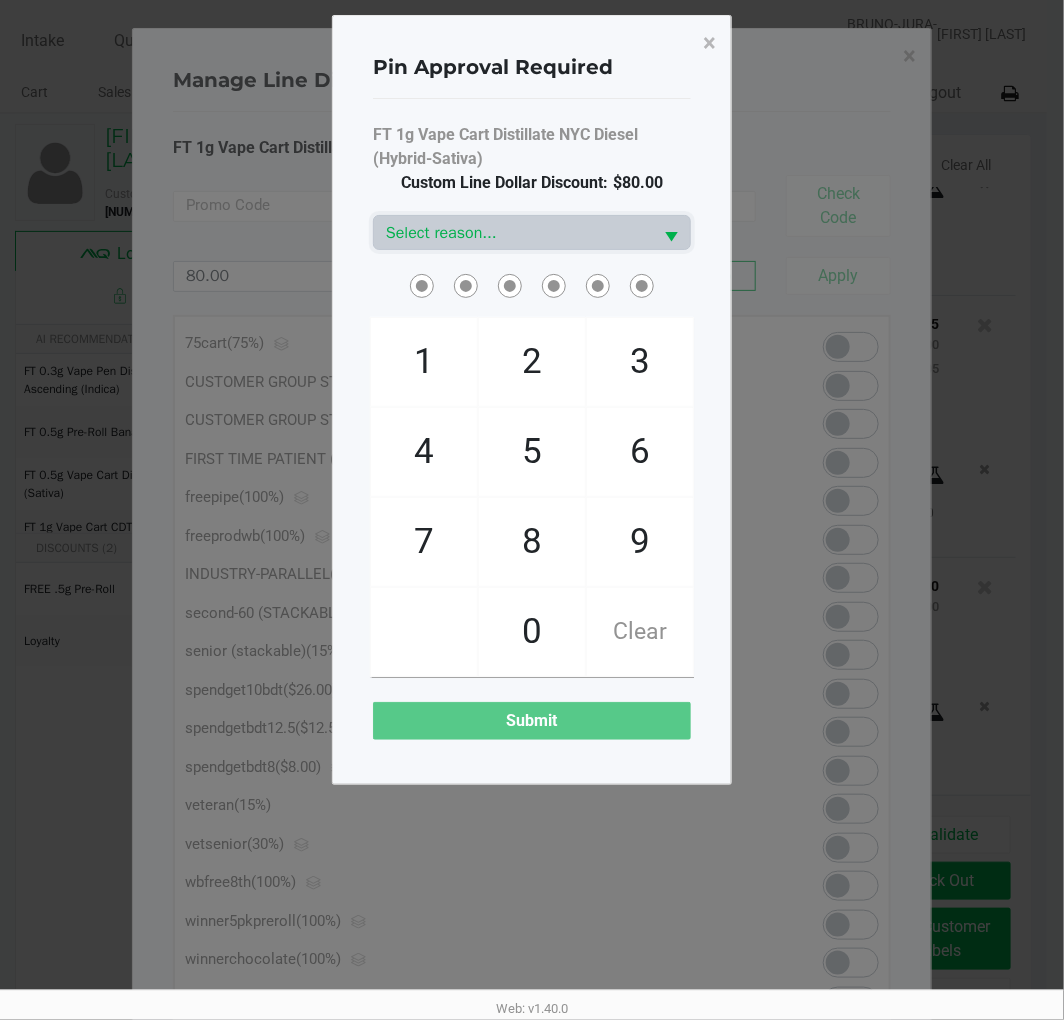 click on "9" 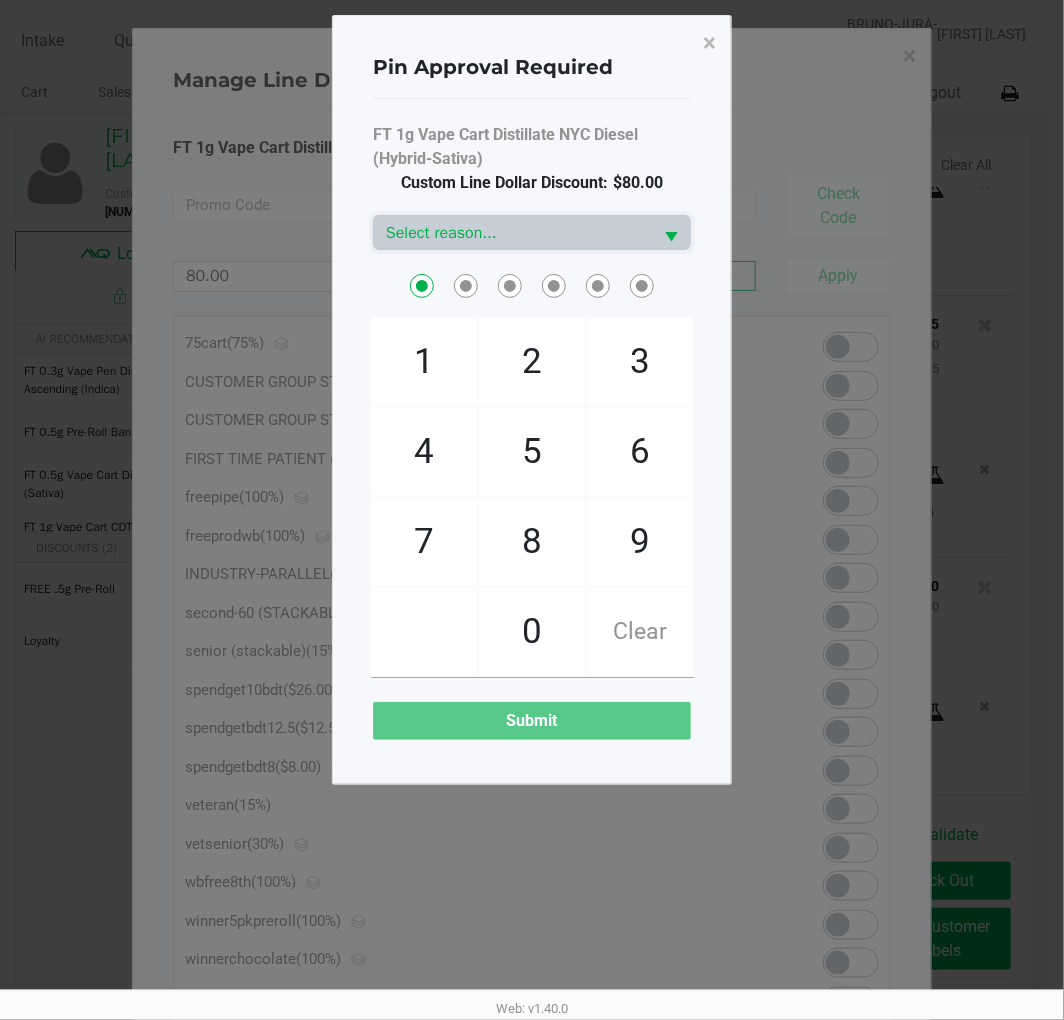click on "2" 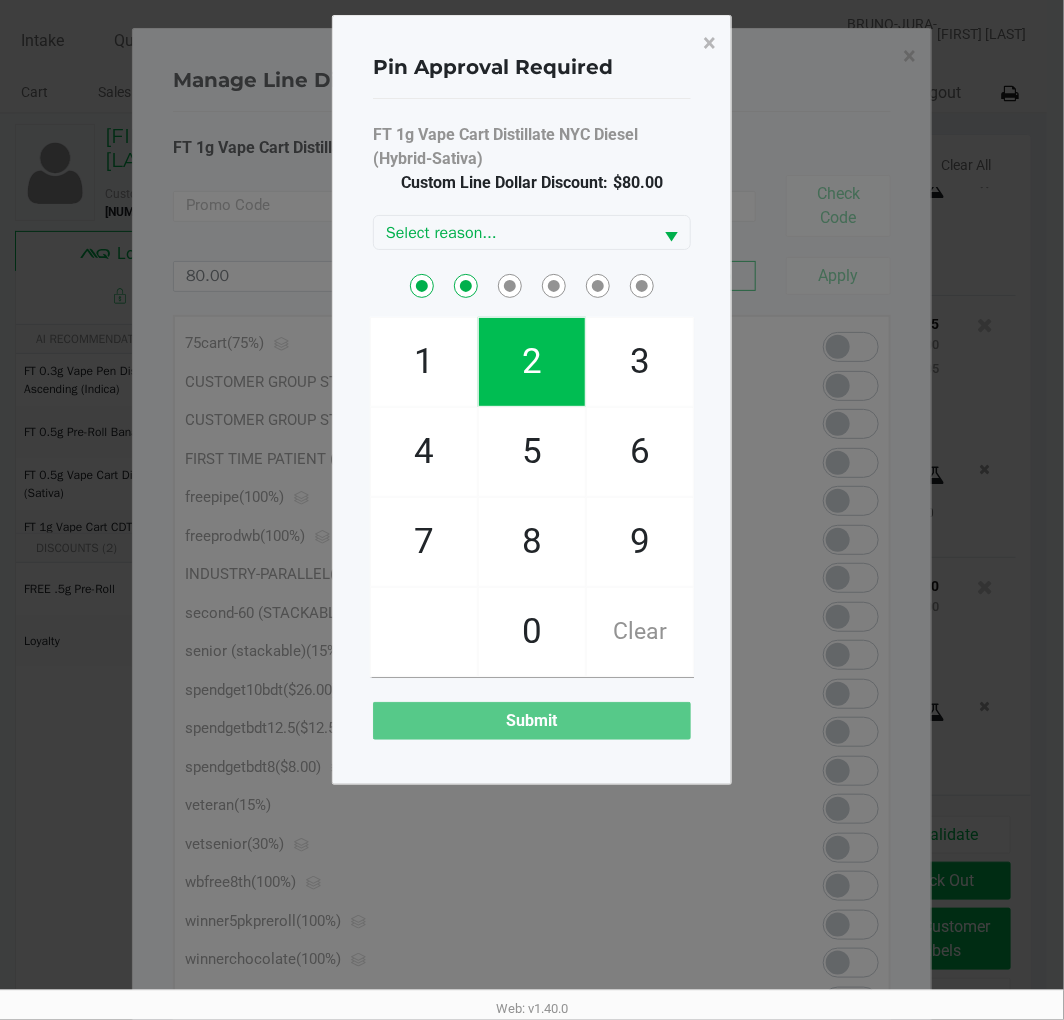 click on "2" 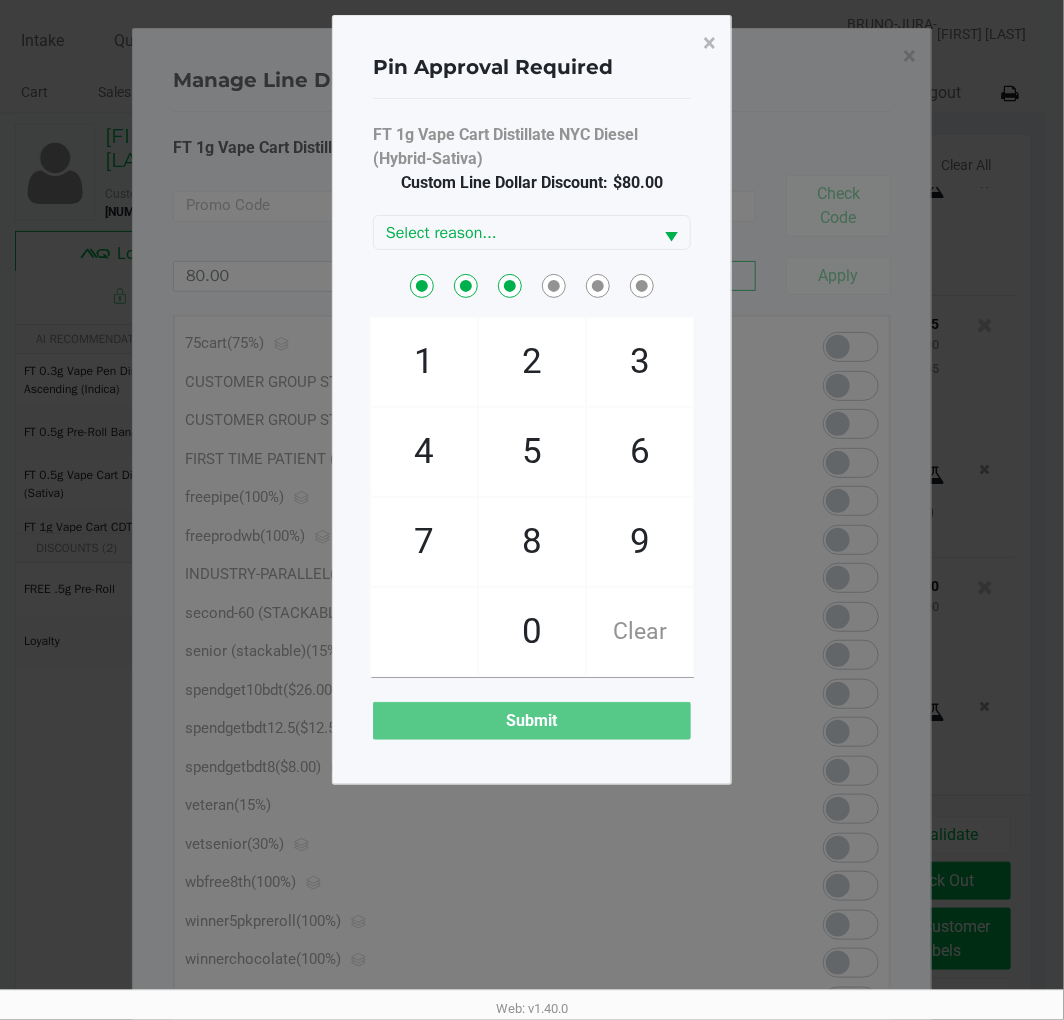 click on "8" 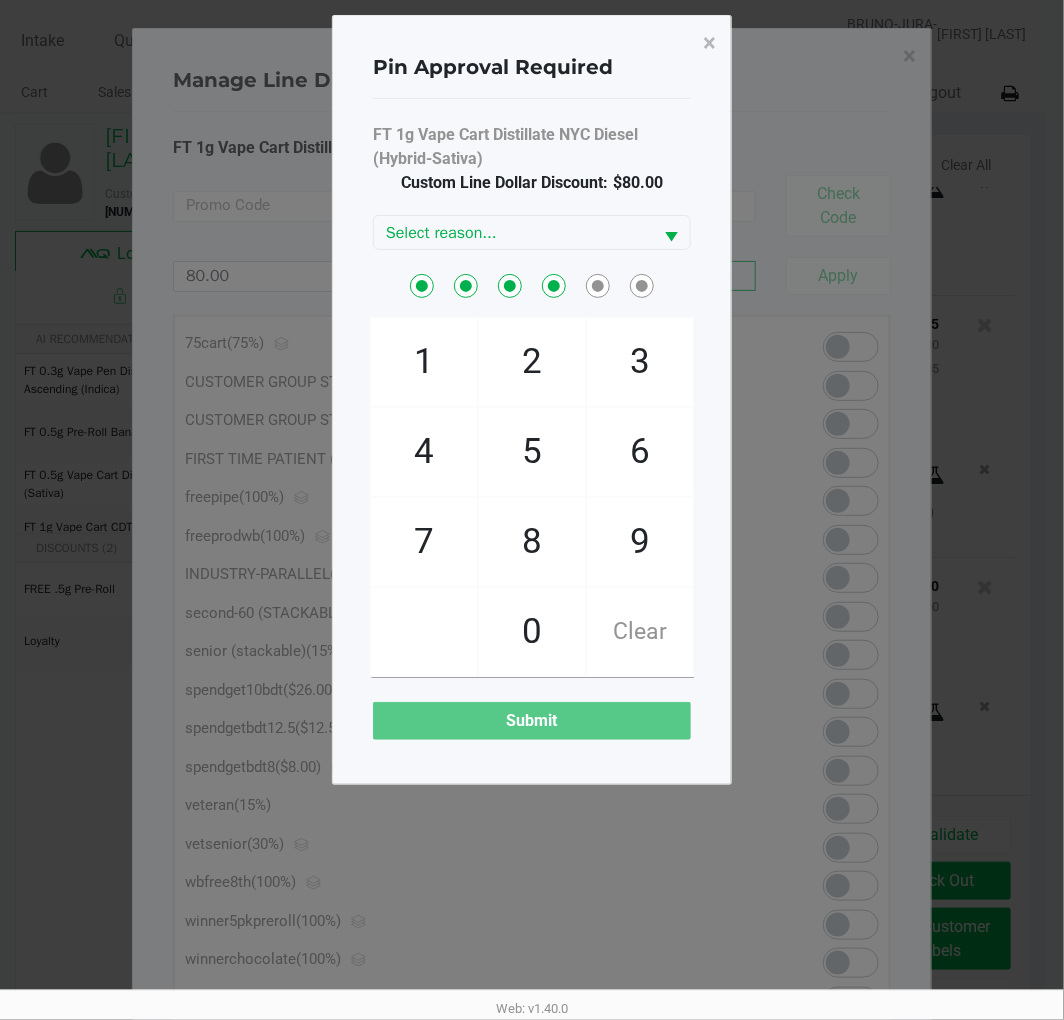 click on "2" 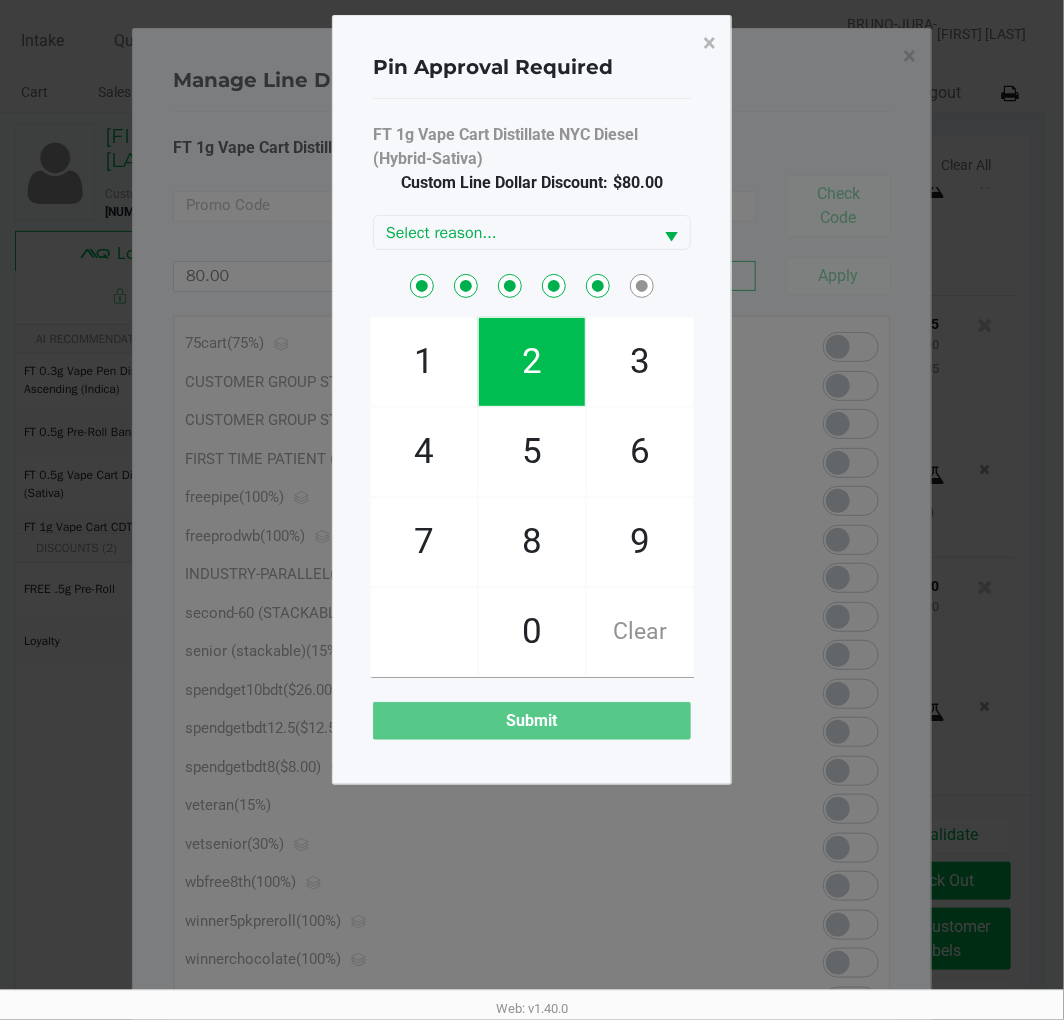 click on "1" 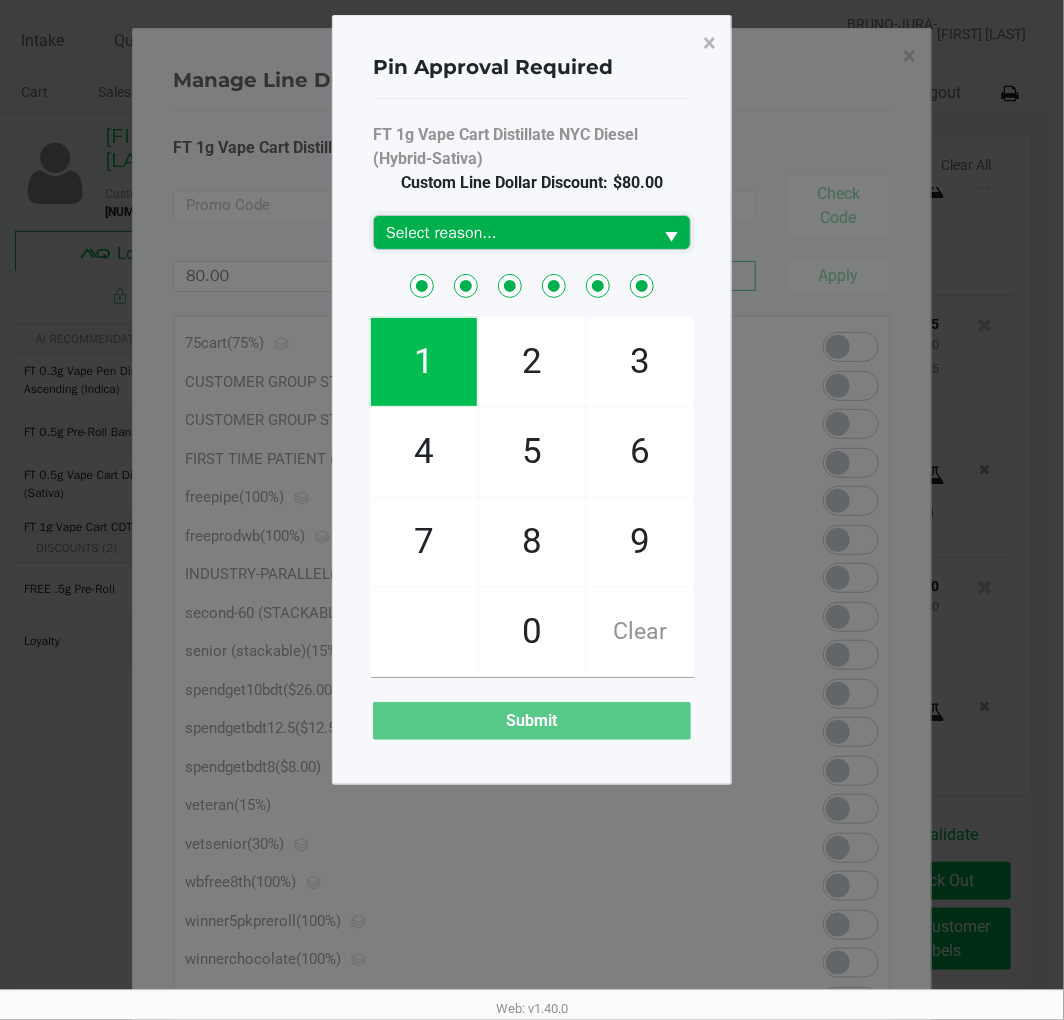 click on "Select reason..." at bounding box center [513, 232] 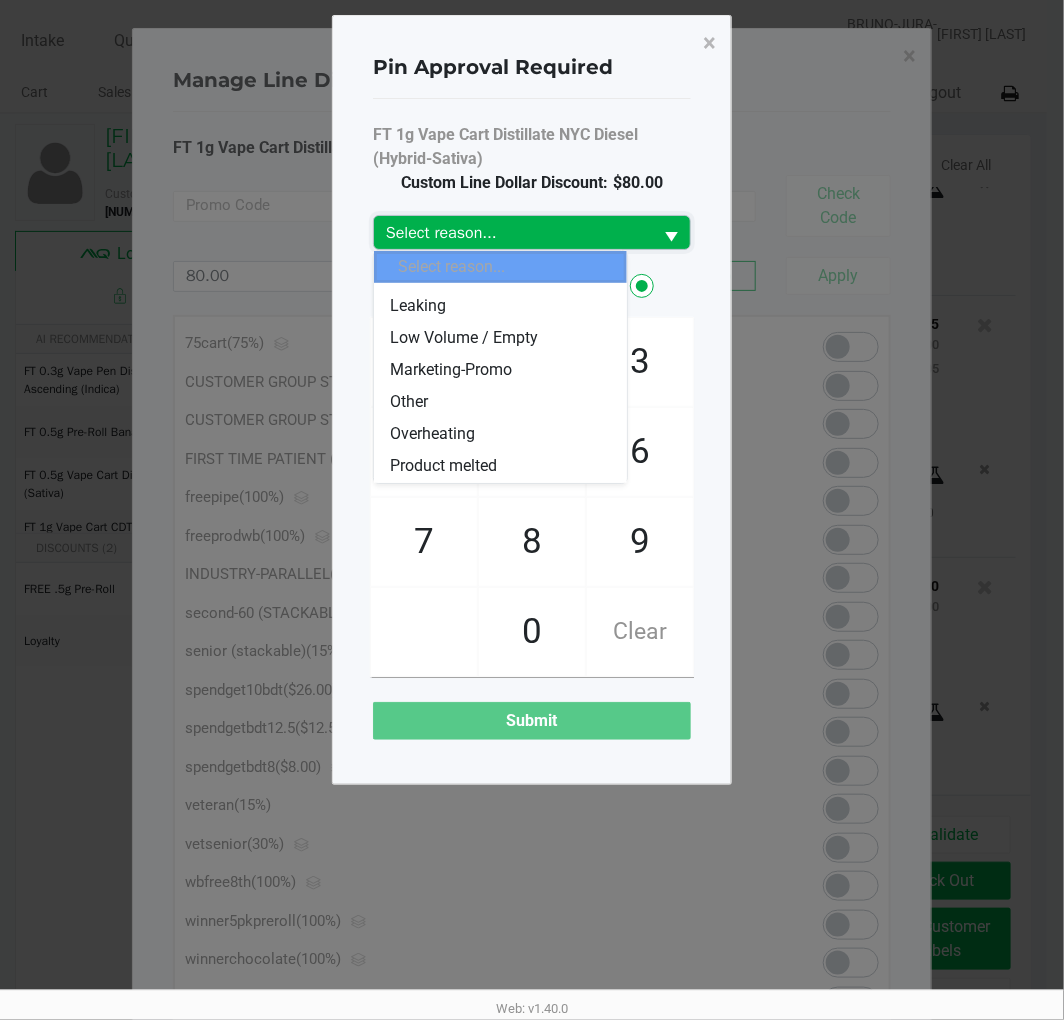 scroll, scrollTop: 160, scrollLeft: 0, axis: vertical 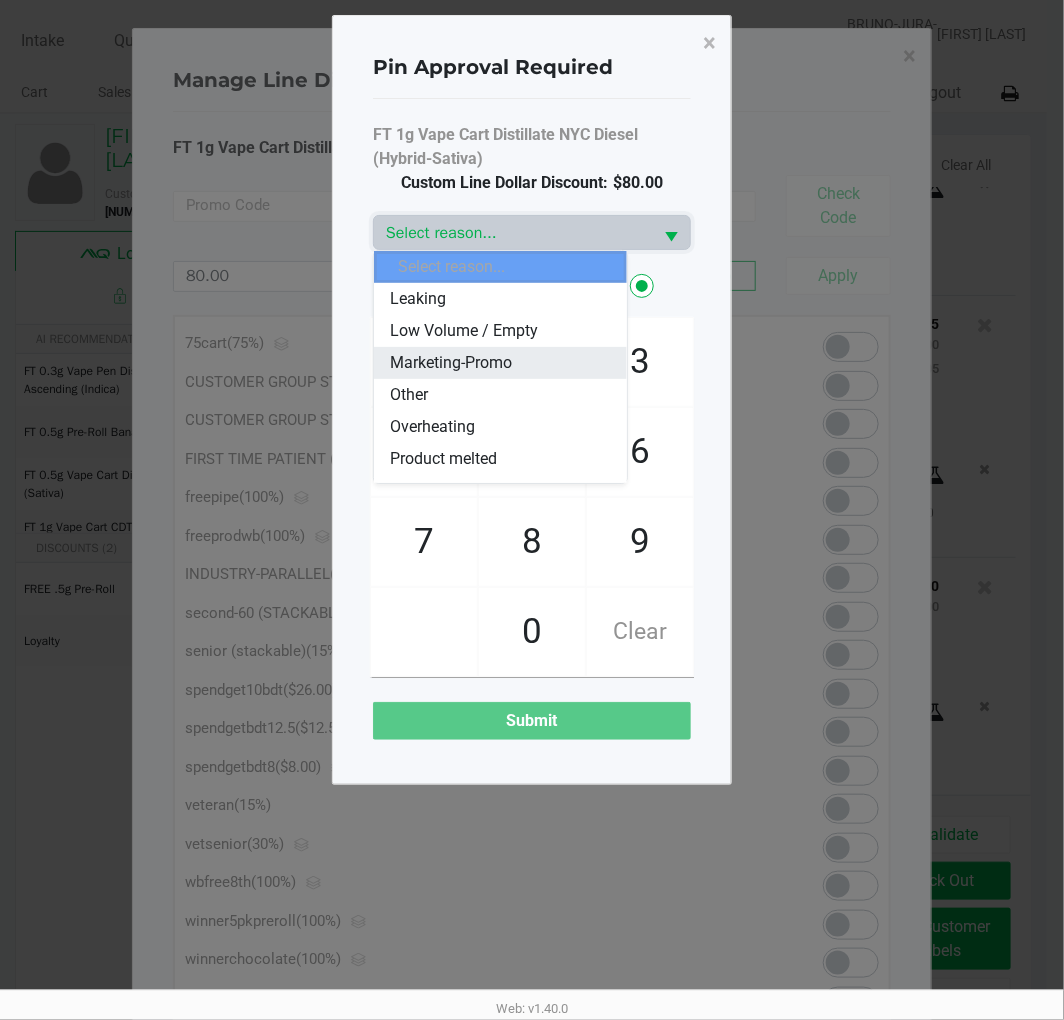 click on "Marketing-Promo" at bounding box center (500, 363) 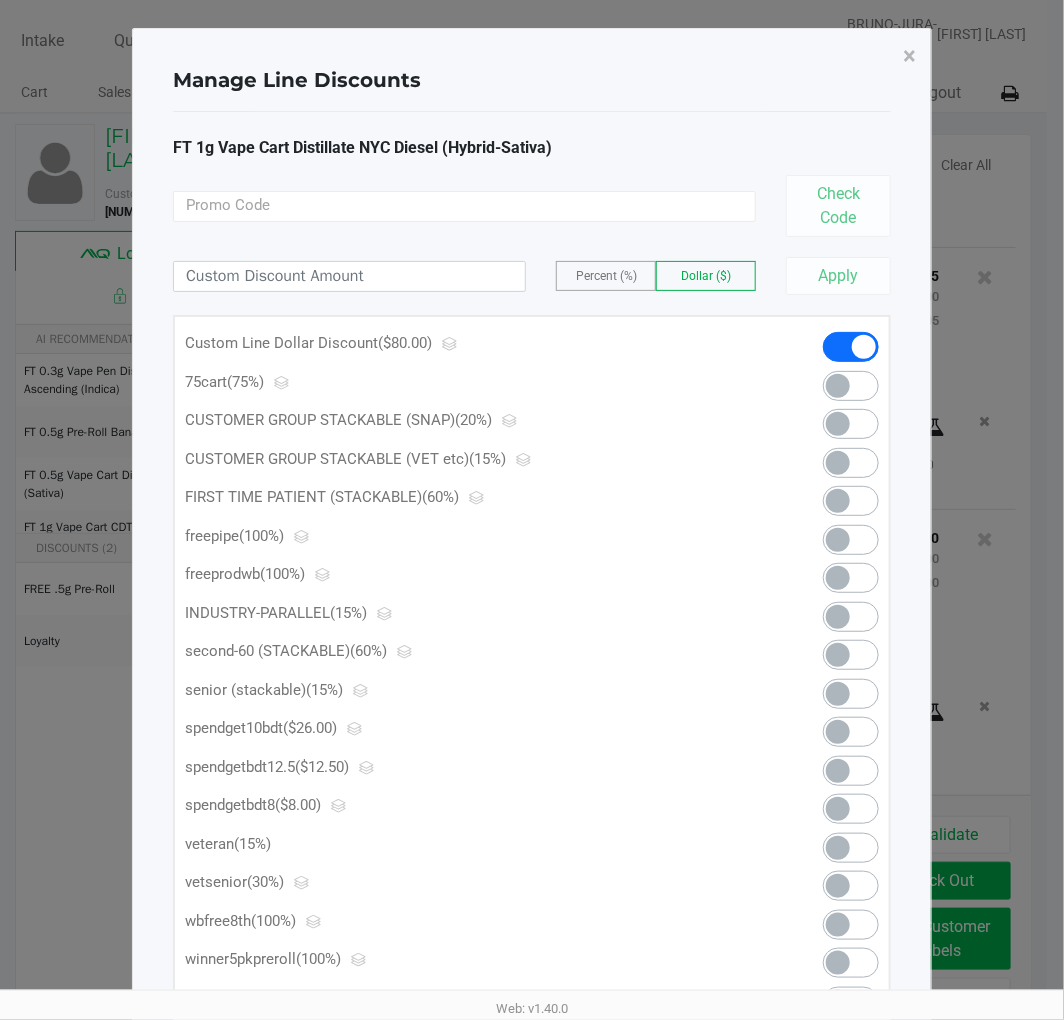 click on "×" 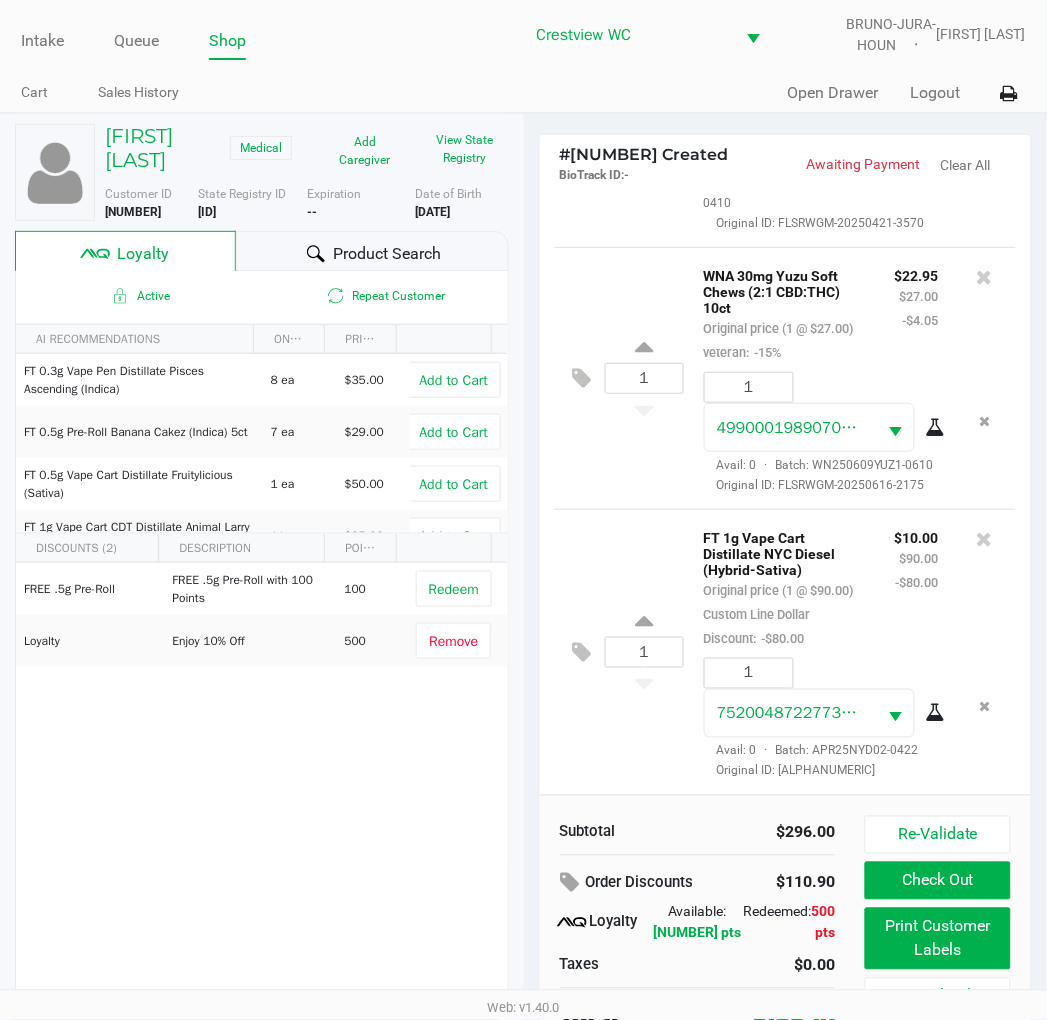 click 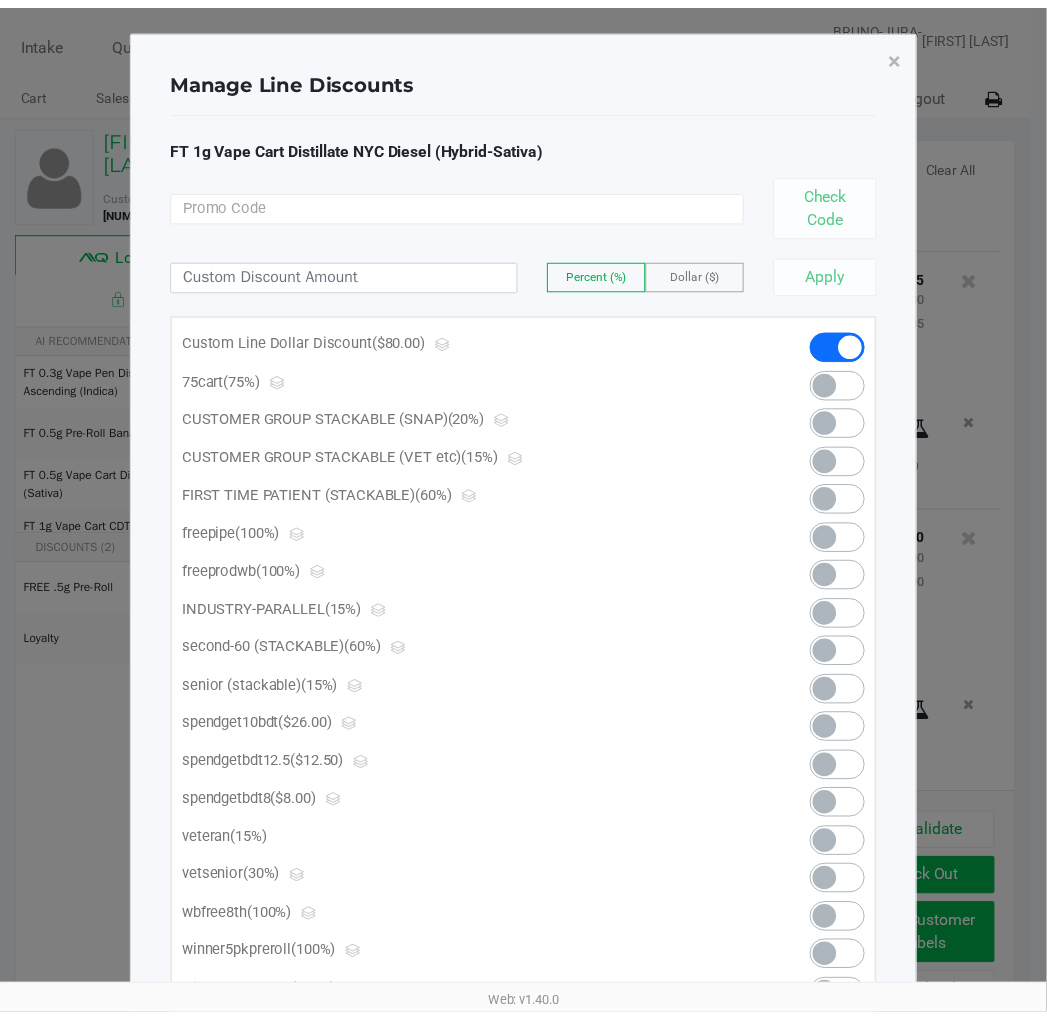 scroll, scrollTop: 0, scrollLeft: 0, axis: both 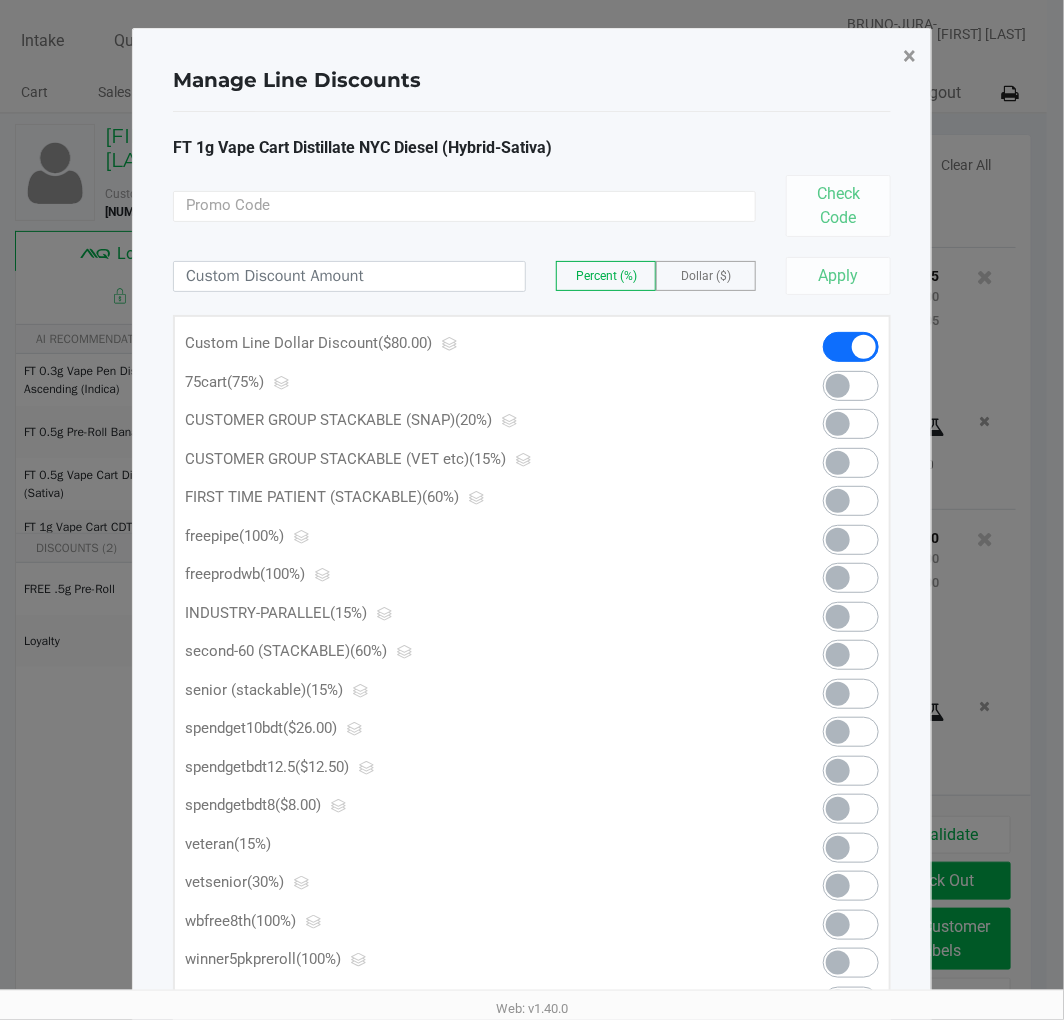 click on "×" 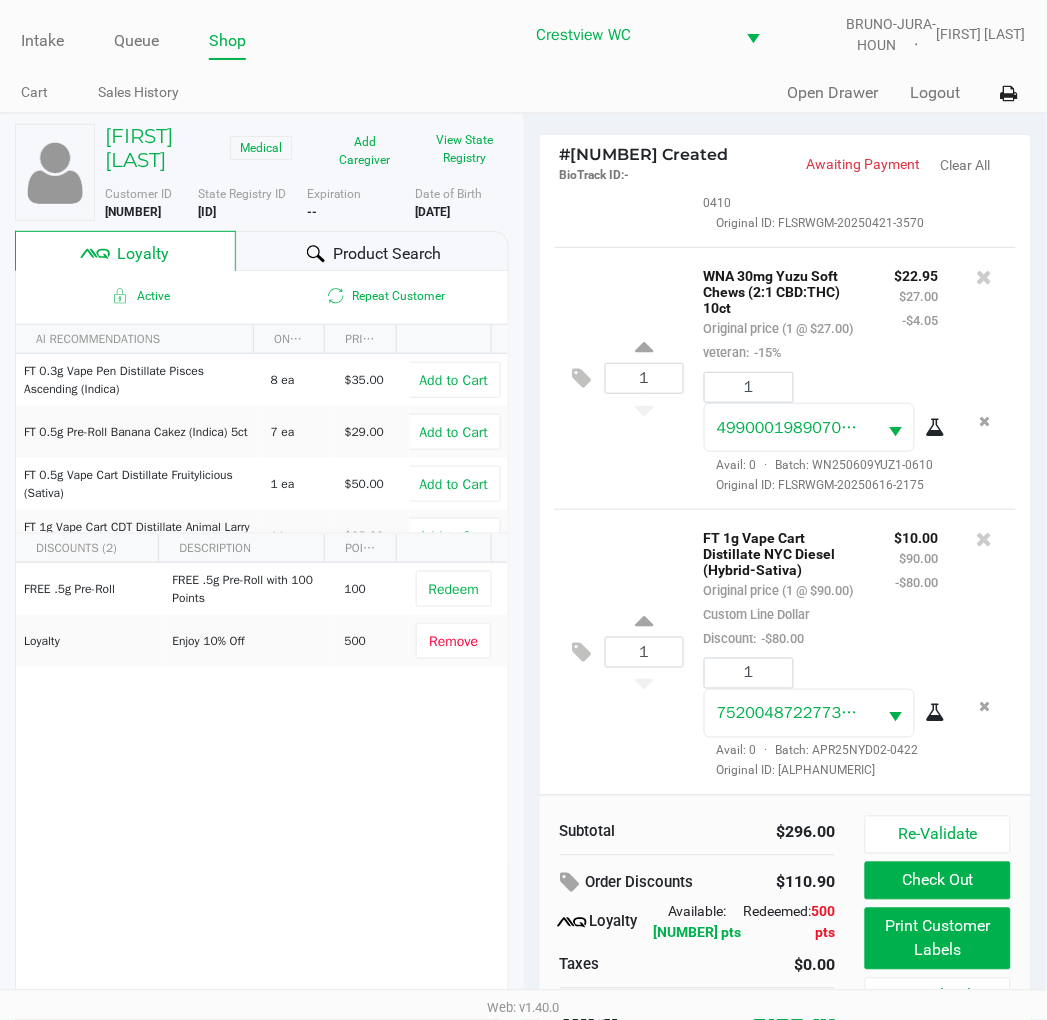 scroll, scrollTop: 971, scrollLeft: 0, axis: vertical 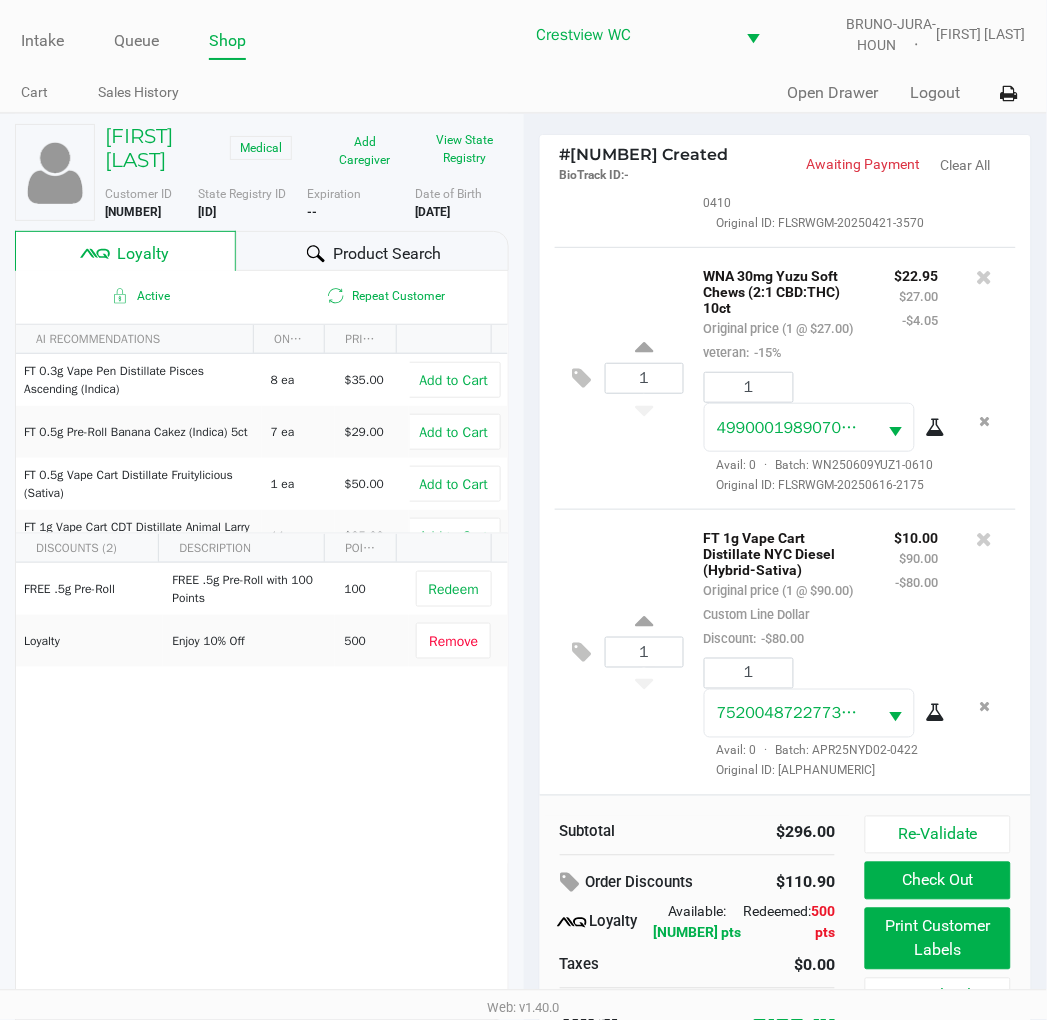 click on "View State Registry" 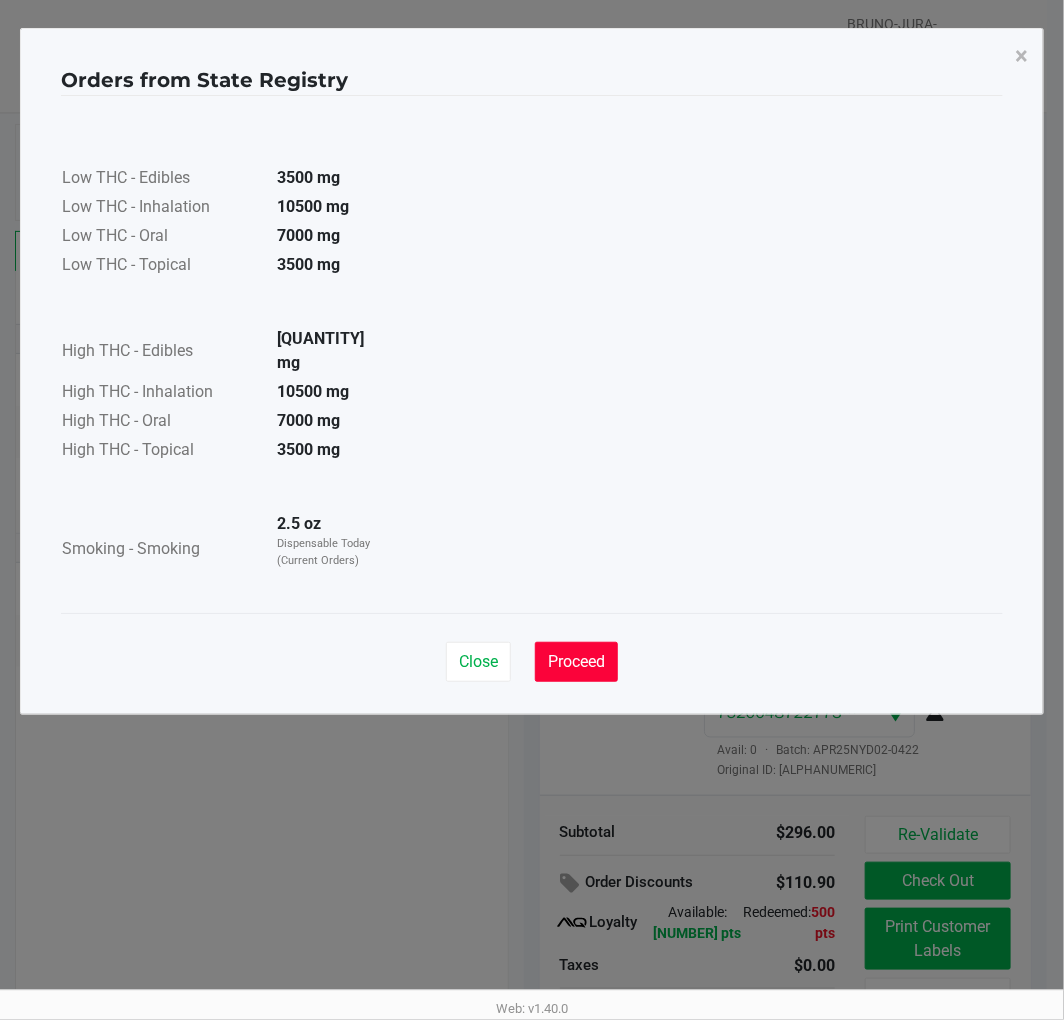 click on "Proceed" 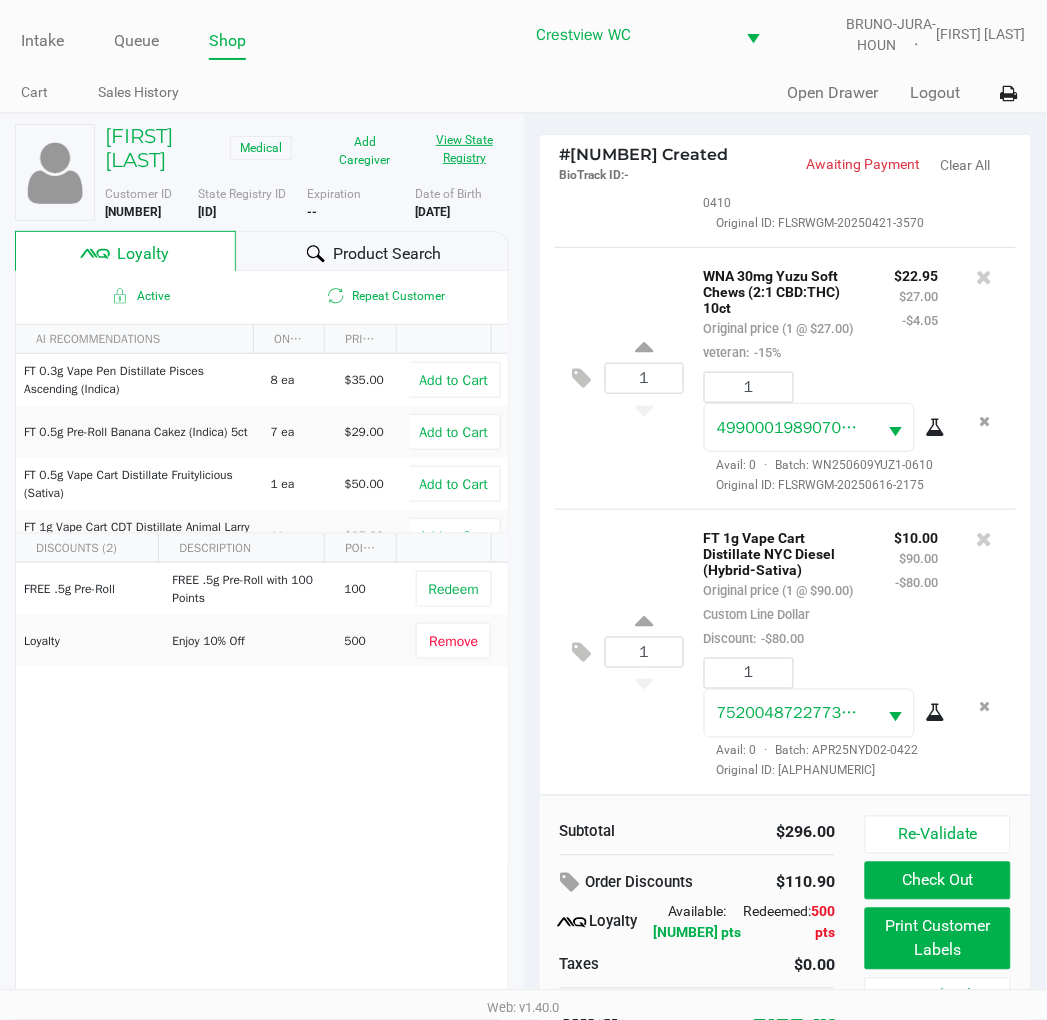 scroll, scrollTop: 38, scrollLeft: 0, axis: vertical 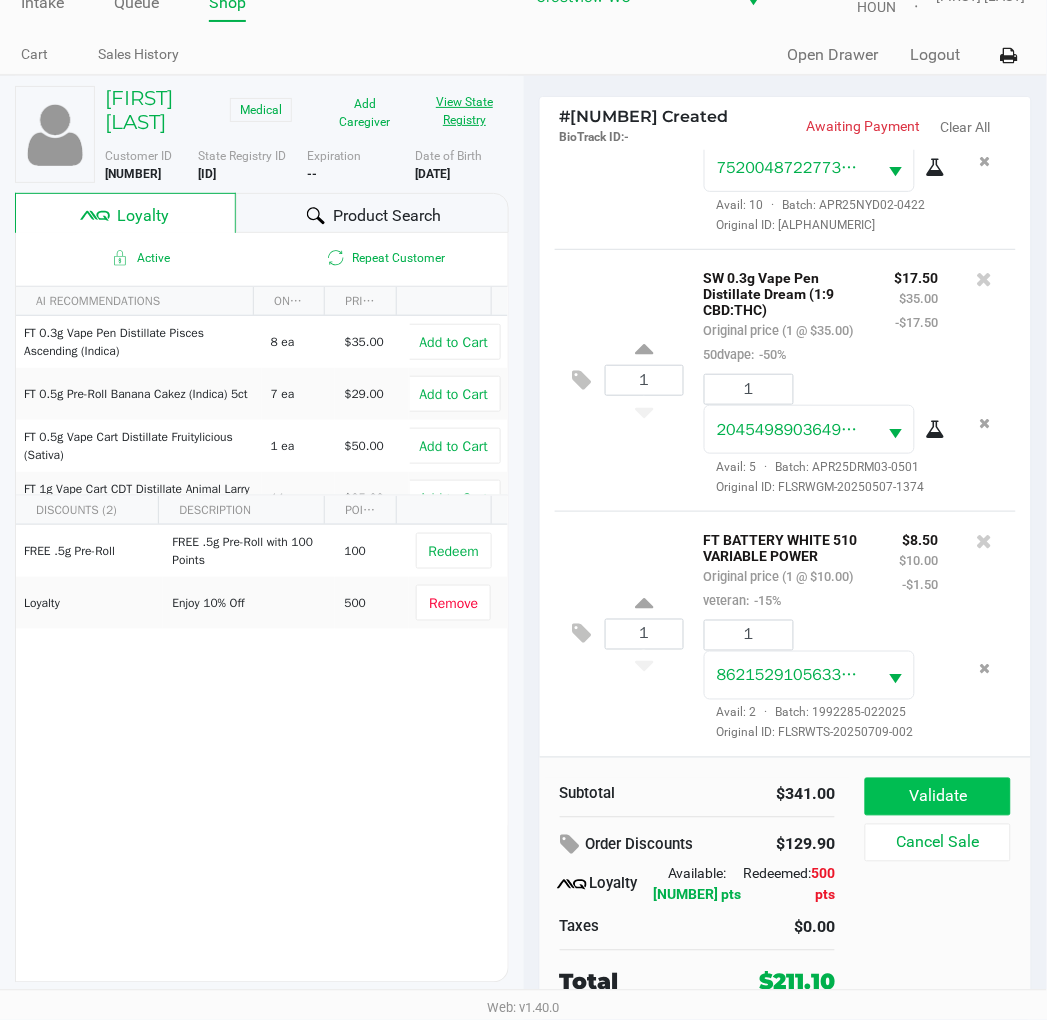 click on "Validate" 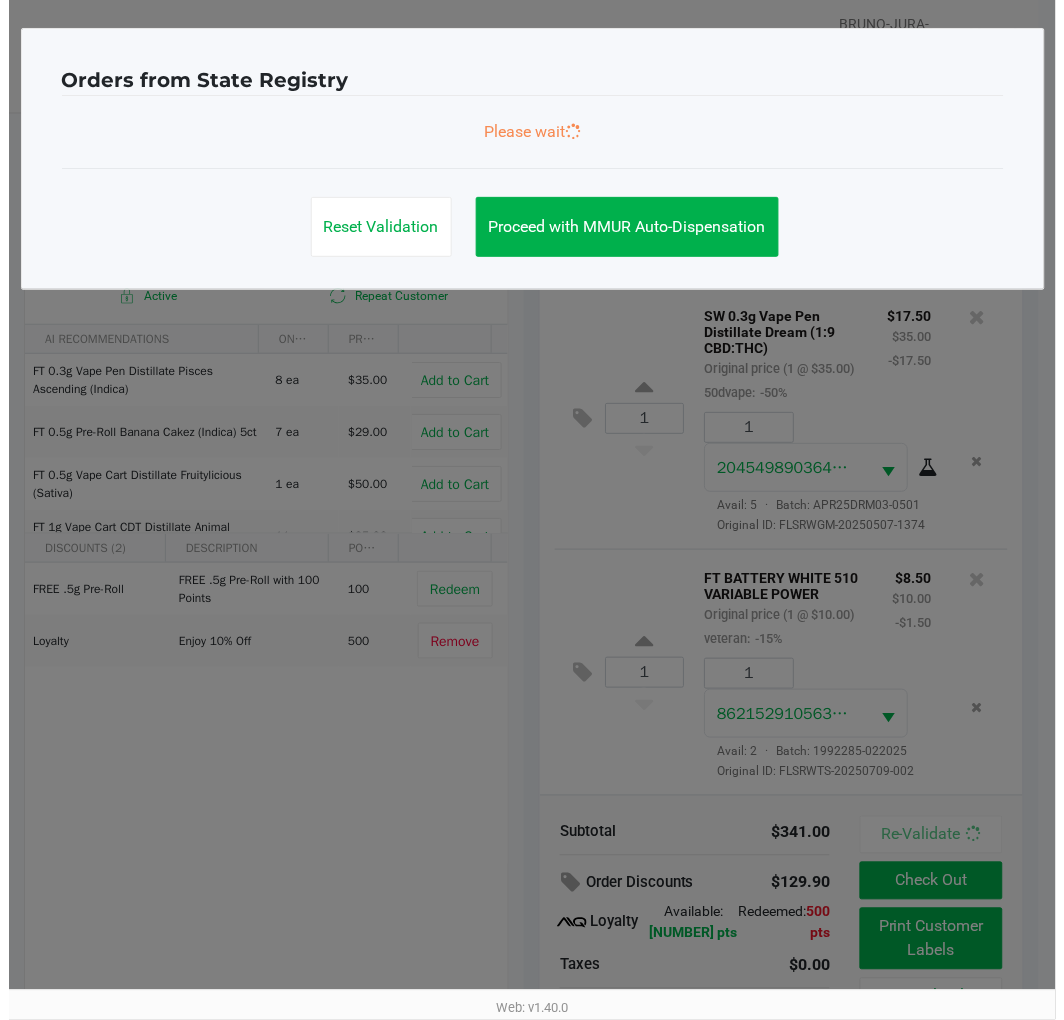 scroll, scrollTop: 0, scrollLeft: 0, axis: both 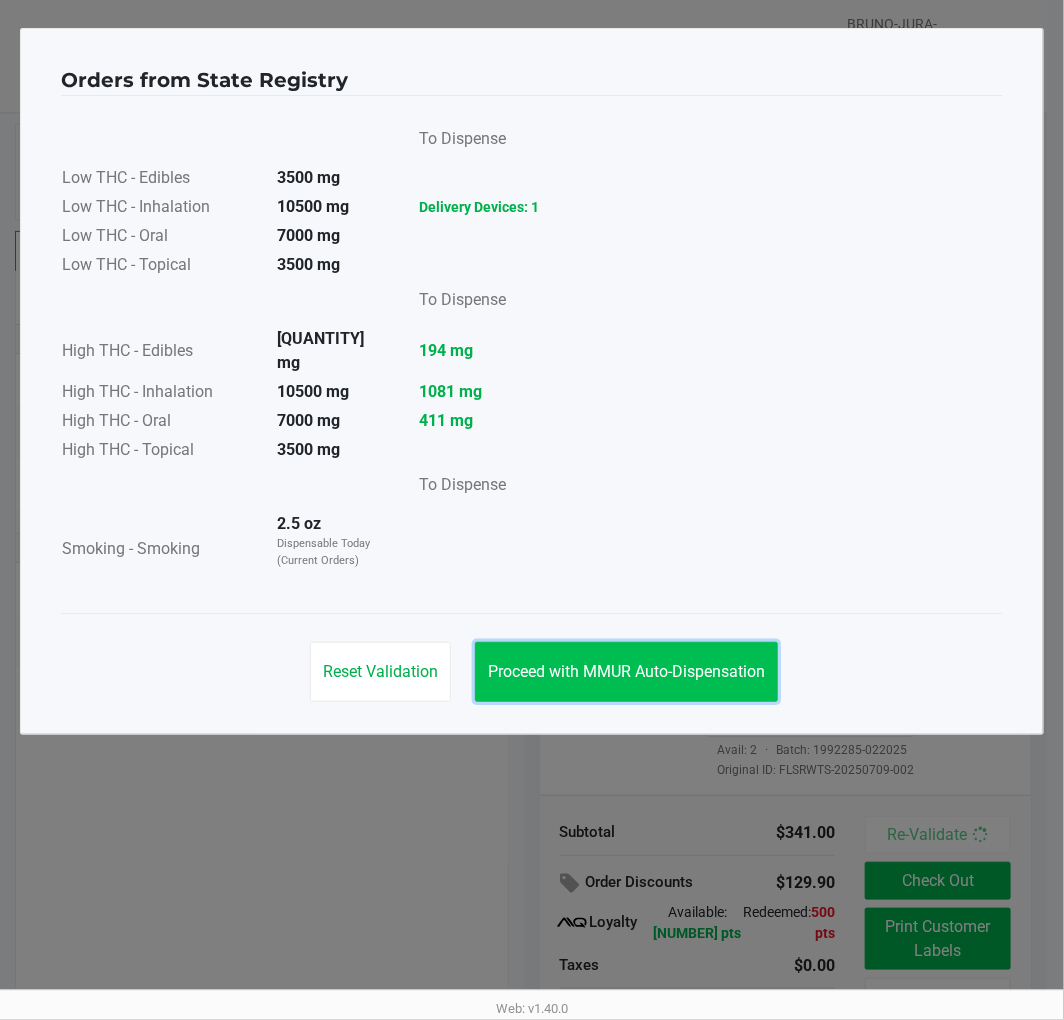 click on "Proceed with MMUR Auto-Dispensation" 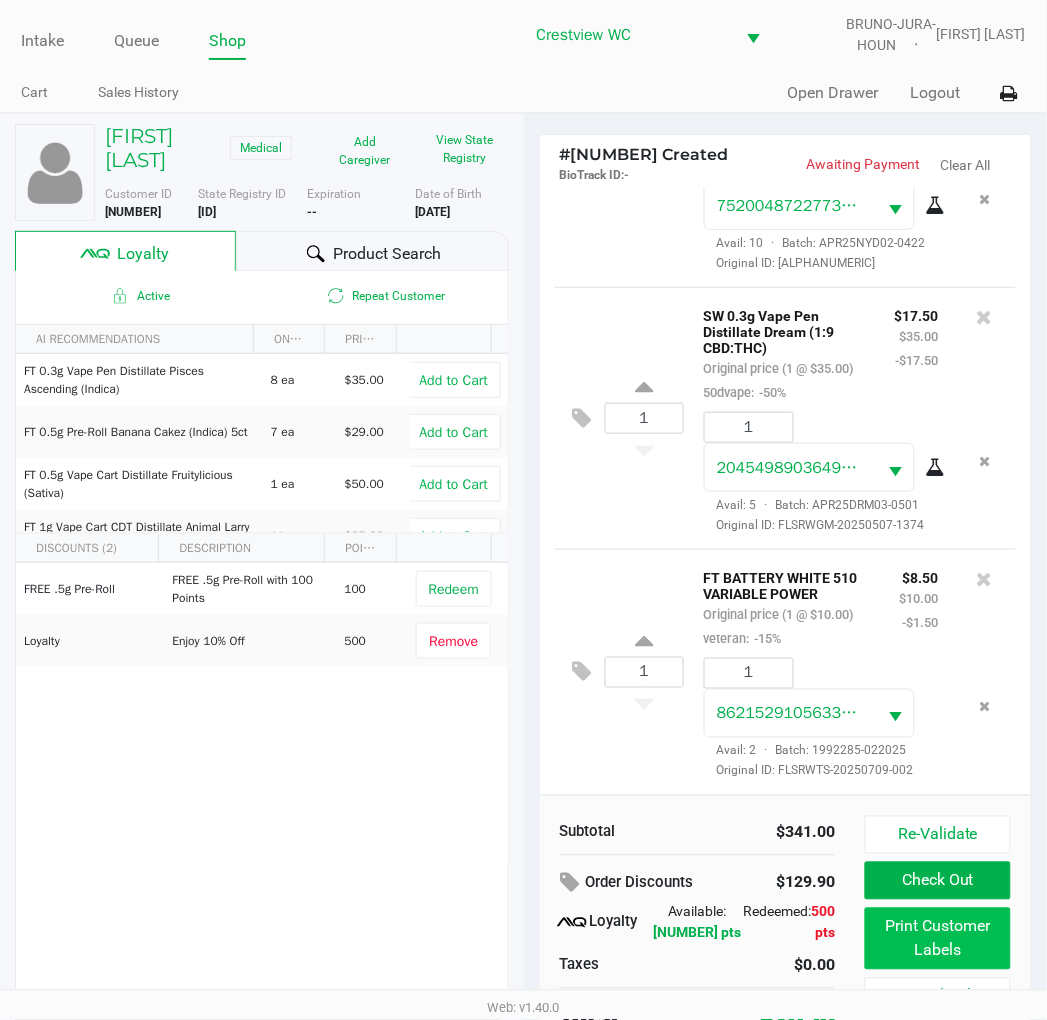 click on "Print Customer Labels" 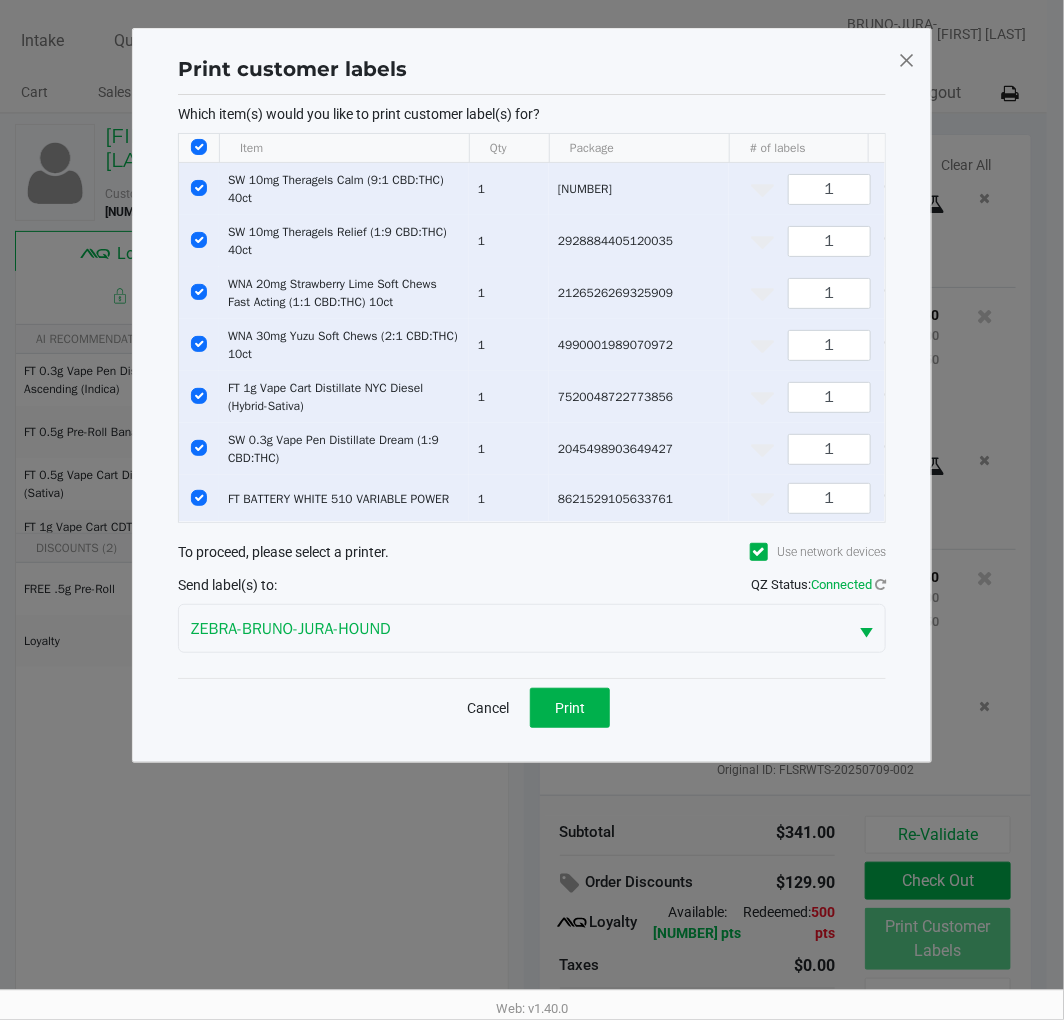 click 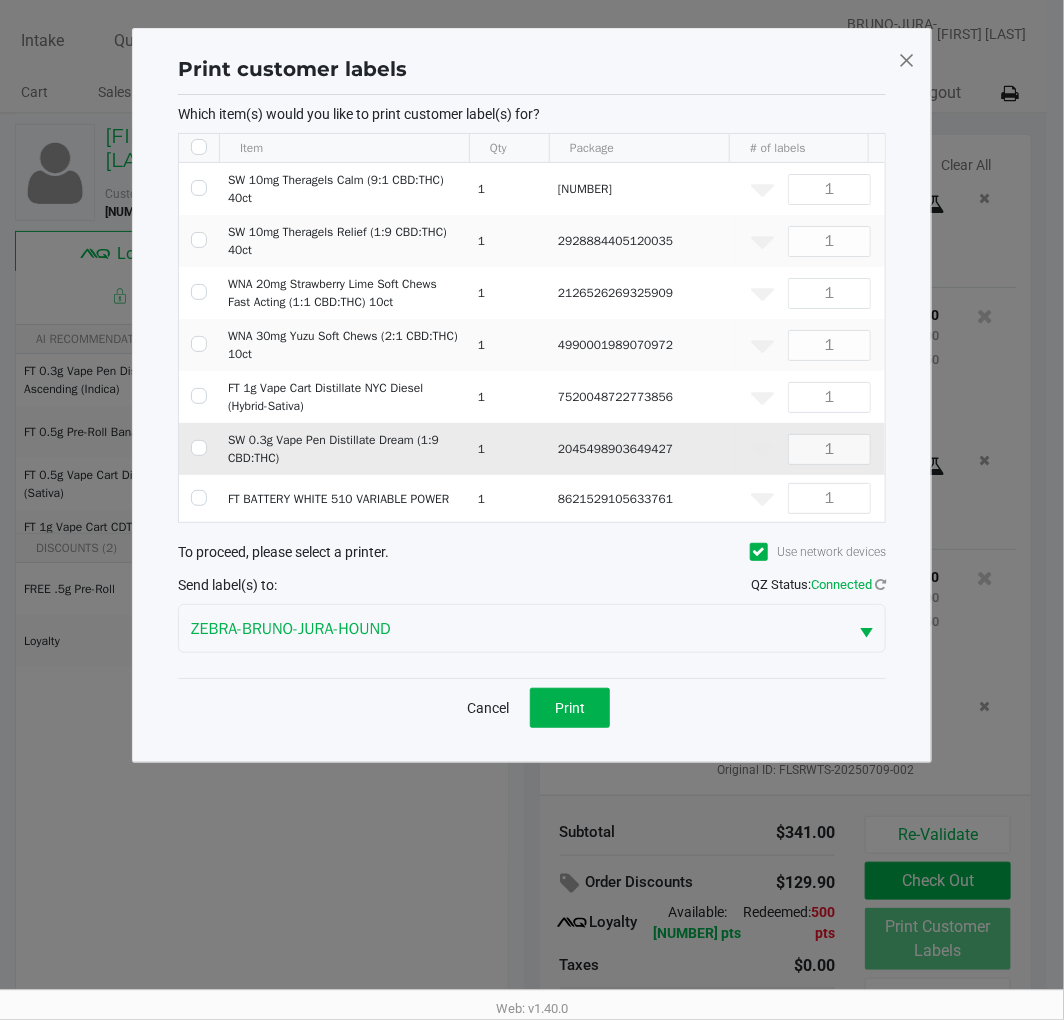 click 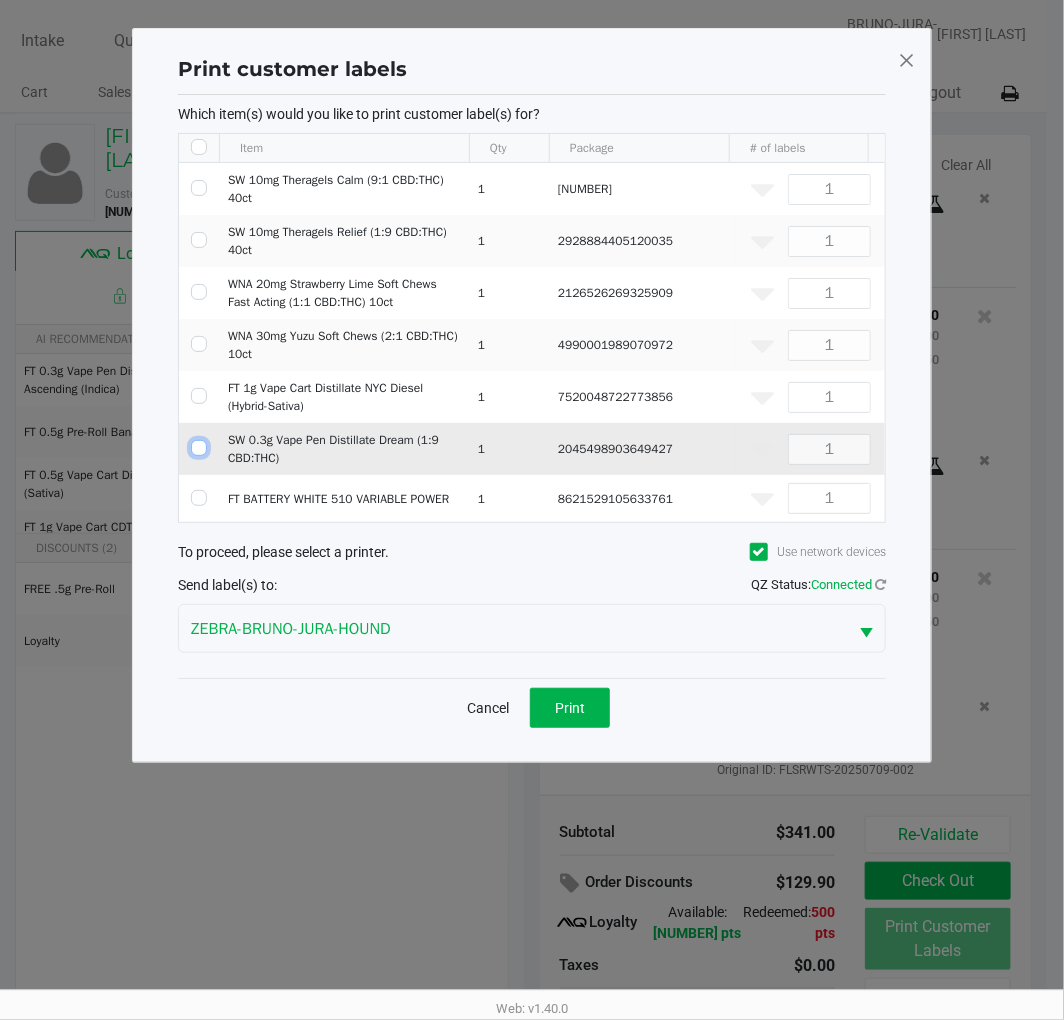 click at bounding box center (199, 448) 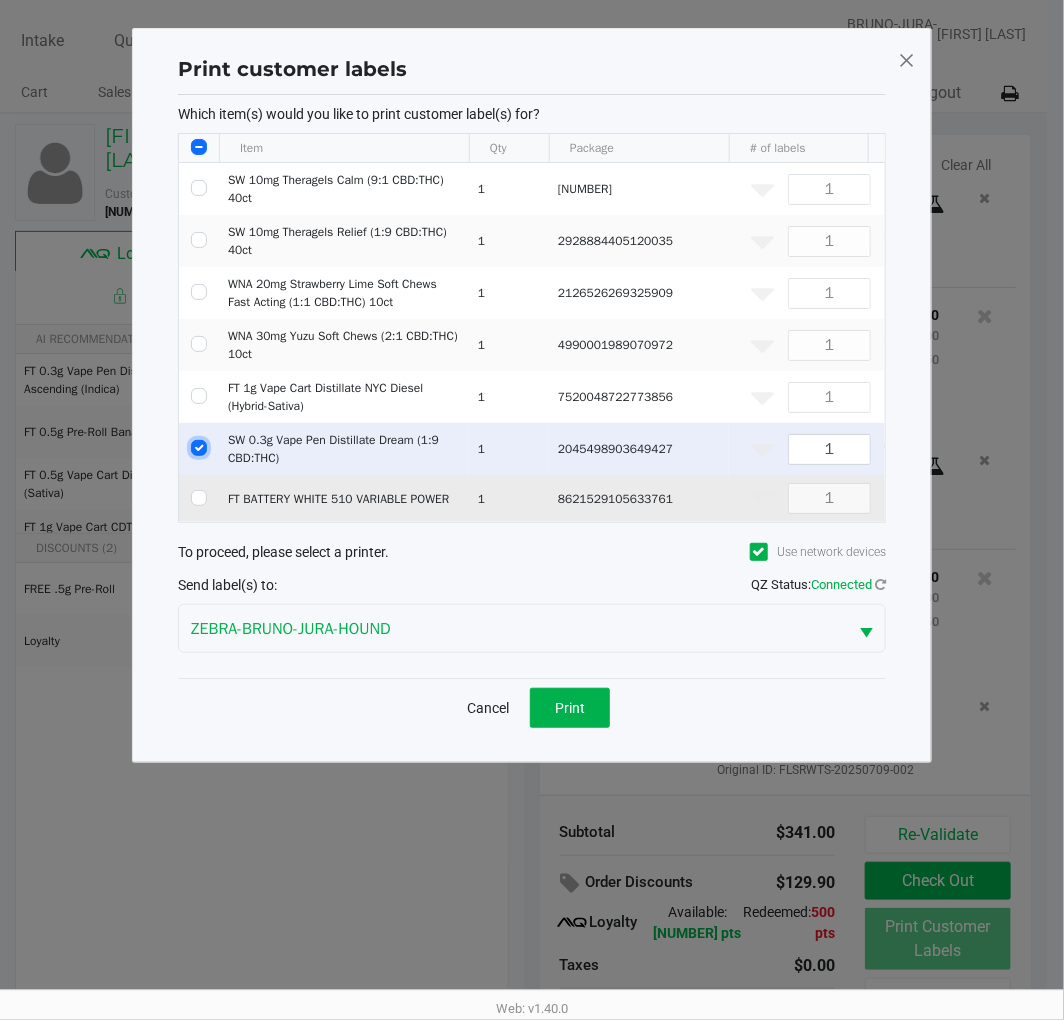 click at bounding box center [199, 498] 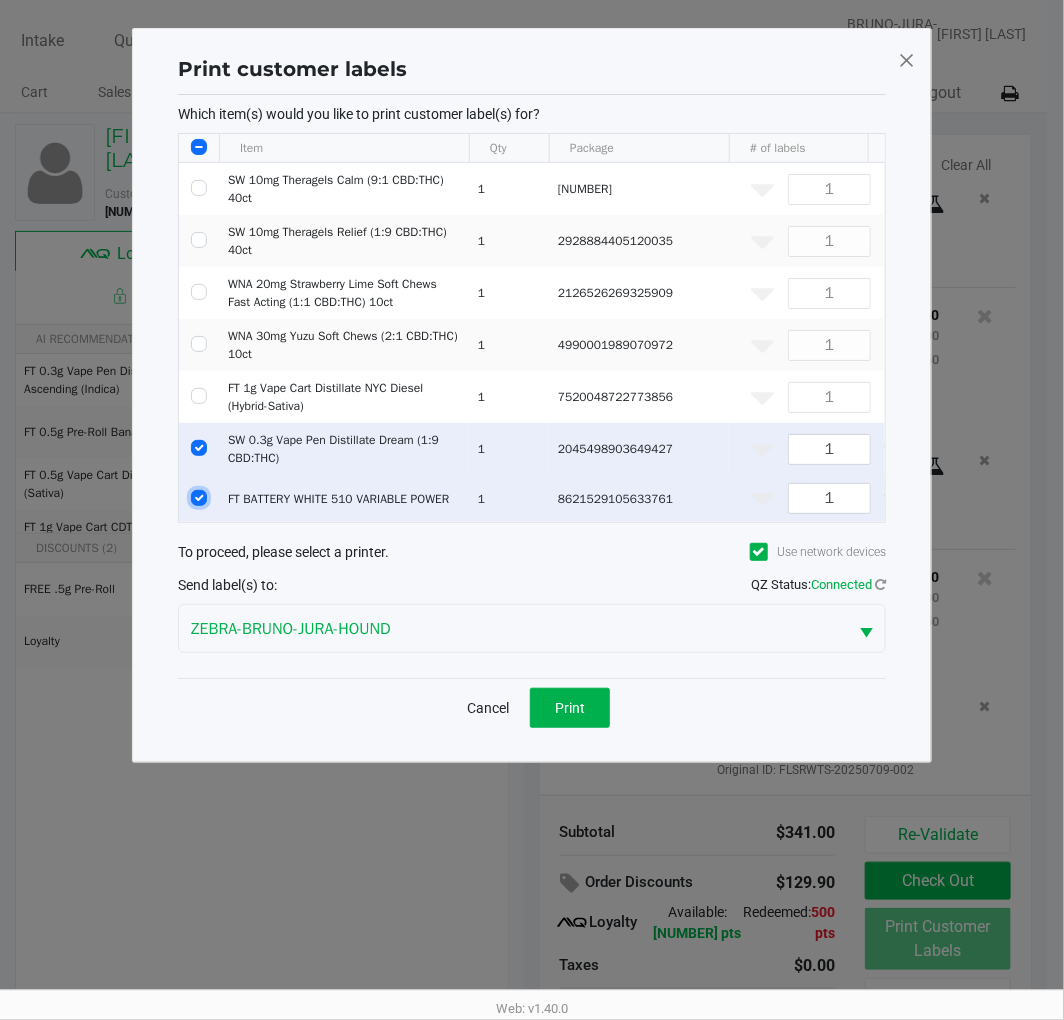 click on "Print" 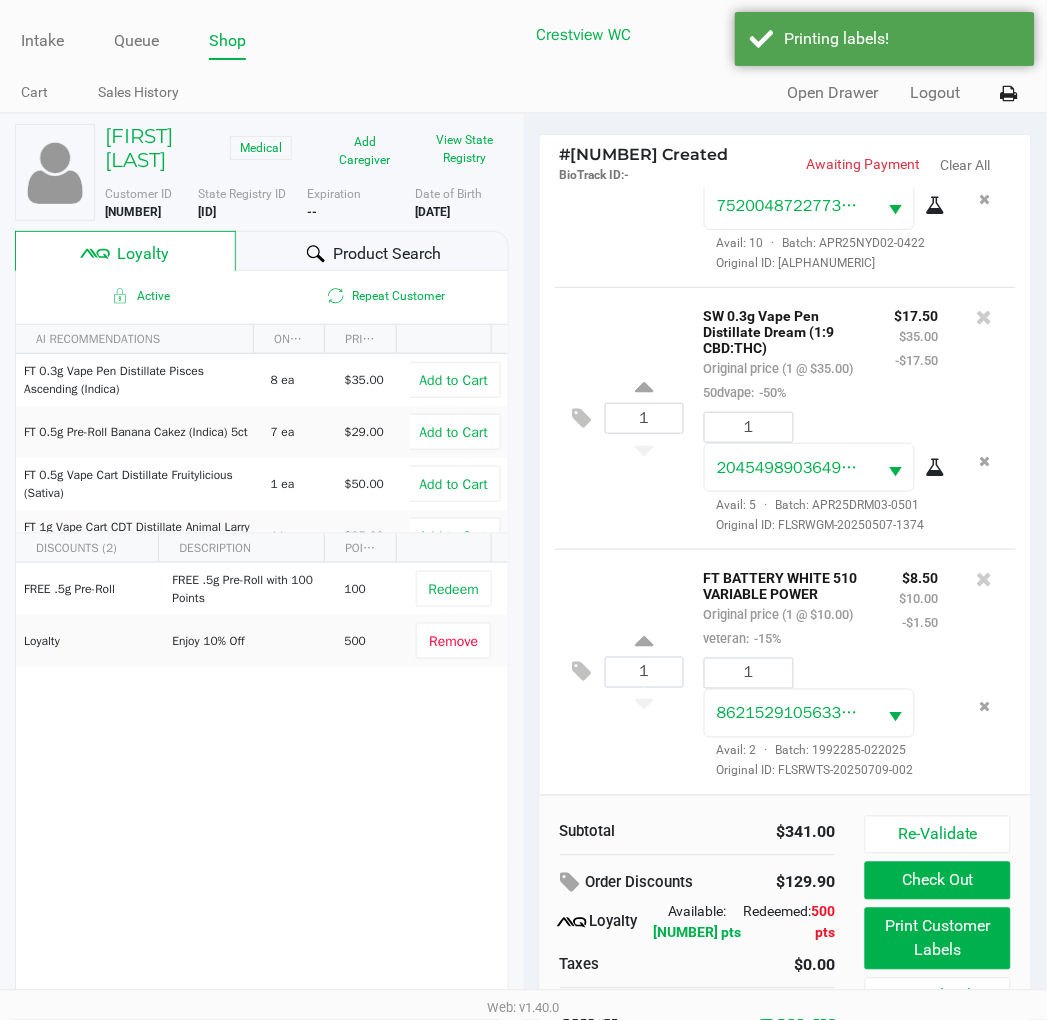 scroll, scrollTop: 38, scrollLeft: 0, axis: vertical 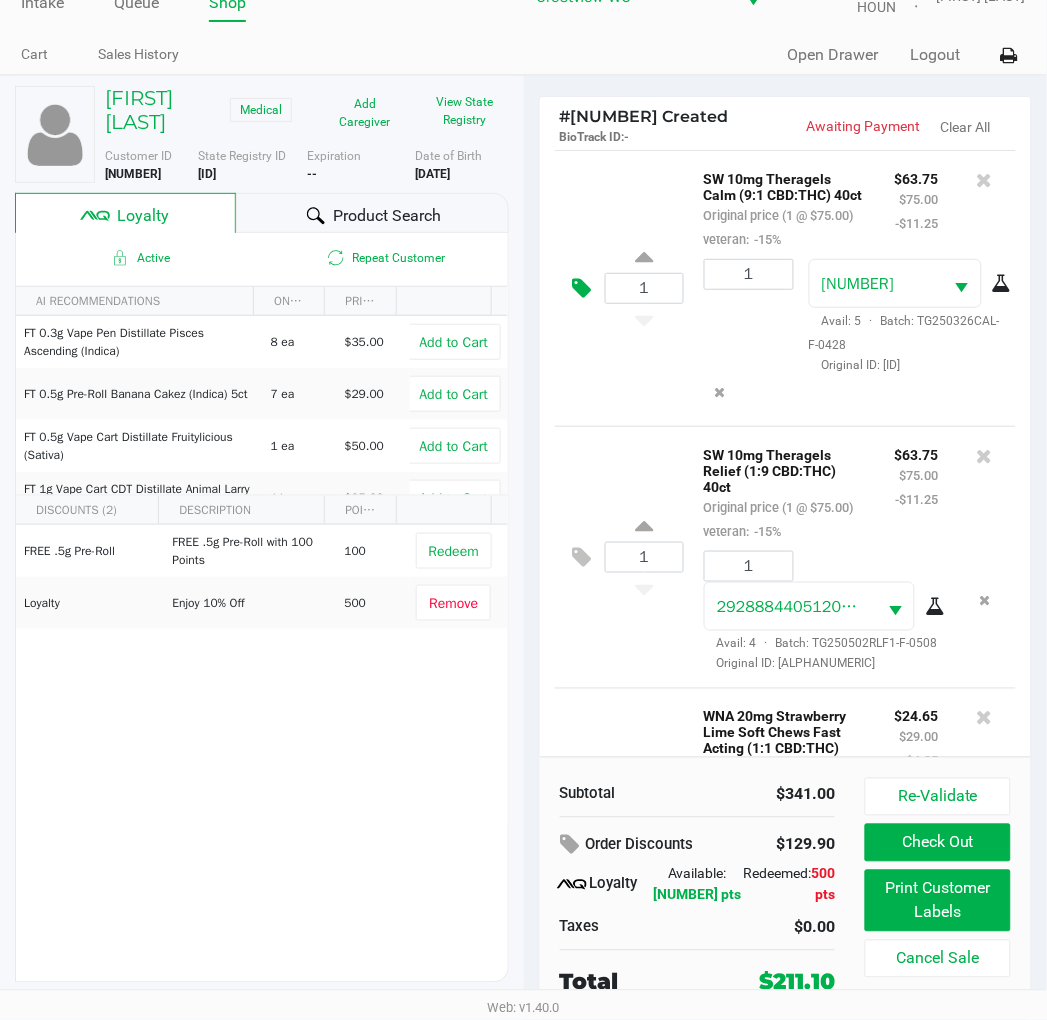 click 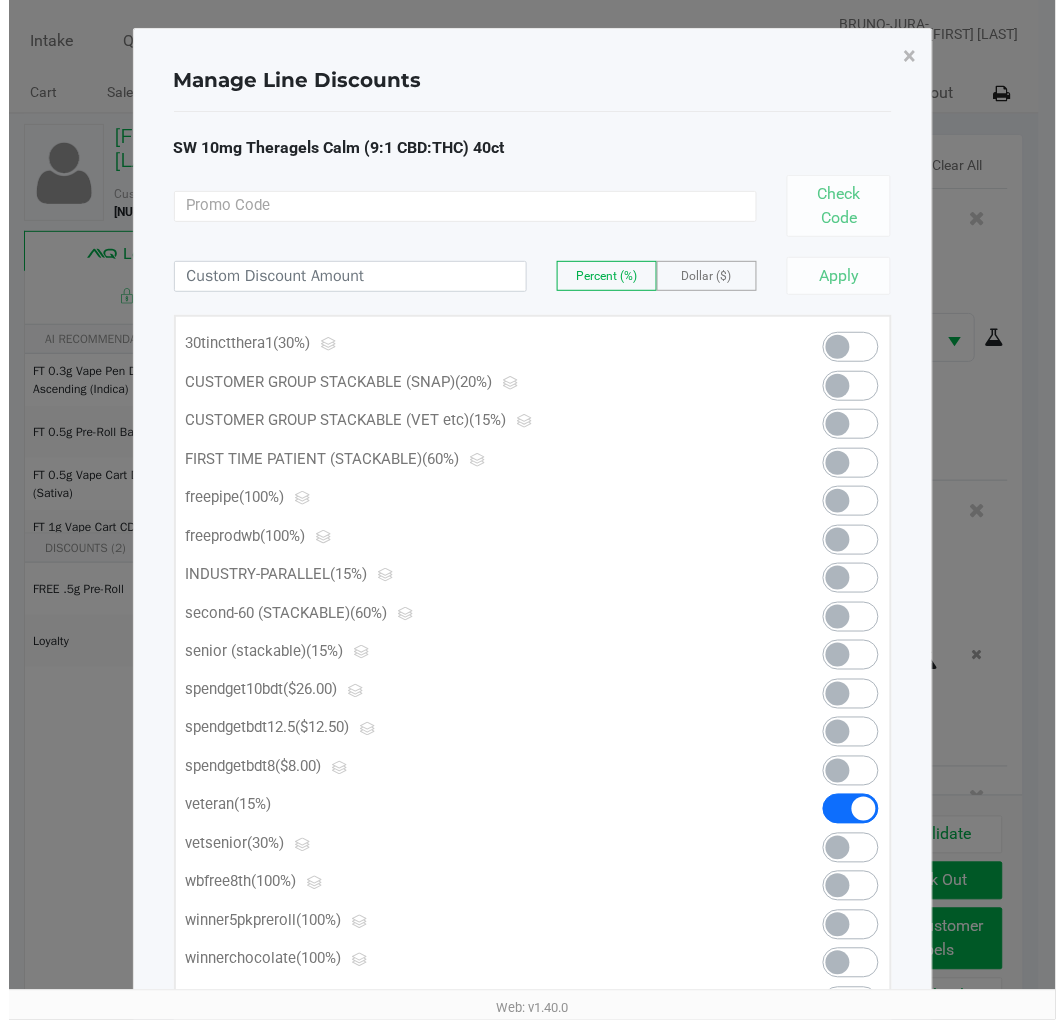 scroll, scrollTop: 0, scrollLeft: 0, axis: both 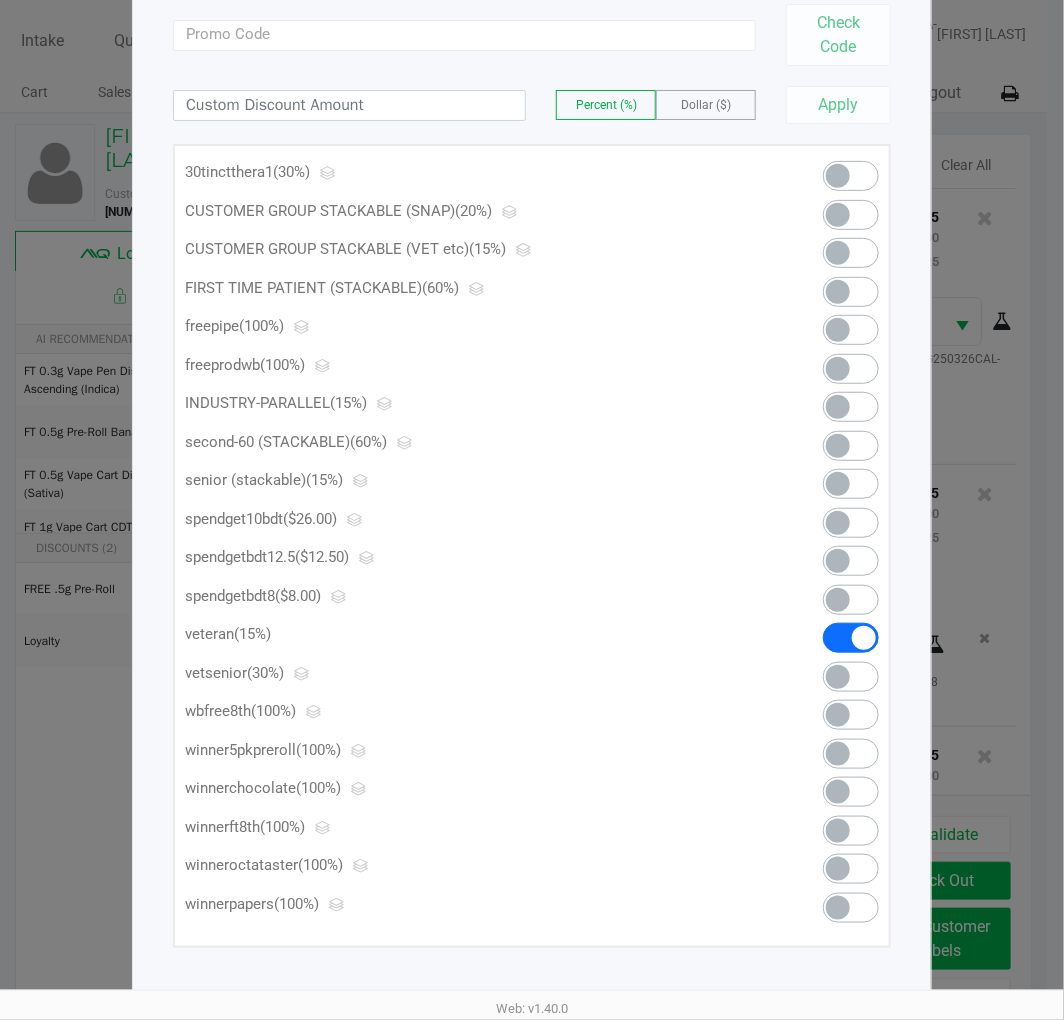 click 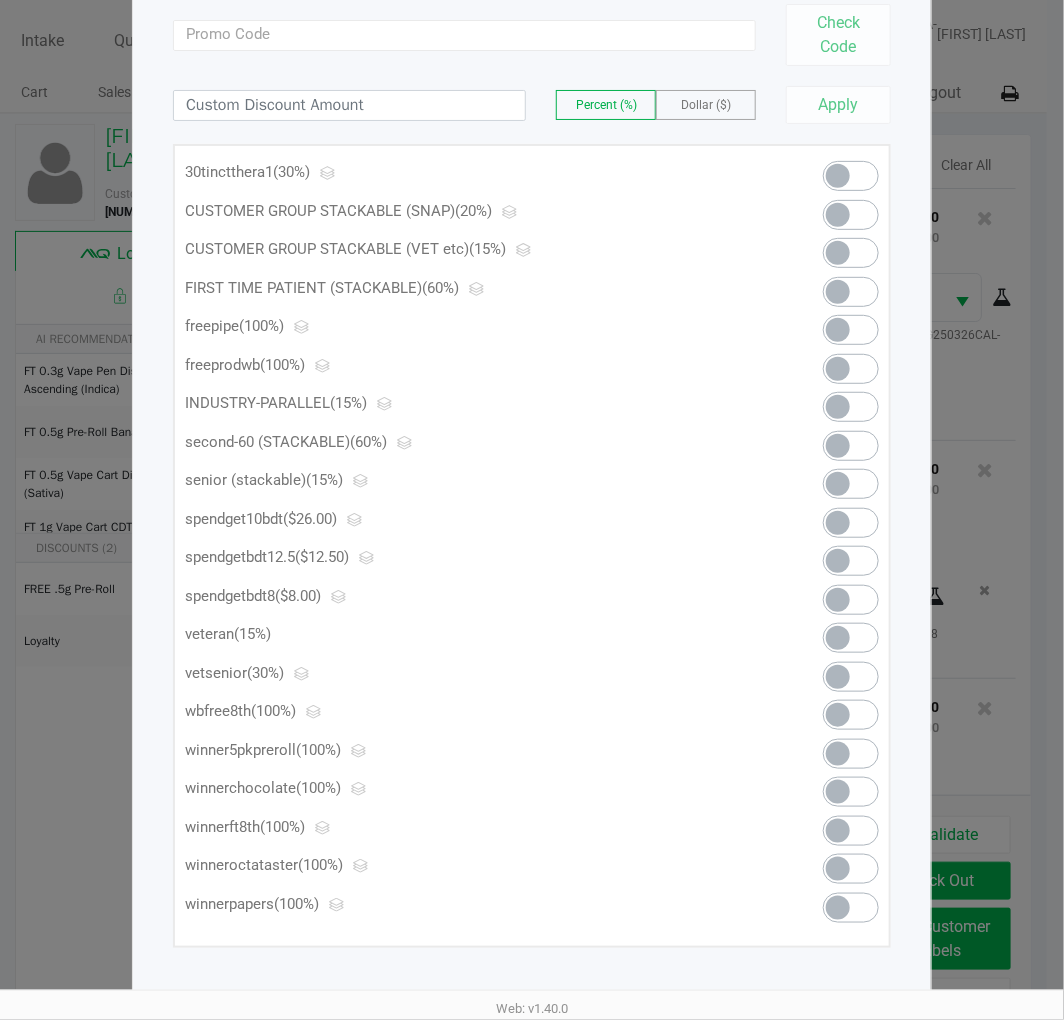 scroll, scrollTop: 1363, scrollLeft: 0, axis: vertical 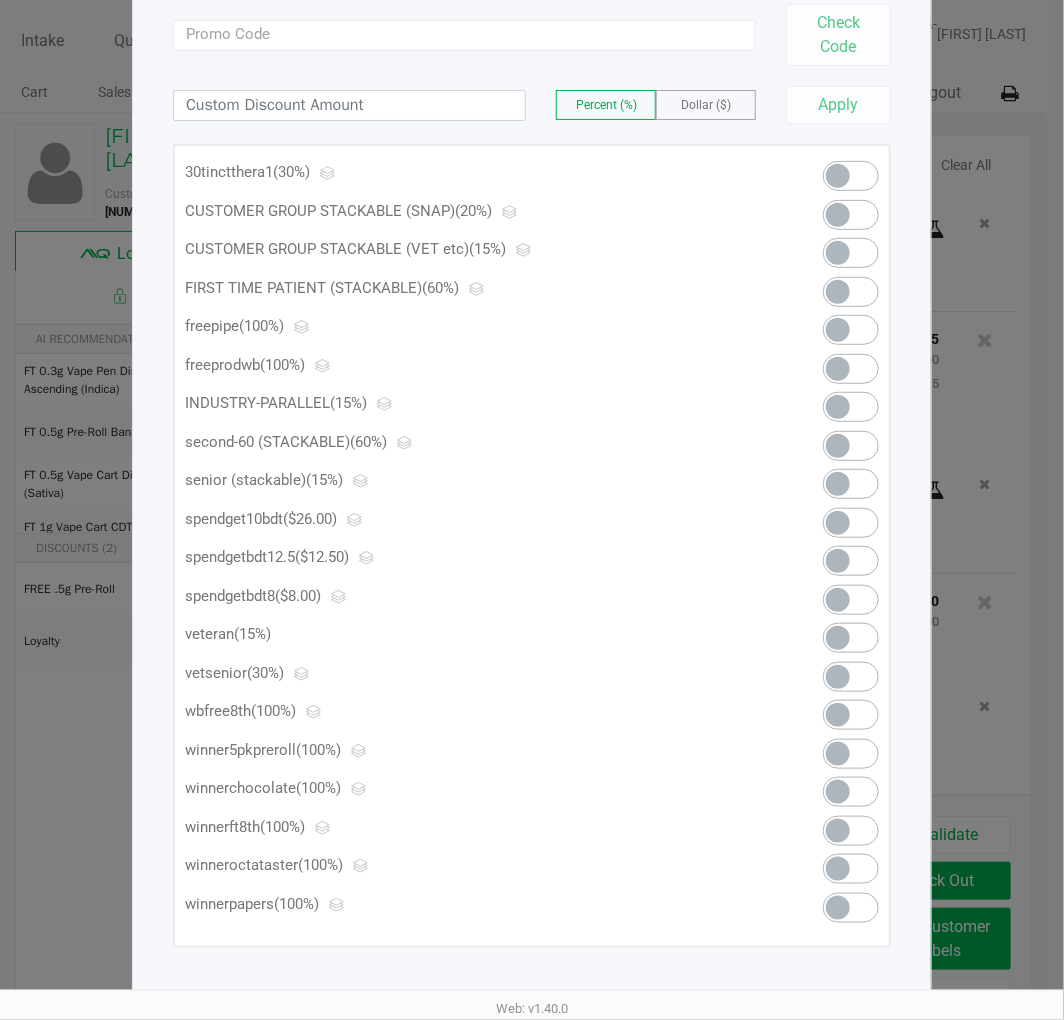 click 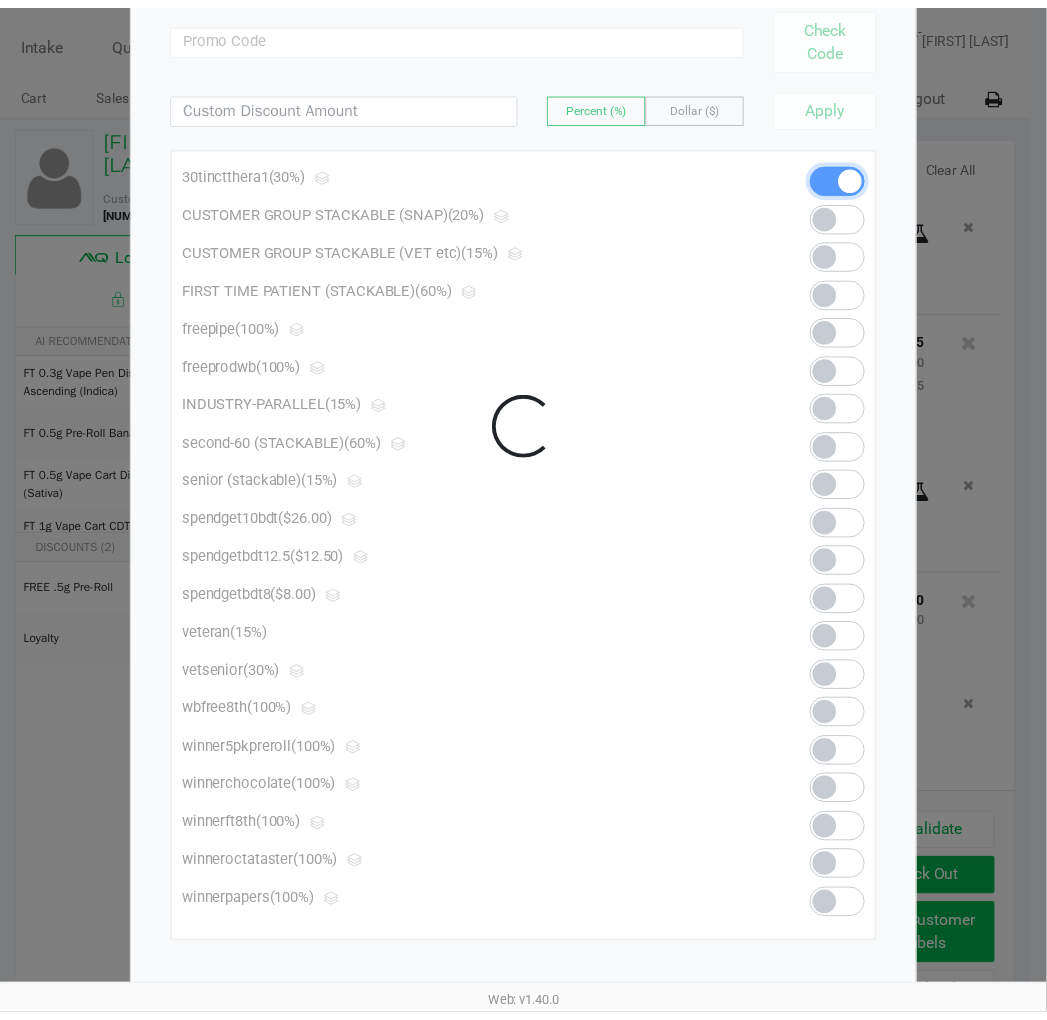 scroll, scrollTop: 0, scrollLeft: 0, axis: both 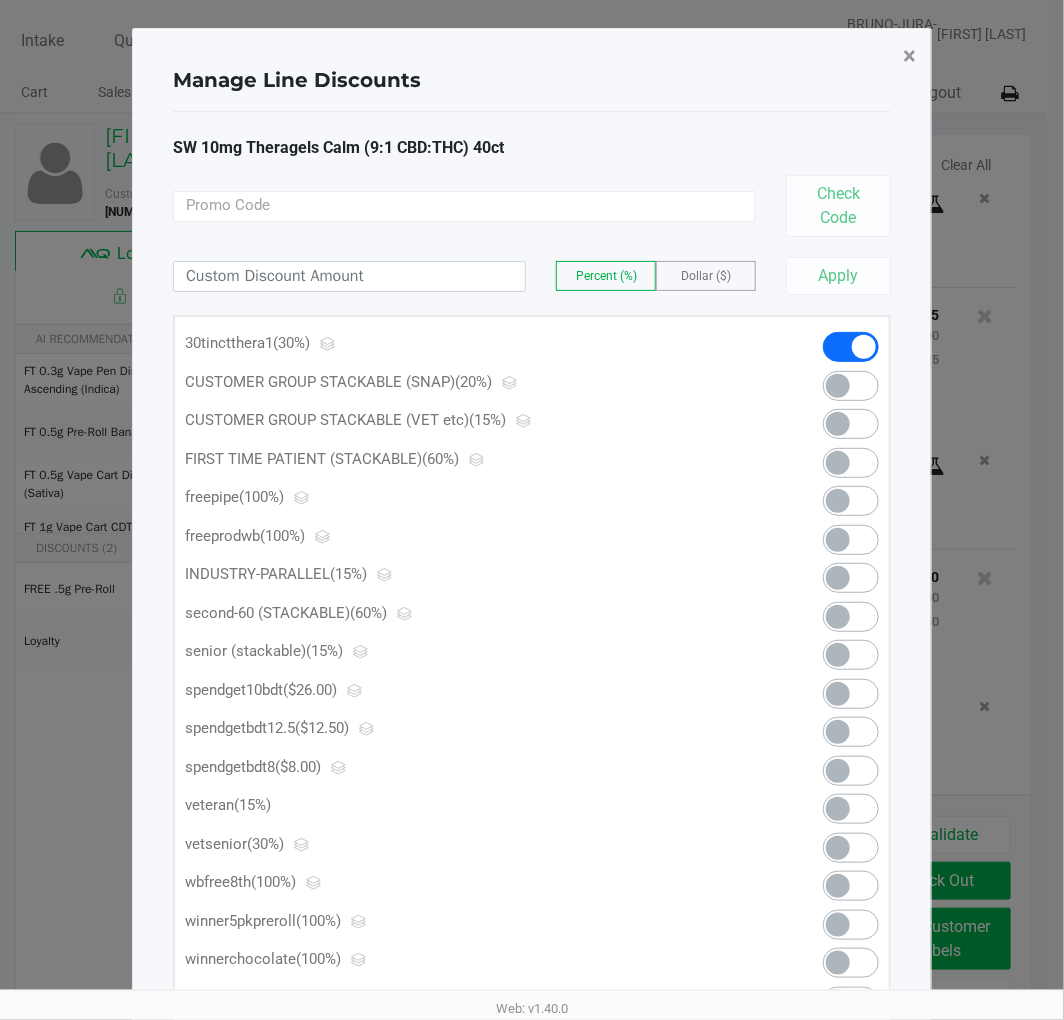 click on "×" 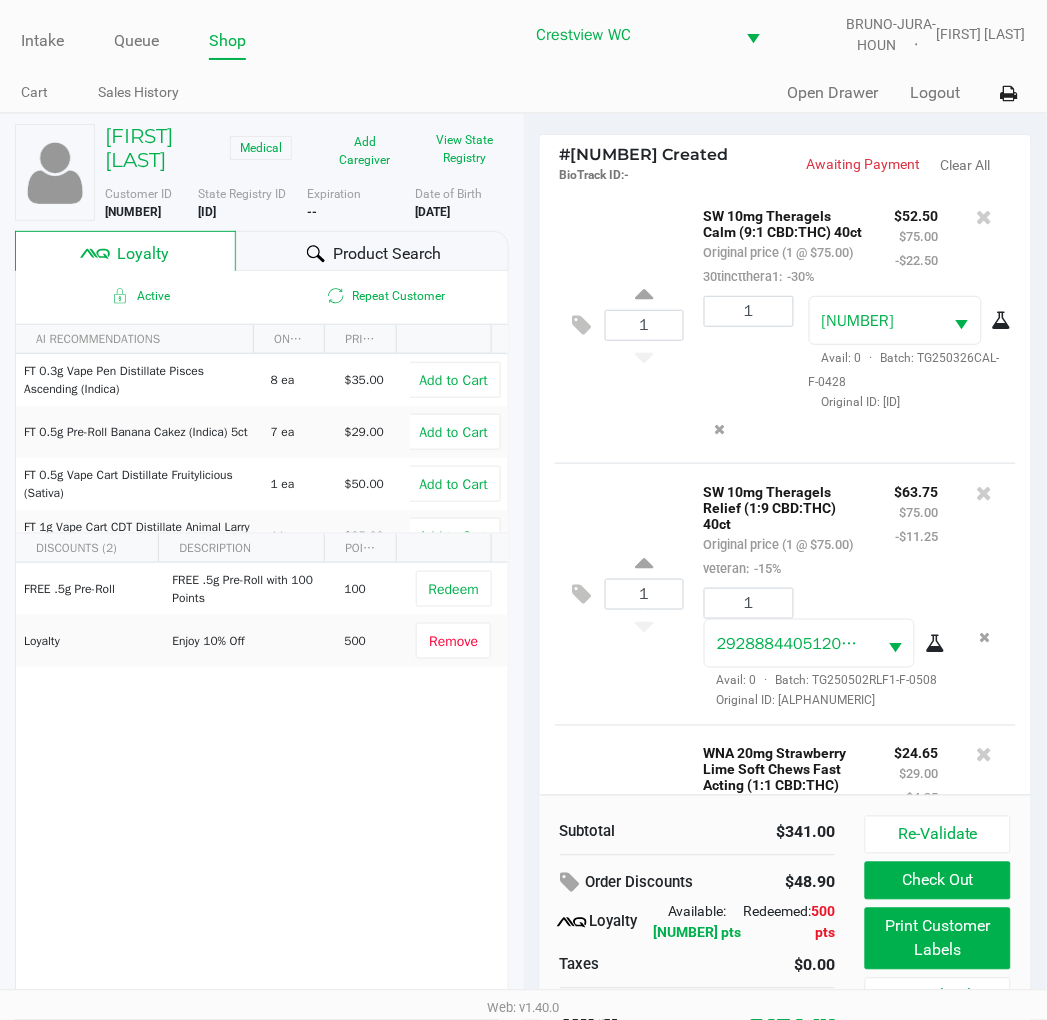 scroll, scrollTop: 0, scrollLeft: 0, axis: both 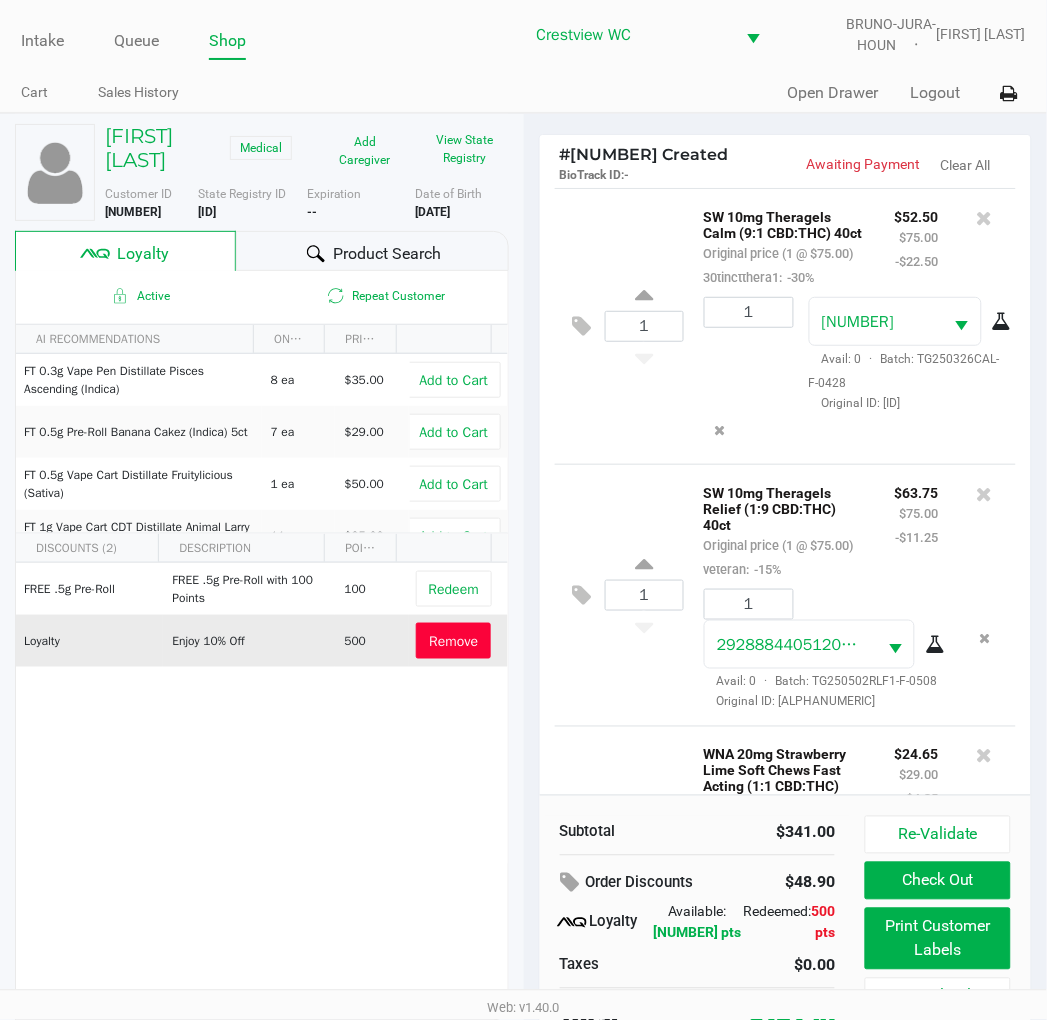 click on "Remove" 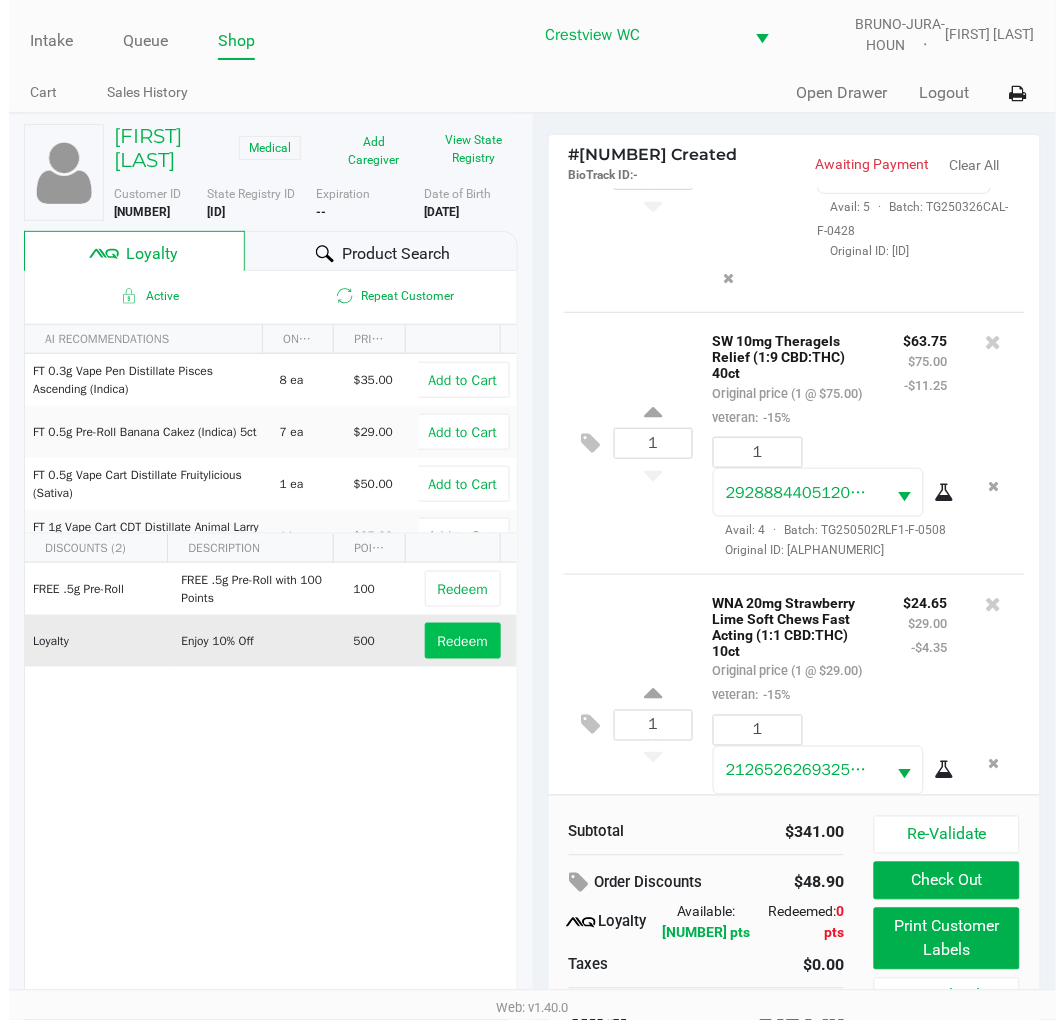 scroll, scrollTop: 222, scrollLeft: 0, axis: vertical 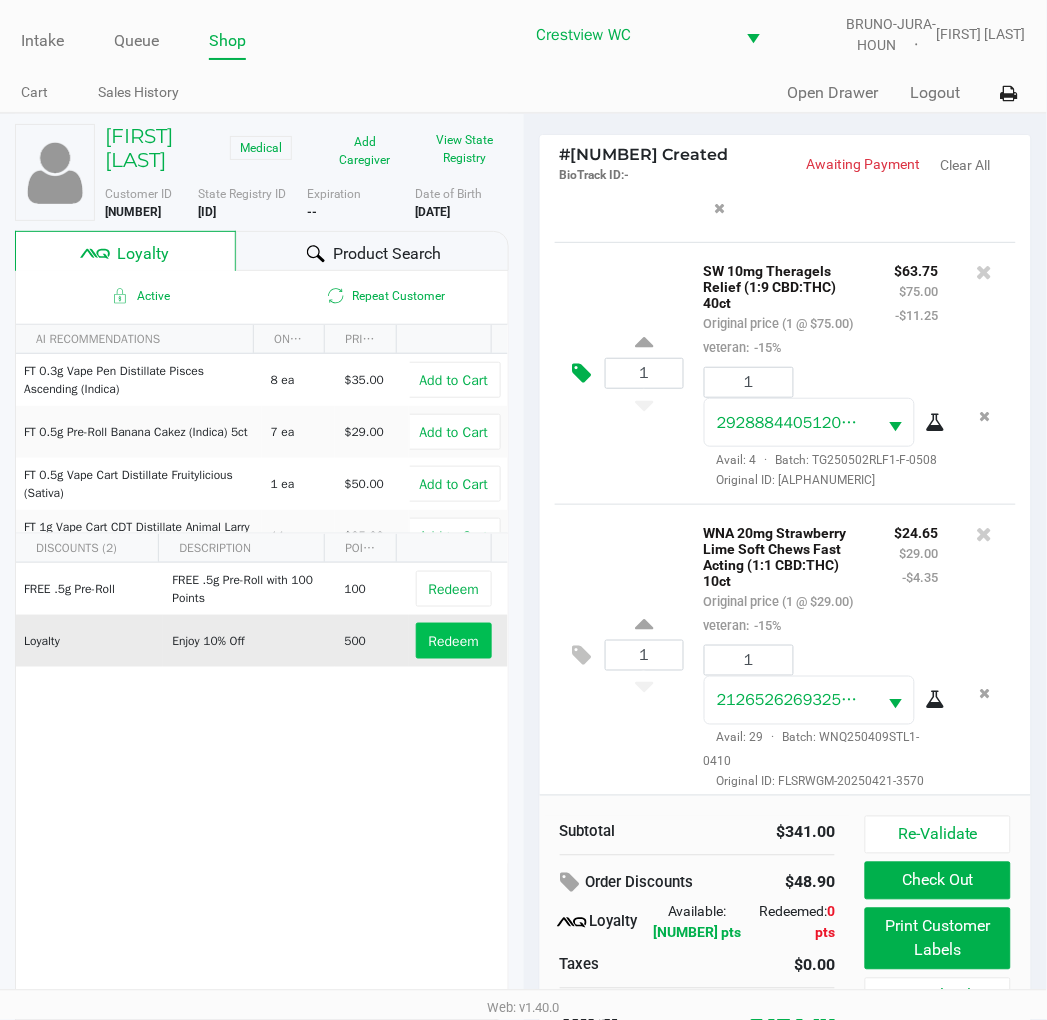 click 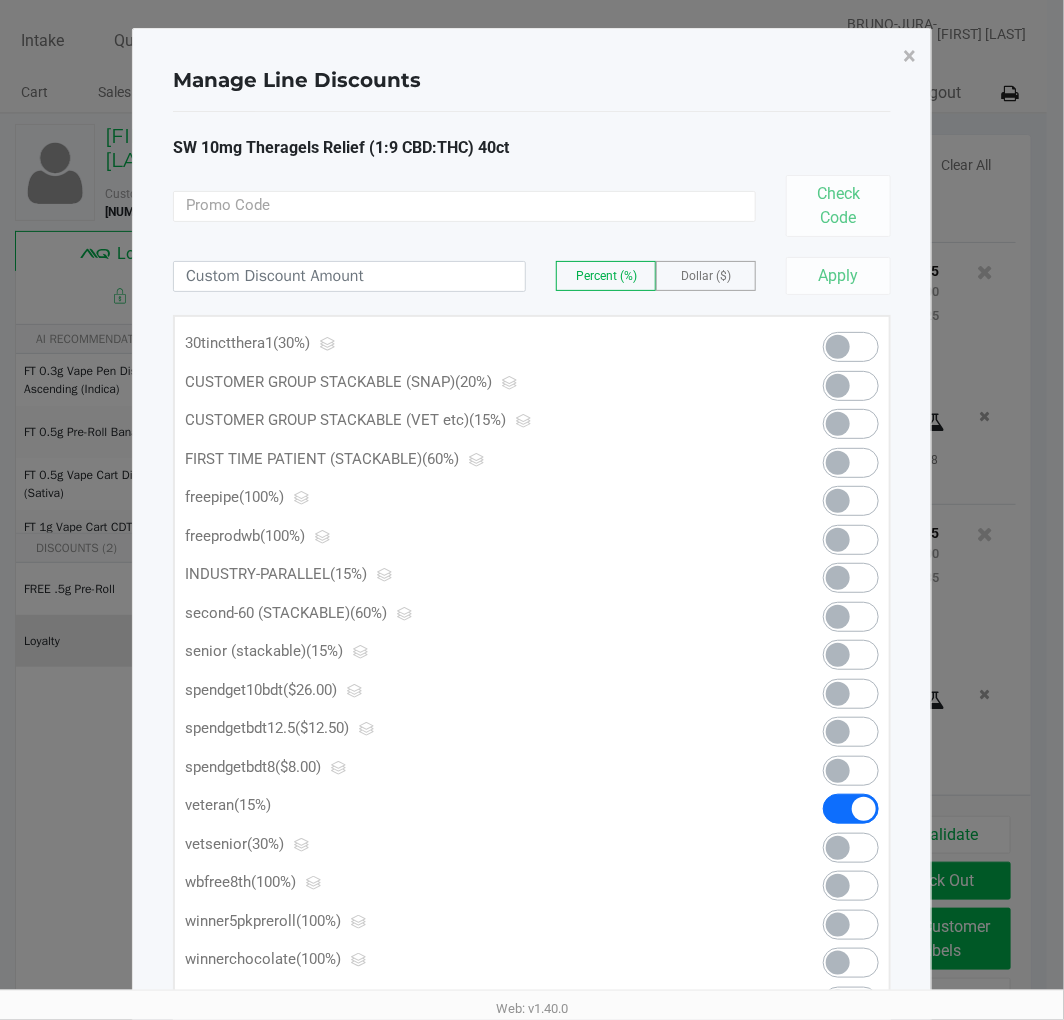 click 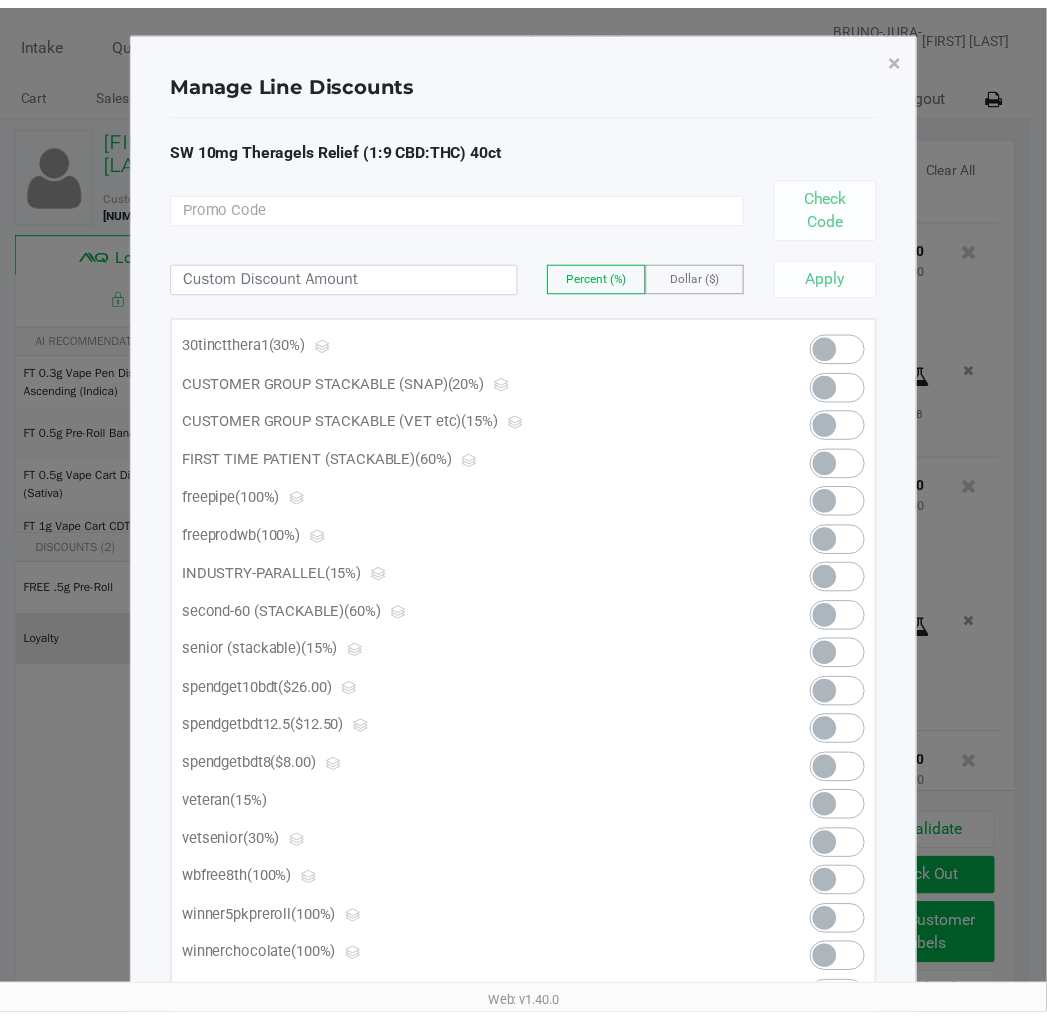 scroll, scrollTop: 1340, scrollLeft: 0, axis: vertical 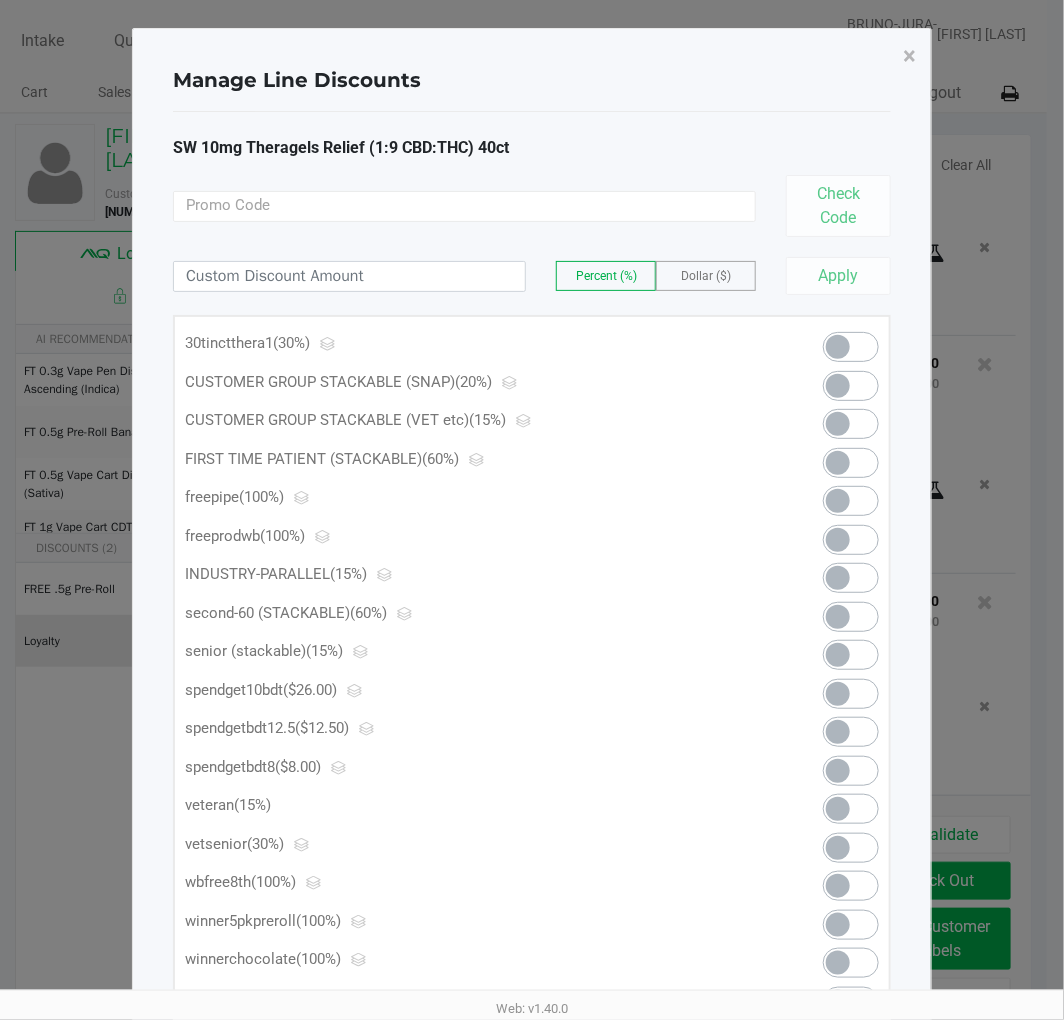 click 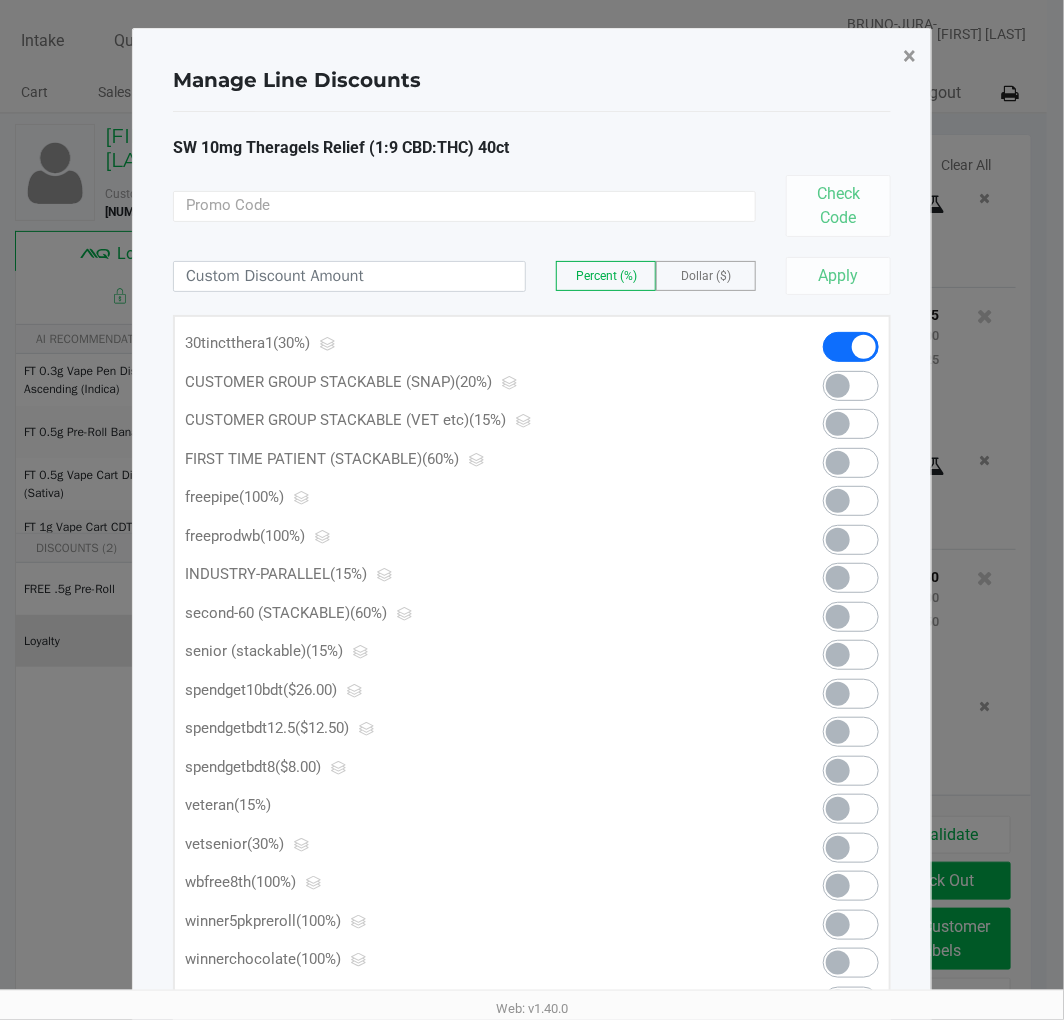 click on "×" 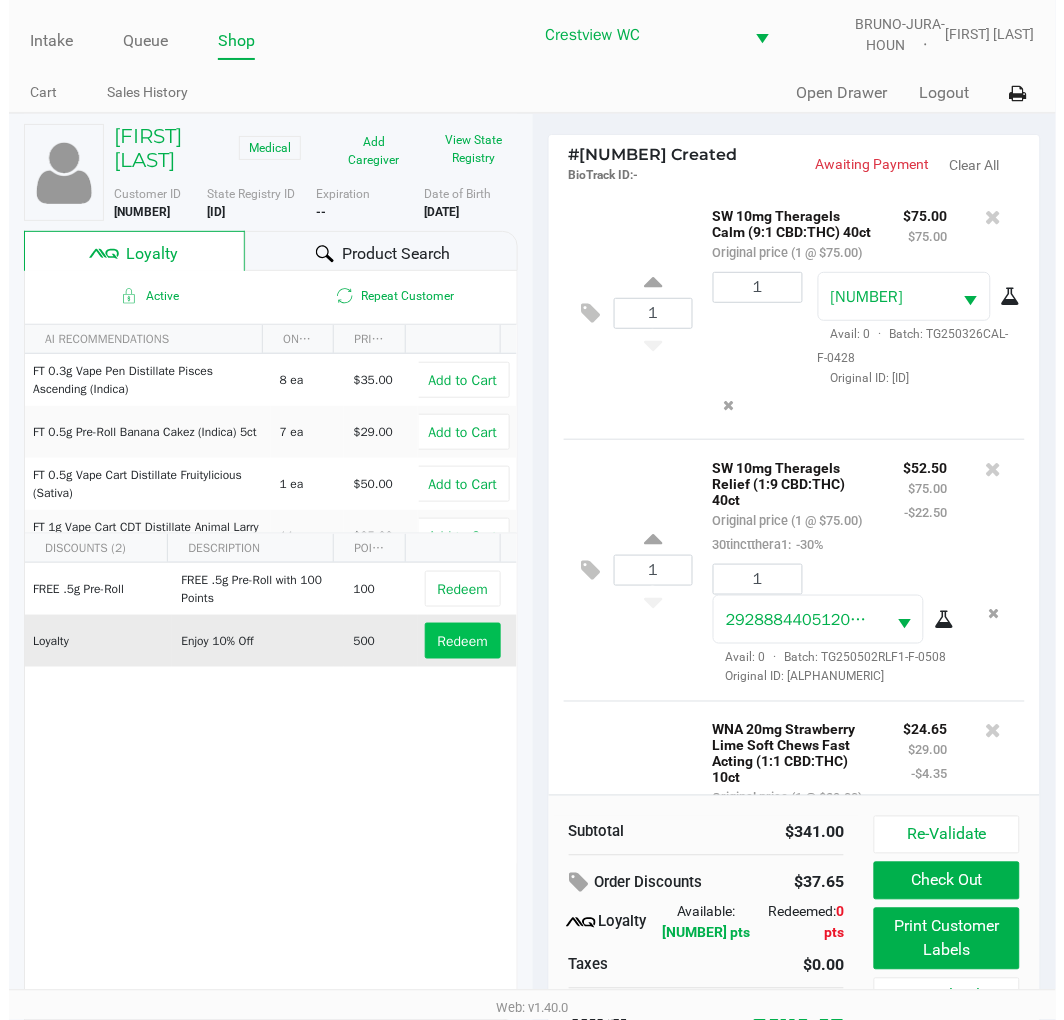 scroll, scrollTop: 0, scrollLeft: 0, axis: both 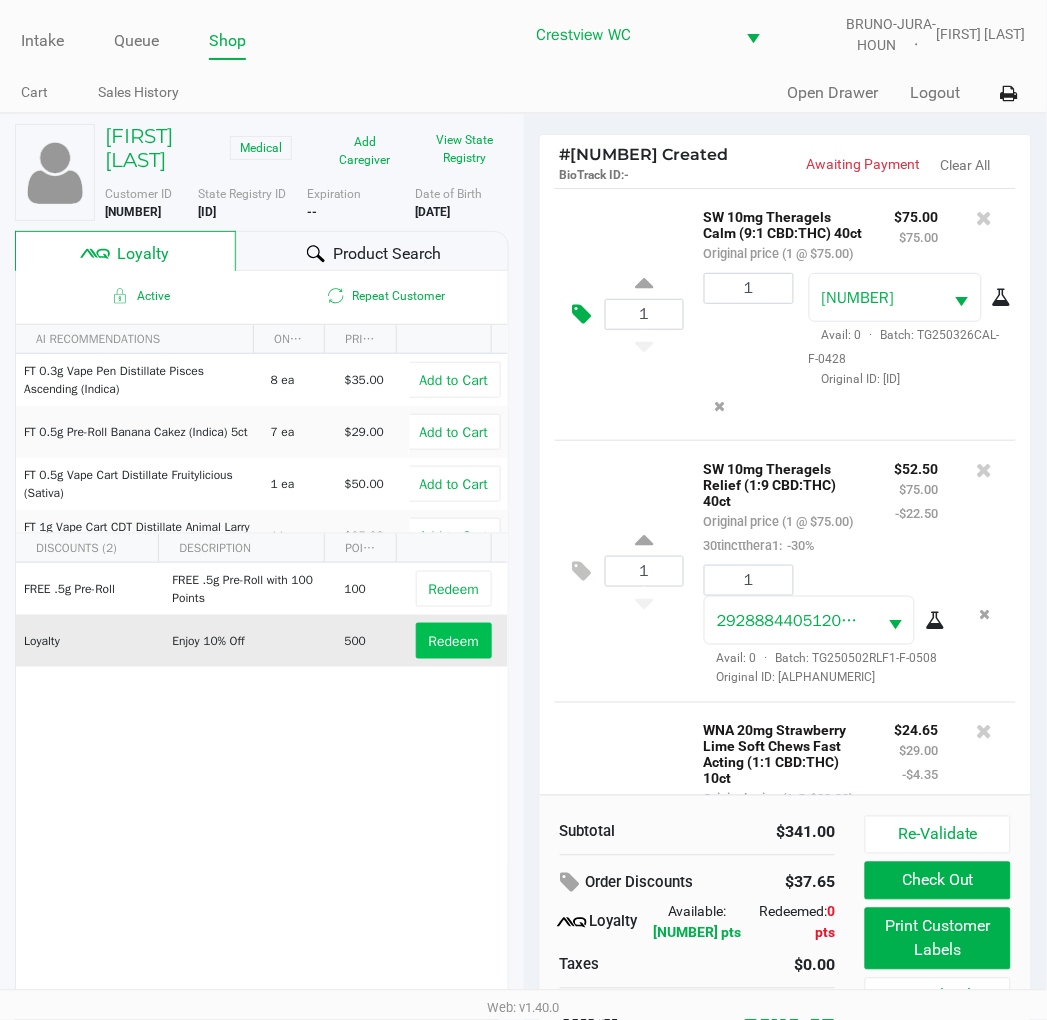 click 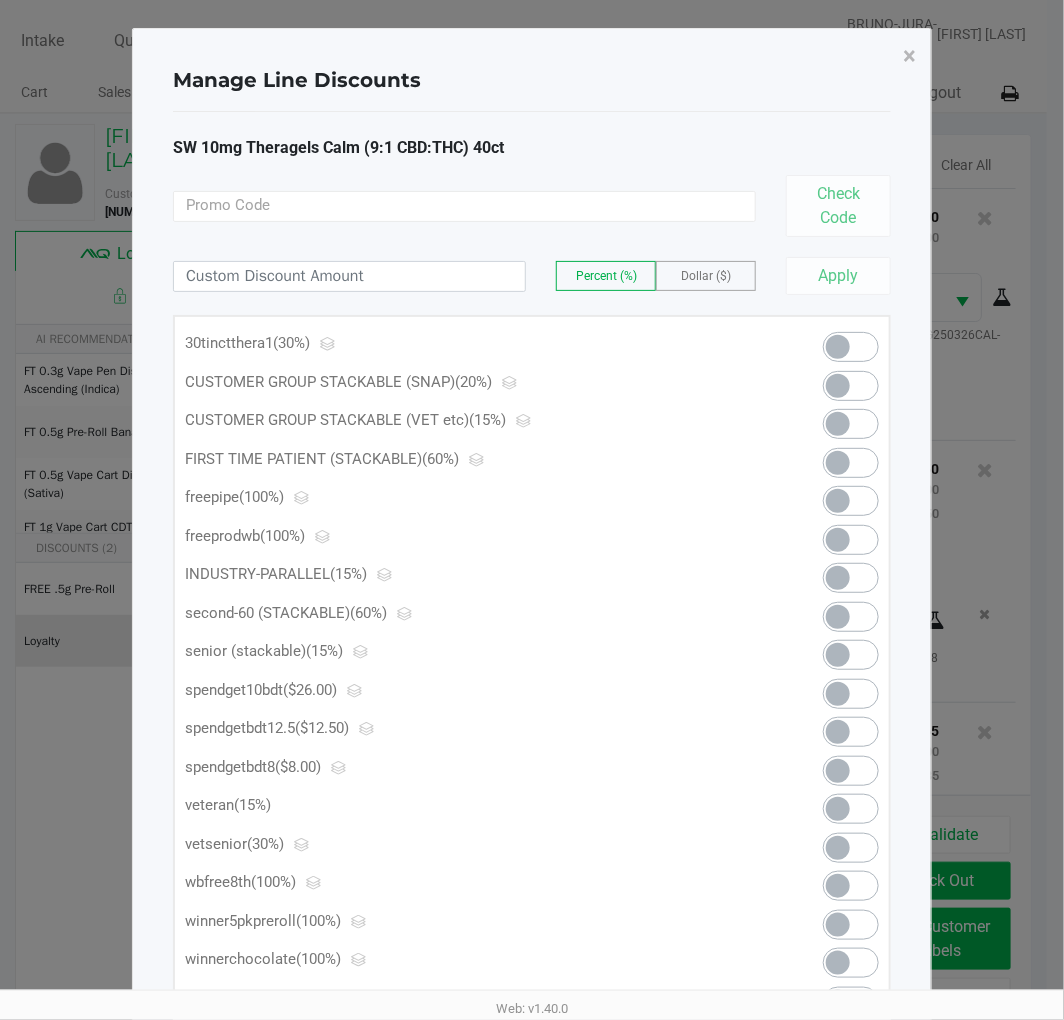 click 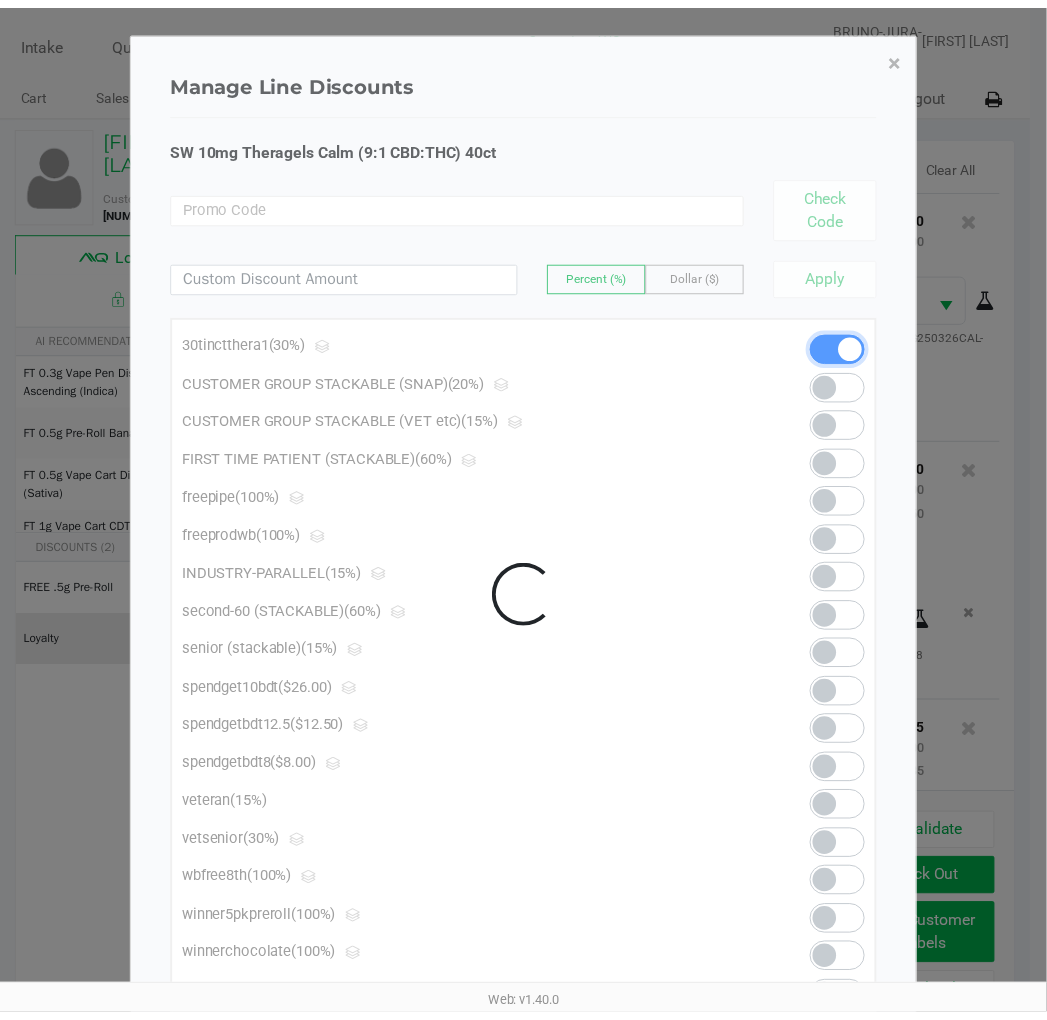 scroll, scrollTop: 1460, scrollLeft: 0, axis: vertical 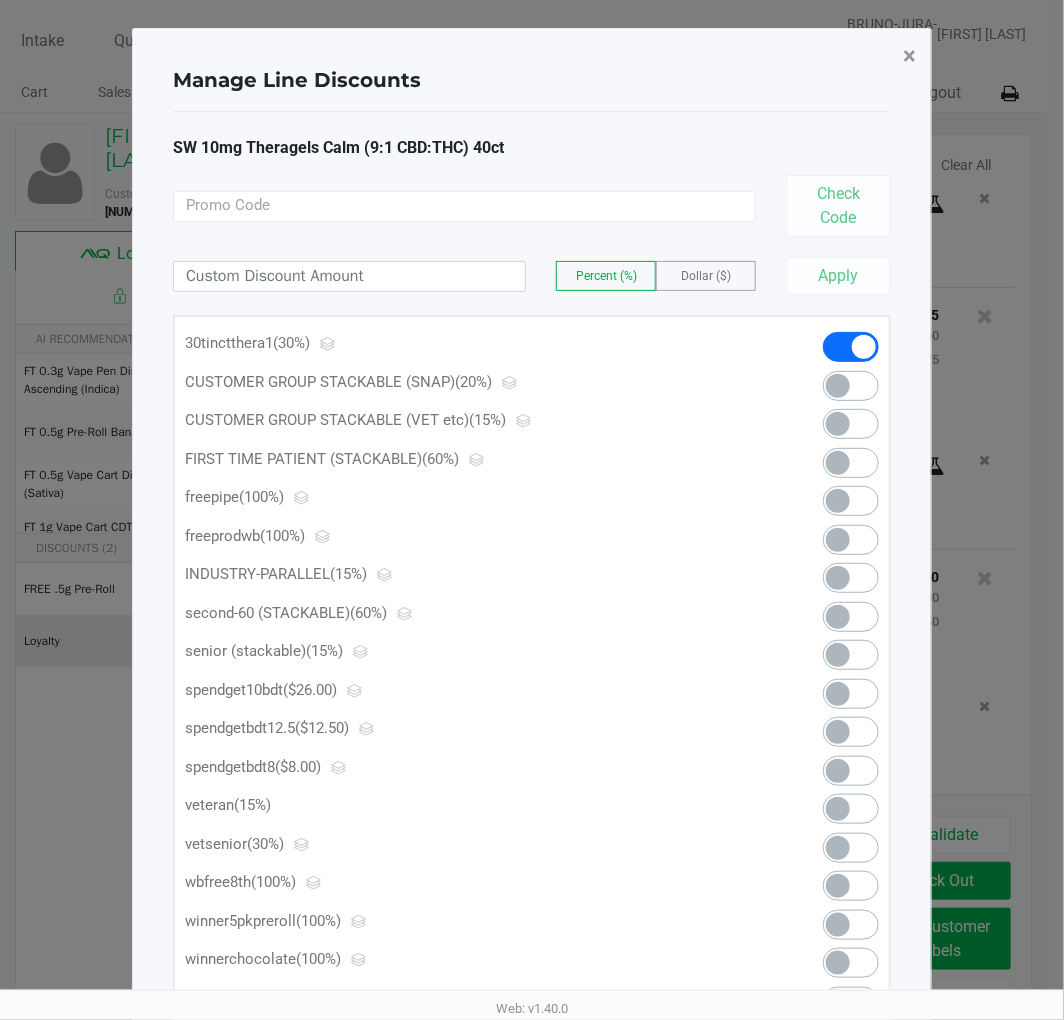 click on "×" 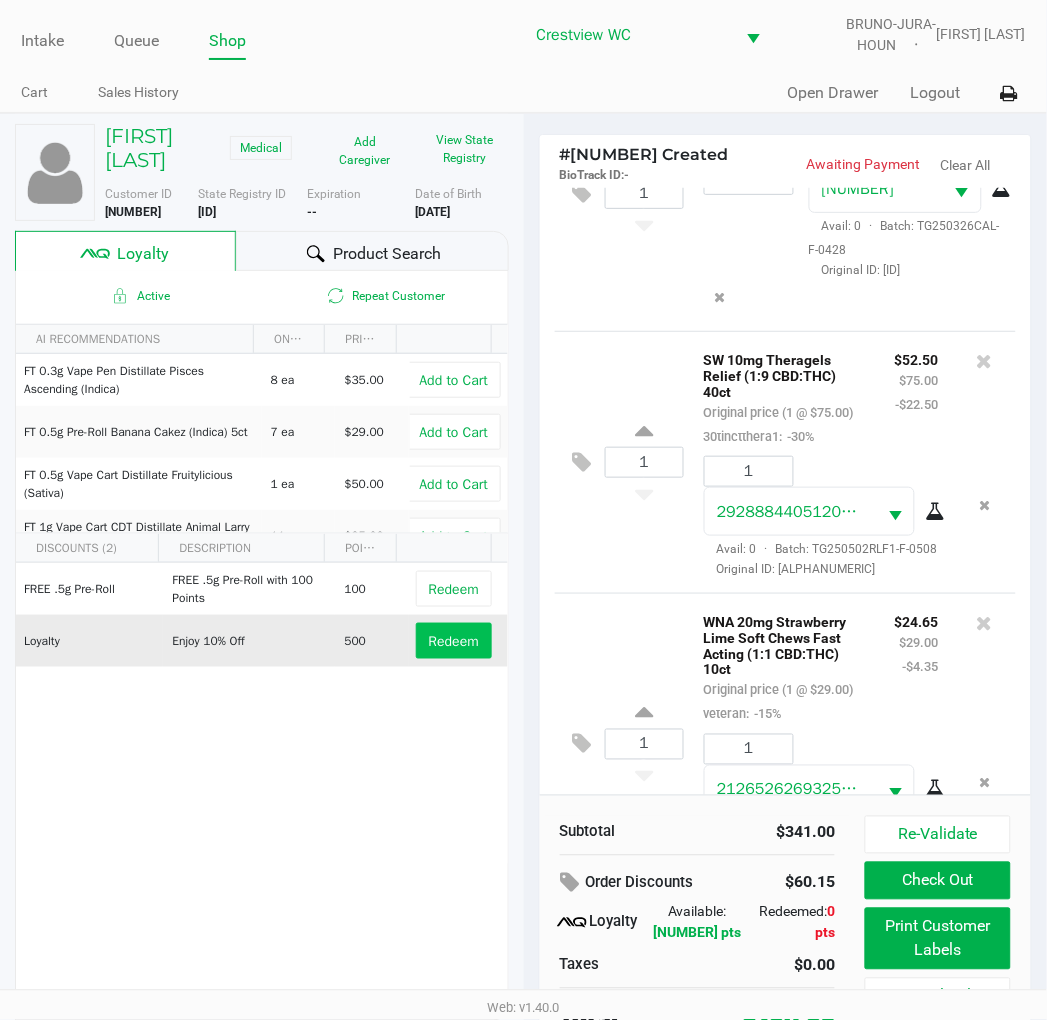 scroll, scrollTop: 0, scrollLeft: 0, axis: both 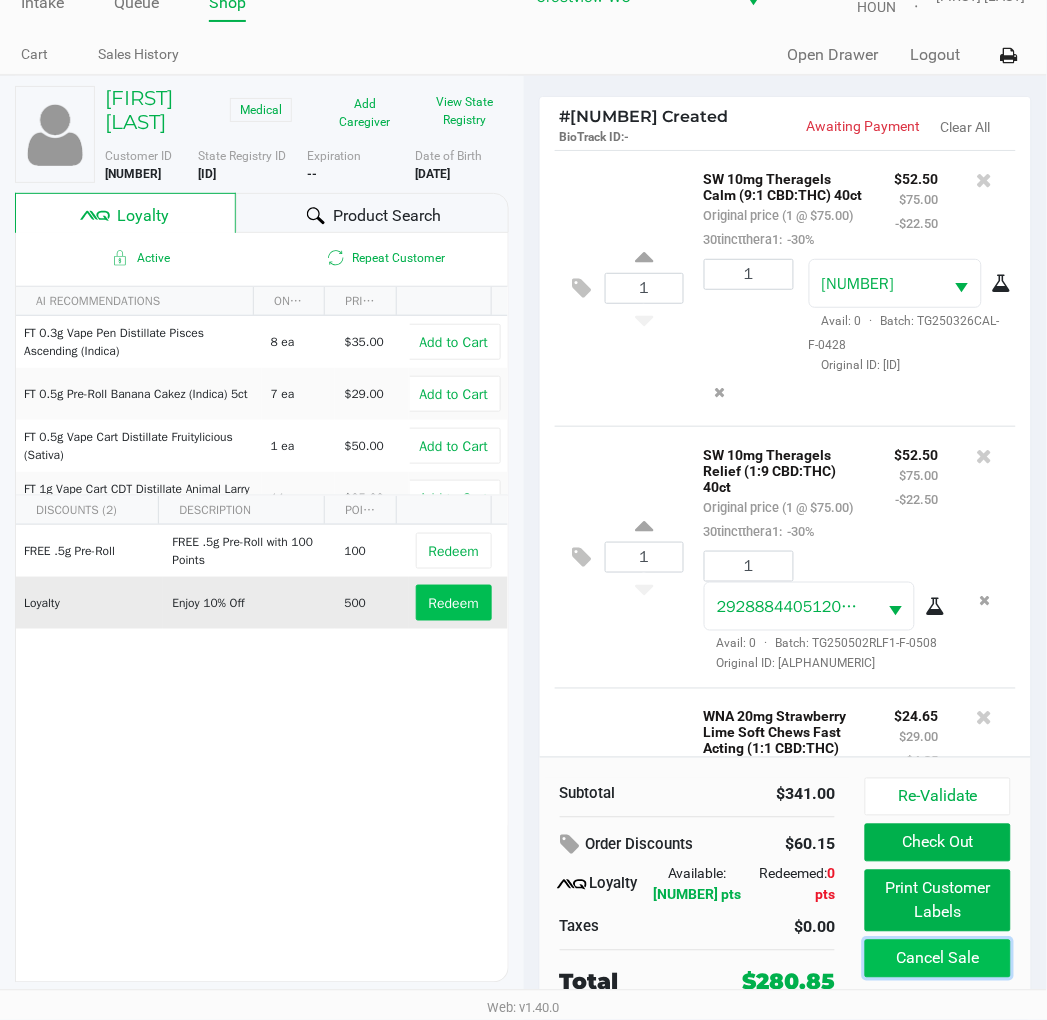 click on "Cancel Sale" 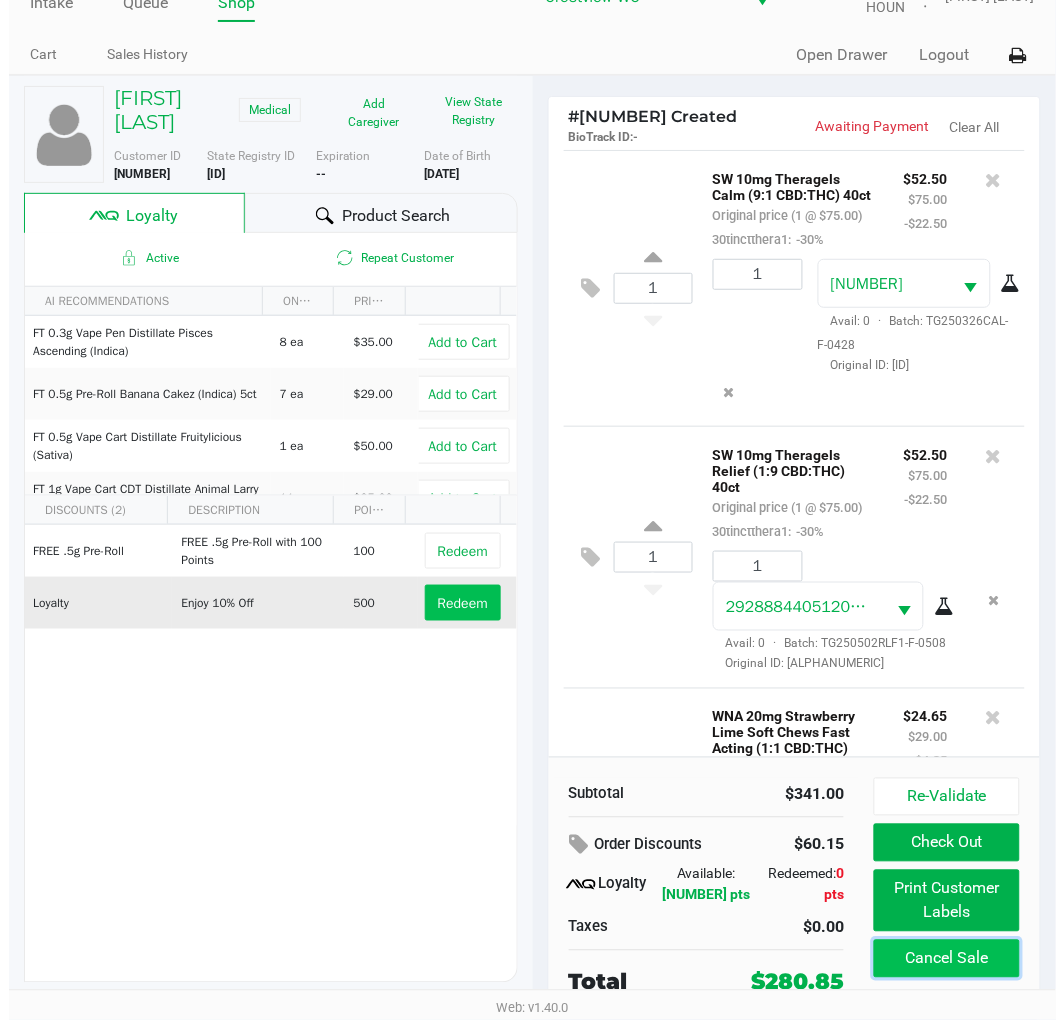scroll, scrollTop: 0, scrollLeft: 0, axis: both 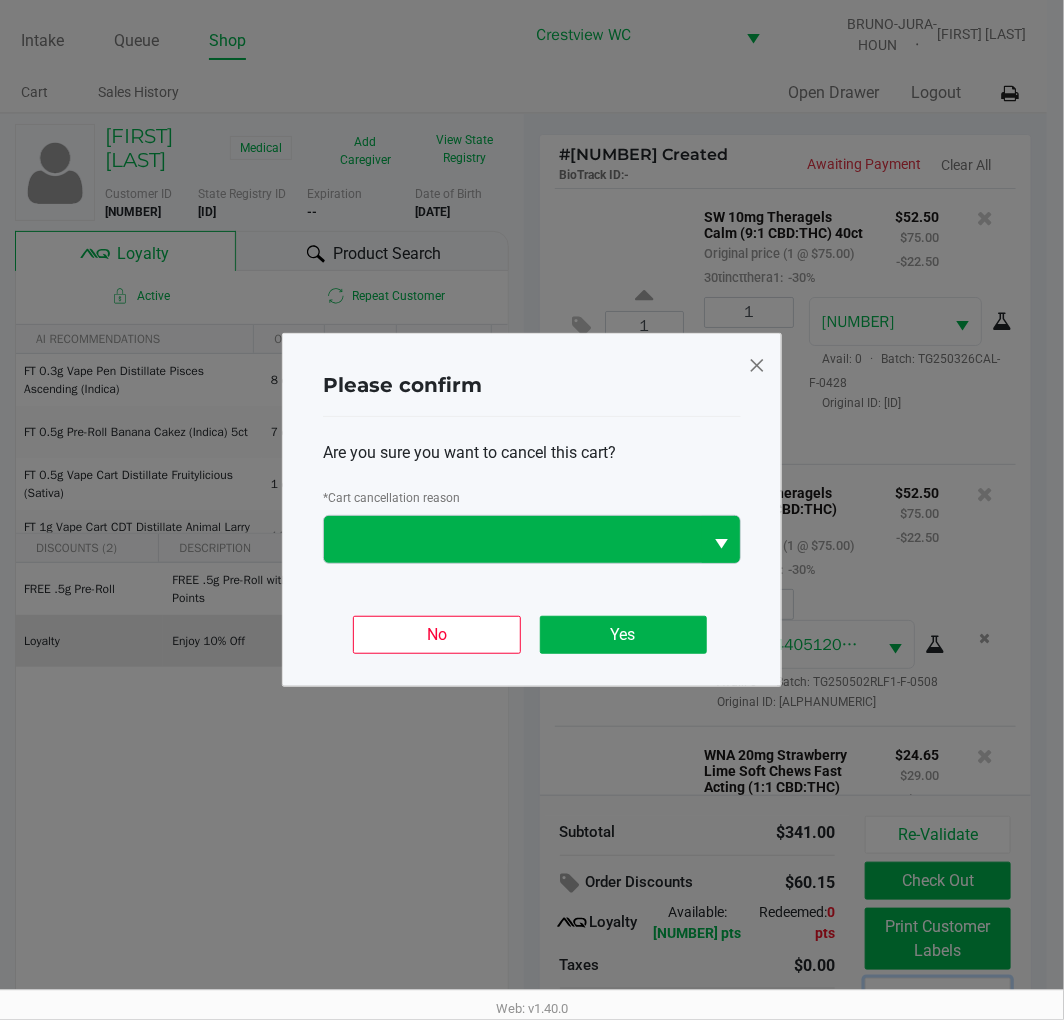 click at bounding box center (721, 539) 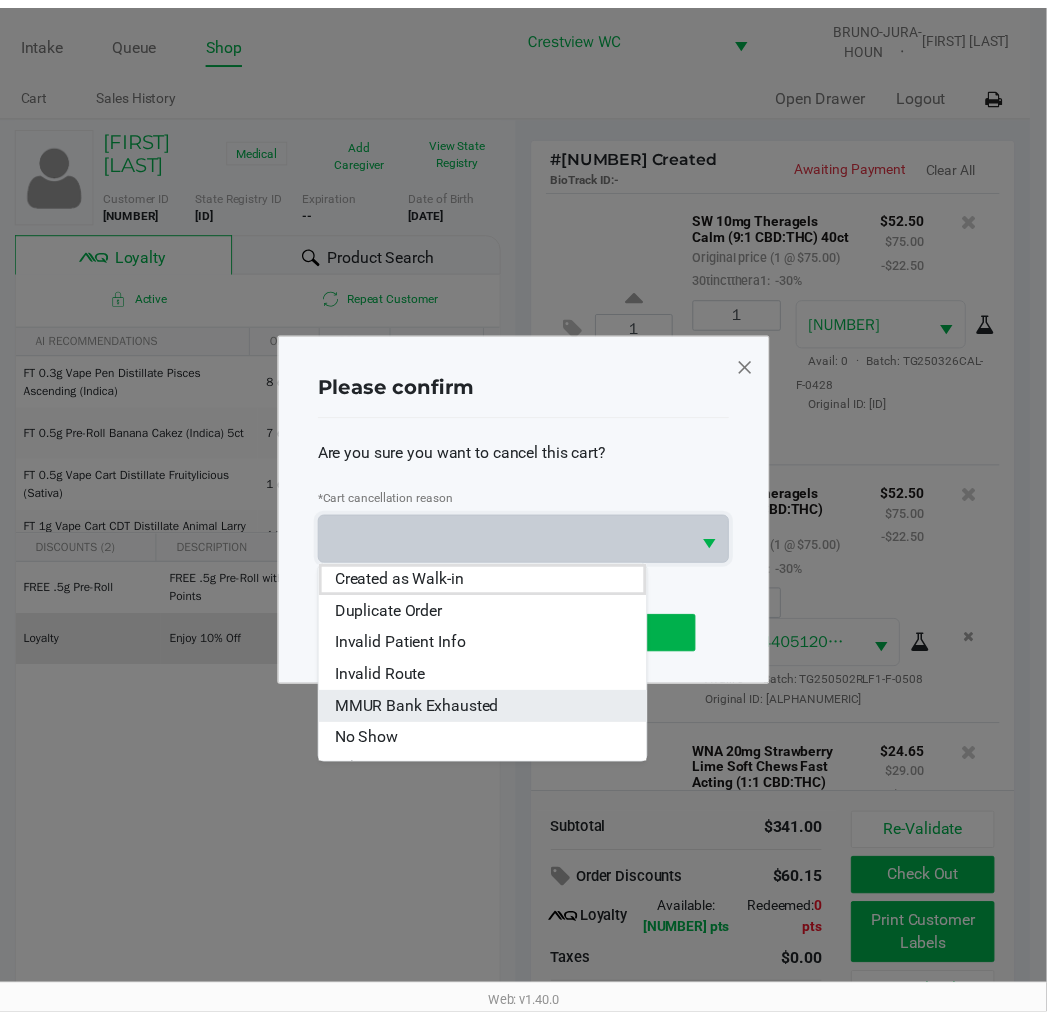 scroll, scrollTop: 87, scrollLeft: 0, axis: vertical 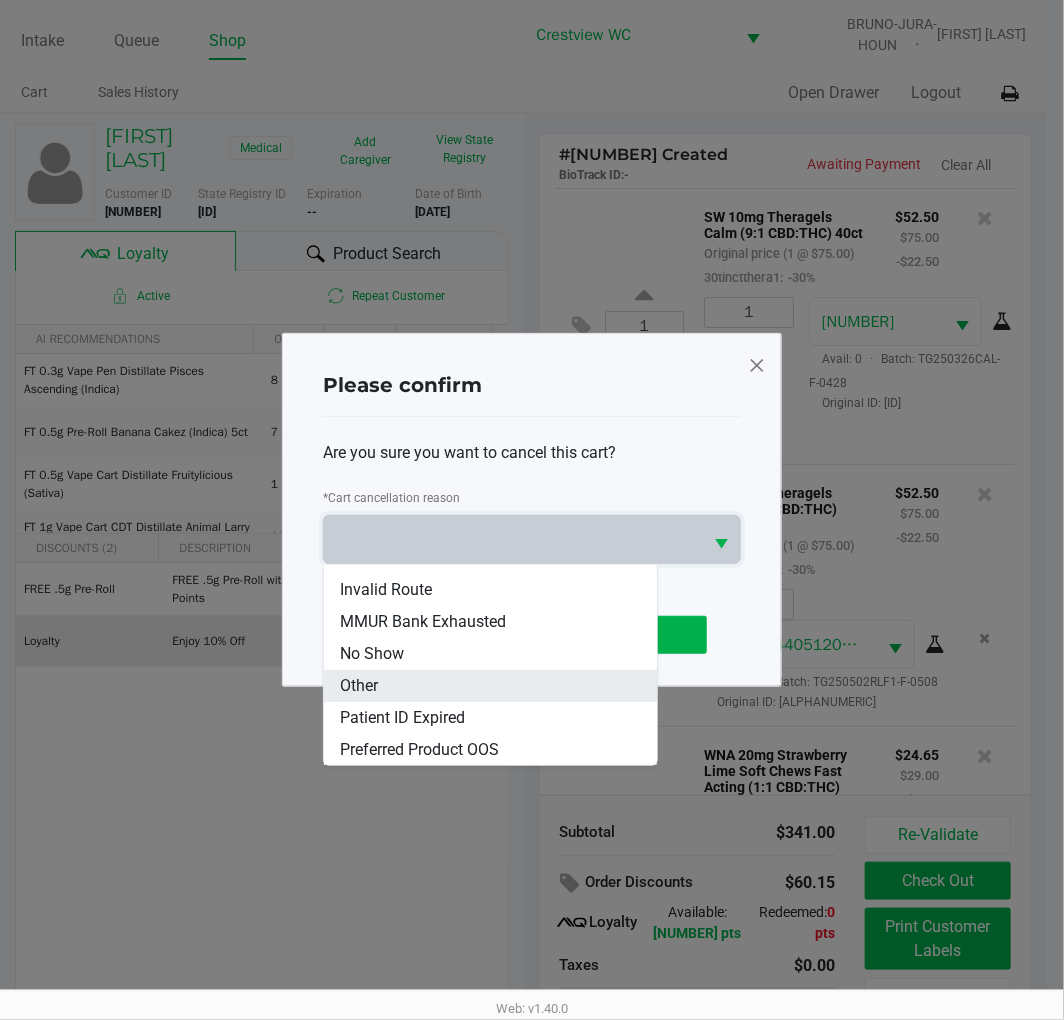 click on "Other" at bounding box center [490, 686] 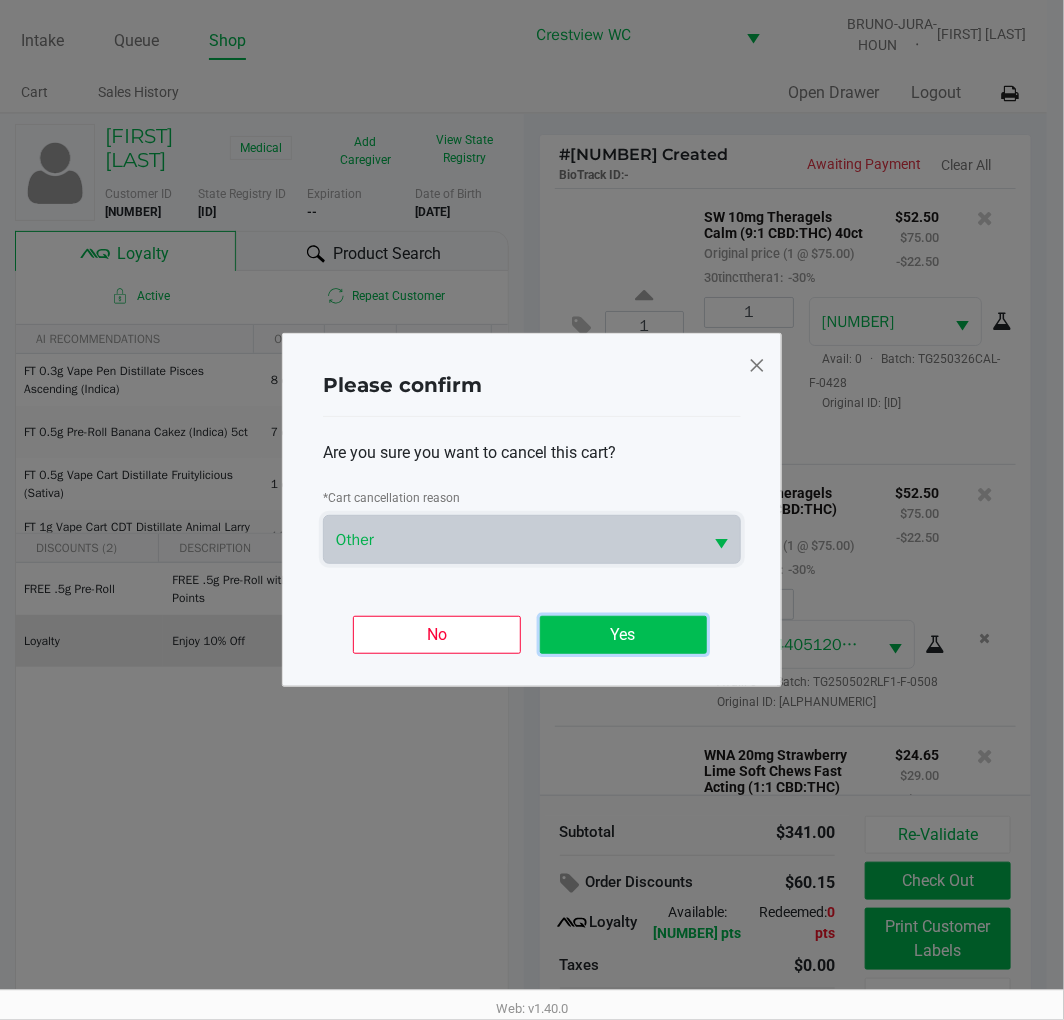 click on "Yes" 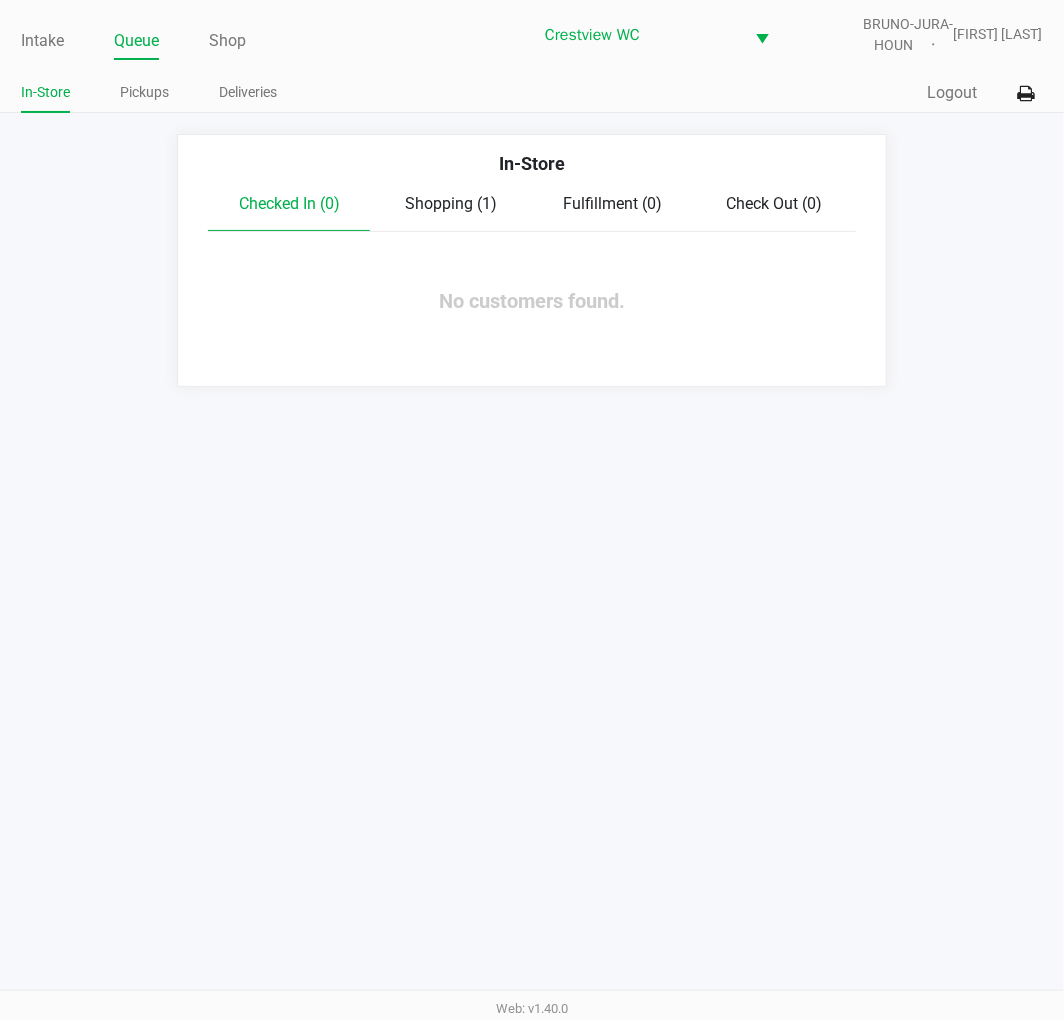 click on "Intake Queue Shop Crestview WC  BRUNO-JURA-HOUN   Brittany Rollins  In-Store Pickups Deliveries  Quick Sale   Logout" 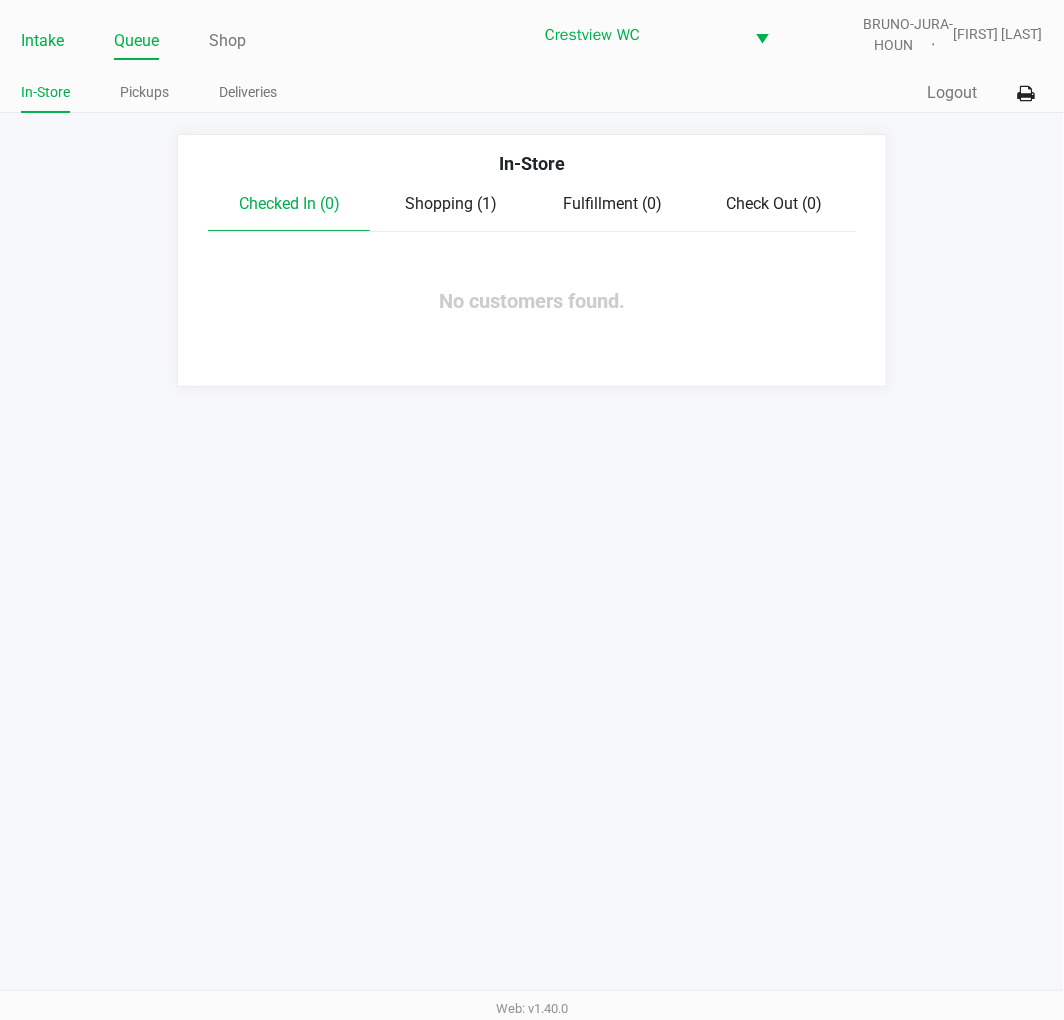 click on "Intake" 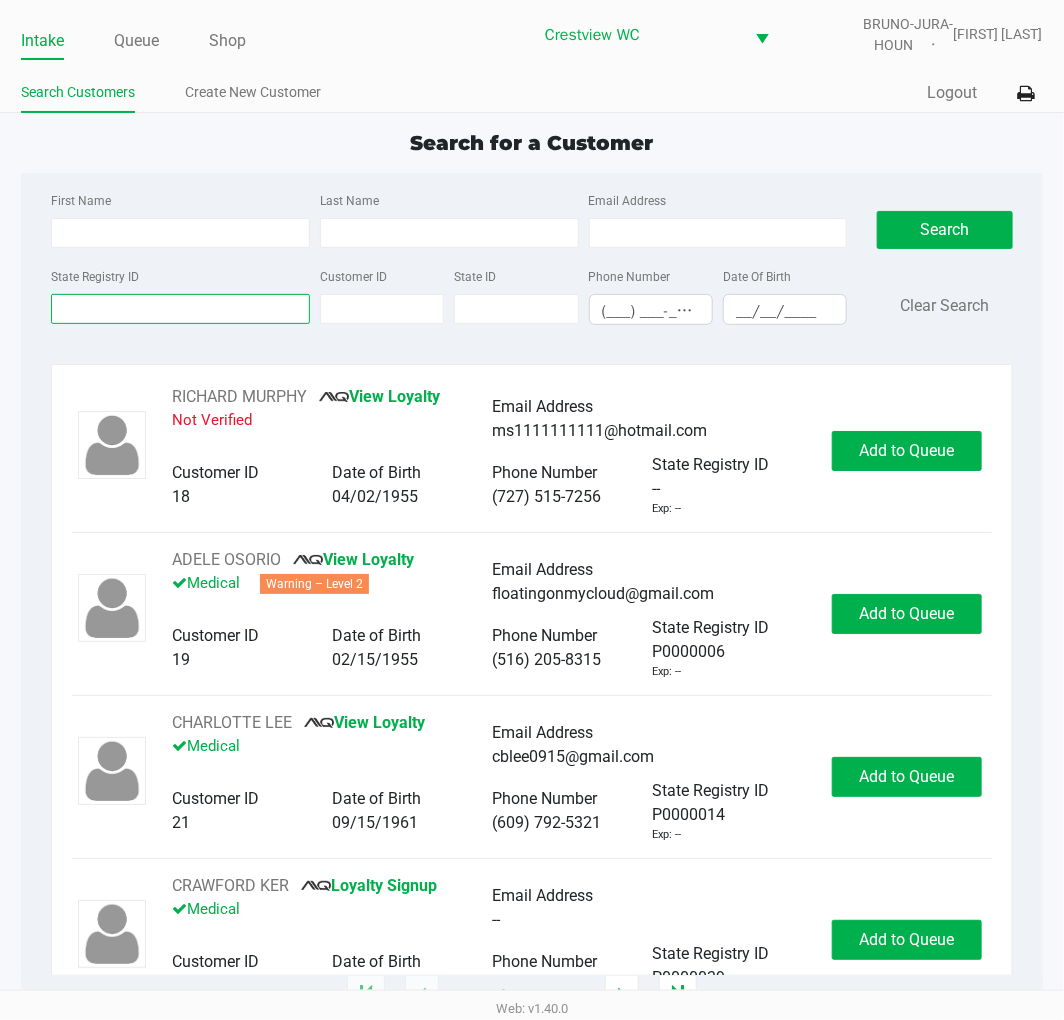 click on "State Registry ID" at bounding box center (180, 309) 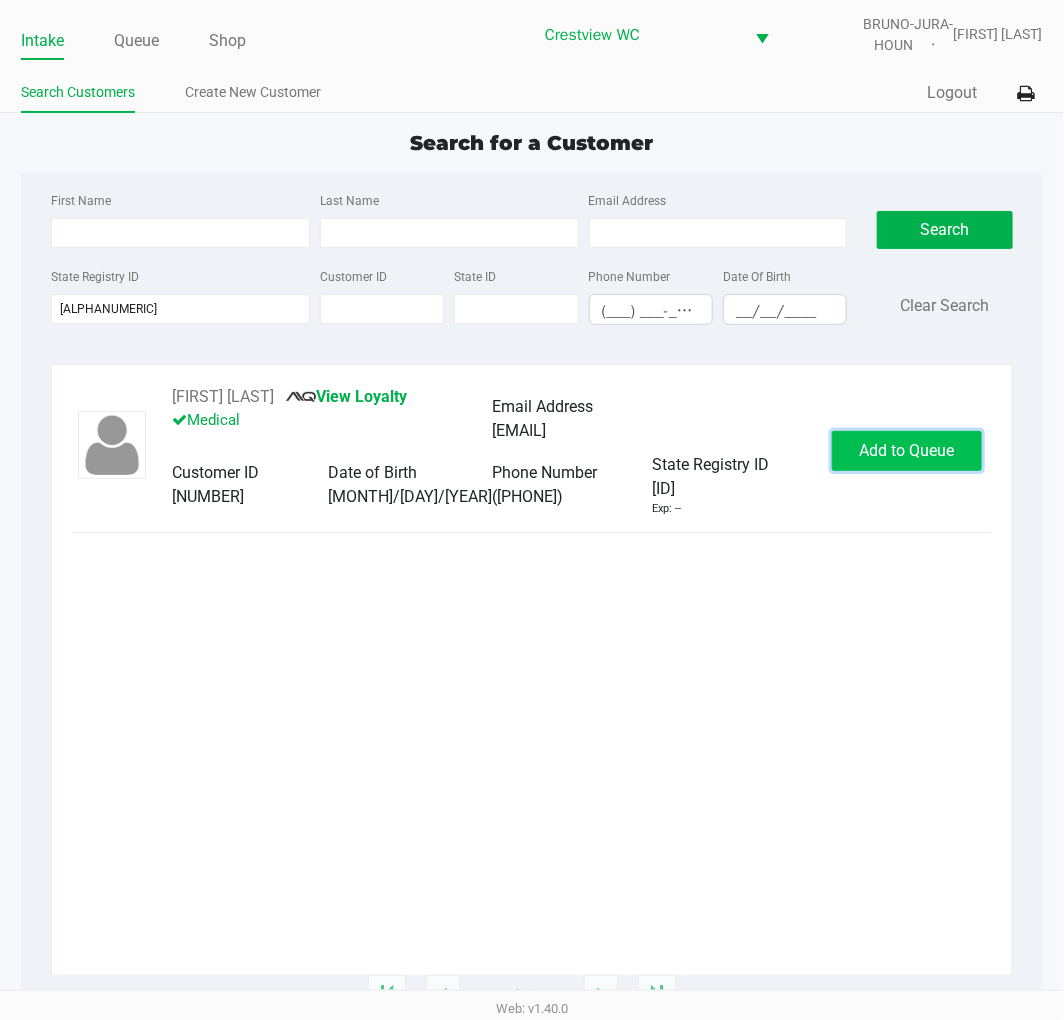 click on "Add to Queue" 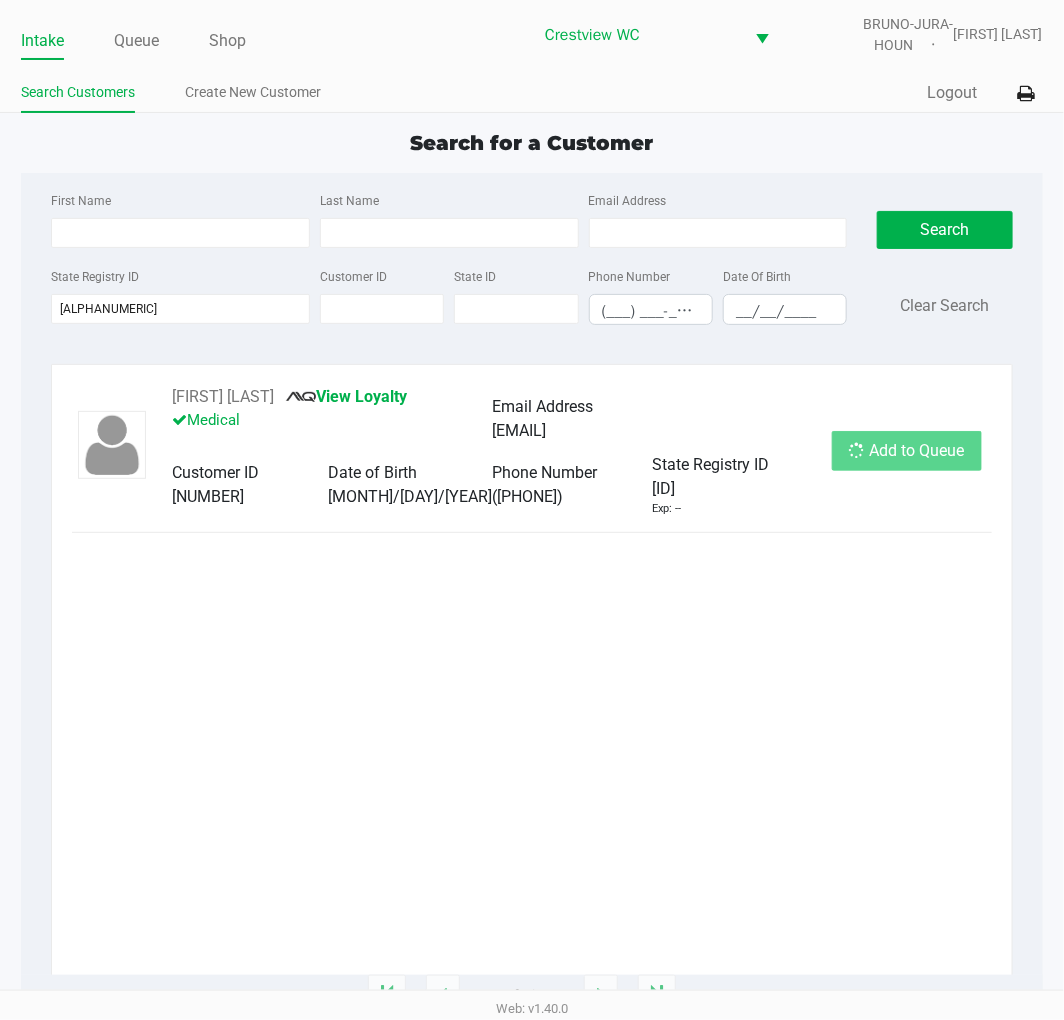 click on "Add to Queue" 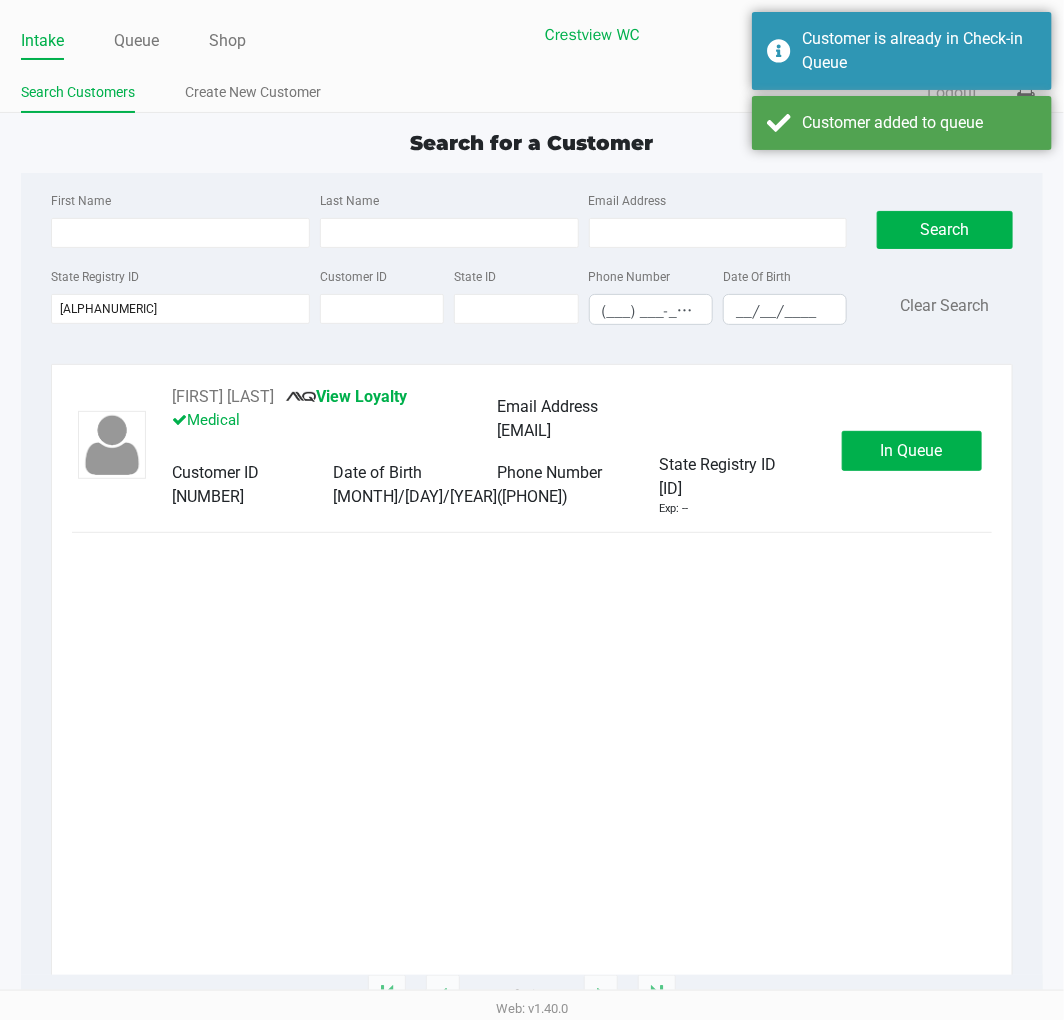 click on "In Queue" 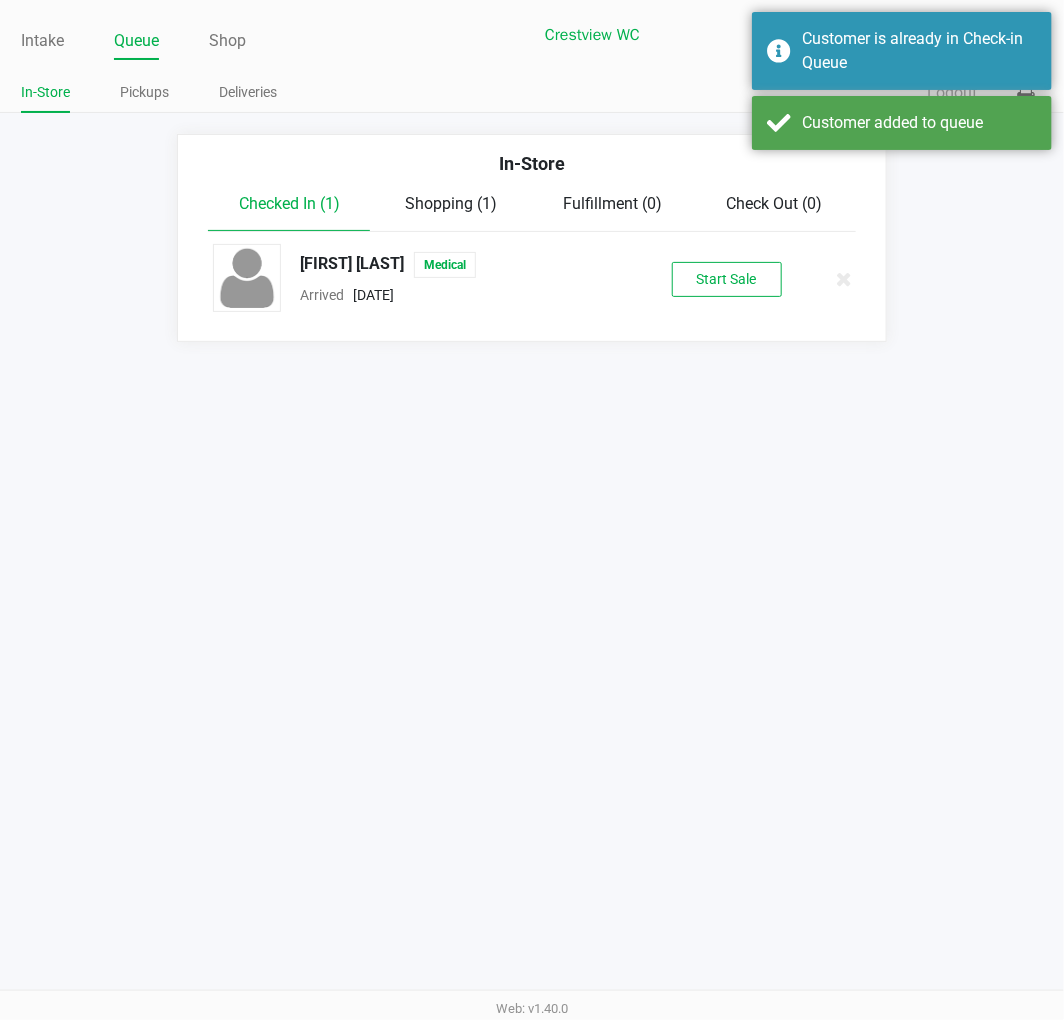 click on "Start Sale" 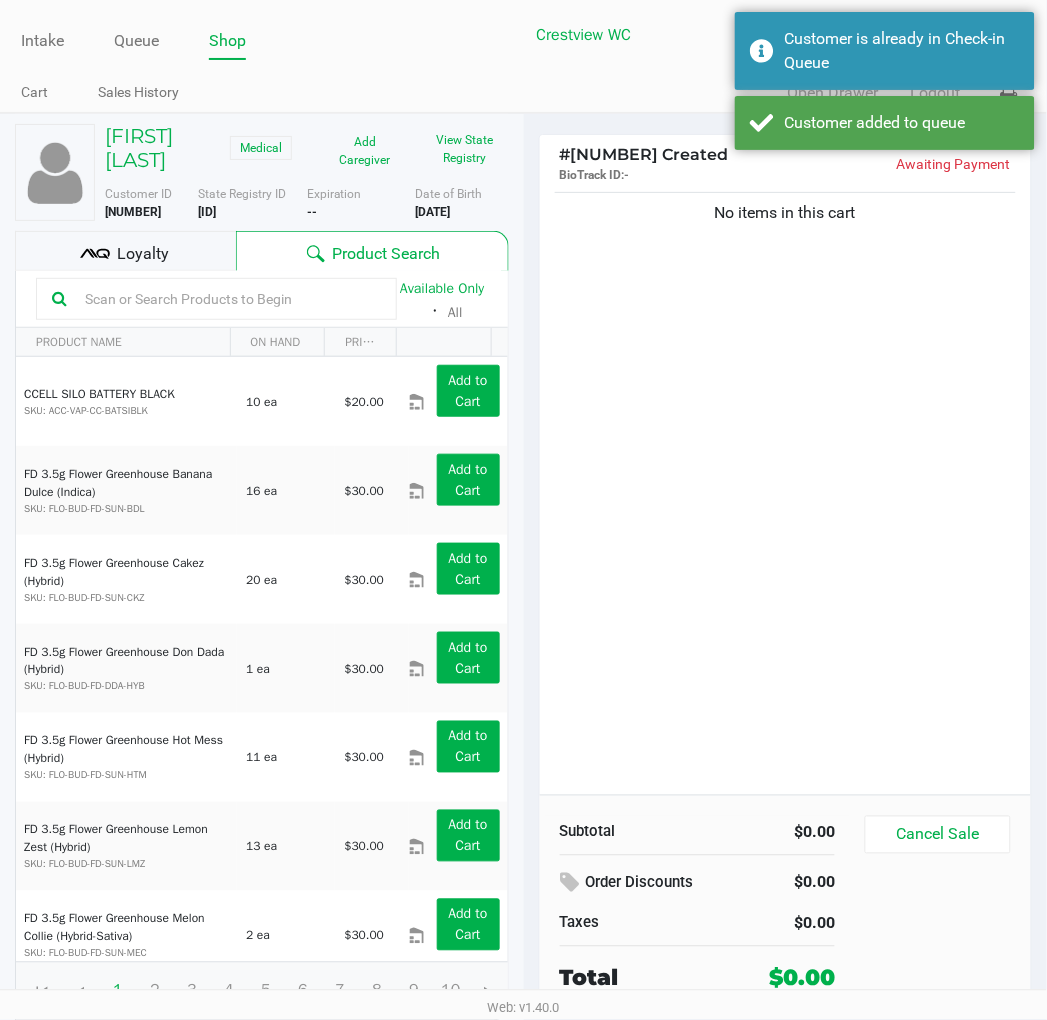 scroll, scrollTop: 37, scrollLeft: 0, axis: vertical 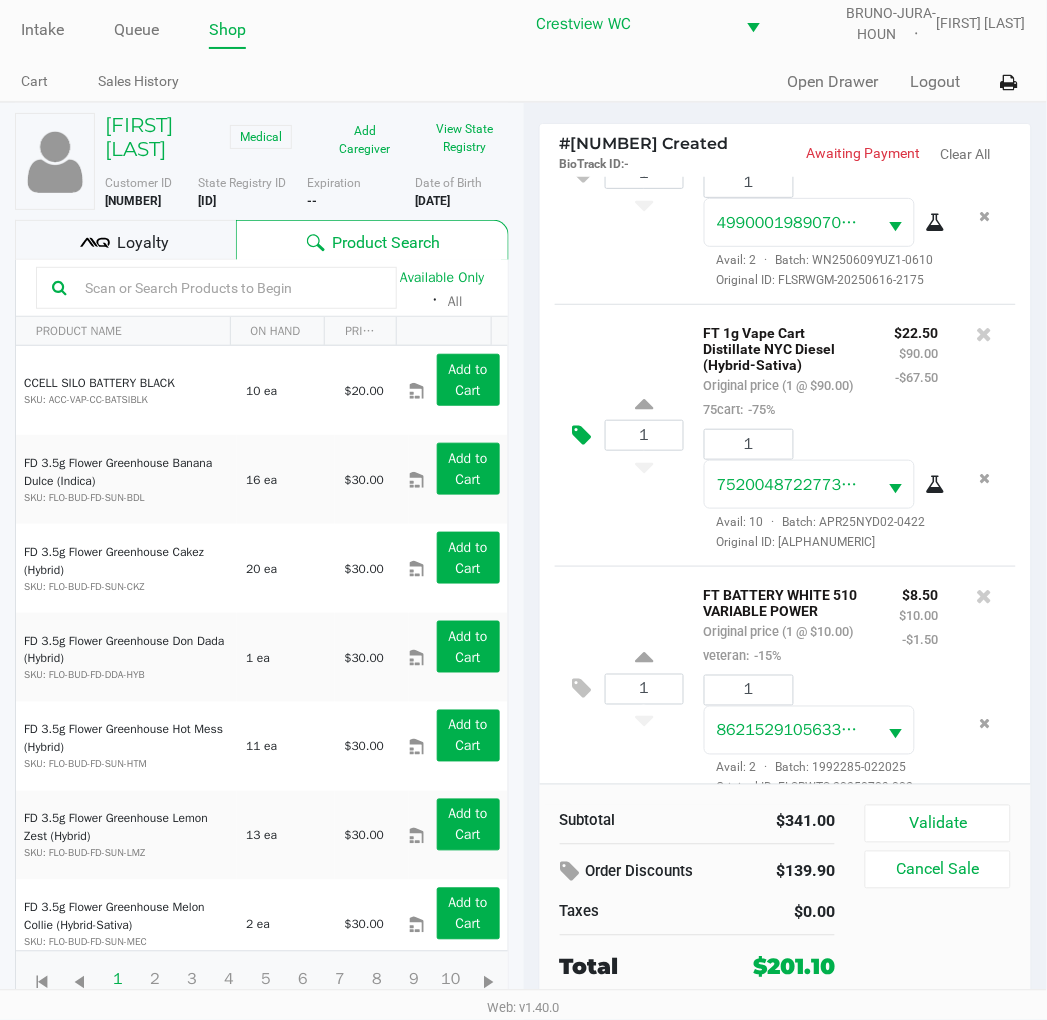 click 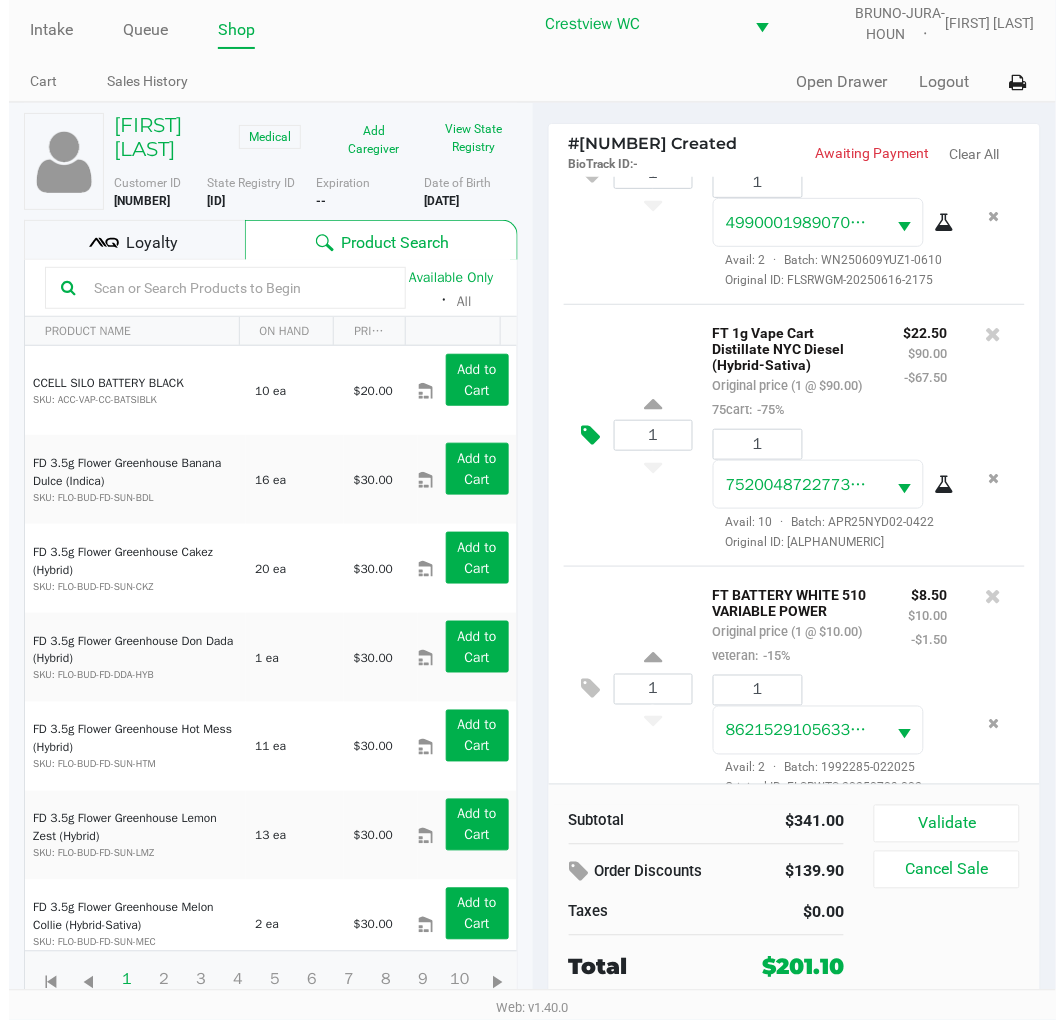 scroll, scrollTop: 0, scrollLeft: 0, axis: both 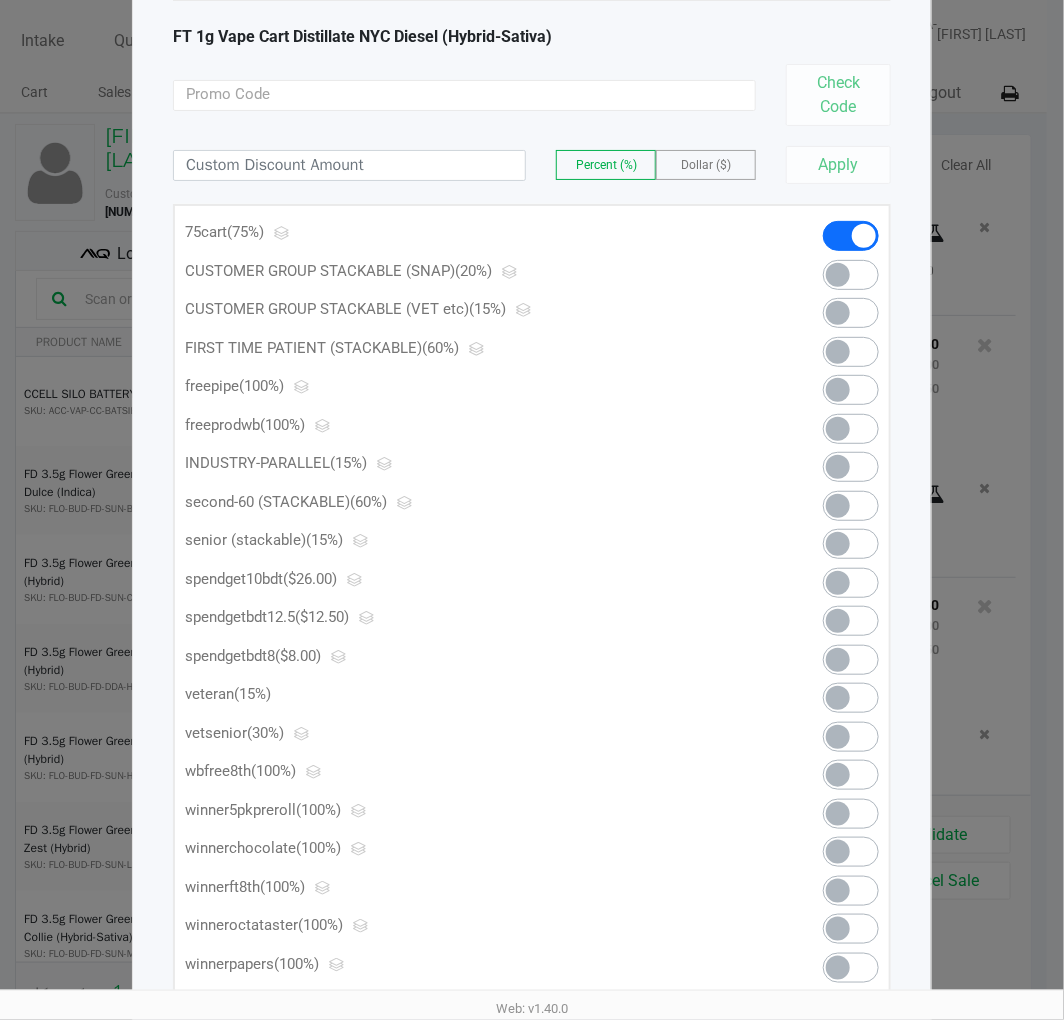 click at bounding box center [851, 583] 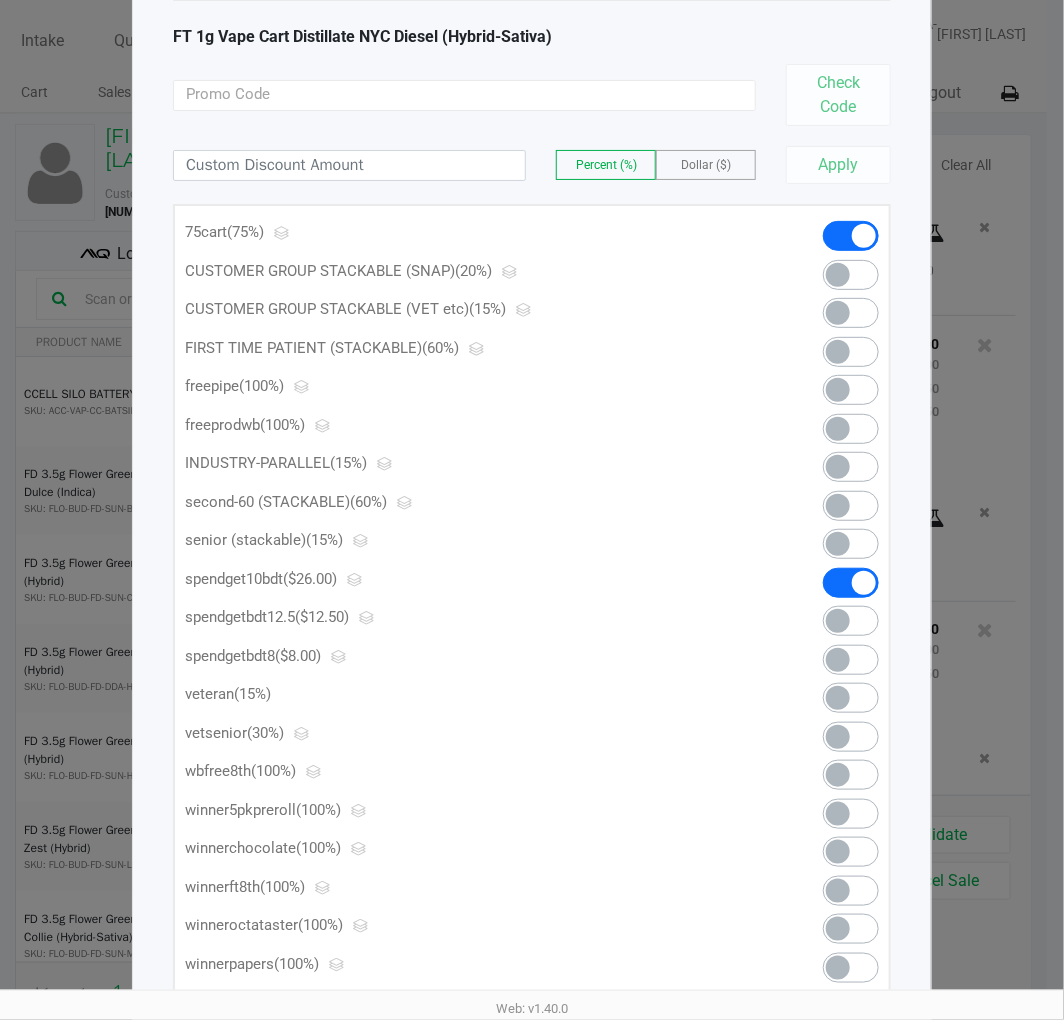scroll, scrollTop: 1531, scrollLeft: 0, axis: vertical 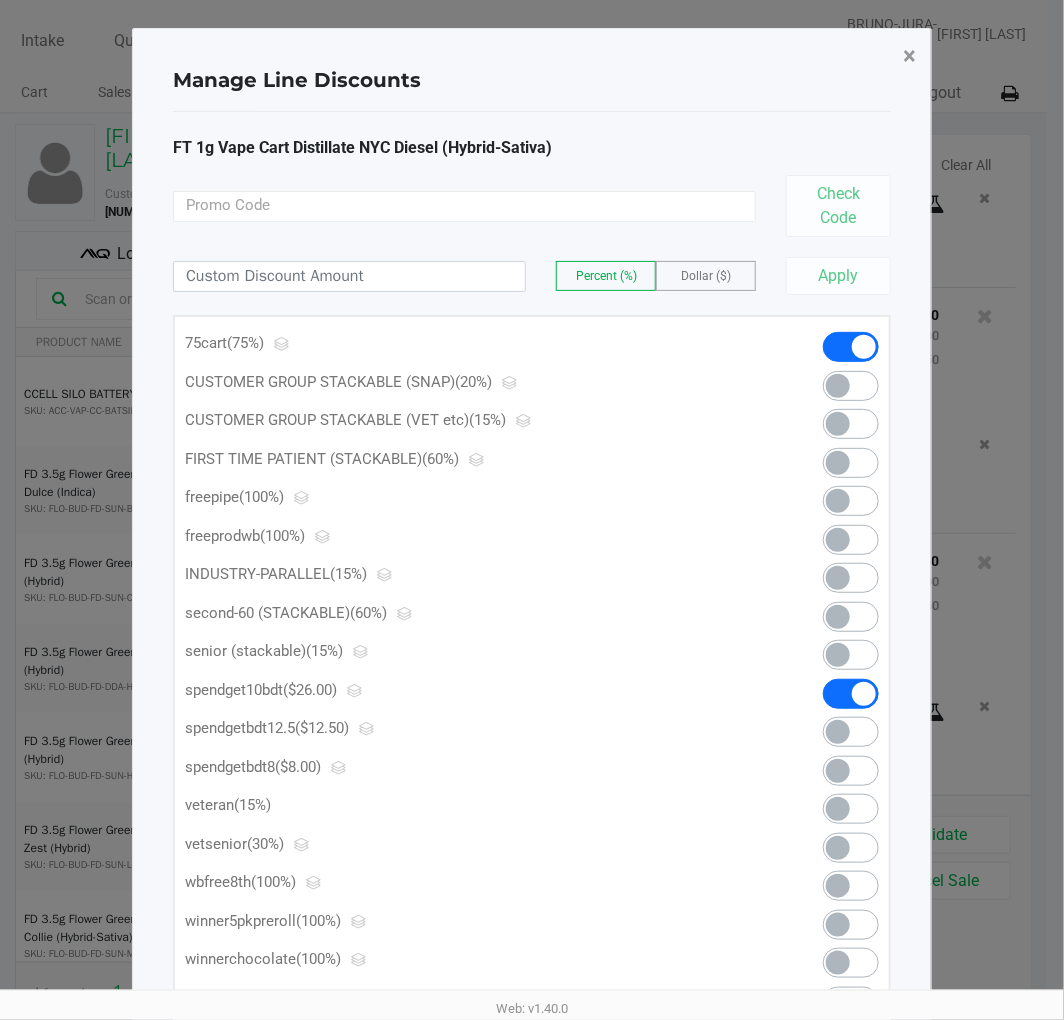 click on "×" 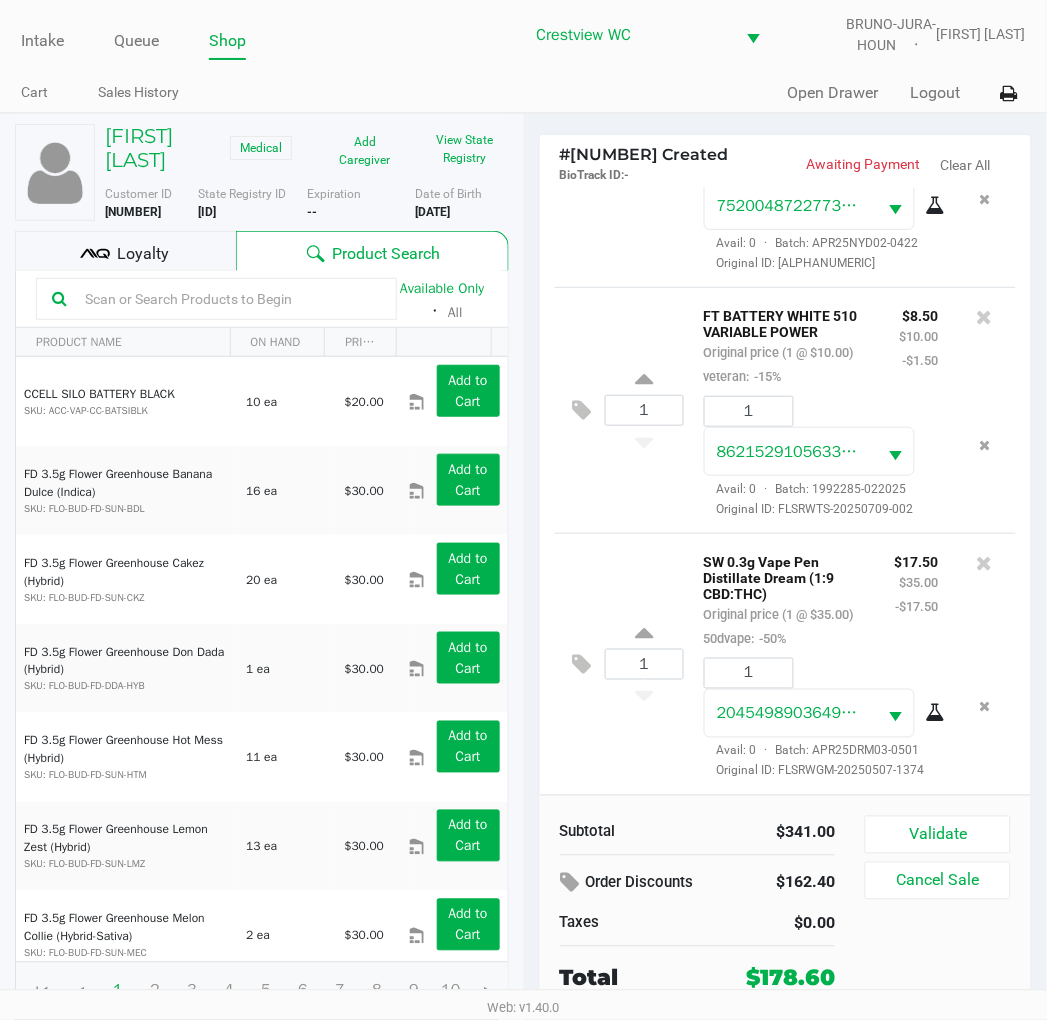 scroll, scrollTop: 37, scrollLeft: 0, axis: vertical 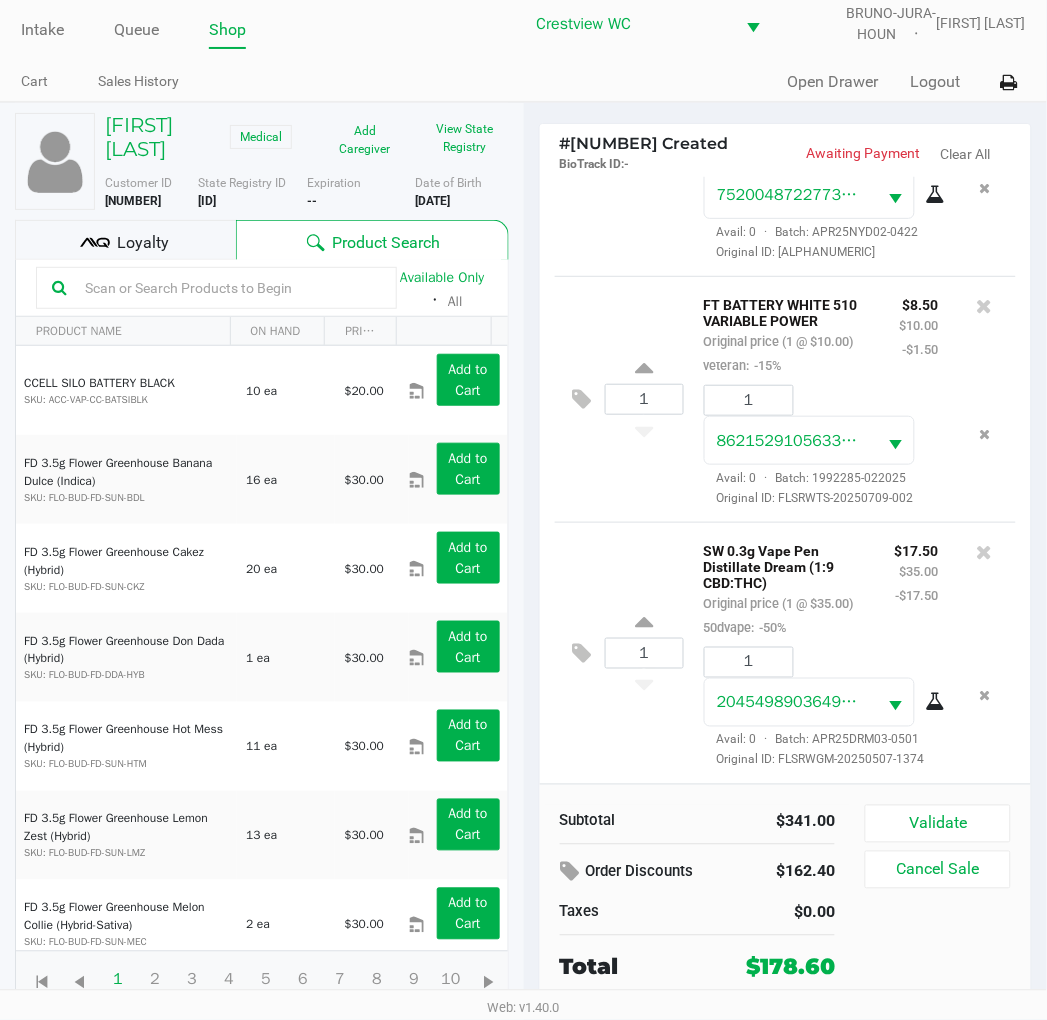 click on "Loyalty" 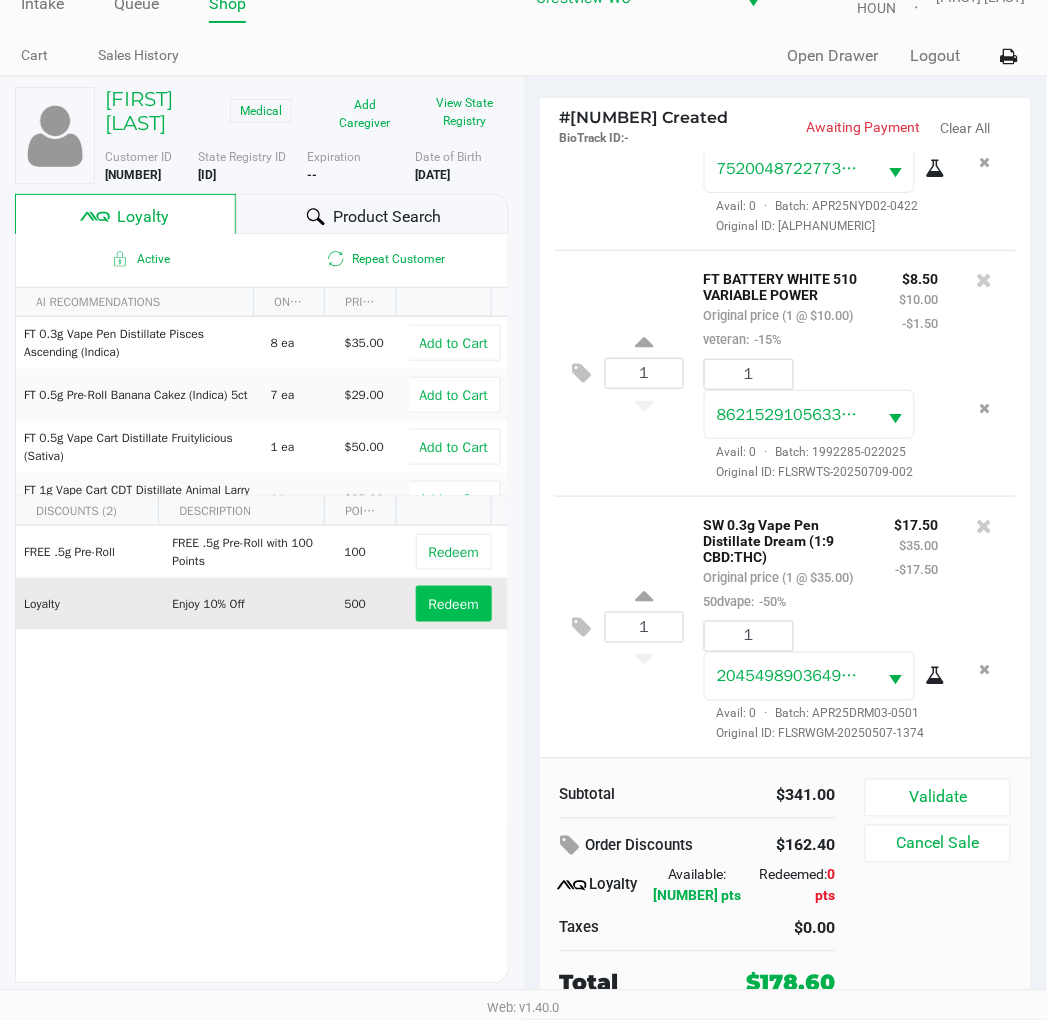 scroll, scrollTop: 38, scrollLeft: 0, axis: vertical 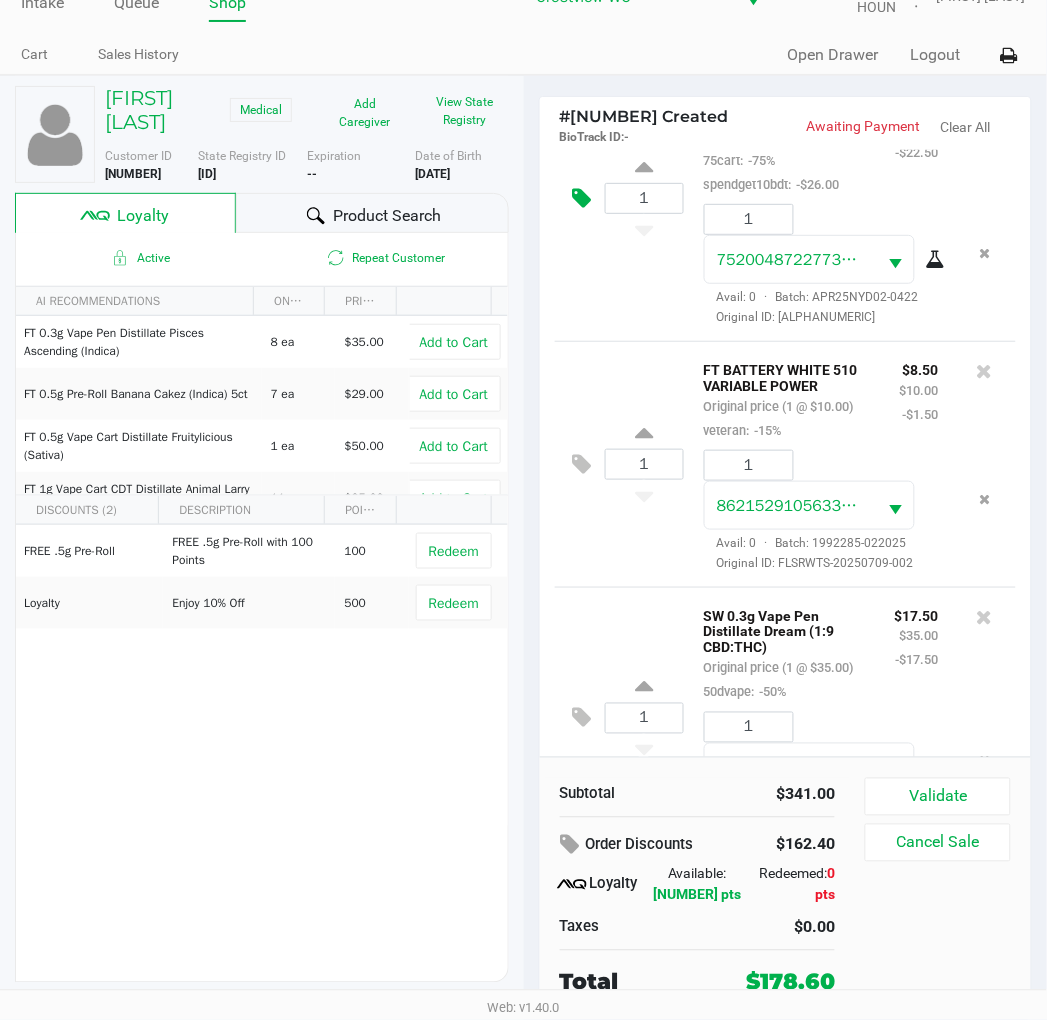 click 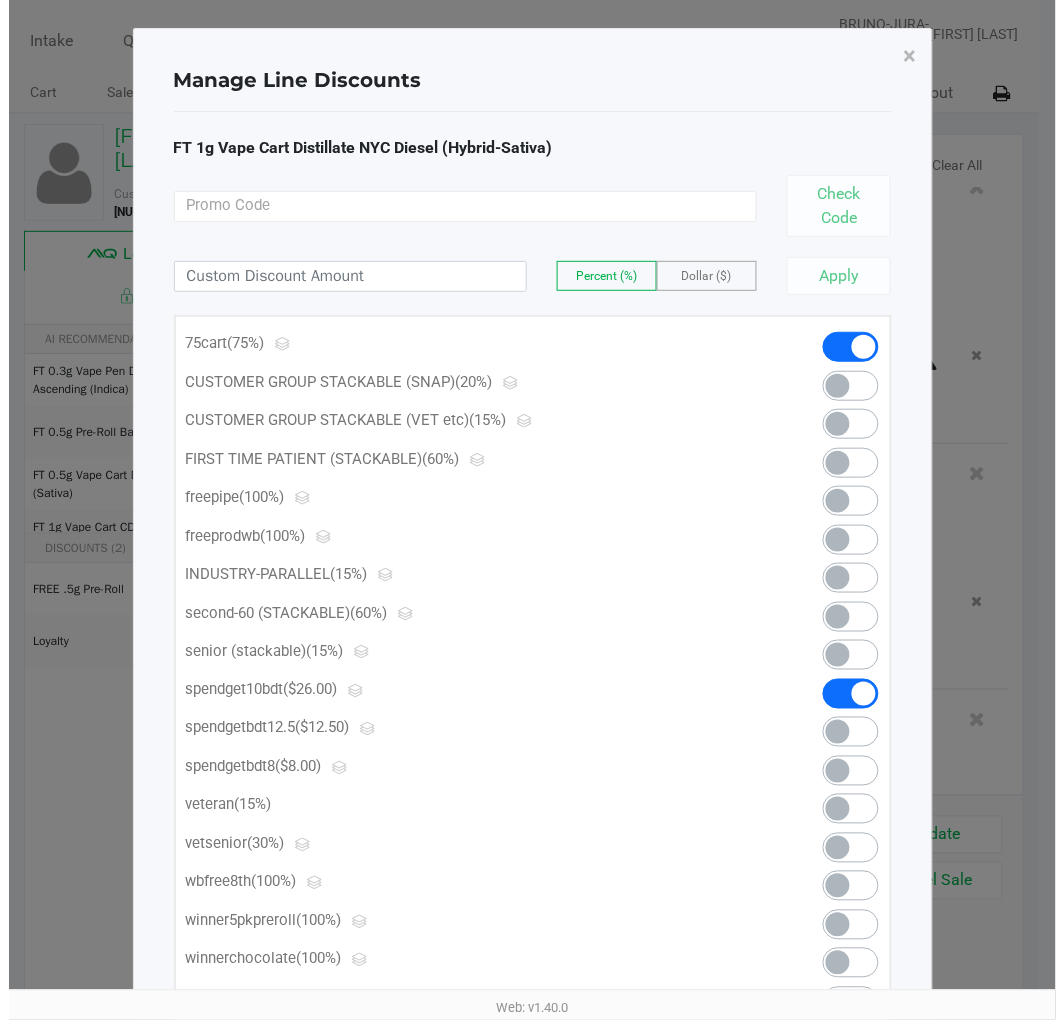 scroll, scrollTop: 0, scrollLeft: 0, axis: both 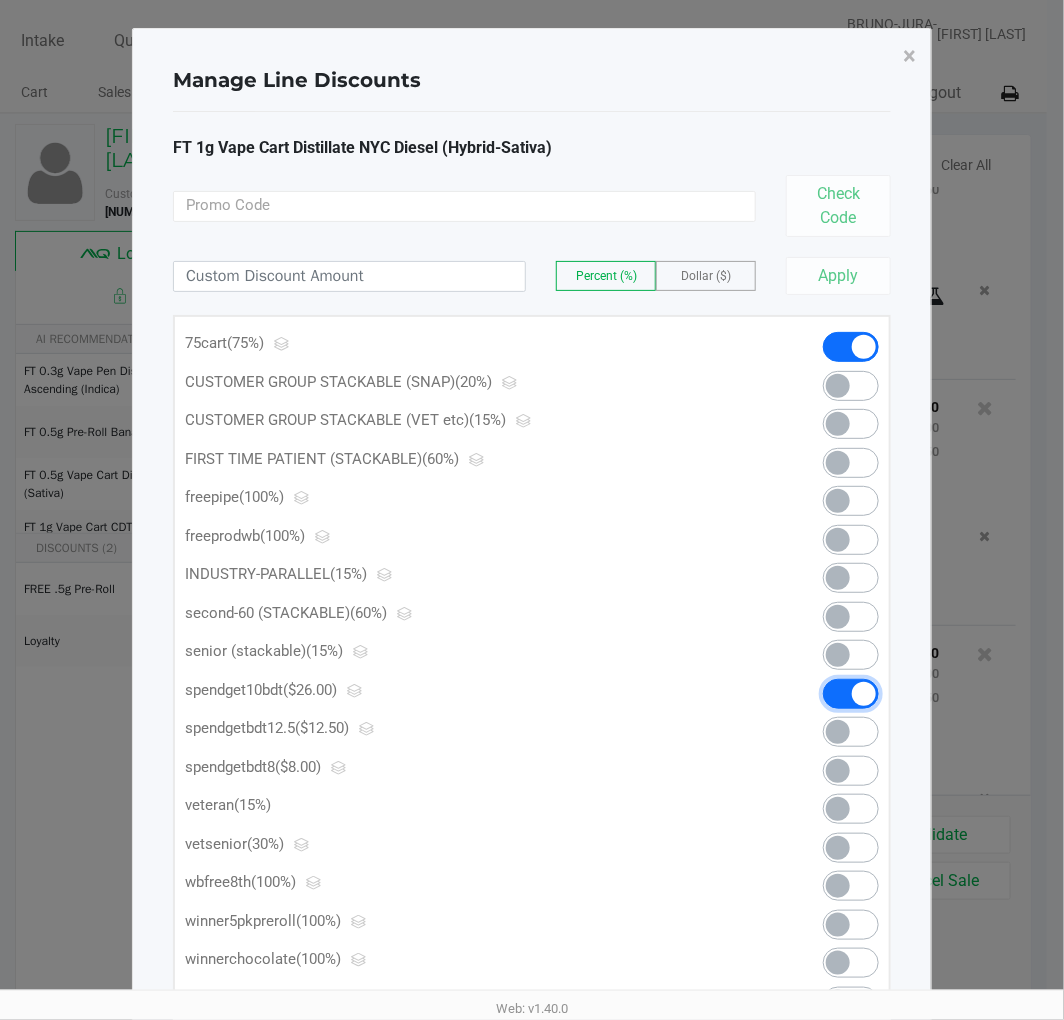 click at bounding box center (851, 694) 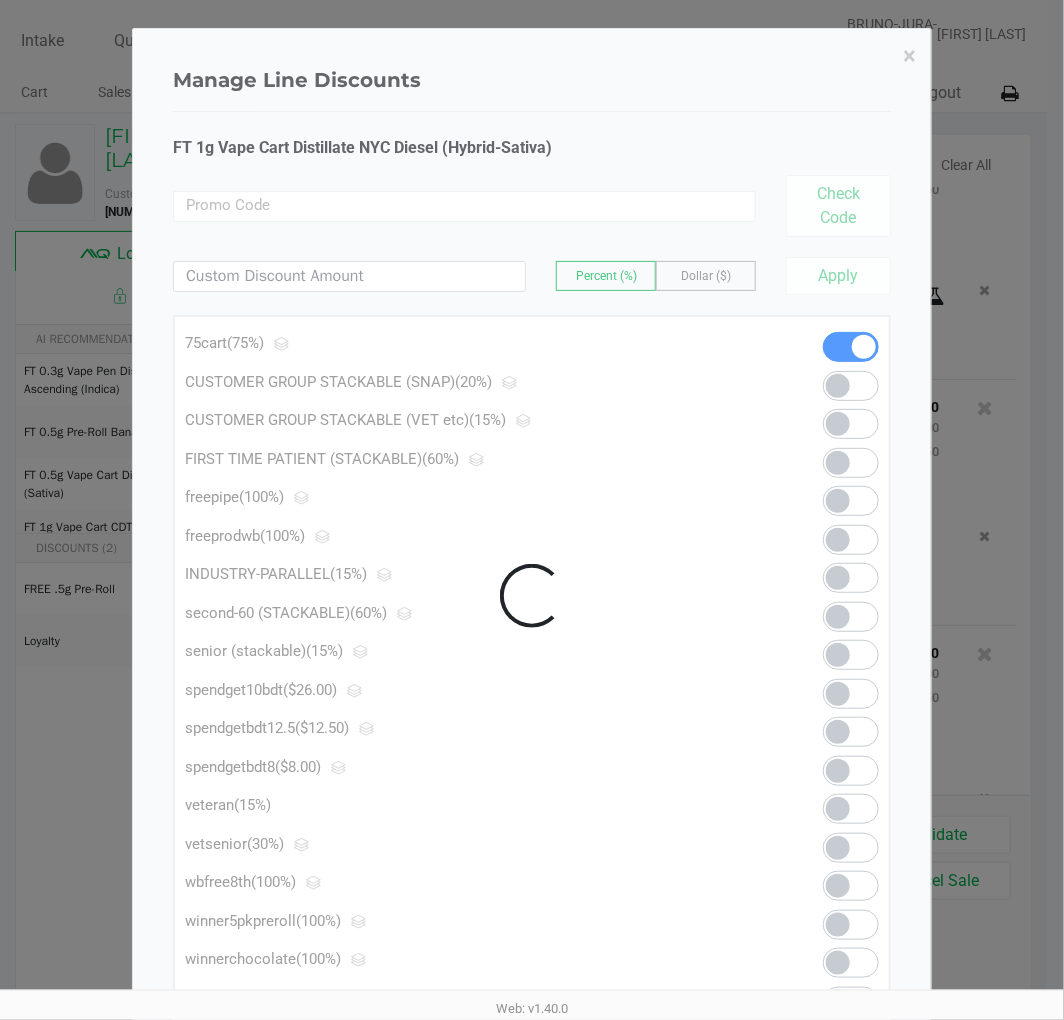 click 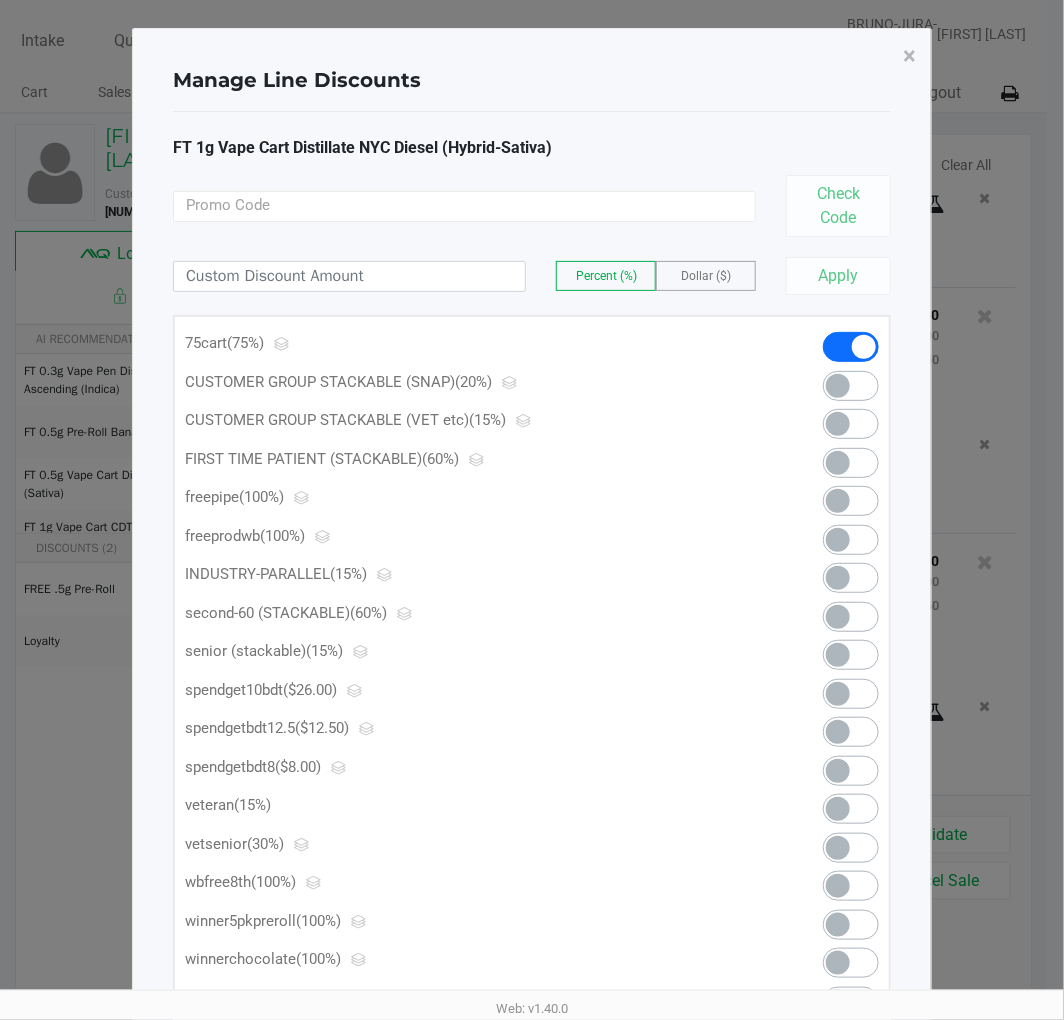 click 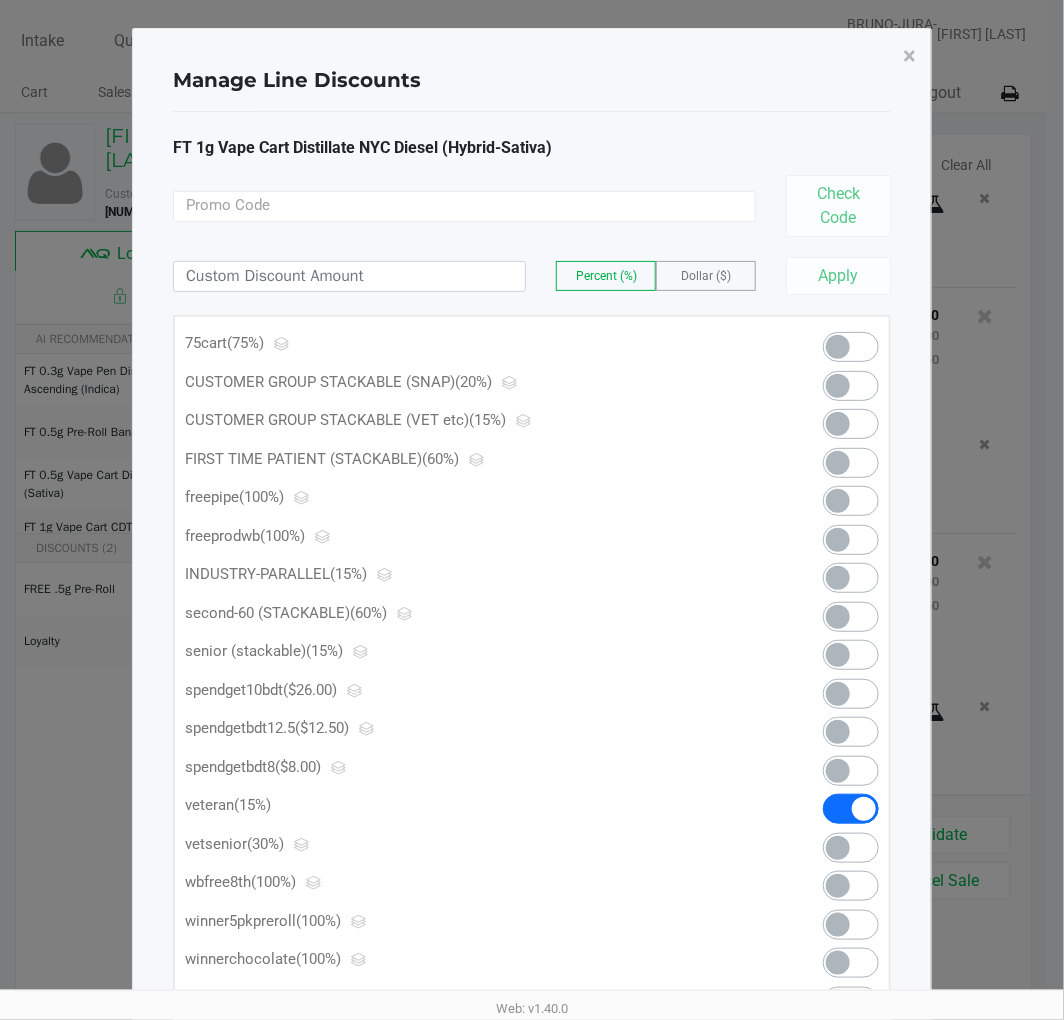 click 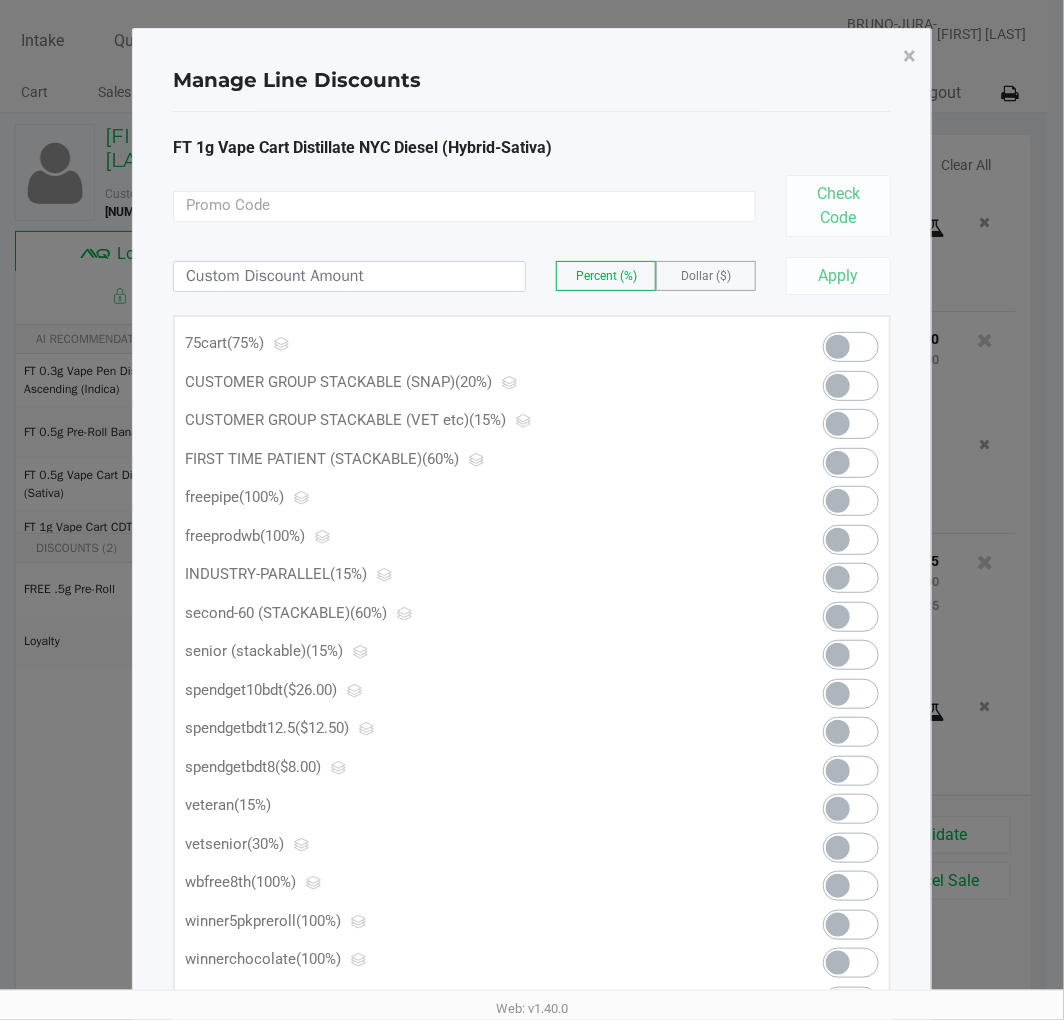 scroll, scrollTop: 1411, scrollLeft: 0, axis: vertical 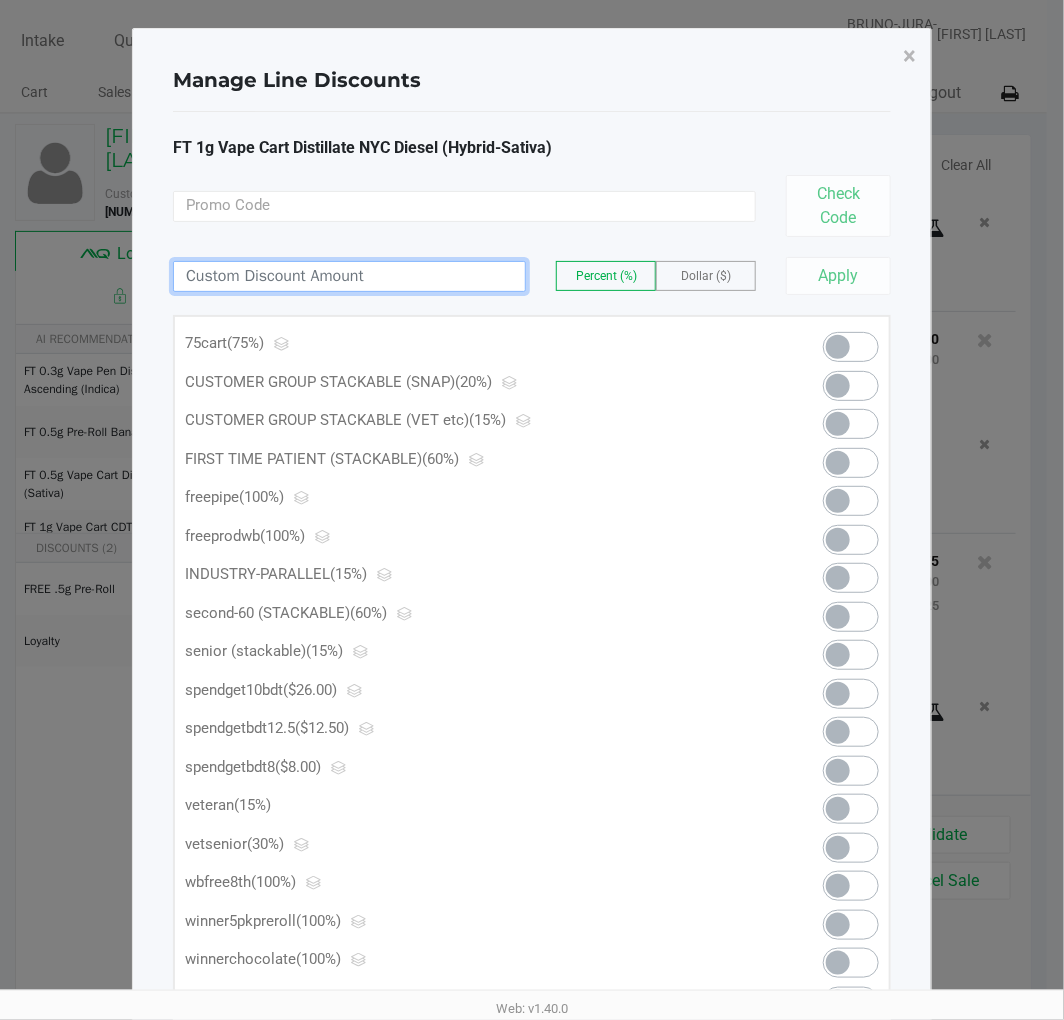 click at bounding box center [349, 276] 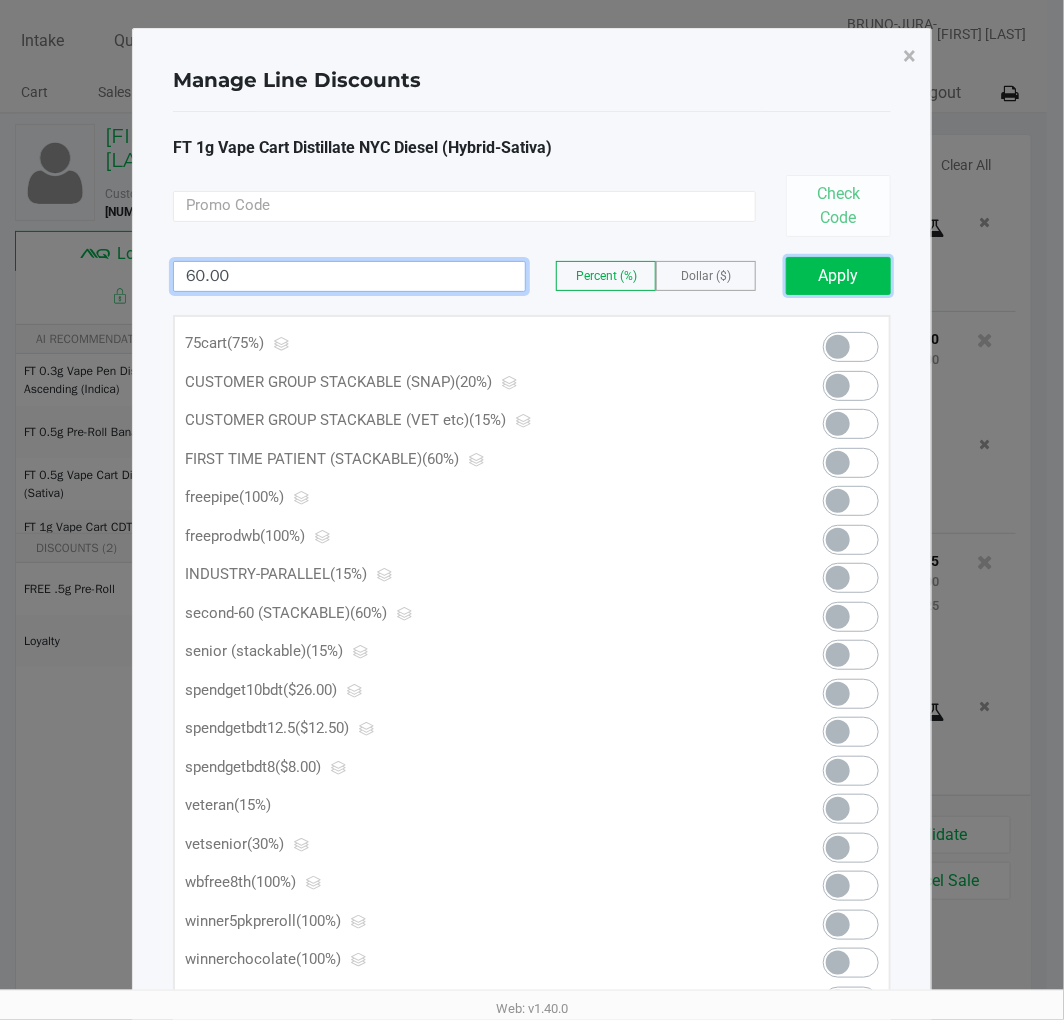 click on "Apply" 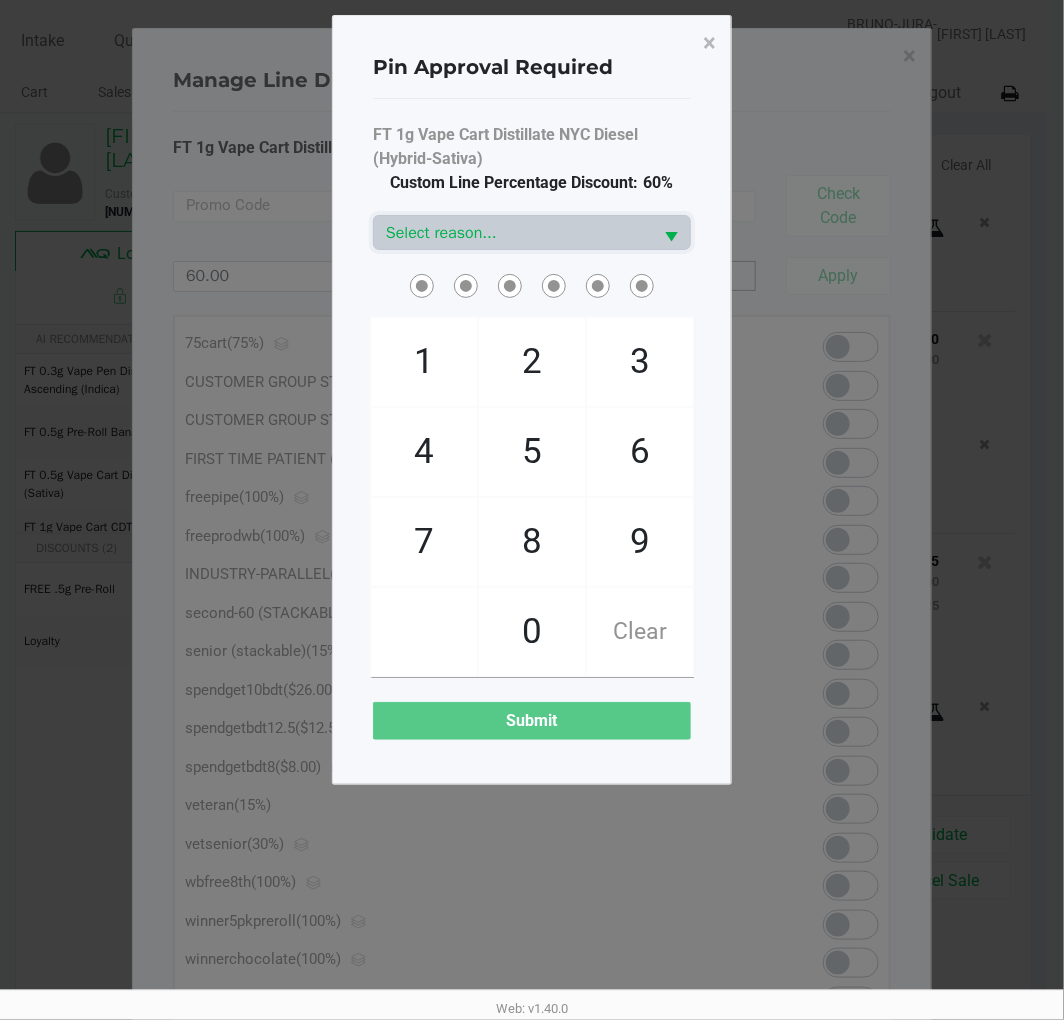click on "9" 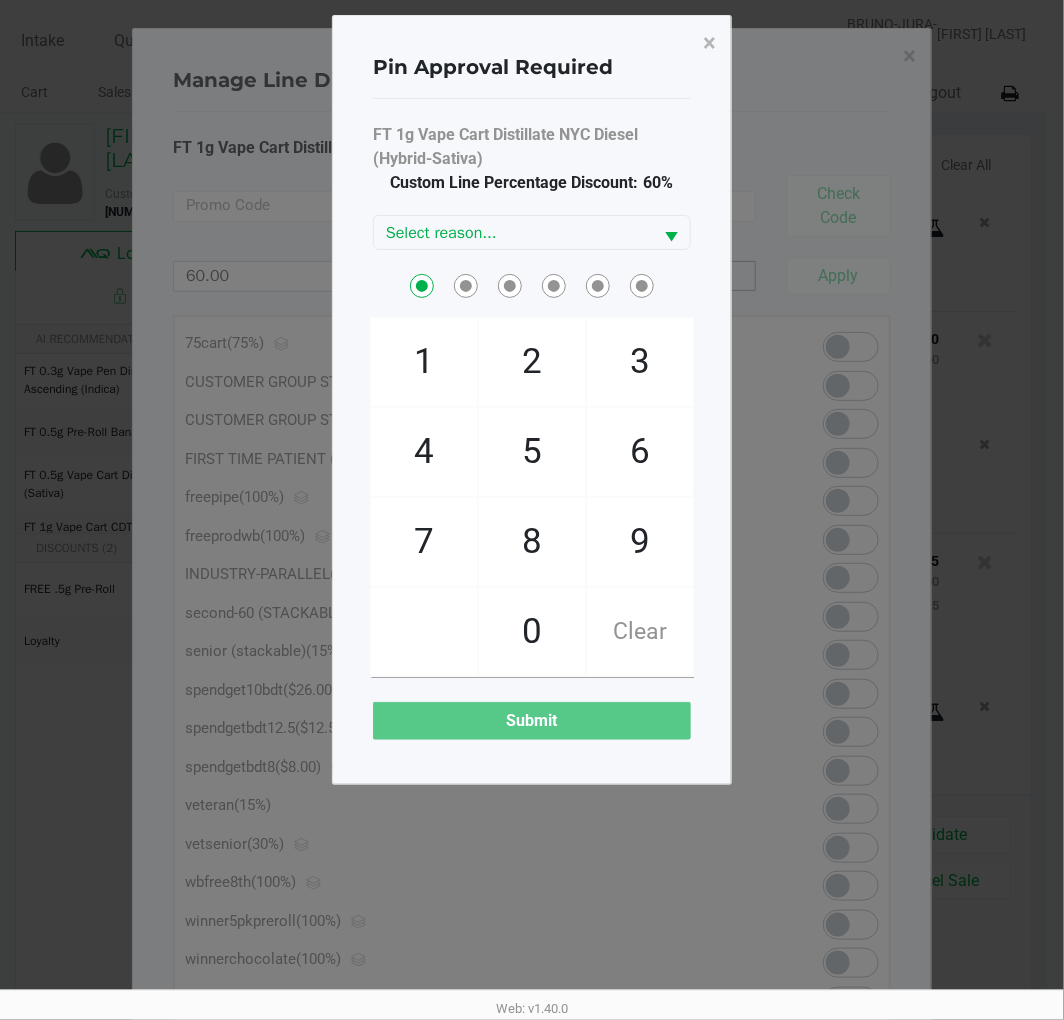 drag, startPoint x: 474, startPoint y: 327, endPoint x: 490, endPoint y: 328, distance: 16.03122 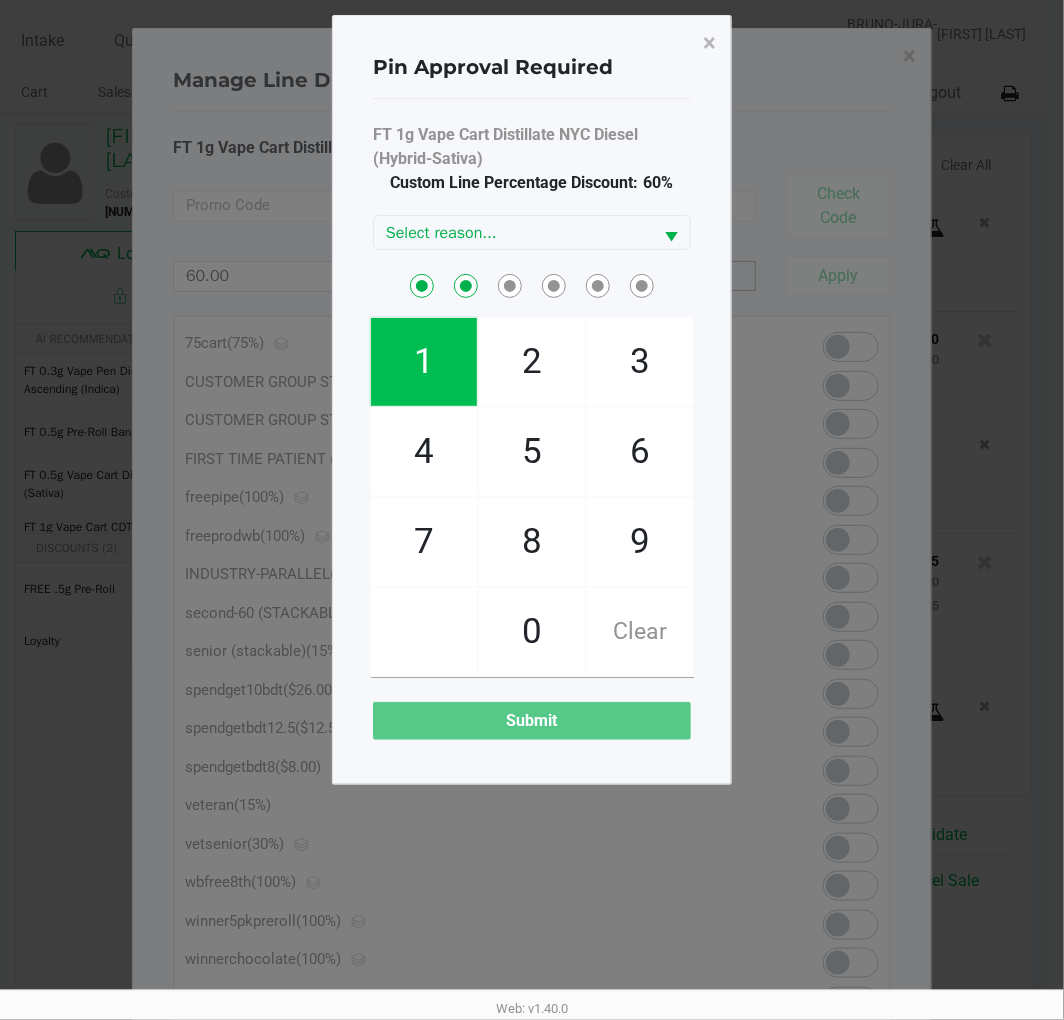 click on "2" 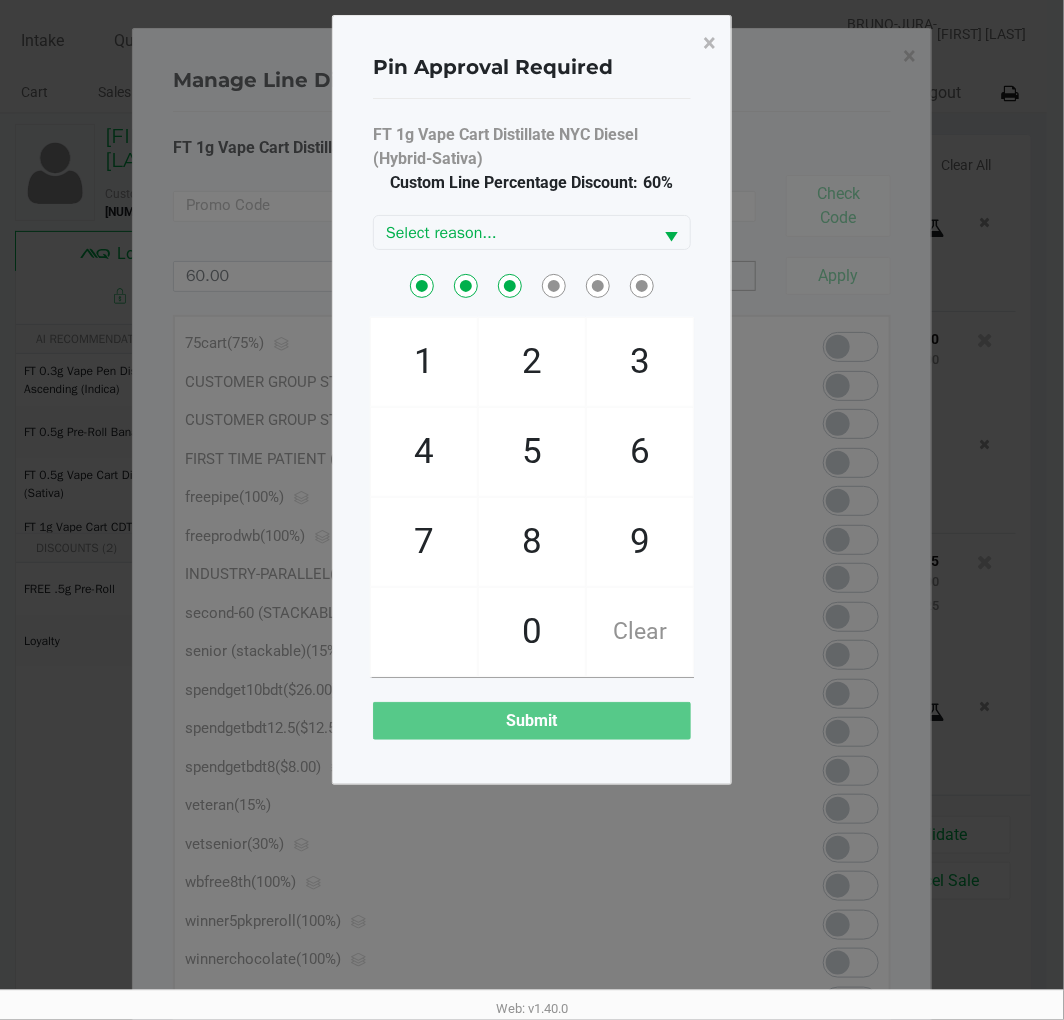 click on "Clear" 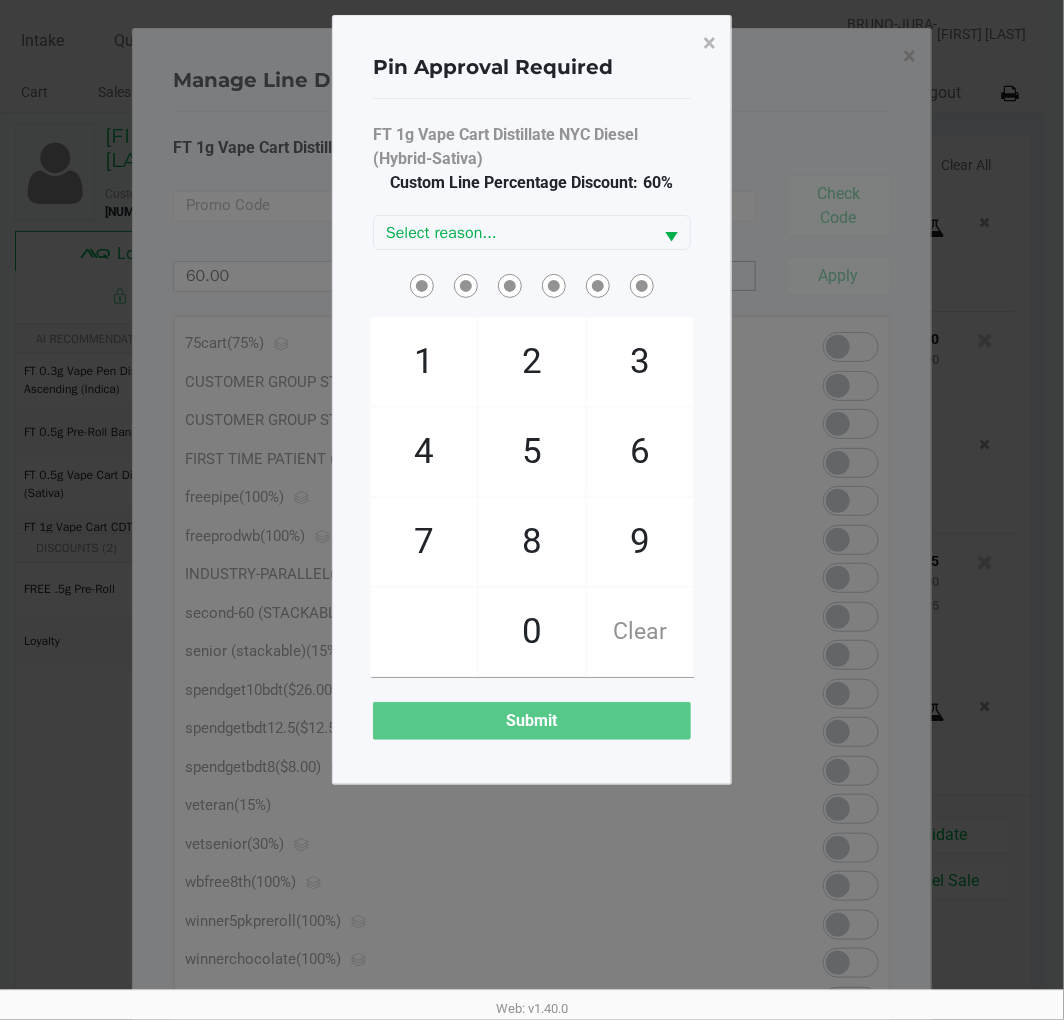 click on "9" 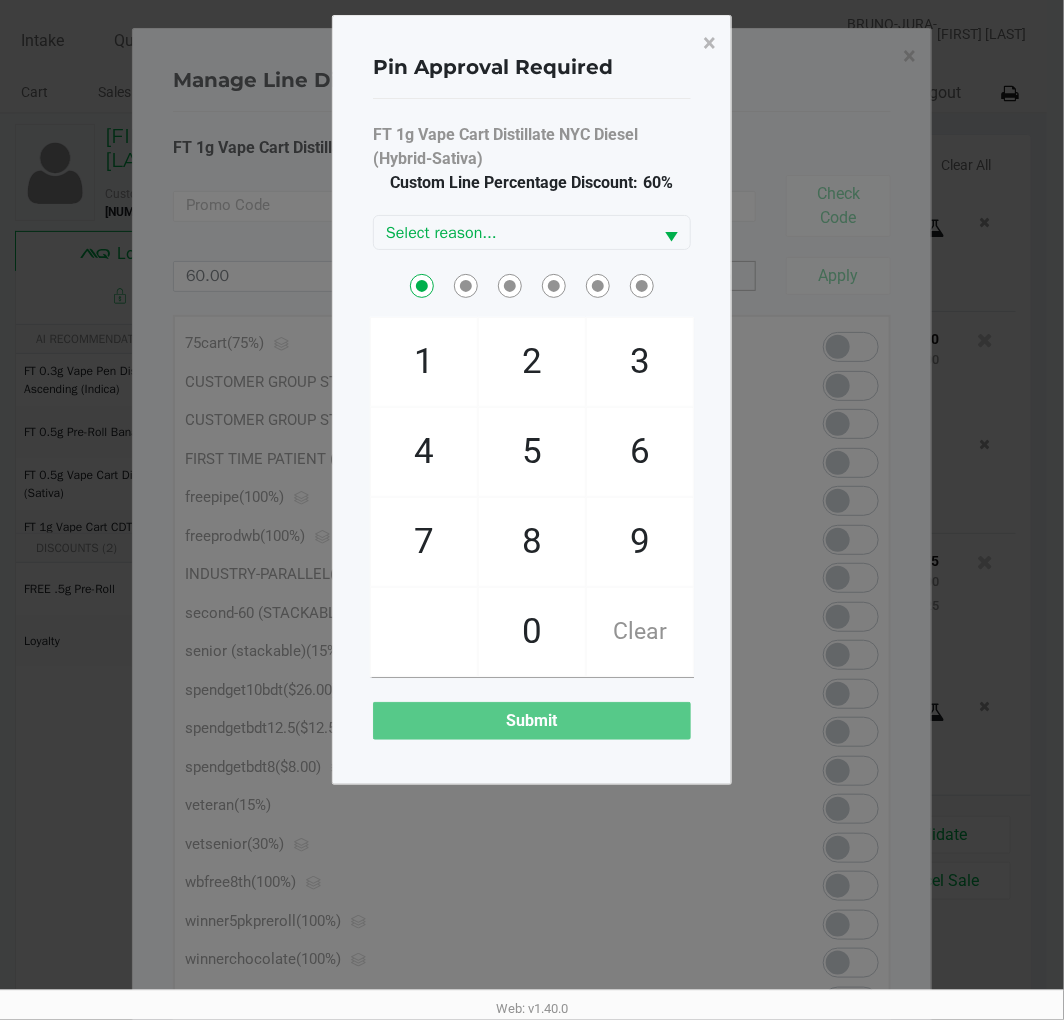 click on "2" 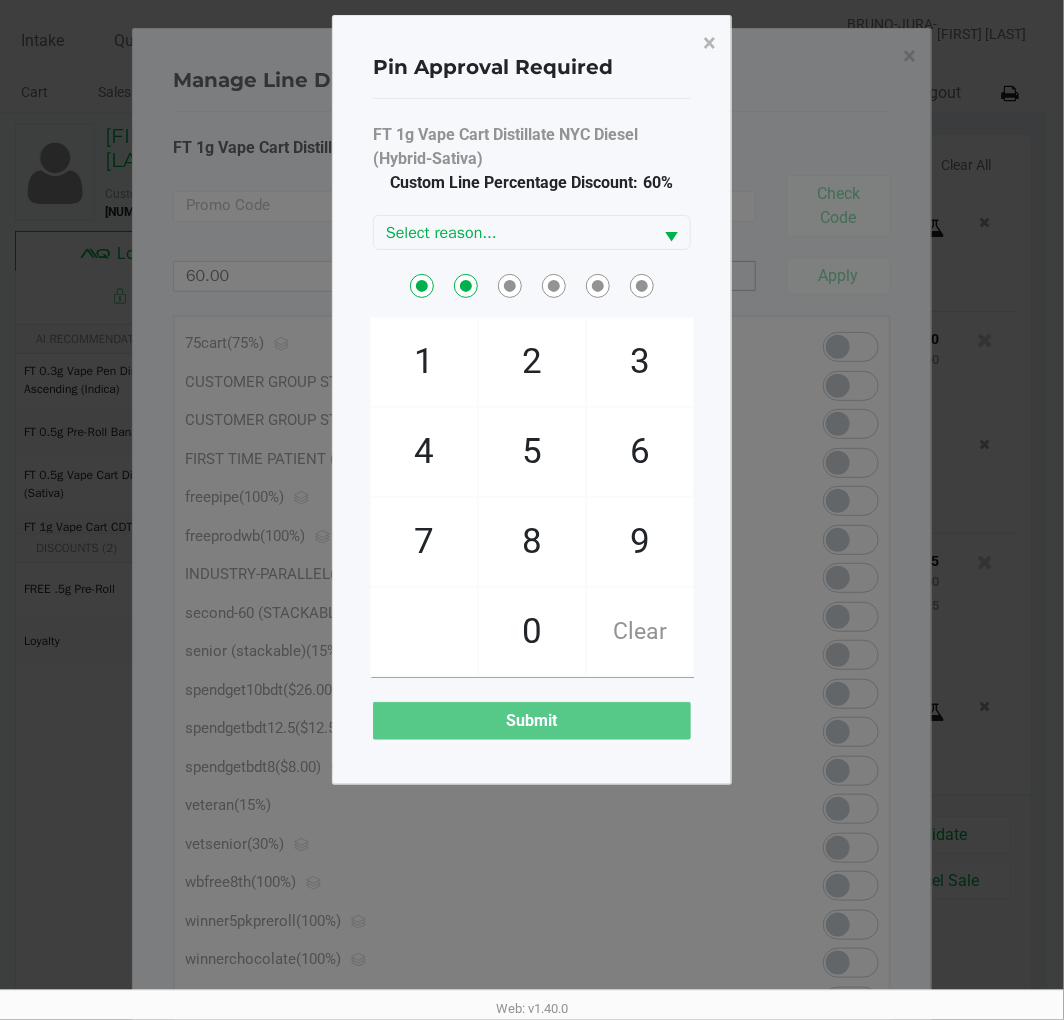 click on "2" 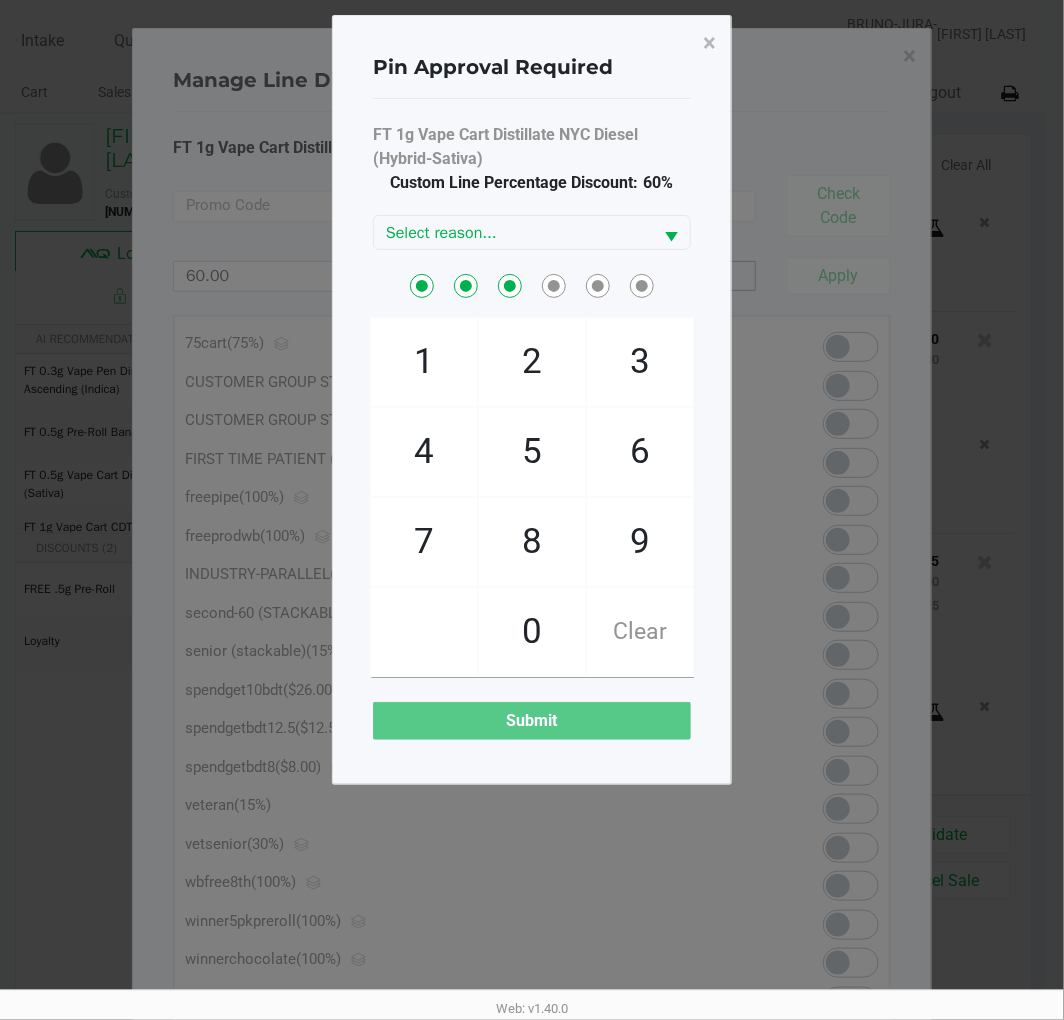 click on "8" 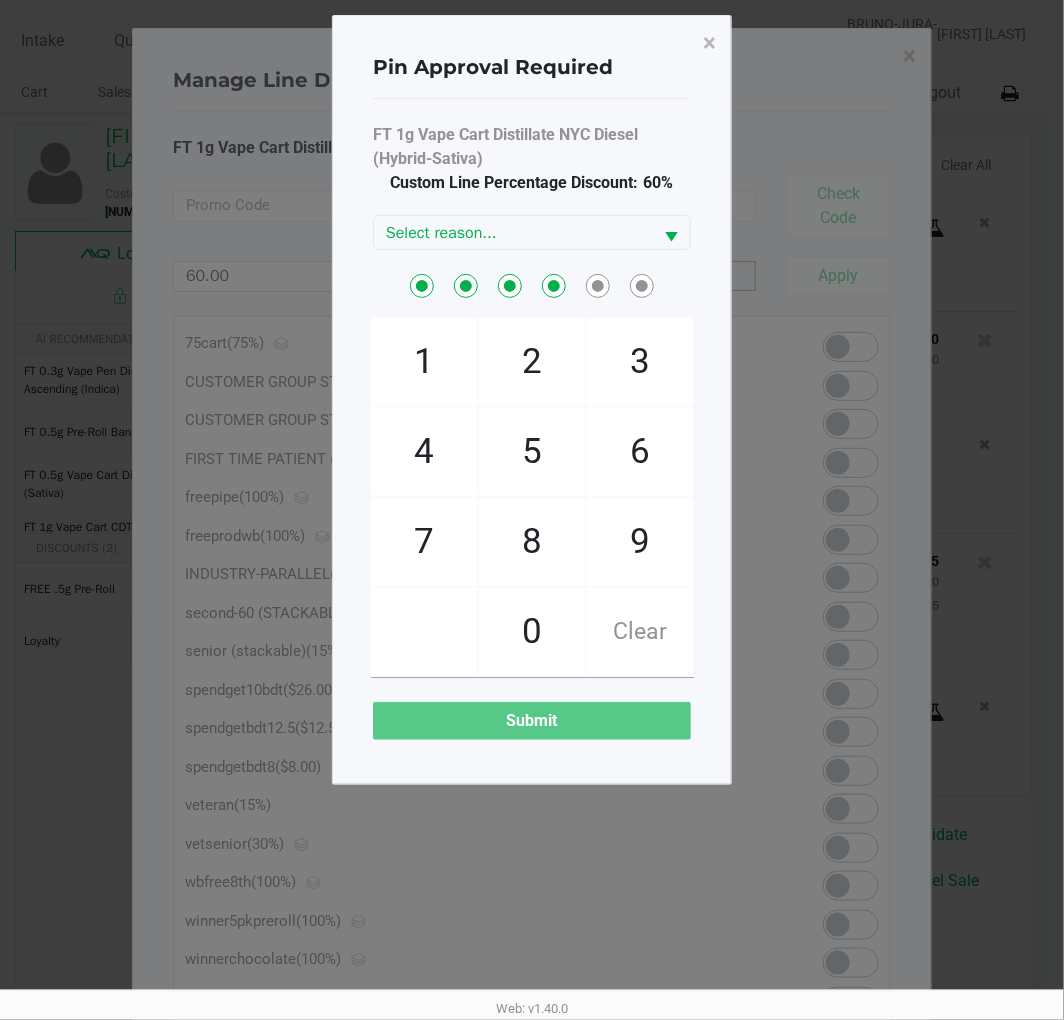 click on "2" 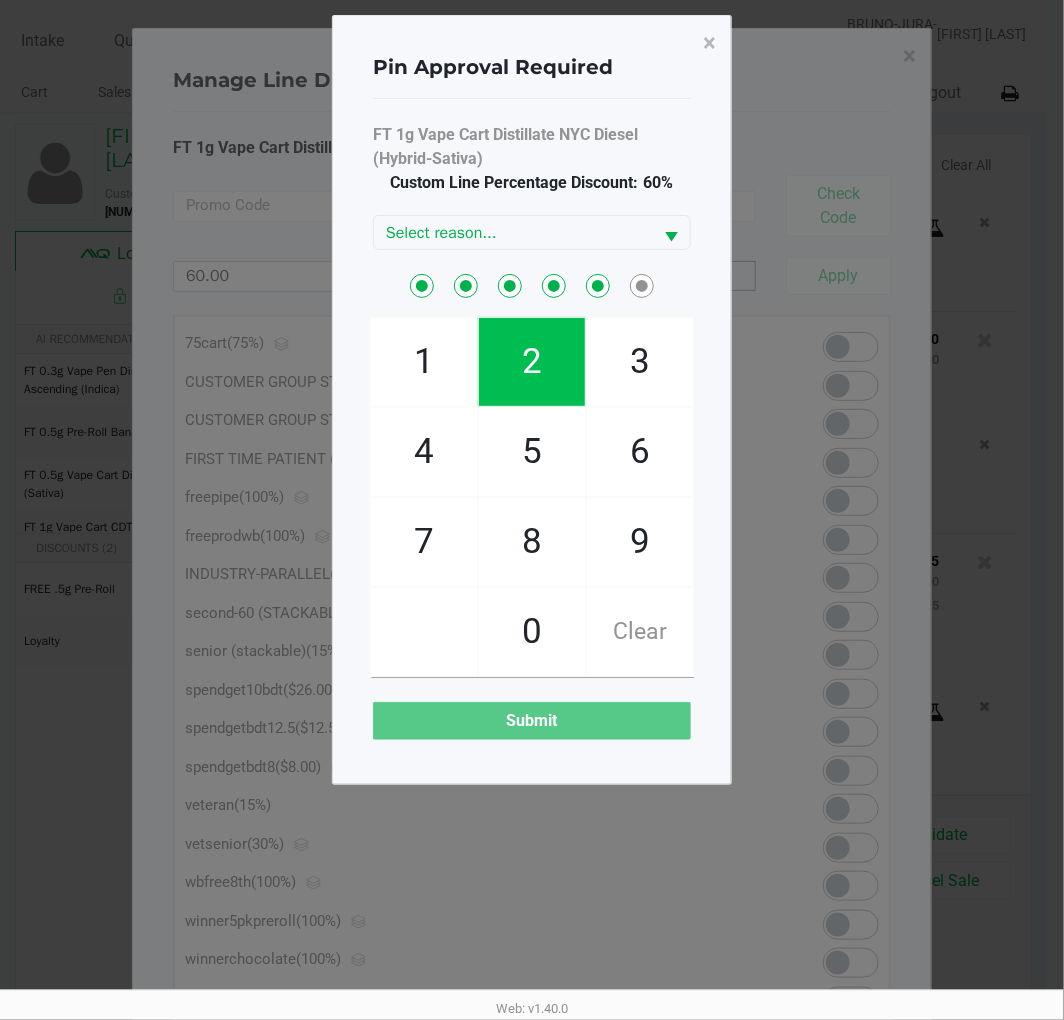 click on "1" 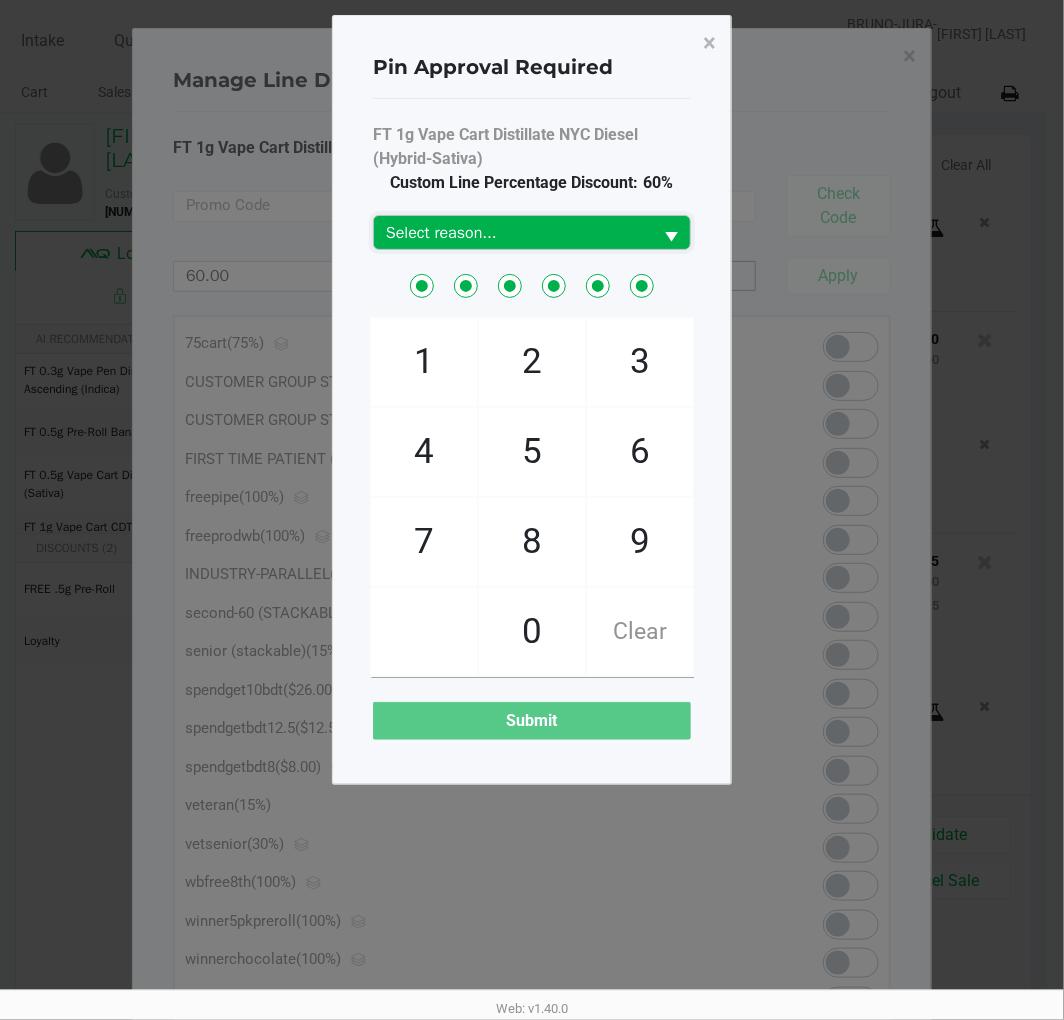 click on "Select reason..." at bounding box center (513, 233) 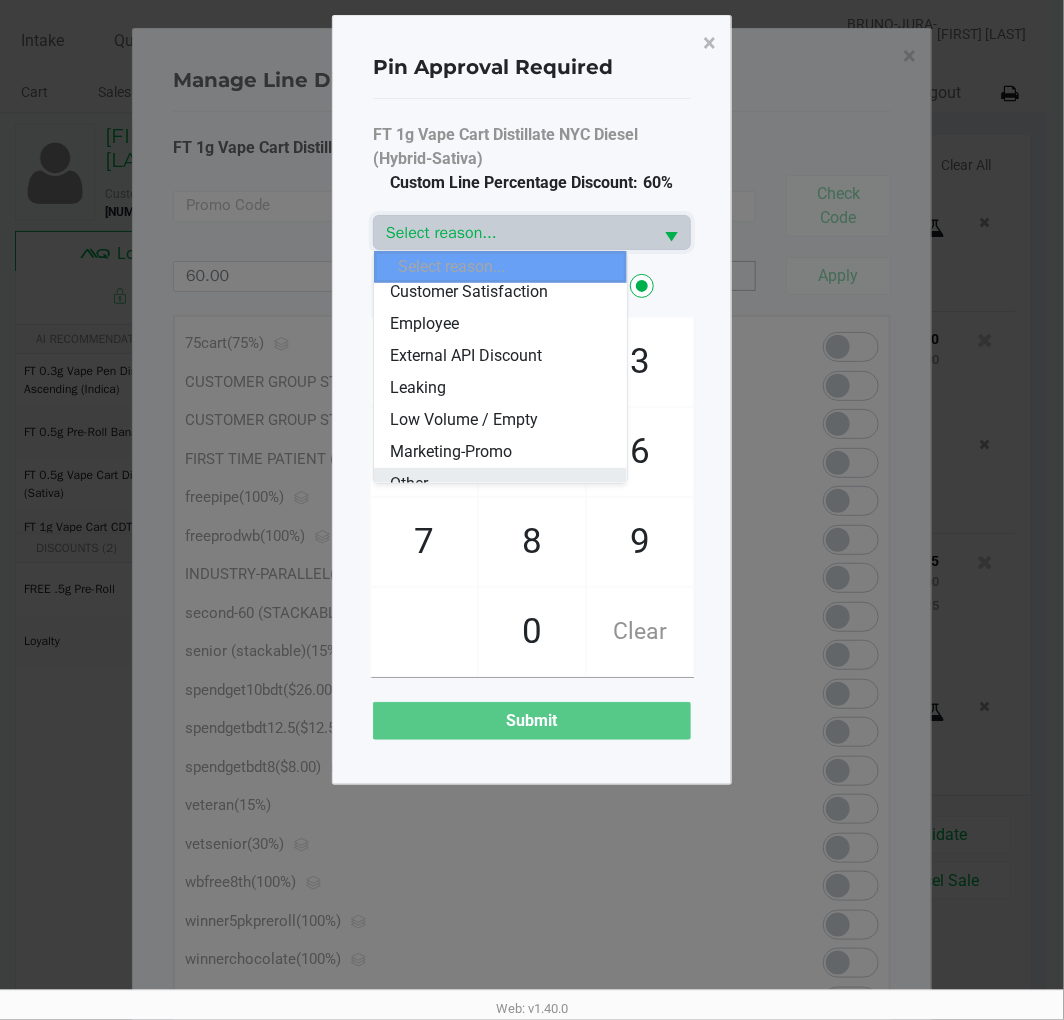 scroll, scrollTop: 111, scrollLeft: 0, axis: vertical 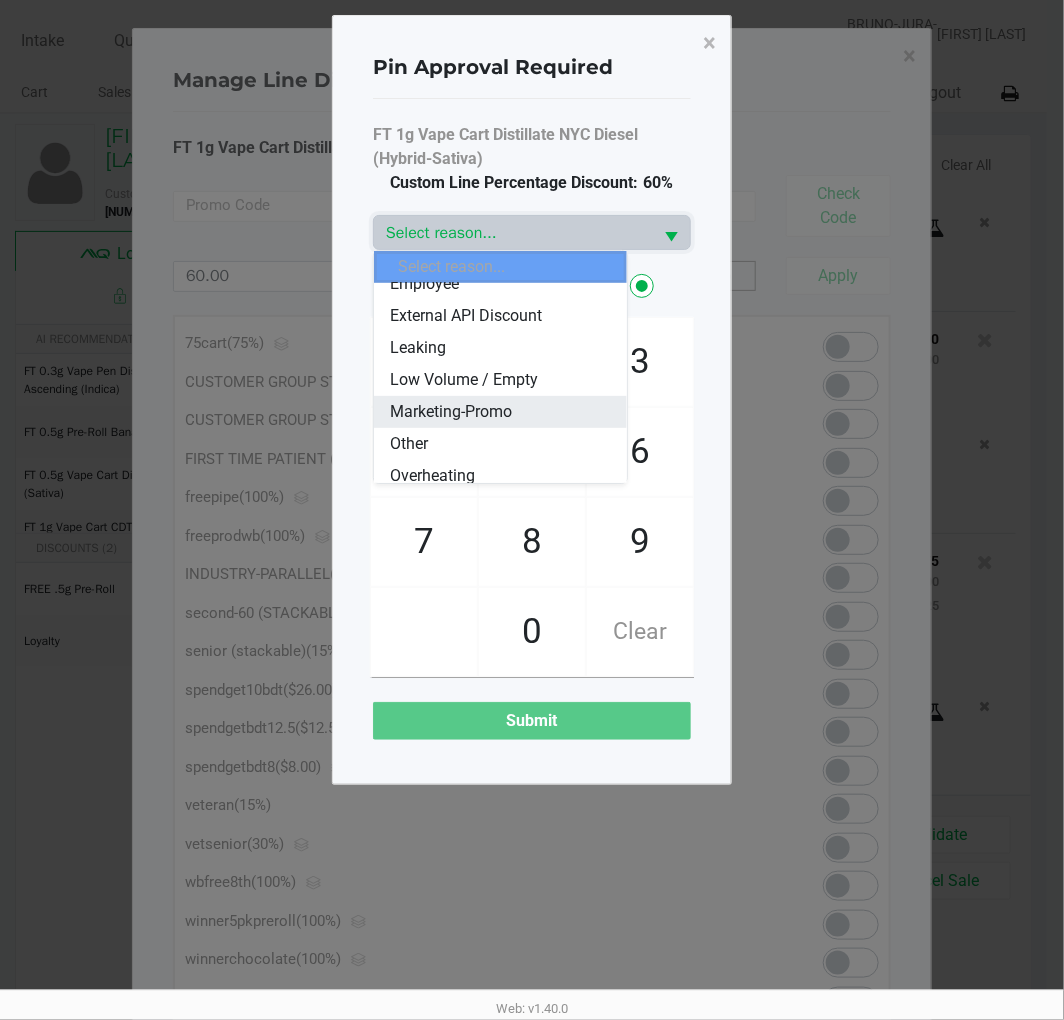 click on "Marketing-Promo" at bounding box center [451, 412] 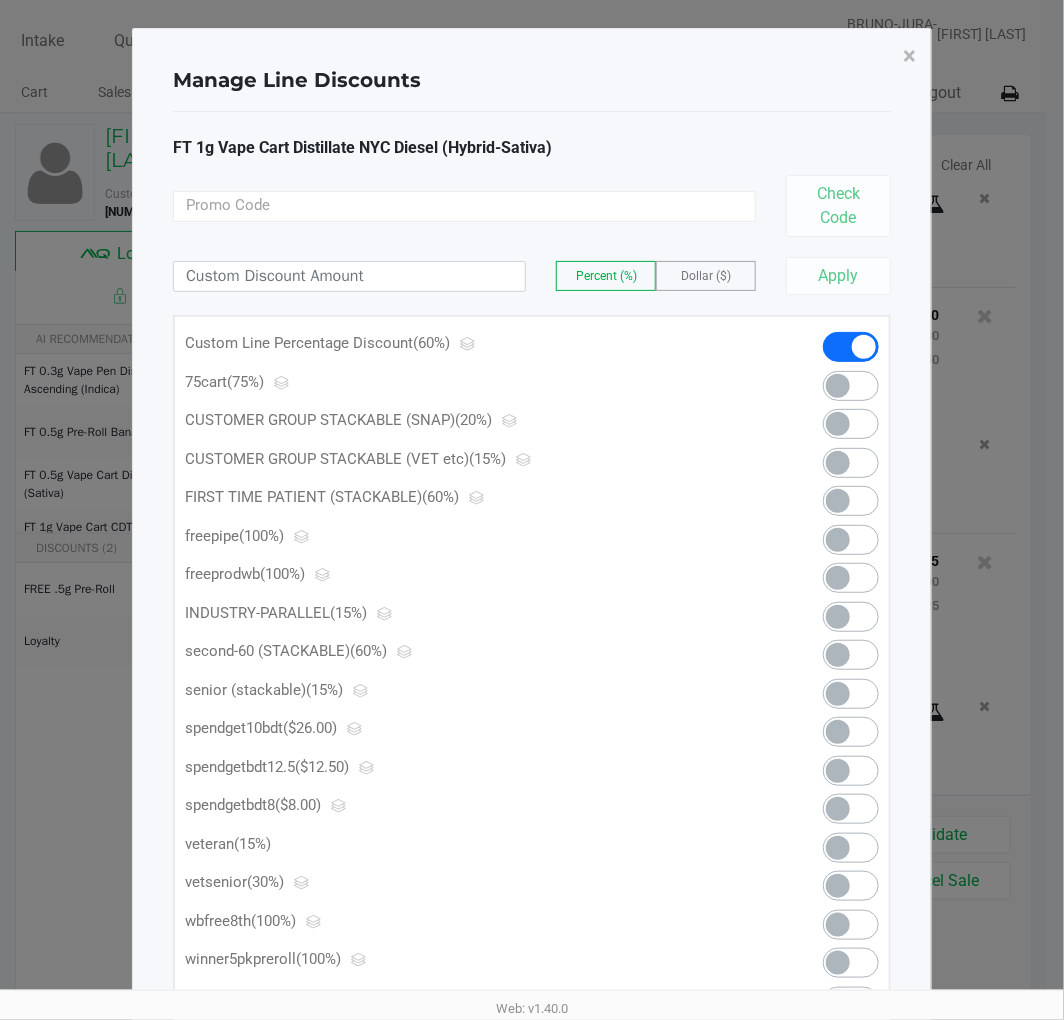 click at bounding box center [851, 732] 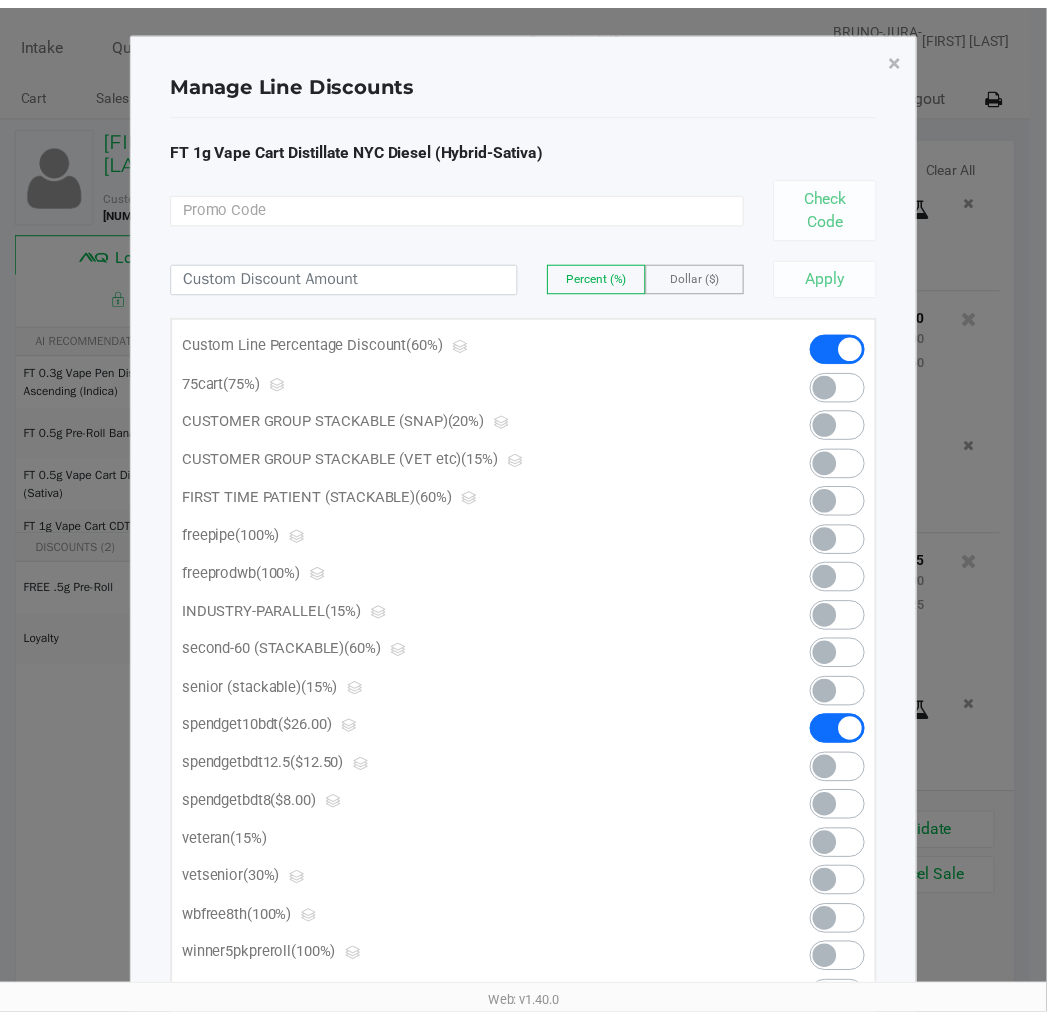 scroll, scrollTop: 1531, scrollLeft: 0, axis: vertical 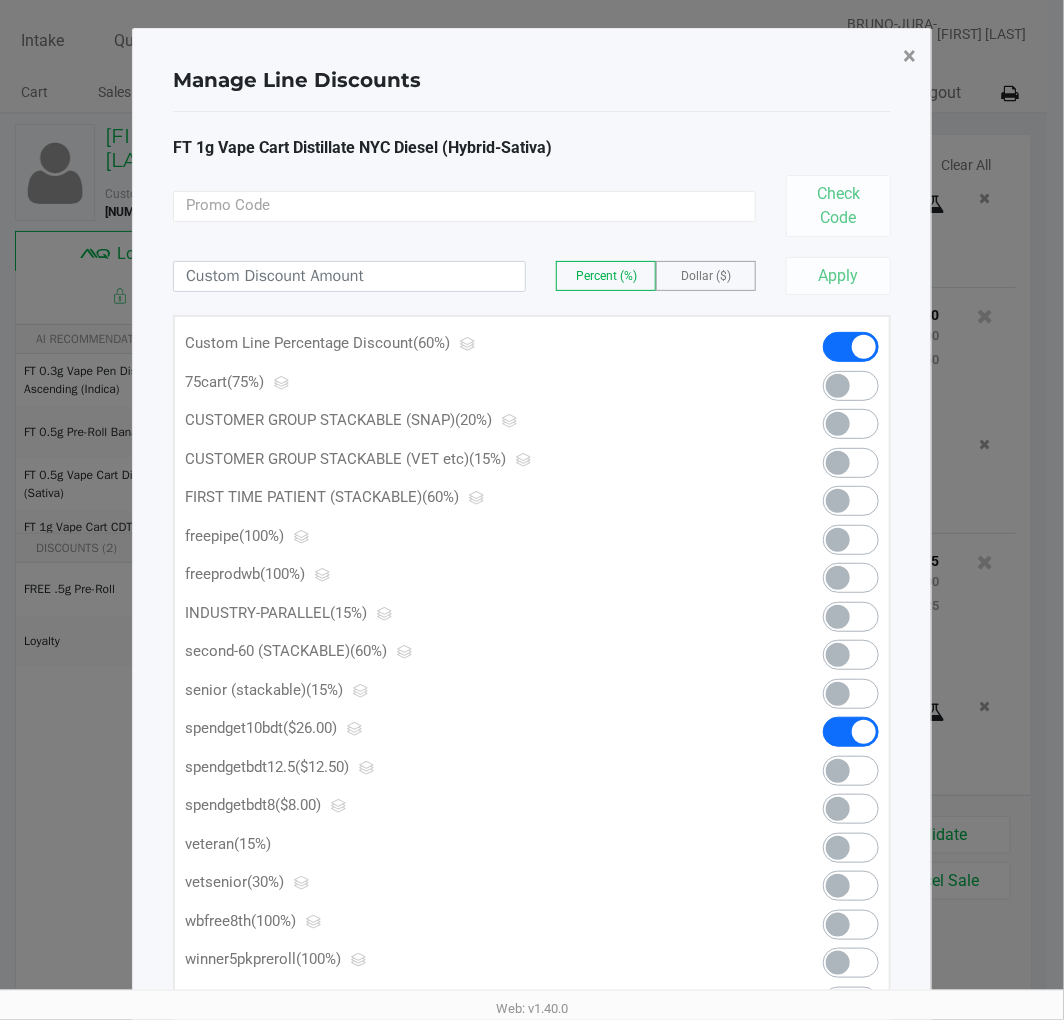 click on "×" 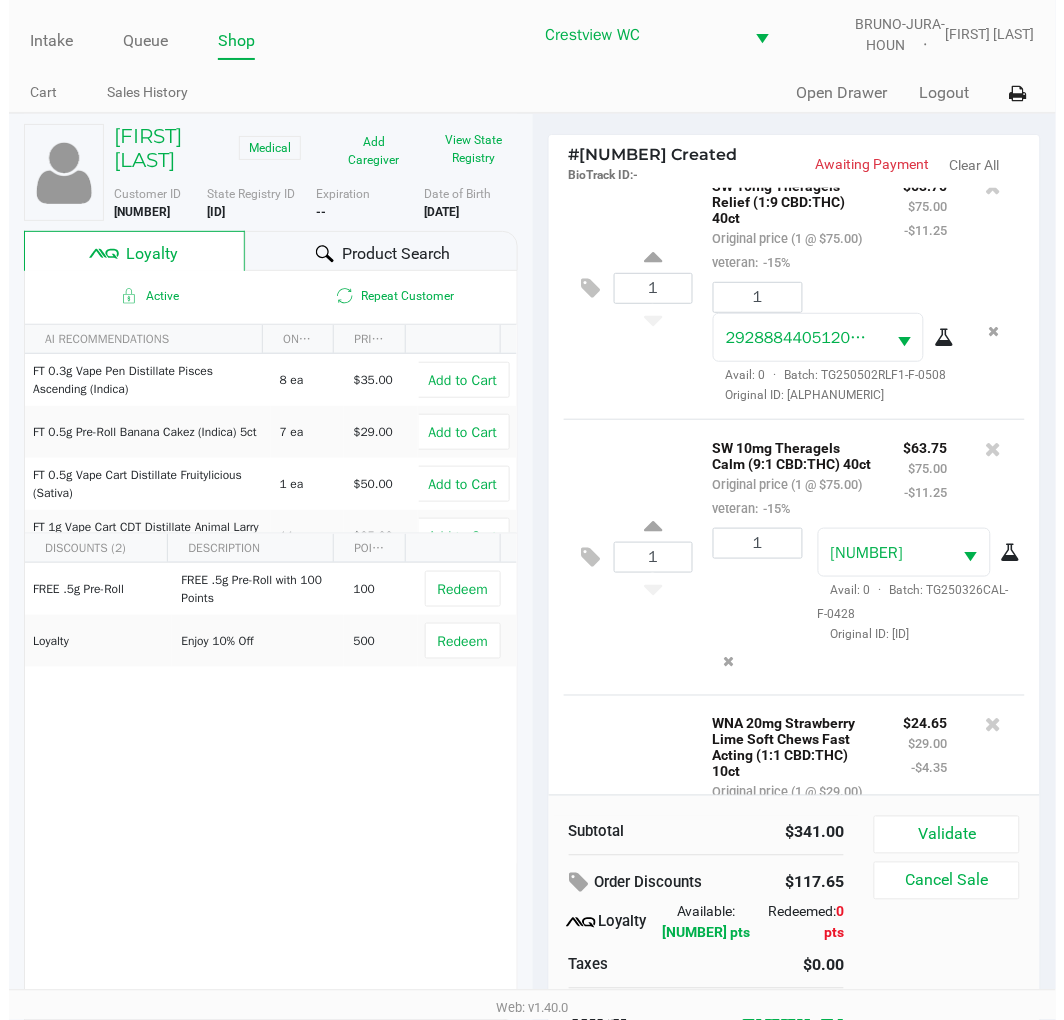 scroll, scrollTop: 0, scrollLeft: 0, axis: both 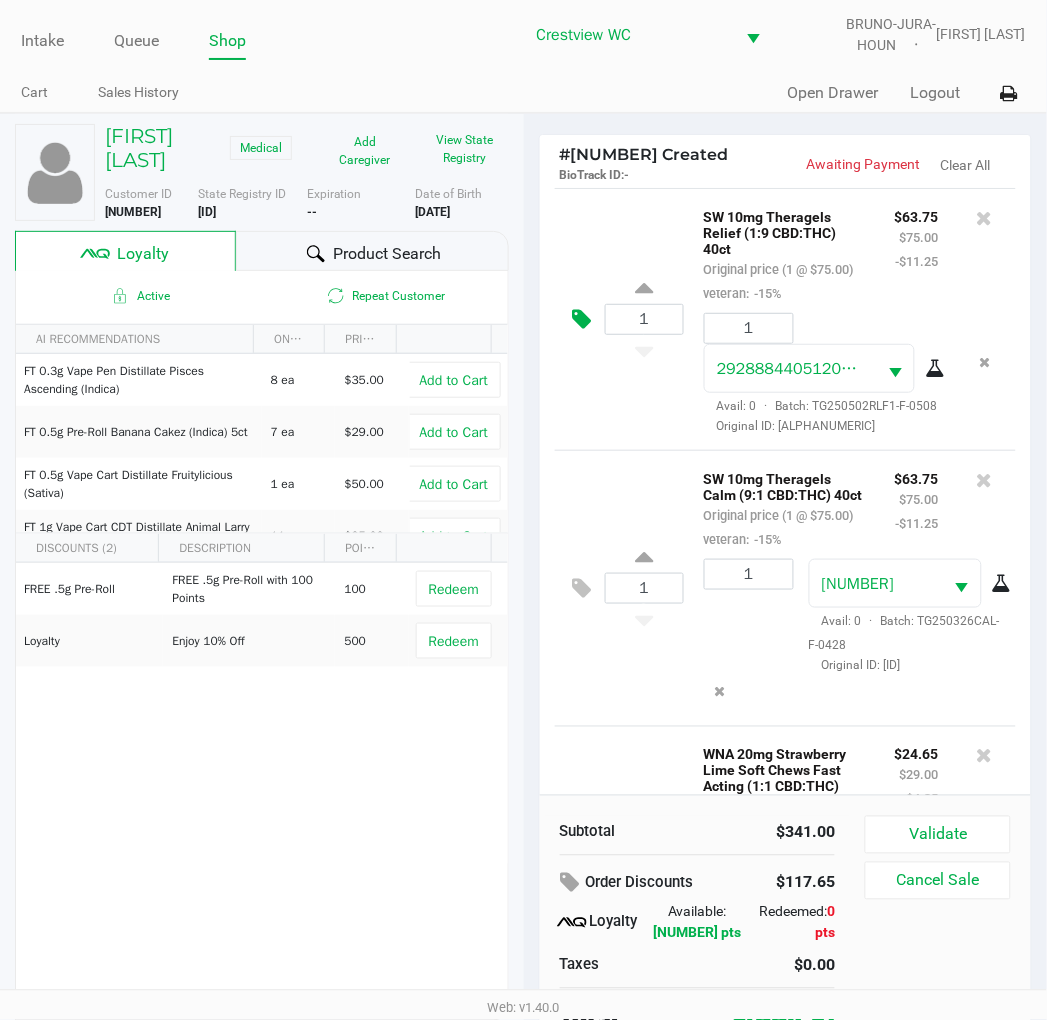 click 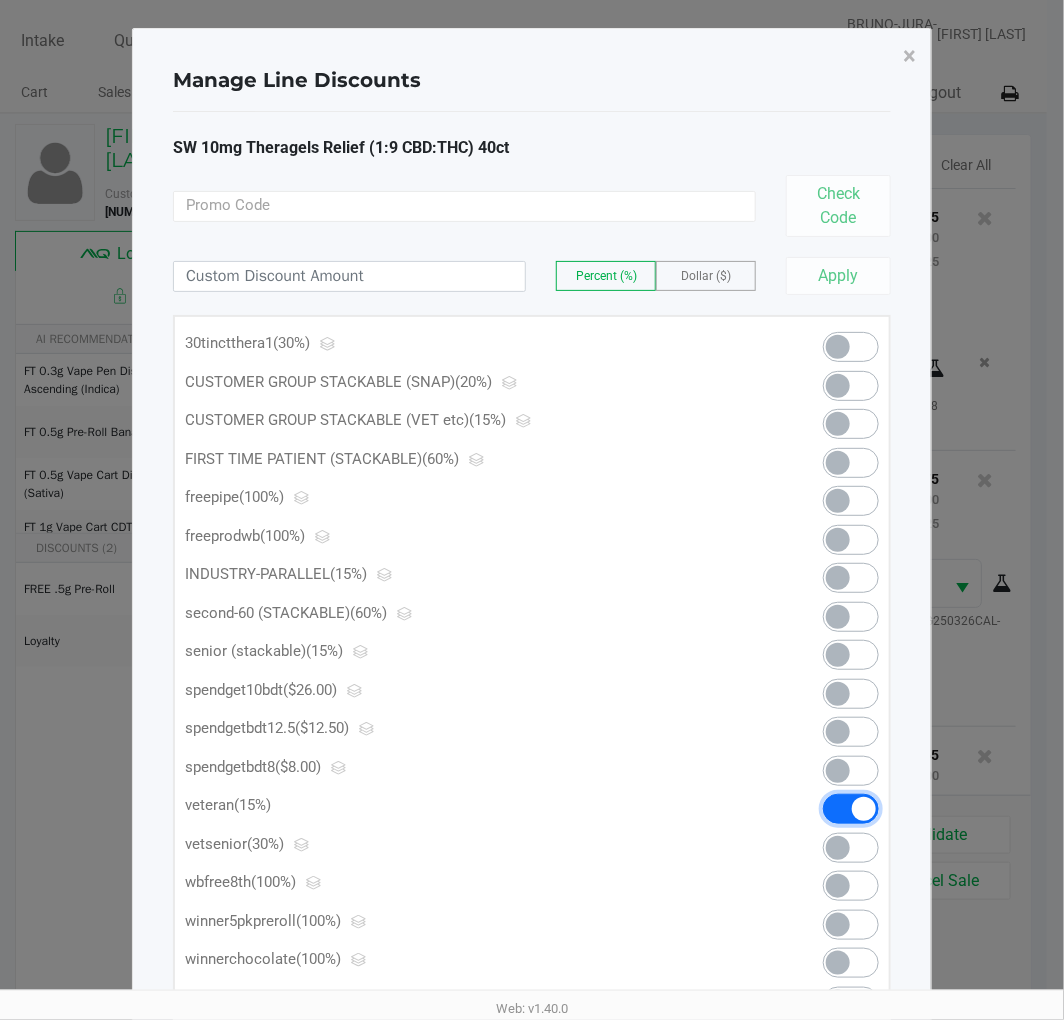 click at bounding box center (851, 809) 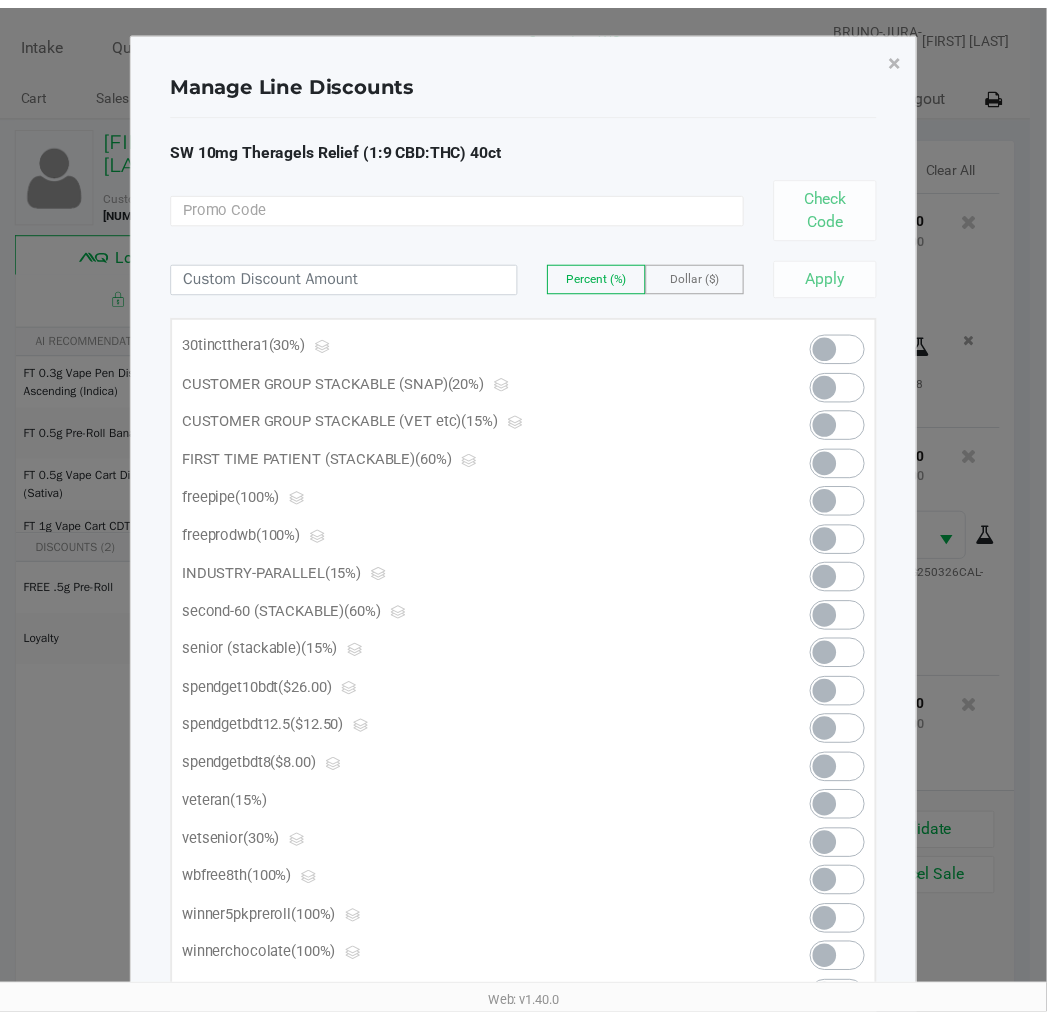 scroll, scrollTop: 1340, scrollLeft: 0, axis: vertical 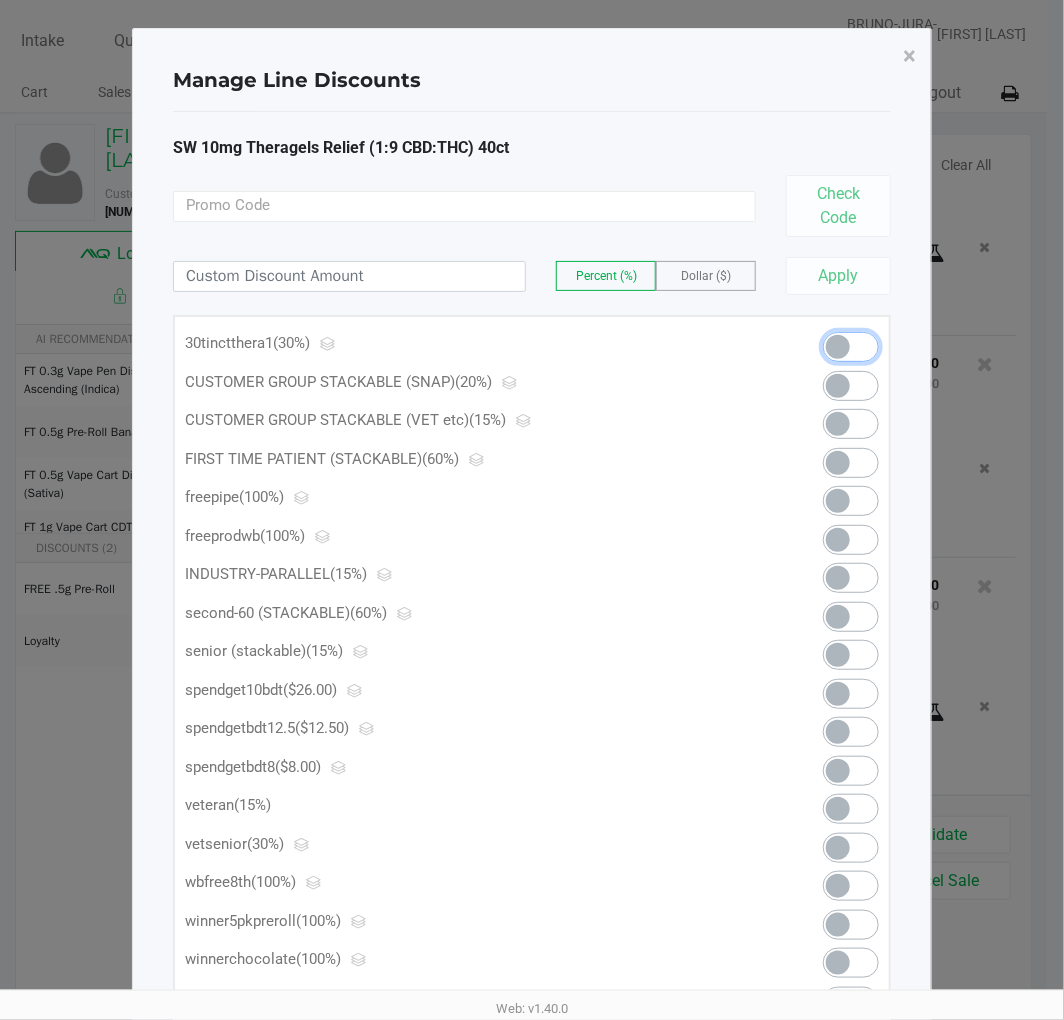 click at bounding box center (851, 347) 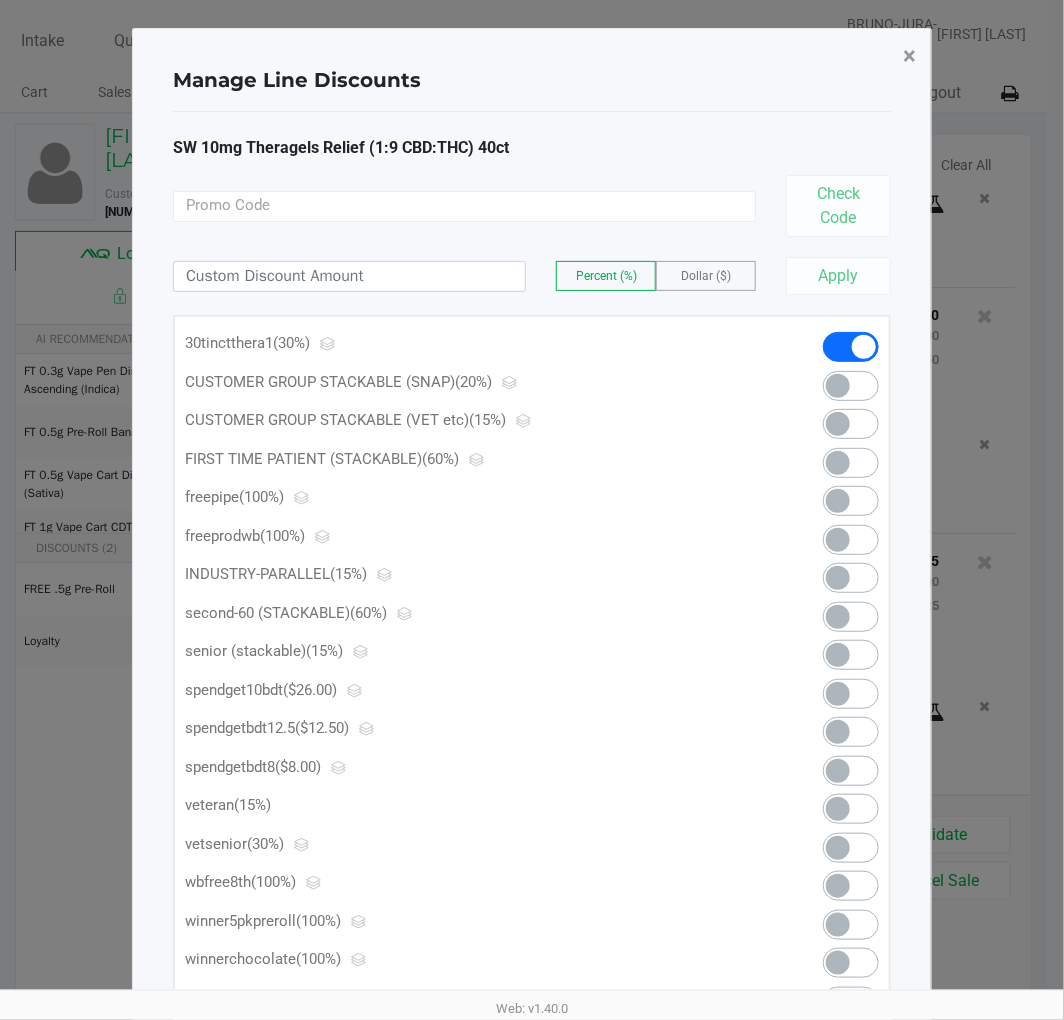 click on "×" 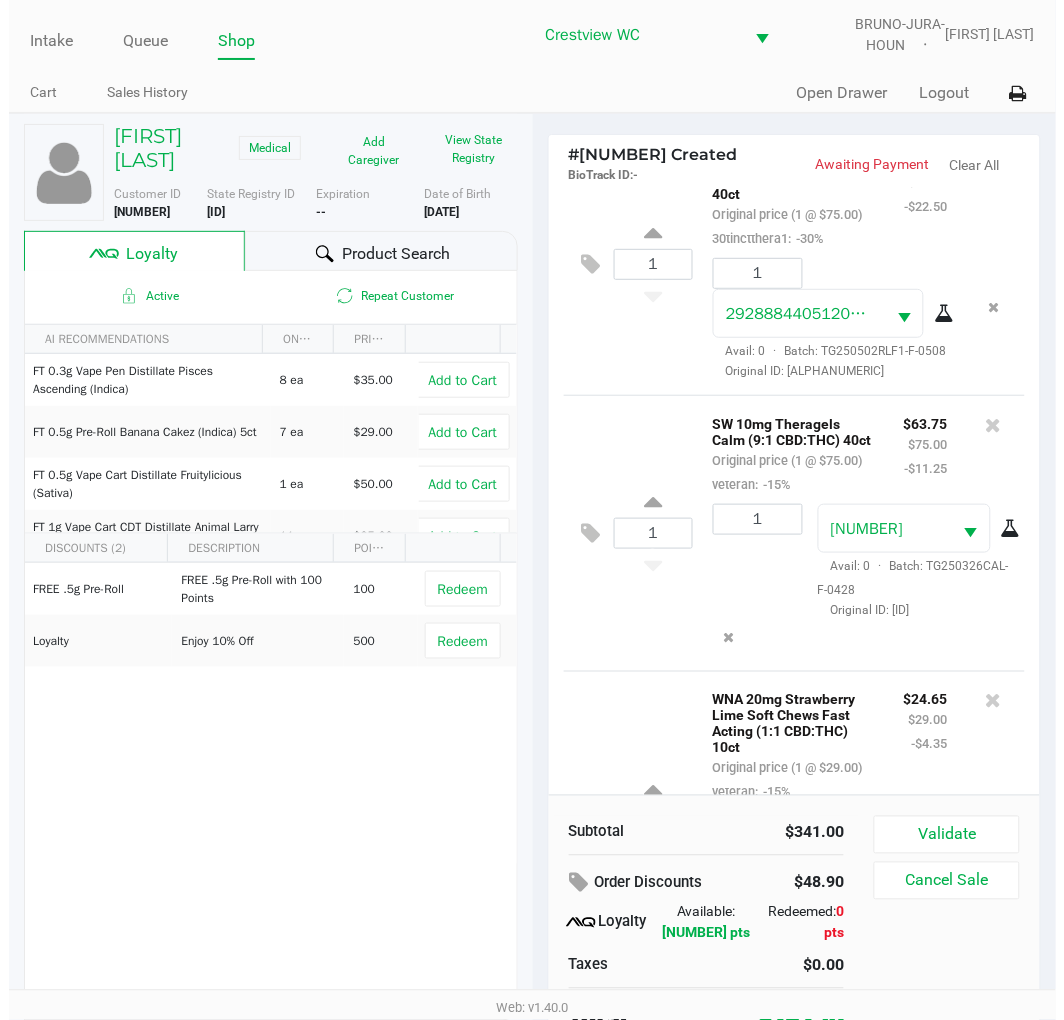 scroll, scrollTop: 0, scrollLeft: 0, axis: both 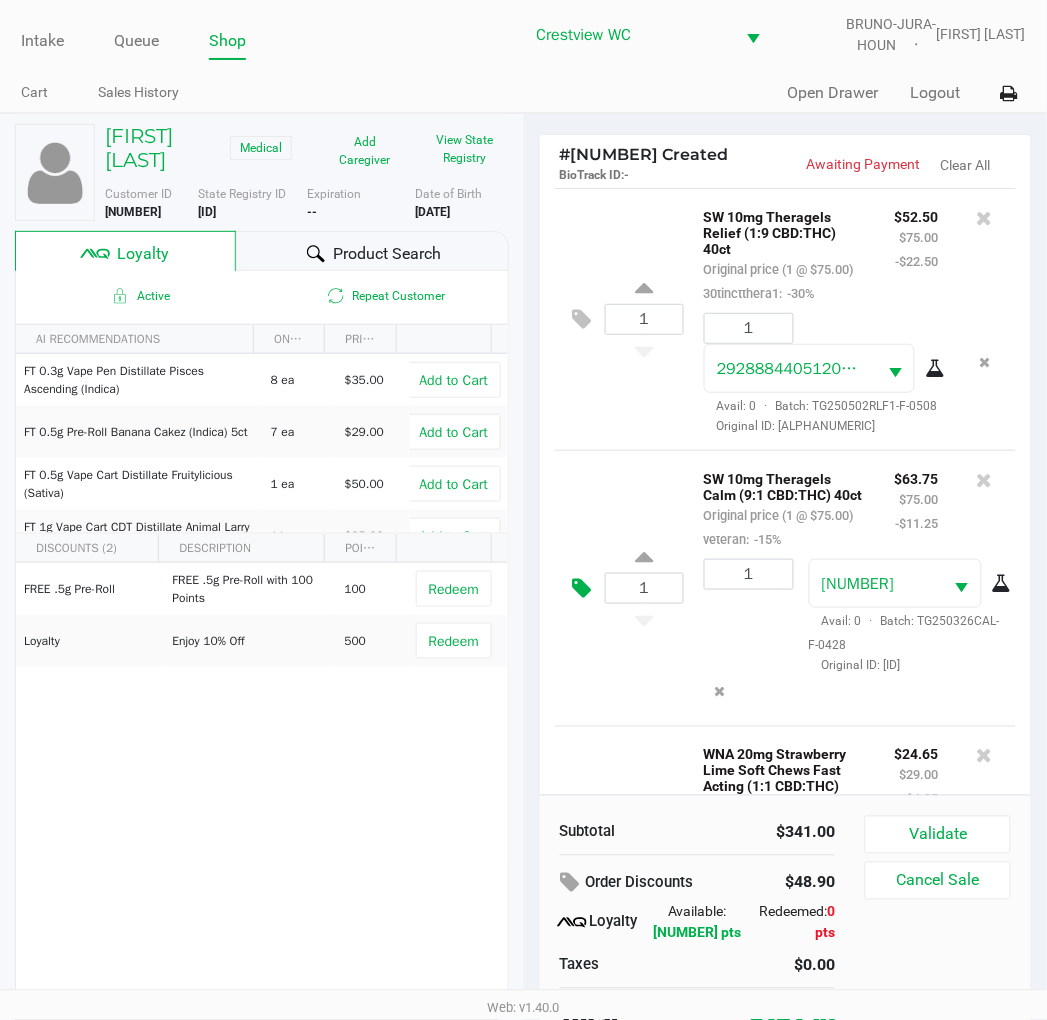click 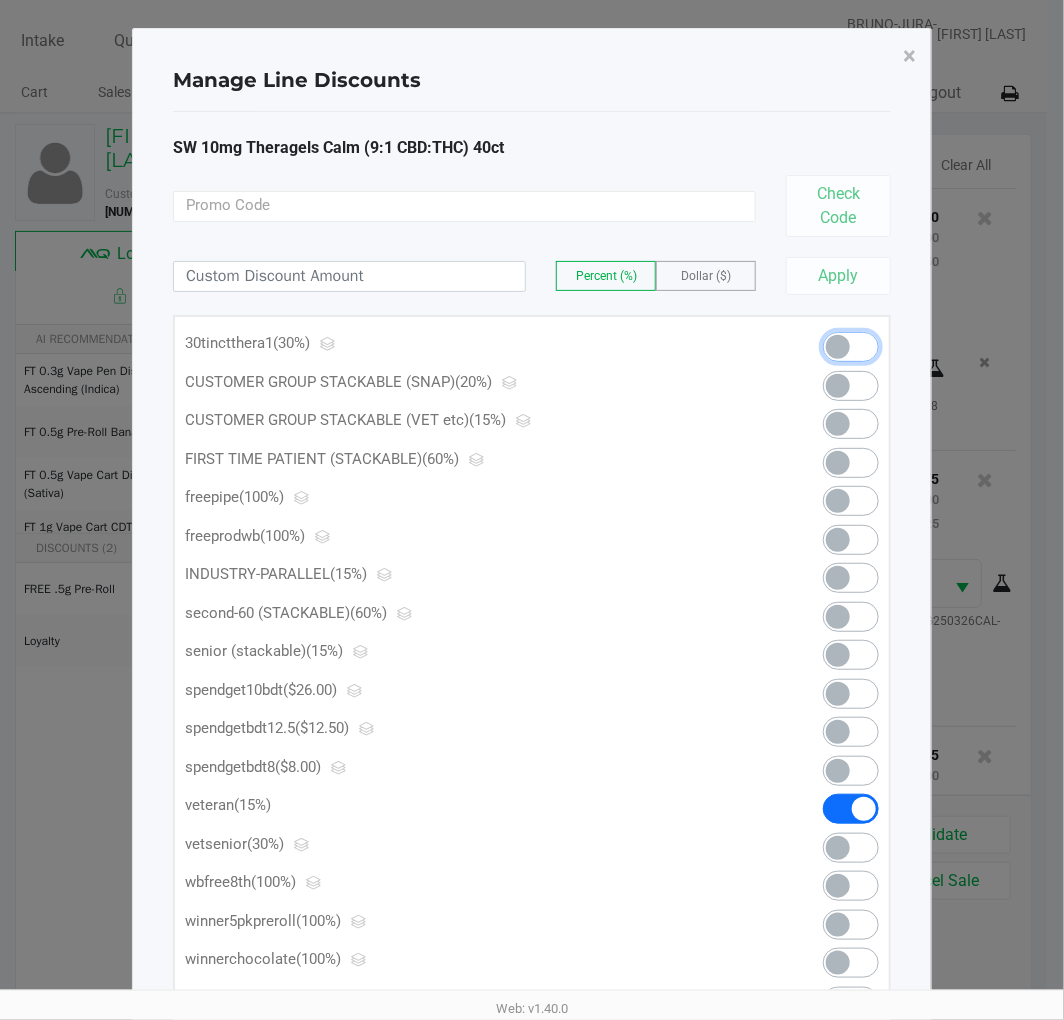 click 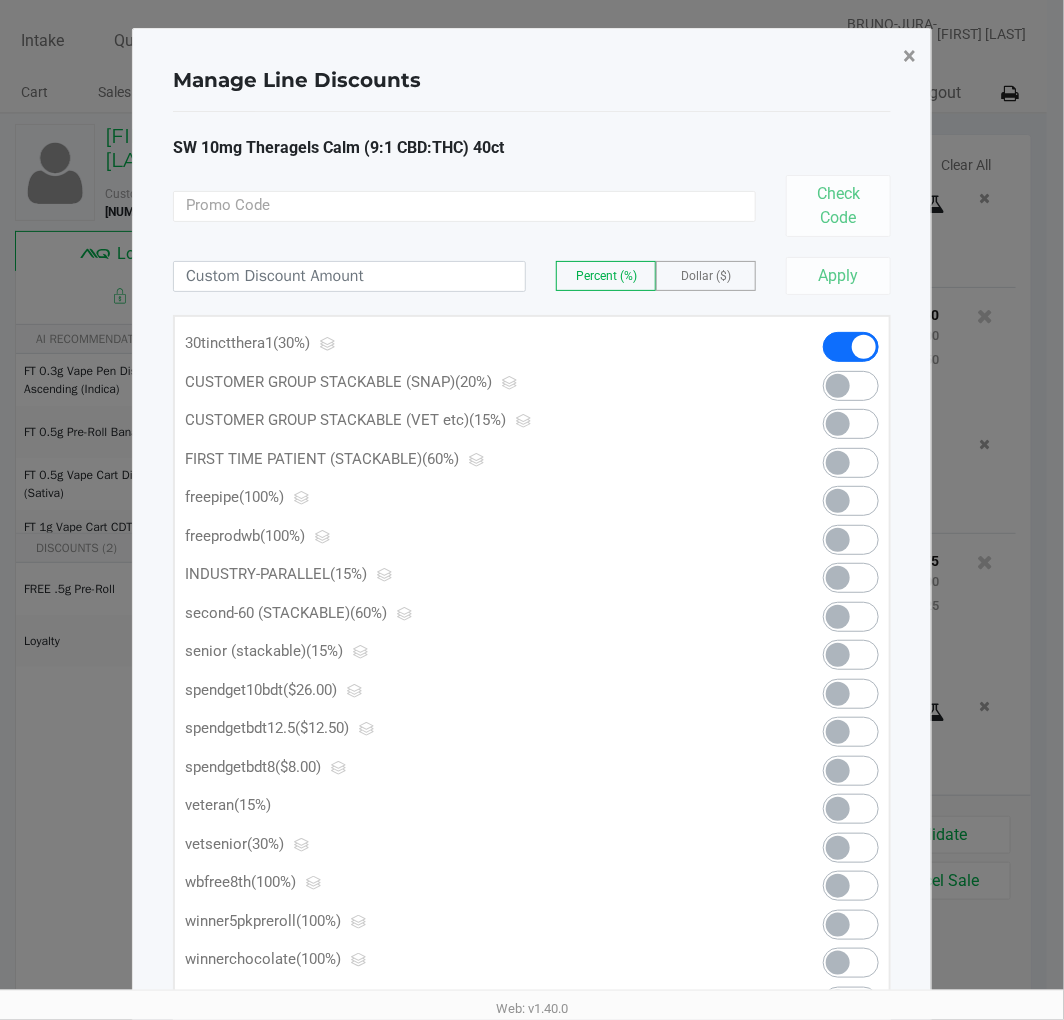 click on "×" 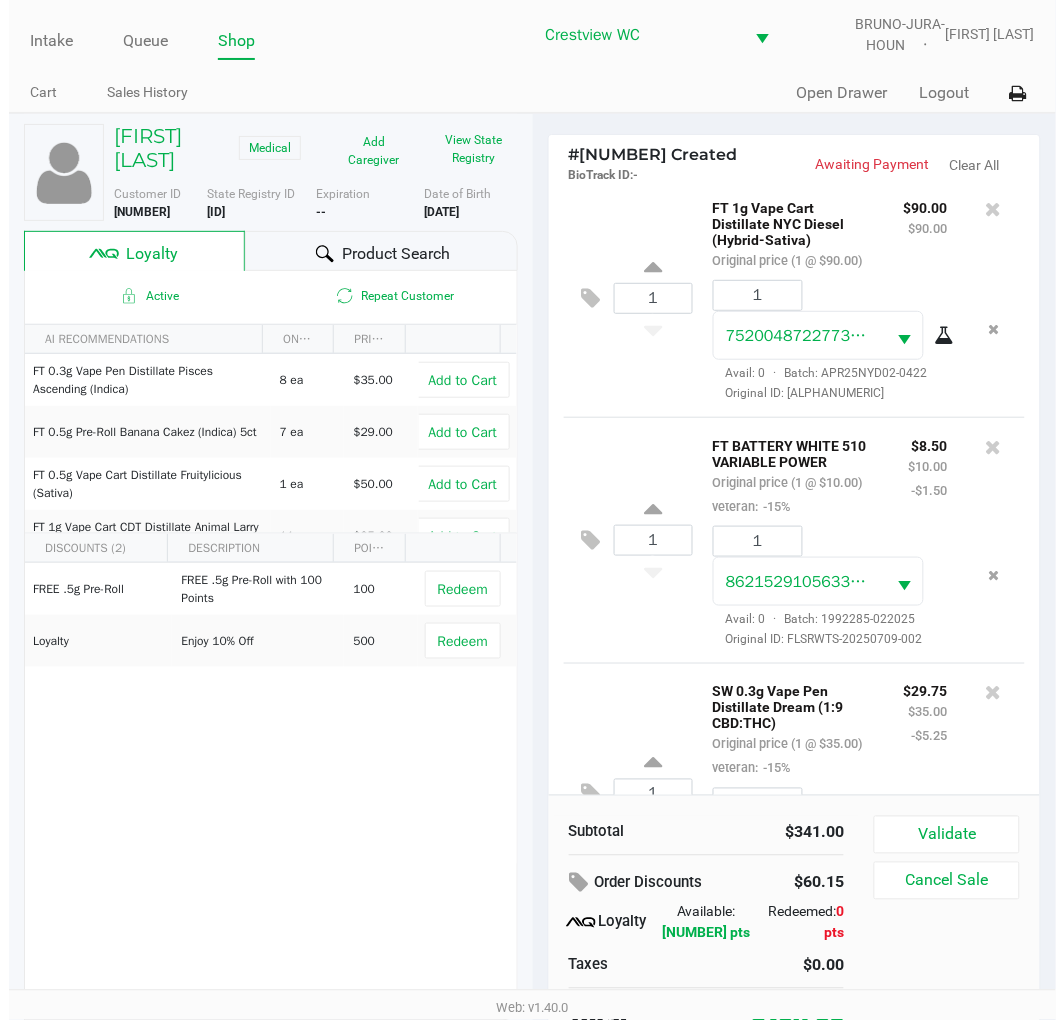 scroll, scrollTop: 1222, scrollLeft: 0, axis: vertical 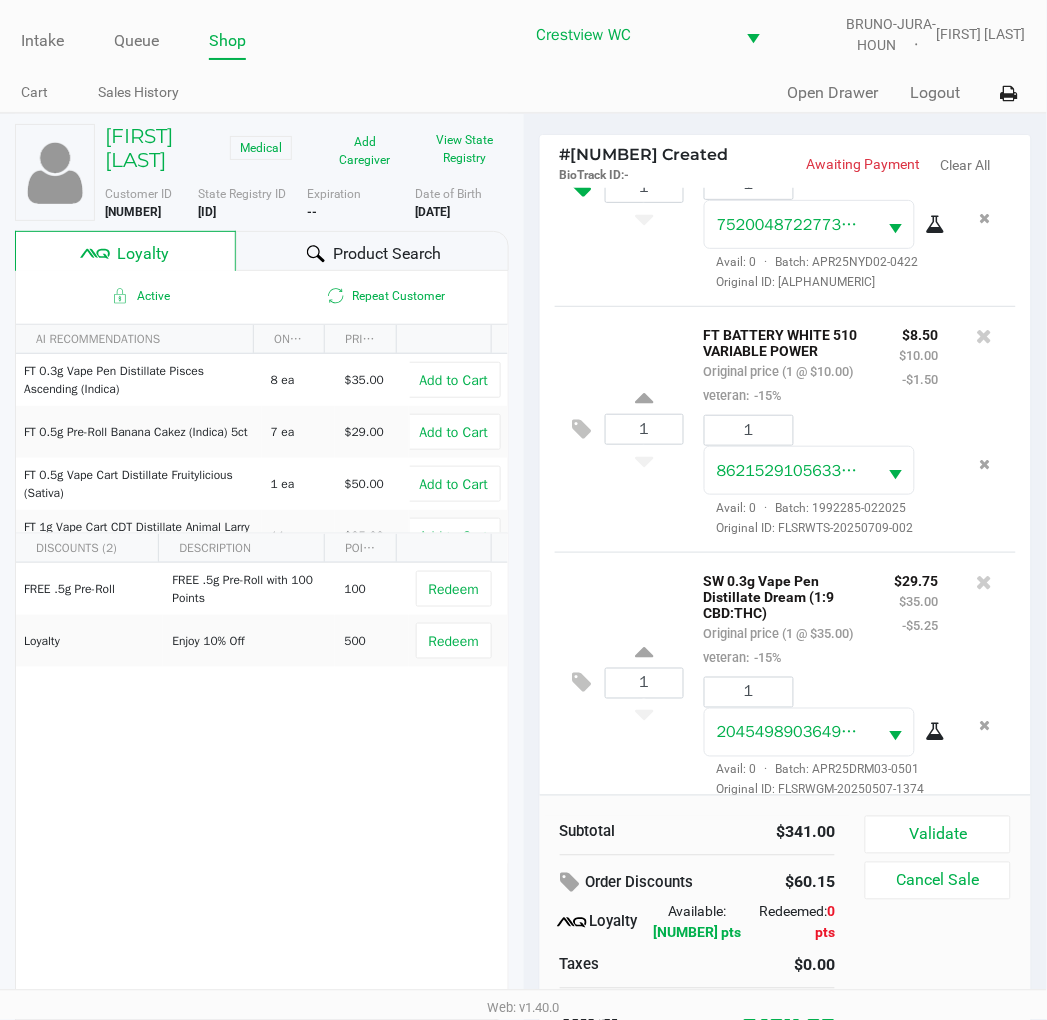 click 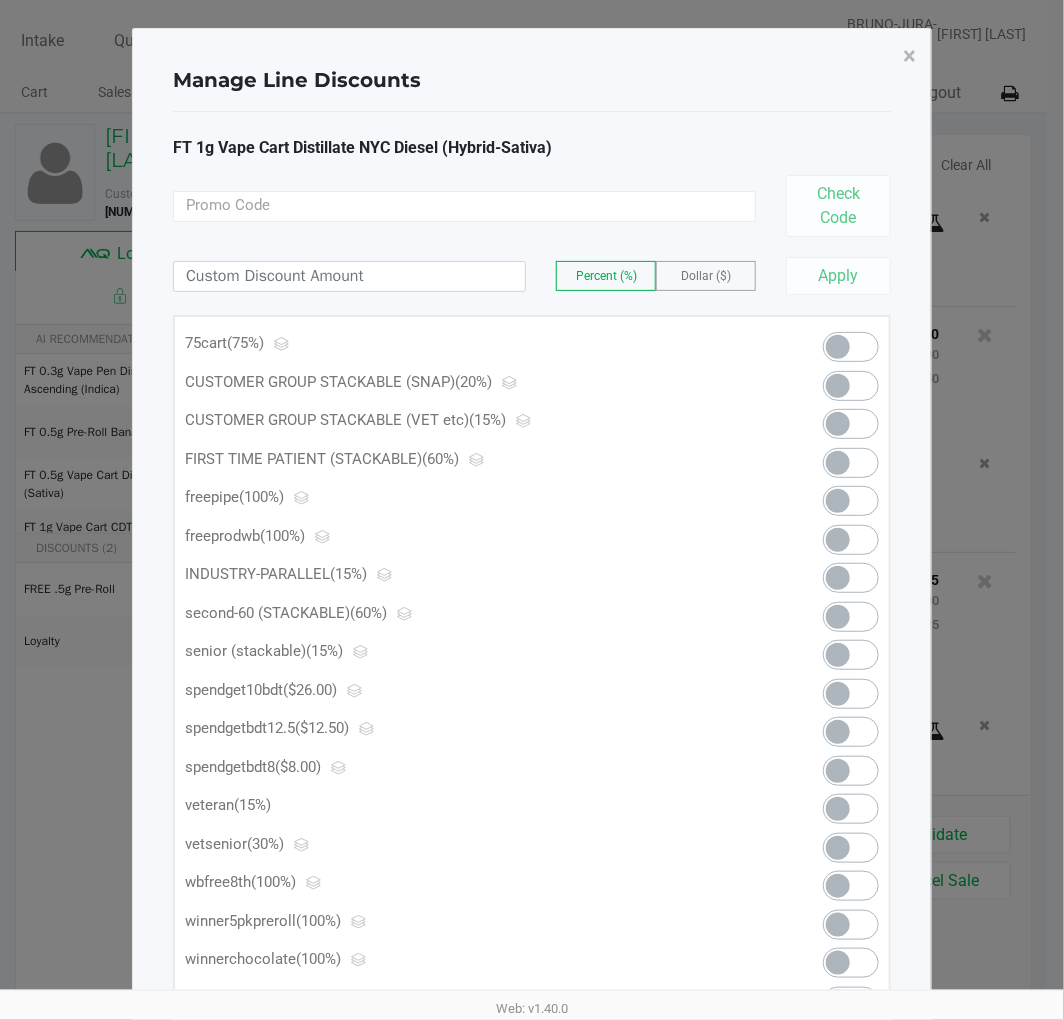 click 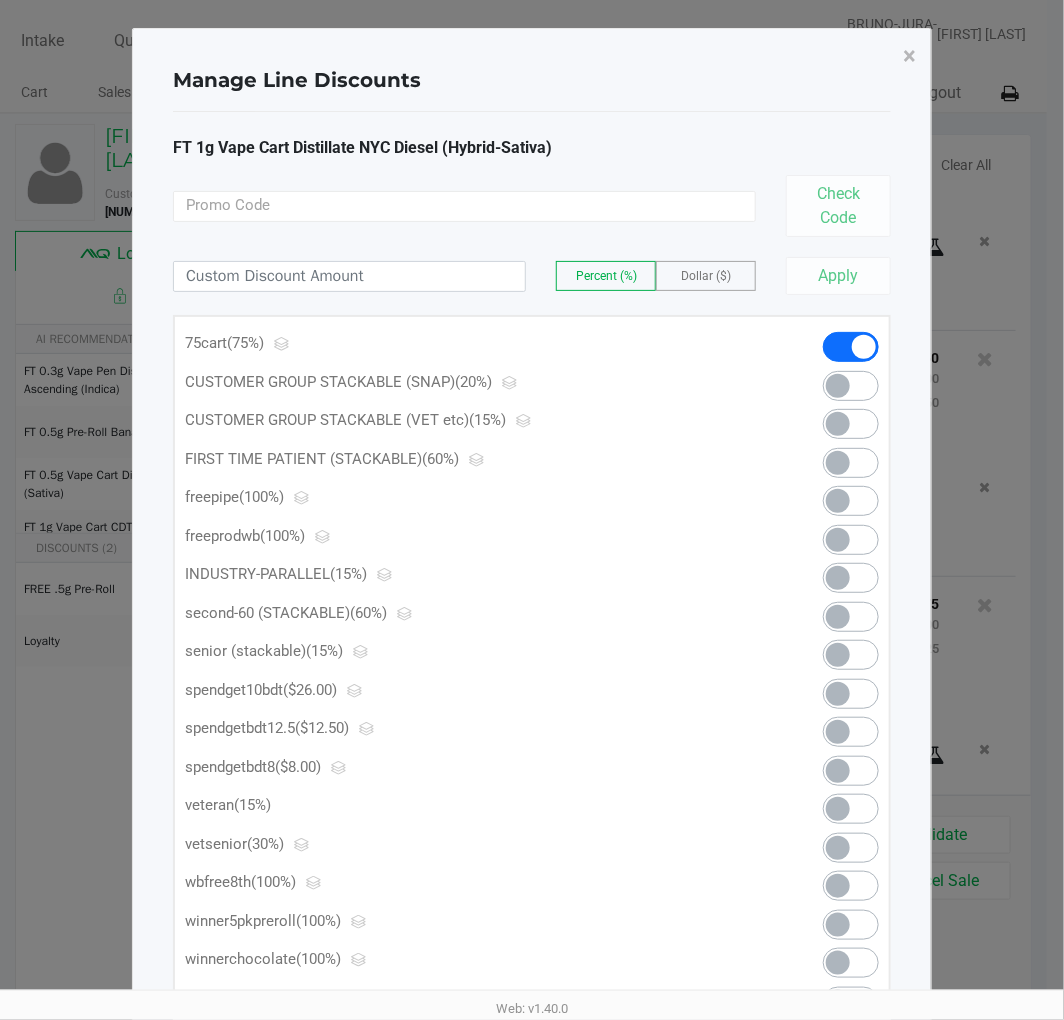 scroll, scrollTop: 1483, scrollLeft: 0, axis: vertical 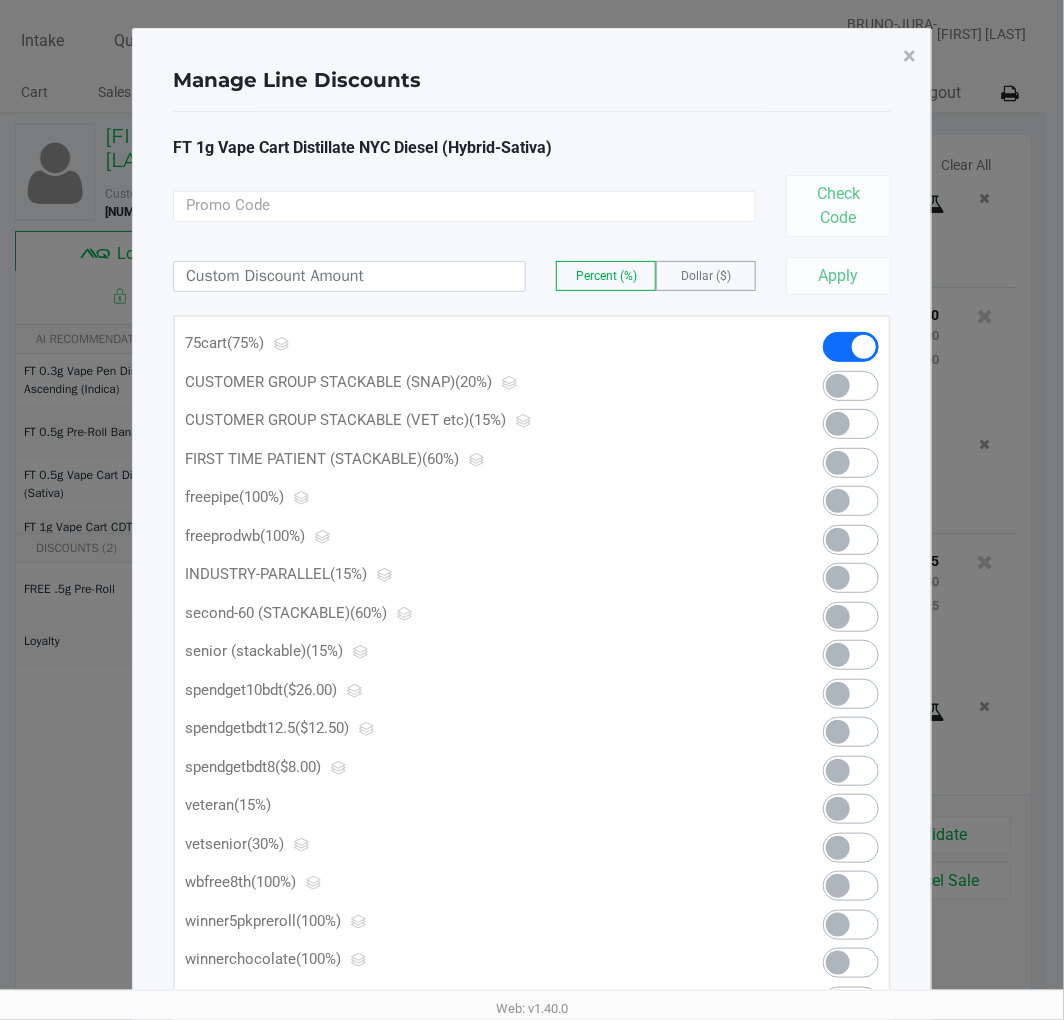 click 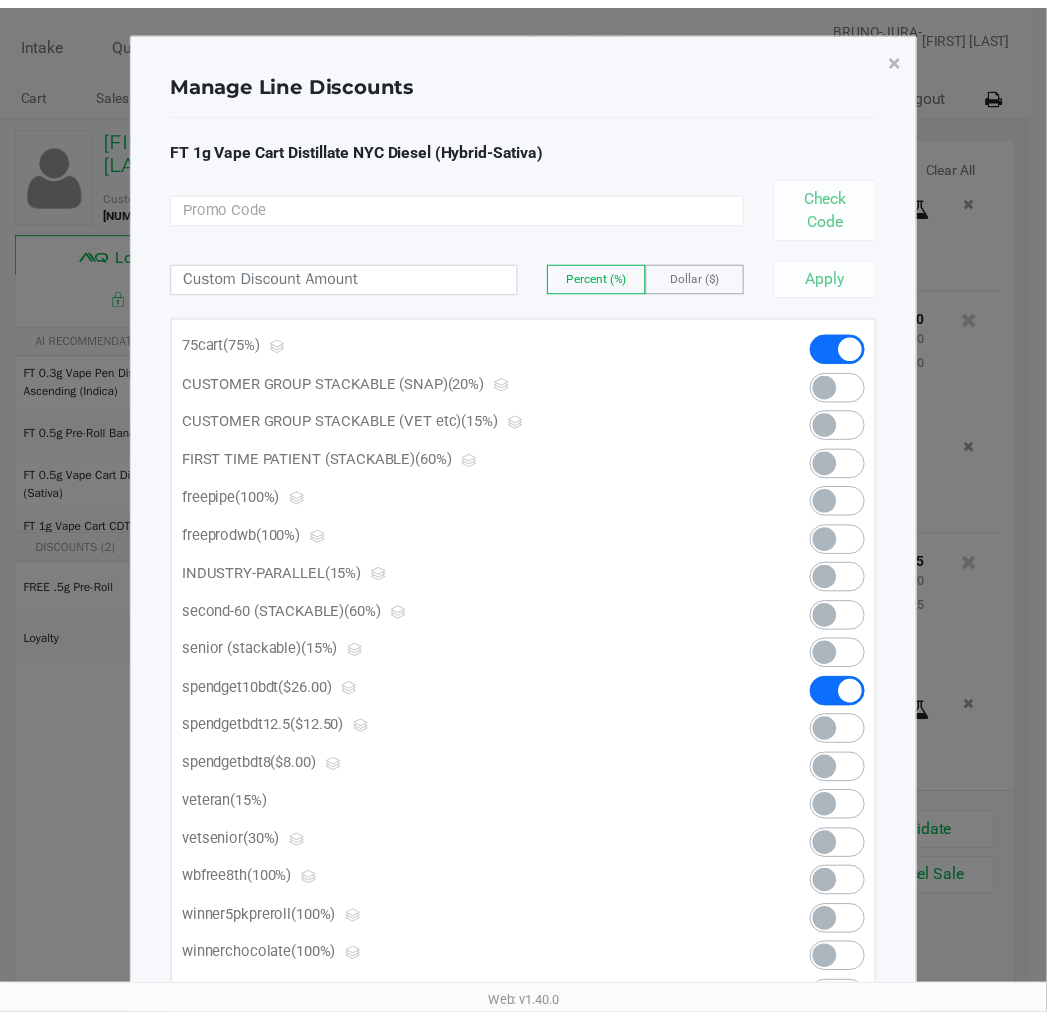 scroll, scrollTop: 1507, scrollLeft: 0, axis: vertical 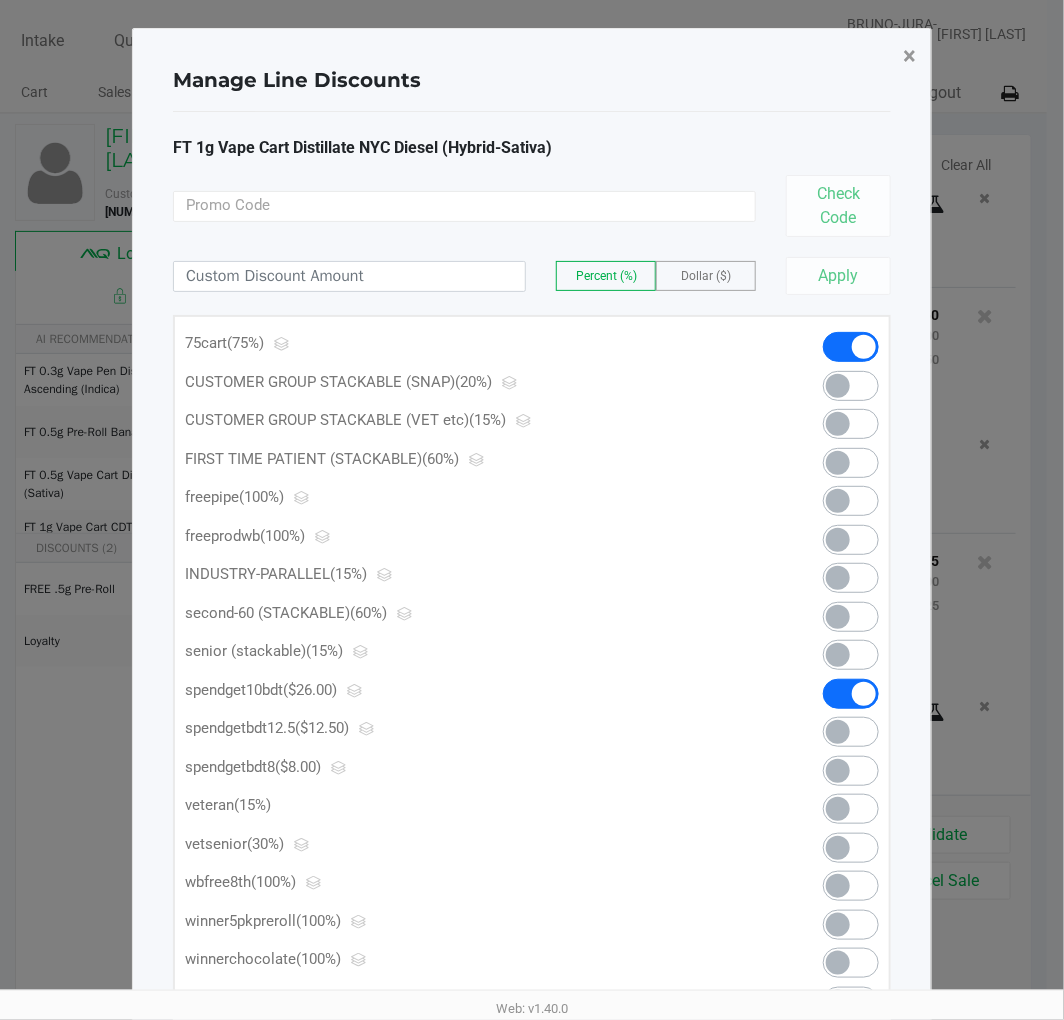 click on "×" 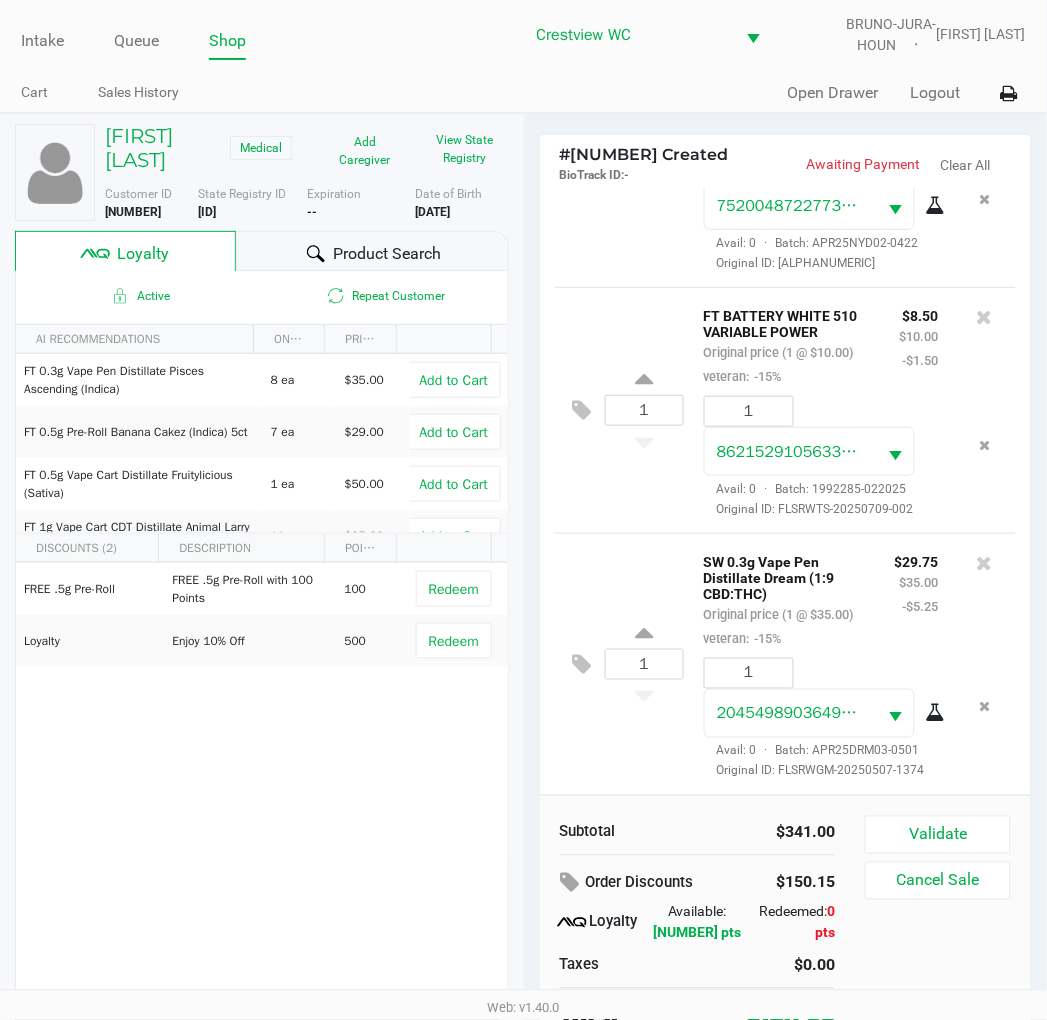 scroll, scrollTop: 1531, scrollLeft: 0, axis: vertical 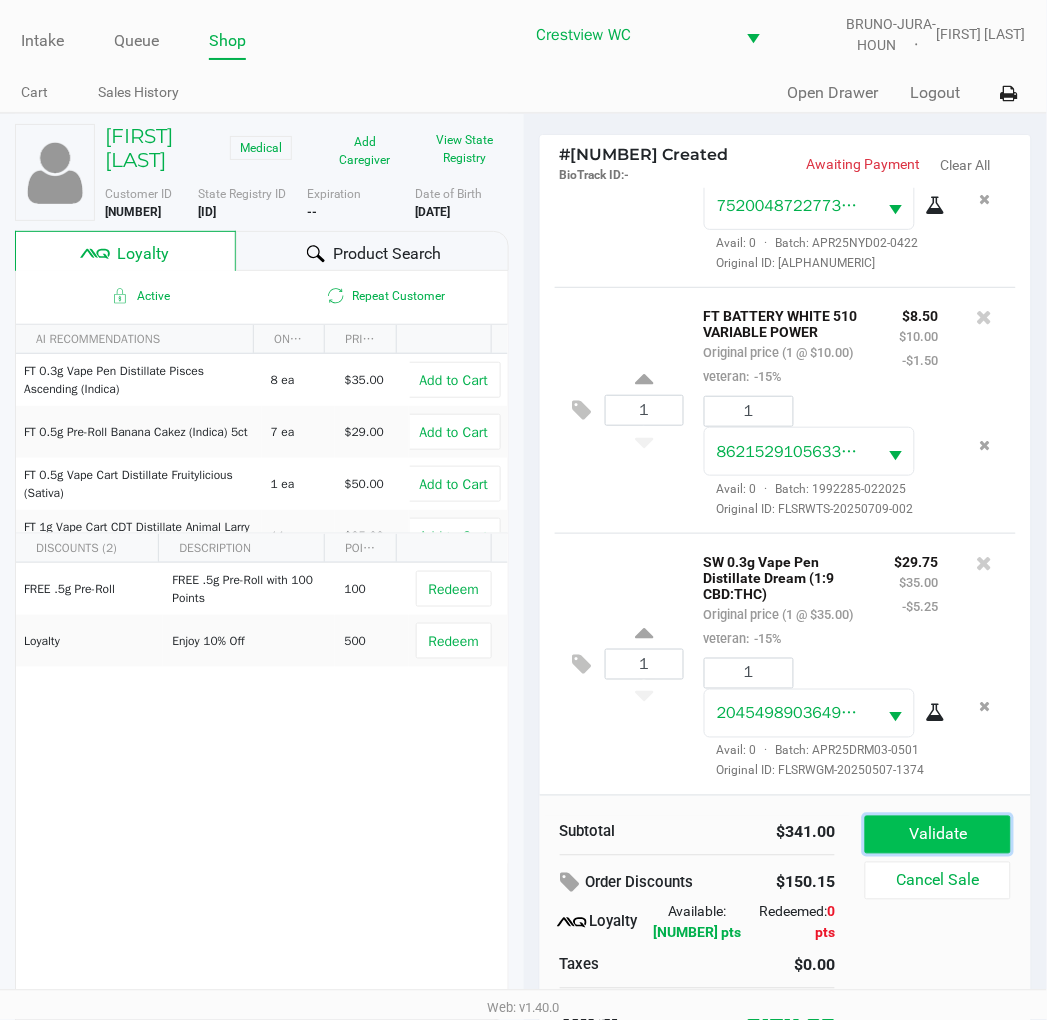 click on "Validate" 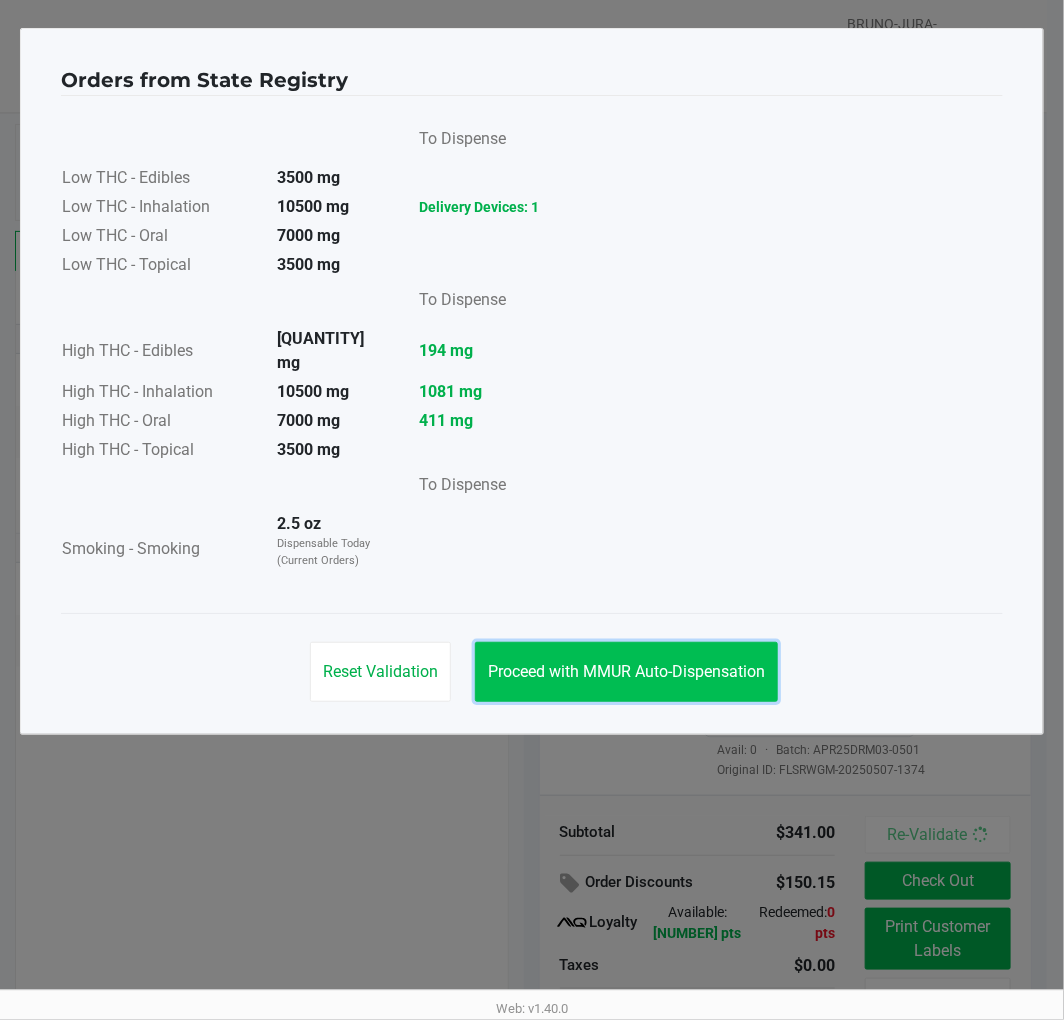 click on "Proceed with MMUR Auto-Dispensation" 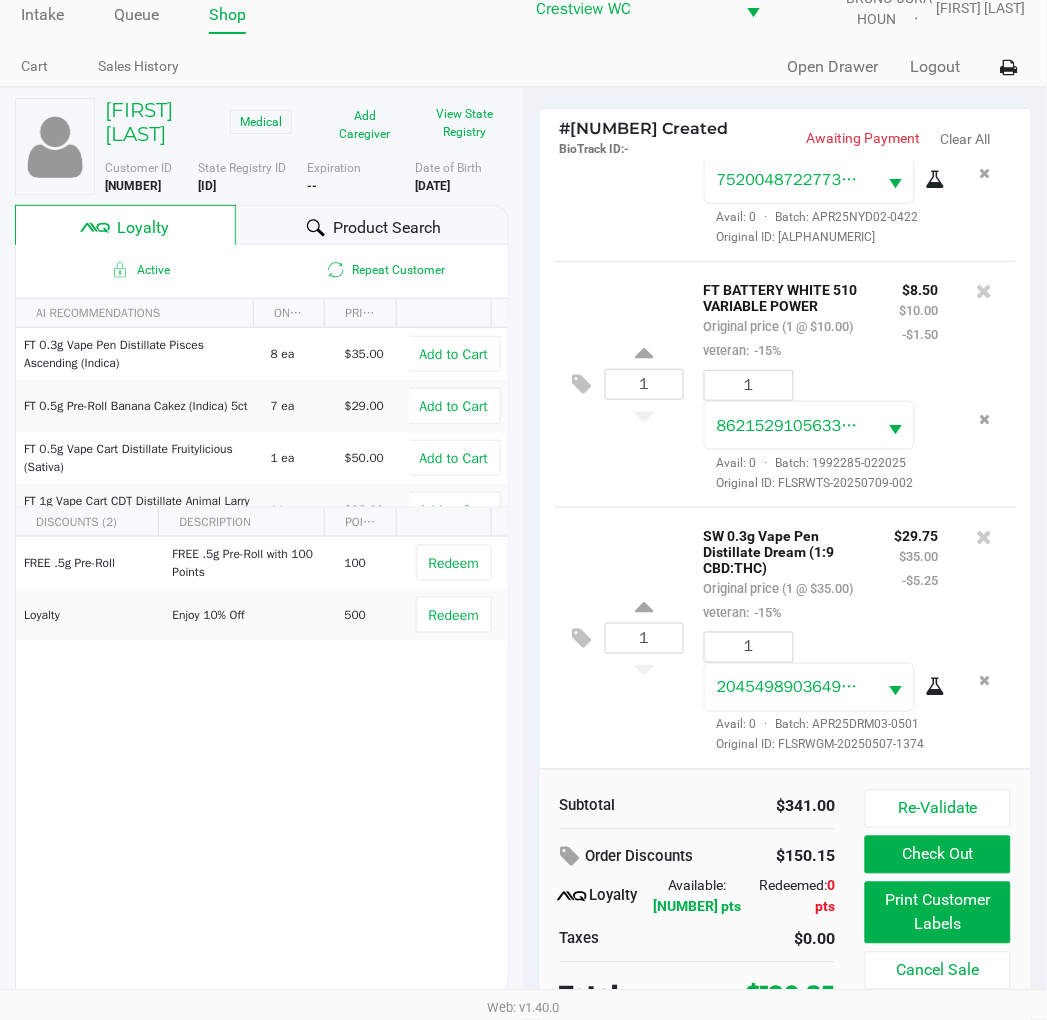 scroll, scrollTop: 38, scrollLeft: 0, axis: vertical 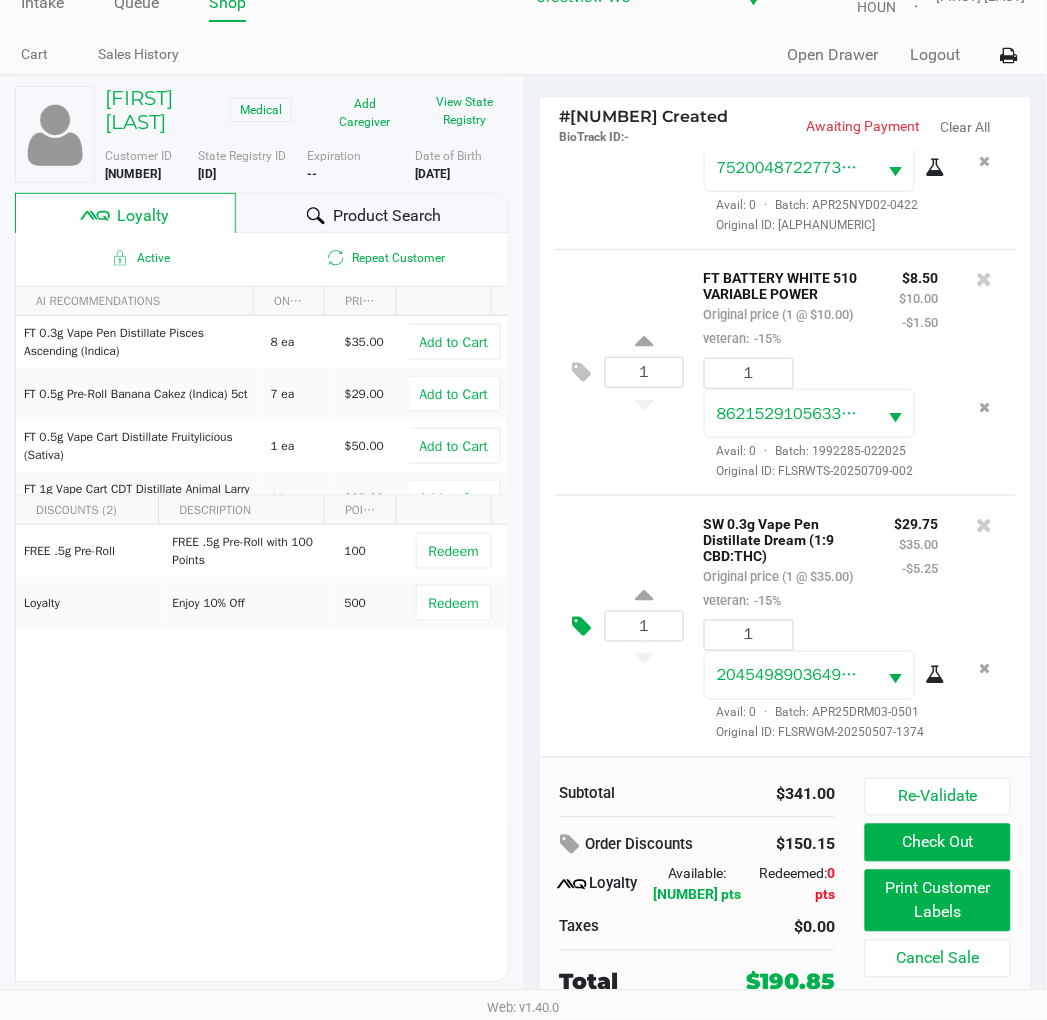 click 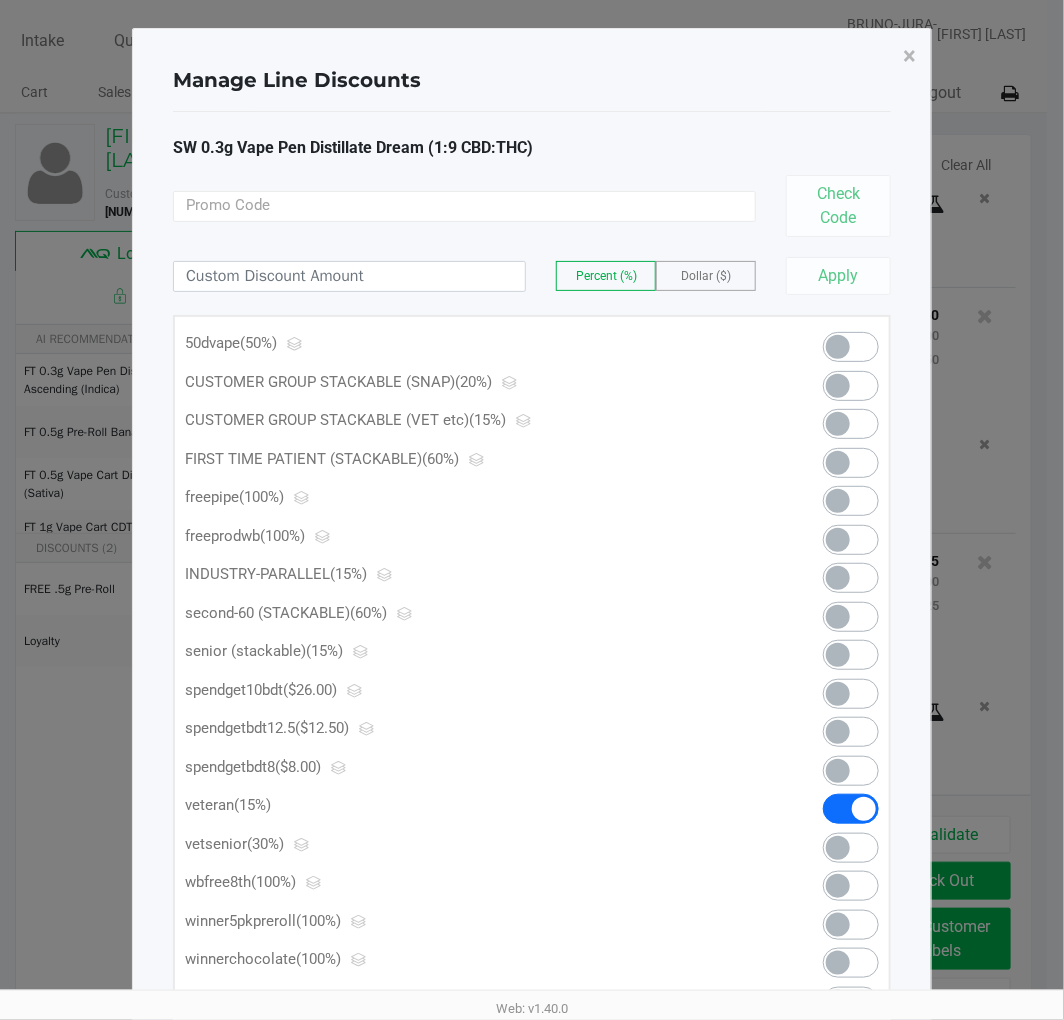 click at bounding box center (851, 347) 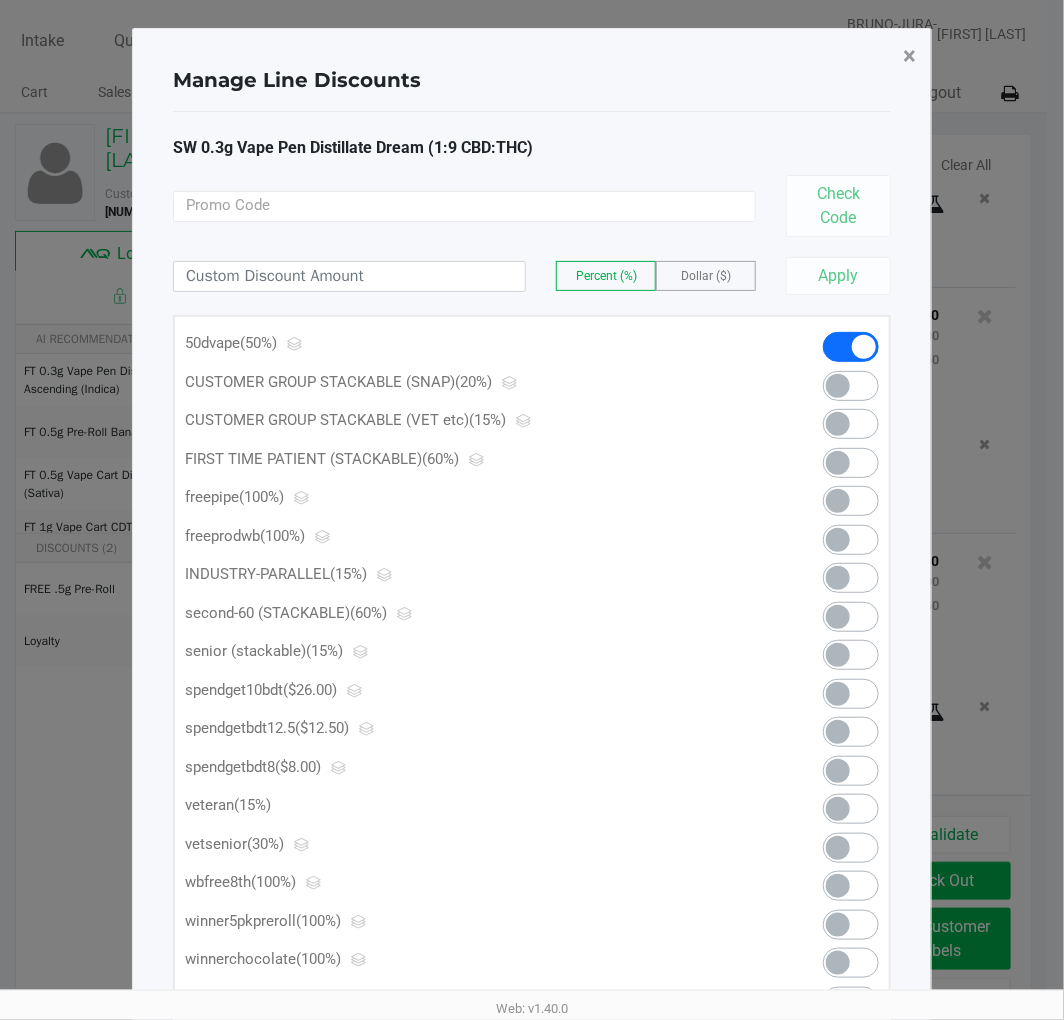 click on "×" 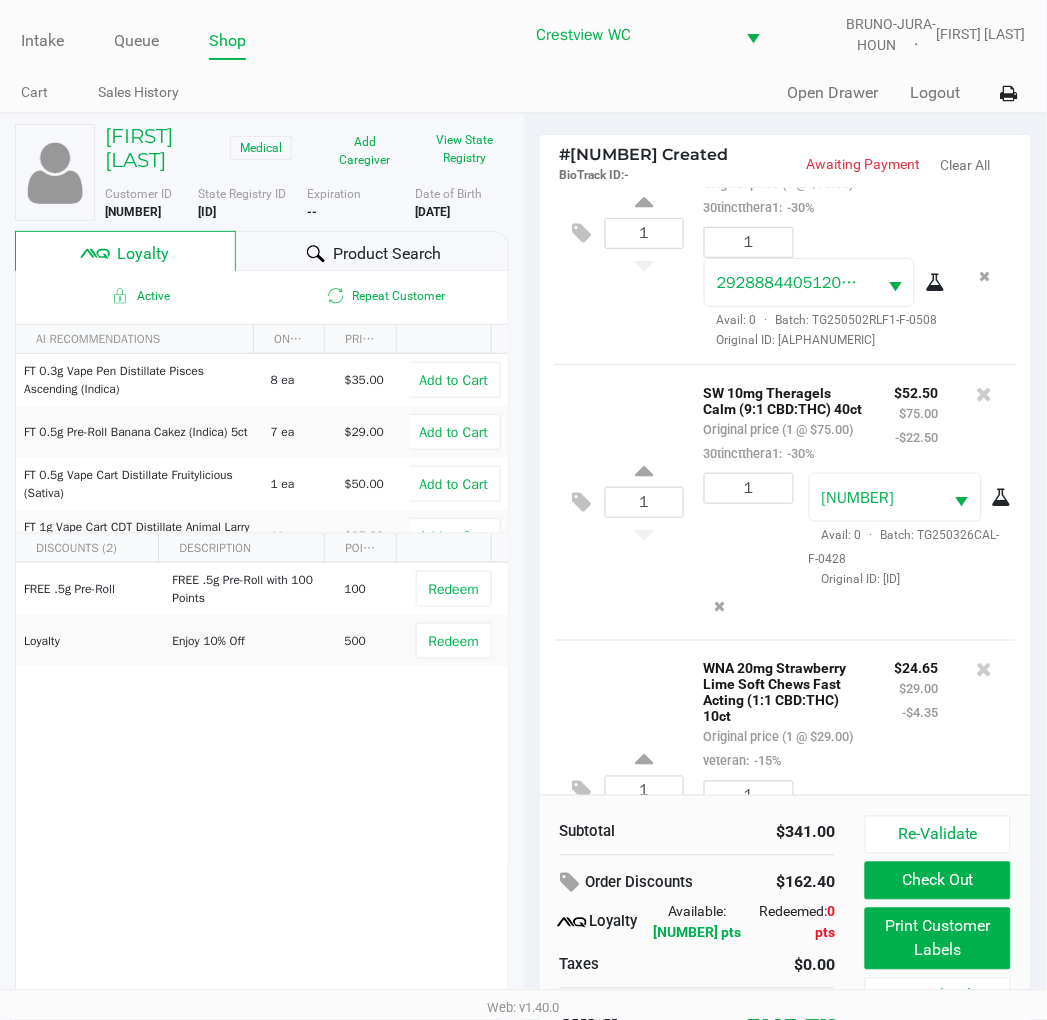 scroll, scrollTop: 0, scrollLeft: 0, axis: both 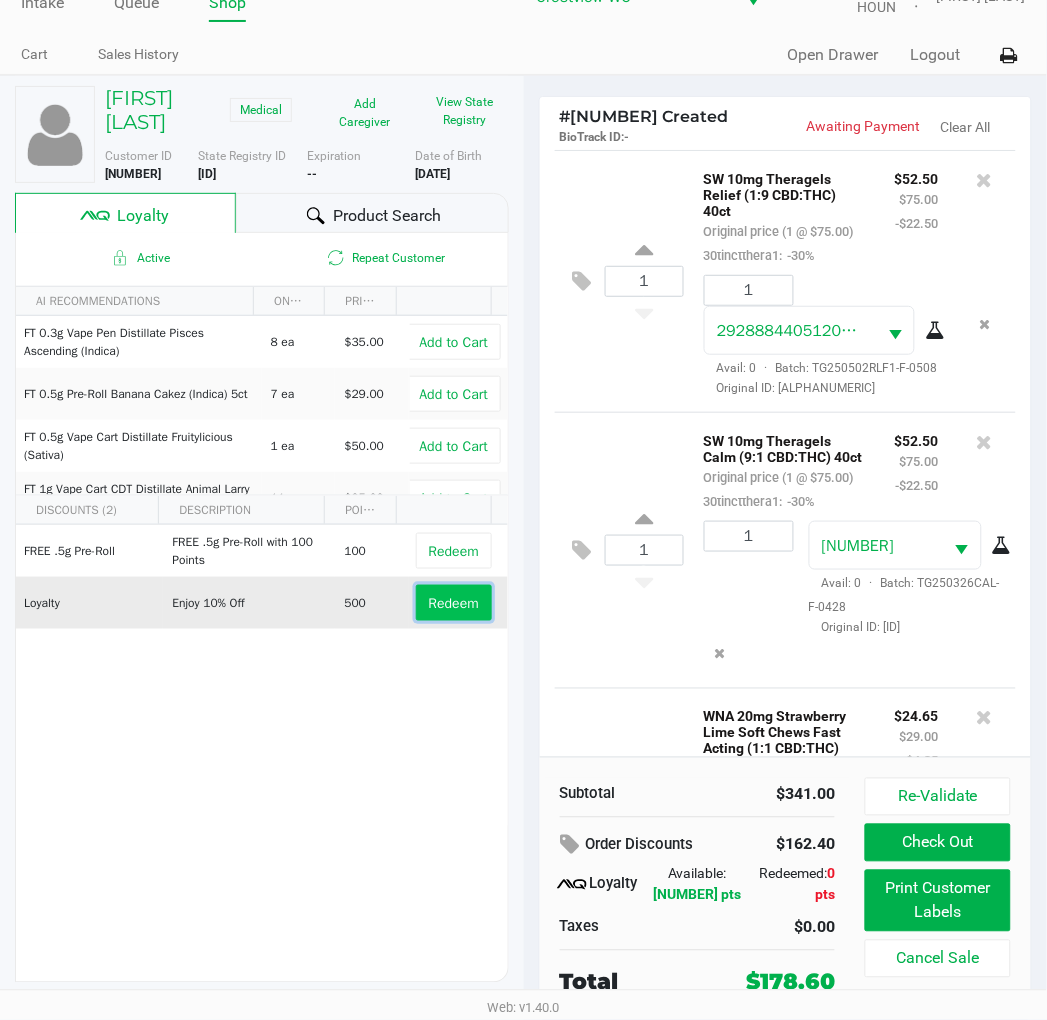 click on "Redeem" 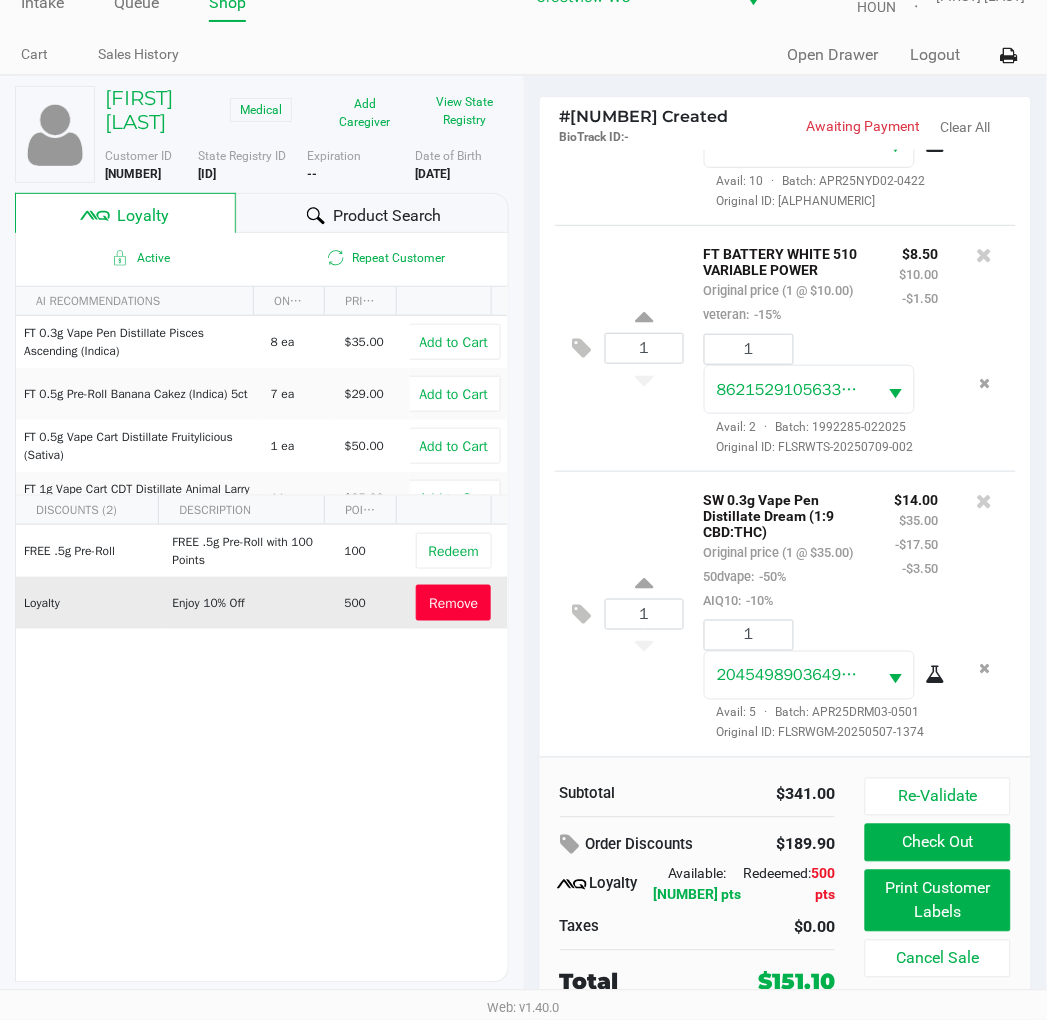 scroll, scrollTop: 1627, scrollLeft: 0, axis: vertical 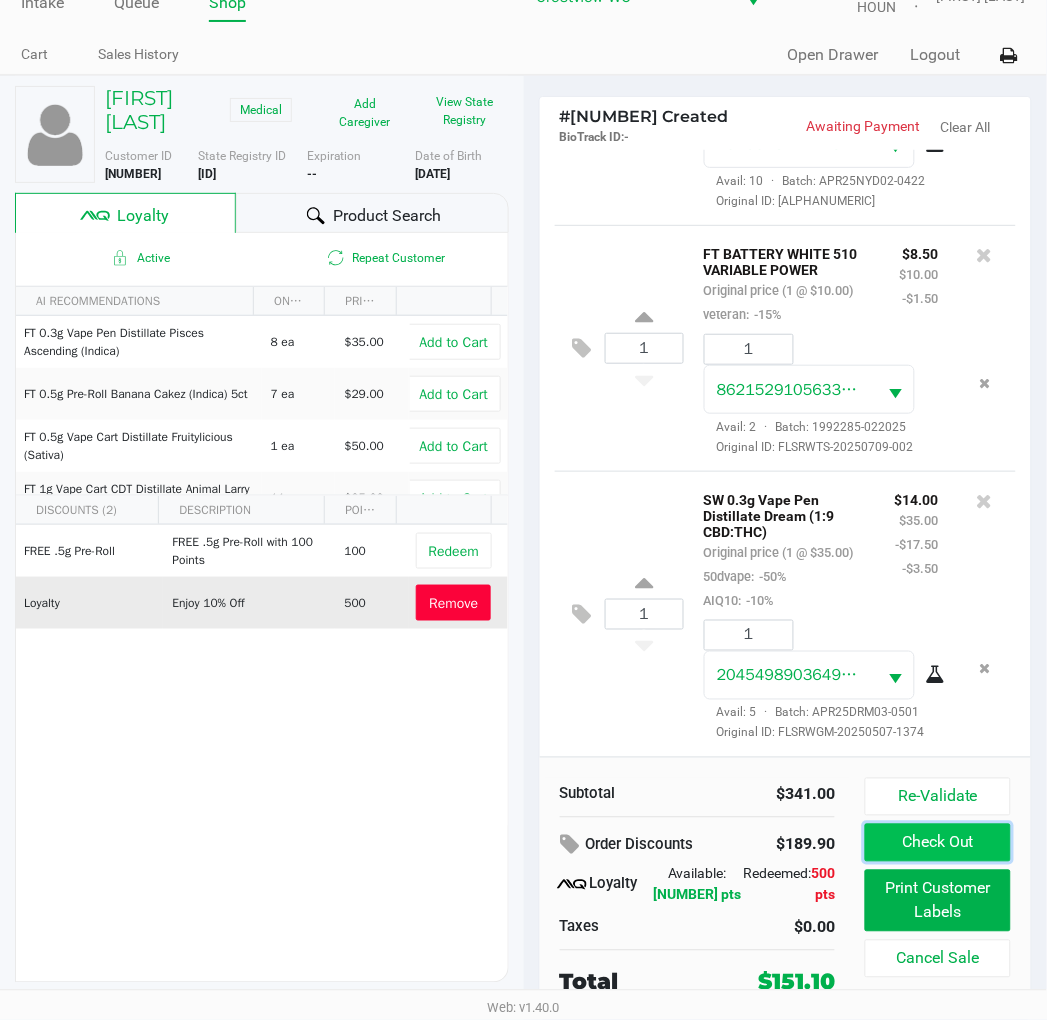 click on "Check Out" 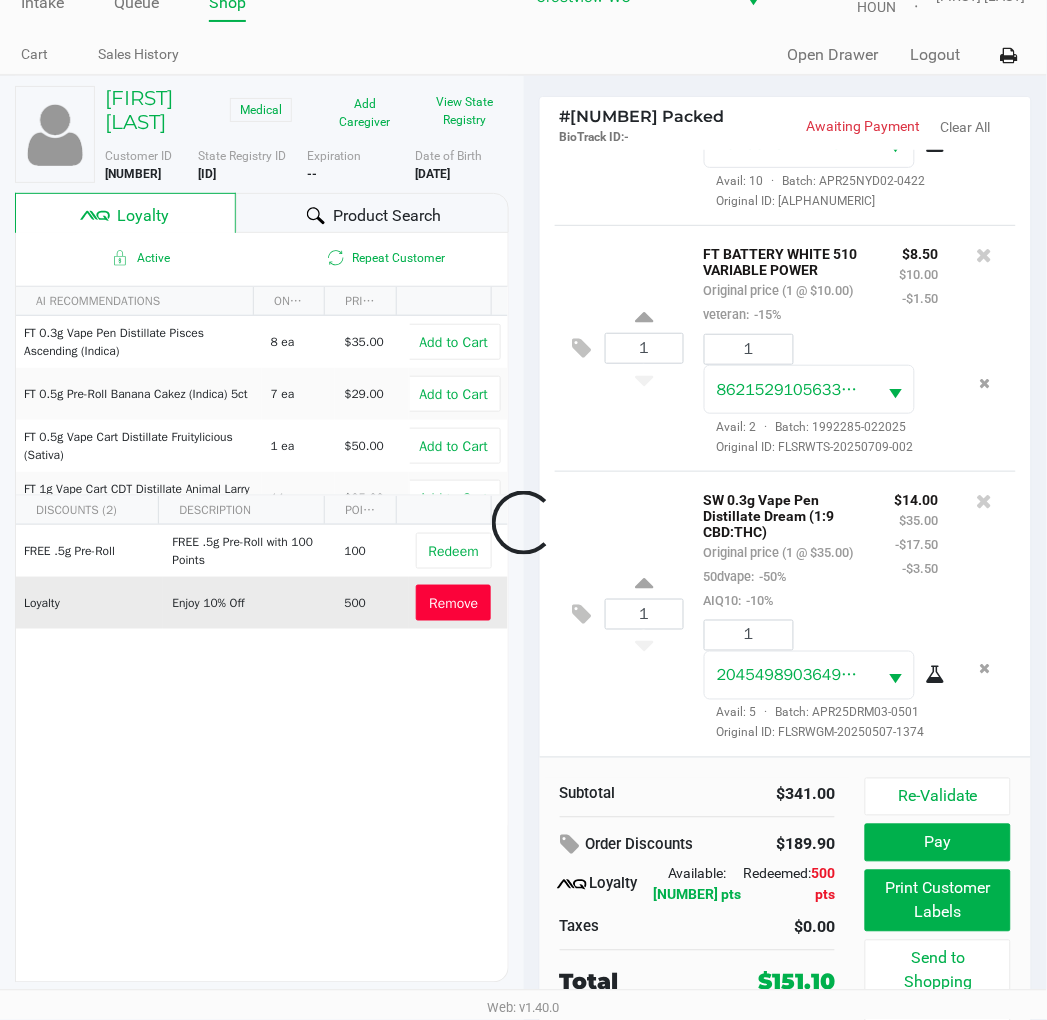 scroll, scrollTop: 1651, scrollLeft: 0, axis: vertical 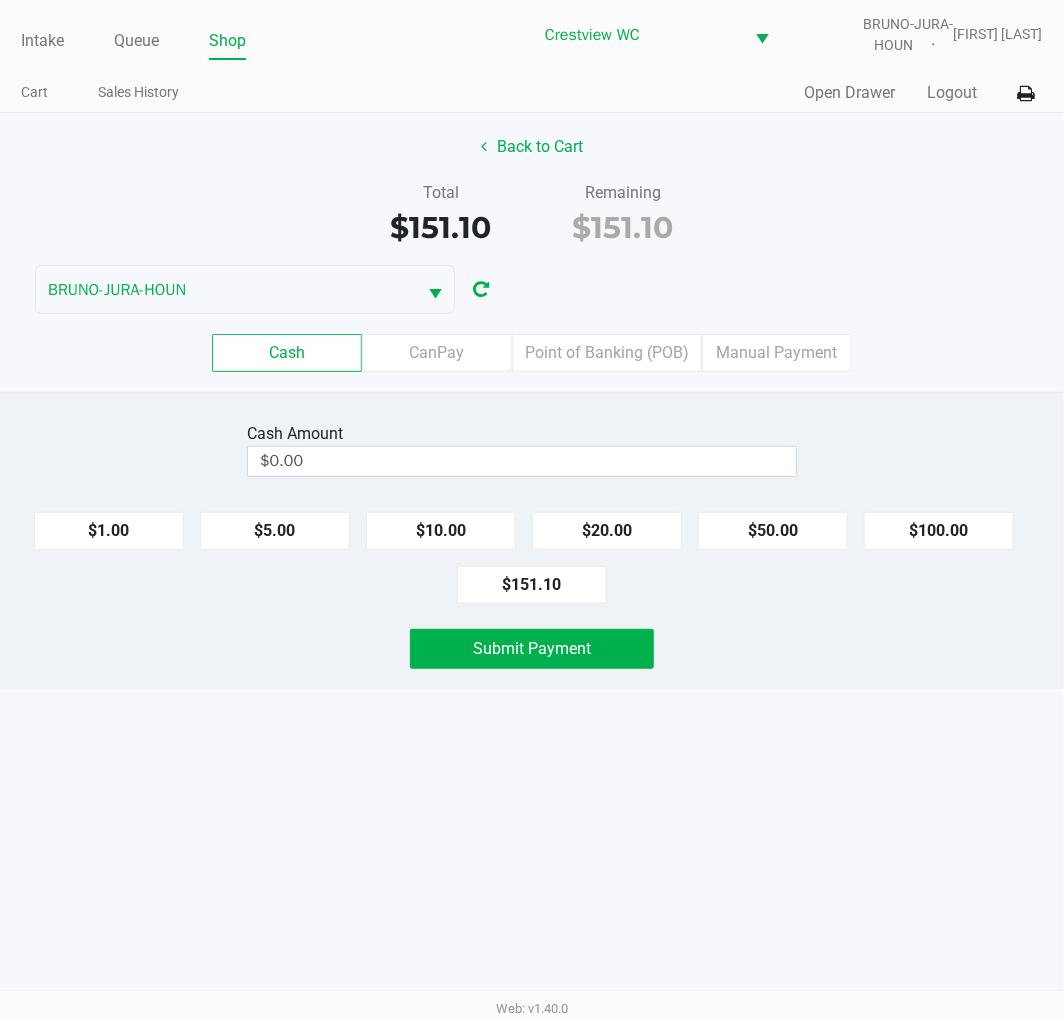 click on "Cash   CanPay   Point of Banking (POB)   Manual Payment" 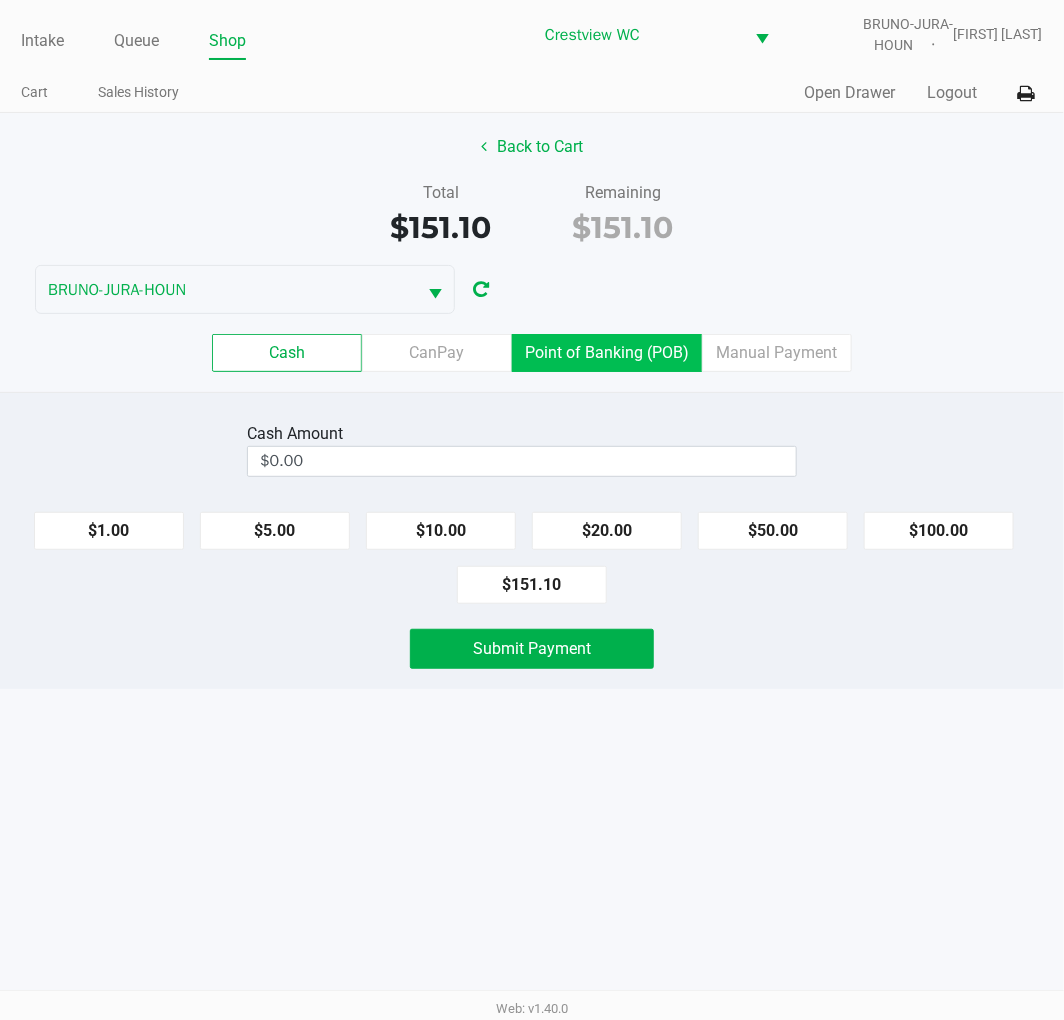 drag, startPoint x: 654, startPoint y: 341, endPoint x: 641, endPoint y: 410, distance: 70.21396 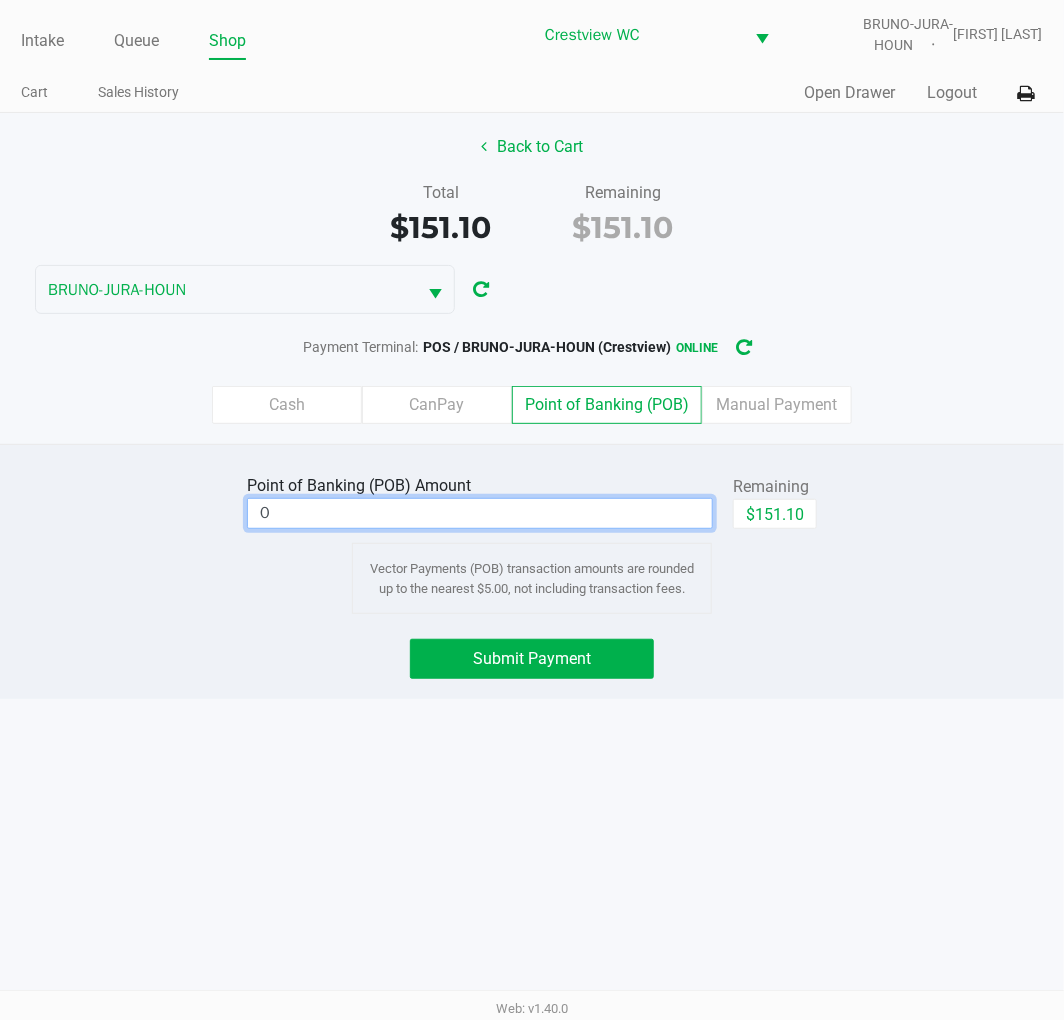 click on "0" at bounding box center (480, 513) 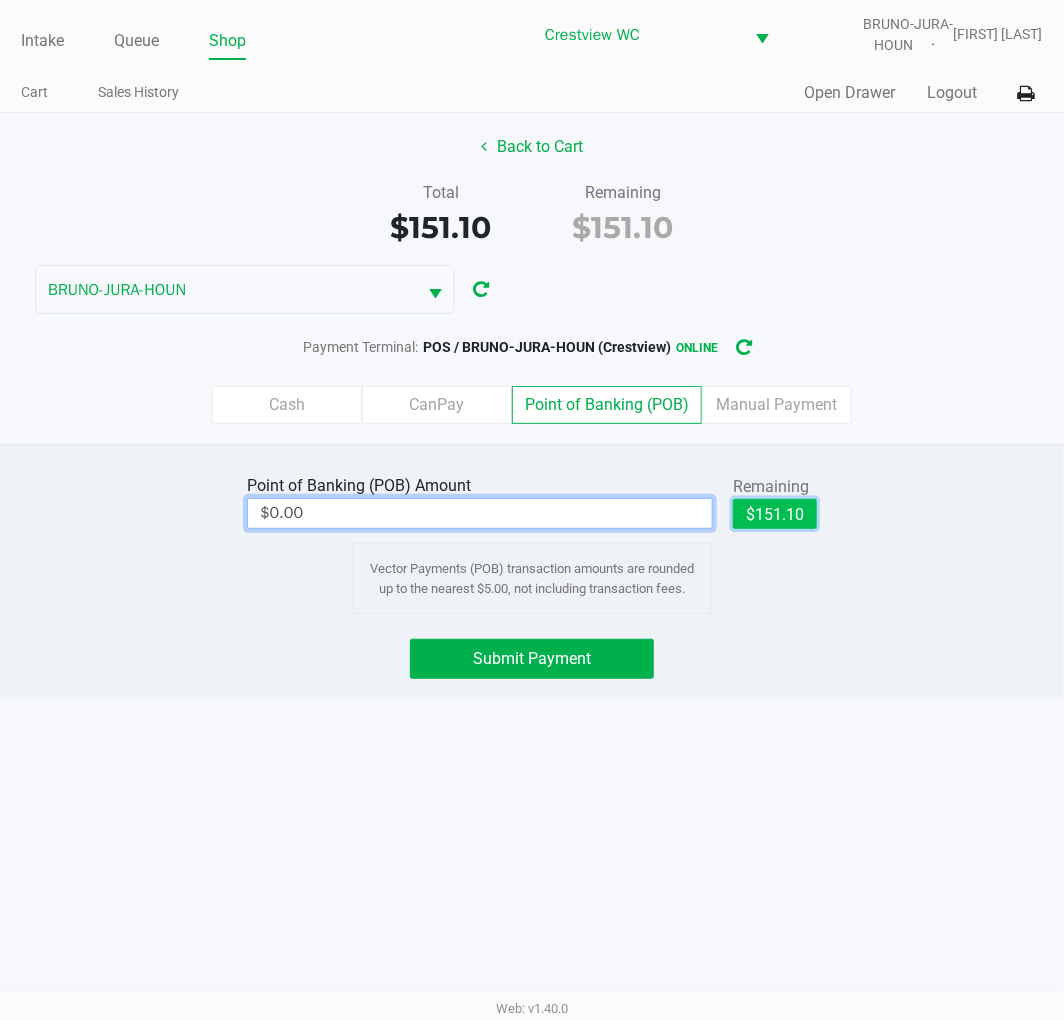 click on "$151.10" 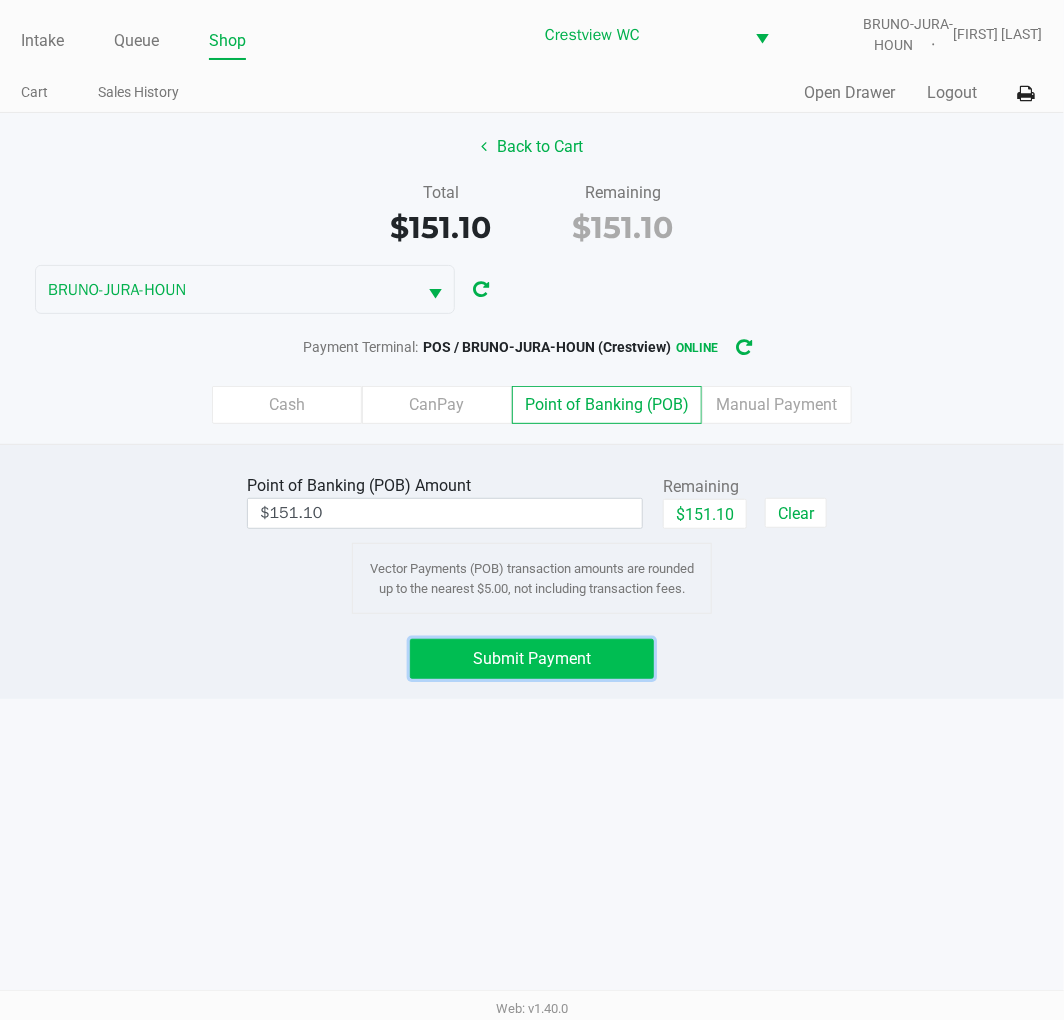 click on "Submit Payment" 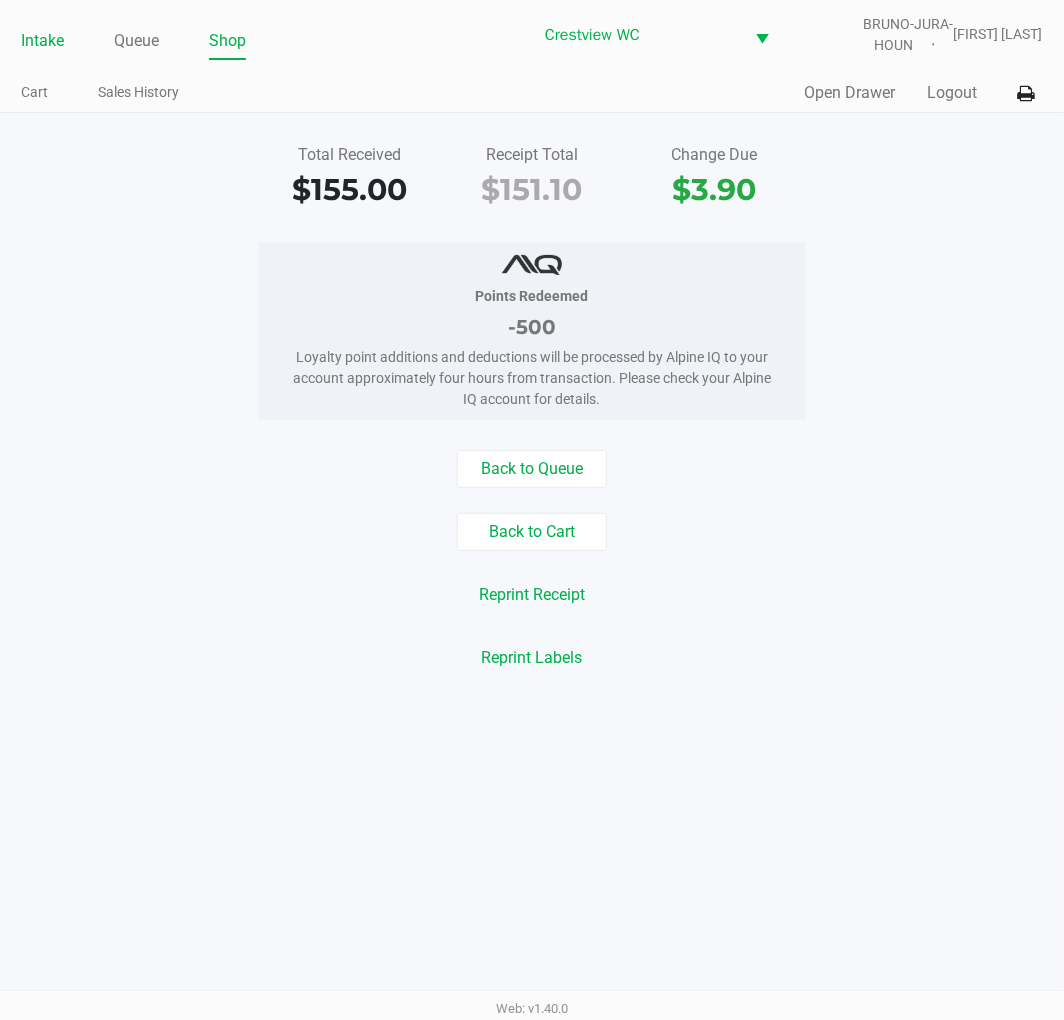 click on "Intake" 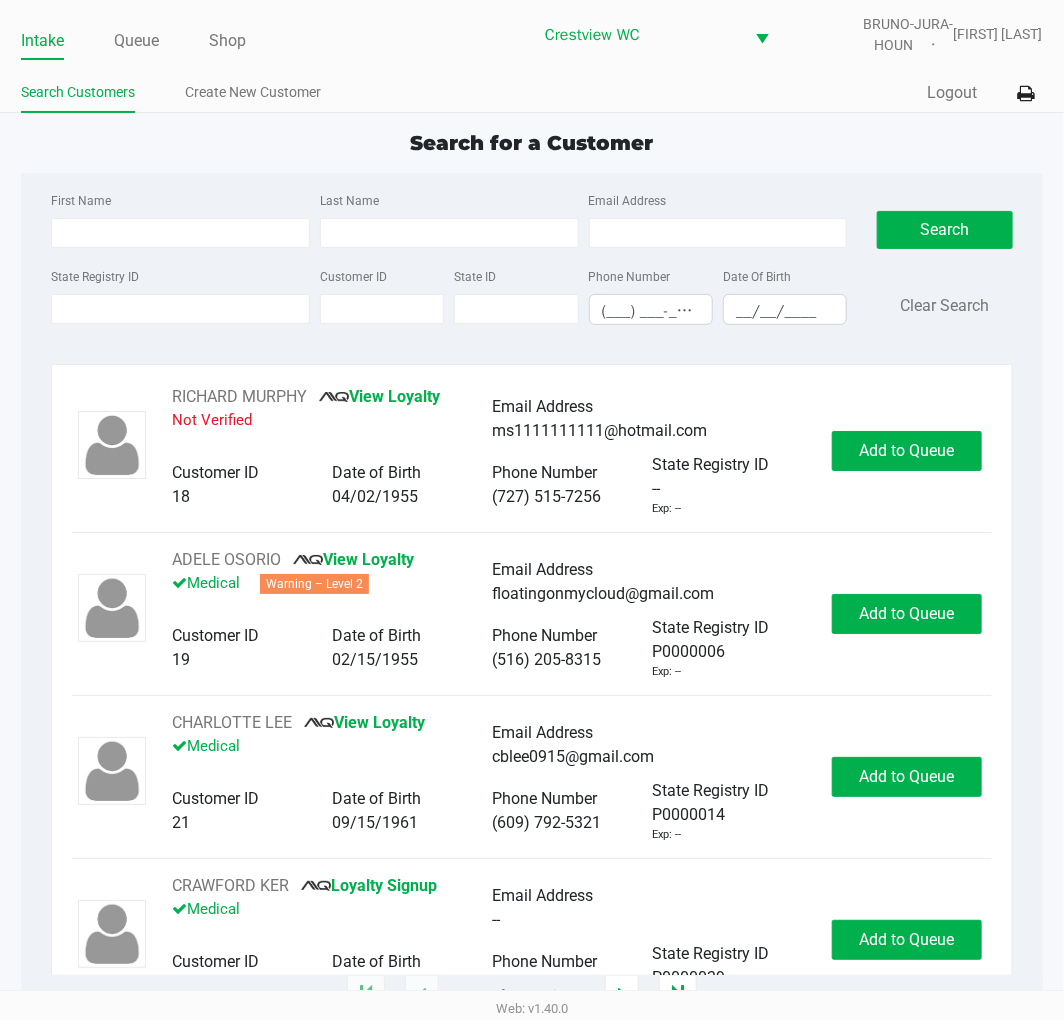 click on "State Registry ID" 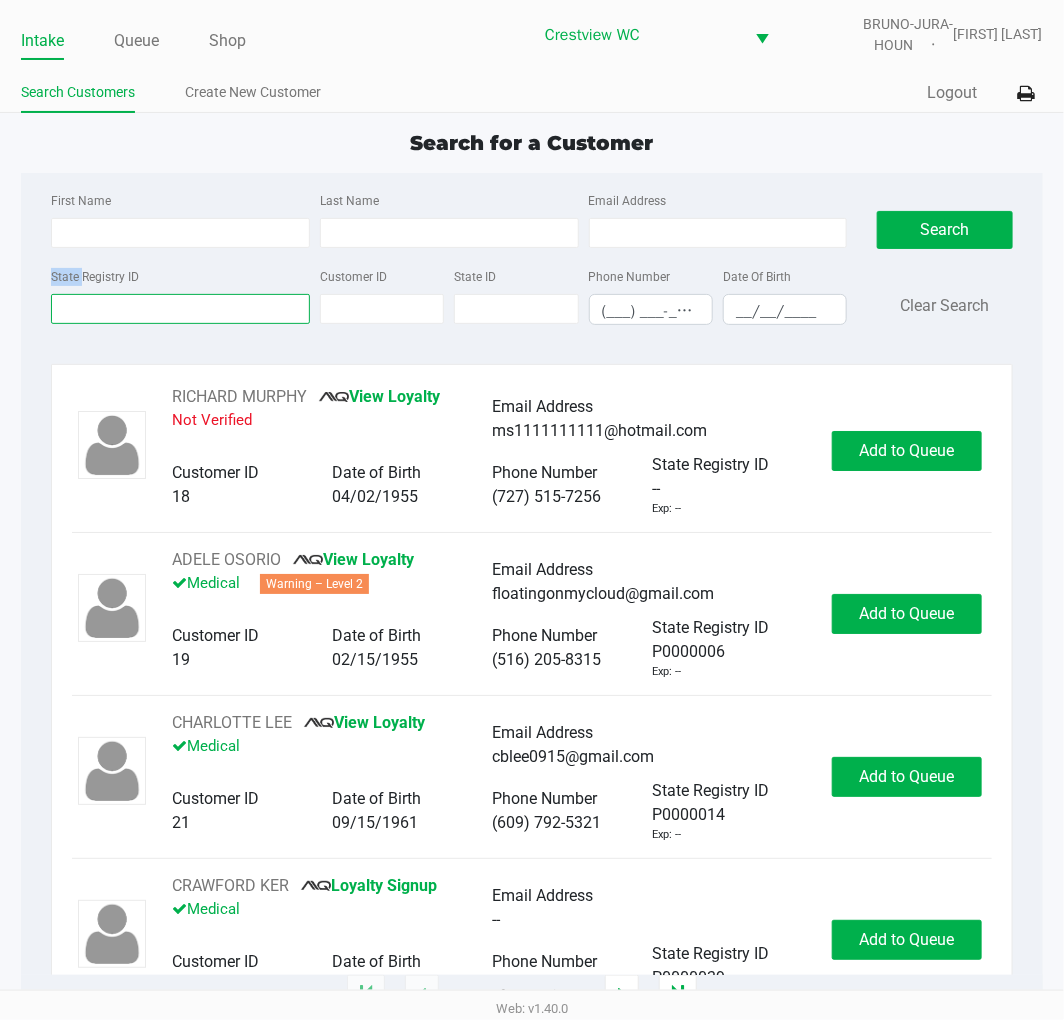 click on "State Registry ID" at bounding box center (180, 309) 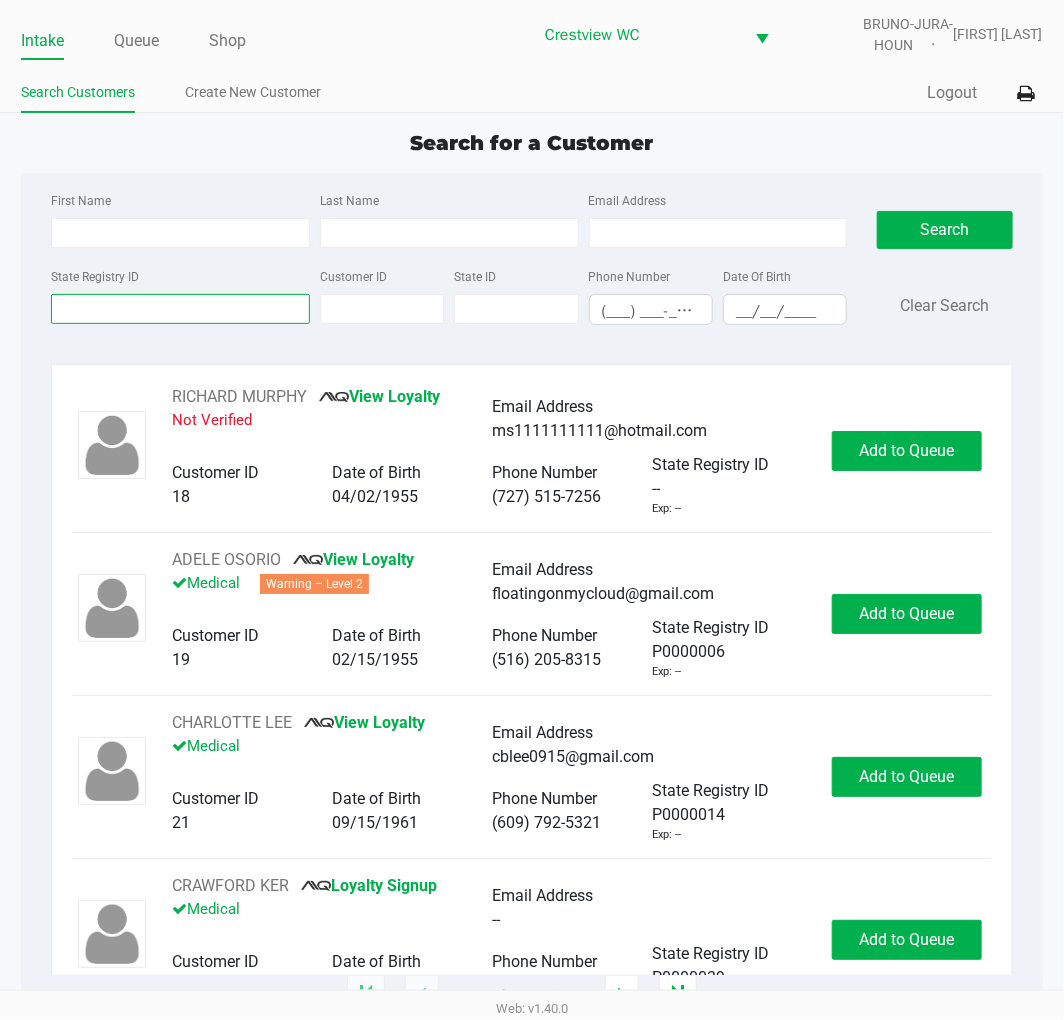 click on "State Registry ID" at bounding box center (180, 309) 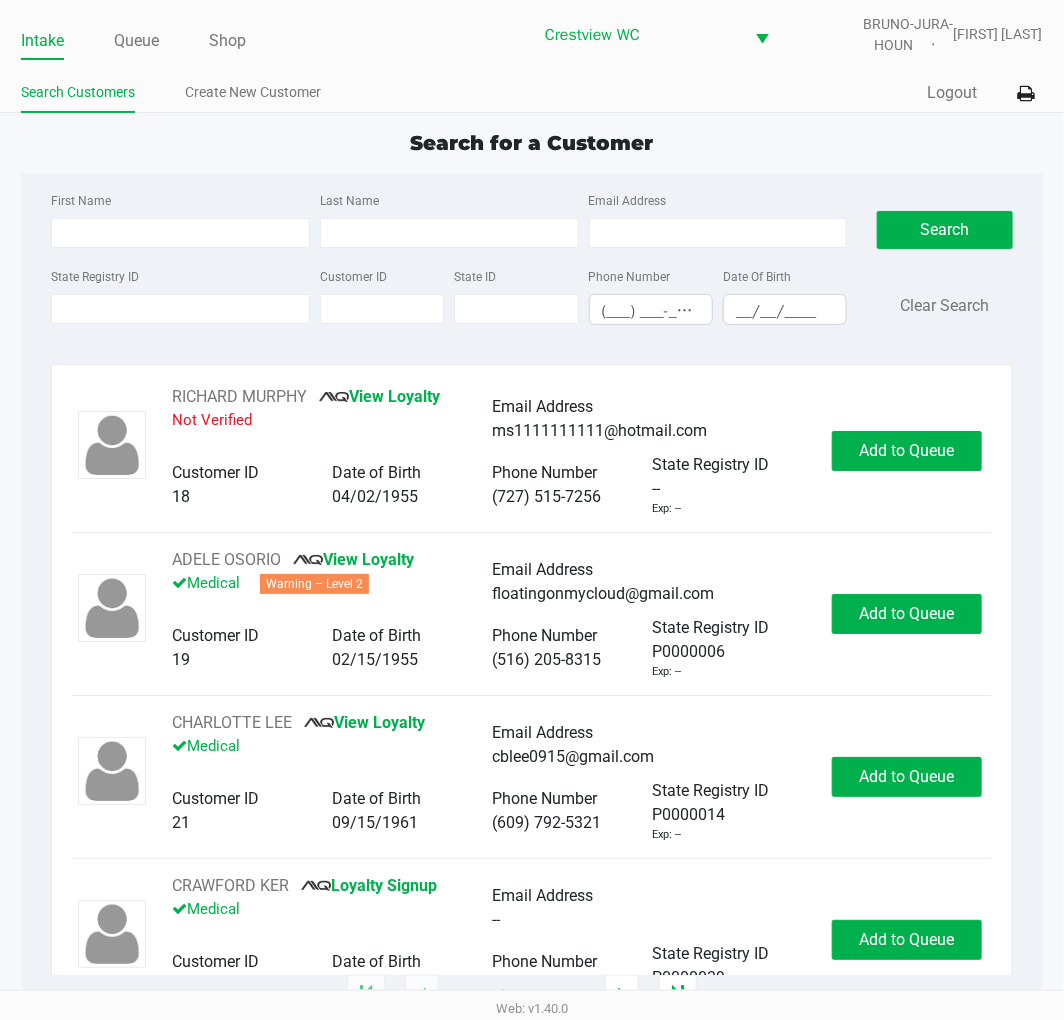 click on "State Registry ID" 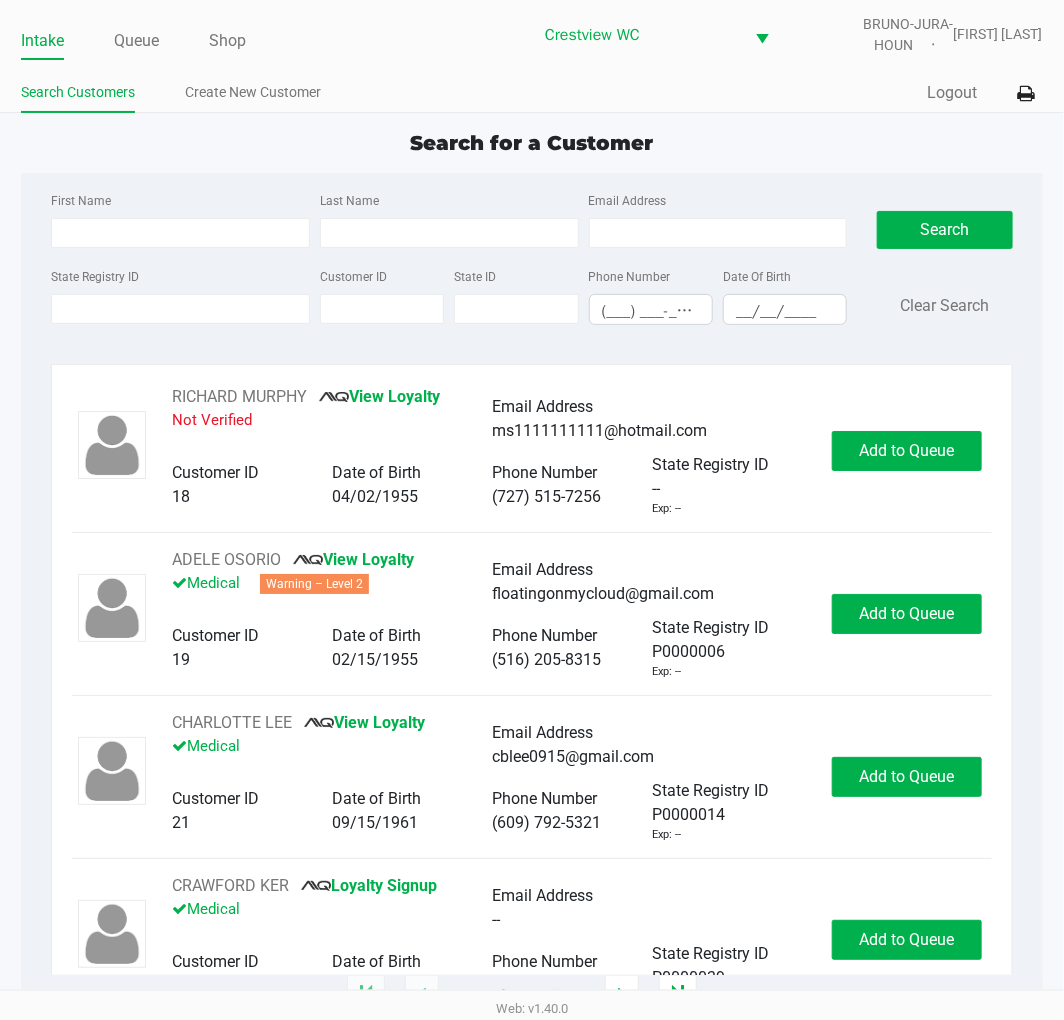 click on "State Registry ID" 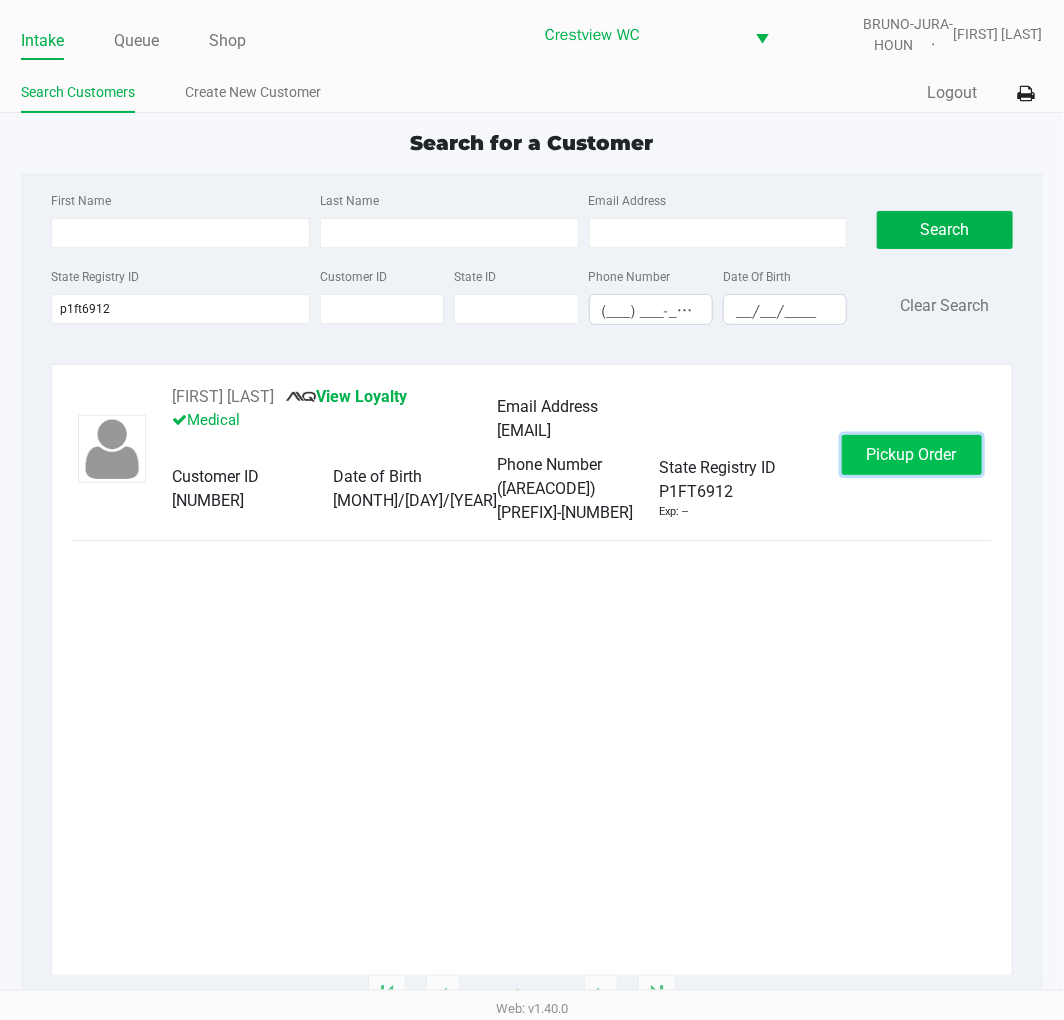 click on "Pickup Order" 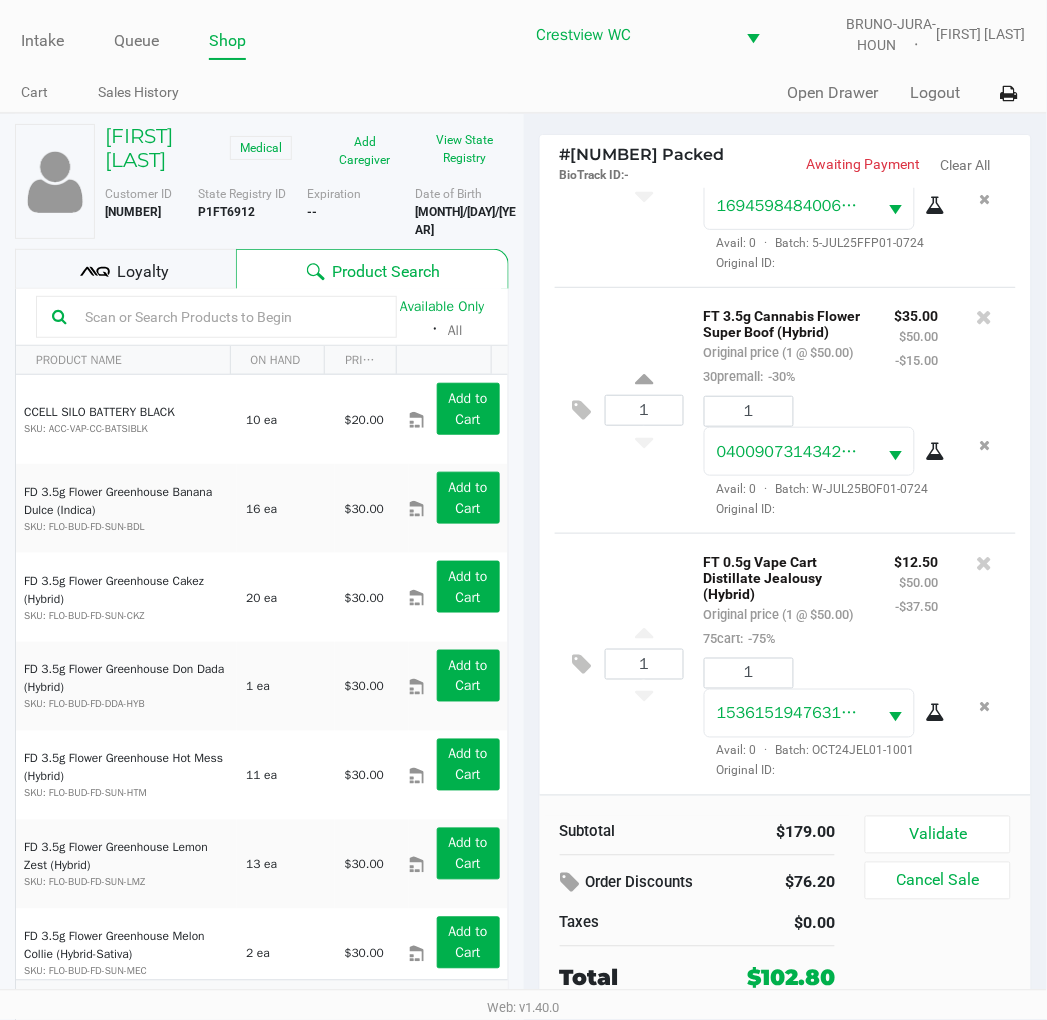 scroll, scrollTop: 618, scrollLeft: 0, axis: vertical 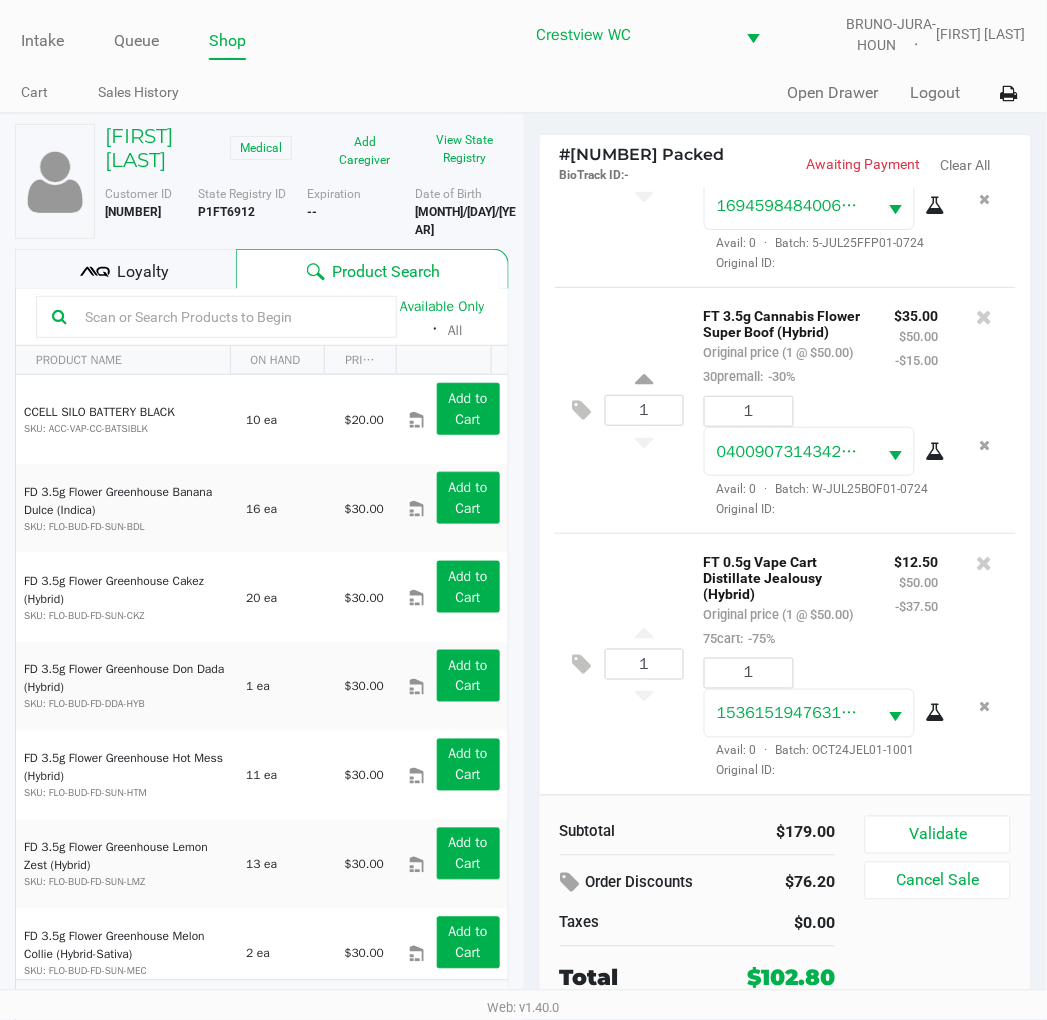 click on "Validate" 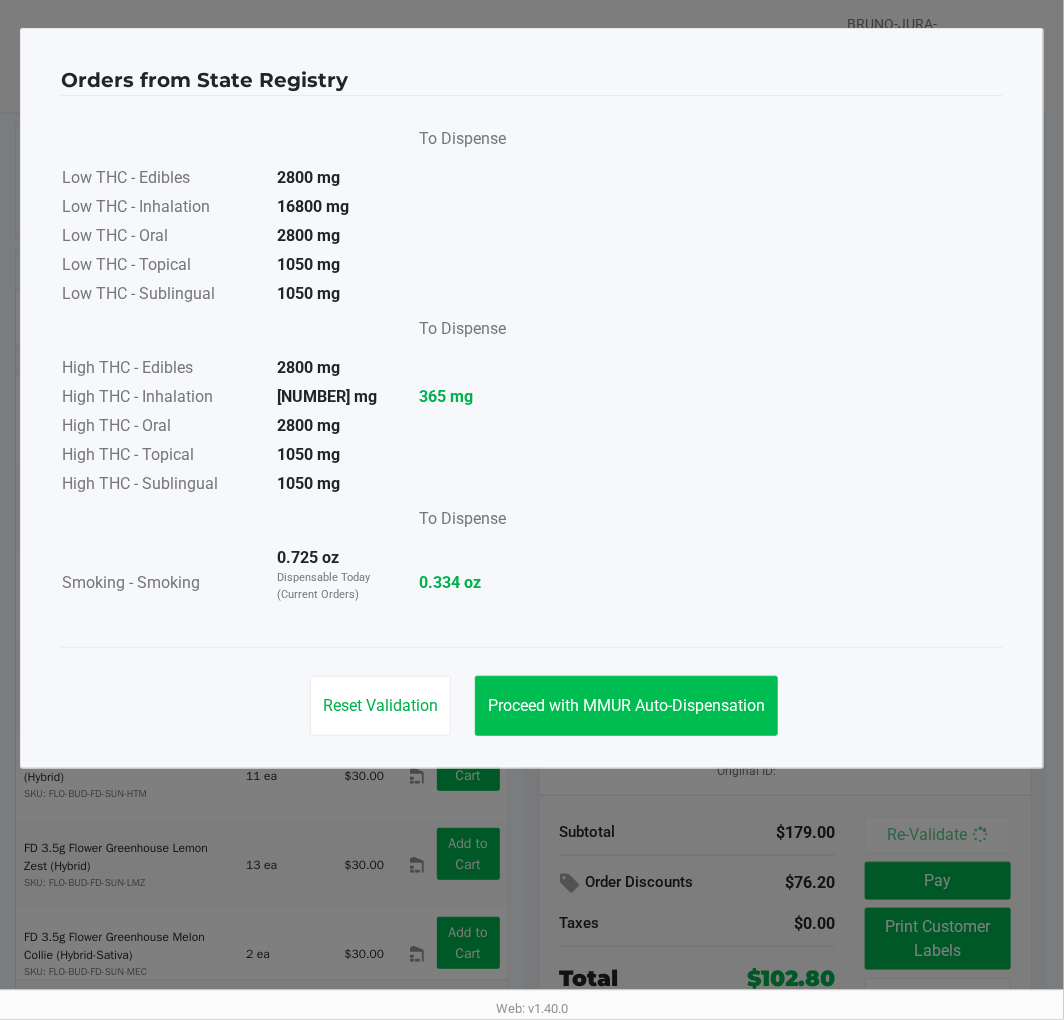 click on "Proceed with MMUR Auto-Dispensation" 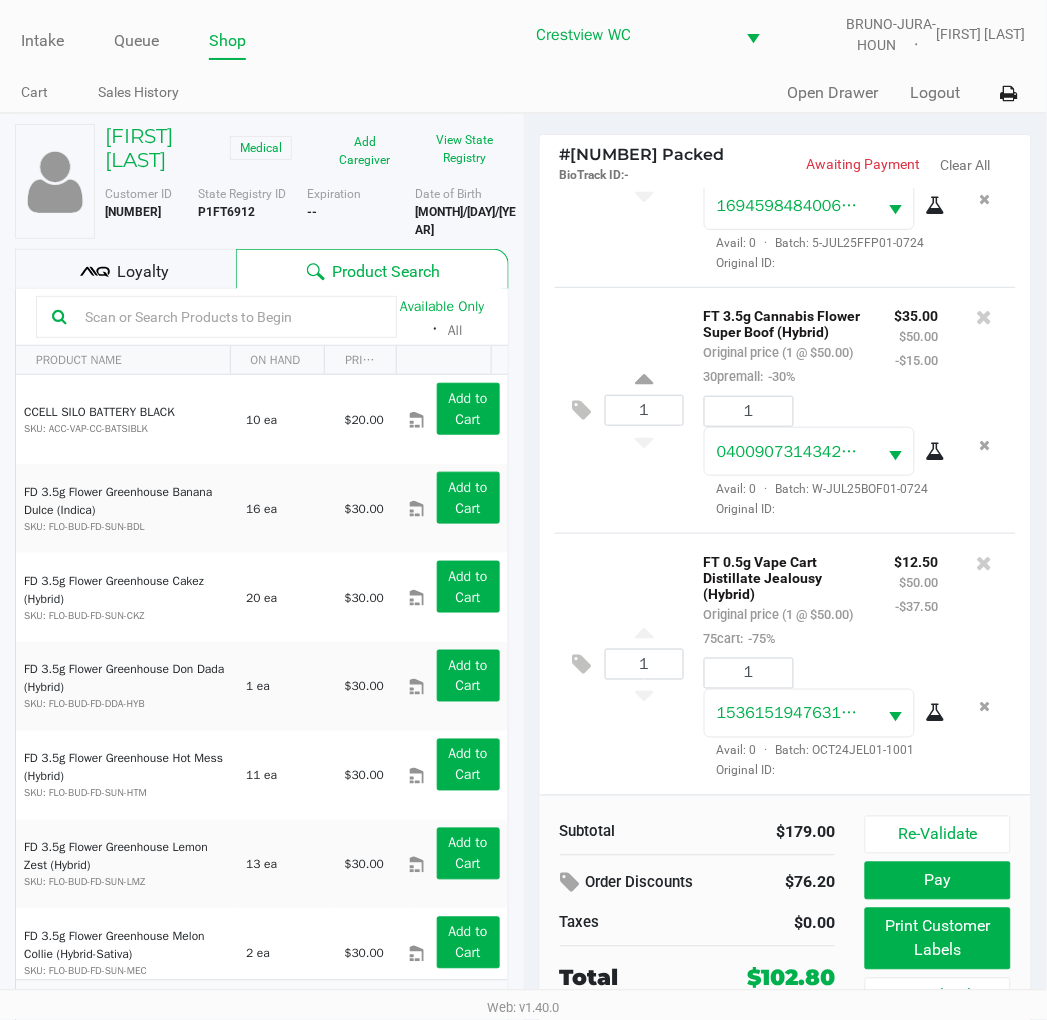 click on "Print Customer Labels" 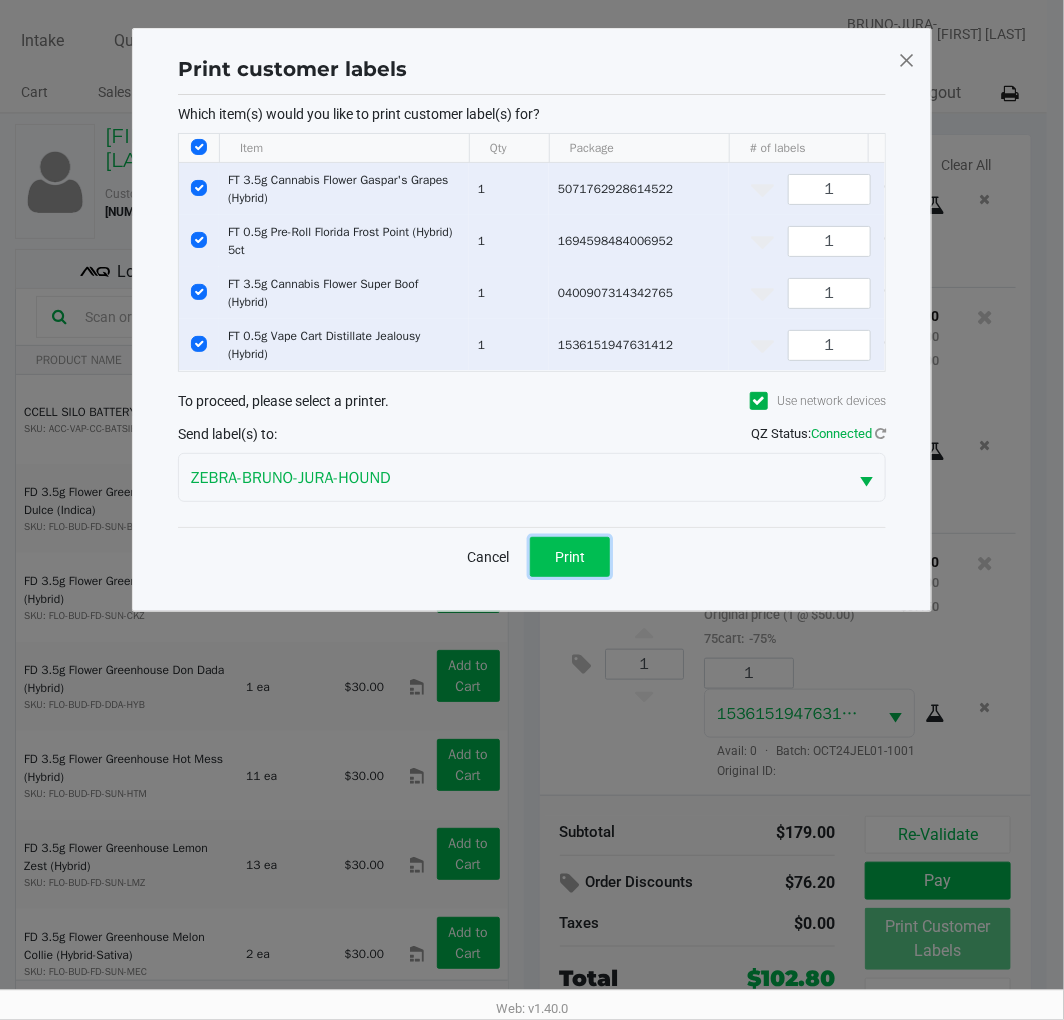 click on "Print" 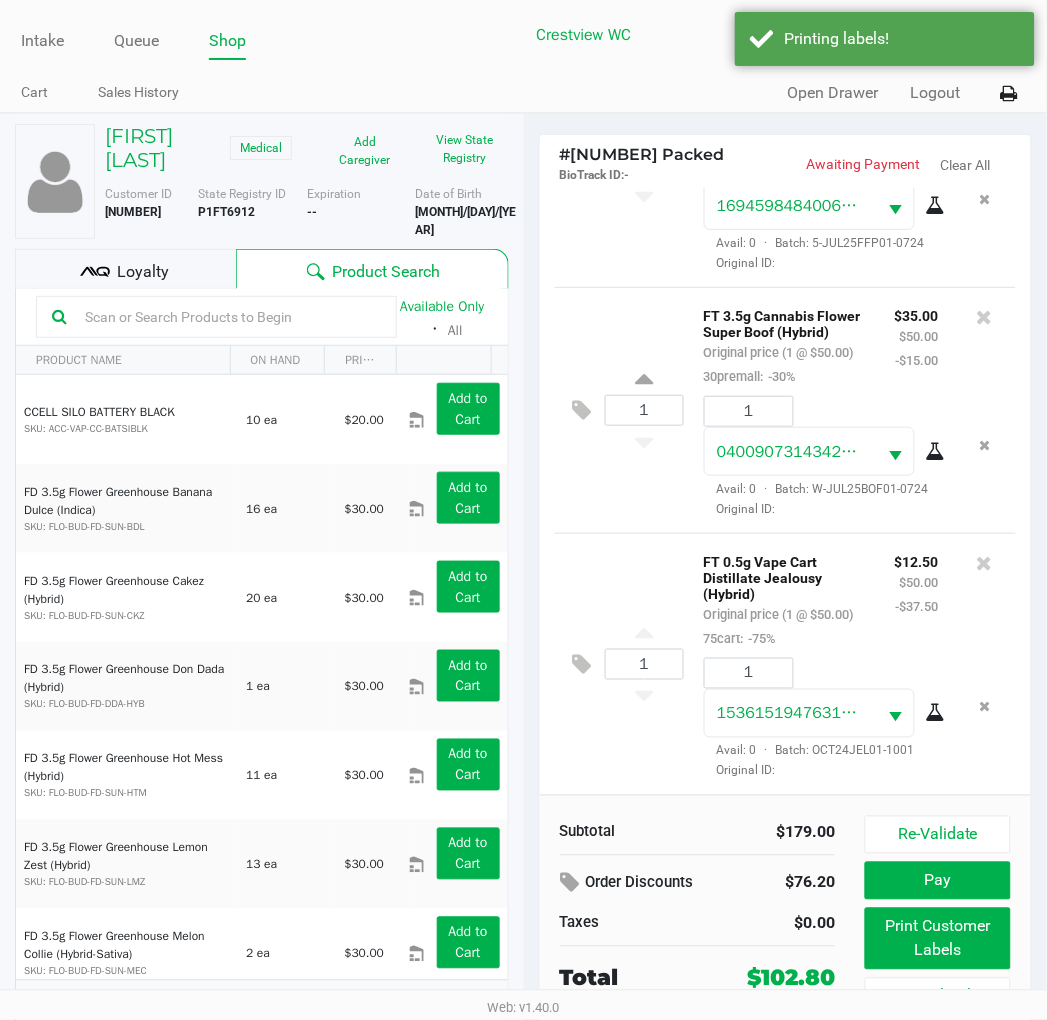 click on "Loyalty" 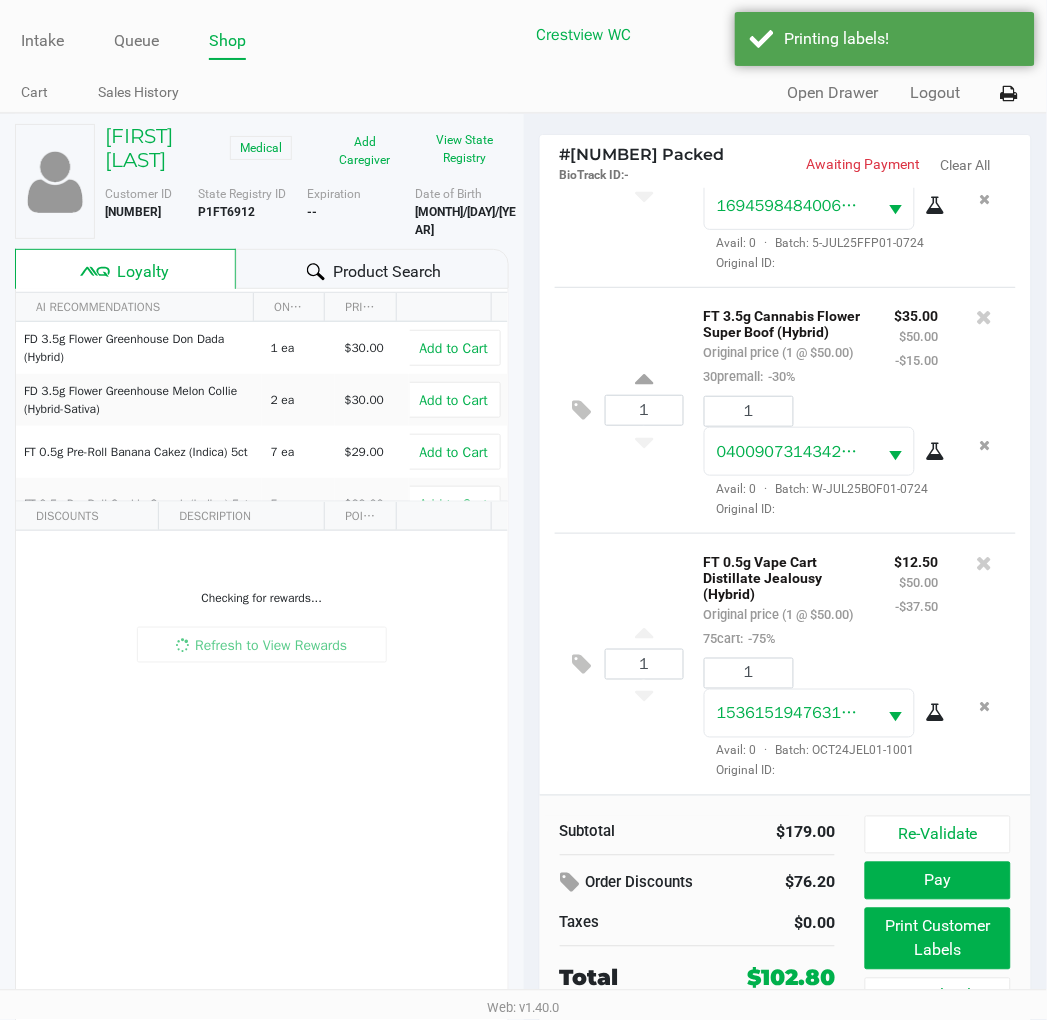 scroll, scrollTop: 18, scrollLeft: 0, axis: vertical 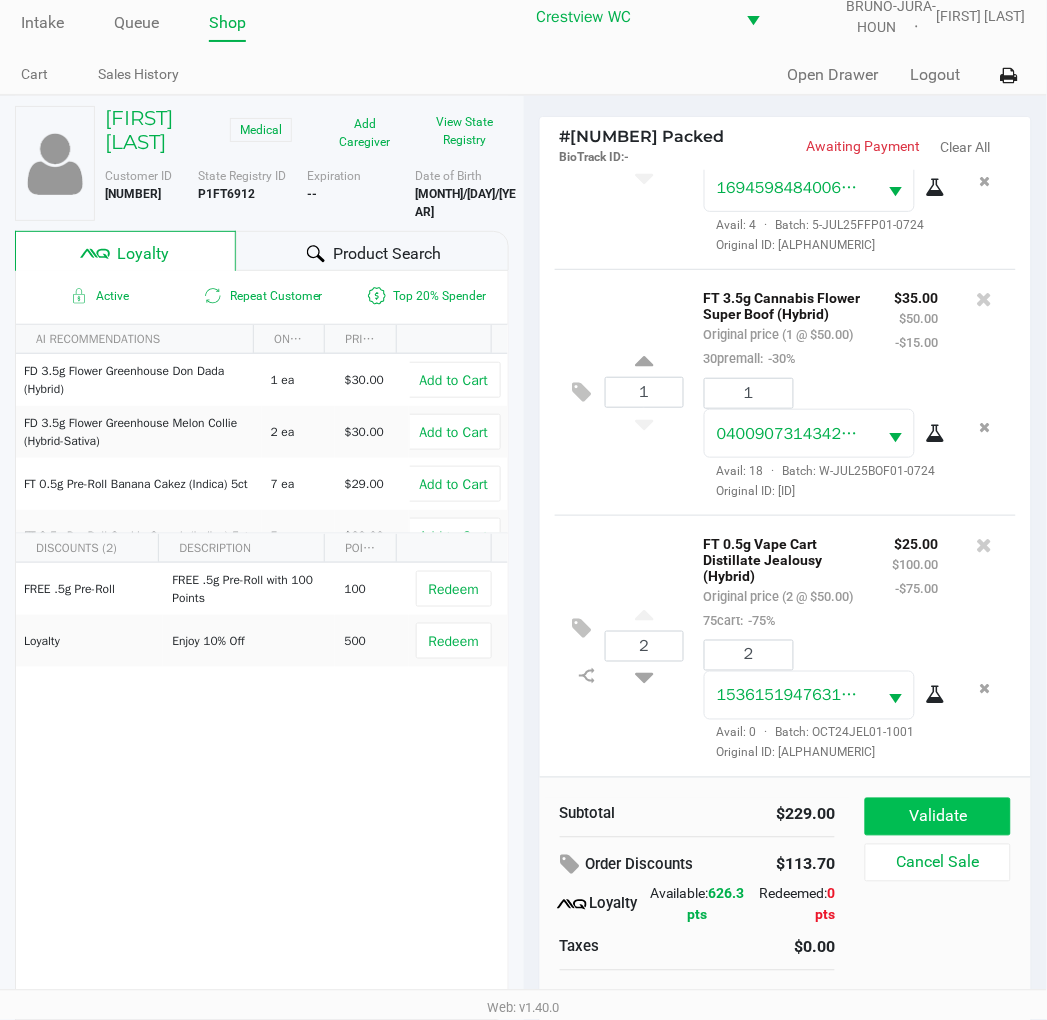 click on "Validate" 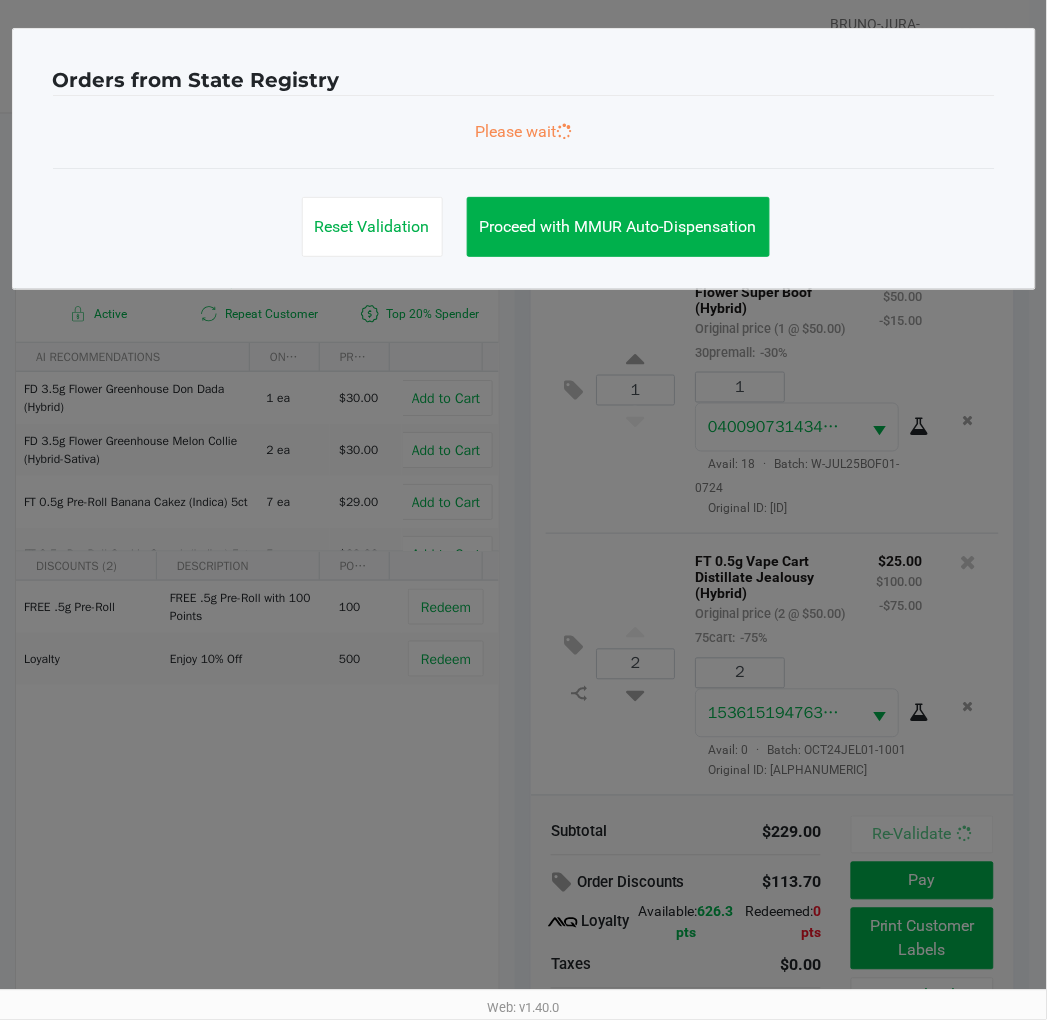 scroll, scrollTop: 0, scrollLeft: 0, axis: both 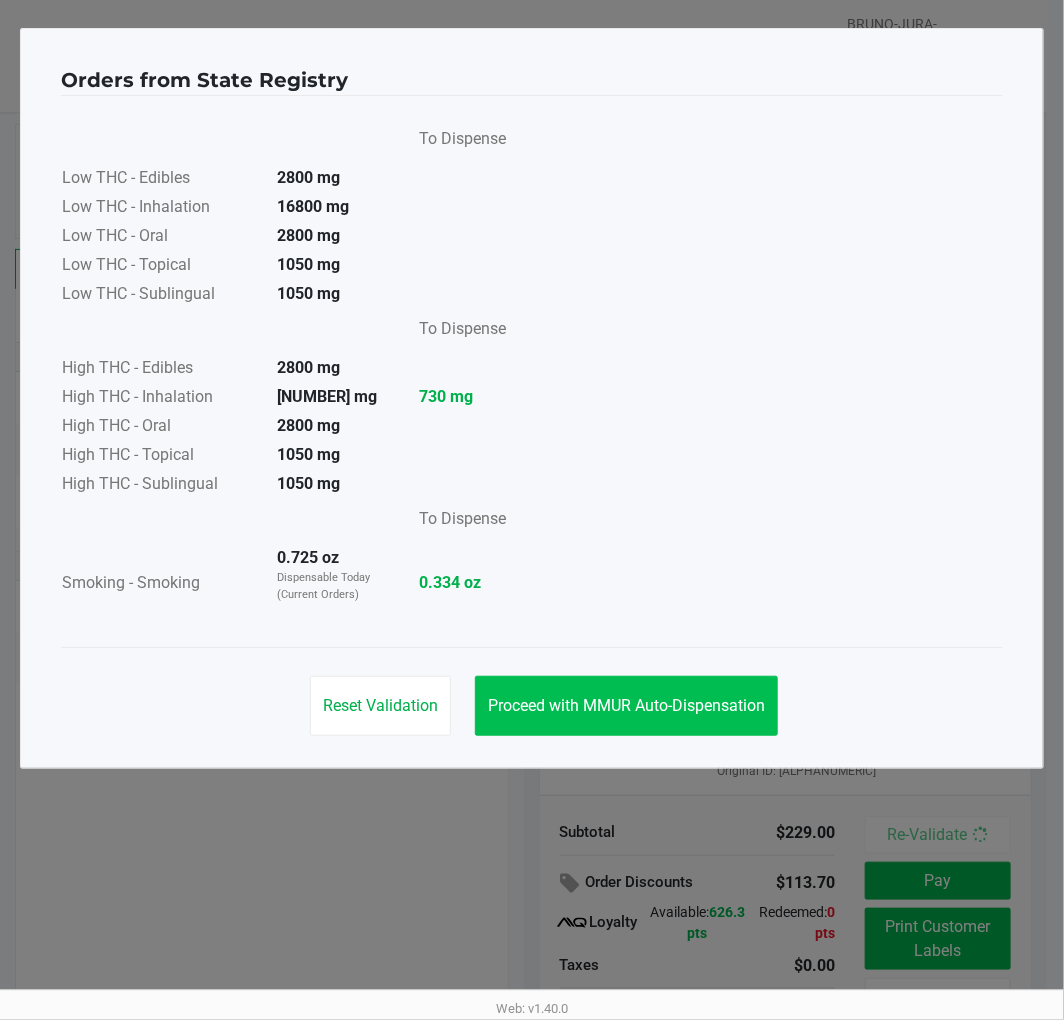 click on "Proceed with MMUR Auto-Dispensation" 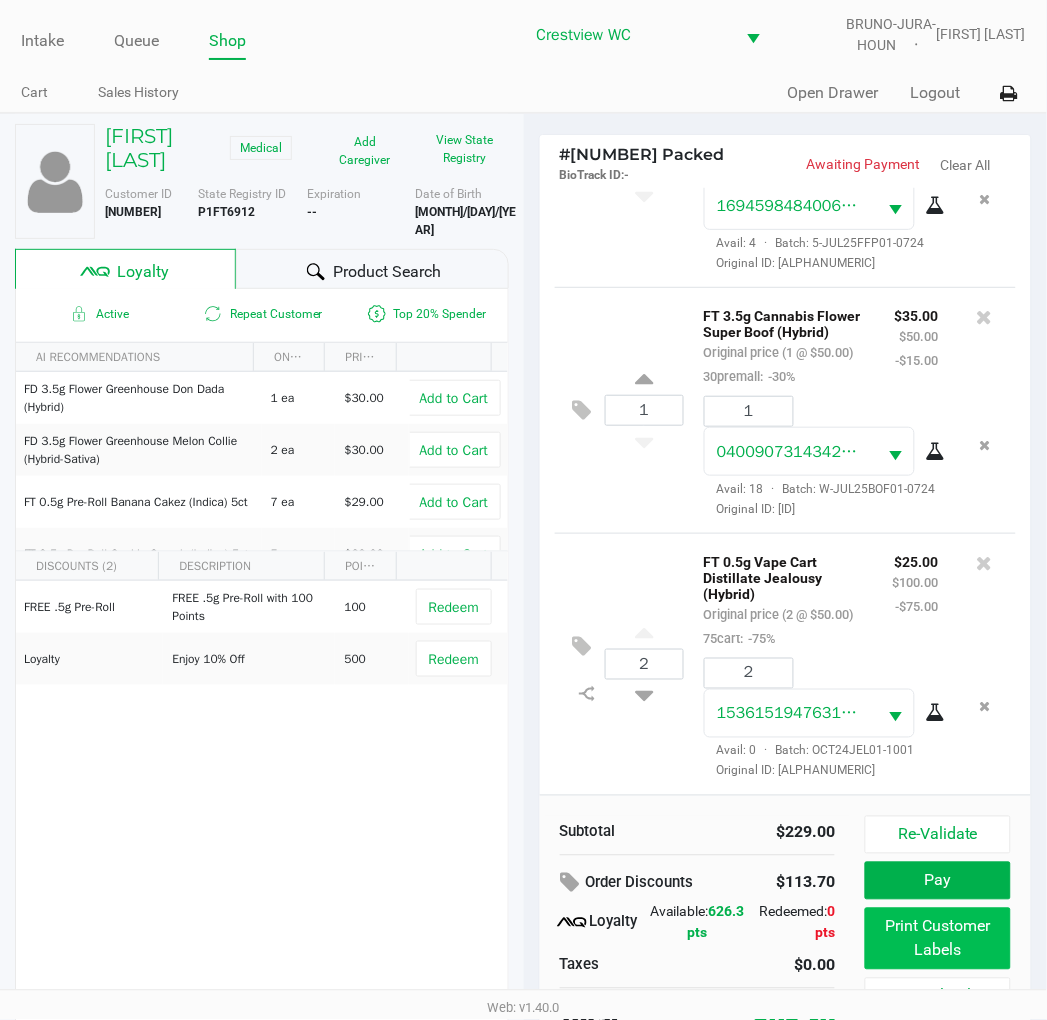 click on "Print Customer Labels" 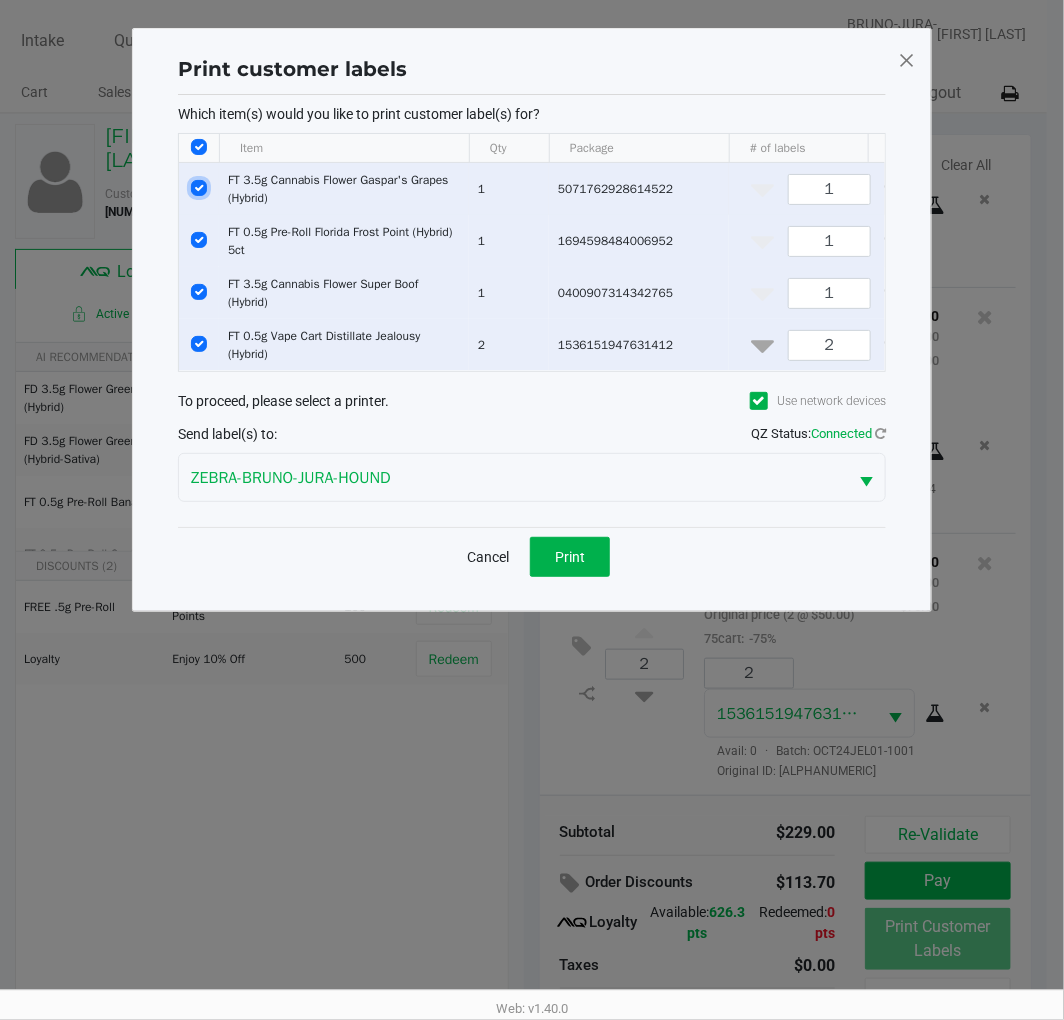 click at bounding box center (199, 188) 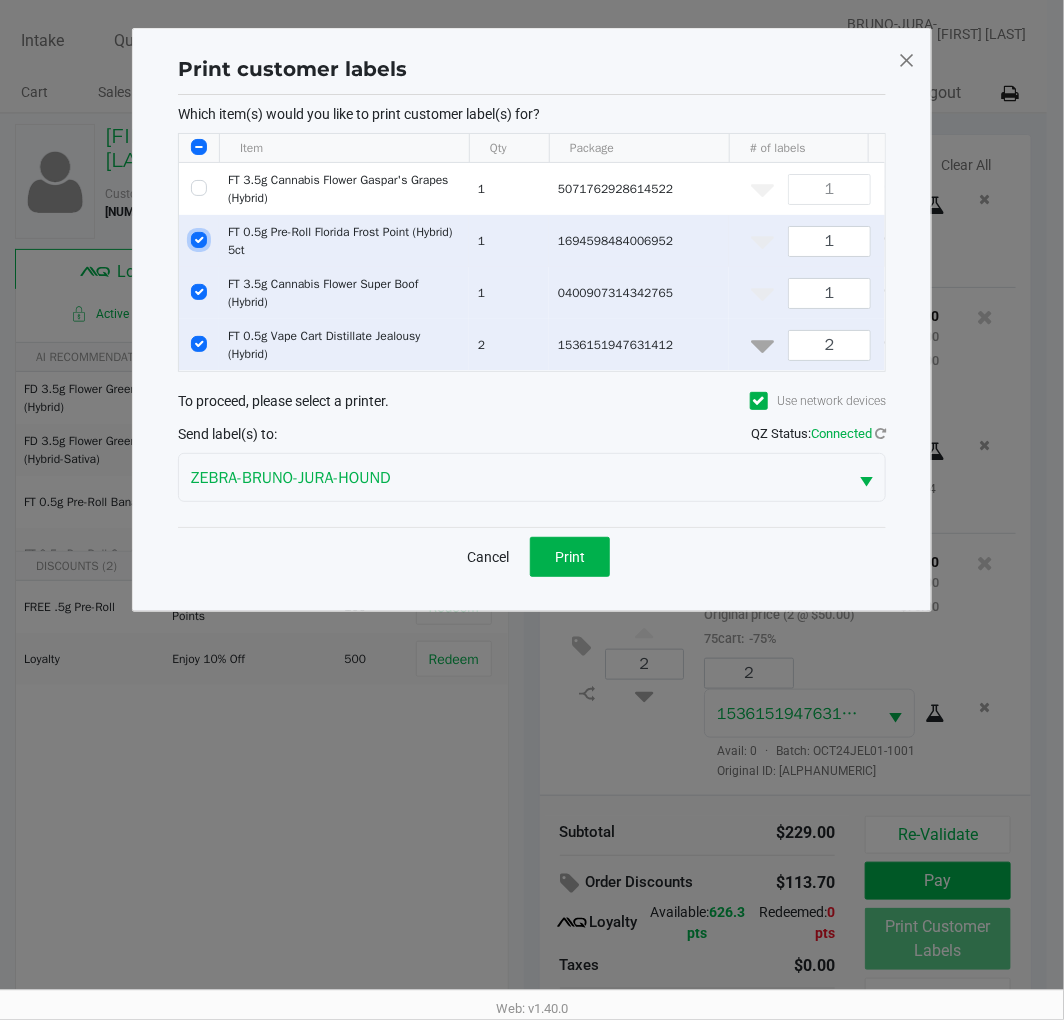 click at bounding box center (199, 240) 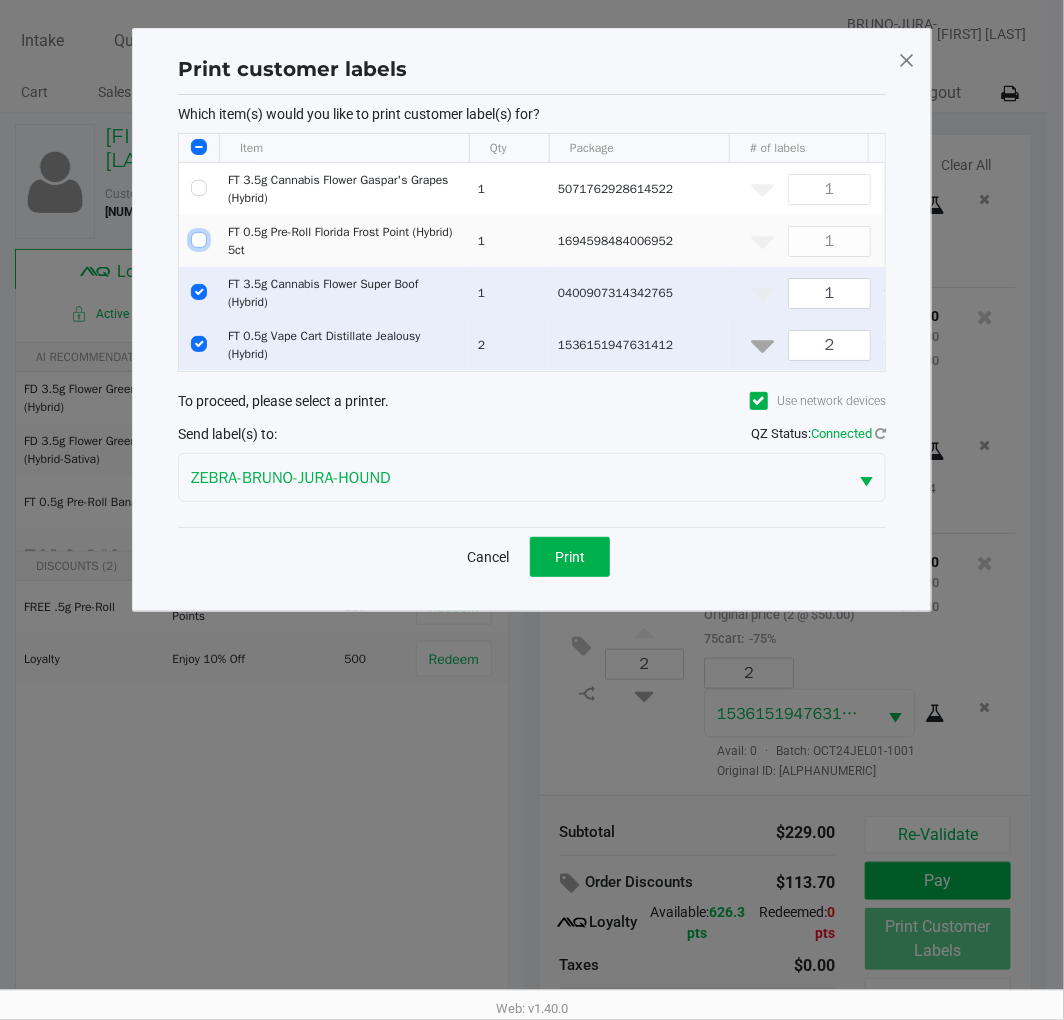 click at bounding box center (199, 292) 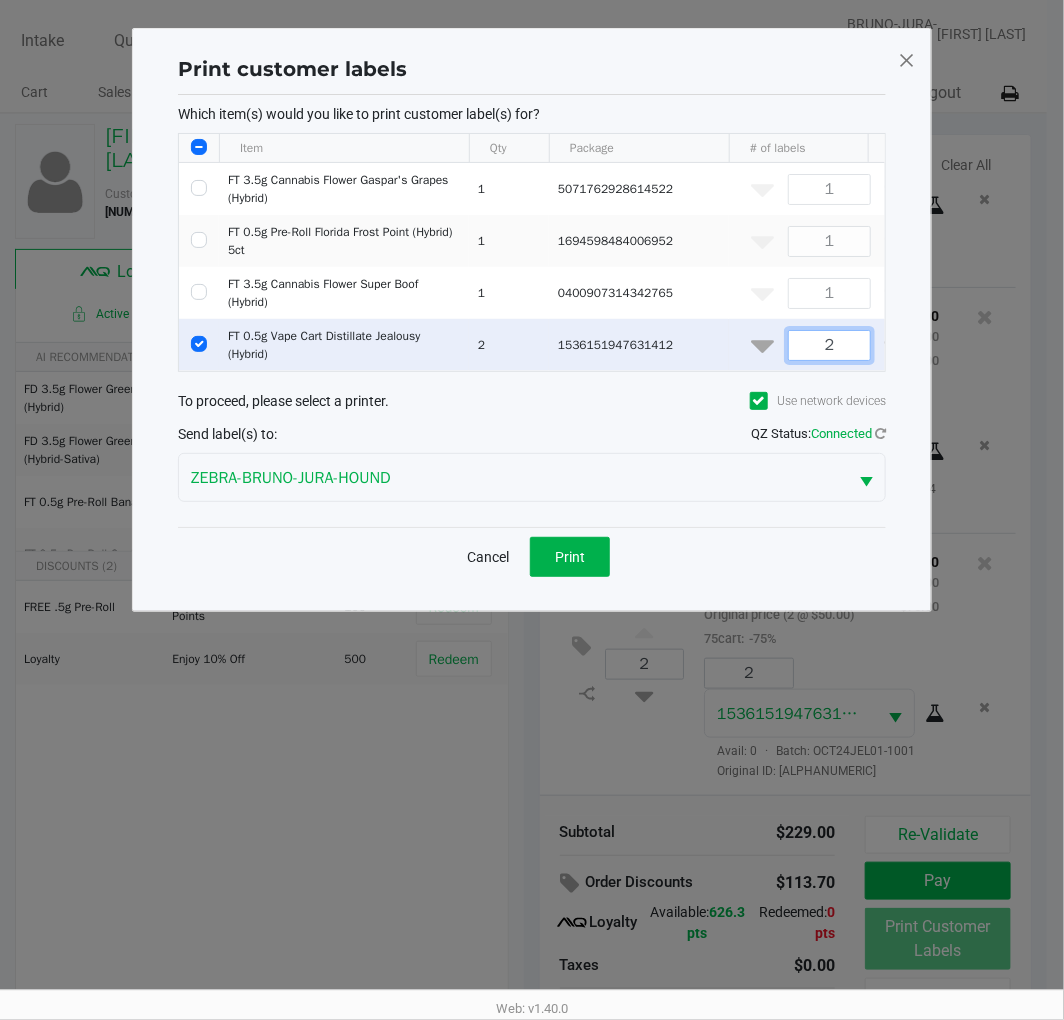 click on "2" at bounding box center [829, 345] 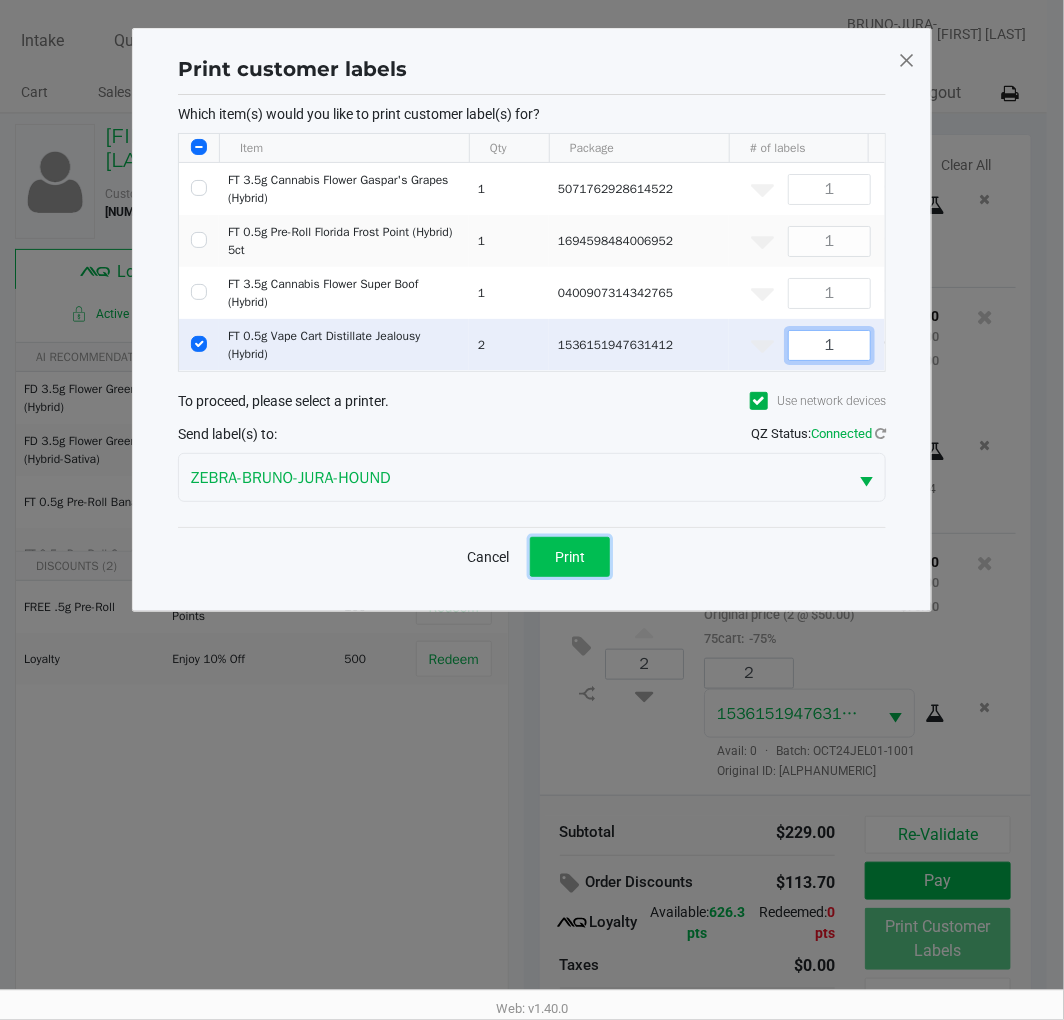 click on "Print" 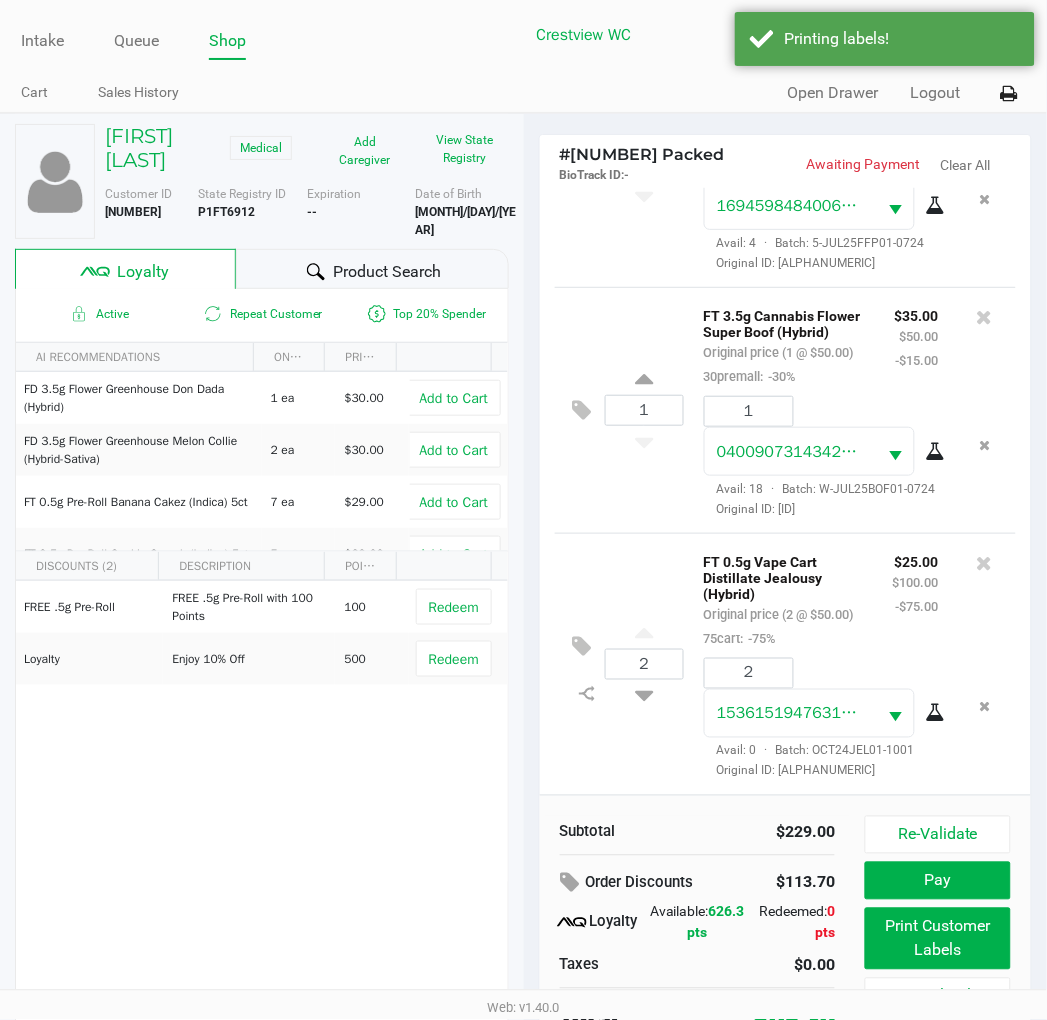 scroll, scrollTop: 38, scrollLeft: 0, axis: vertical 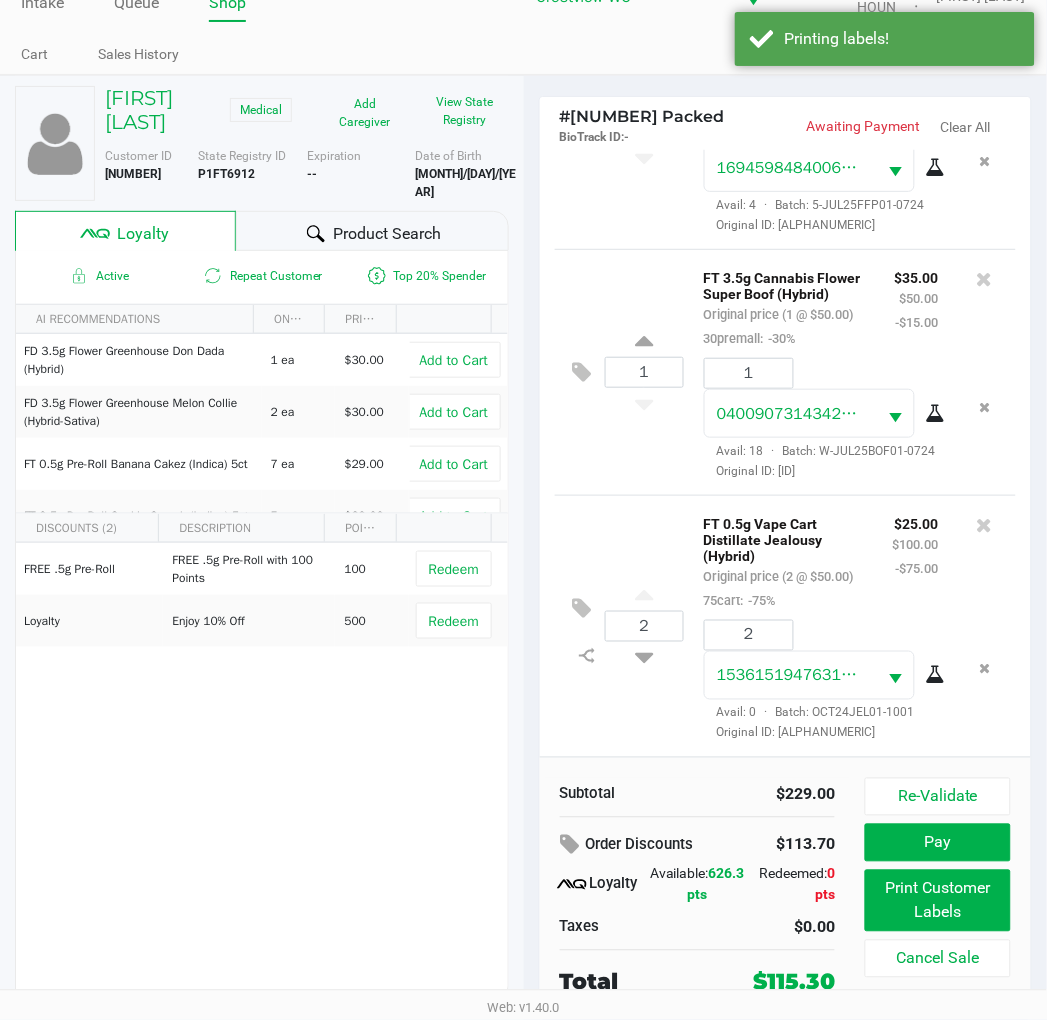 click on "Redeem" 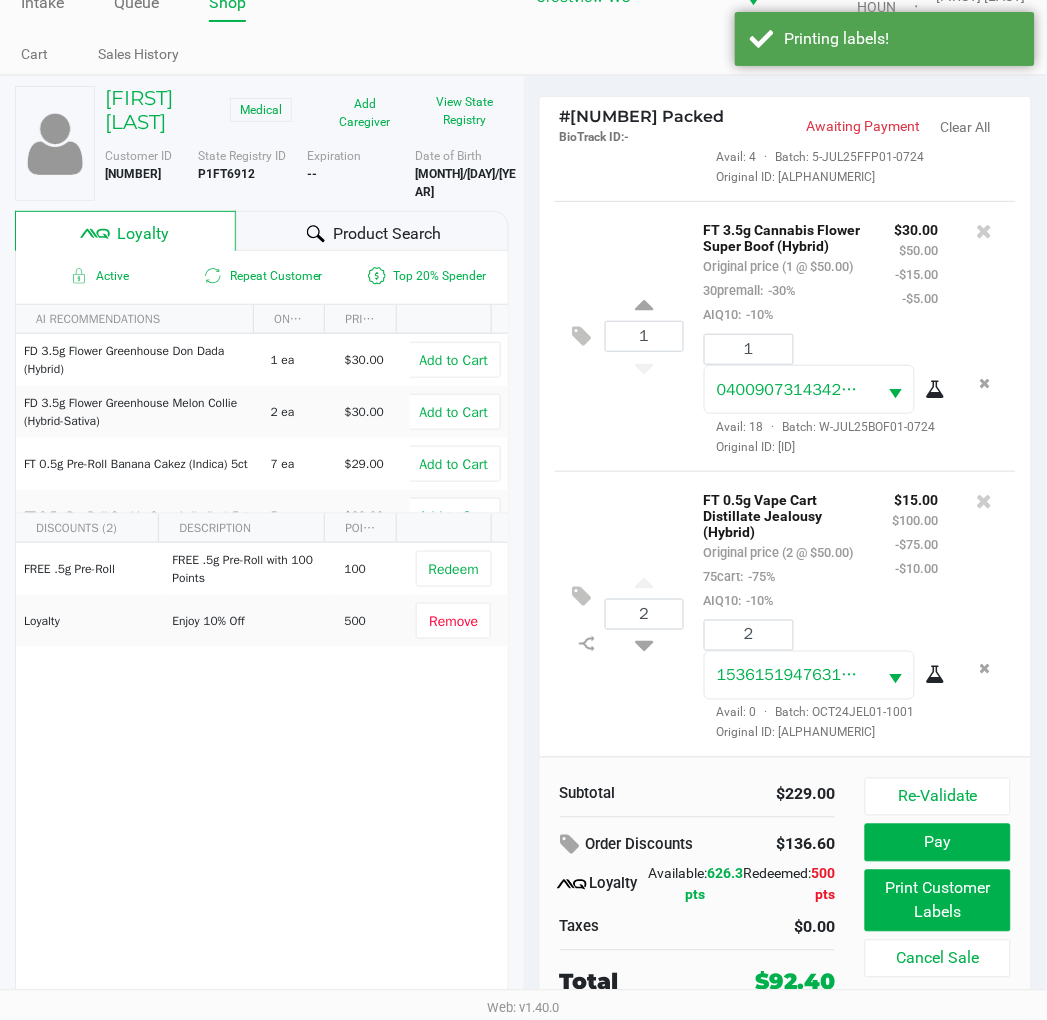 scroll, scrollTop: 714, scrollLeft: 0, axis: vertical 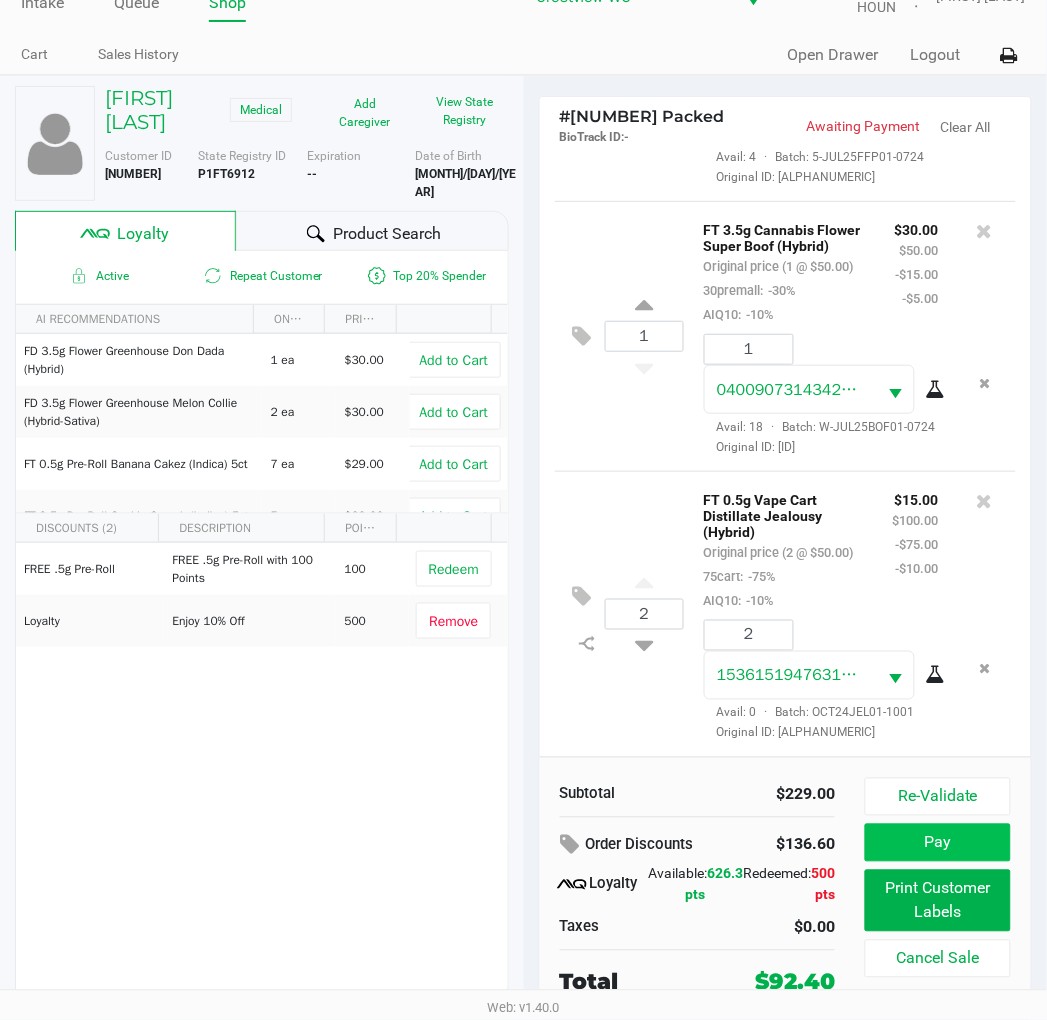 click on "Pay" 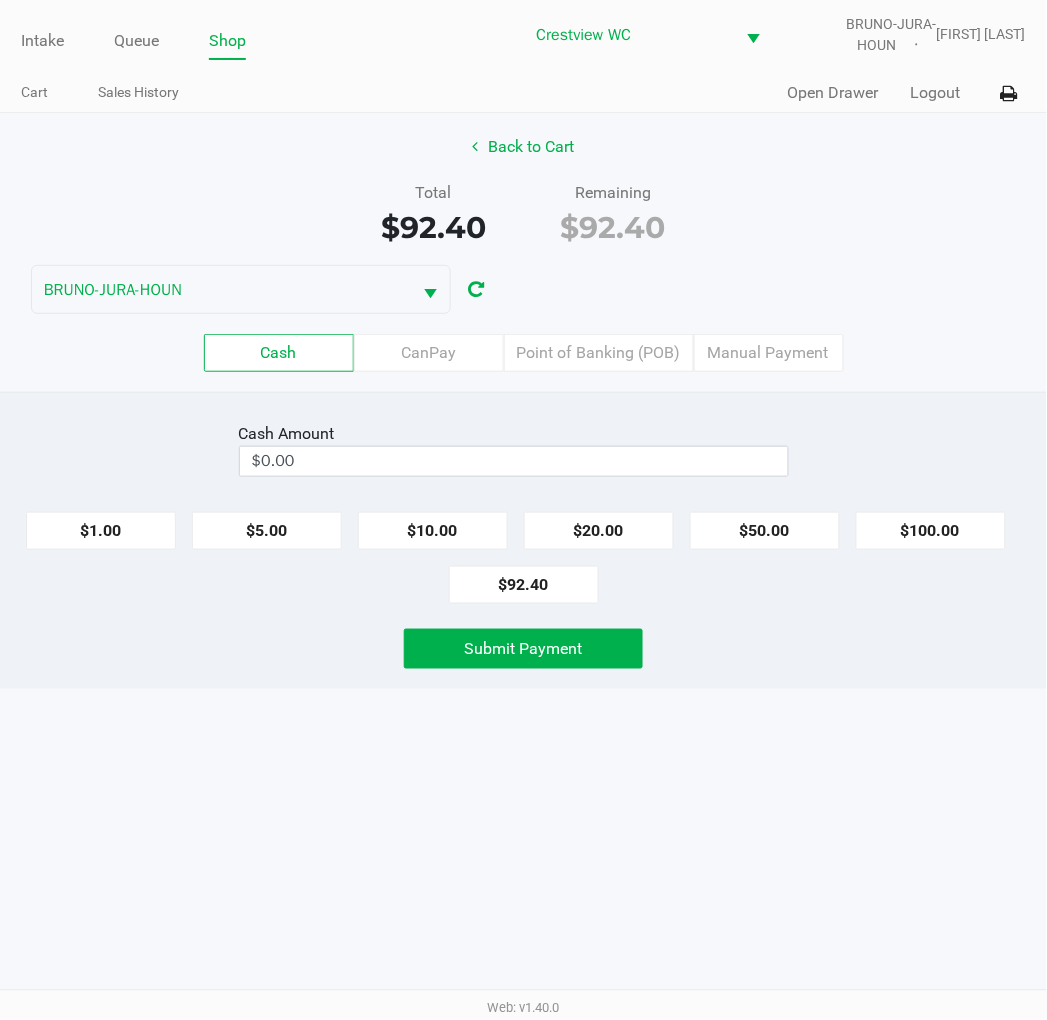scroll, scrollTop: 0, scrollLeft: 0, axis: both 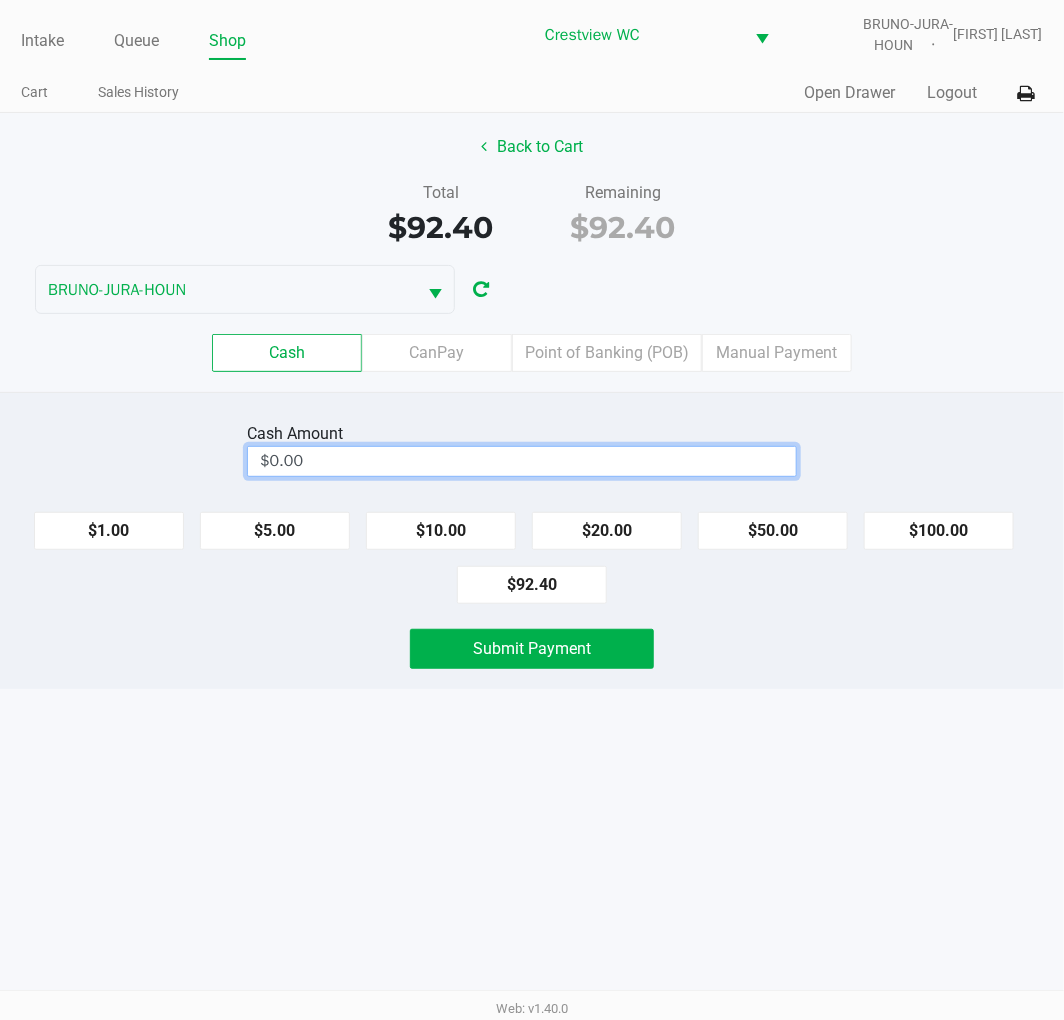 click on "$0.00" at bounding box center (522, 461) 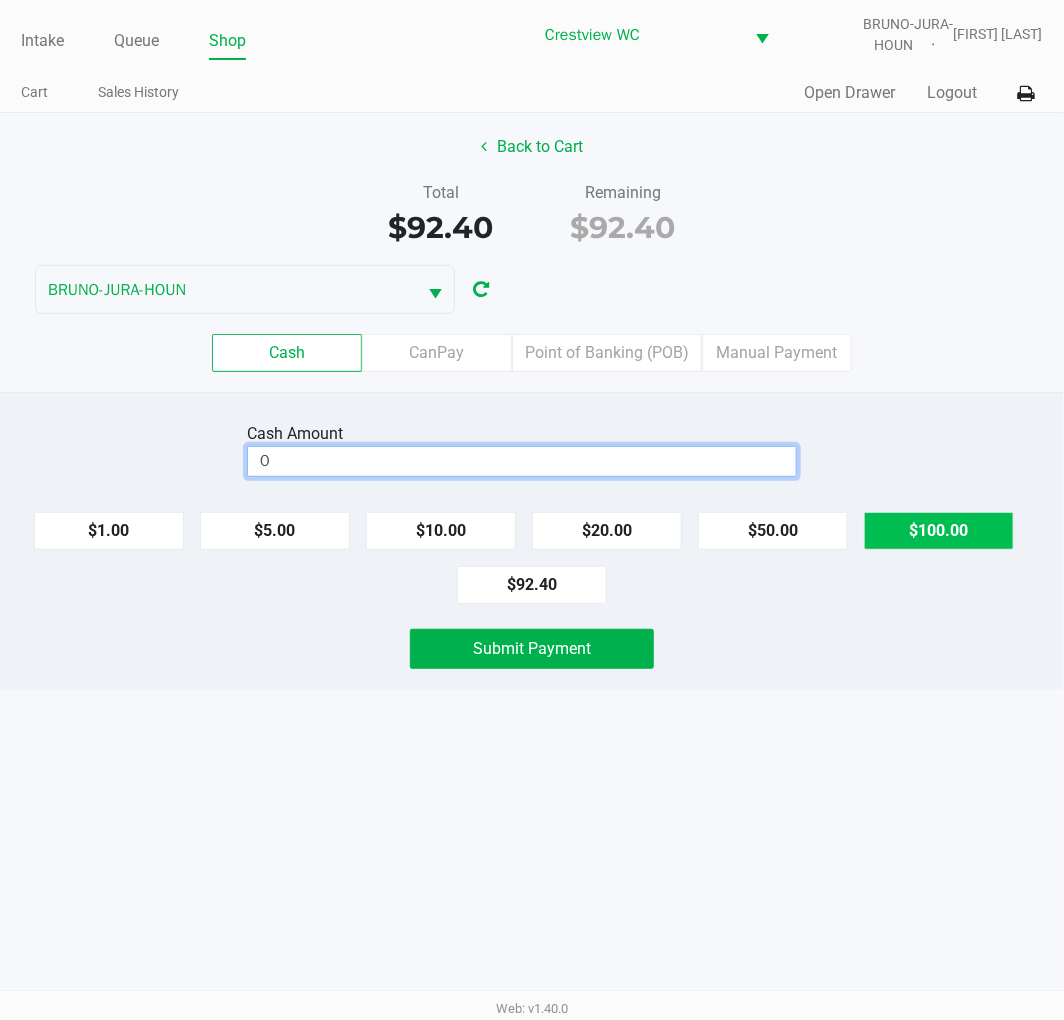 click on "$100.00" 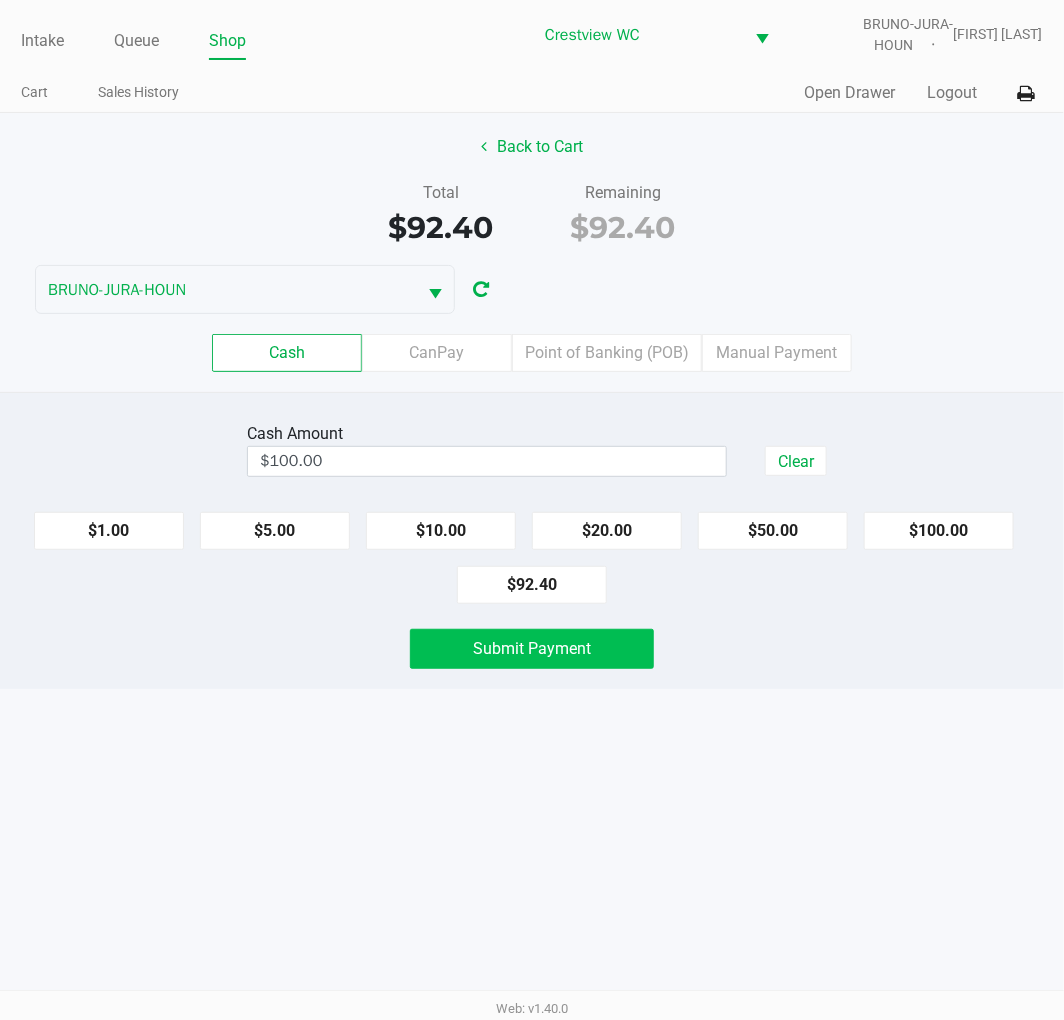 click on "Submit Payment" 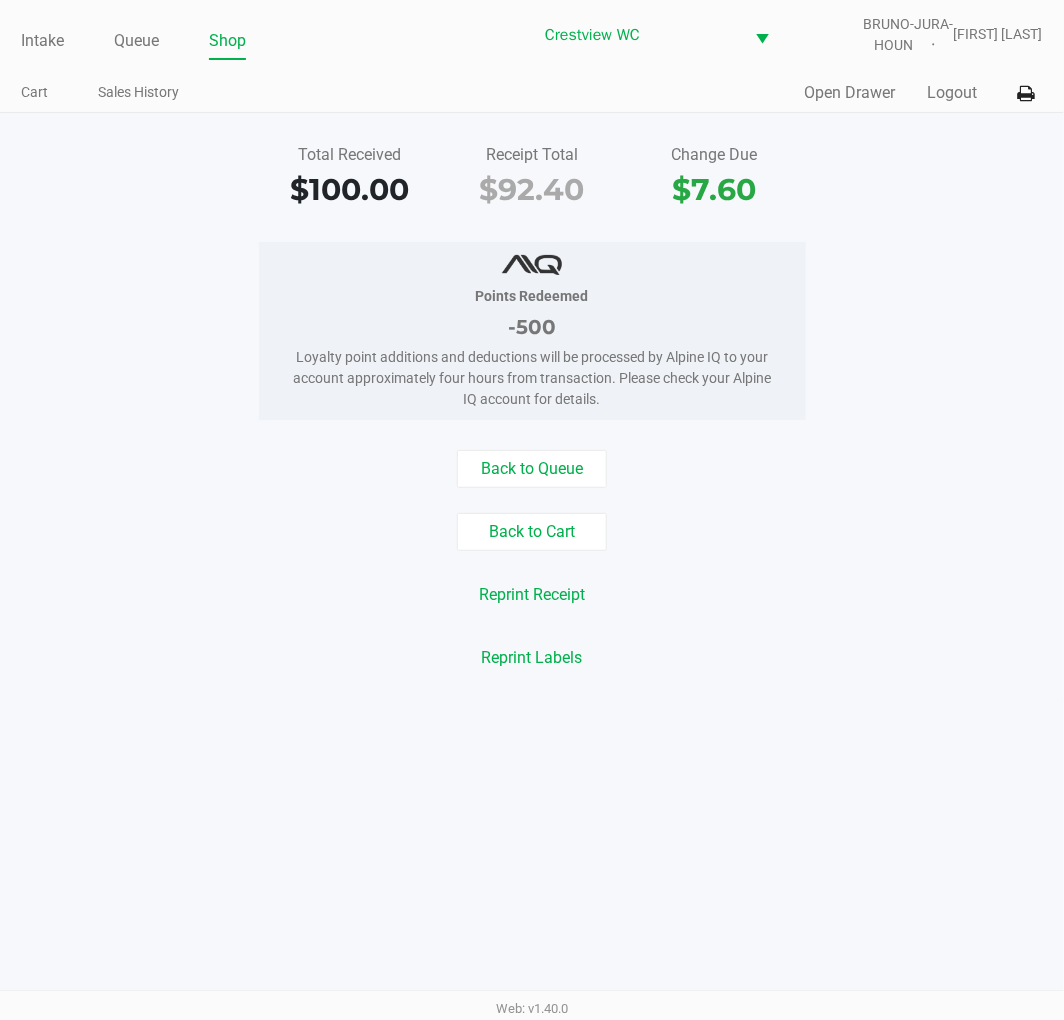 click on "Intake" 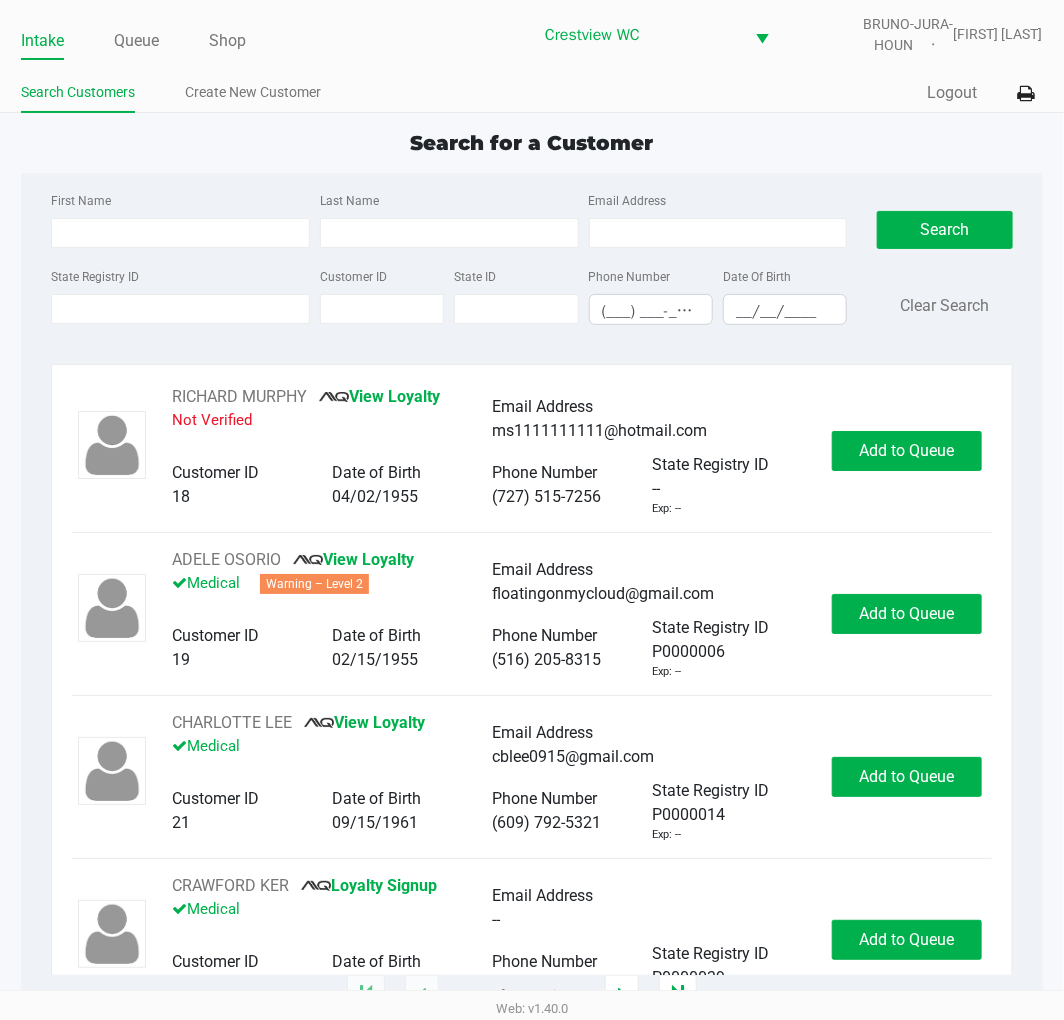 click on "State Registry ID" 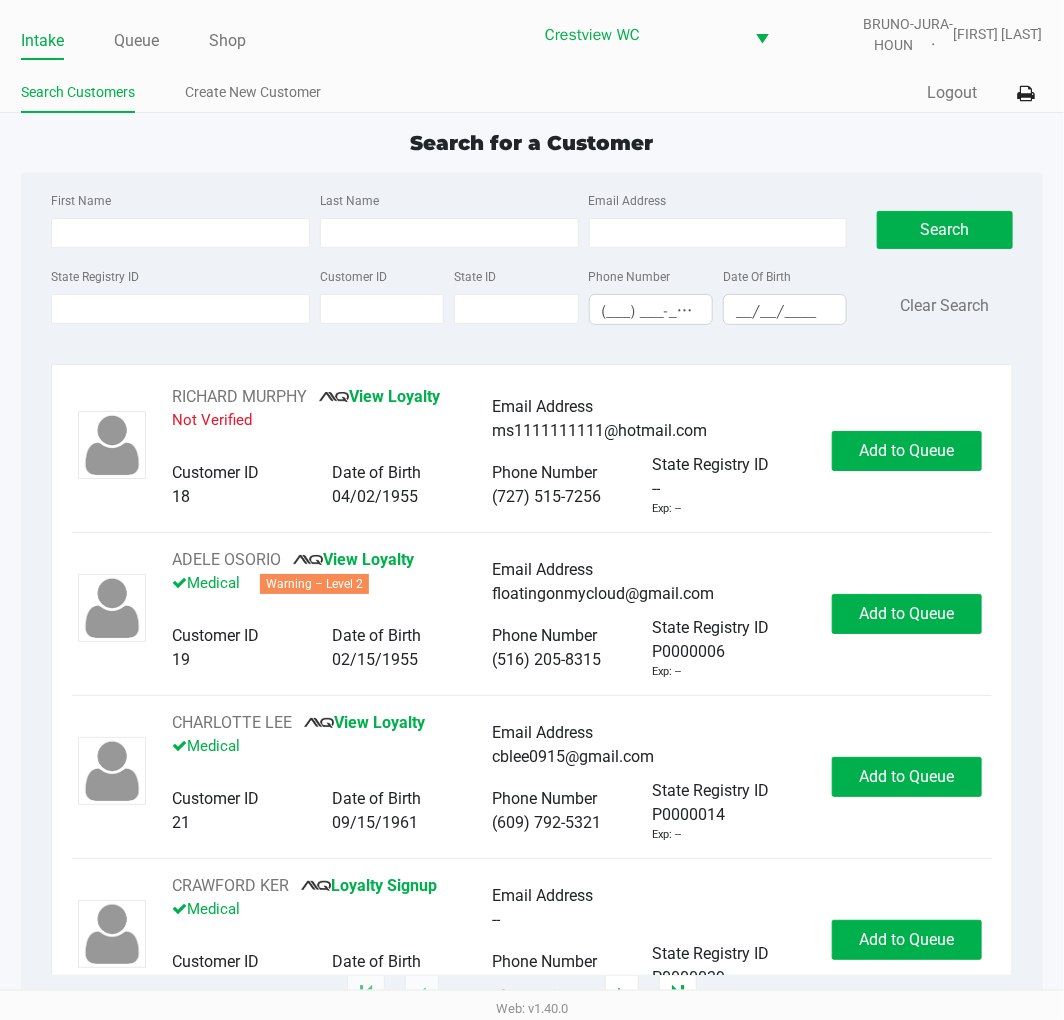 click on "State Registry ID" 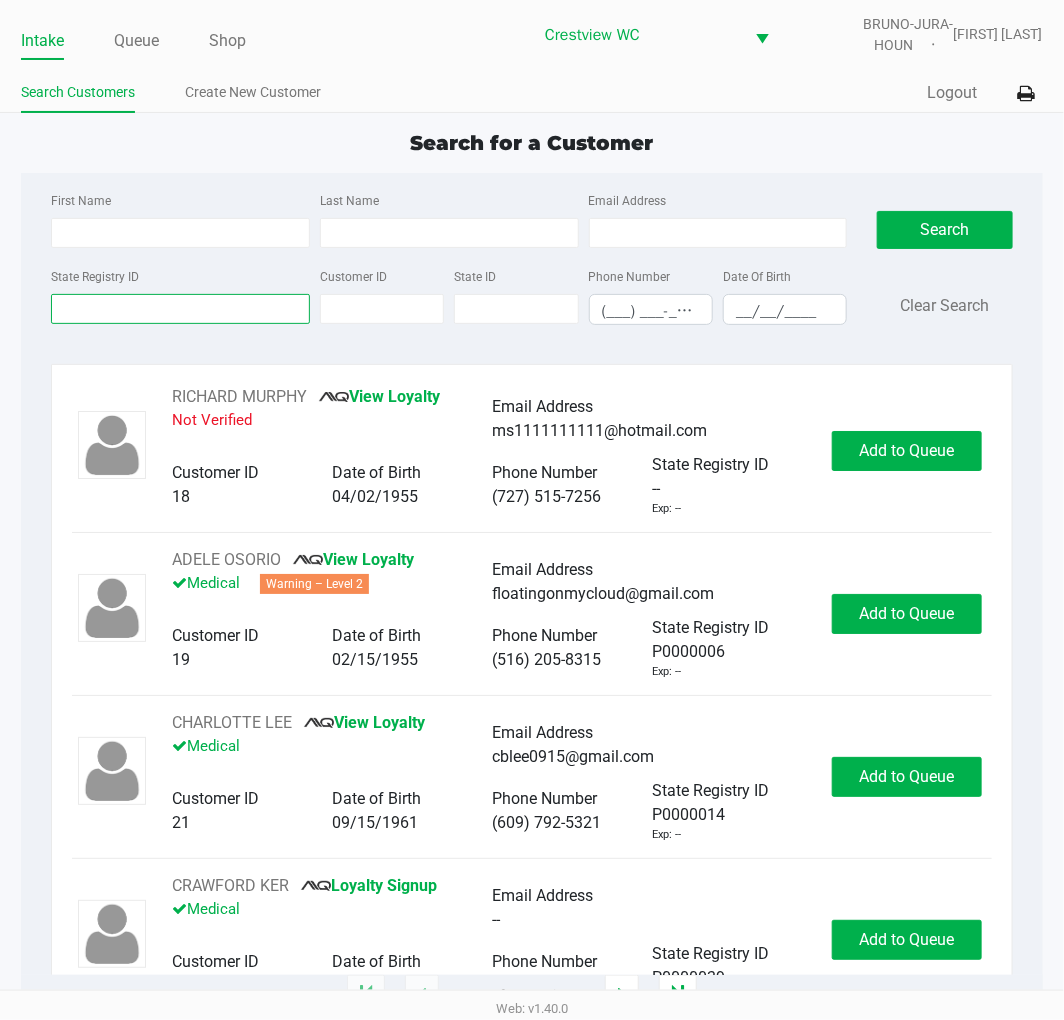 click on "State Registry ID" at bounding box center [180, 309] 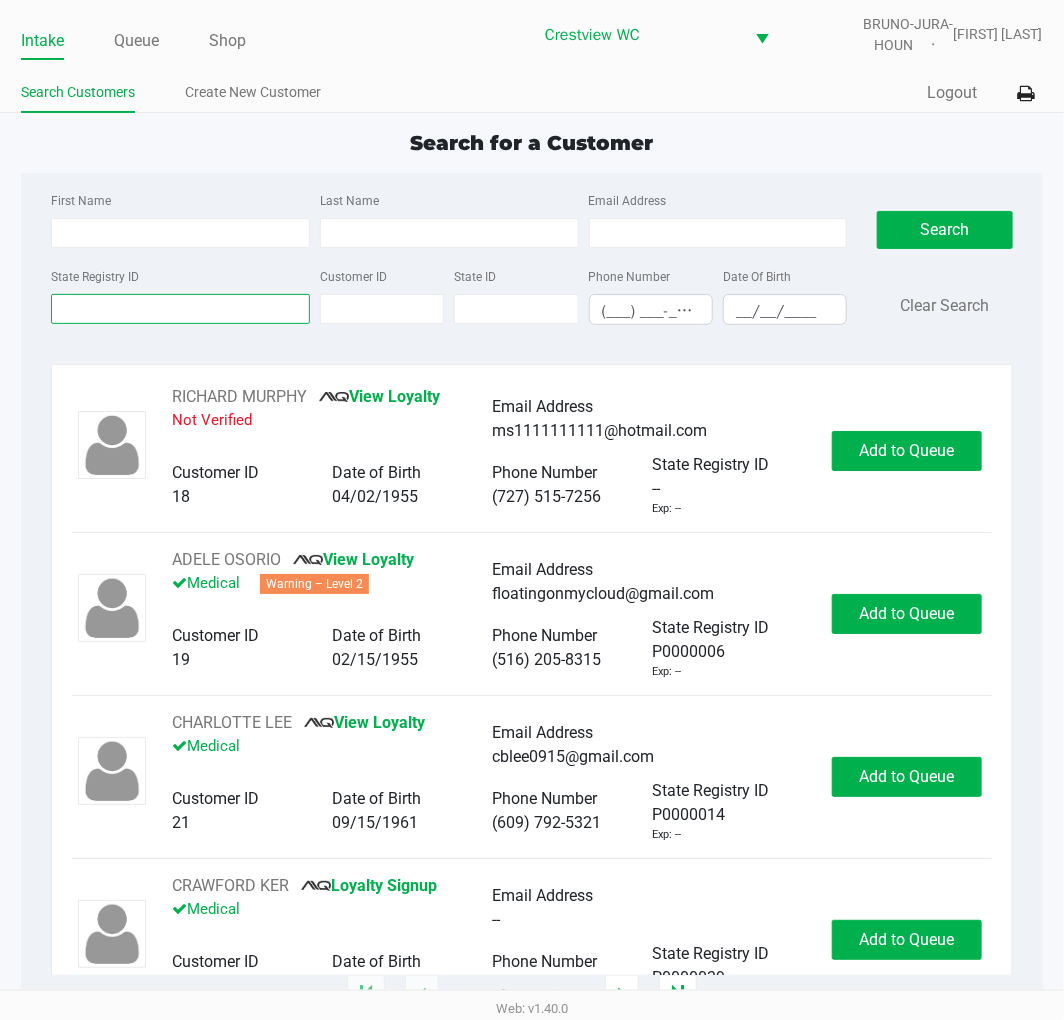 click on "State Registry ID" at bounding box center (180, 309) 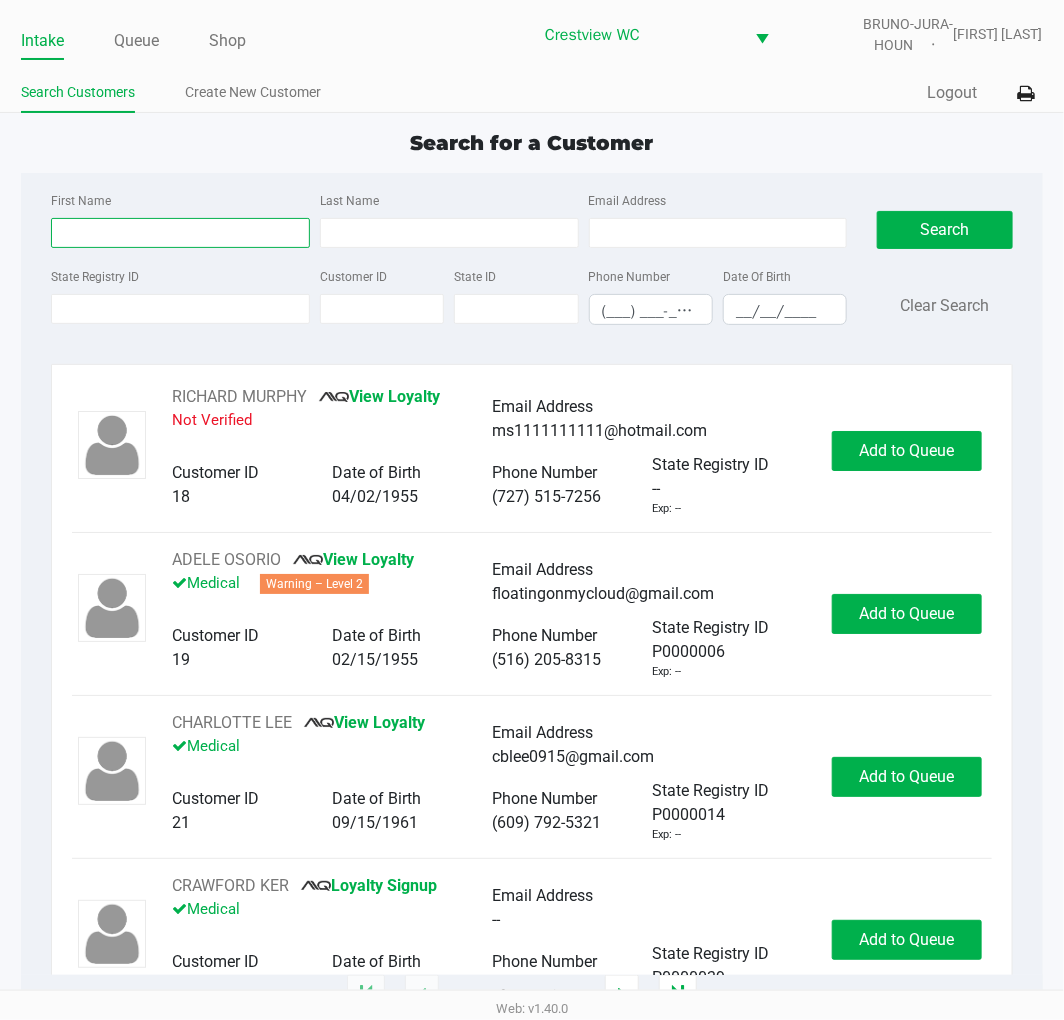 click on "First Name" at bounding box center [180, 233] 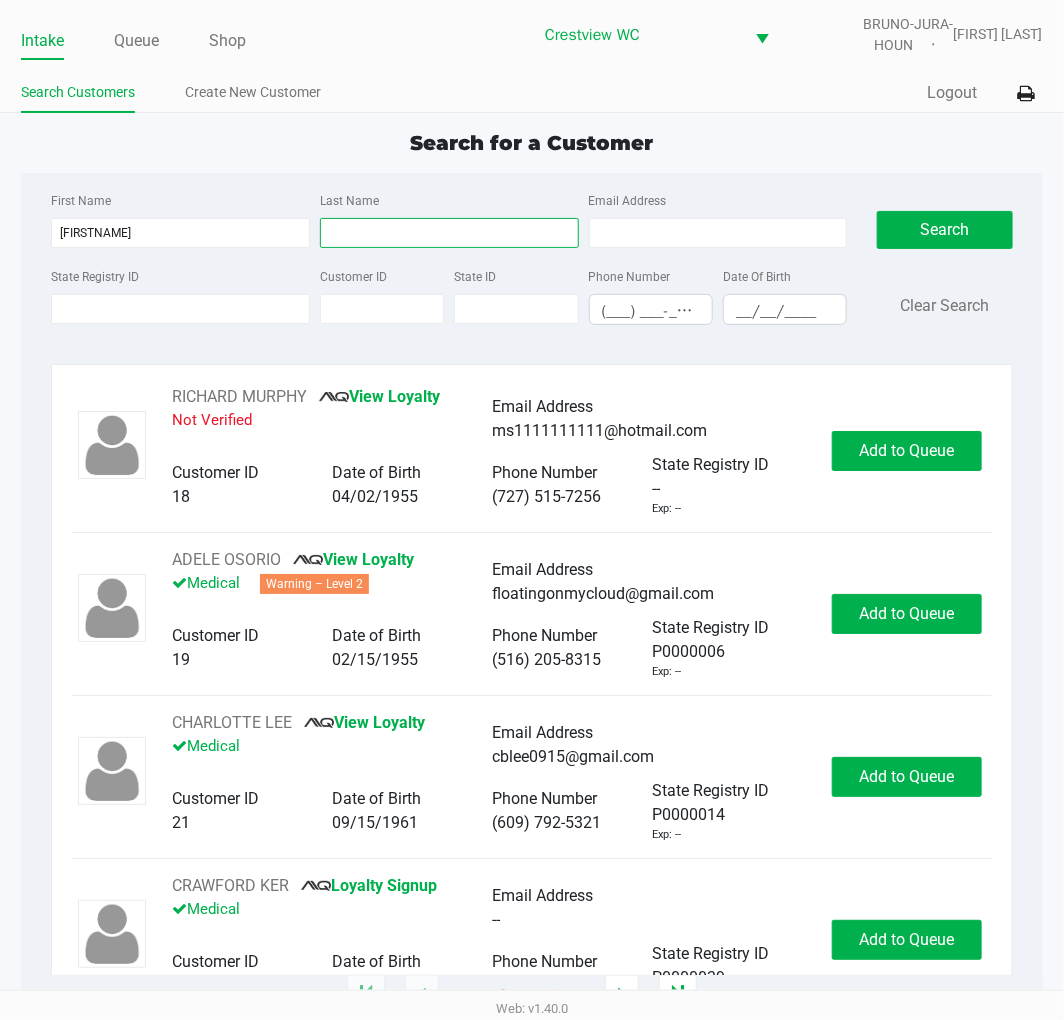 click on "Last Name" at bounding box center (449, 233) 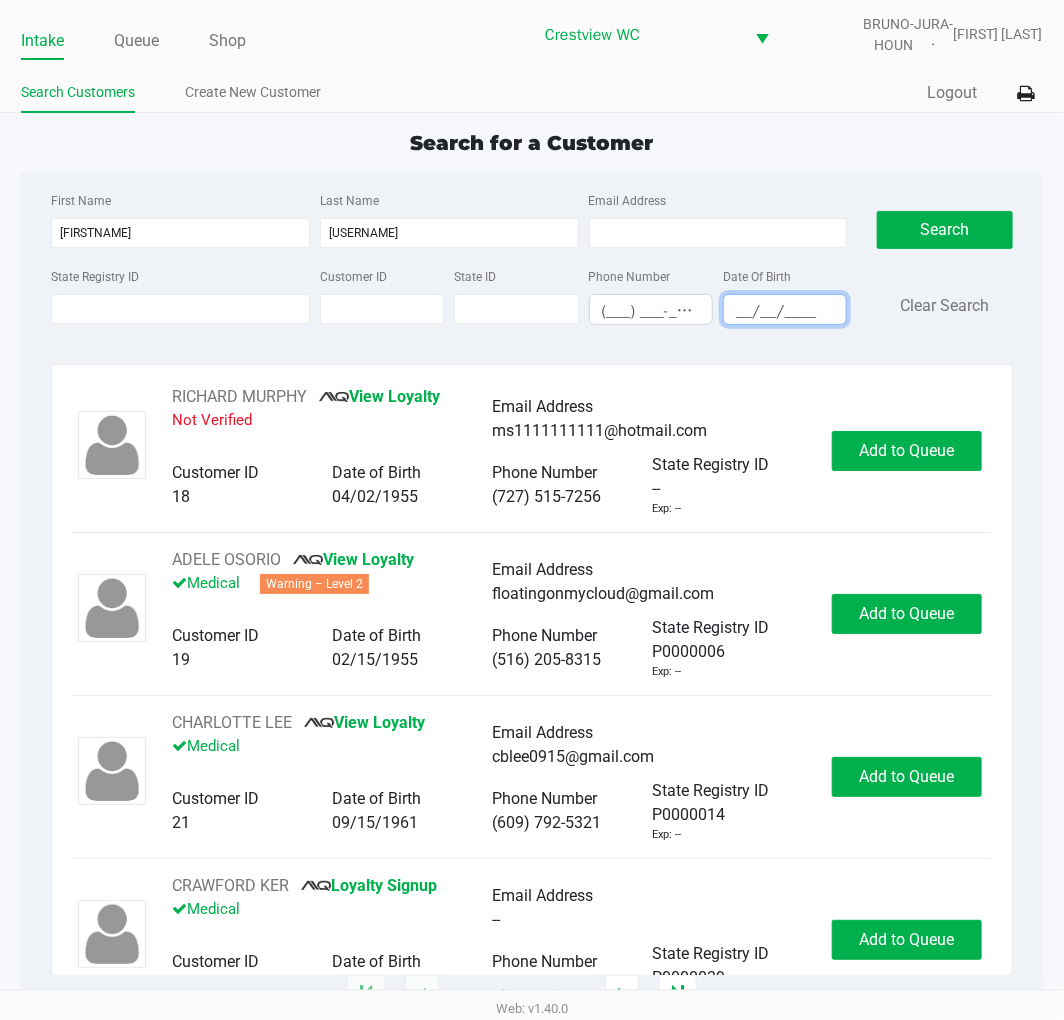 click on "__/__/____" at bounding box center (785, 311) 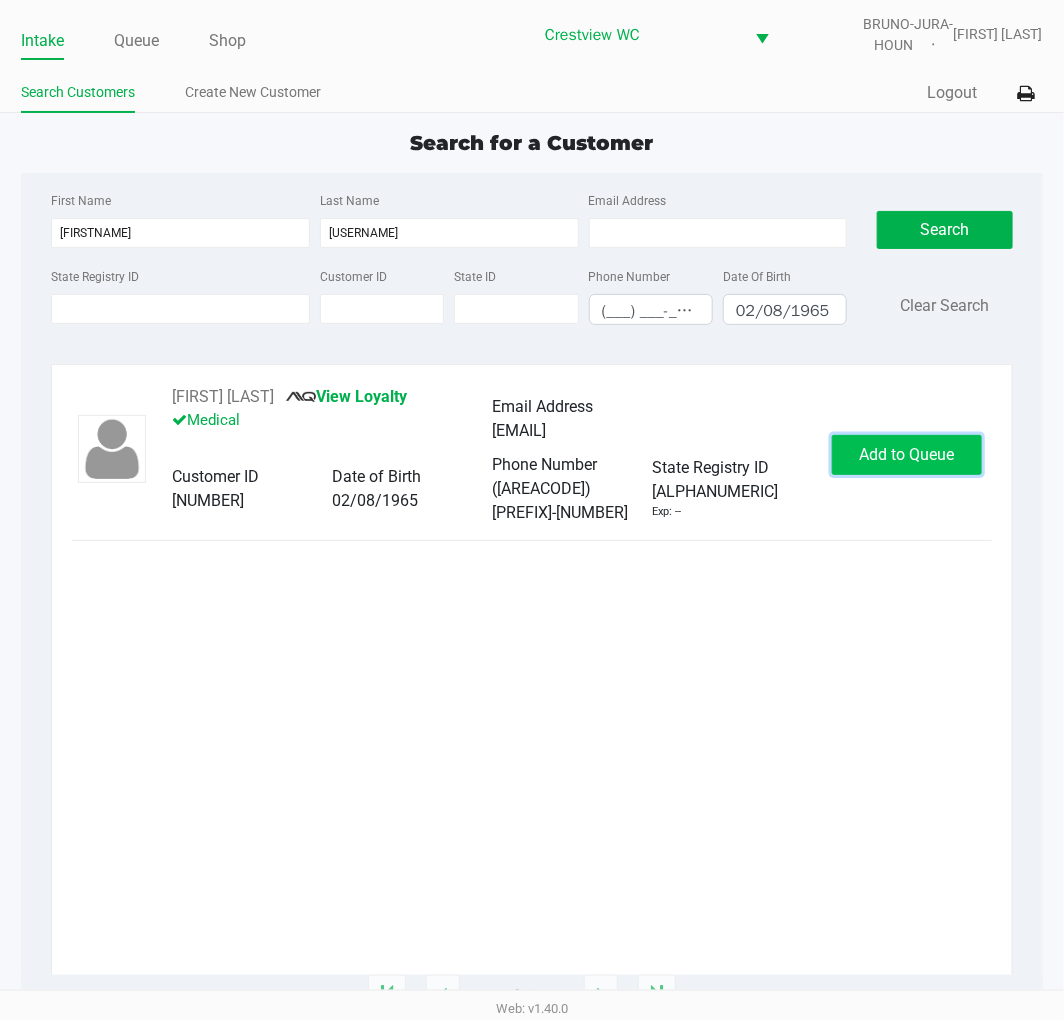 click on "Add to Queue" 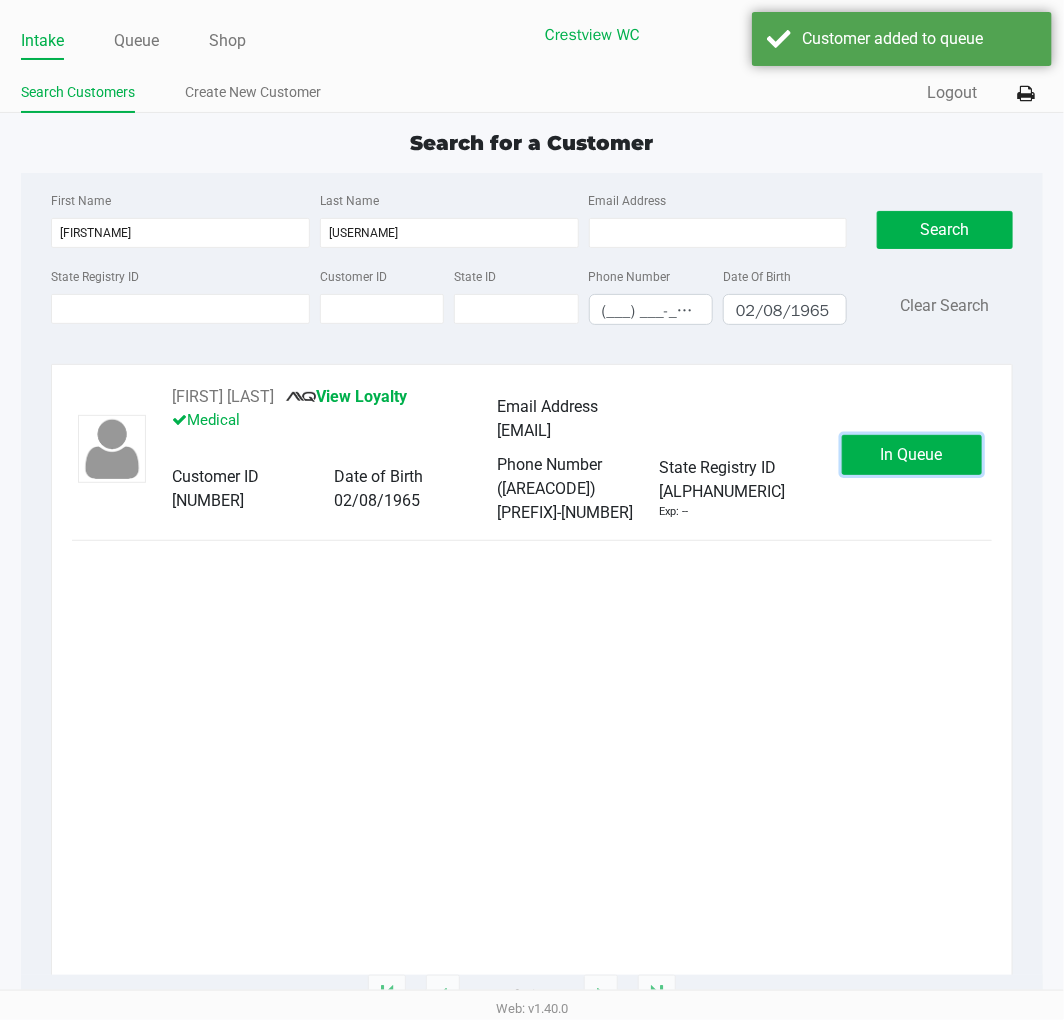 click on "In Queue" 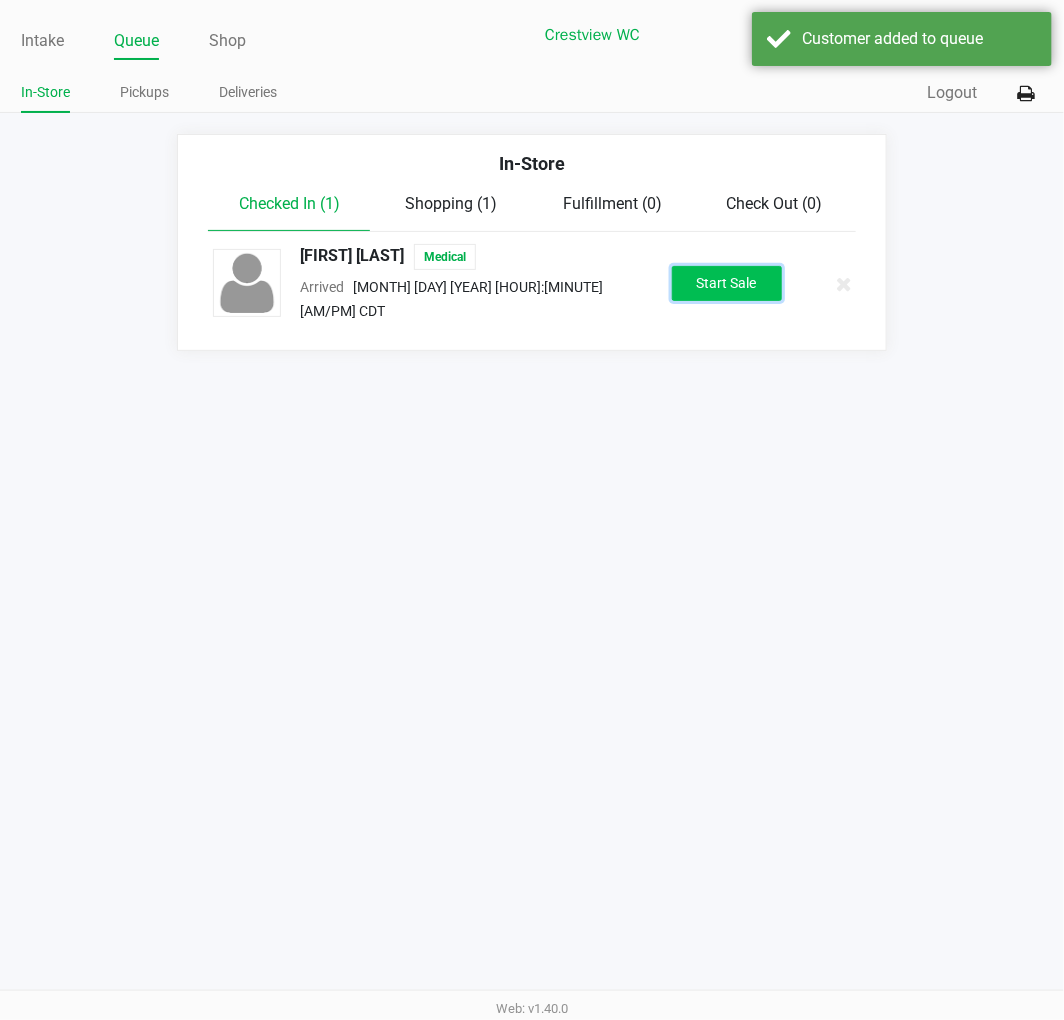 click on "Start Sale" 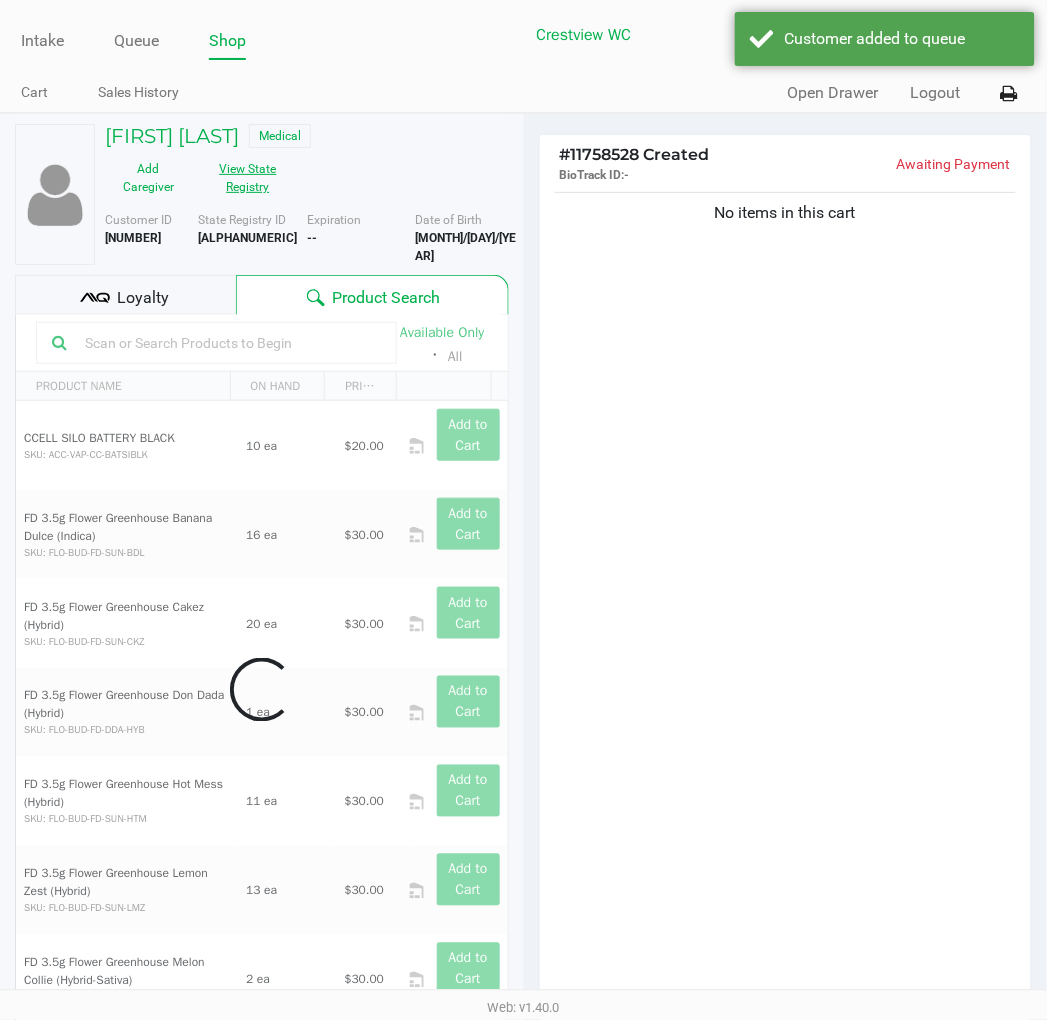 click on "View State Registry" 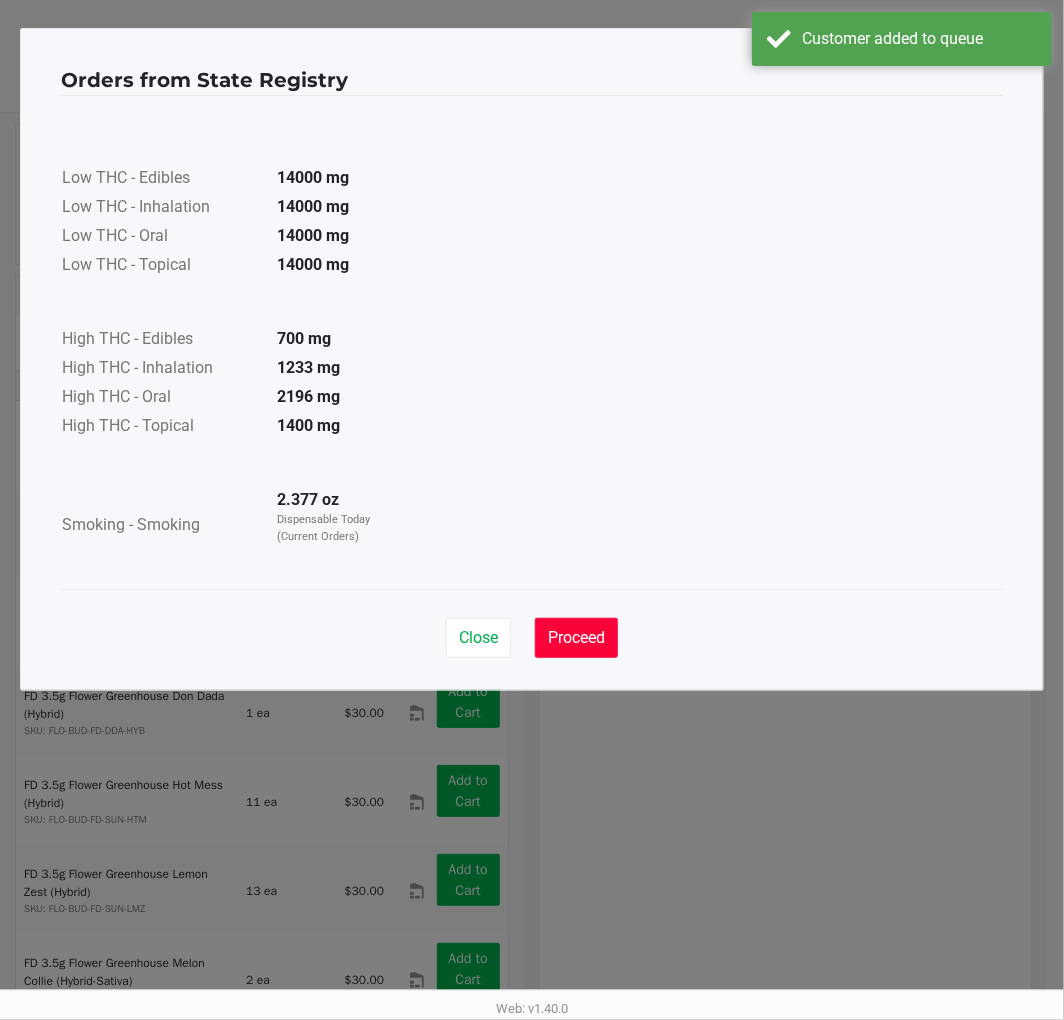 click on "Proceed" 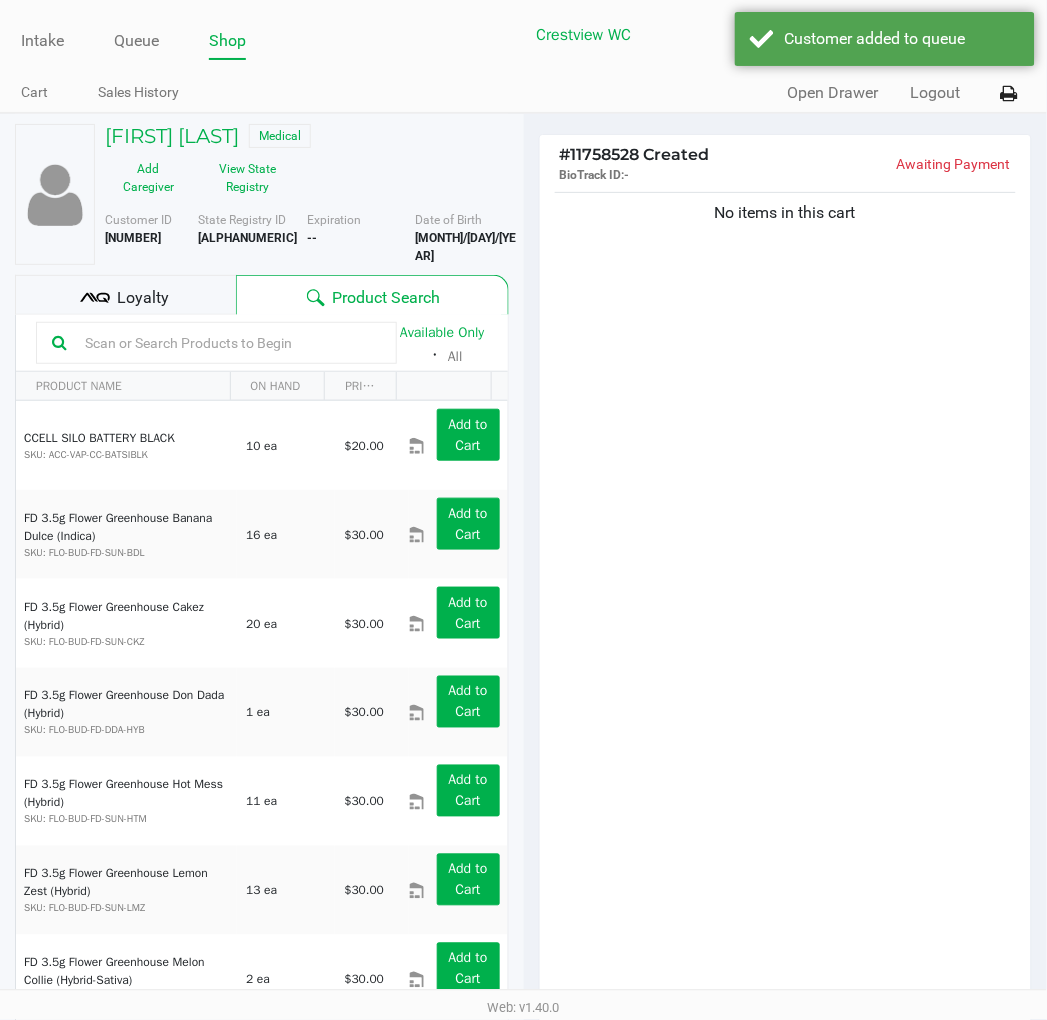 click on "Loyalty" 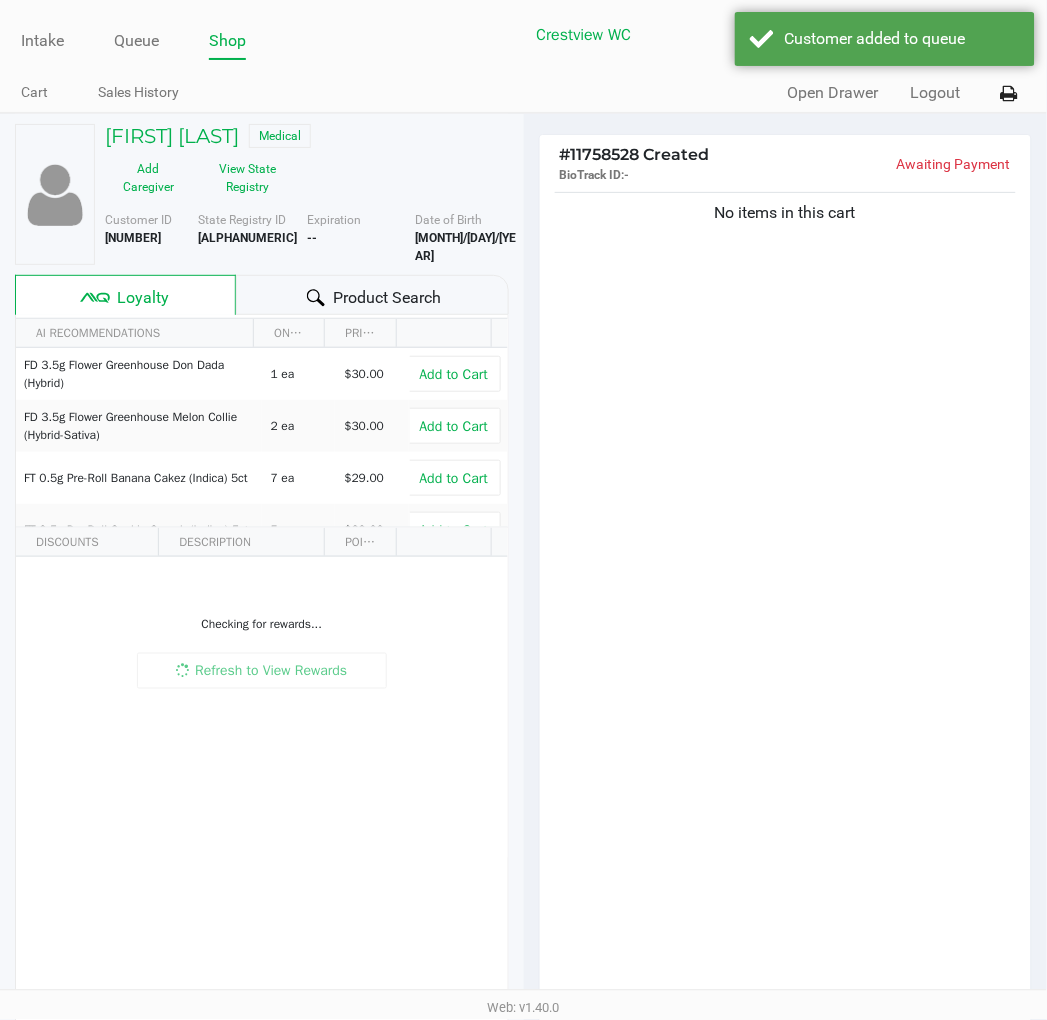 click on "No items in this cart" 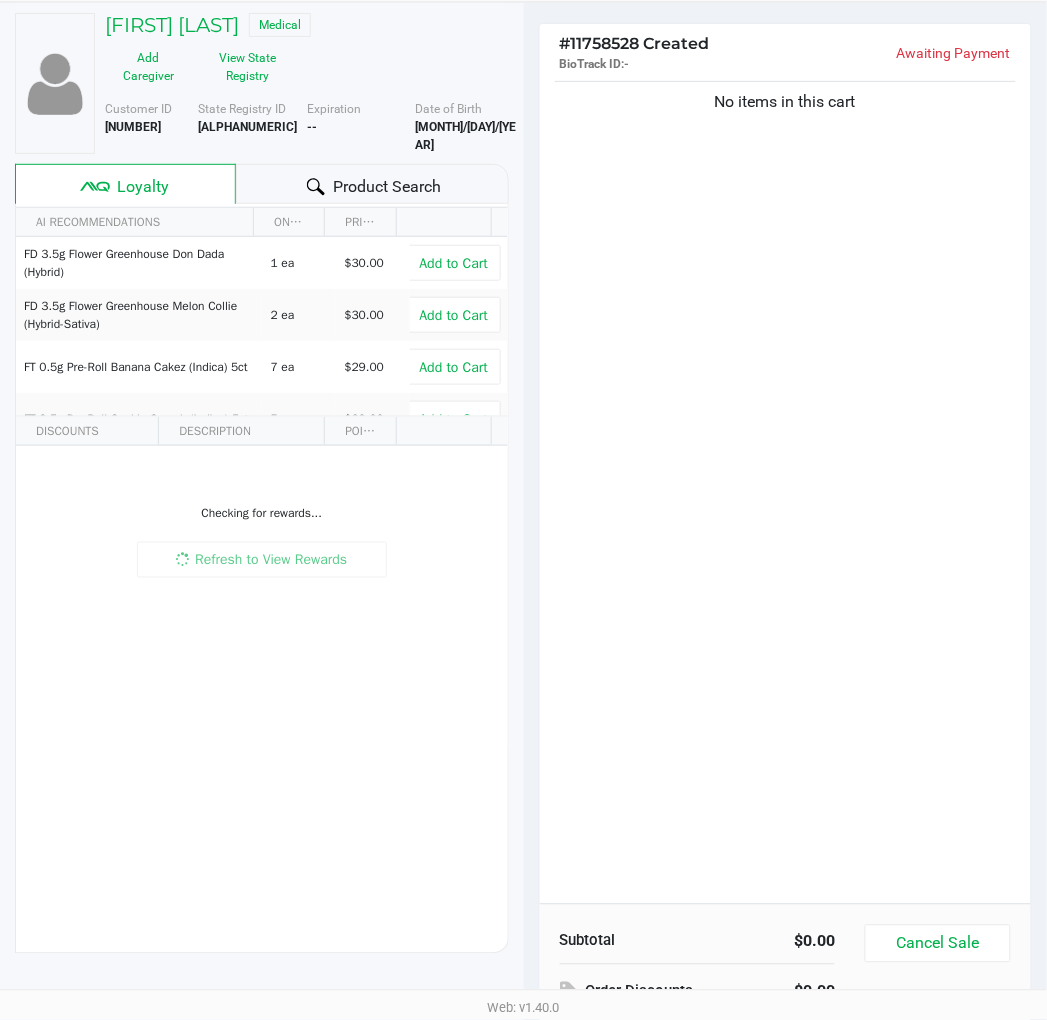 click on "No items in this cart" 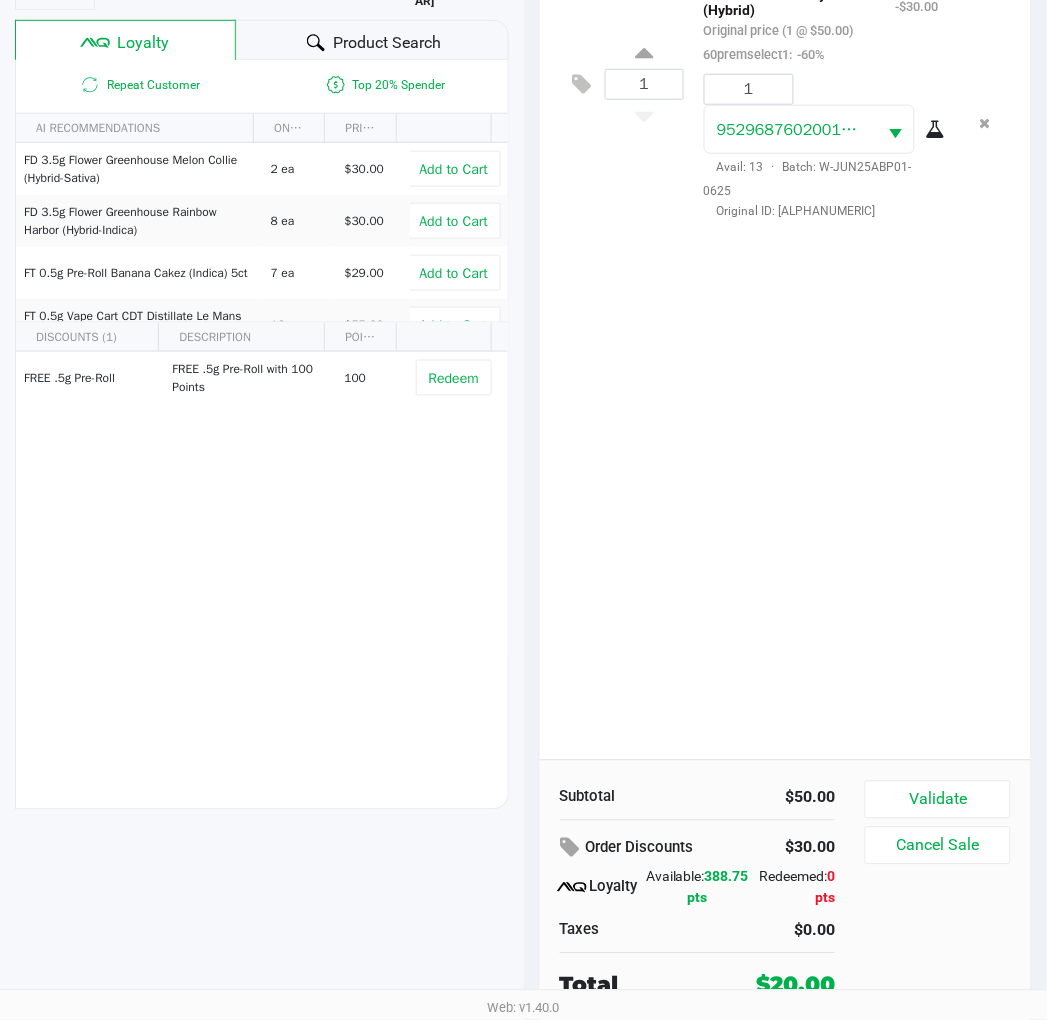 scroll, scrollTop: 258, scrollLeft: 0, axis: vertical 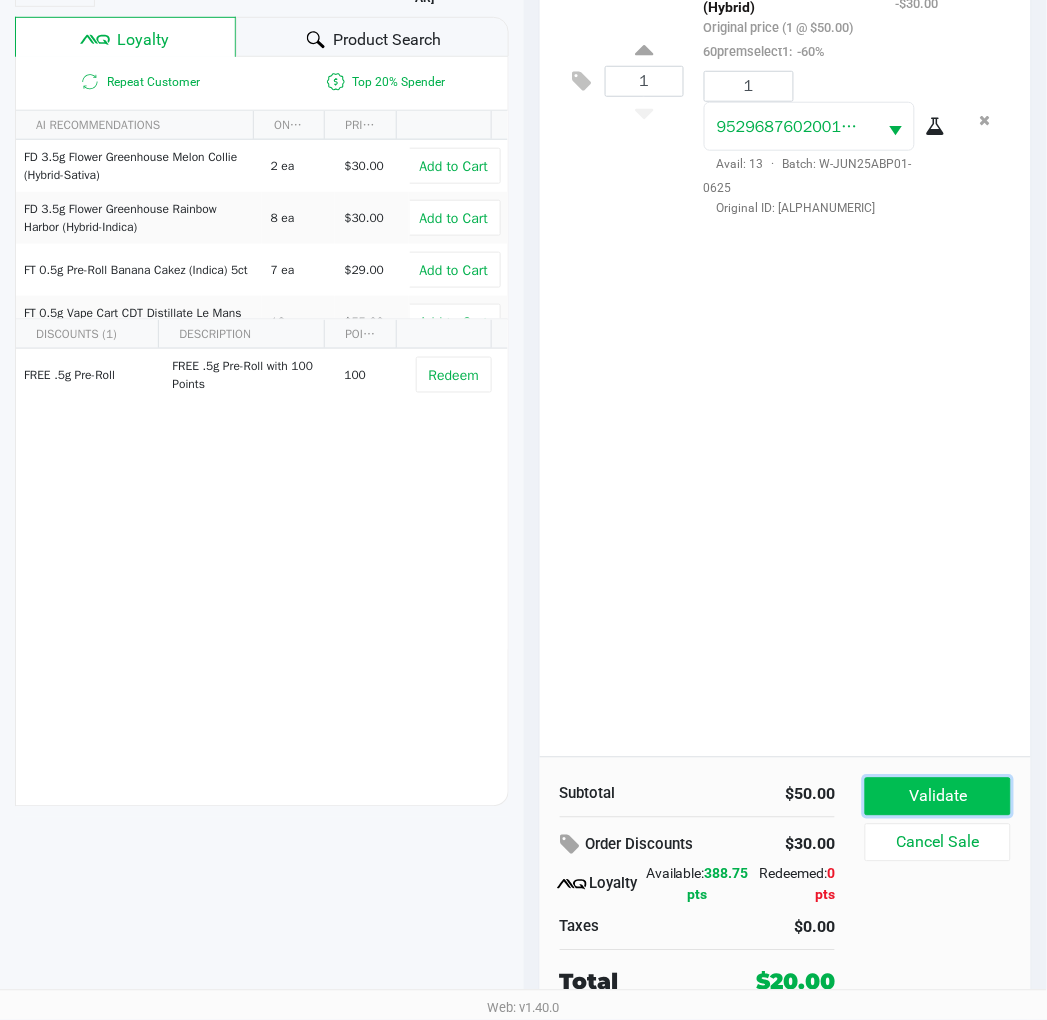 click on "Validate" 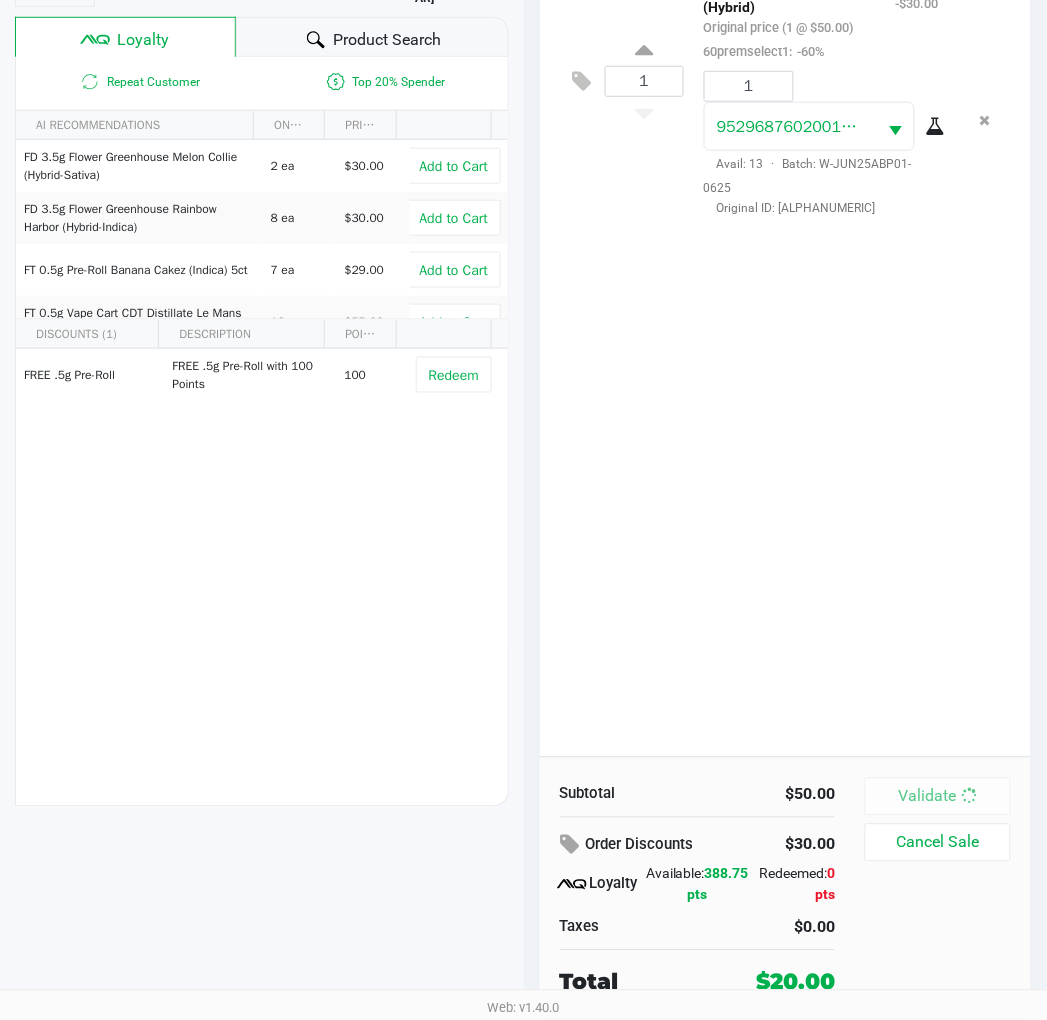 scroll, scrollTop: 0, scrollLeft: 0, axis: both 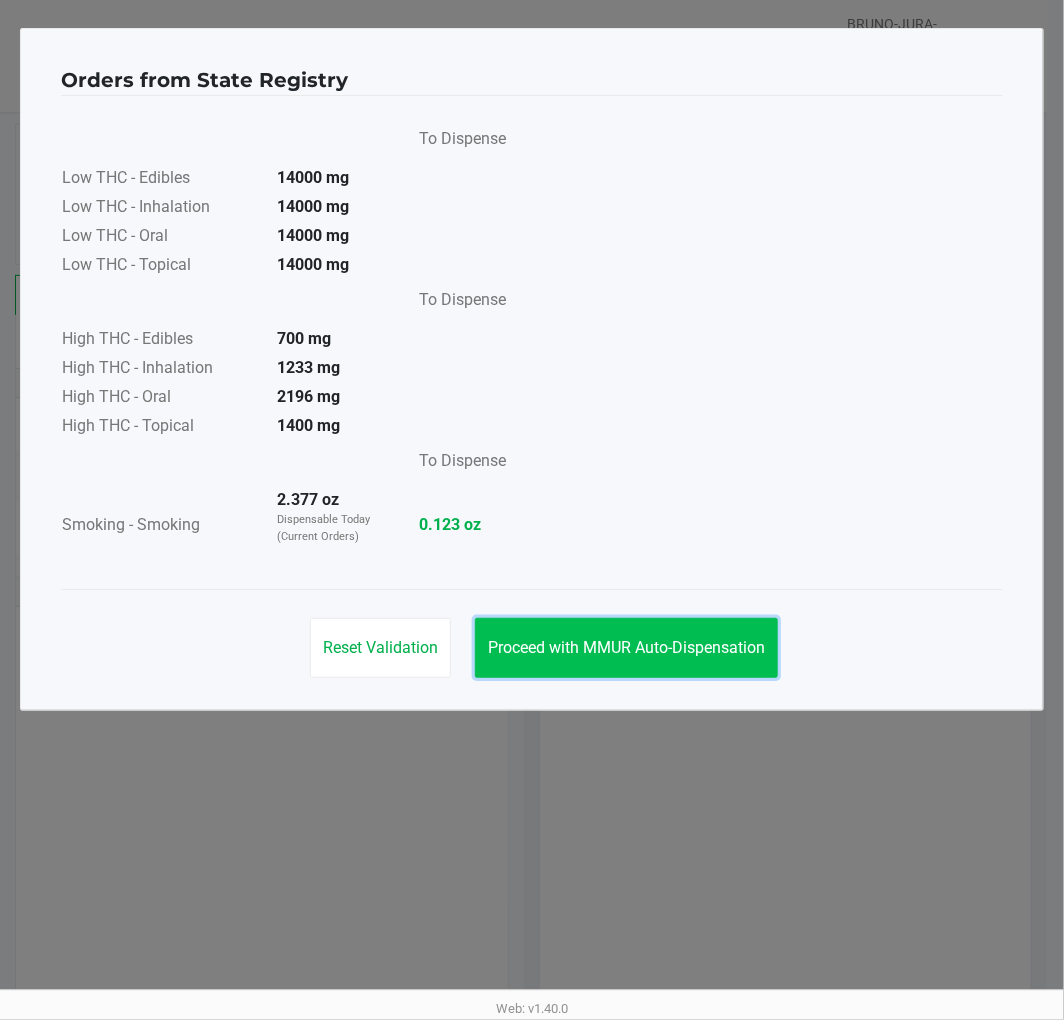 click on "Proceed with MMUR Auto-Dispensation" 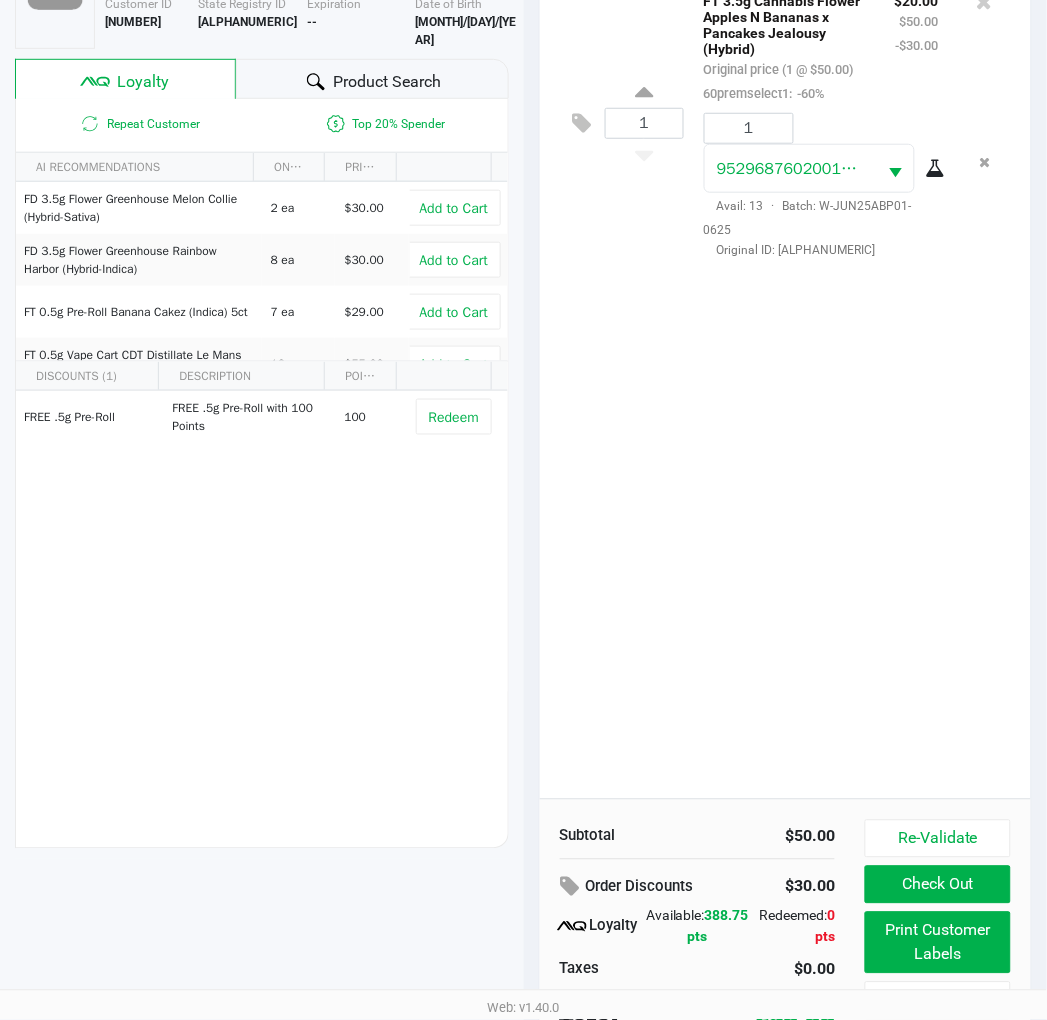scroll, scrollTop: 258, scrollLeft: 0, axis: vertical 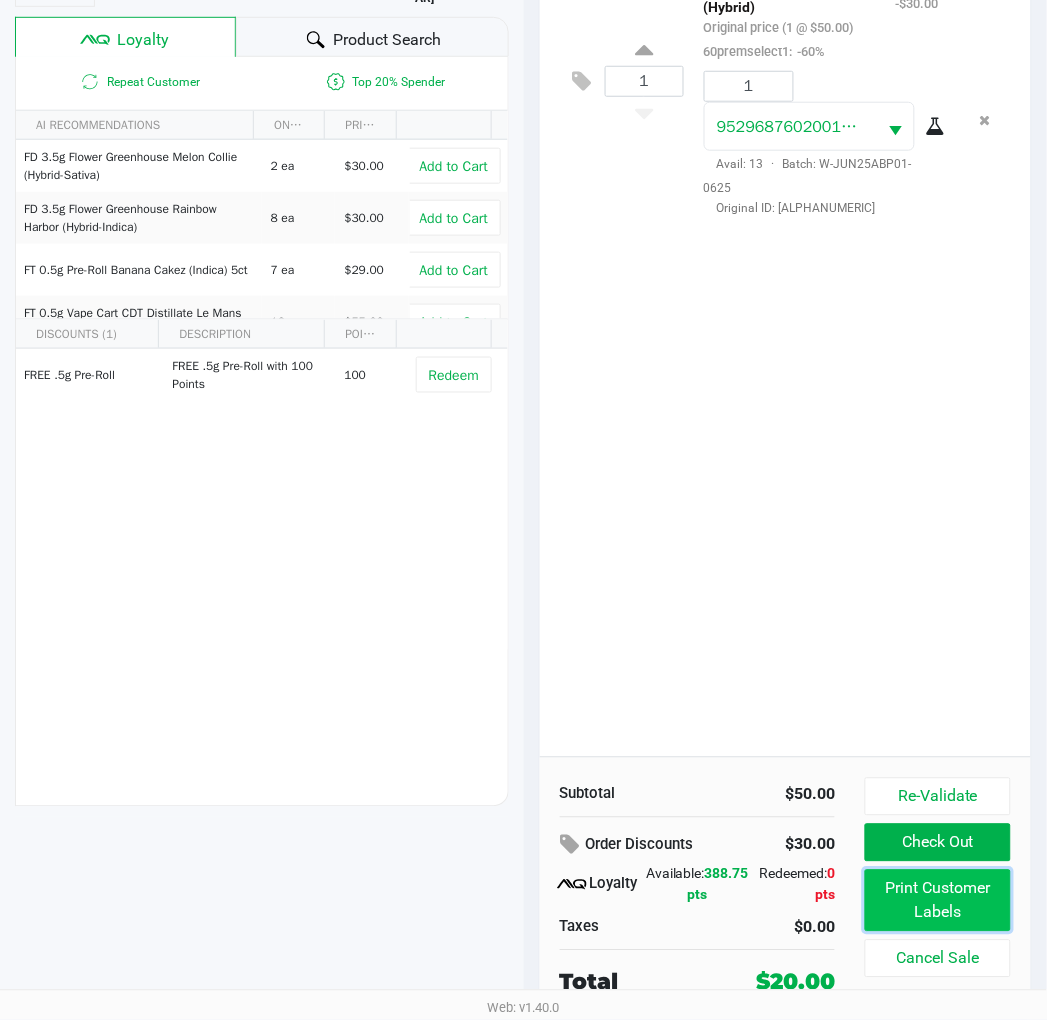 click on "Print Customer Labels" 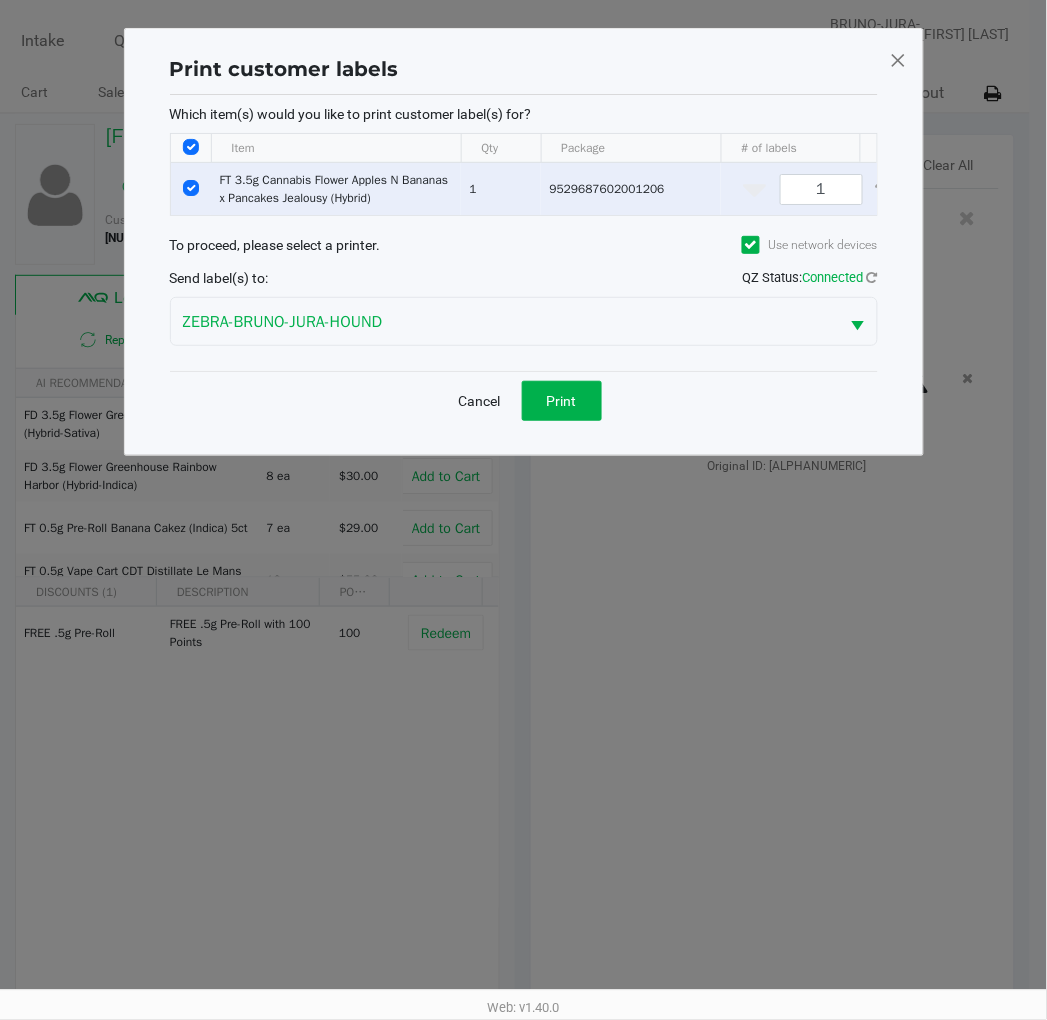 scroll, scrollTop: 0, scrollLeft: 0, axis: both 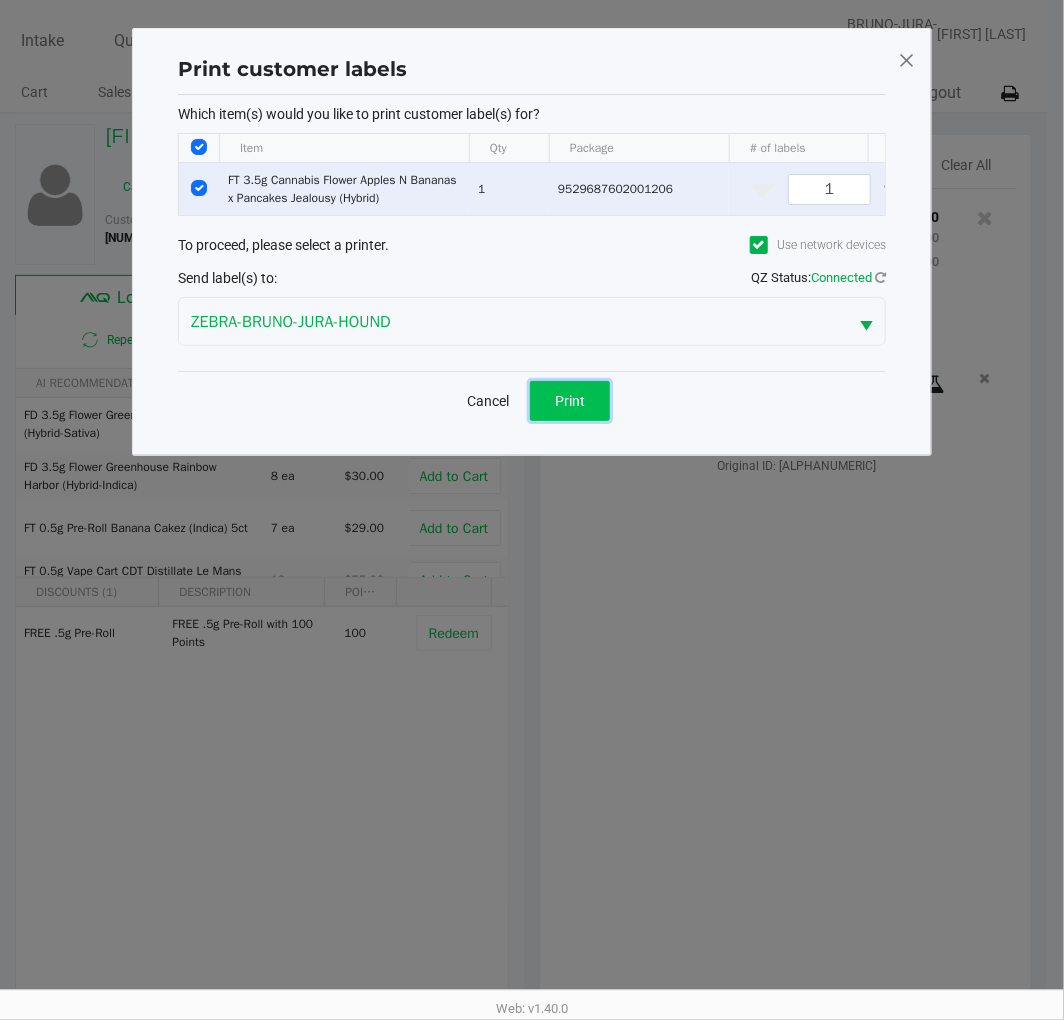 click on "Print" 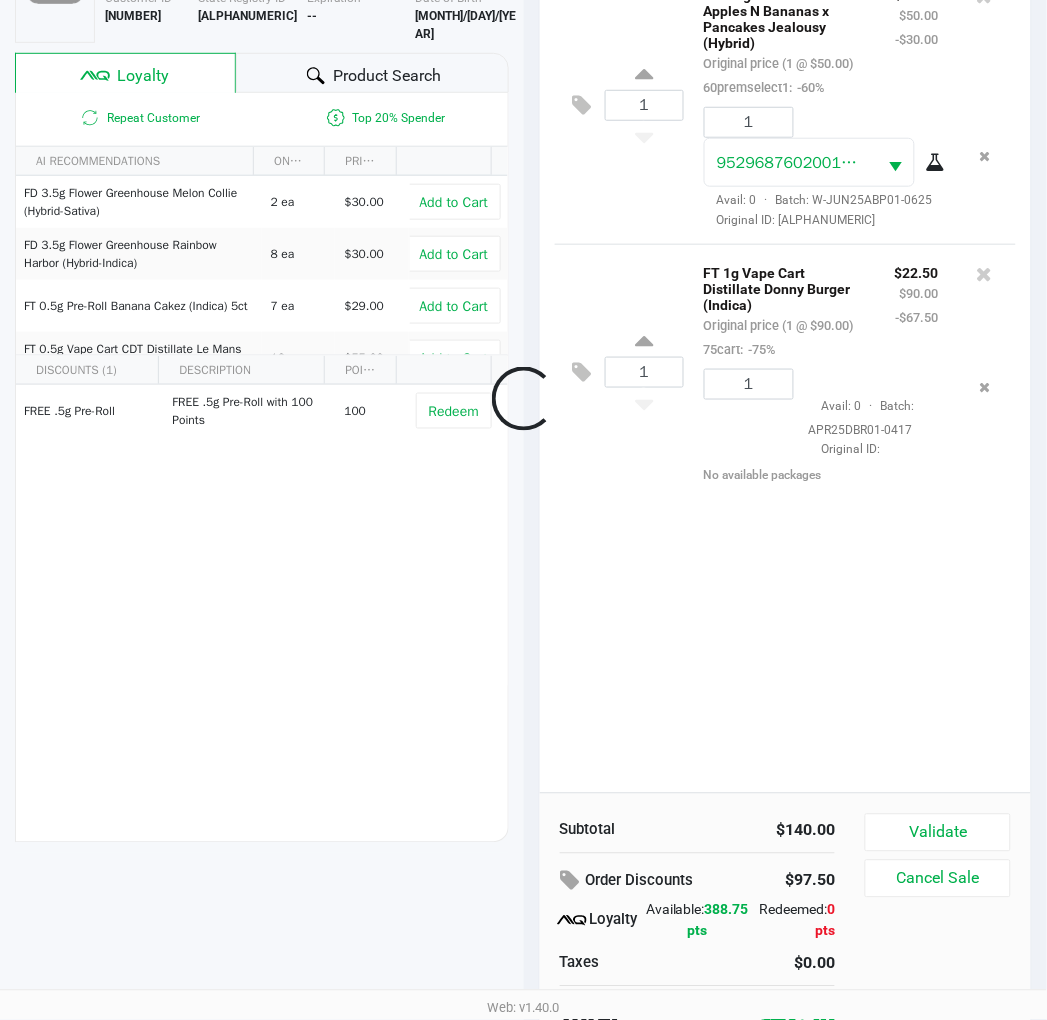 scroll, scrollTop: 258, scrollLeft: 0, axis: vertical 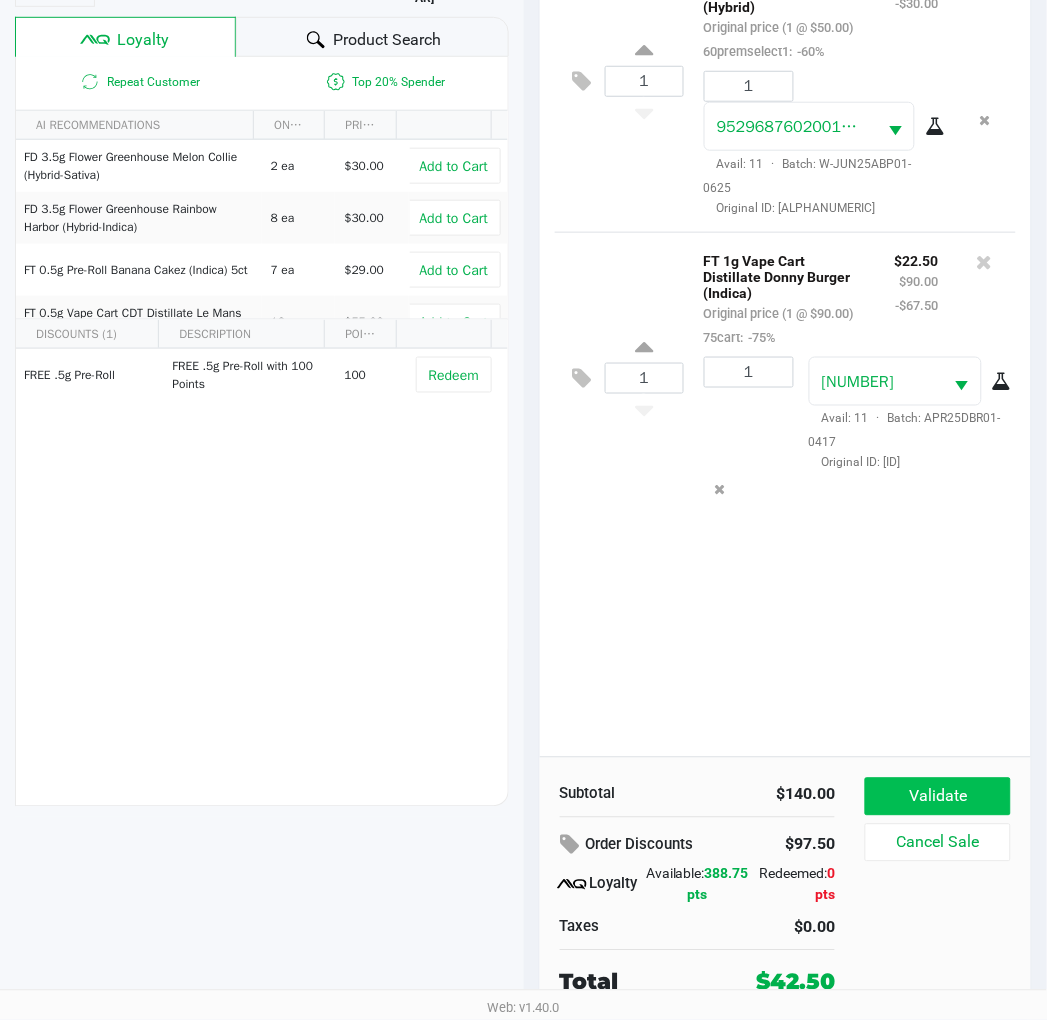 click on "Validate" 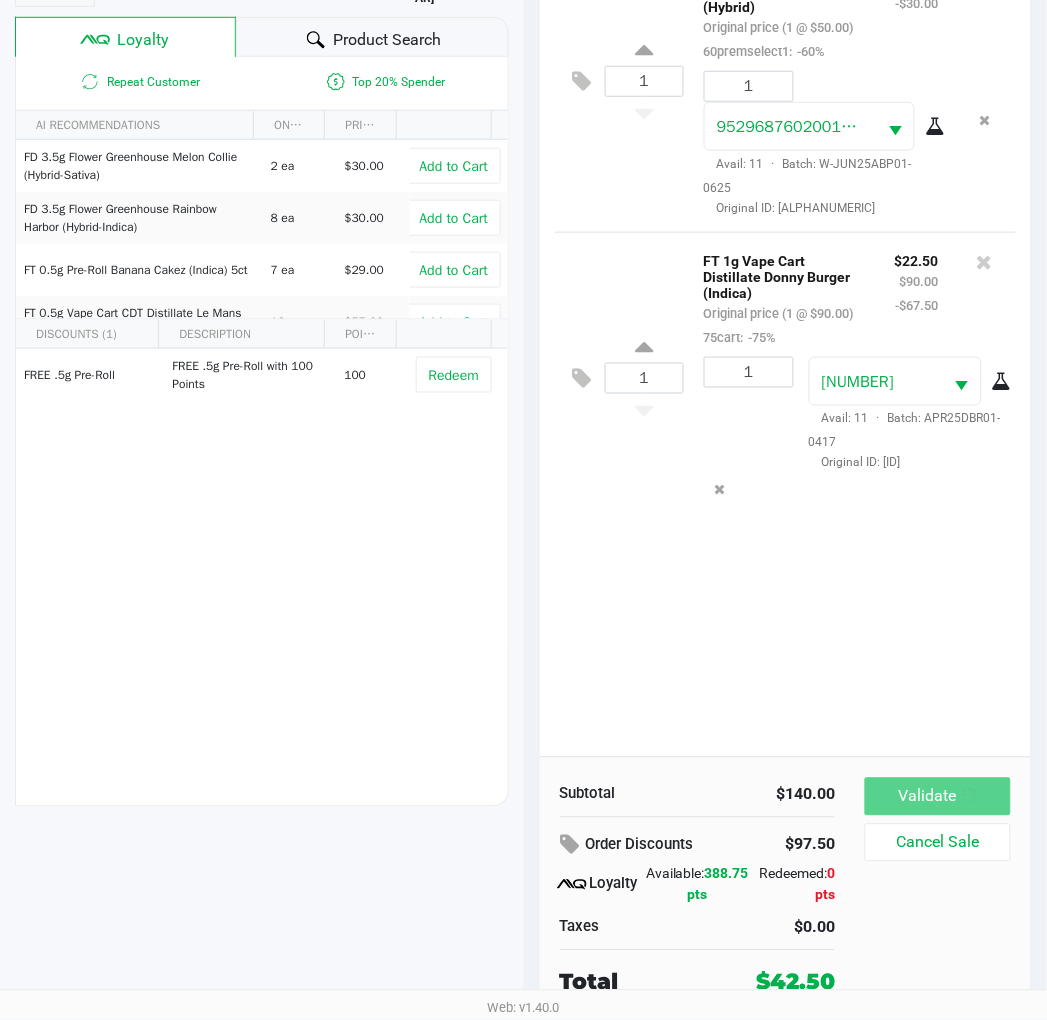scroll, scrollTop: 0, scrollLeft: 0, axis: both 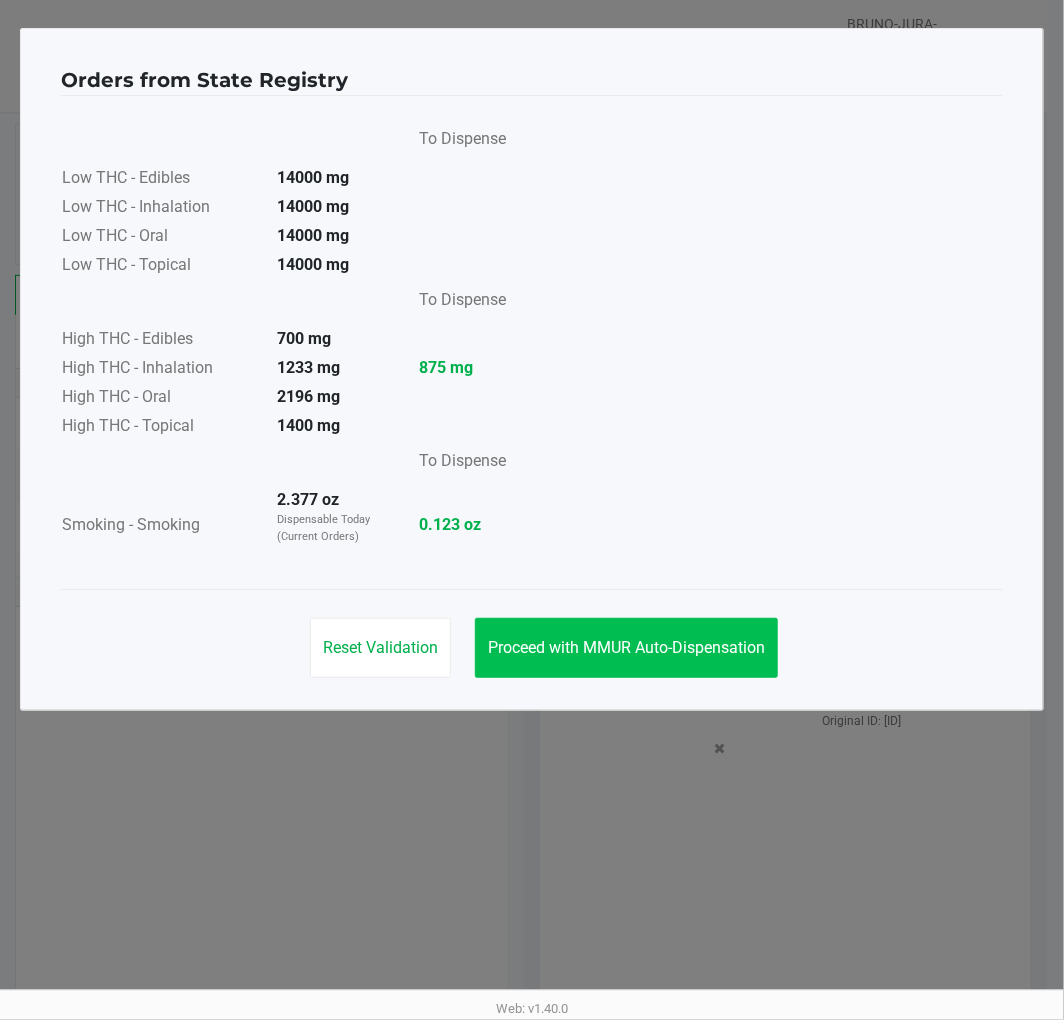 click on "Proceed with MMUR Auto-Dispensation" 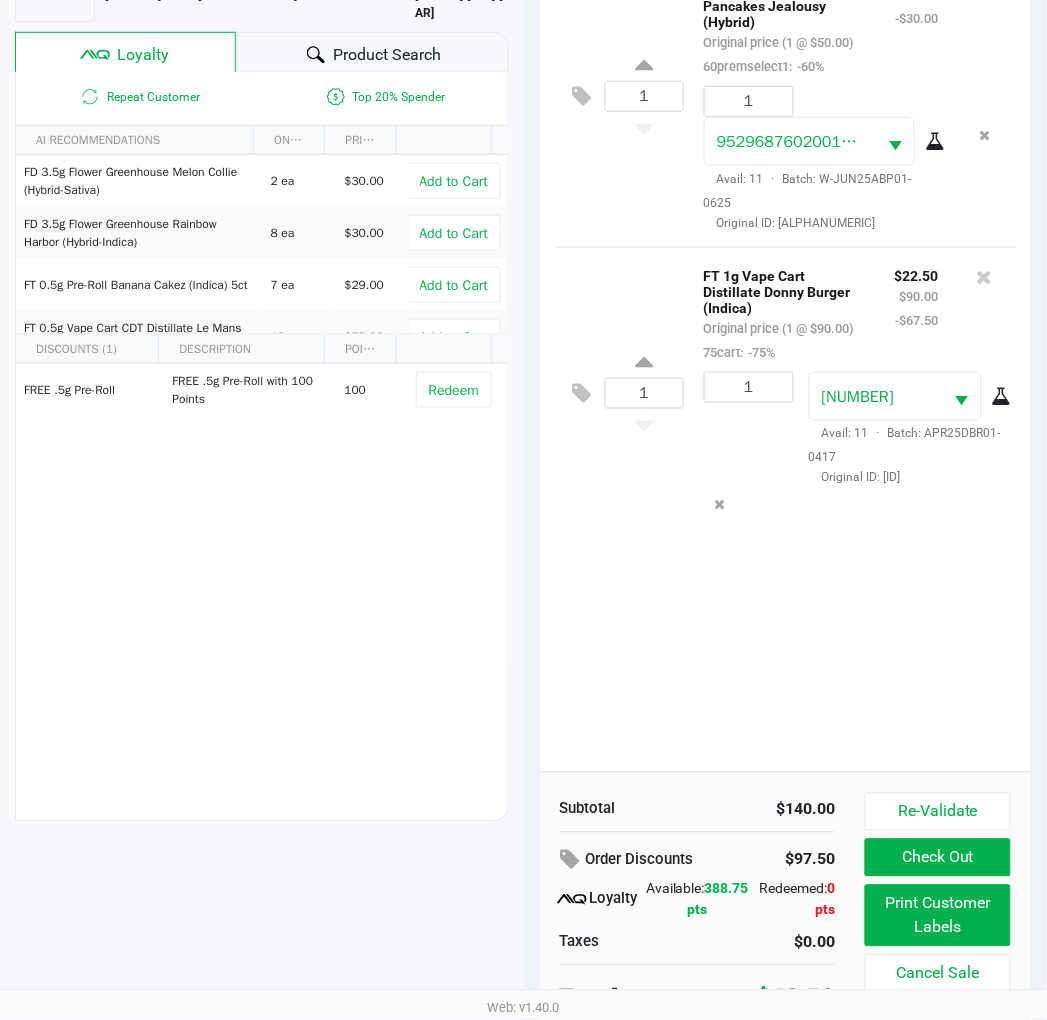 scroll, scrollTop: 258, scrollLeft: 0, axis: vertical 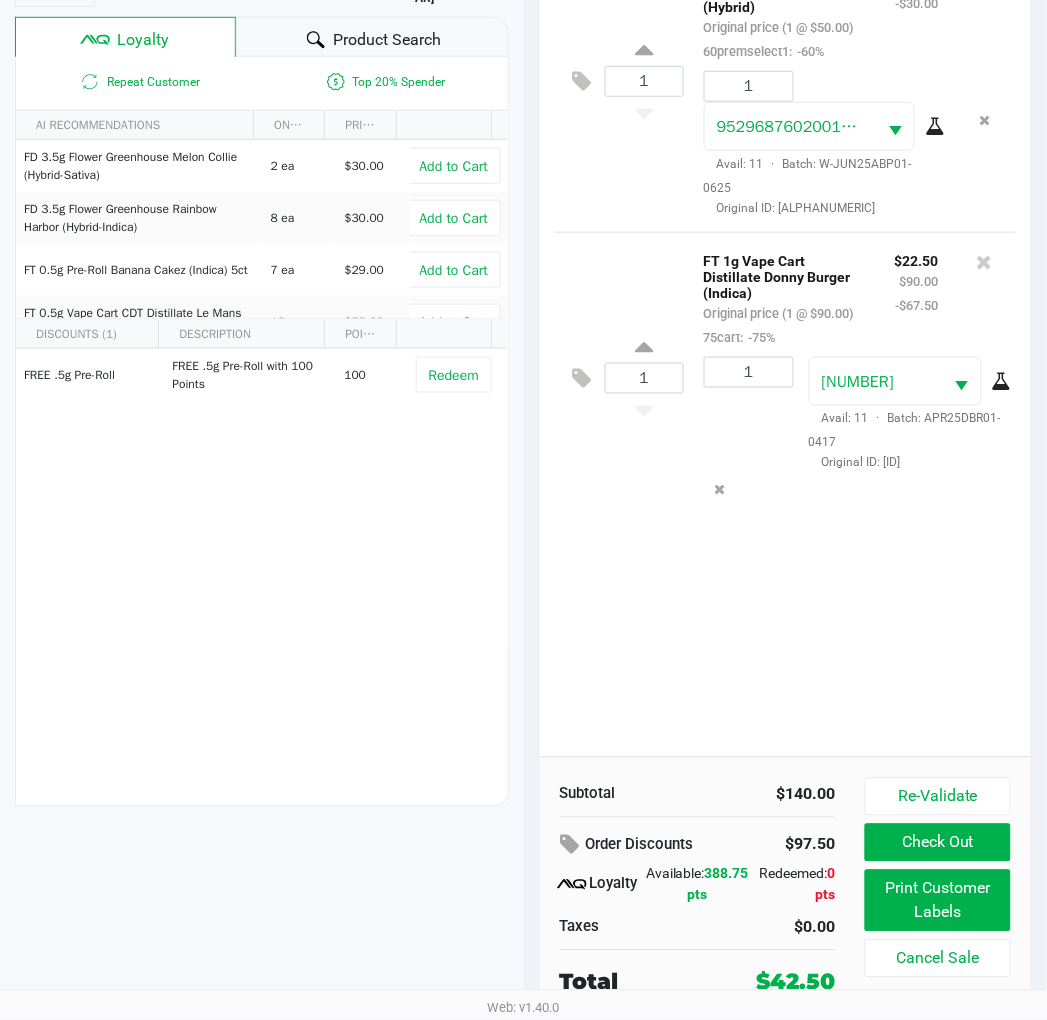 click on "Print Customer Labels" 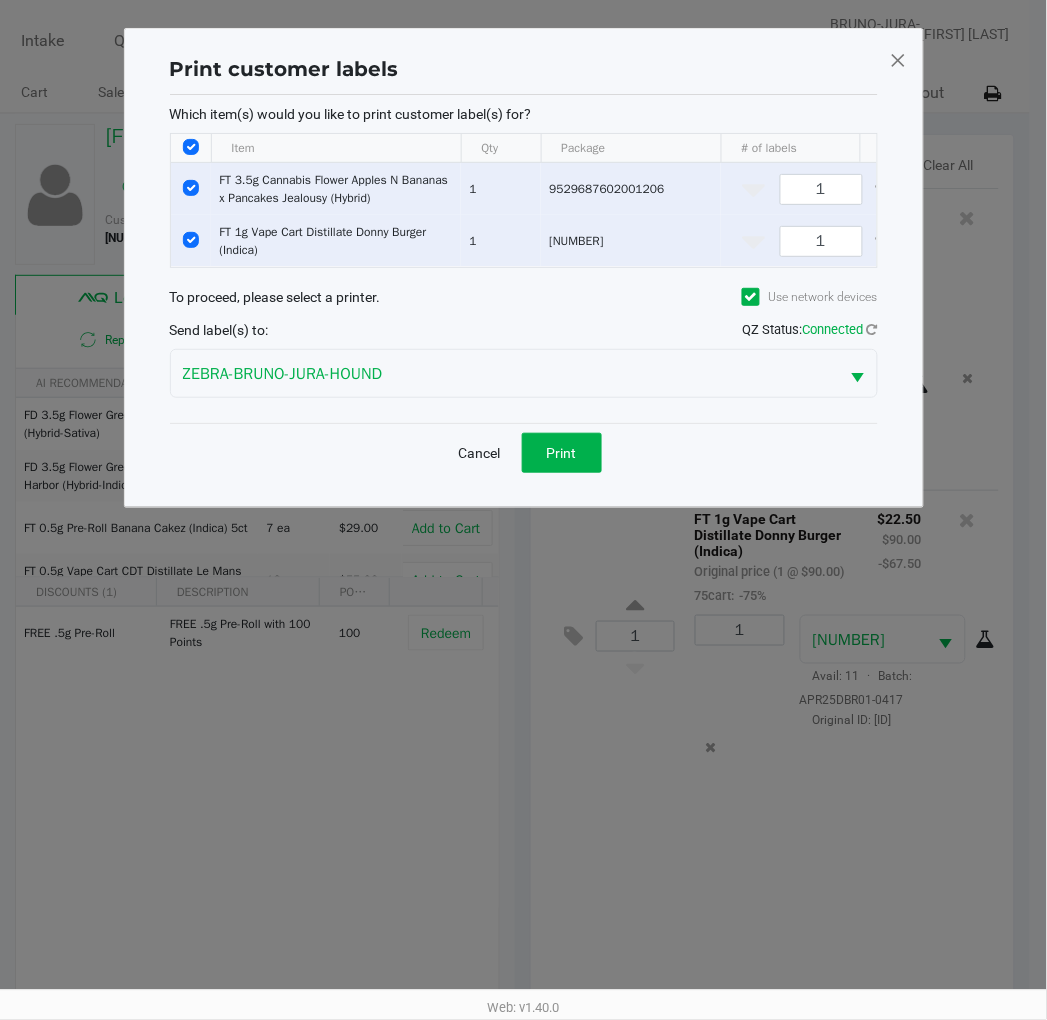 scroll, scrollTop: 0, scrollLeft: 0, axis: both 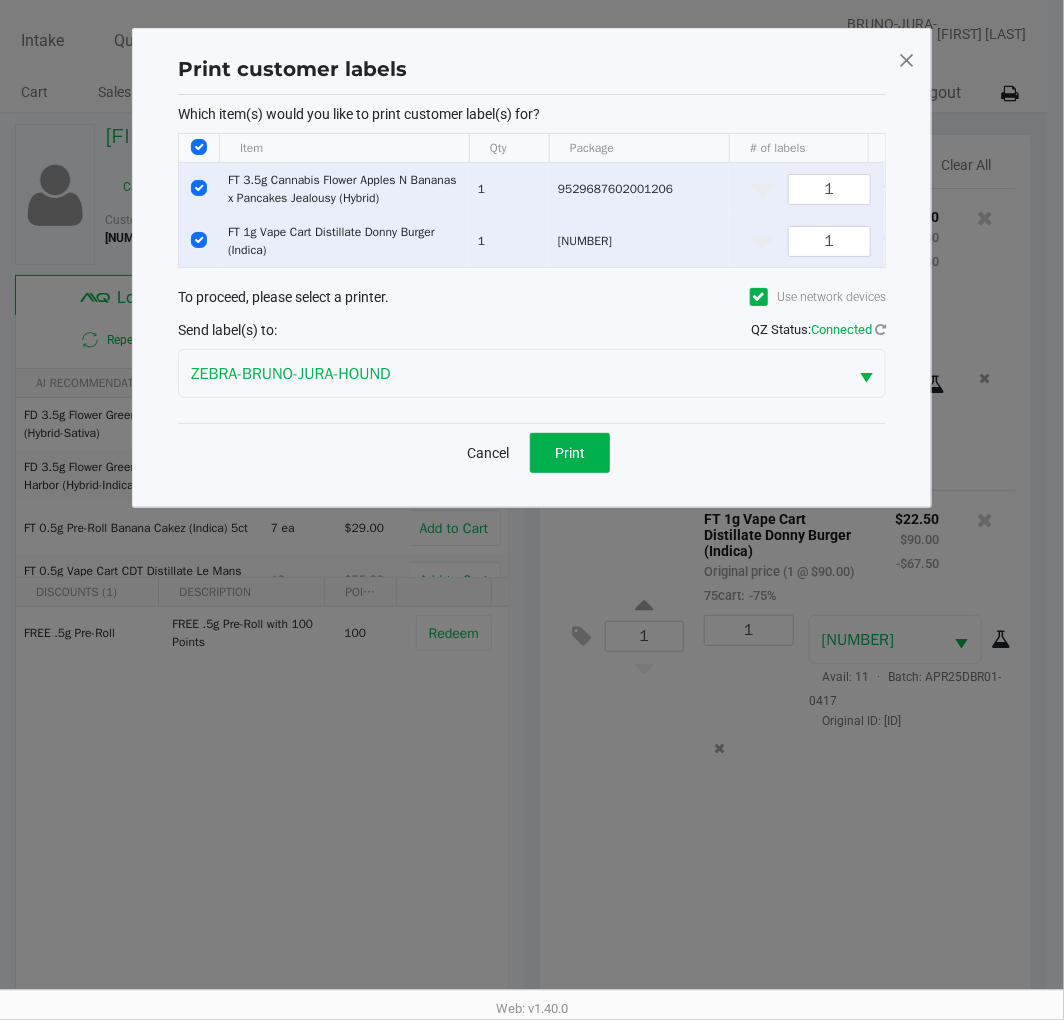 click at bounding box center [199, 188] 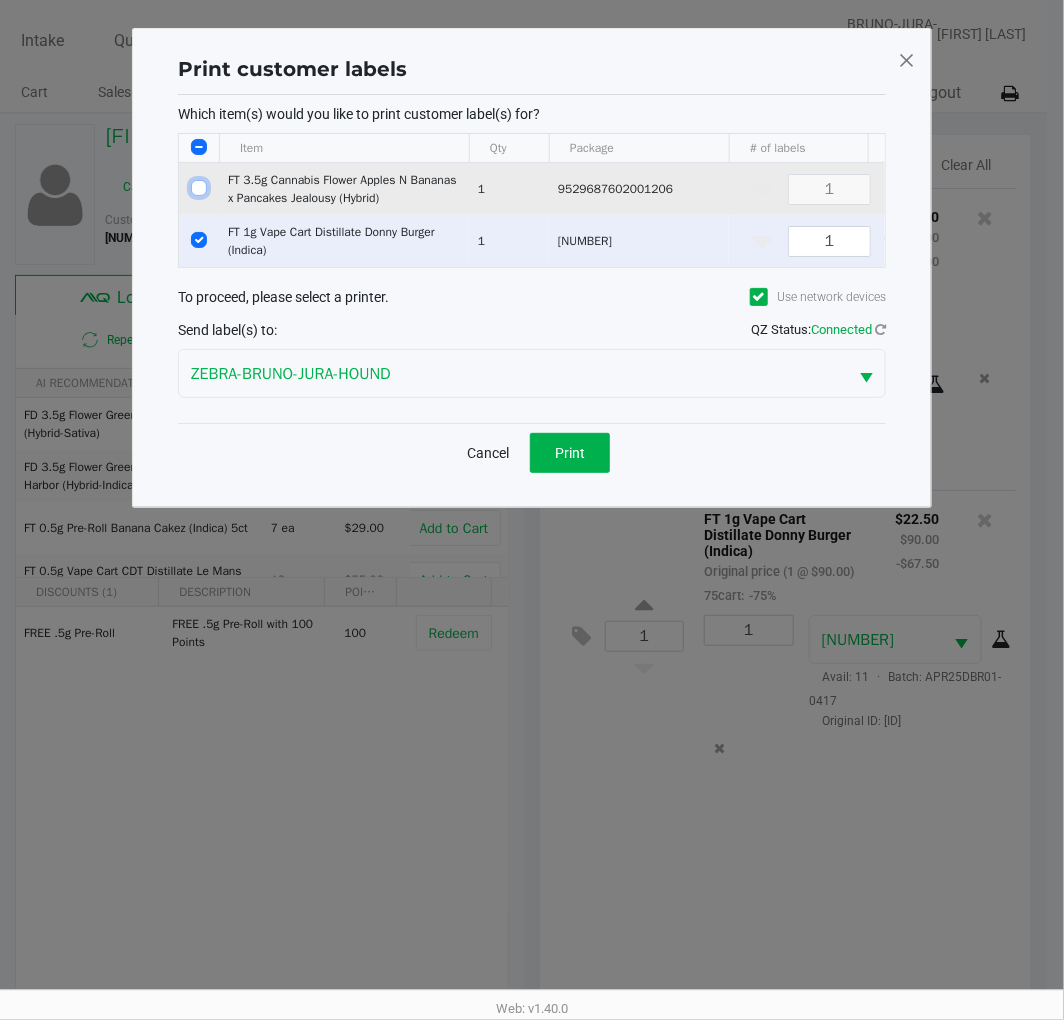 click on "Print" 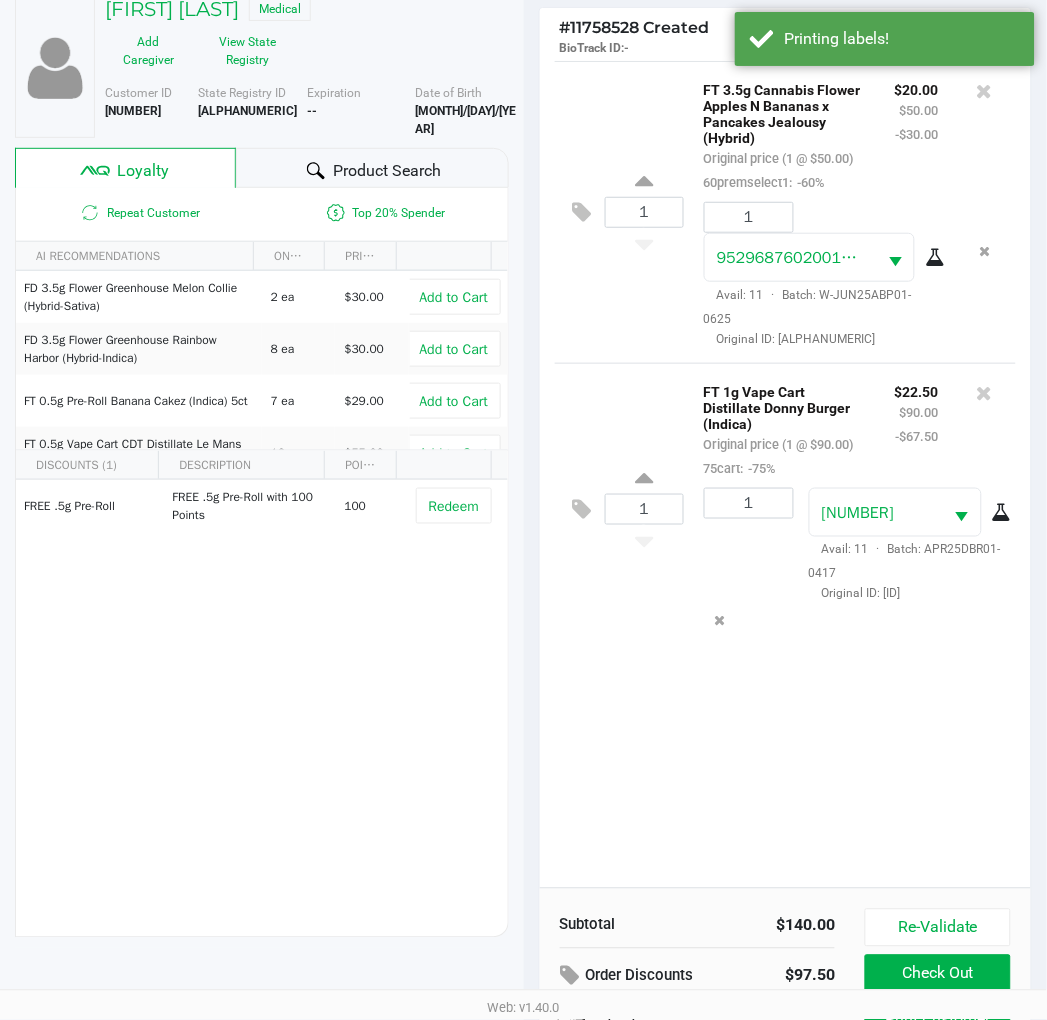 scroll, scrollTop: 258, scrollLeft: 0, axis: vertical 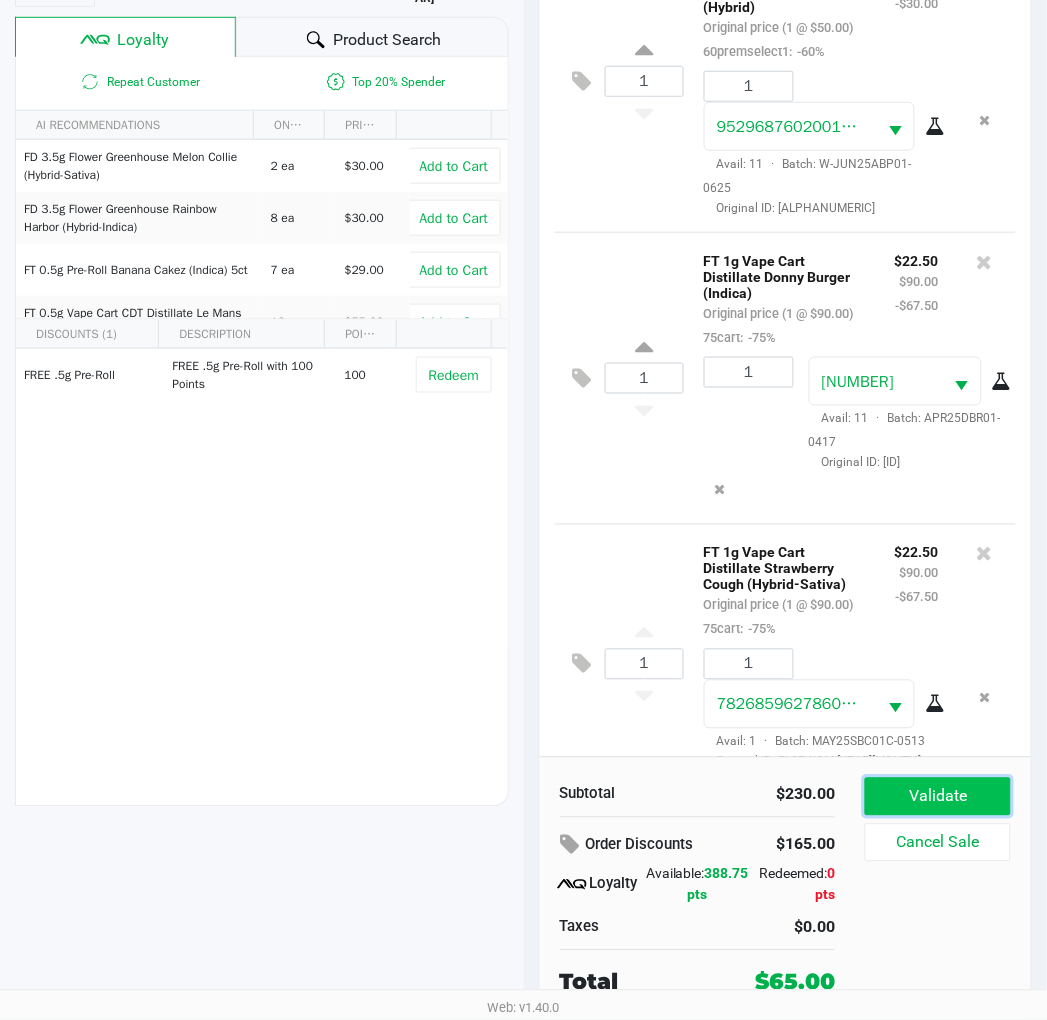 click on "Validate" 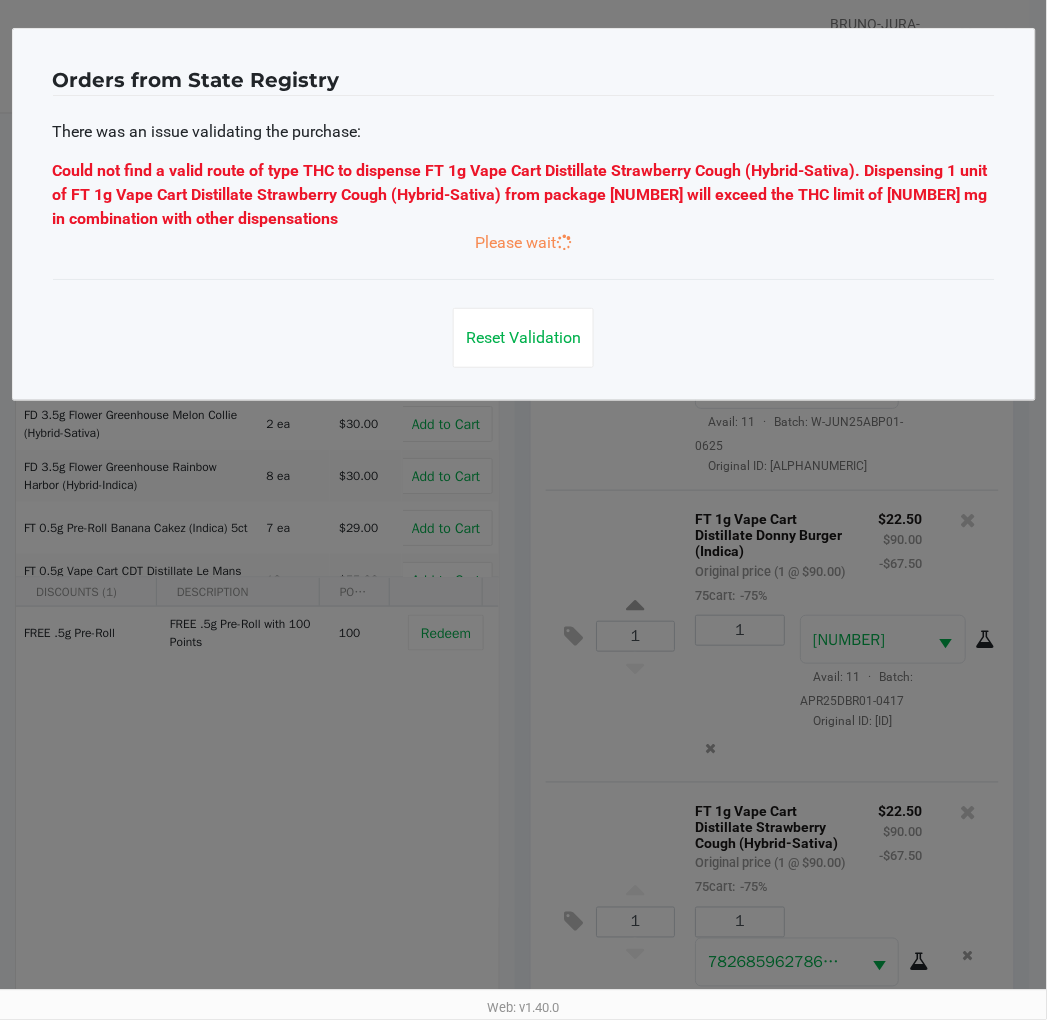scroll, scrollTop: 0, scrollLeft: 0, axis: both 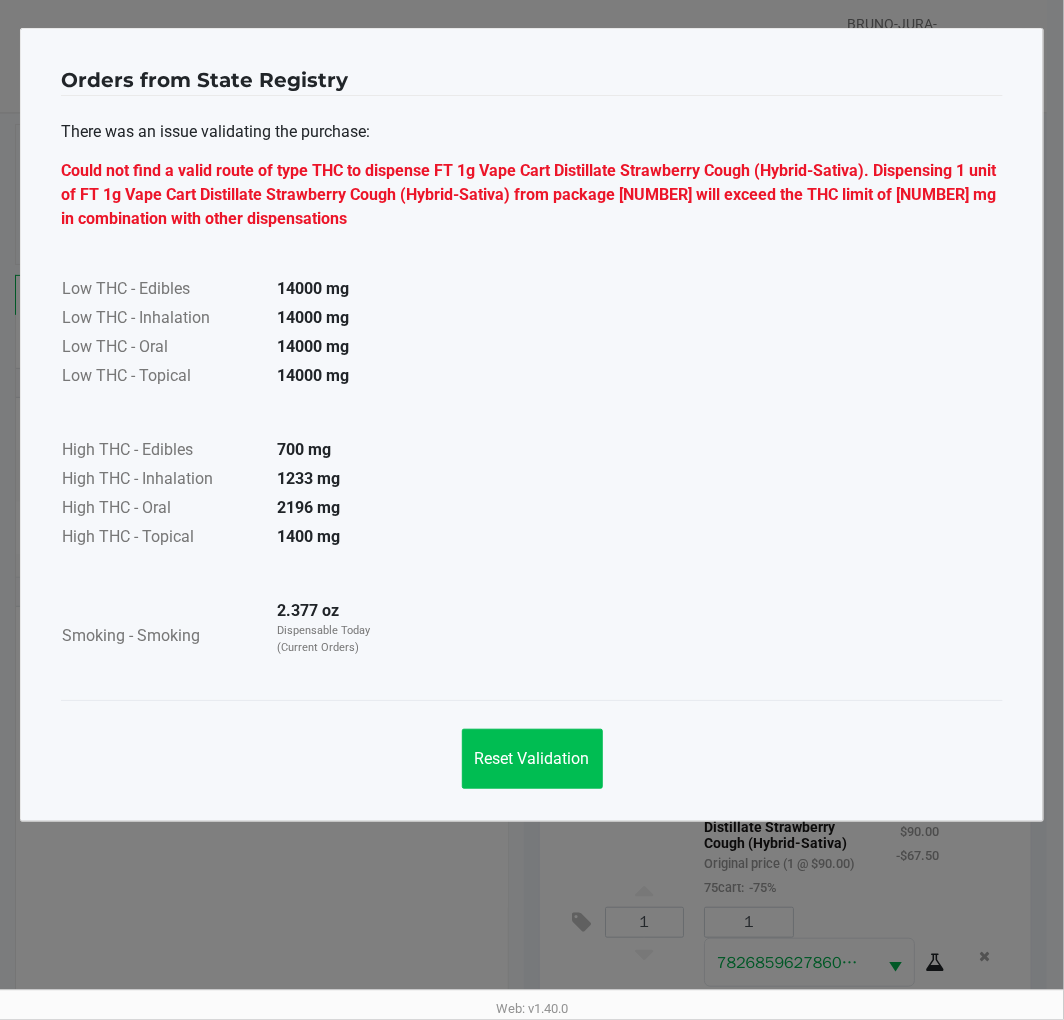 click on "Reset Validation" 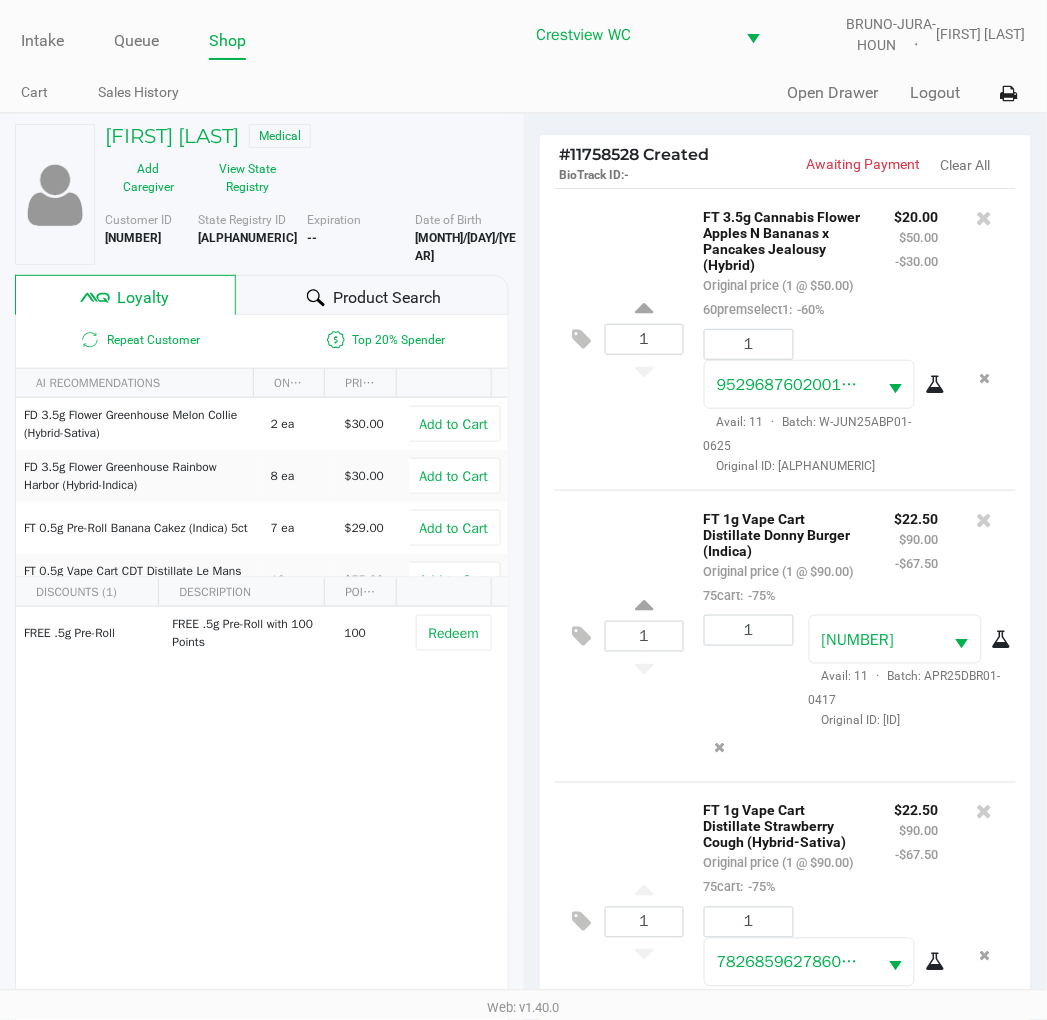 scroll, scrollTop: 126, scrollLeft: 0, axis: vertical 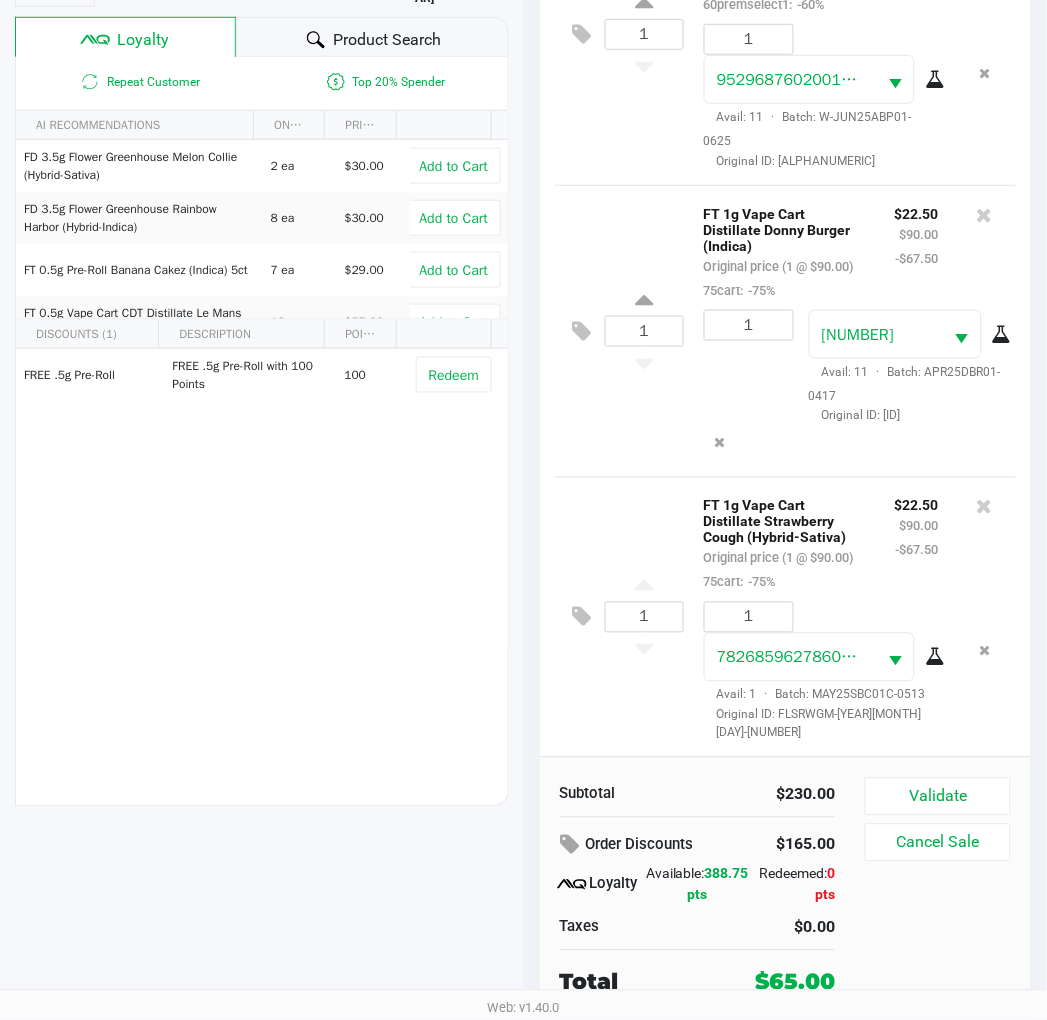 click 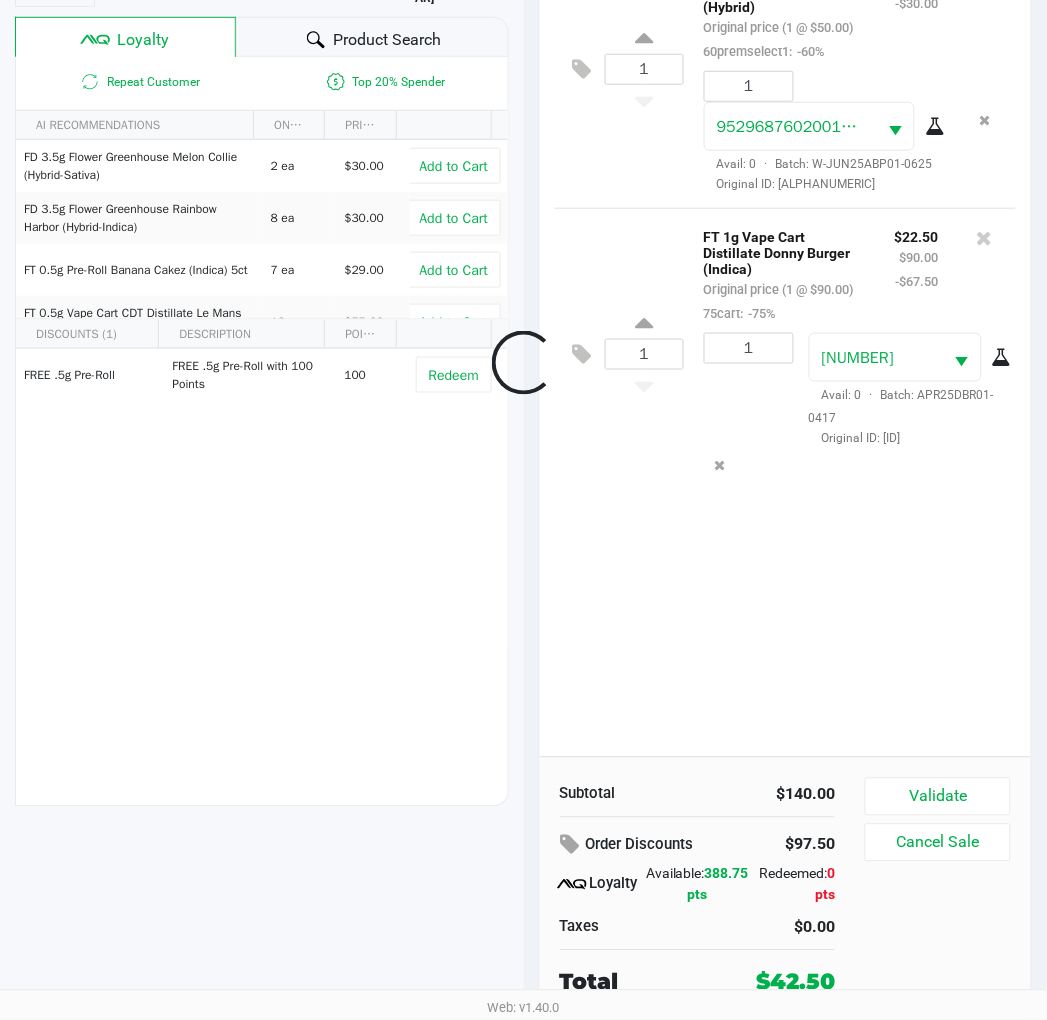scroll, scrollTop: 0, scrollLeft: 0, axis: both 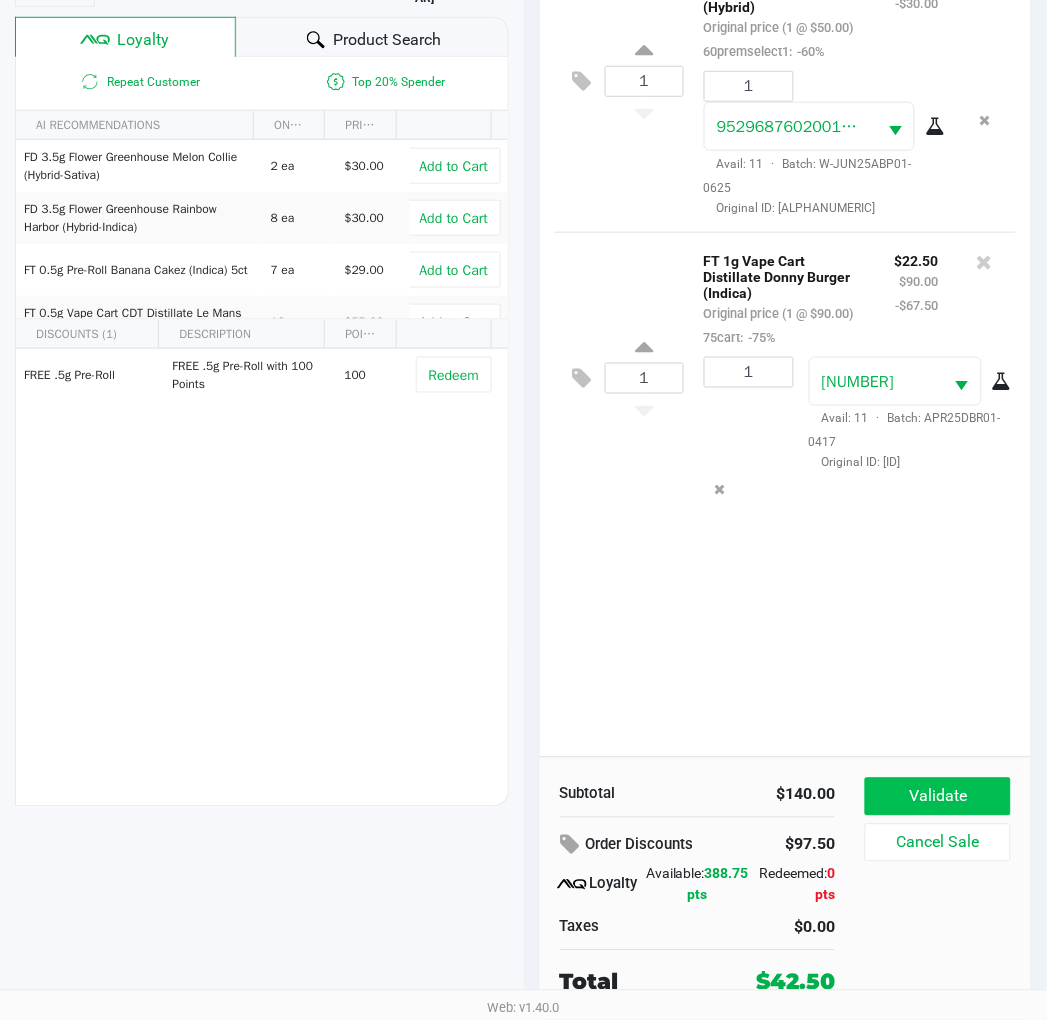 click on "Validate" 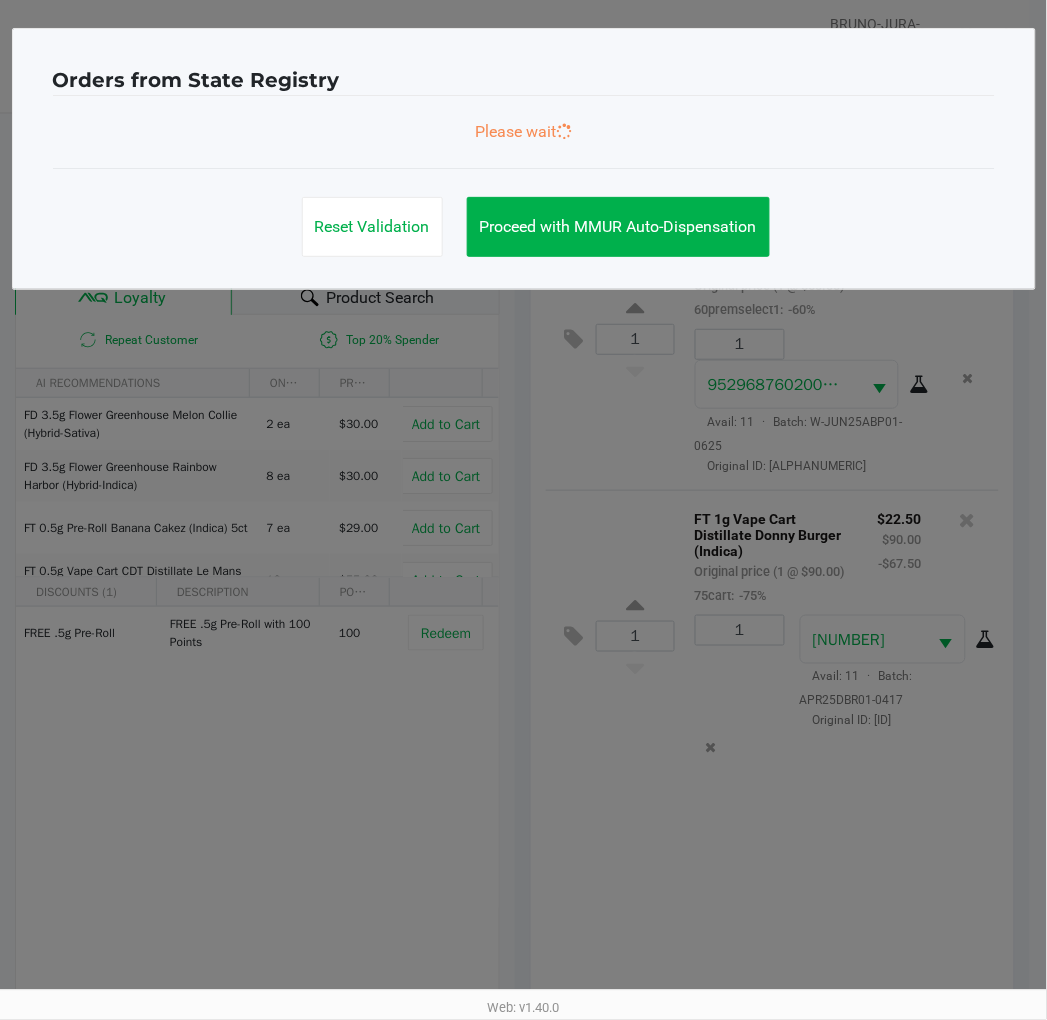 scroll, scrollTop: 0, scrollLeft: 0, axis: both 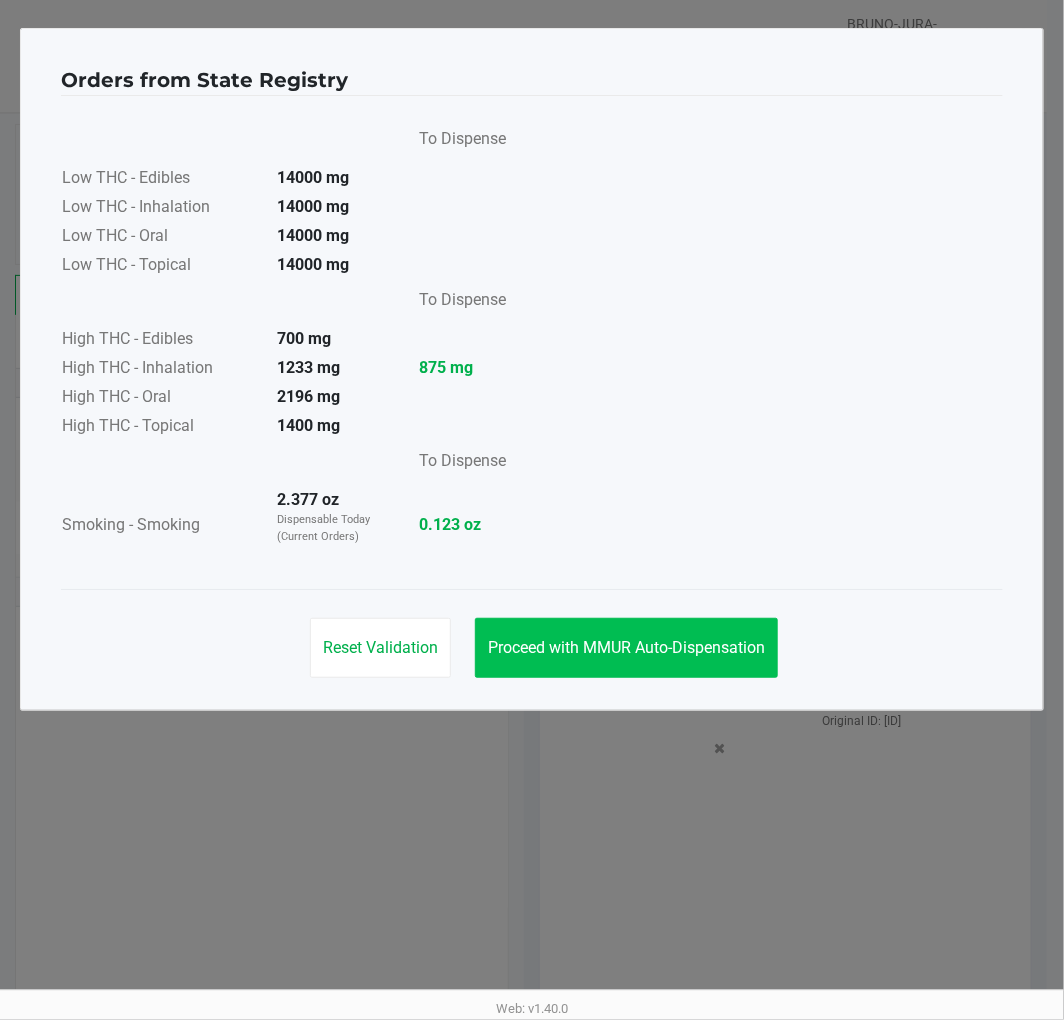 click on "Proceed with MMUR Auto-Dispensation" 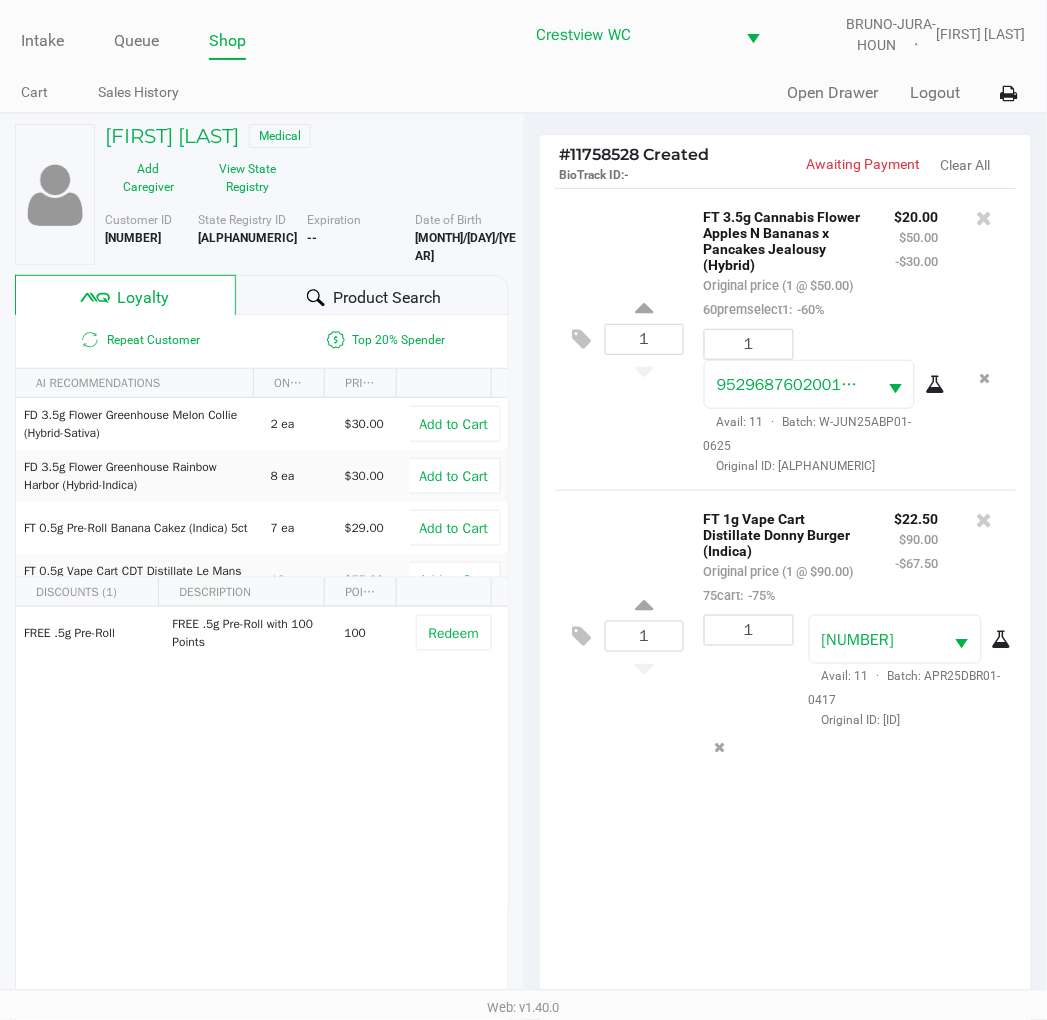 click 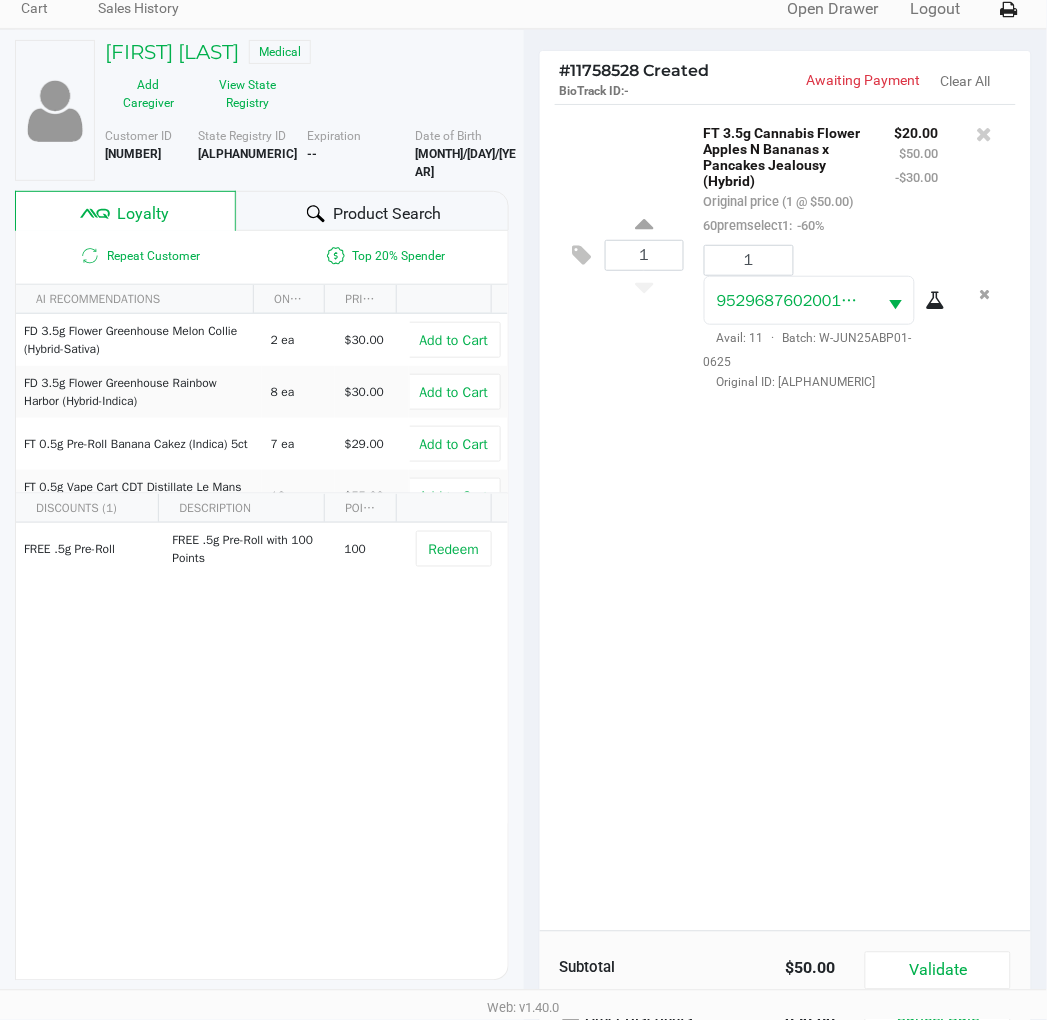 scroll, scrollTop: 165, scrollLeft: 0, axis: vertical 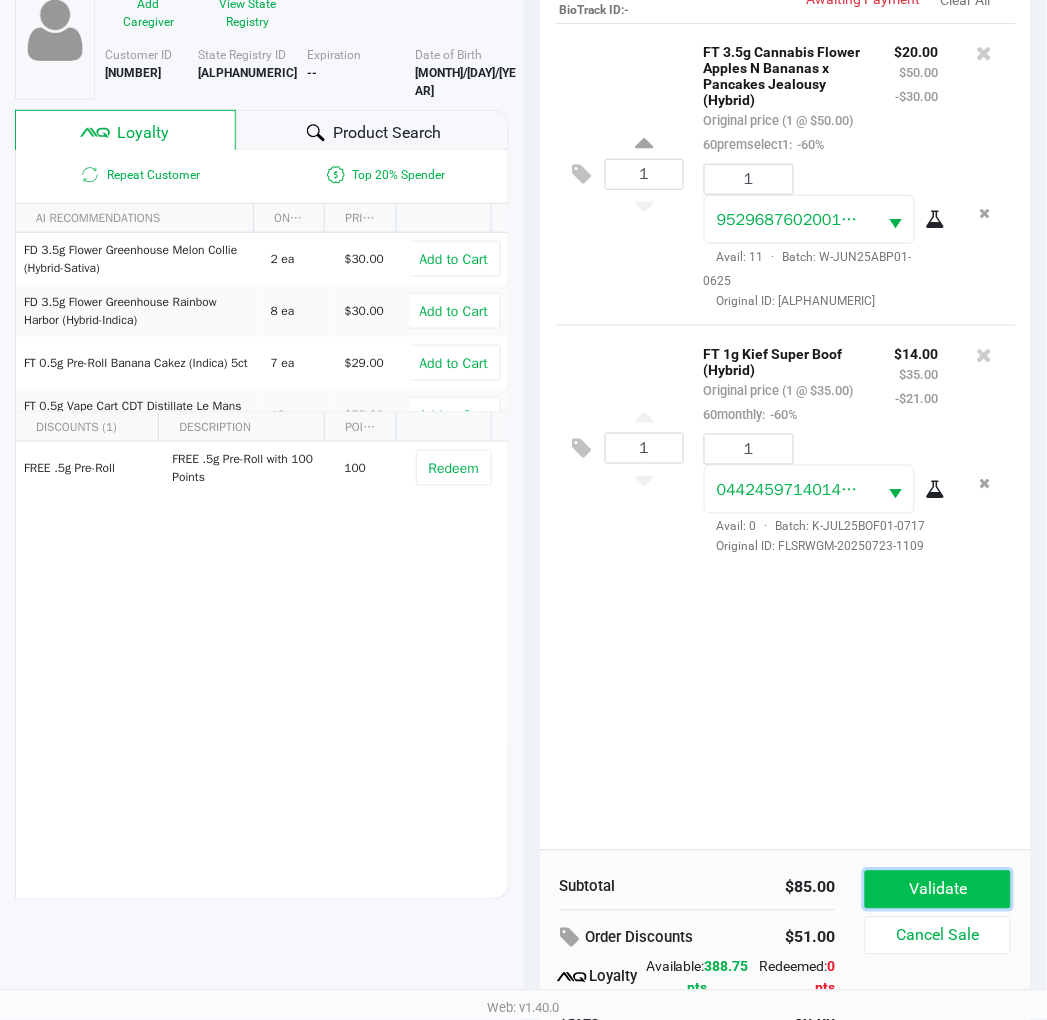 click on "Validate" 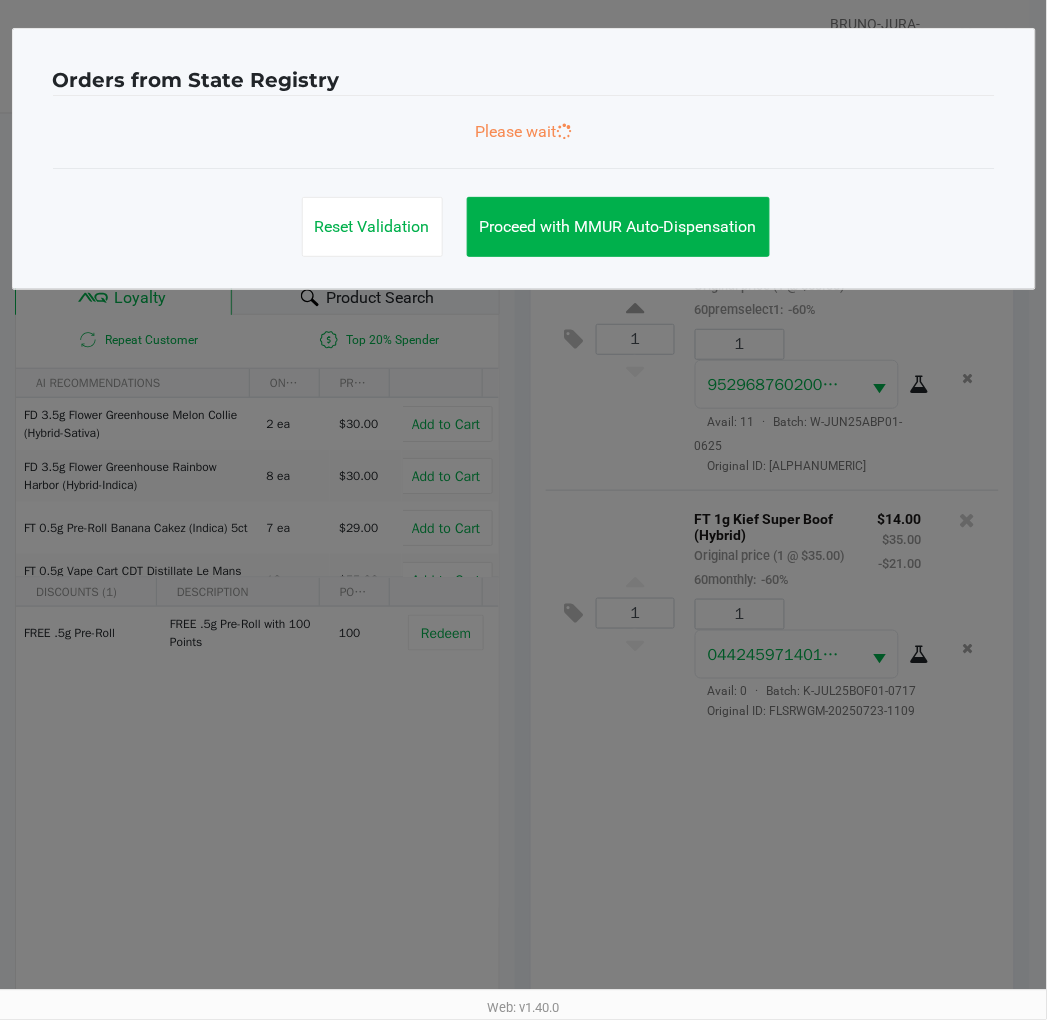 scroll, scrollTop: 0, scrollLeft: 0, axis: both 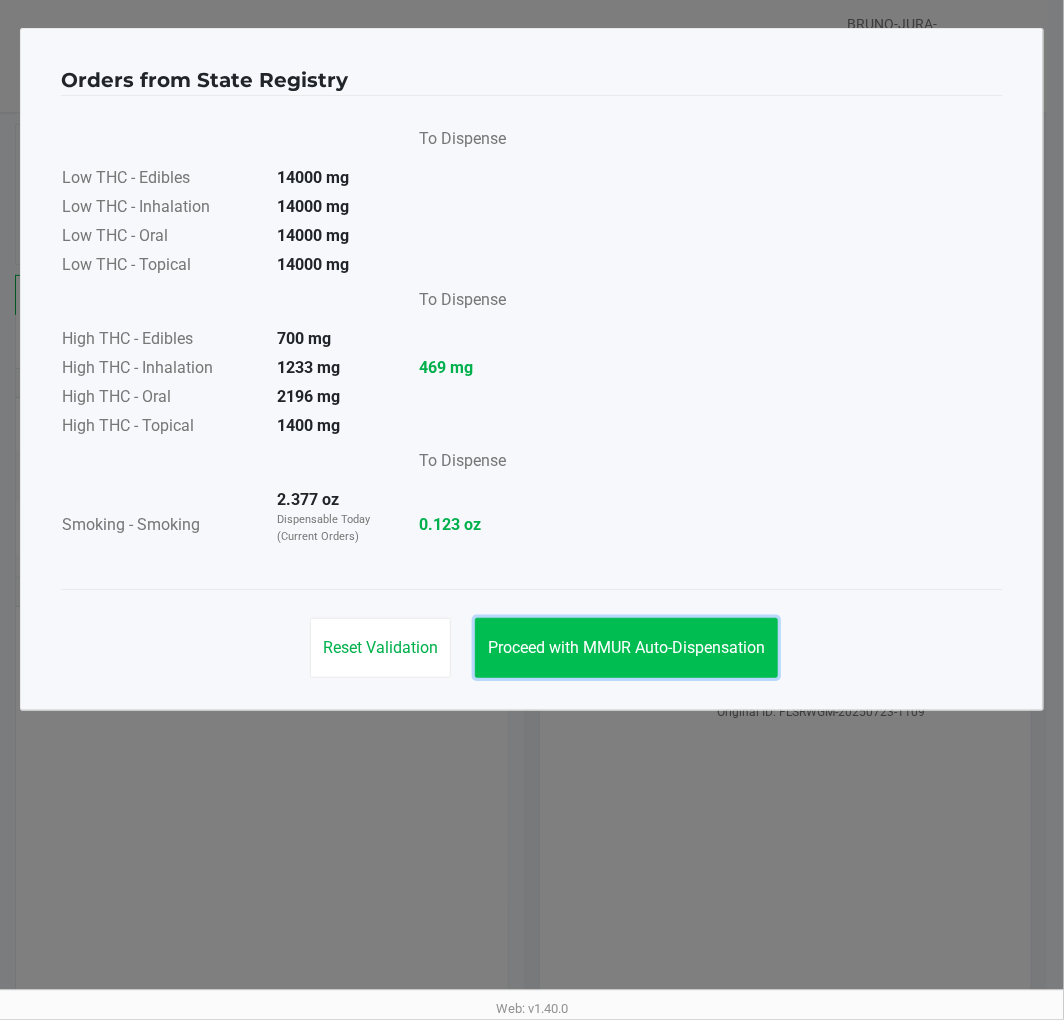 click on "Proceed with MMUR Auto-Dispensation" 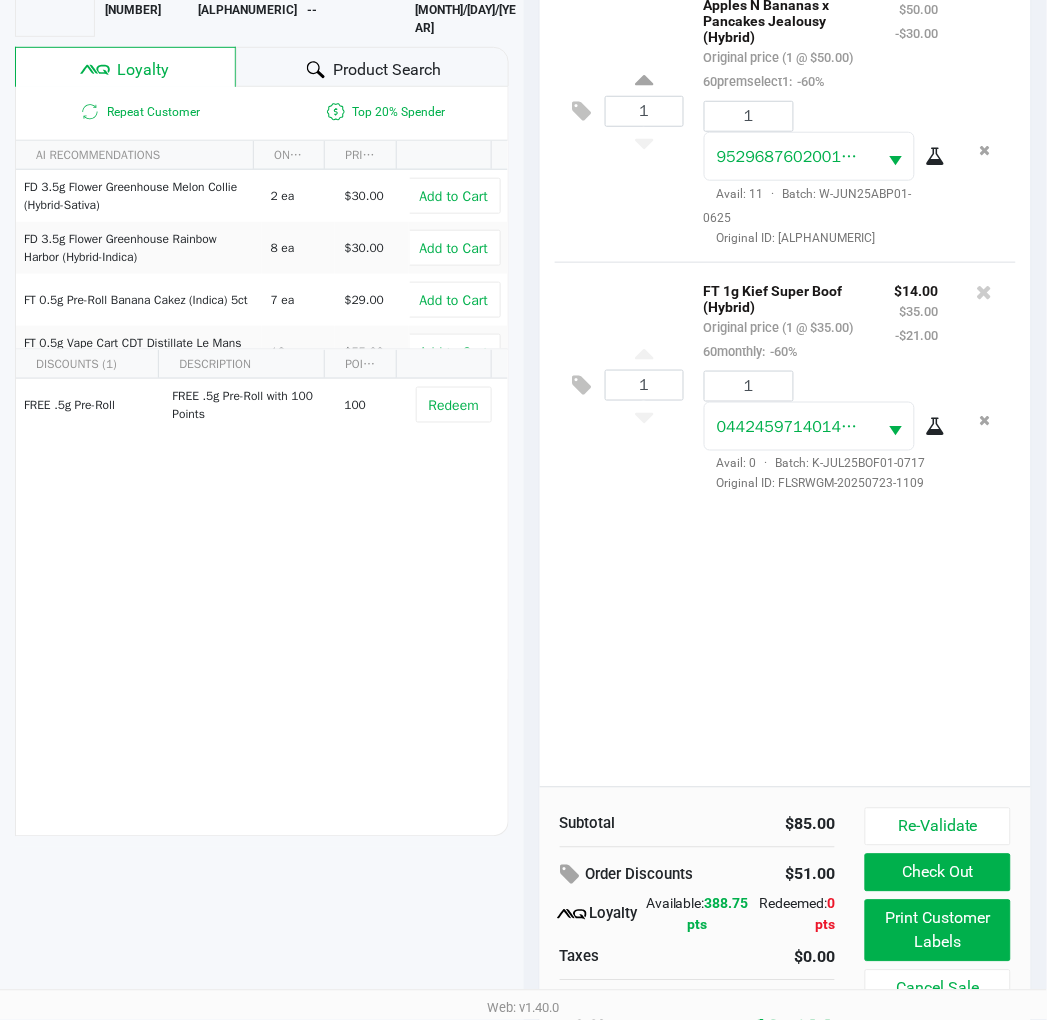 scroll, scrollTop: 234, scrollLeft: 0, axis: vertical 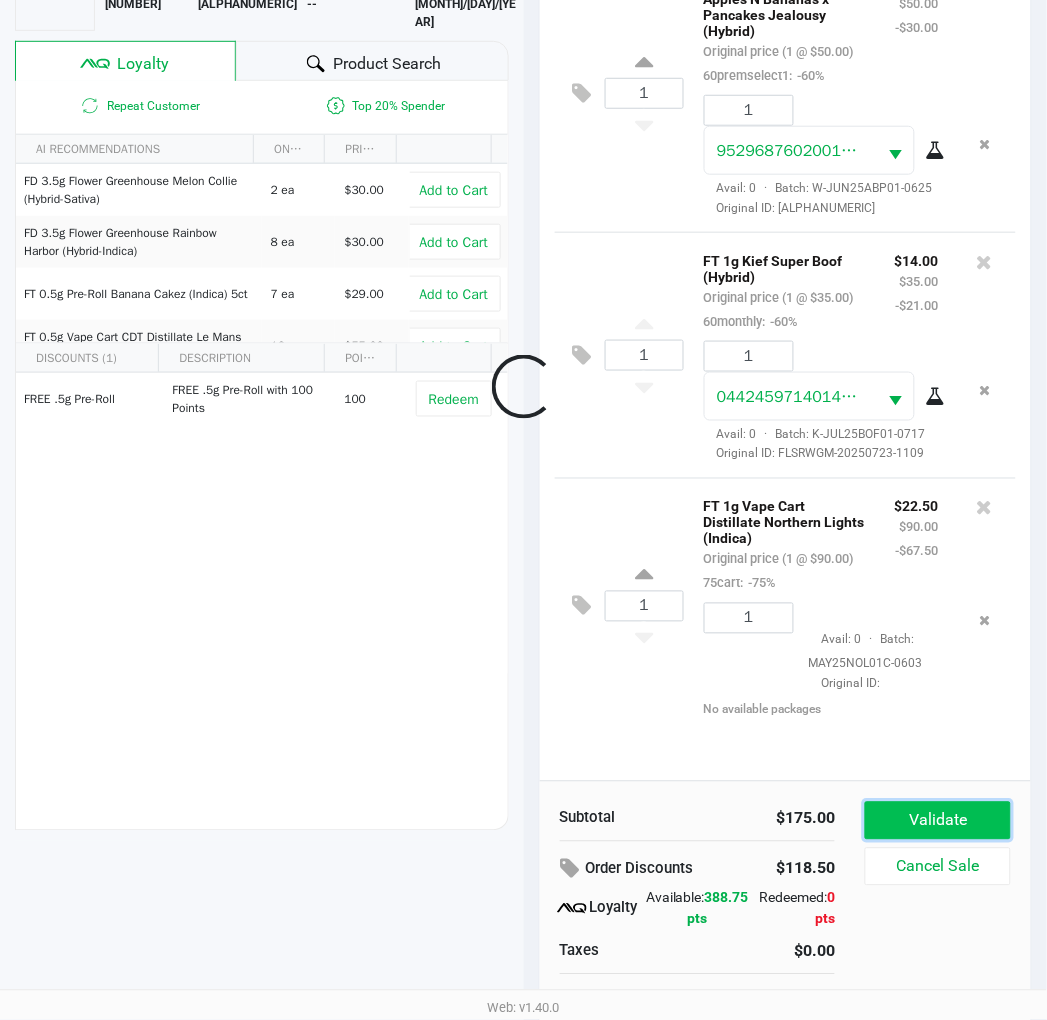 click on "Validate" 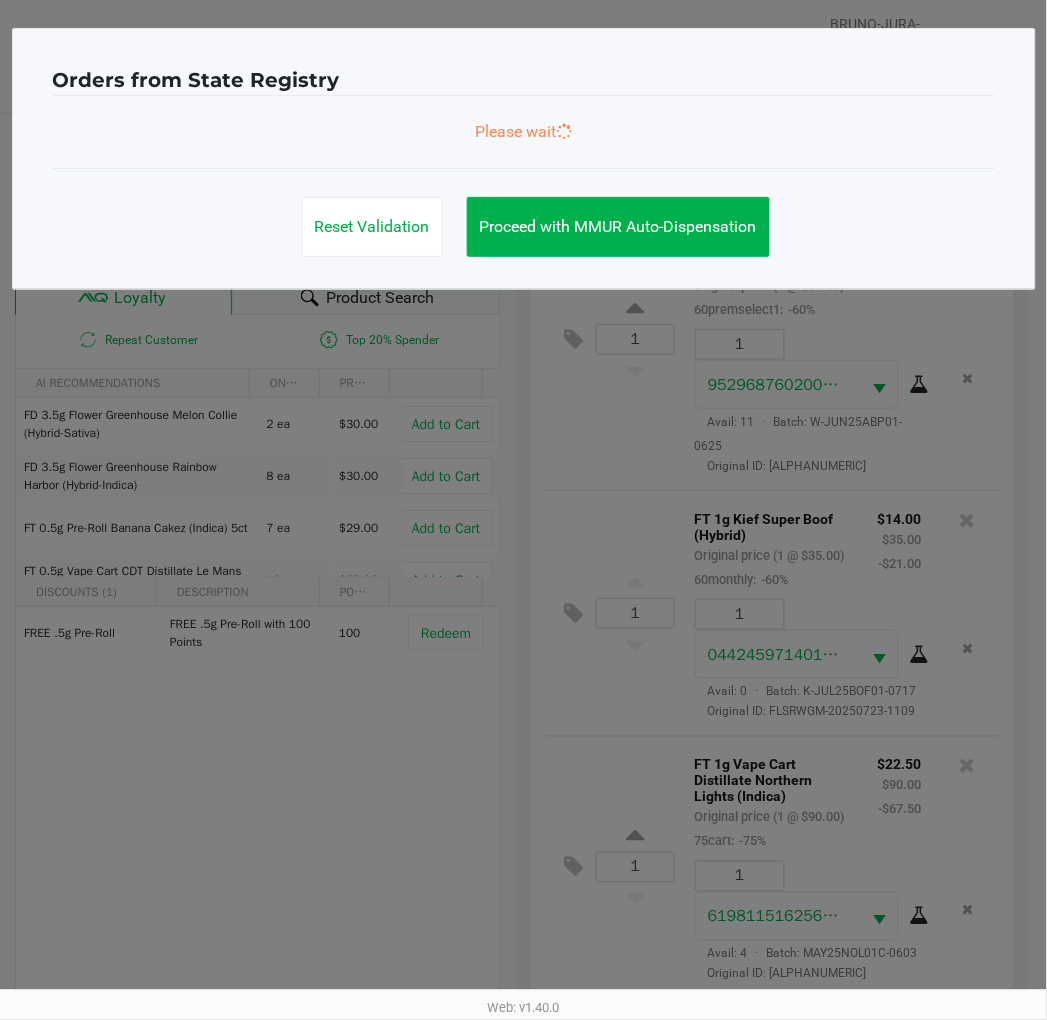 scroll, scrollTop: 0, scrollLeft: 0, axis: both 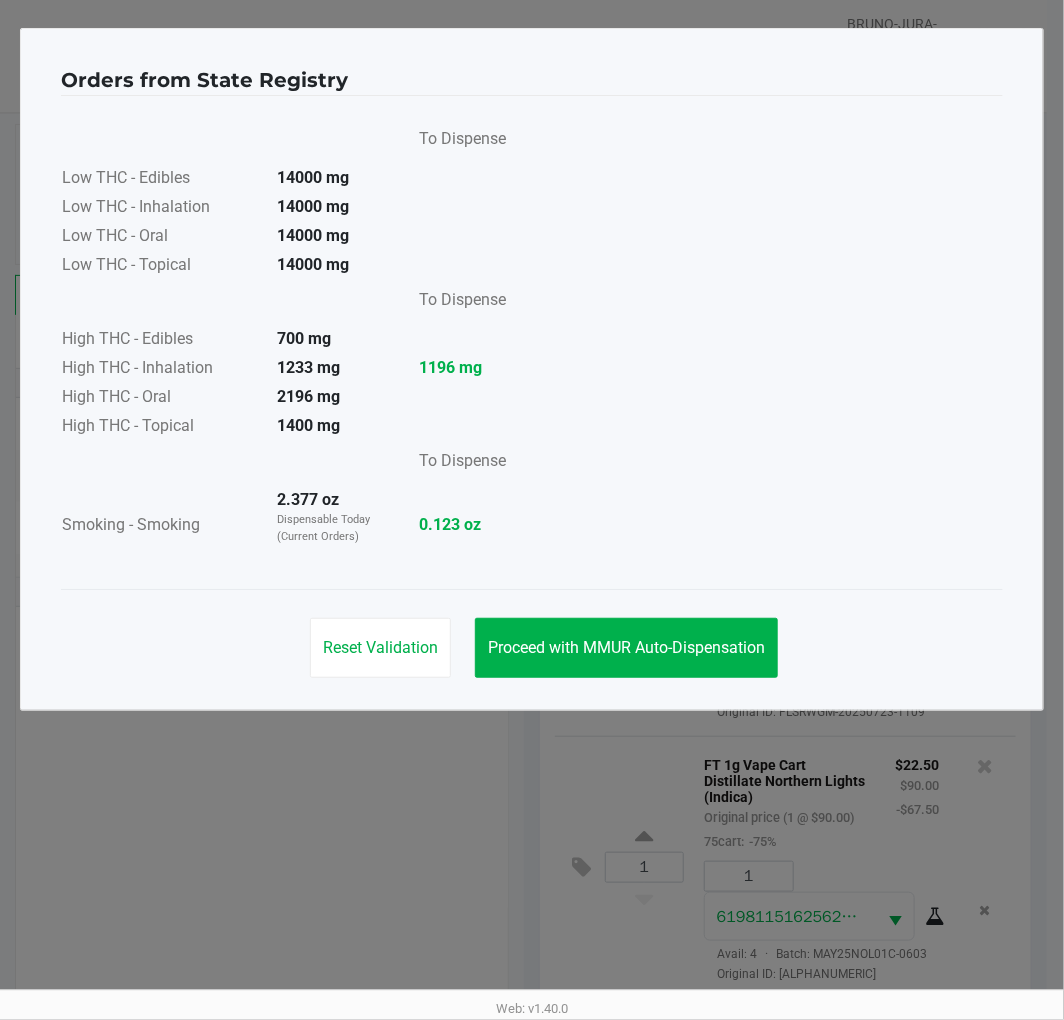 click on "Proceed with MMUR Auto-Dispensation" 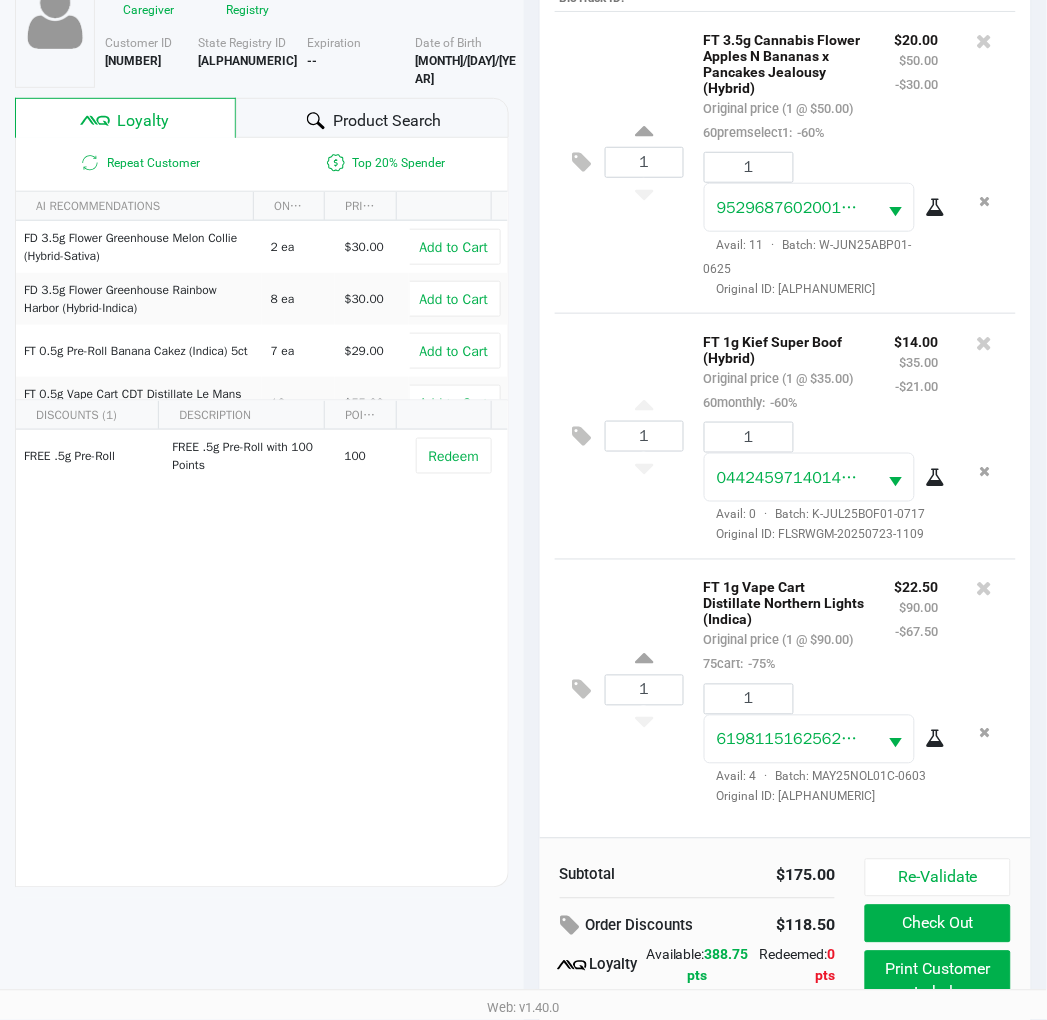 scroll, scrollTop: 258, scrollLeft: 0, axis: vertical 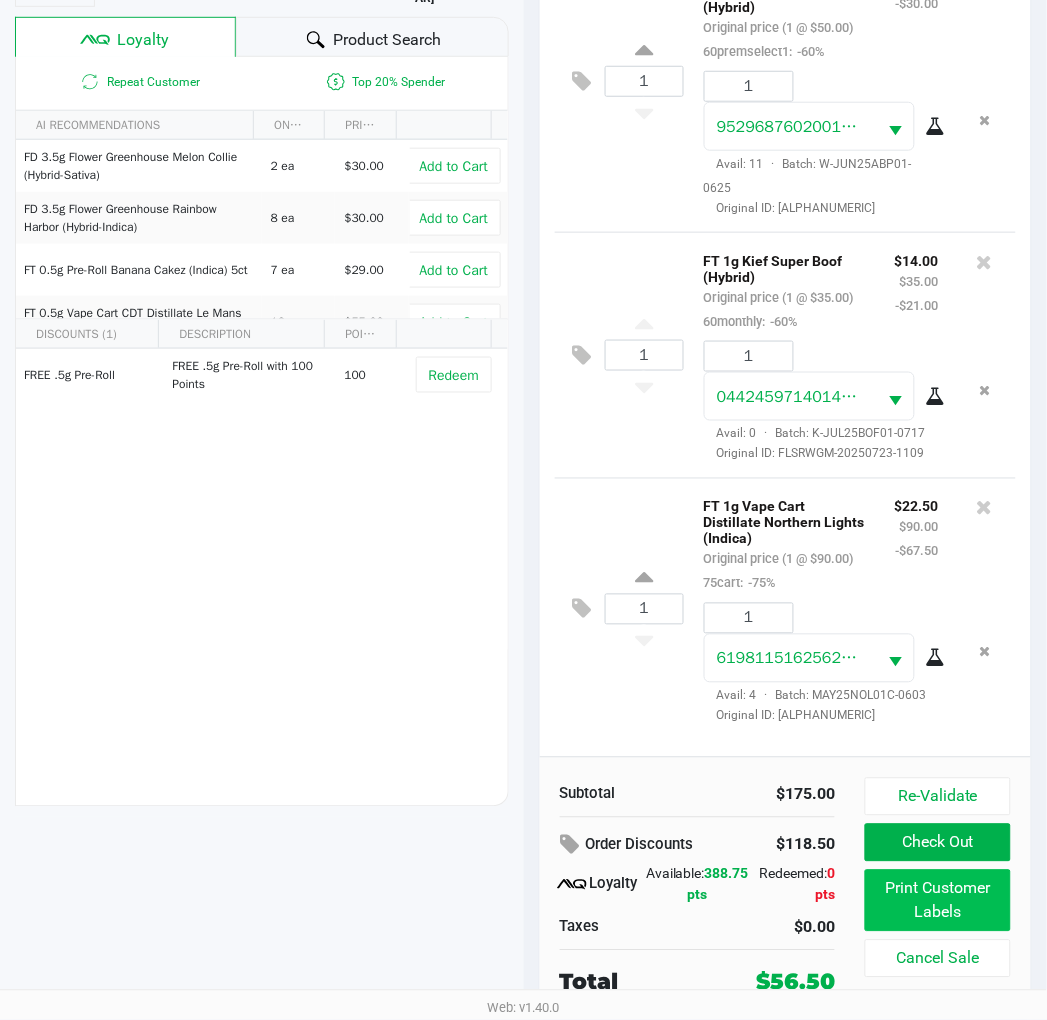 click on "Print Customer Labels" 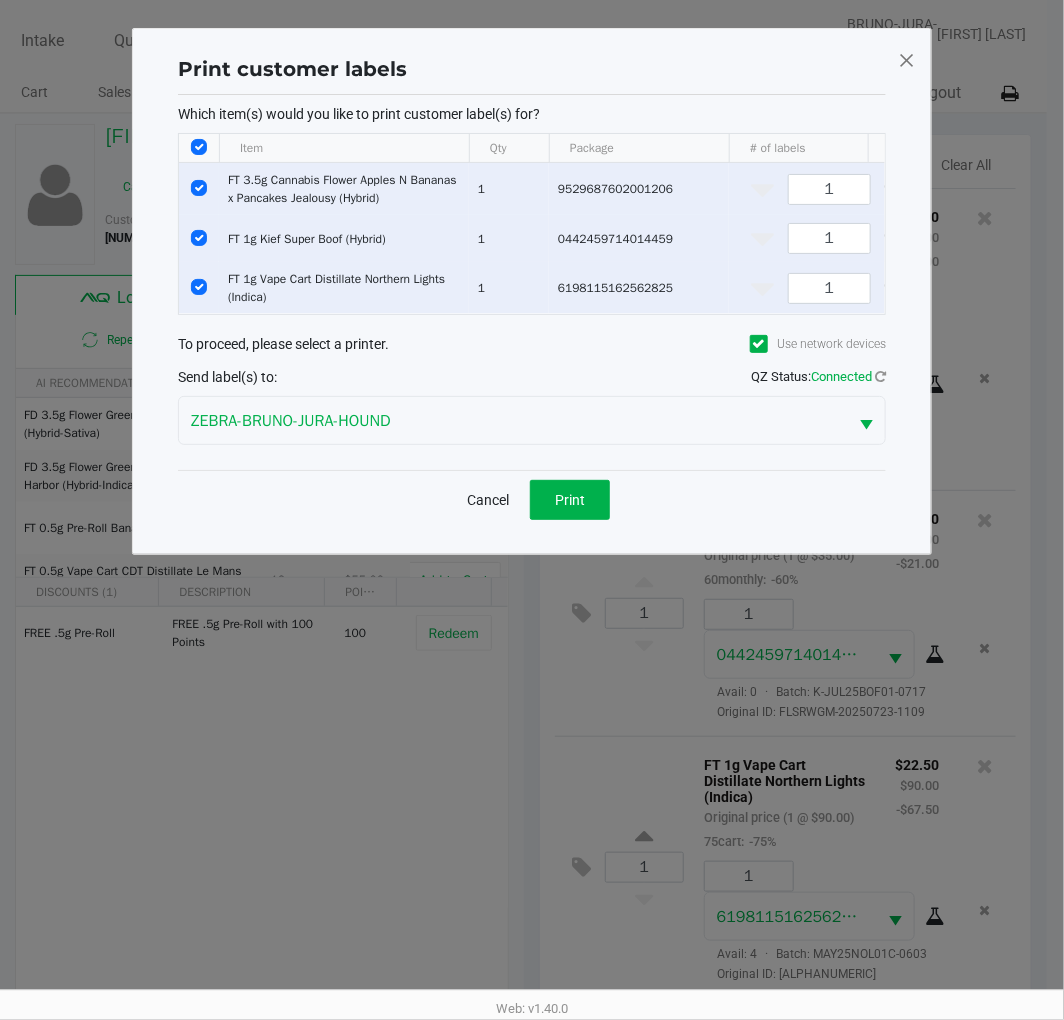 click at bounding box center [199, 188] 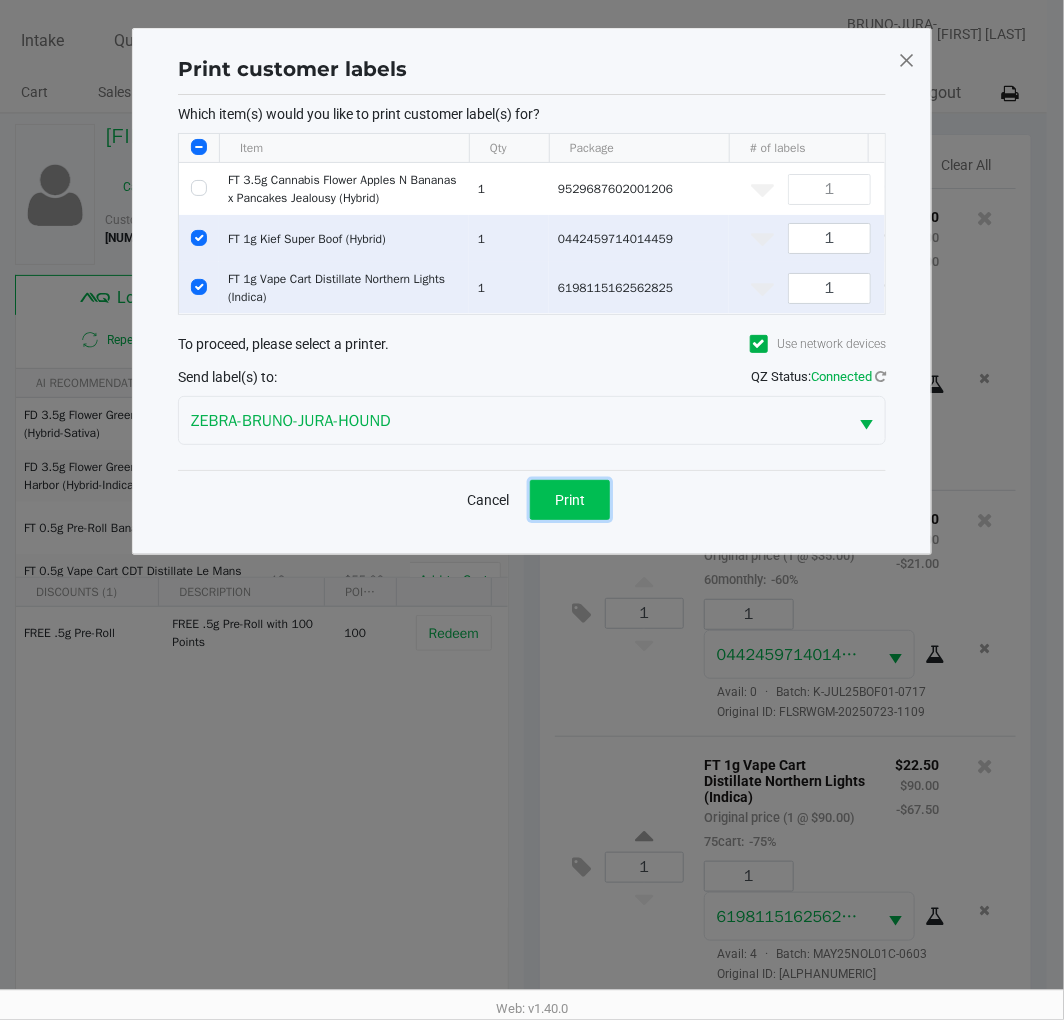 click on "Print" 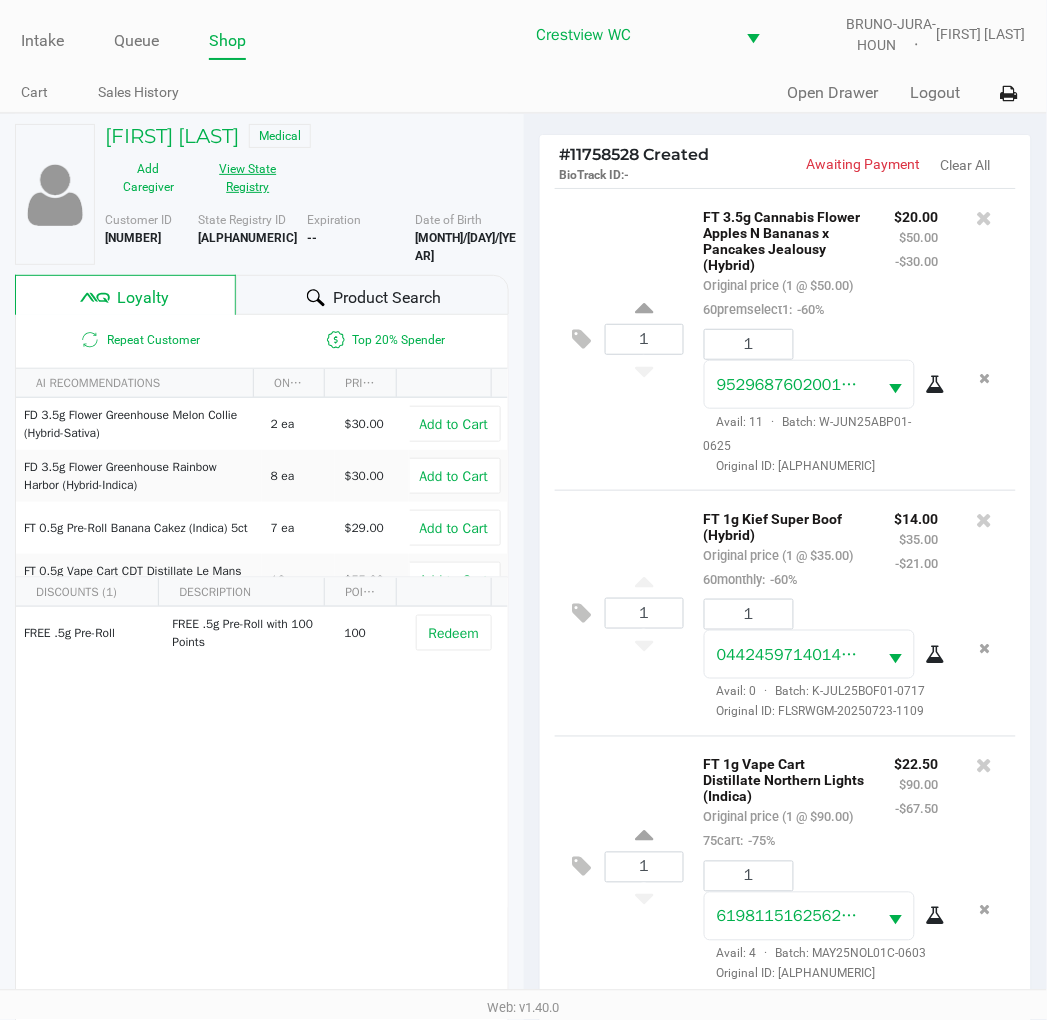 click on "View State Registry" 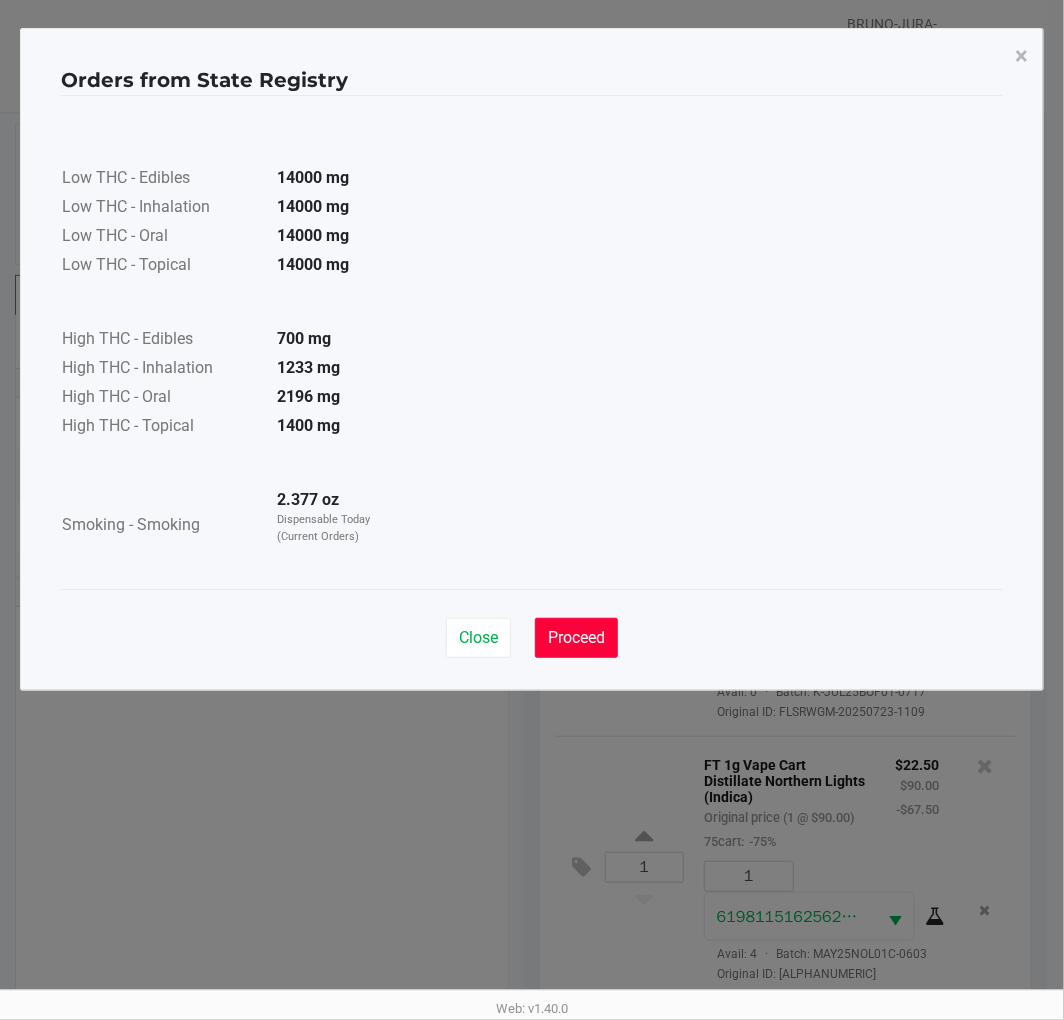 click on "Proceed" 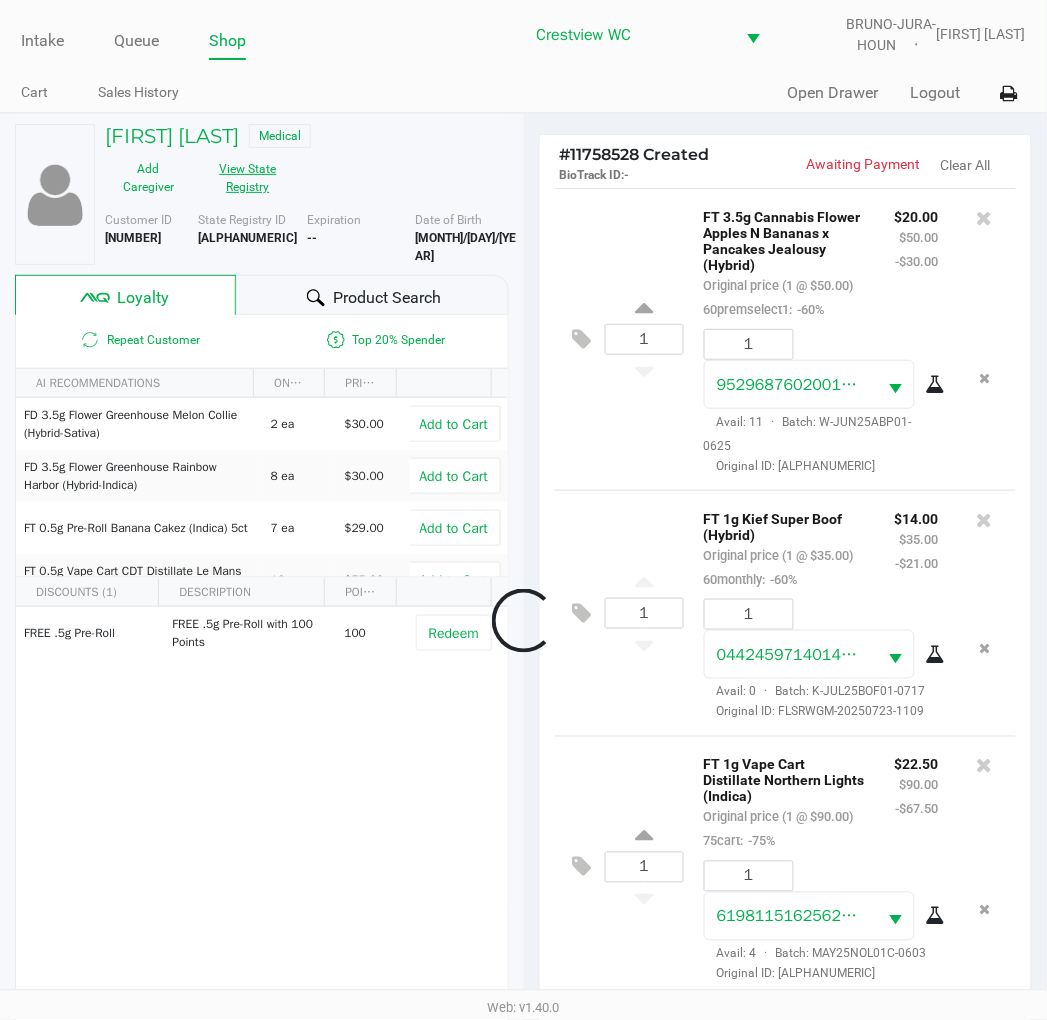 scroll, scrollTop: 110, scrollLeft: 0, axis: vertical 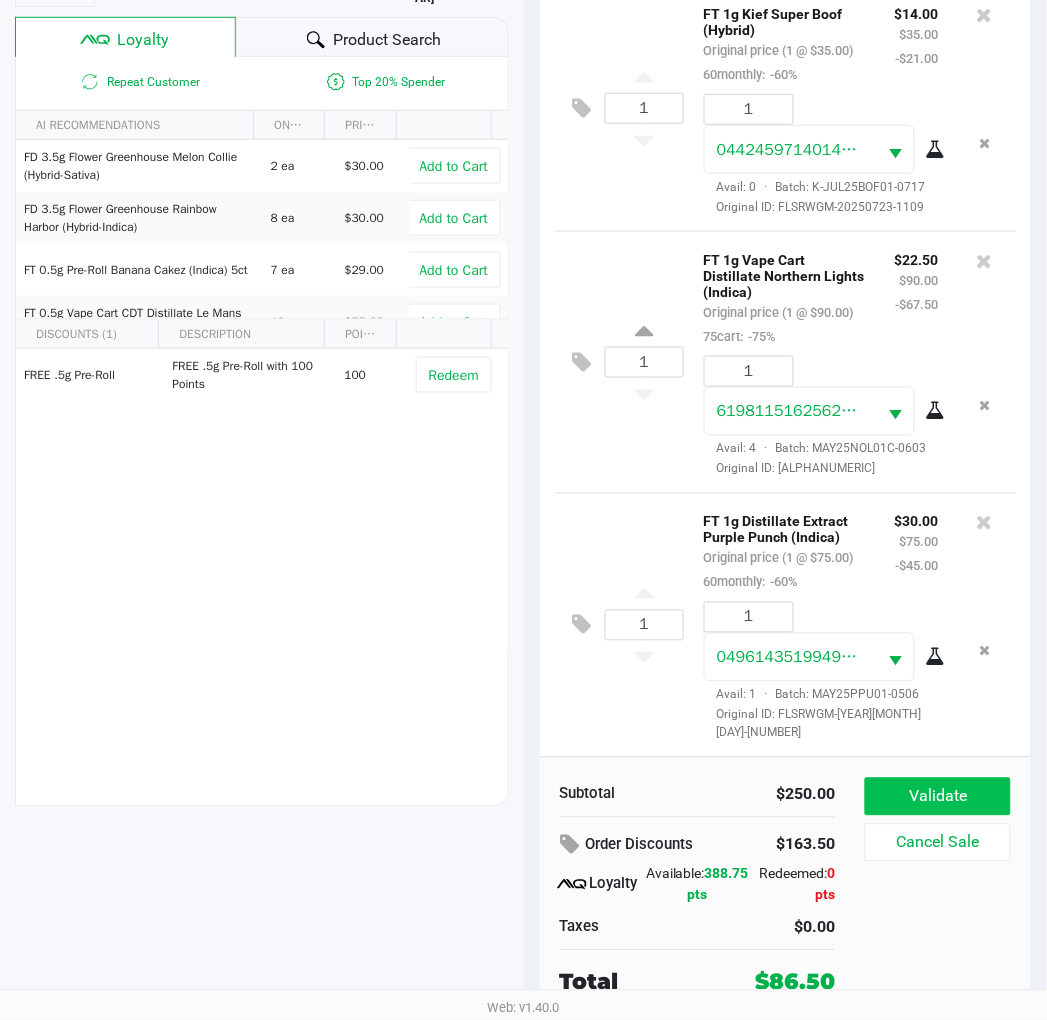 click on "Validate" 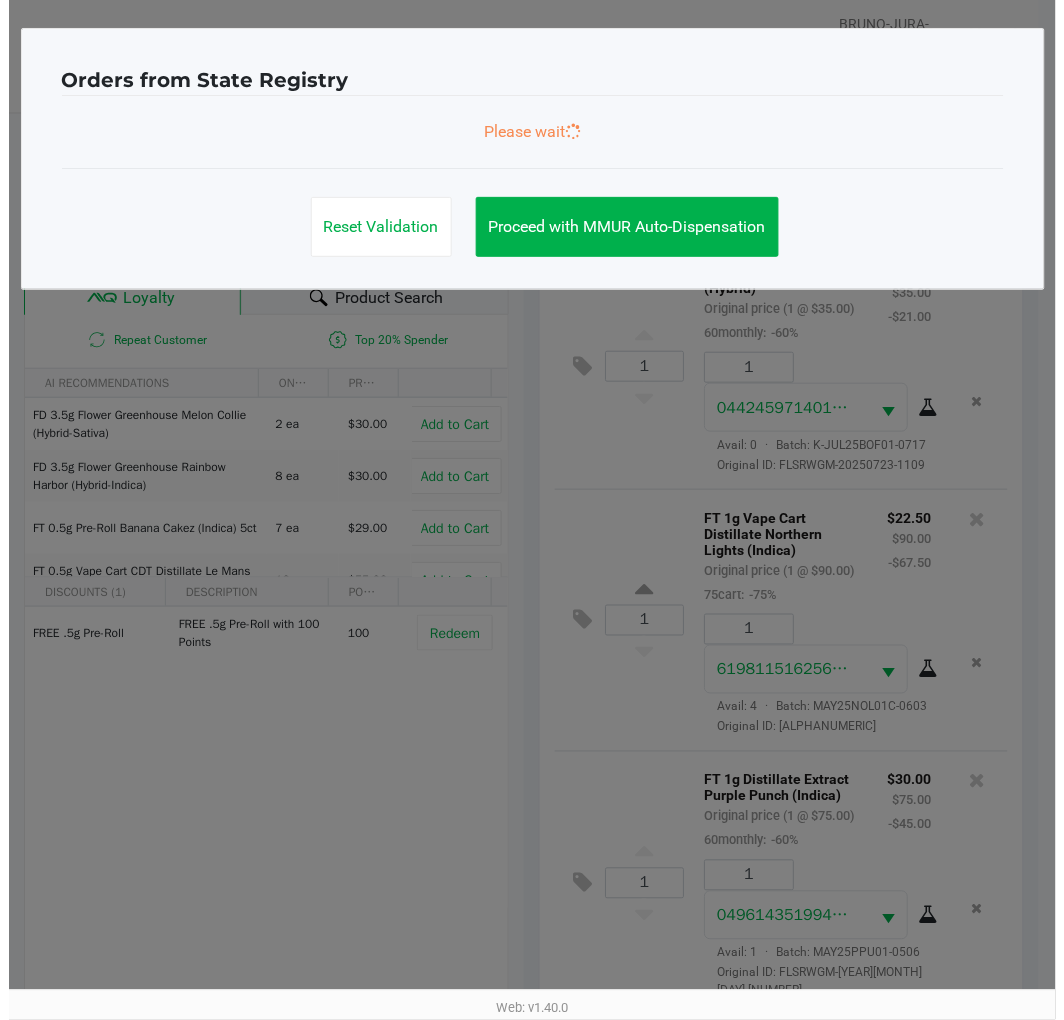 scroll, scrollTop: 0, scrollLeft: 0, axis: both 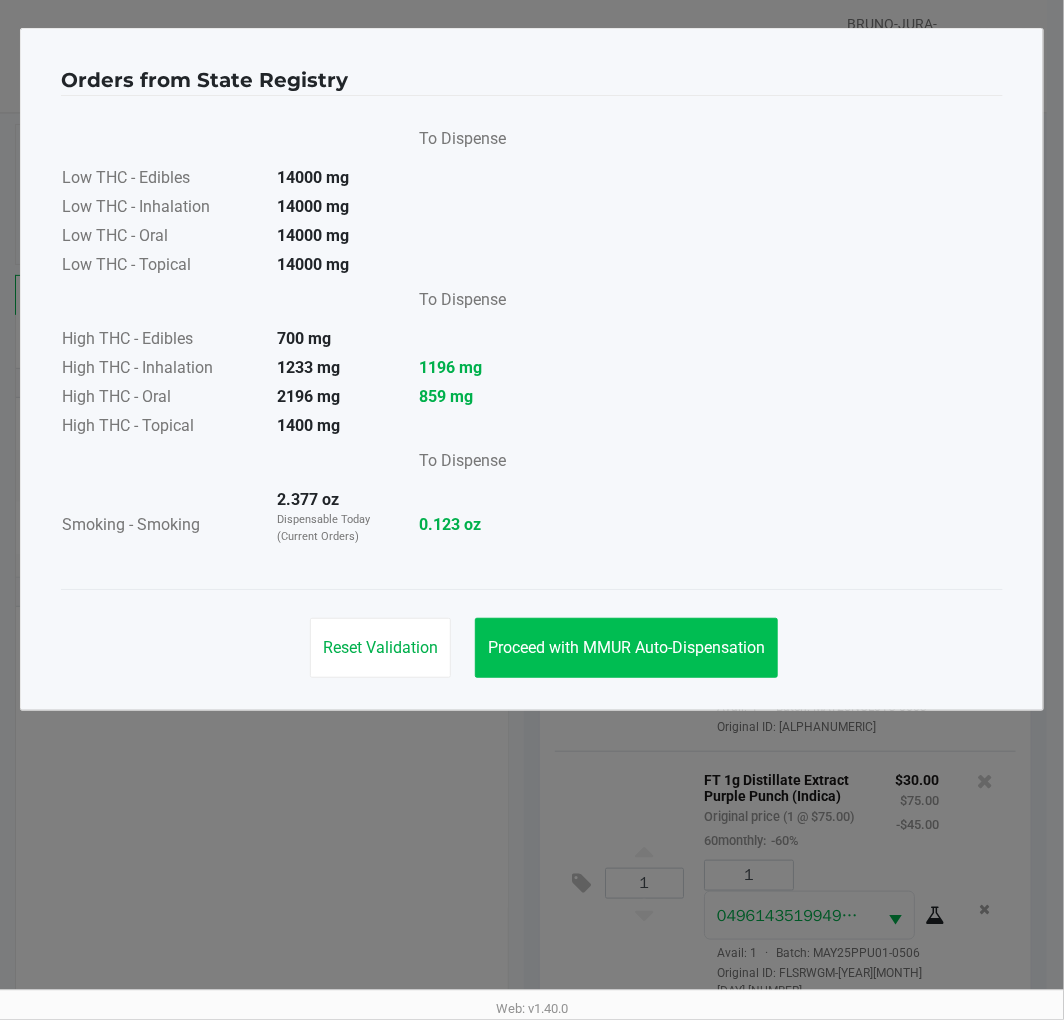click on "Proceed with MMUR Auto-Dispensation" 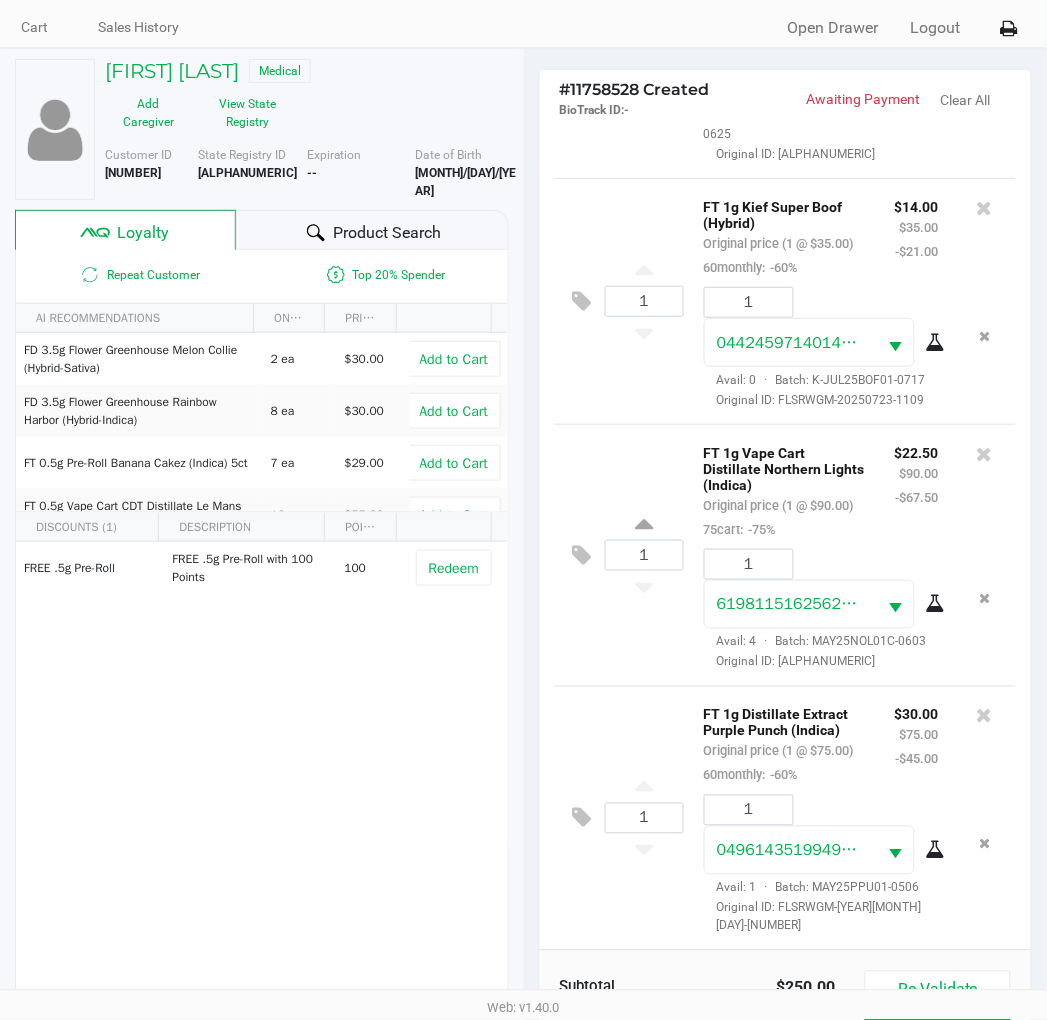 scroll, scrollTop: 258, scrollLeft: 0, axis: vertical 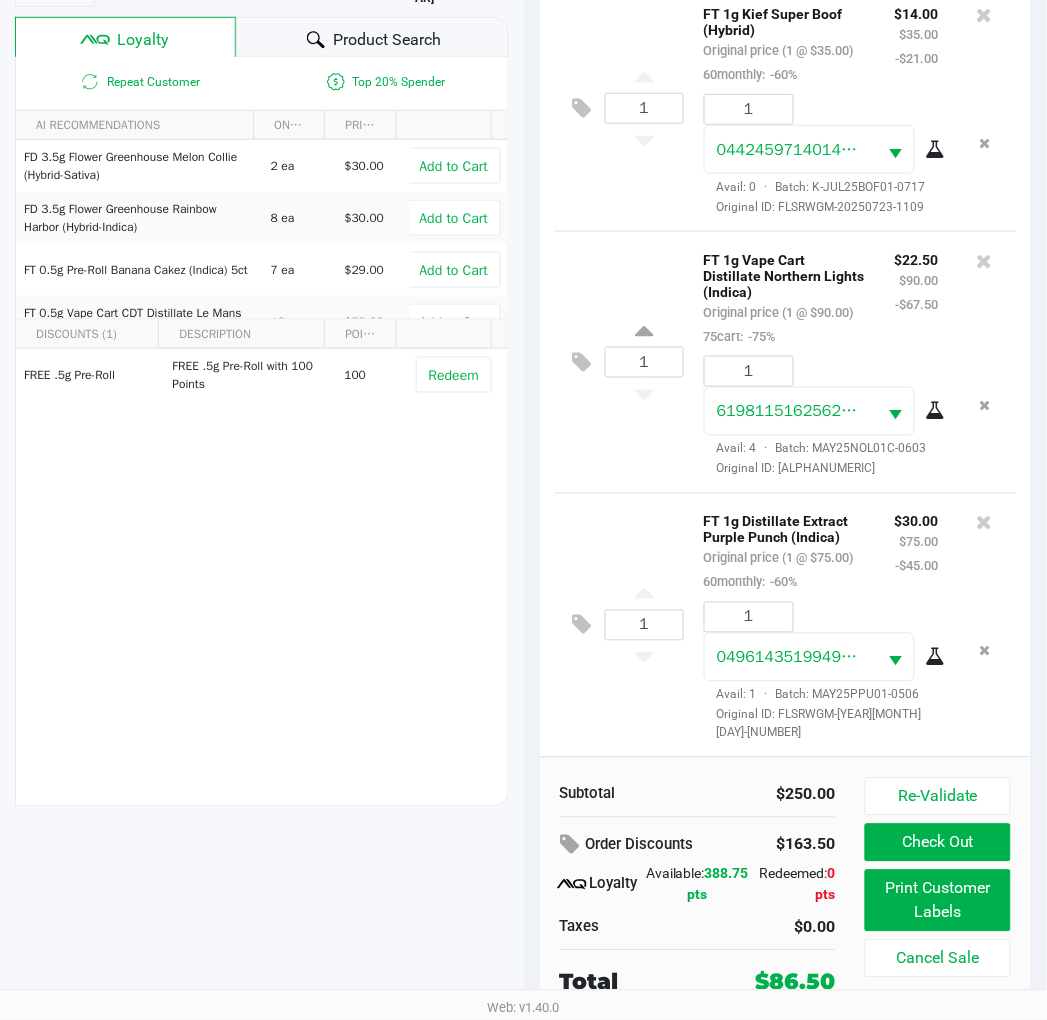 click on "Print Customer Labels" 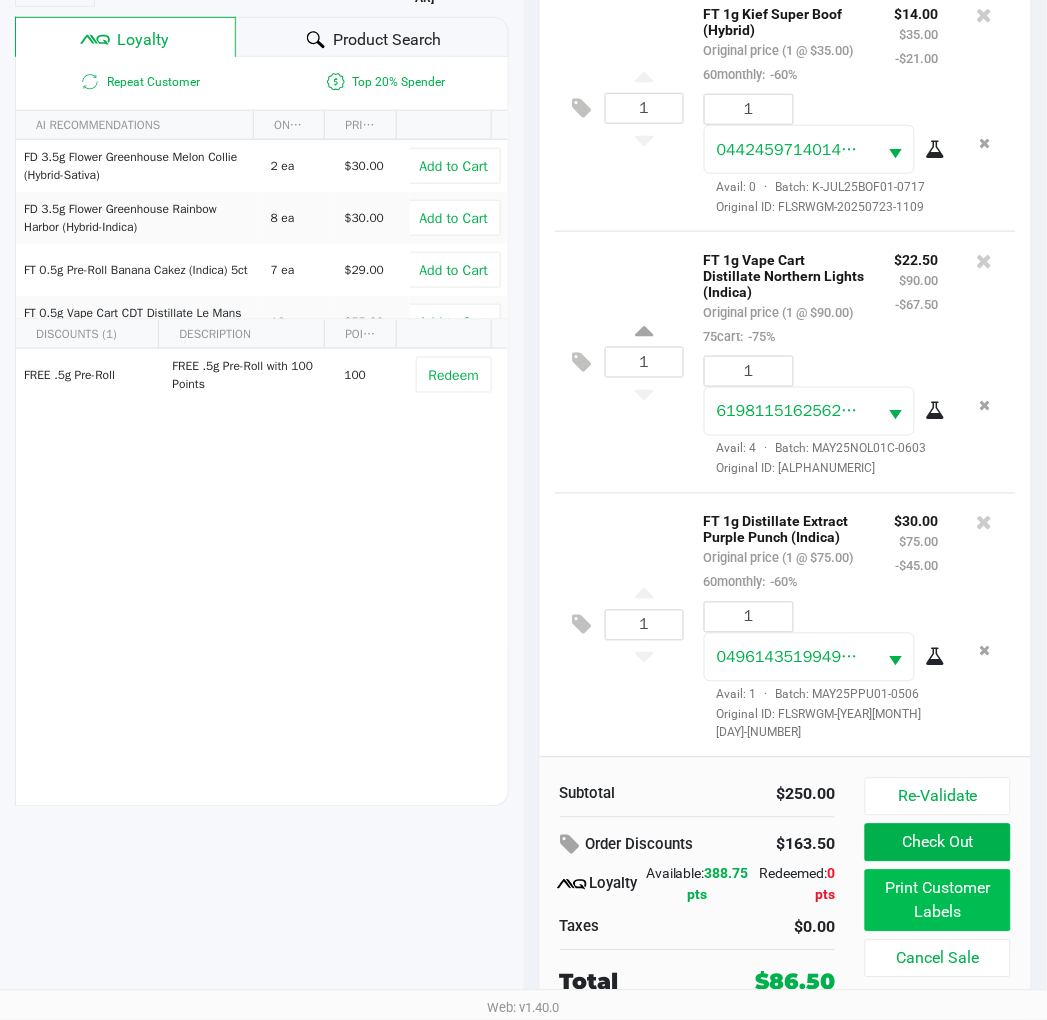 scroll, scrollTop: 0, scrollLeft: 0, axis: both 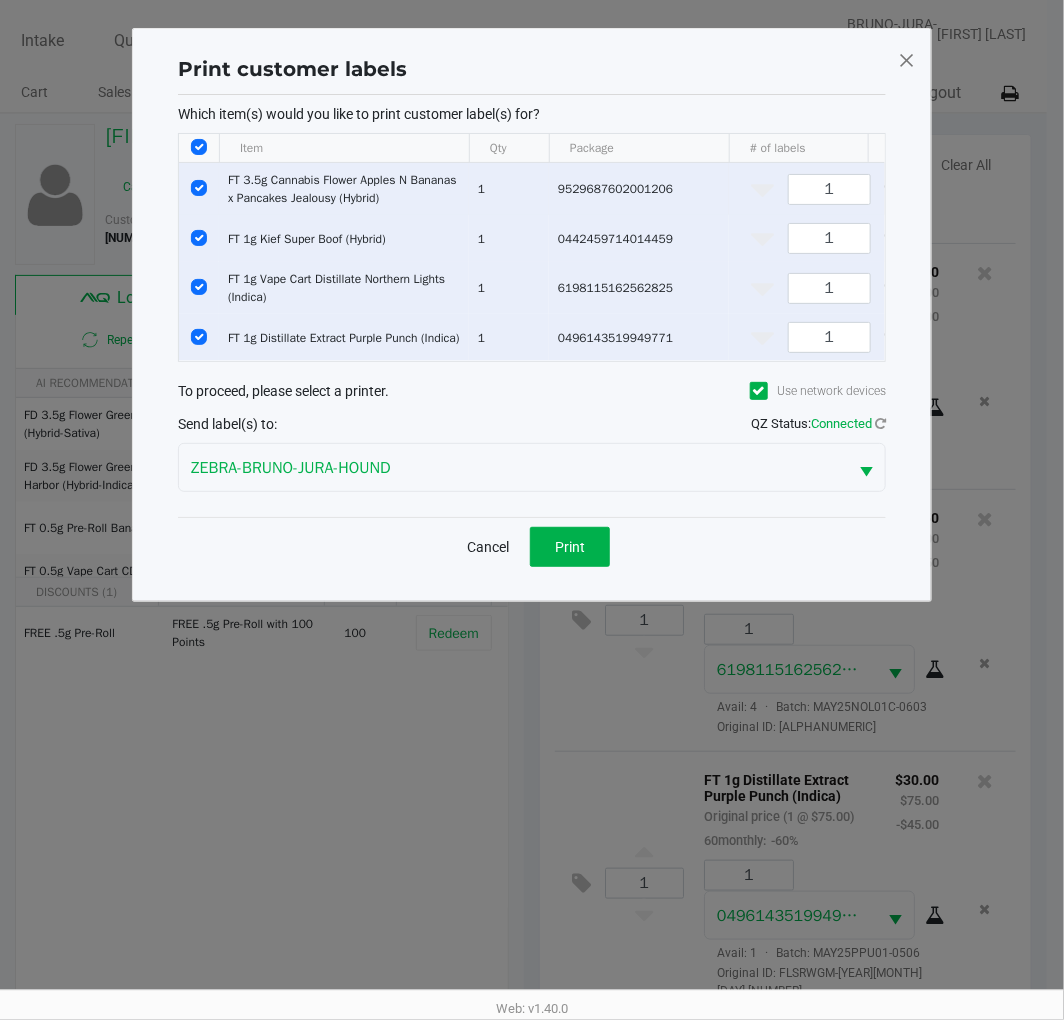click at bounding box center [199, 188] 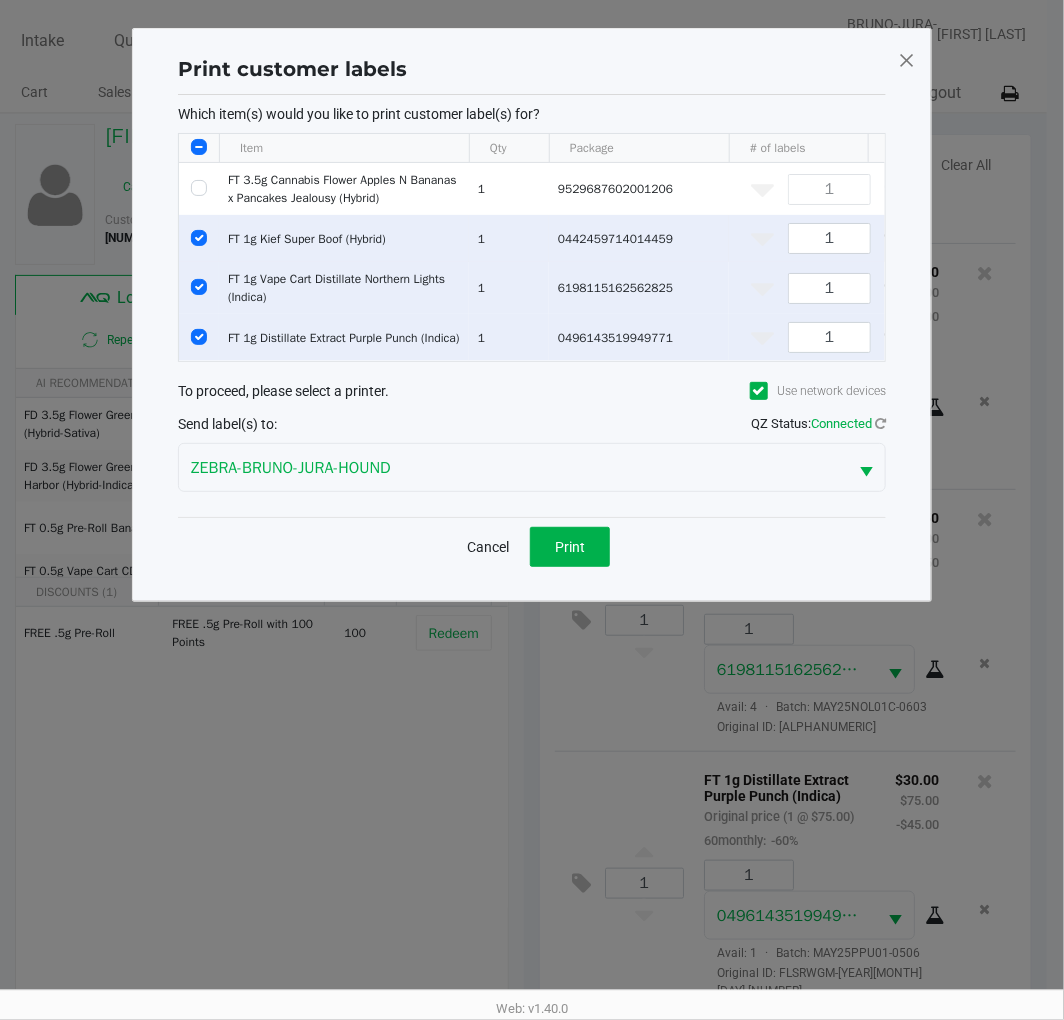 click at bounding box center (199, 238) 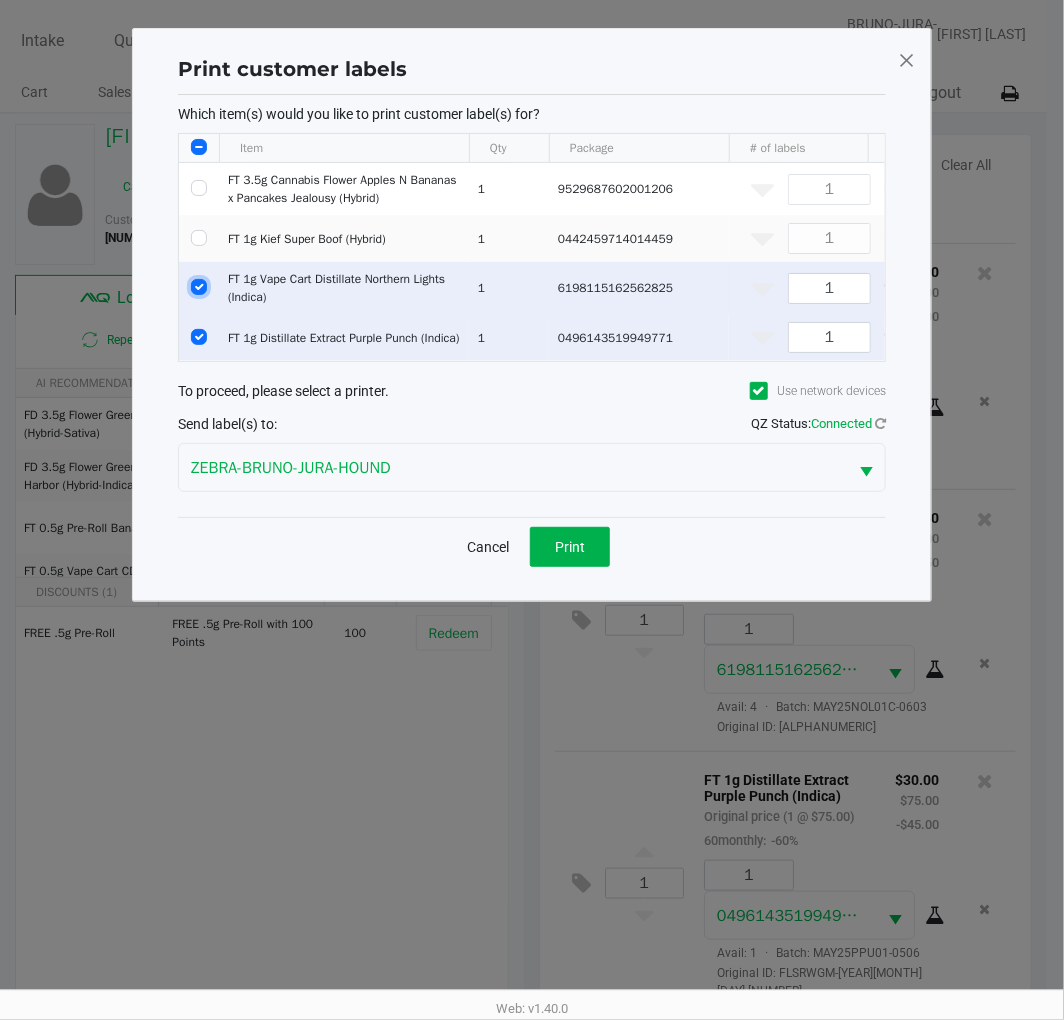 click at bounding box center [199, 287] 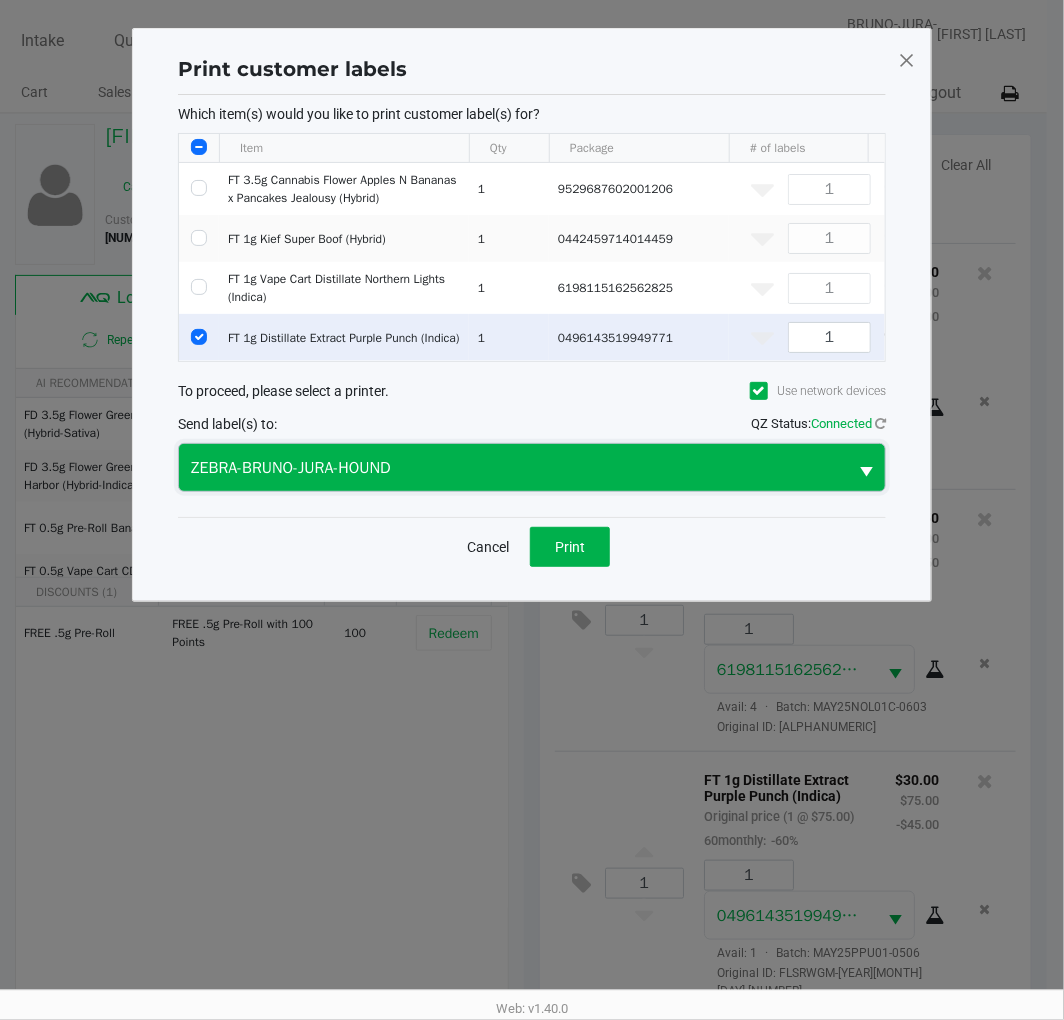 click on "ZEBRA-BRUNO-JURA-HOUND" at bounding box center [513, 467] 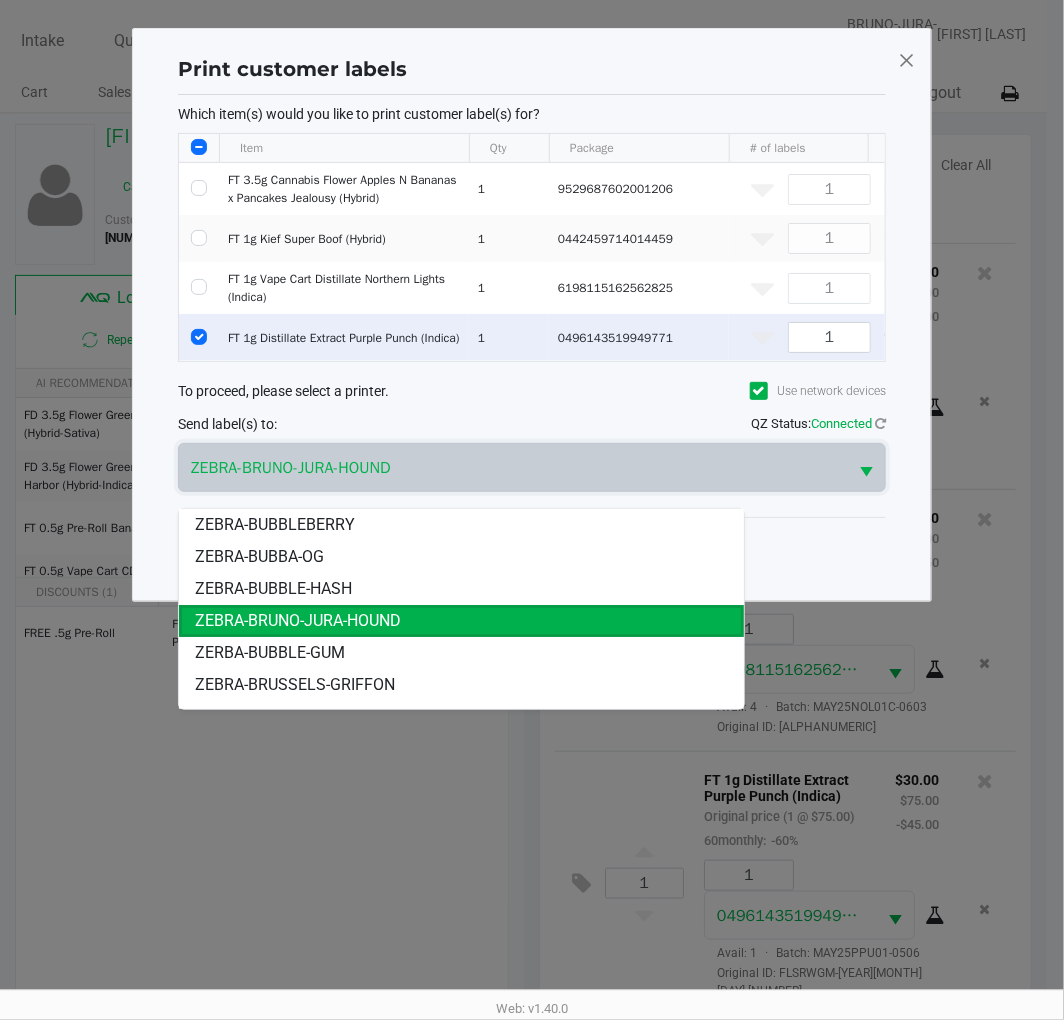 click on "Print customer labels  Which item(s) would you like to print customer label(s) for?  Item Qty Package # of labels  FT 3.5g Cannabis Flower Apples N Bananas x Pancakes Jealousy (Hybrid)   1   [NUMBER]  1  FT 1g Kief Super Boof (Hybrid)   1   [NUMBER]  1  FT 1g Vape Cart Distillate Northern Lights (Indica)   1   [NUMBER]  1  FT 1g Distillate Extract Purple Punch (Indica)   1   [NUMBER]  1 To proceed, please select a printer.  Use network devices  Send label(s) to:  QZ Status:   Connected  ZEBRA-BRUNO-JURA-HOUND  Cancel   Print" 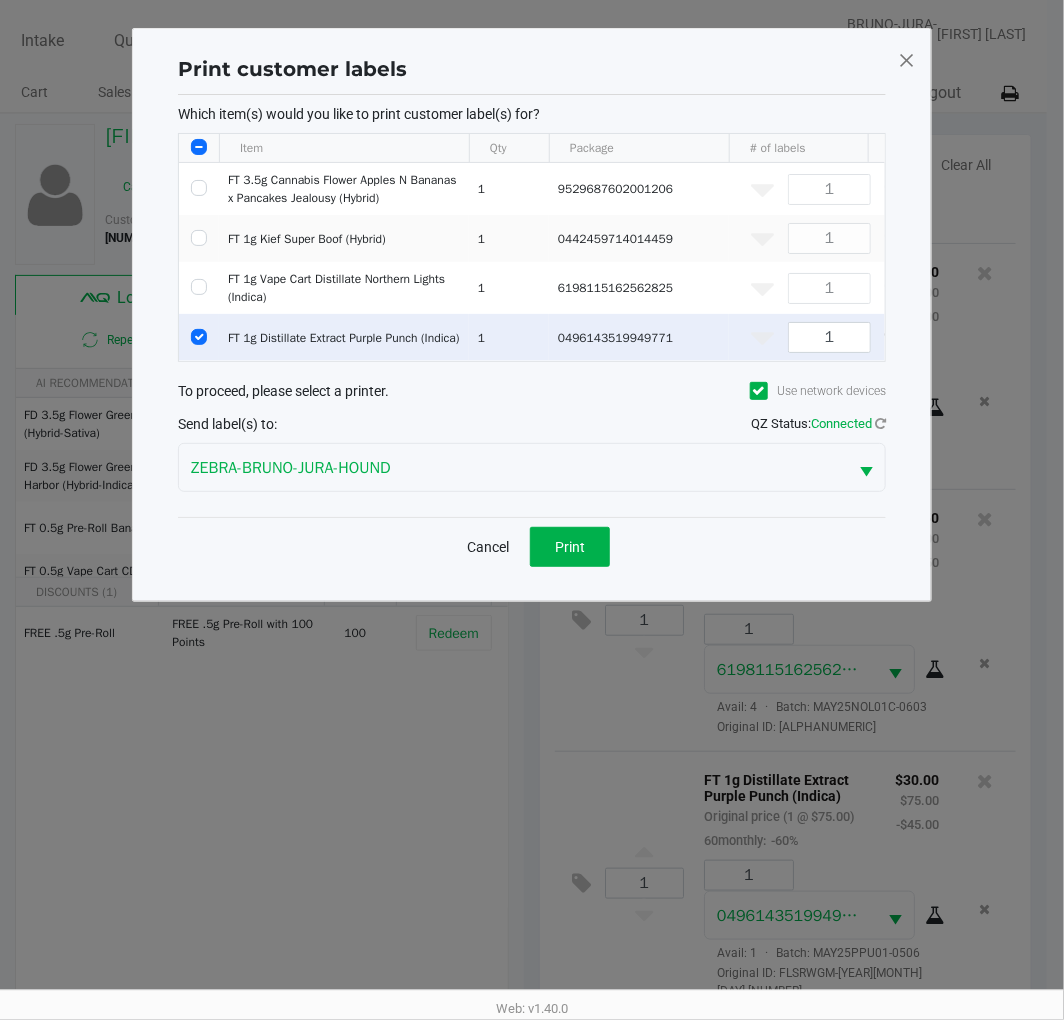 click on "Print" 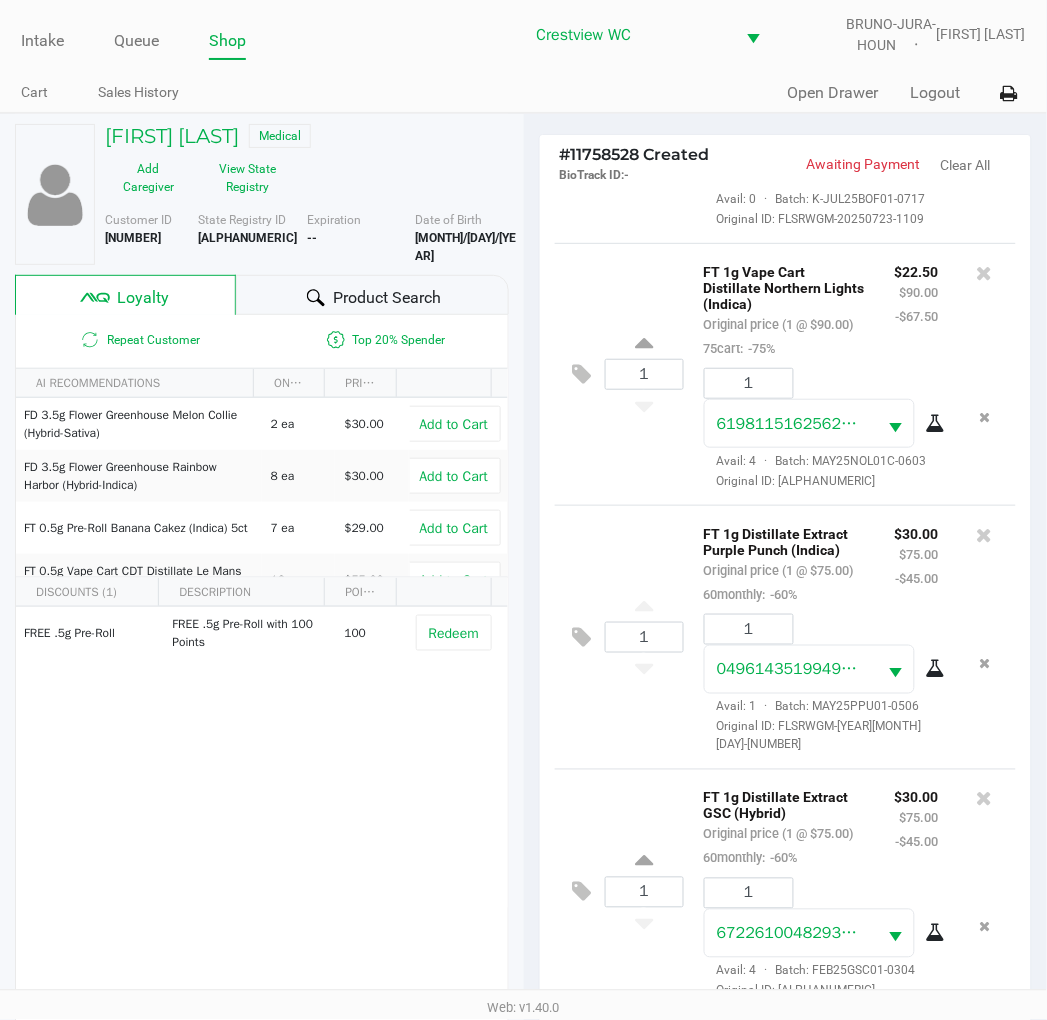 scroll, scrollTop: 653, scrollLeft: 0, axis: vertical 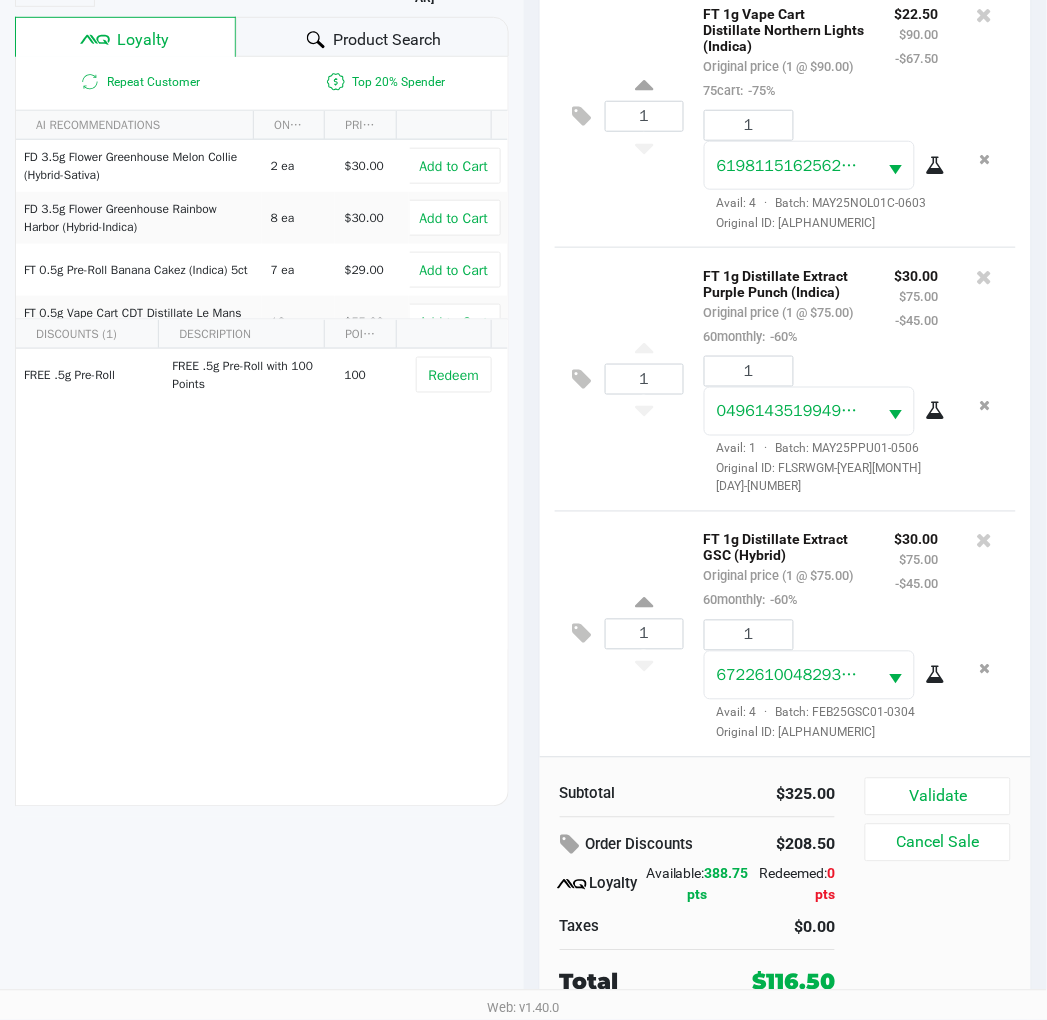 click on "Validate" 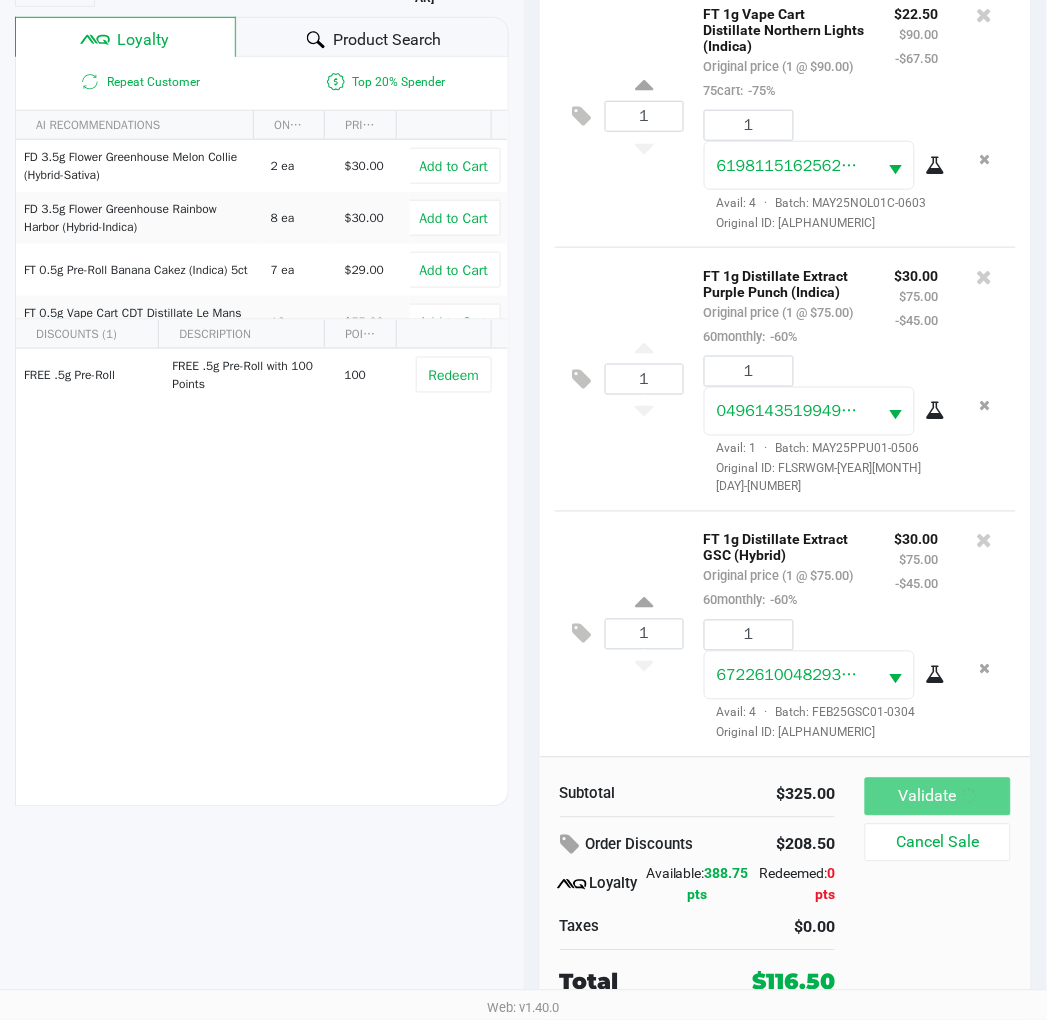 scroll, scrollTop: 0, scrollLeft: 0, axis: both 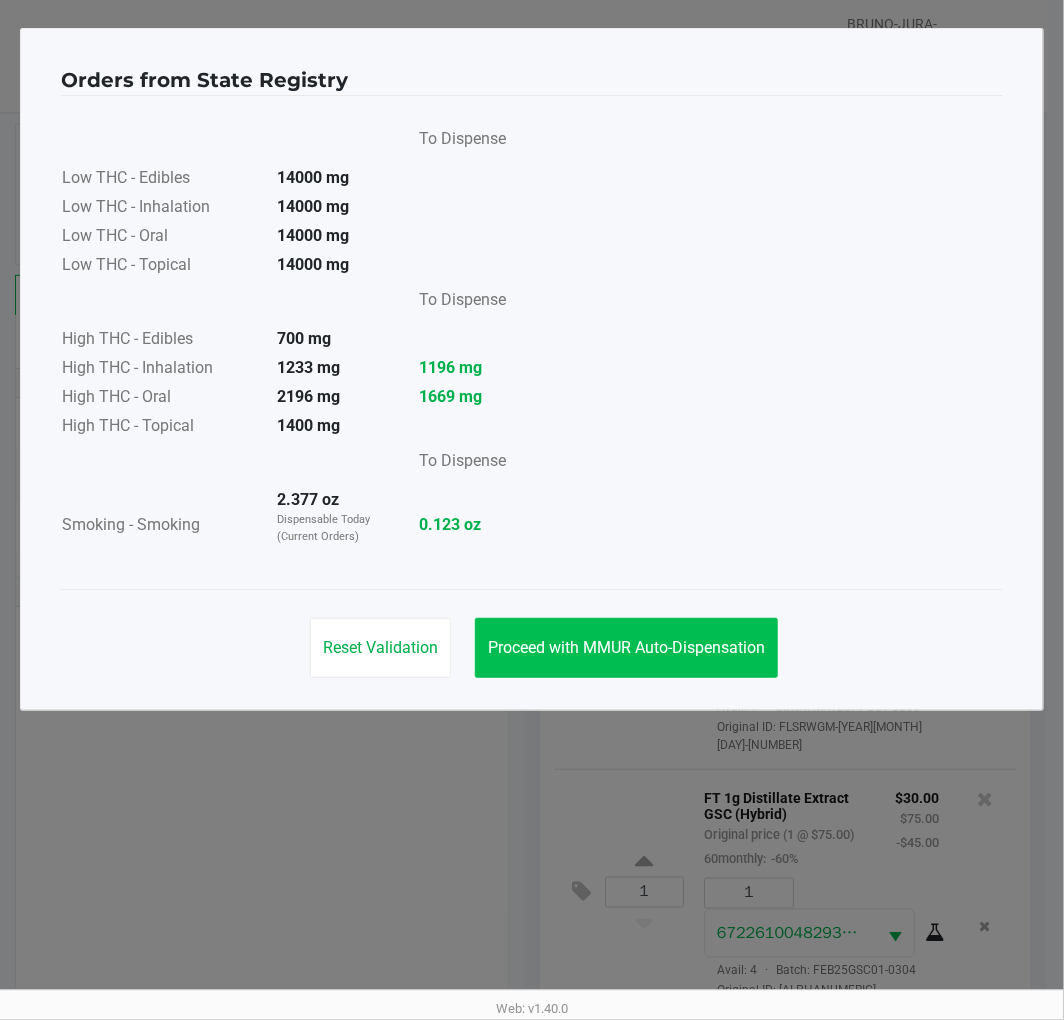 click on "Proceed with MMUR Auto-Dispensation" 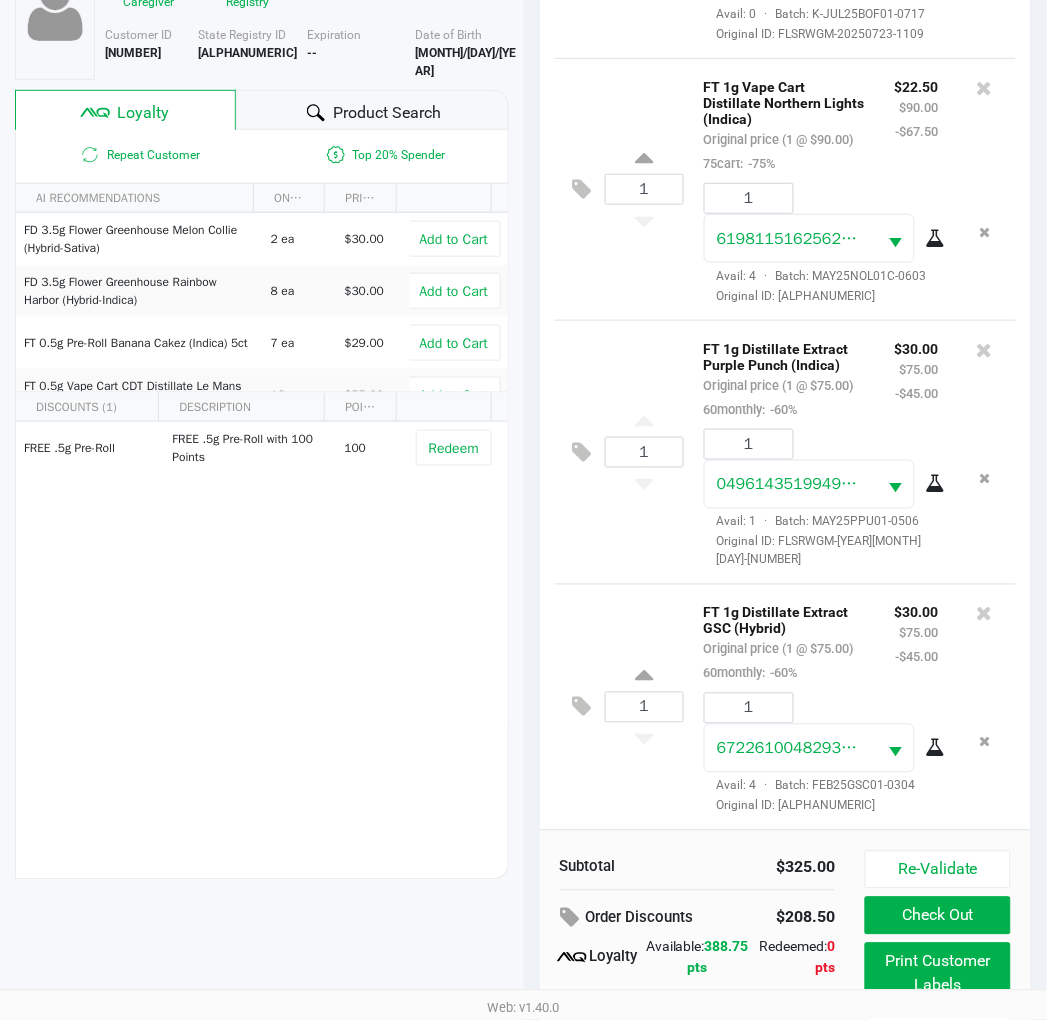 scroll, scrollTop: 258, scrollLeft: 0, axis: vertical 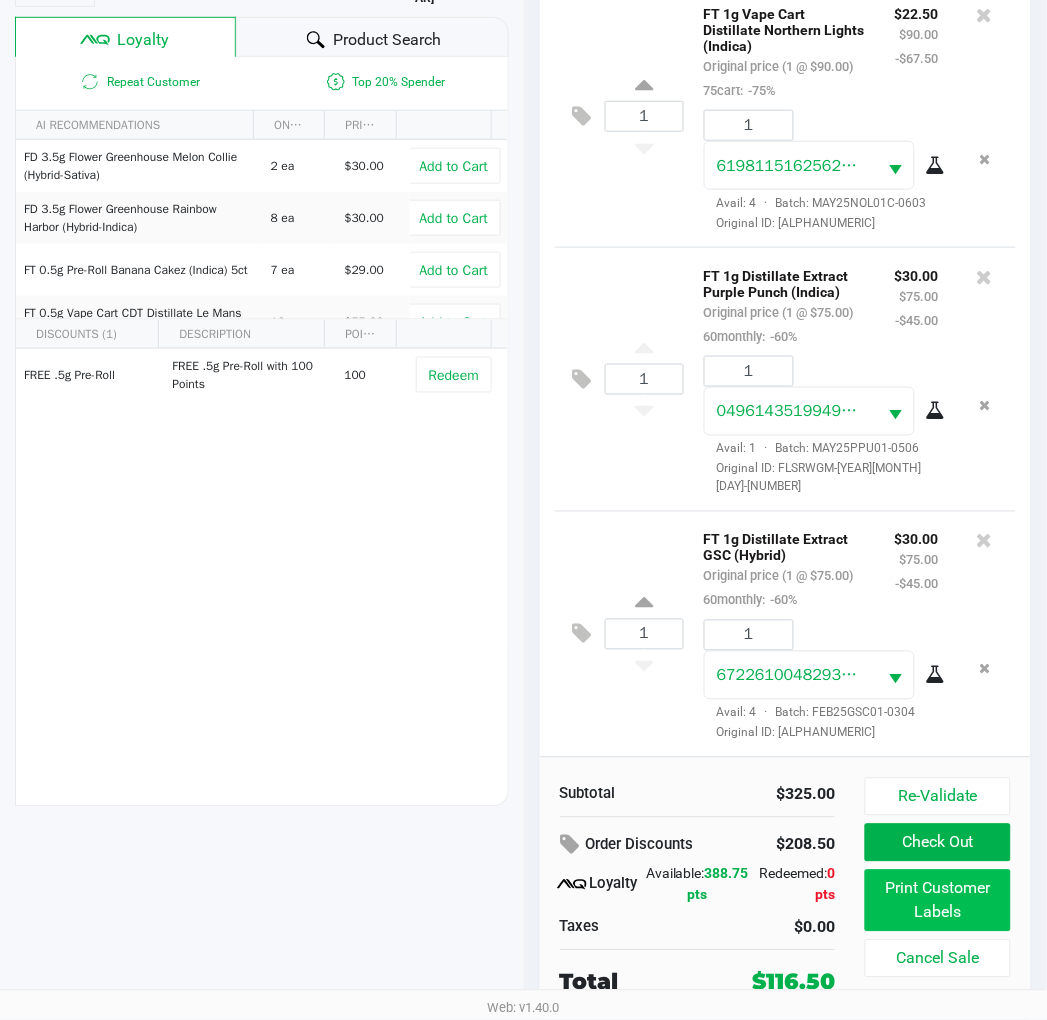 click on "Print Customer Labels" 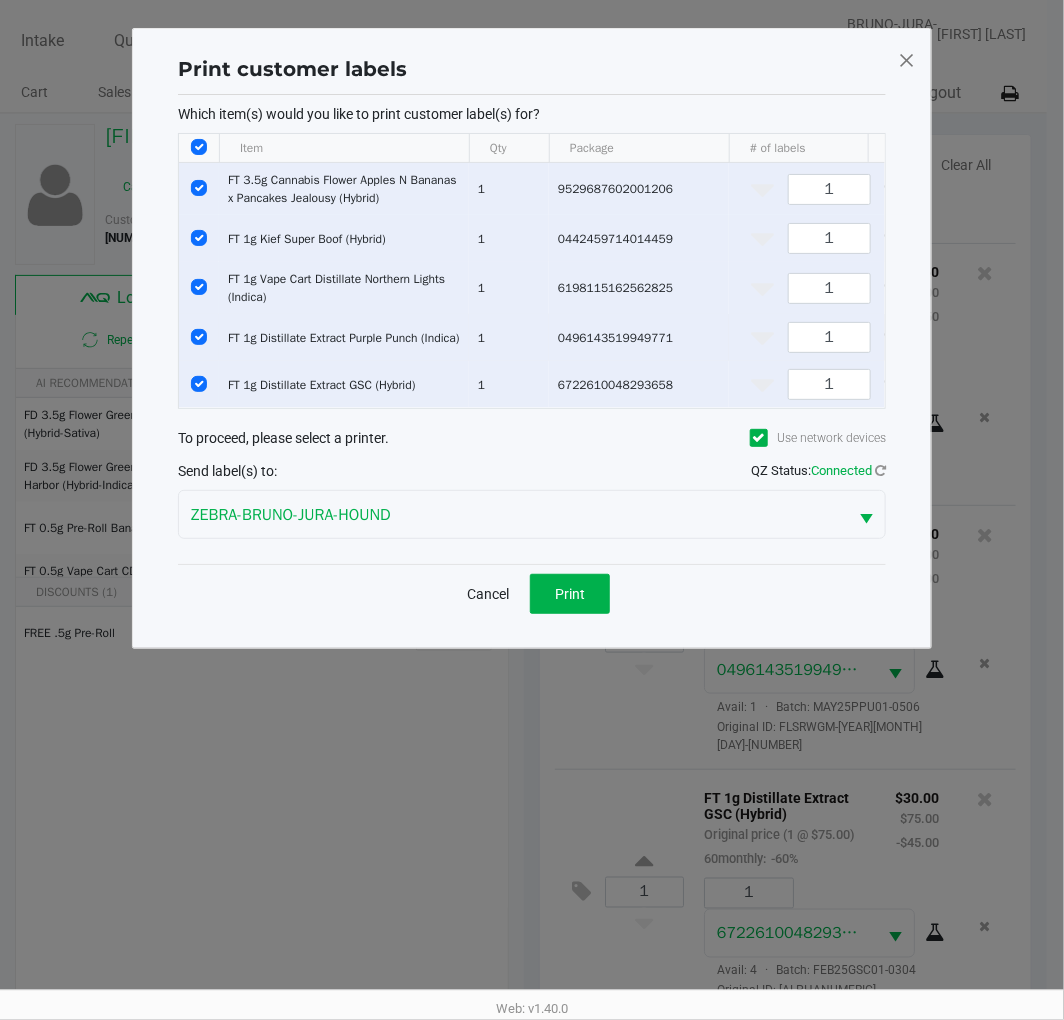 click at bounding box center (199, 337) 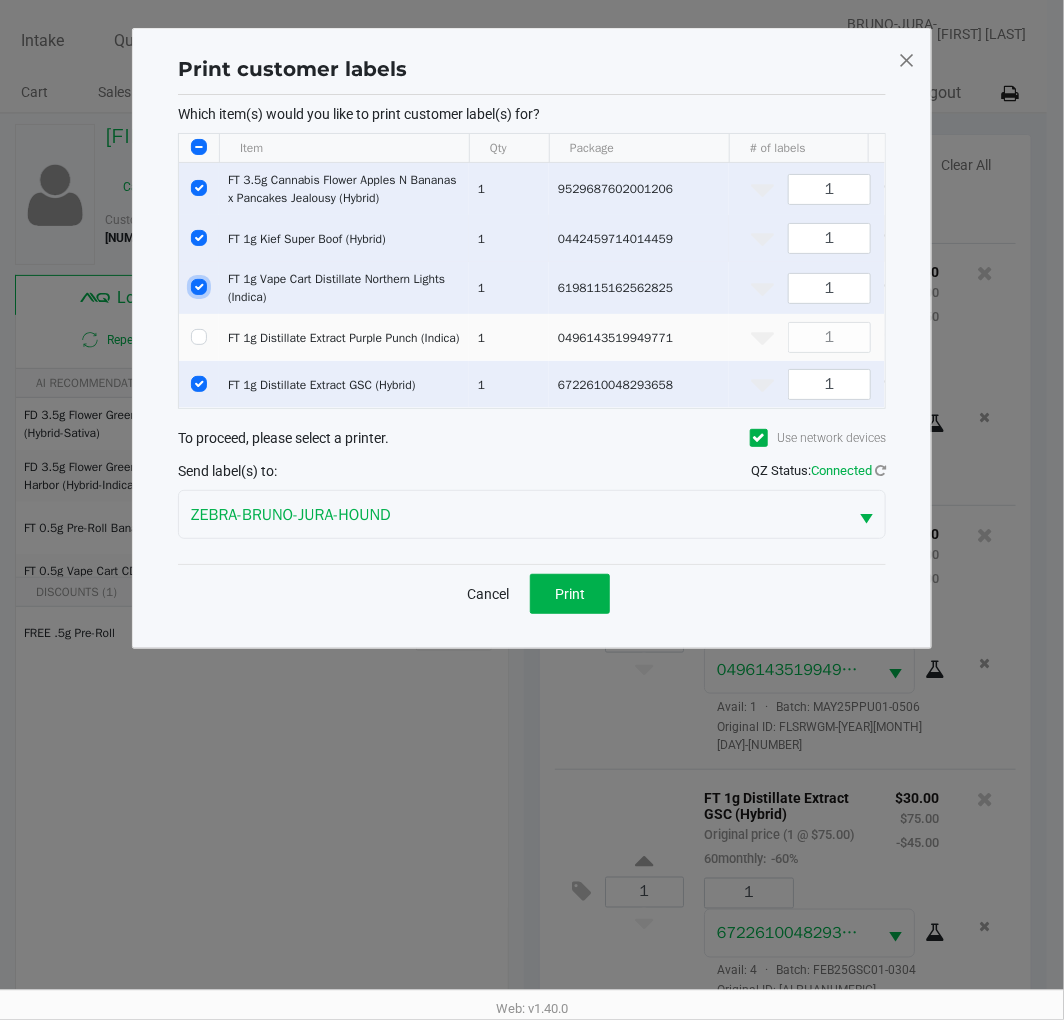 click at bounding box center (199, 287) 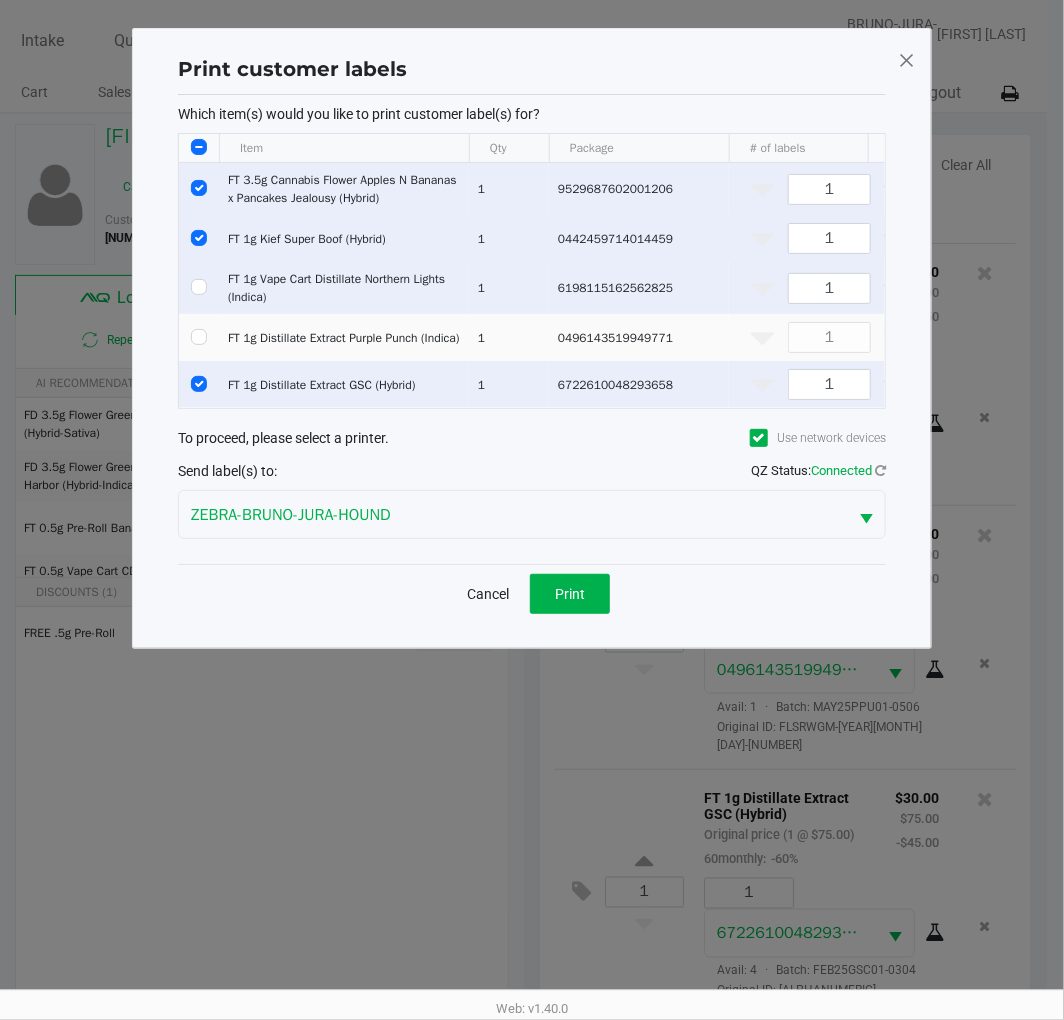 click at bounding box center [199, 238] 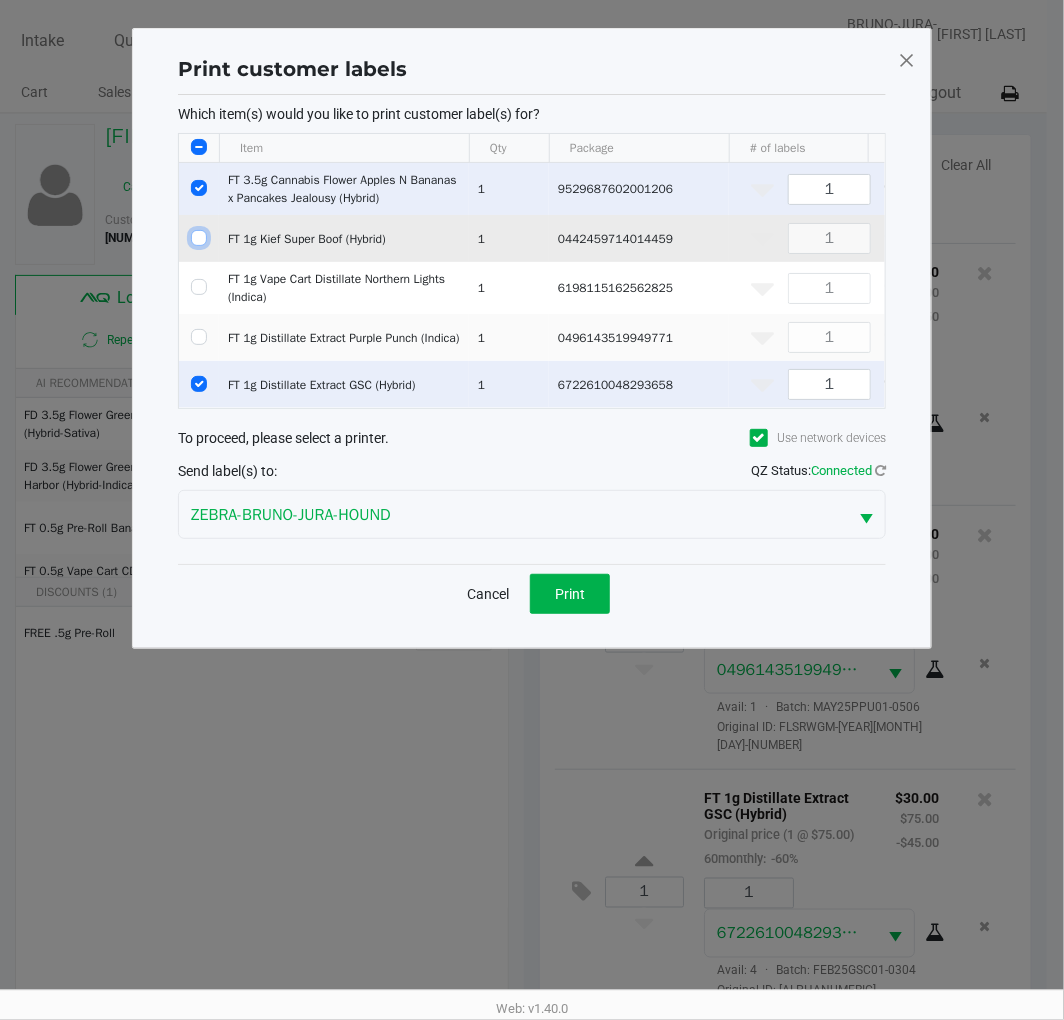click at bounding box center [199, 188] 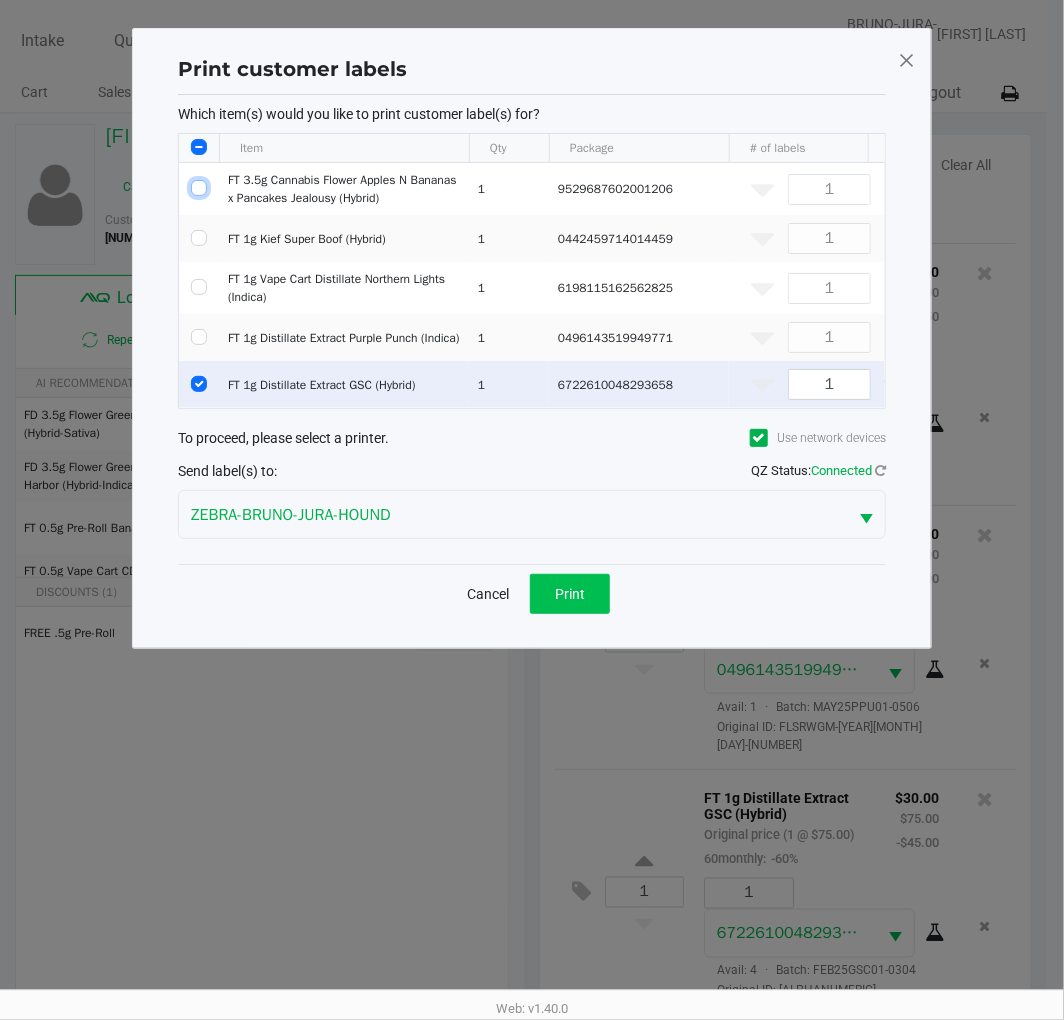 click on "Print" 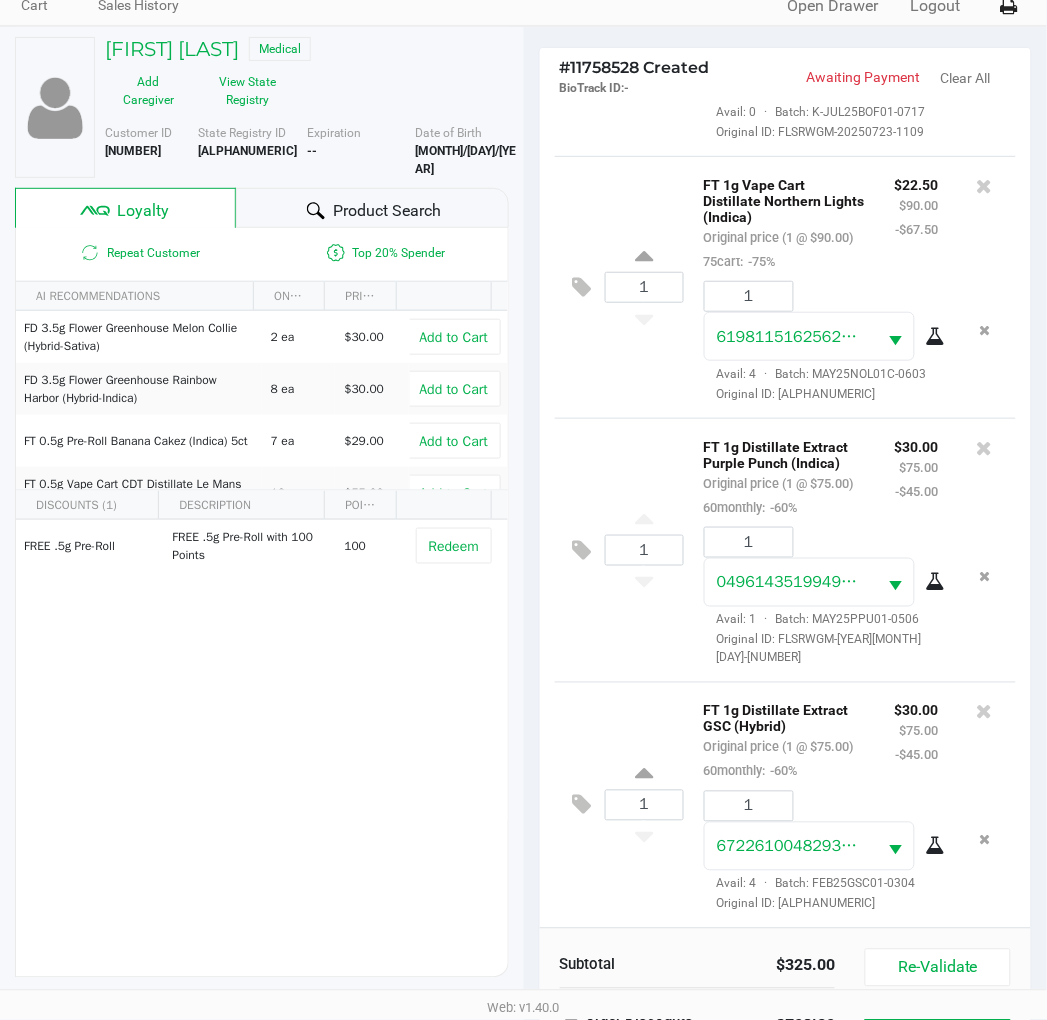 scroll, scrollTop: 258, scrollLeft: 0, axis: vertical 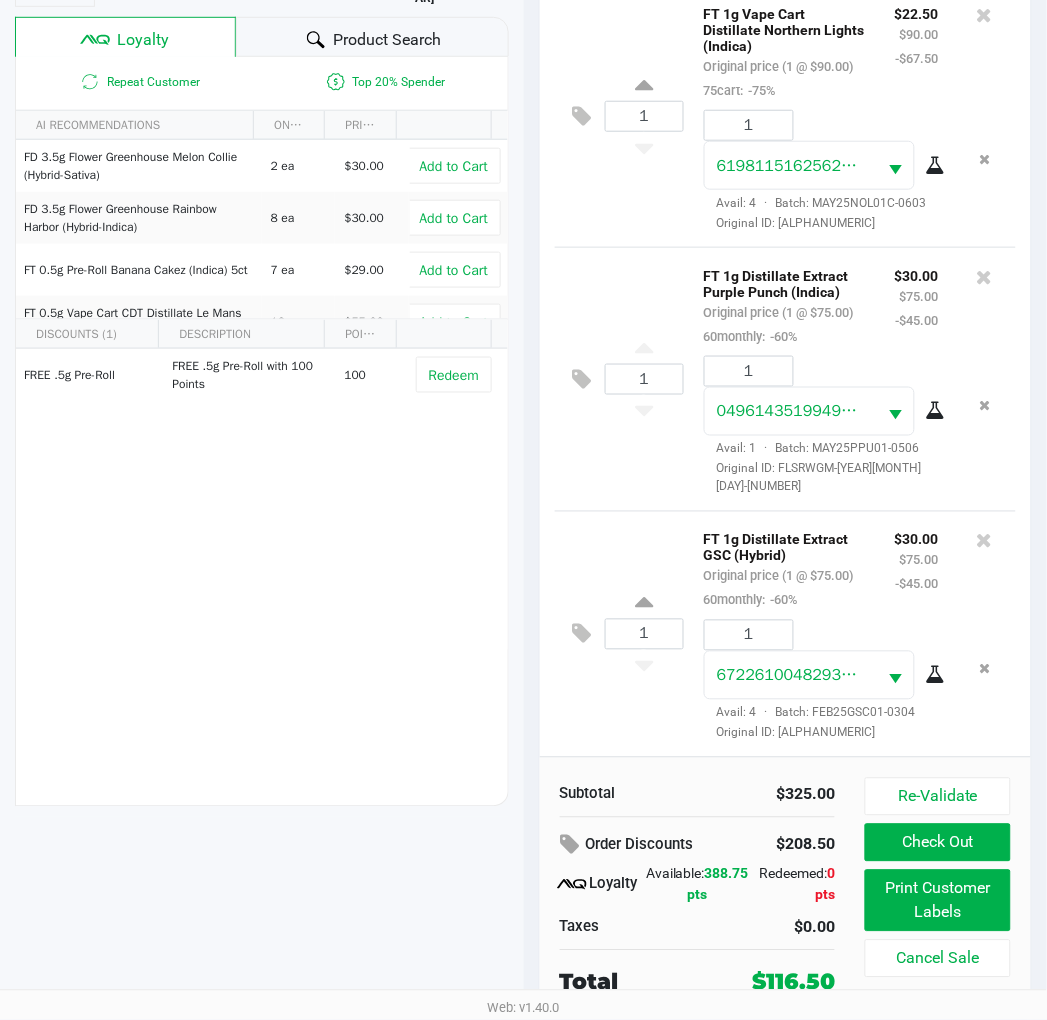 click on "Product Search" 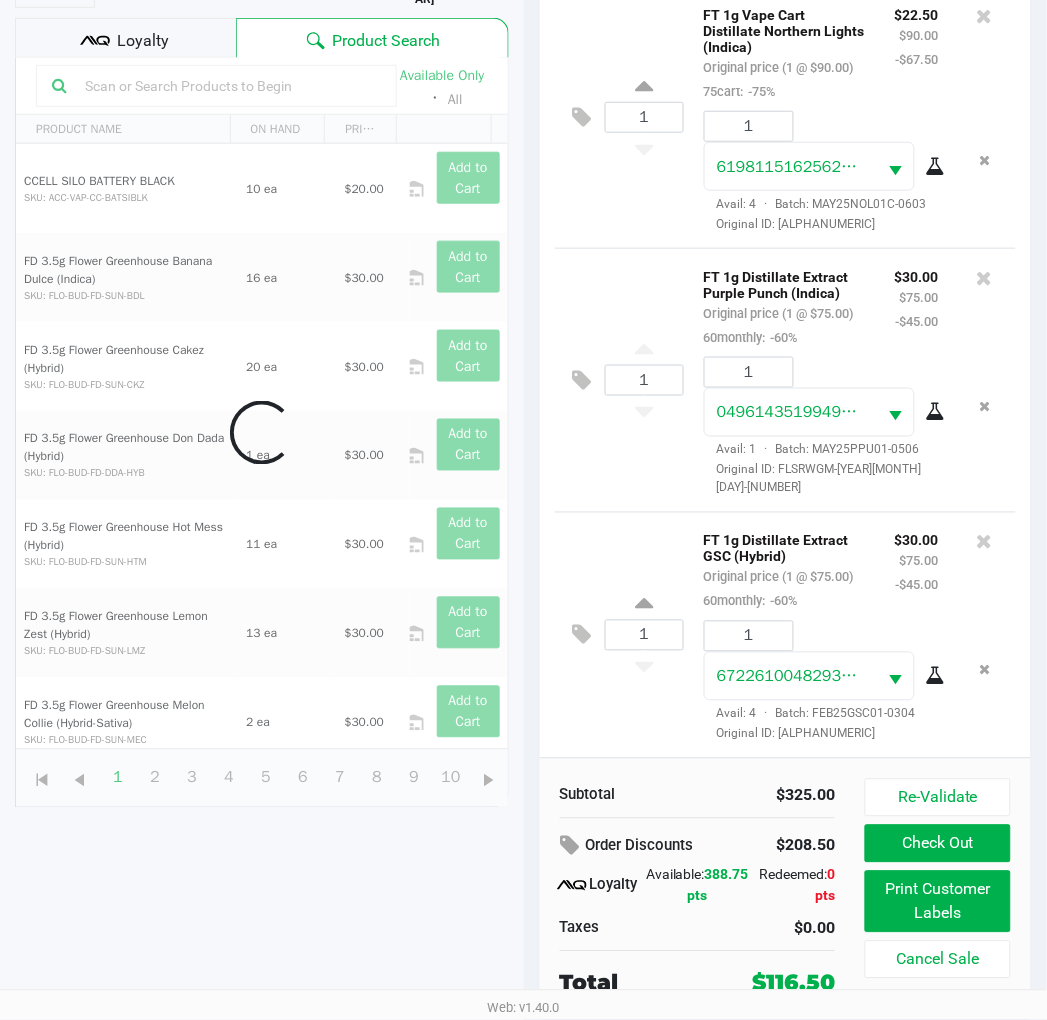 click 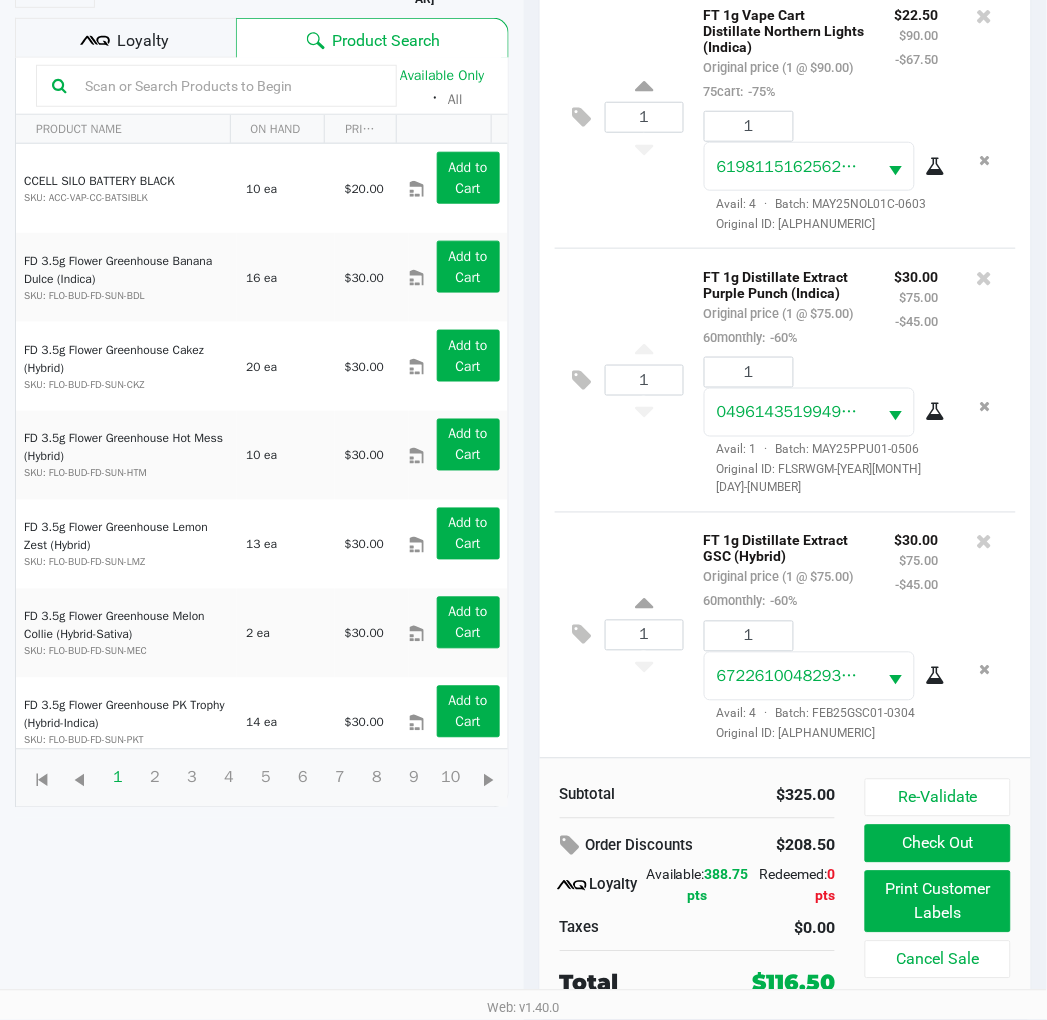 click 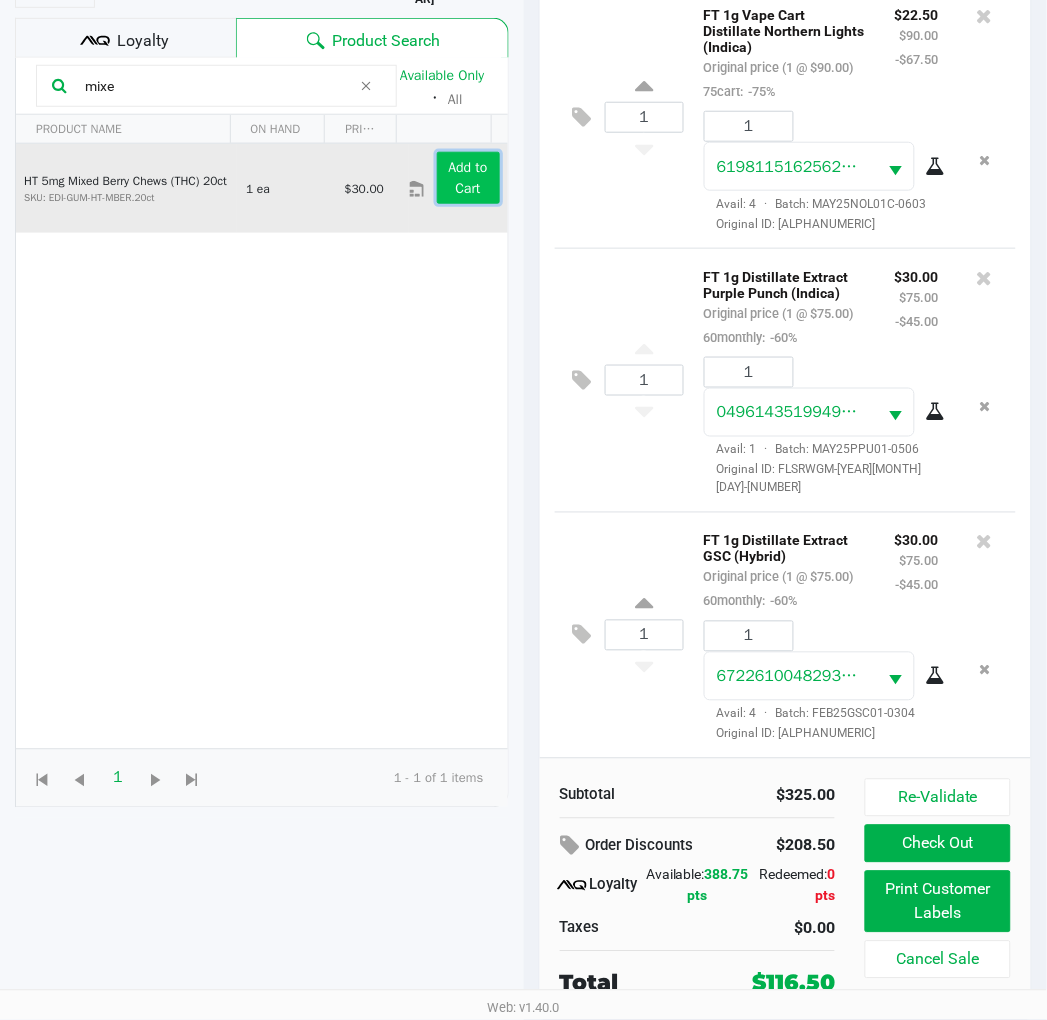 click on "Add to Cart" 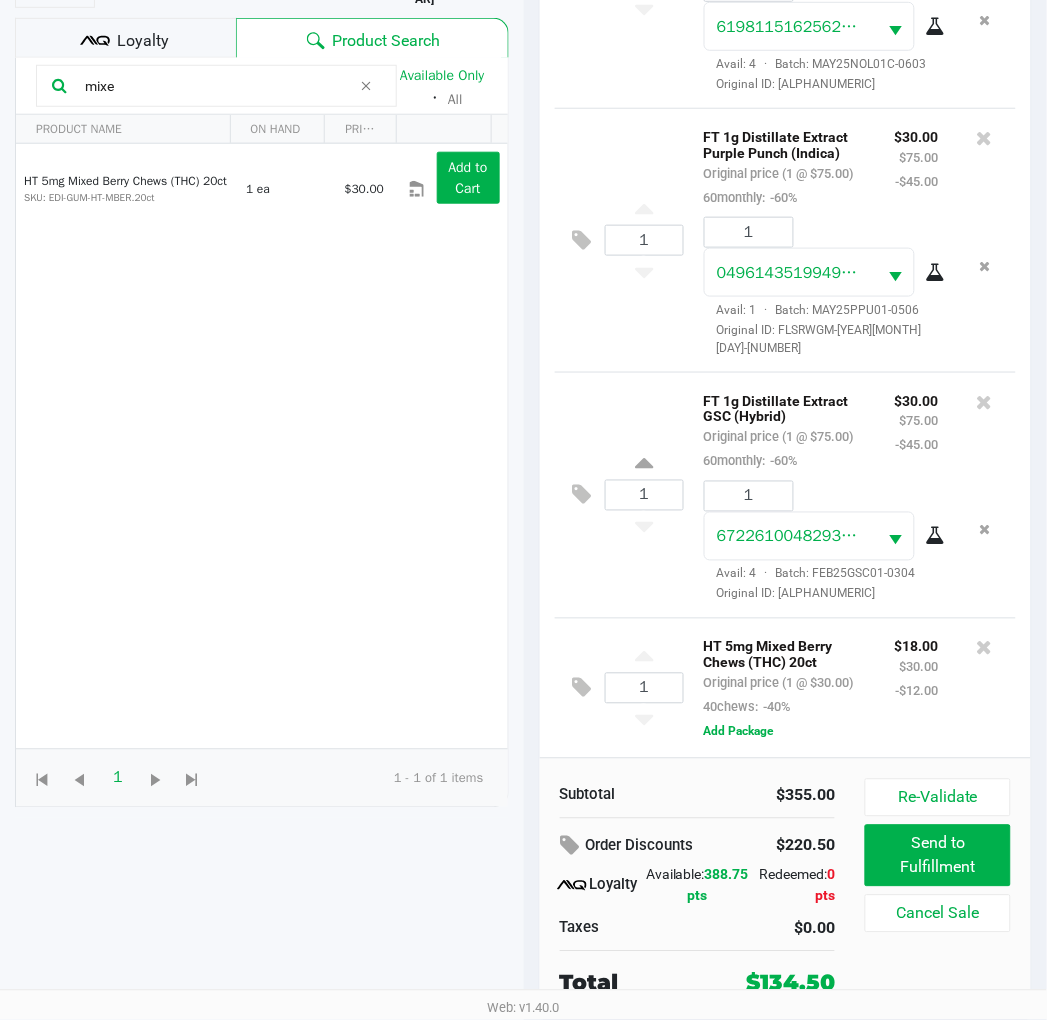scroll, scrollTop: 818, scrollLeft: 0, axis: vertical 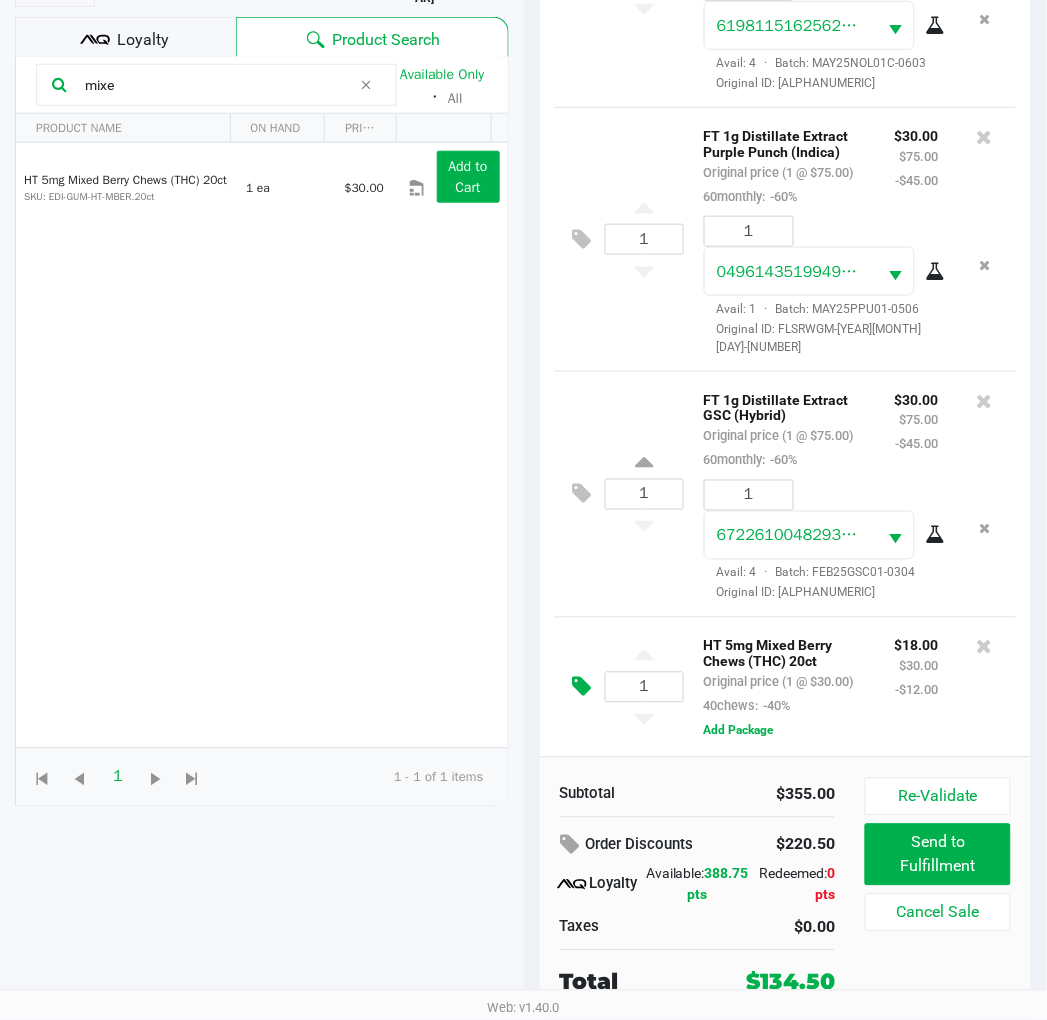 click 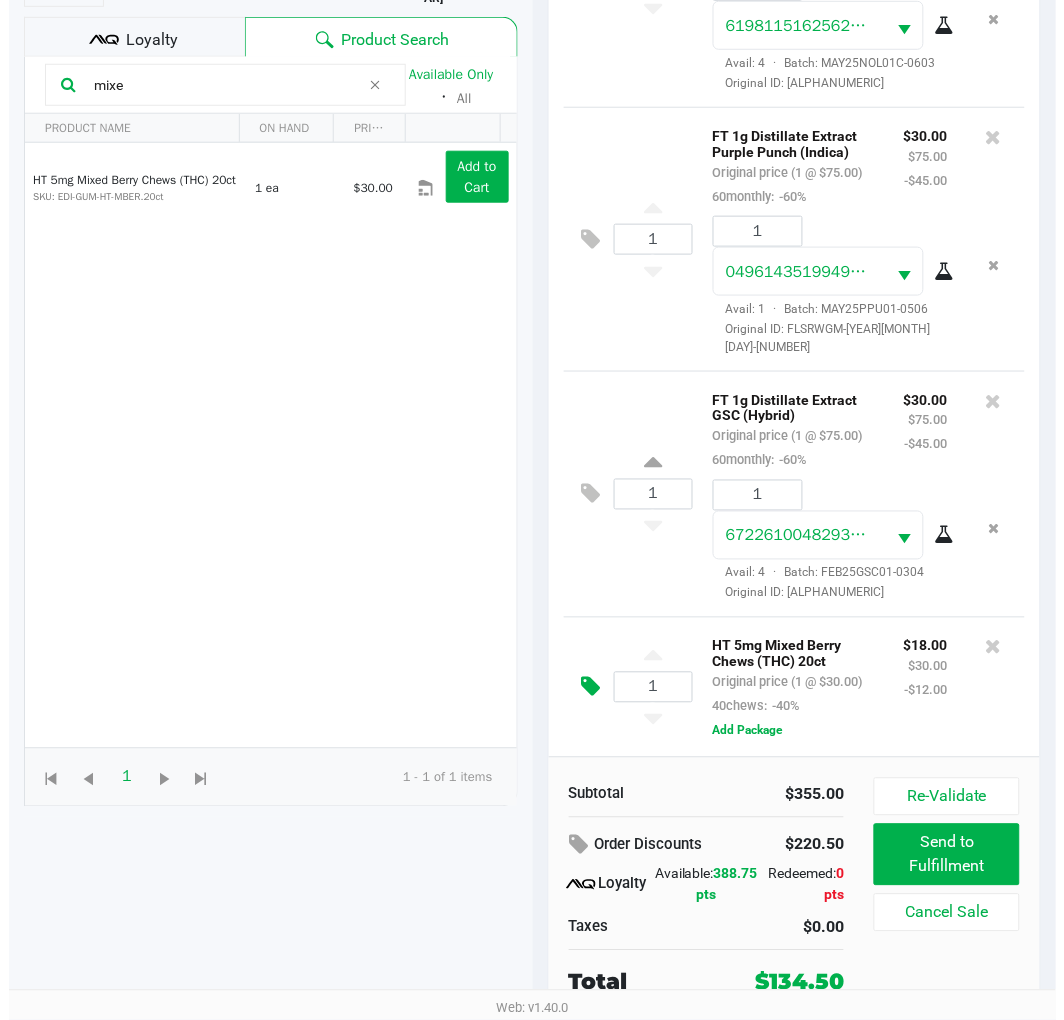scroll, scrollTop: 0, scrollLeft: 0, axis: both 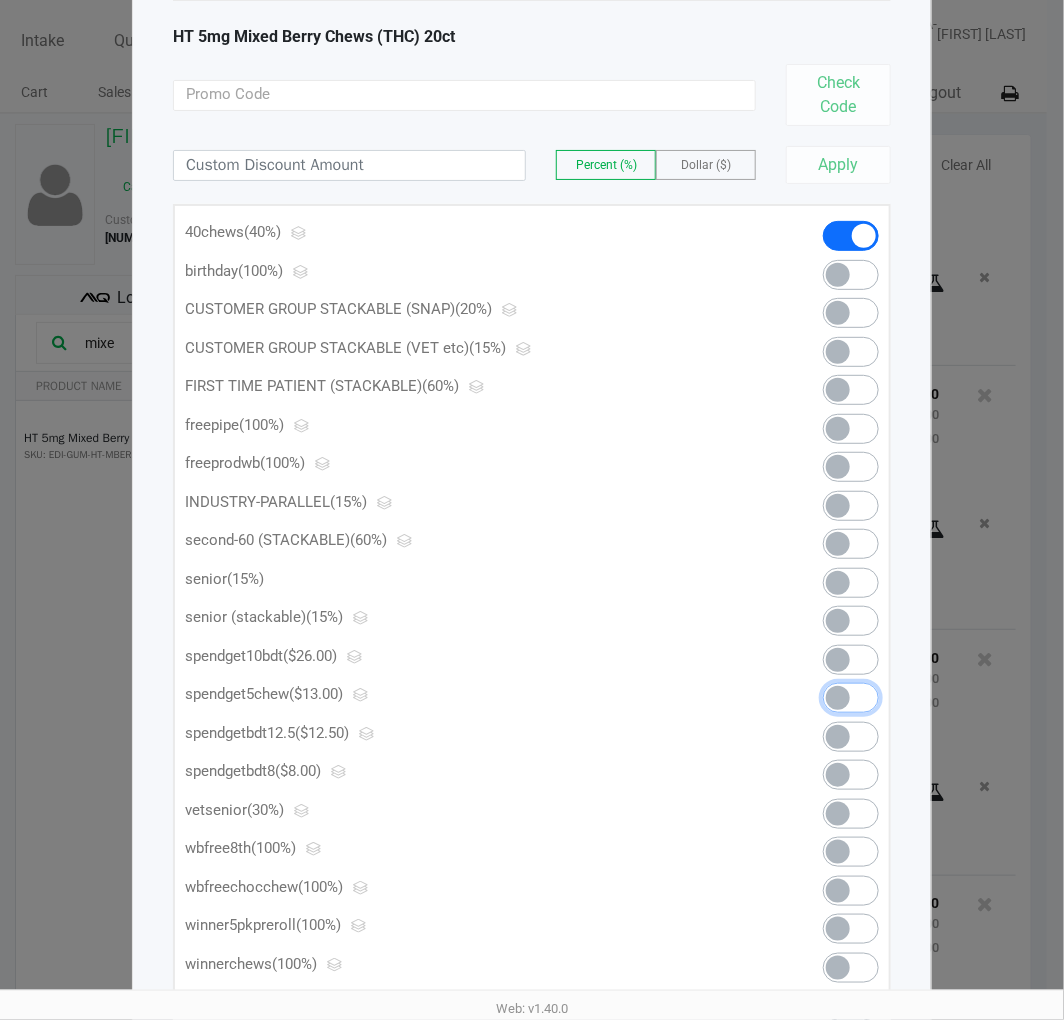 click 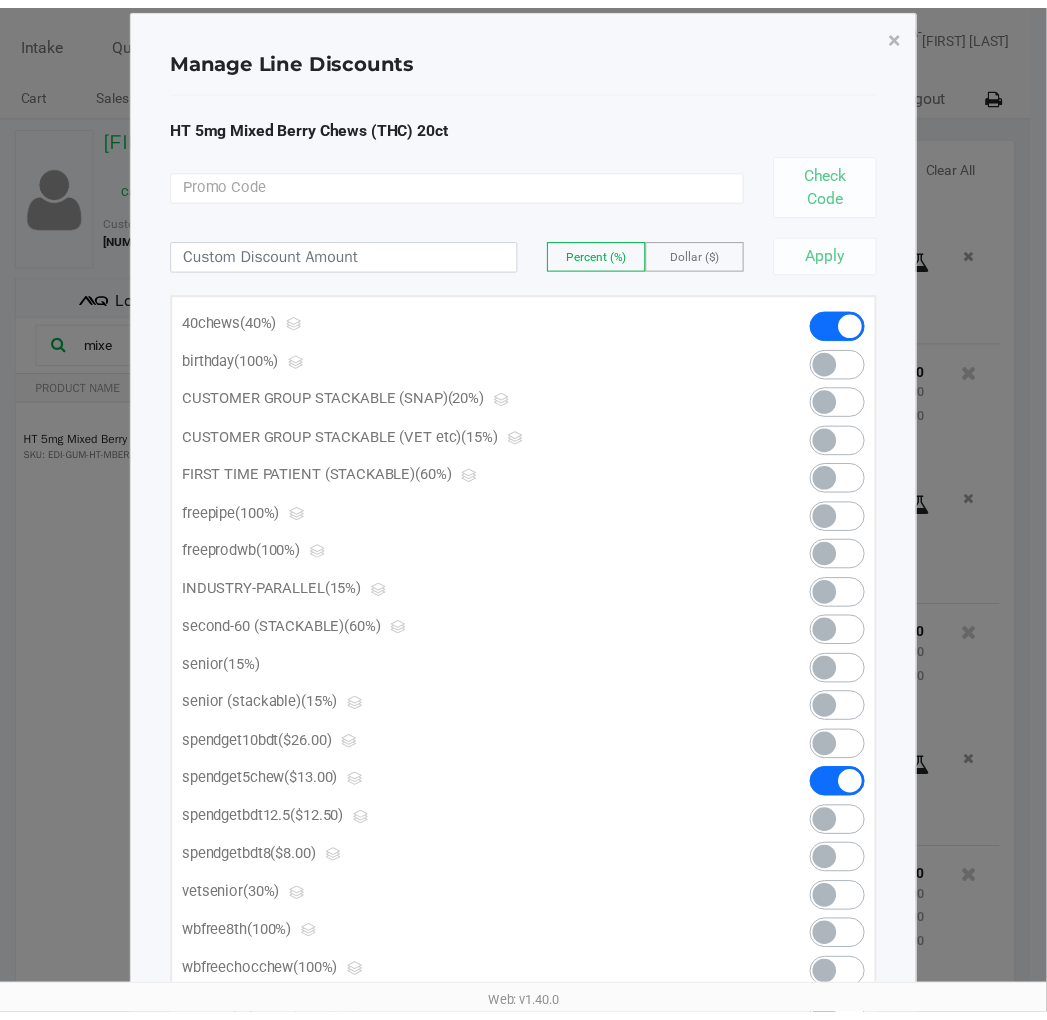 scroll, scrollTop: 0, scrollLeft: 0, axis: both 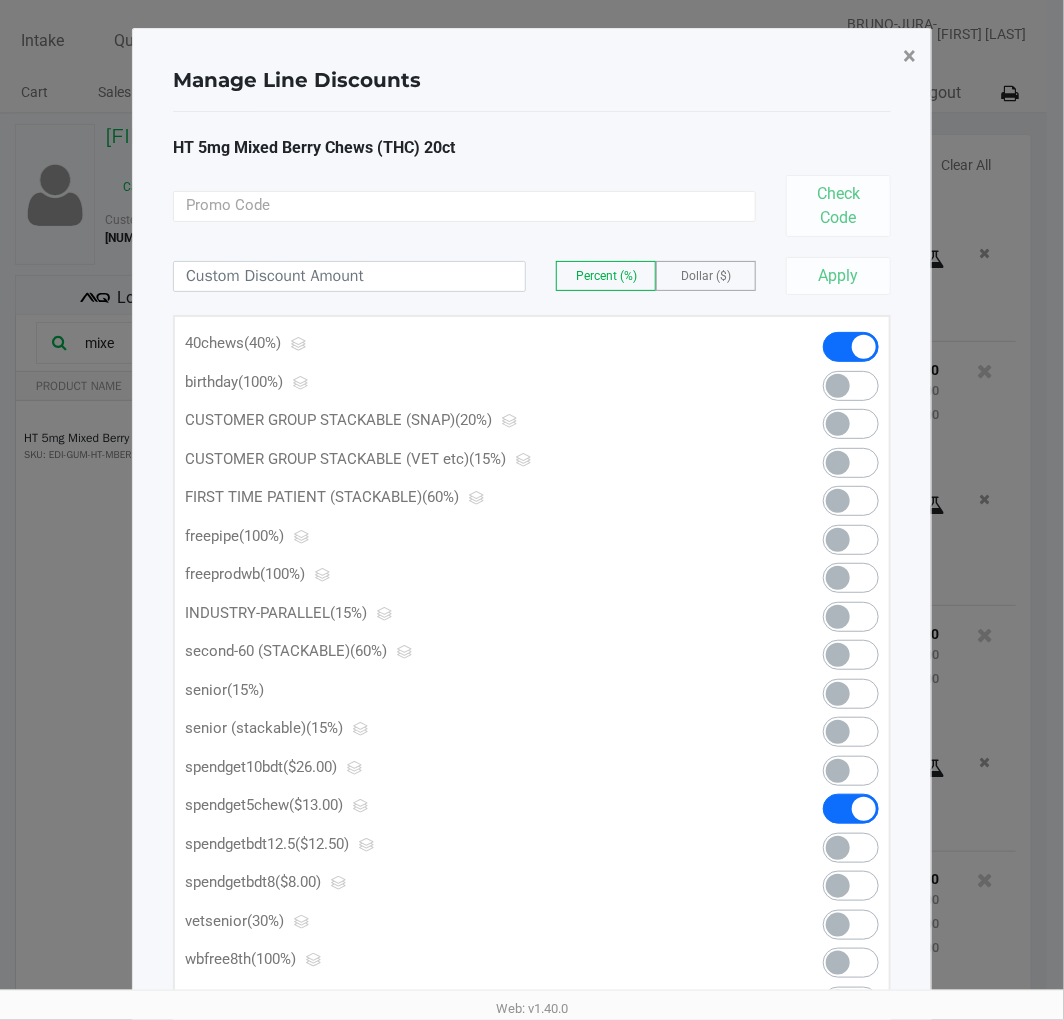 click on "×" 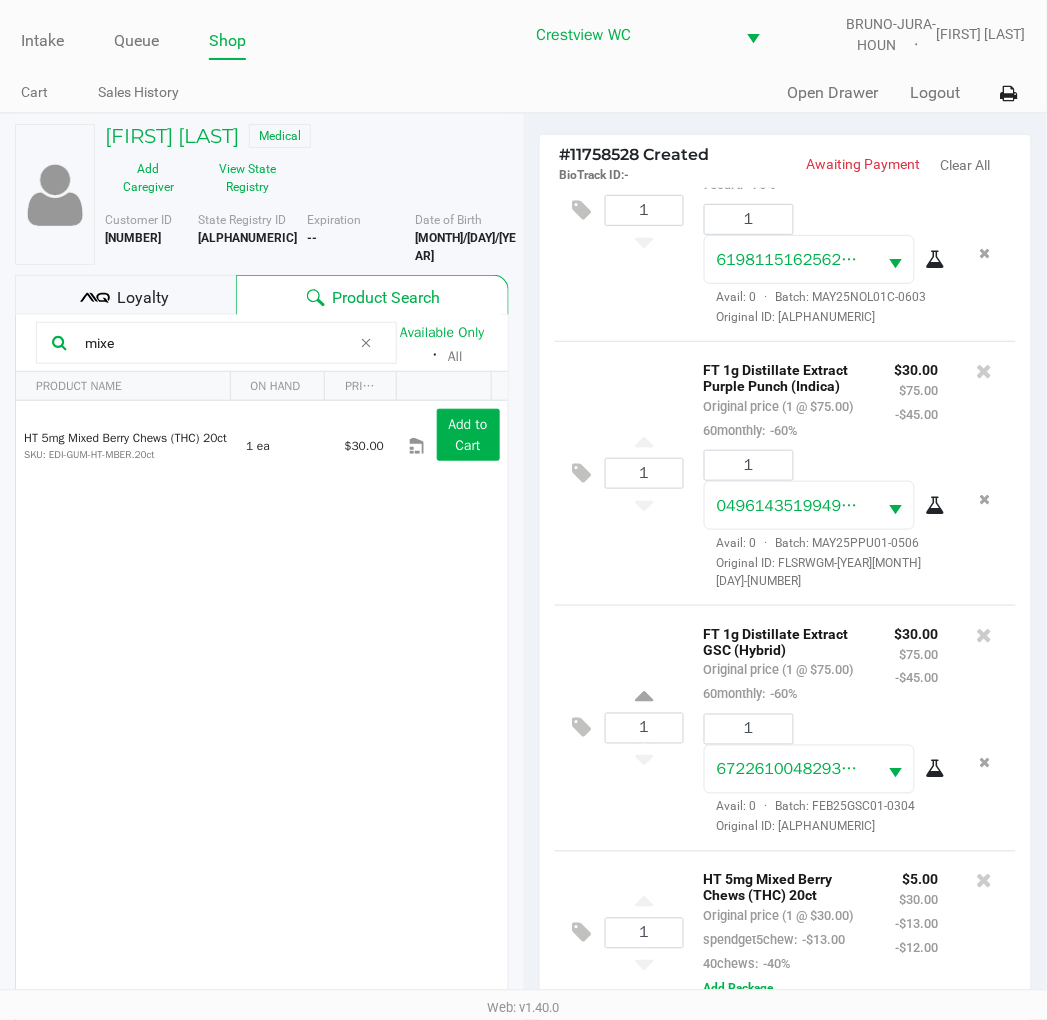 scroll, scrollTop: 866, scrollLeft: 0, axis: vertical 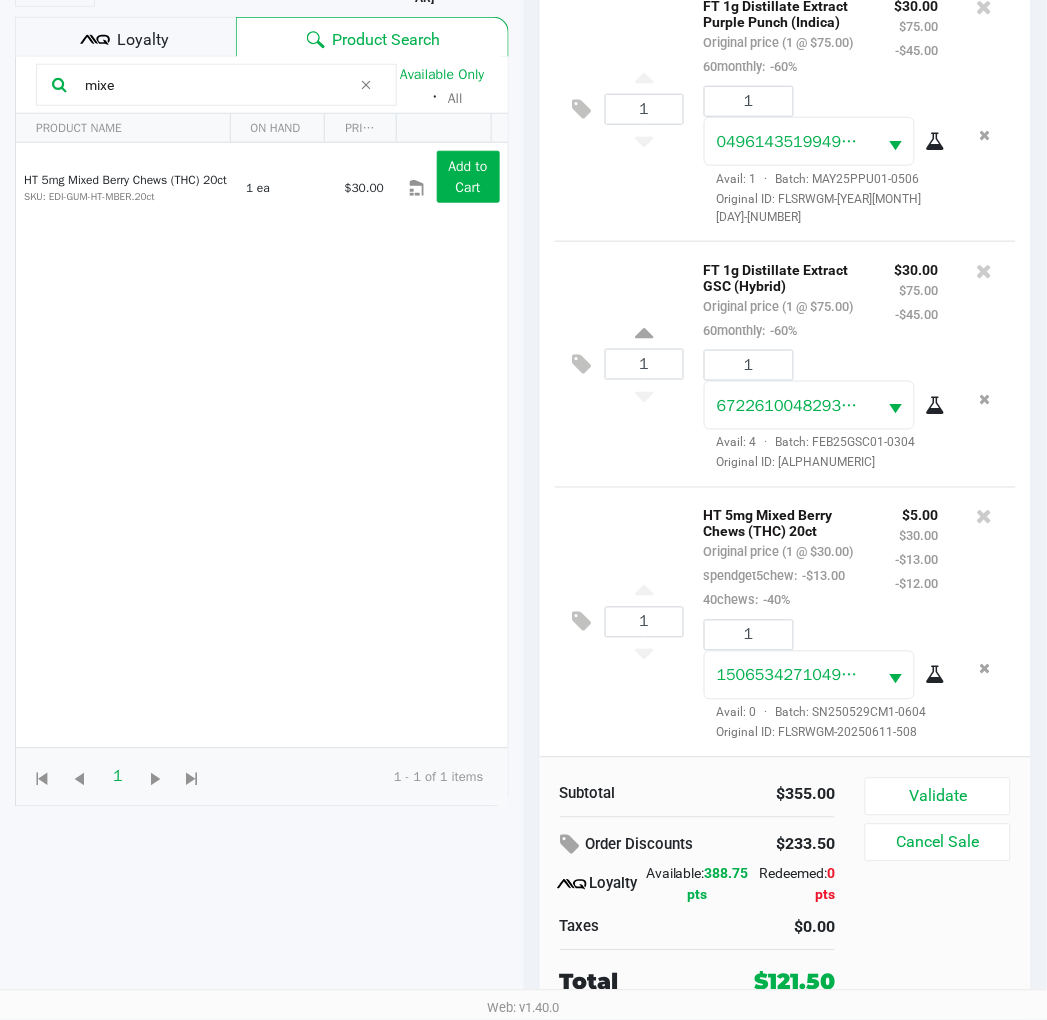 click on "Validate" 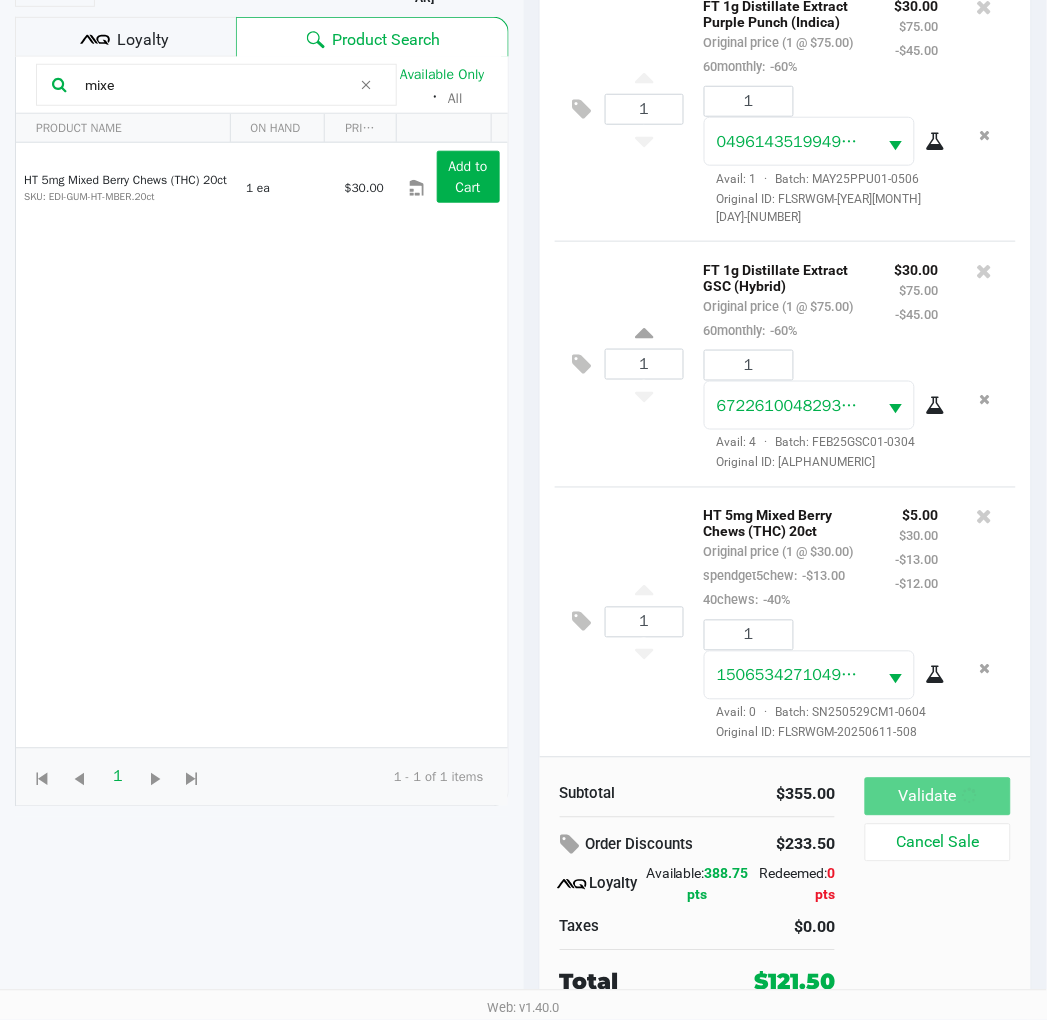 scroll, scrollTop: 0, scrollLeft: 0, axis: both 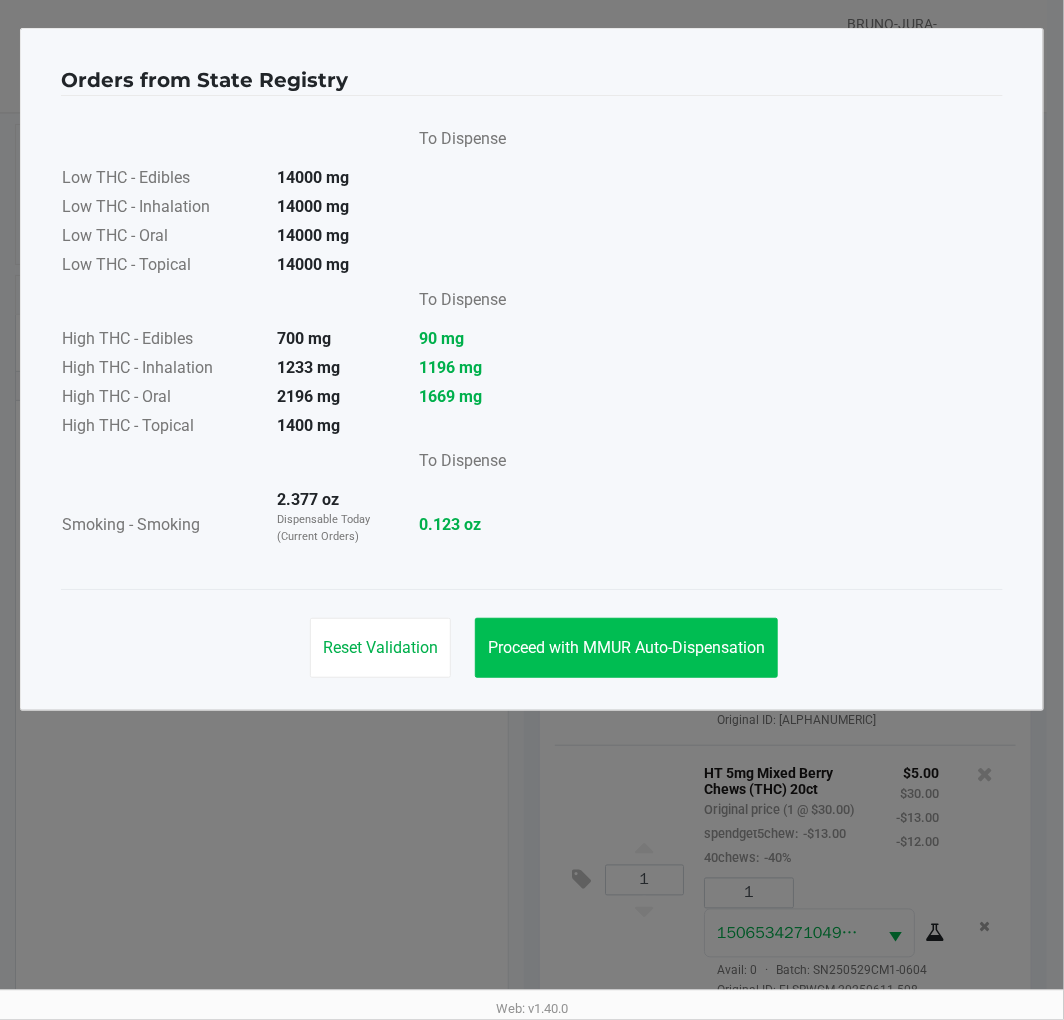 click on "Proceed with MMUR Auto-Dispensation" 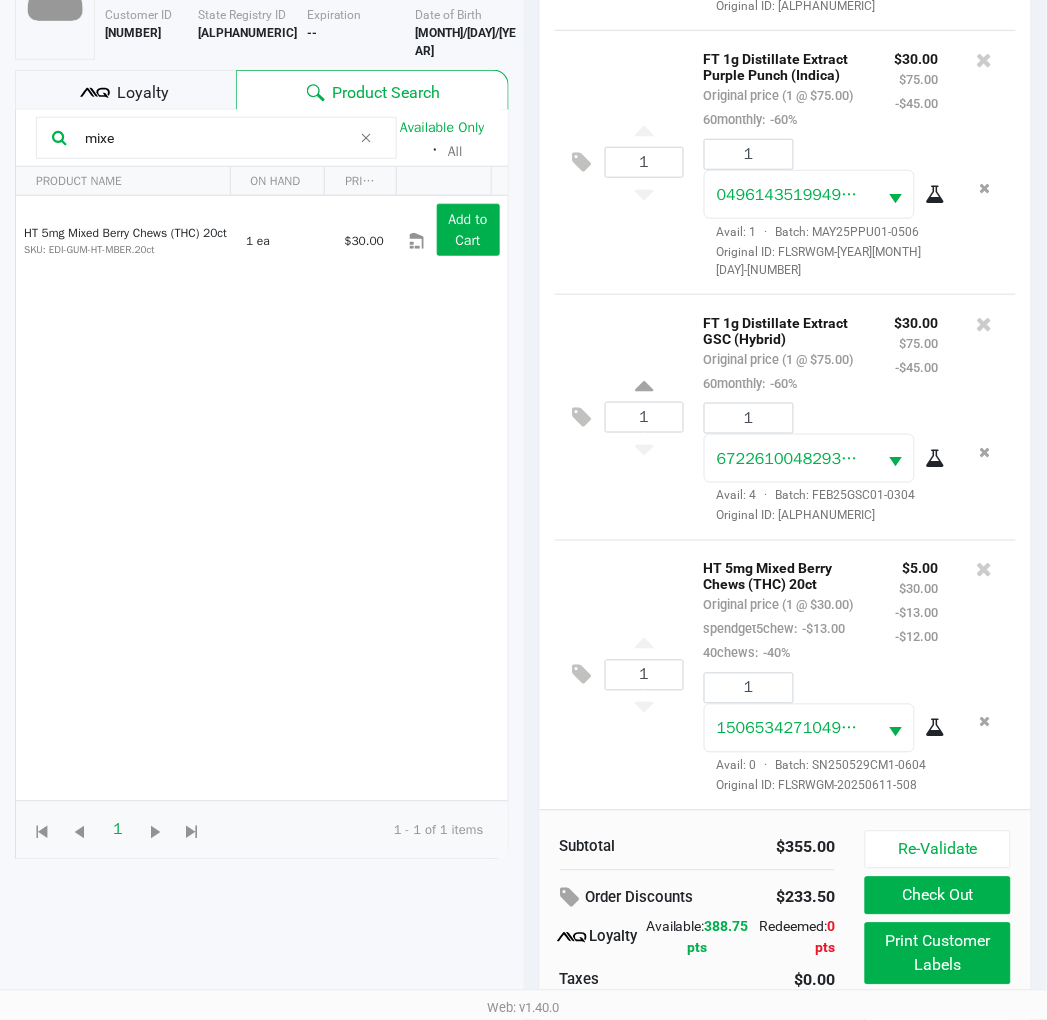 scroll, scrollTop: 258, scrollLeft: 0, axis: vertical 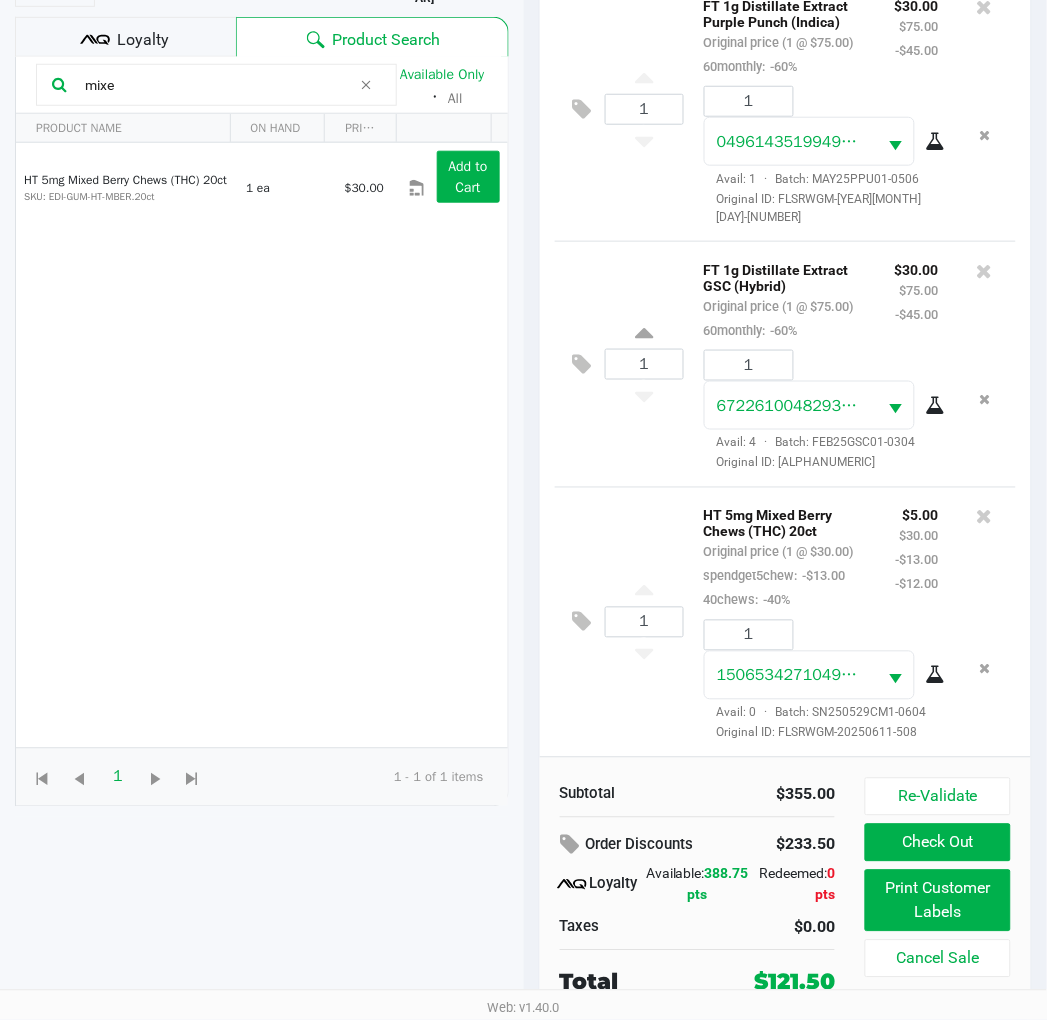 click on "Print Customer Labels" 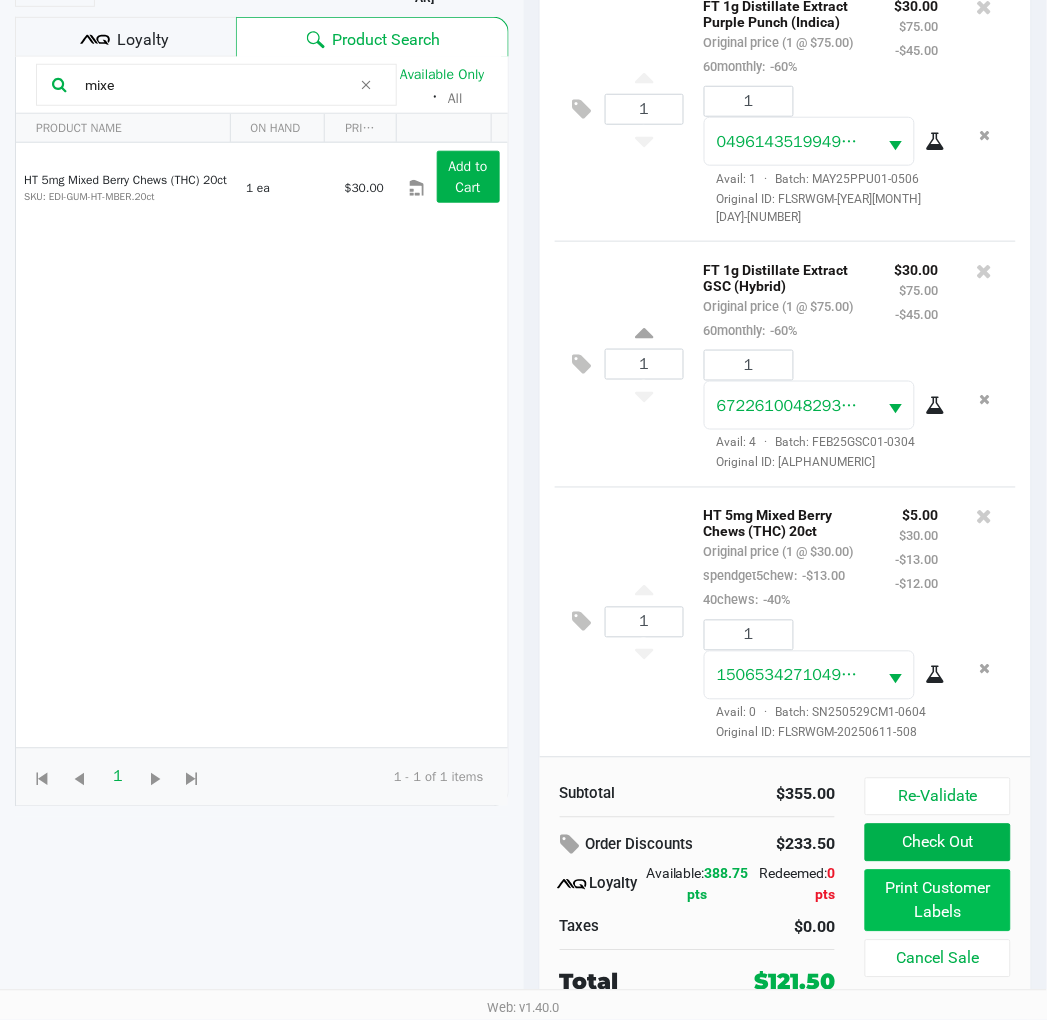 scroll, scrollTop: 0, scrollLeft: 0, axis: both 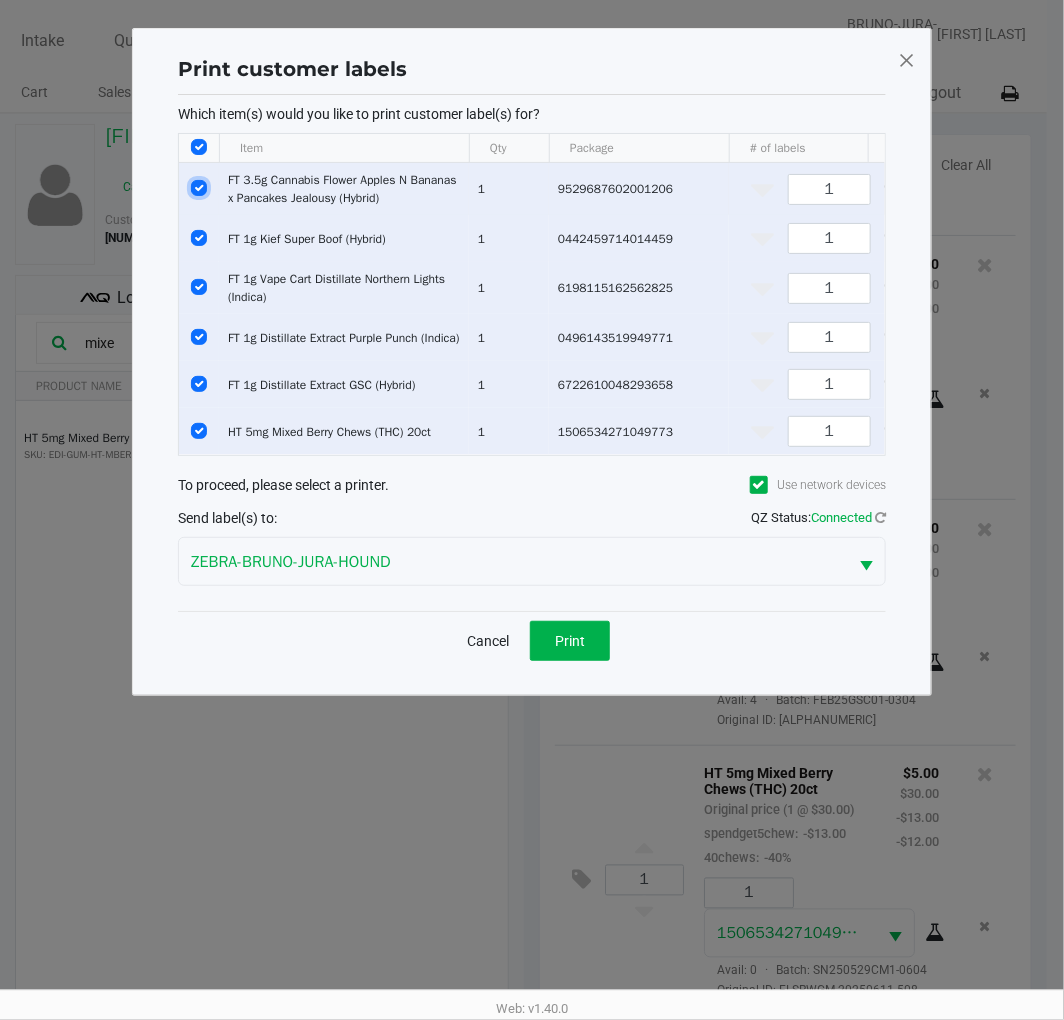 click at bounding box center [199, 188] 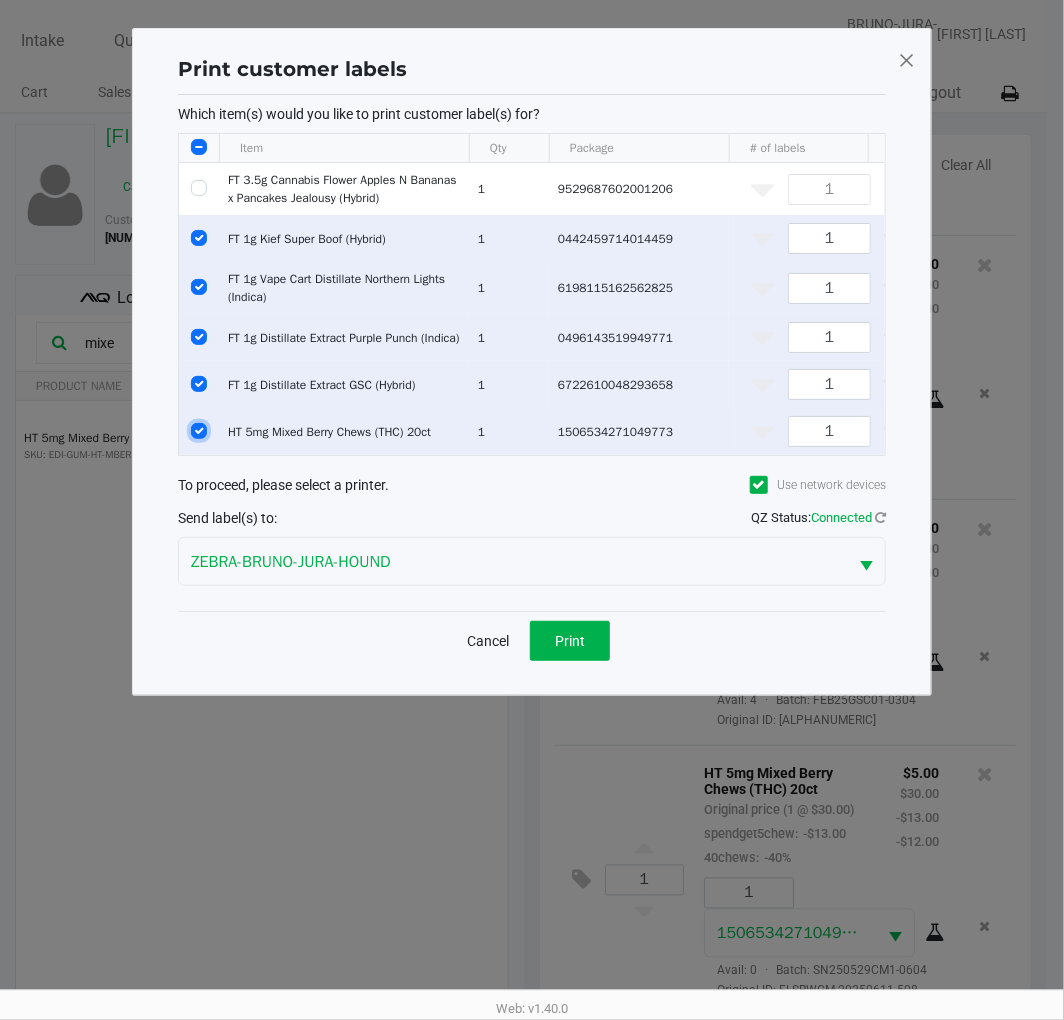 click at bounding box center [199, 431] 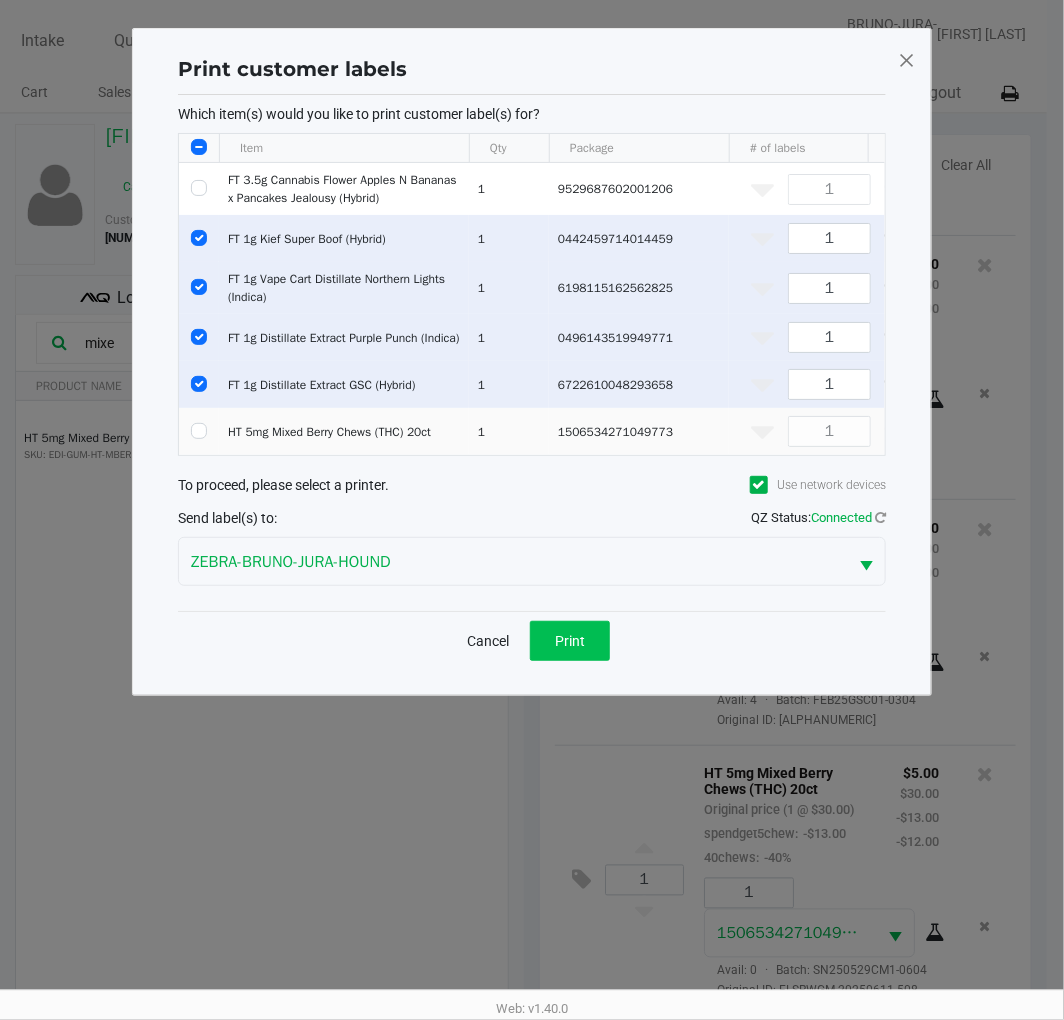 click on "Print" 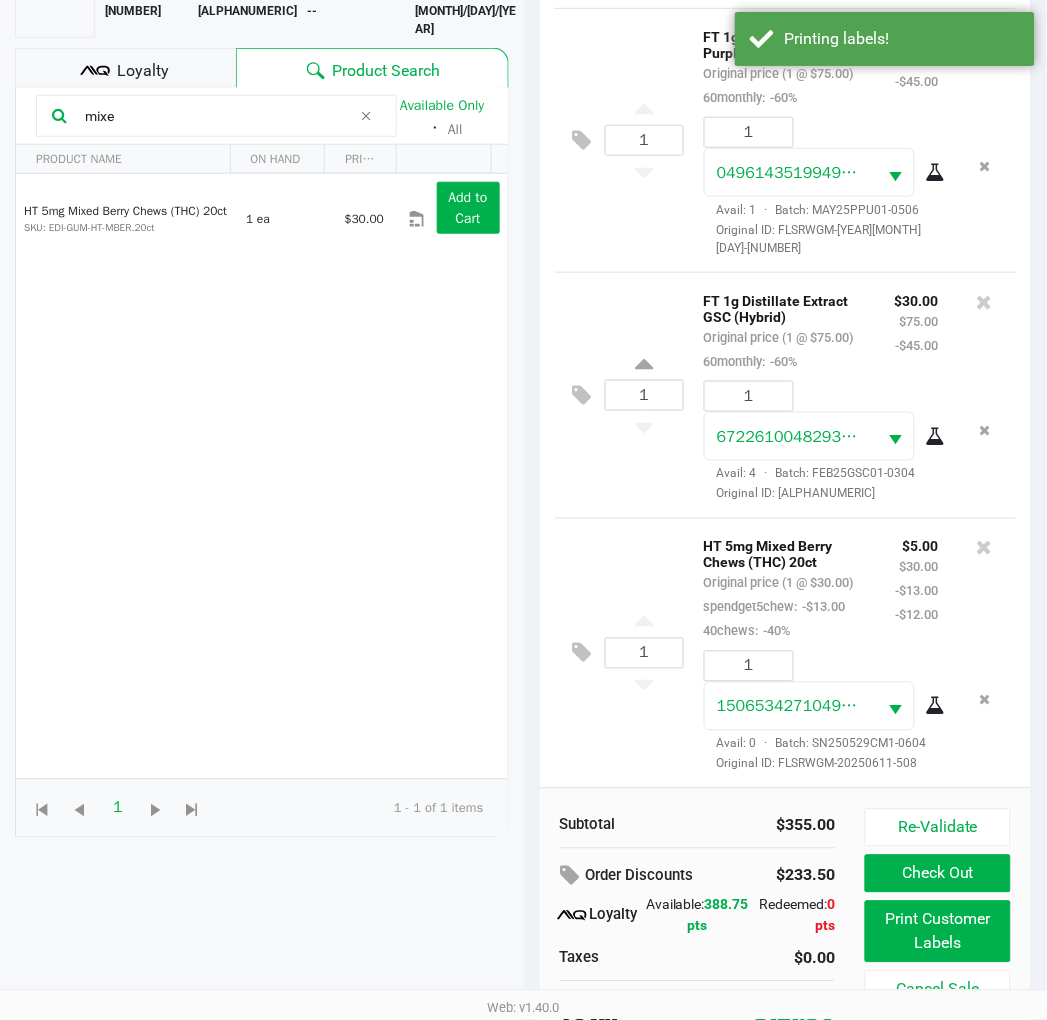 scroll, scrollTop: 258, scrollLeft: 0, axis: vertical 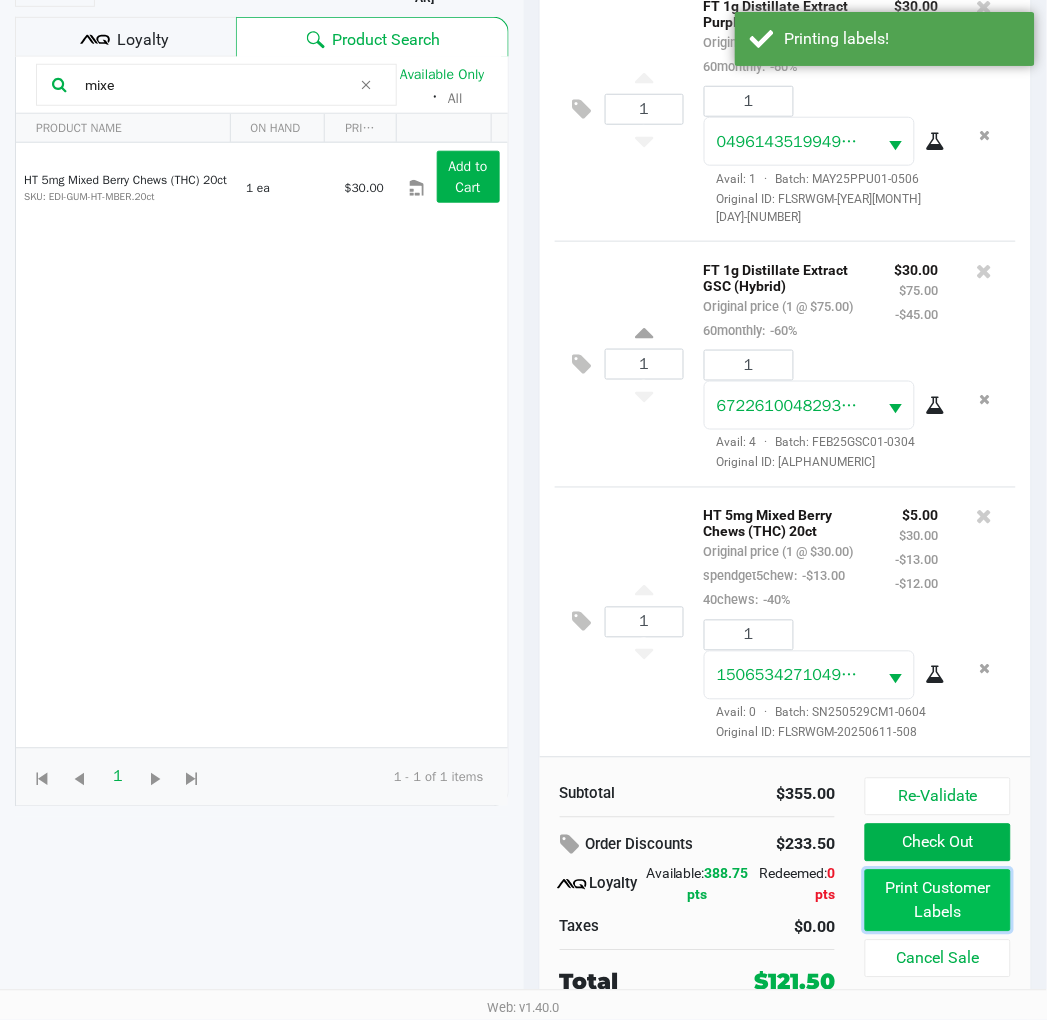 click on "Print Customer Labels" 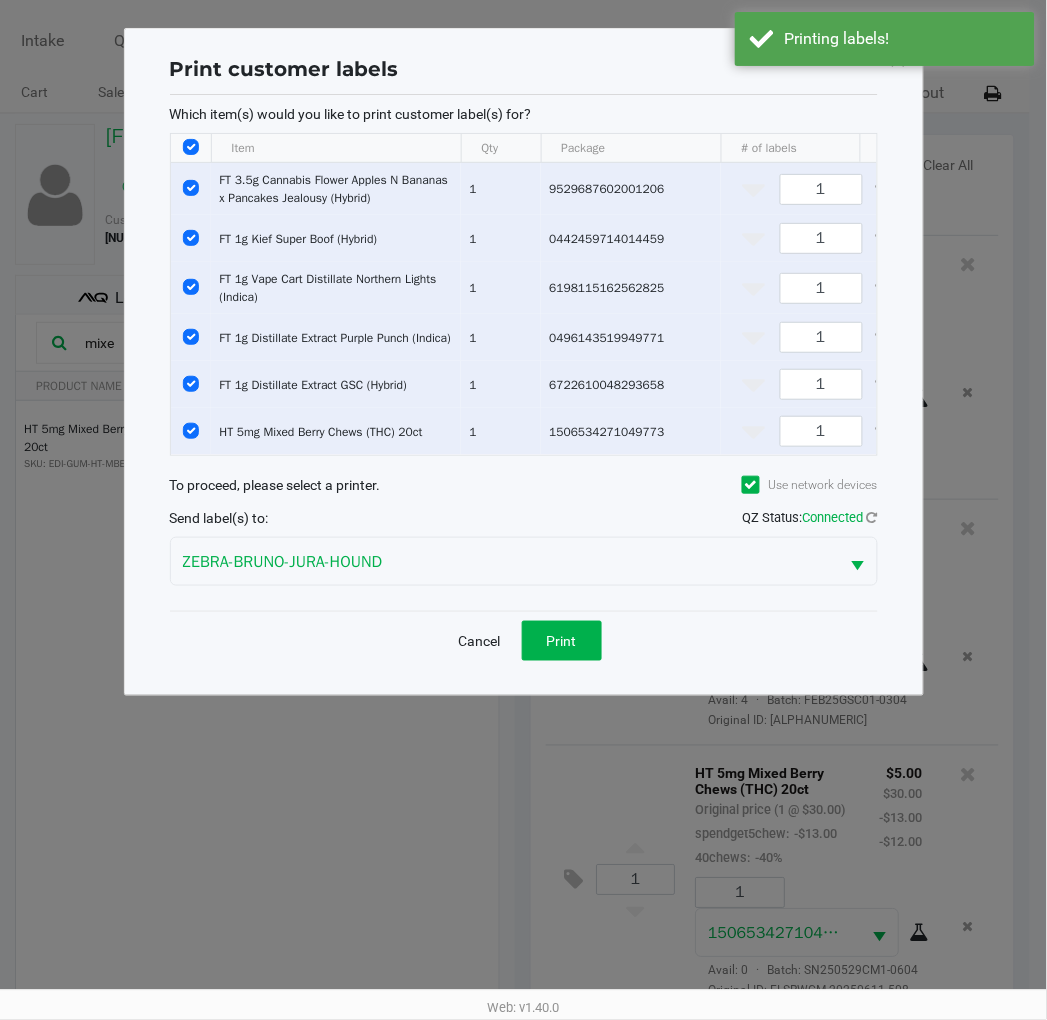 scroll, scrollTop: 0, scrollLeft: 0, axis: both 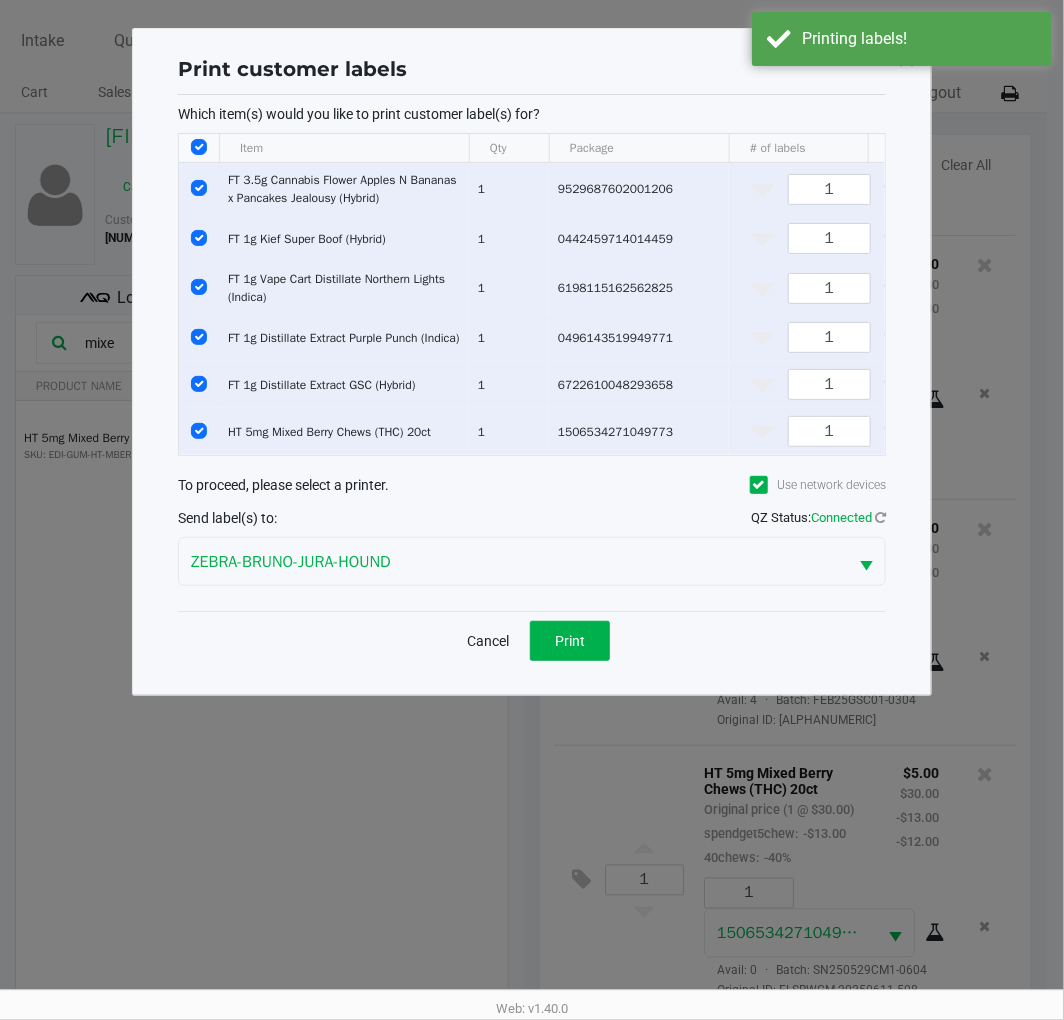 click 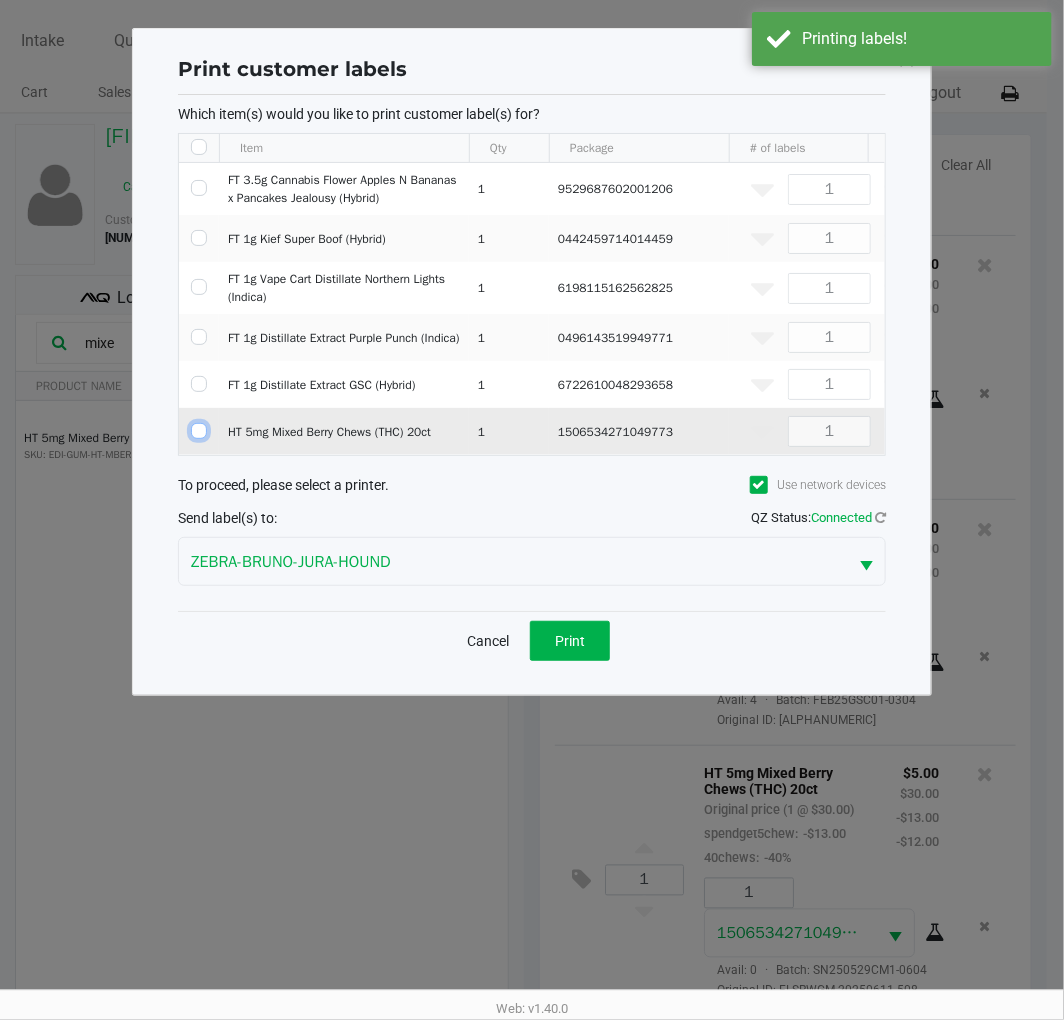 click at bounding box center [199, 431] 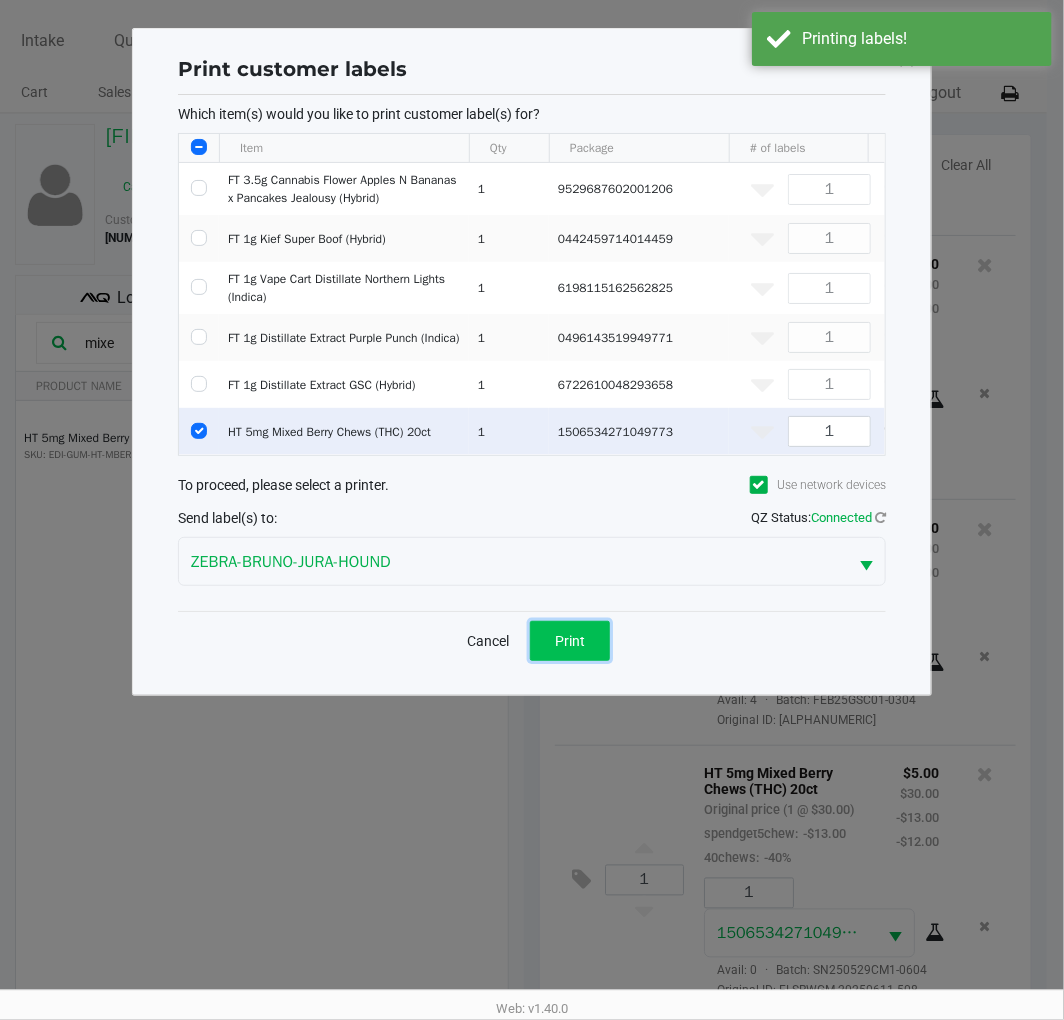 click on "Print" 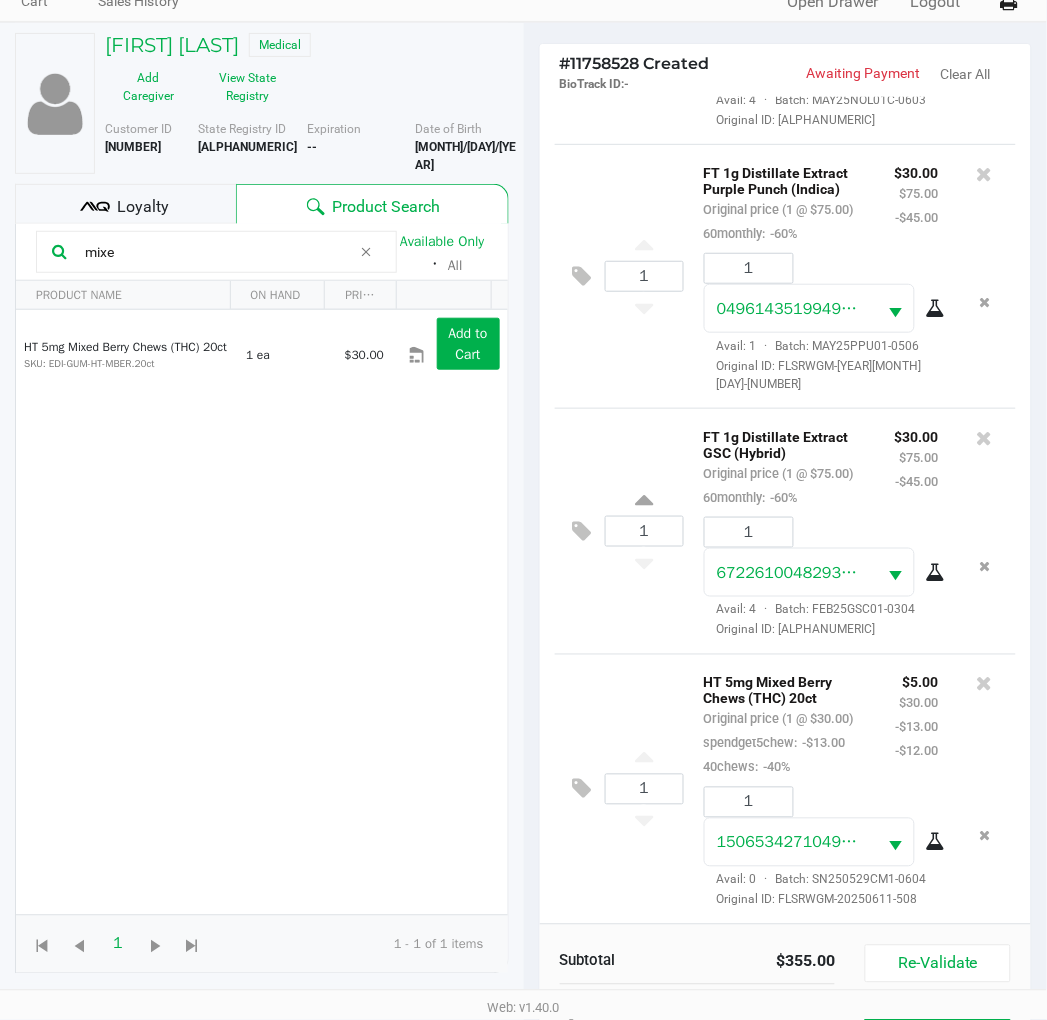 scroll, scrollTop: 258, scrollLeft: 0, axis: vertical 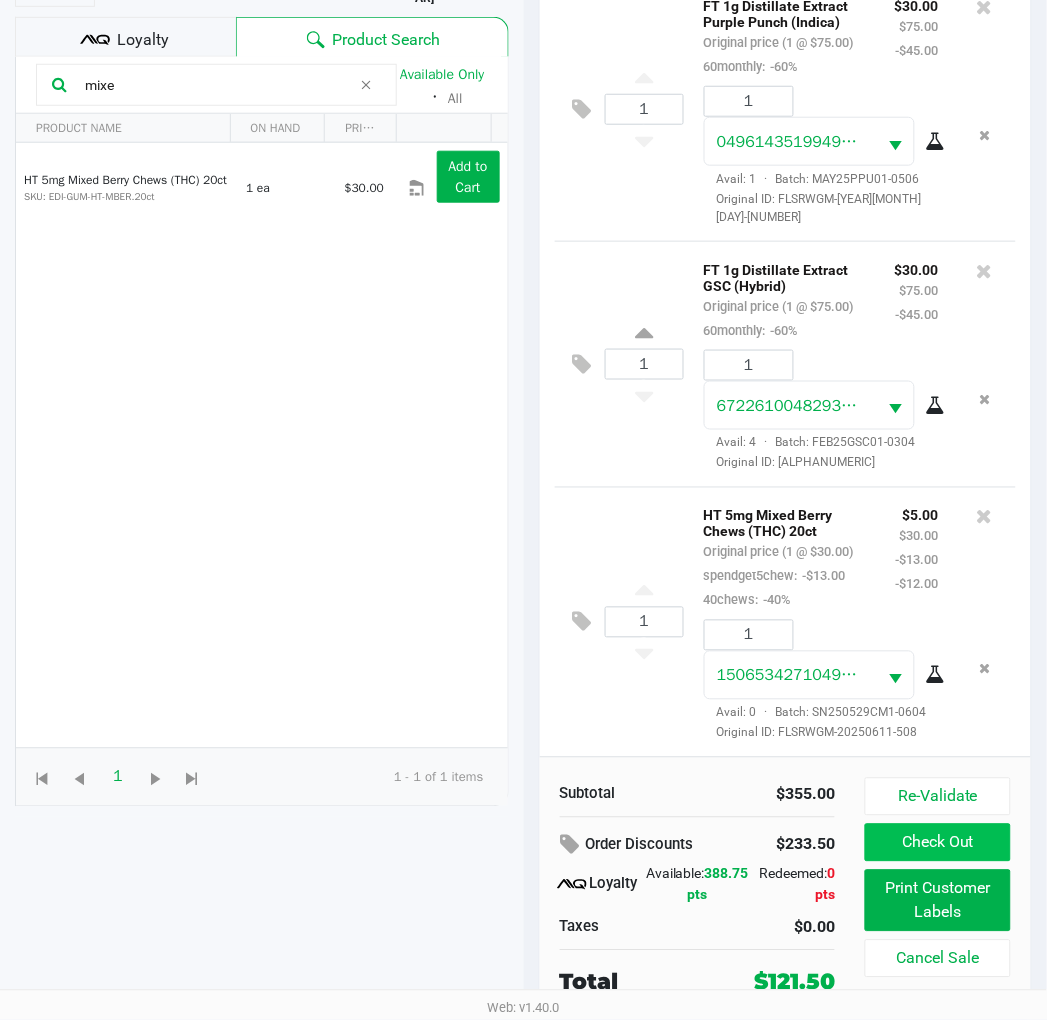 click on "Check Out" 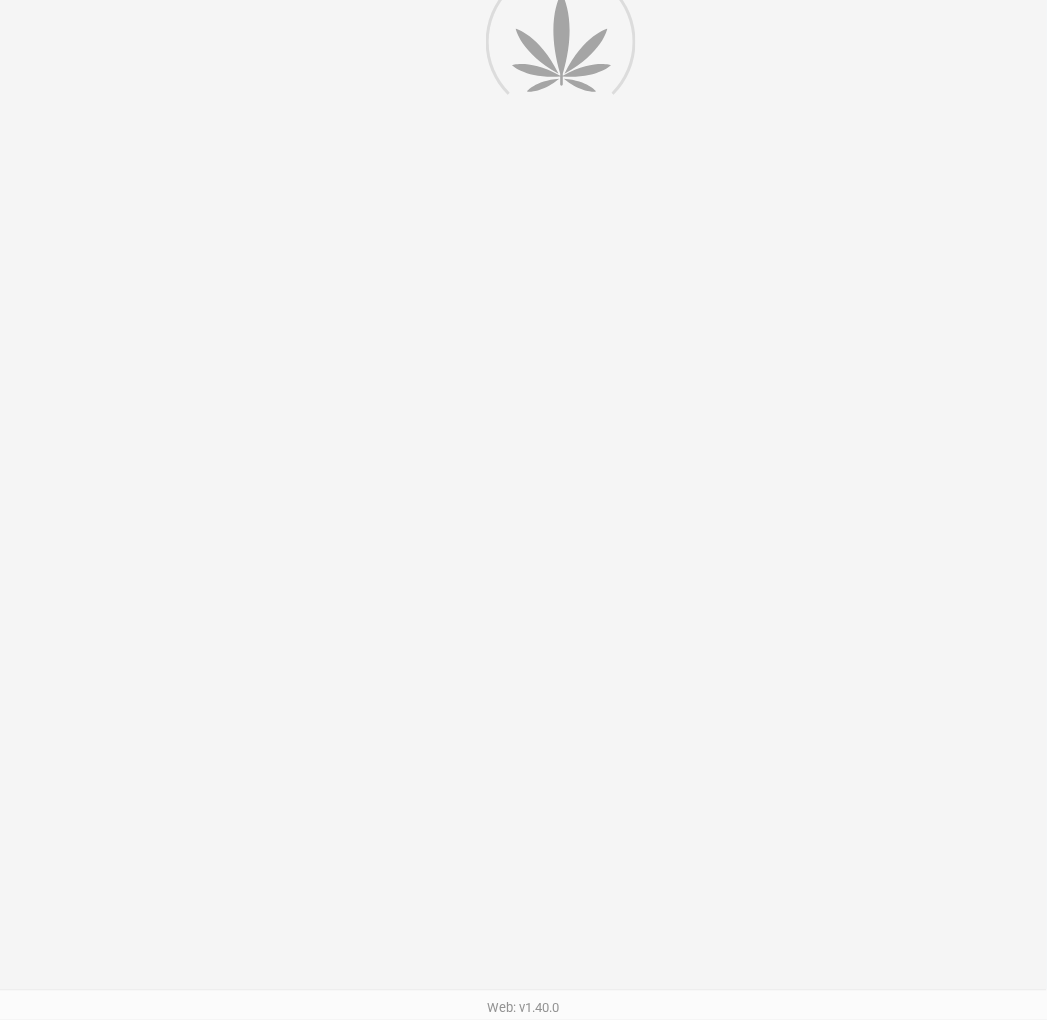 scroll, scrollTop: 0, scrollLeft: 0, axis: both 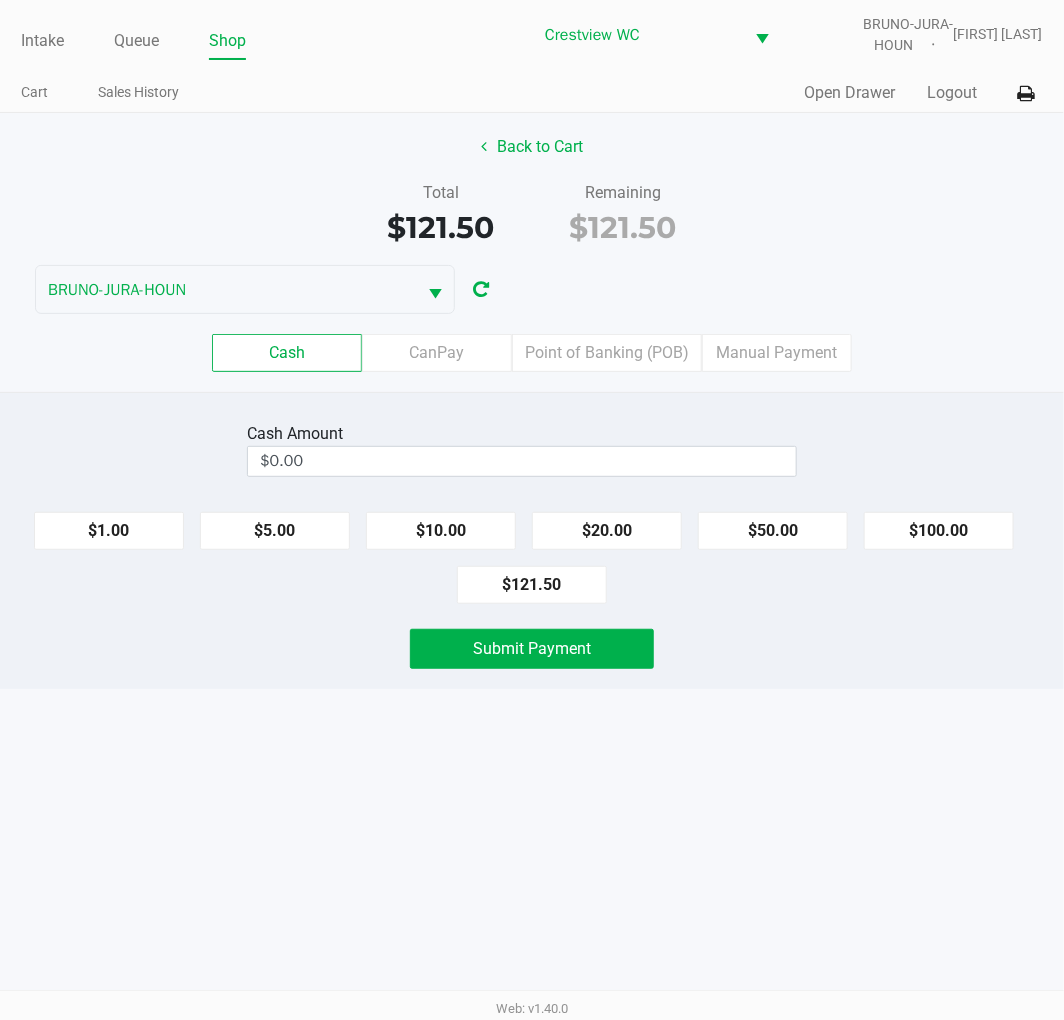 click on "$0.00" at bounding box center (522, 461) 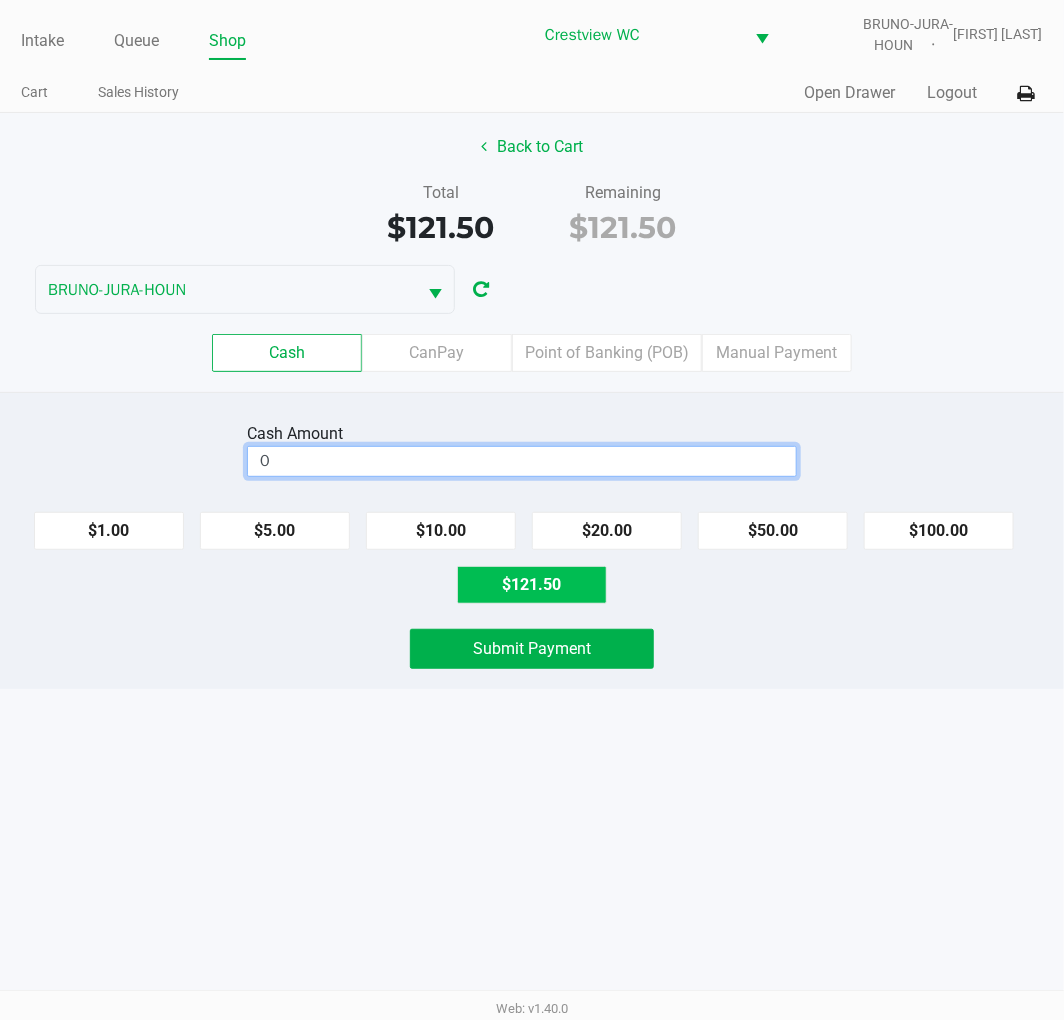 click on "$121.50" 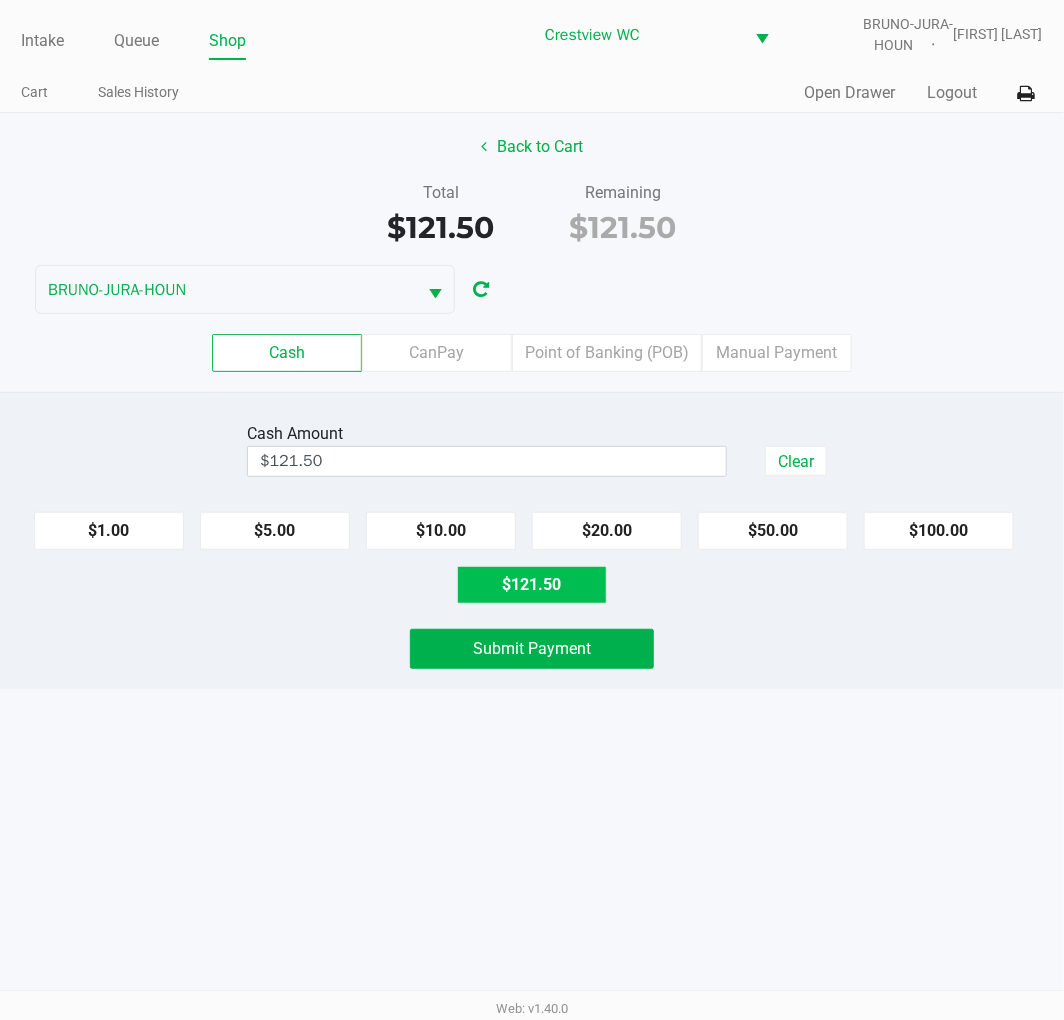 click on "Submit Payment" 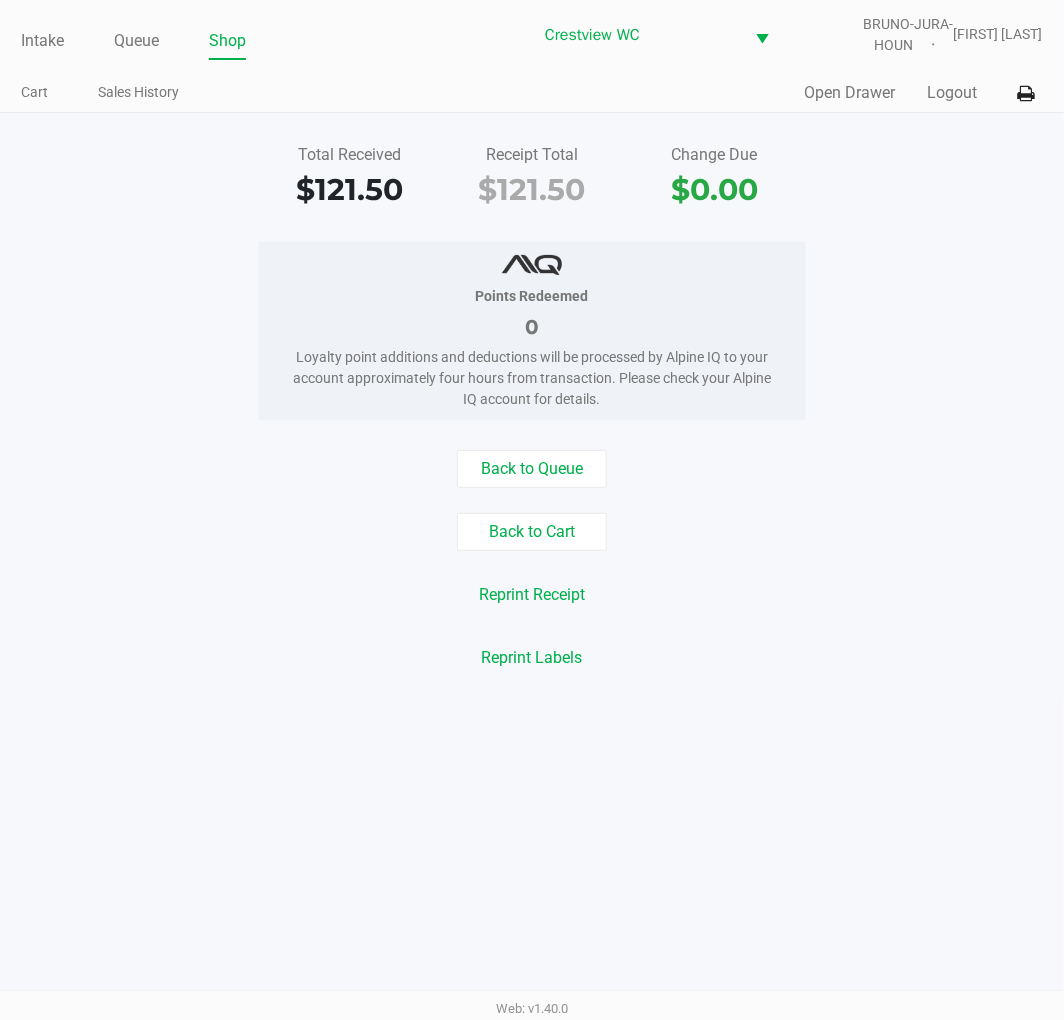 click on "Intake Queue Shop Crestview WC BRUNO-JURA-HOUN Brittany [LAST]  Cart Sales History Quick Sale Open Drawer Logout Total Received   $[PRICE]   Receipt Total   $[PRICE]   Change Due   $[PRICE]   Points Redeemed   0   Loyalty point additions and deductions will be processed by Alpine IQ to your account approximately four hours from transaction. Please check your Alpine IQ account for details.   Back to Queue   Back to Cart   Reprint Receipt   Reprint Labels   Web: v1.40.0" at bounding box center (532, 510) 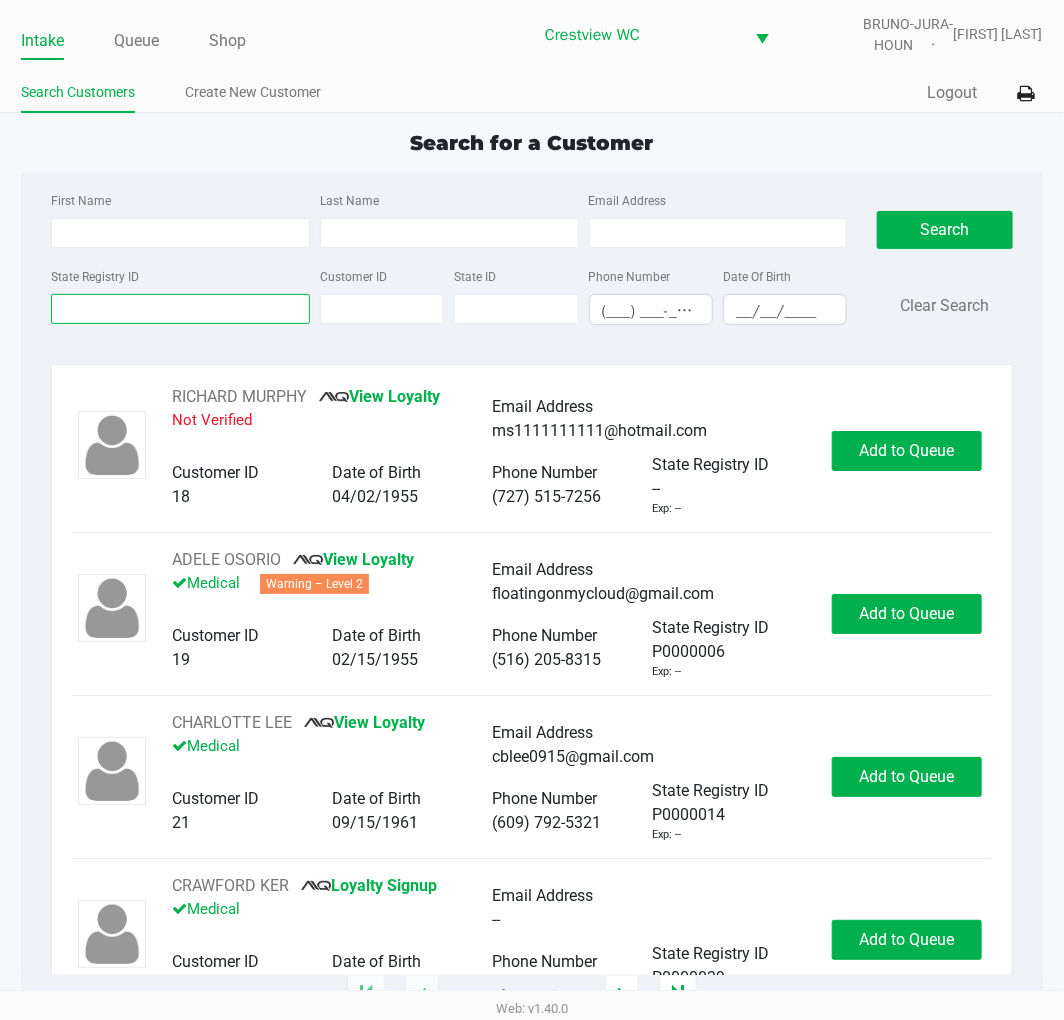 click on "State Registry ID" at bounding box center (180, 309) 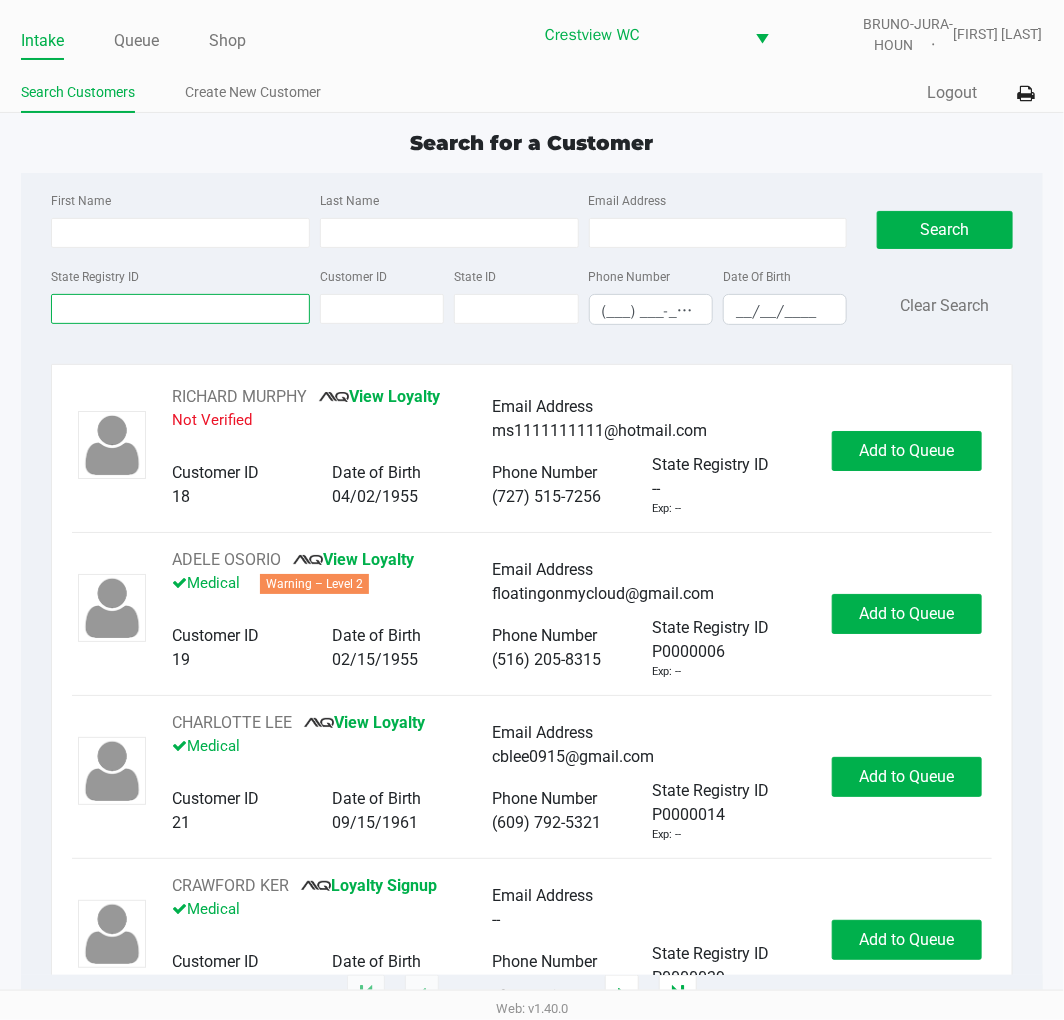 click on "State Registry ID" at bounding box center (180, 309) 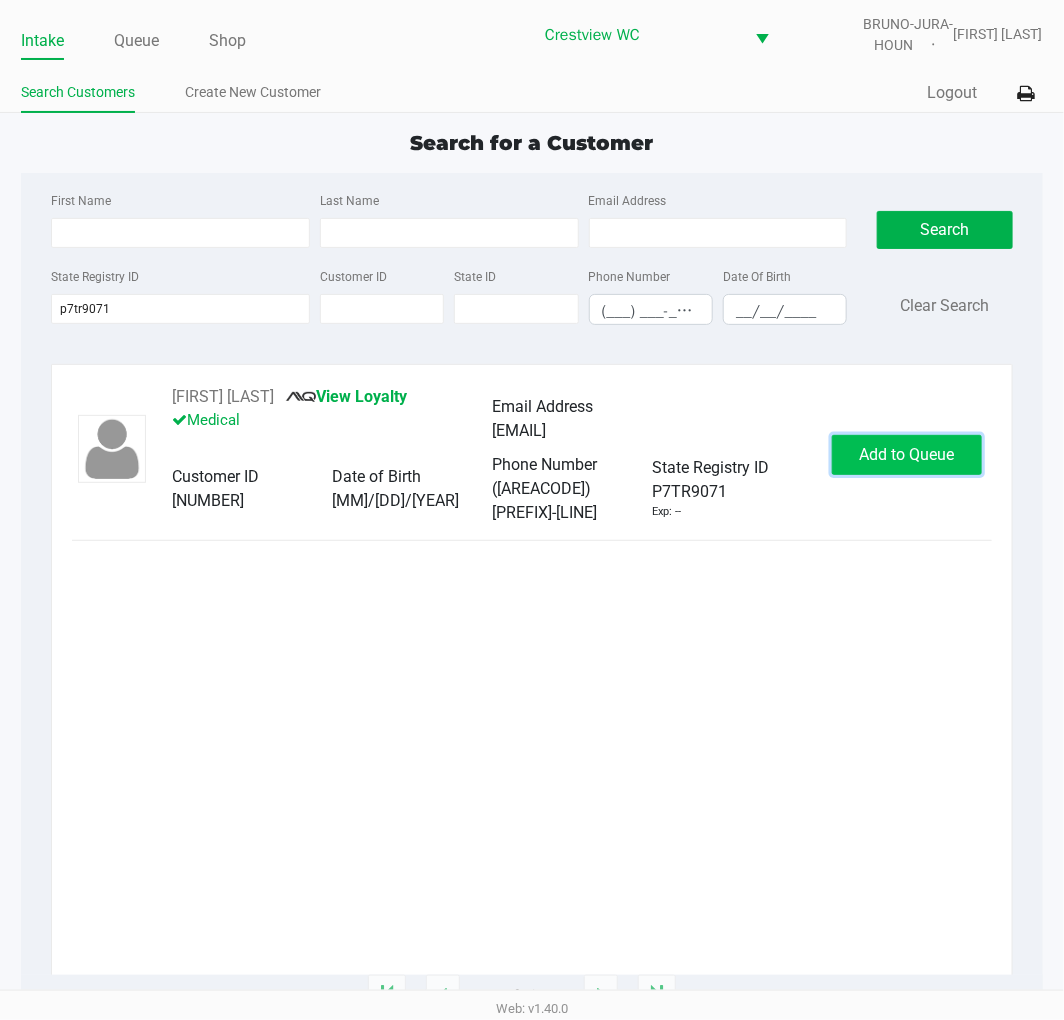 click on "Add to Queue" 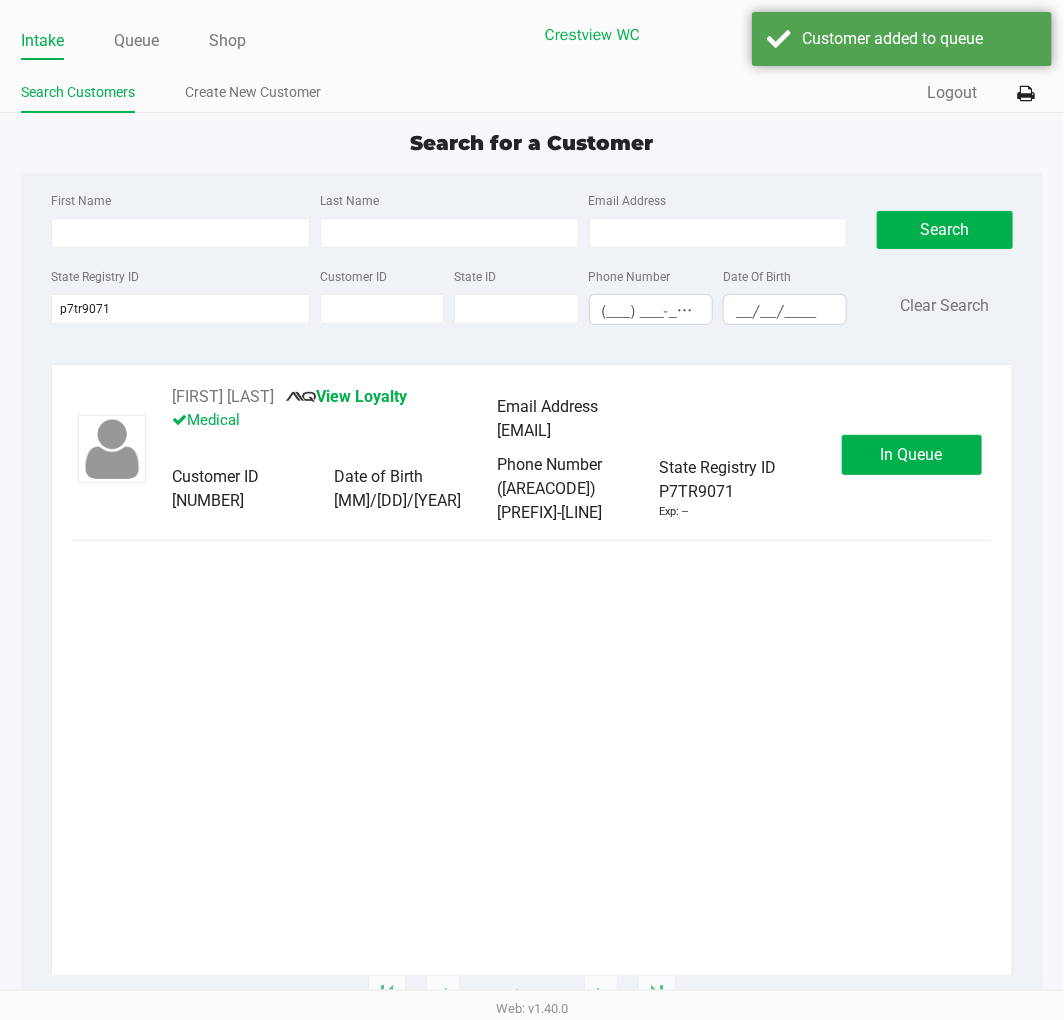 click on "In Queue" 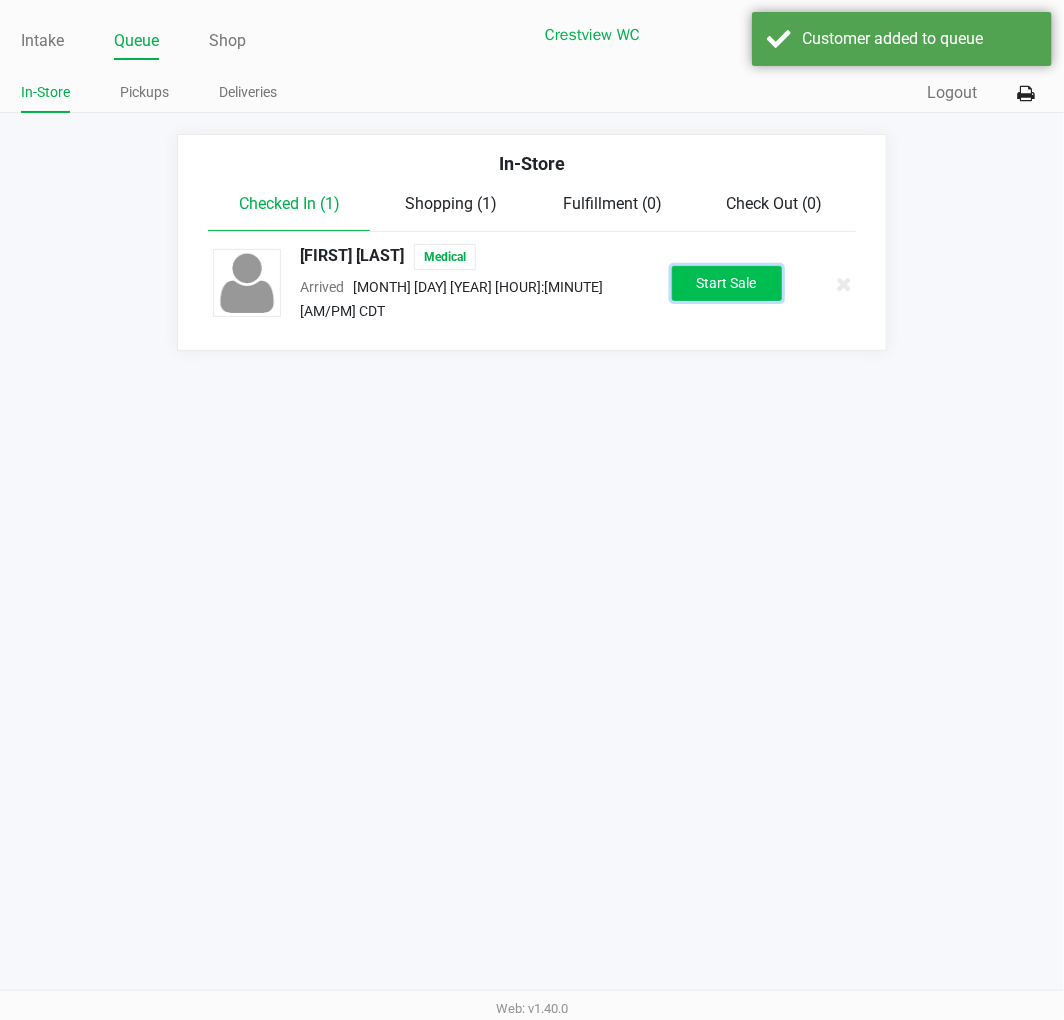 click on "Start Sale" 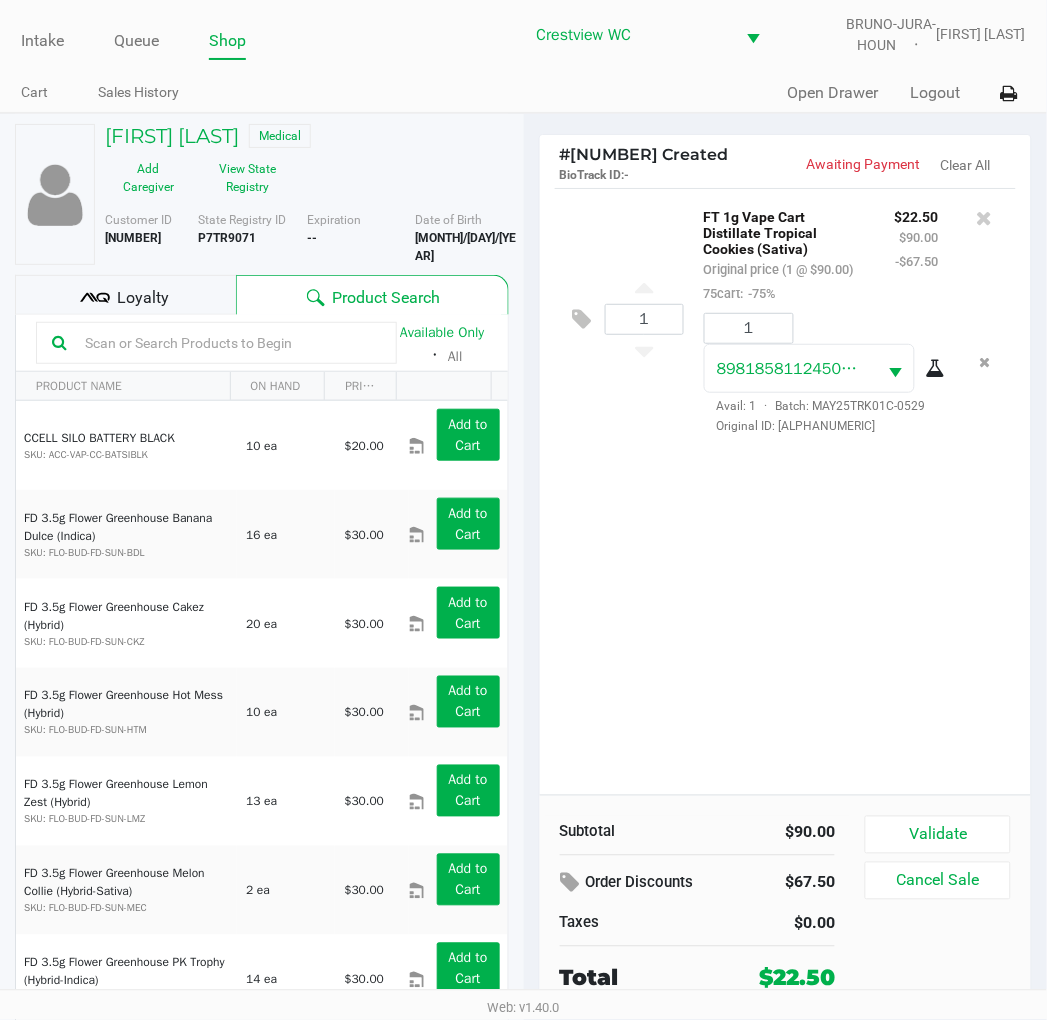 click on "Validate" 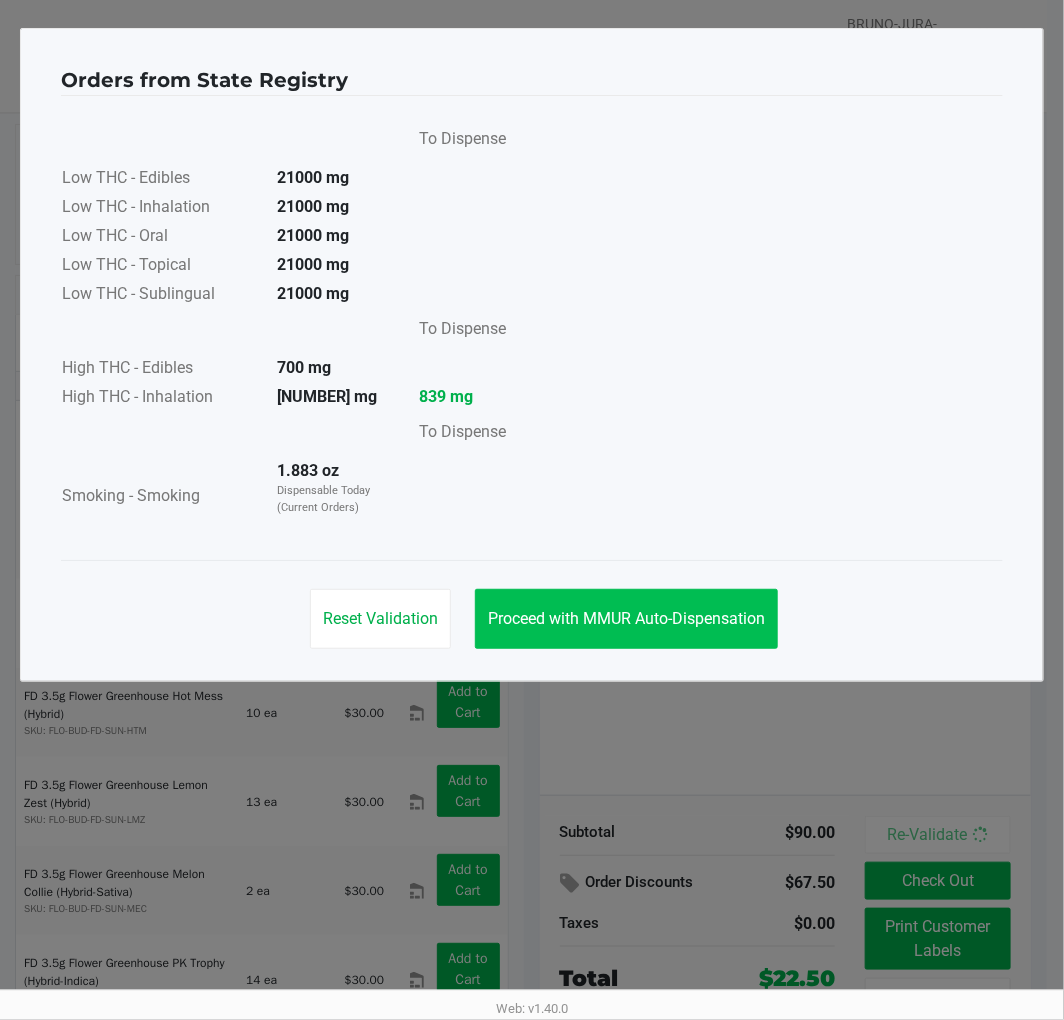 click on "Proceed with MMUR Auto-Dispensation" 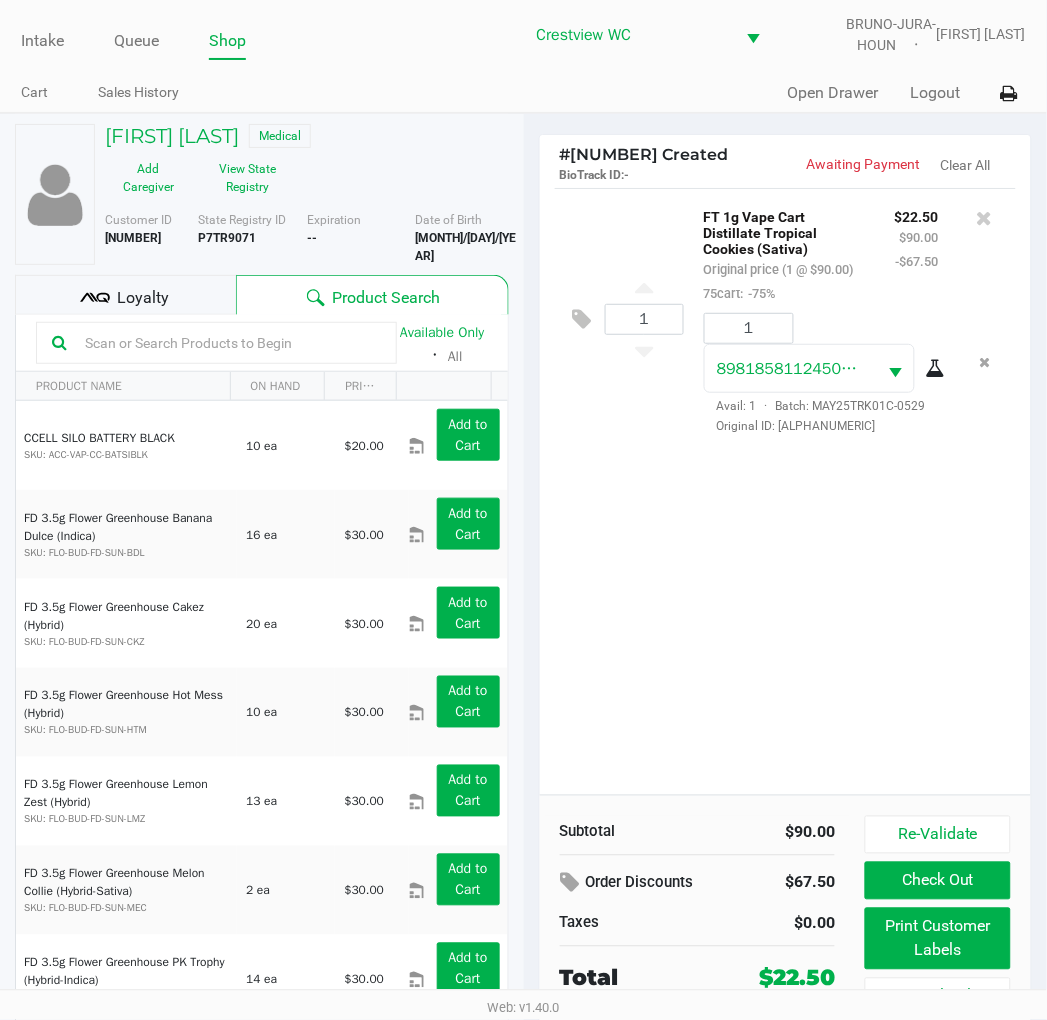 click on "Print Customer Labels" 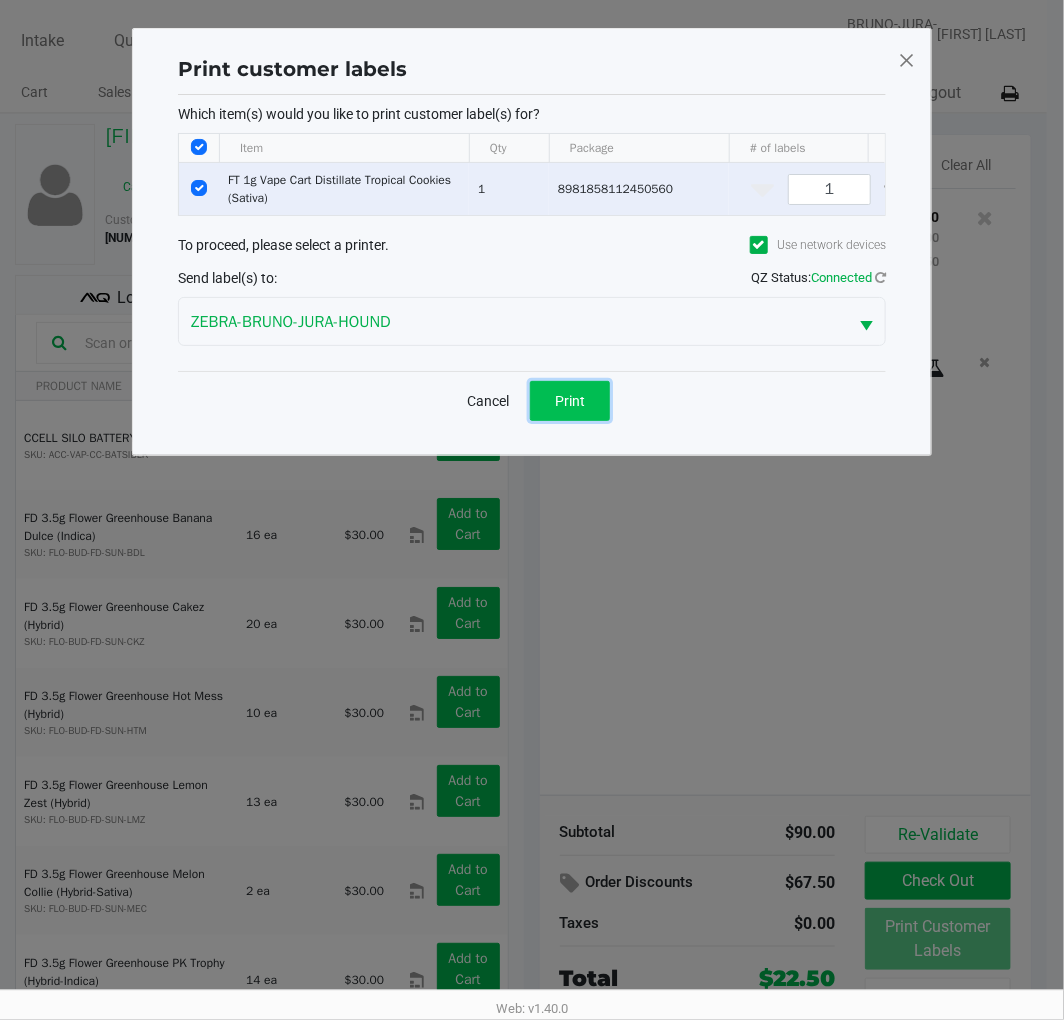 click on "Print" 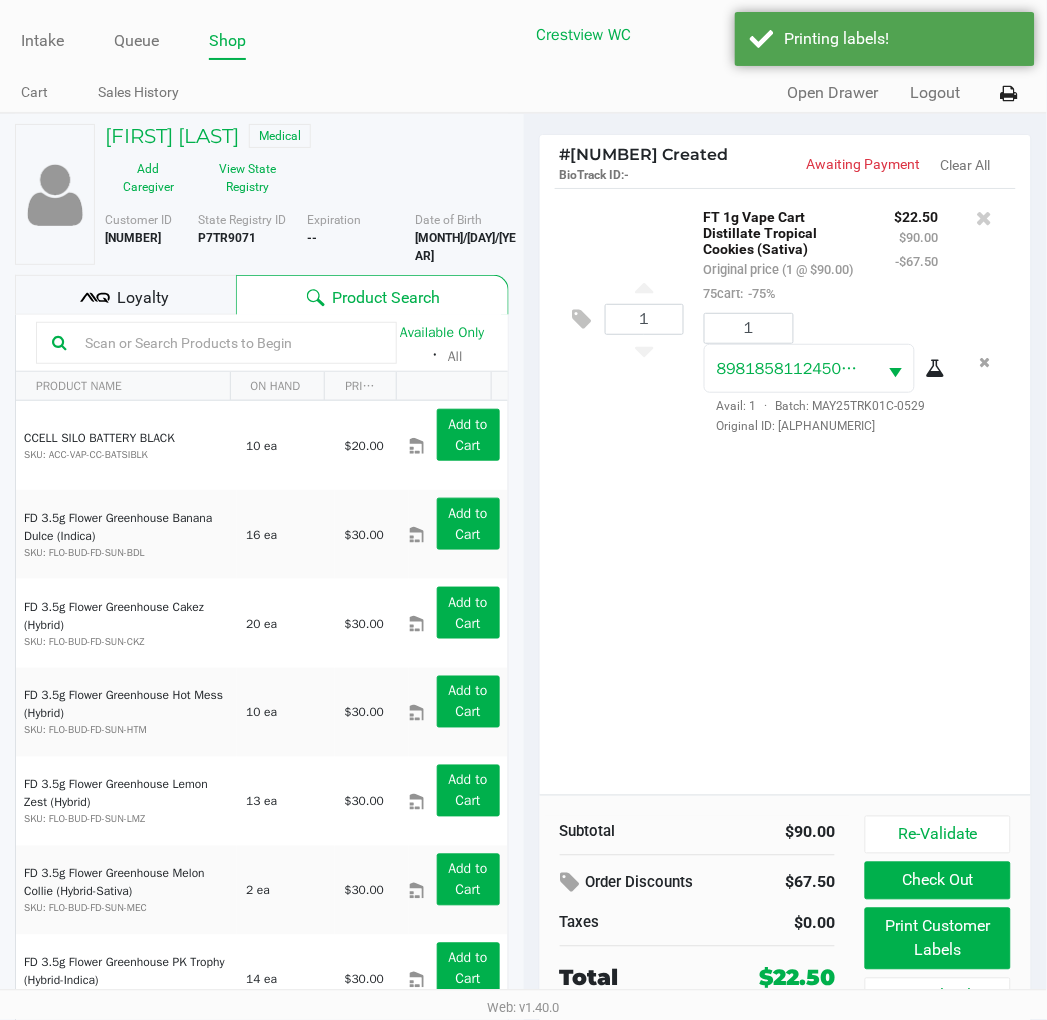 click on "Loyalty" 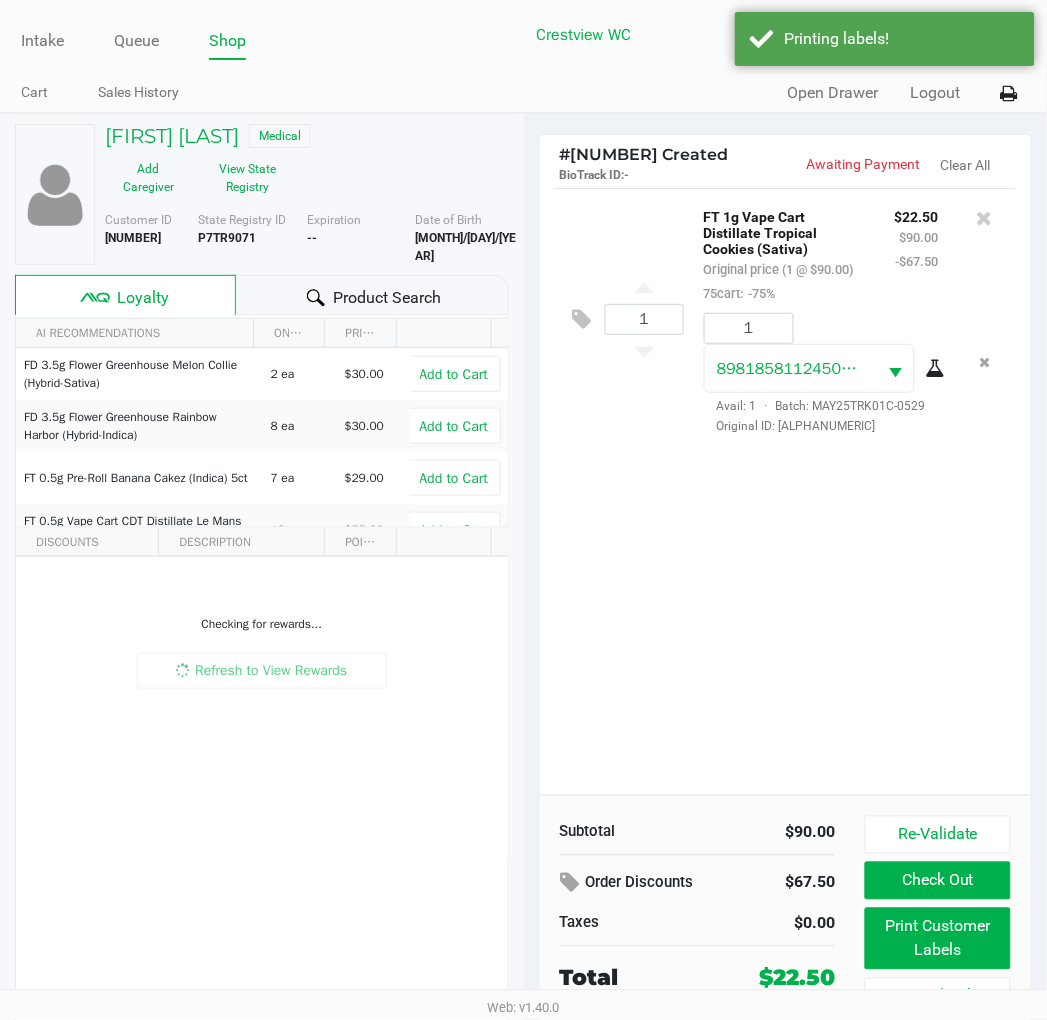 scroll, scrollTop: 38, scrollLeft: 0, axis: vertical 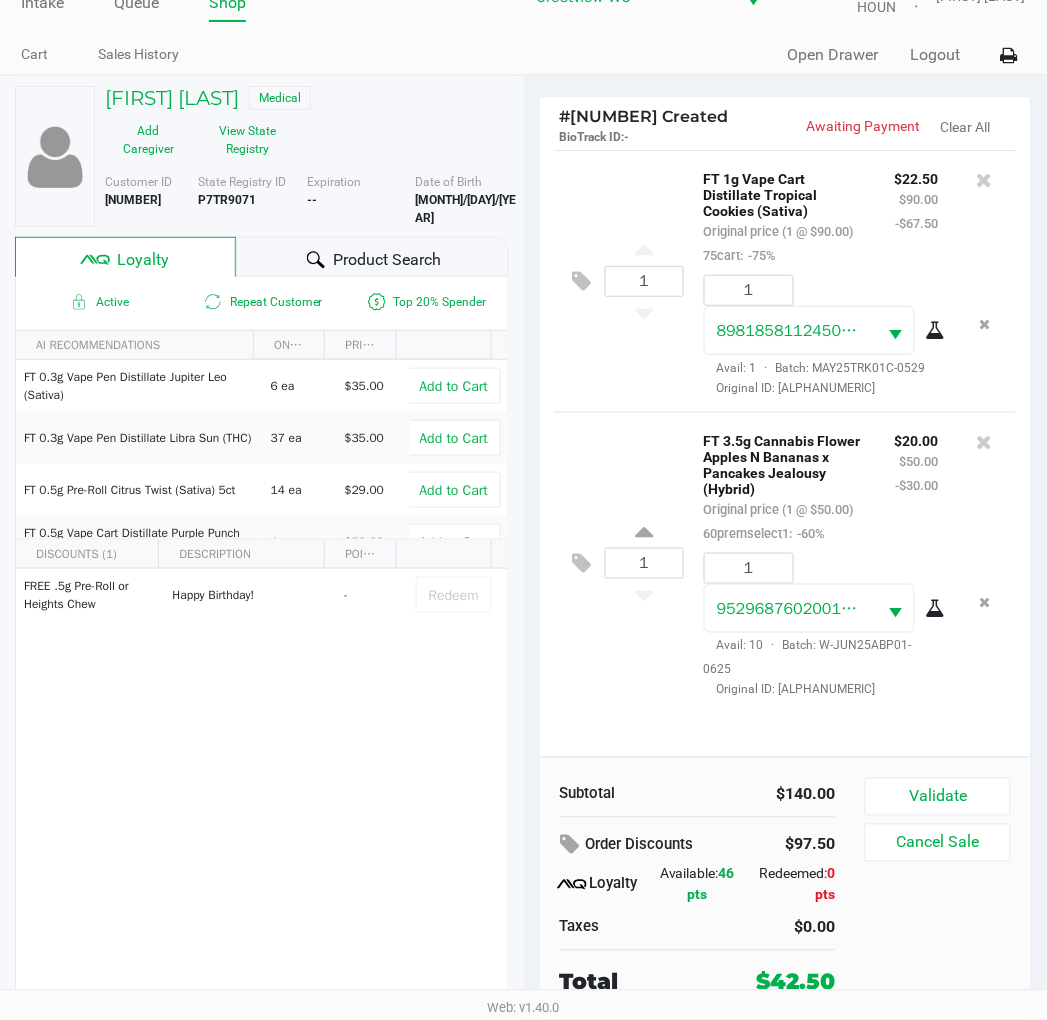 click on "Validate" 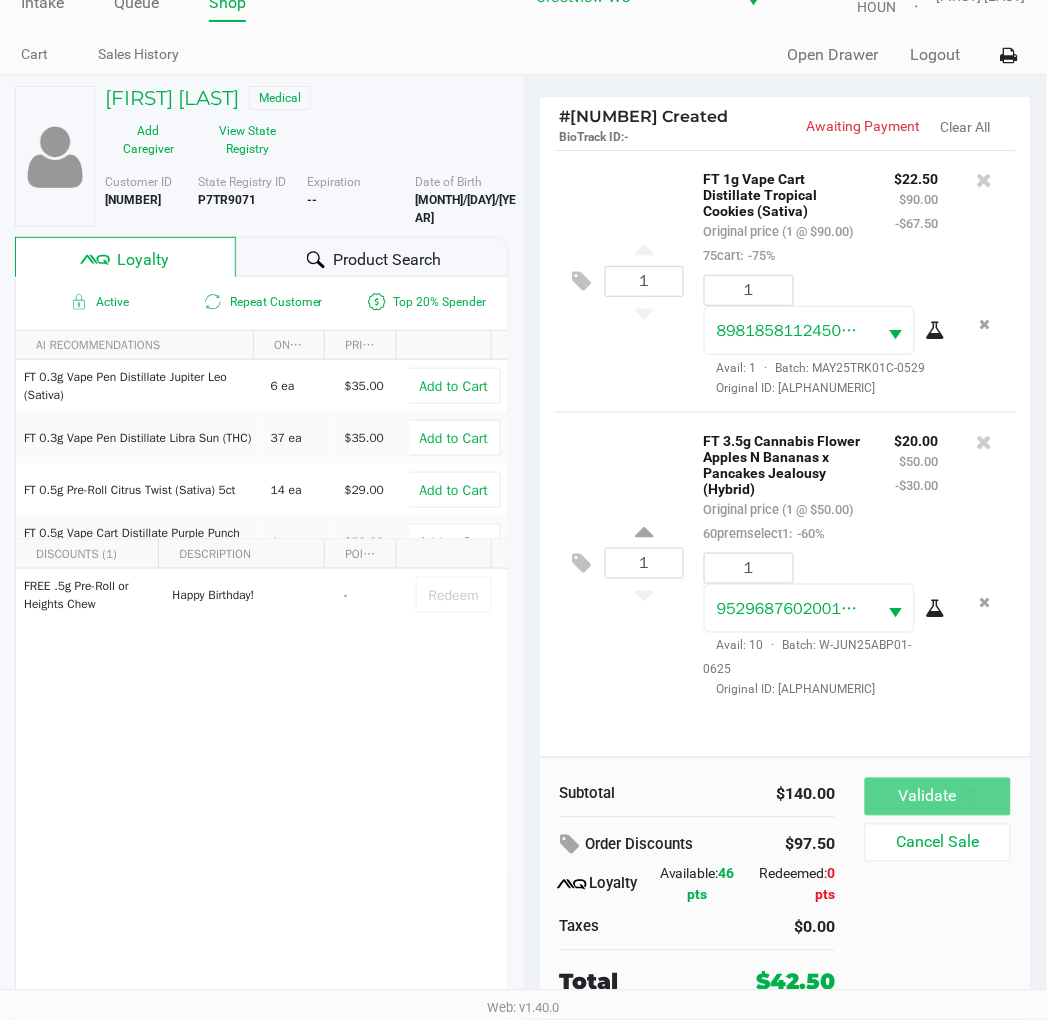 scroll, scrollTop: 0, scrollLeft: 0, axis: both 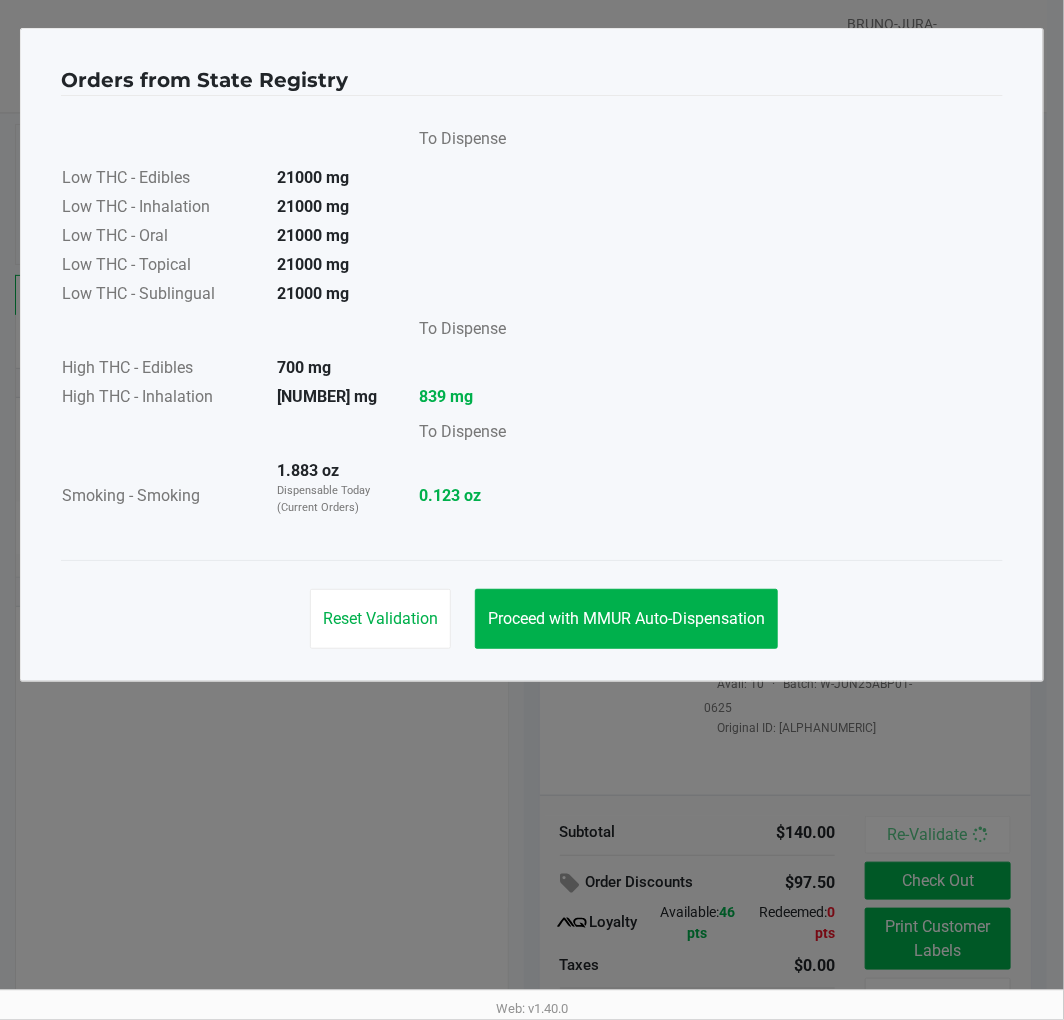 click on "Proceed with MMUR Auto-Dispensation" 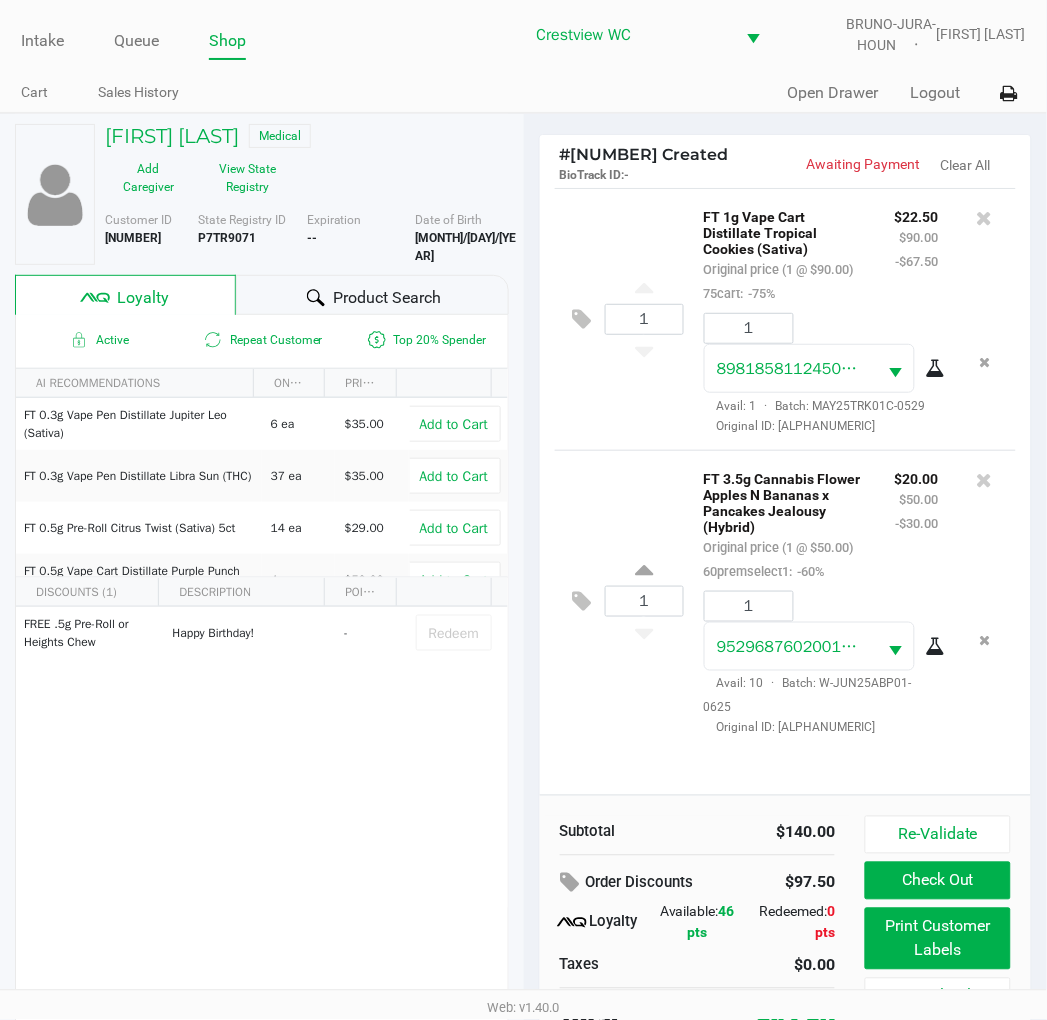 scroll, scrollTop: 34, scrollLeft: 0, axis: vertical 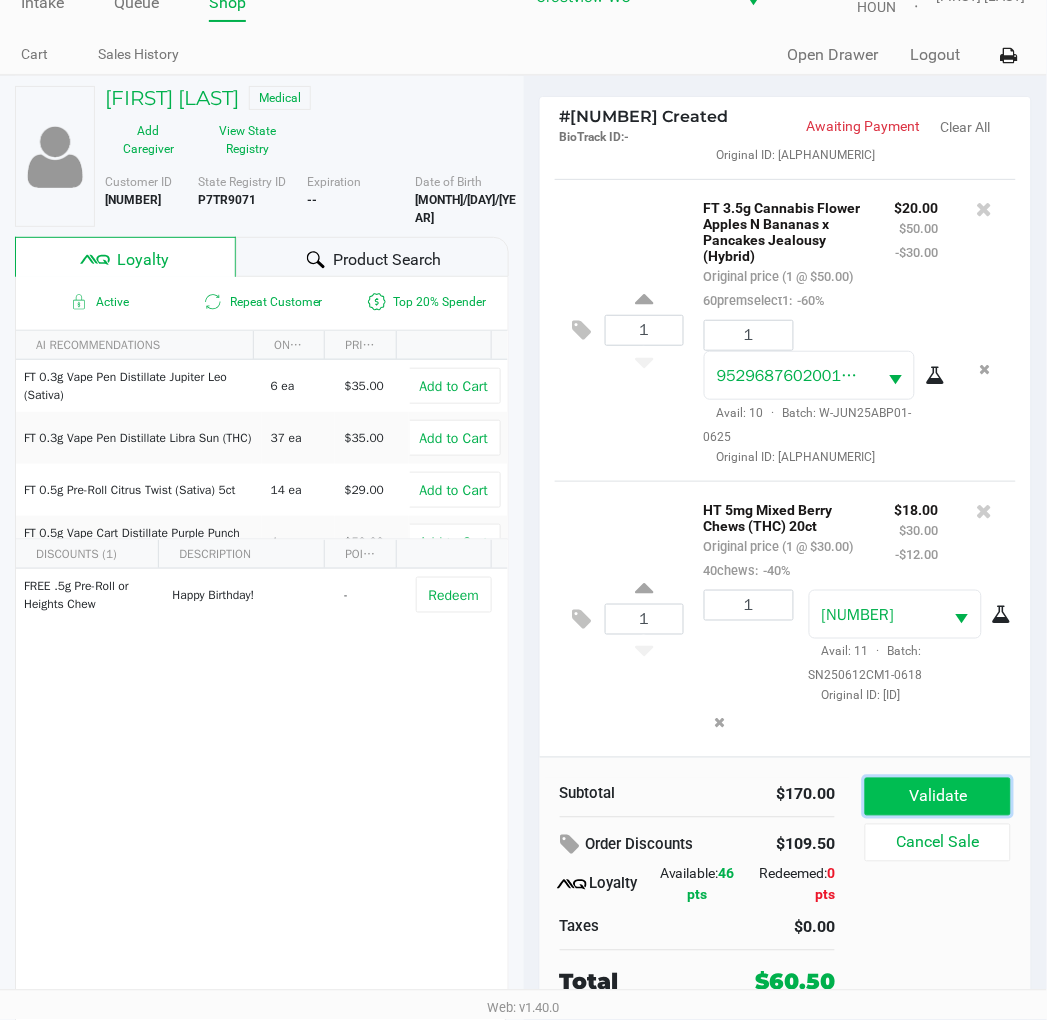 click on "Validate" 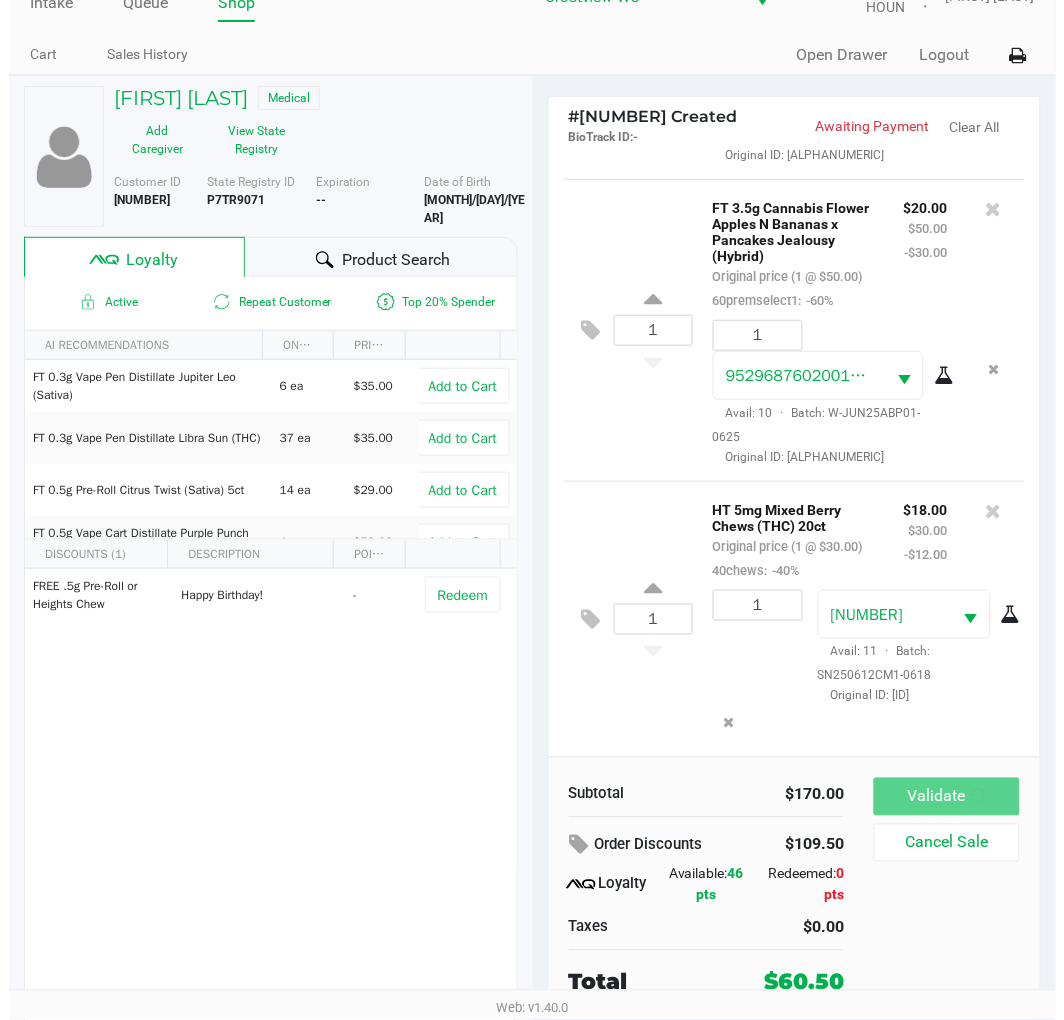 scroll, scrollTop: 0, scrollLeft: 0, axis: both 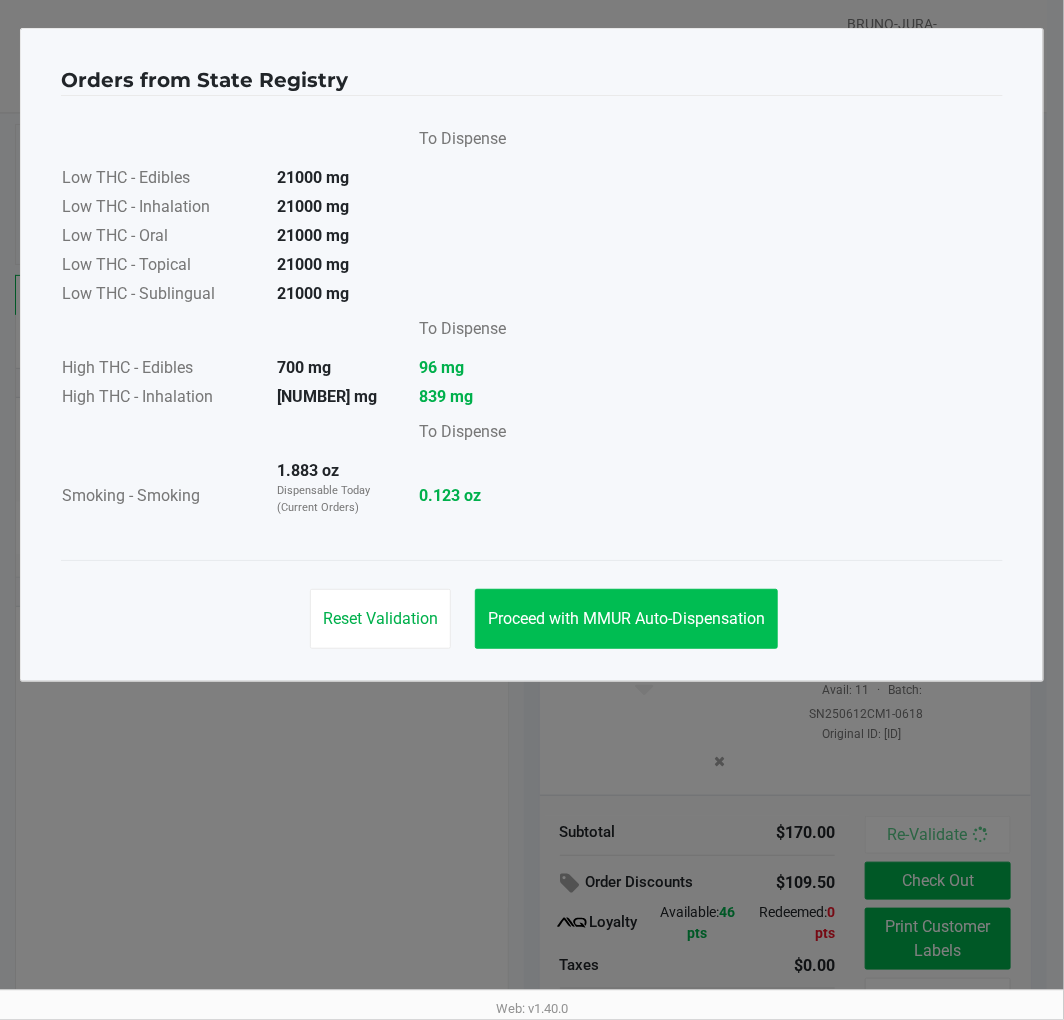 click on "Proceed with MMUR Auto-Dispensation" 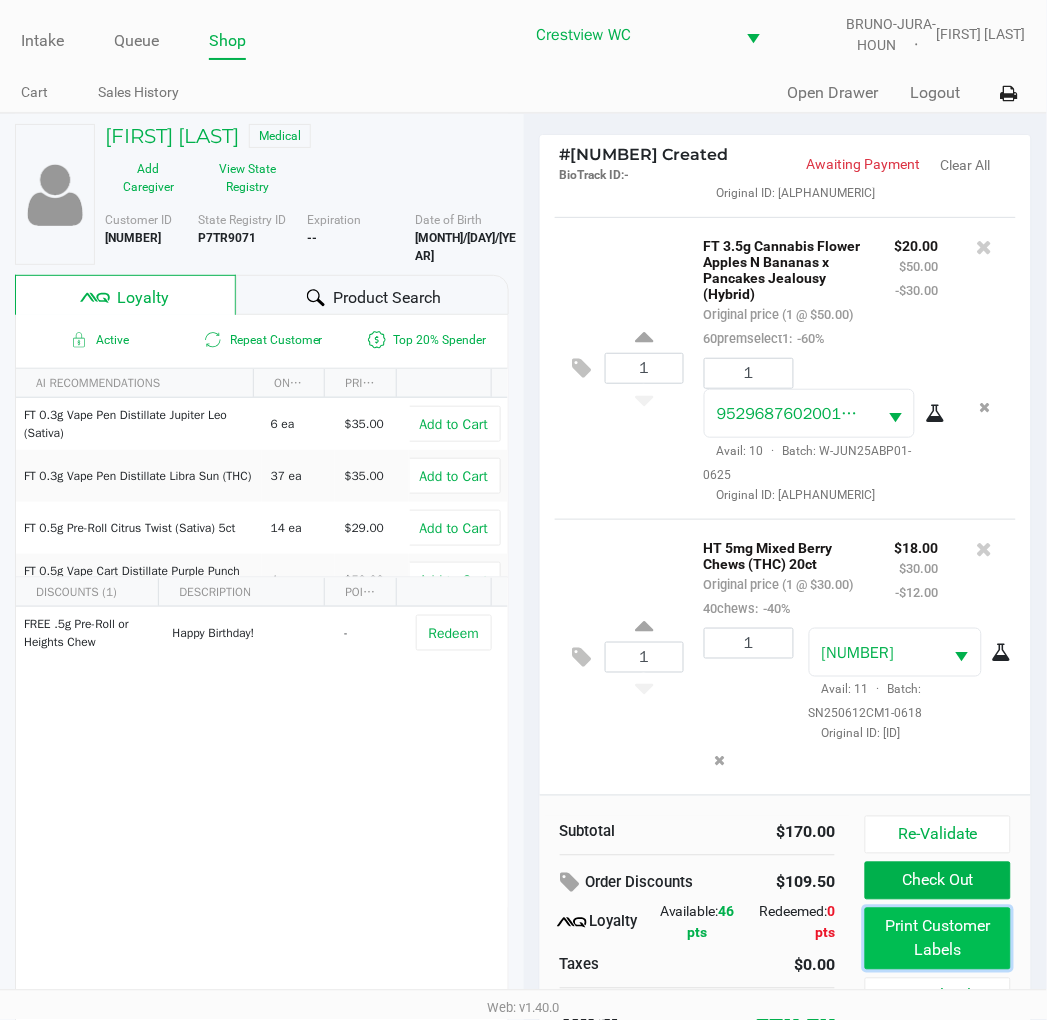 click on "Print Customer Labels" 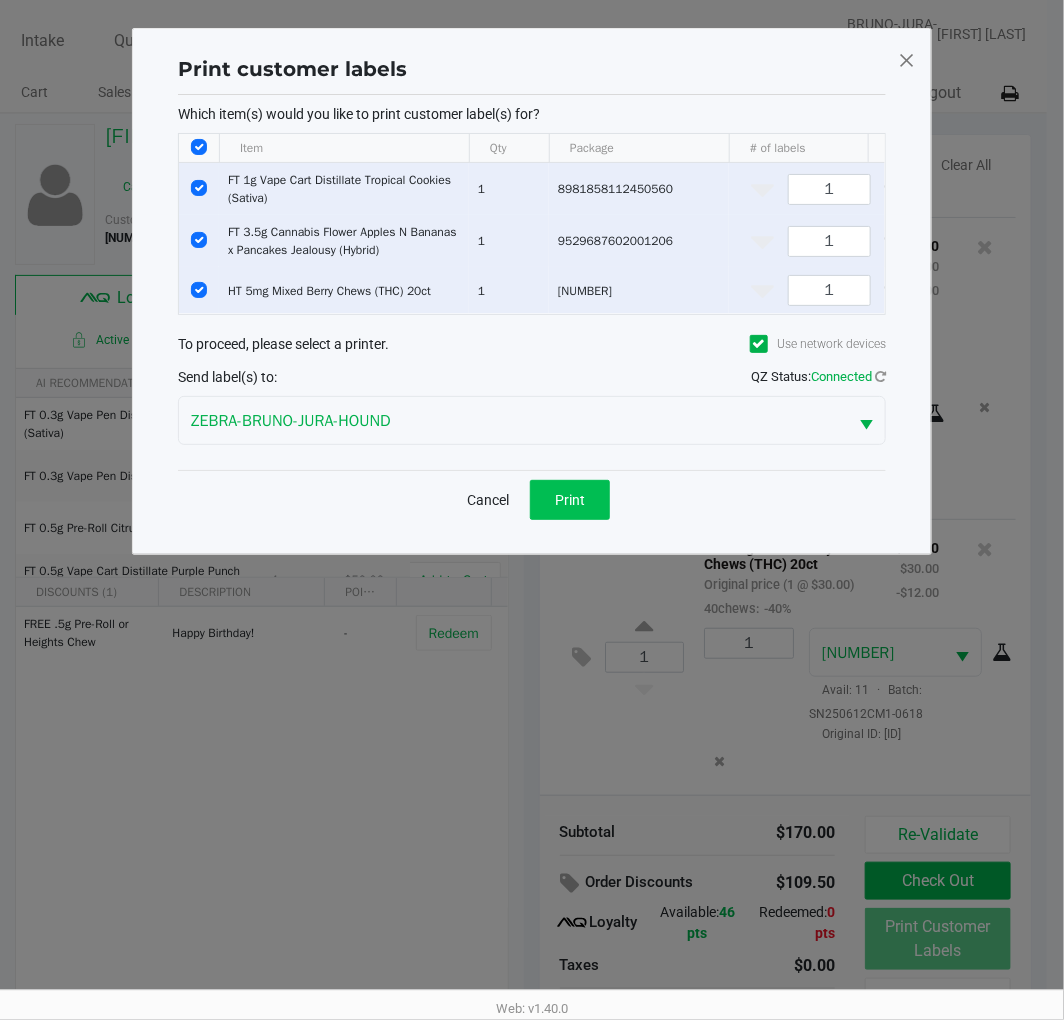 click on "Print" 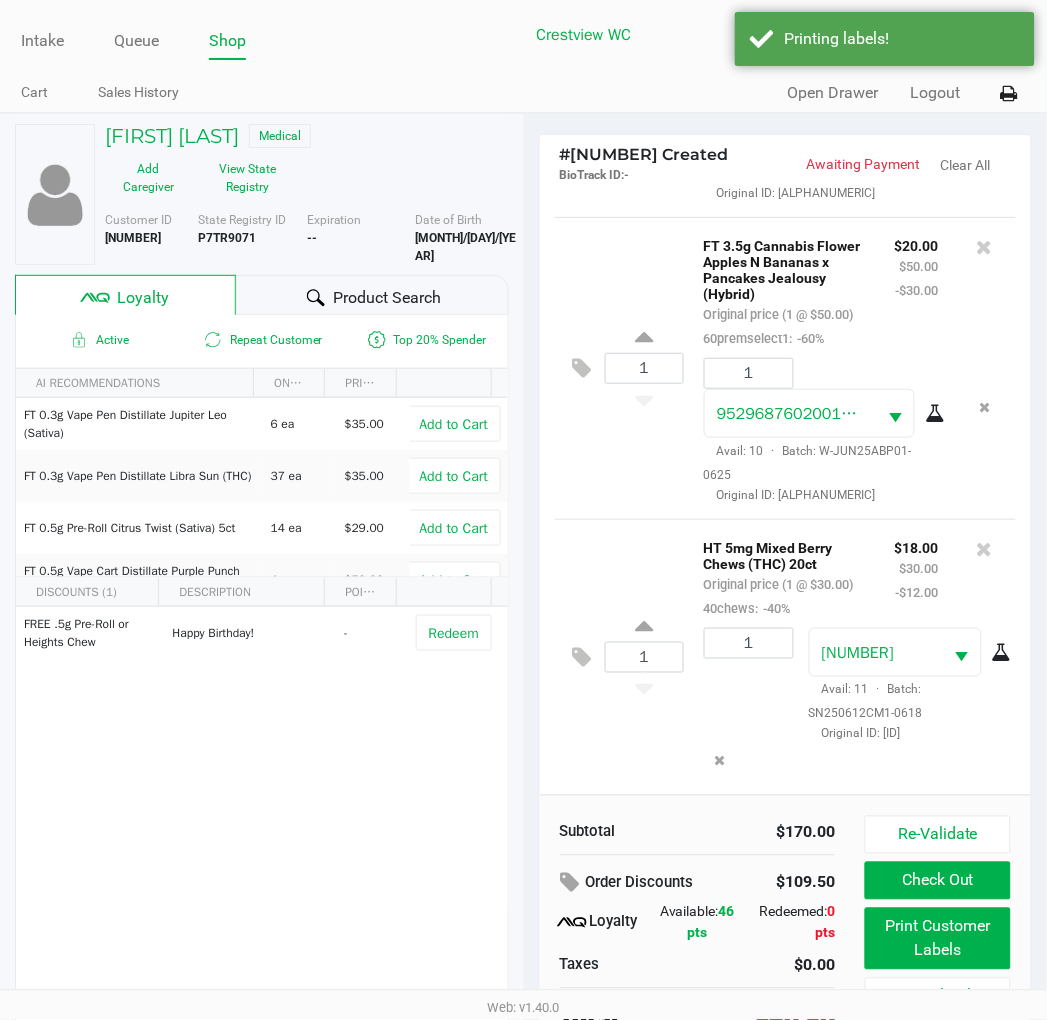 scroll, scrollTop: 38, scrollLeft: 0, axis: vertical 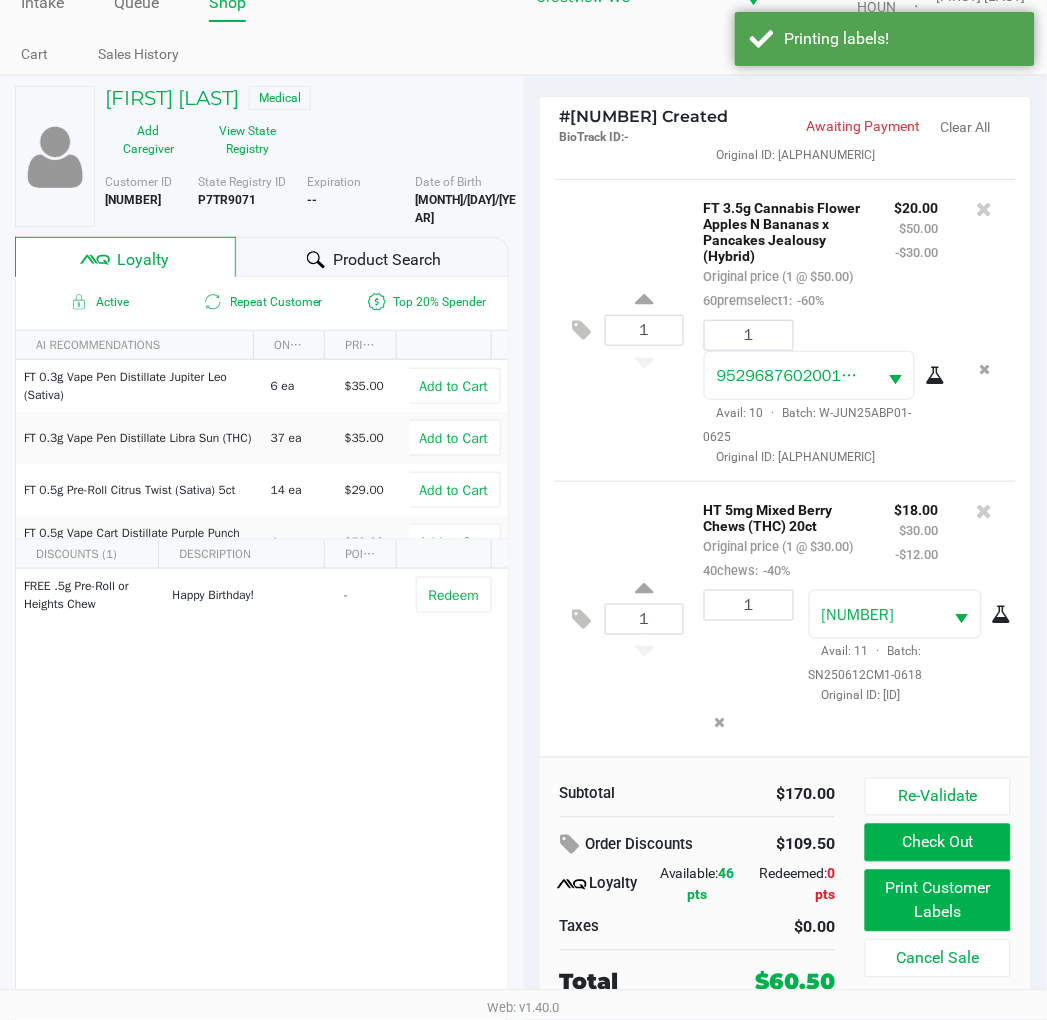 click on "Redeem" 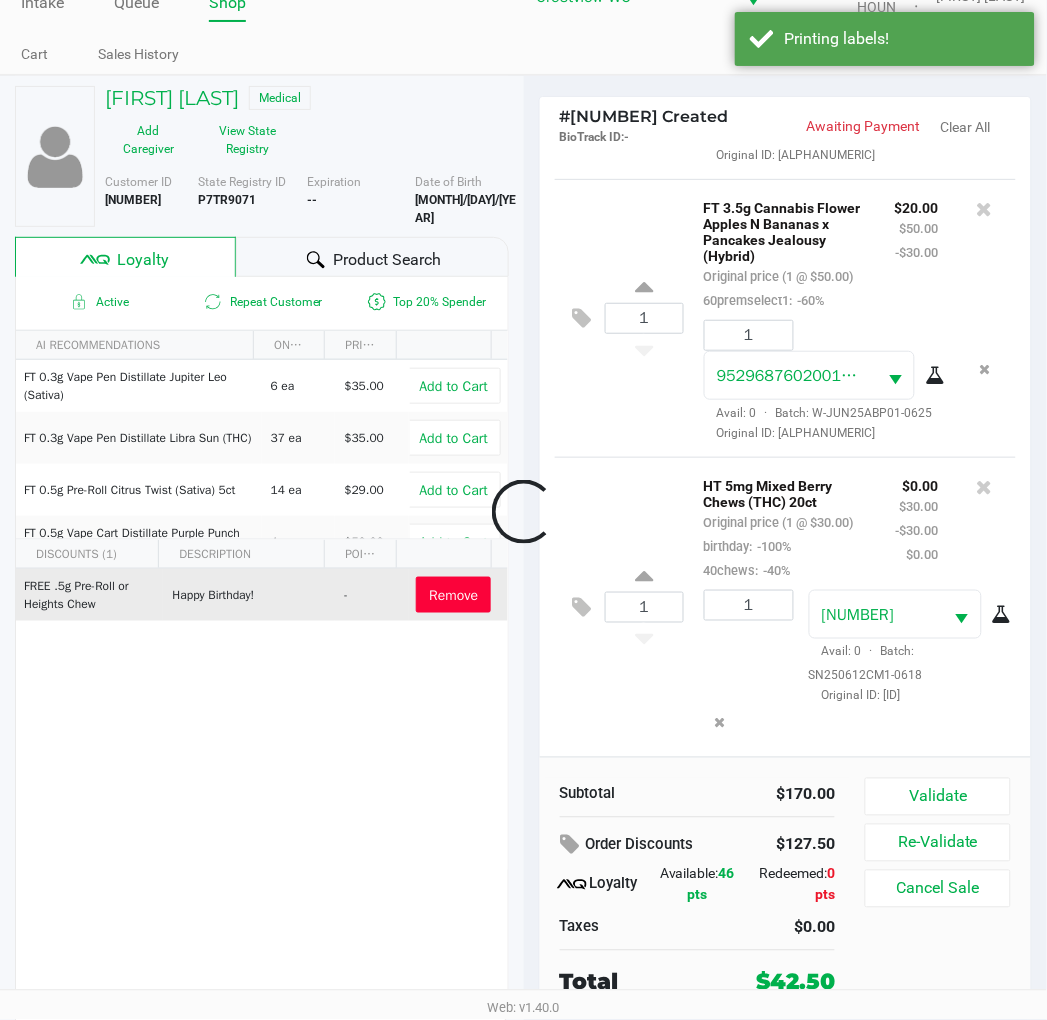 scroll, scrollTop: 354, scrollLeft: 0, axis: vertical 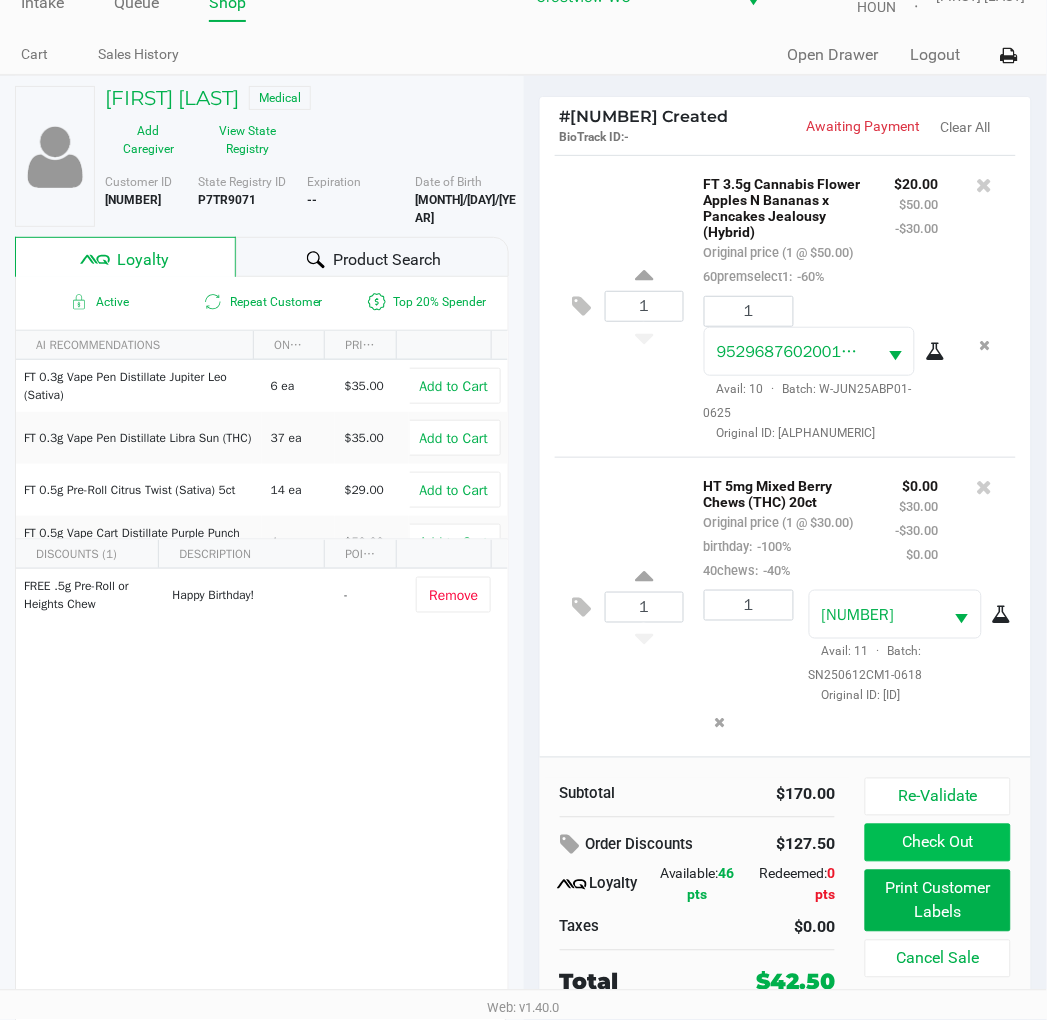 click on "Check Out" 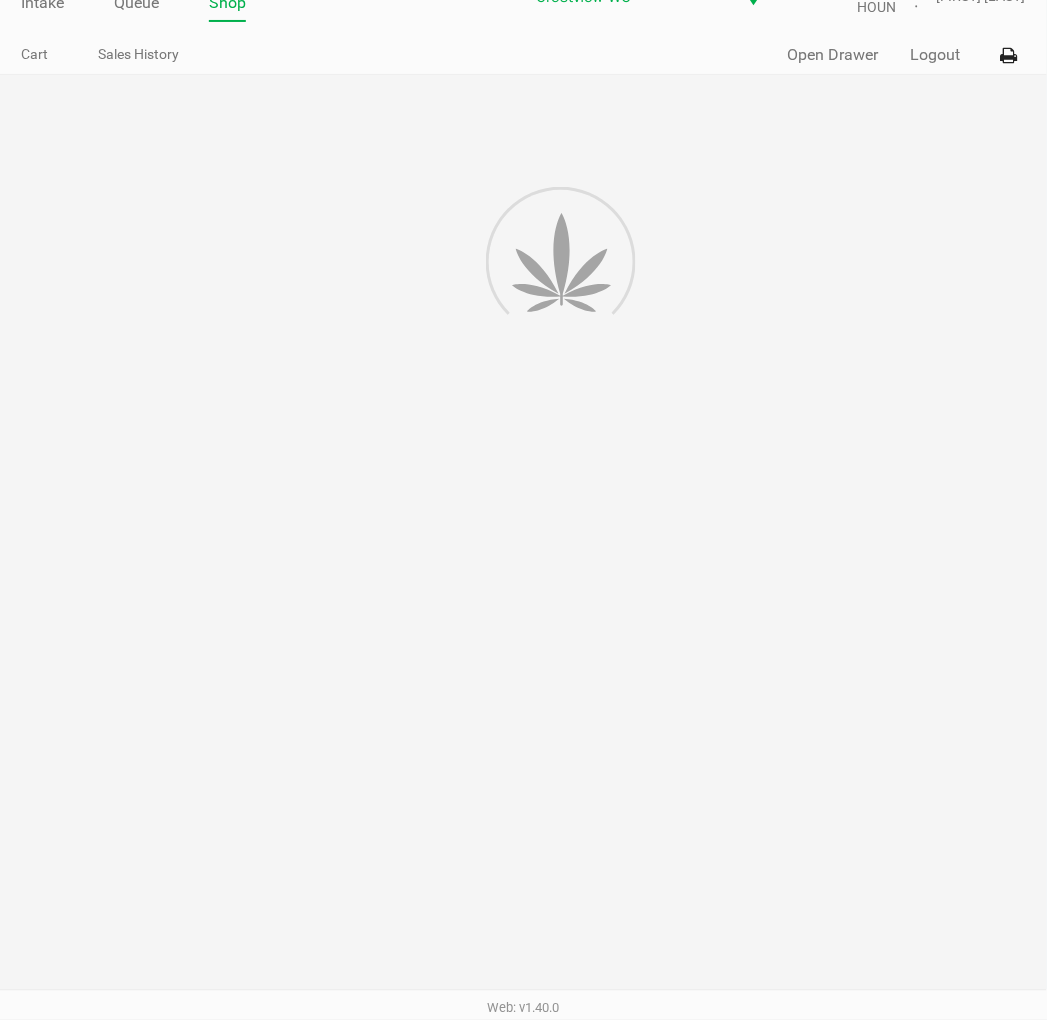scroll, scrollTop: 0, scrollLeft: 0, axis: both 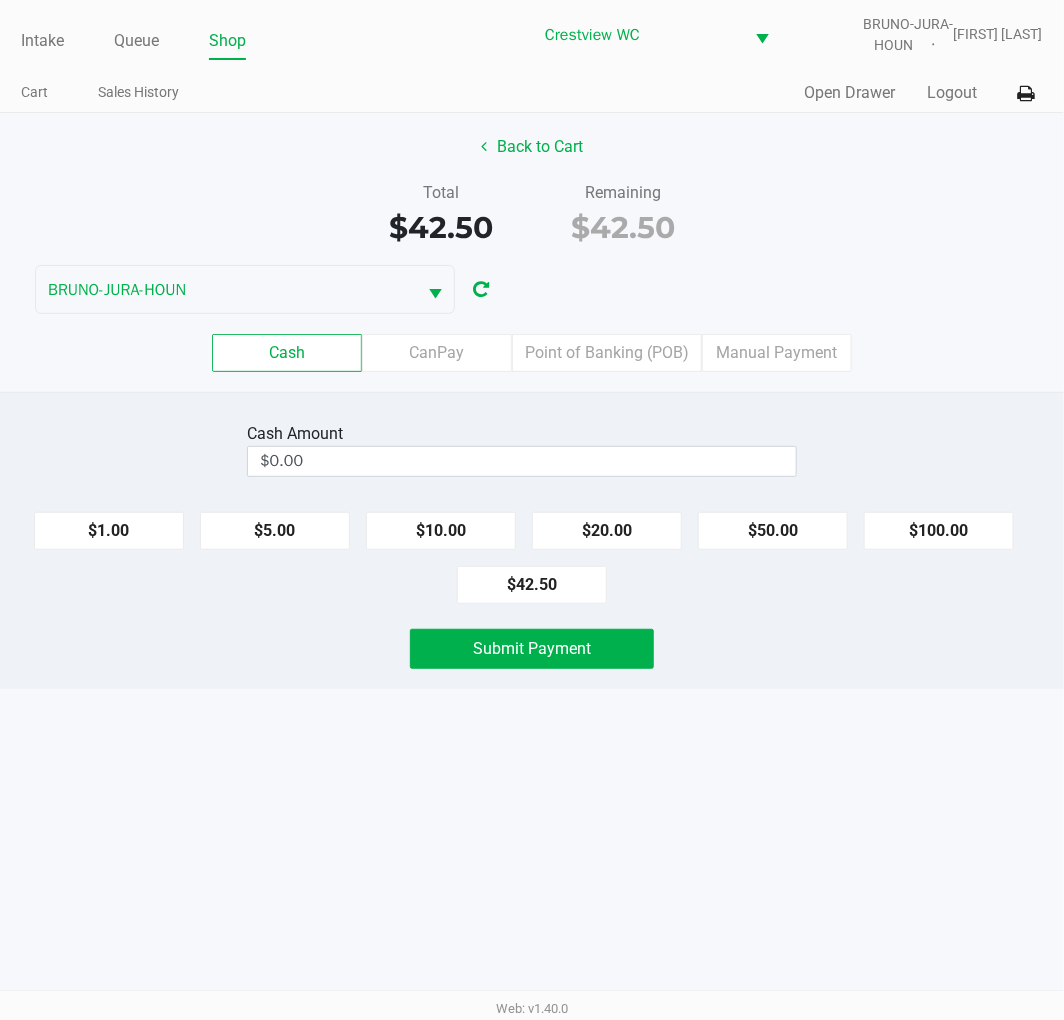 click on "$0.00" at bounding box center (522, 461) 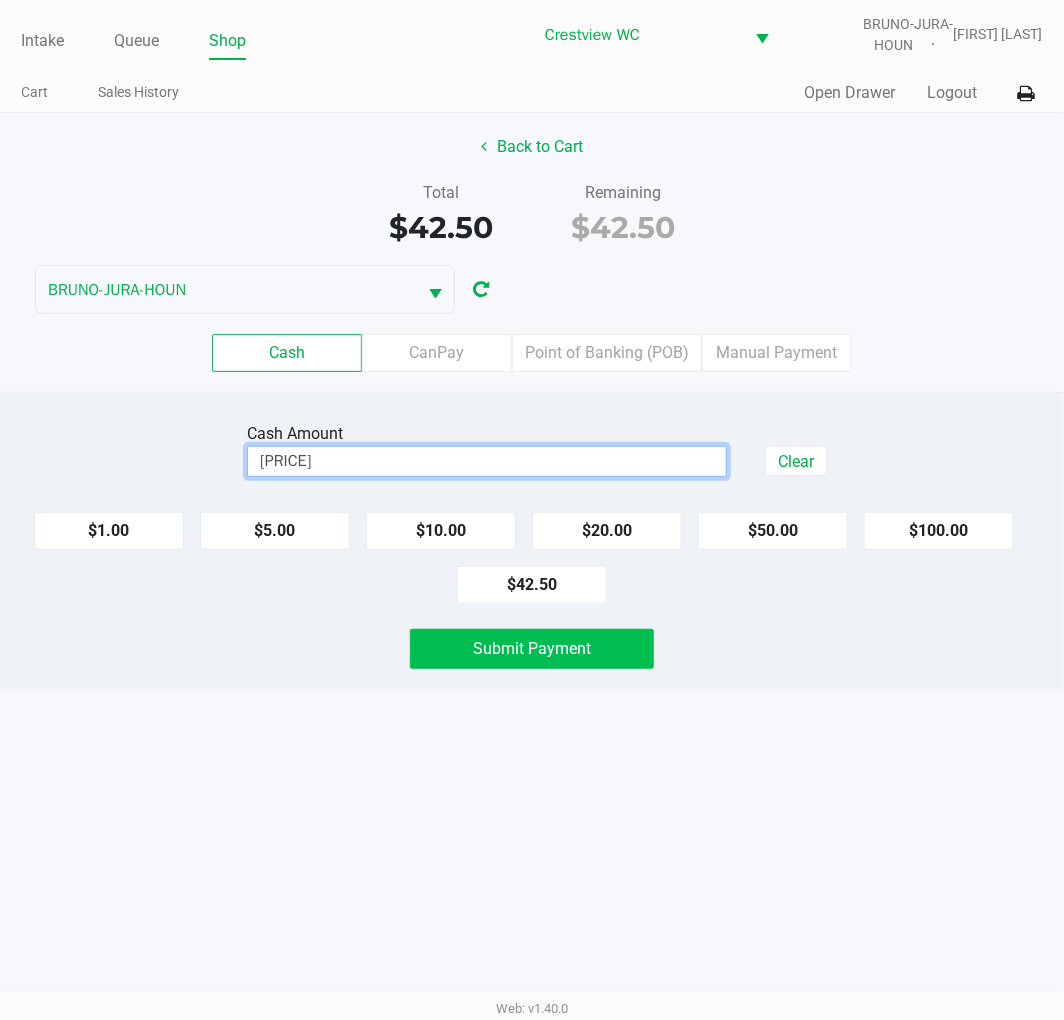 click on "Submit Payment" 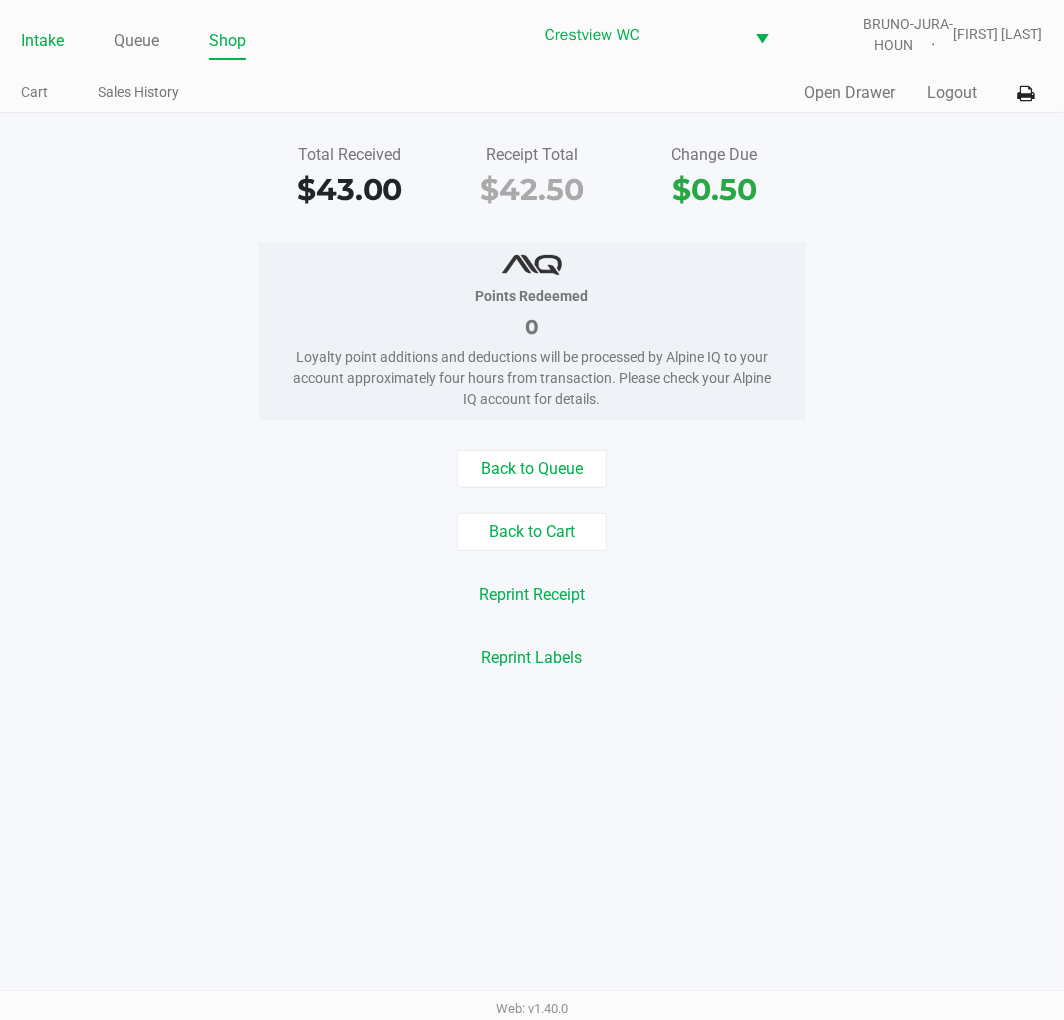 click on "Intake" 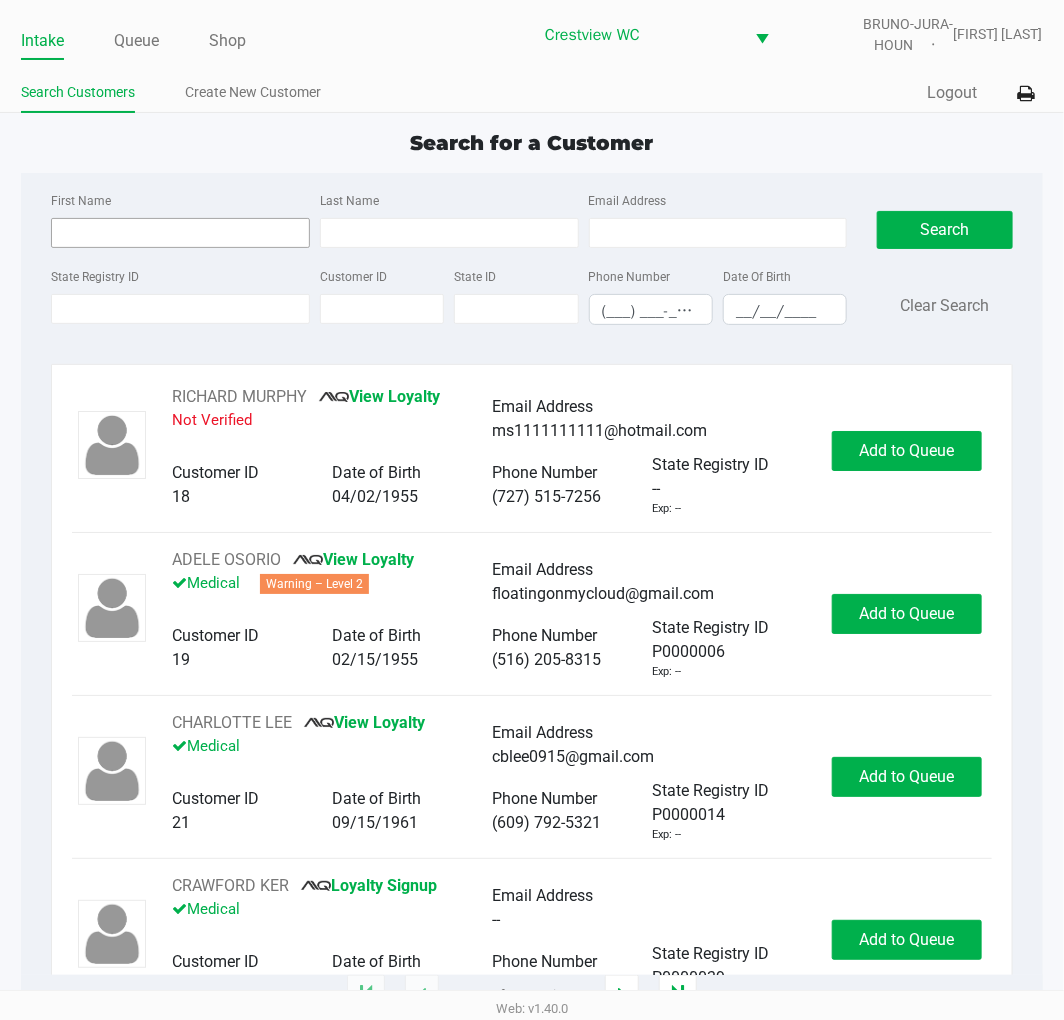 click on "First Name" at bounding box center (180, 233) 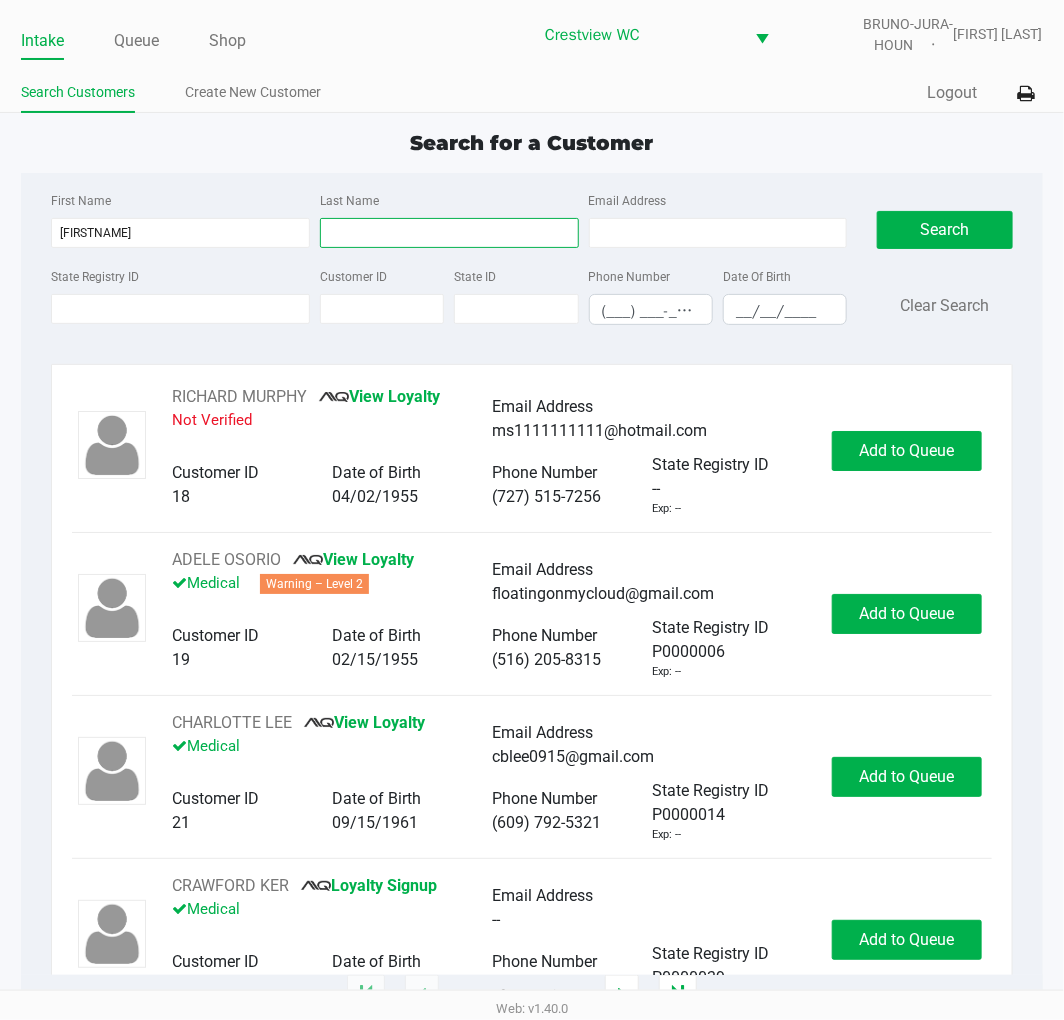 click on "Last Name" at bounding box center [449, 233] 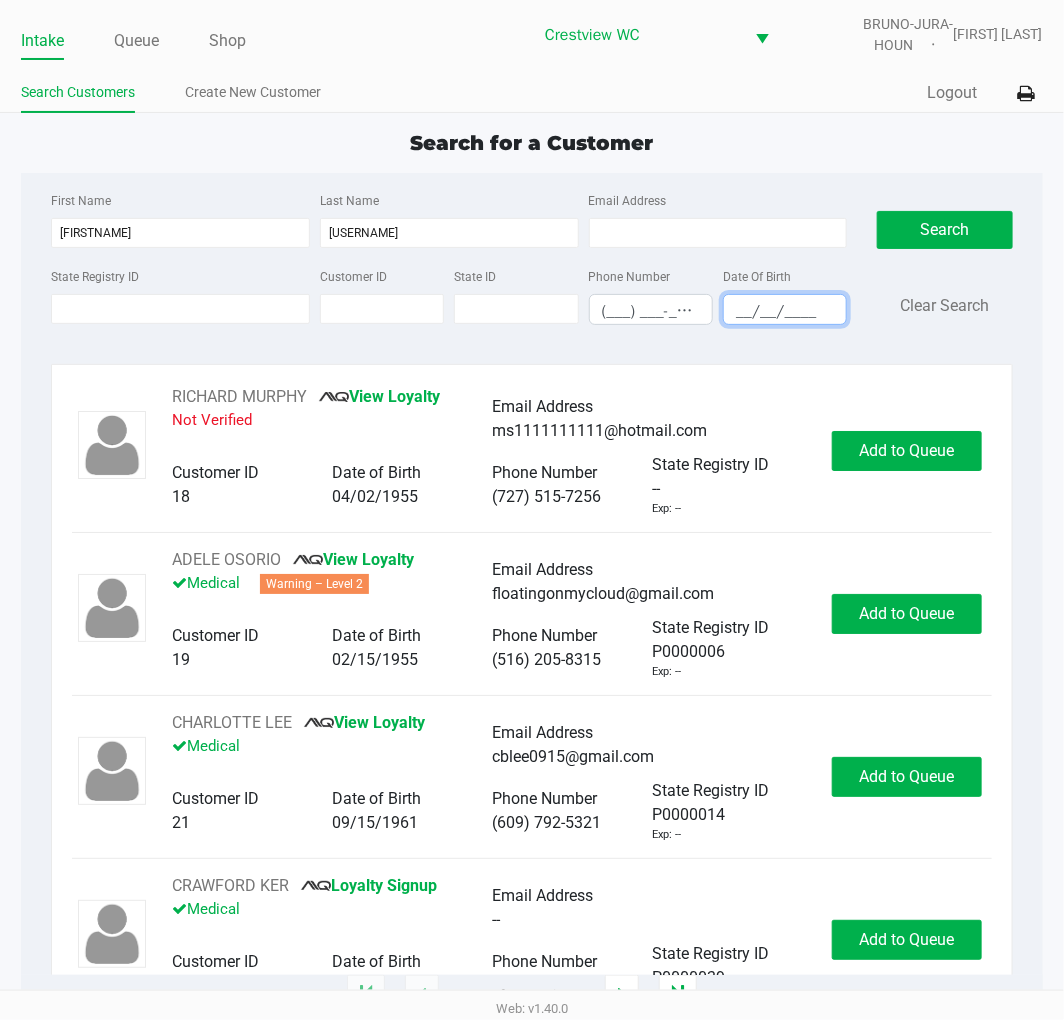 click on "__/__/____" at bounding box center (785, 311) 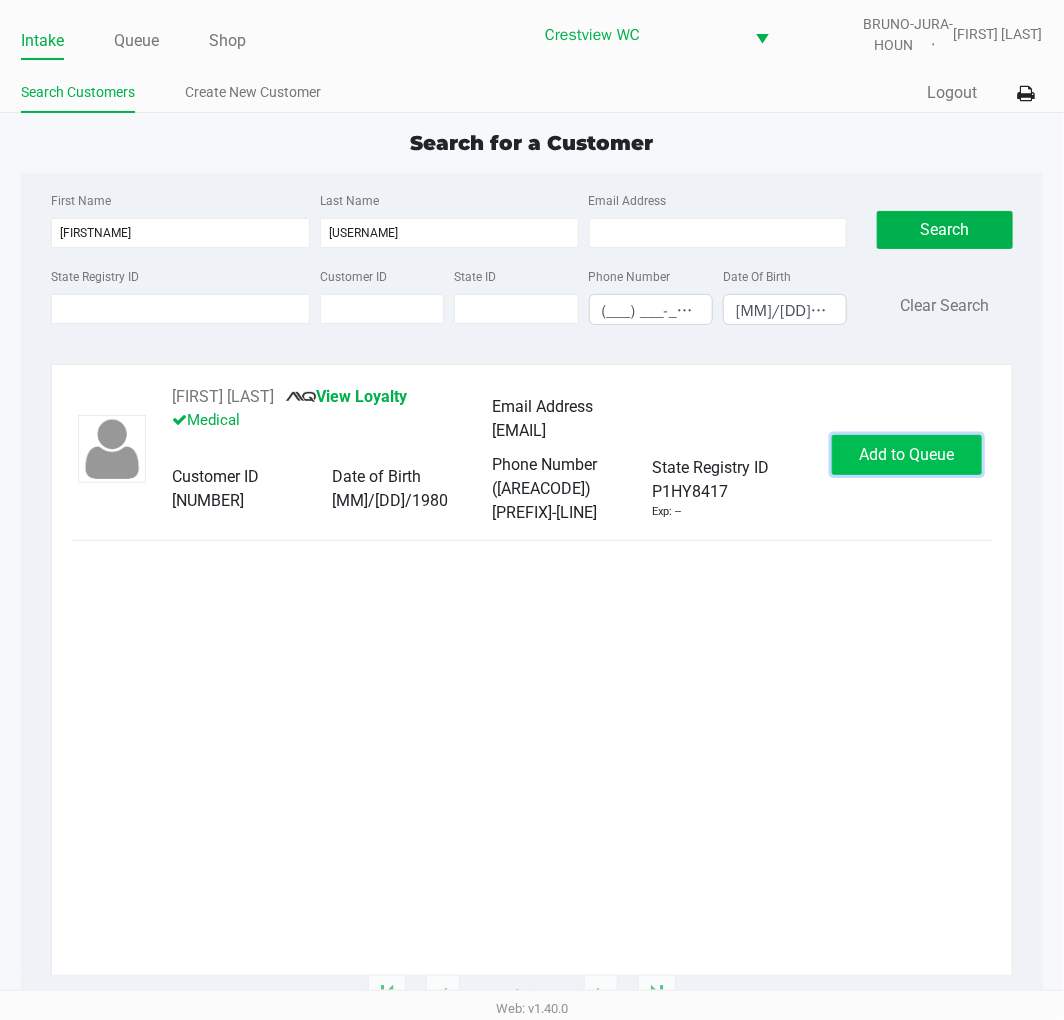 click on "Add to Queue" 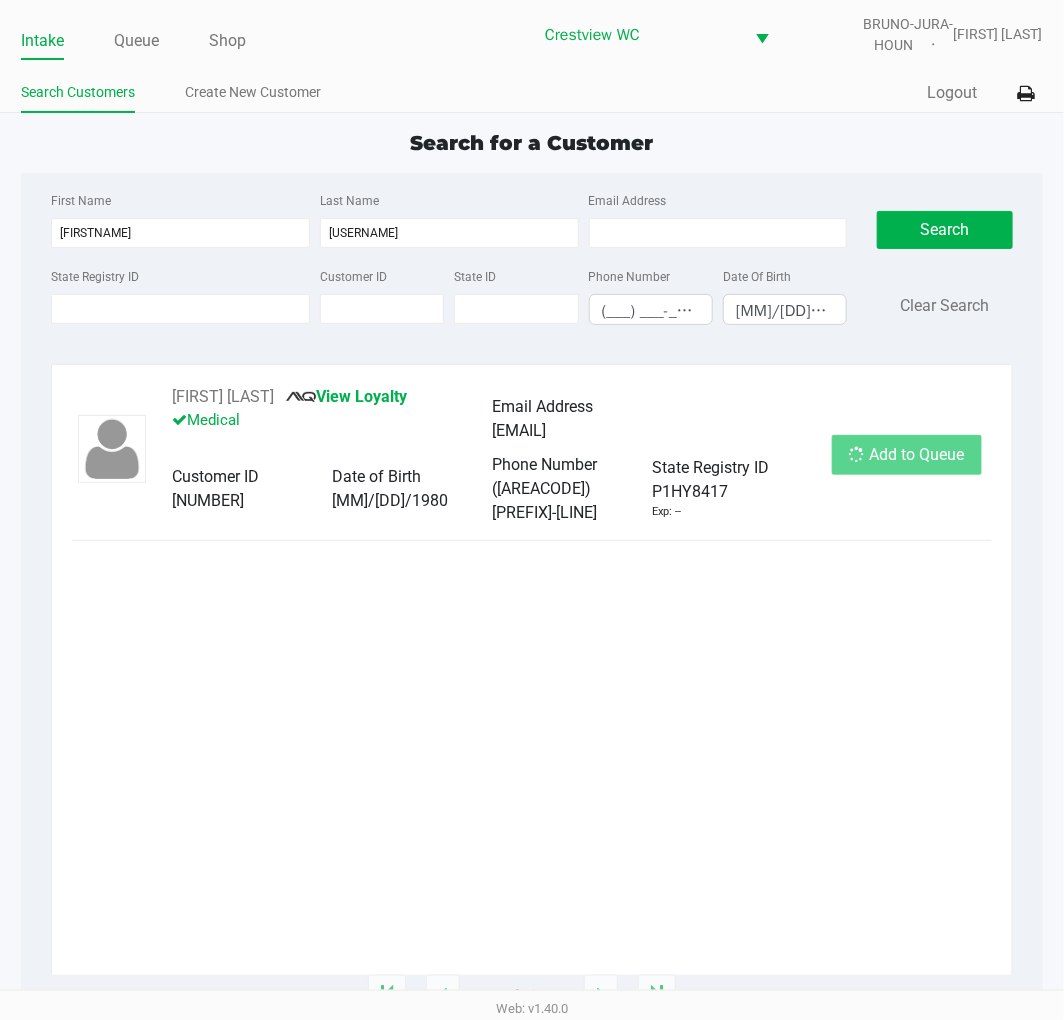 click on "Add to Queue" 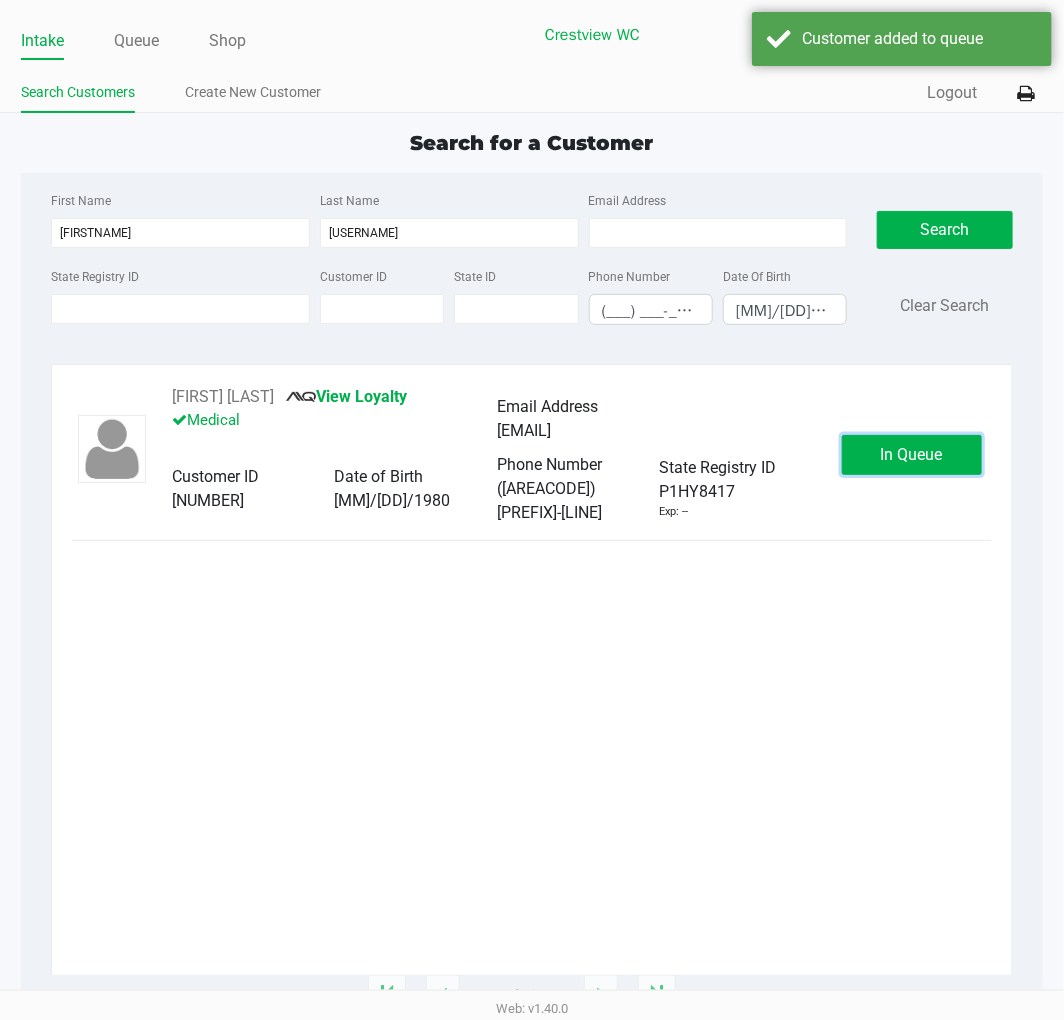 click on "In Queue" 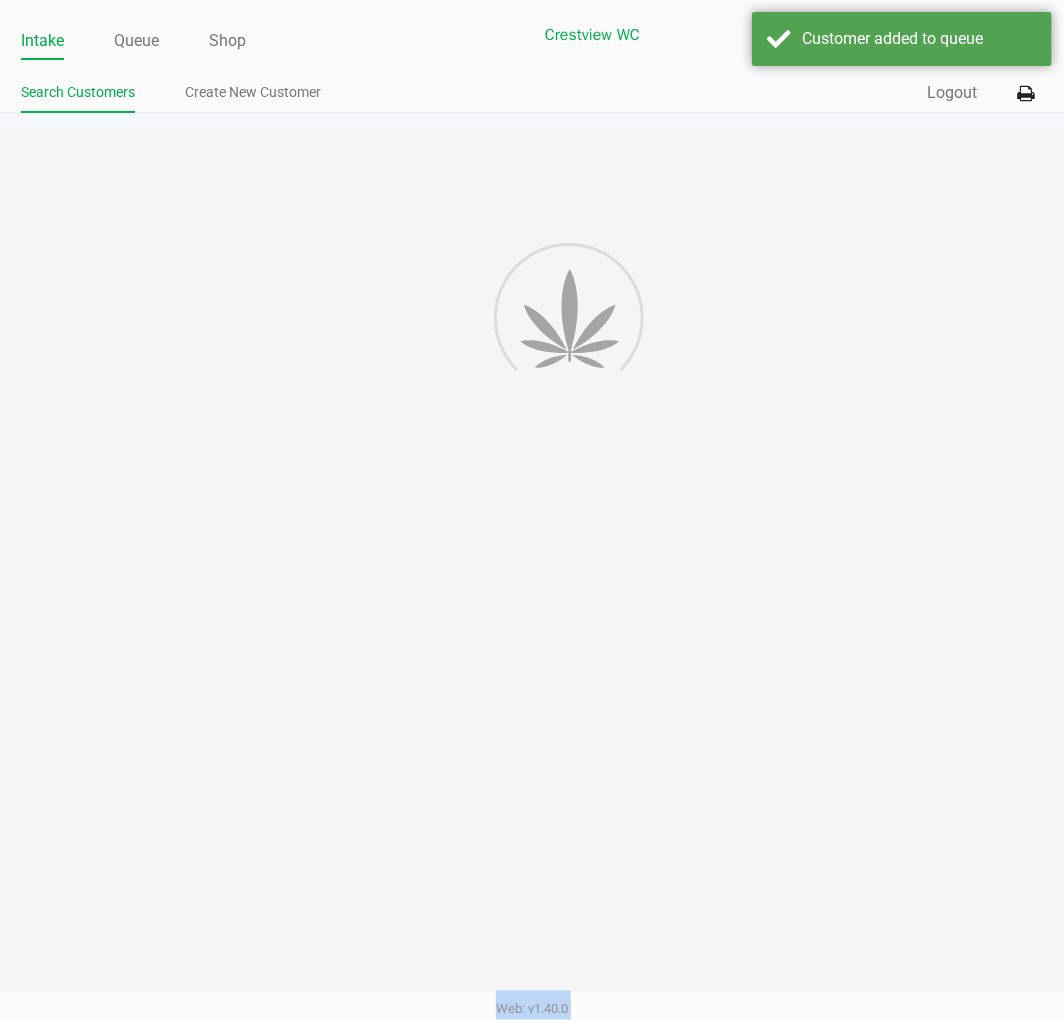 click on "Intake Queue Shop Crestview WC BRUNO-JURA-HOUN [FIRST] [LAST] Search Customers Create New Customer Quick Sale Logout Search for a Customer First Name melissa Last Name lhomme Email Address State Registry ID Customer ID State ID Phone Number ([PHONE]) [DATE_OF_BIRTH] Search Clear Search MELISSA LHOMME View Loyalty Medical Email Address [EMAIL] Customer ID [NUMBER] Date of Birth [MONTH]/[DAY]/[YEAR] Phone Number ([PHONE]) State Registry ID [ID] Exp: -- In Queue 1 - 1 of 1 items Web: v1.40.0" at bounding box center [532, 510] 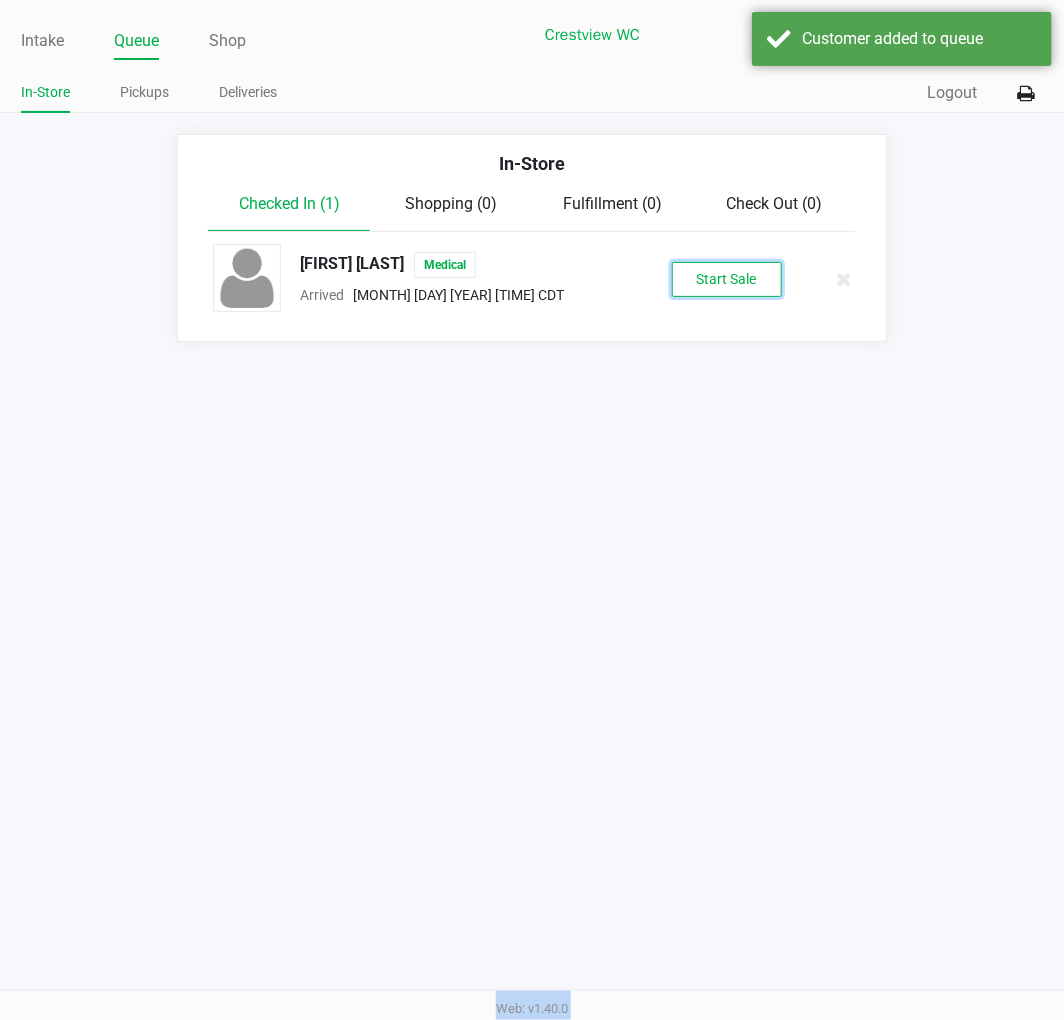 click on "Start Sale" 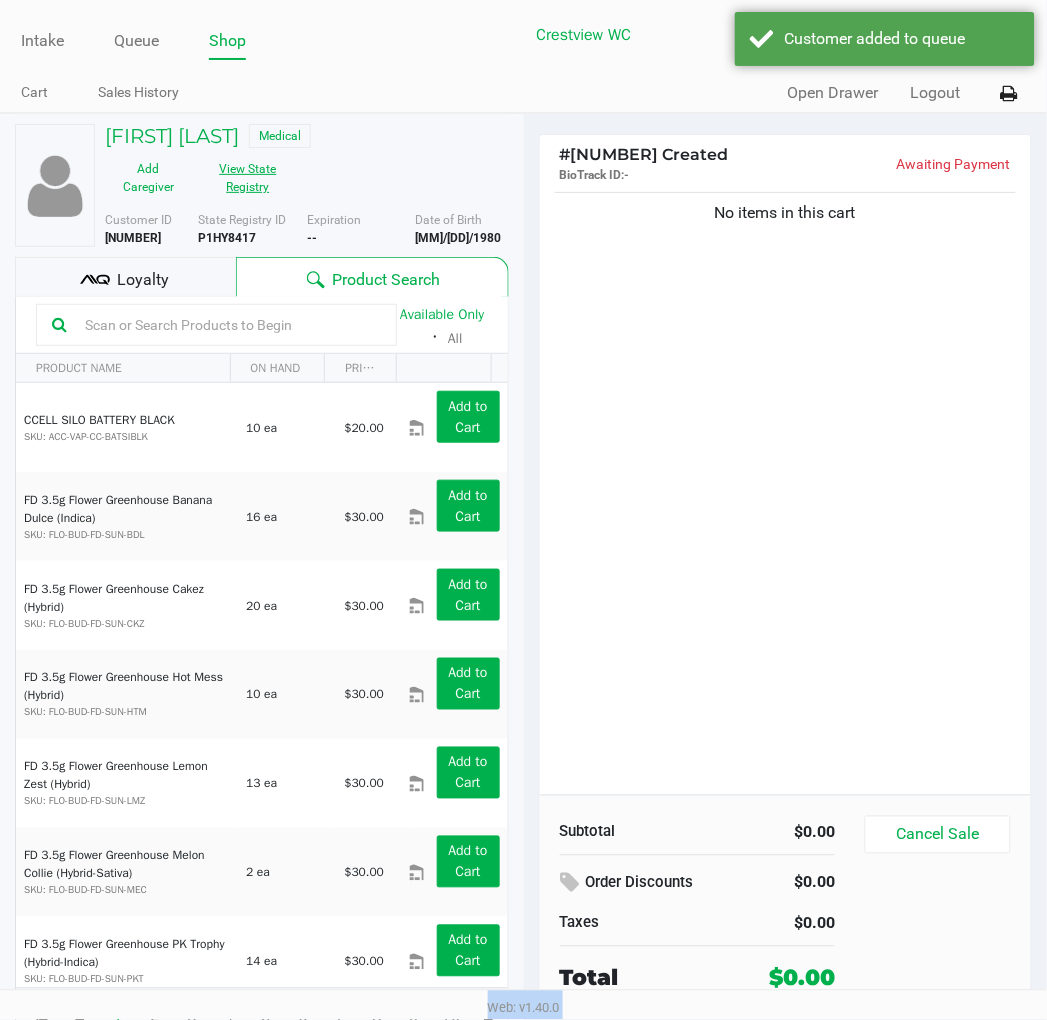 click on "View State Registry" 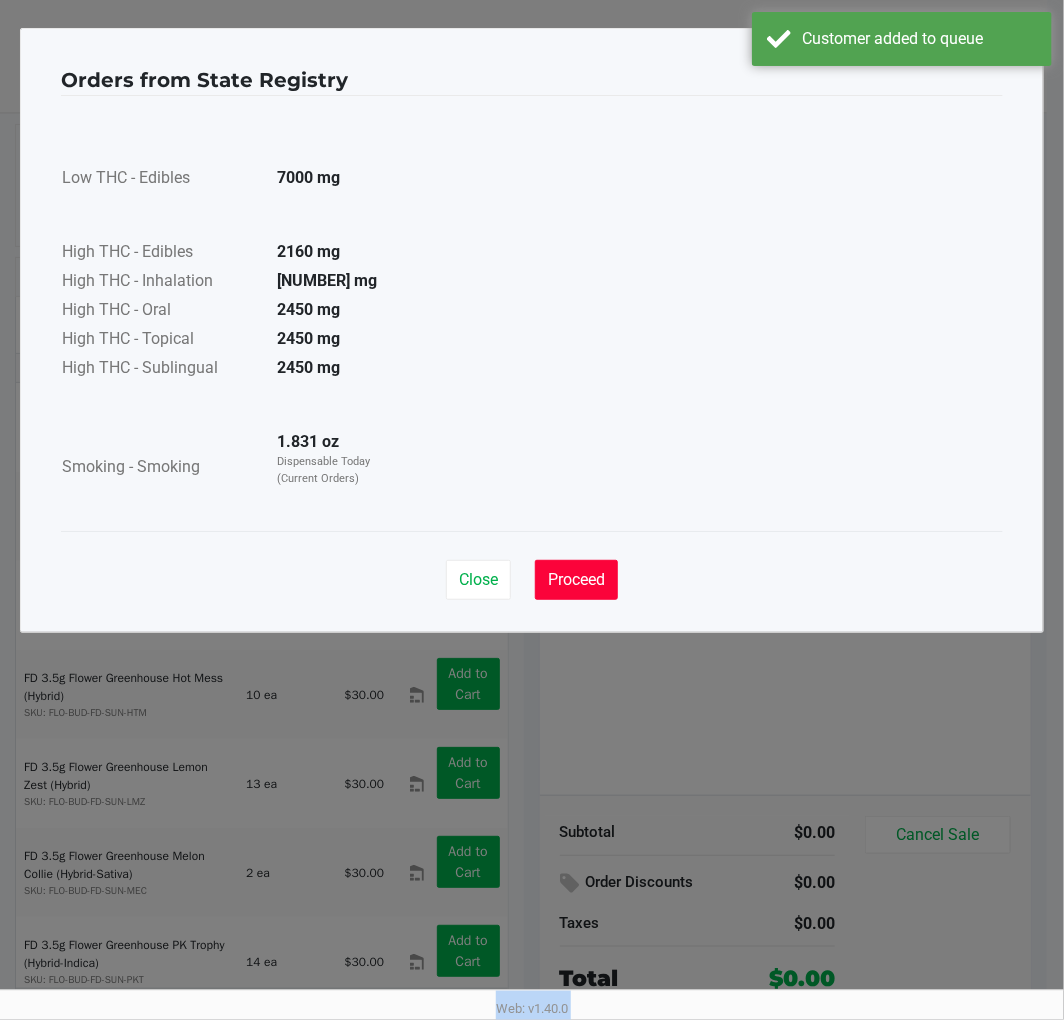 click on "Proceed" 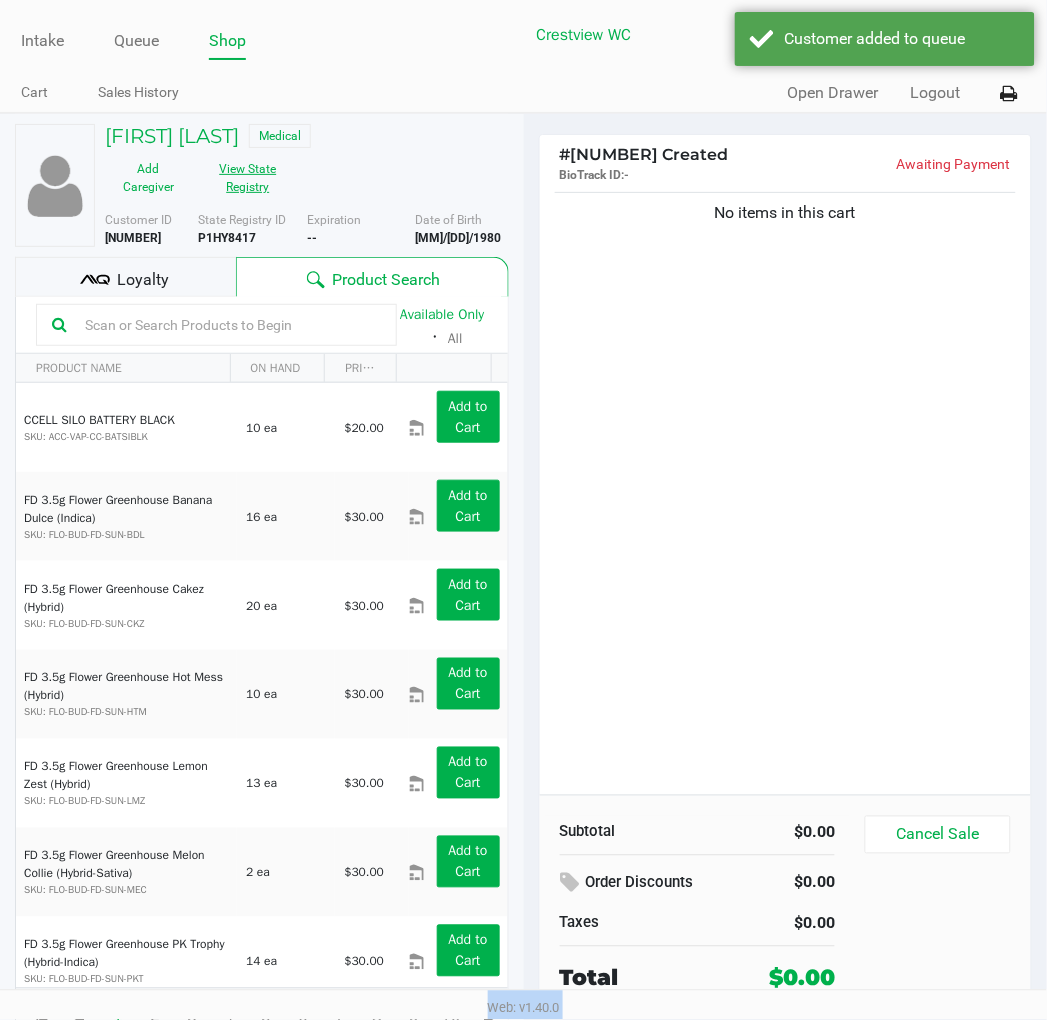 click on "Loyalty" 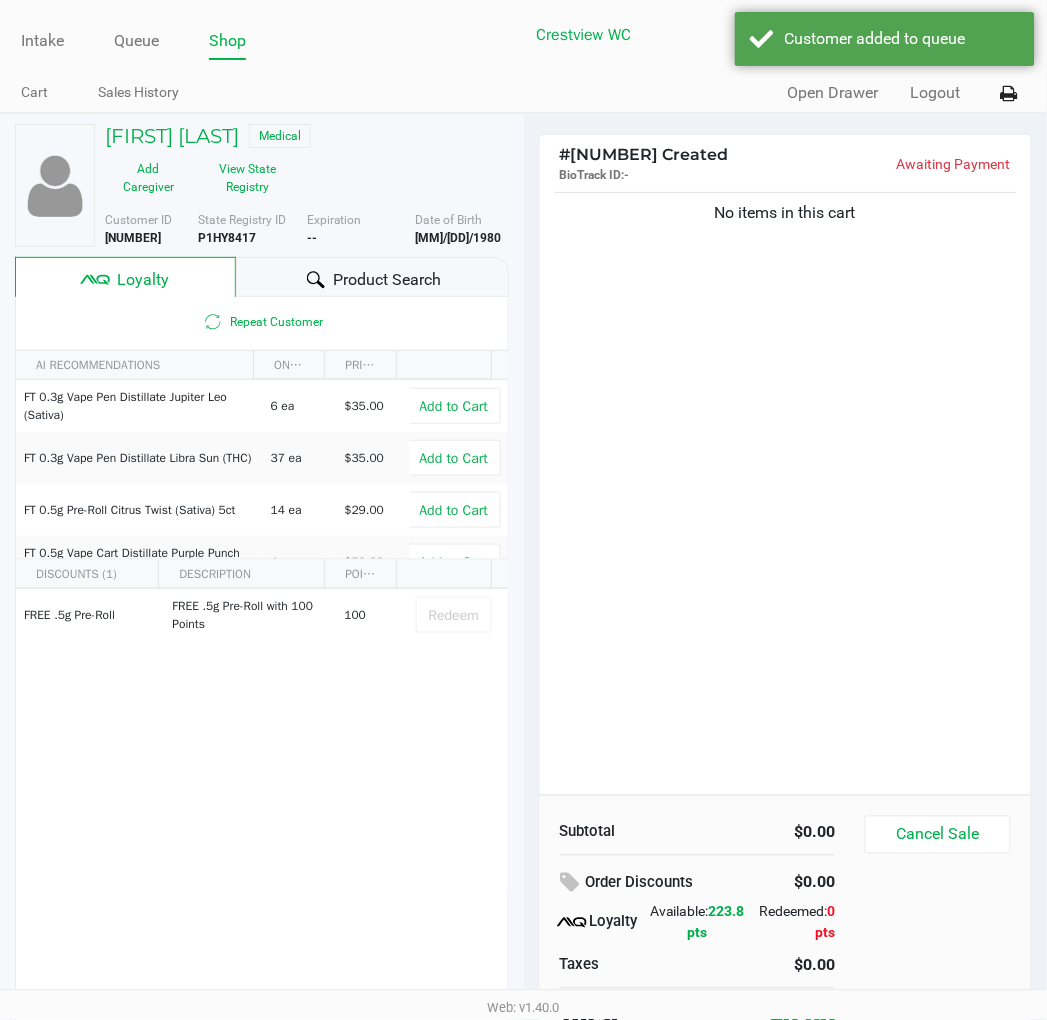 scroll, scrollTop: 38, scrollLeft: 0, axis: vertical 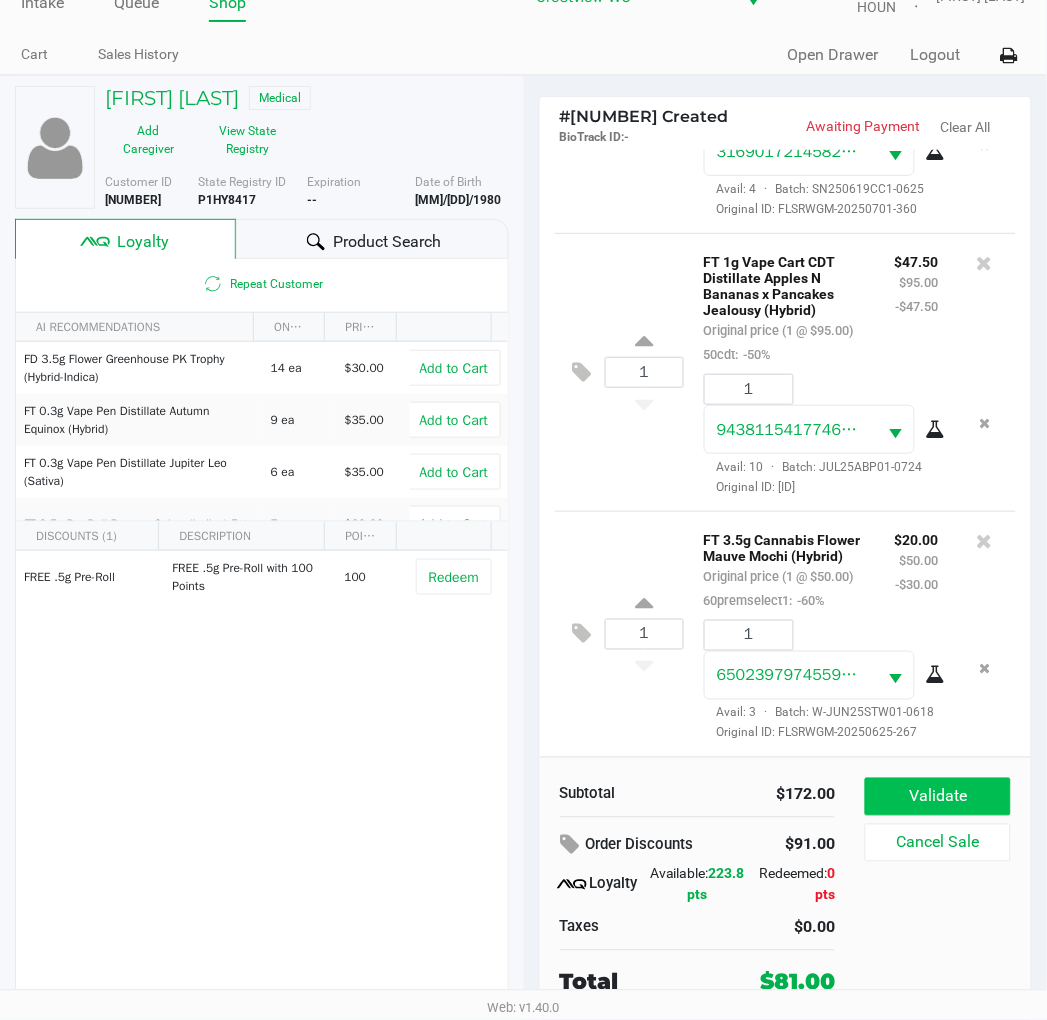 click on "Validate" 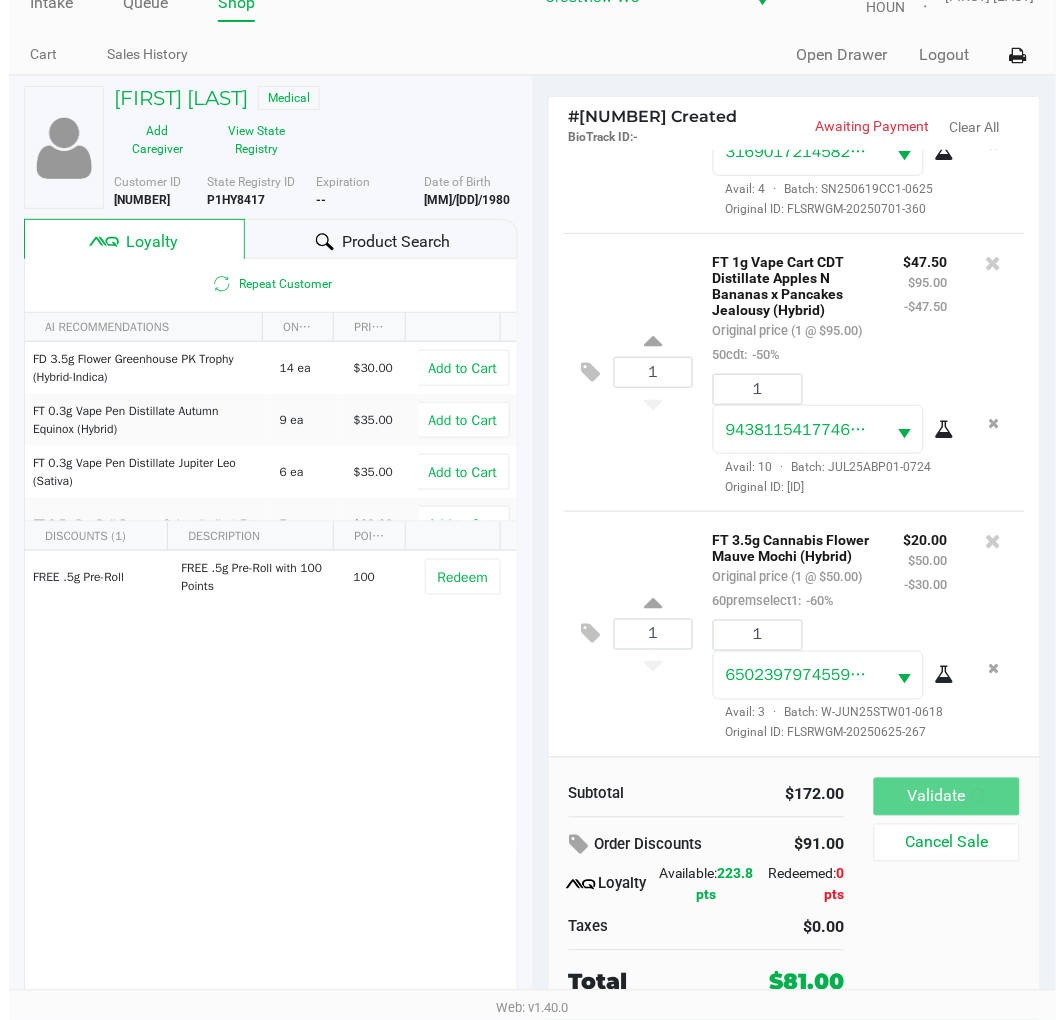 scroll, scrollTop: 0, scrollLeft: 0, axis: both 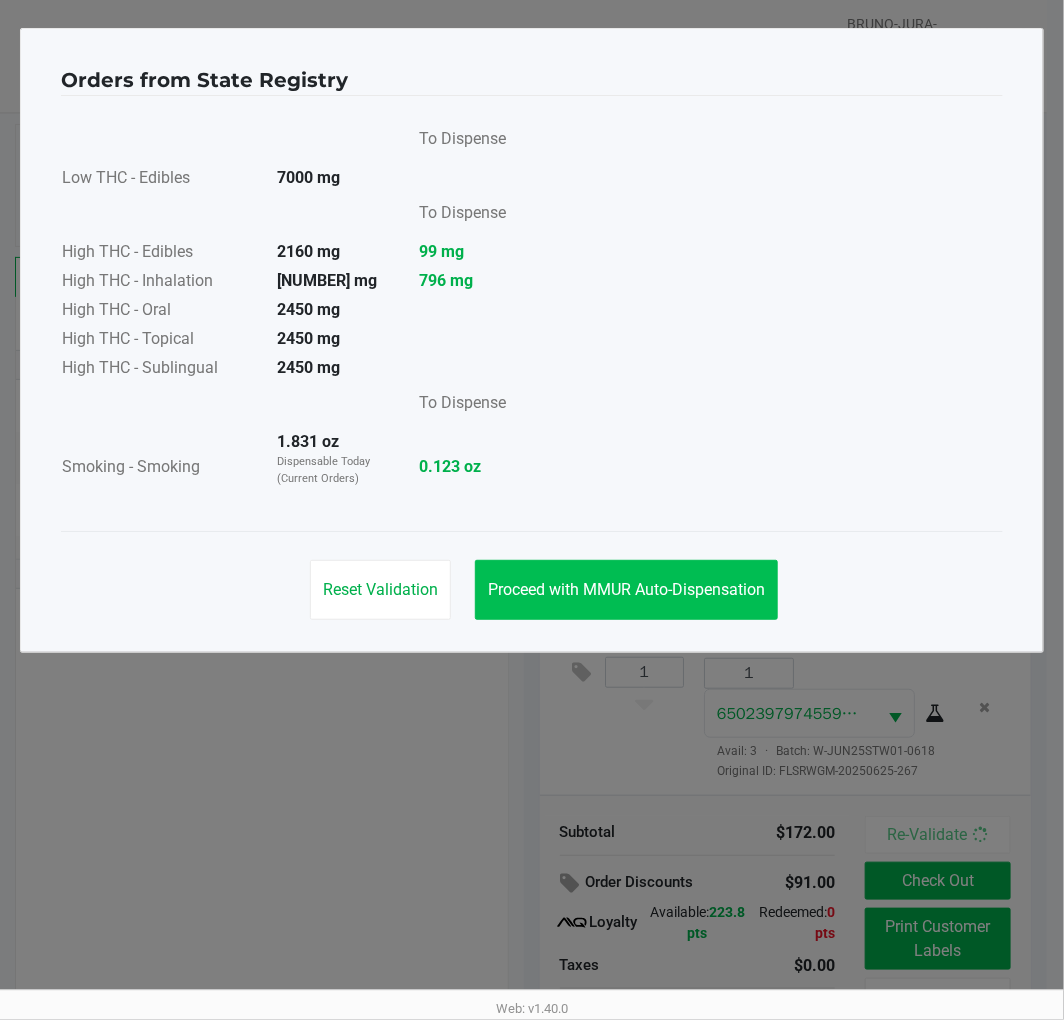 click on "Proceed with MMUR Auto-Dispensation" 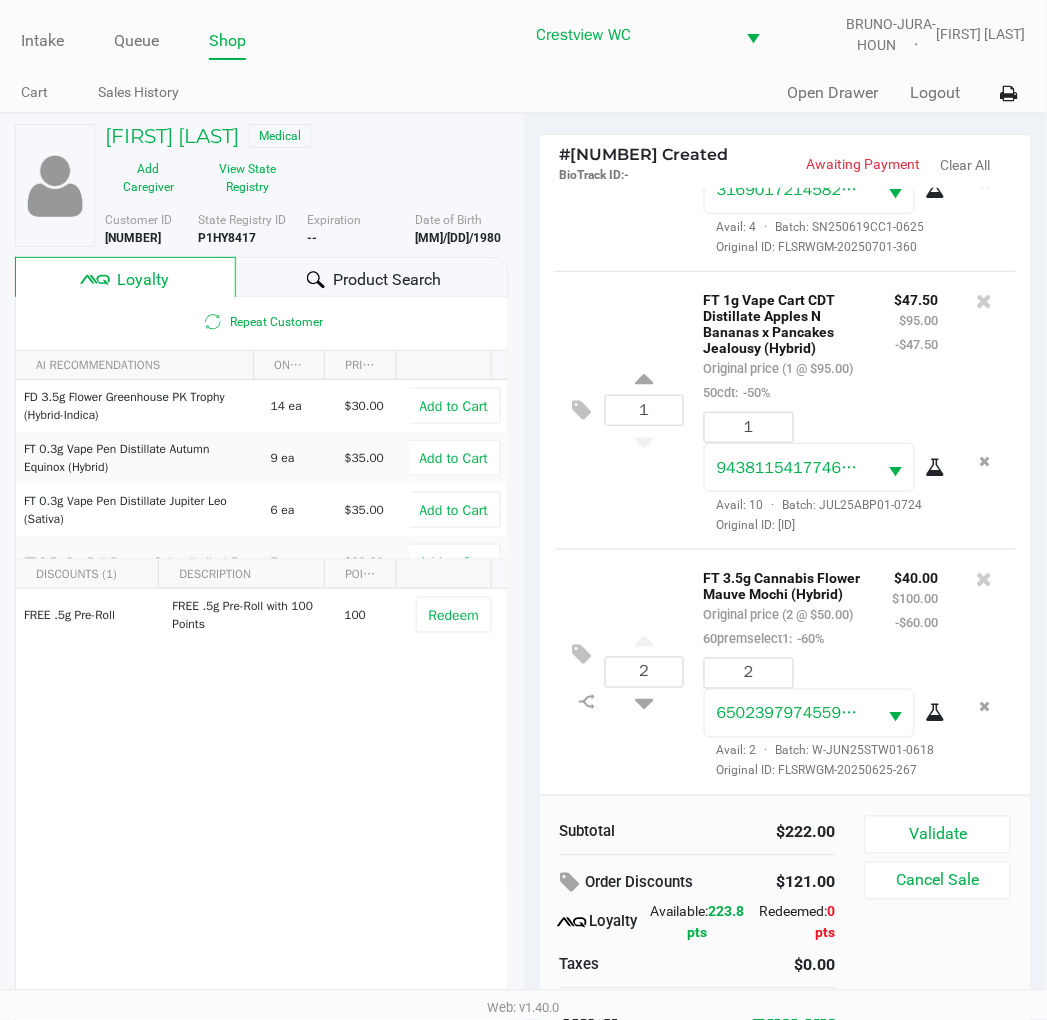 click on "Validate" 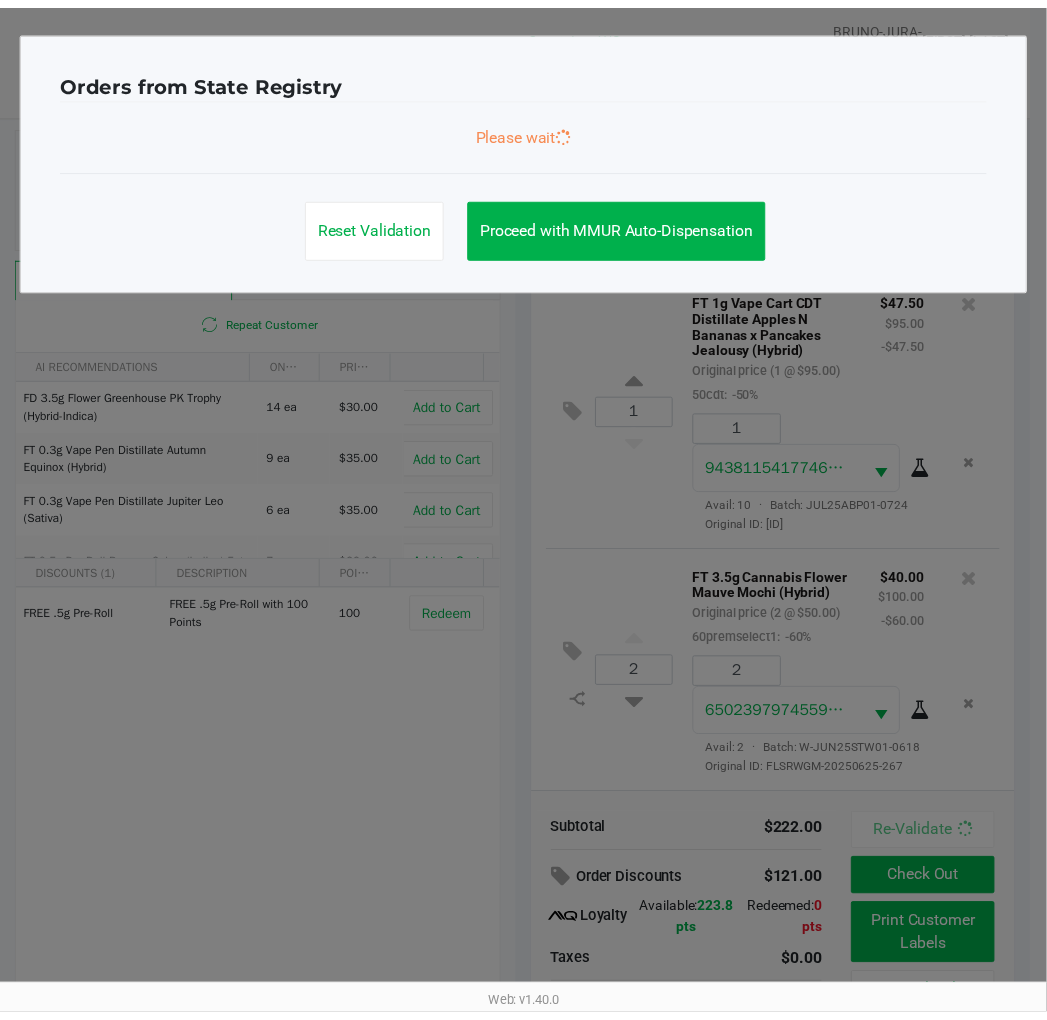 scroll, scrollTop: 346, scrollLeft: 0, axis: vertical 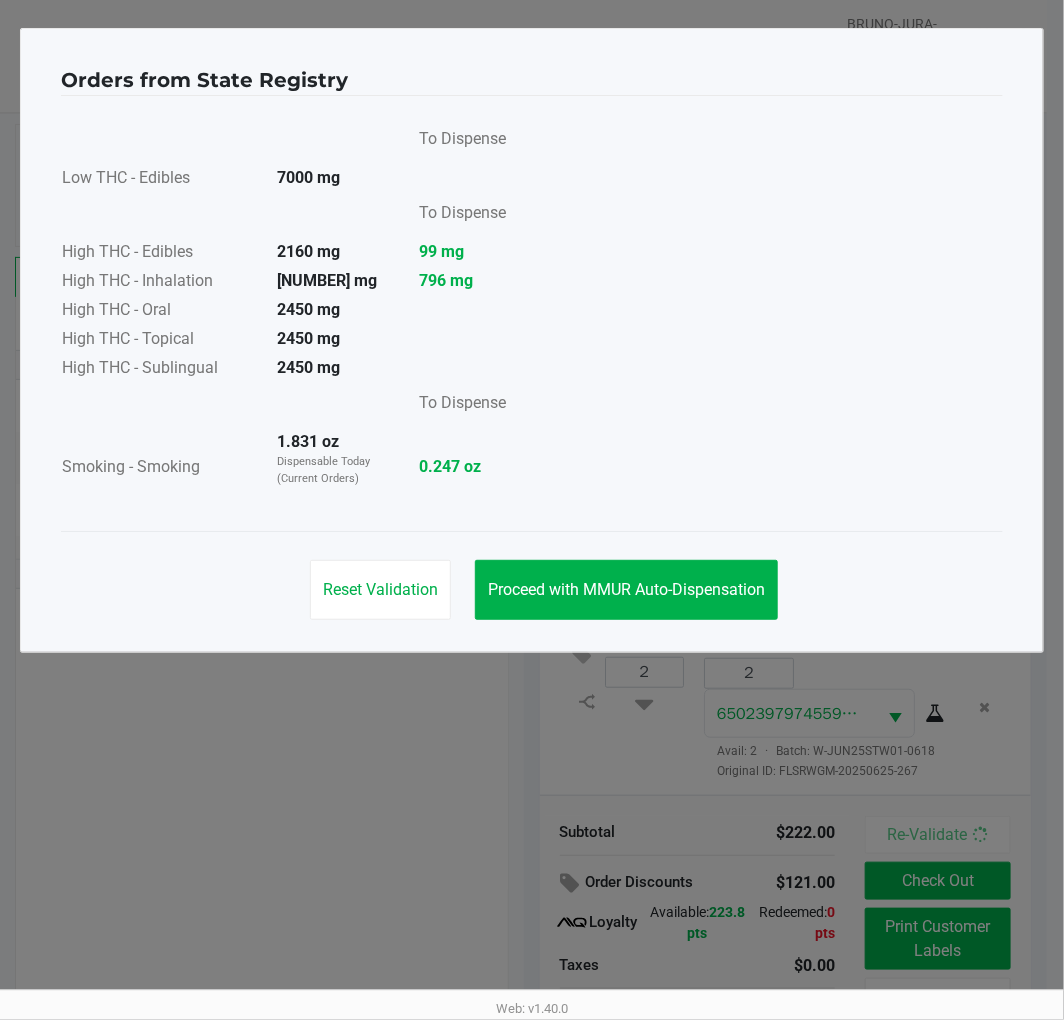 click on "Proceed with MMUR Auto-Dispensation" 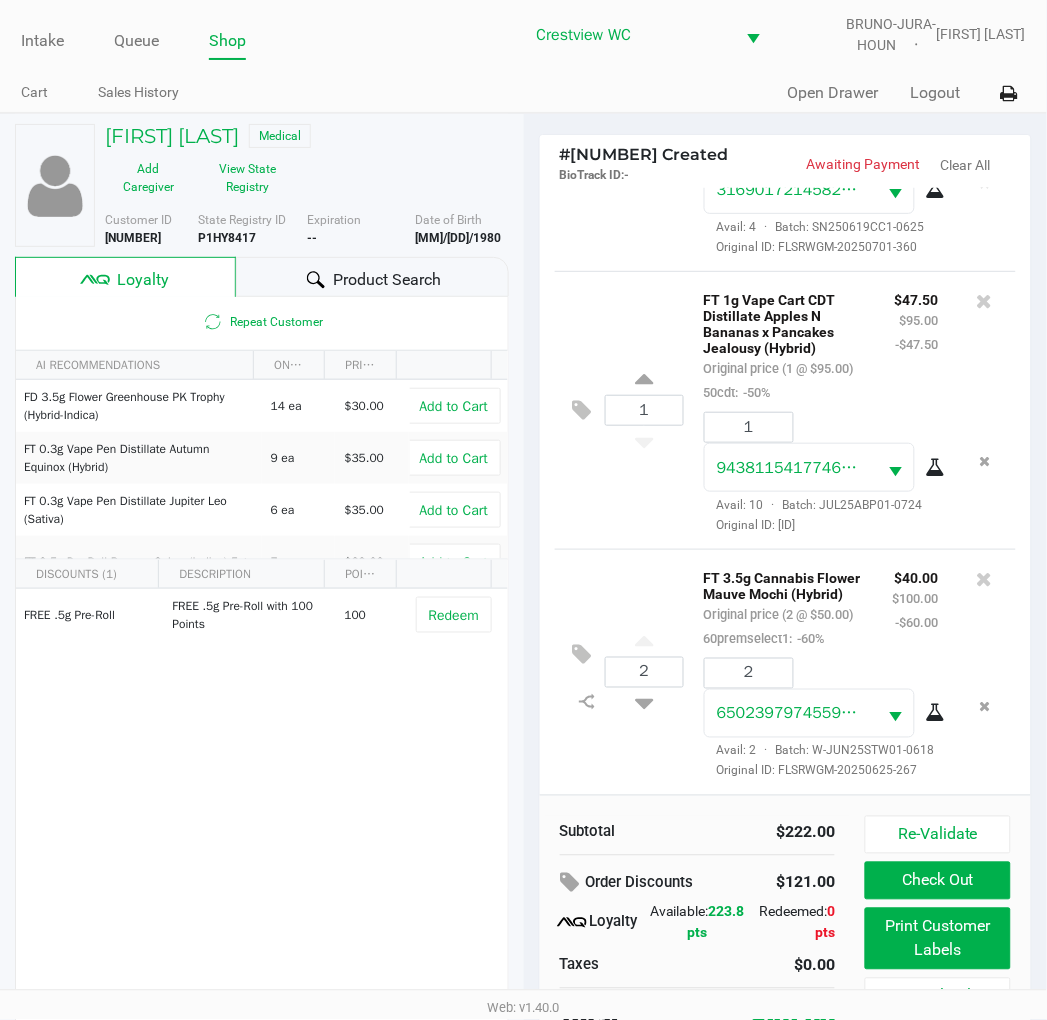 click on "Print Customer Labels" 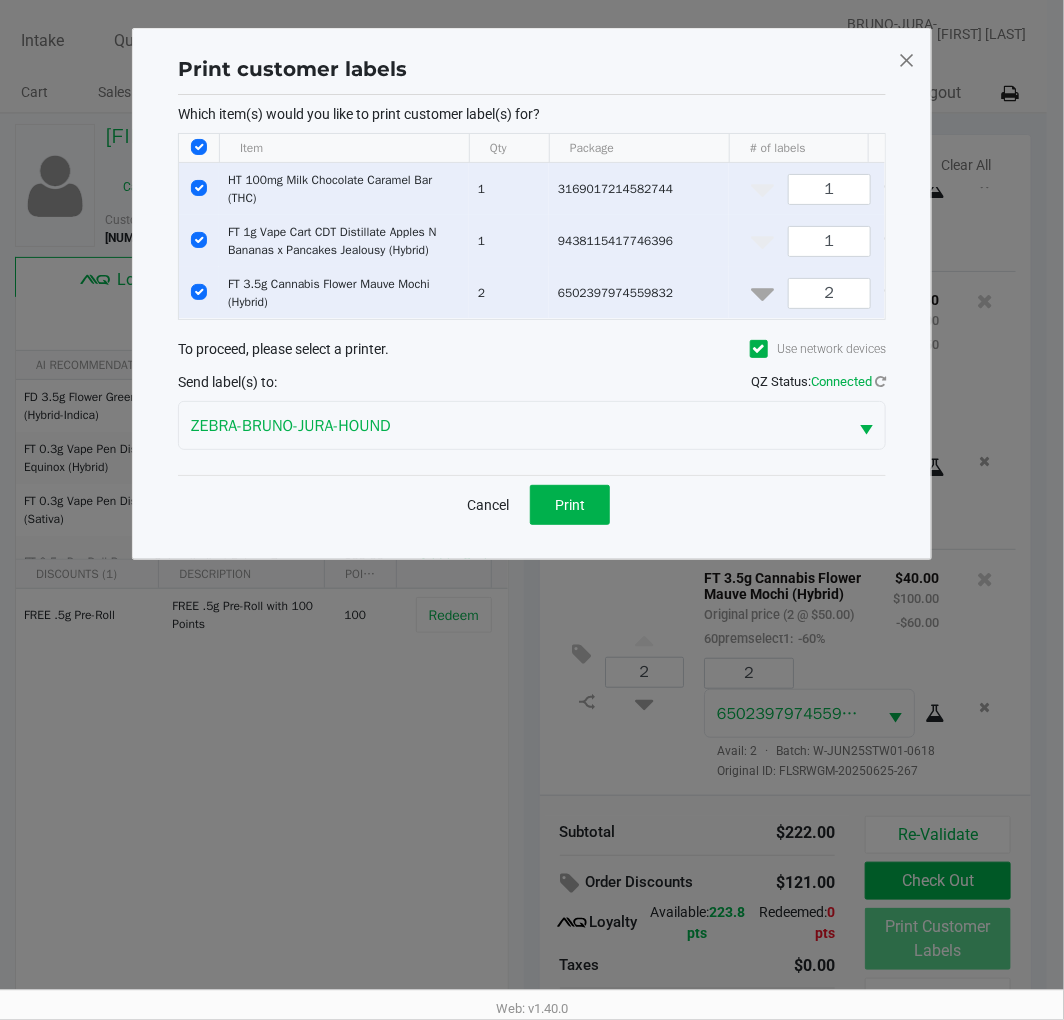click on "Print" 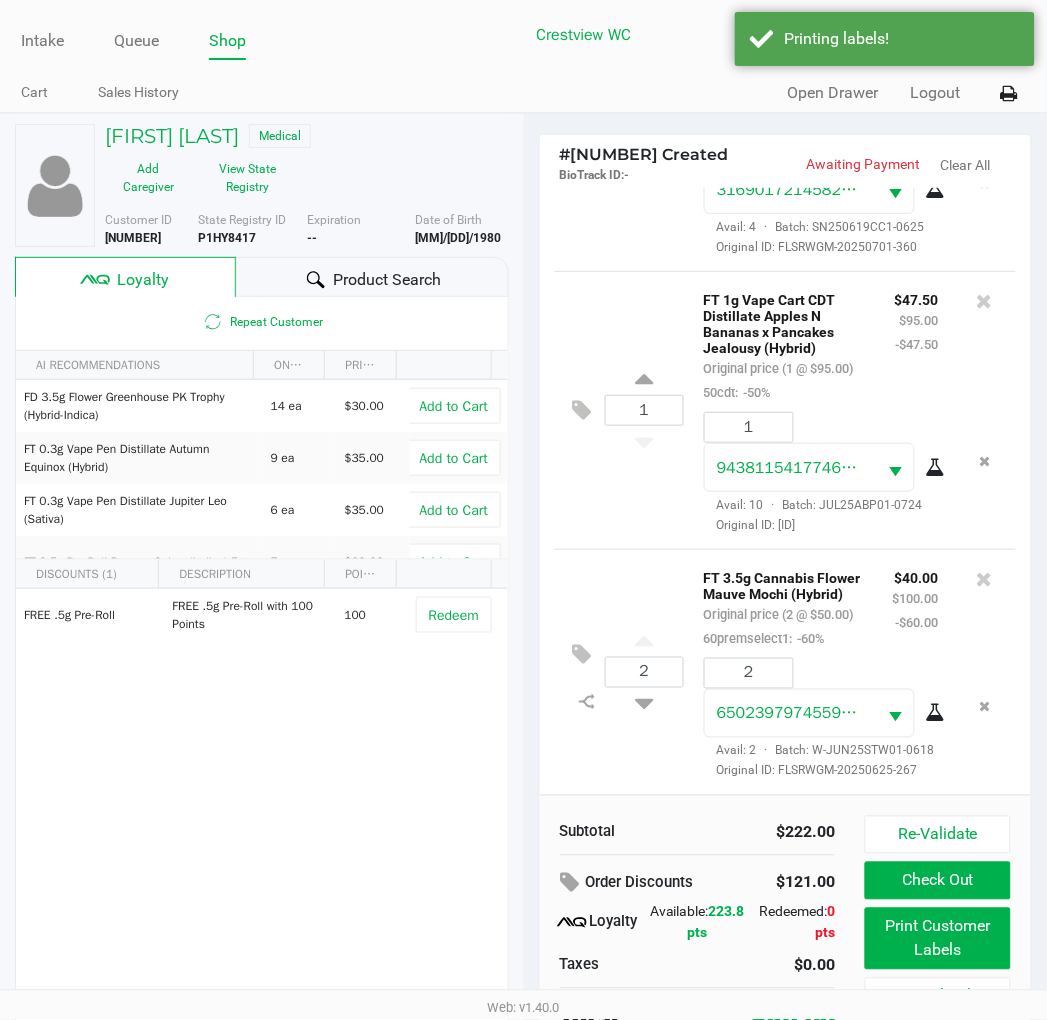 scroll, scrollTop: 38, scrollLeft: 0, axis: vertical 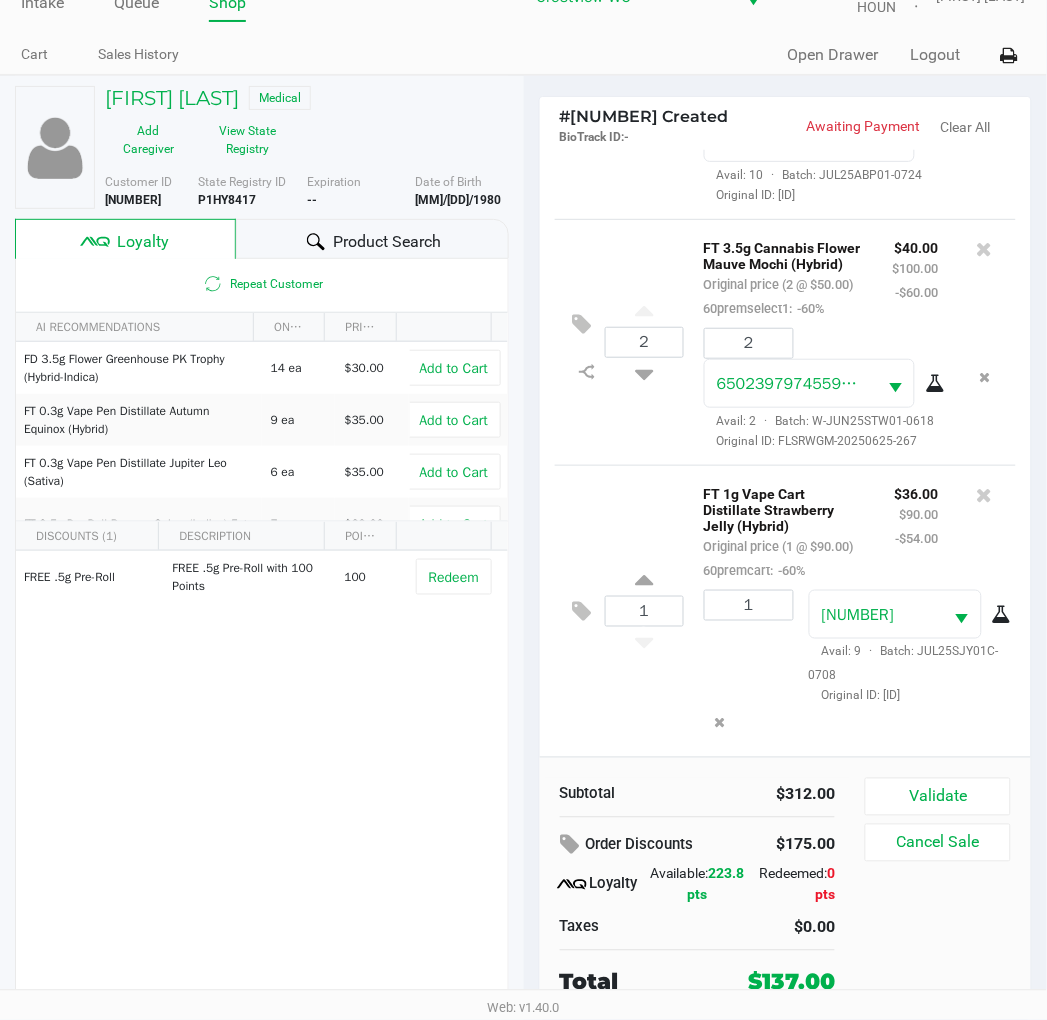 click on "Validate" 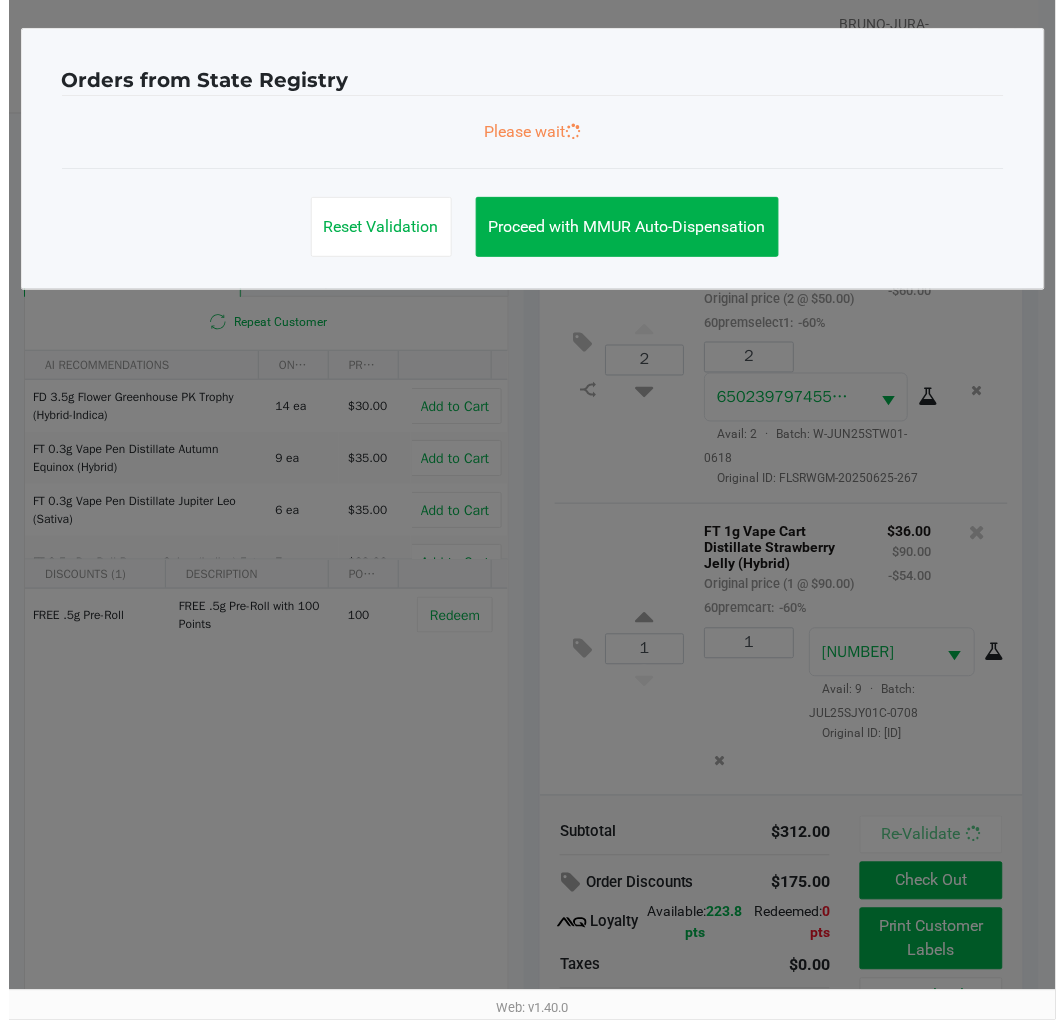 scroll, scrollTop: 0, scrollLeft: 0, axis: both 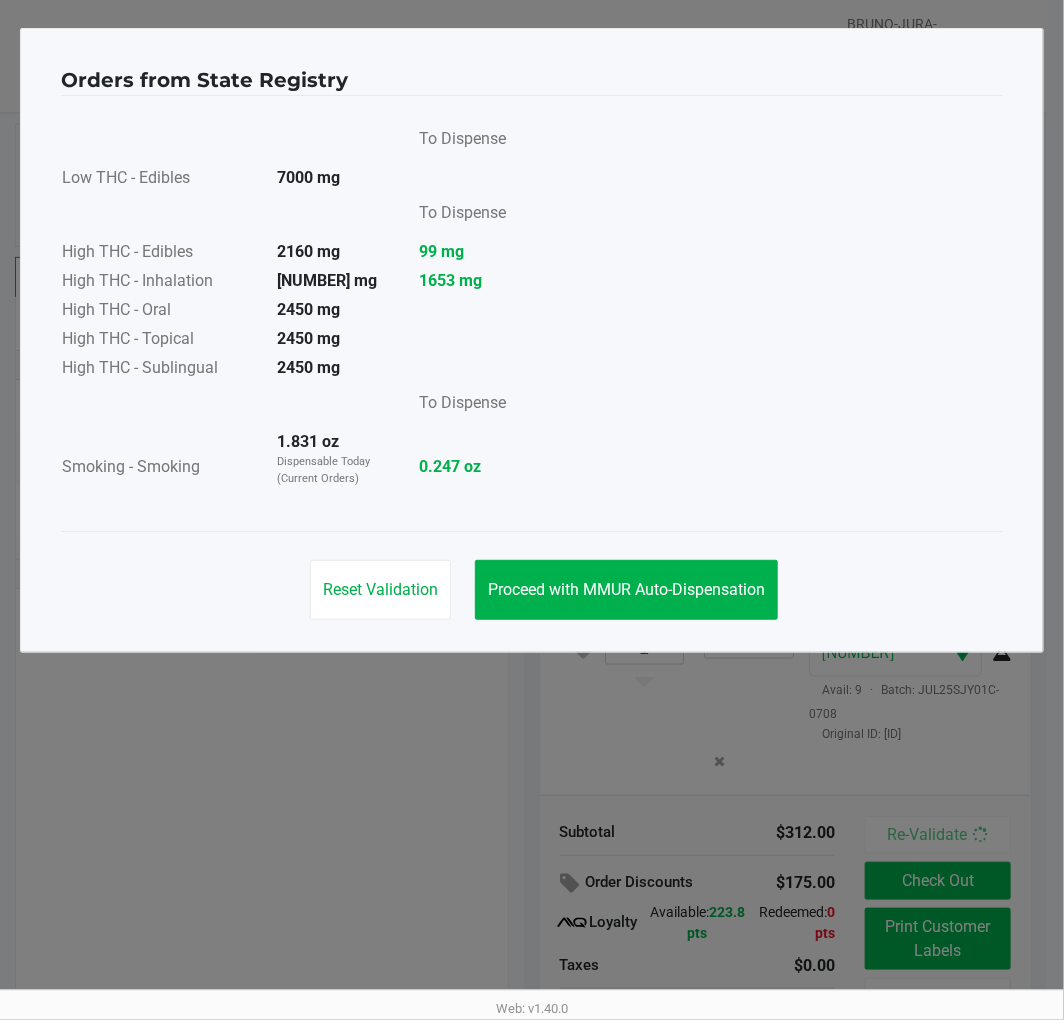 click on "Proceed with MMUR Auto-Dispensation" 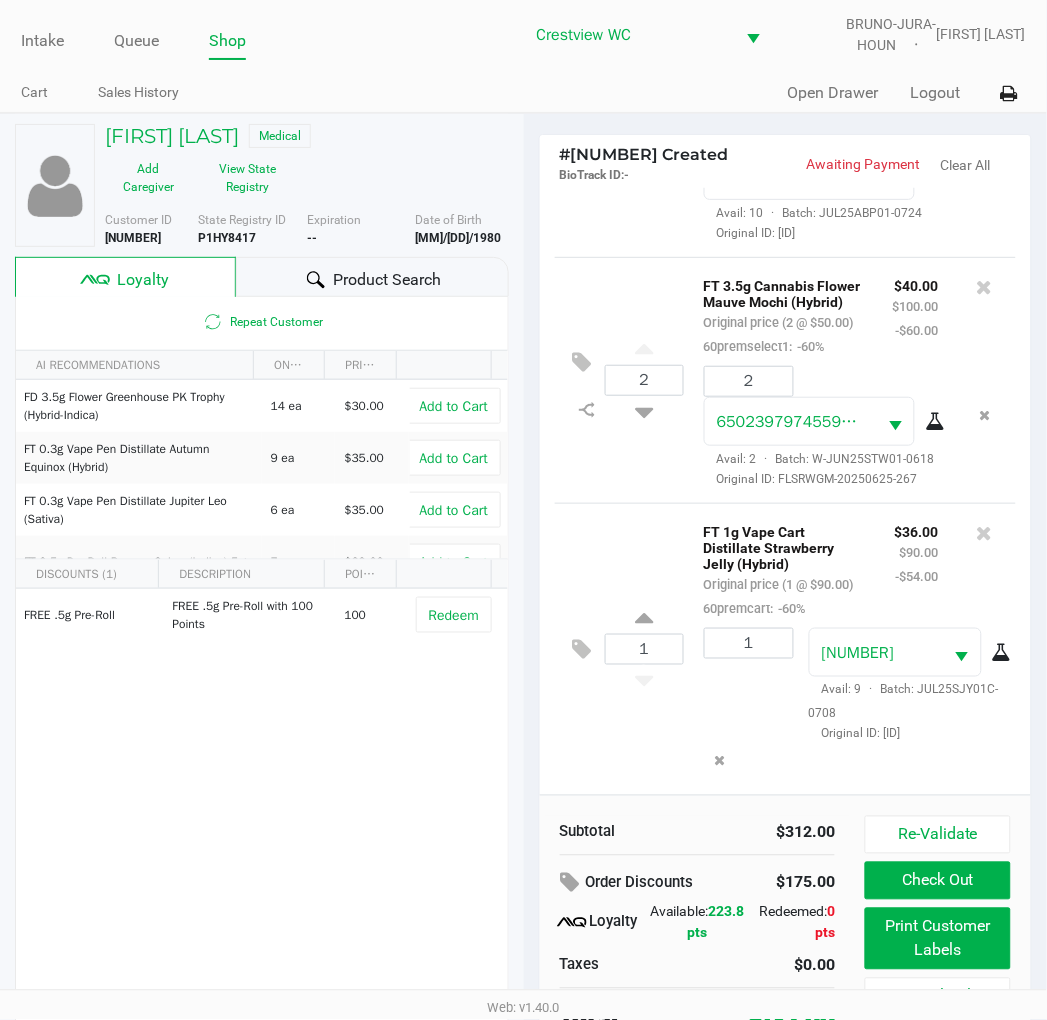 click on "Print Customer Labels" 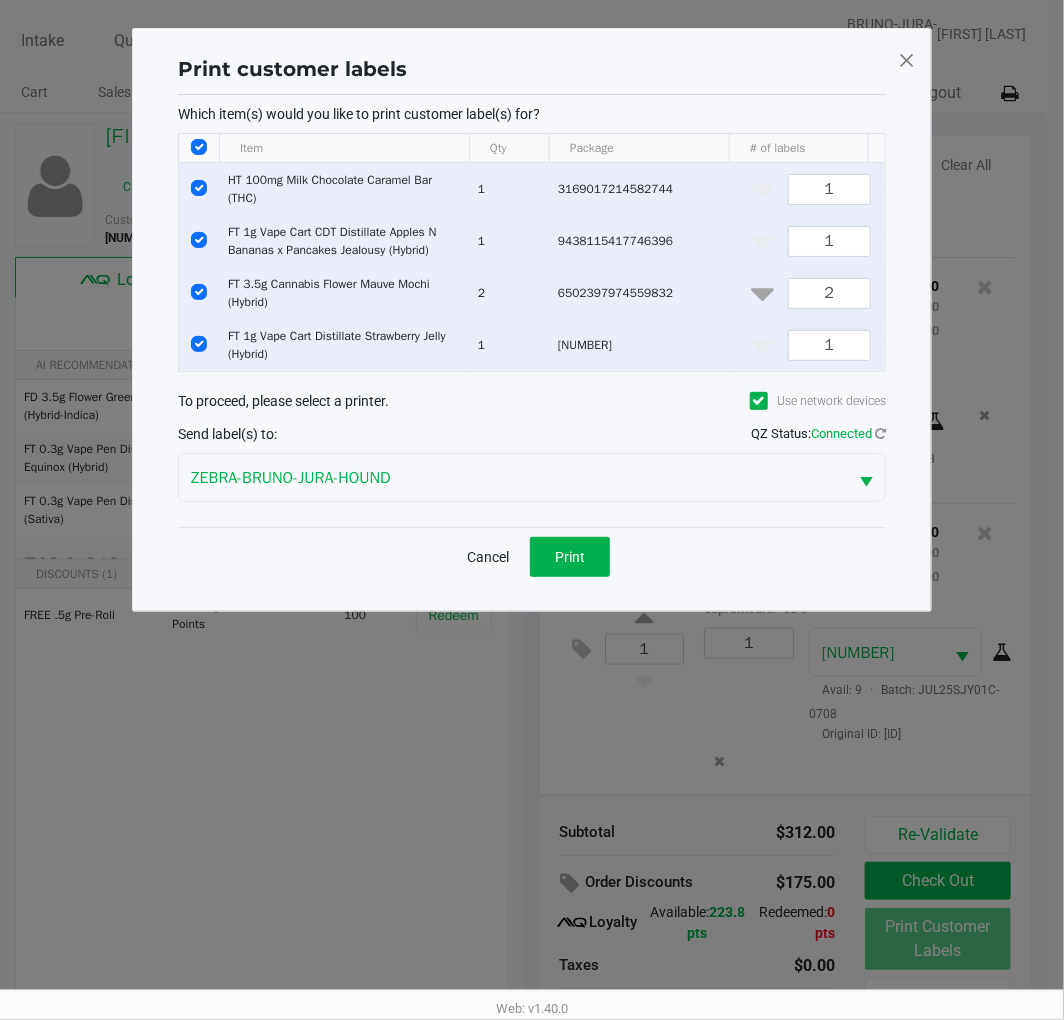 click at bounding box center (199, 292) 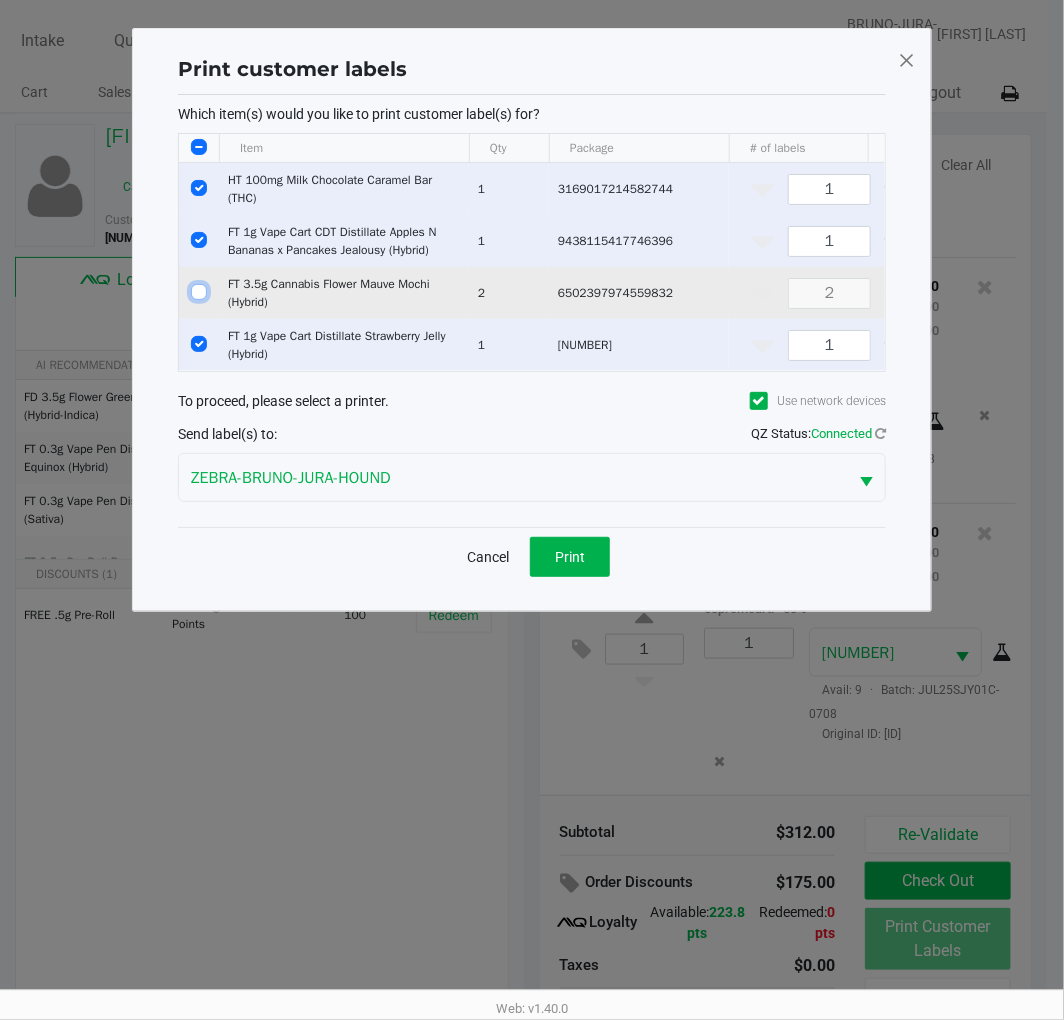 click at bounding box center (199, 240) 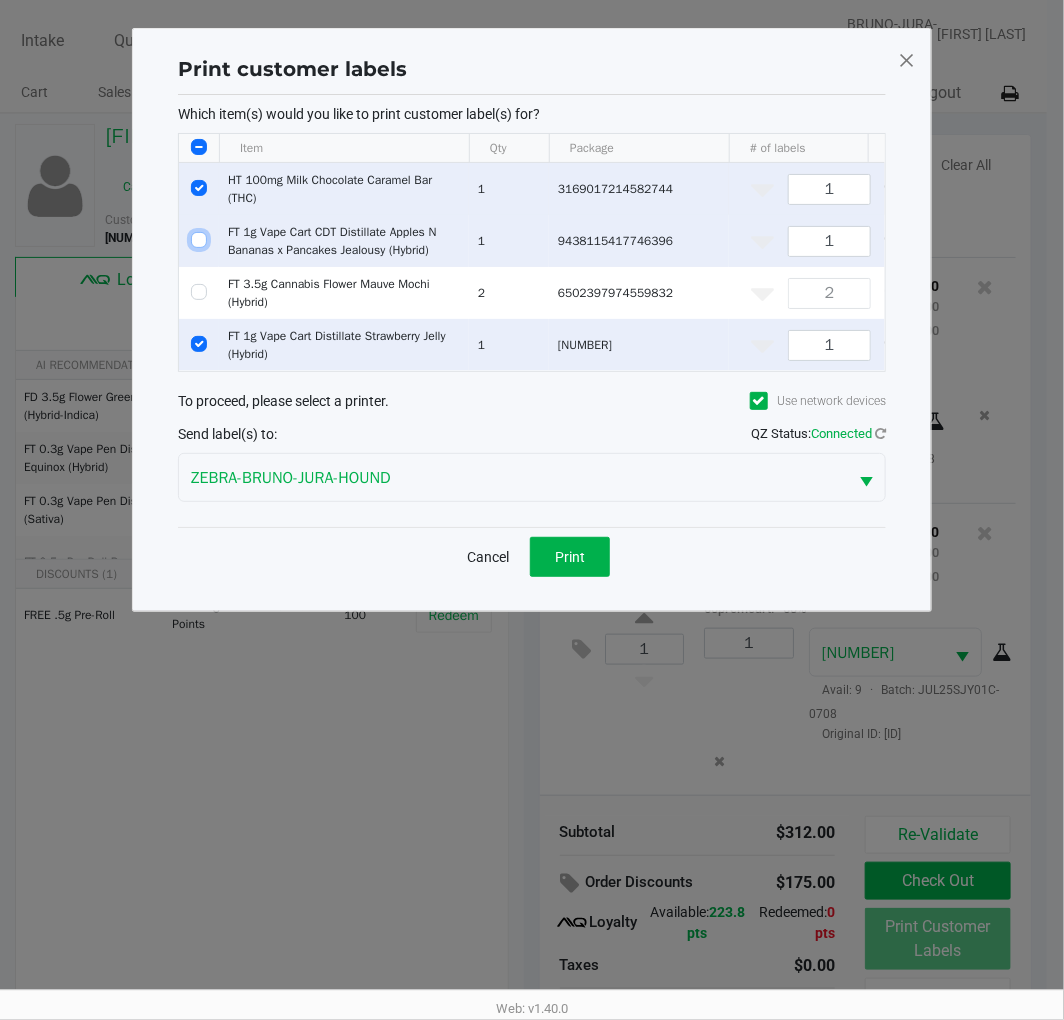 click at bounding box center (199, 188) 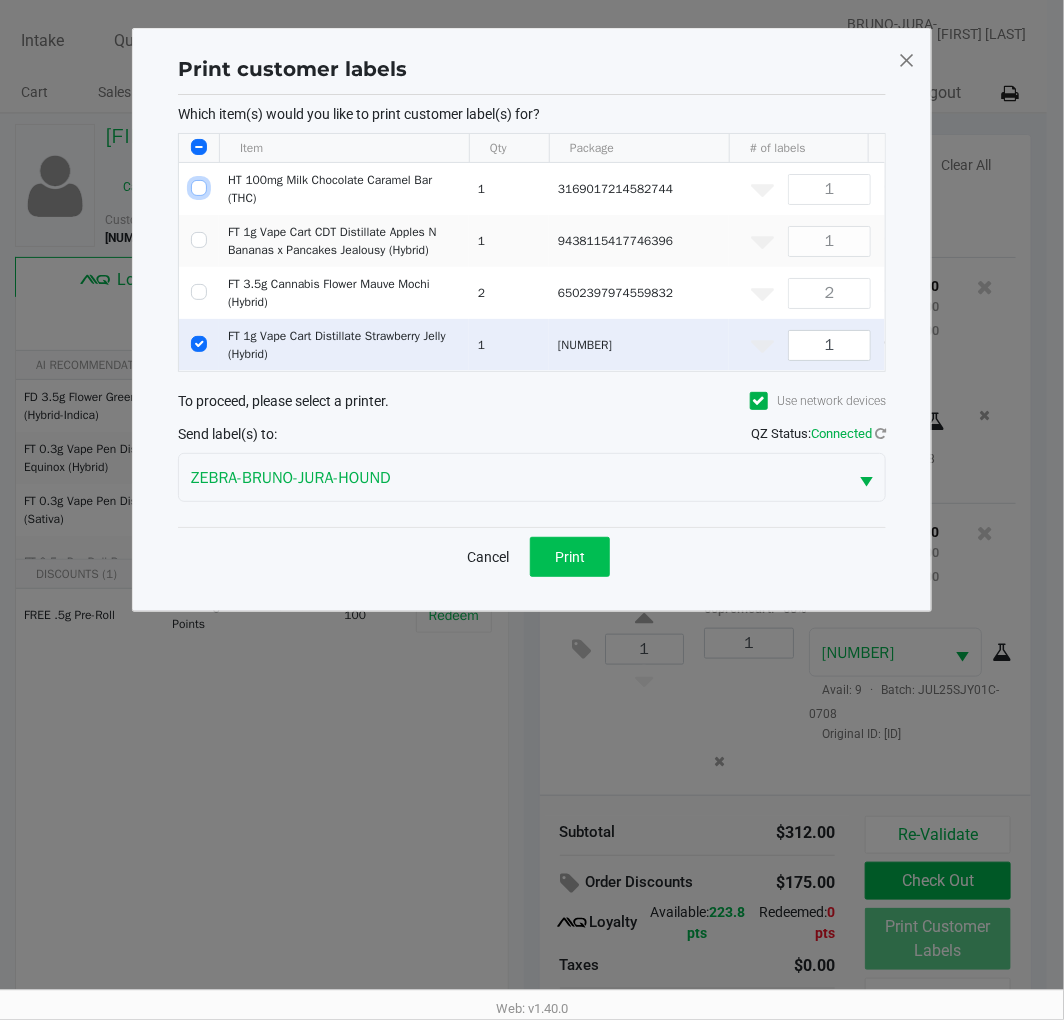 click on "Print" 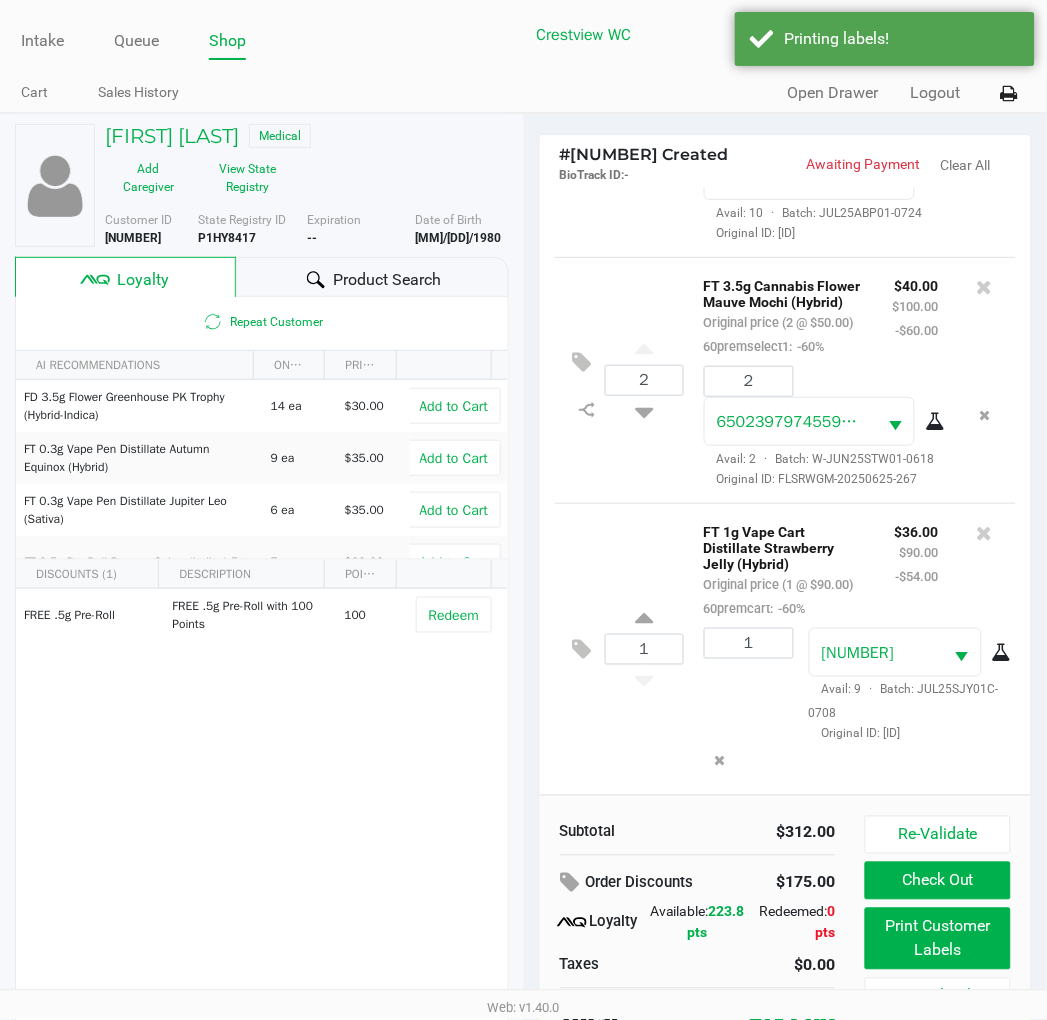 click 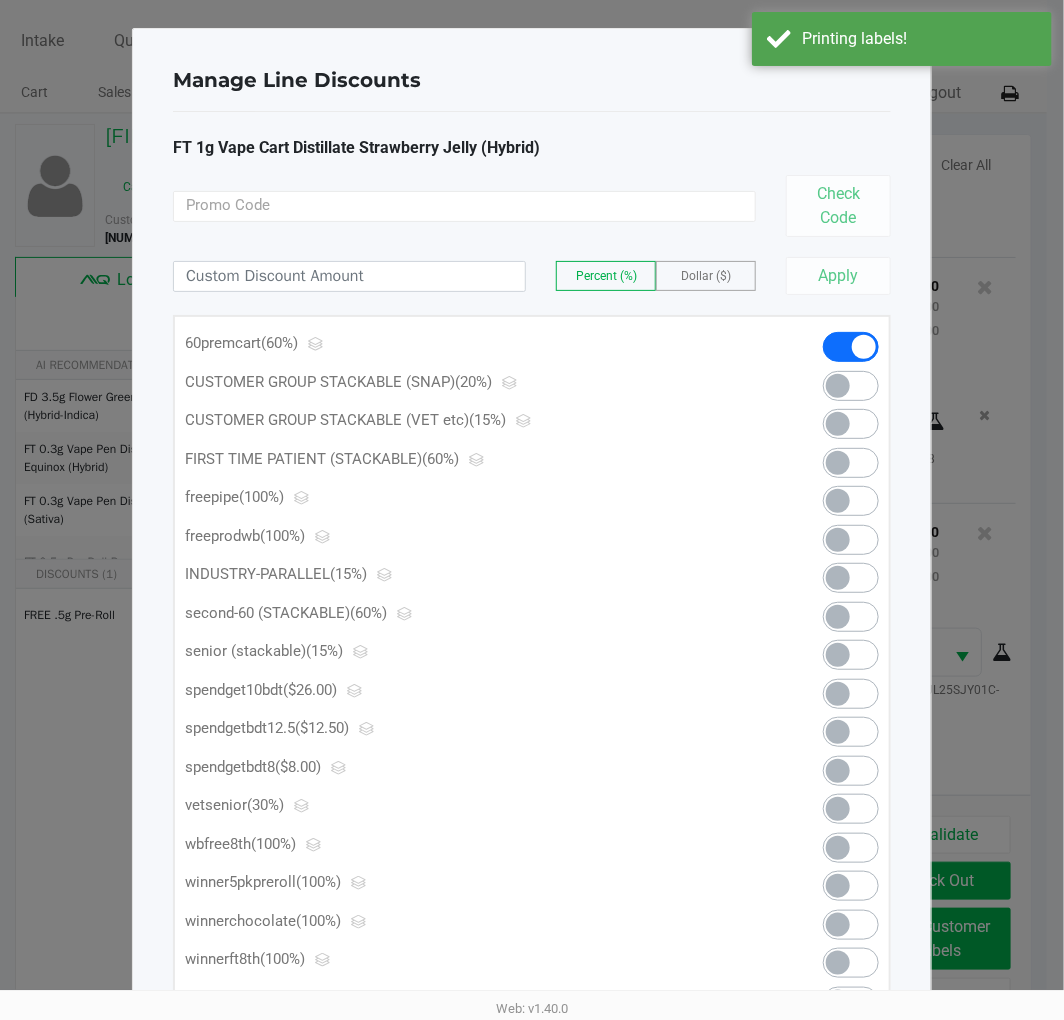 click at bounding box center [851, 771] 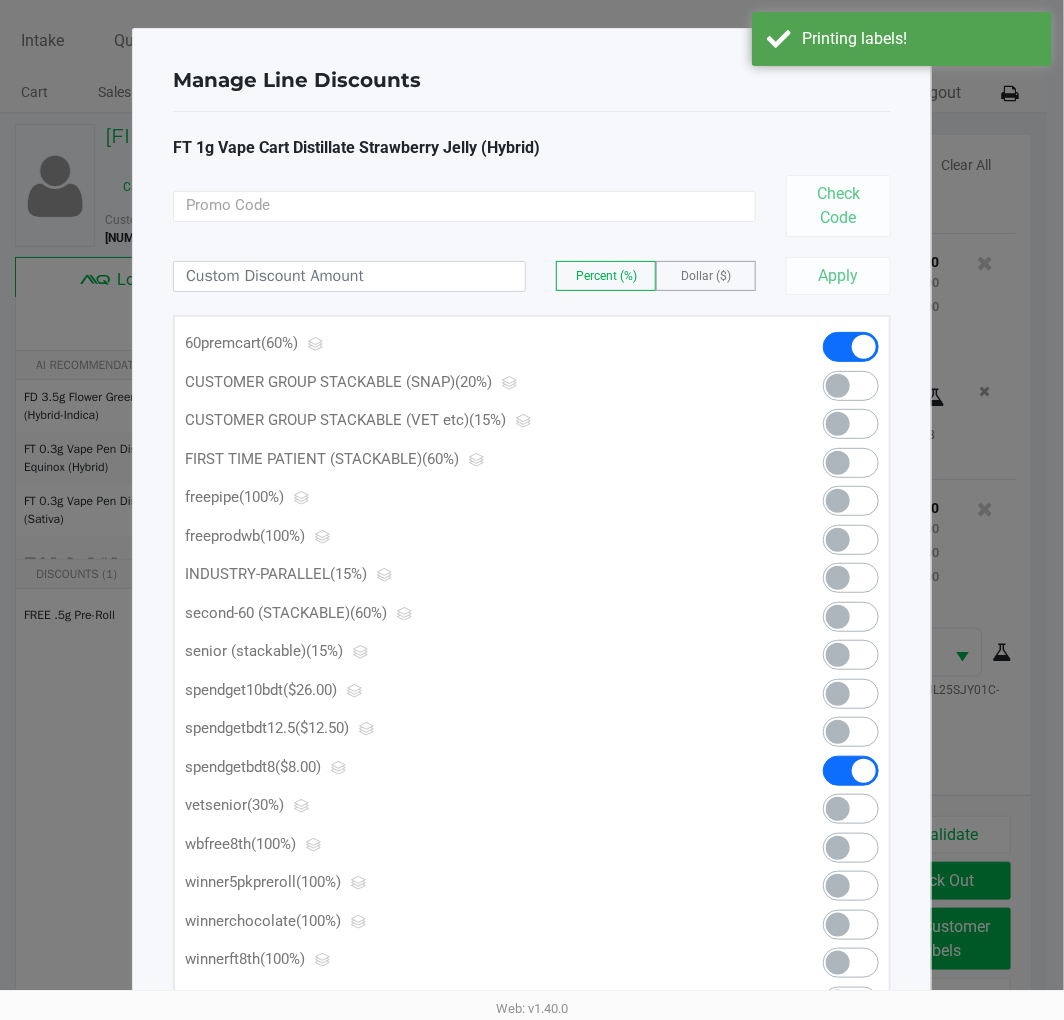 click at bounding box center (851, 771) 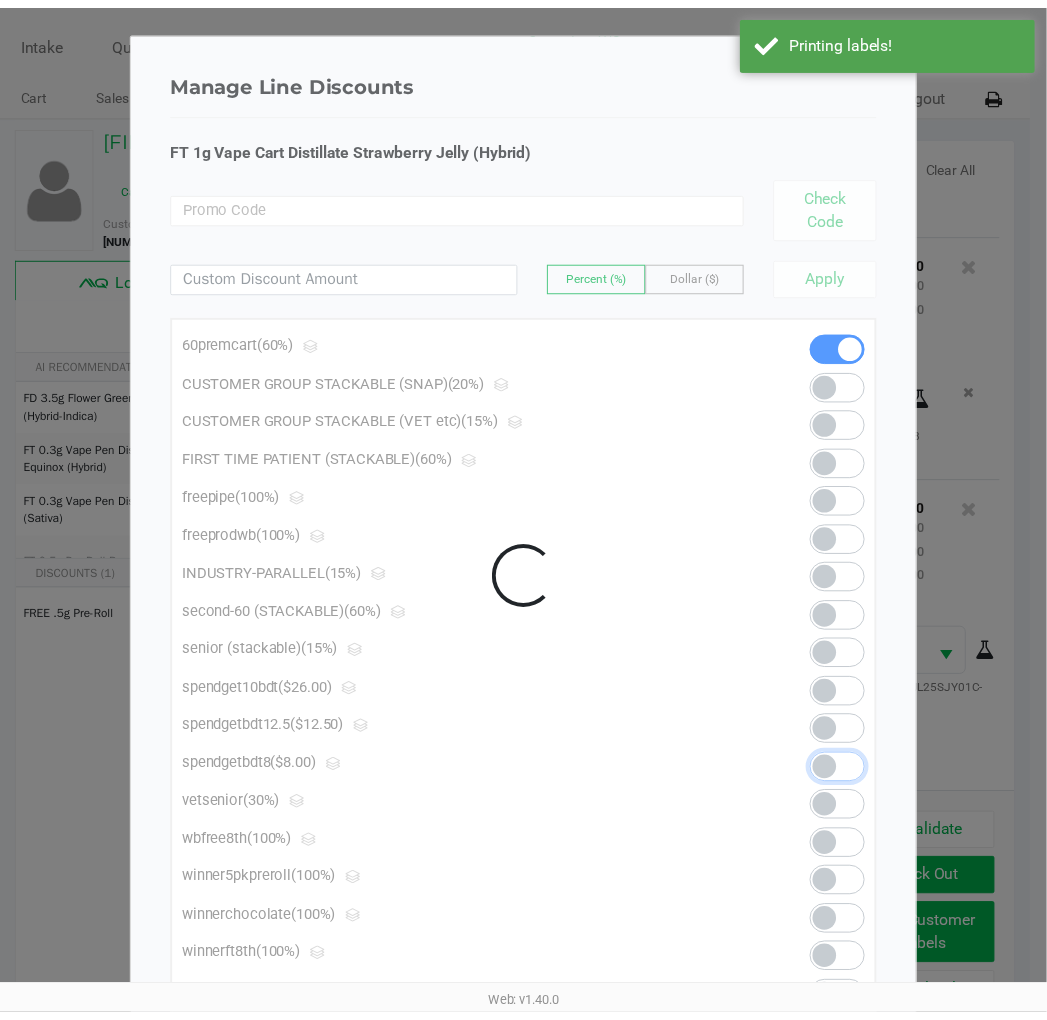 scroll, scrollTop: 635, scrollLeft: 0, axis: vertical 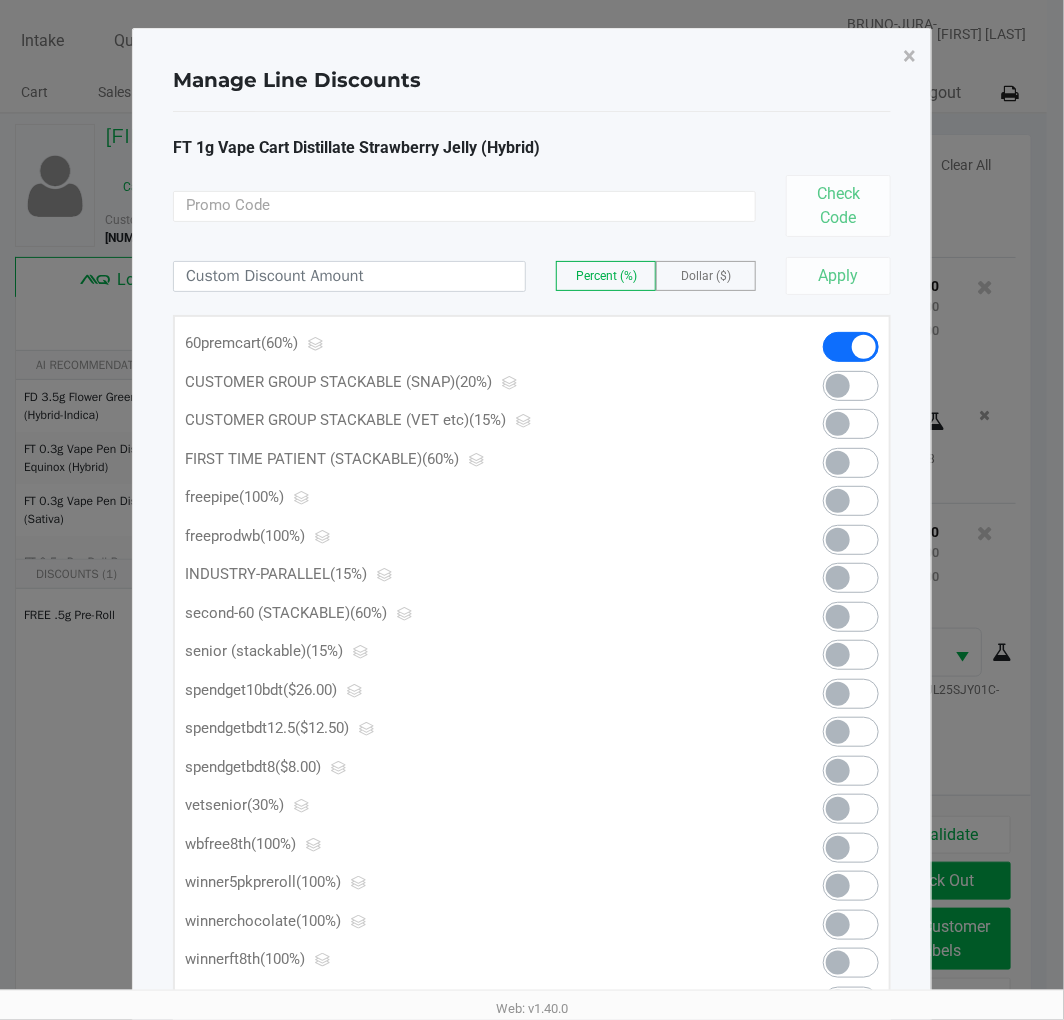 click 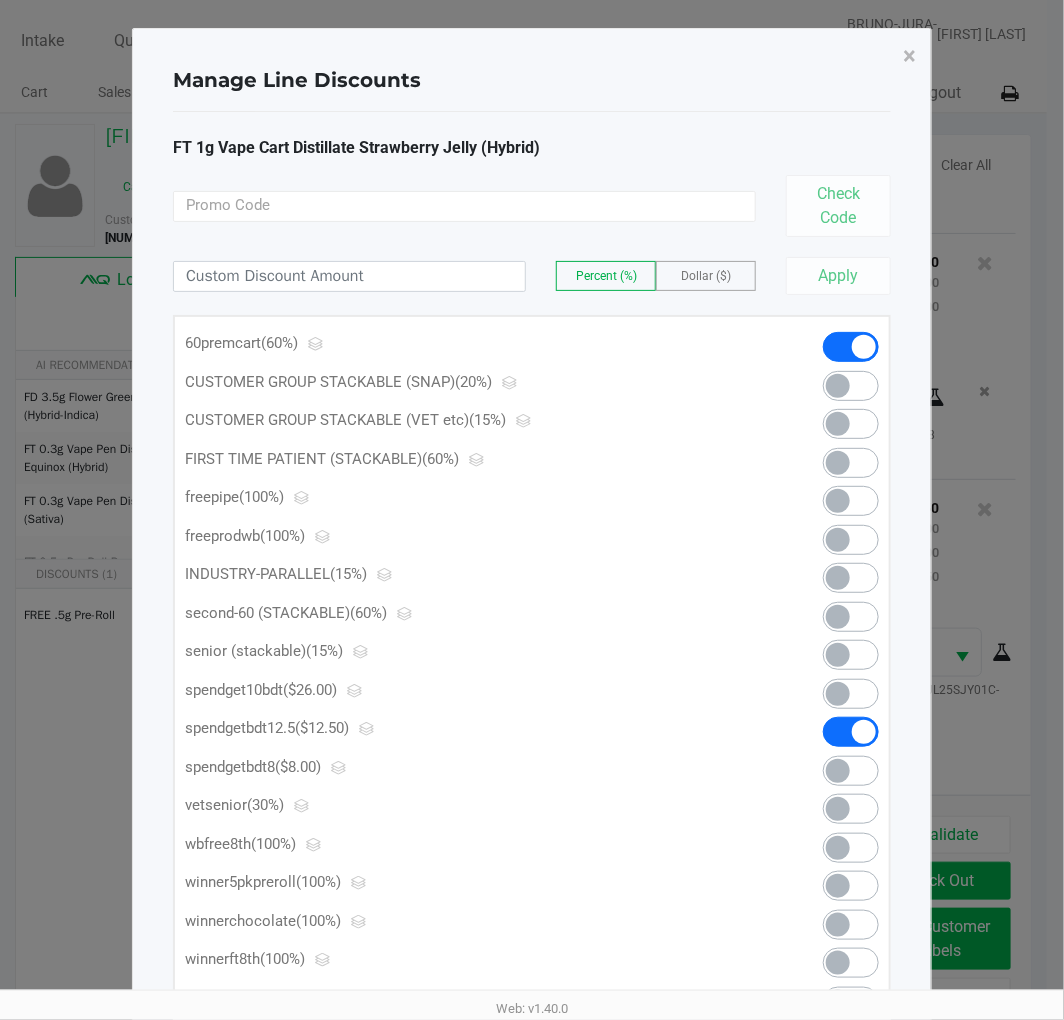 click on "×" 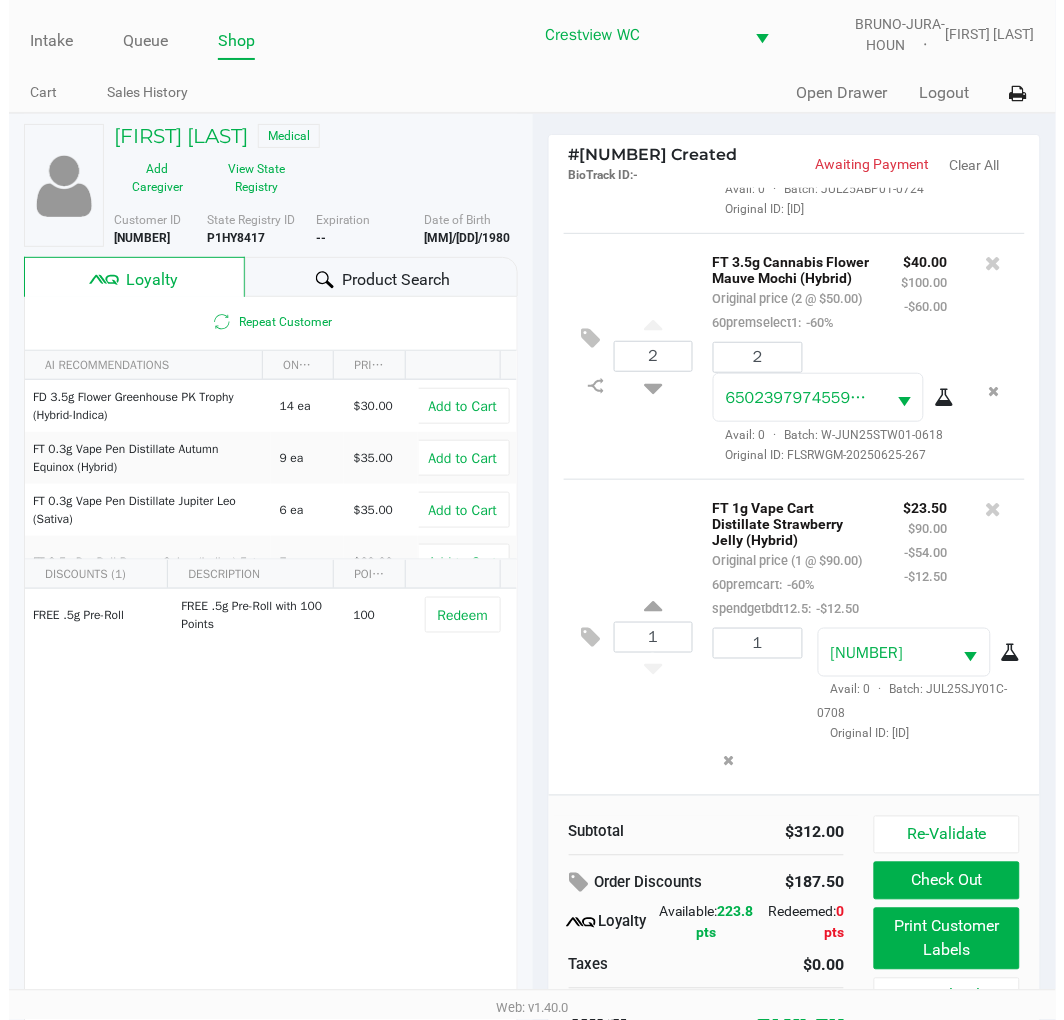 scroll, scrollTop: 683, scrollLeft: 0, axis: vertical 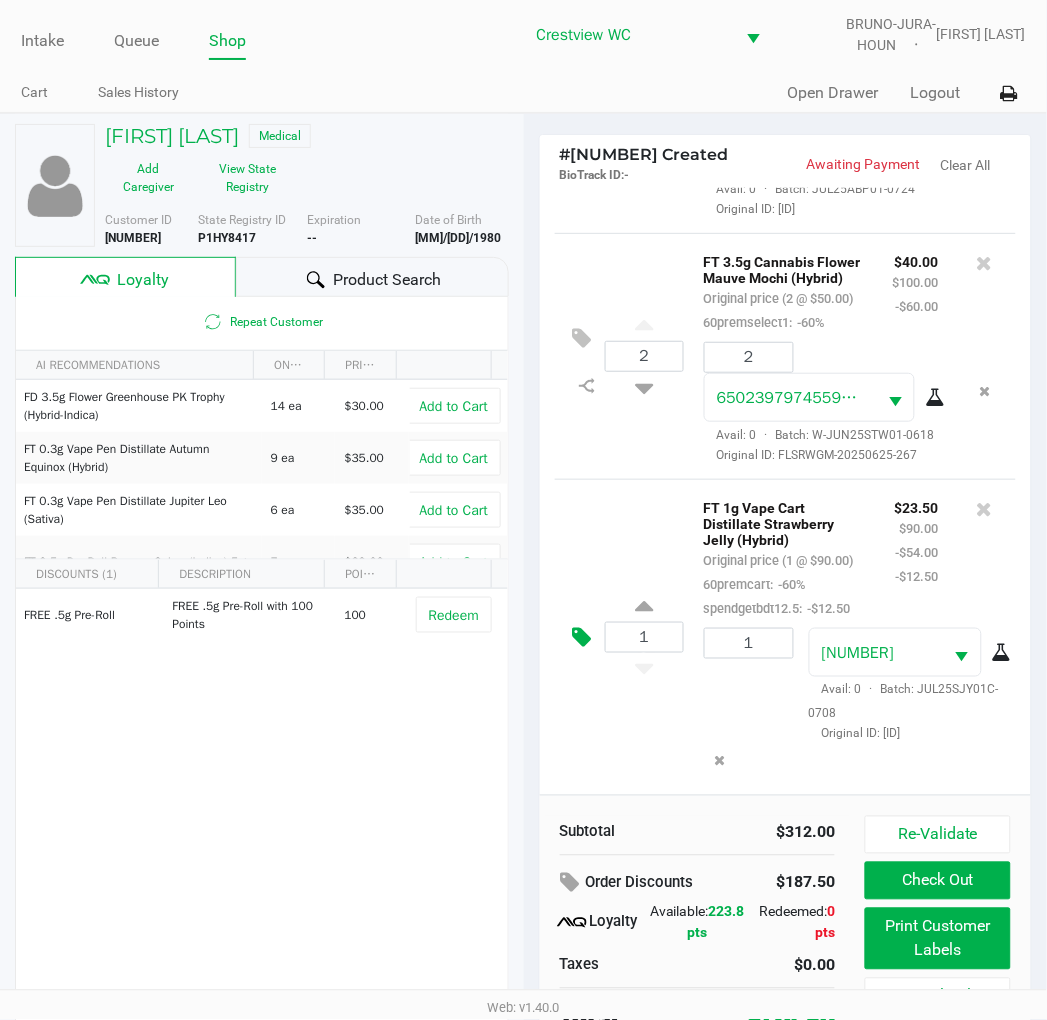 click 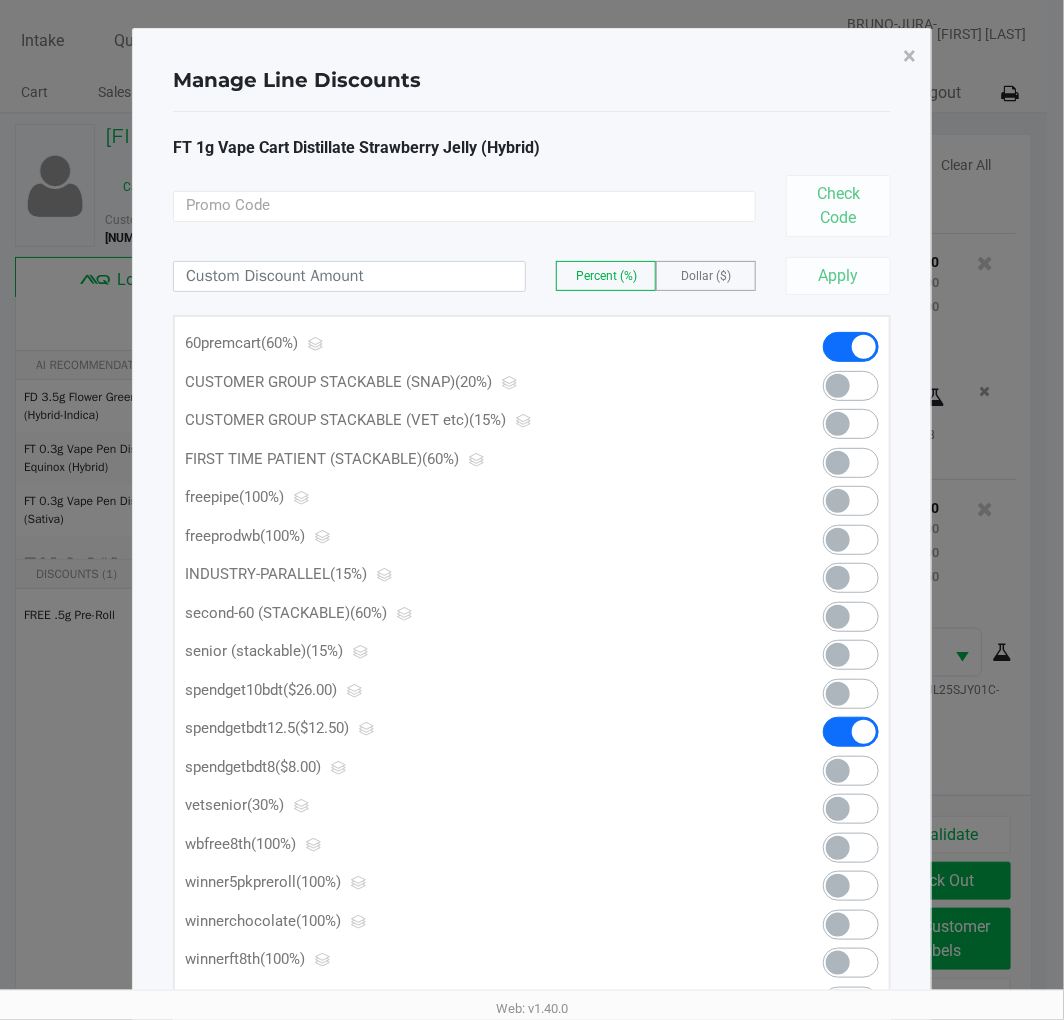 click 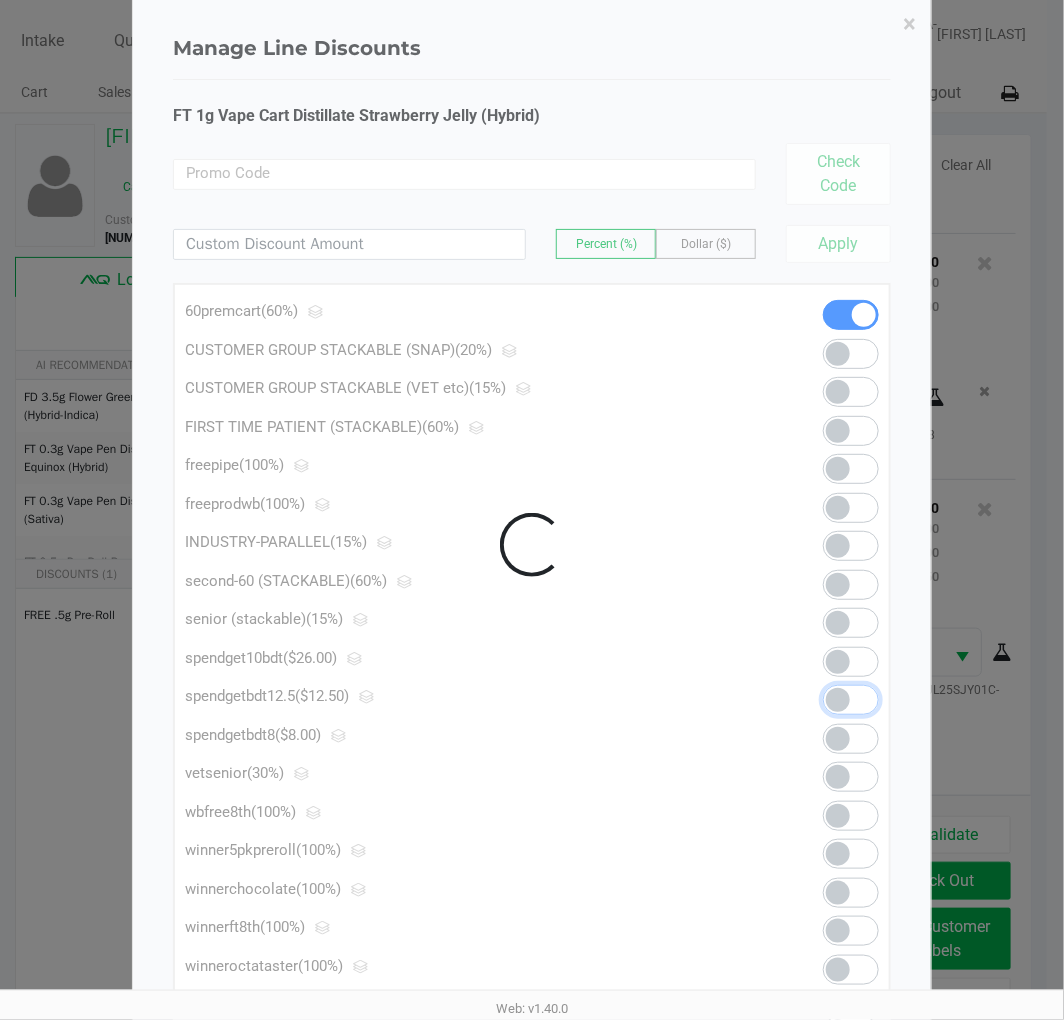 scroll, scrollTop: 45, scrollLeft: 0, axis: vertical 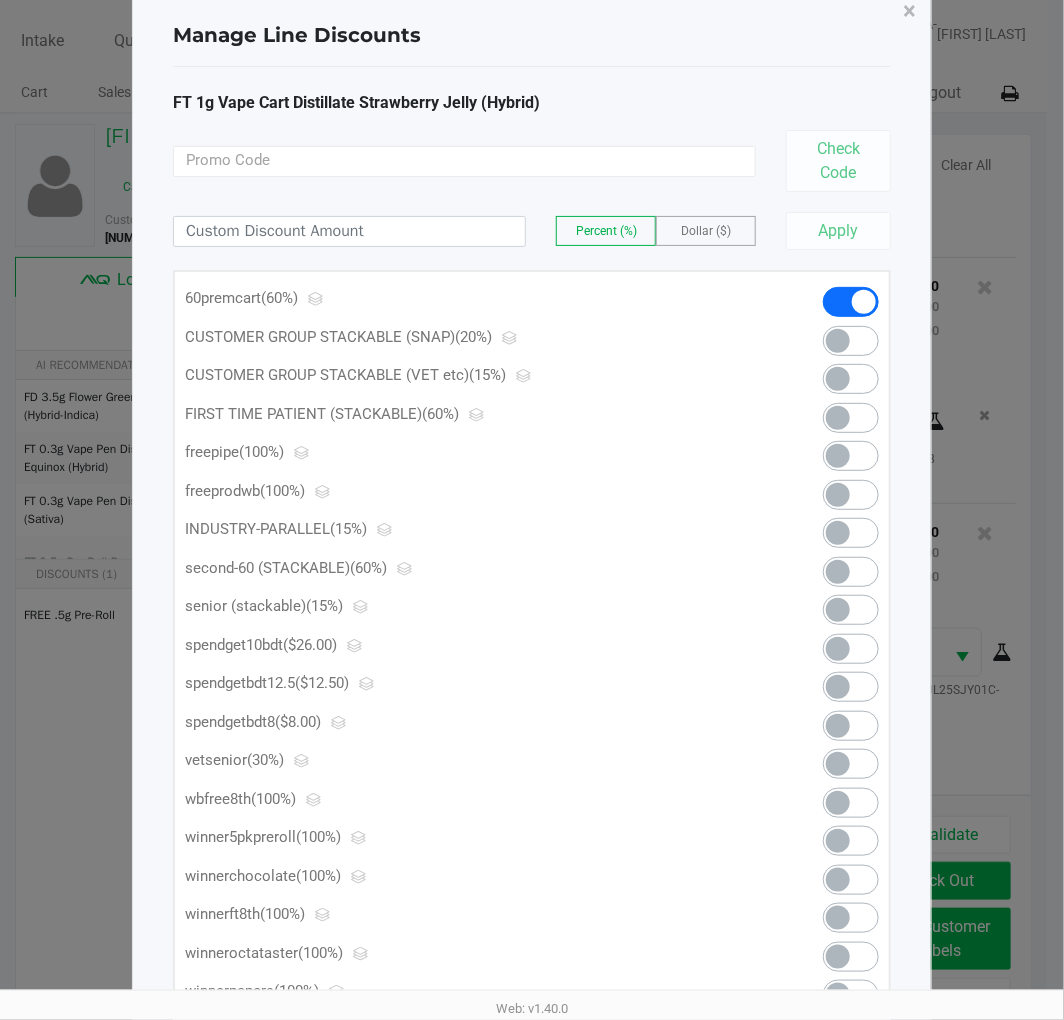 click at bounding box center [851, 649] 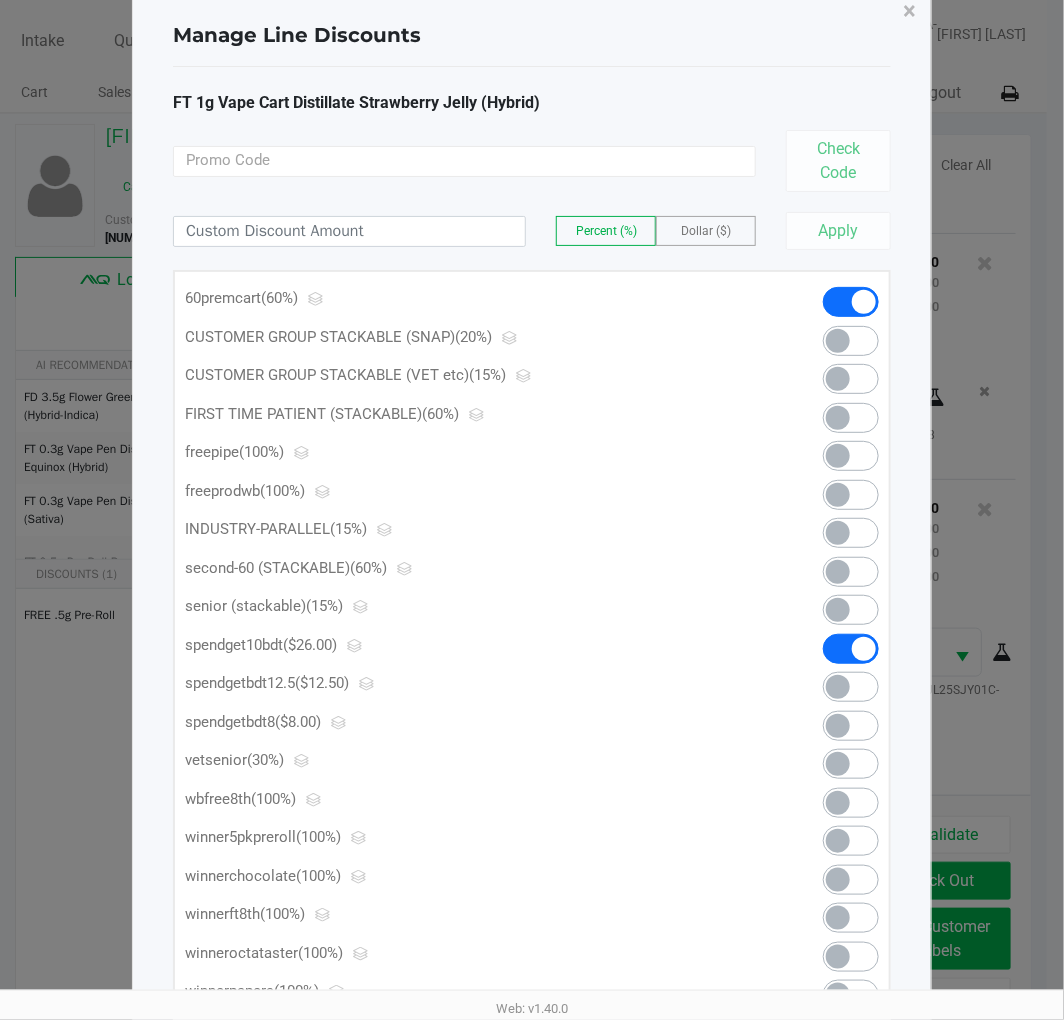 click on "×" 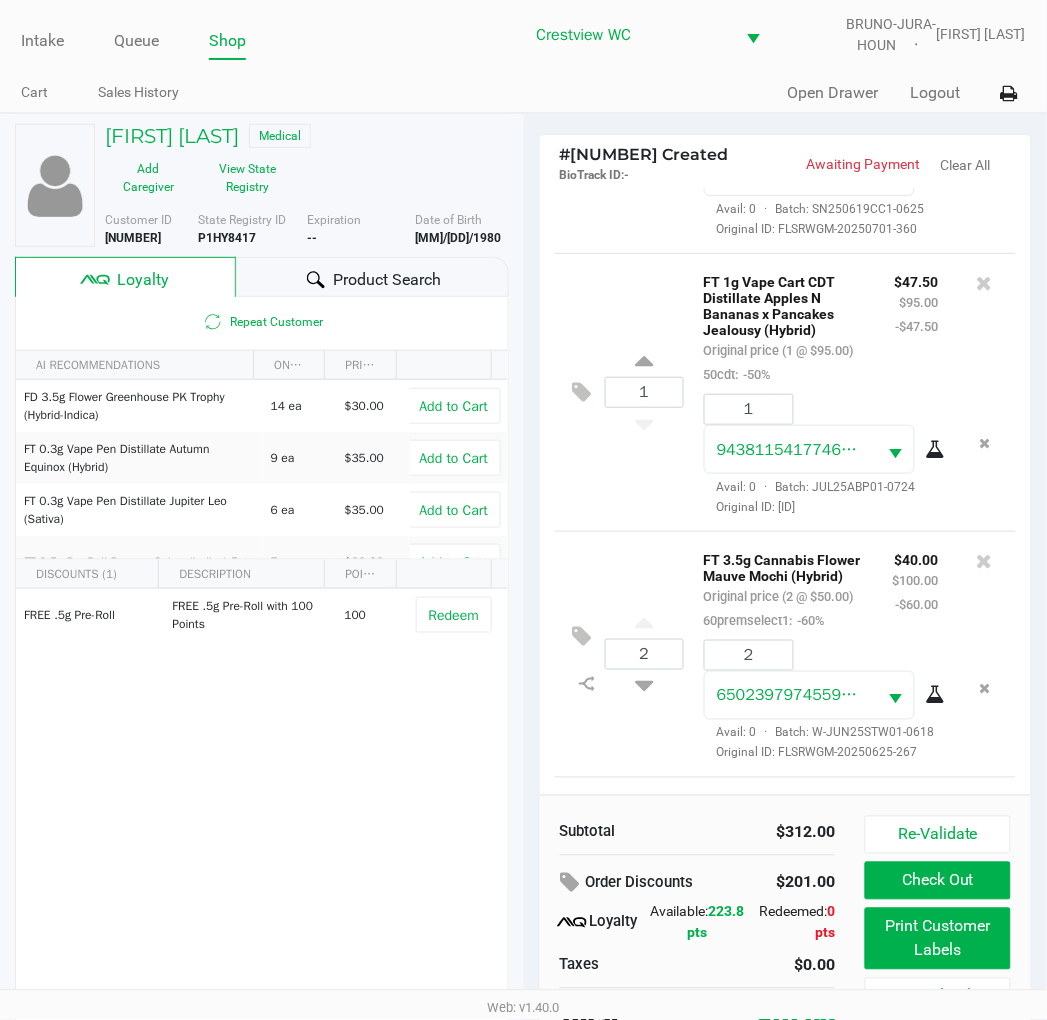 scroll, scrollTop: 658, scrollLeft: 0, axis: vertical 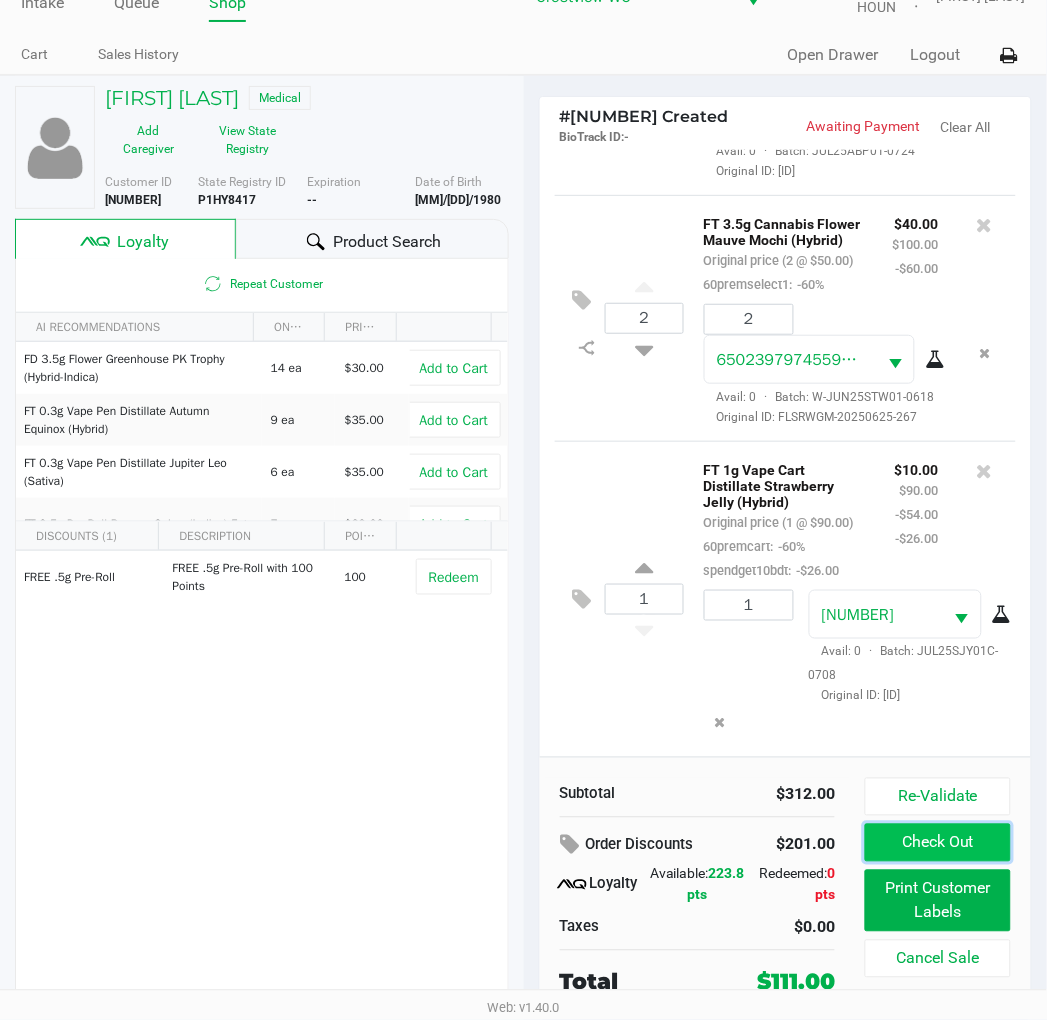 click on "Check Out" 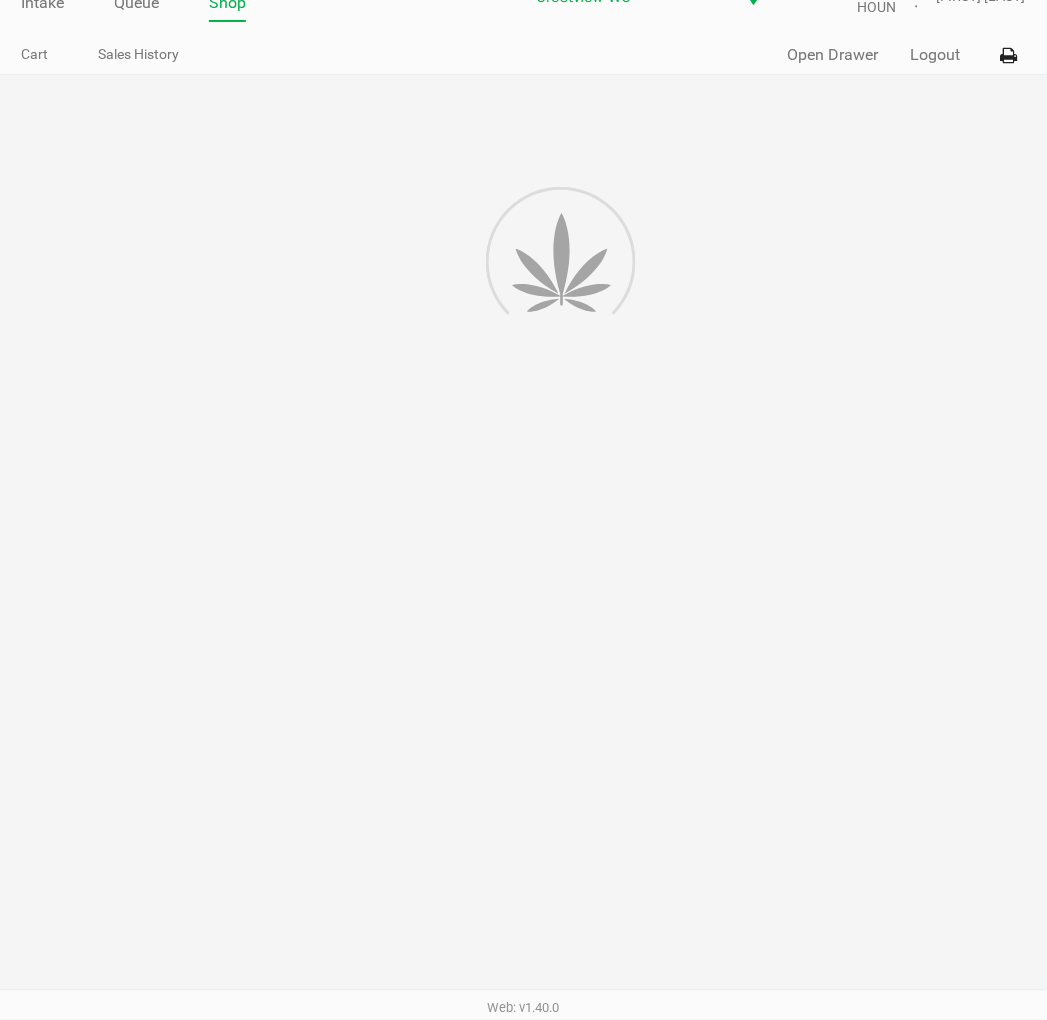 scroll, scrollTop: 0, scrollLeft: 0, axis: both 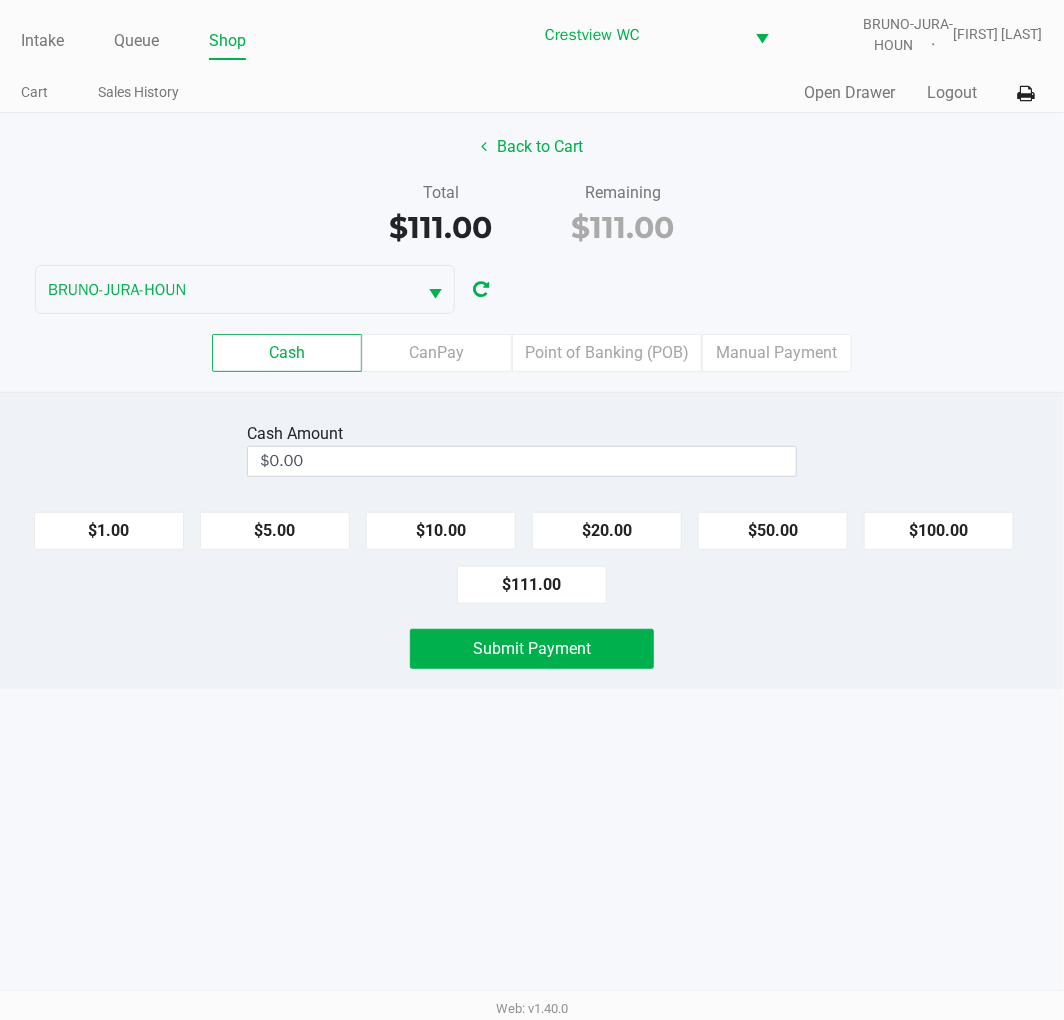 click on "Point of Banking (POB)" 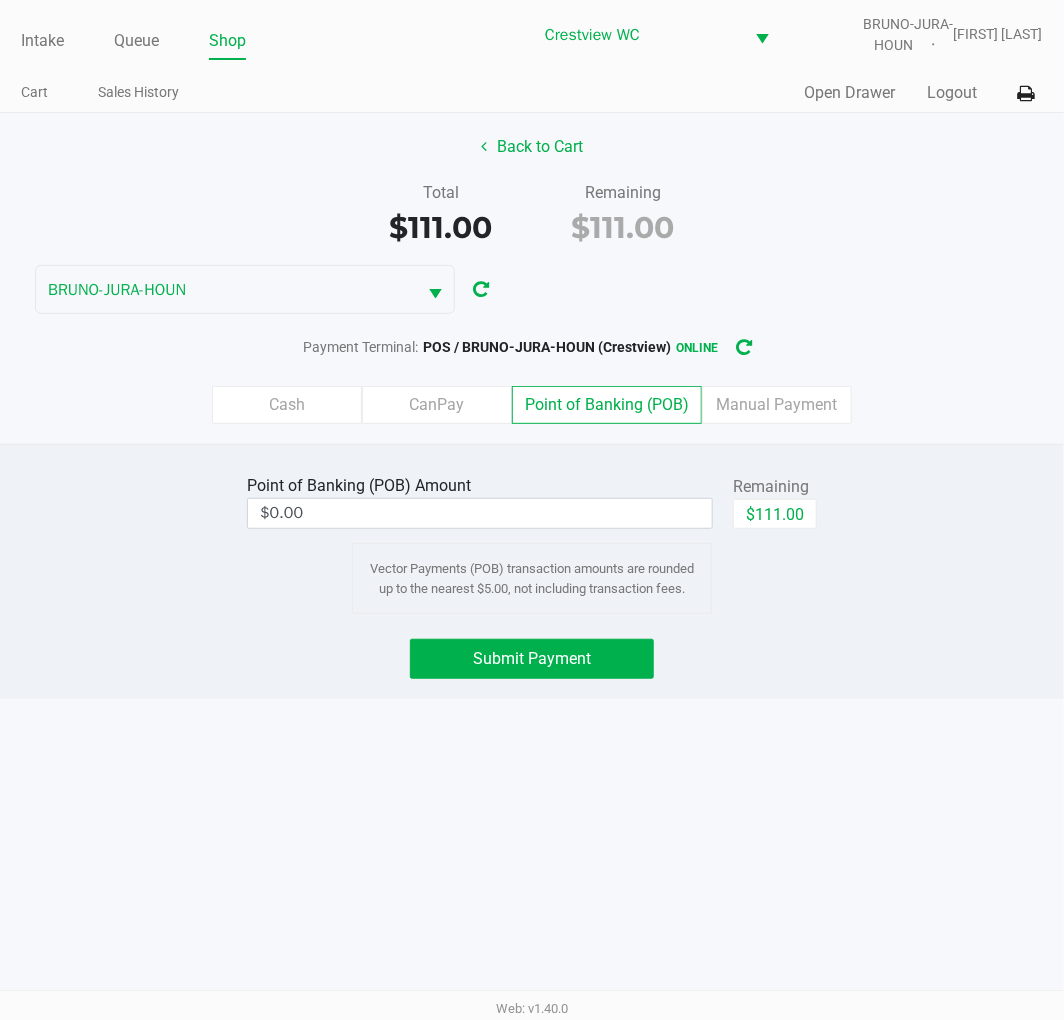 click on "$0.00" at bounding box center [480, 513] 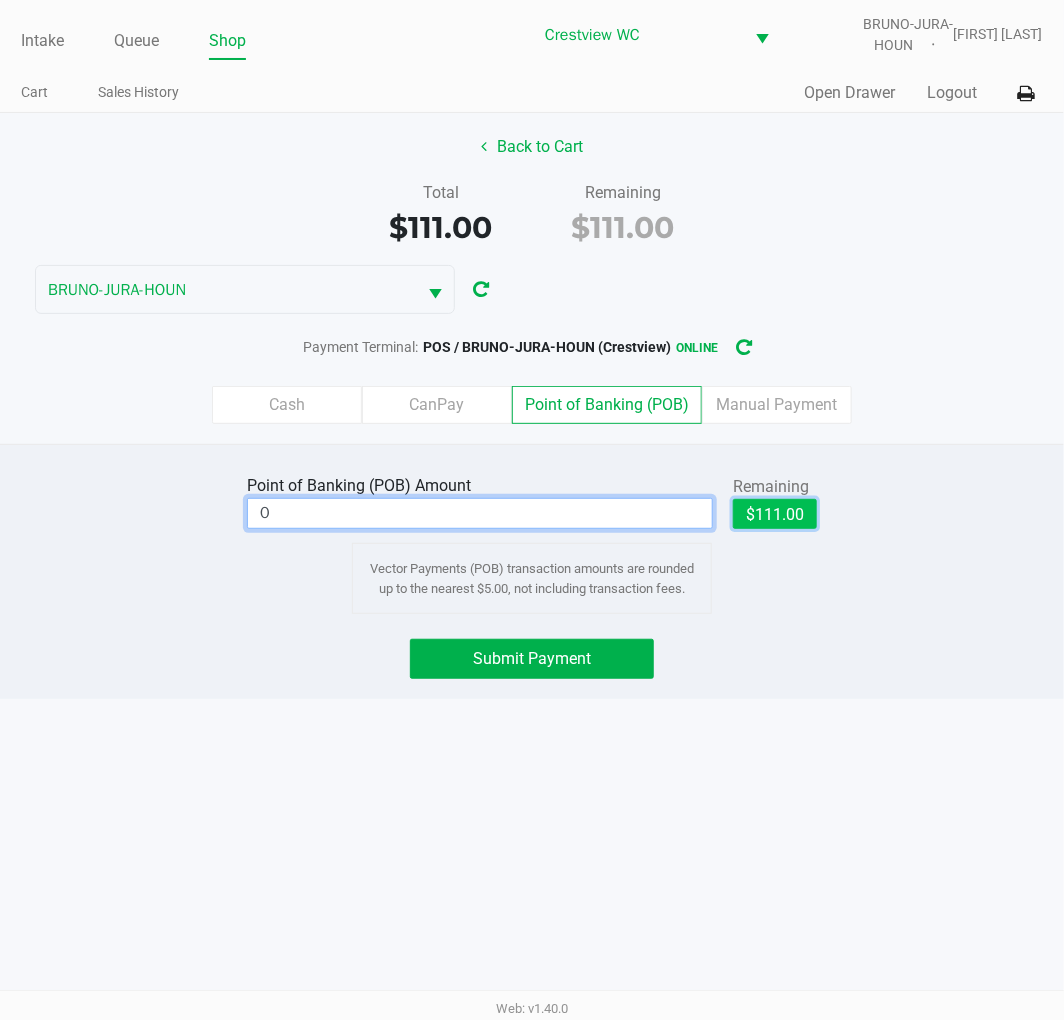 click on "$111.00" 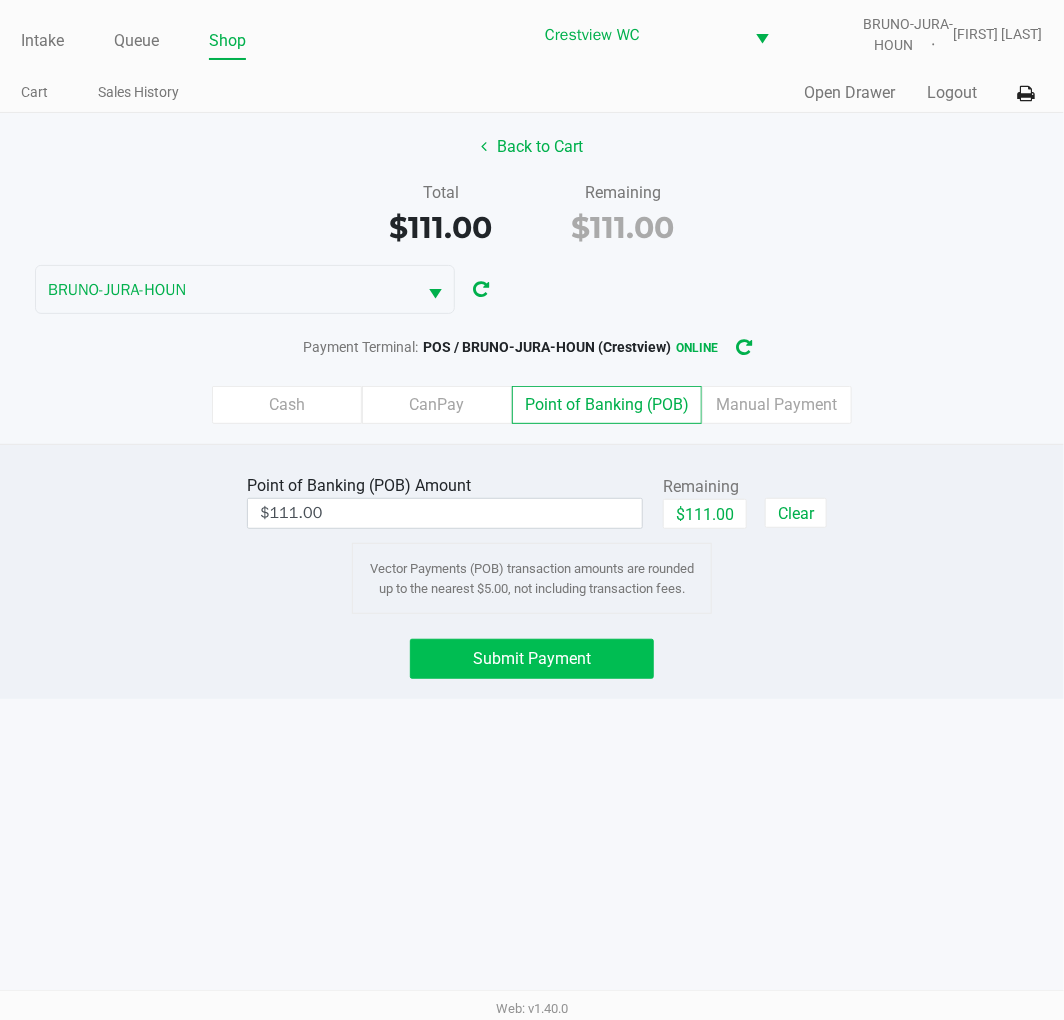 click on "Submit Payment" 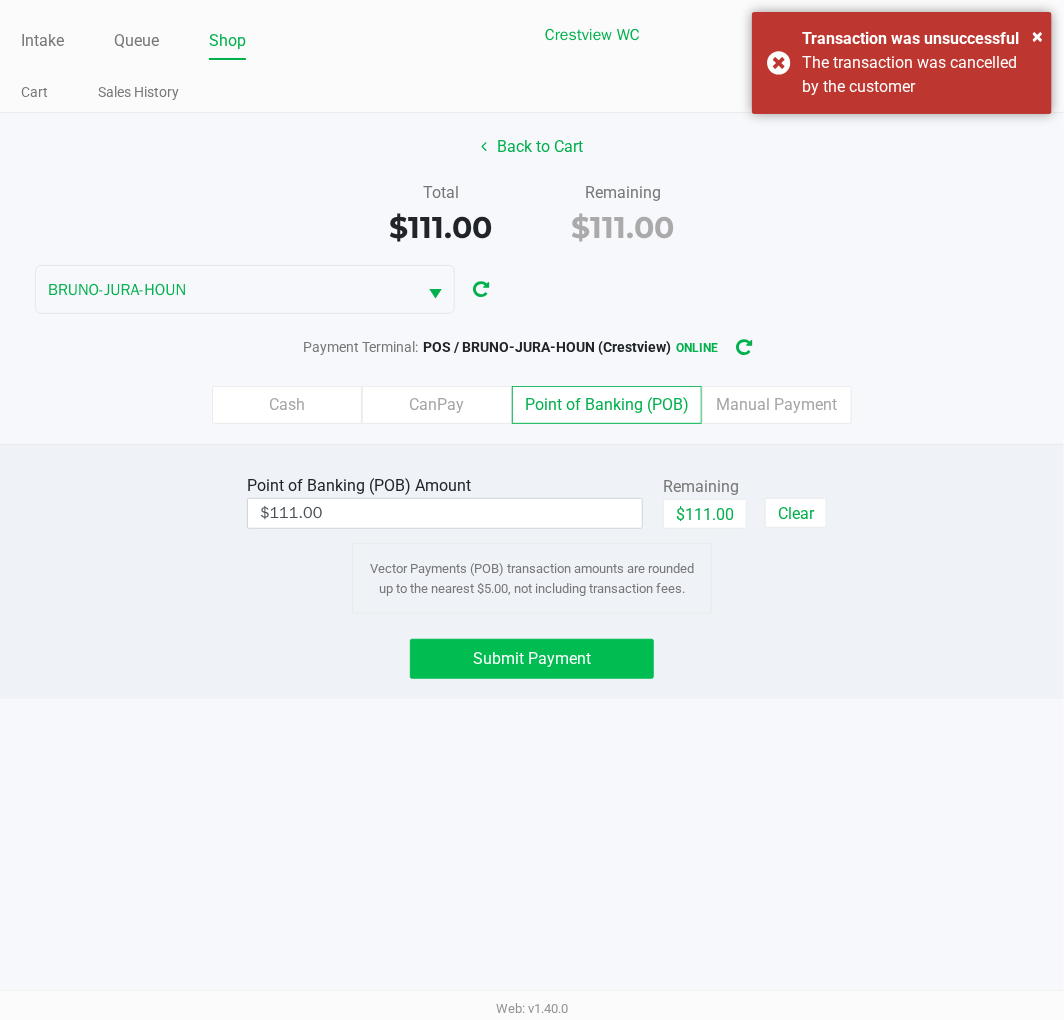 click on "Submit Payment" 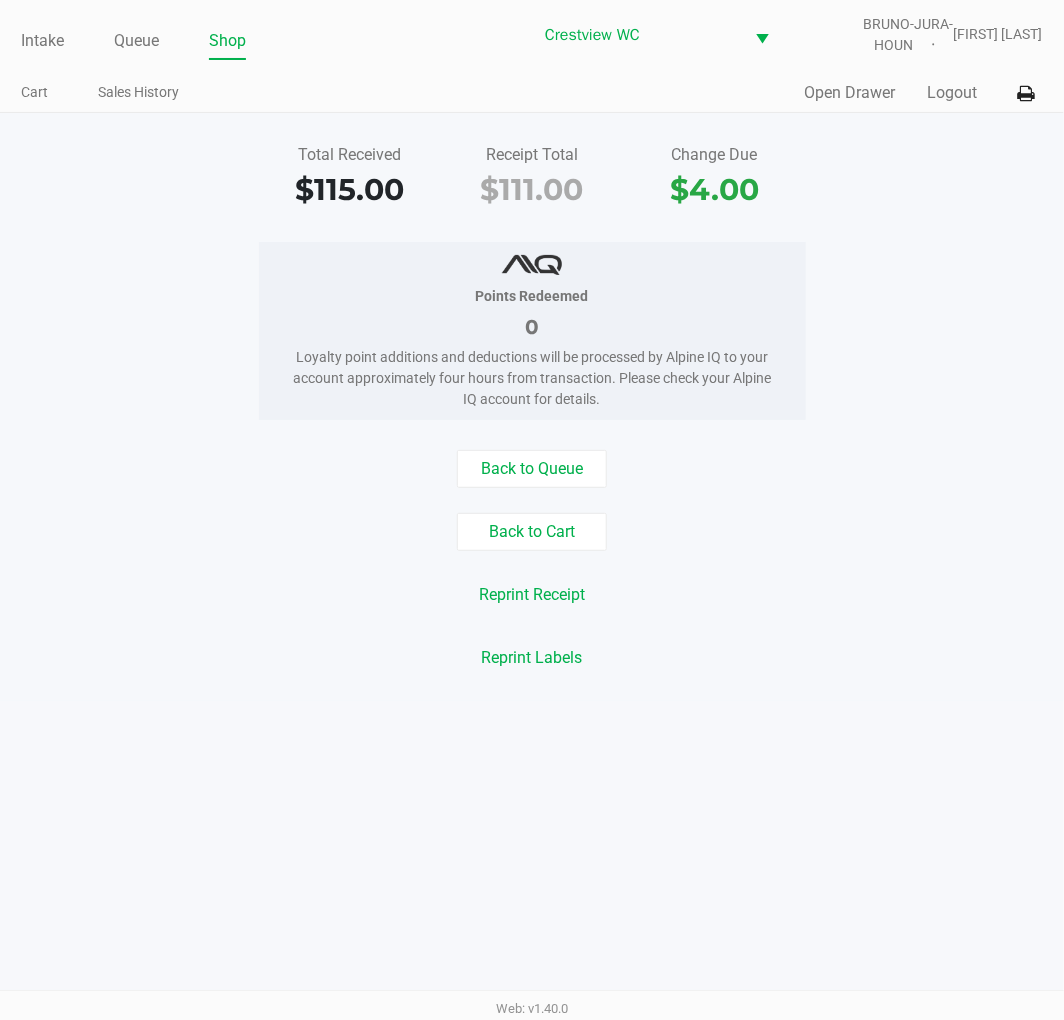 click on "Intake" 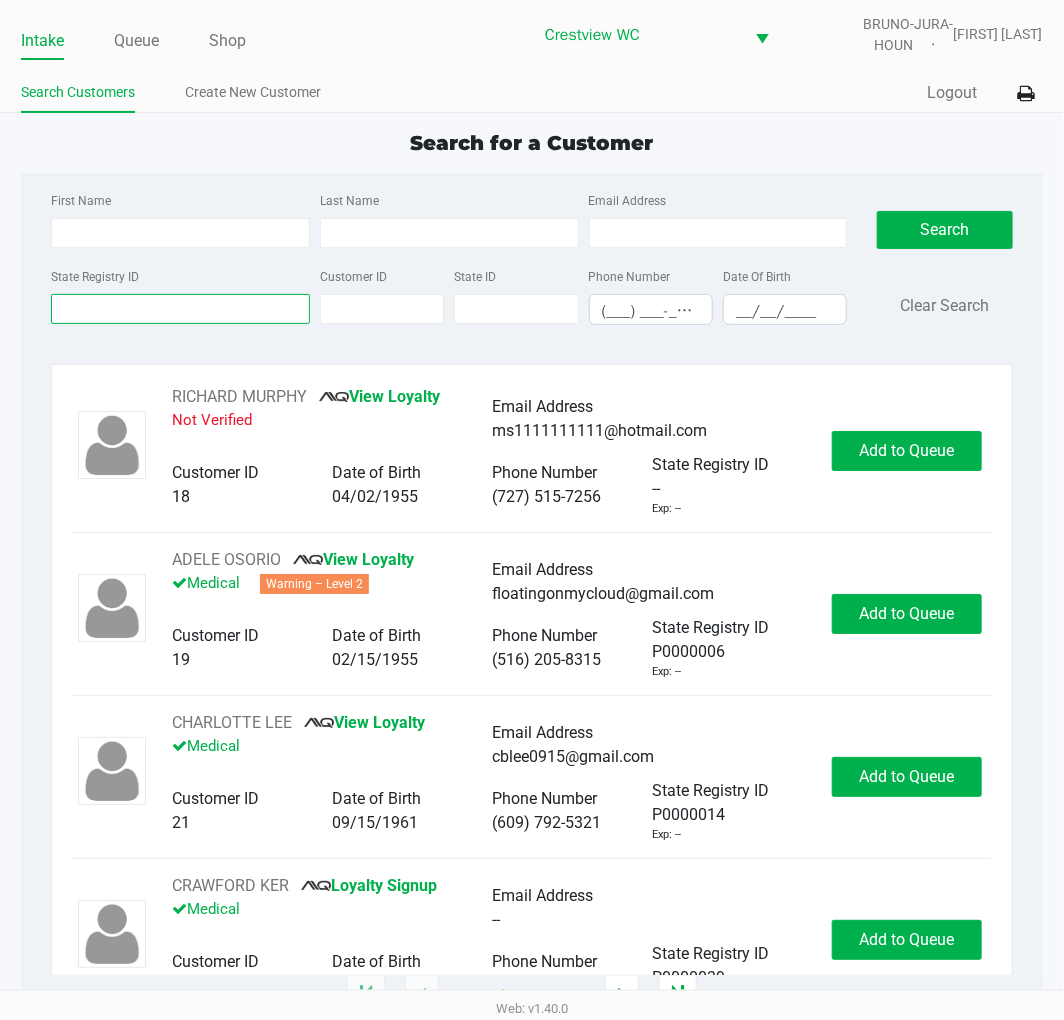 click on "State Registry ID" at bounding box center (180, 309) 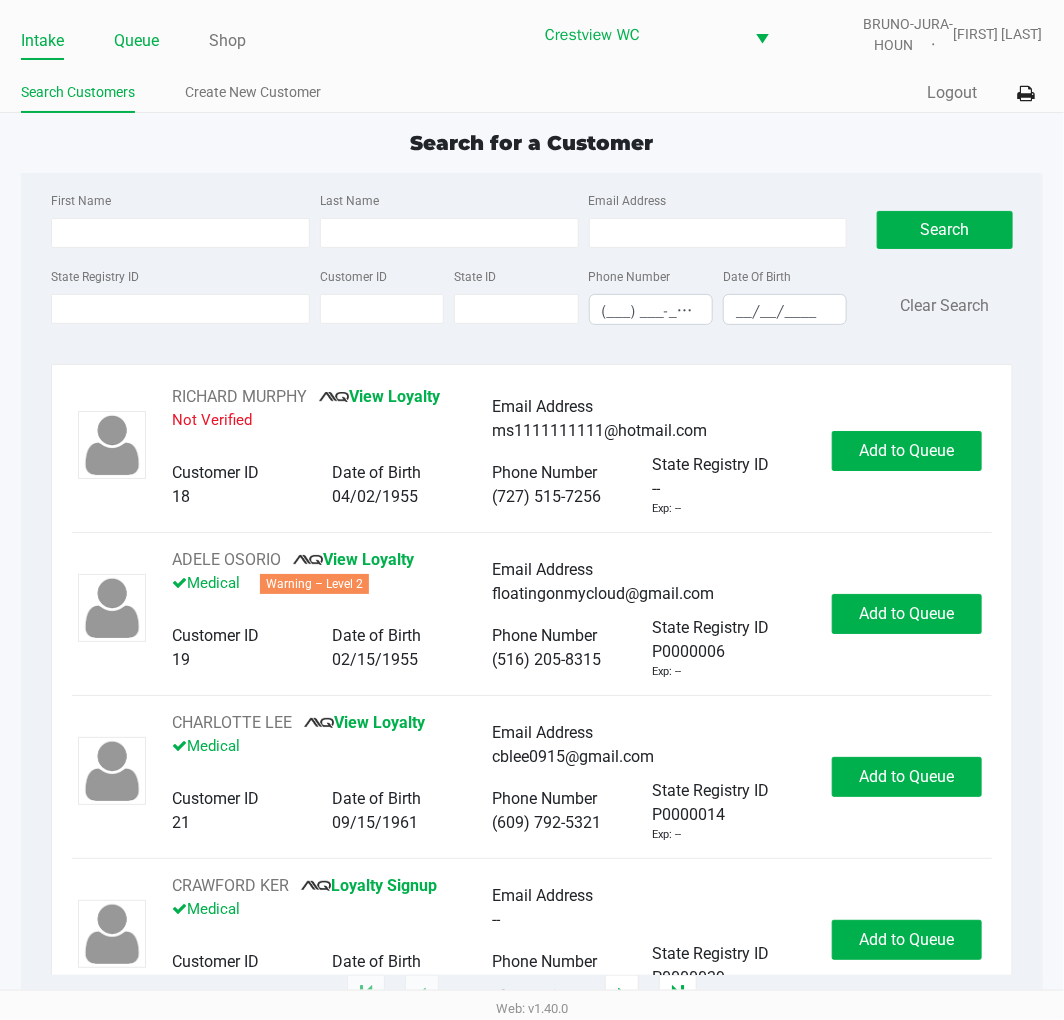 click on "Queue" 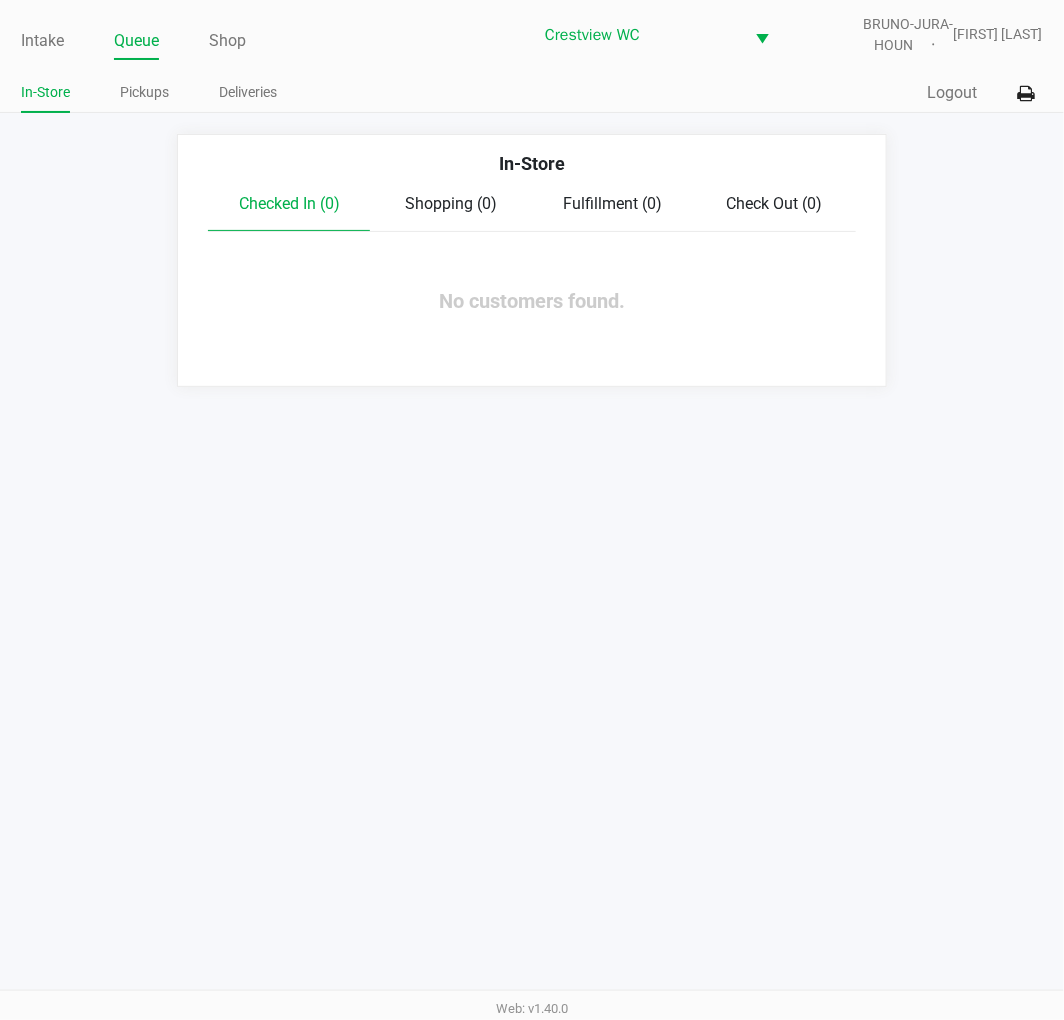click on "Pickups" 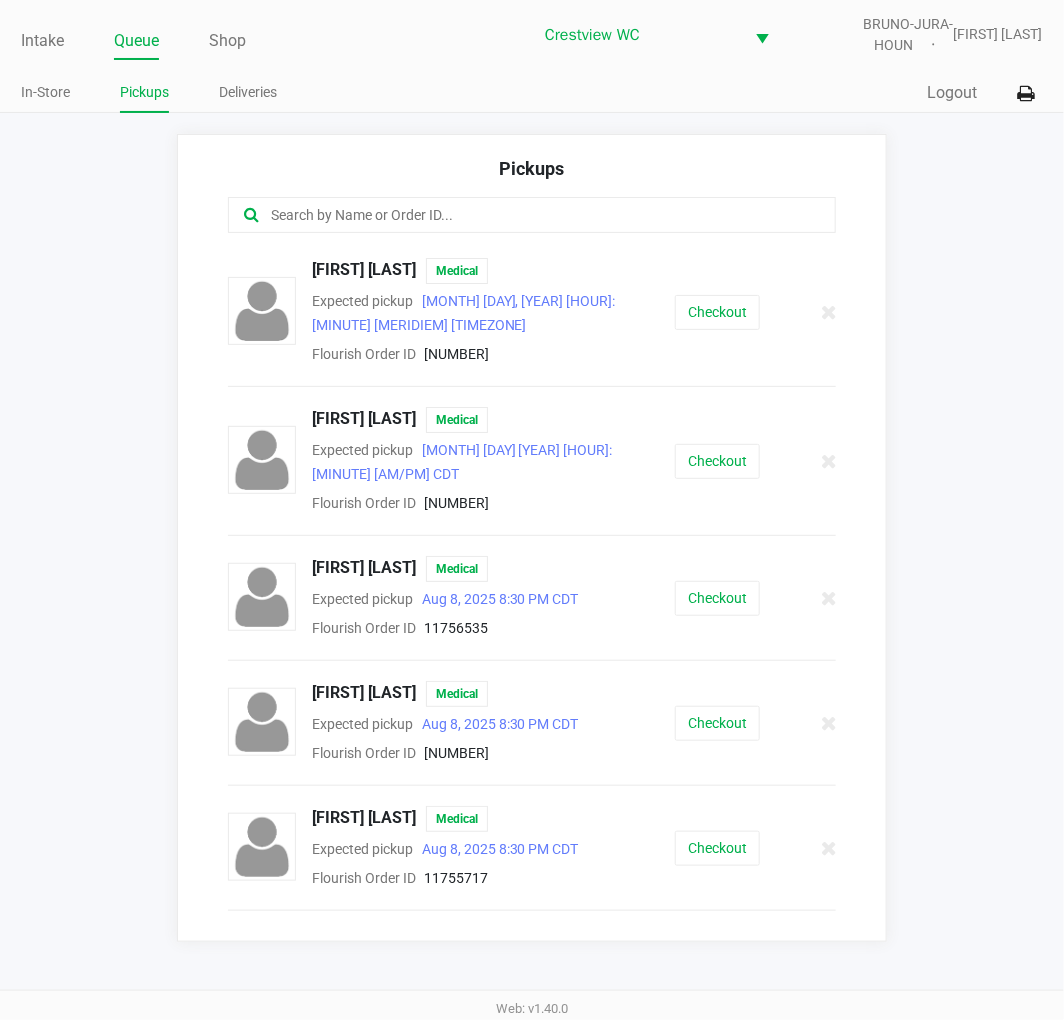 click 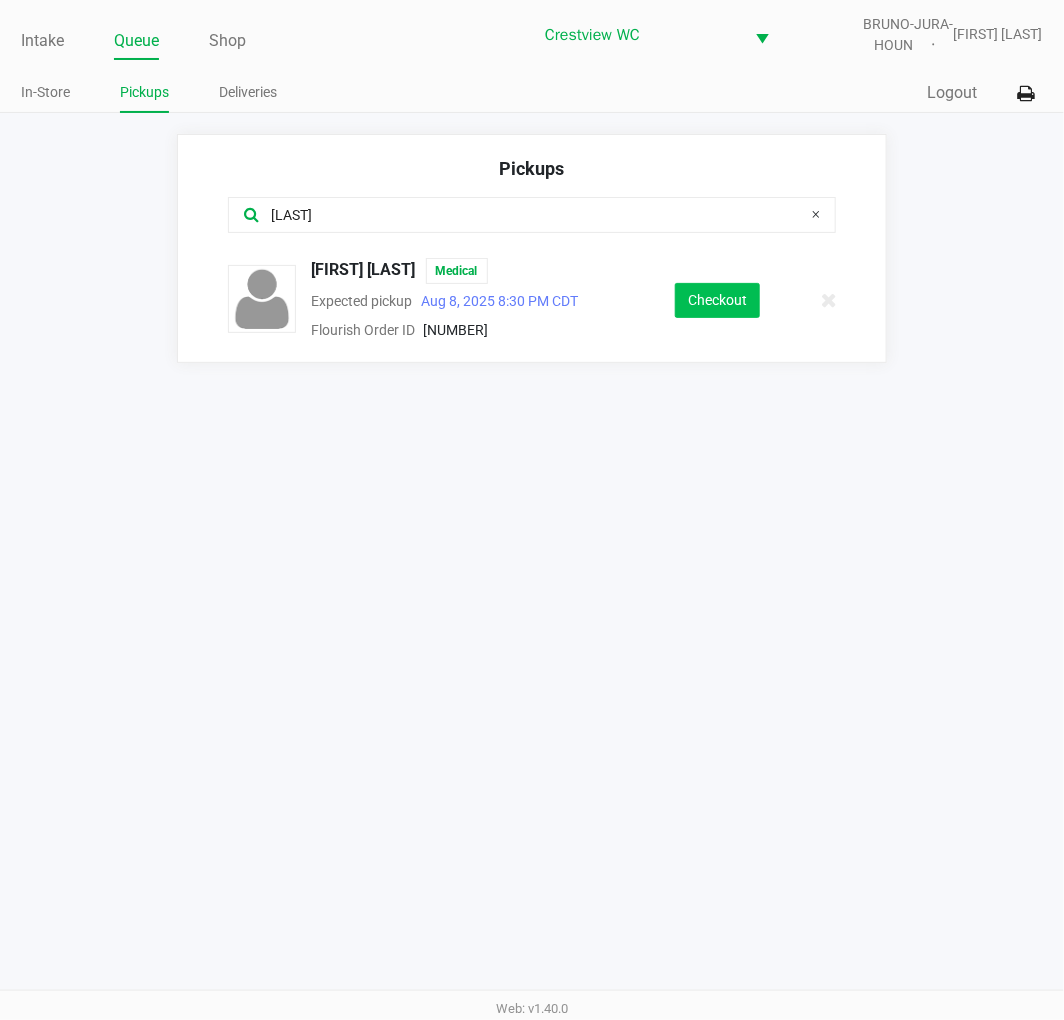 click on "Checkout" 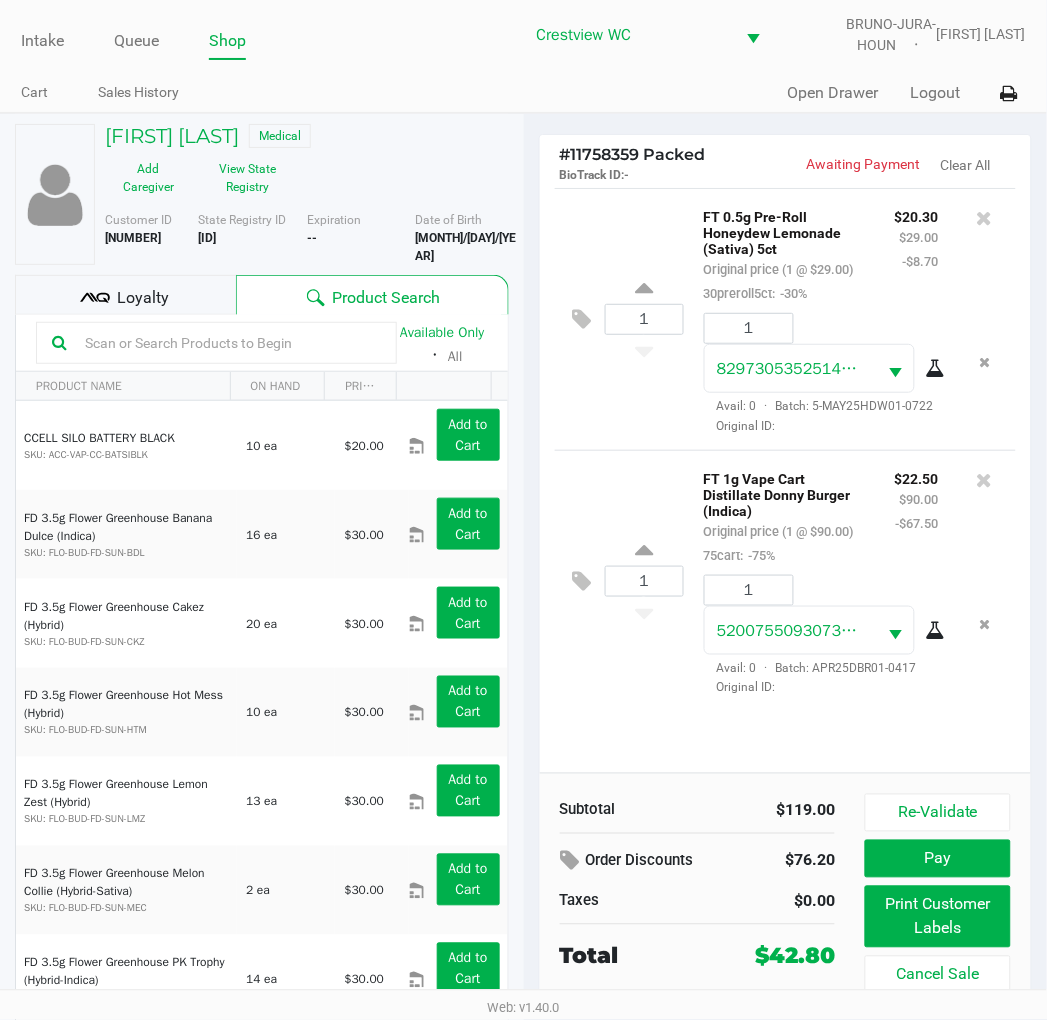 scroll, scrollTop: 37, scrollLeft: 0, axis: vertical 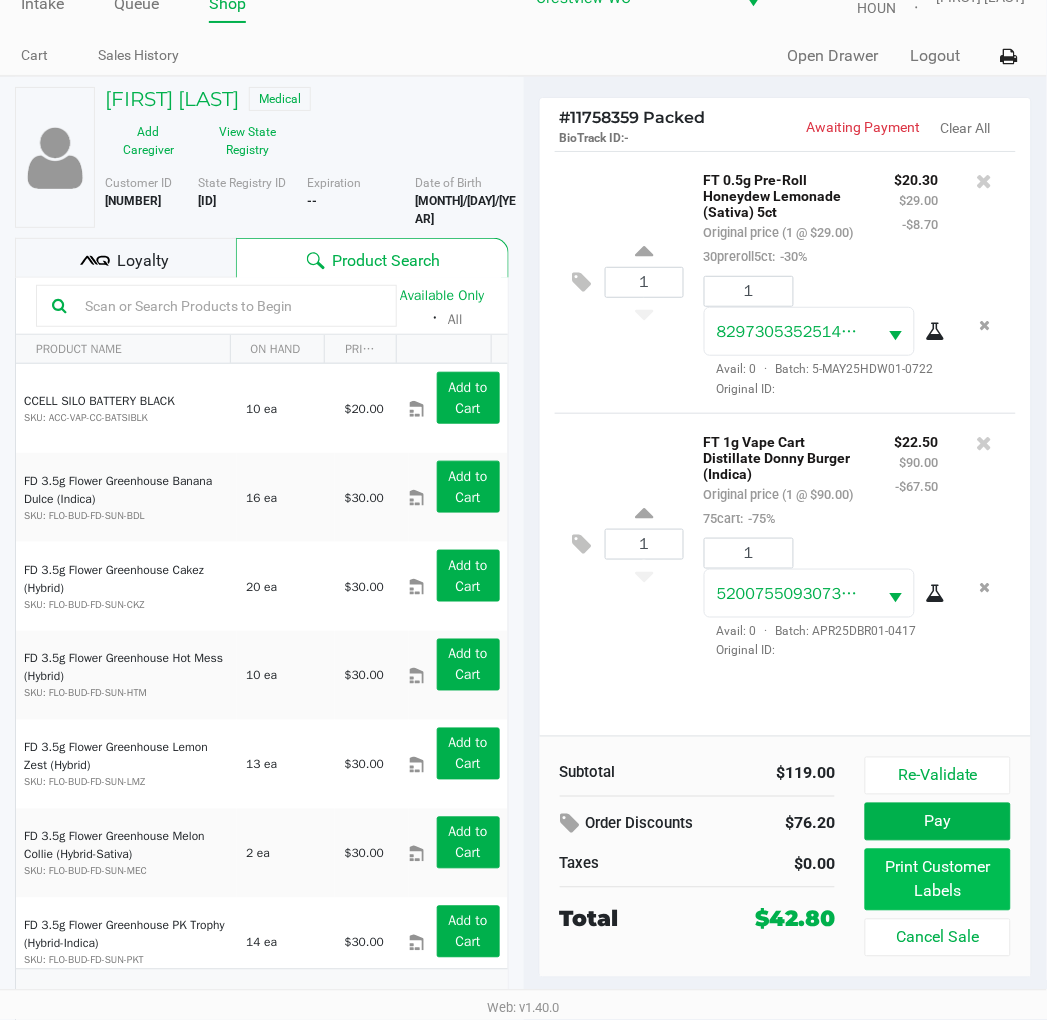 click on "Print Customer Labels" 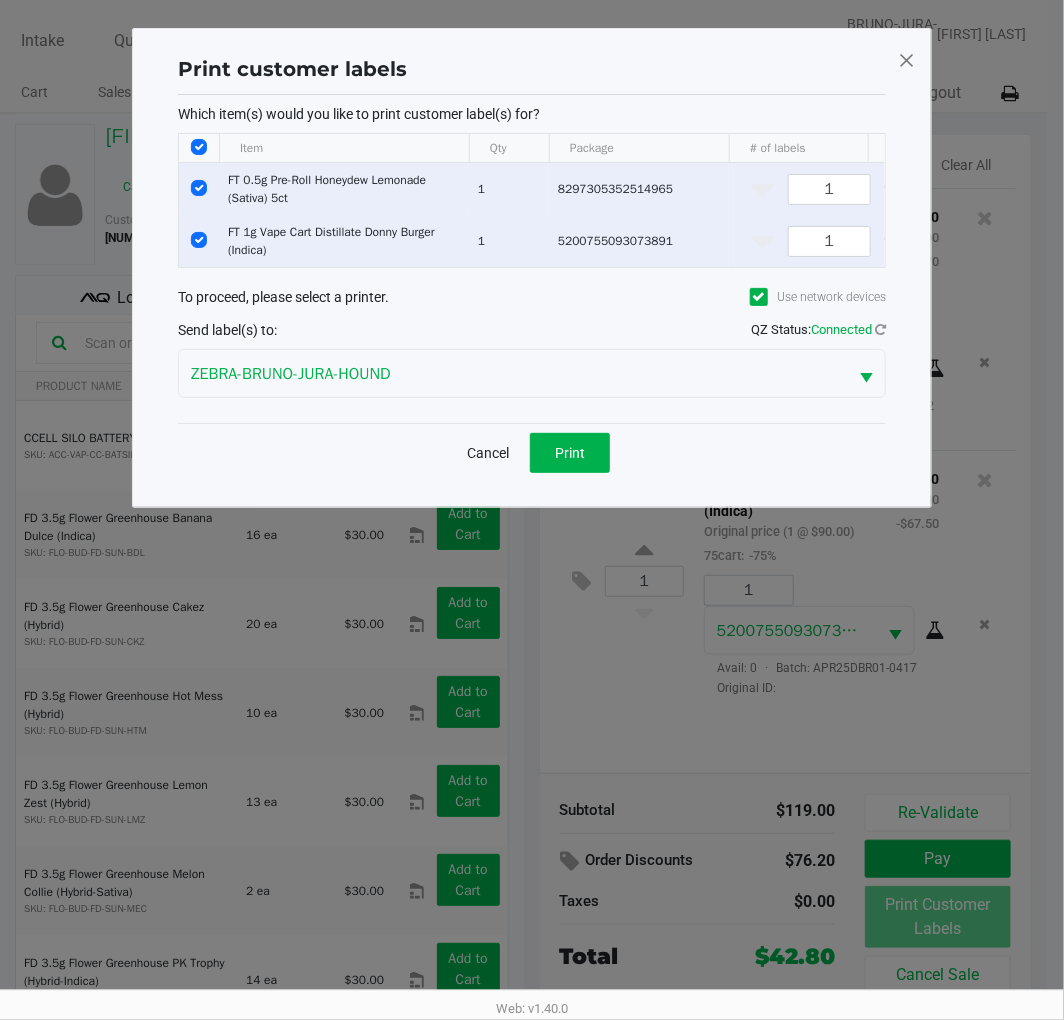 click on "Print" 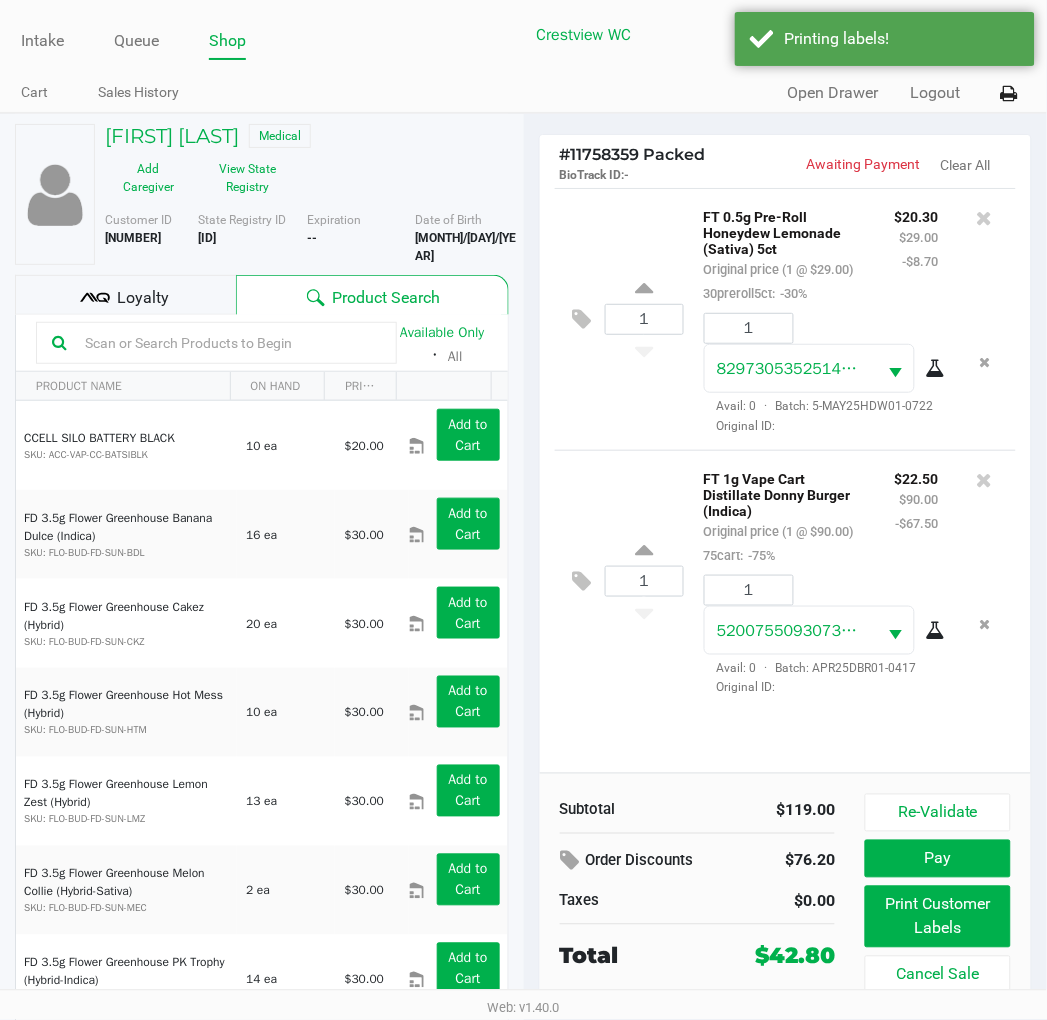 click on "Loyalty" 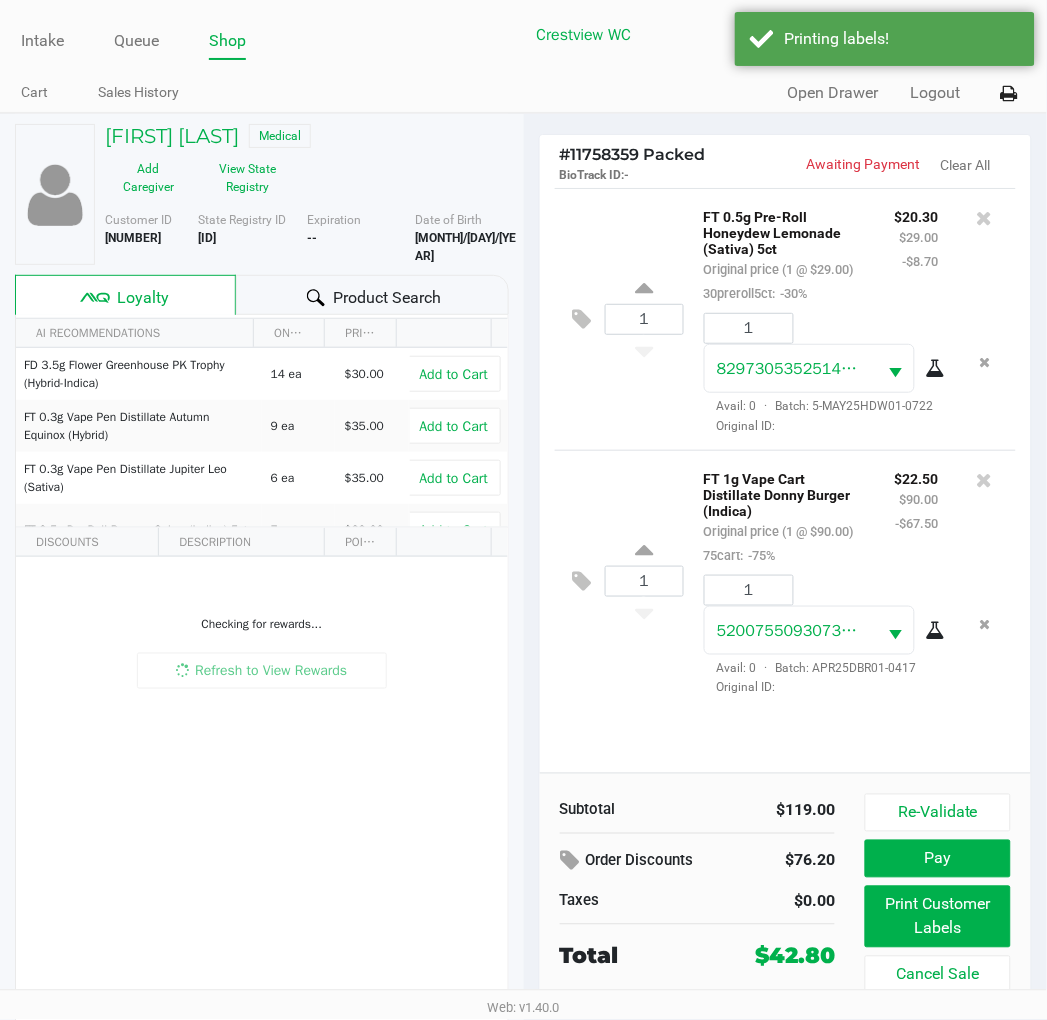 scroll, scrollTop: 15, scrollLeft: 0, axis: vertical 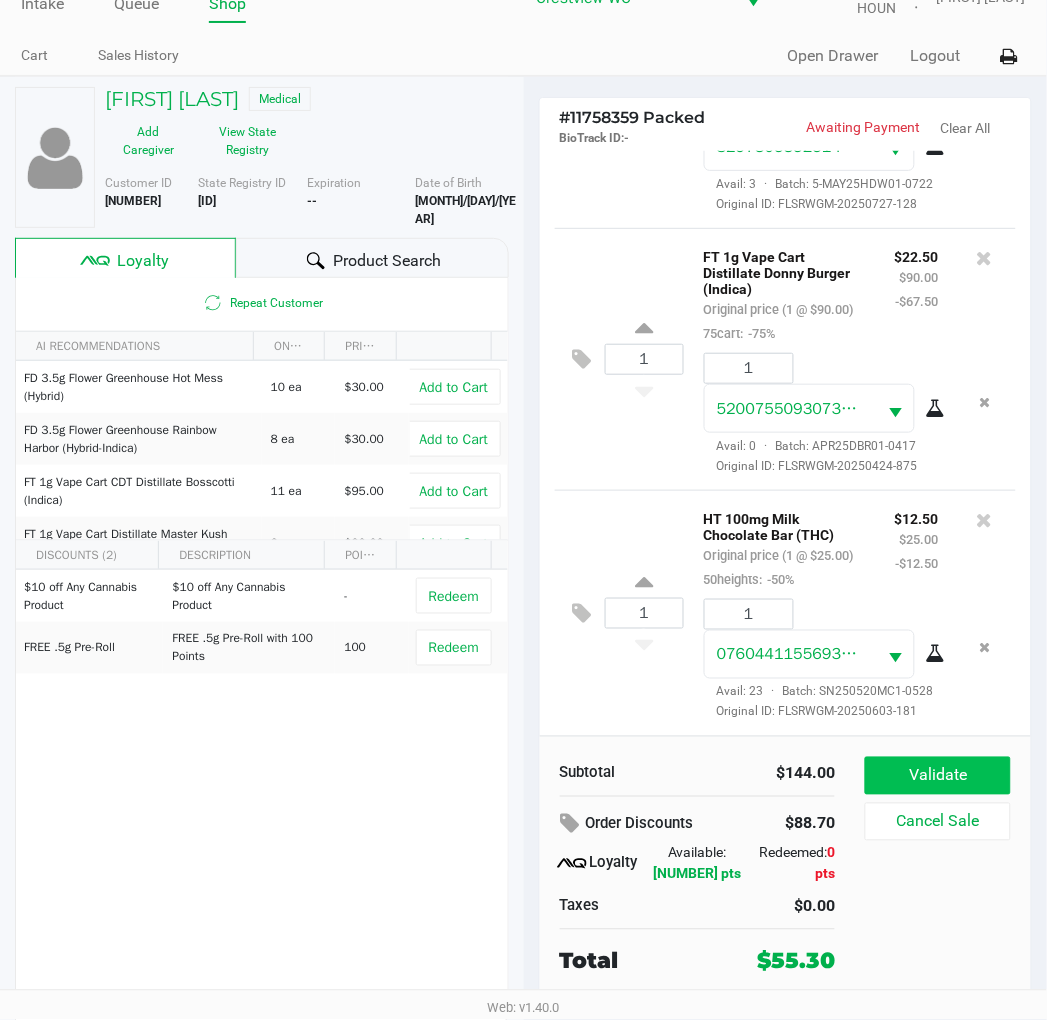 click on "Validate" 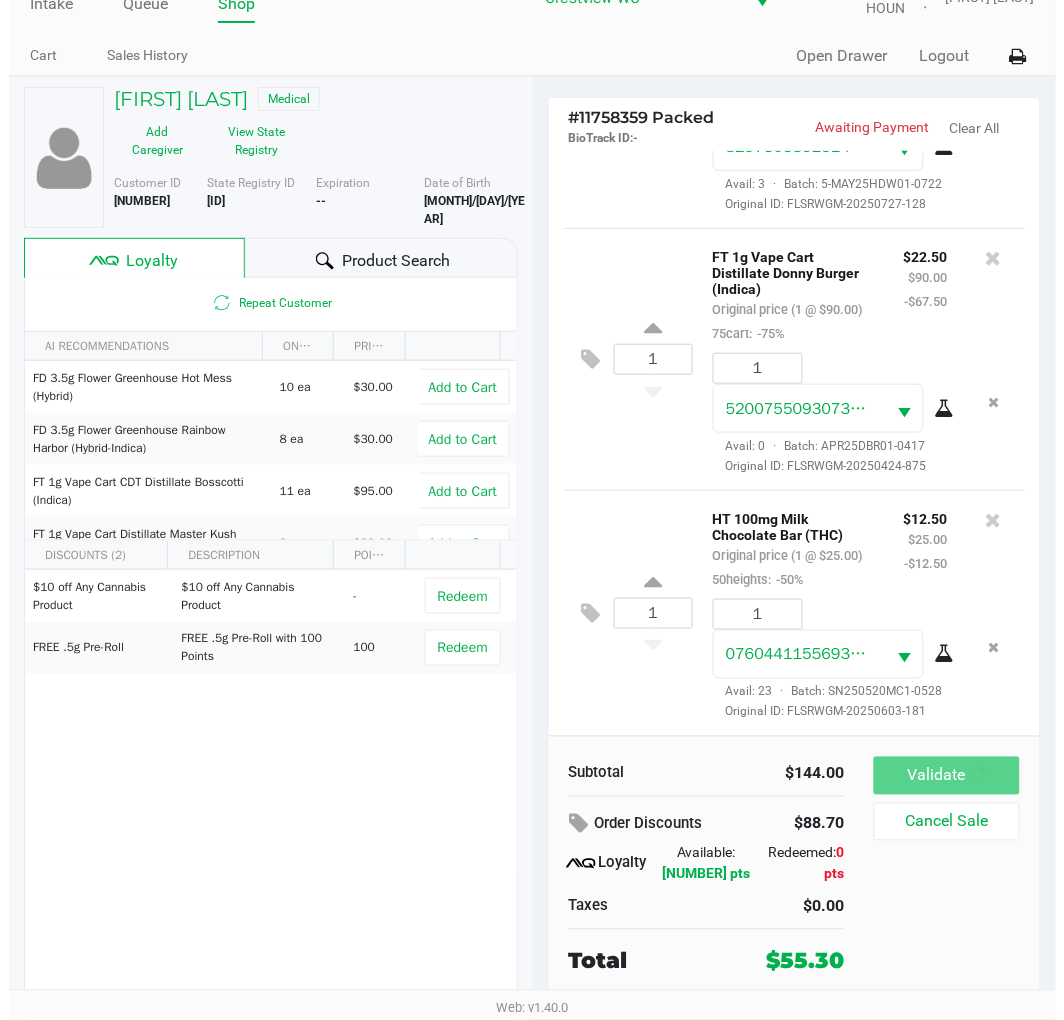 scroll, scrollTop: 0, scrollLeft: 0, axis: both 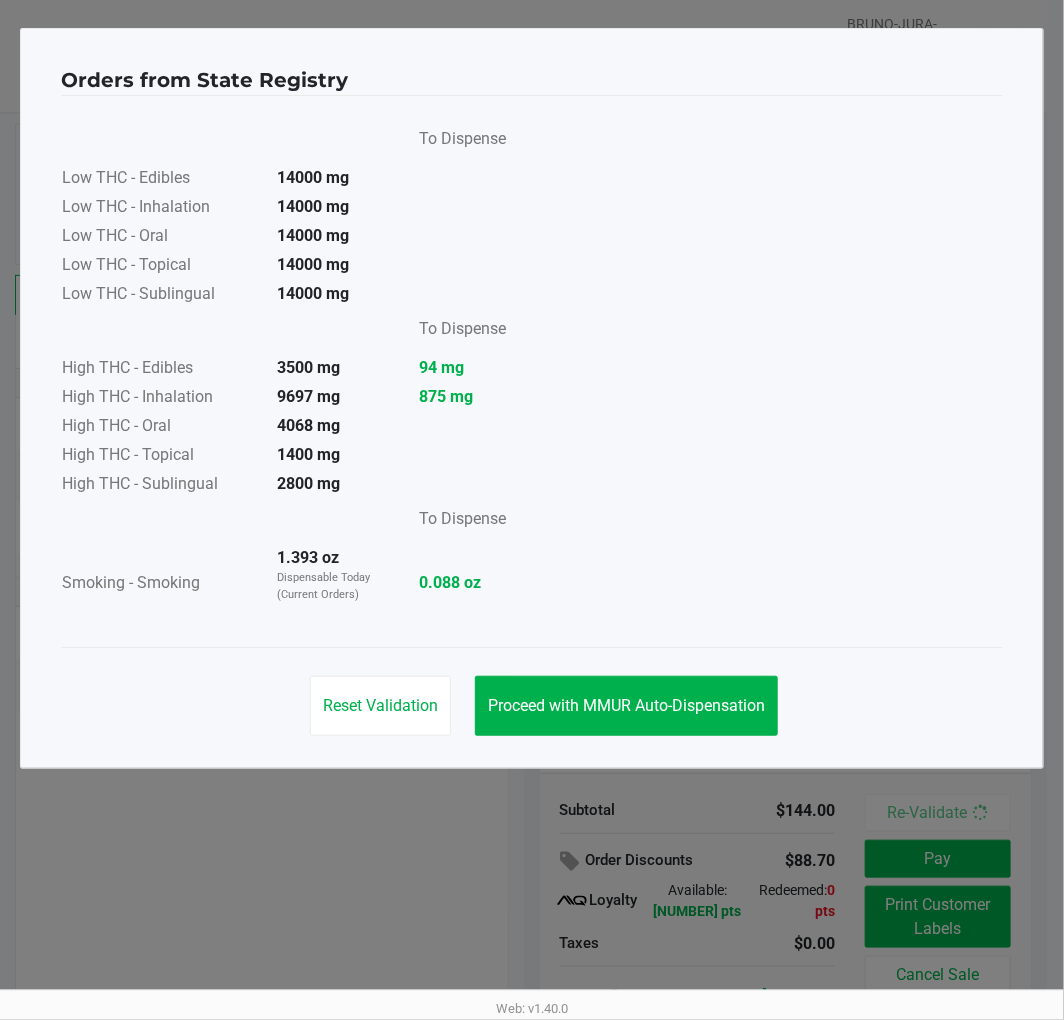 click on "Proceed with MMUR Auto-Dispensation" 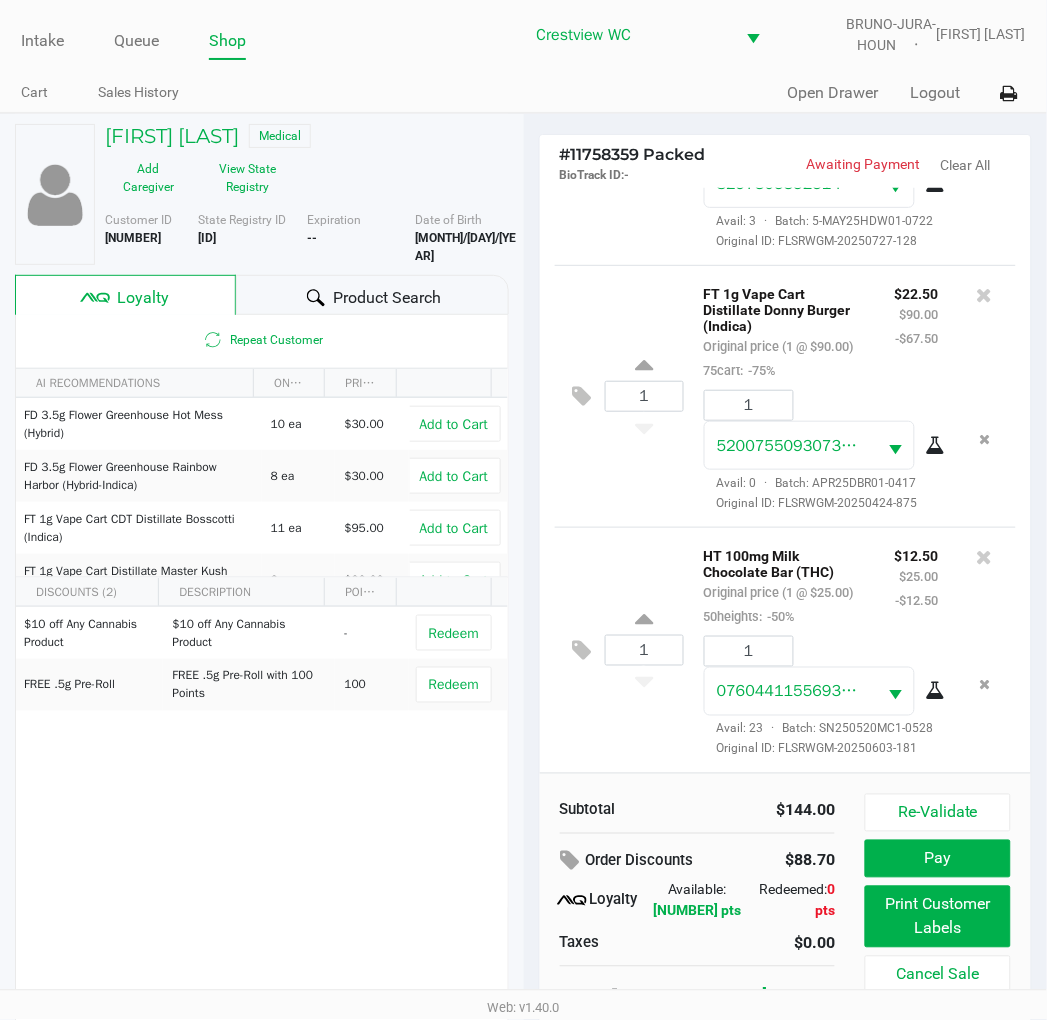 click on "Print Customer Labels" 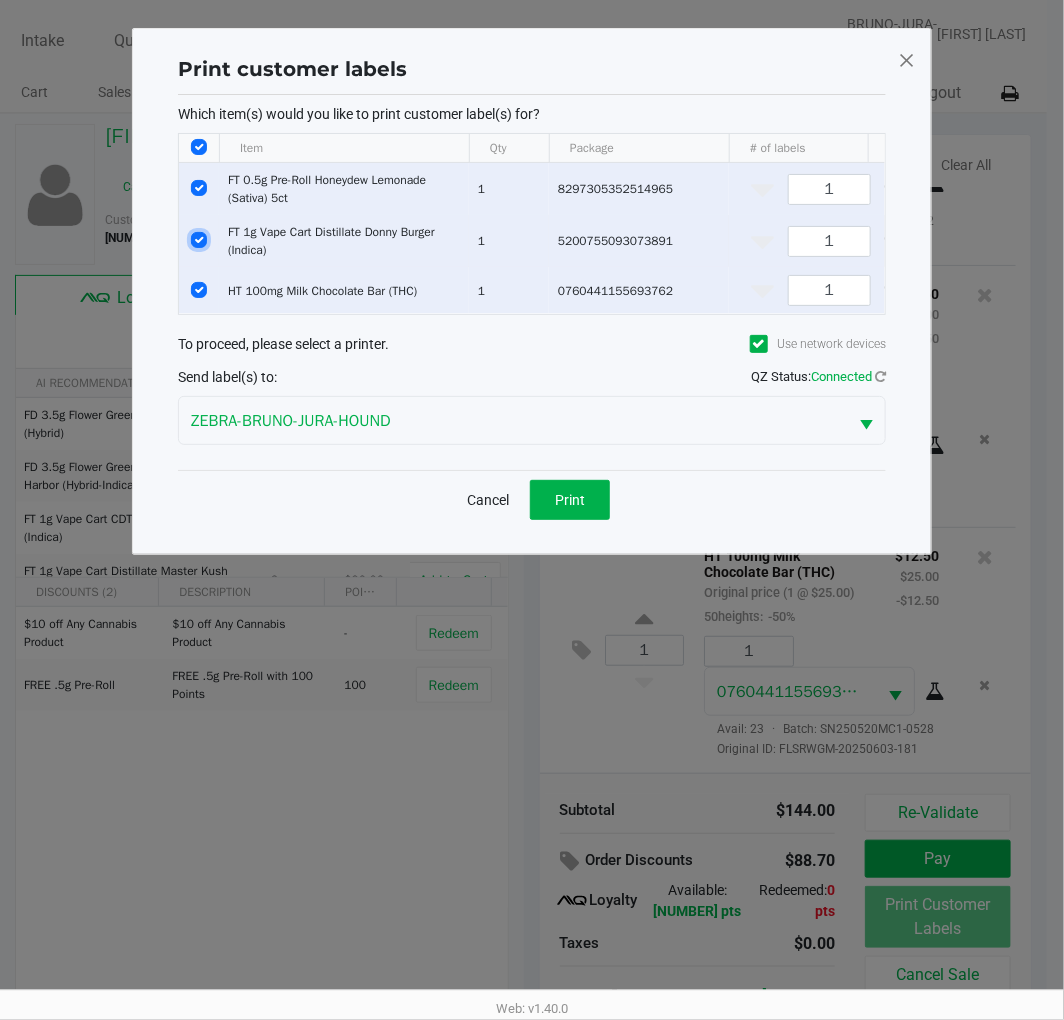 click at bounding box center (199, 240) 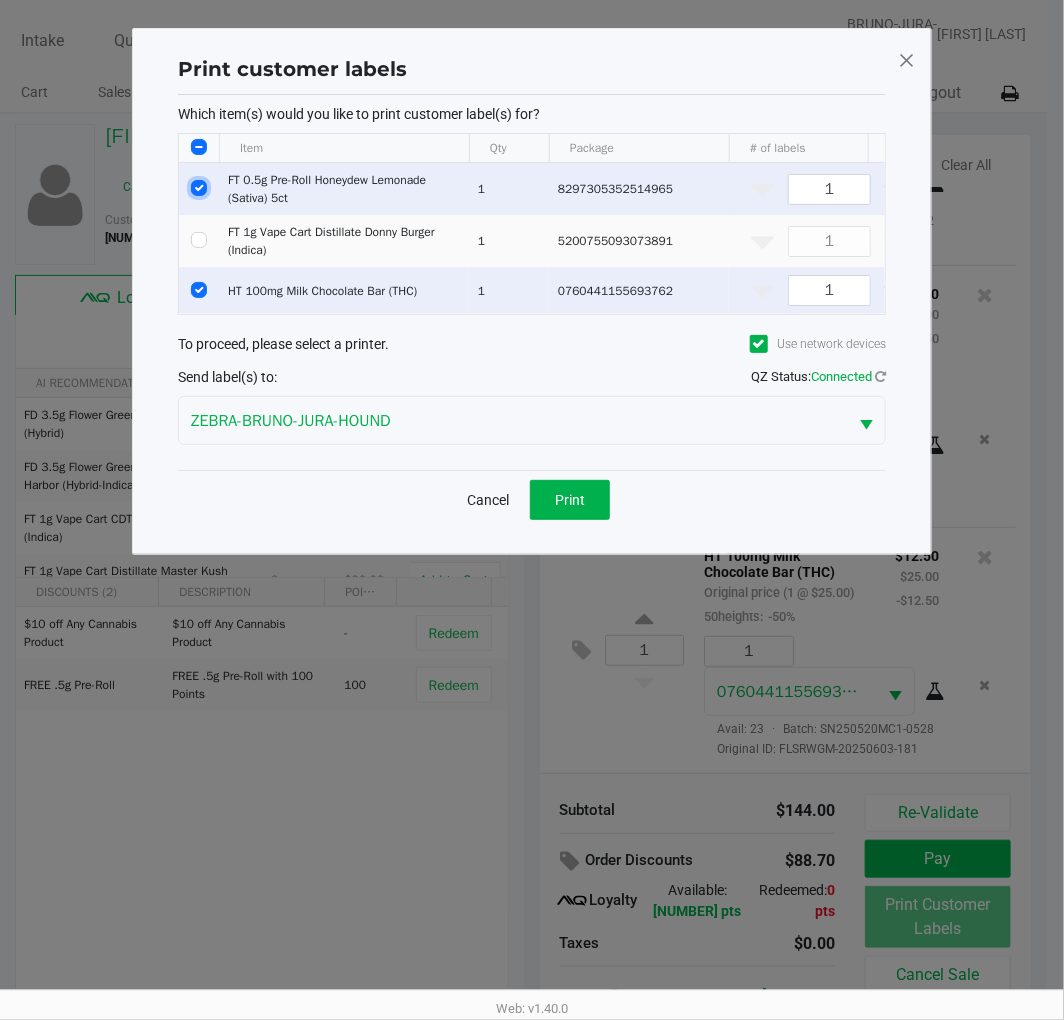 click at bounding box center [199, 188] 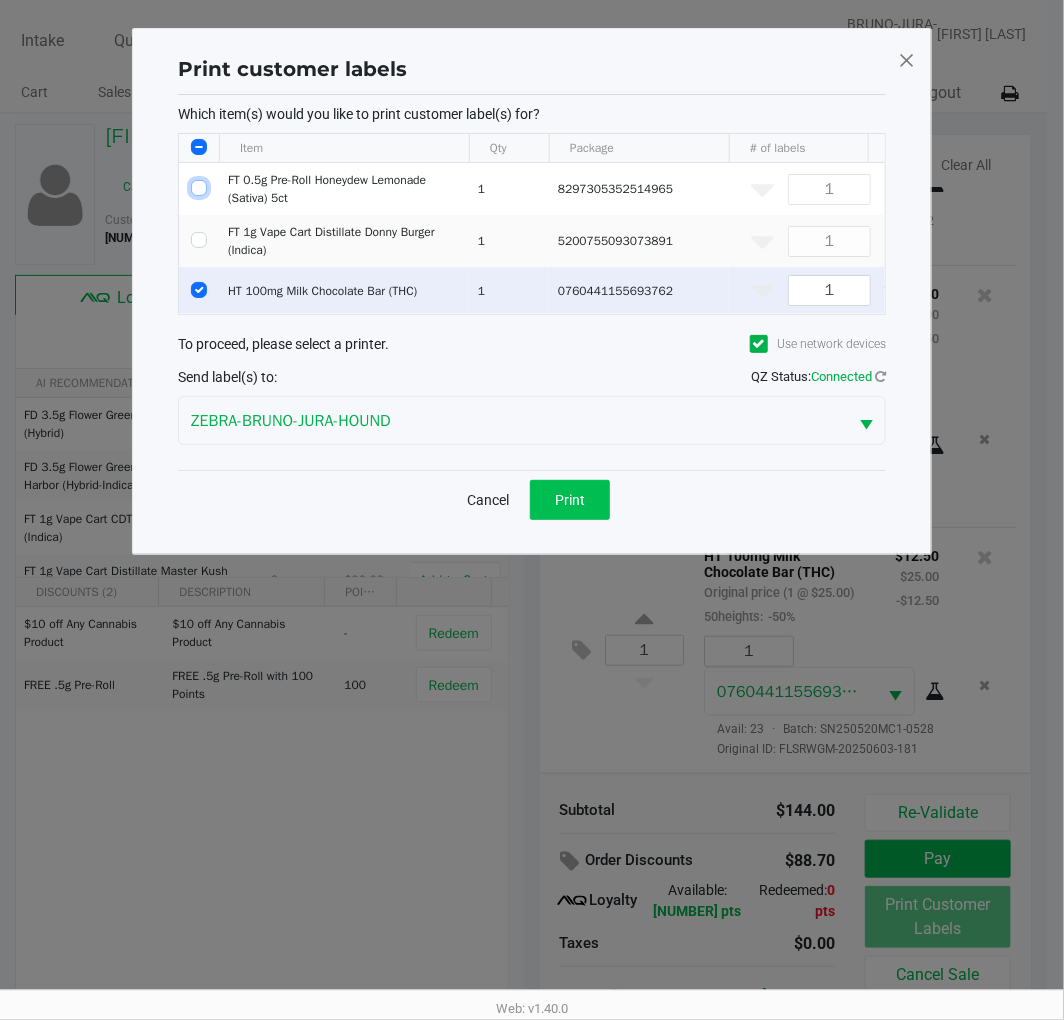 click on "Print" 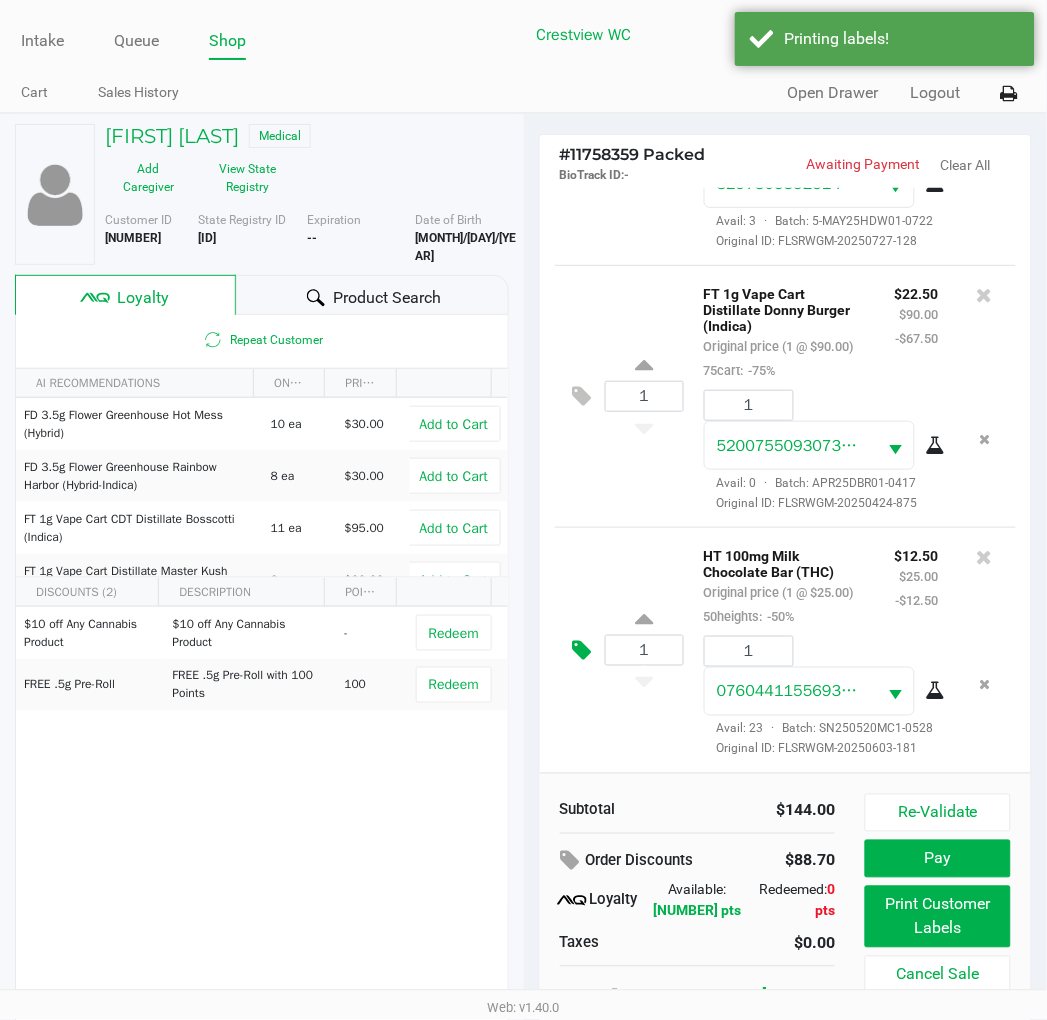 click 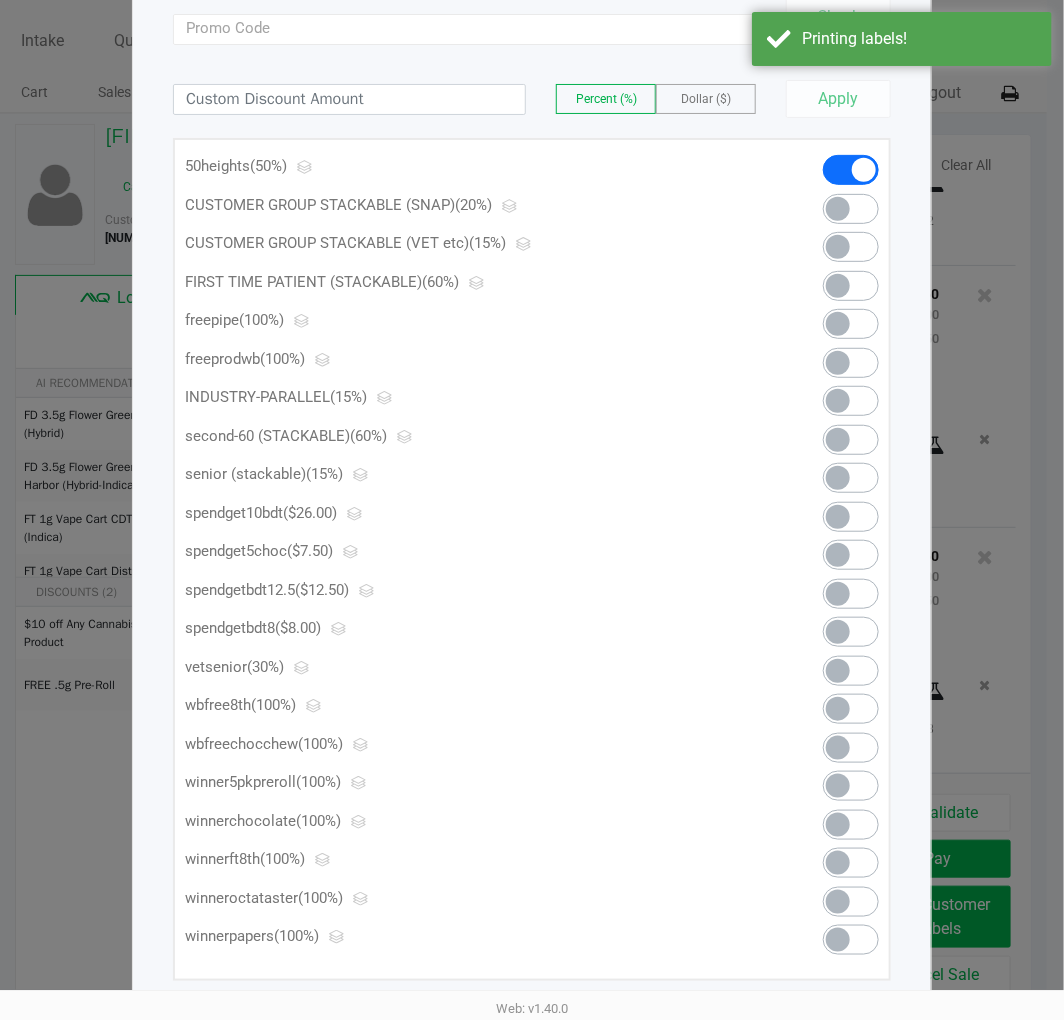 scroll, scrollTop: 178, scrollLeft: 0, axis: vertical 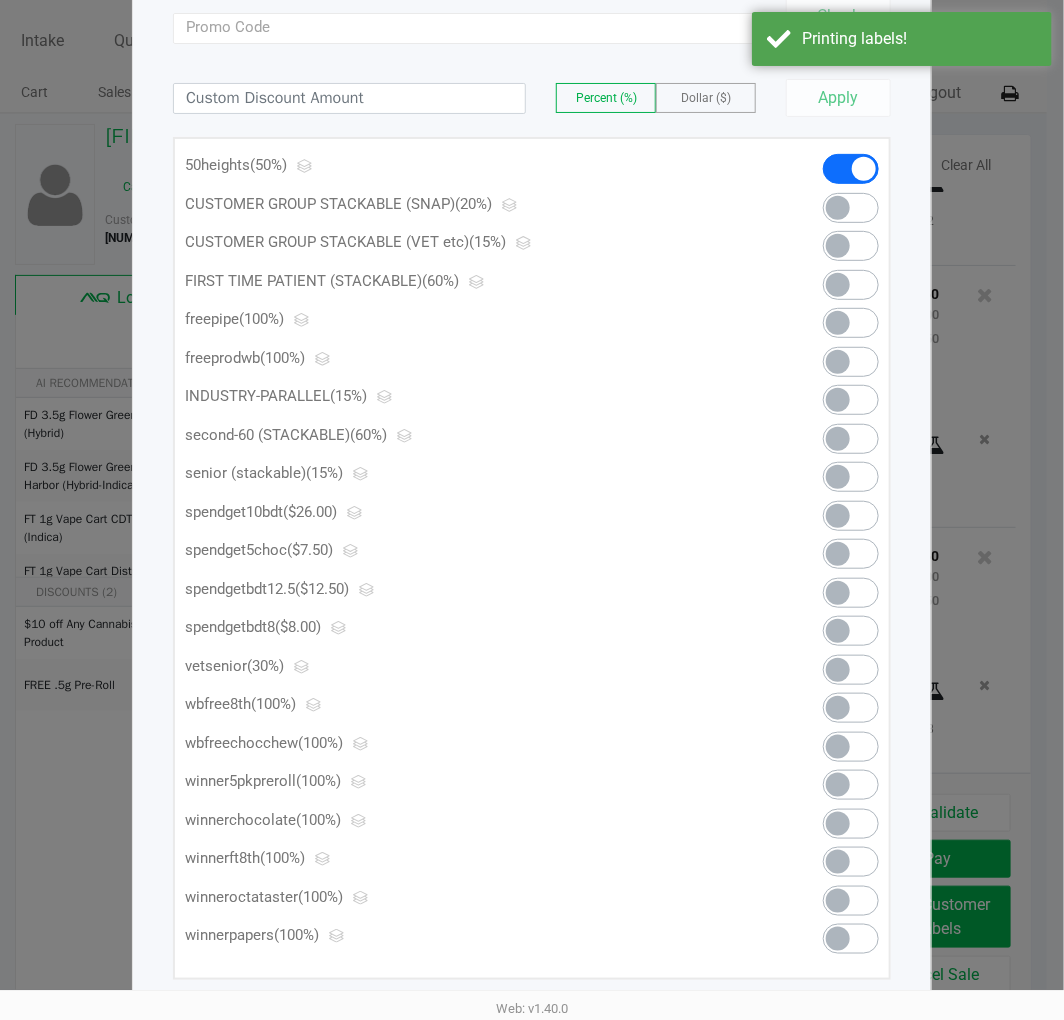 click 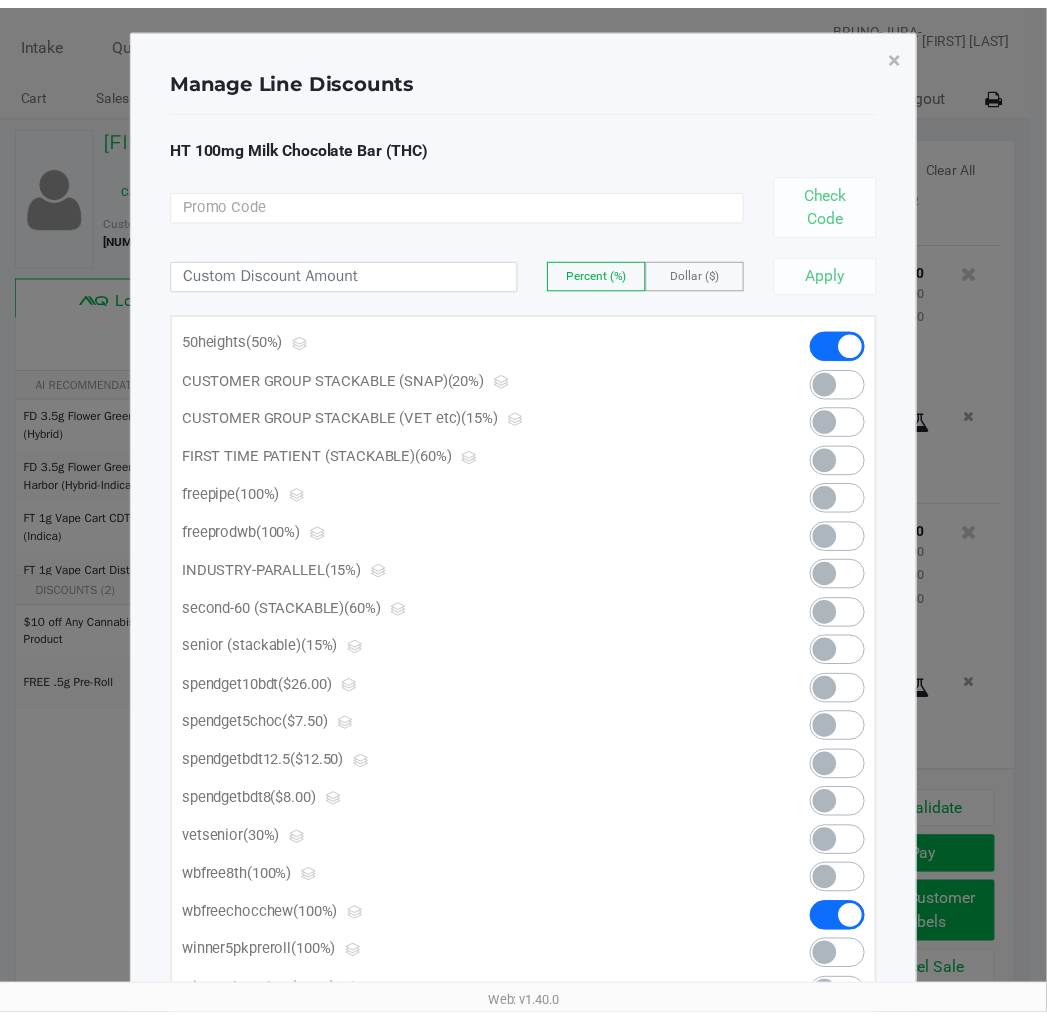 scroll, scrollTop: 0, scrollLeft: 0, axis: both 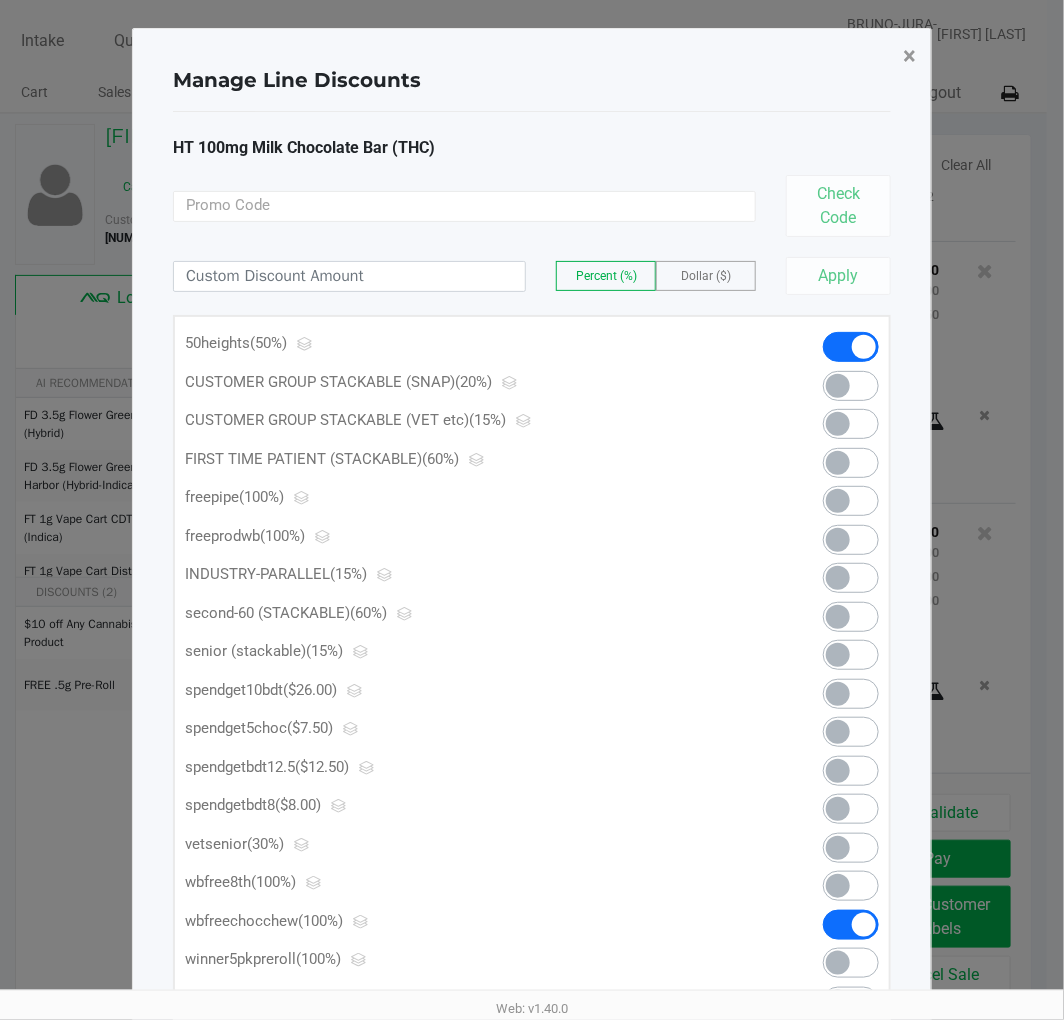 click on "×" 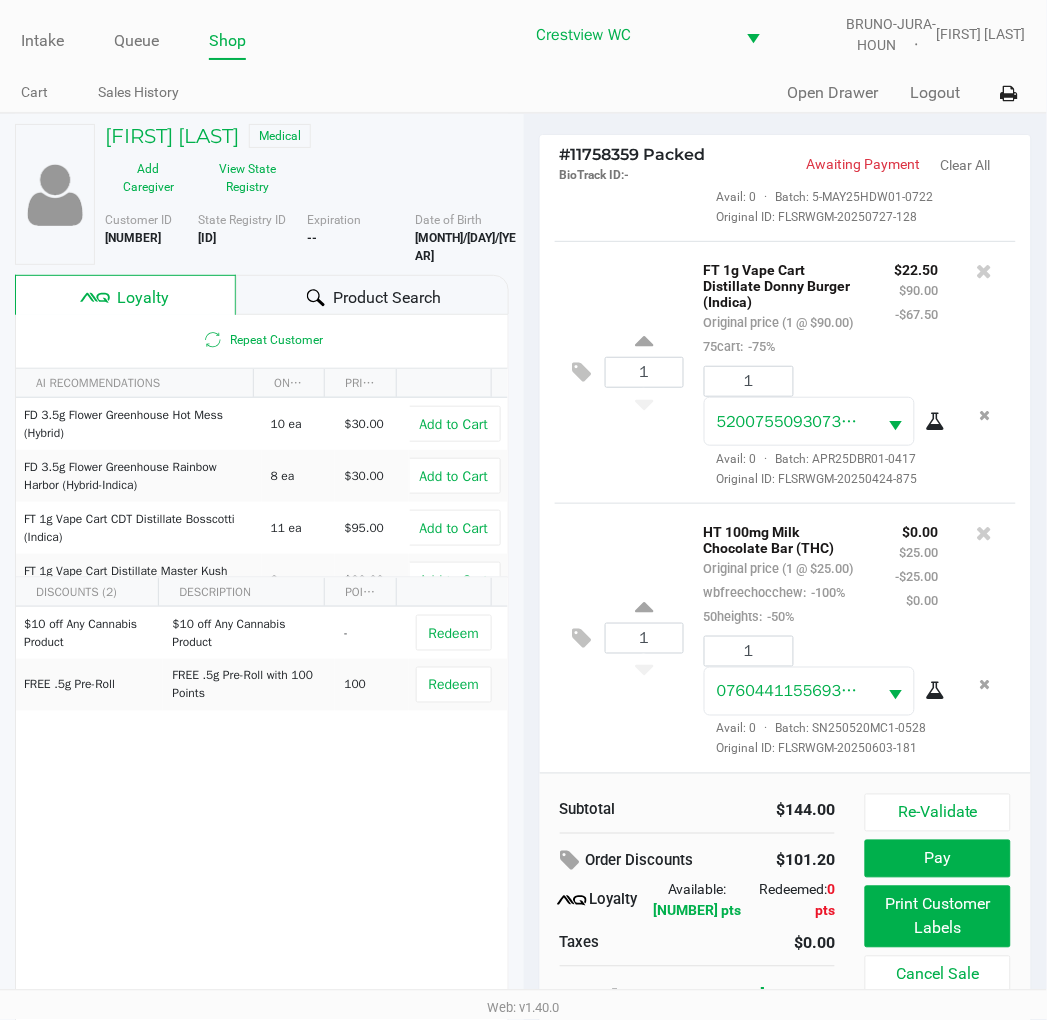 scroll, scrollTop: 334, scrollLeft: 0, axis: vertical 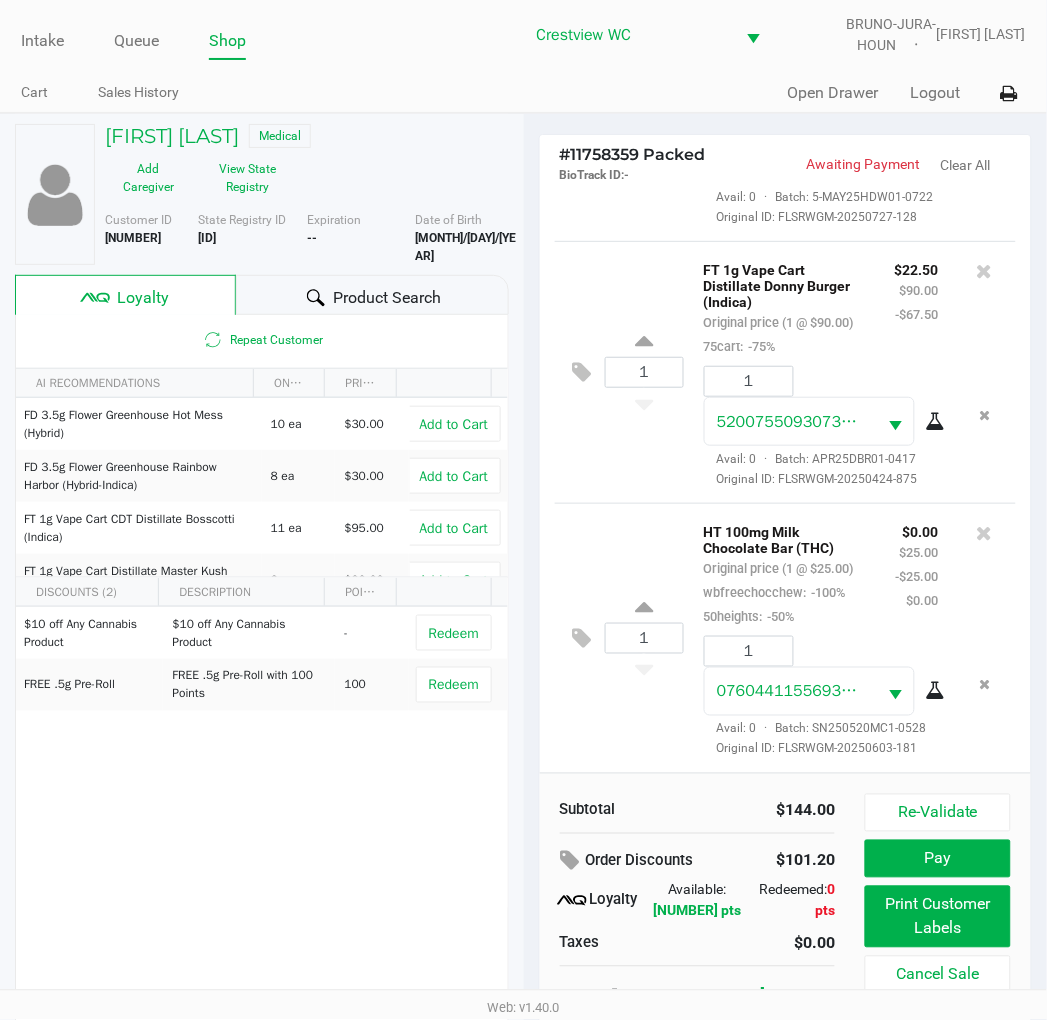 click on "Redeem" 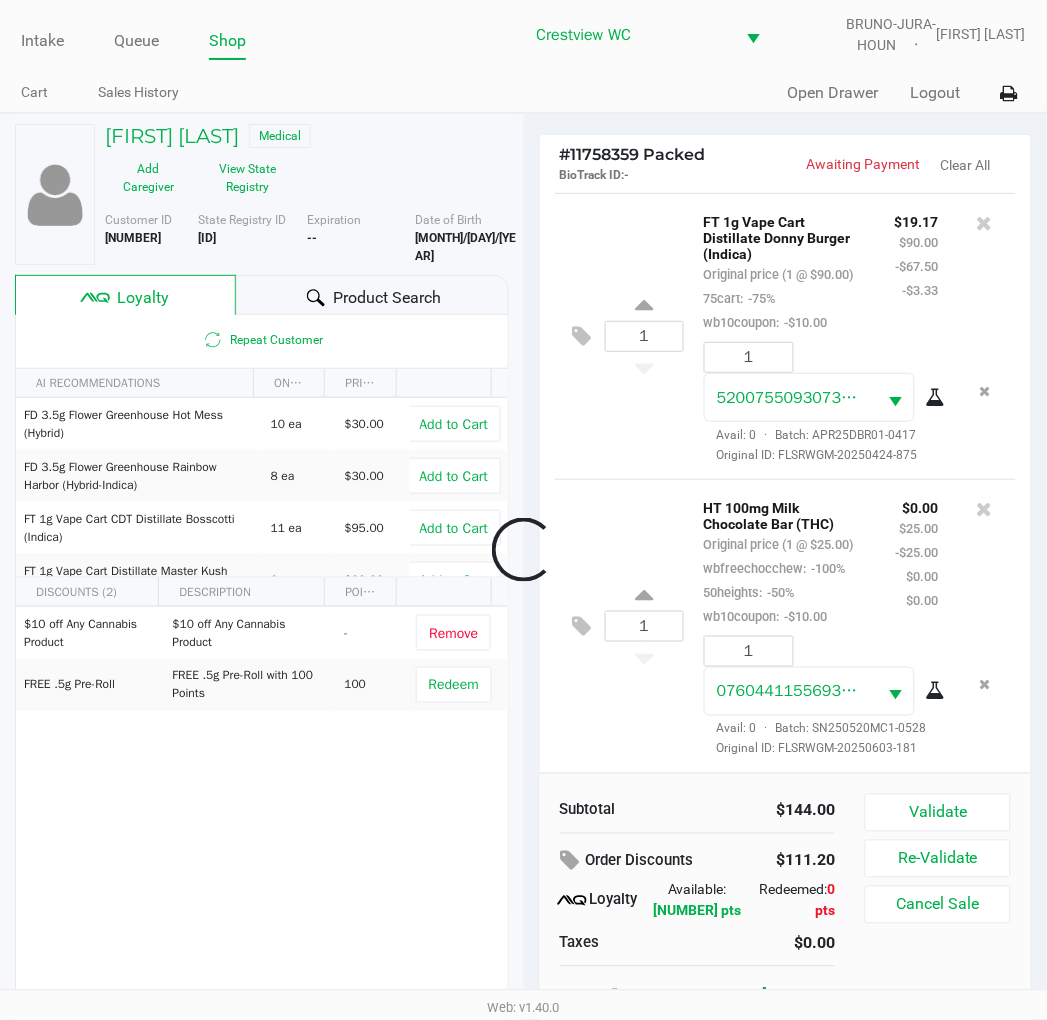 scroll, scrollTop: 406, scrollLeft: 0, axis: vertical 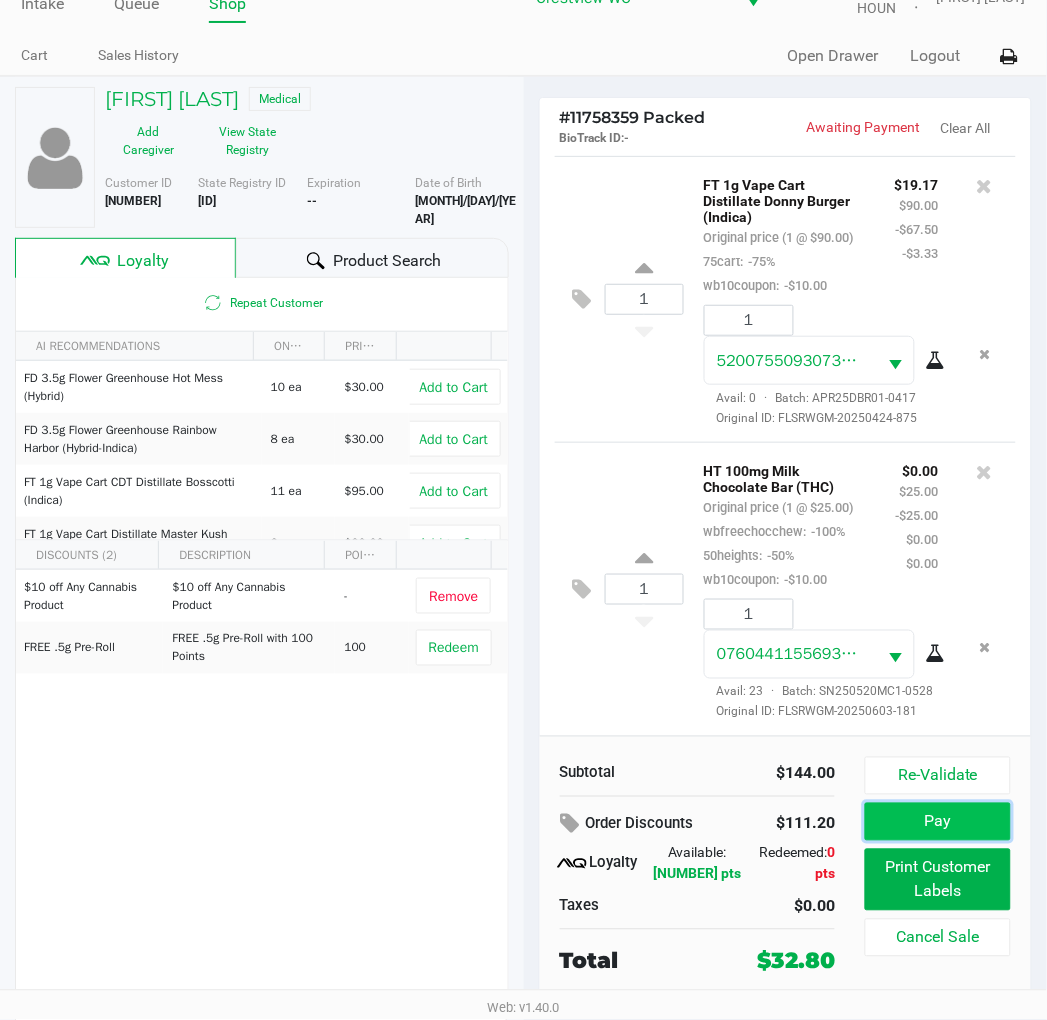 click on "Pay" 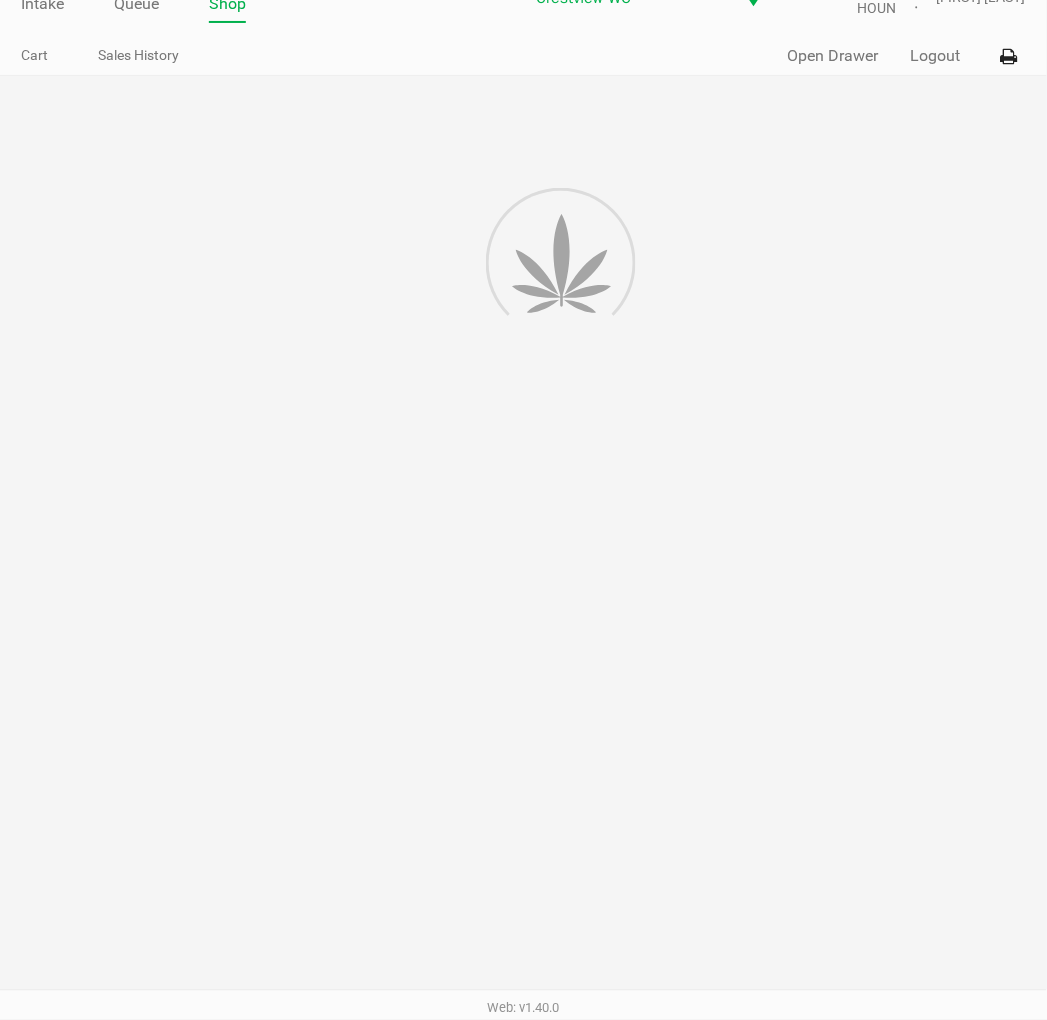 scroll, scrollTop: 0, scrollLeft: 0, axis: both 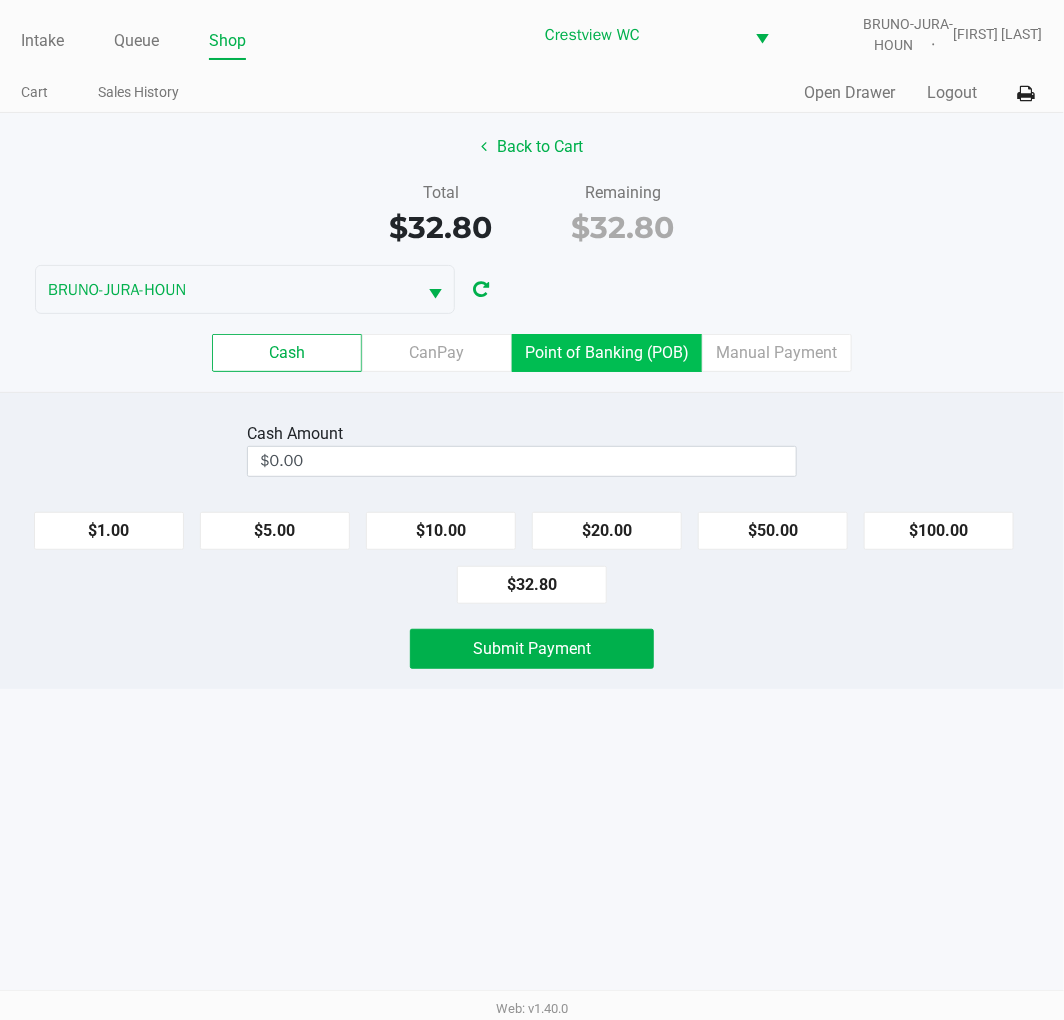 click on "Point of Banking (POB)" 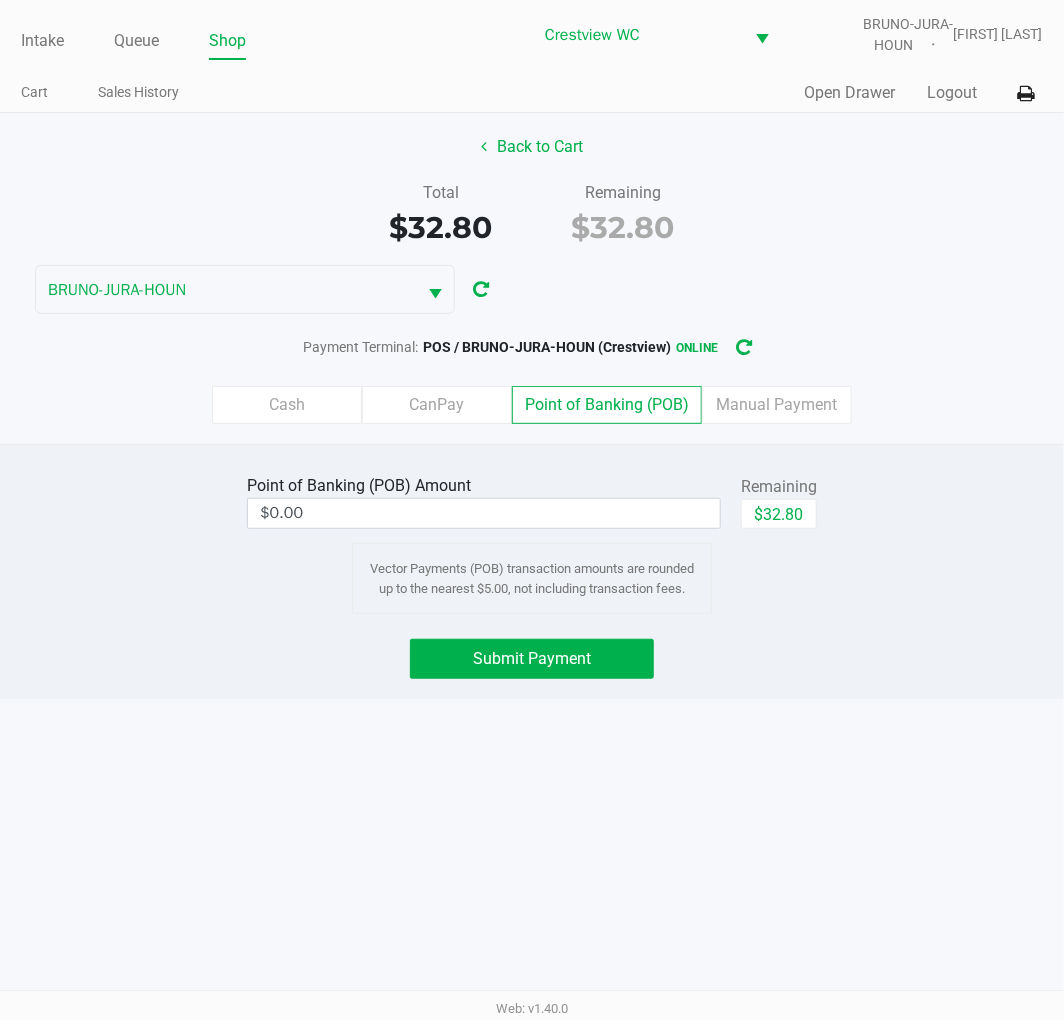 click on "$0.00" at bounding box center [484, 513] 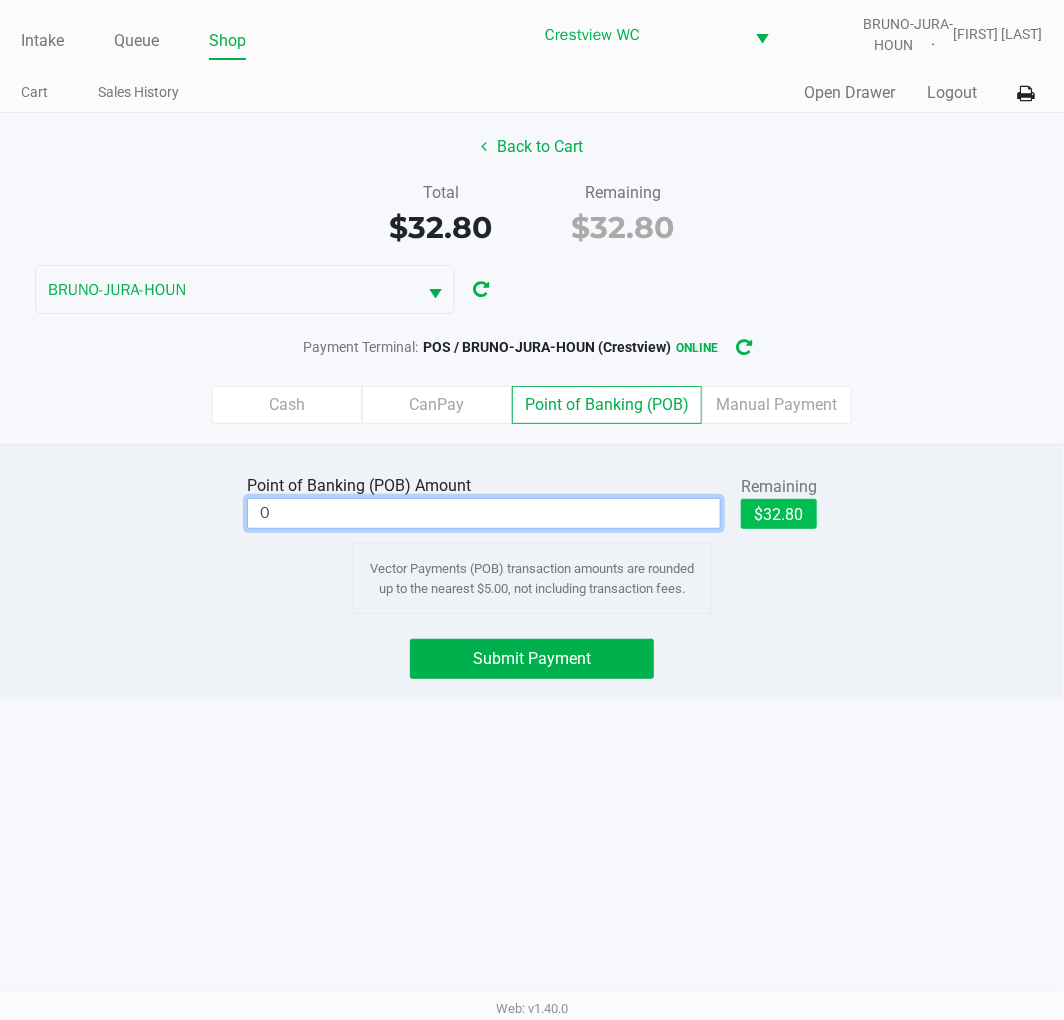 click on "$32.80" 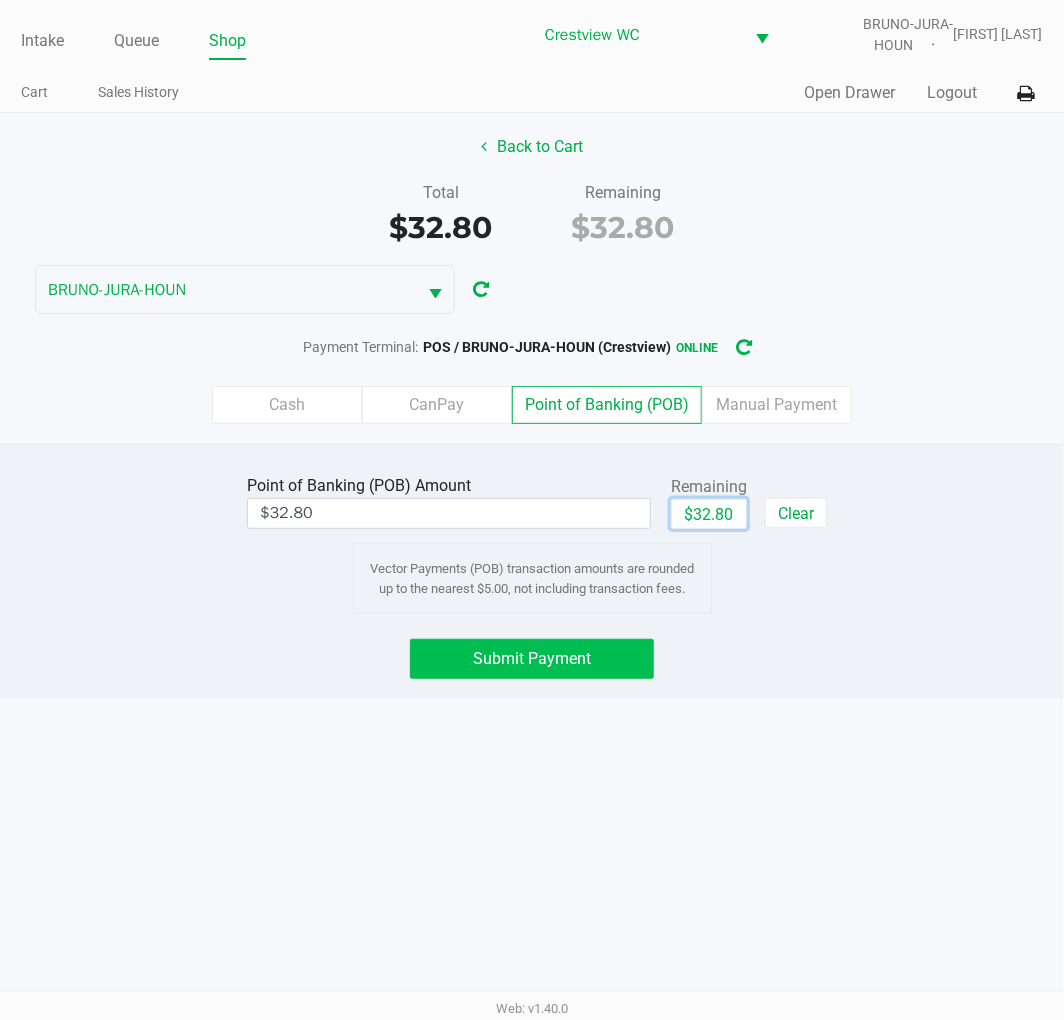 click on "Submit Payment" 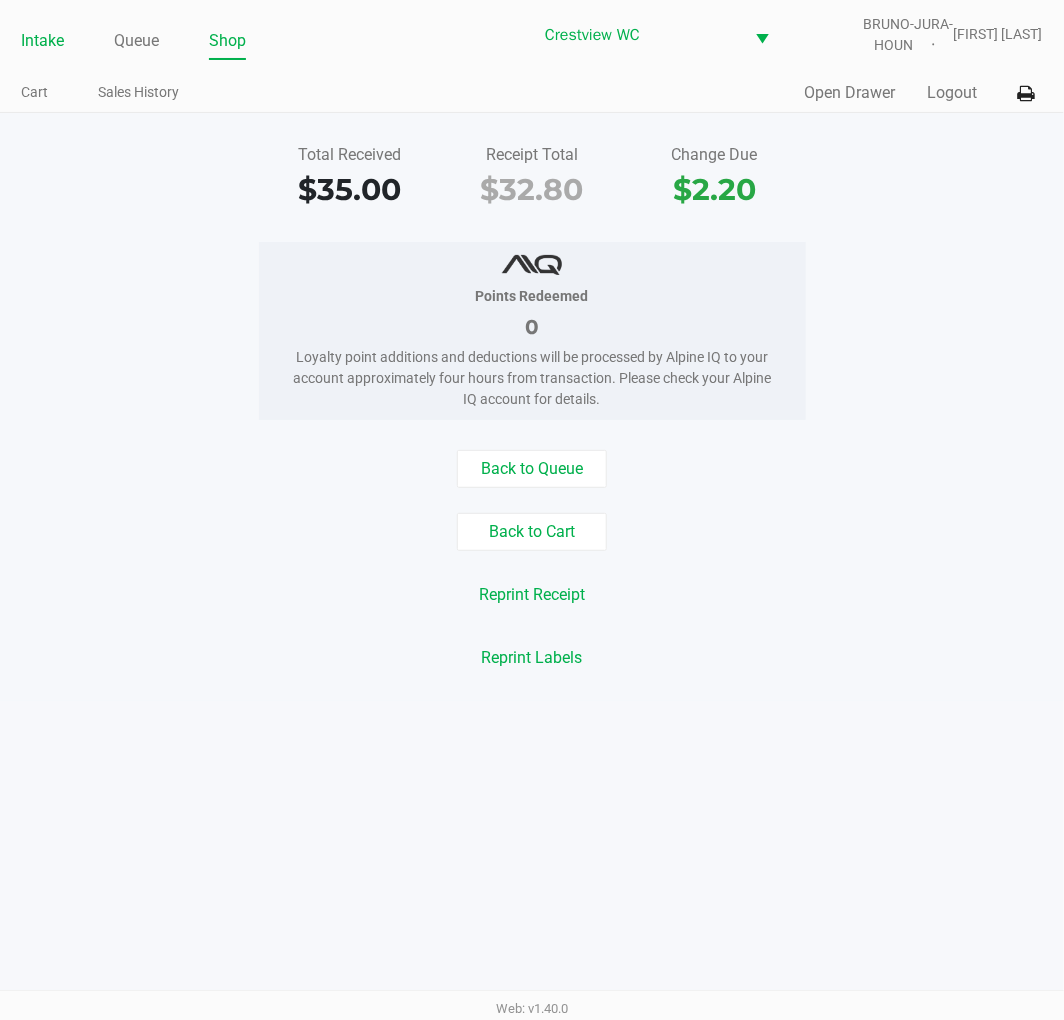 click on "Intake" 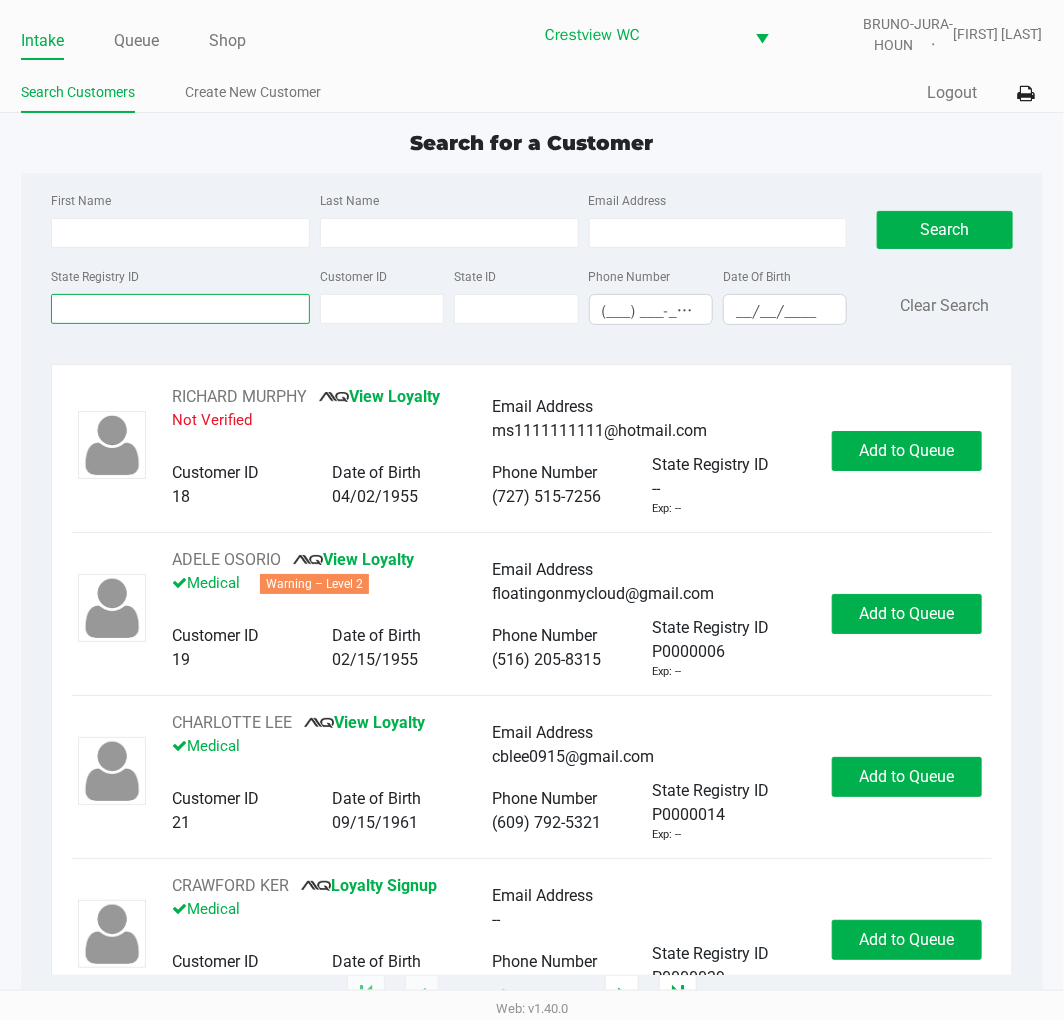 click on "State Registry ID" at bounding box center [180, 309] 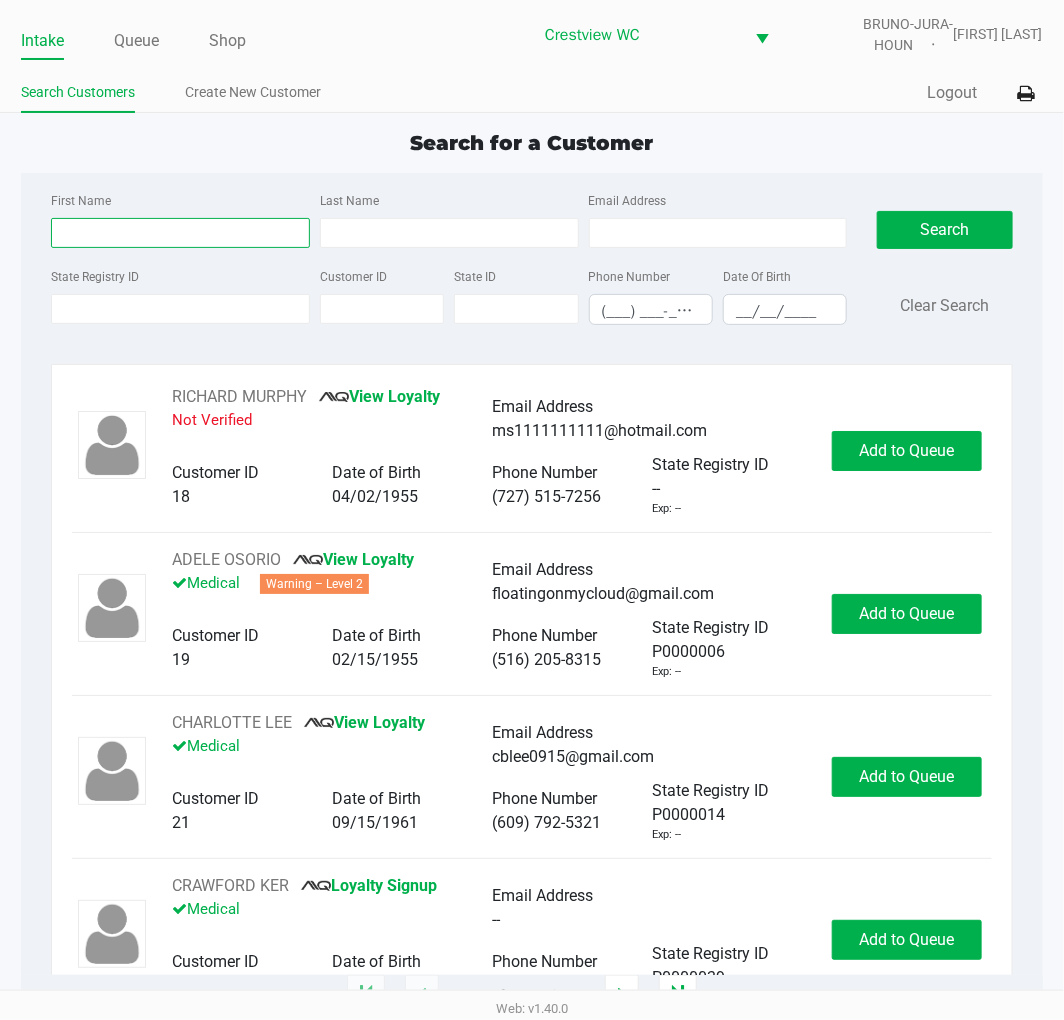 click on "First Name" at bounding box center [180, 233] 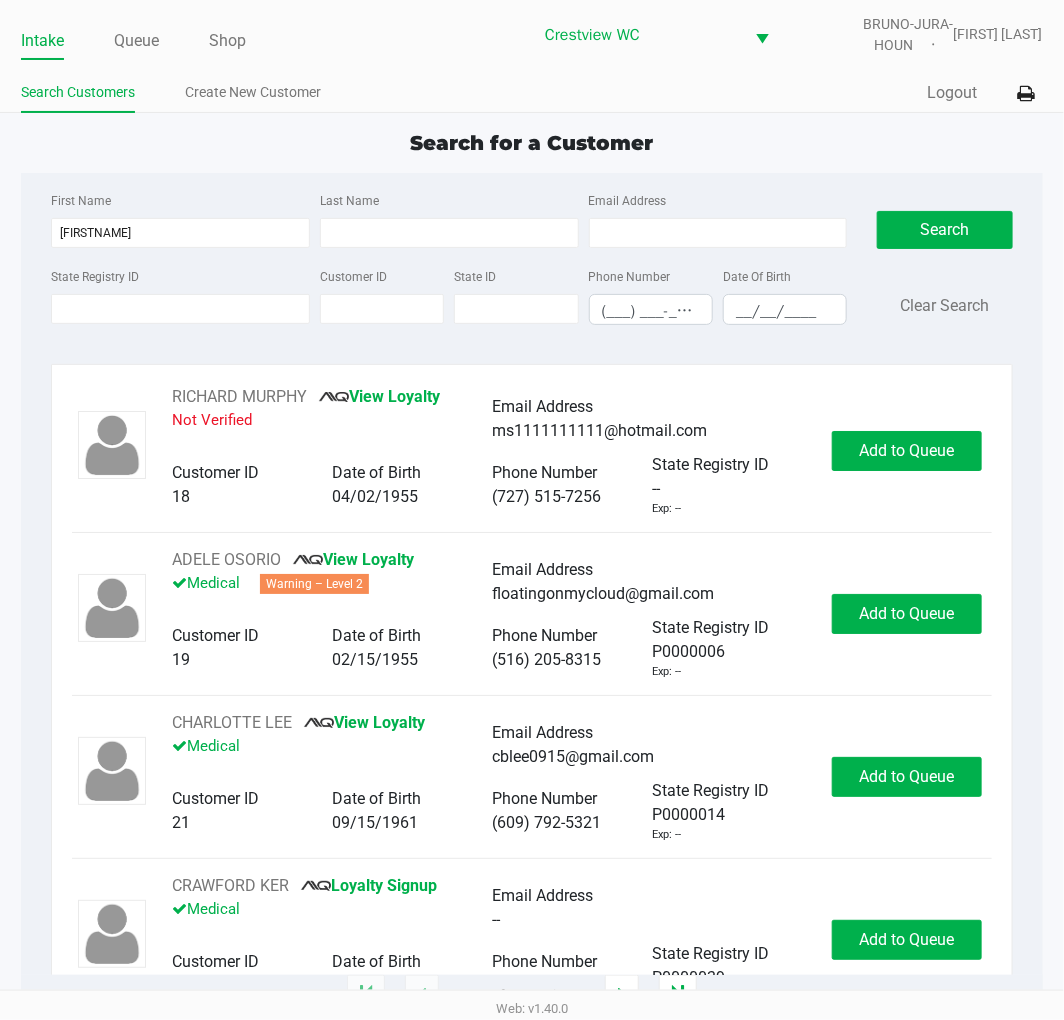 click on "Last Name" 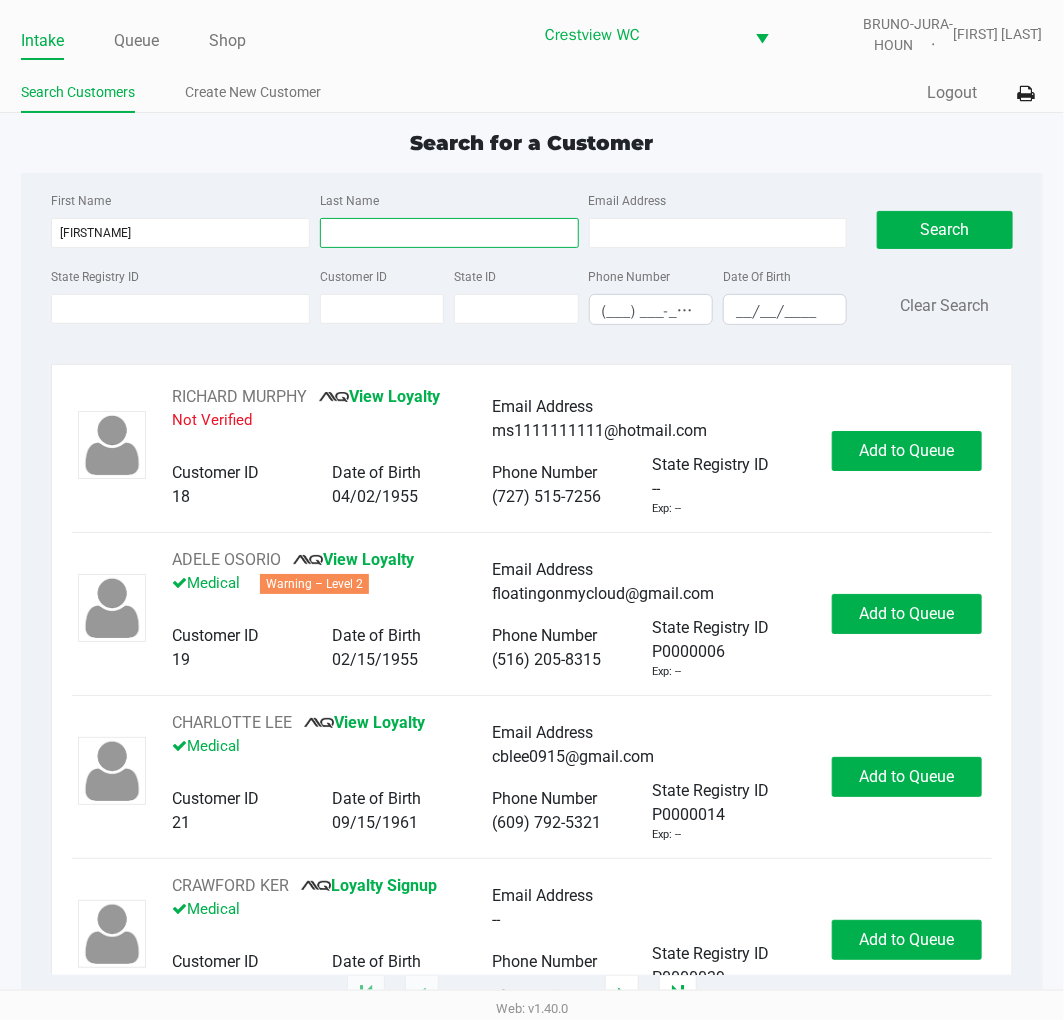 click on "Last Name" at bounding box center (449, 233) 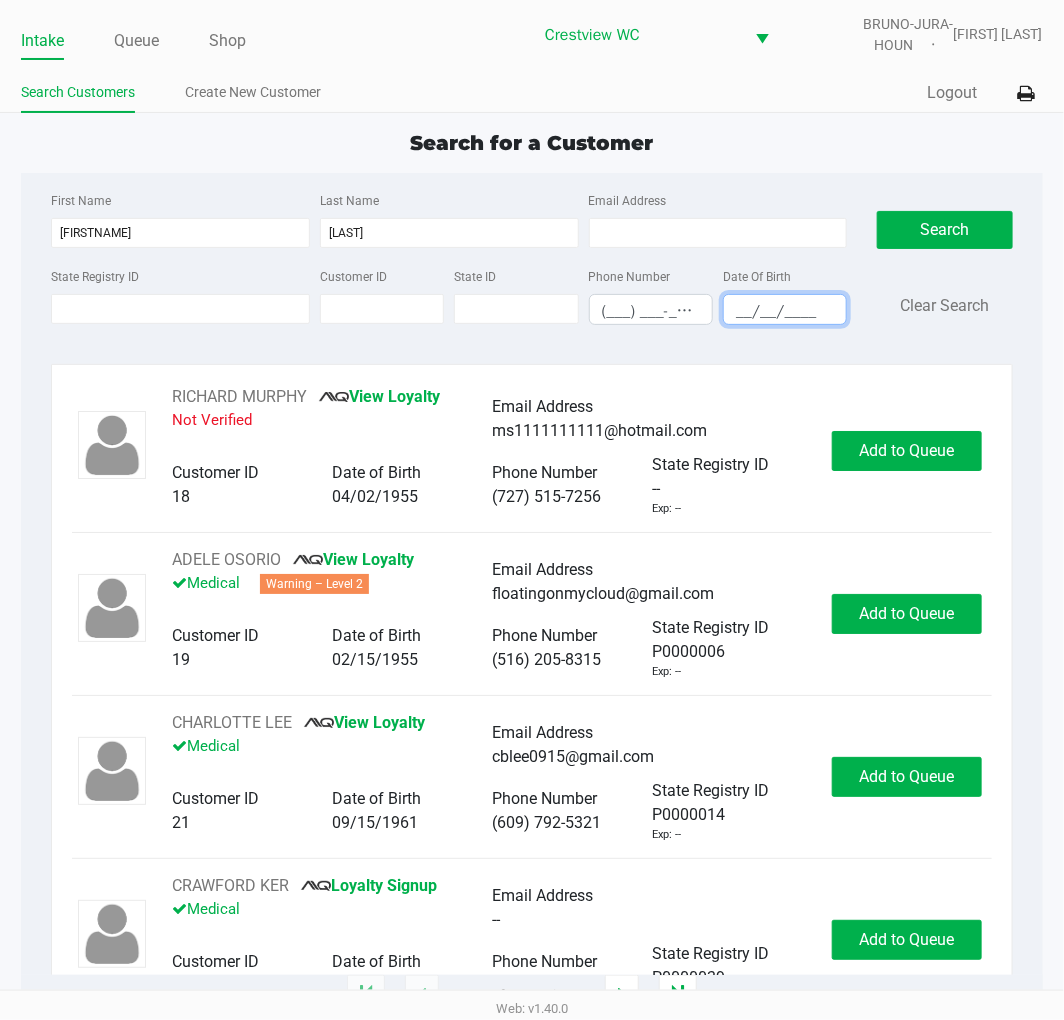 click on "__/__/____" at bounding box center (785, 311) 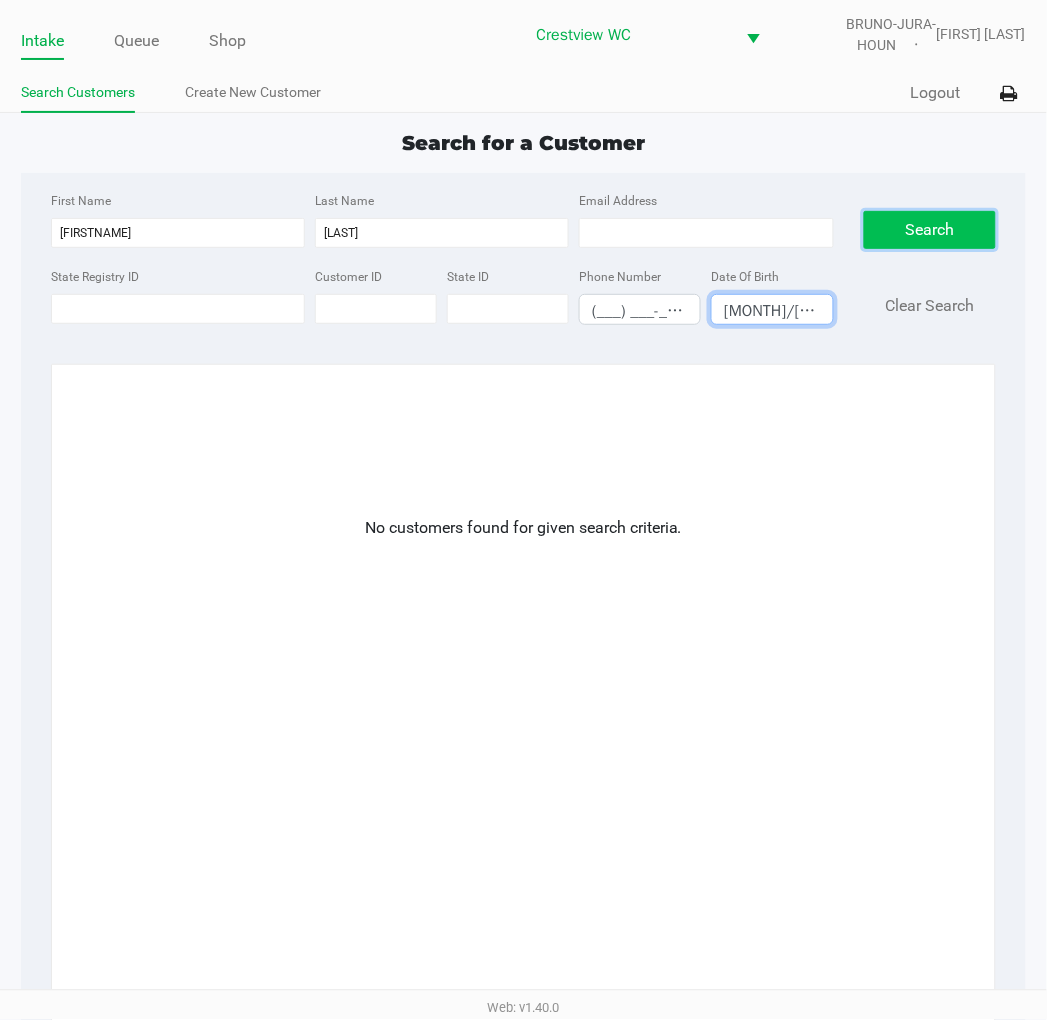 click on "Search" 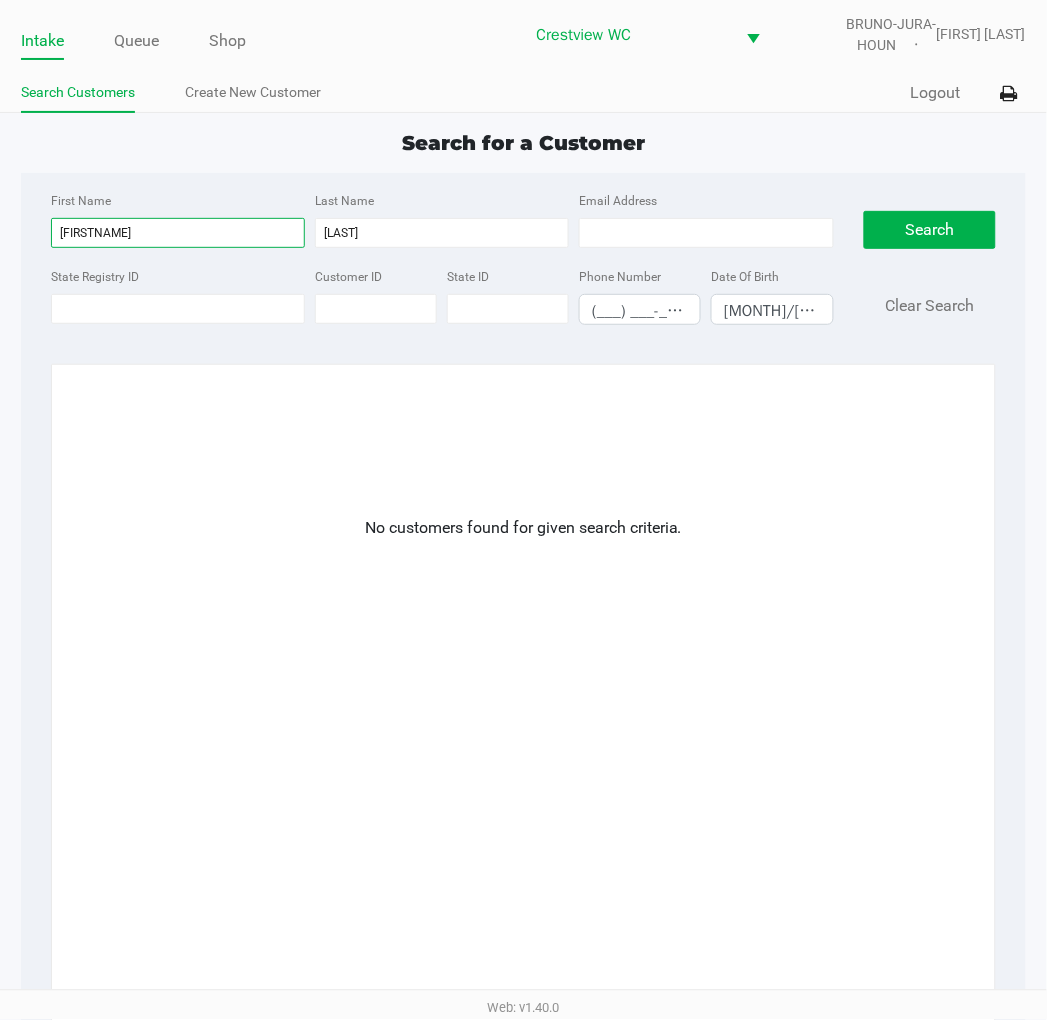 drag, startPoint x: 37, startPoint y: 224, endPoint x: 938, endPoint y: 126, distance: 906.31396 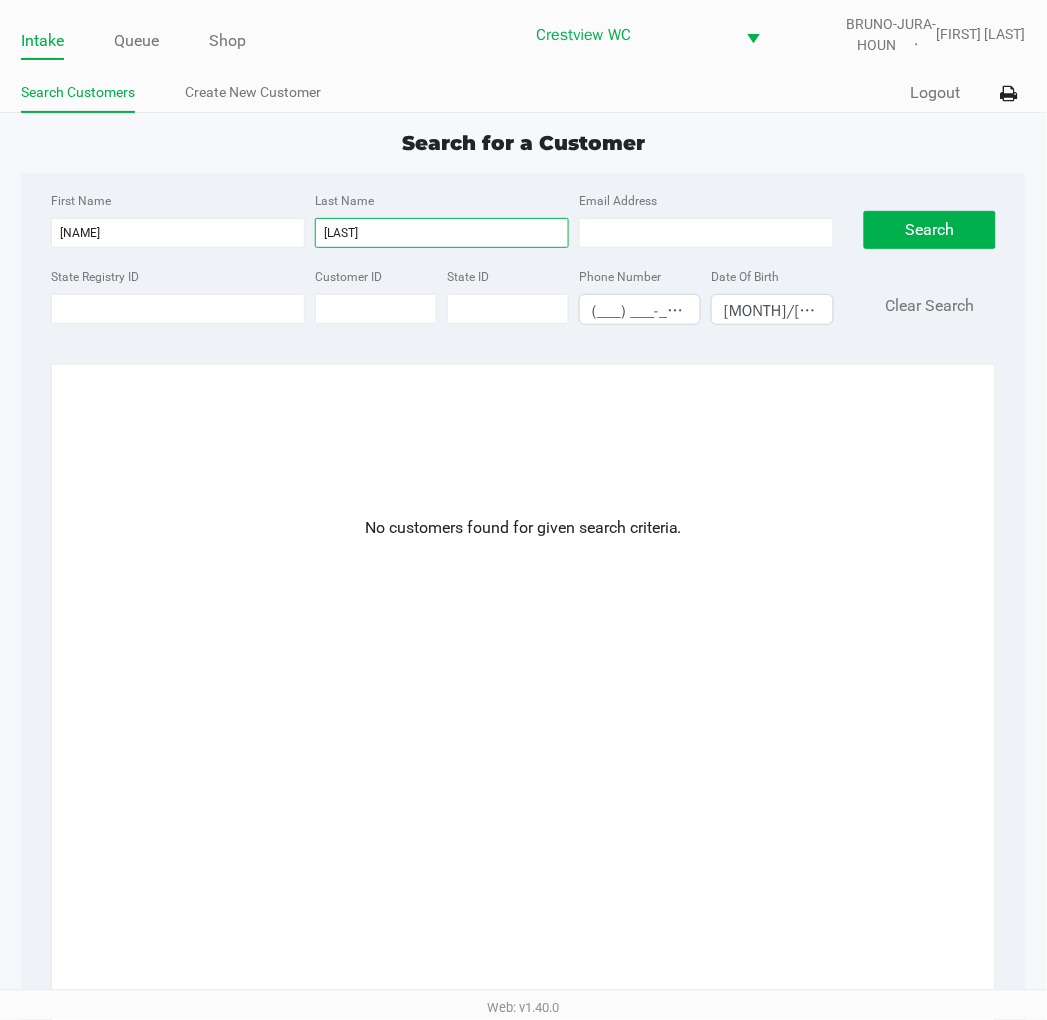 drag, startPoint x: 493, startPoint y: 238, endPoint x: -6, endPoint y: 238, distance: 499 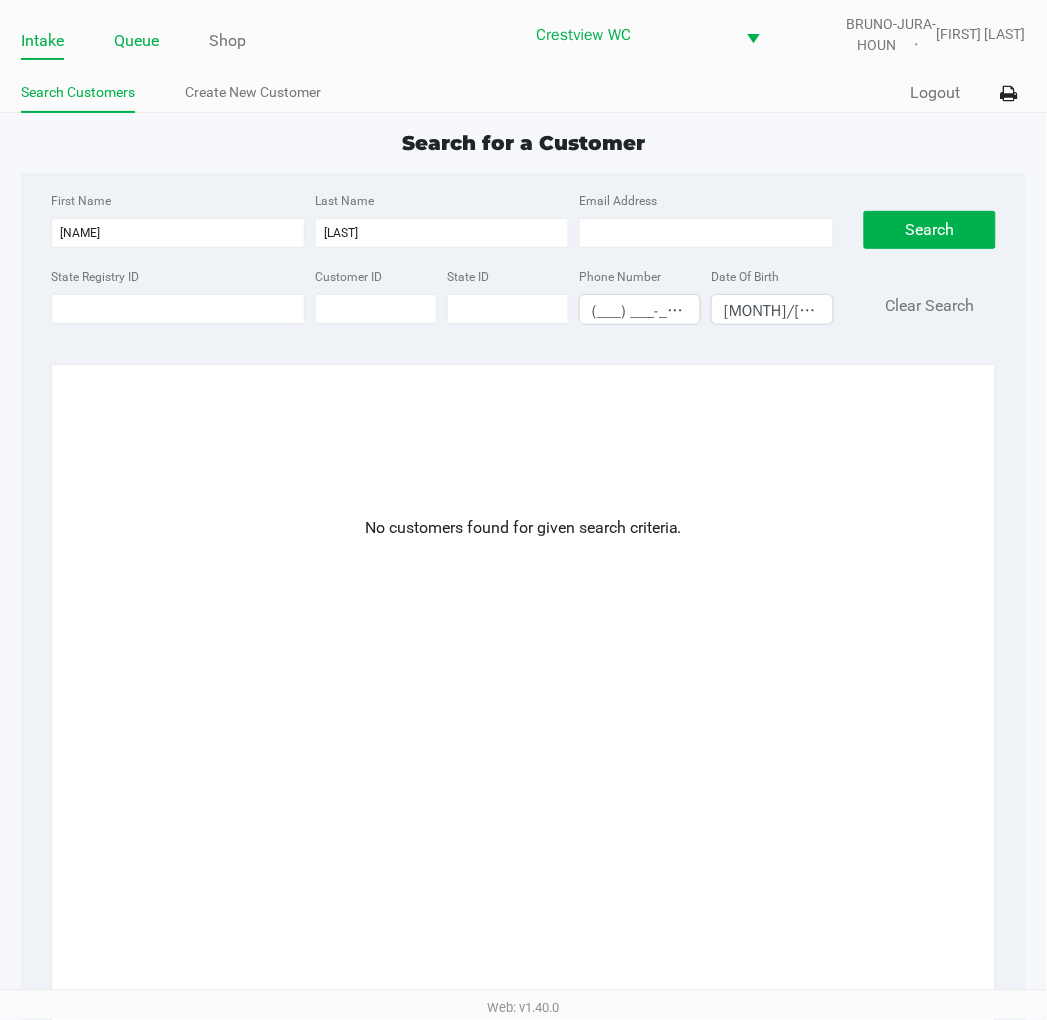 click on "Queue" 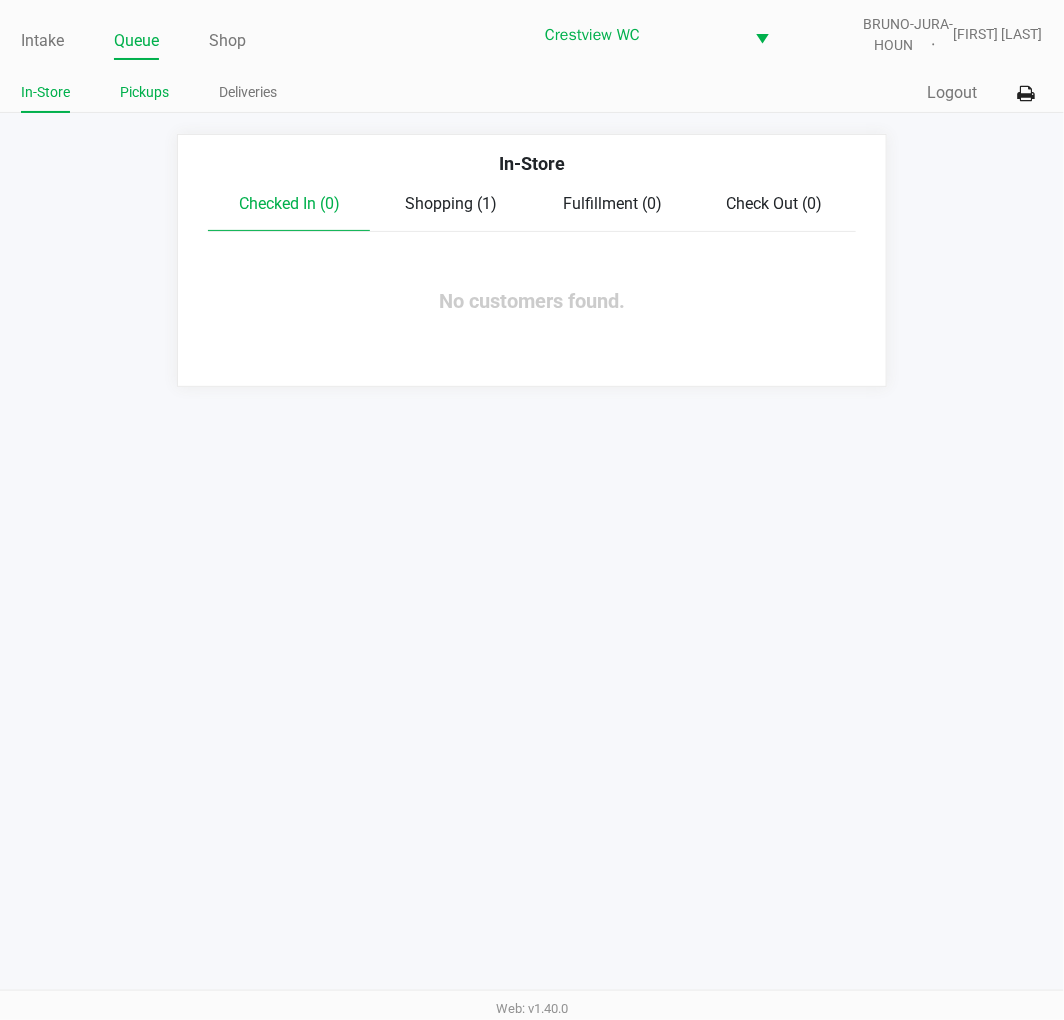 click on "Pickups" 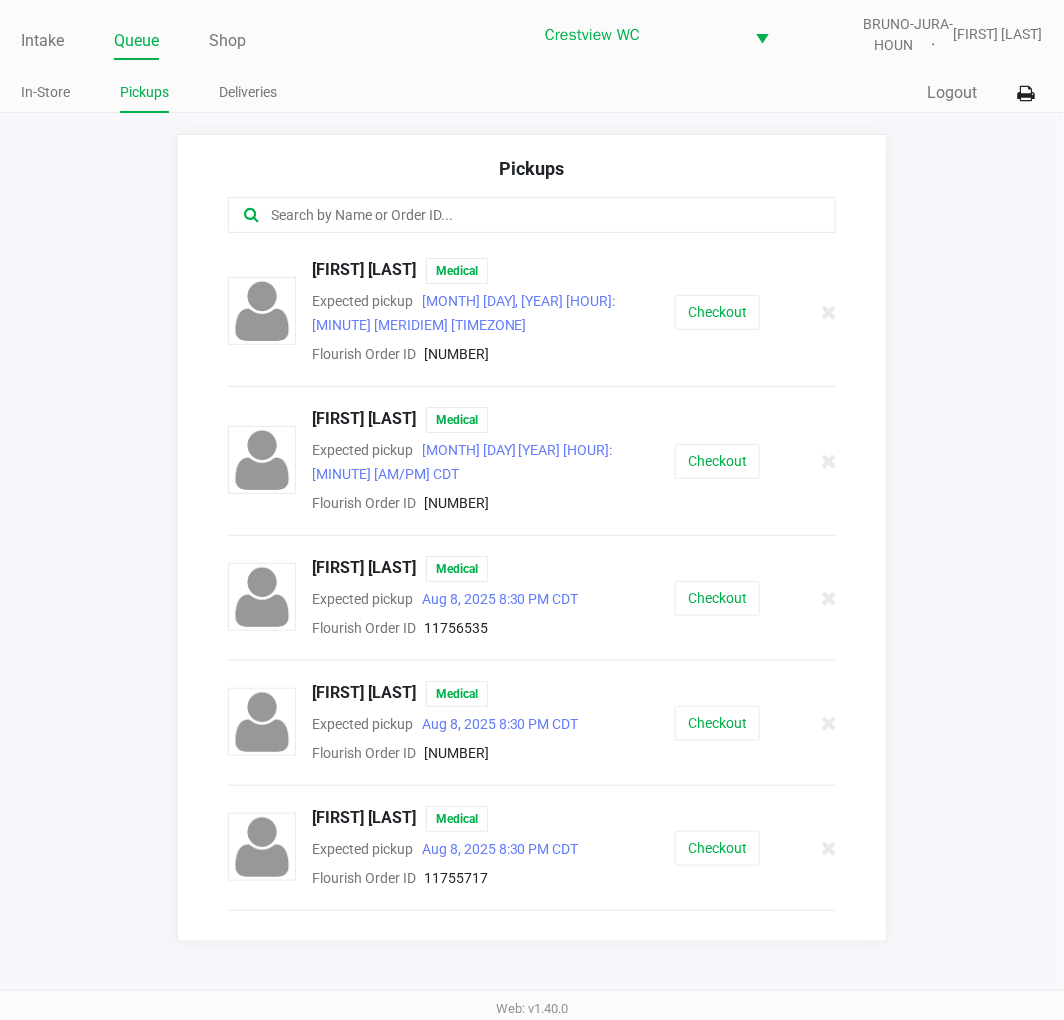 click 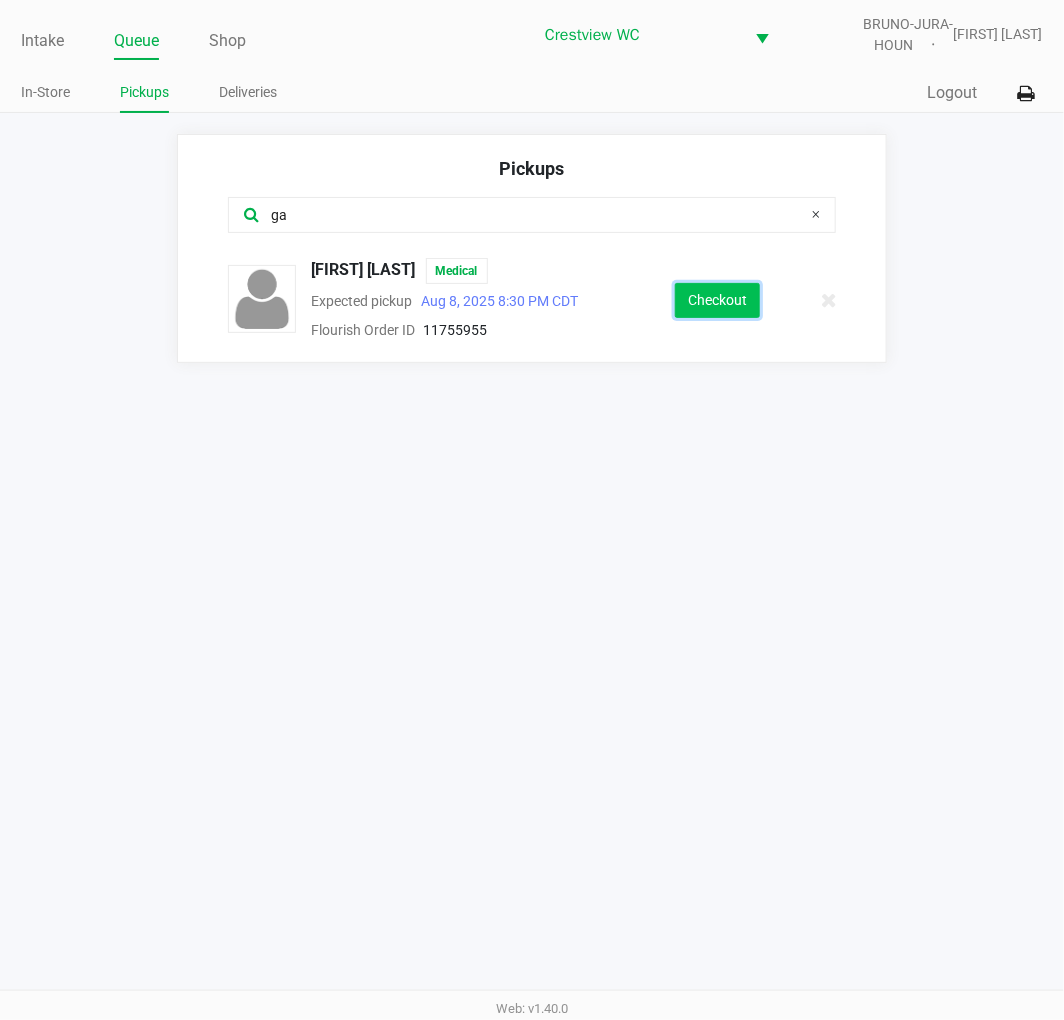 click on "Checkout" 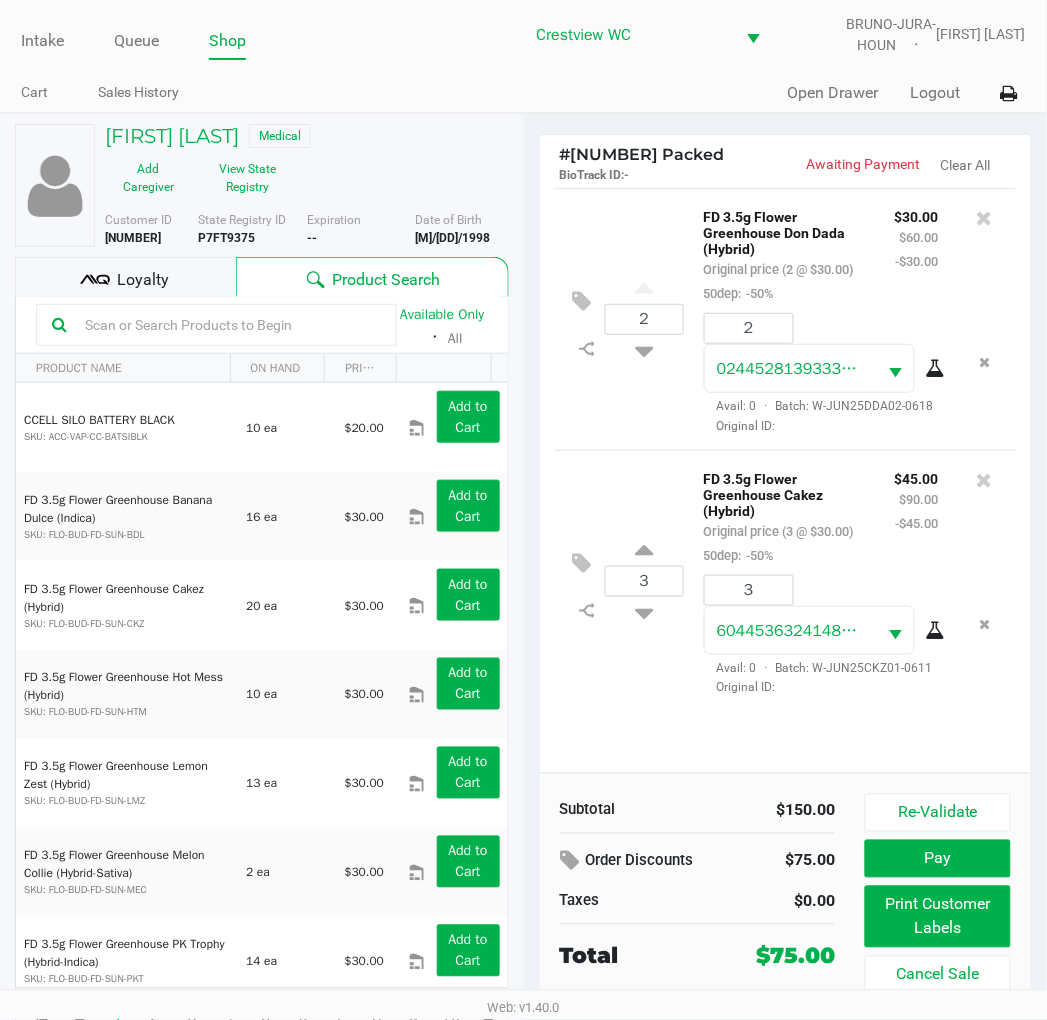 scroll, scrollTop: 37, scrollLeft: 0, axis: vertical 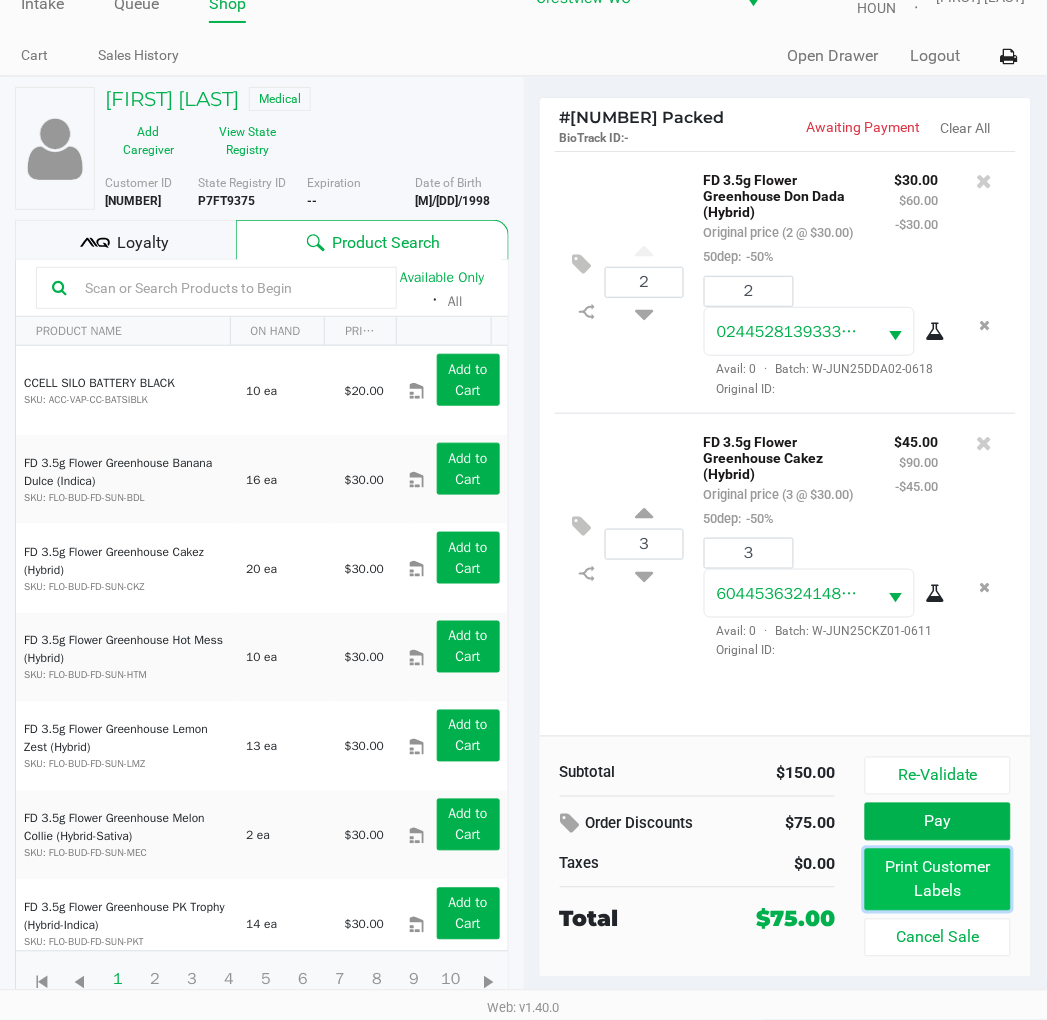 click on "Print Customer Labels" 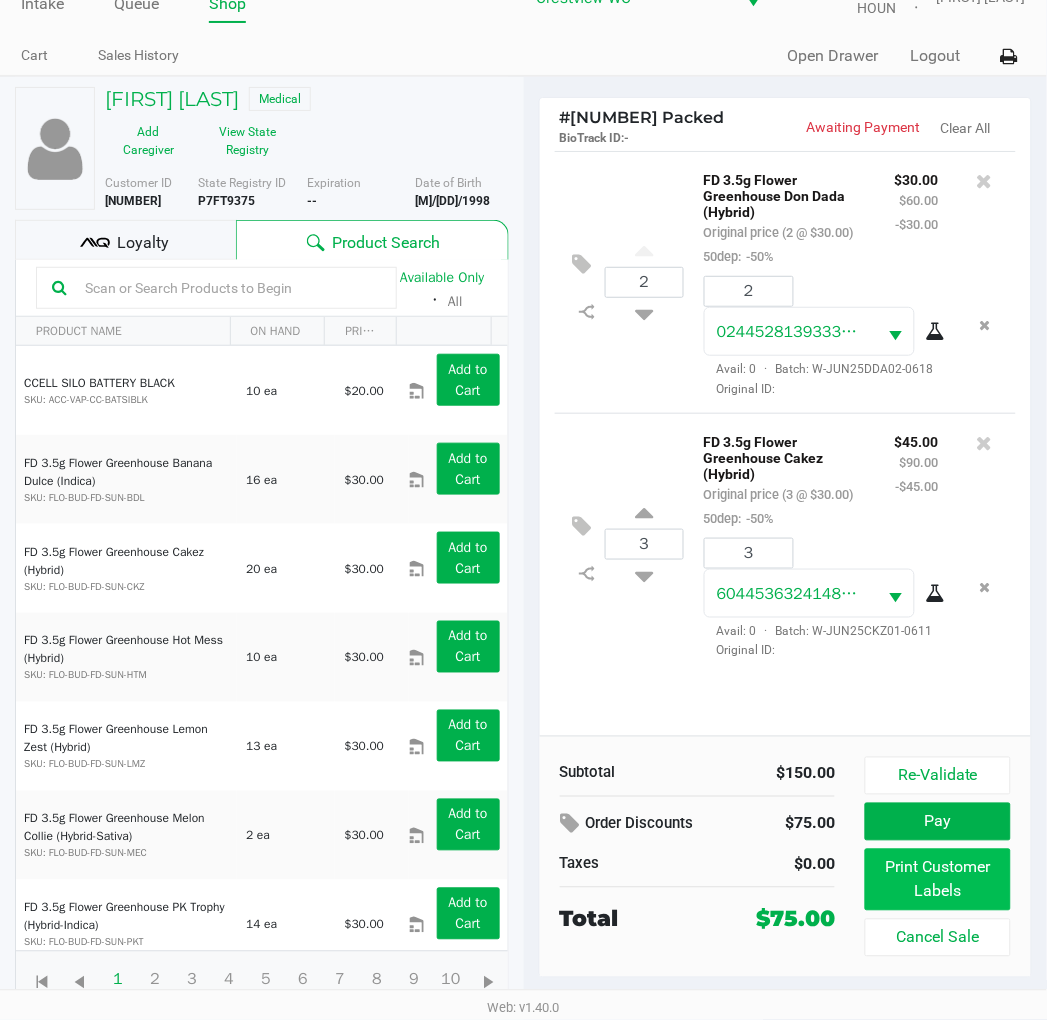 scroll, scrollTop: 0, scrollLeft: 0, axis: both 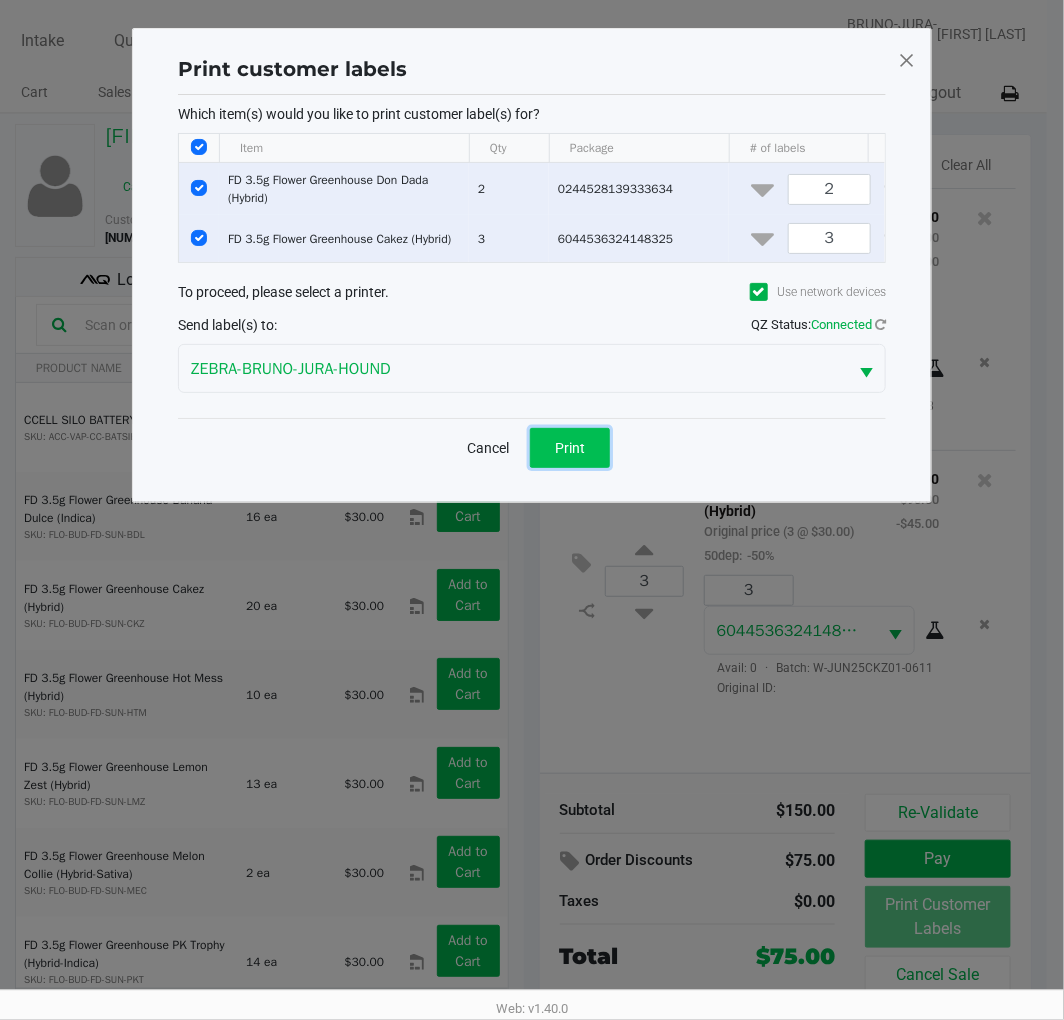 click on "Print" 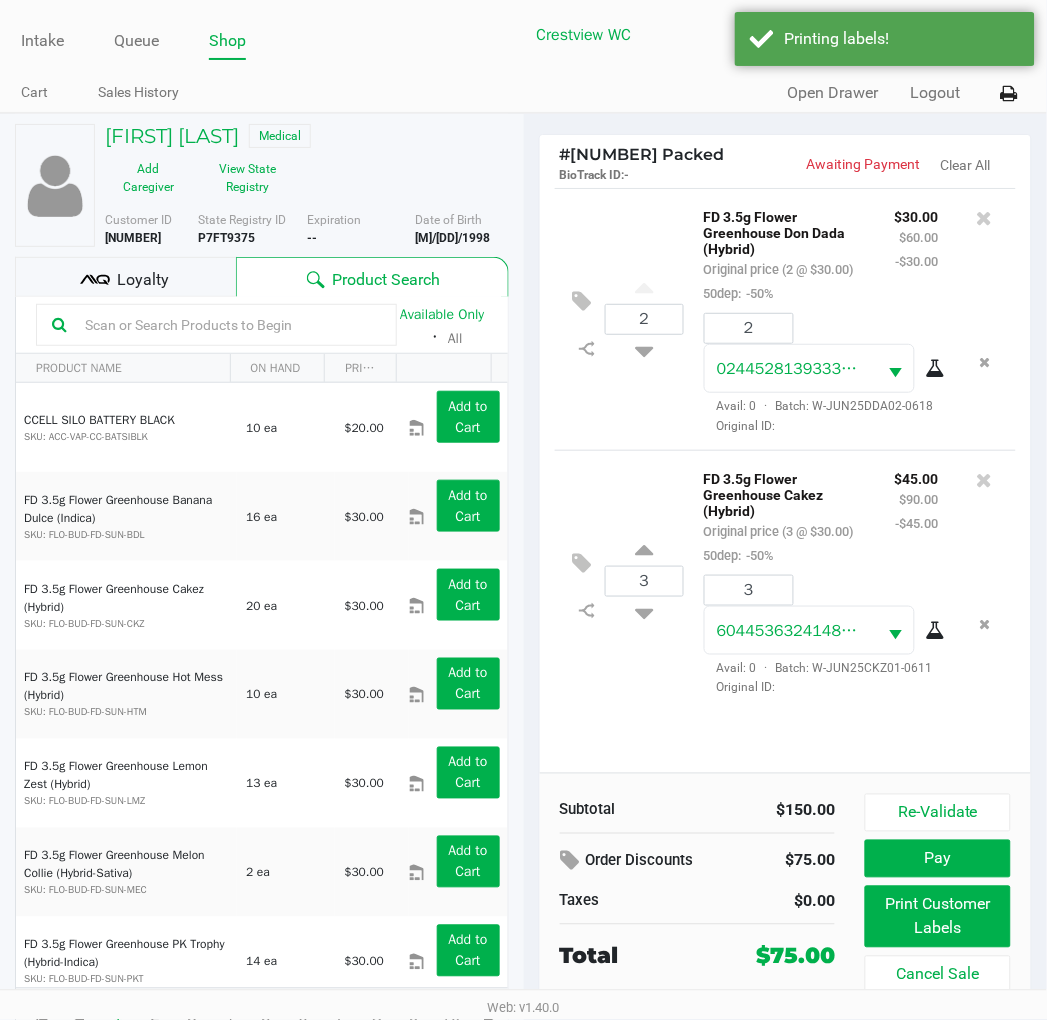 click 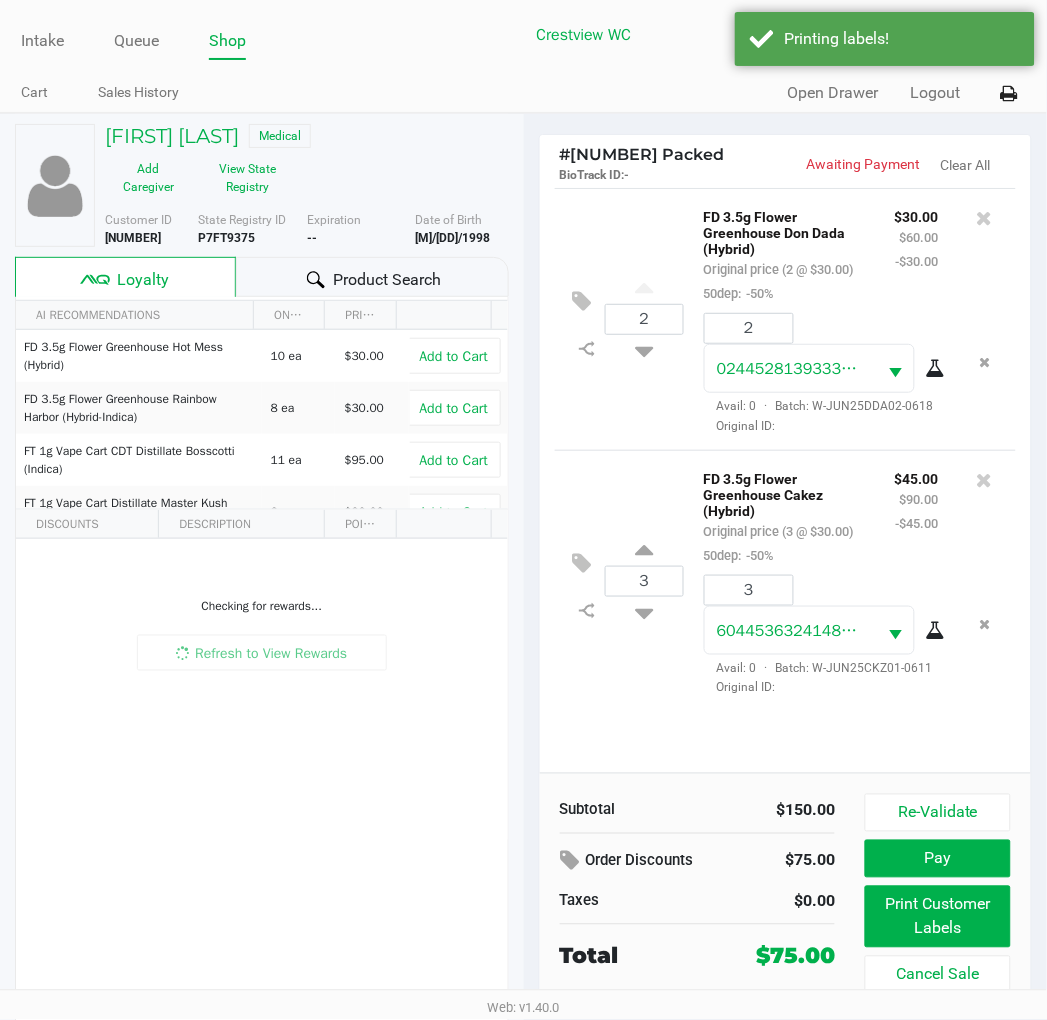 scroll, scrollTop: 38, scrollLeft: 0, axis: vertical 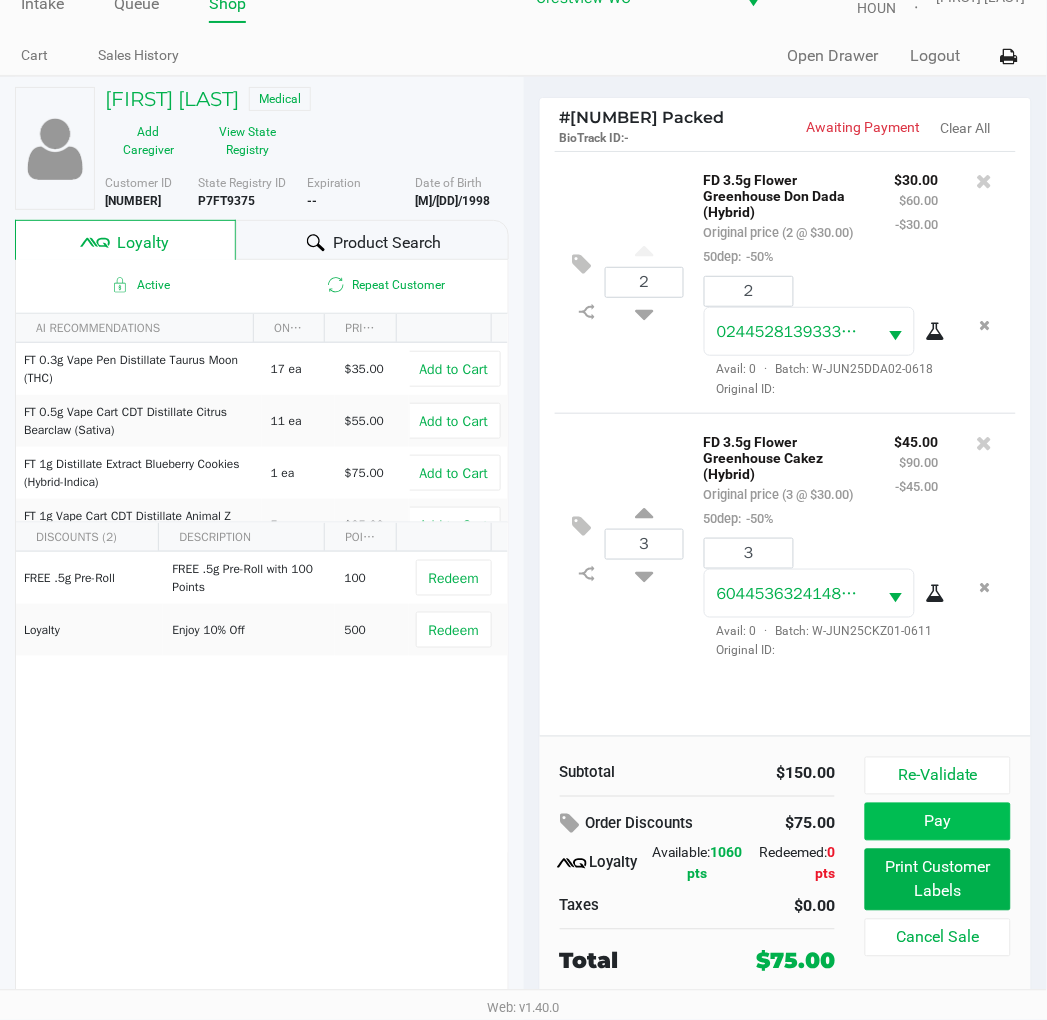 click on "Pay" 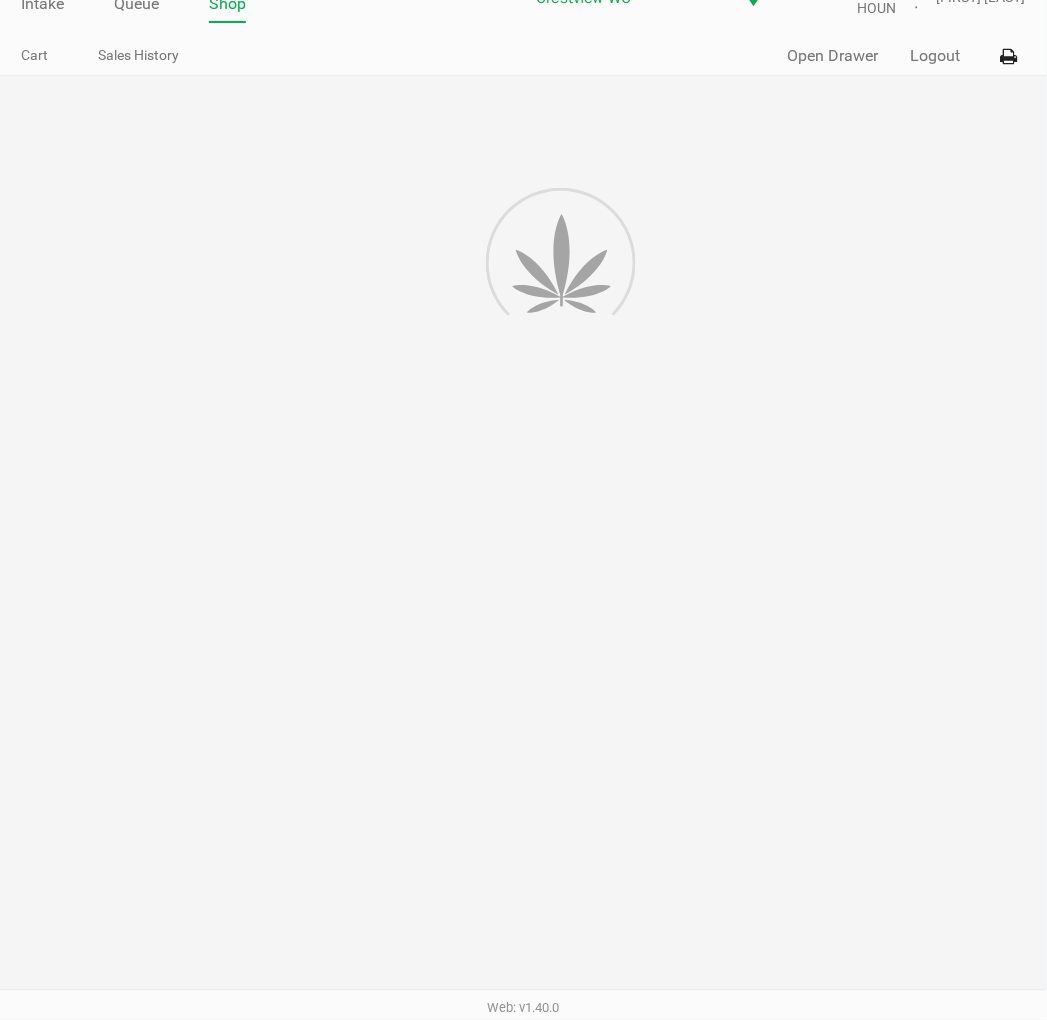 scroll, scrollTop: 0, scrollLeft: 0, axis: both 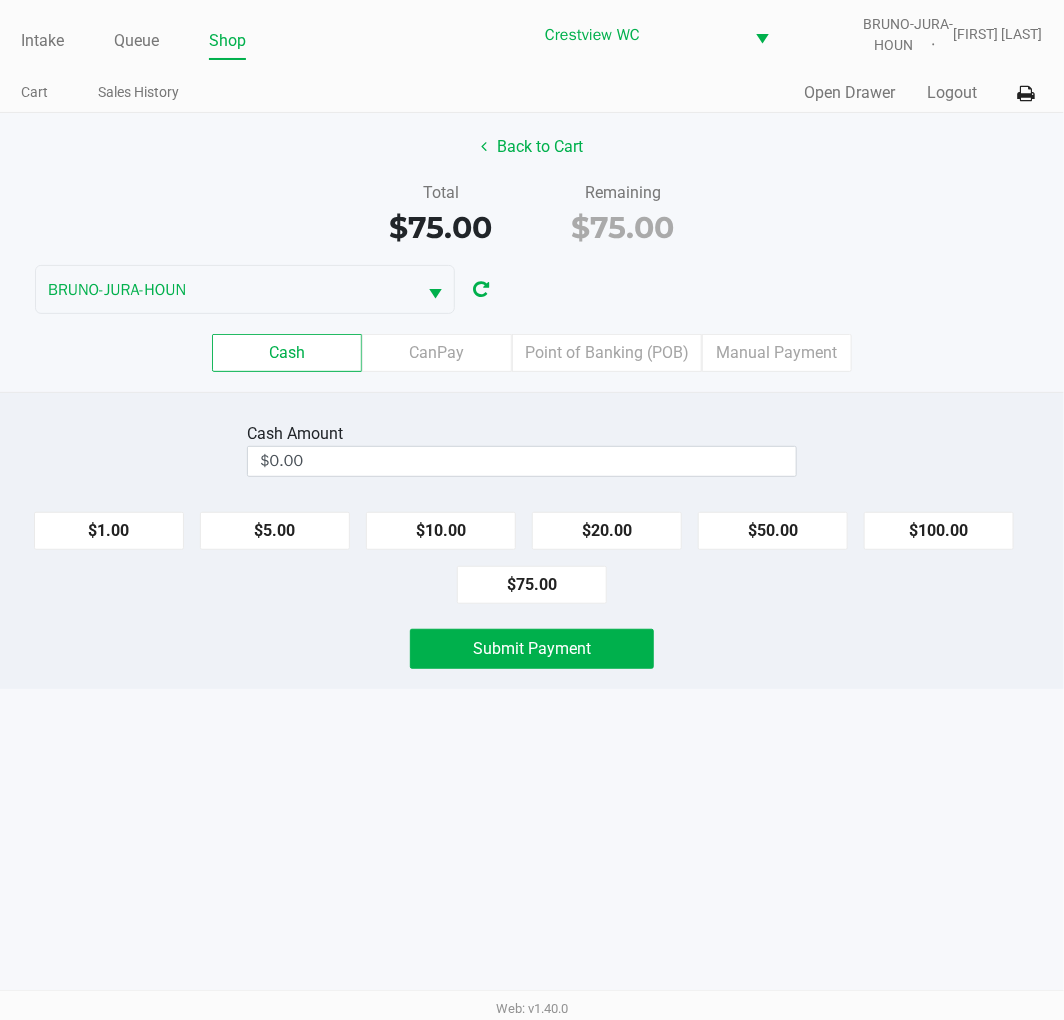 click on "$0.00" at bounding box center [522, 461] 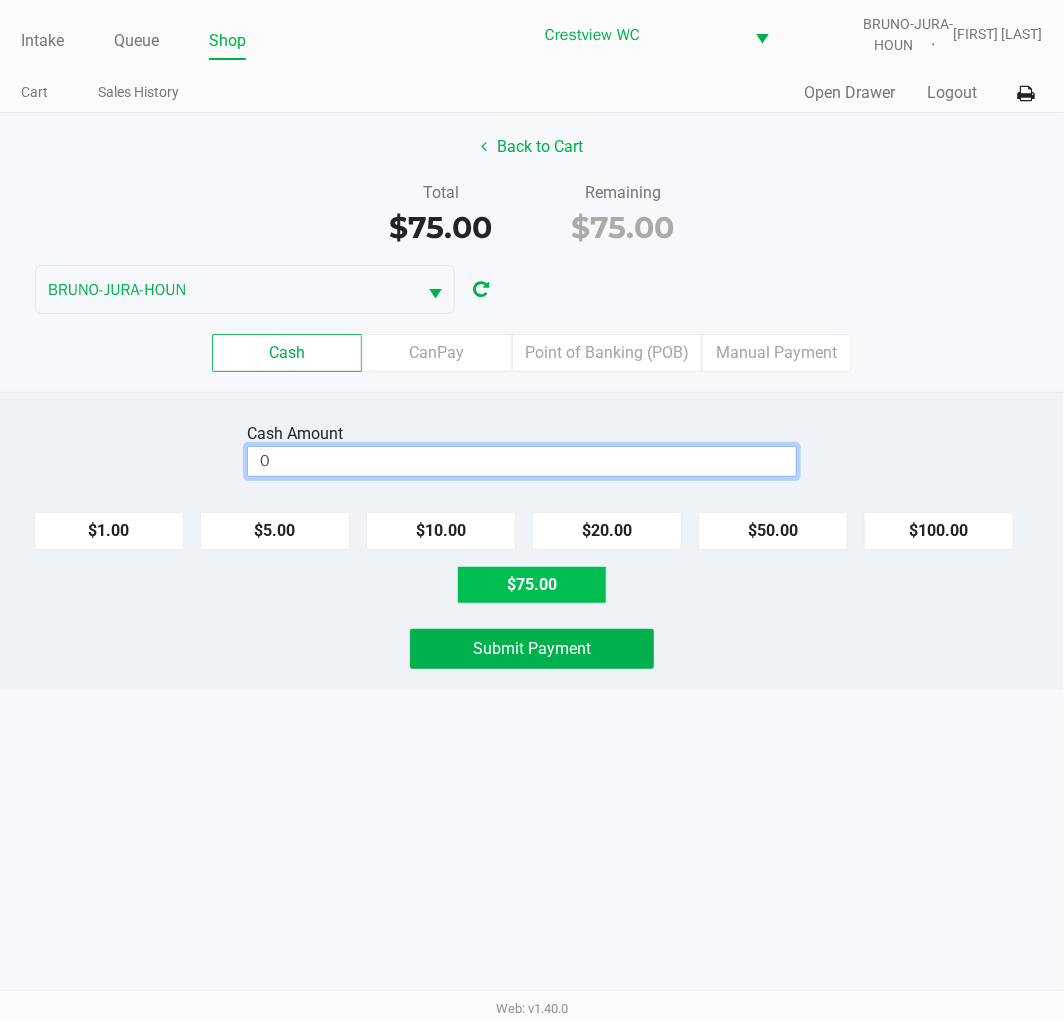 click on "$75.00" 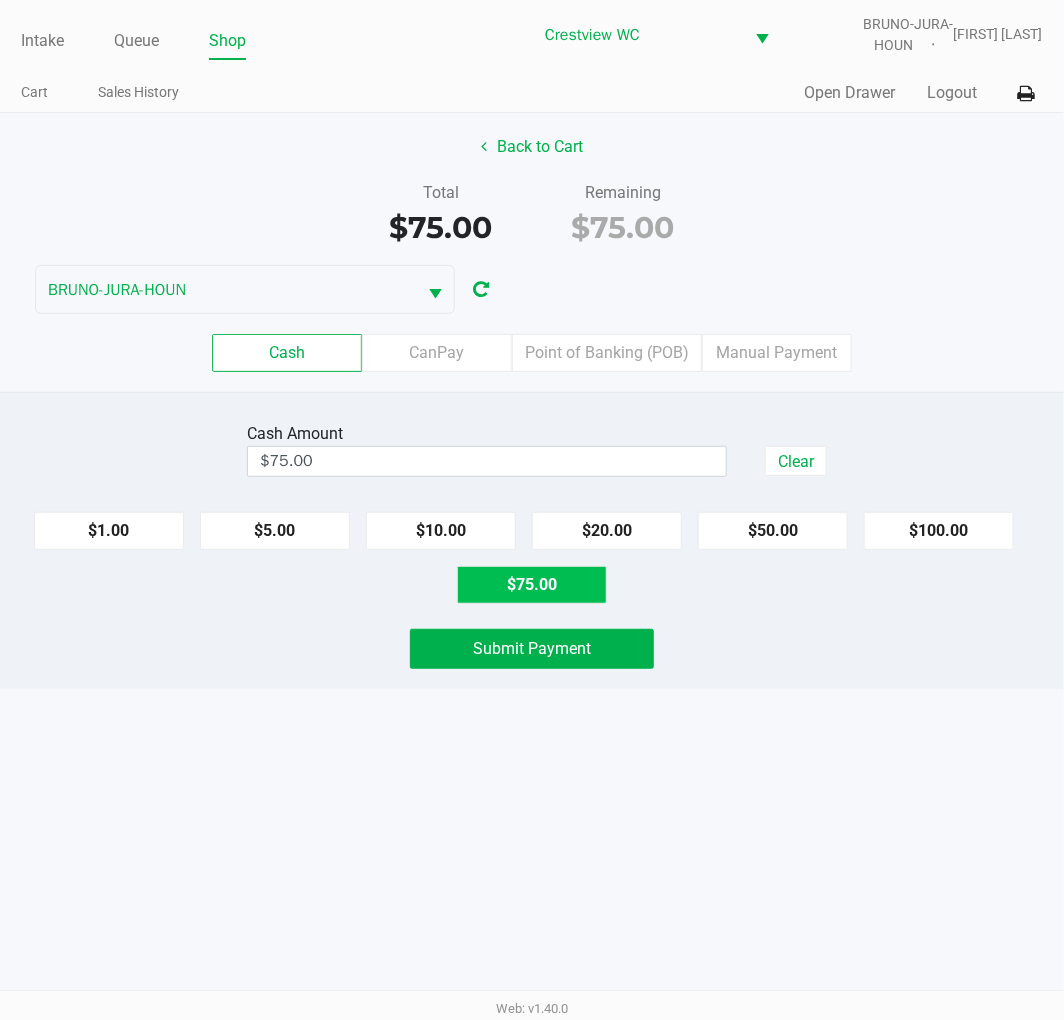 click on "Submit Payment" 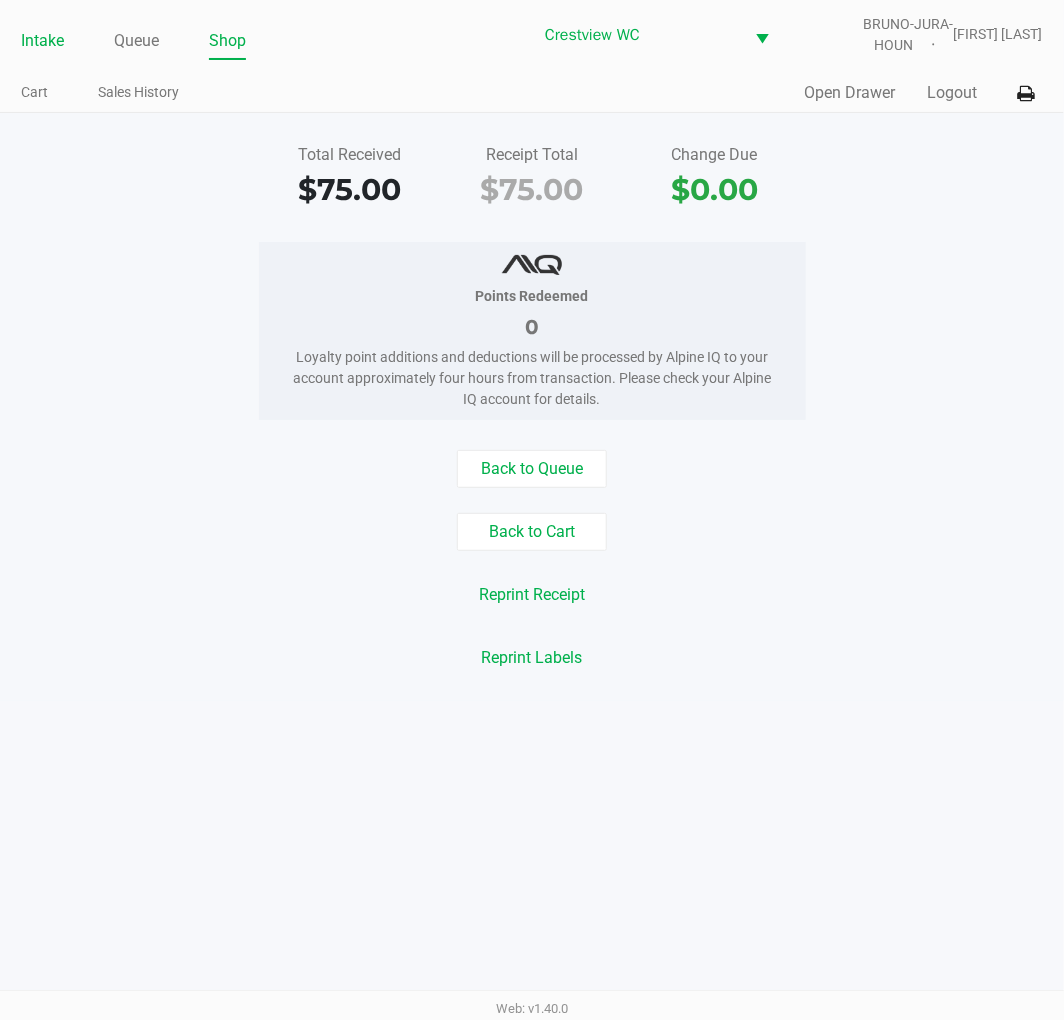 click on "Intake" 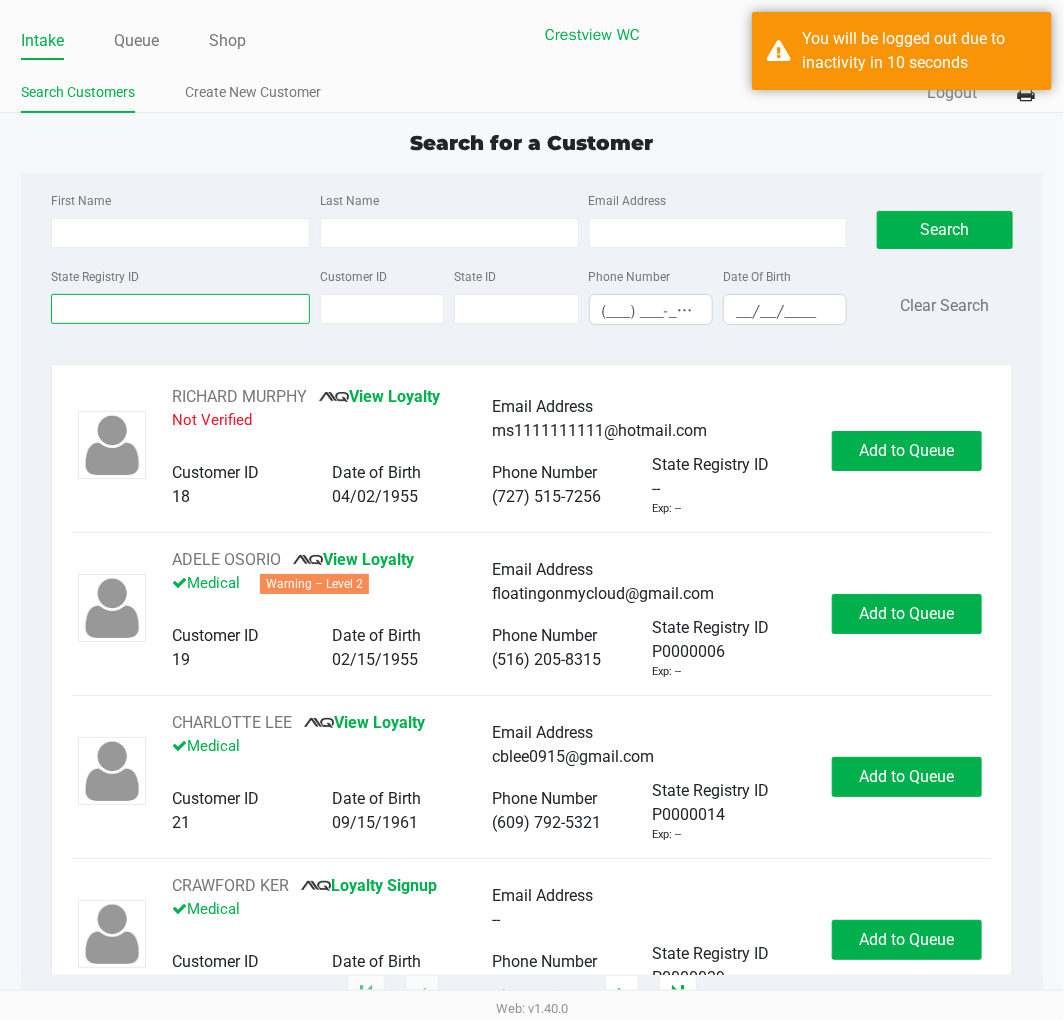 click on "State Registry ID" at bounding box center (180, 309) 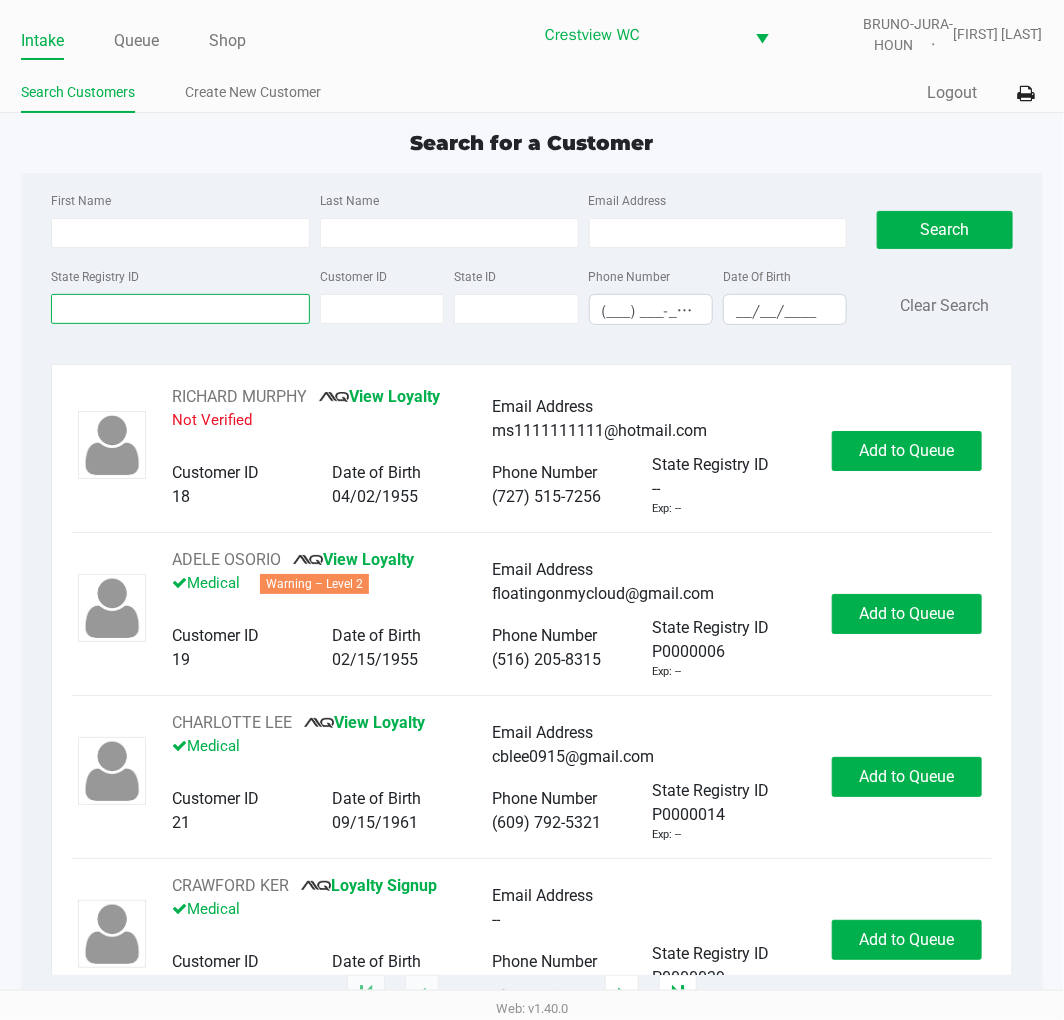 click on "State Registry ID" at bounding box center (180, 309) 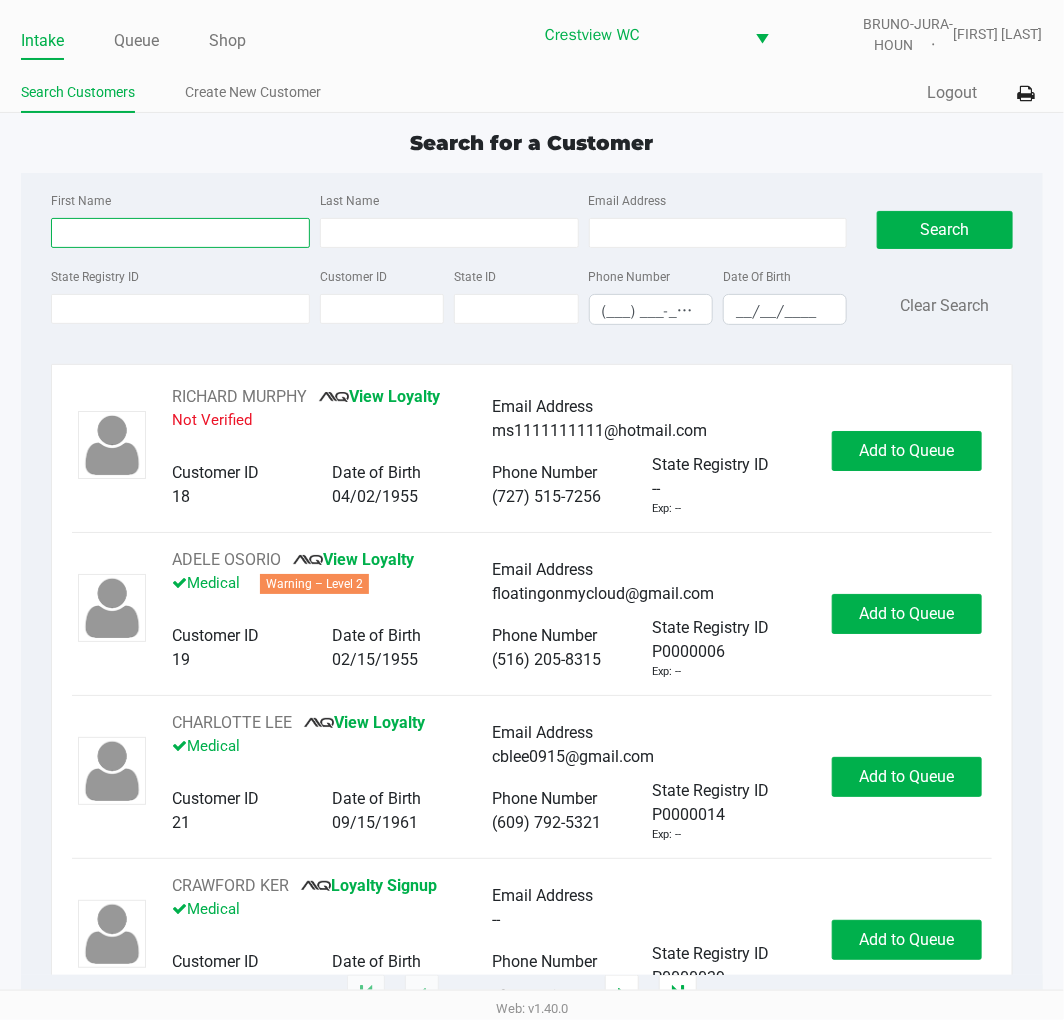 click on "First Name" at bounding box center (180, 233) 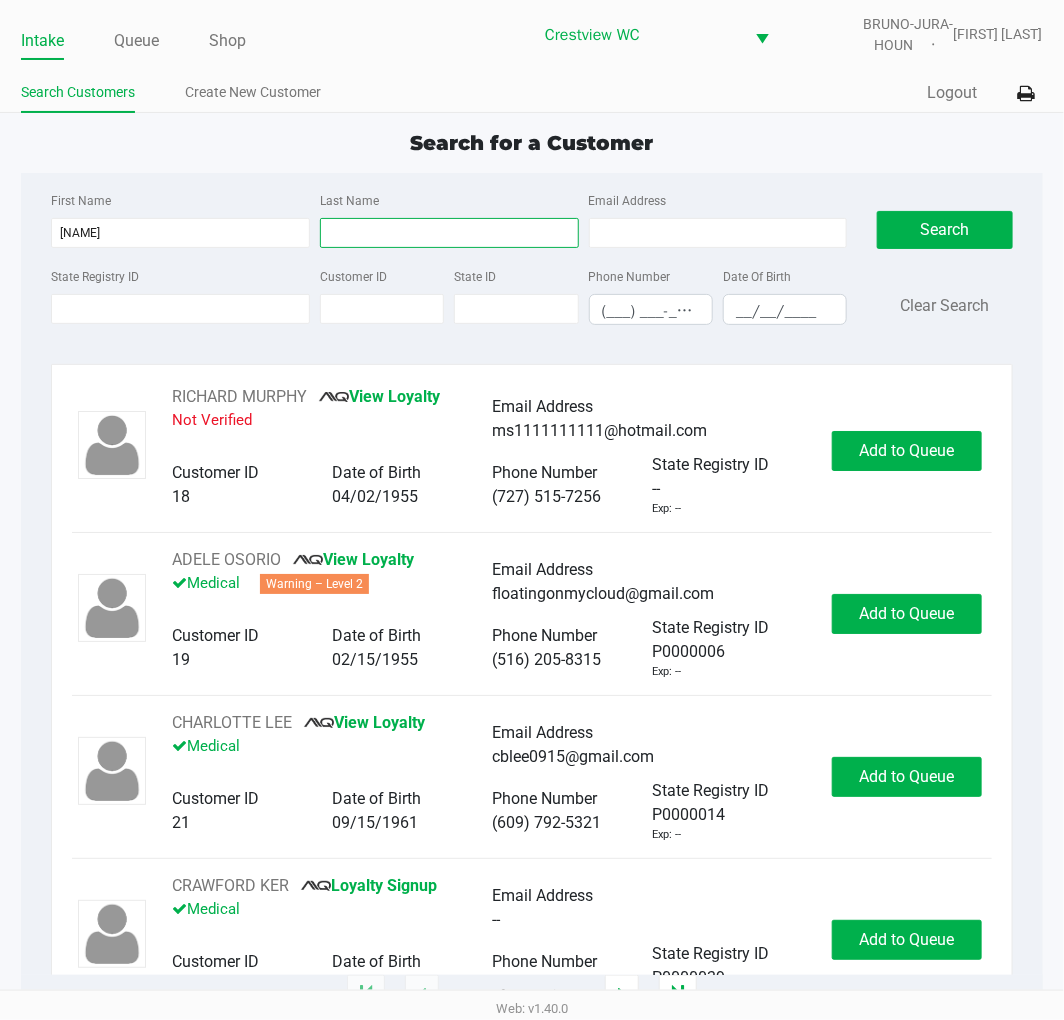 click on "Last Name" at bounding box center [449, 233] 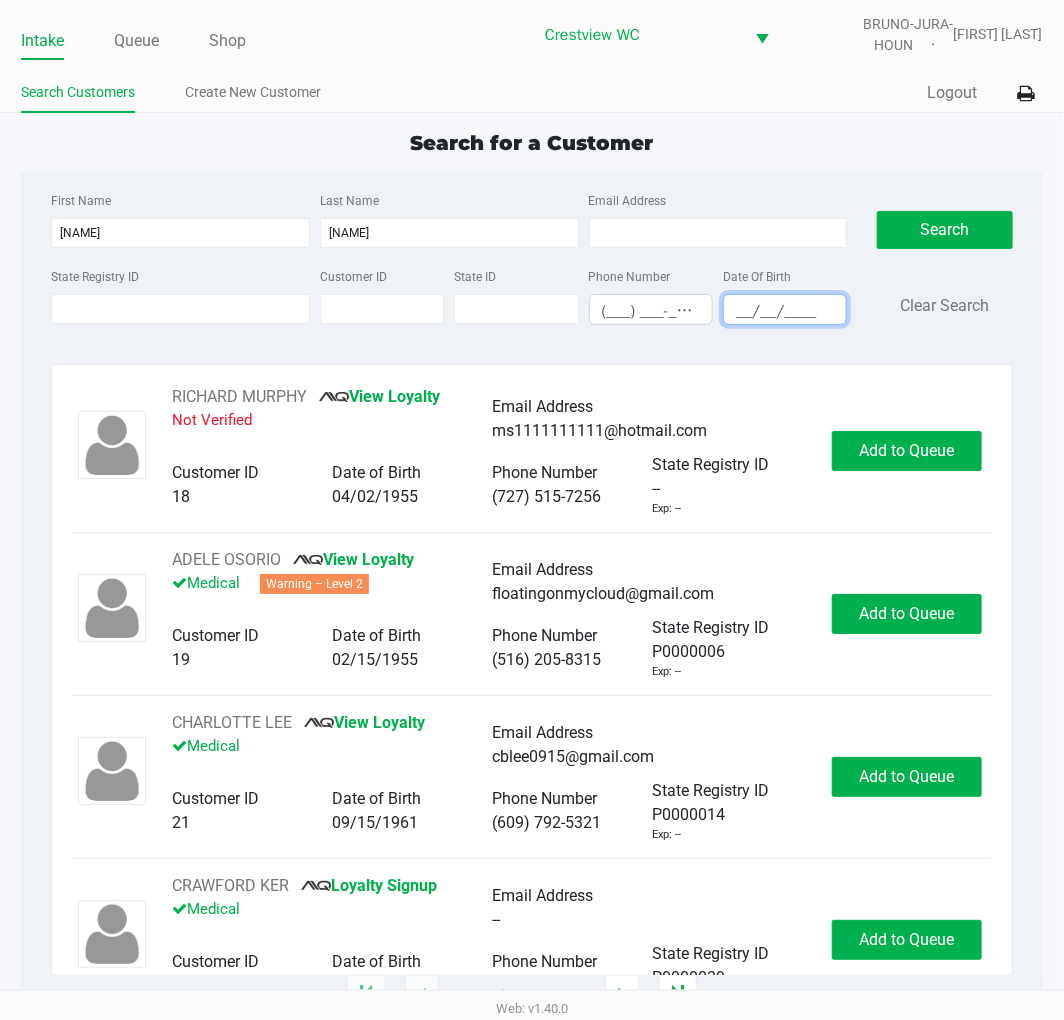 click on "__/__/____" at bounding box center [785, 311] 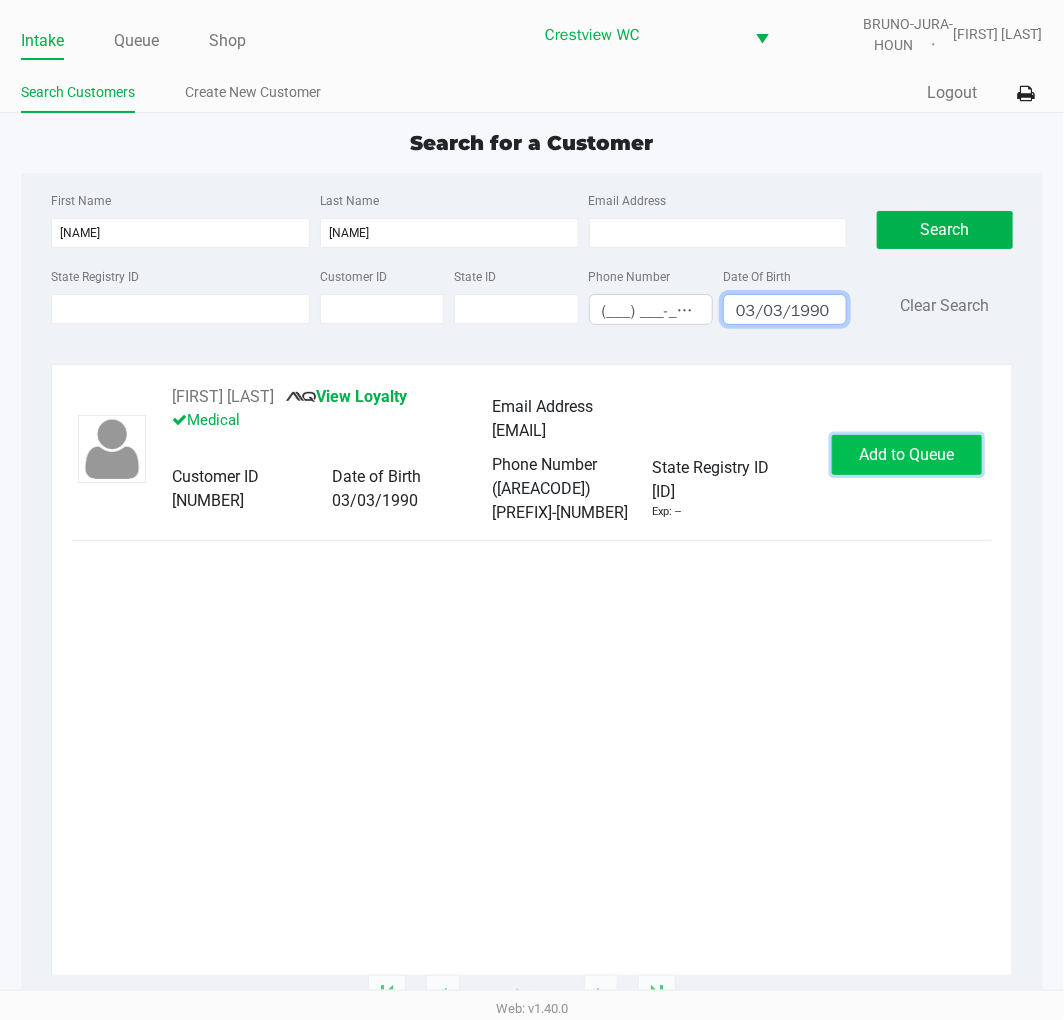 click on "Add to Queue" 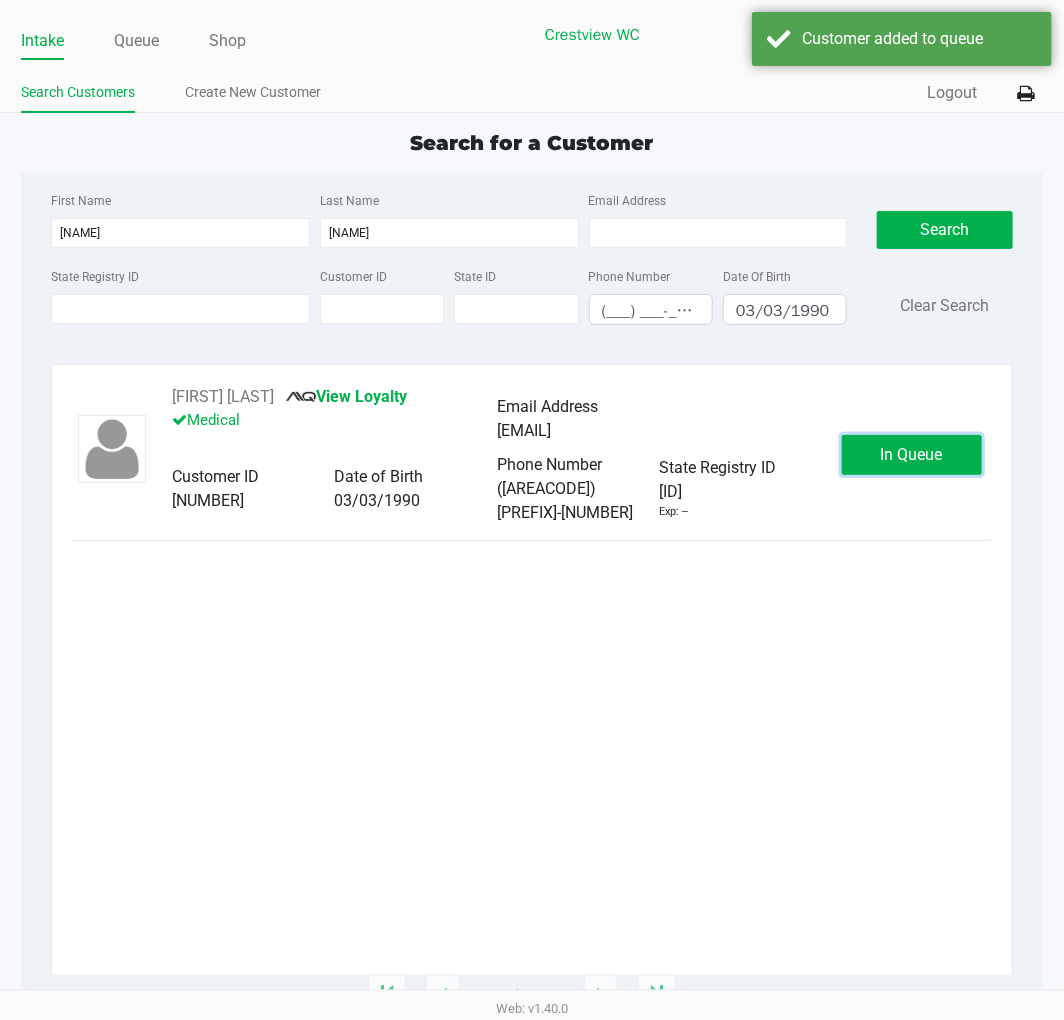 click on "In Queue" 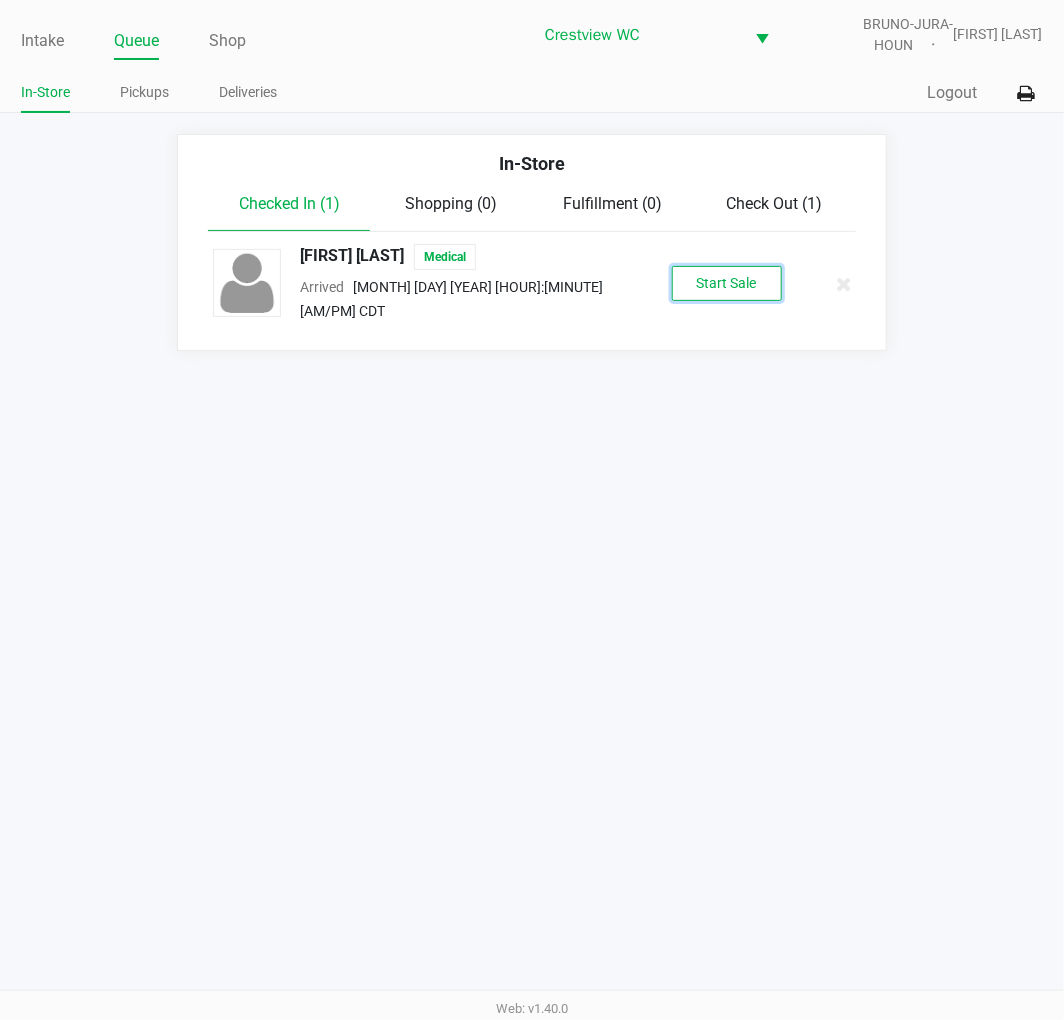 click on "Start Sale" 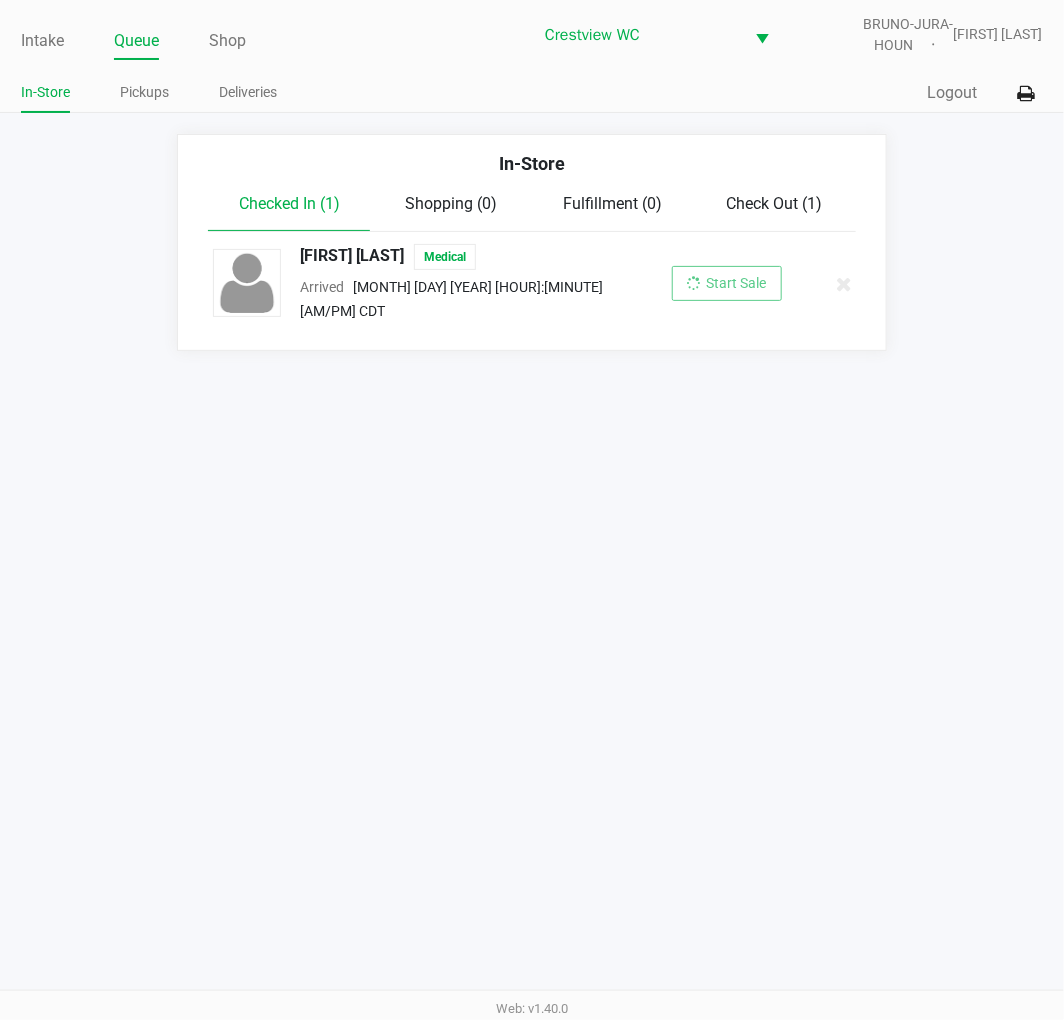 click on "Start Sale" 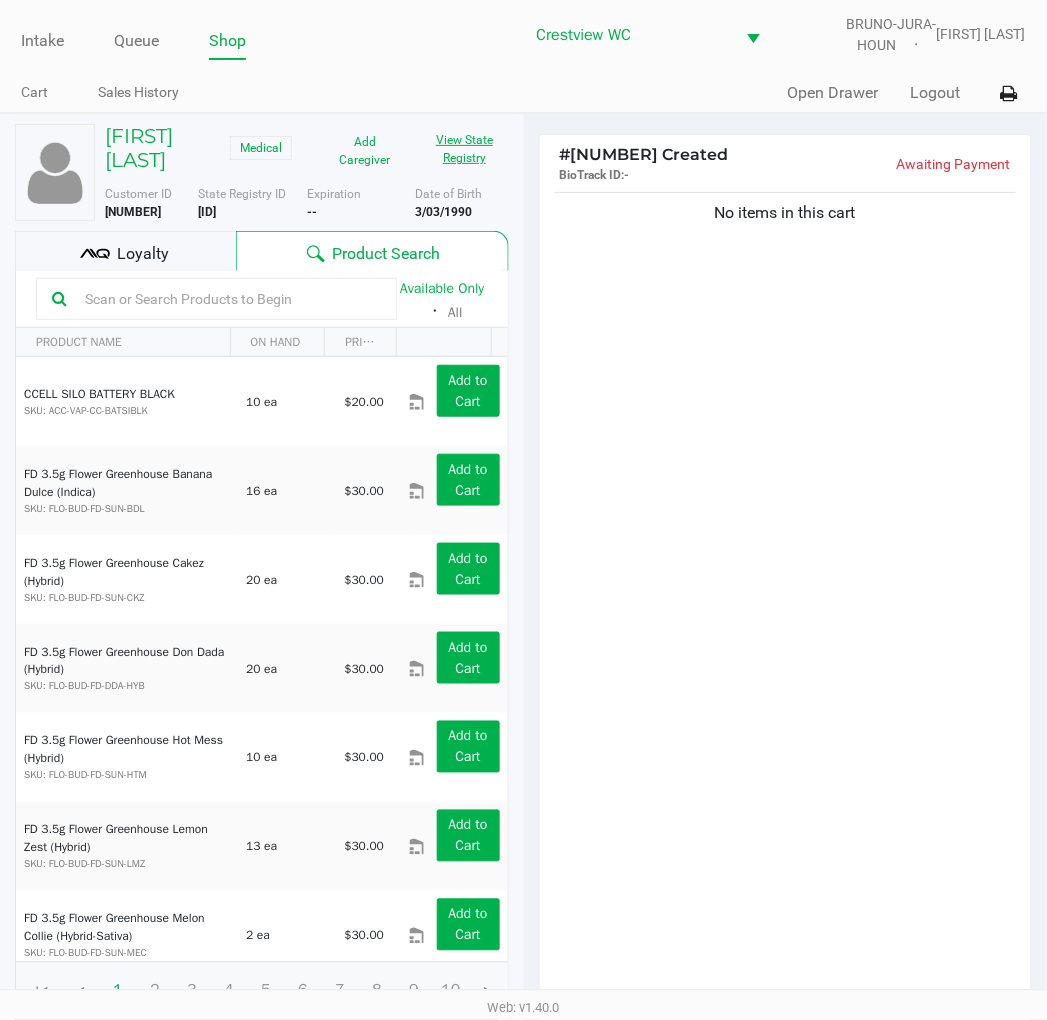 click on "View State Registry" 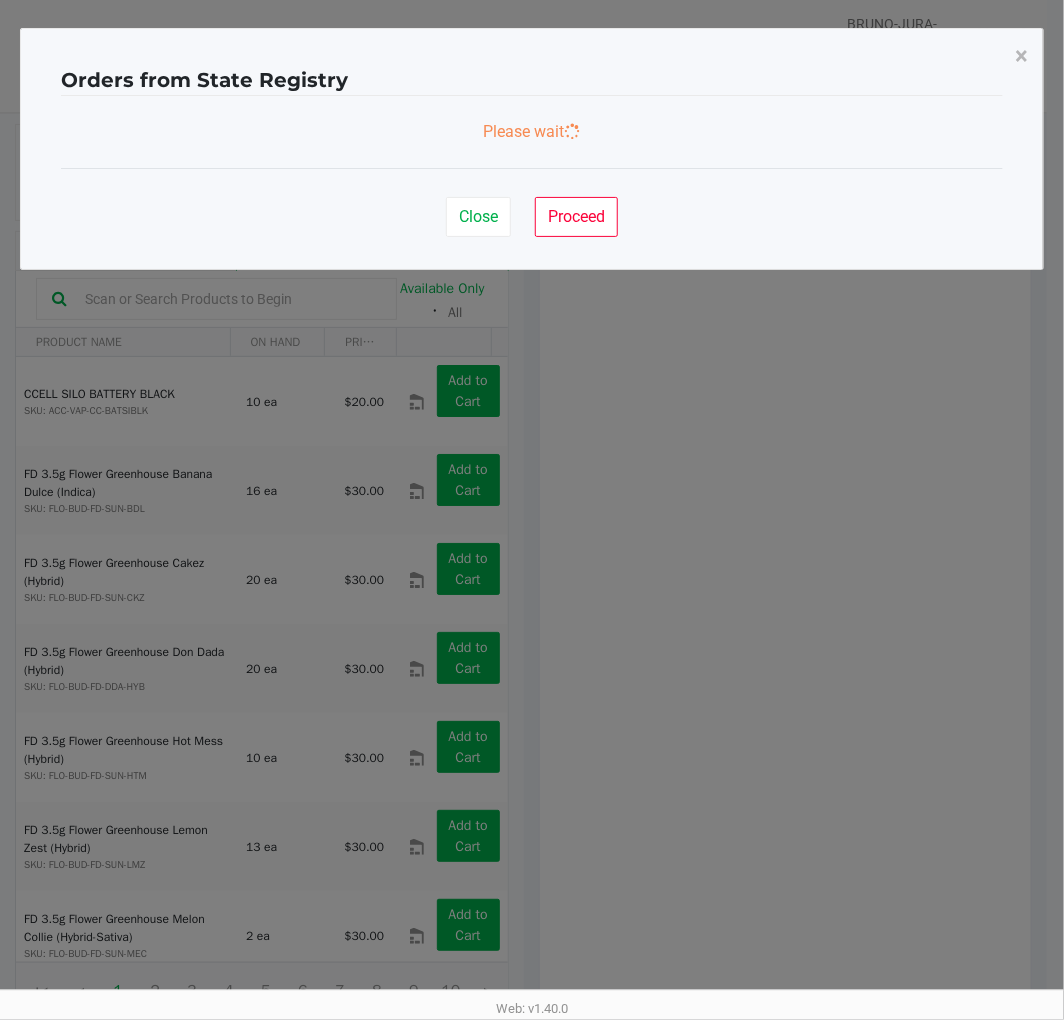 click on "Orders from State Registry  ×  Please wait    Close   Proceed" 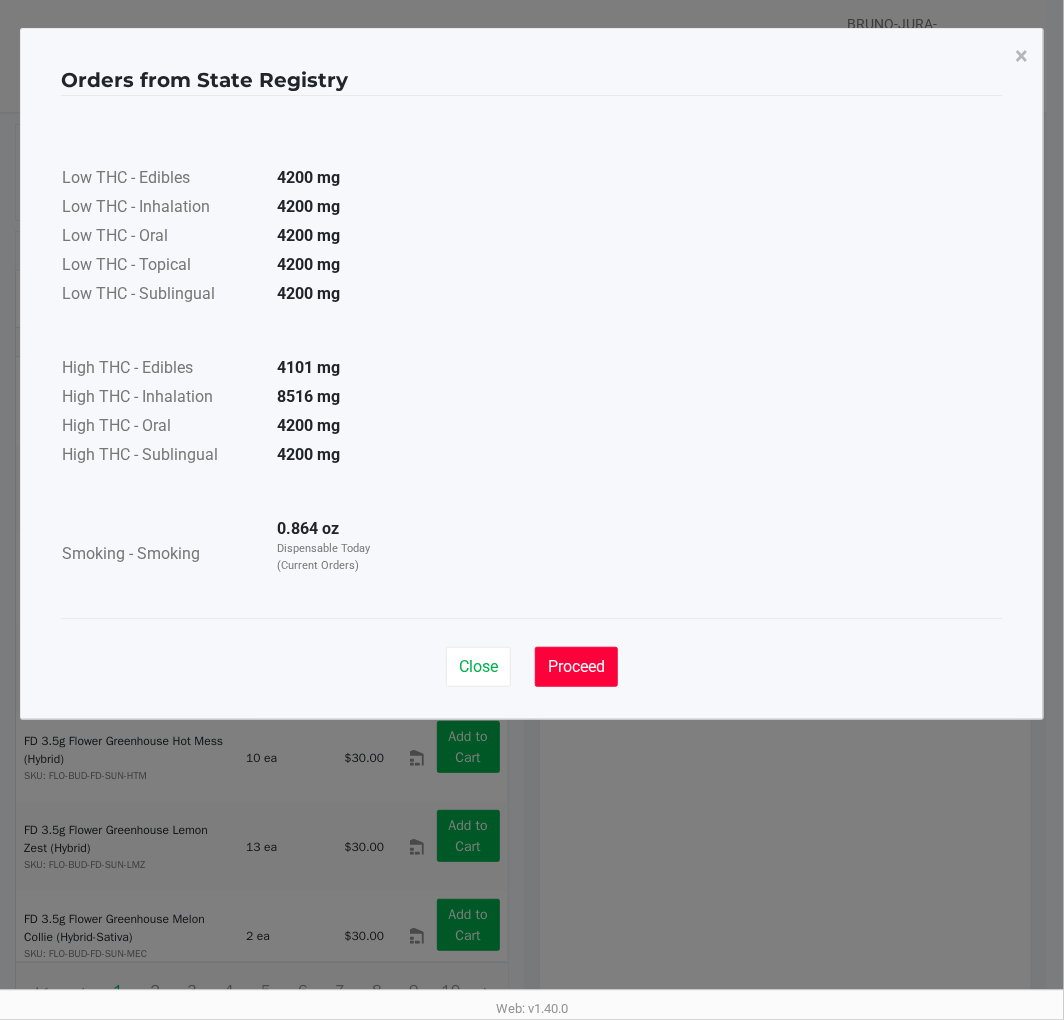 click on "Proceed" 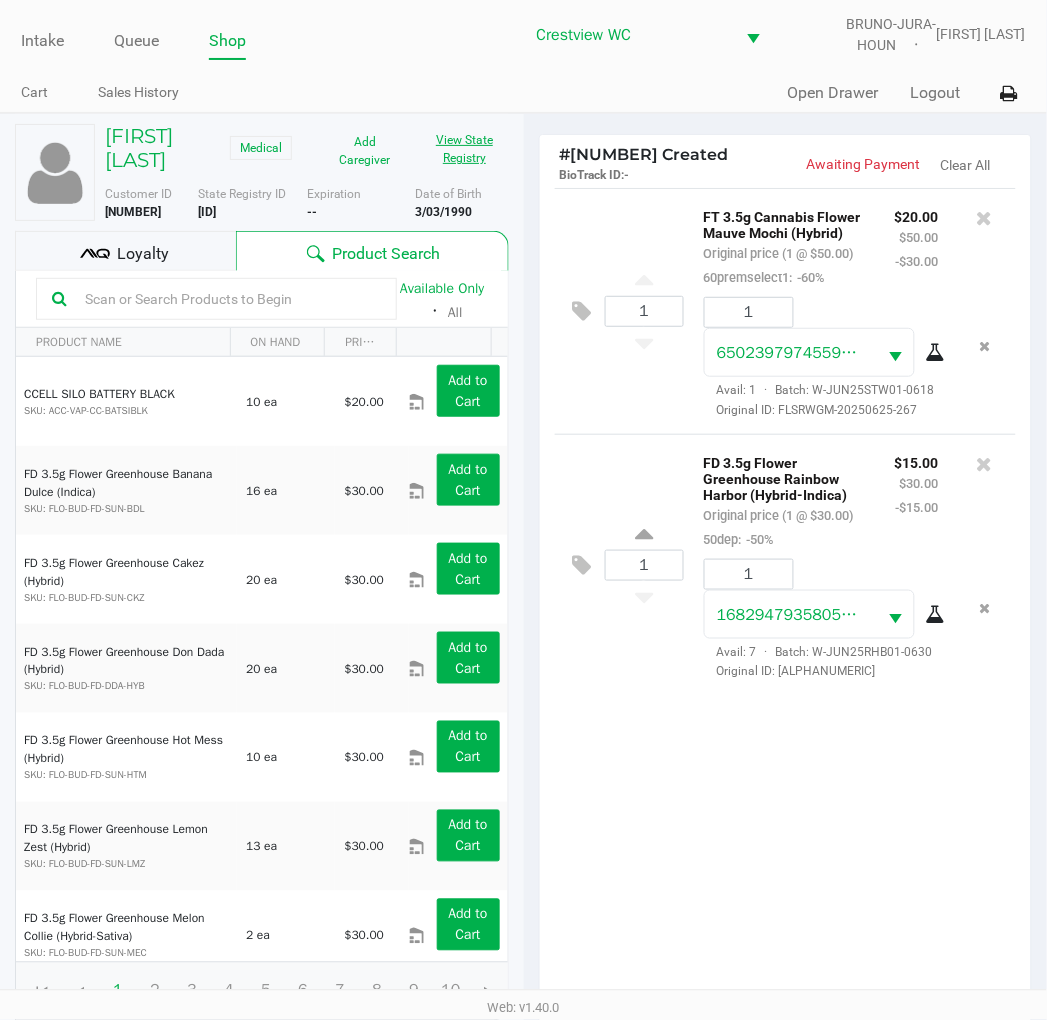 scroll, scrollTop: 217, scrollLeft: 0, axis: vertical 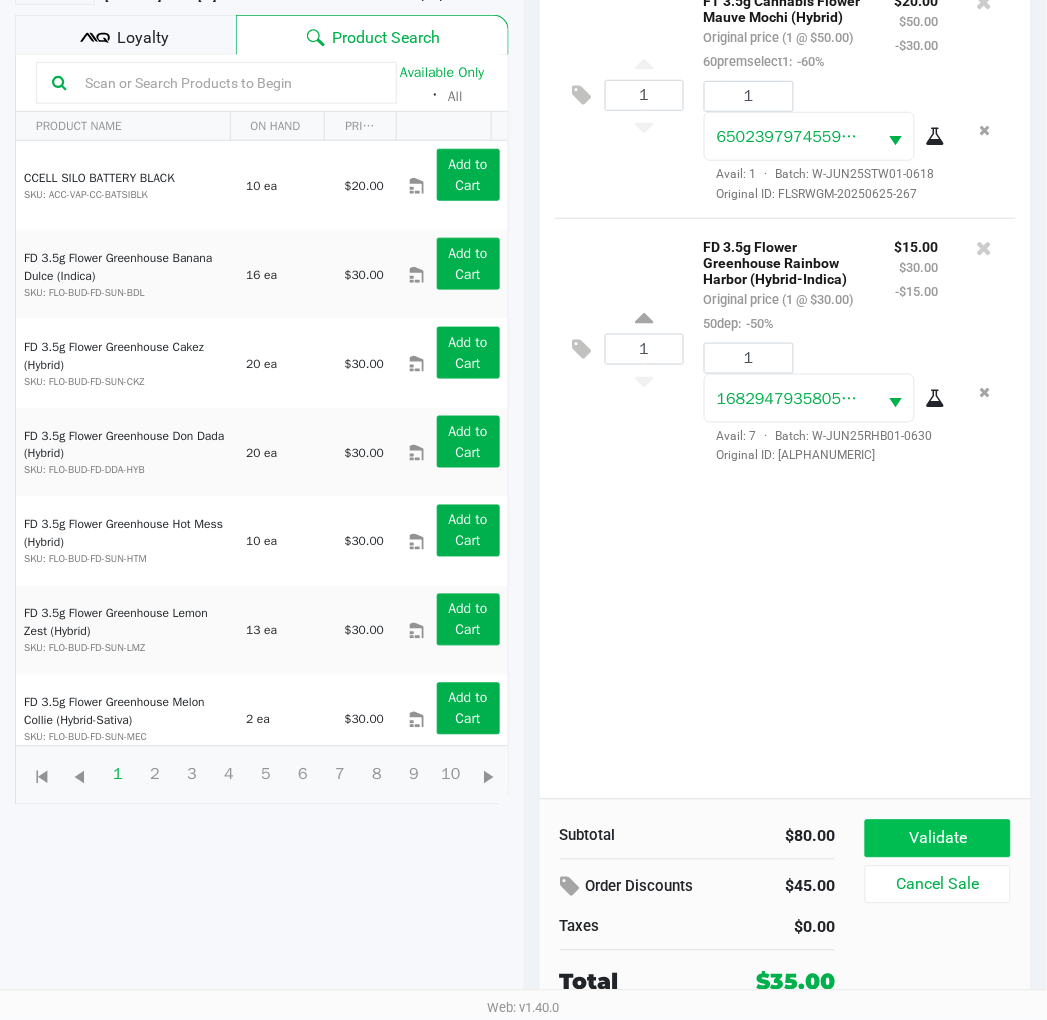 click on "Validate" 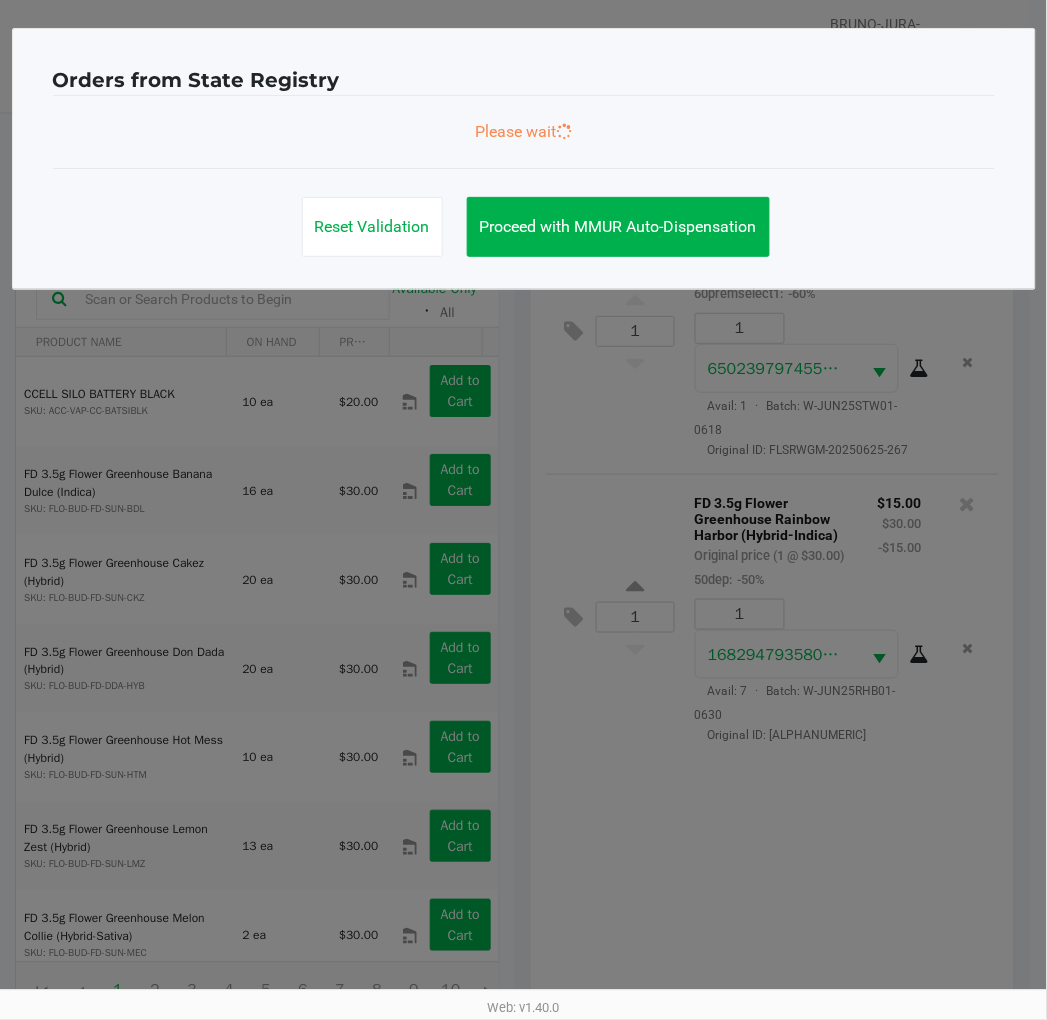 scroll, scrollTop: 0, scrollLeft: 0, axis: both 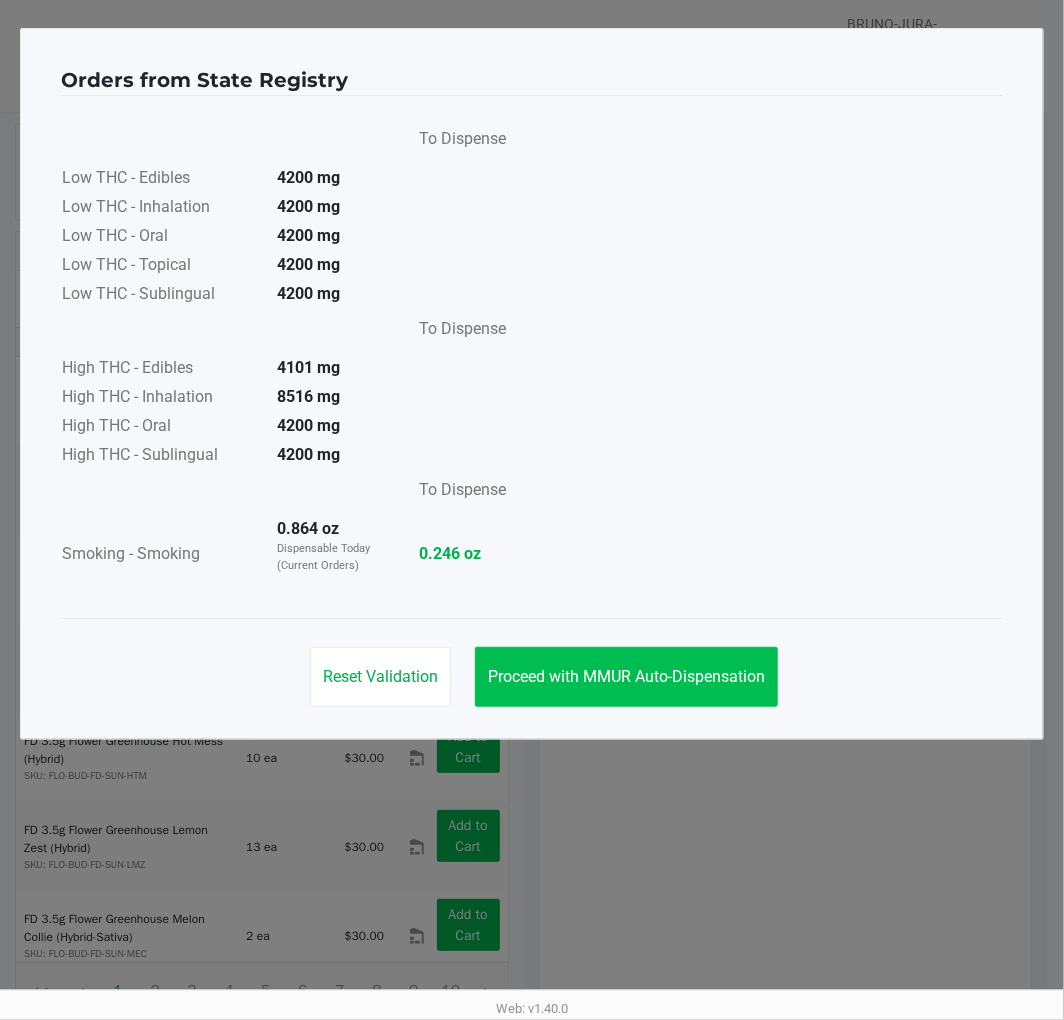 click on "Proceed with MMUR Auto-Dispensation" 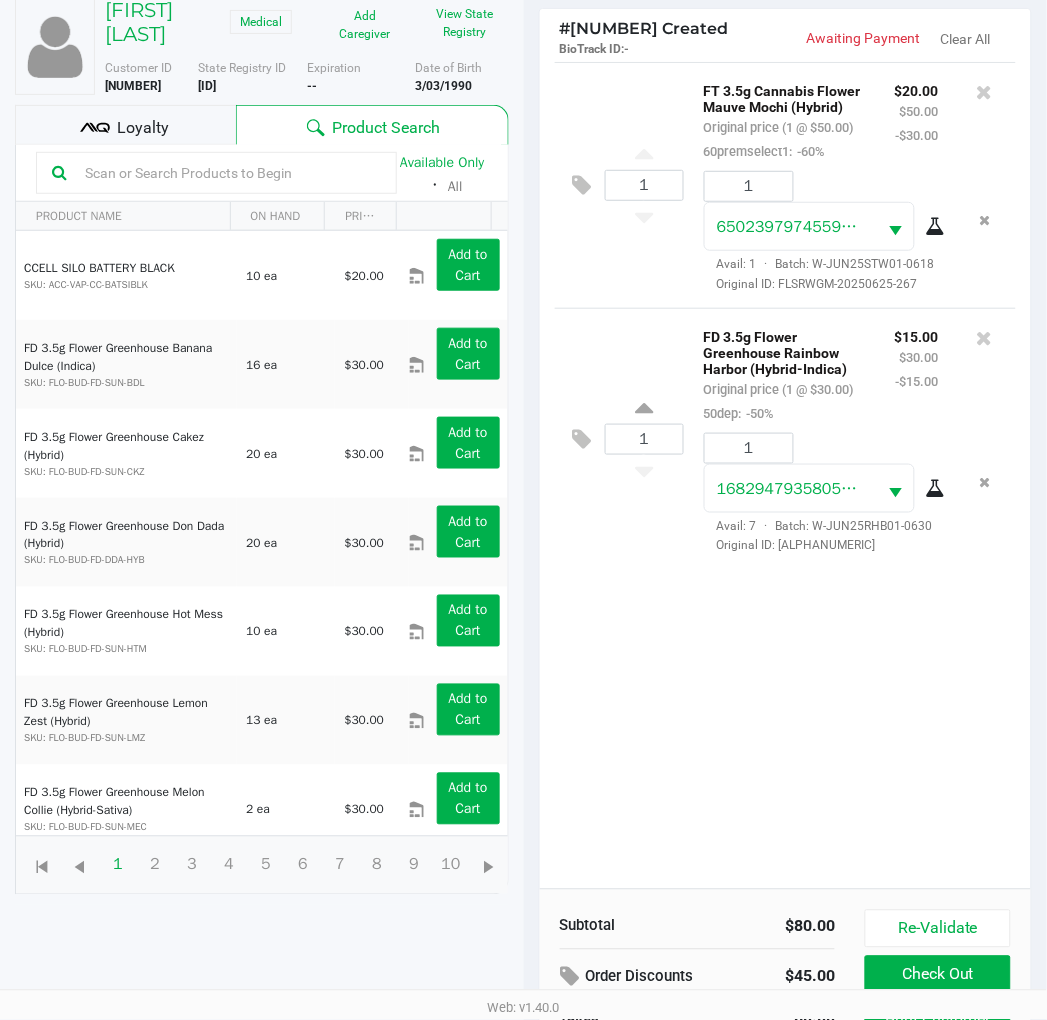 scroll, scrollTop: 238, scrollLeft: 0, axis: vertical 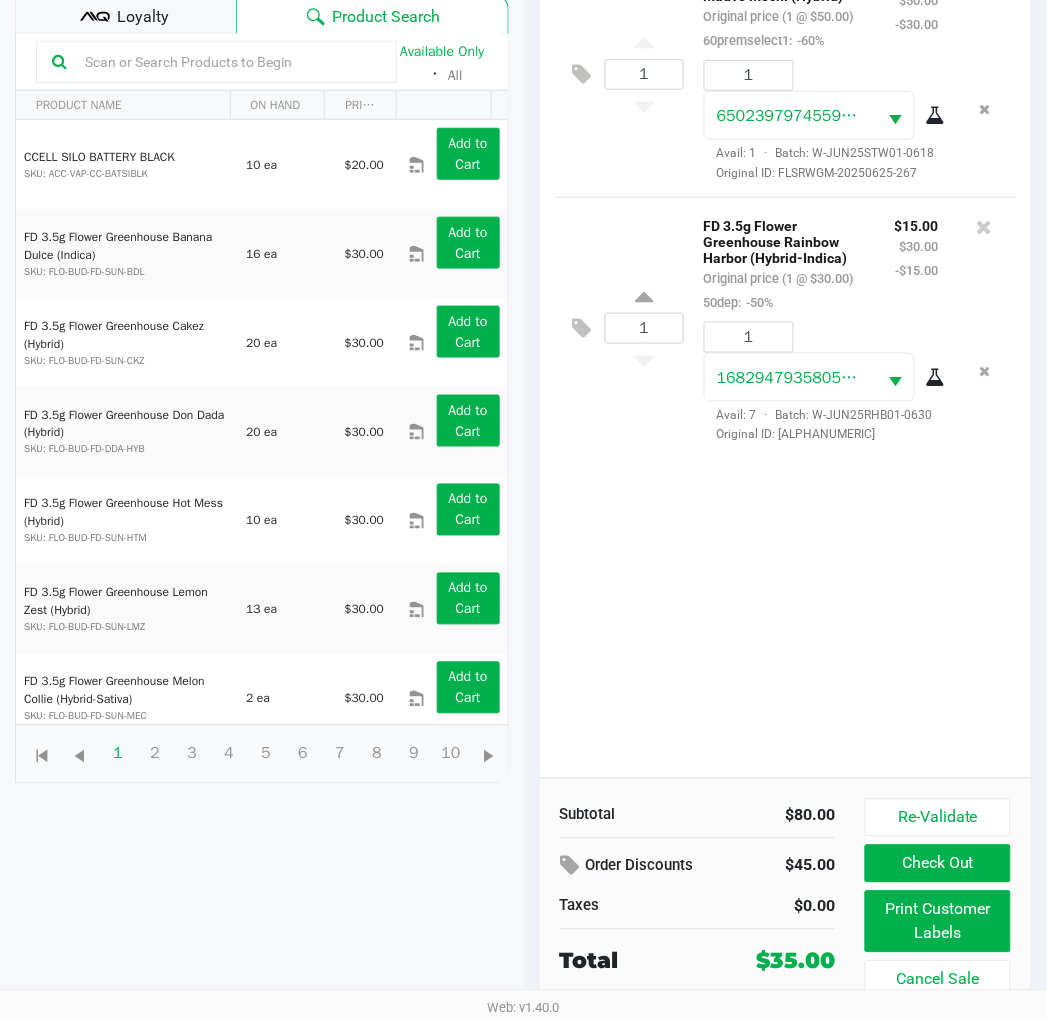 click on "Print Customer Labels" 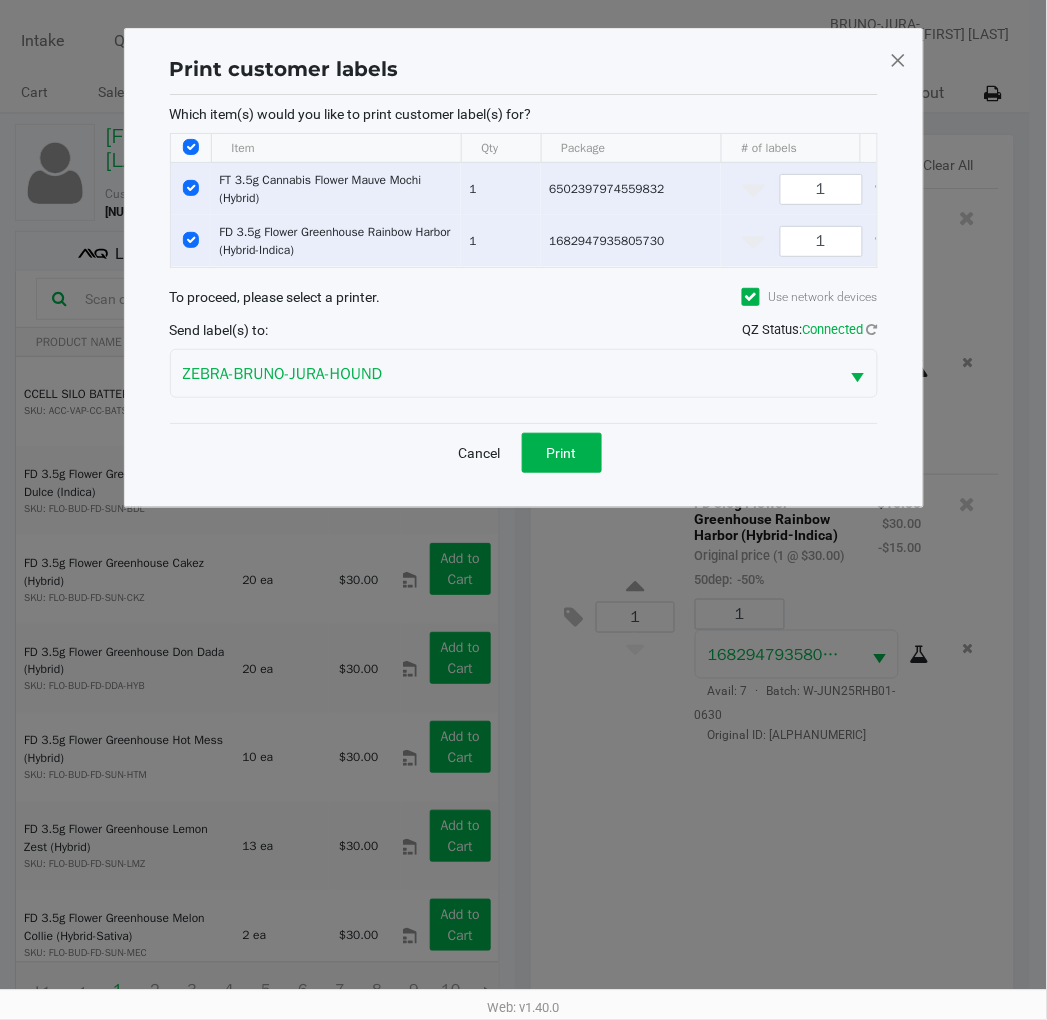 scroll, scrollTop: 0, scrollLeft: 0, axis: both 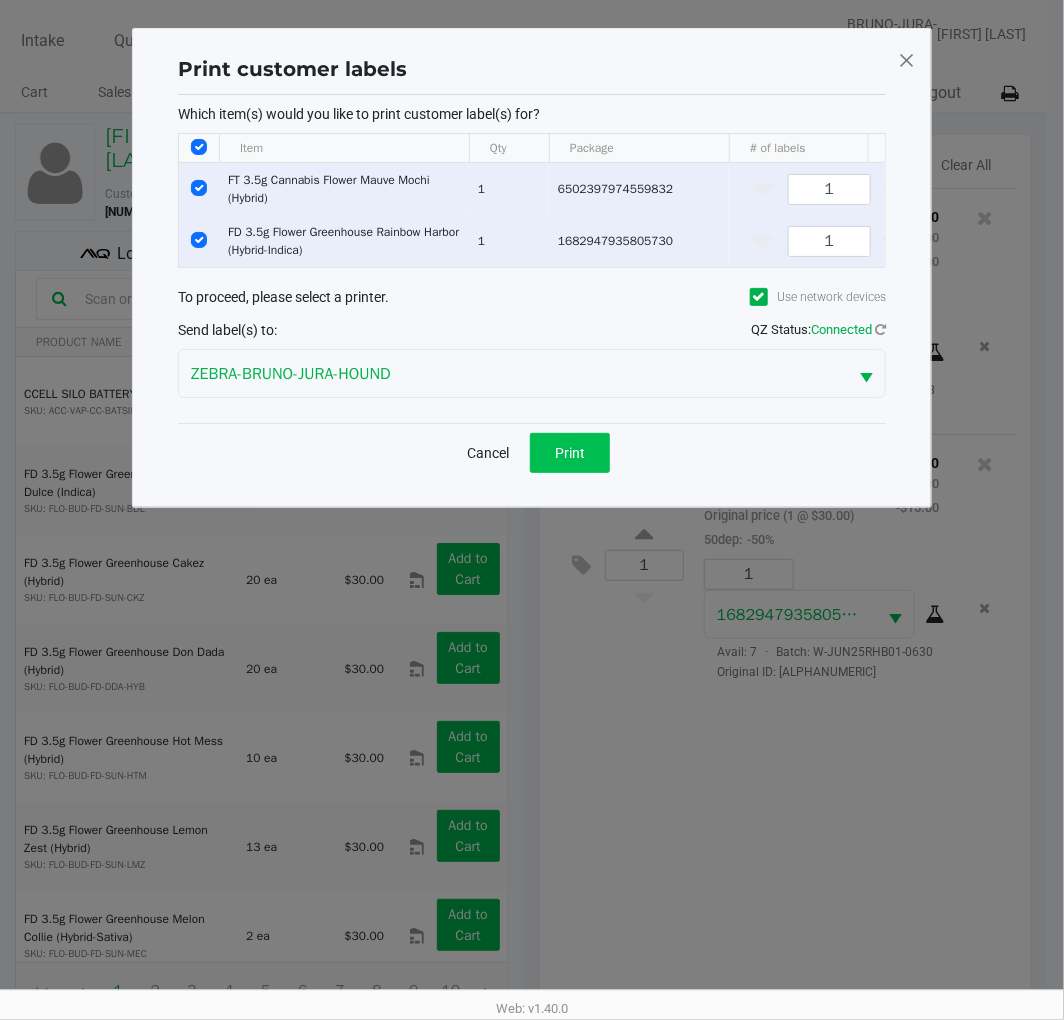 click on "Print" 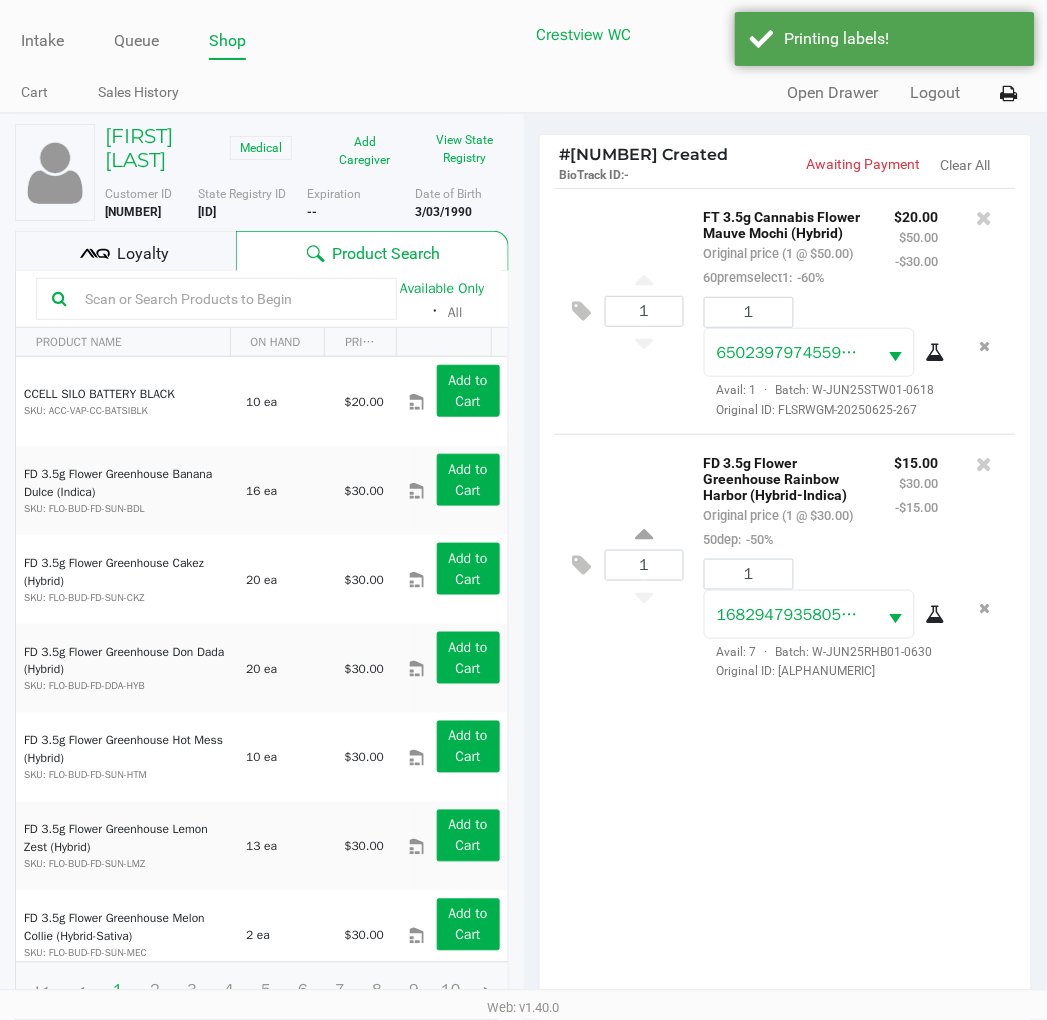 click on "Loyalty" 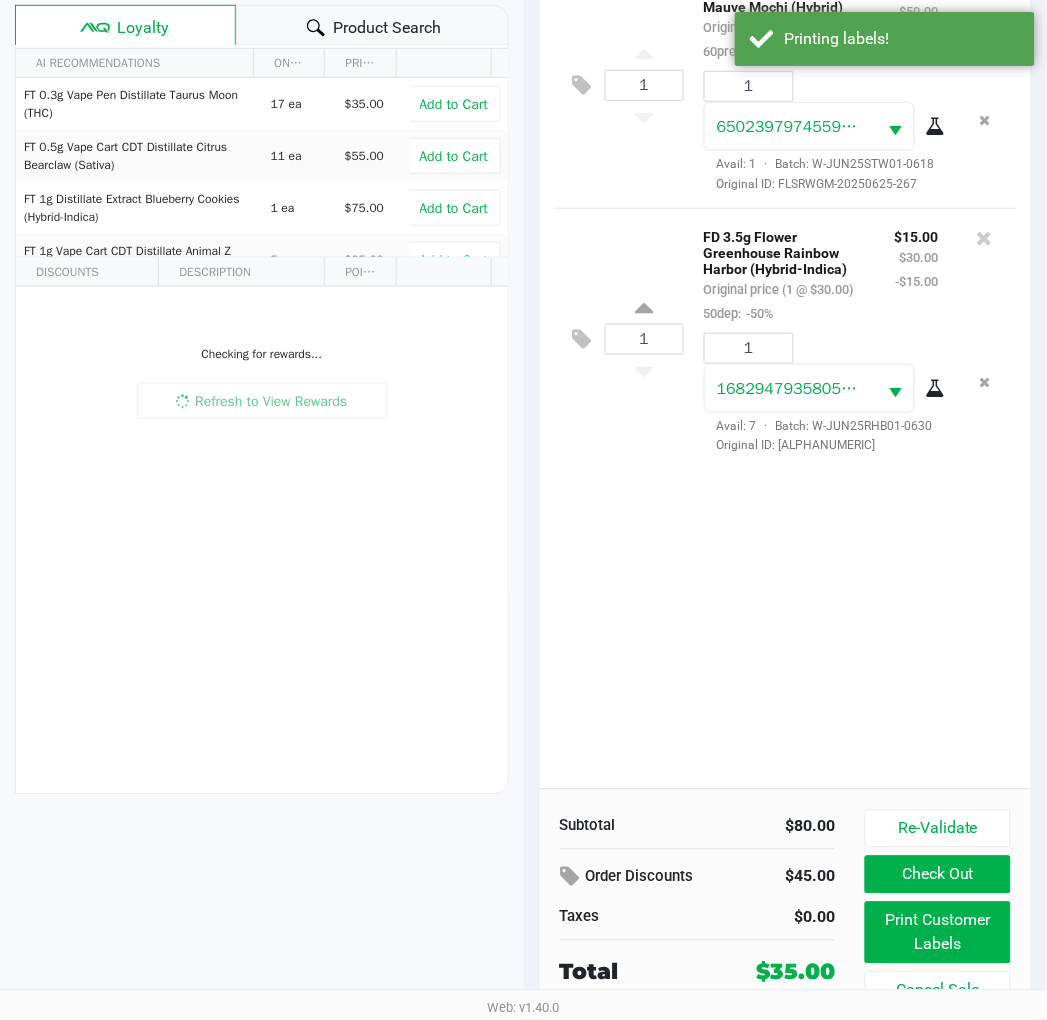 scroll, scrollTop: 258, scrollLeft: 0, axis: vertical 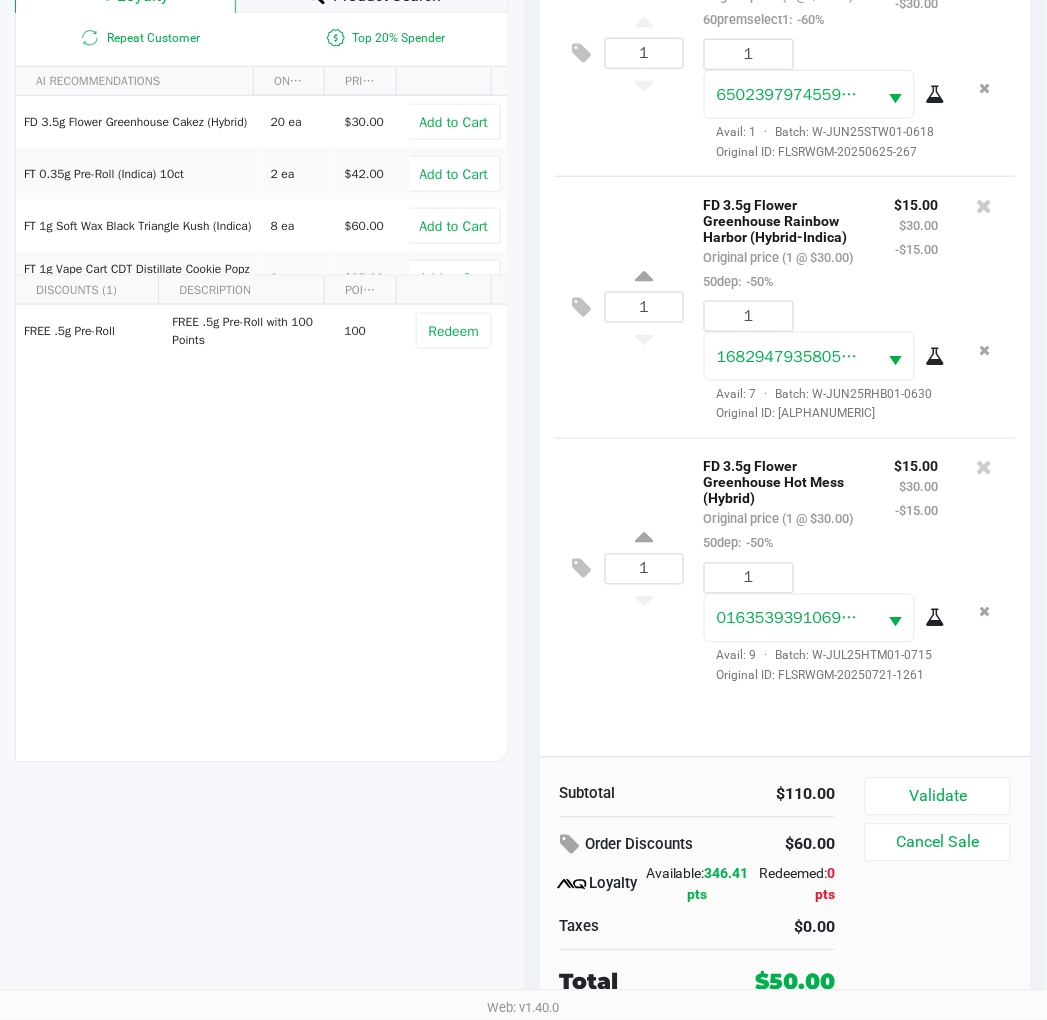 click on "Validate" 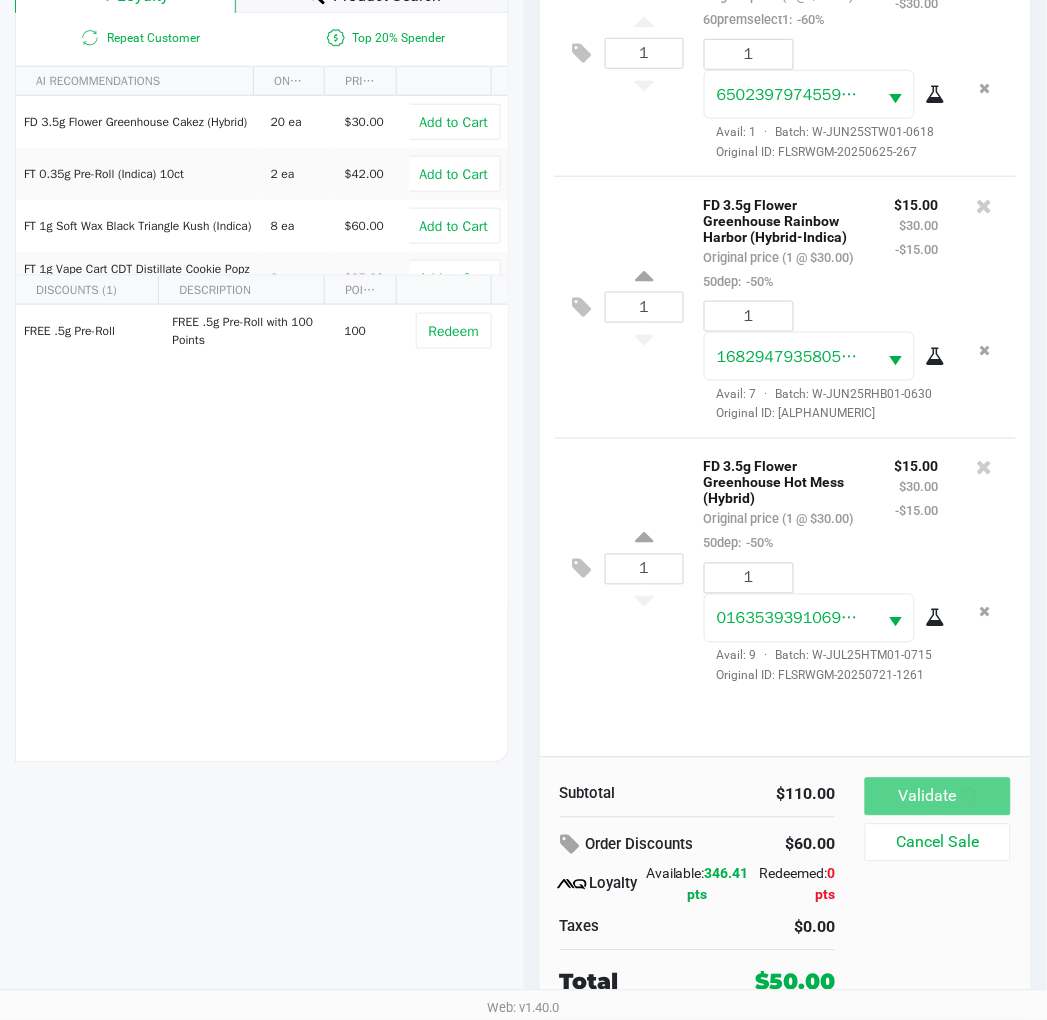 scroll, scrollTop: 0, scrollLeft: 0, axis: both 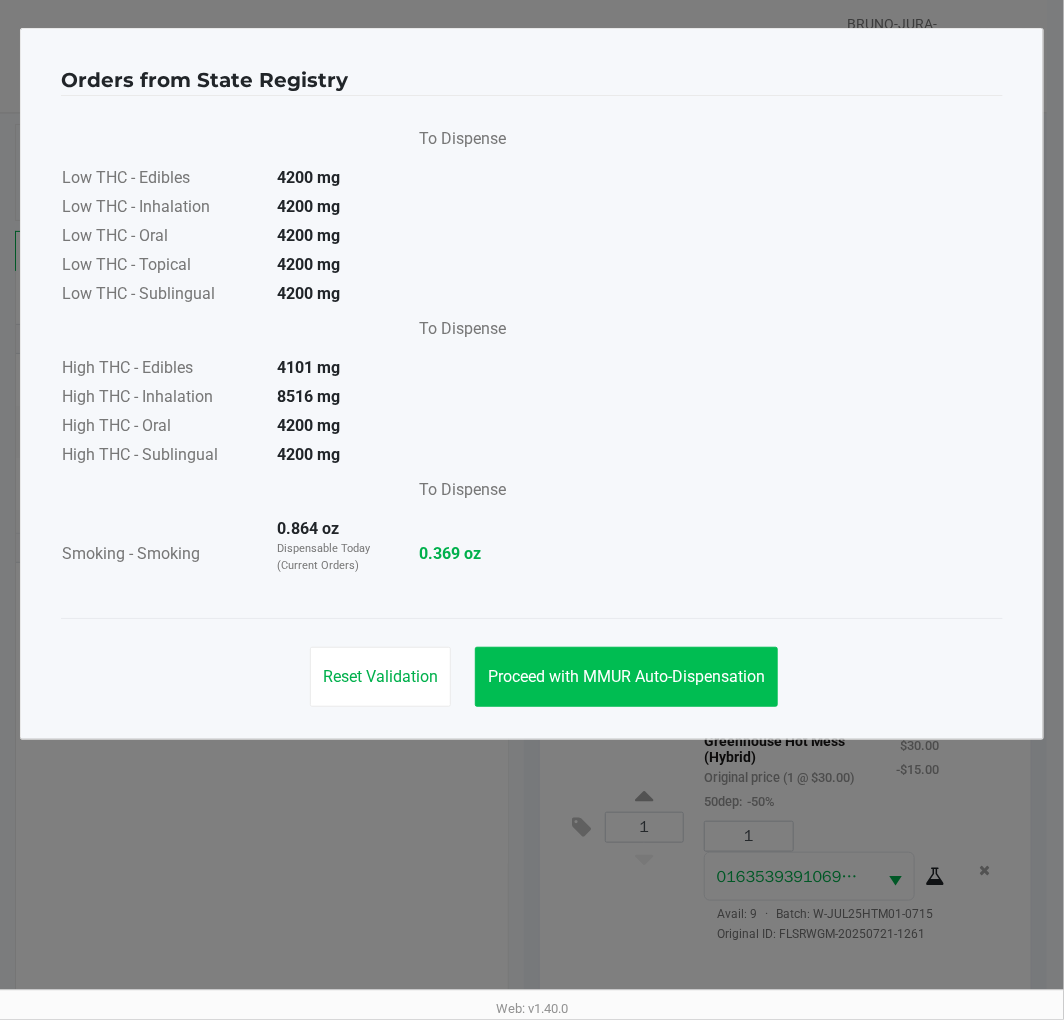 click on "Proceed with MMUR Auto-Dispensation" 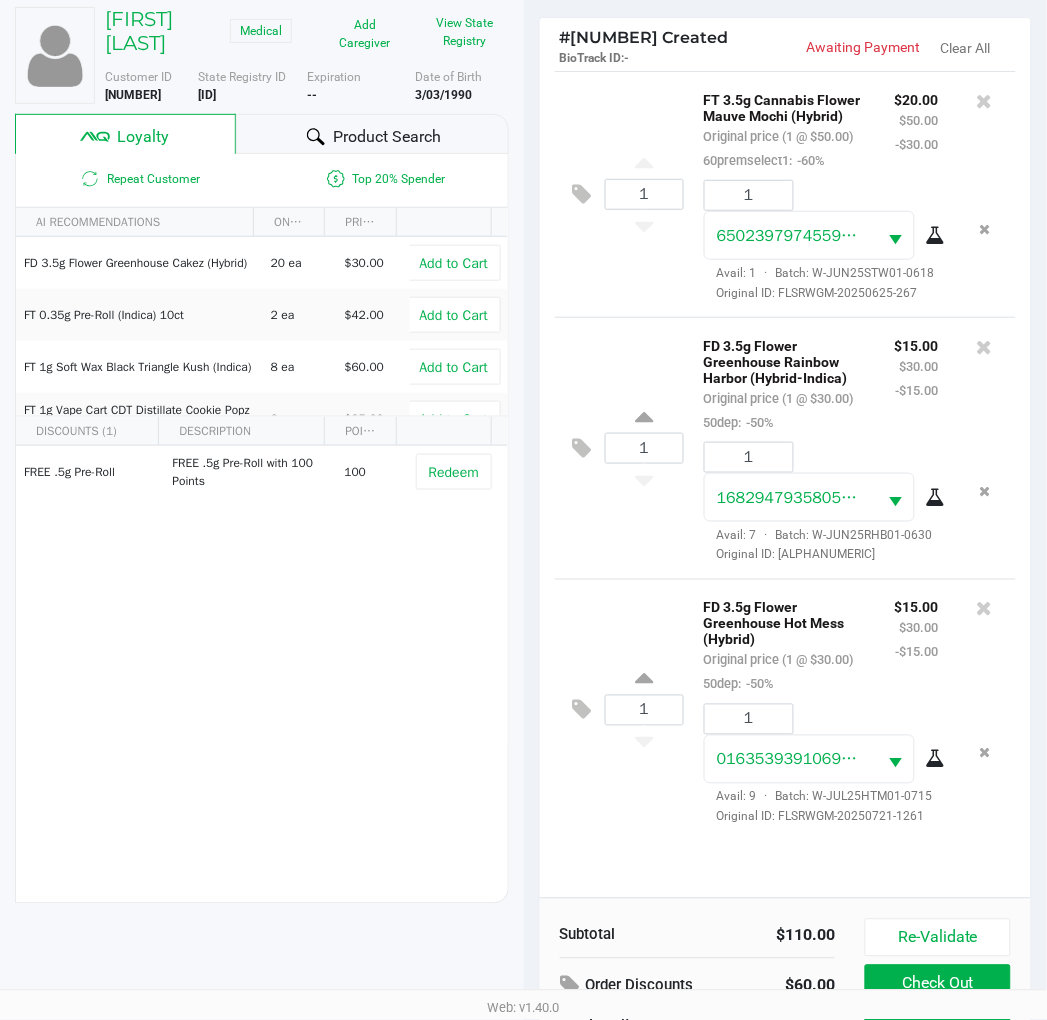 scroll, scrollTop: 258, scrollLeft: 0, axis: vertical 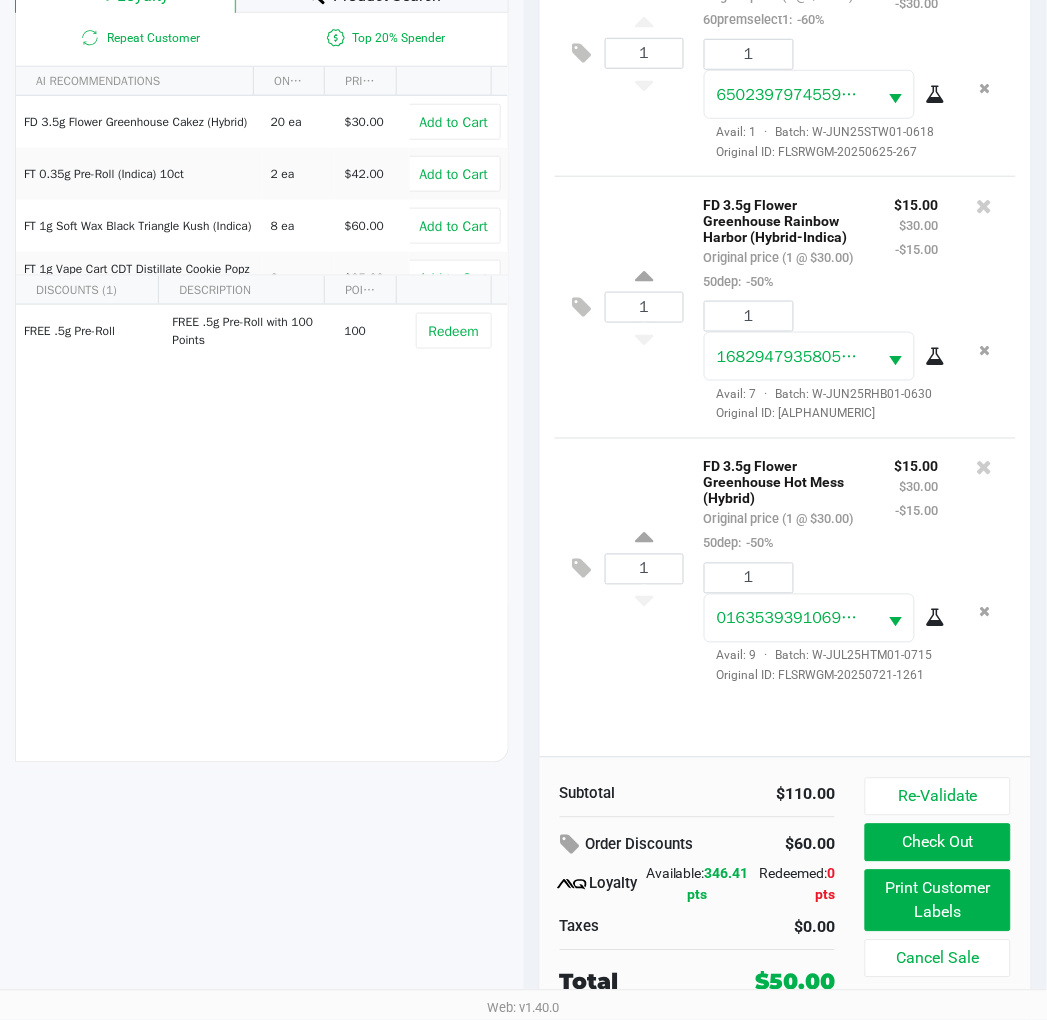 click on "Print Customer Labels" 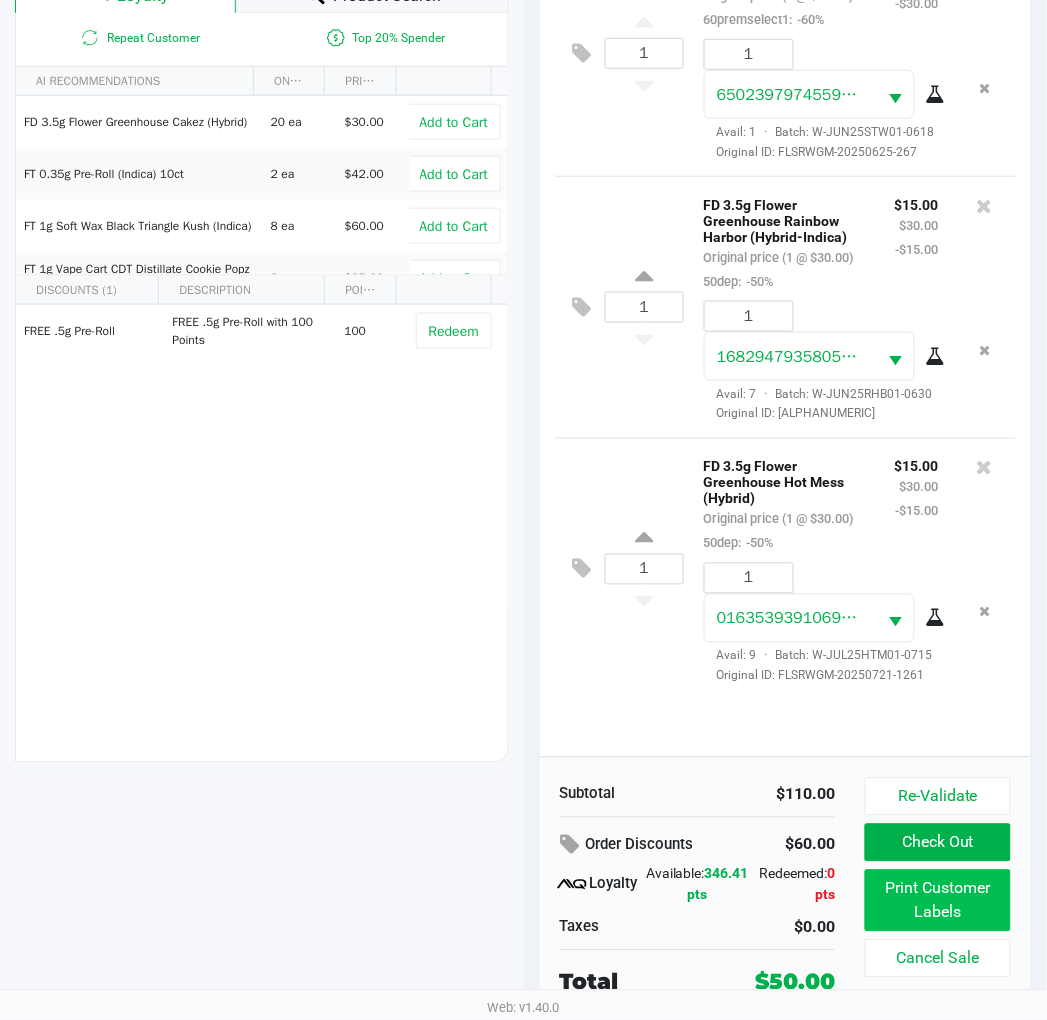 scroll, scrollTop: 0, scrollLeft: 0, axis: both 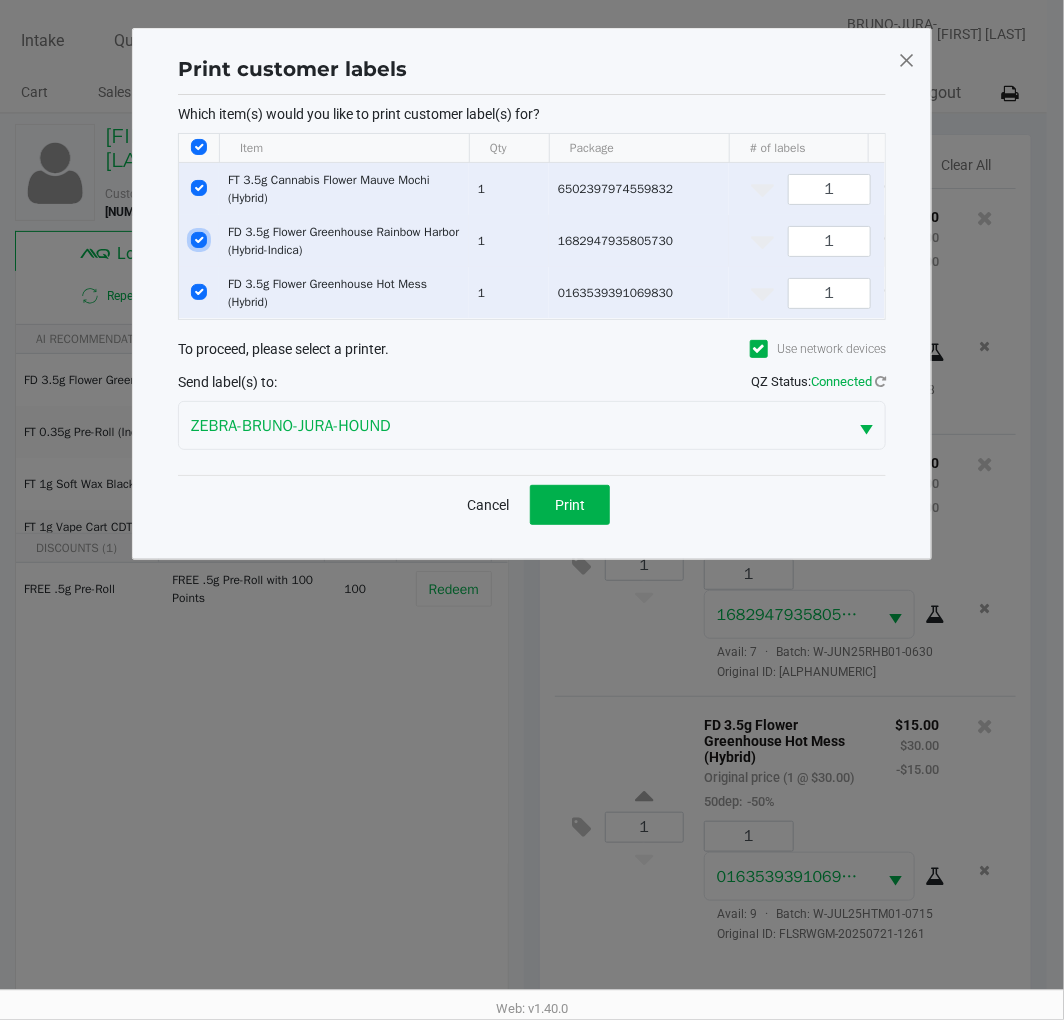 click at bounding box center [199, 240] 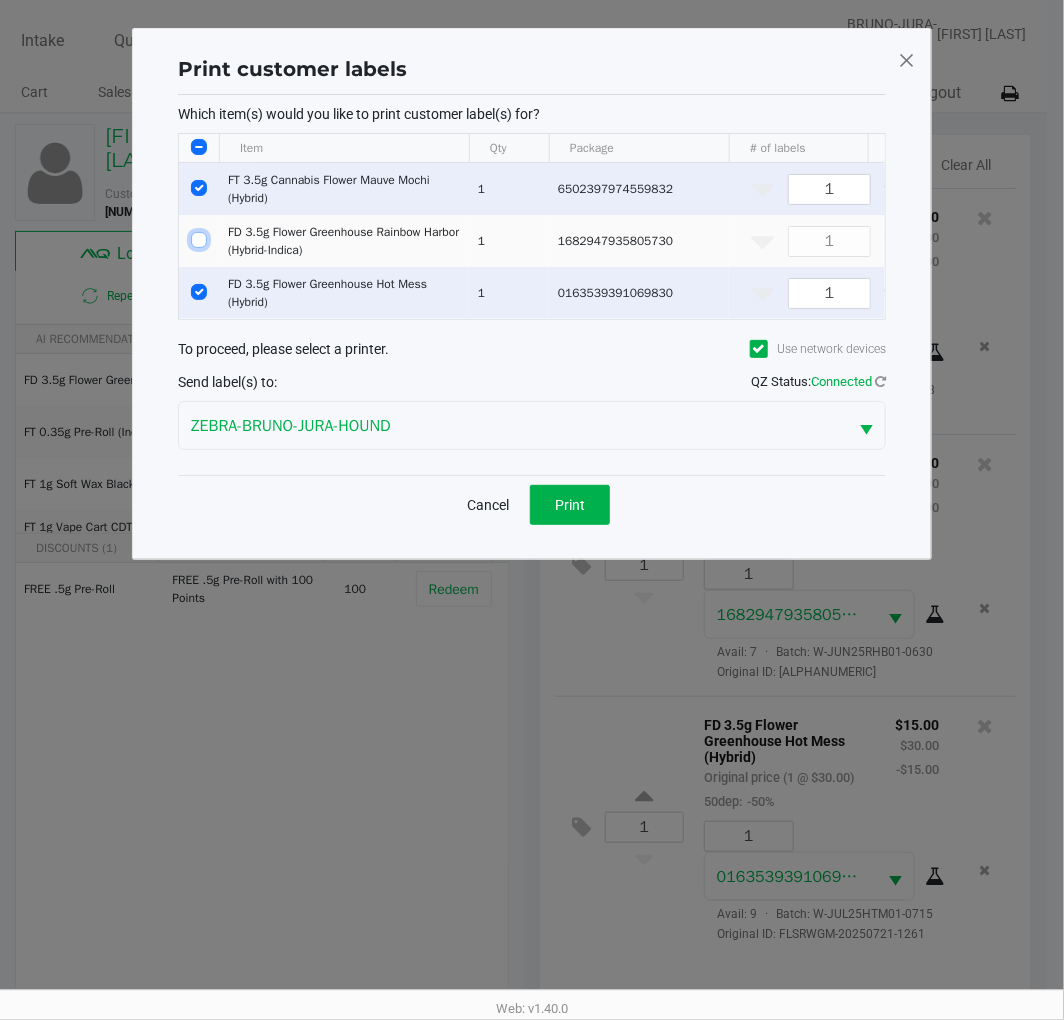 click at bounding box center [199, 188] 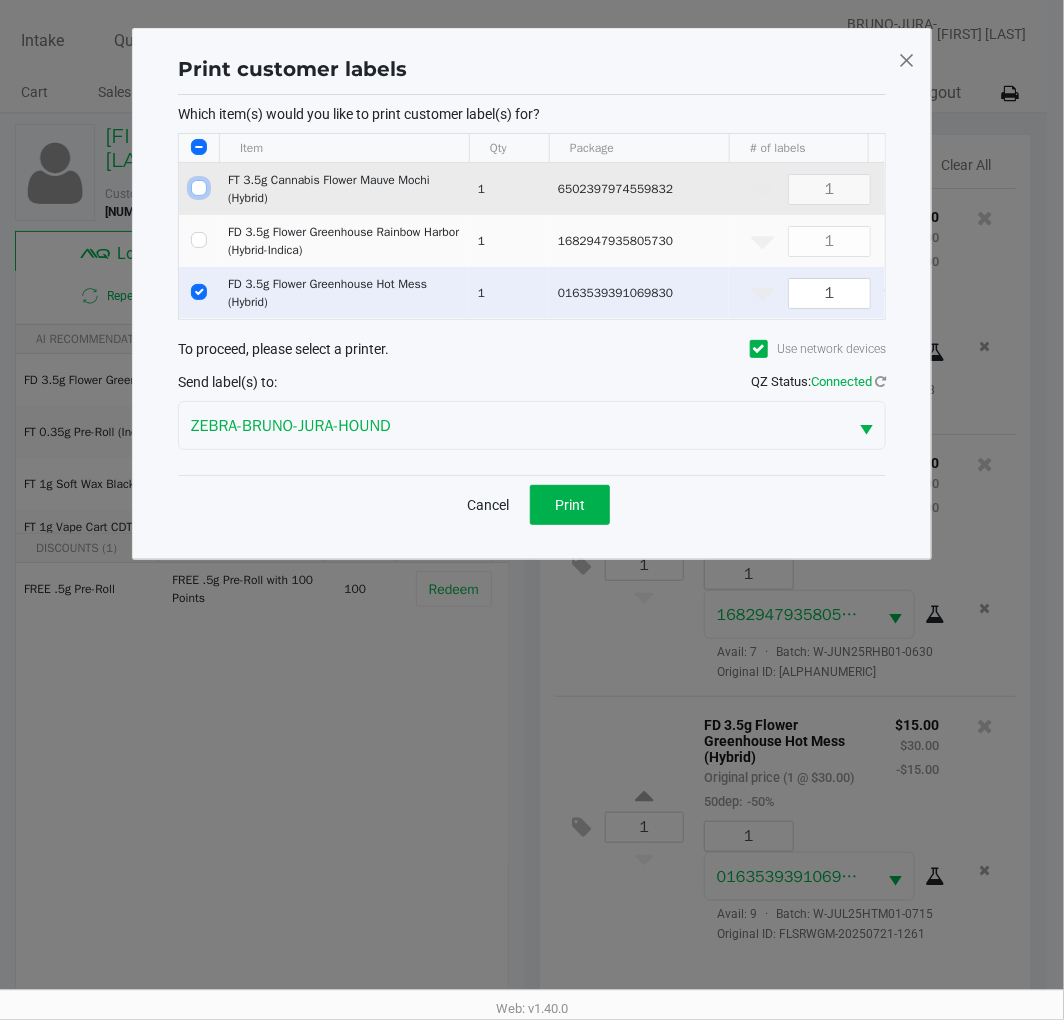 click on "Print" 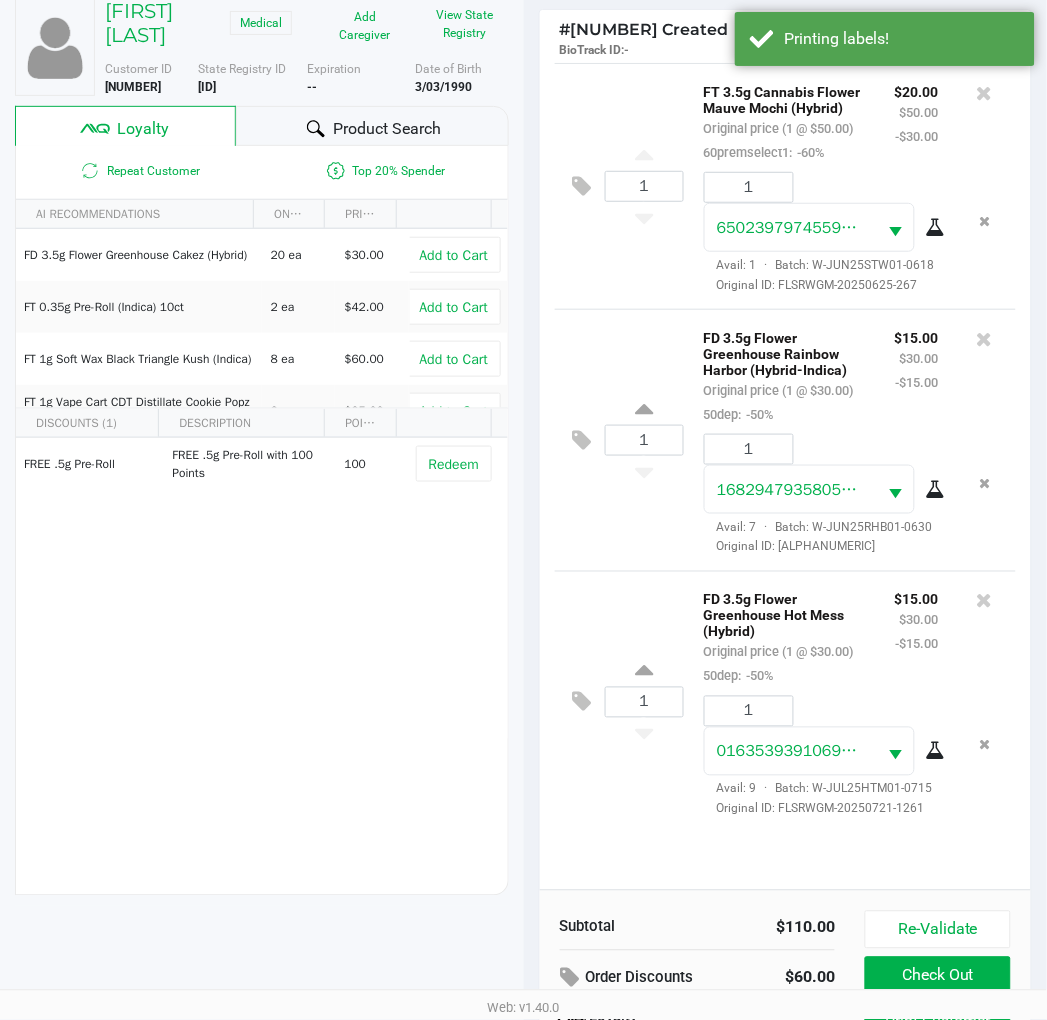 scroll, scrollTop: 258, scrollLeft: 0, axis: vertical 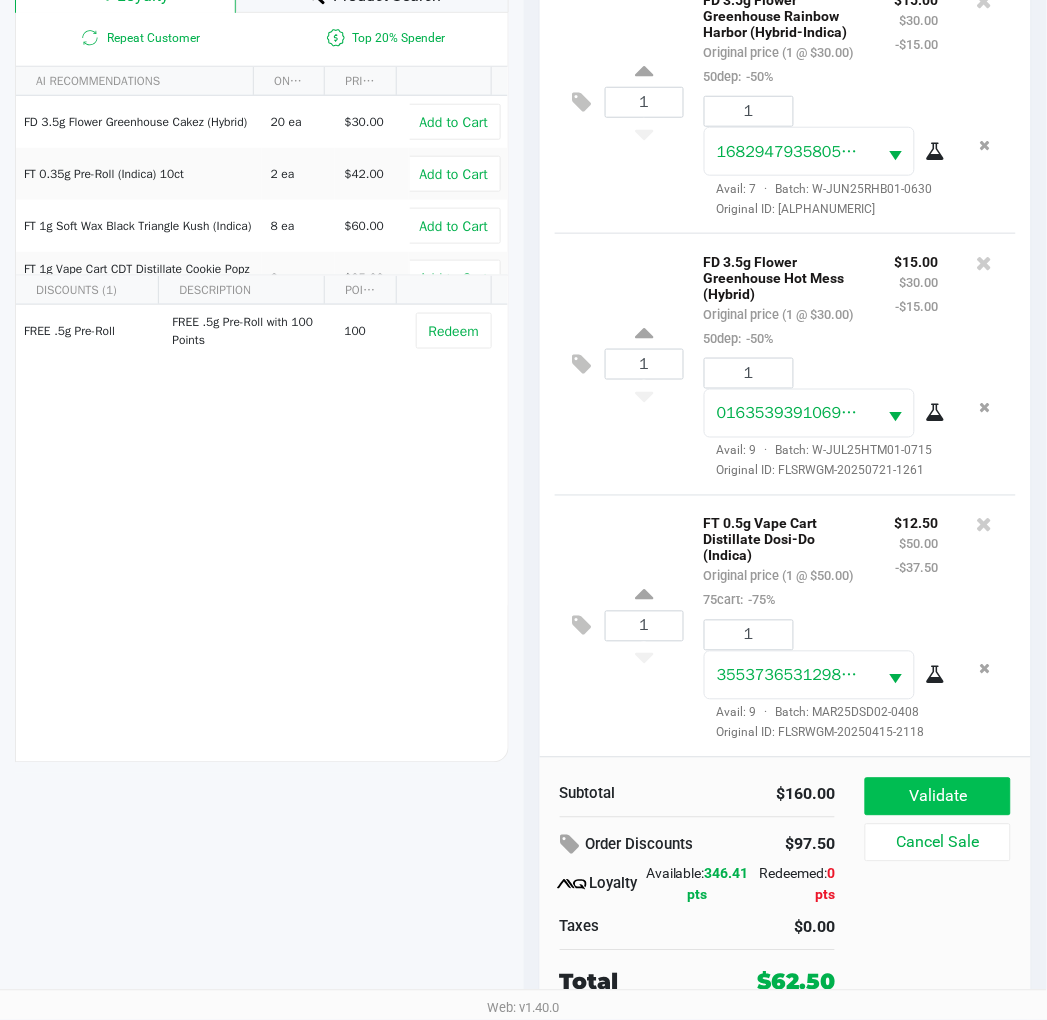 click on "Validate" 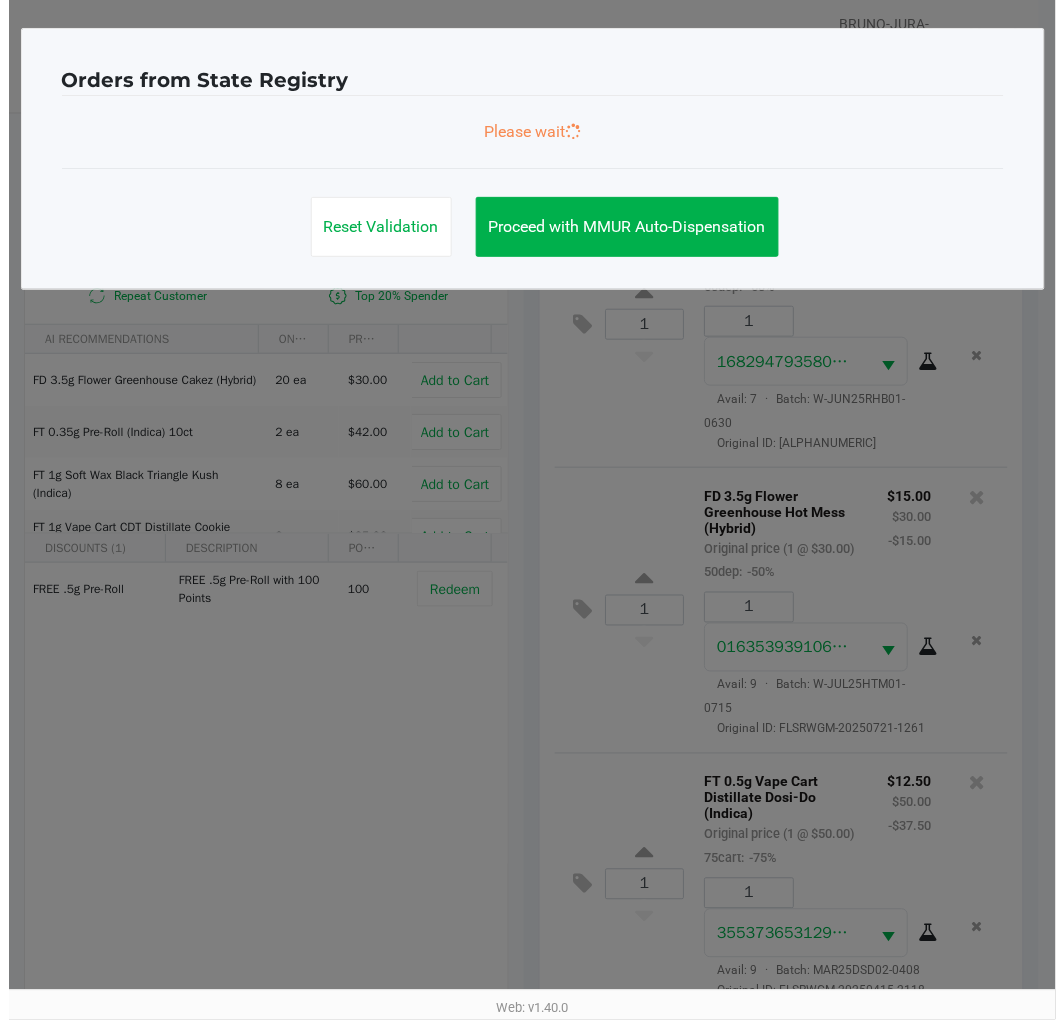 scroll, scrollTop: 0, scrollLeft: 0, axis: both 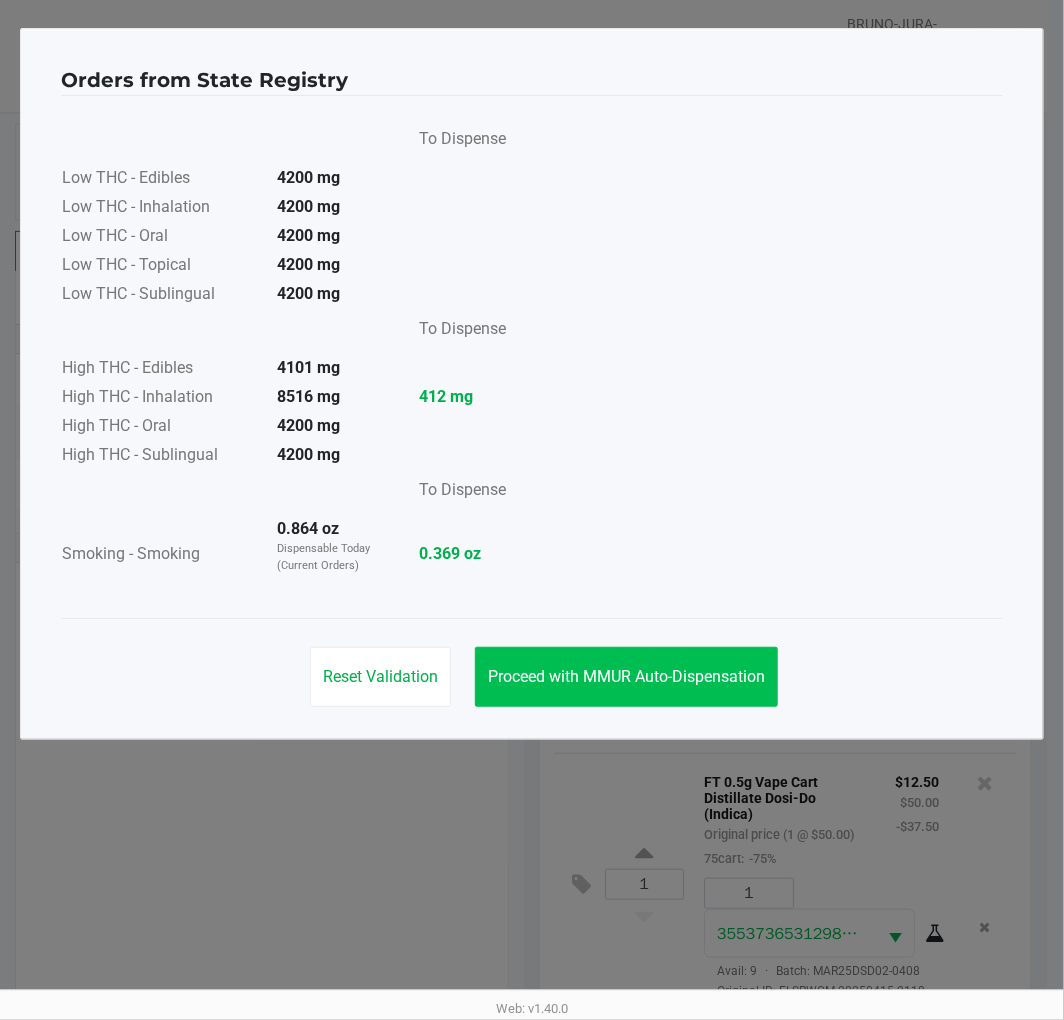 click on "Proceed with MMUR Auto-Dispensation" 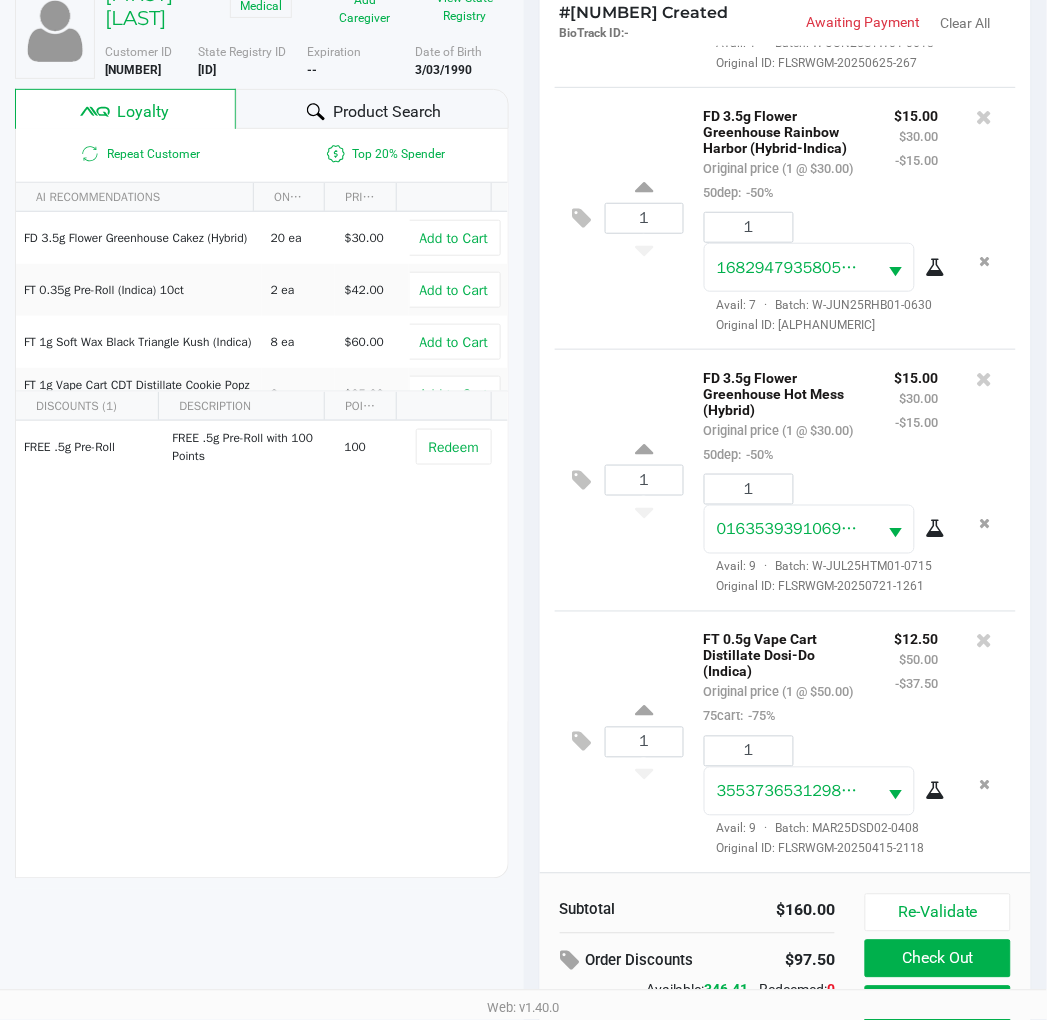 scroll, scrollTop: 258, scrollLeft: 0, axis: vertical 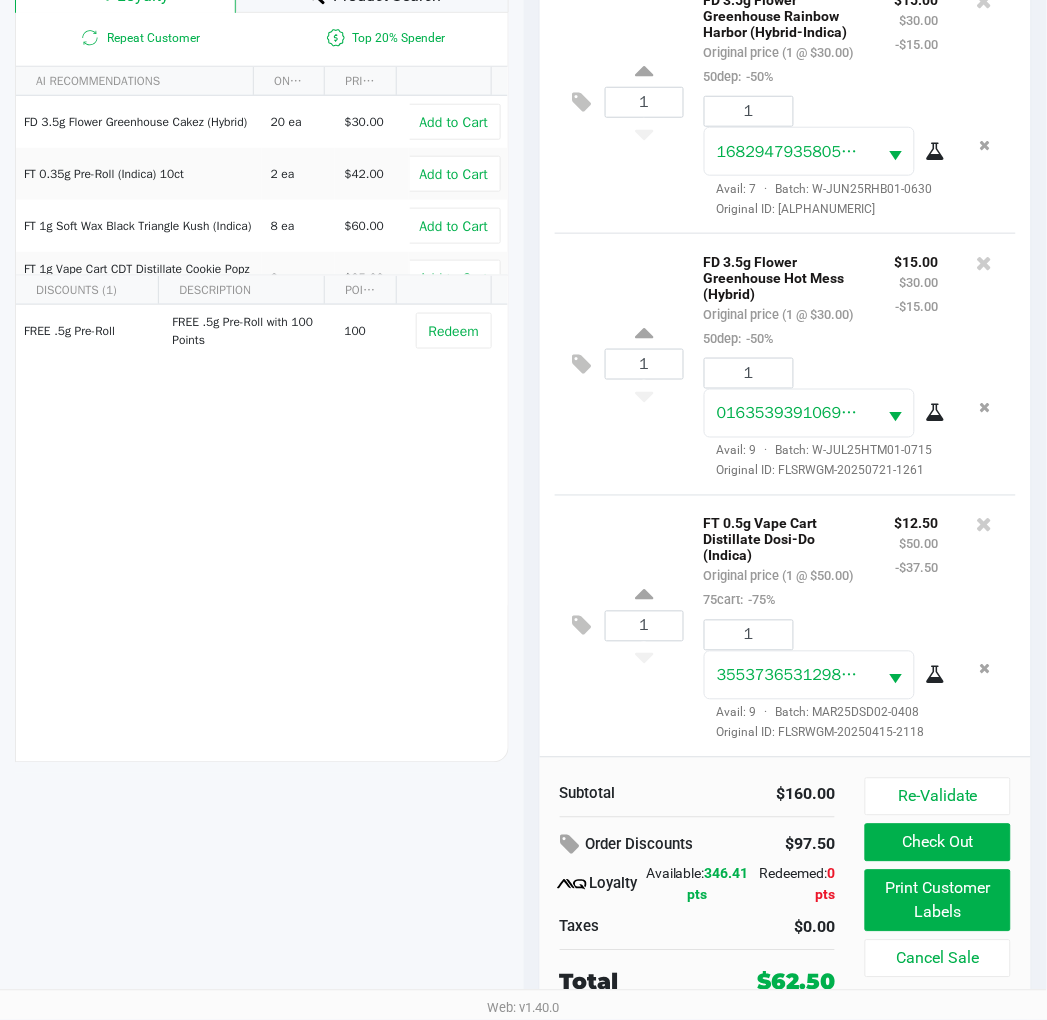 click on "Print Customer Labels" 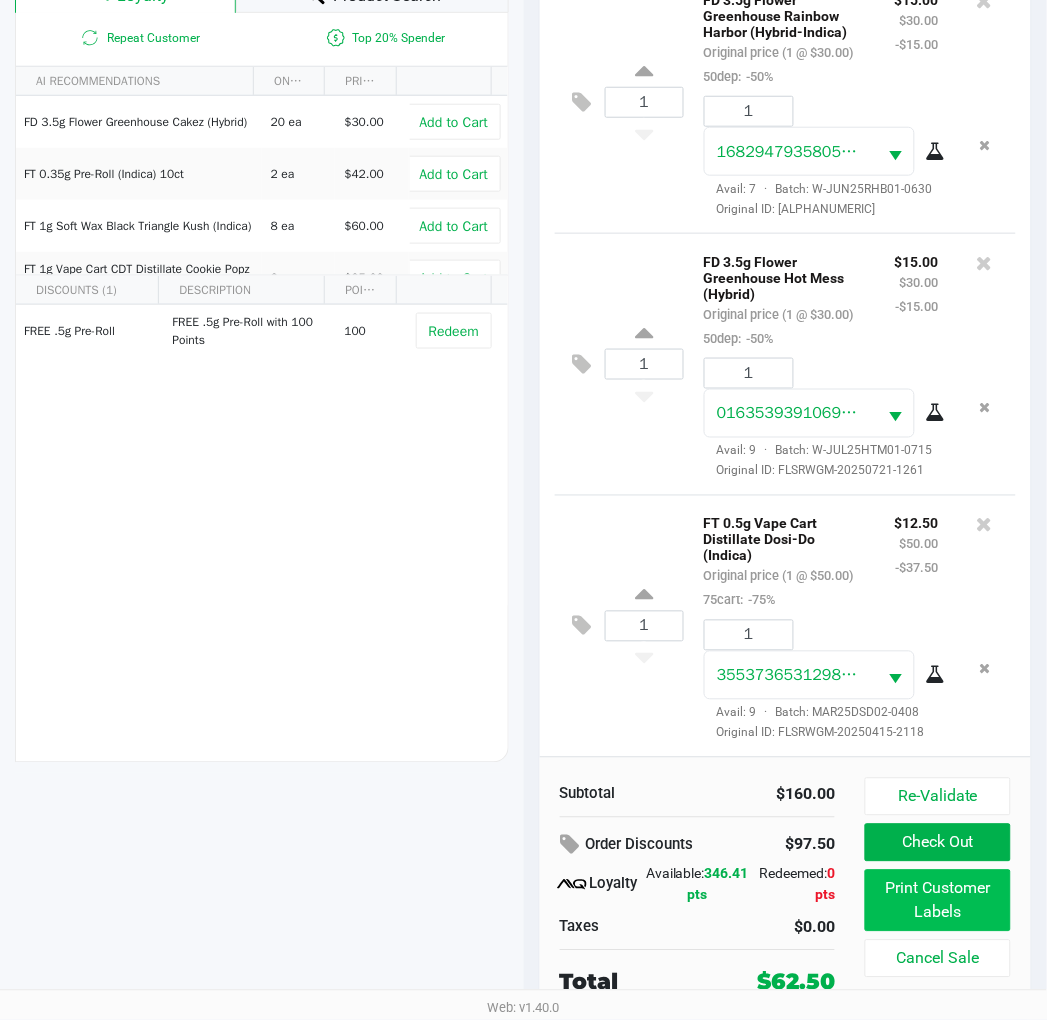 scroll, scrollTop: 0, scrollLeft: 0, axis: both 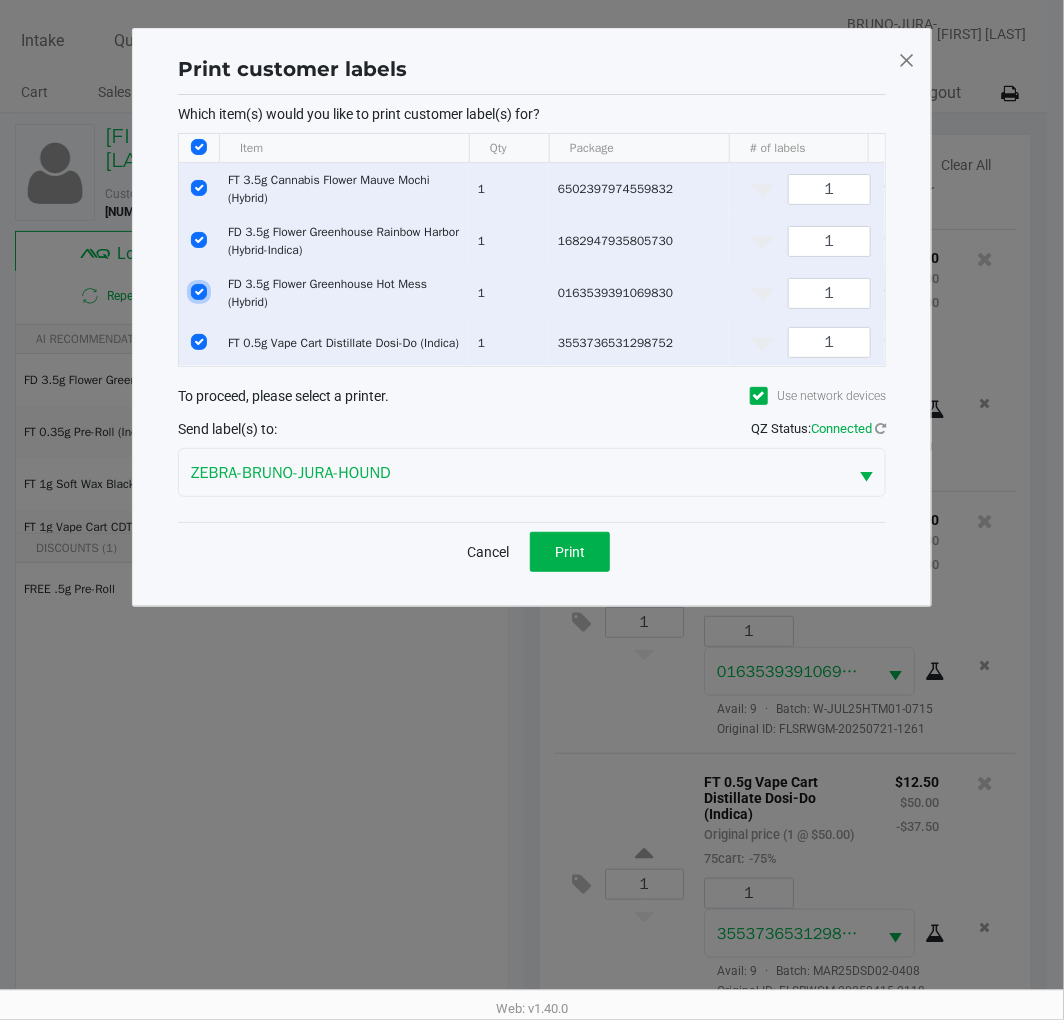 click at bounding box center (199, 292) 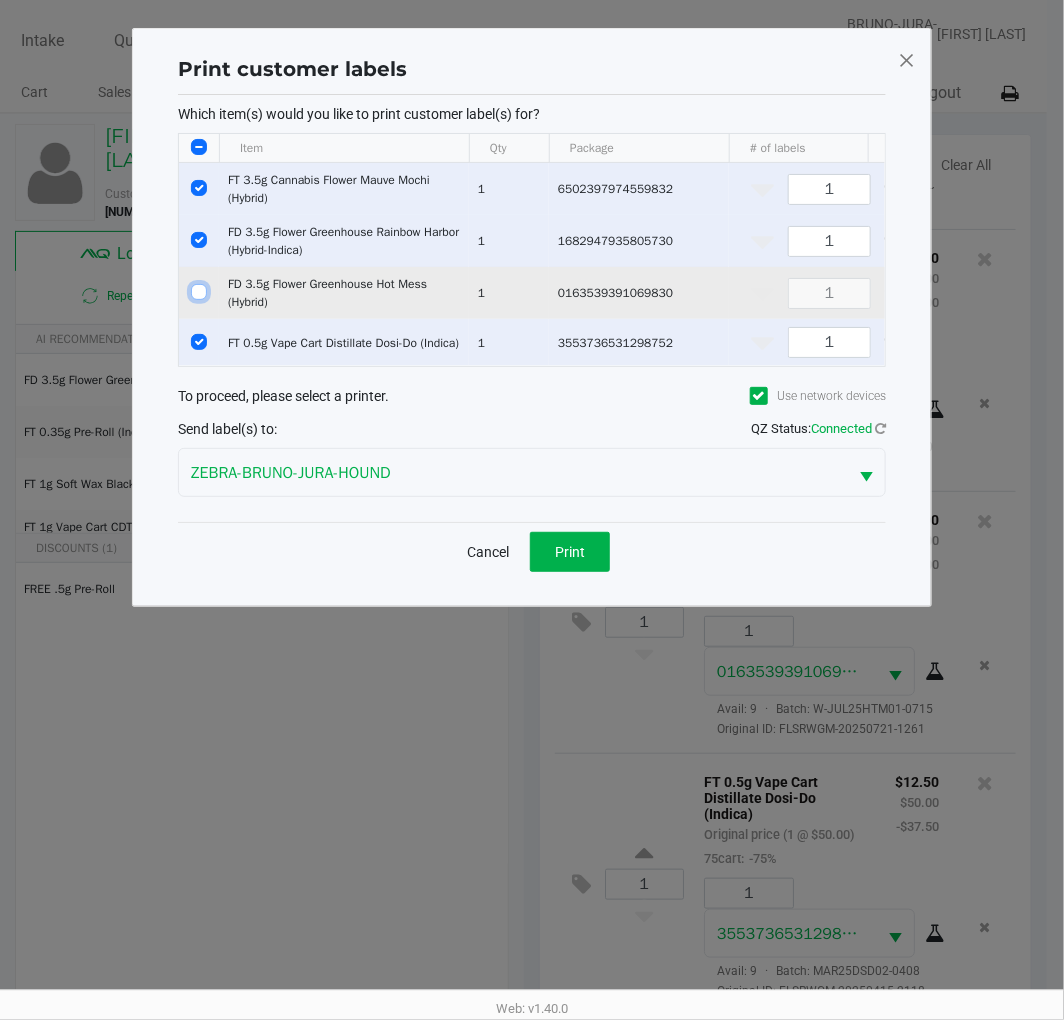 click at bounding box center (199, 240) 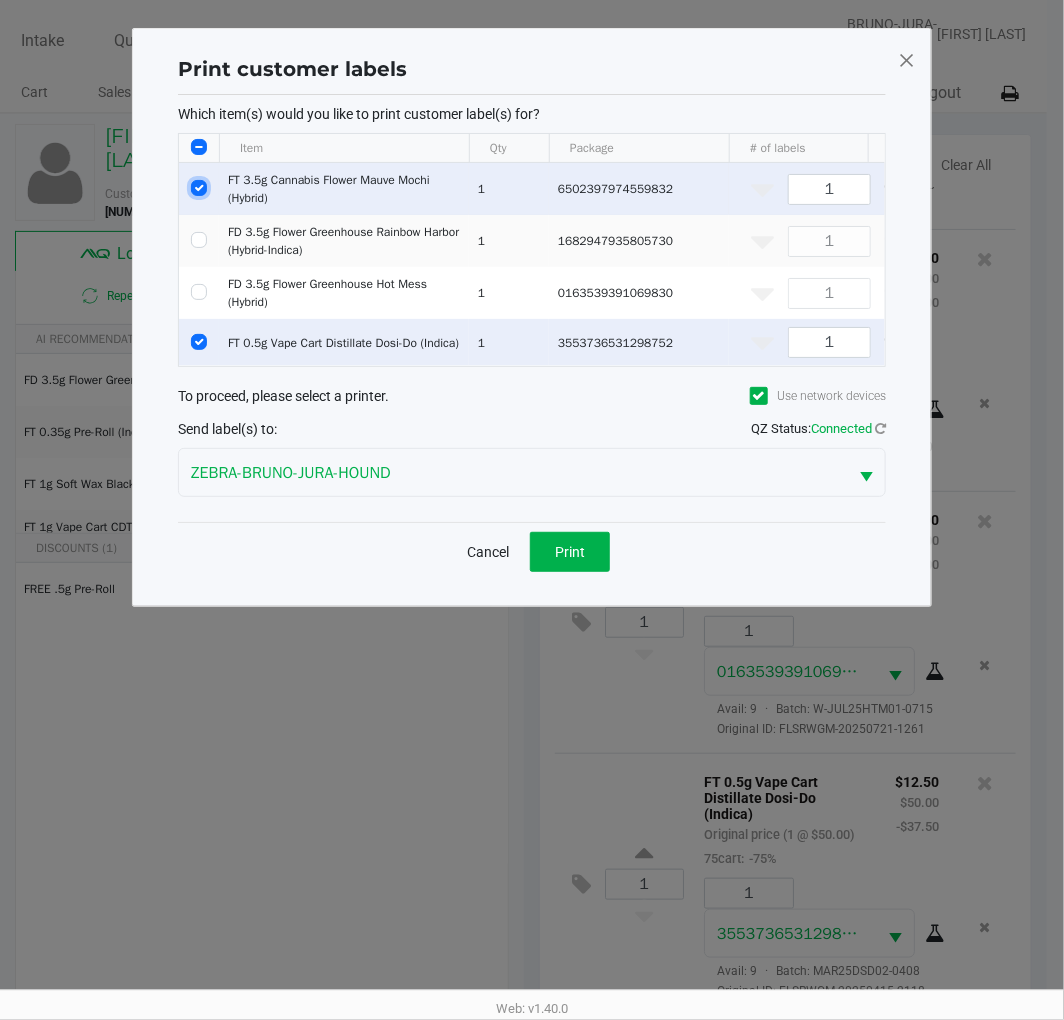 click at bounding box center (199, 188) 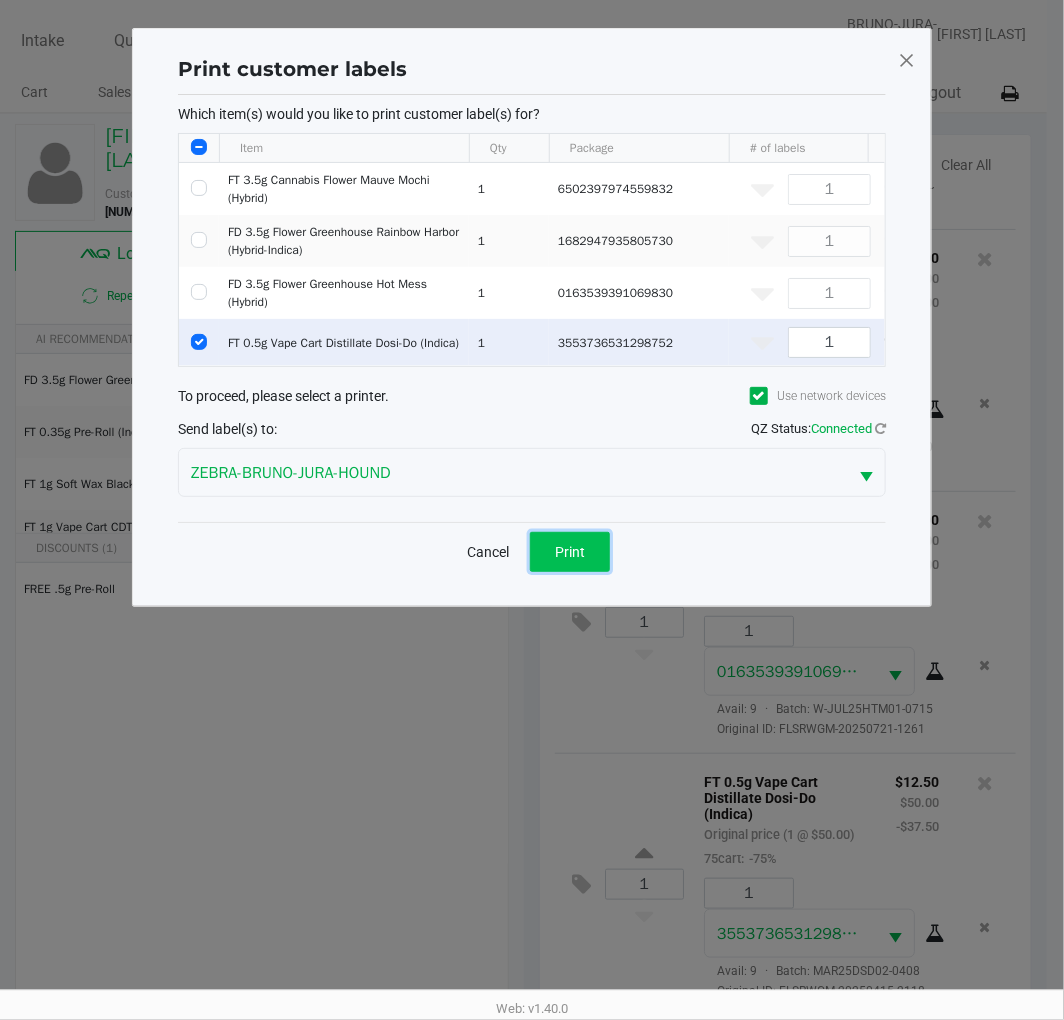 click on "Print" 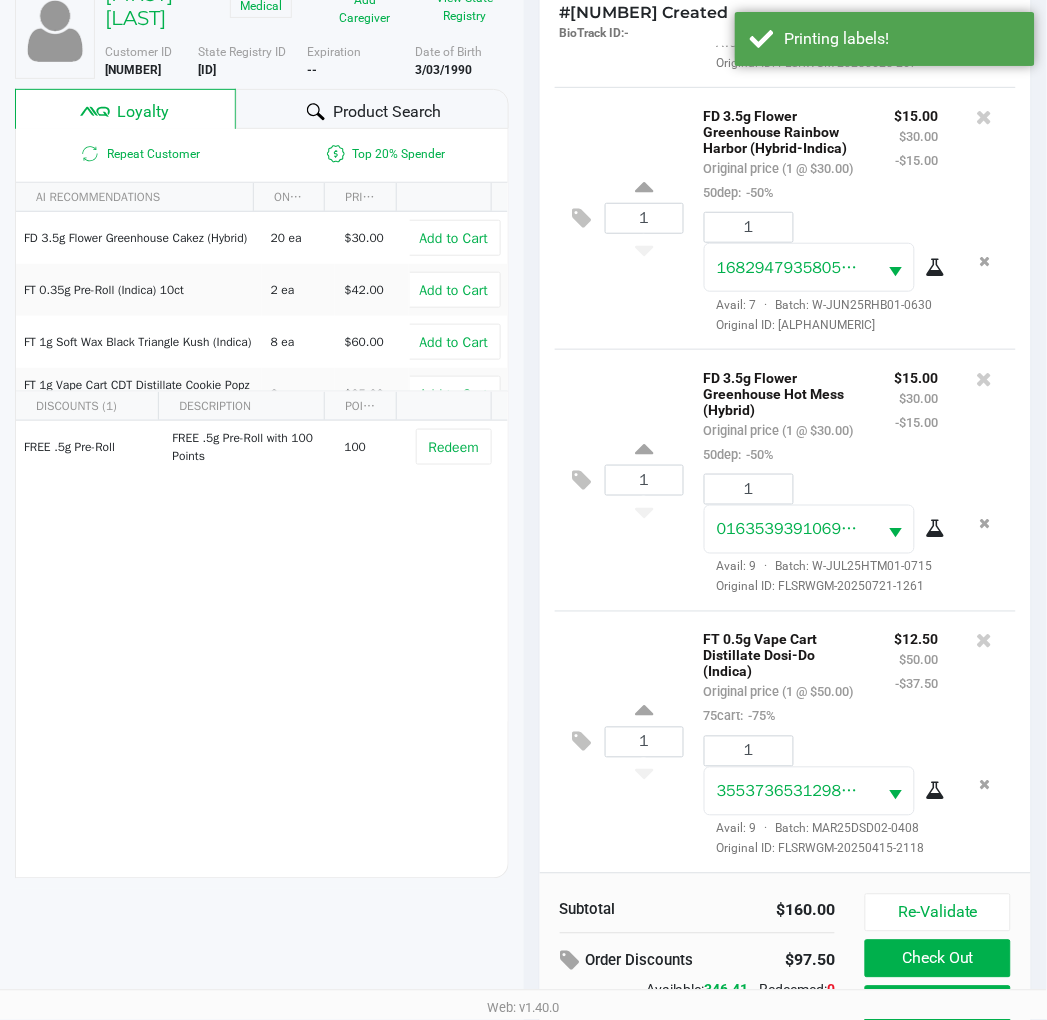 scroll, scrollTop: 258, scrollLeft: 0, axis: vertical 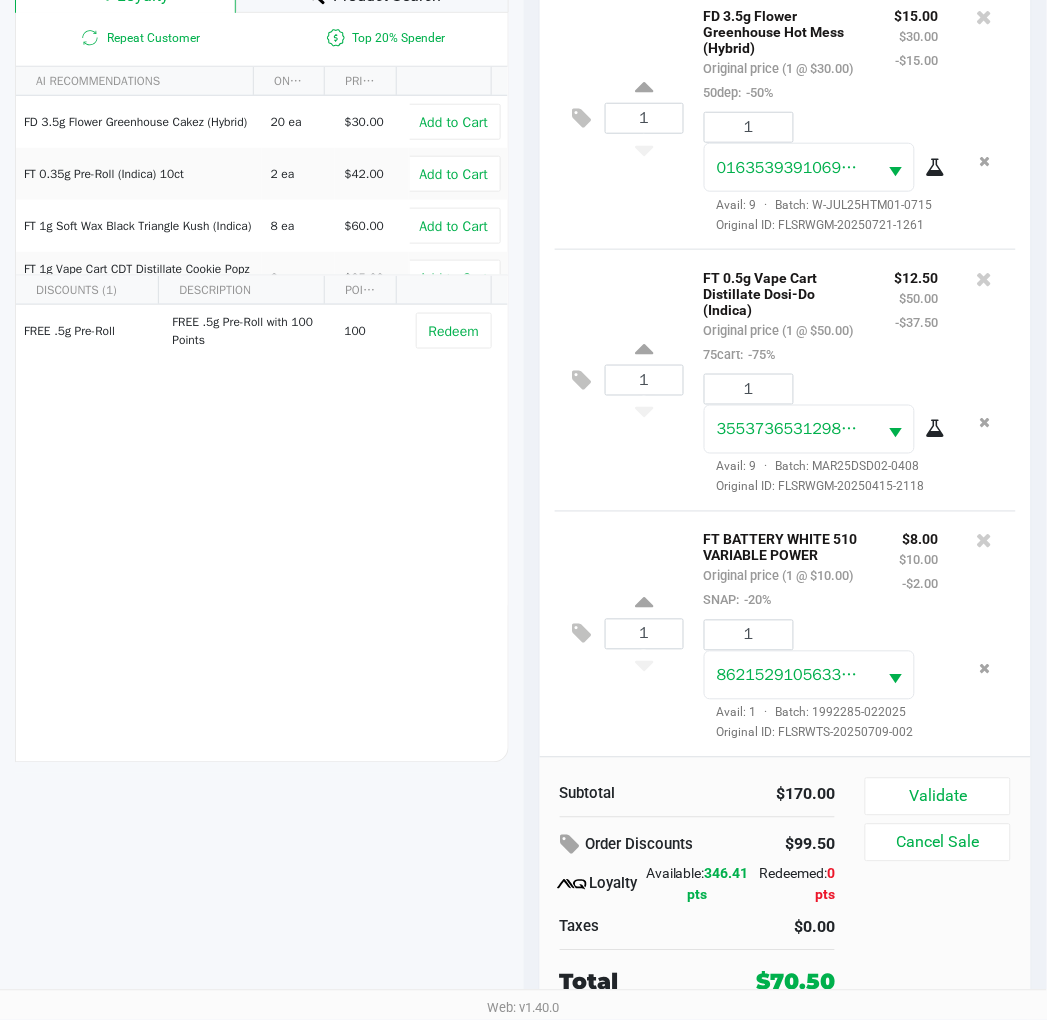 click on "Validate" 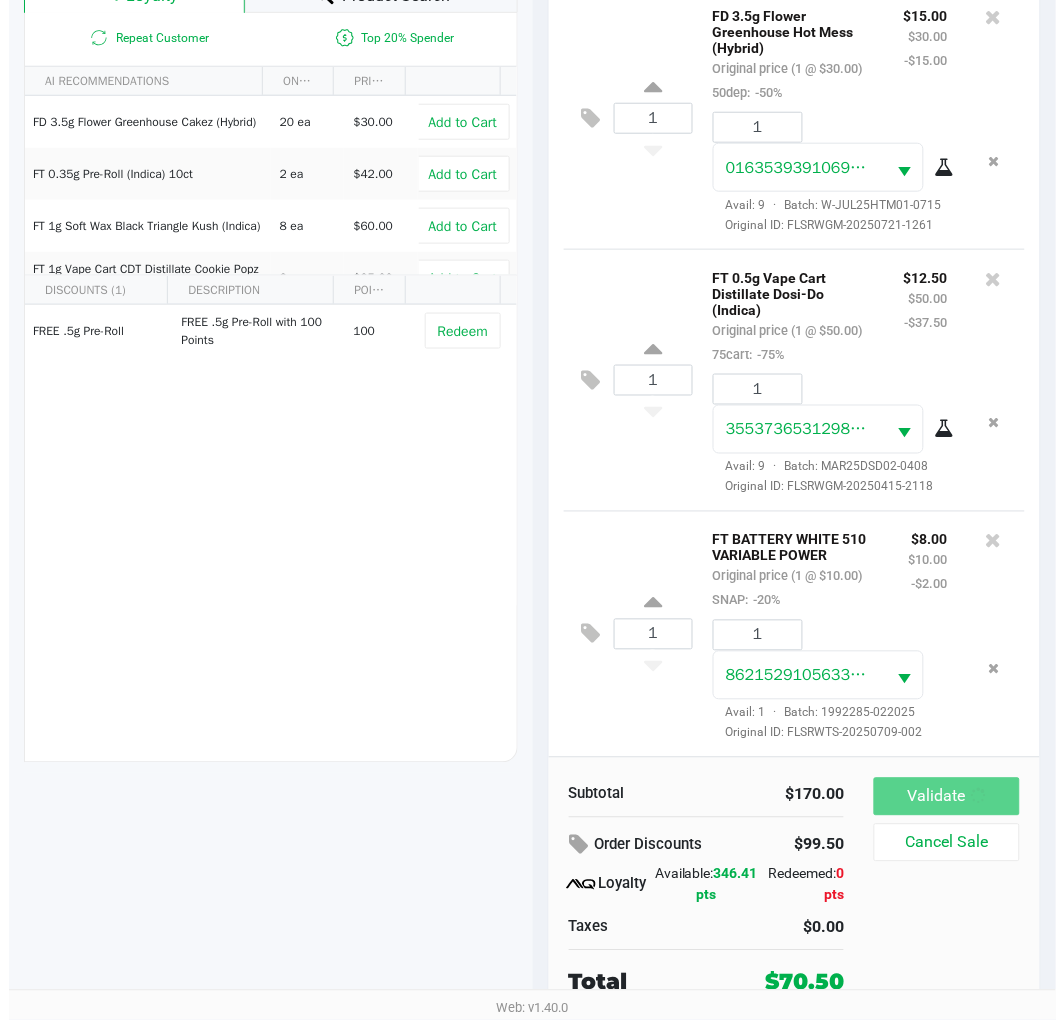 scroll, scrollTop: 0, scrollLeft: 0, axis: both 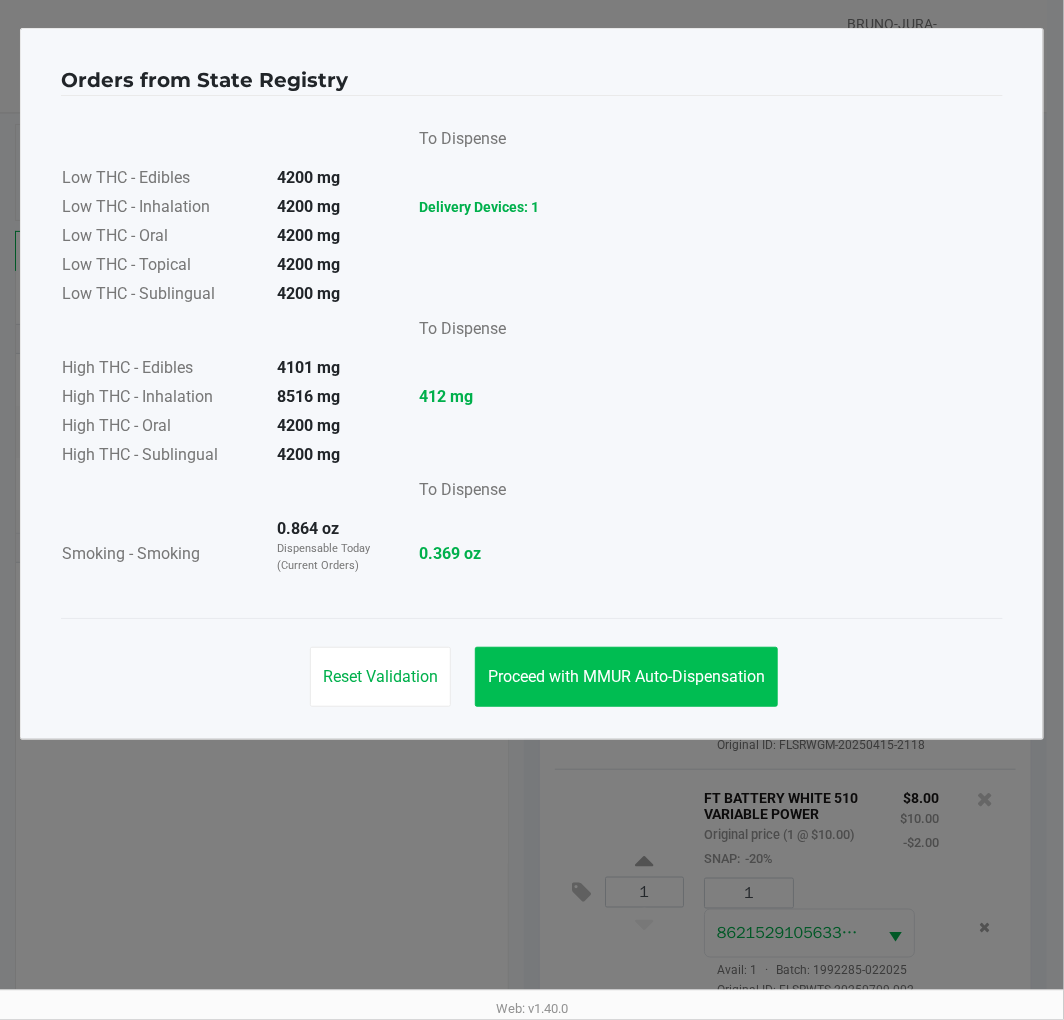 click on "Proceed with MMUR Auto-Dispensation" 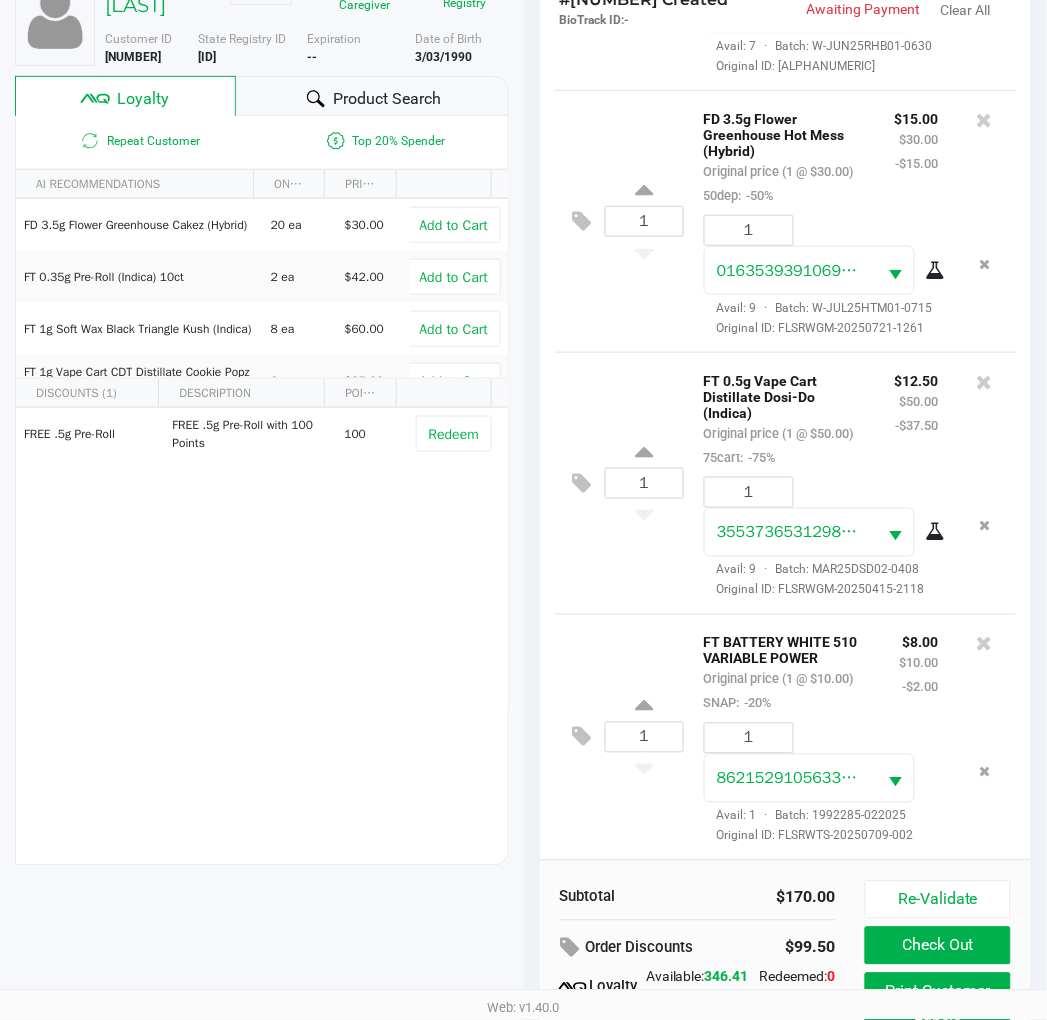 scroll, scrollTop: 258, scrollLeft: 0, axis: vertical 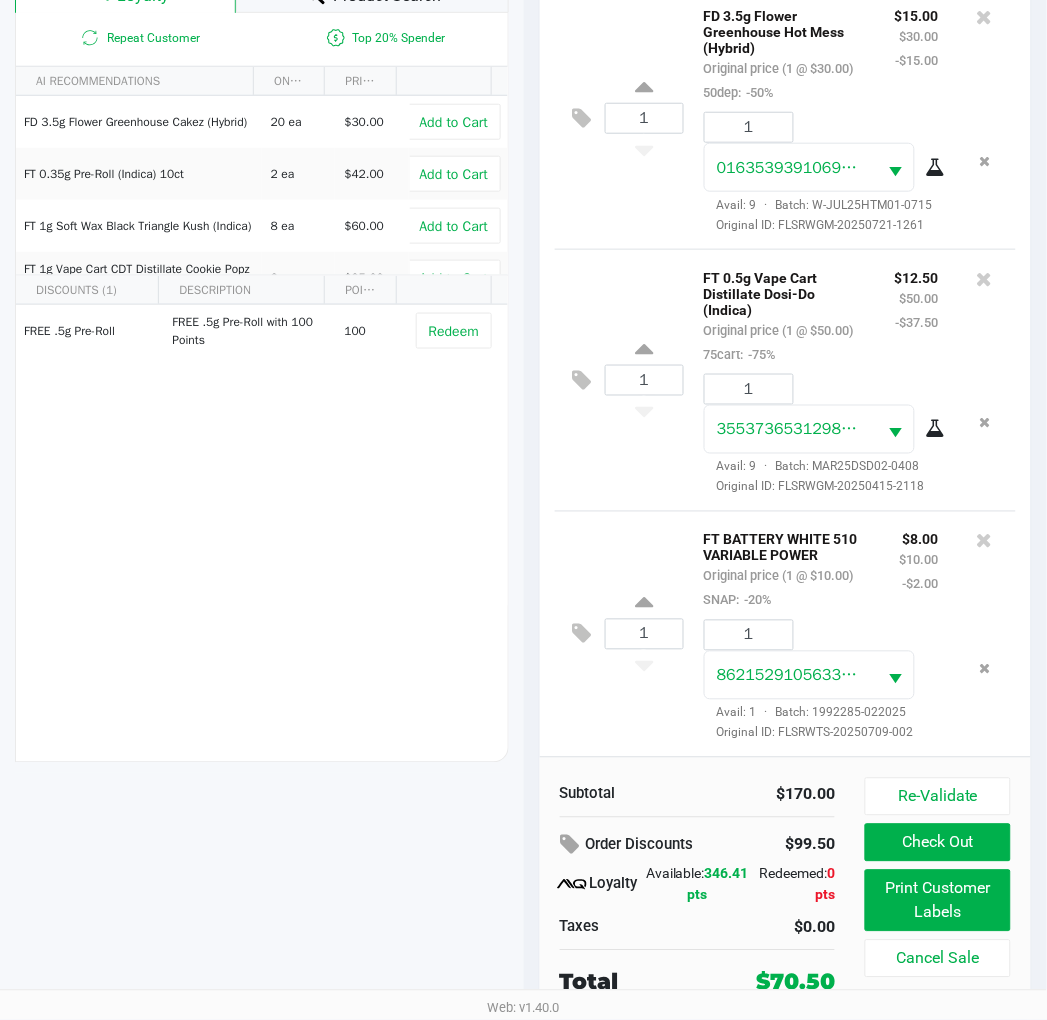 click on "Print Customer Labels" 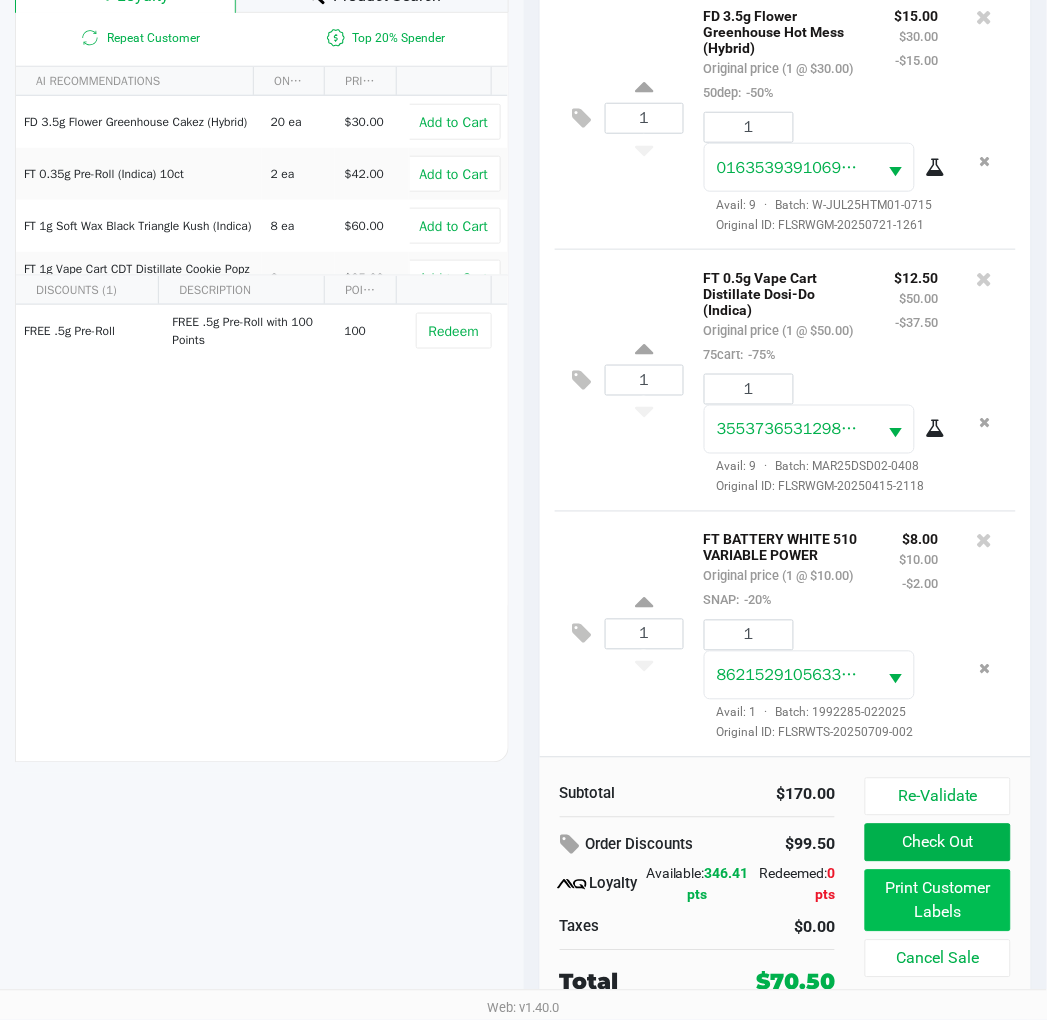 scroll, scrollTop: 0, scrollLeft: 0, axis: both 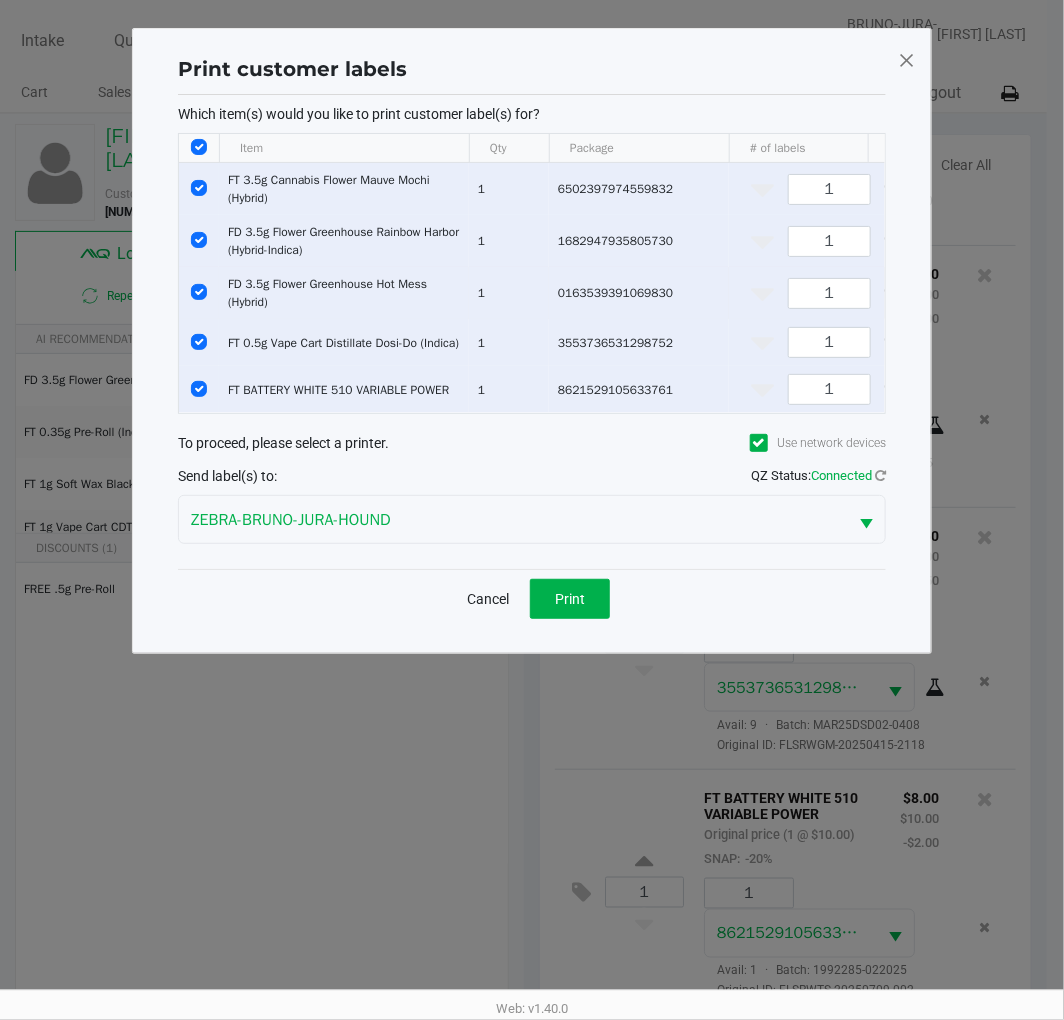 click on "FD 3.5g Flower Greenhouse Hot Mess (Hybrid)" 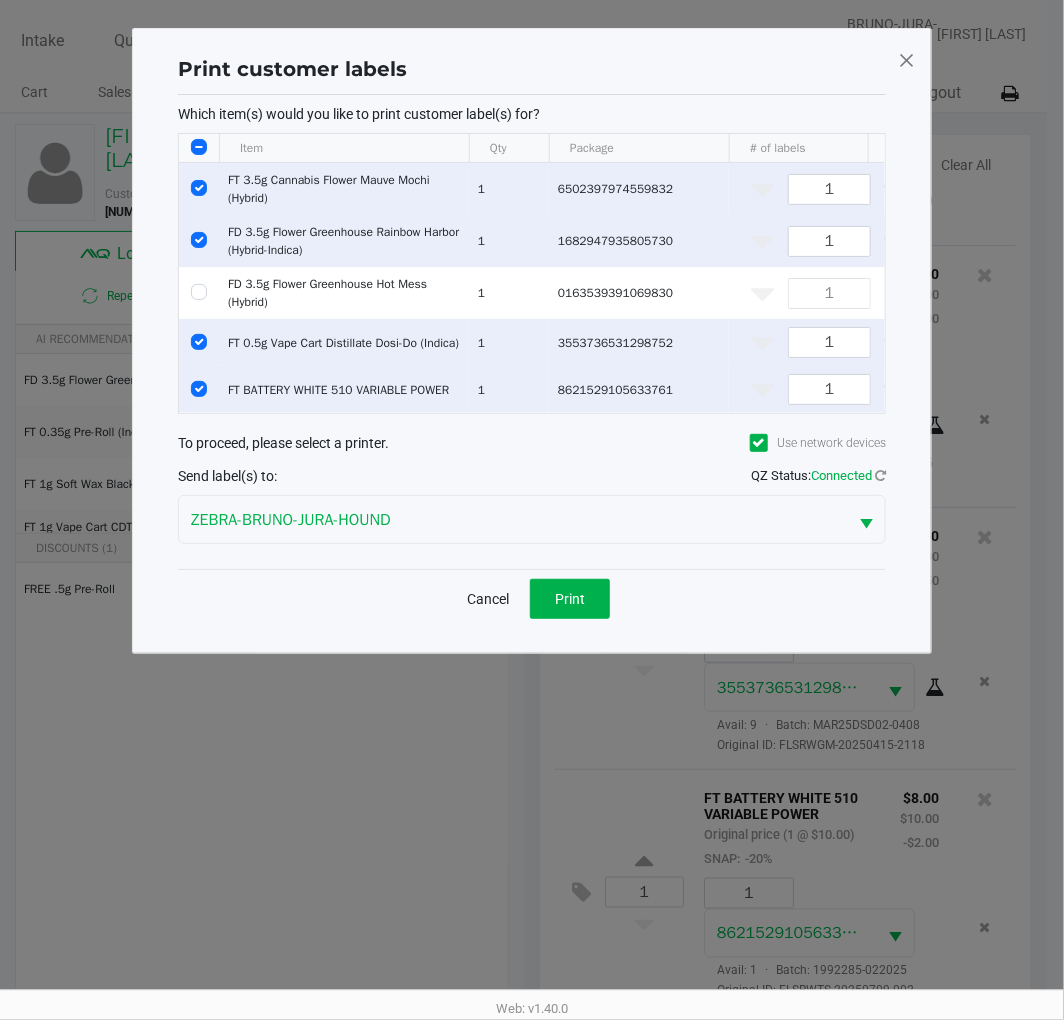 click at bounding box center [199, 240] 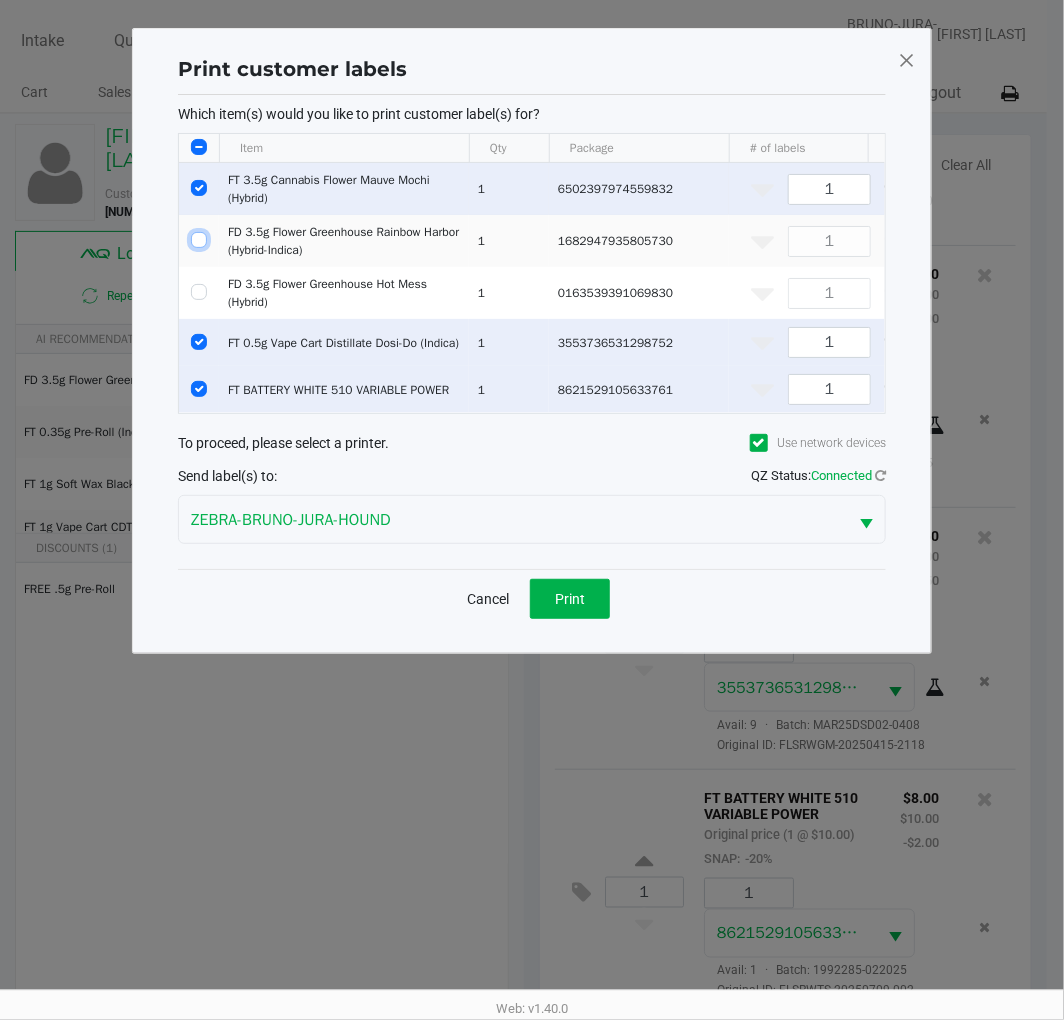 click at bounding box center (199, 188) 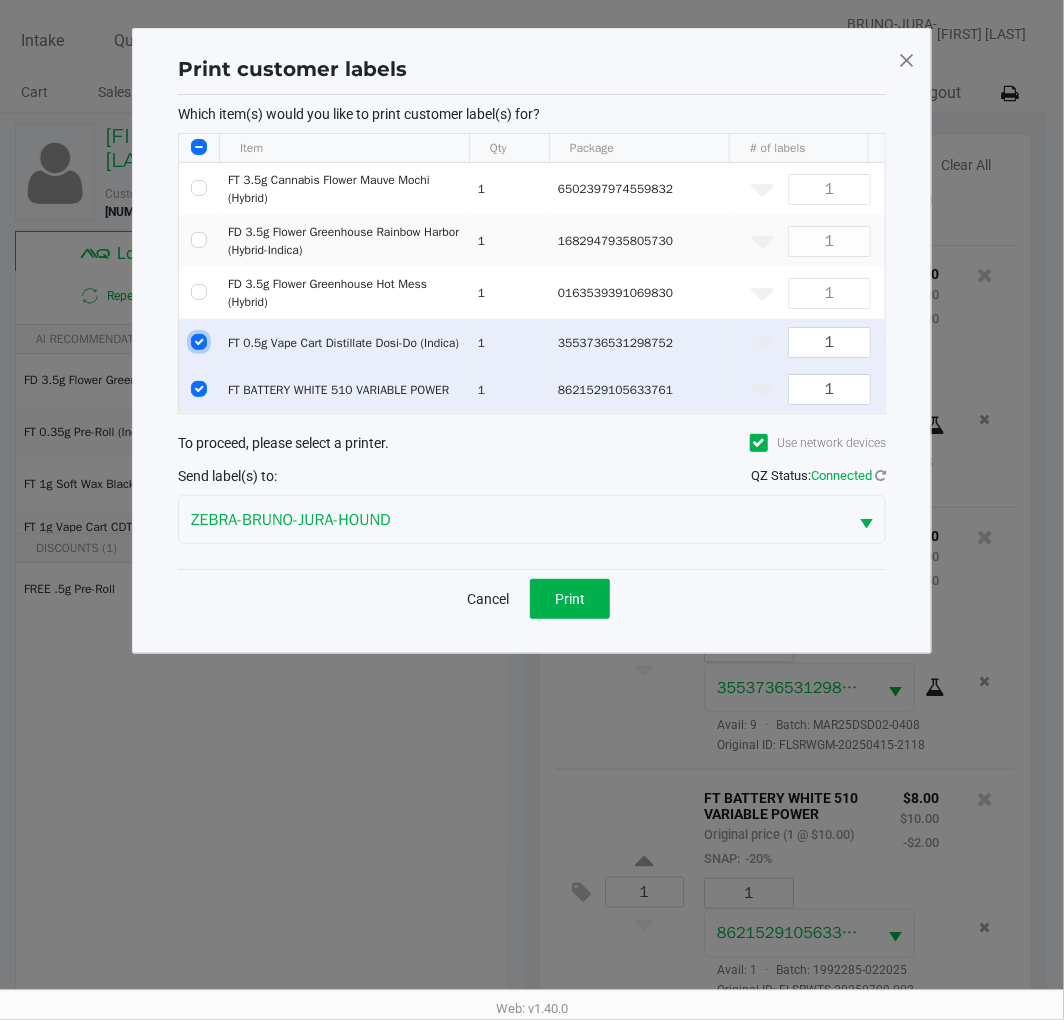 click at bounding box center [199, 342] 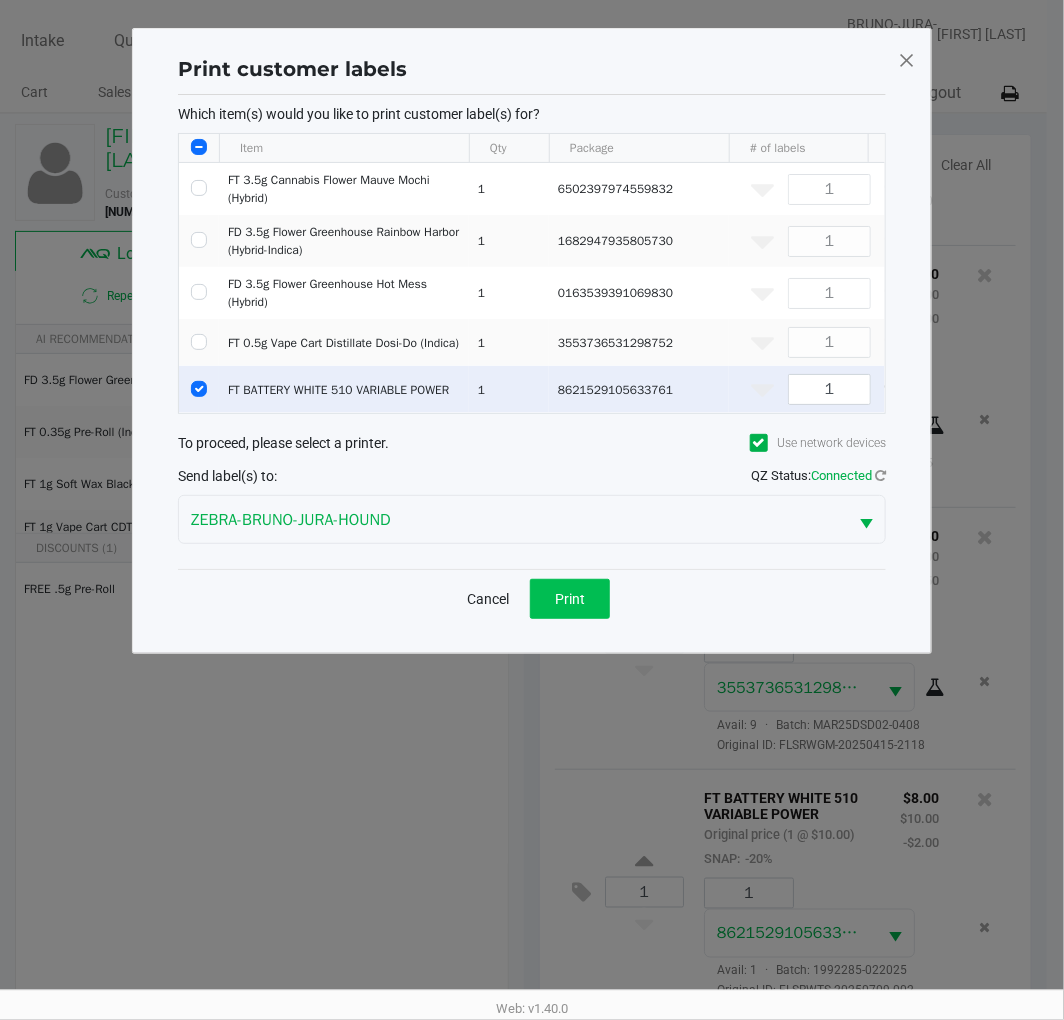 click on "Print" 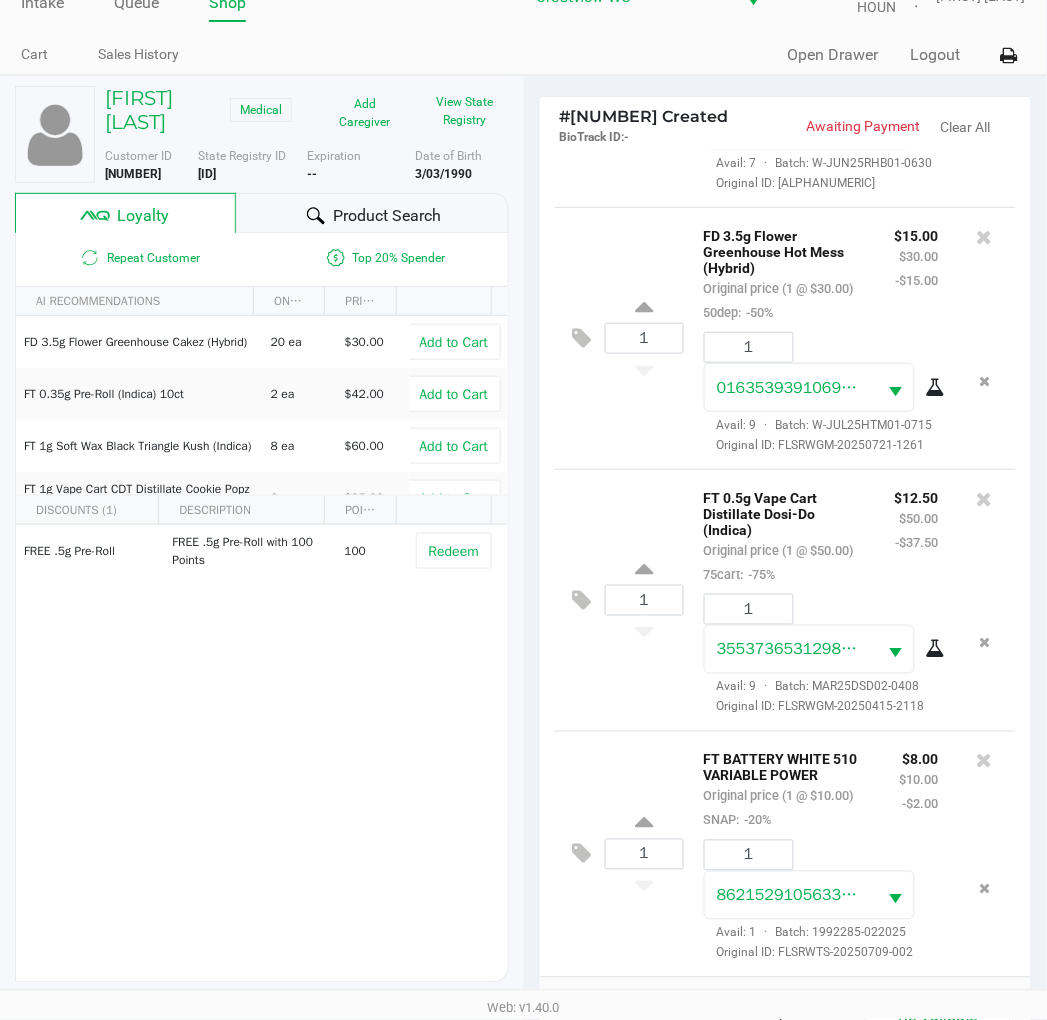 scroll, scrollTop: 258, scrollLeft: 0, axis: vertical 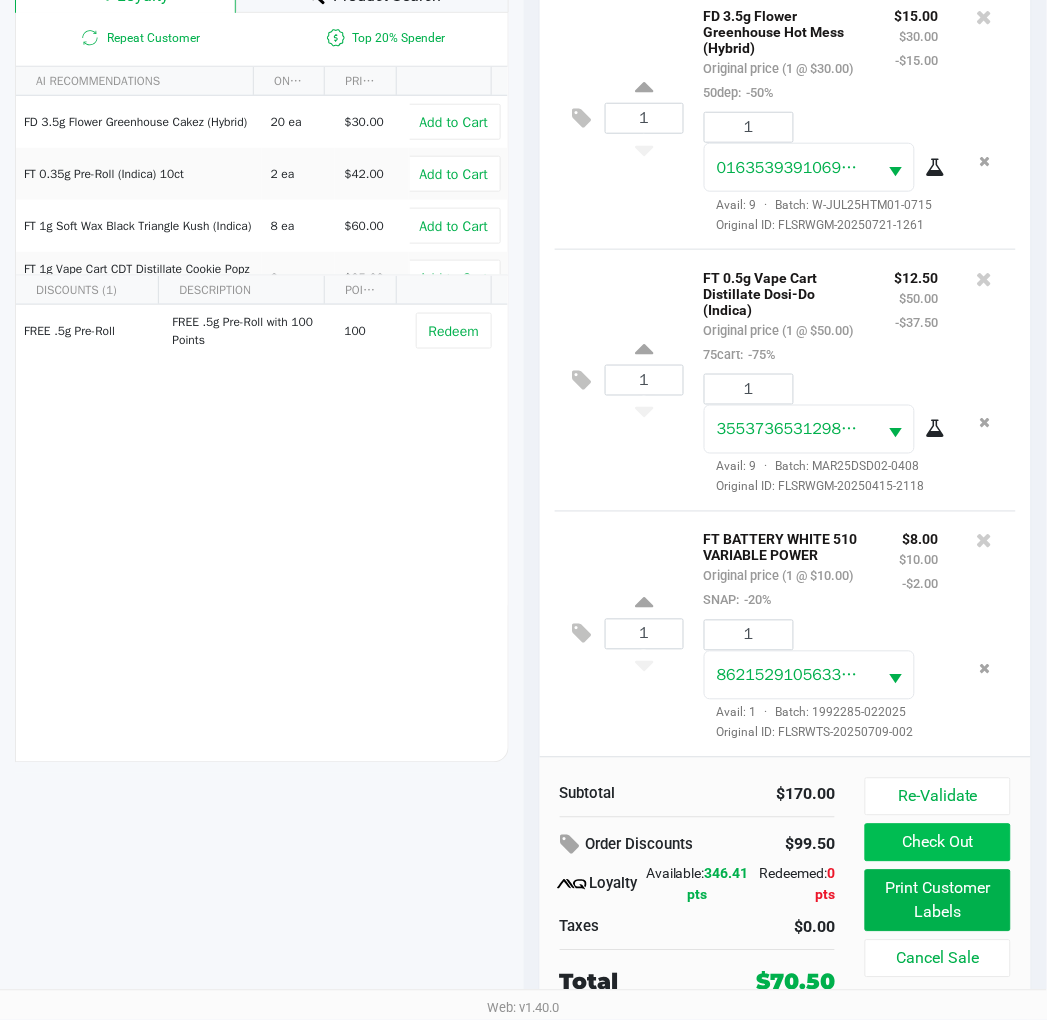 click on "Check Out" 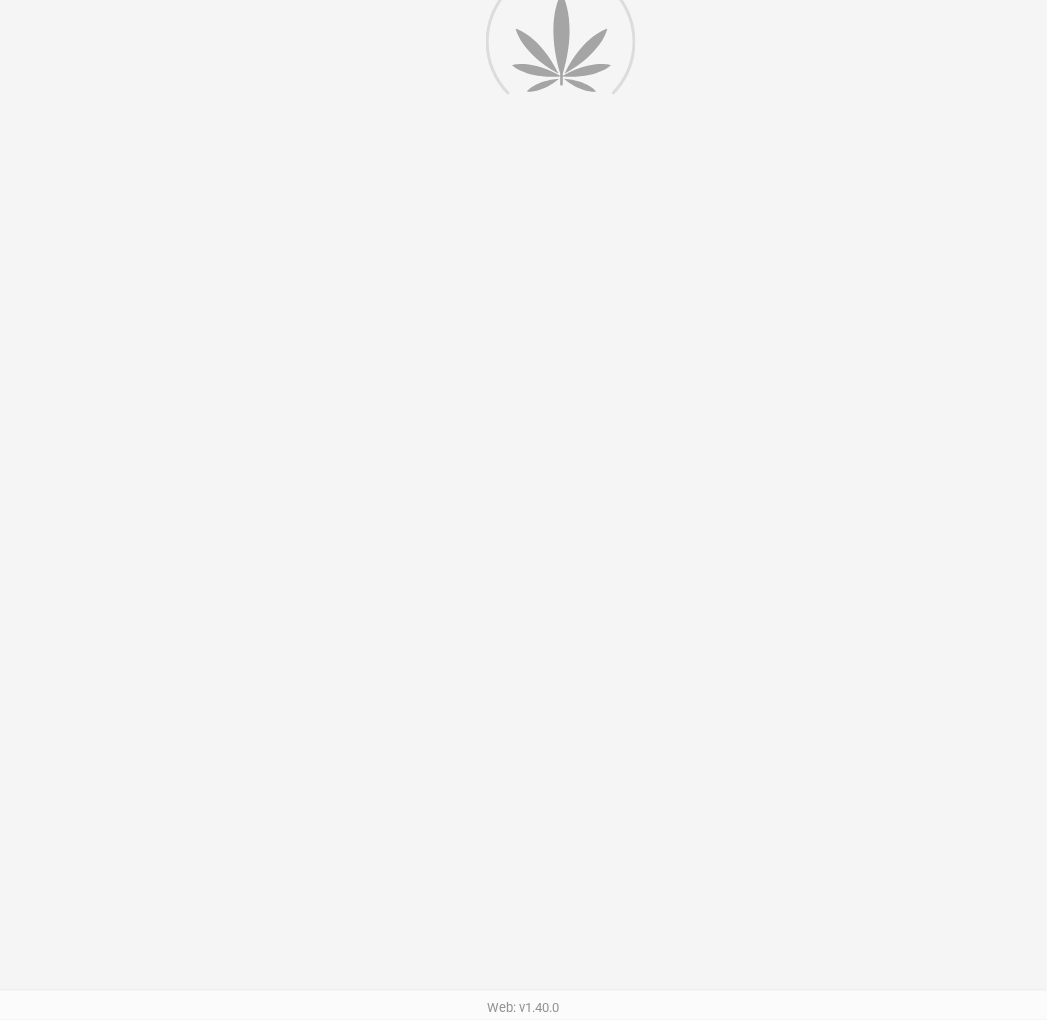 scroll, scrollTop: 0, scrollLeft: 0, axis: both 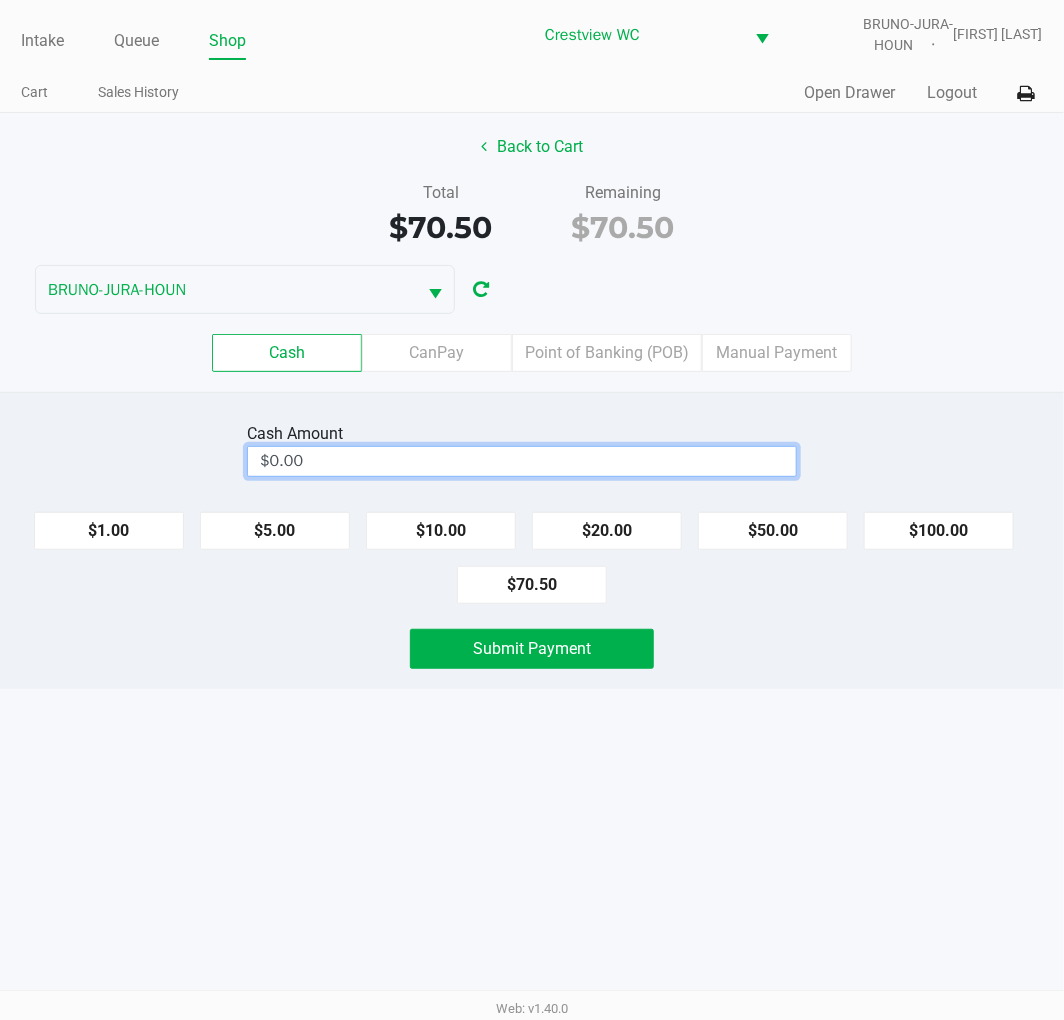 click on "$0.00" at bounding box center [522, 461] 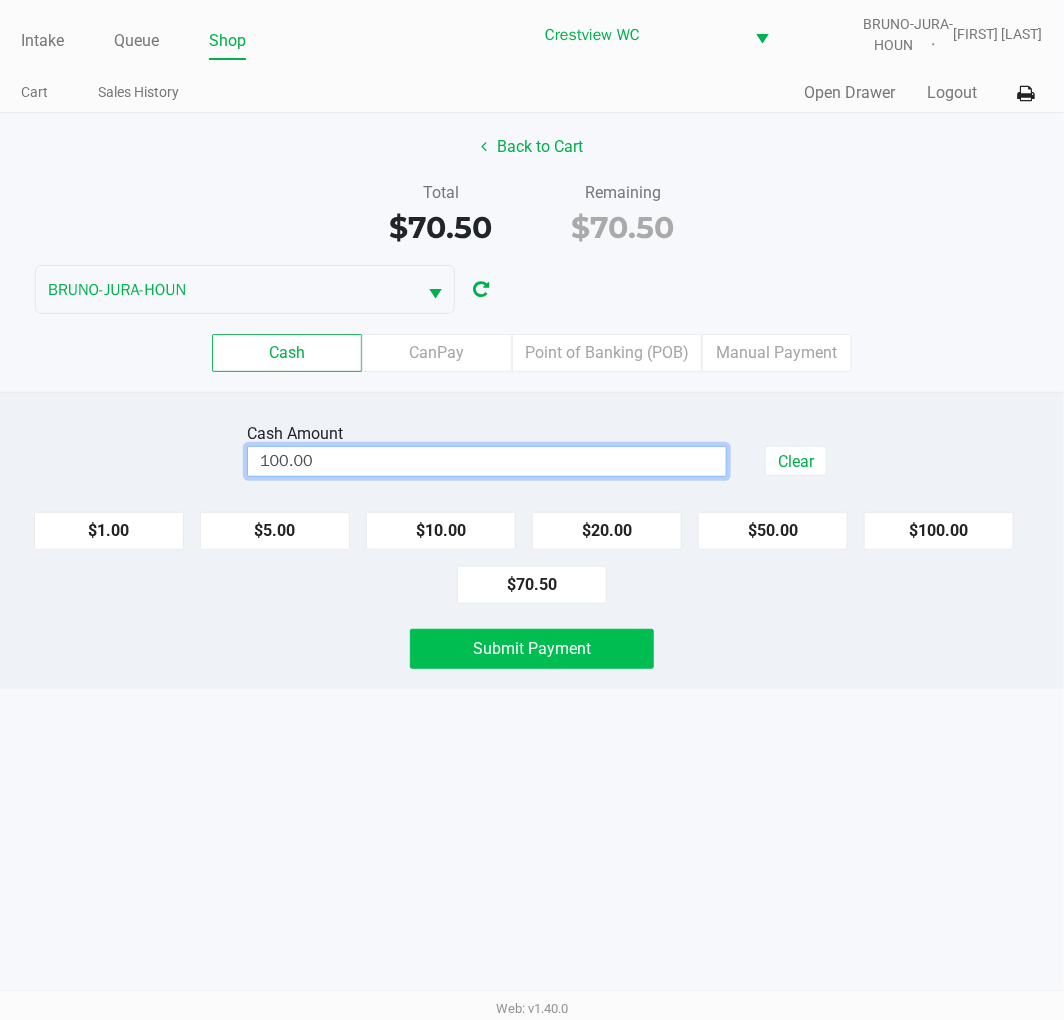click on "Submit Payment" 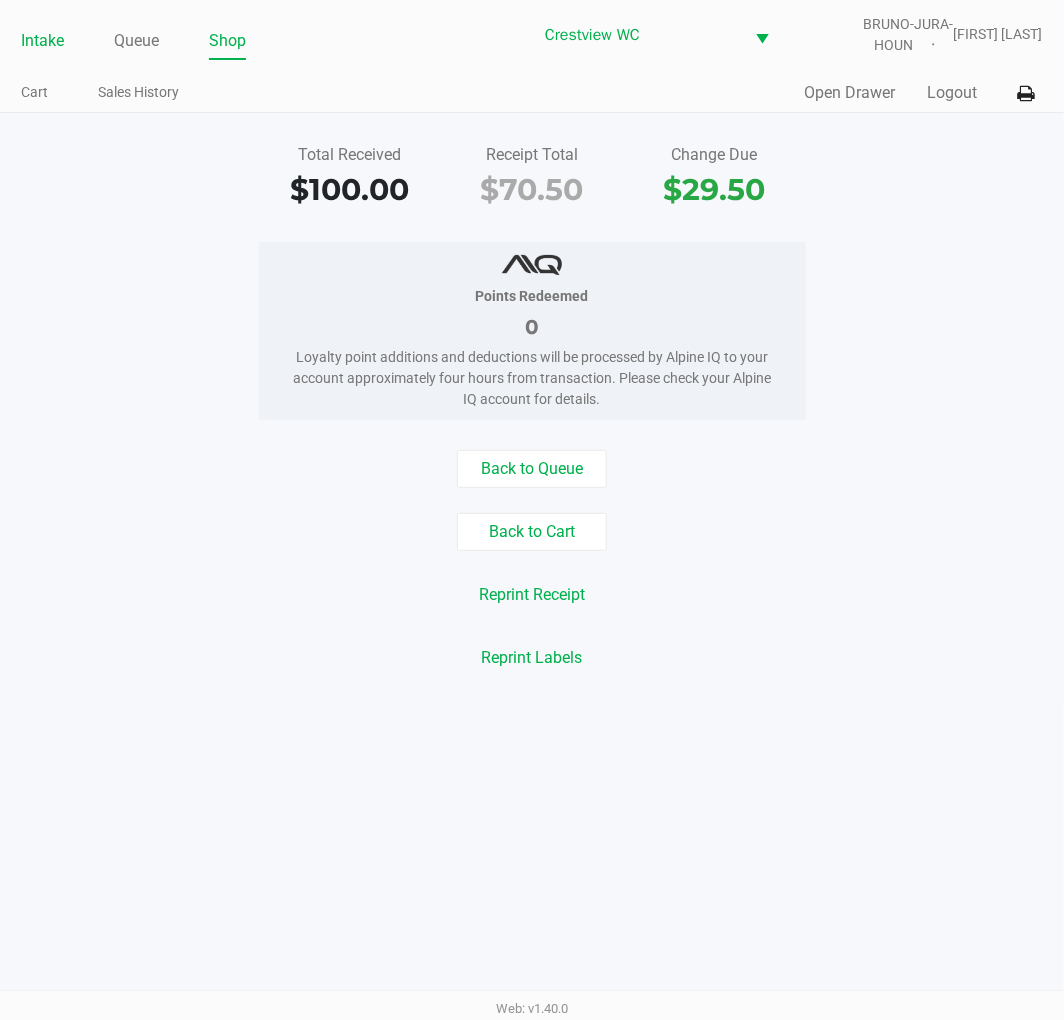 click on "Intake" 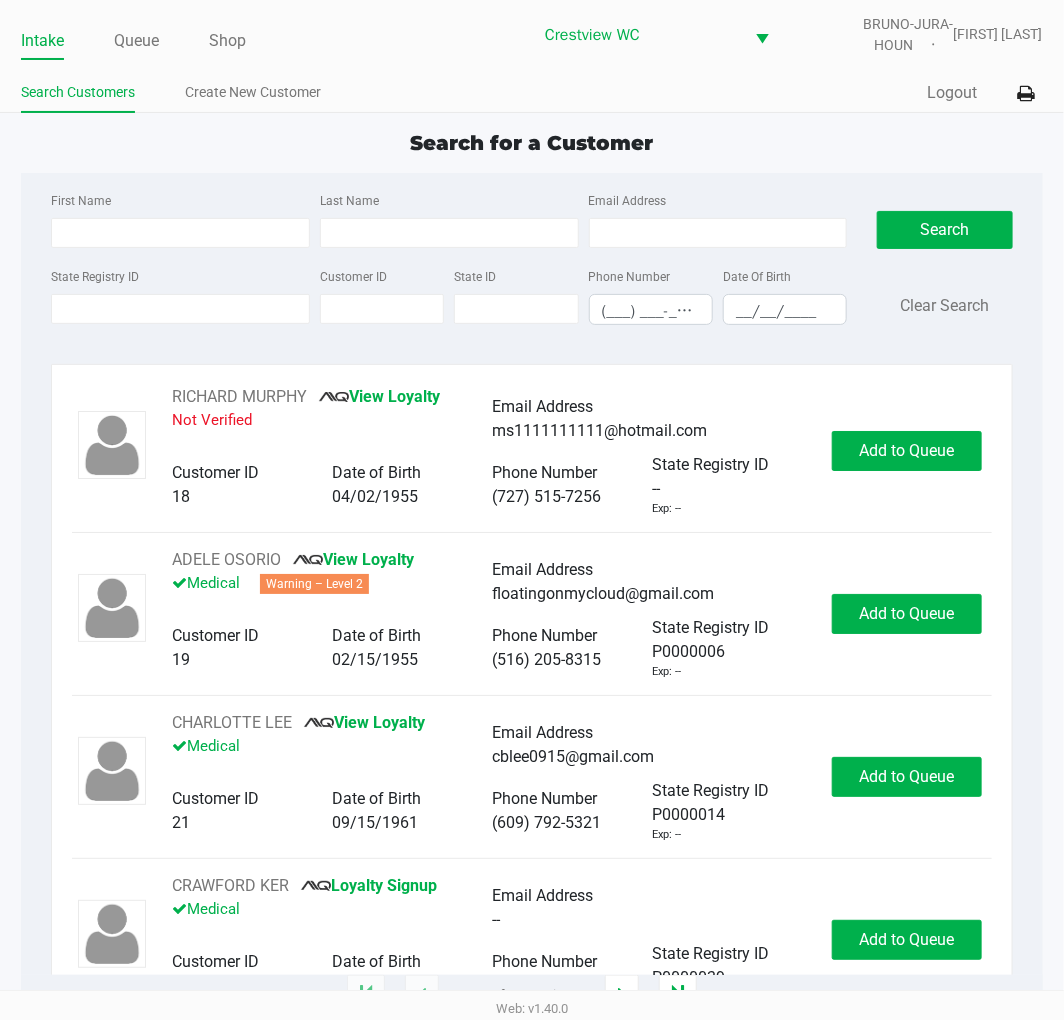 click on "State Registry ID" 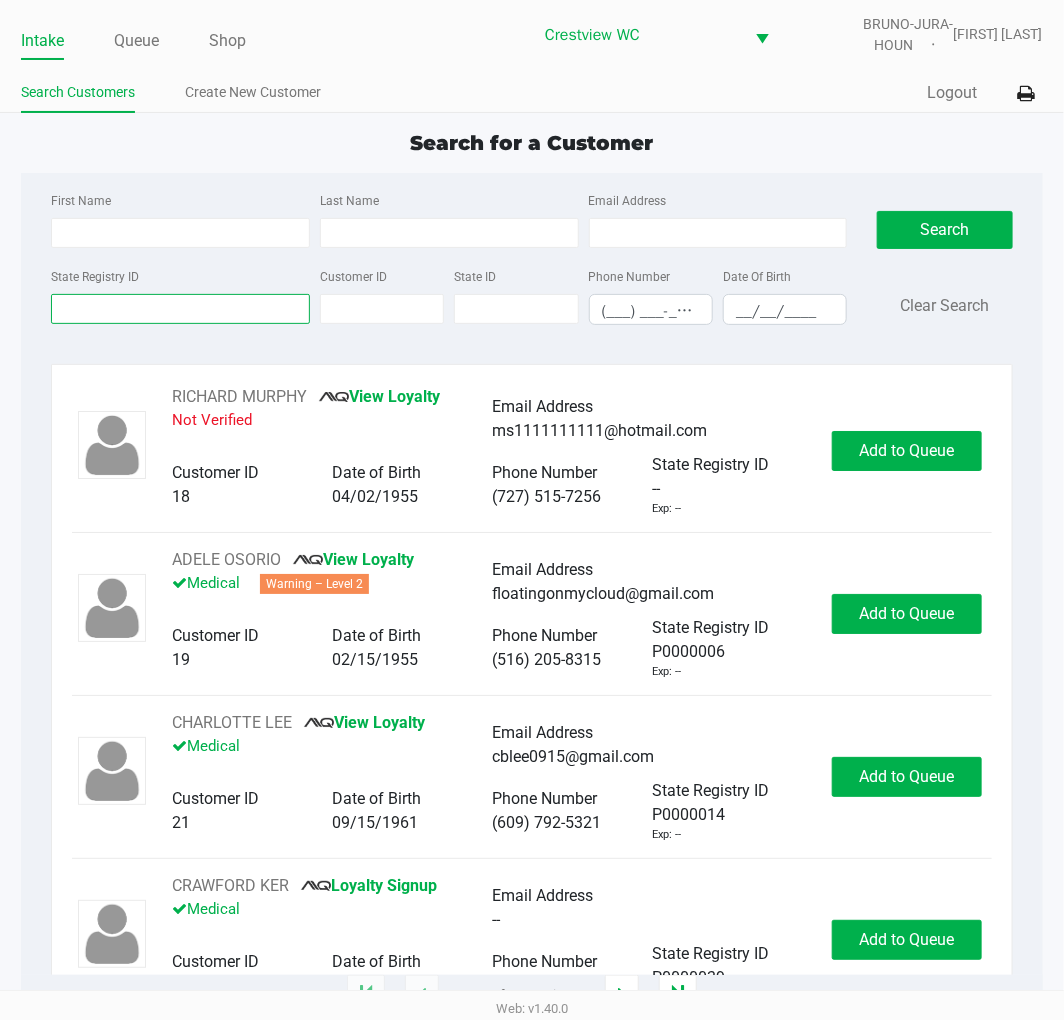 click on "State Registry ID" at bounding box center [180, 309] 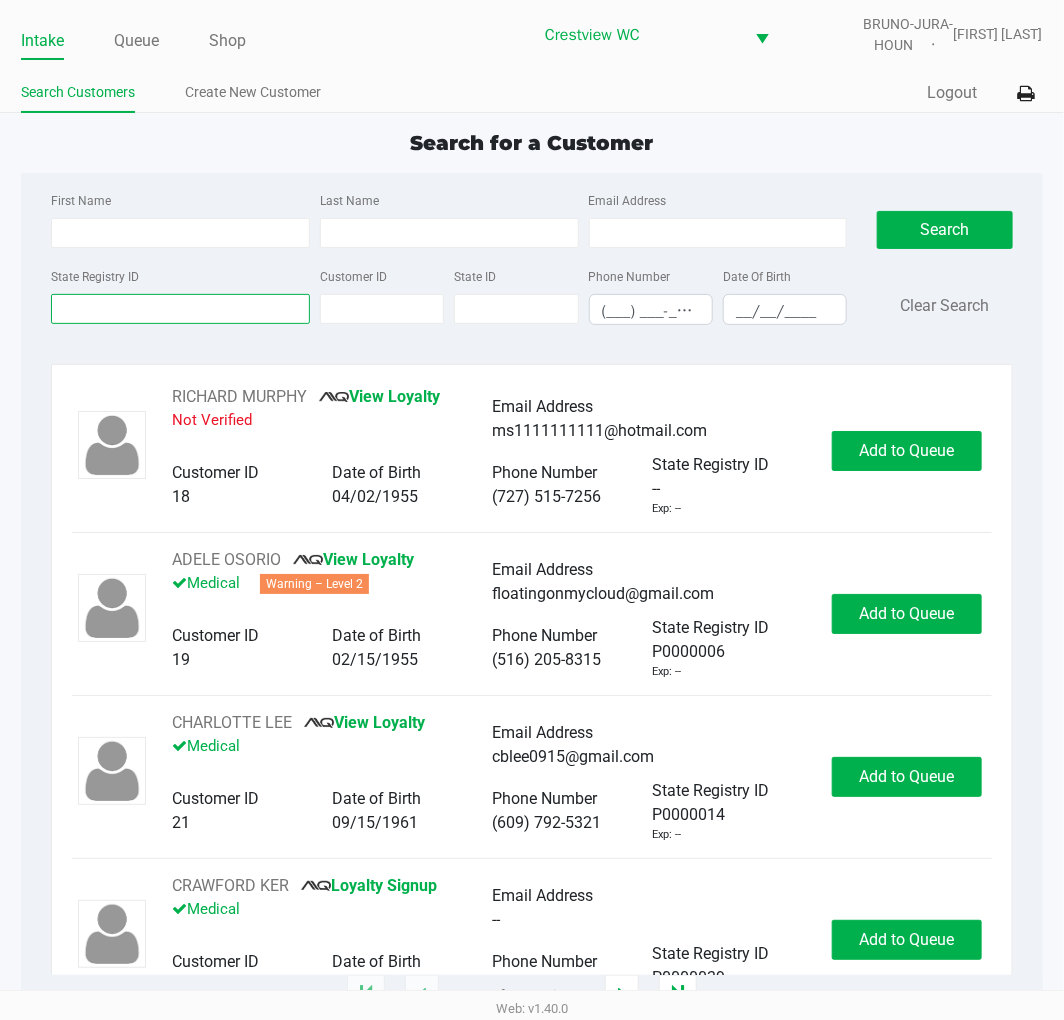 click on "State Registry ID" at bounding box center [180, 309] 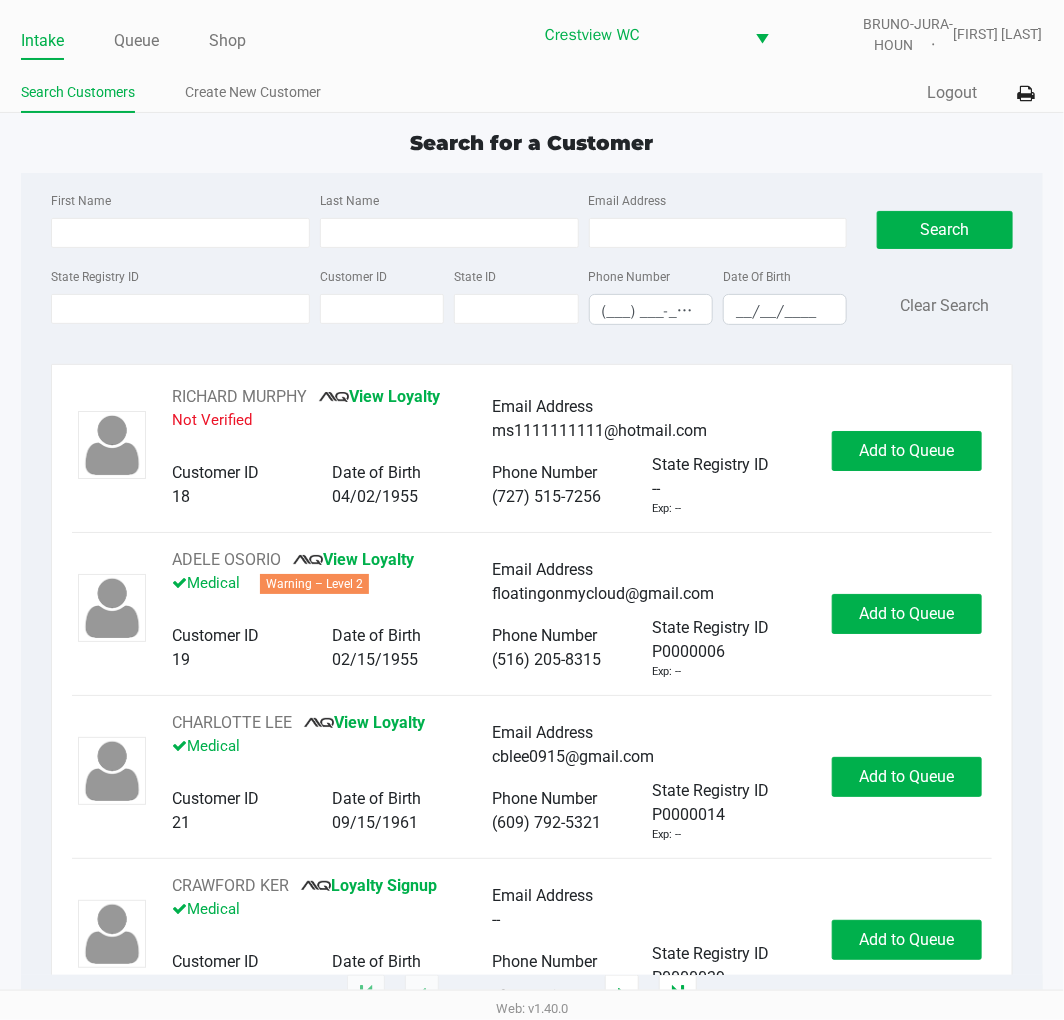 click on "State Registry ID" 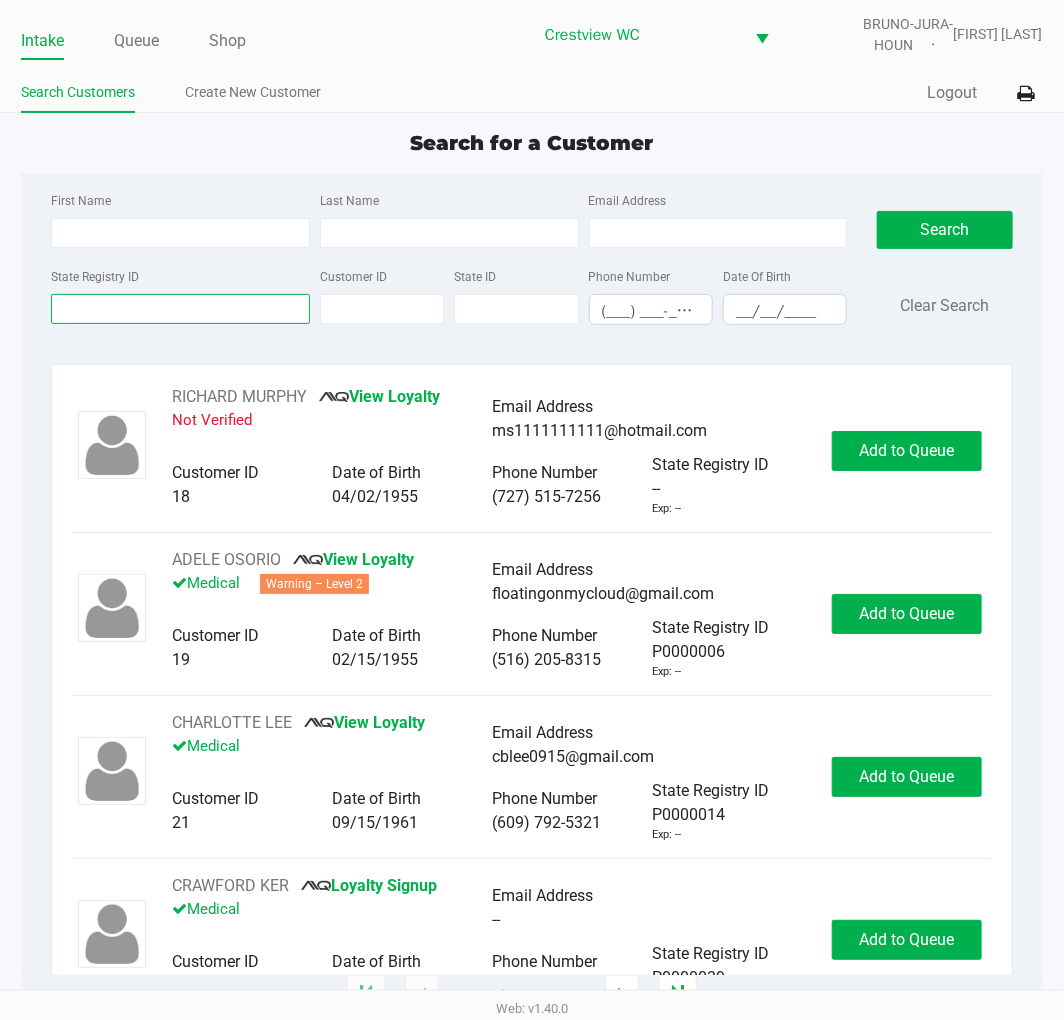 click on "State Registry ID" at bounding box center (180, 309) 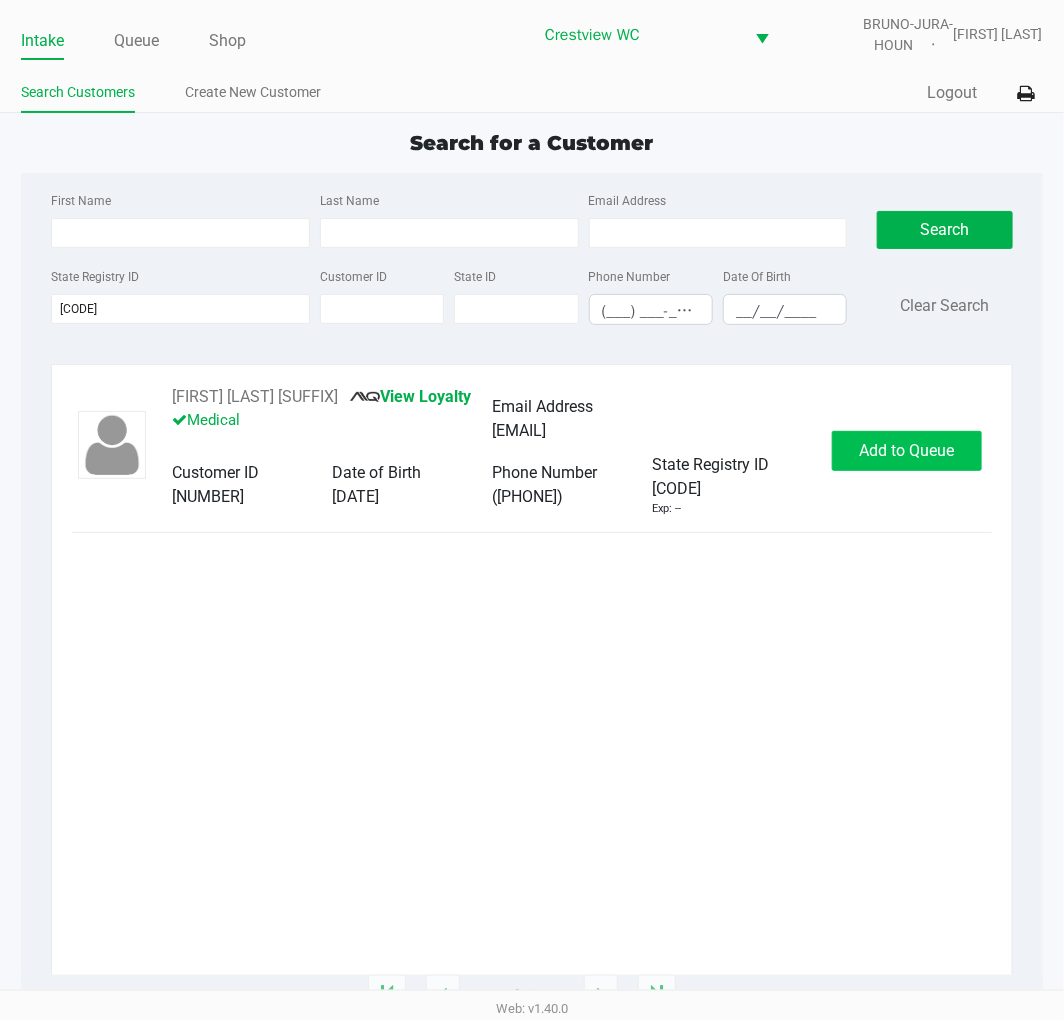 click on "Add to Queue" 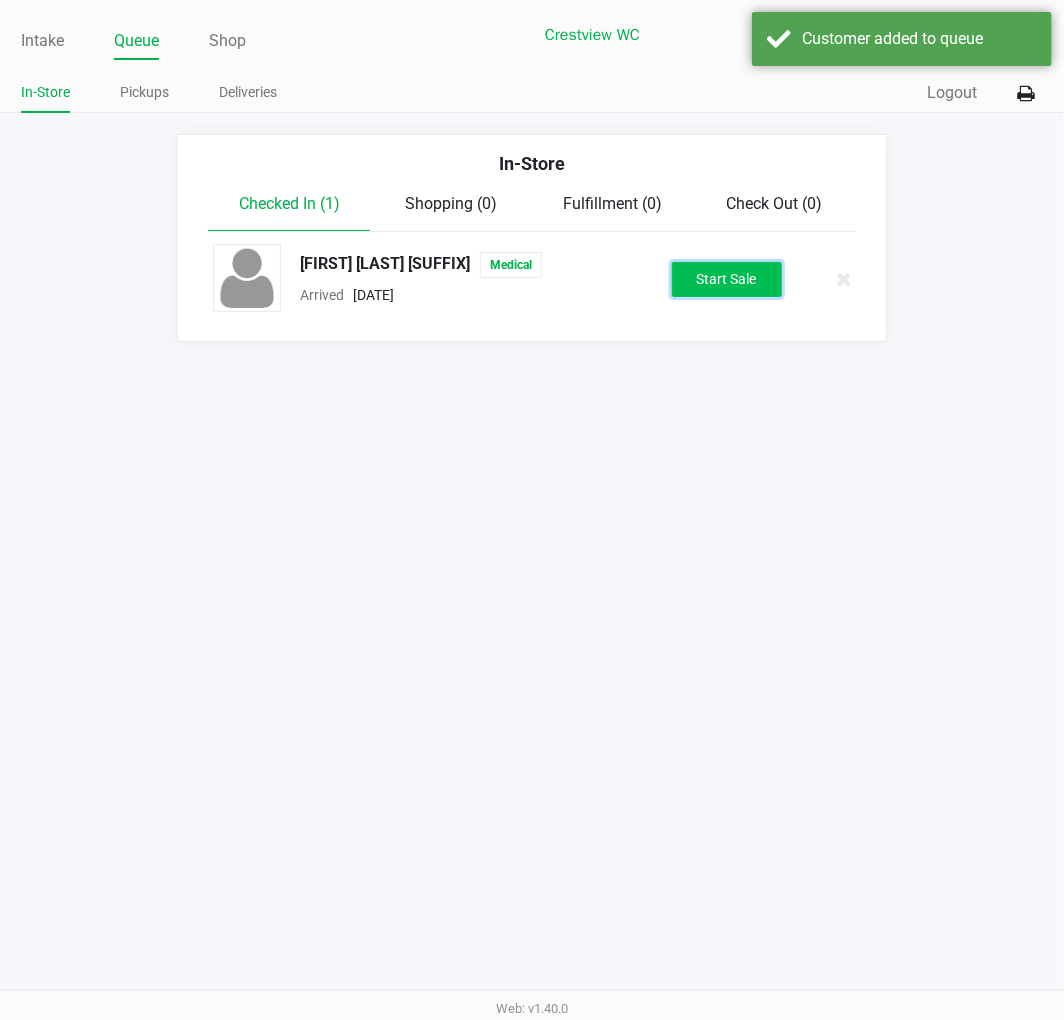 click on "Start Sale" 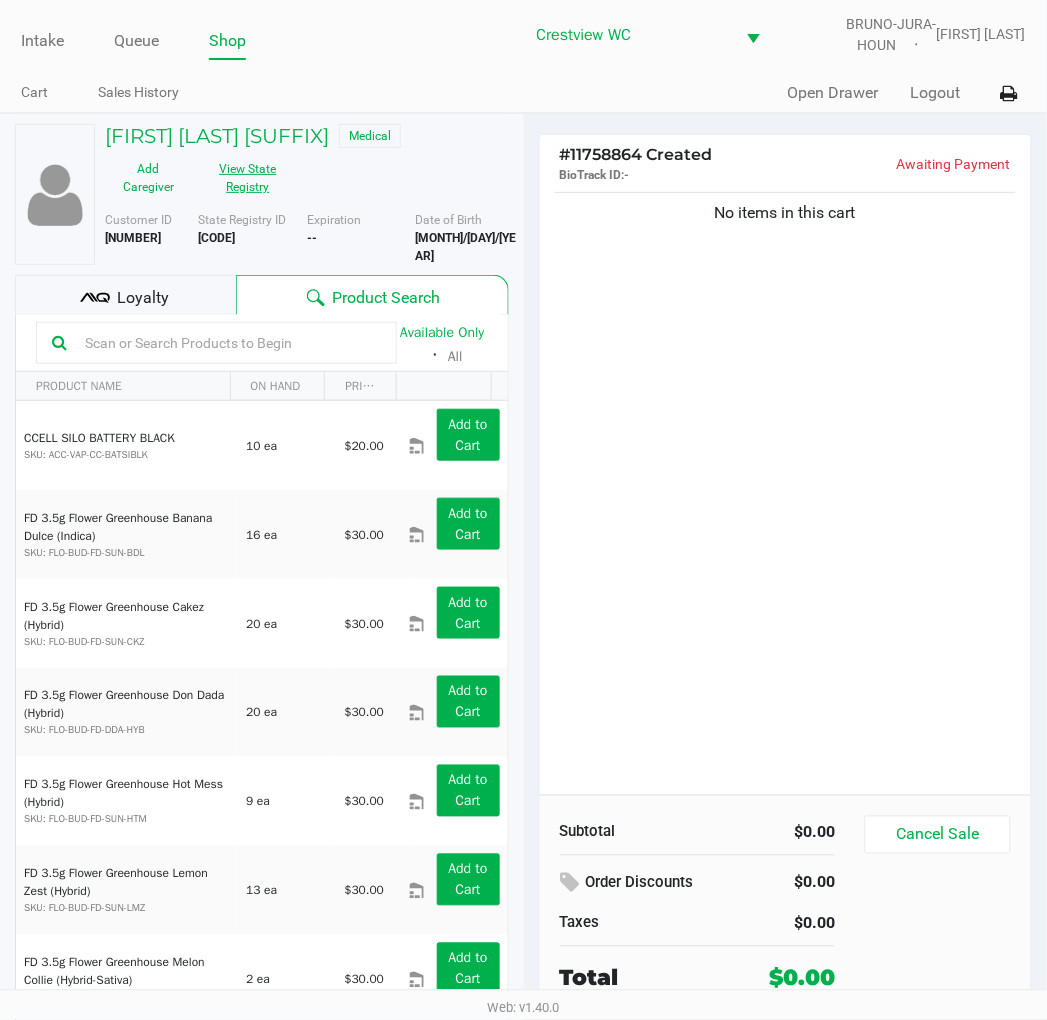 click on "View State Registry" 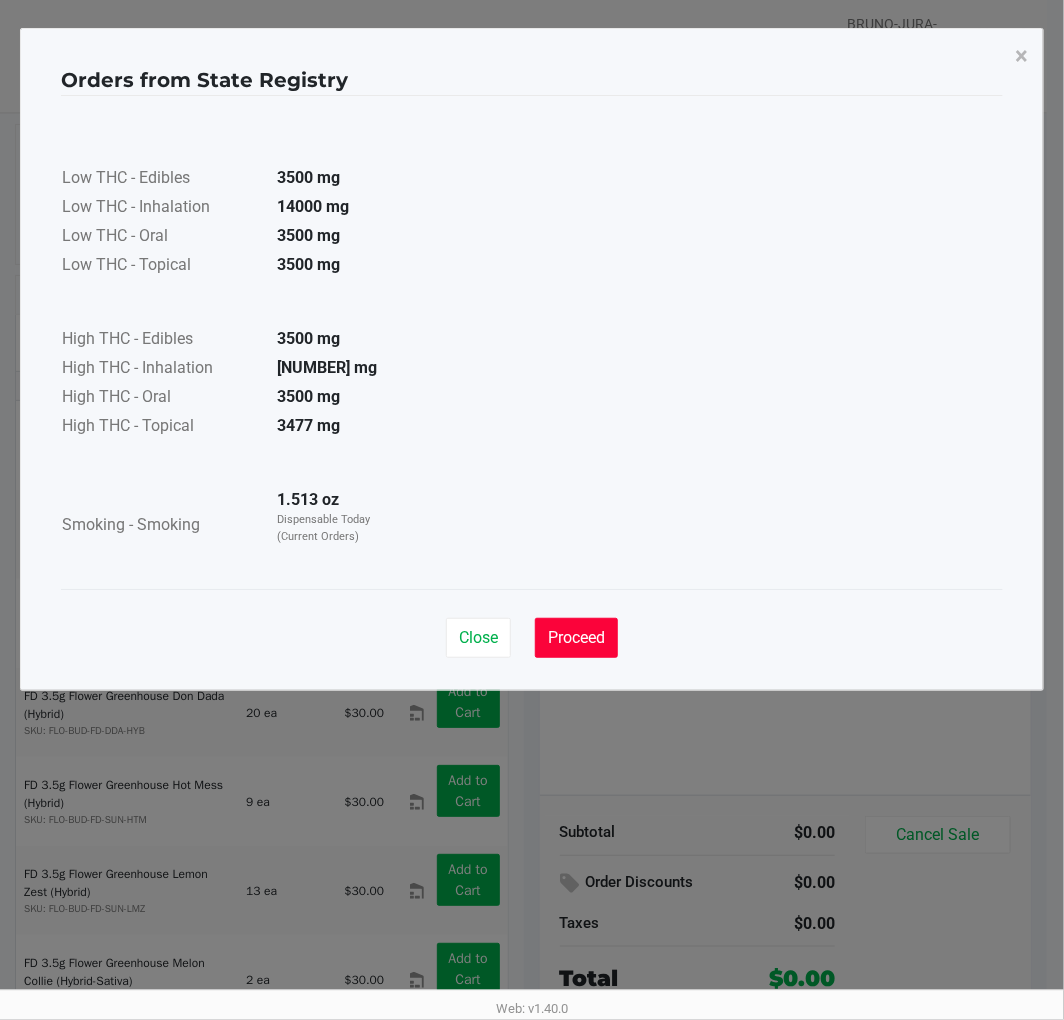 click on "Proceed" 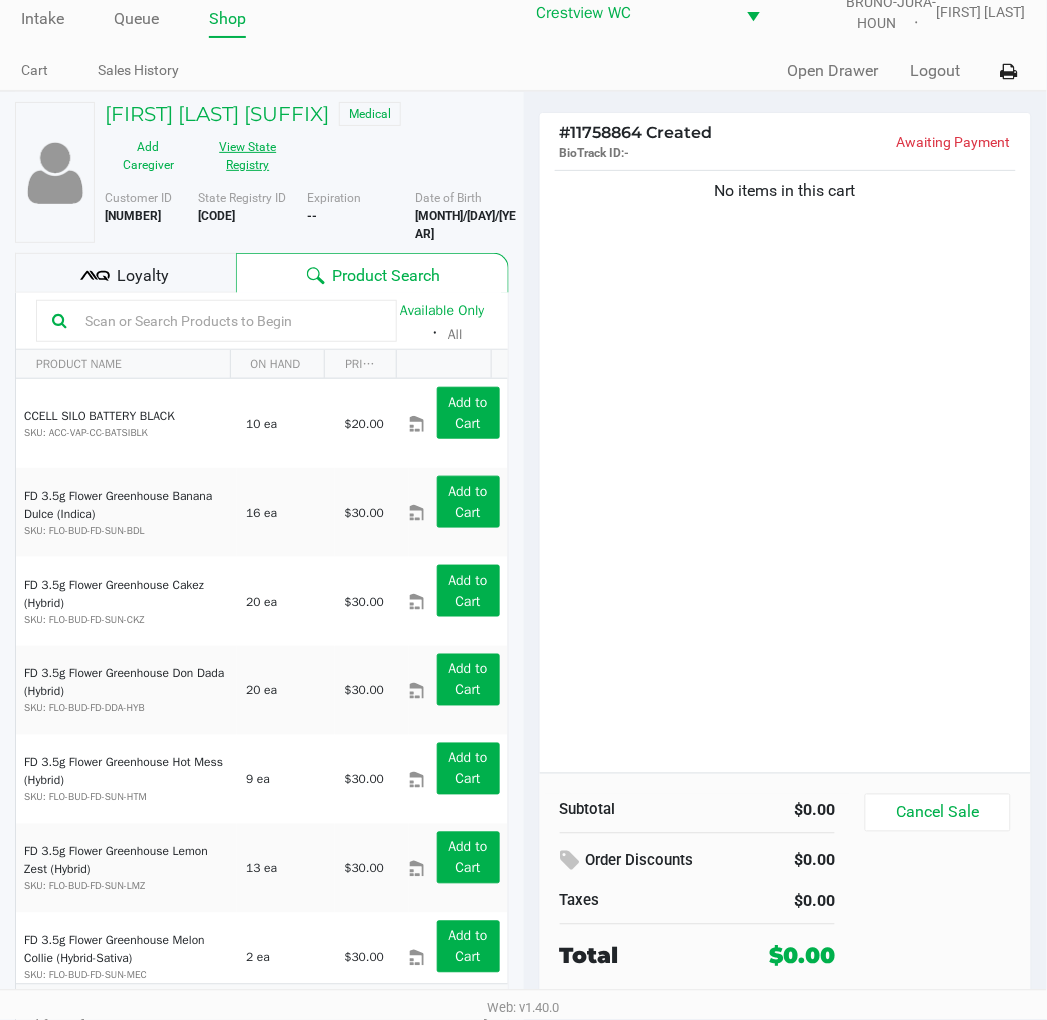 scroll, scrollTop: 24, scrollLeft: 0, axis: vertical 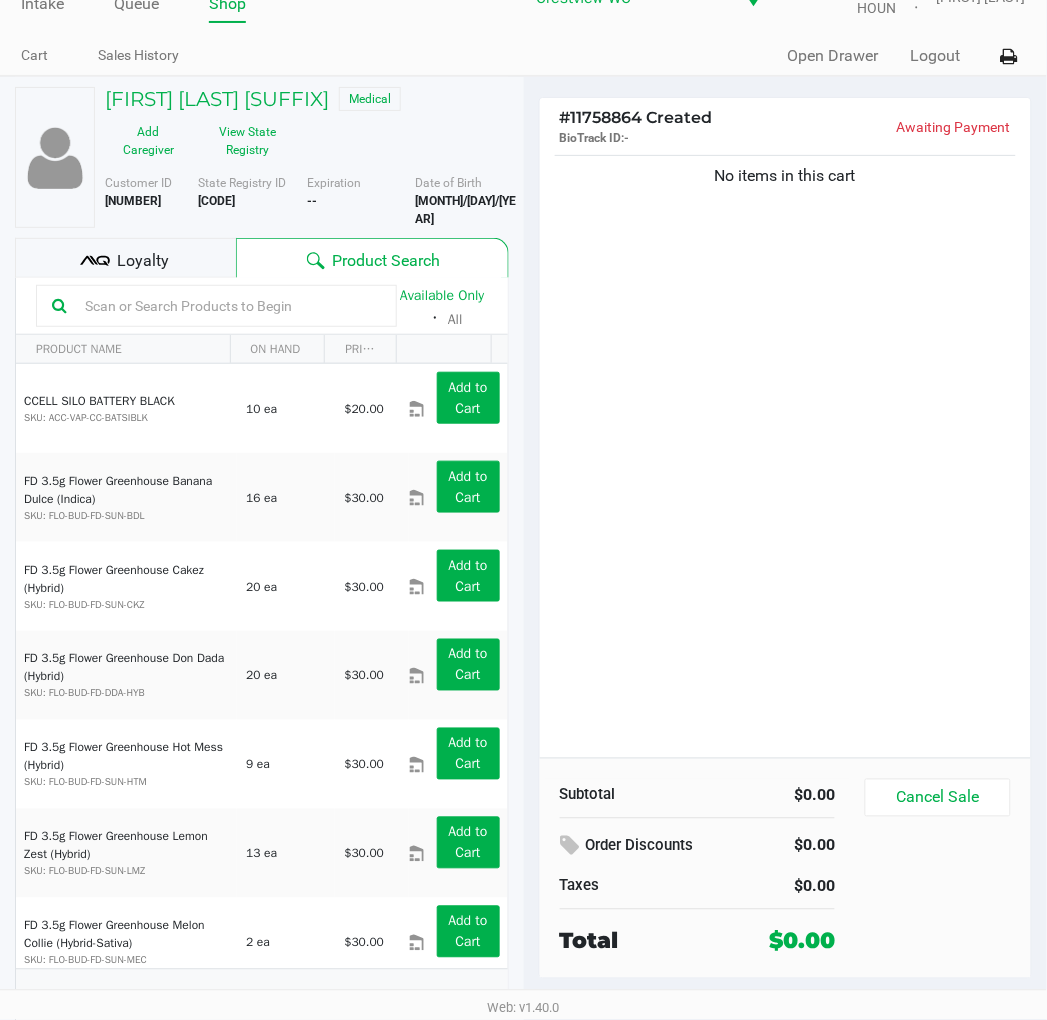 click on "Loyalty" 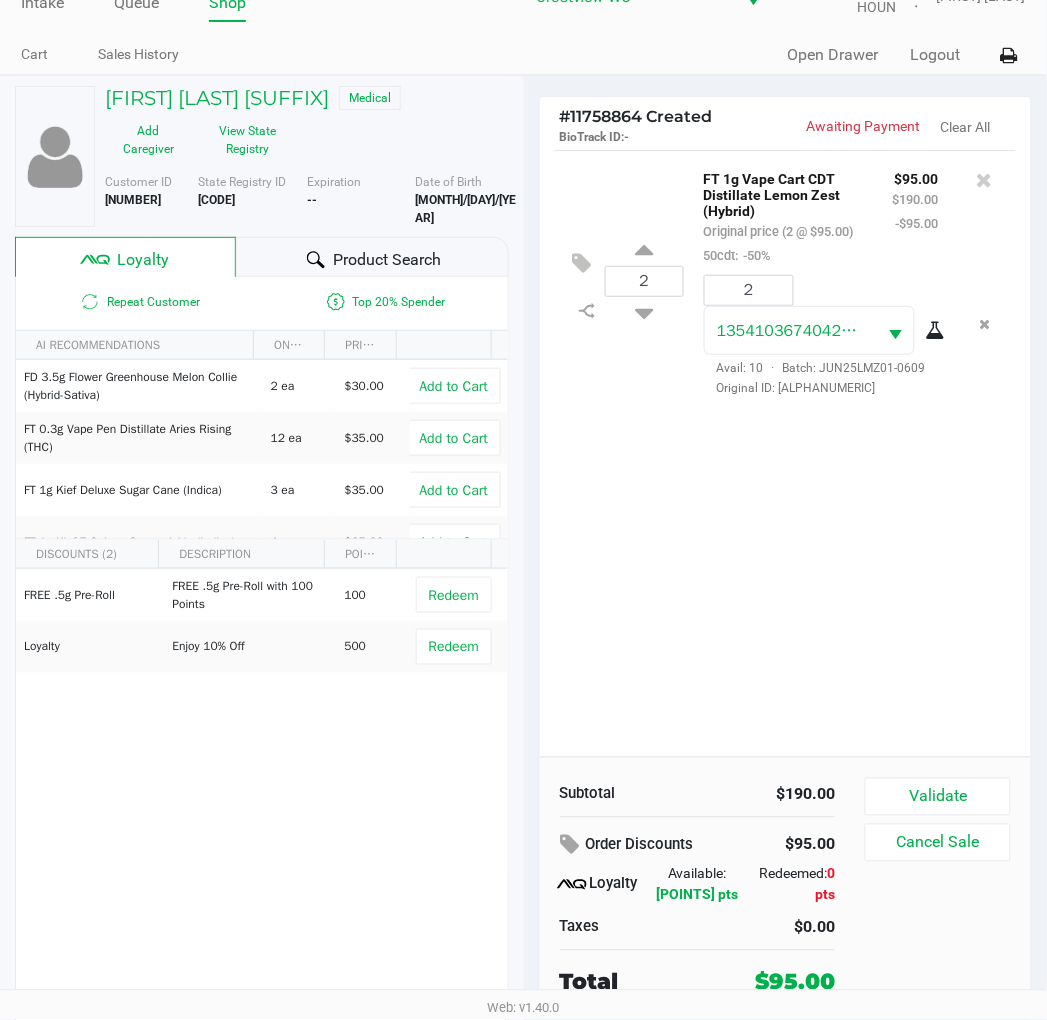 scroll, scrollTop: 37, scrollLeft: 0, axis: vertical 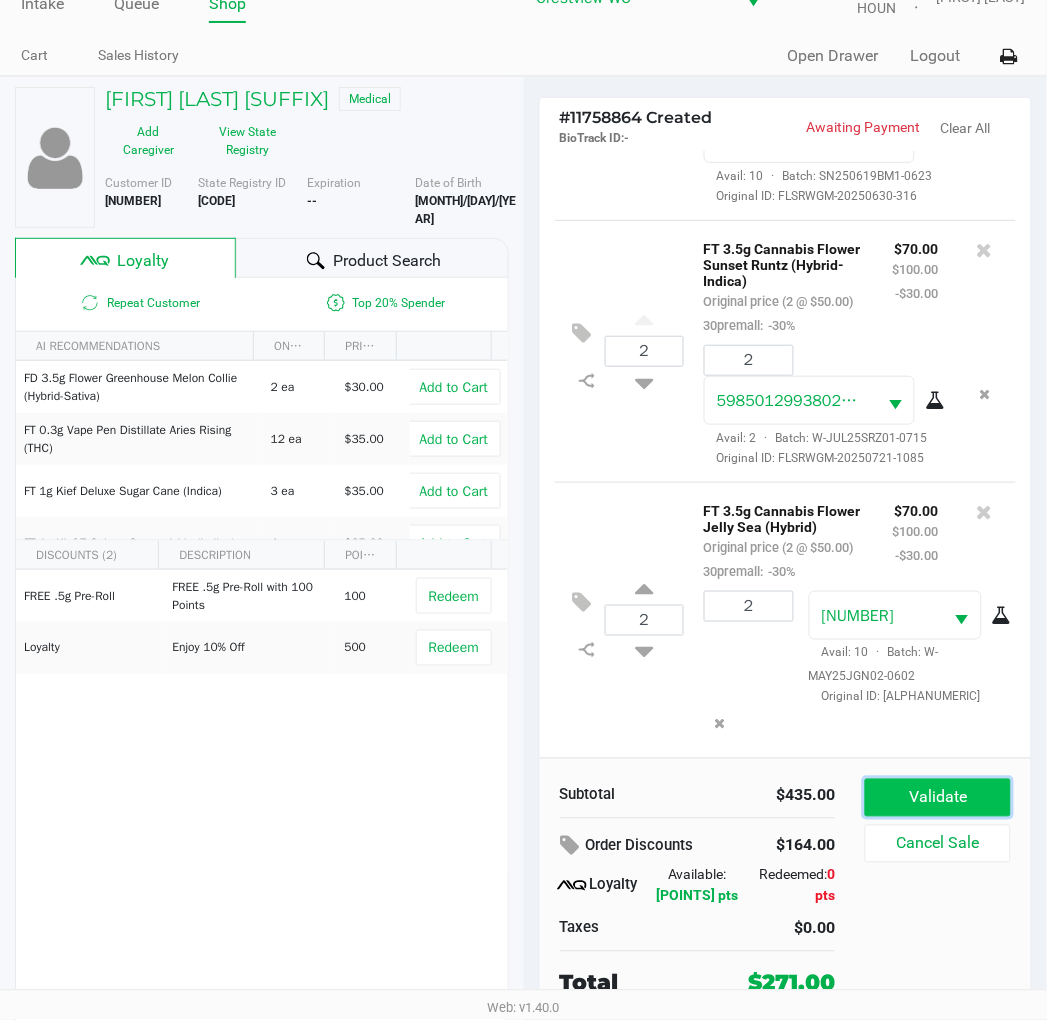 click on "Validate" 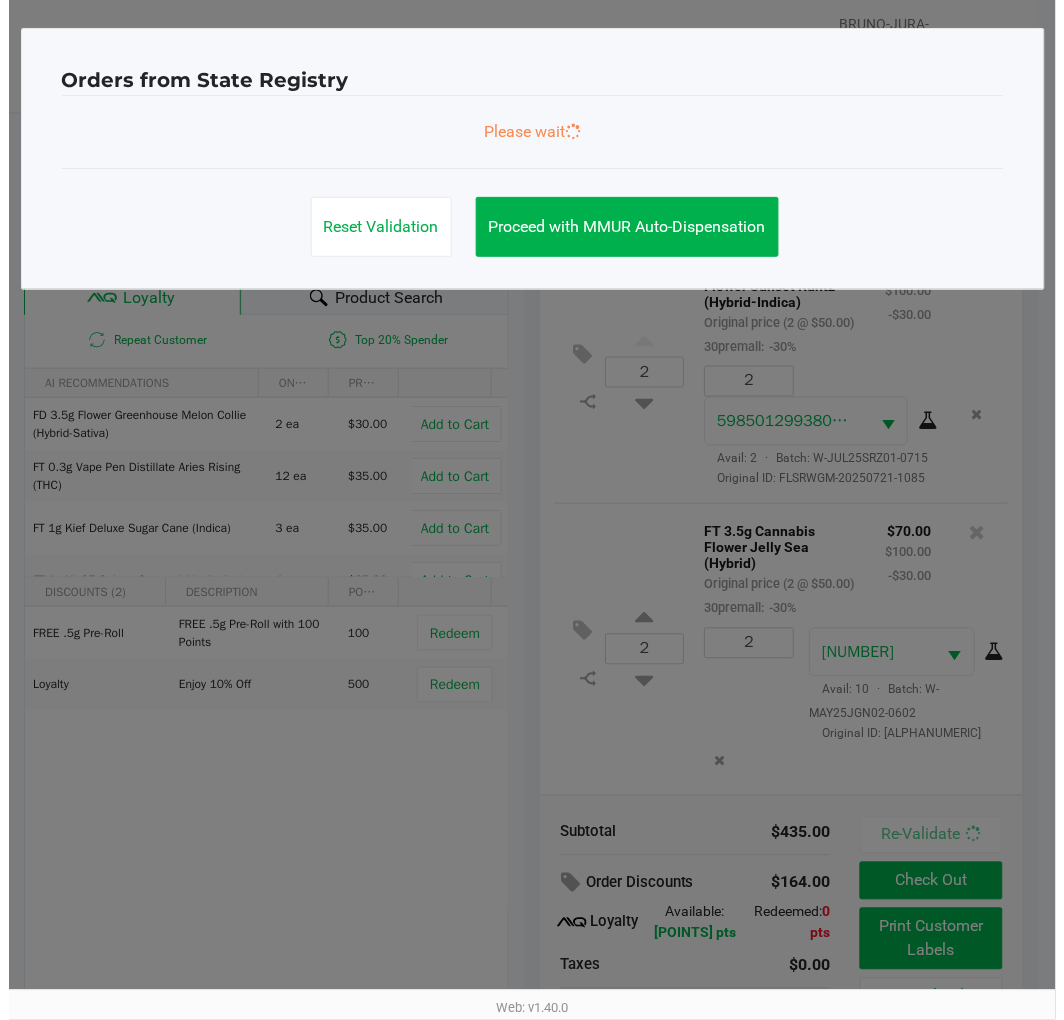 scroll, scrollTop: 0, scrollLeft: 0, axis: both 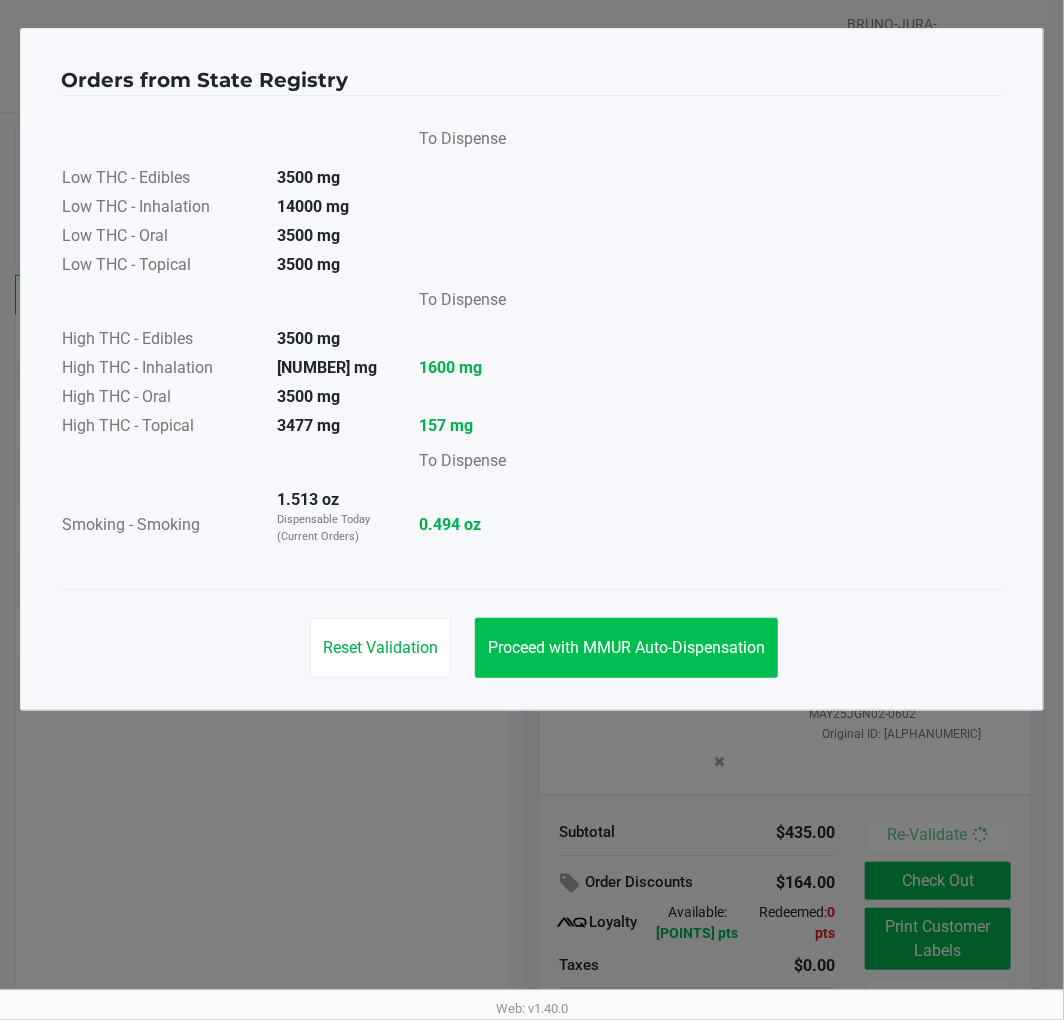 click on "Proceed with MMUR Auto-Dispensation" 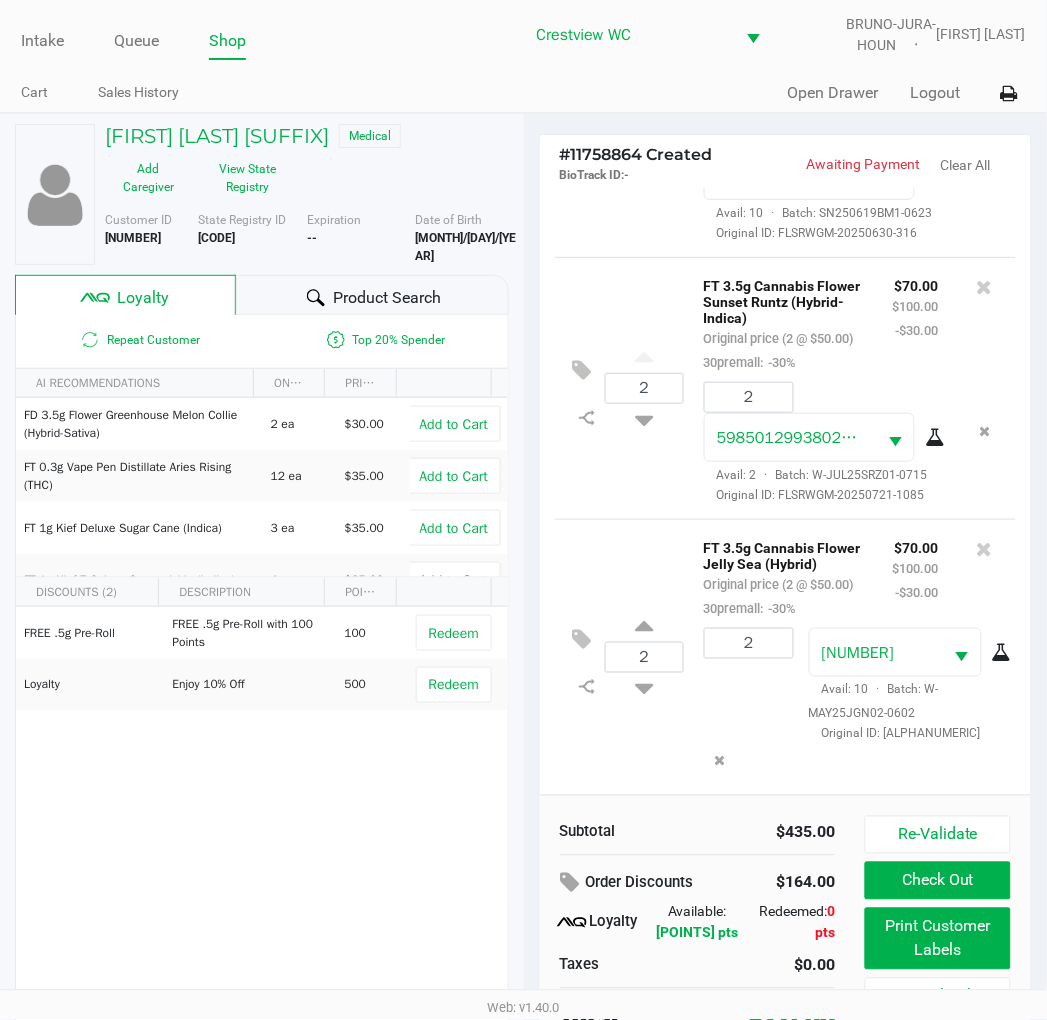 click on "Print Customer Labels" 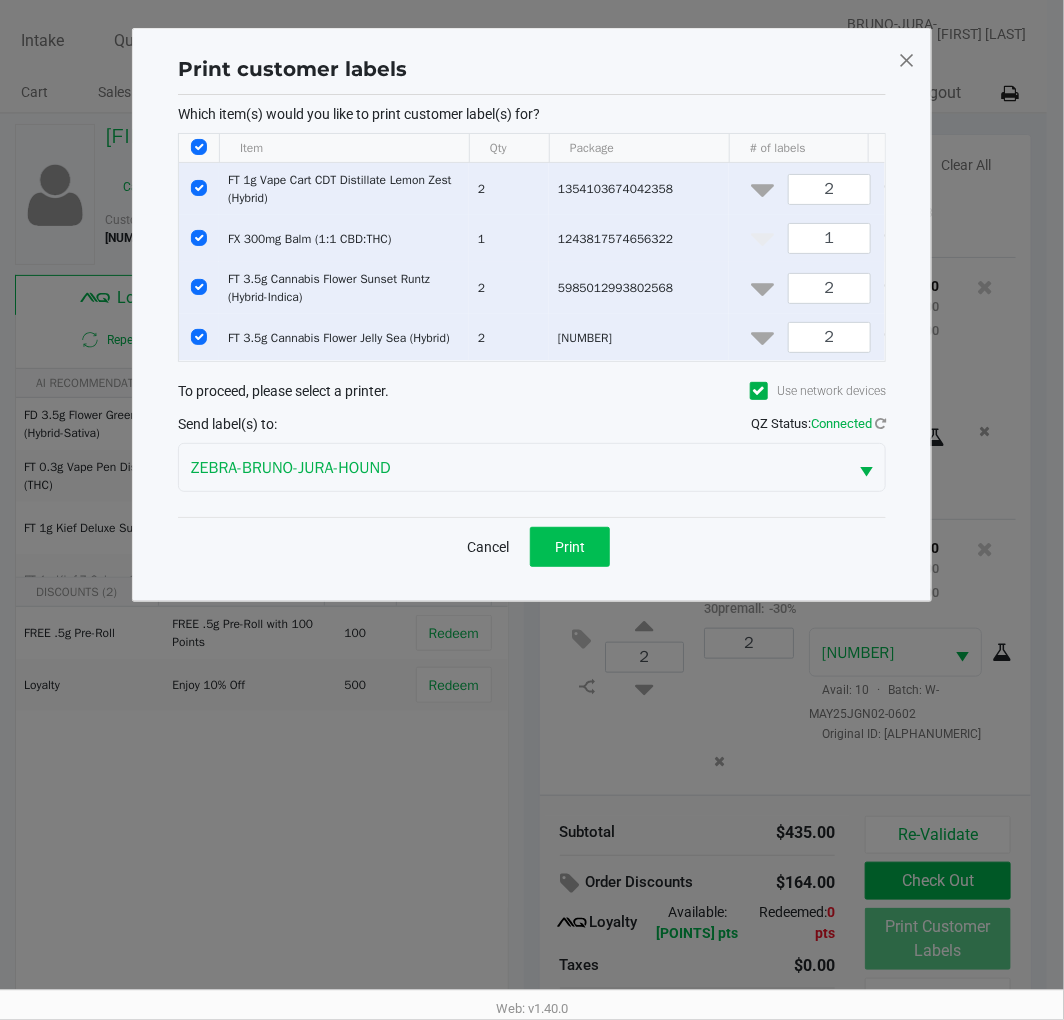 click on "Print" 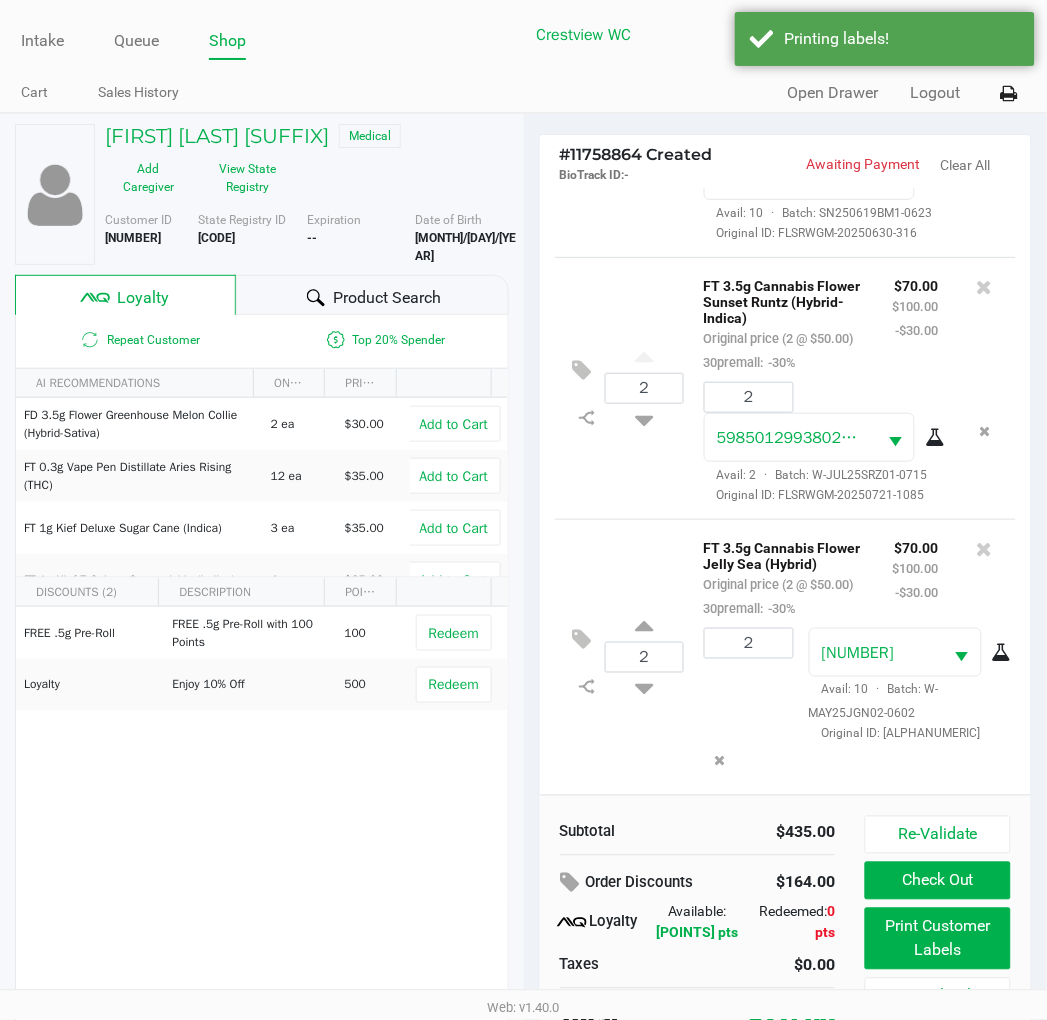 scroll, scrollTop: 38, scrollLeft: 0, axis: vertical 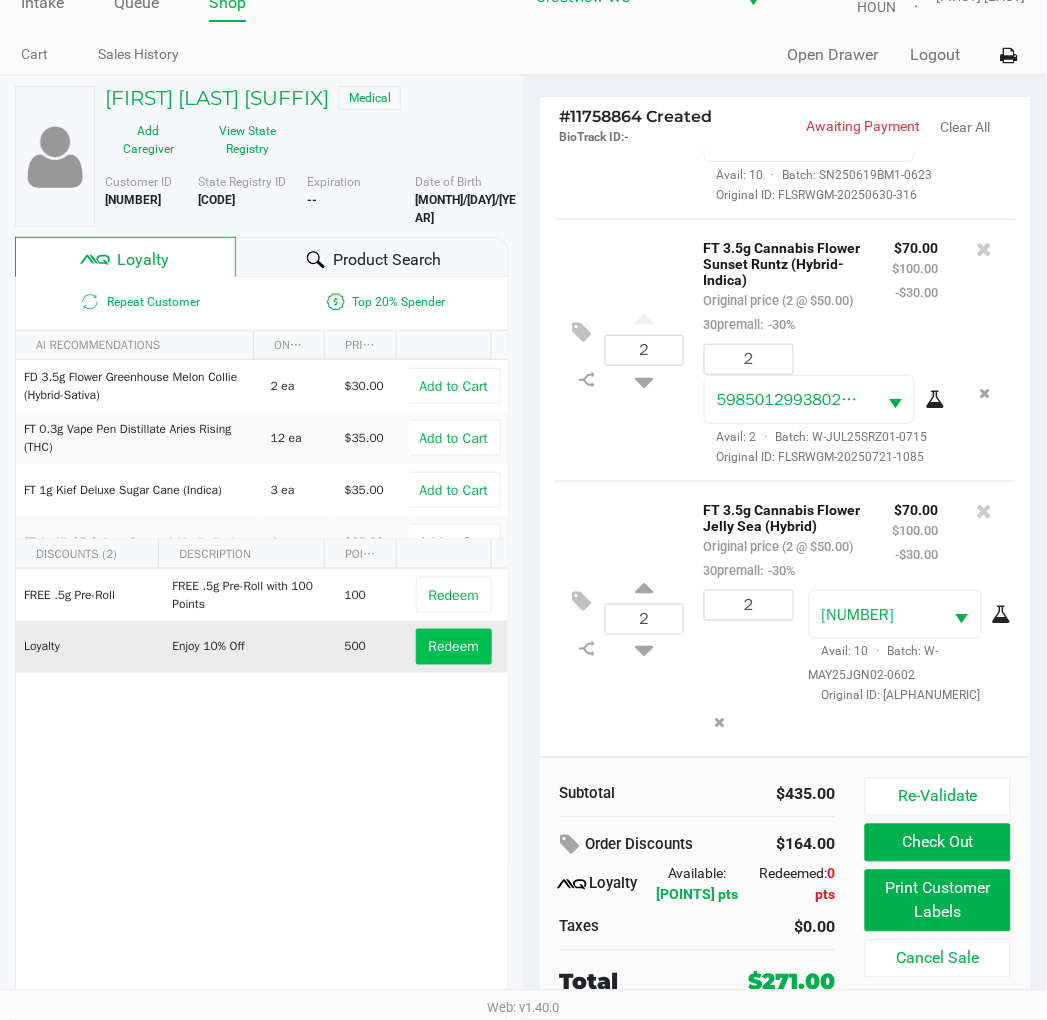 click on "Redeem" 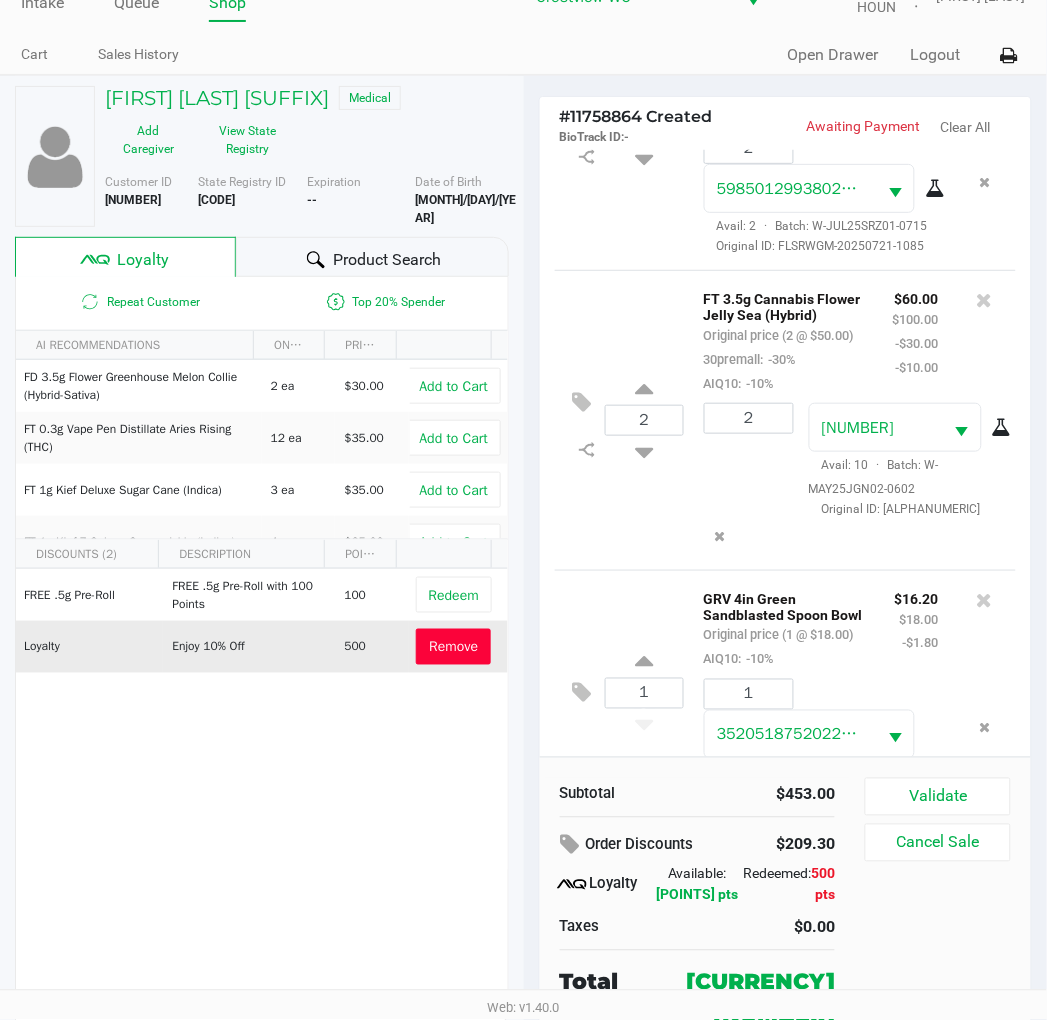 scroll, scrollTop: 980, scrollLeft: 0, axis: vertical 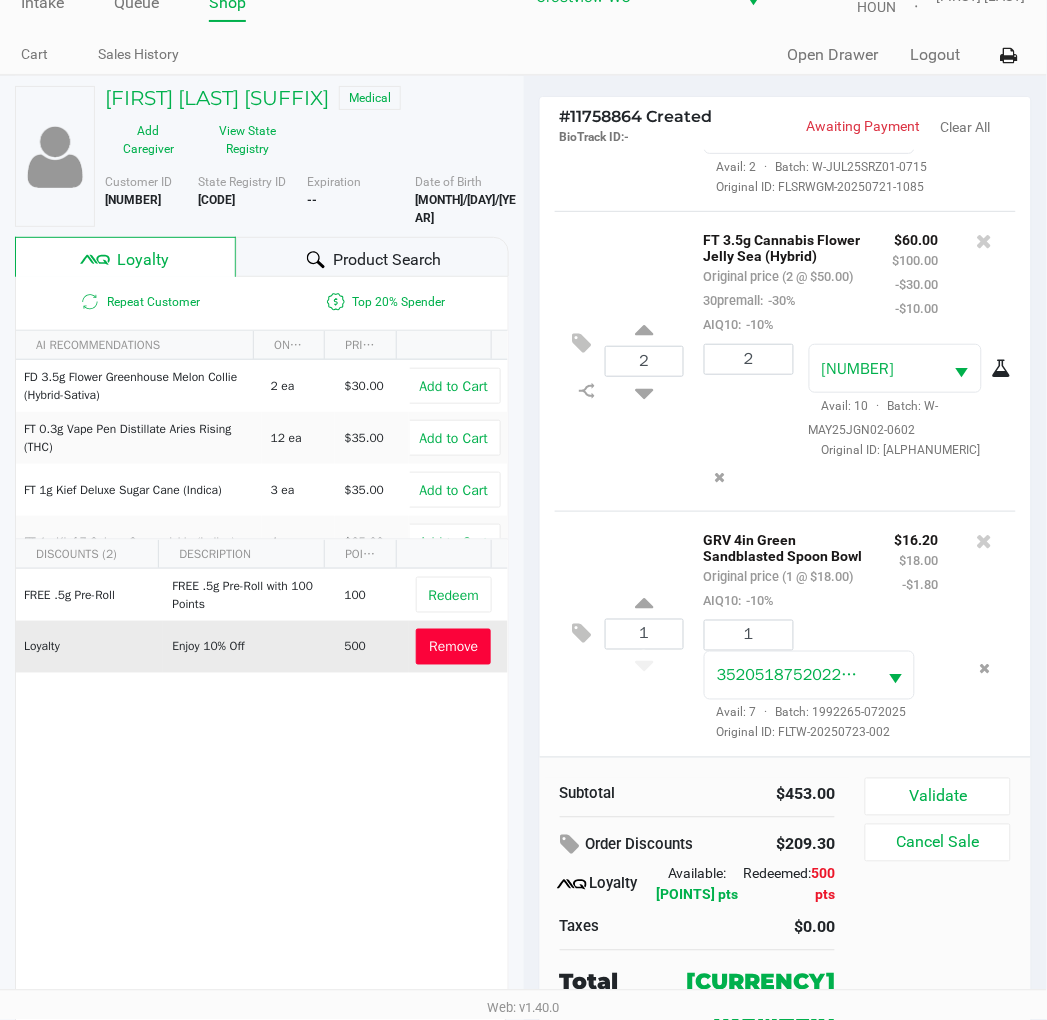 click on "Validate" 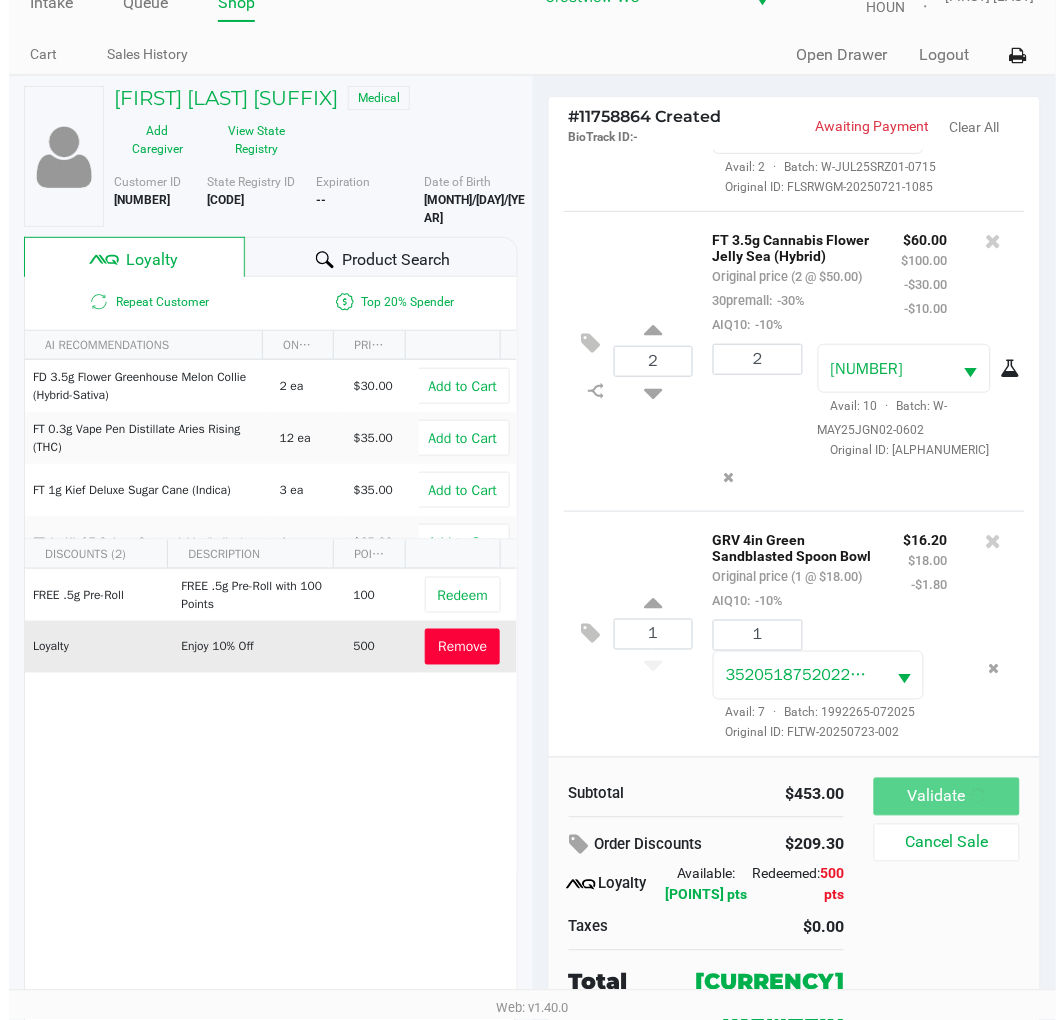 scroll, scrollTop: 0, scrollLeft: 0, axis: both 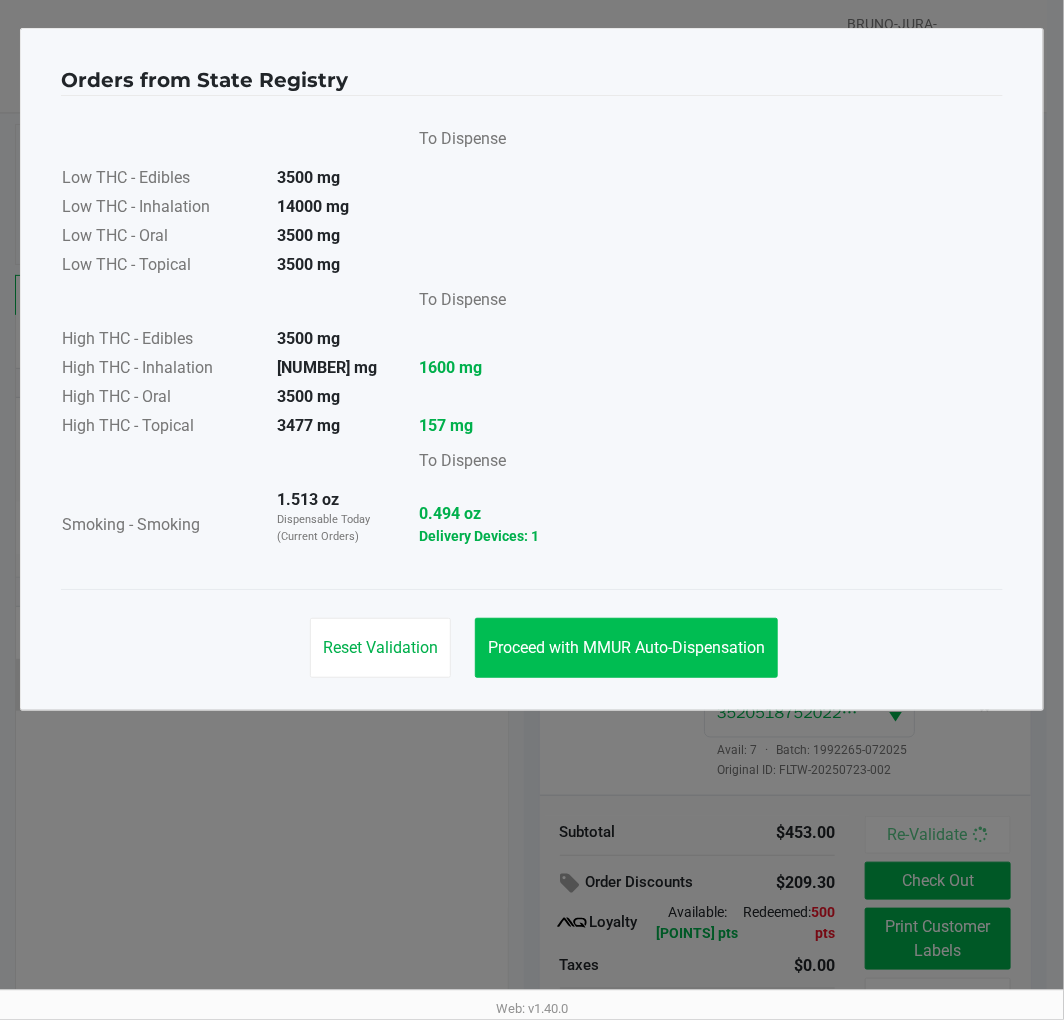 click on "Proceed with MMUR Auto-Dispensation" 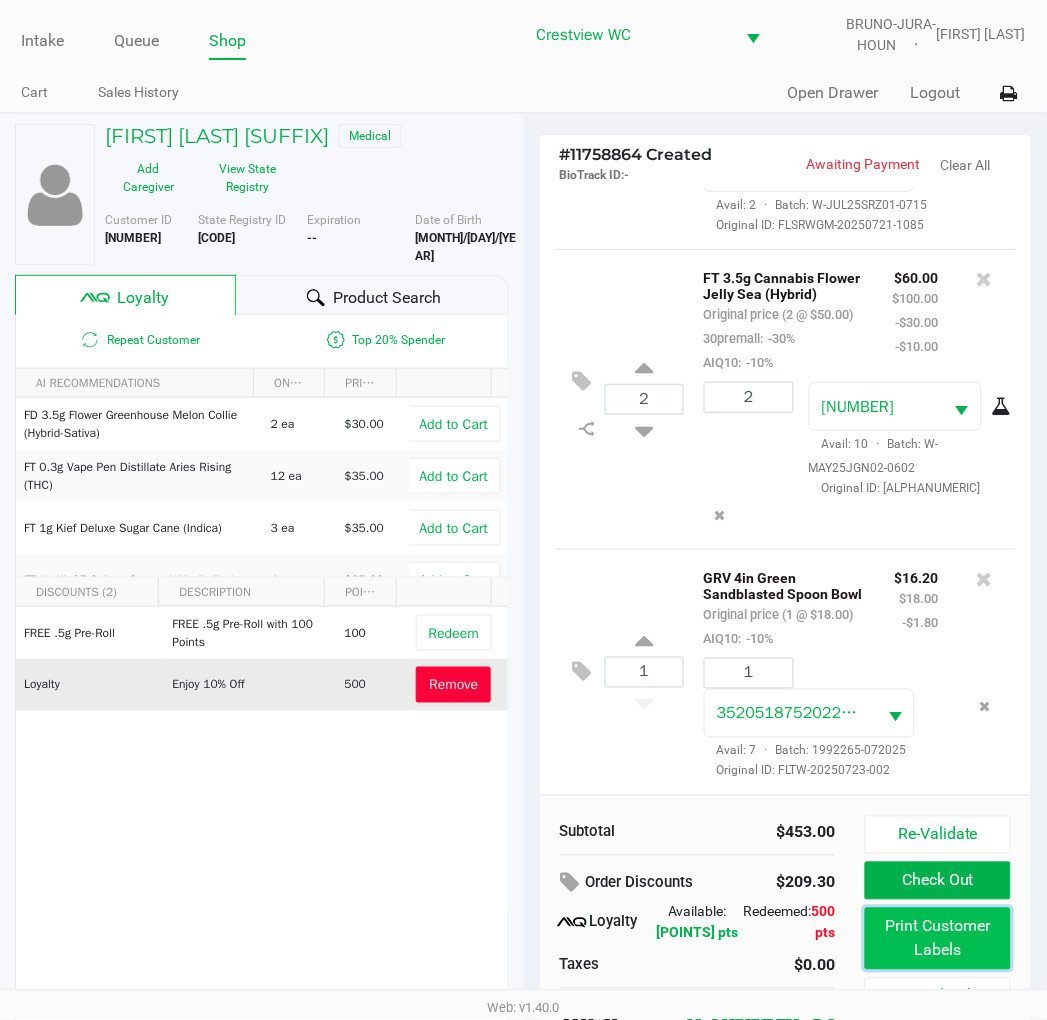 click on "Print Customer Labels" 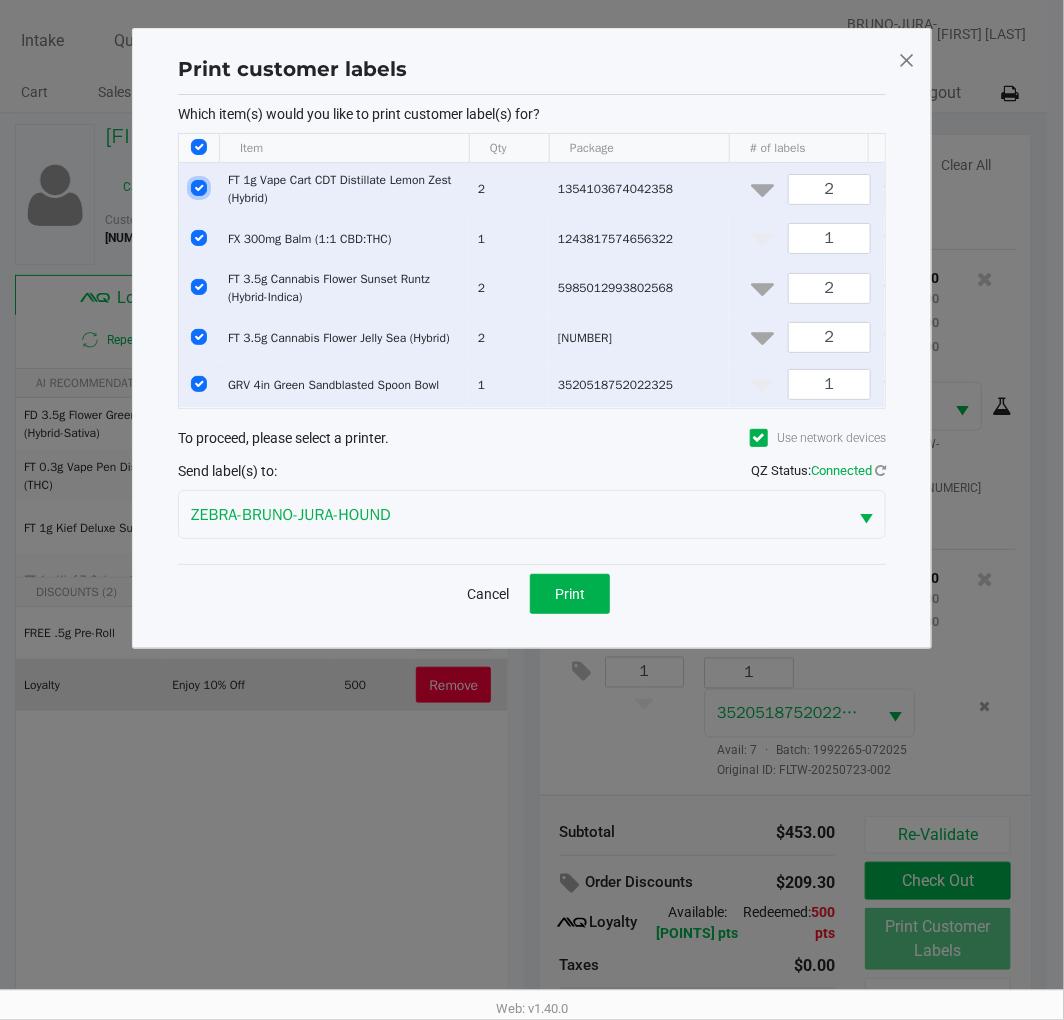 click at bounding box center (199, 188) 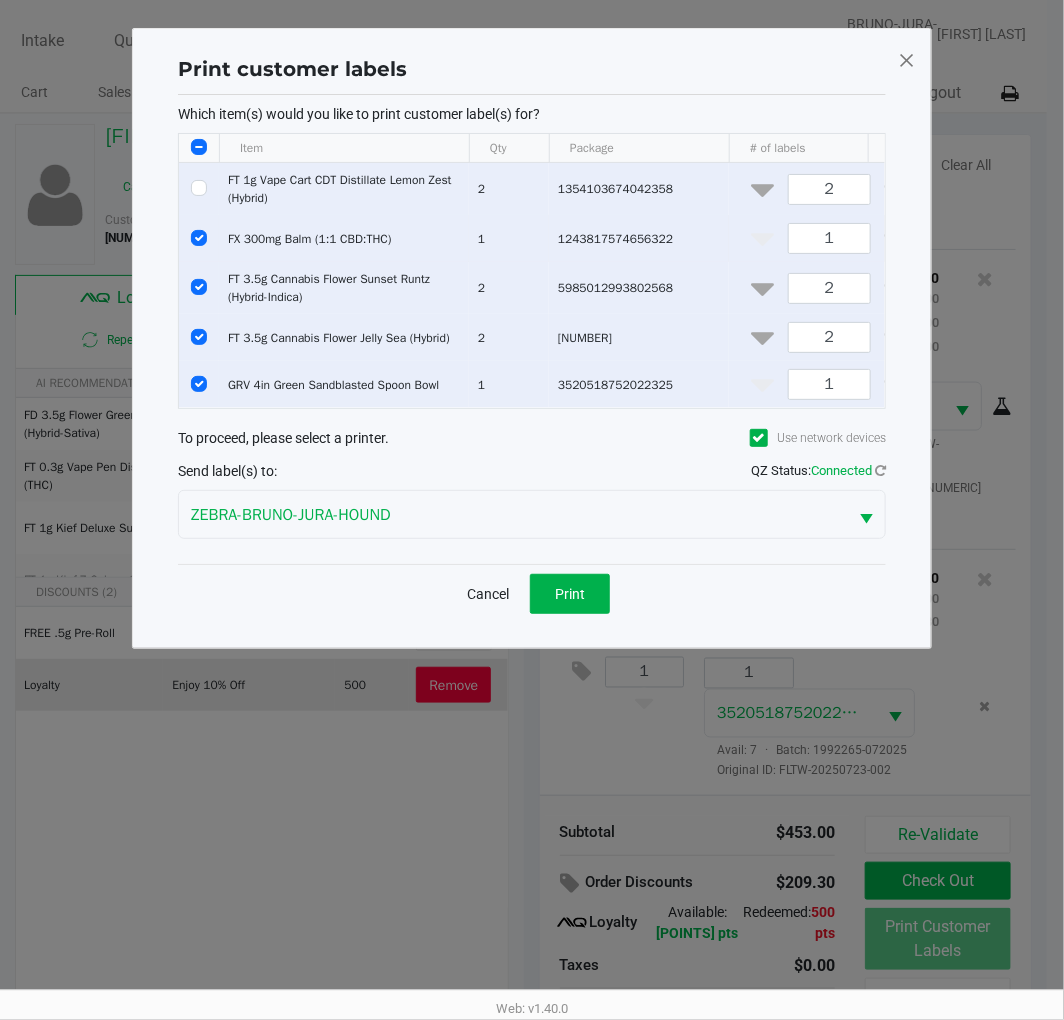 click at bounding box center [199, 238] 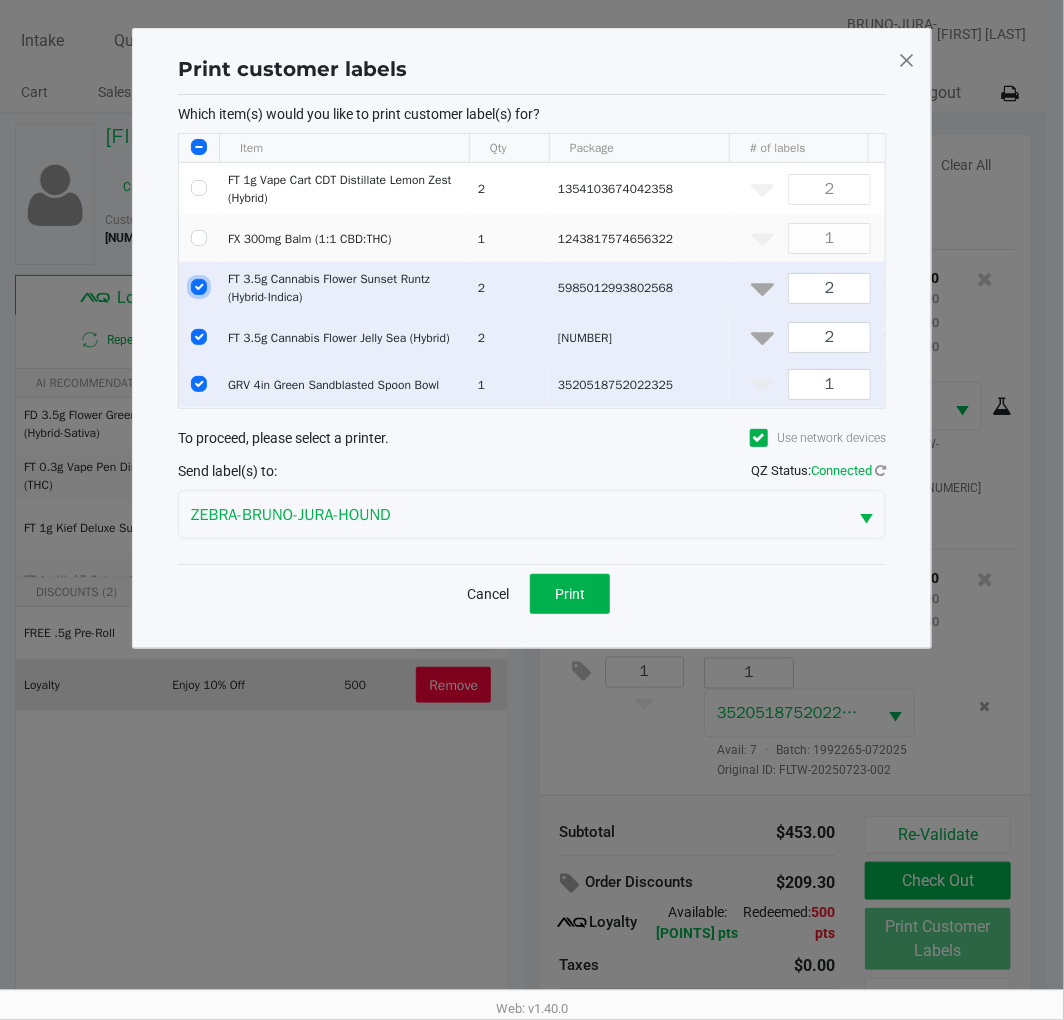 click at bounding box center (199, 287) 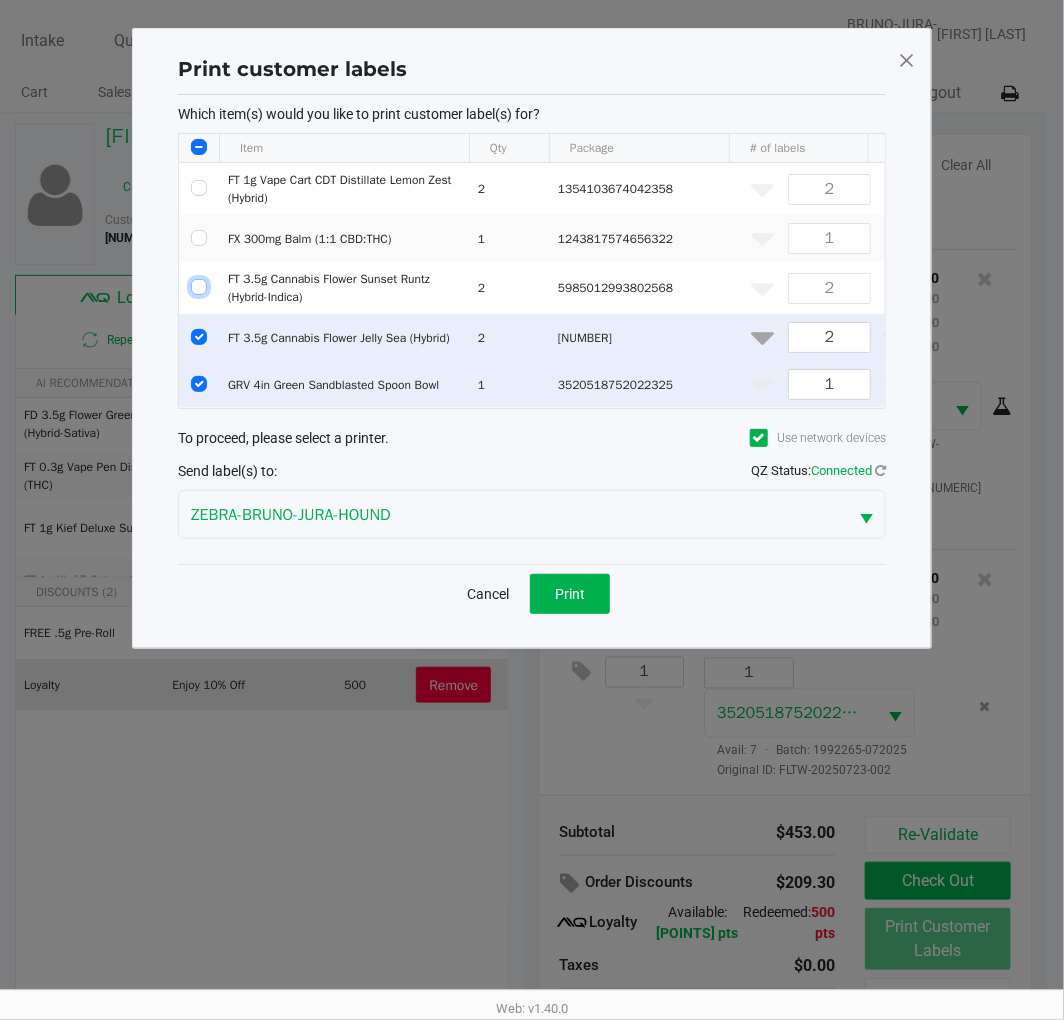click at bounding box center (199, 337) 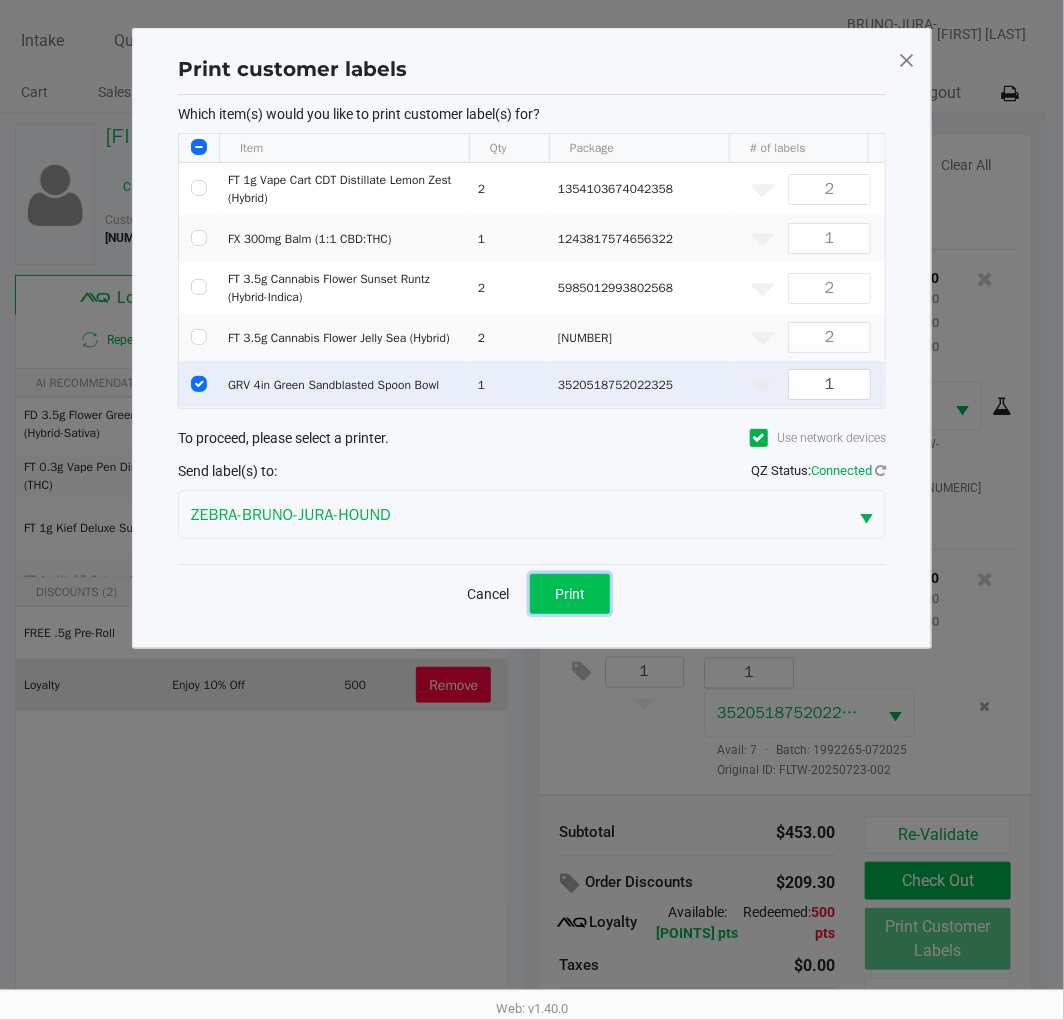 click on "Print" 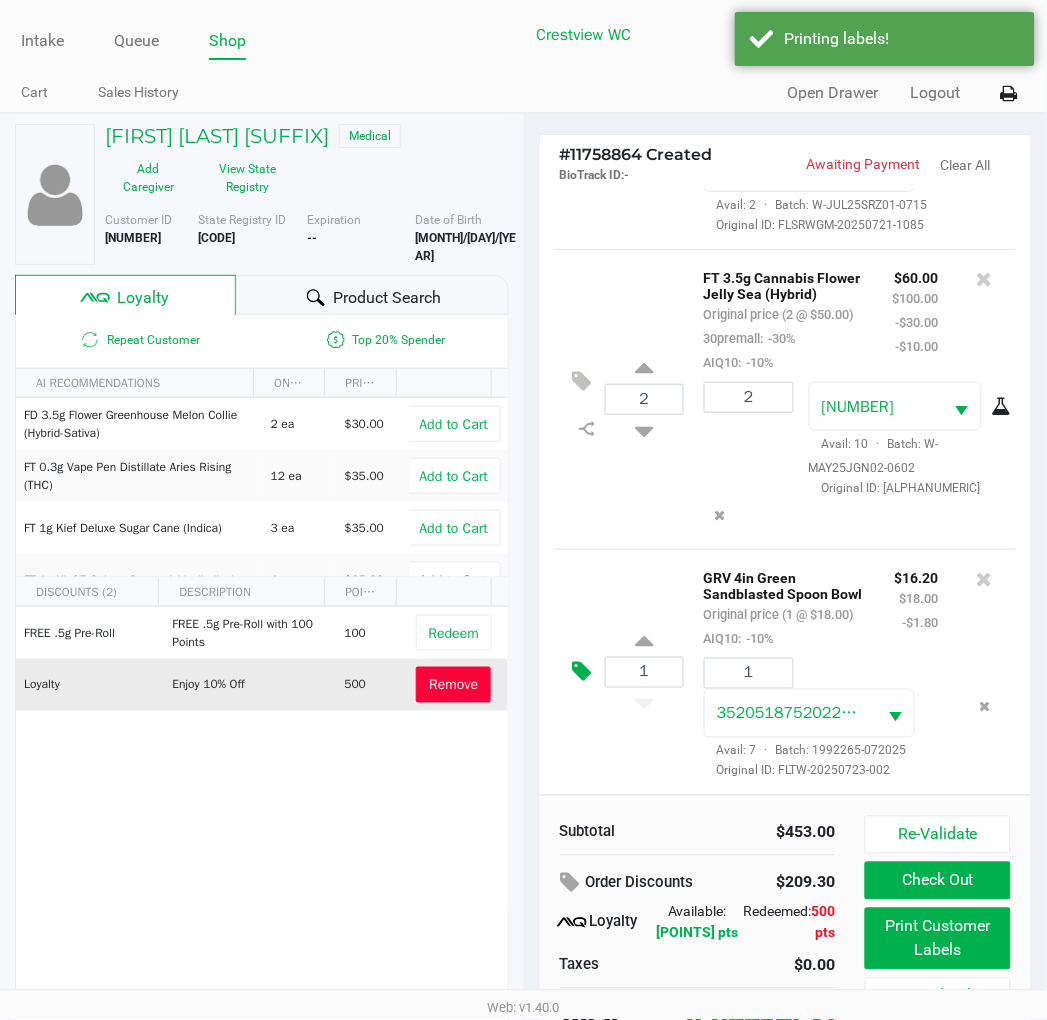 click 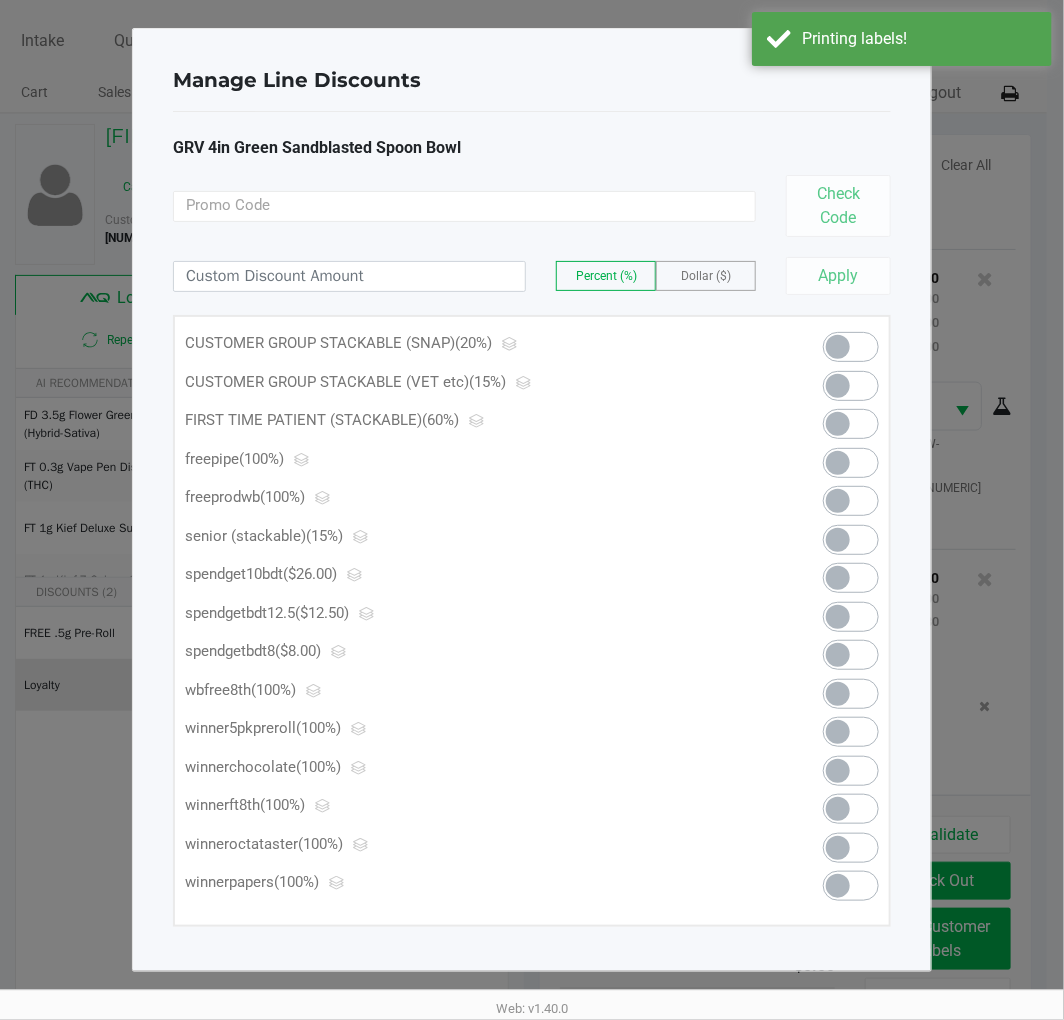 click 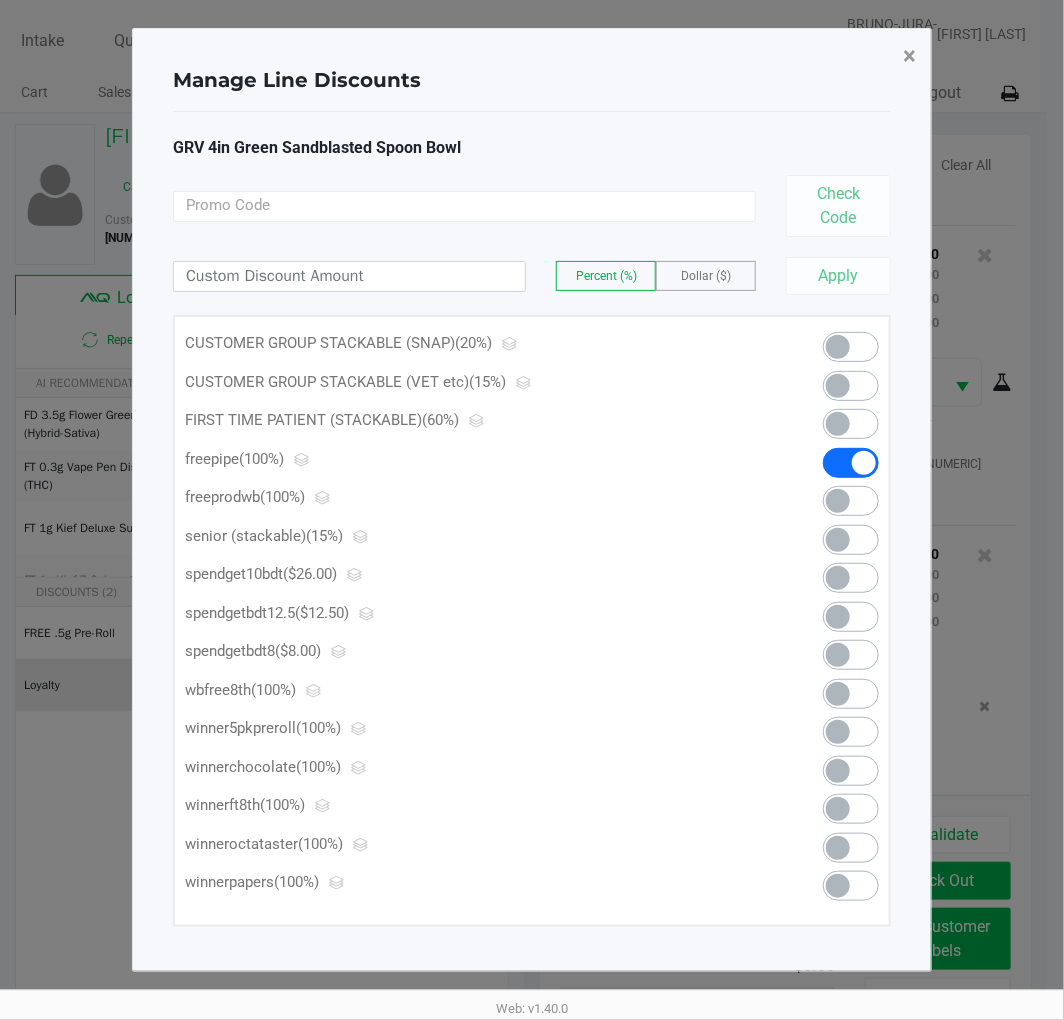 click on "×" 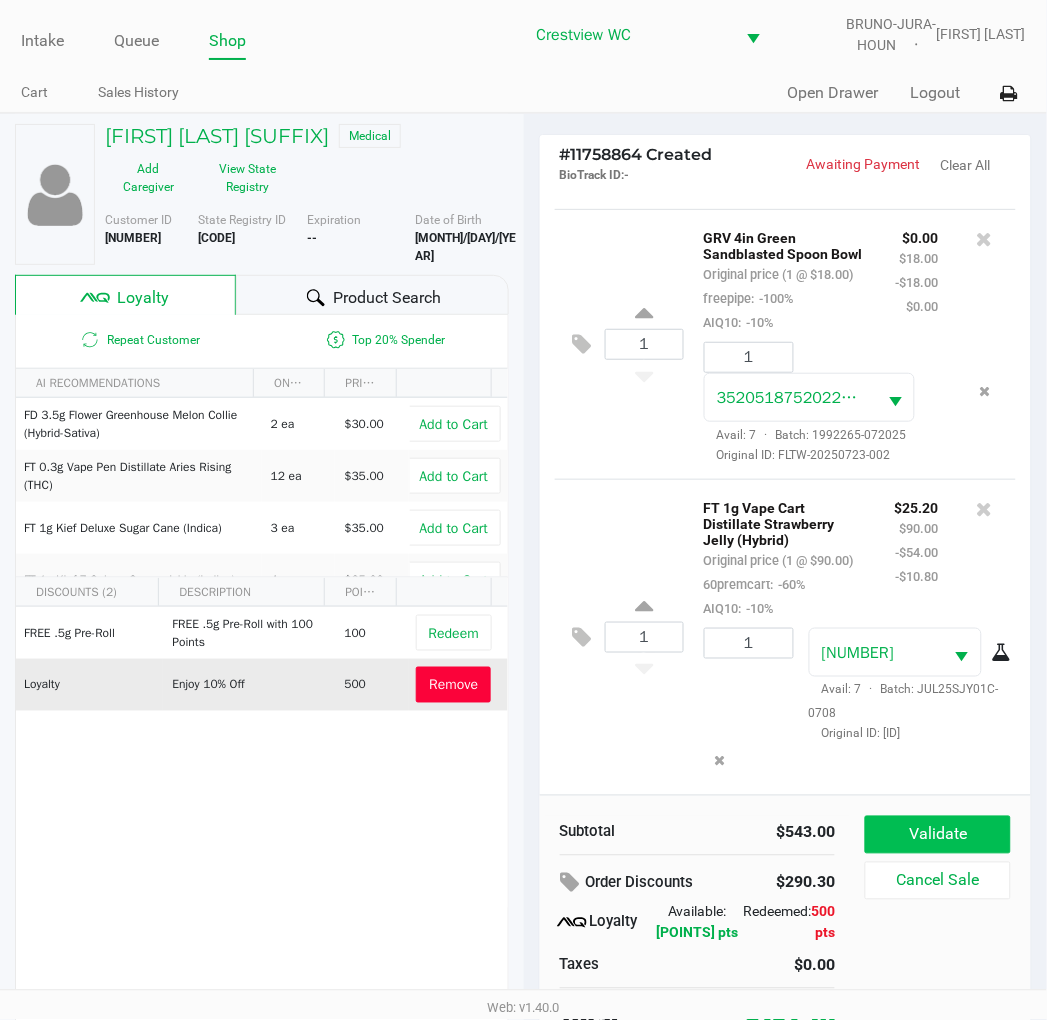 click on "Validate" 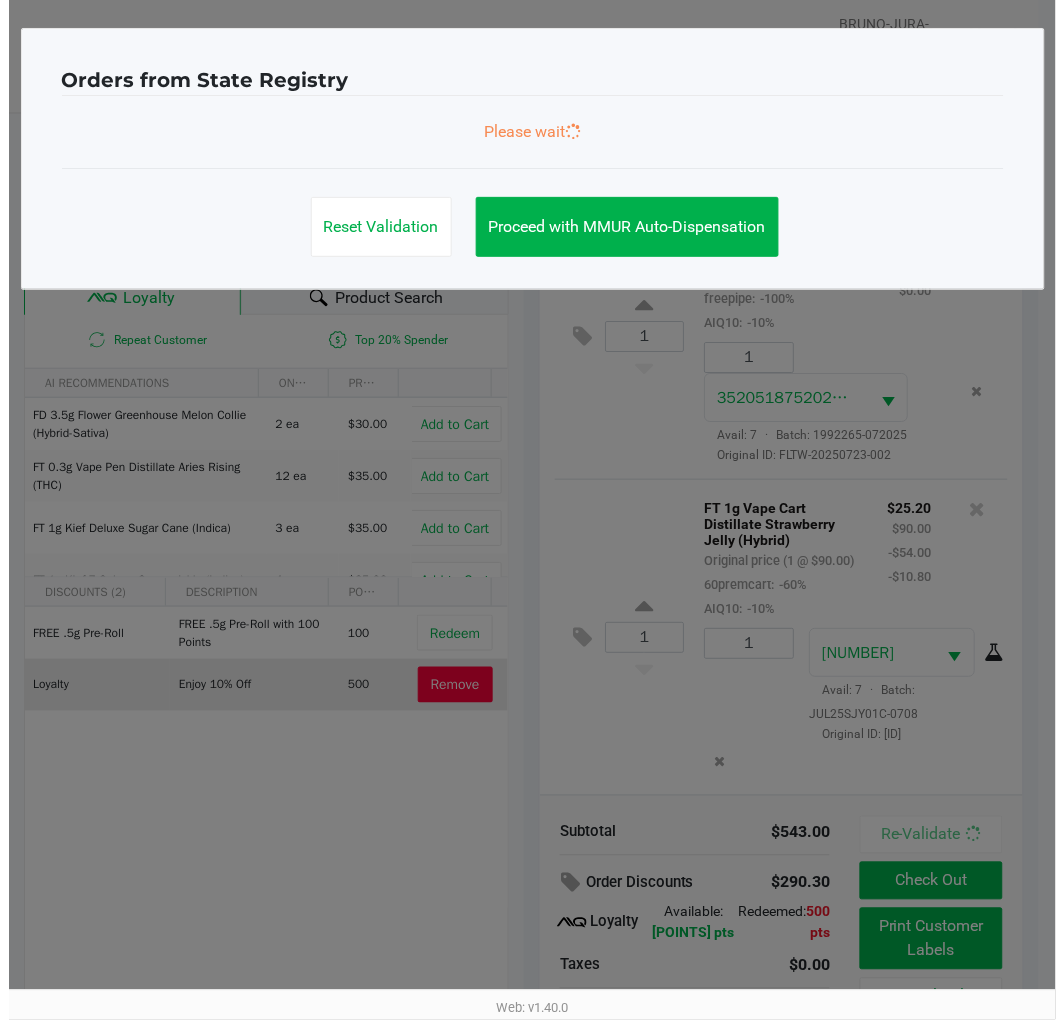 scroll, scrollTop: 1371, scrollLeft: 0, axis: vertical 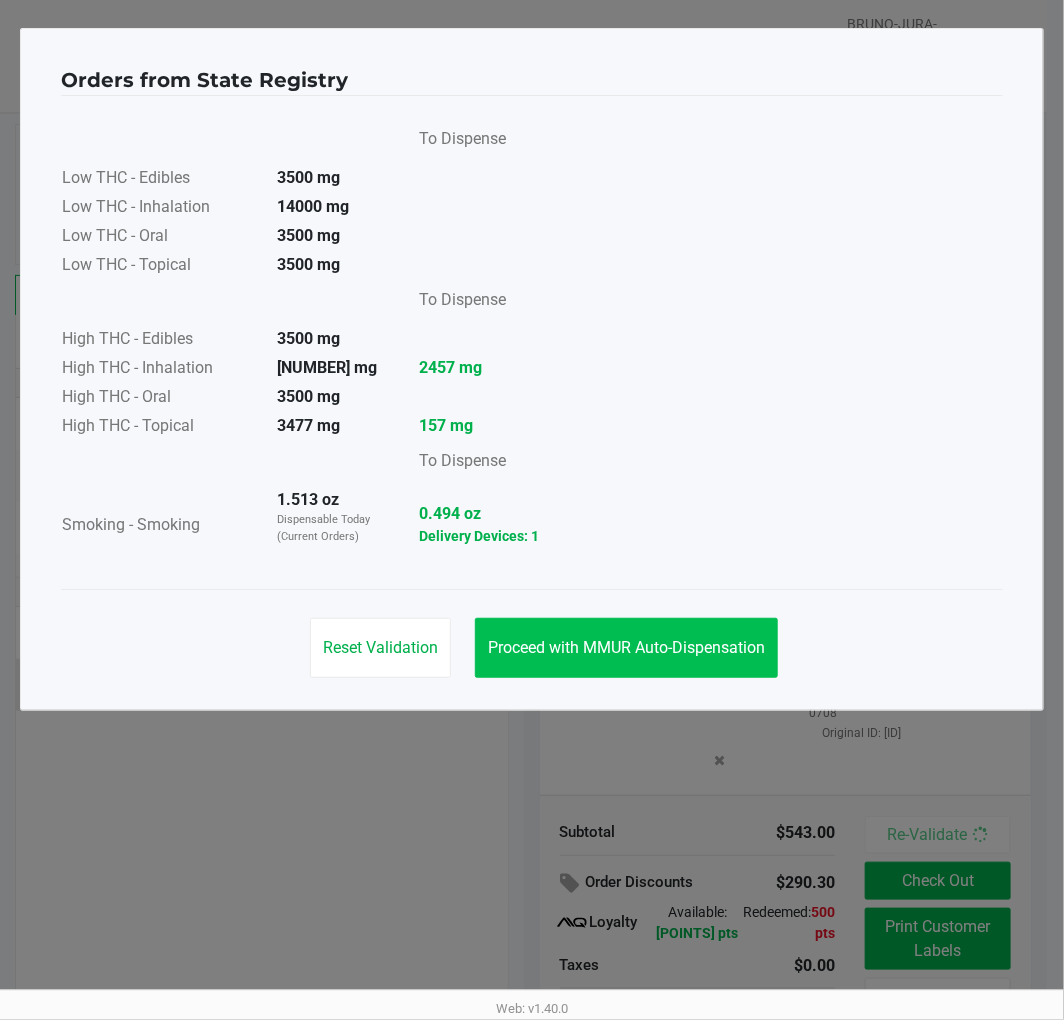 click on "Proceed with MMUR Auto-Dispensation" 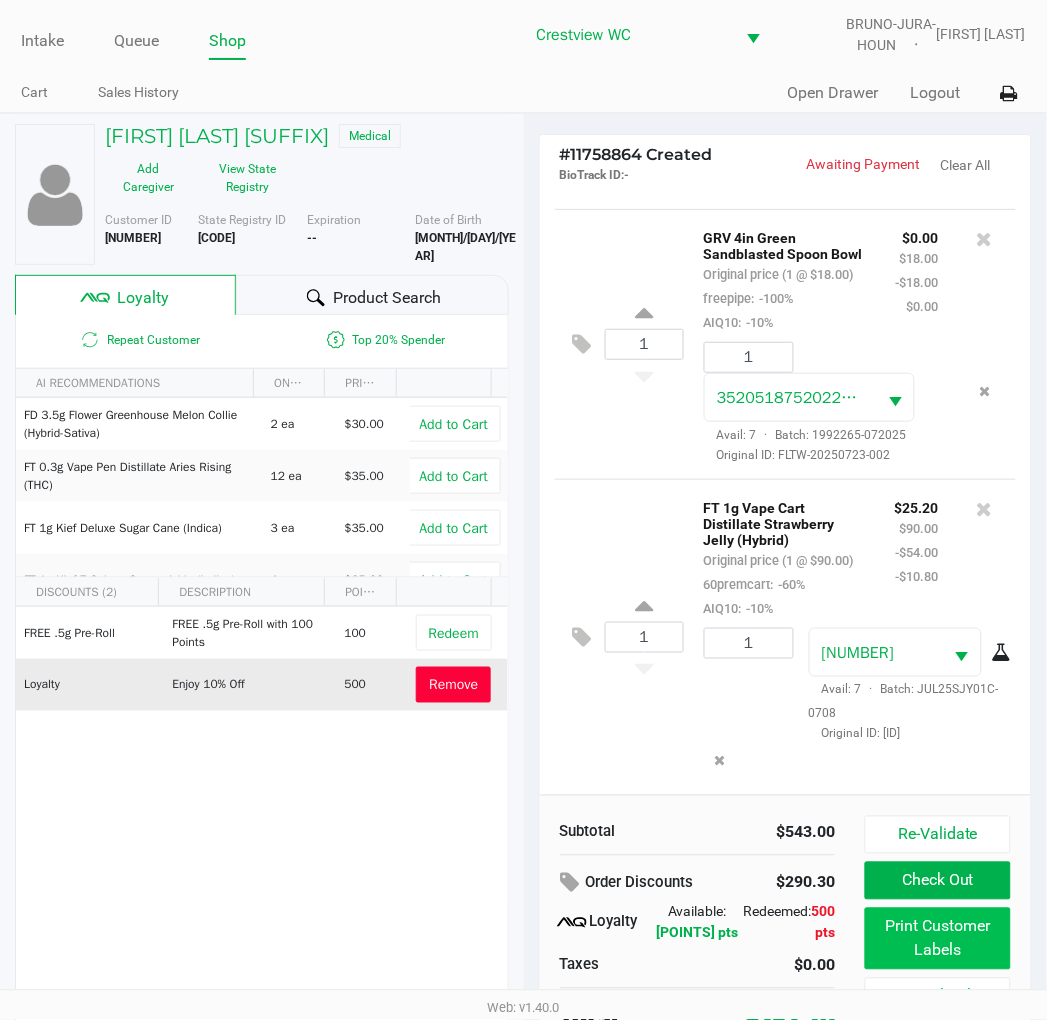 click on "Print Customer Labels" 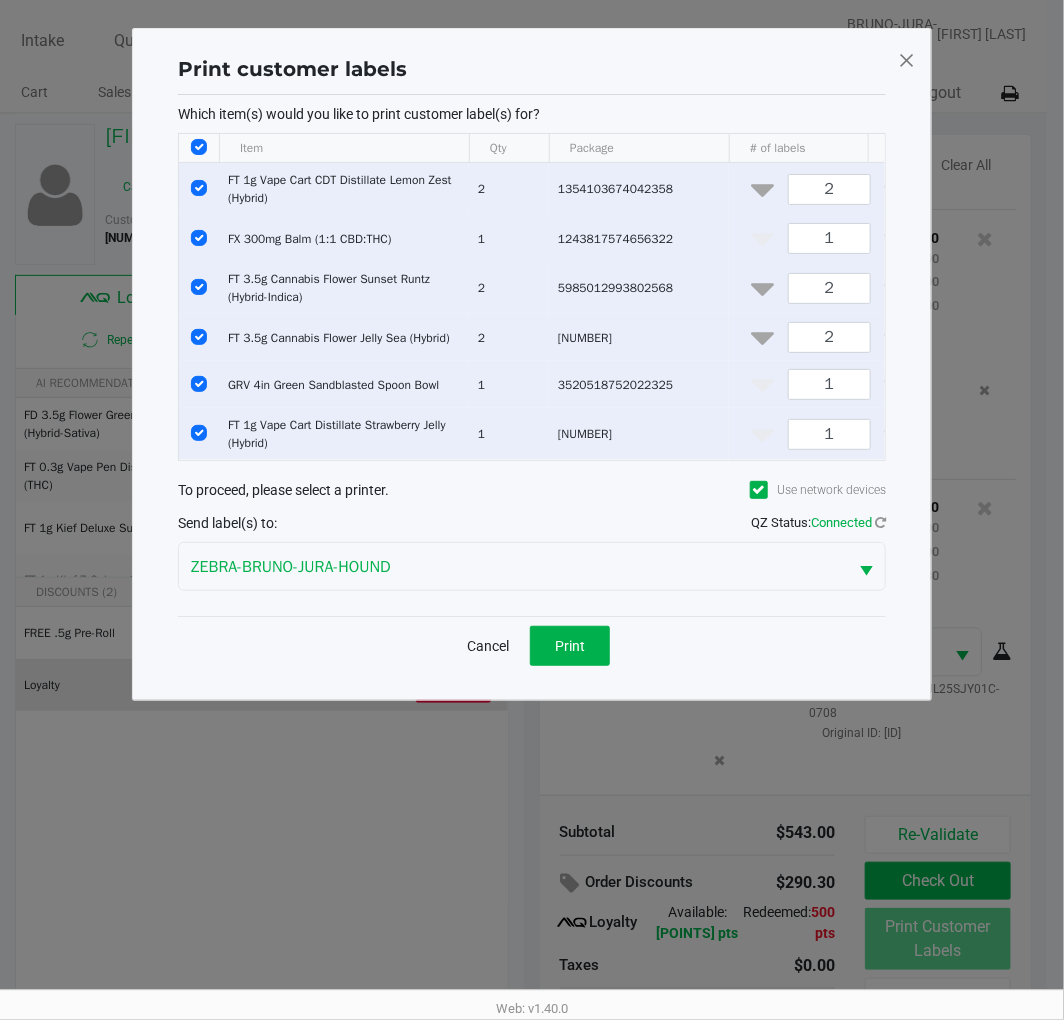 click 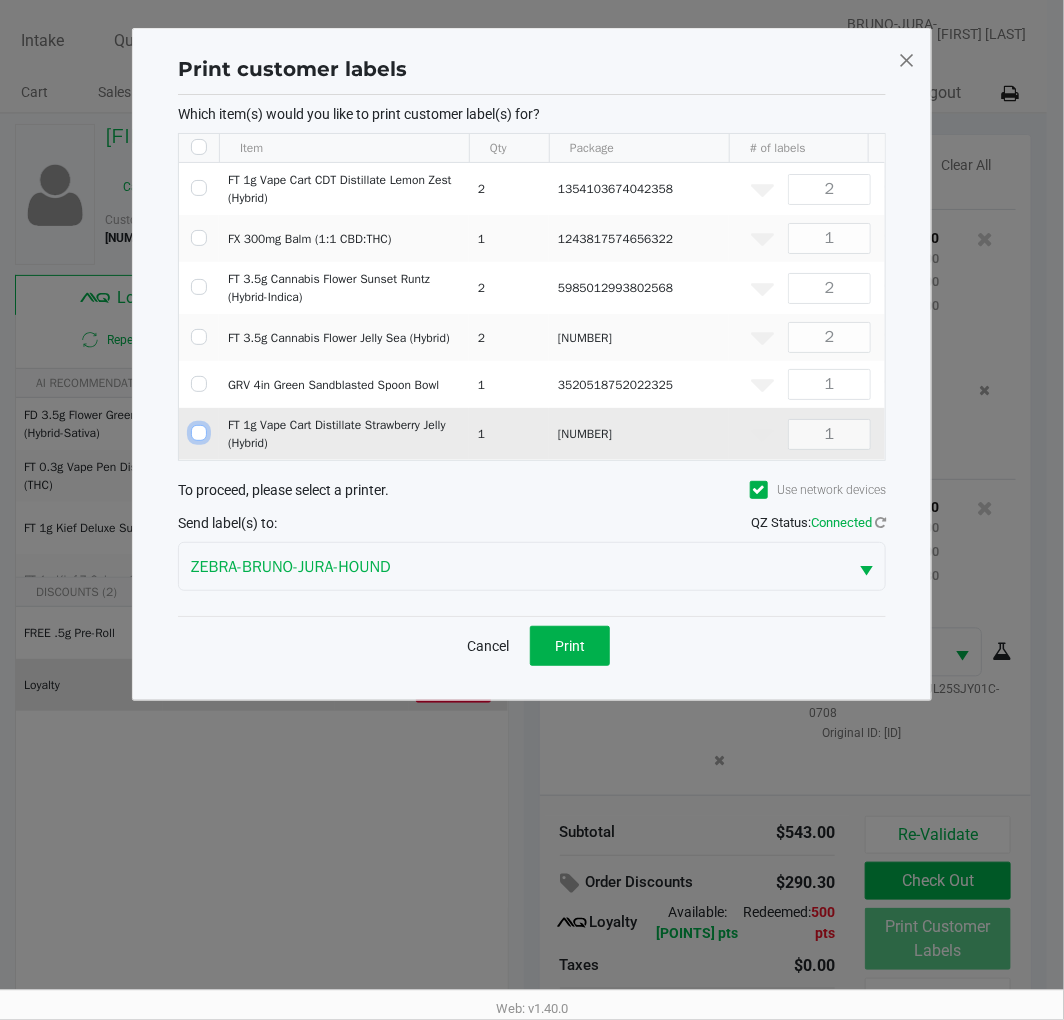 click at bounding box center (199, 433) 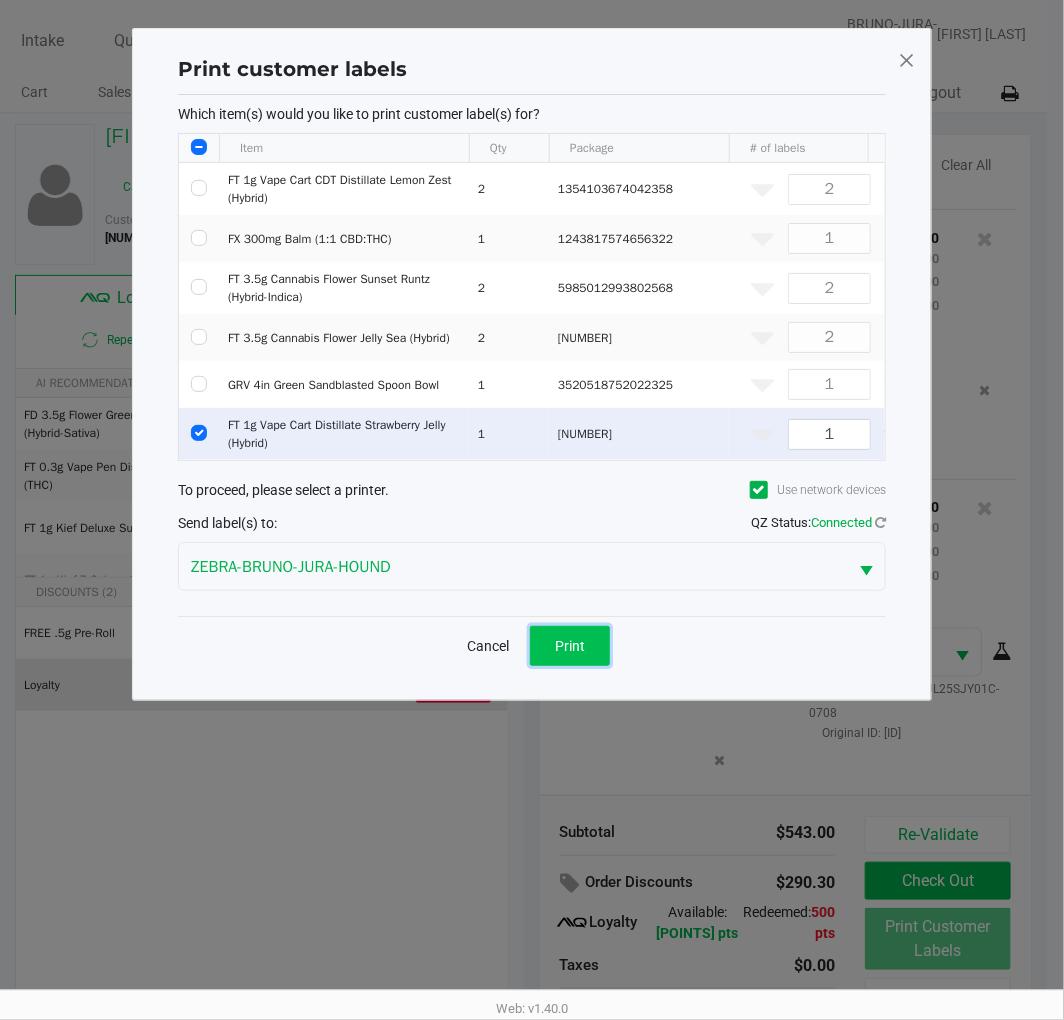 click on "Print" 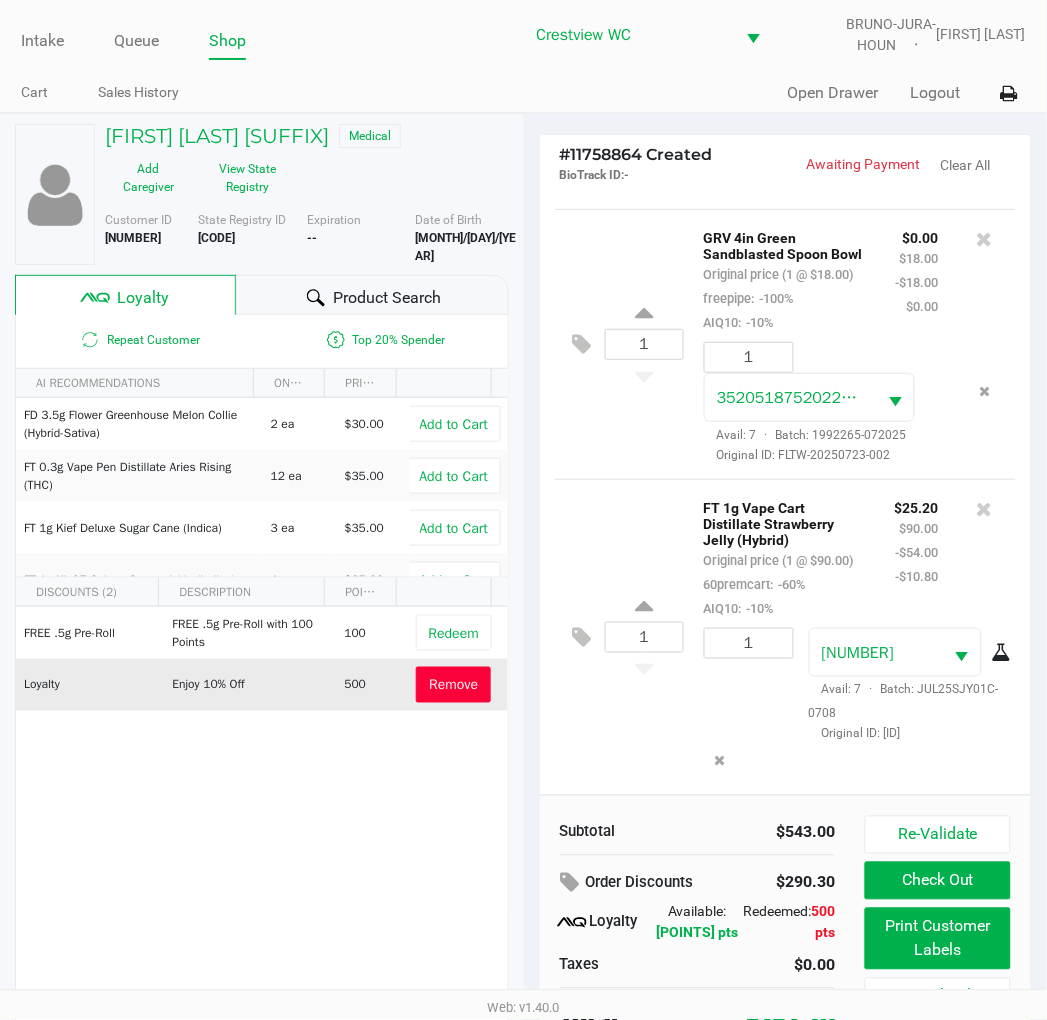 click 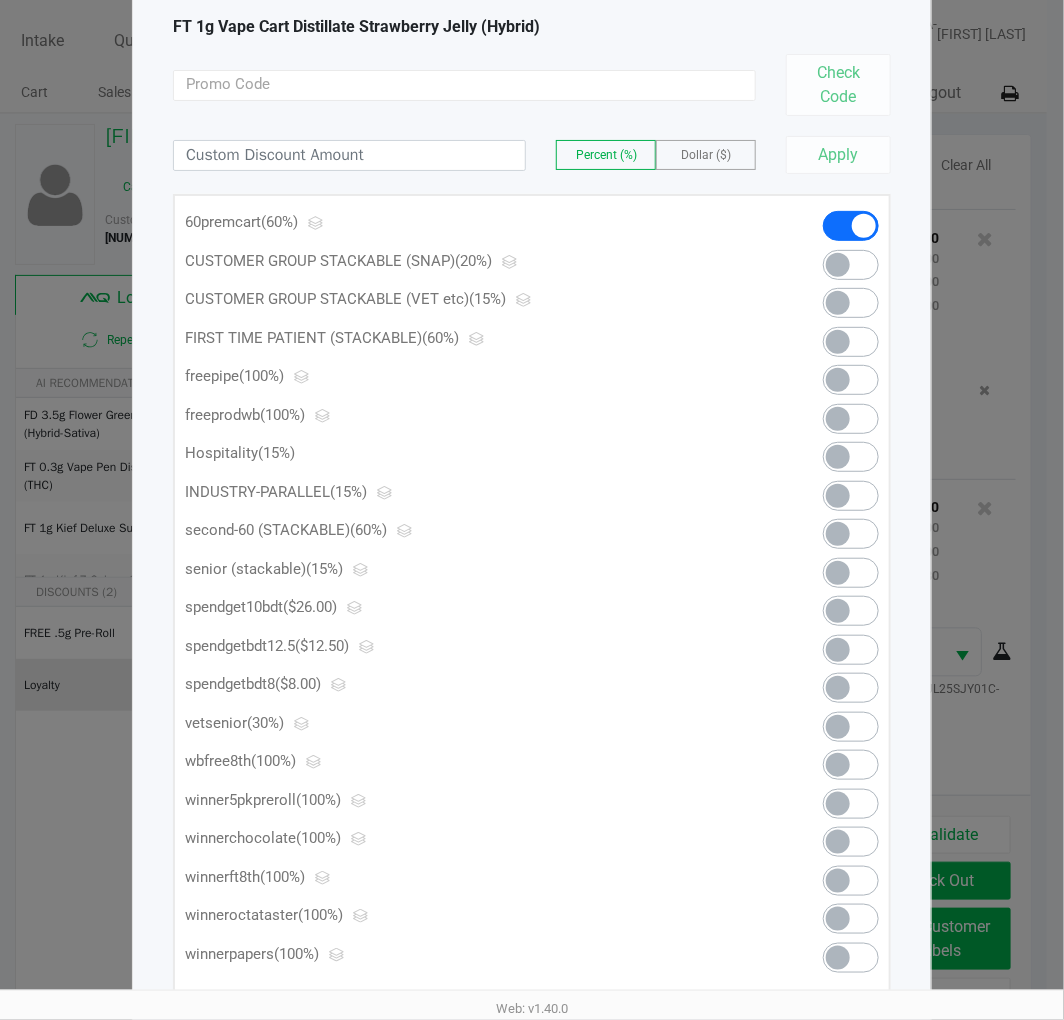 scroll, scrollTop: 120, scrollLeft: 0, axis: vertical 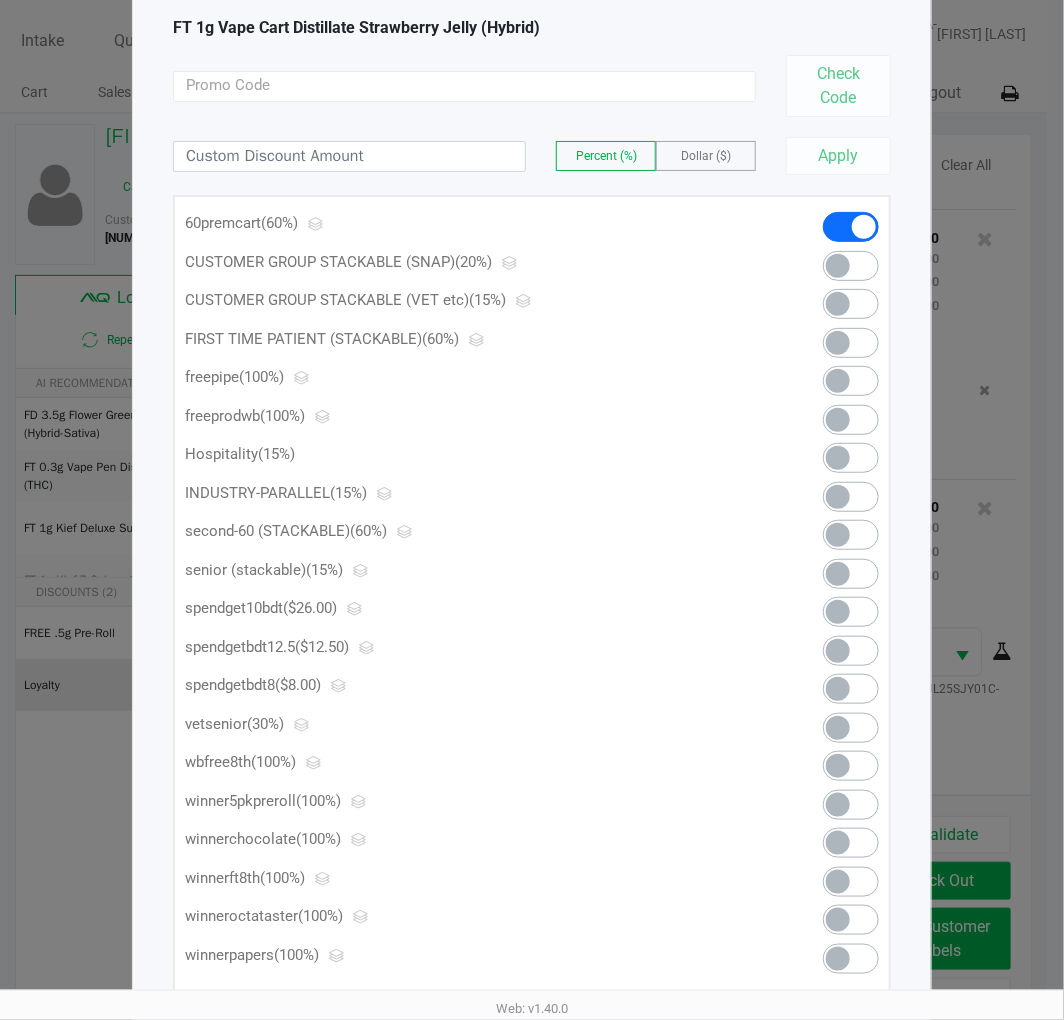 click 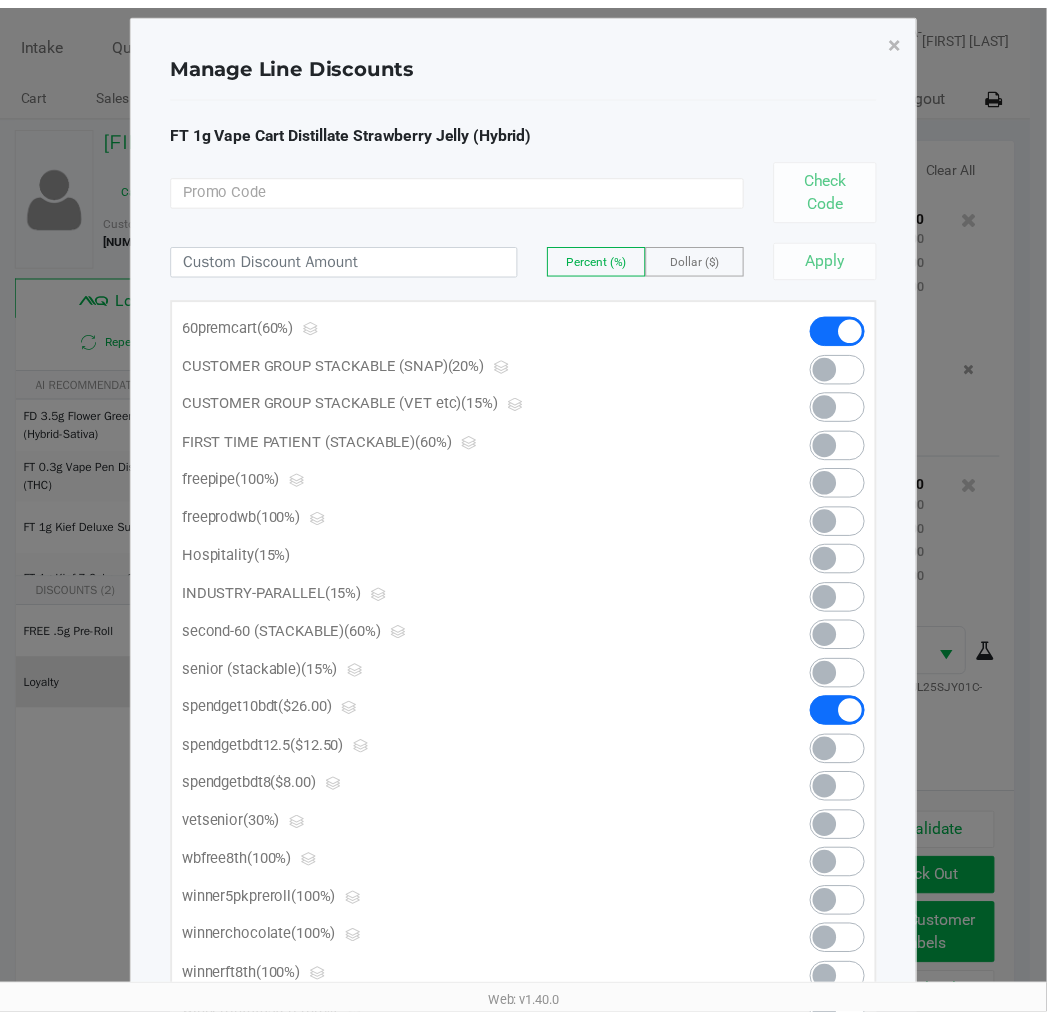 scroll, scrollTop: 12, scrollLeft: 0, axis: vertical 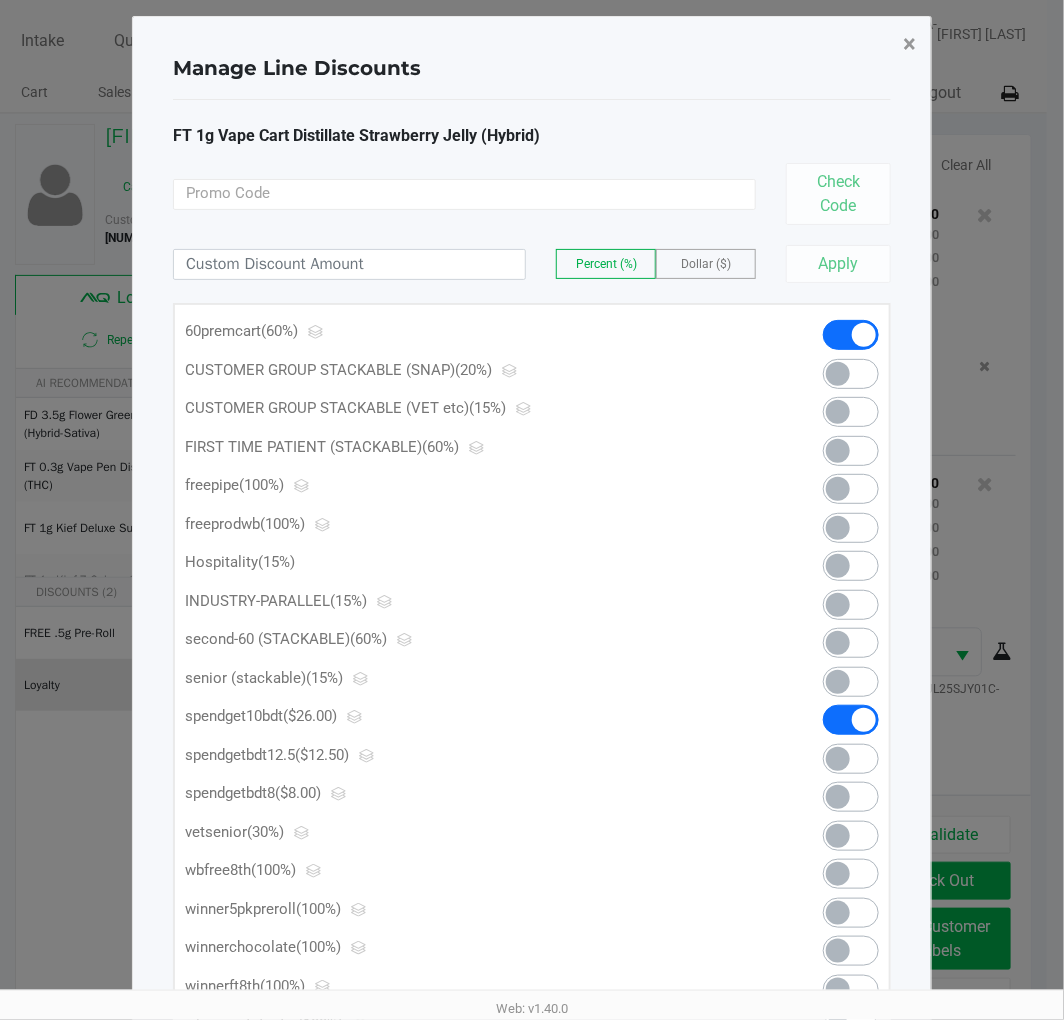 click on "×" 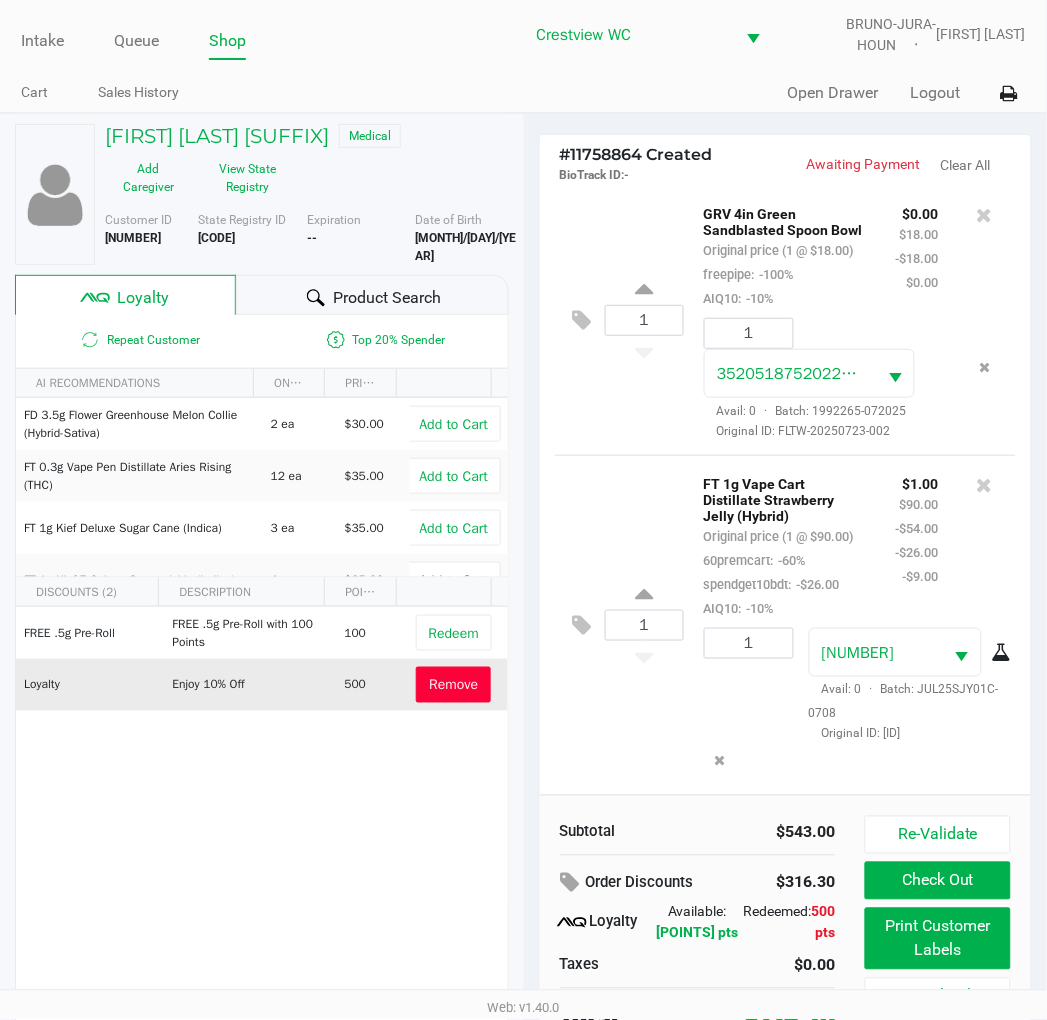 scroll, scrollTop: 38, scrollLeft: 0, axis: vertical 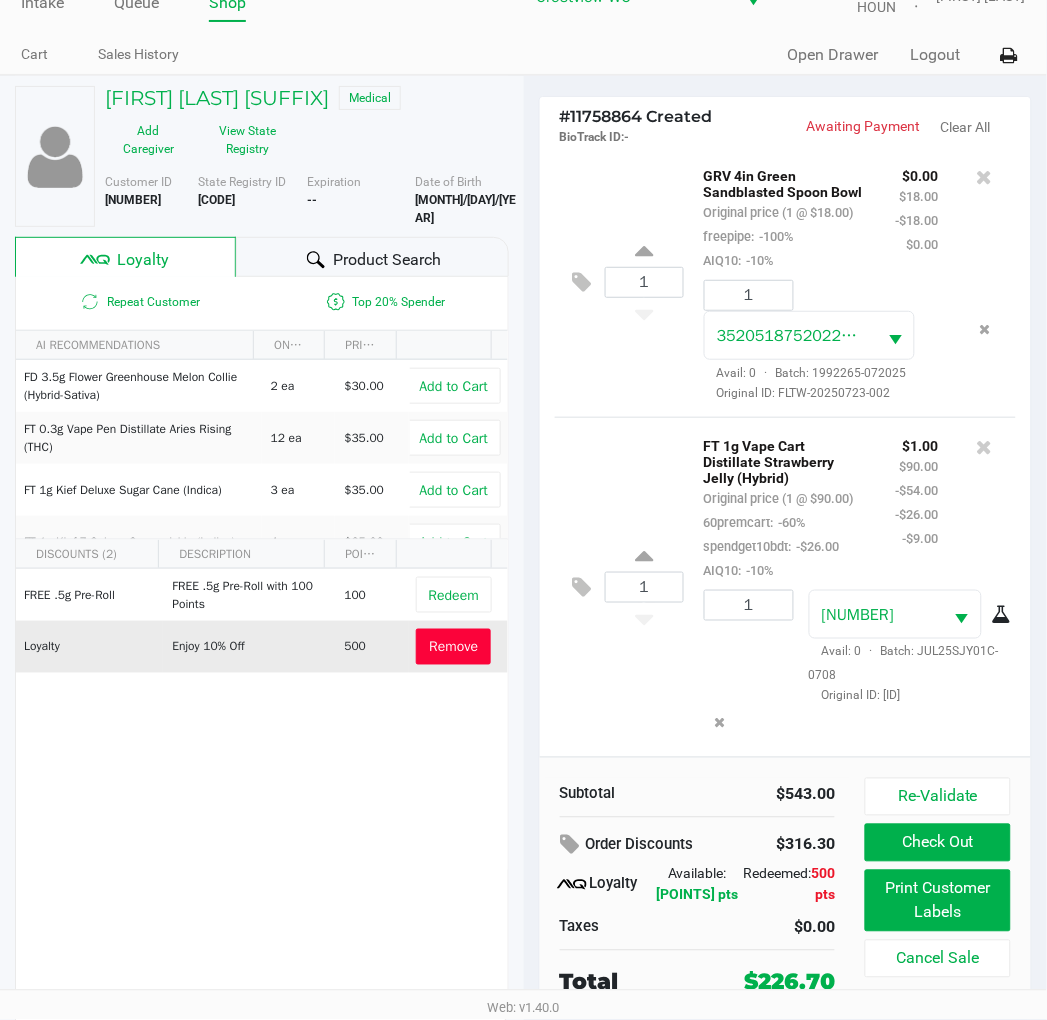 click on "Check Out" 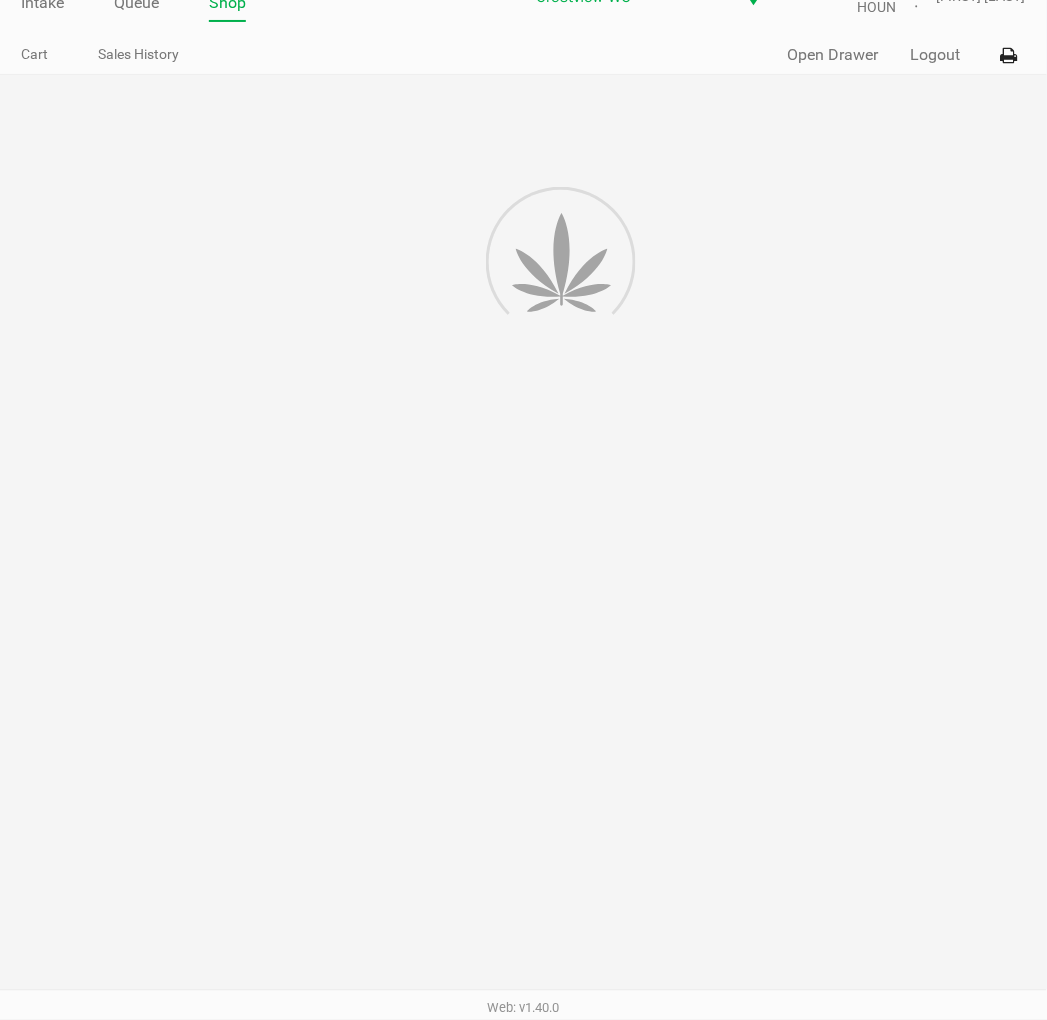 scroll, scrollTop: 0, scrollLeft: 0, axis: both 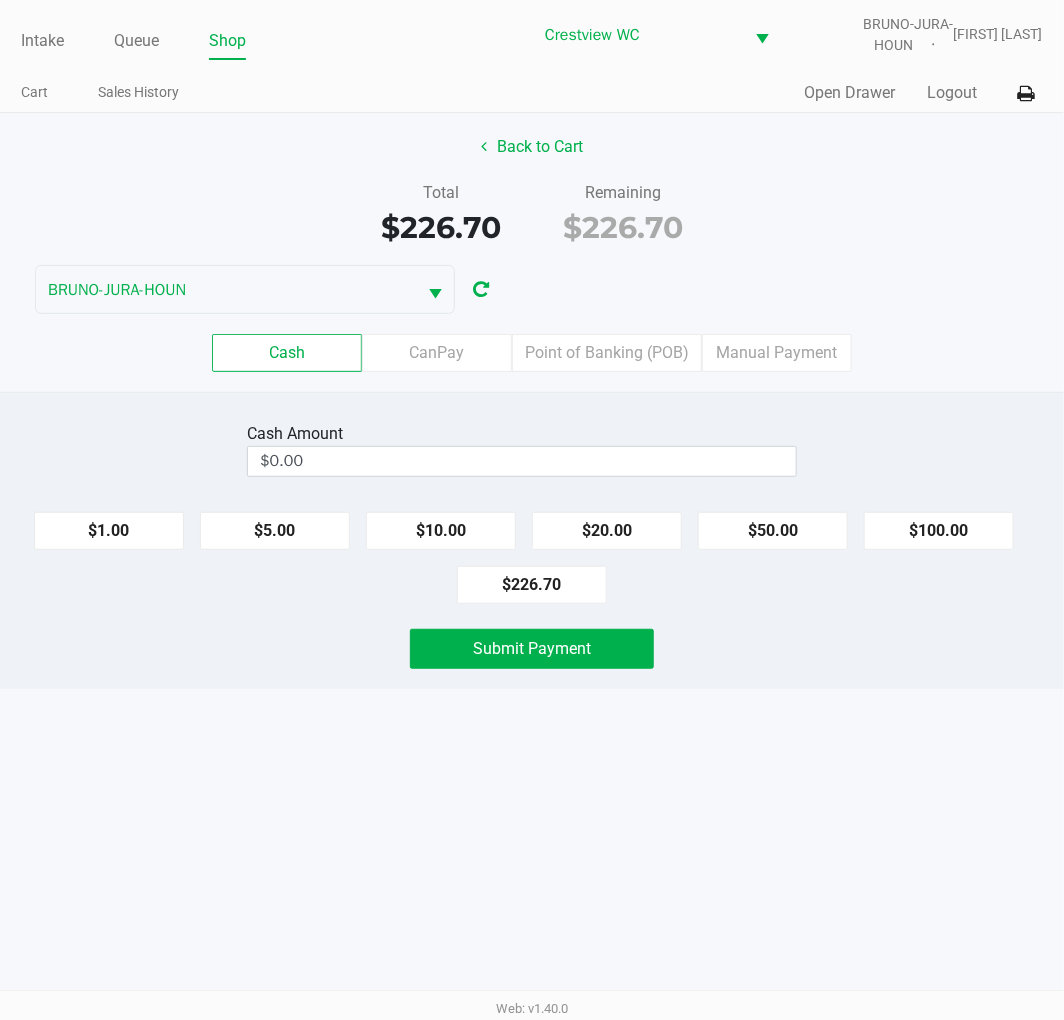 click on "Point of Banking (POB)" 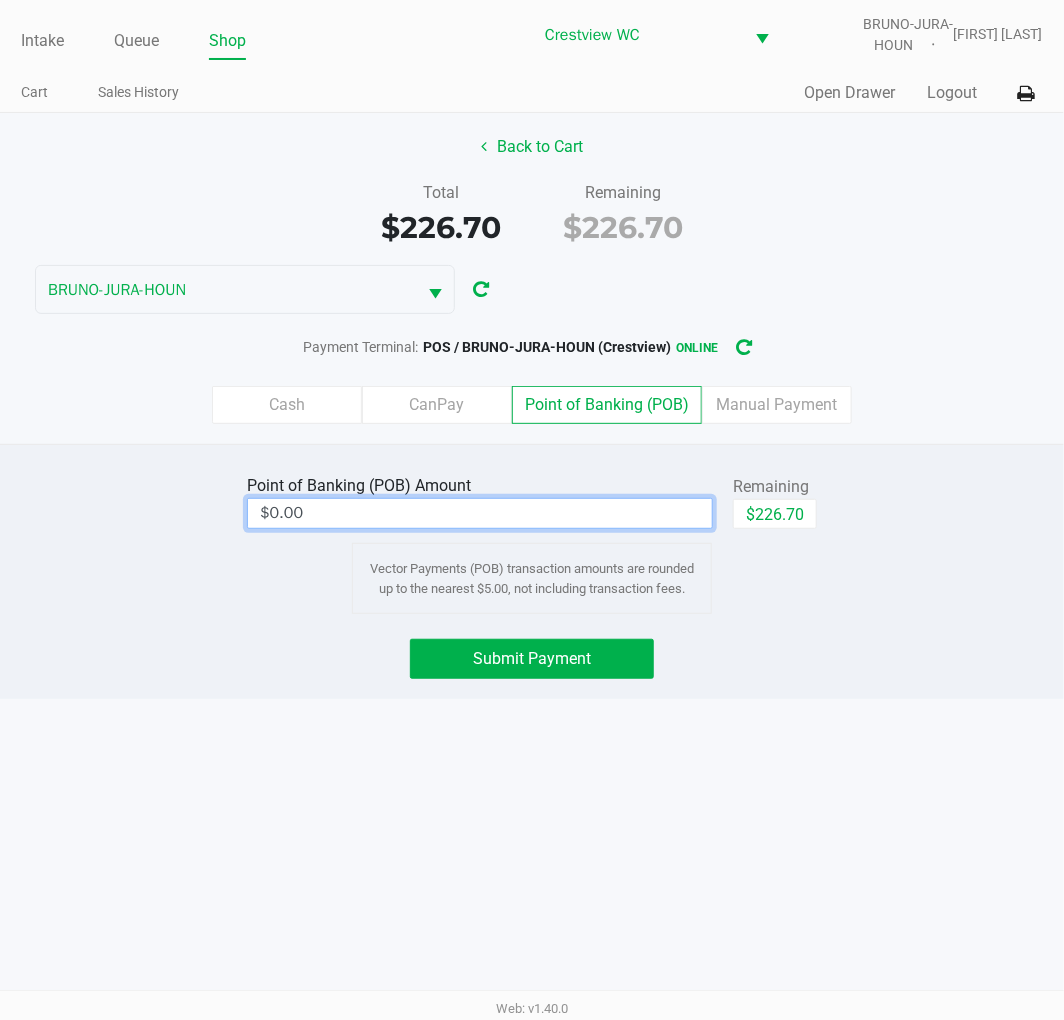 click on "$0.00" at bounding box center (480, 513) 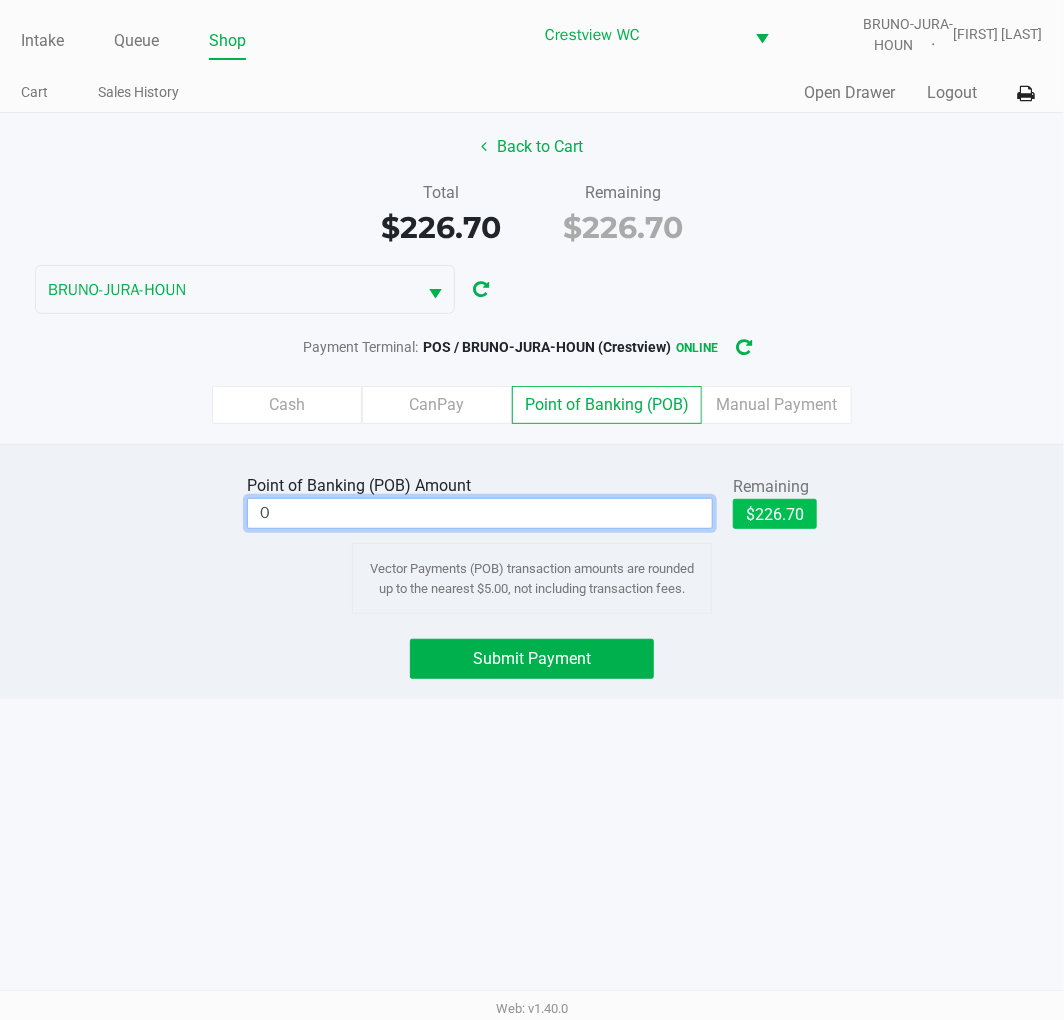 click on "$226.70" 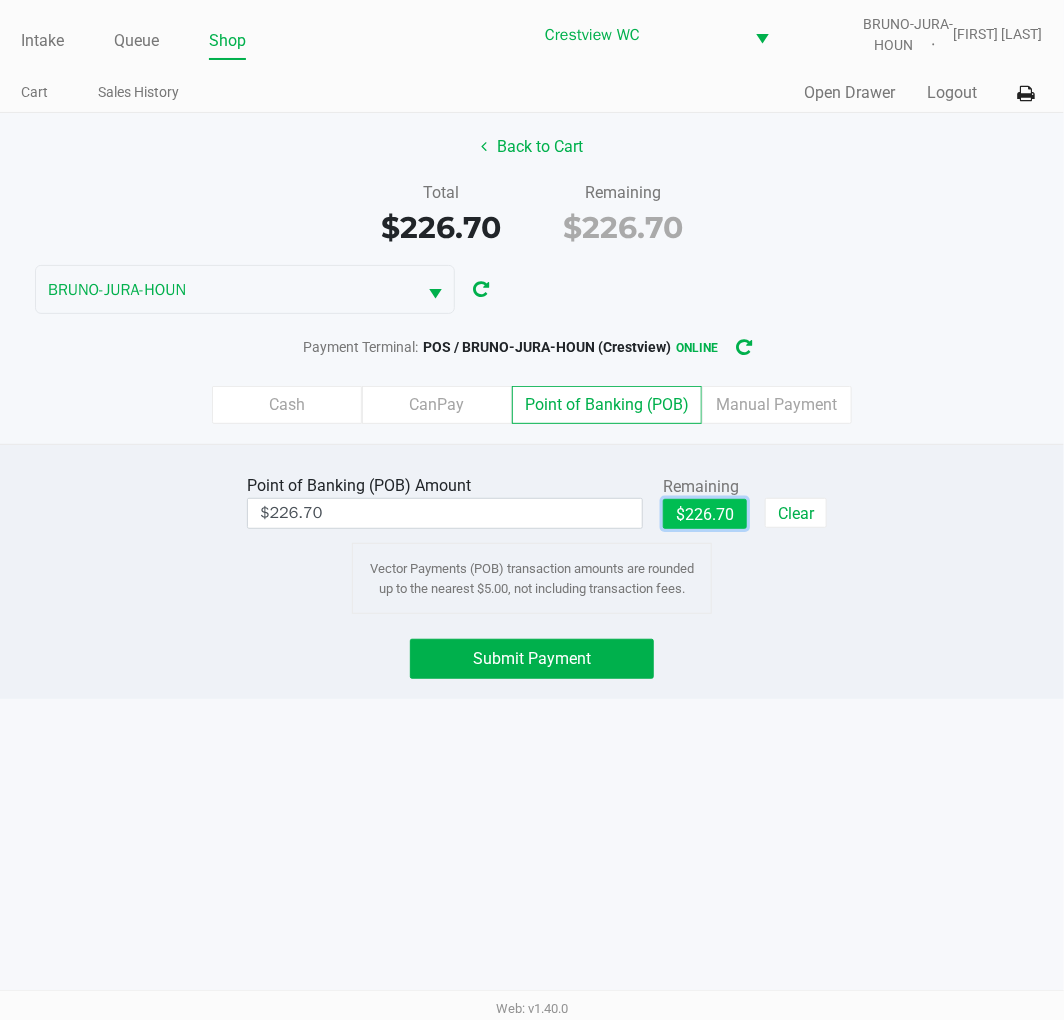 click on "Submit Payment" 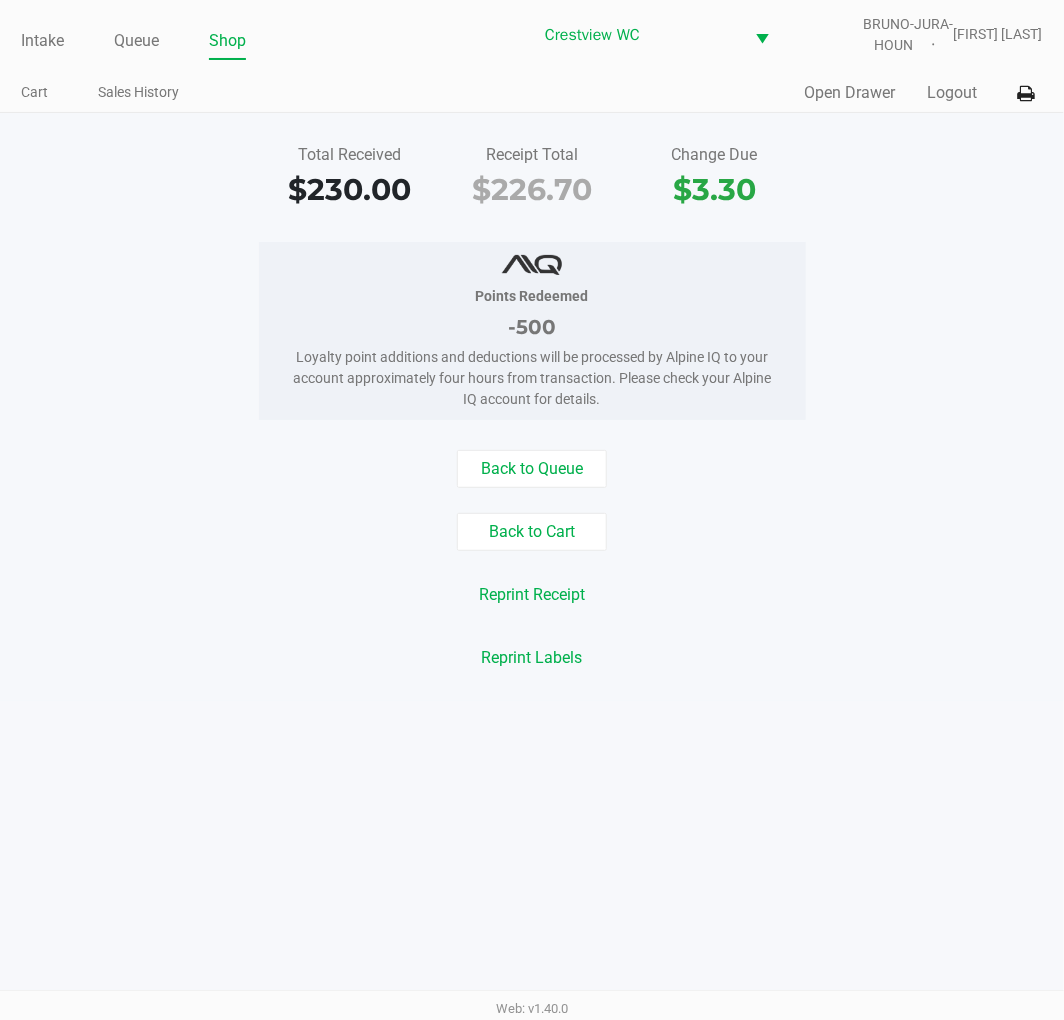 click on "Intake" 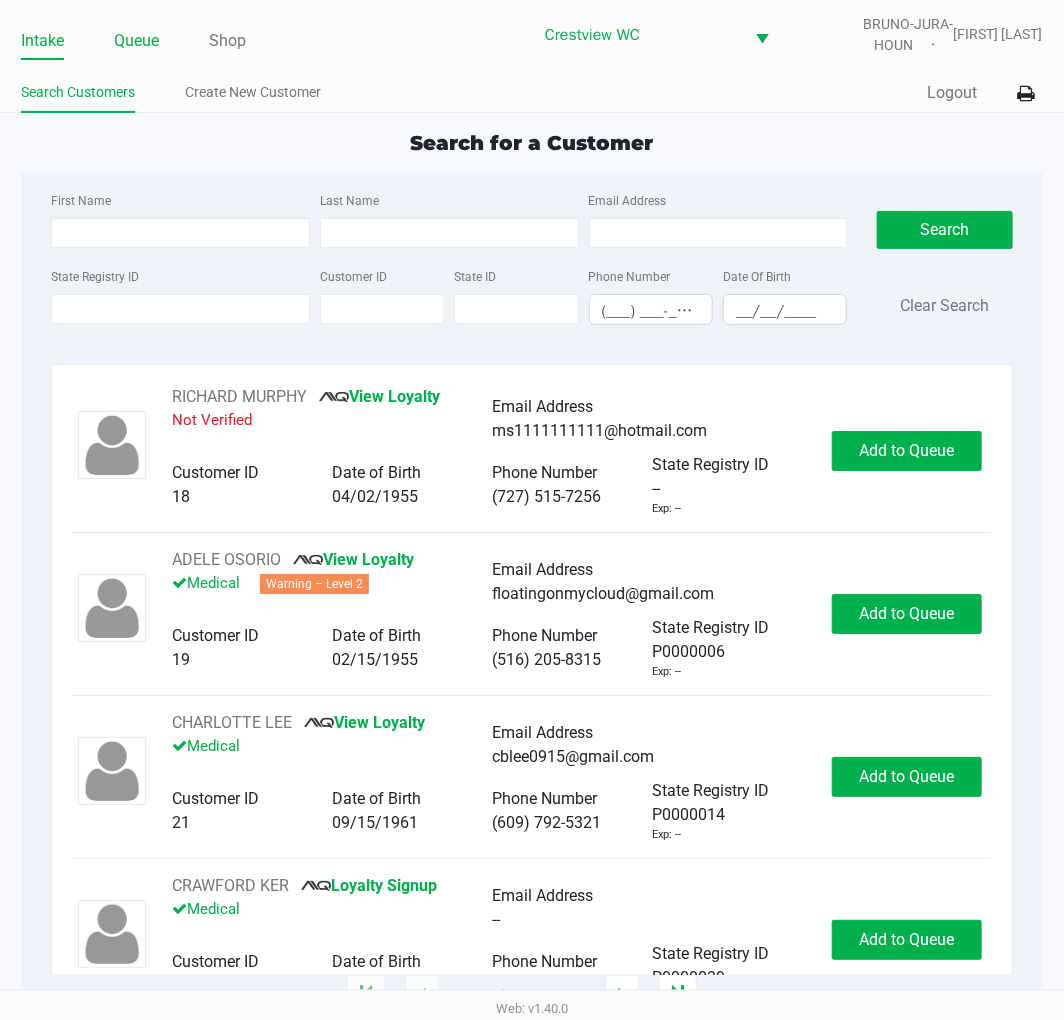click on "Queue" 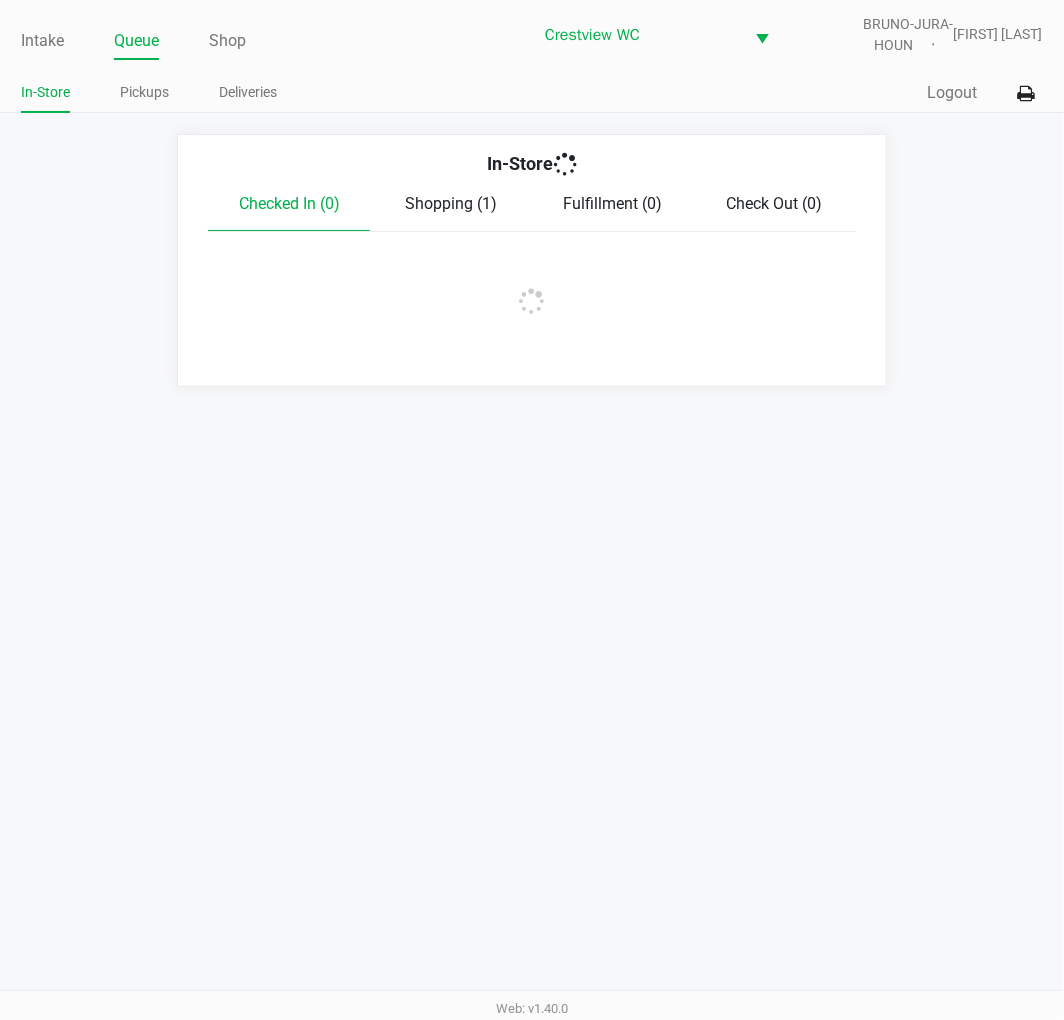 click on "Pickups" 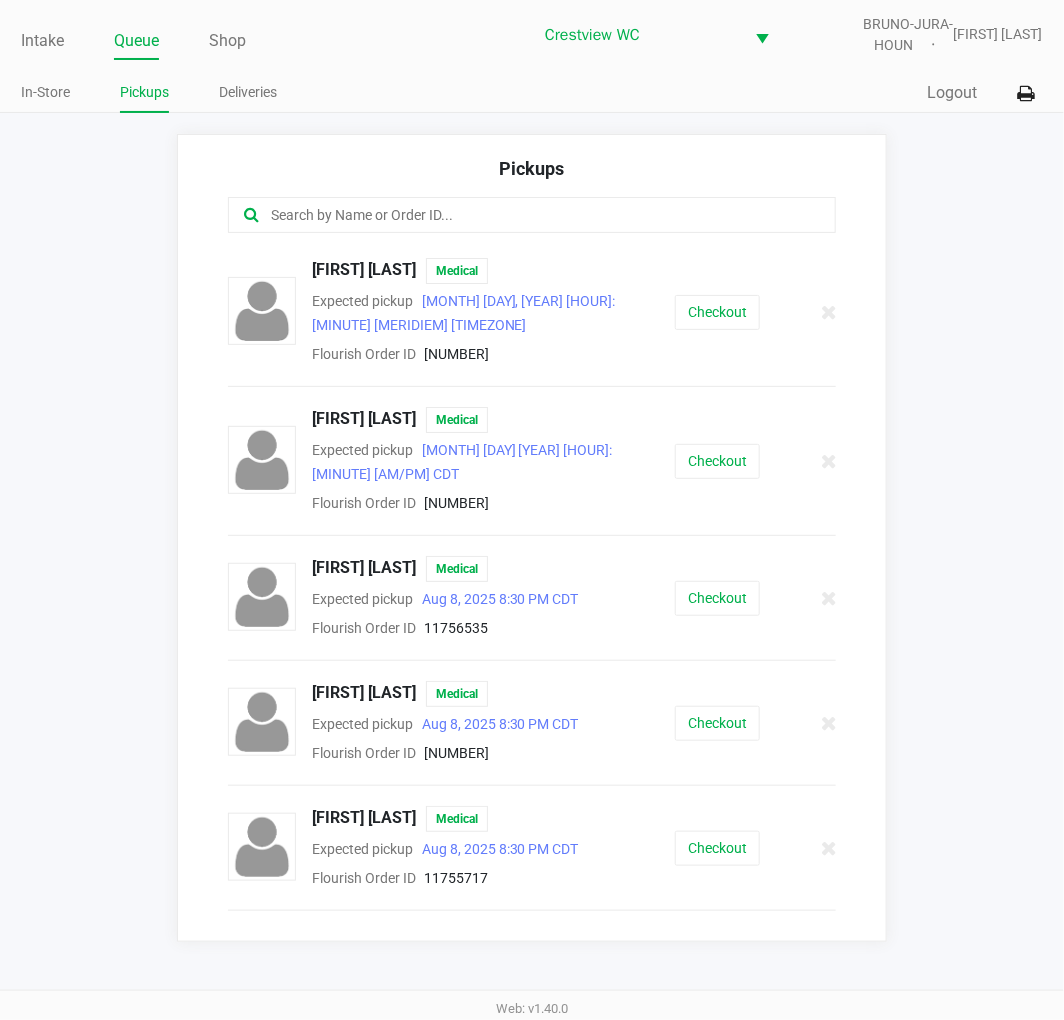click 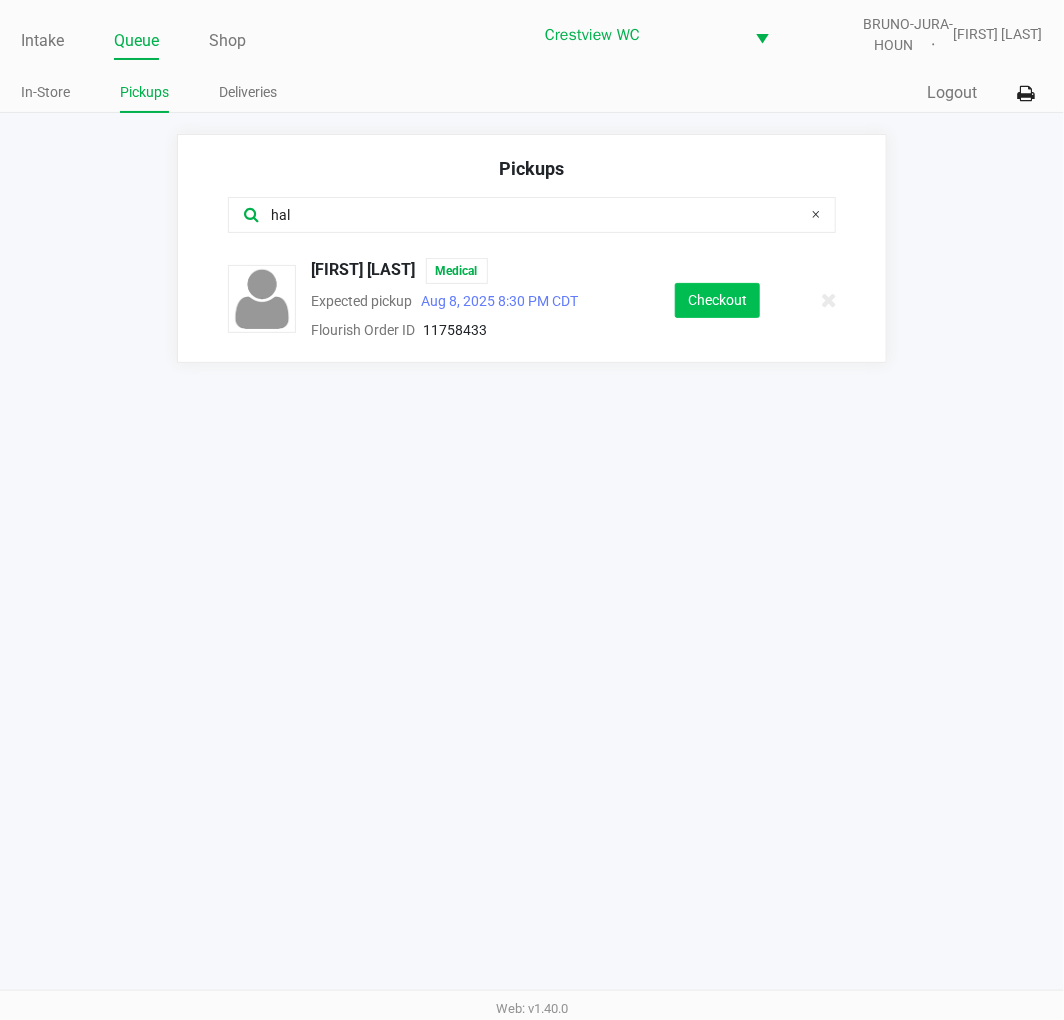 click on "Checkout" 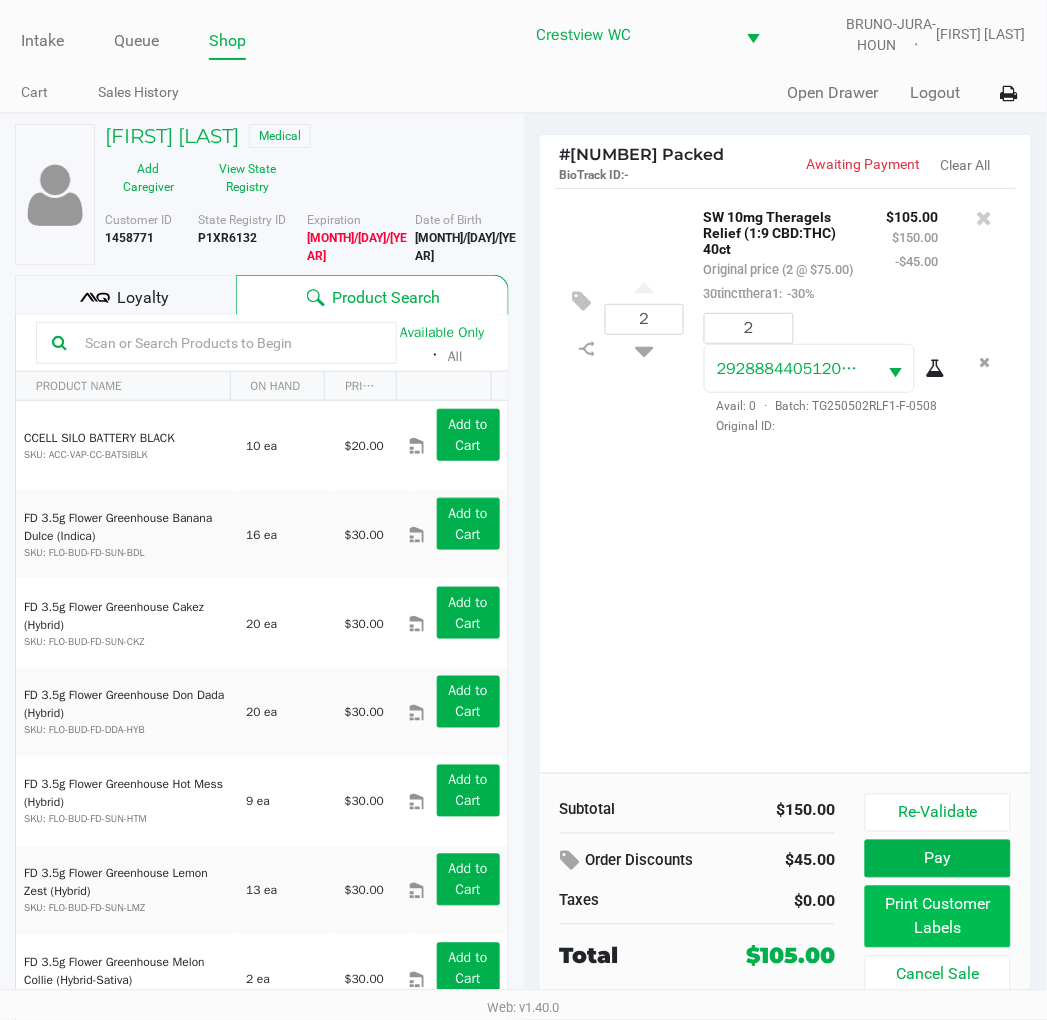 click on "Print Customer Labels" 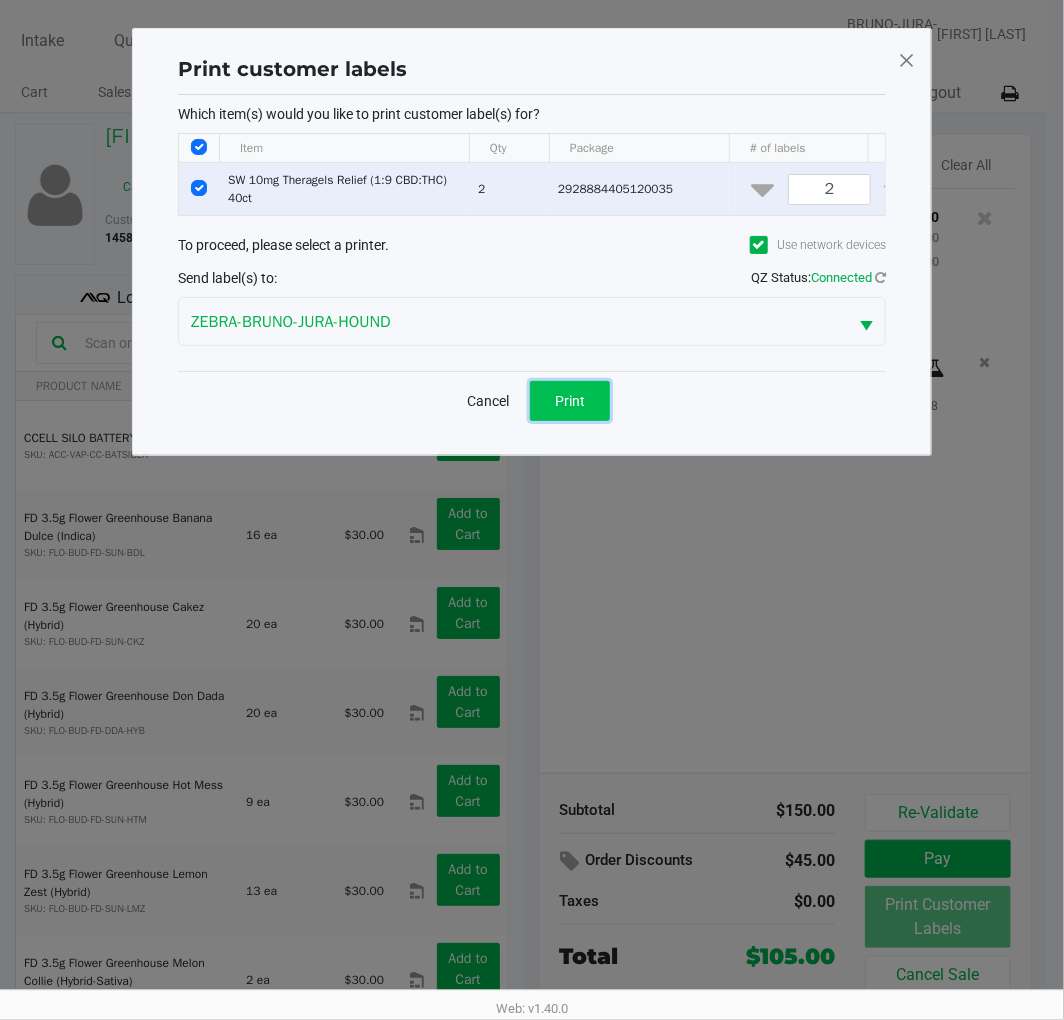 click on "Print" 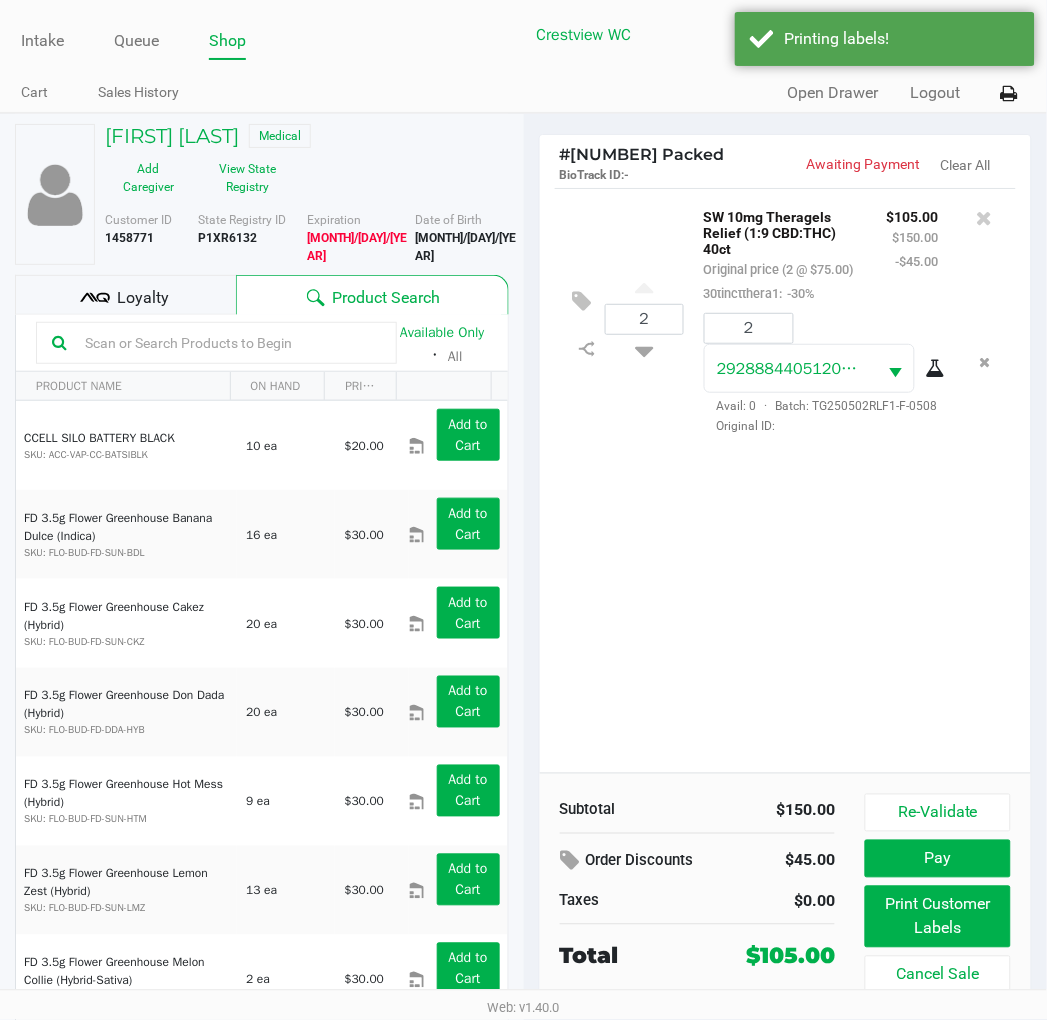 click on "Loyalty" 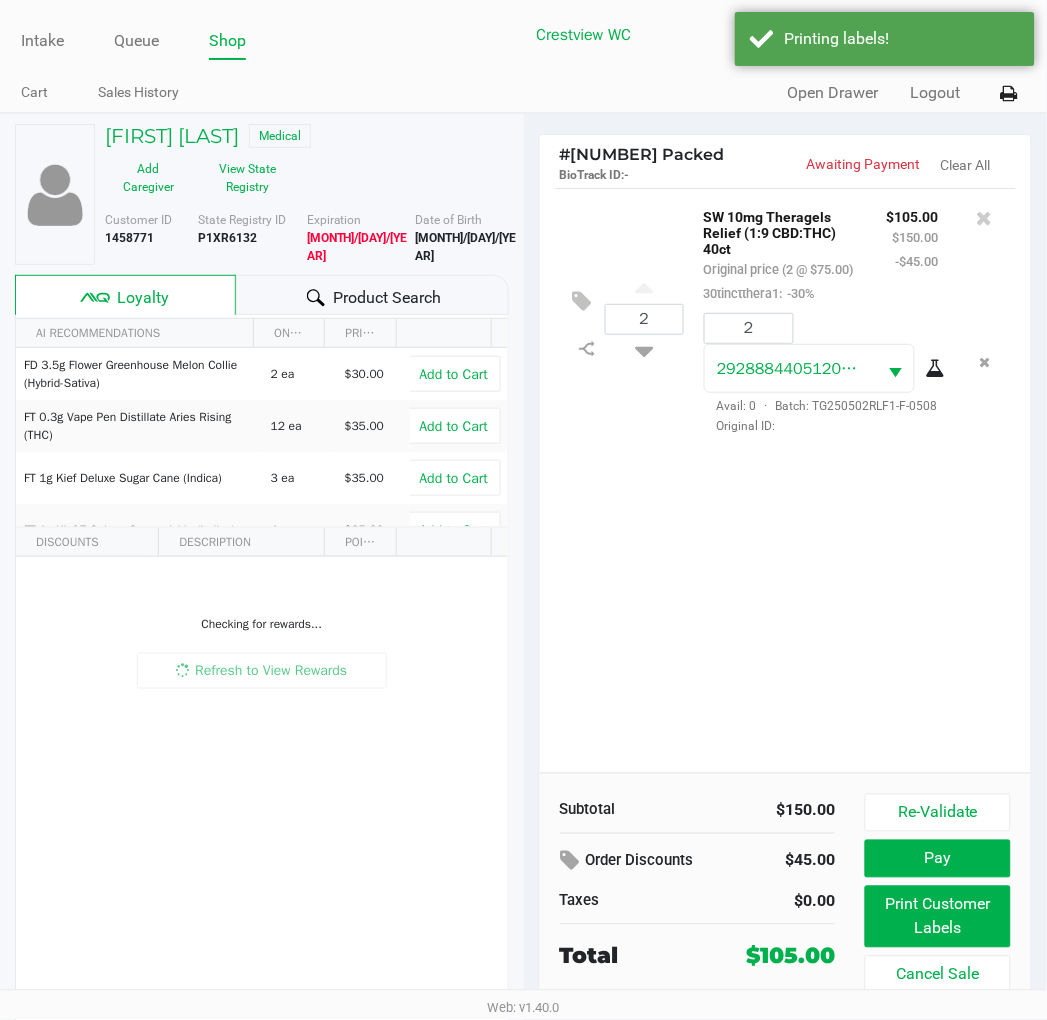 scroll, scrollTop: 37, scrollLeft: 0, axis: vertical 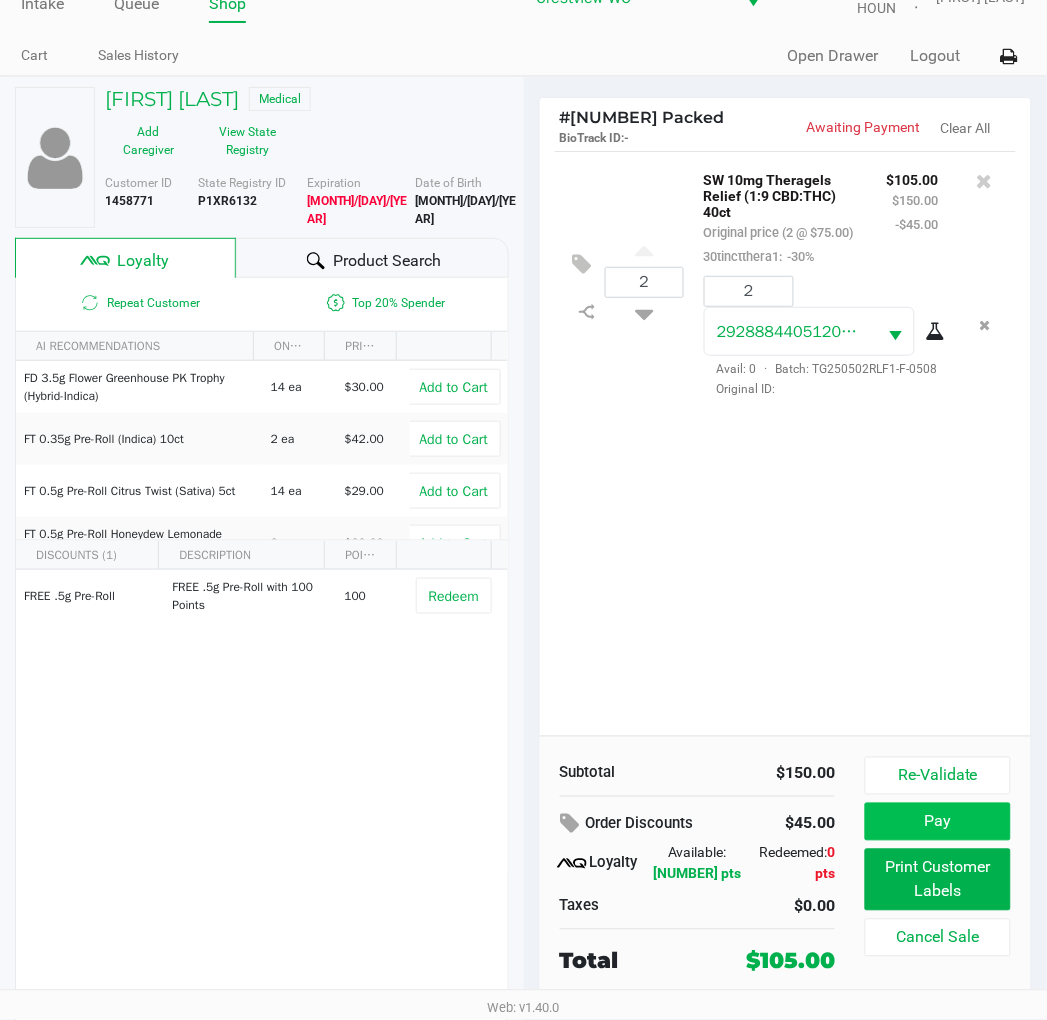 click on "Pay" 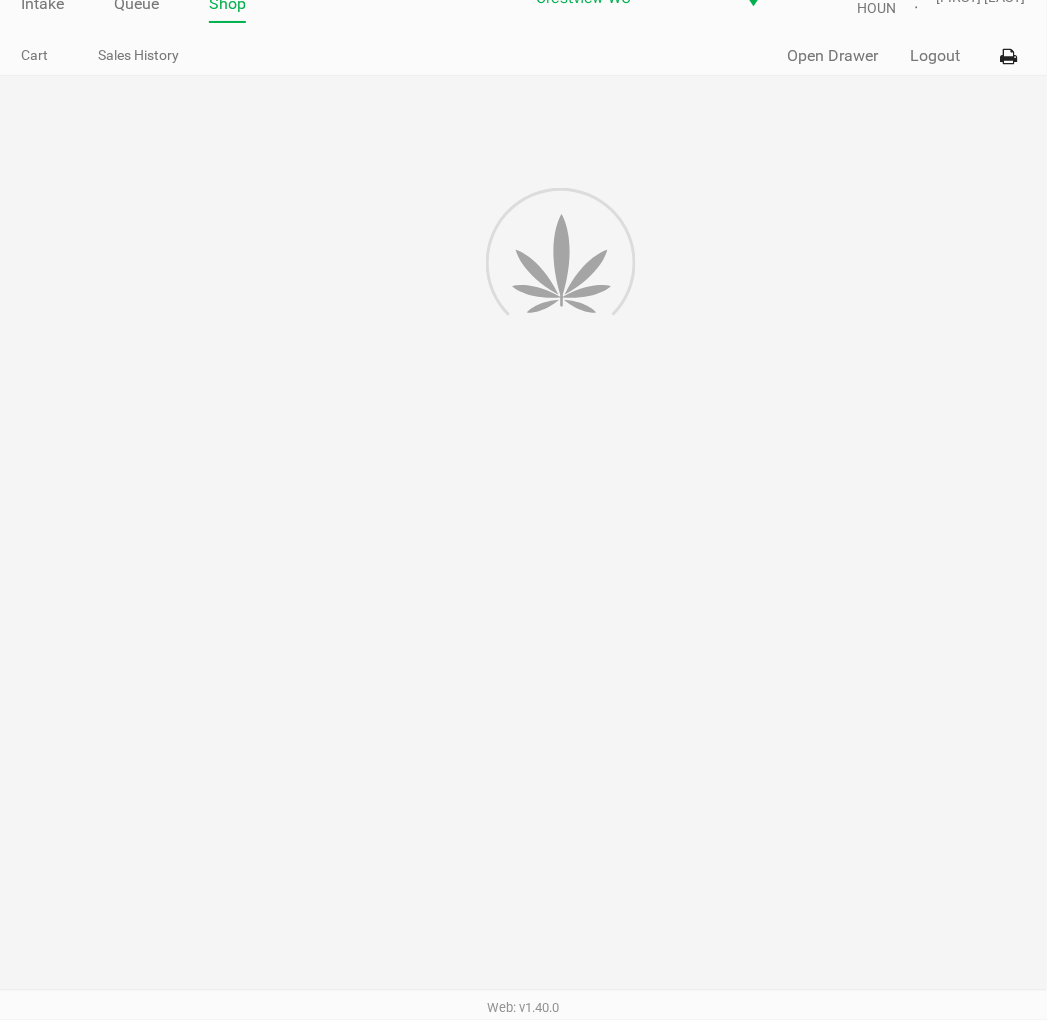 scroll, scrollTop: 0, scrollLeft: 0, axis: both 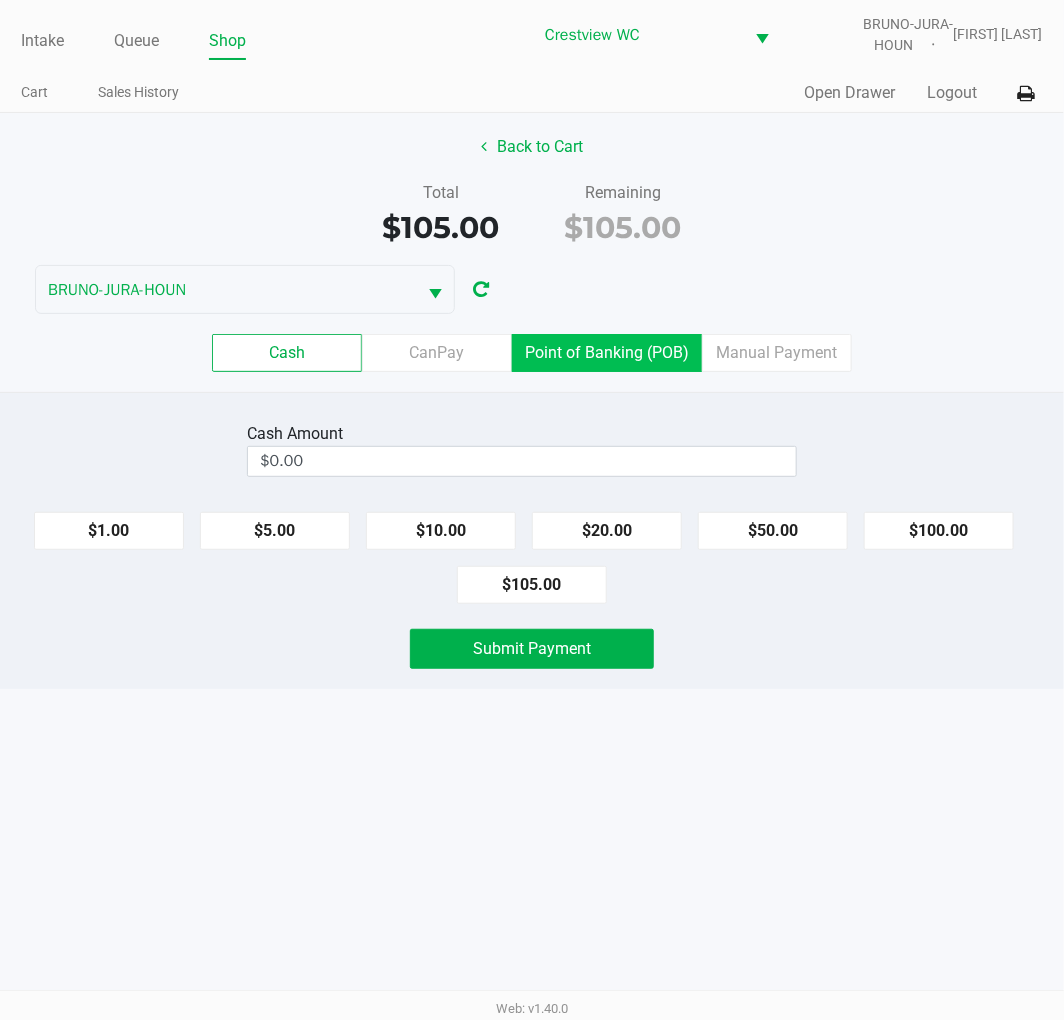 click on "Point of Banking (POB)" 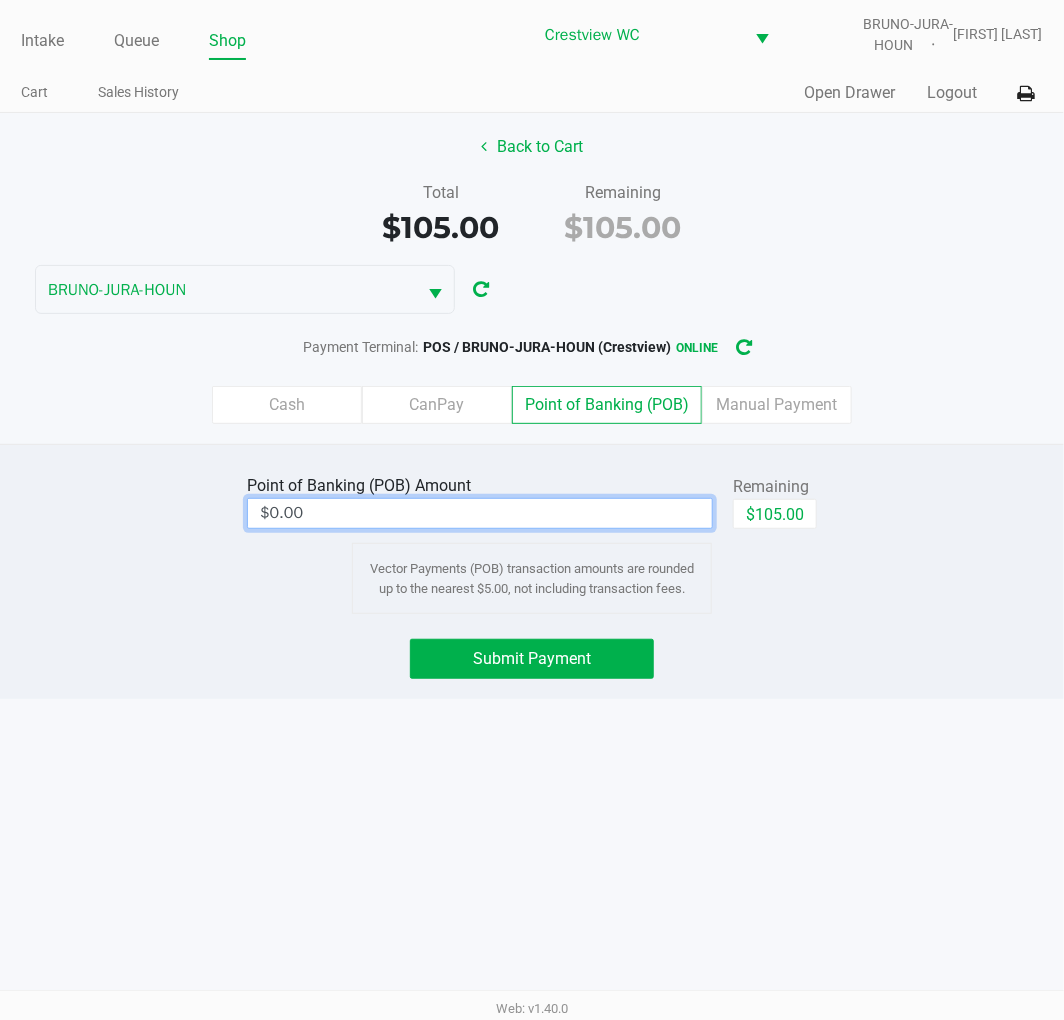 click on "$0.00" at bounding box center [480, 513] 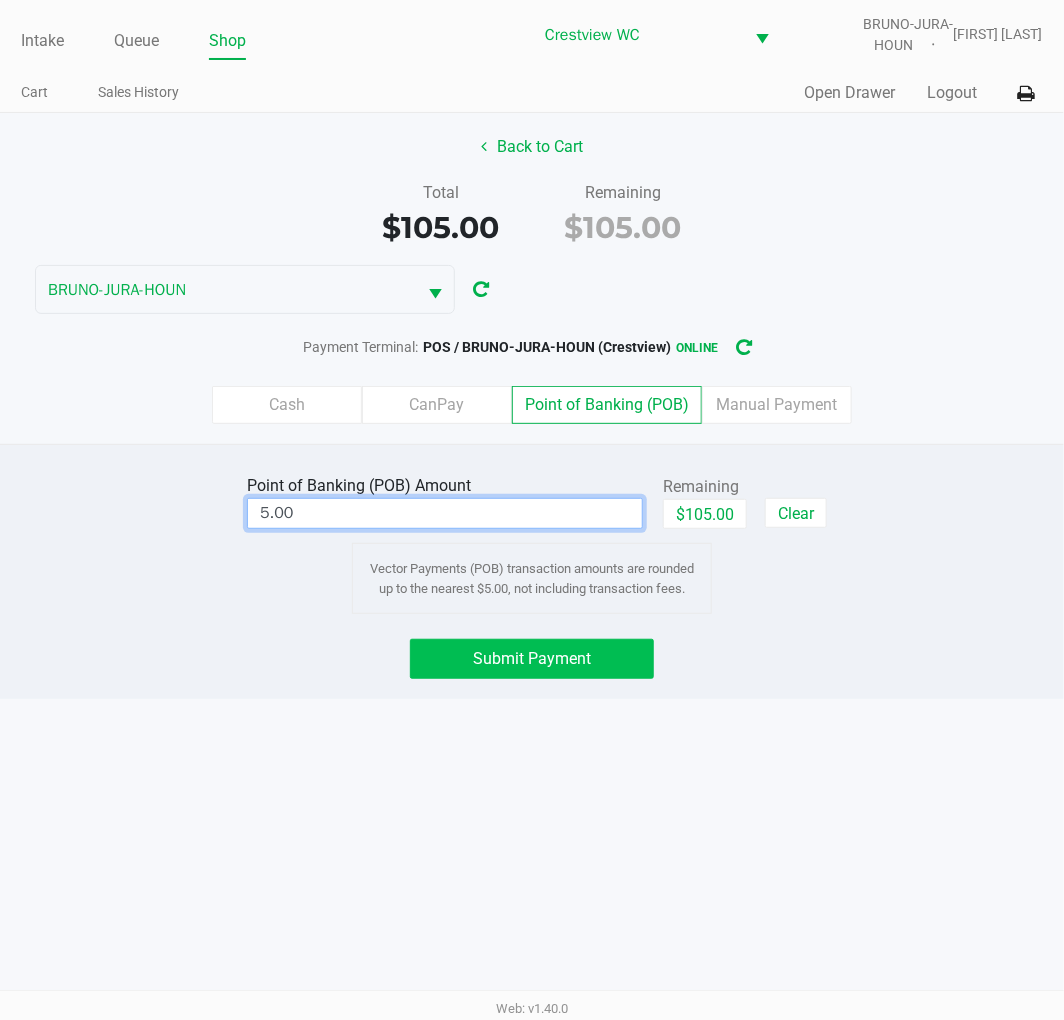 click on "Submit Payment" 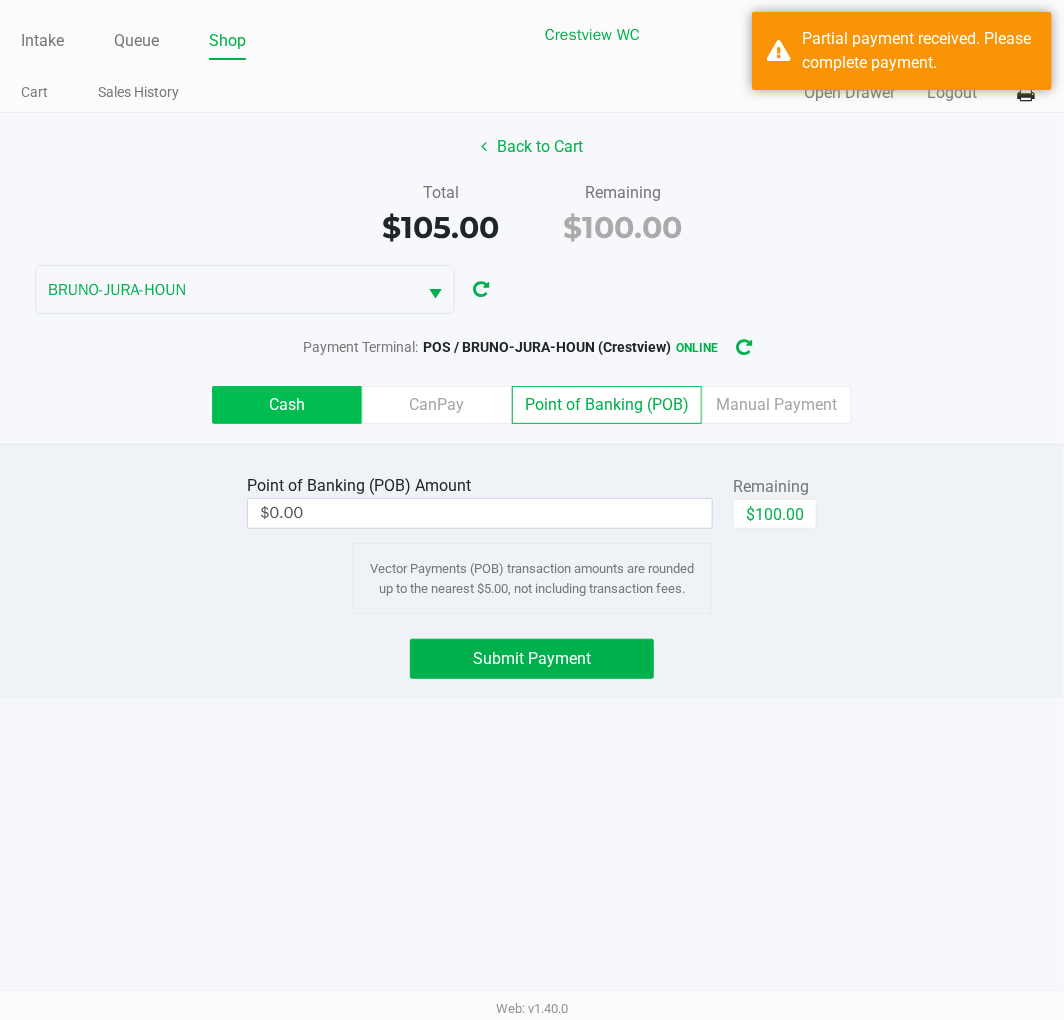 click on "Cash" 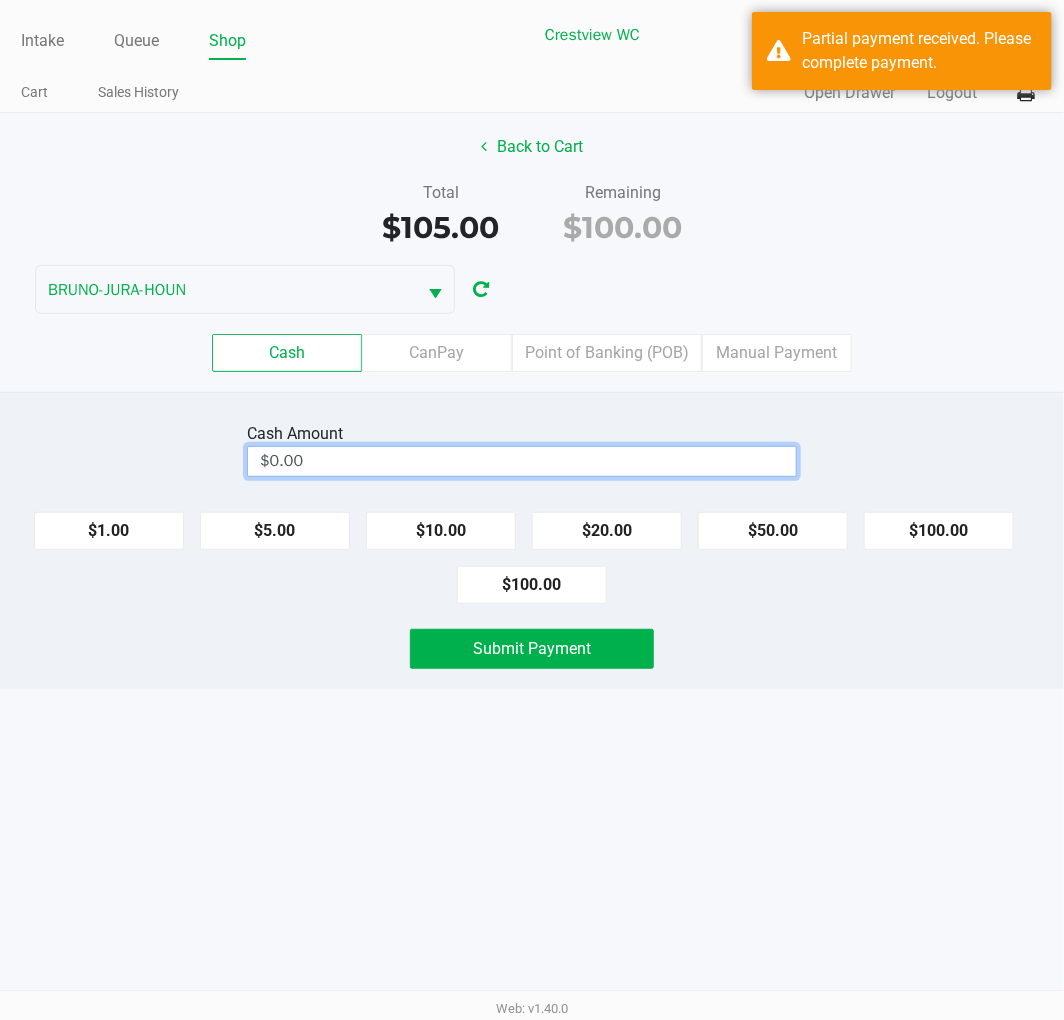 click on "$0.00" at bounding box center [522, 461] 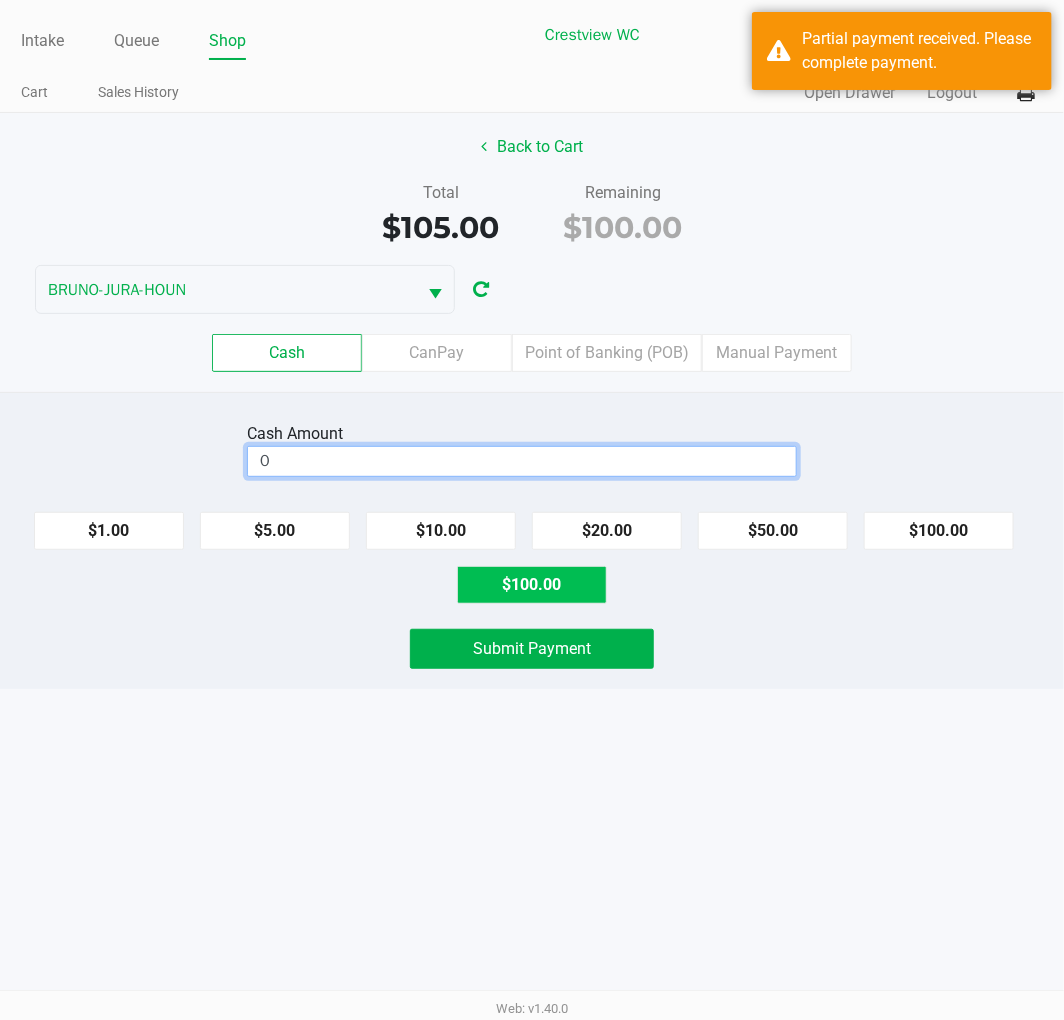 click on "$100.00" 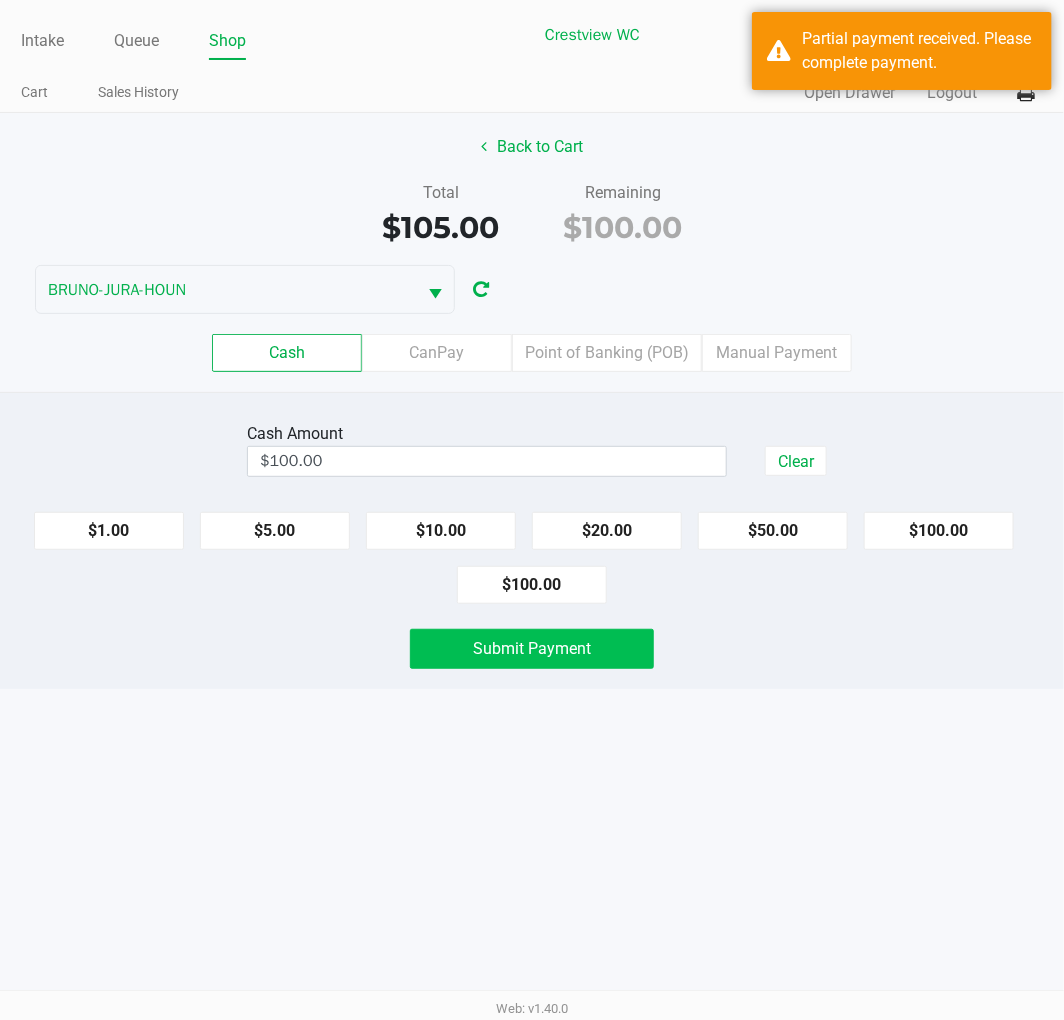 click on "Submit Payment" 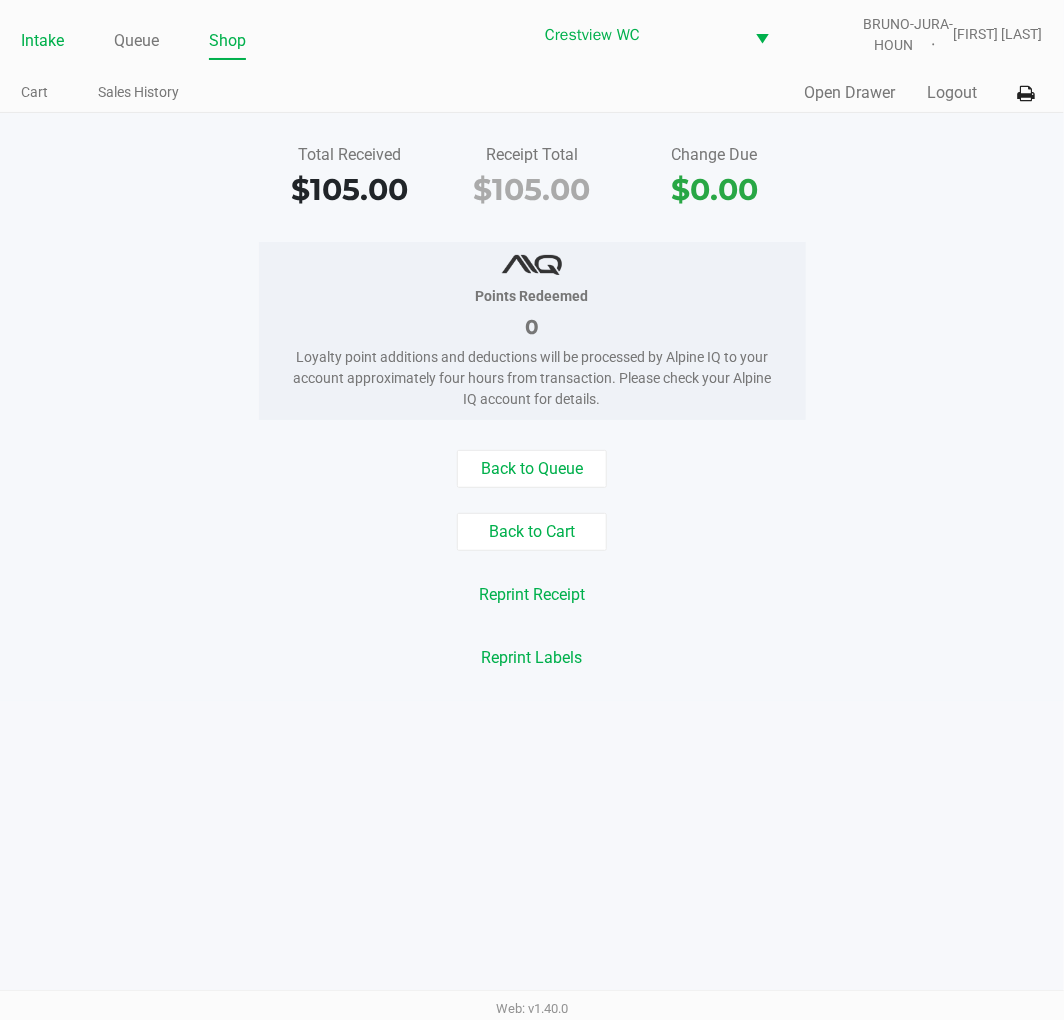 click on "Intake" 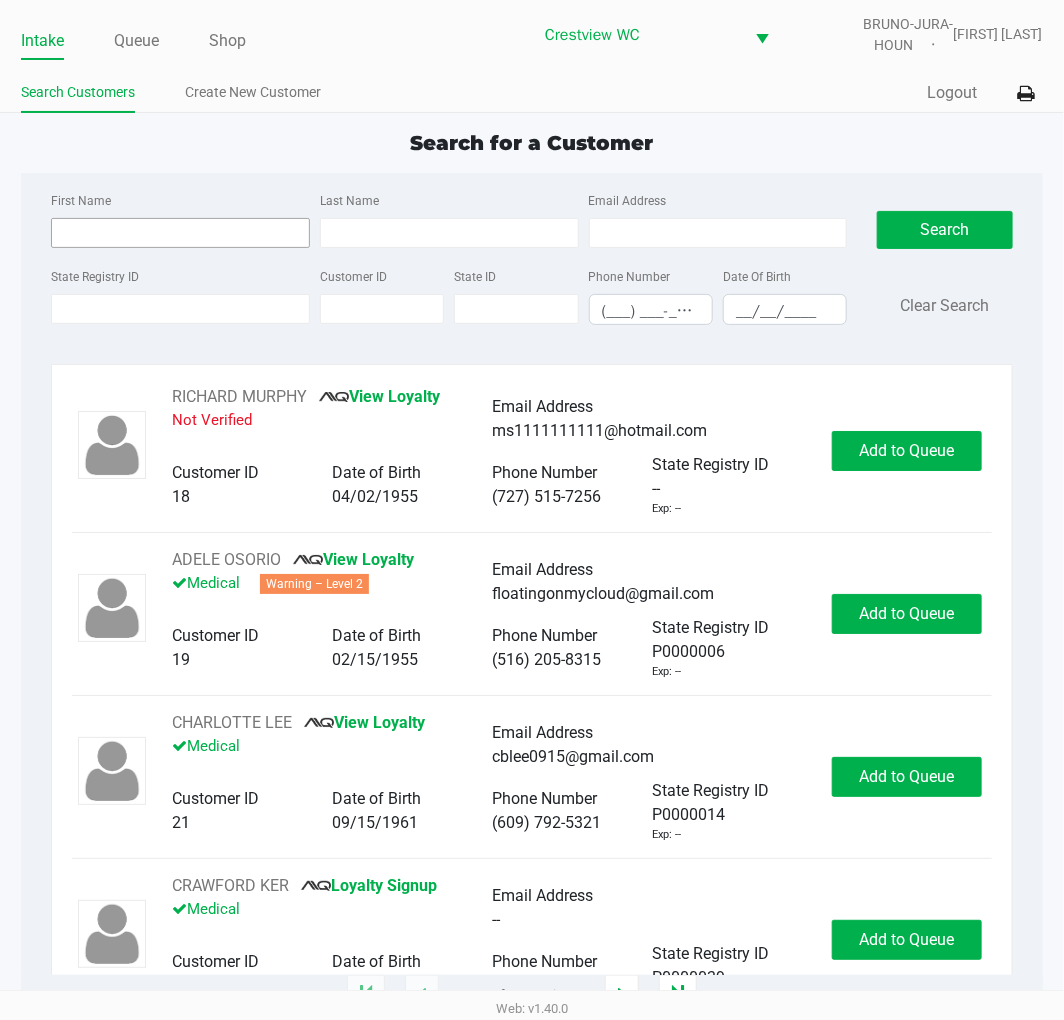 click on "First Name" at bounding box center [180, 233] 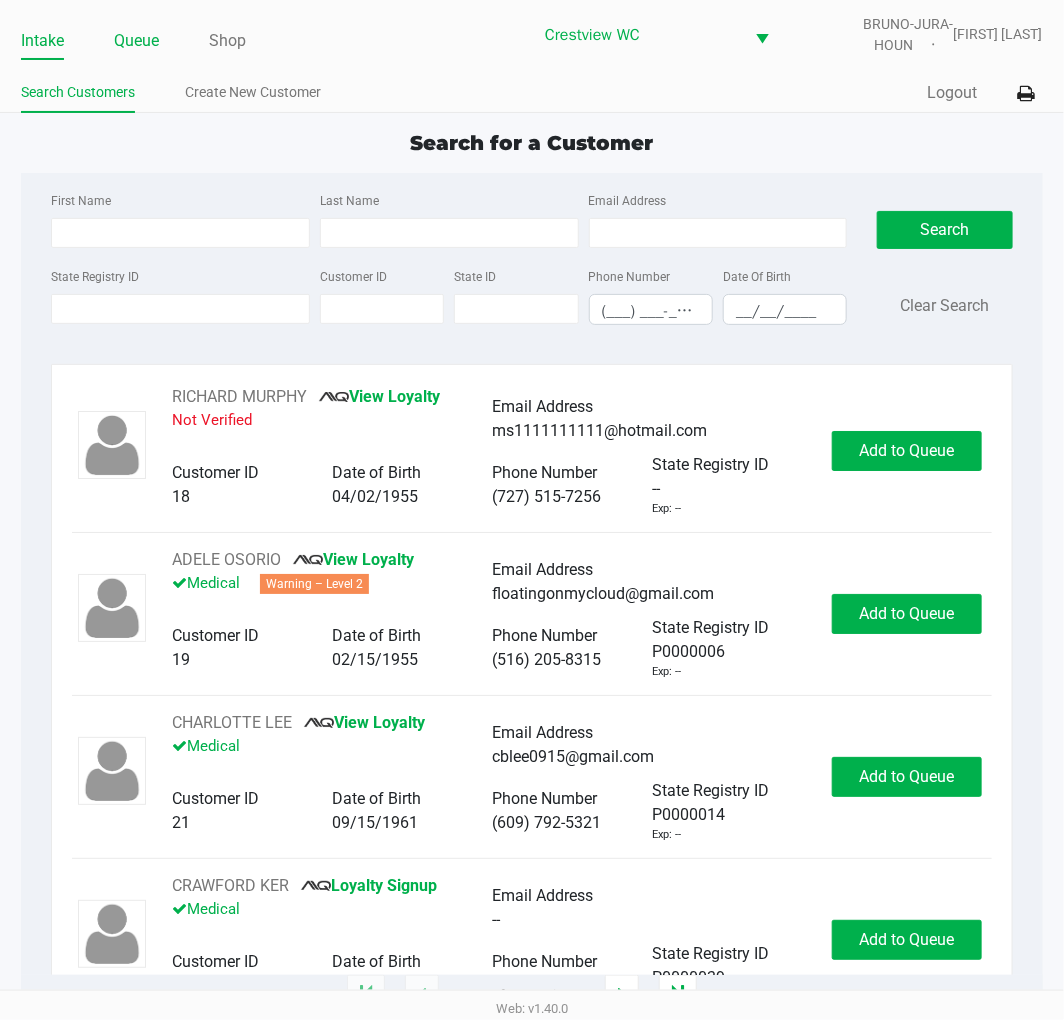 click on "Queue" 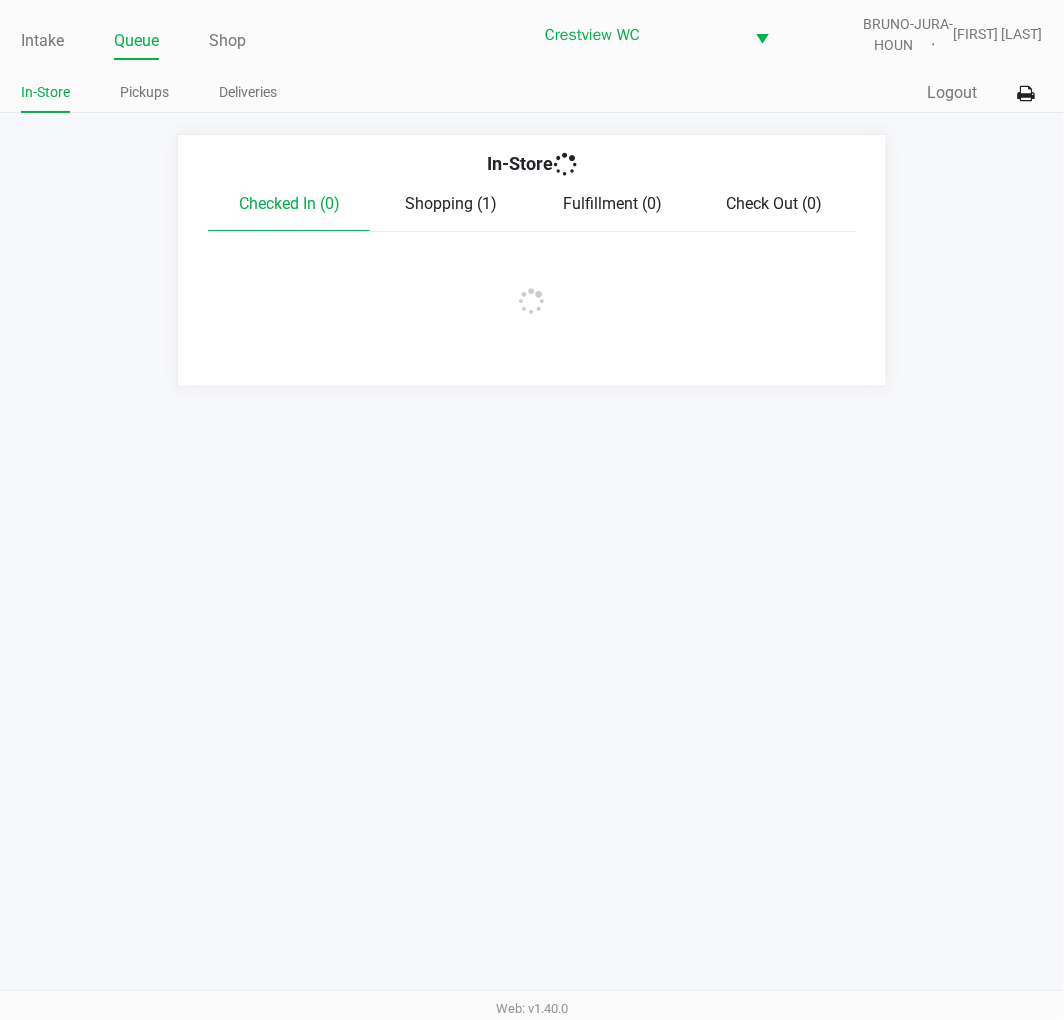 click on "Pickups" 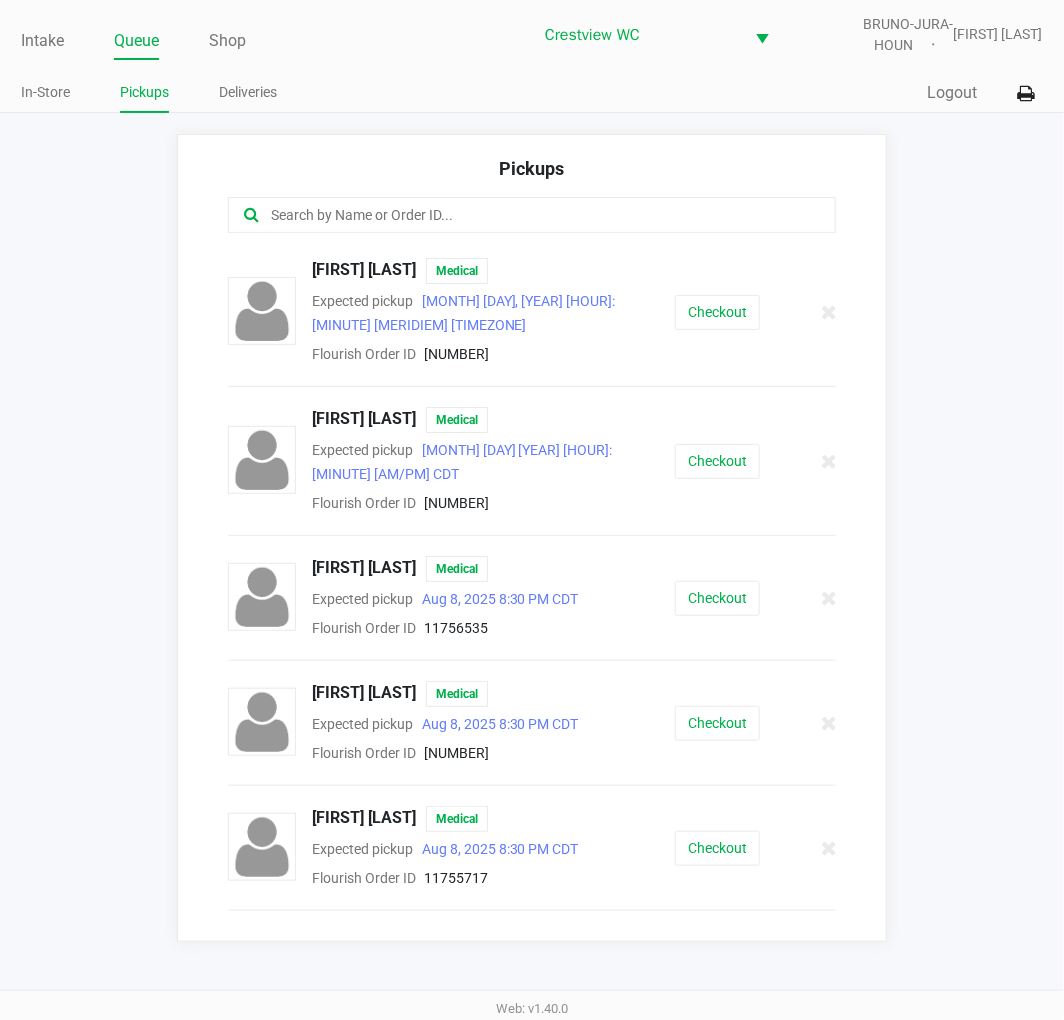 click 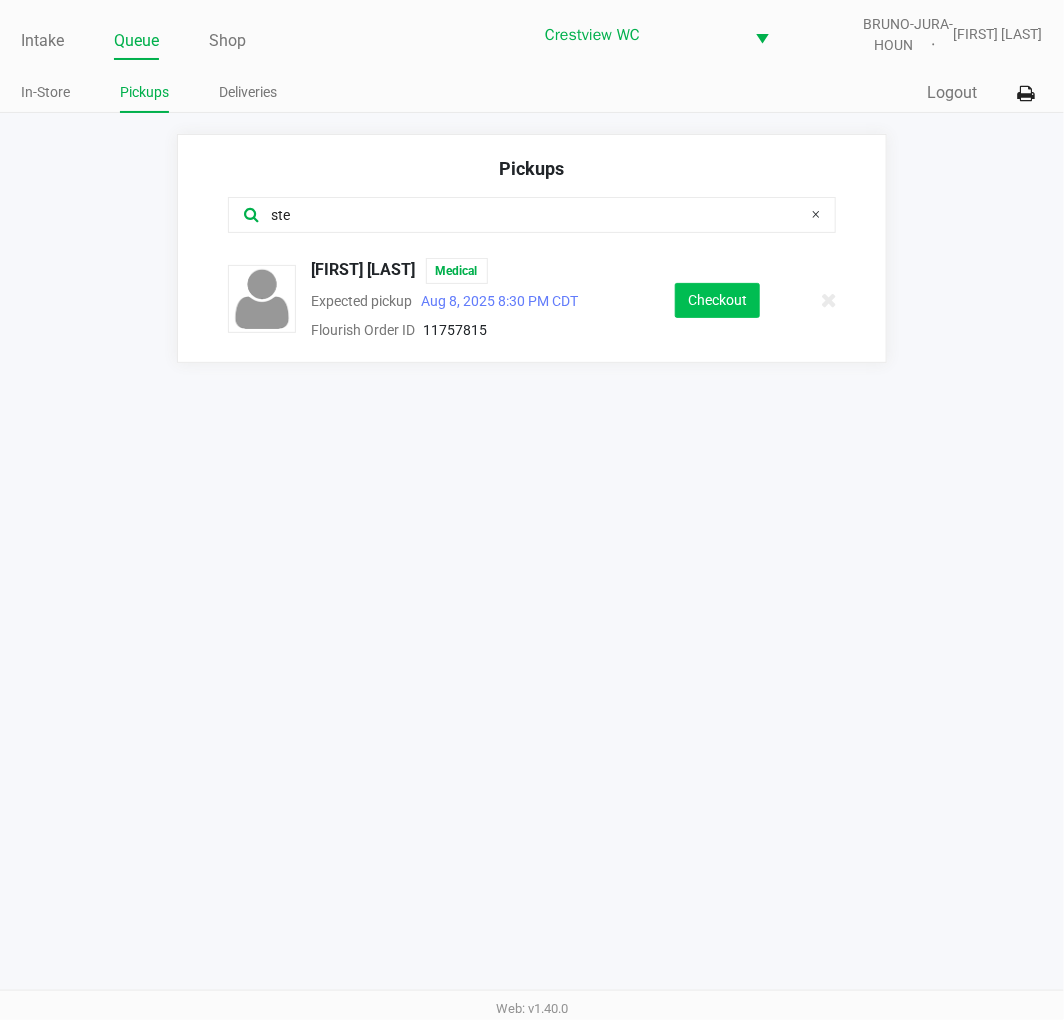 click on "Checkout" 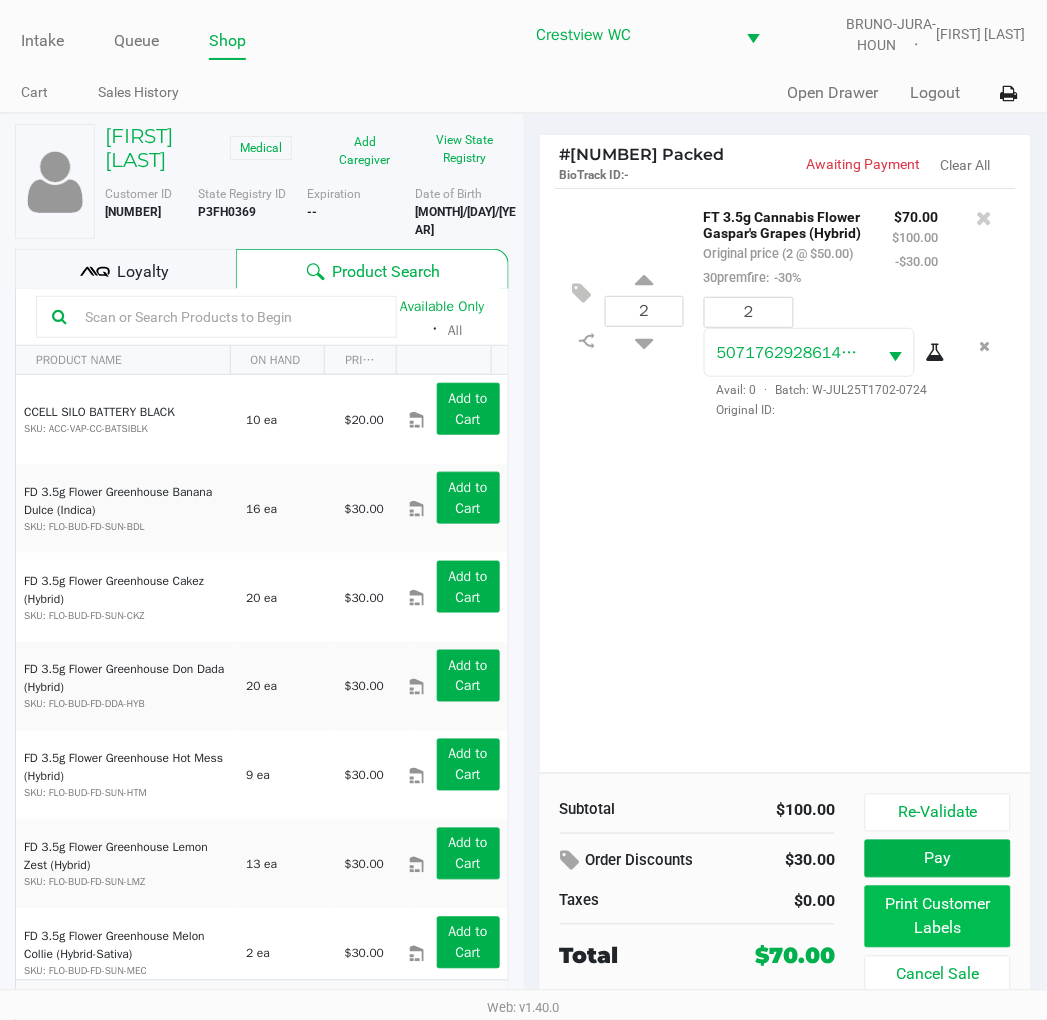 click on "Print Customer Labels" 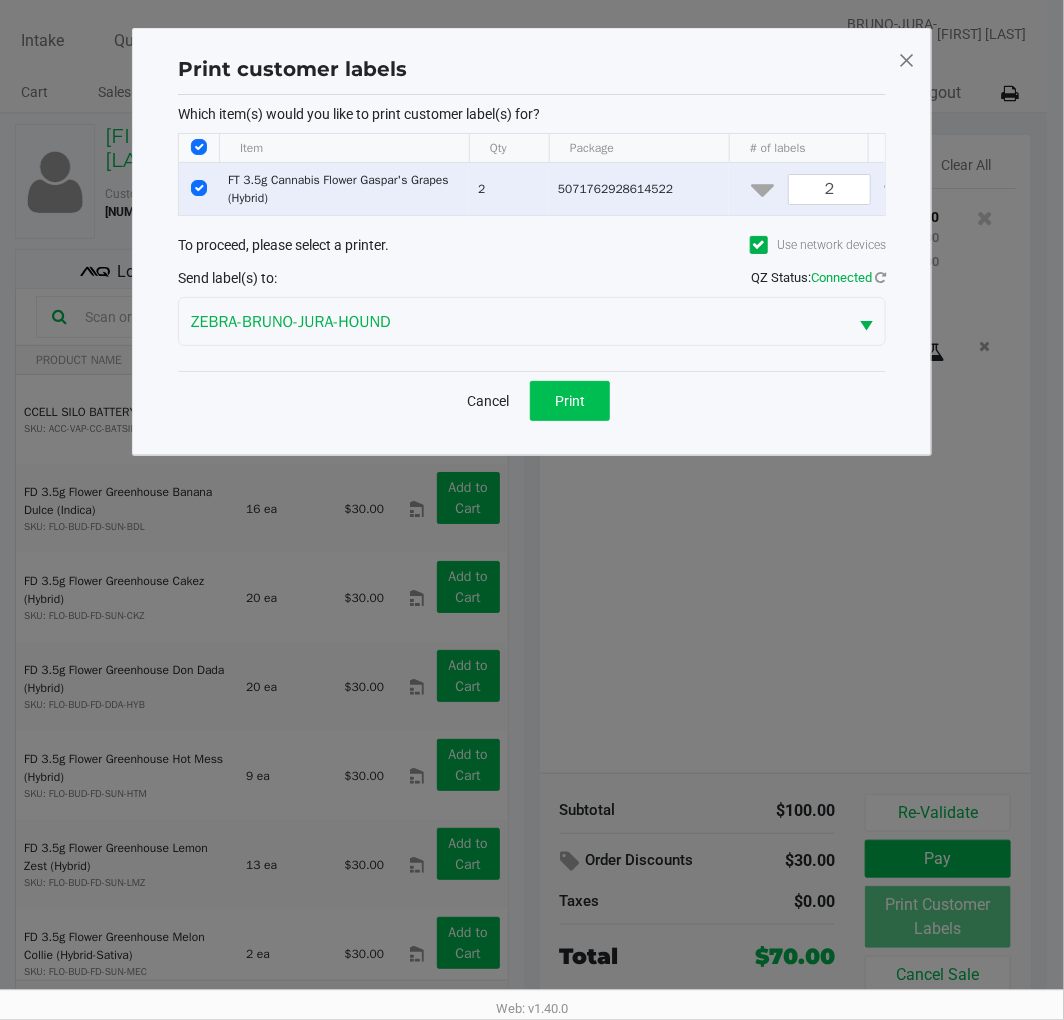 click on "Print" 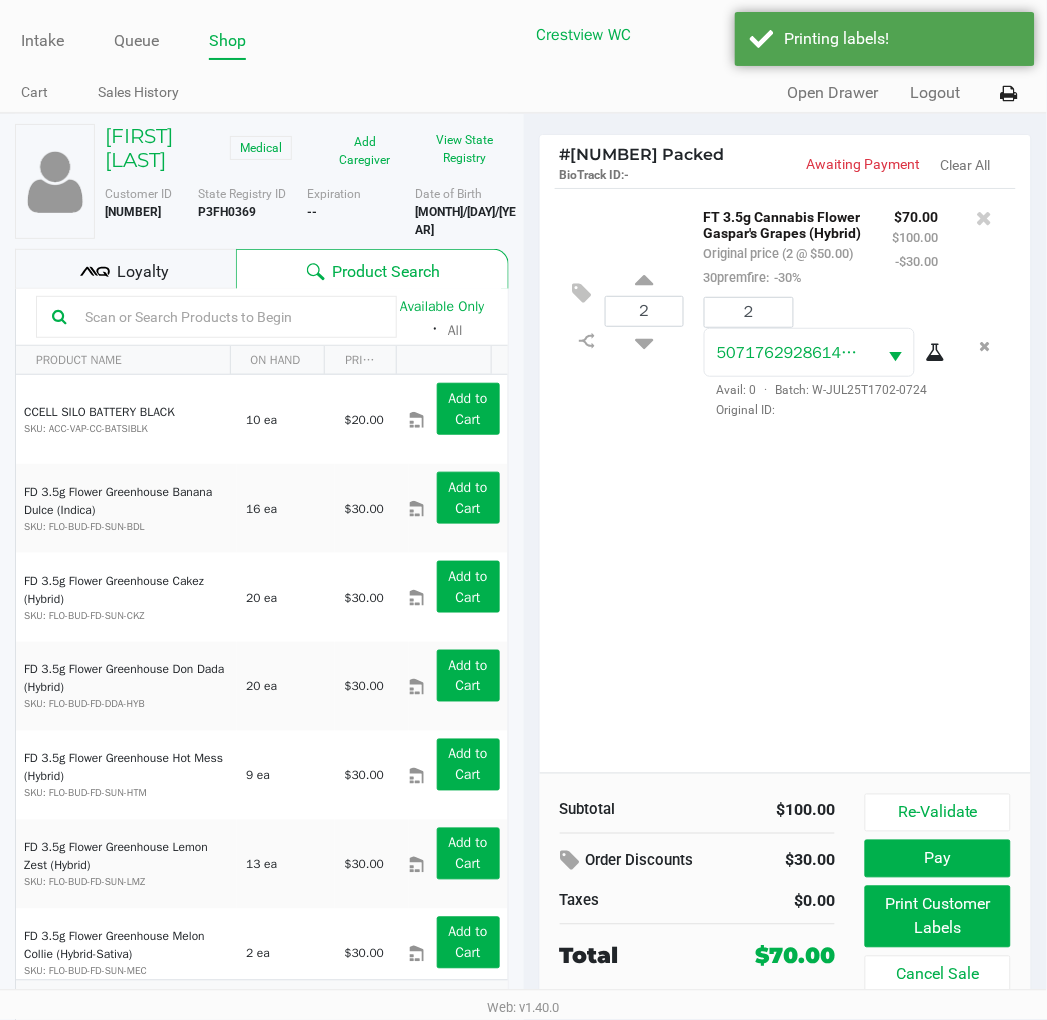 click on "Loyalty" 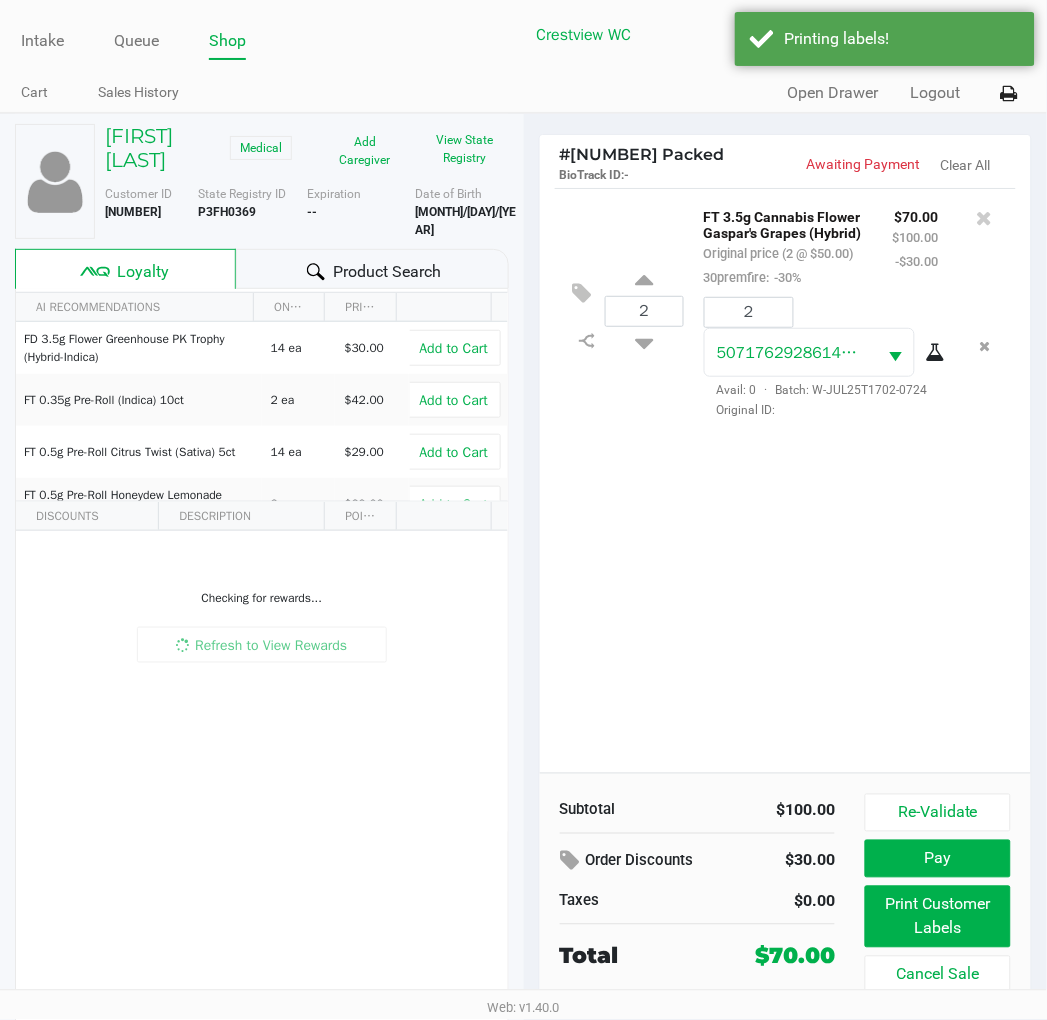 scroll, scrollTop: 37, scrollLeft: 0, axis: vertical 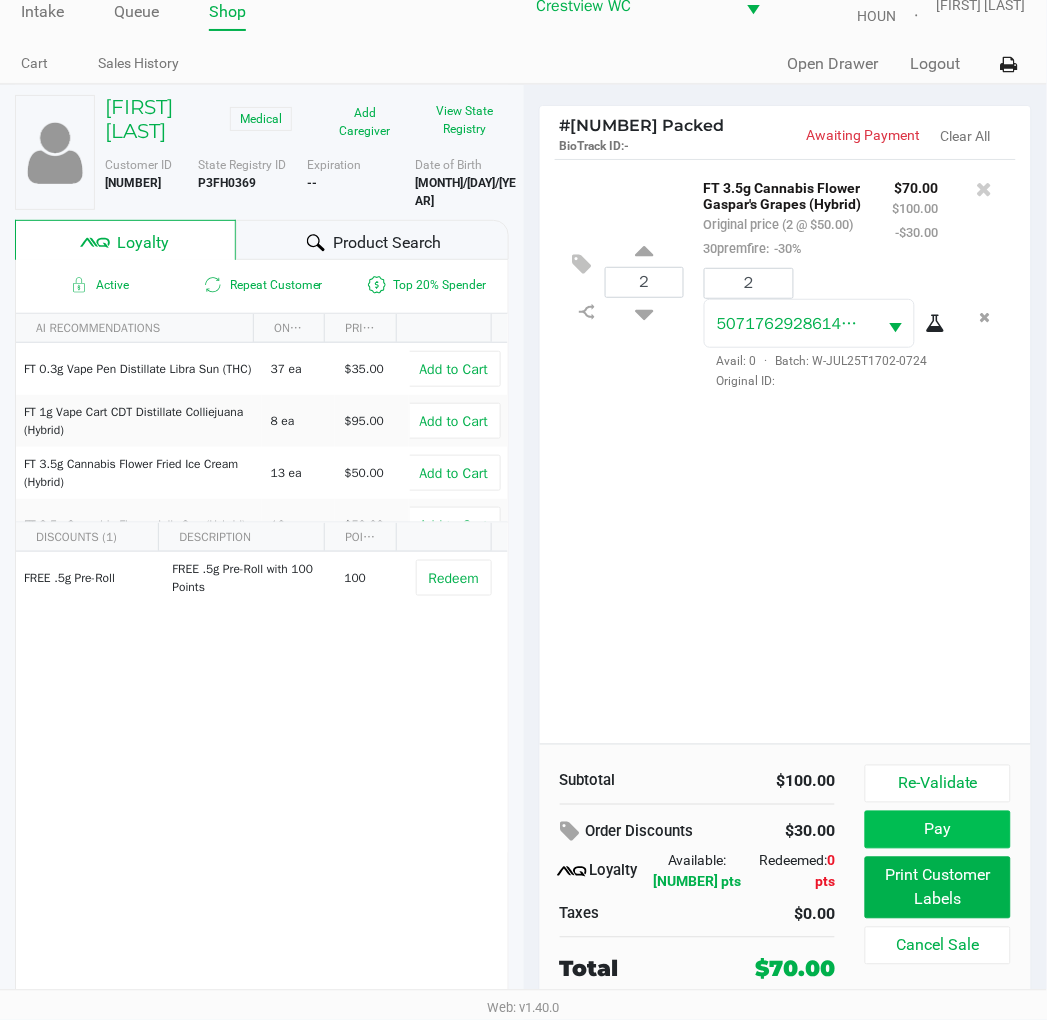 click on "Pay" 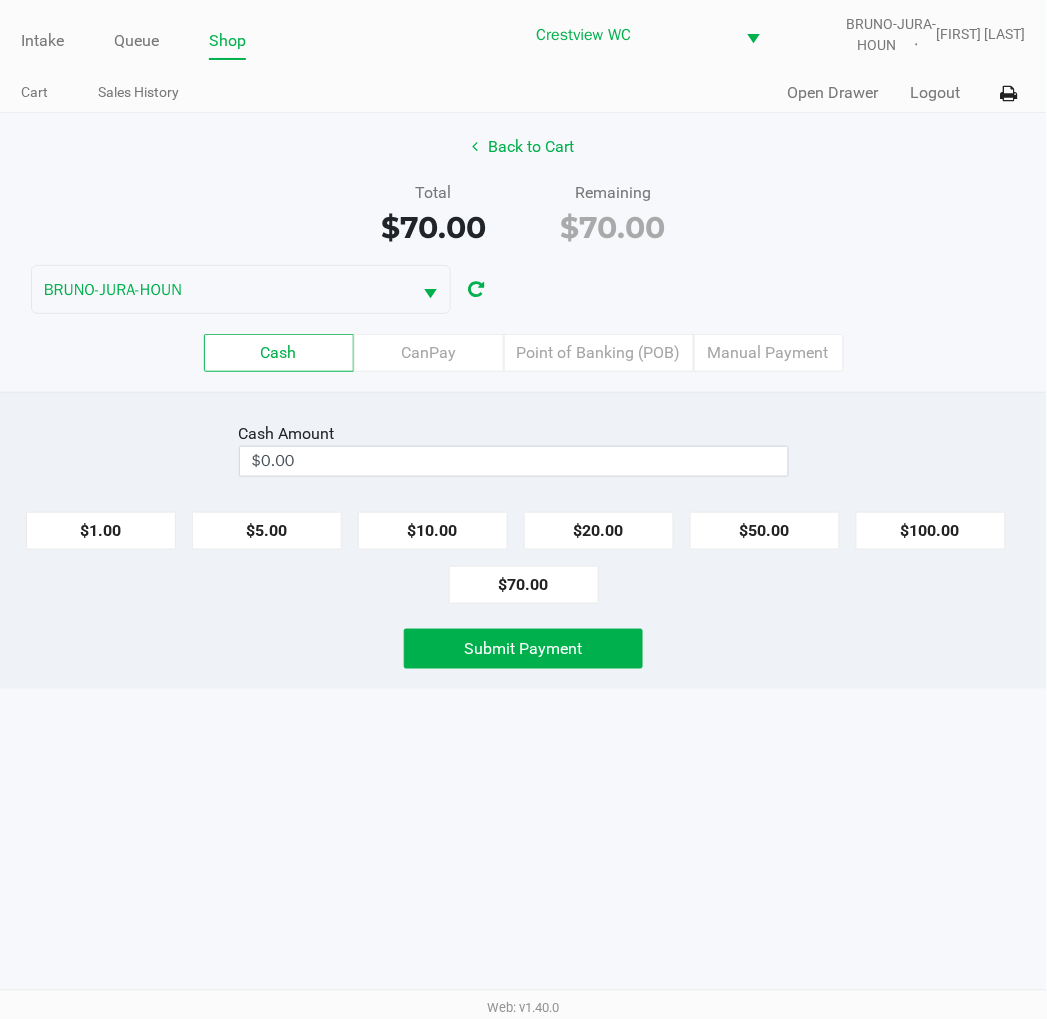 scroll, scrollTop: 0, scrollLeft: 0, axis: both 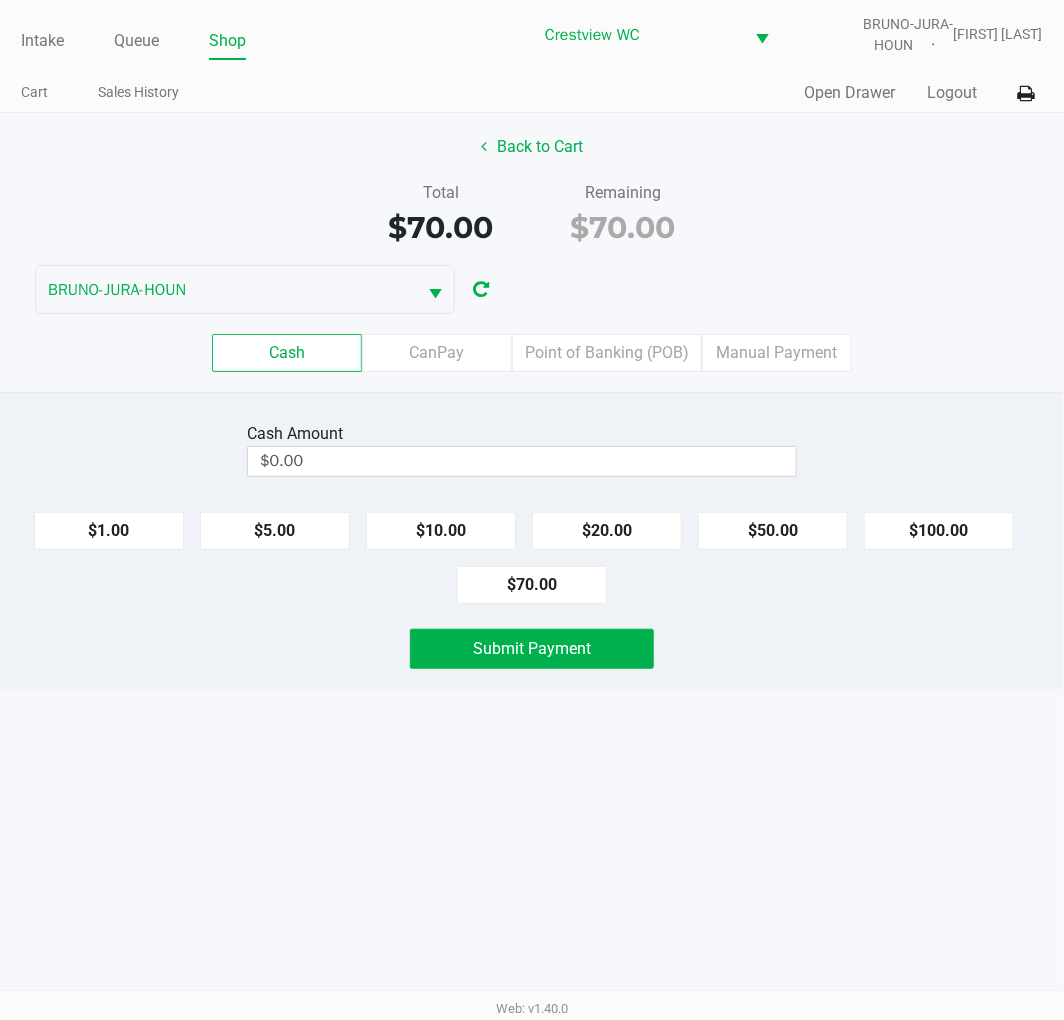 click on "Point of Banking (POB)" 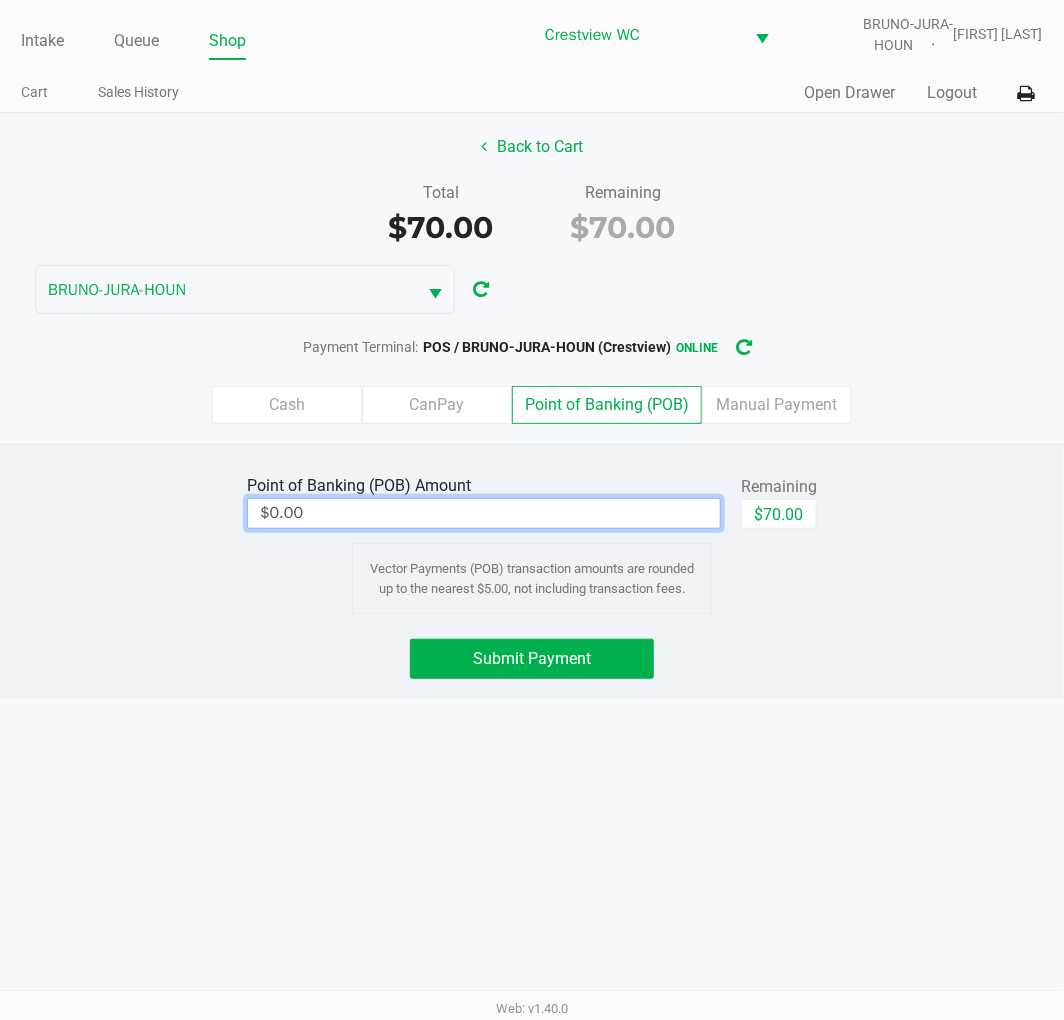 click on "$0.00" at bounding box center [484, 513] 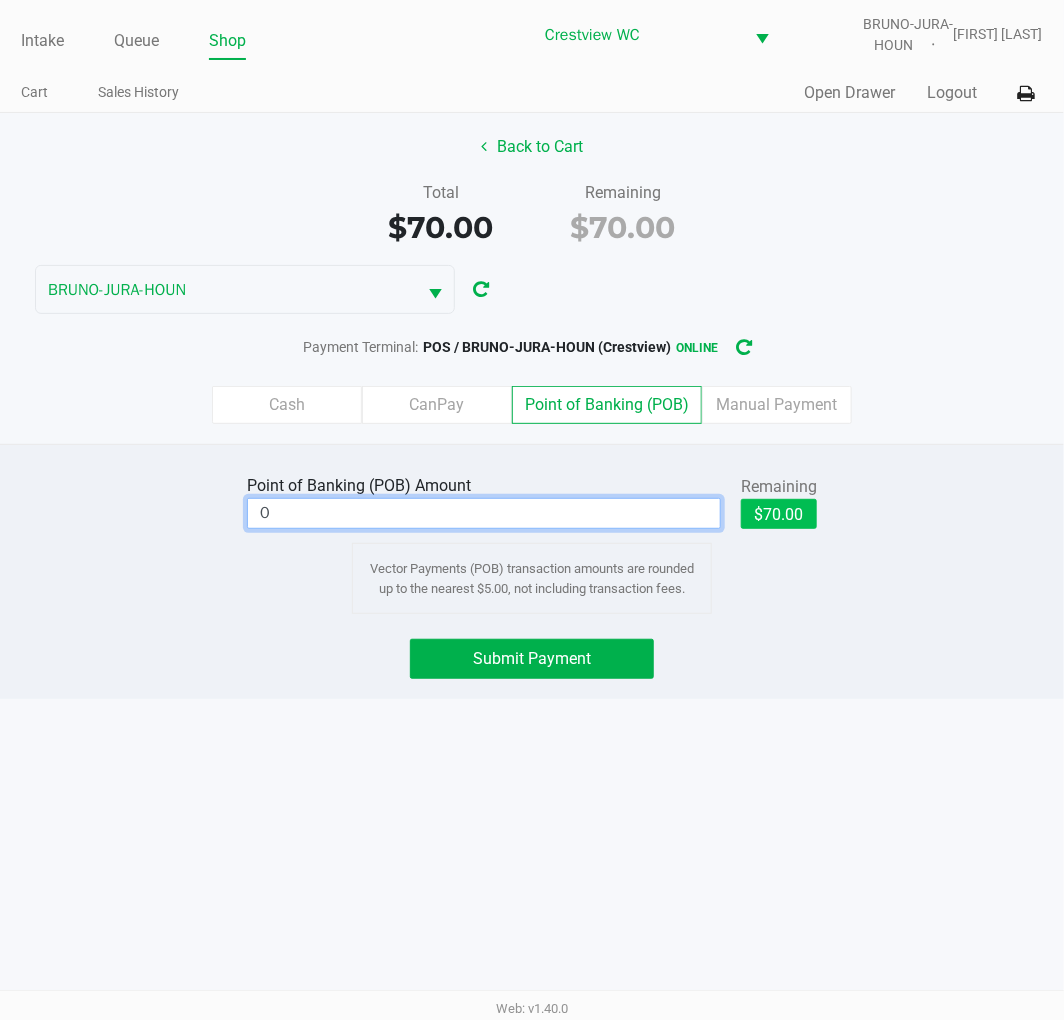 click on "$70.00" 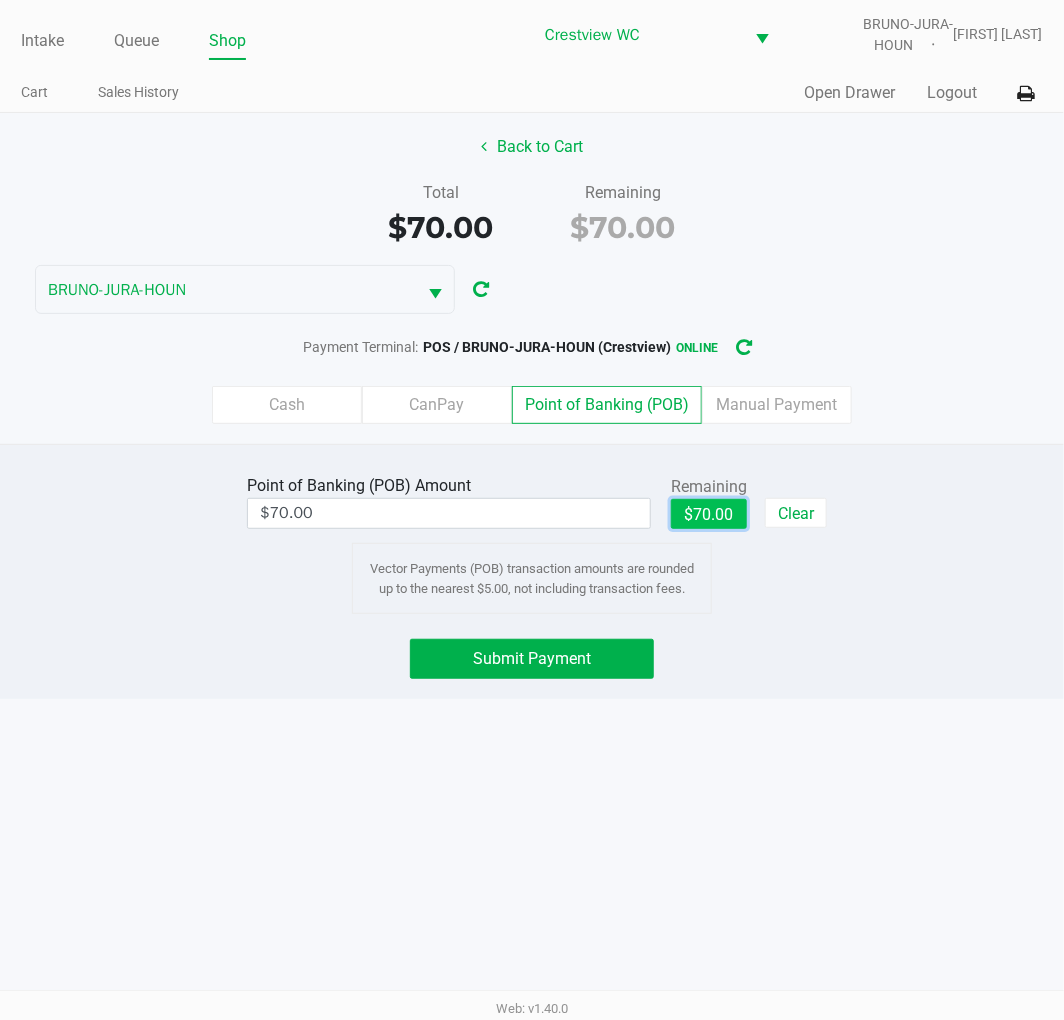 click on "Submit Payment" 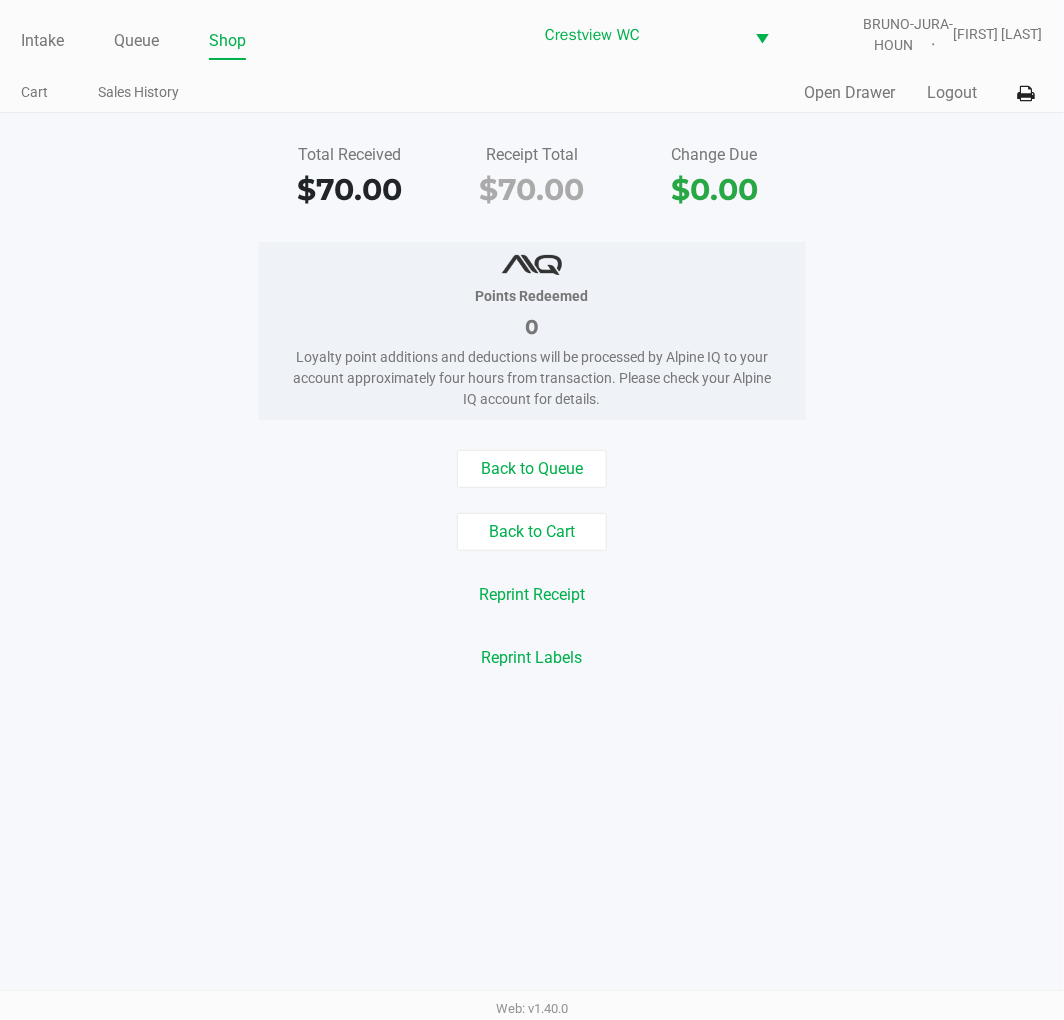 click on "Open Drawer" 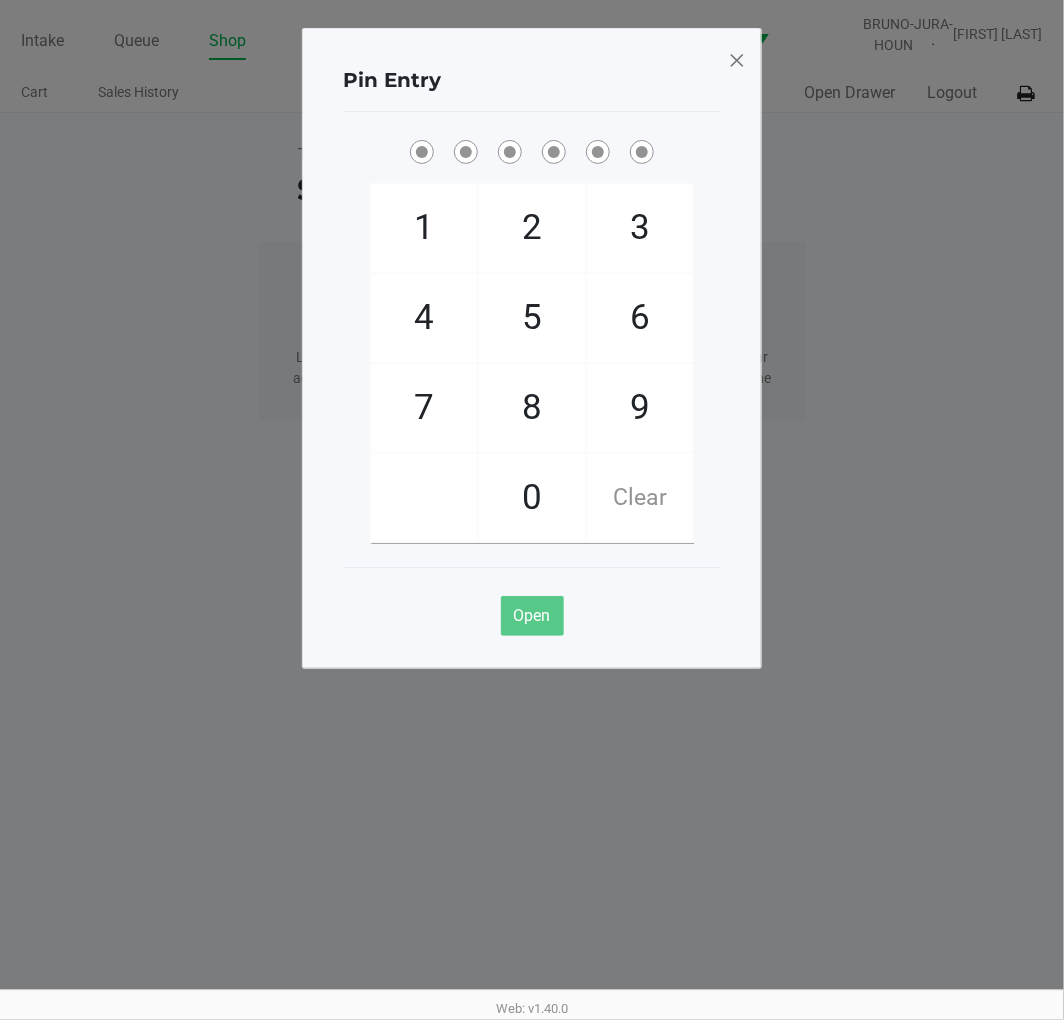 click on "9" 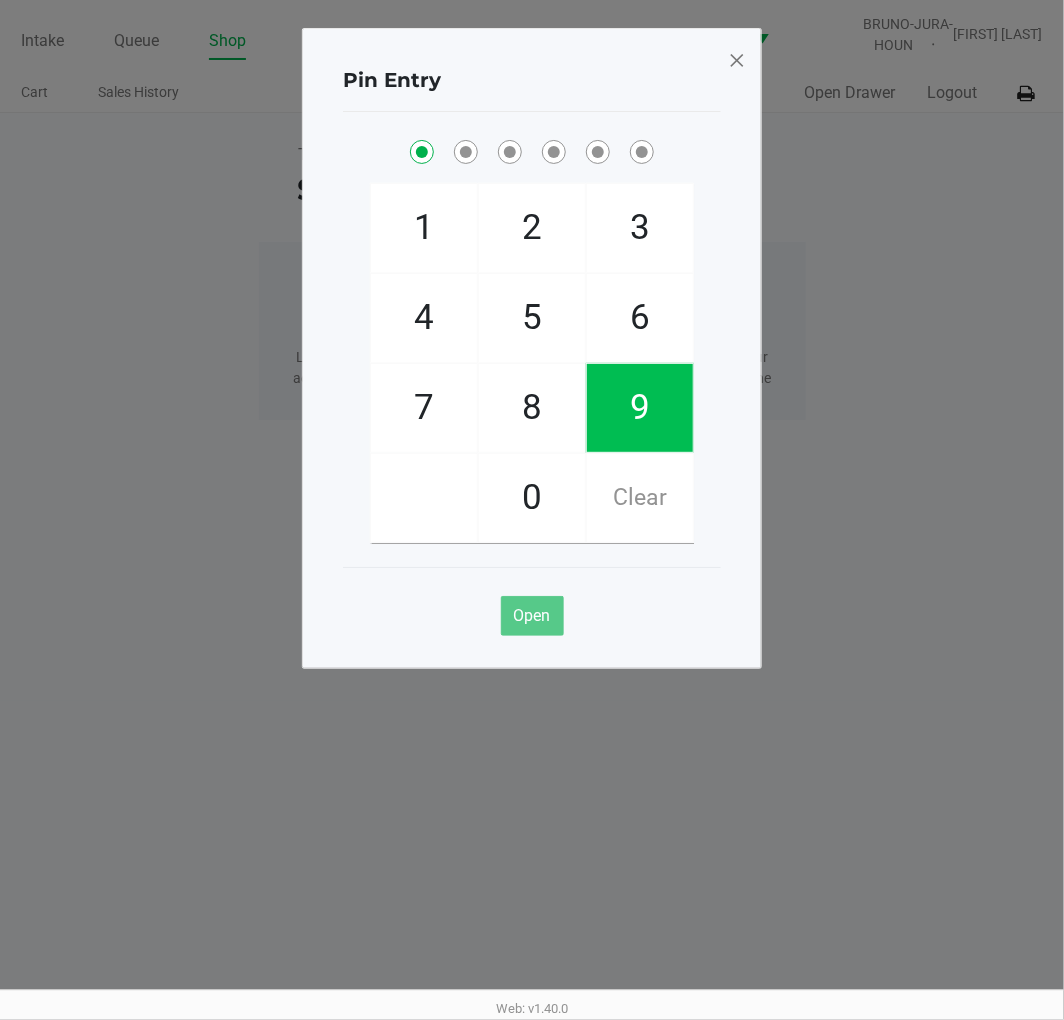 click on "2" 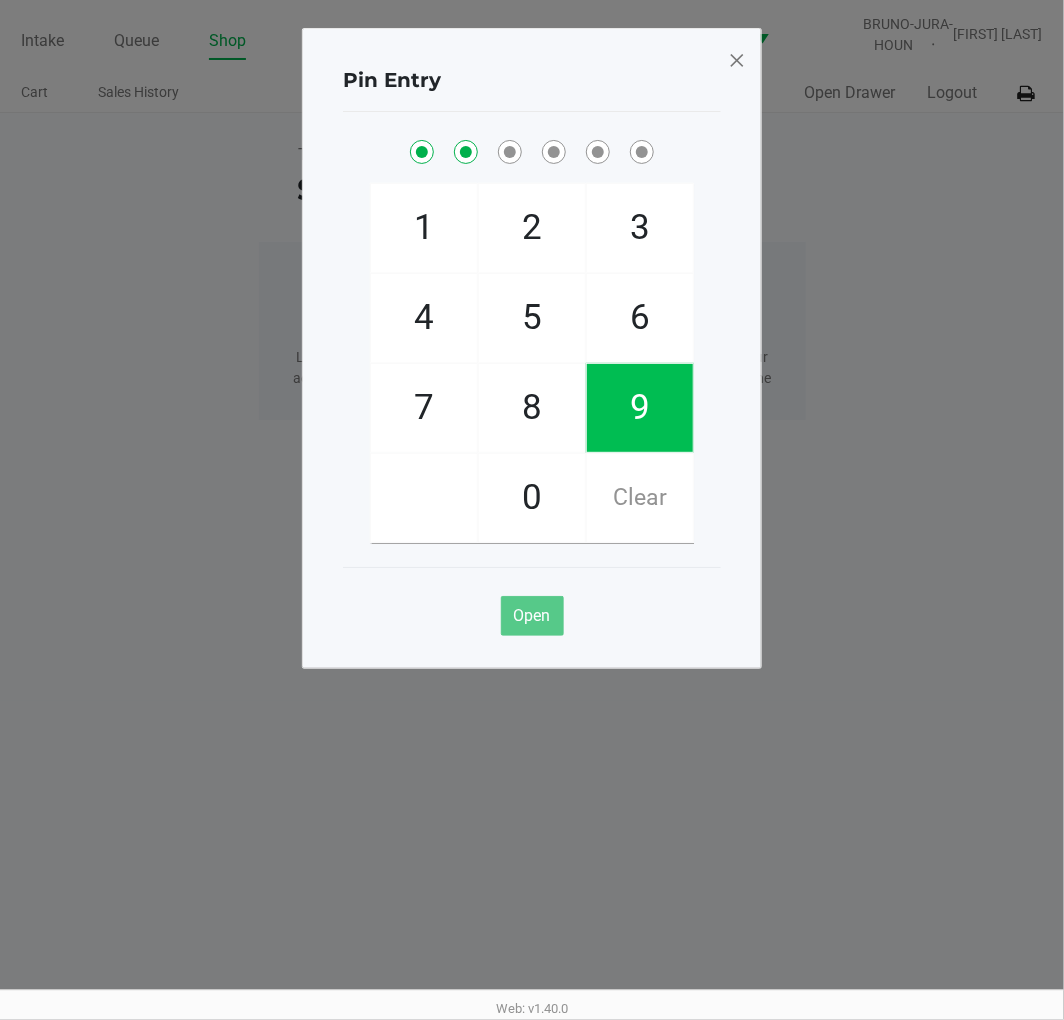 click on "2" 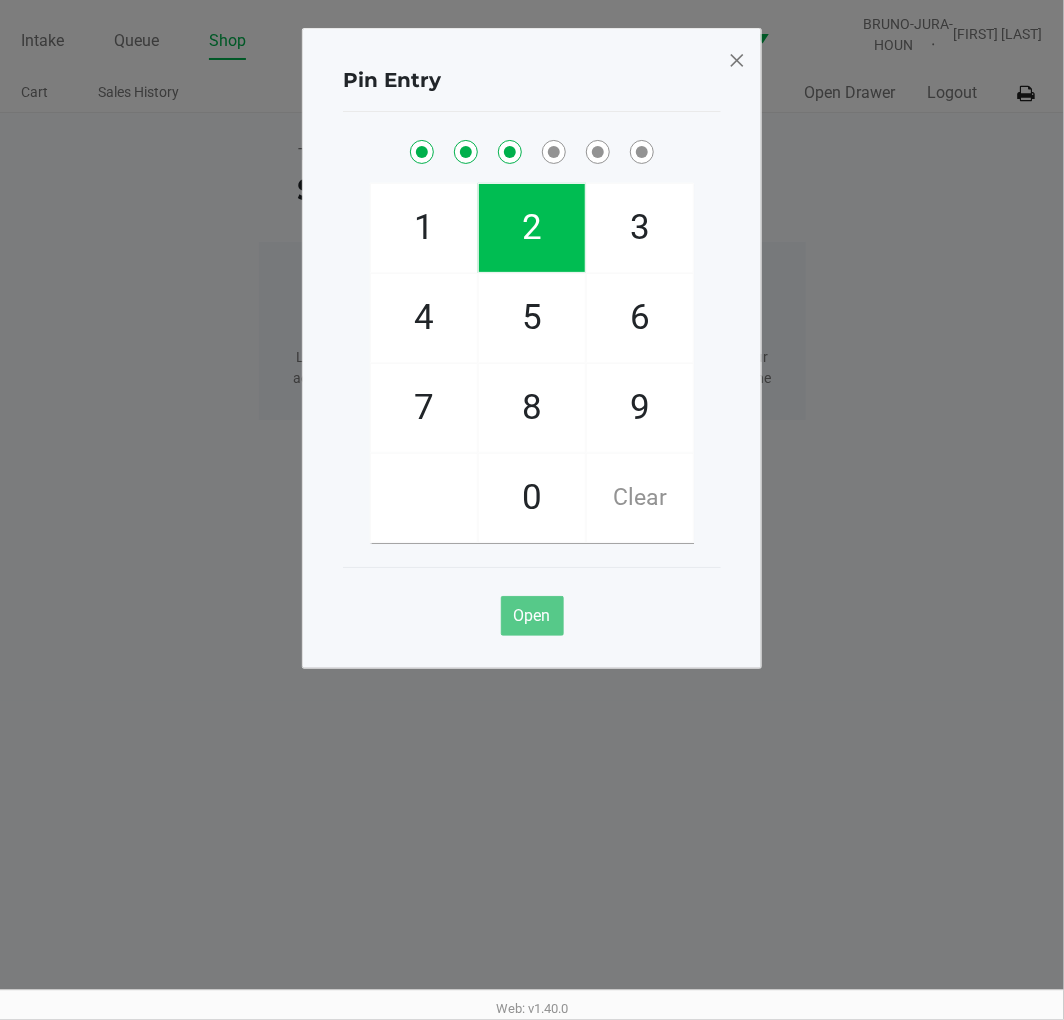 click on "8" 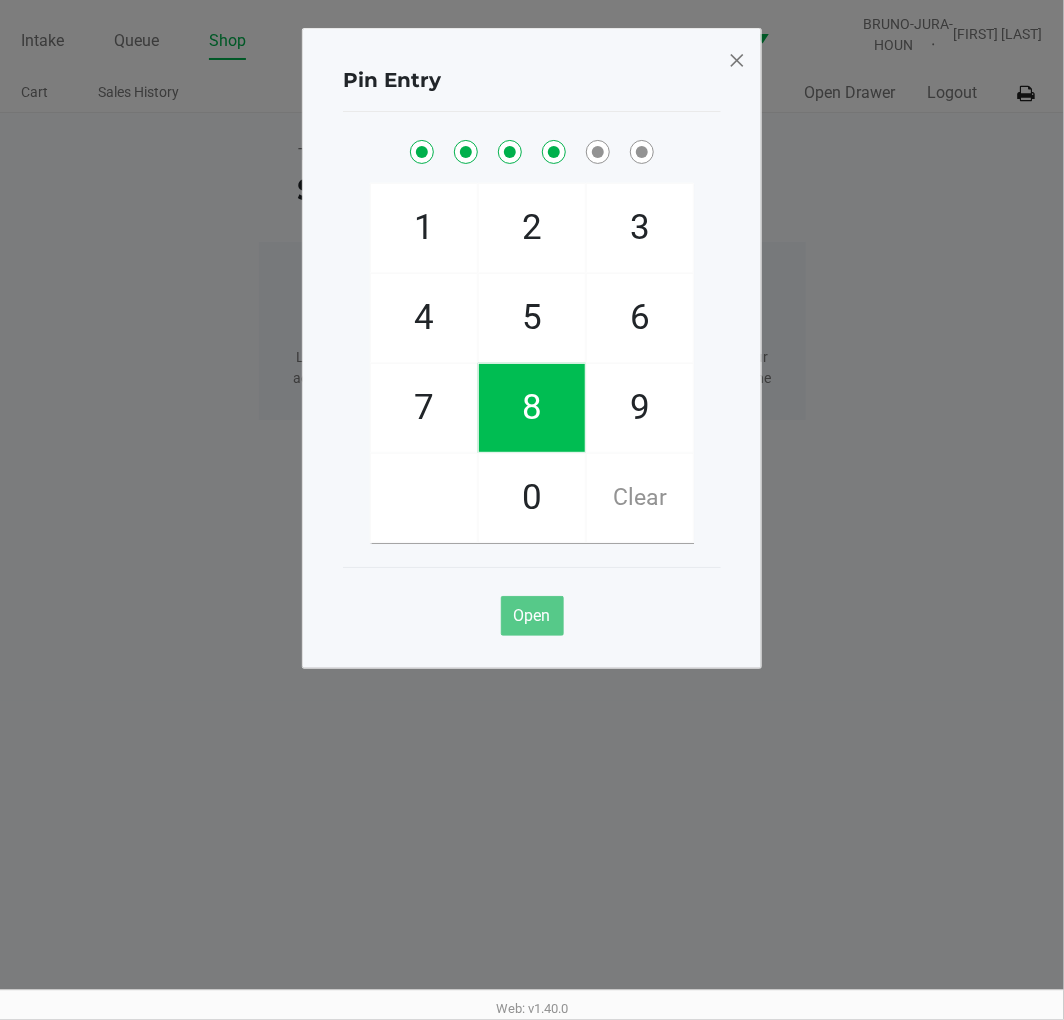 click on "2" 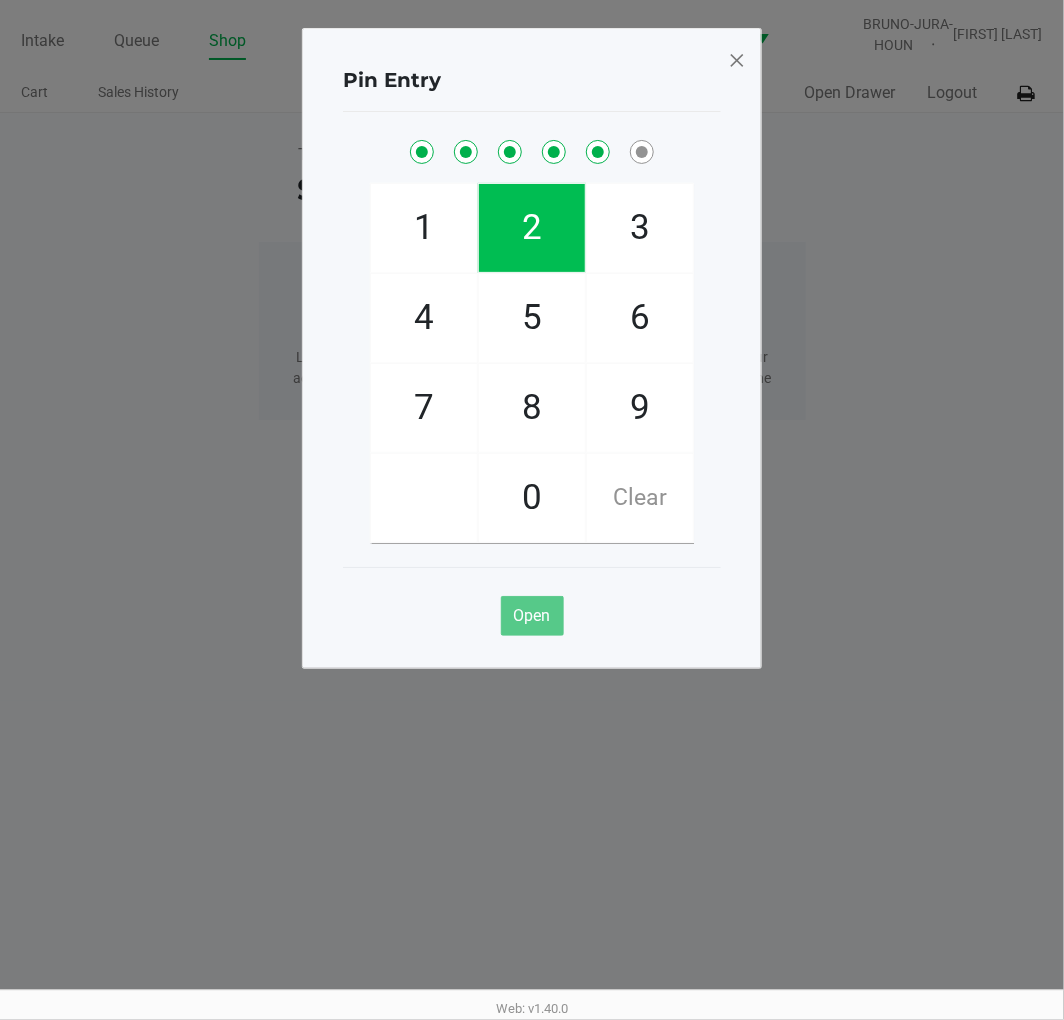 click on "1" 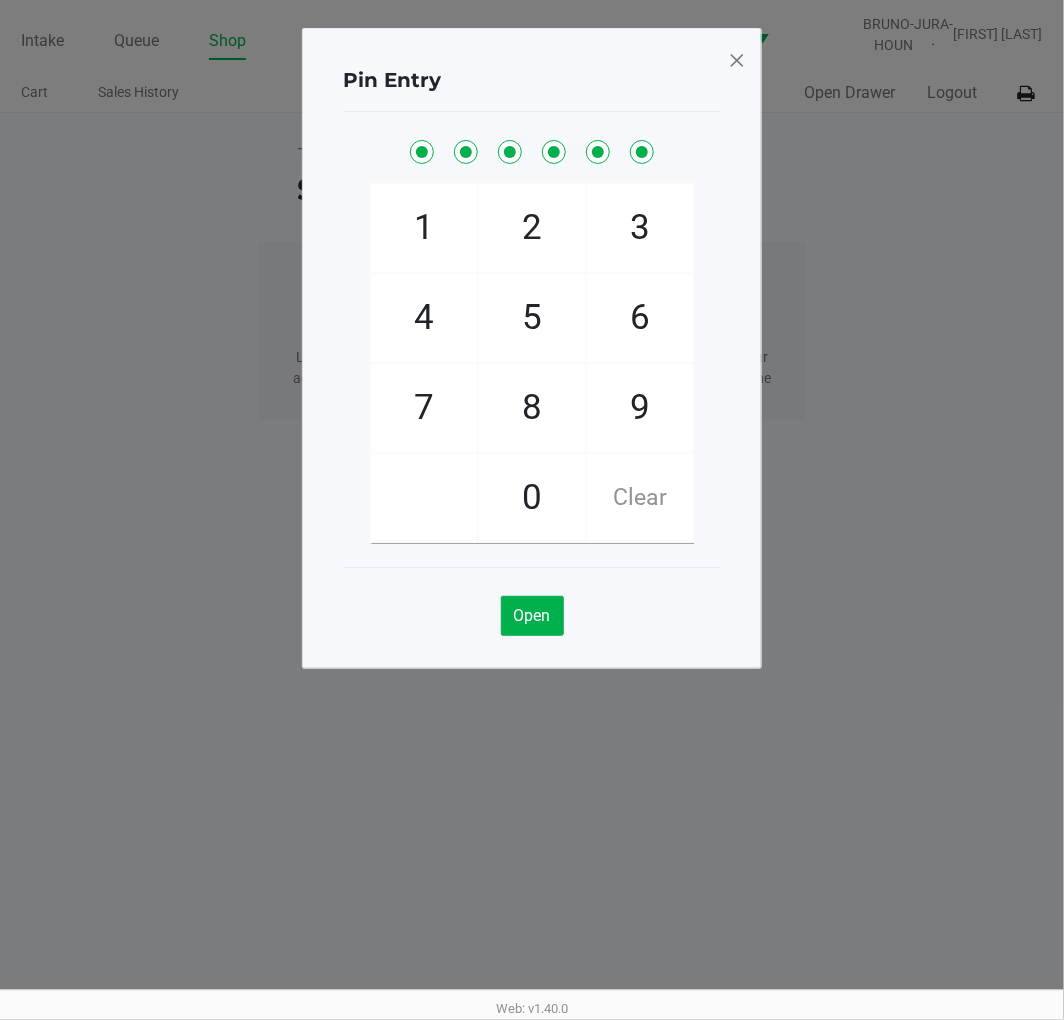 click 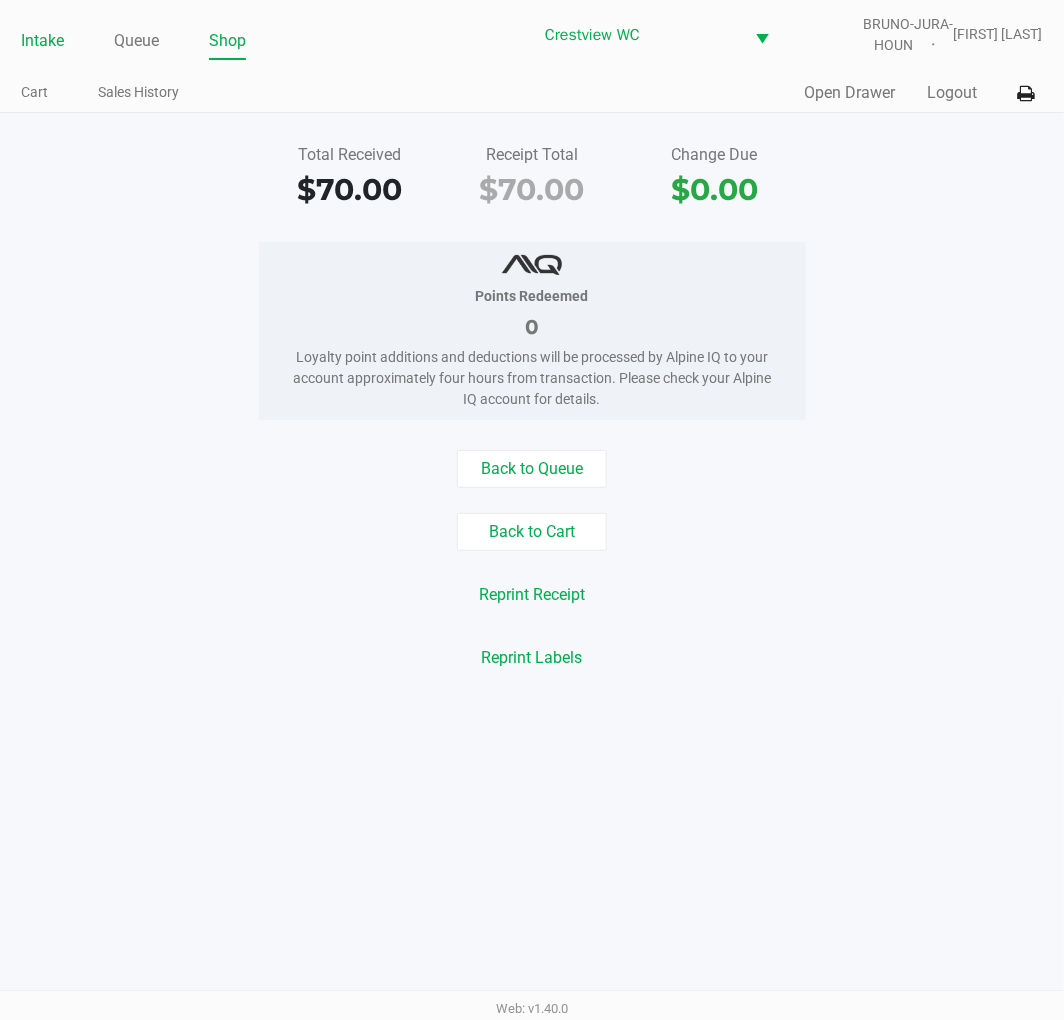 click on "Intake" 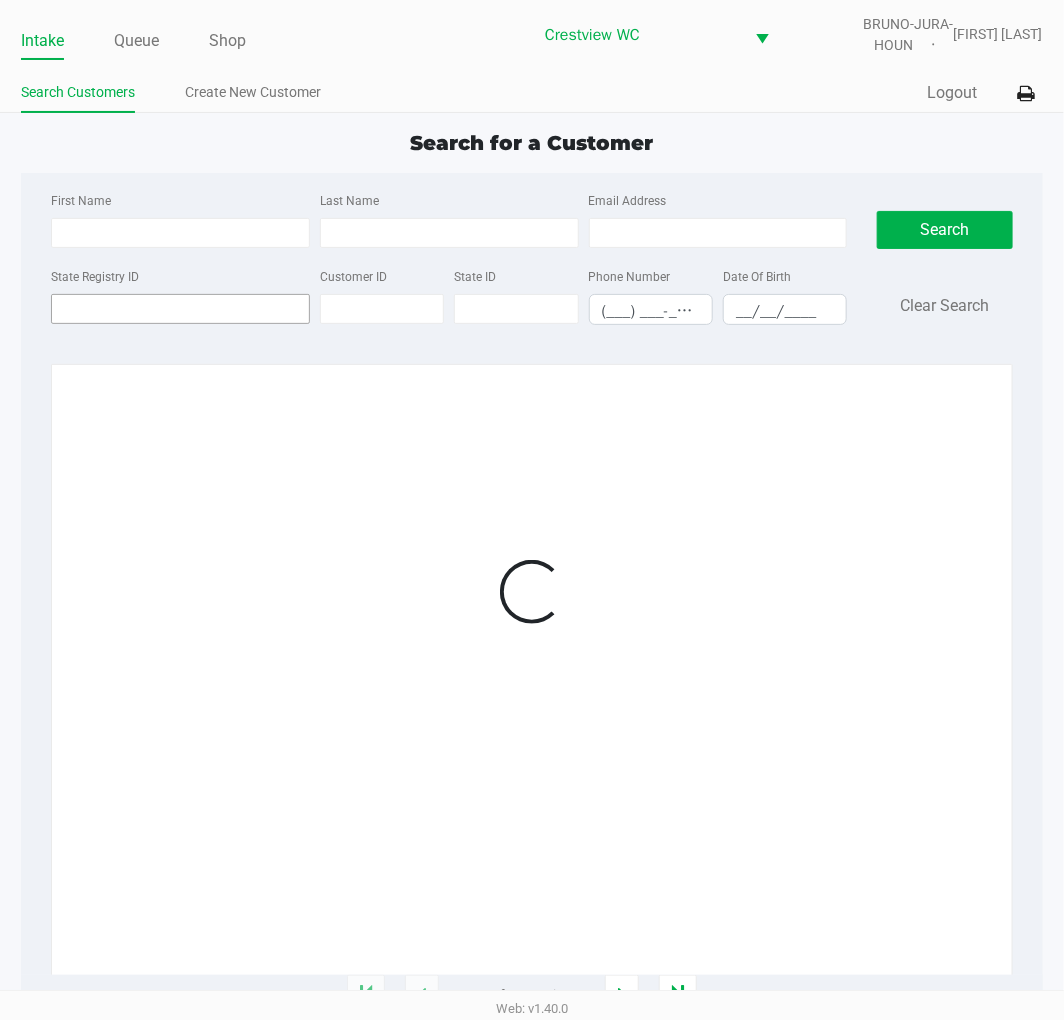 click on "State Registry ID" at bounding box center [180, 309] 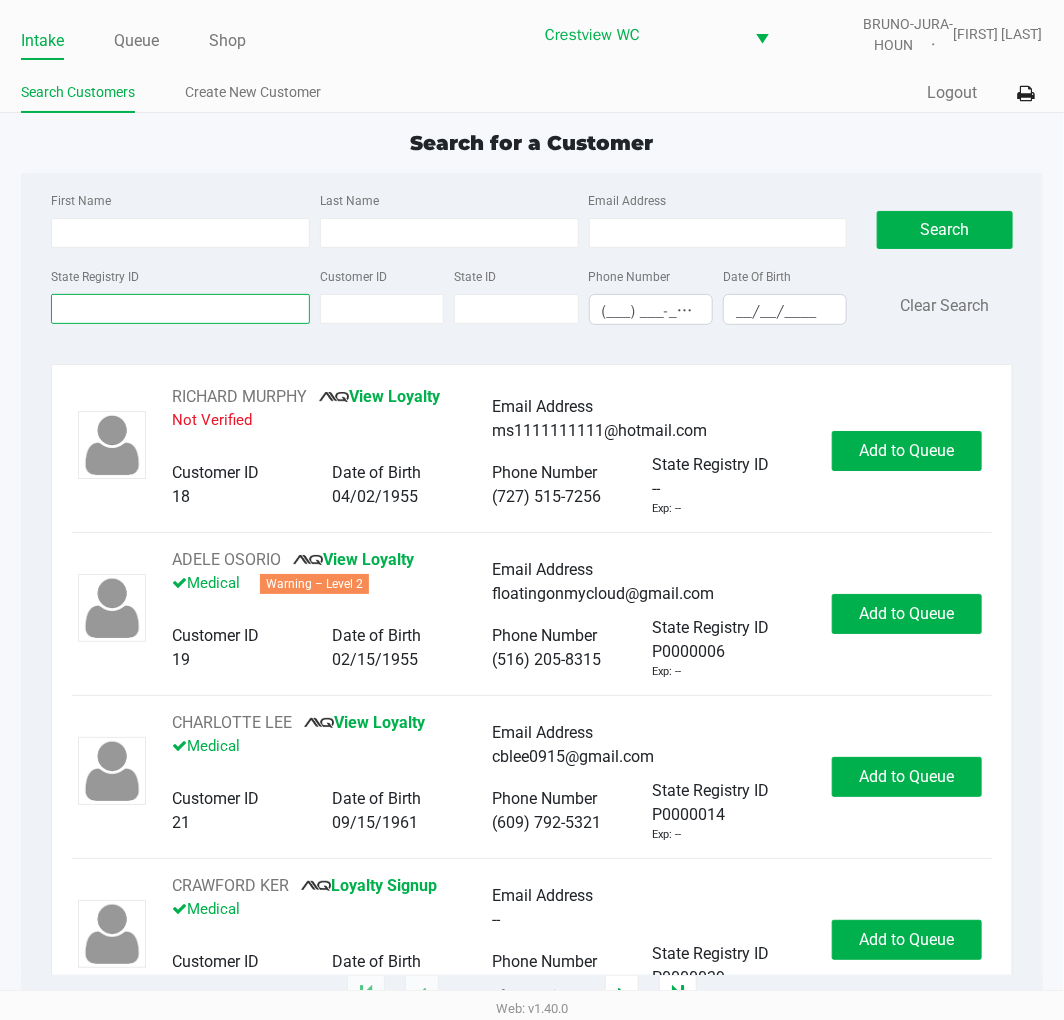 click on "State Registry ID" at bounding box center [180, 309] 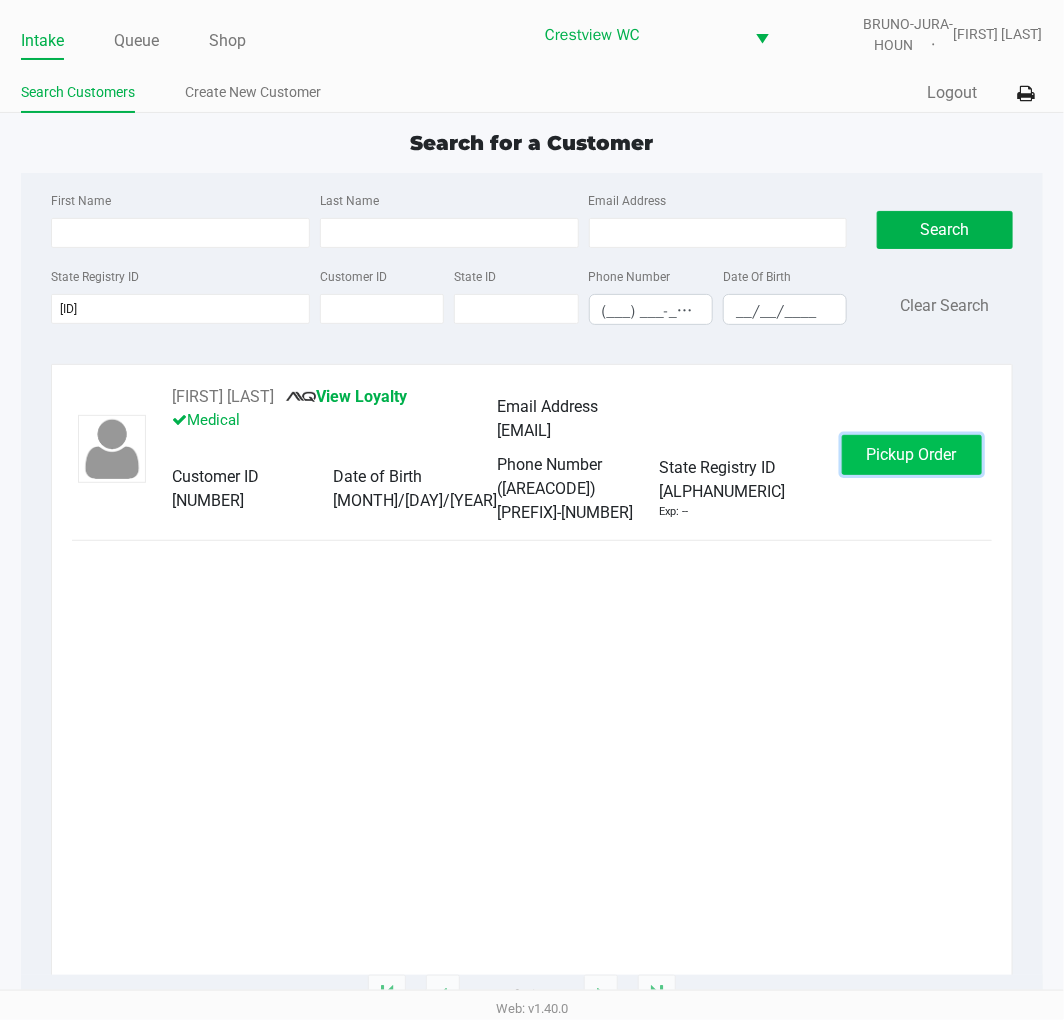 click on "Pickup Order" 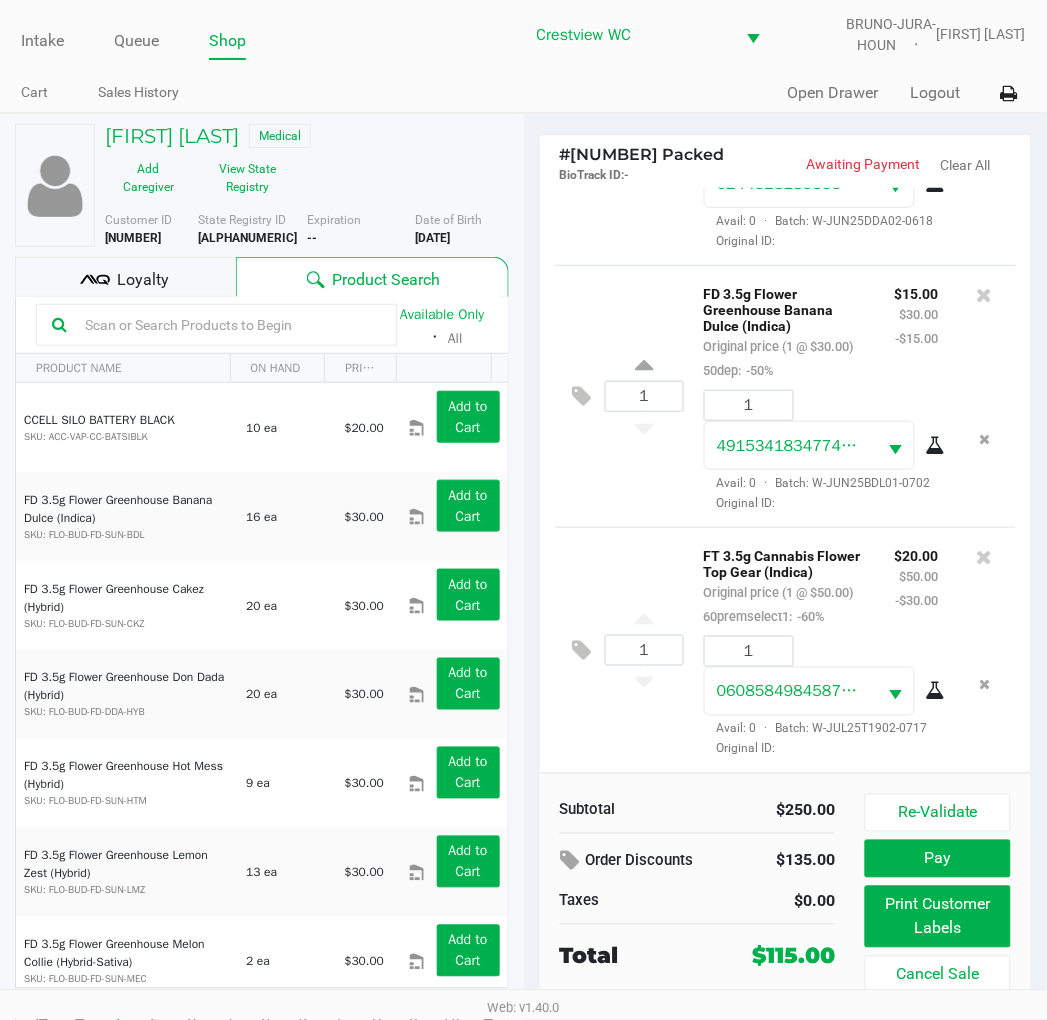 scroll, scrollTop: 1617, scrollLeft: 0, axis: vertical 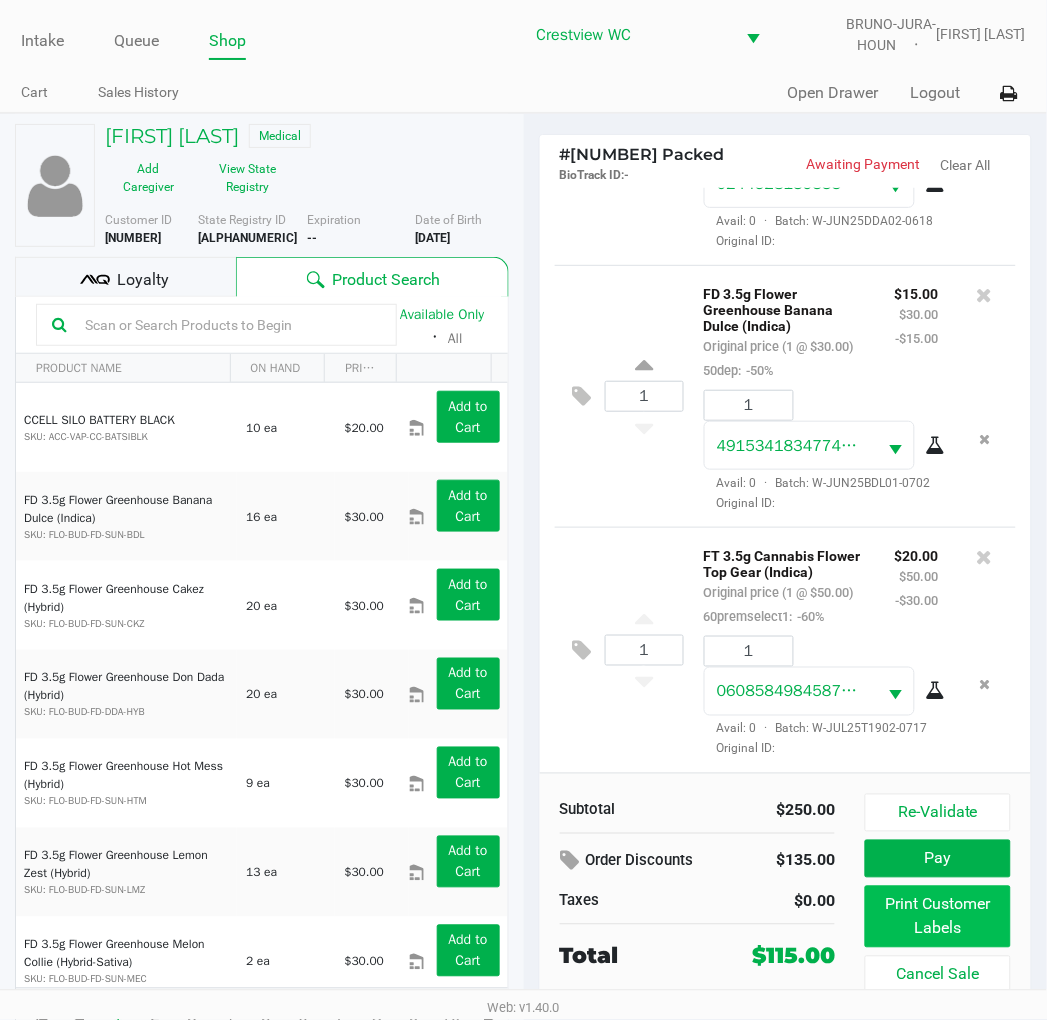 click on "Print Customer Labels" 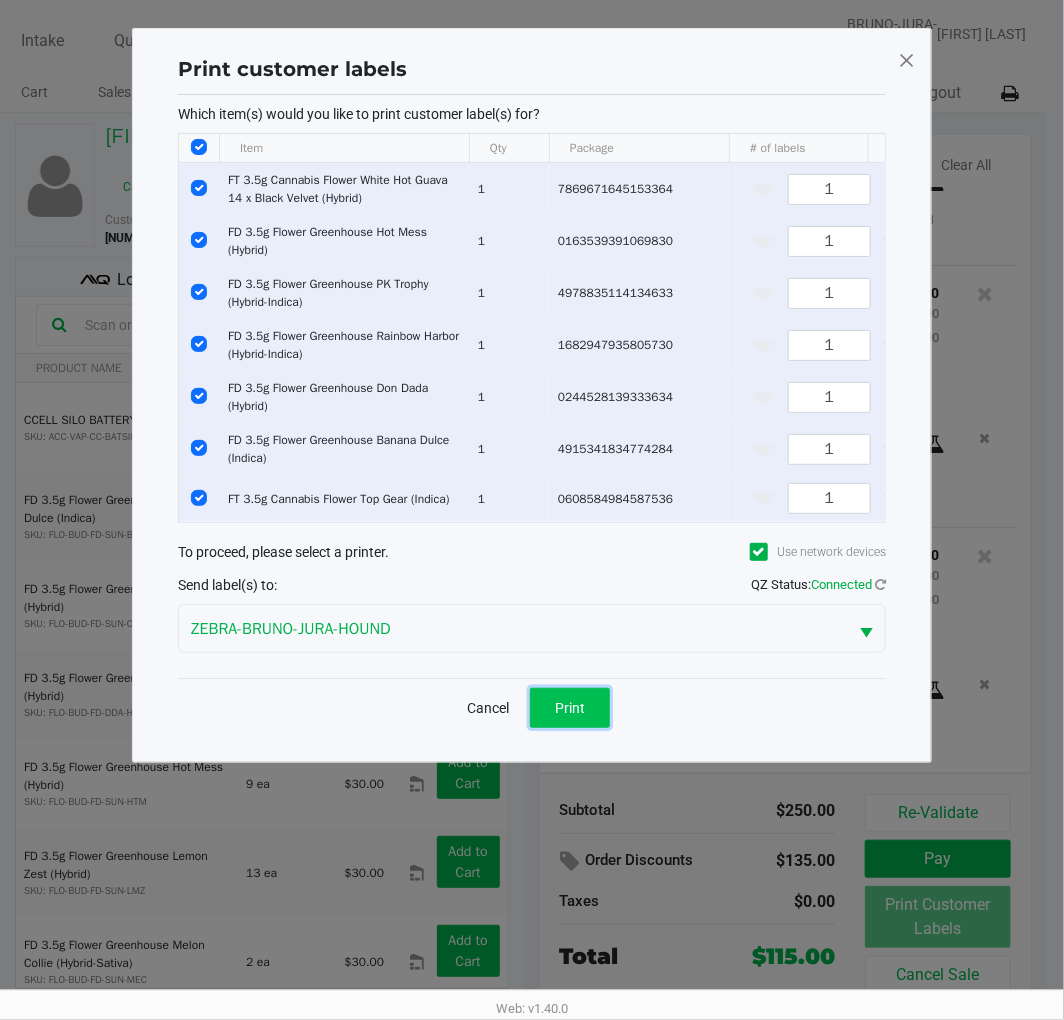 click on "Print" 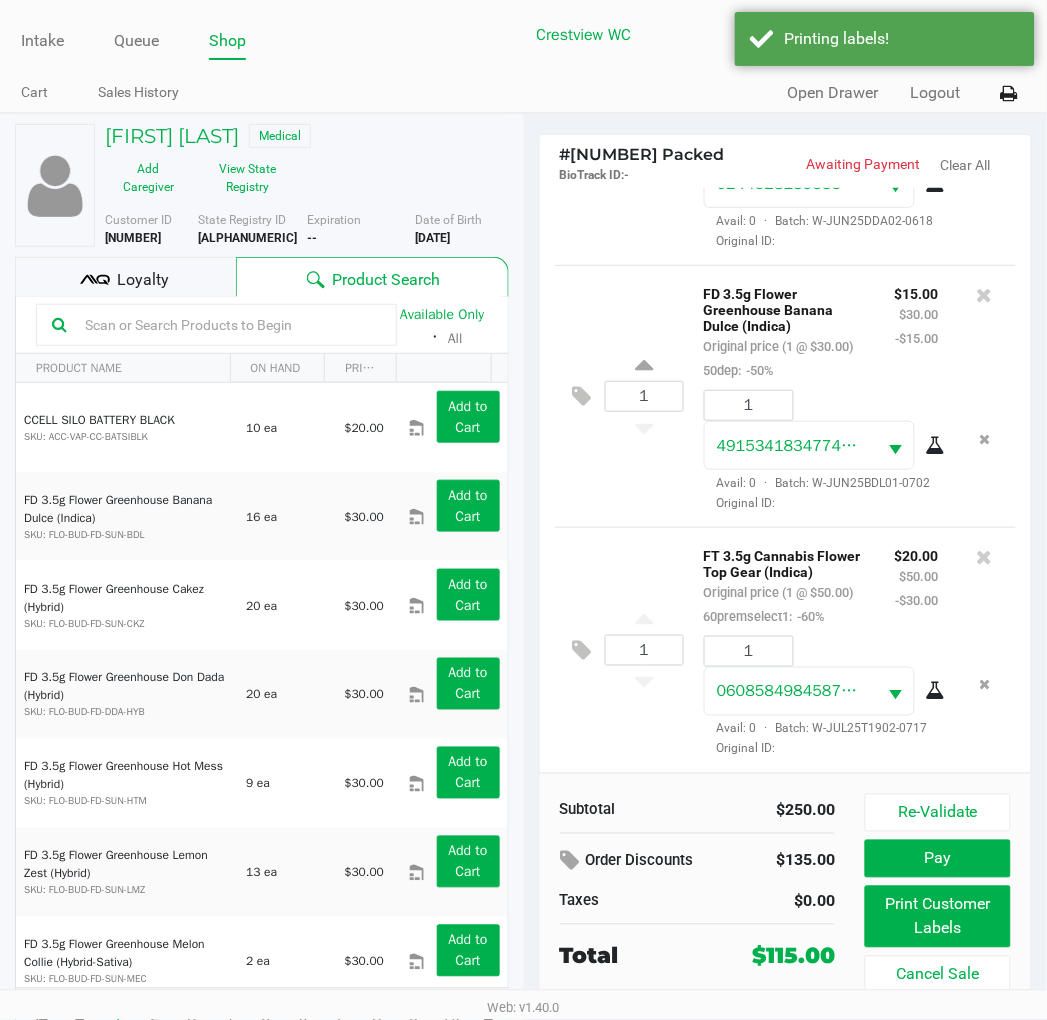 click on "Loyalty" 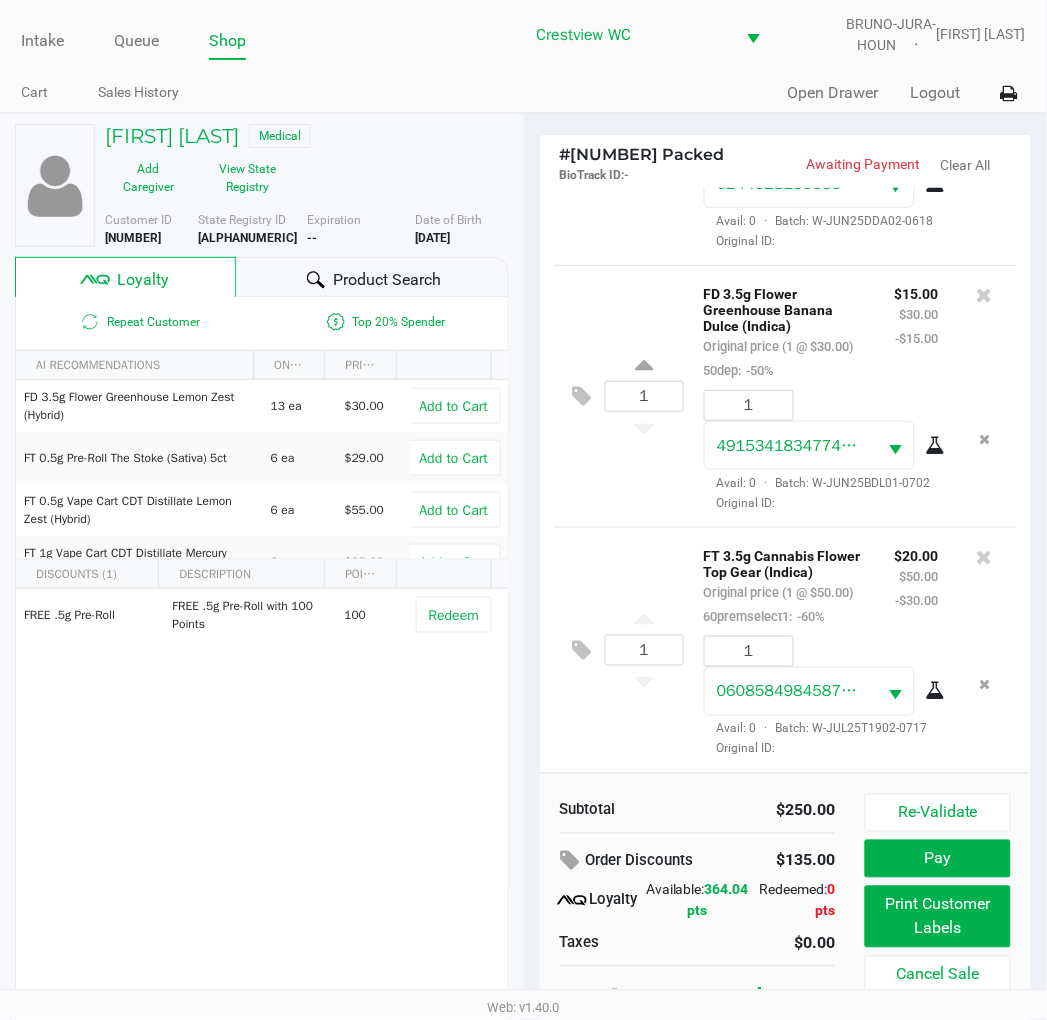scroll, scrollTop: 37, scrollLeft: 0, axis: vertical 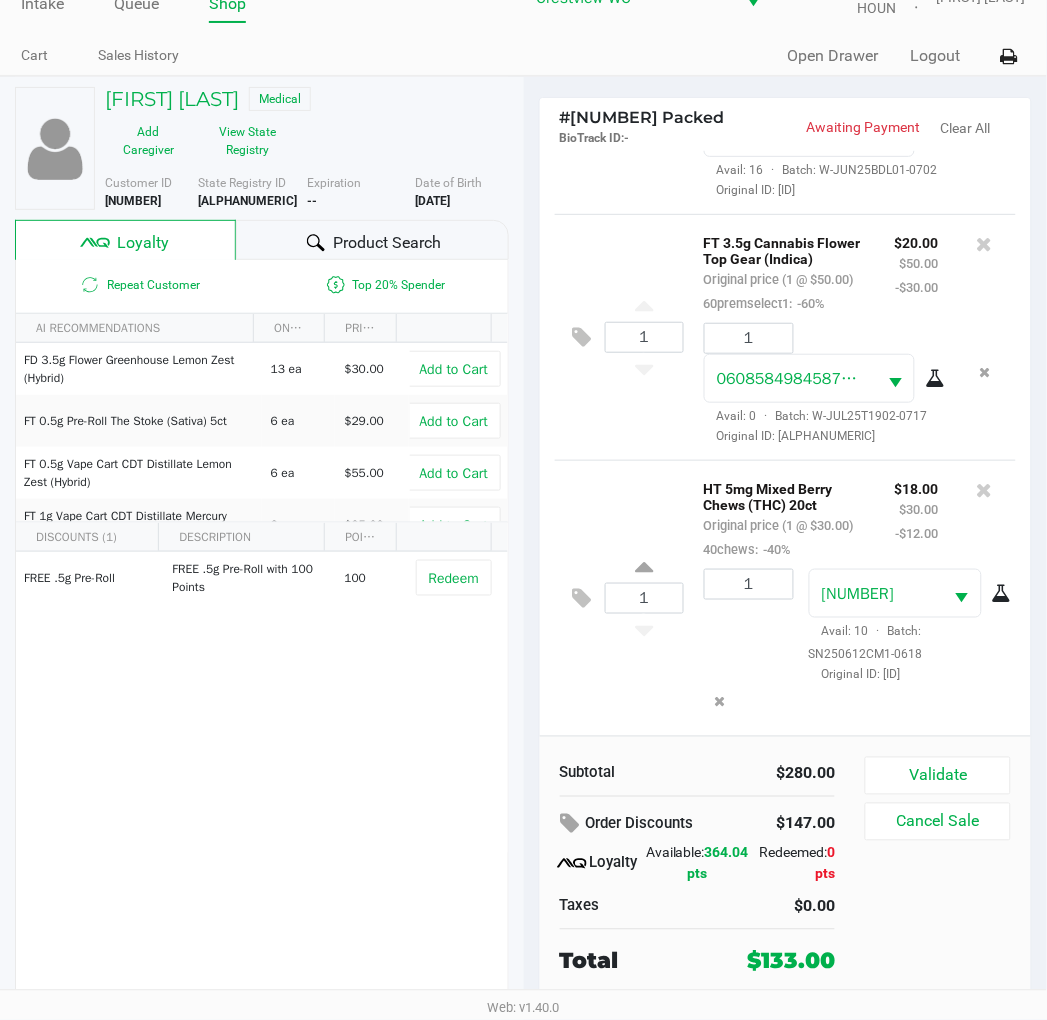 click on "Validate" 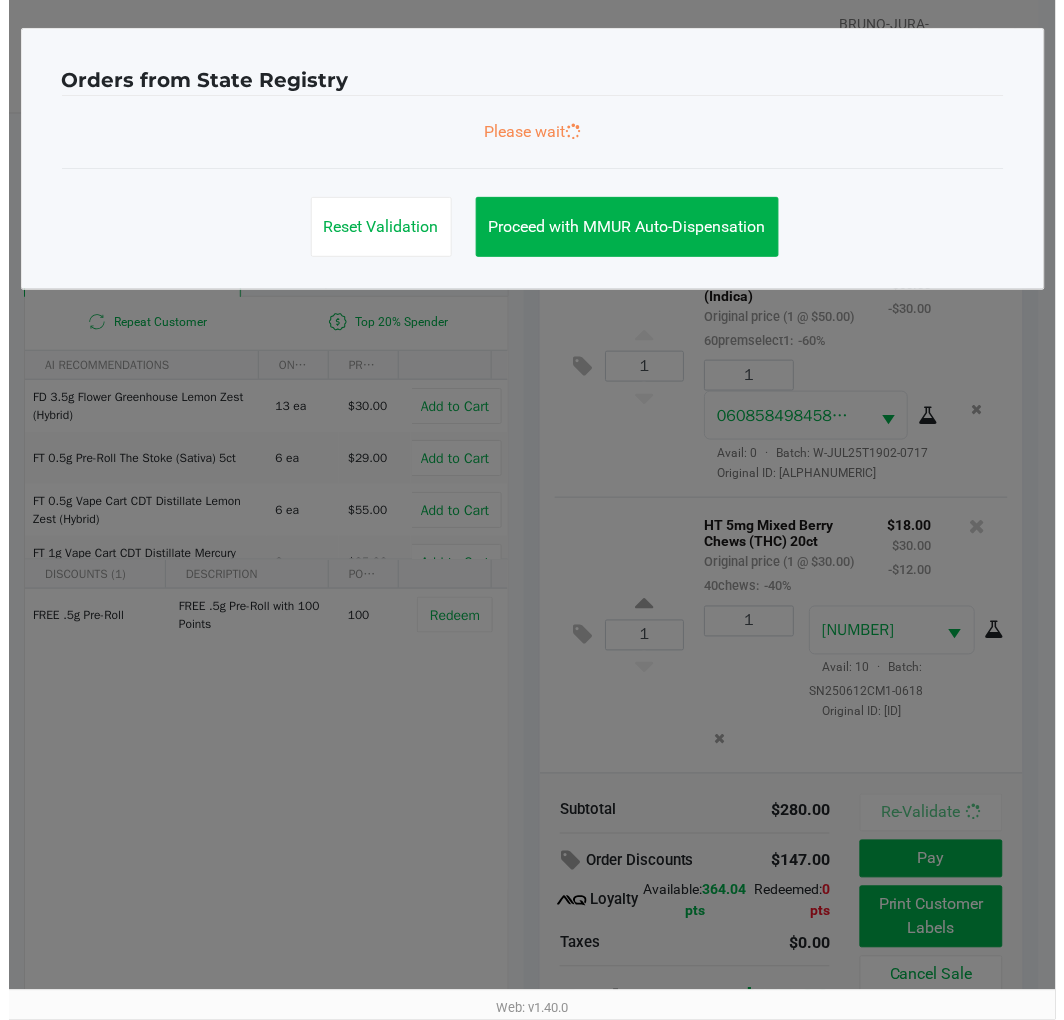 scroll, scrollTop: 0, scrollLeft: 0, axis: both 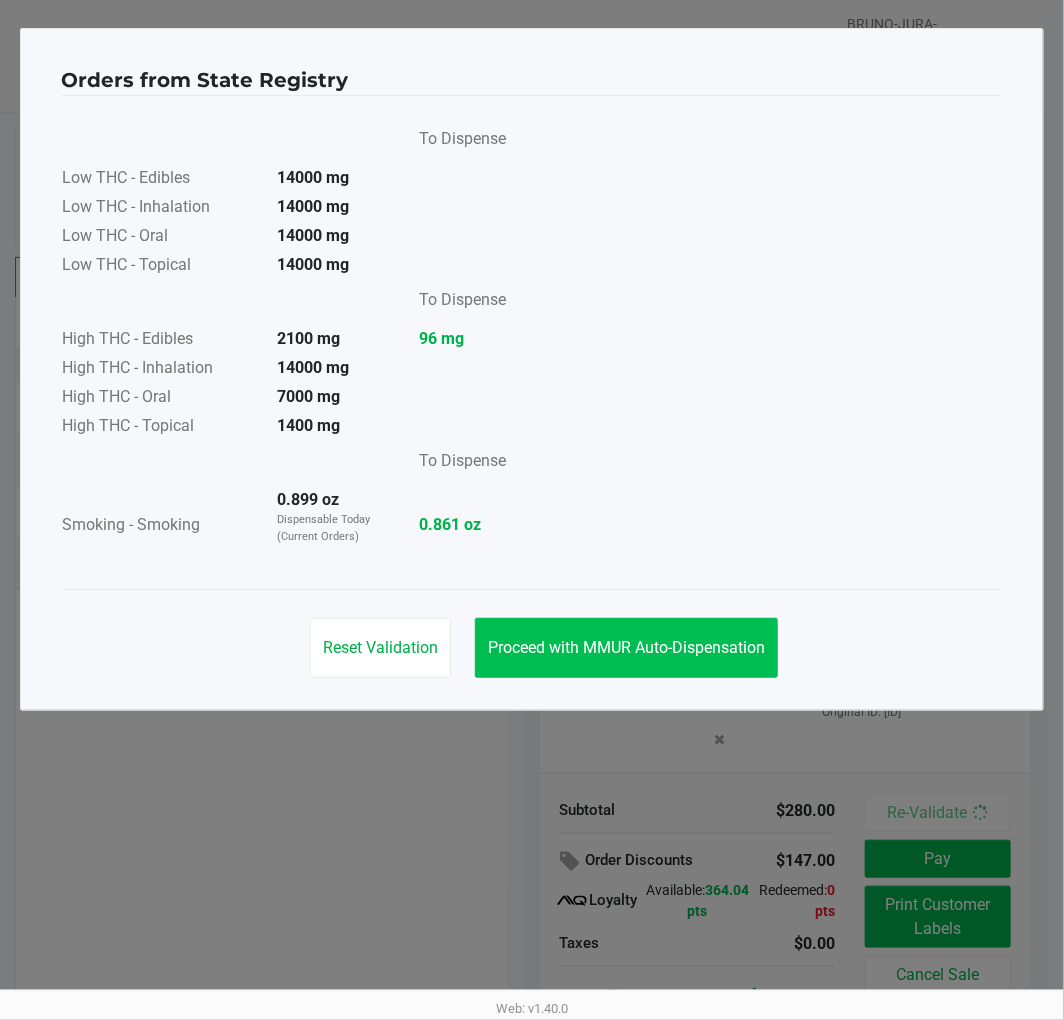 click on "Proceed with MMUR Auto-Dispensation" 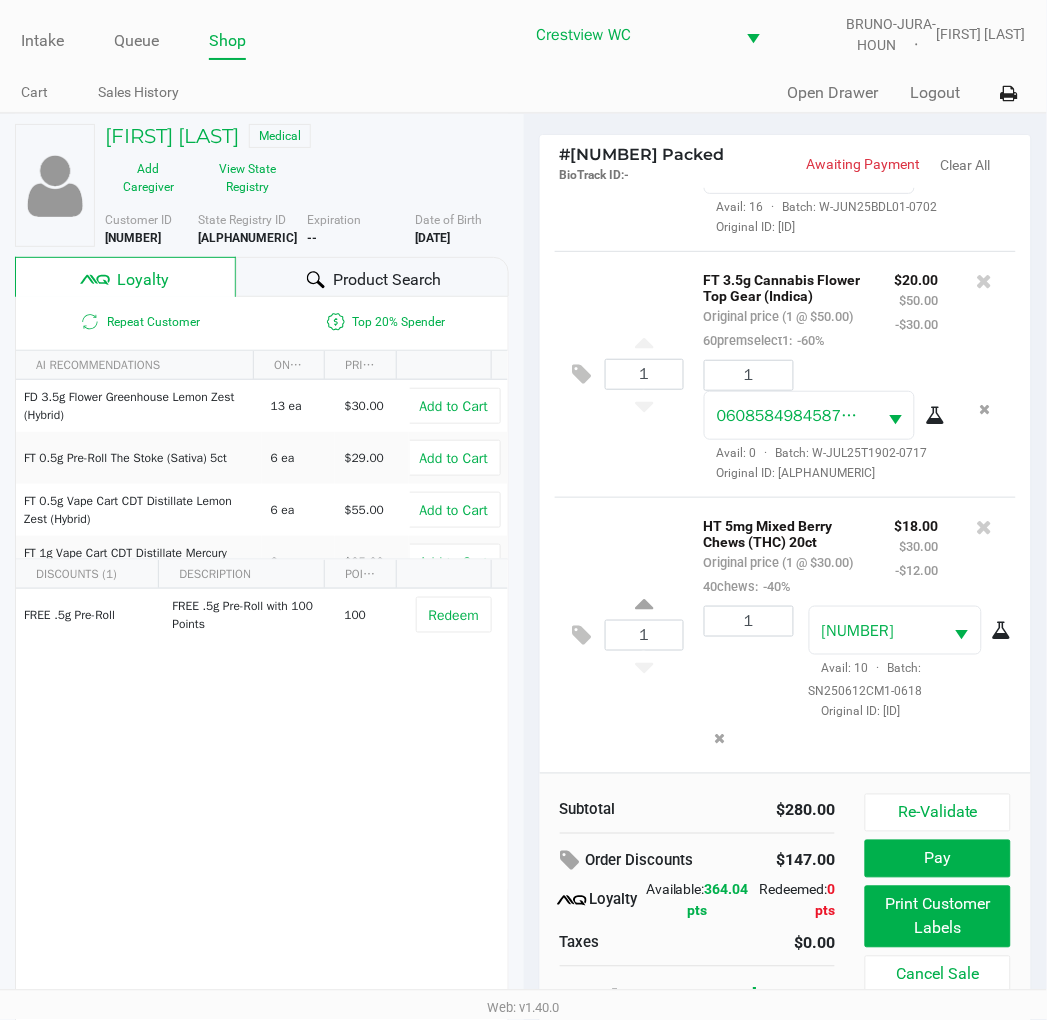 scroll, scrollTop: 37, scrollLeft: 0, axis: vertical 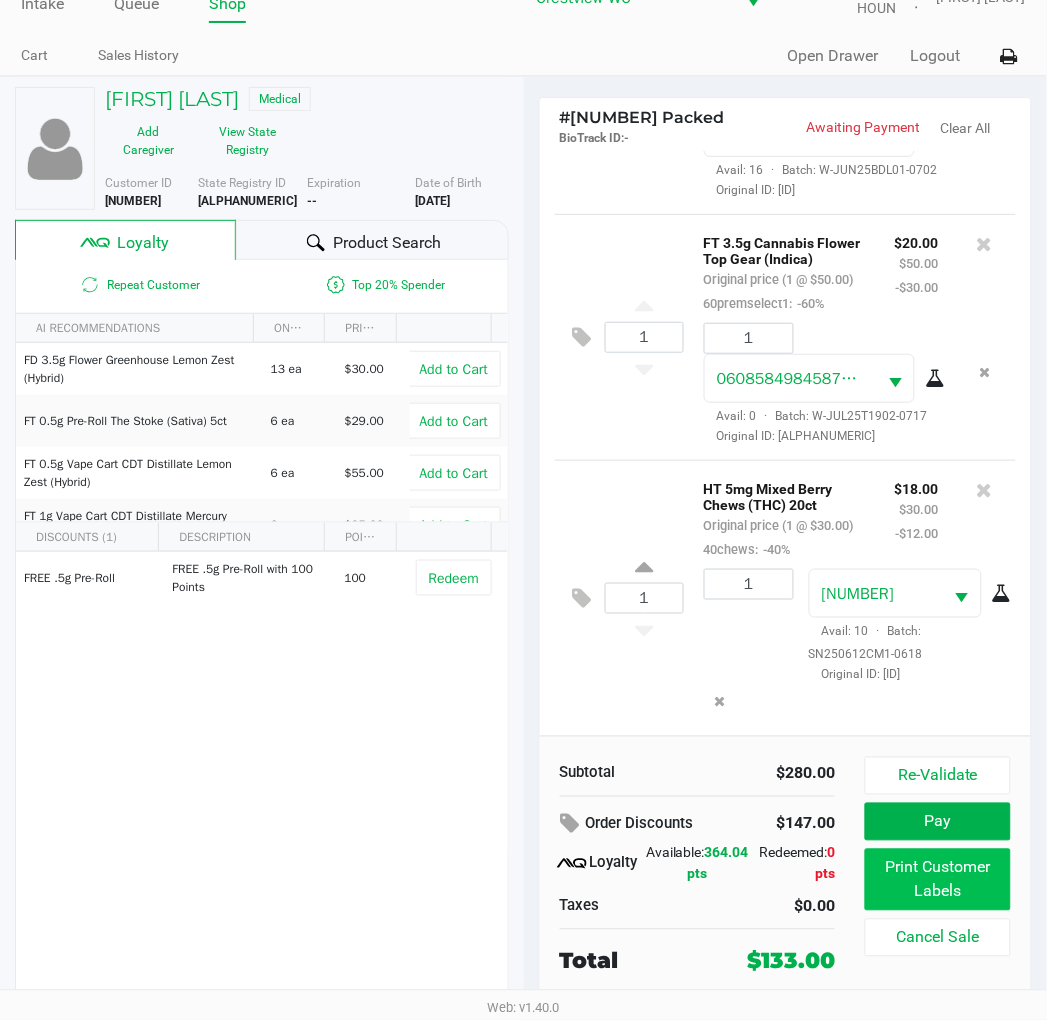 click on "Print Customer Labels" 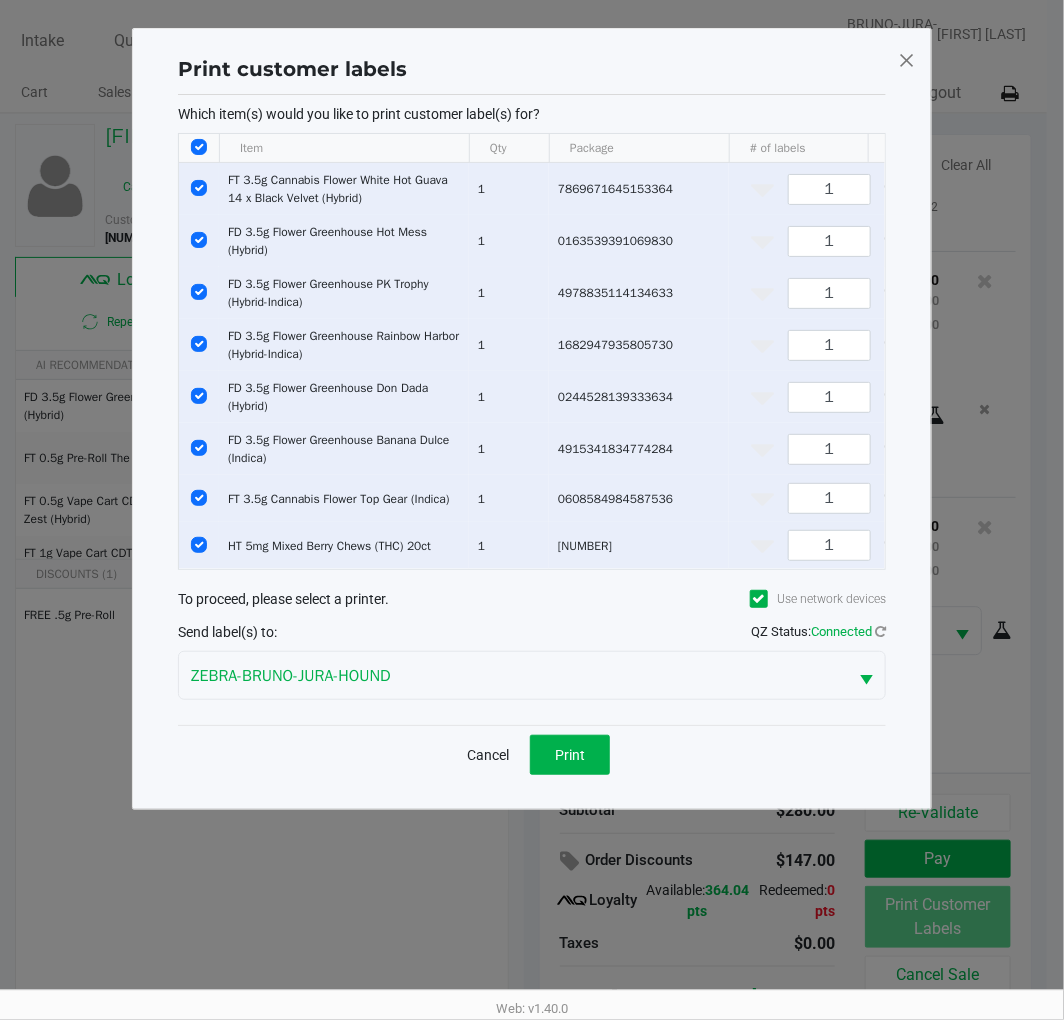 click 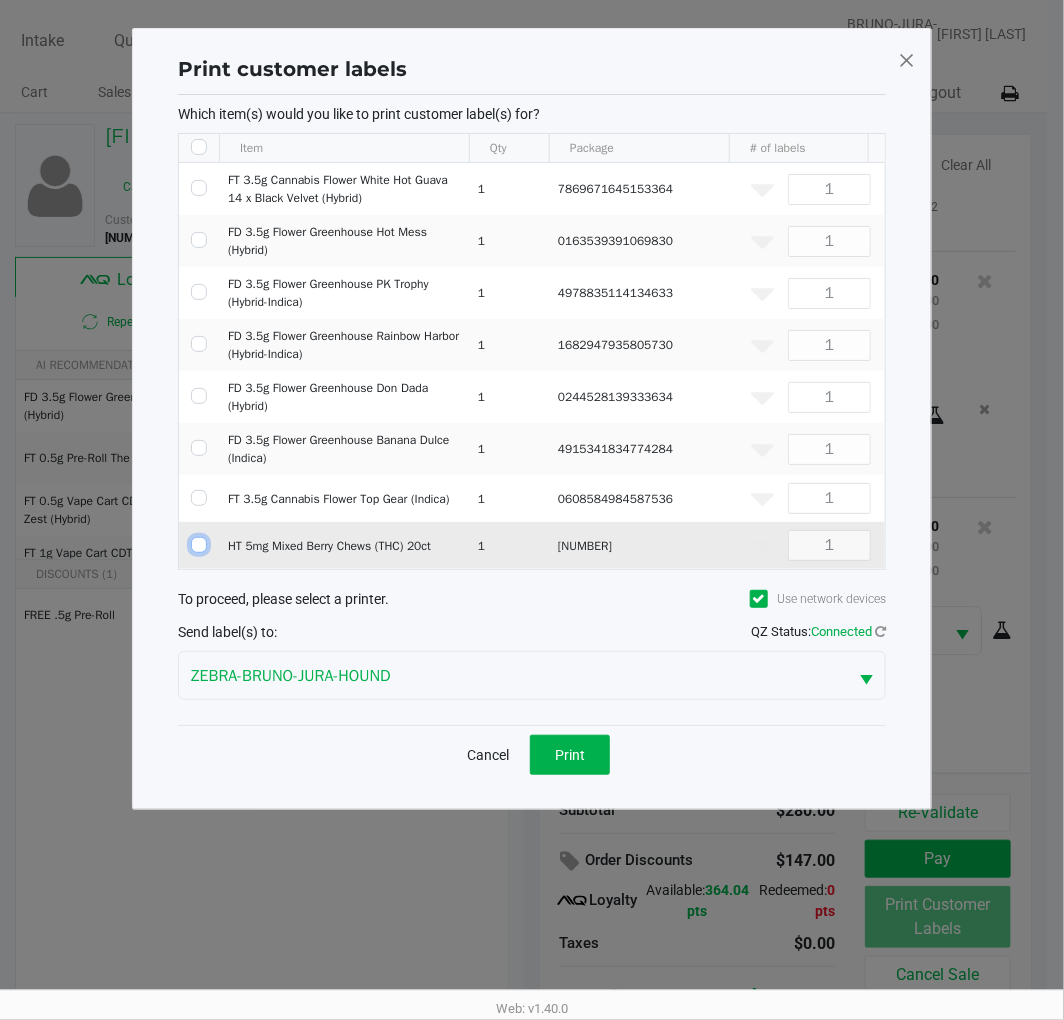 click at bounding box center [199, 545] 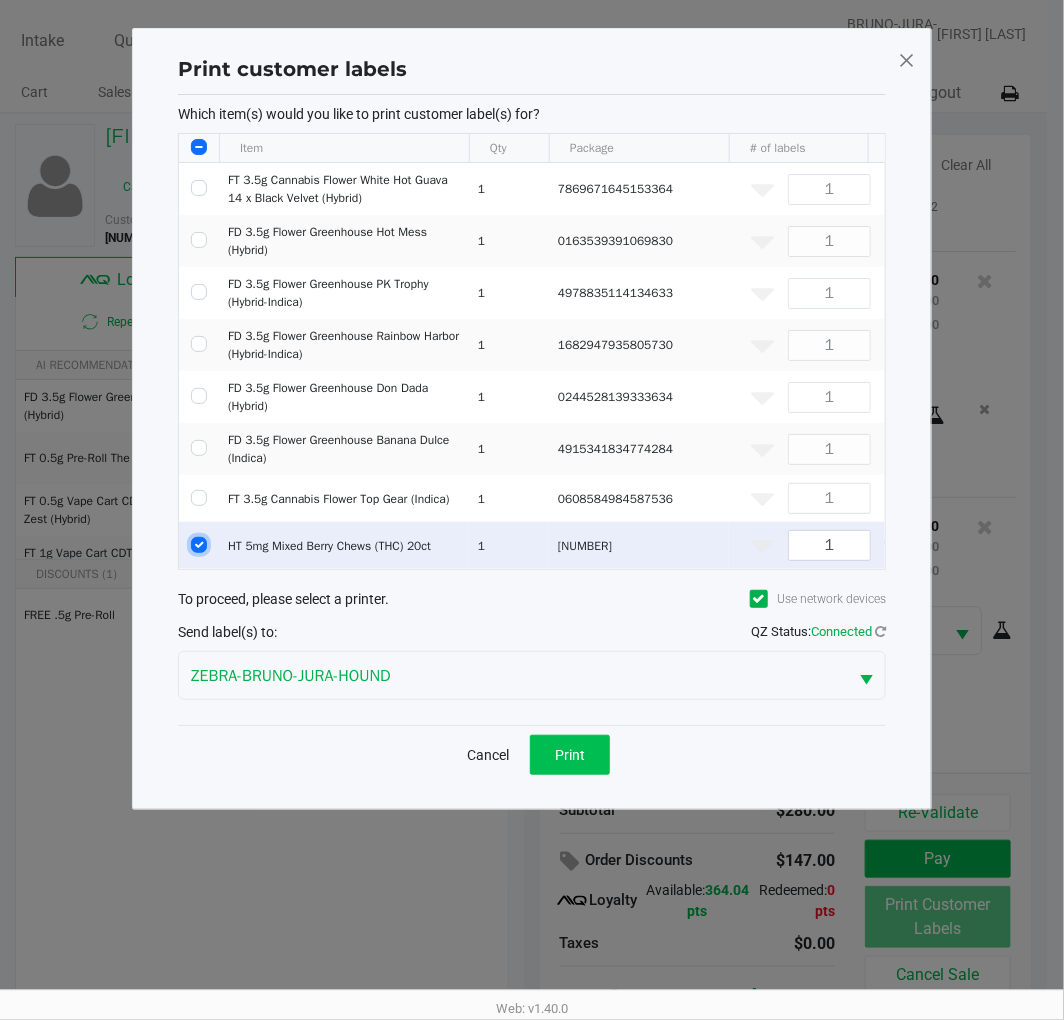 click on "Print" 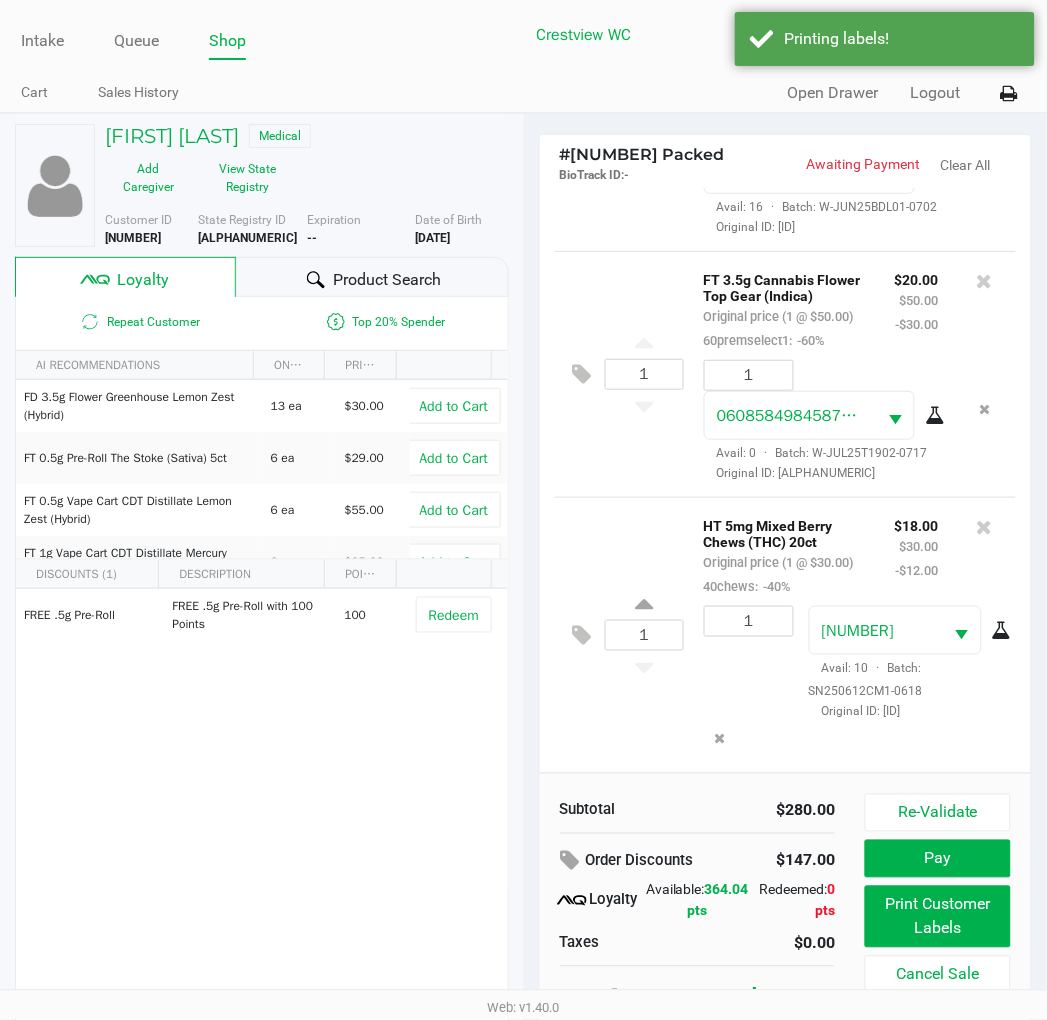 scroll, scrollTop: 37, scrollLeft: 0, axis: vertical 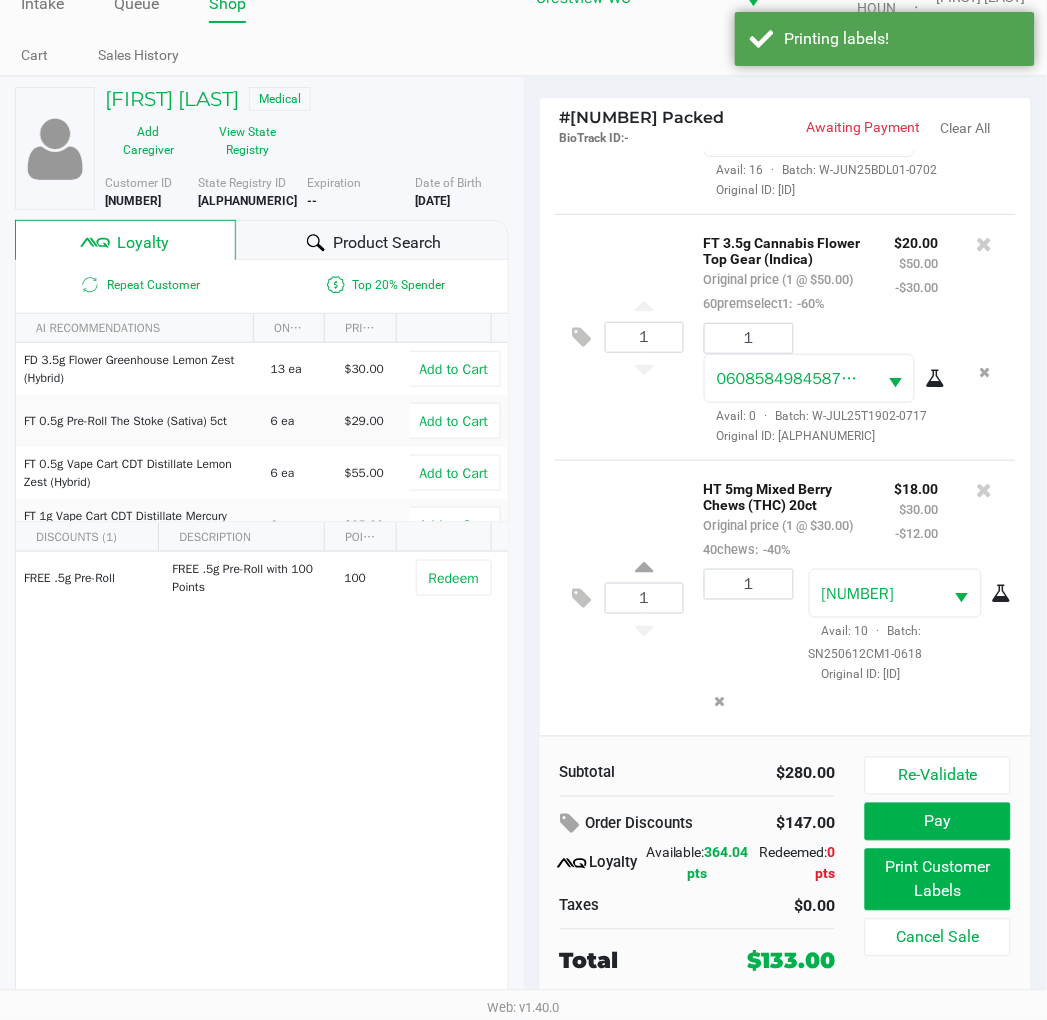 click on "#  [NUMBER] Packed   BioTrack ID:   -   Awaiting Payment   Clear All  1  FT 3.5g Cannabis Flower White Hot Guava 14 x Black Velvet (Hybrid)   Original price (1 @ $[PRICE])  60premselect1:  -[PERCENT]% $[PRICE] $[PRICE] -$[PRICE] 1 [NUMBER]  Avail: 5  ·  Batch: W-[MONTH]-[YEAR][MONTH][DAY]01-[DAY][MONTH]01   Original ID: FLSRWGM-[YEAR][MONTH][DAY]-[NUMBER]  1  FD 3.5g Flower Greenhouse Hot Mess (Hybrid)   Original price (1 @ $[PRICE])  50dep:  -[PERCENT]% $[PRICE] $[PRICE] -$[PRICE] 1 [NUMBER]  Avail: 9  ·  Batch: W-[YEAR][MONTH][DAY]01-[DAY][MONTH]01   Original ID: FLSRWGM-[YEAR][MONTH][DAY]-[NUMBER]  1  FD 3.5g Flower Greenhouse PK Trophy (Hybrid-Indica)   Original price (1 @ $[PRICE])  50dep:  -[PERCENT]% $[PRICE] $[PRICE] -$[PRICE] 1 [NUMBER]  Avail: 14  ·  Batch: W-[MONTH][YEAR][MONTH][DAY]01-[DAY][MONTH]01   Original ID: FLSRWGM-[YEAR][MONTH][DAY]-[NUMBER]  1  FD 3.5g Flower Greenhouse Rainbow Harbor (Hybrid-Indica)   Original price (1 @ $[PRICE])  50dep:  -[PERCENT]% $[PRICE] $[PRICE] -$[PRICE] 1 [NUMBER]  Avail: 7  ·  Batch: W-[MONTH][YEAR][MONTH][DAY]01-[DAY][MONTH]01   Original ID: FLSRWGM-[YEAR][MONTH][DAY]-[NUMBER]  1  FD 3.5g Flower Greenhouse Don Dada (Hybrid)   50dep:  -[PERCENT]%" 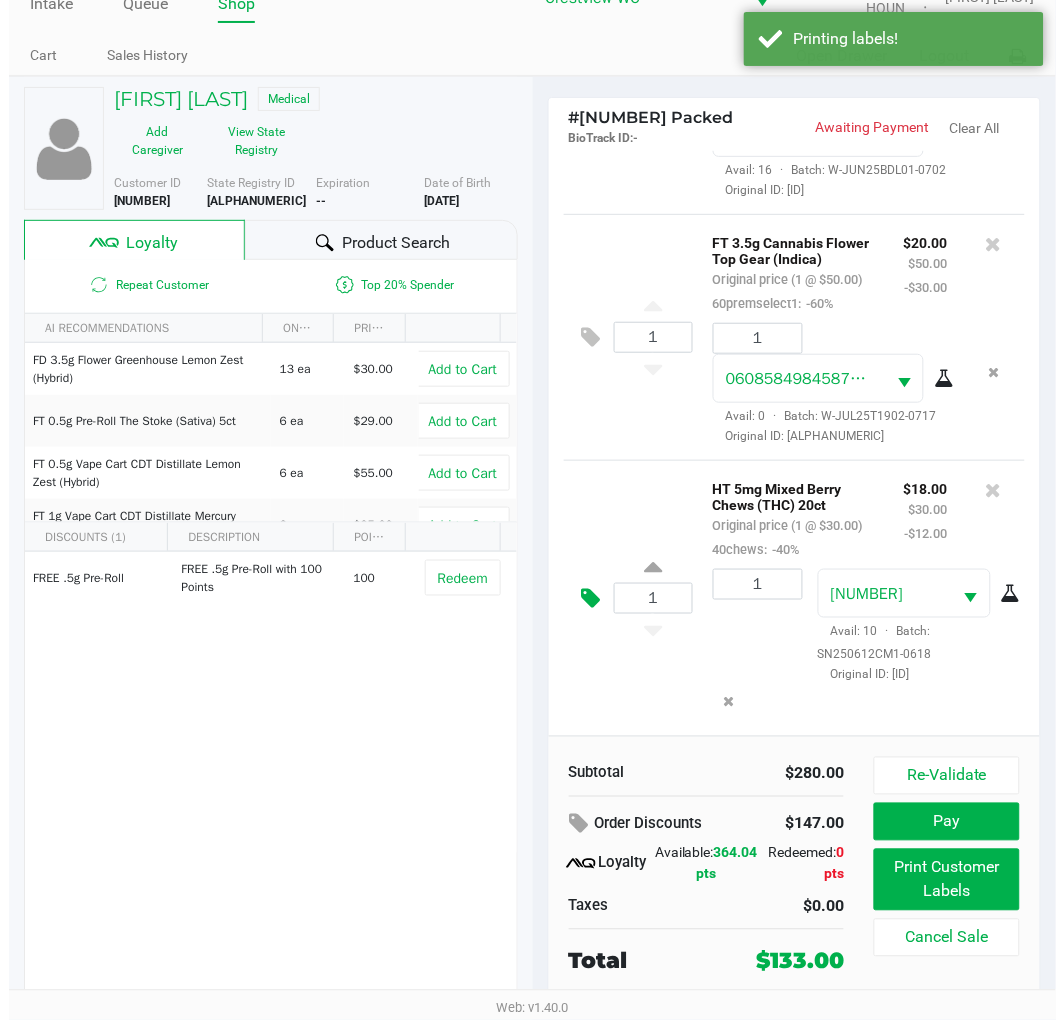 scroll, scrollTop: 0, scrollLeft: 0, axis: both 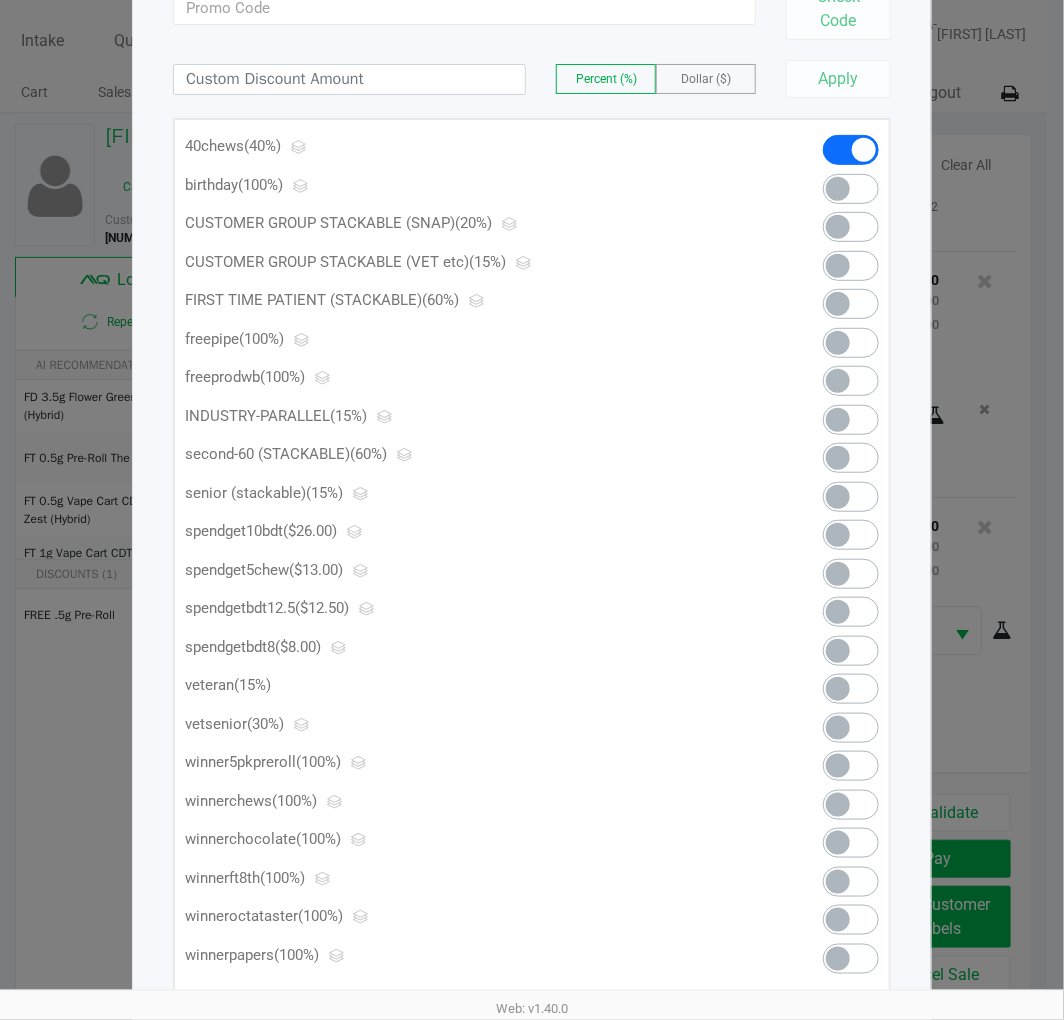 click 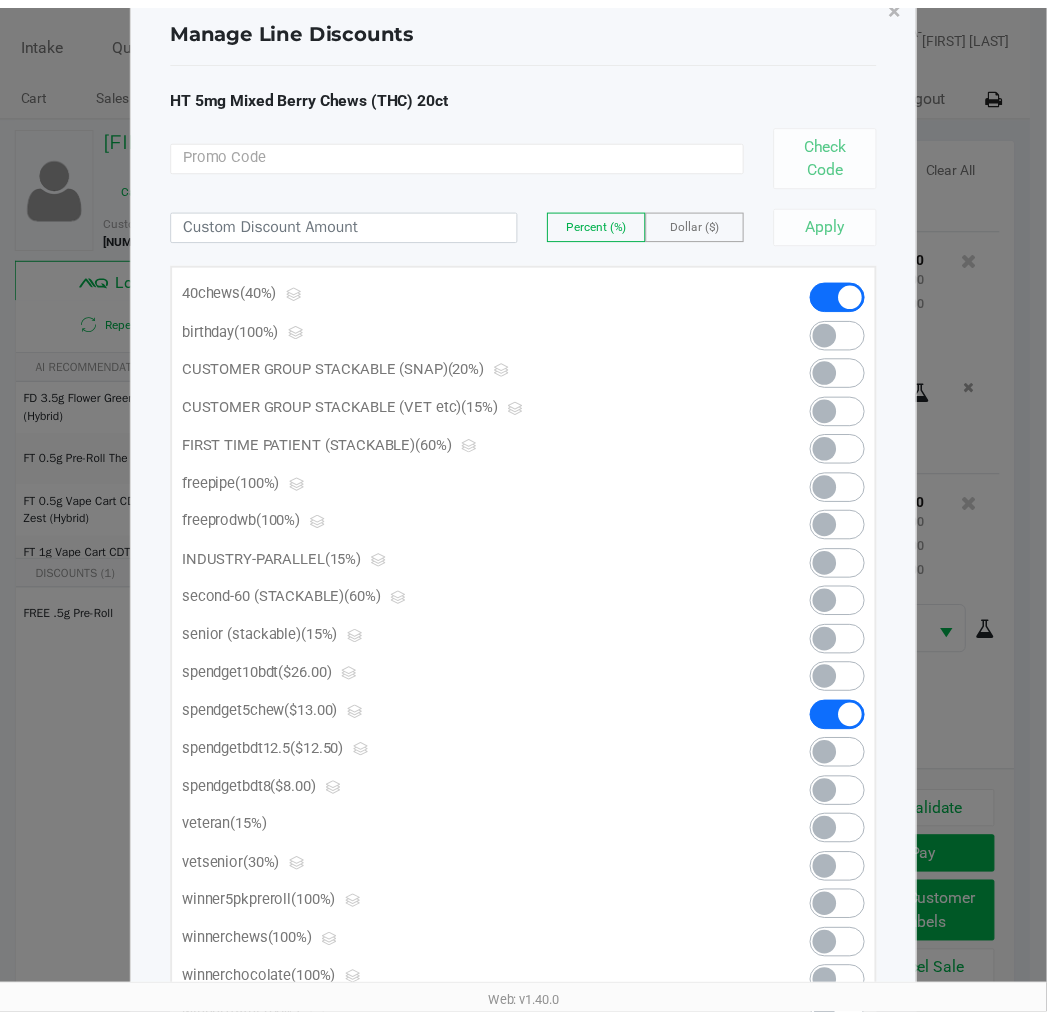 scroll, scrollTop: 0, scrollLeft: 0, axis: both 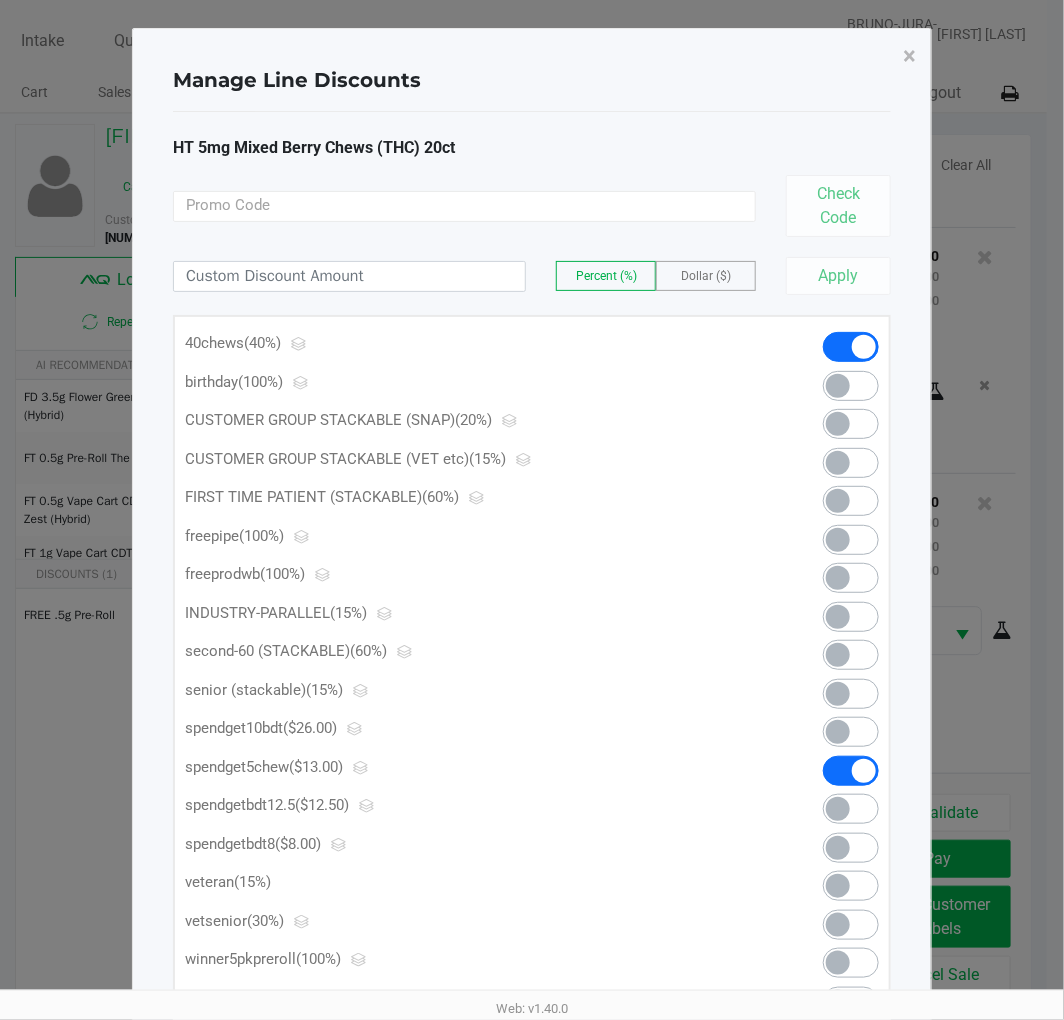 click on "×" 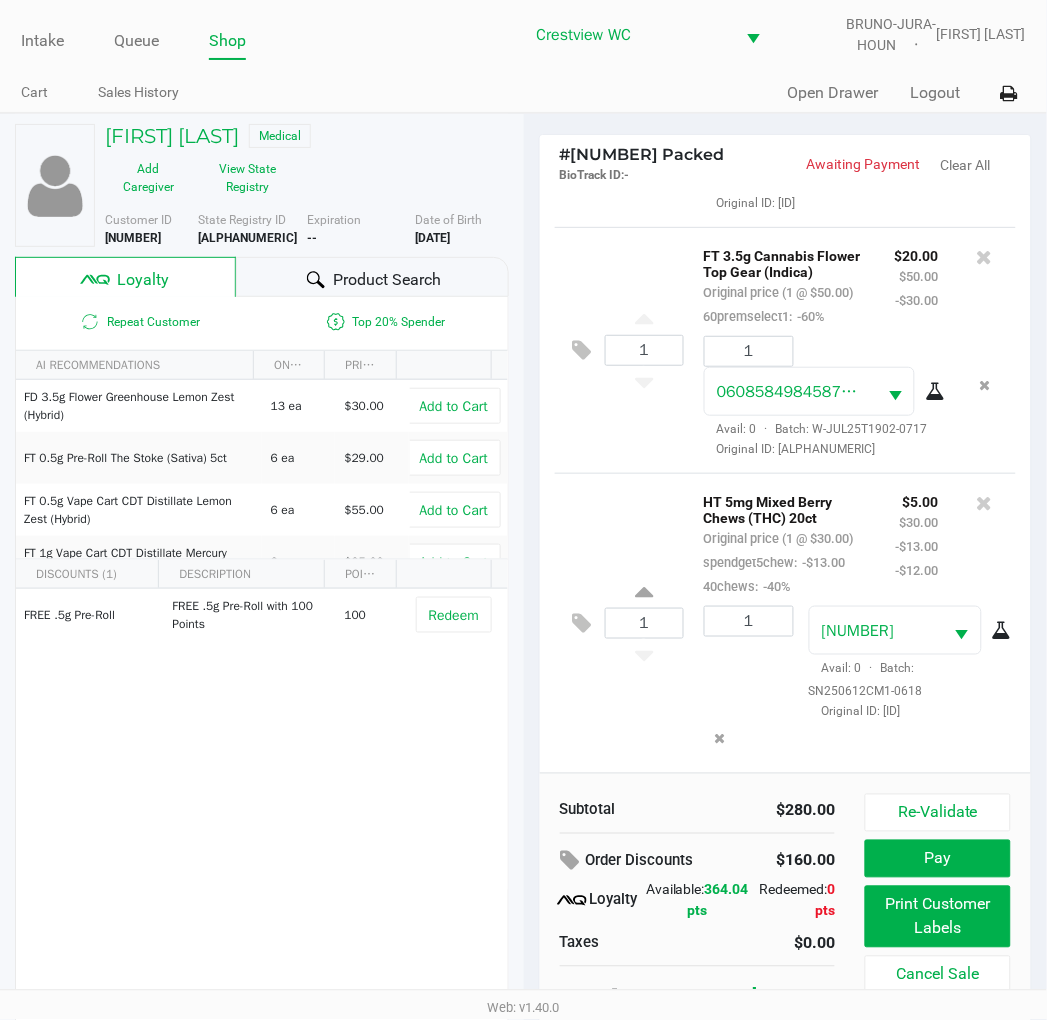 scroll, scrollTop: 1961, scrollLeft: 0, axis: vertical 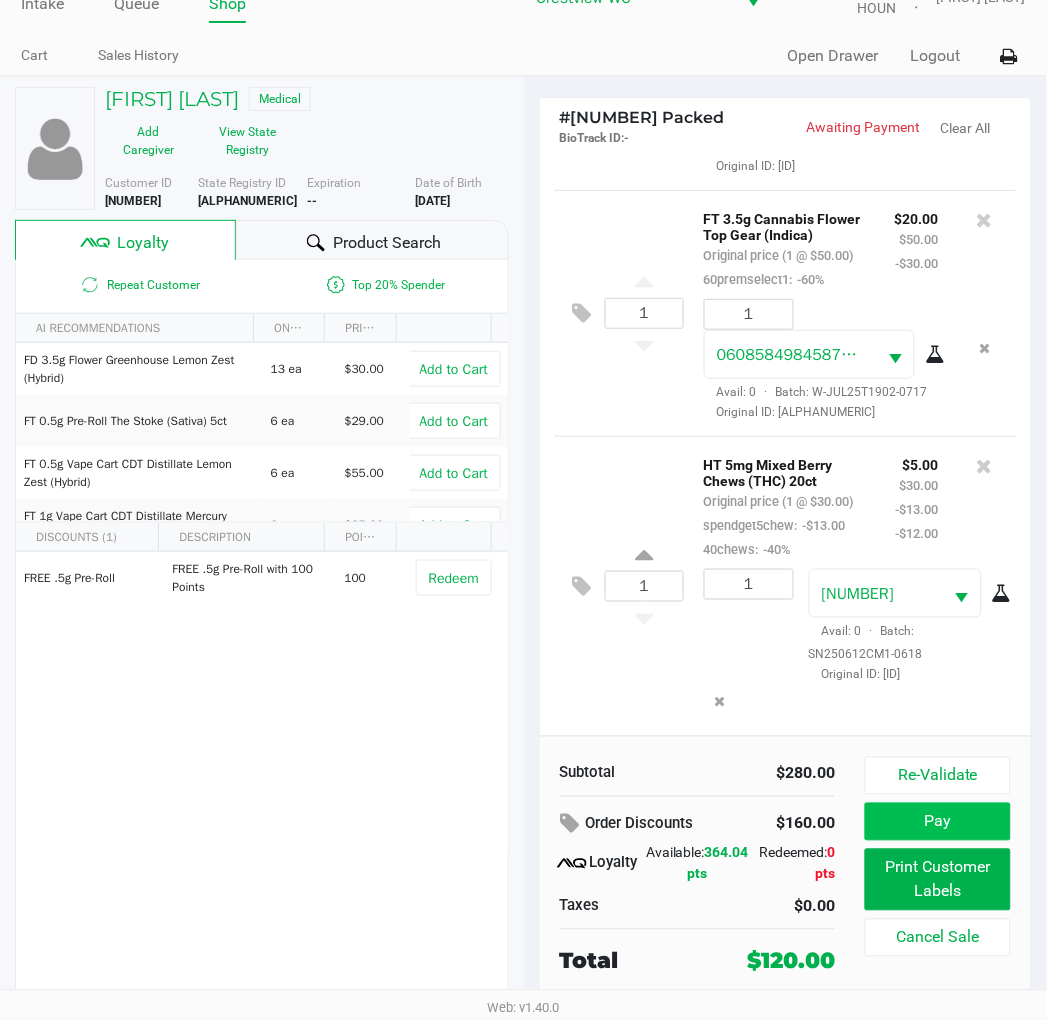 click on "Pay" 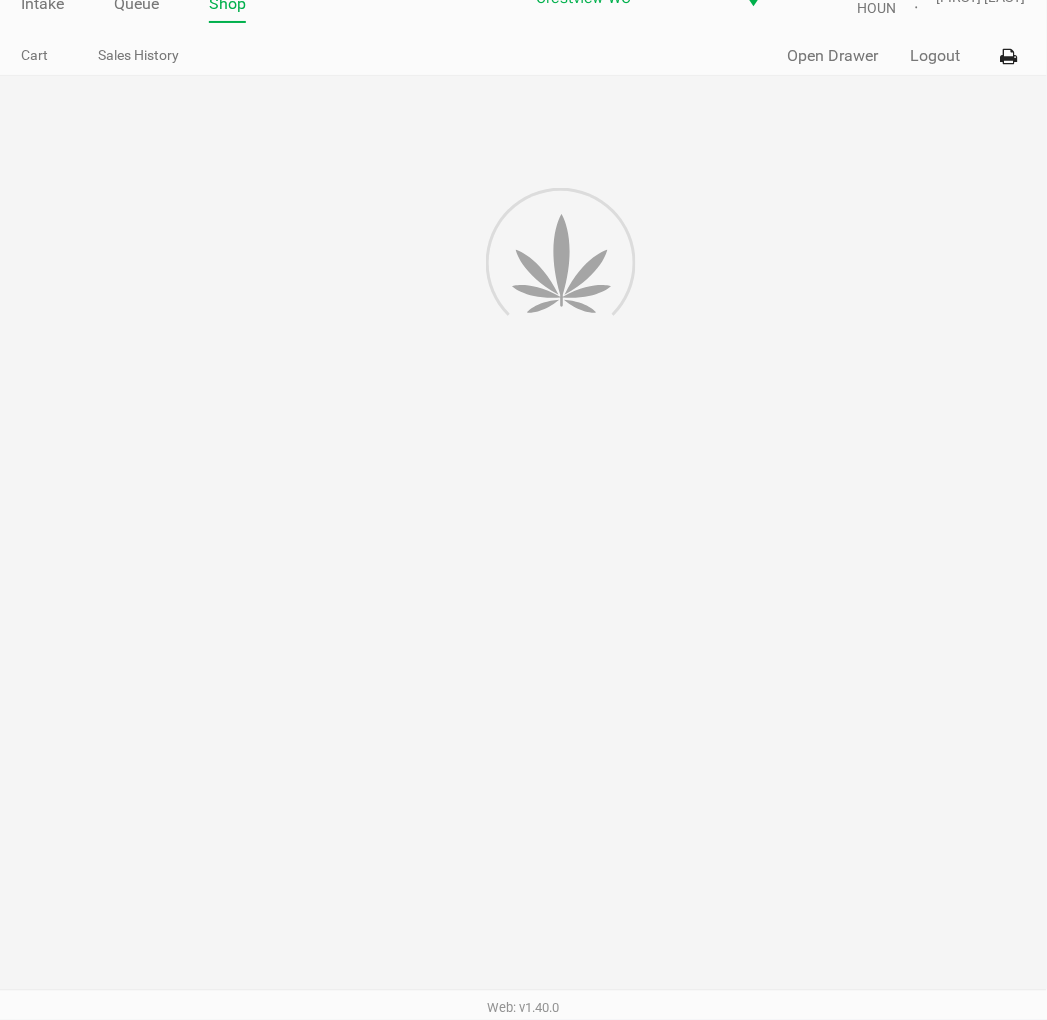 scroll, scrollTop: 0, scrollLeft: 0, axis: both 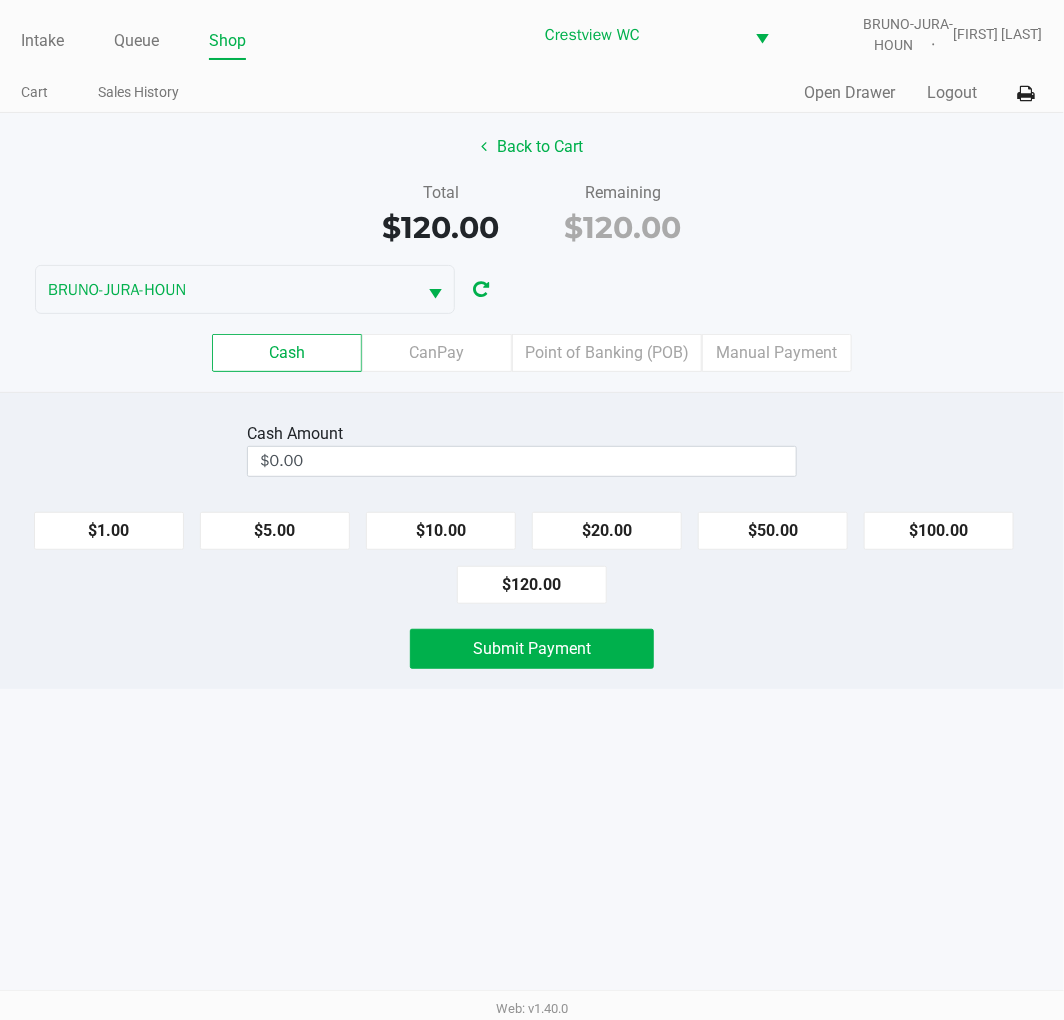click on "$0.00" at bounding box center [522, 461] 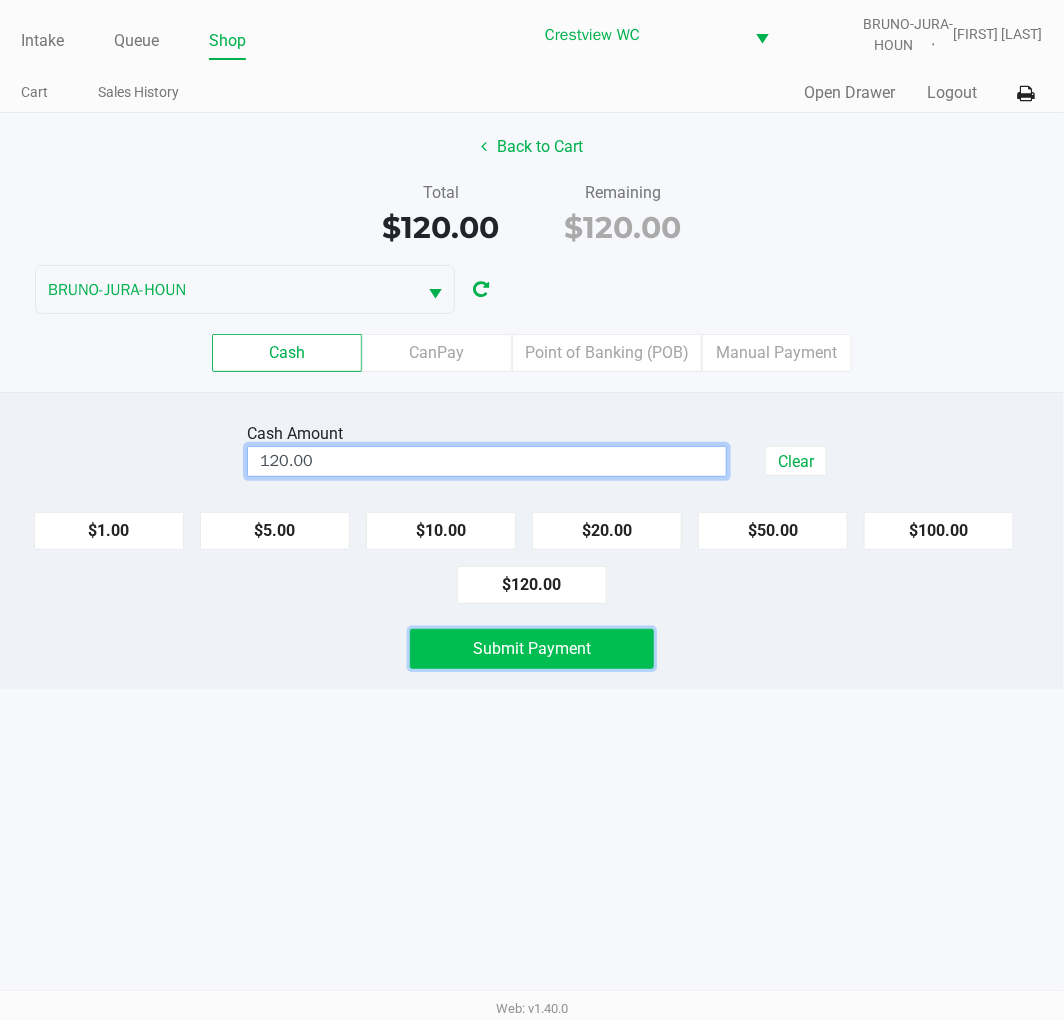 click on "Submit Payment" 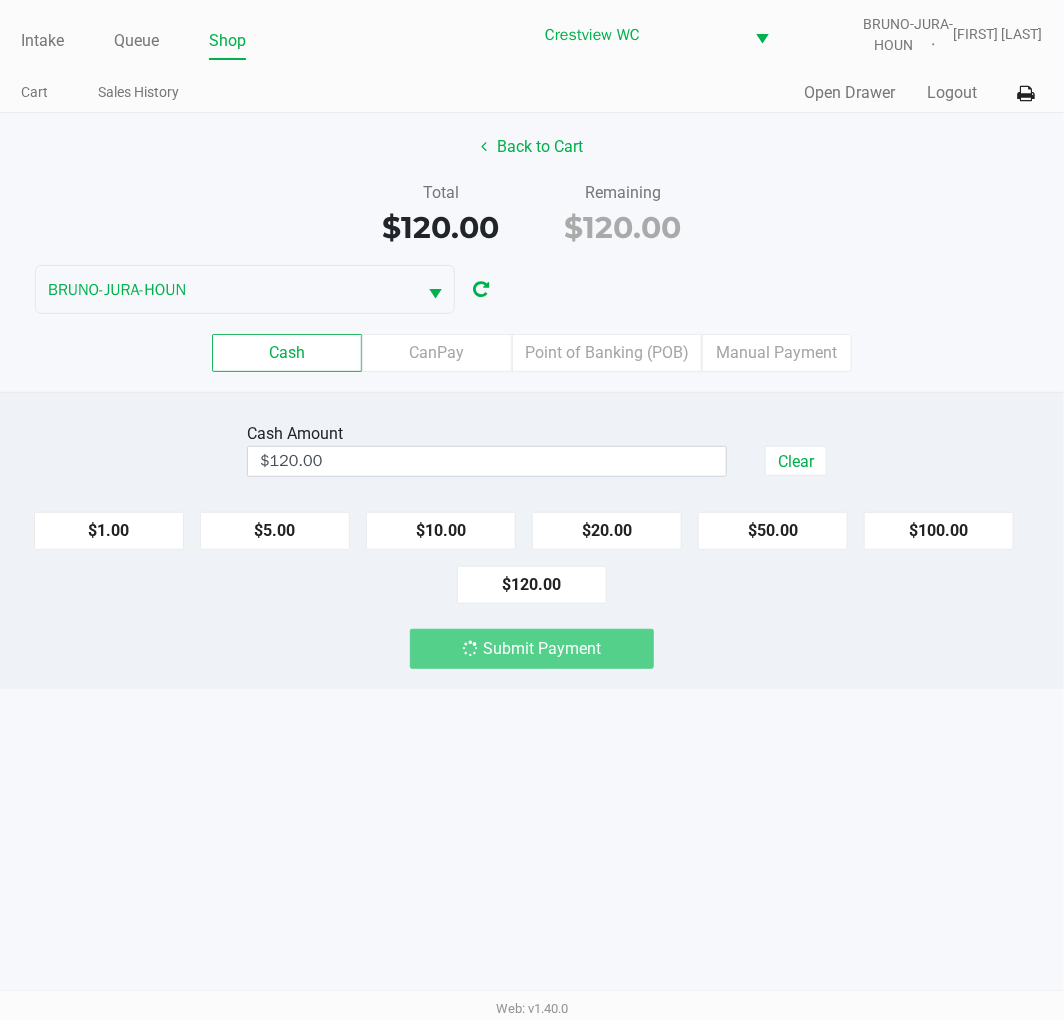 click on "Submit Payment" 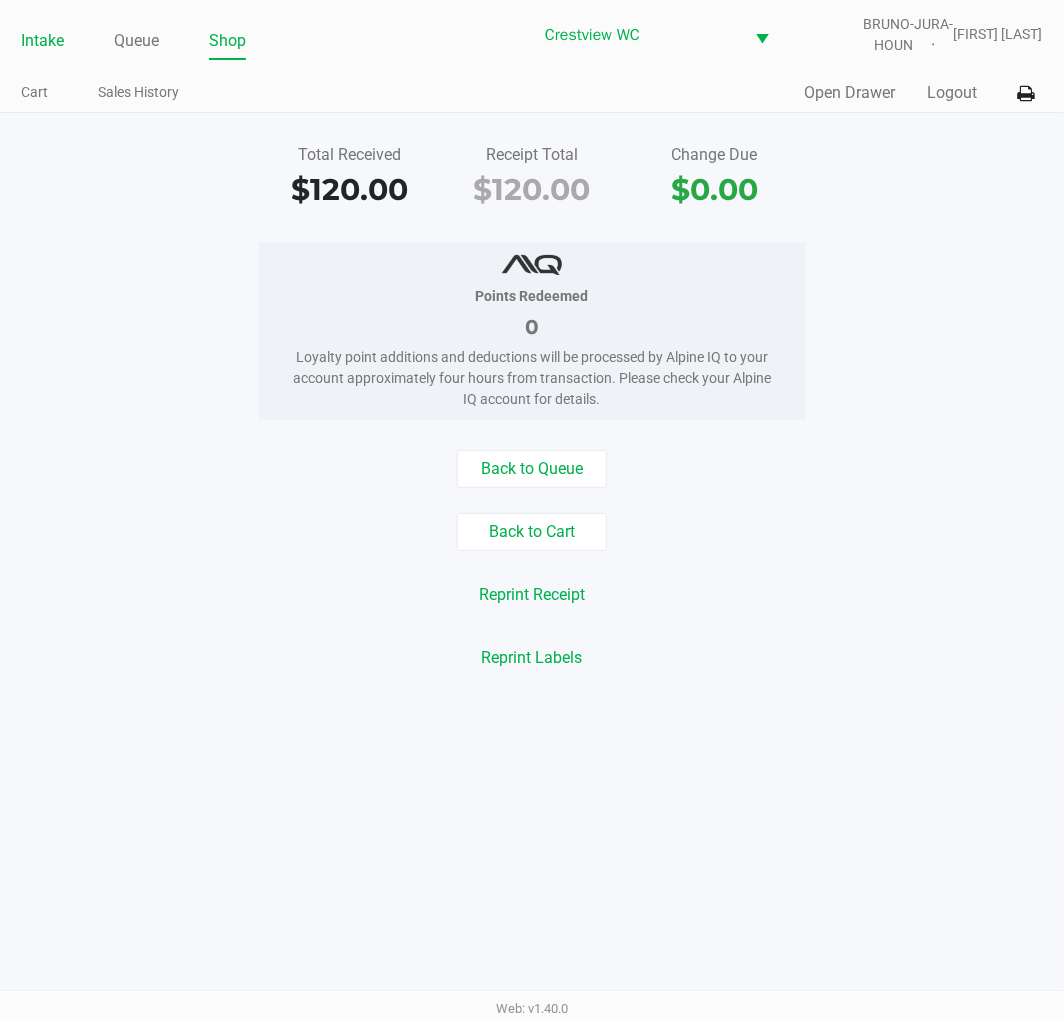click on "Intake" 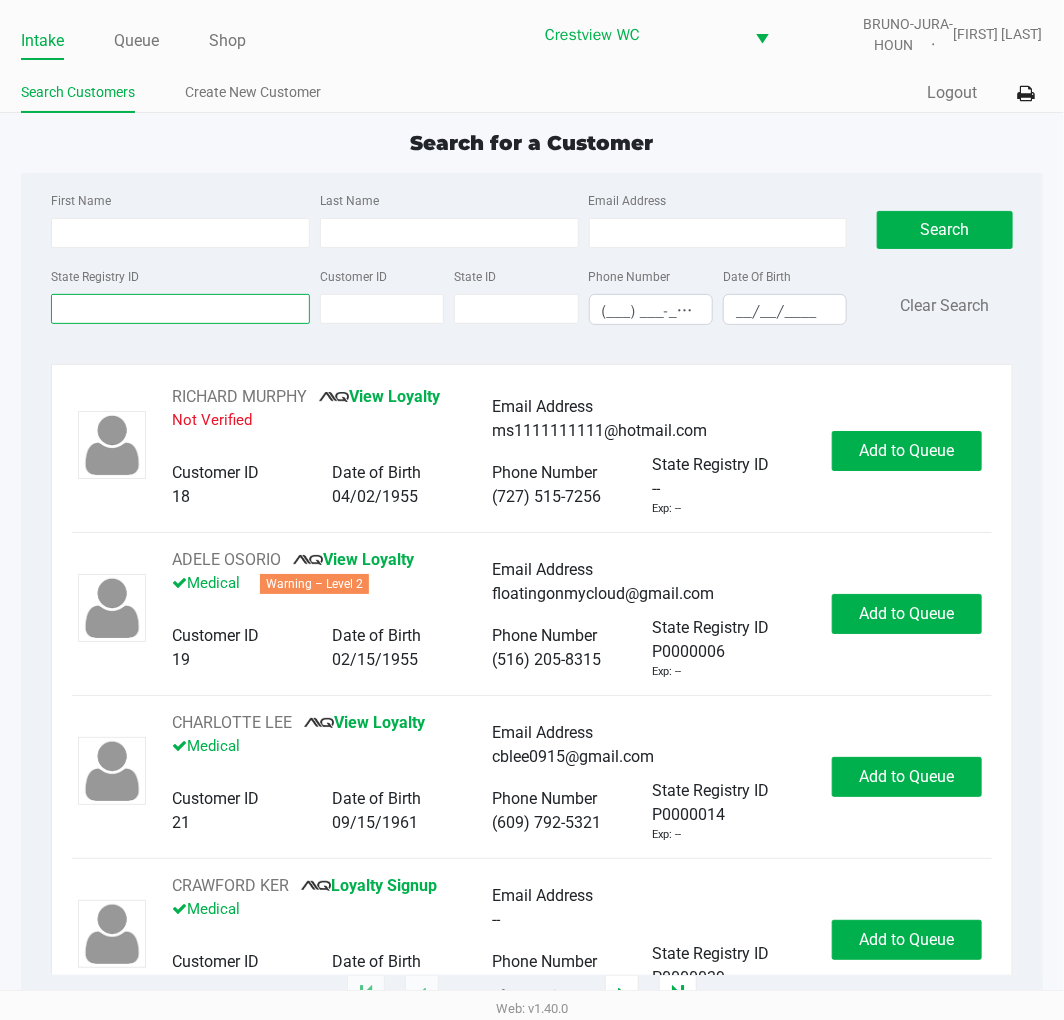 click on "State Registry ID" at bounding box center [180, 309] 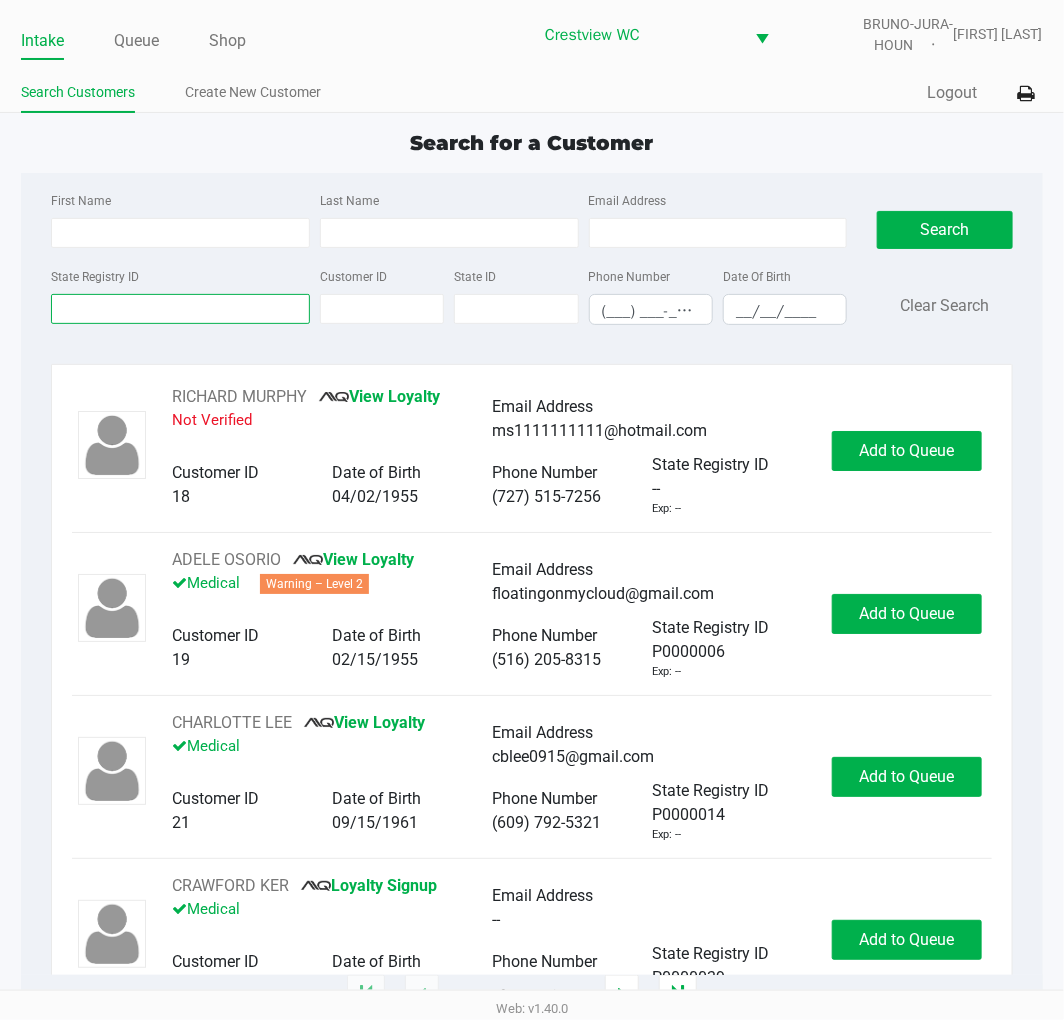 click on "State Registry ID" at bounding box center (180, 309) 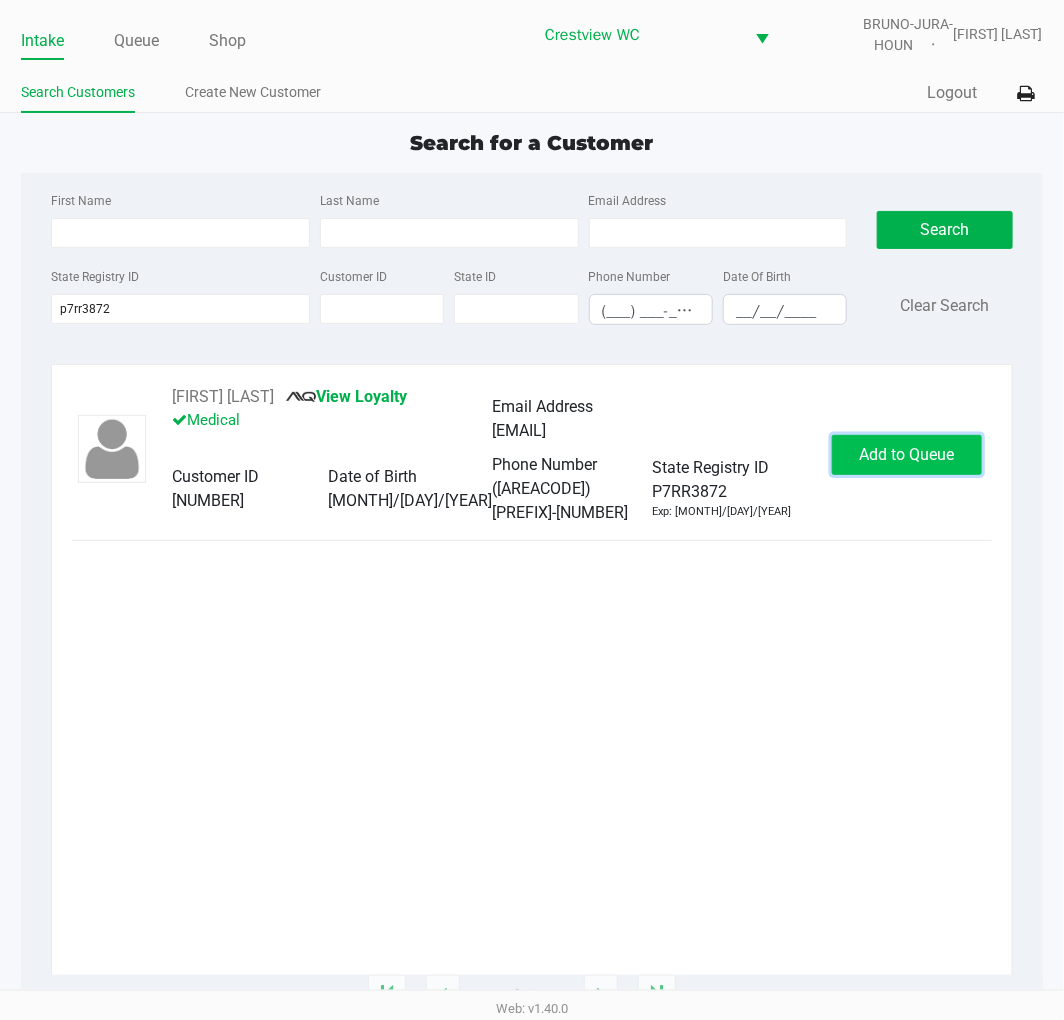 click on "Add to Queue" 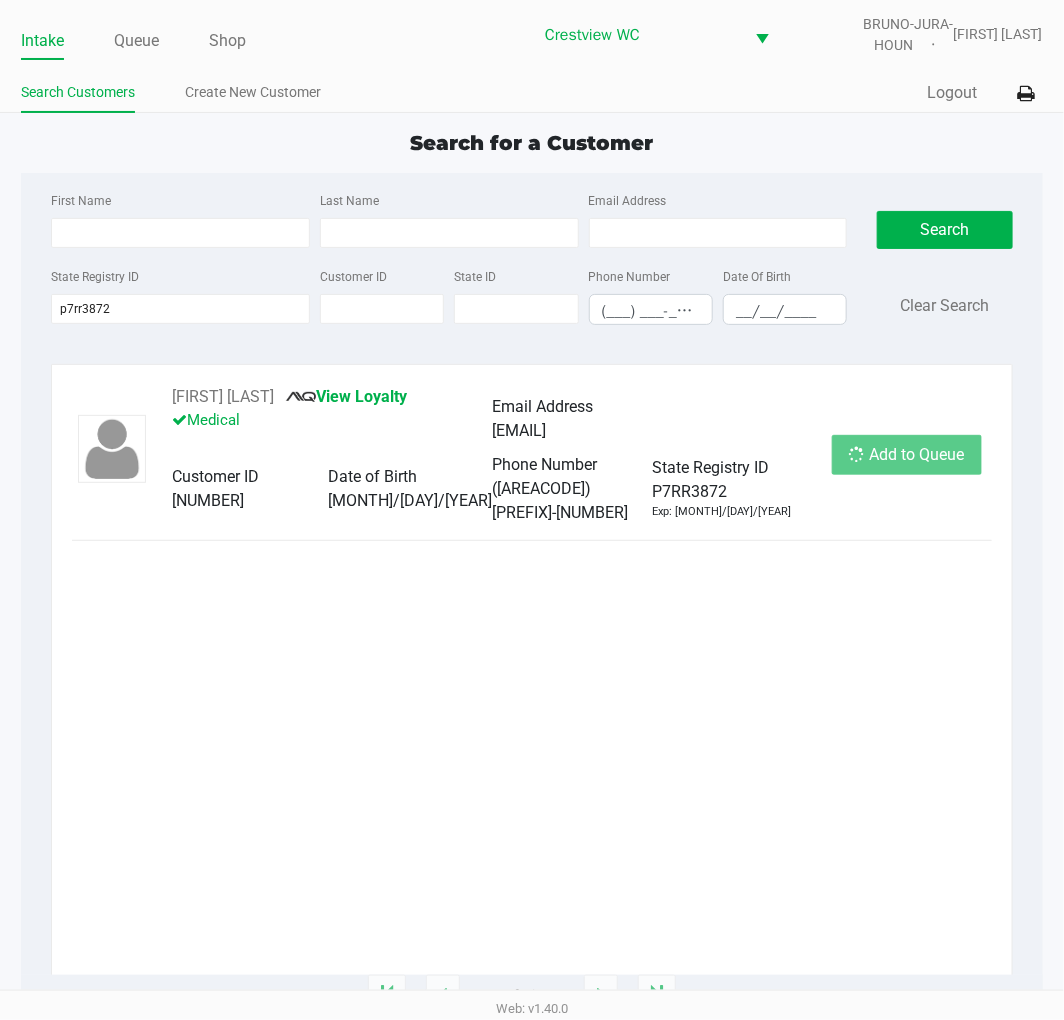 click on "Add to Queue" 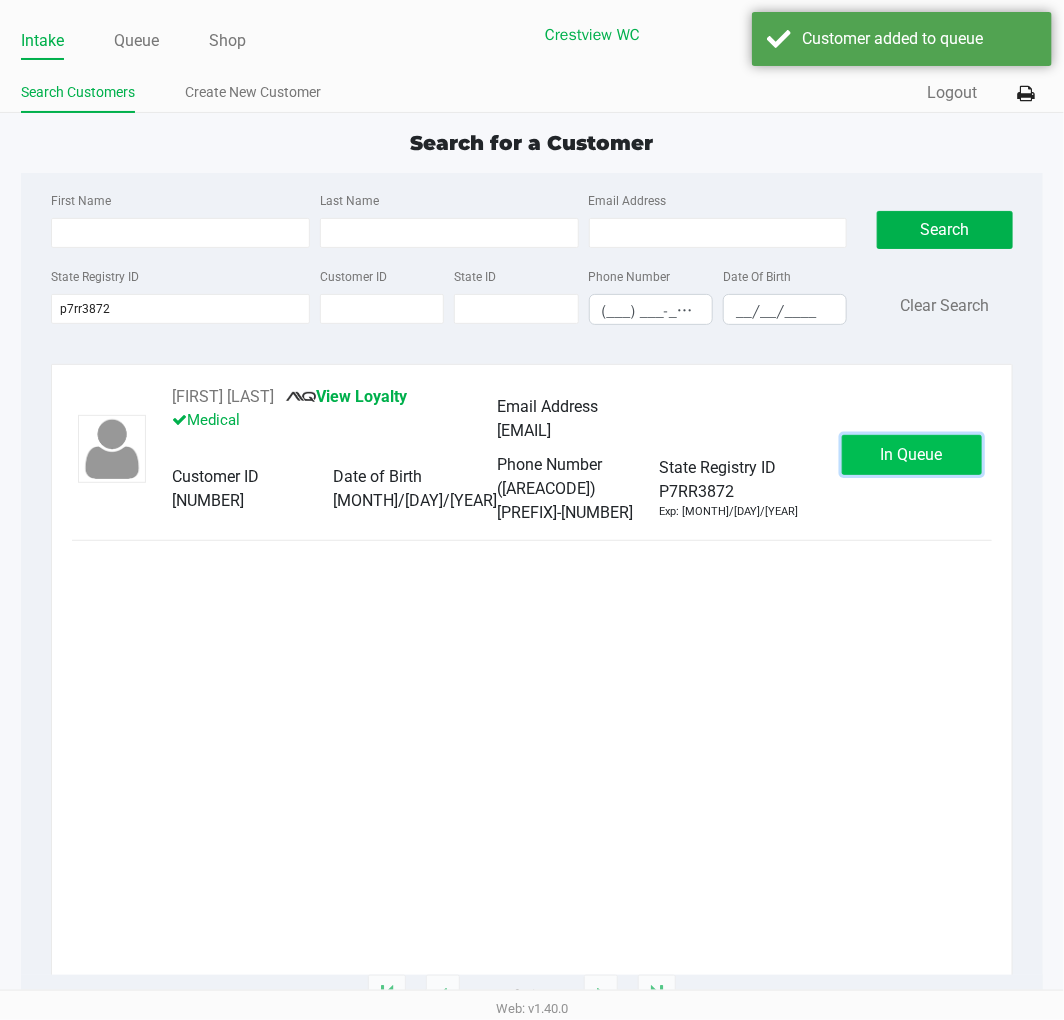 click on "In Queue" 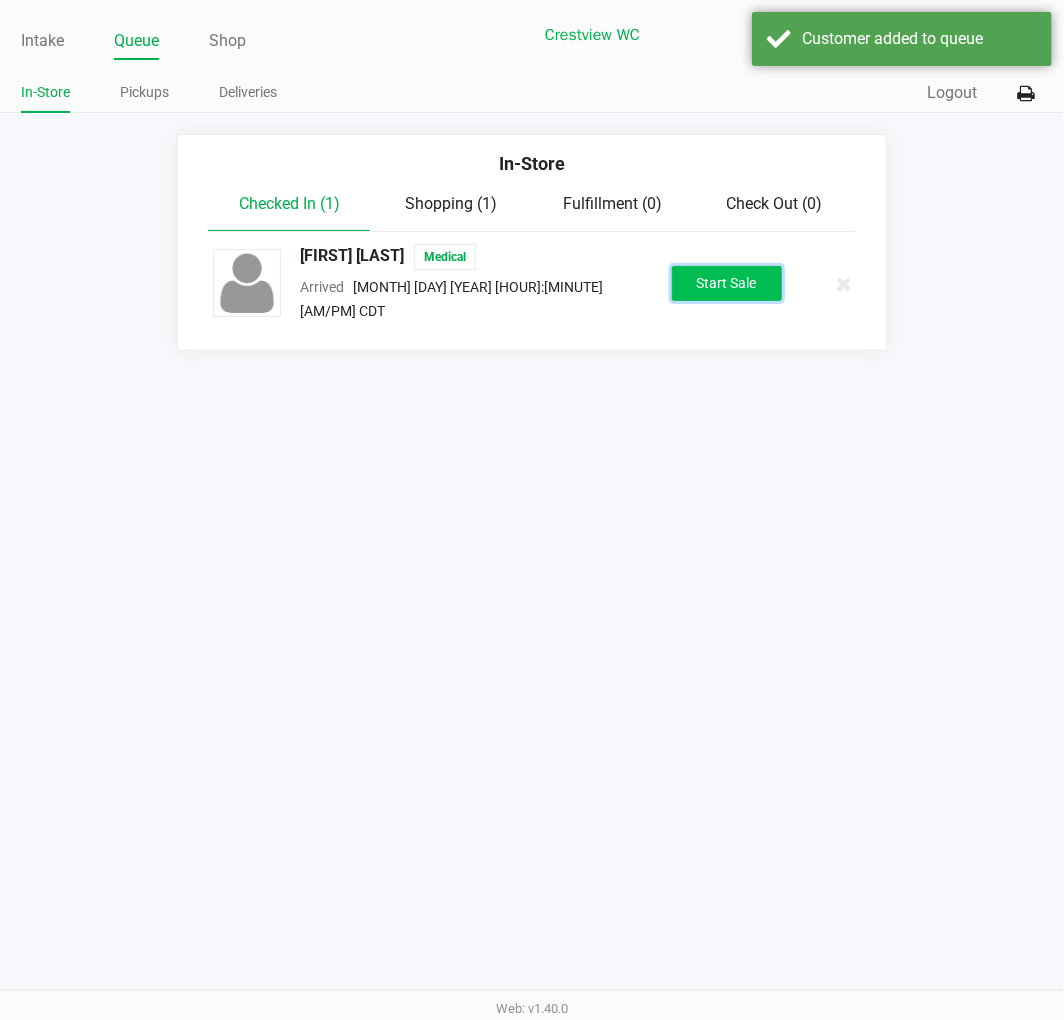 click on "Start Sale" 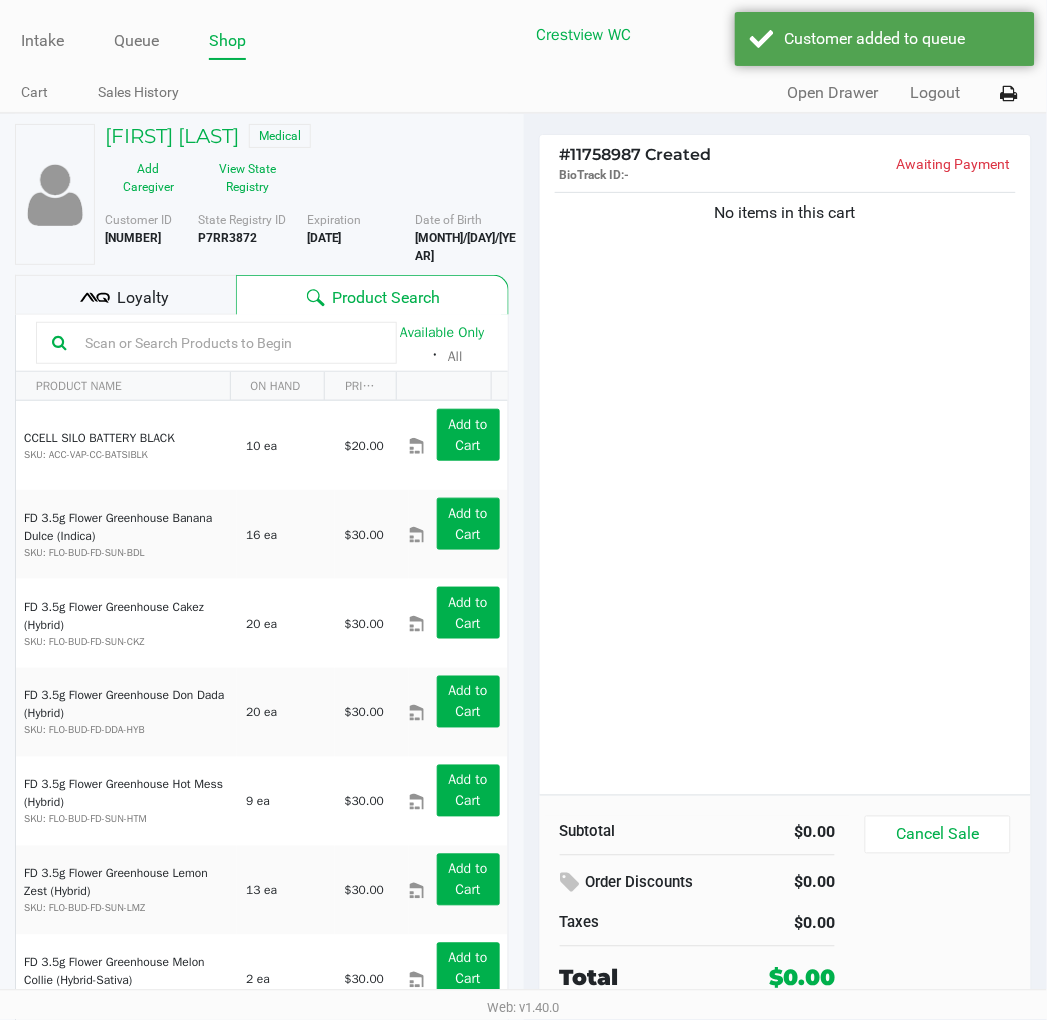 click on "Loyalty" 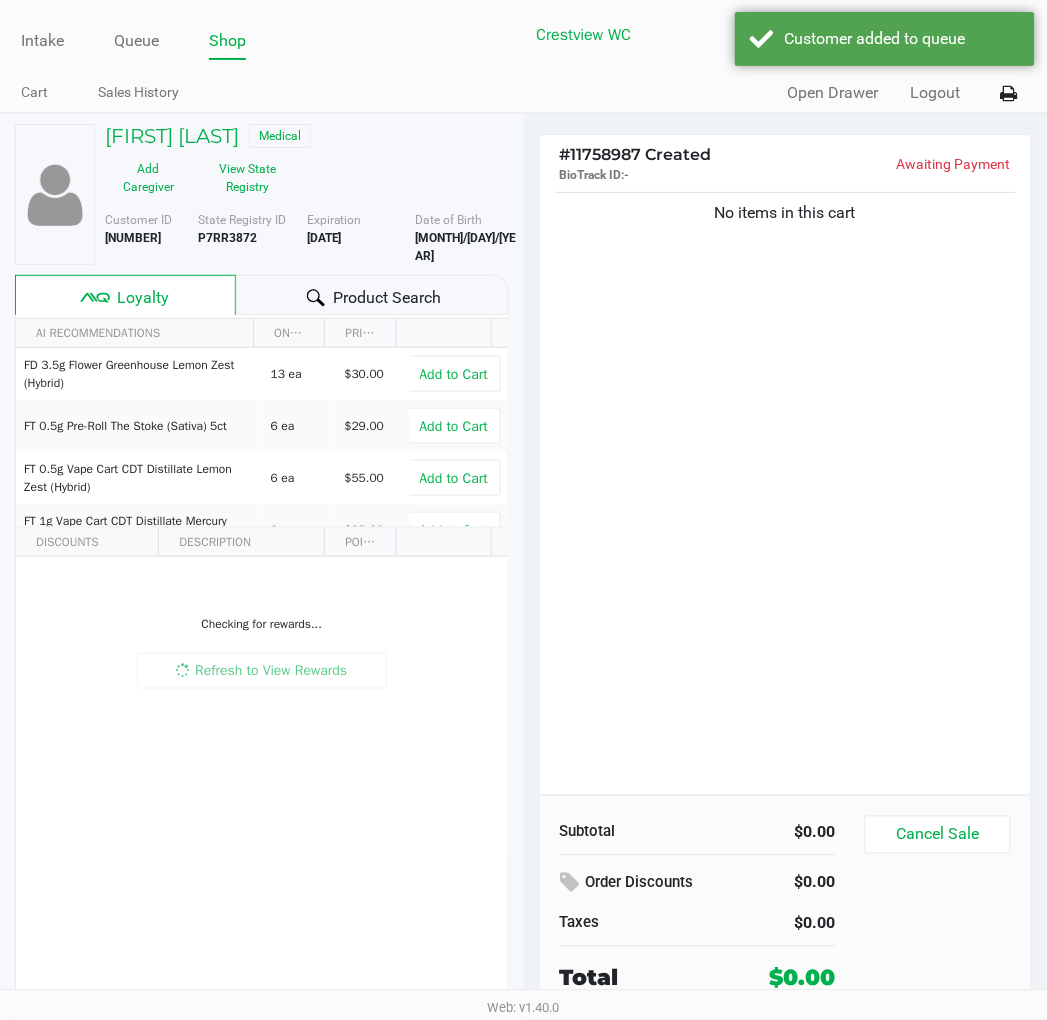 click on "No items in this cart" 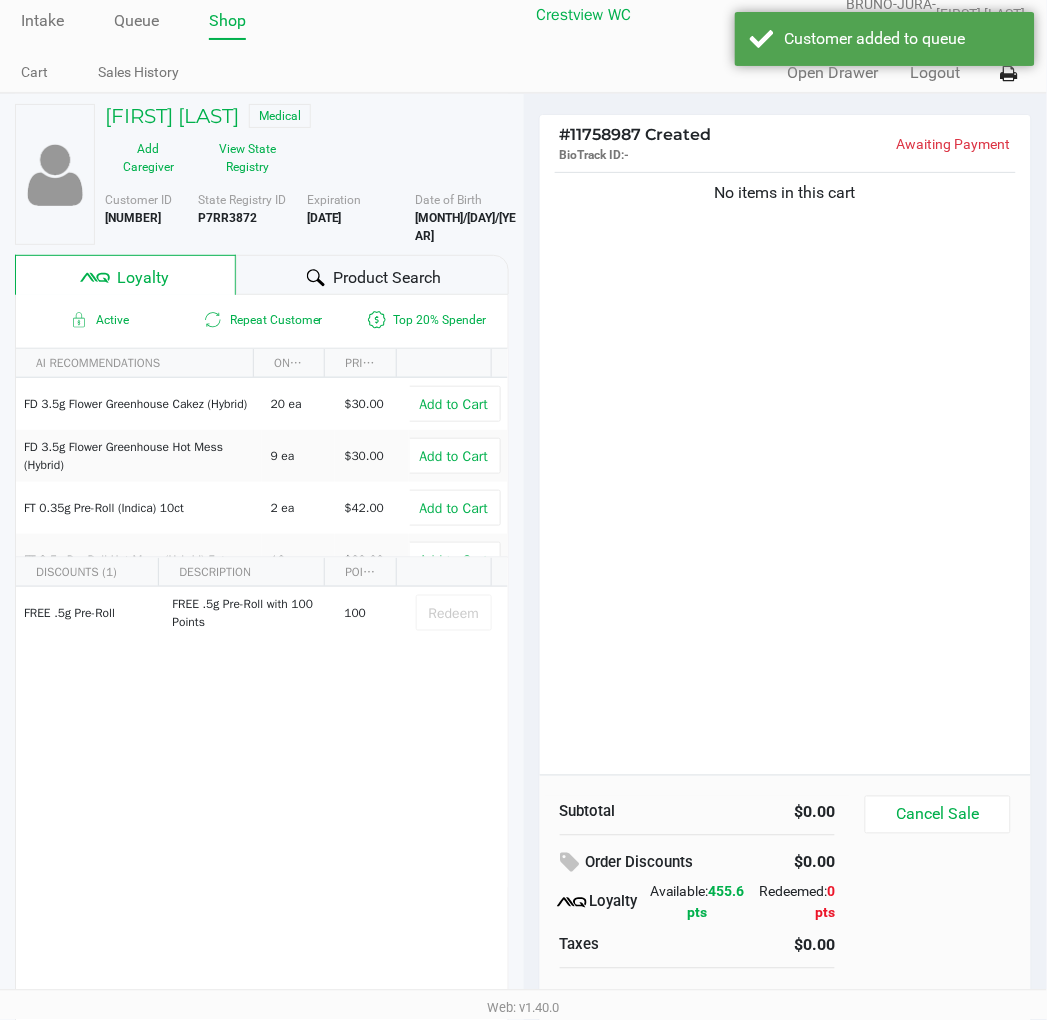 scroll, scrollTop: 38, scrollLeft: 0, axis: vertical 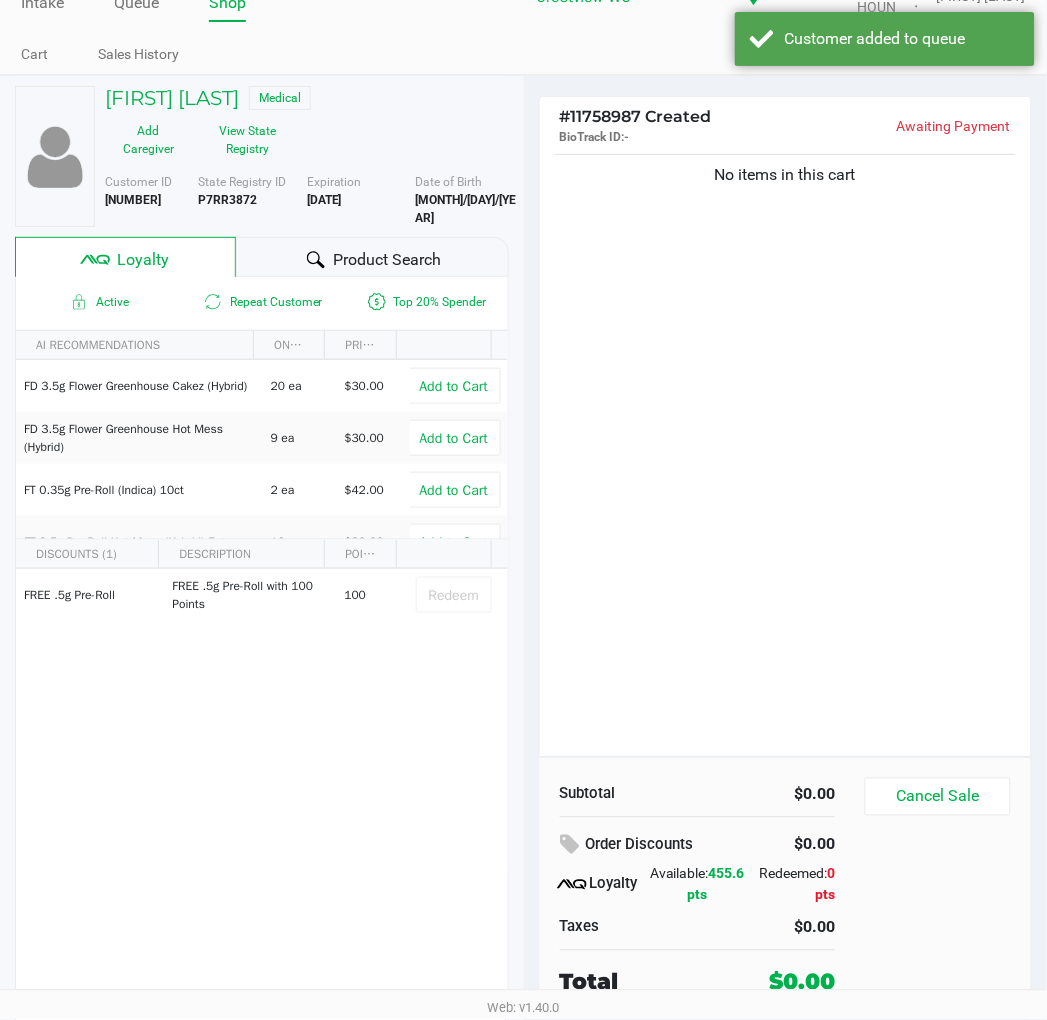 click on "No items in this cart" 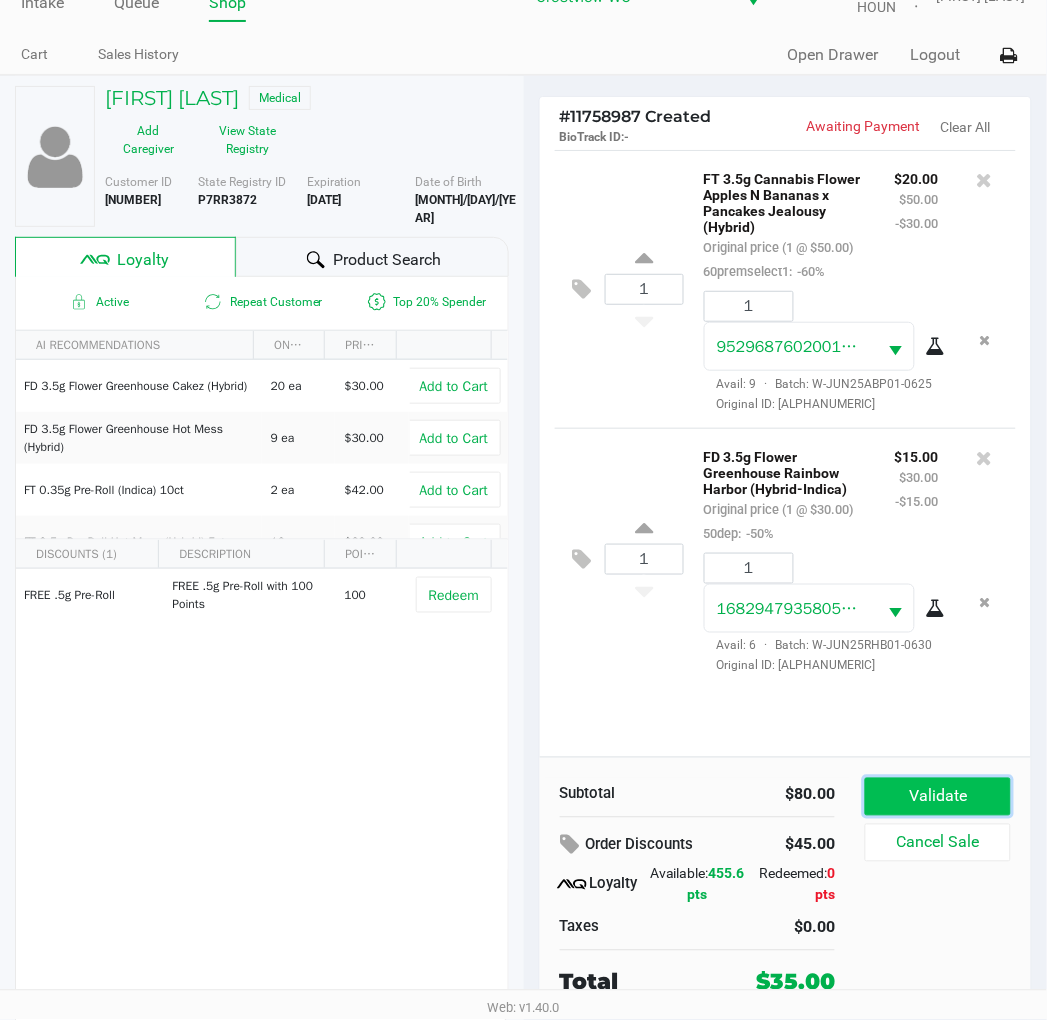 click on "Validate" 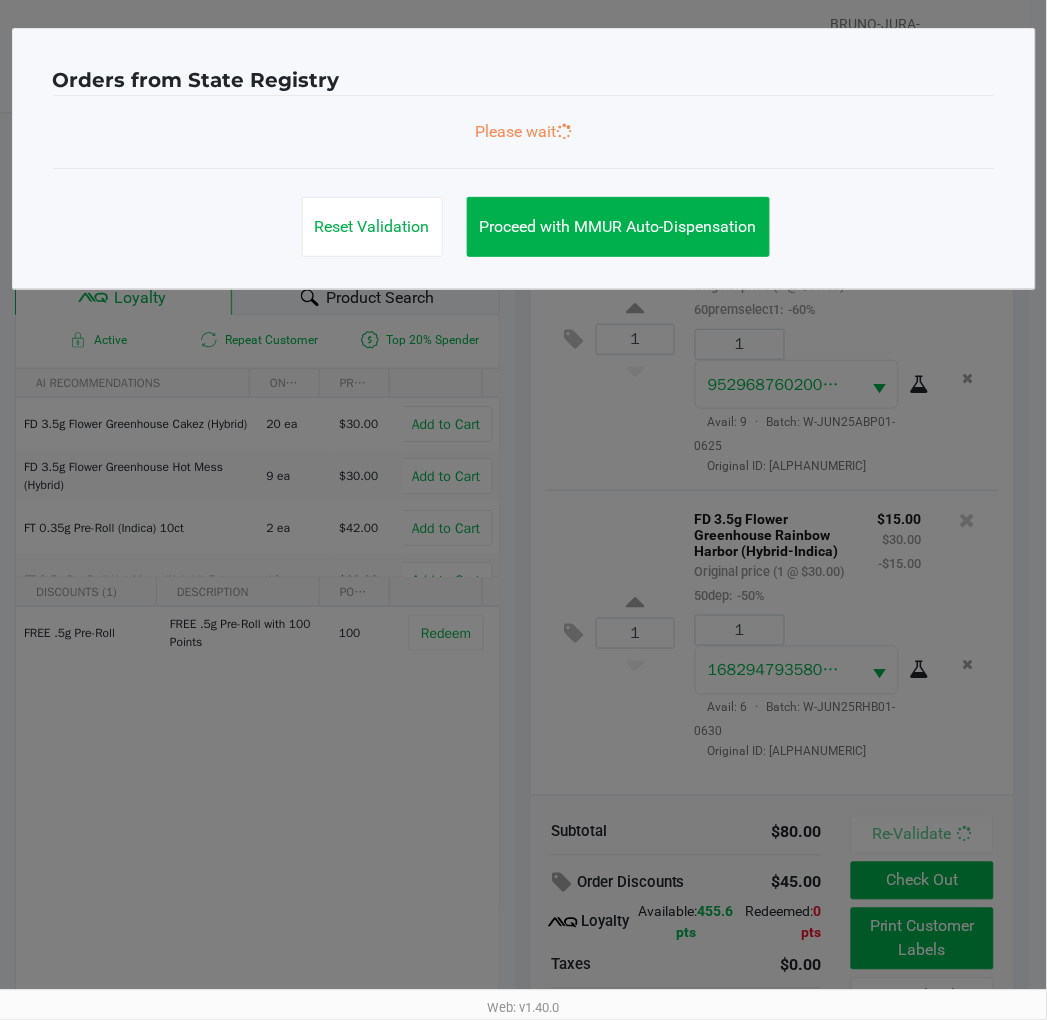 scroll, scrollTop: 0, scrollLeft: 0, axis: both 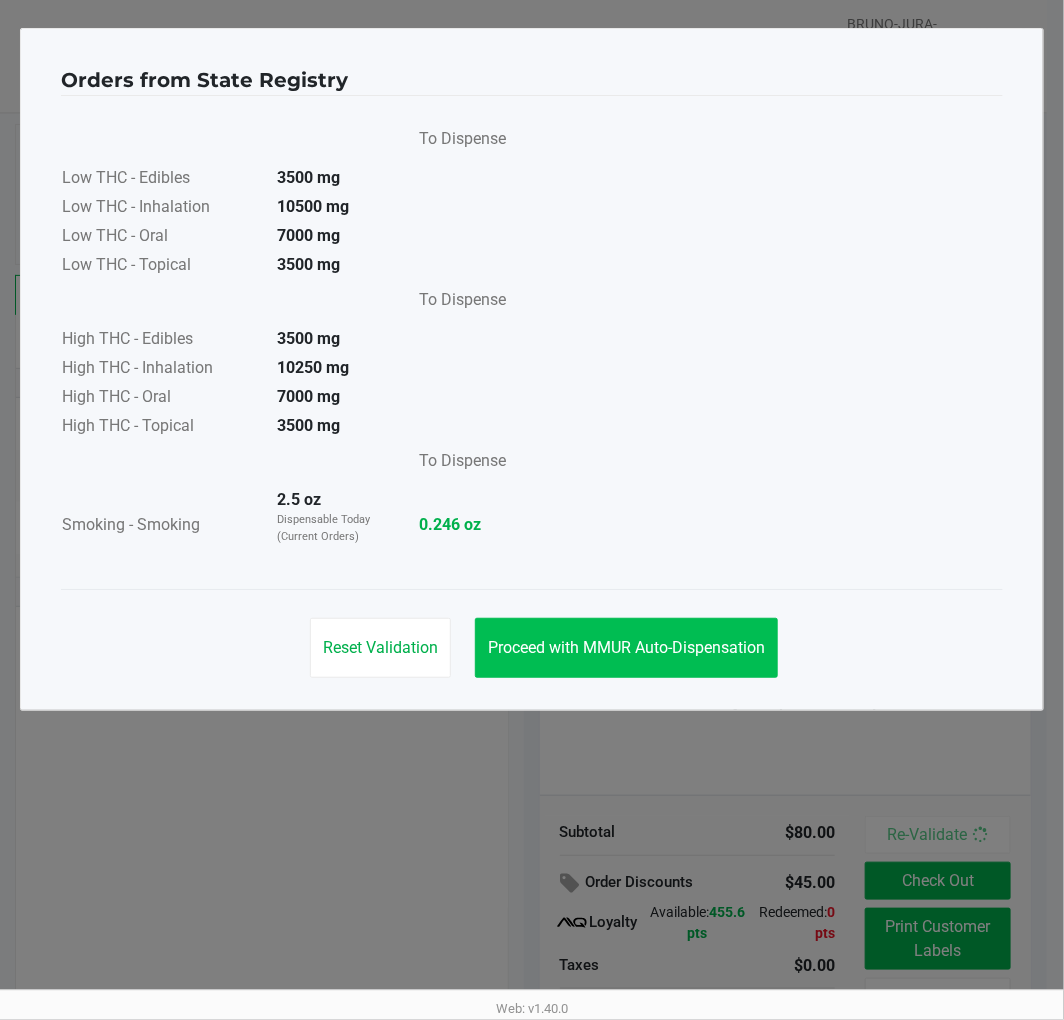 click on "Proceed with MMUR Auto-Dispensation" 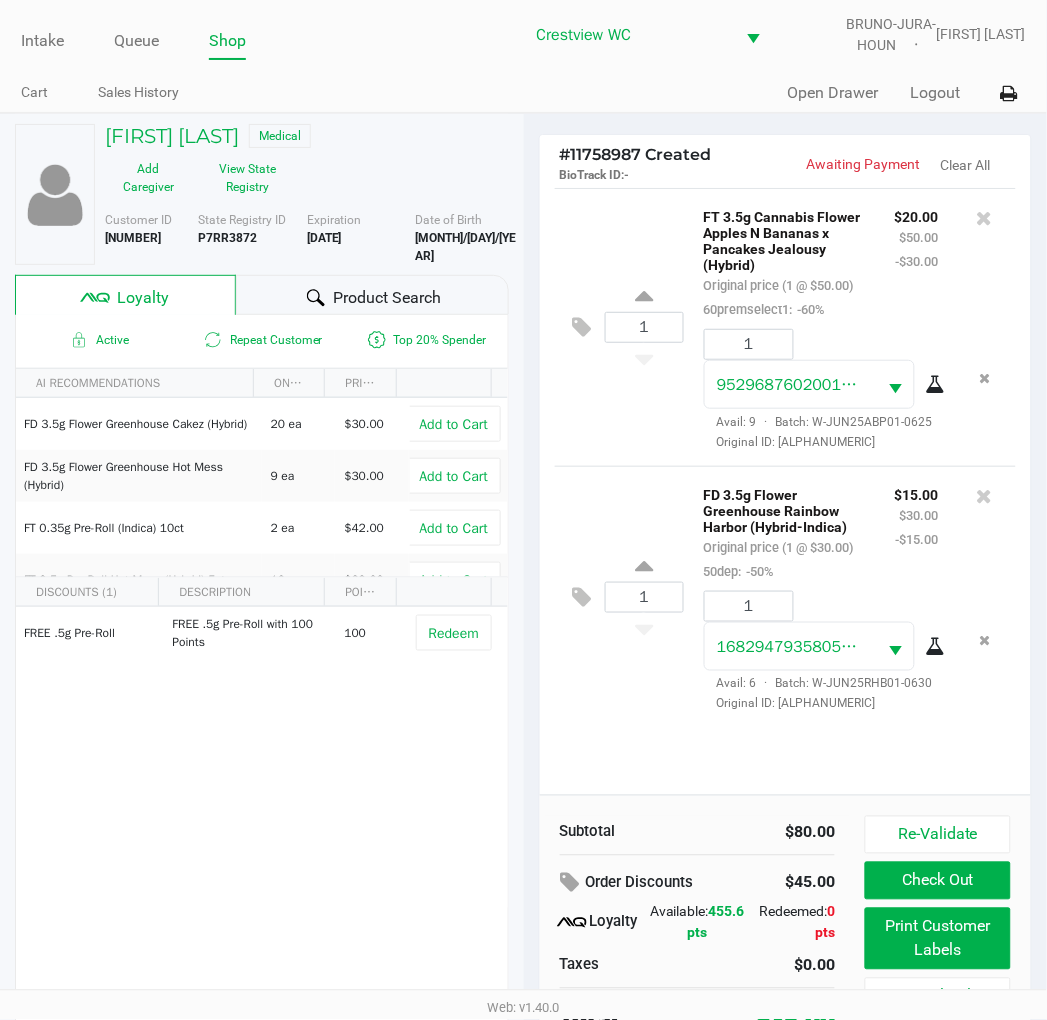 scroll, scrollTop: 34, scrollLeft: 0, axis: vertical 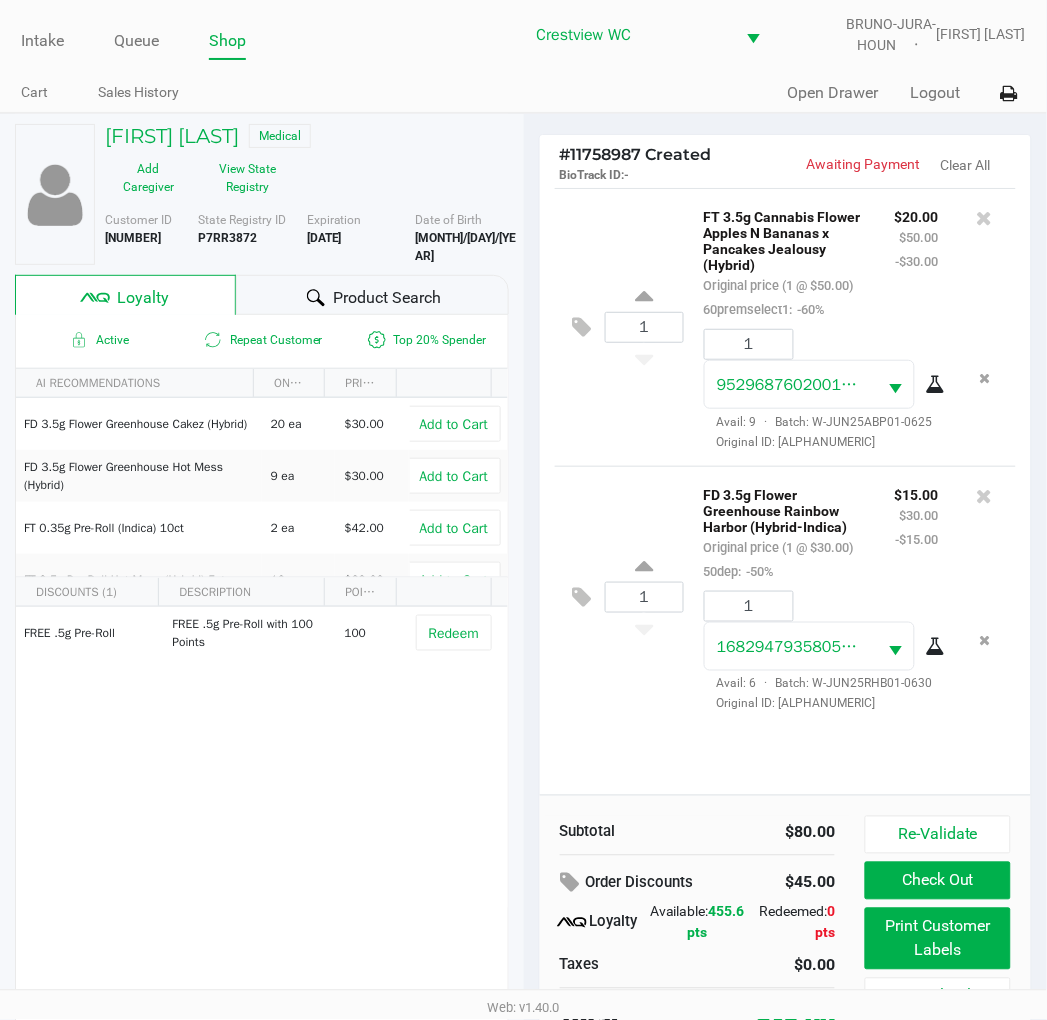 click 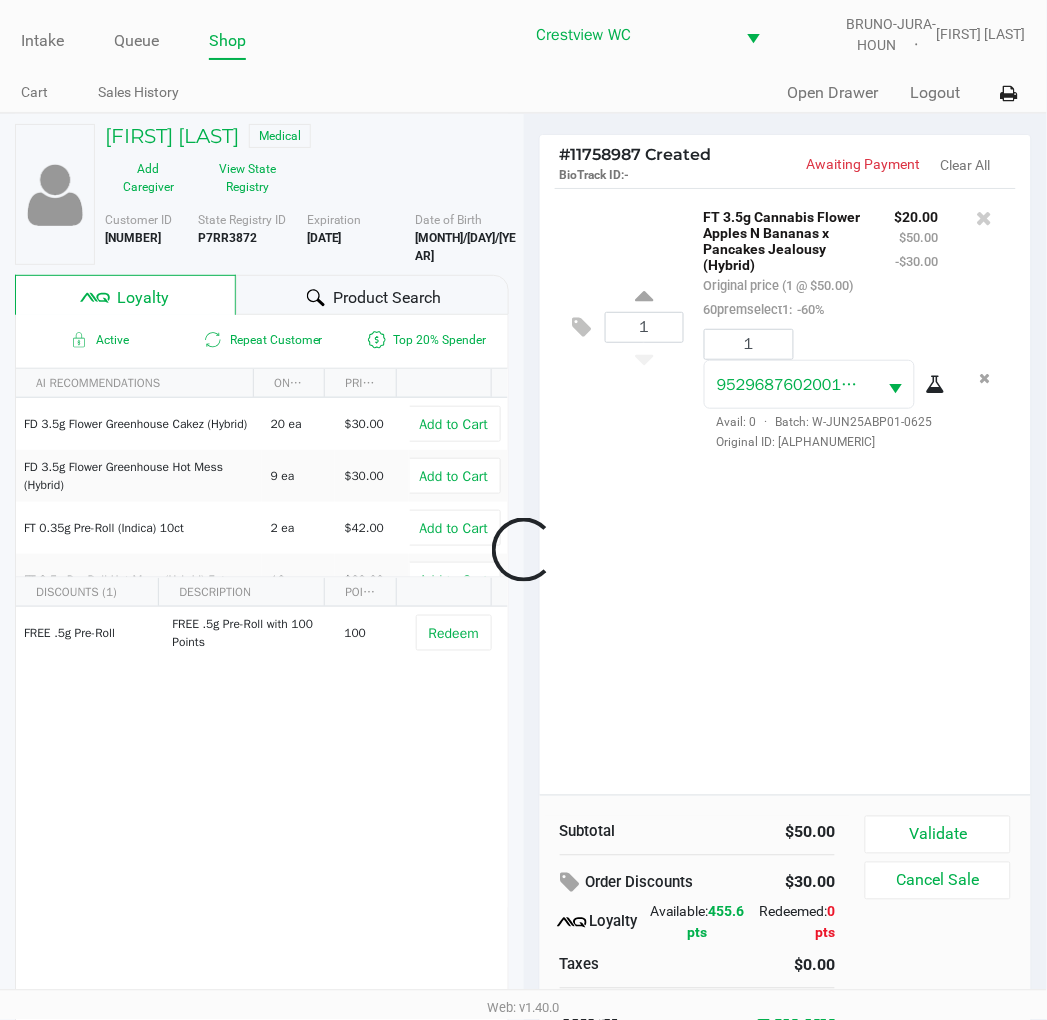 scroll, scrollTop: 0, scrollLeft: 0, axis: both 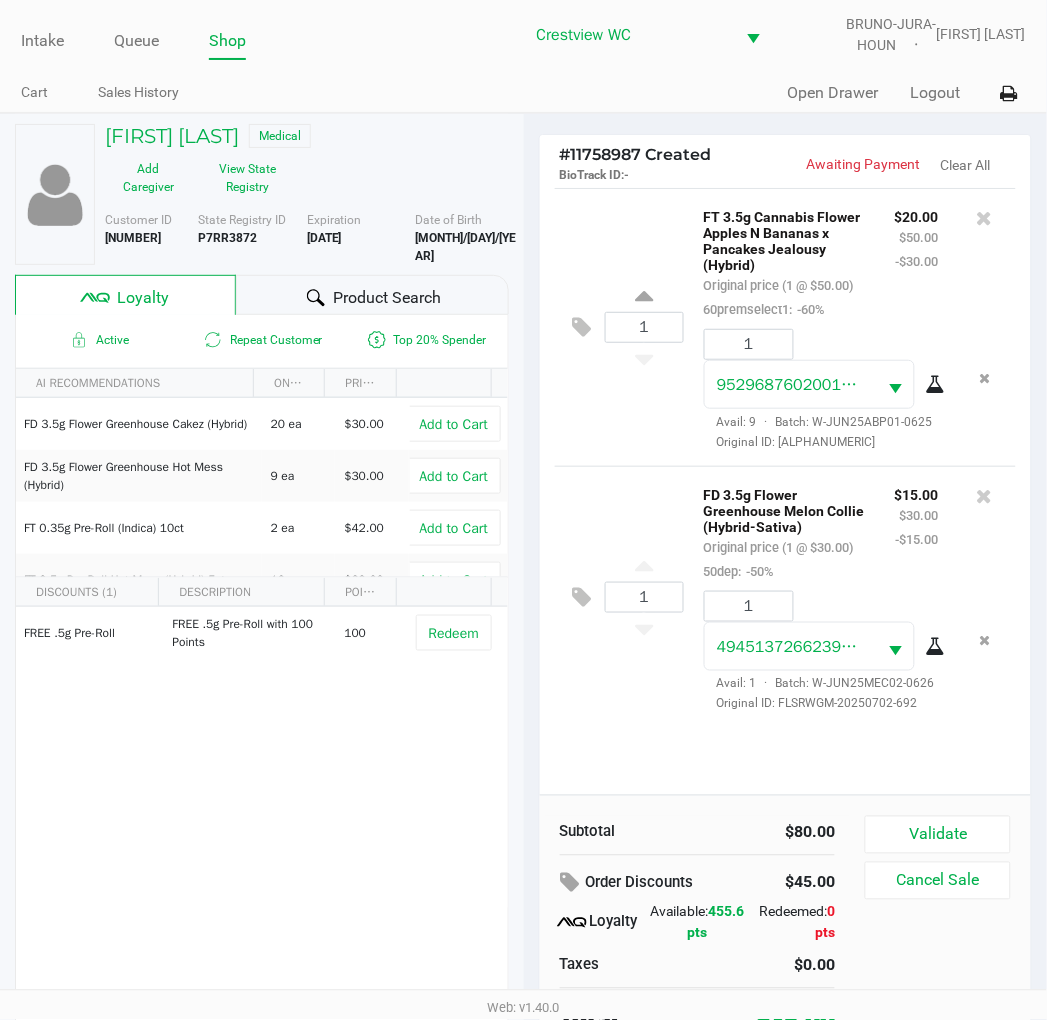 click on "Validate" 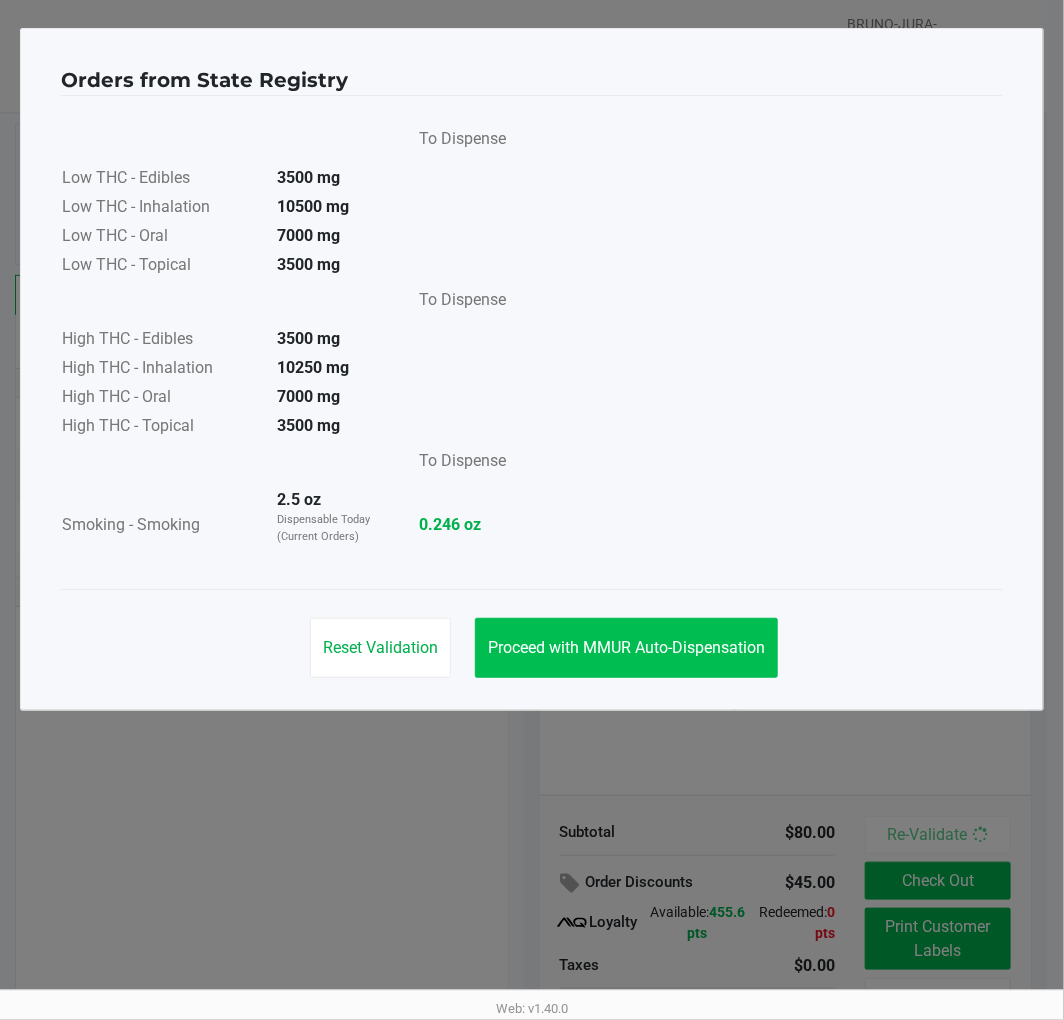 click on "Proceed with MMUR Auto-Dispensation" 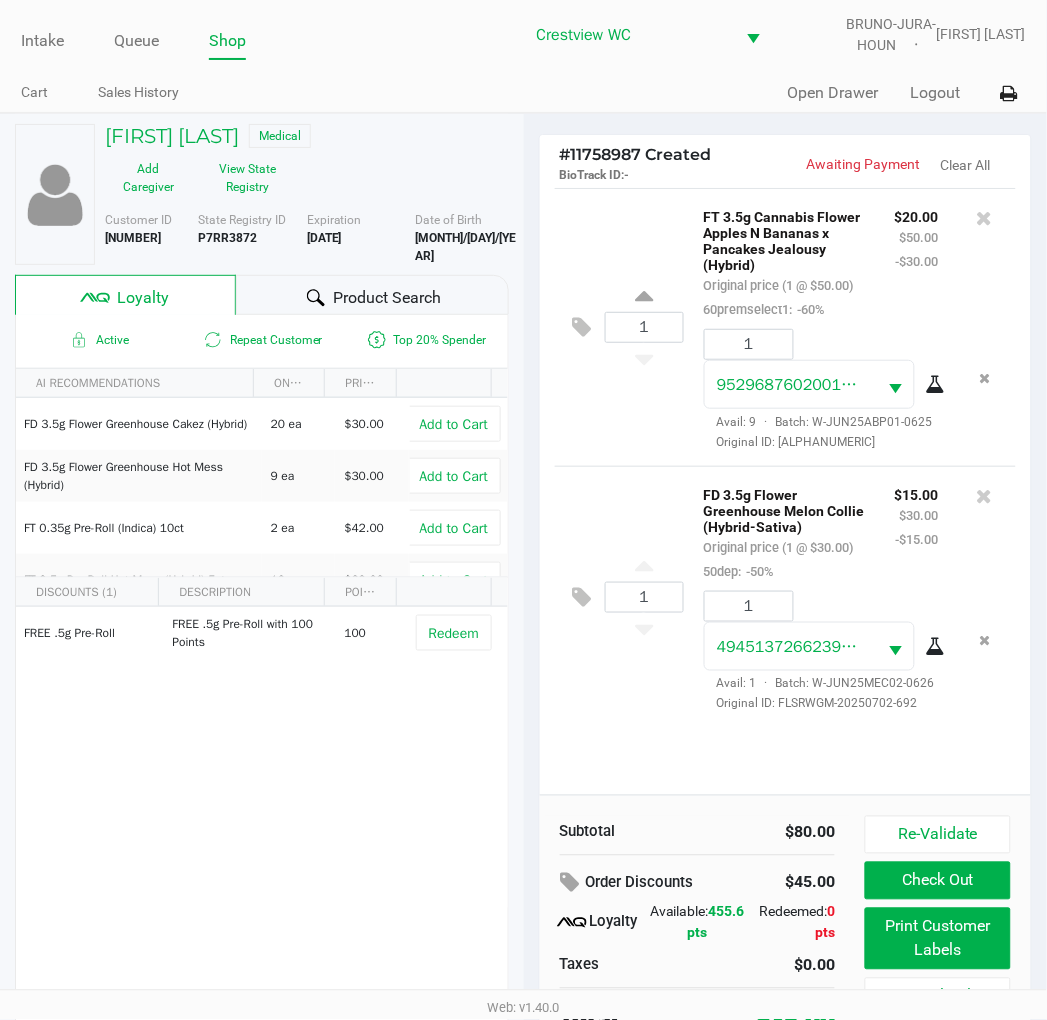scroll, scrollTop: 38, scrollLeft: 0, axis: vertical 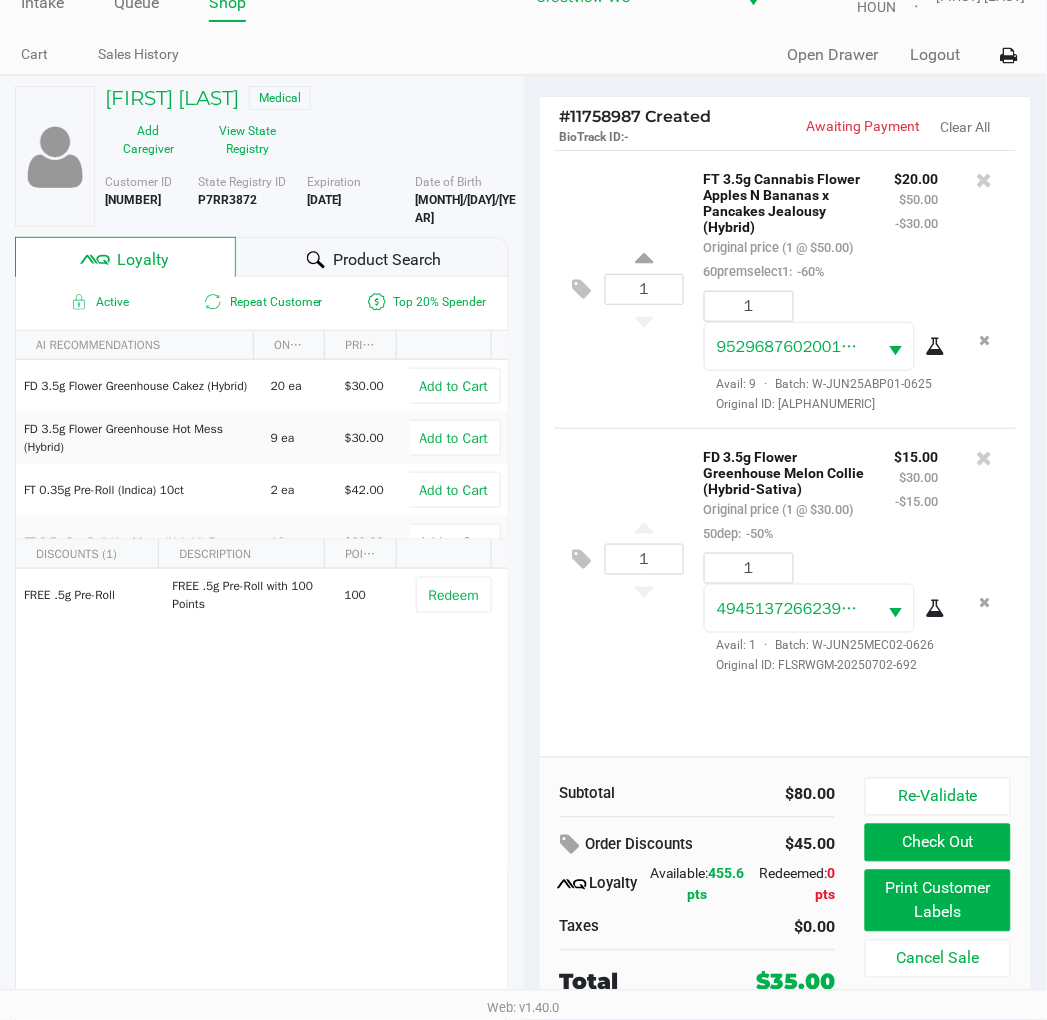 click on "Print Customer Labels" 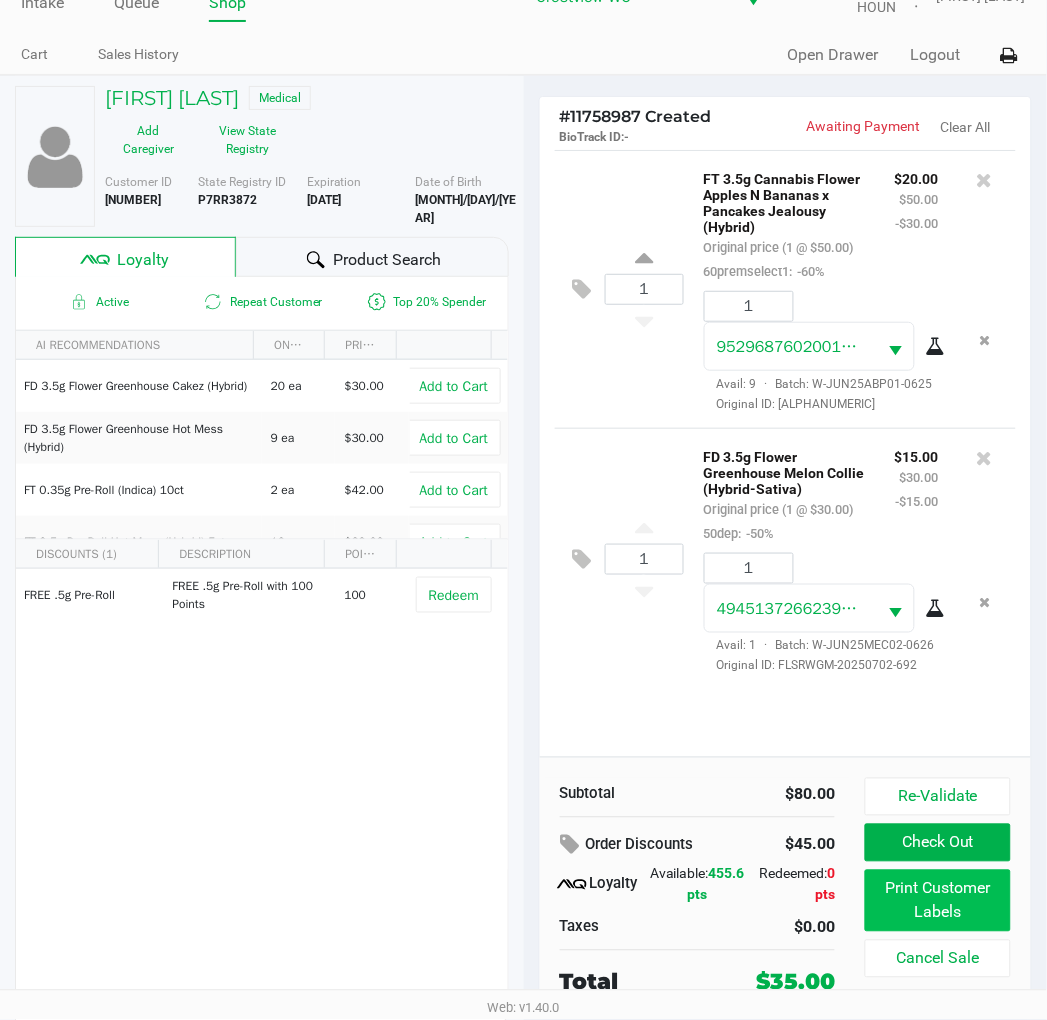 scroll, scrollTop: 0, scrollLeft: 0, axis: both 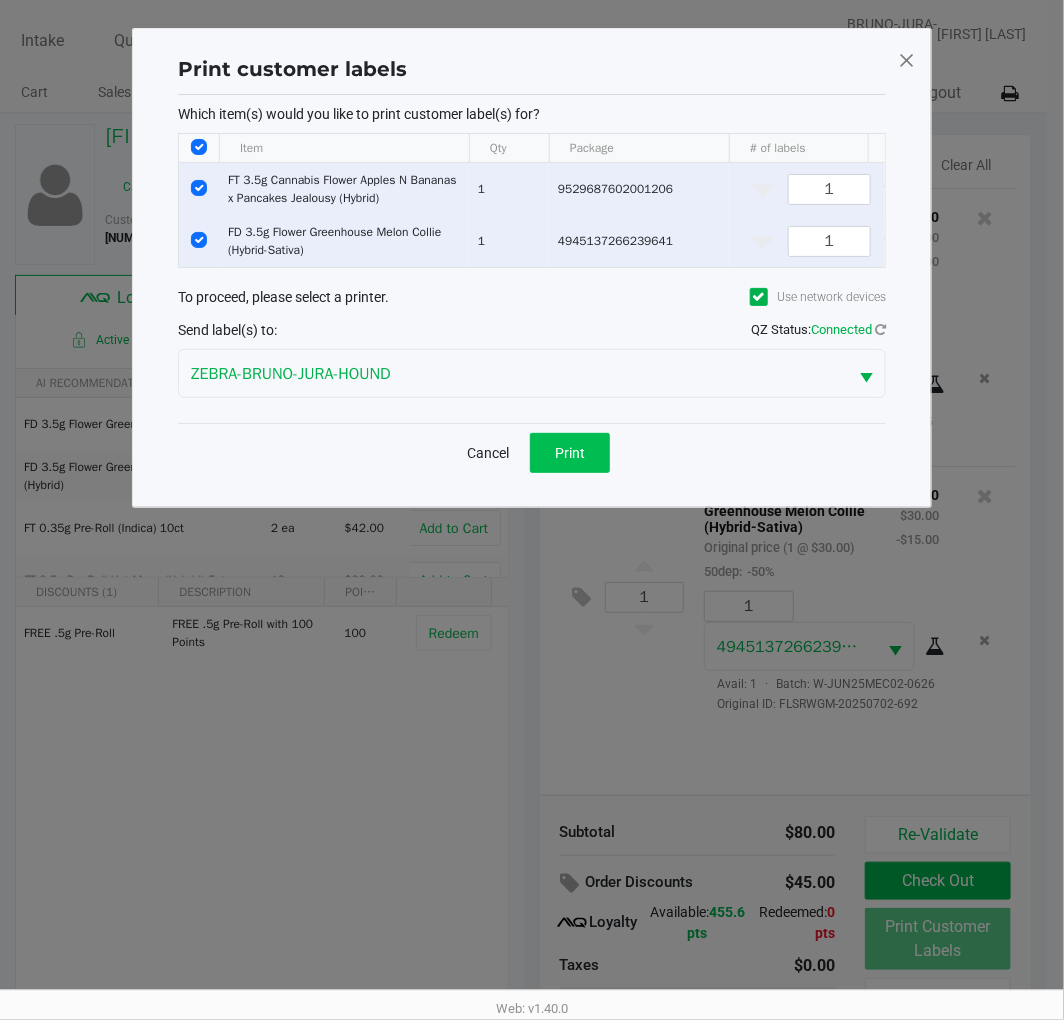 click on "Print" 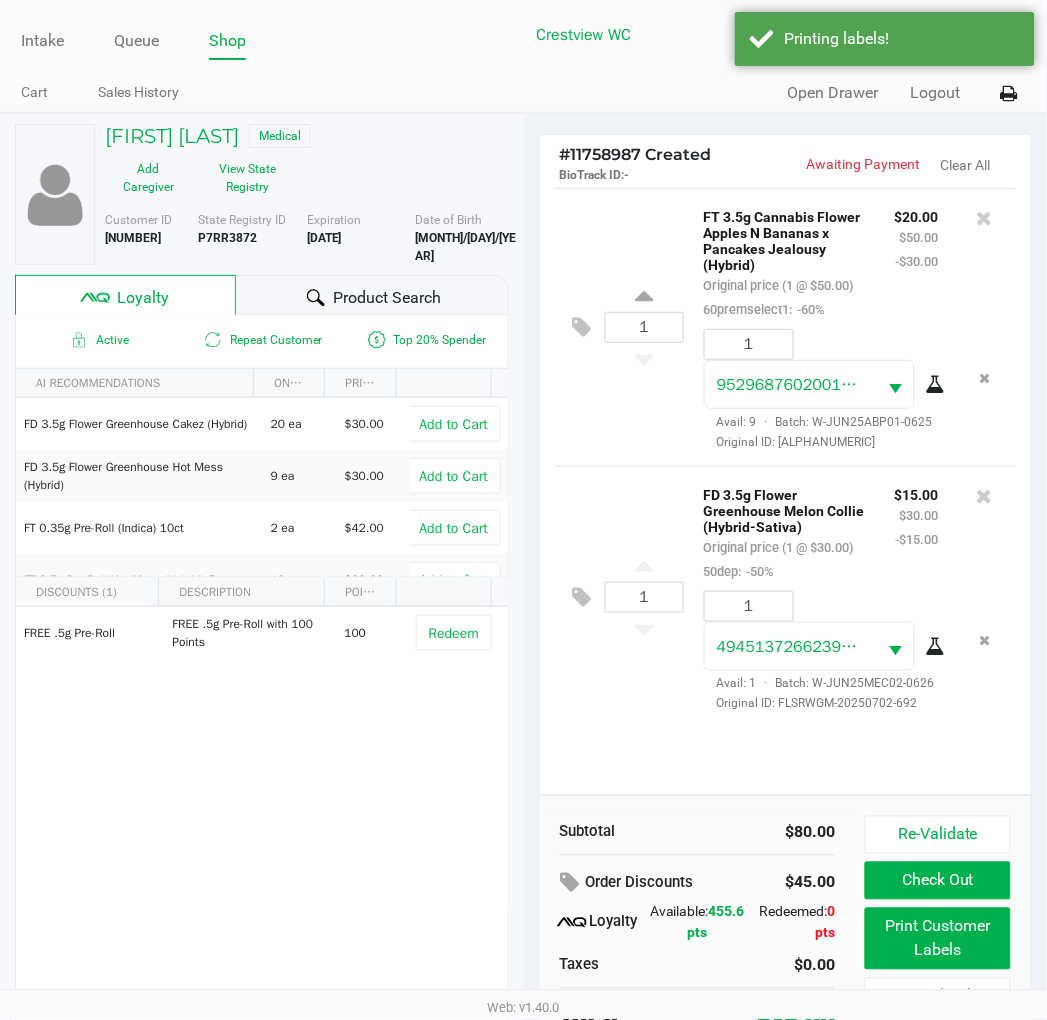 scroll, scrollTop: 34, scrollLeft: 0, axis: vertical 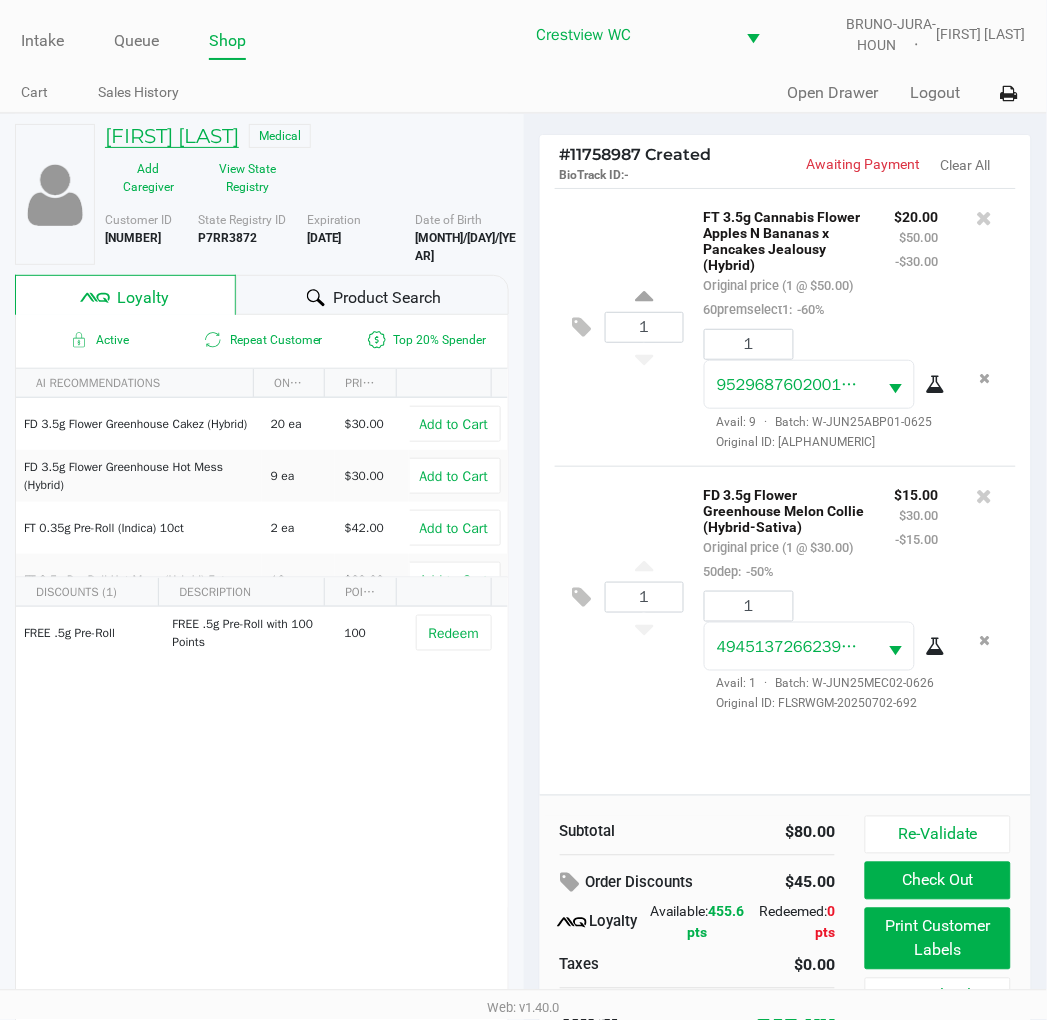 click on "[FIRST] [LAST]" 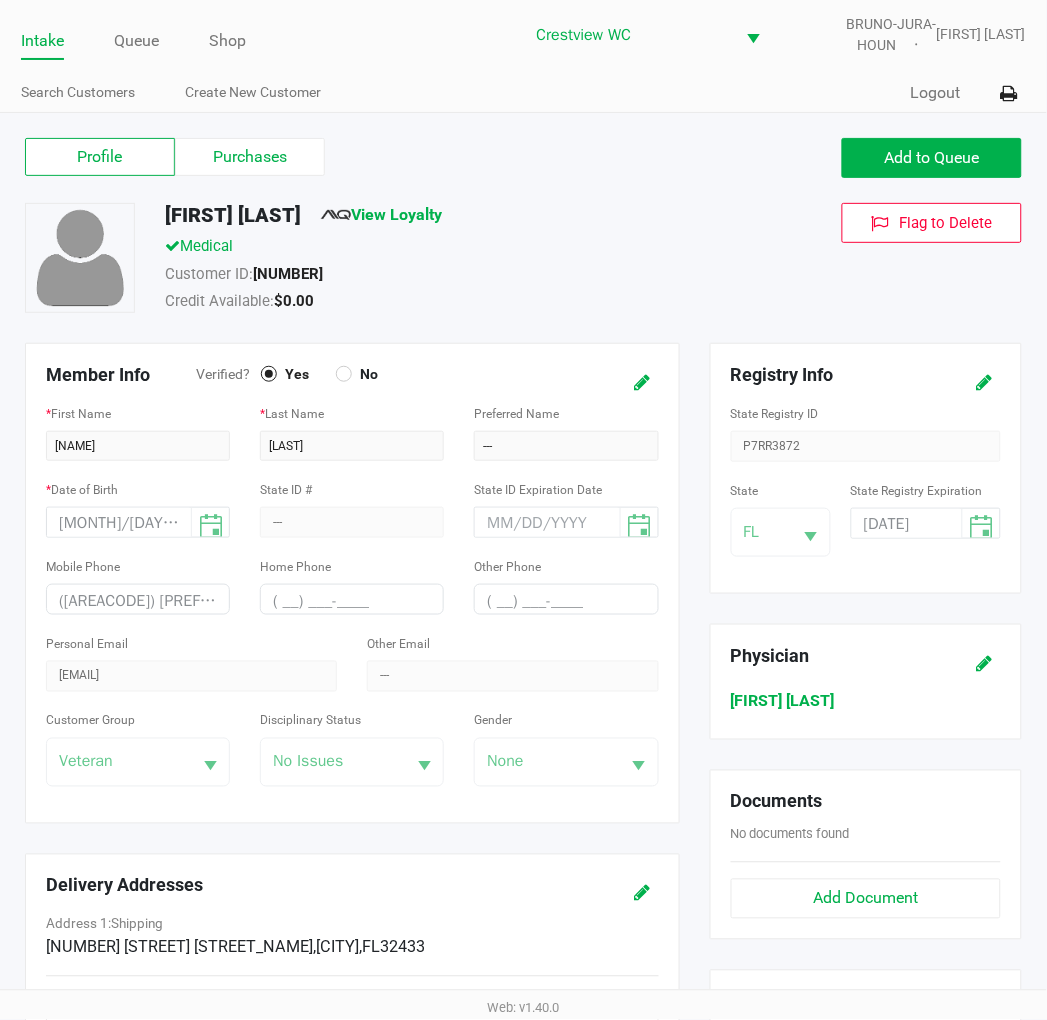 click on "Purchases" 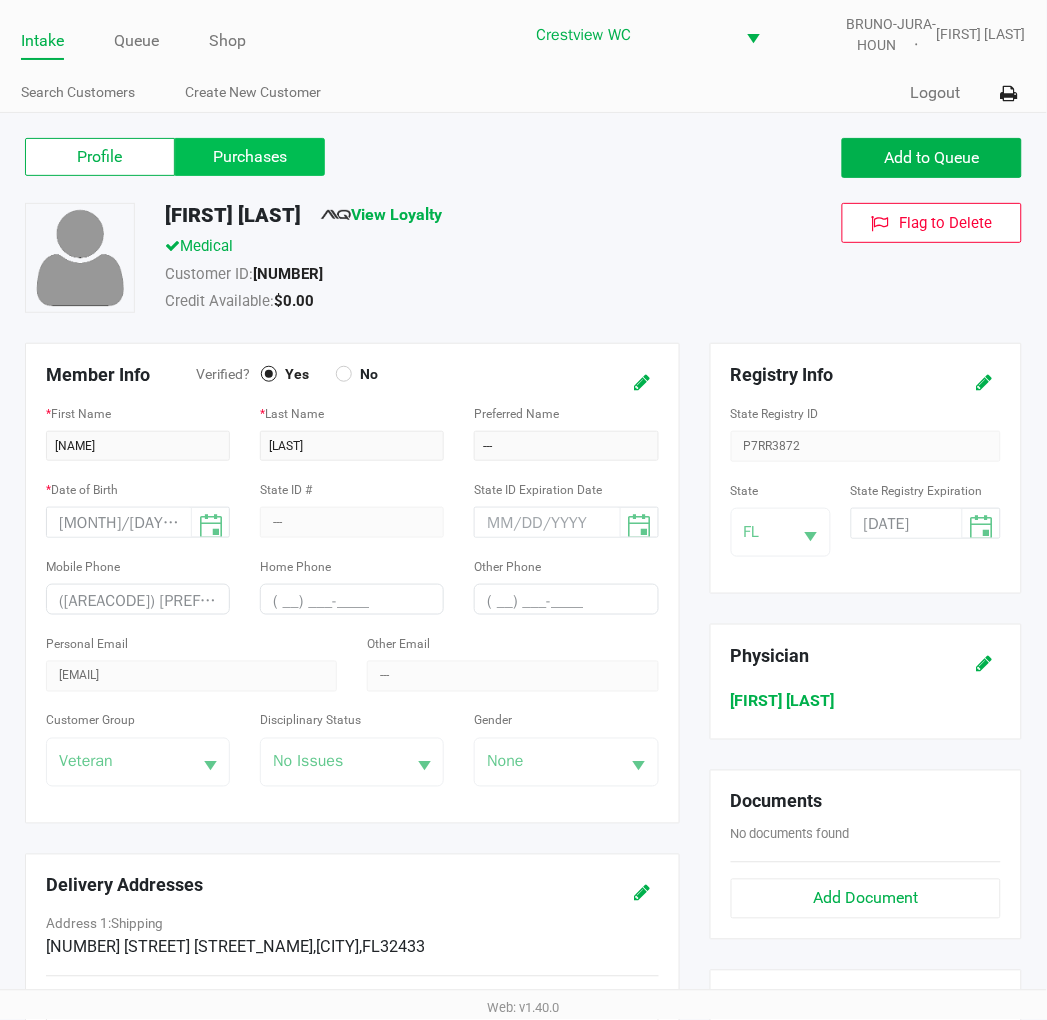 click on "Purchases" at bounding box center [0, 0] 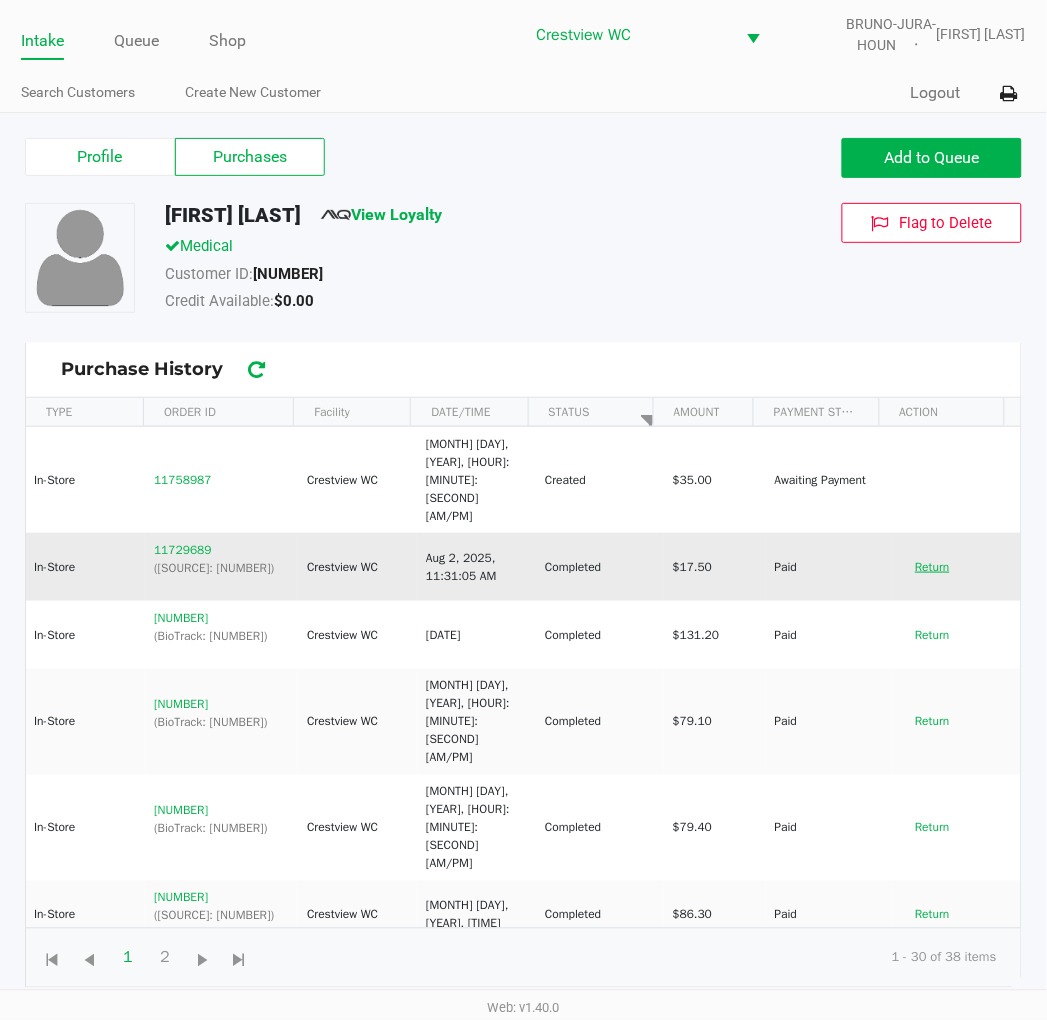 click on "Return" 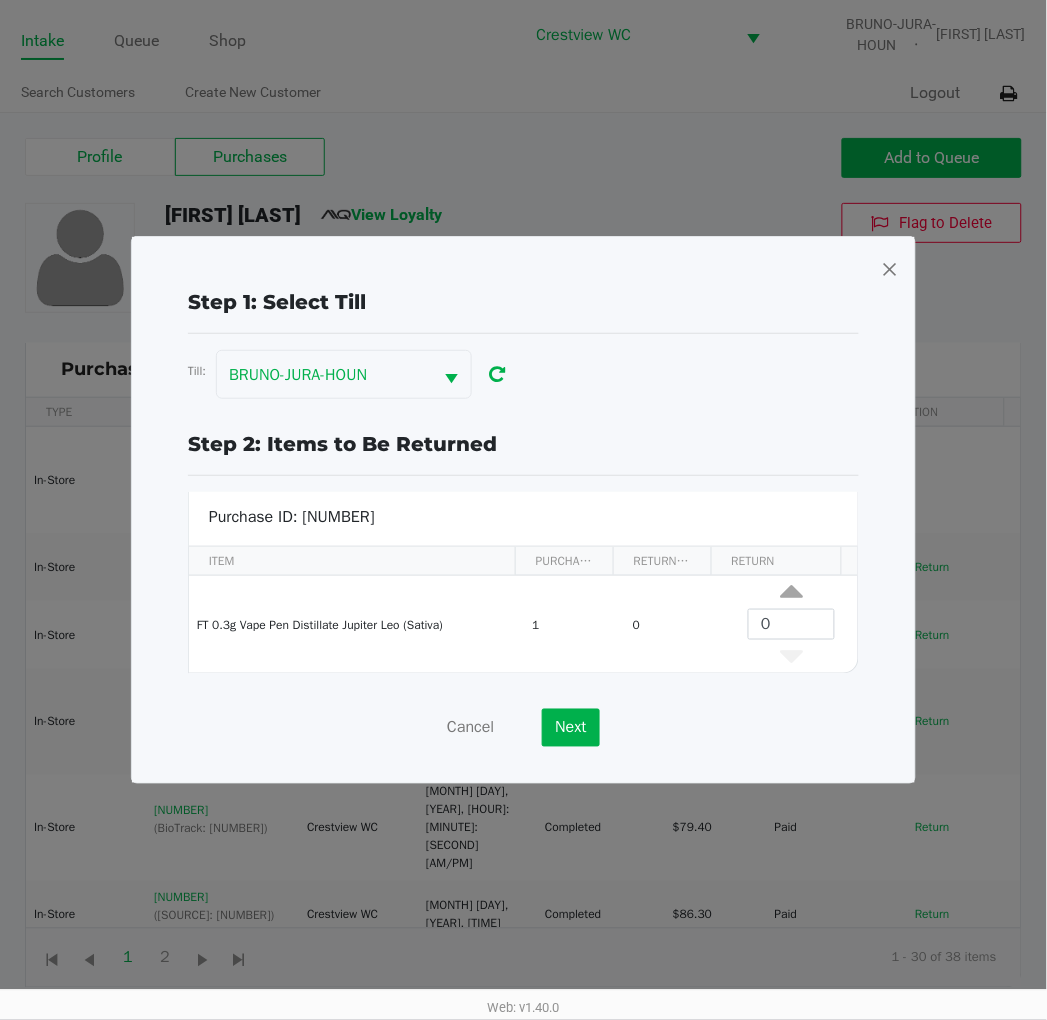 click at bounding box center [890, 269] 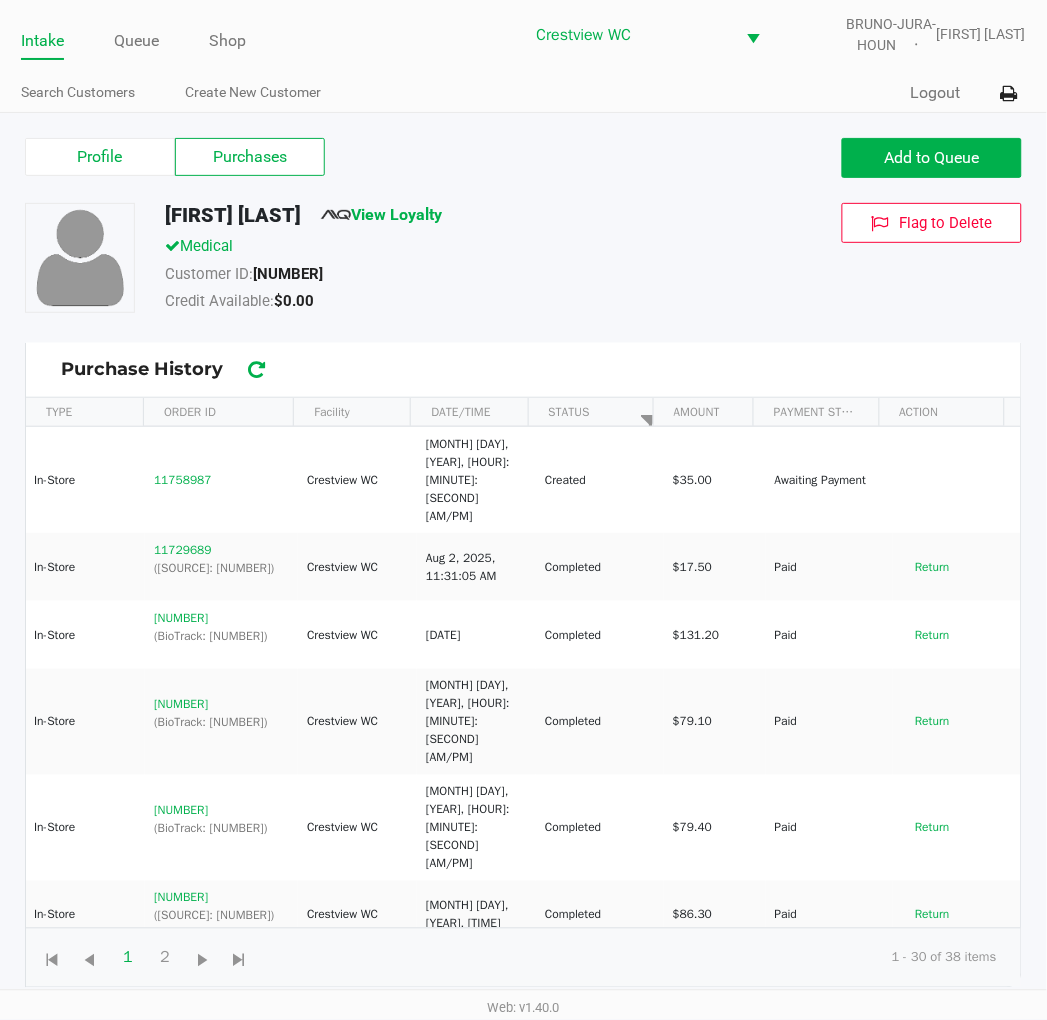 click on "Return" 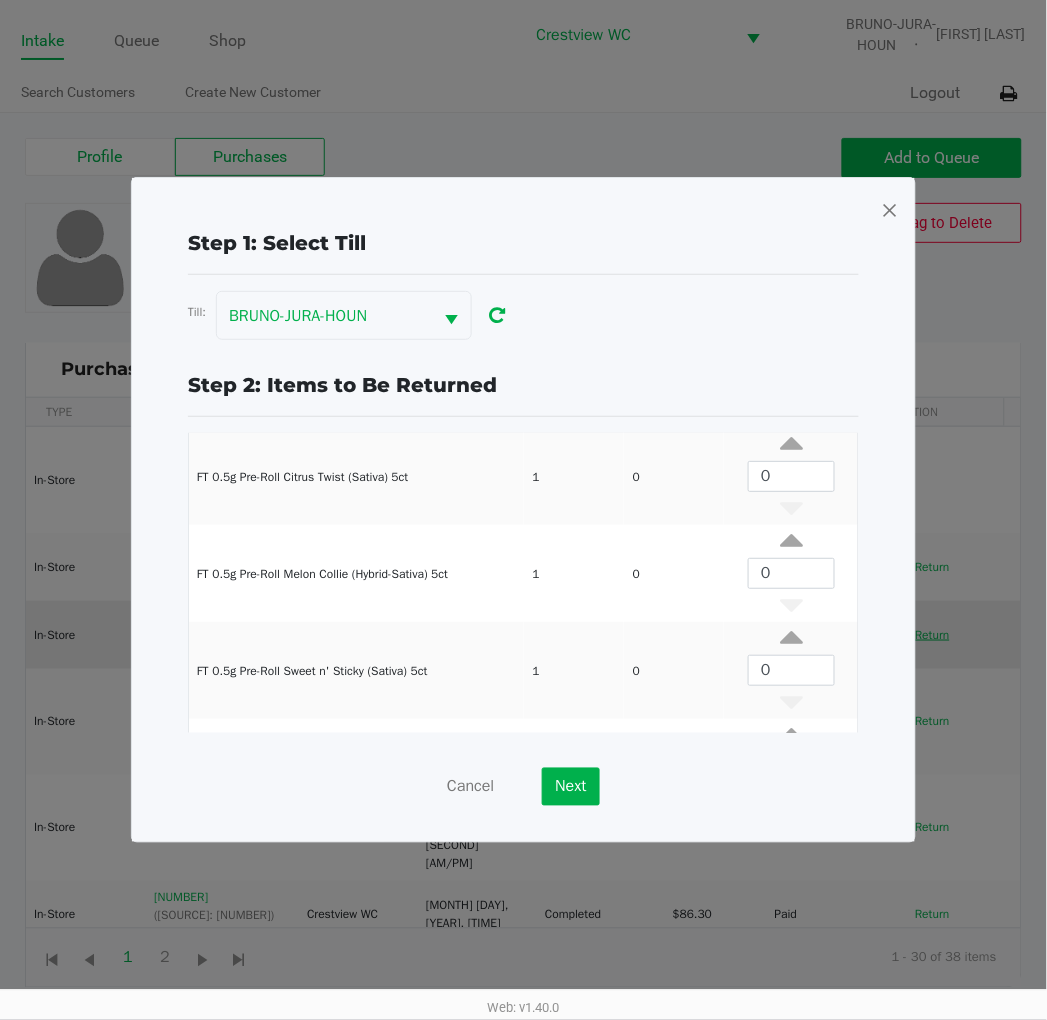 scroll, scrollTop: 270, scrollLeft: 0, axis: vertical 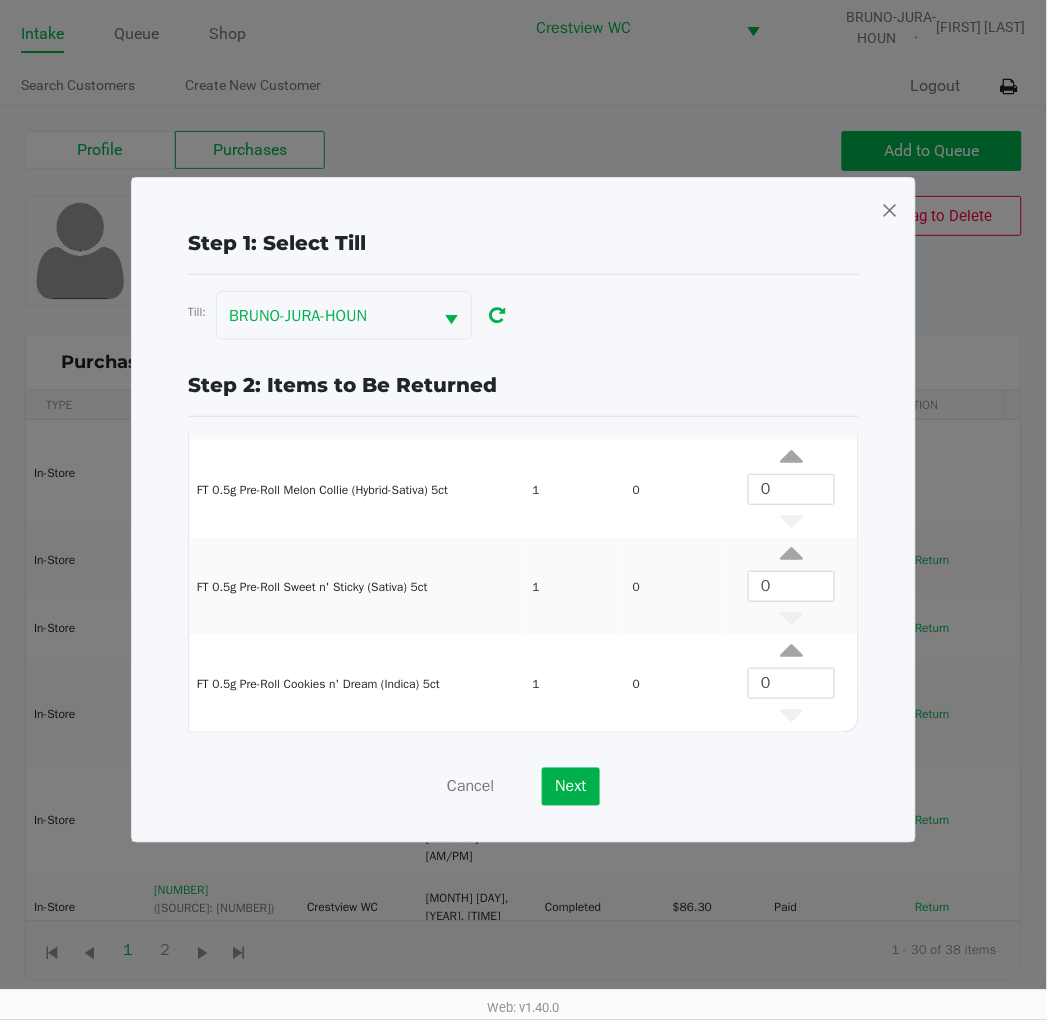 click at bounding box center [890, 210] 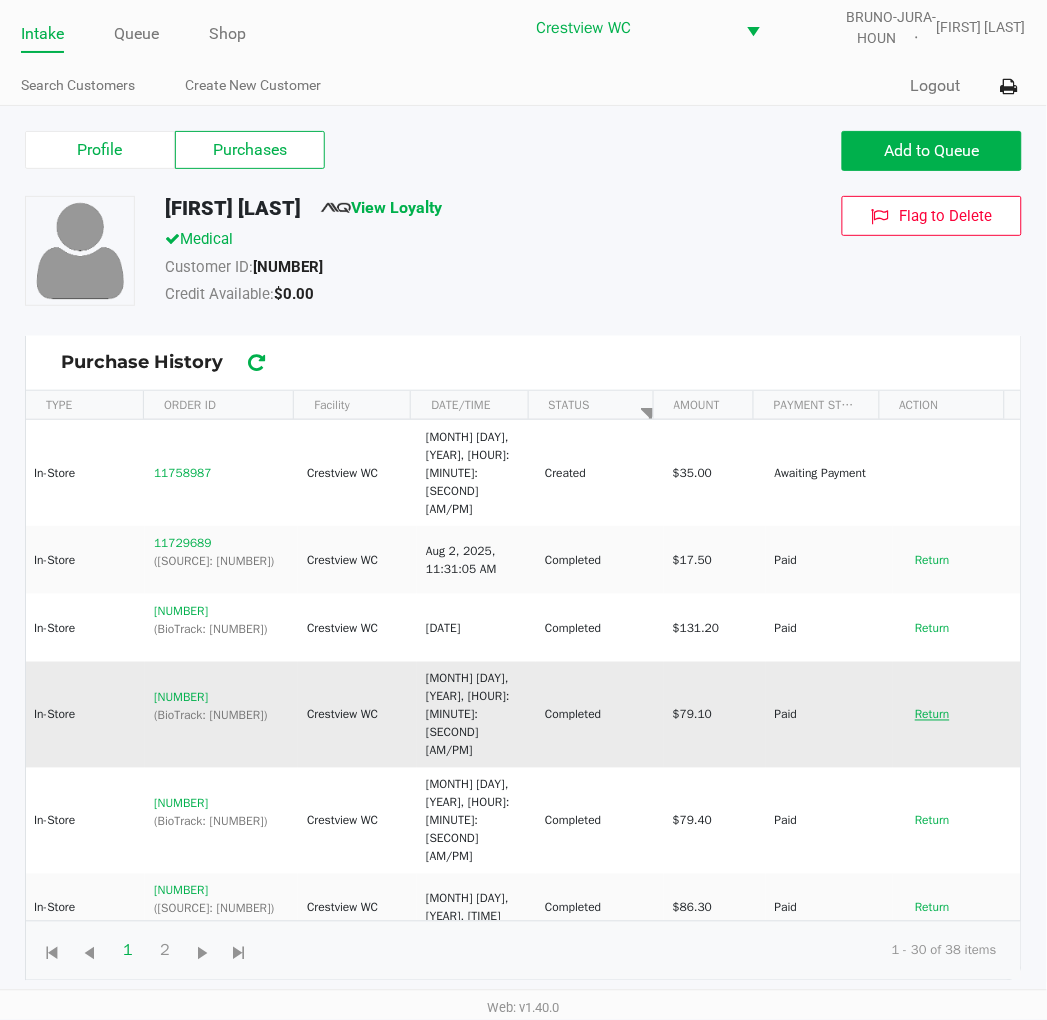 click on "Return" 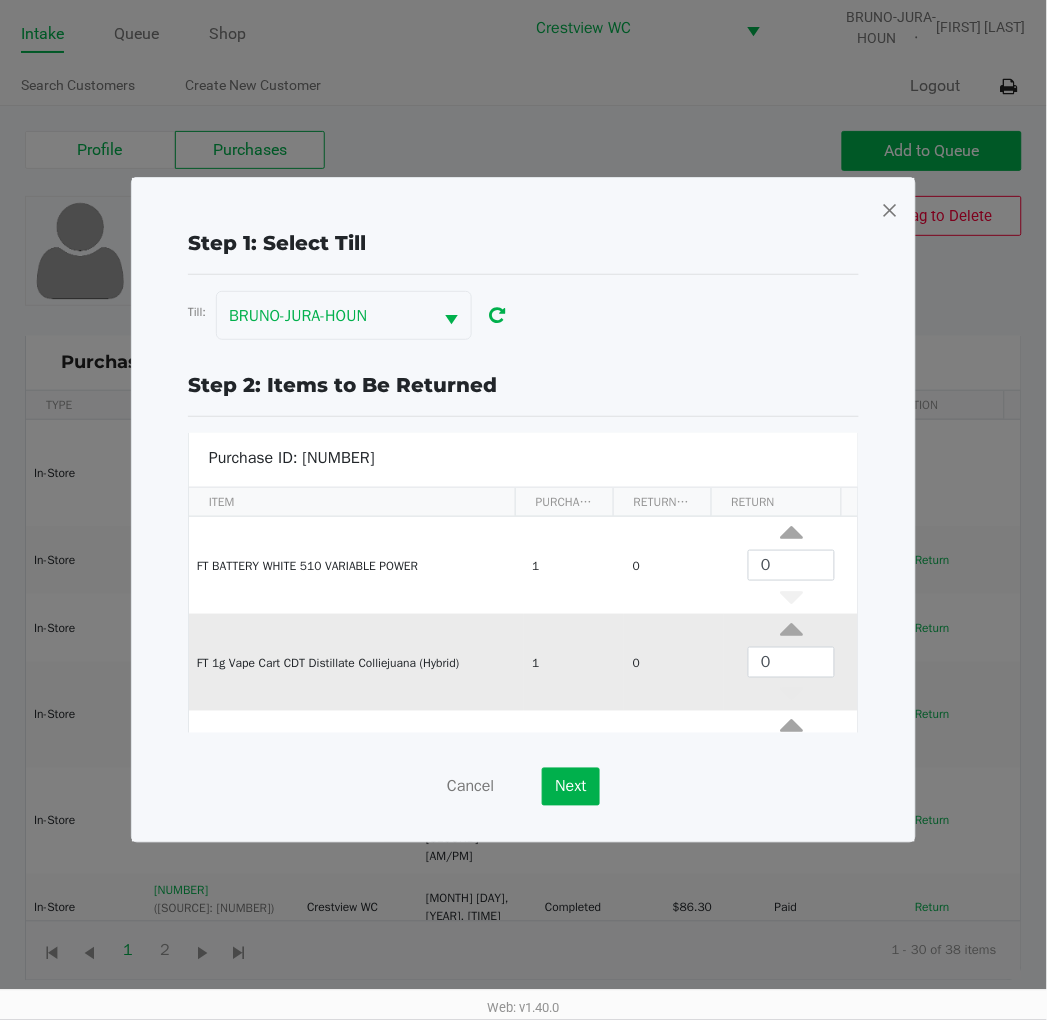 click on "1" at bounding box center (574, 662) 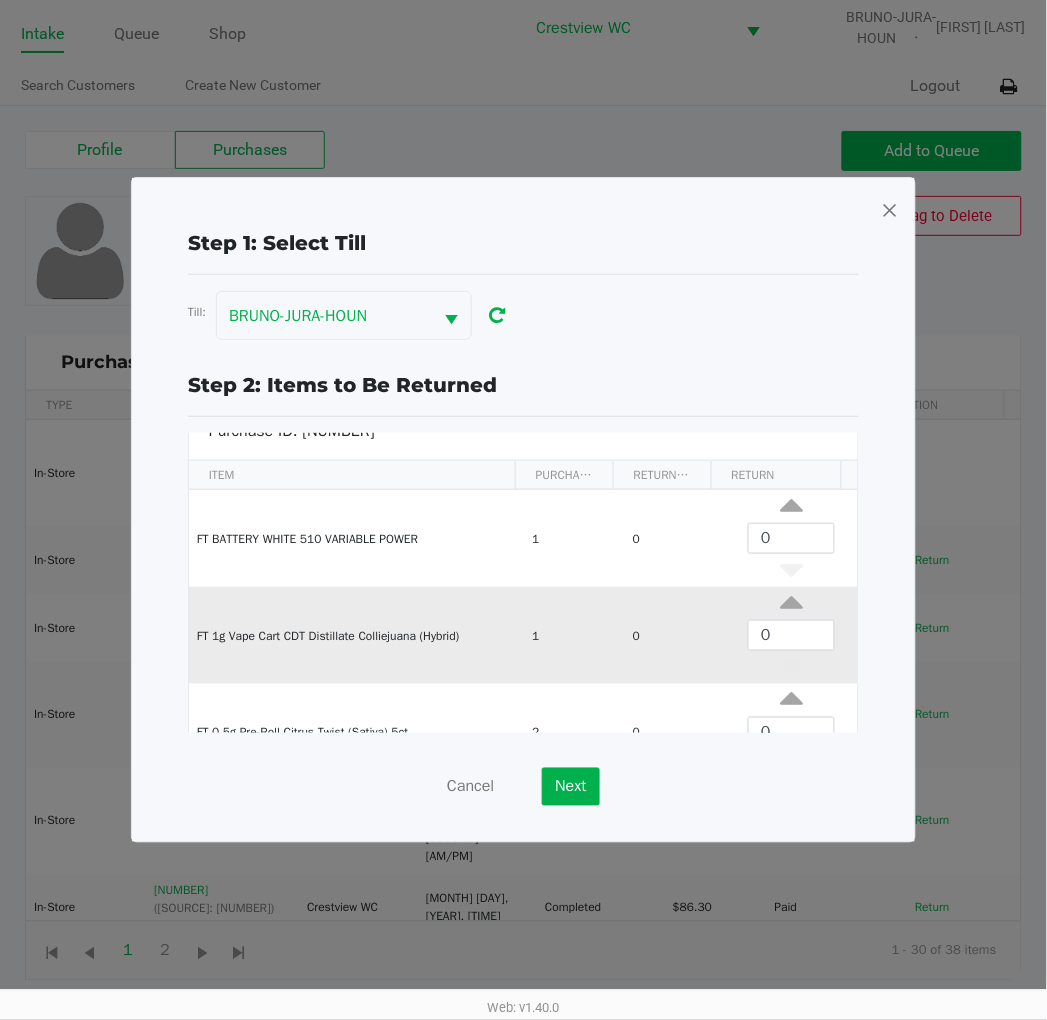 scroll, scrollTop: 76, scrollLeft: 0, axis: vertical 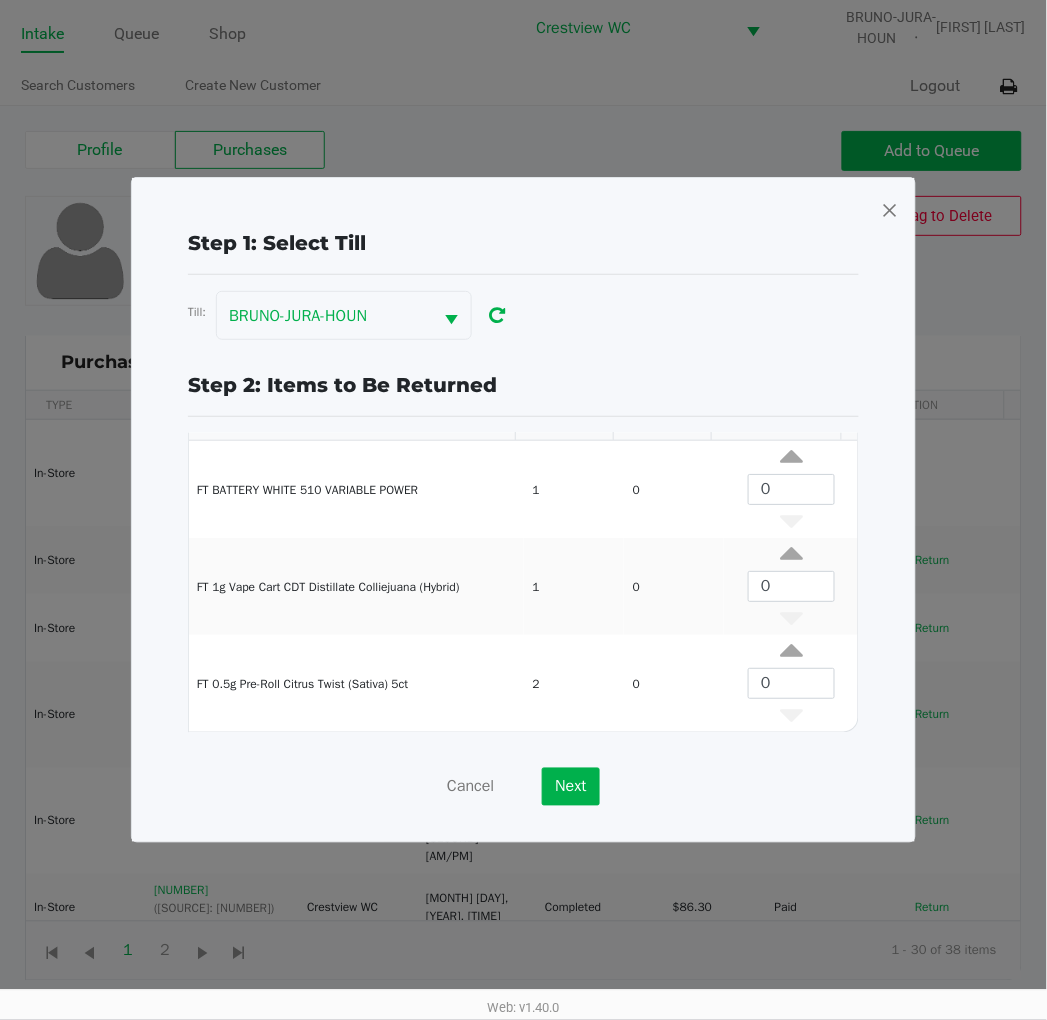 click at bounding box center [890, 210] 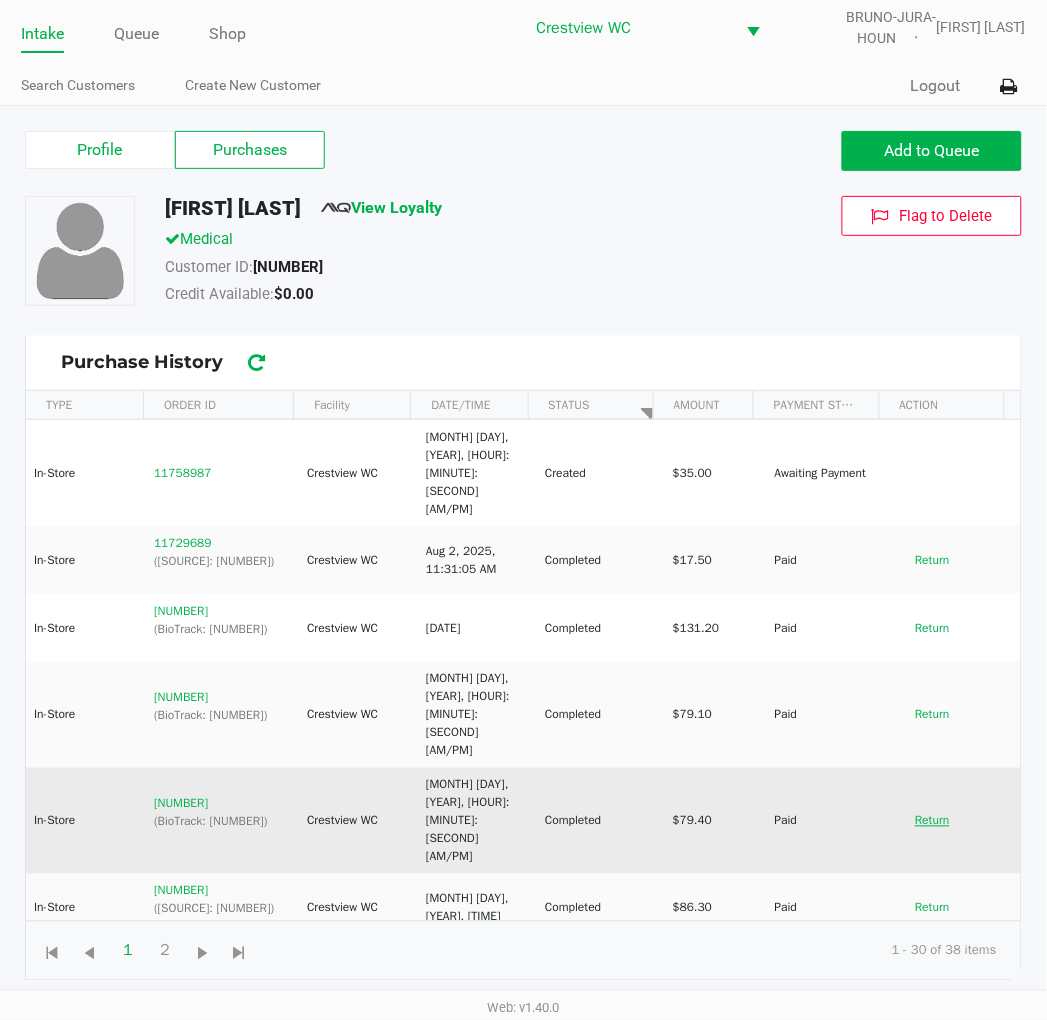 click on "Return" 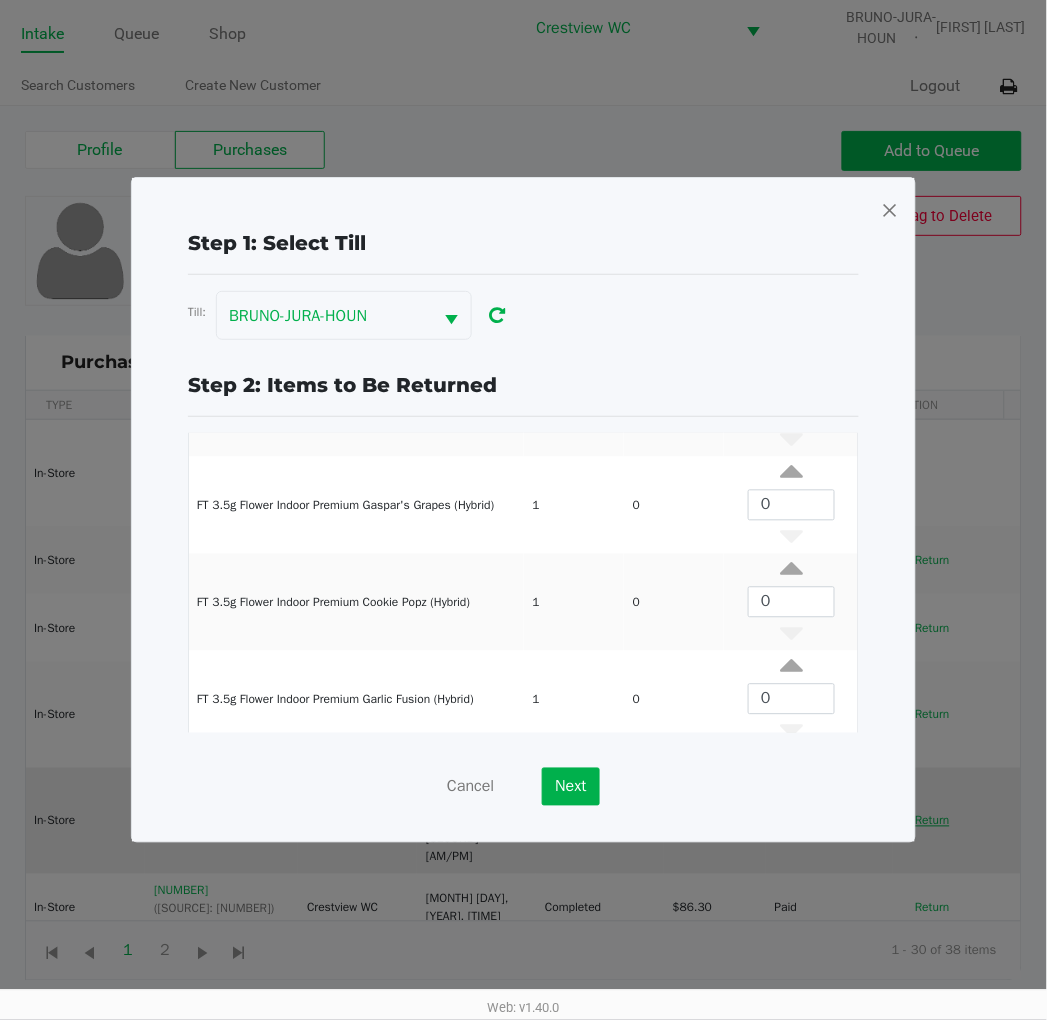 scroll, scrollTop: 852, scrollLeft: 0, axis: vertical 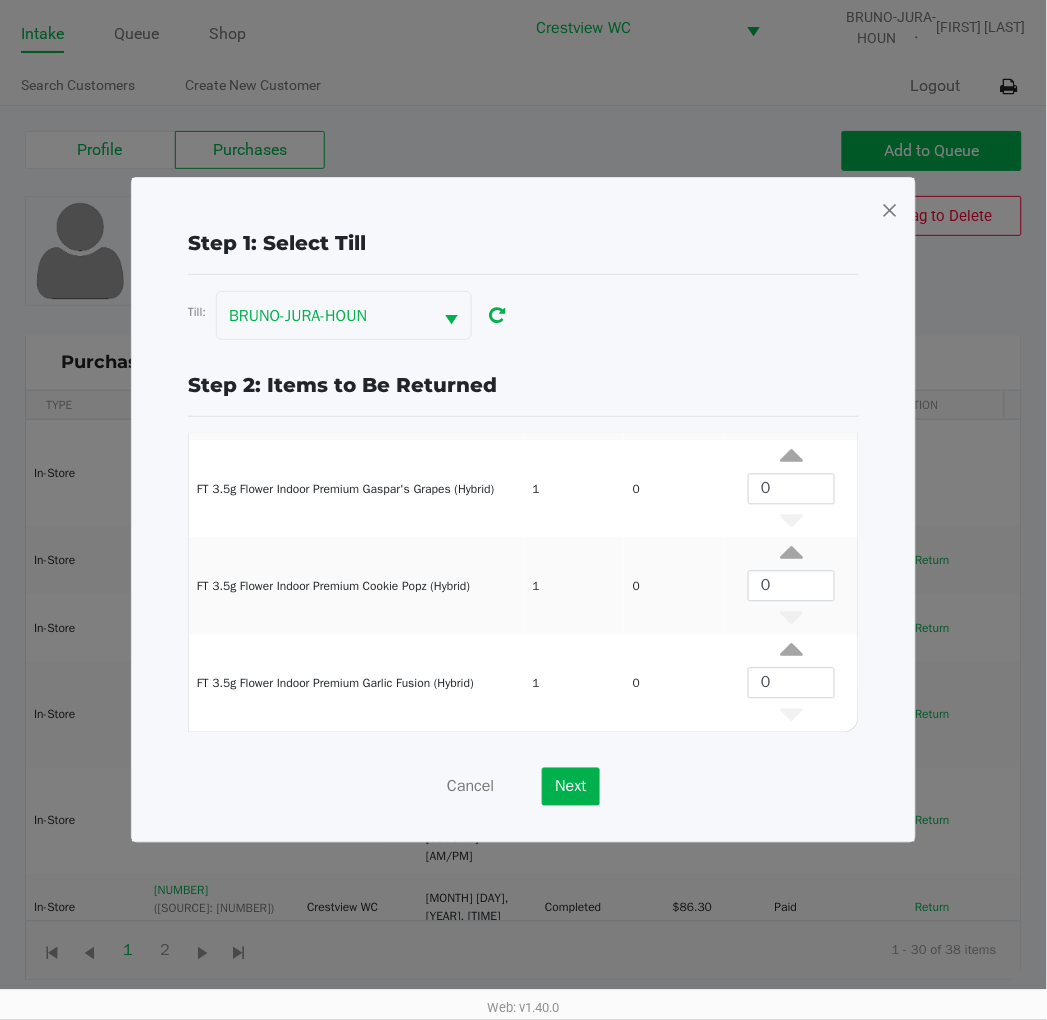 click at bounding box center [890, 210] 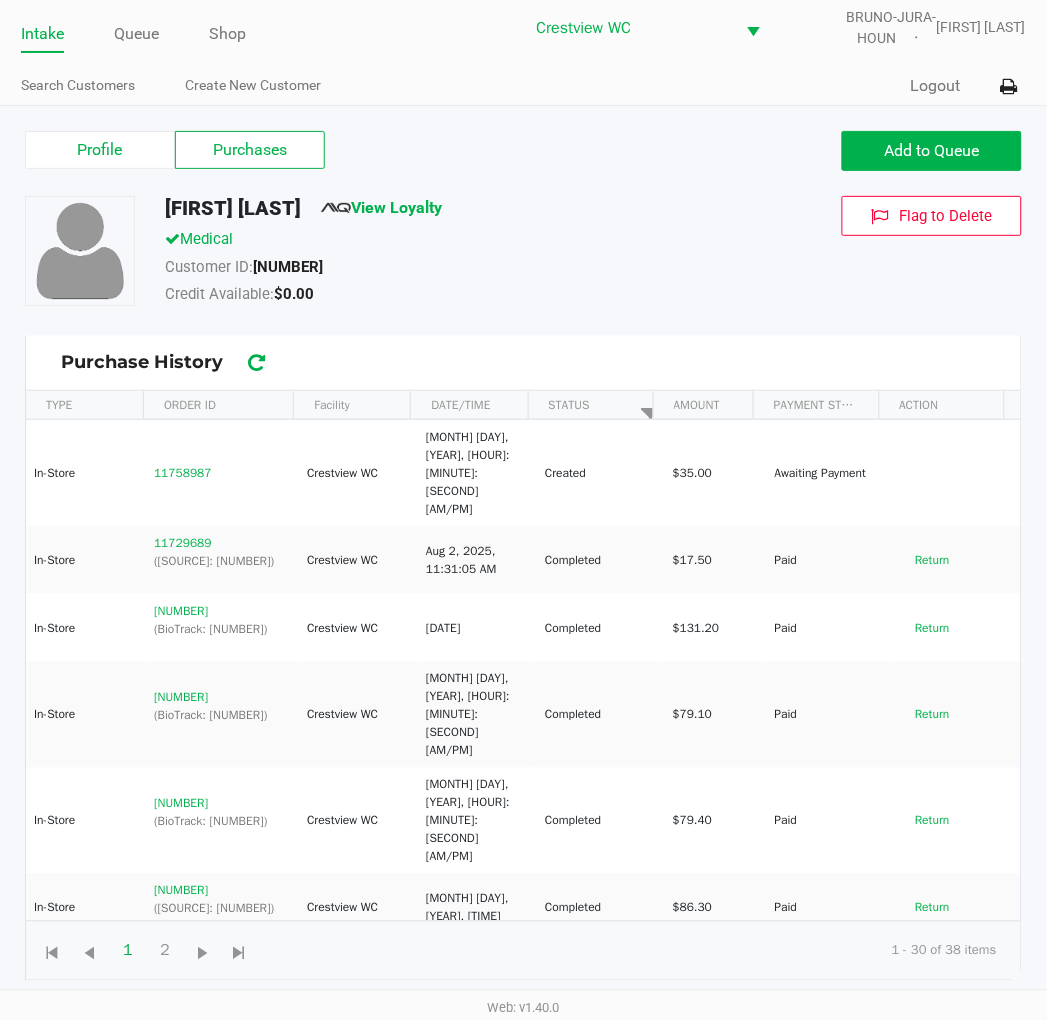 click on "11758987" 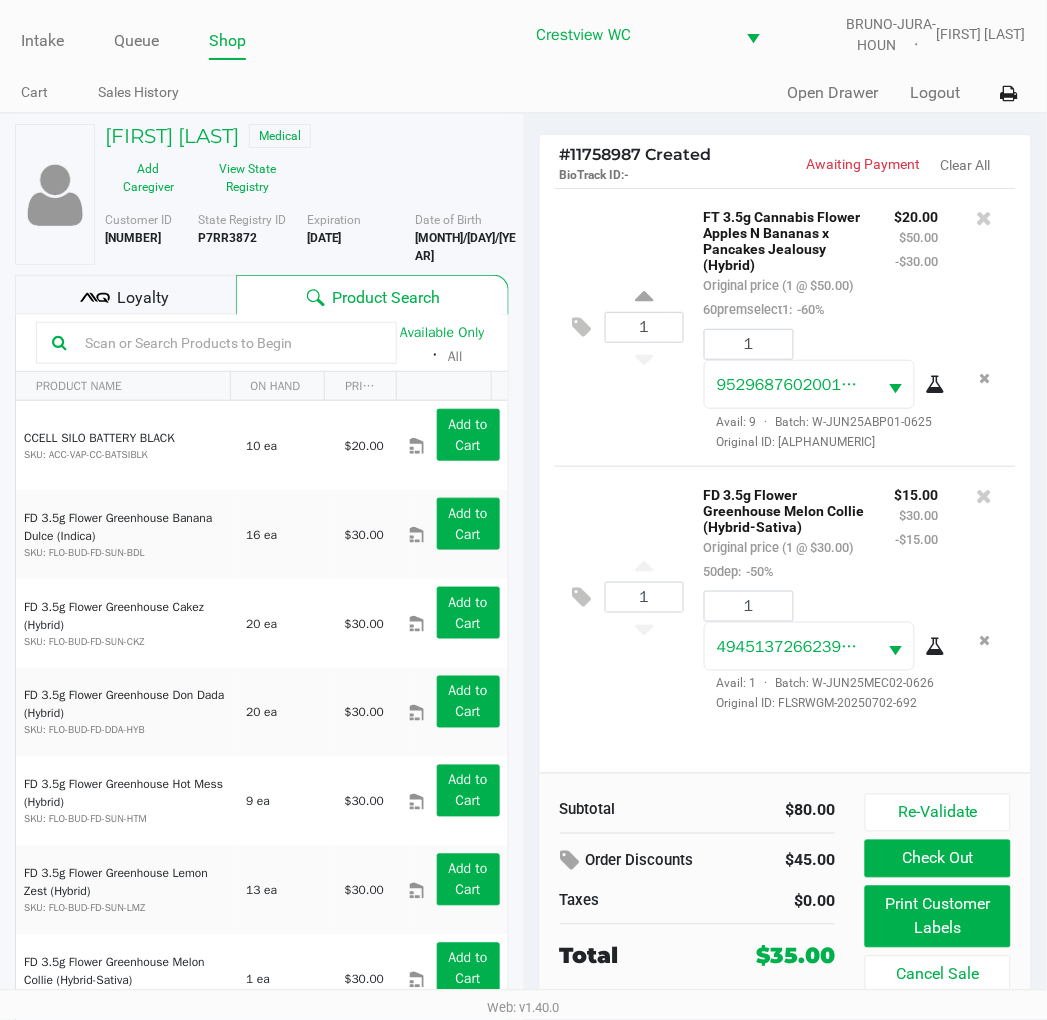 scroll, scrollTop: 37, scrollLeft: 0, axis: vertical 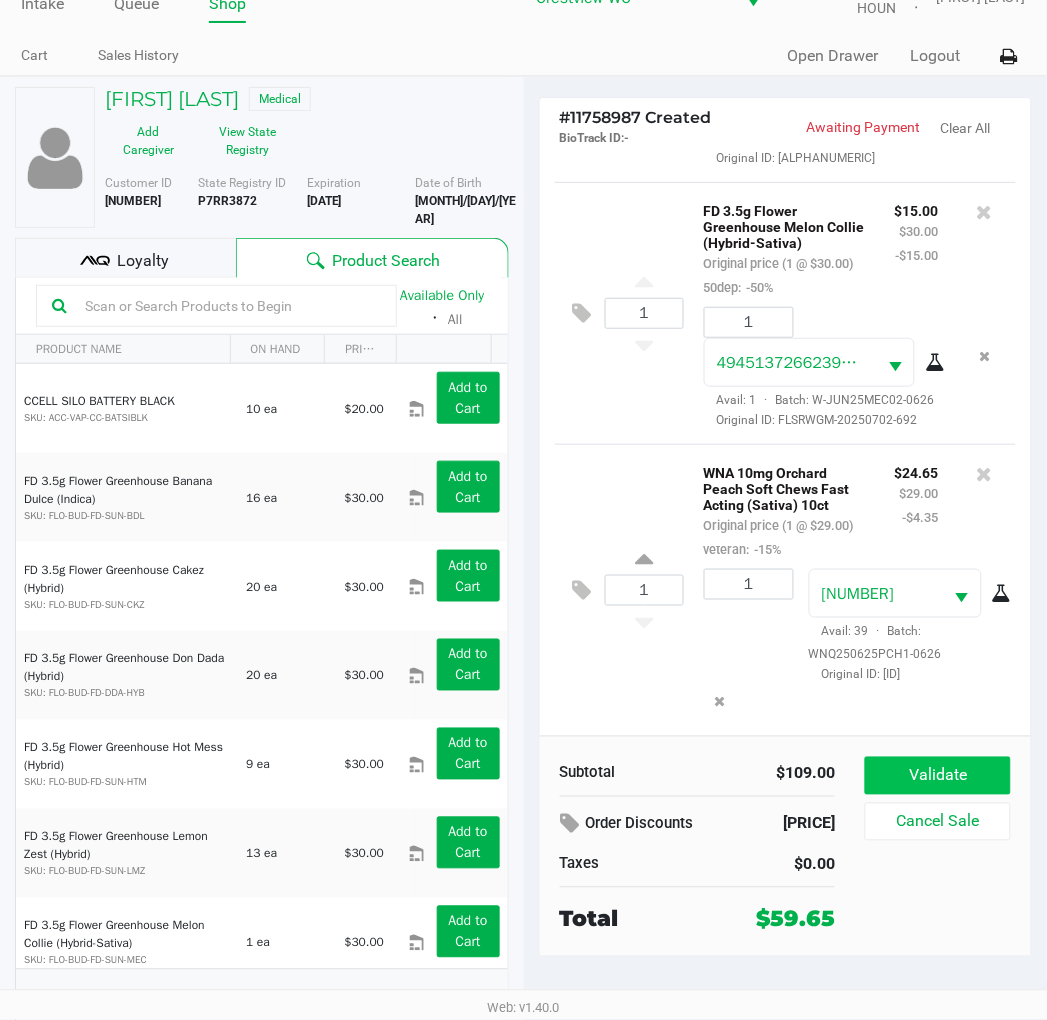 click on "Validate" 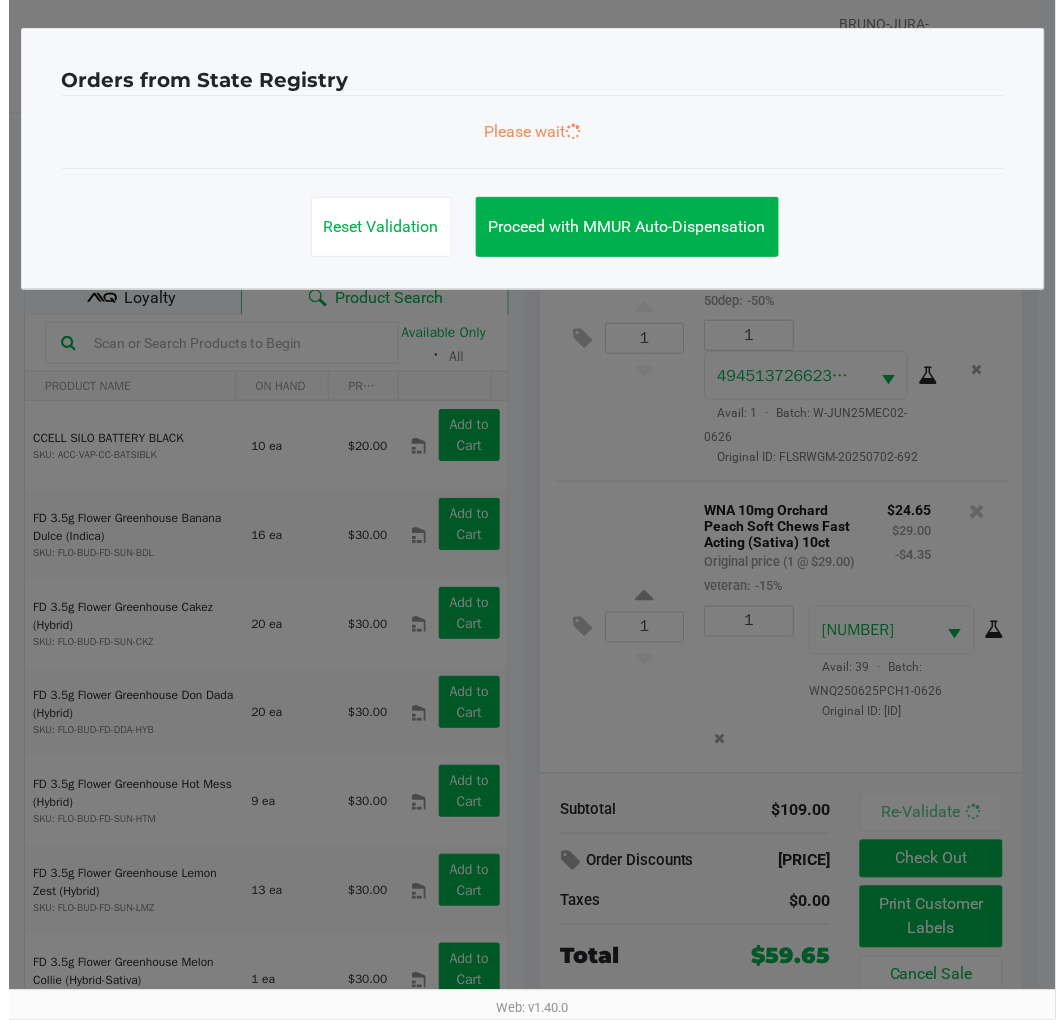 scroll, scrollTop: 0, scrollLeft: 0, axis: both 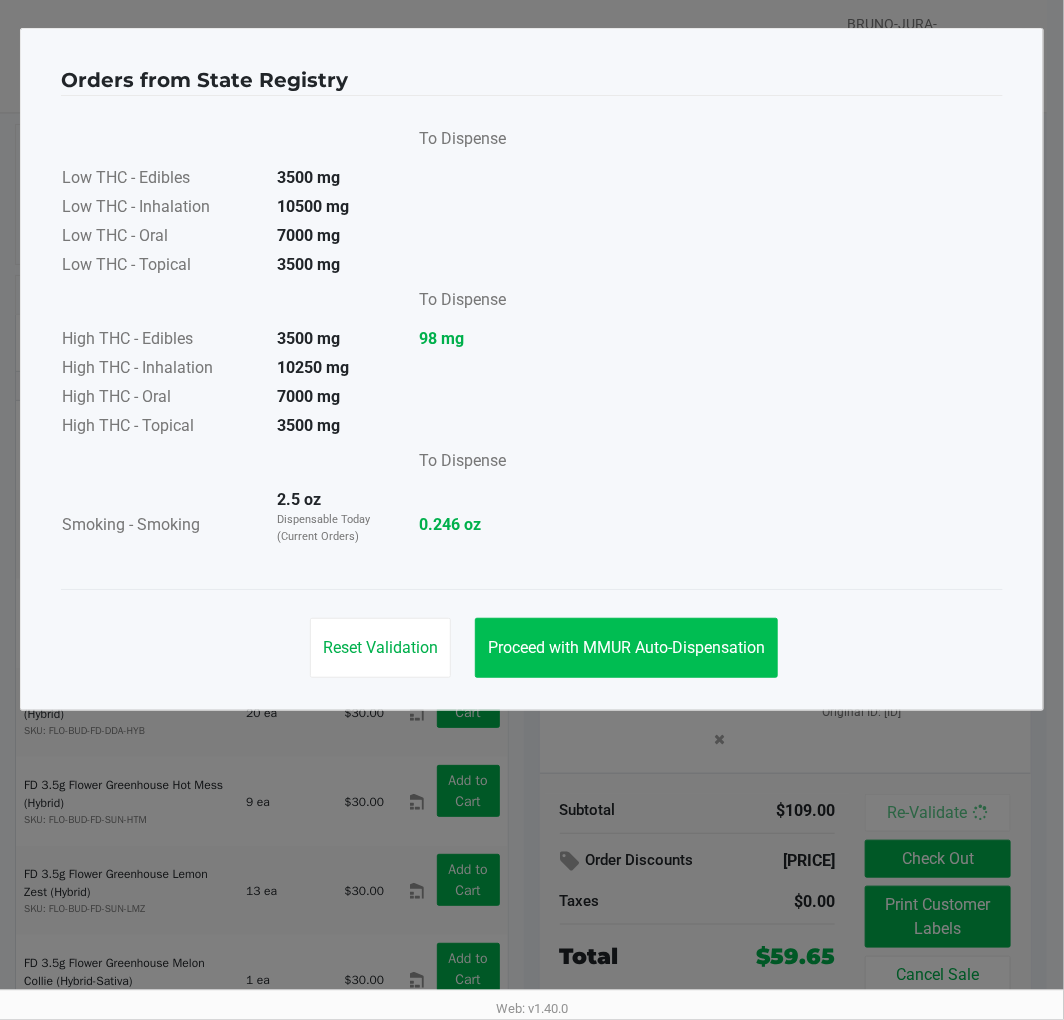 click on "Proceed with MMUR Auto-Dispensation" 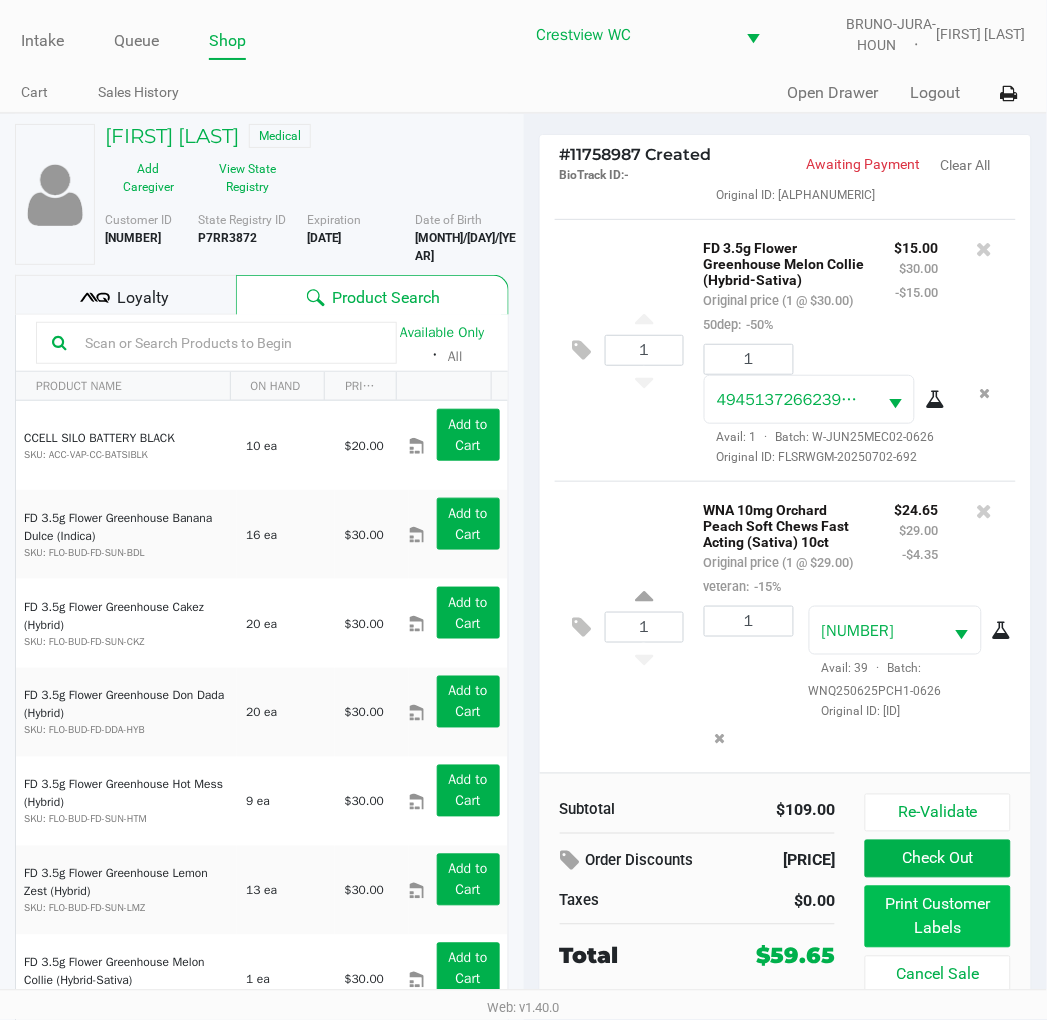 click on "Print Customer Labels" 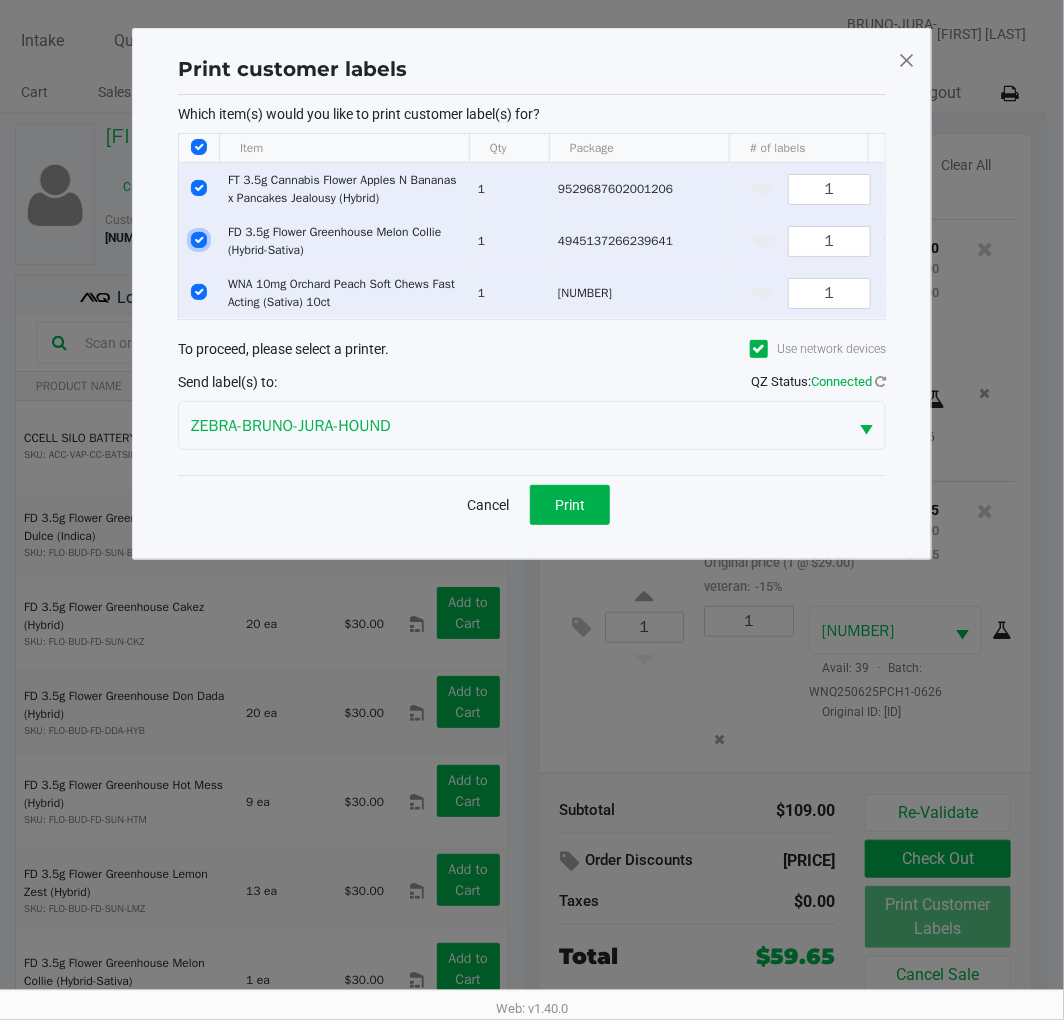 click at bounding box center [199, 240] 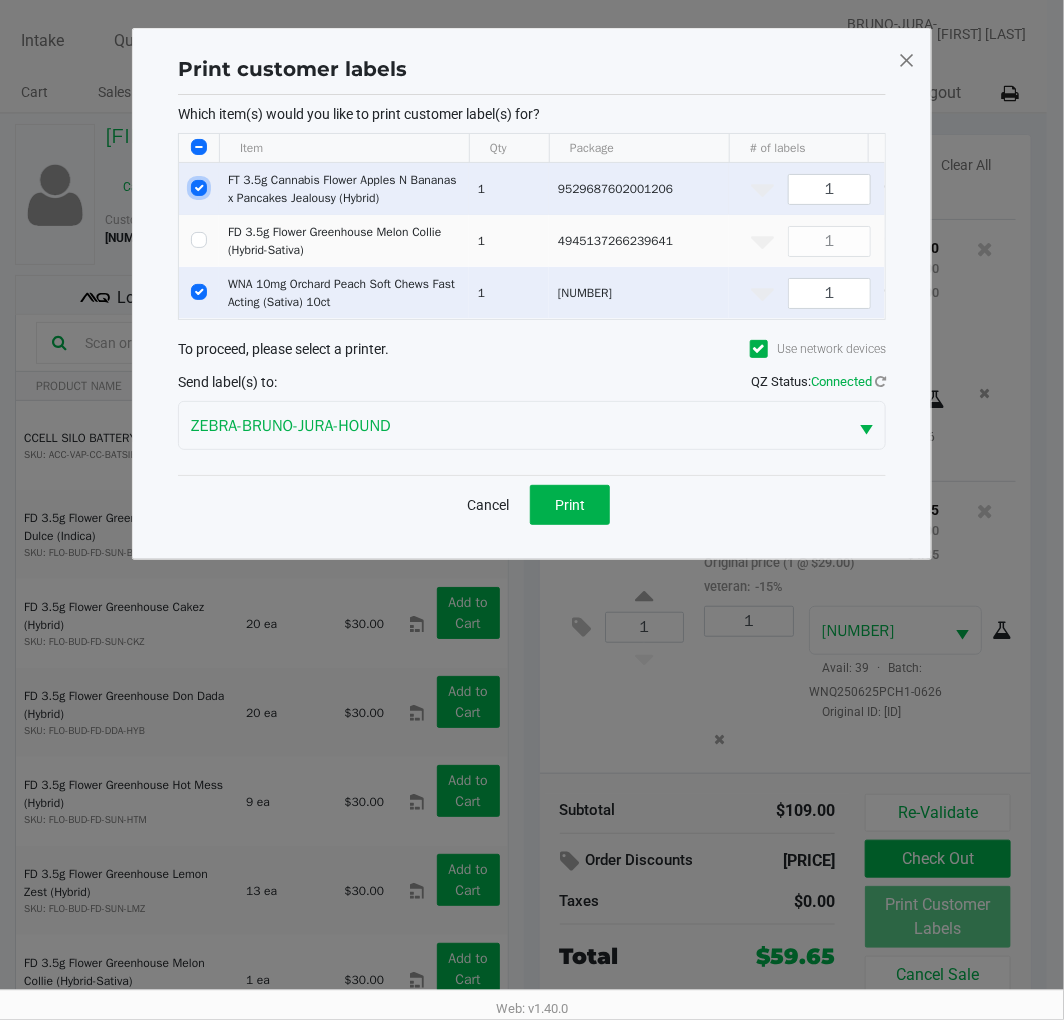 click at bounding box center [199, 188] 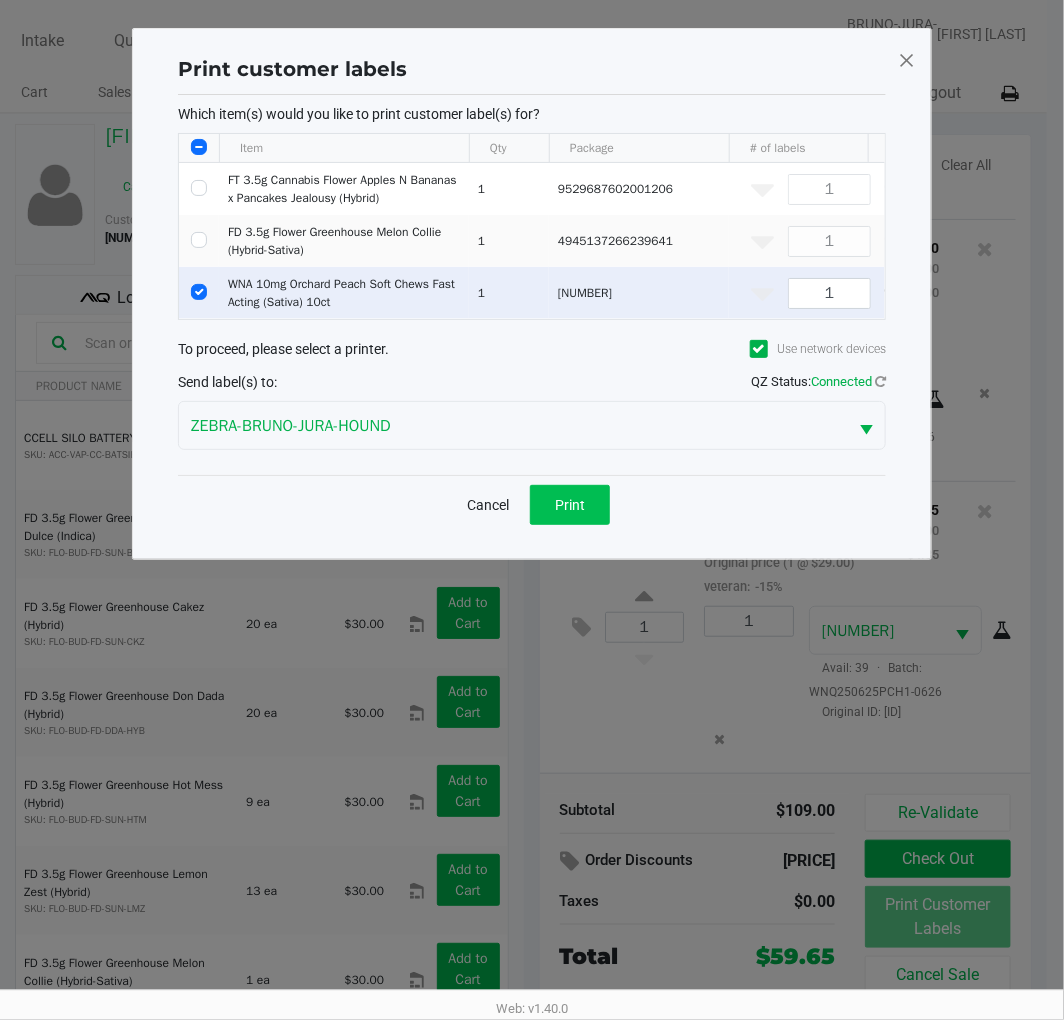 click on "Print" 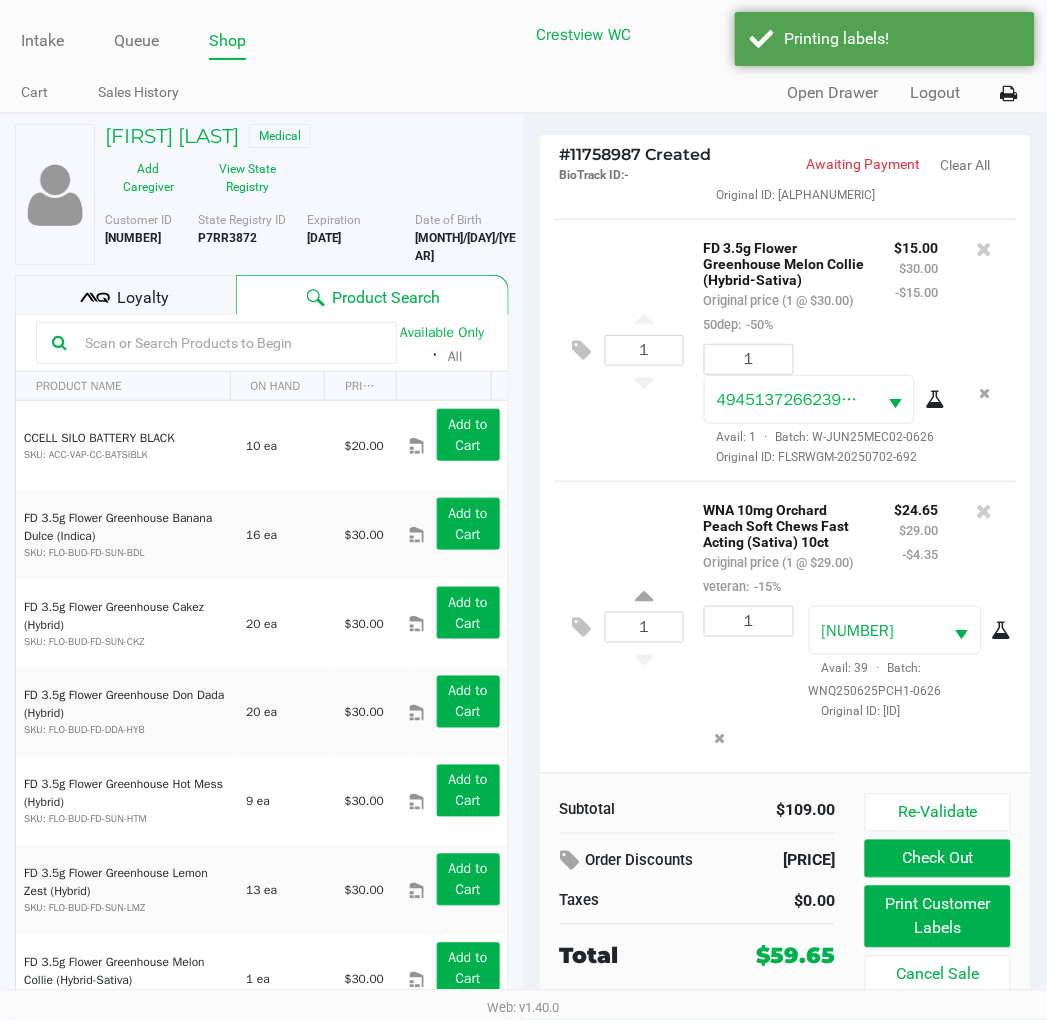 scroll, scrollTop: 37, scrollLeft: 0, axis: vertical 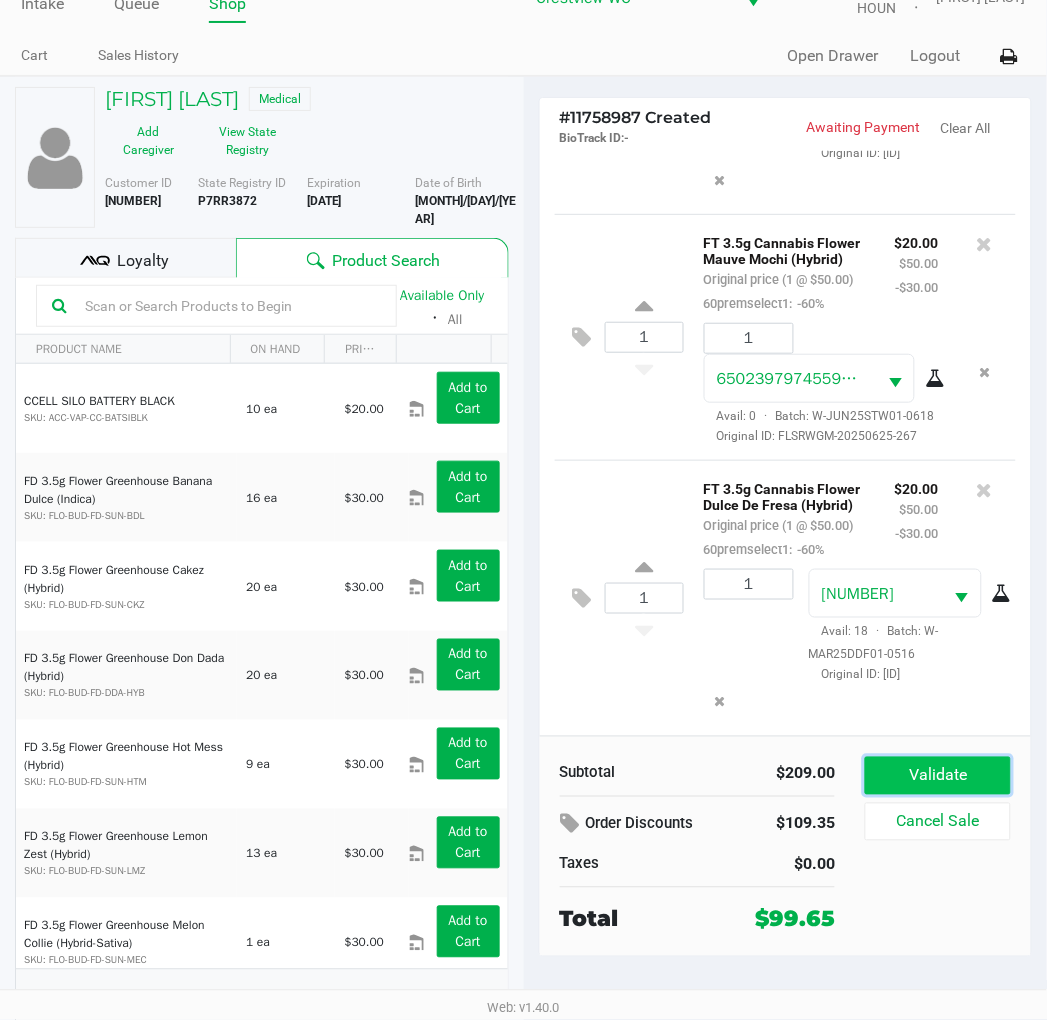click on "Validate" 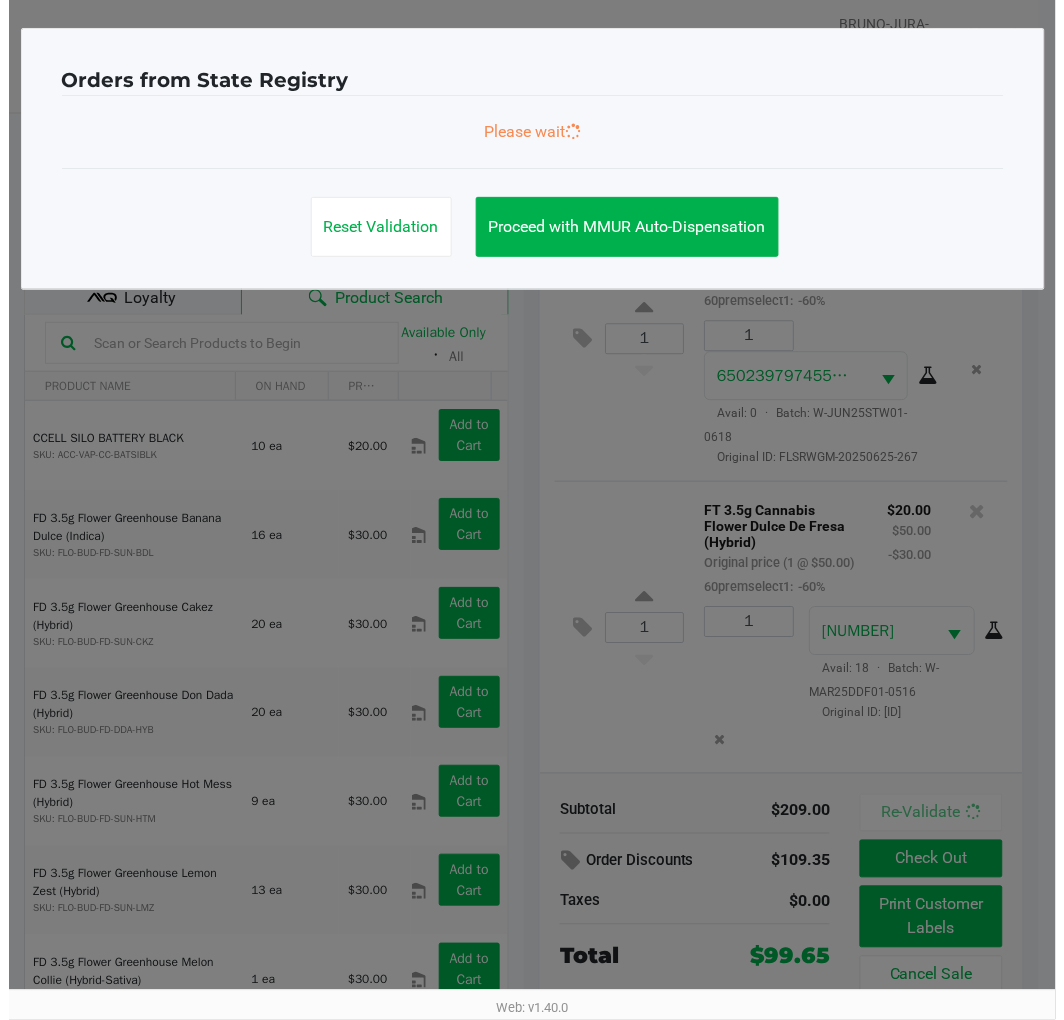 scroll, scrollTop: 0, scrollLeft: 0, axis: both 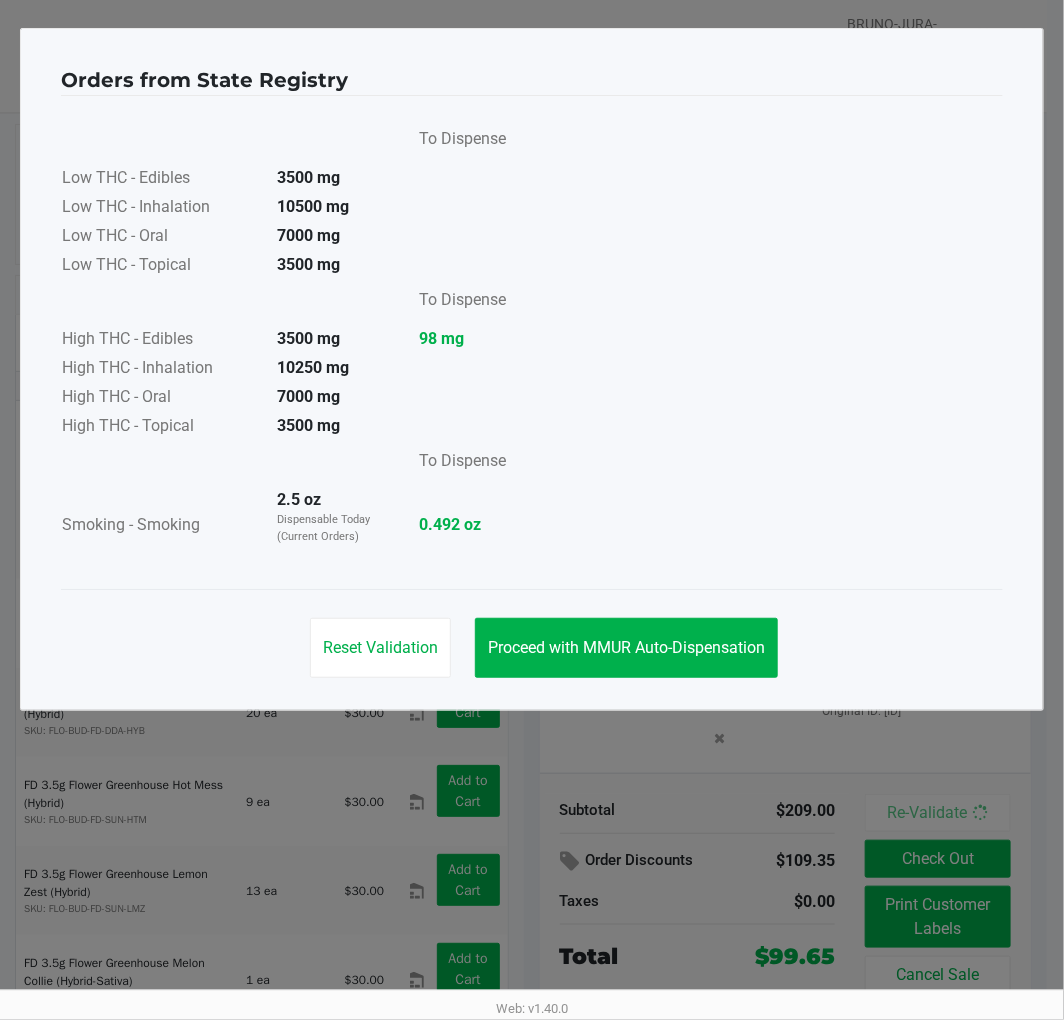 click on "Proceed with MMUR Auto-Dispensation" 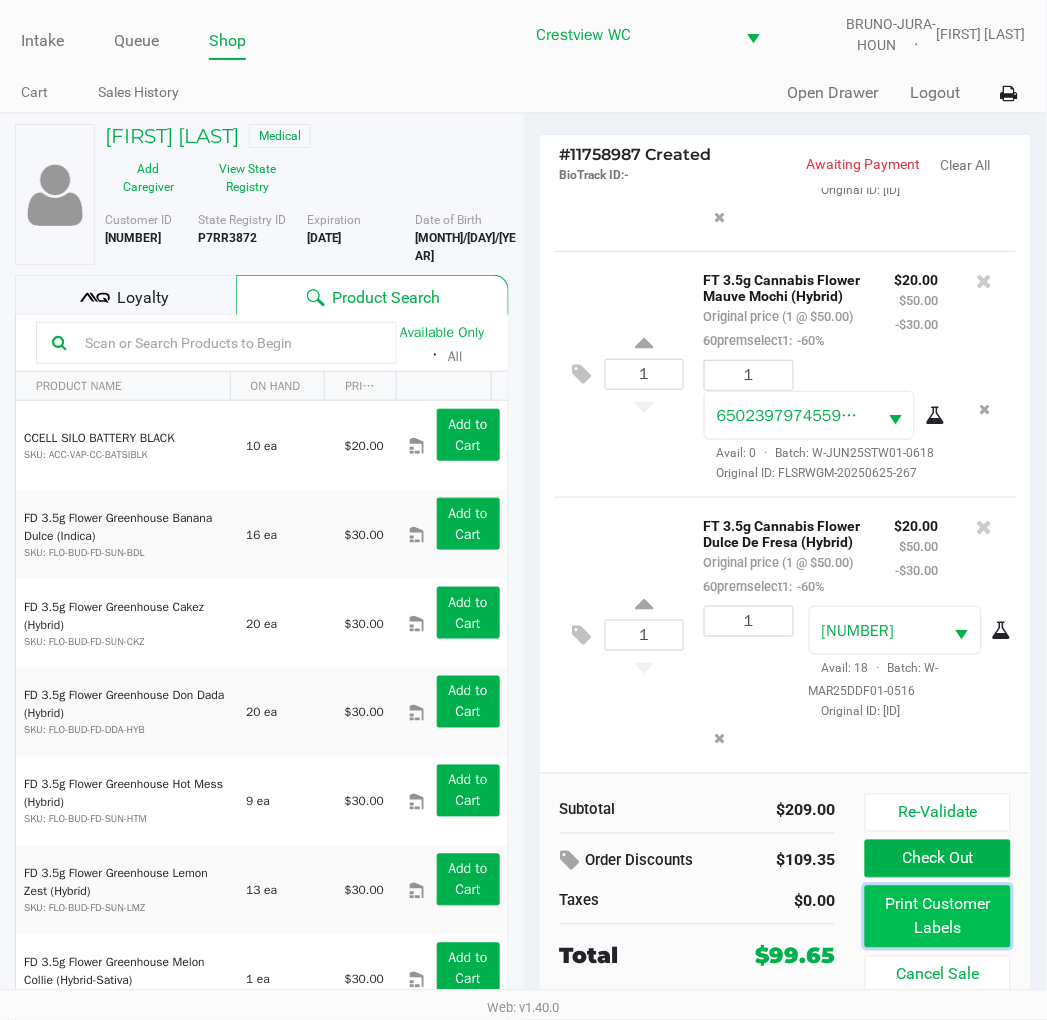 click on "Print Customer Labels" 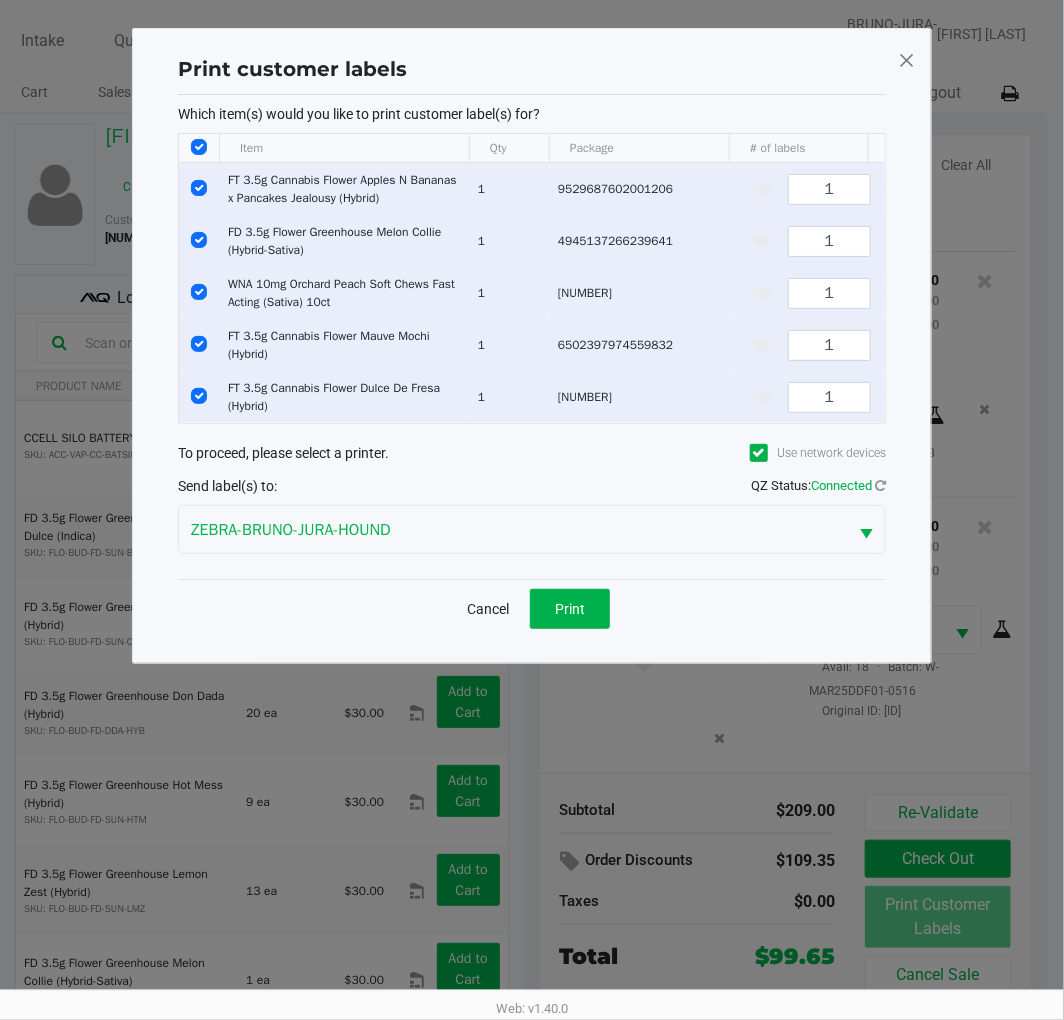 click 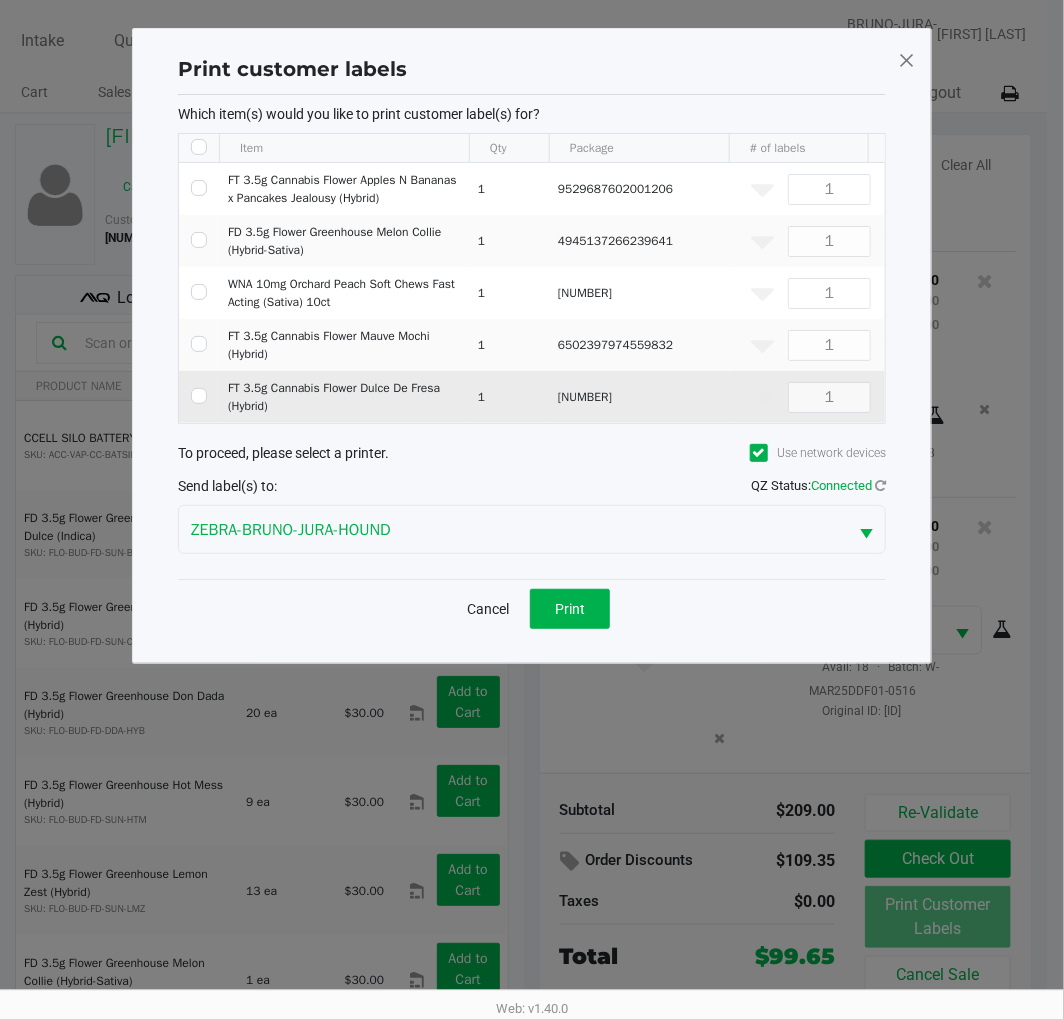 click at bounding box center [199, 396] 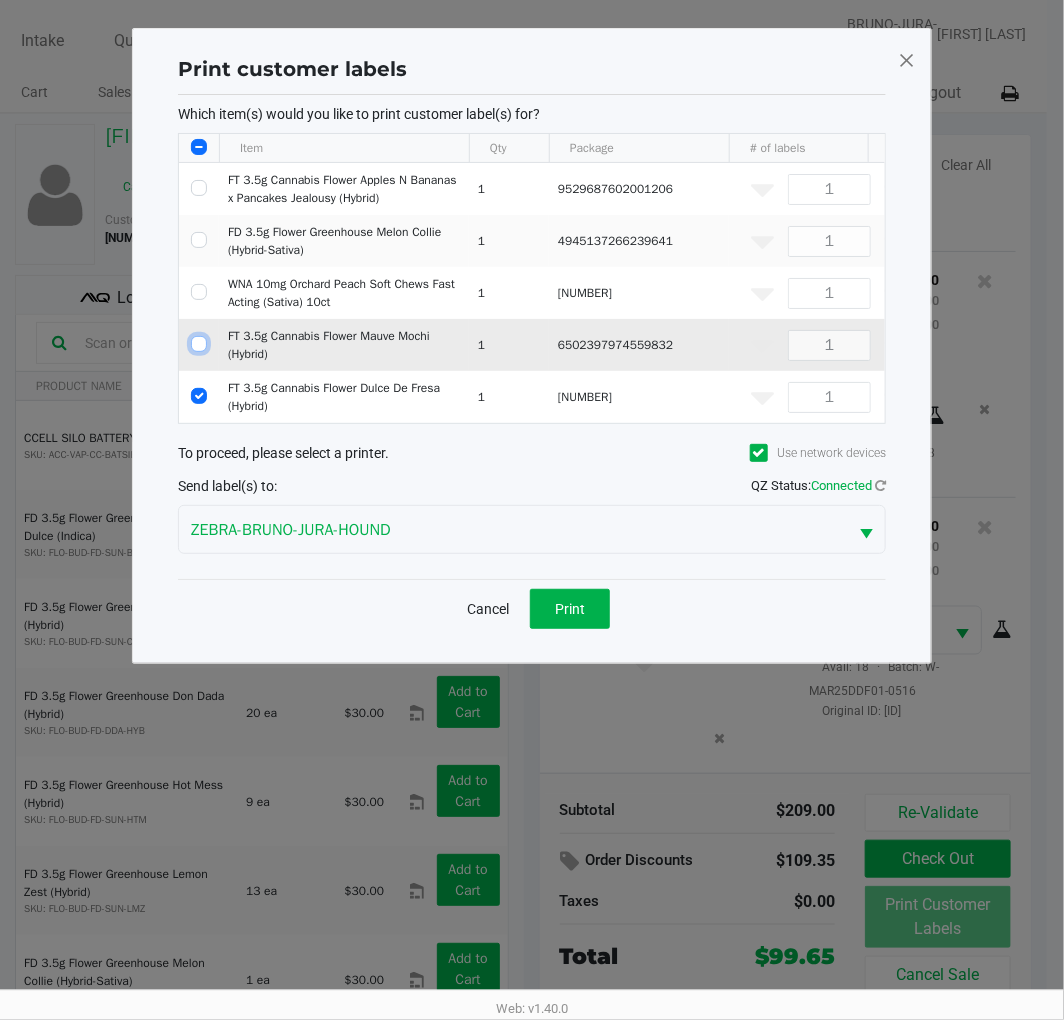 click at bounding box center (199, 344) 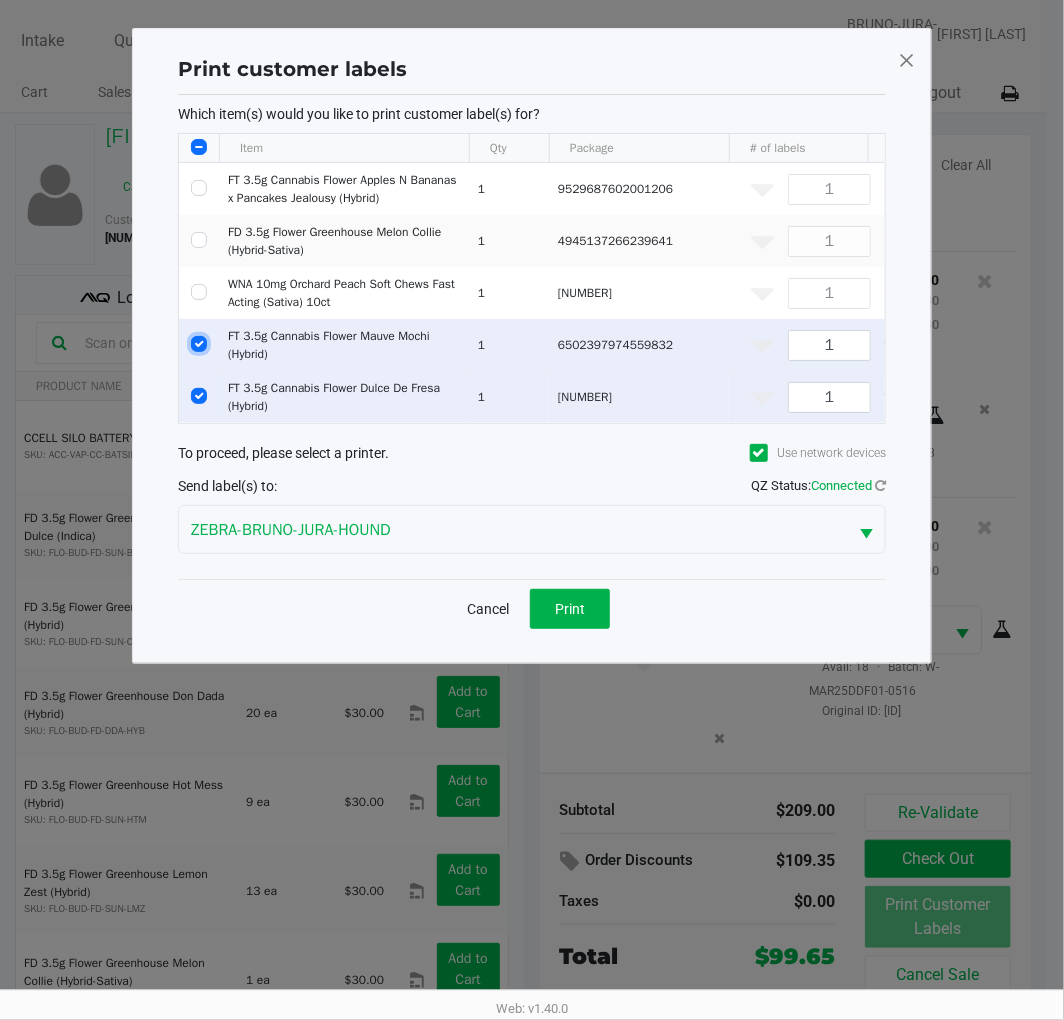 click on "Print" 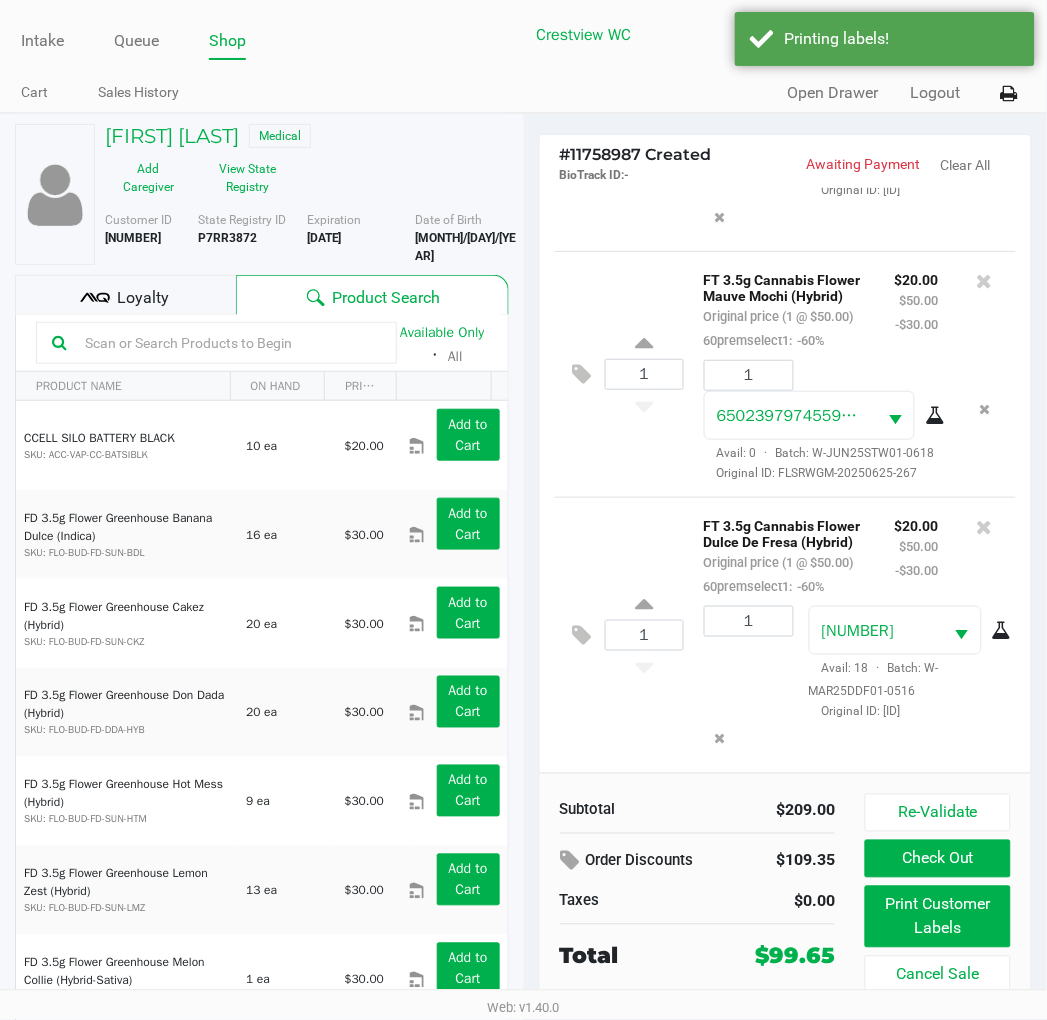 click on "Loyalty" 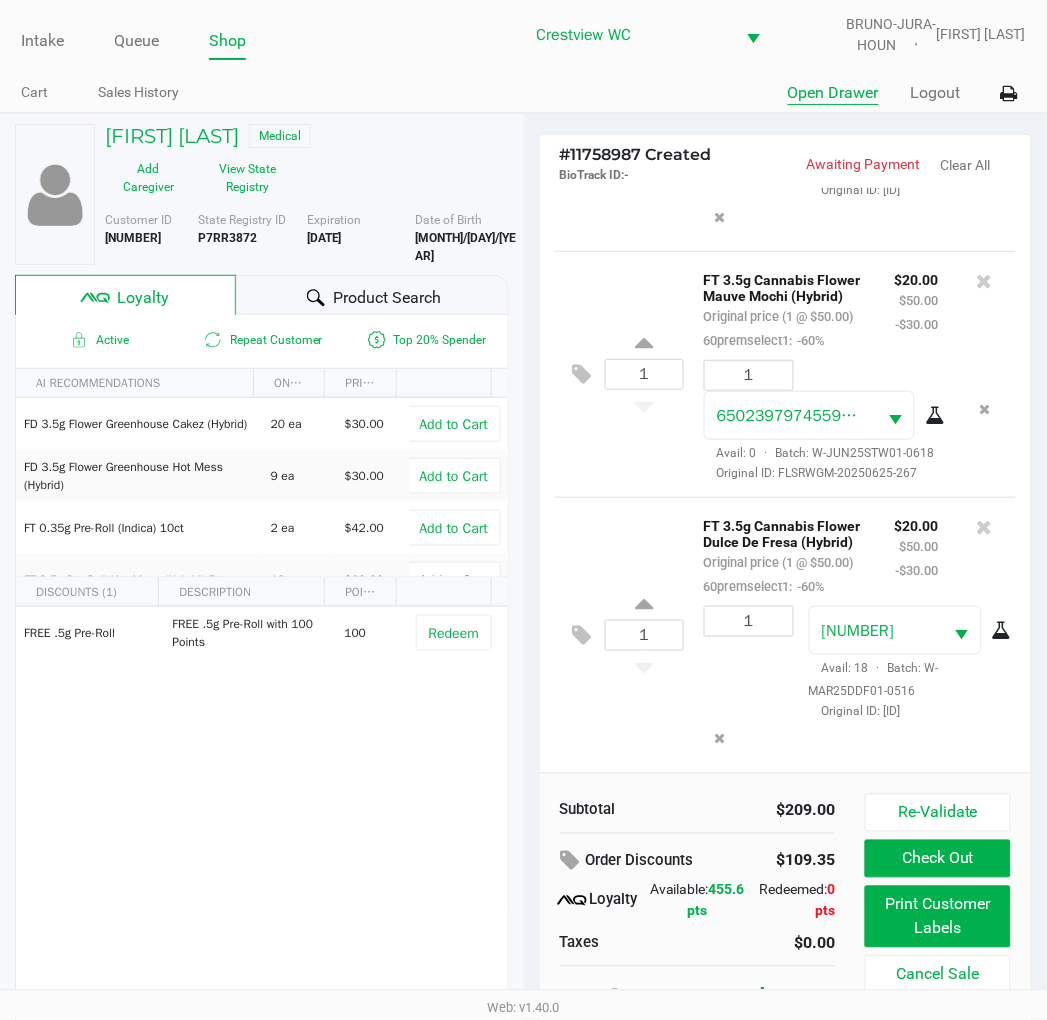 click on "Open Drawer" 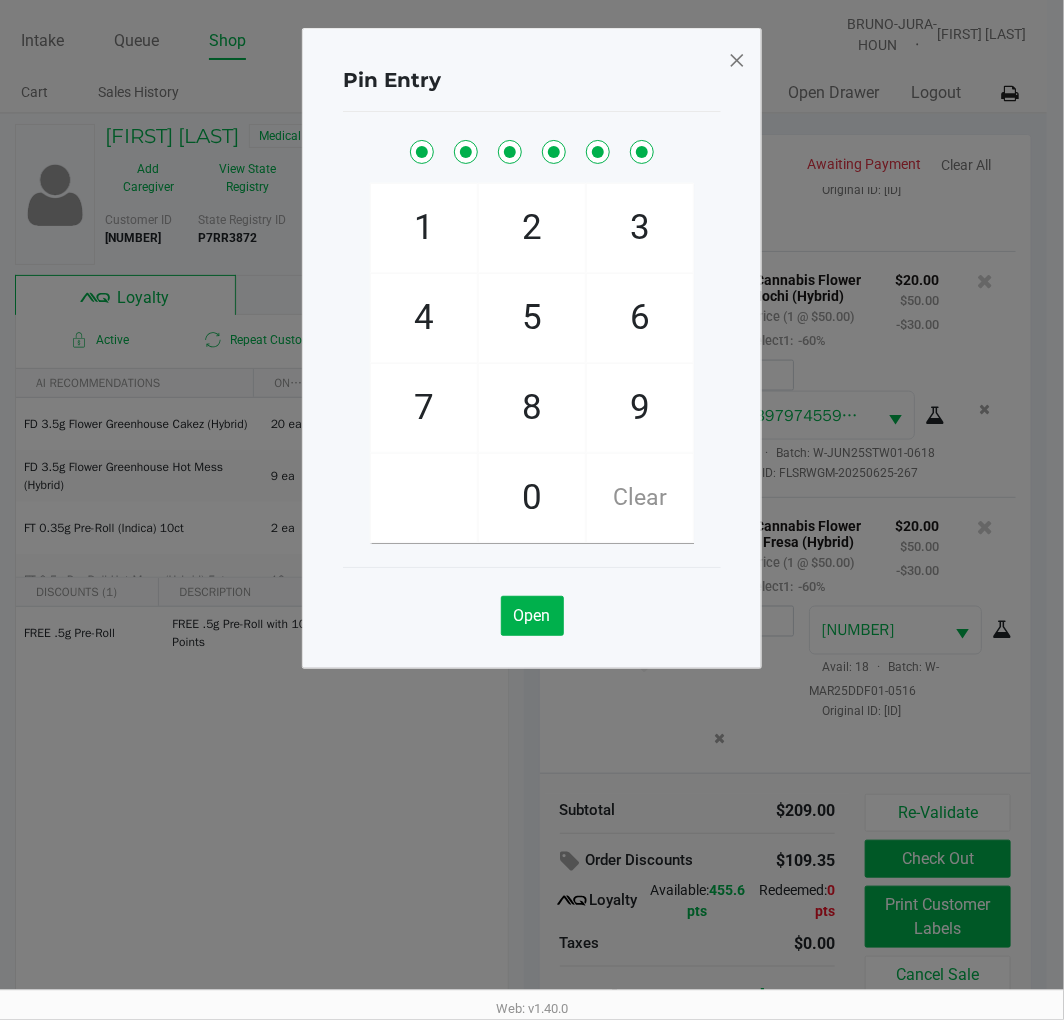 click 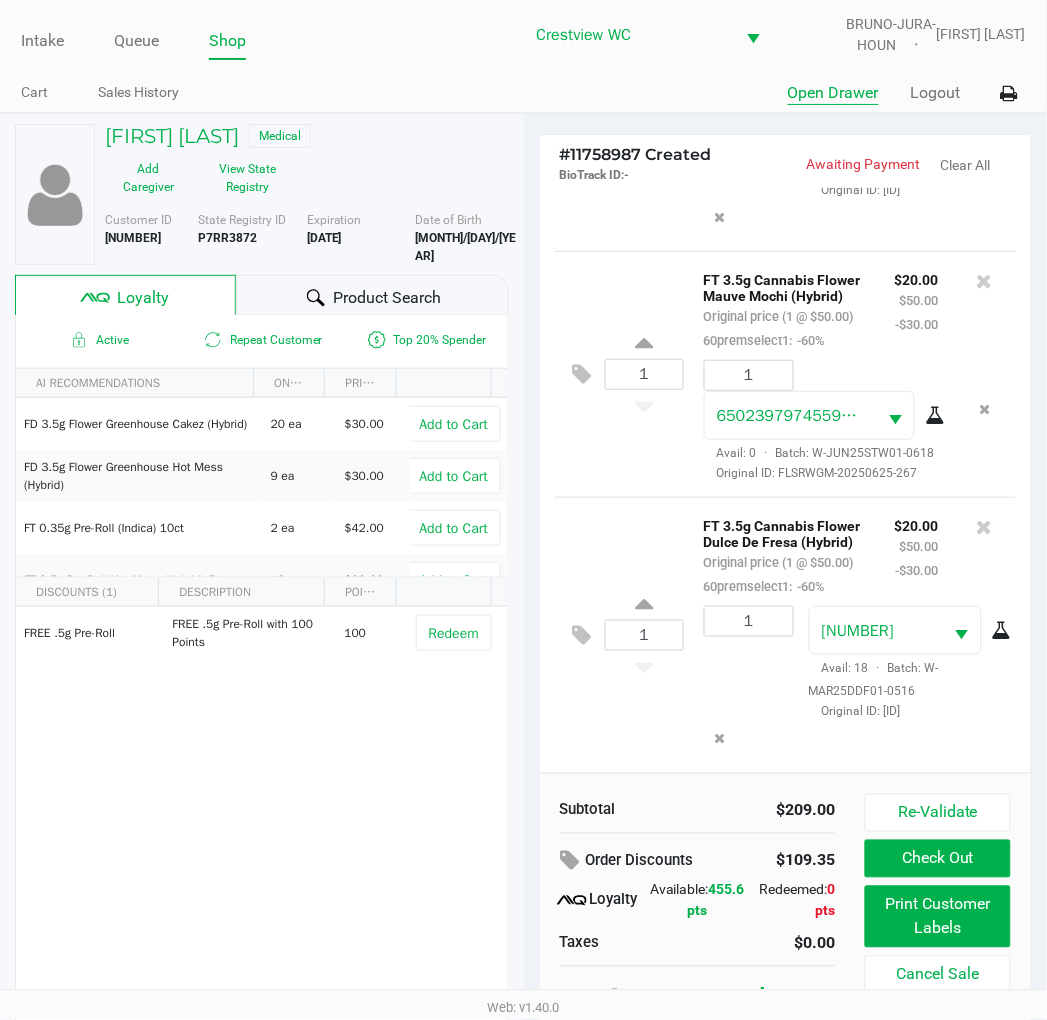 scroll, scrollTop: 37, scrollLeft: 0, axis: vertical 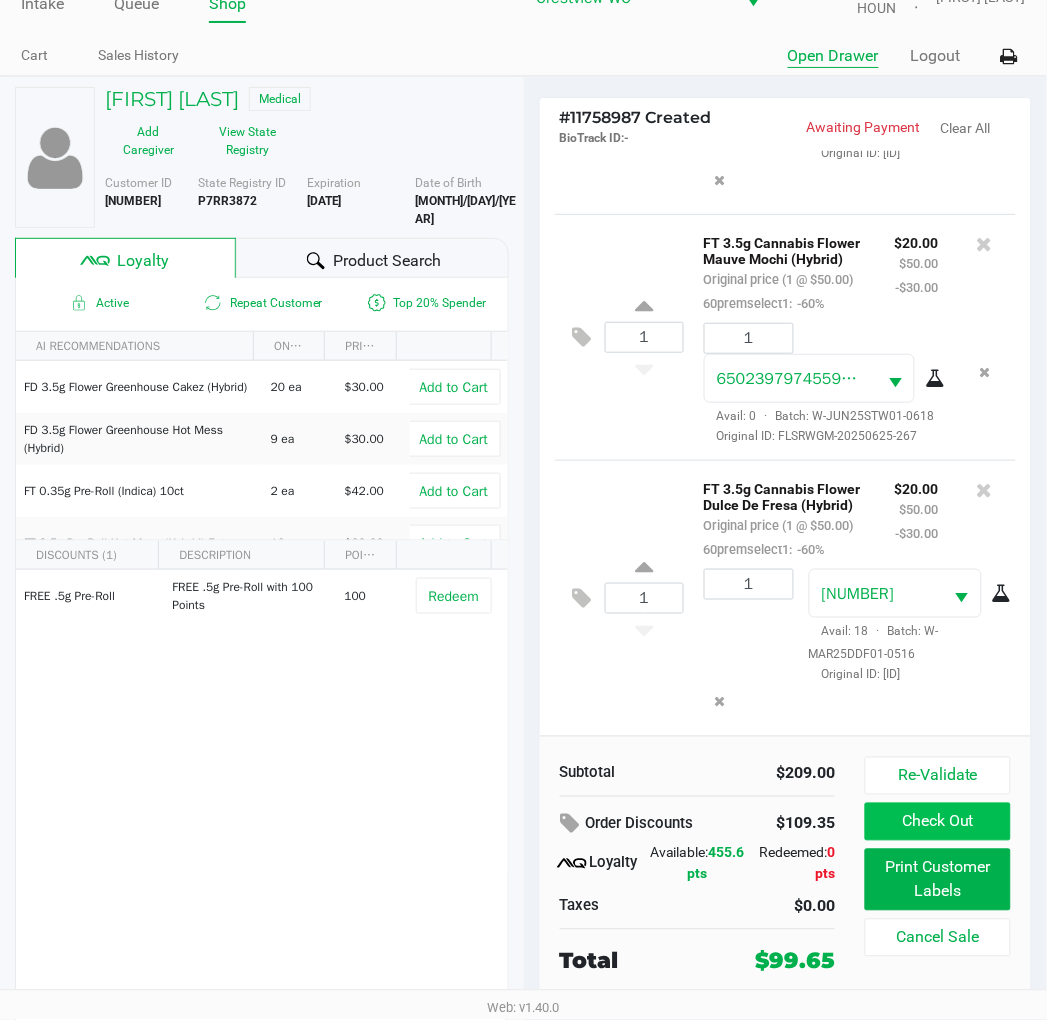 click on "Check Out" 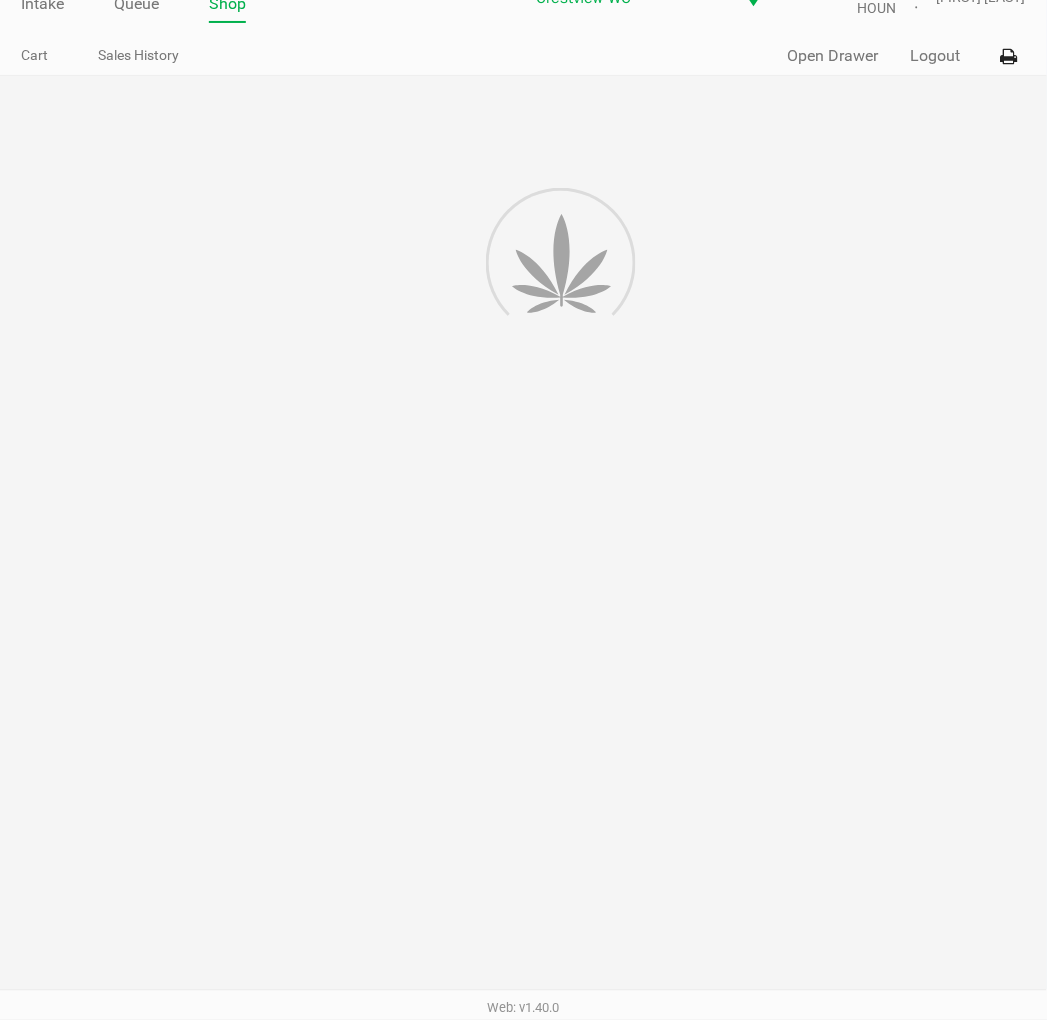 scroll, scrollTop: 0, scrollLeft: 0, axis: both 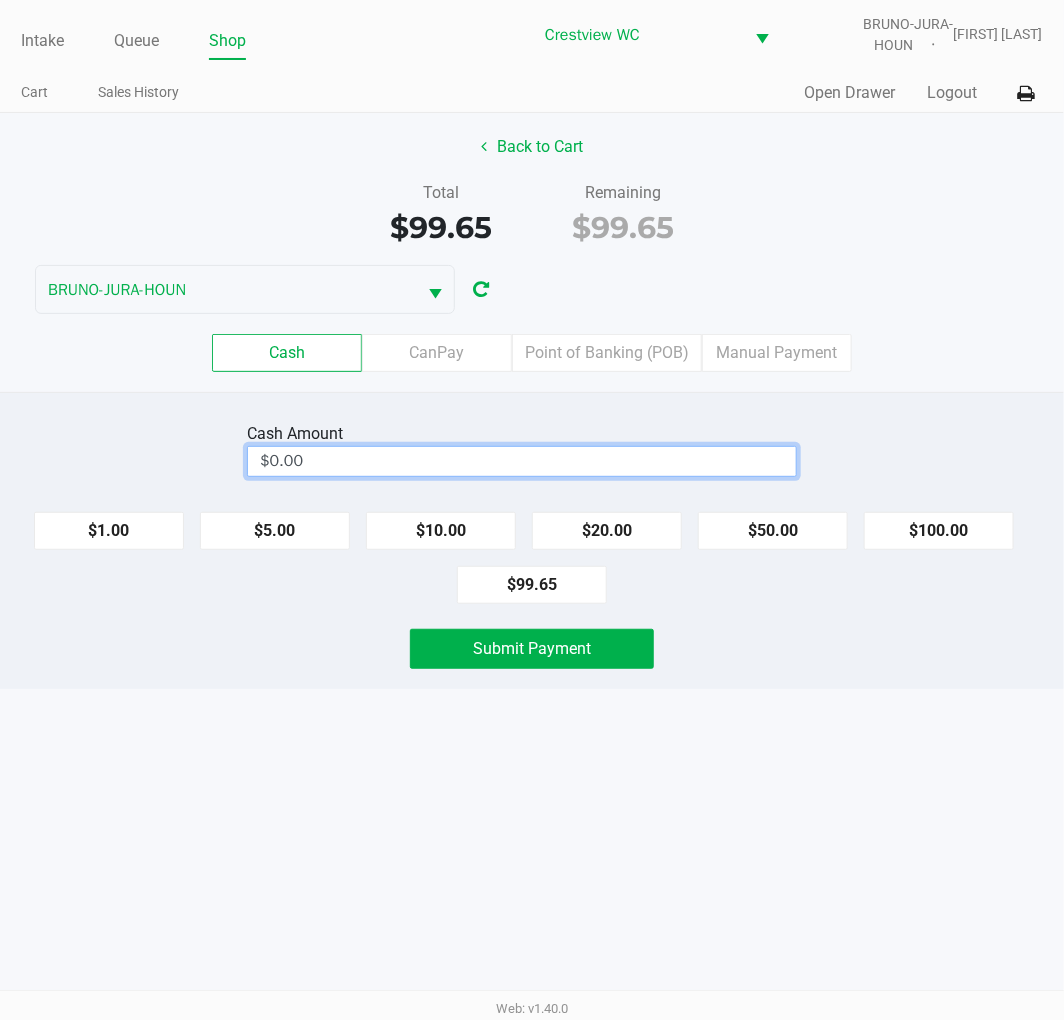 click on "$0.00" at bounding box center (522, 461) 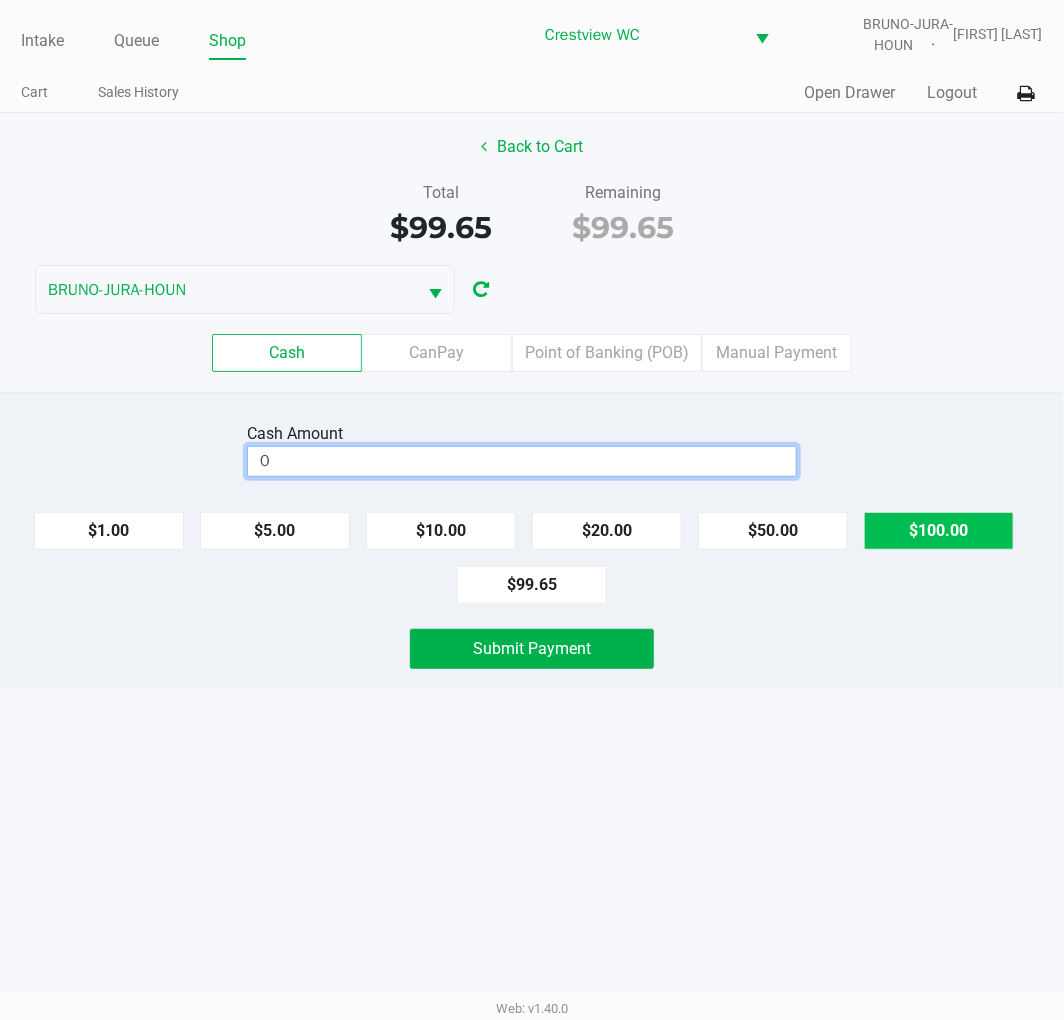 click on "$100.00" 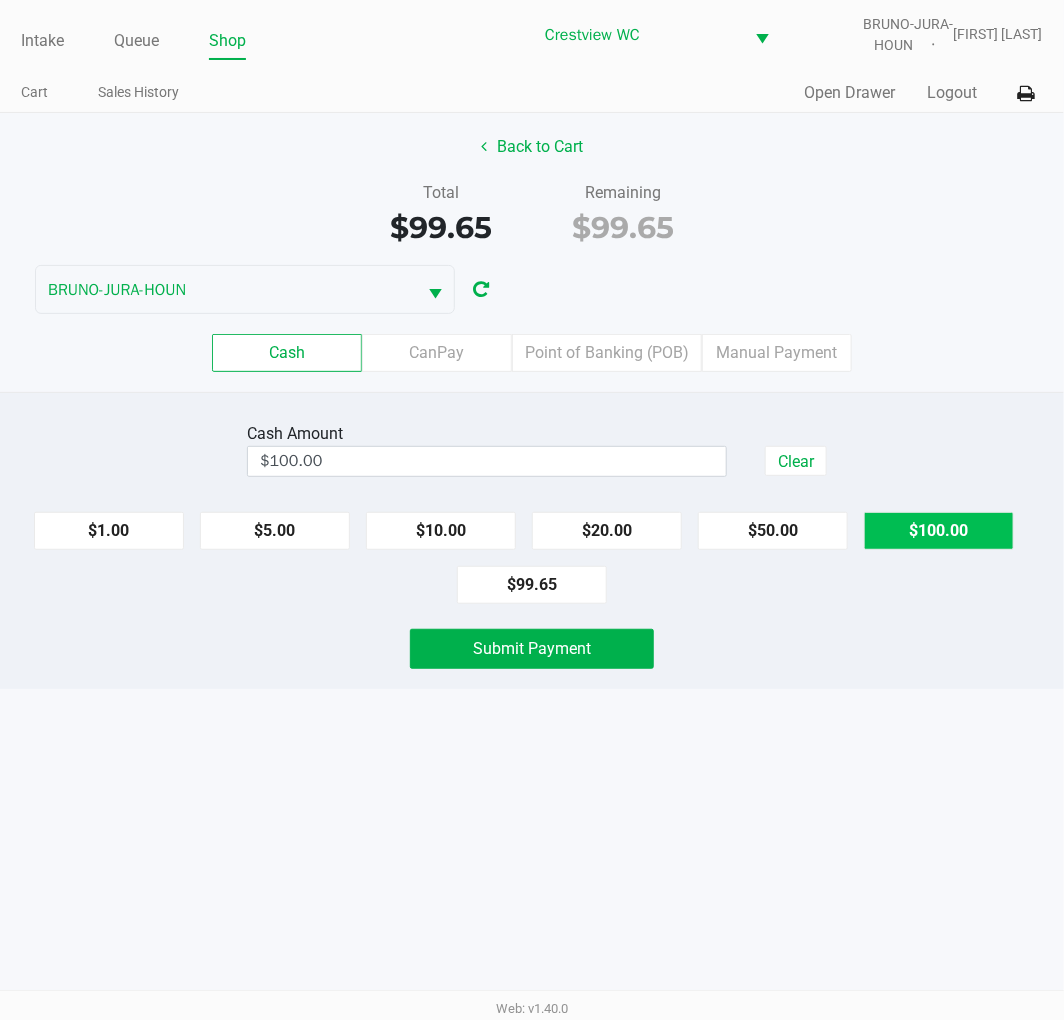 click on "Submit Payment" 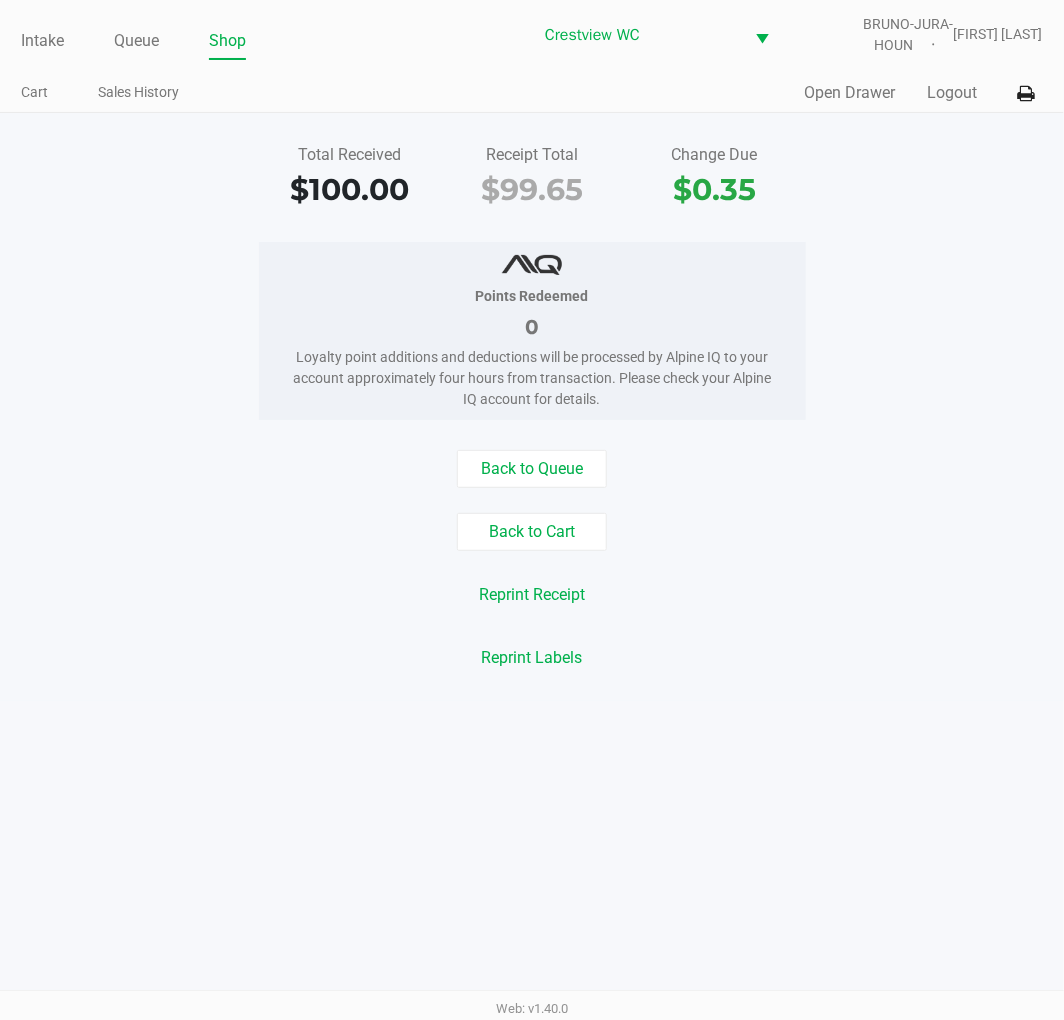 click on "Intake" 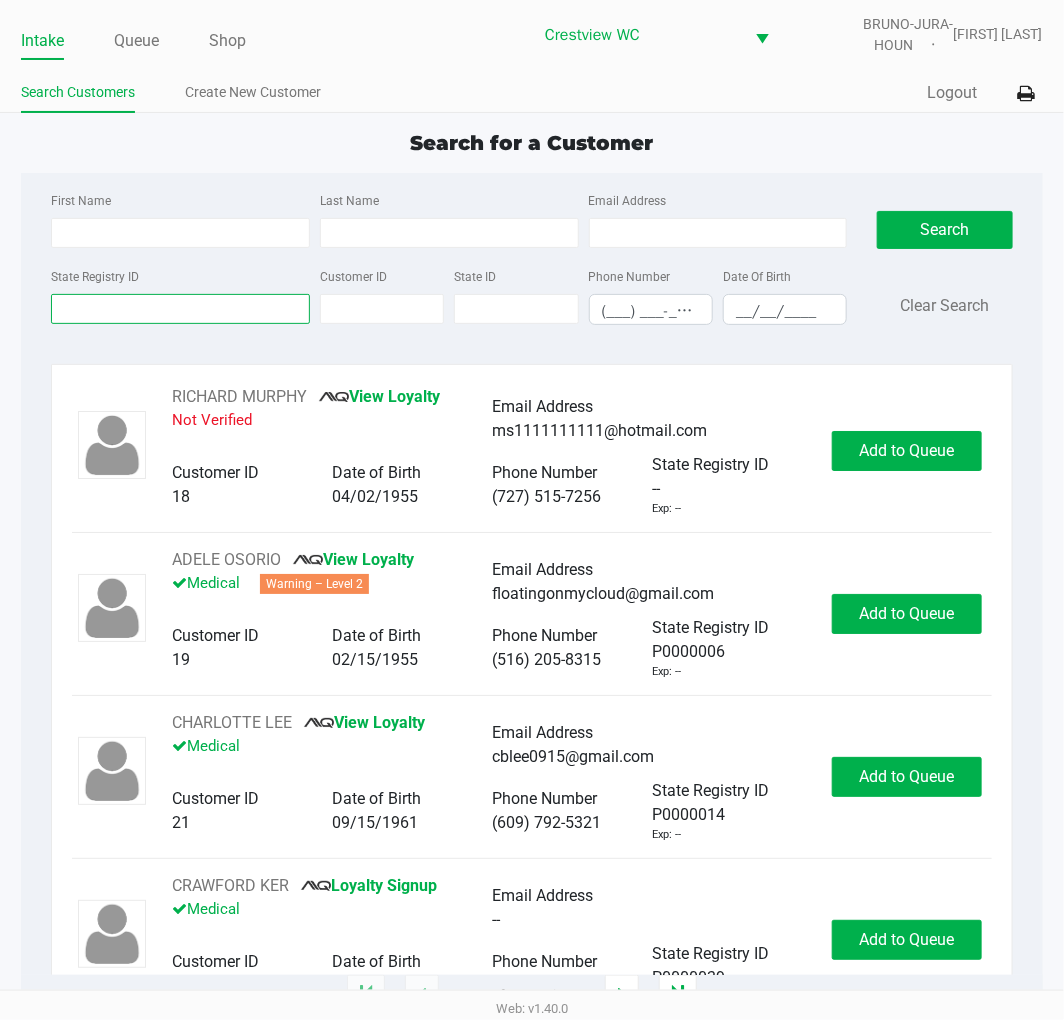 click on "State Registry ID" at bounding box center [180, 309] 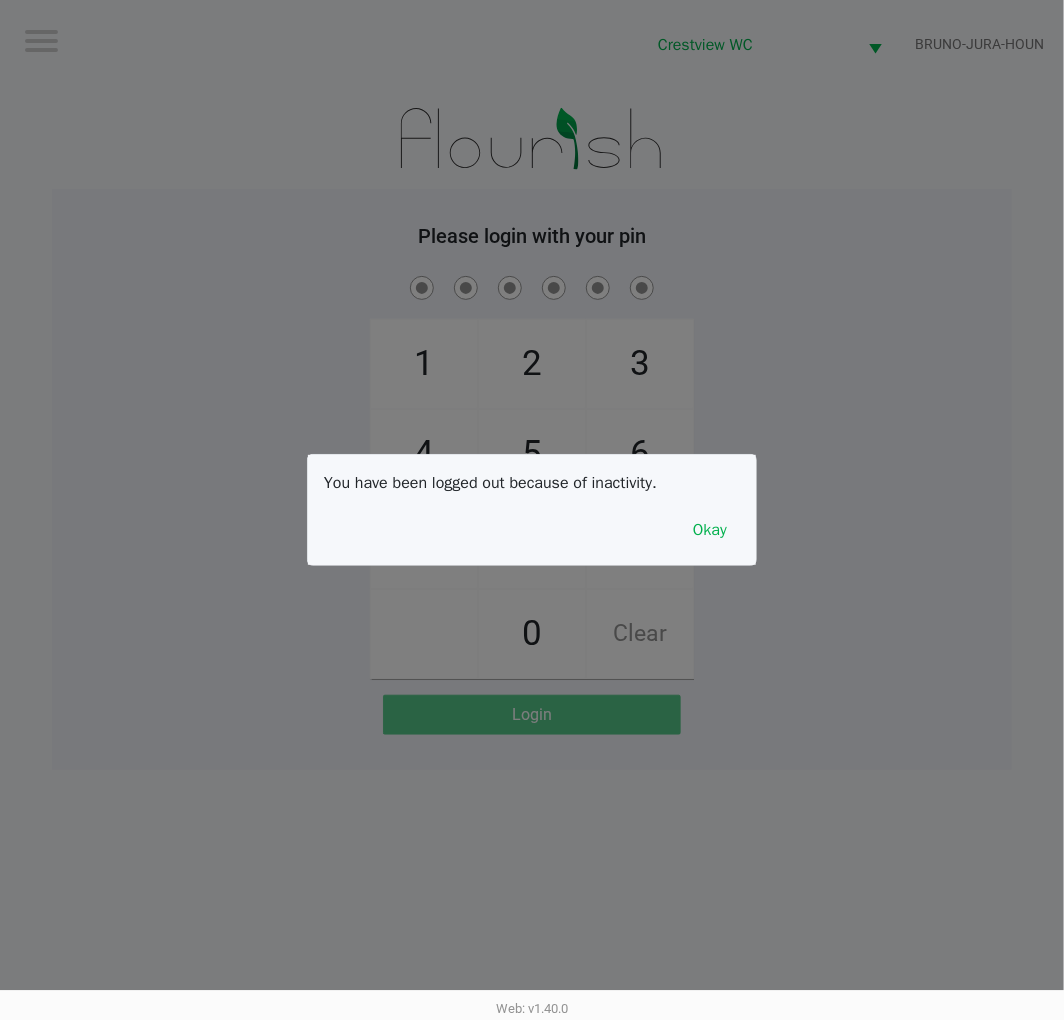 click on "Okay" at bounding box center [710, 530] 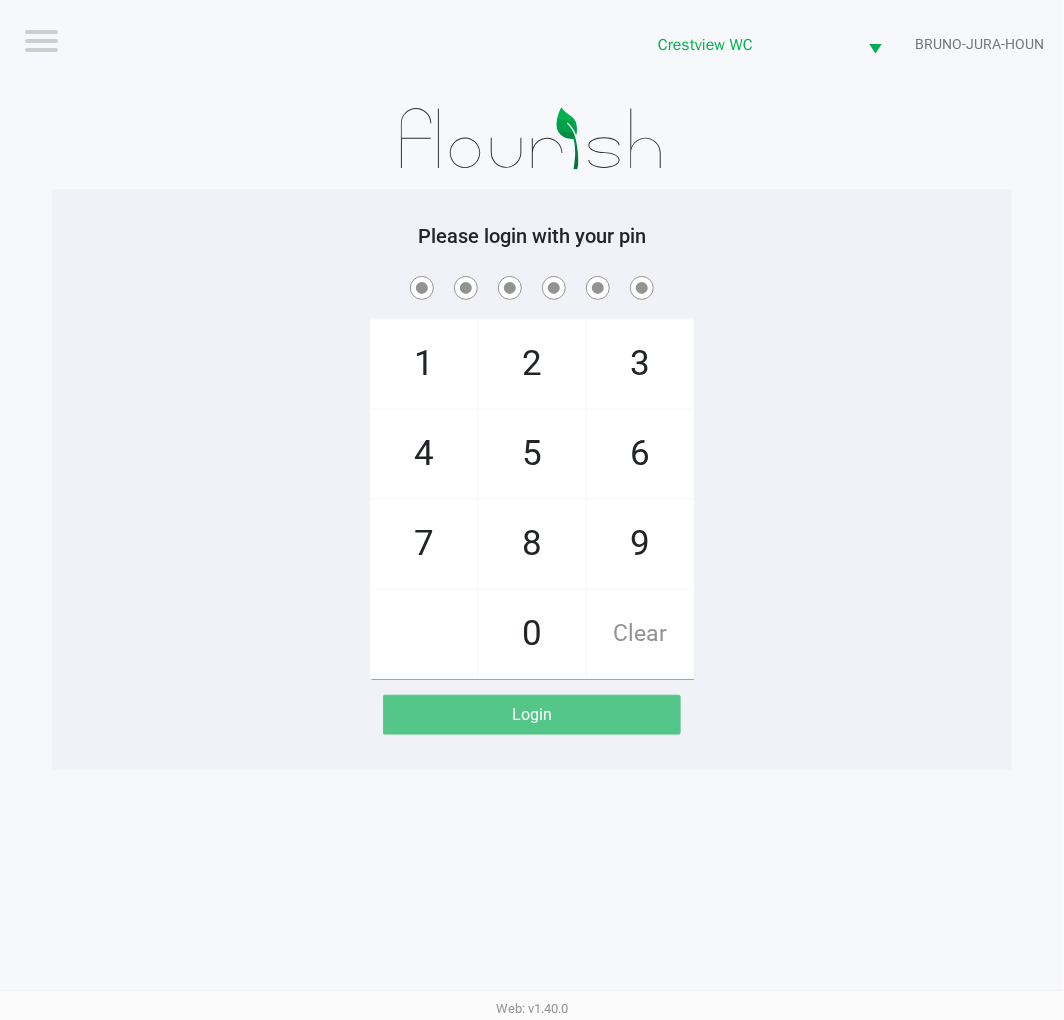 click on "9" 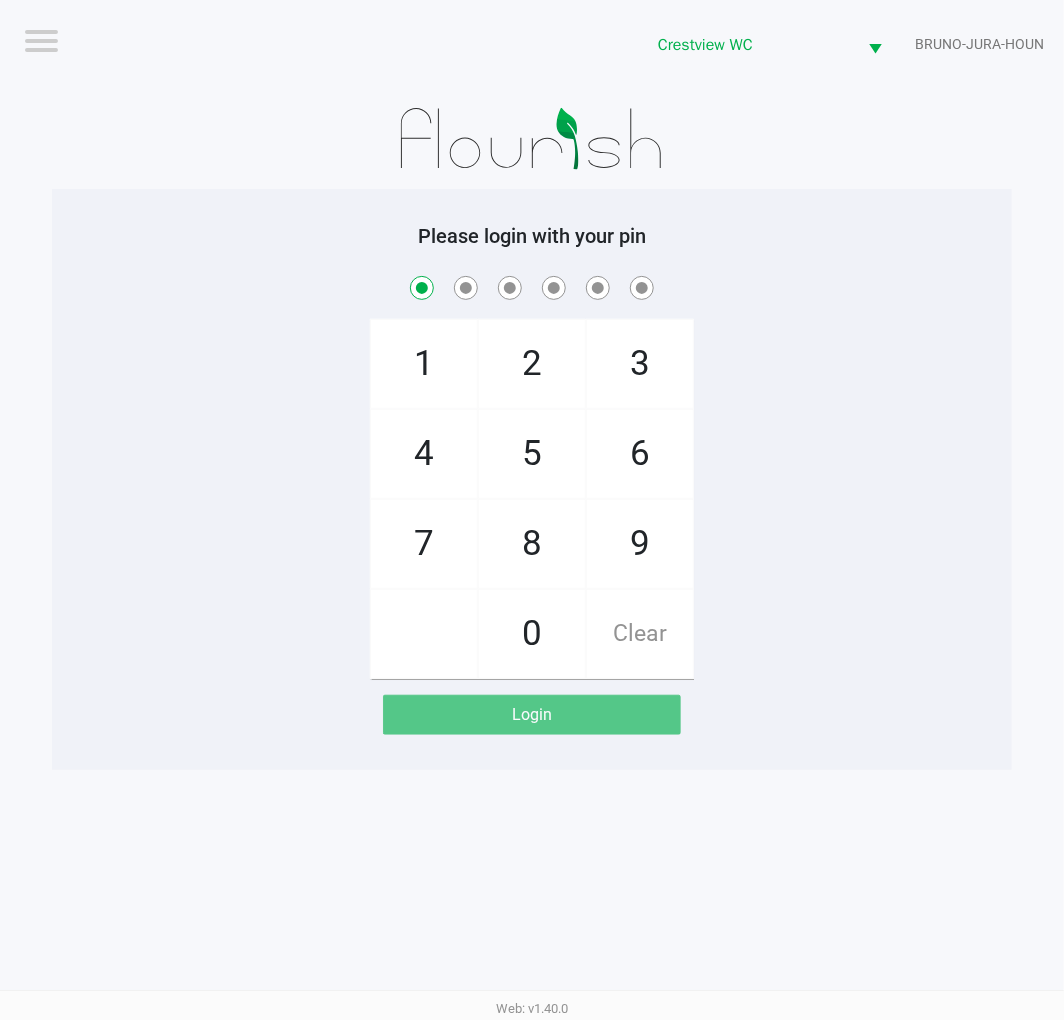 click on "2" 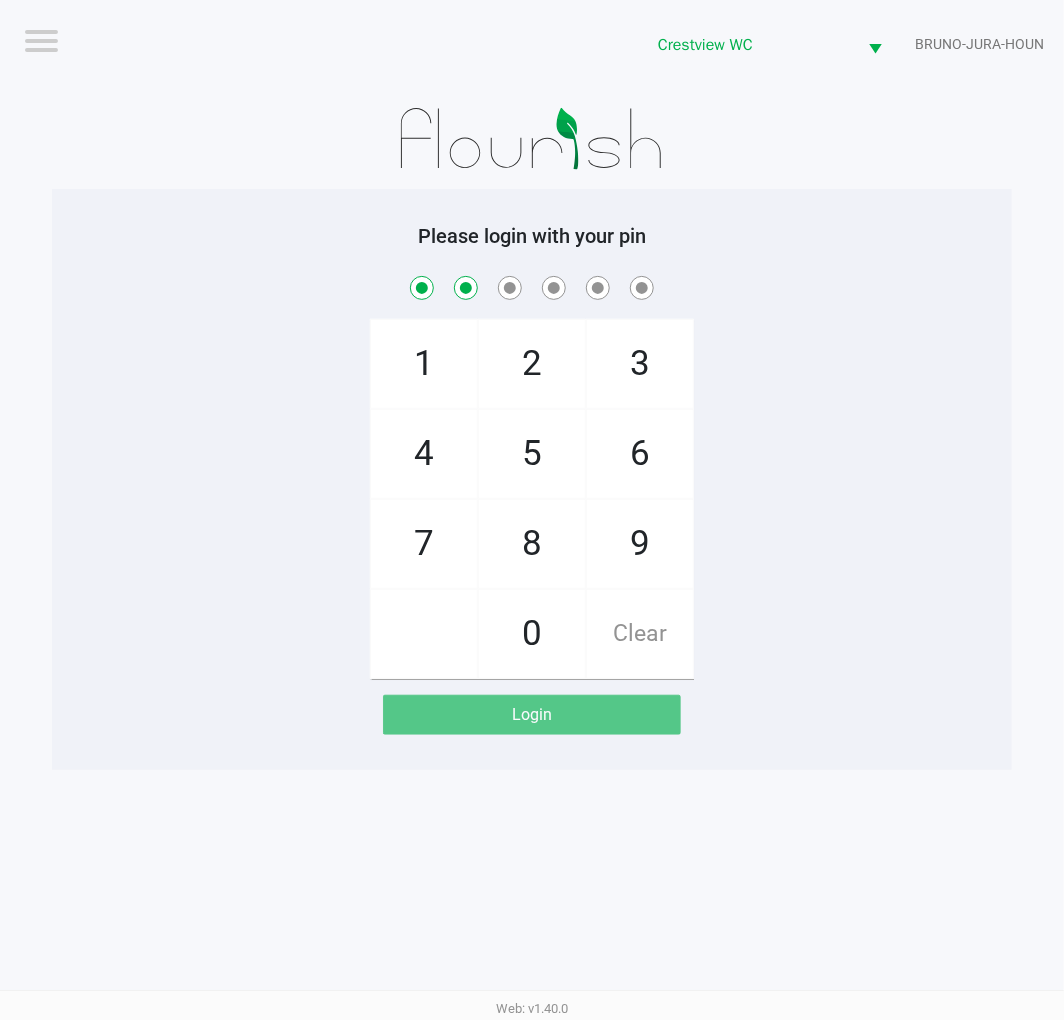 click on "2" 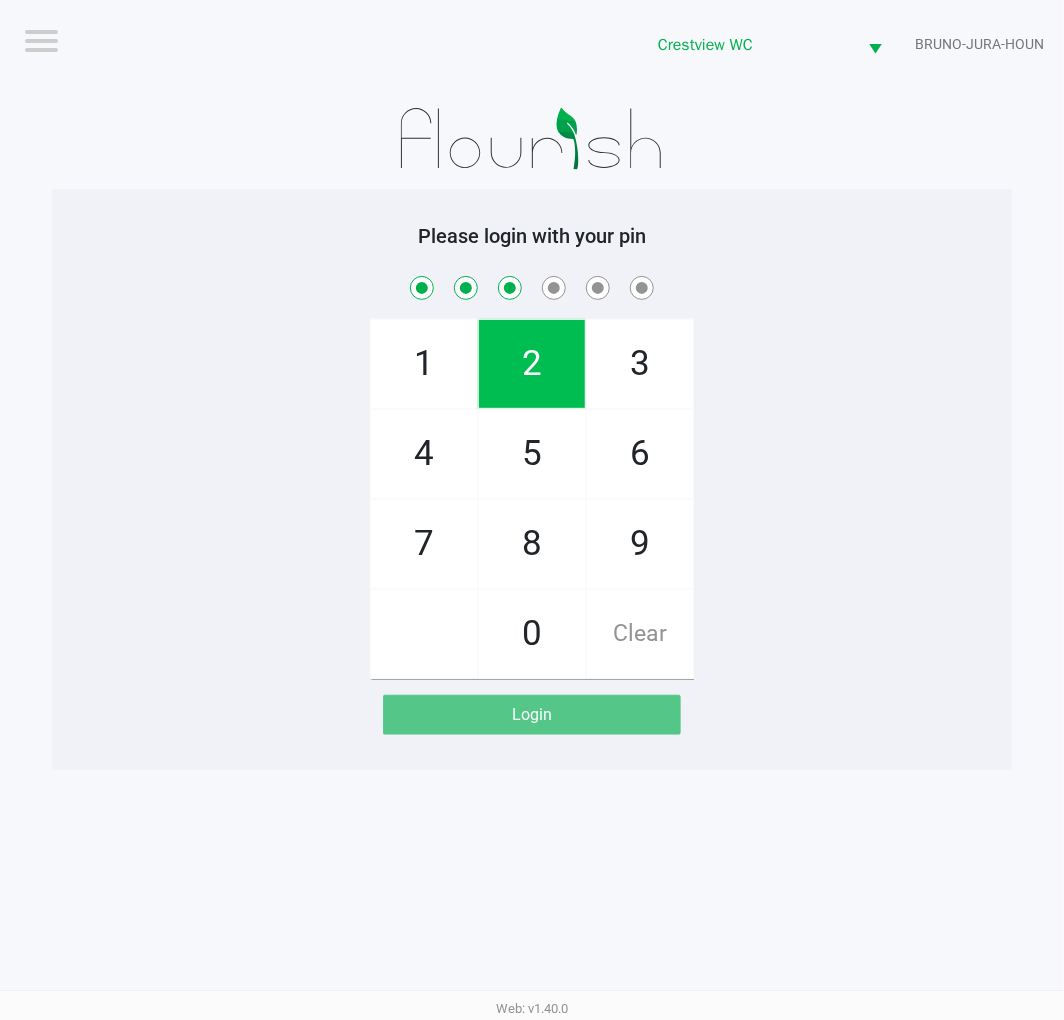 click on "8" 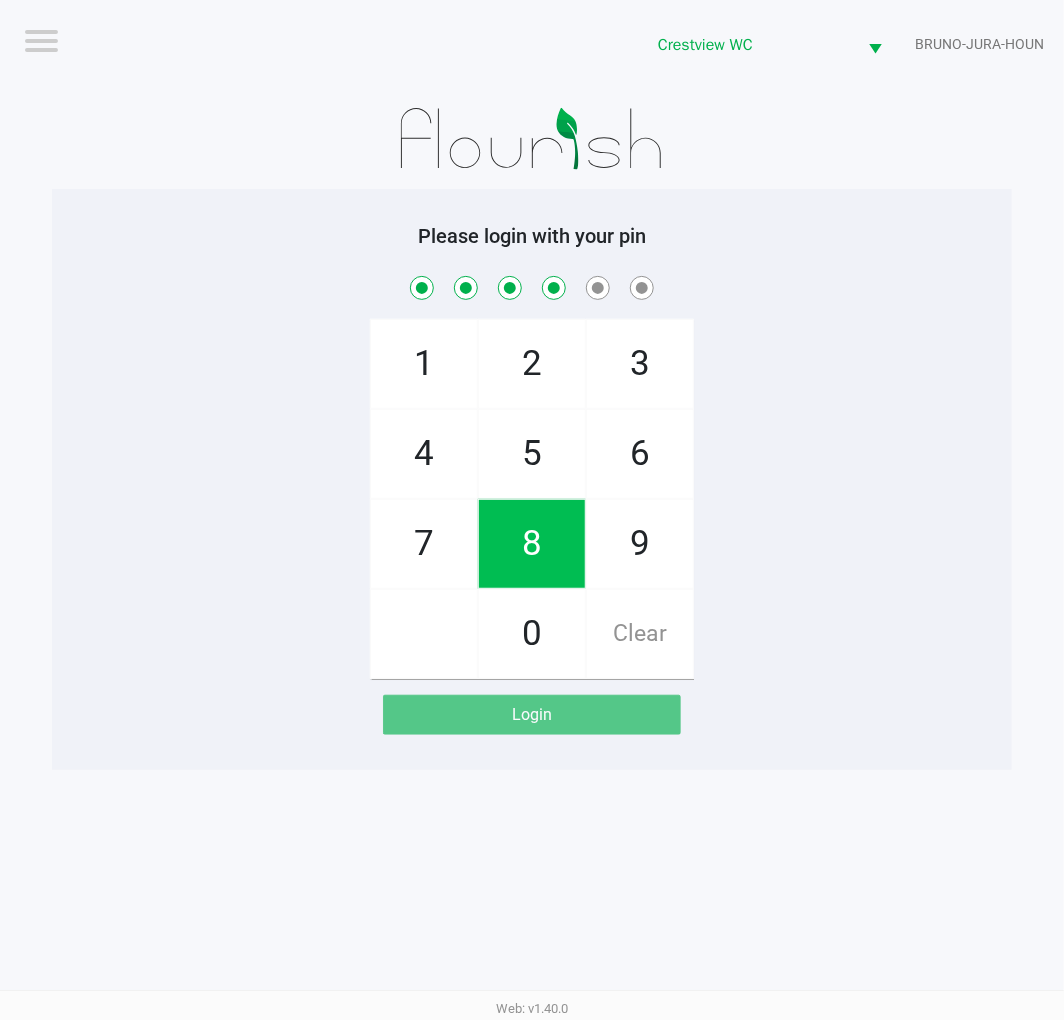 click on "2" 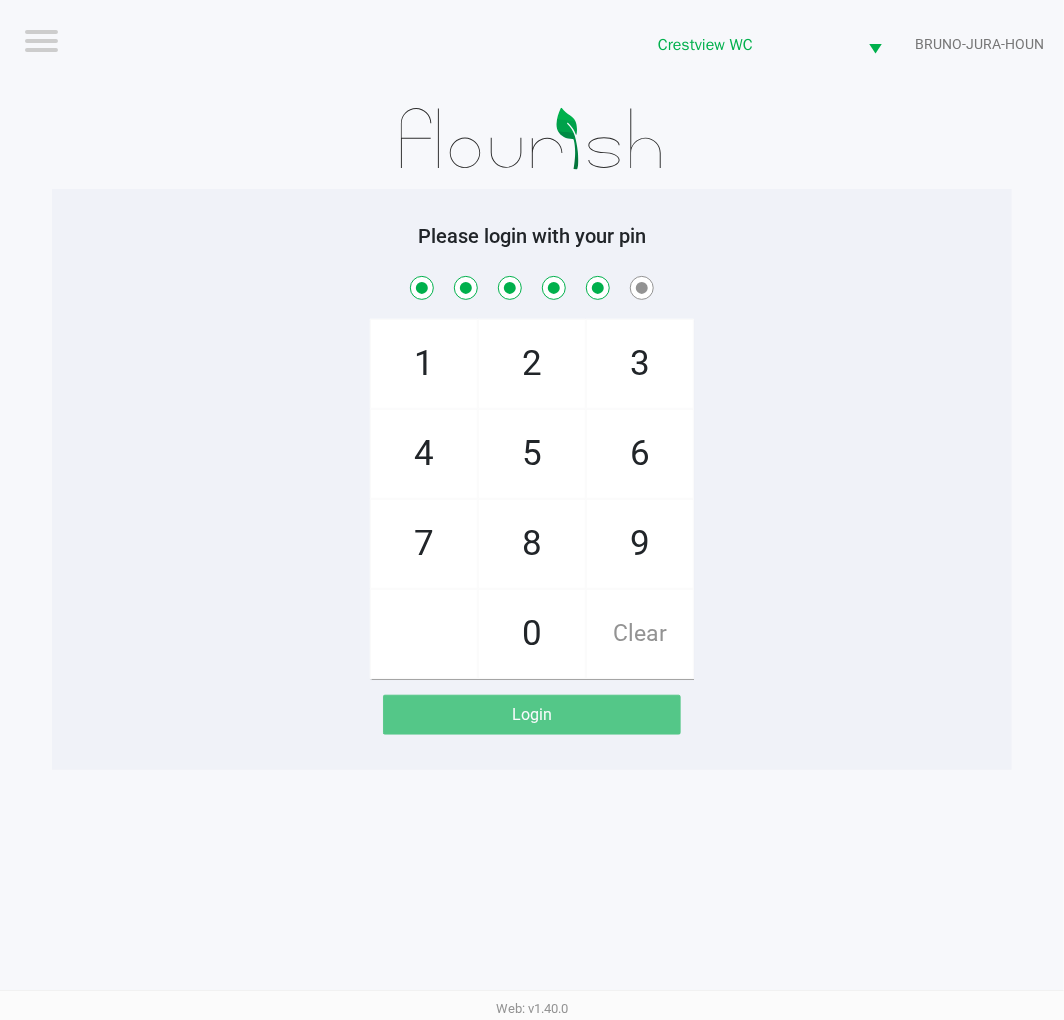 click on "1" 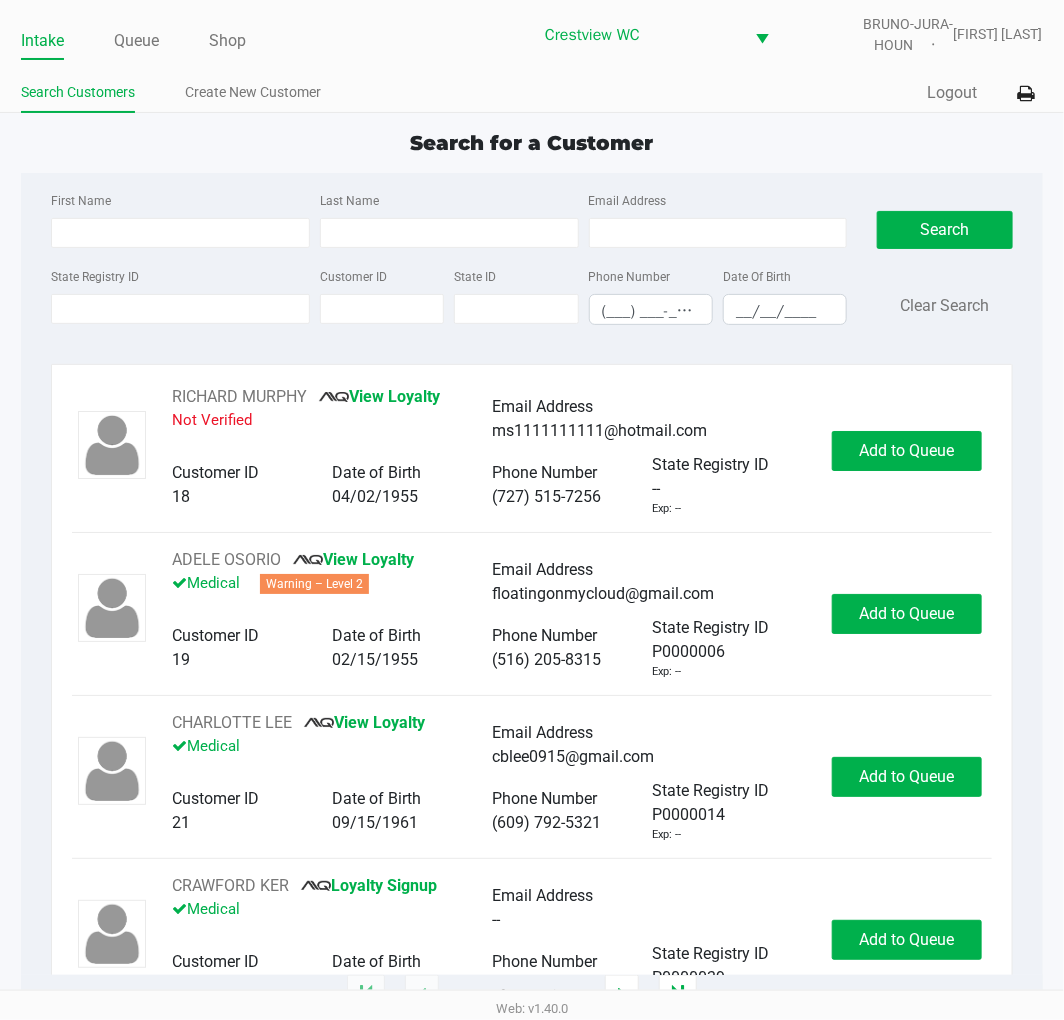click on "State Registry ID" 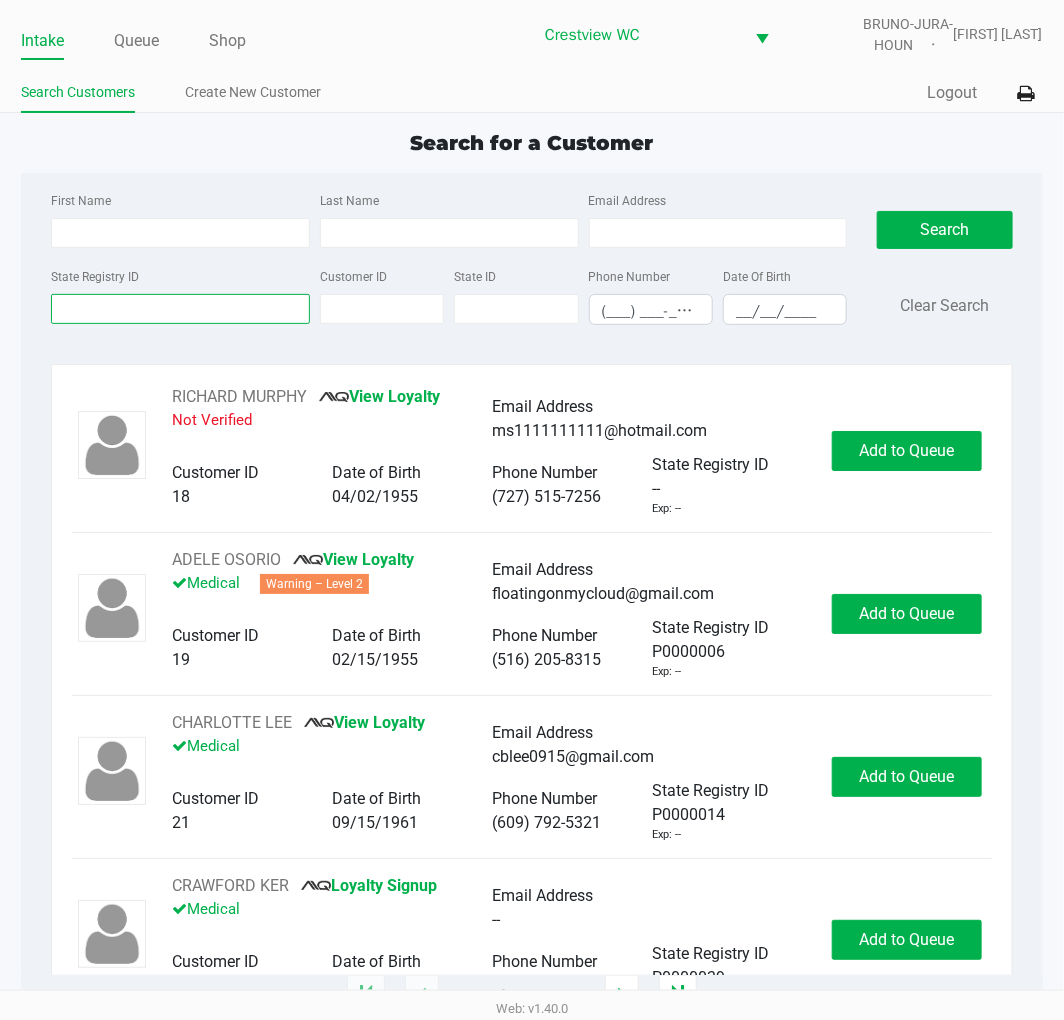 click on "State Registry ID" at bounding box center (180, 309) 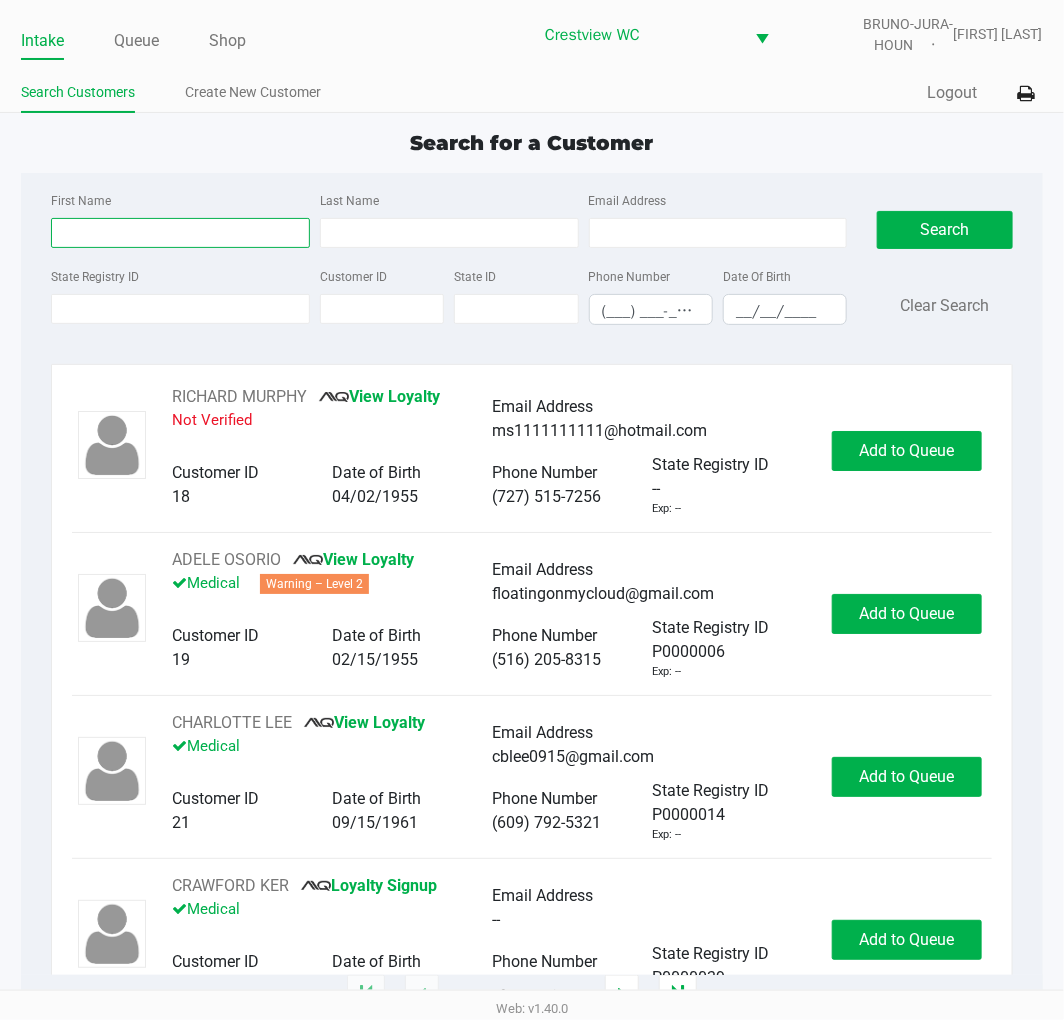 click on "First Name" at bounding box center (180, 233) 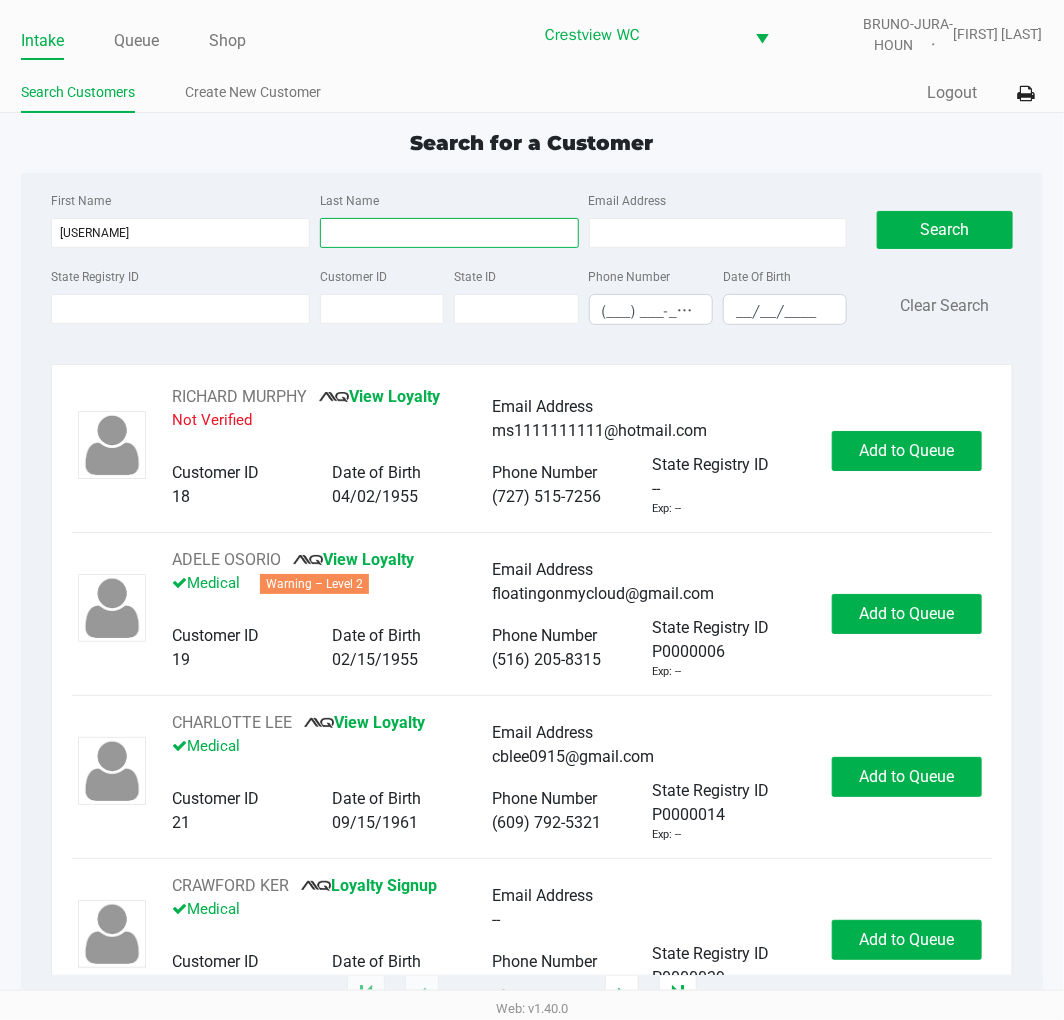 click on "Last Name" at bounding box center [449, 233] 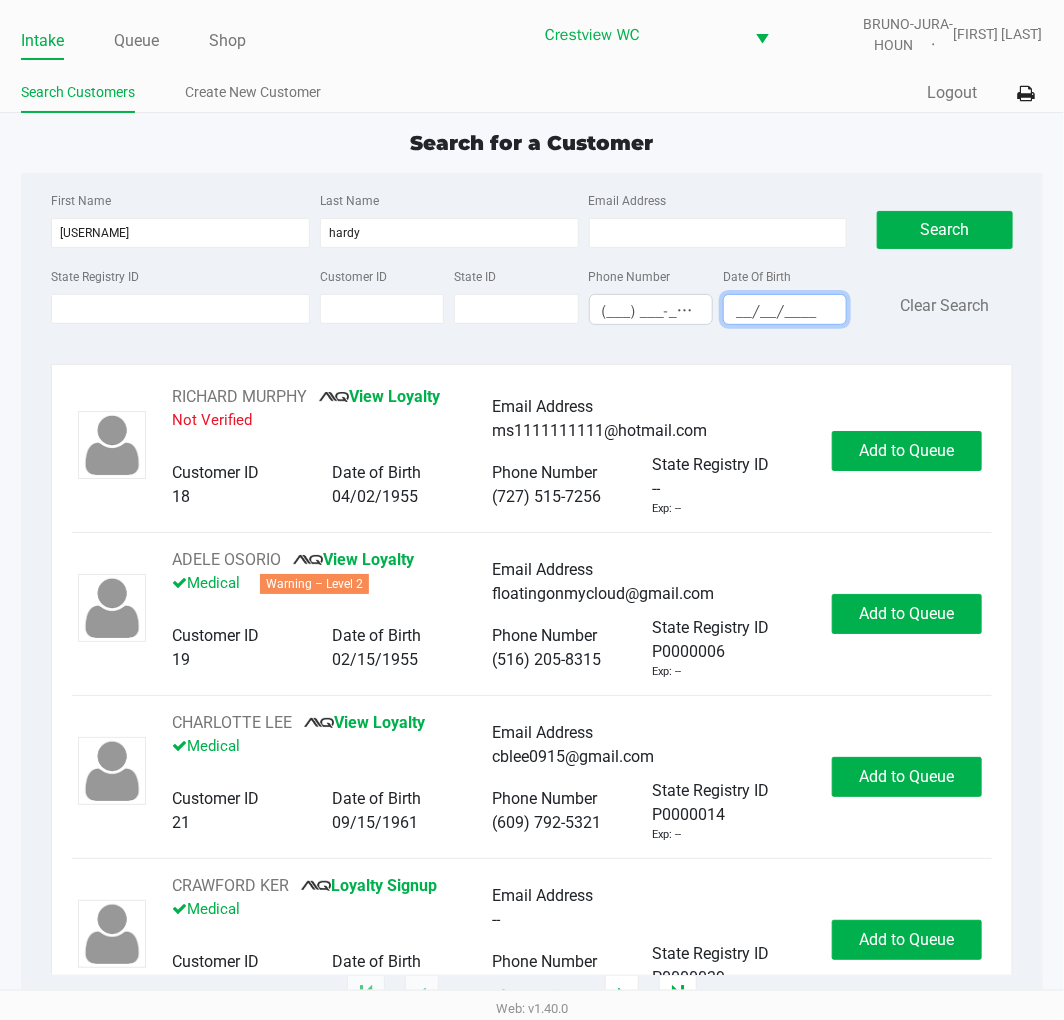 click on "__/__/____" at bounding box center [785, 311] 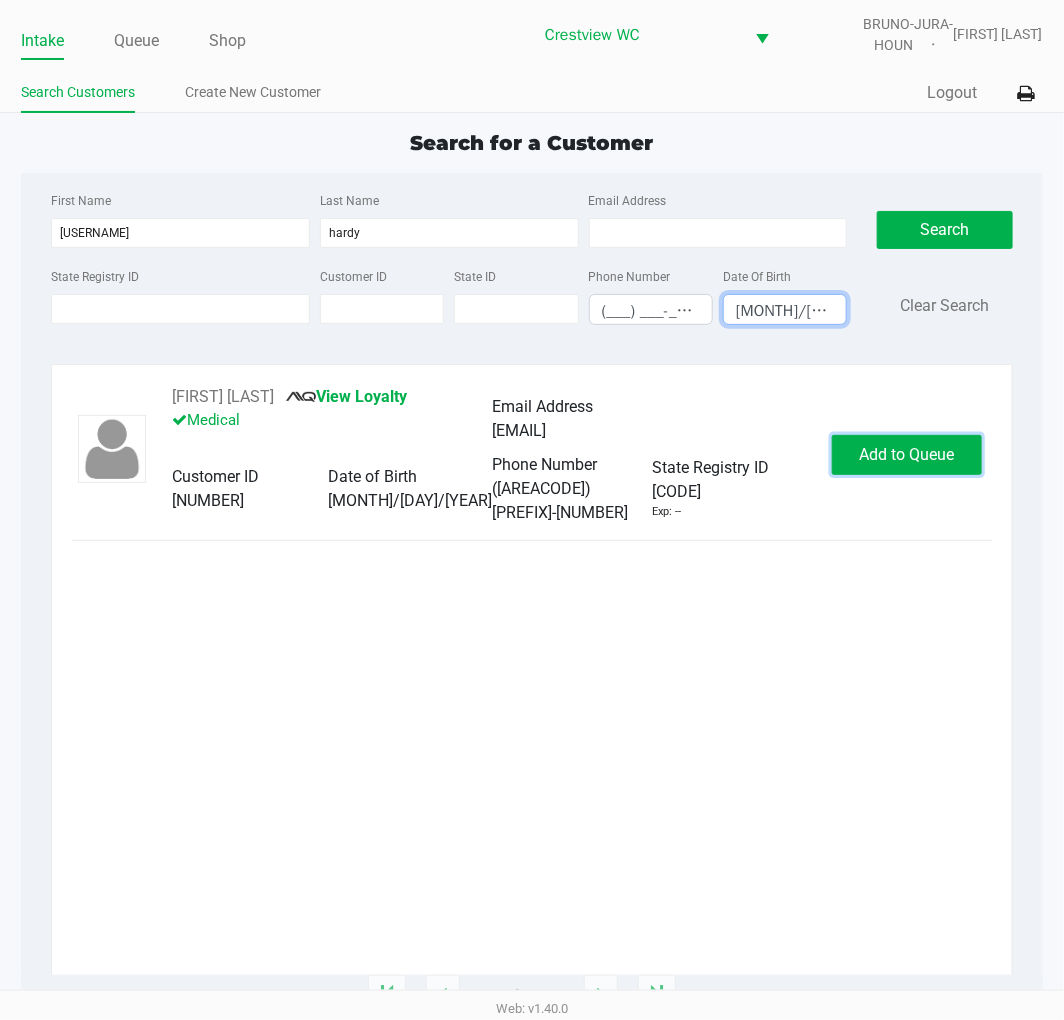 click on "Add to Queue" 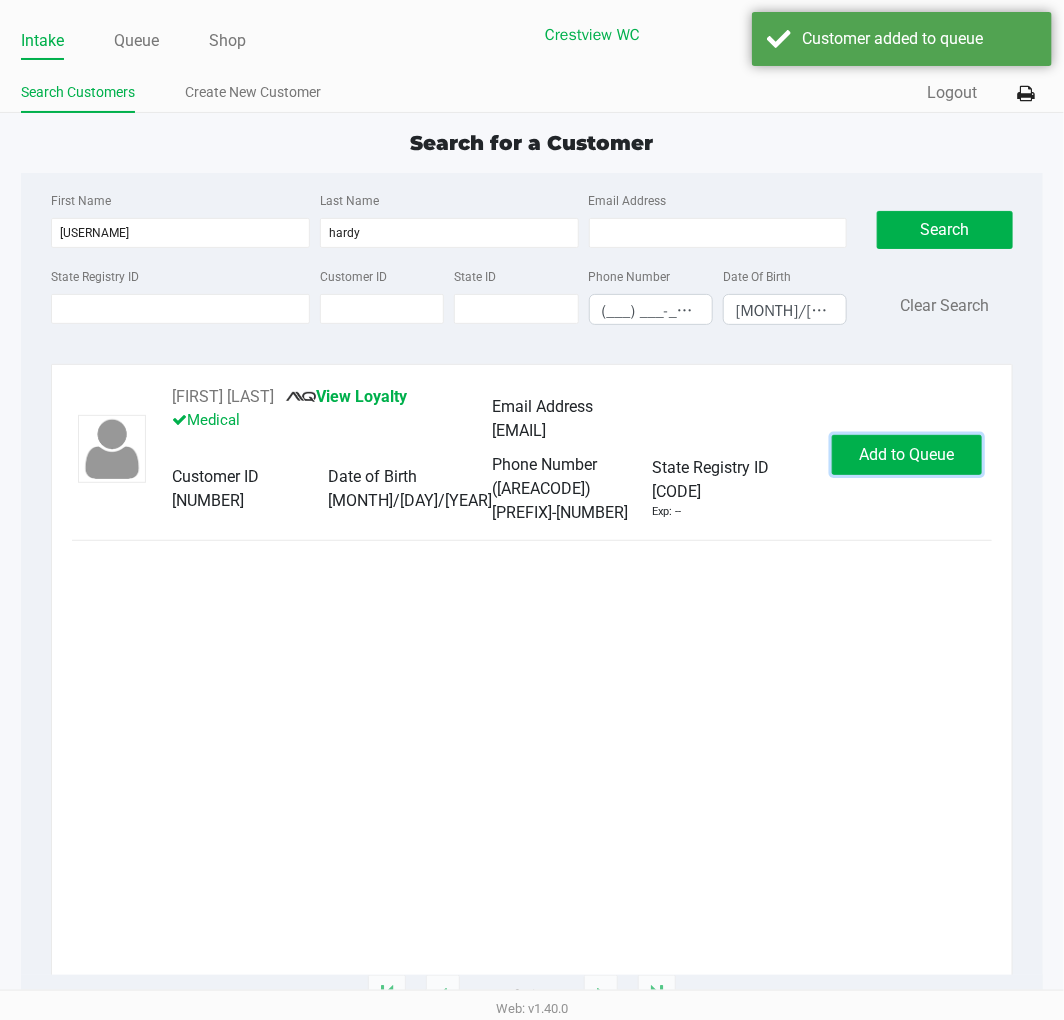 click on "Add to Queue" 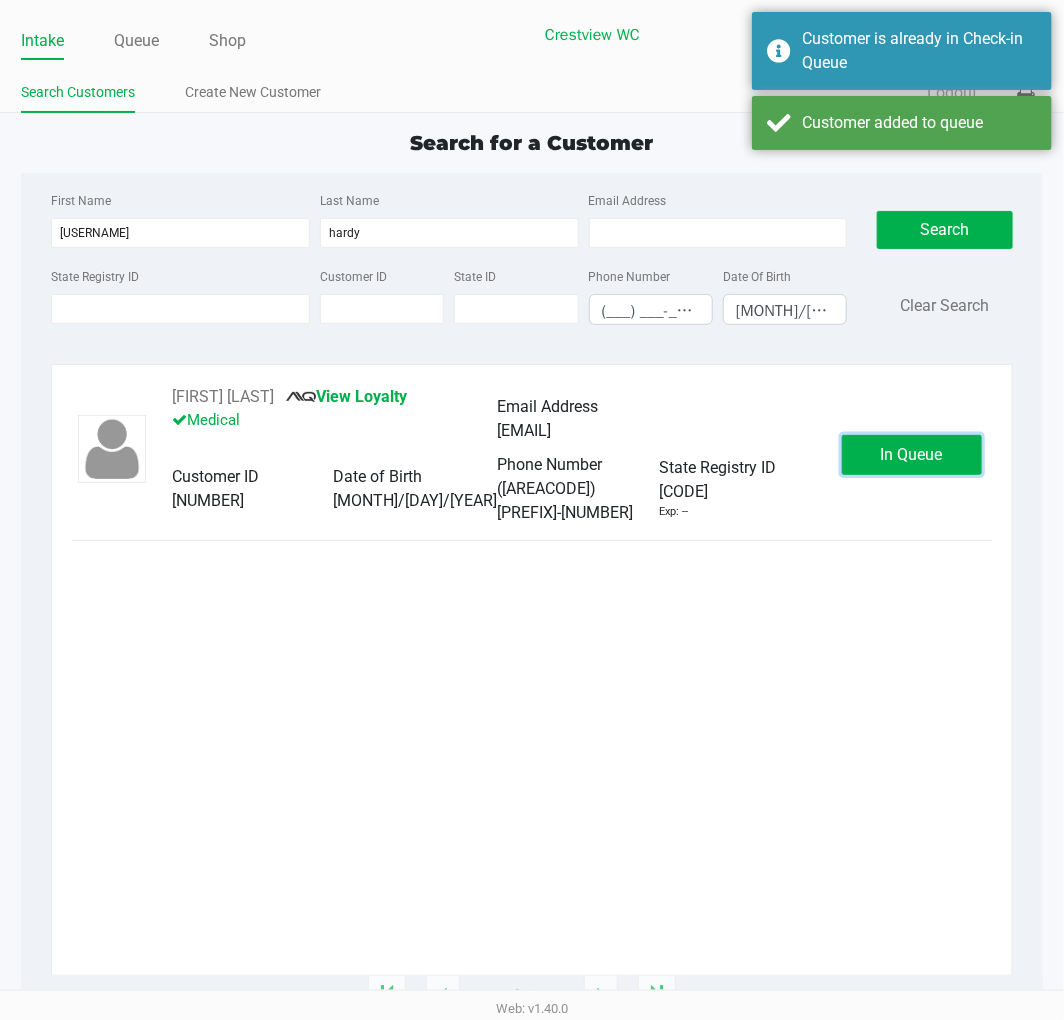 click on "In Queue" 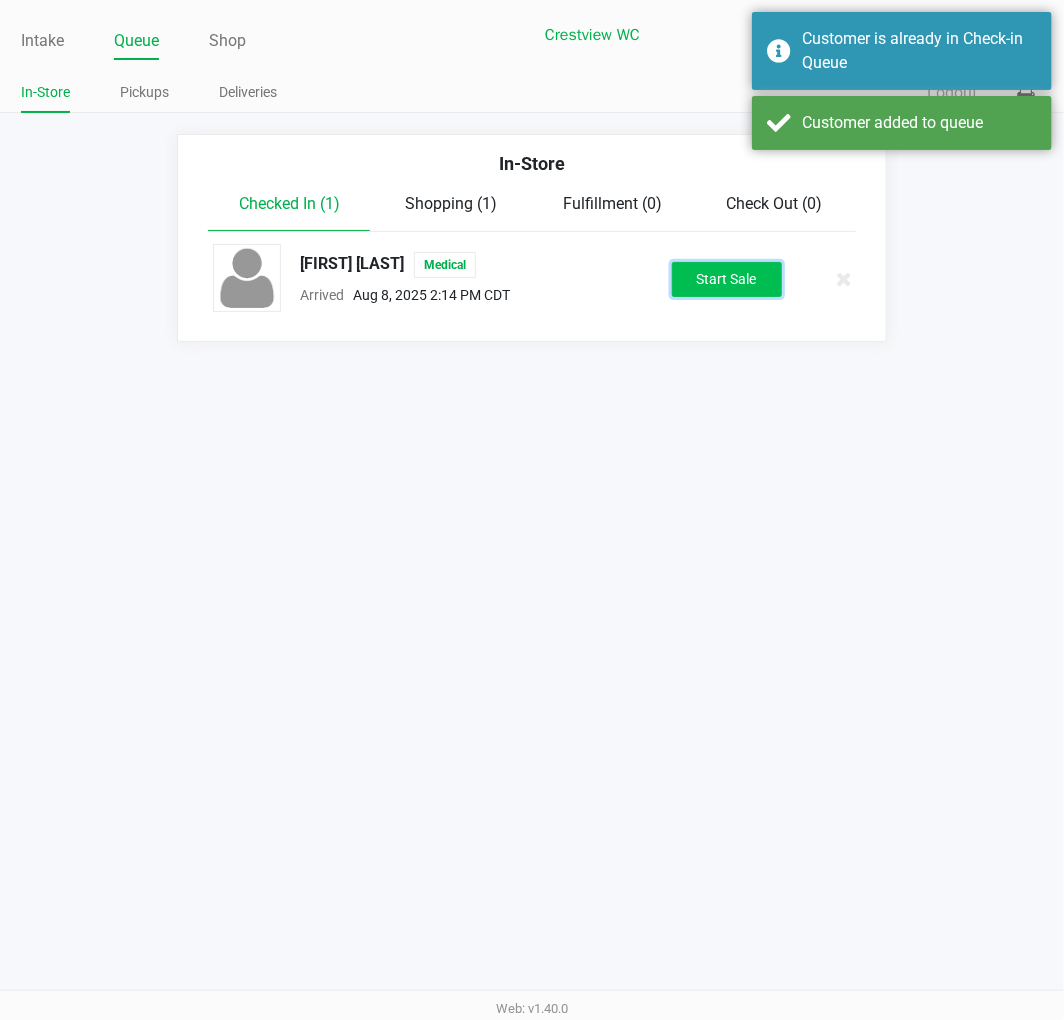 click on "Start Sale" 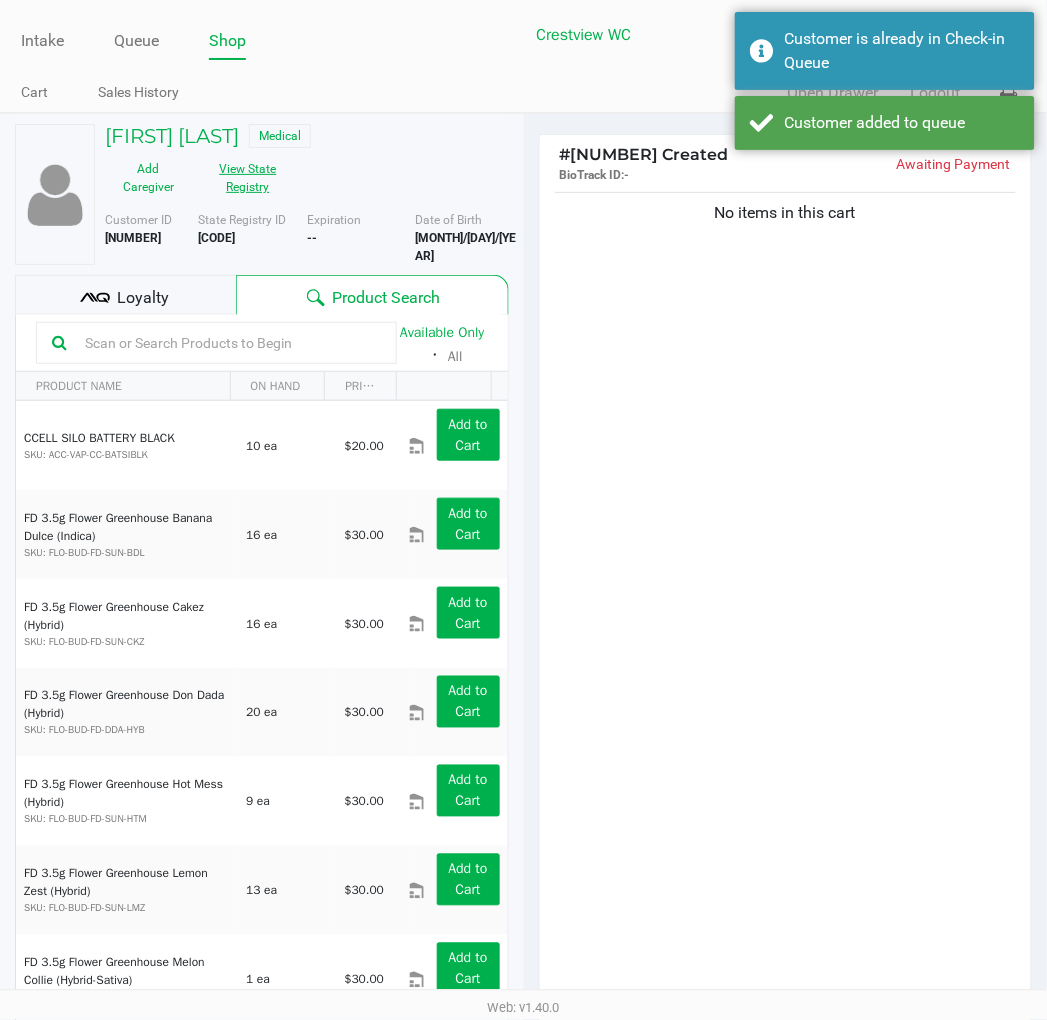 click on "View State Registry" 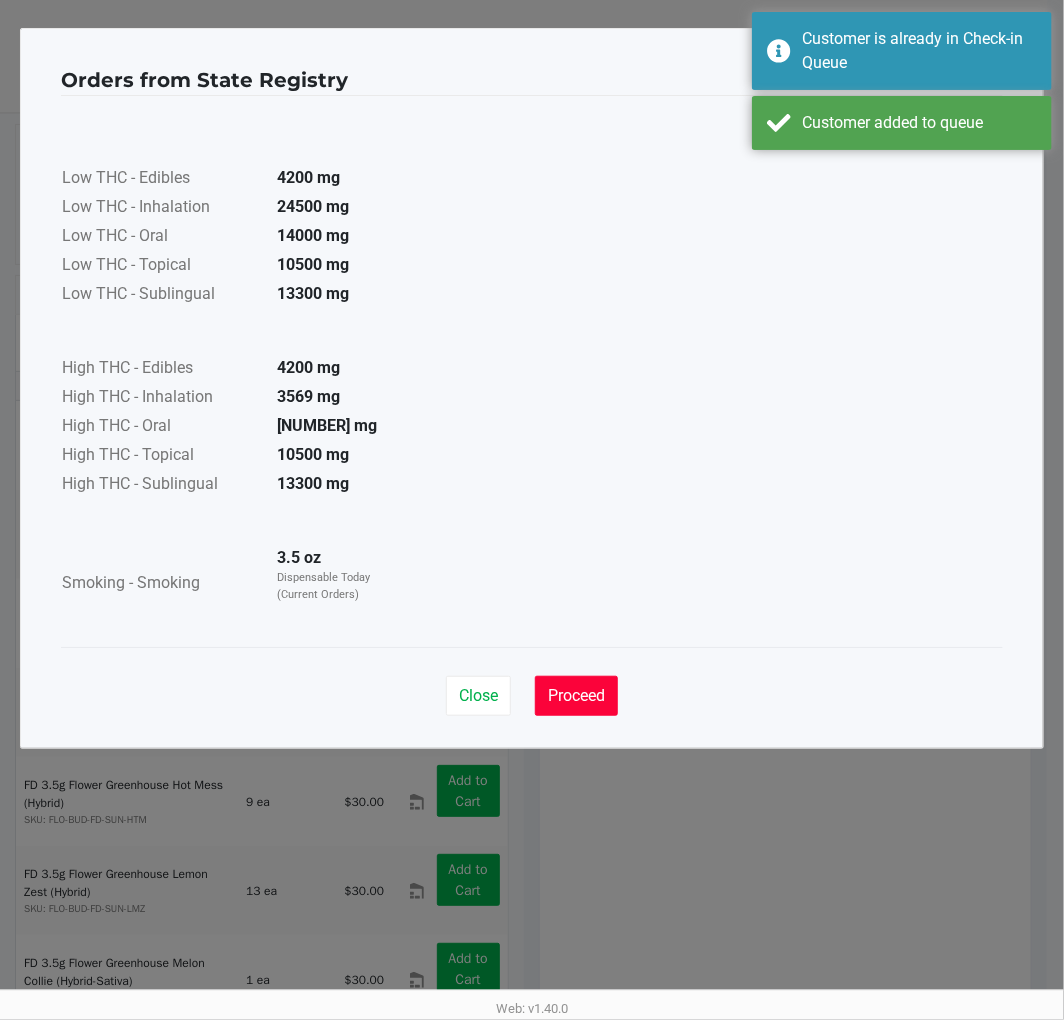 click on "Proceed" 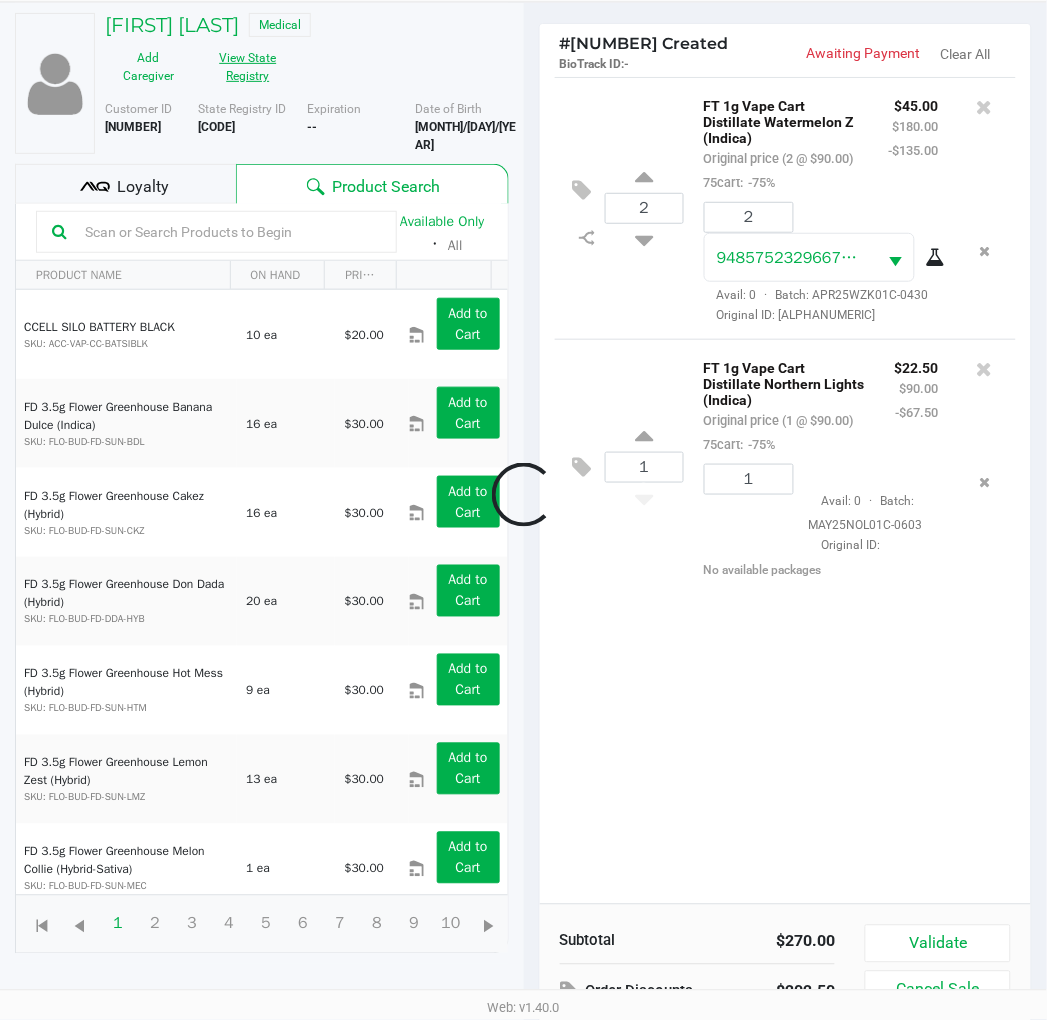 scroll, scrollTop: 217, scrollLeft: 0, axis: vertical 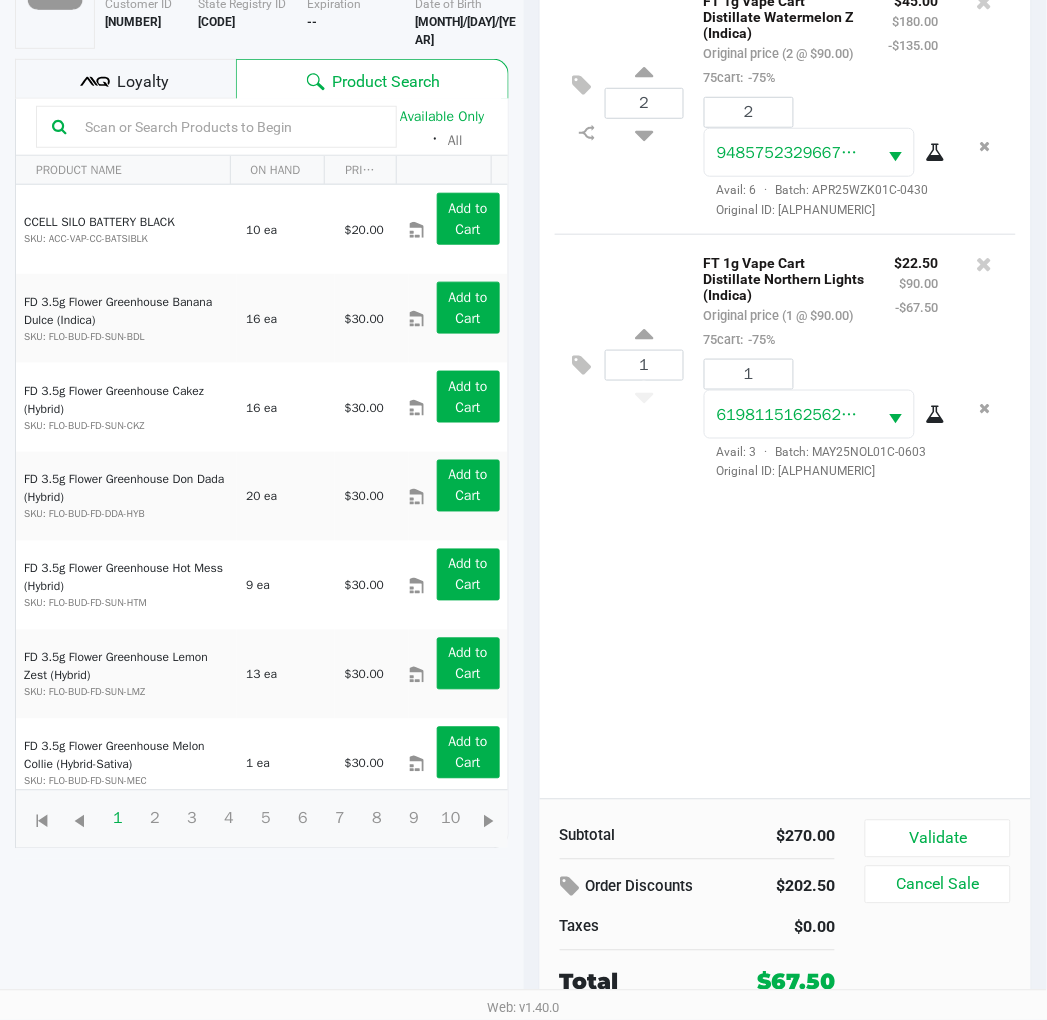 click on "Validate" 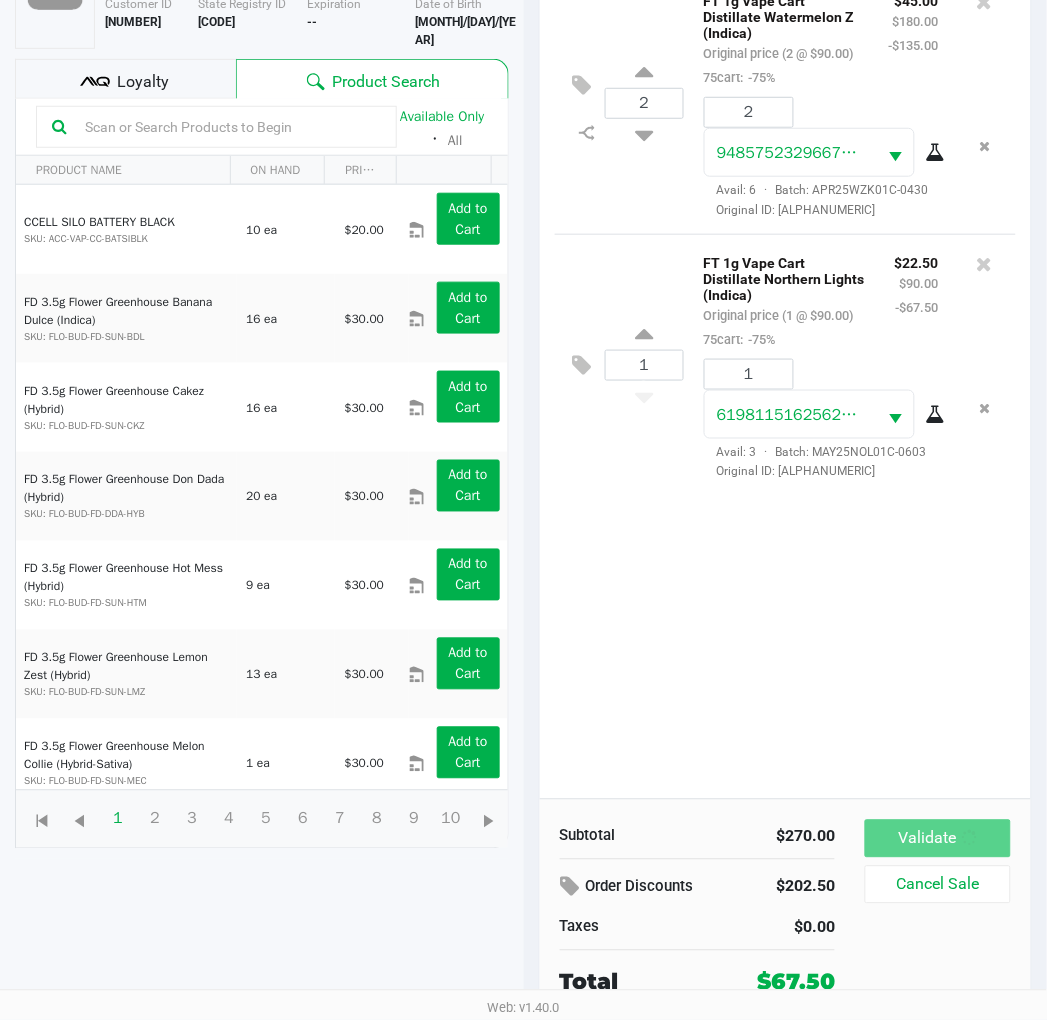 scroll, scrollTop: 0, scrollLeft: 0, axis: both 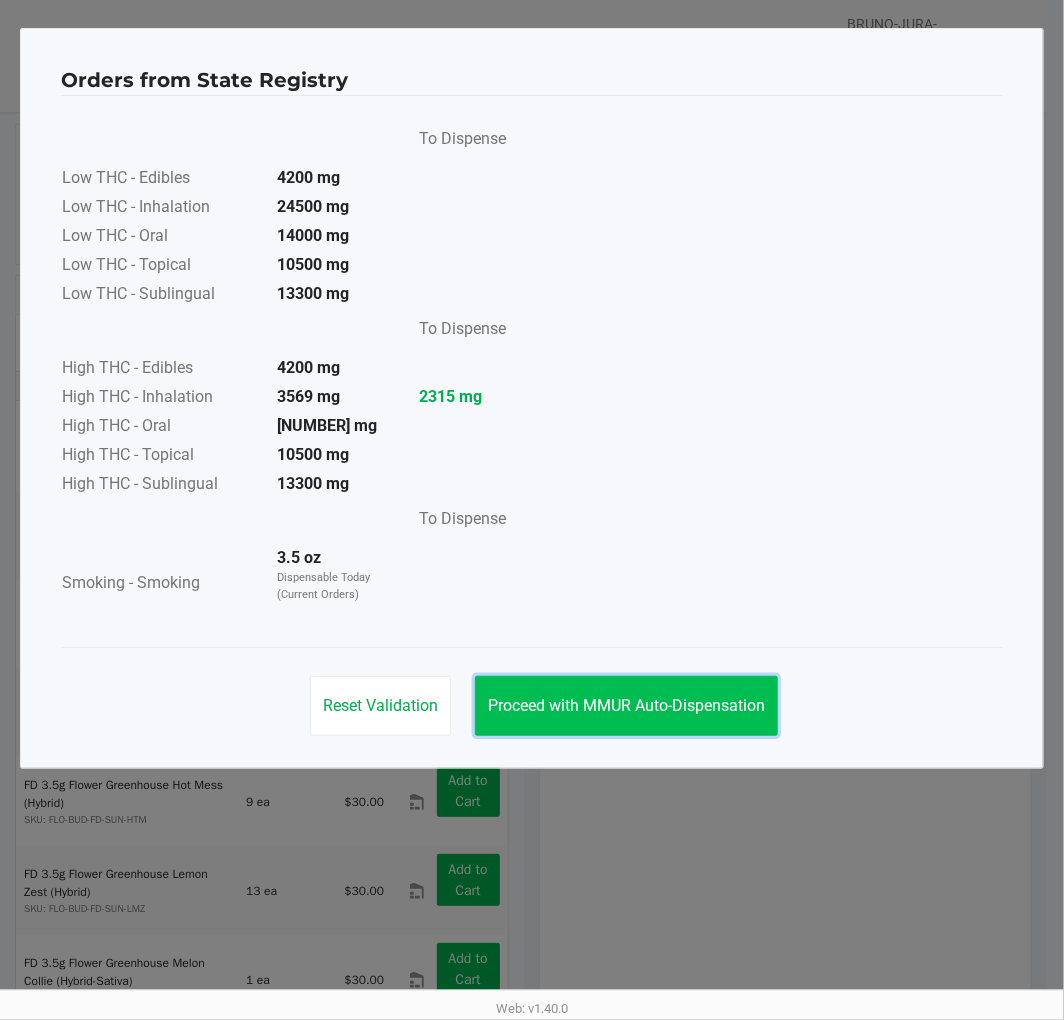 click on "Proceed with MMUR Auto-Dispensation" 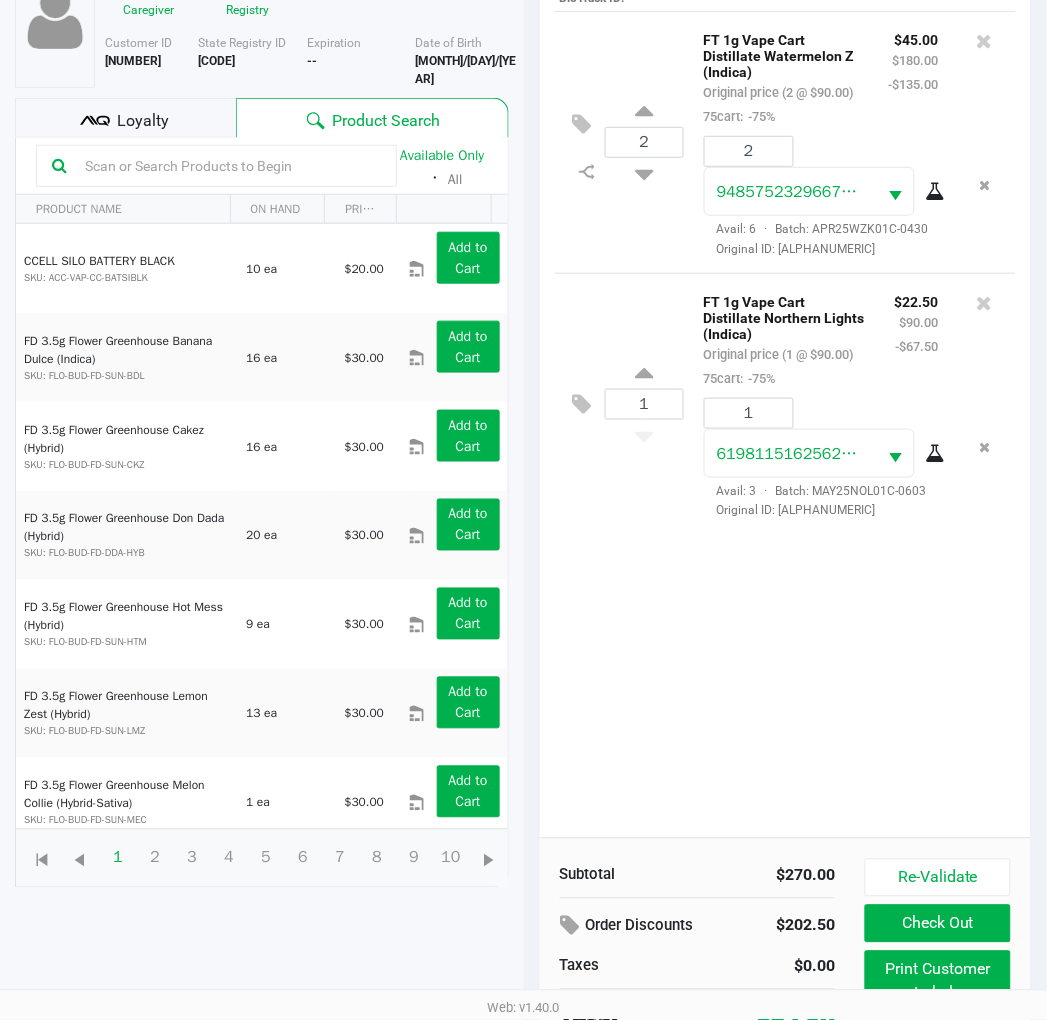 scroll, scrollTop: 238, scrollLeft: 0, axis: vertical 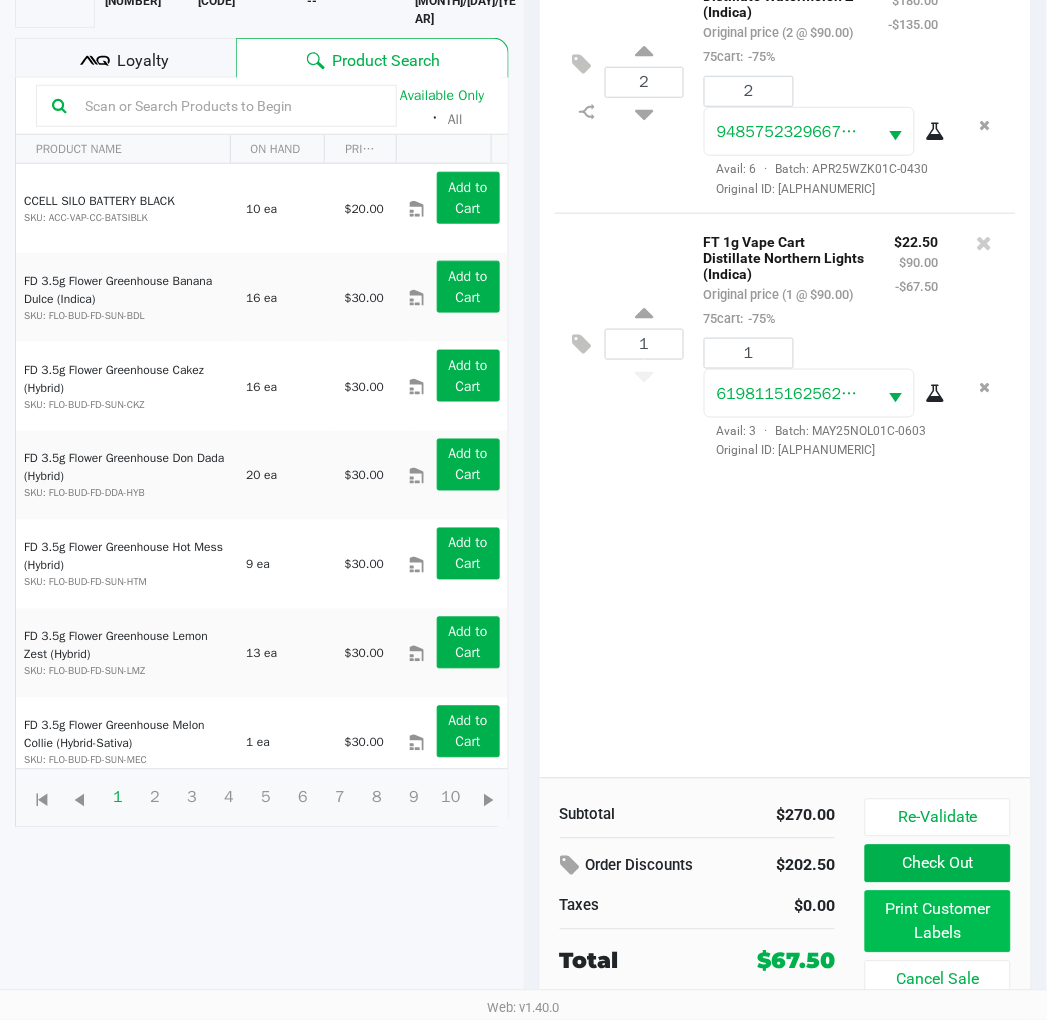 click on "Print Customer Labels" 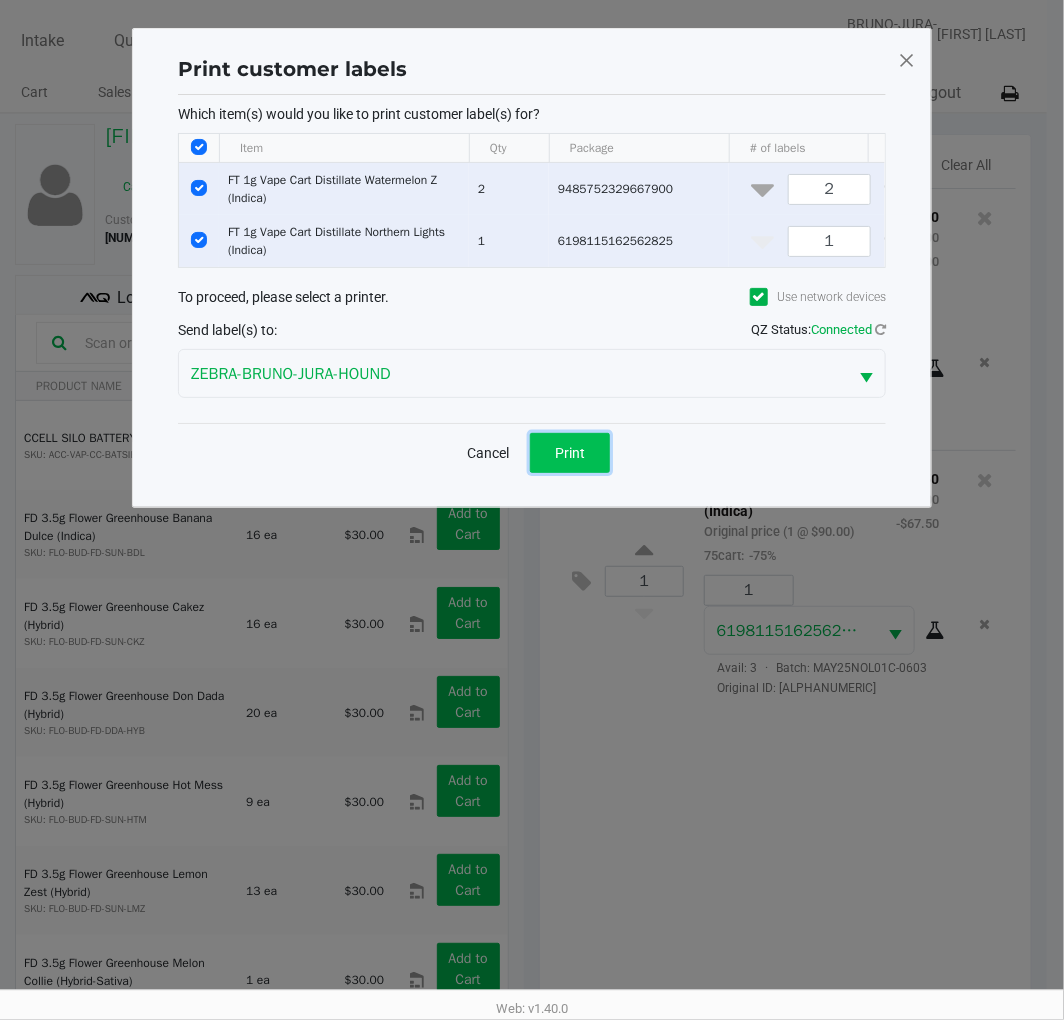 click on "Print" 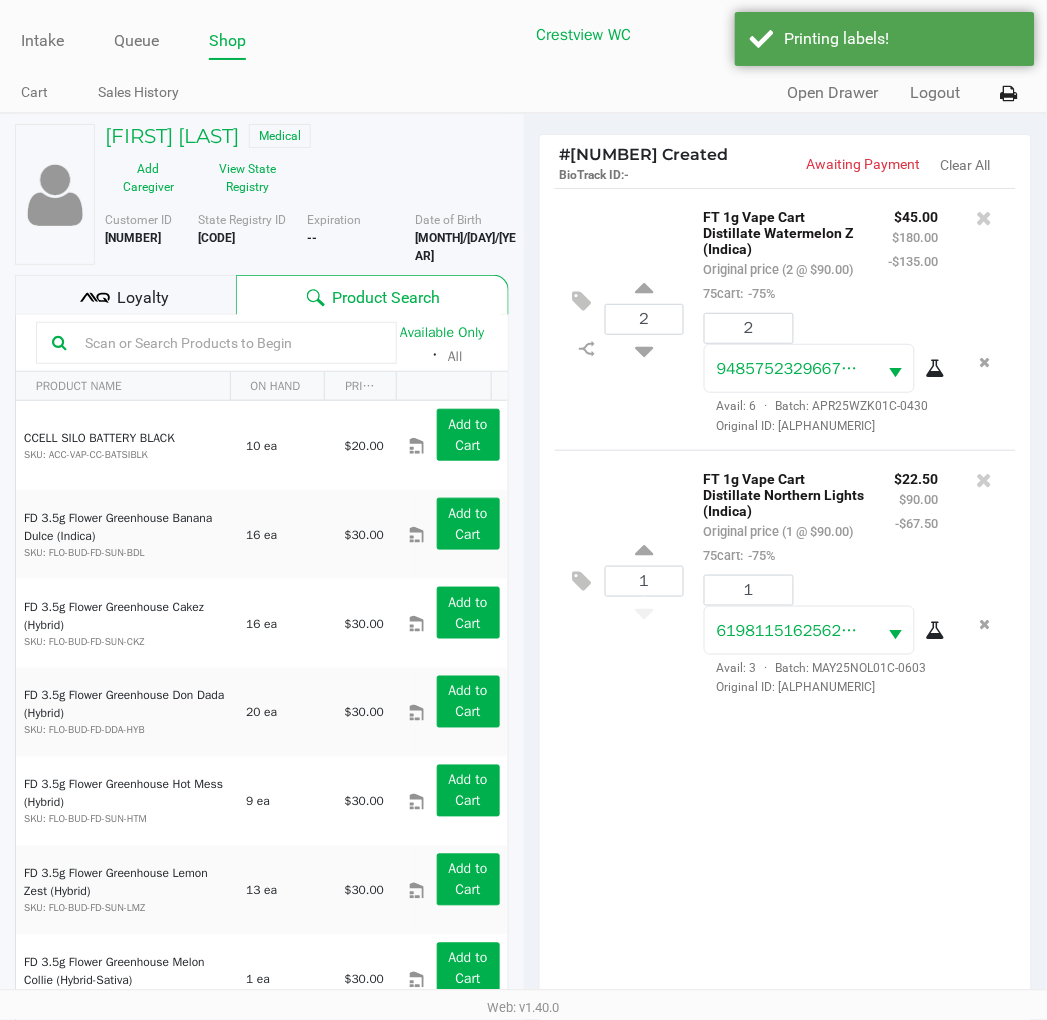 click on "Loyalty" 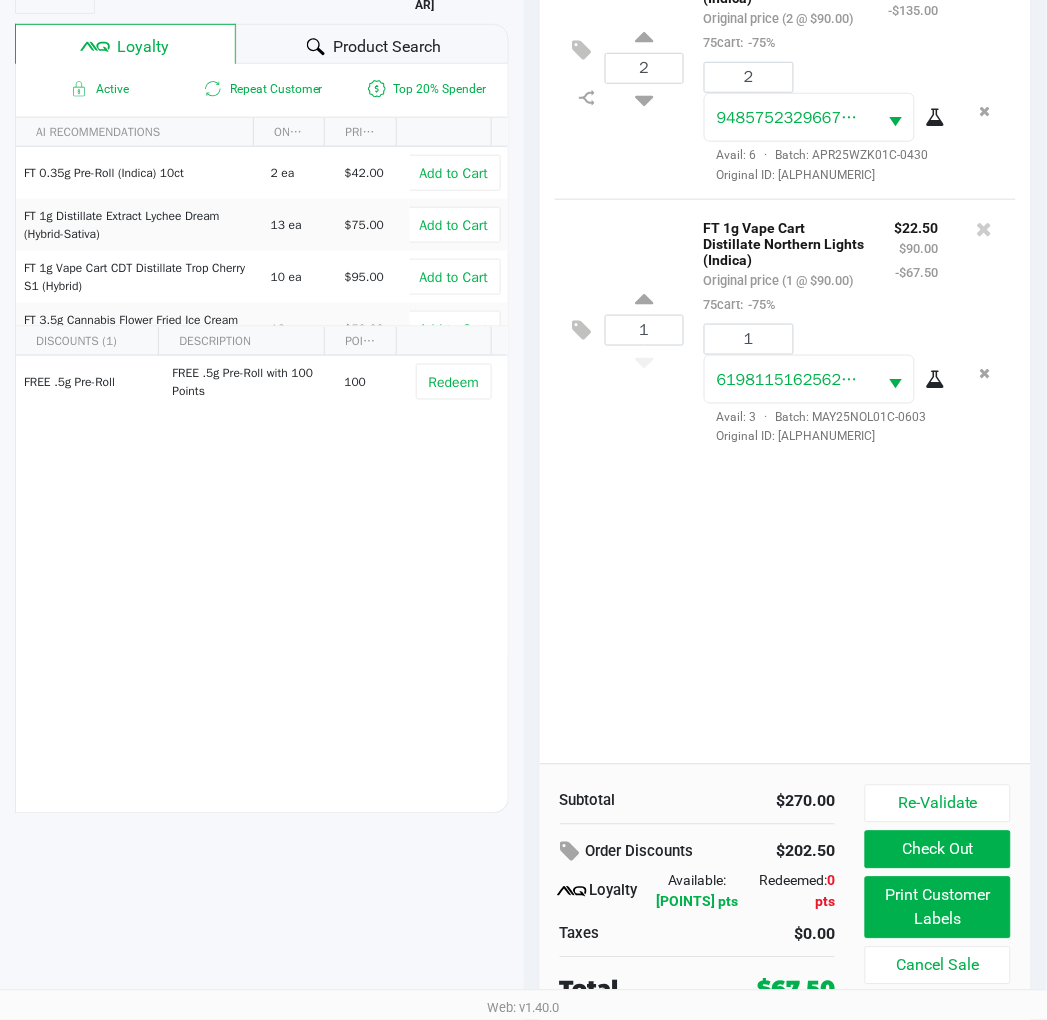 scroll, scrollTop: 258, scrollLeft: 0, axis: vertical 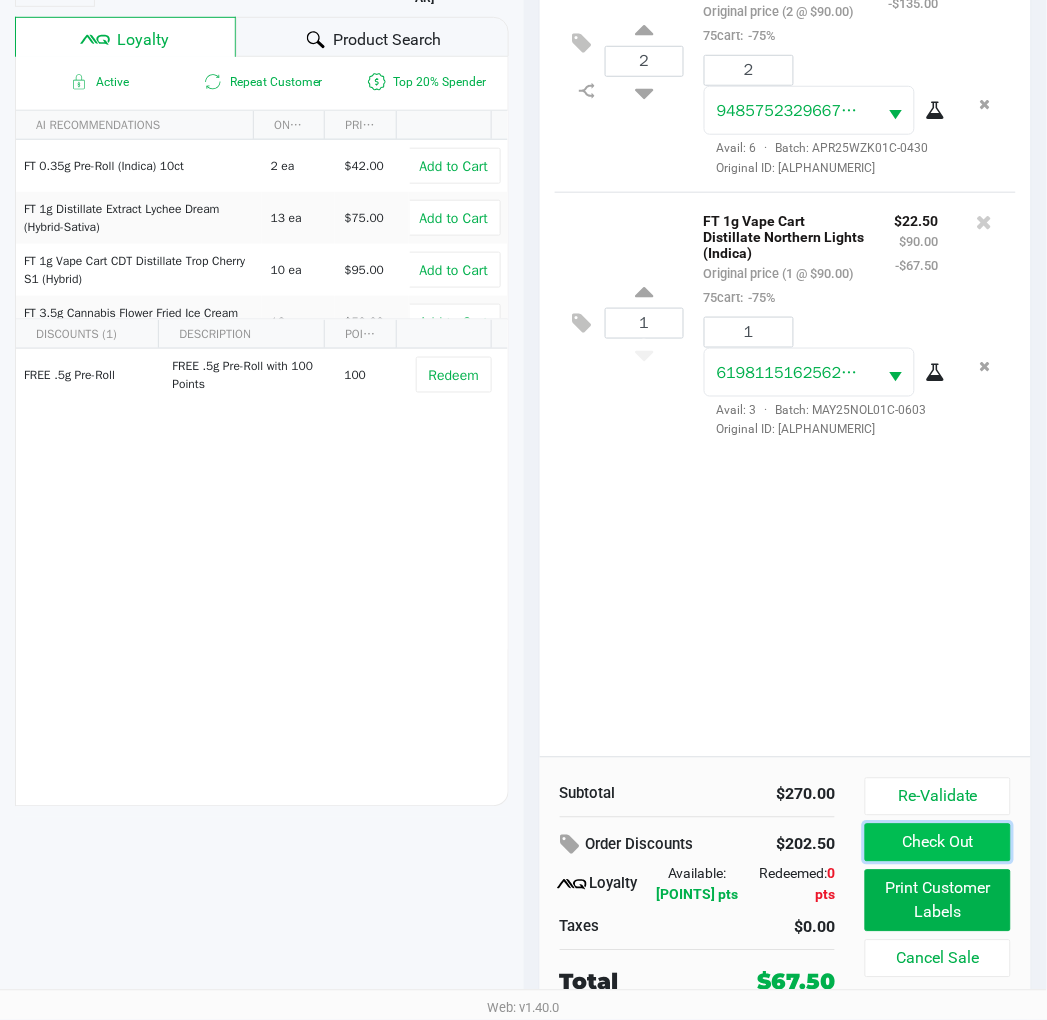 click on "Check Out" 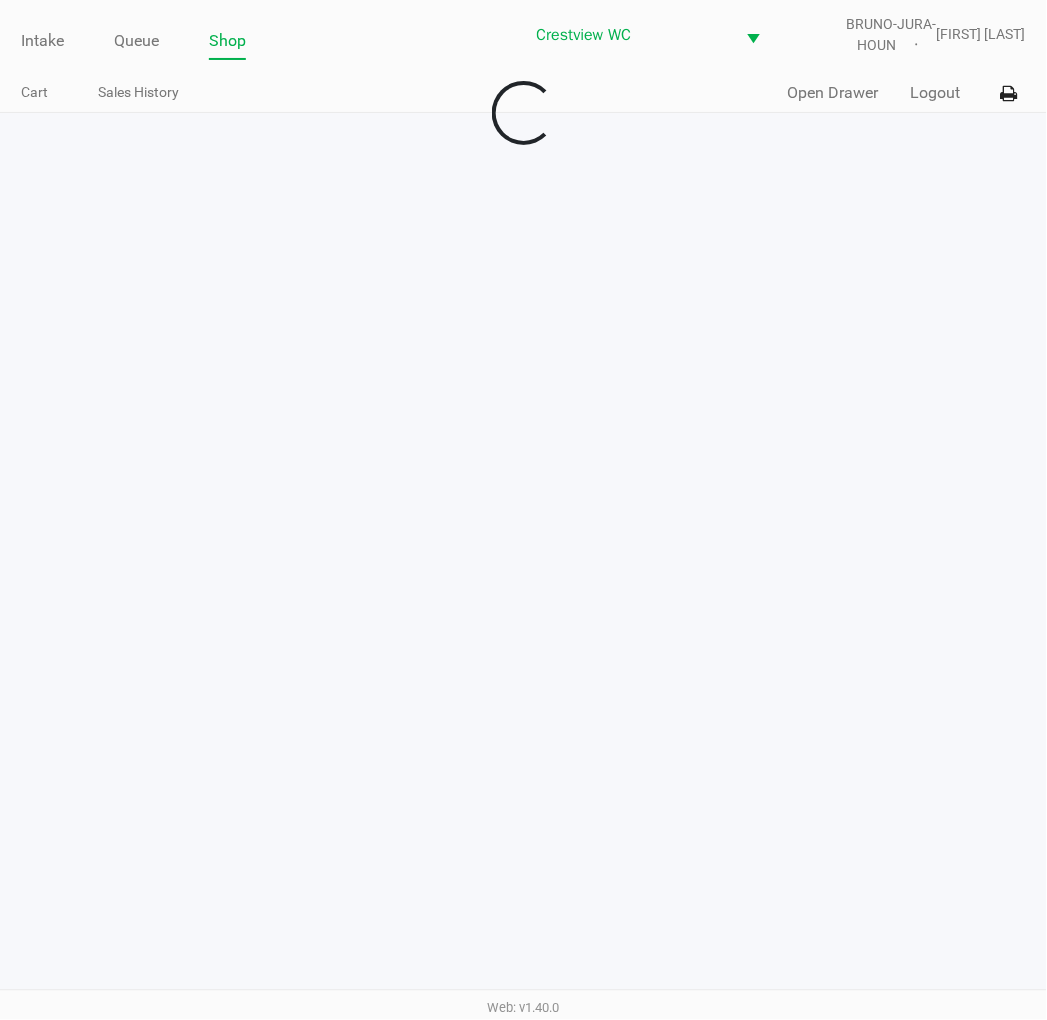 scroll, scrollTop: 0, scrollLeft: 0, axis: both 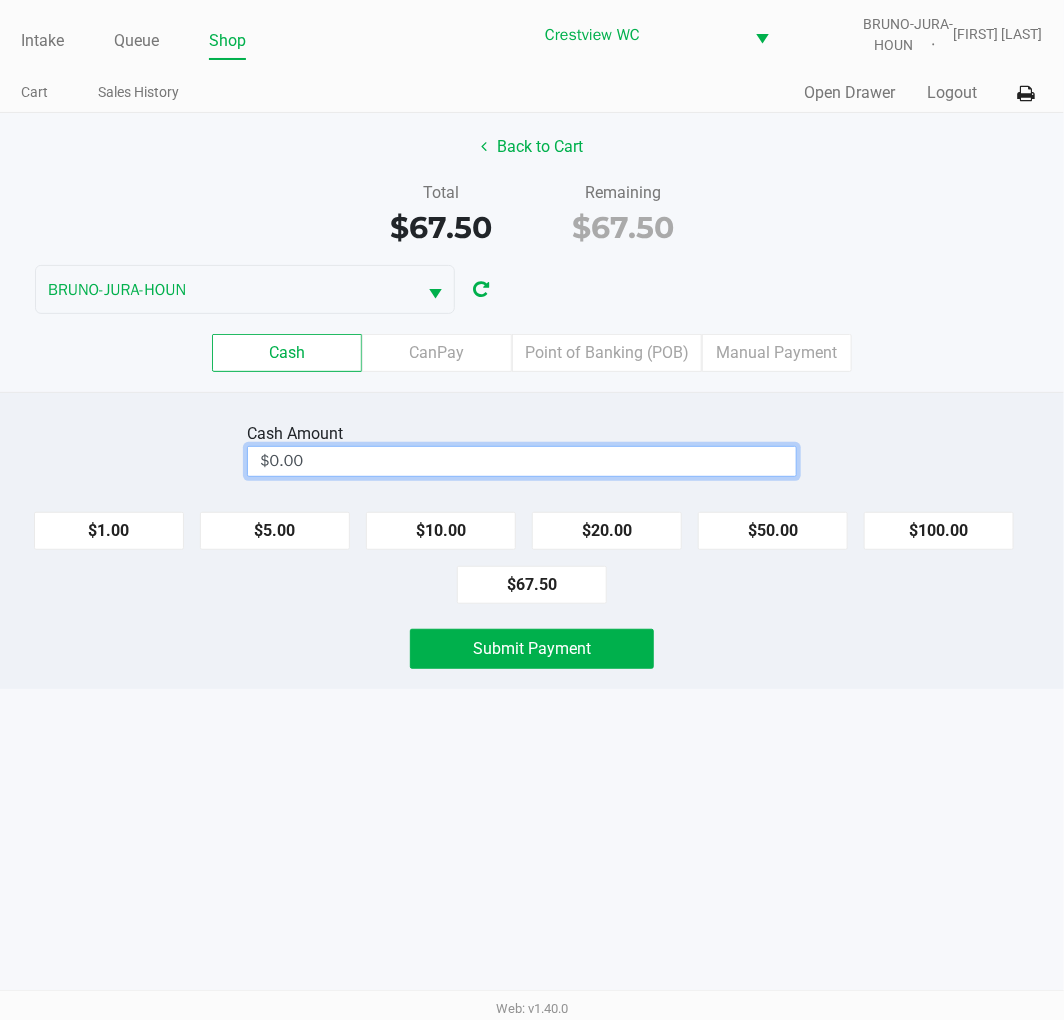 click on "$0.00" at bounding box center (522, 461) 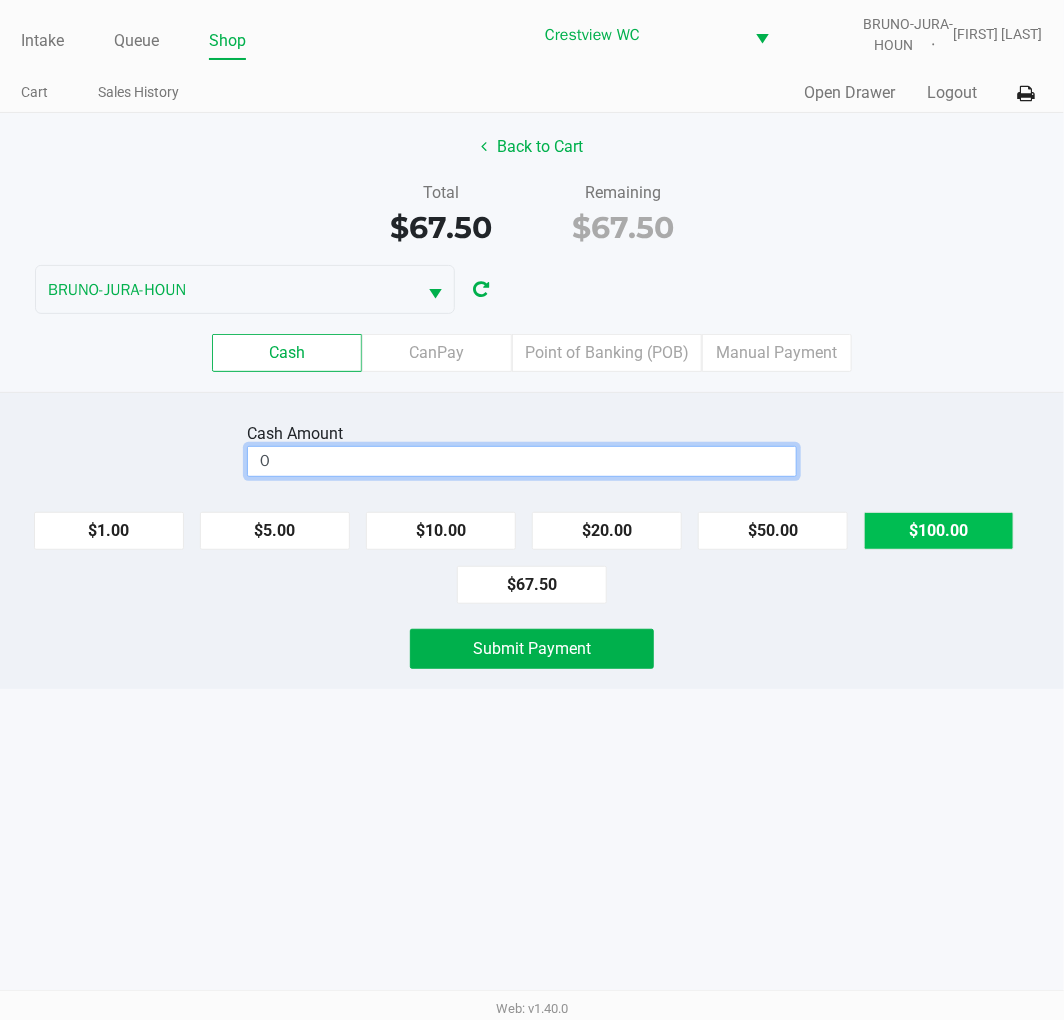 click on "$100.00" 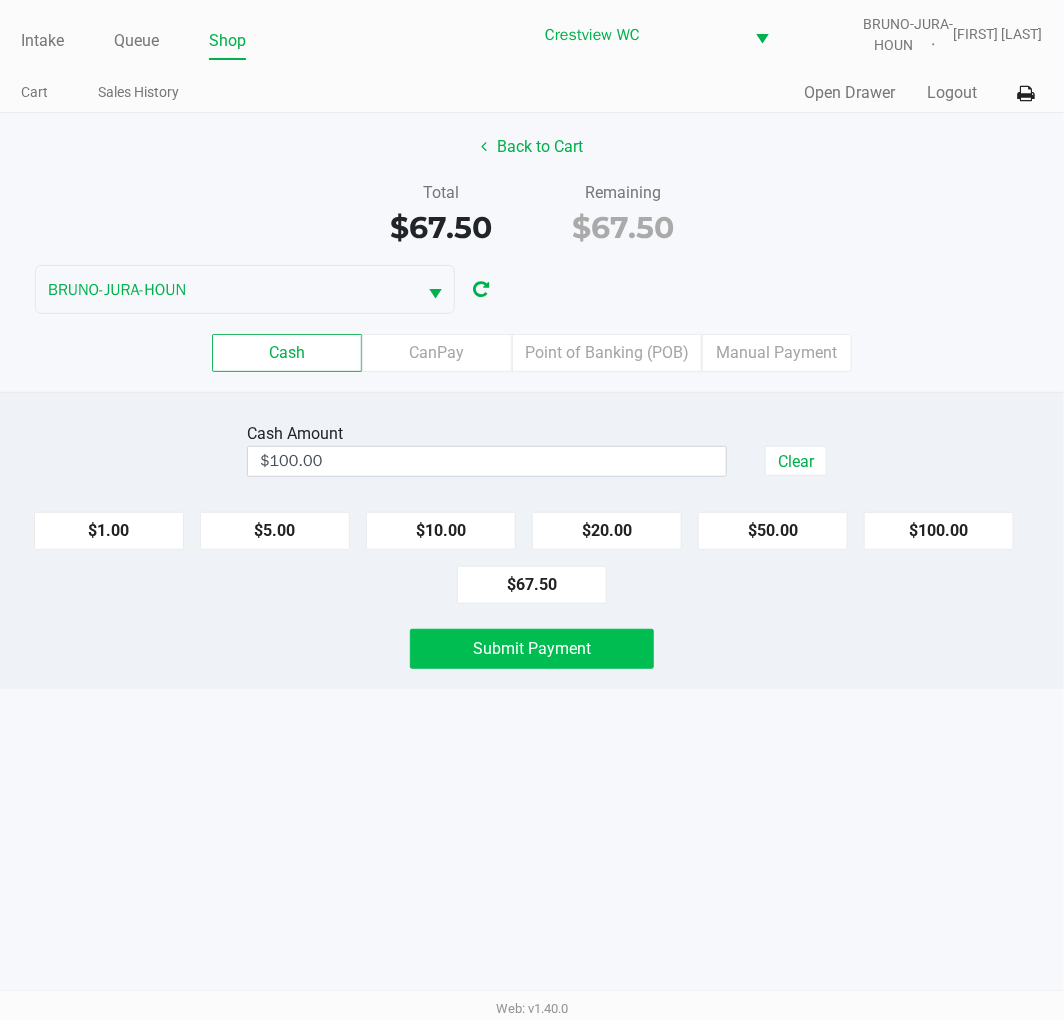 click on "Submit Payment" 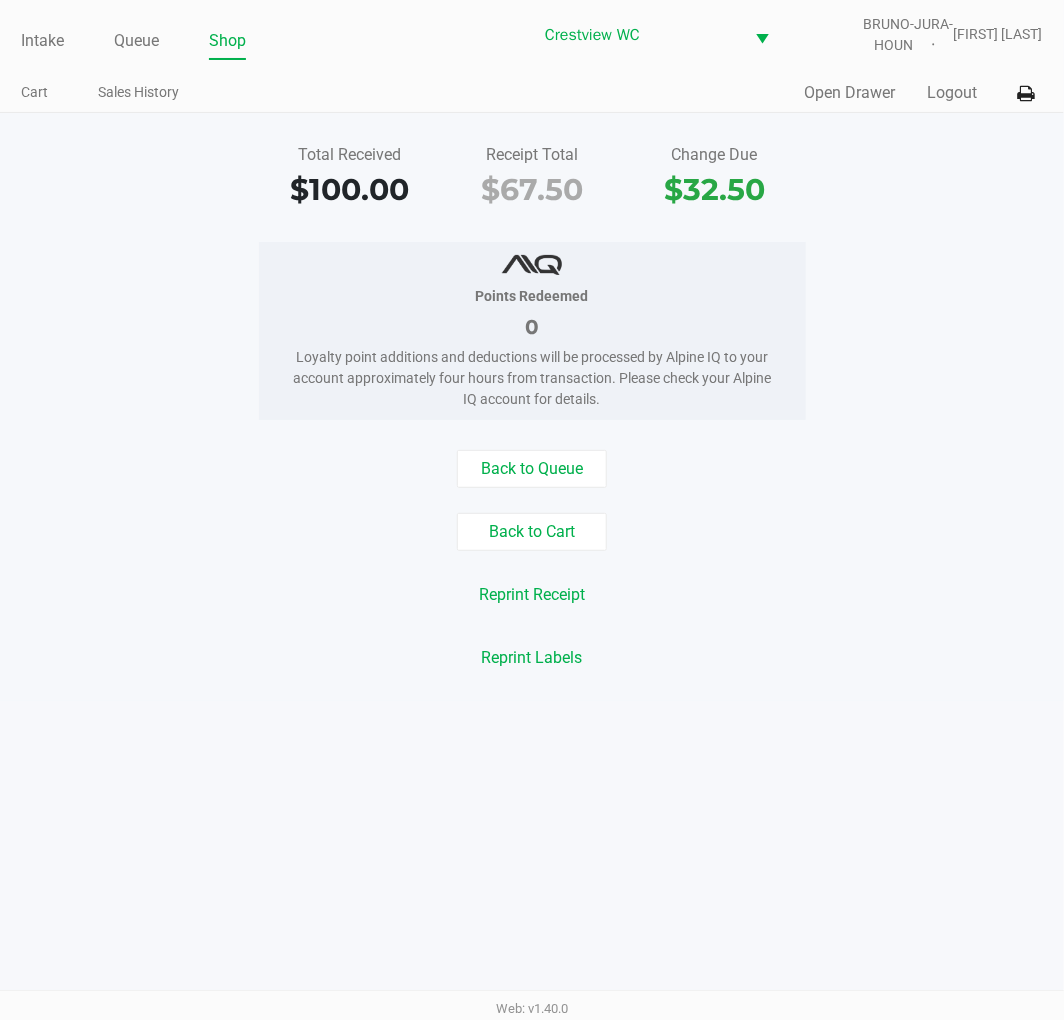 click on "Intake" 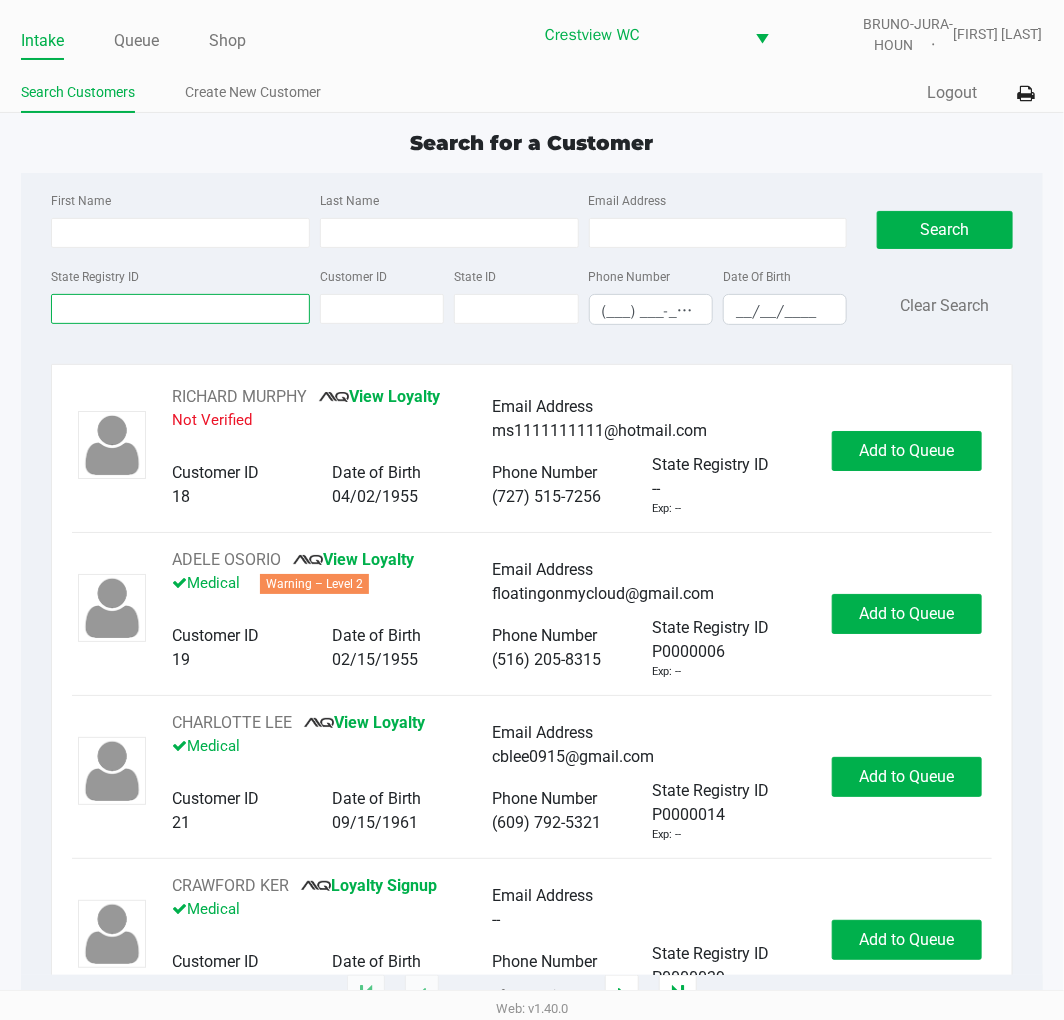 click on "State Registry ID" at bounding box center [180, 309] 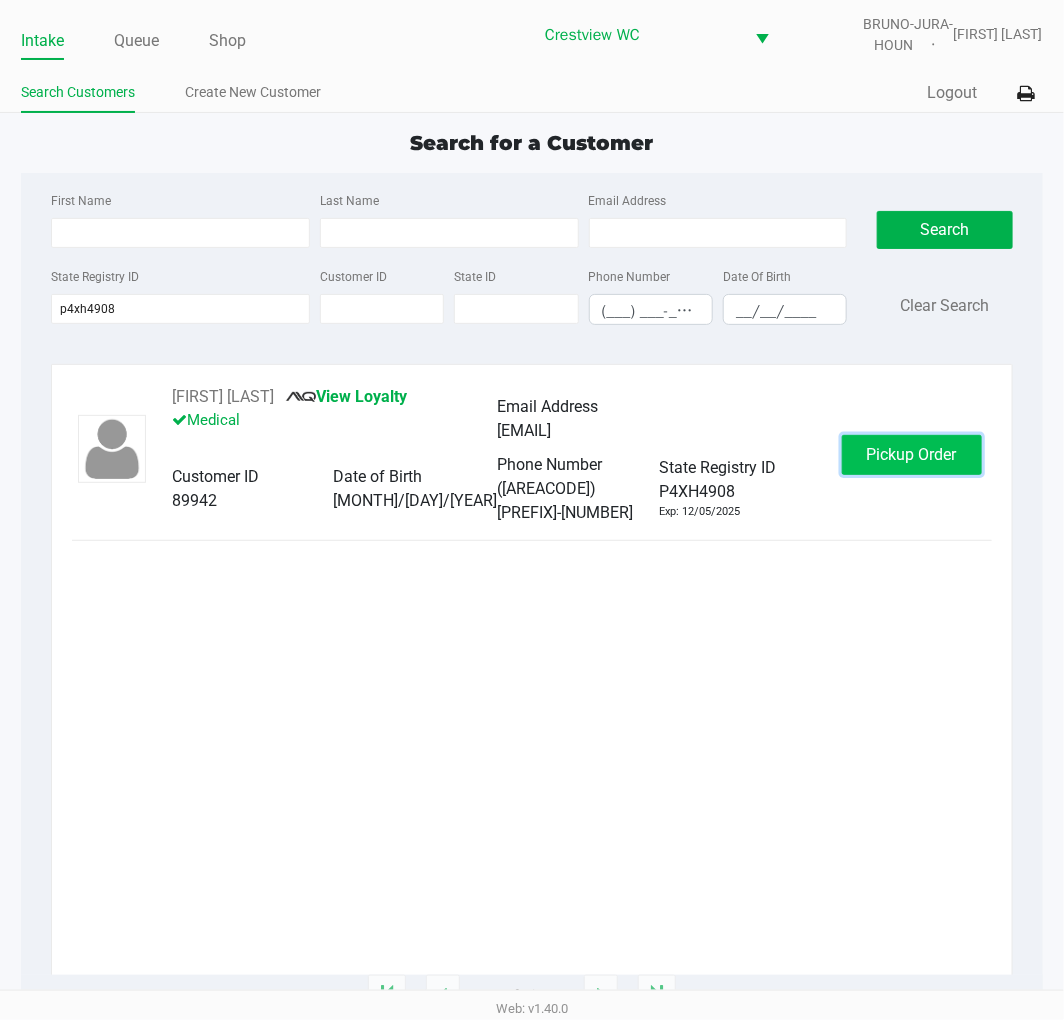 click on "Pickup Order" 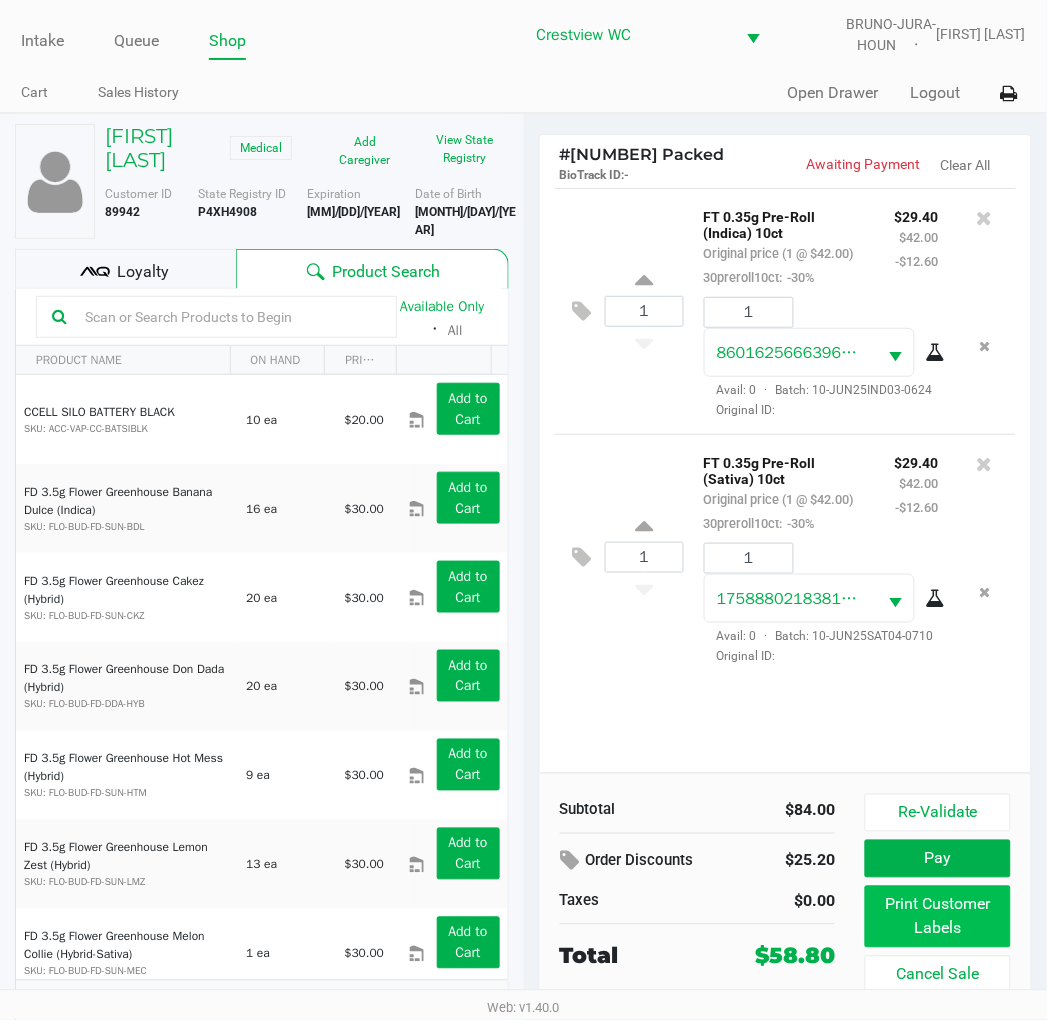 click on "Print Customer Labels" 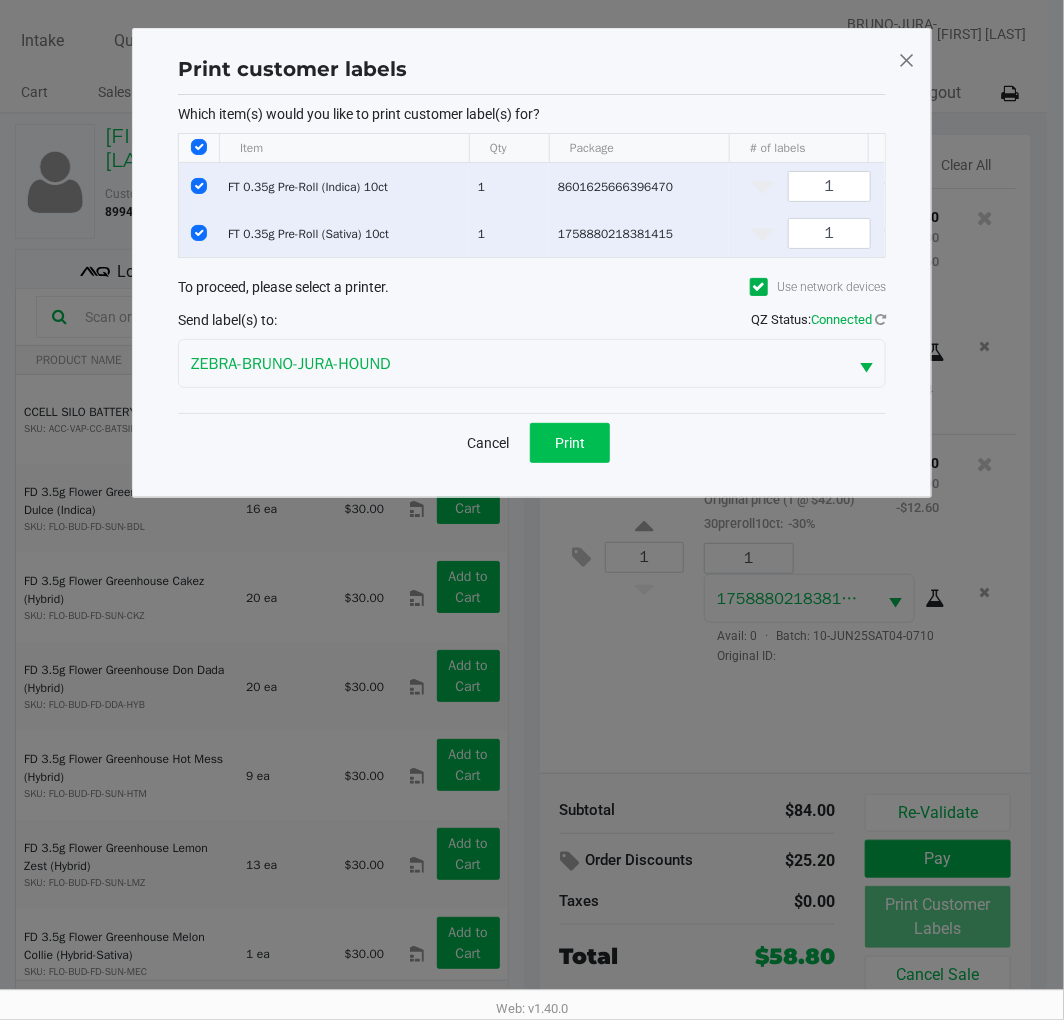 click on "Print" 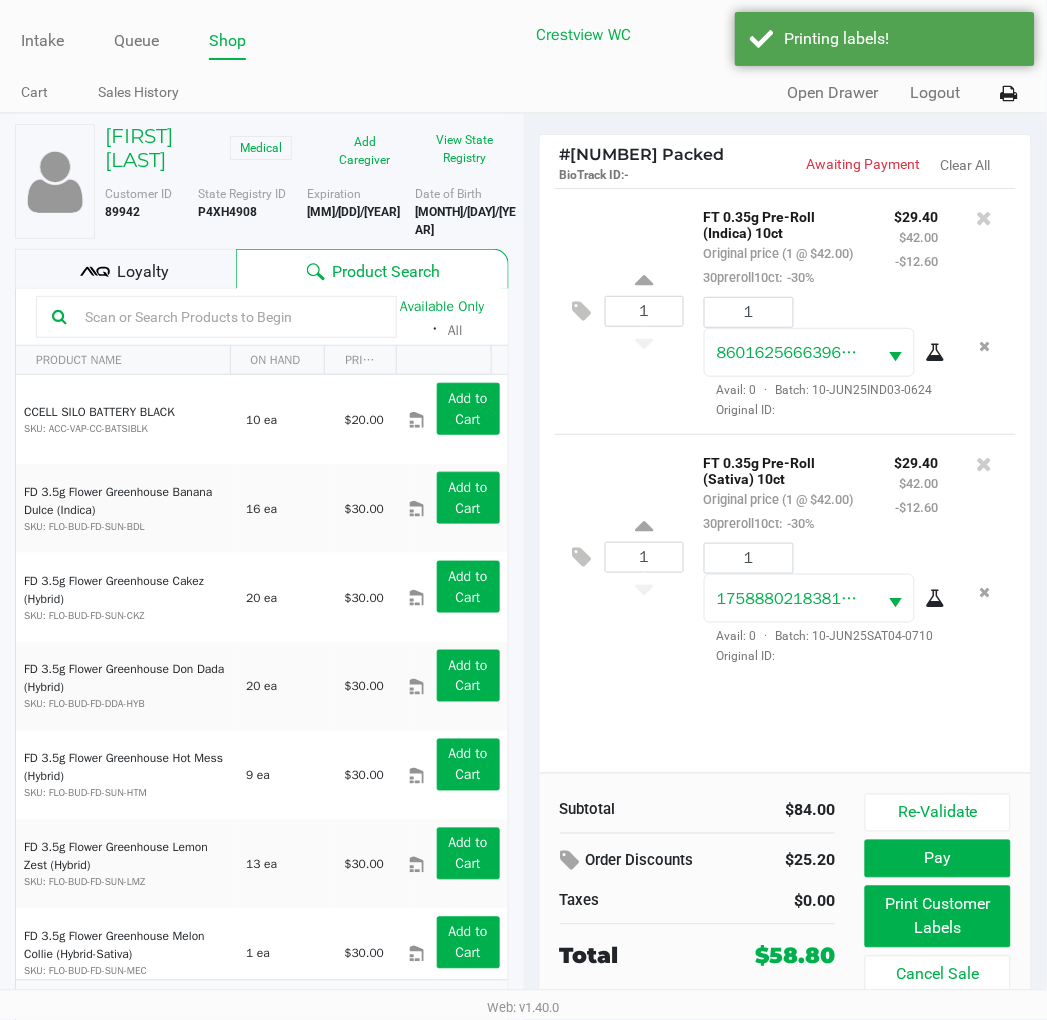 click on "Print customer labels  Which item(s) would you like to print customer label(s) for?  Item Qty Package # of labels  FT 0.35g Pre-Roll (Indica) 10ct   1   [NUMBER]  1  FT 0.35g Pre-Roll (Sativa) 10ct   1   [NUMBER]  1 To proceed, please select a printer.  Use network devices  Send label(s) to:  QZ Status:   Connected  ZEBRA-BRUNO-JURA-HOUND  Cancel   Print" 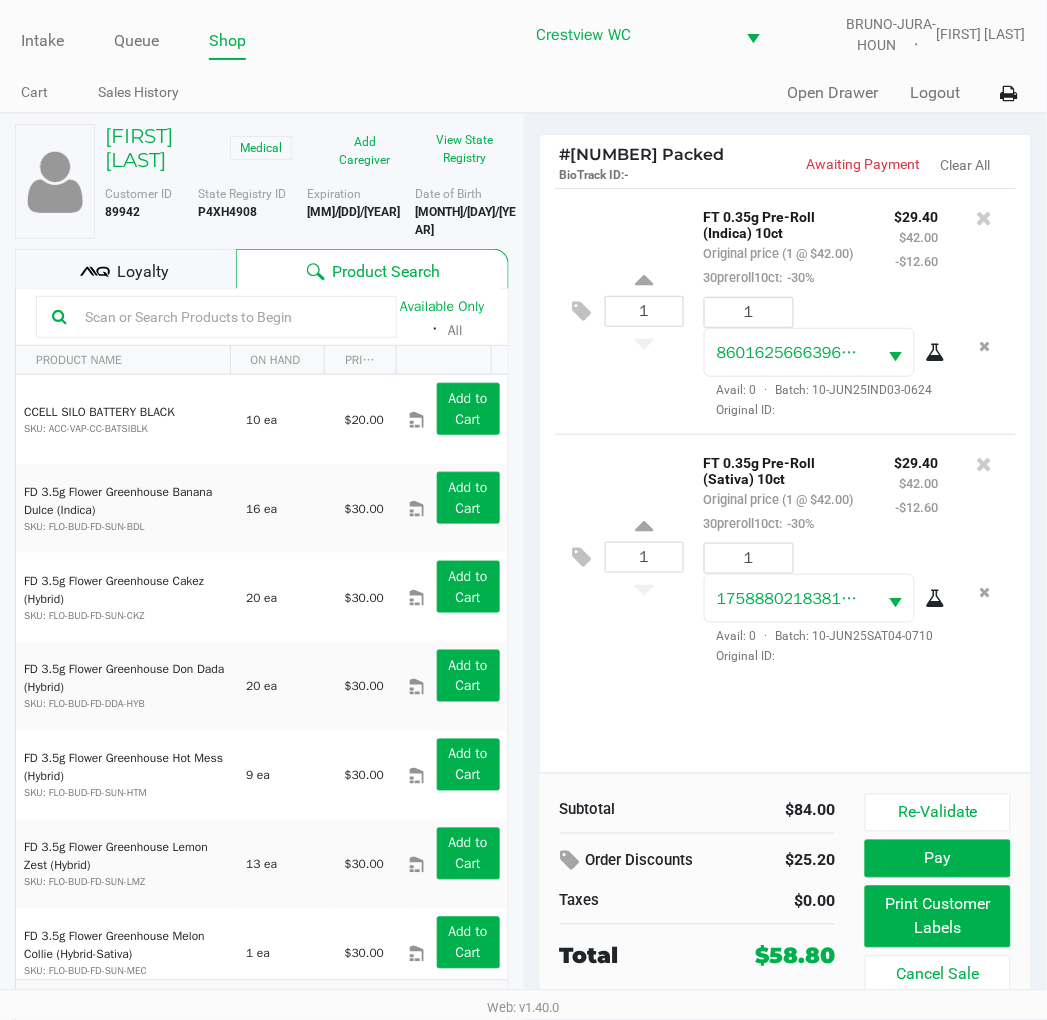 click on "Loyalty" 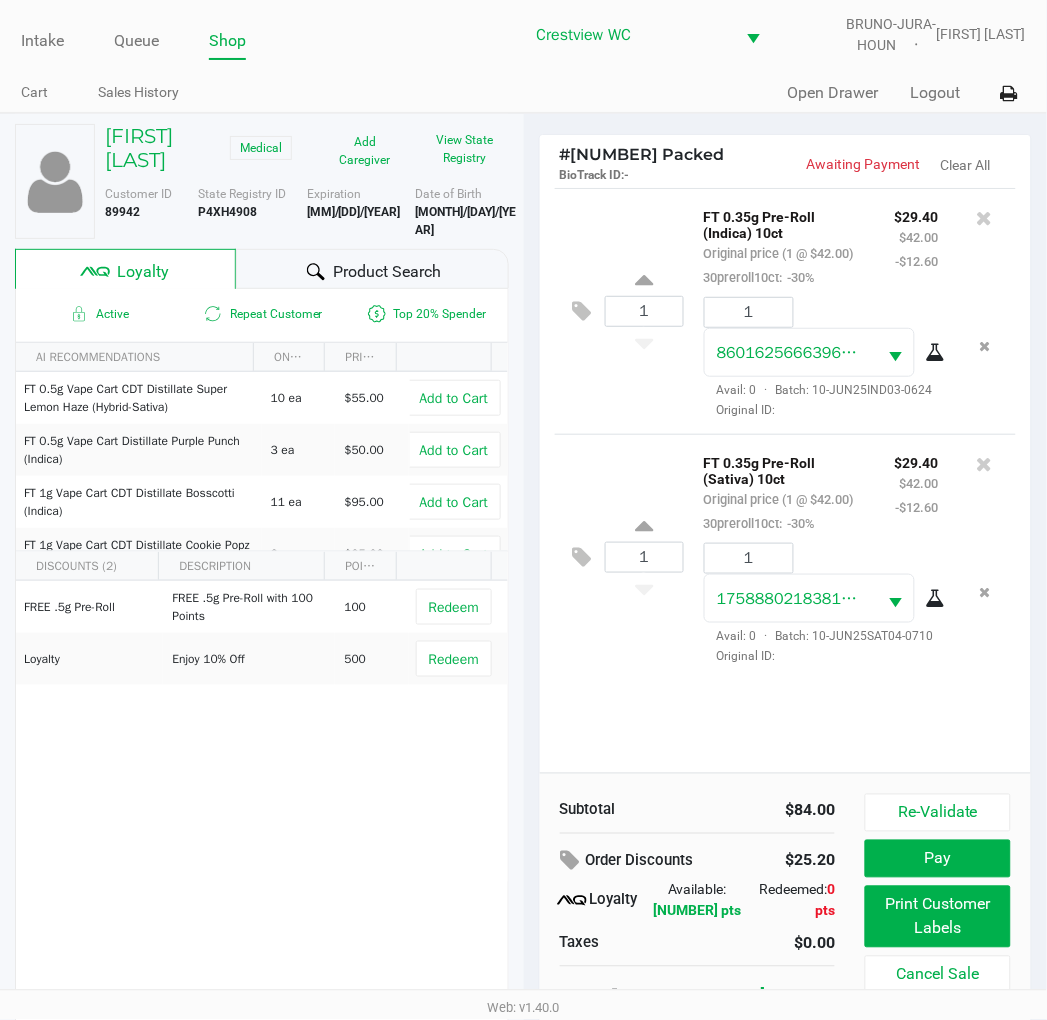 scroll, scrollTop: 37, scrollLeft: 0, axis: vertical 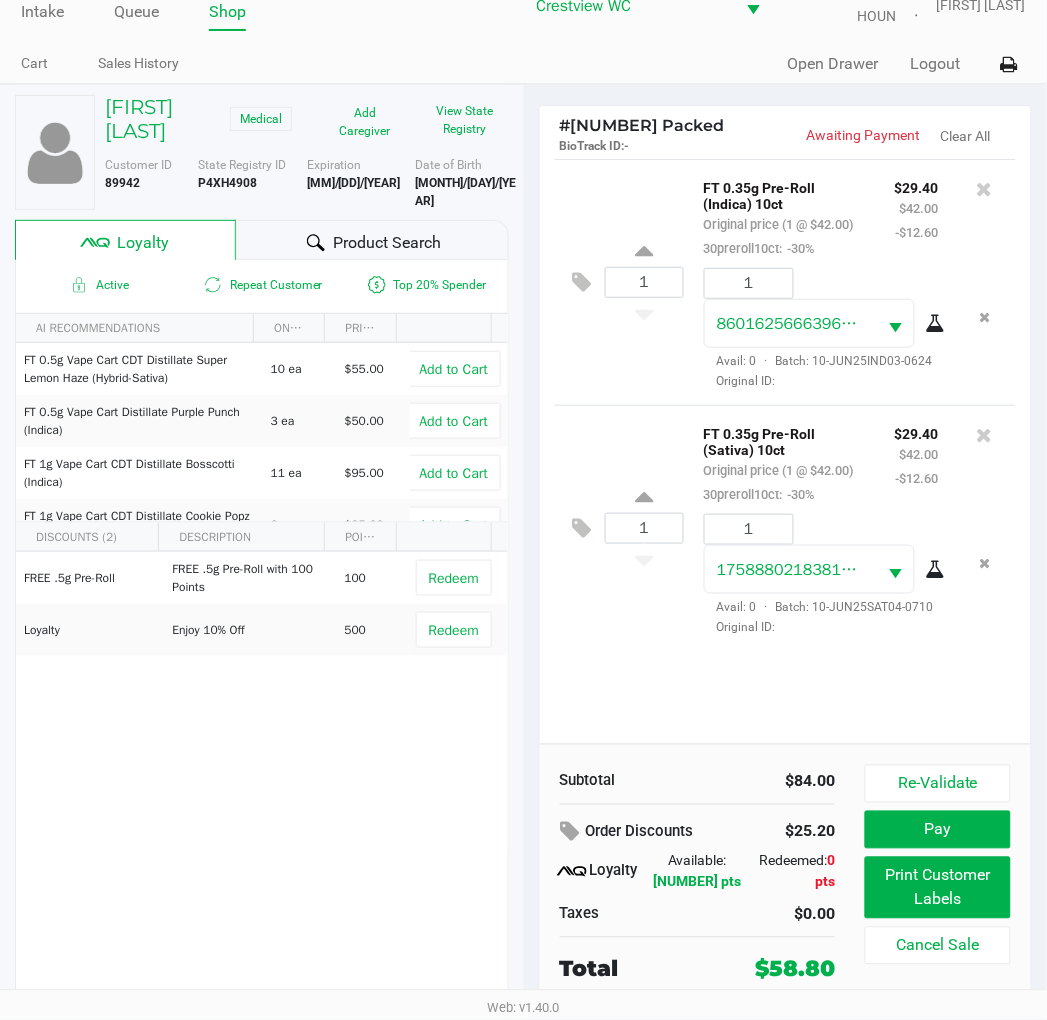 click on "Pay" 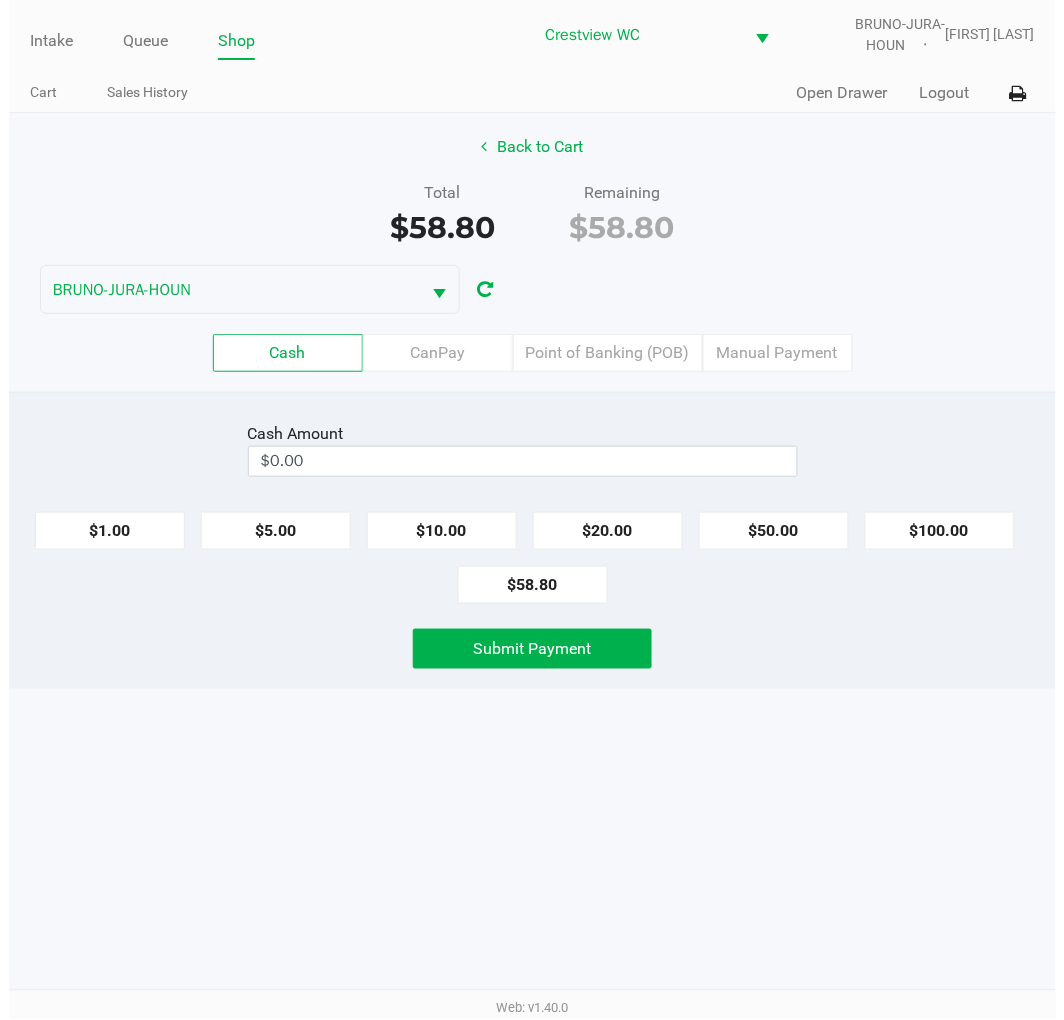 scroll, scrollTop: 0, scrollLeft: 0, axis: both 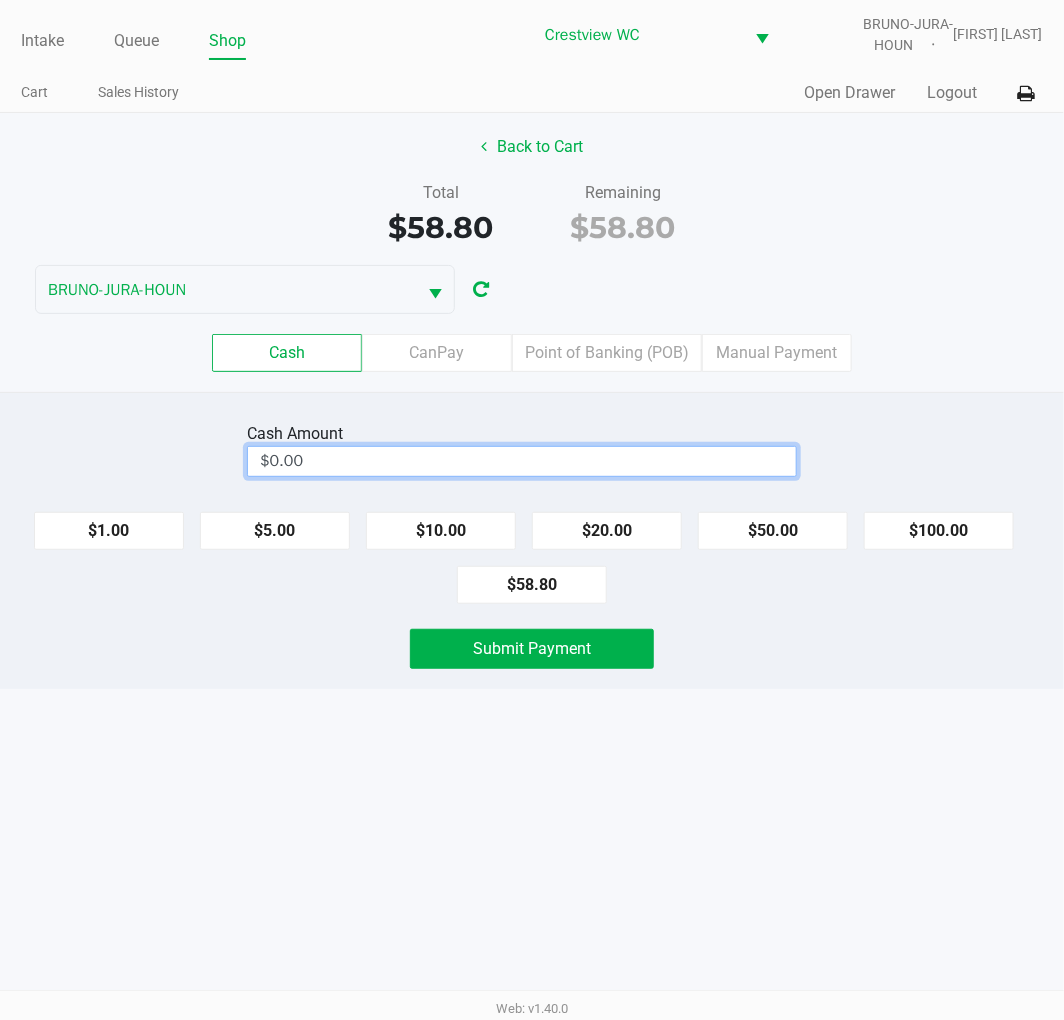 click on "$0.00" at bounding box center [522, 461] 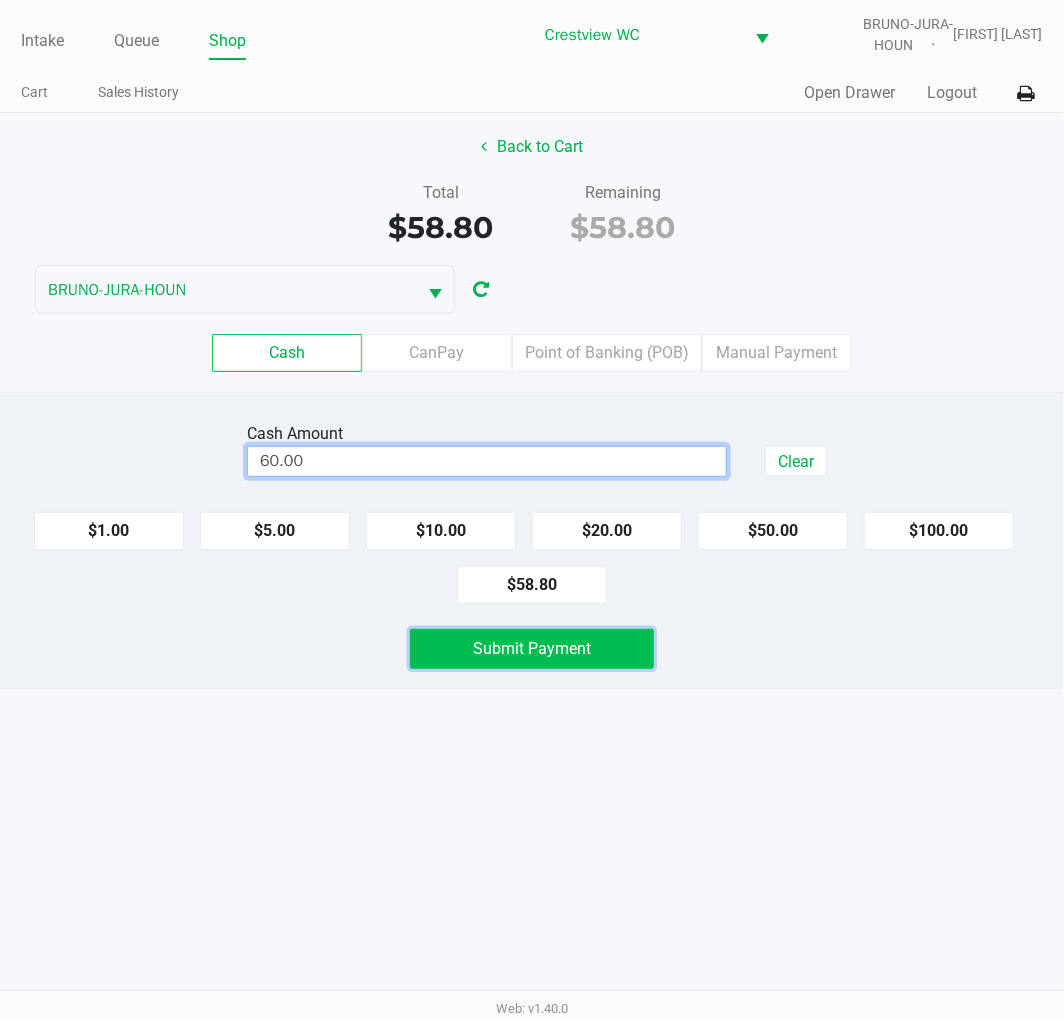 click on "Submit Payment" 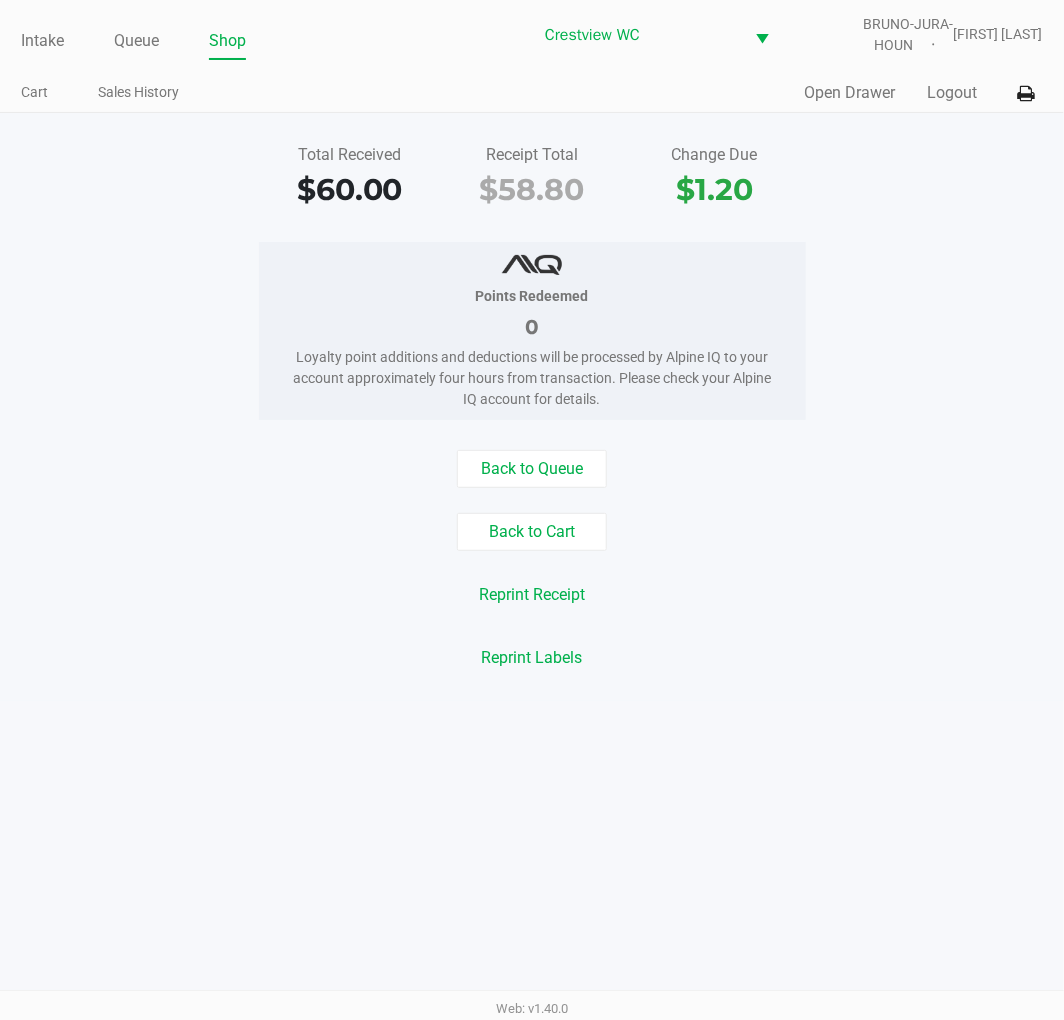 click on "Reprint Receipt" 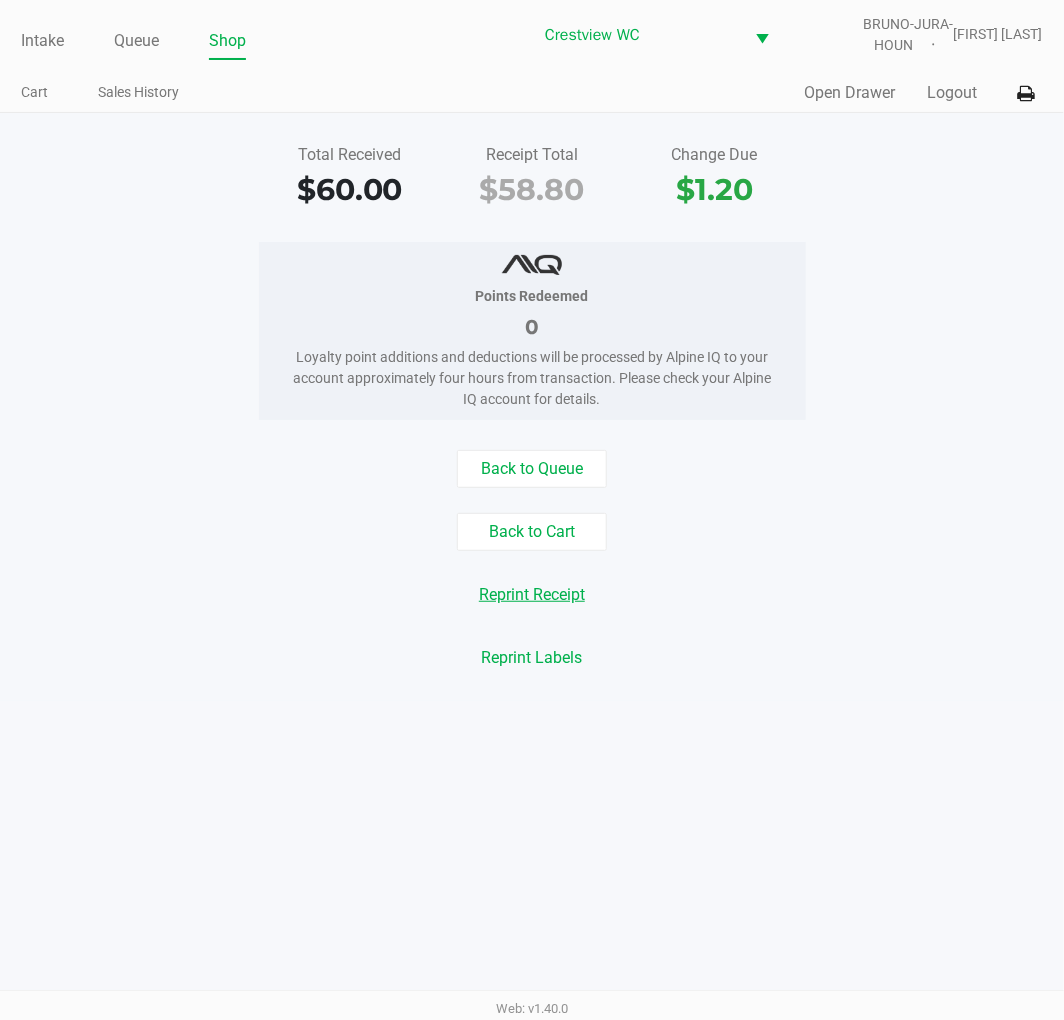 click on "Reprint Receipt" 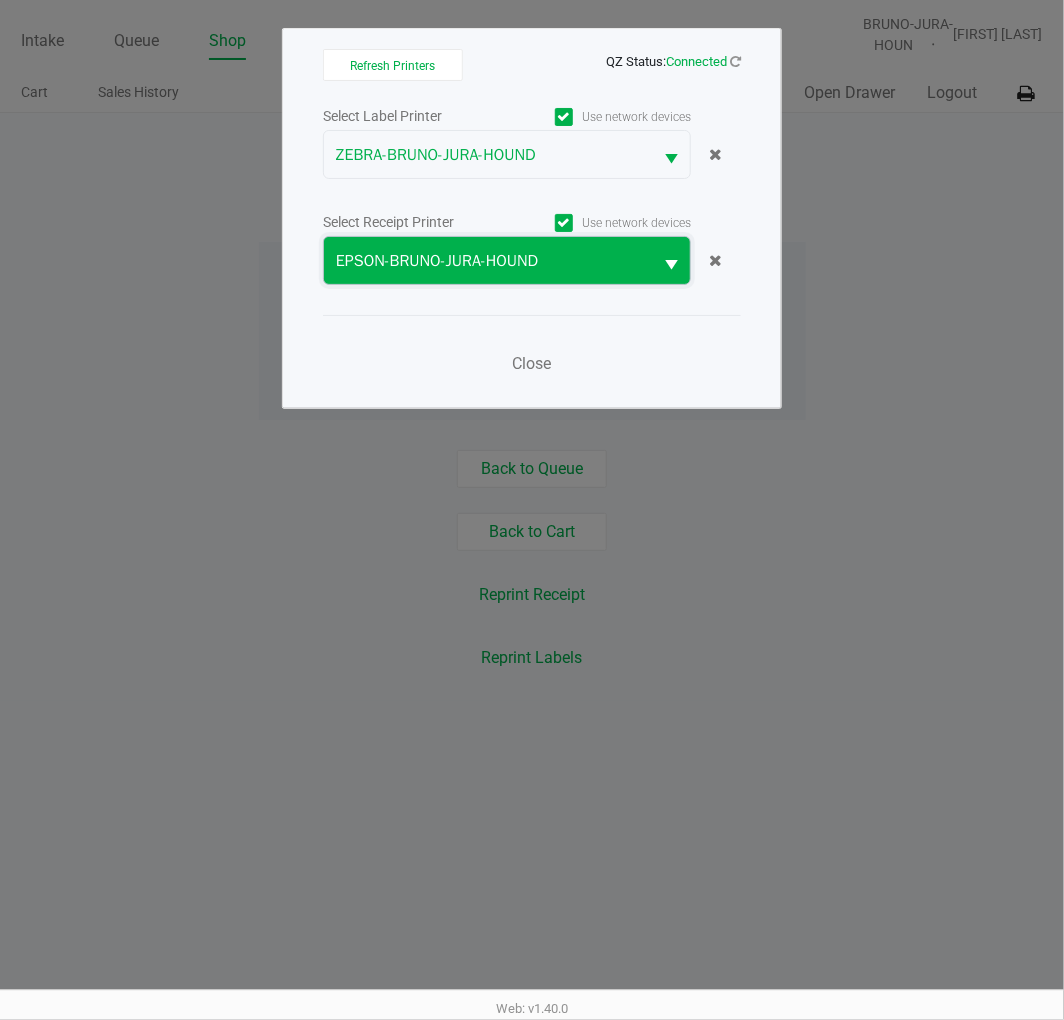 click on "EPSON-BRUNO-JURA-HOUND" at bounding box center [488, 261] 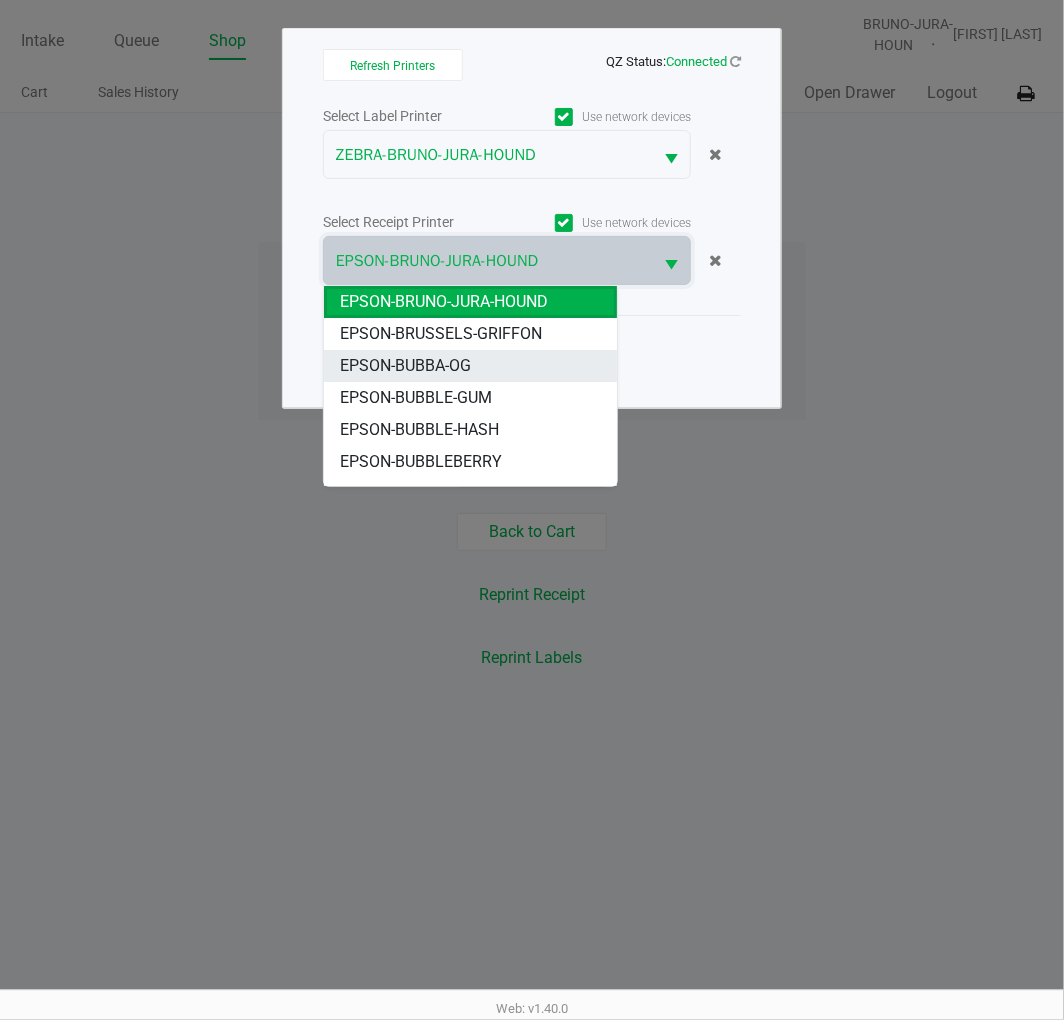 click on "EPSON-BUBBA-OG" at bounding box center [470, 366] 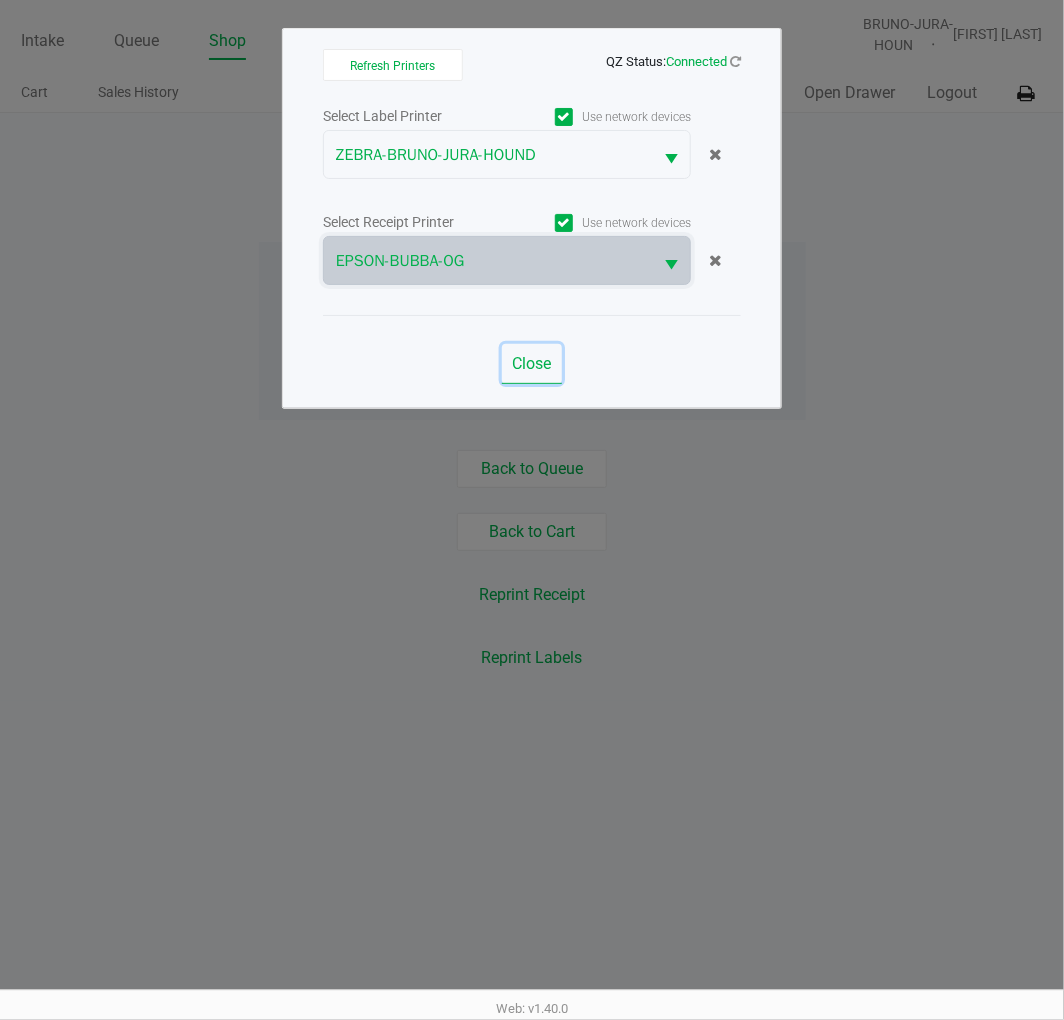 click on "Close" 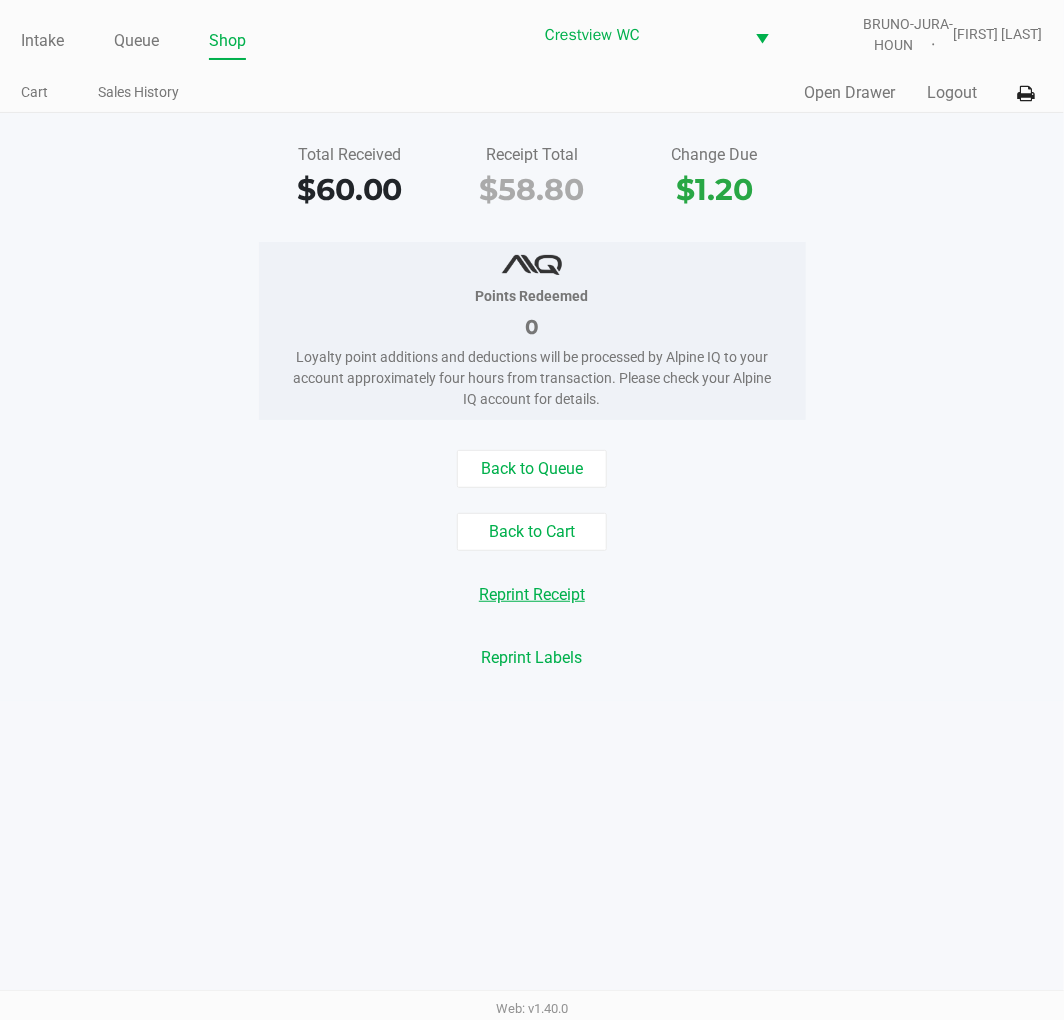 click on "Reprint Receipt" 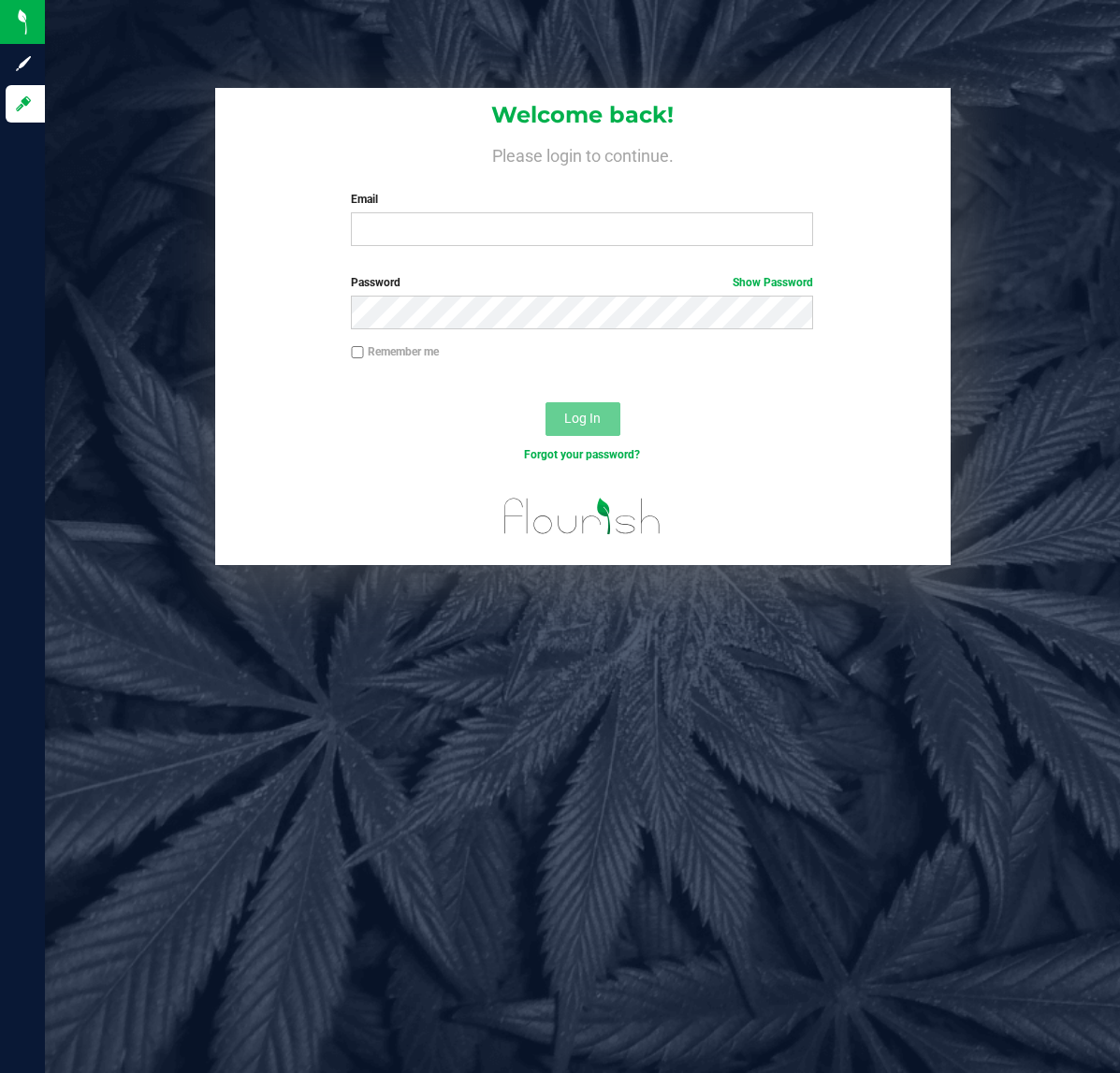 scroll, scrollTop: 0, scrollLeft: 0, axis: both 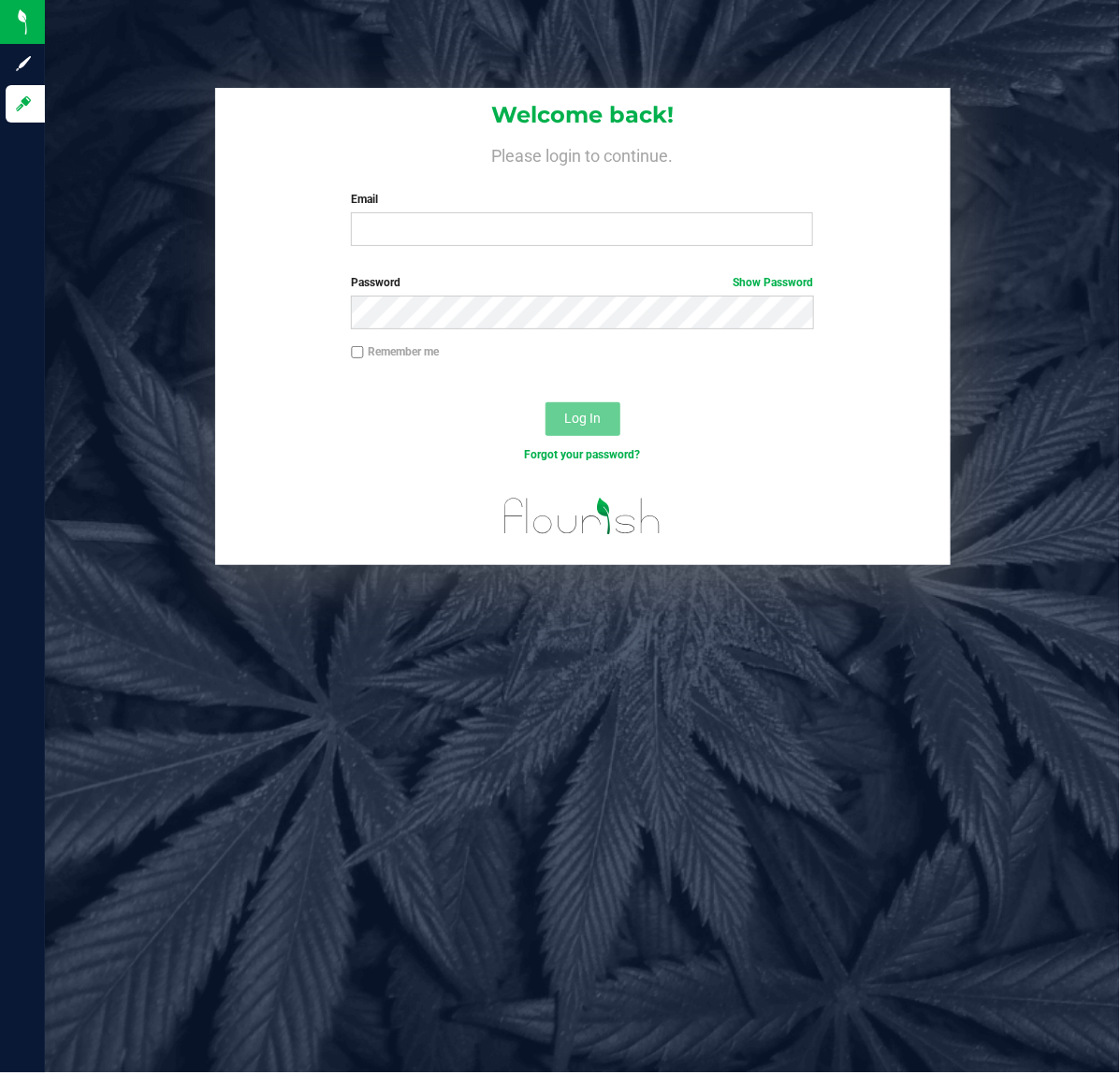 click on "Email" at bounding box center [582, 199] 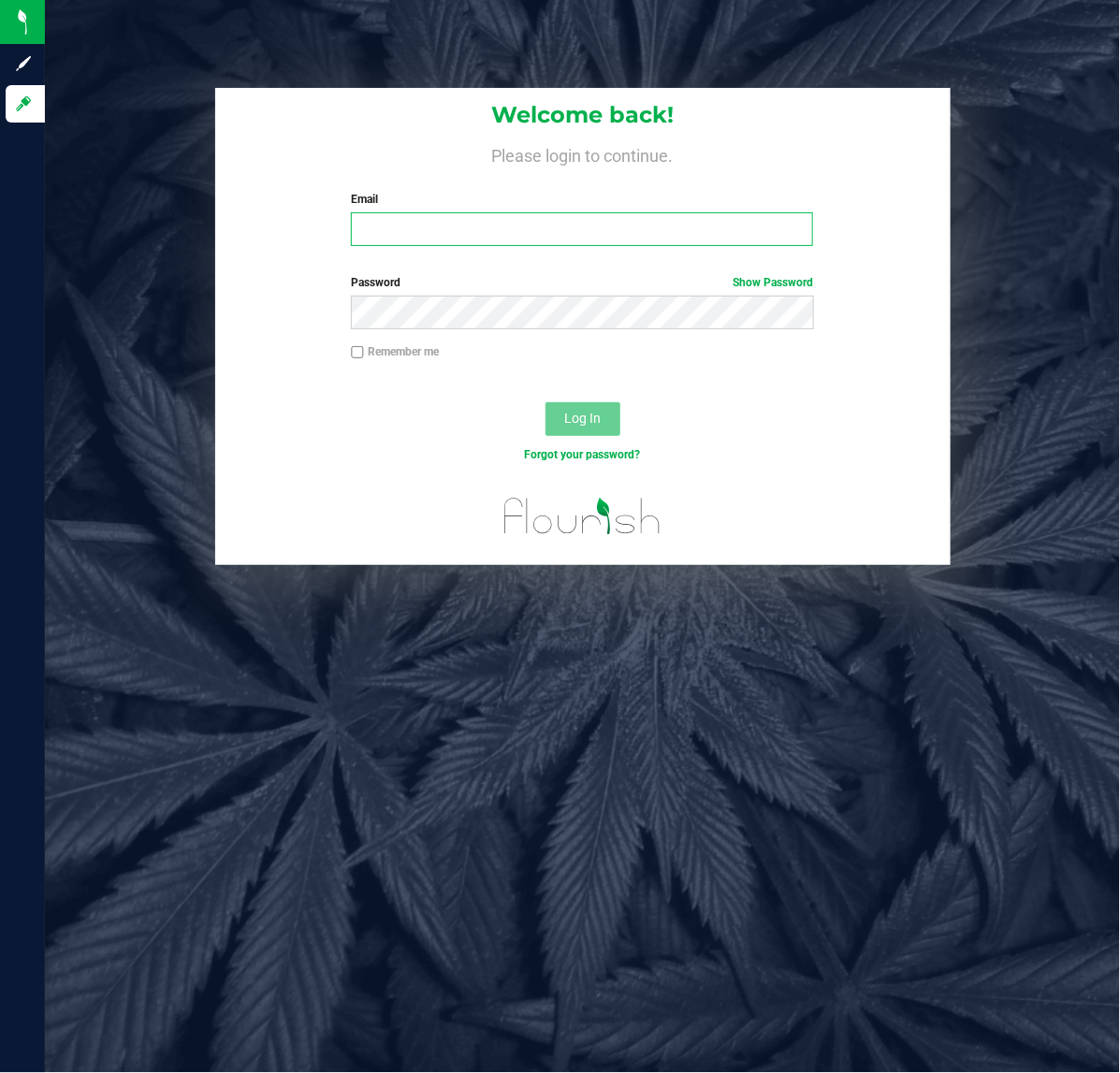 click on "Email" at bounding box center (582, 229) 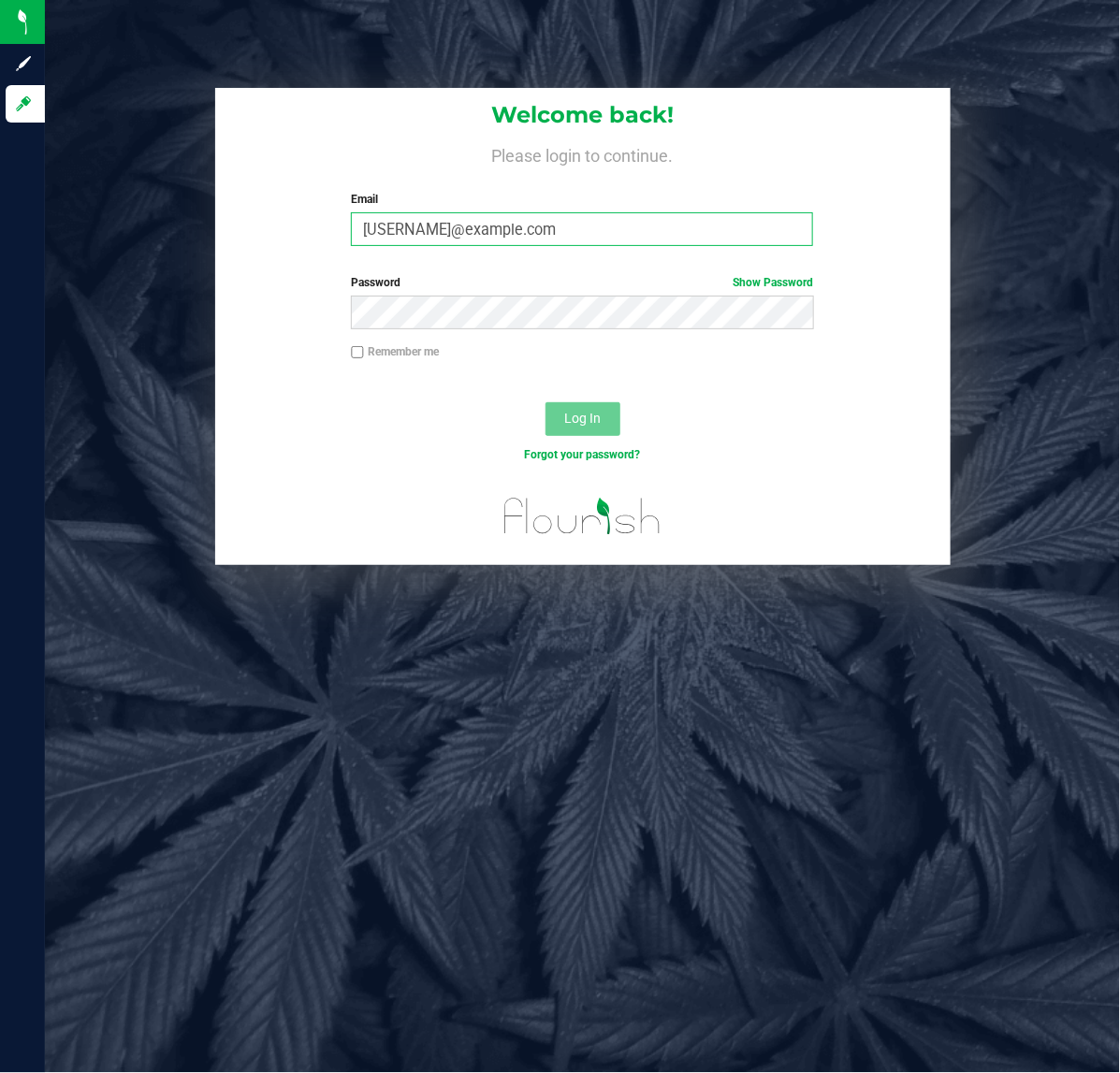 type on "[USERNAME]@example.com" 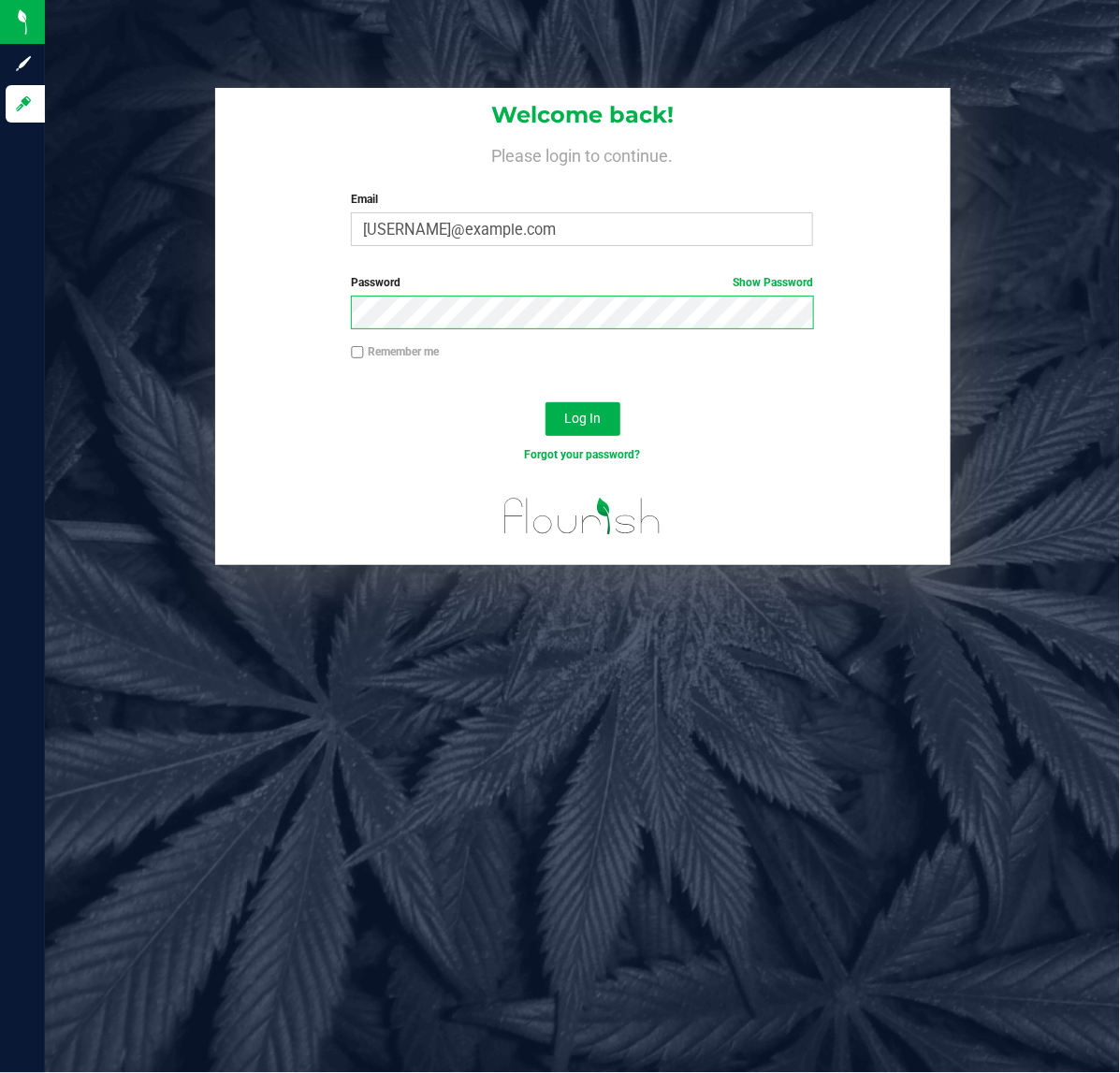 click on "Log In" at bounding box center (583, 419) 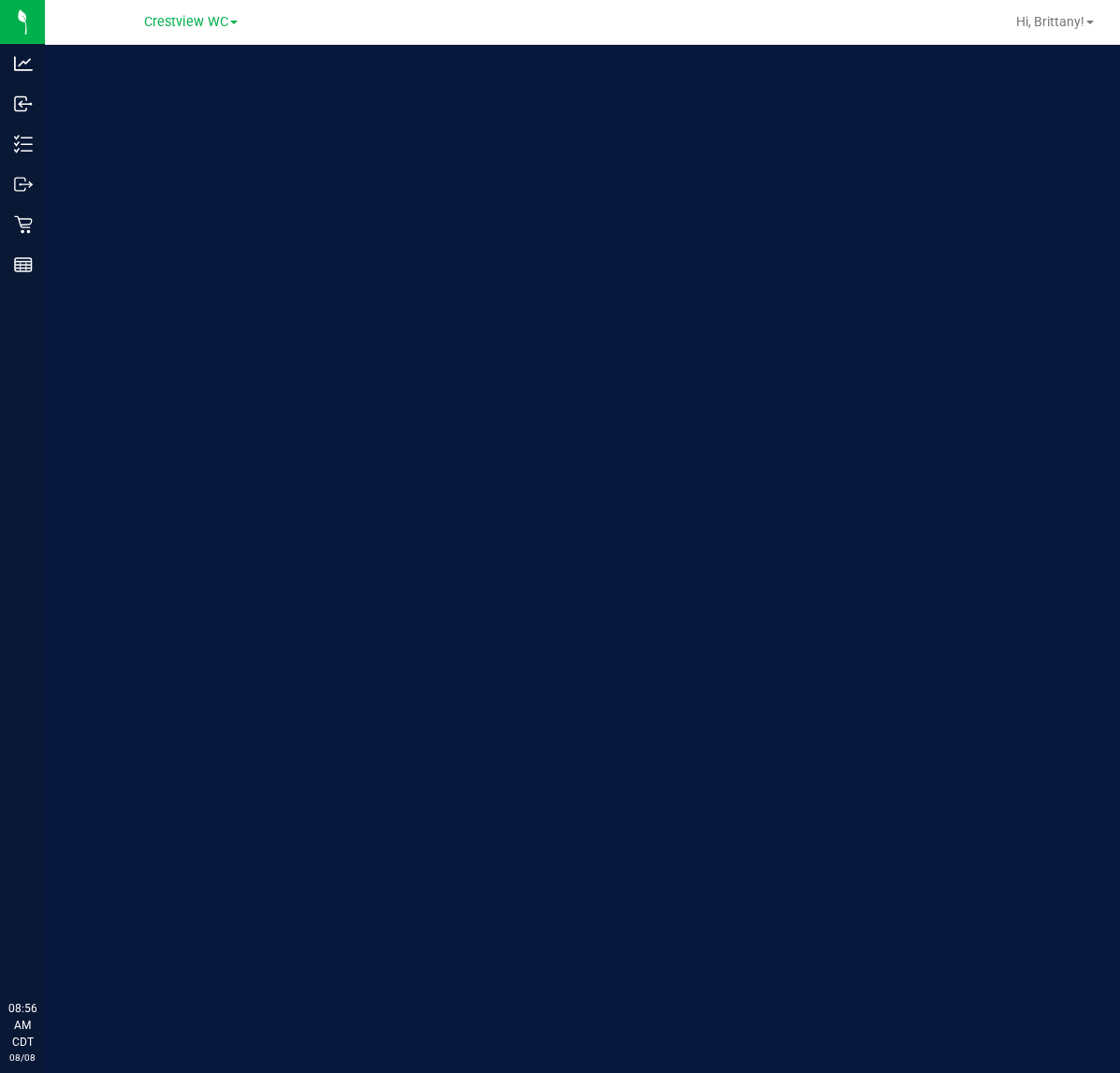 scroll, scrollTop: 0, scrollLeft: 0, axis: both 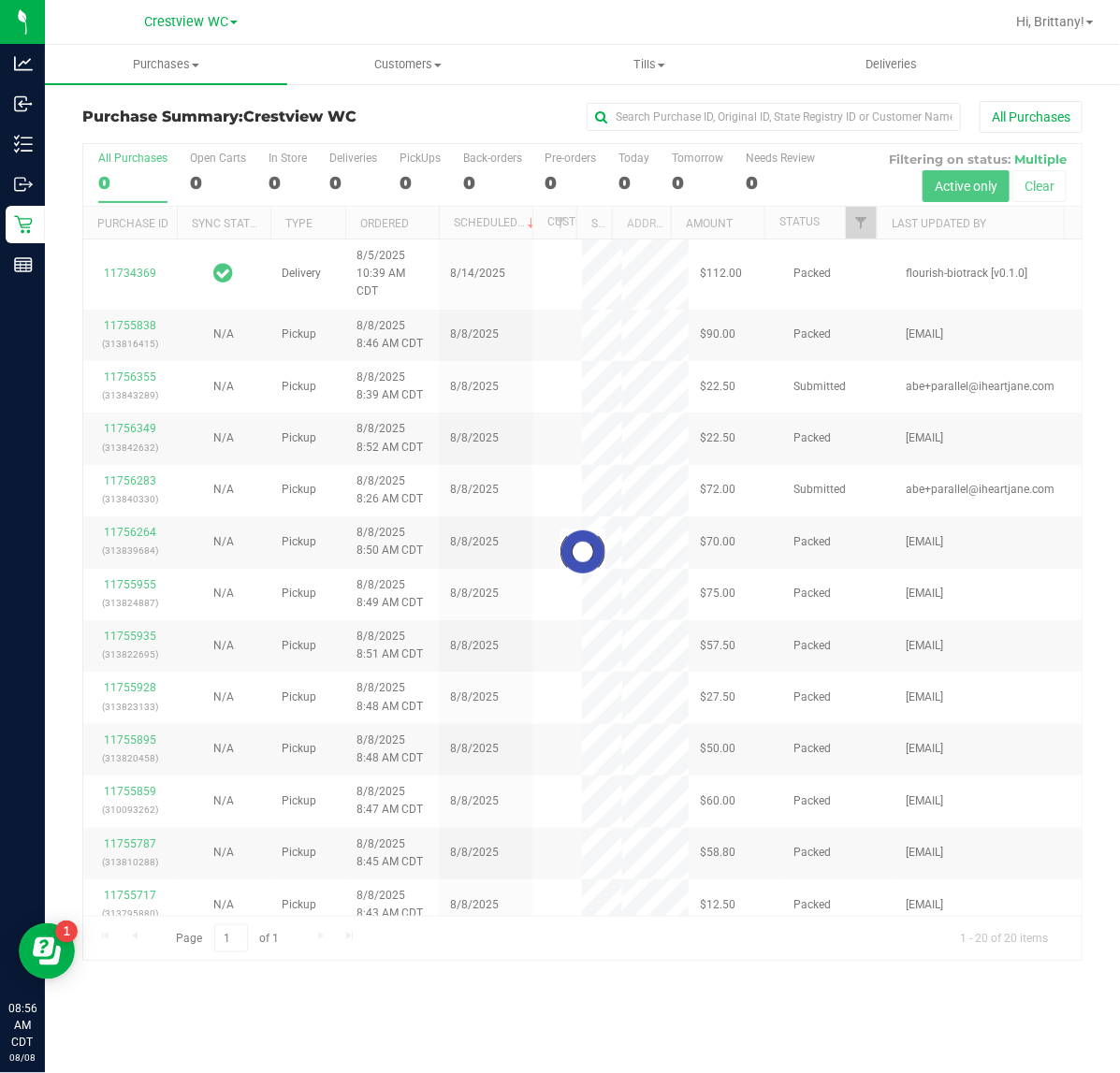 click at bounding box center (582, 552) 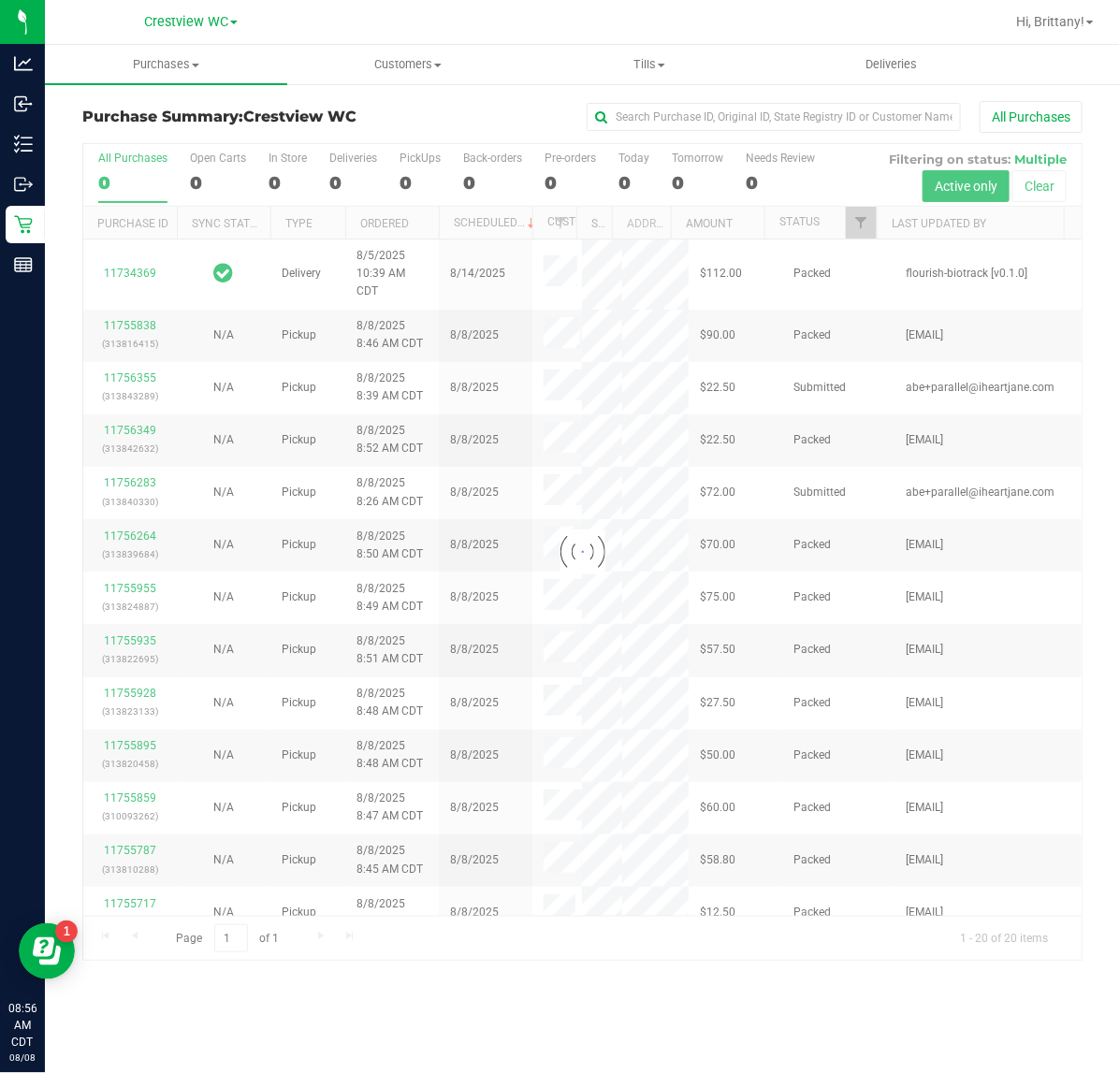 click at bounding box center [582, 552] 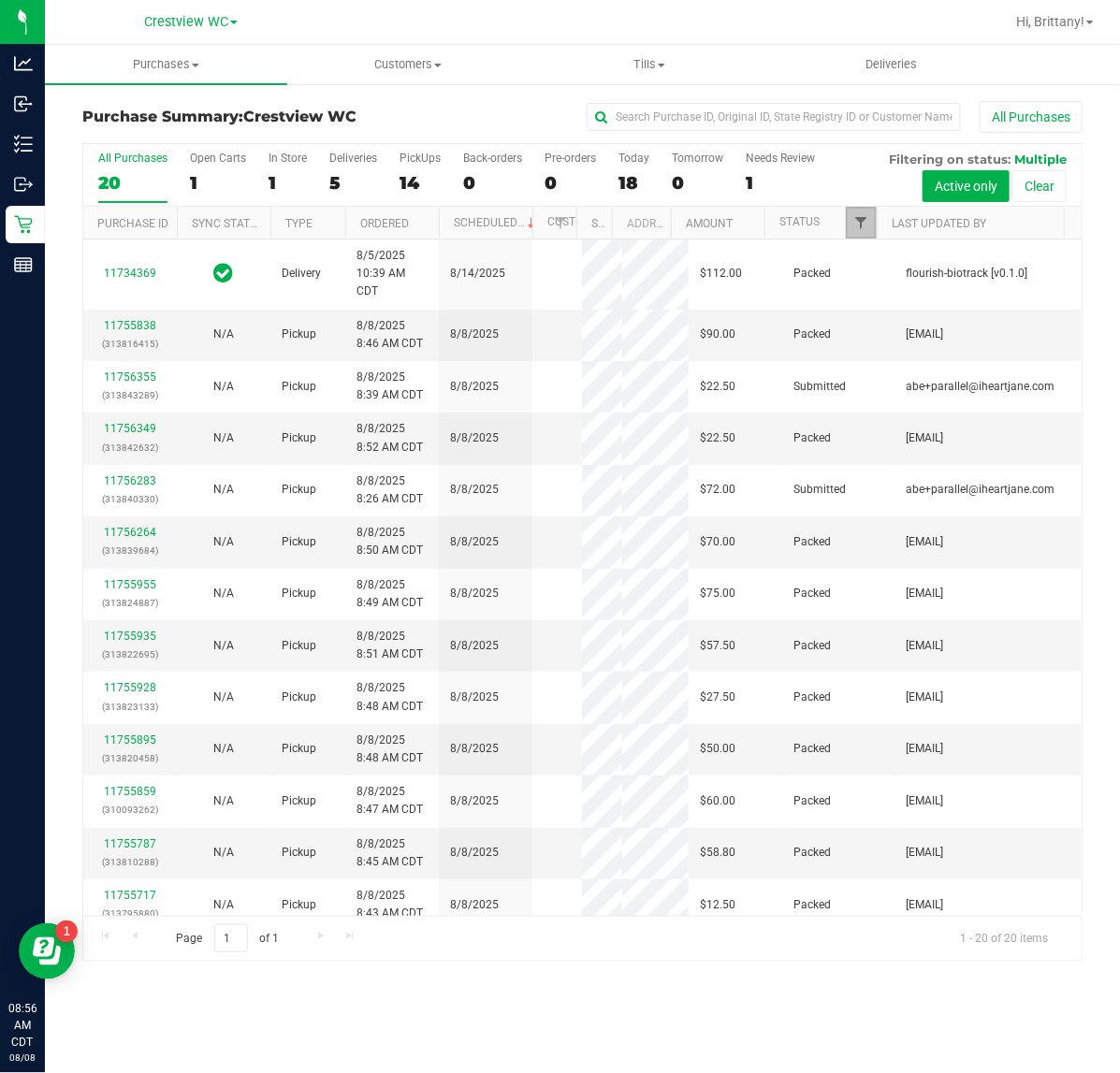 click at bounding box center (861, 223) 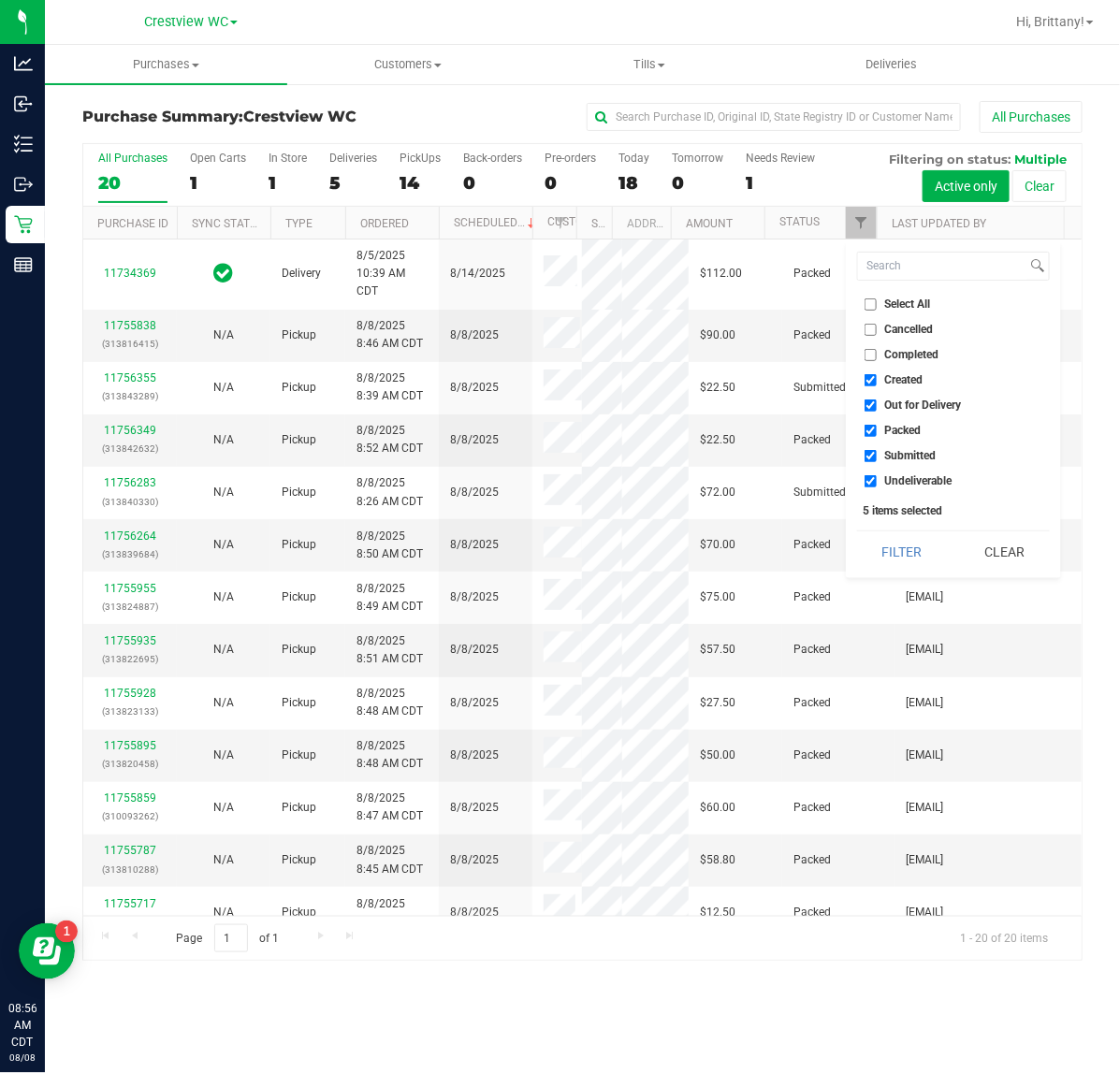 click on "Created" at bounding box center (904, 380) 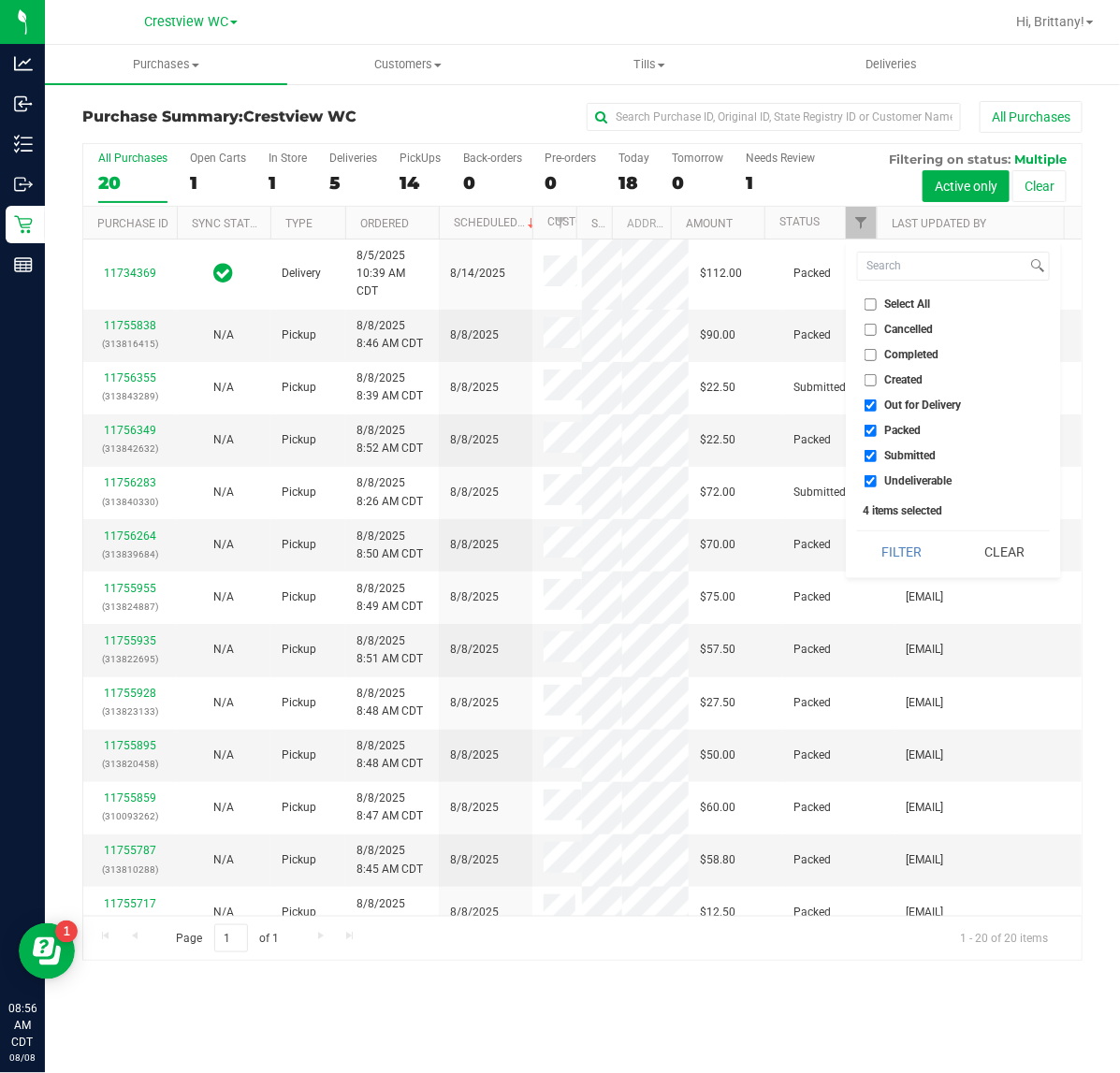click on "Out for Delivery" at bounding box center [924, 405] 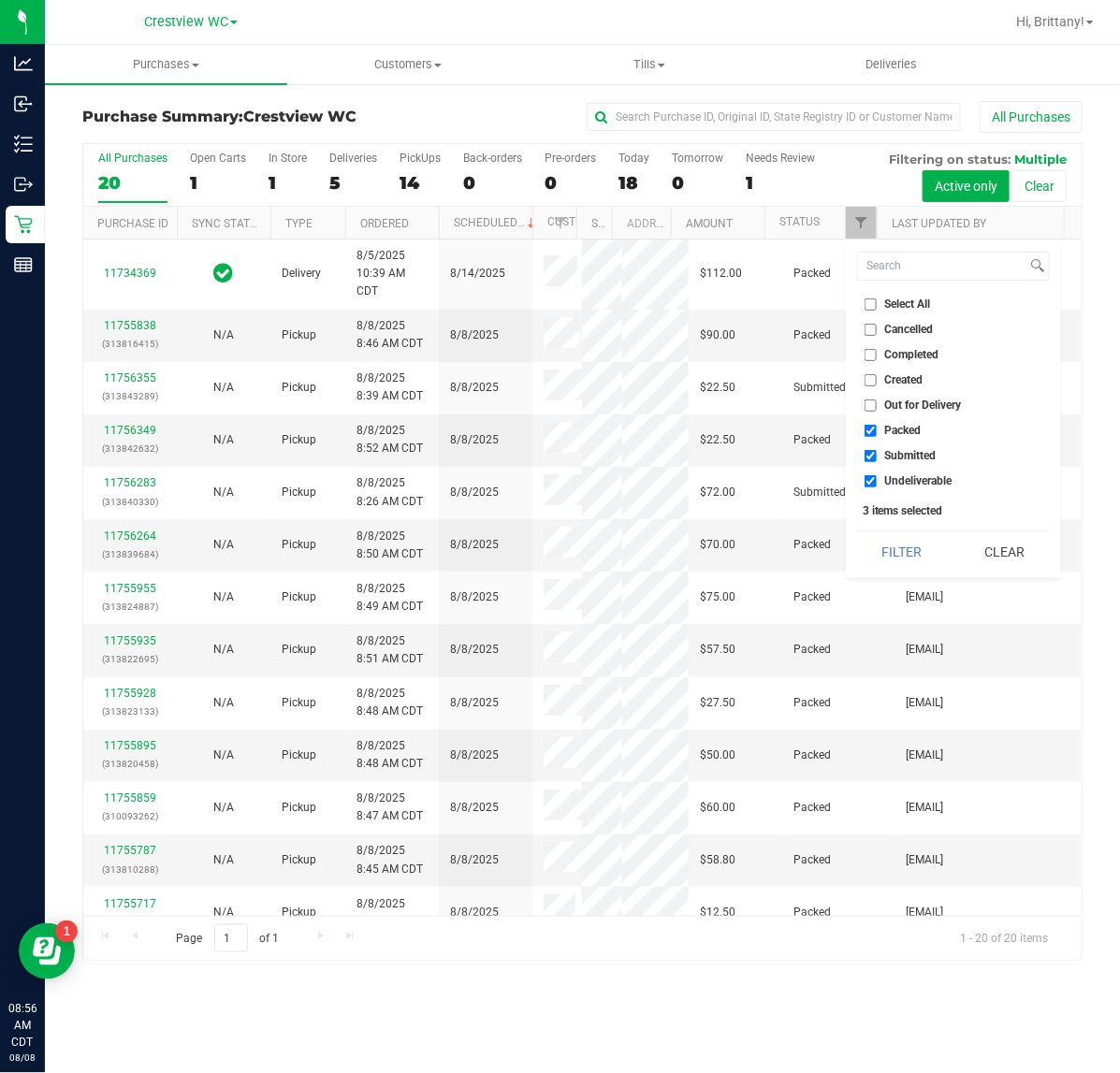 click on "Packed" at bounding box center (903, 430) 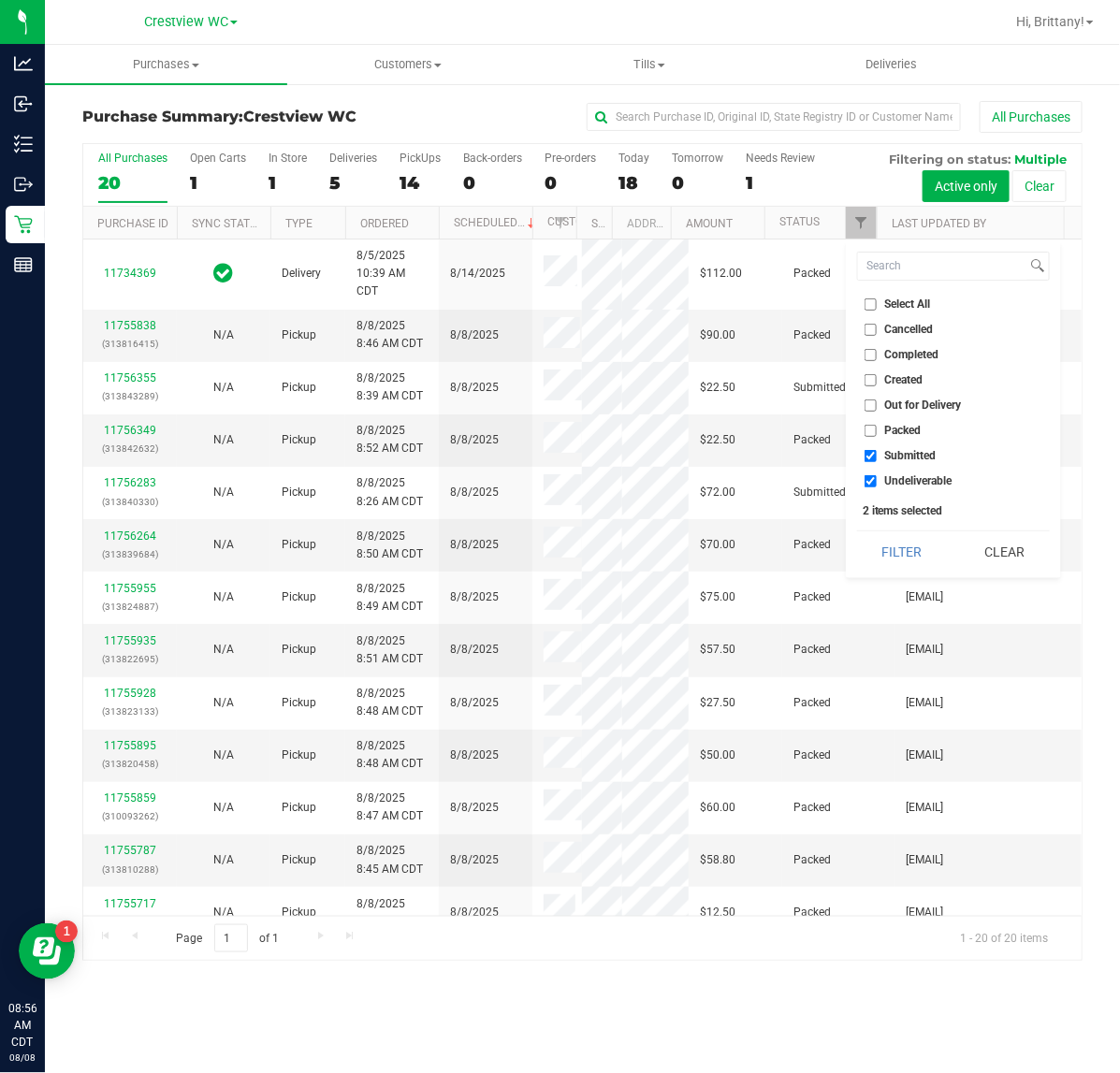 click on "Undeliverable" at bounding box center [919, 481] 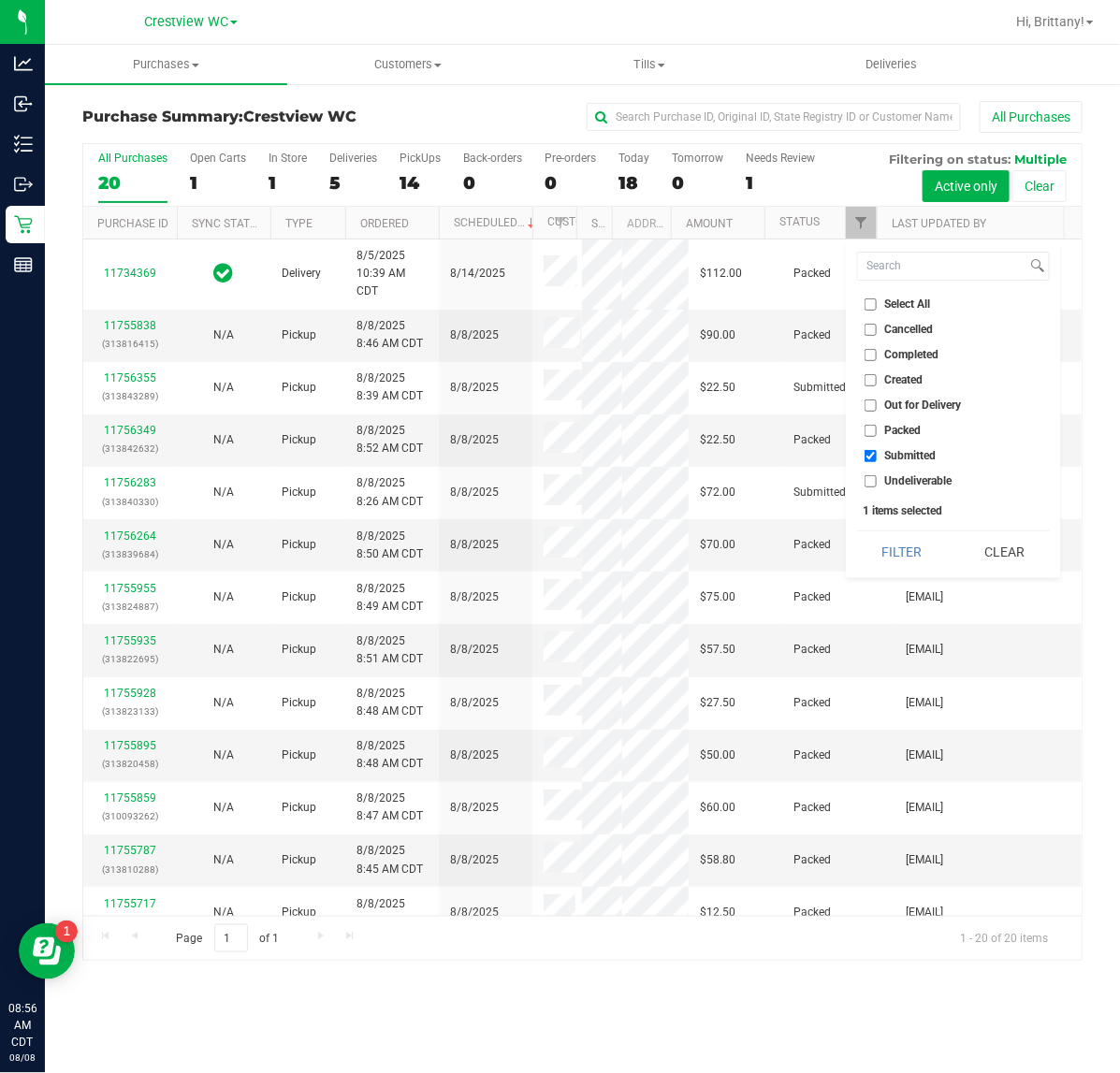 click on "Select All Cancelled Completed Created Out for Delivery Packed Submitted Undeliverable 1 items selected Filter Clear" at bounding box center (953, 409) 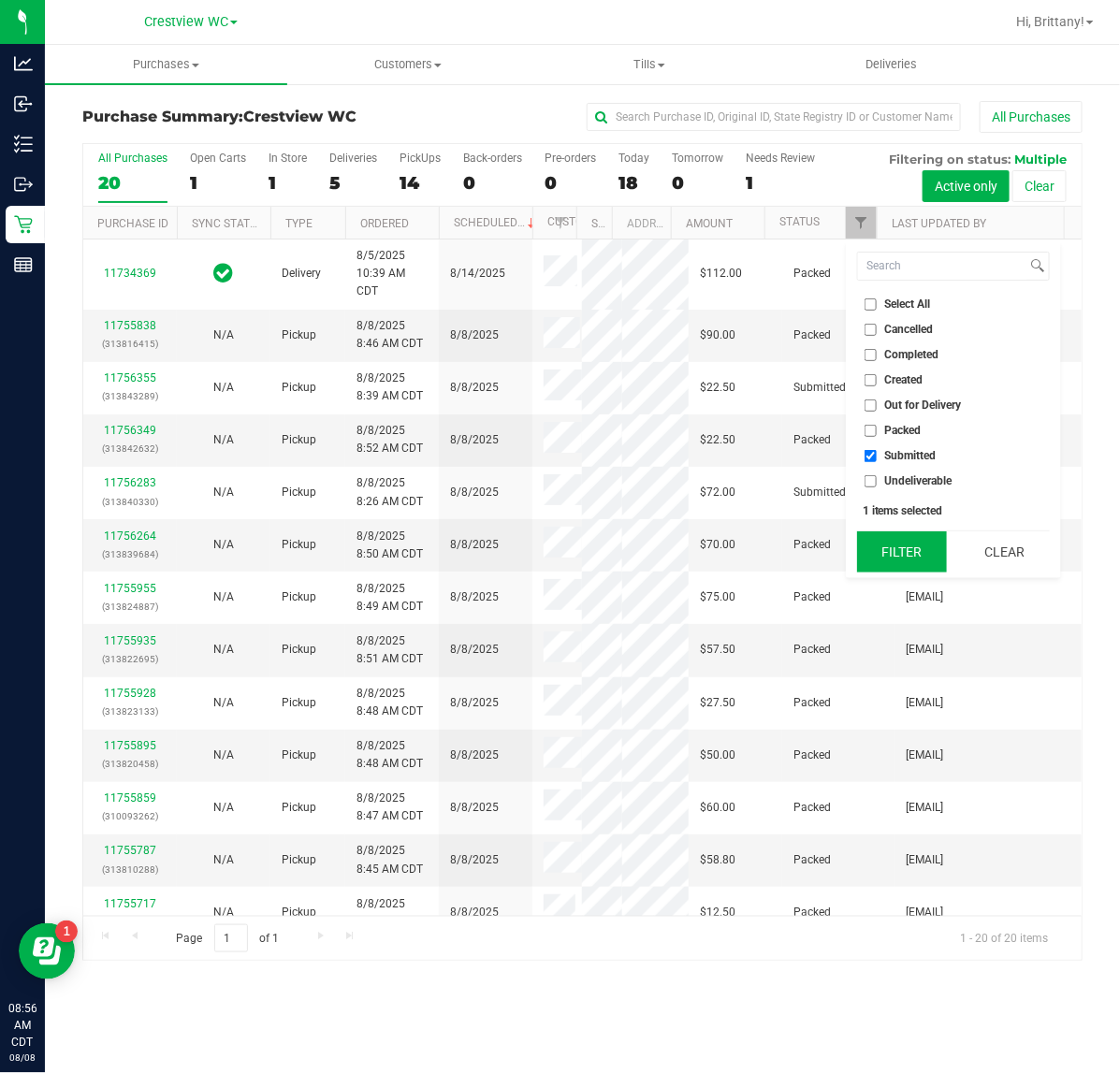 click on "Filter" at bounding box center [902, 552] 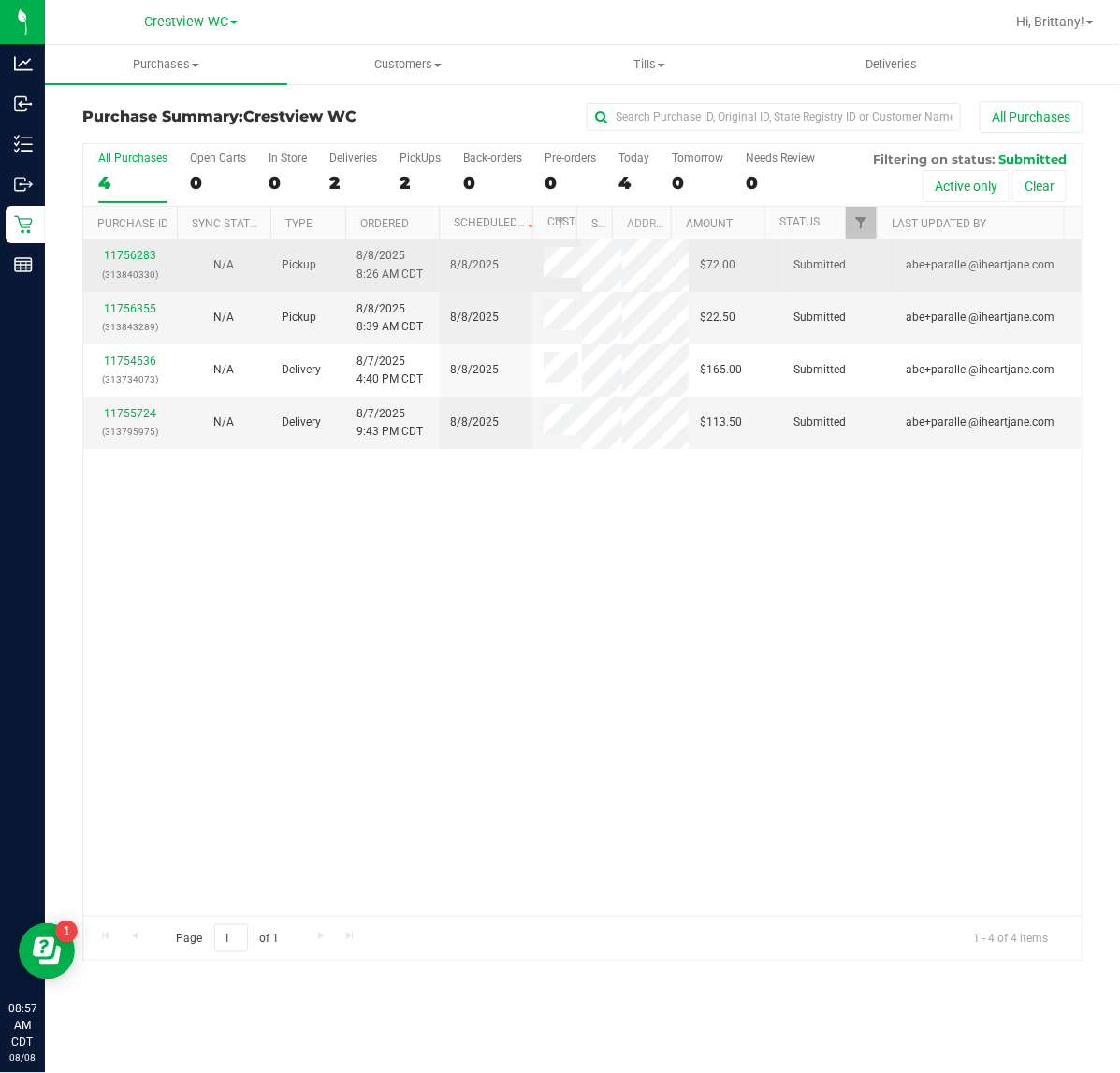 click on "11756283
(313840330)" at bounding box center (130, 265) 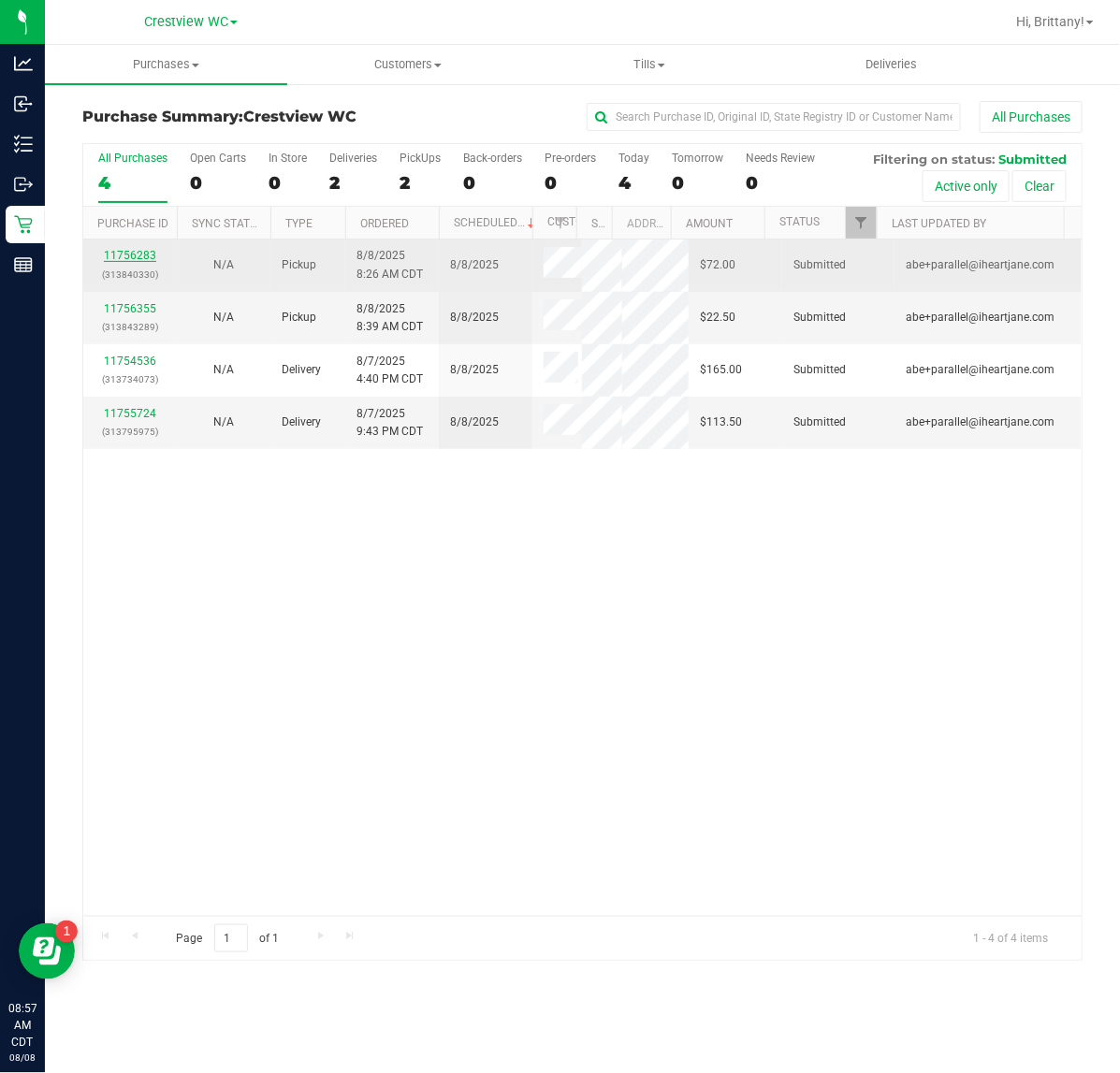 click on "11756283" at bounding box center (130, 255) 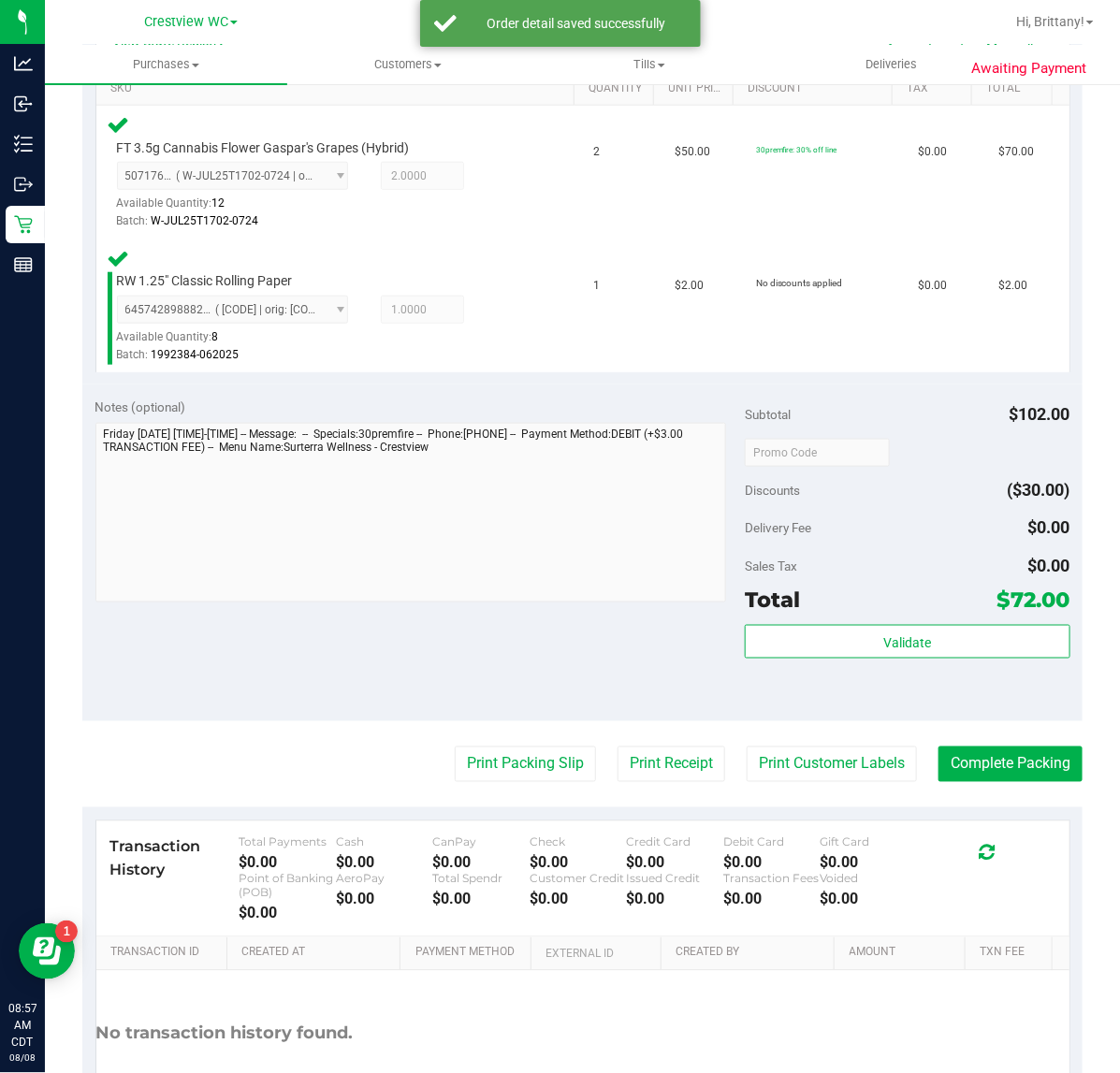 scroll, scrollTop: 510, scrollLeft: 0, axis: vertical 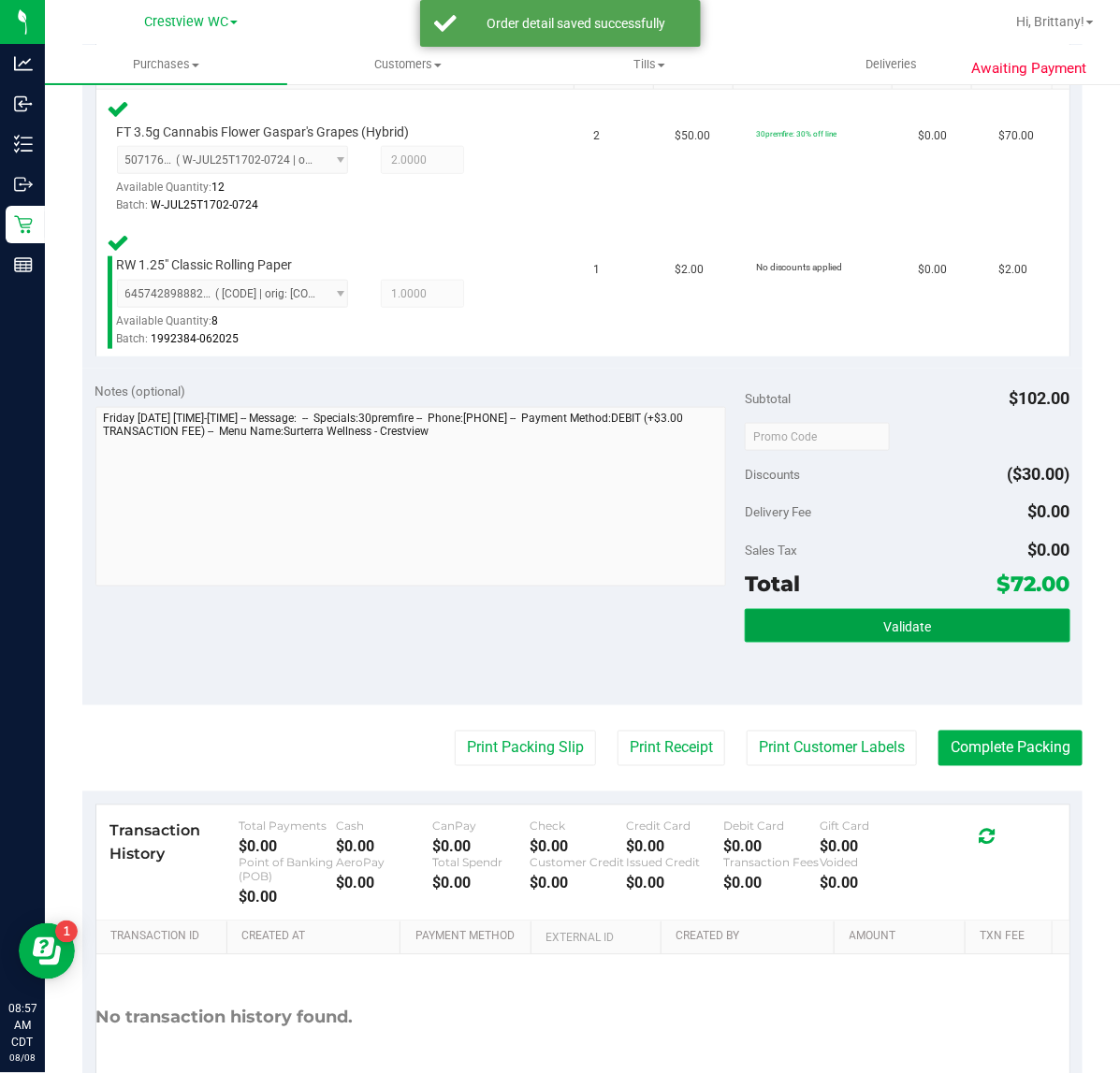 click on "Validate" at bounding box center [907, 627] 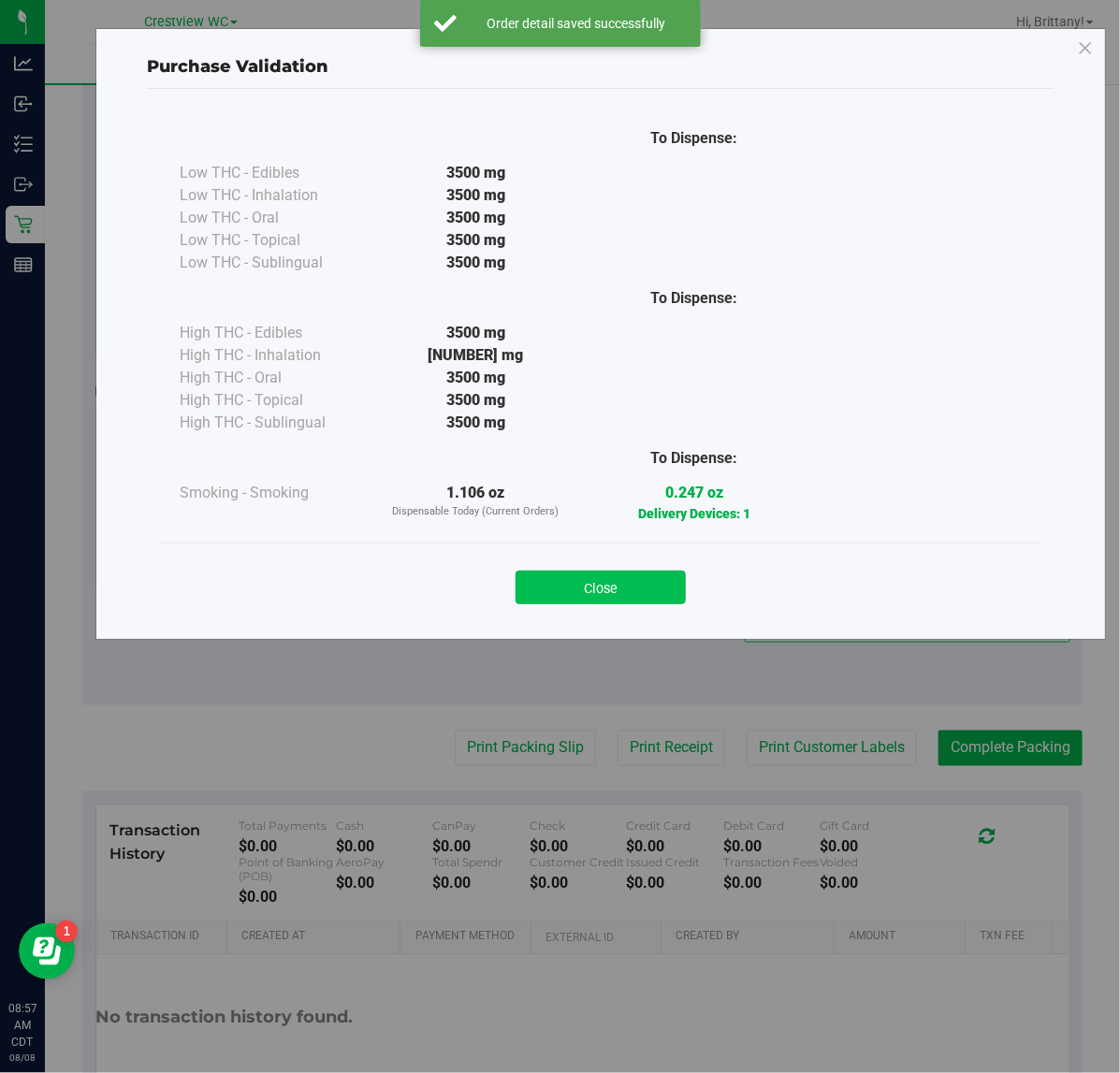 click on "Close" at bounding box center (601, 587) 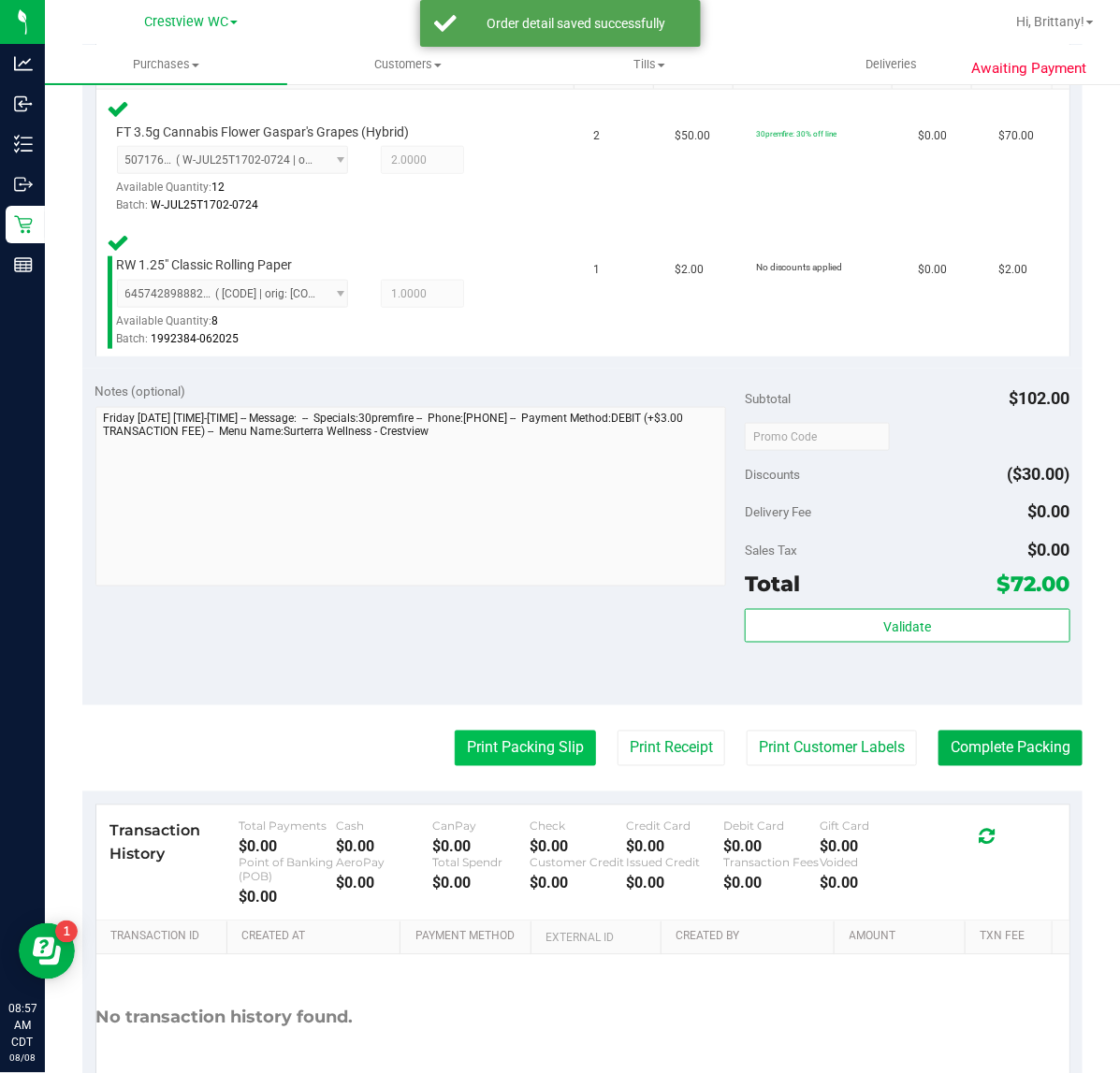 click on "Print Packing Slip" at bounding box center (525, 748) 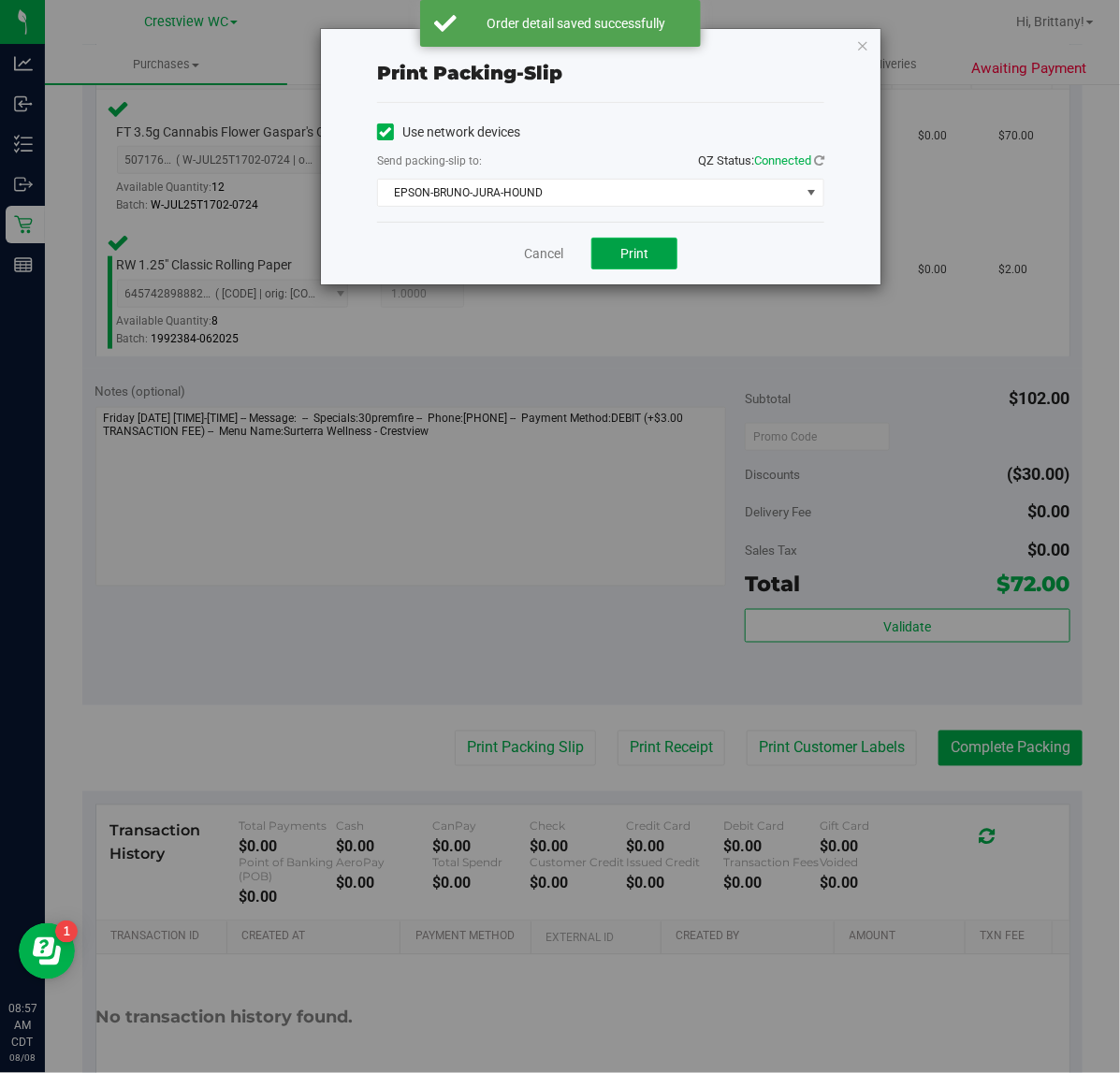 click on "Print" at bounding box center [634, 254] 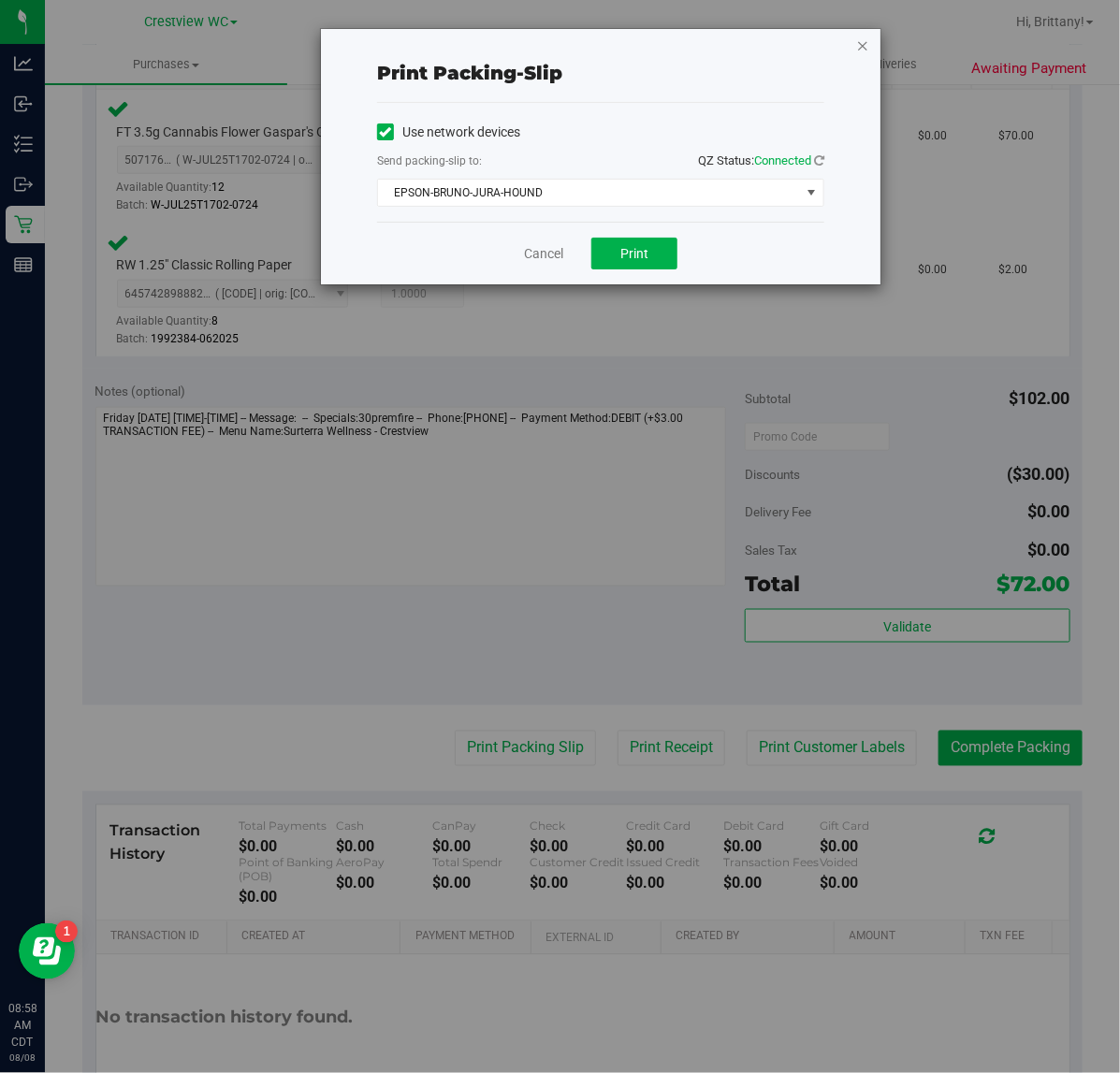 click at bounding box center [863, 45] 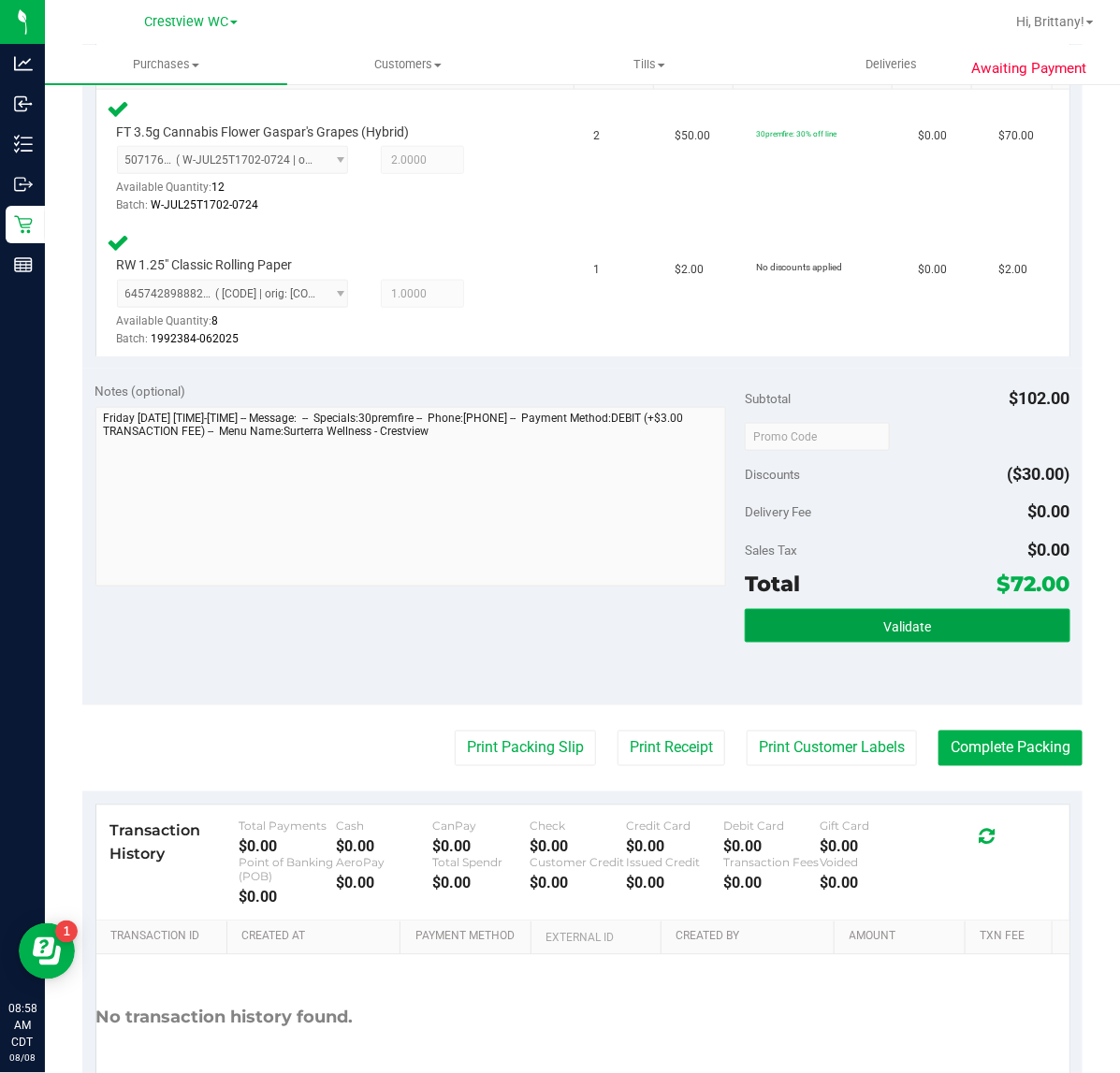 click on "Validate" at bounding box center [907, 626] 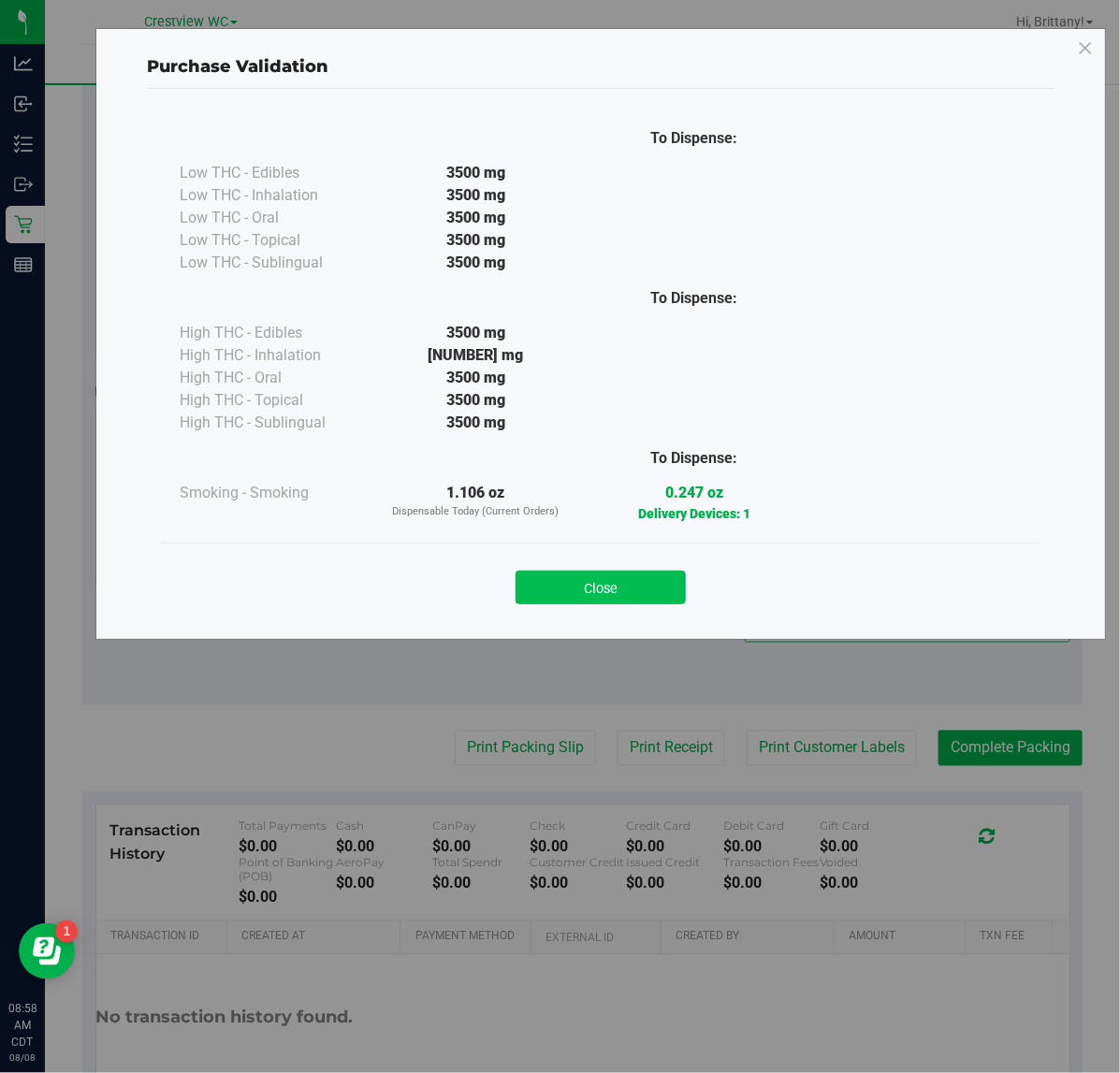 click on "Close" at bounding box center (601, 587) 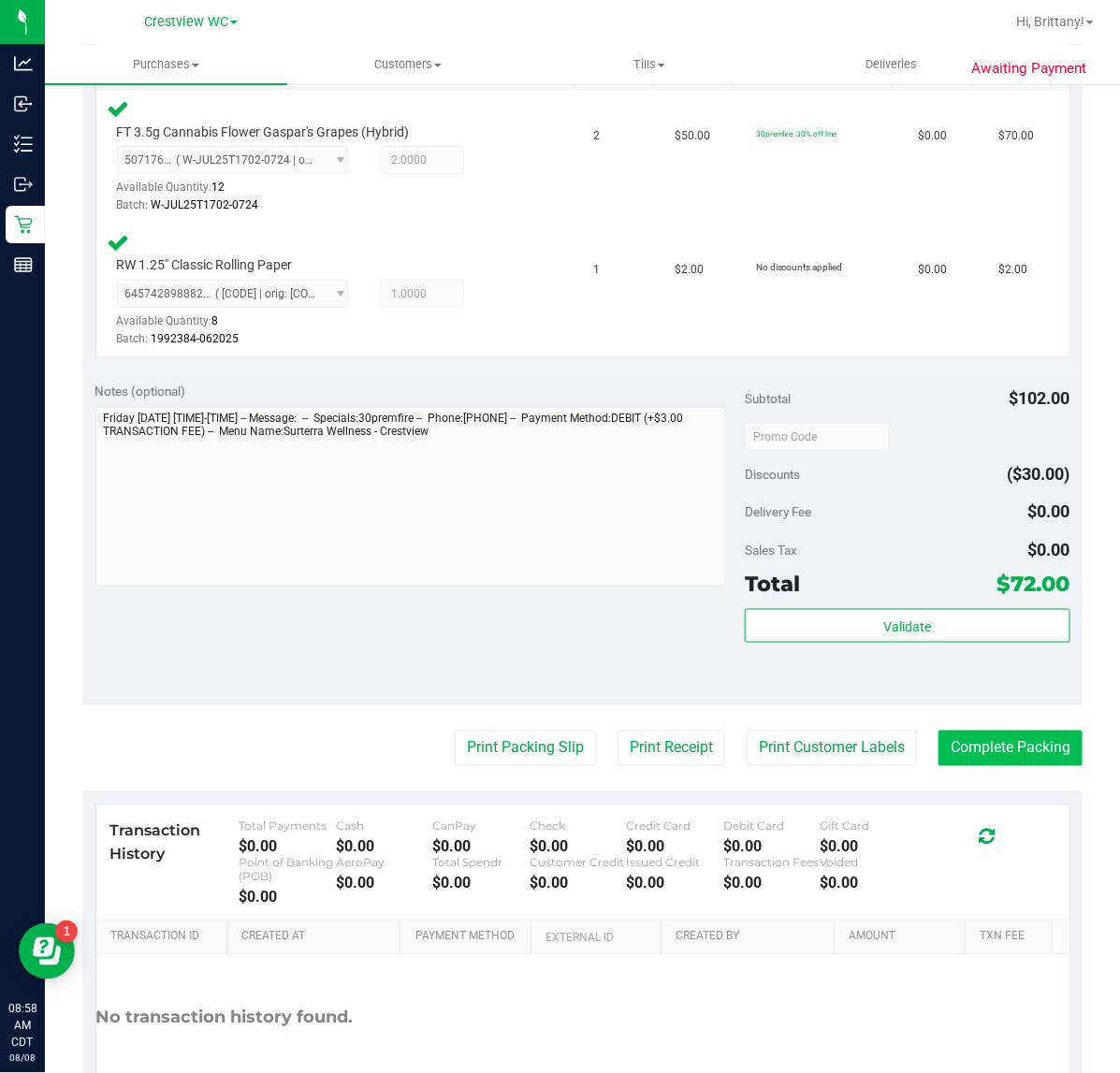 click on "Complete Packing" at bounding box center (1011, 748) 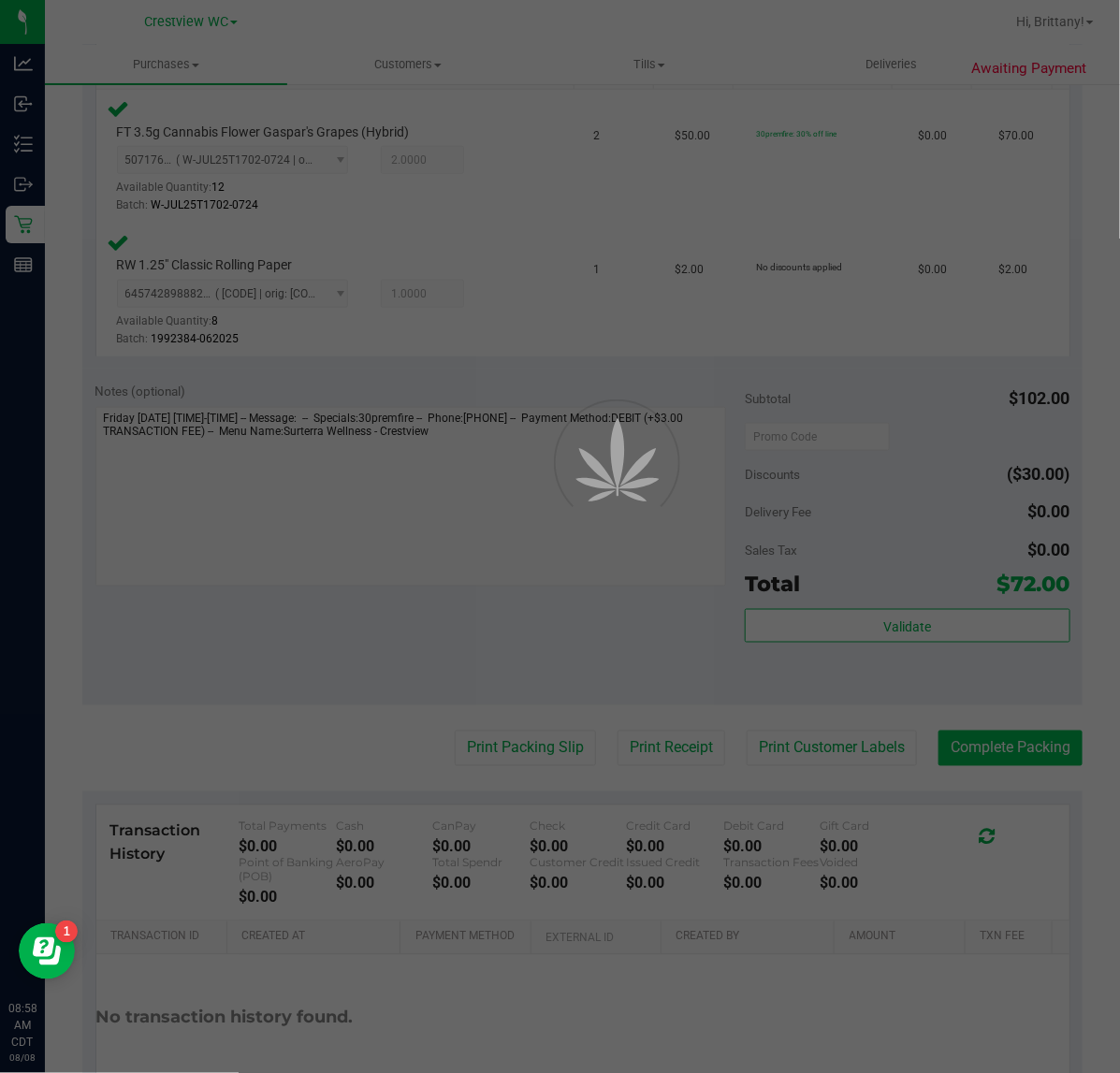 scroll, scrollTop: 0, scrollLeft: 0, axis: both 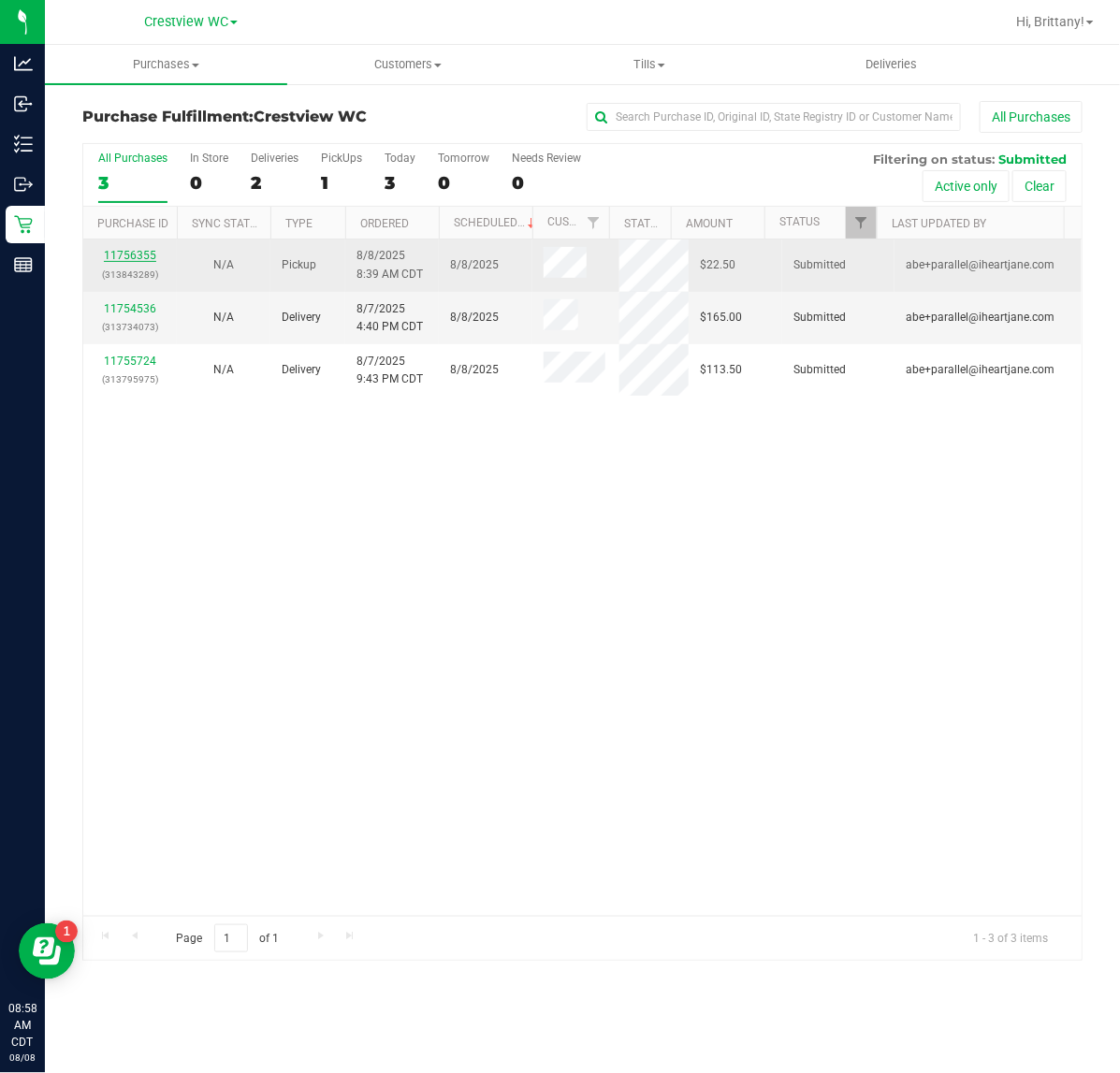 click on "11756355" at bounding box center [130, 255] 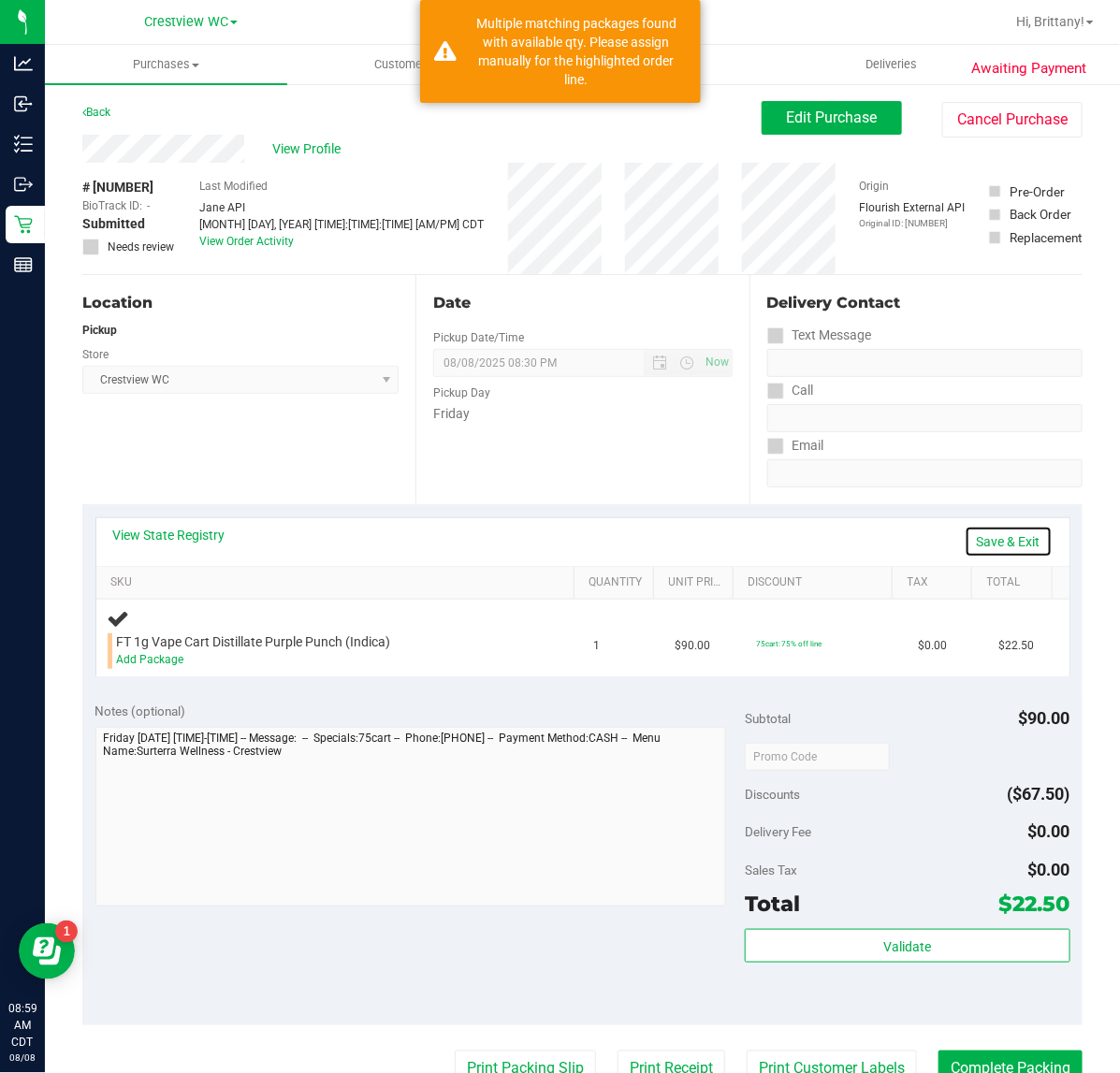 click on "Save & Exit" at bounding box center (1009, 542) 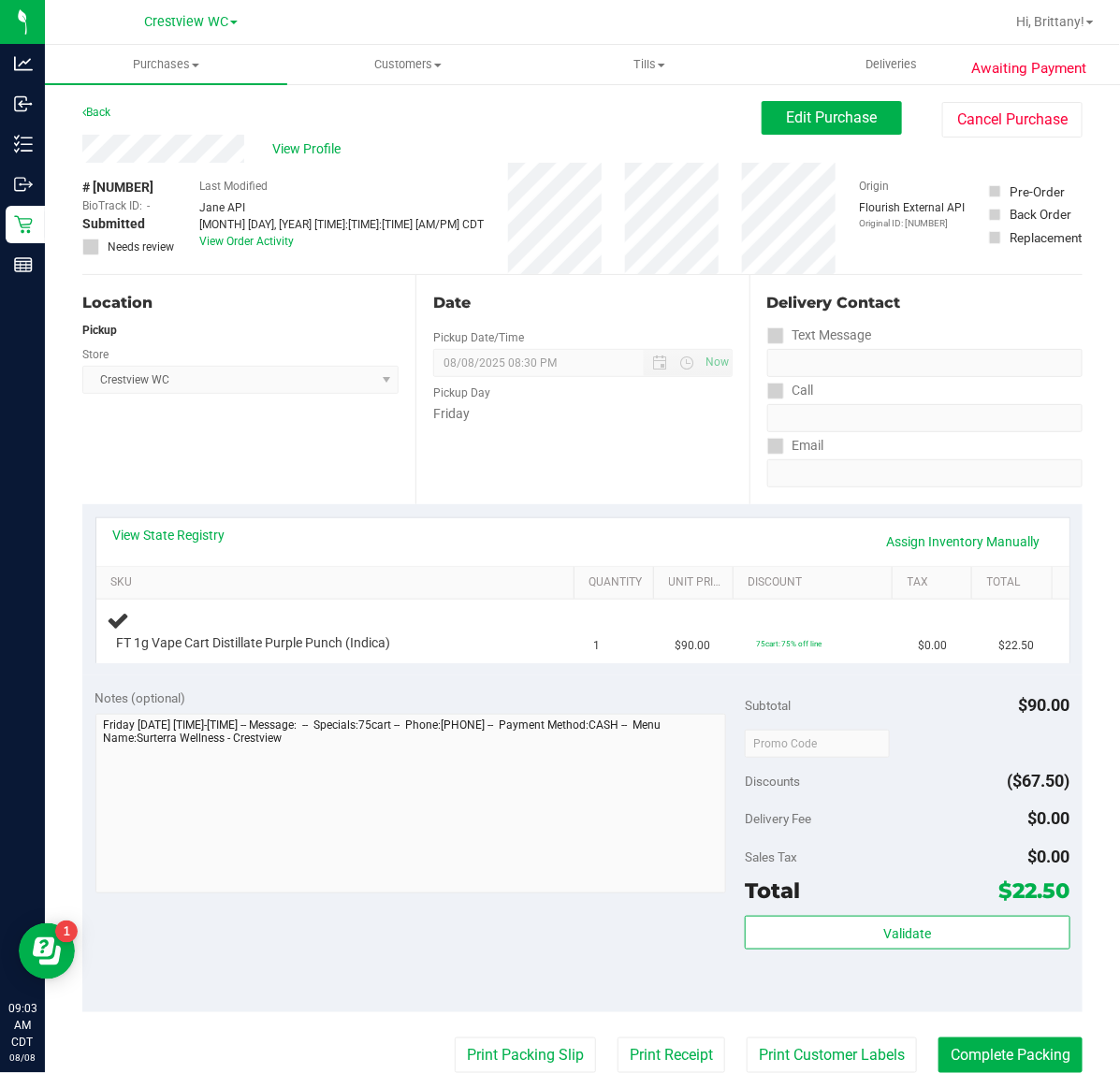 scroll, scrollTop: 101, scrollLeft: 0, axis: vertical 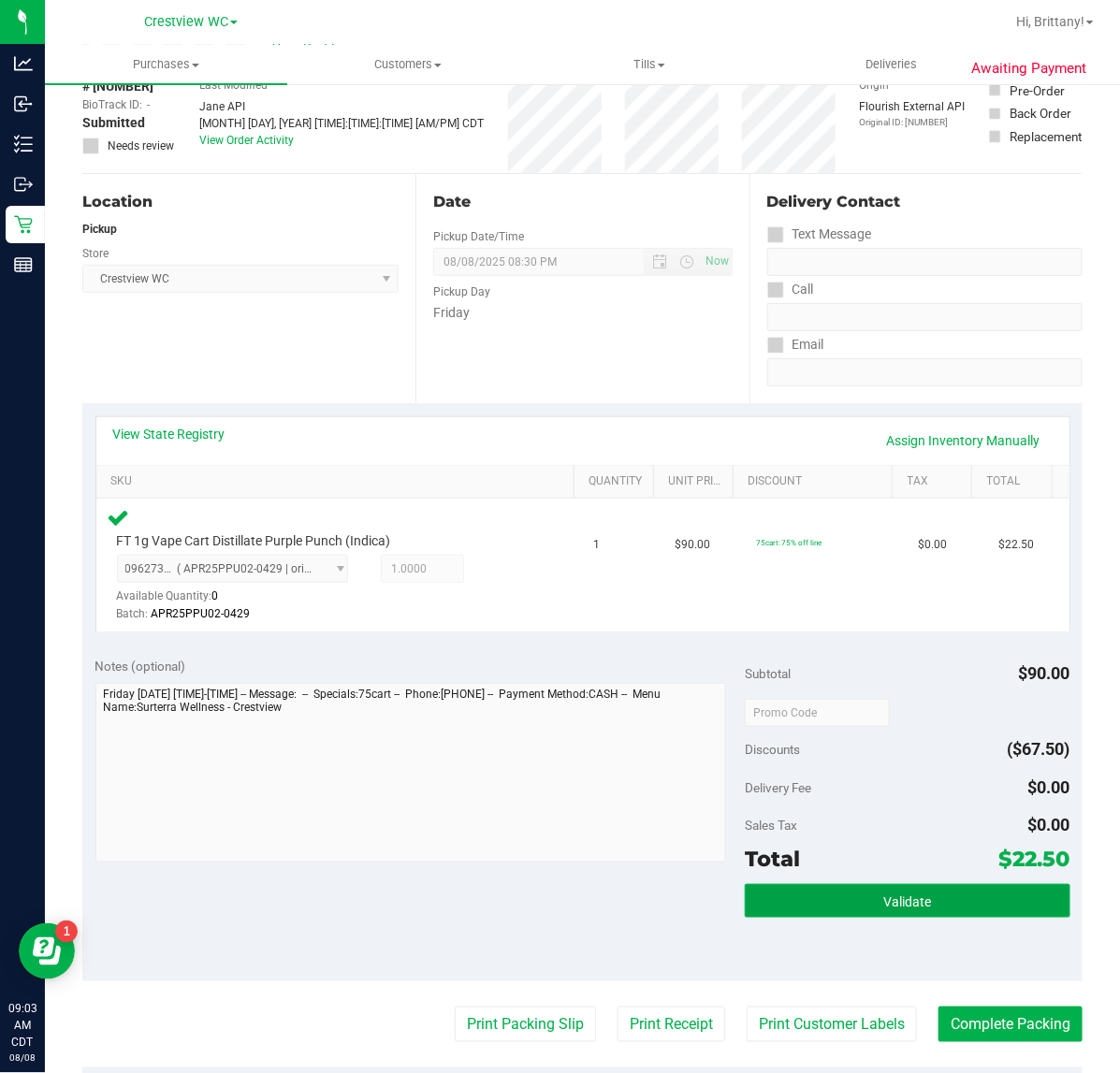 click on "Validate" at bounding box center [907, 902] 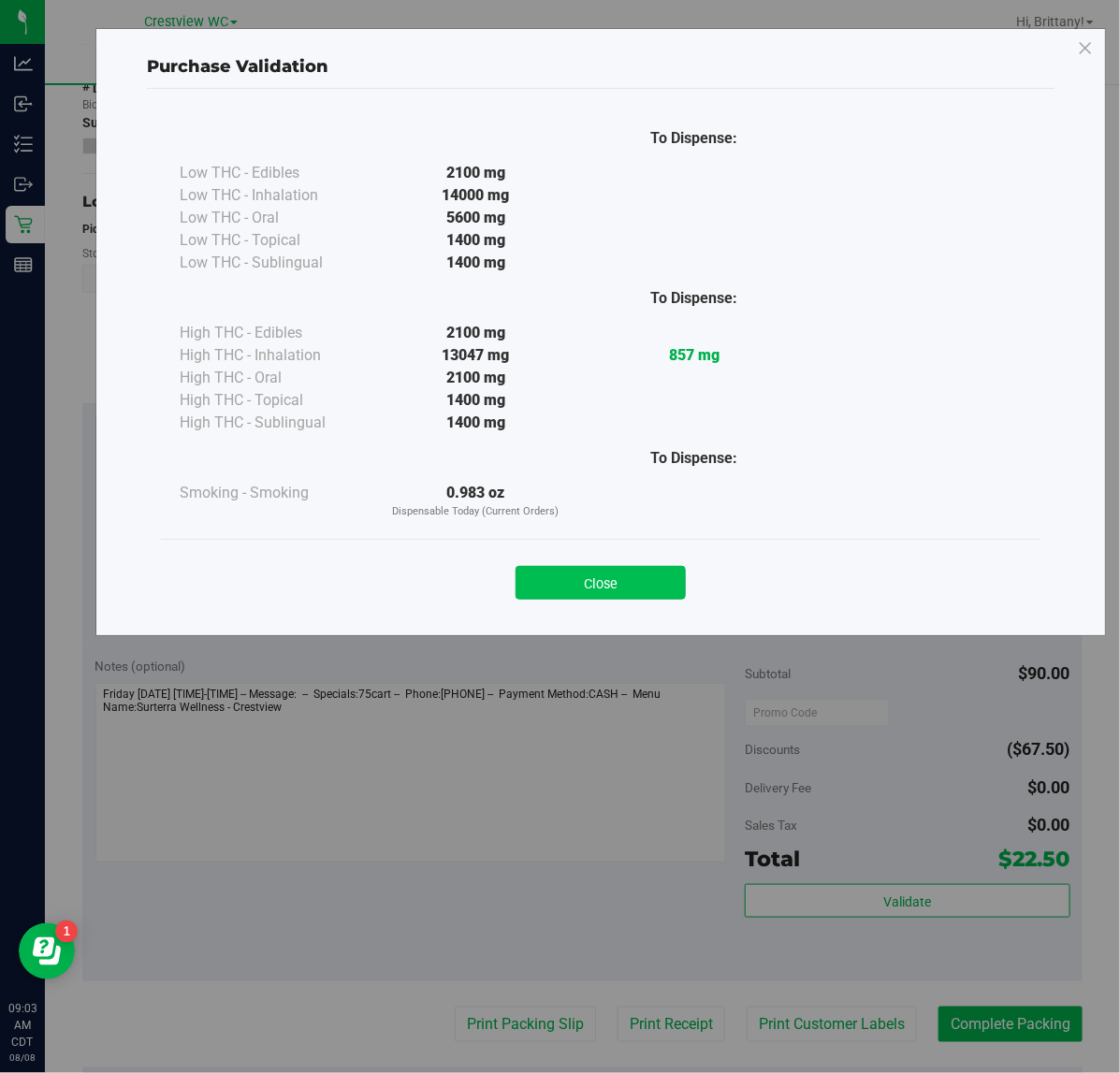 click on "Close" at bounding box center [601, 583] 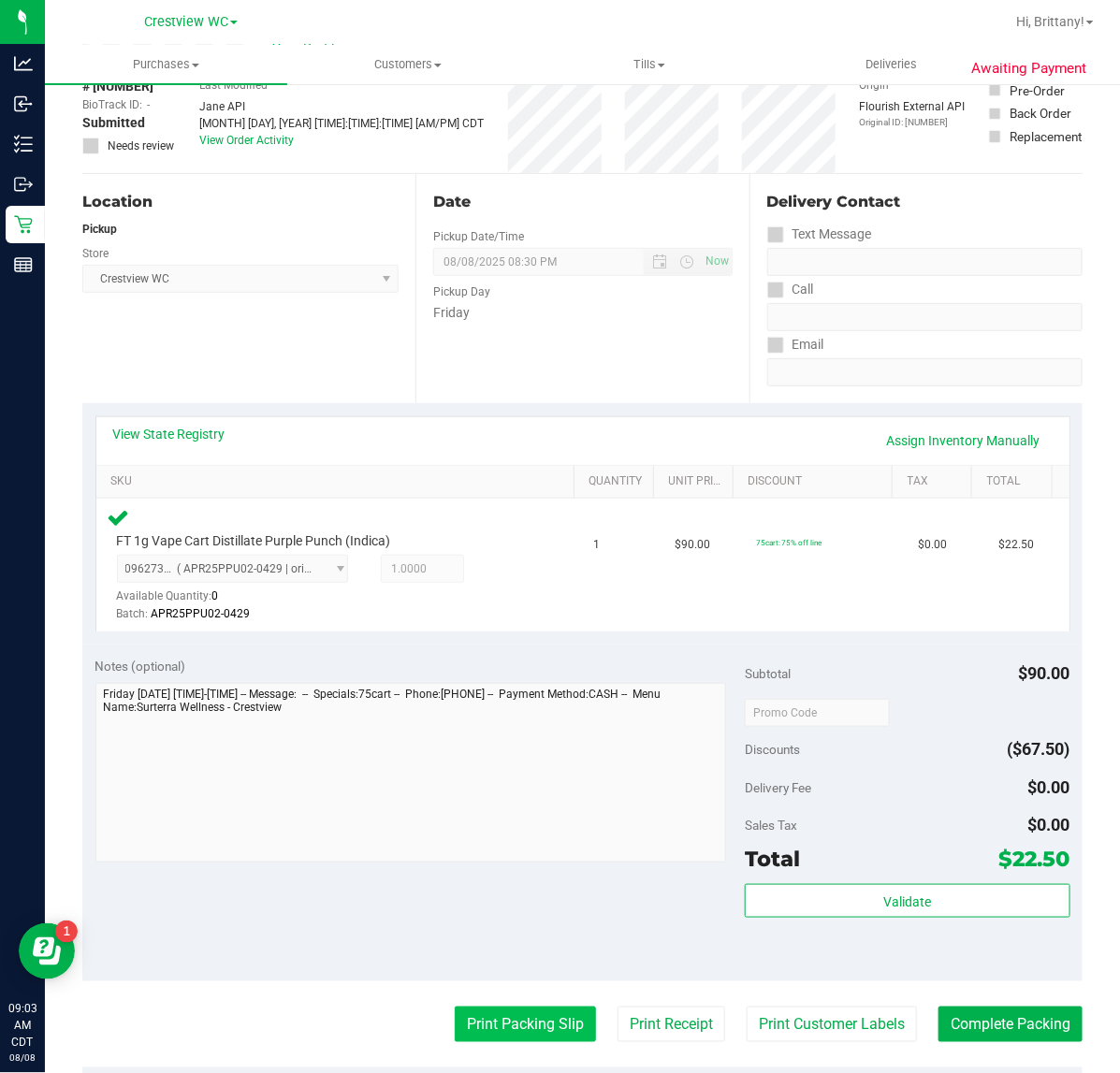 click on "Print Packing Slip" at bounding box center [525, 1024] 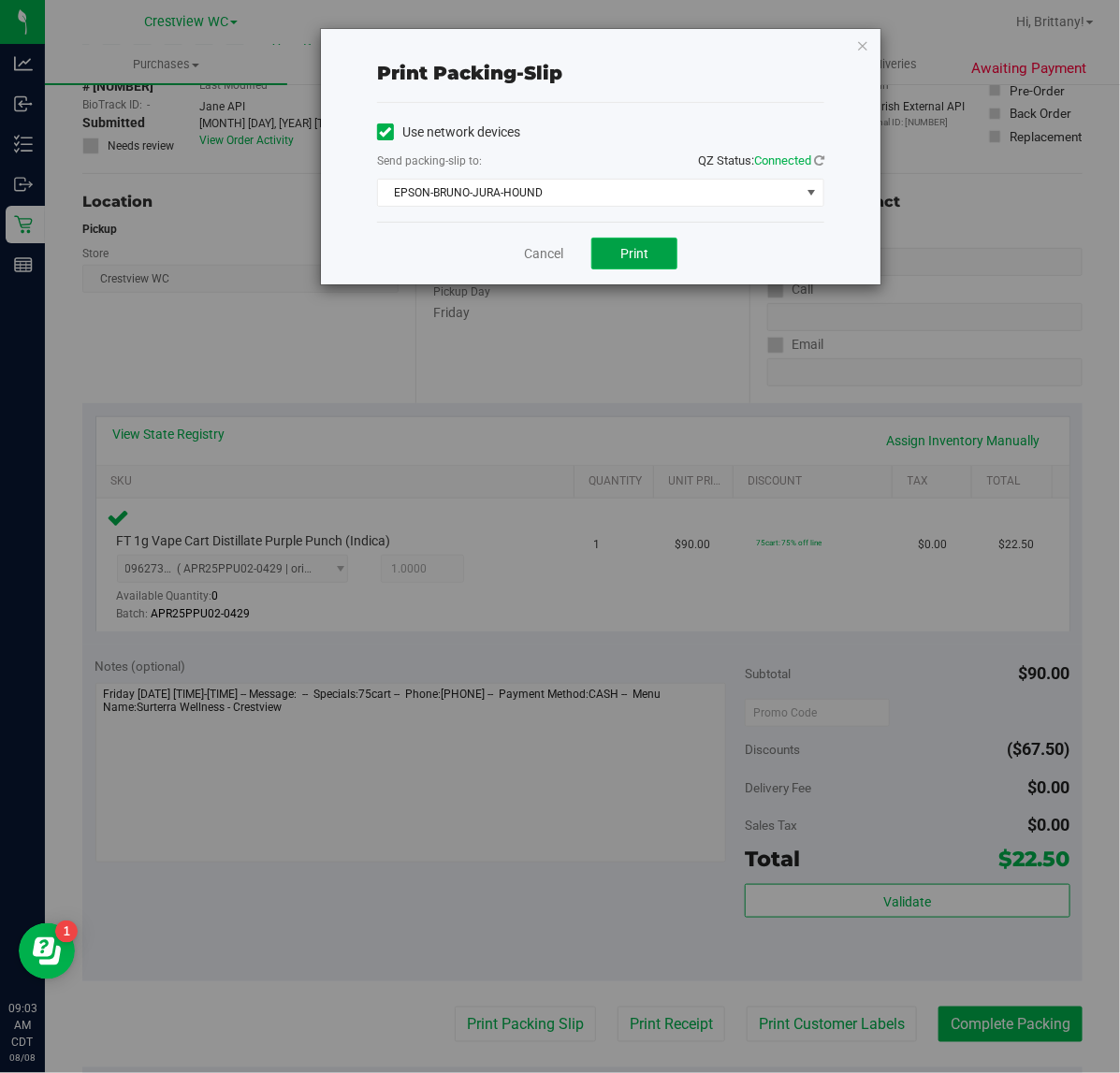 click on "Print" at bounding box center [634, 254] 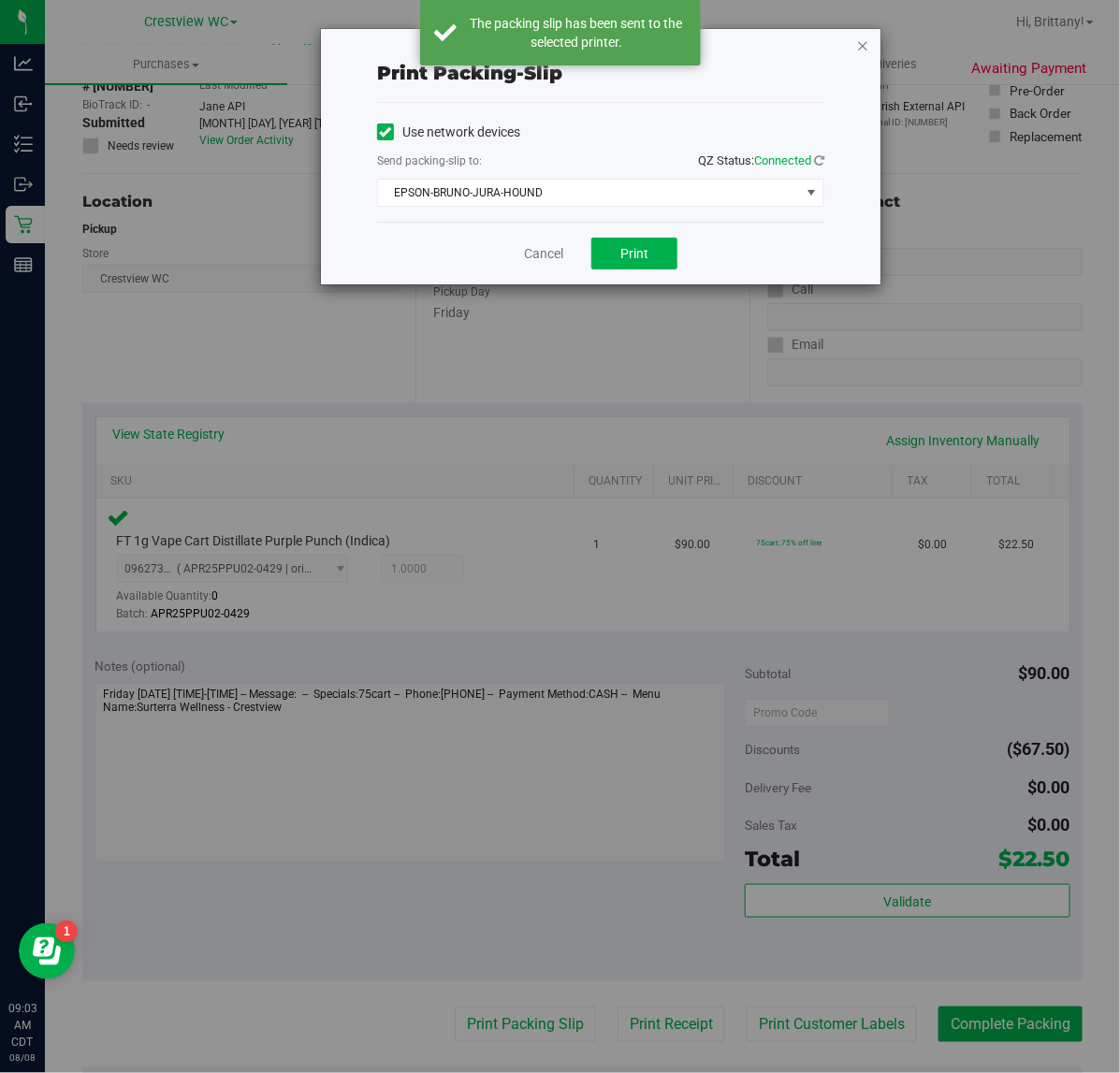 click at bounding box center [863, 45] 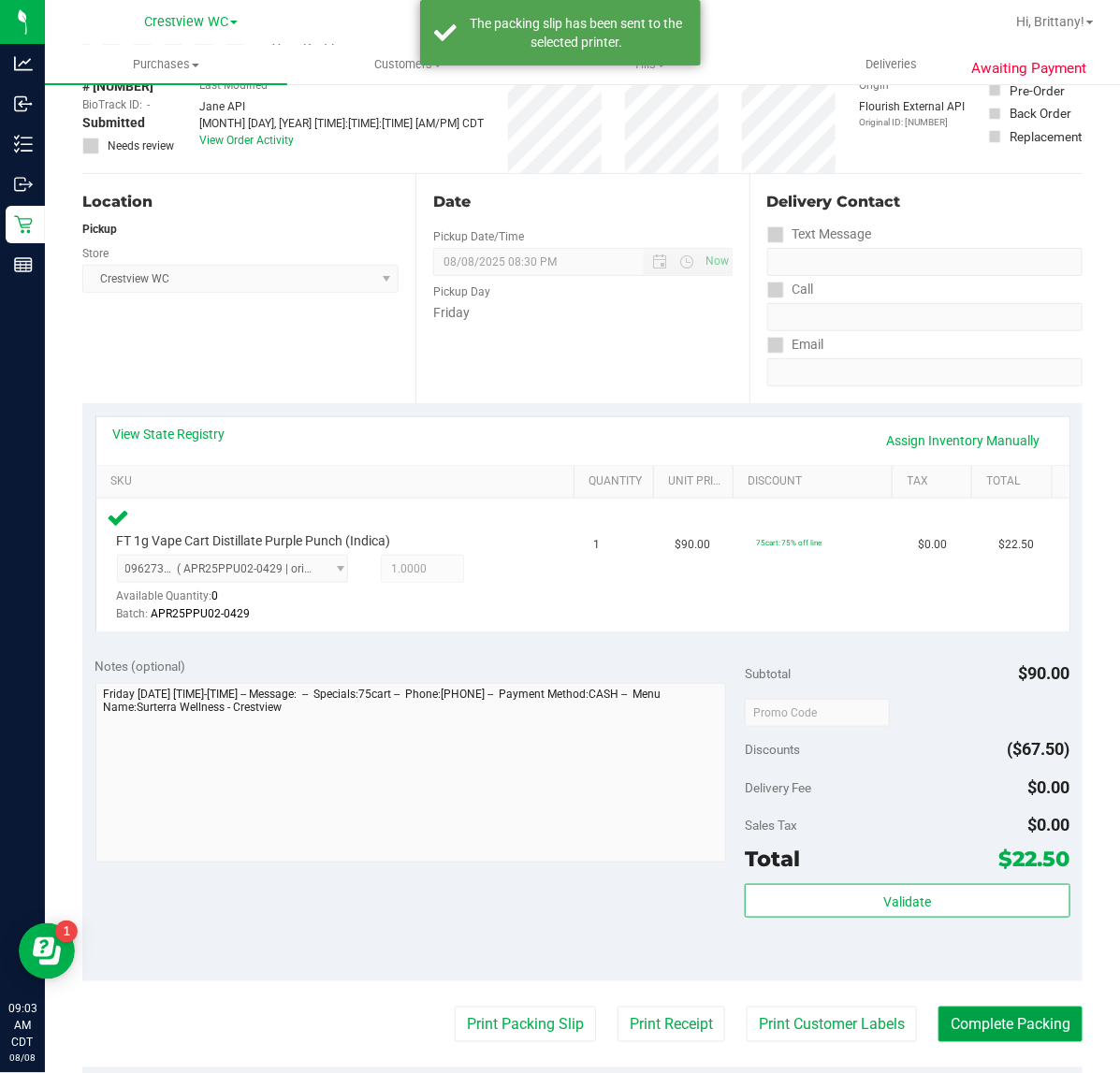 click on "Complete Packing" at bounding box center [1011, 1024] 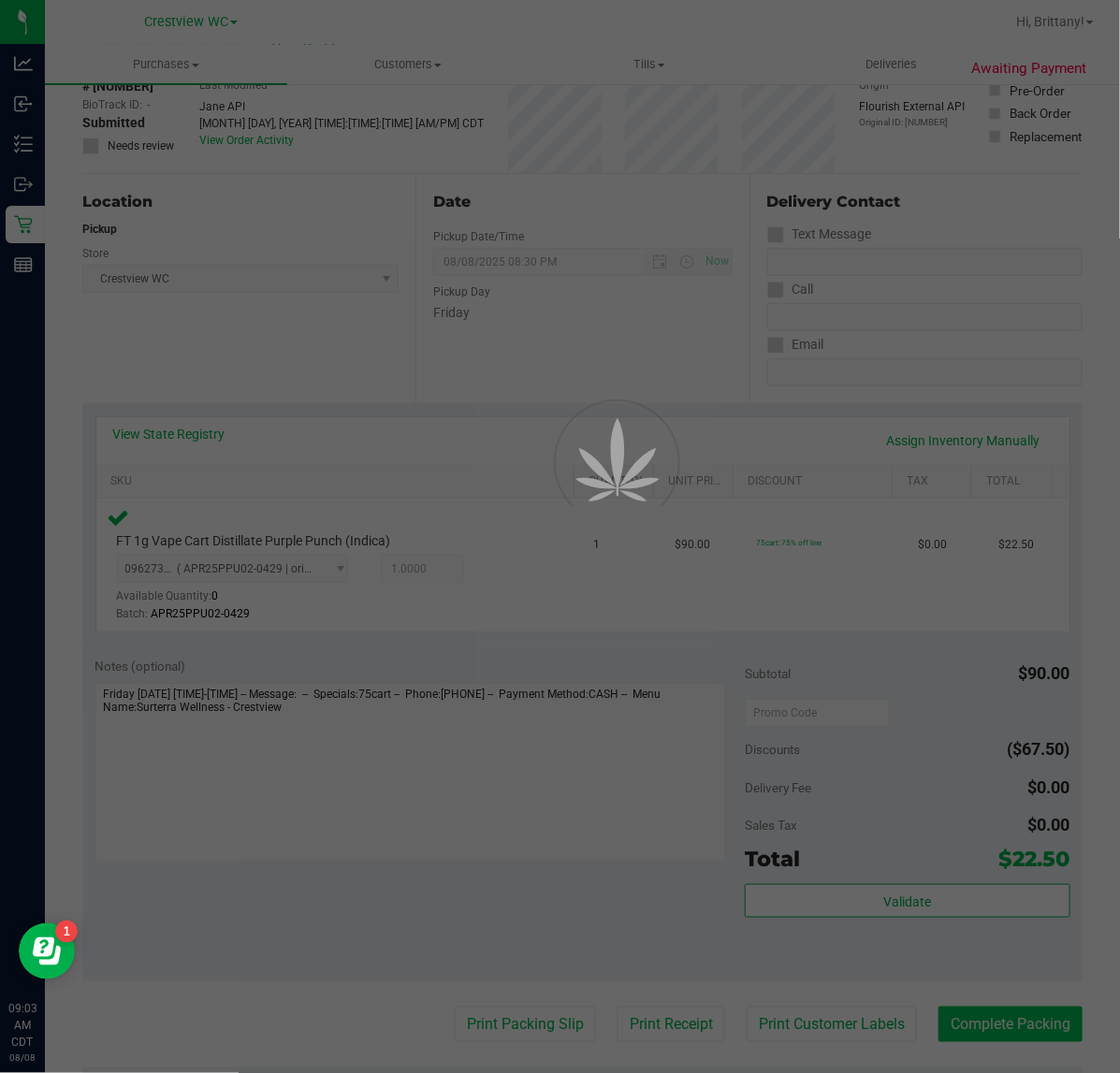 scroll, scrollTop: 0, scrollLeft: 0, axis: both 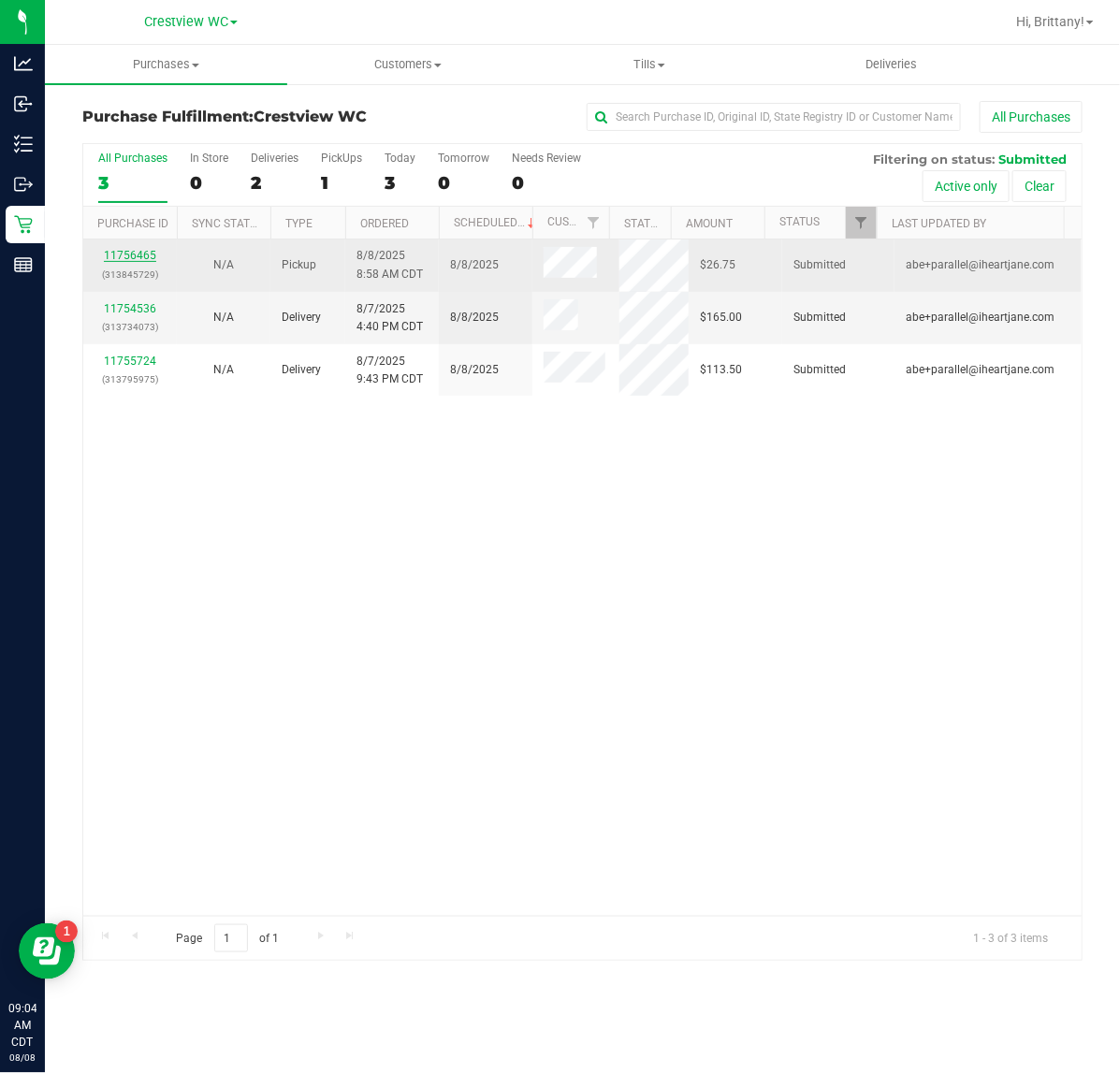 click on "11756465" at bounding box center (130, 255) 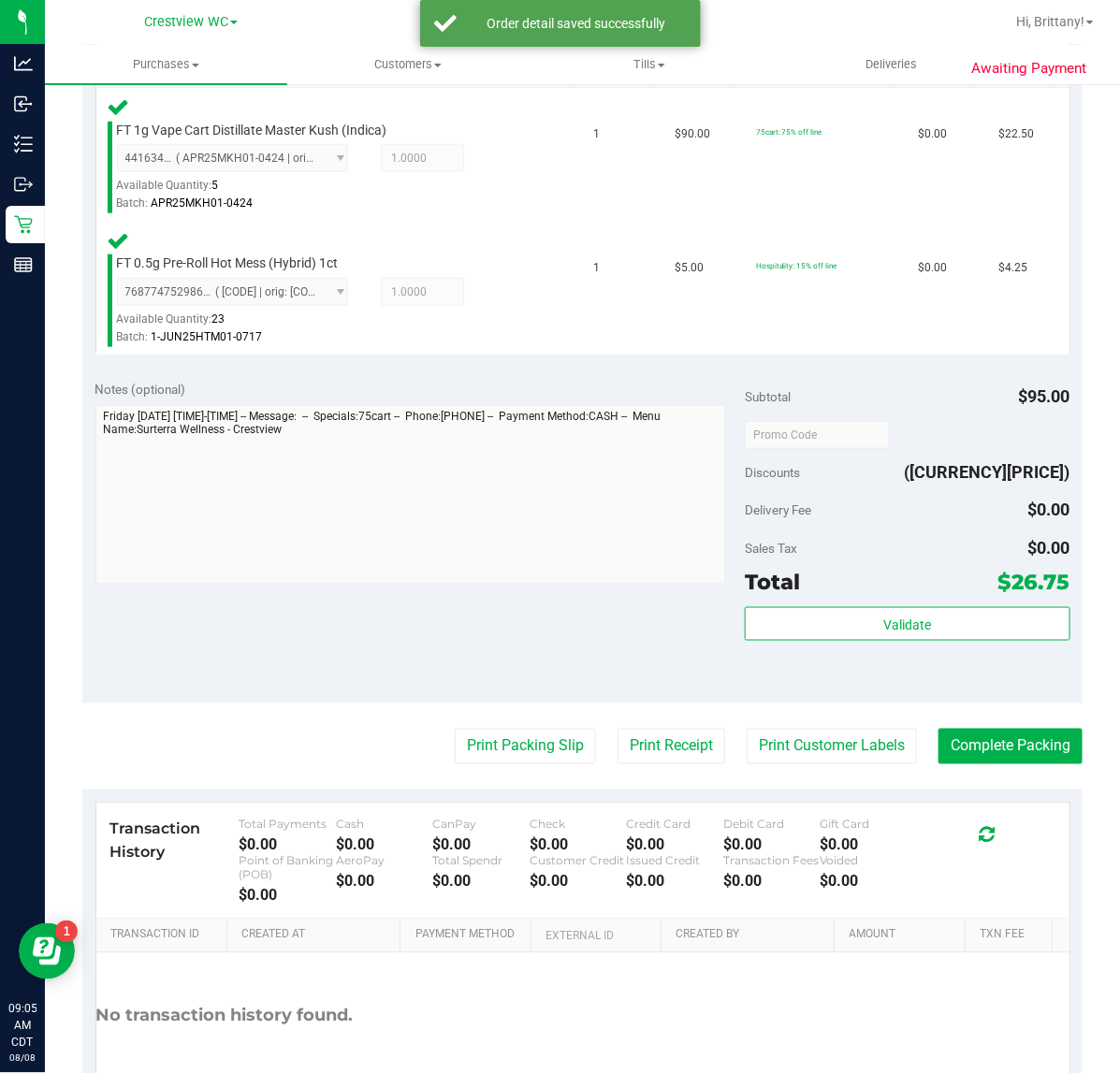scroll, scrollTop: 515, scrollLeft: 0, axis: vertical 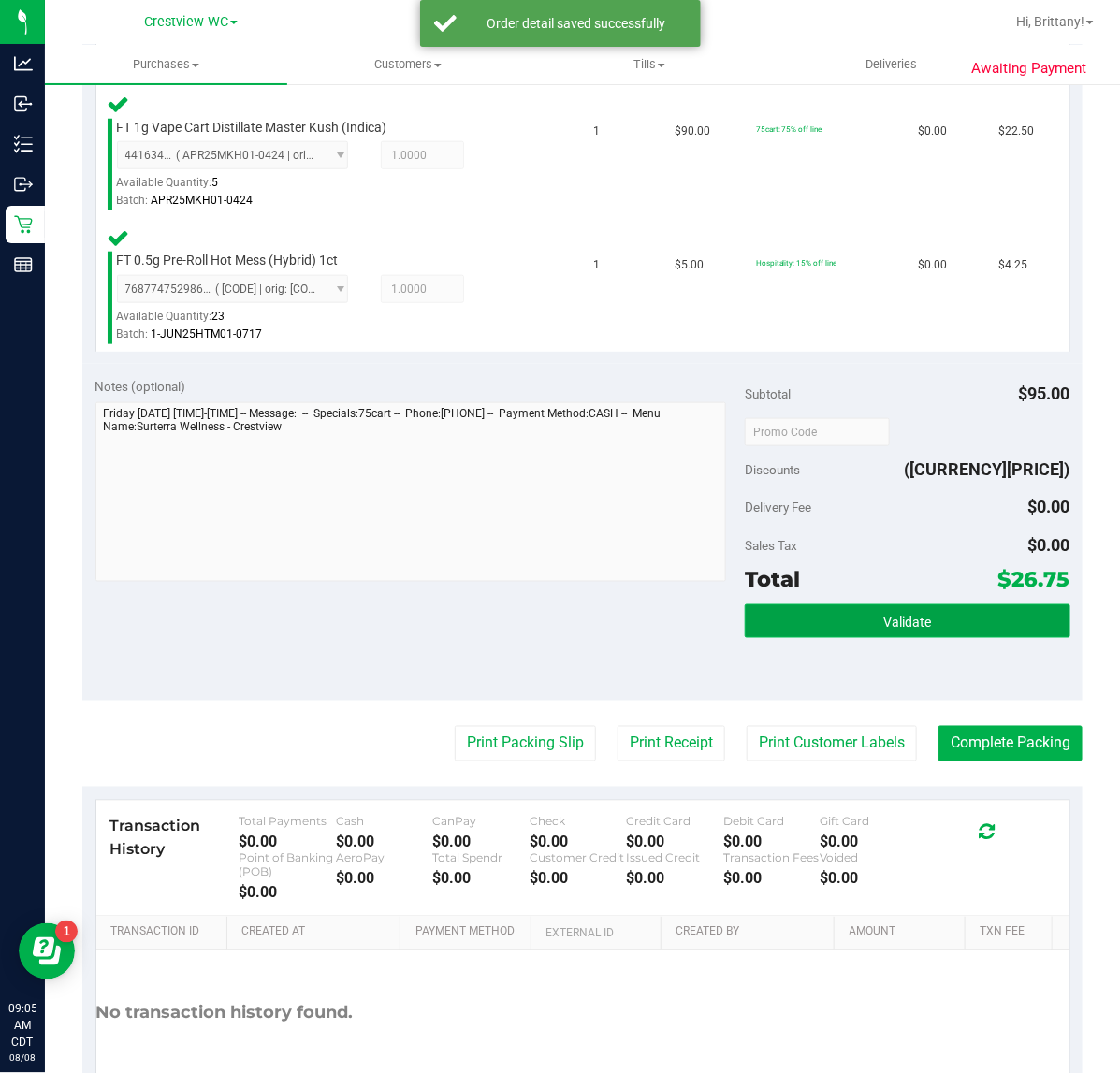 click on "Validate" at bounding box center (907, 621) 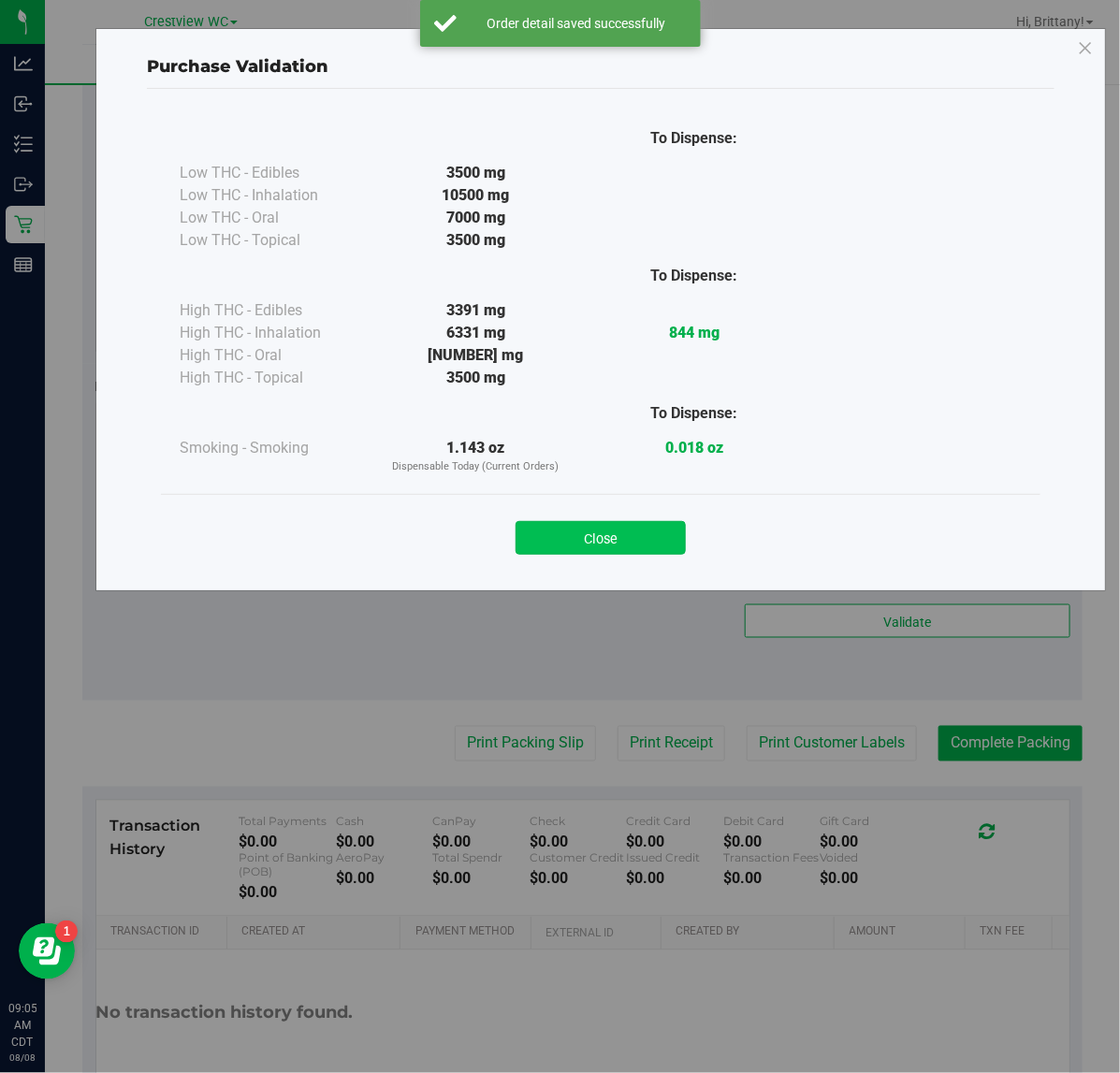 click on "Close" at bounding box center [601, 538] 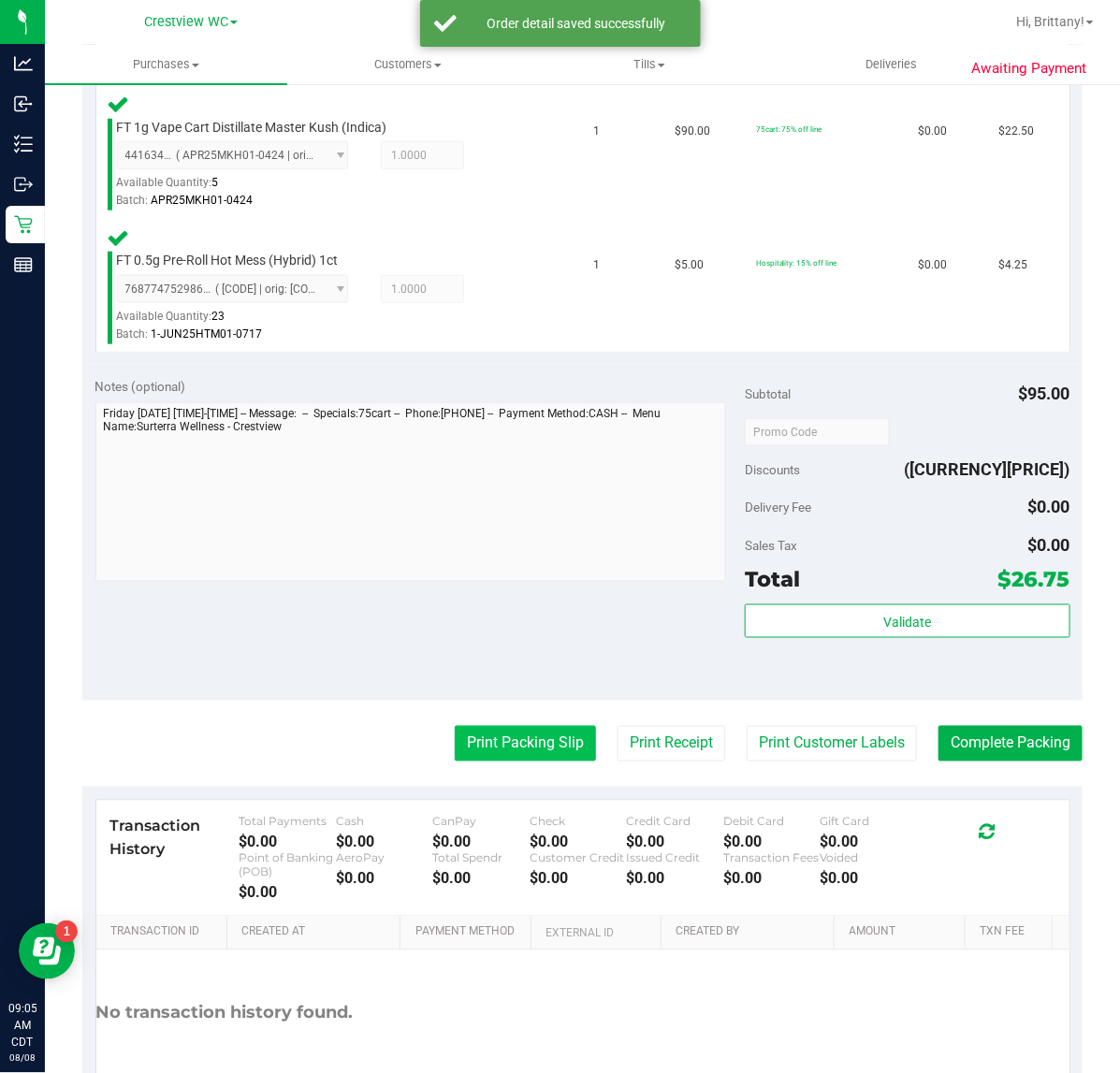 click on "Print Packing Slip" at bounding box center [525, 744] 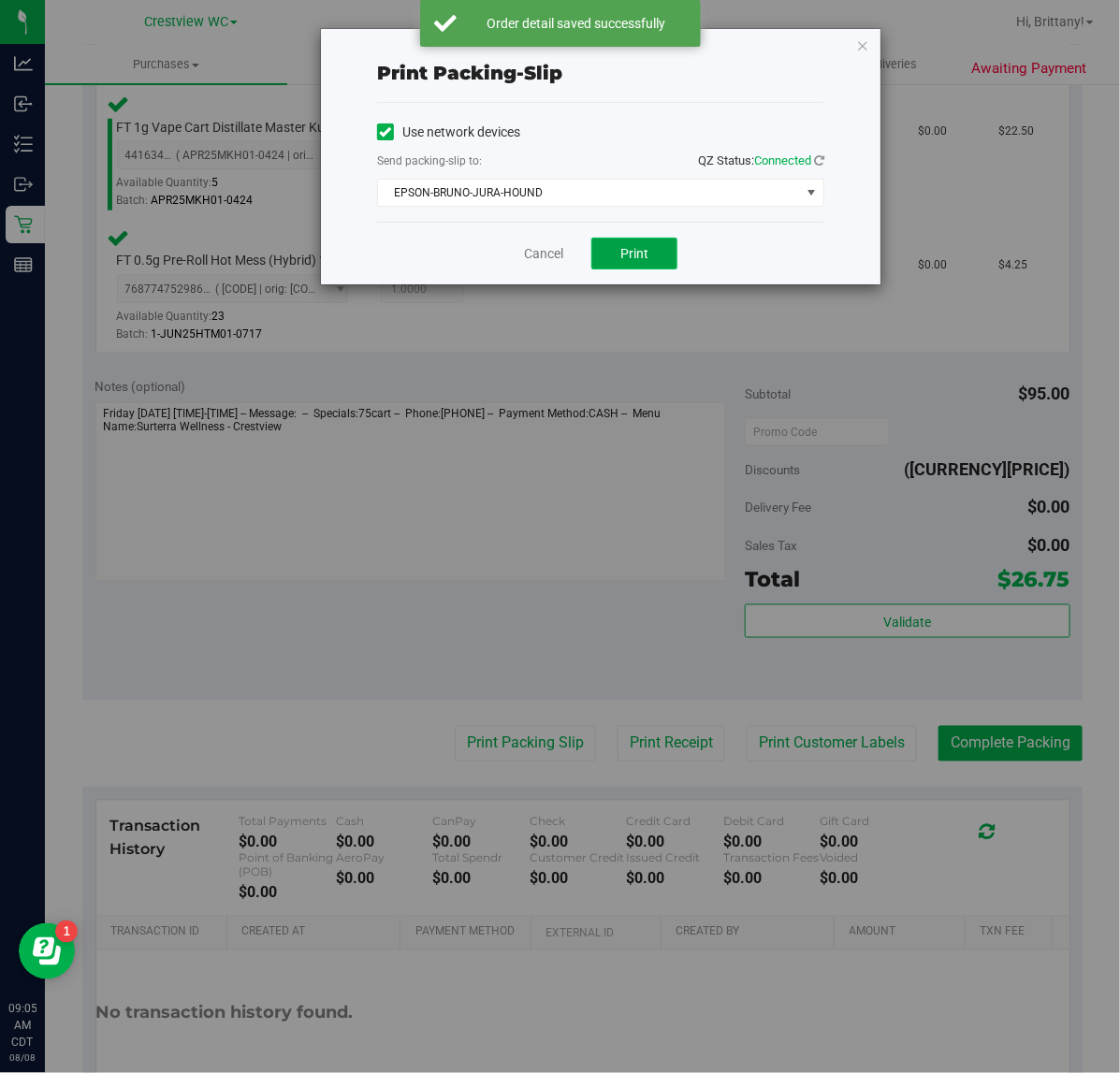click on "Print" at bounding box center (634, 254) 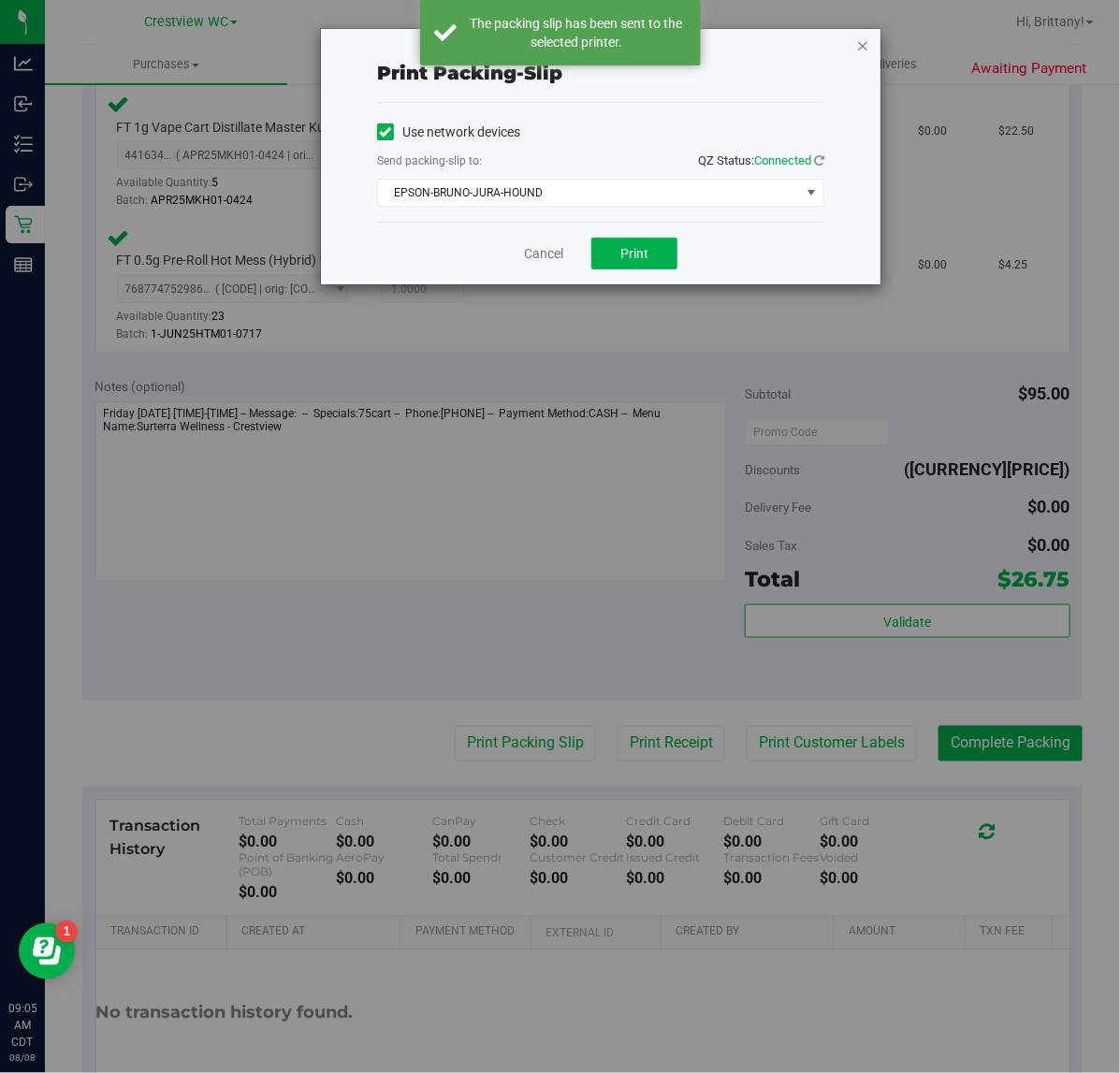 click at bounding box center (863, 45) 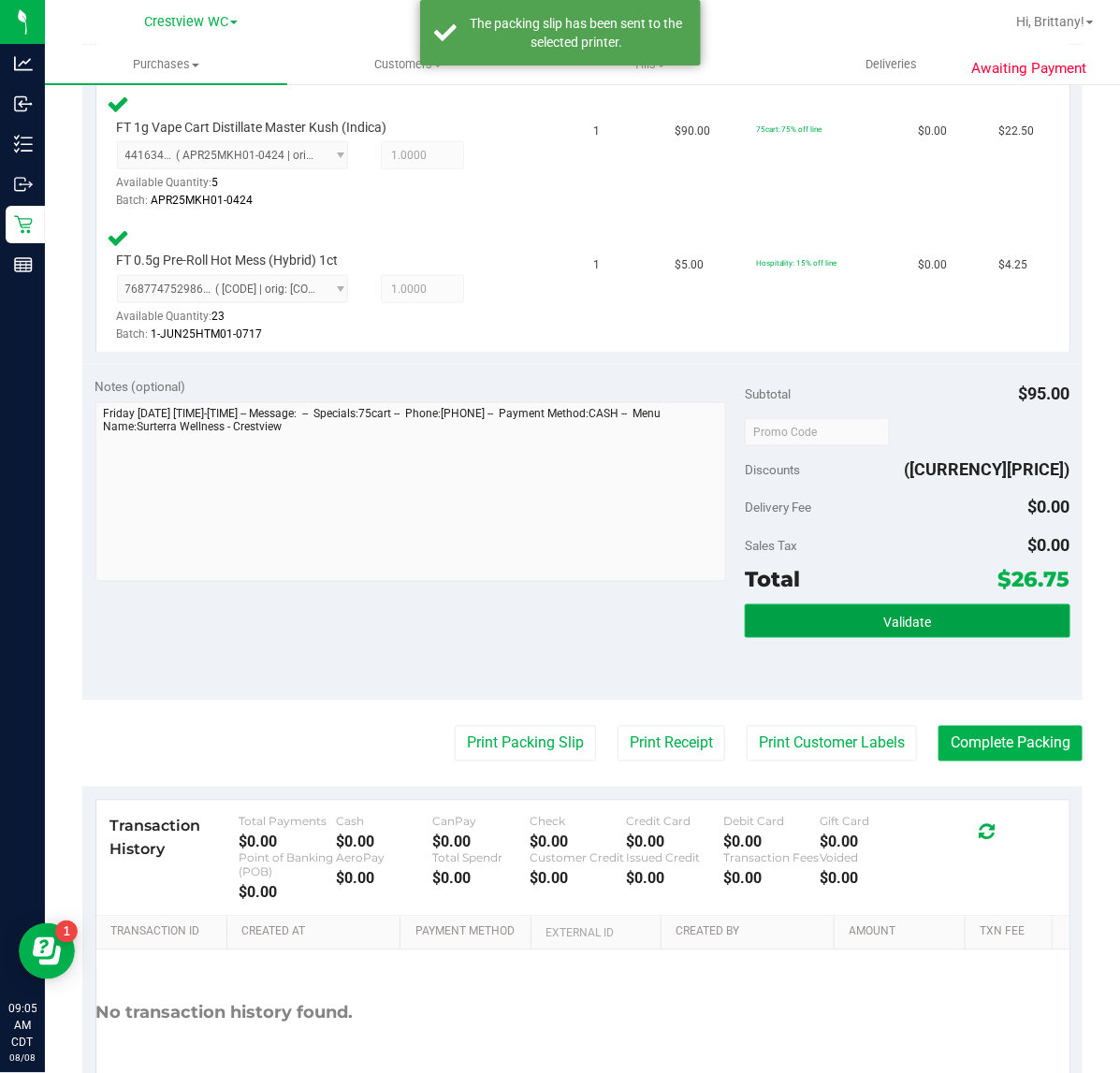 click on "Validate" at bounding box center [907, 622] 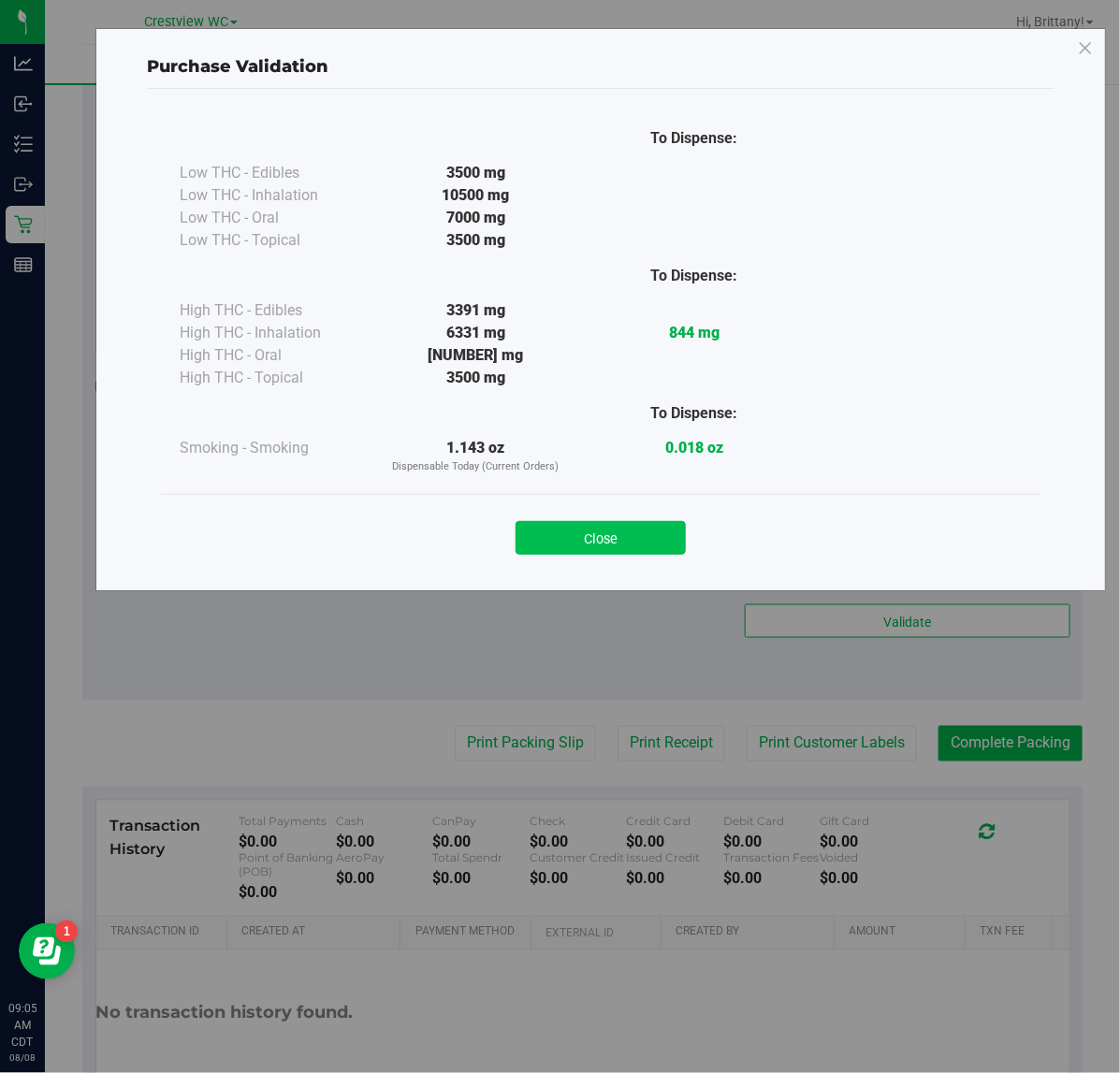 click on "Close" at bounding box center [601, 538] 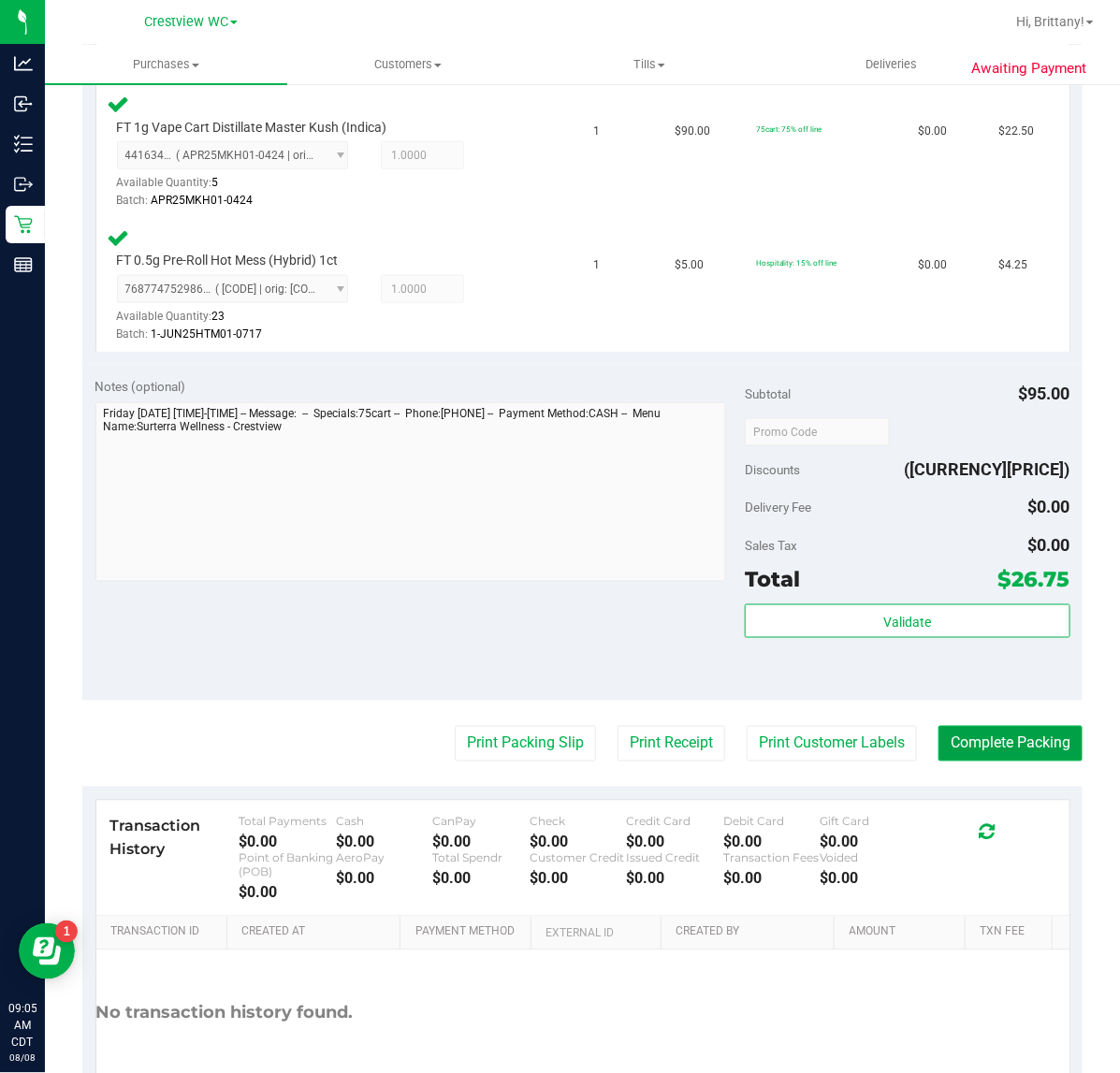 click on "Complete Packing" at bounding box center [1011, 744] 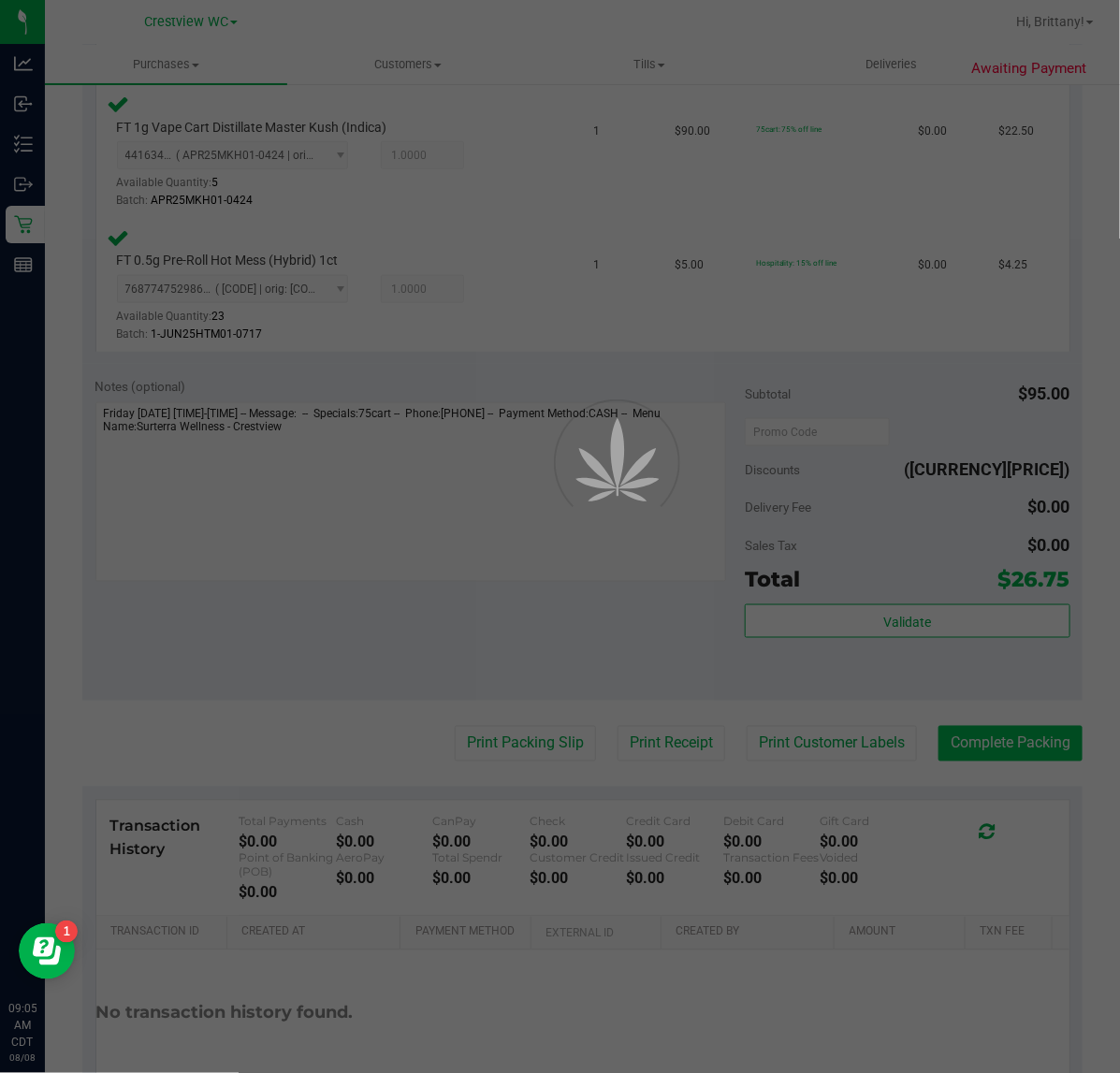 scroll, scrollTop: 0, scrollLeft: 0, axis: both 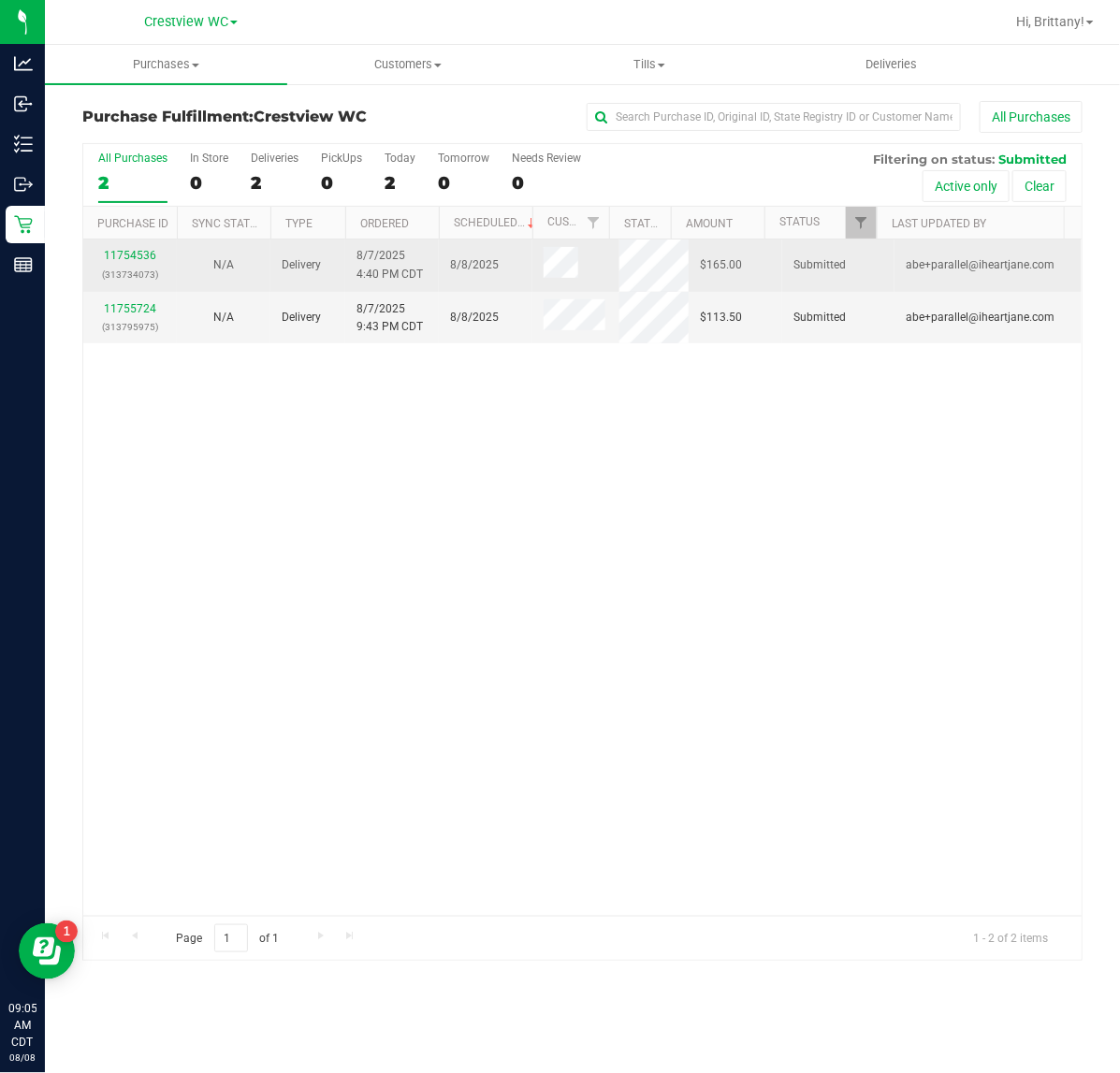 click on "11754536
(313734073)" at bounding box center [130, 265] 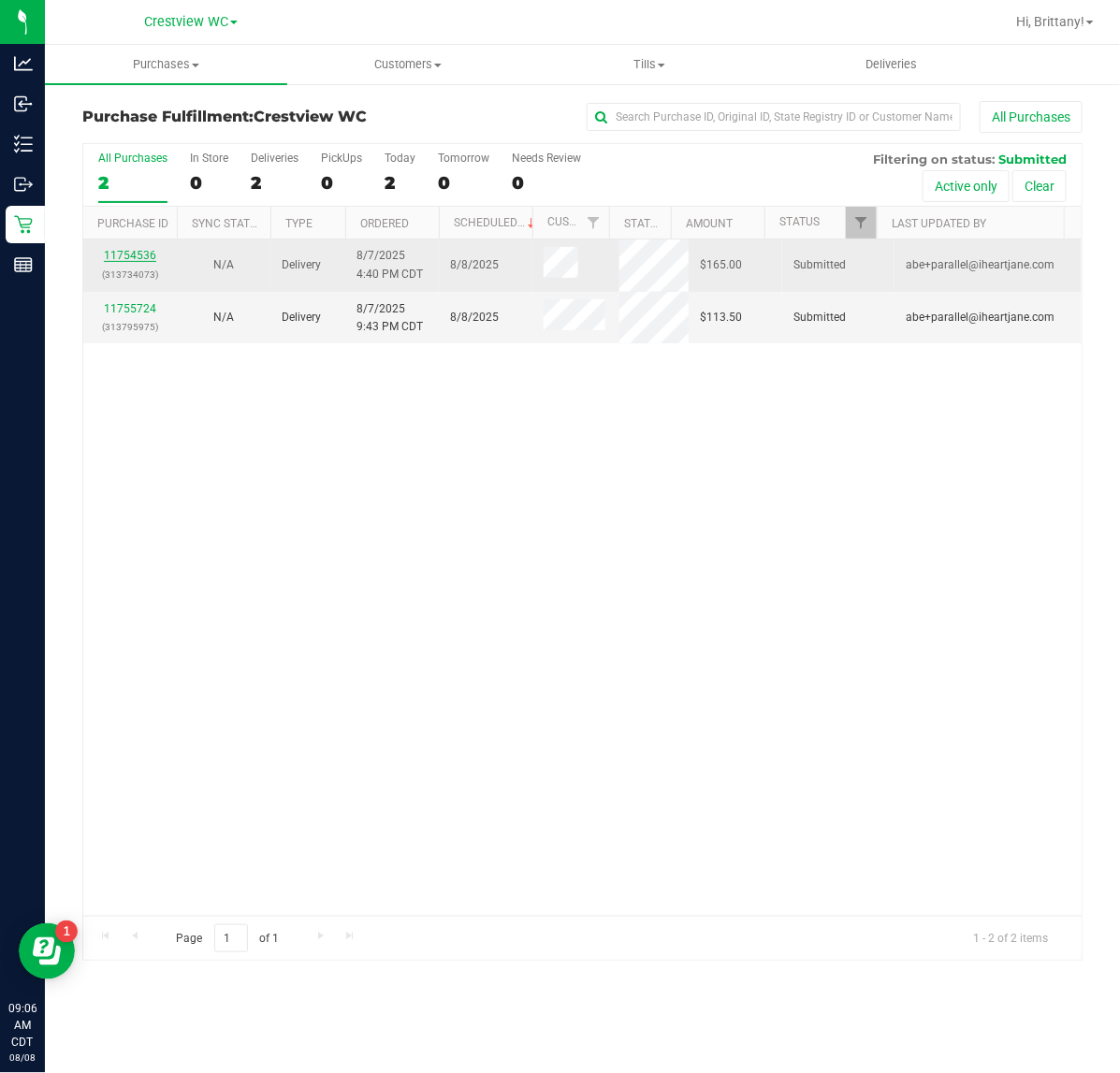 click on "11754536" at bounding box center [130, 255] 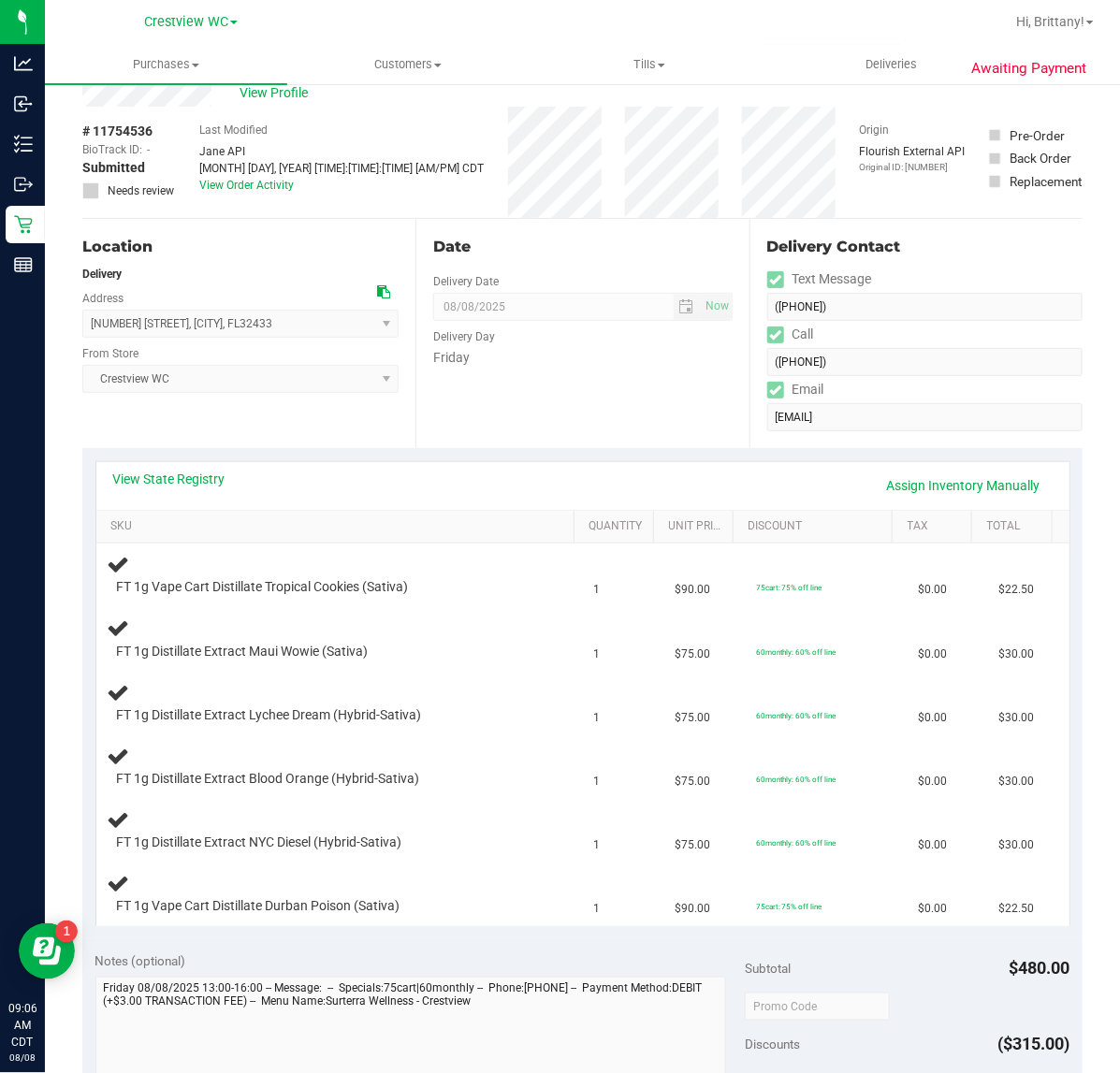 scroll, scrollTop: 0, scrollLeft: 0, axis: both 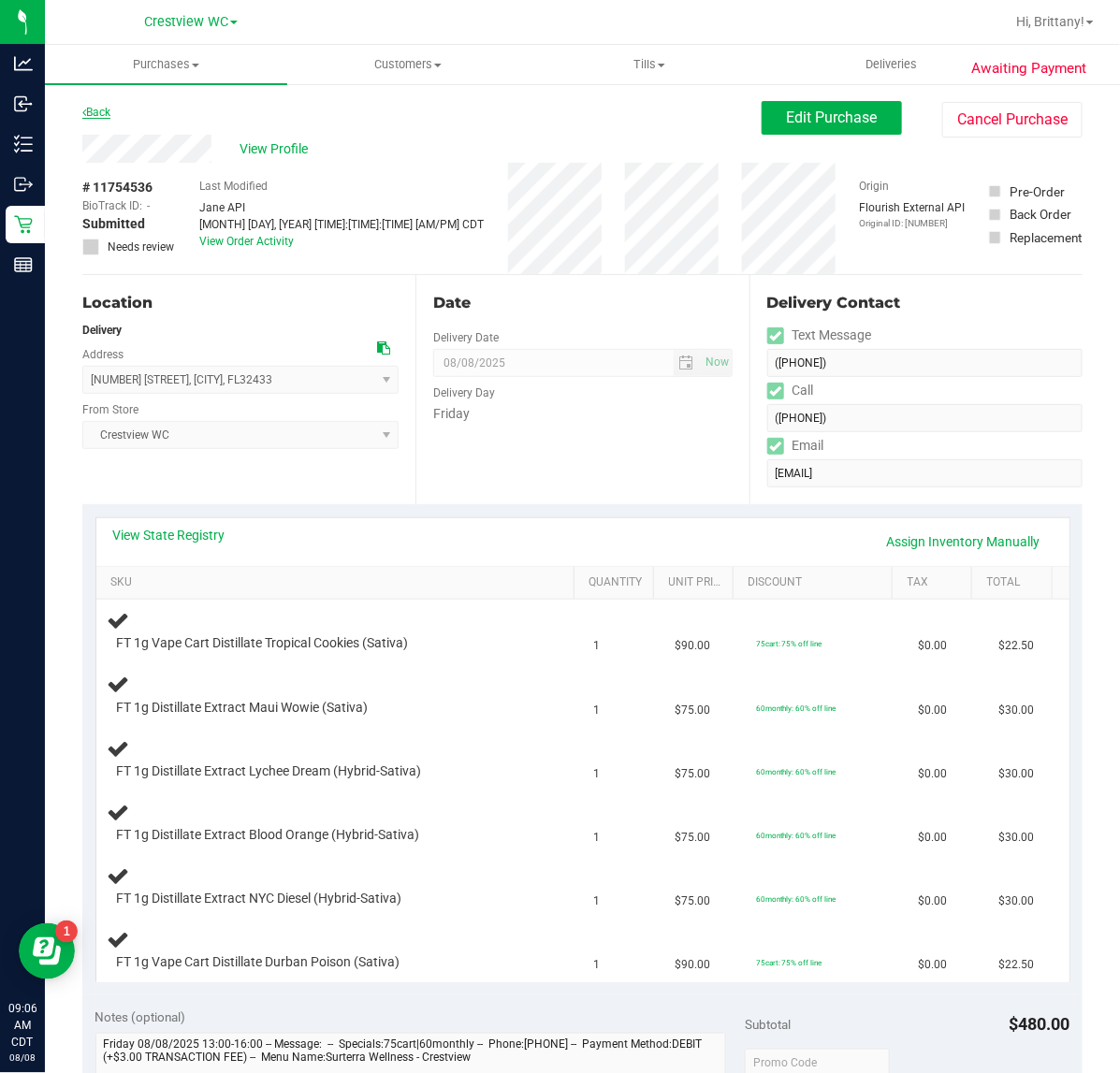 click on "Back" at bounding box center (96, 112) 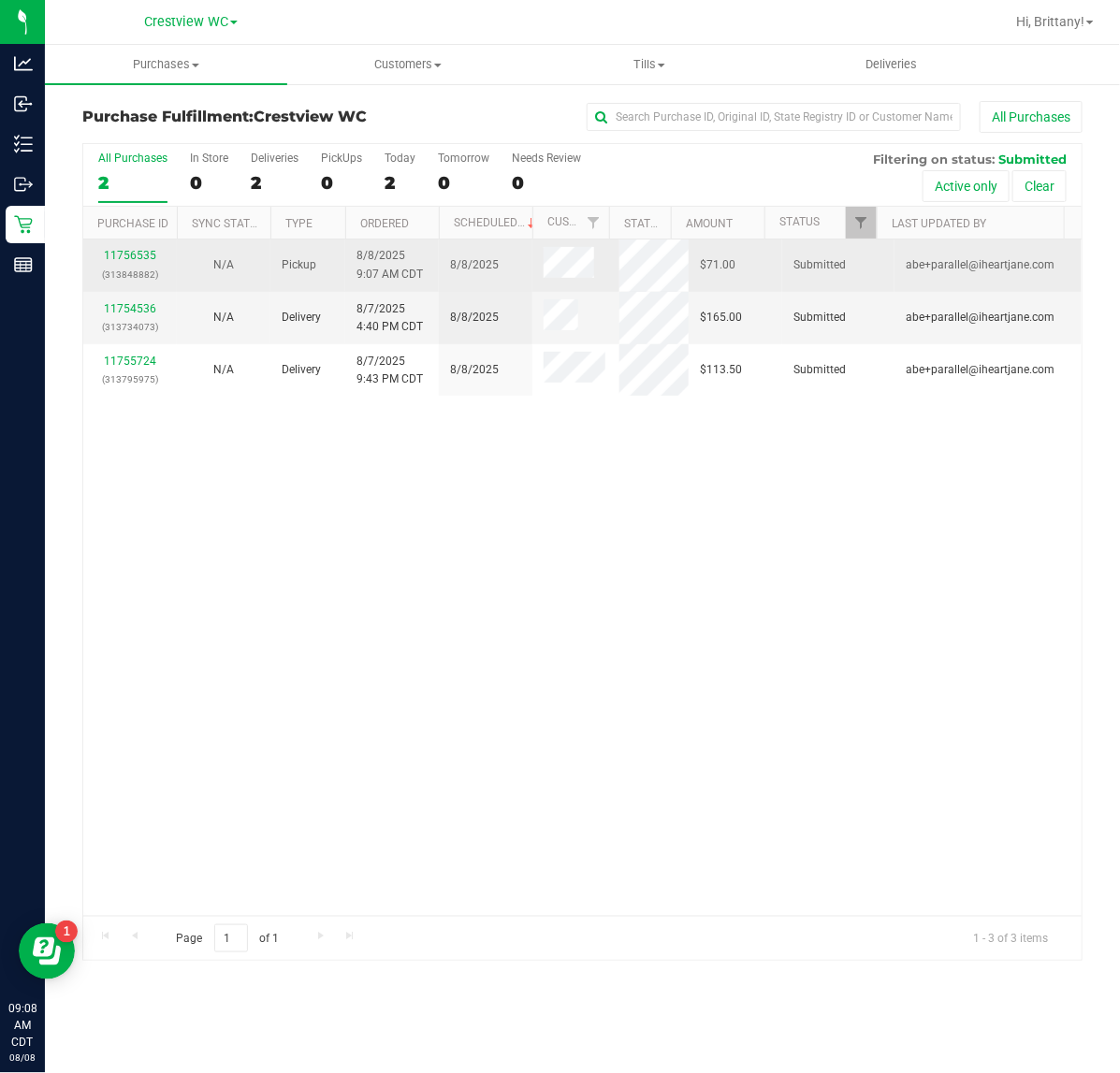 click on "11756535
(313848882)" at bounding box center [130, 265] 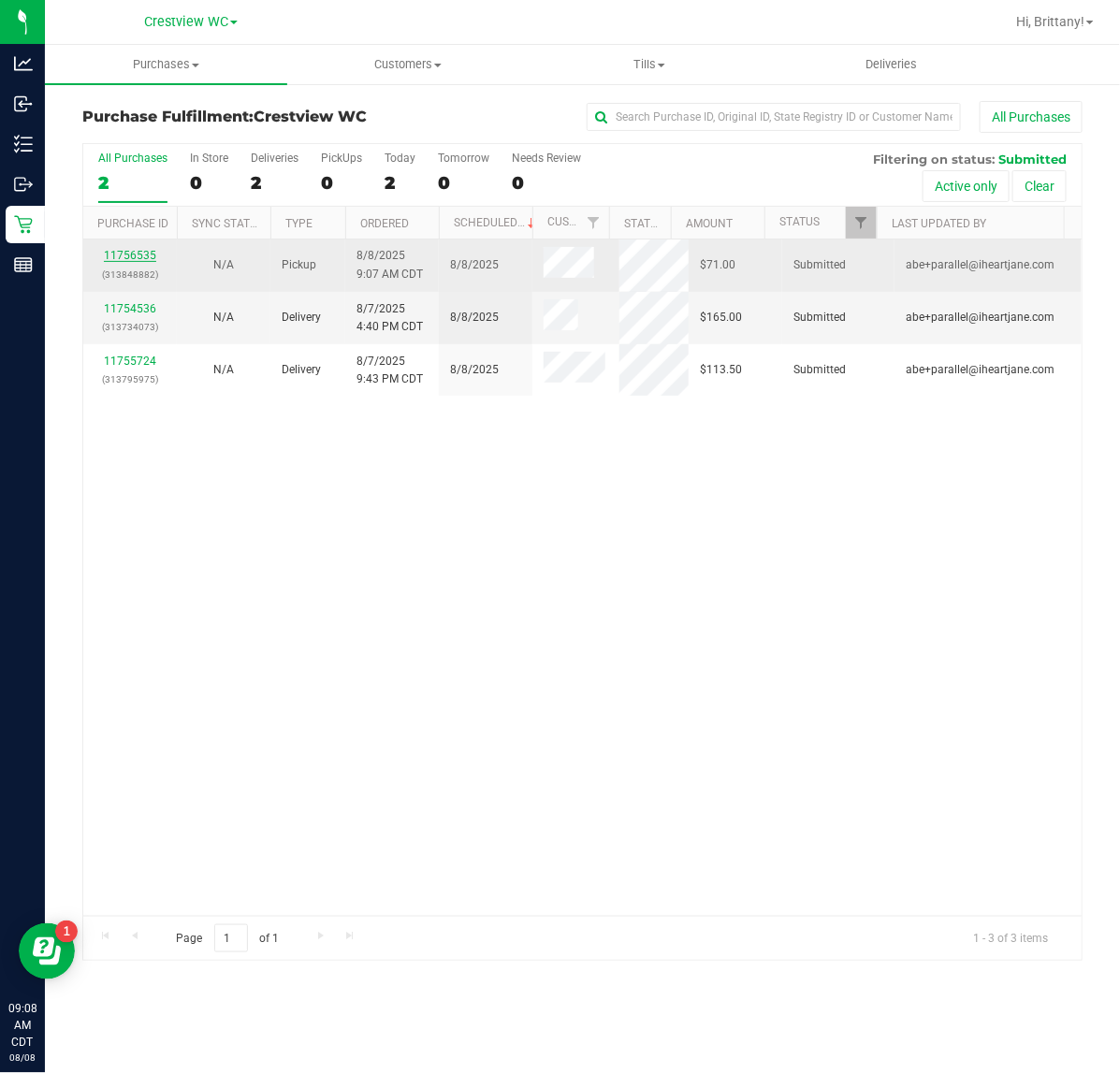 click on "11756535" at bounding box center (130, 255) 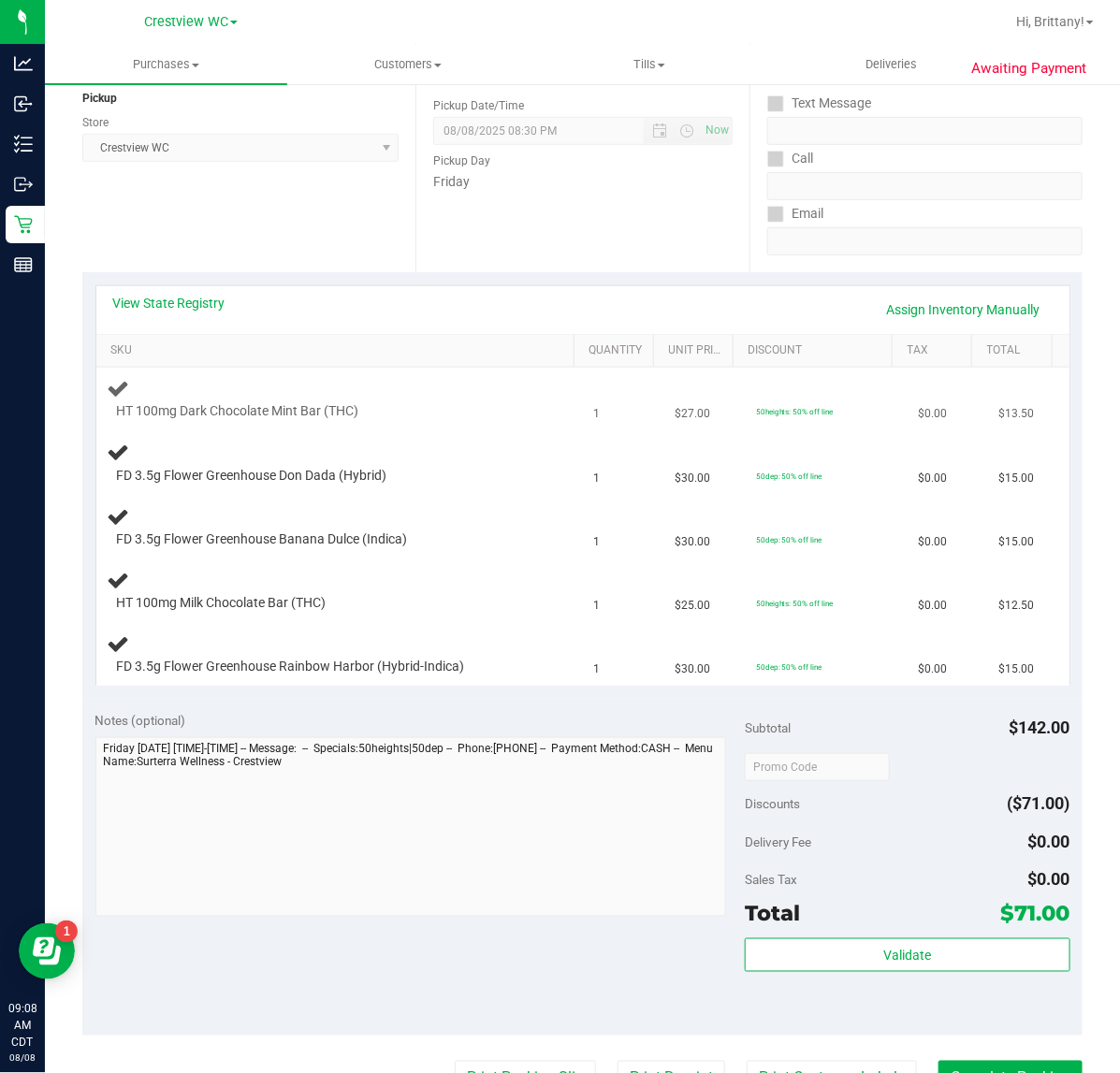 scroll, scrollTop: 234, scrollLeft: 0, axis: vertical 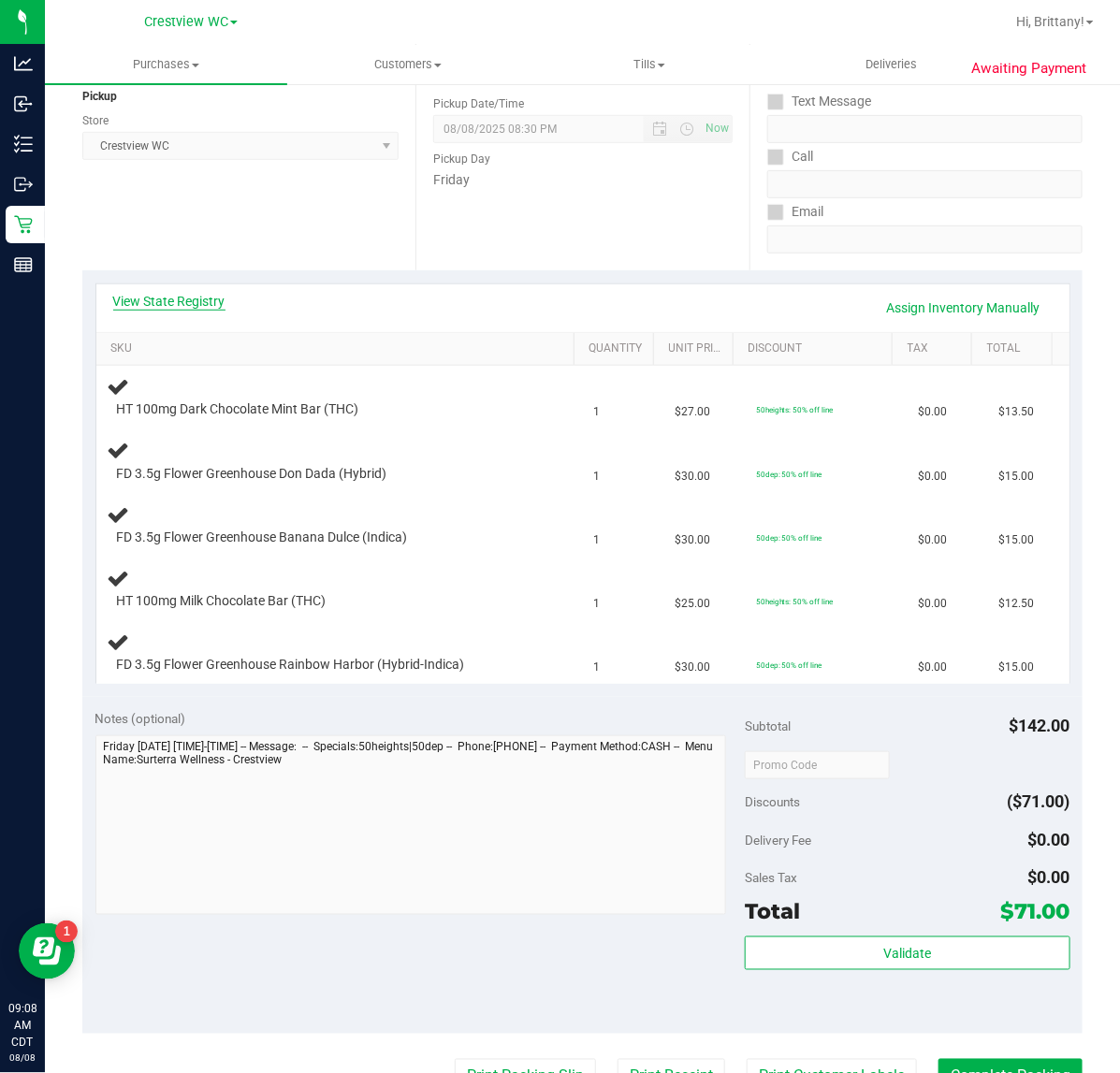 click on "View State Registry" at bounding box center [169, 301] 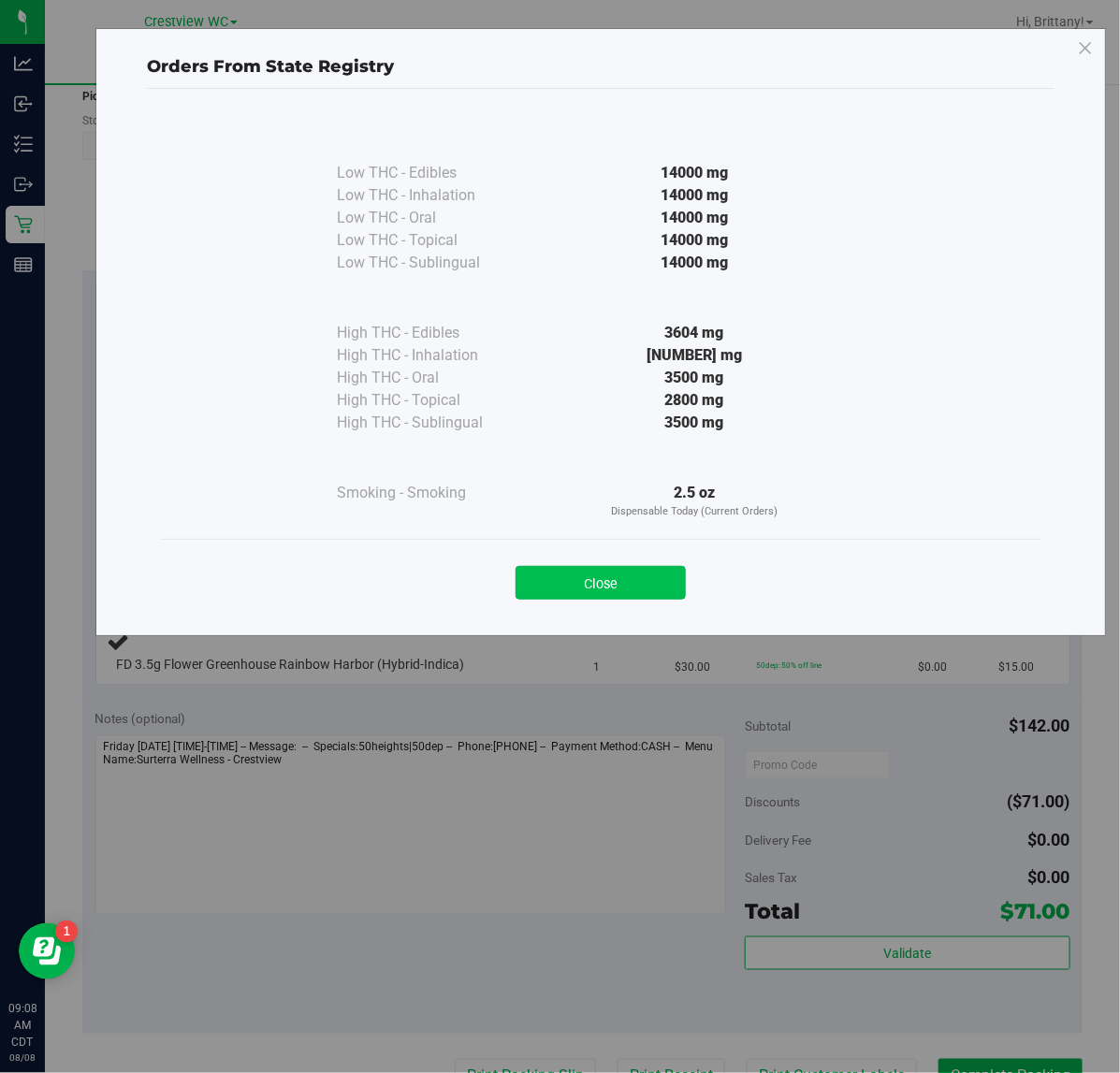click on "Close" at bounding box center (601, 583) 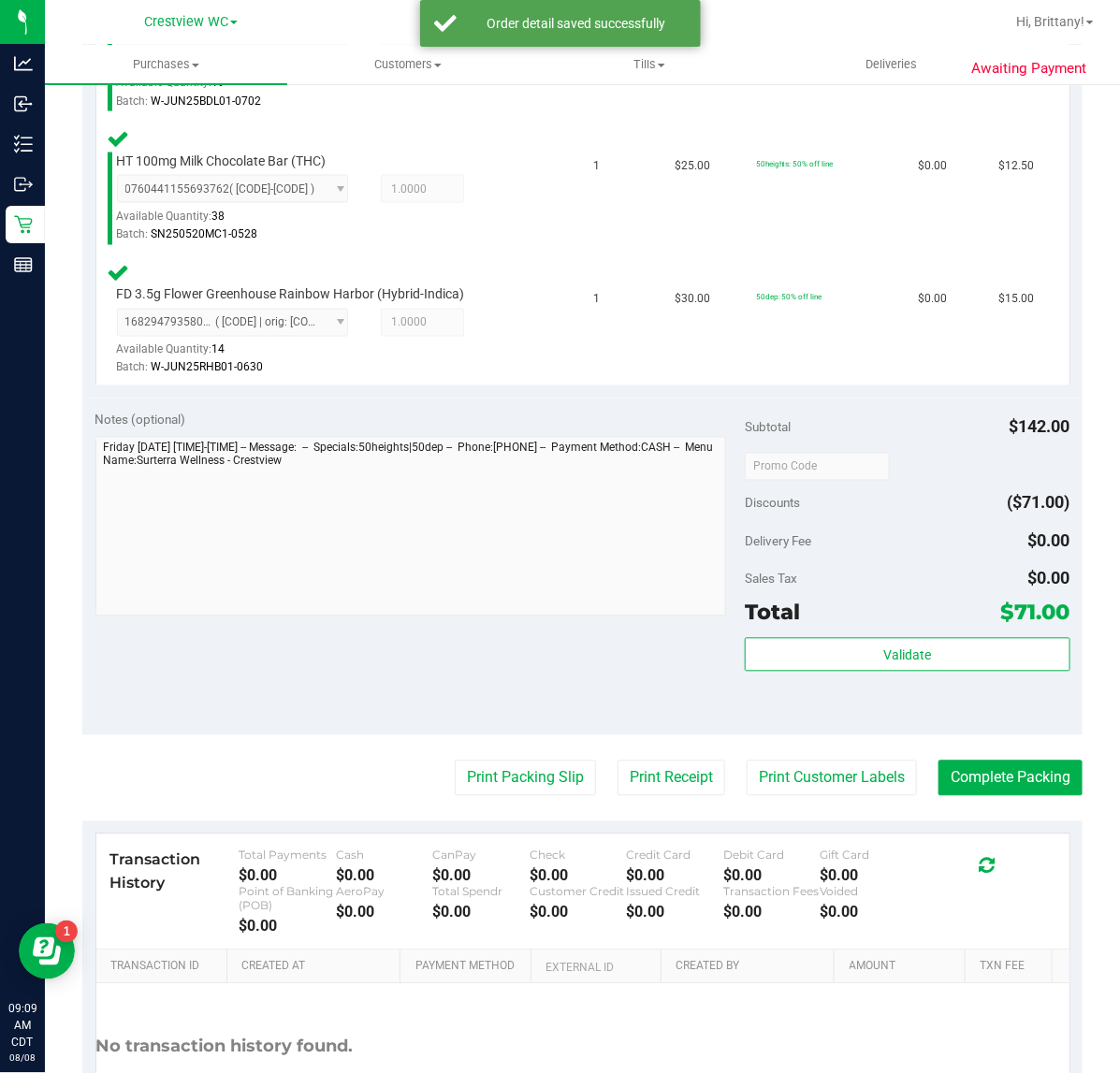 scroll, scrollTop: 880, scrollLeft: 0, axis: vertical 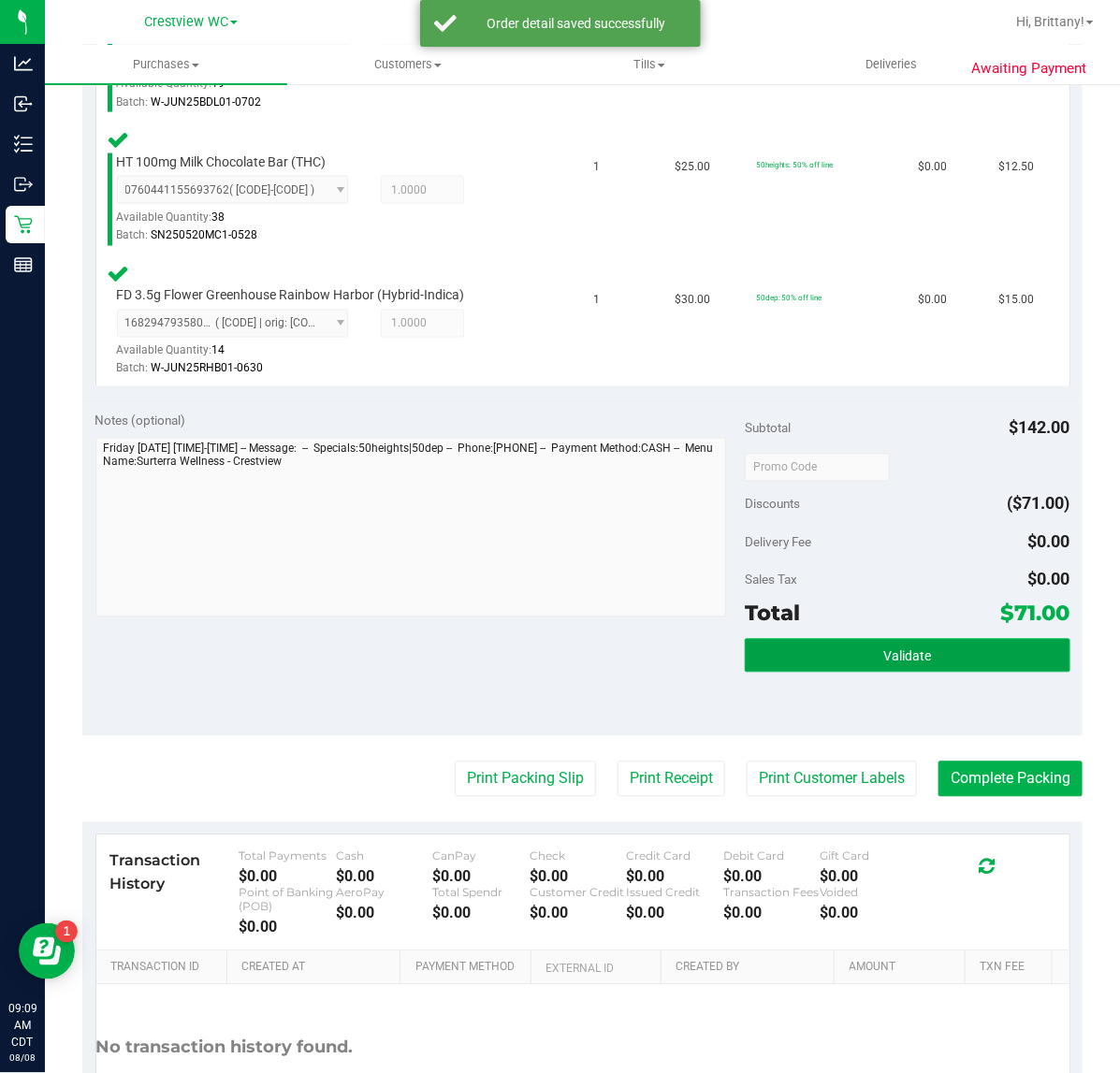 click on "Validate" at bounding box center [907, 656] 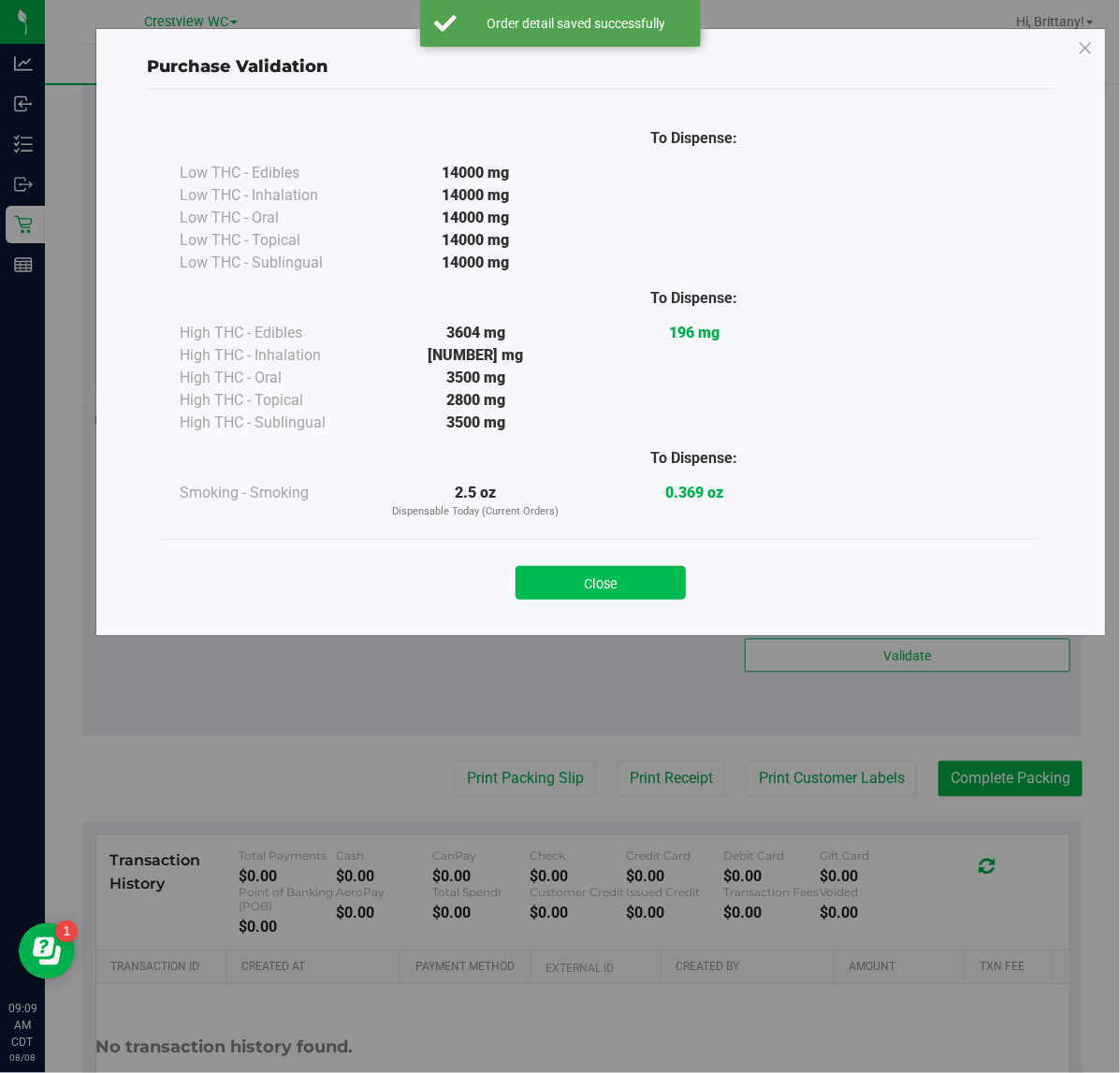 click on "Close" at bounding box center [601, 583] 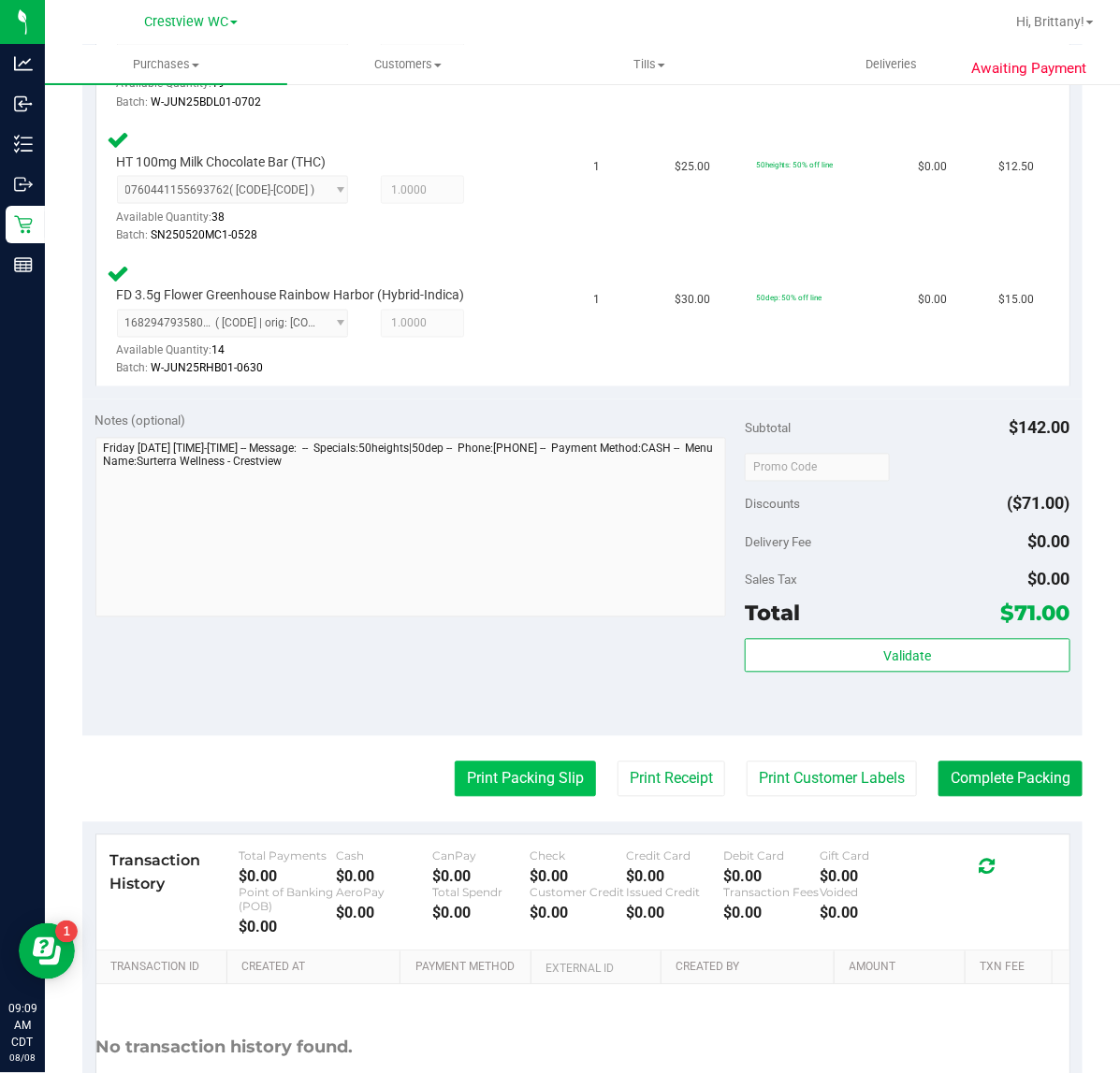 click on "Print Packing Slip" at bounding box center [525, 779] 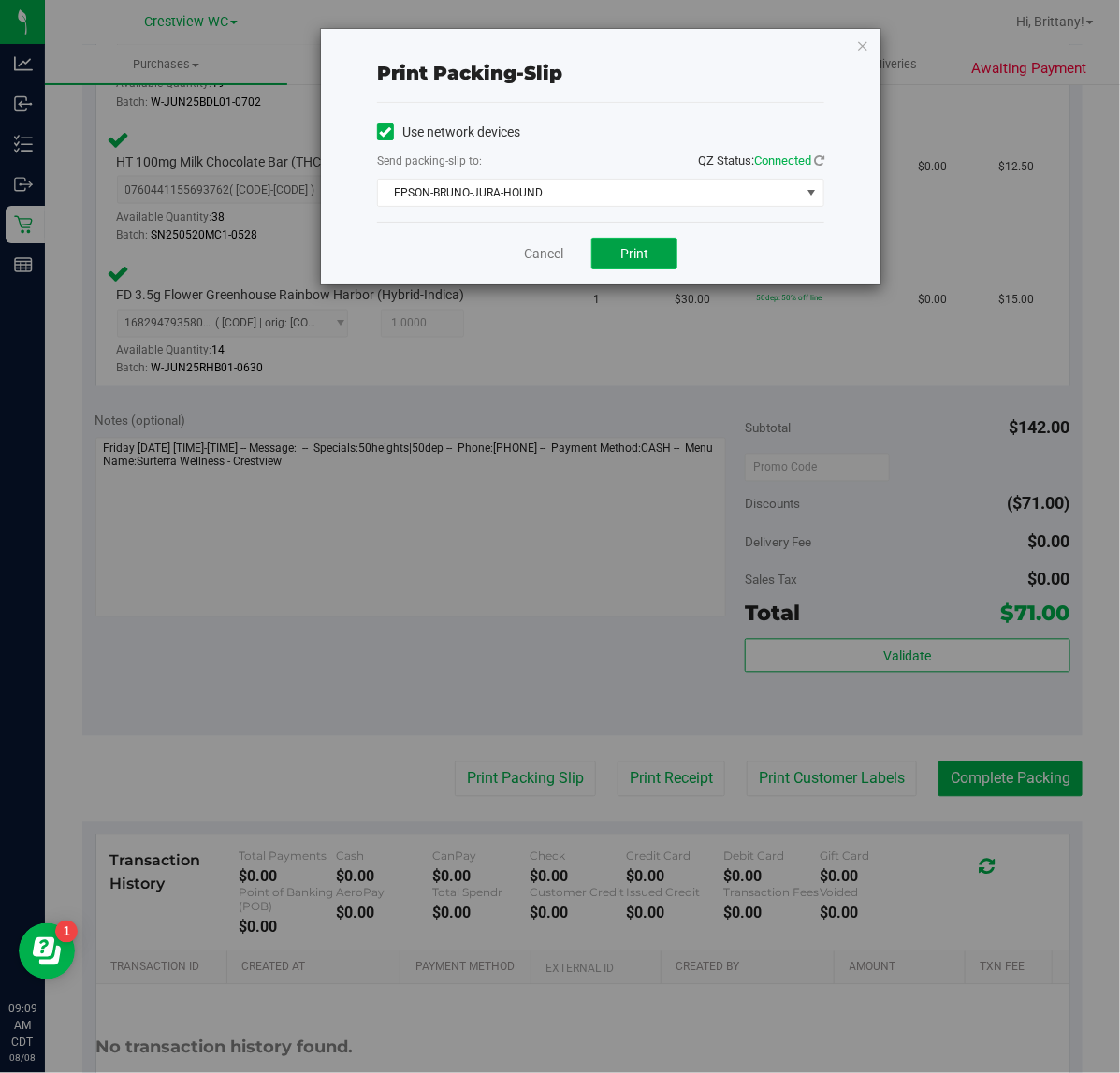 click on "Print" at bounding box center [634, 254] 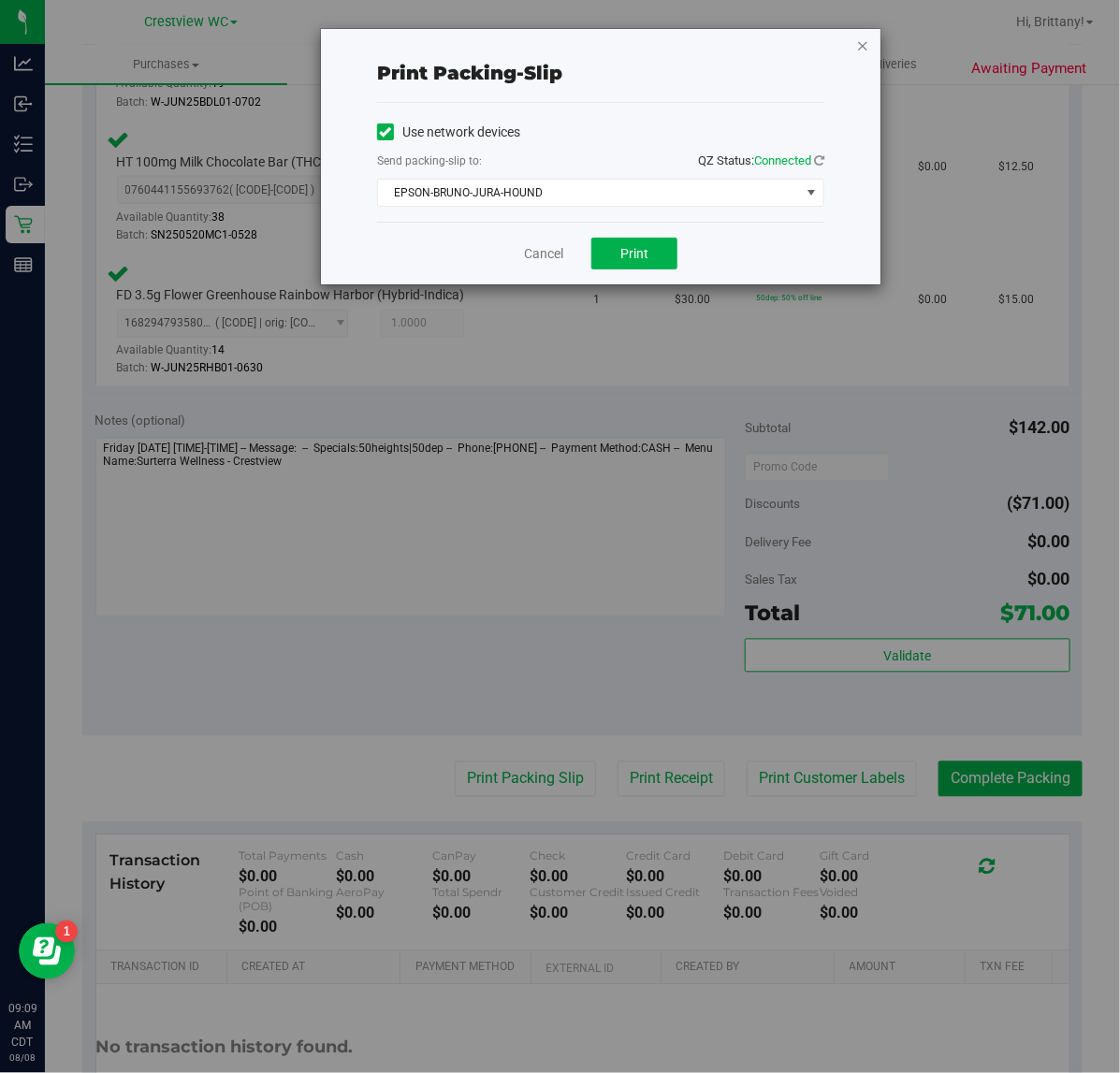 click at bounding box center (863, 45) 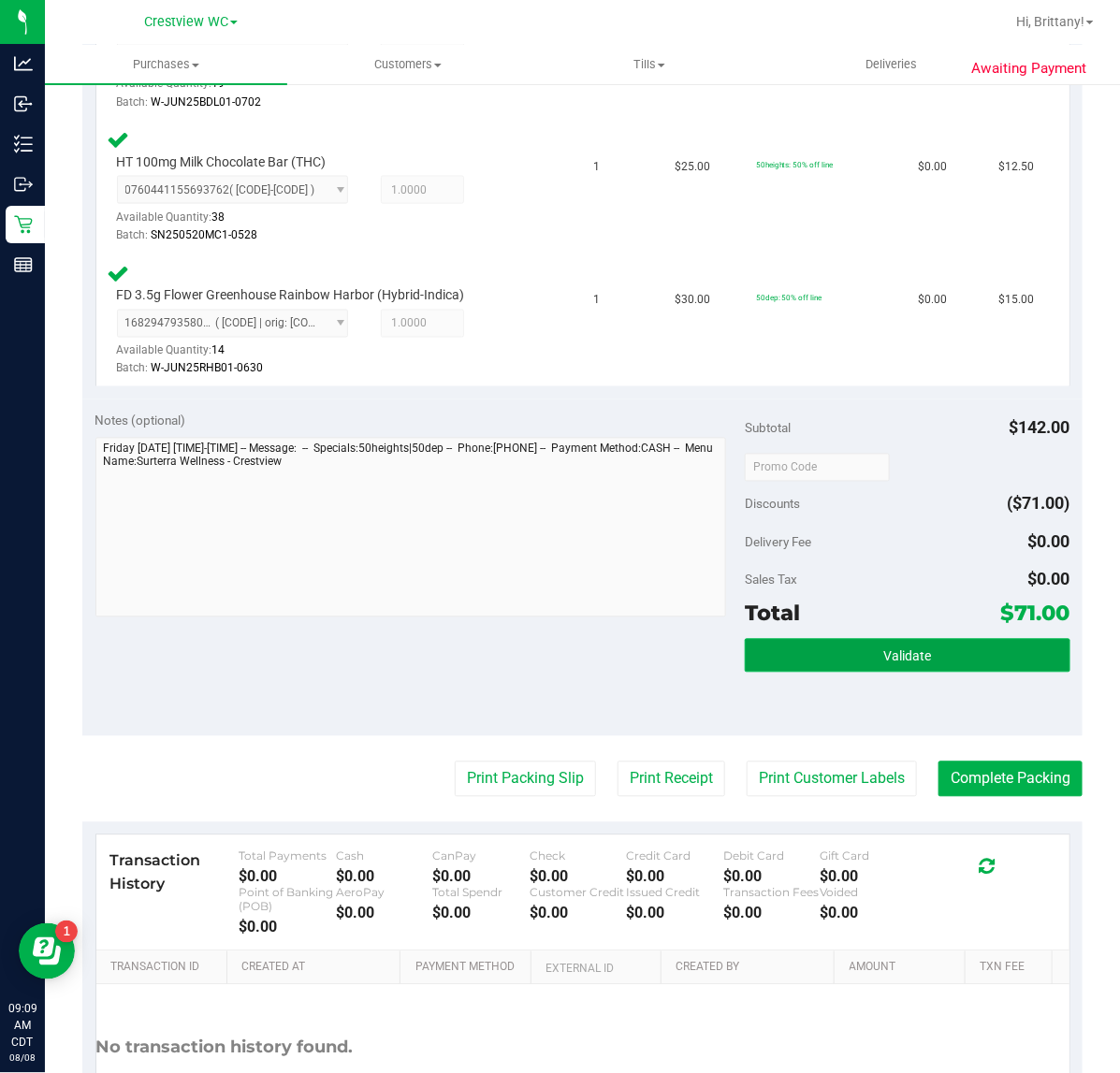 click on "Validate" at bounding box center (907, 656) 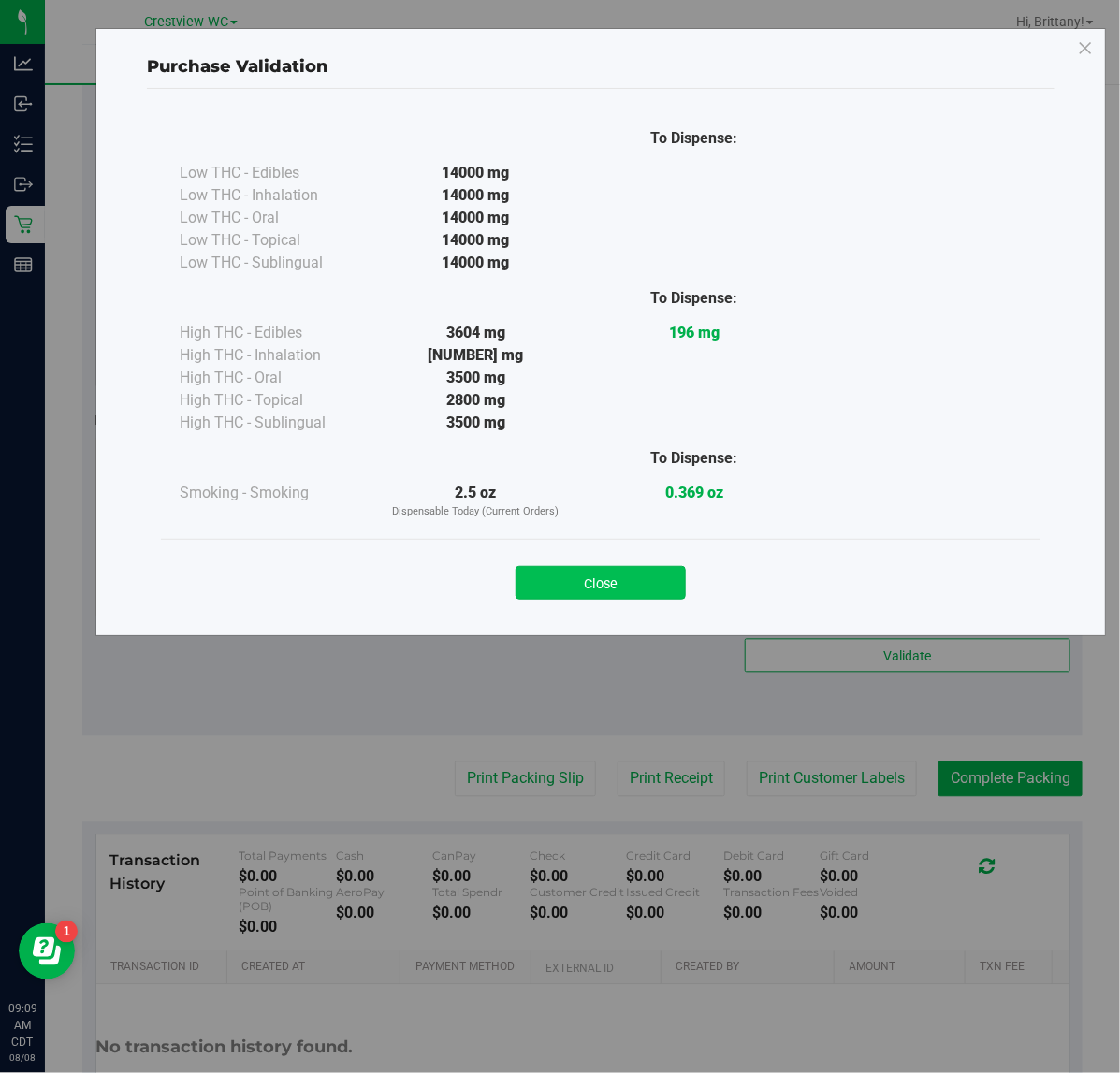 click on "Close" at bounding box center [601, 583] 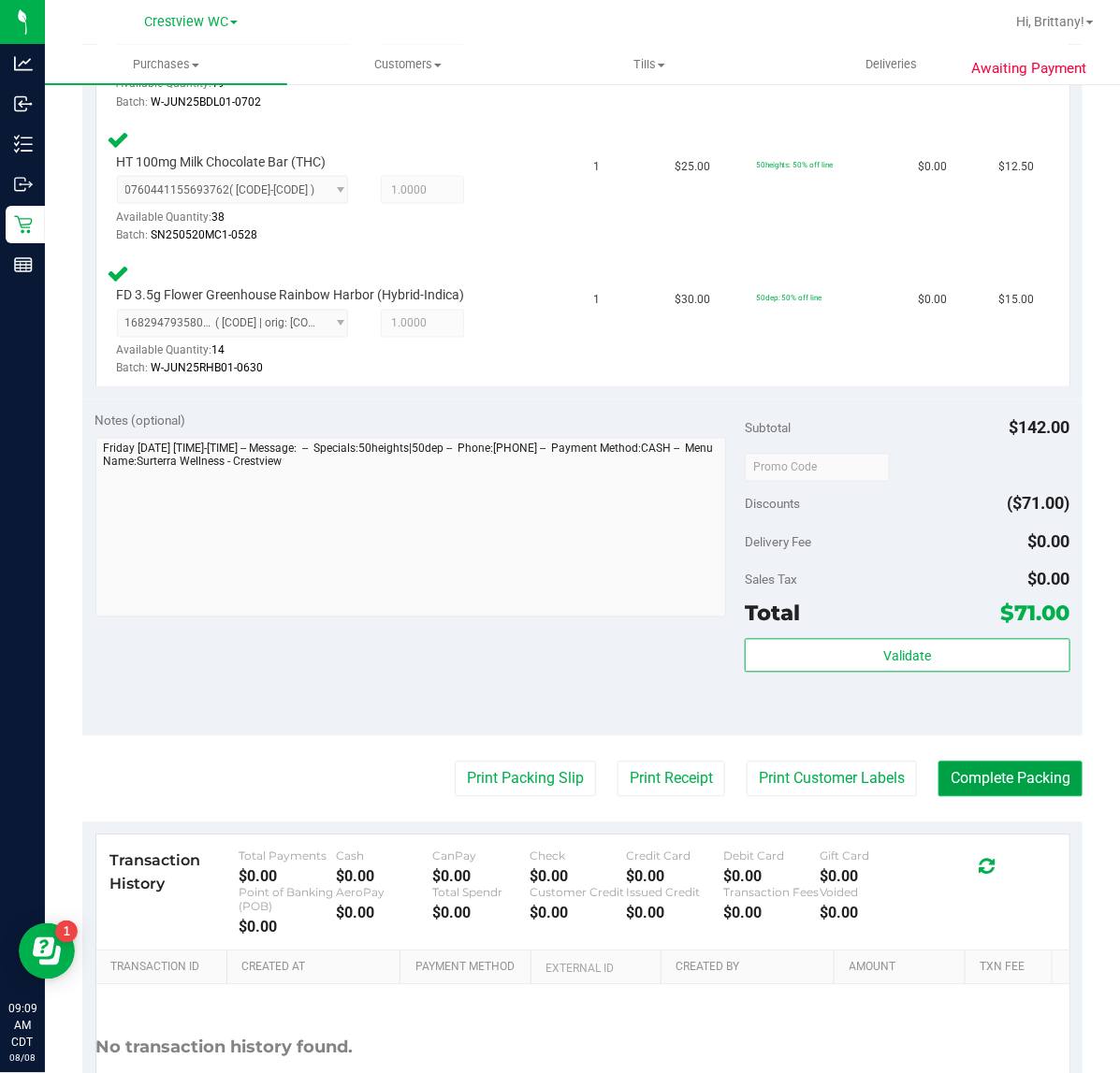 click on "Complete Packing" at bounding box center (1011, 779) 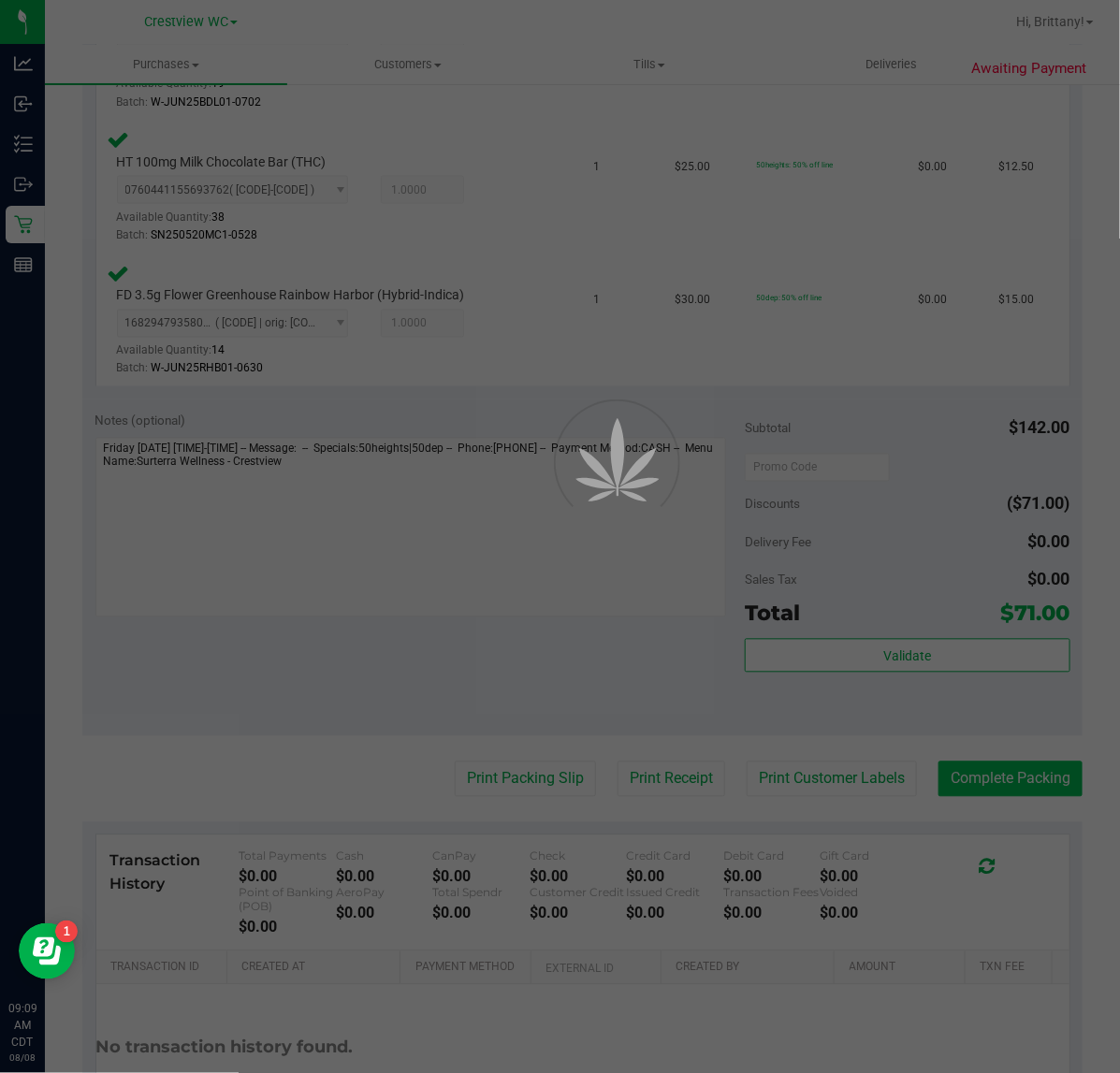 scroll, scrollTop: 0, scrollLeft: 0, axis: both 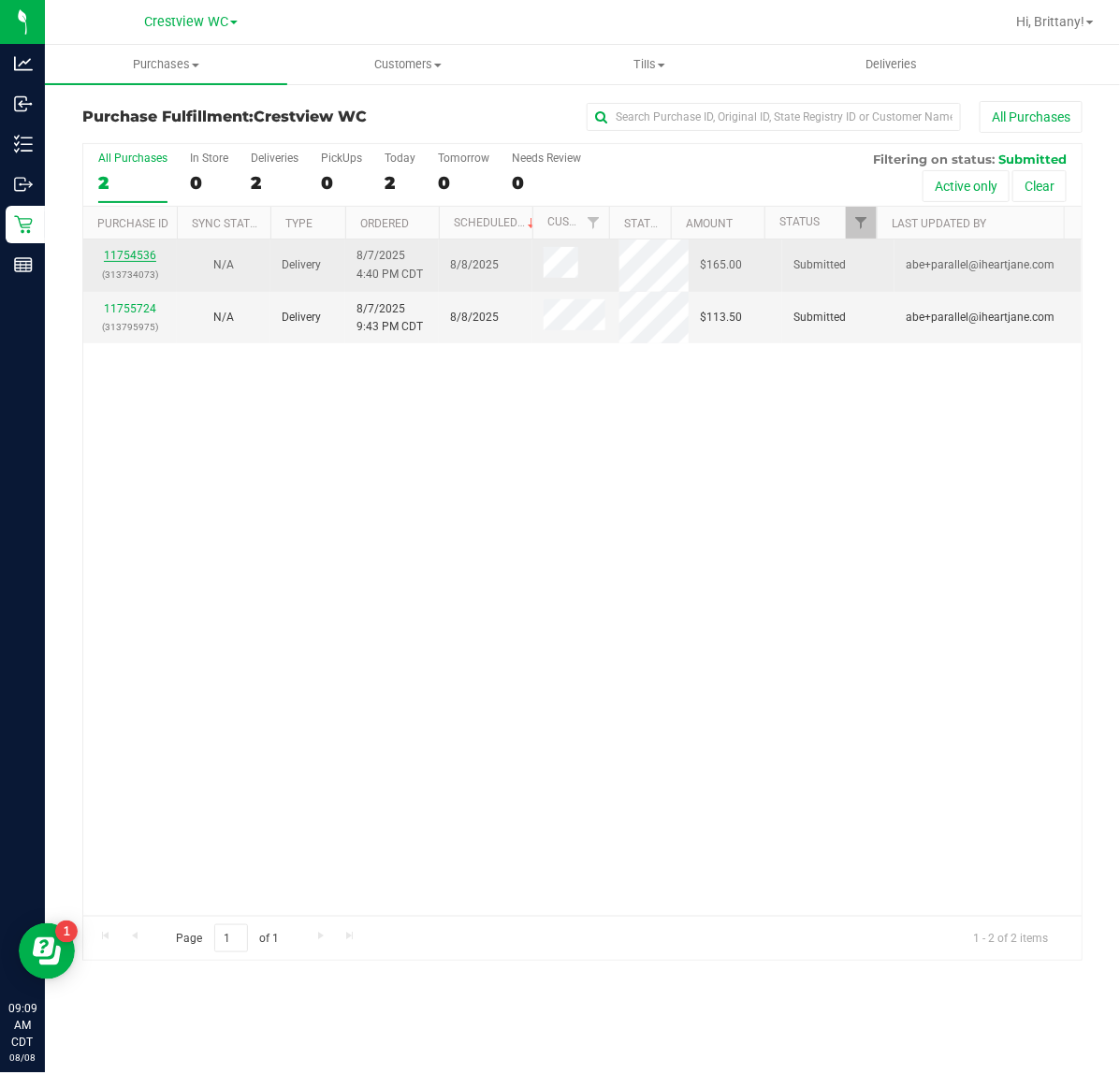 click on "11754536" at bounding box center (130, 255) 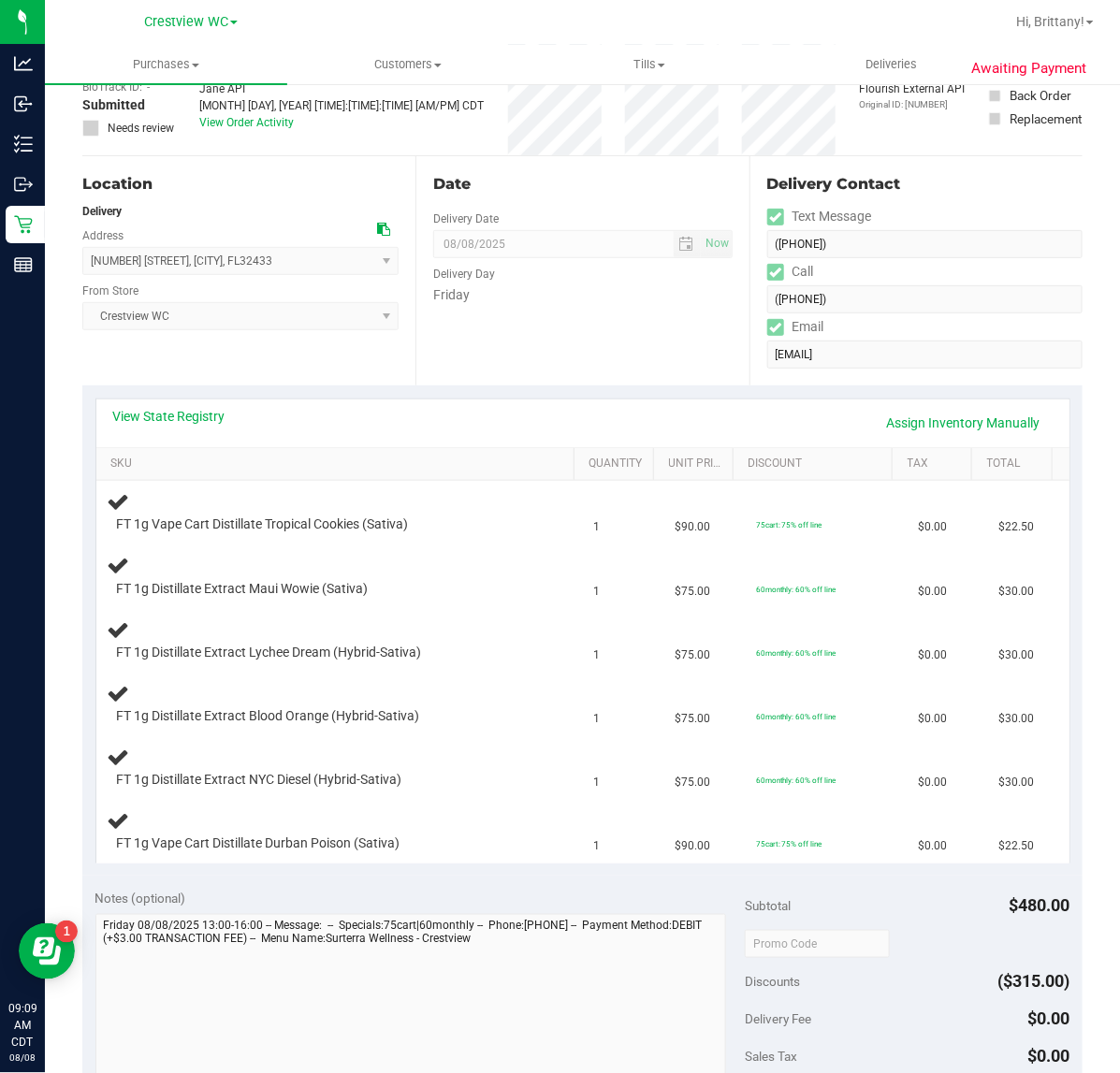 scroll, scrollTop: 234, scrollLeft: 0, axis: vertical 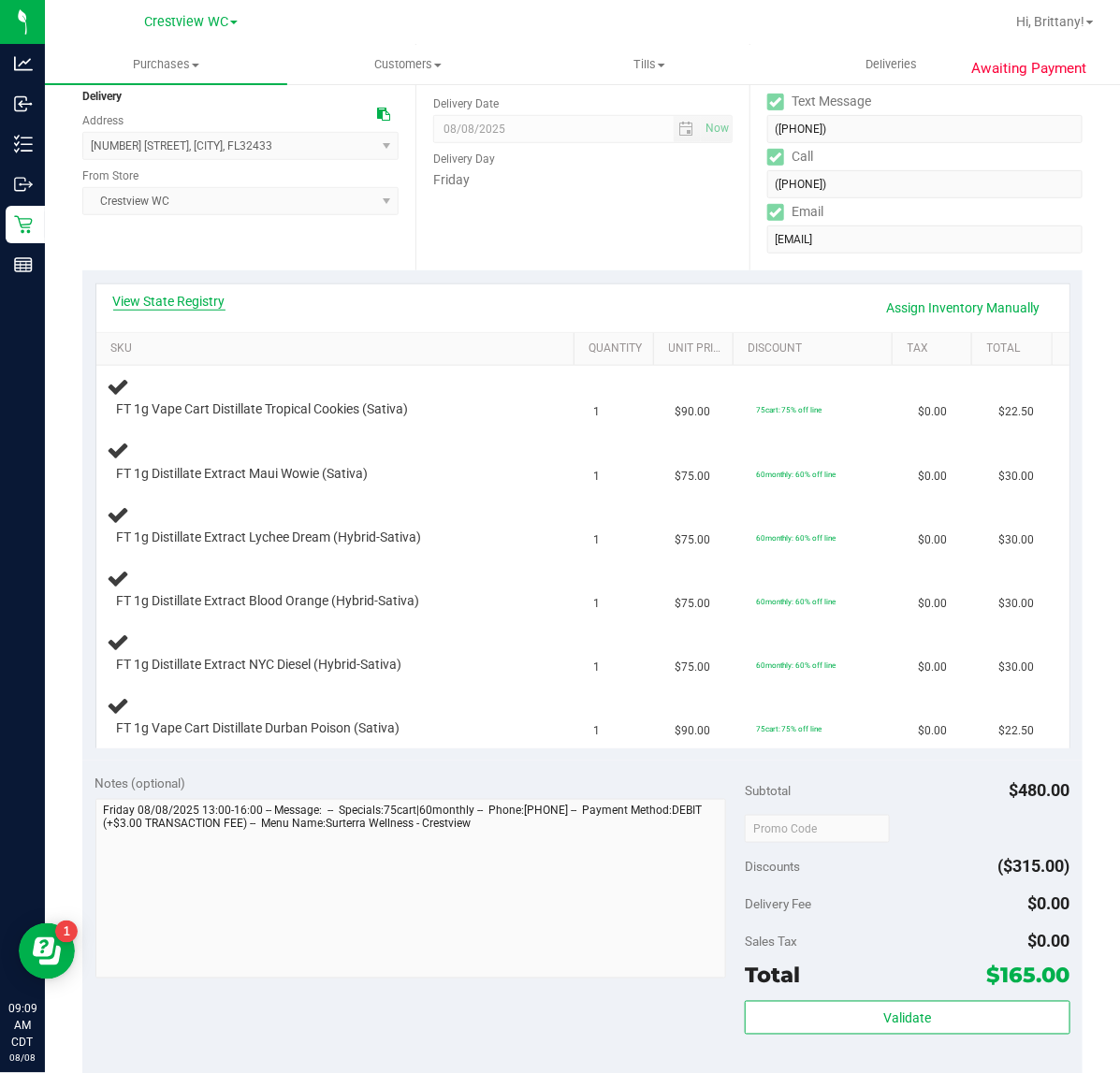 click on "View State Registry" at bounding box center [169, 301] 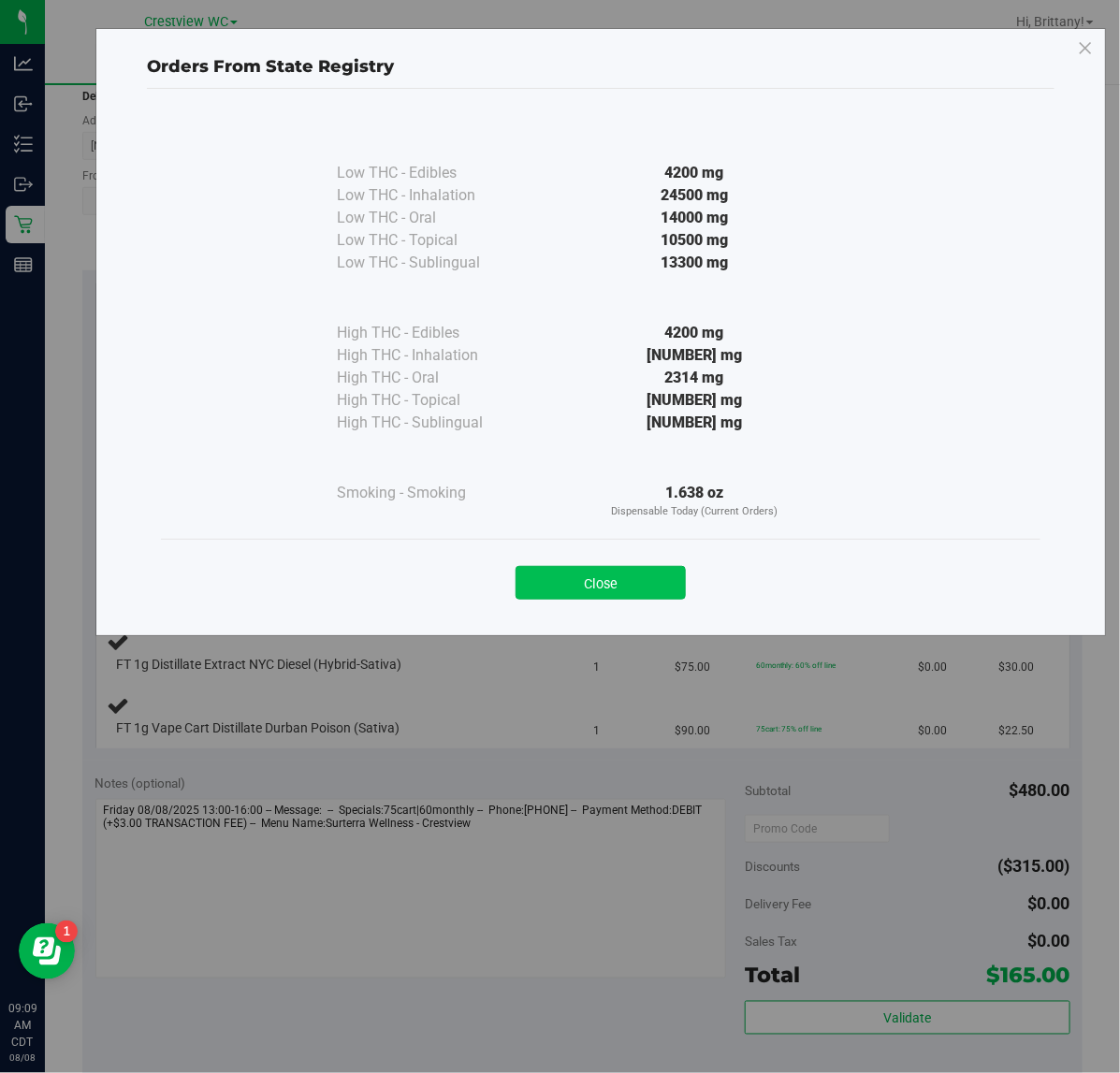 click on "Close" at bounding box center (601, 583) 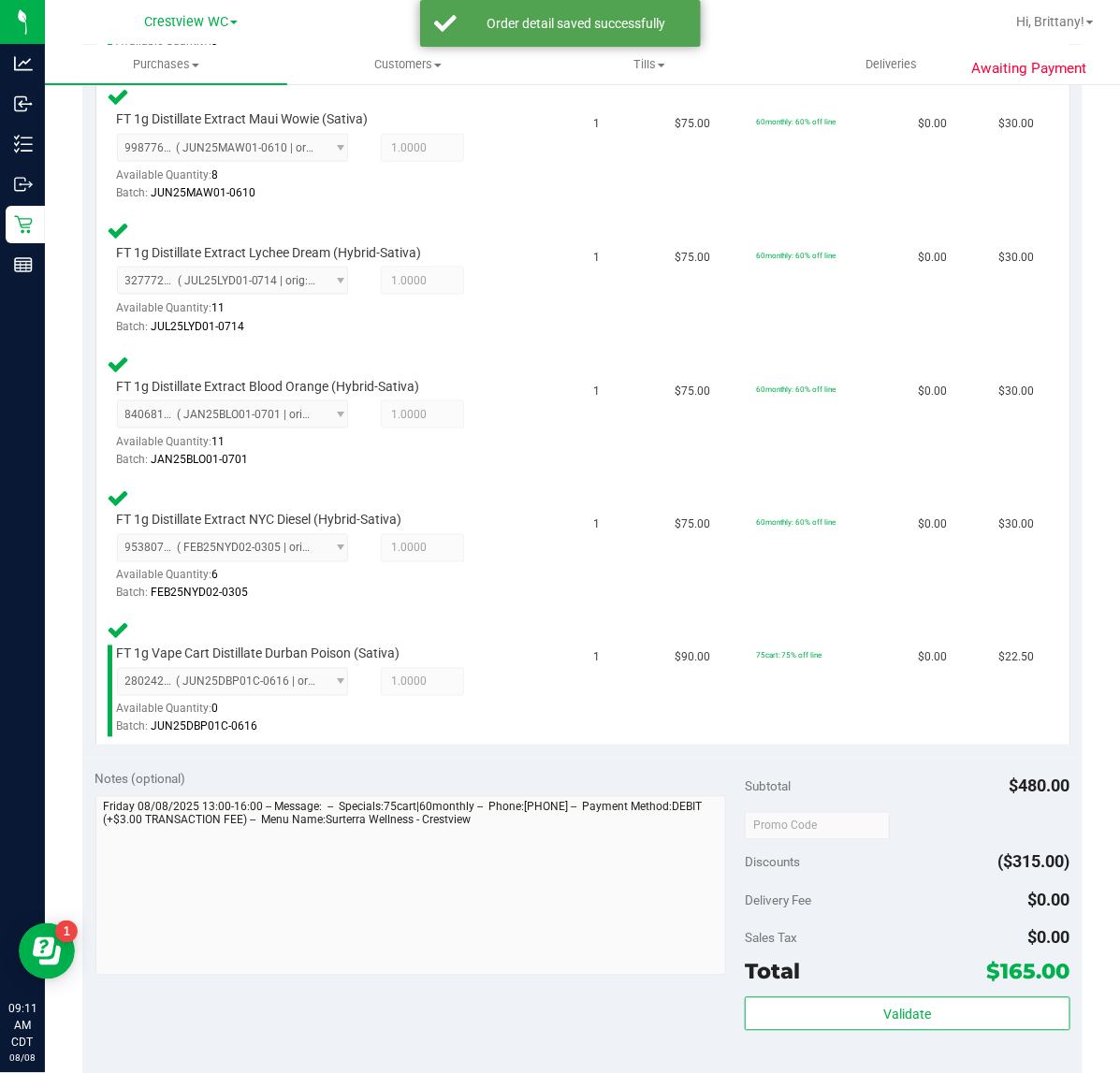 scroll, scrollTop: 669, scrollLeft: 0, axis: vertical 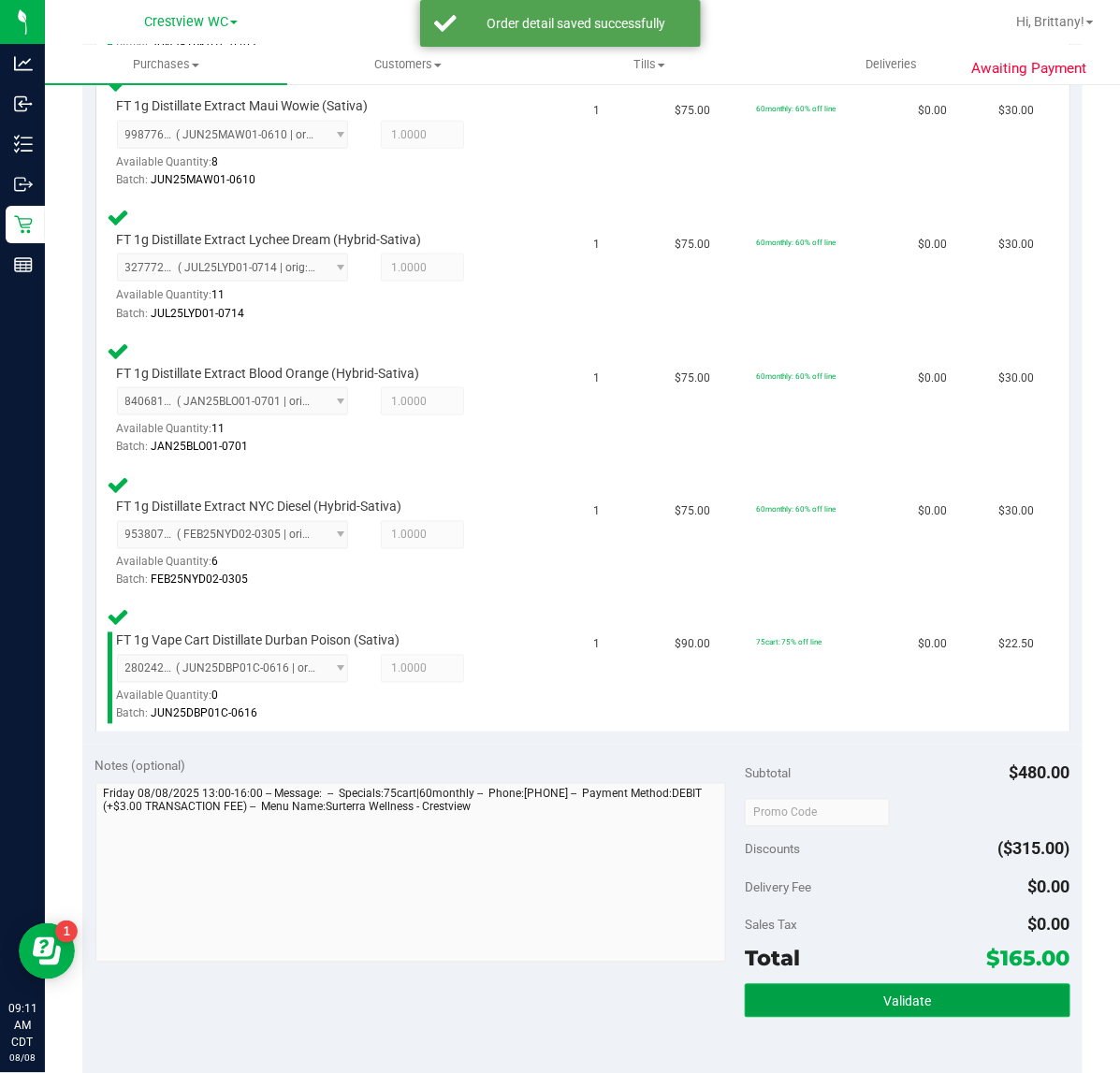 click on "Validate" at bounding box center [907, 1001] 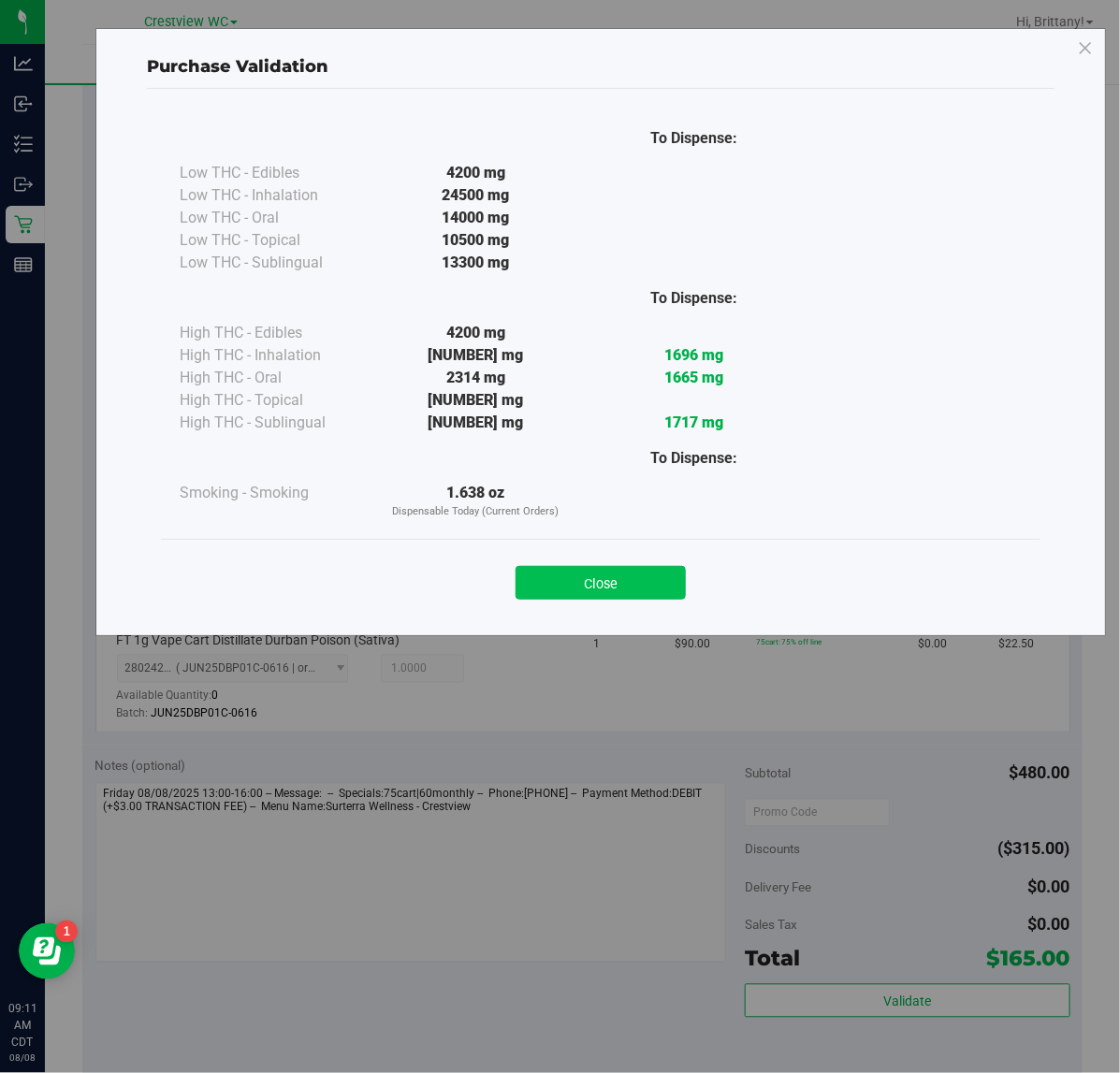 click on "Close" at bounding box center [601, 583] 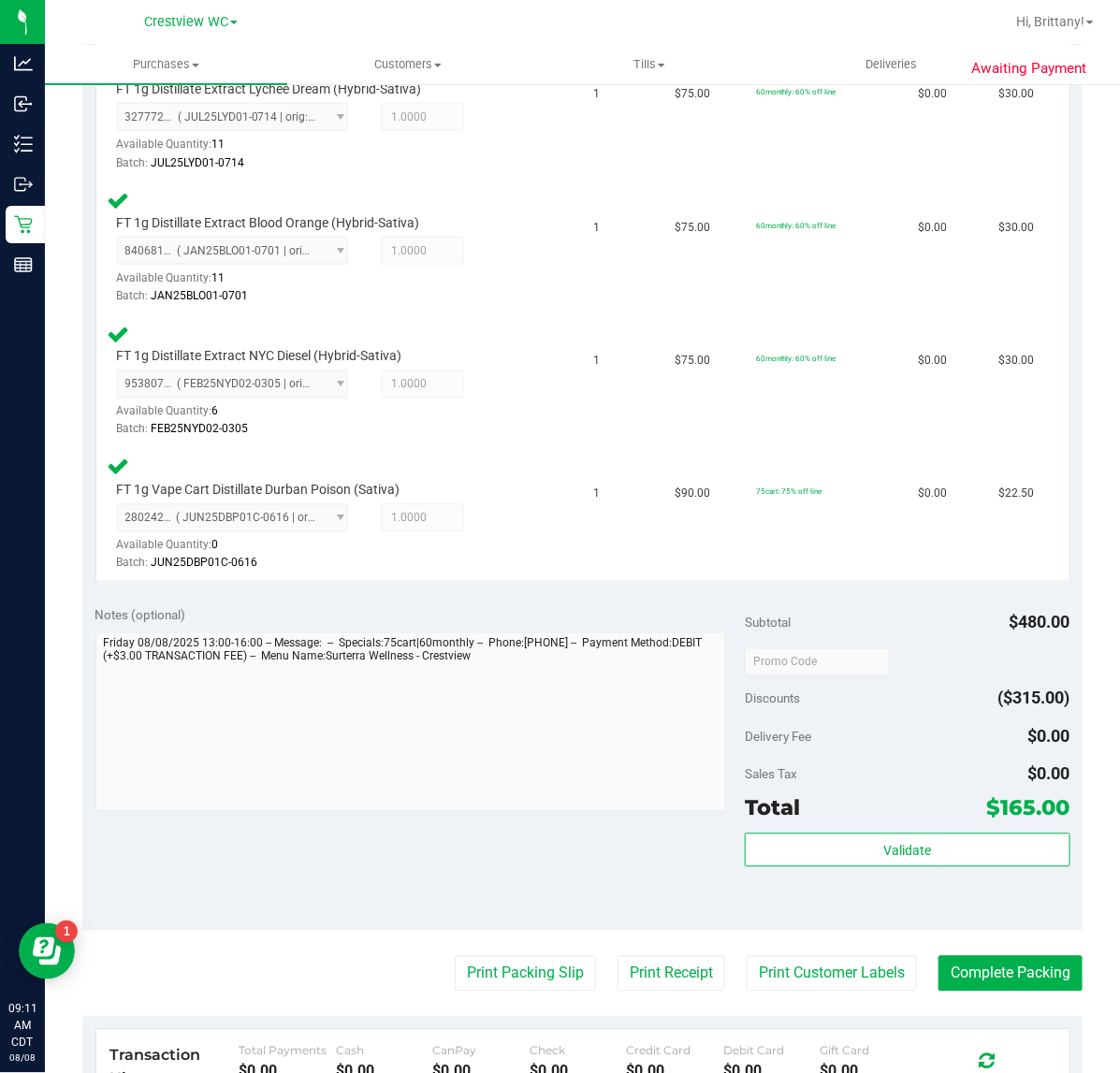scroll, scrollTop: 894, scrollLeft: 0, axis: vertical 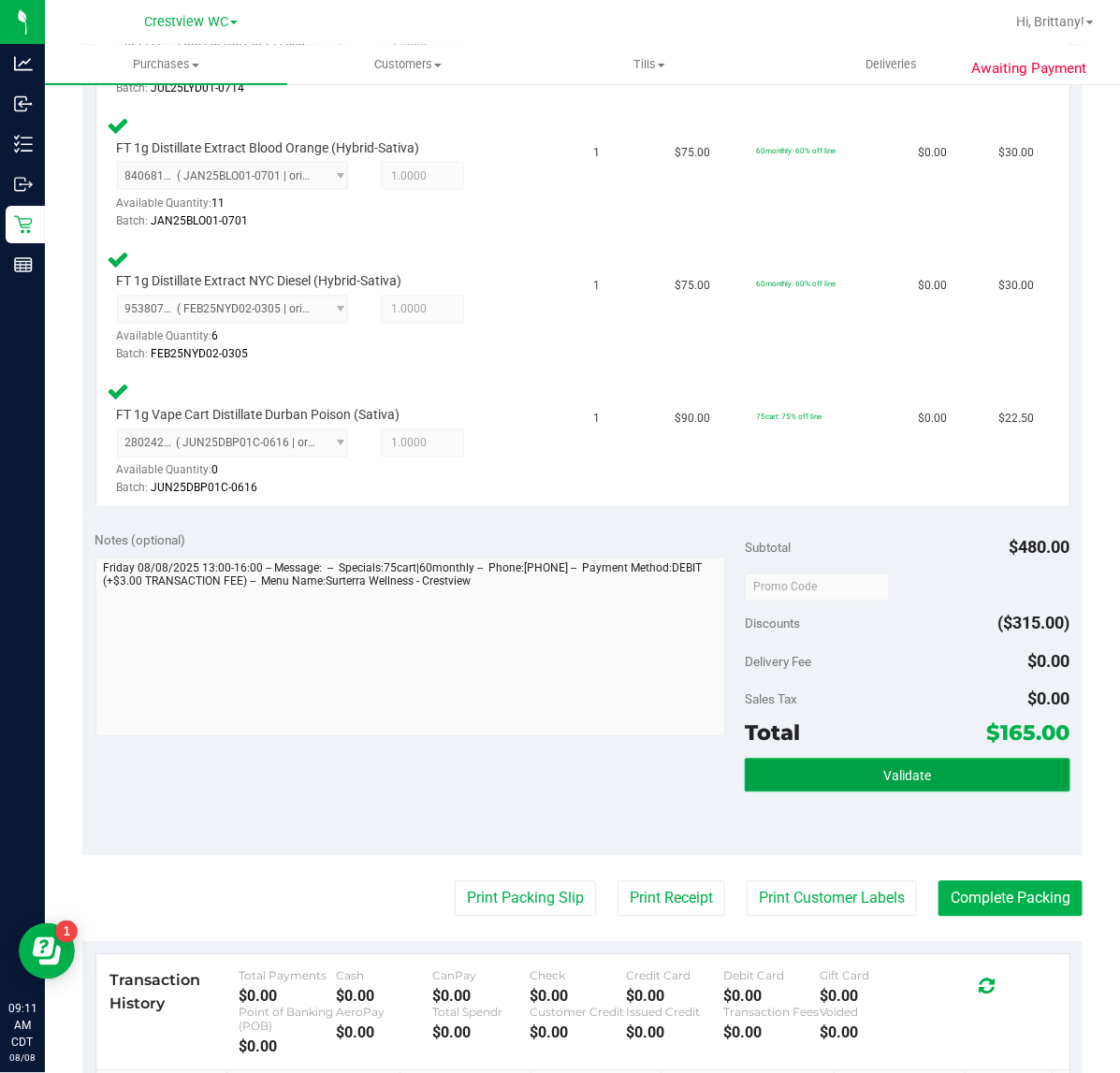 click on "Validate" at bounding box center [907, 776] 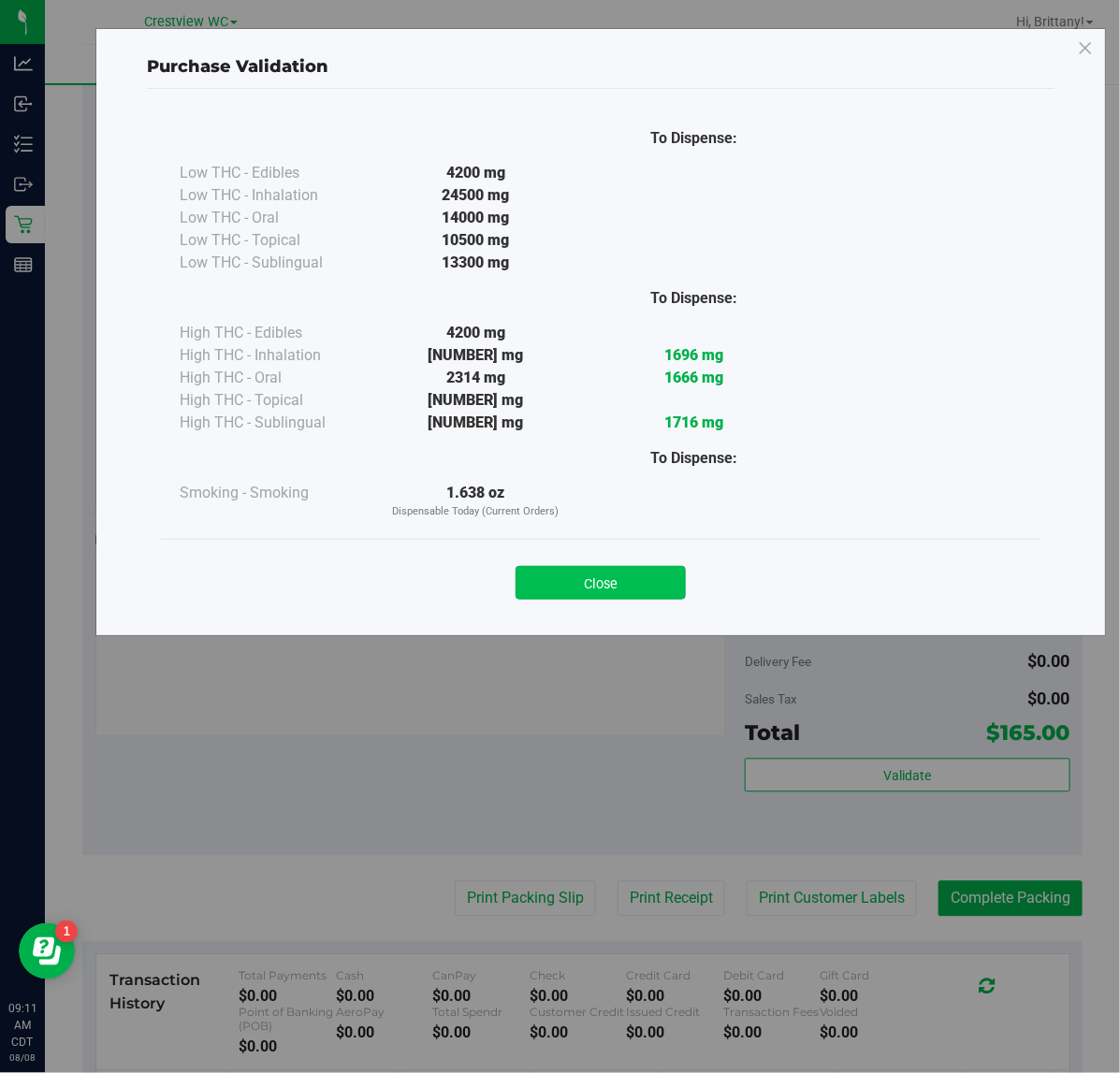 click on "Close" at bounding box center [601, 583] 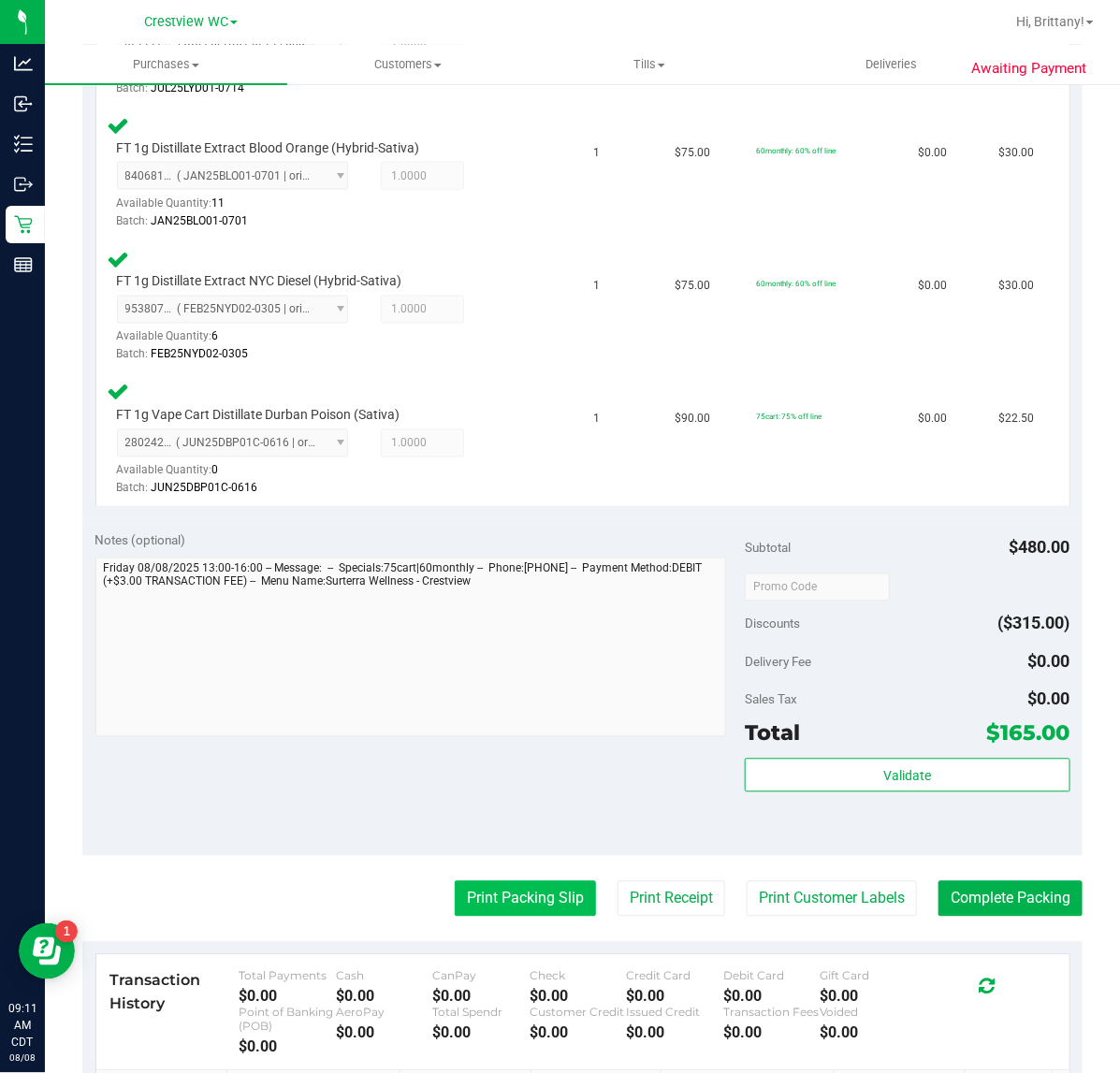 click on "Print Packing Slip" at bounding box center (525, 899) 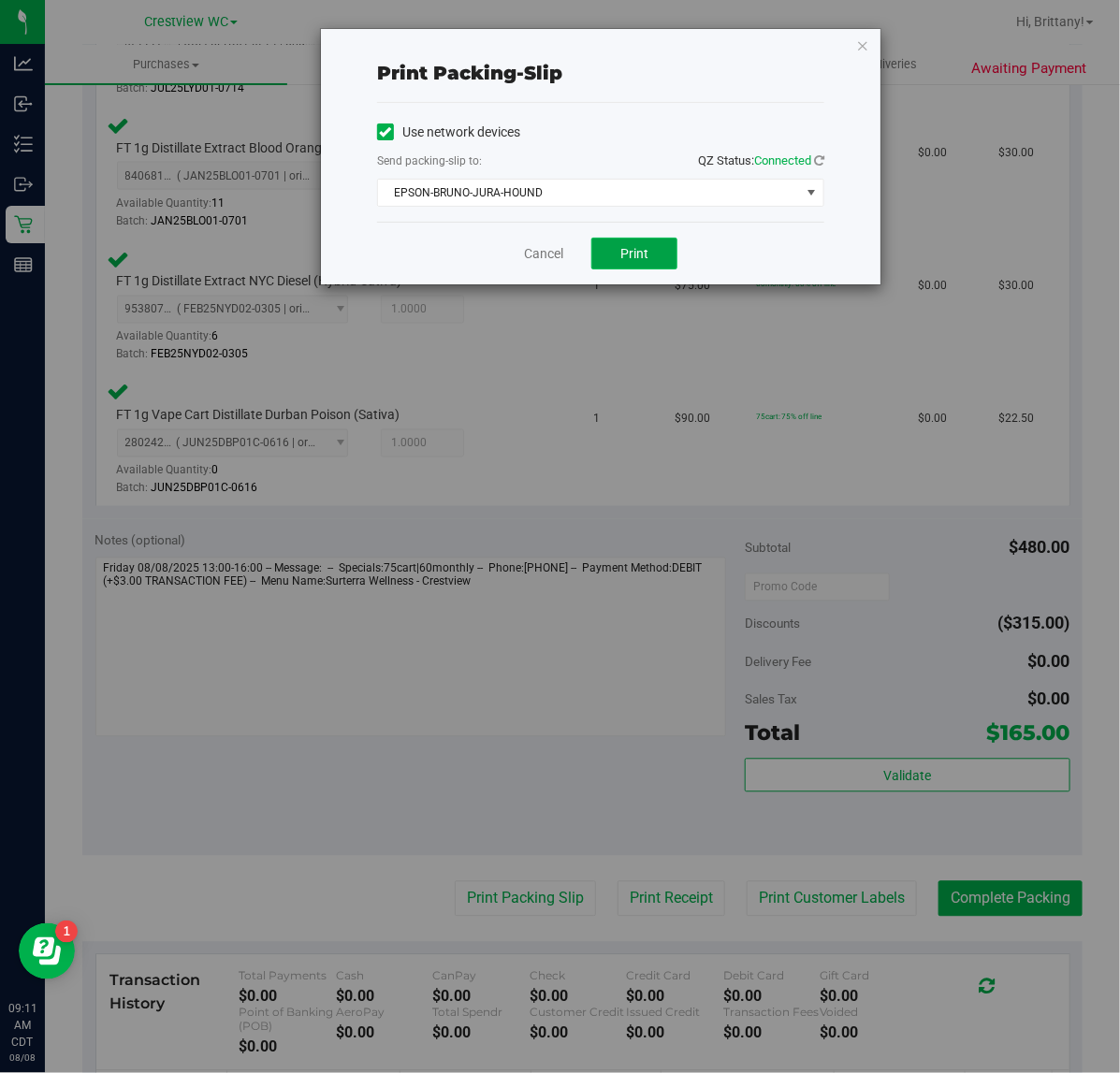 click on "Print" at bounding box center [634, 254] 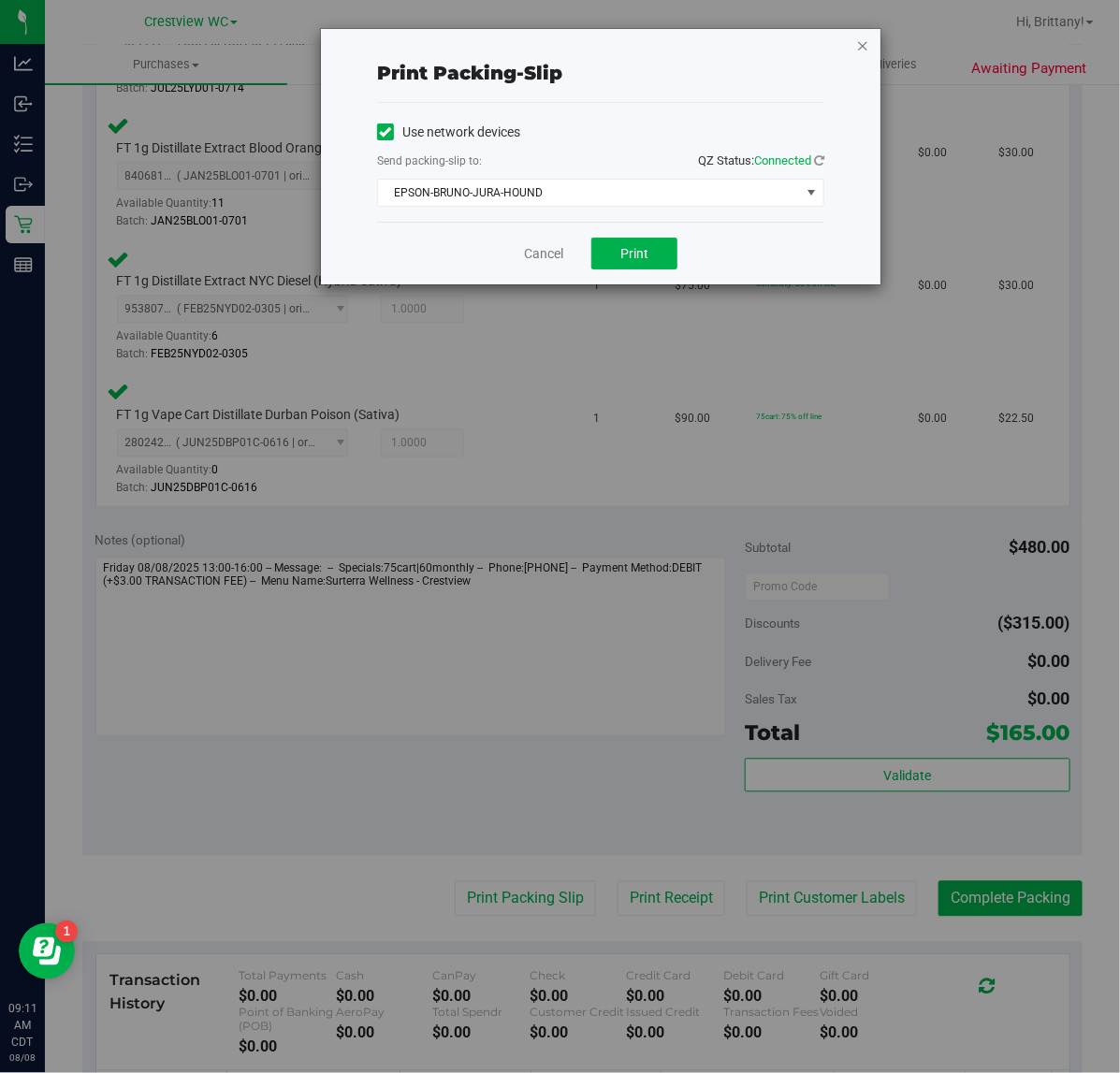 click at bounding box center [863, 45] 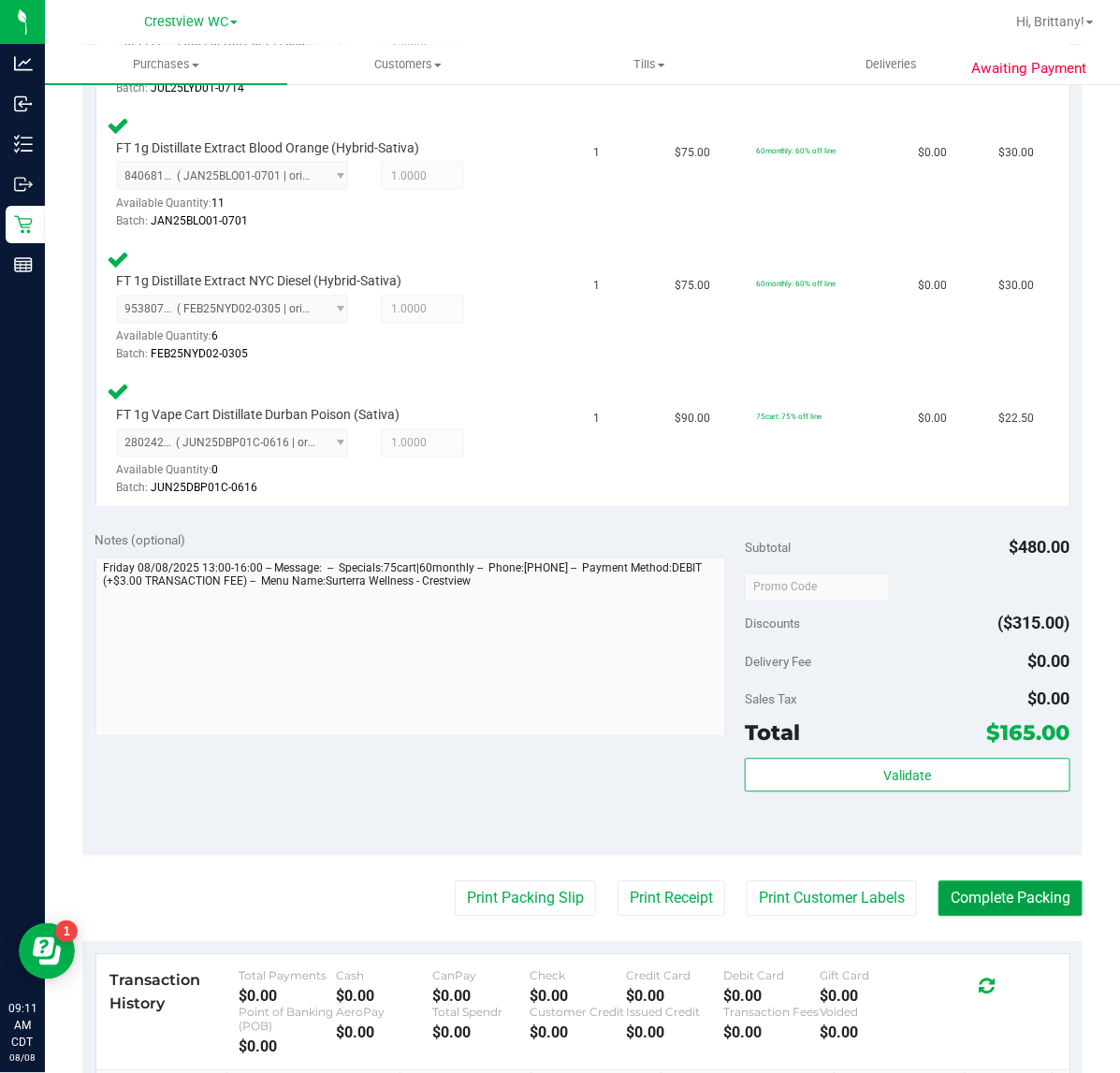 click on "Complete Packing" at bounding box center (1011, 899) 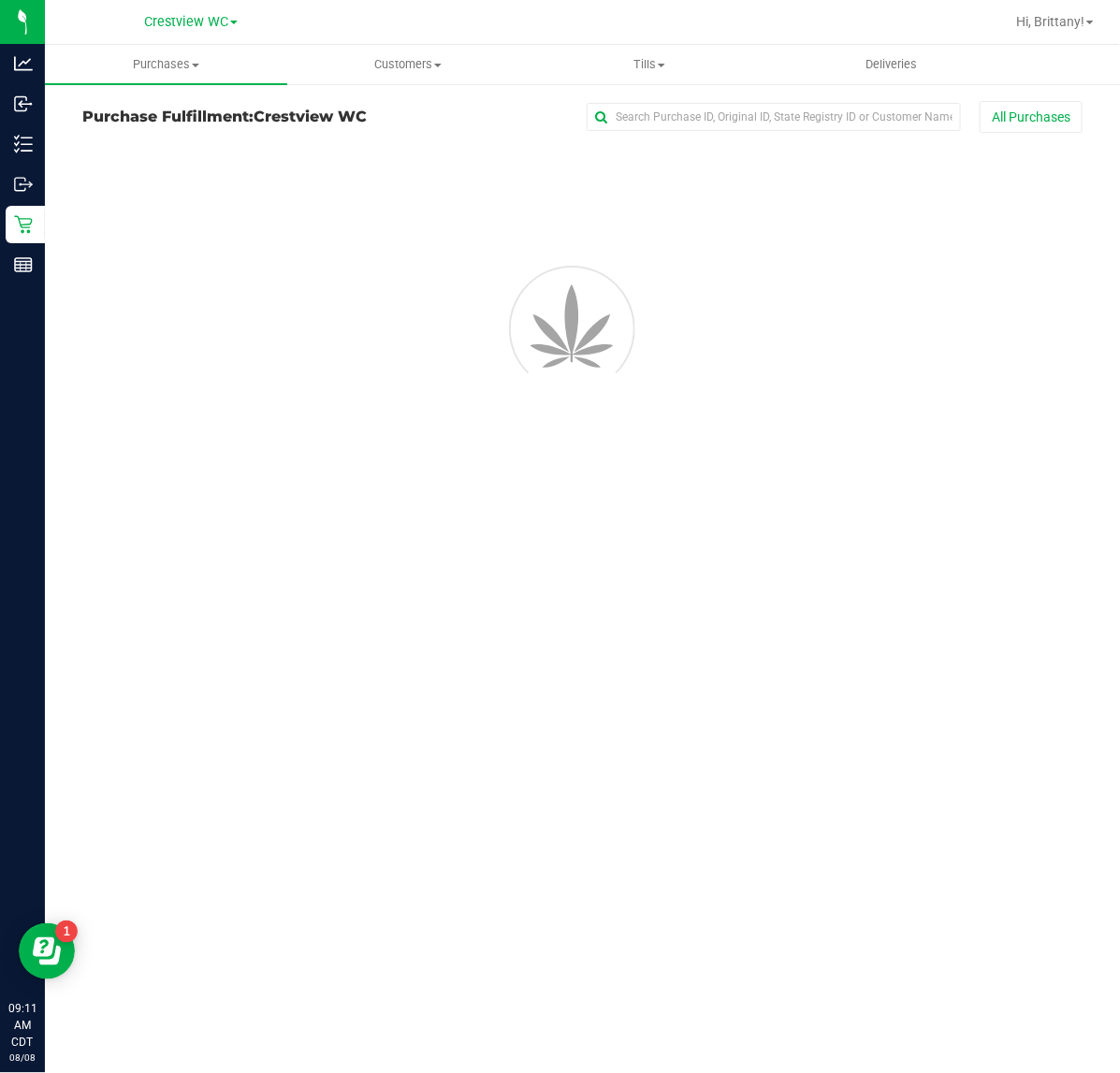 scroll, scrollTop: 0, scrollLeft: 0, axis: both 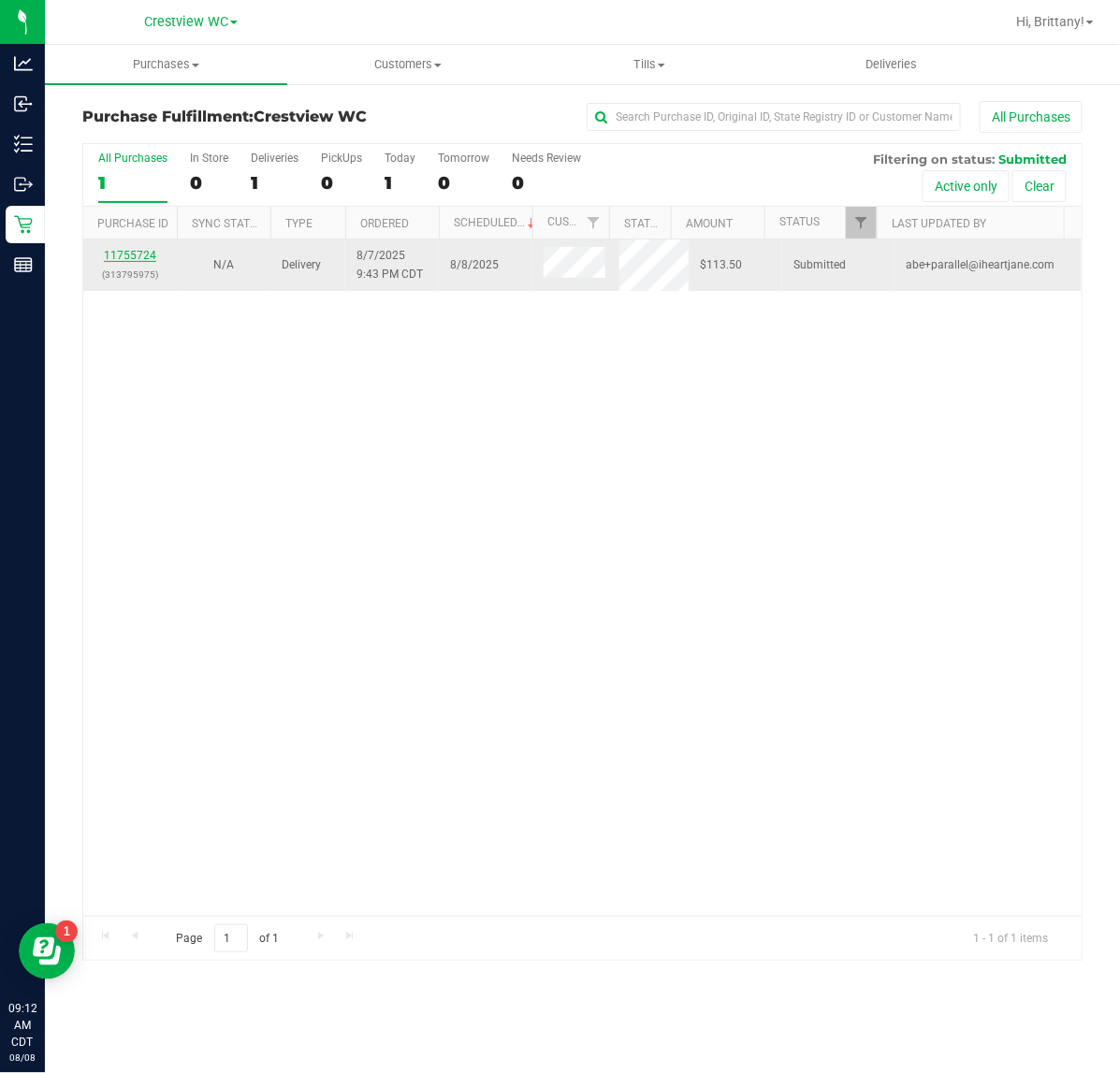 click on "11755724" at bounding box center (130, 255) 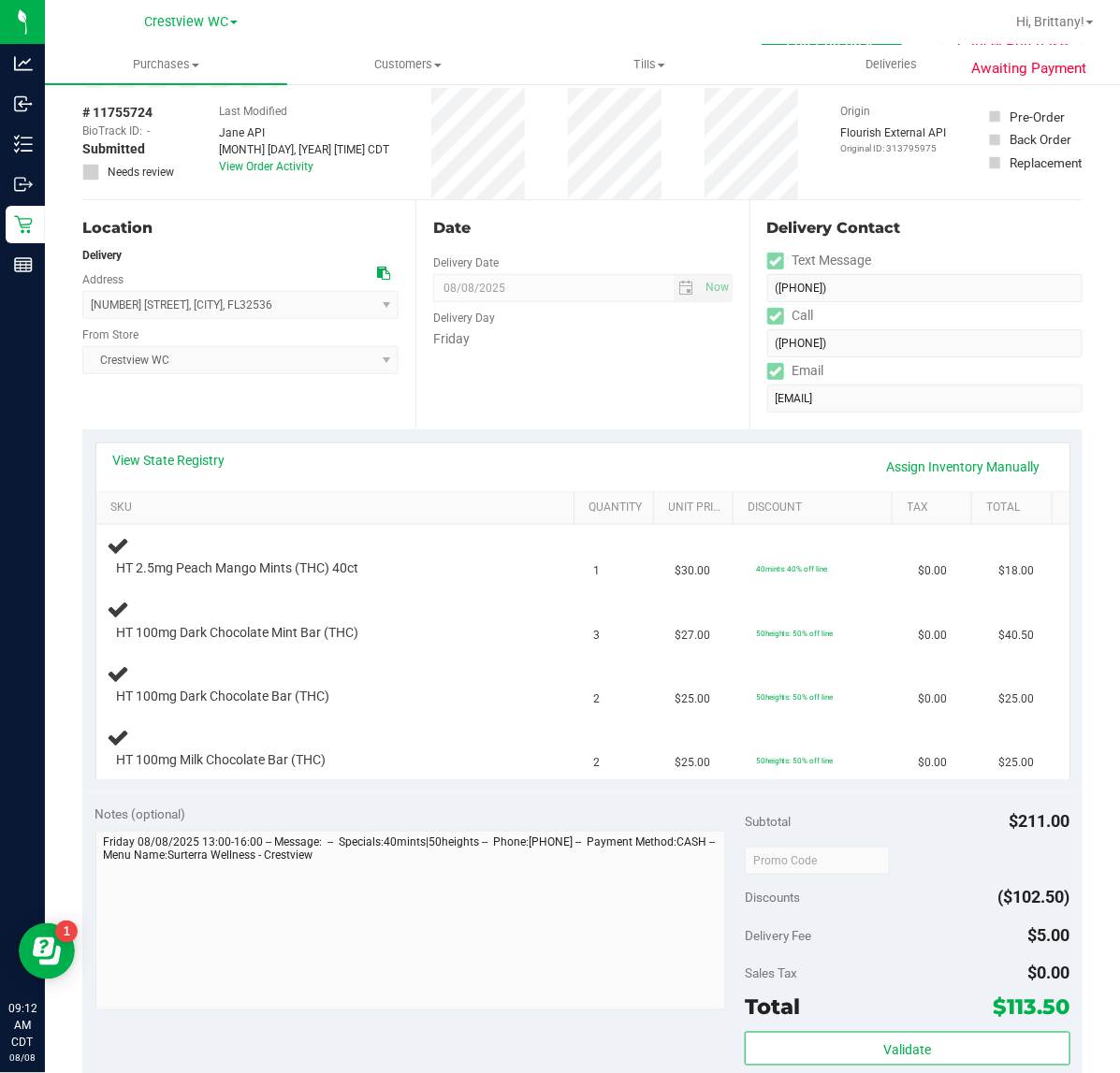 scroll, scrollTop: 117, scrollLeft: 0, axis: vertical 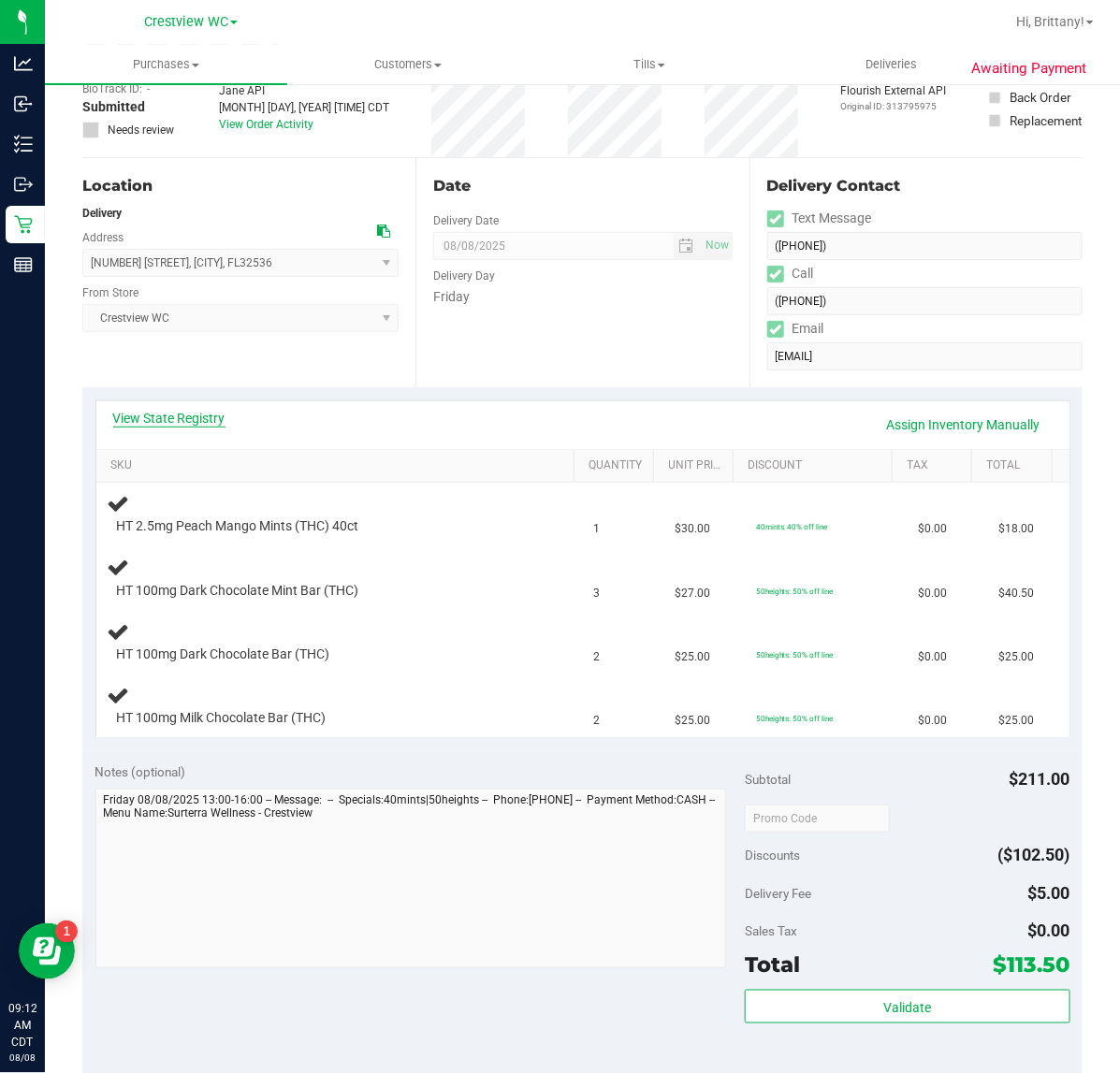 click on "View State Registry" at bounding box center [169, 418] 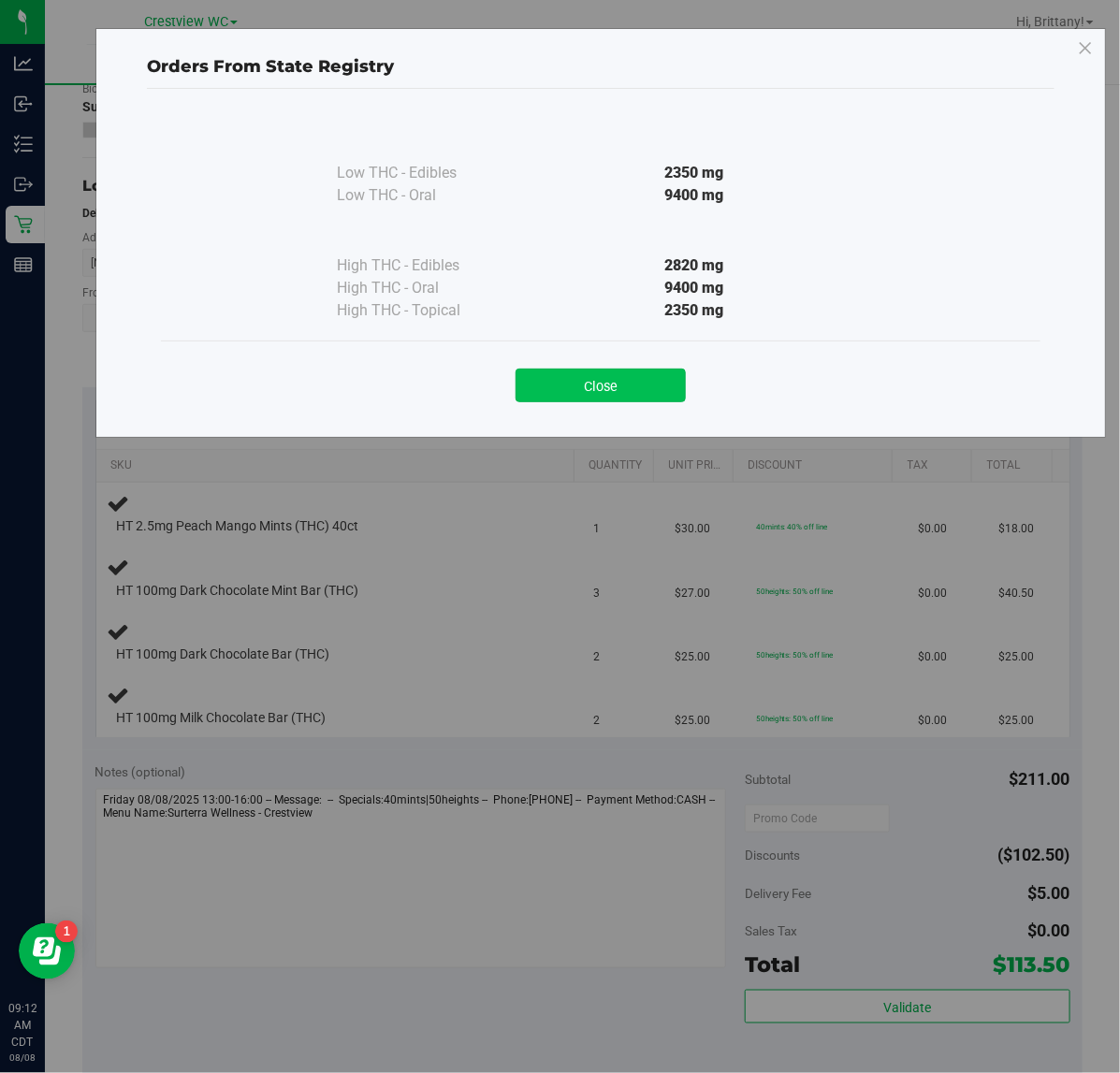 click on "Close" at bounding box center [601, 385] 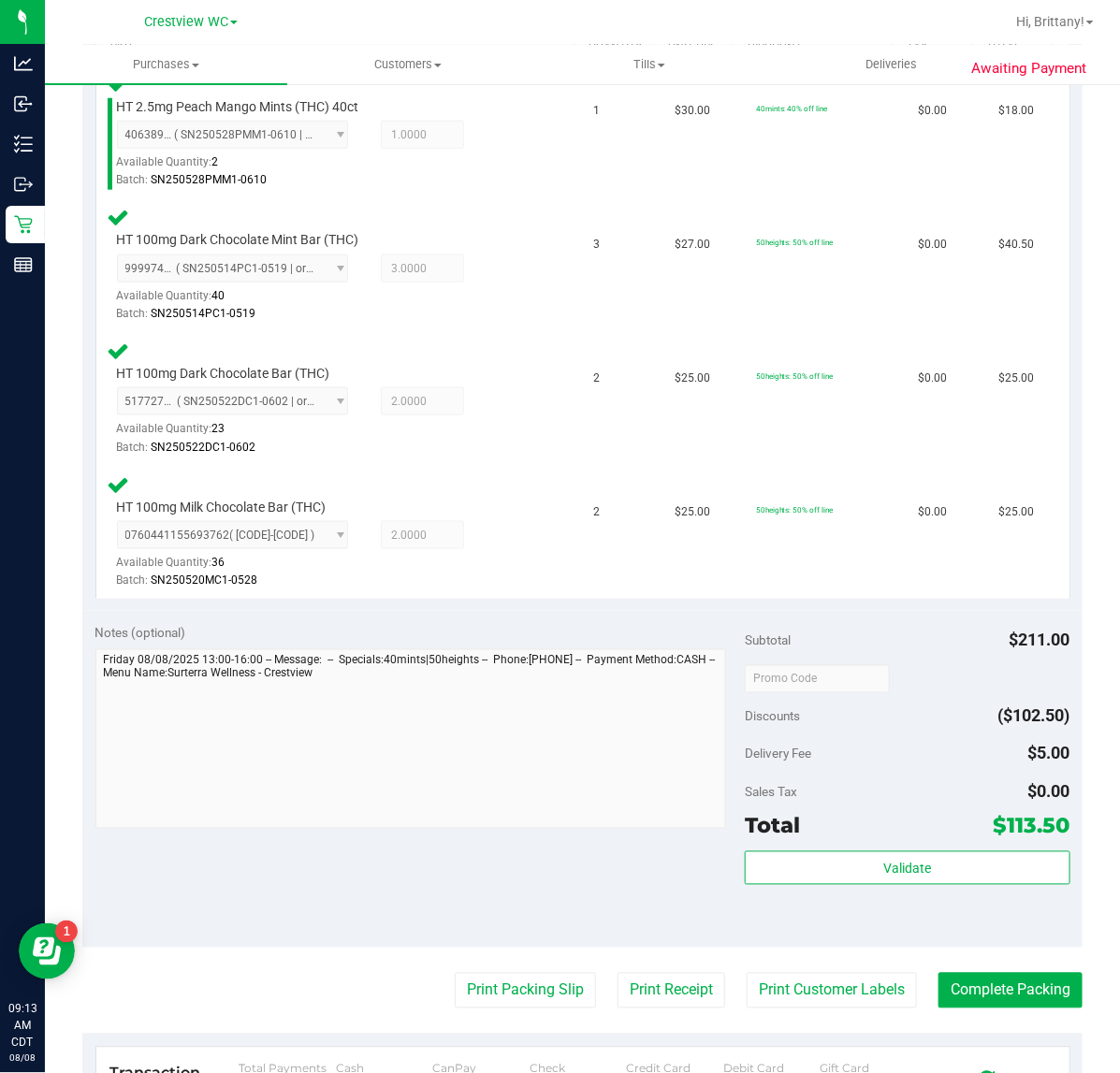 scroll, scrollTop: 543, scrollLeft: 0, axis: vertical 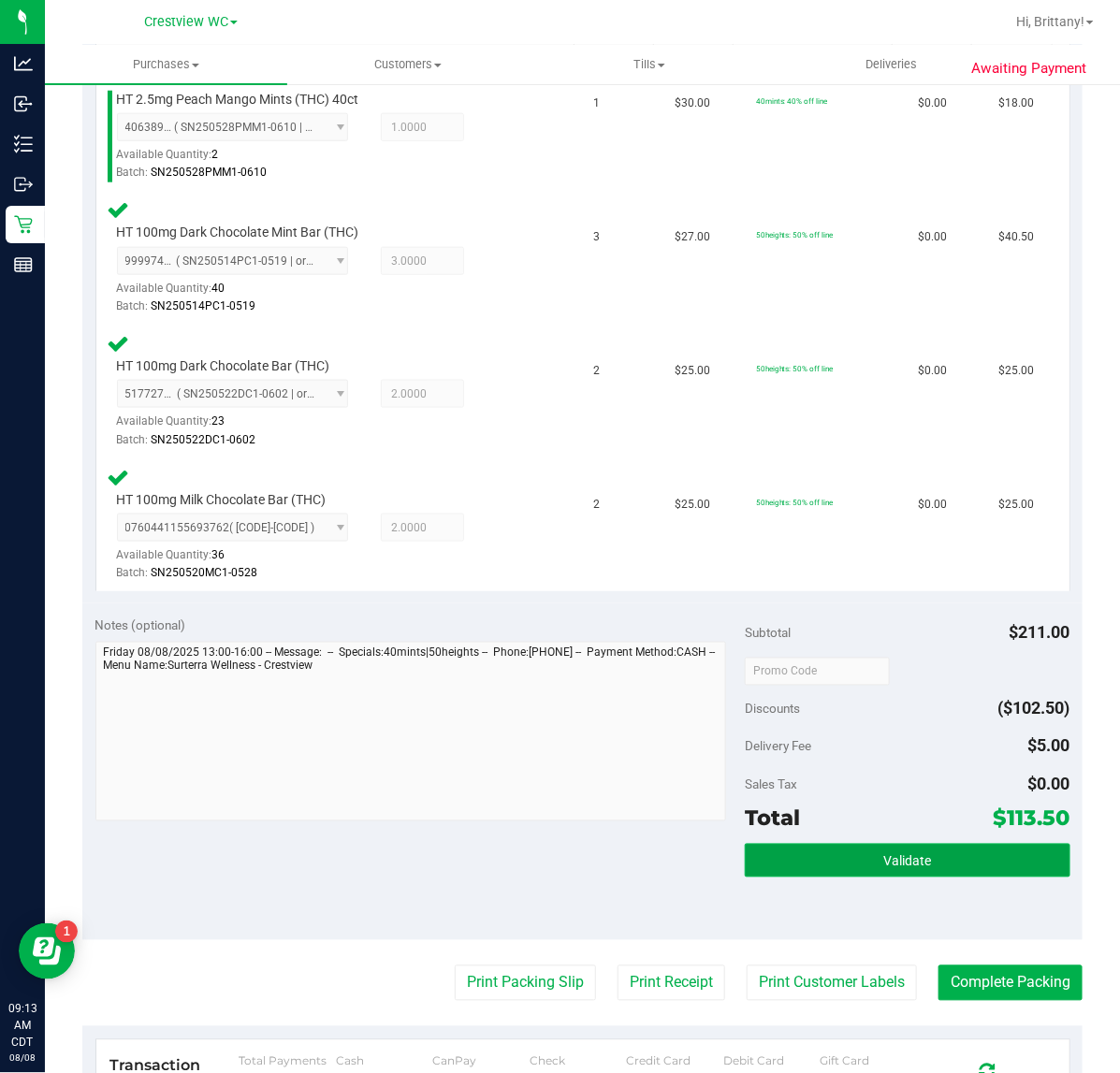 click on "Validate" at bounding box center [907, 861] 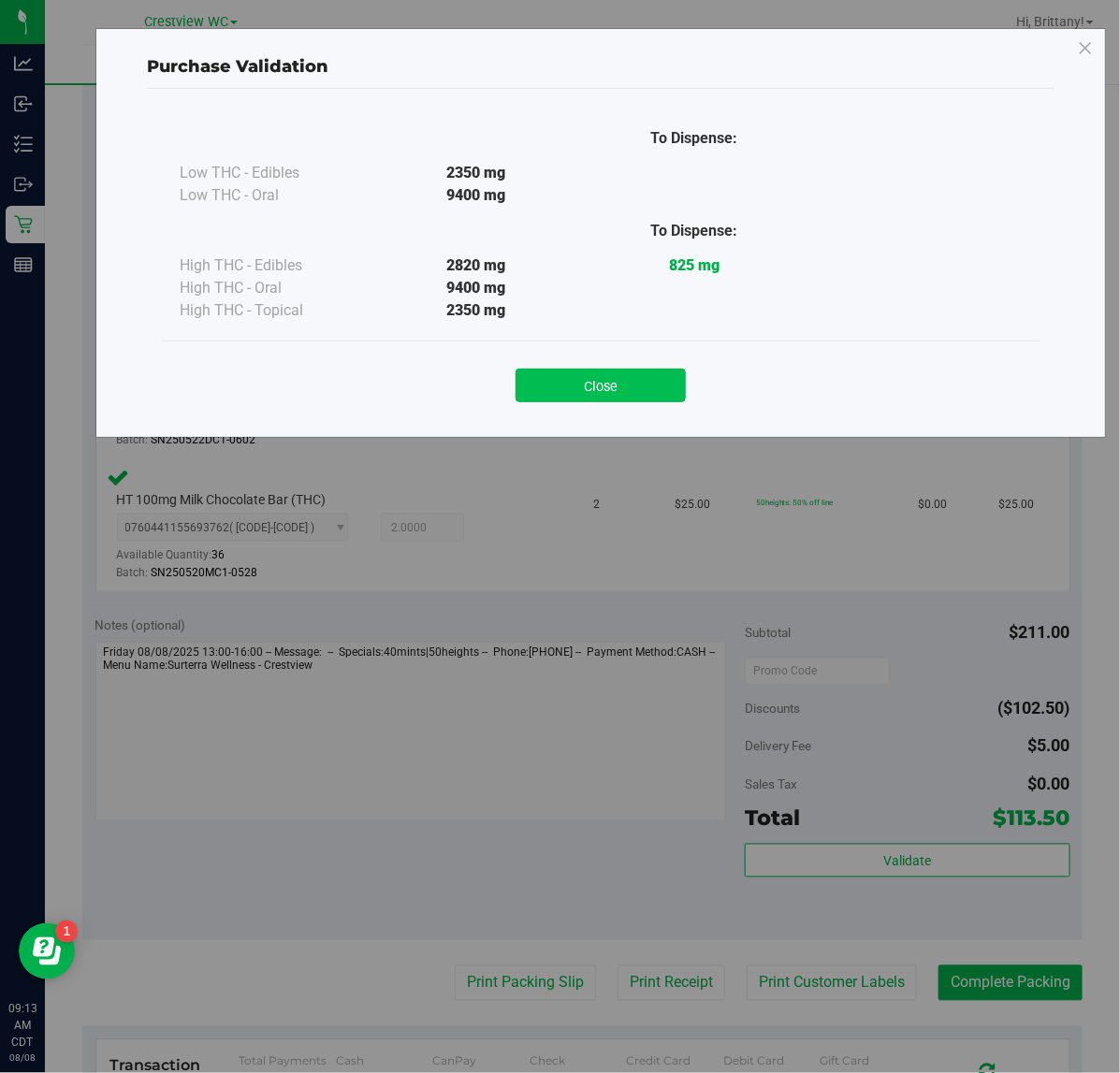 click on "Close" at bounding box center [601, 385] 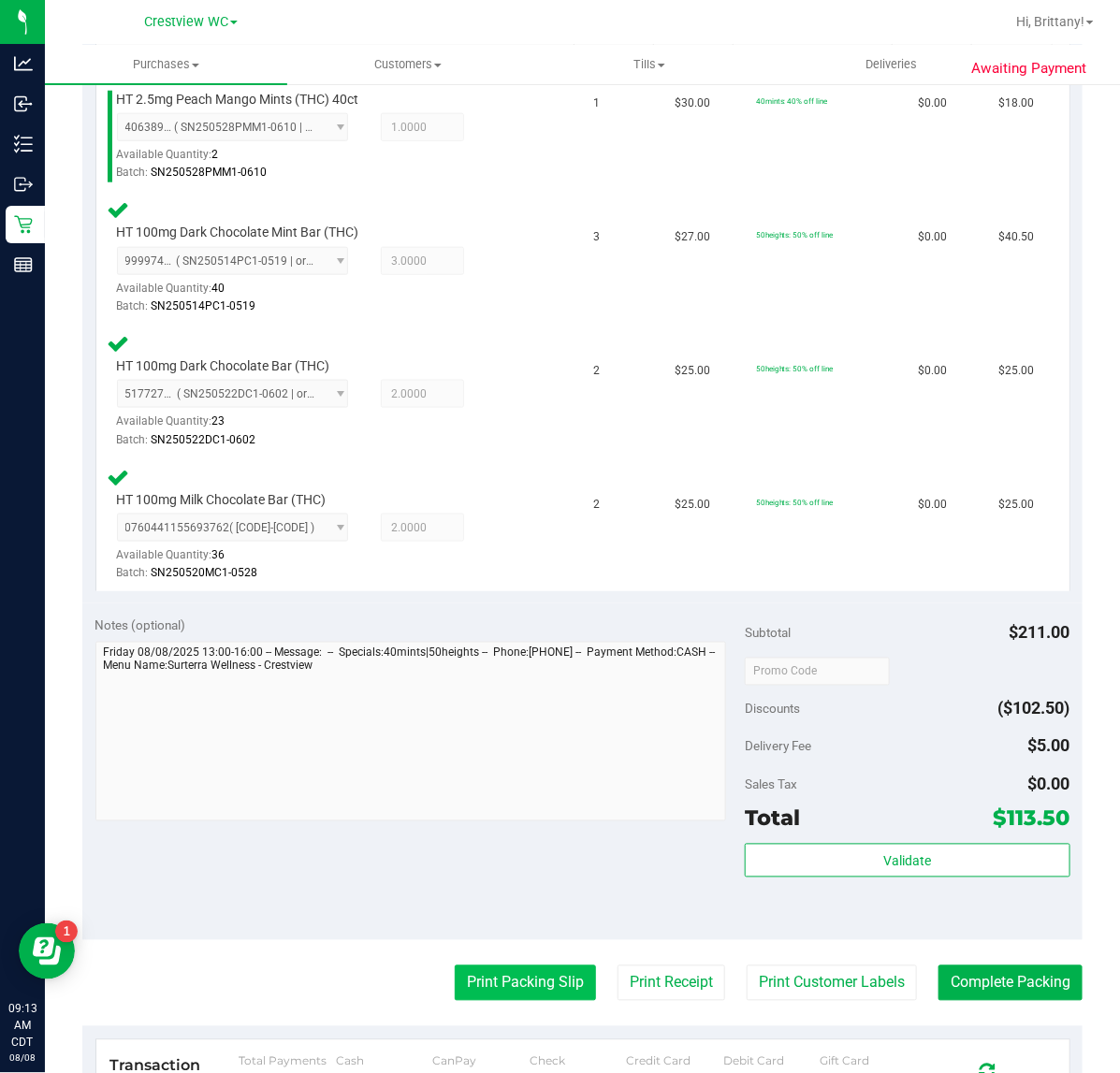 click on "Print Packing Slip" at bounding box center (525, 983) 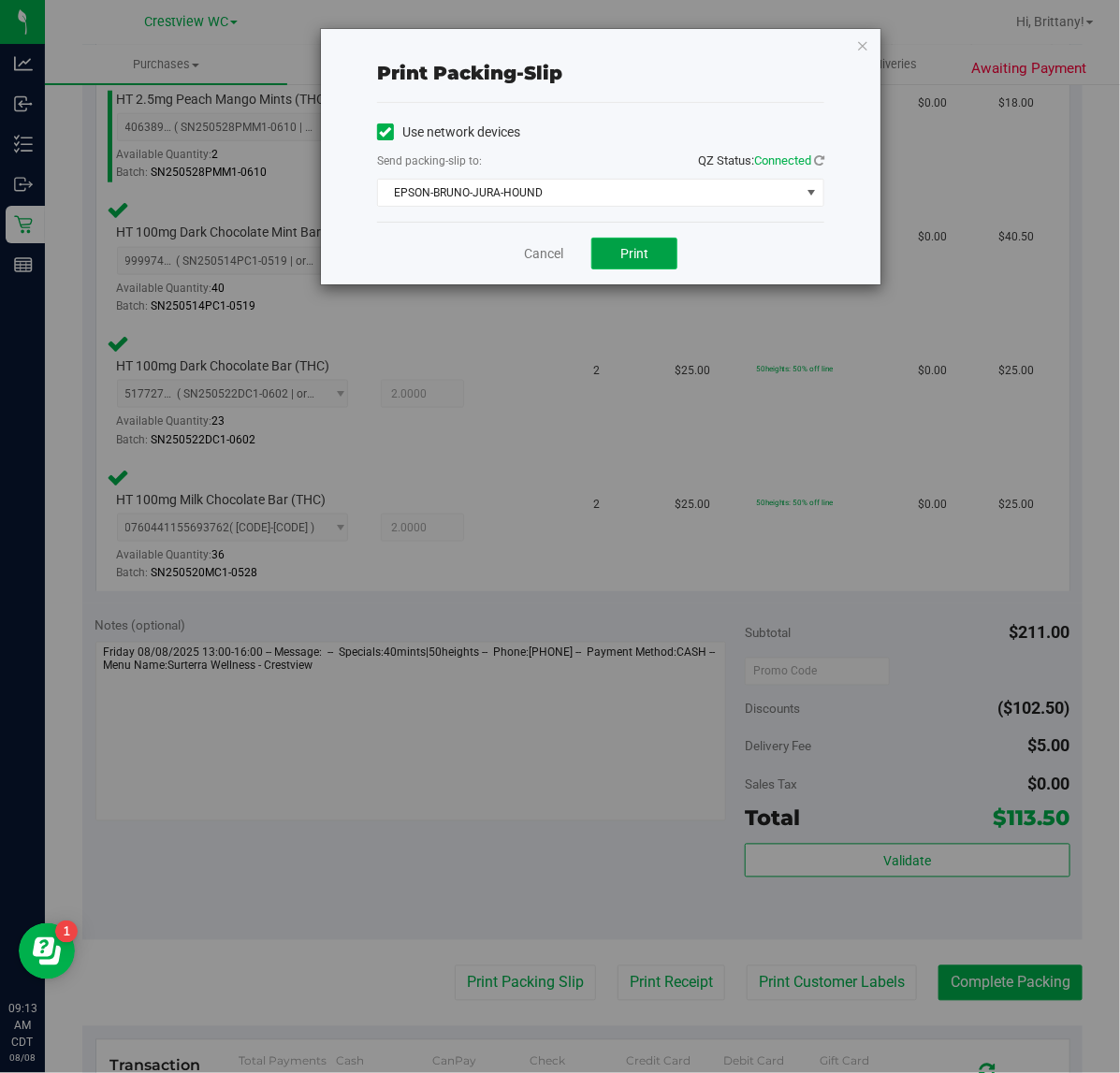 click on "Print" at bounding box center [634, 254] 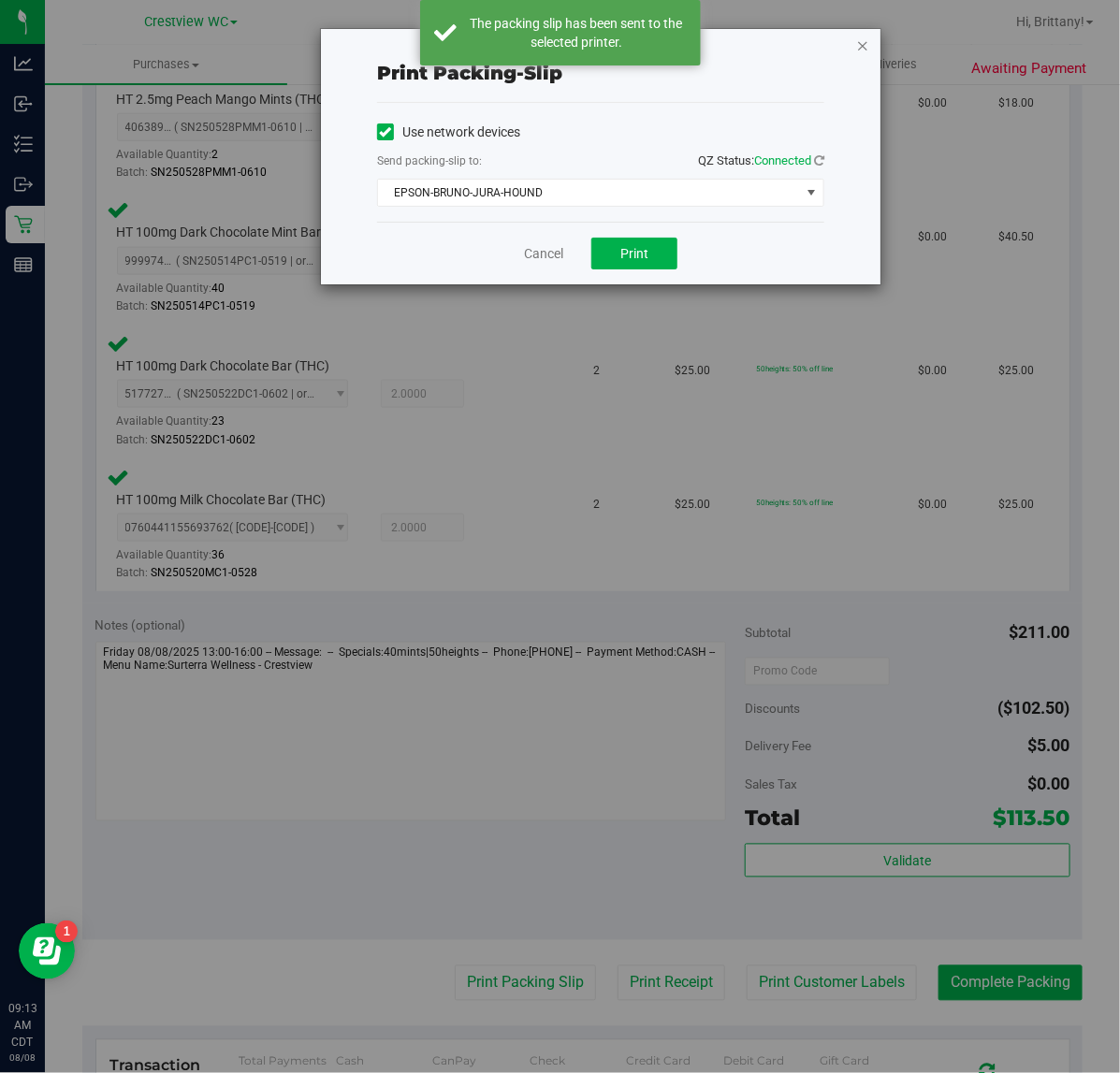 click at bounding box center (863, 45) 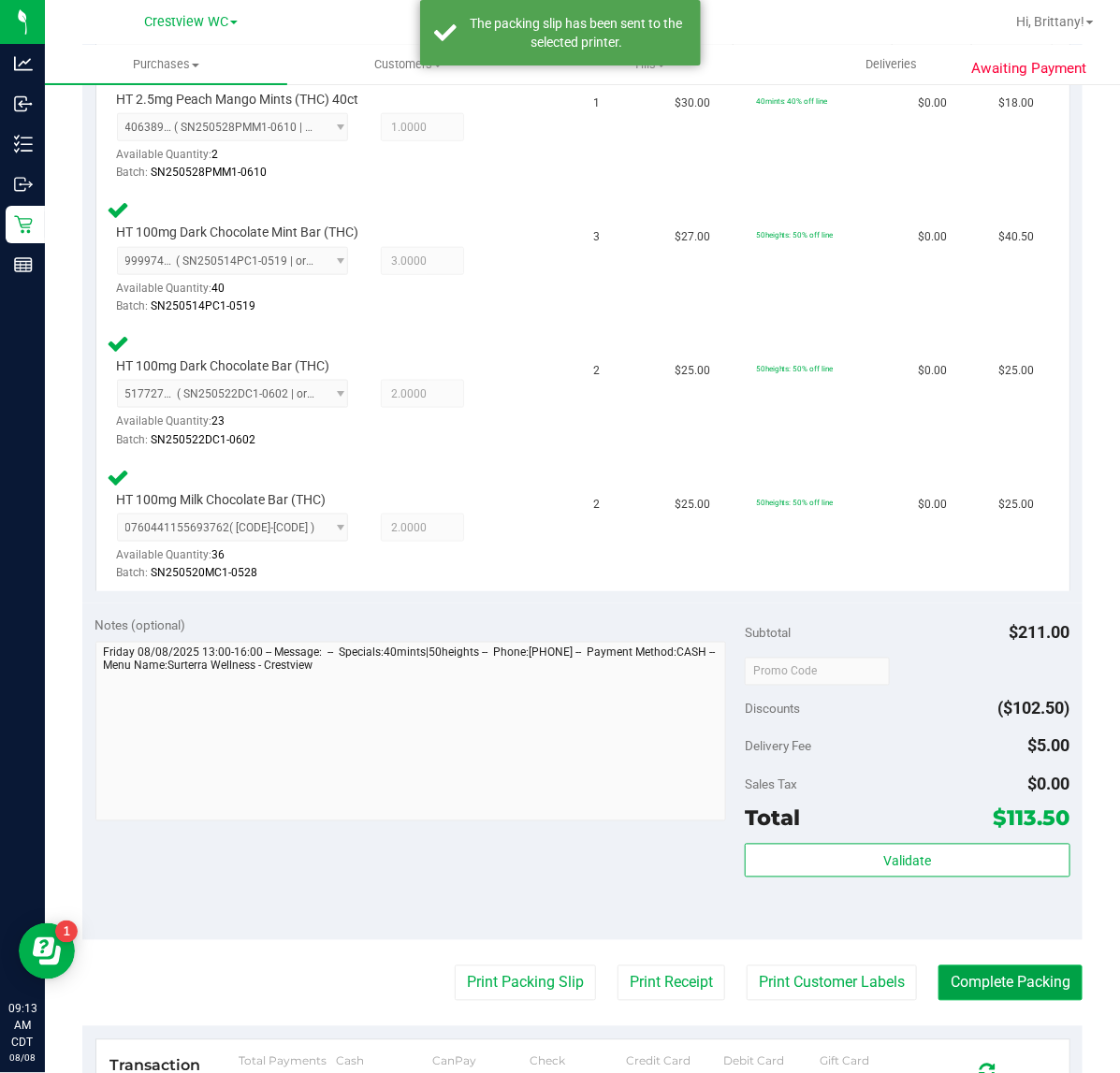 click on "Complete Packing" at bounding box center [1011, 983] 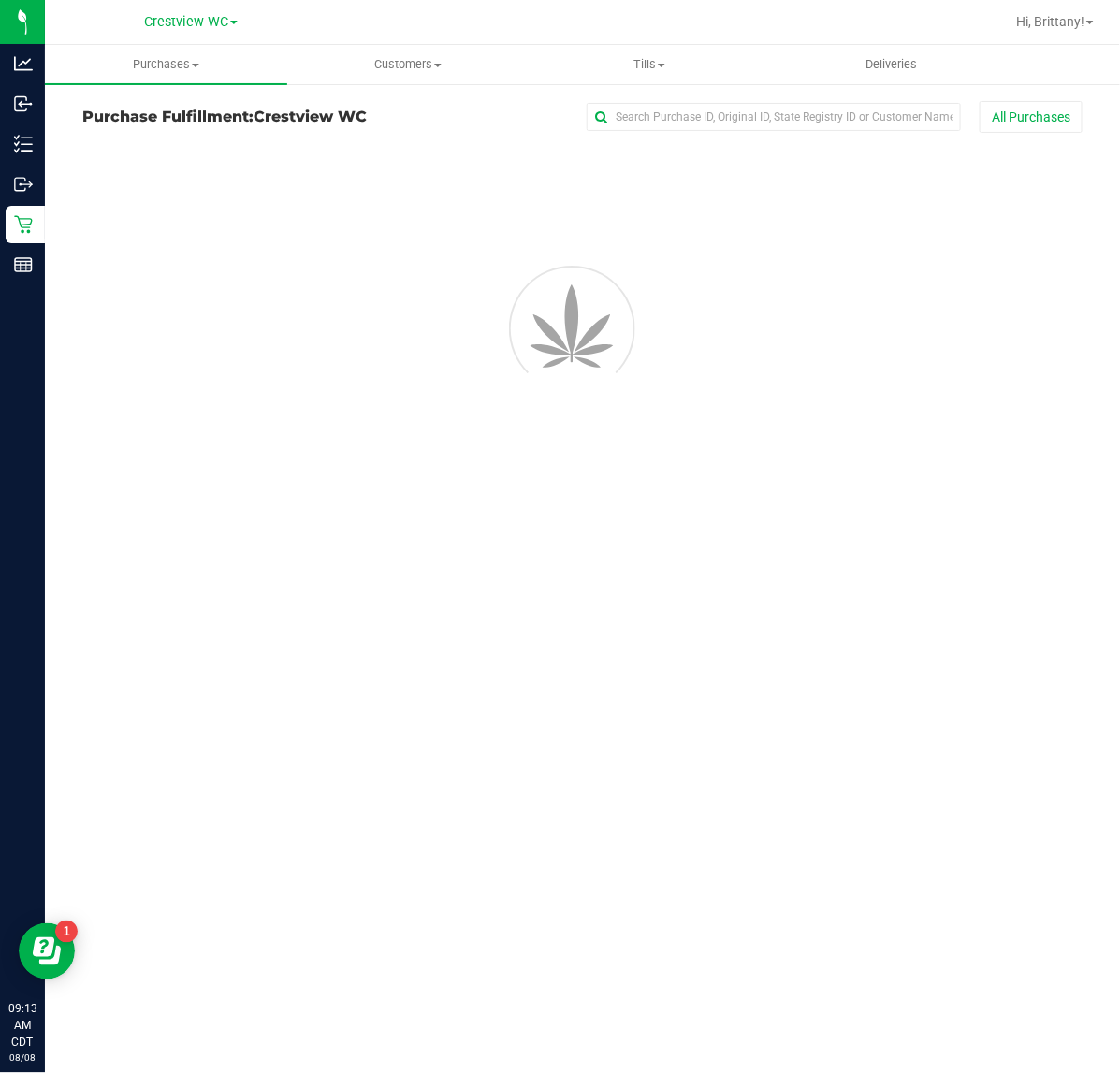 scroll, scrollTop: 0, scrollLeft: 0, axis: both 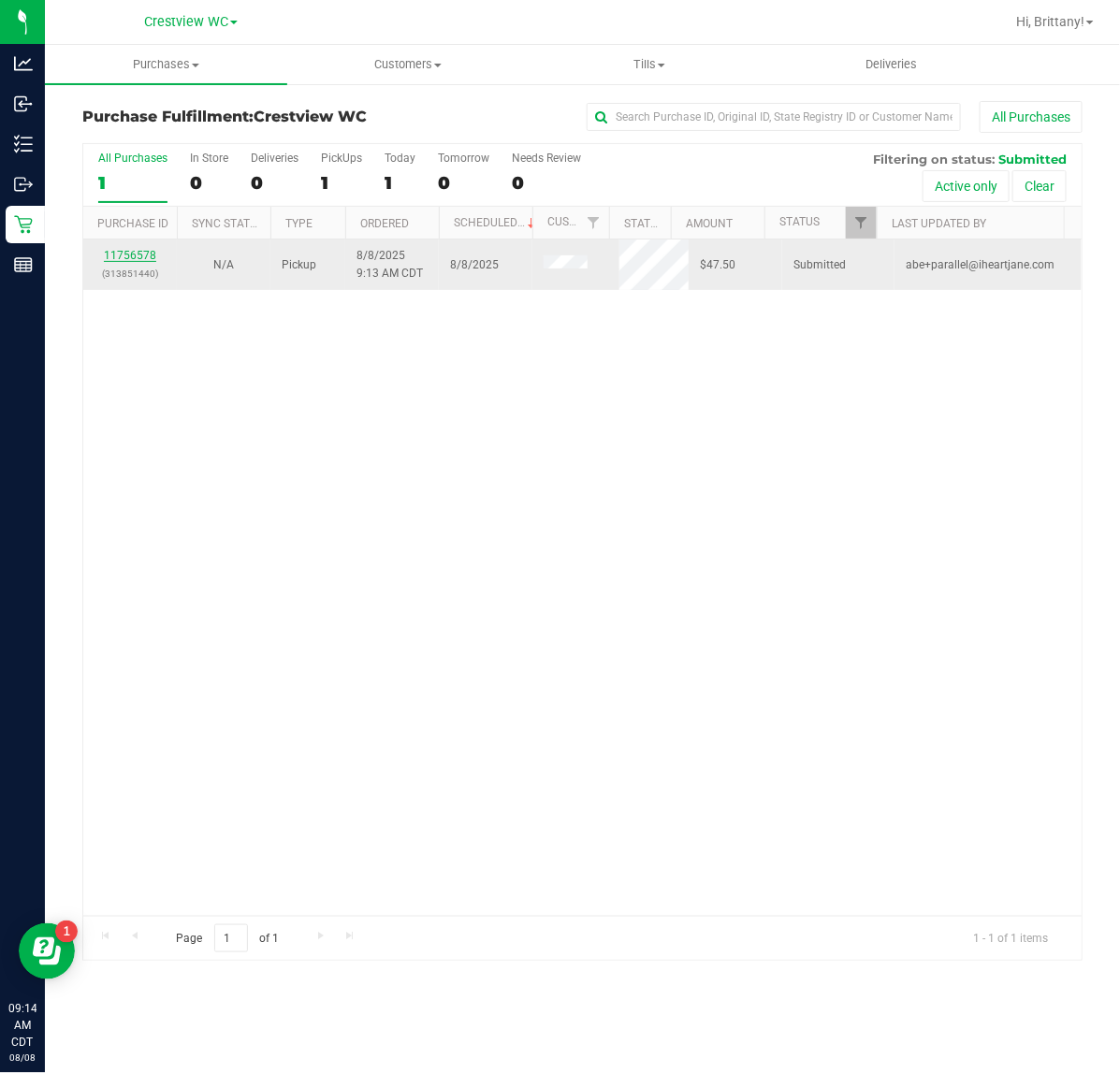click on "11756578" at bounding box center [130, 255] 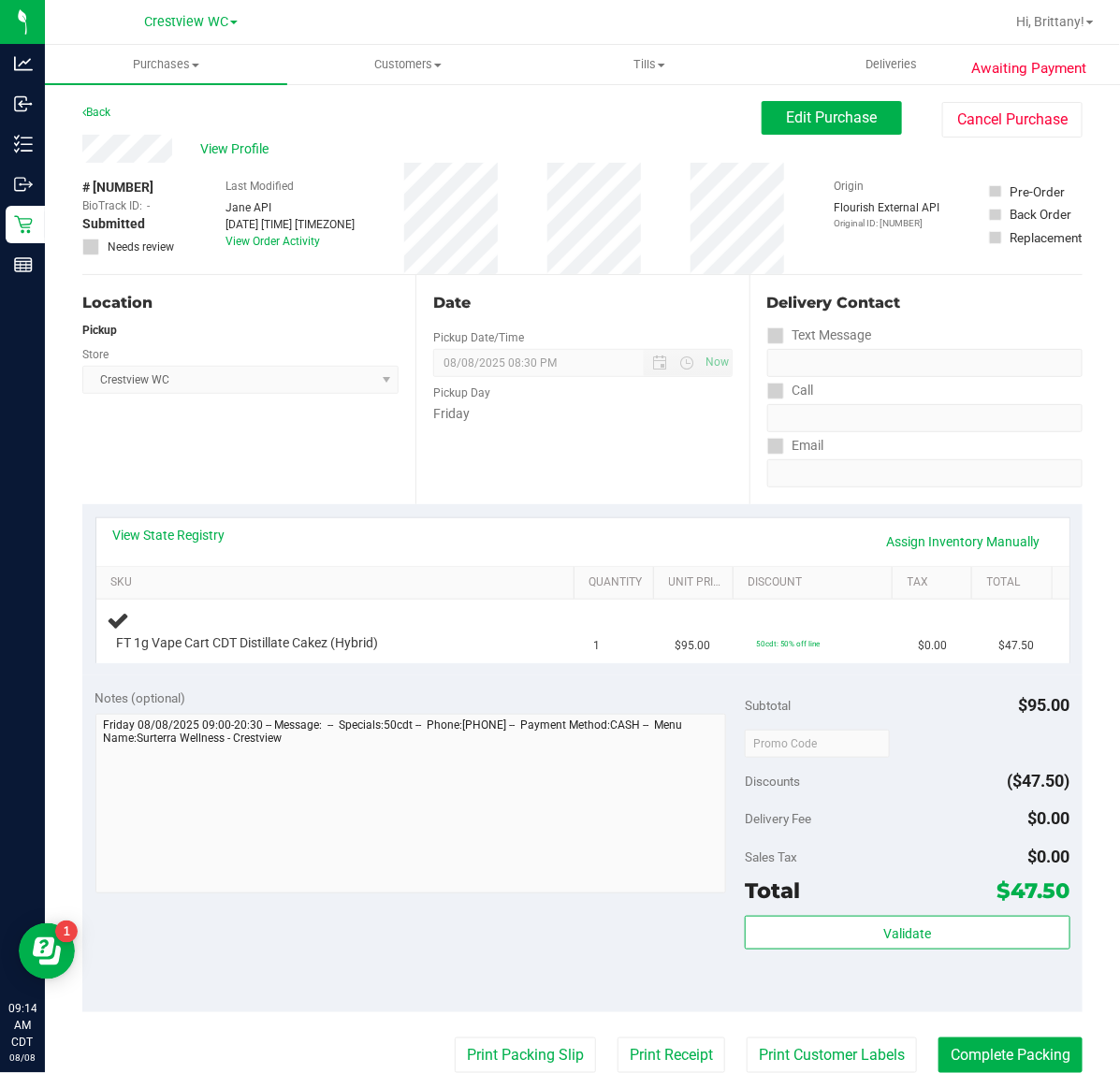 scroll, scrollTop: 117, scrollLeft: 0, axis: vertical 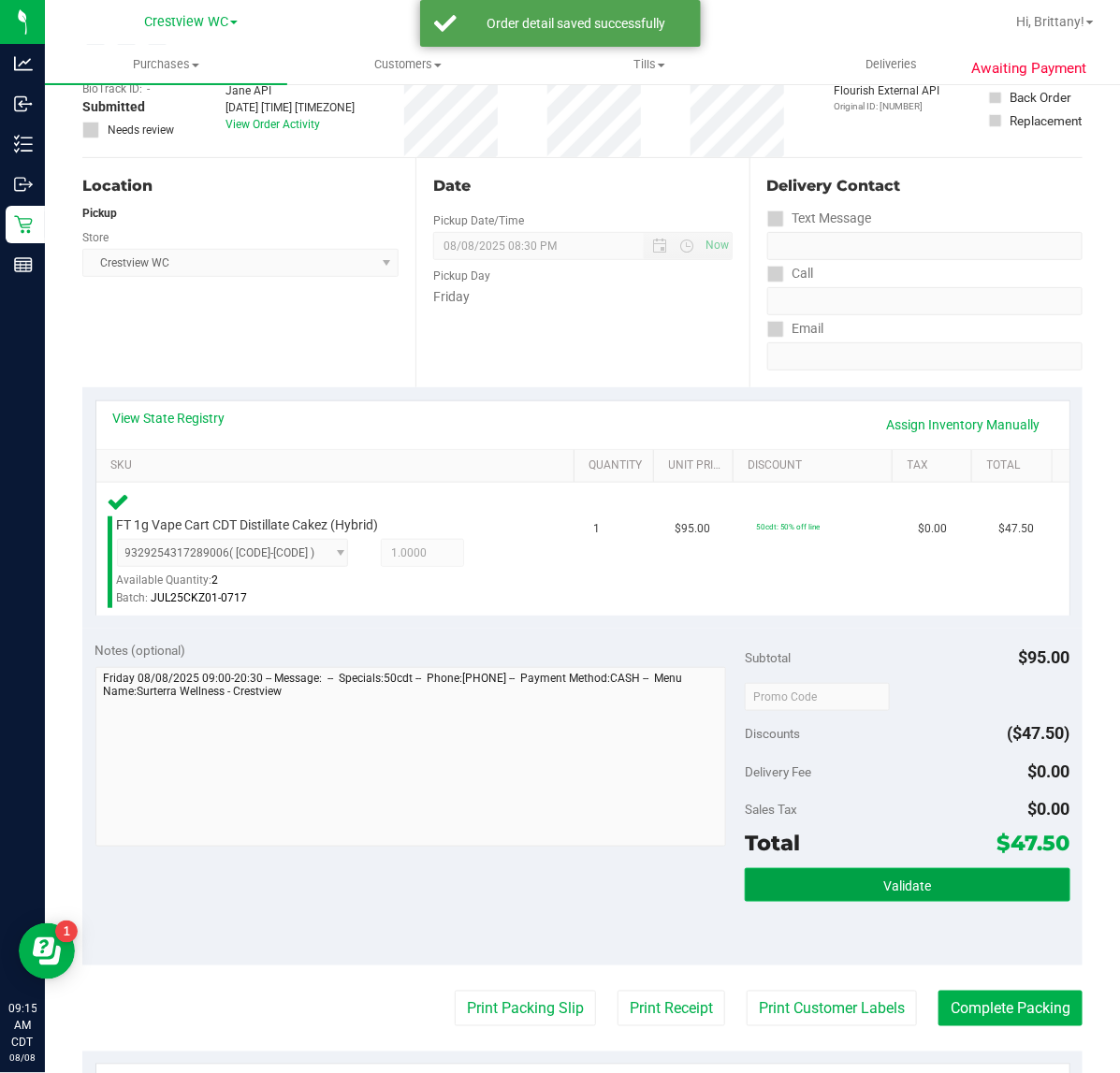 click on "Validate" at bounding box center (907, 885) 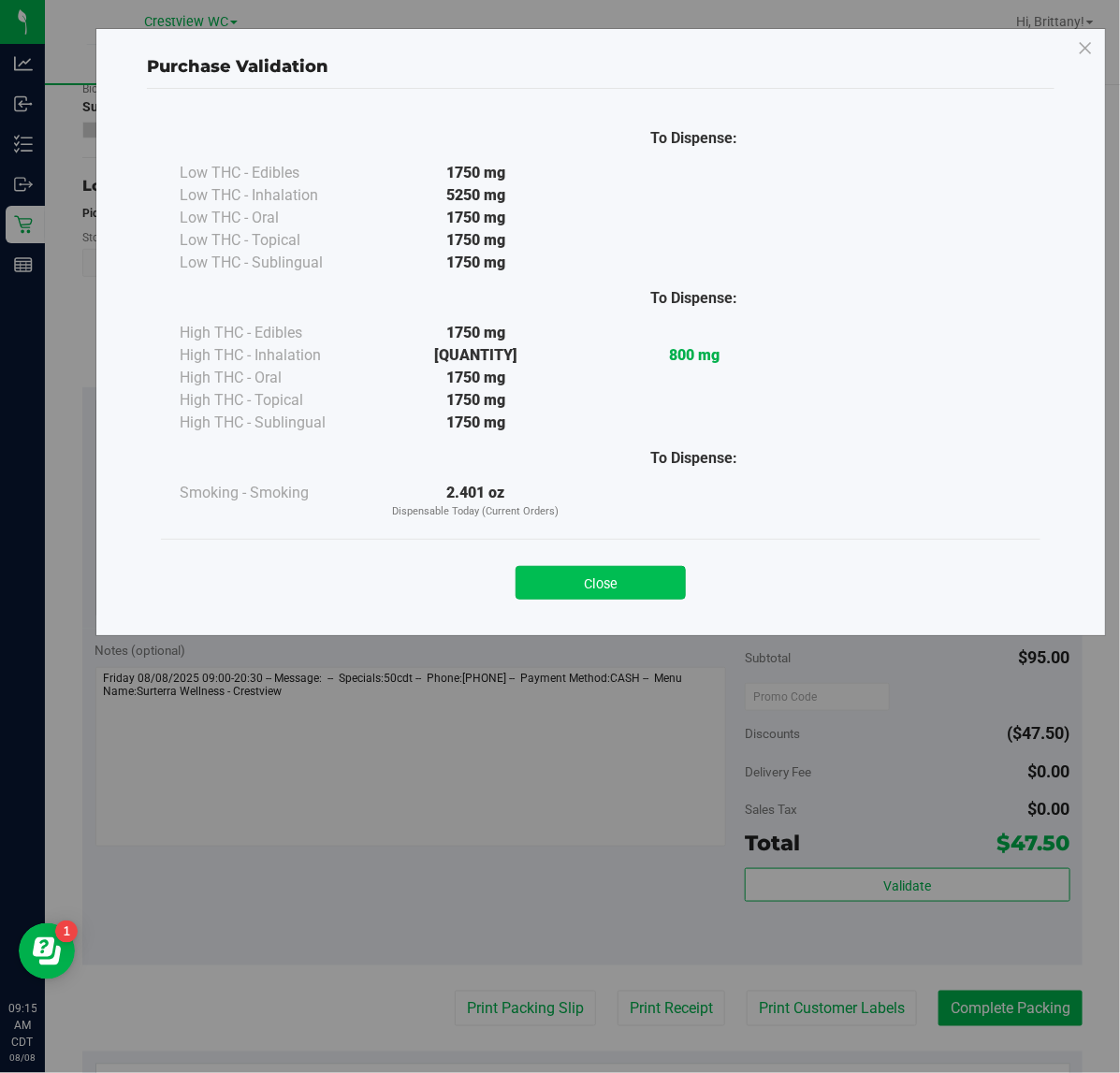 click on "Close" at bounding box center (601, 583) 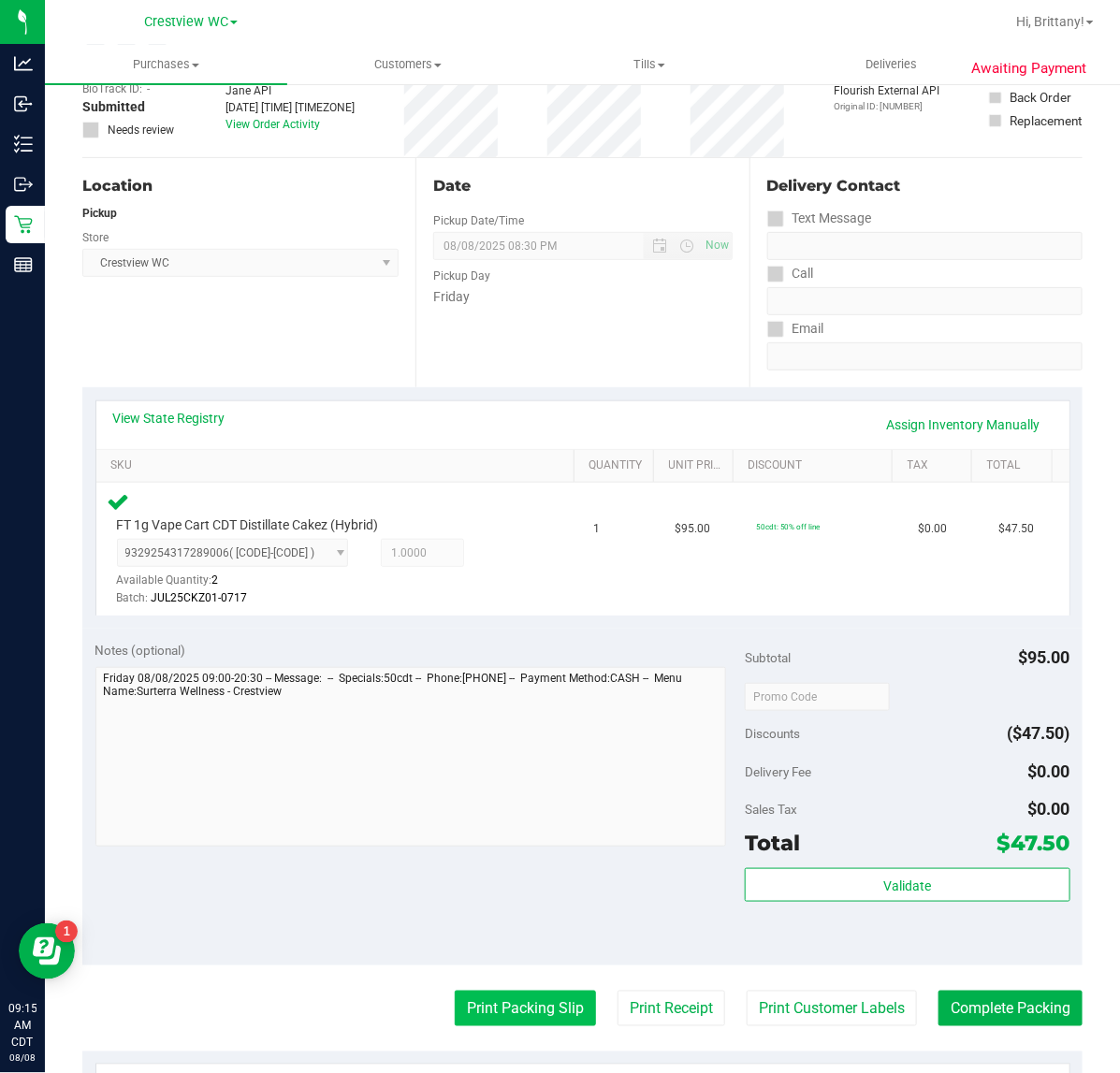 click on "Print Packing Slip" at bounding box center [525, 1008] 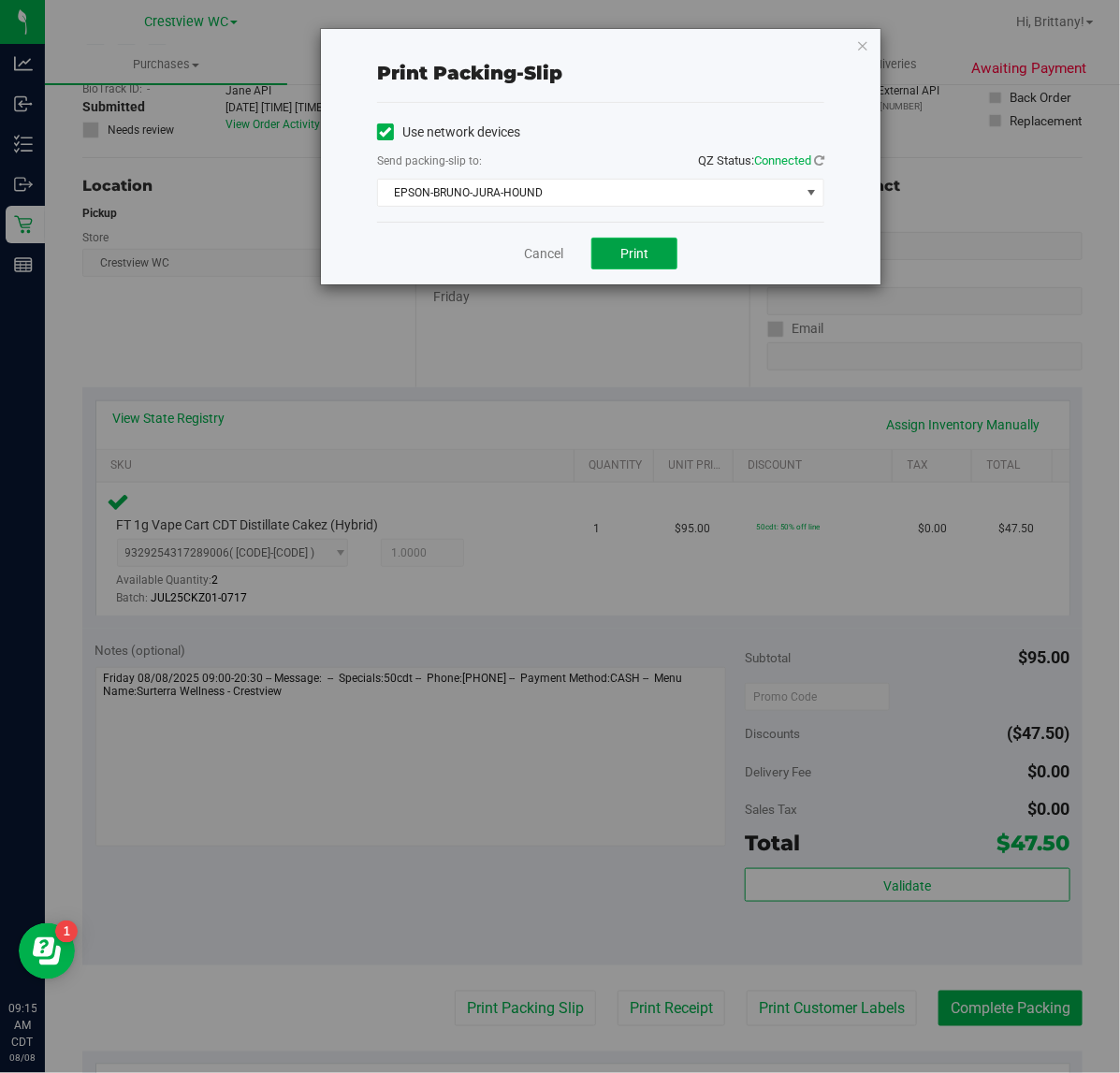 click on "Print" at bounding box center (634, 254) 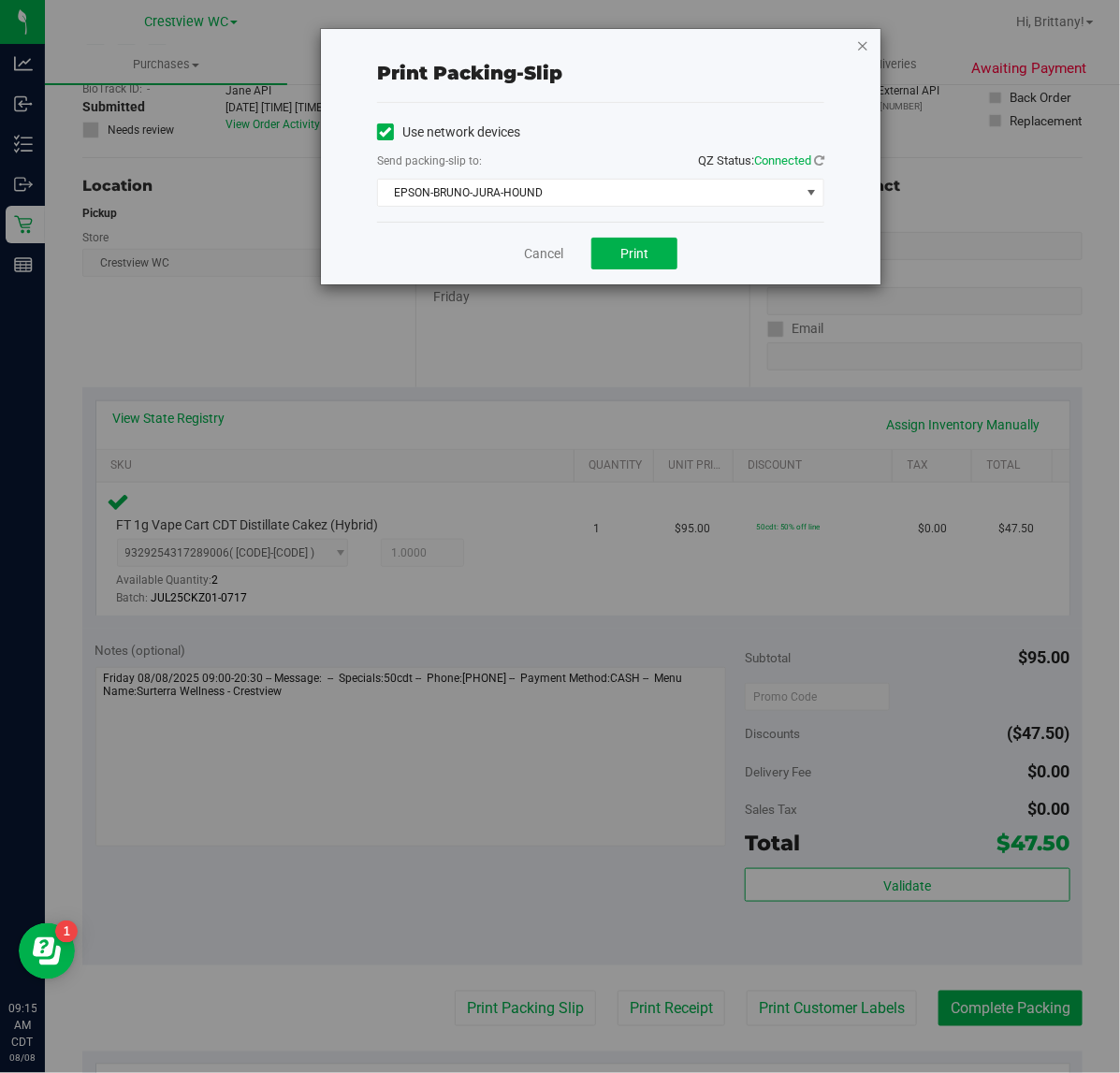 click at bounding box center (863, 45) 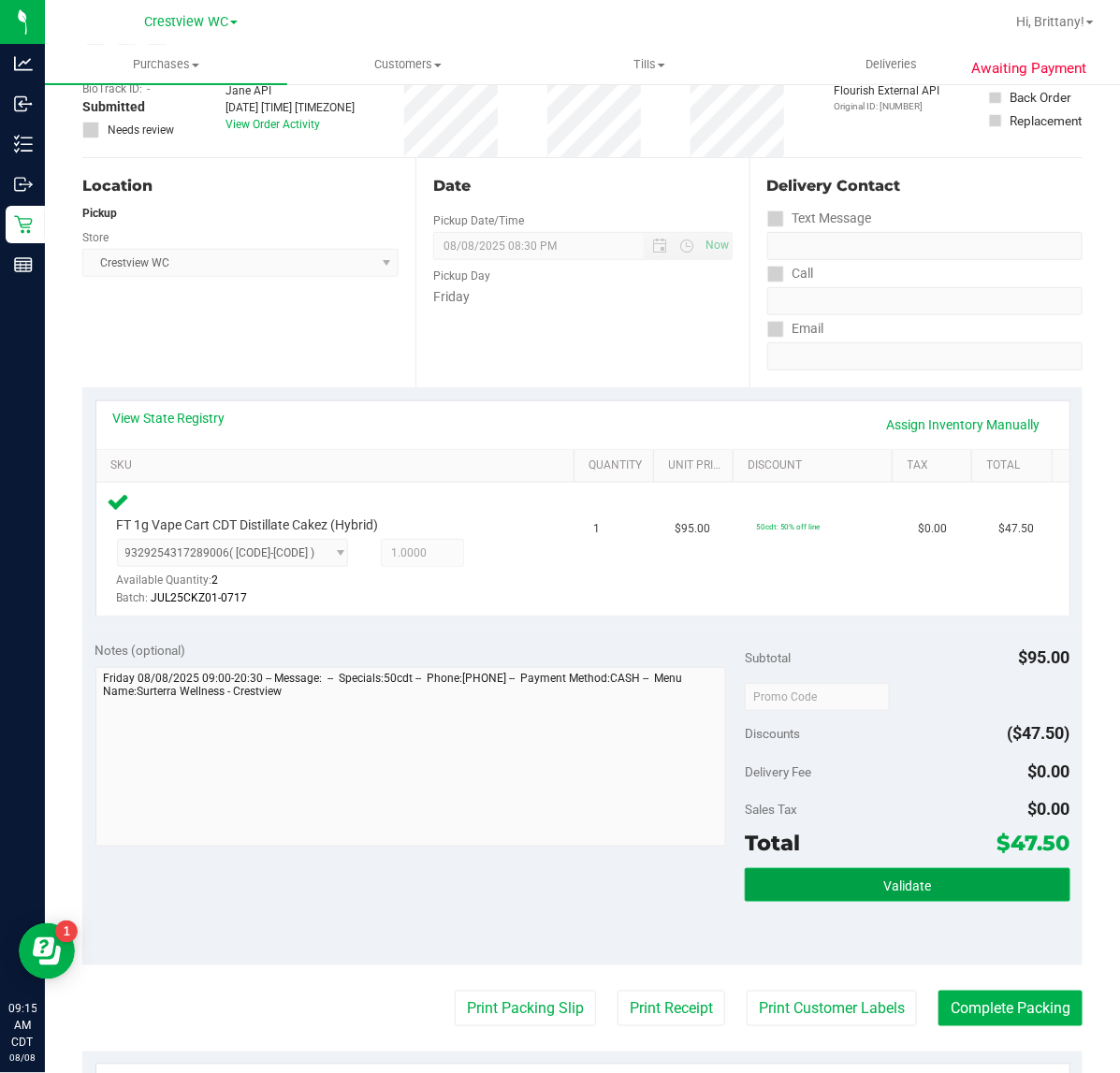 click on "Validate" at bounding box center (907, 886) 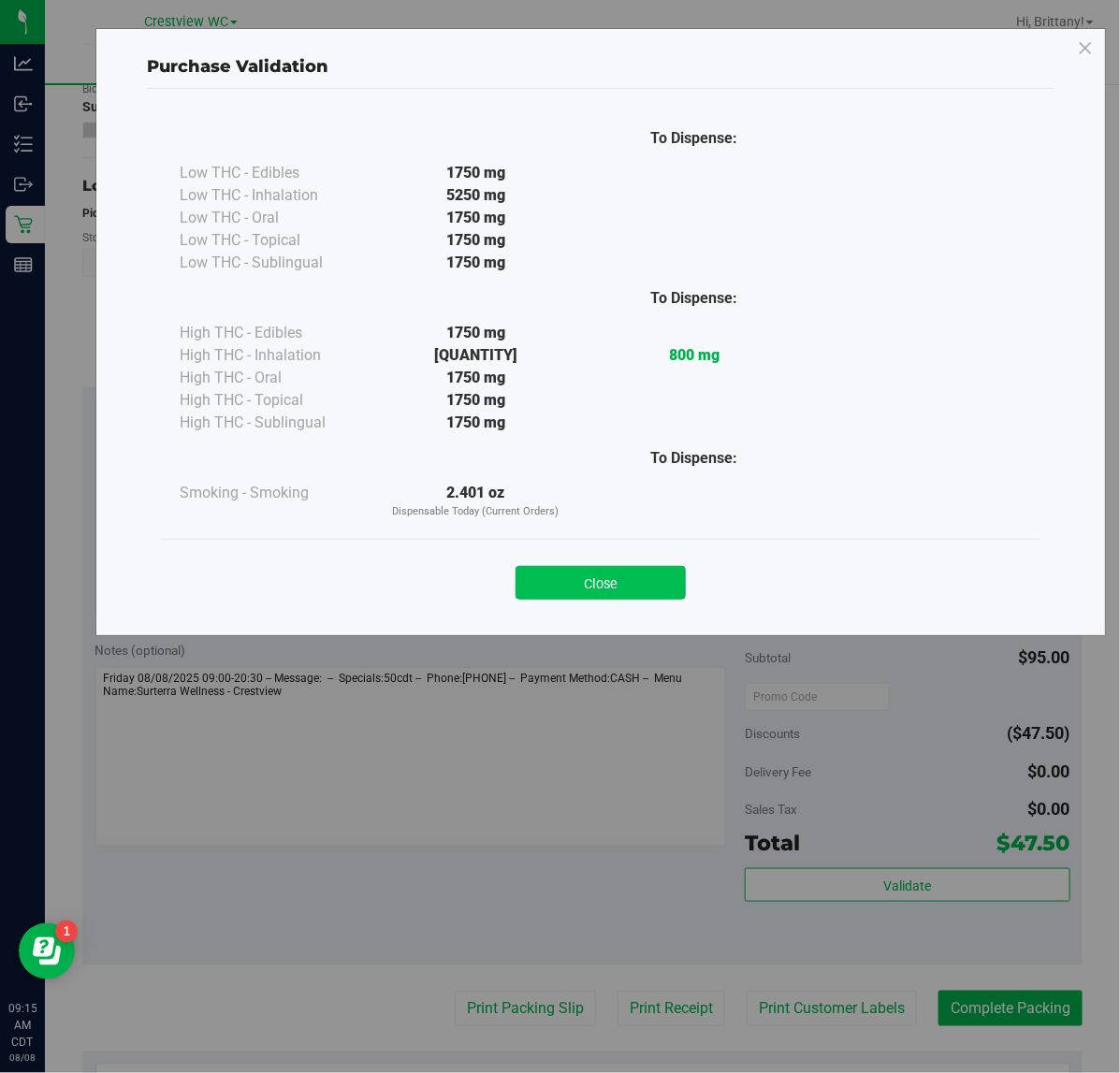 click on "Close" at bounding box center [601, 583] 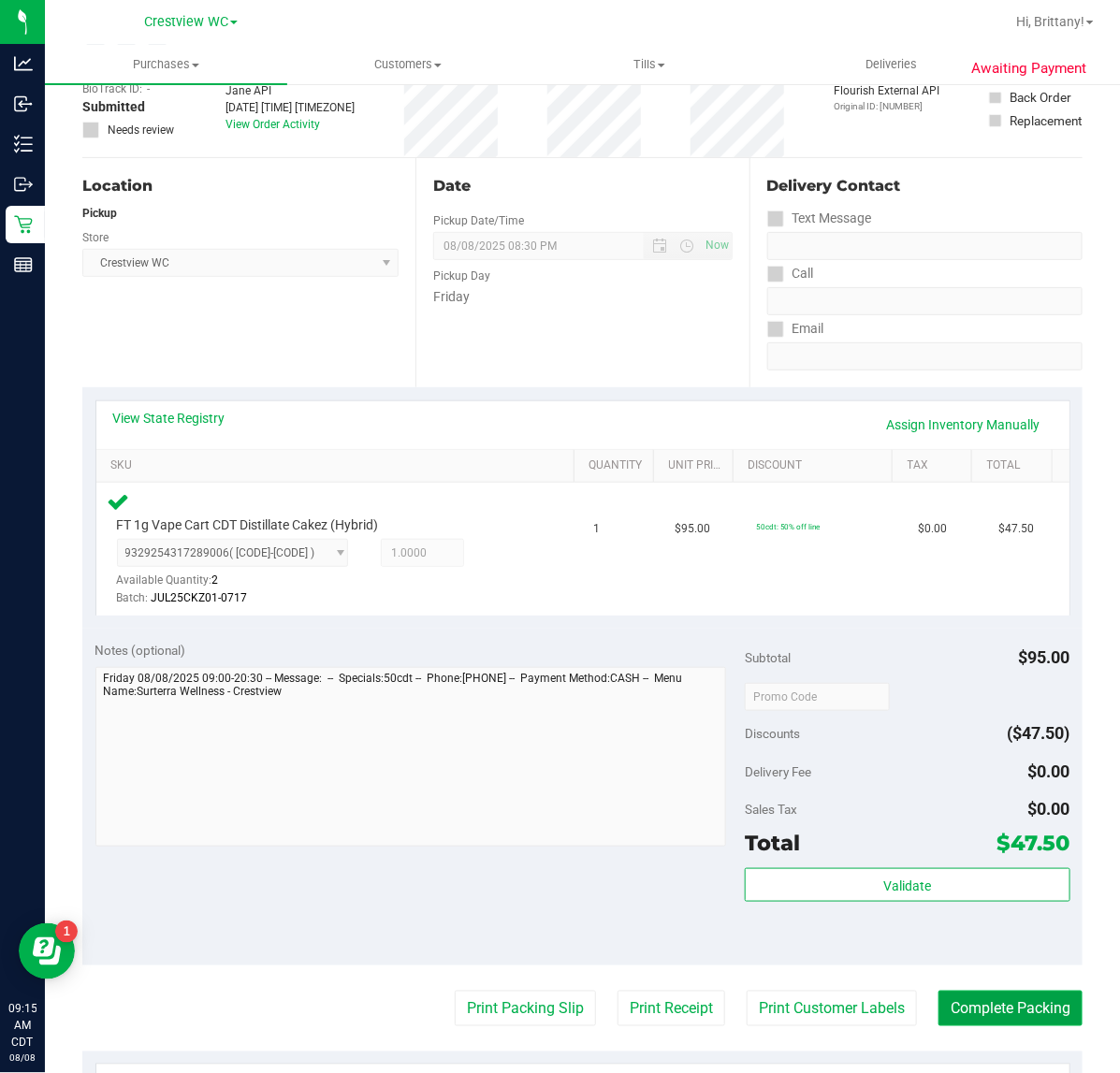 click on "Complete Packing" at bounding box center [1011, 1008] 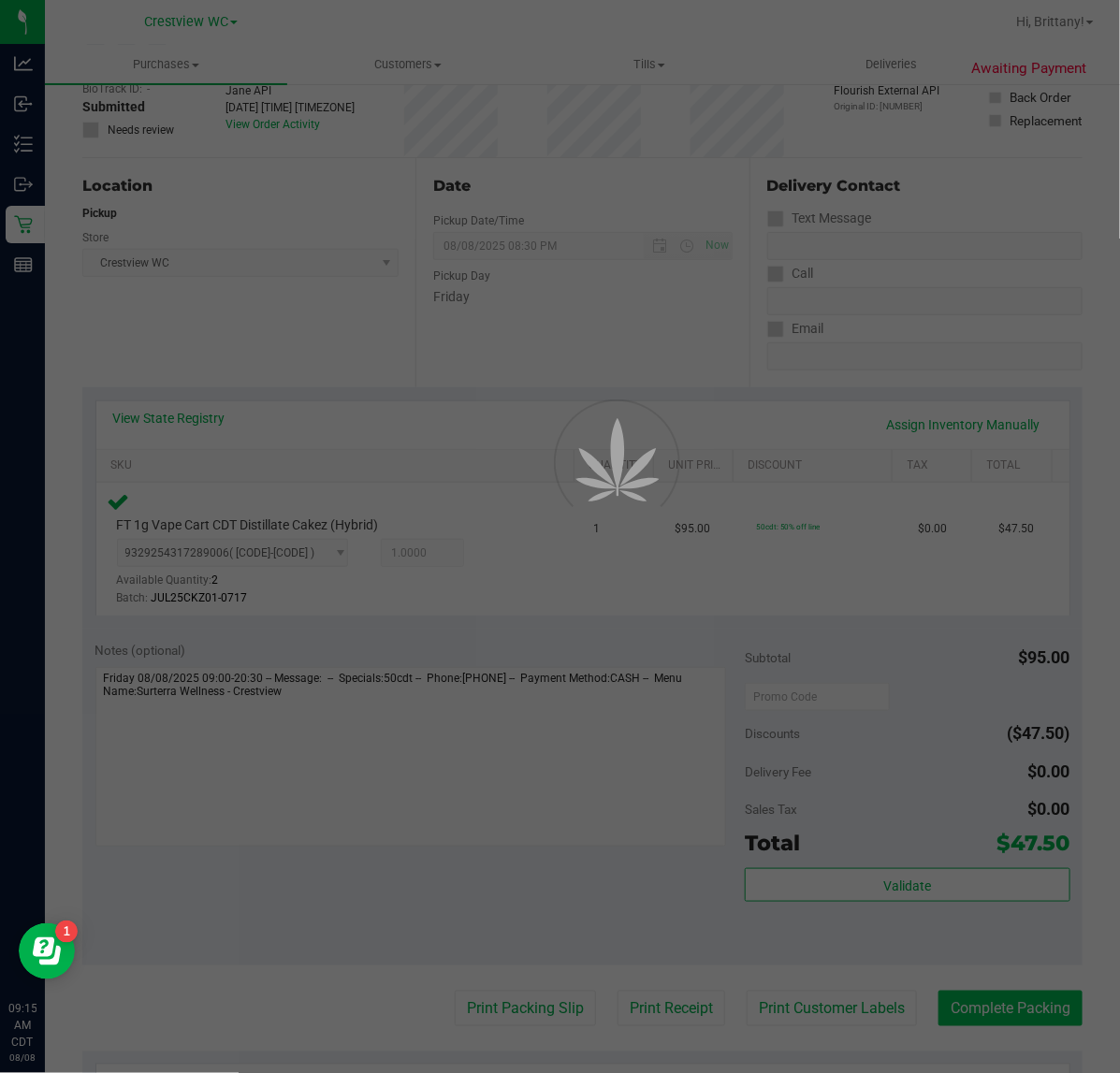 scroll, scrollTop: 0, scrollLeft: 0, axis: both 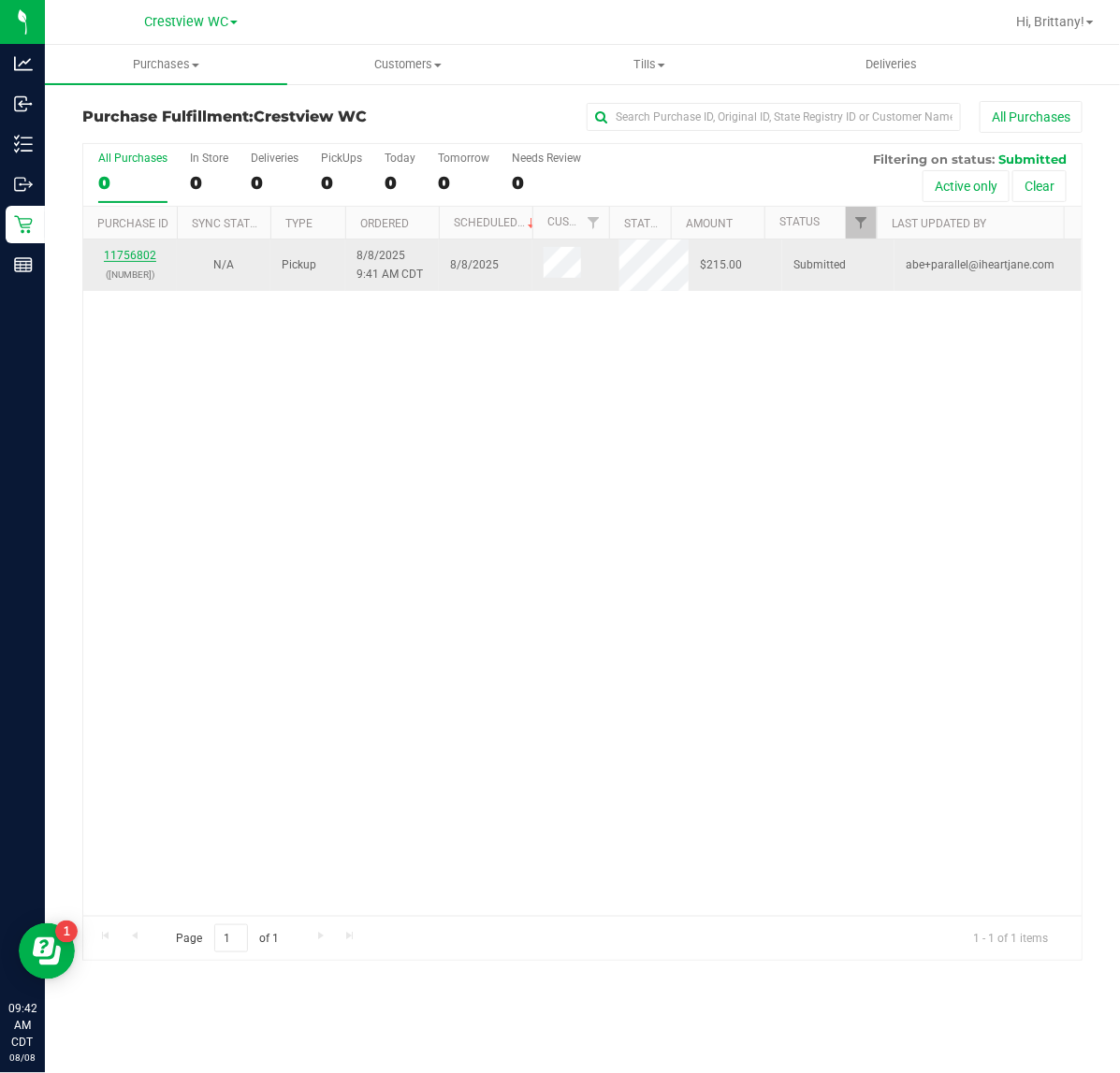 click on "11756802" at bounding box center [130, 255] 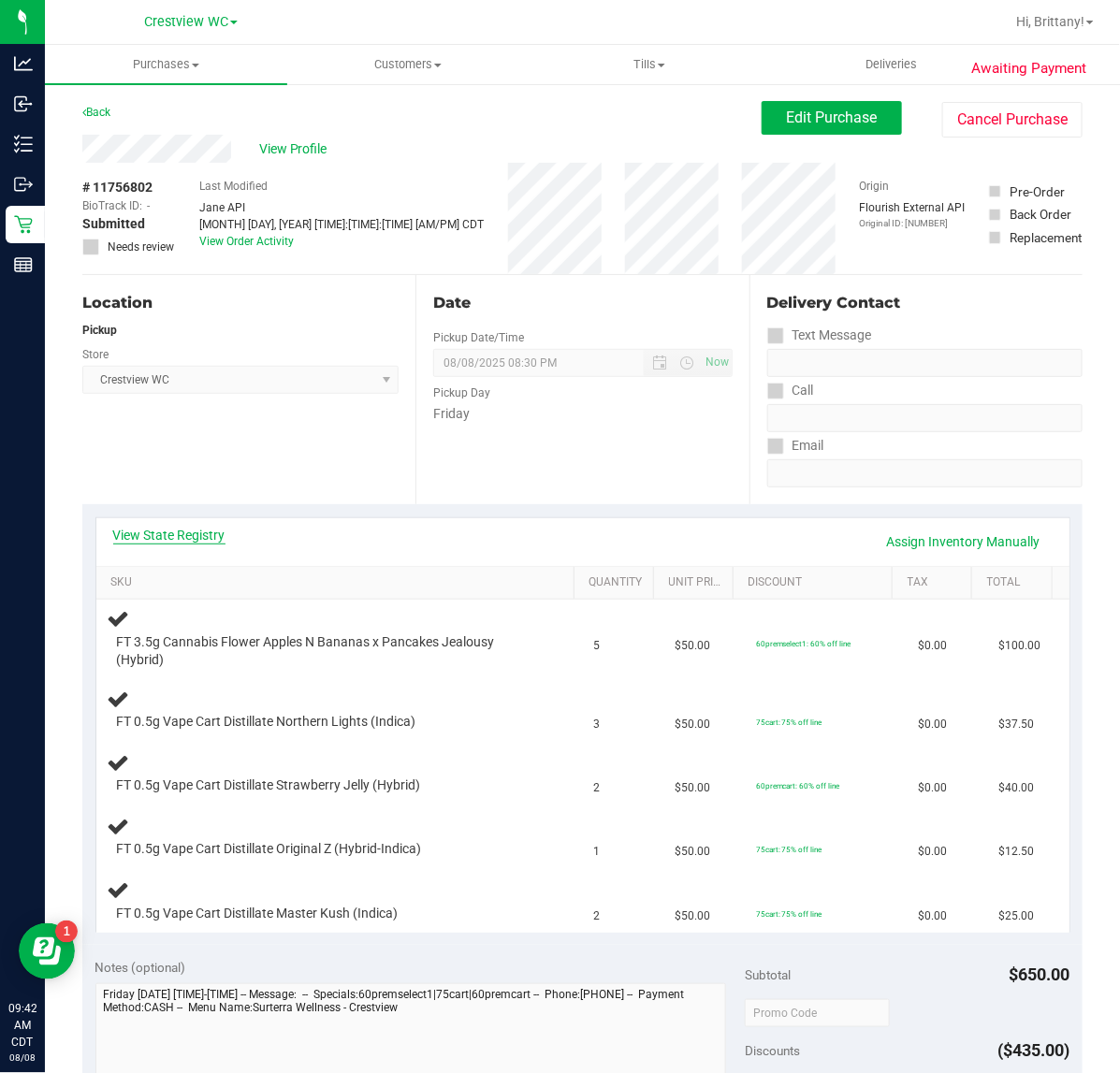 click on "View State Registry" at bounding box center [169, 535] 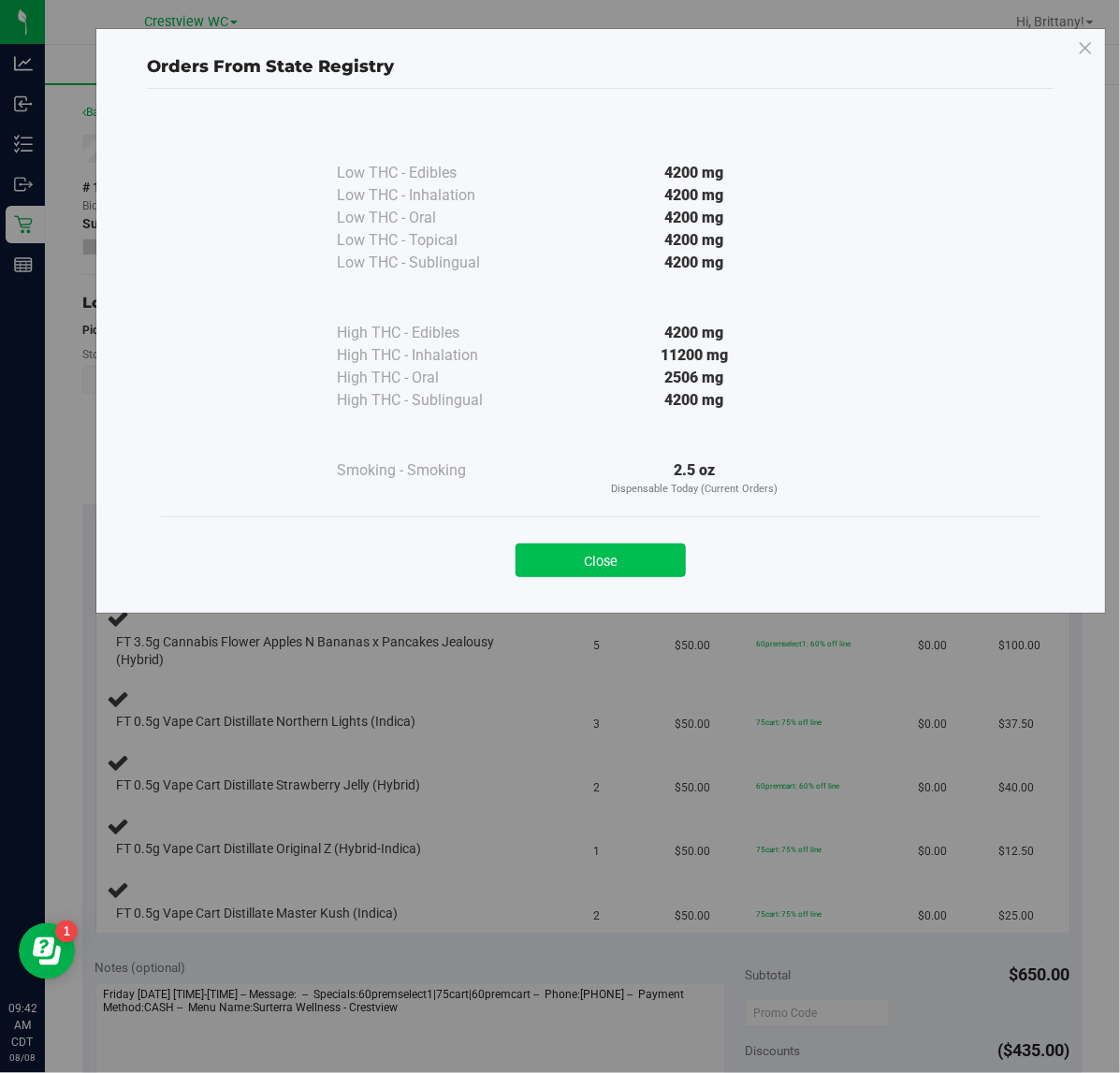 click on "Close" at bounding box center (601, 560) 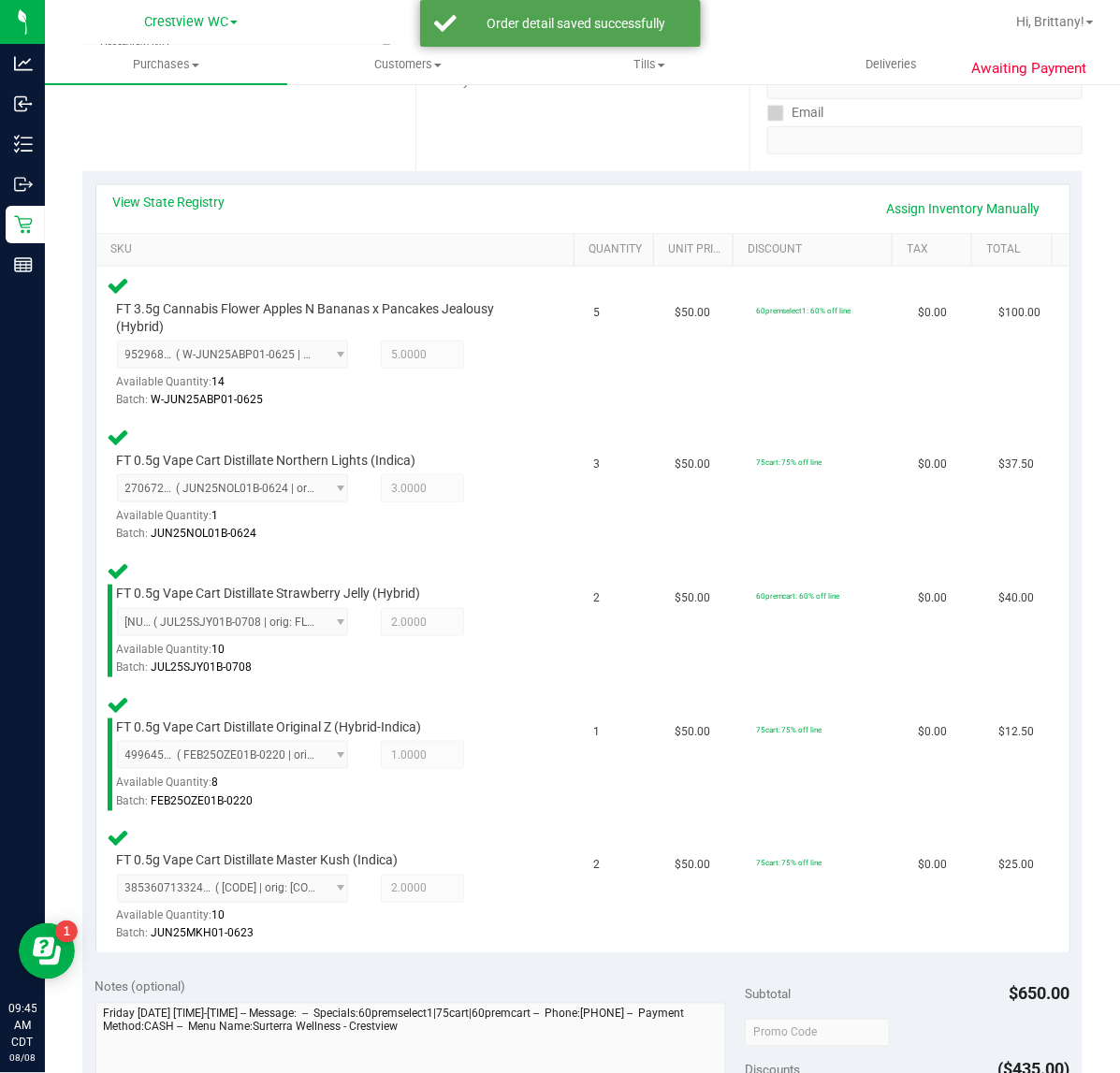 scroll, scrollTop: 601, scrollLeft: 0, axis: vertical 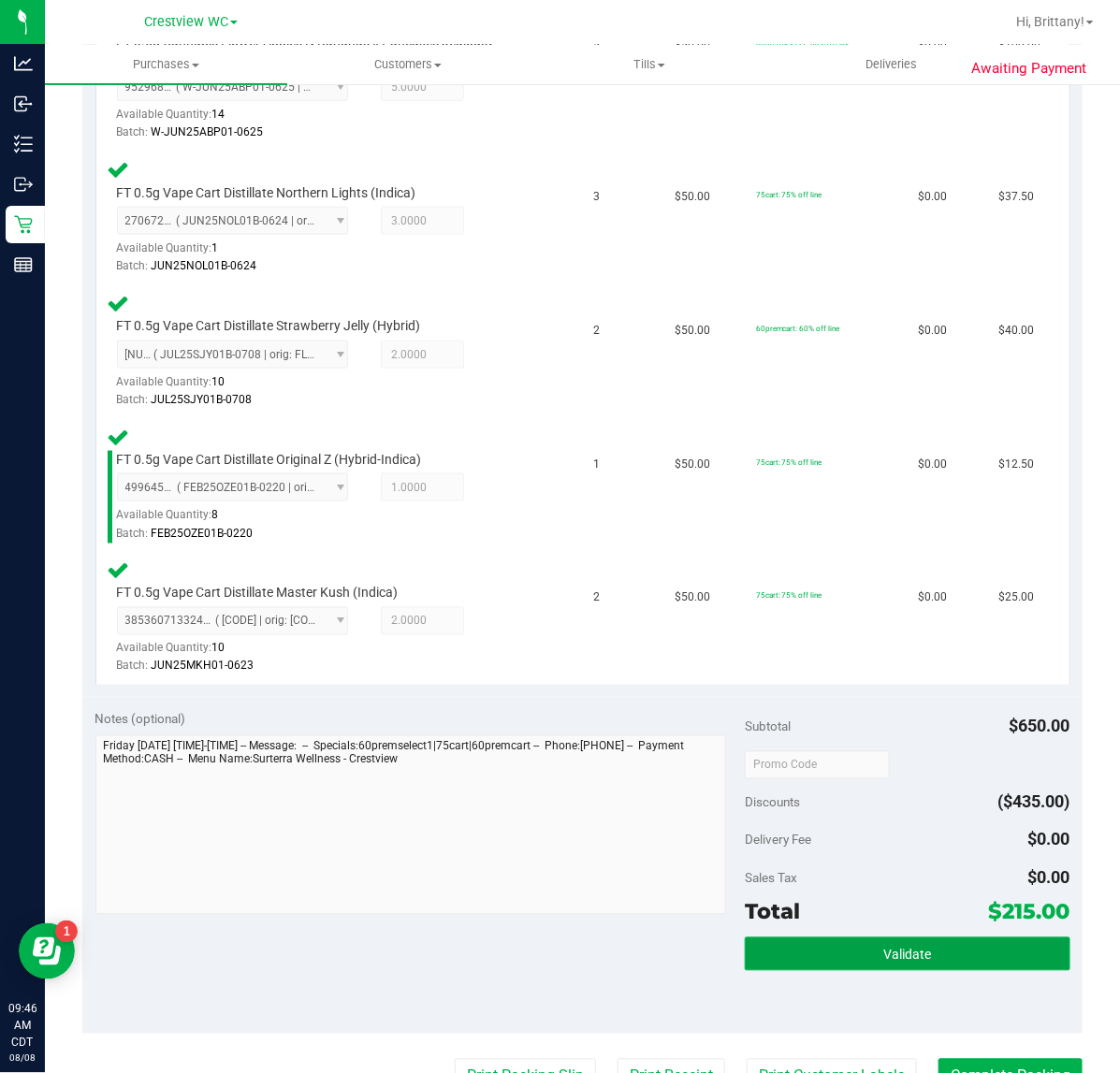 click on "Validate" at bounding box center [907, 954] 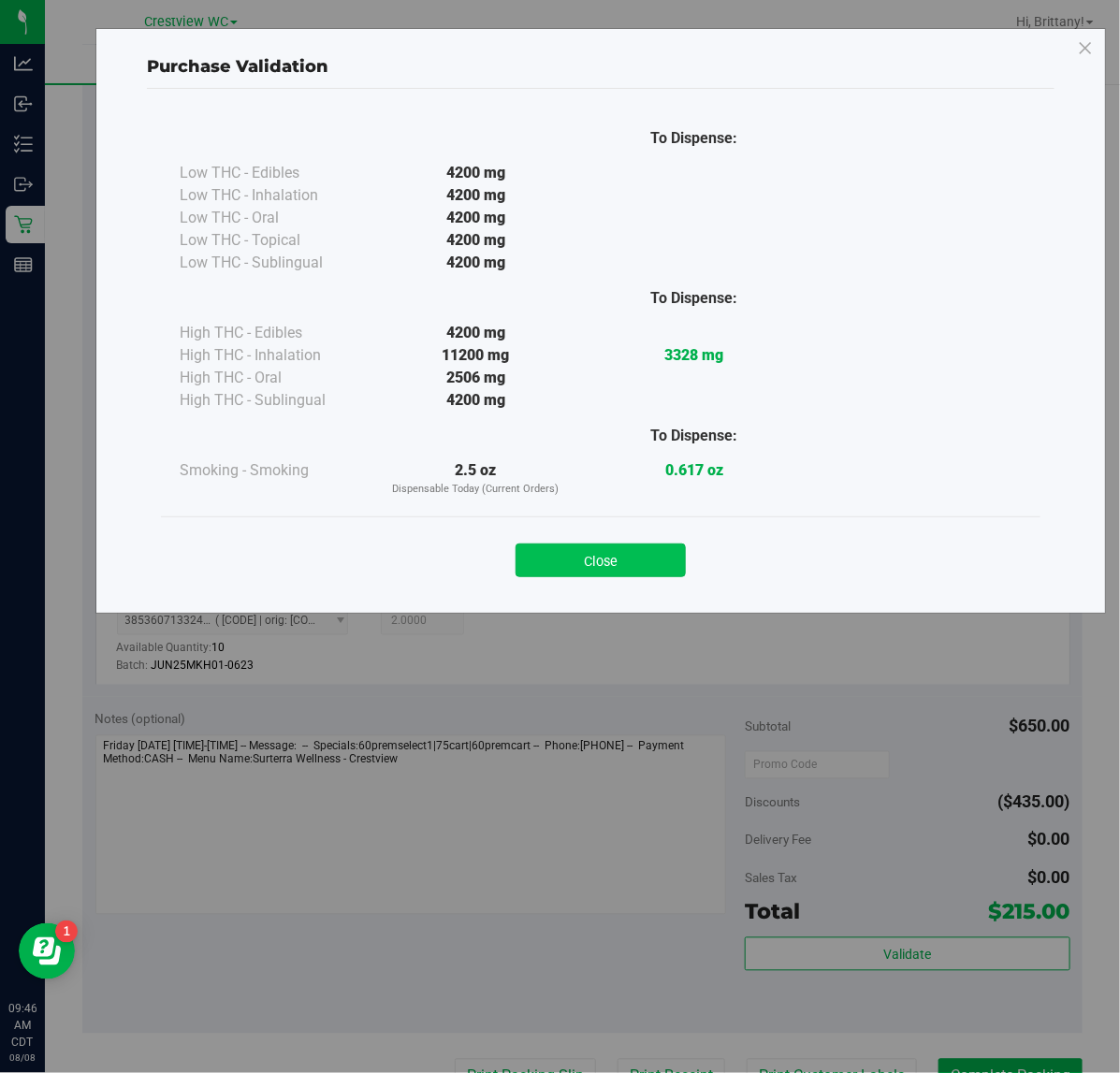 click on "Close" at bounding box center (601, 560) 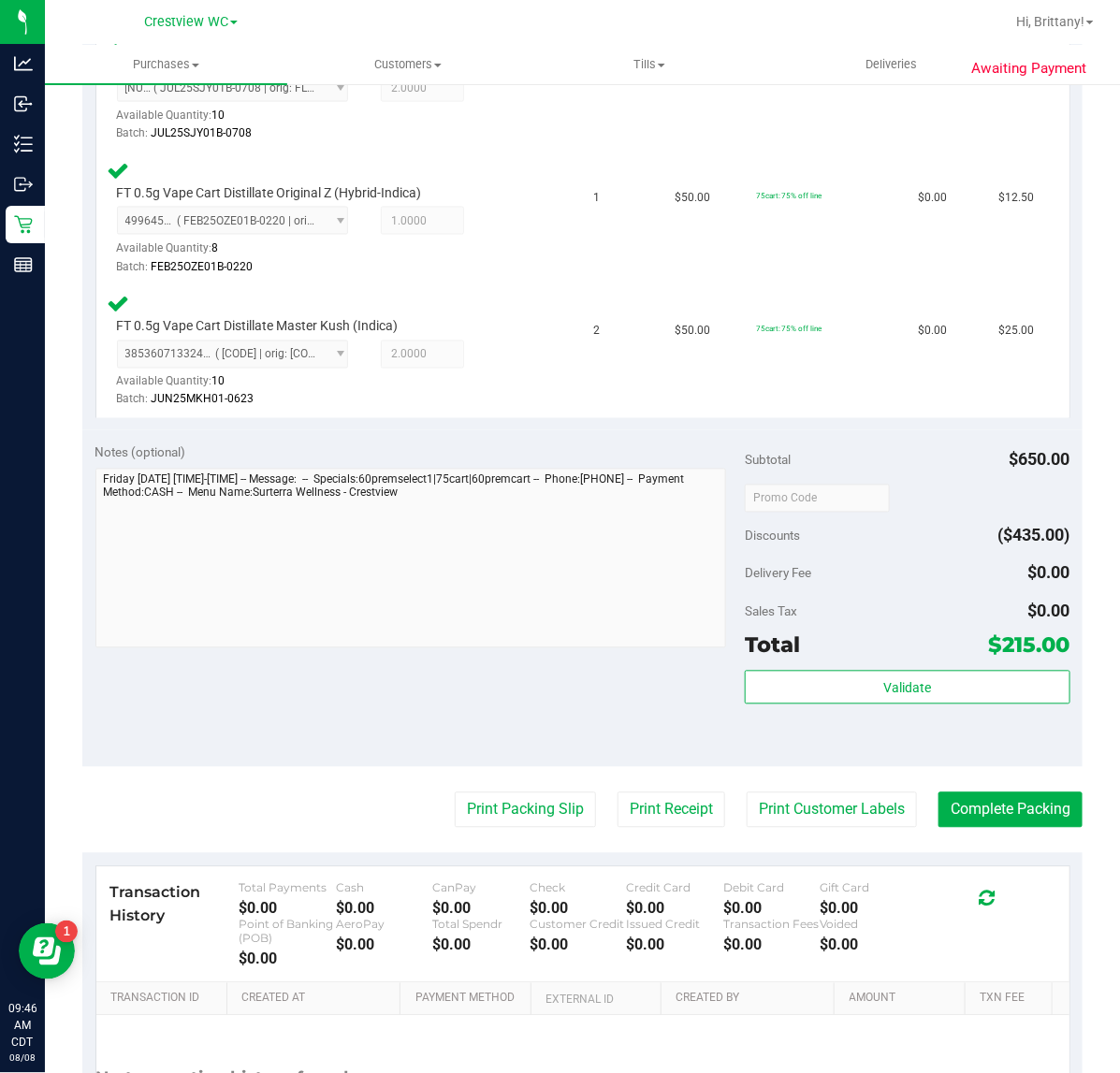 scroll, scrollTop: 940, scrollLeft: 0, axis: vertical 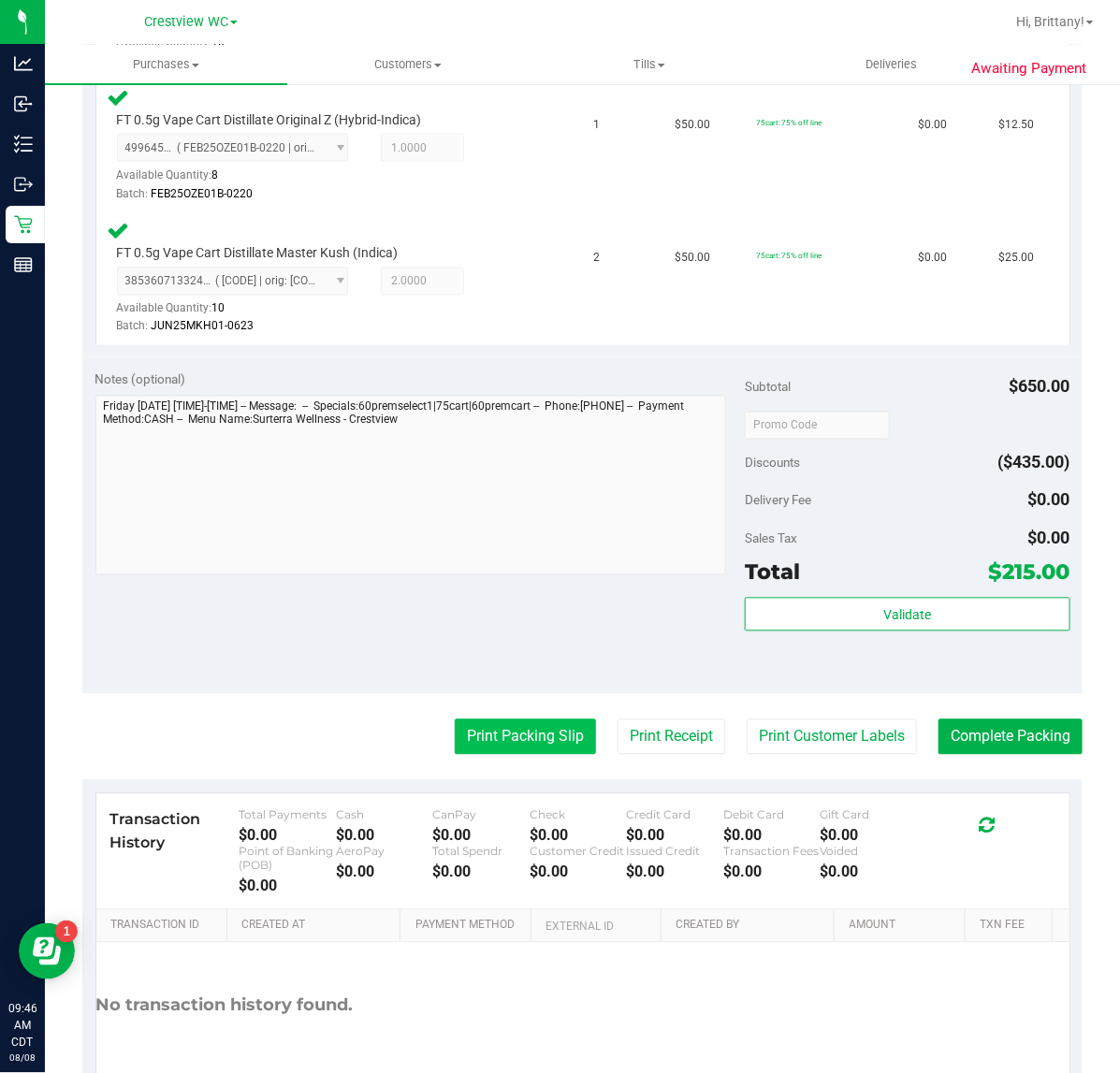 click on "Print Packing Slip" at bounding box center (525, 737) 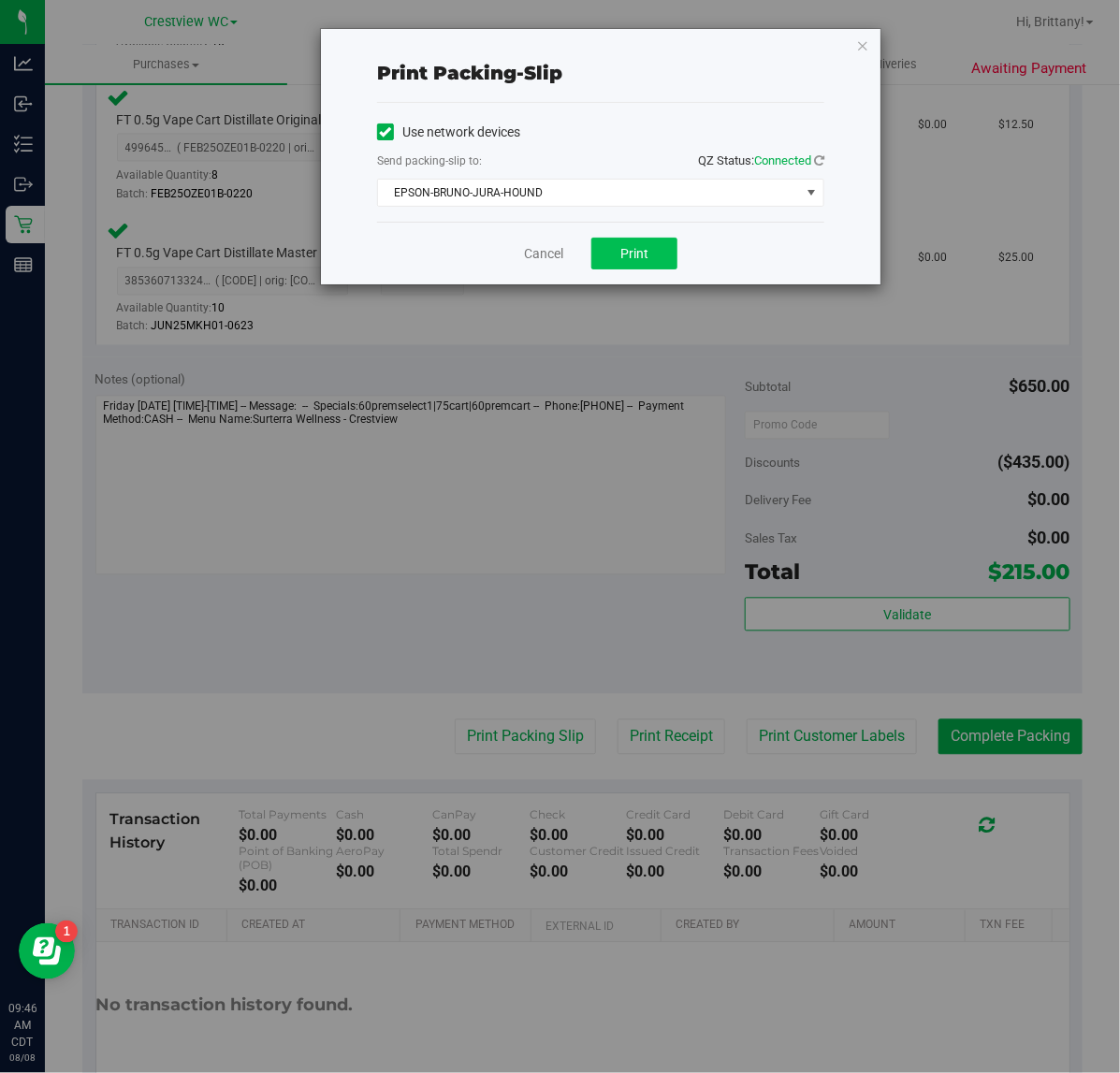 click on "Print" at bounding box center (634, 254) 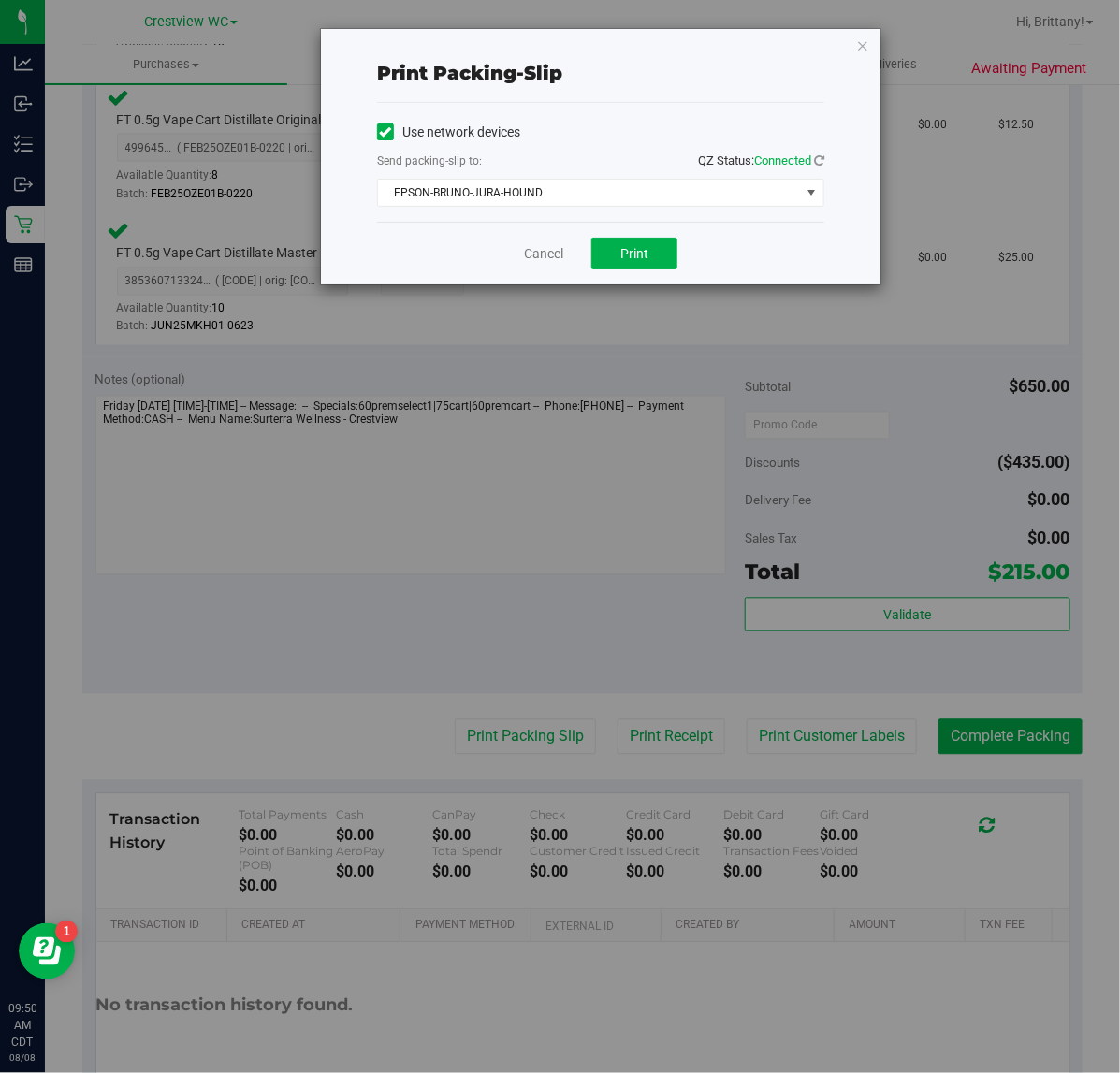 click on "Print packing-slip
Use network devices
Send packing-slip to:
QZ Status:   Connected
EPSON-BRUNO-JURA-HOUND Choose printer EPSON-BRUNO-JURA-HOUND EPSON-BRUSSELS-GRIFFON EPSON-BUBBA-OG EPSON-BUBBLE-GUM EPSON-BUBBLE-HASH EPSON-BUBBLEBERRY EPSON-G2G
Cancel
Print" at bounding box center (601, 156) 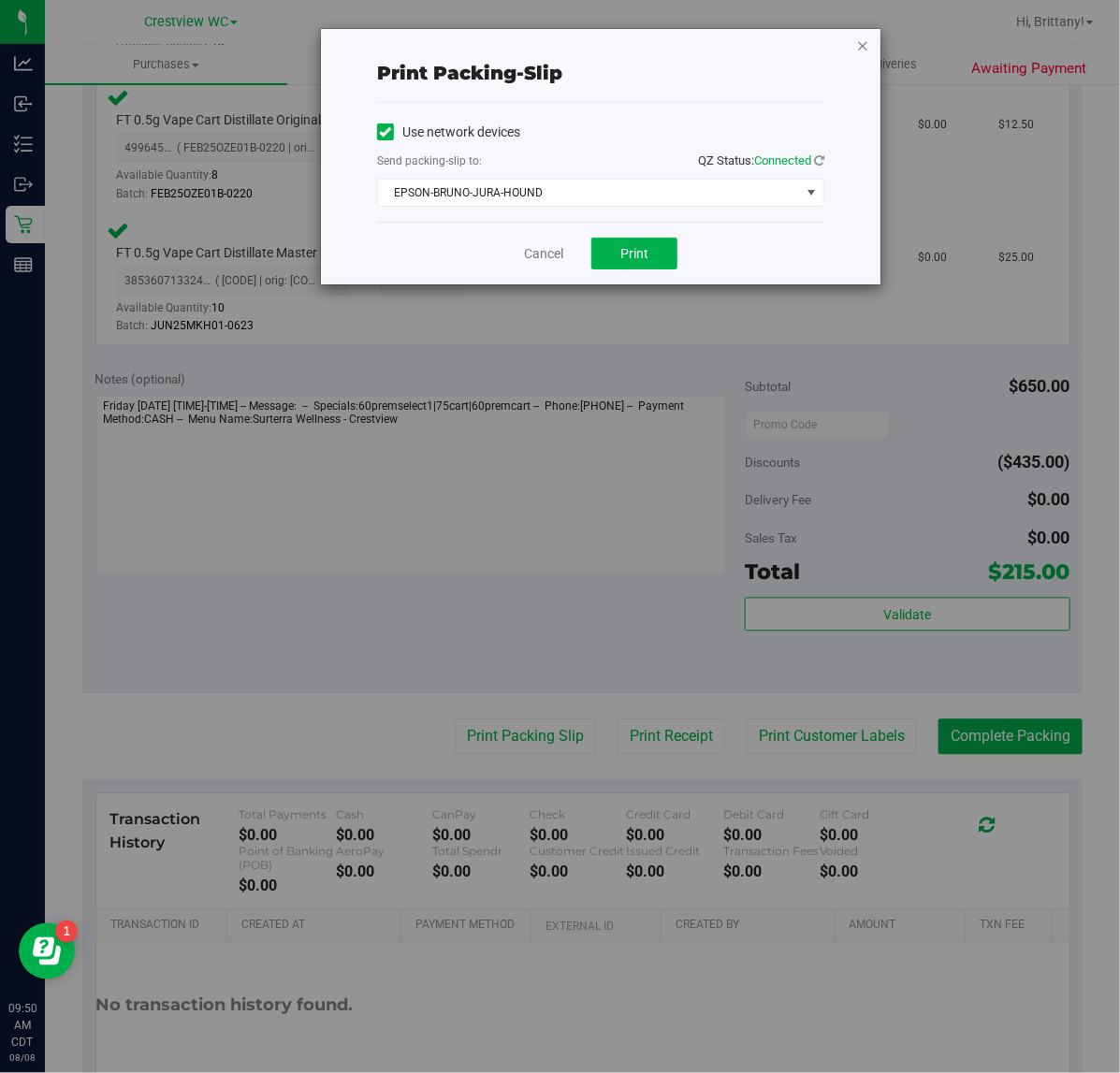 click at bounding box center [863, 45] 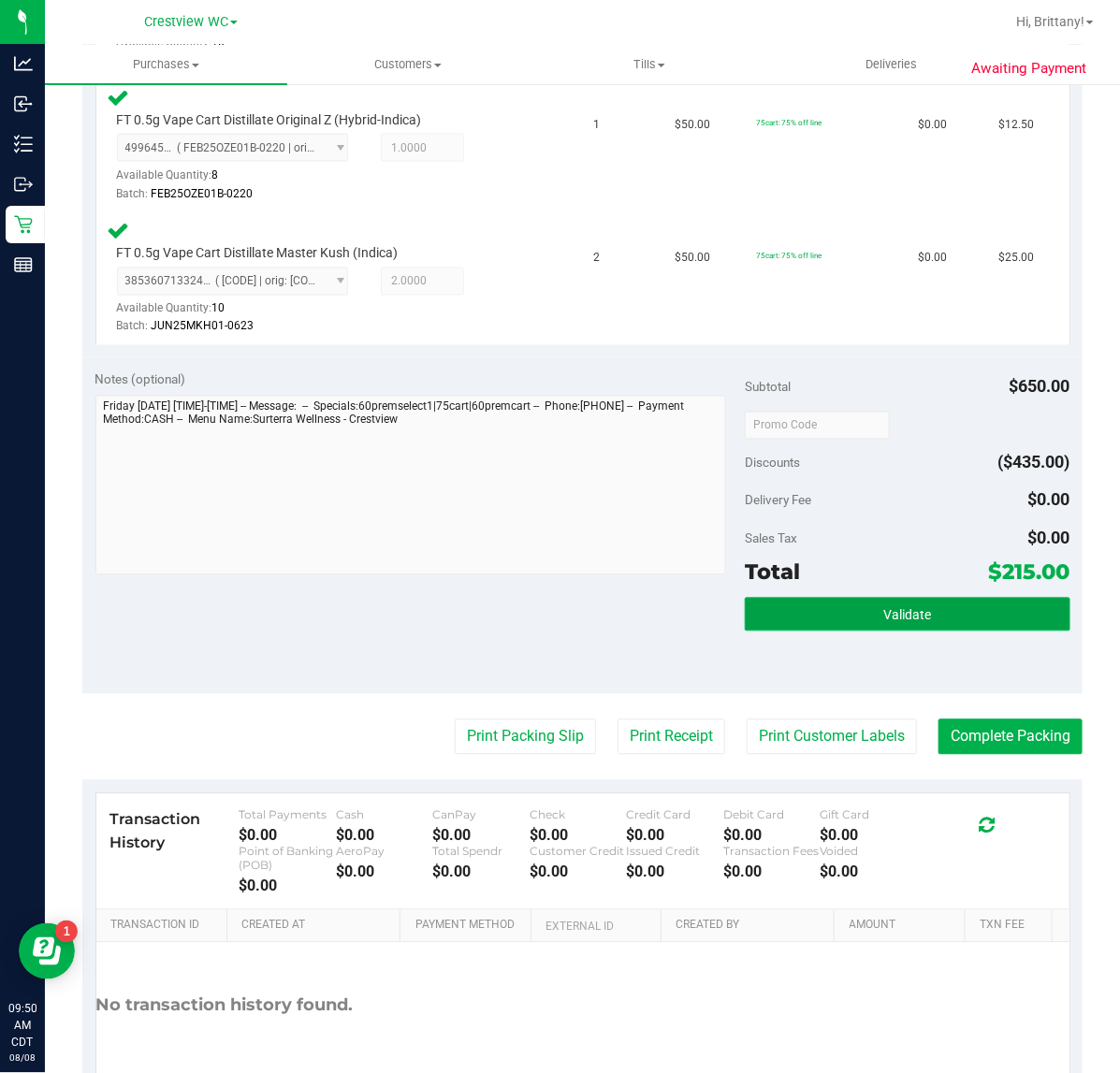 click on "Validate" at bounding box center (907, 616) 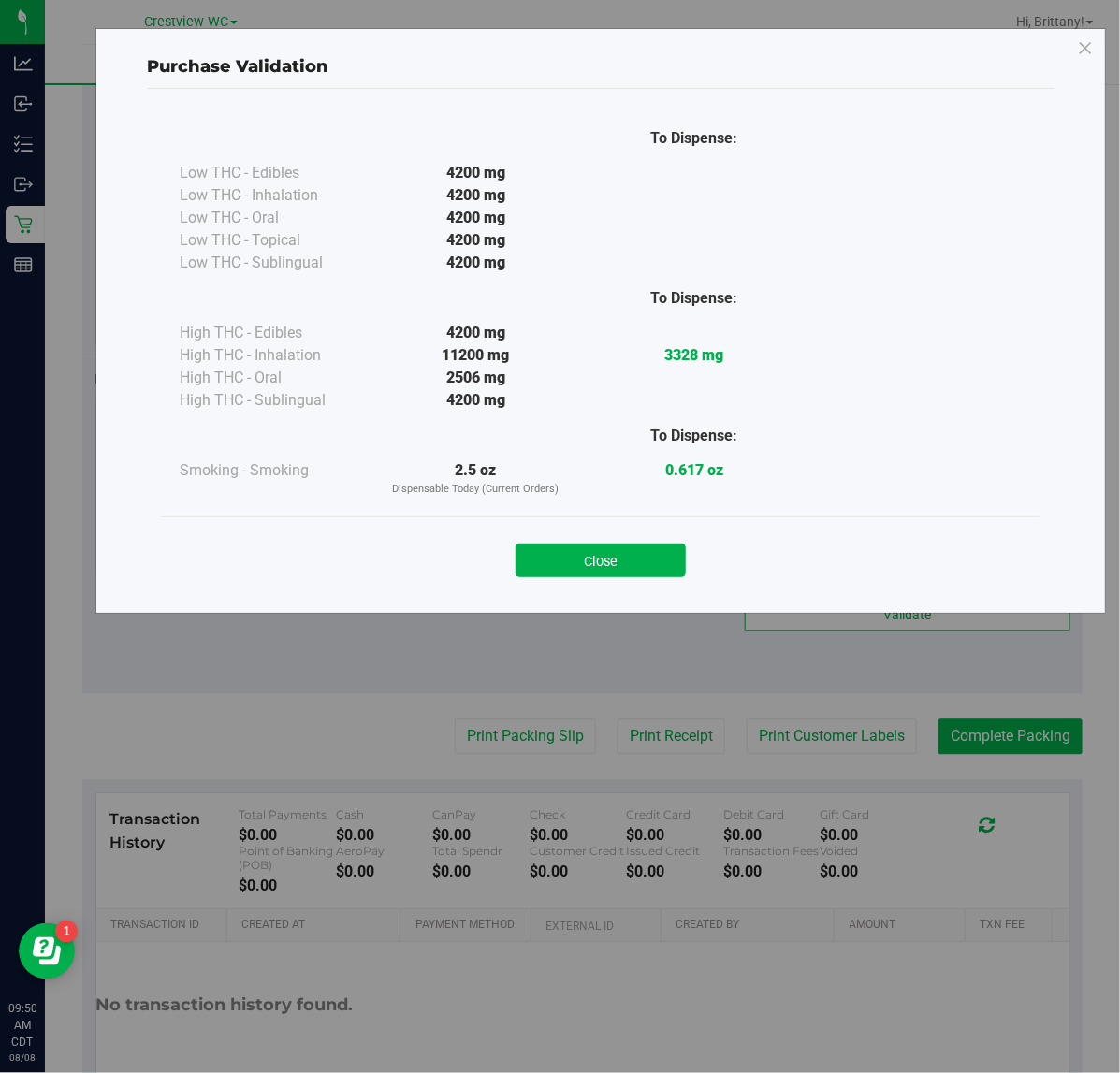 drag, startPoint x: 619, startPoint y: 554, endPoint x: 637, endPoint y: 549, distance: 18.681542 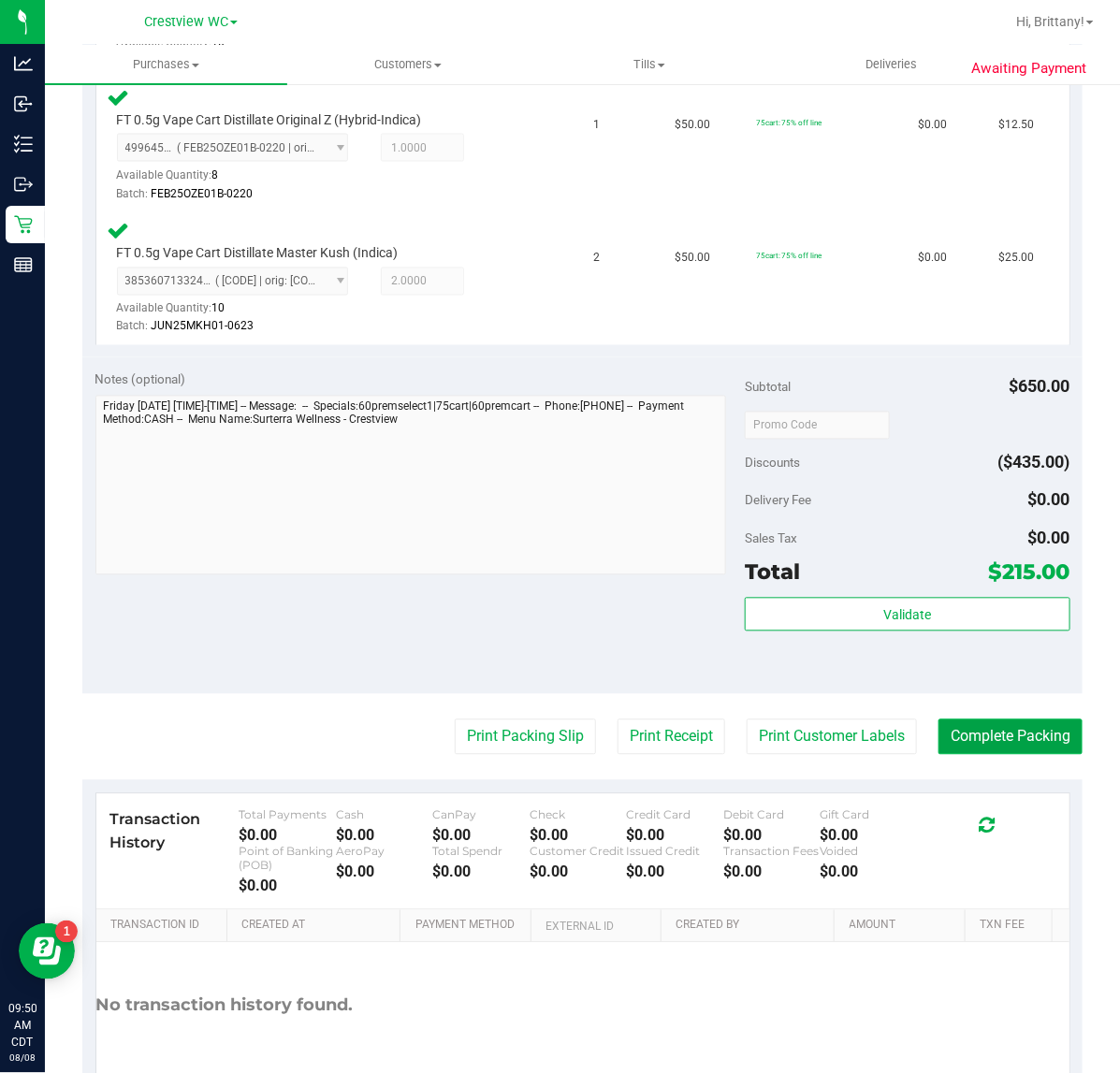 click on "Complete Packing" at bounding box center [1011, 737] 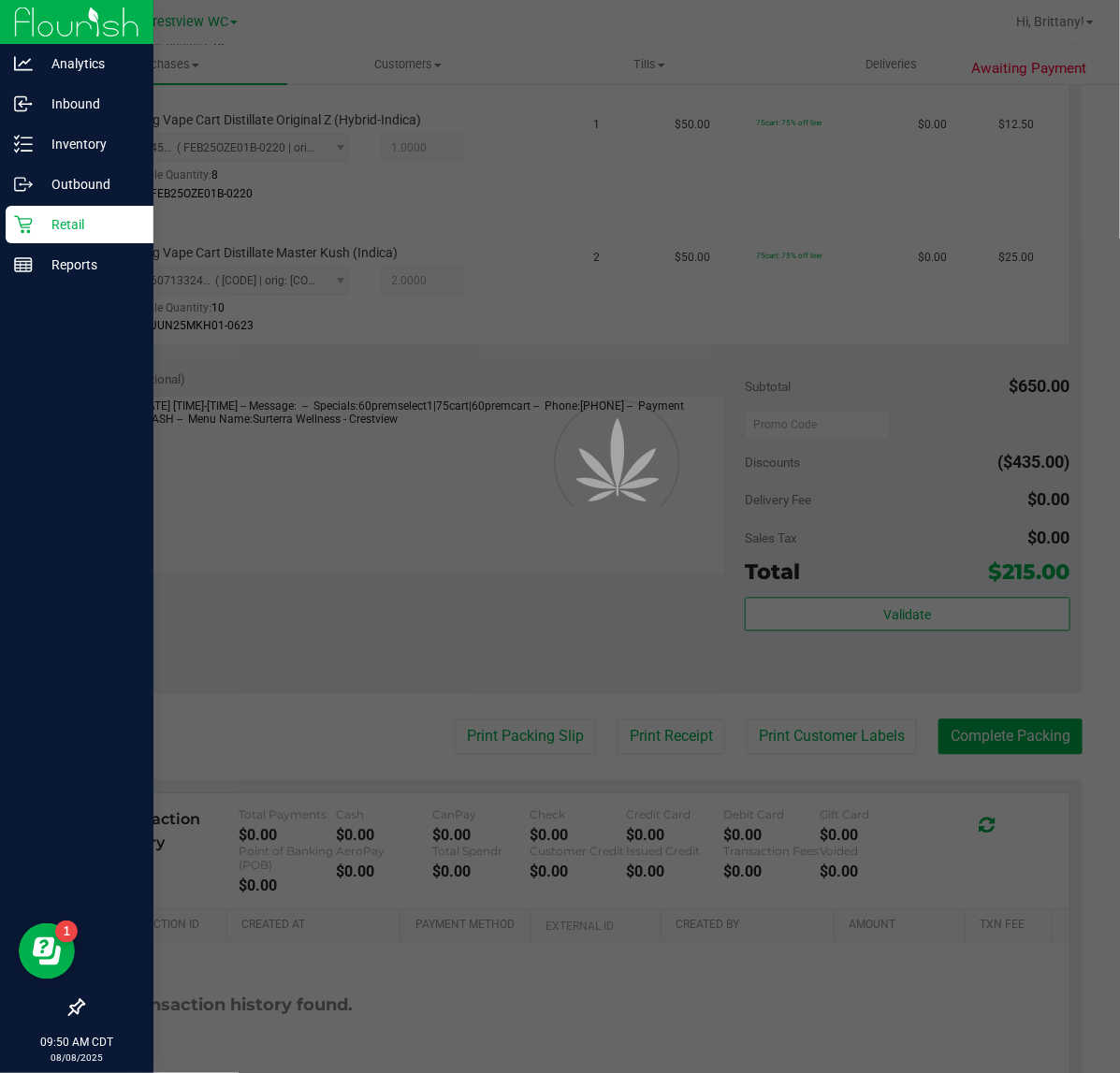 scroll, scrollTop: 0, scrollLeft: 0, axis: both 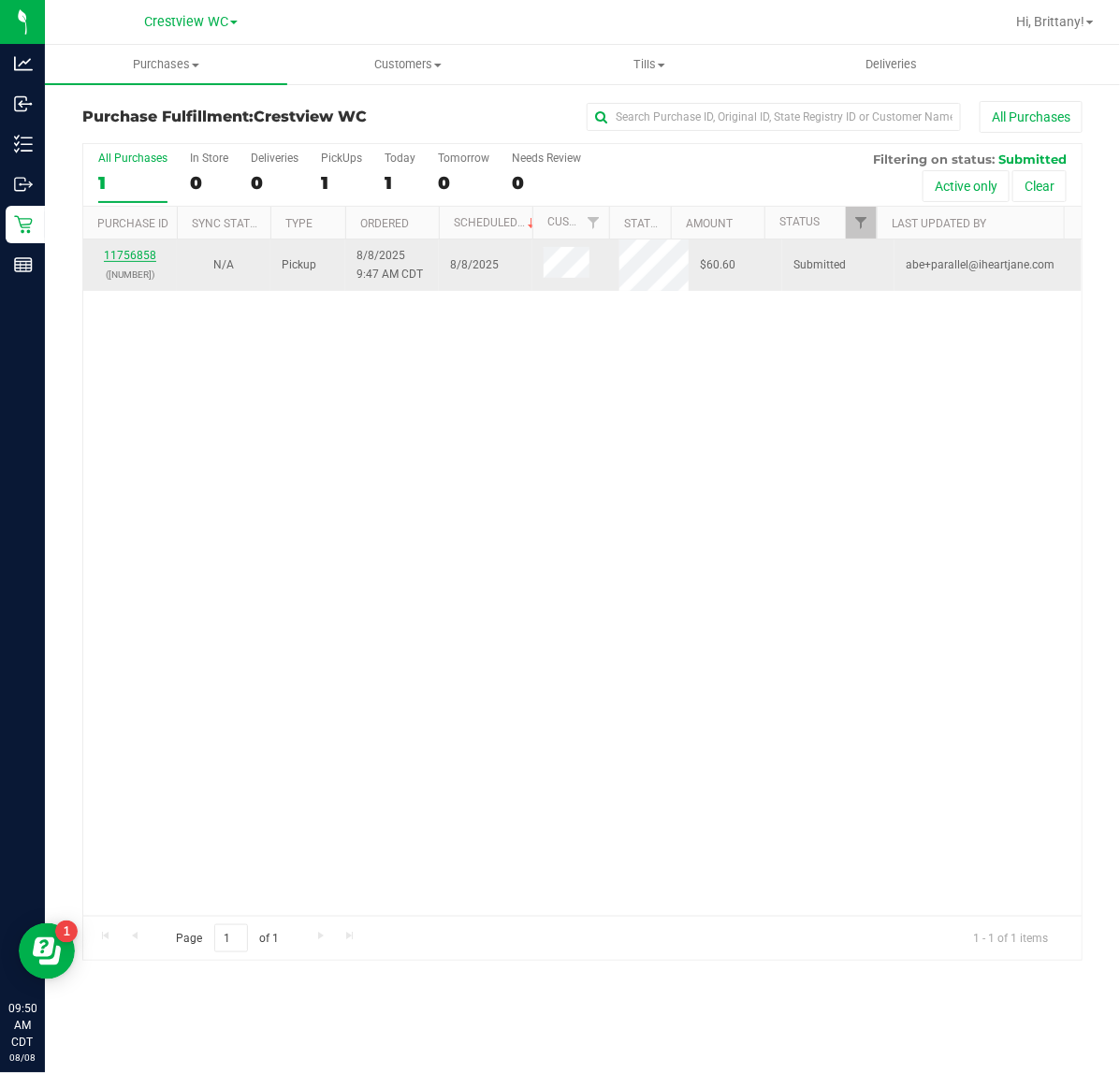 click on "11756858" at bounding box center [130, 255] 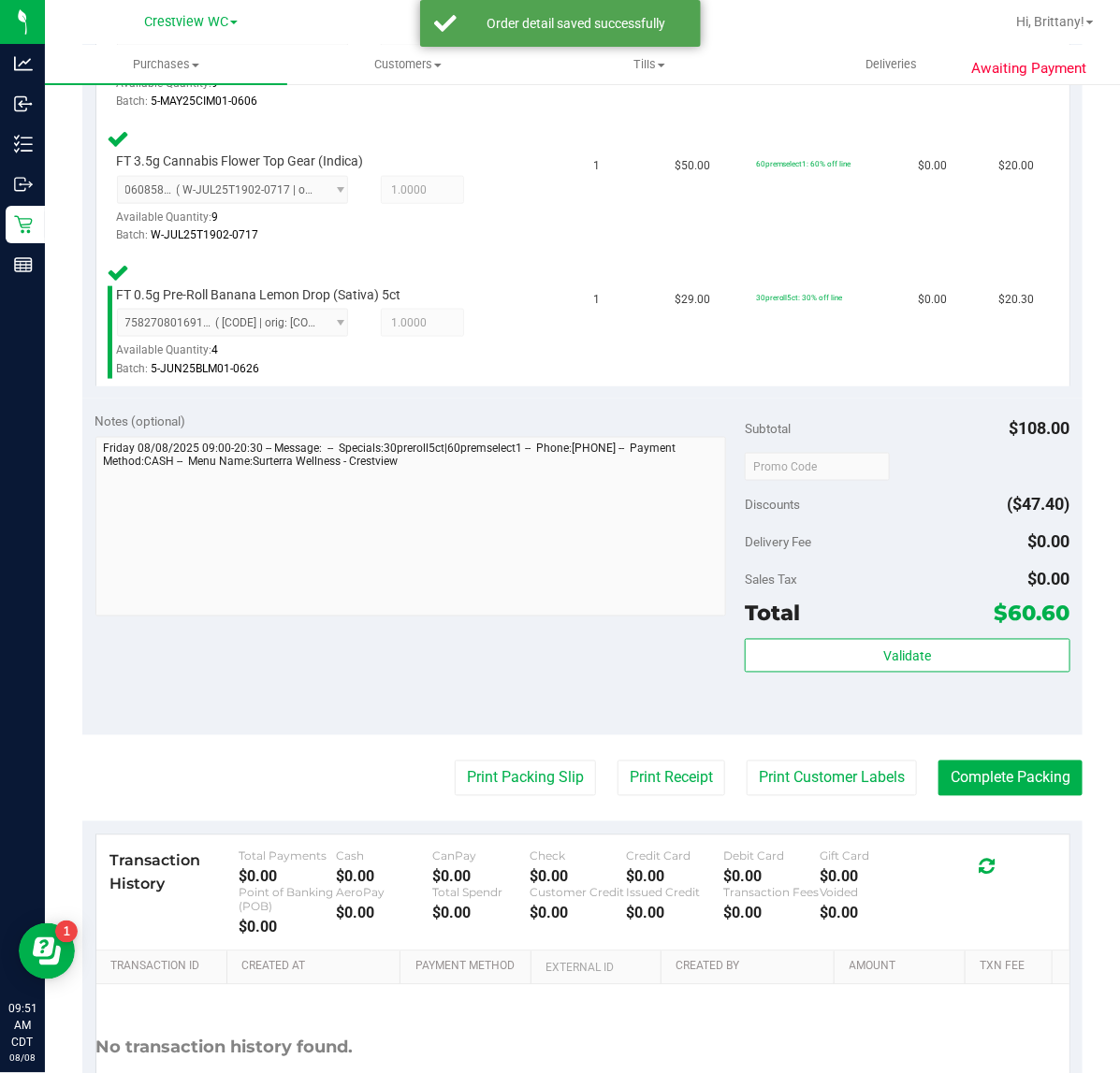 scroll, scrollTop: 610, scrollLeft: 0, axis: vertical 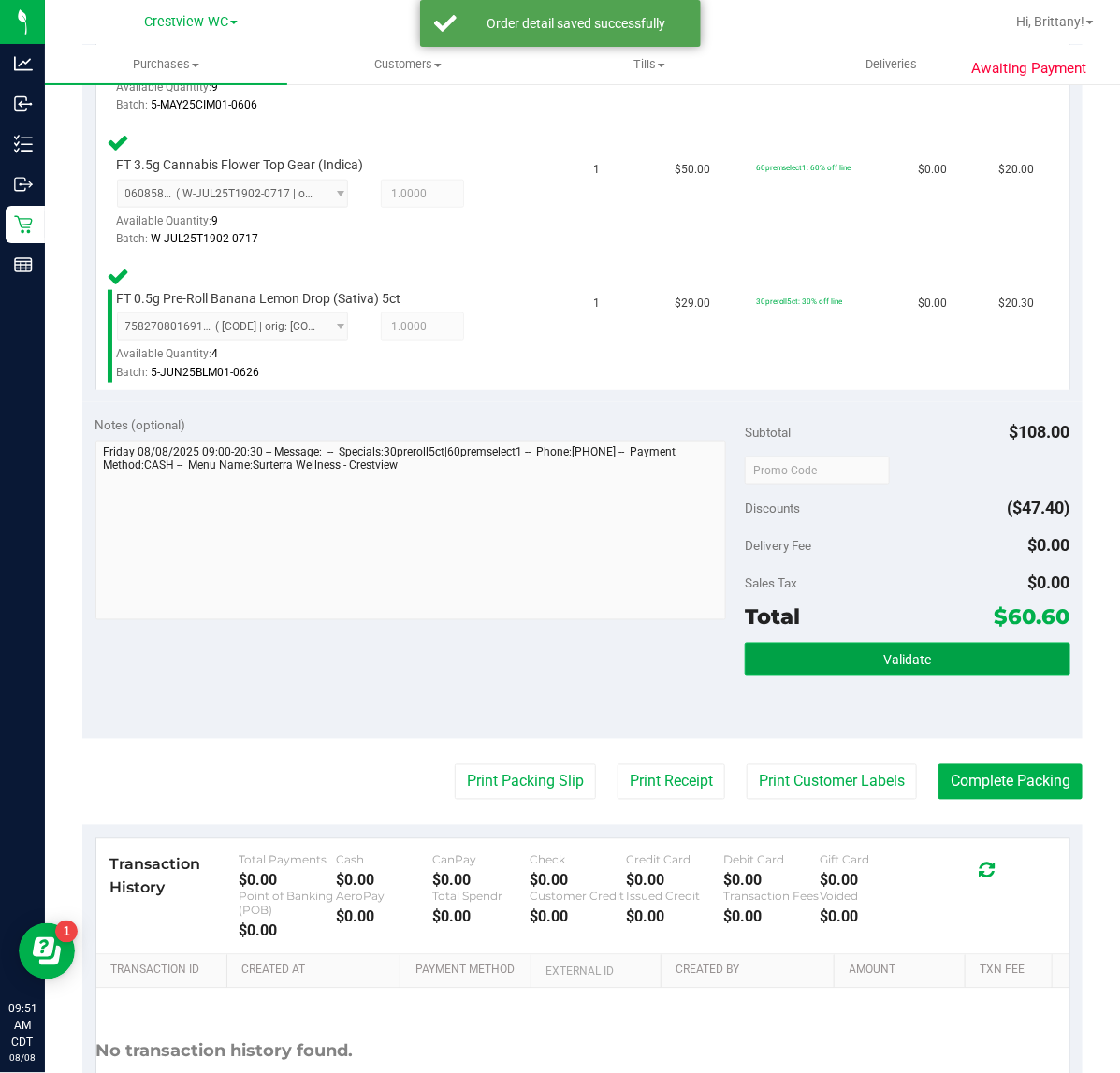 click on "Validate" at bounding box center [907, 660] 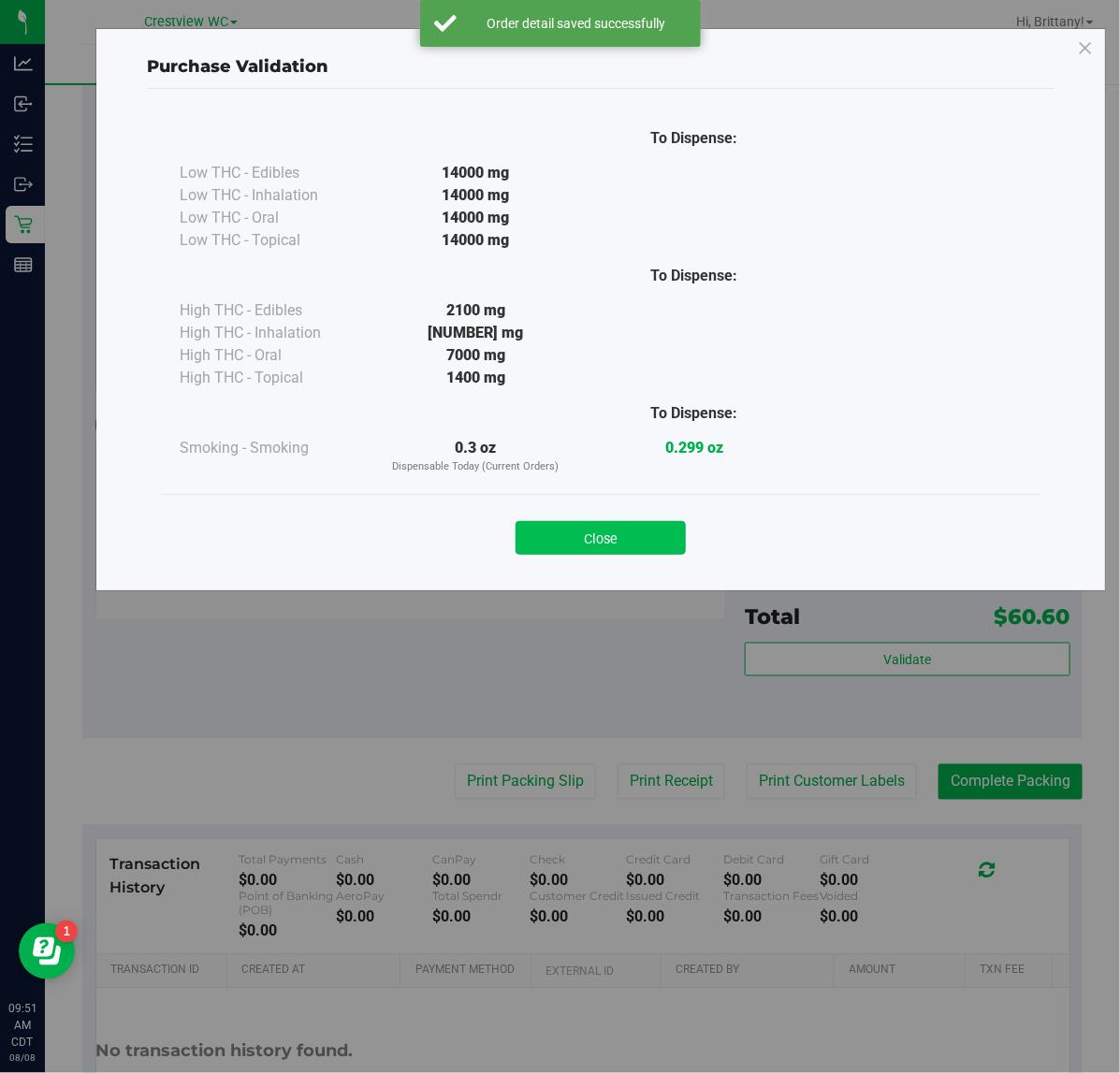 click on "Close" at bounding box center (601, 538) 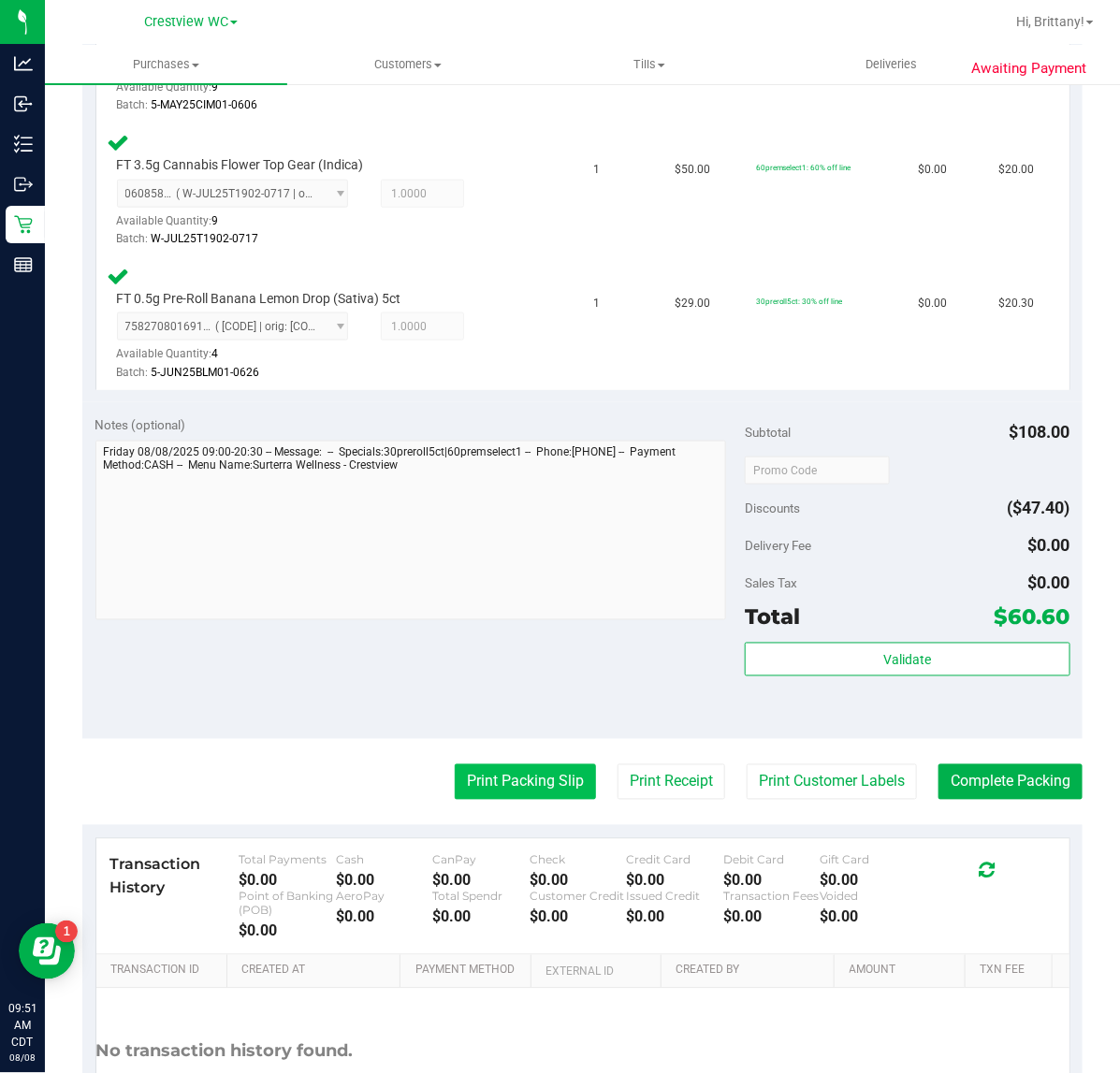 click on "Print Packing Slip" at bounding box center [525, 782] 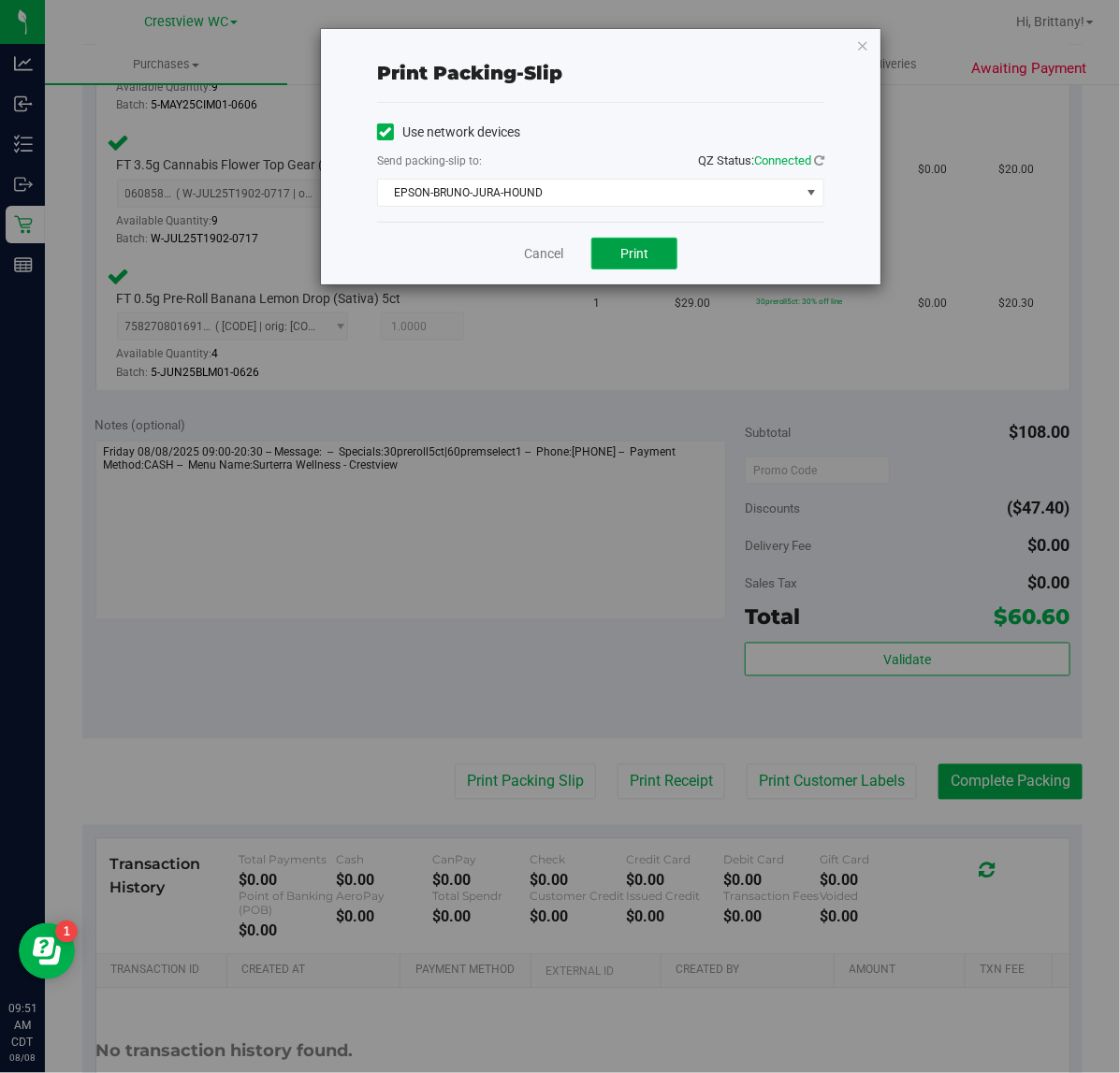 click on "Print" at bounding box center (634, 254) 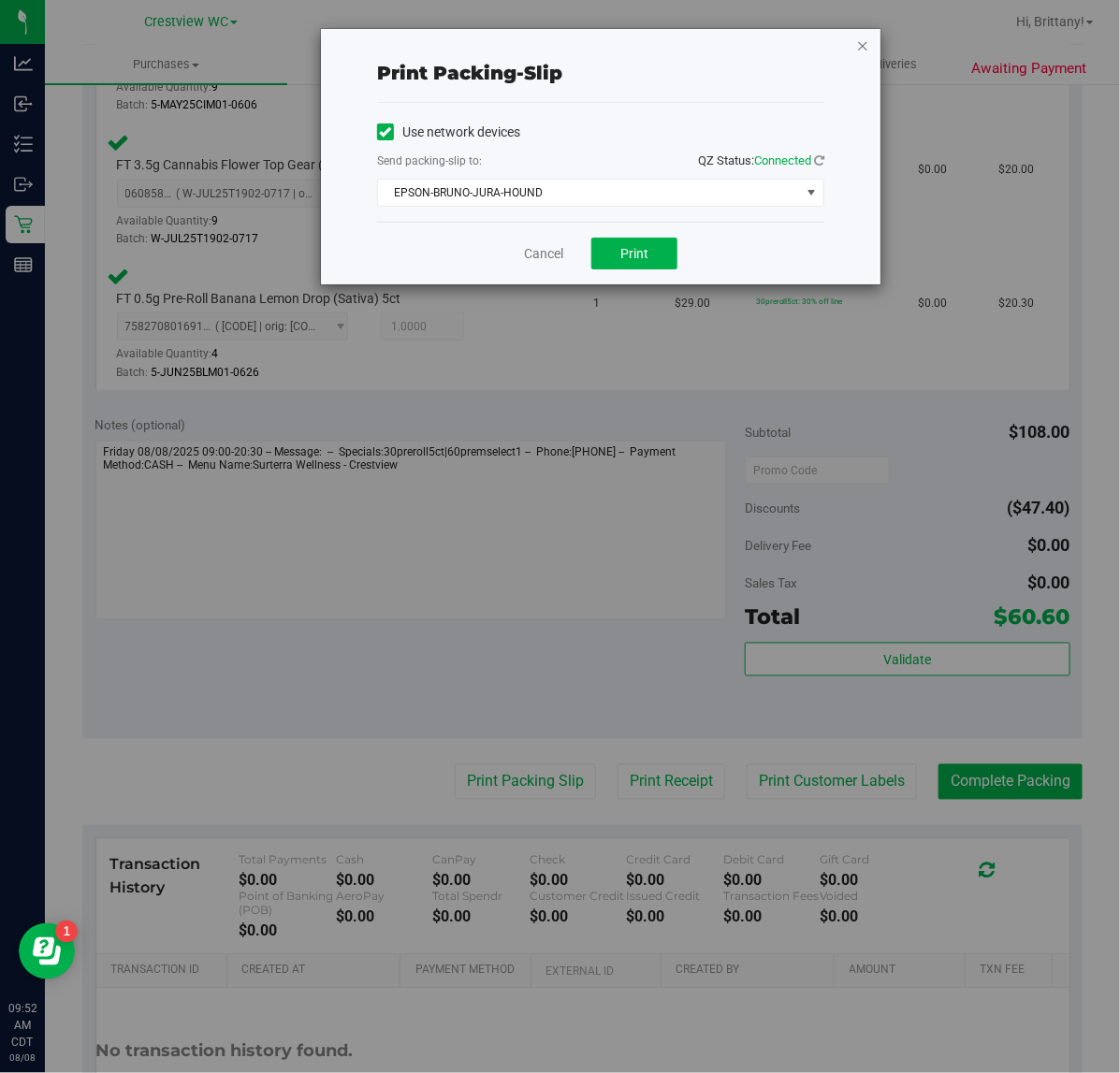 click at bounding box center (863, 45) 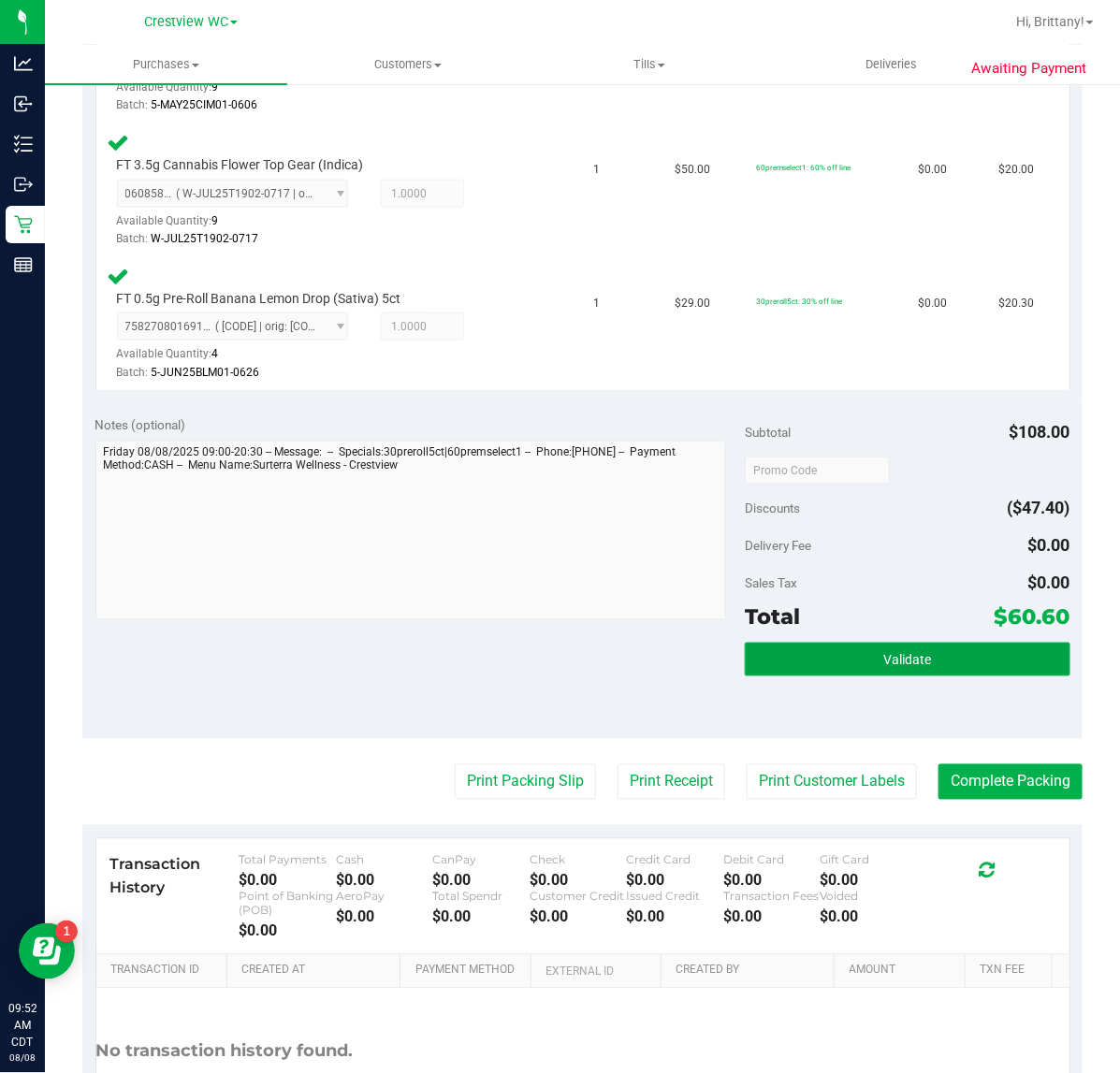 click on "Validate" at bounding box center (907, 660) 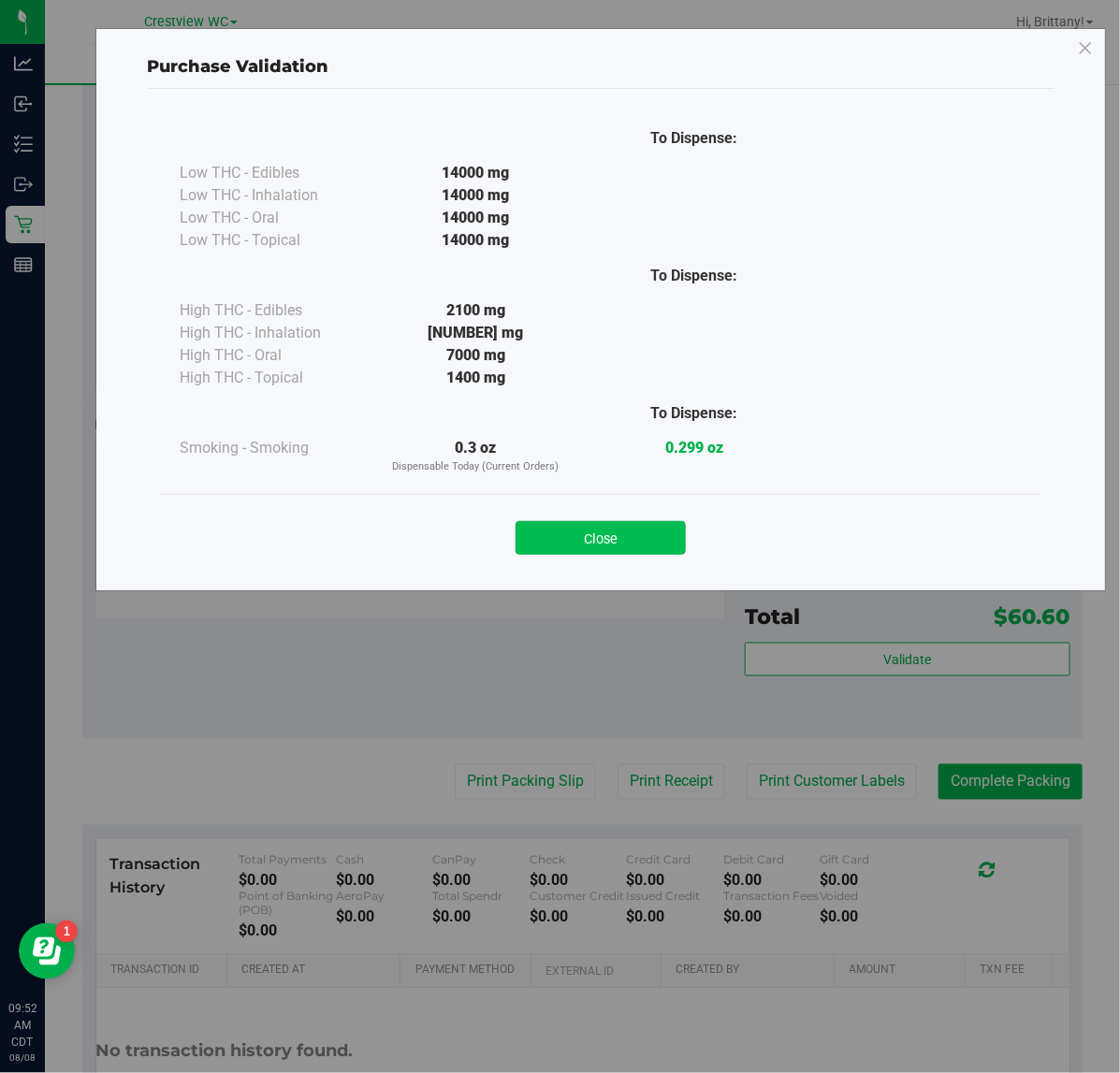 click on "Close" at bounding box center (601, 538) 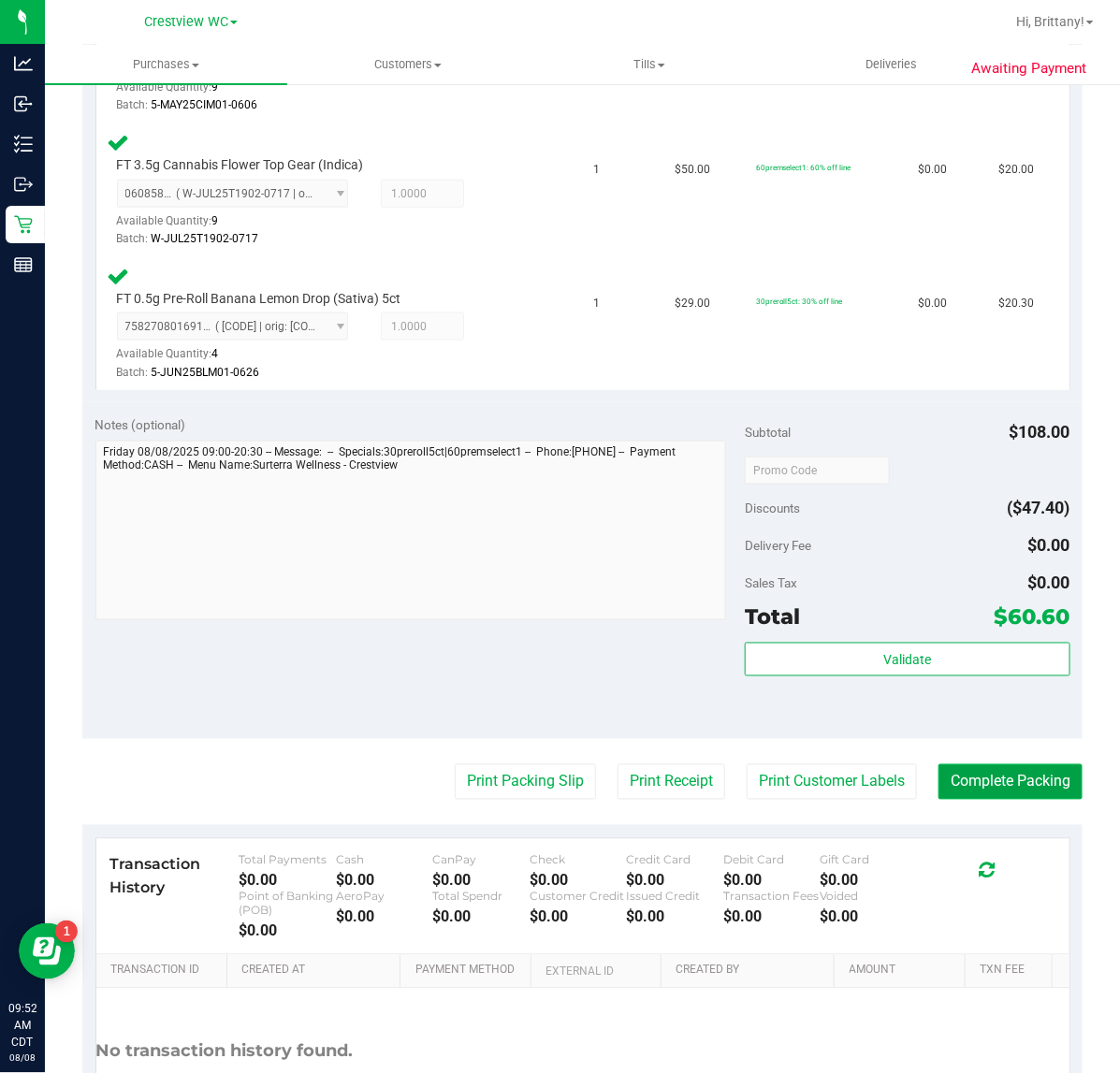 click on "Complete Packing" at bounding box center [1011, 782] 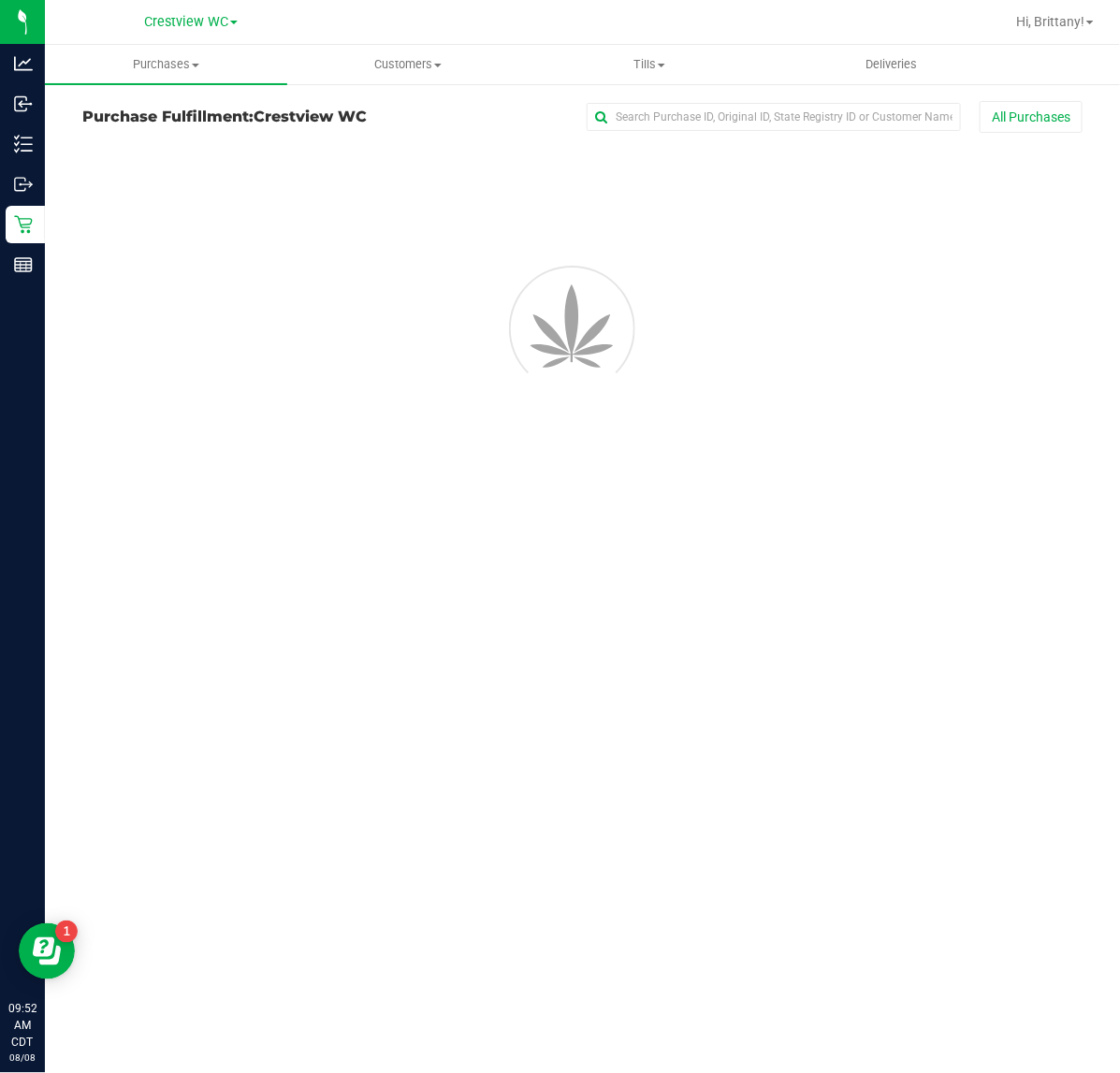 scroll, scrollTop: 0, scrollLeft: 0, axis: both 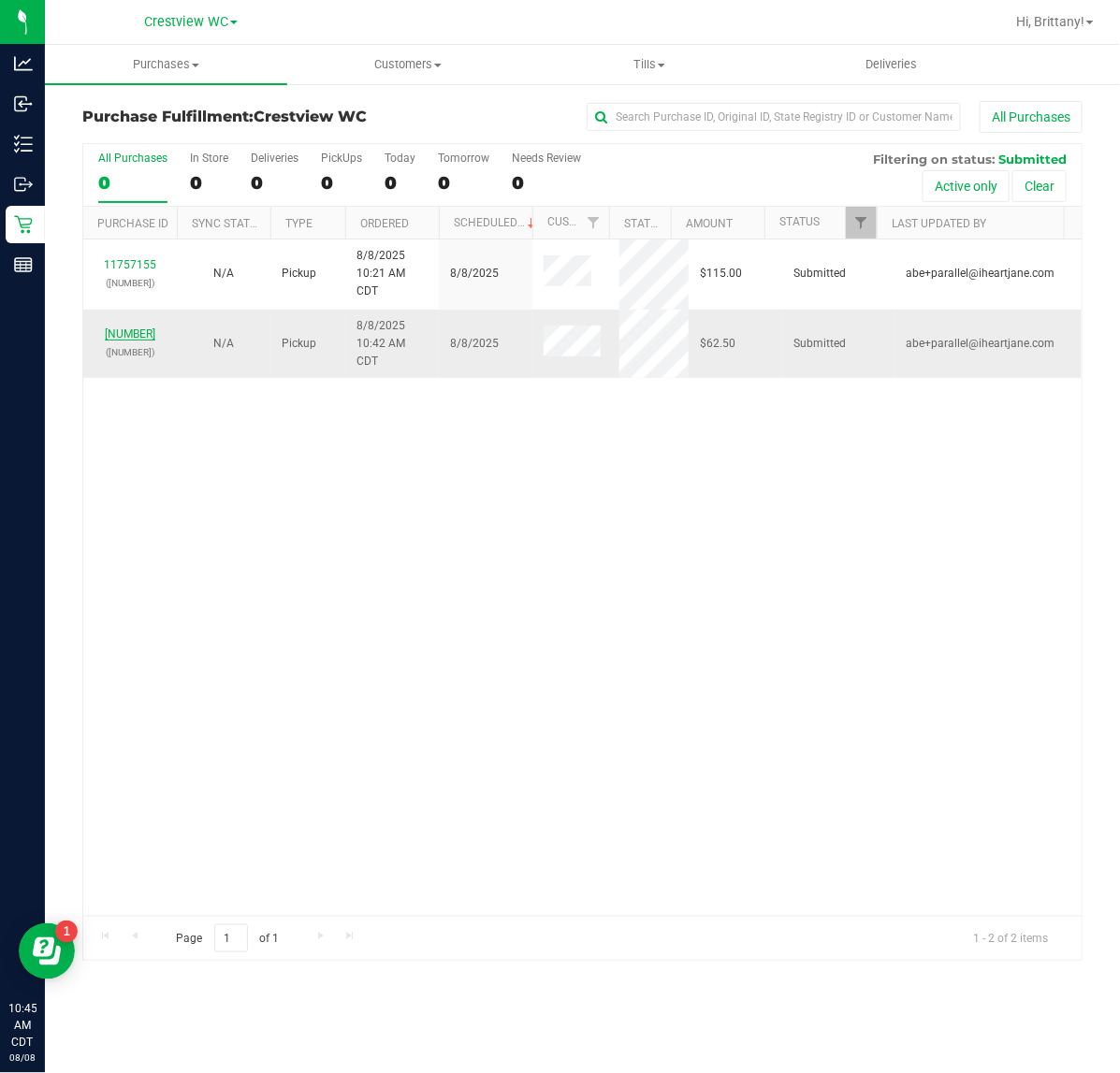 click on "[NUMBER]" at bounding box center (130, 334) 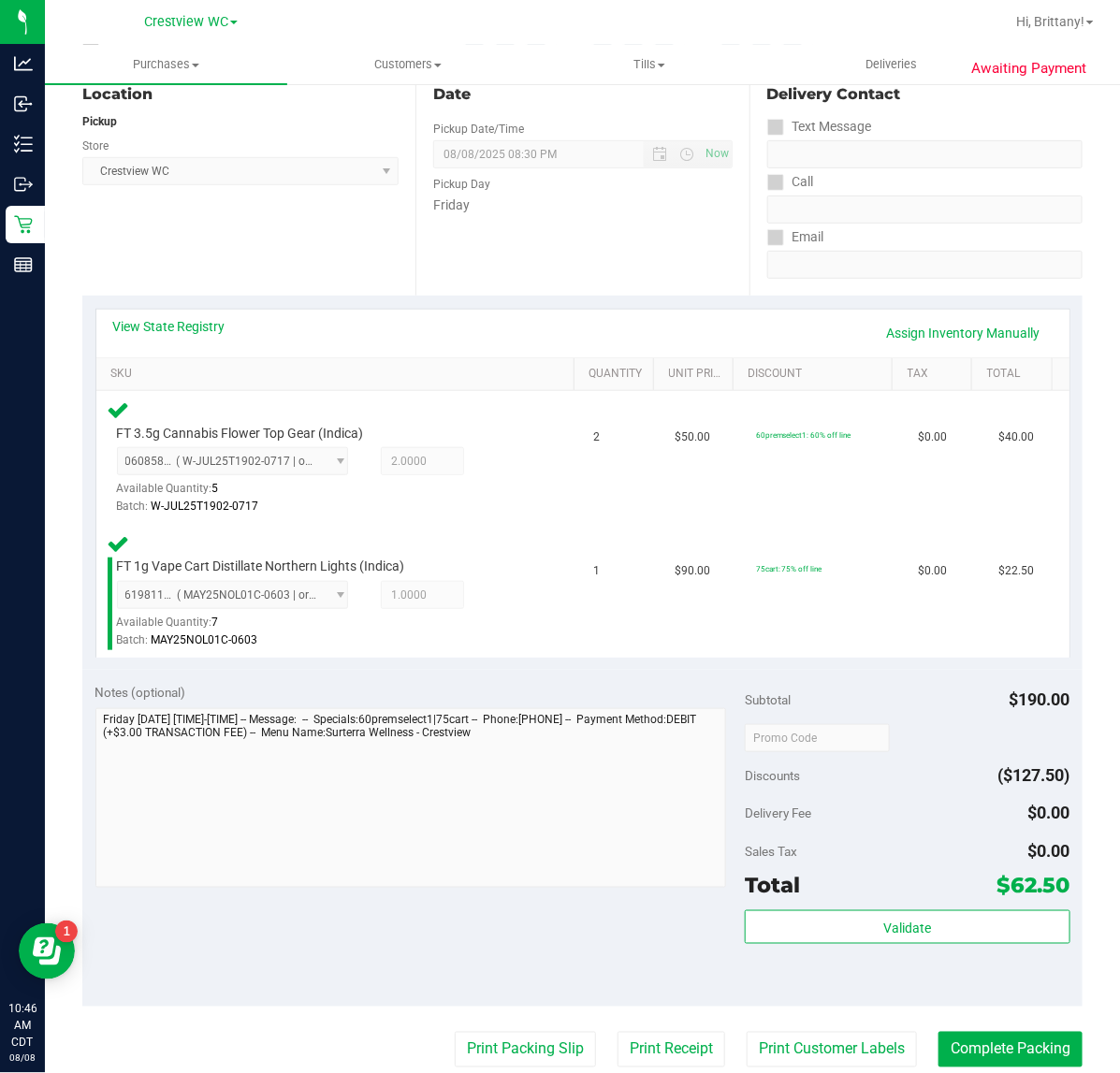 scroll, scrollTop: 356, scrollLeft: 0, axis: vertical 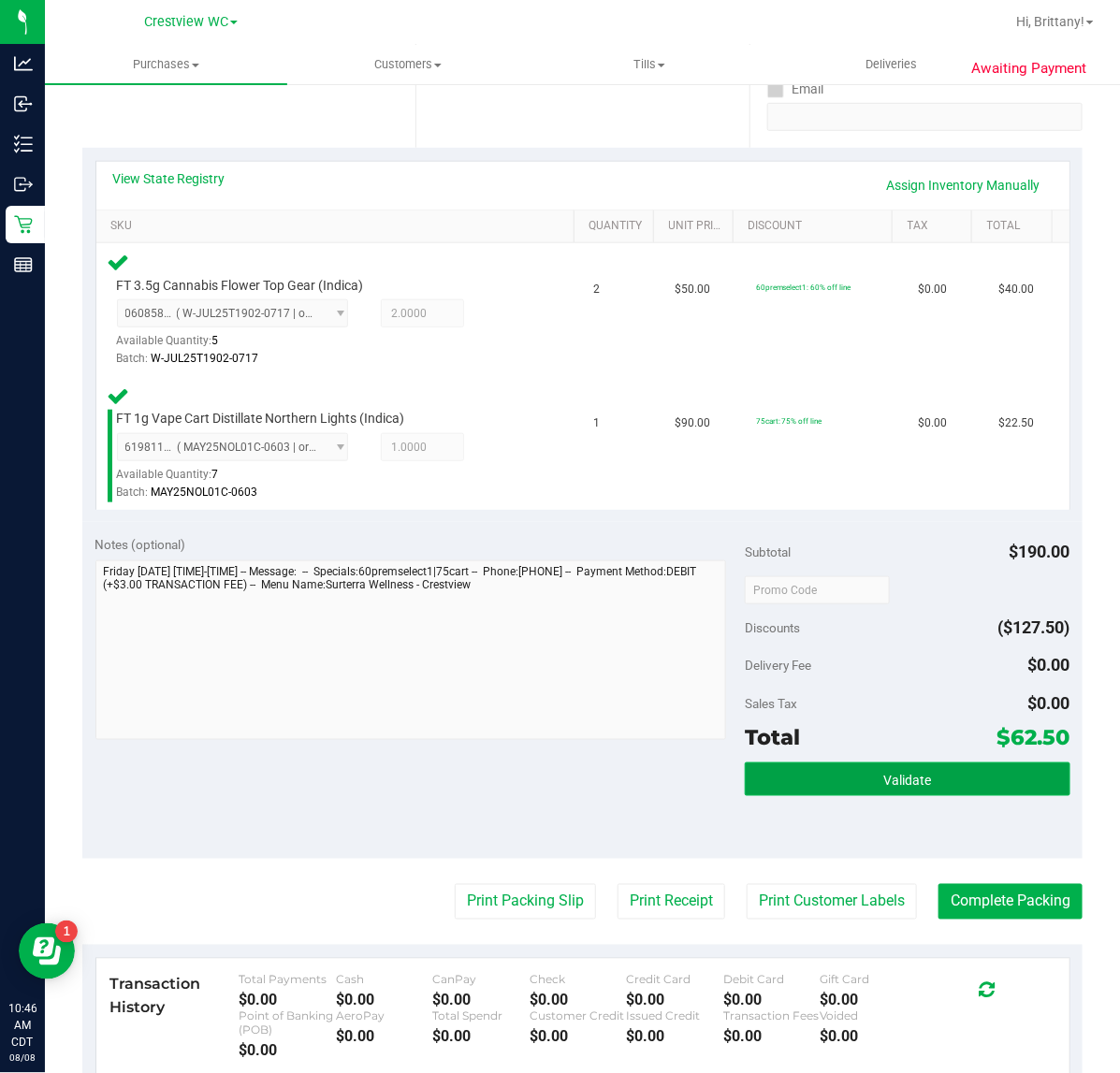 click on "Validate" at bounding box center [907, 779] 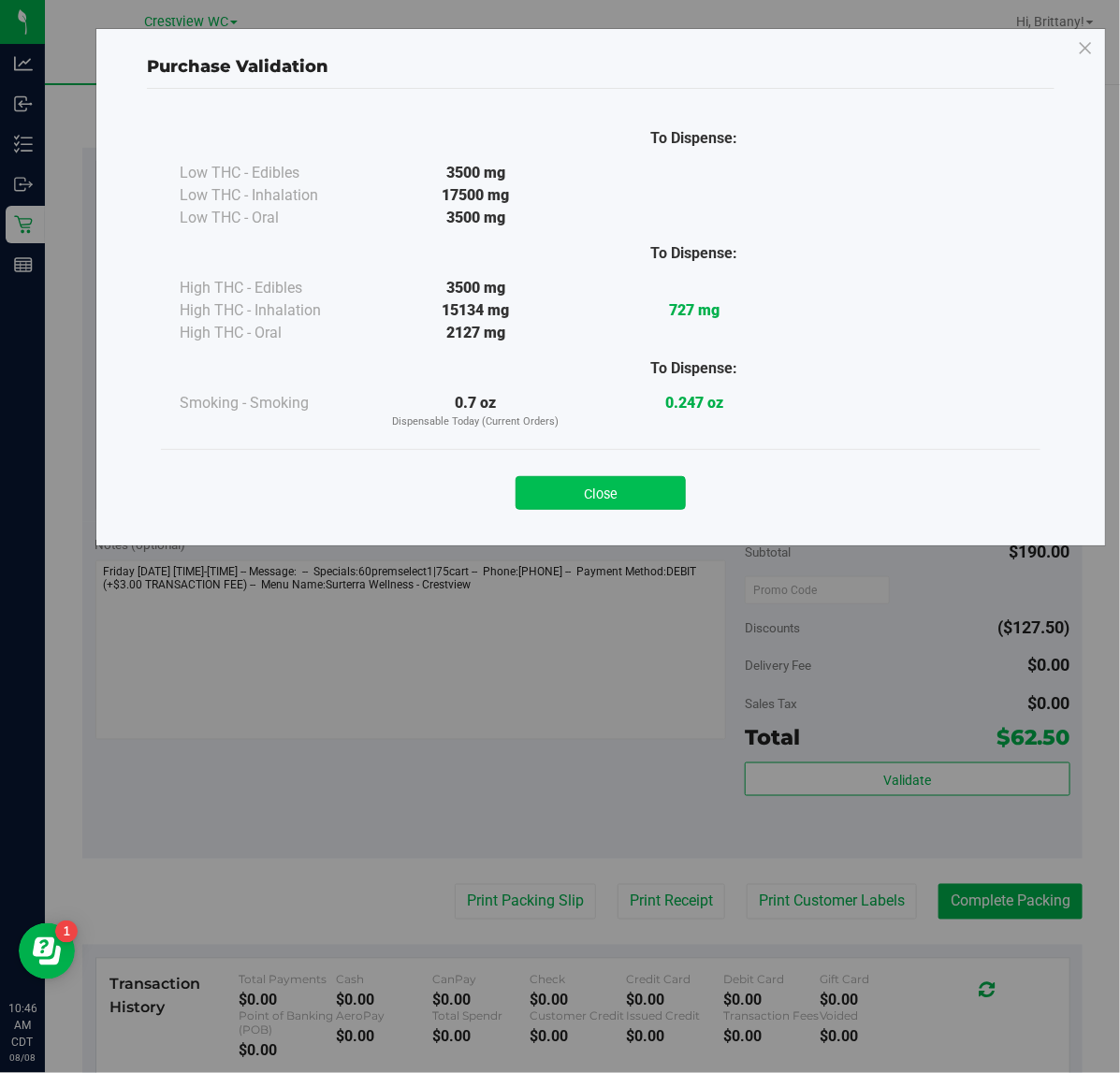 click on "Close" at bounding box center (601, 493) 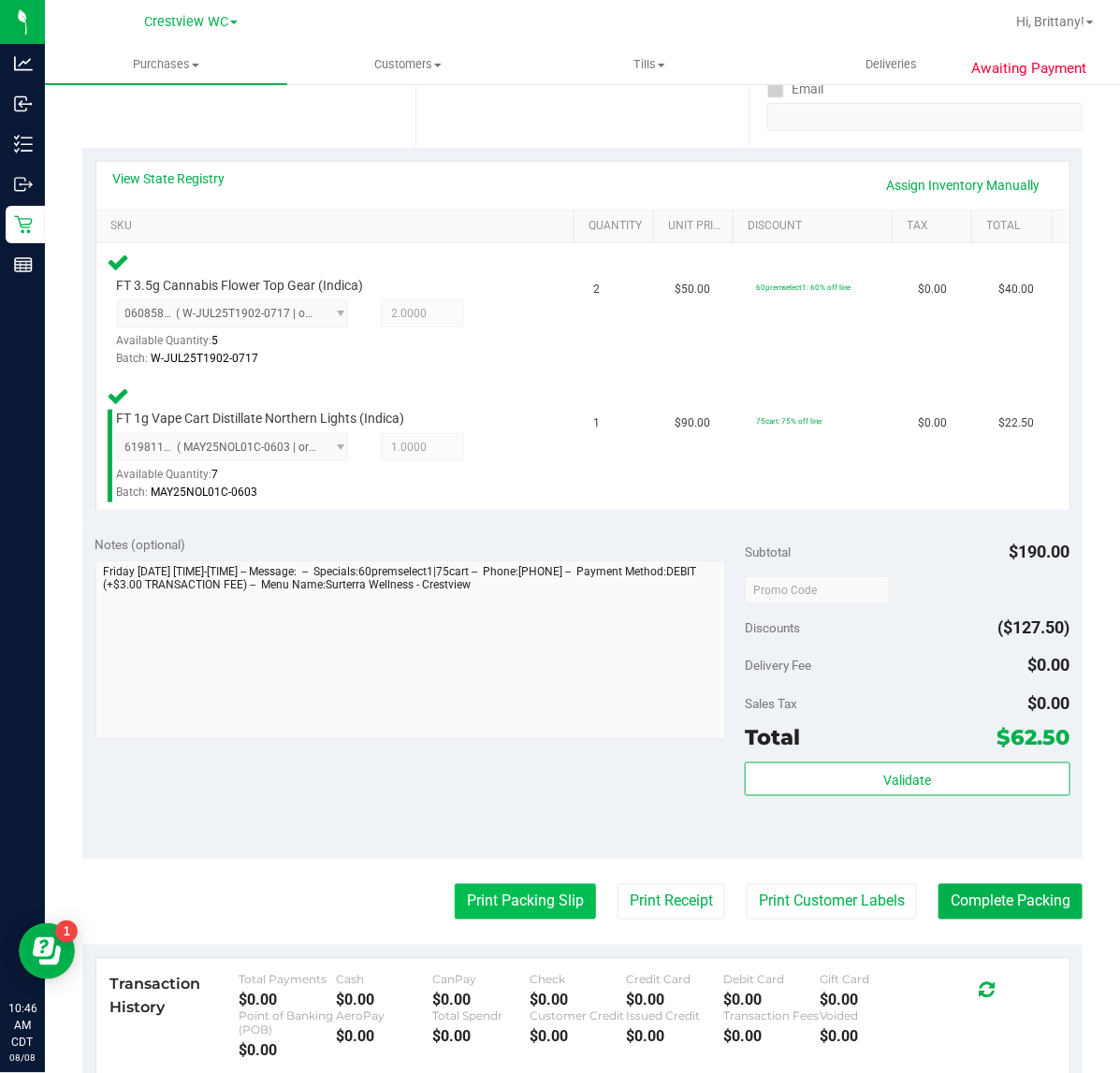 click on "Print Packing Slip" at bounding box center (525, 902) 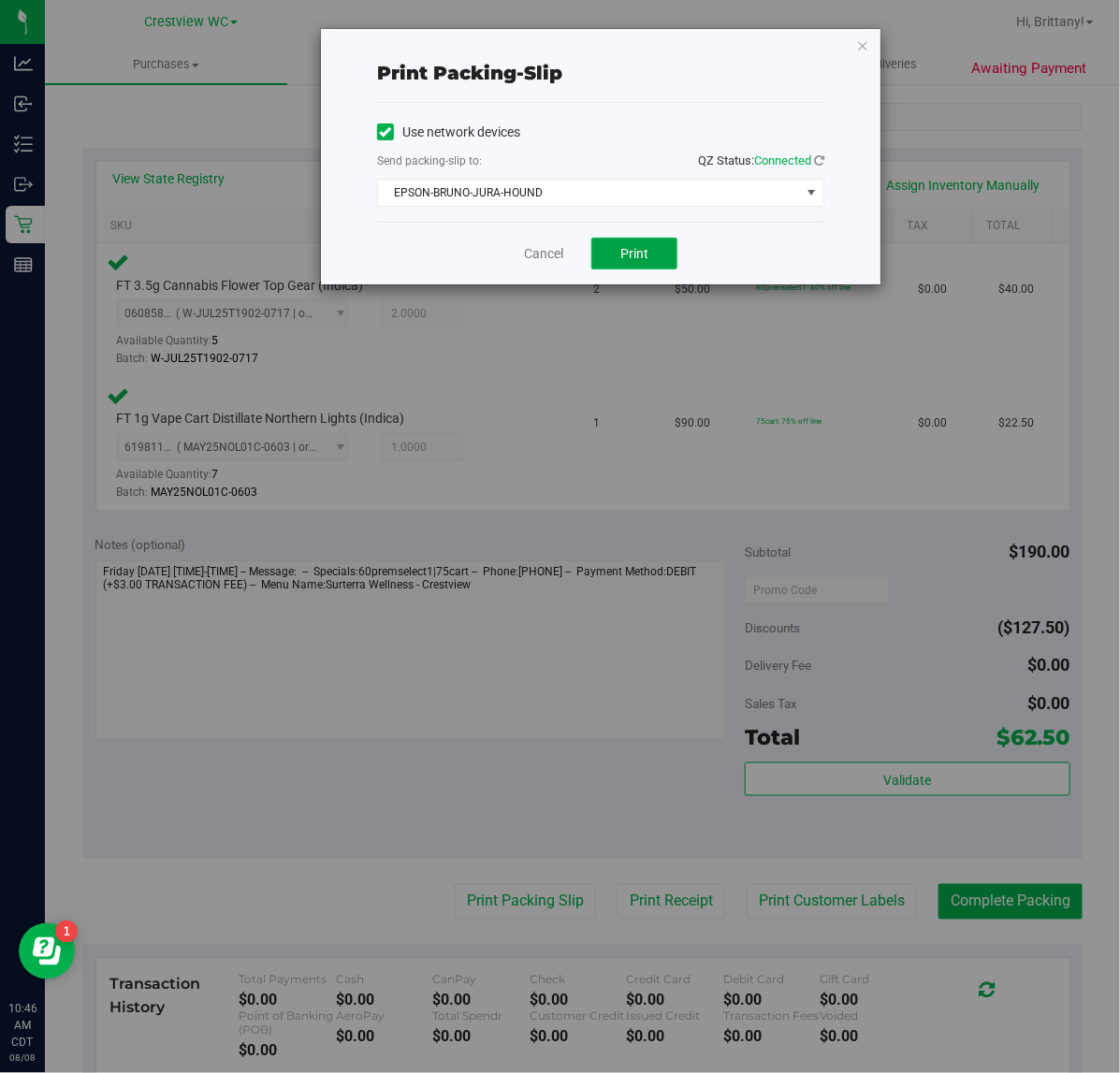 click on "Print" at bounding box center [634, 254] 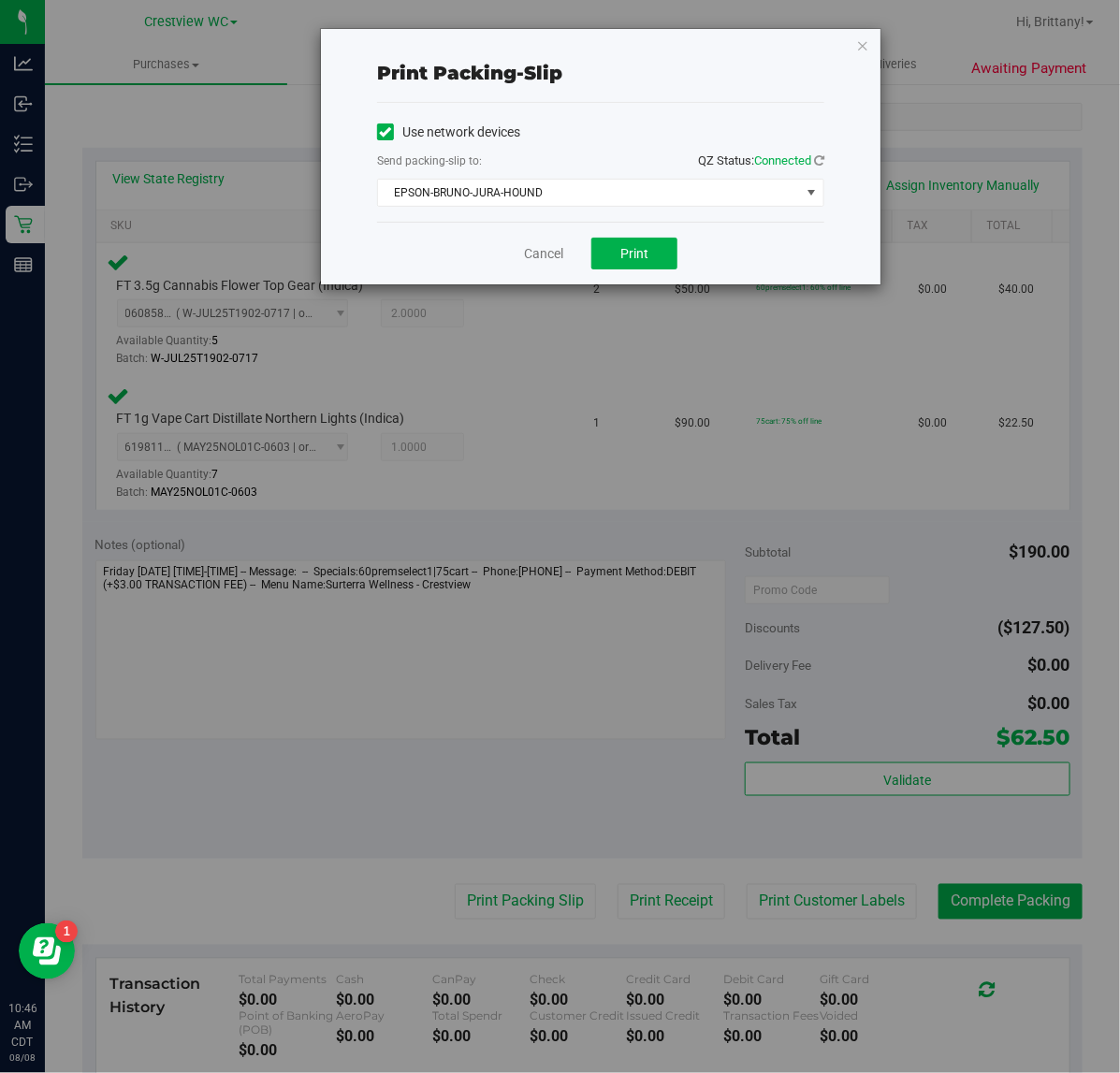 click on "Print packing-slip
Use network devices
Send packing-slip to:
QZ Status:   Connected
EPSON-BRUNO-JURA-HOUND Choose printer EPSON-BRUNO-JURA-HOUND EPSON-BRUSSELS-GRIFFON EPSON-BUBBA-OG EPSON-BUBBLE-GUM EPSON-BUBBLE-HASH EPSON-BUBBLEBERRY EPSON-G2G
Cancel
Print" at bounding box center (601, 156) 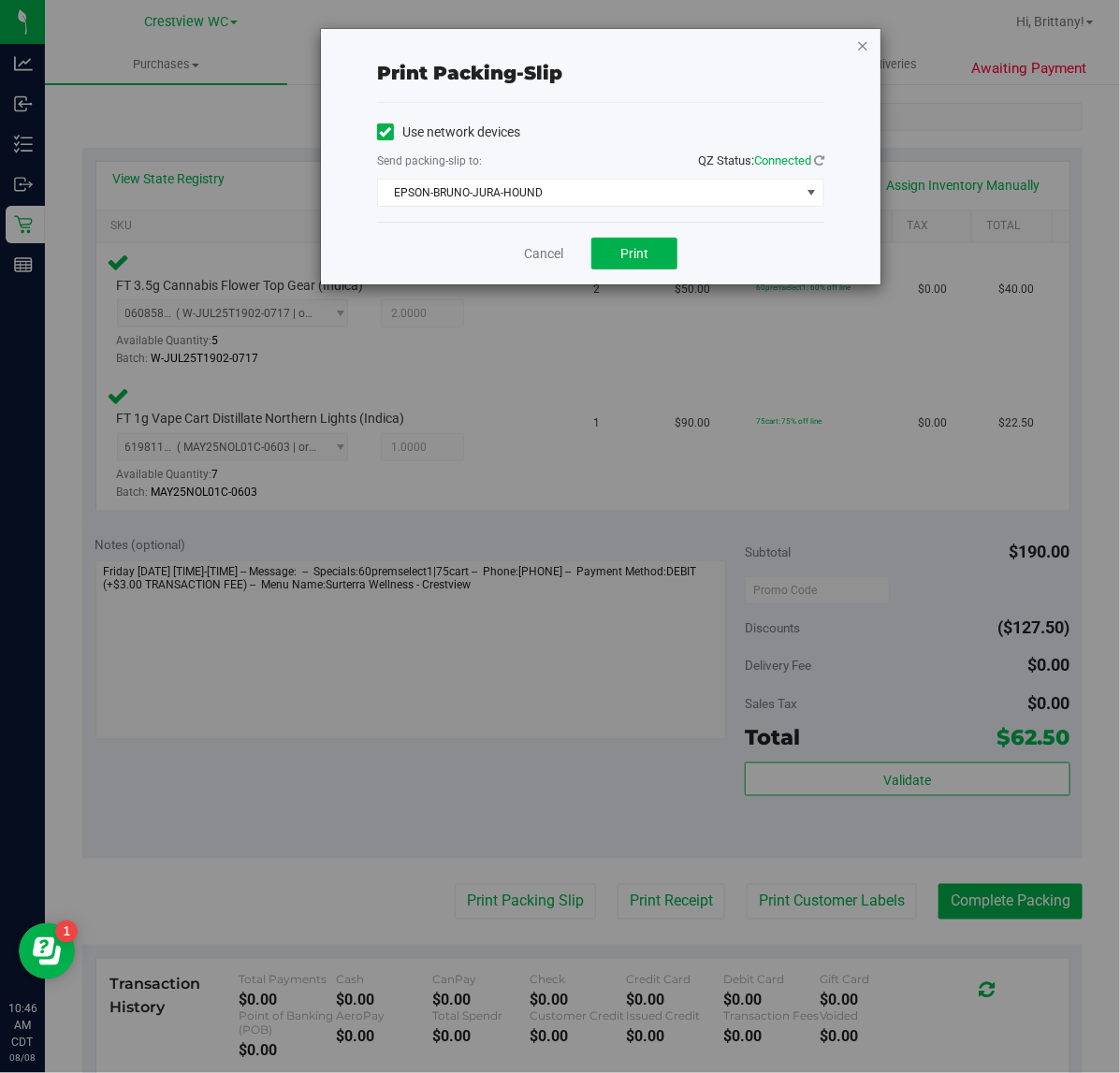 click at bounding box center [863, 45] 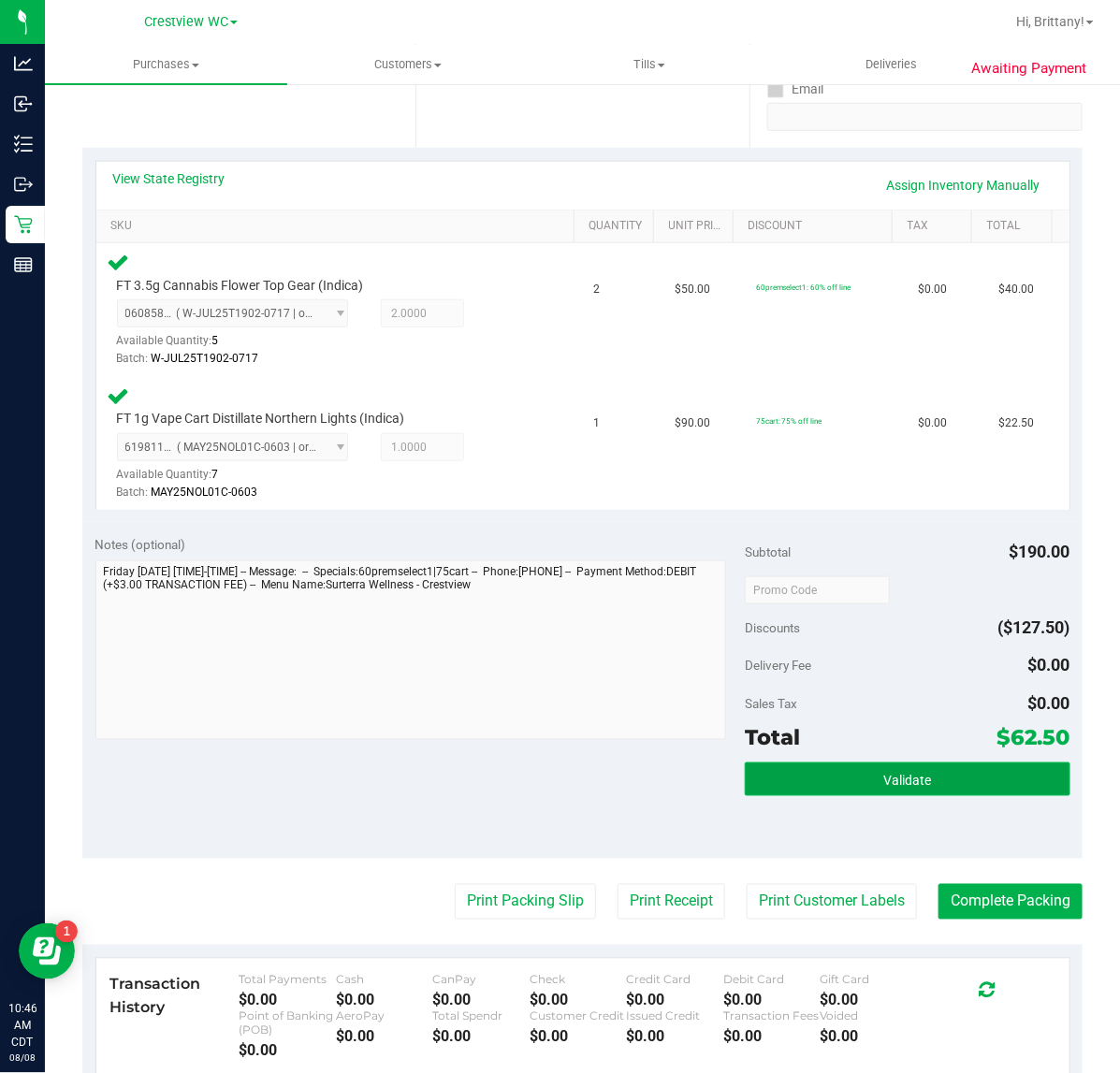 click on "Validate" at bounding box center (907, 780) 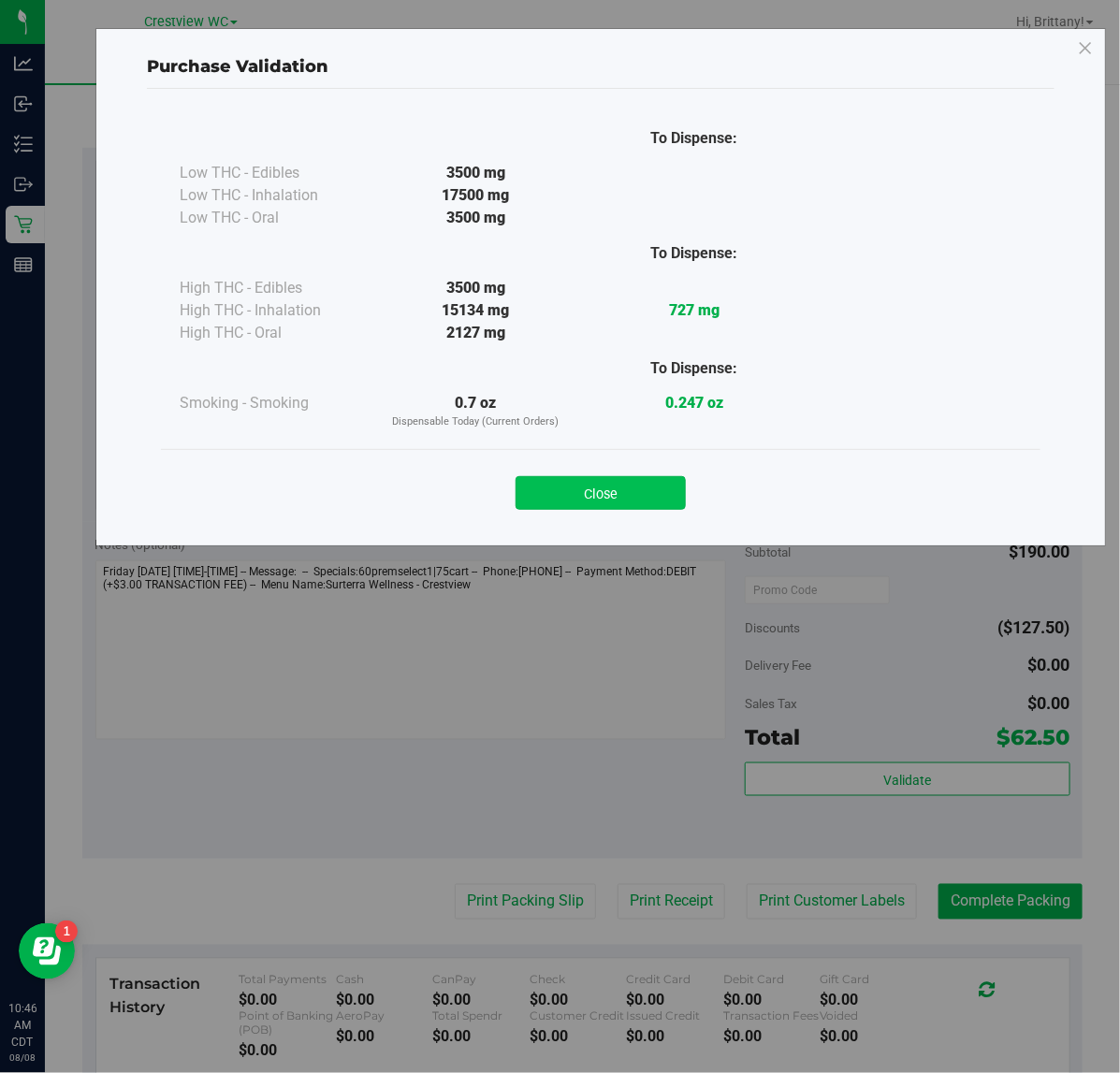 click on "Close" at bounding box center [601, 493] 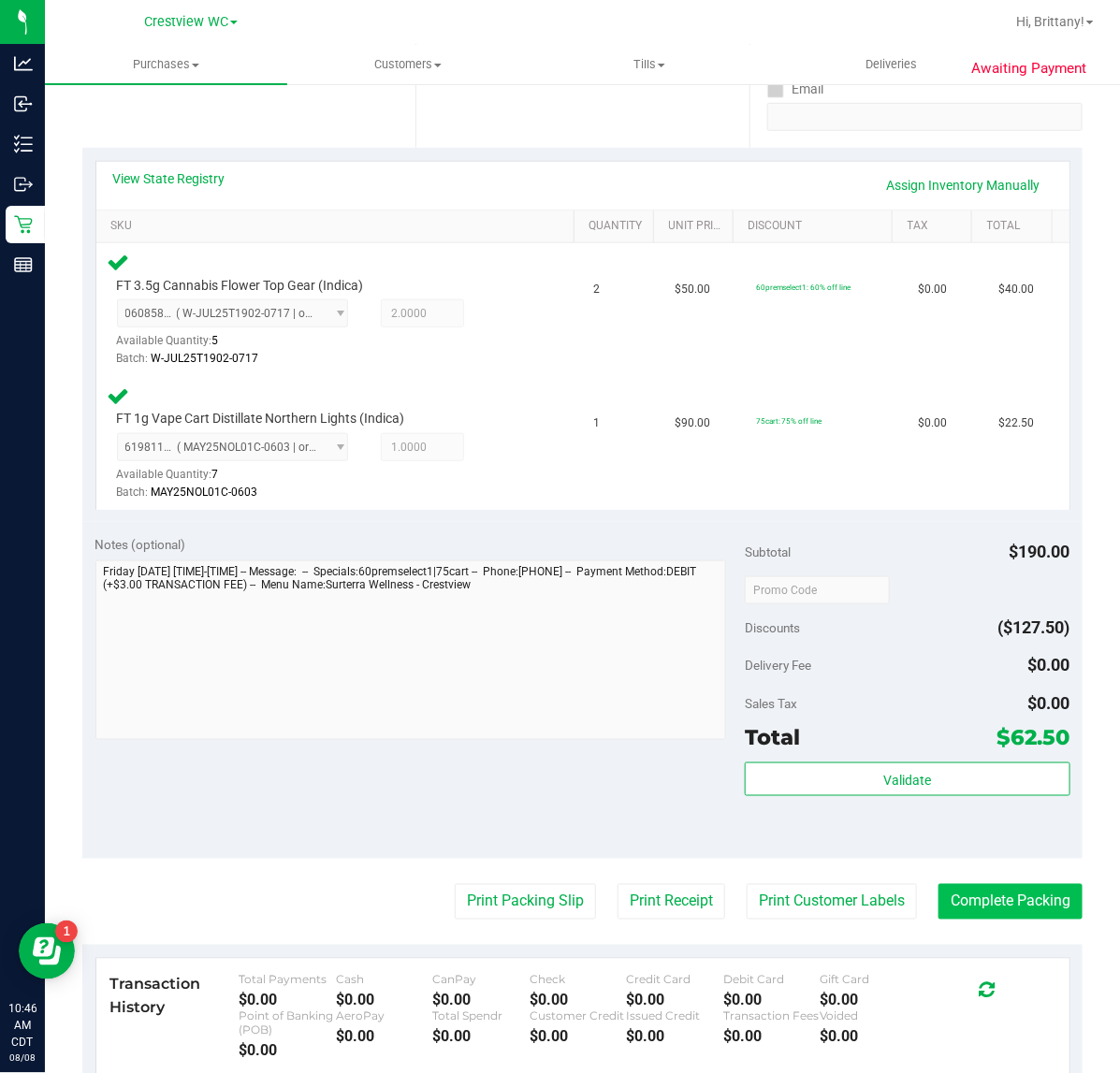 click on "Complete Packing" at bounding box center (1011, 902) 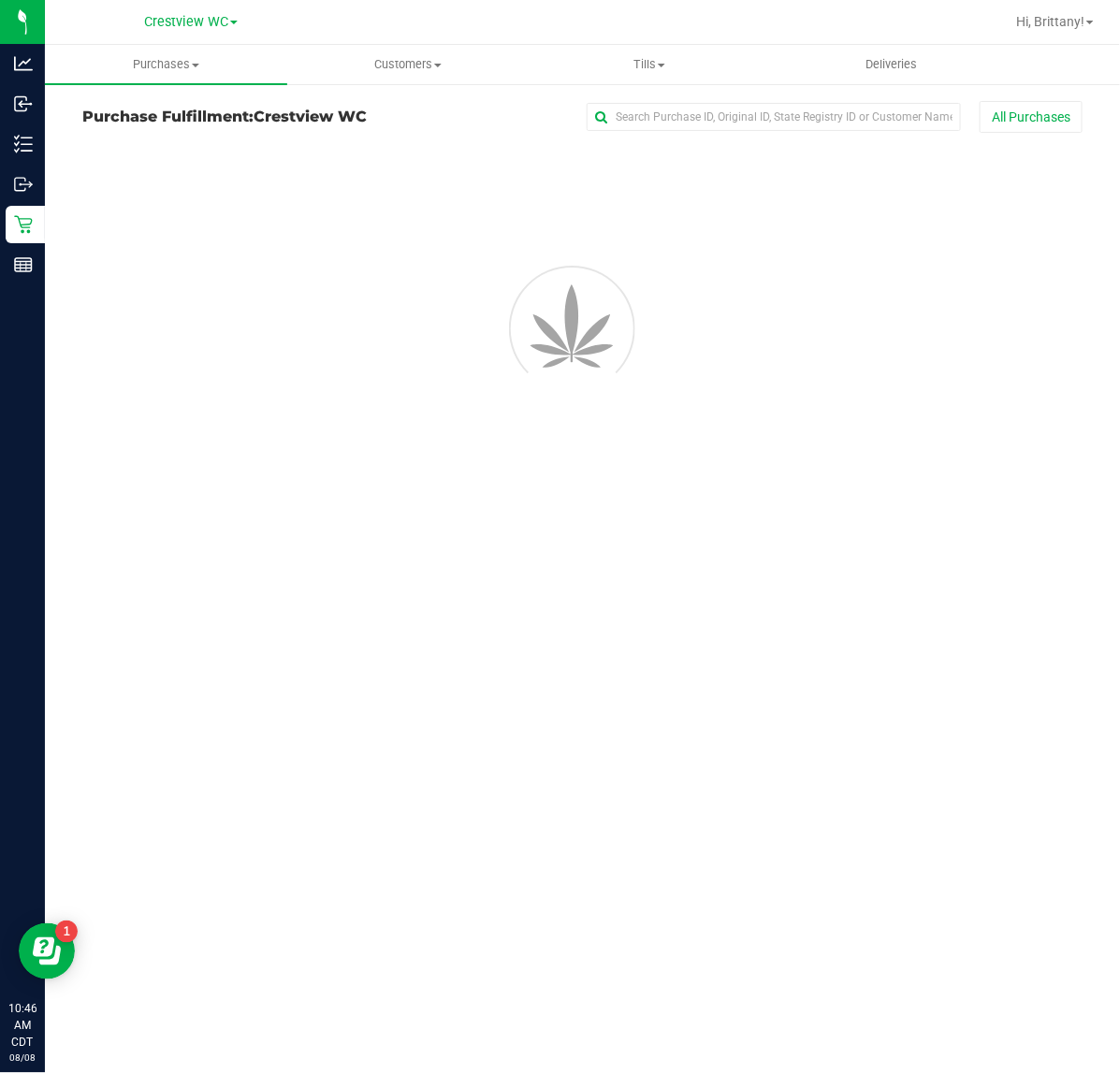scroll, scrollTop: 0, scrollLeft: 0, axis: both 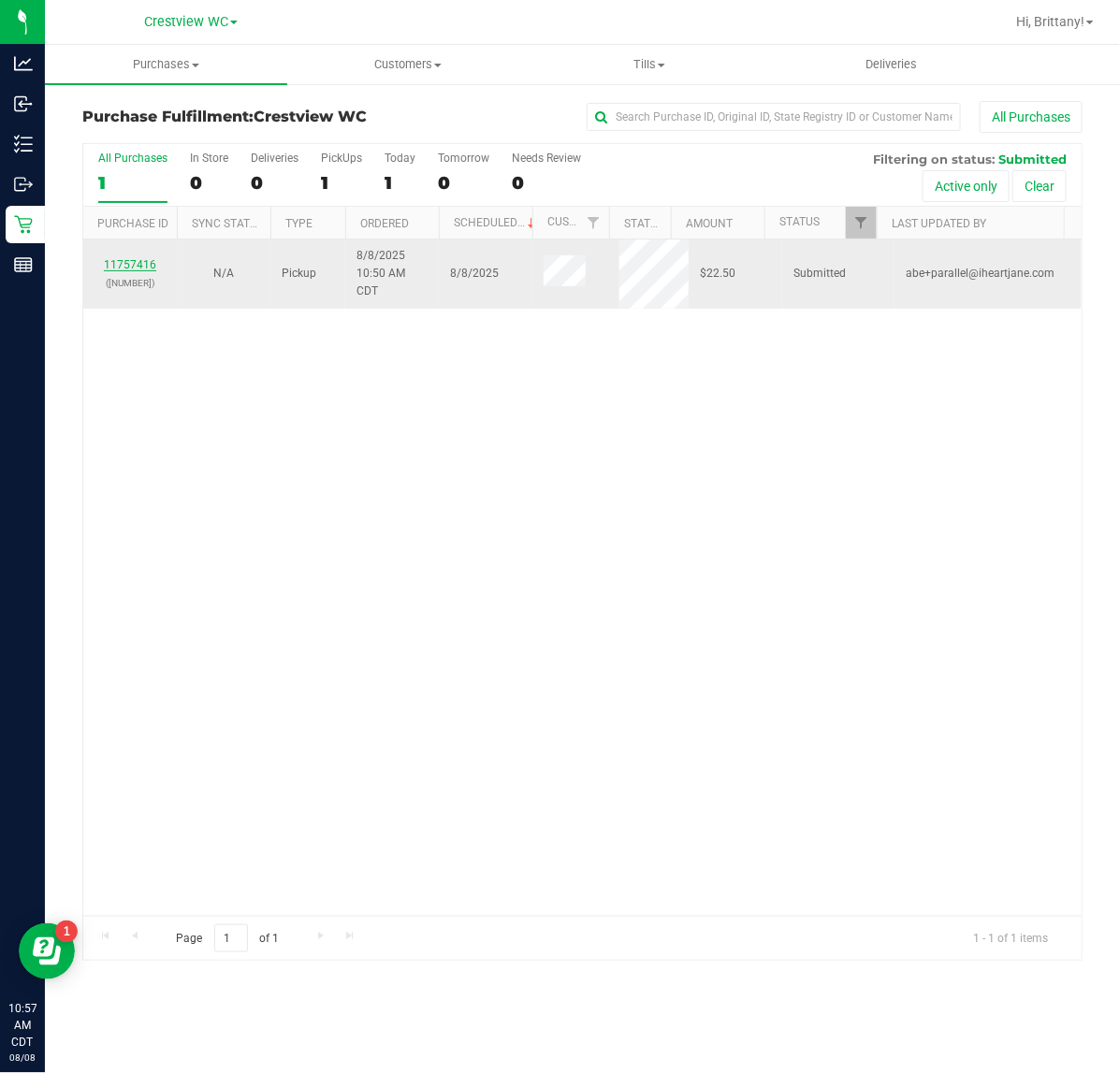 click on "11757416" at bounding box center [130, 265] 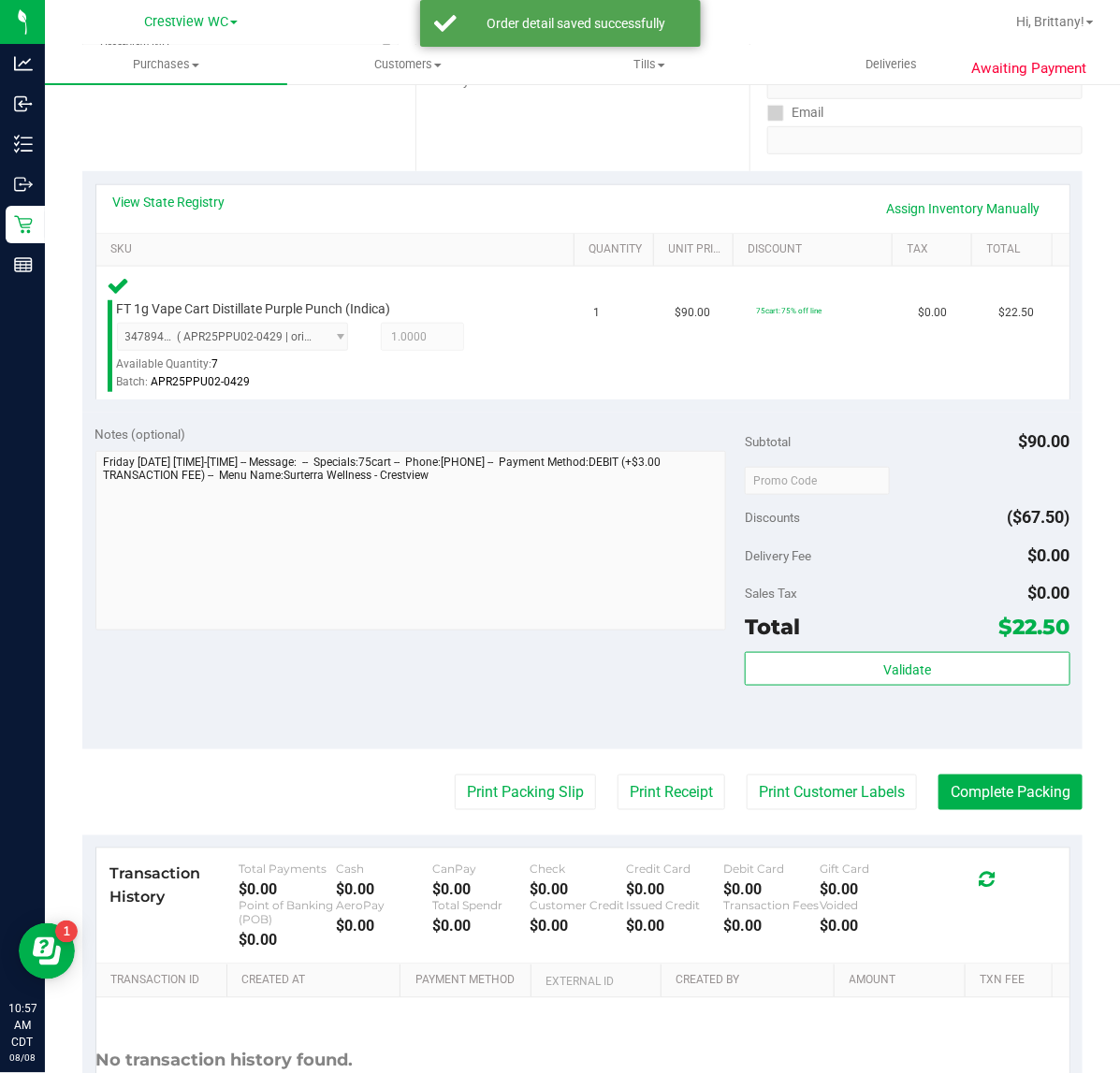 scroll, scrollTop: 413, scrollLeft: 0, axis: vertical 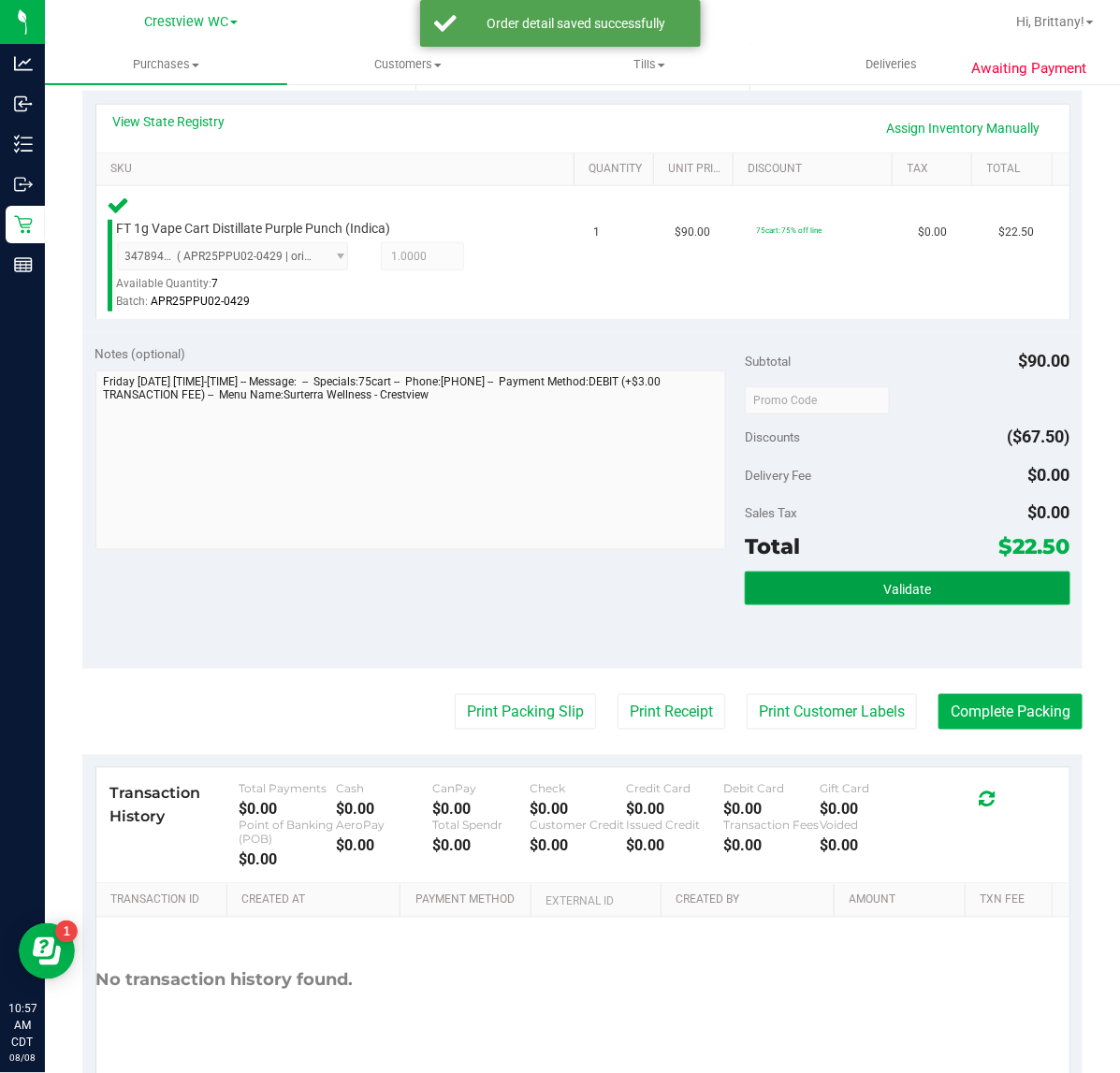 click on "Validate" at bounding box center [907, 588] 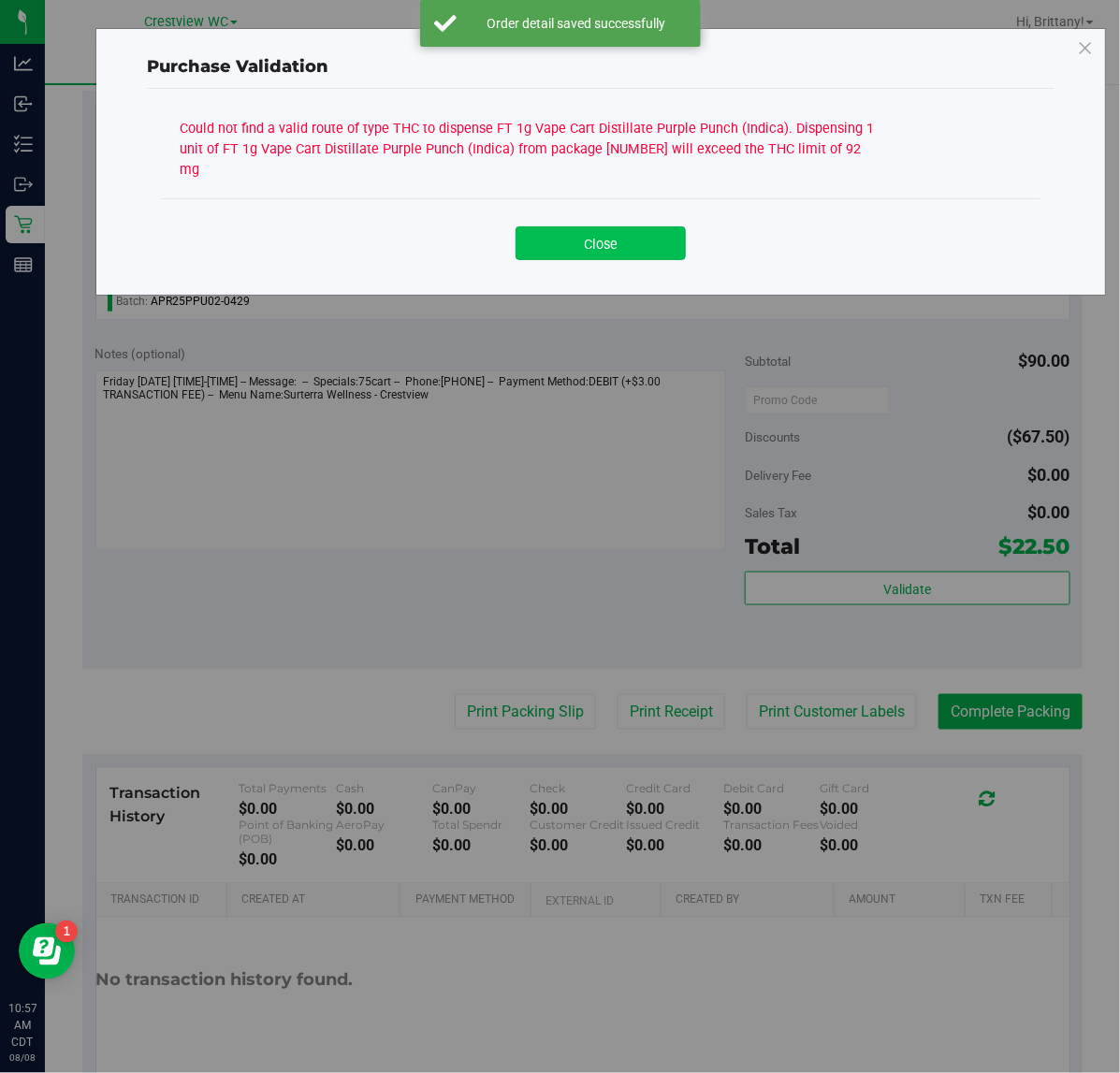 click on "Close" at bounding box center (601, 243) 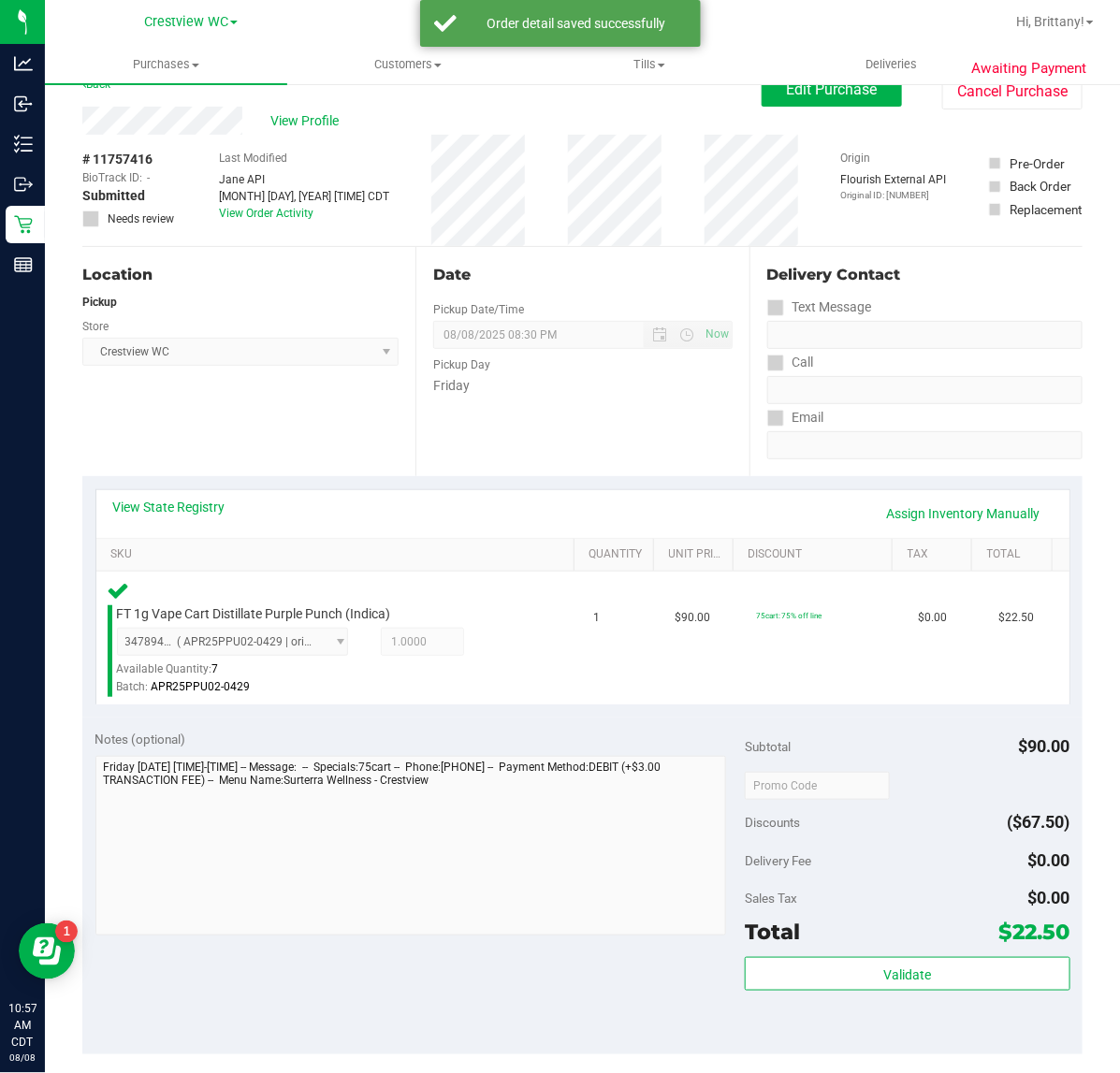 scroll, scrollTop: 26, scrollLeft: 0, axis: vertical 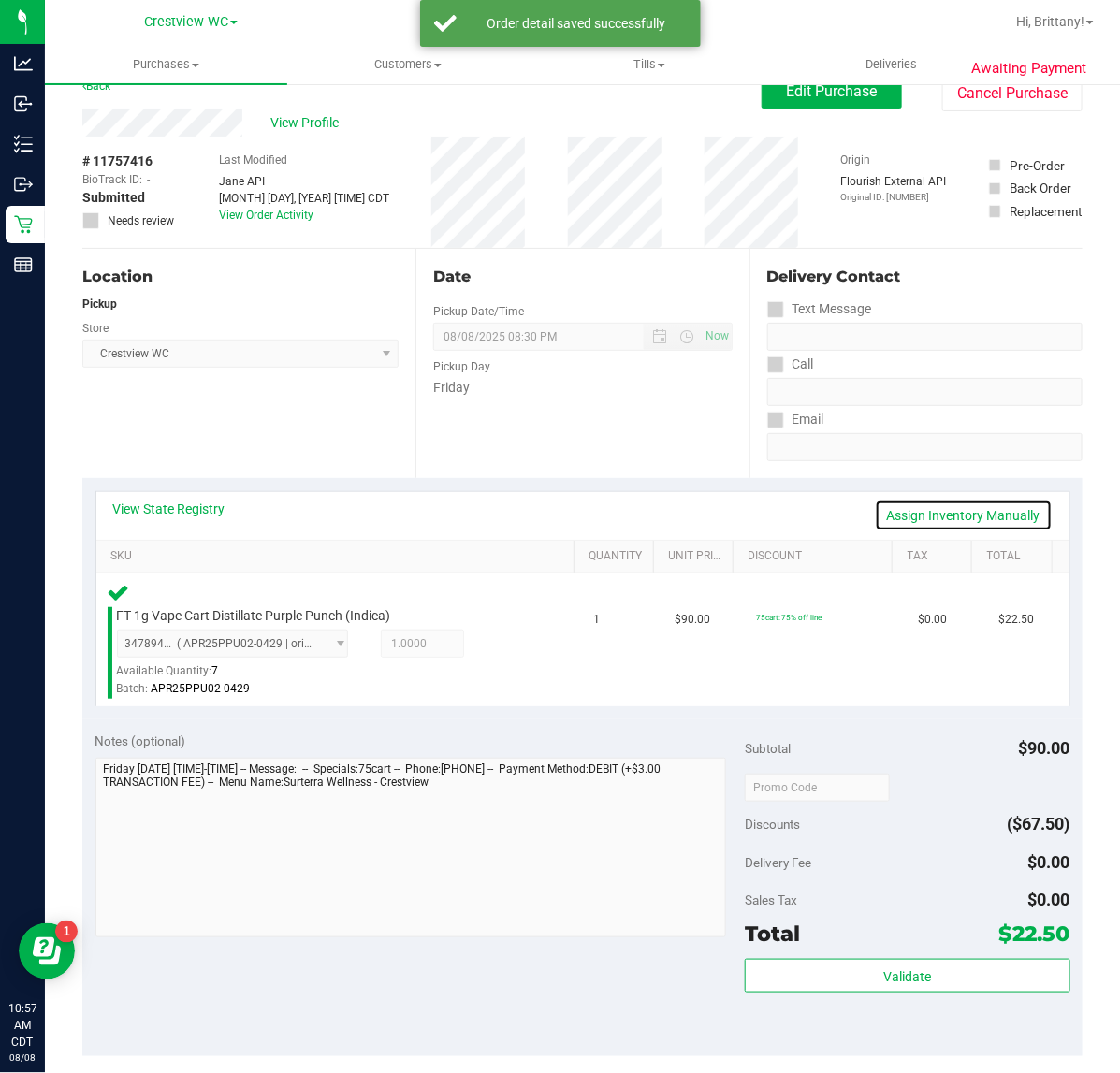 click on "Assign Inventory Manually" at bounding box center [964, 515] 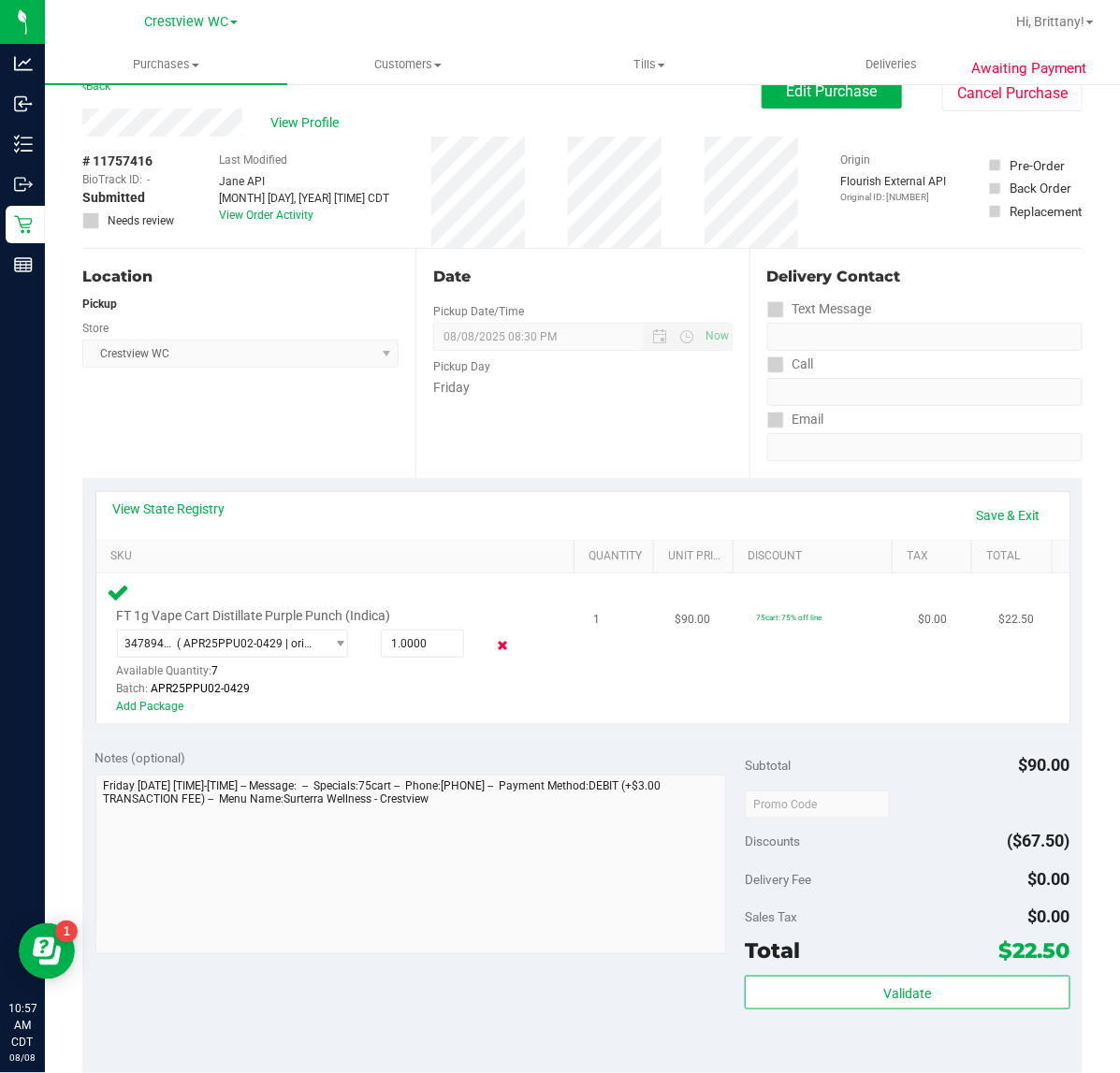 click at bounding box center [502, 645] 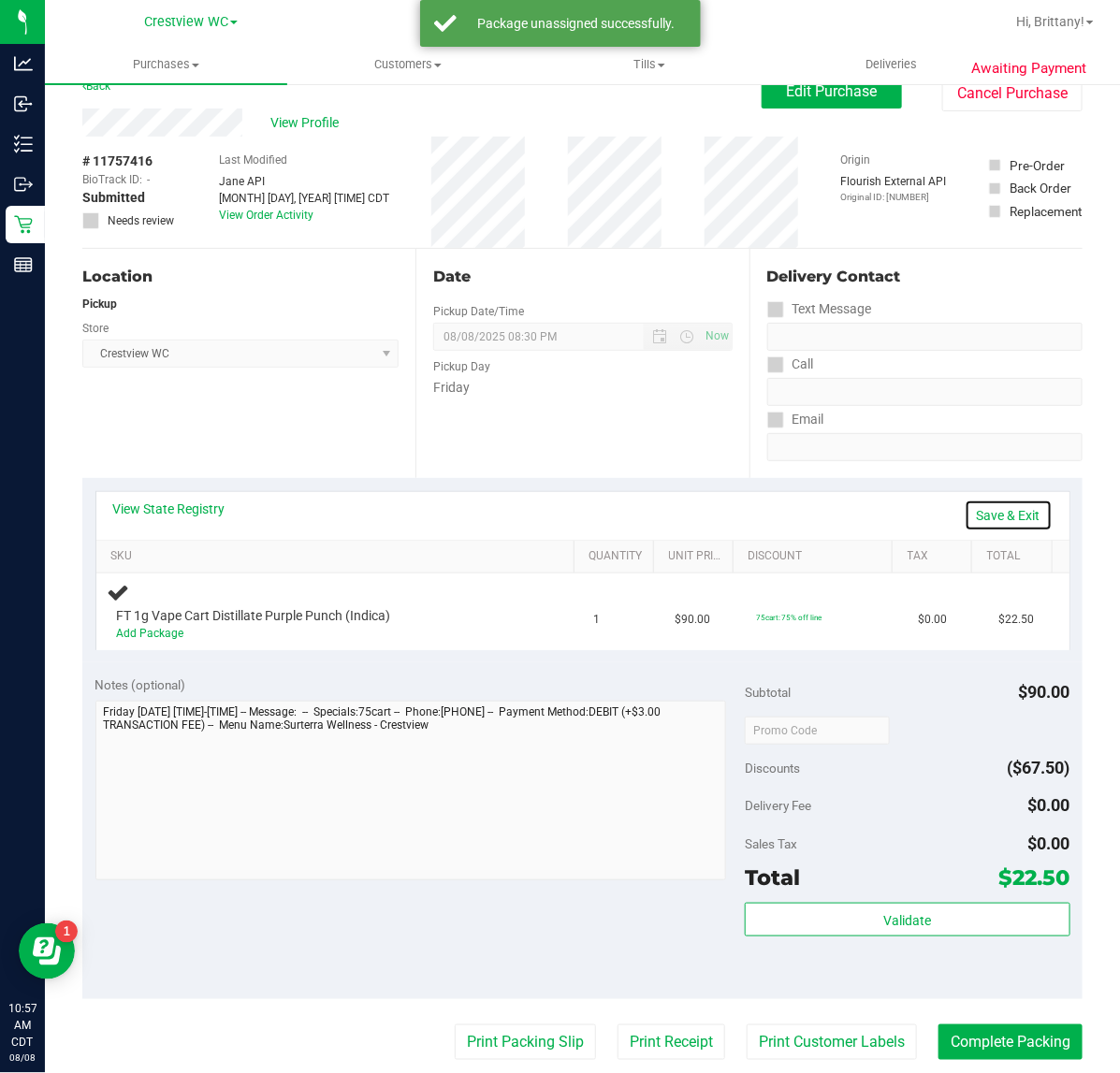 click on "Save & Exit" at bounding box center (1009, 515) 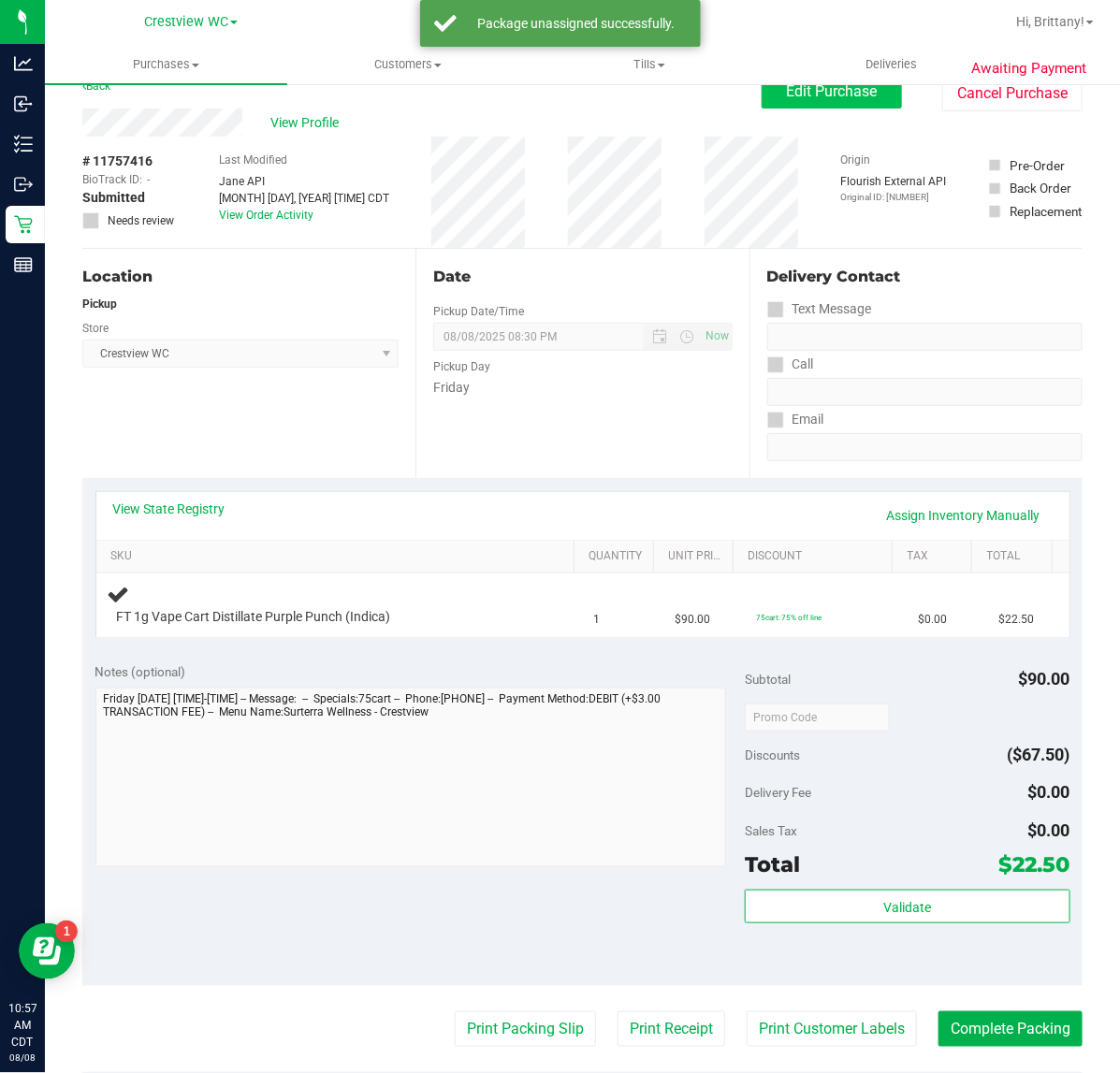 click on "Edit Purchase" at bounding box center (832, 91) 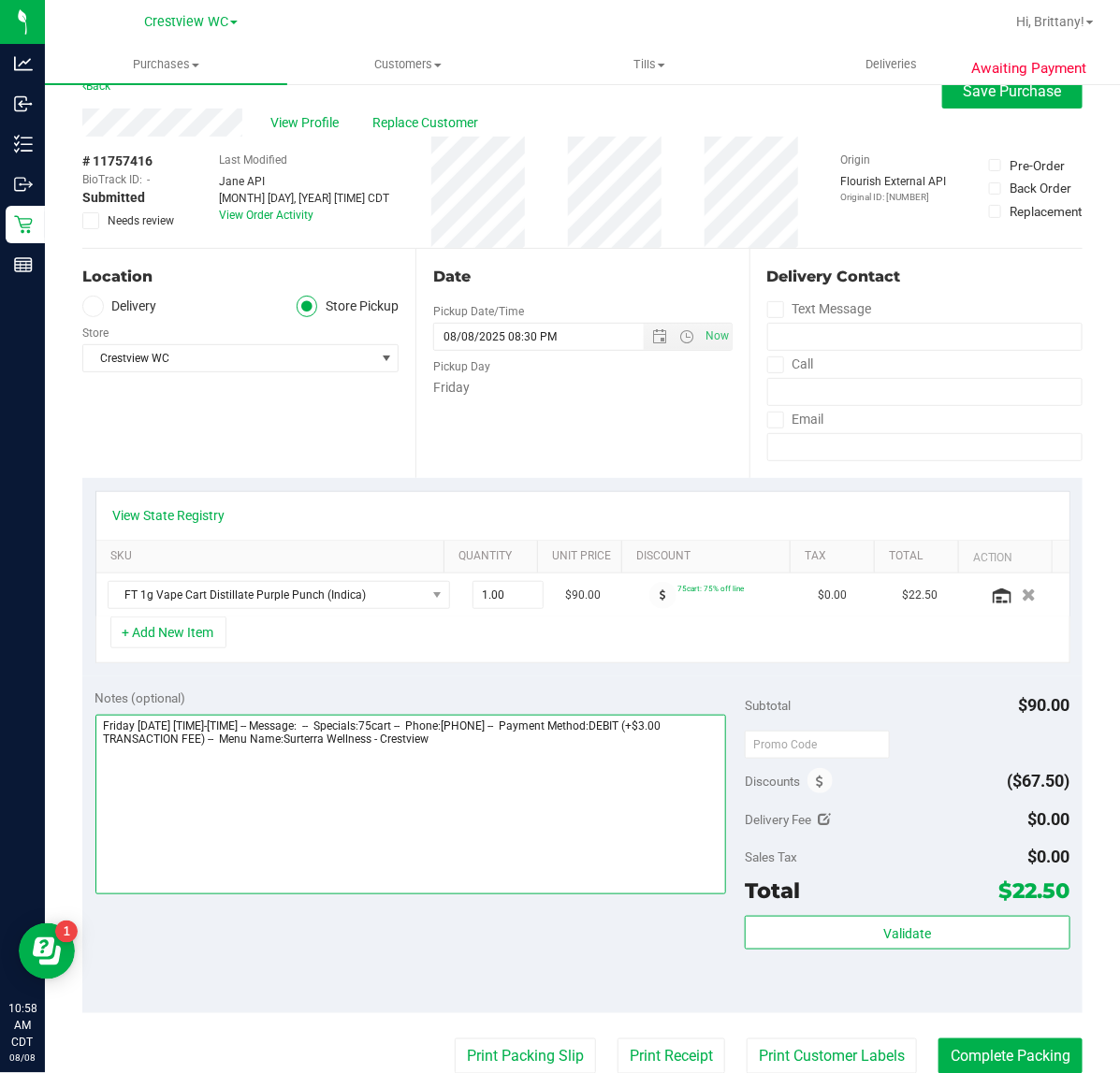 click at bounding box center (411, 805) 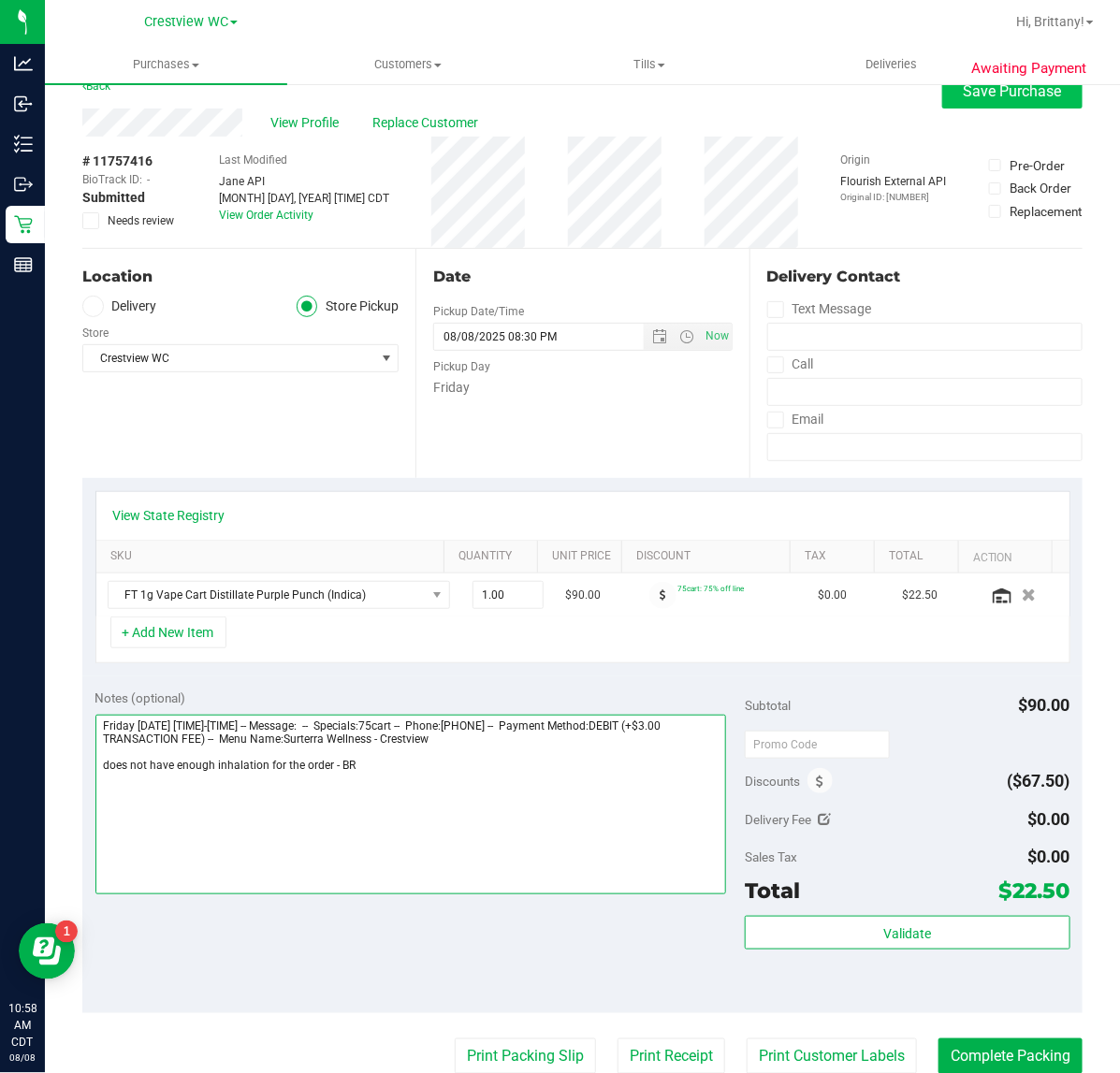 type on "Friday 08/08/2025 09:00-20:30 -- Message:  --  Specials:75cart --  Phone:9196105625 --  Payment Method:DEBIT (+$3.00 TRANSACTION FEE) --  Menu Name:Surterra Wellness - Crestview
does not have enough inhalation for the order - BR" 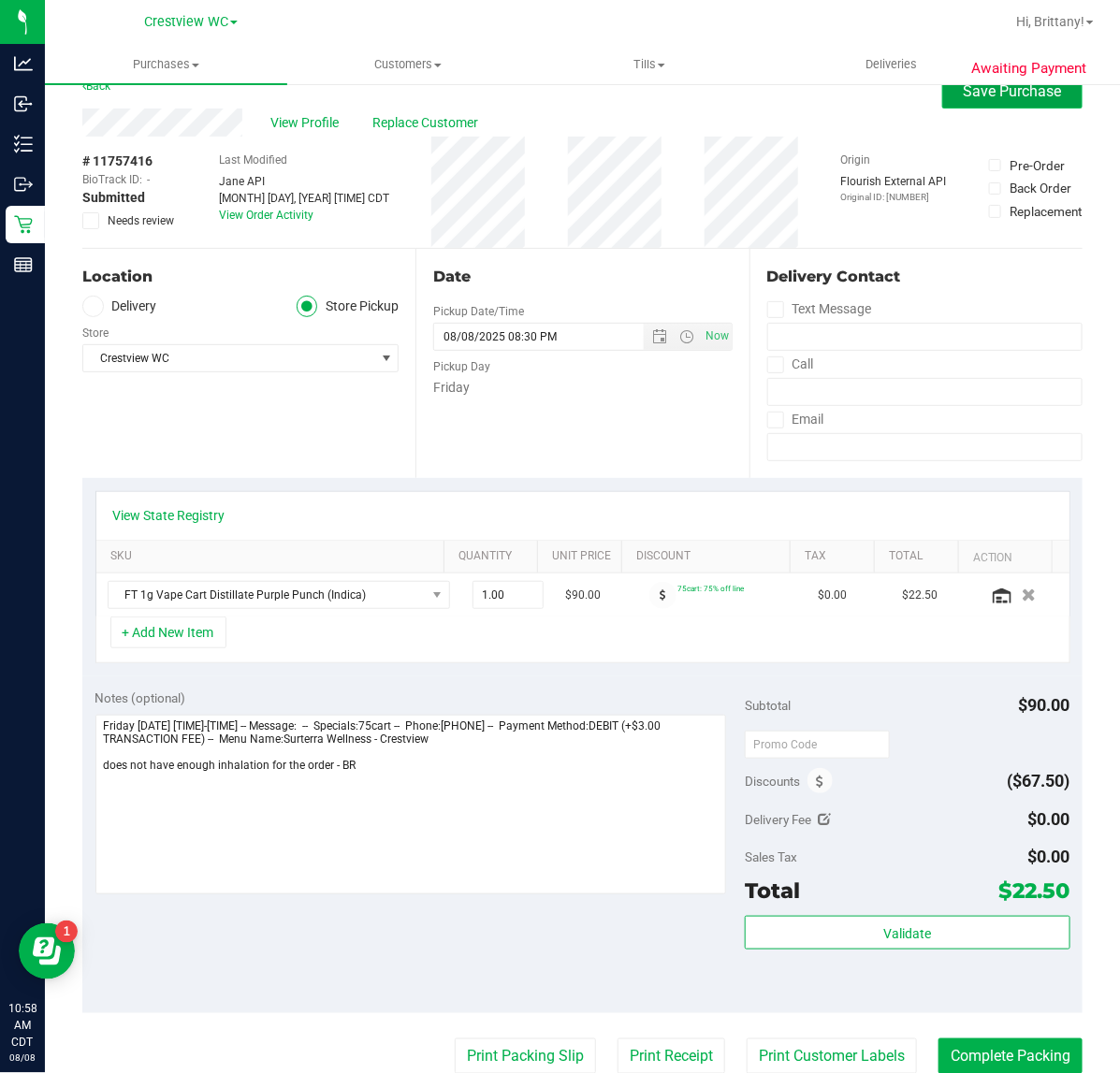 click on "Save Purchase" at bounding box center [1012, 91] 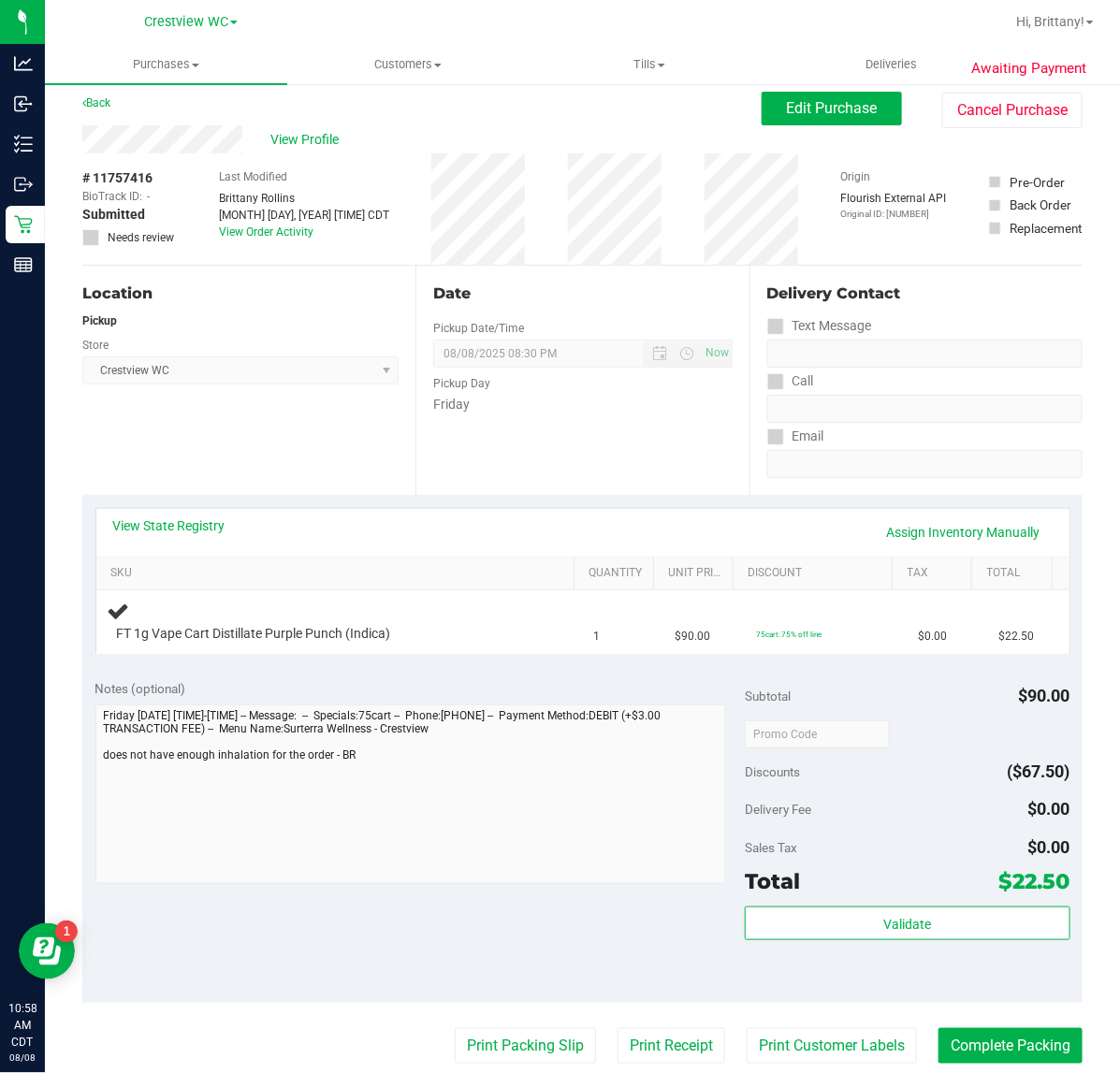 scroll, scrollTop: 0, scrollLeft: 0, axis: both 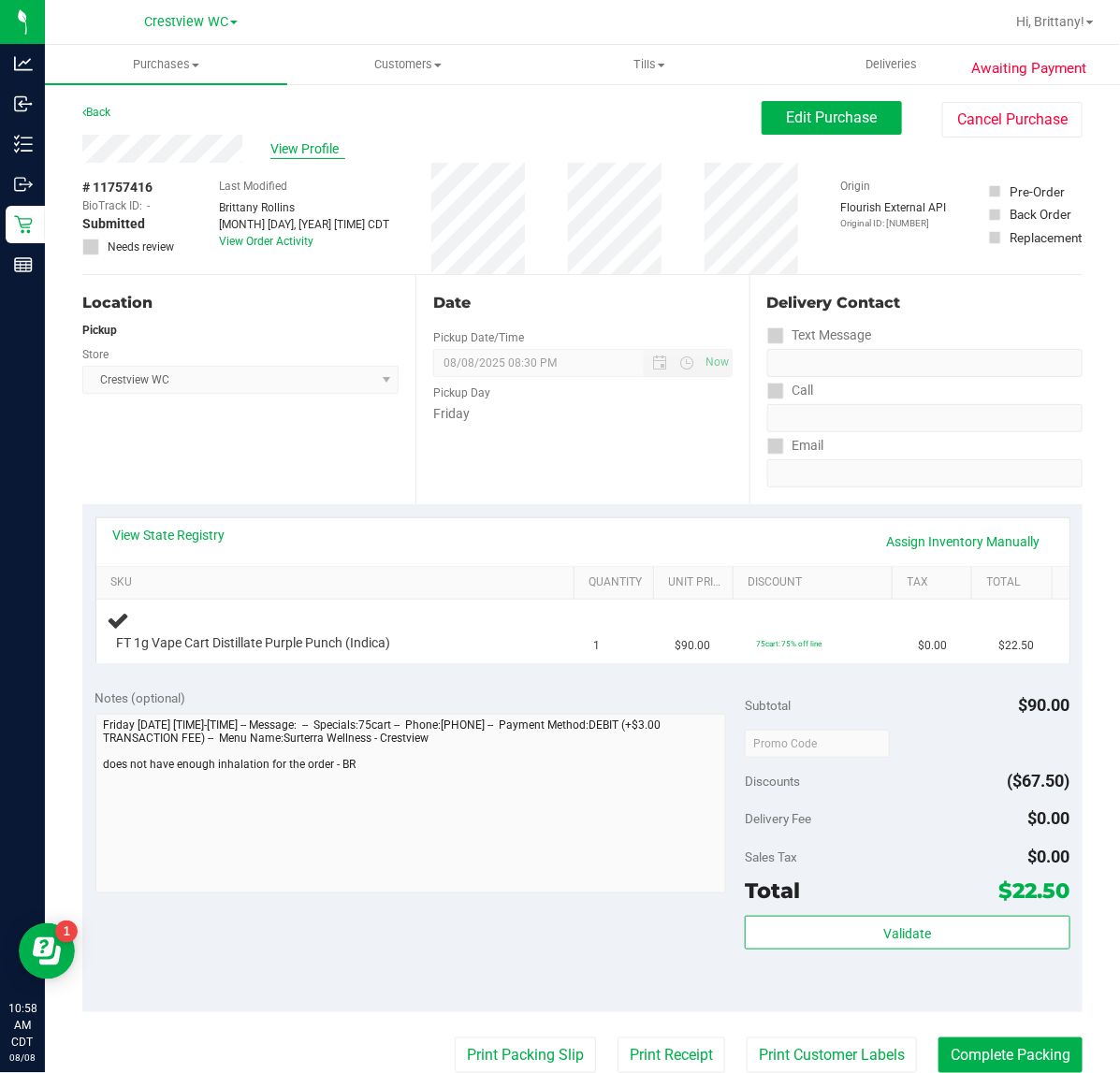 click on "View Profile" at bounding box center (308, 149) 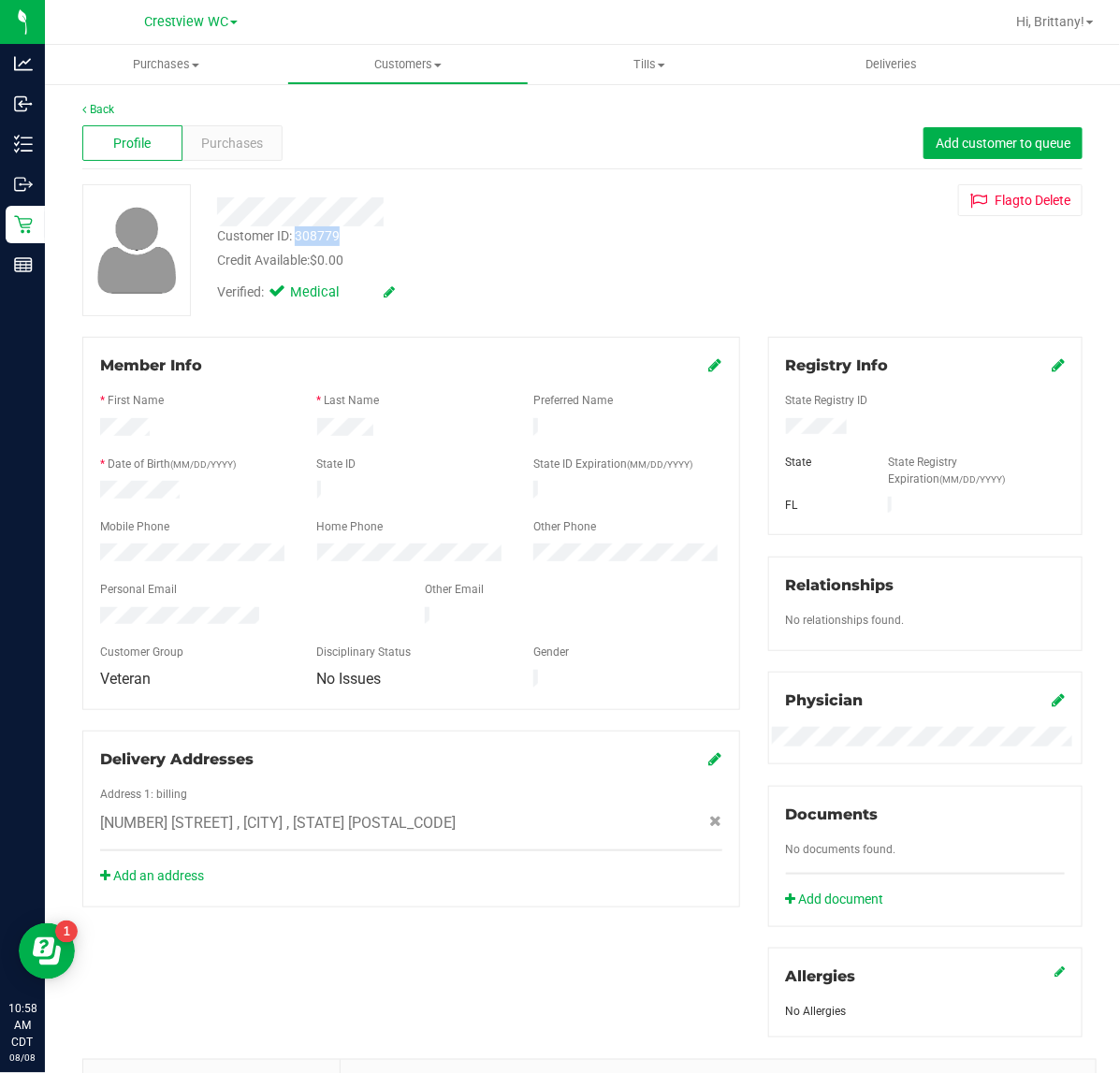 drag, startPoint x: 354, startPoint y: 230, endPoint x: 296, endPoint y: 239, distance: 58.694122 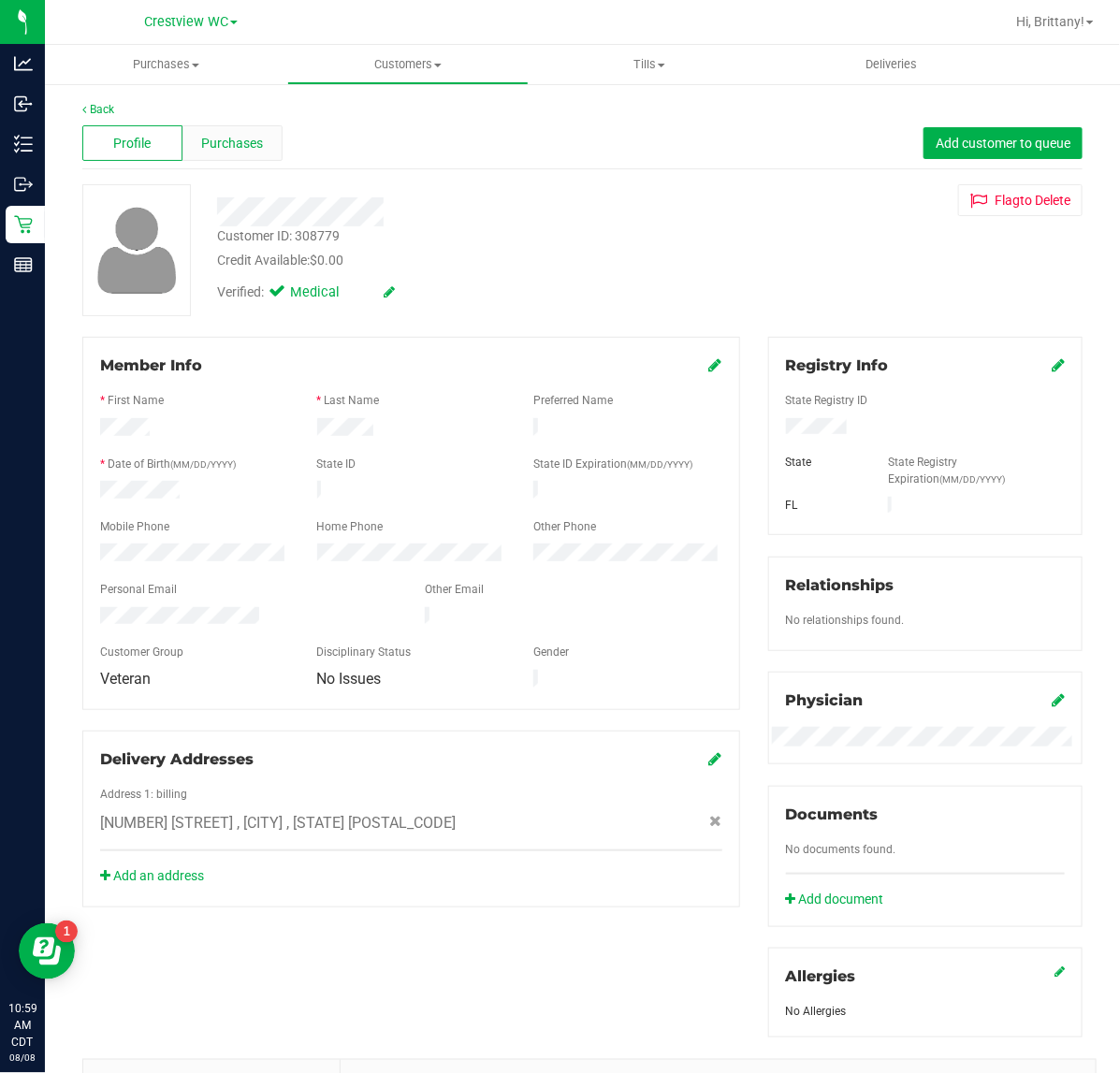 click on "Purchases" at bounding box center (232, 143) 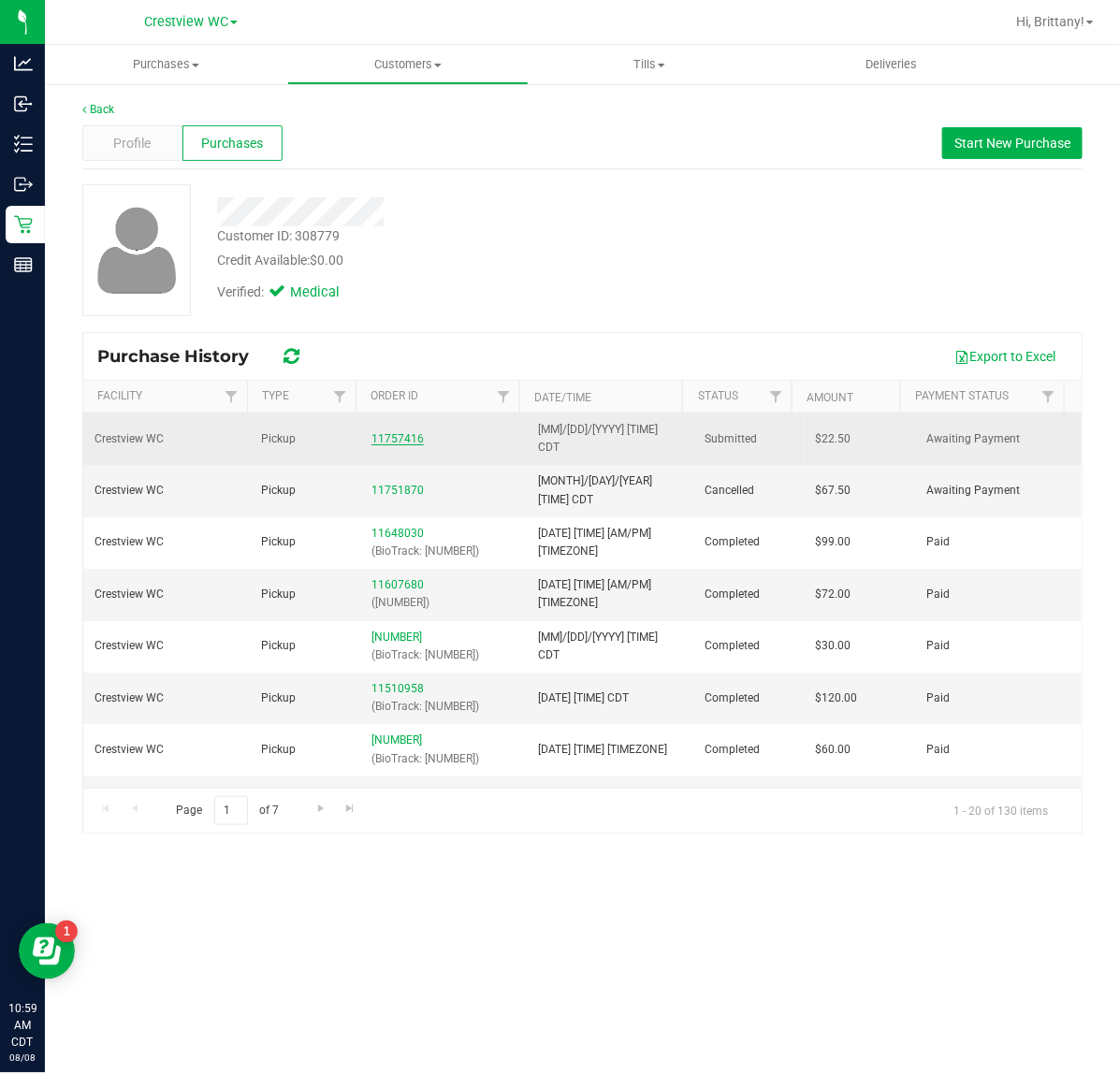 click on "11757416" at bounding box center [398, 439] 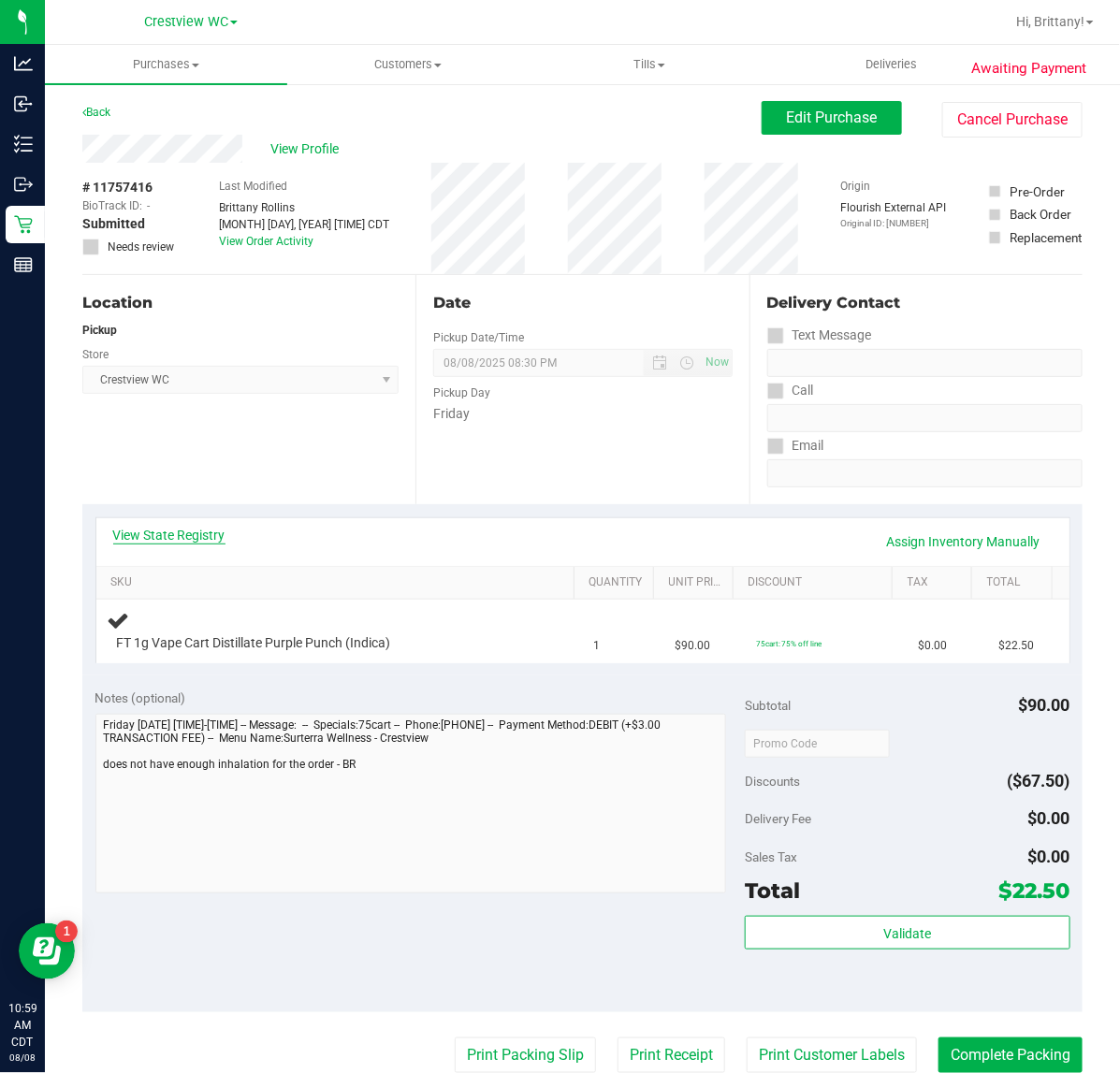 click on "View State Registry" at bounding box center (169, 535) 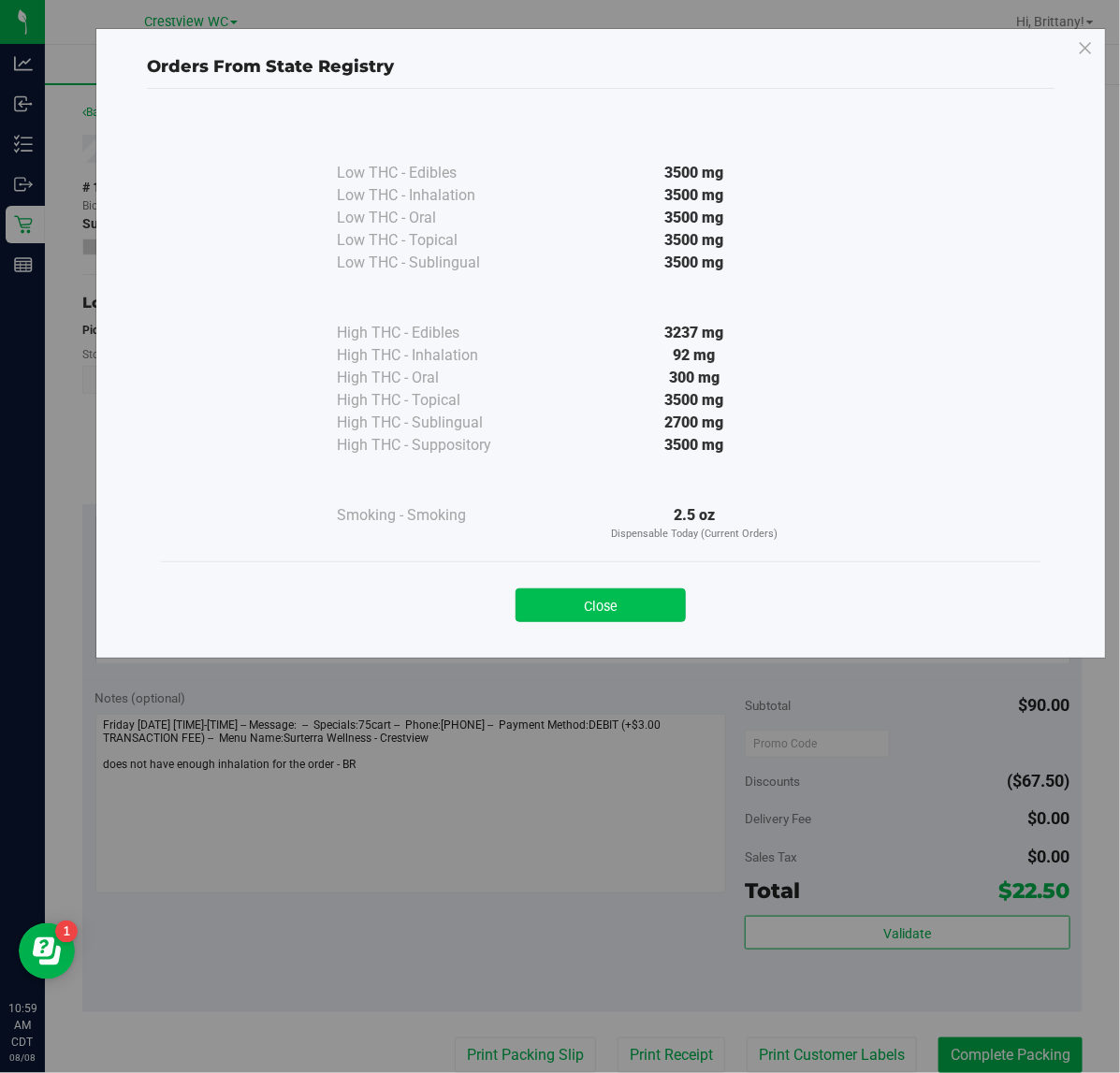 click on "Close" at bounding box center [601, 605] 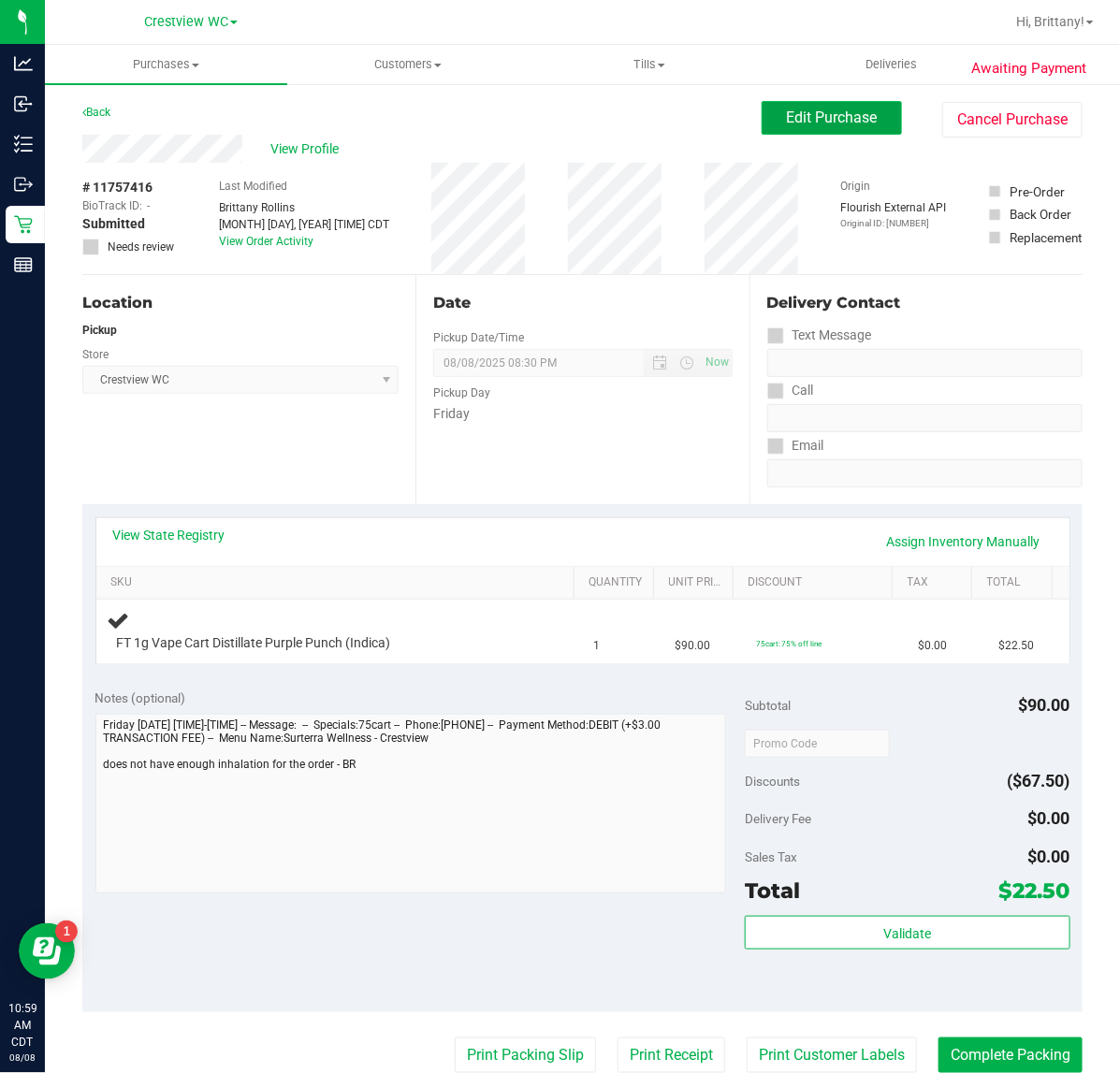 click on "Edit Purchase" at bounding box center (832, 118) 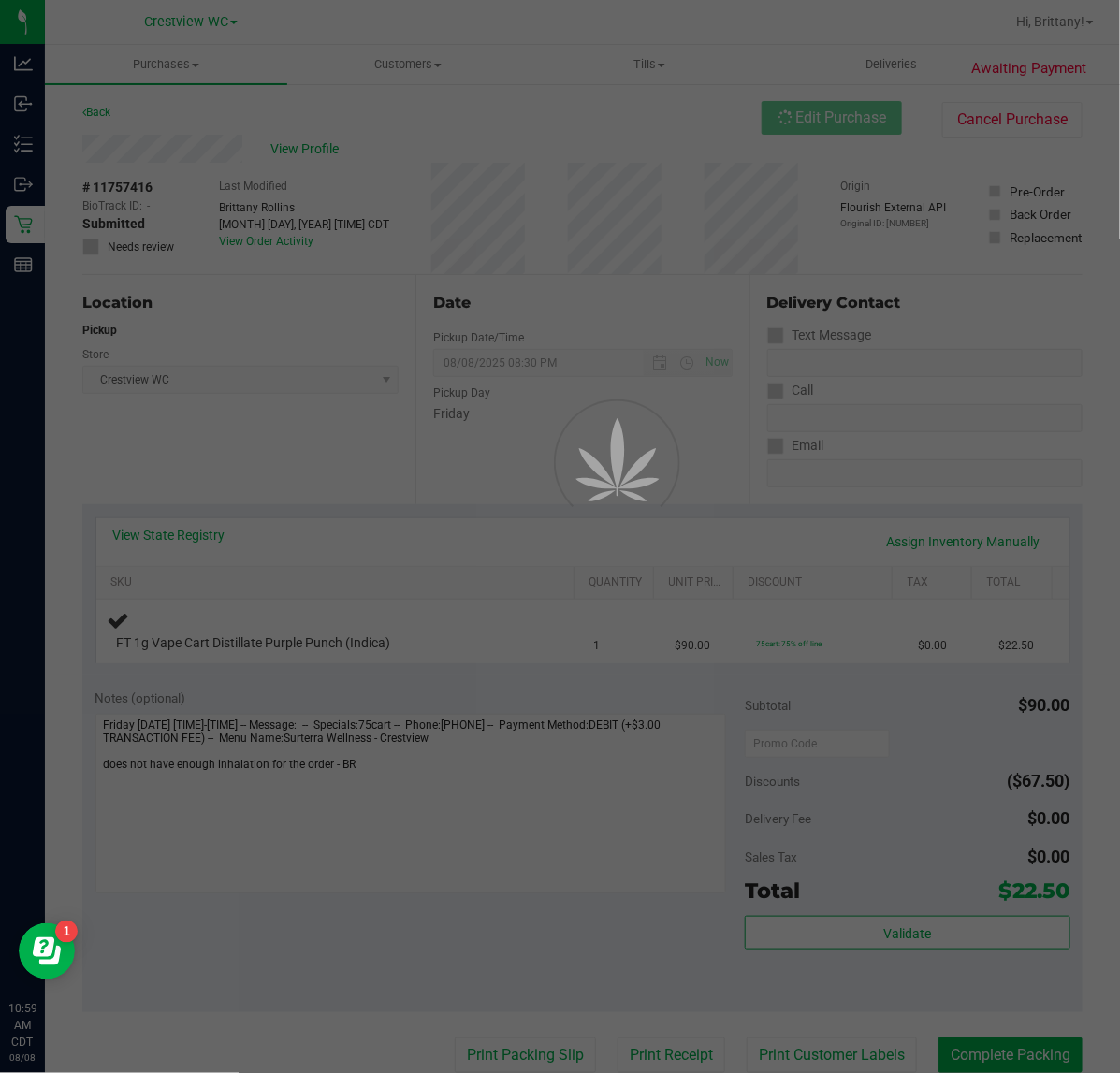 click at bounding box center (560, 536) 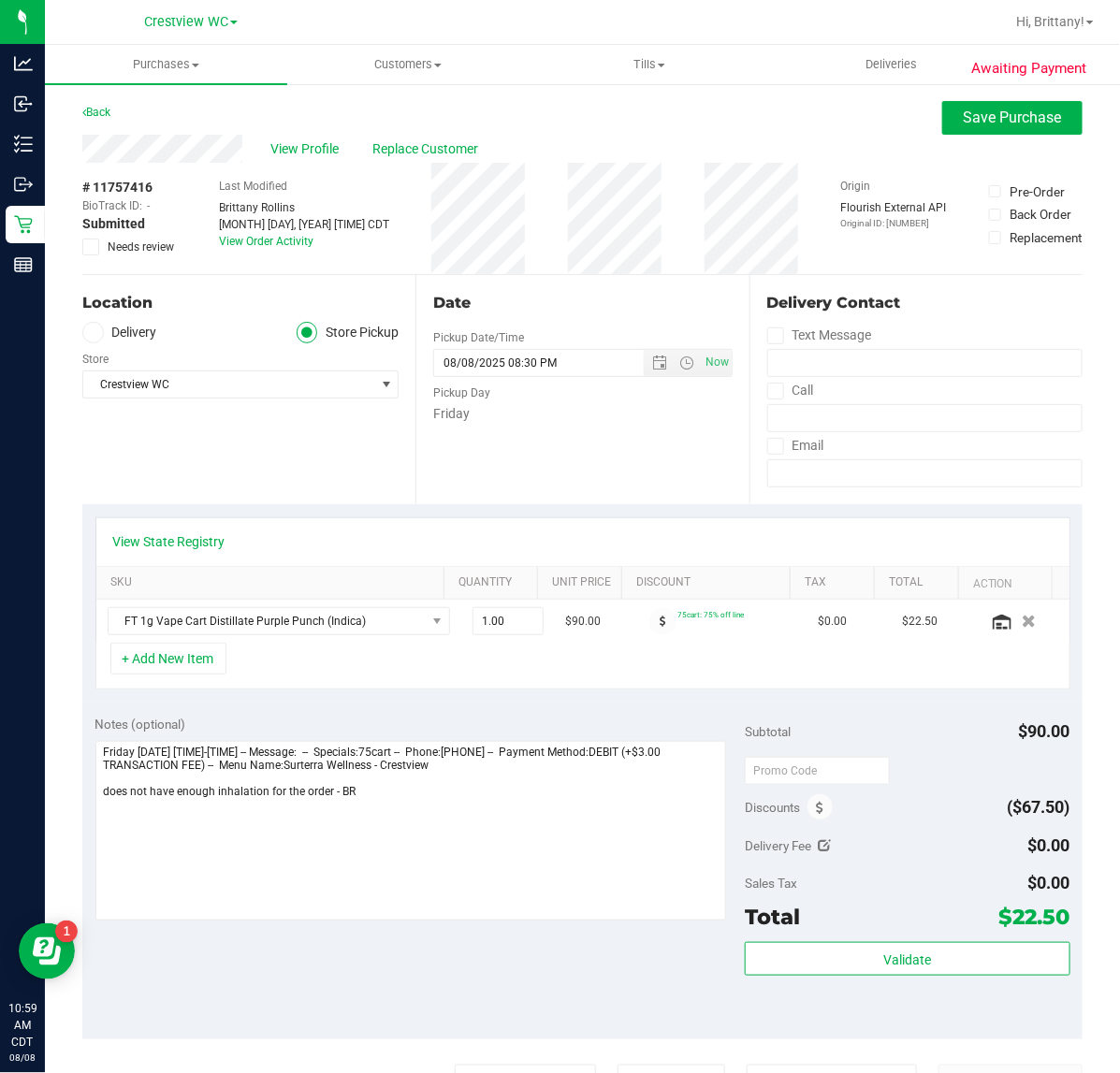 click at bounding box center (91, 247) 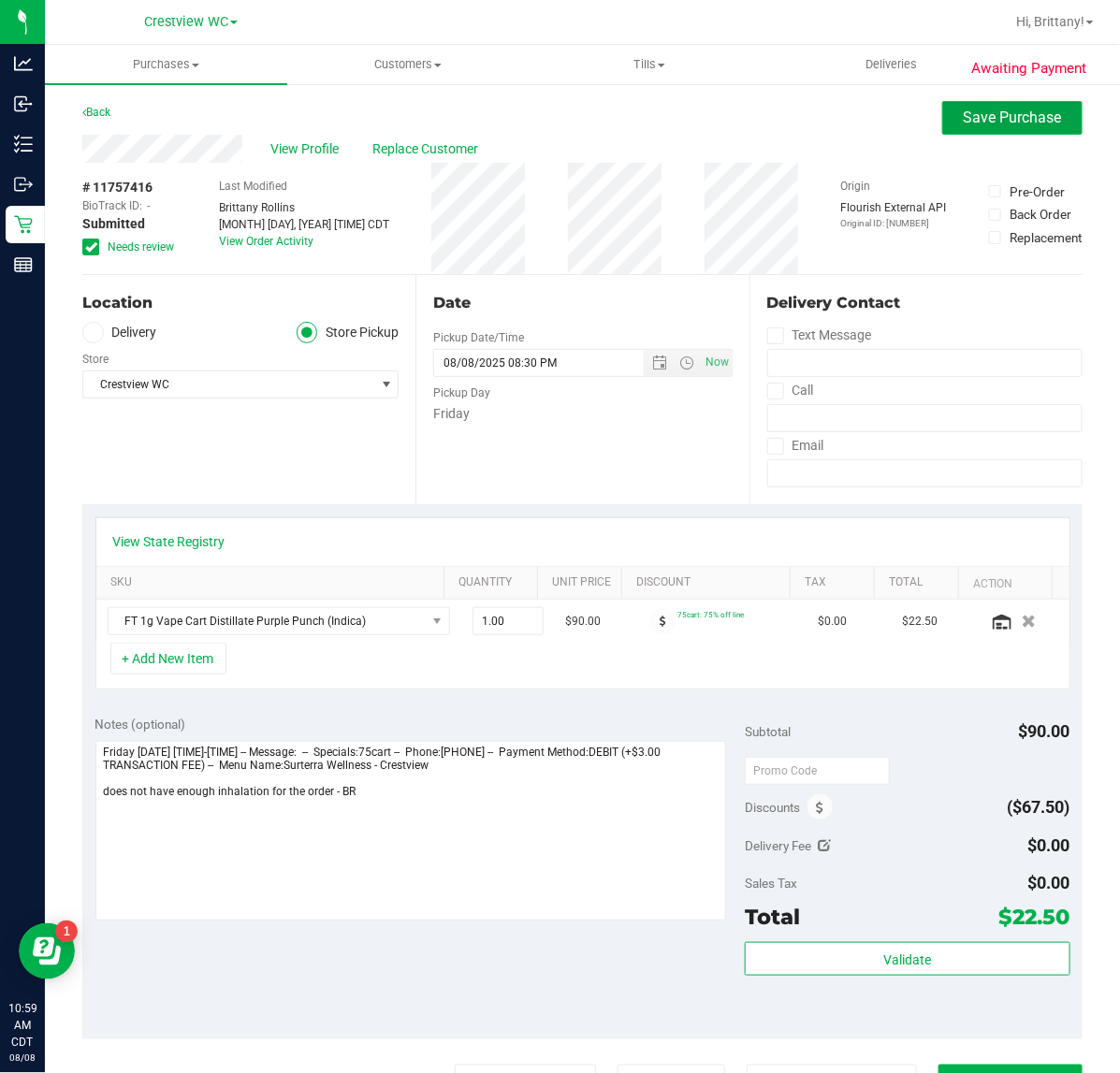 click on "Save Purchase" at bounding box center [1012, 117] 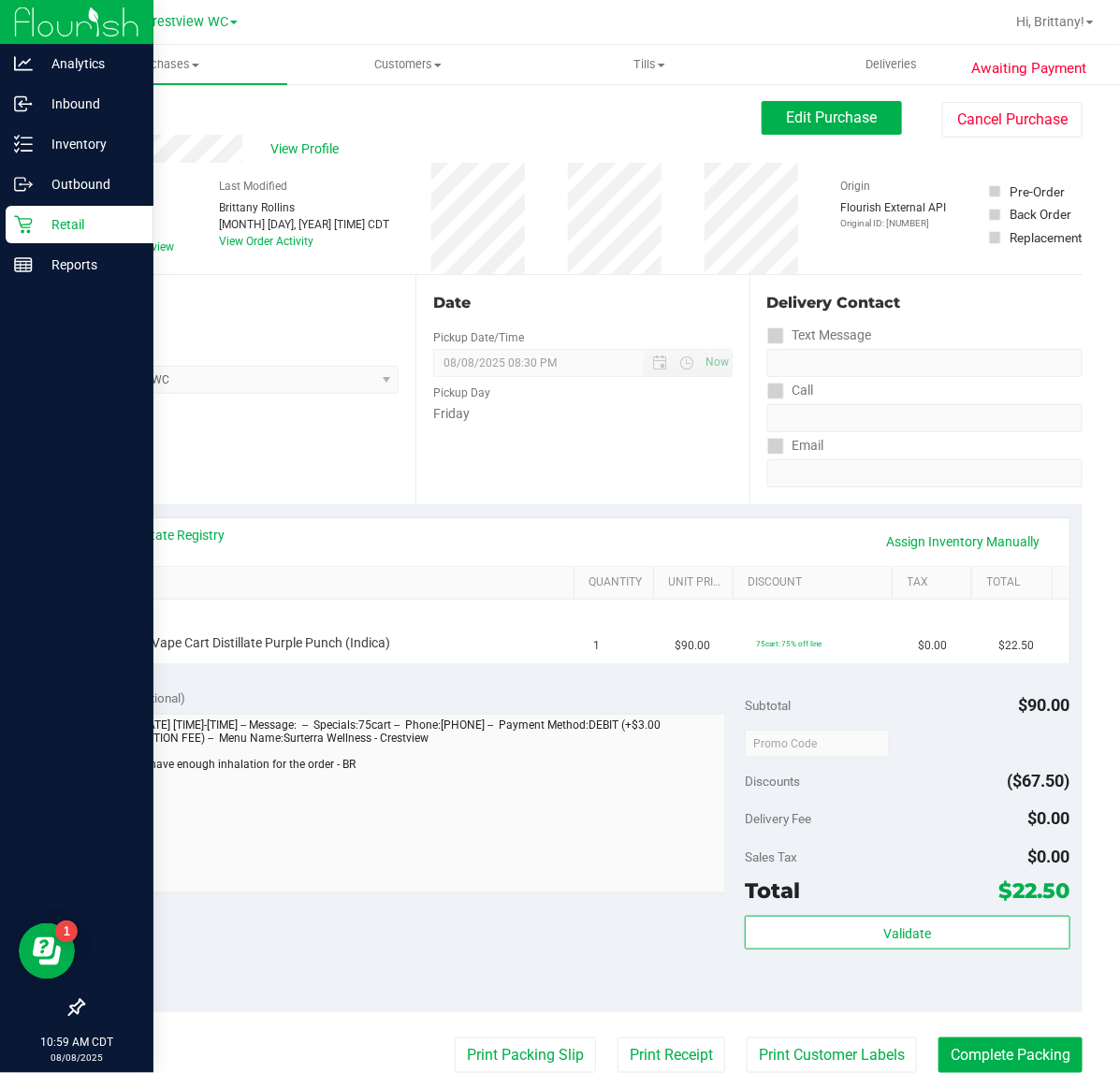 click on "Retail" at bounding box center [89, 225] 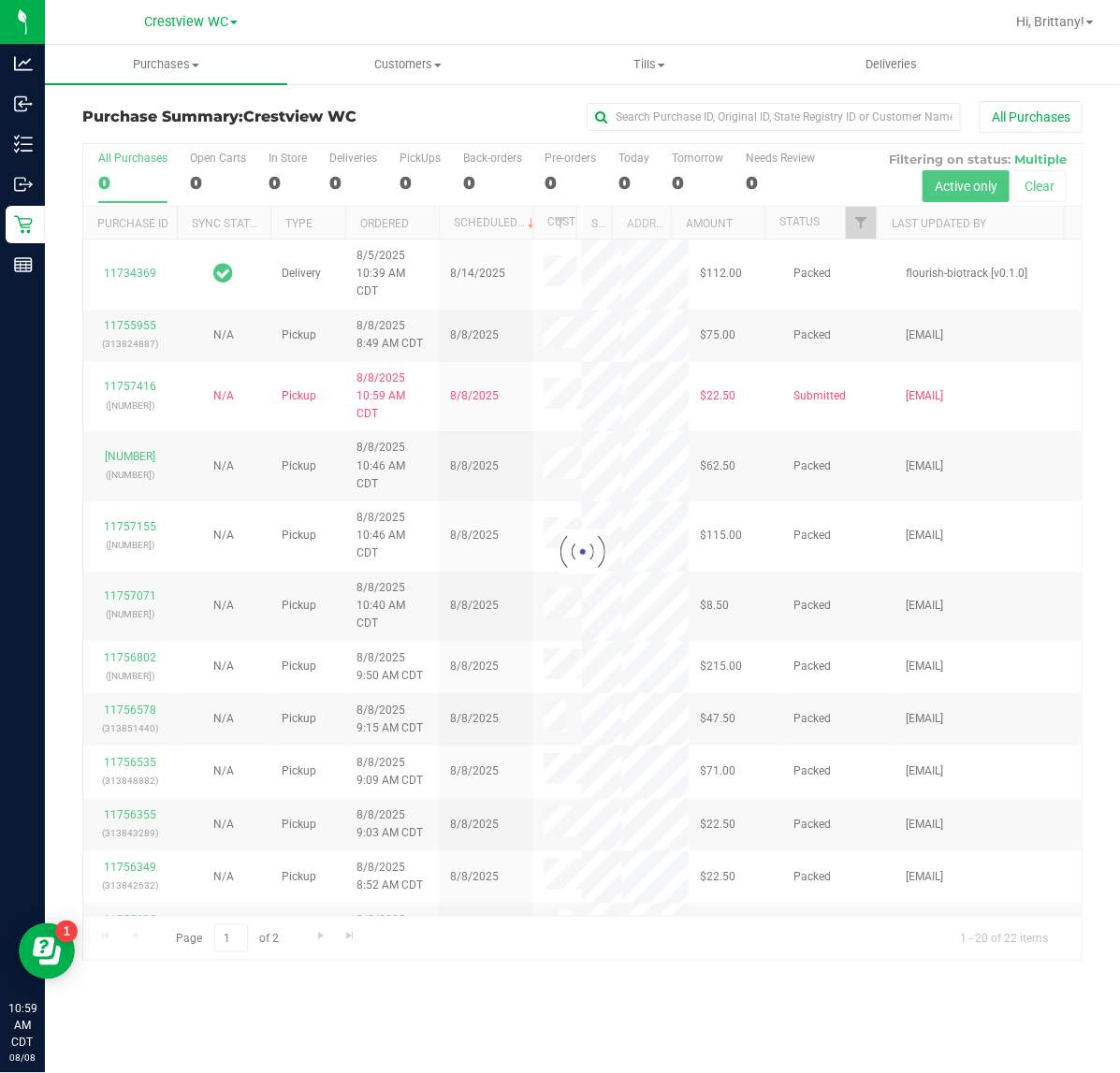 click at bounding box center [582, 552] 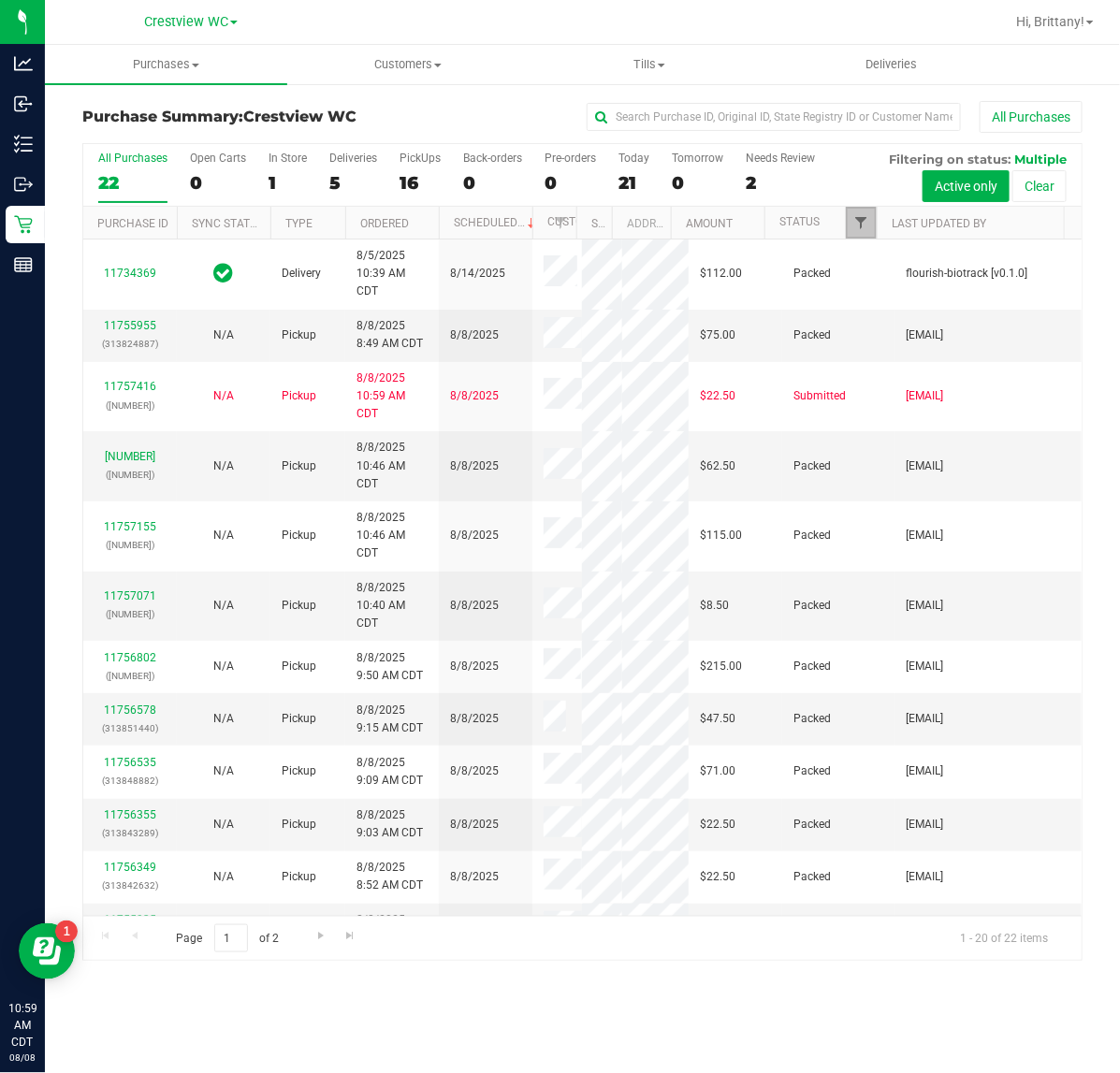click at bounding box center (861, 223) 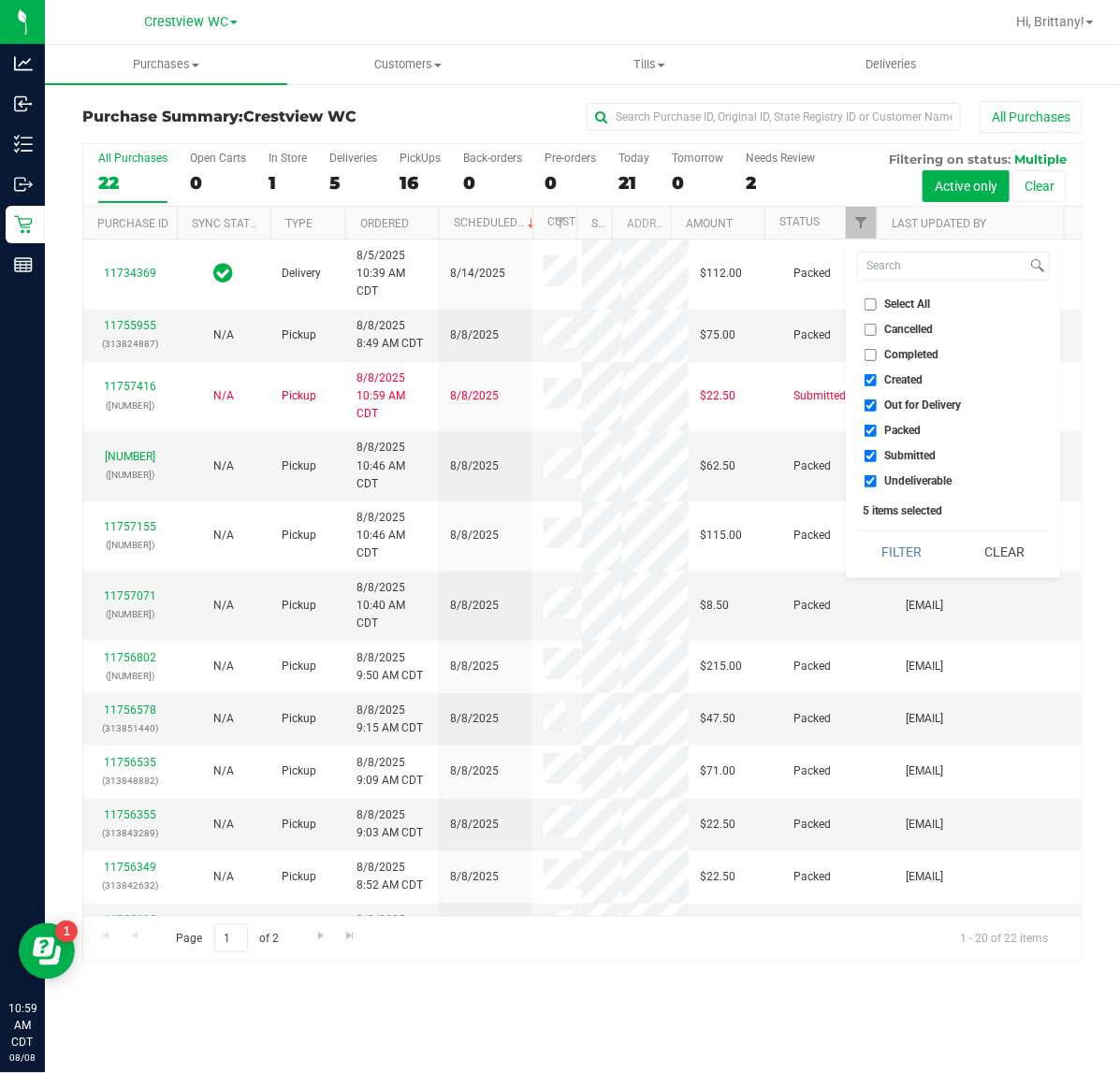 click on "Created" at bounding box center (904, 380) 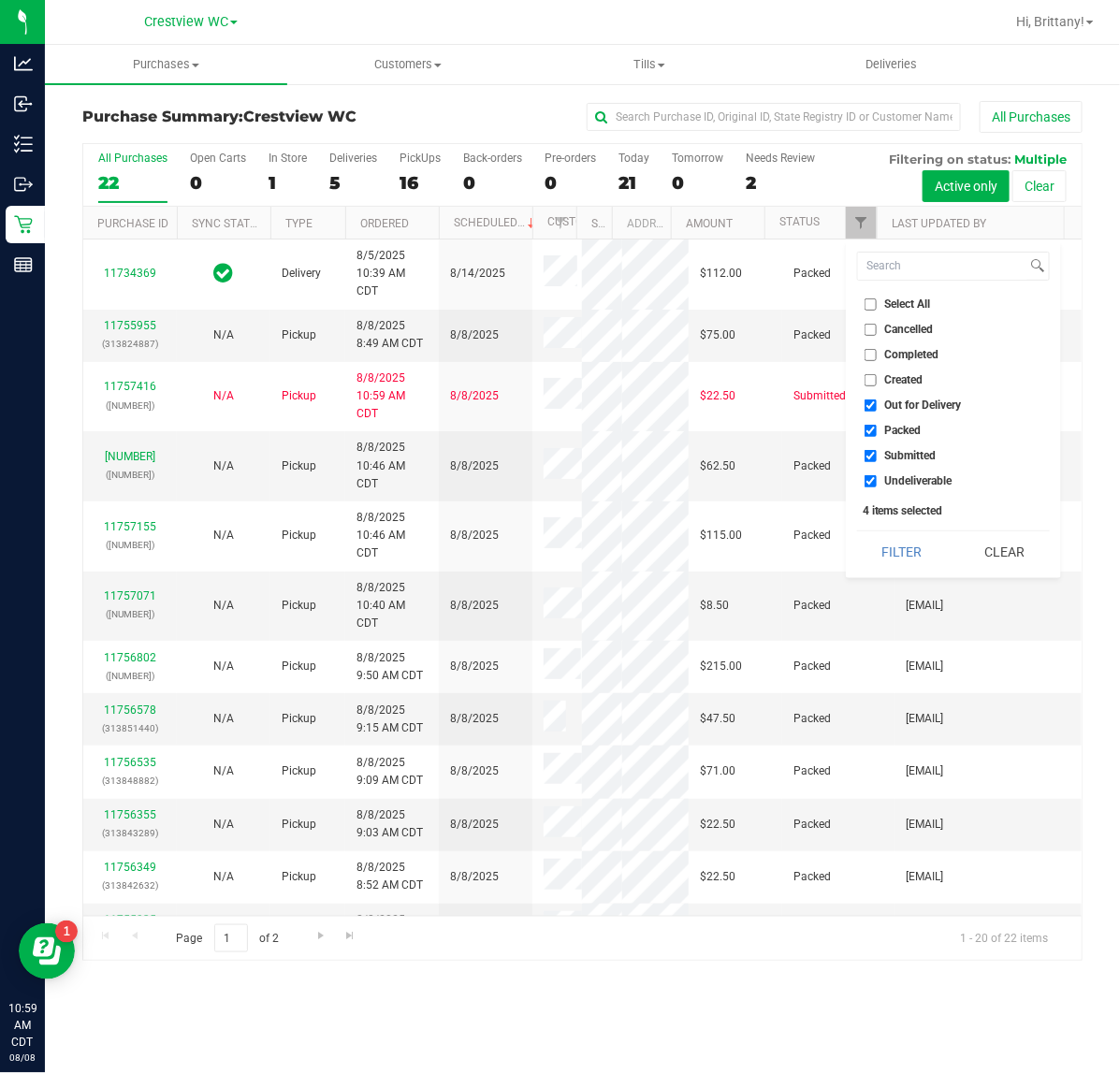 click on "Out for Delivery" at bounding box center (924, 405) 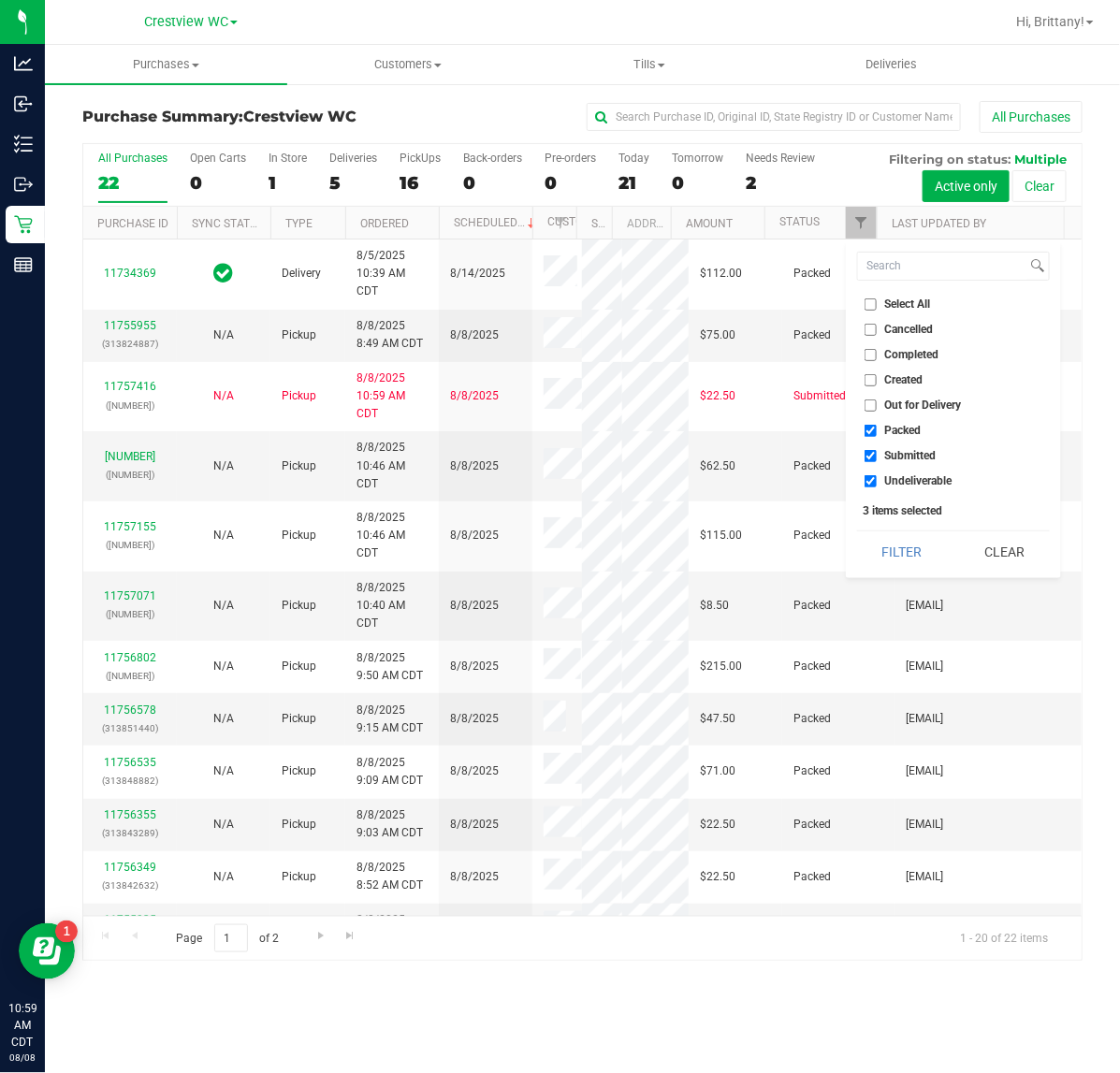click on "Select All Cancelled Completed Created Out for Delivery Packed Submitted Undeliverable" at bounding box center (953, 393) 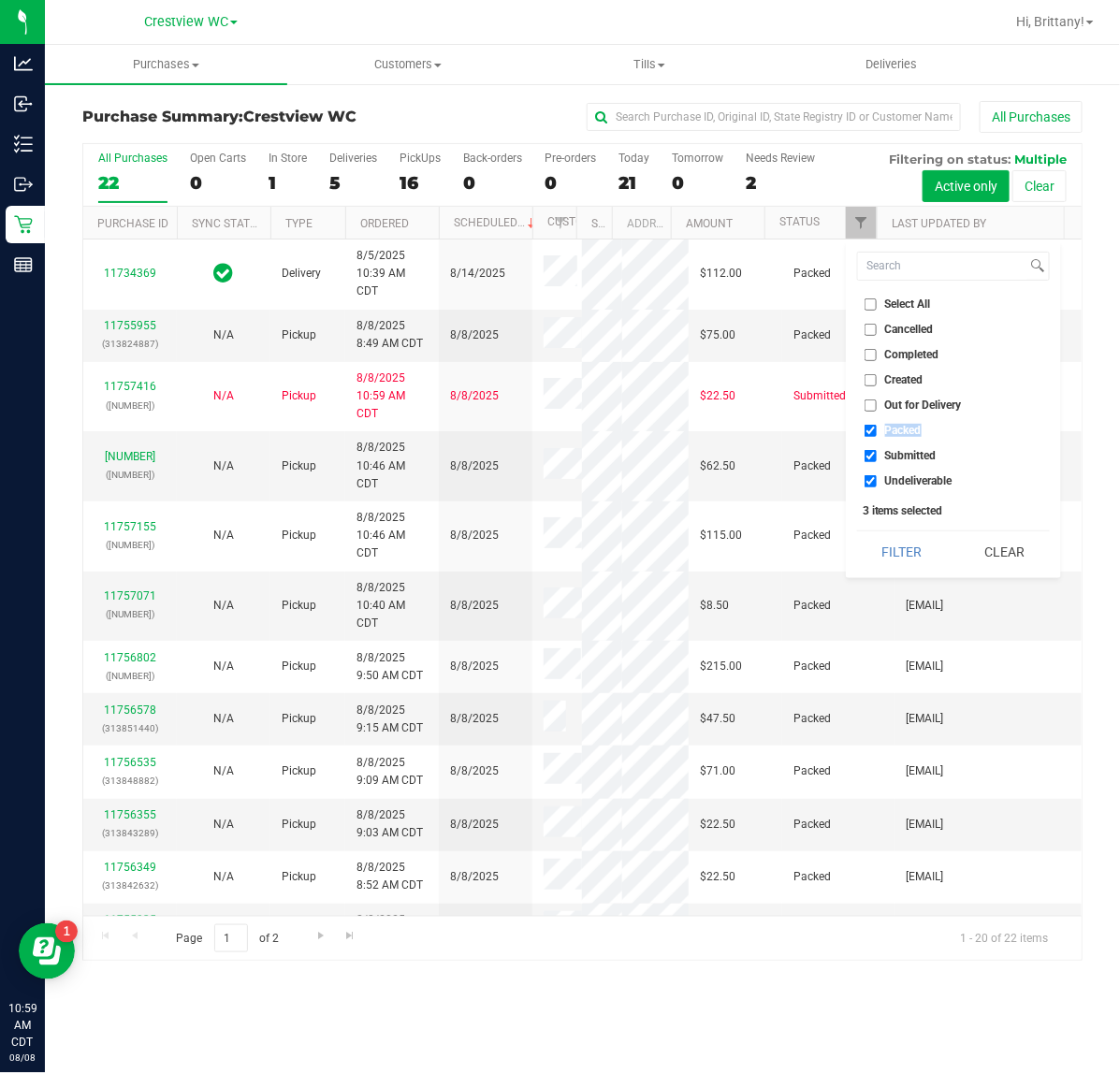 click on "Select All Cancelled Completed Created Out for Delivery Packed Submitted Undeliverable" at bounding box center (953, 393) 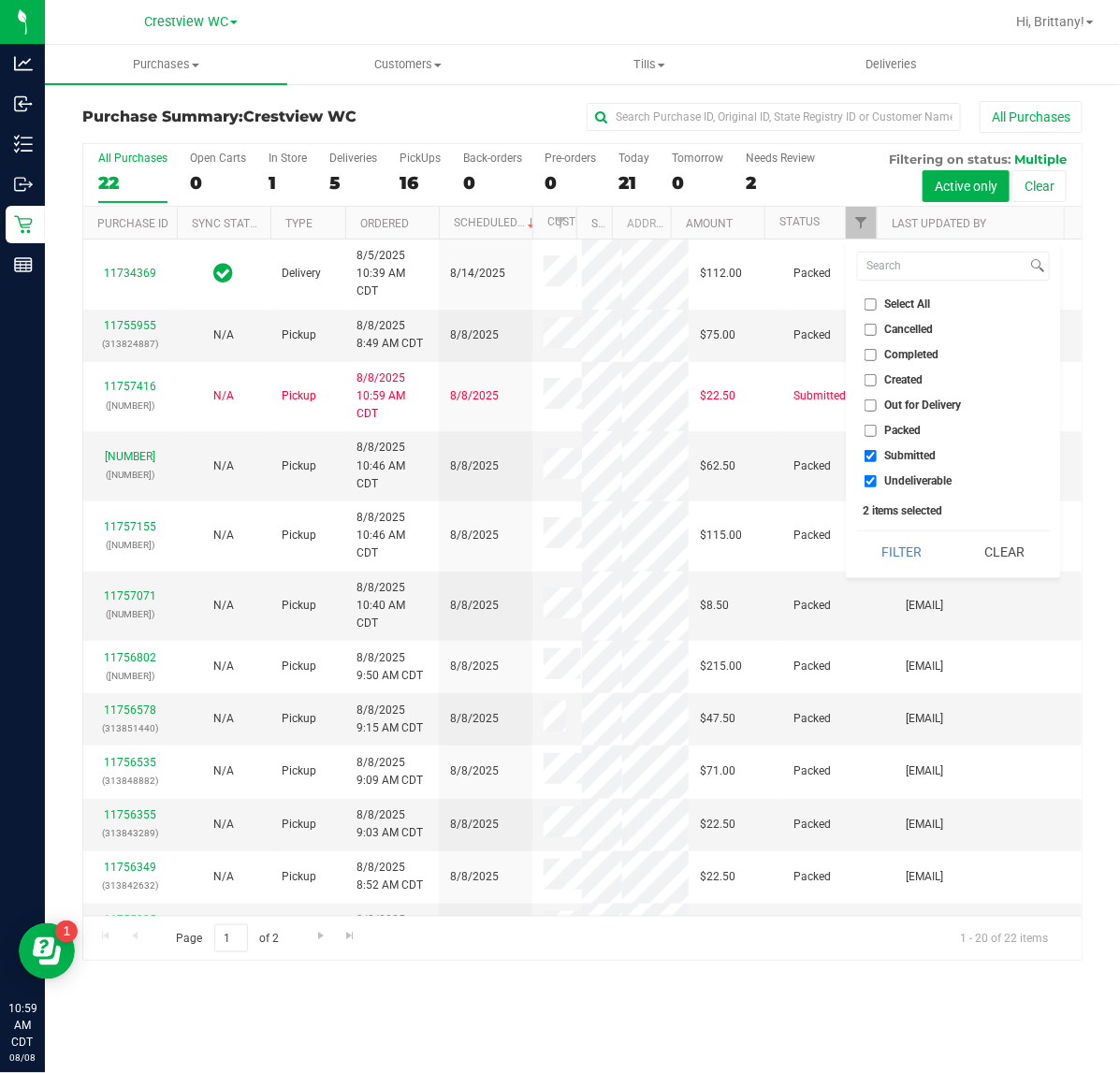 click on "Undeliverable" at bounding box center [953, 481] 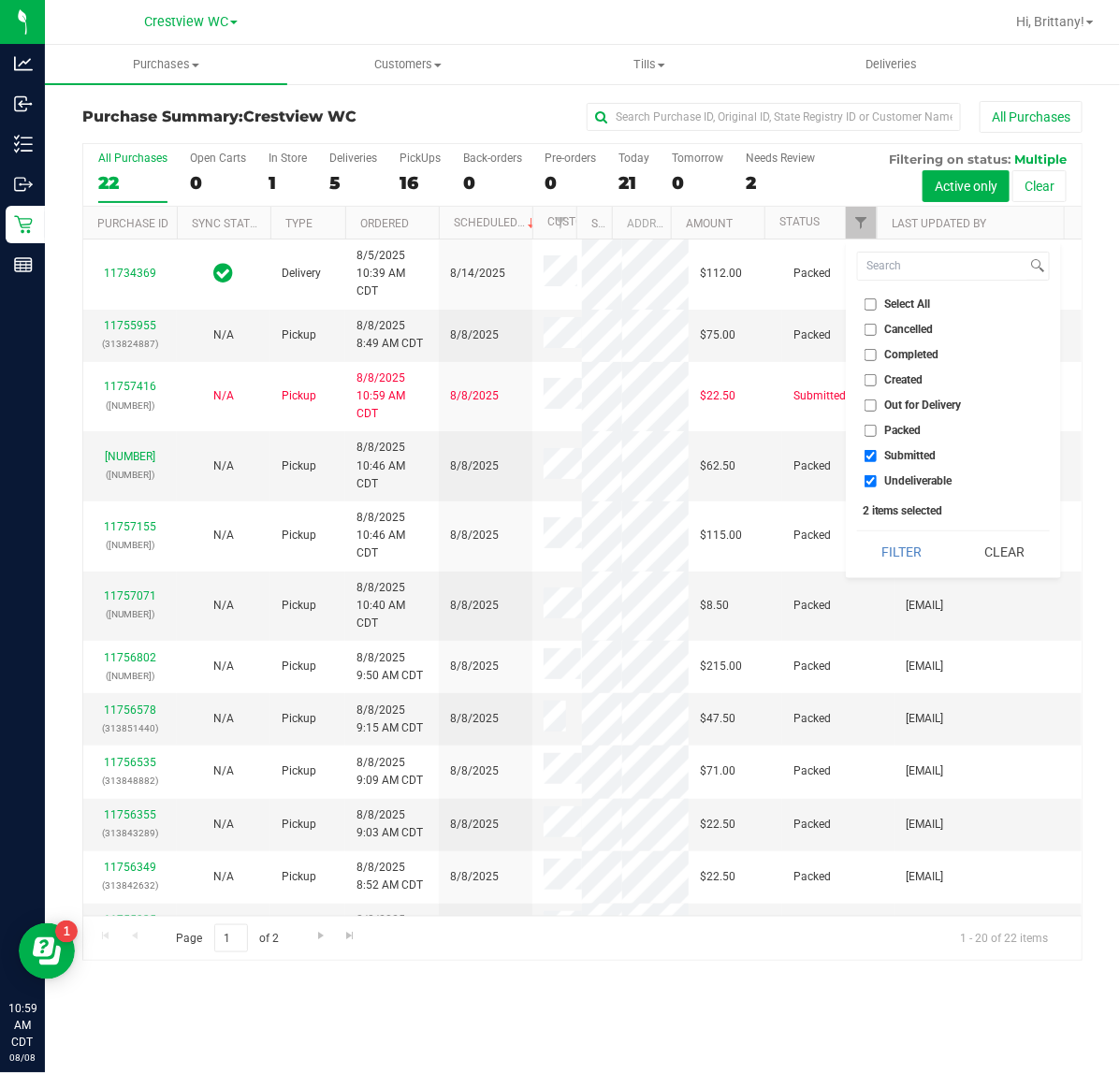 drag, startPoint x: 898, startPoint y: 540, endPoint x: 886, endPoint y: 526, distance: 18.439089 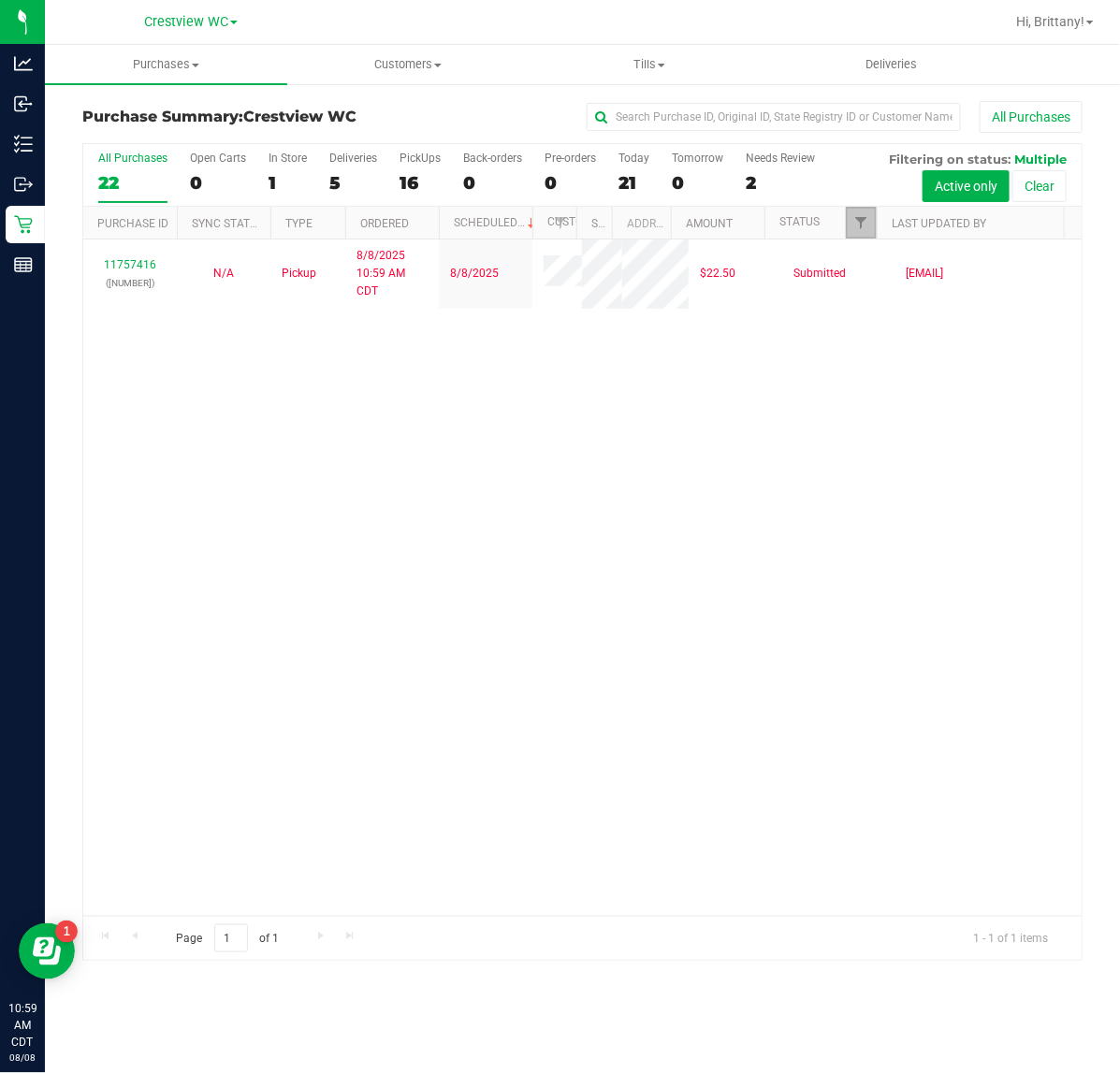 click at bounding box center [861, 223] 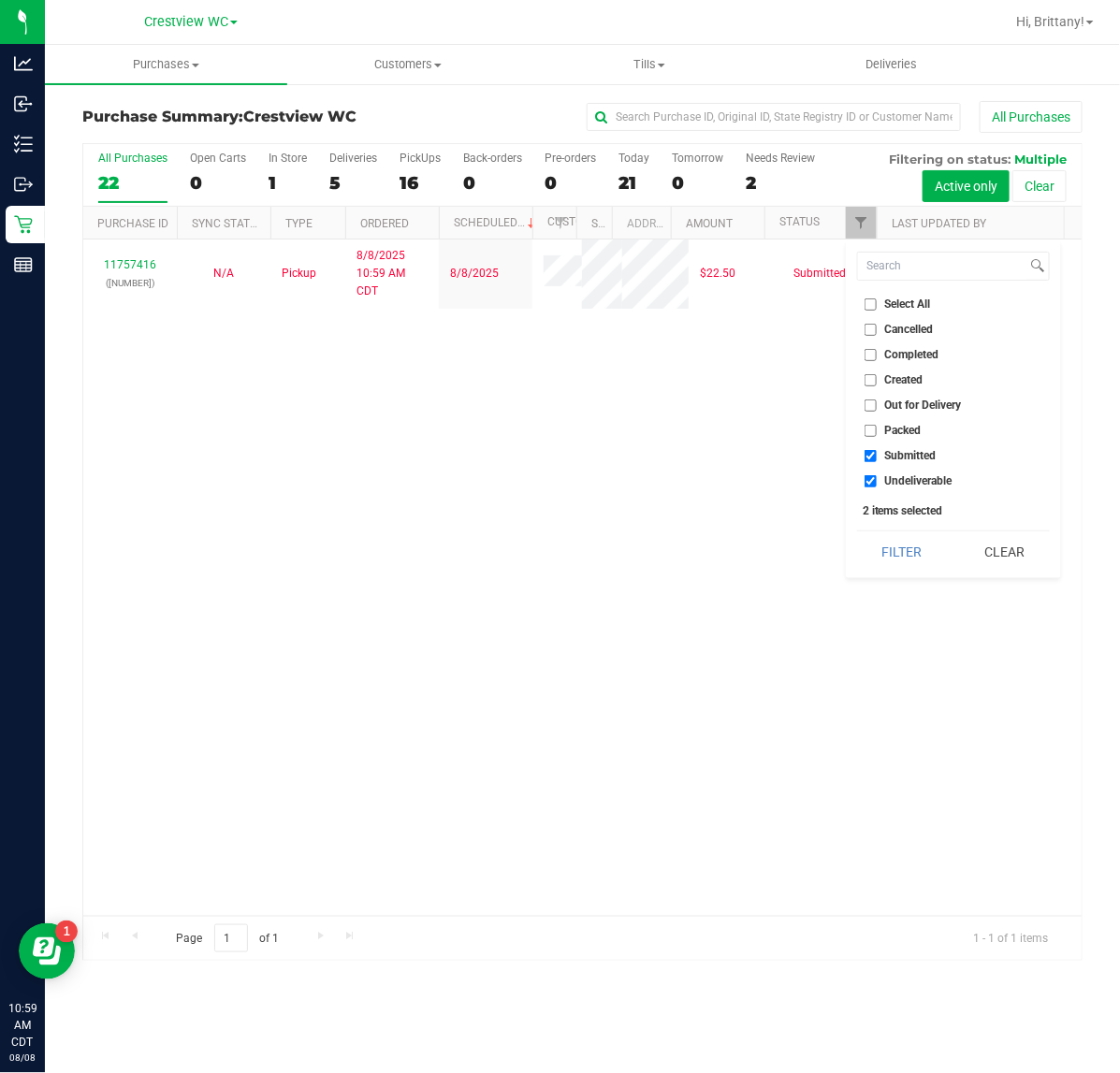 click on "Undeliverable" at bounding box center (919, 481) 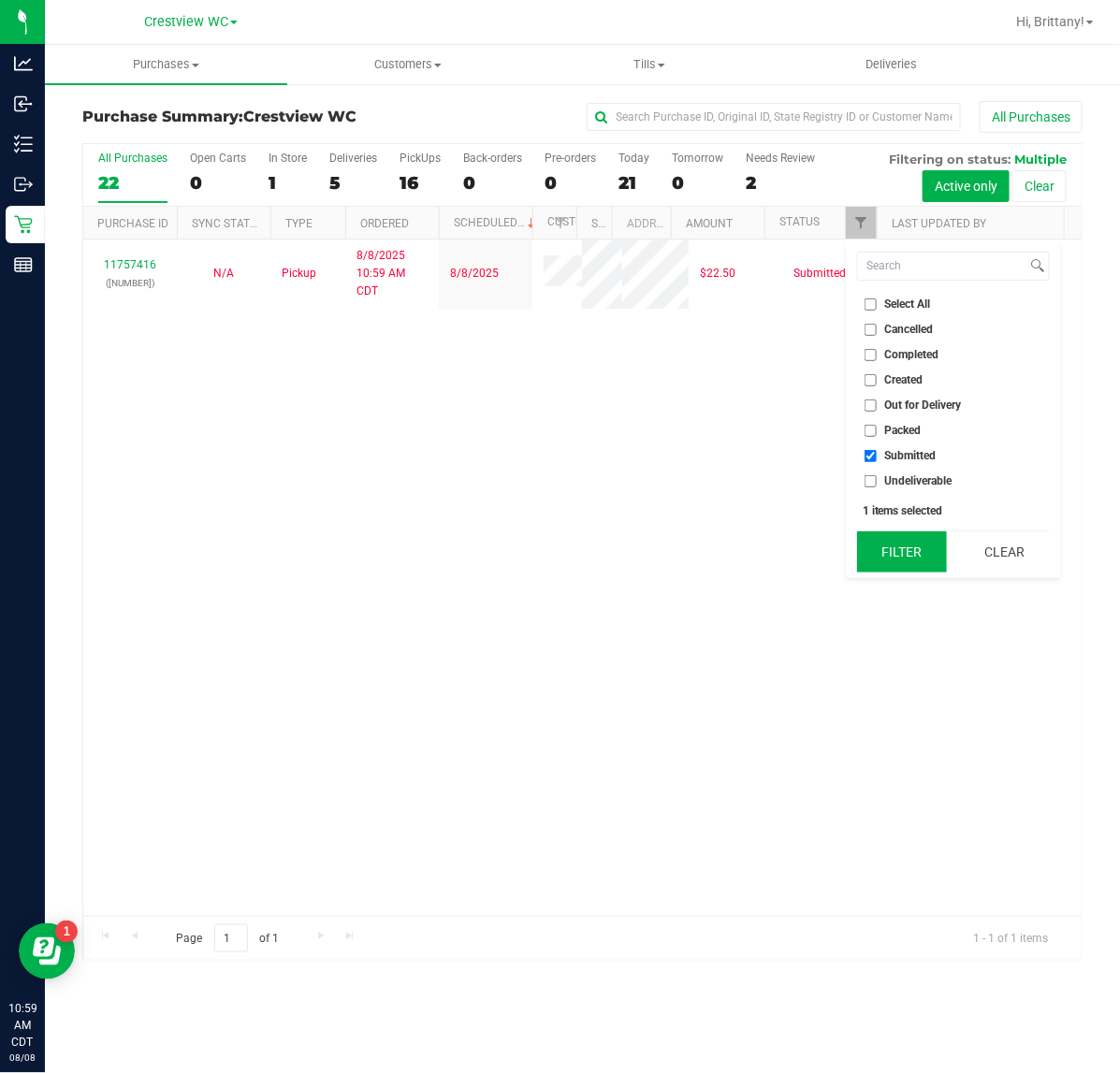 click on "Filter" at bounding box center (902, 552) 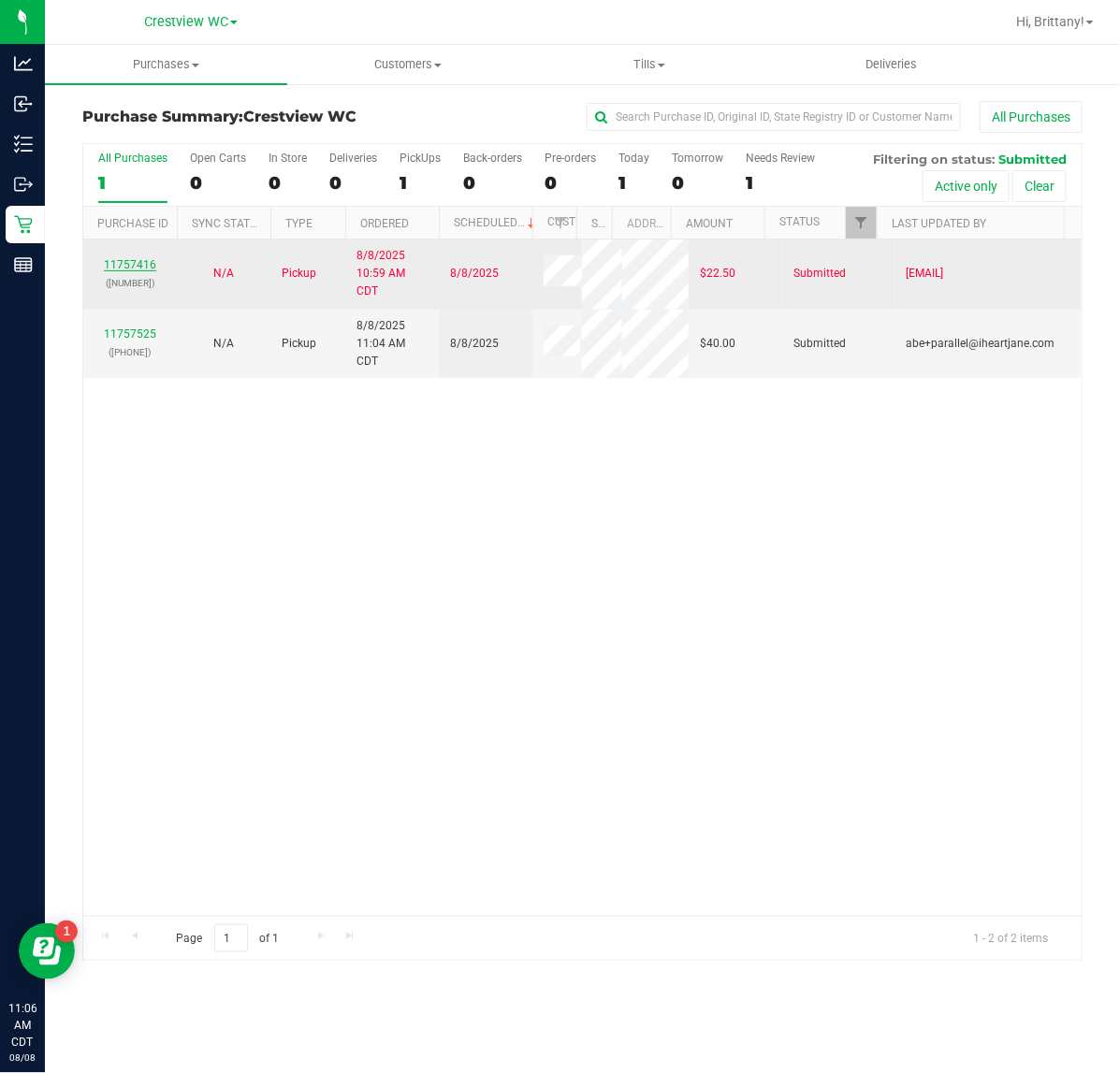 click on "11757416" at bounding box center (130, 265) 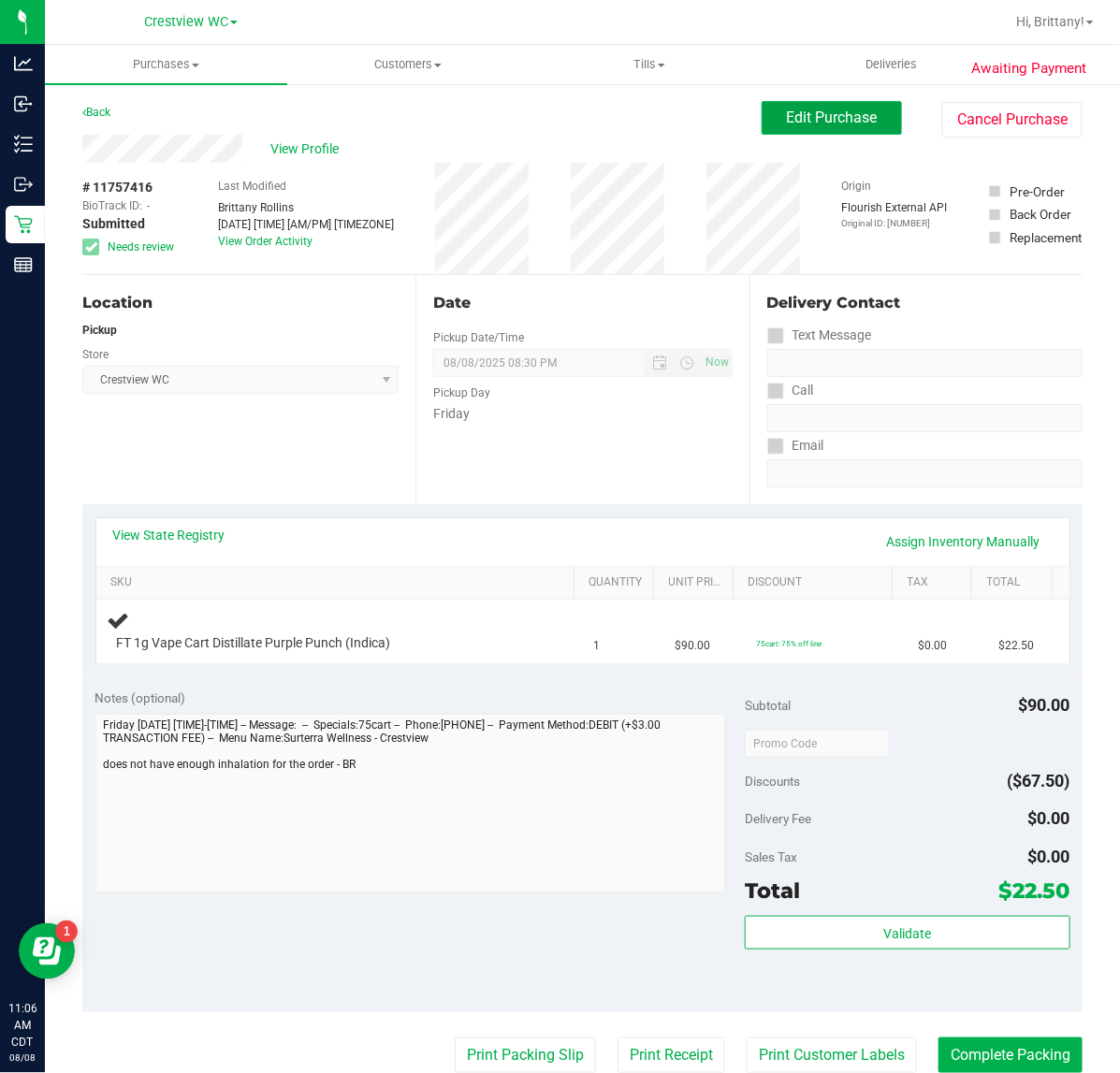click on "Edit Purchase" at bounding box center [832, 118] 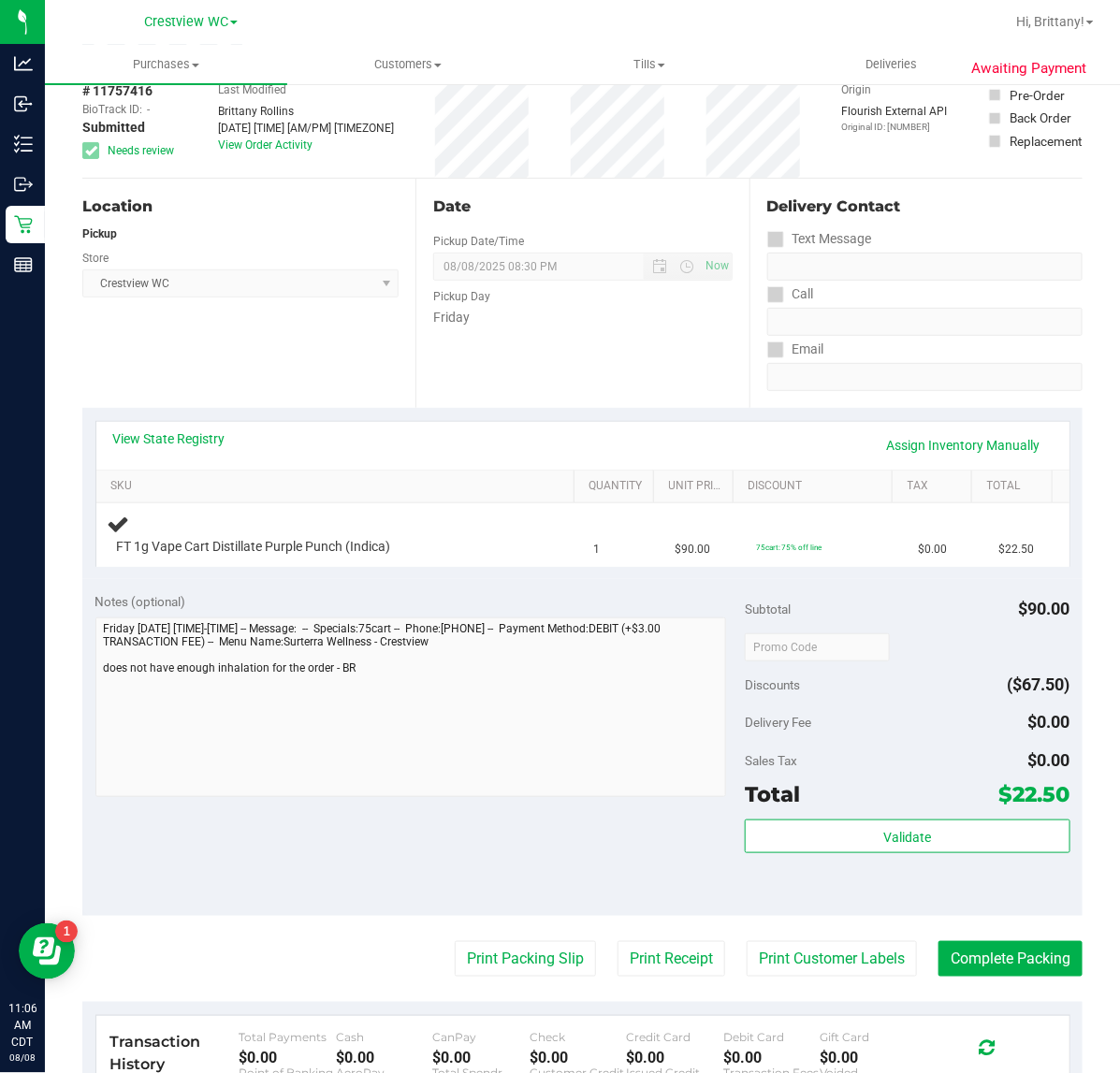 scroll, scrollTop: 234, scrollLeft: 0, axis: vertical 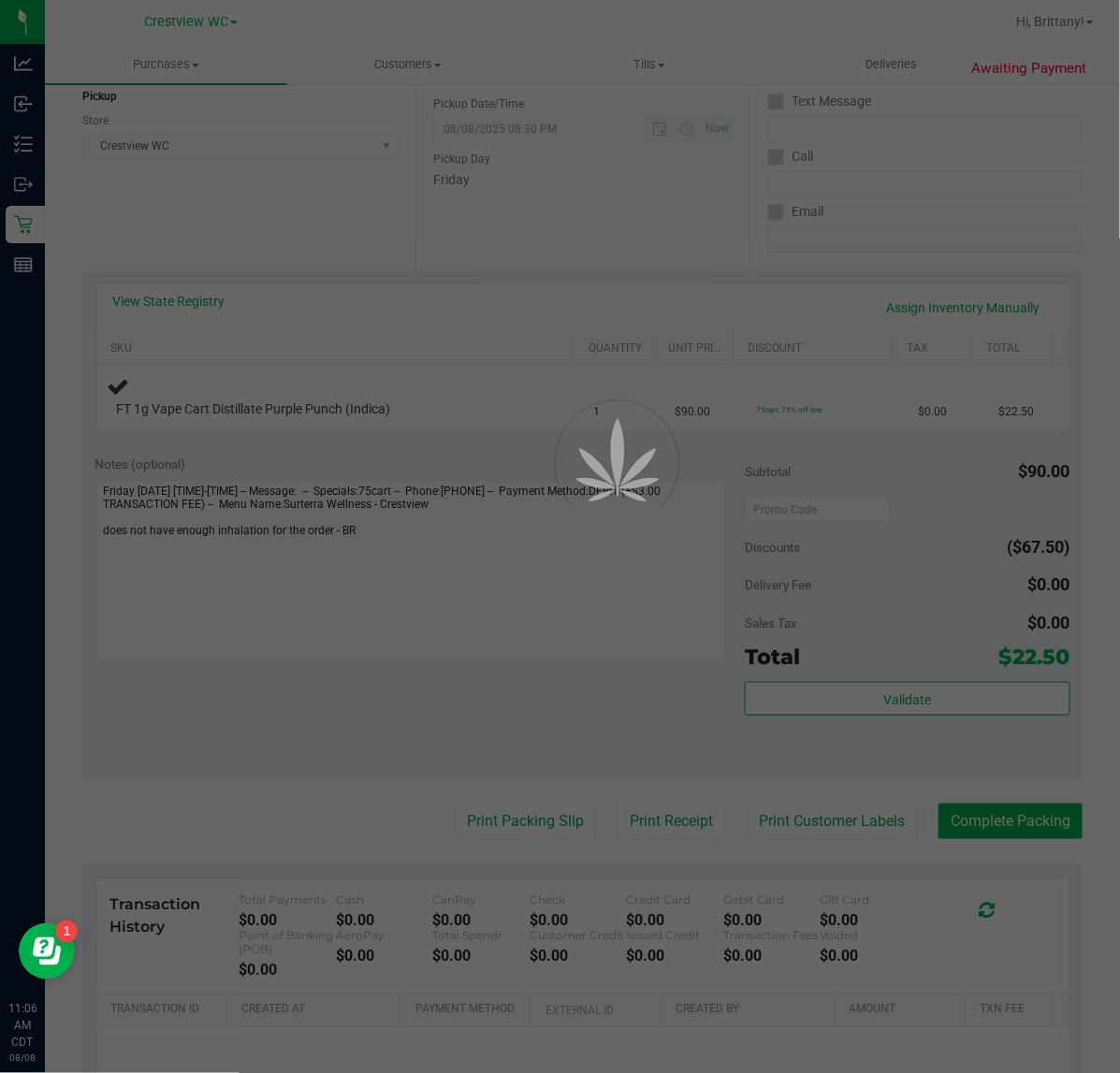 click at bounding box center (560, 536) 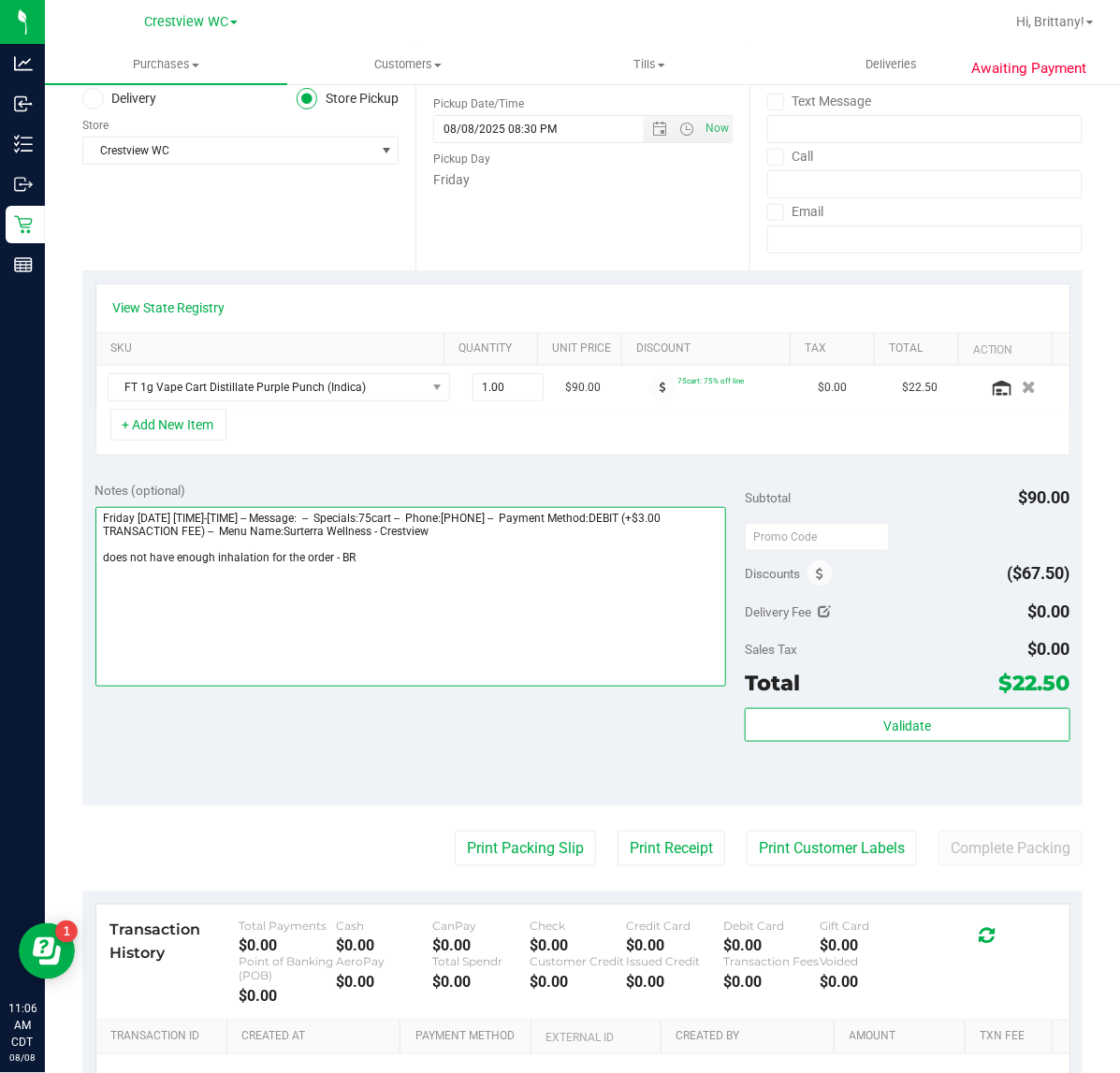 click at bounding box center (411, 597) 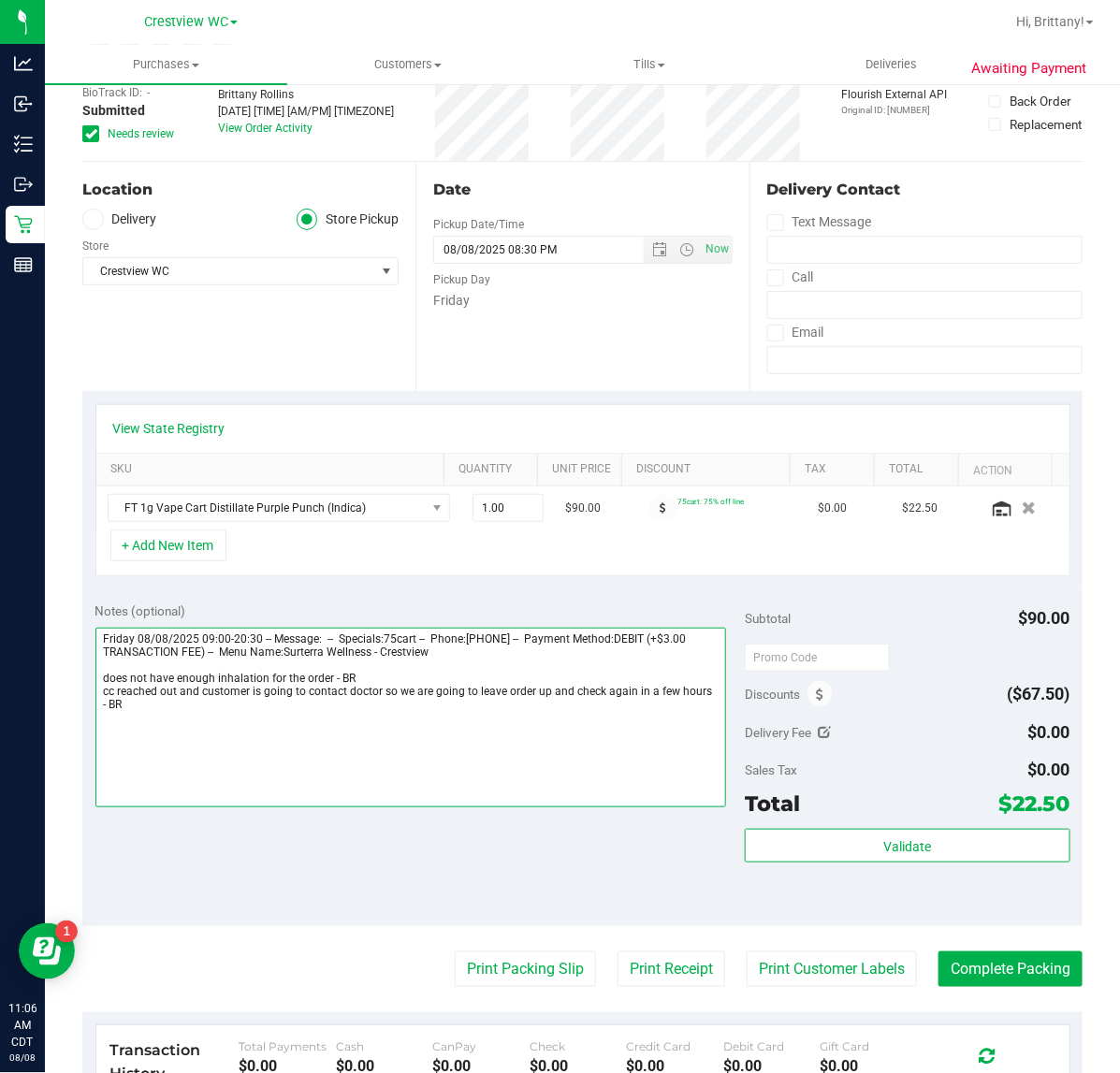 scroll, scrollTop: 0, scrollLeft: 0, axis: both 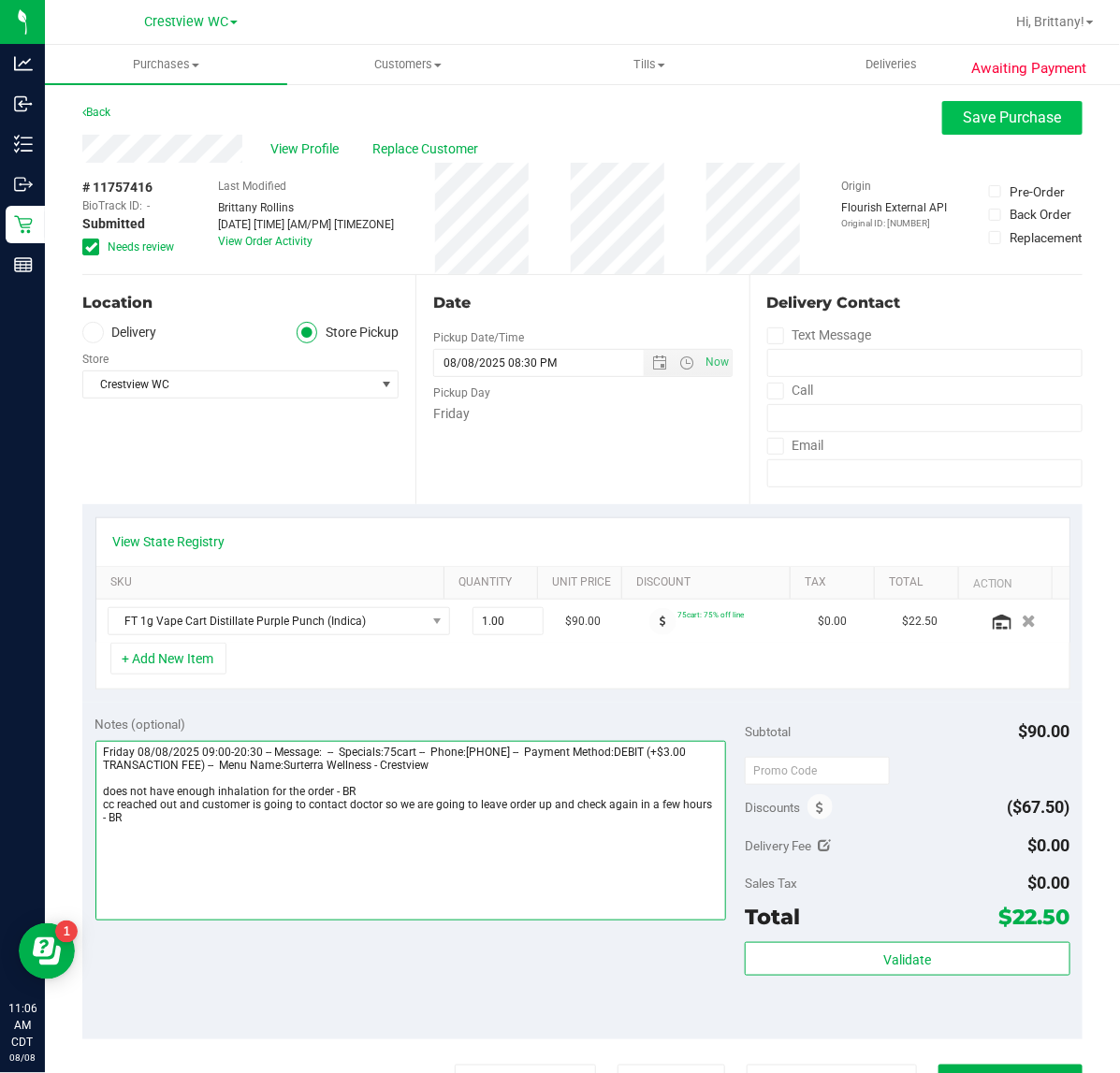 type on "Friday 08/08/2025 09:00-20:30 -- Message:  --  Specials:75cart --  Phone:9196105625 --  Payment Method:DEBIT (+$3.00 TRANSACTION FEE) --  Menu Name:Surterra Wellness - Crestview
does not have enough inhalation for the order - BR
cc reached out and customer is going to contact doctor so we are going to leave order up and check again in a few hours - BR" 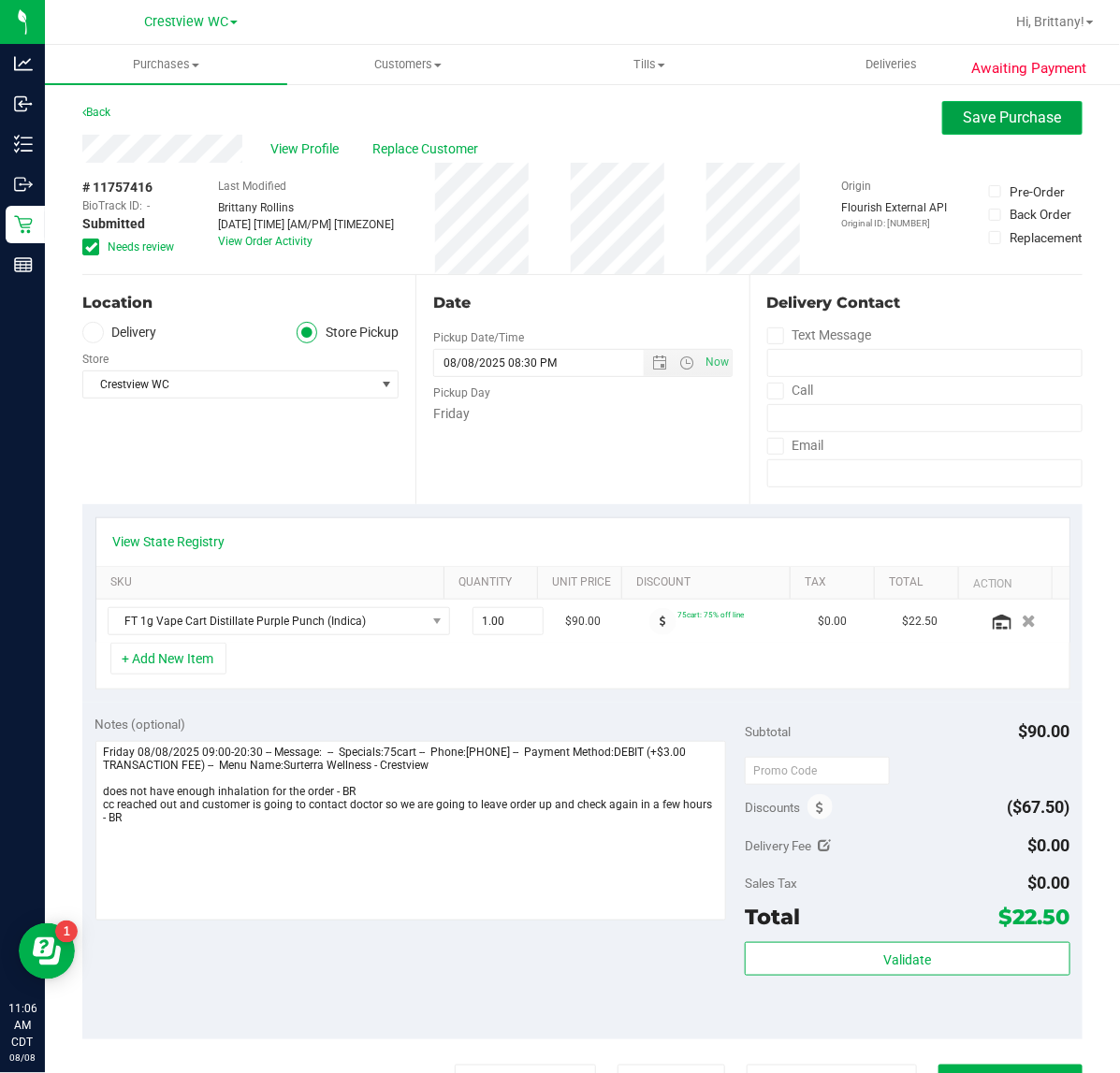 click on "Save Purchase" at bounding box center (1012, 117) 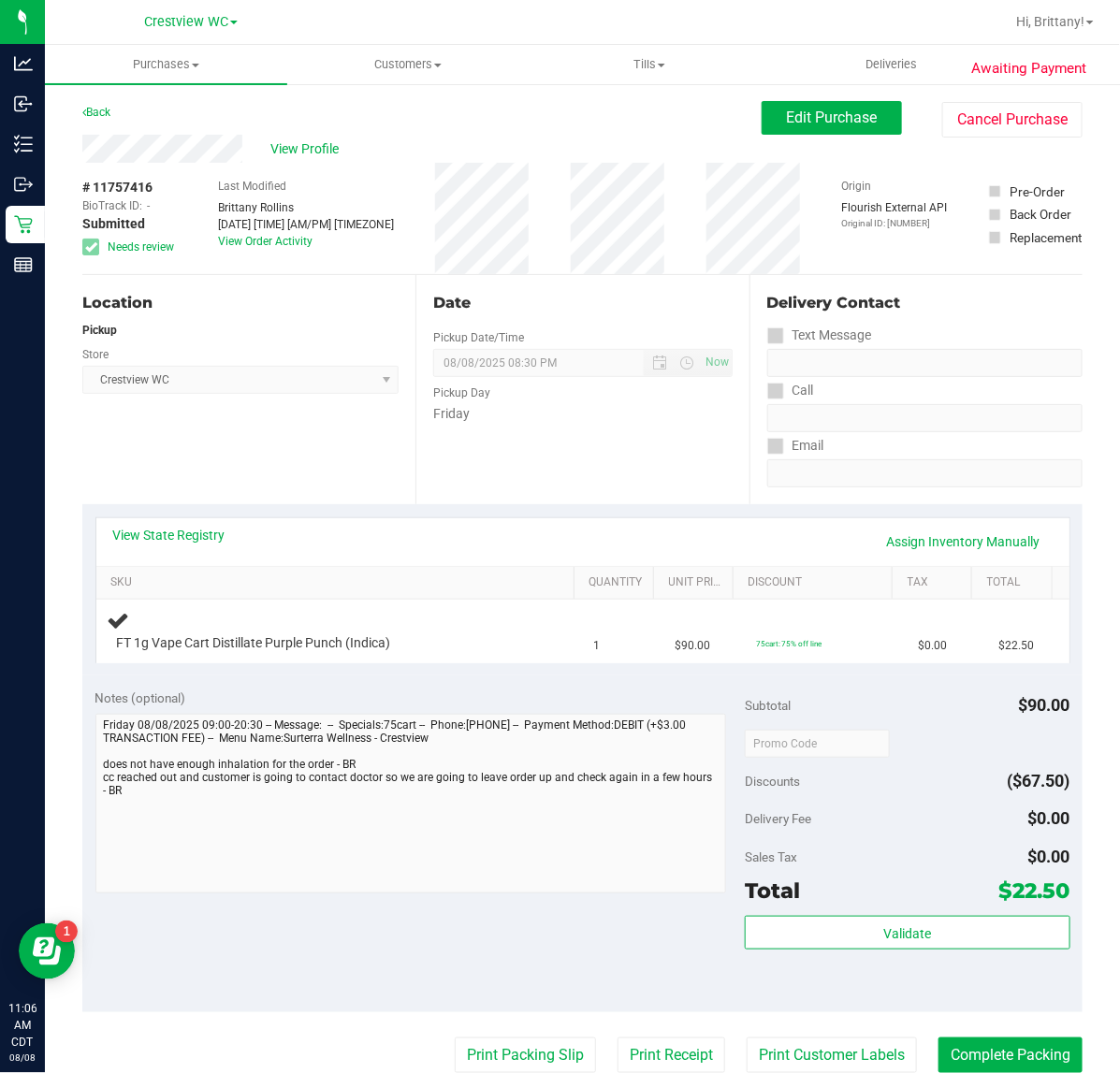 click on "Back" at bounding box center (96, 112) 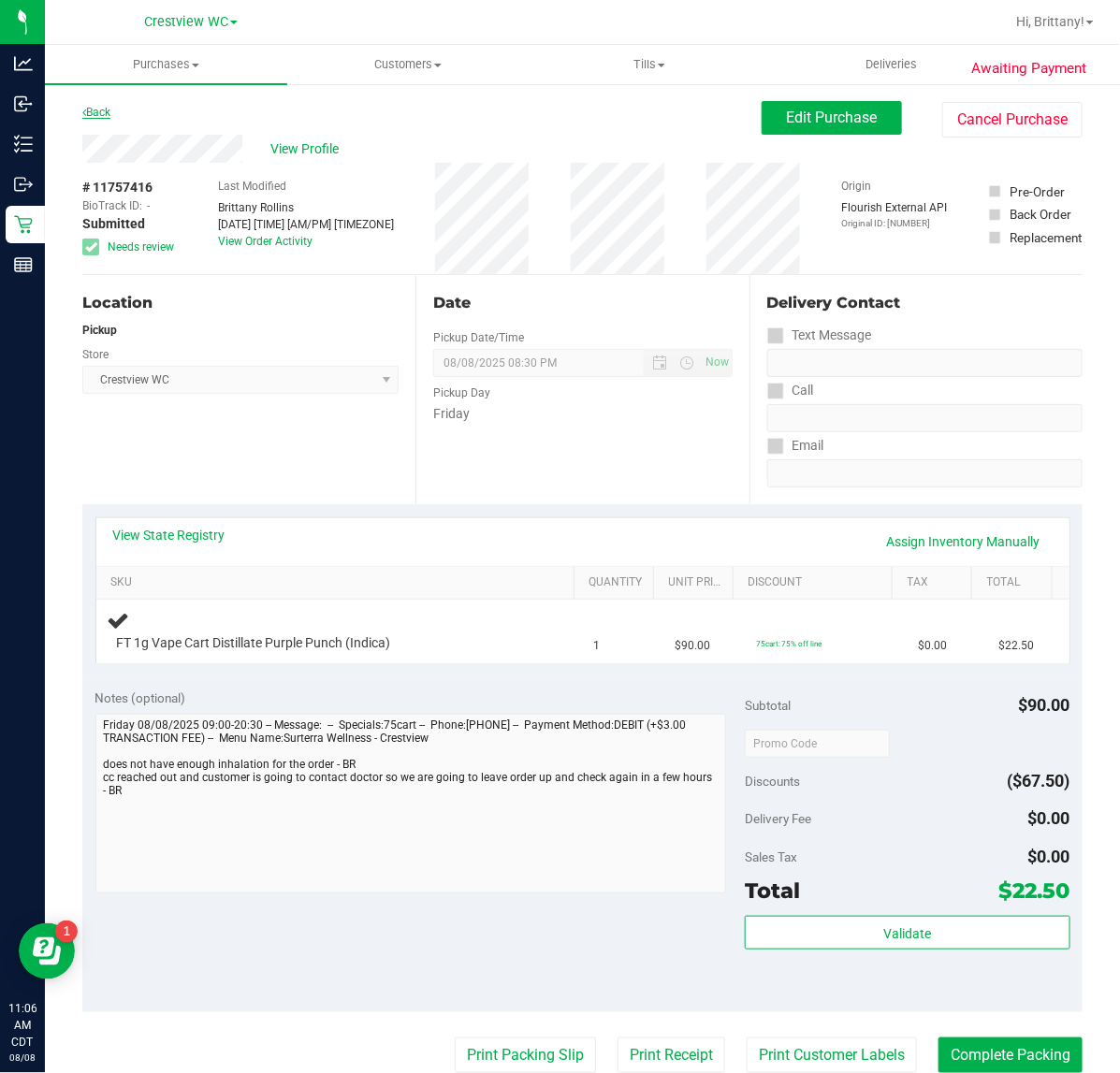 click on "Back" at bounding box center [96, 112] 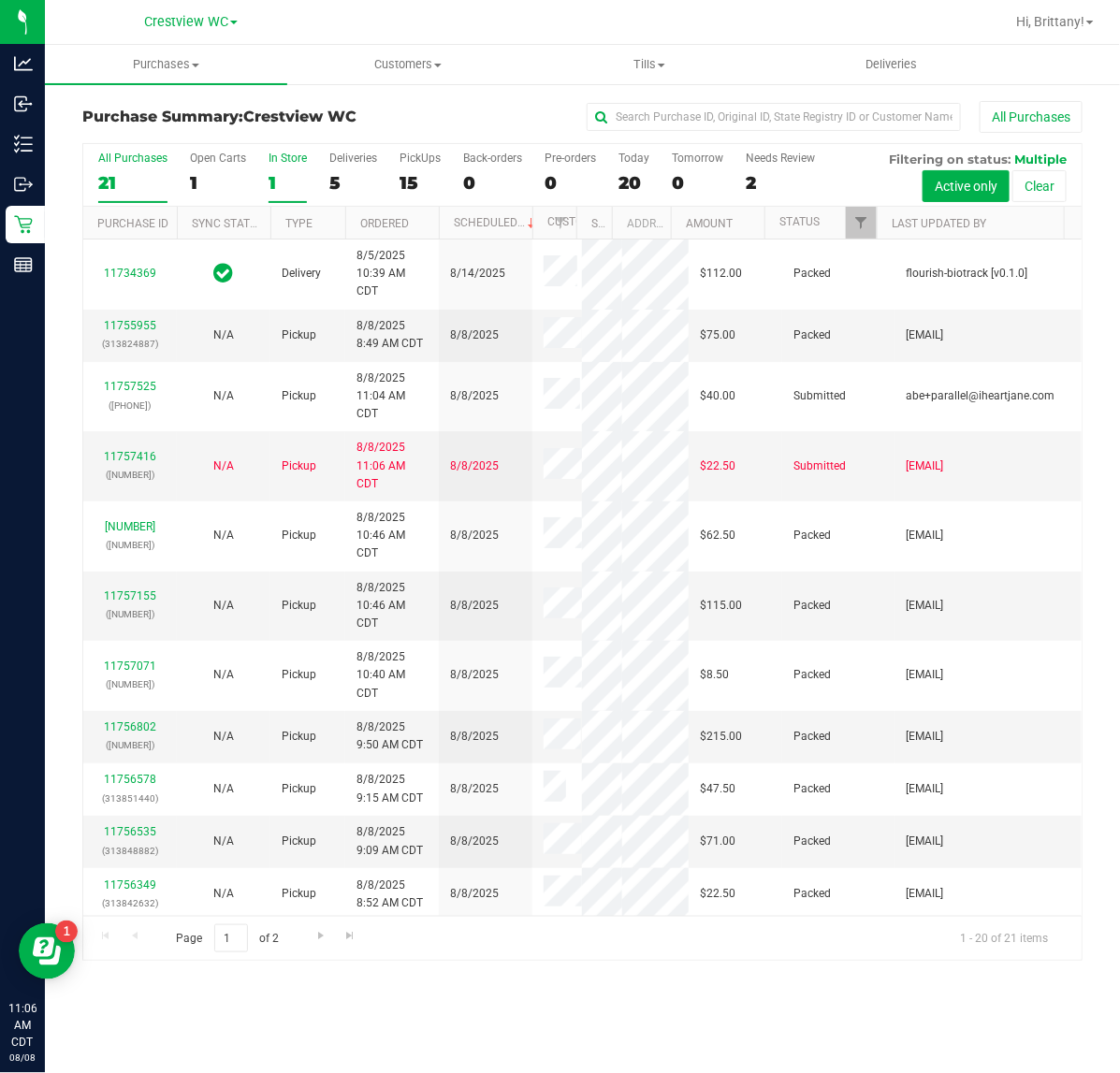 click on "1" at bounding box center (287, 182) 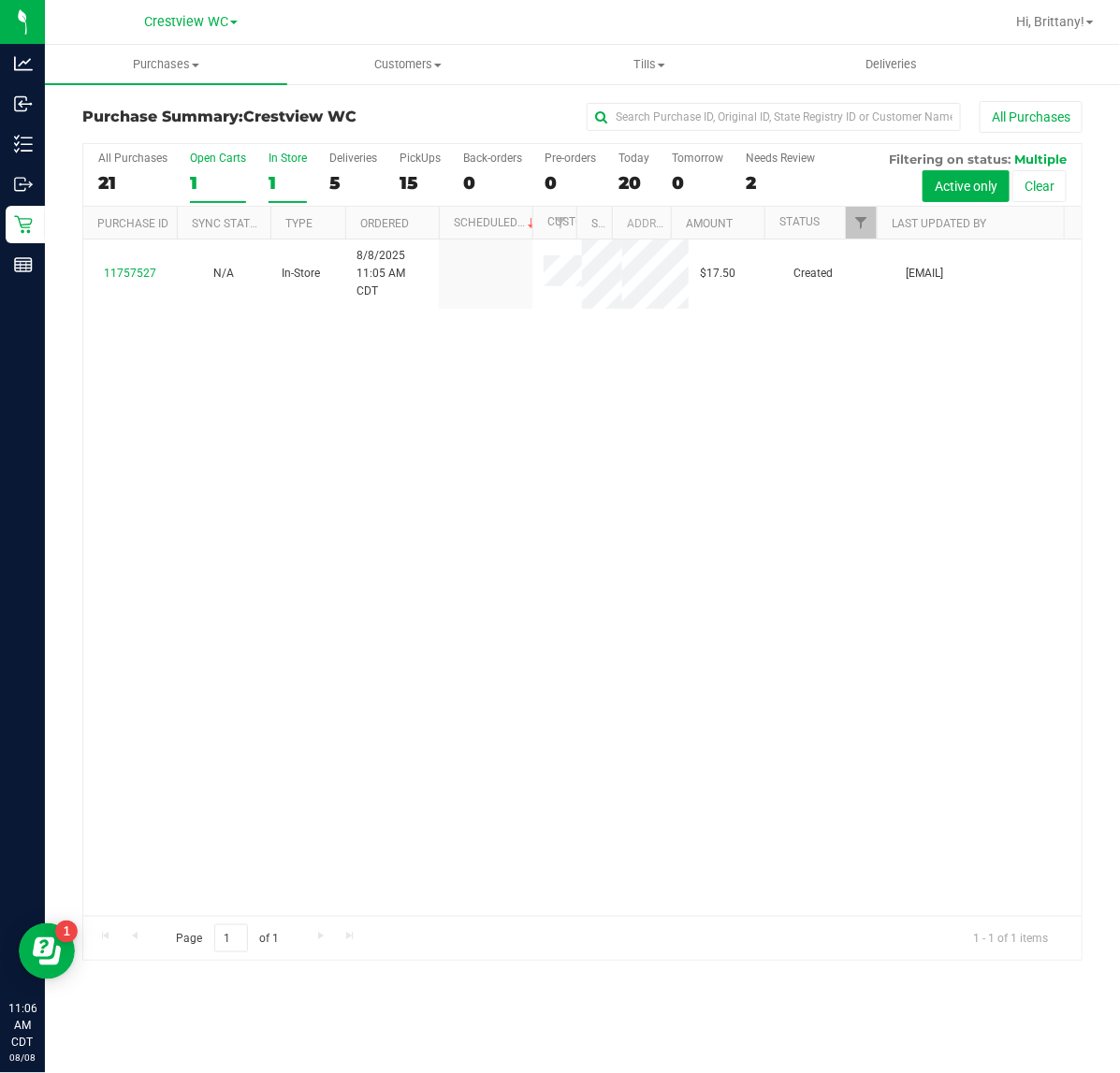 click on "Open Carts
1" at bounding box center (218, 177) 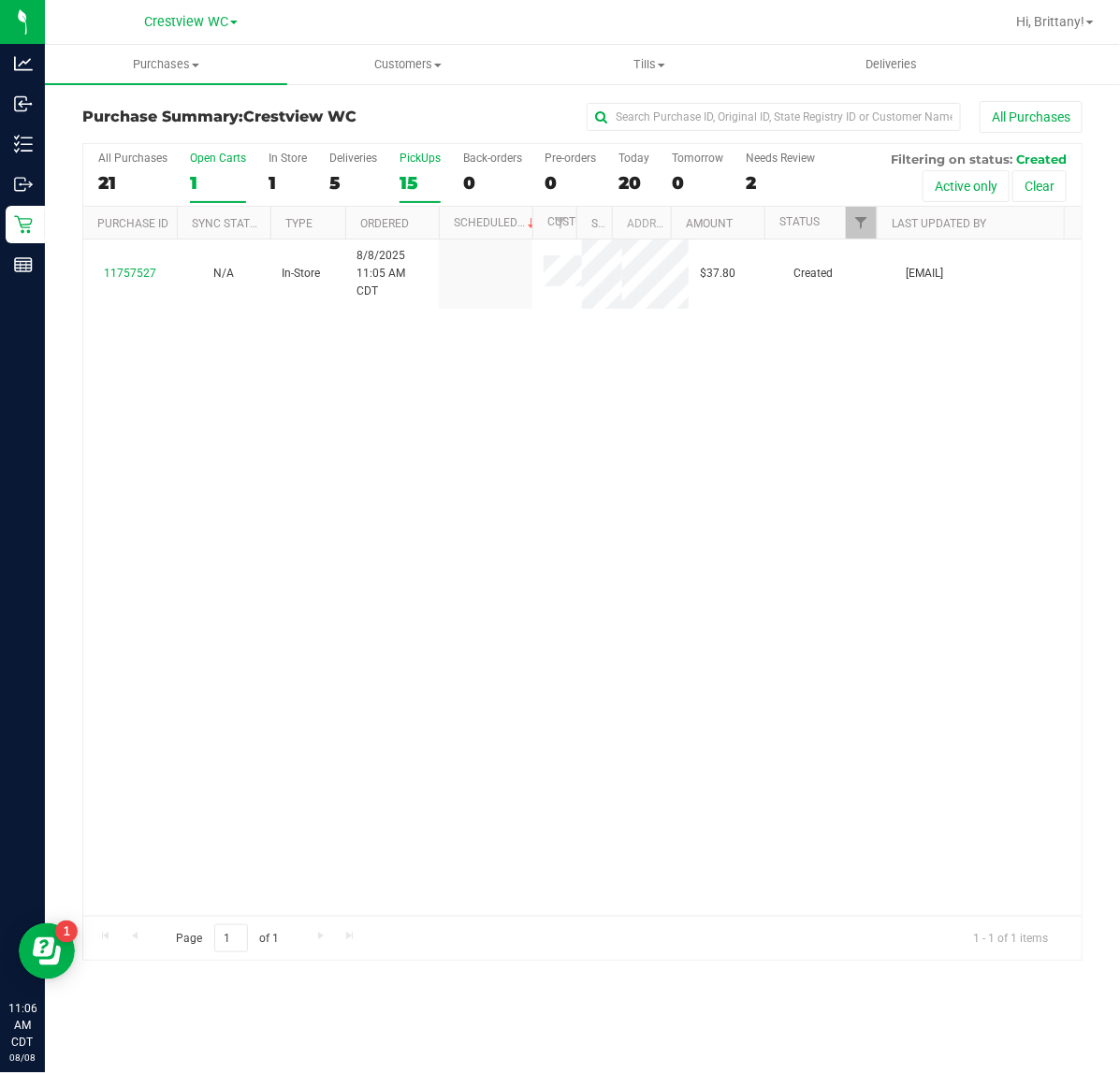 click on "15" at bounding box center [420, 182] 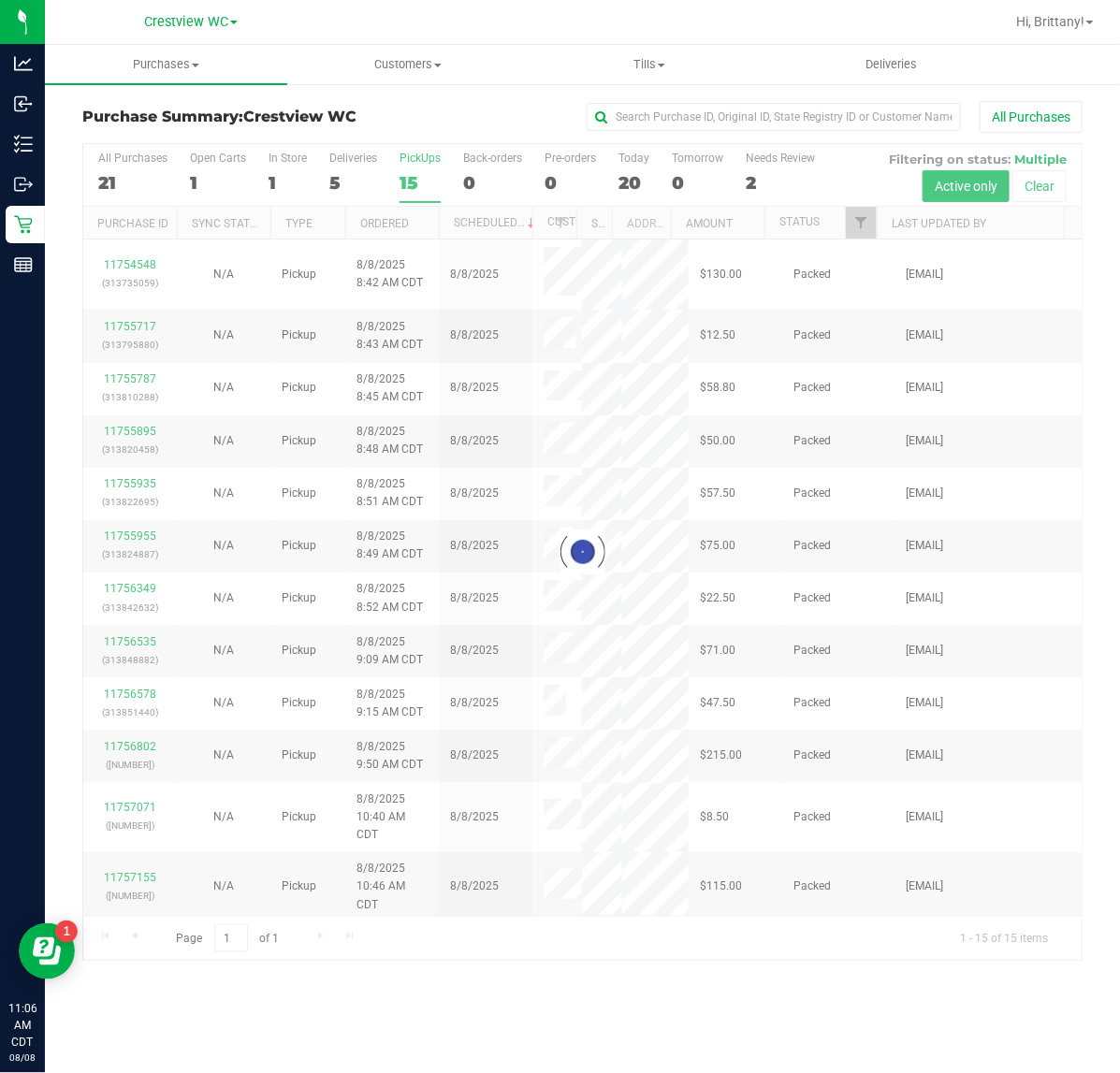 click at bounding box center [582, 552] 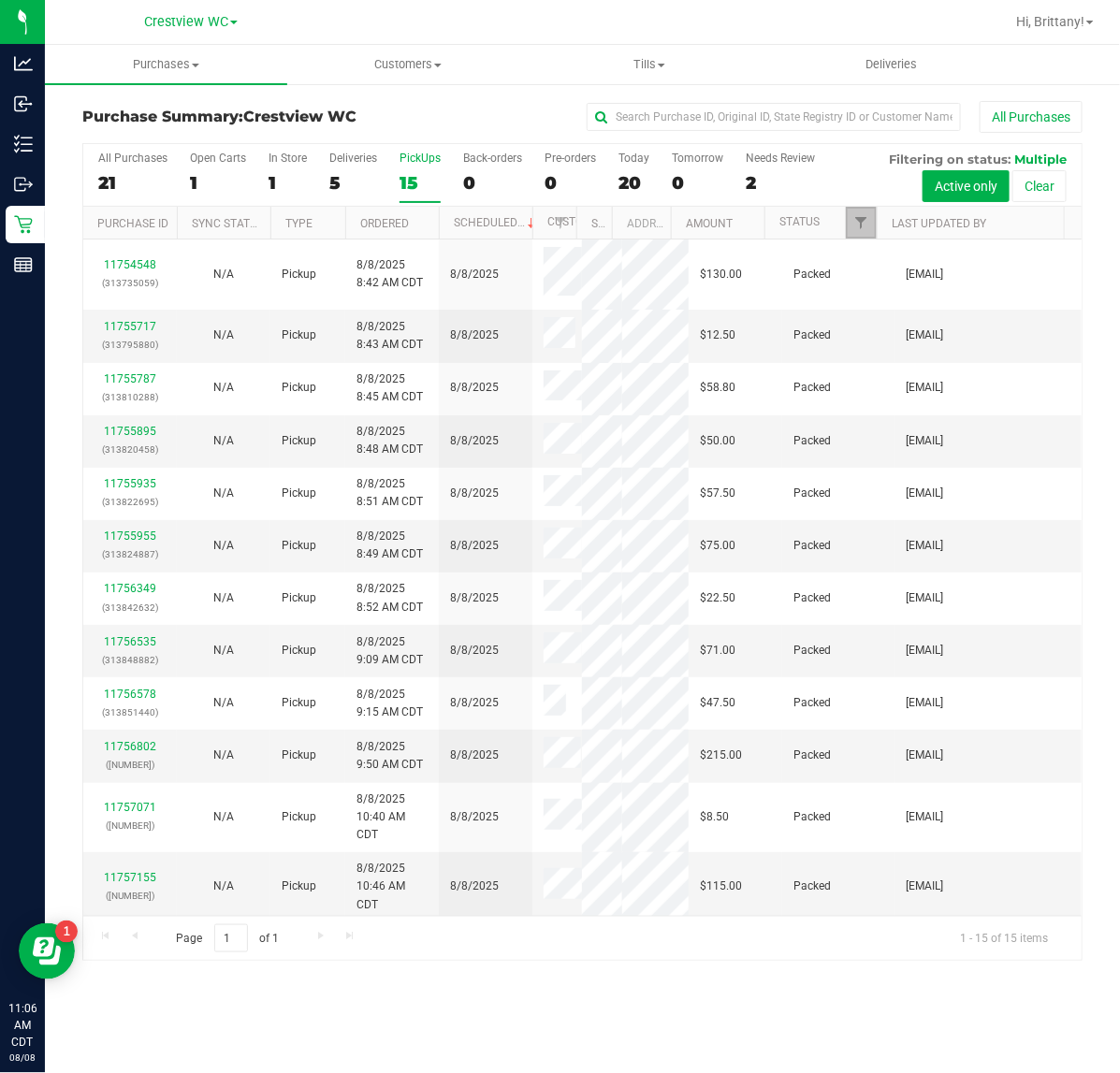 click at bounding box center (861, 223) 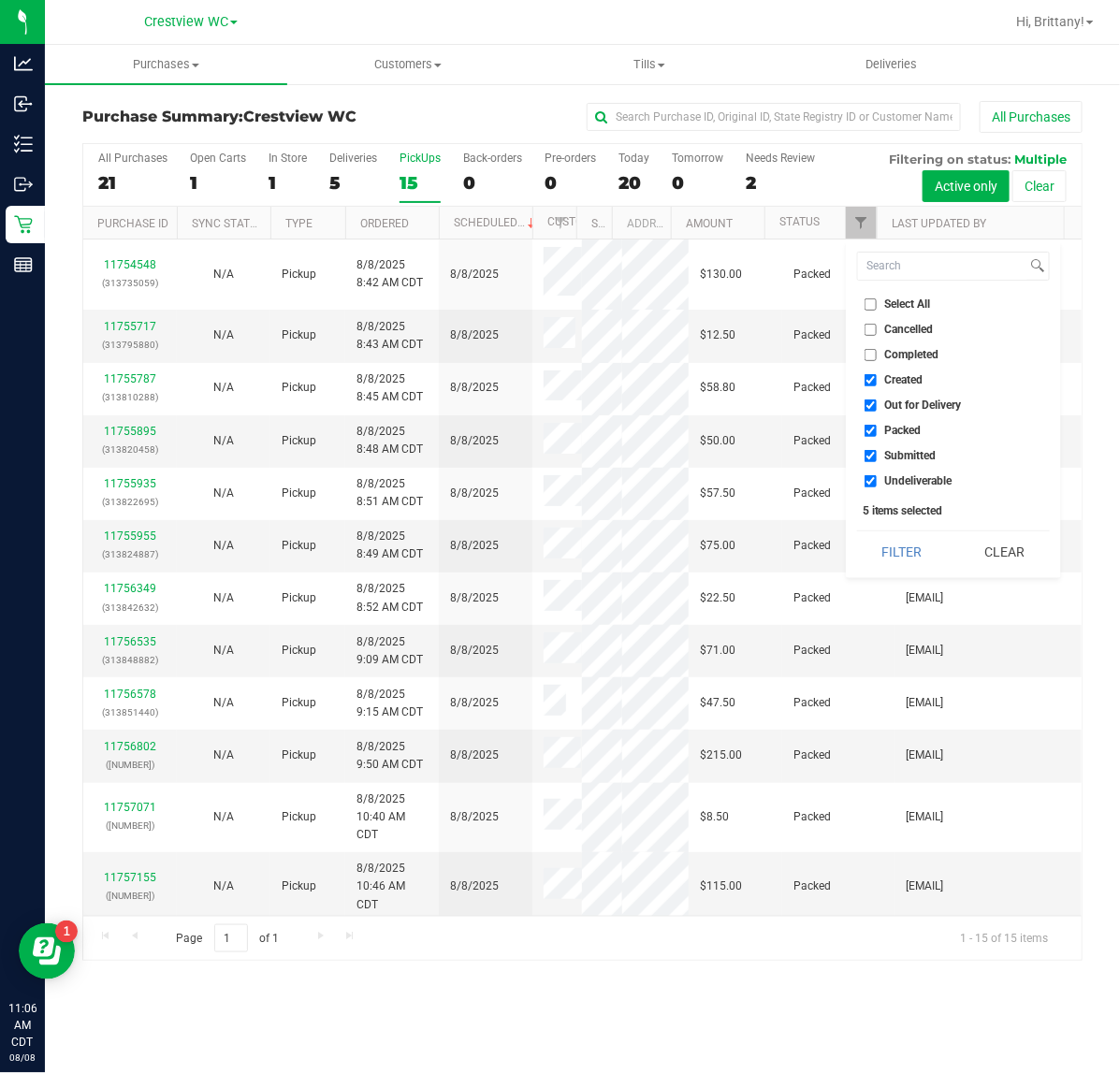 click on "Created" at bounding box center (953, 380) 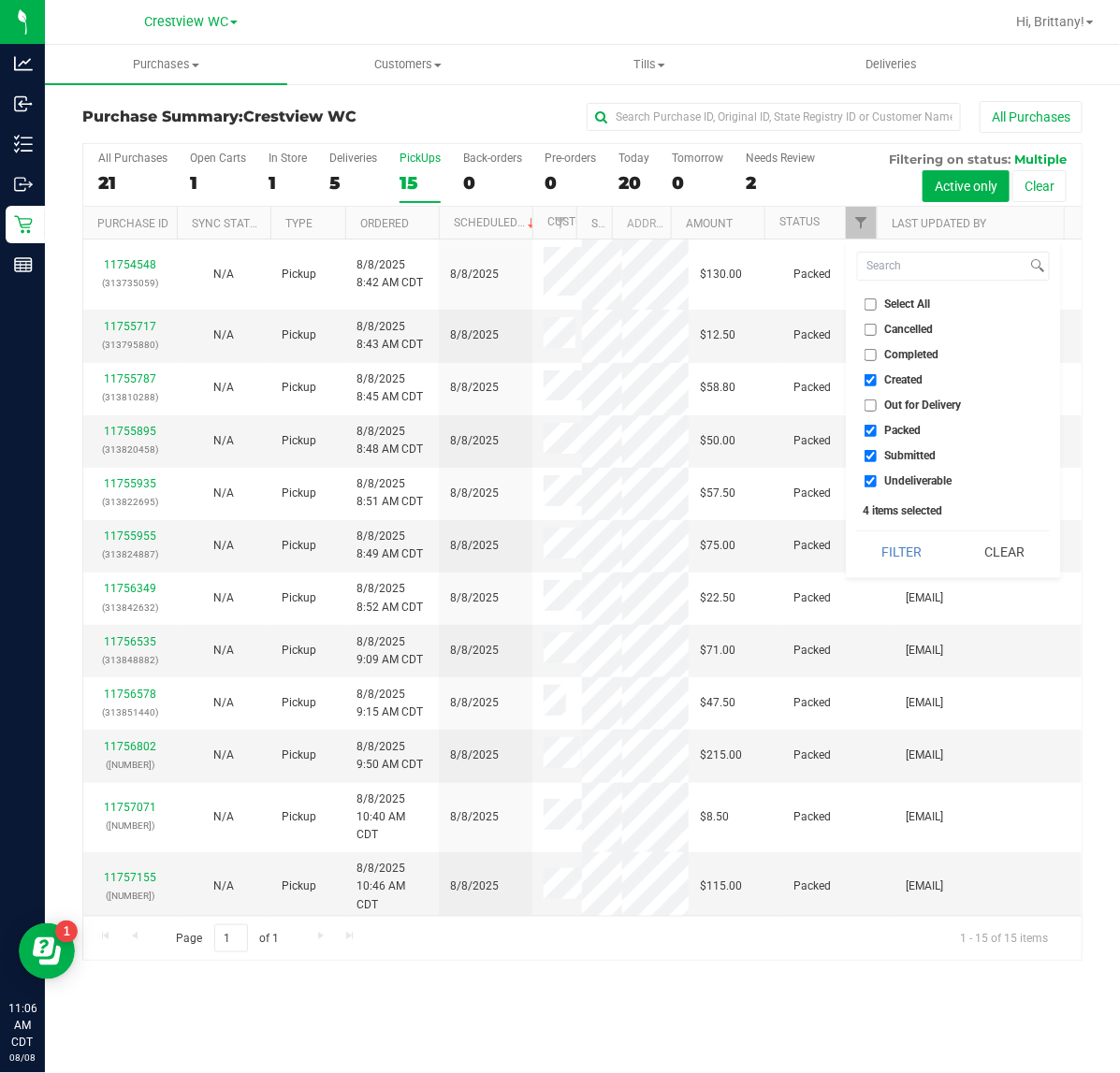 click on "Created" at bounding box center (904, 380) 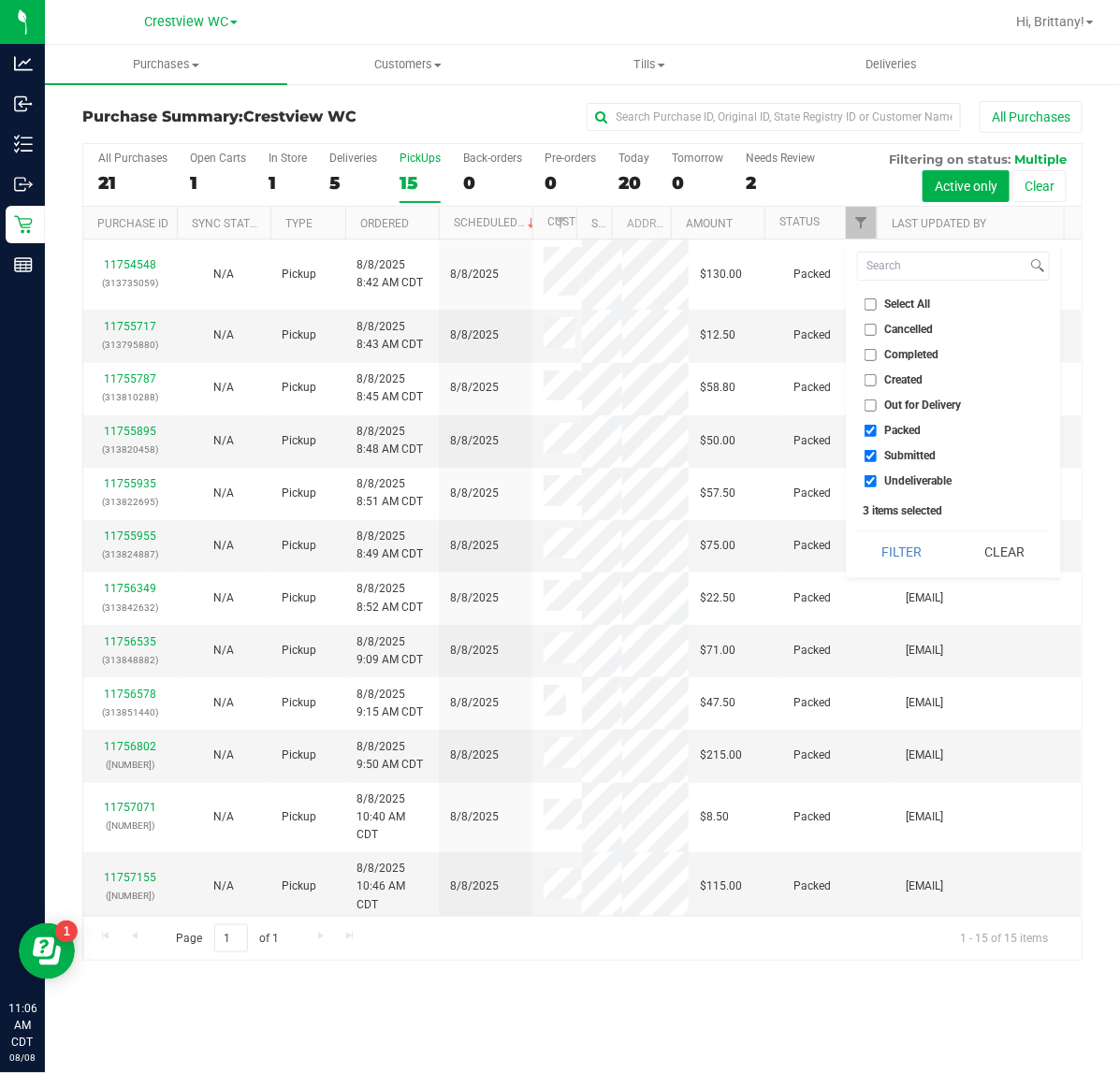 click on "Packed" at bounding box center (903, 430) 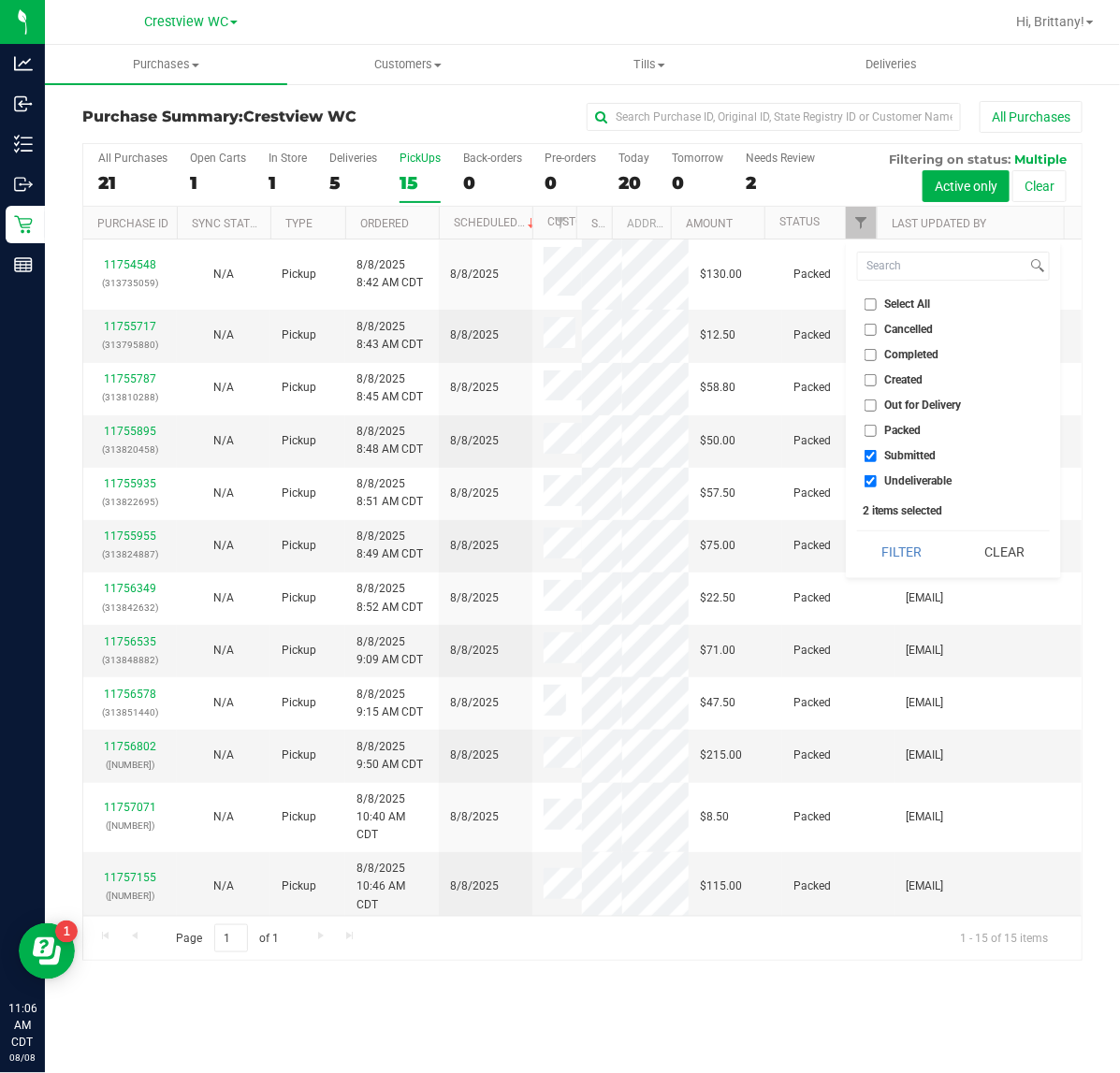 click on "Undeliverable" at bounding box center (919, 481) 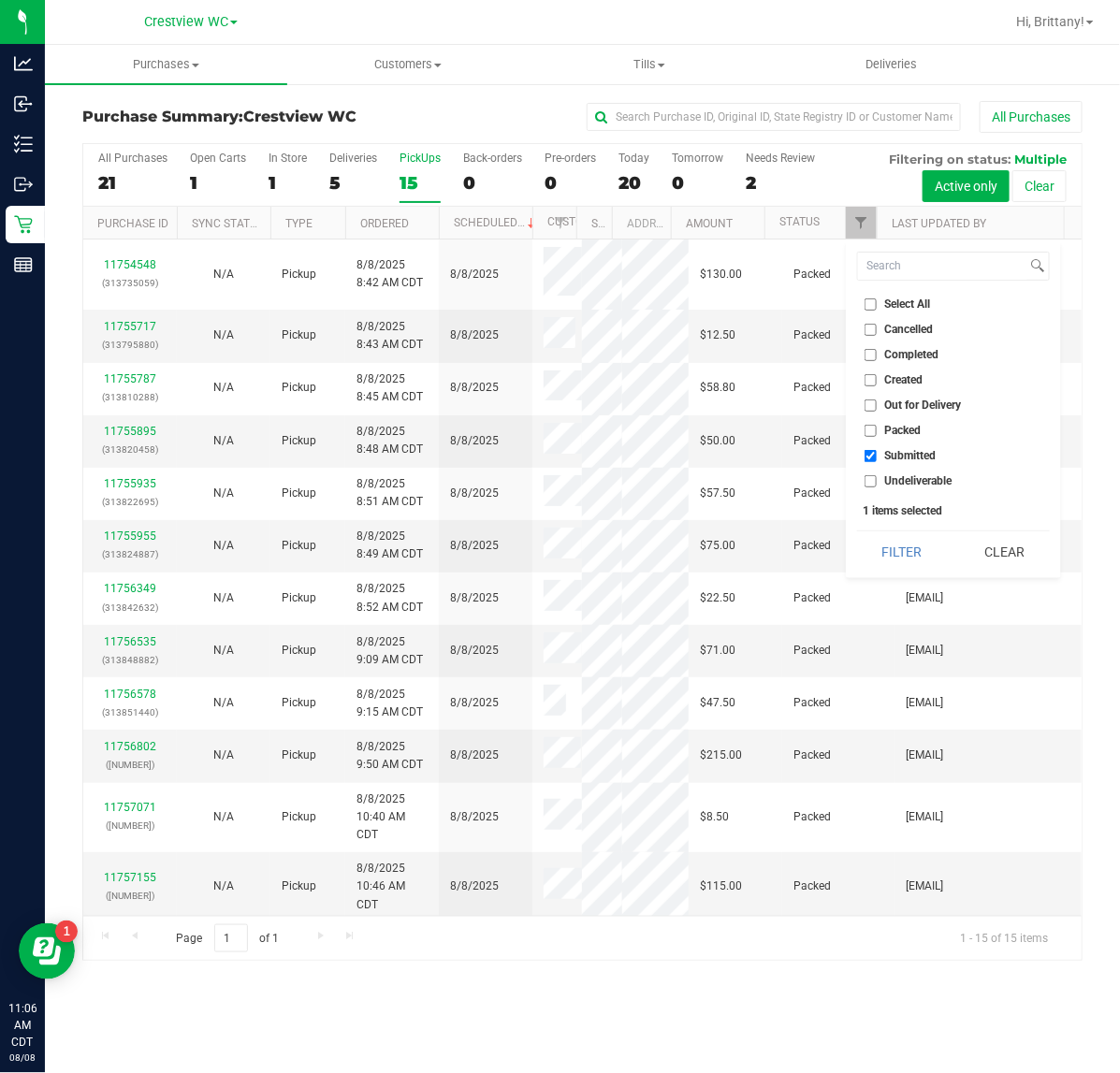 click on "Select All Cancelled Completed Created Out for Delivery Packed Submitted Undeliverable 1 items selected Filter Clear" at bounding box center [953, 409] 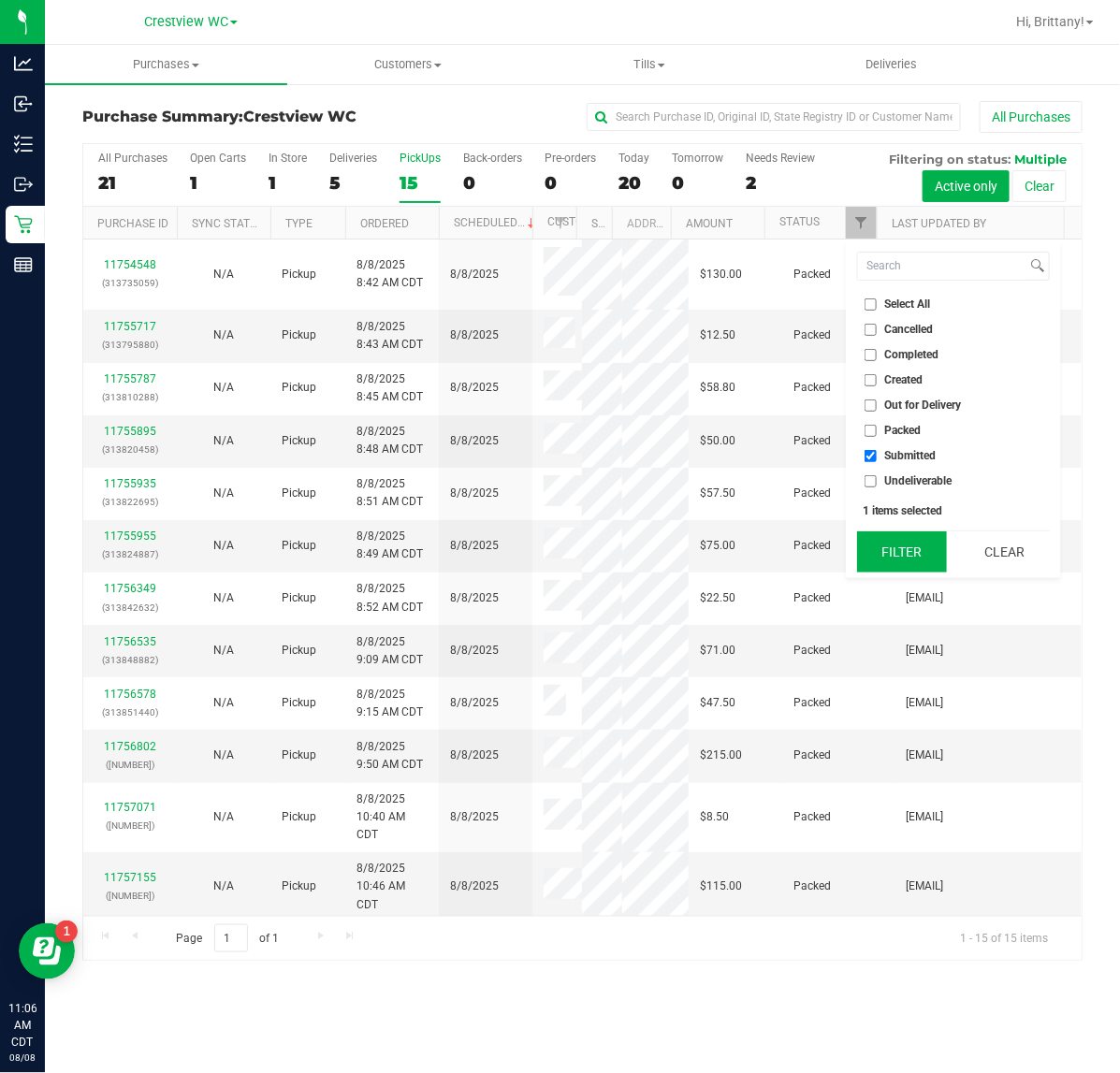 click on "Filter" at bounding box center (902, 552) 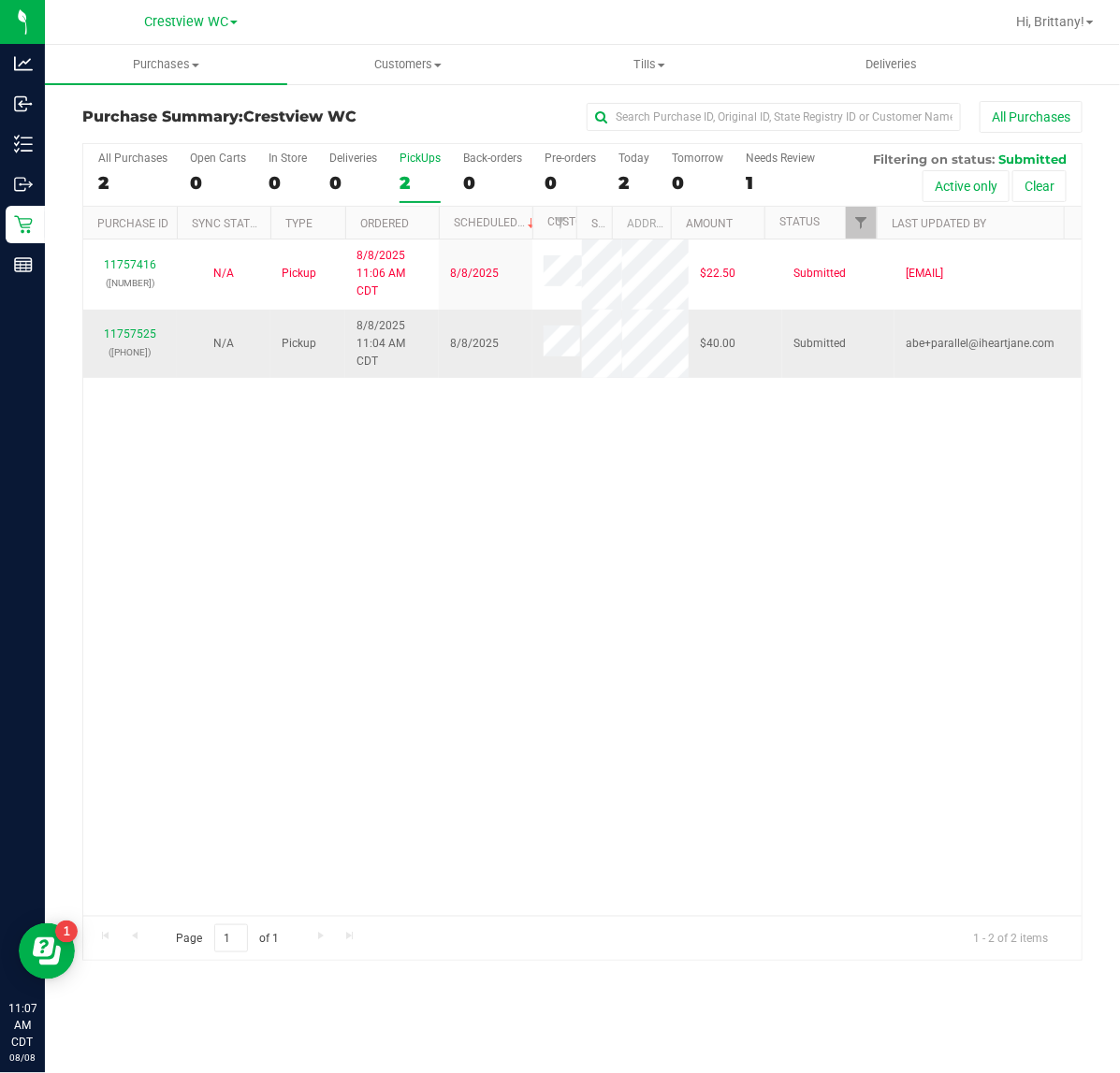 click on "(313882439)" at bounding box center (130, 352) 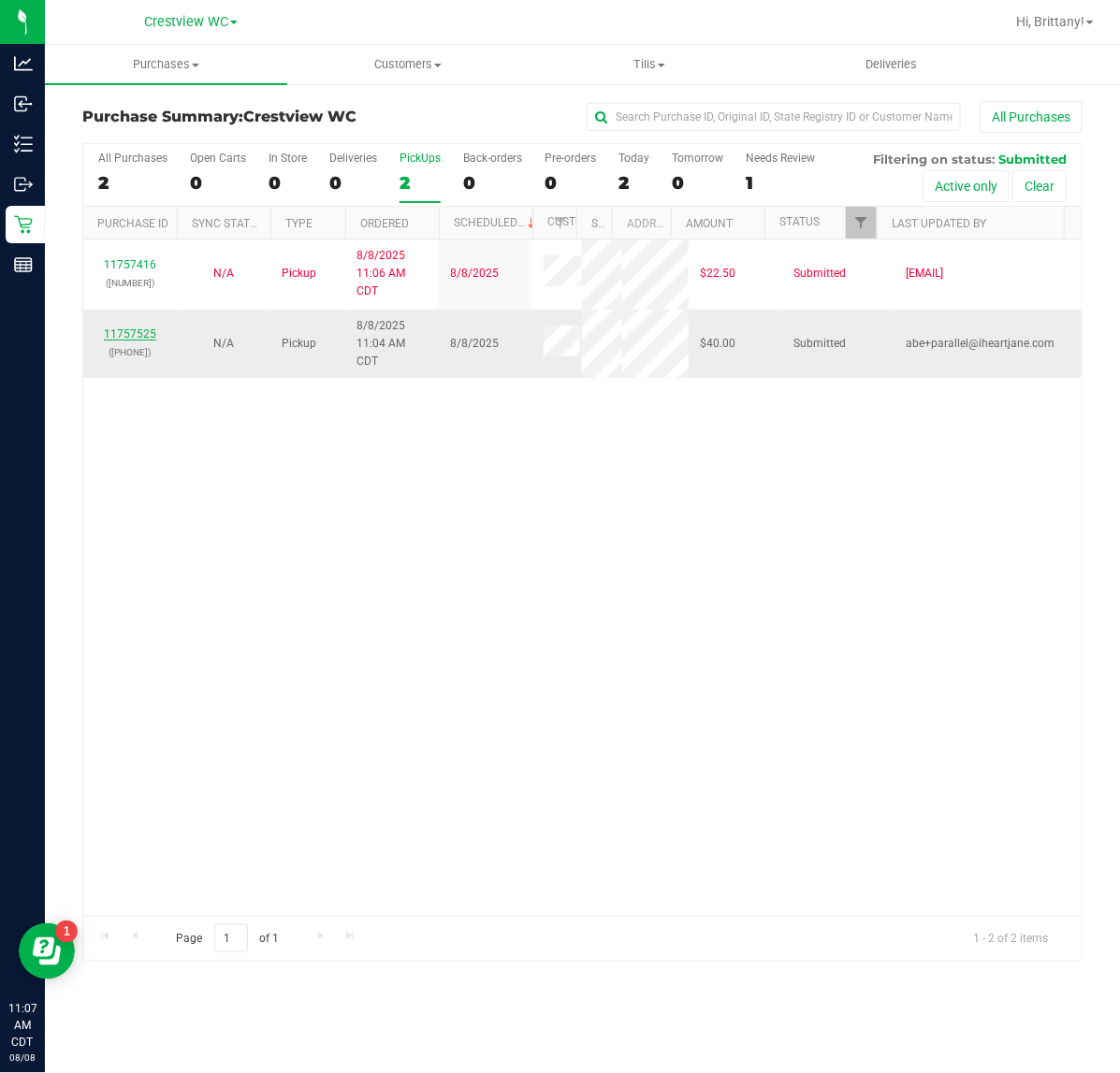 click on "11757525" at bounding box center (130, 334) 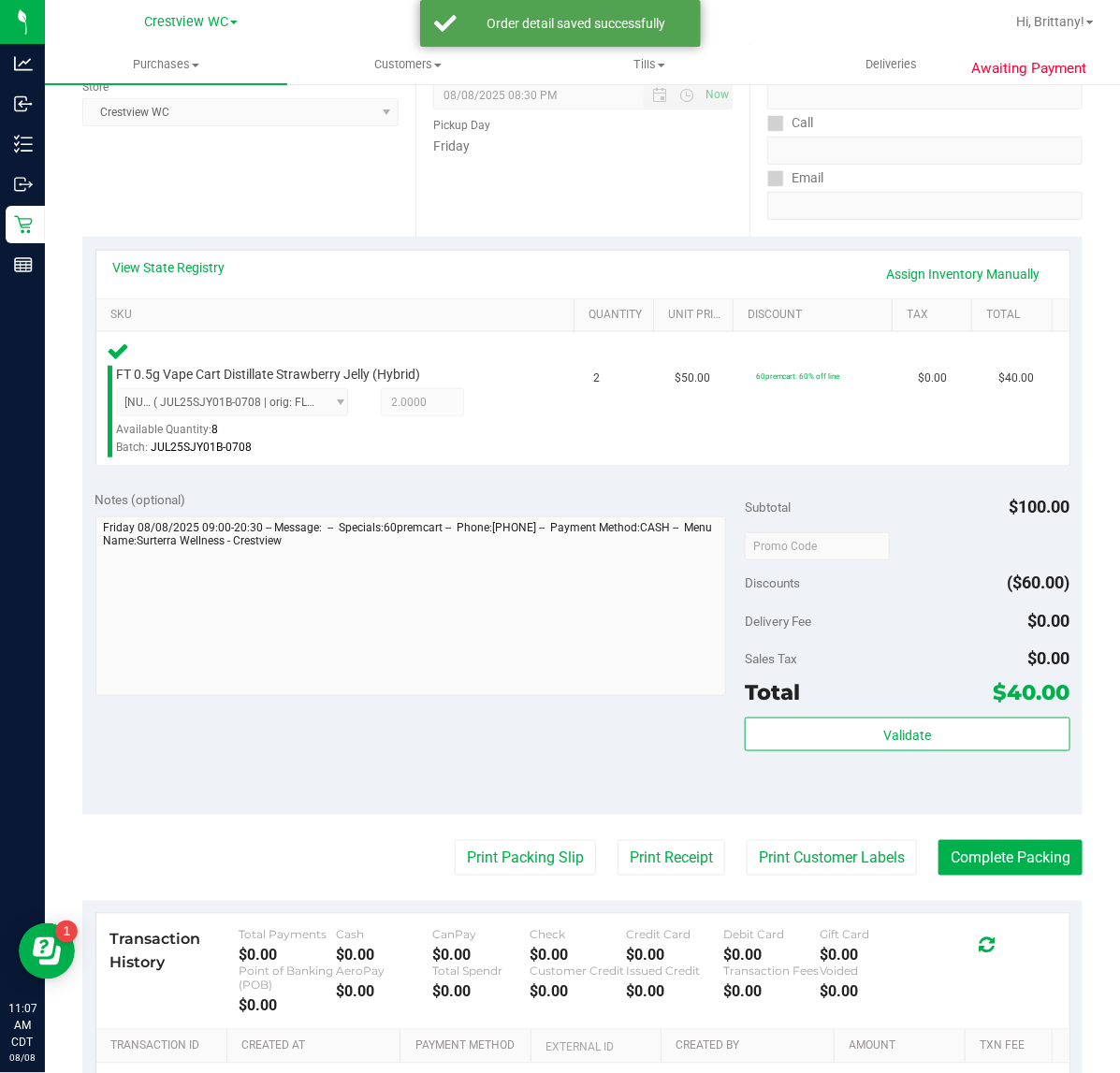 scroll, scrollTop: 320, scrollLeft: 0, axis: vertical 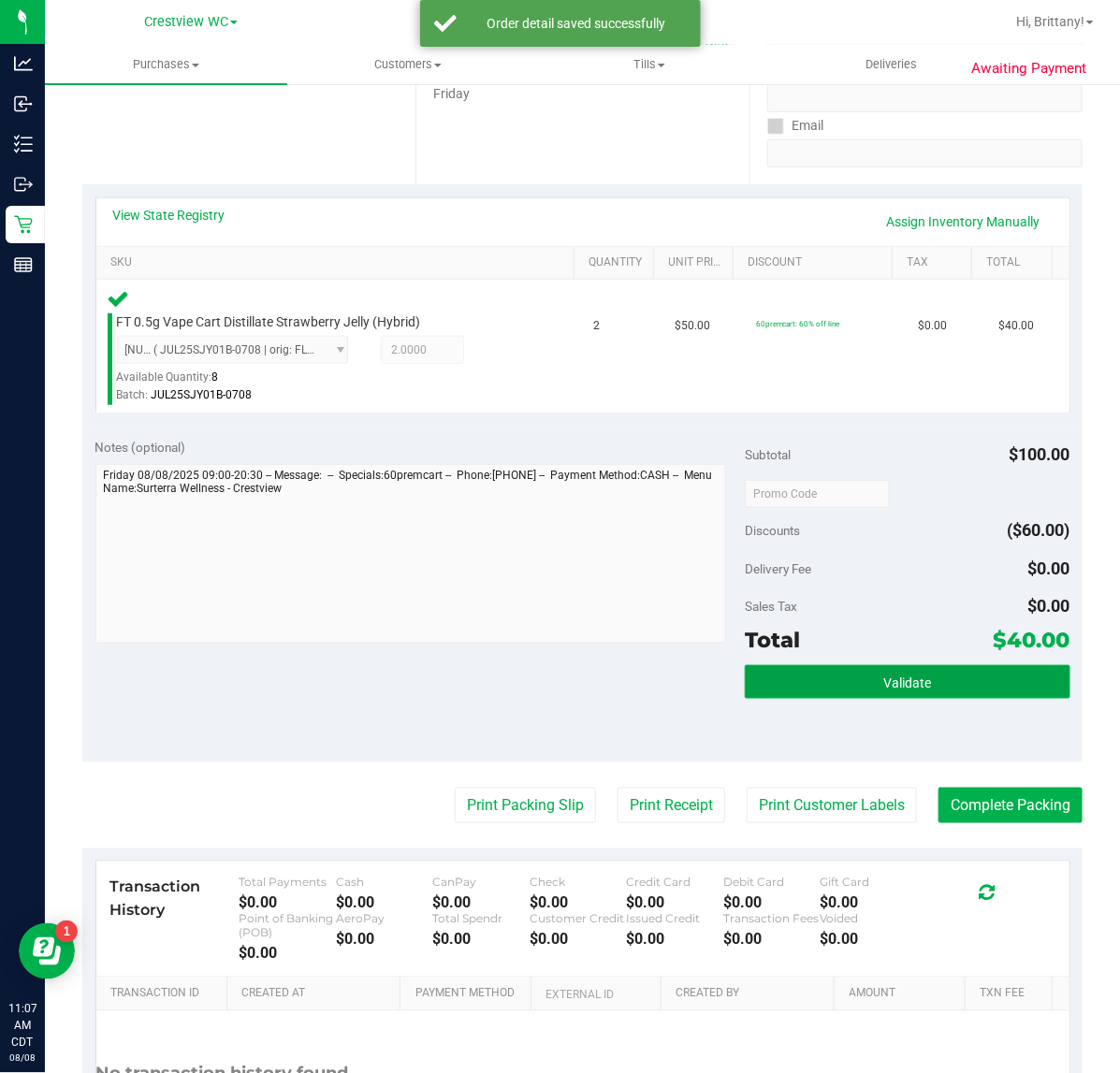 click on "Validate" at bounding box center [907, 682] 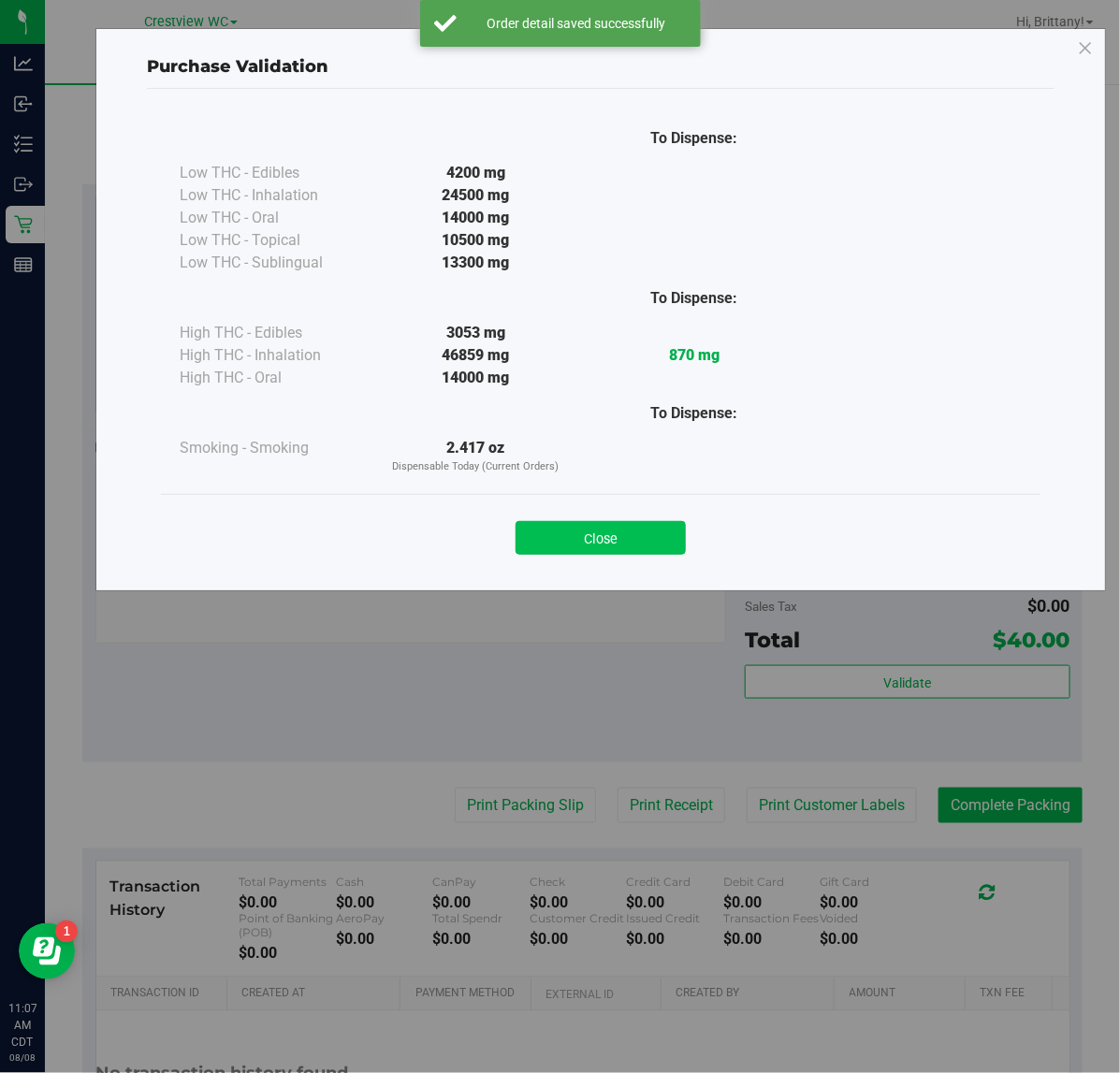 click on "Close" at bounding box center [601, 538] 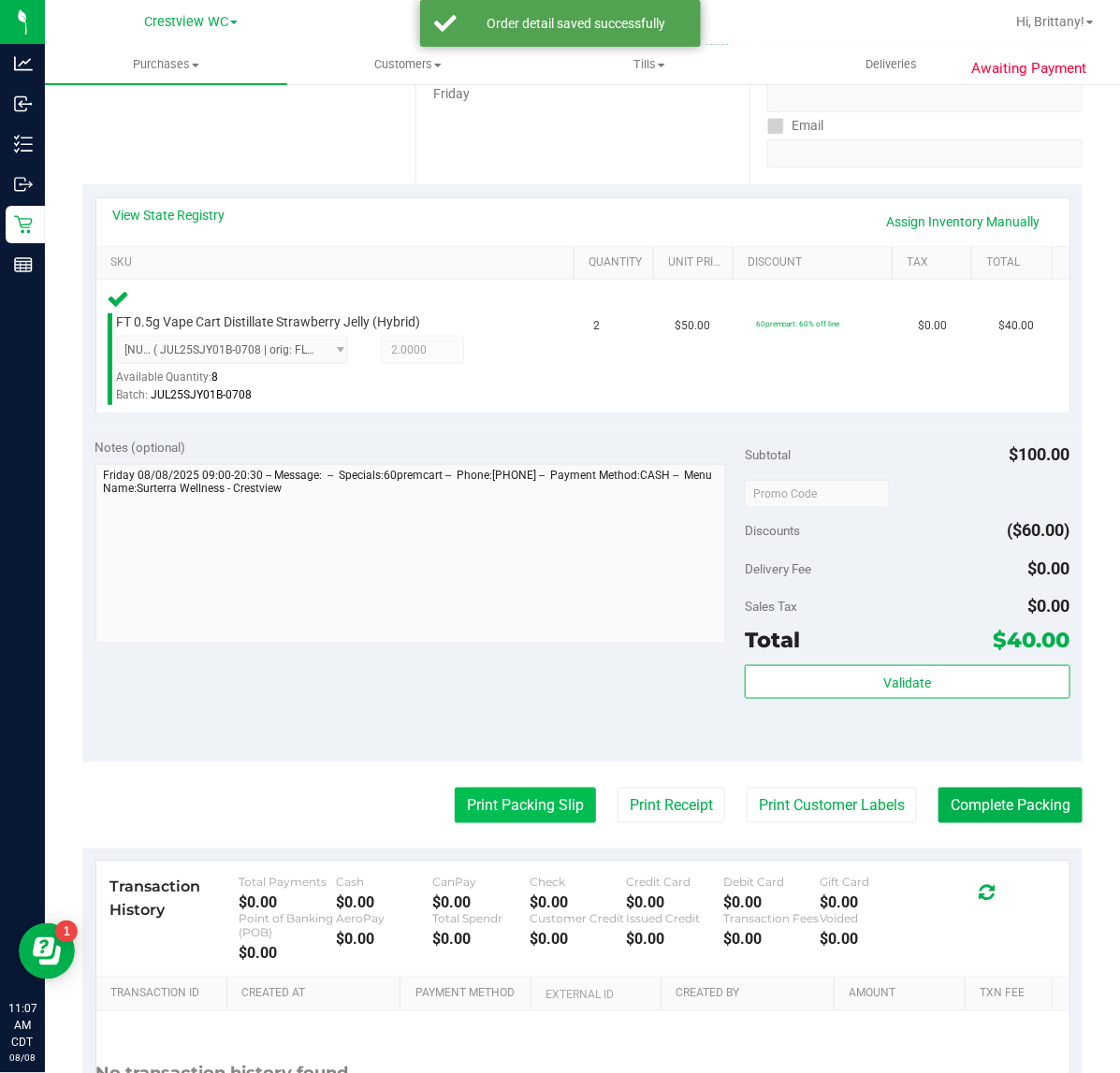 click on "Print Packing Slip" at bounding box center (525, 805) 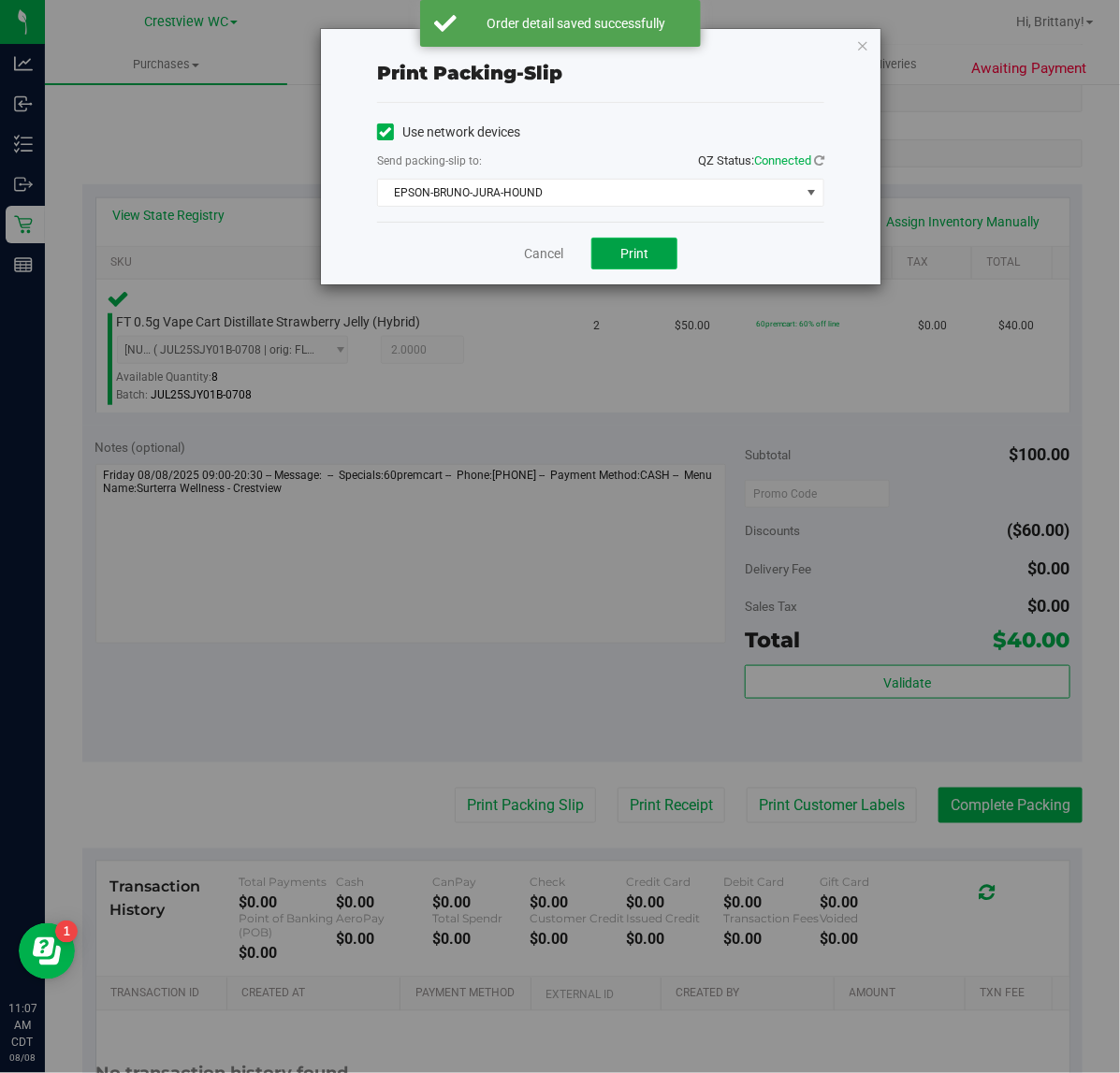click on "Print" at bounding box center (634, 254) 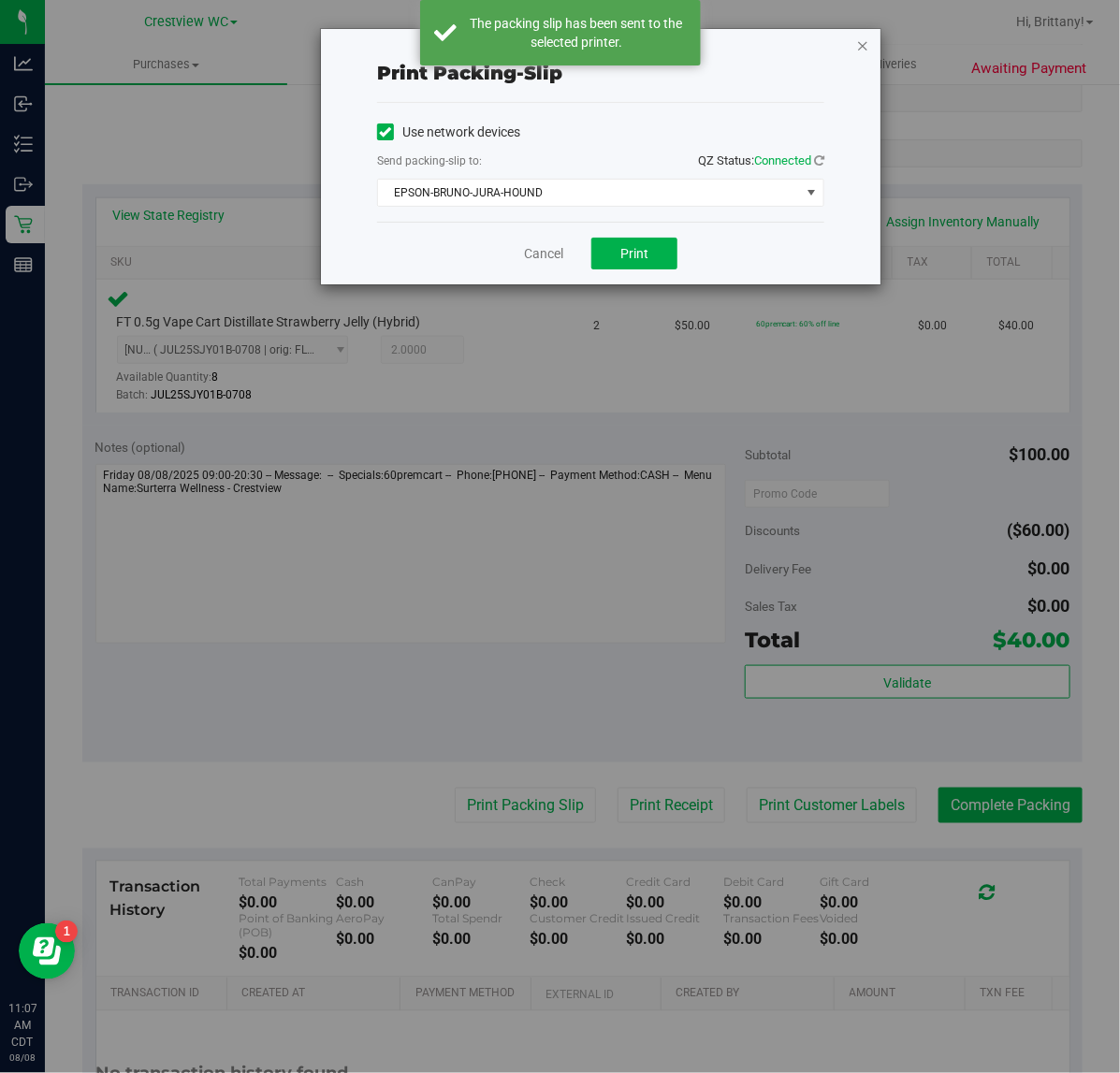 click at bounding box center (863, 45) 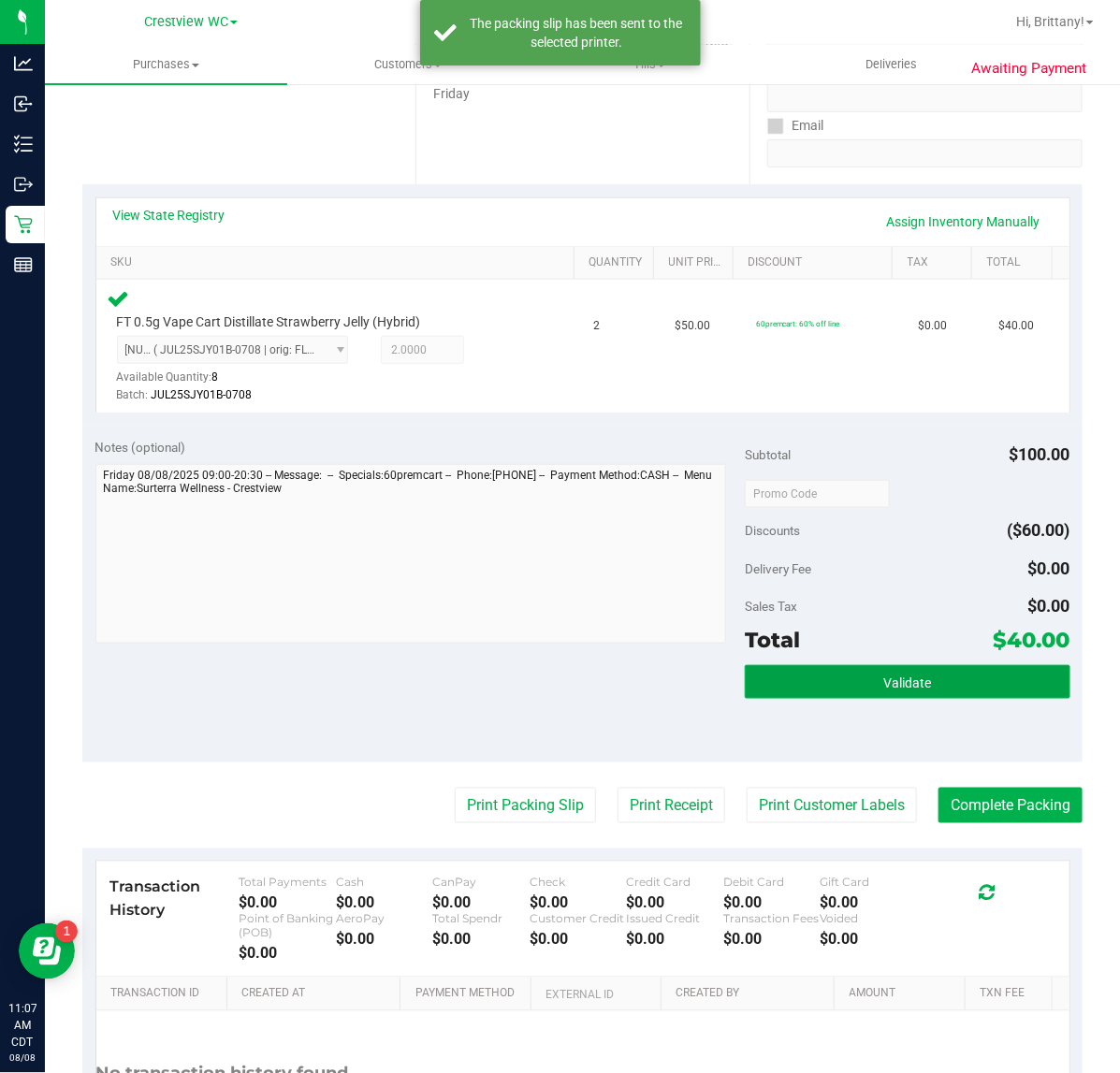 click on "Validate" at bounding box center (907, 683) 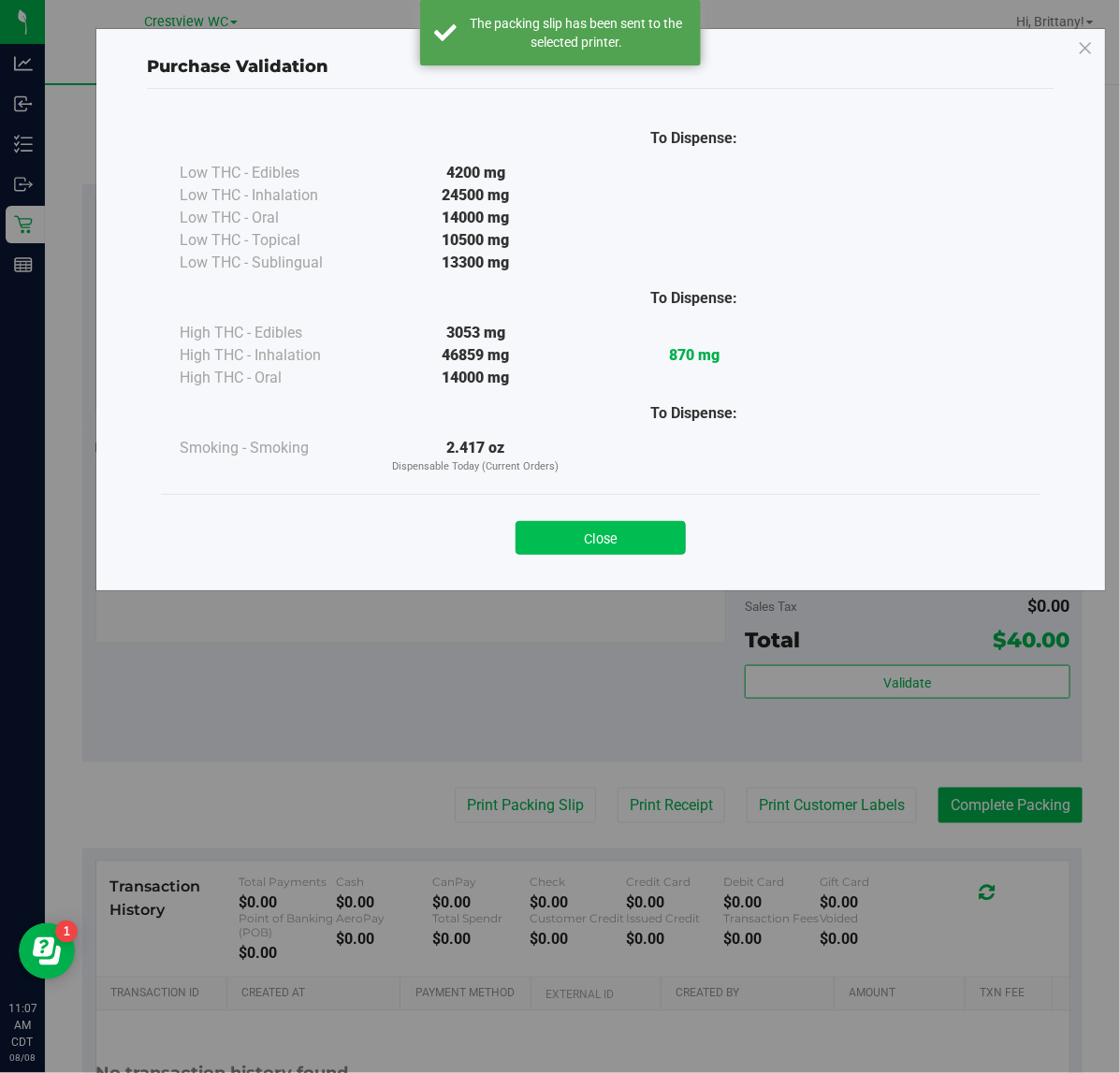 click on "Close" at bounding box center (601, 538) 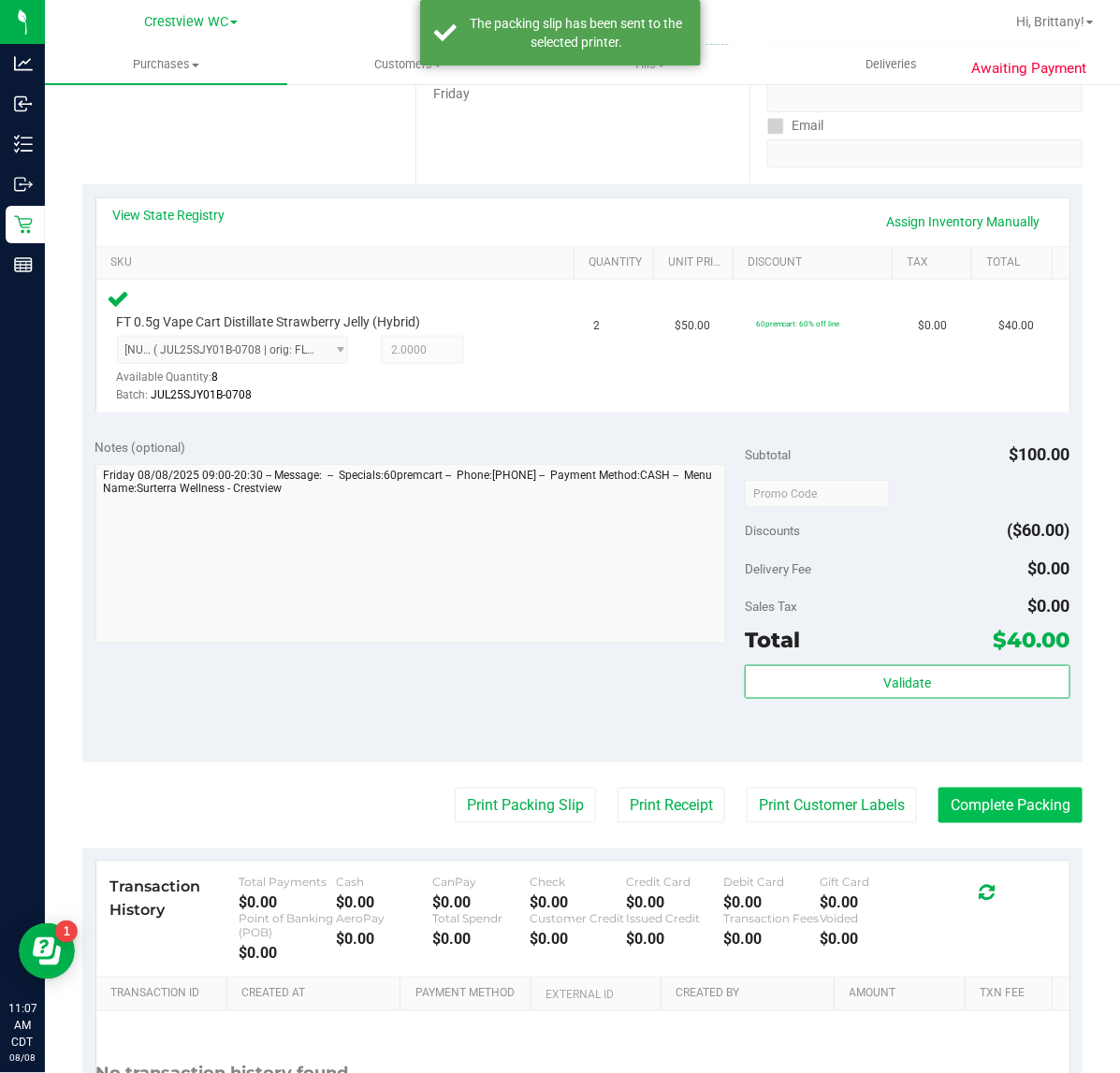 click on "Complete Packing" at bounding box center (1011, 805) 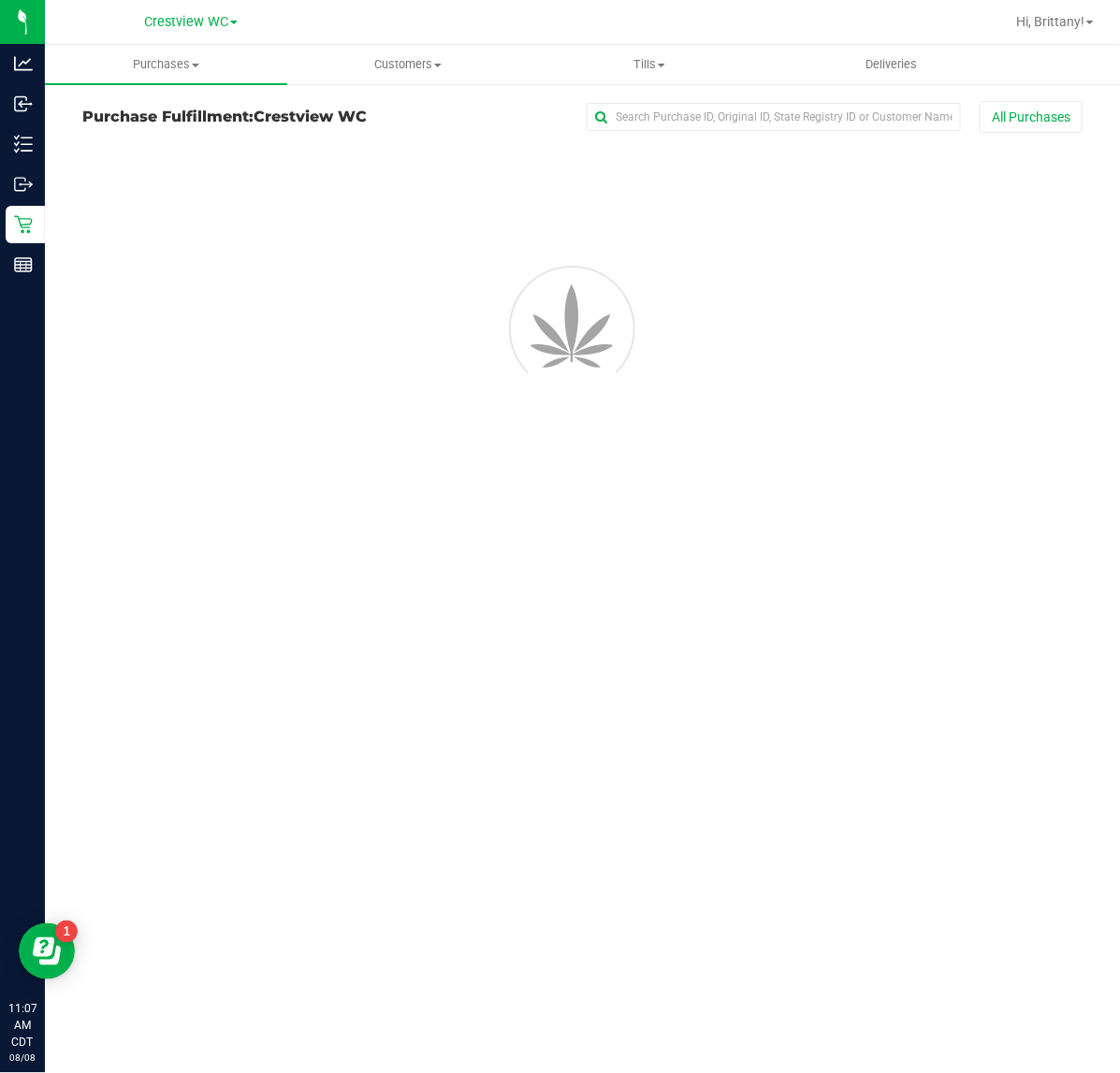 scroll, scrollTop: 0, scrollLeft: 0, axis: both 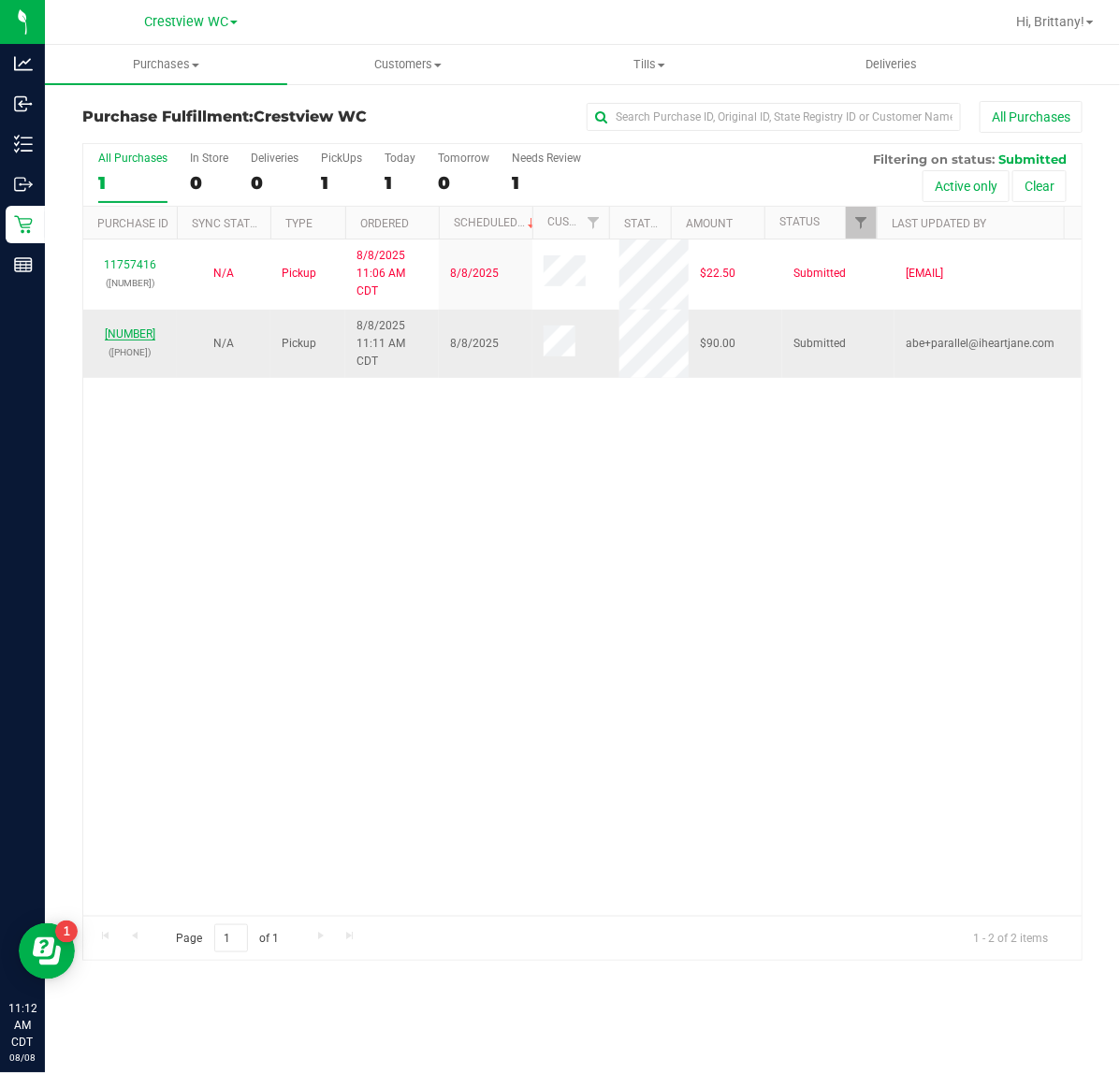 click on "[NUMBER]" at bounding box center [130, 334] 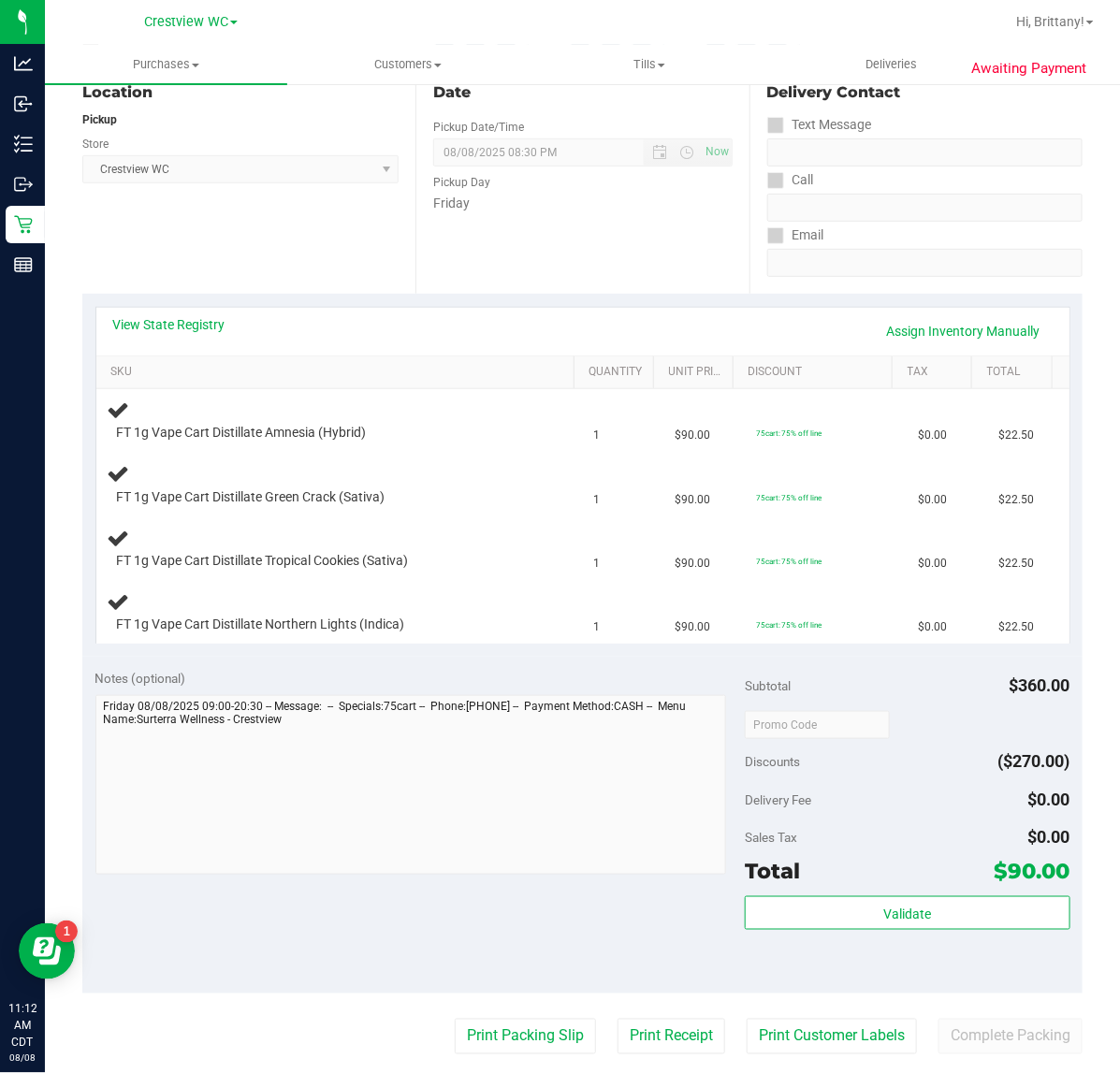 scroll, scrollTop: 234, scrollLeft: 0, axis: vertical 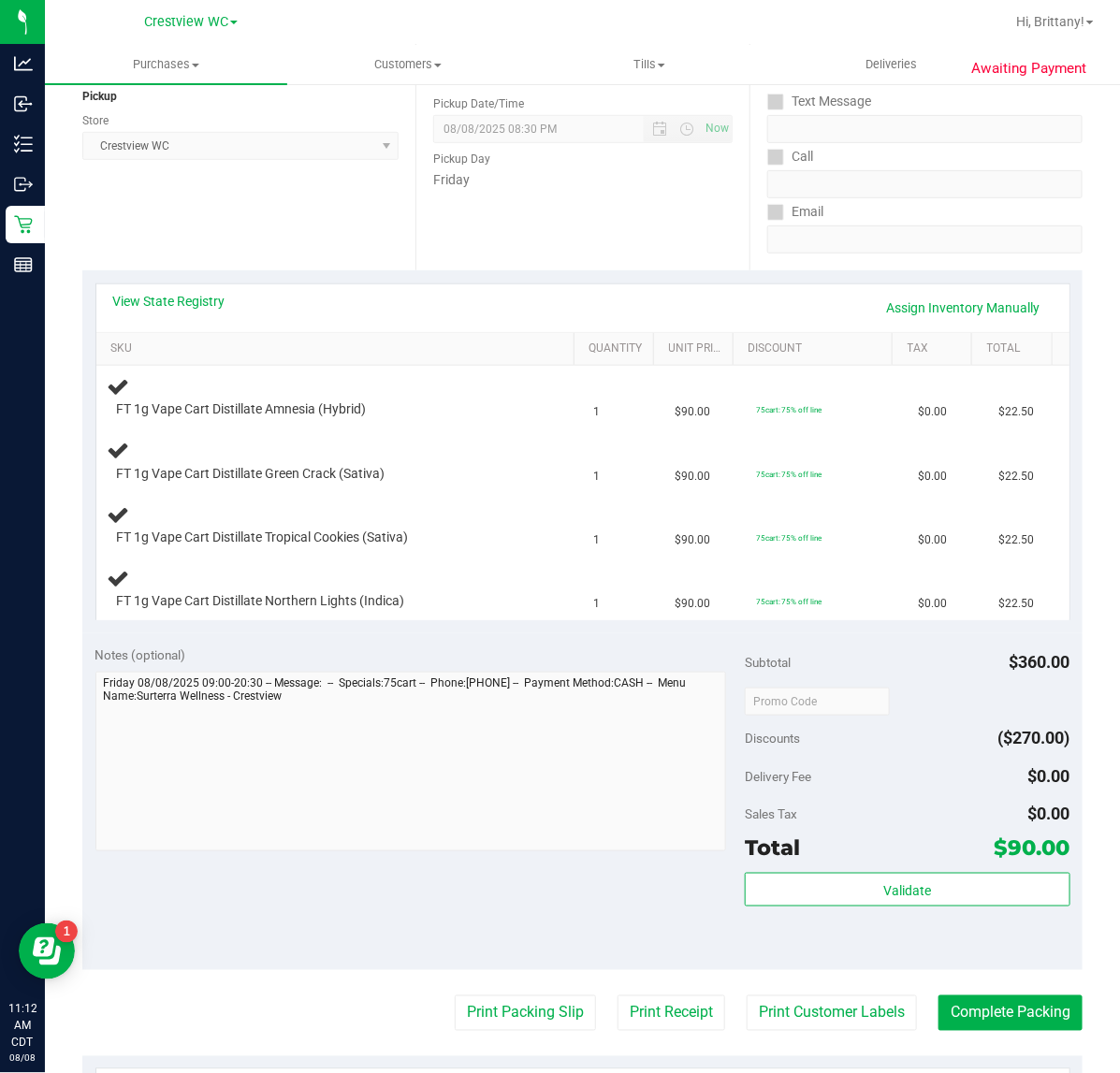 click on "View State Registry
Assign Inventory Manually" at bounding box center [583, 308] 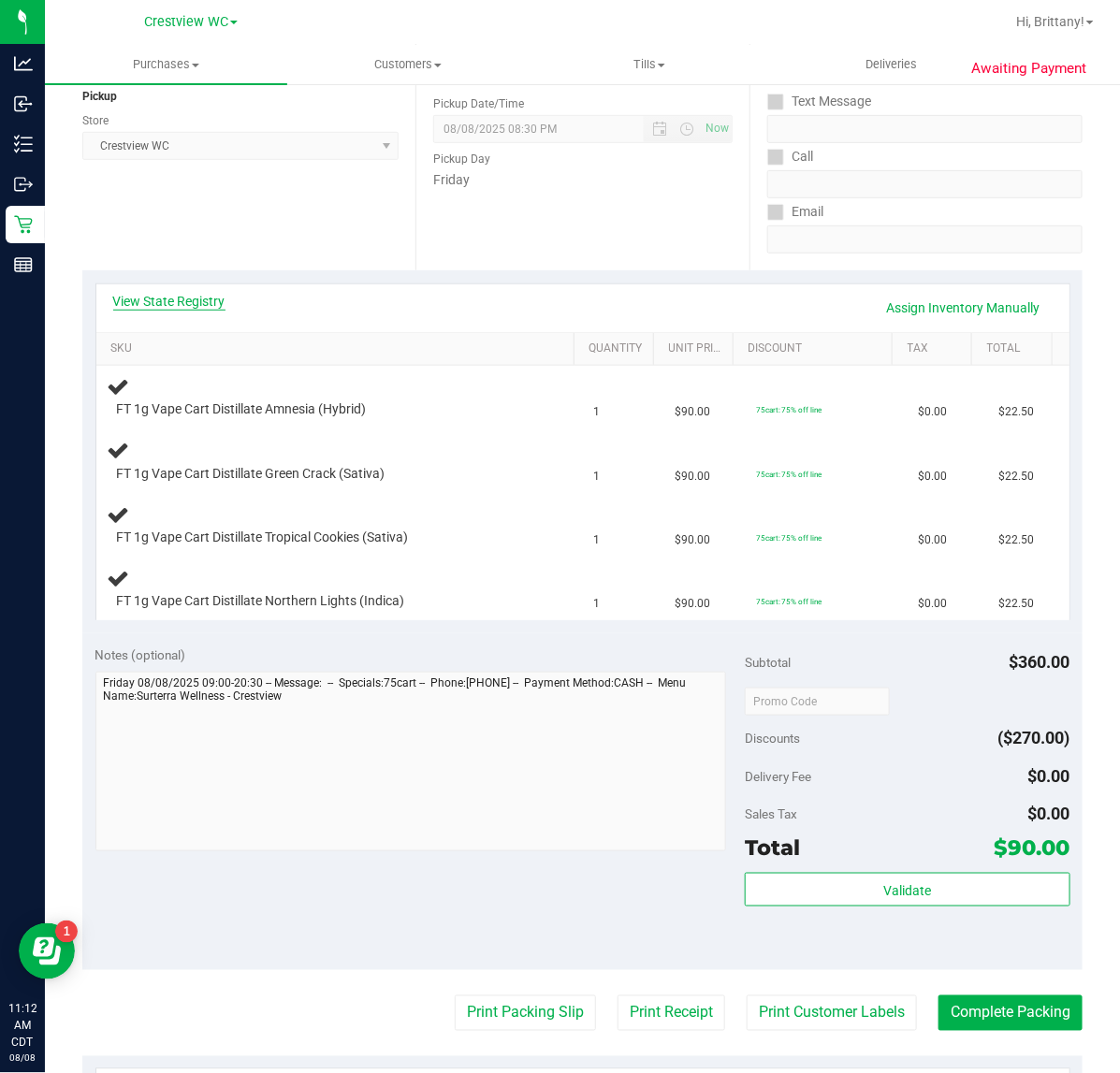 click on "View State Registry" at bounding box center [169, 301] 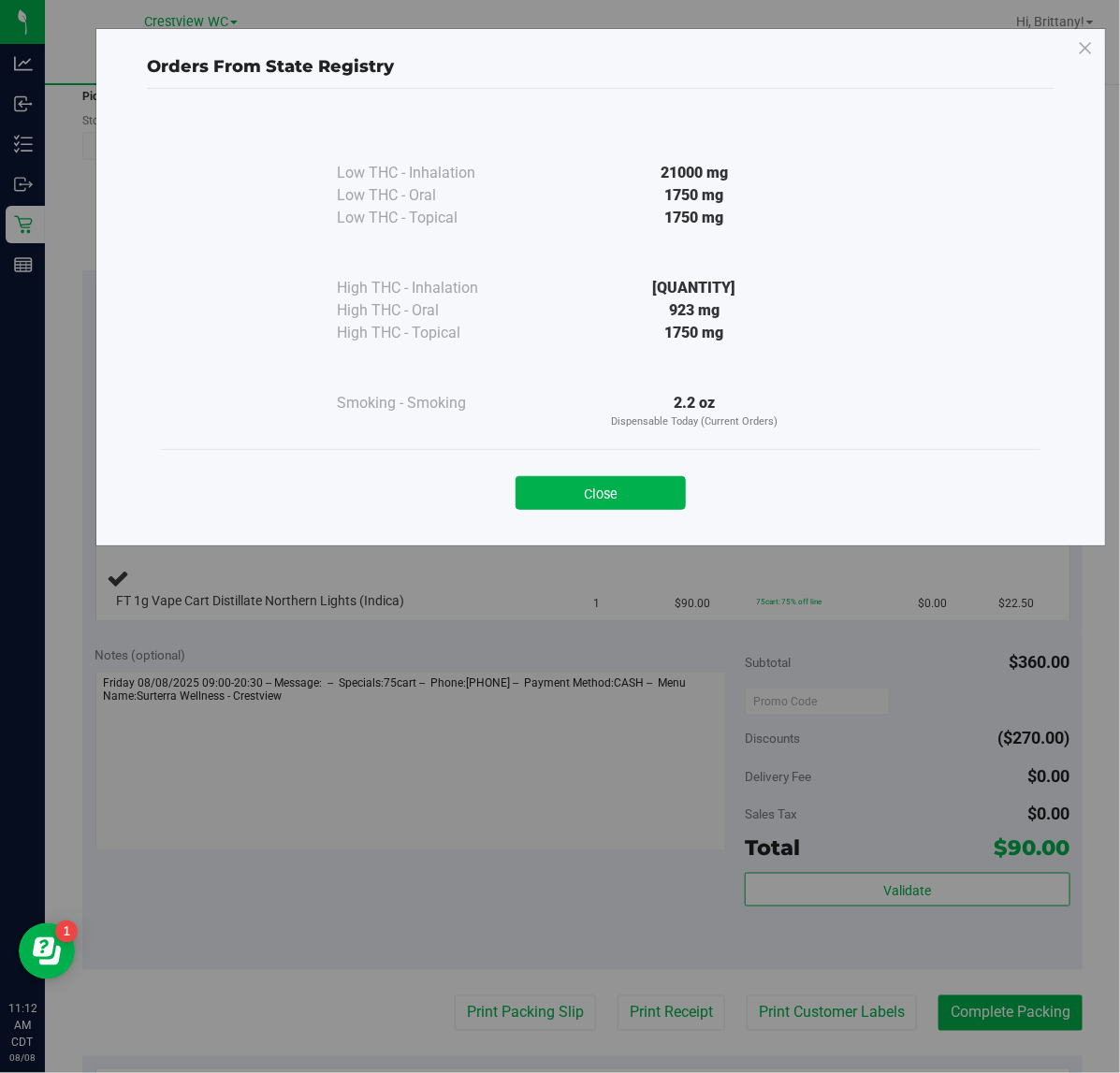 click on "Close" at bounding box center (601, 487) 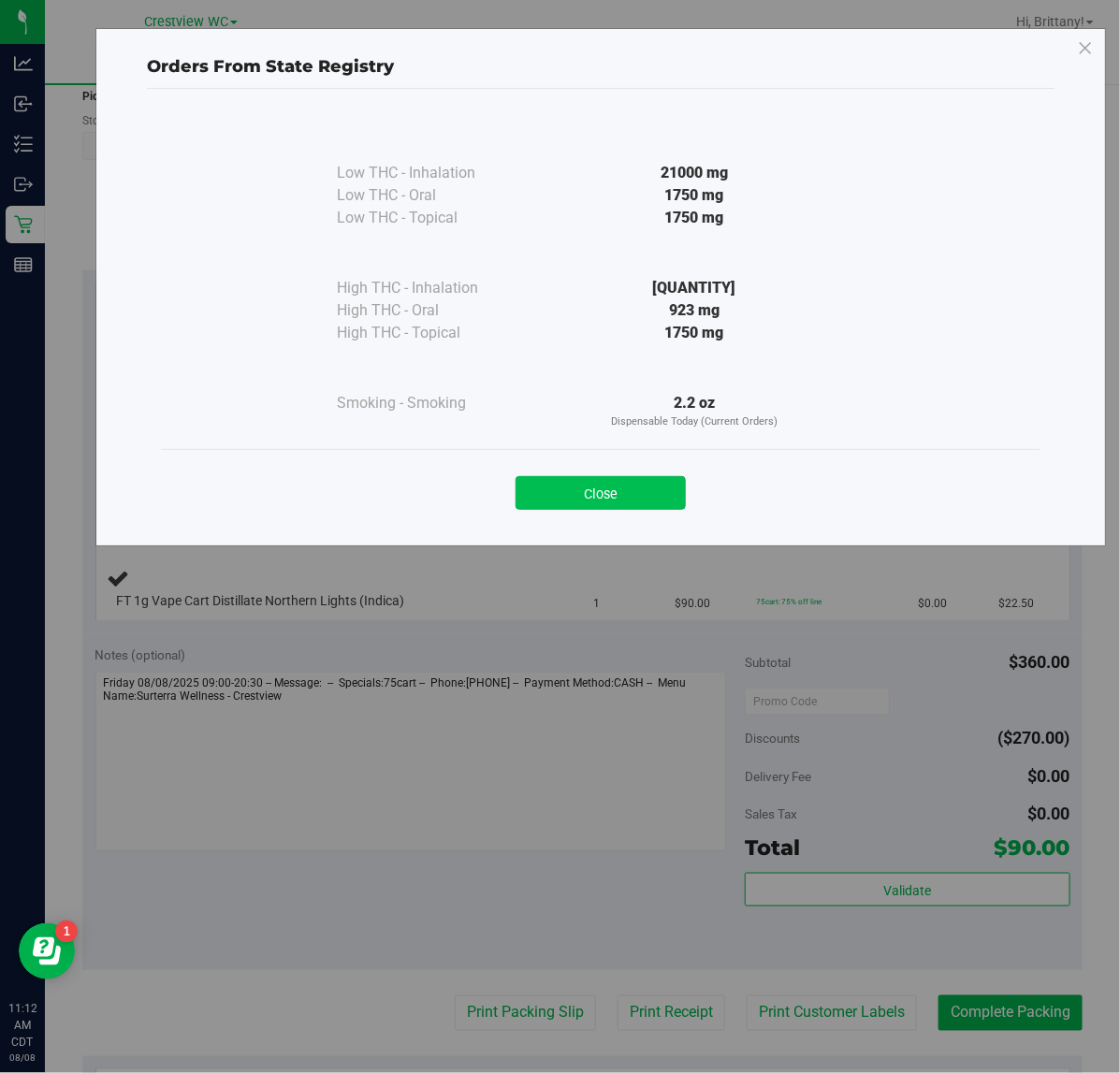 click on "Close" at bounding box center [601, 493] 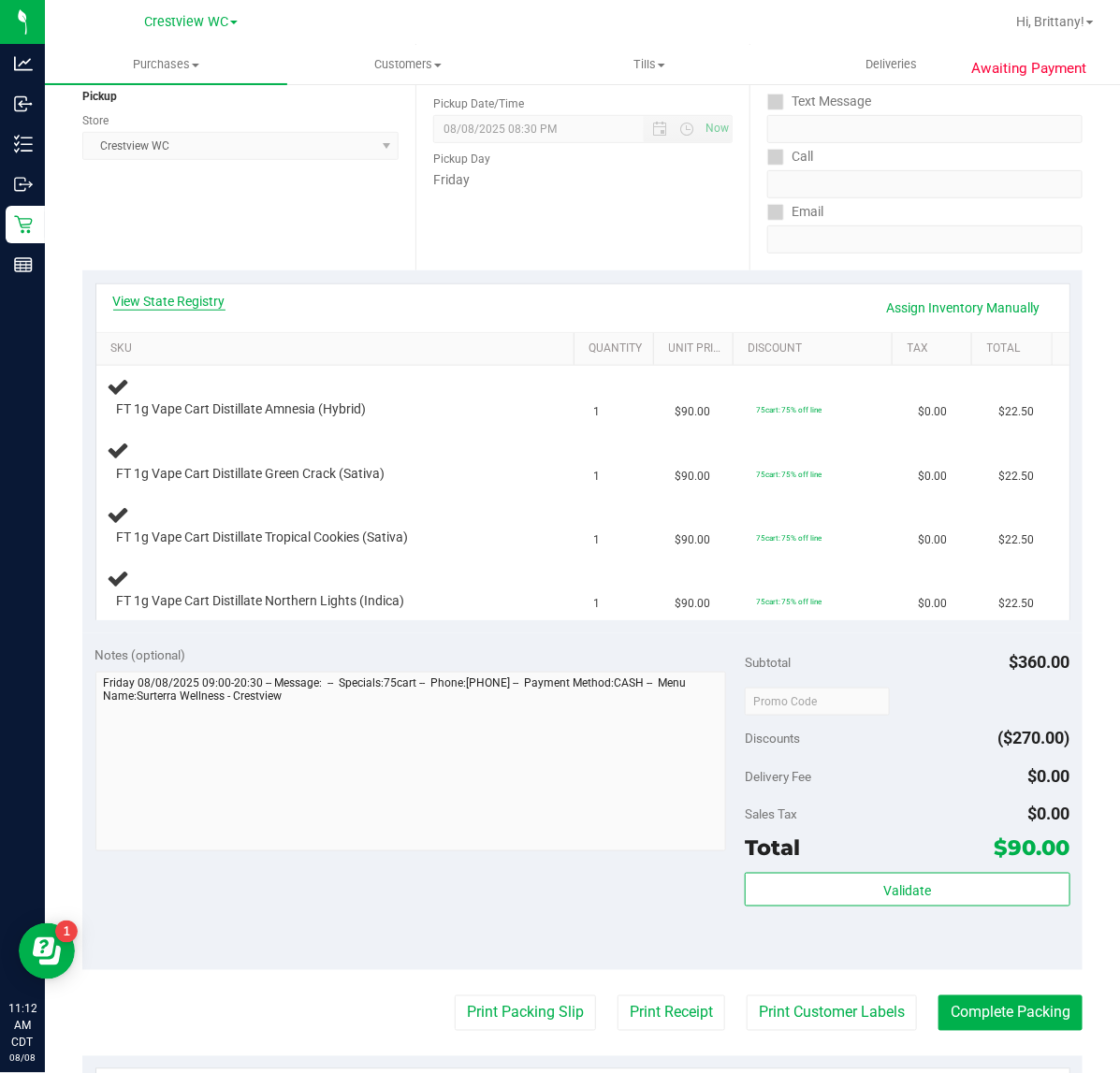 click on "View State Registry" at bounding box center (169, 301) 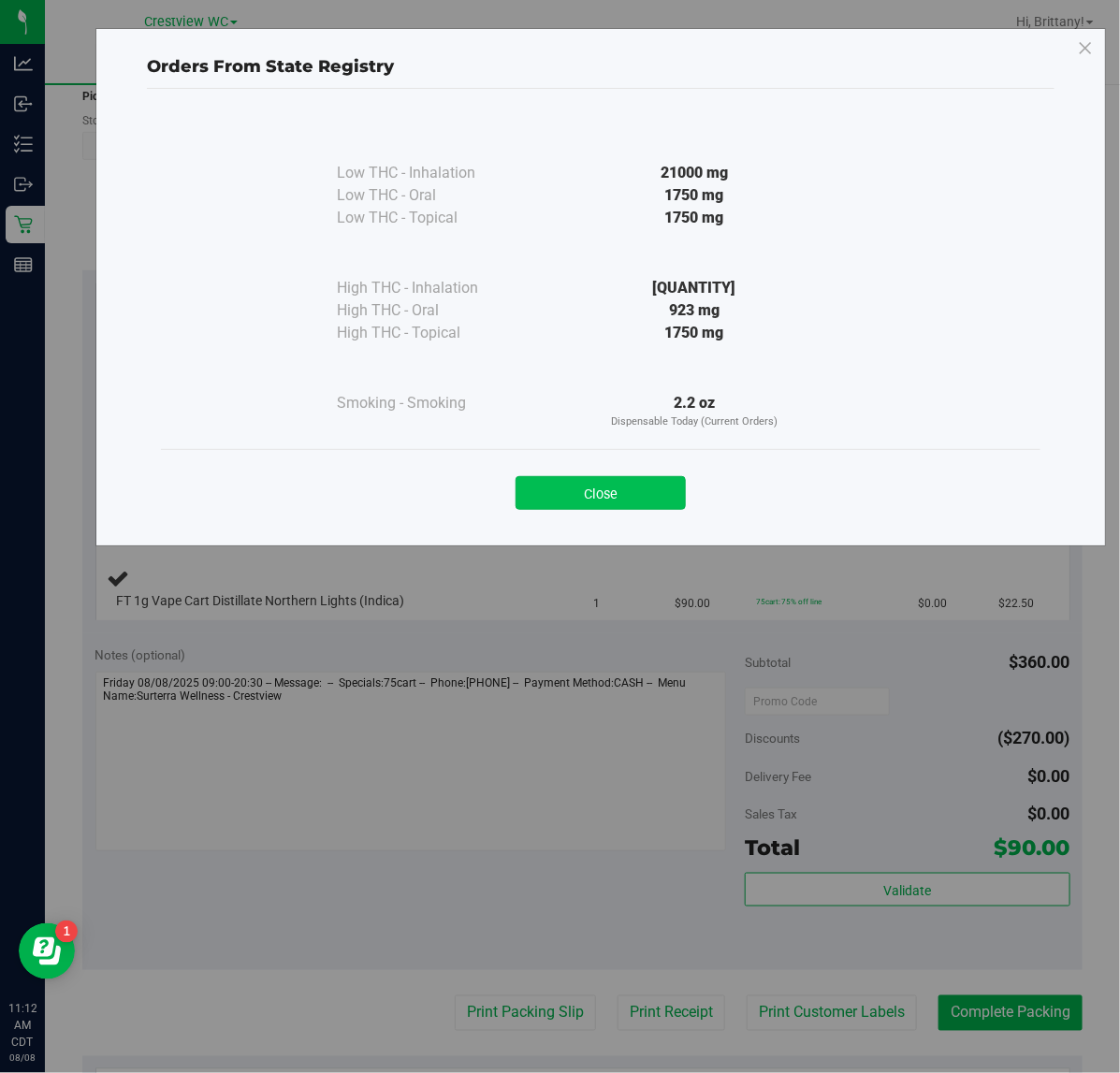 click on "Close" at bounding box center [601, 493] 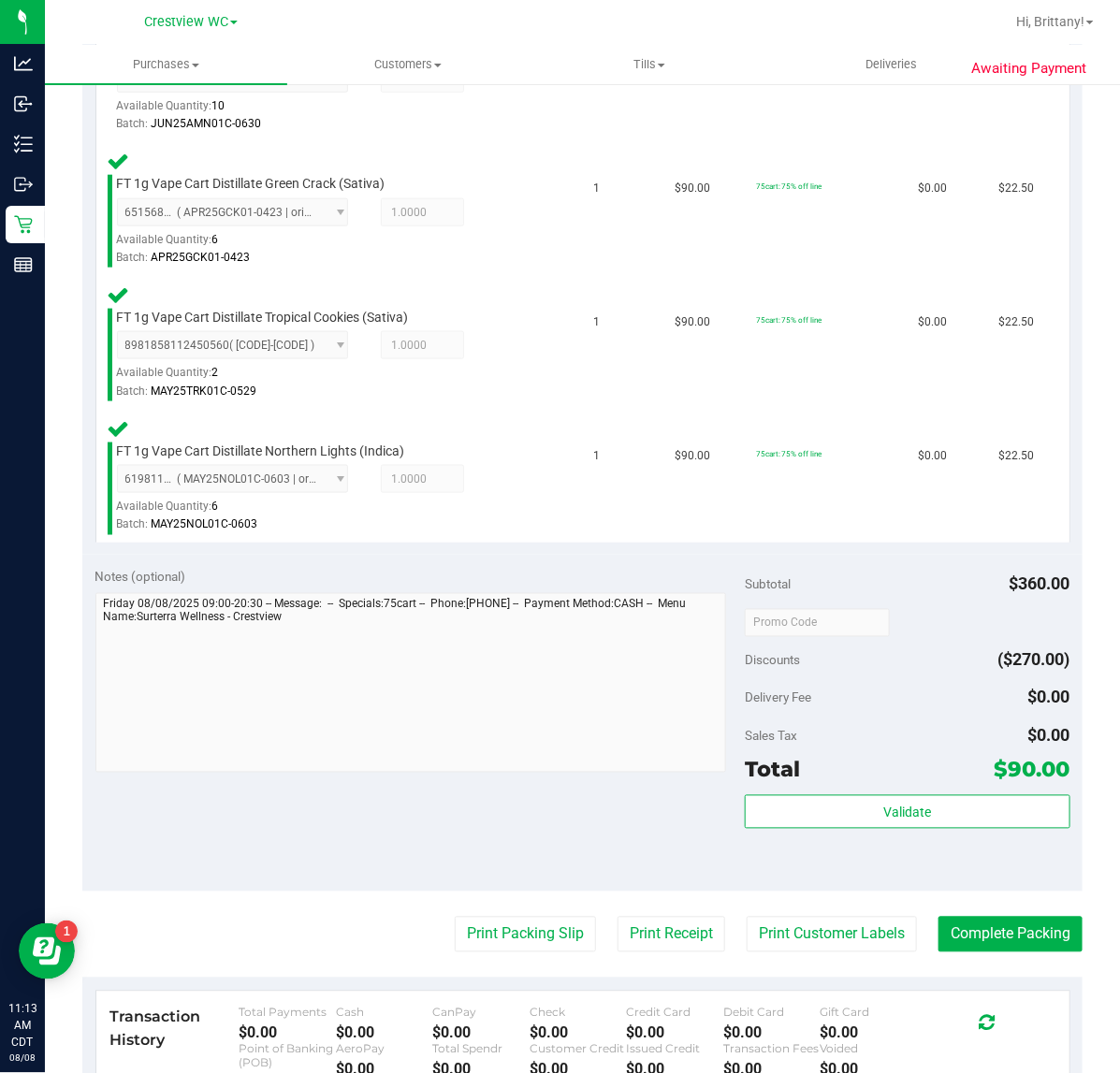 scroll, scrollTop: 620, scrollLeft: 0, axis: vertical 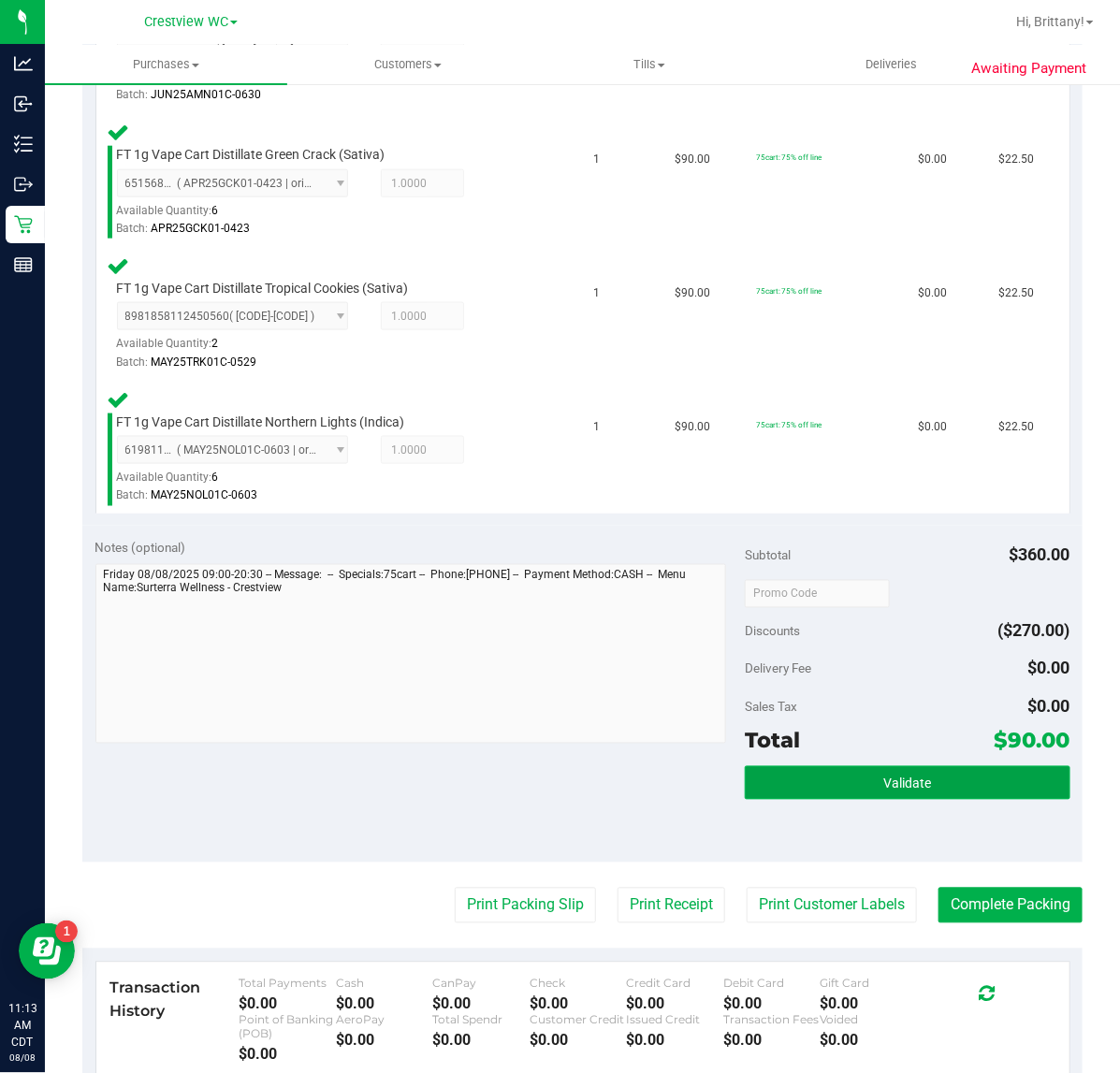 click on "Validate" at bounding box center [907, 784] 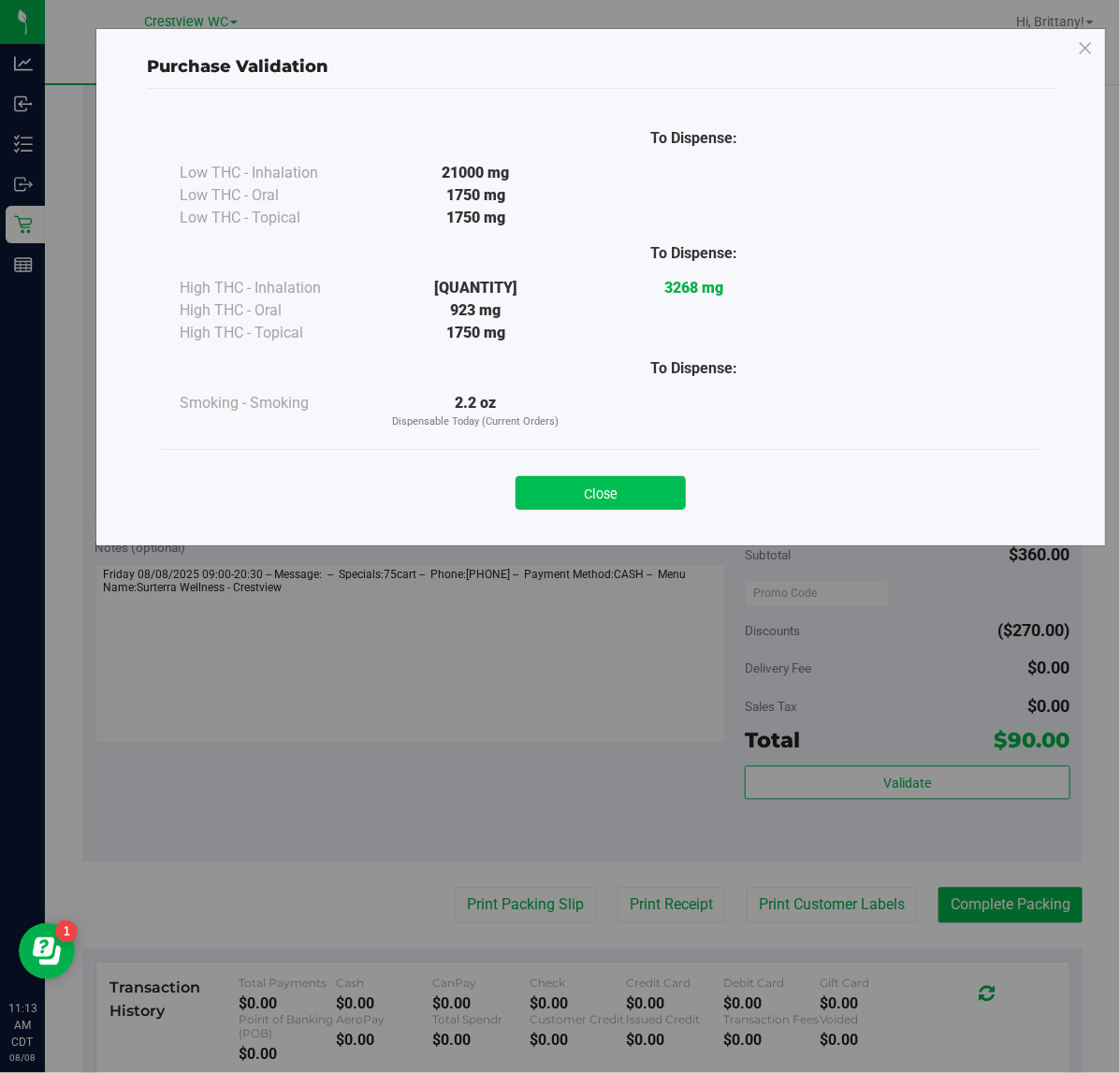 click on "Close" at bounding box center [601, 493] 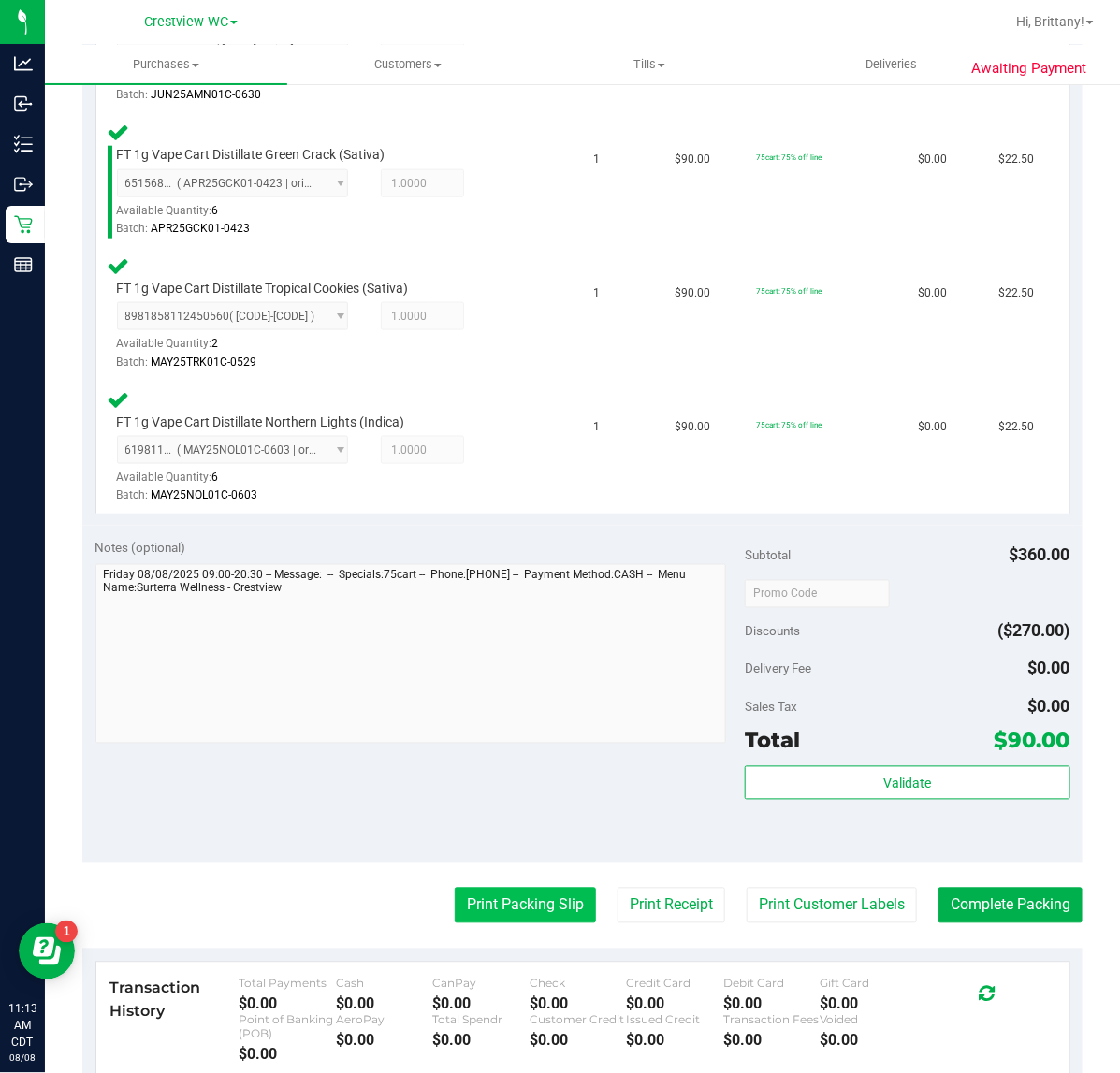 click on "Print Packing Slip" at bounding box center (525, 906) 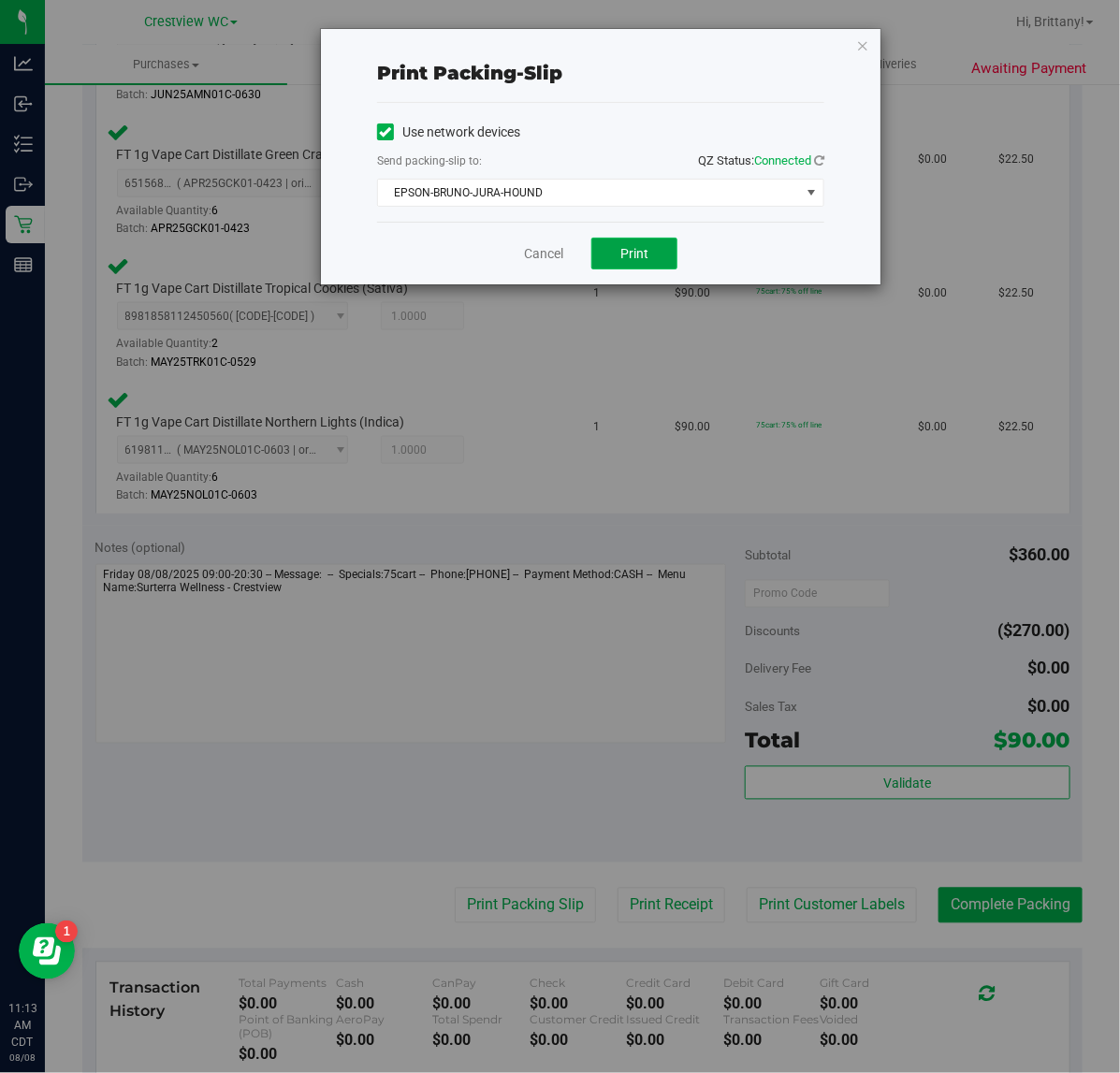 click on "Print" at bounding box center (634, 254) 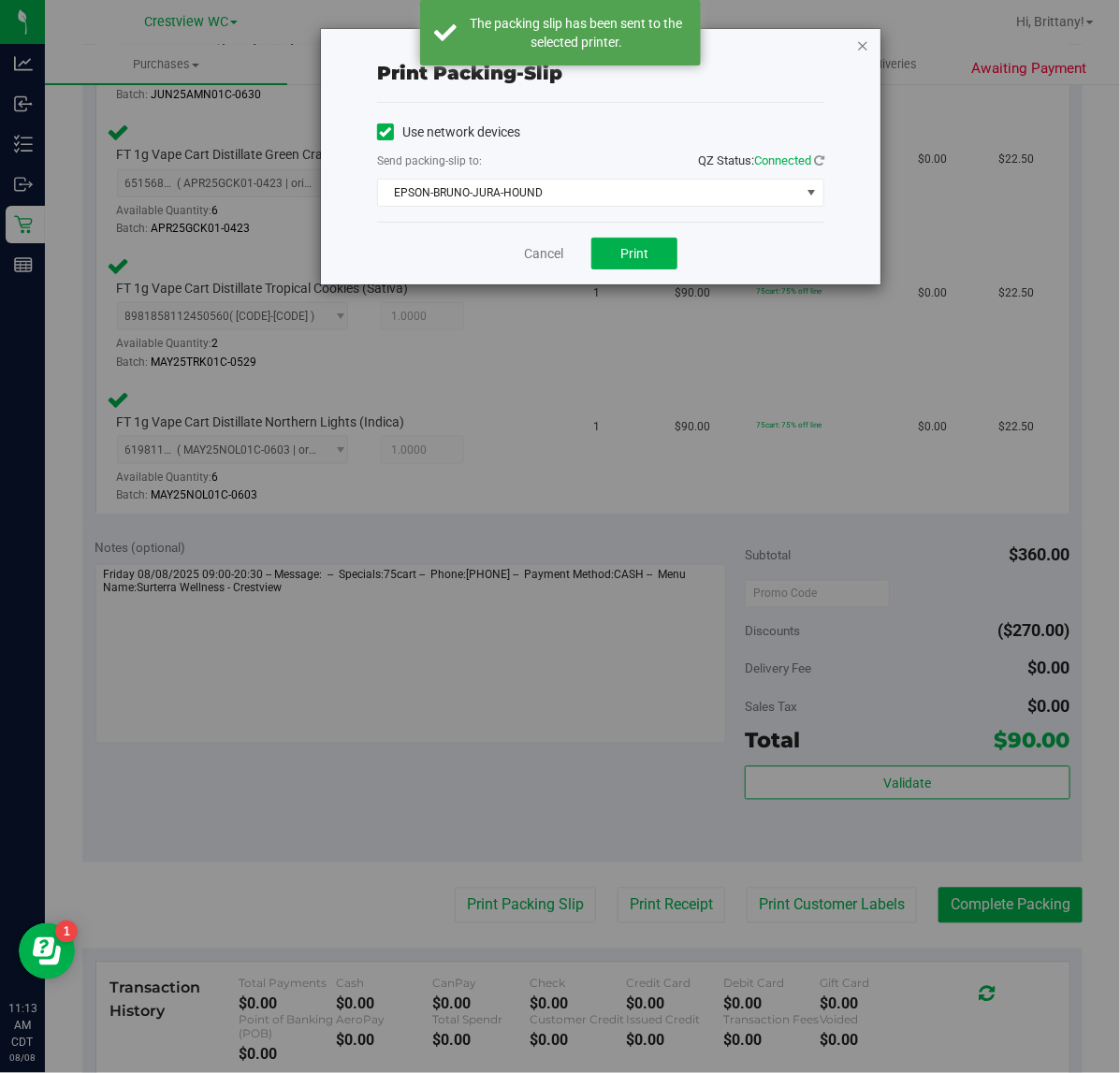 click at bounding box center [863, 45] 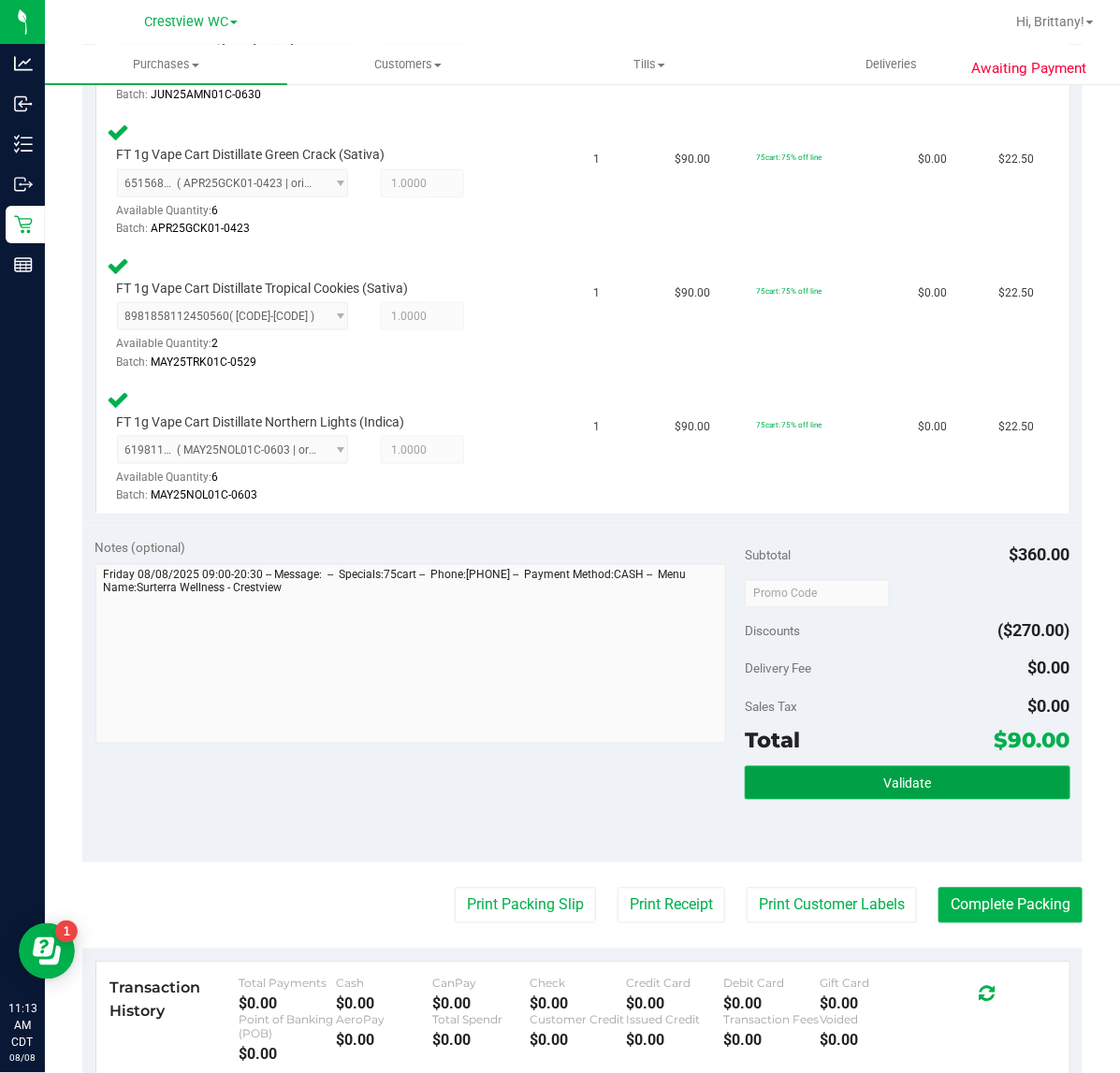 click on "Validate" at bounding box center (907, 784) 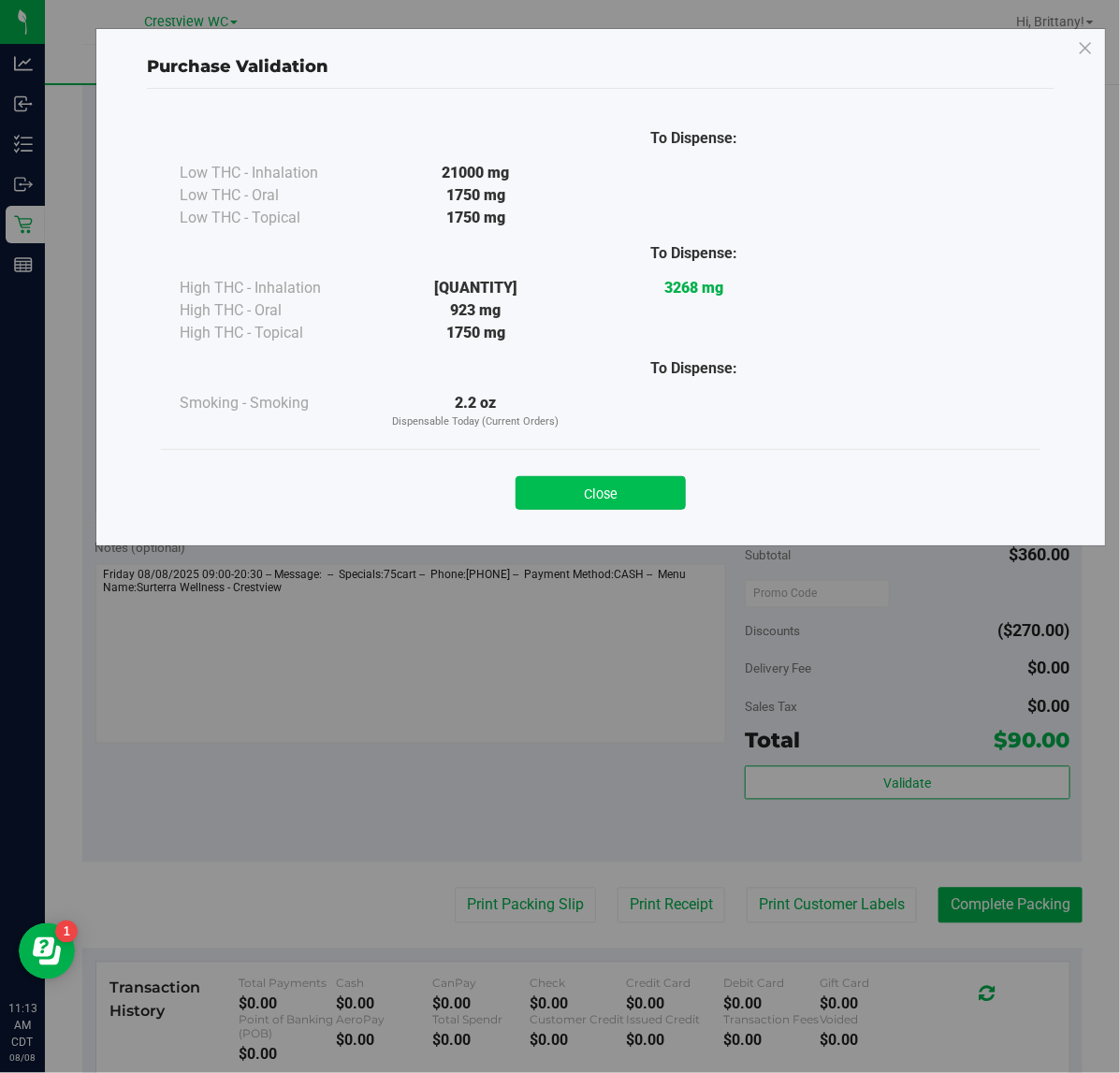 click on "Close" at bounding box center [601, 493] 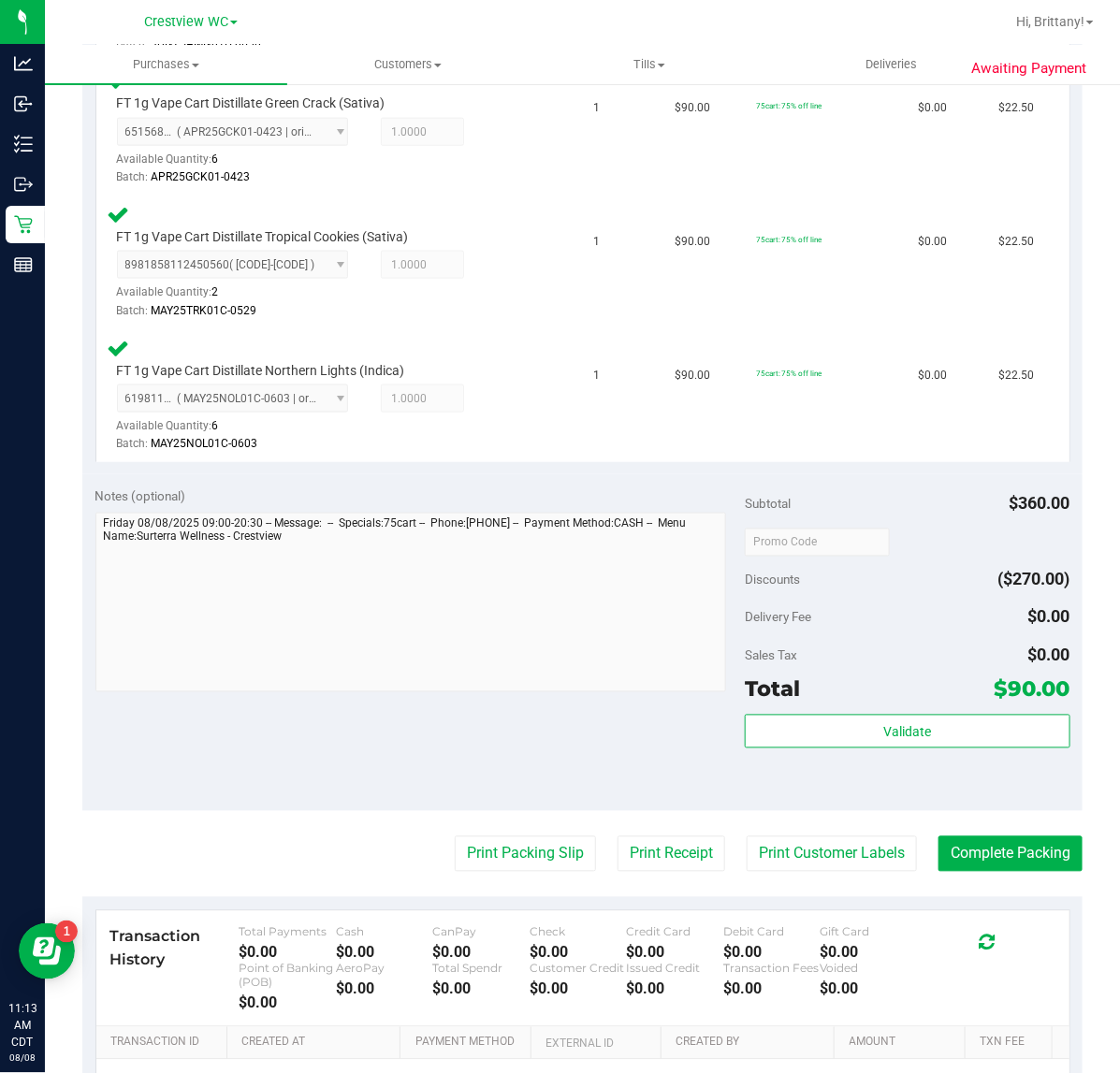 scroll, scrollTop: 700, scrollLeft: 0, axis: vertical 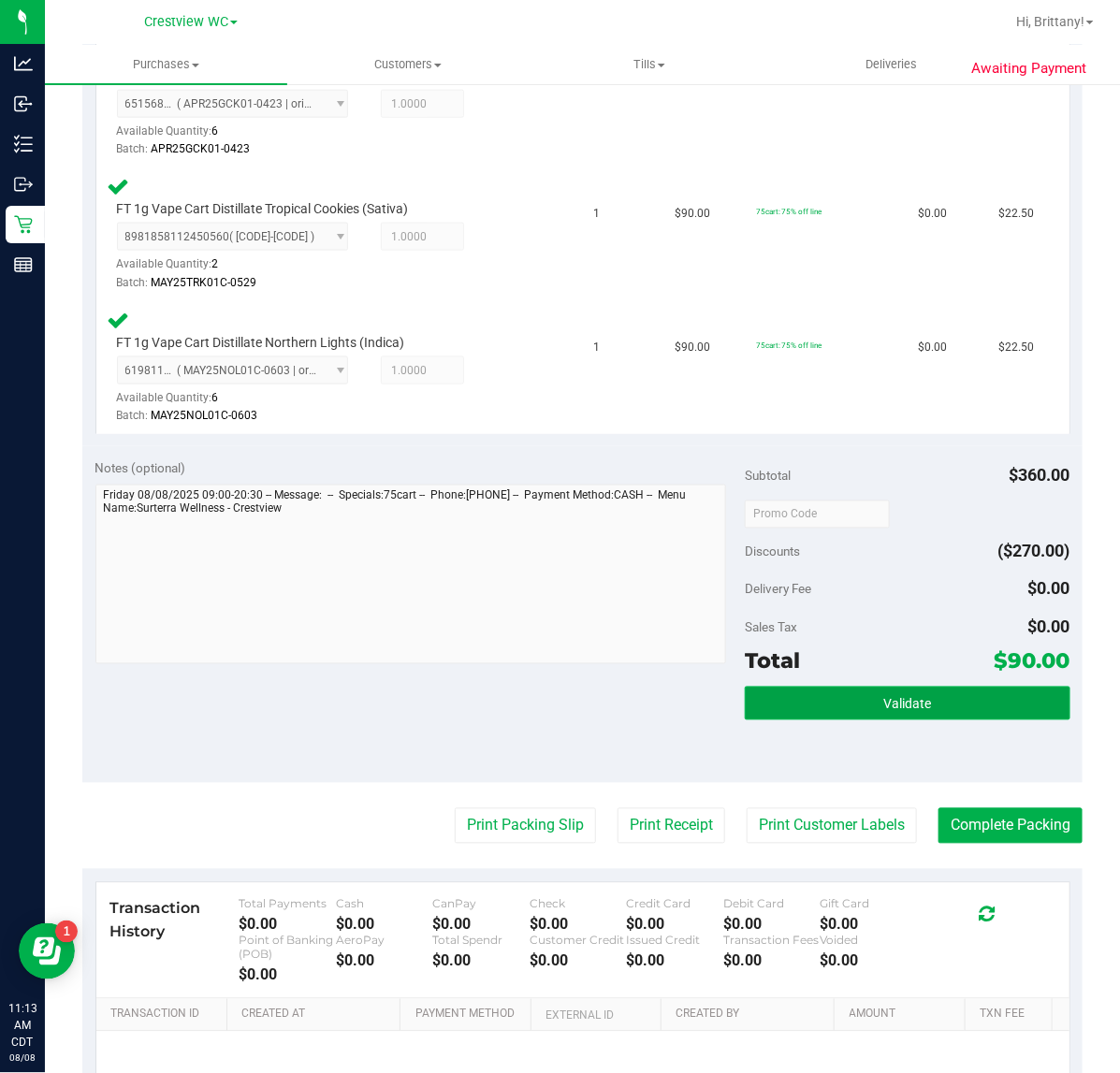 click on "Validate" at bounding box center [907, 703] 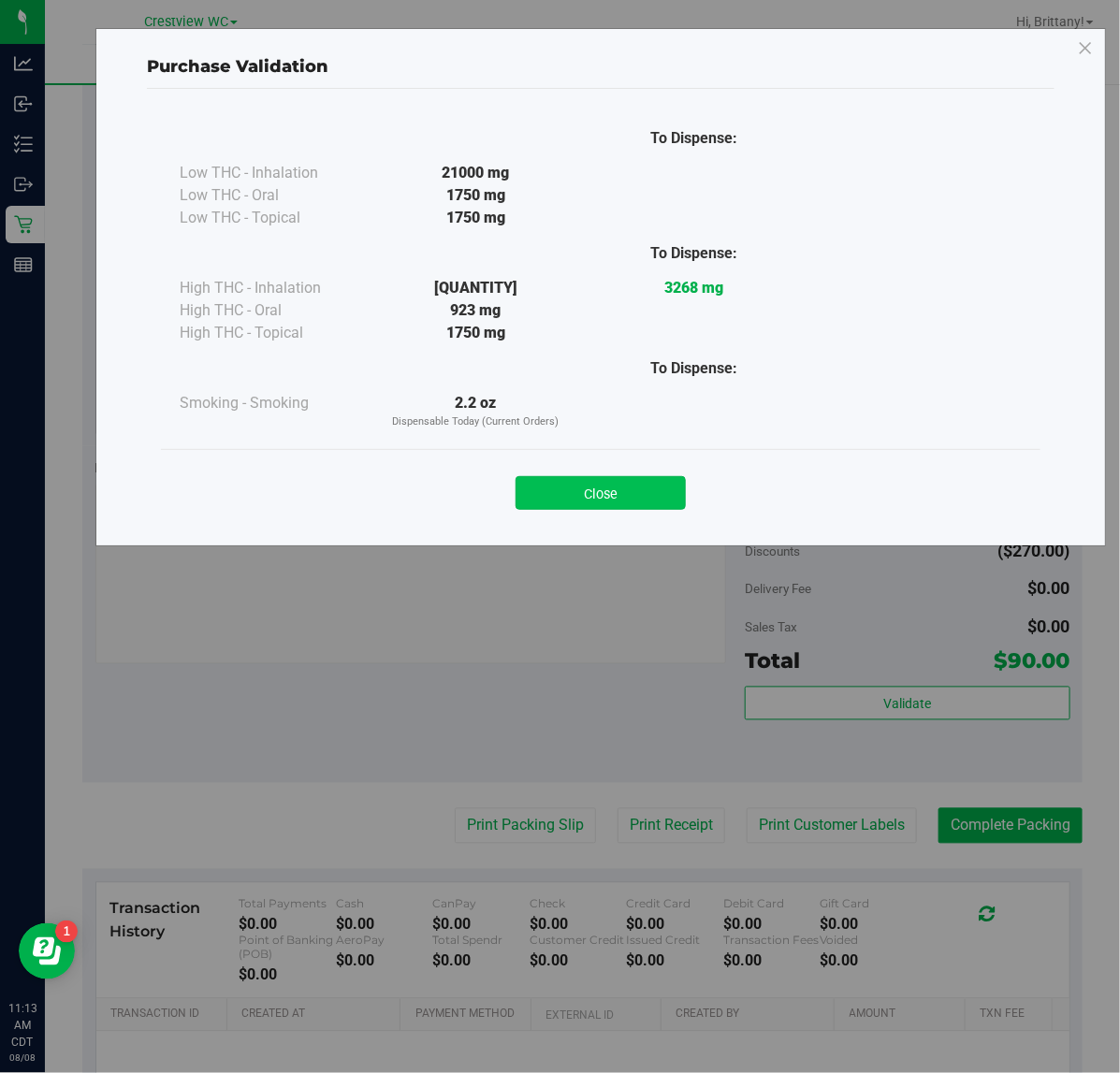 click on "Close" at bounding box center [601, 493] 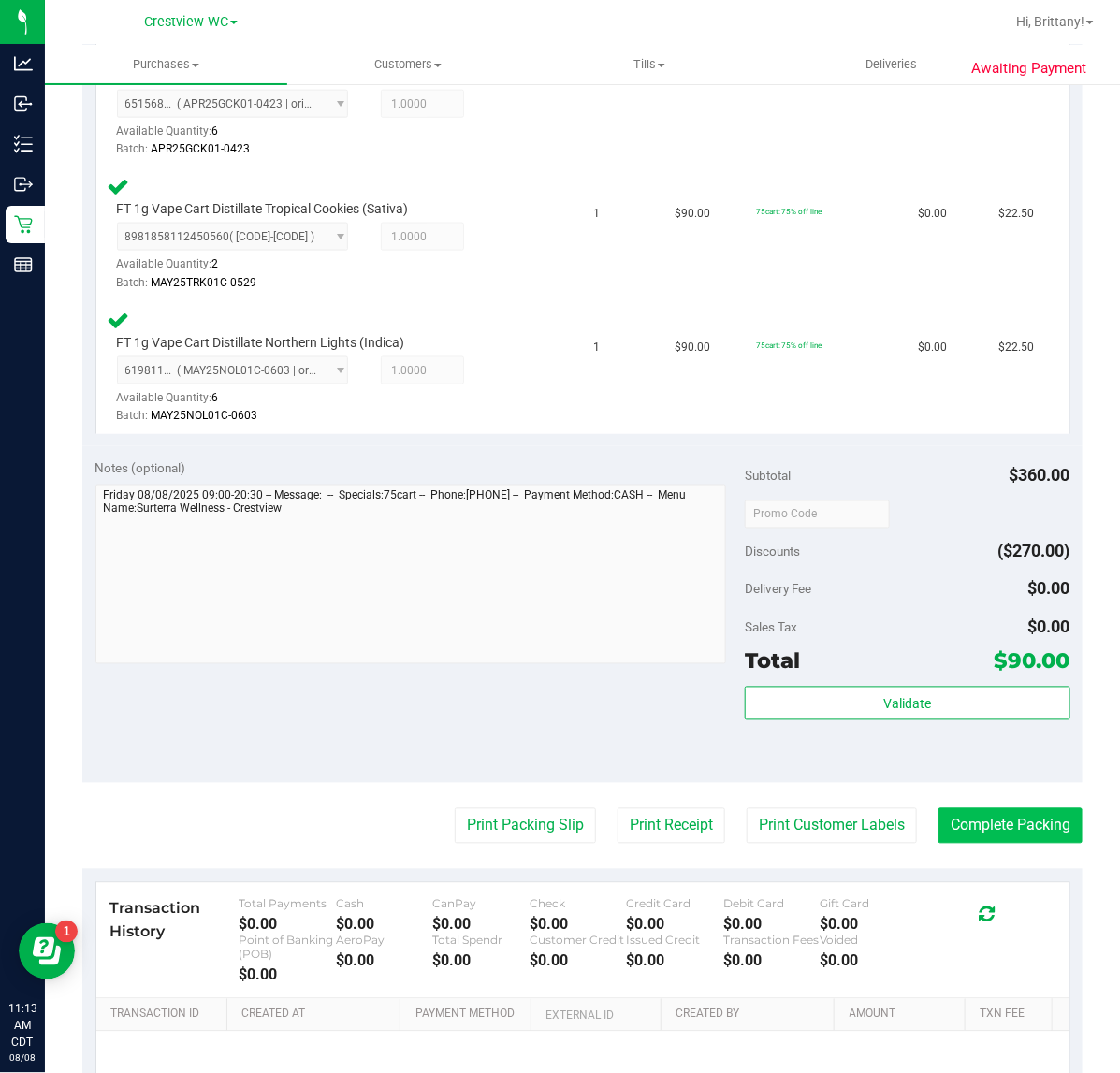 click on "Complete Packing" at bounding box center [1011, 826] 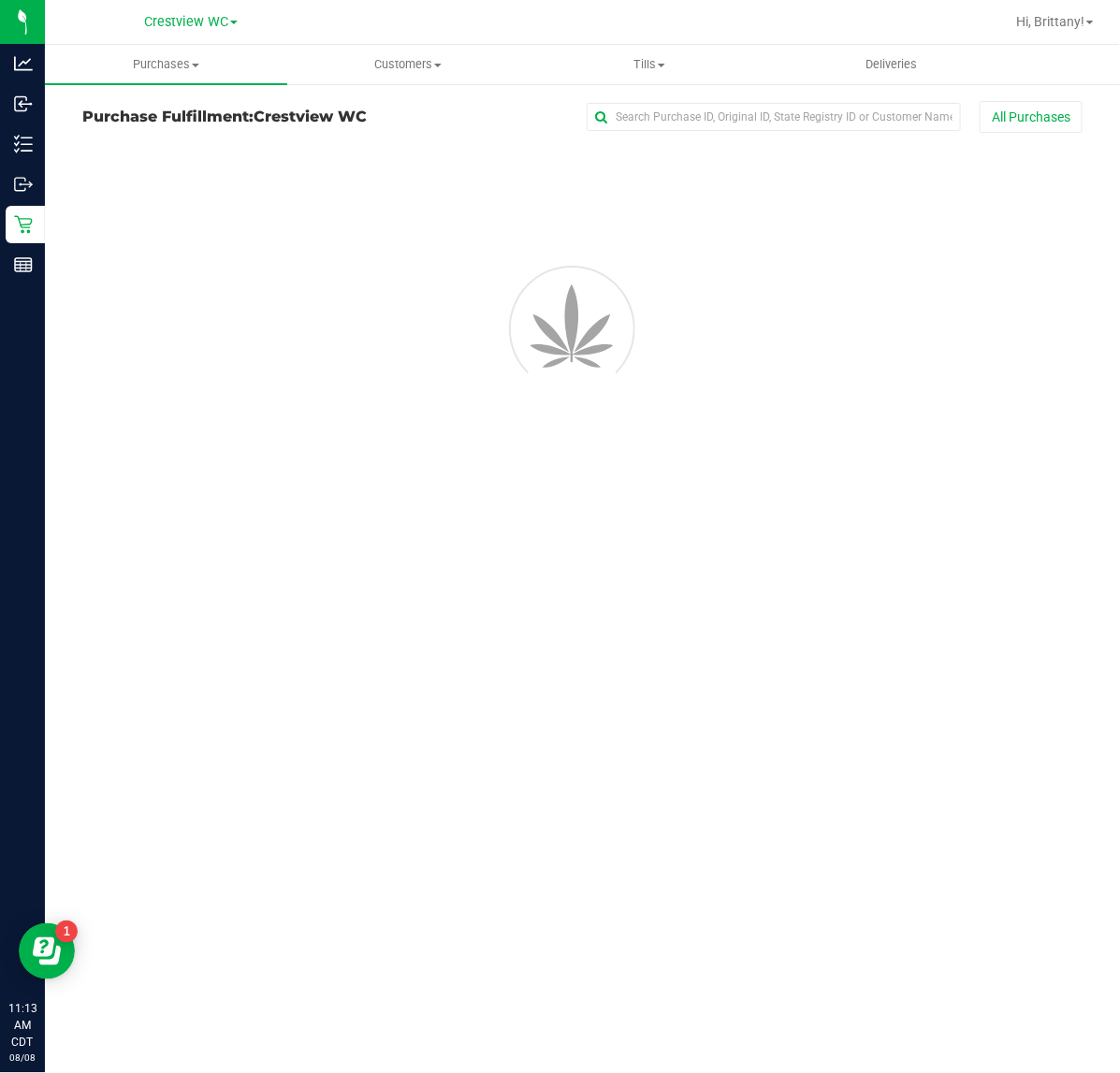 scroll, scrollTop: 0, scrollLeft: 0, axis: both 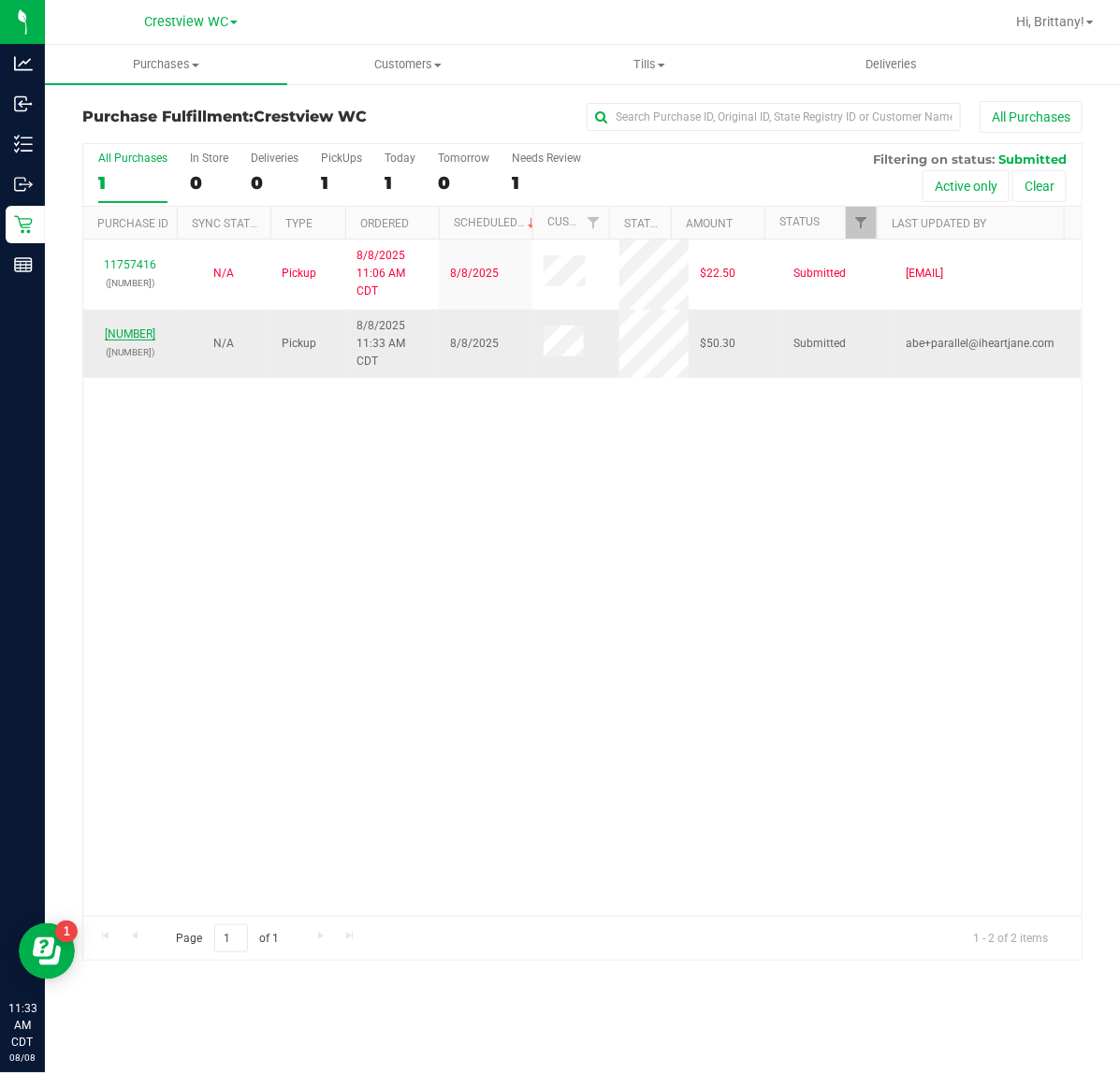 click on "[NUMBER]" at bounding box center [130, 334] 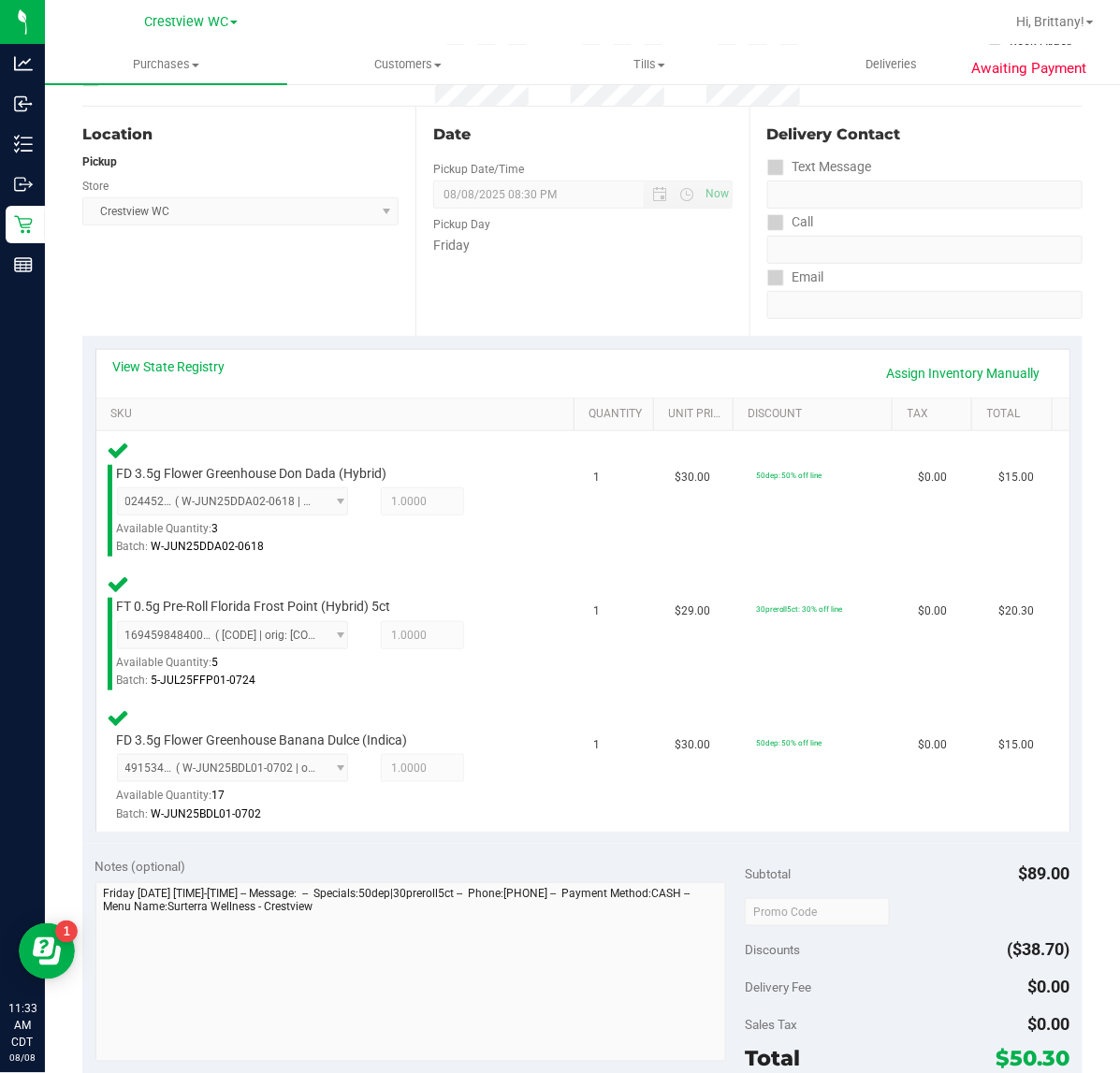 scroll, scrollTop: 435, scrollLeft: 0, axis: vertical 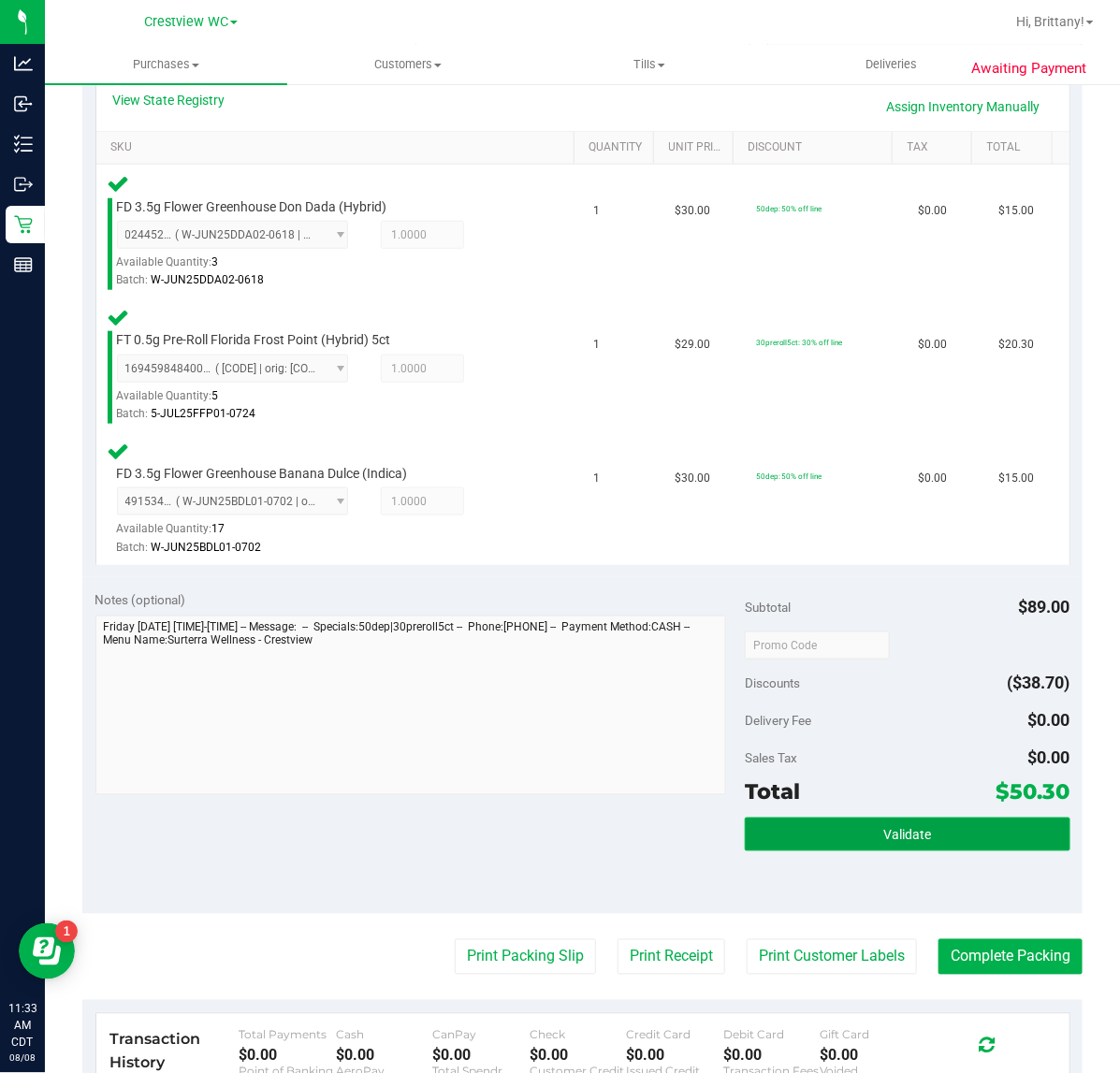click on "Validate" at bounding box center [907, 835] 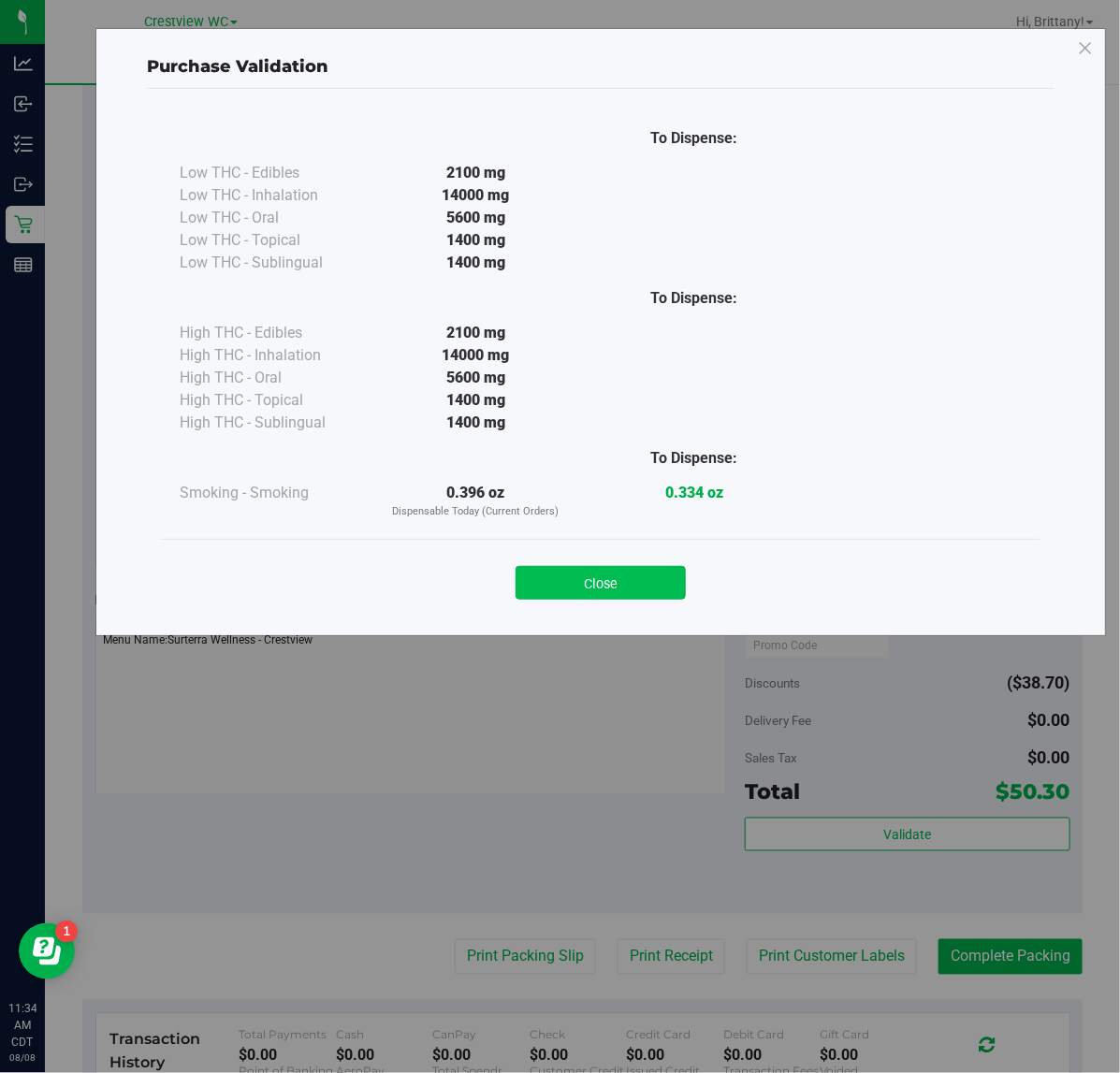 click on "Close" at bounding box center [601, 583] 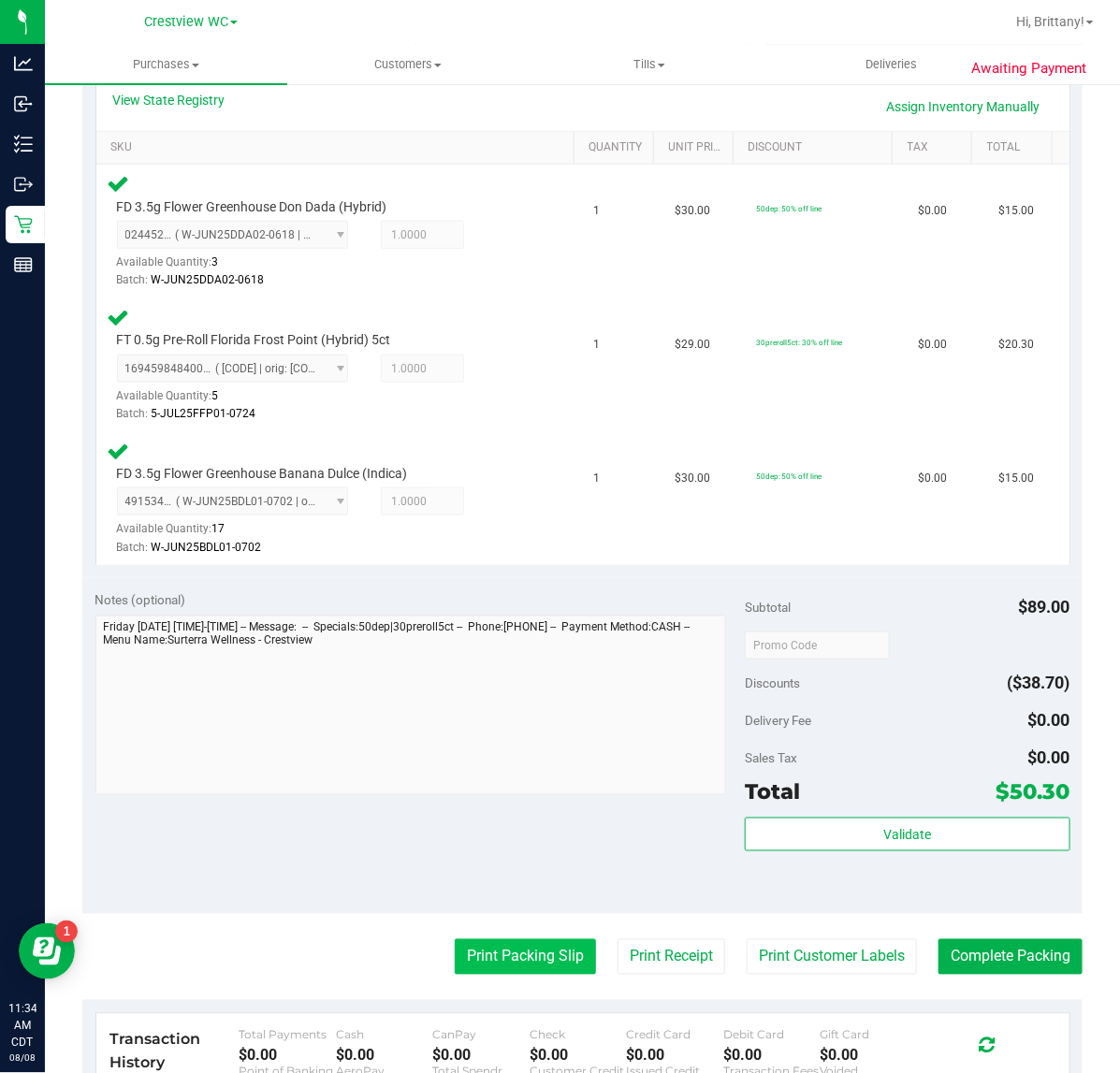 click on "Print Packing Slip" at bounding box center [525, 957] 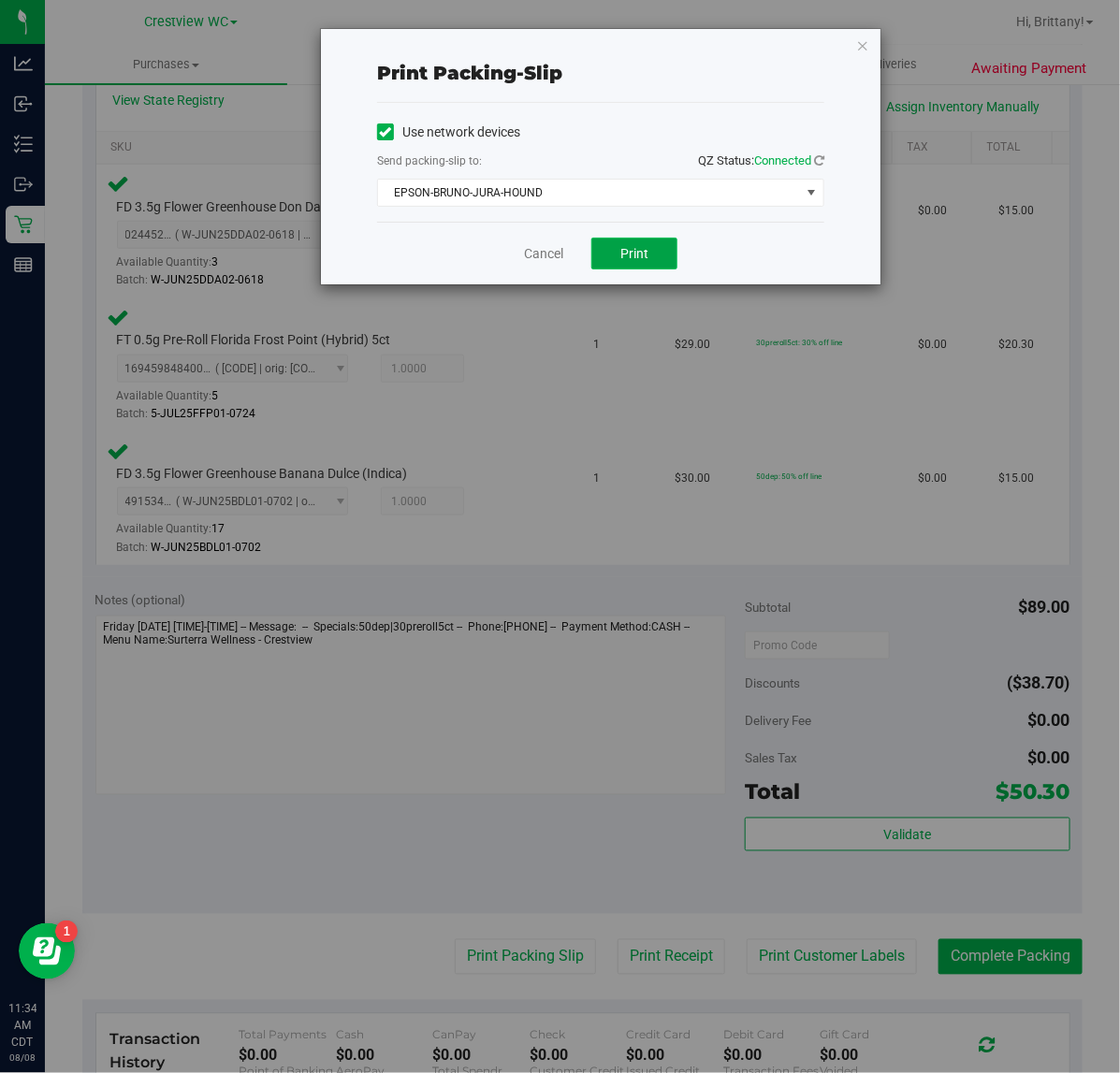 click on "Print" at bounding box center [634, 254] 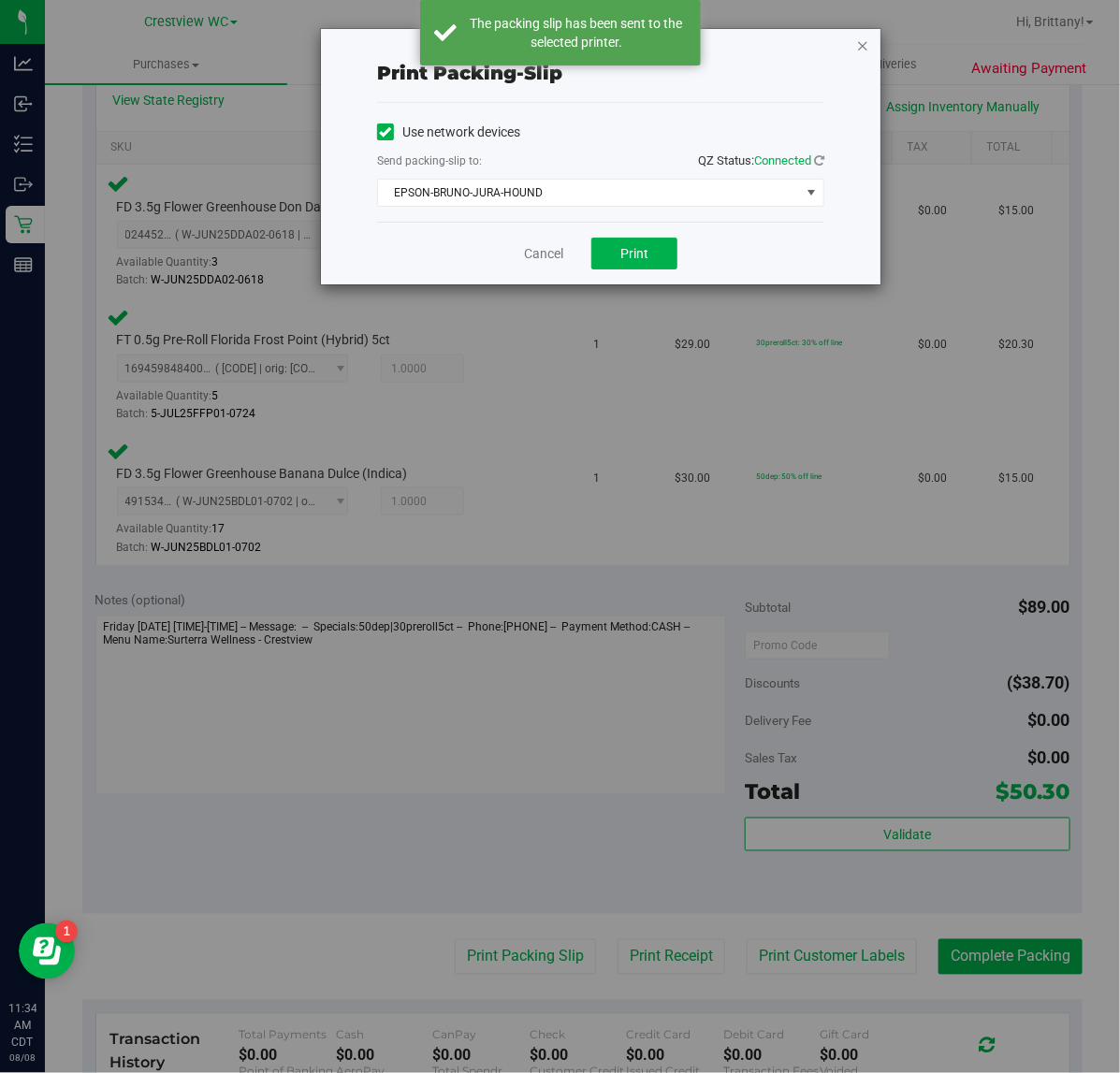 click at bounding box center (863, 45) 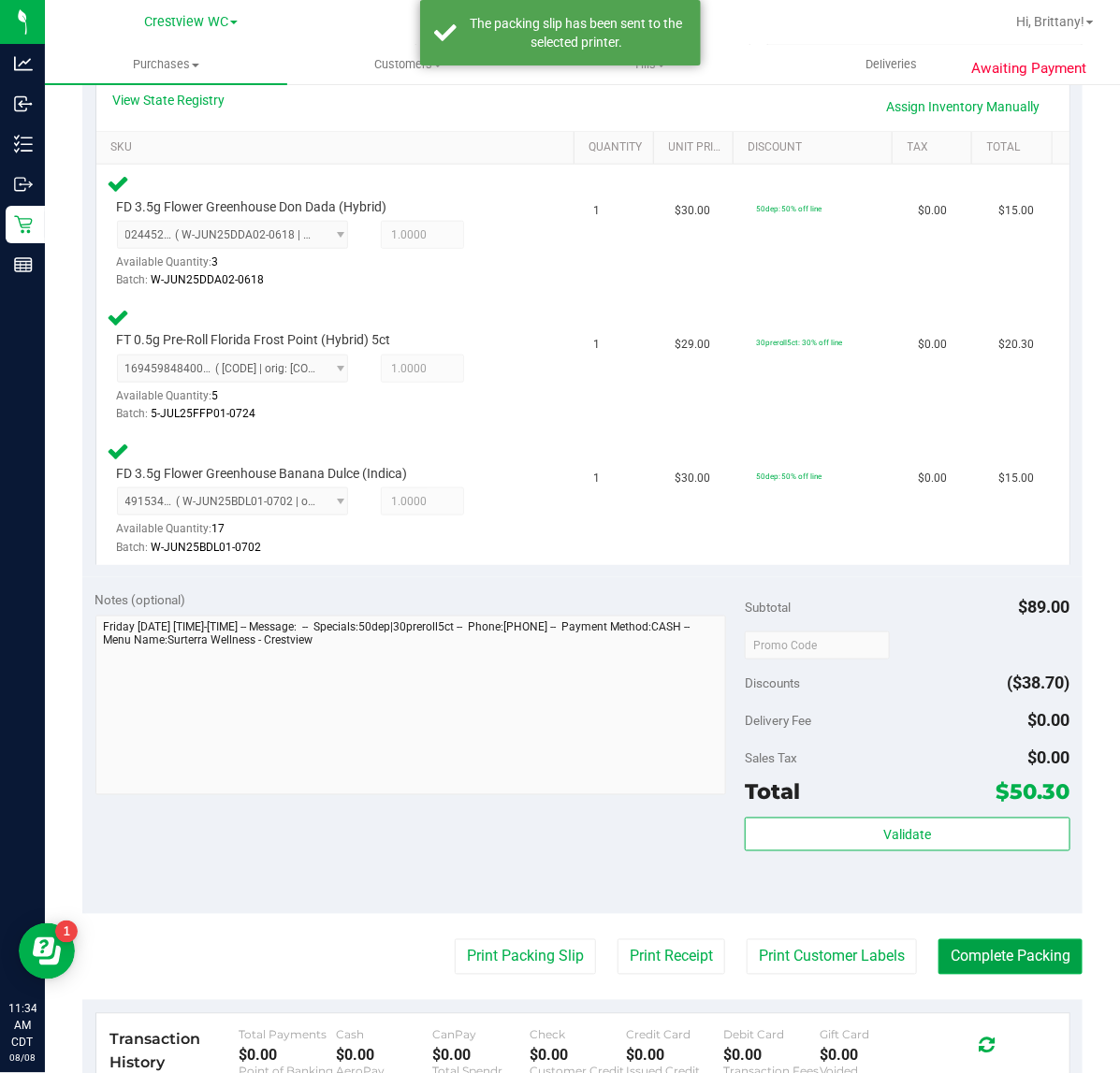 click on "Complete Packing" at bounding box center [1011, 957] 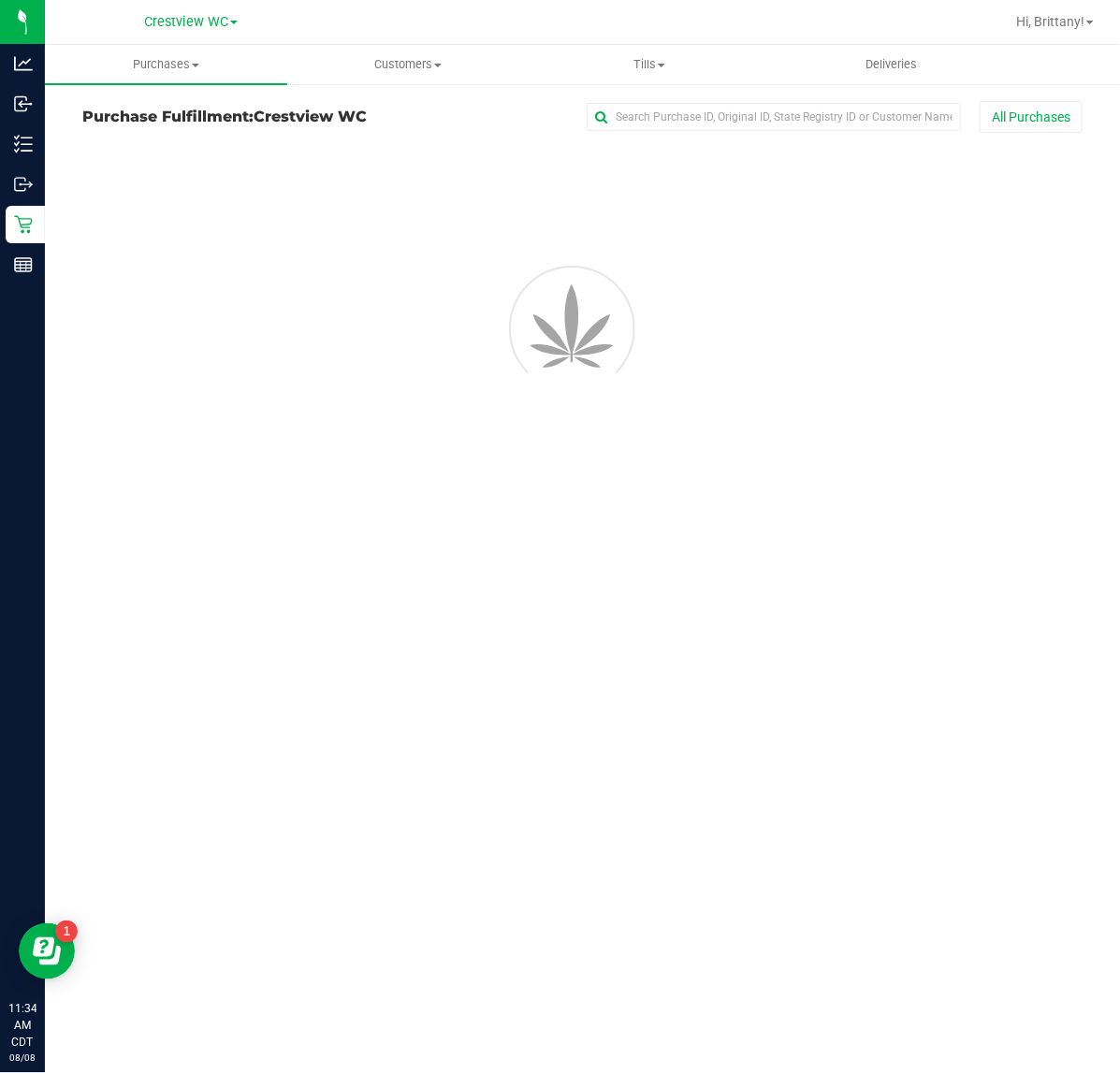 scroll, scrollTop: 0, scrollLeft: 0, axis: both 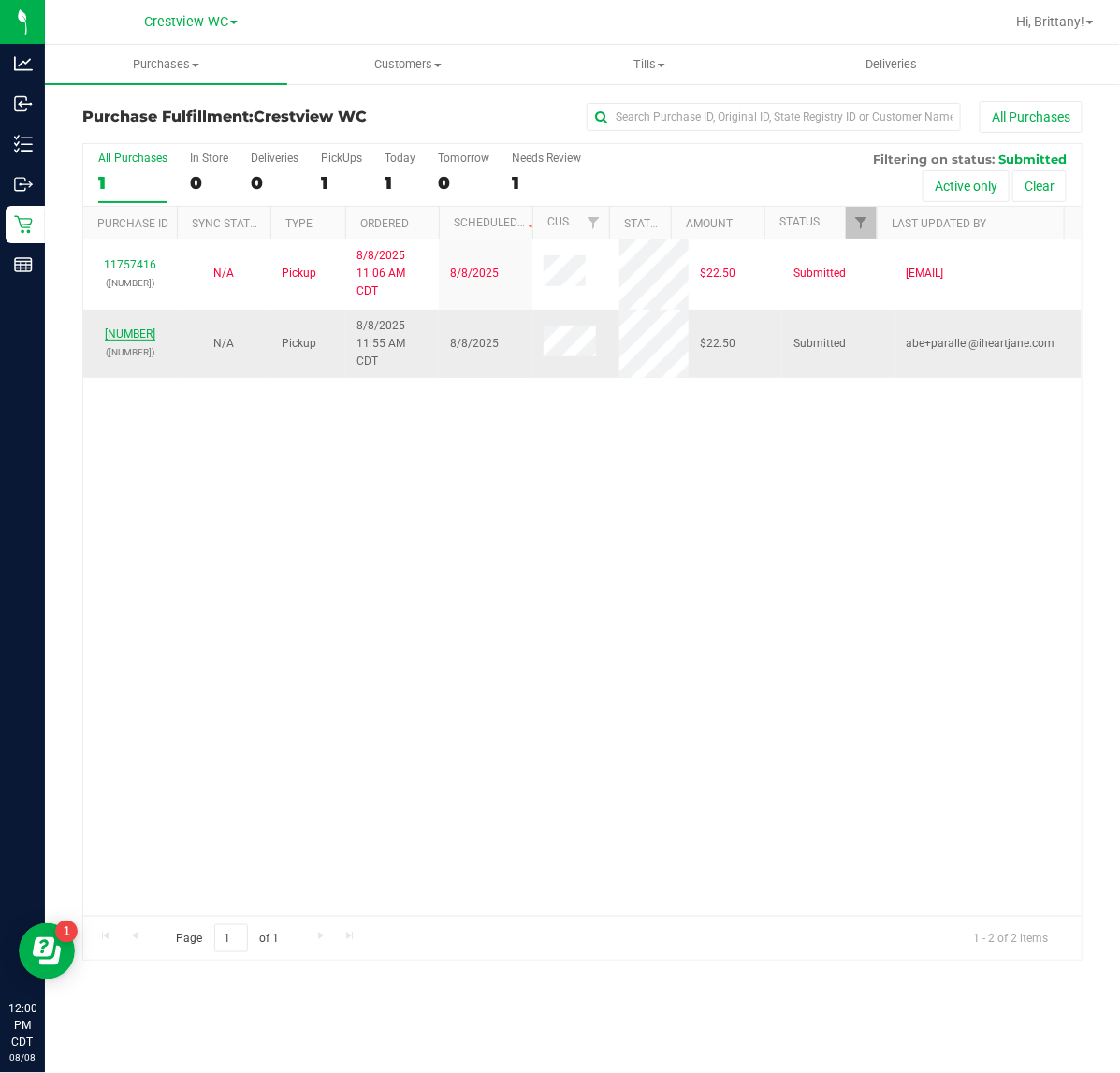 click on "11757971" at bounding box center (130, 334) 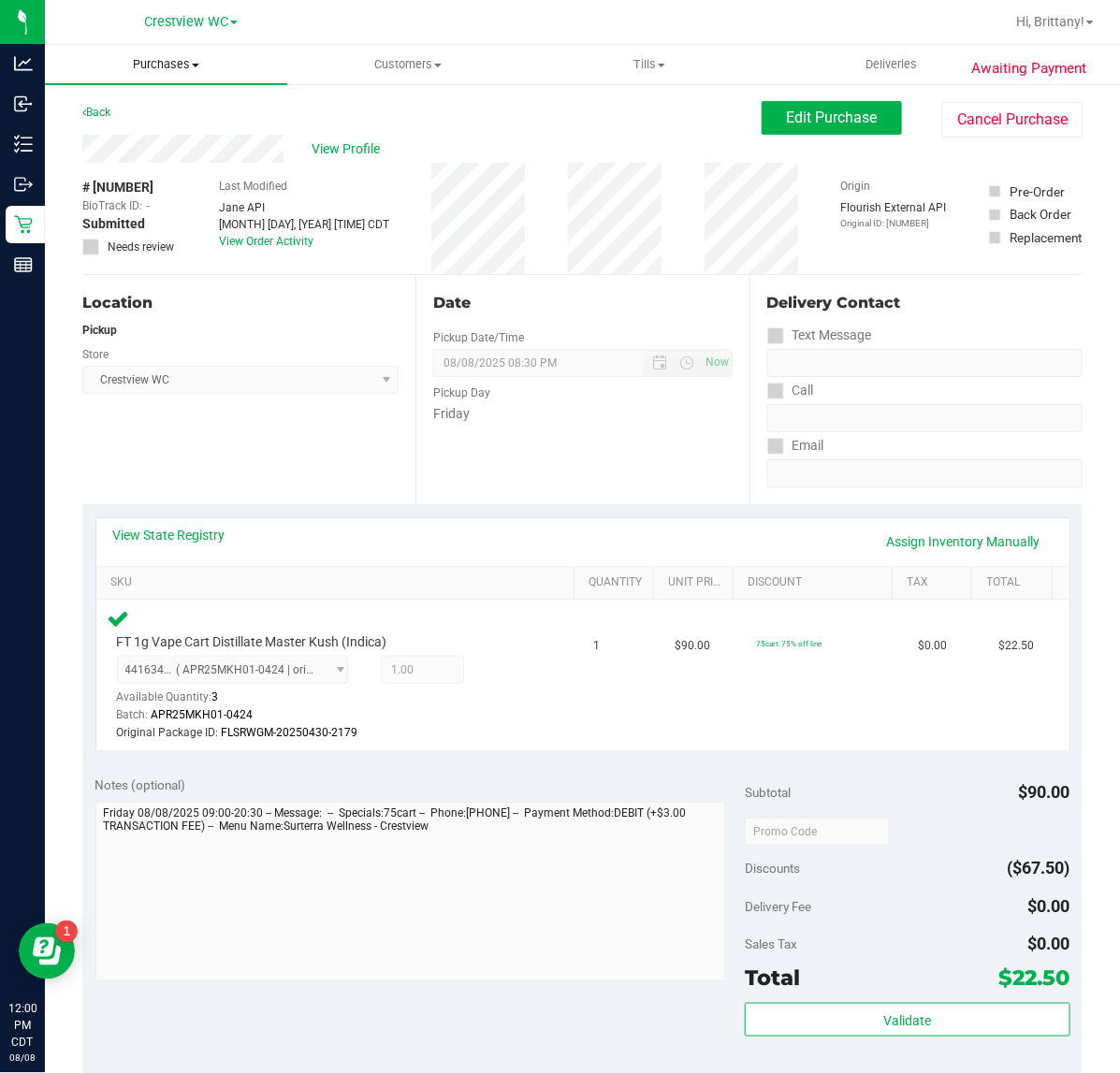 click on "Purchases
Summary of purchases
Fulfillment
All purchases" at bounding box center (166, 65) 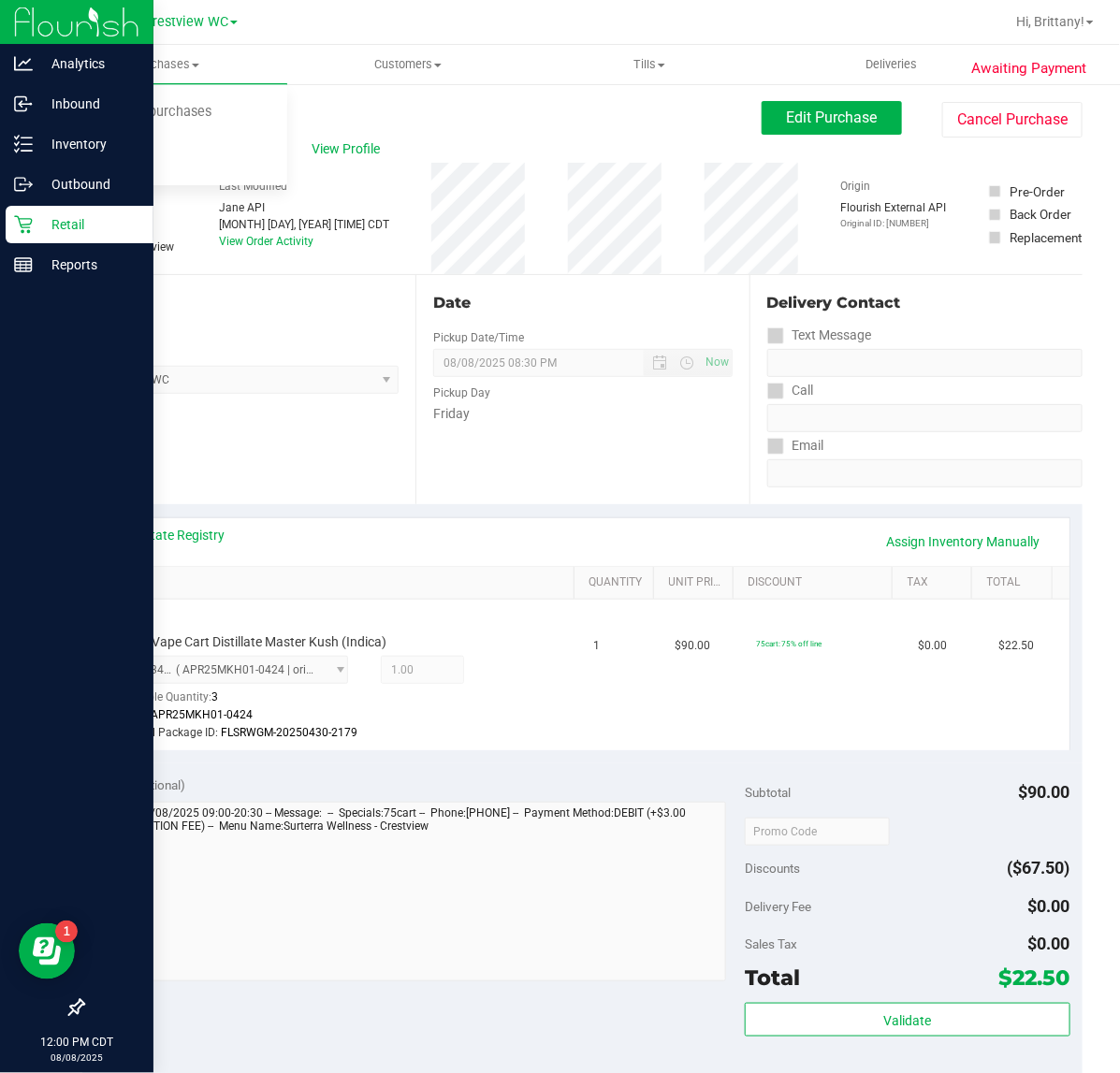 click at bounding box center (77, 638) 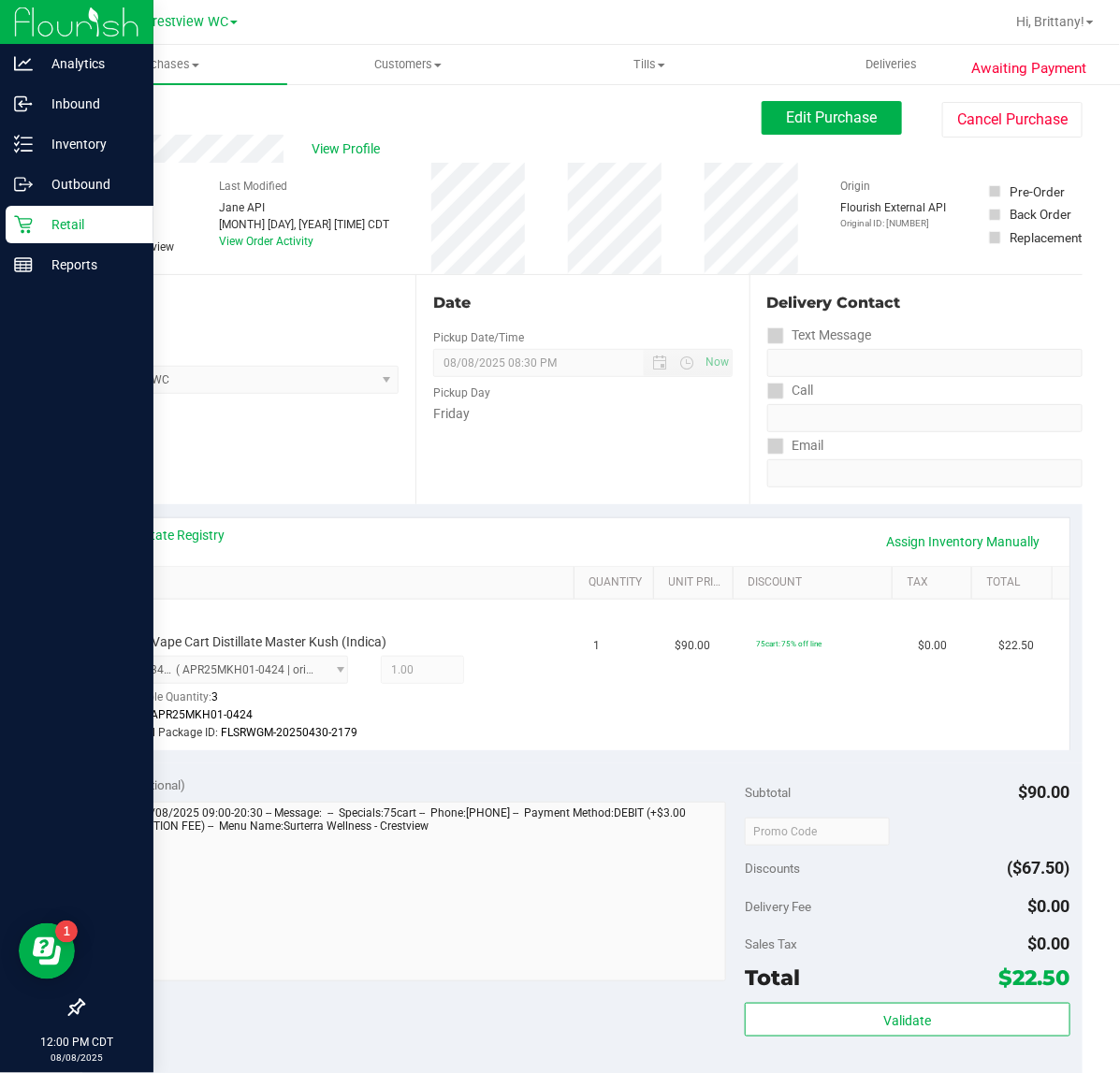 click on "Retail" at bounding box center [89, 225] 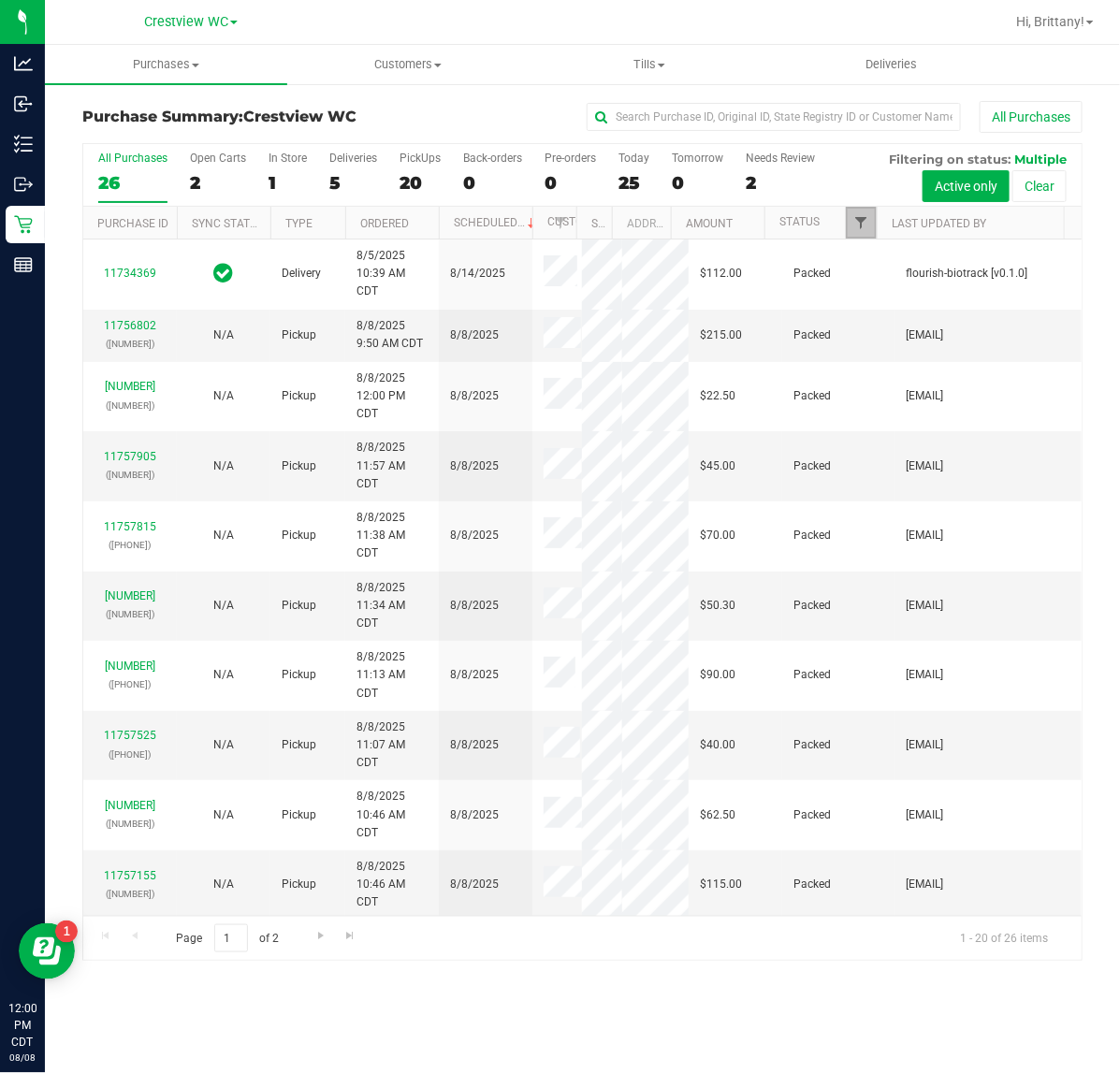click at bounding box center [861, 223] 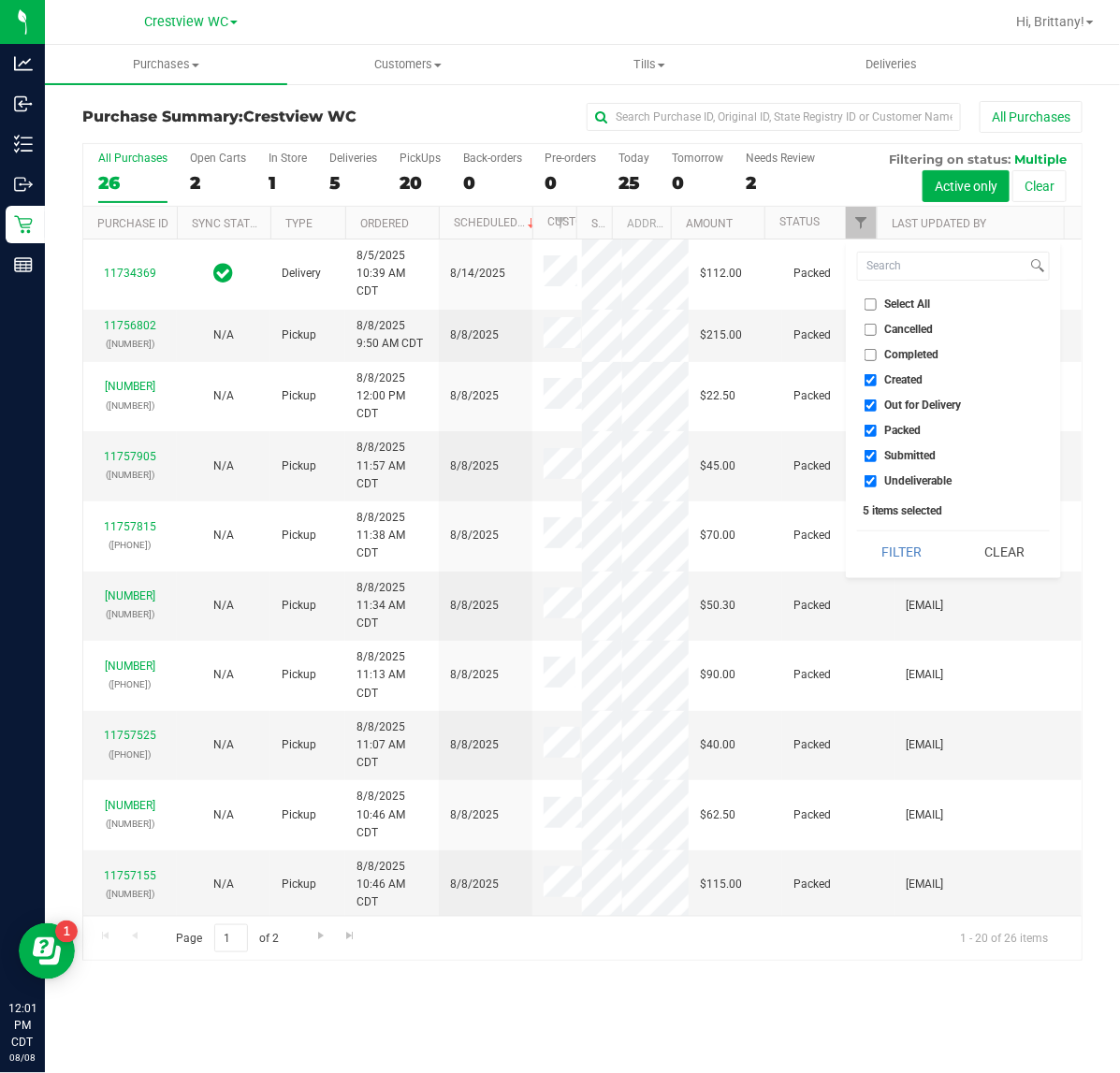 click on "Created" at bounding box center (904, 380) 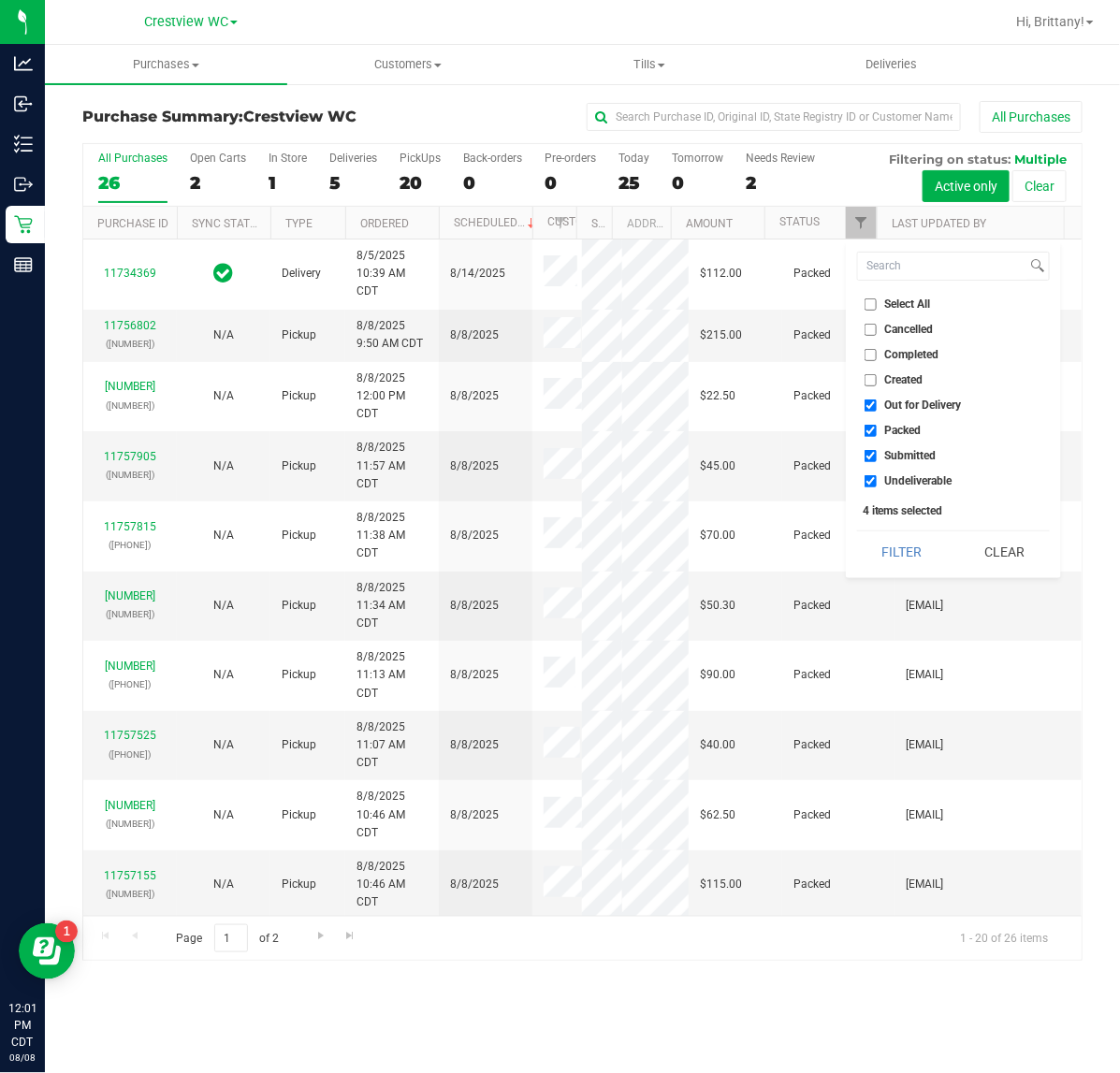 click on "Out for Delivery" at bounding box center (953, 405) 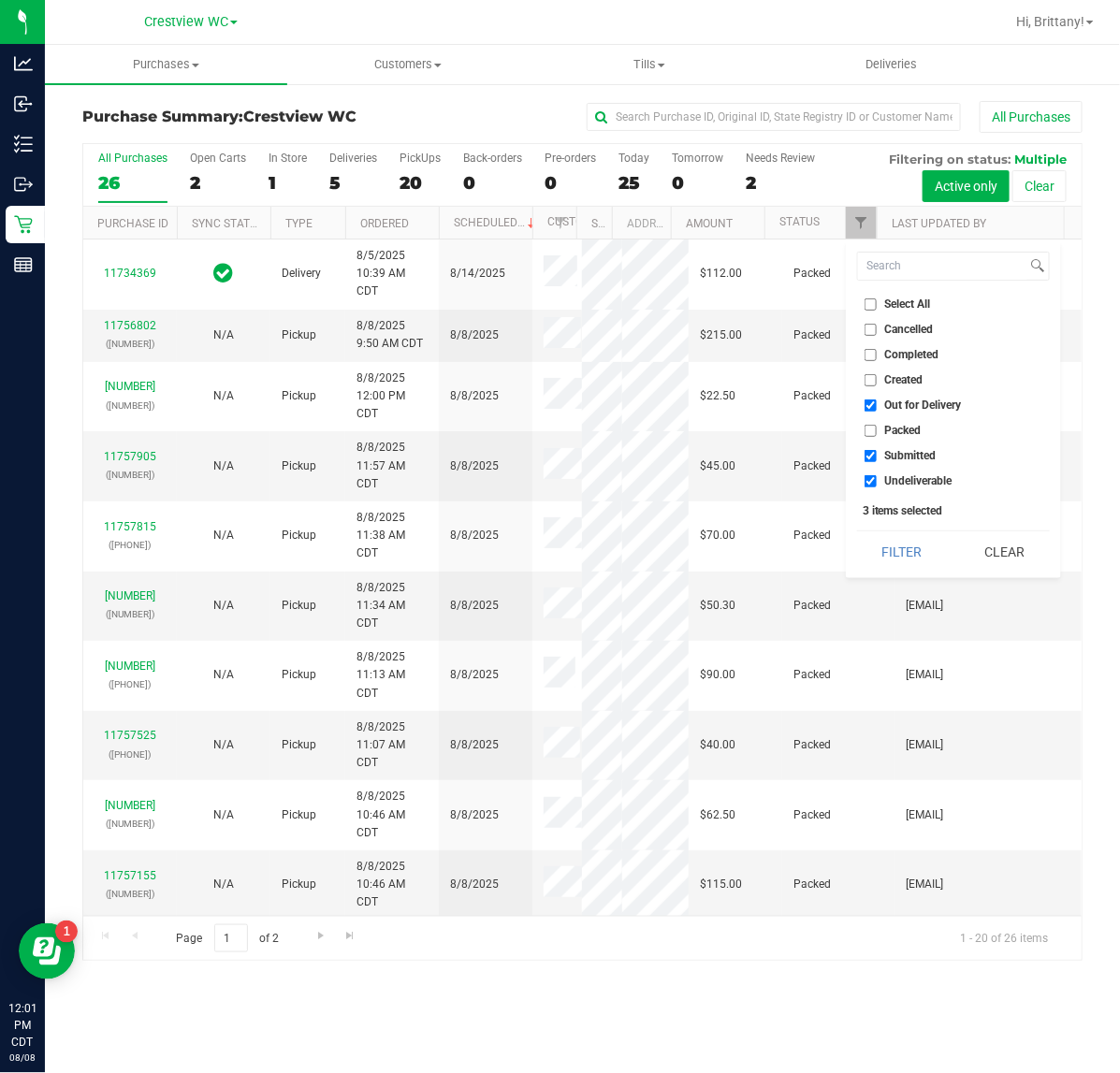 click on "Out for Delivery" at bounding box center (924, 405) 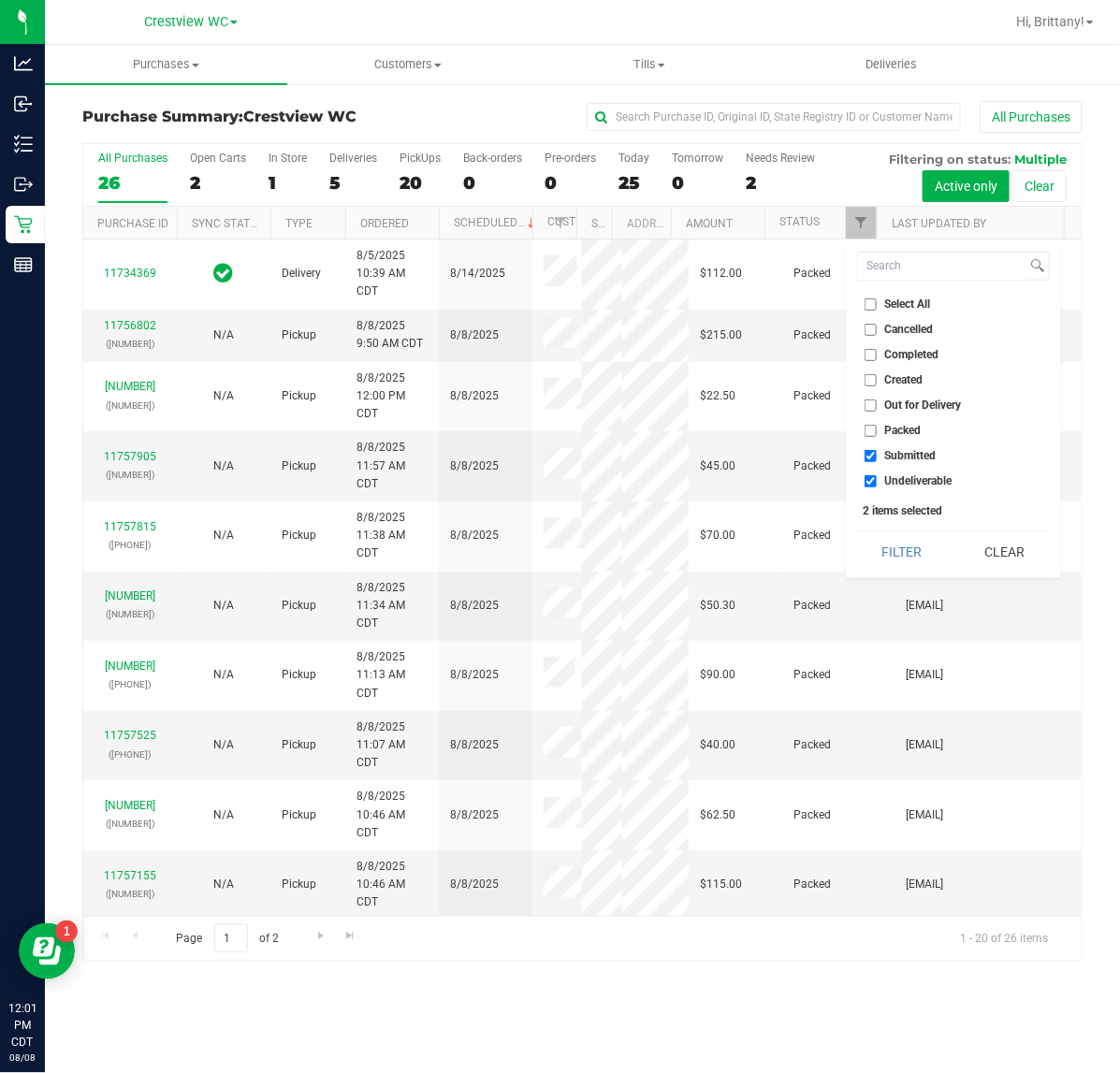 click on "Undeliverable" at bounding box center [919, 481] 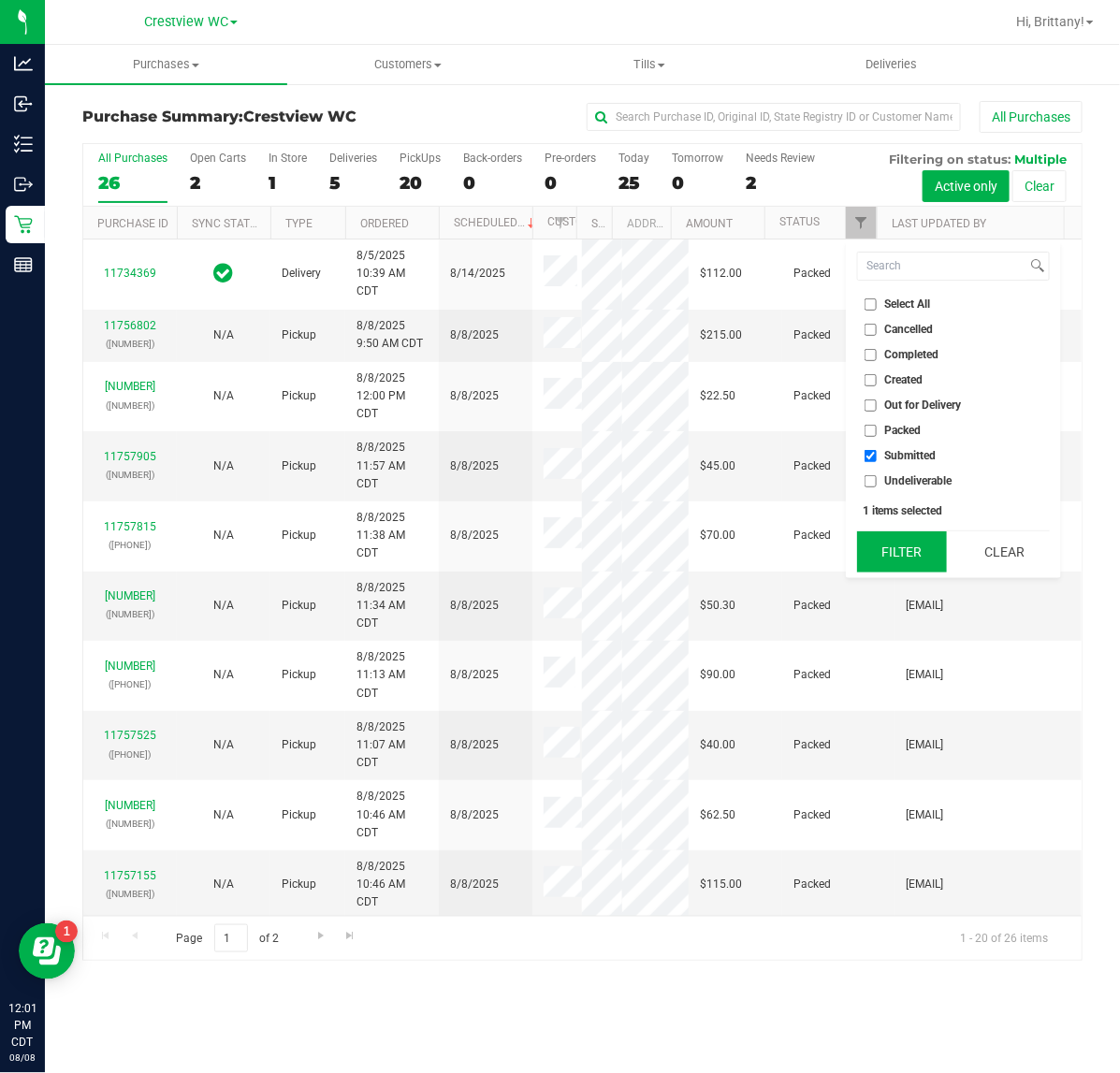 click on "Filter" at bounding box center [902, 552] 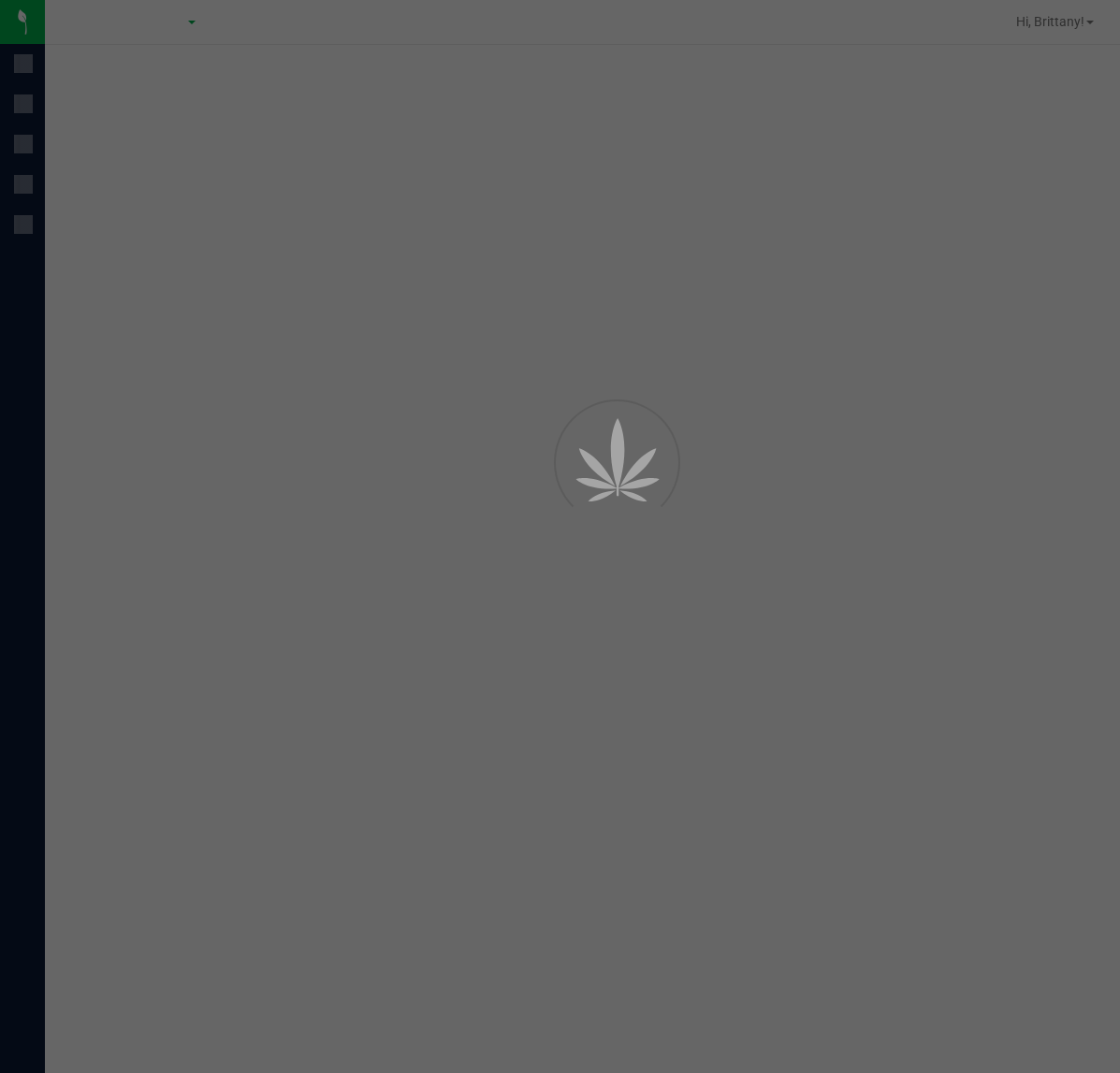 scroll, scrollTop: 0, scrollLeft: 0, axis: both 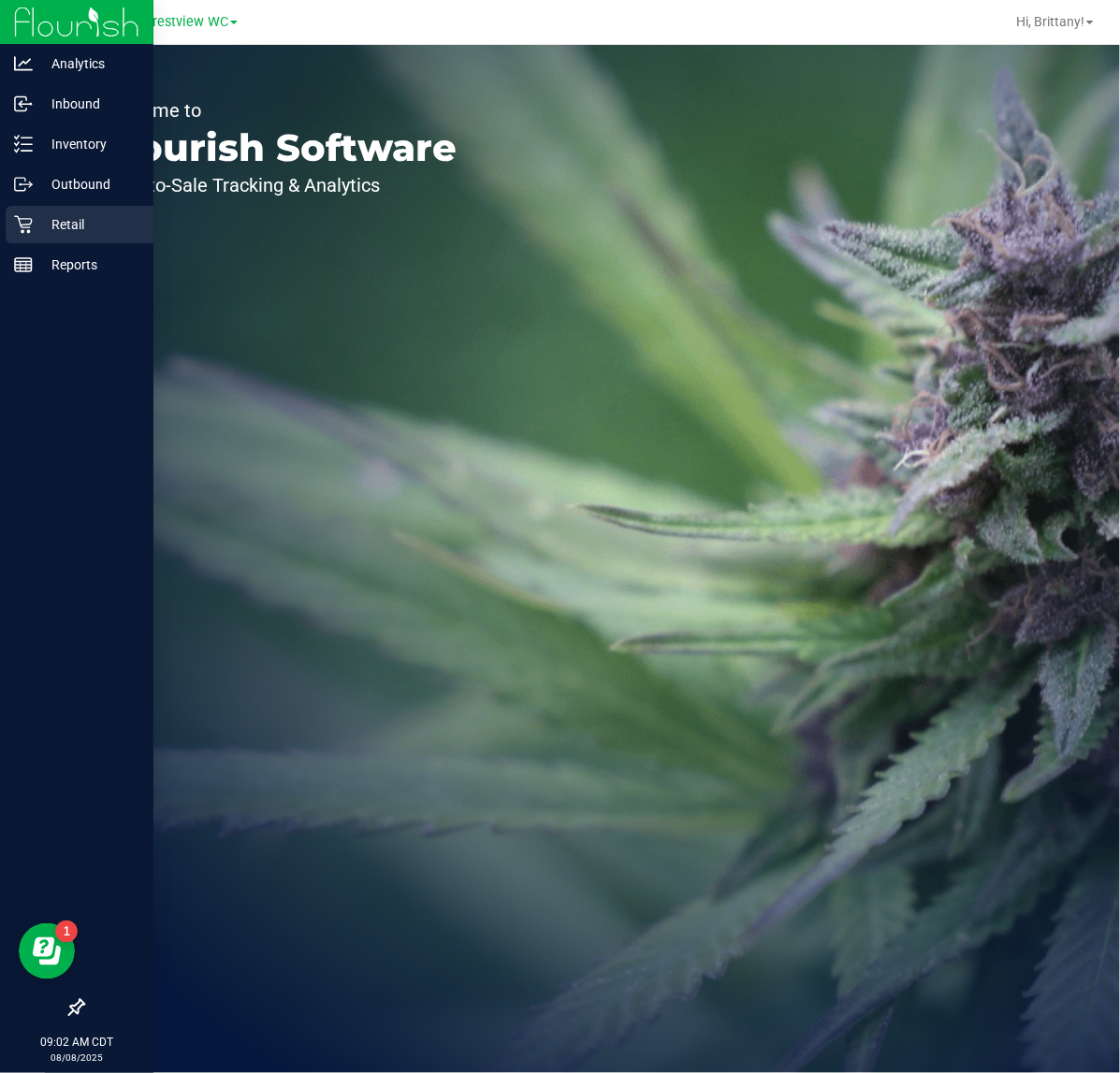 click on "Retail" at bounding box center (89, 225) 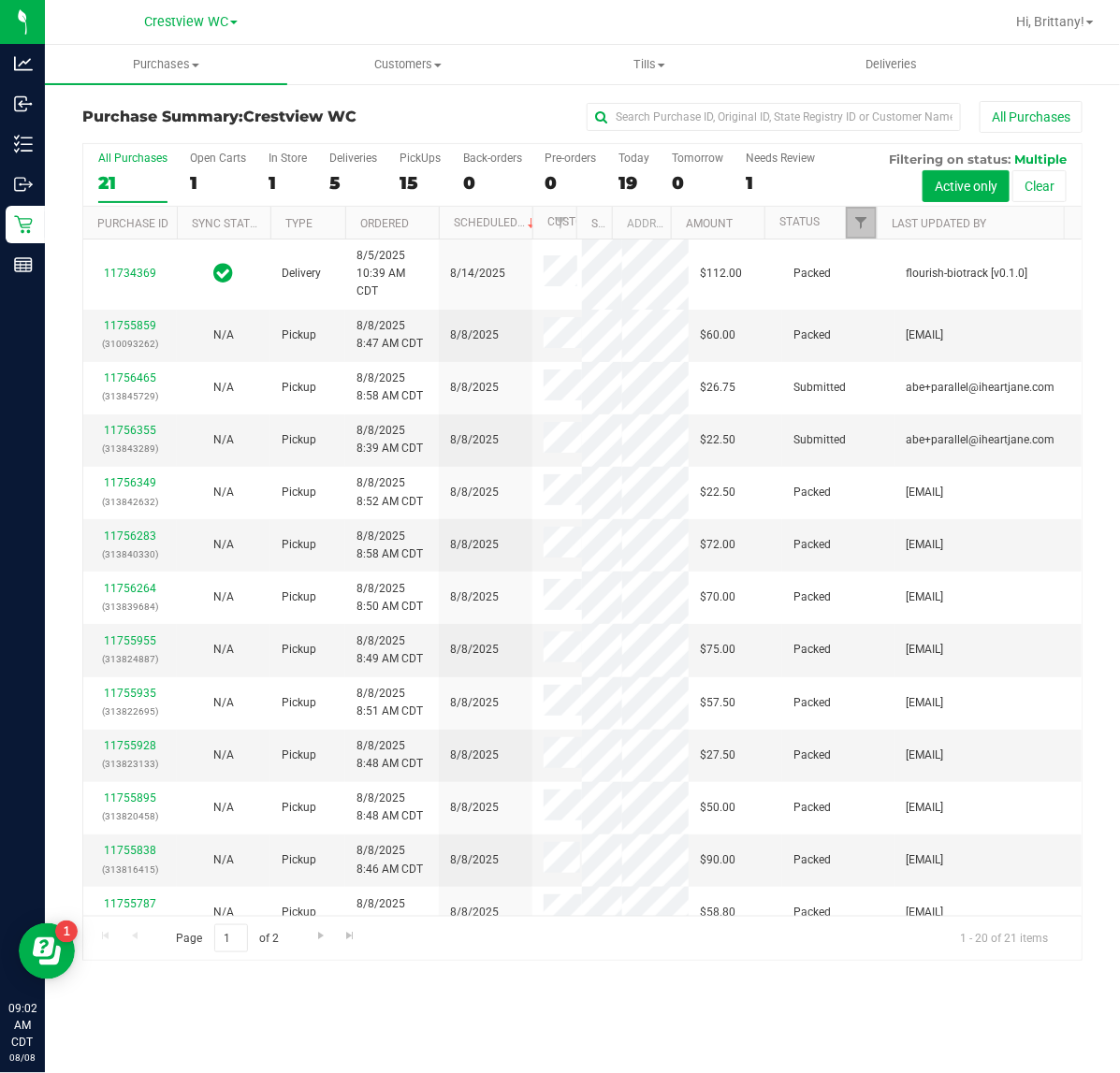 click at bounding box center (861, 223) 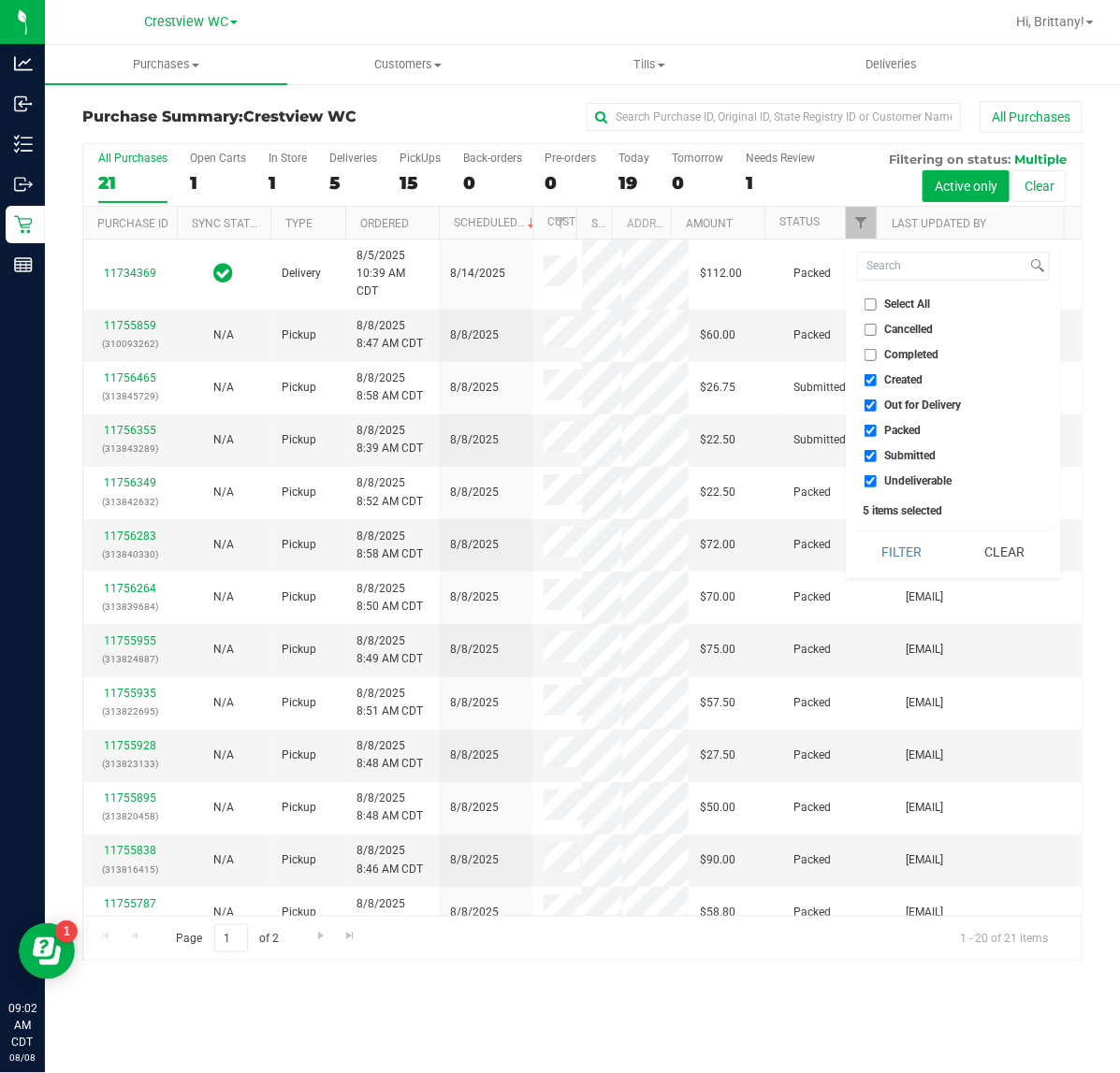 click on "Created" at bounding box center (904, 380) 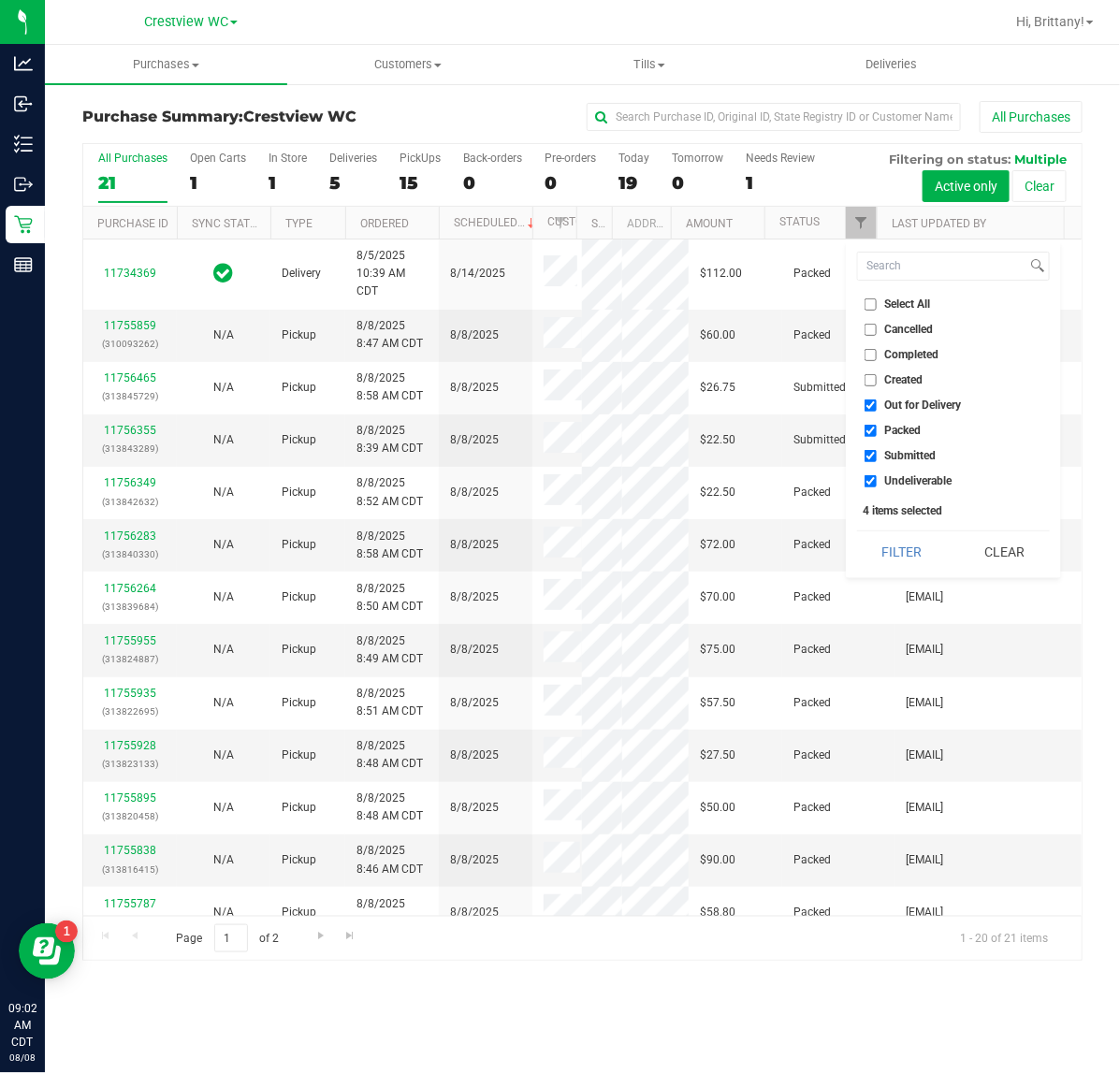 click on "Out for Delivery" at bounding box center (924, 405) 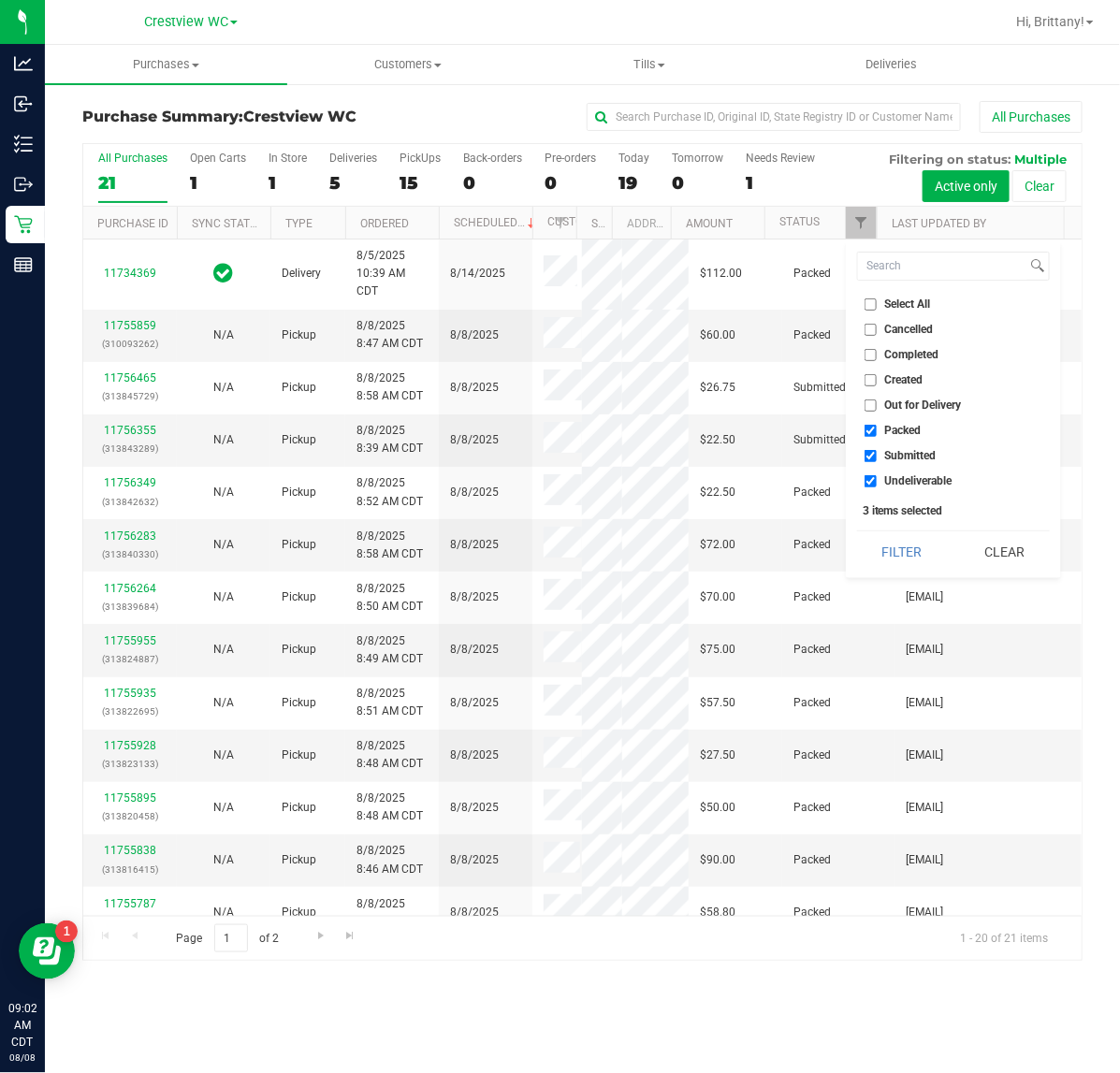 click on "Packed" at bounding box center [953, 430] 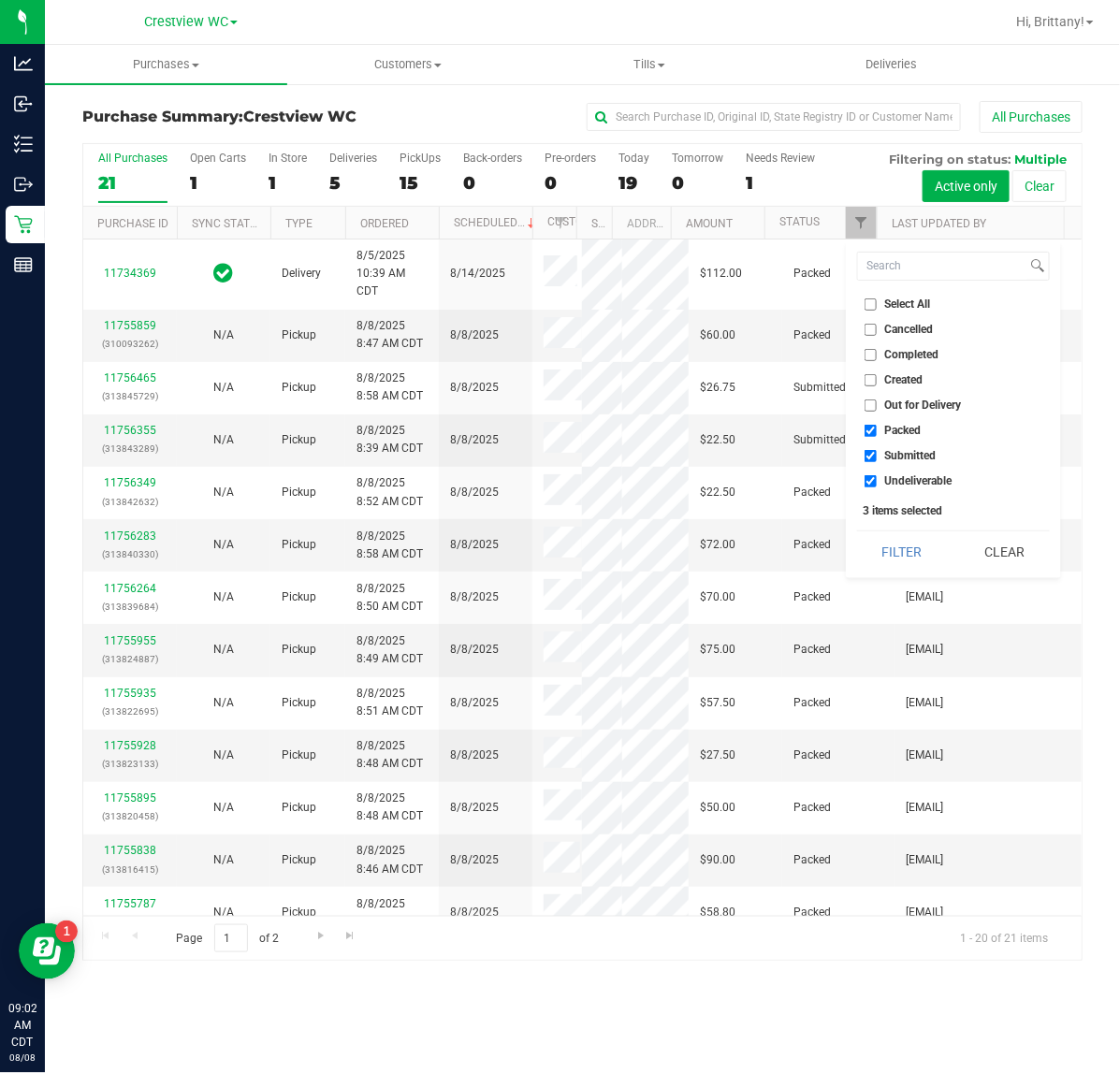 click on "Undeliverable" at bounding box center (919, 481) 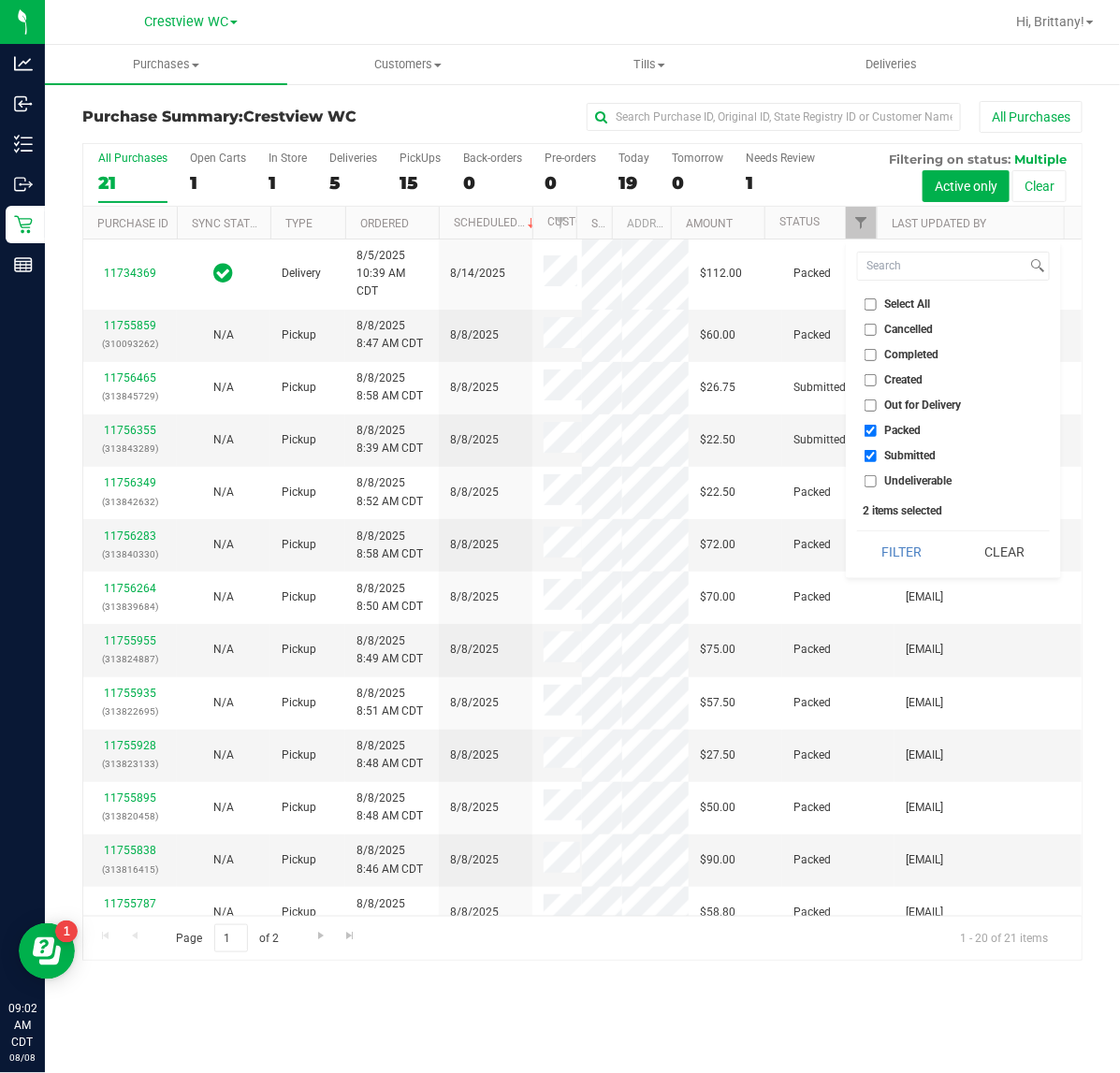 click on "Packed" at bounding box center (903, 430) 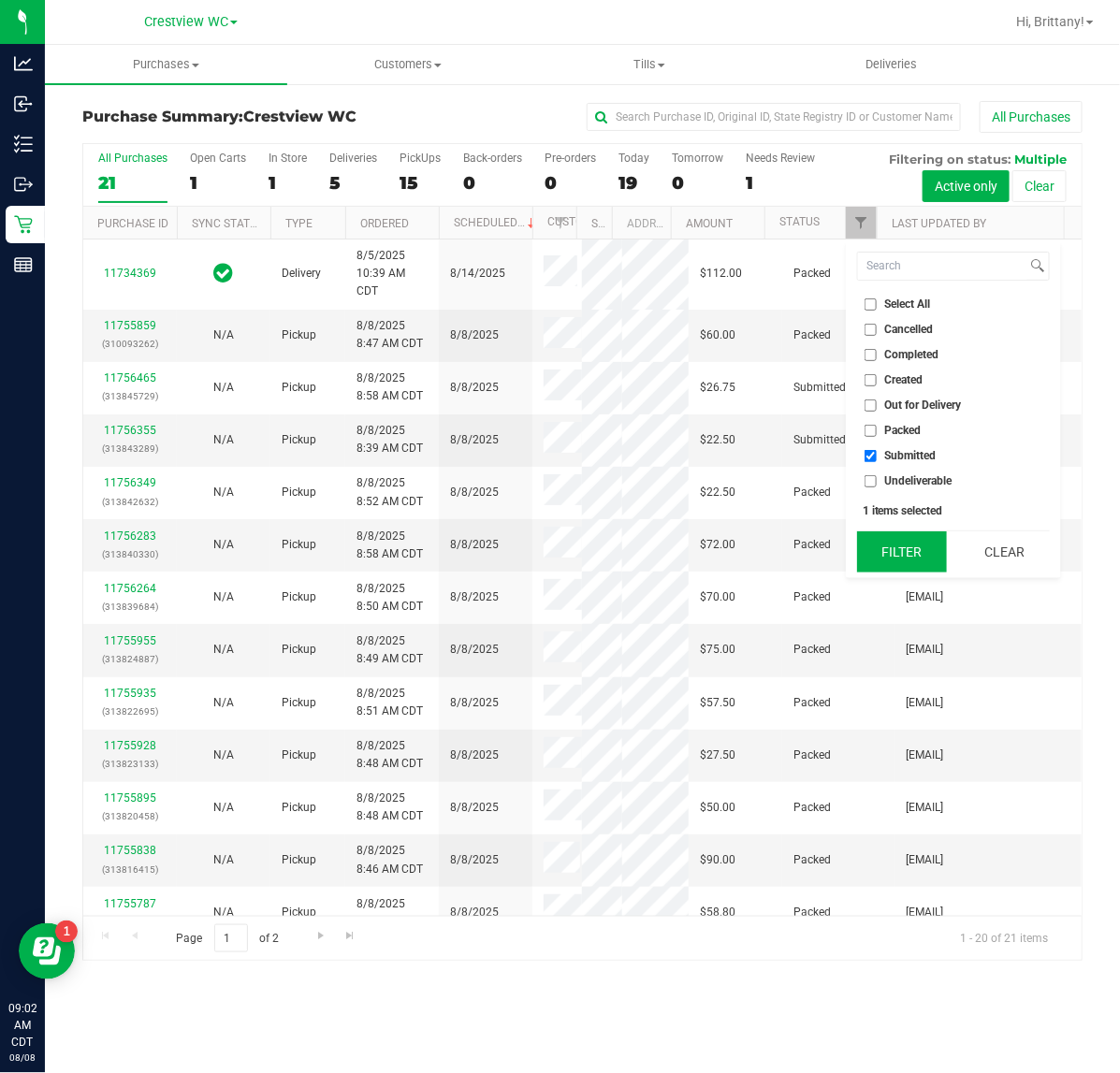 click on "Filter" at bounding box center (902, 552) 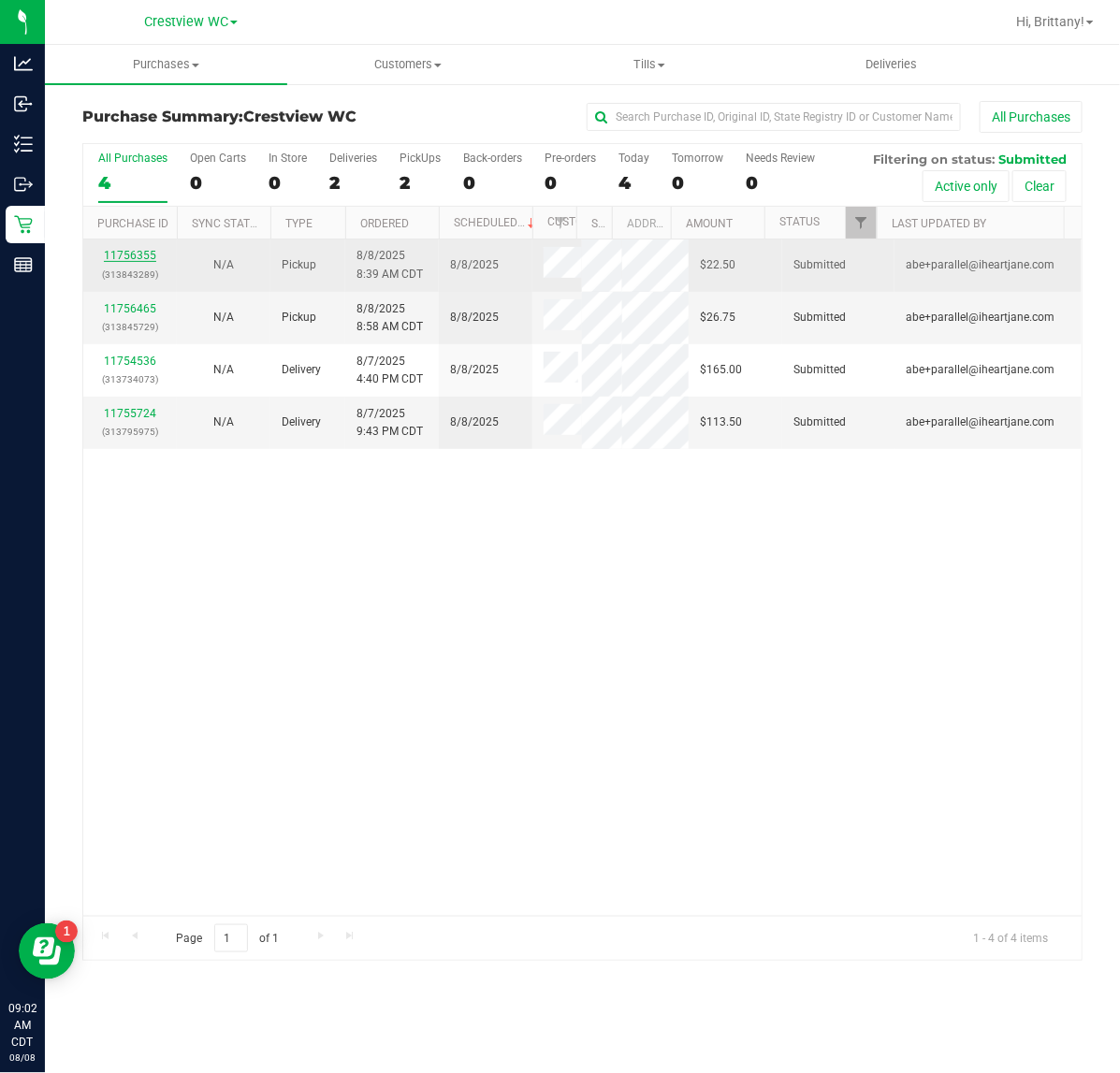 click on "11756355" at bounding box center [130, 255] 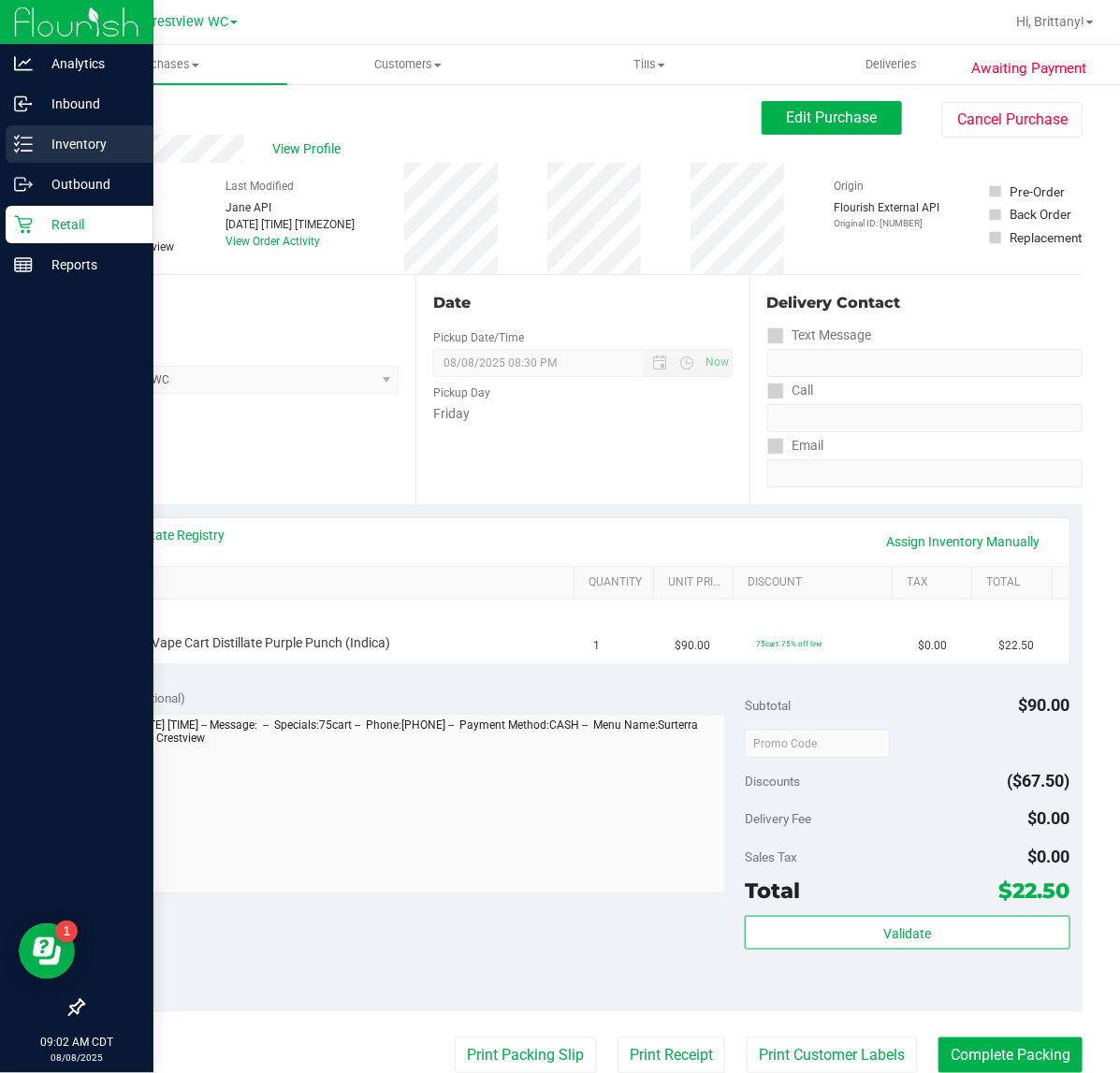 click on "Inventory" at bounding box center [89, 144] 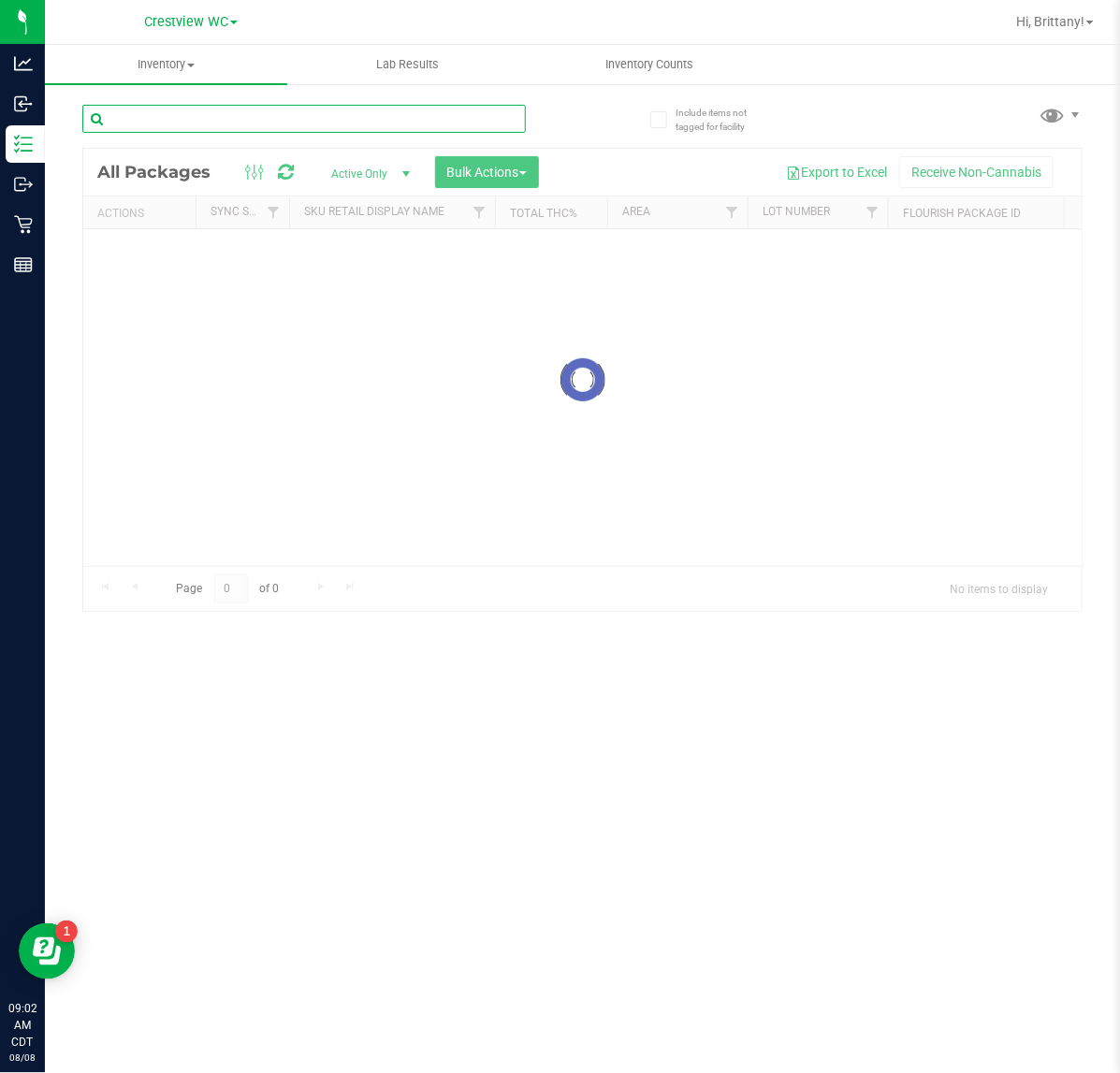 click at bounding box center [304, 119] 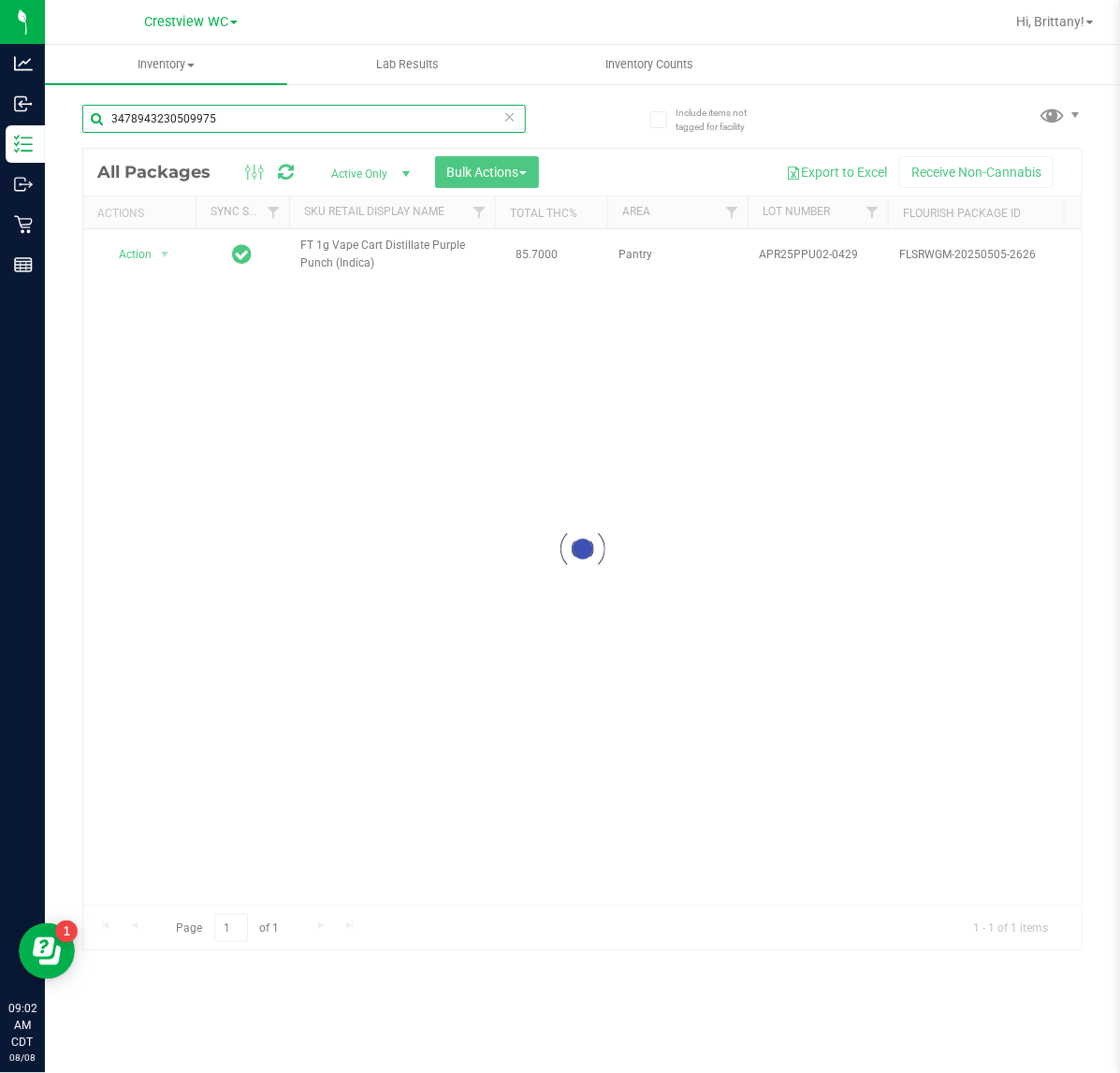 type on "3478943230509975" 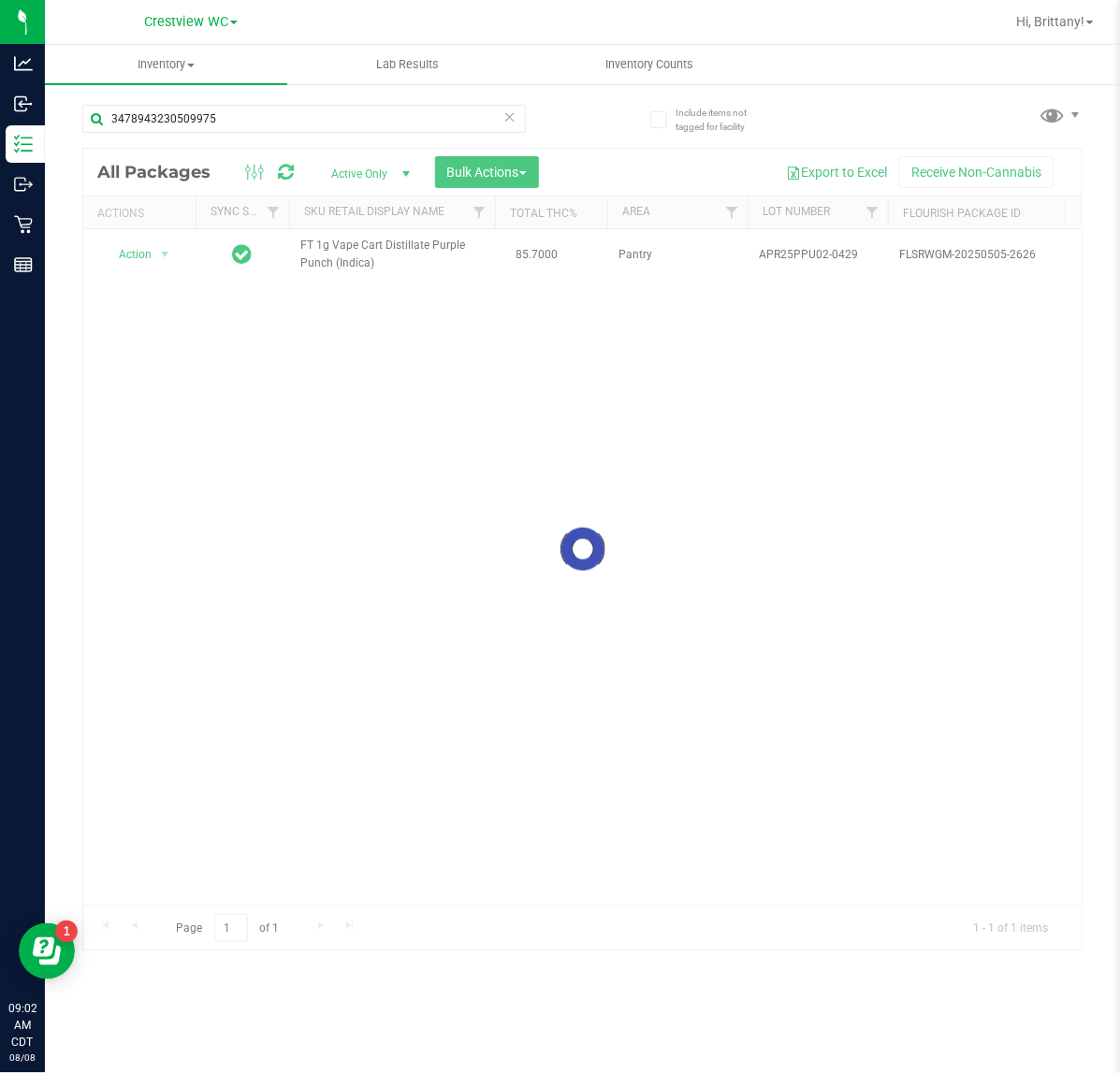 drag, startPoint x: 352, startPoint y: 895, endPoint x: 482, endPoint y: 908, distance: 130.64838 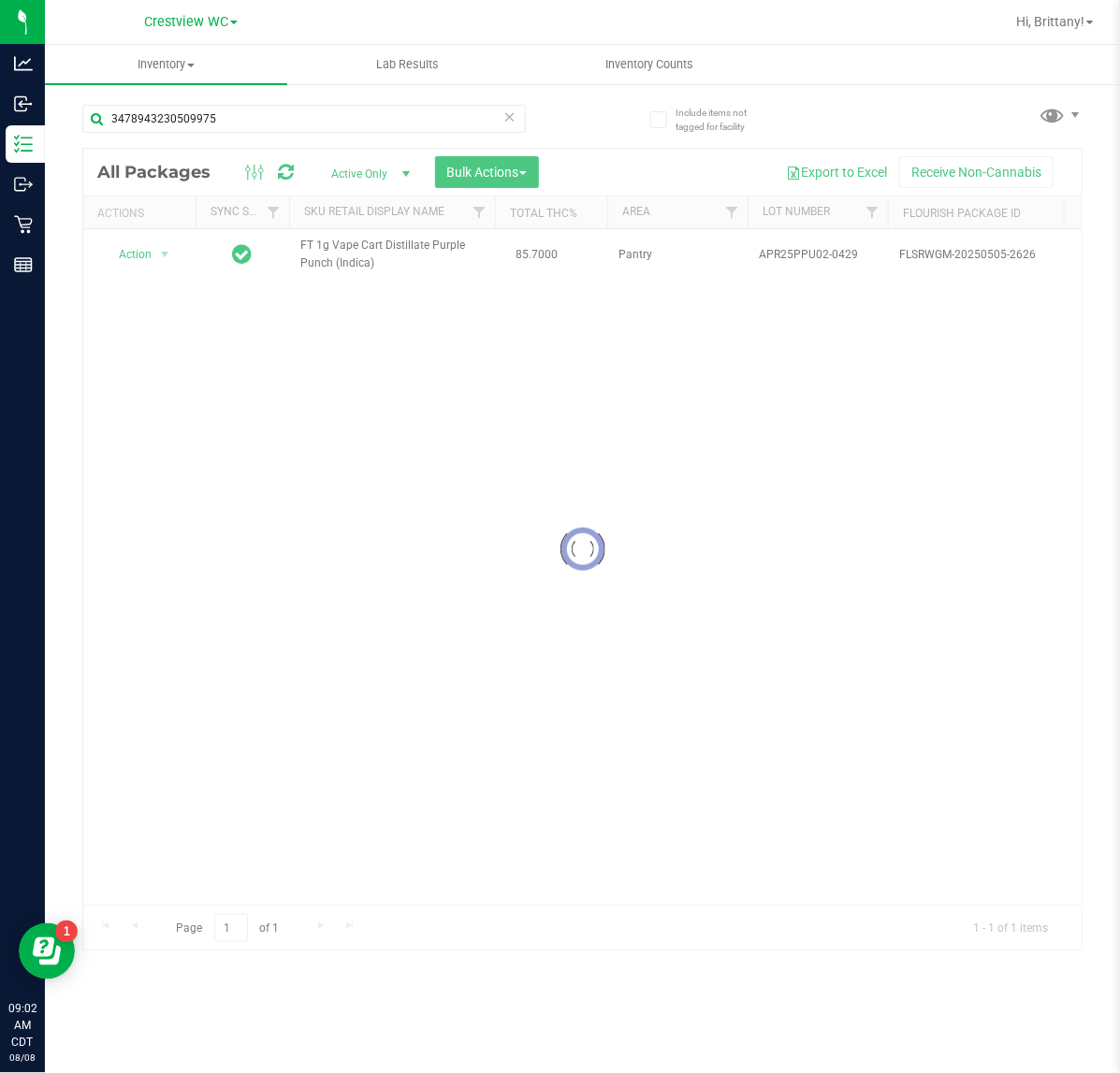 click at bounding box center [582, 549] 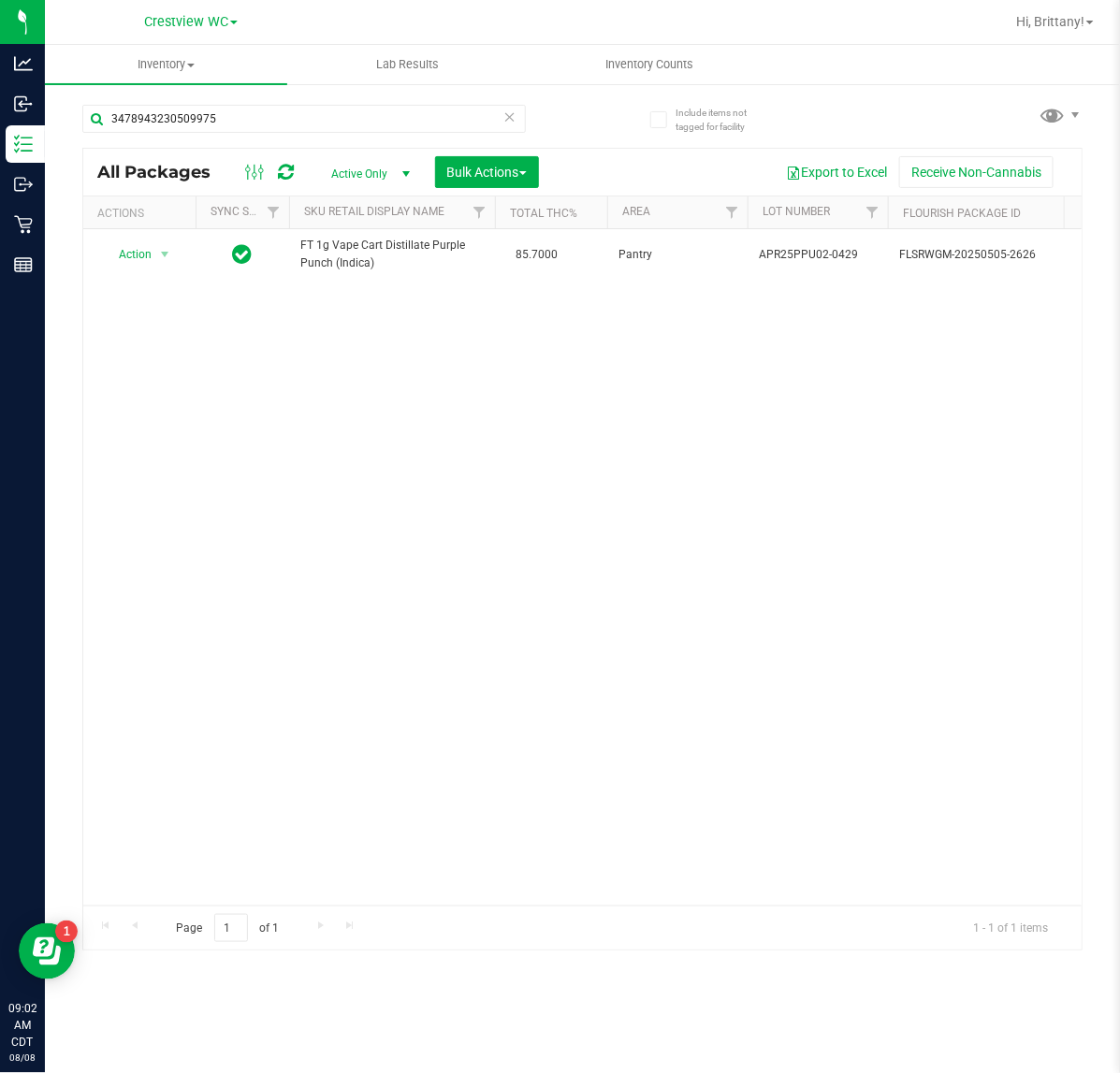 scroll, scrollTop: 0, scrollLeft: 124, axis: horizontal 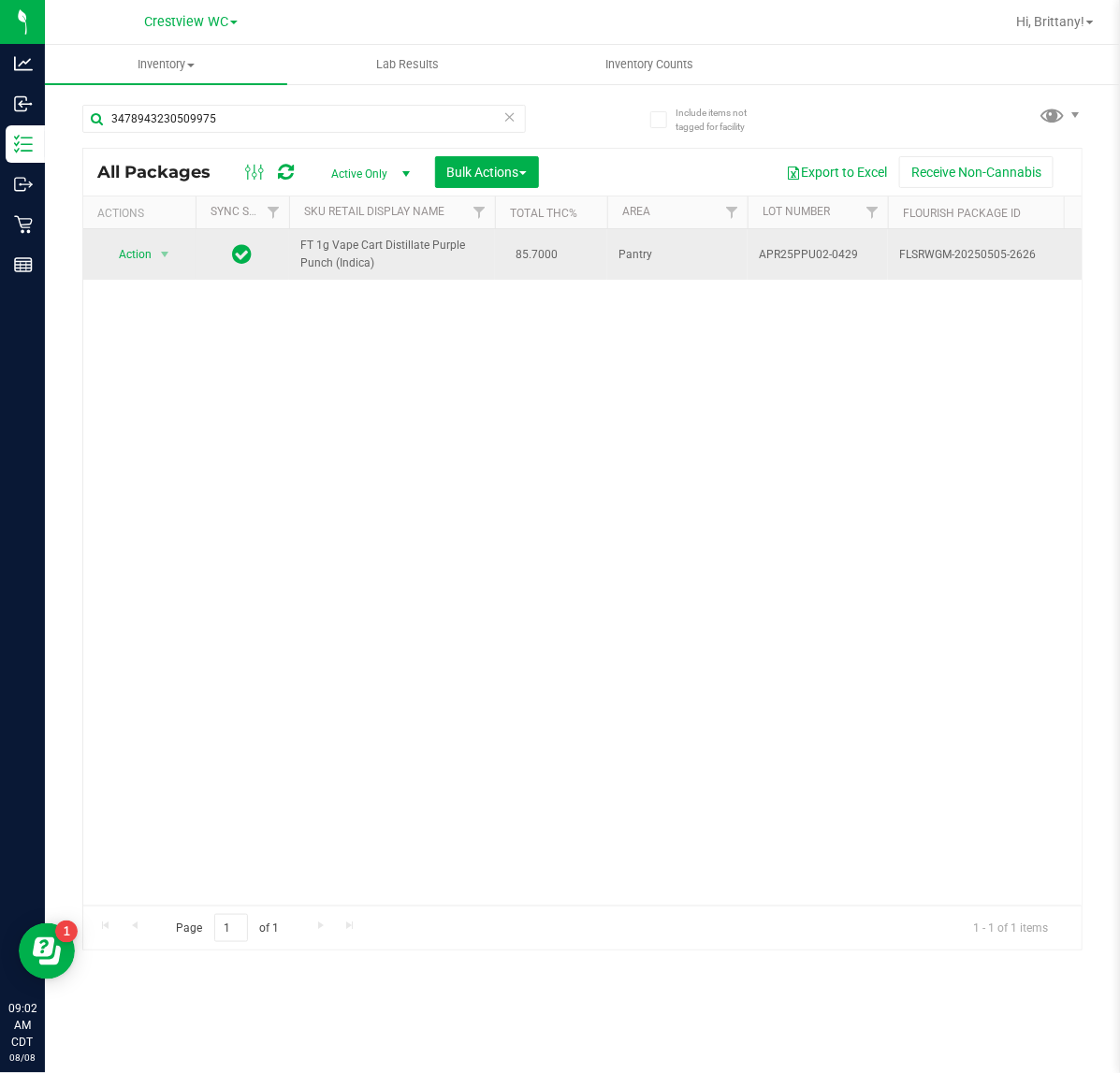 drag, startPoint x: 413, startPoint y: 276, endPoint x: 255, endPoint y: 241, distance: 161.83016 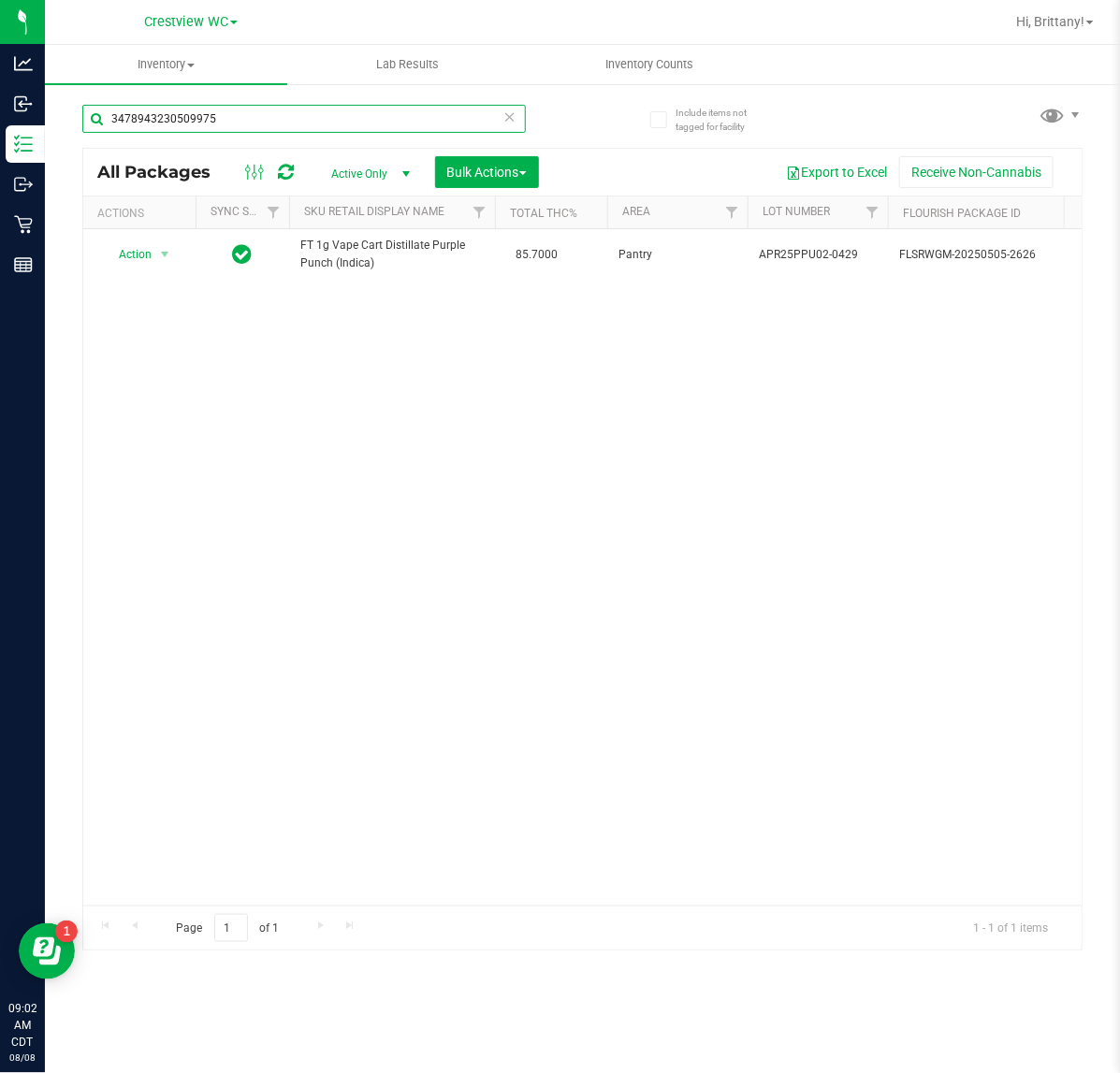 drag, startPoint x: 257, startPoint y: 109, endPoint x: -257, endPoint y: 114, distance: 514.0243 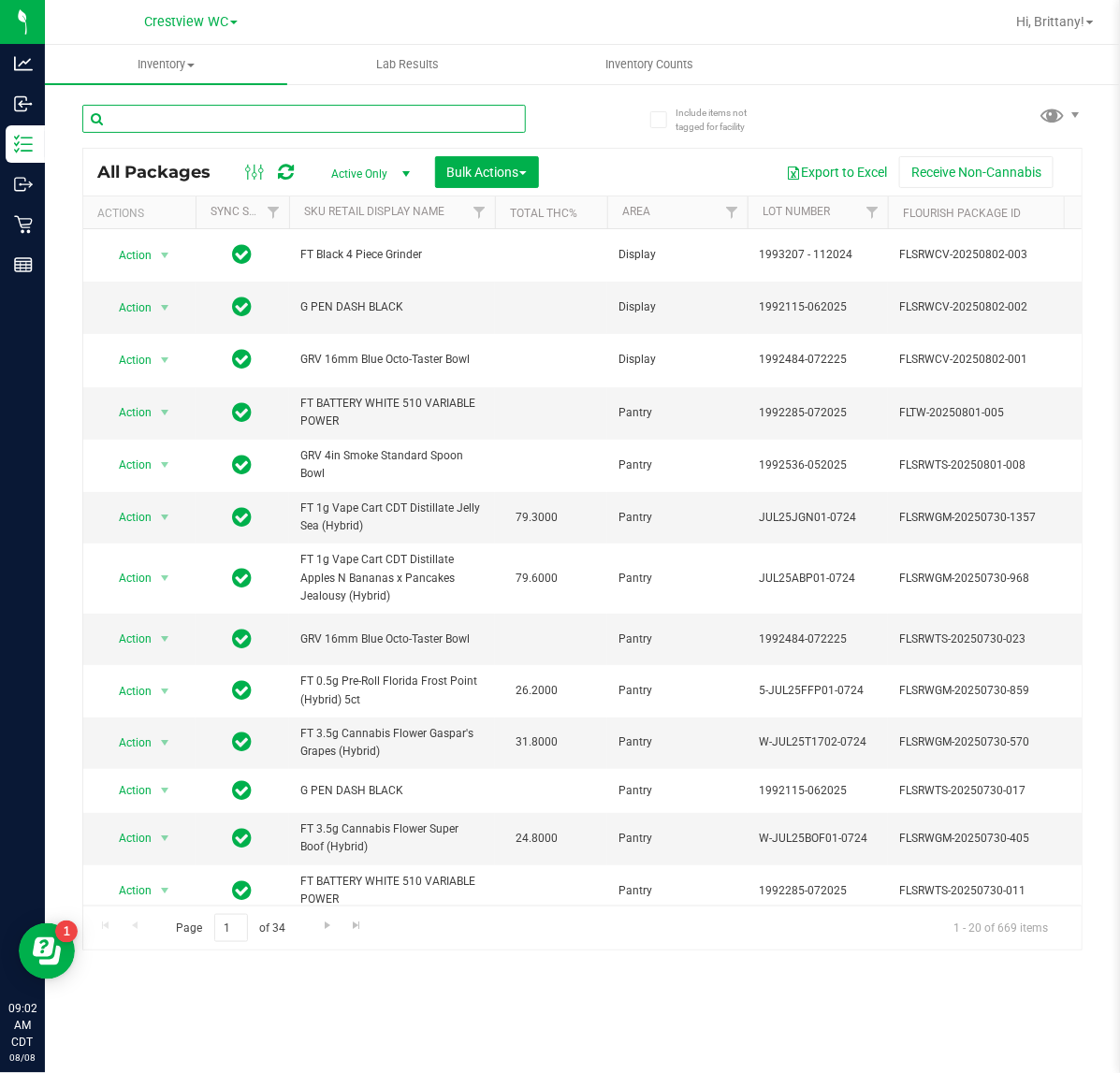 drag, startPoint x: 327, startPoint y: 110, endPoint x: 249, endPoint y: 109, distance: 78.00641 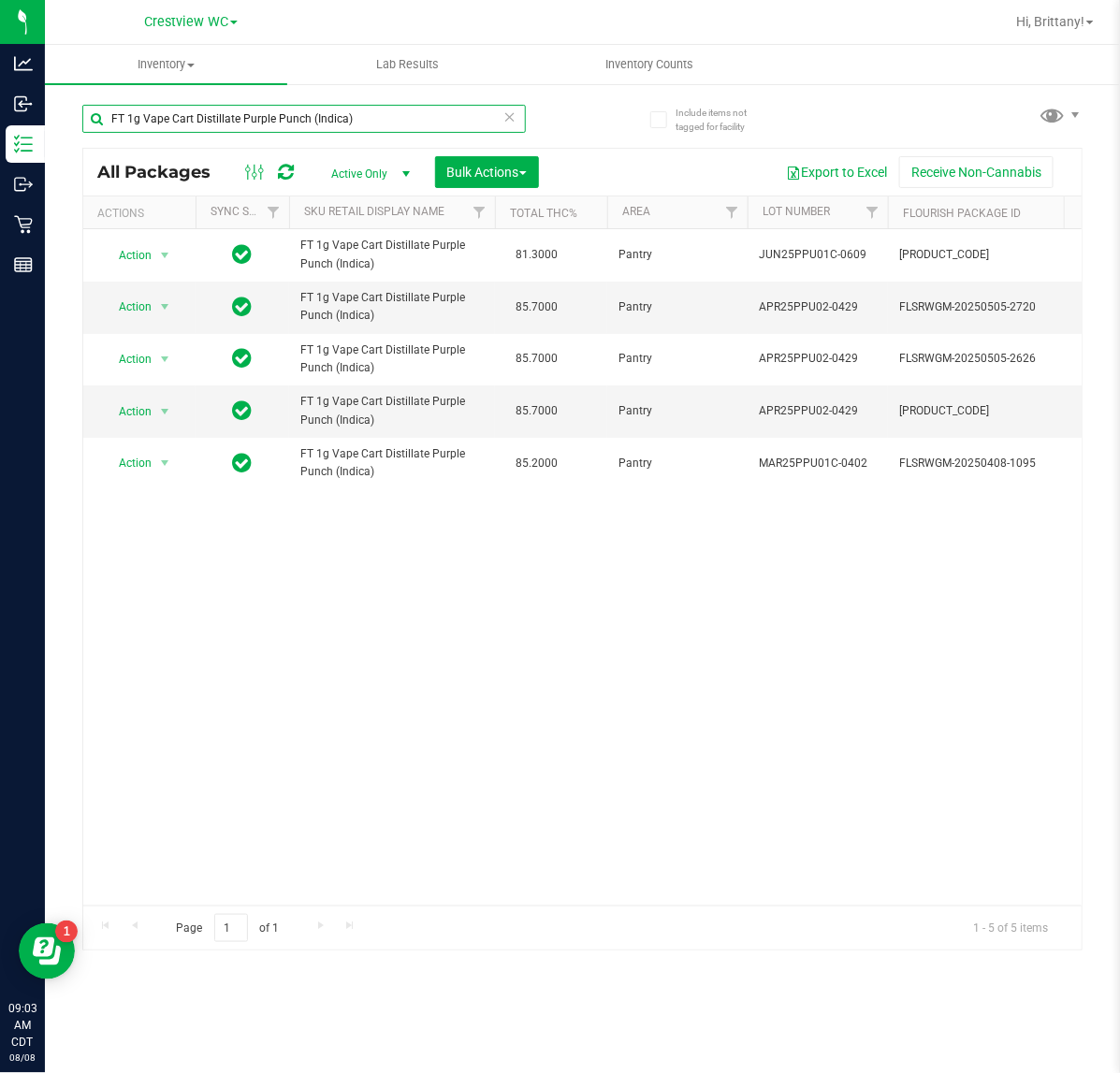 scroll, scrollTop: 0, scrollLeft: 297, axis: horizontal 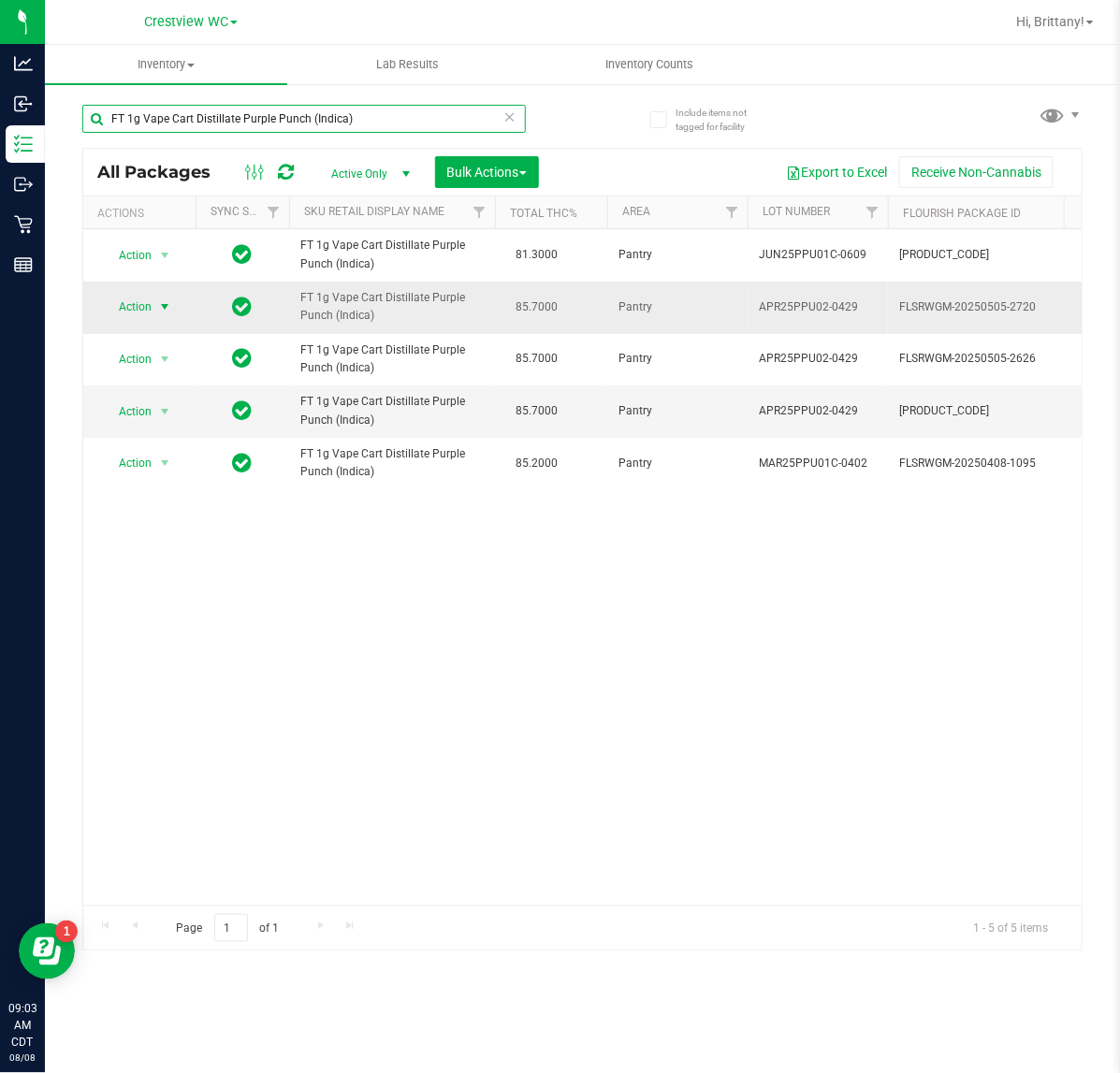 type on "FT 1g Vape Cart Distillate Purple Punch (Indica)" 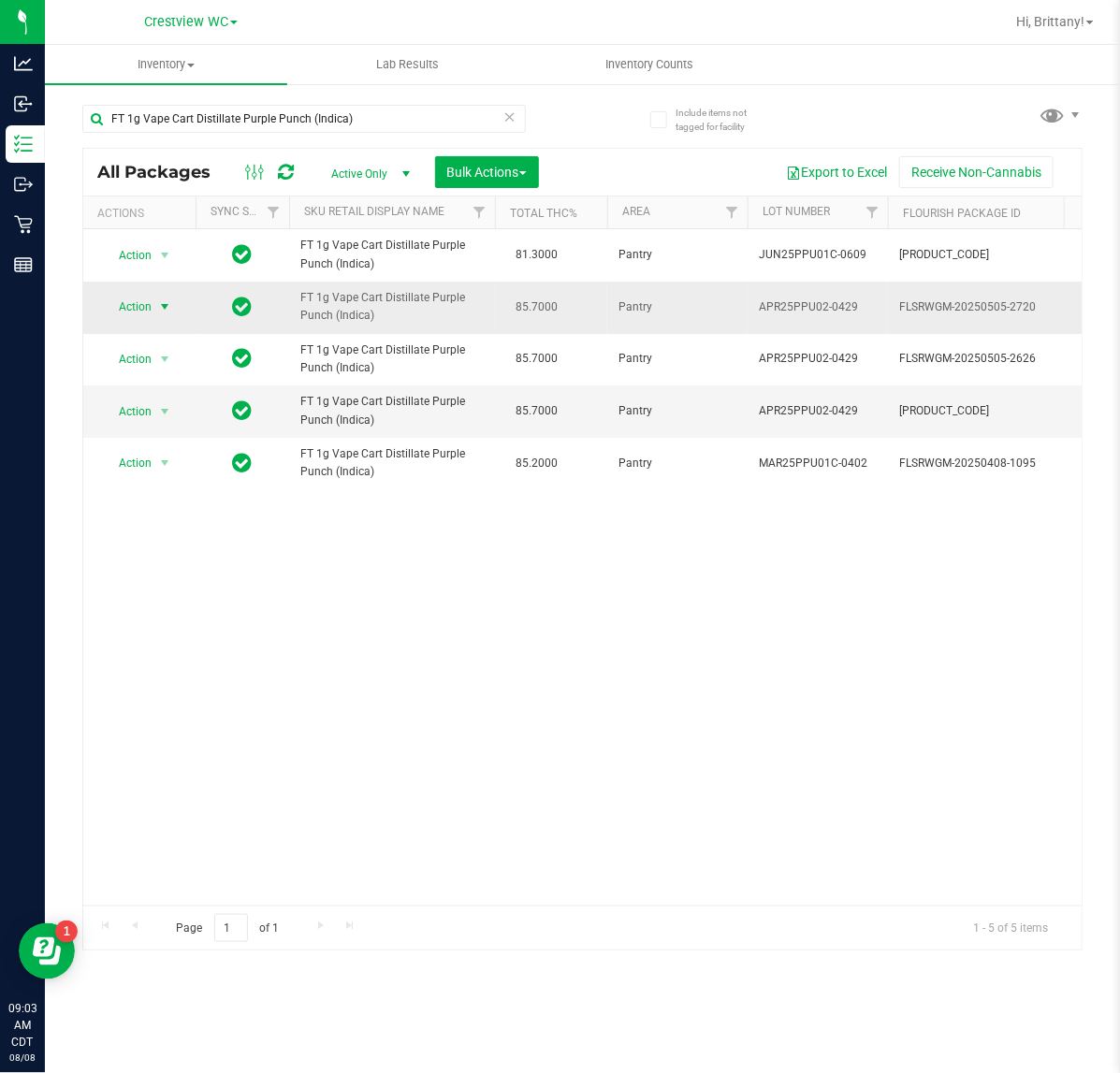 click on "Action" at bounding box center (127, 307) 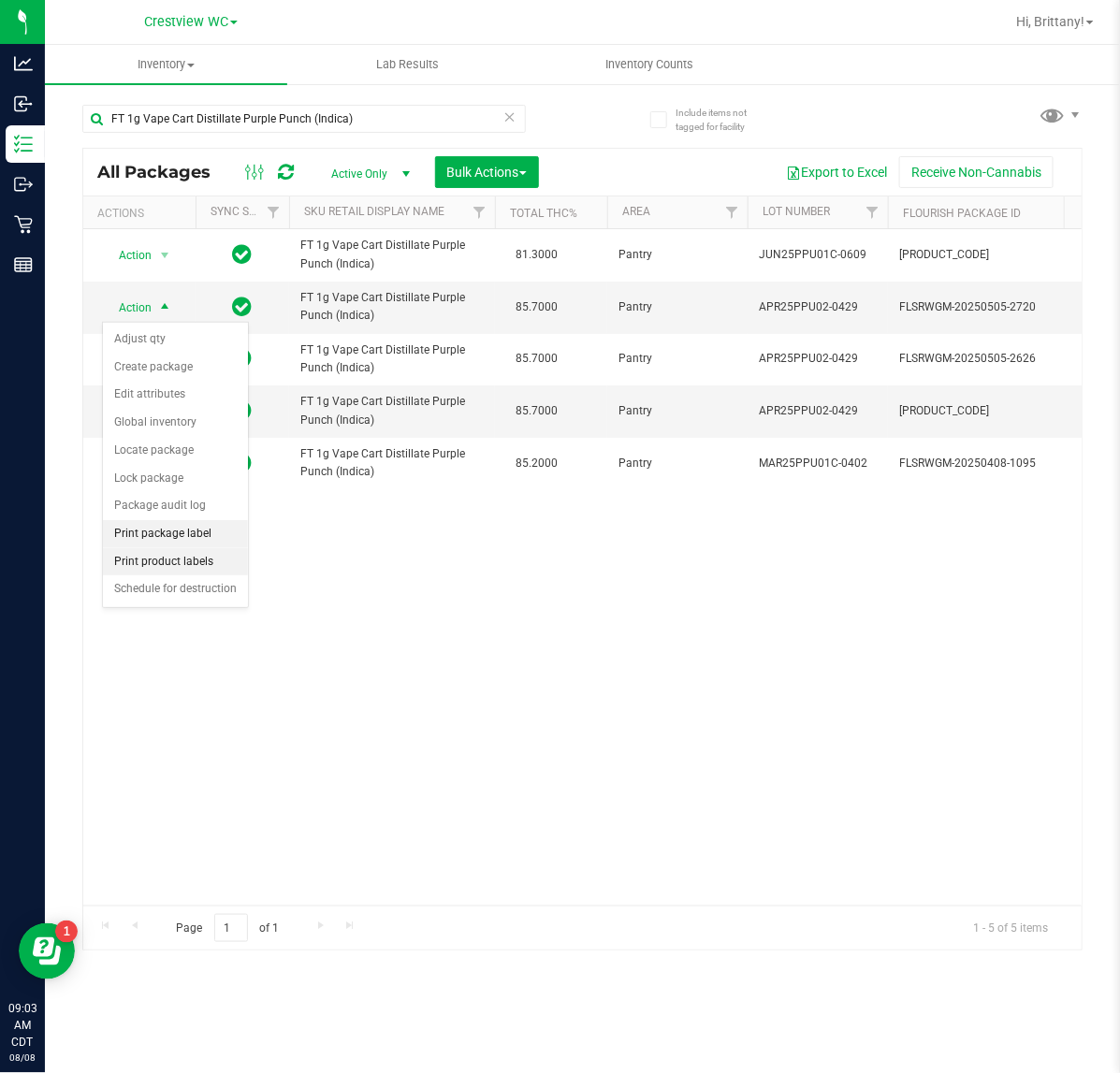 click on "Print product labels" at bounding box center [175, 562] 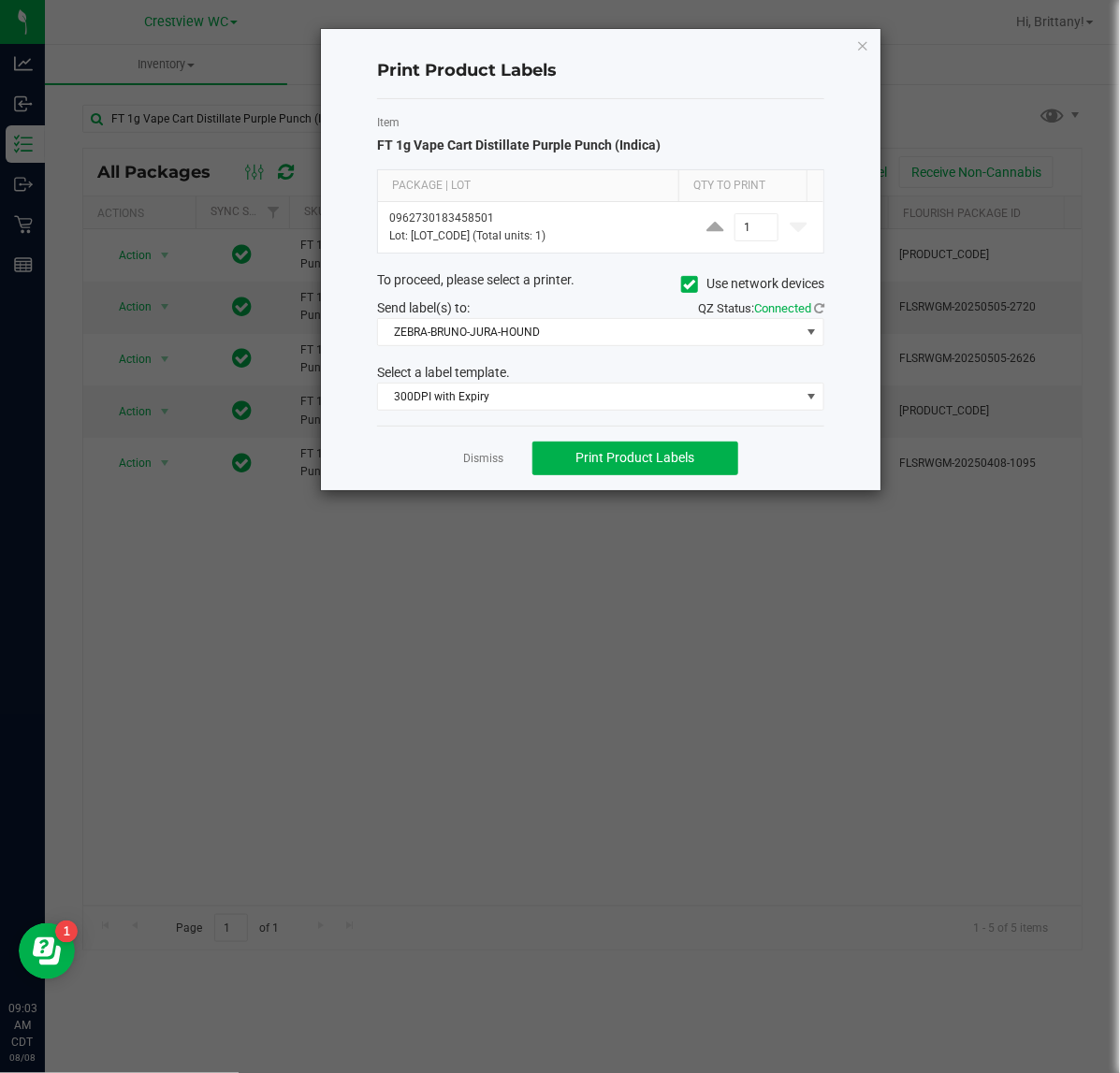 click on "Print Product Labels   Item   FT 1g Vape Cart Distillate Purple Punch (Indica)  Package | Lot Qty to Print  0962730183458501   Lot: APR25PPU02-0429 (Total units: 1)  1  To proceed, please select a printer.   Use network devices  Send label(s) to:  QZ Status:   Connected  ZEBRA-BRUNO-JURA-HOUND  Select a label template.  300DPI with Expiry  Dismiss   Print Product Labels" 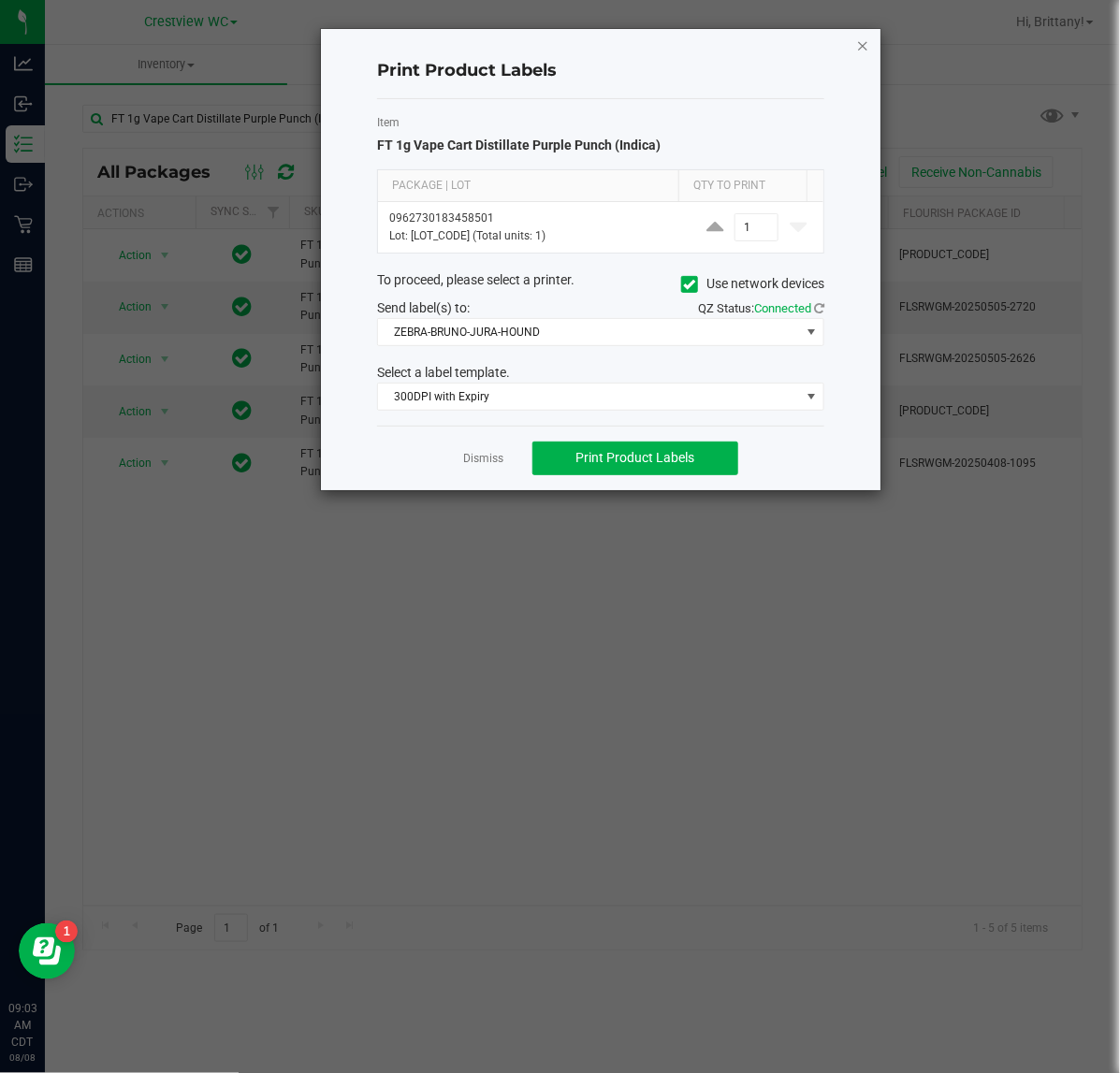 click 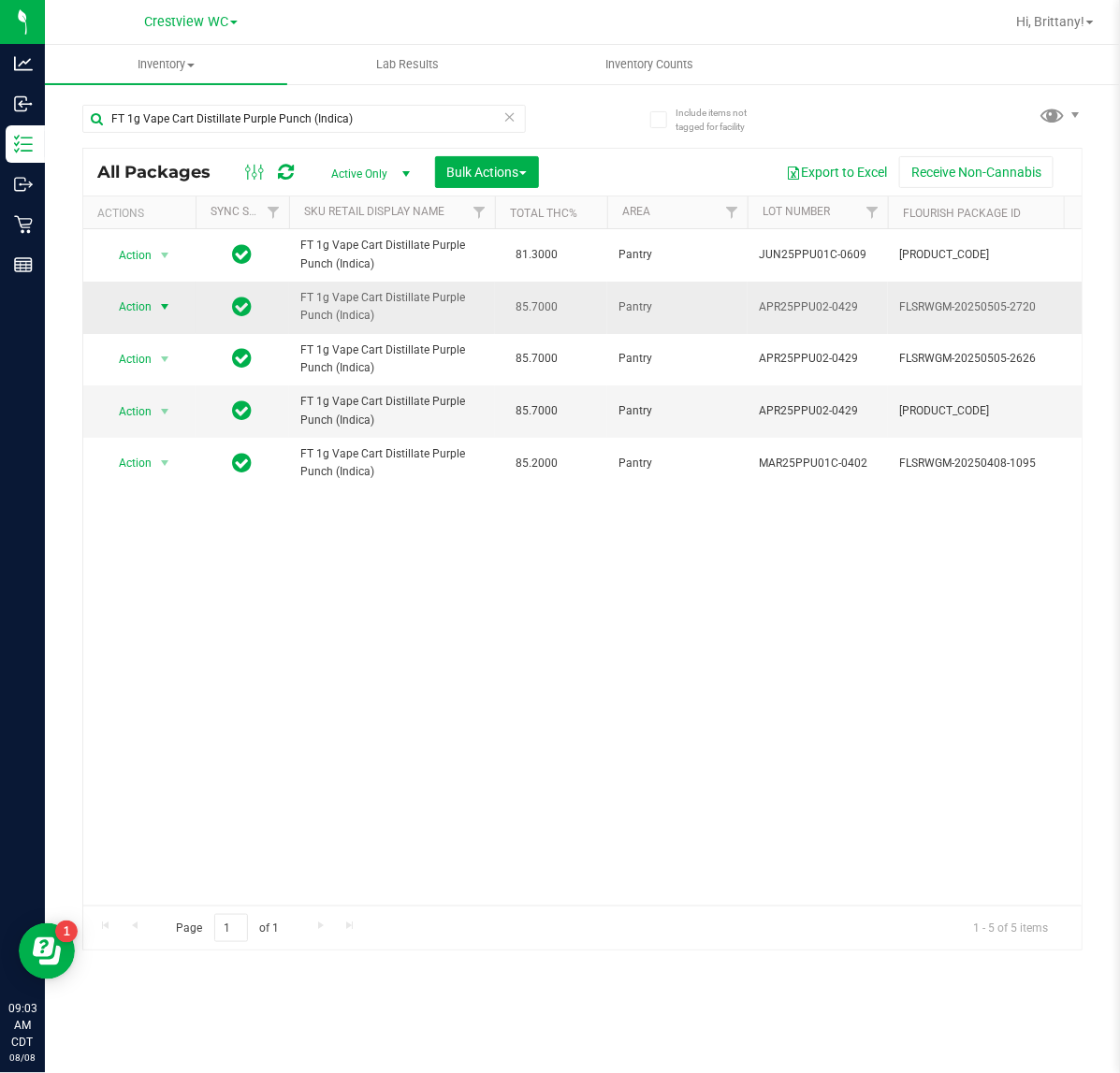 click on "Action" at bounding box center [127, 307] 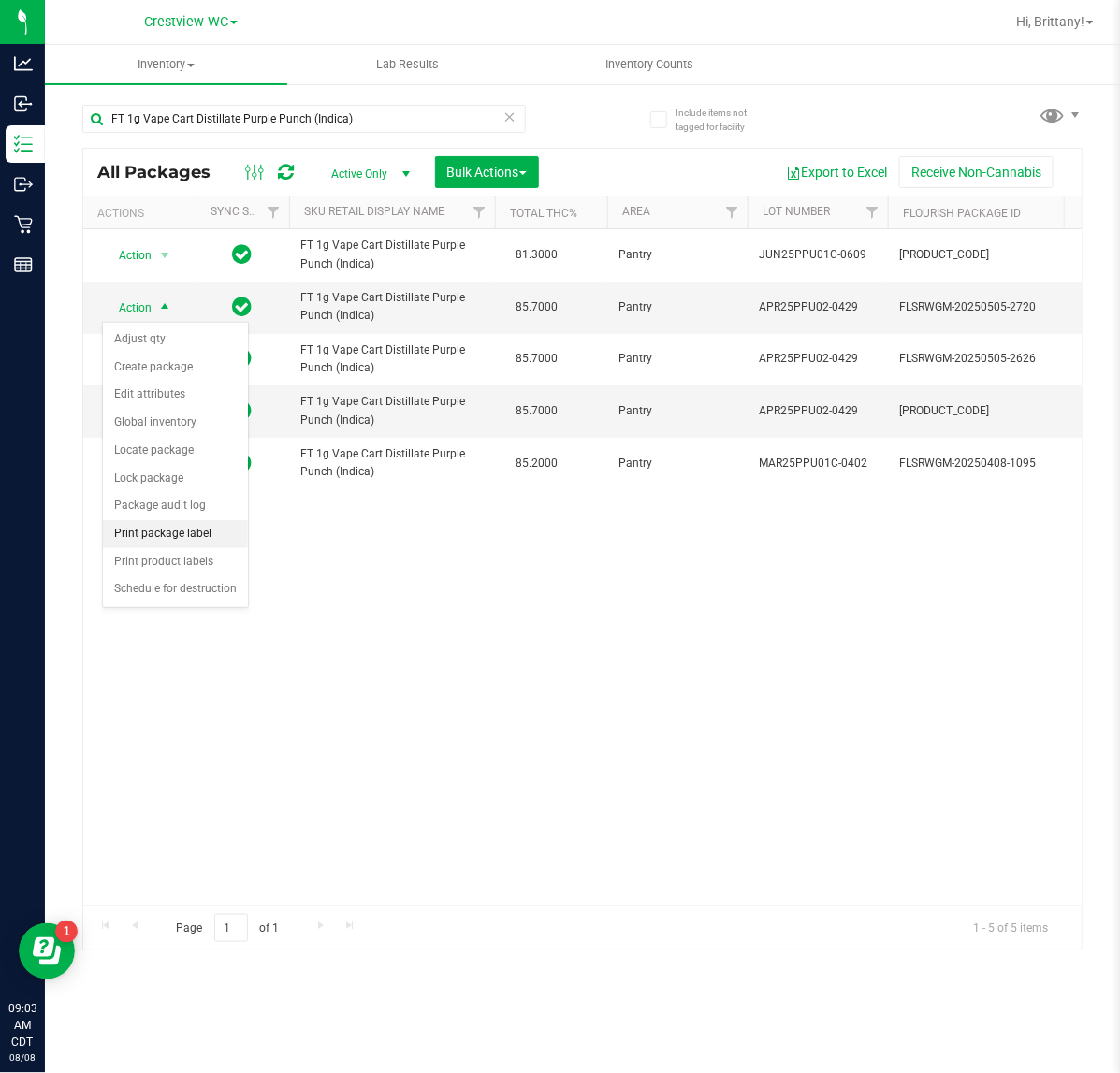 click on "Print package label" at bounding box center (175, 534) 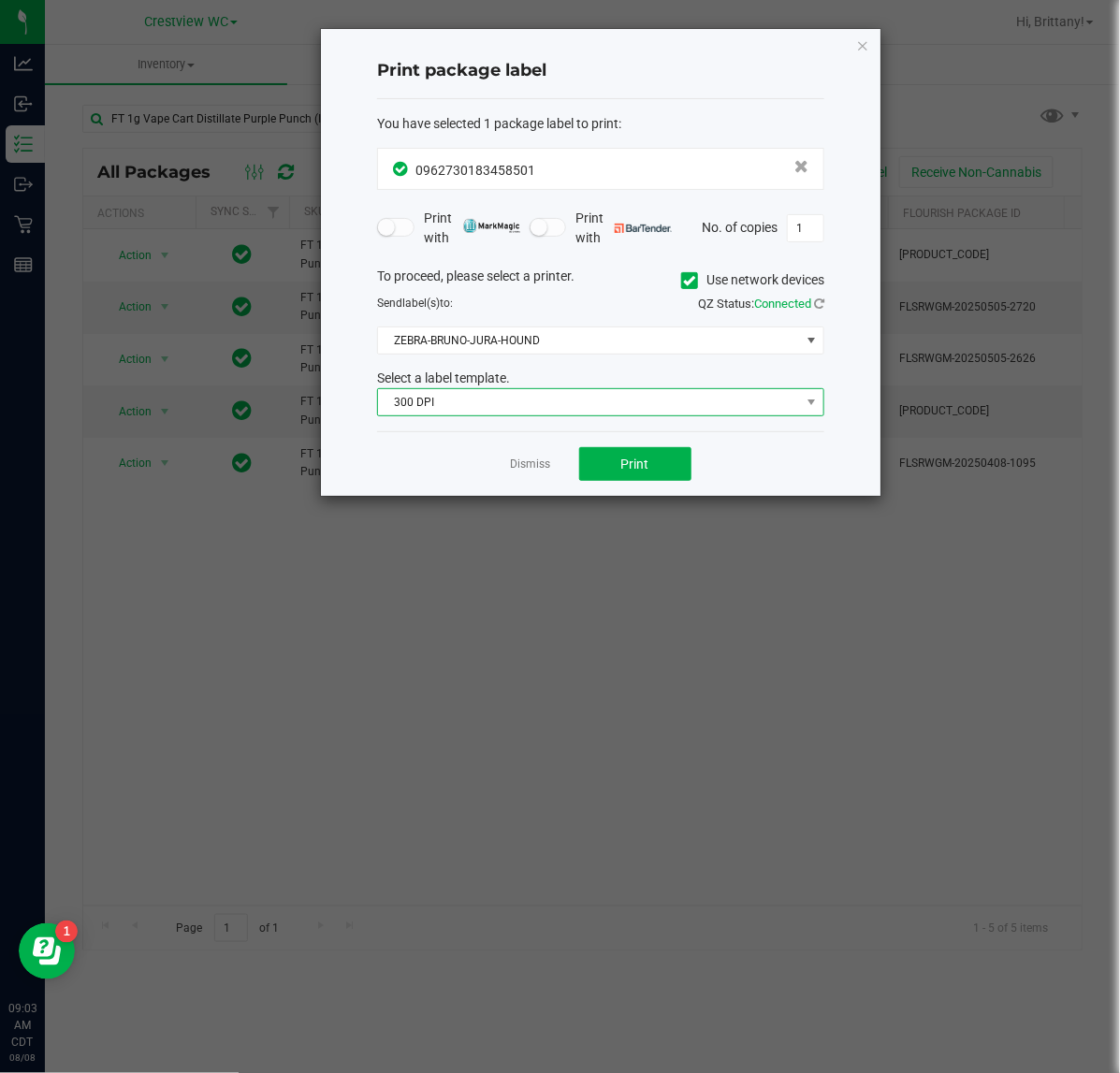 click on "300 DPI" at bounding box center (589, 402) 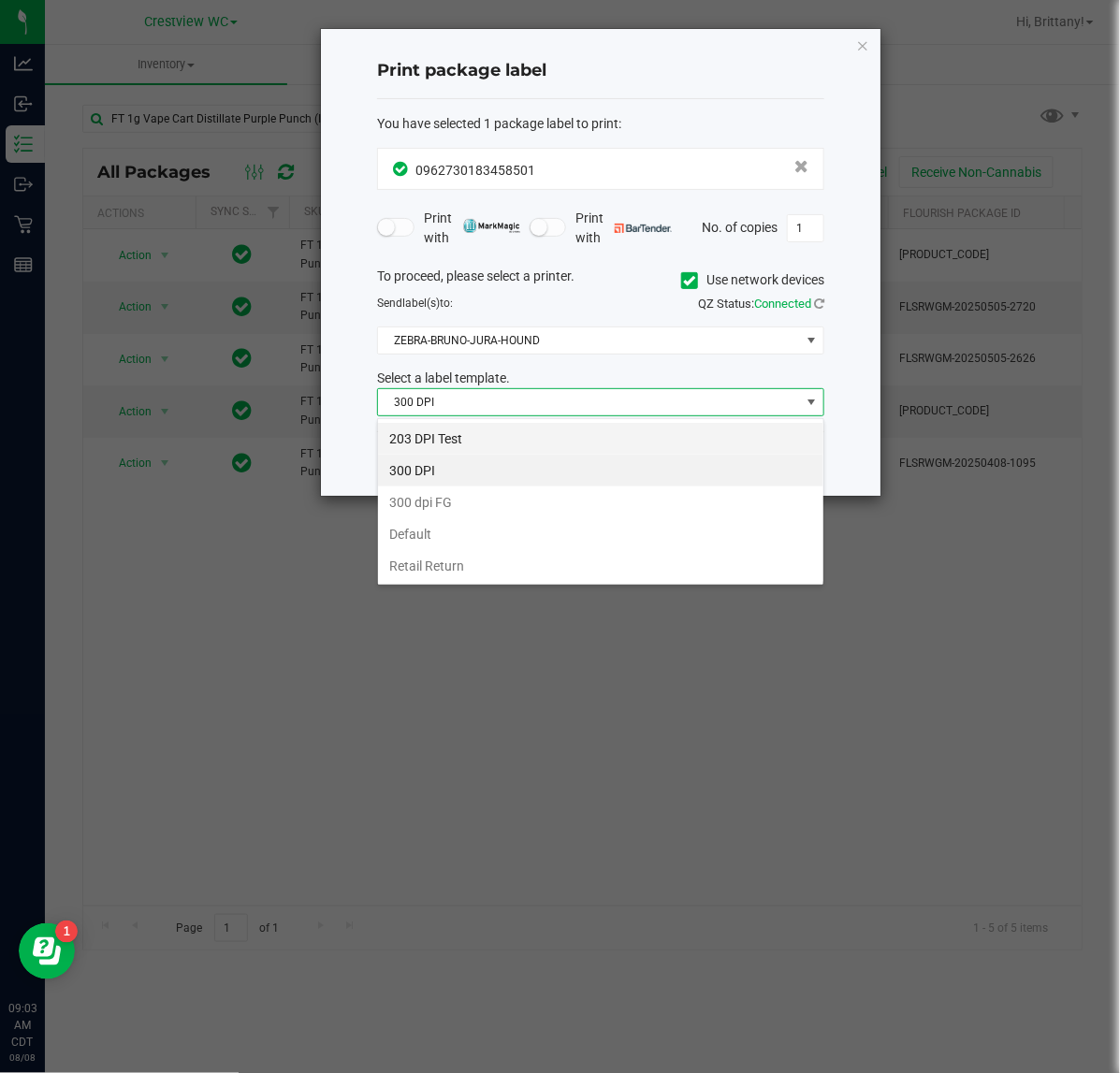 click on "203 DPI Test" at bounding box center [601, 439] 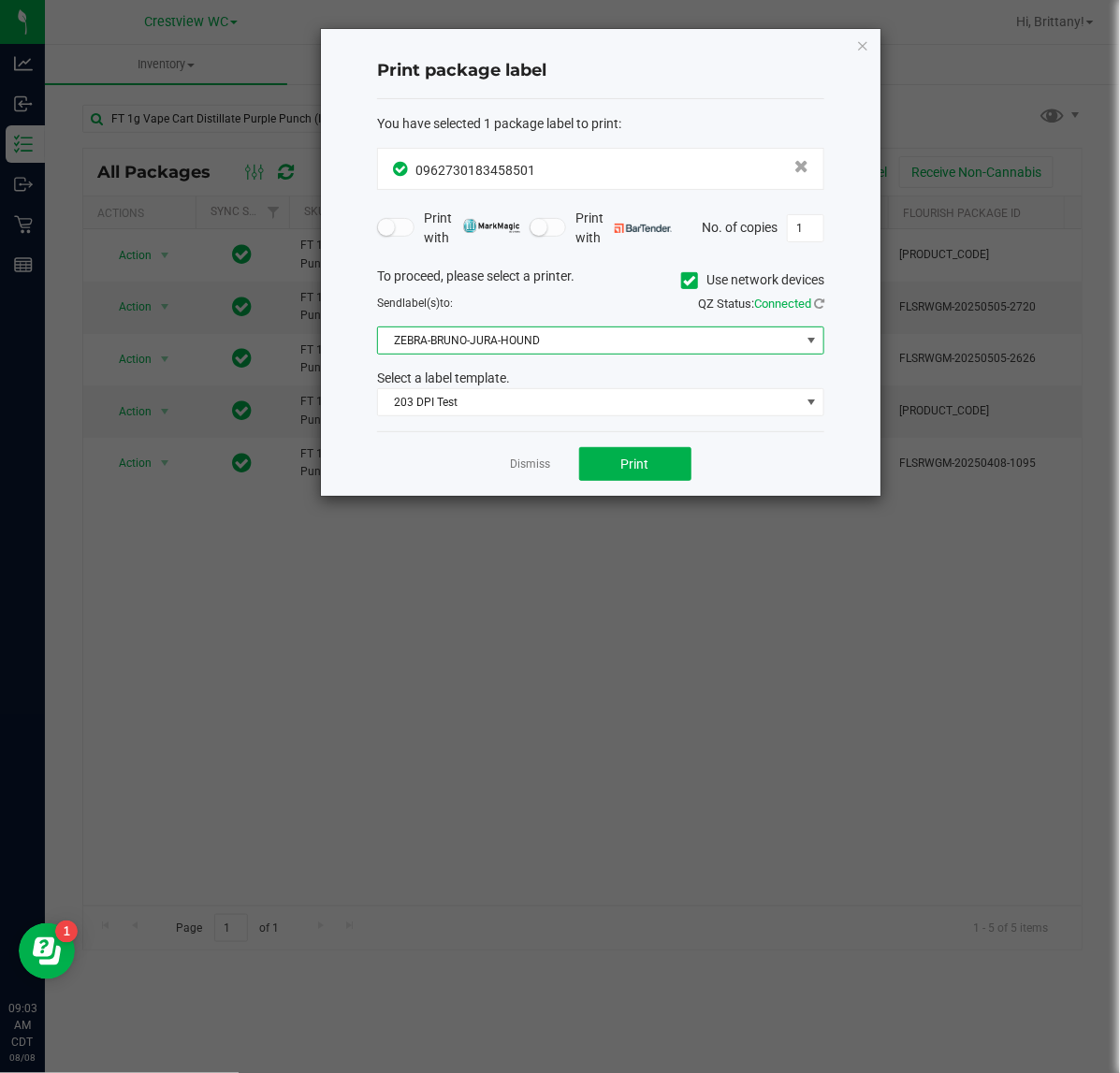 click on "ZEBRA-BRUNO-JURA-HOUND" at bounding box center (589, 341) 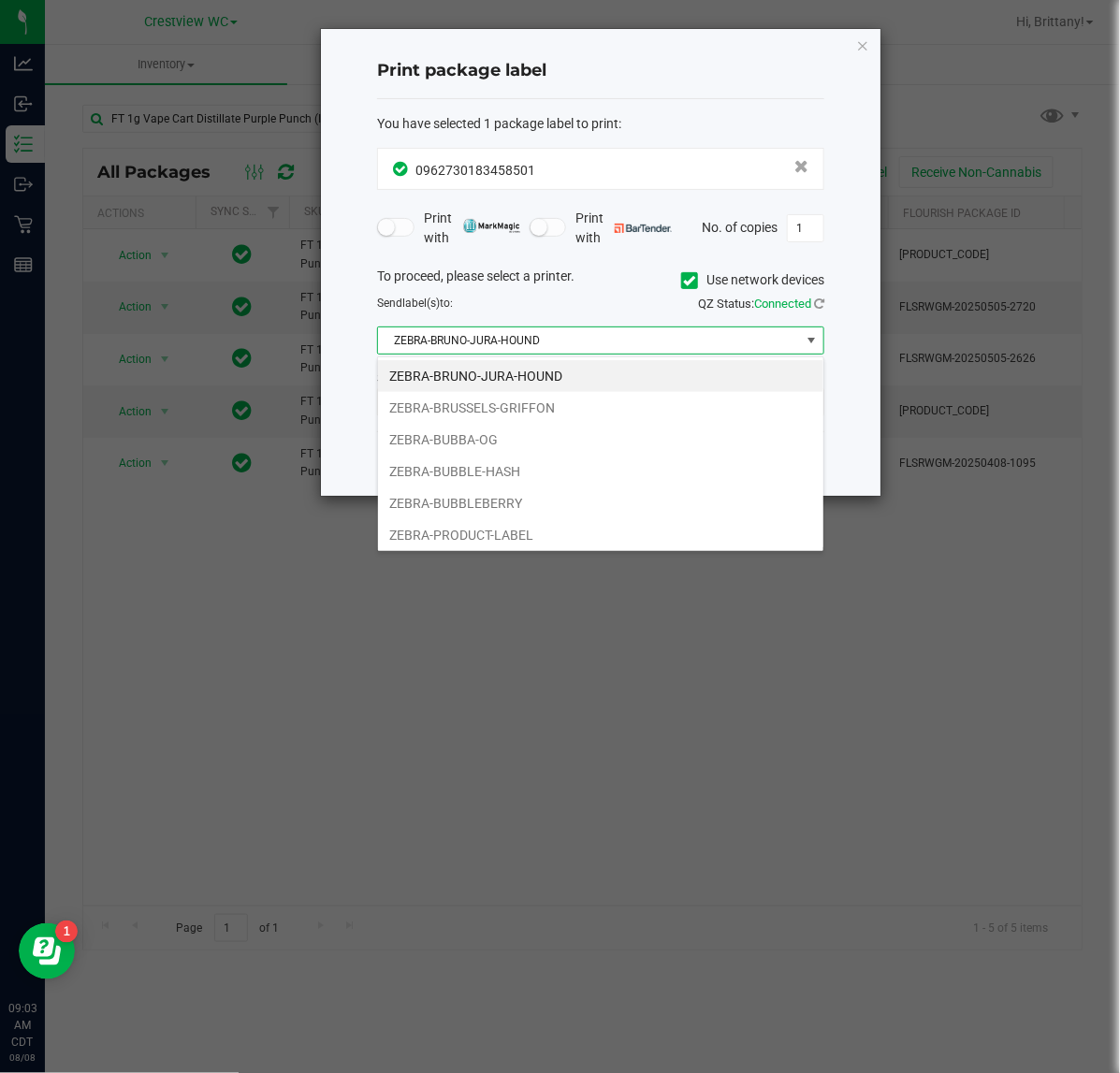 drag, startPoint x: 666, startPoint y: 633, endPoint x: 656, endPoint y: 590, distance: 44.14748 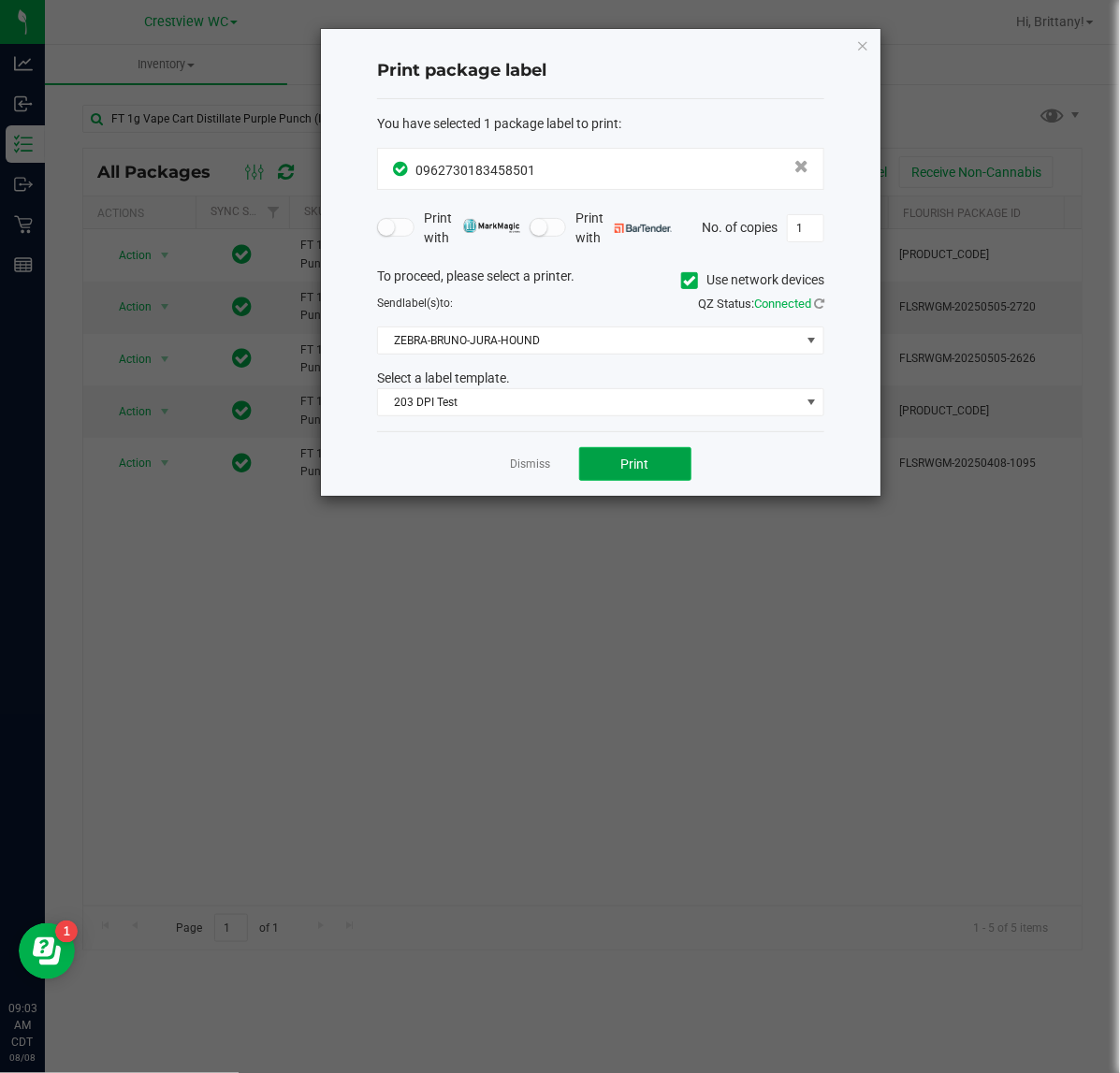 click on "Print" 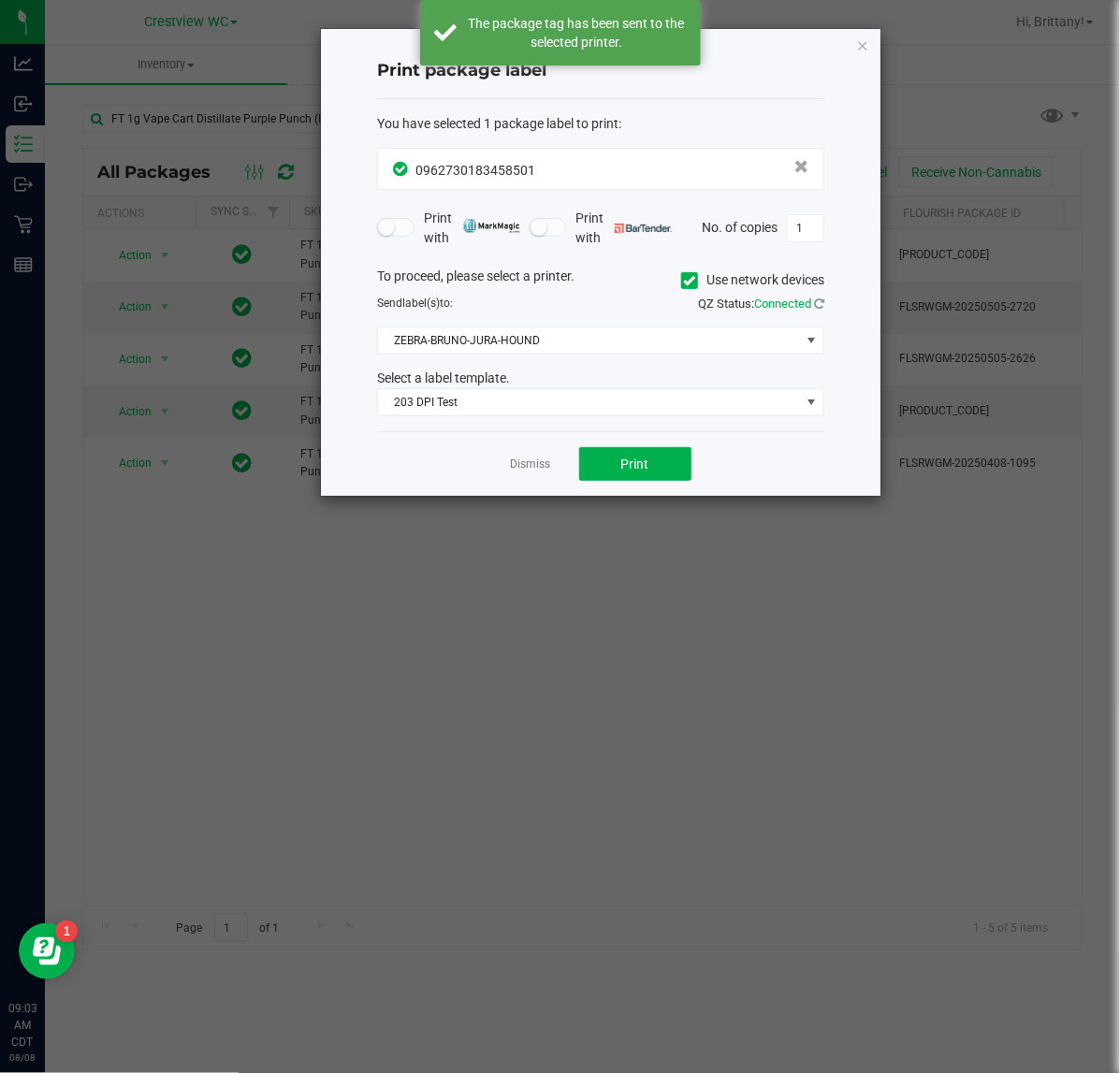 click 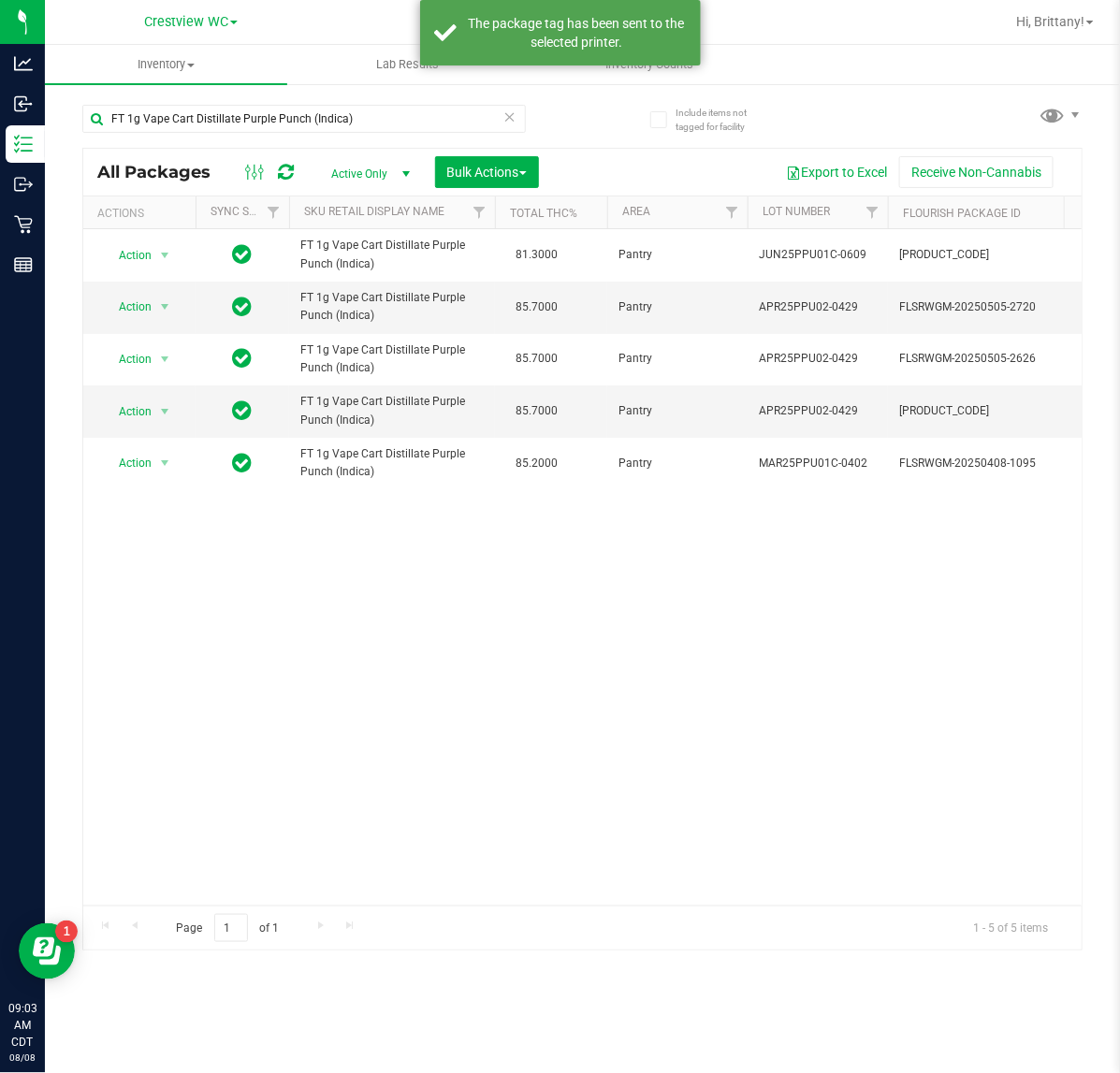drag, startPoint x: 312, startPoint y: 886, endPoint x: 402, endPoint y: 901, distance: 91.24144 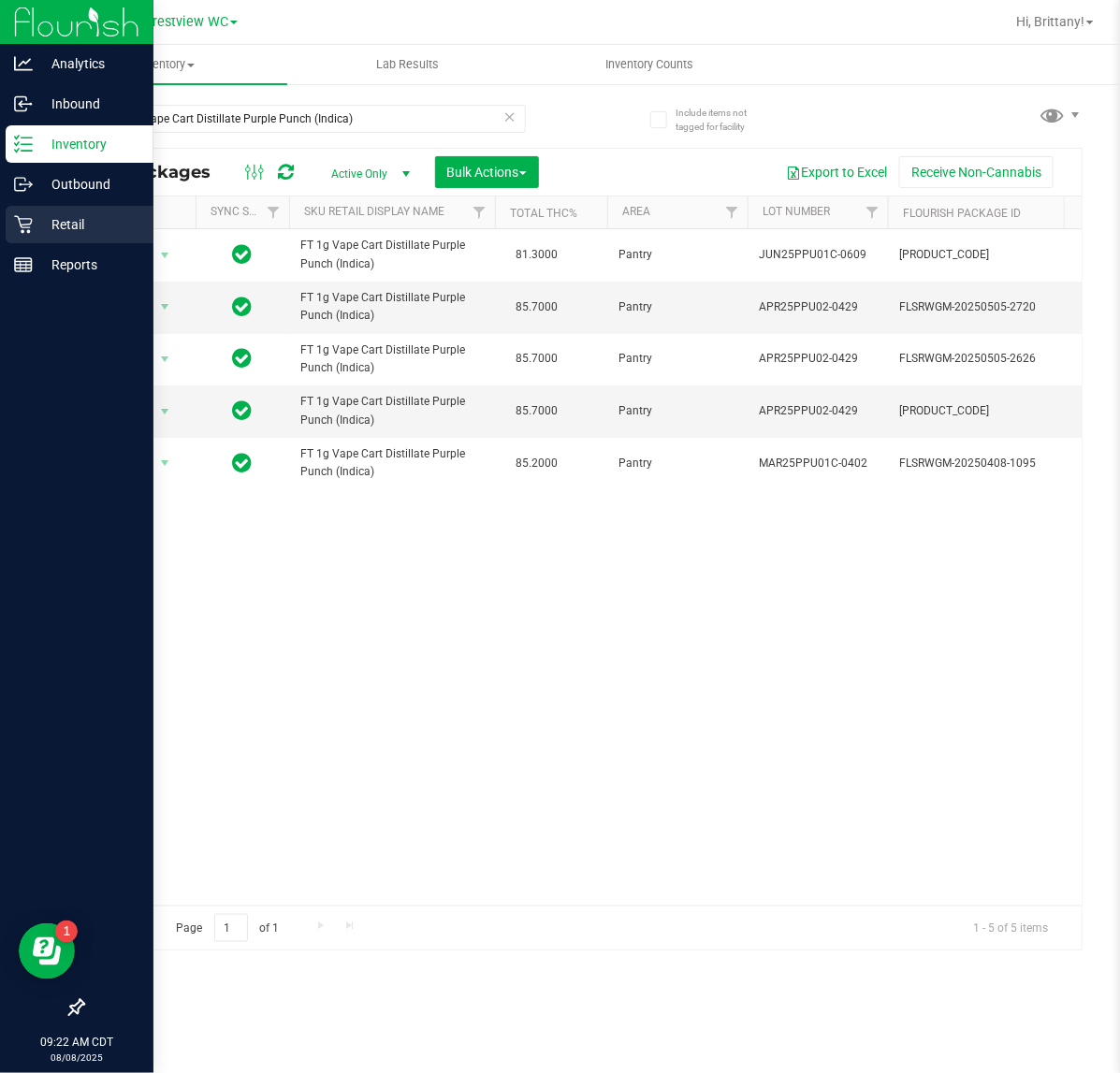 click on "Retail" at bounding box center [89, 225] 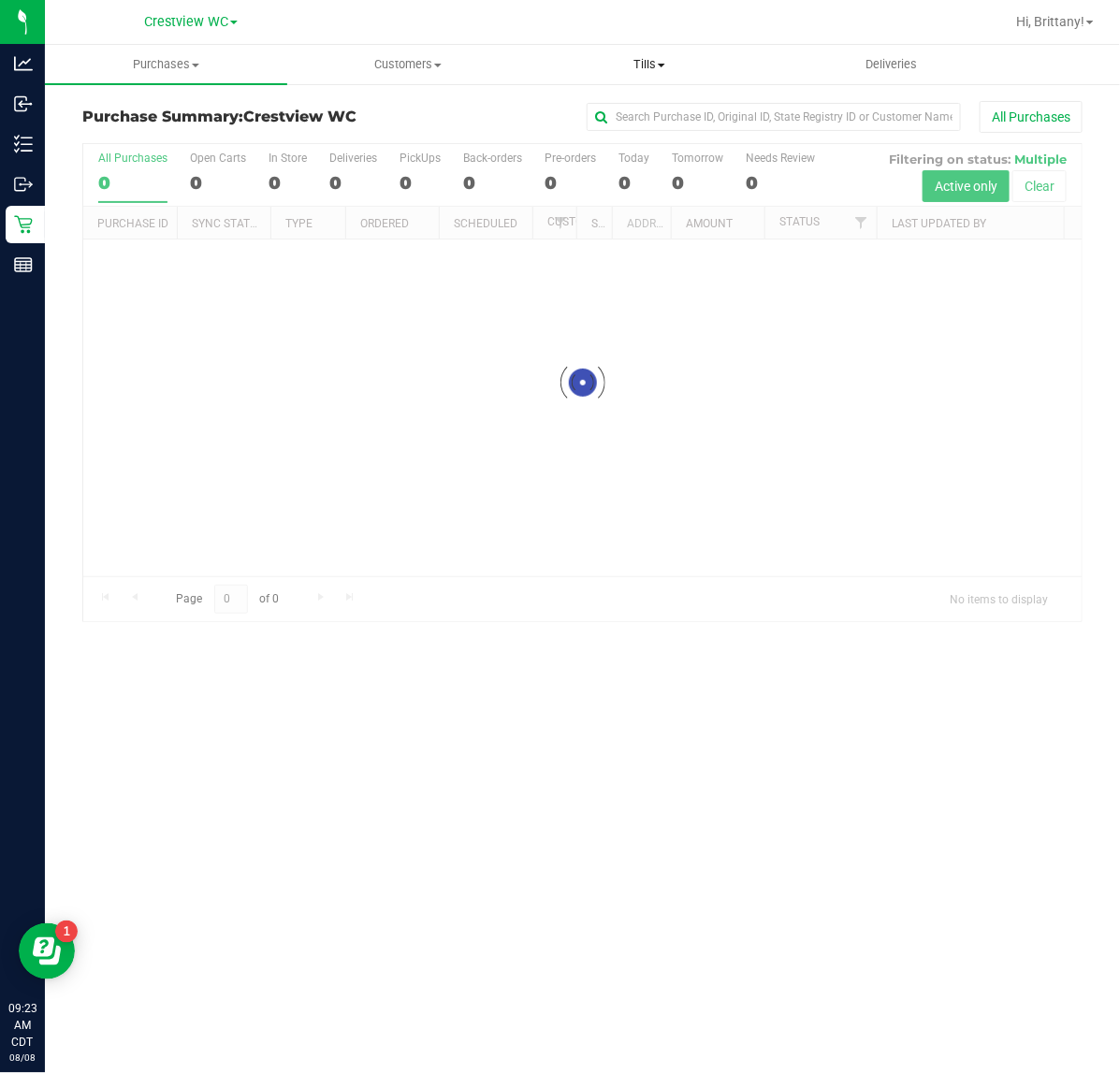 click on "Tills" at bounding box center (649, 65) 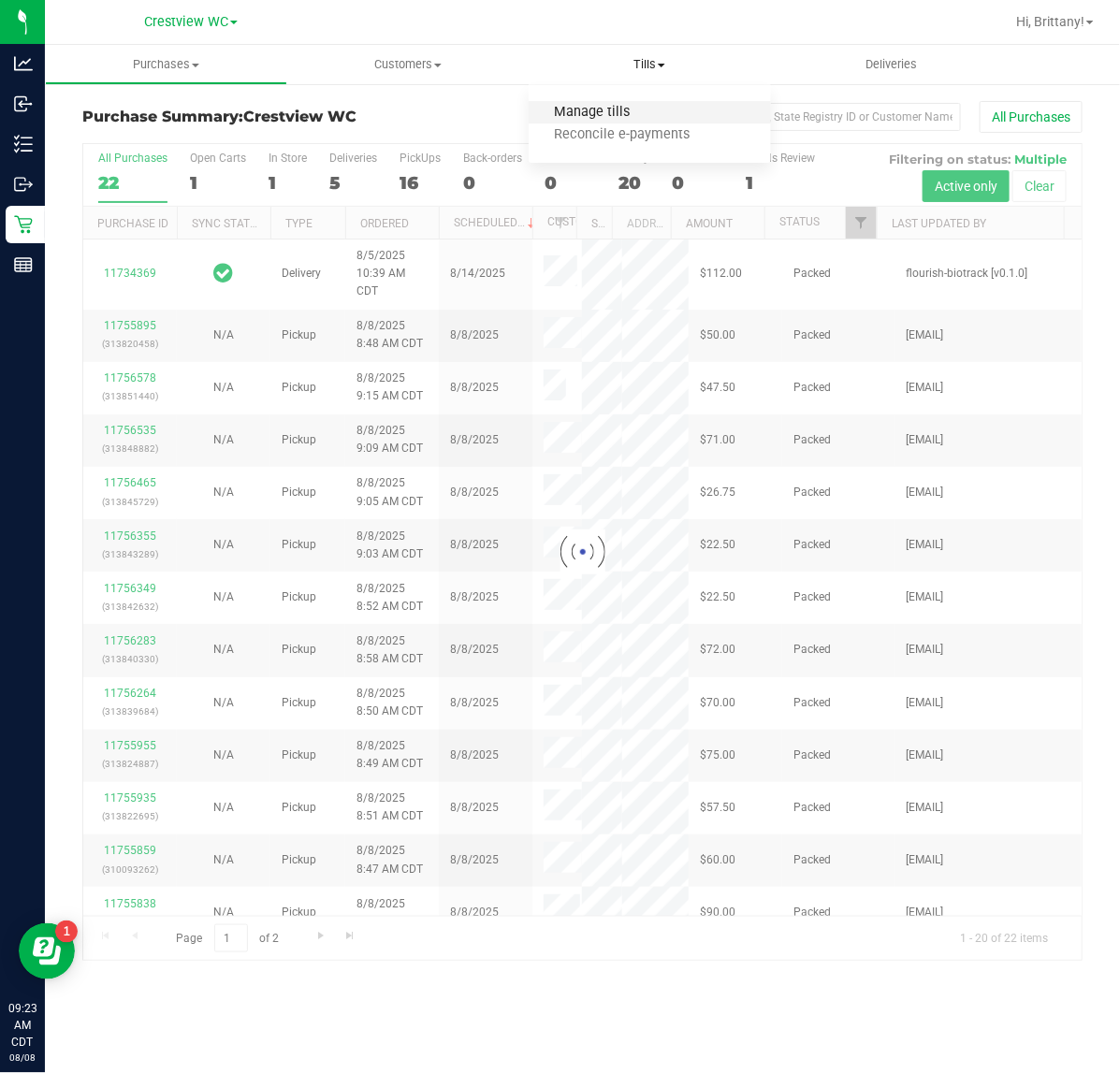 click on "Manage tills" at bounding box center [591, 112] 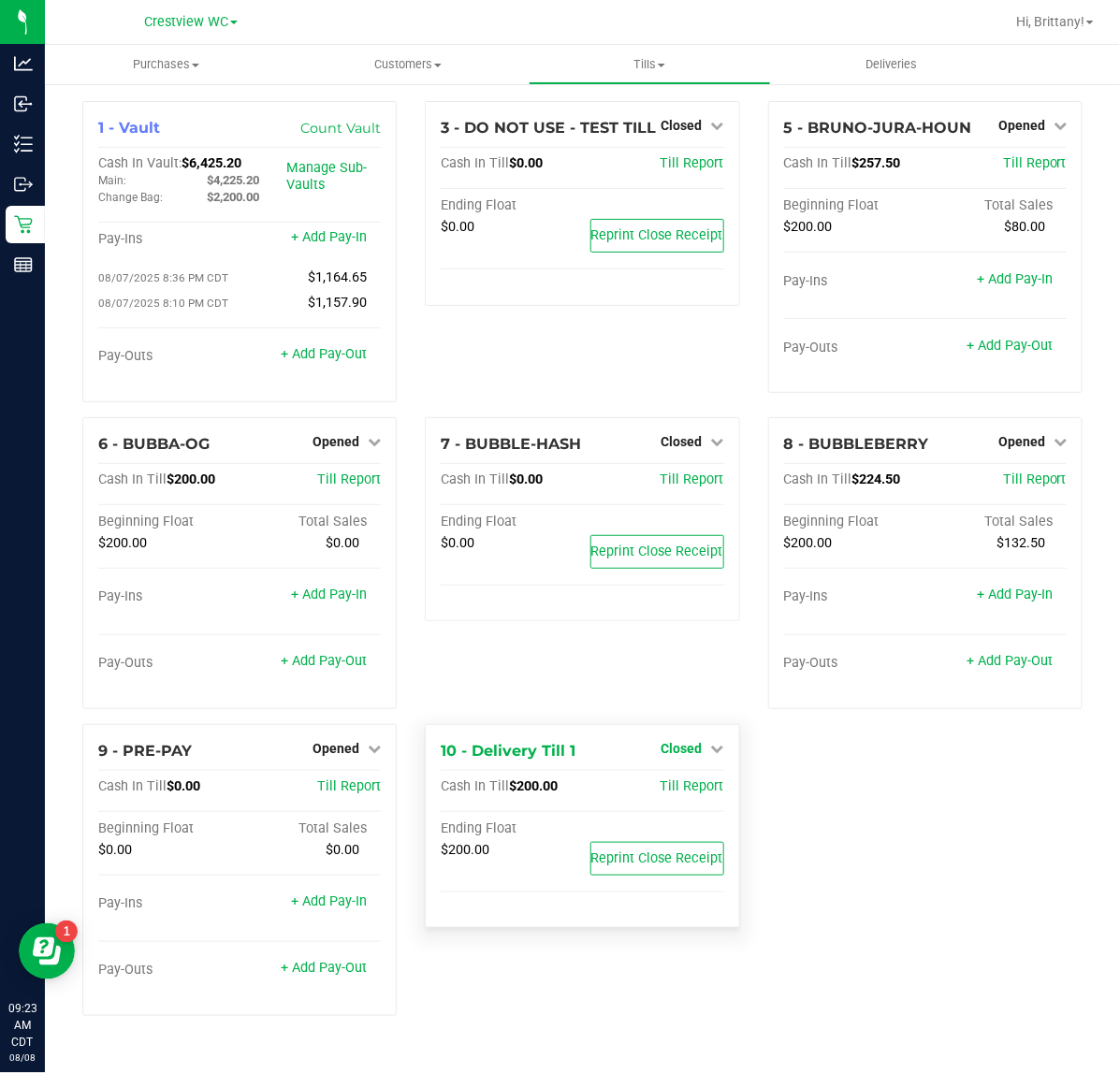 click on "Closed" at bounding box center (682, 748) 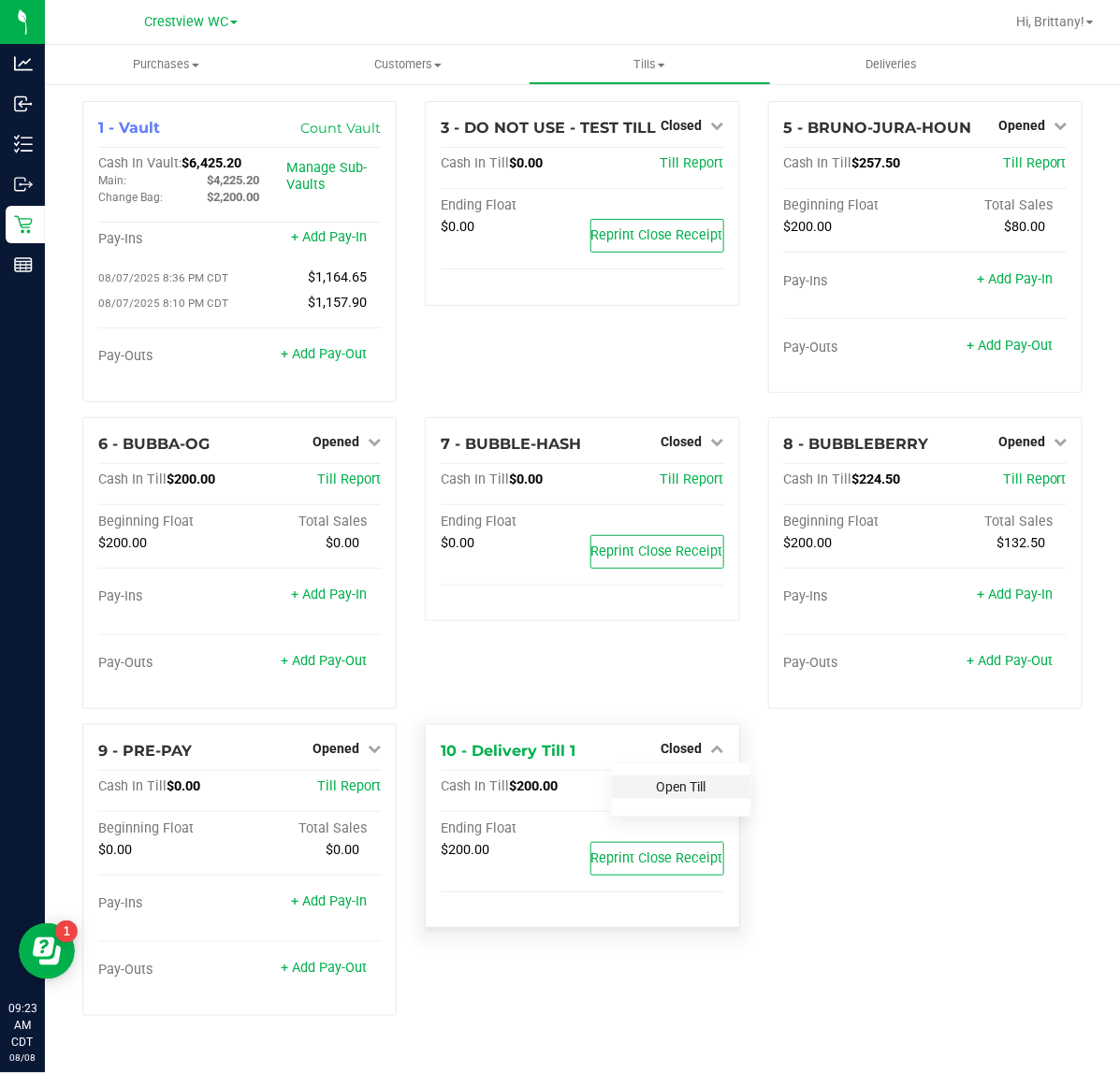 click on "Open Till" at bounding box center (681, 787) 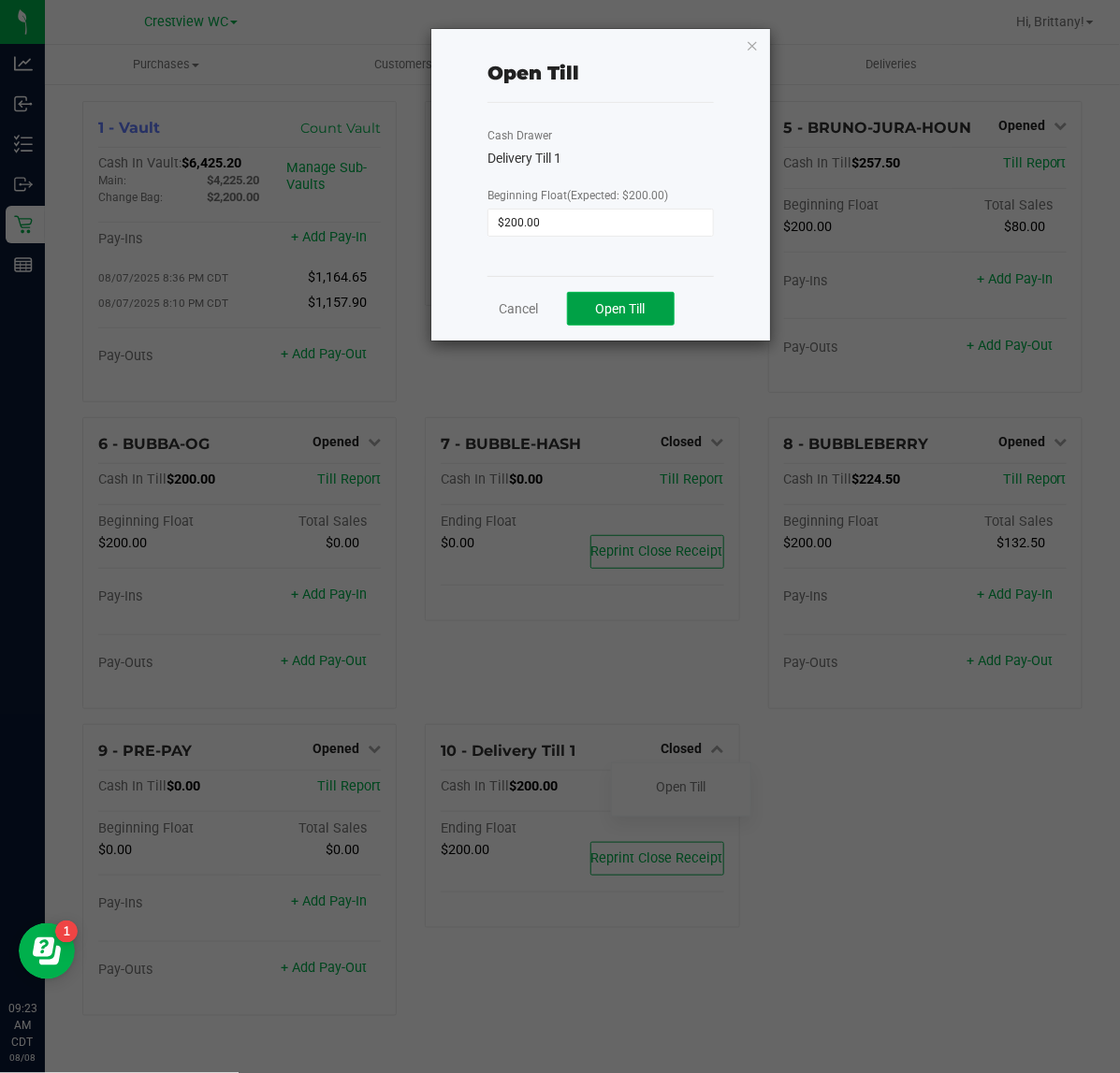 click on "Open Till" 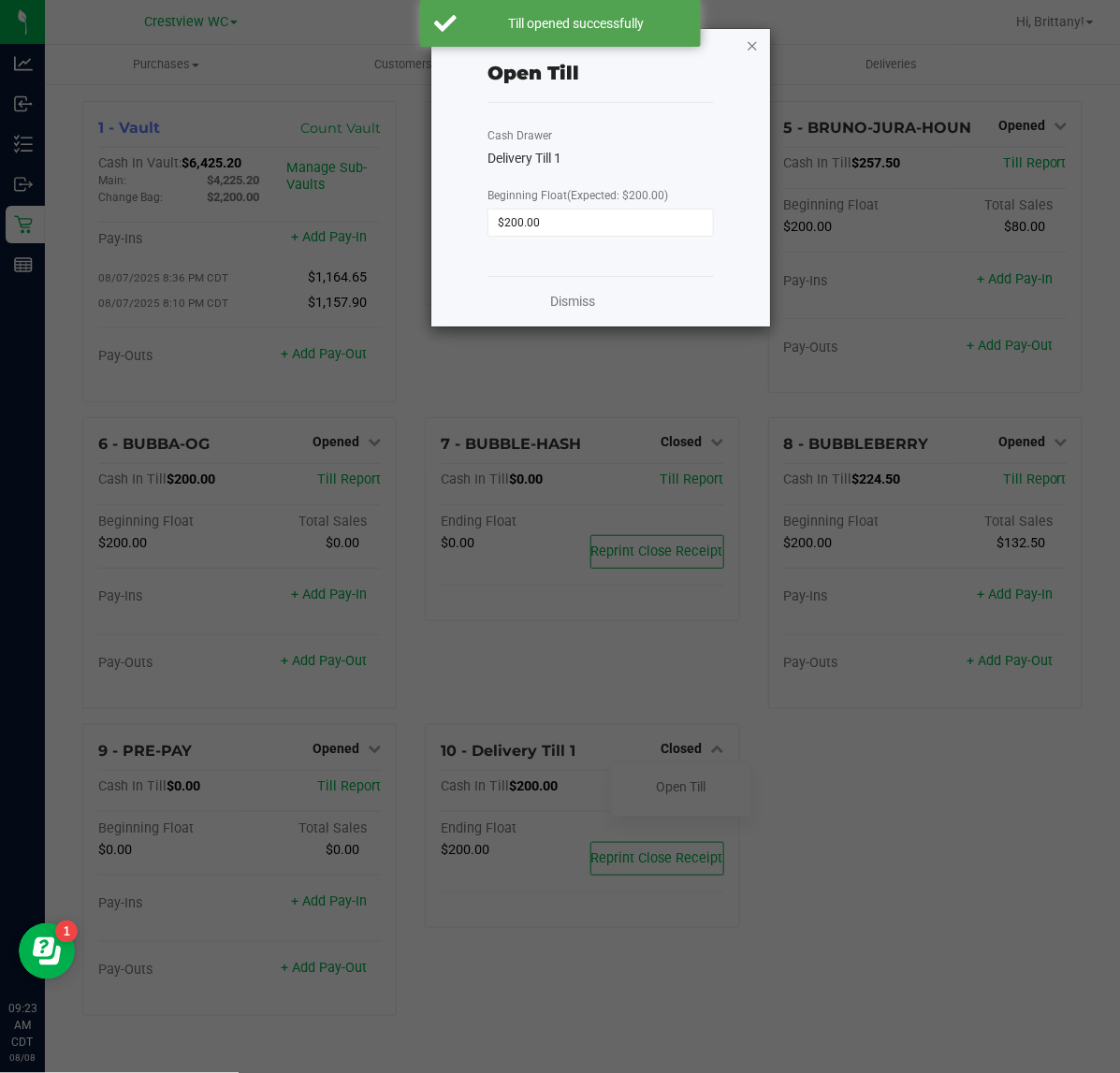click 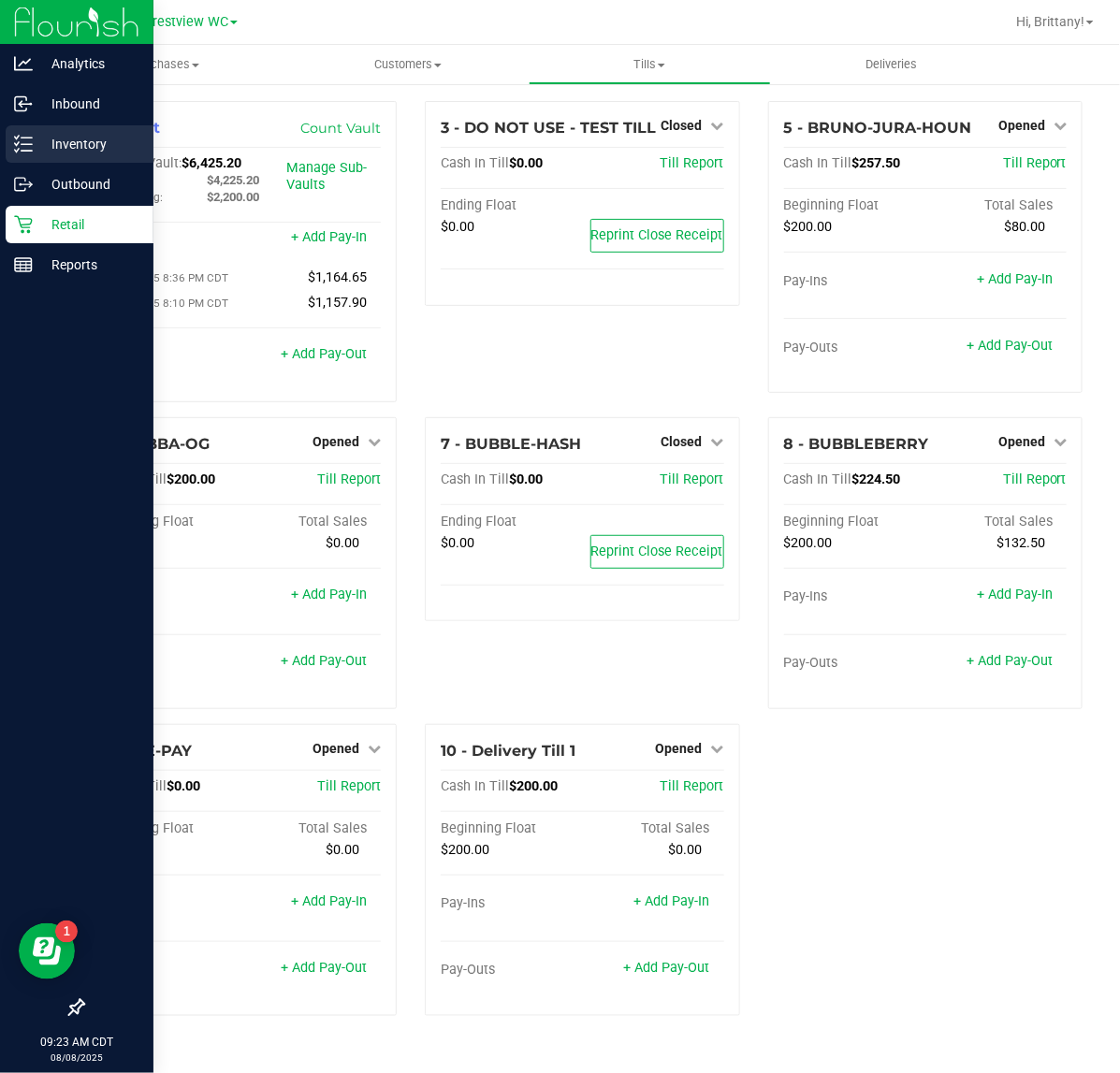click on "Inventory" at bounding box center [89, 144] 